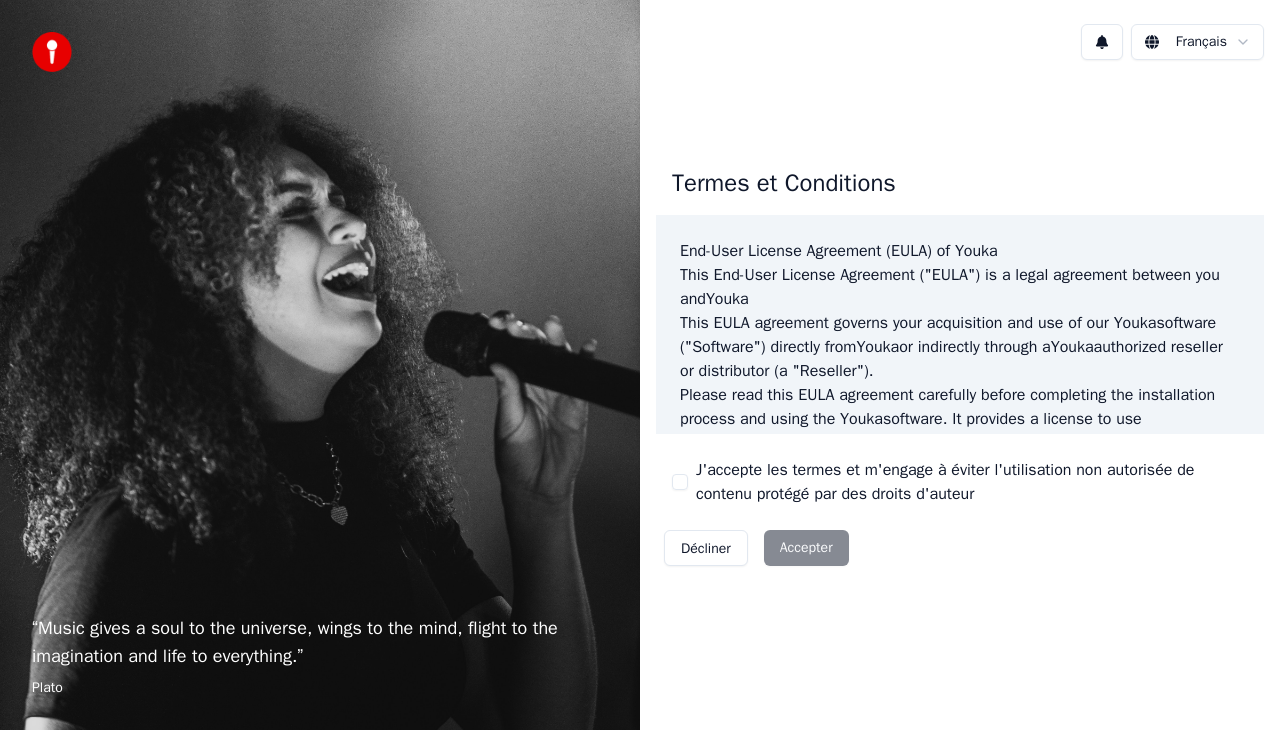 scroll, scrollTop: 0, scrollLeft: 0, axis: both 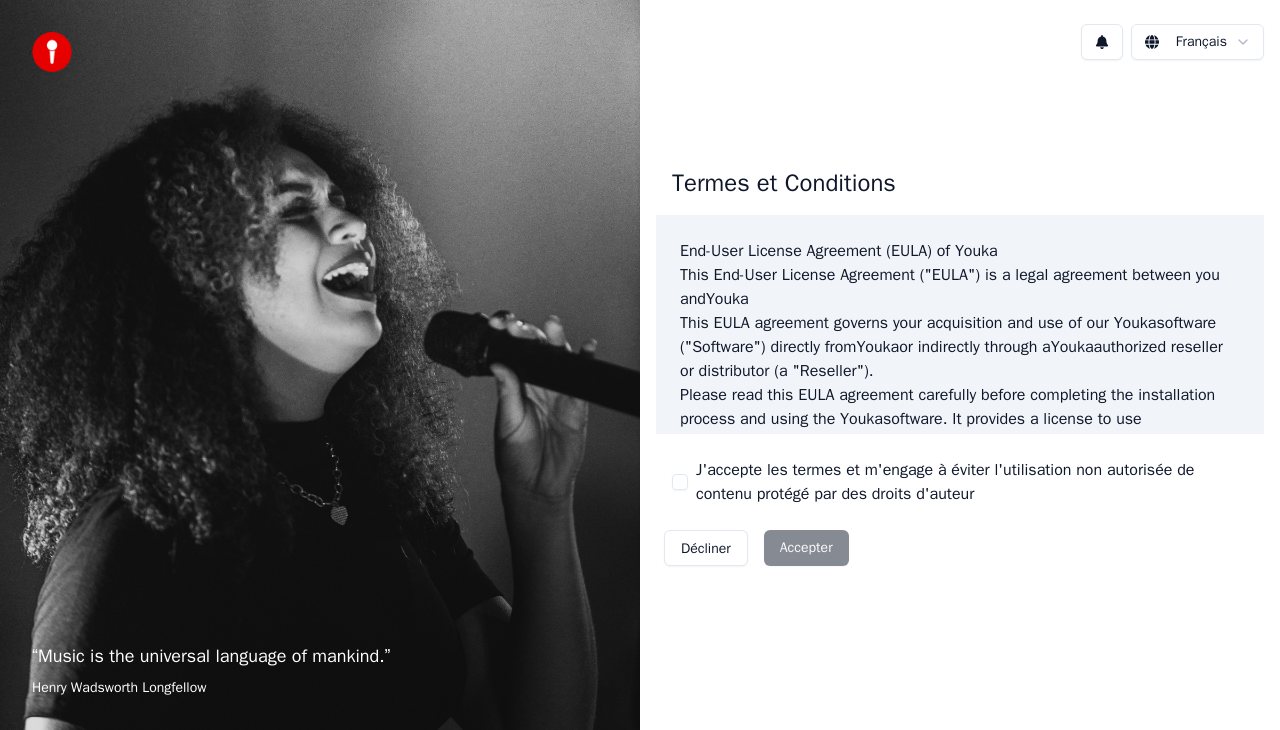 click on "Décliner Accepter" at bounding box center [756, 548] 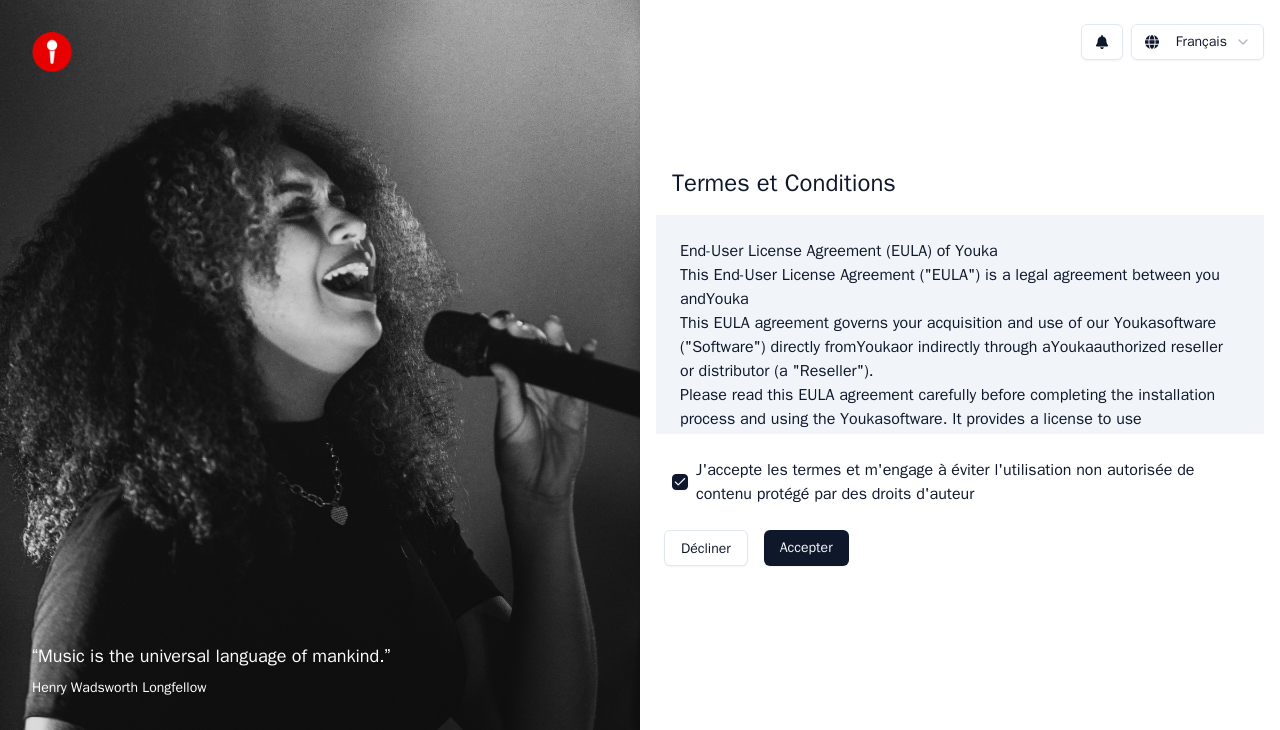 click on "Accepter" at bounding box center (806, 548) 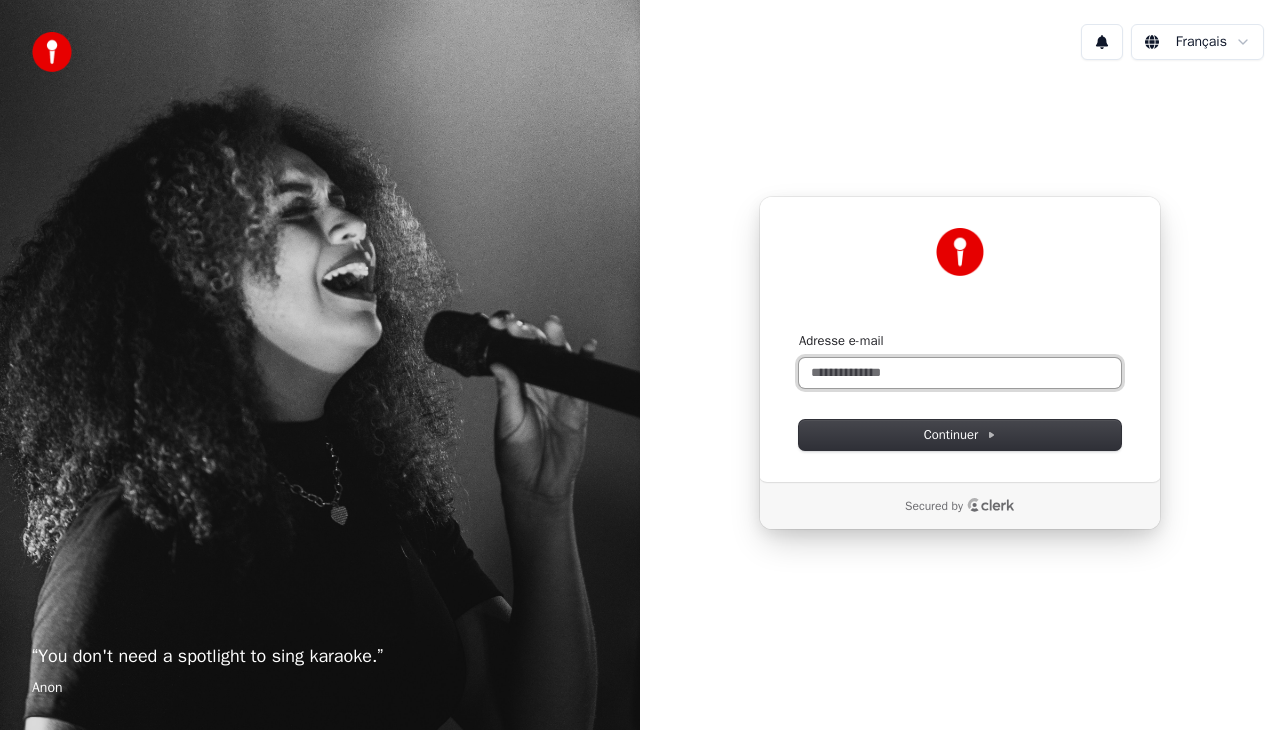 click on "Adresse e-mail" at bounding box center (960, 373) 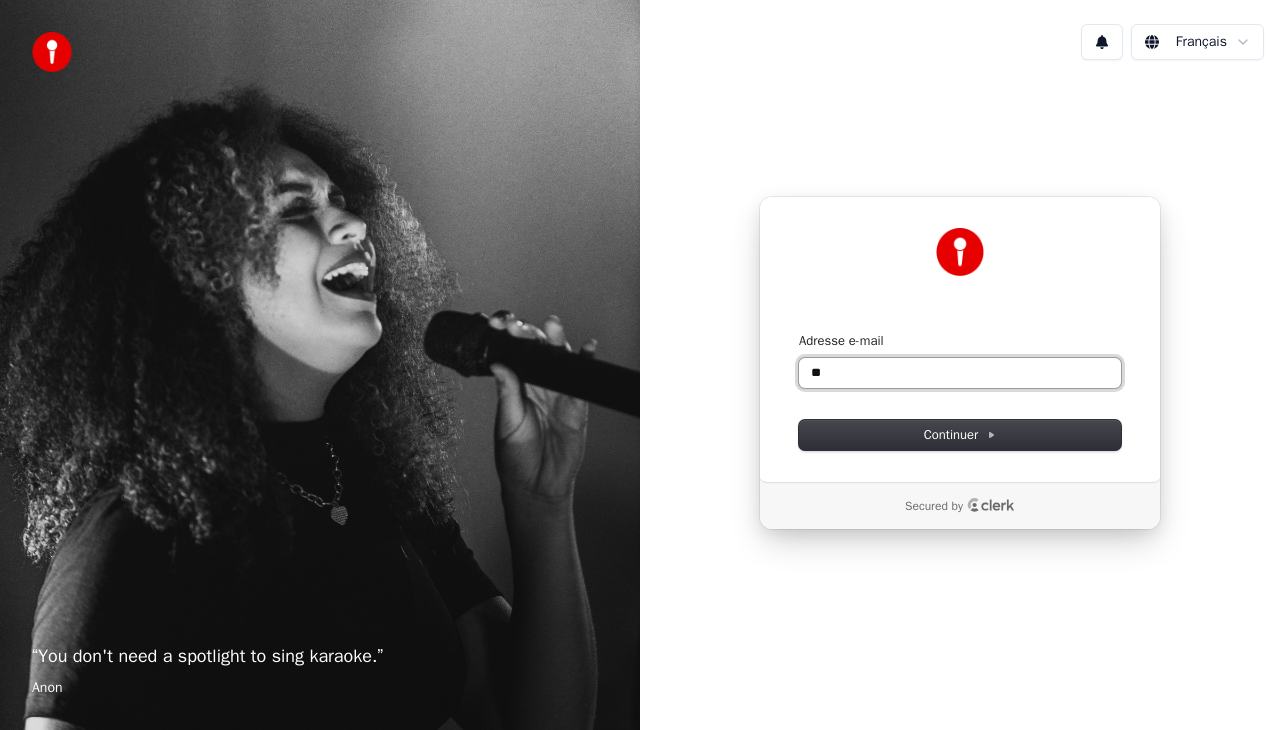 type on "*" 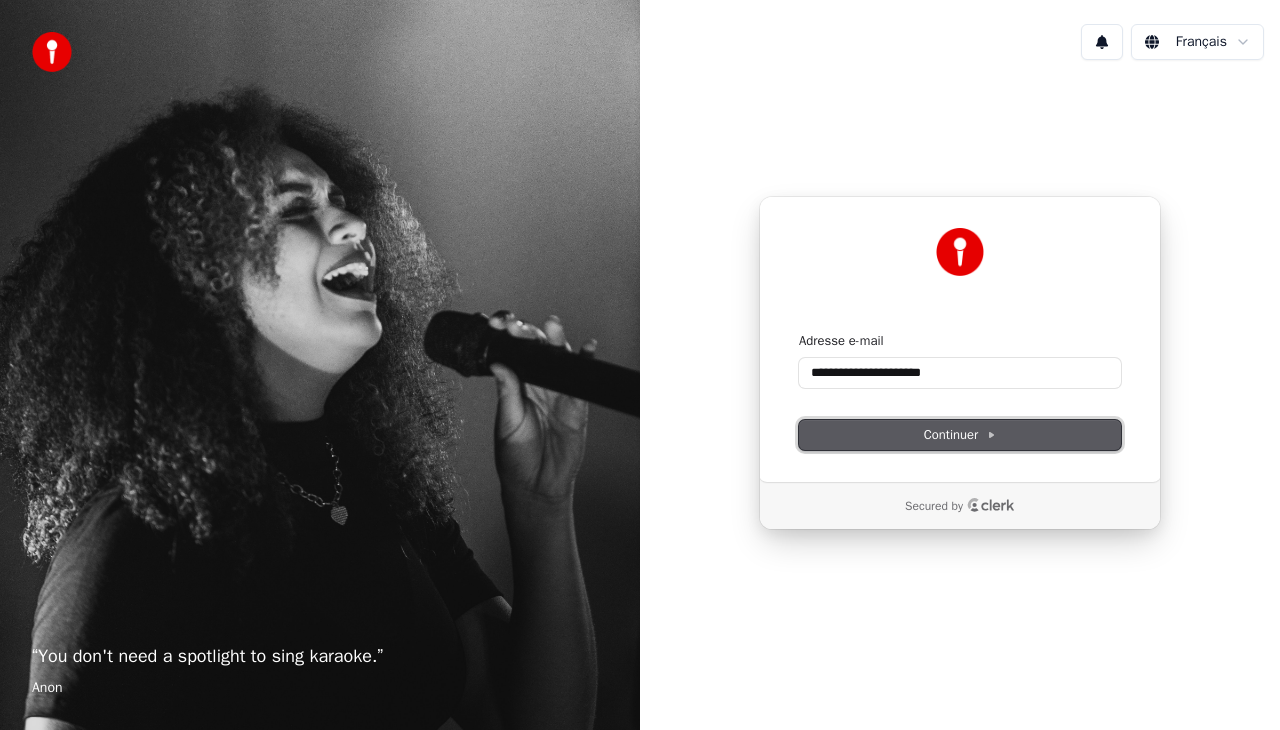 click on "Continuer" at bounding box center (960, 435) 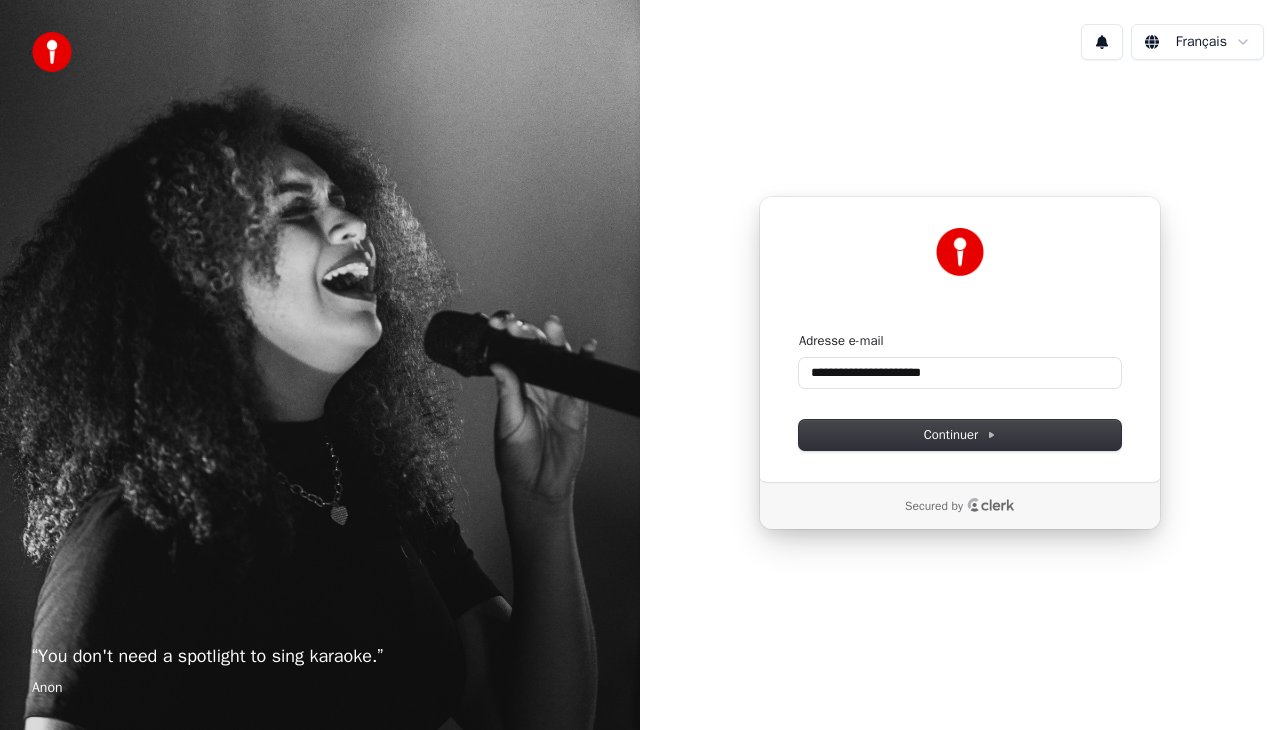 type on "**********" 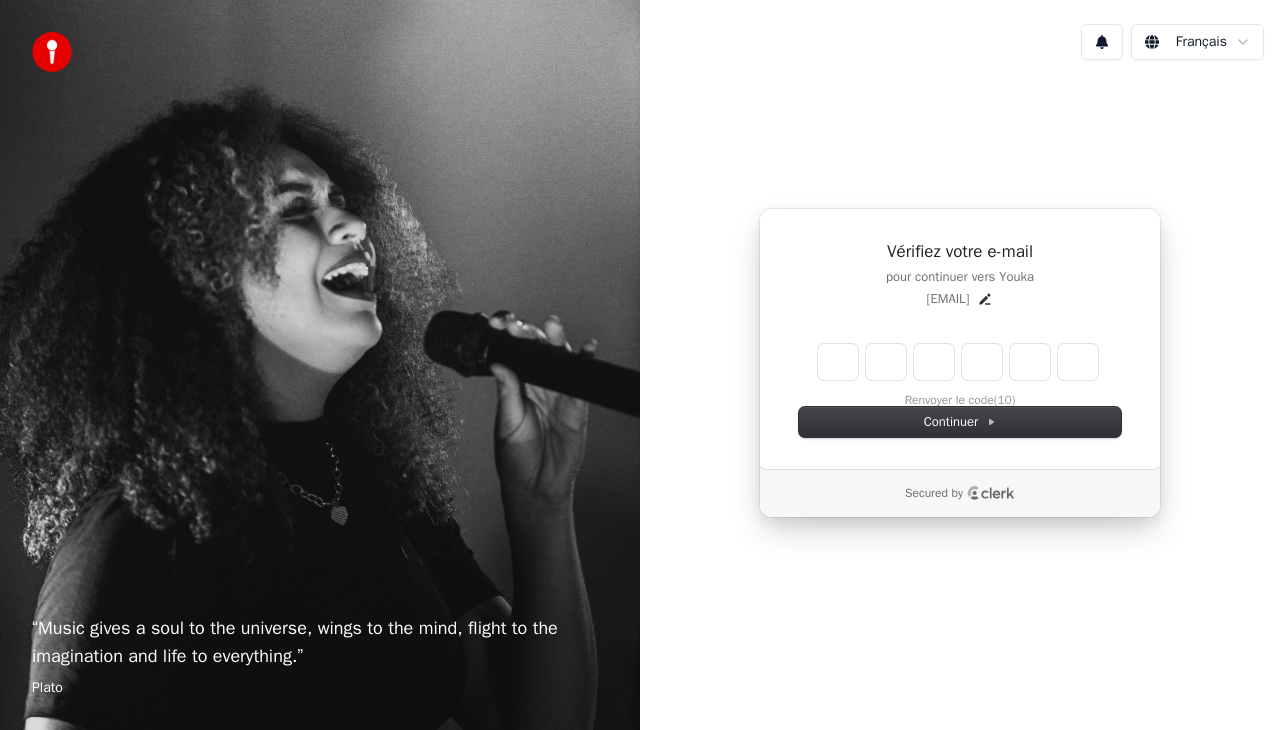 type on "*" 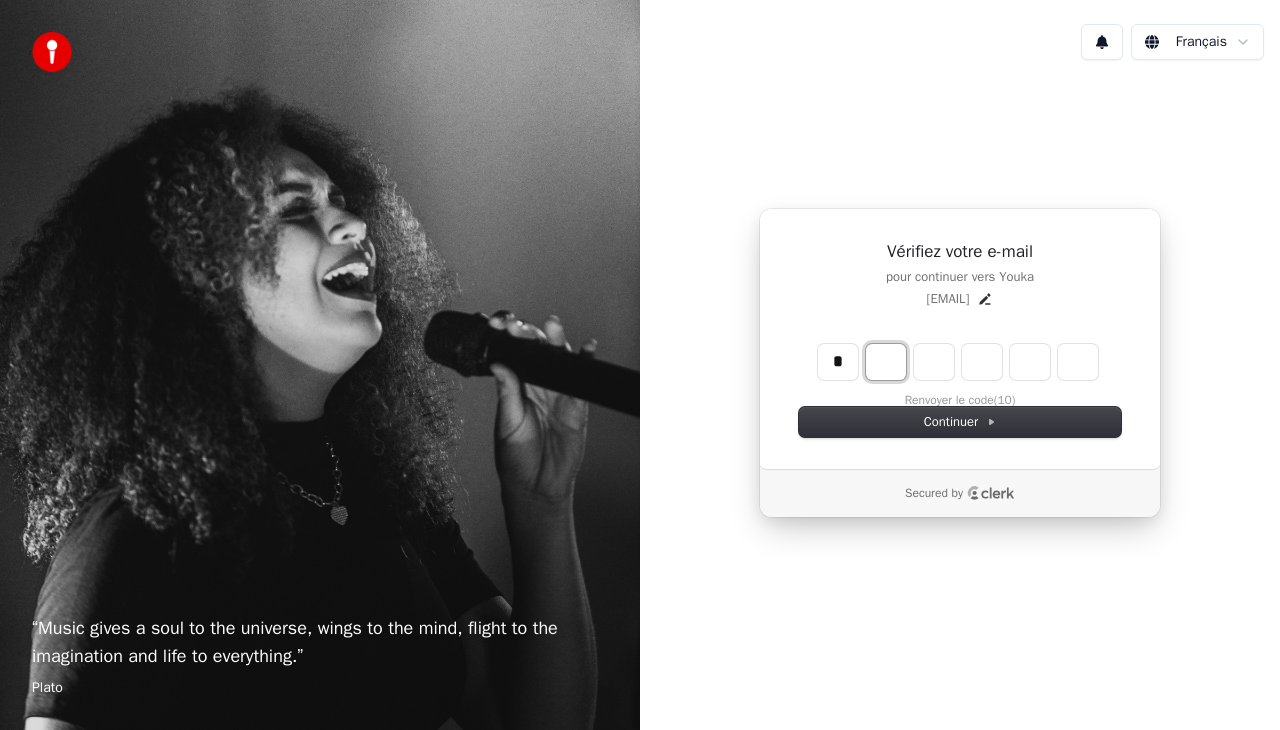type on "*" 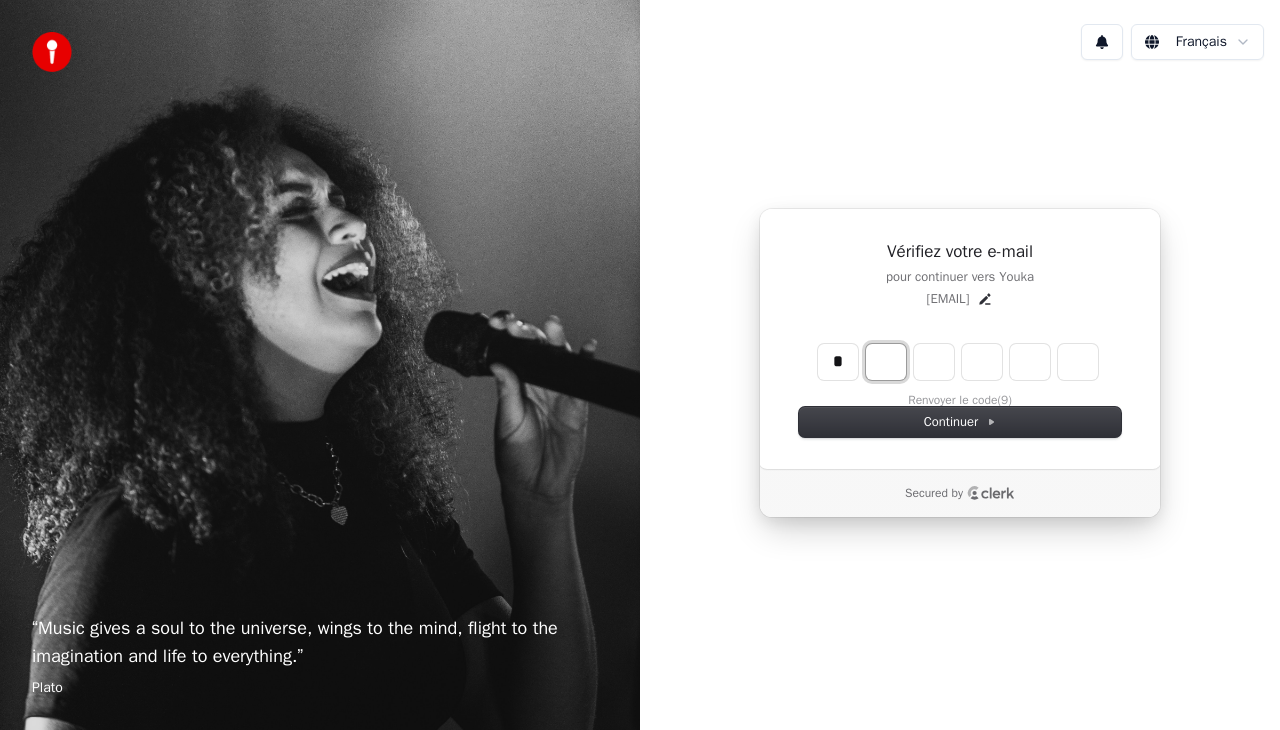 type on "*" 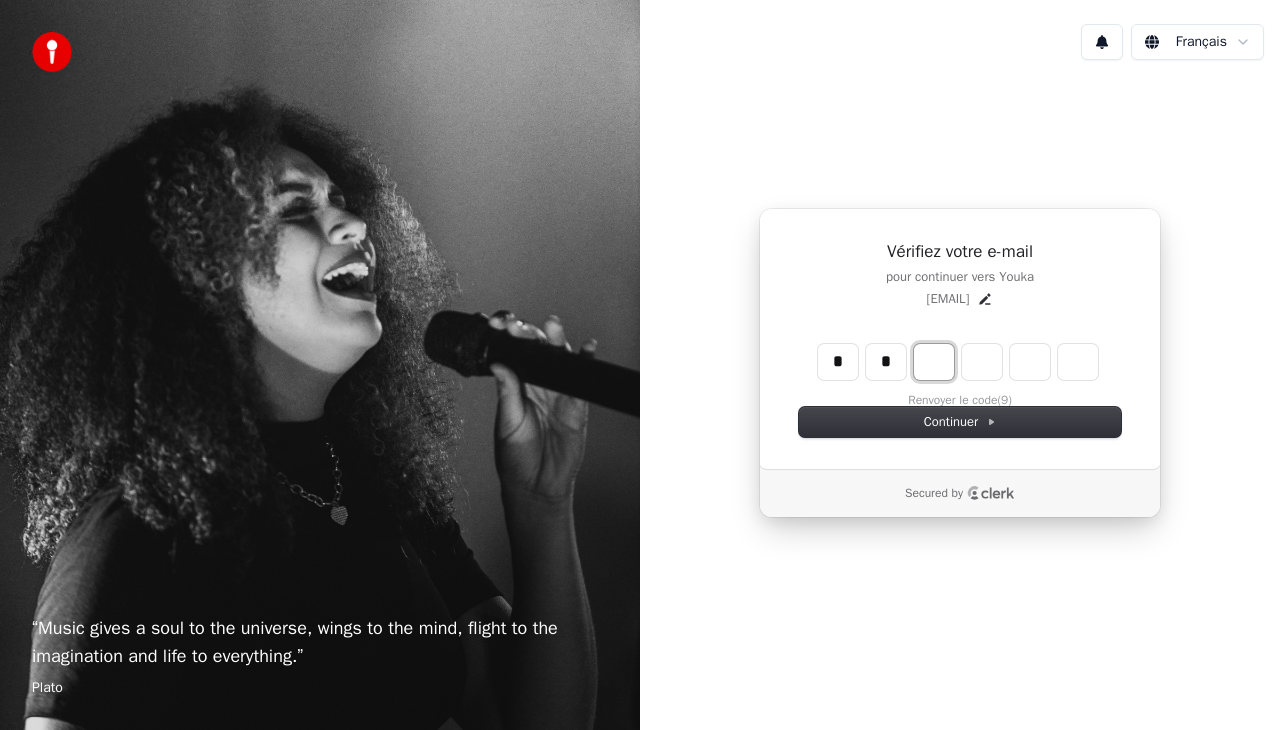 type on "**" 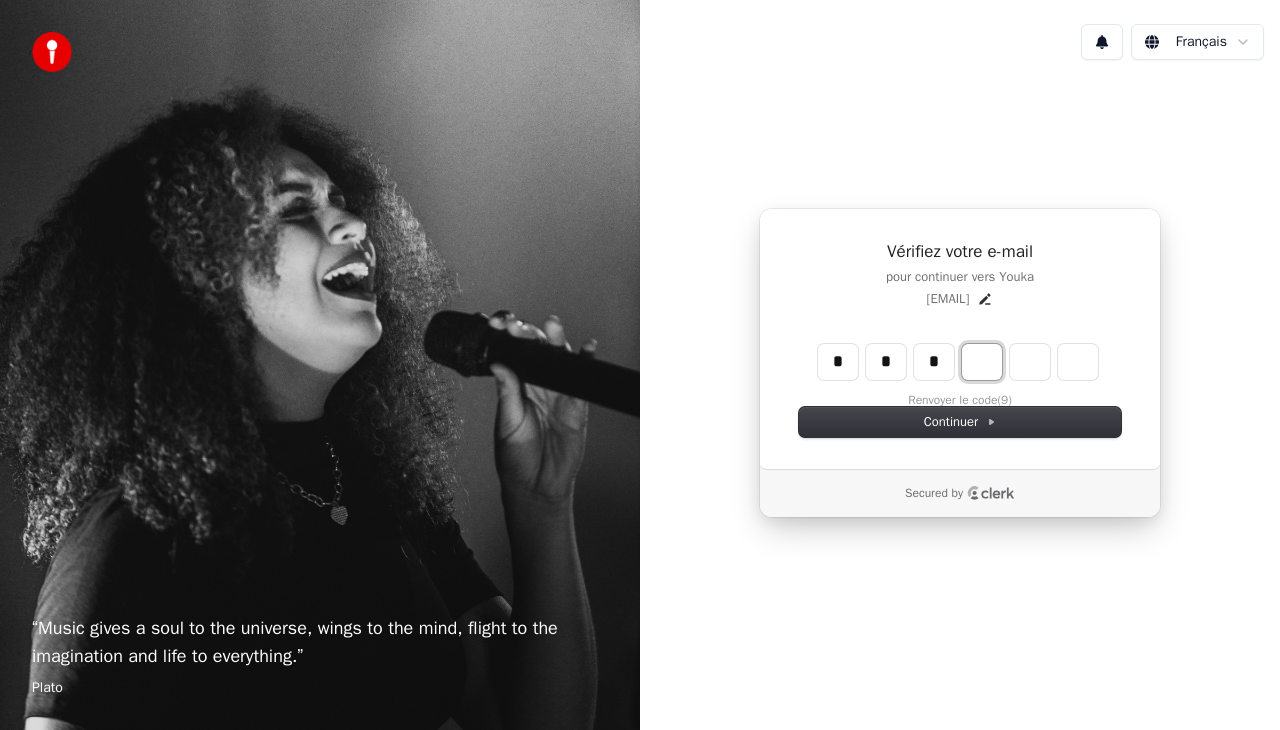 type on "***" 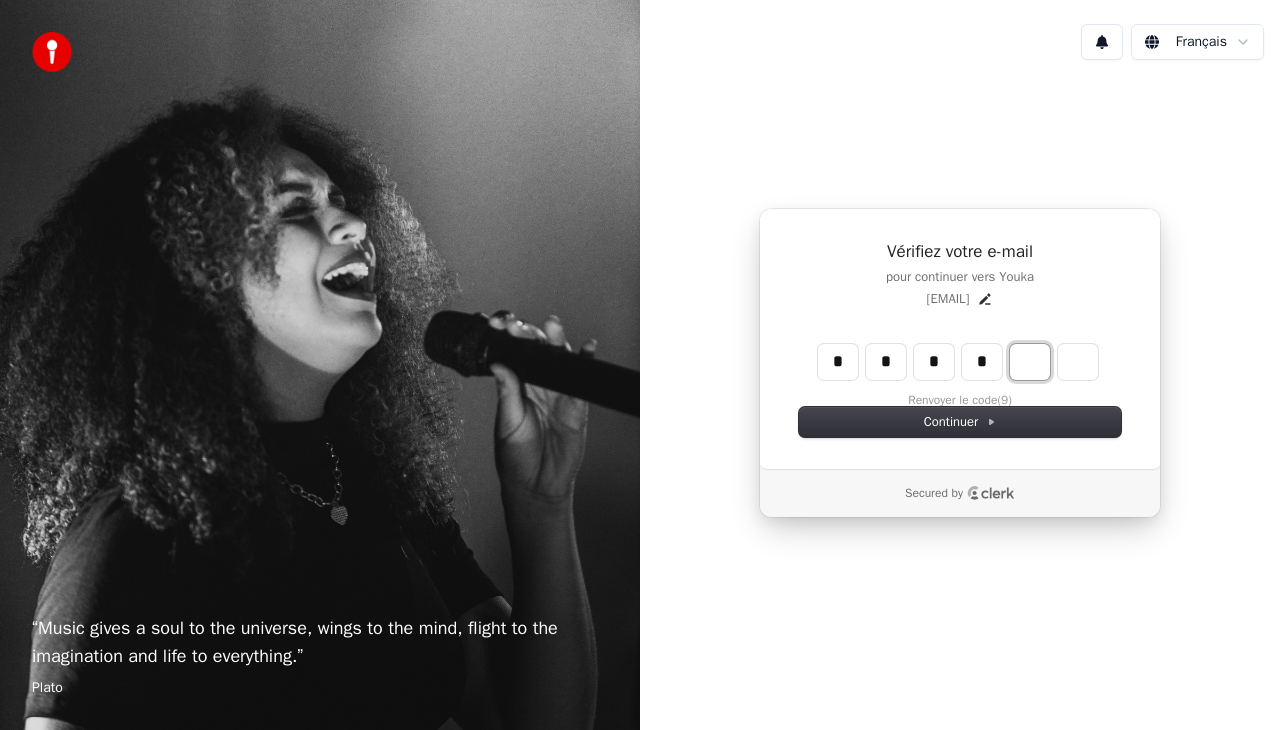 type on "****" 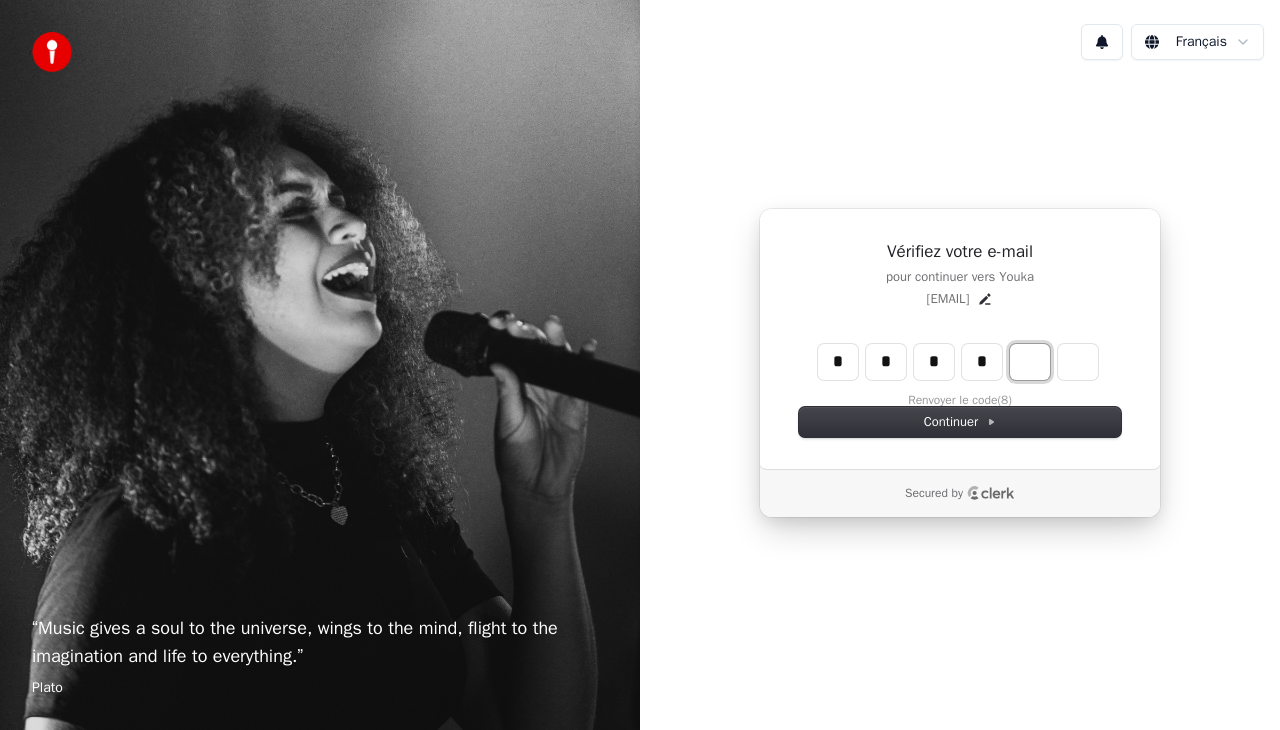 type on "*" 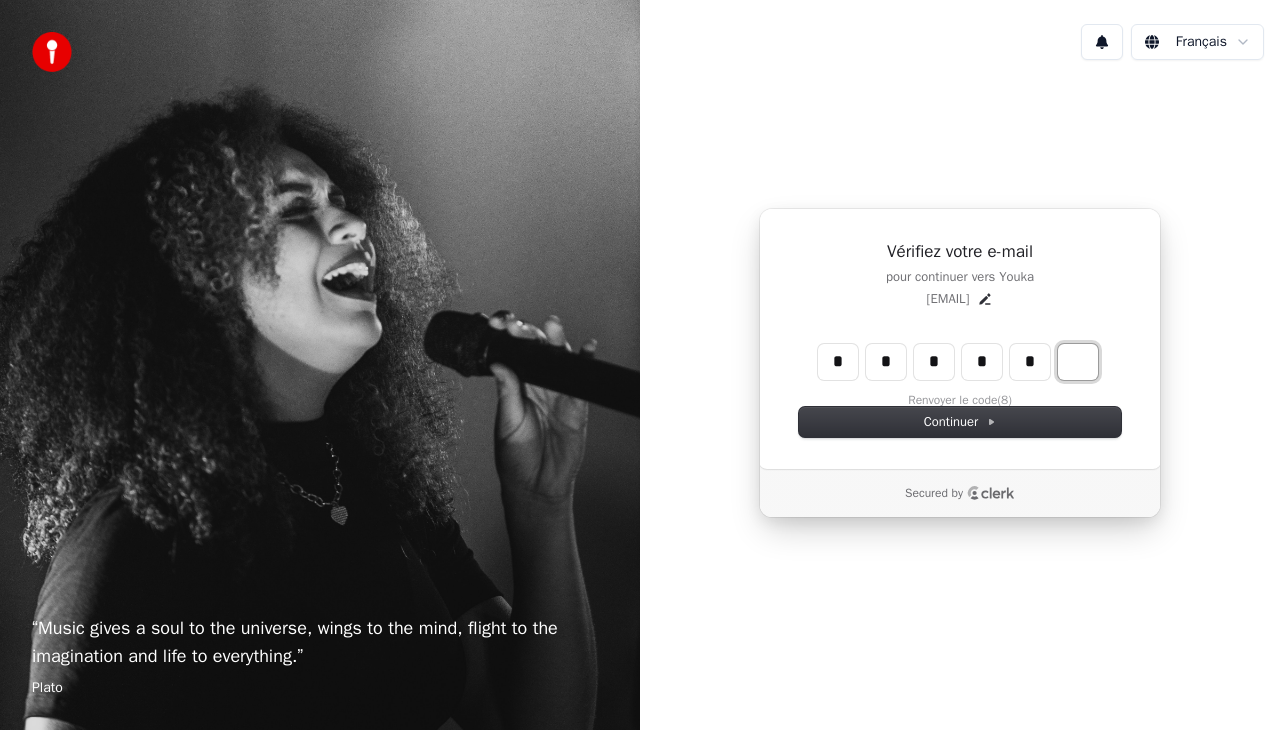 type on "******" 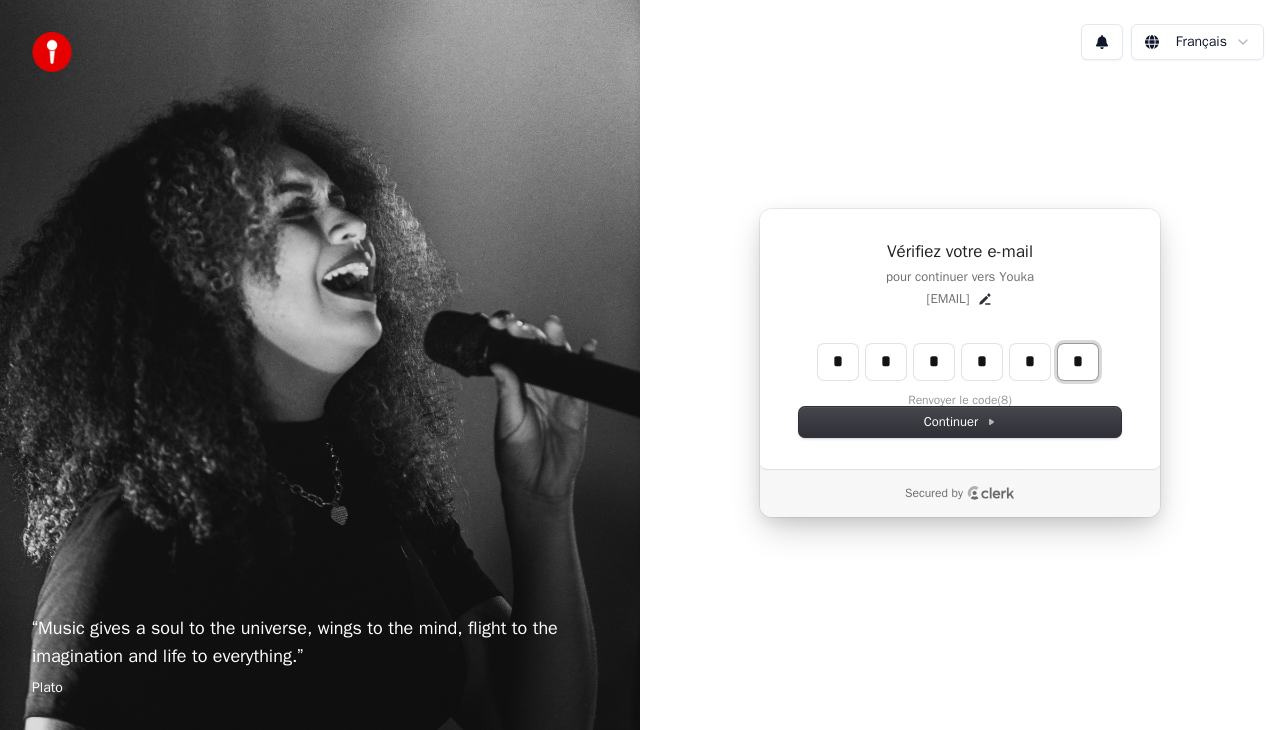 type on "*" 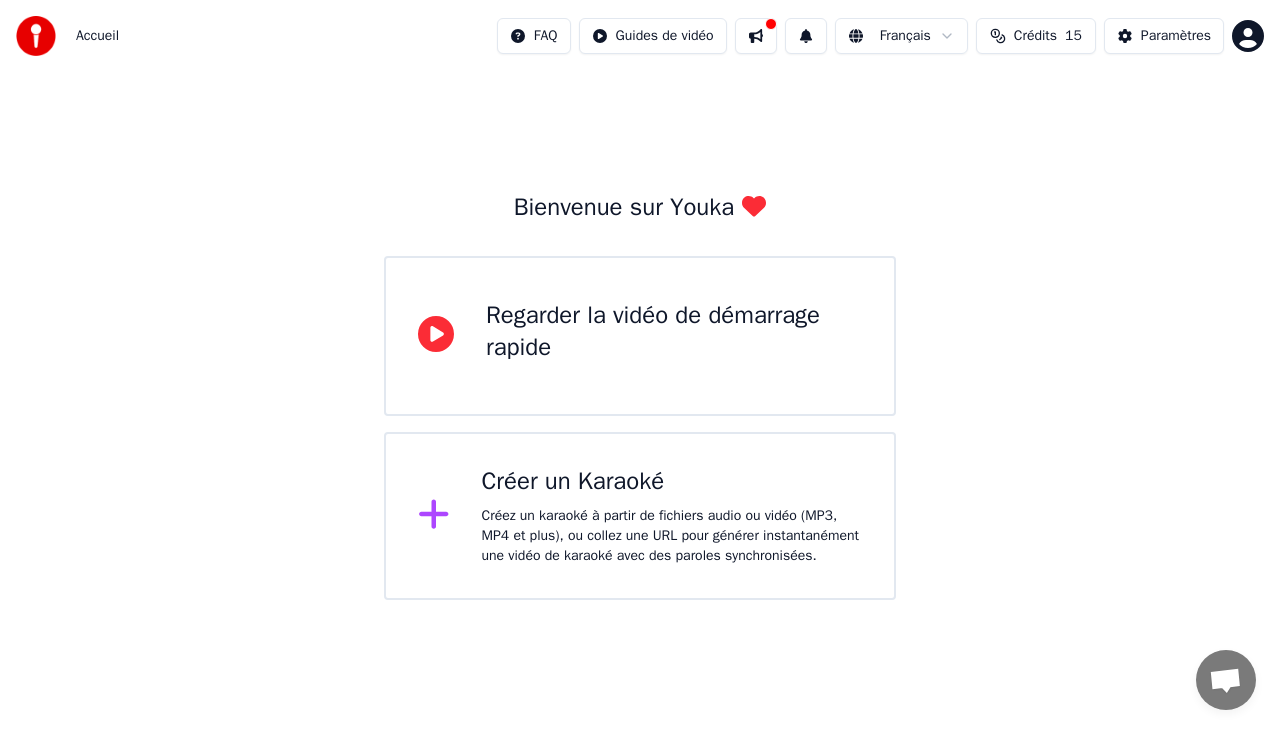 click on "Créez un karaoké à partir de fichiers audio ou vidéo (MP3, MP4 et plus), ou collez une URL pour générer instantanément une vidéo de karaoké avec des paroles synchronisées." at bounding box center [672, 536] 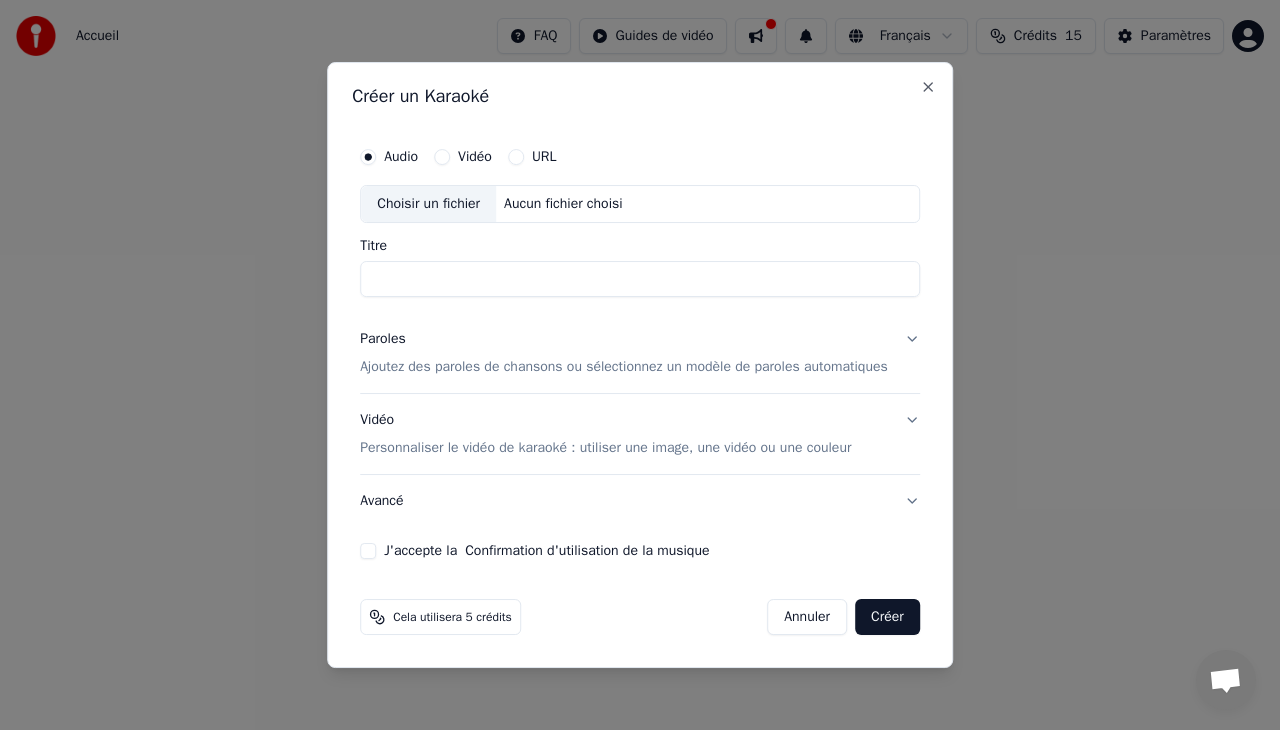 click on "Titre" at bounding box center (640, 279) 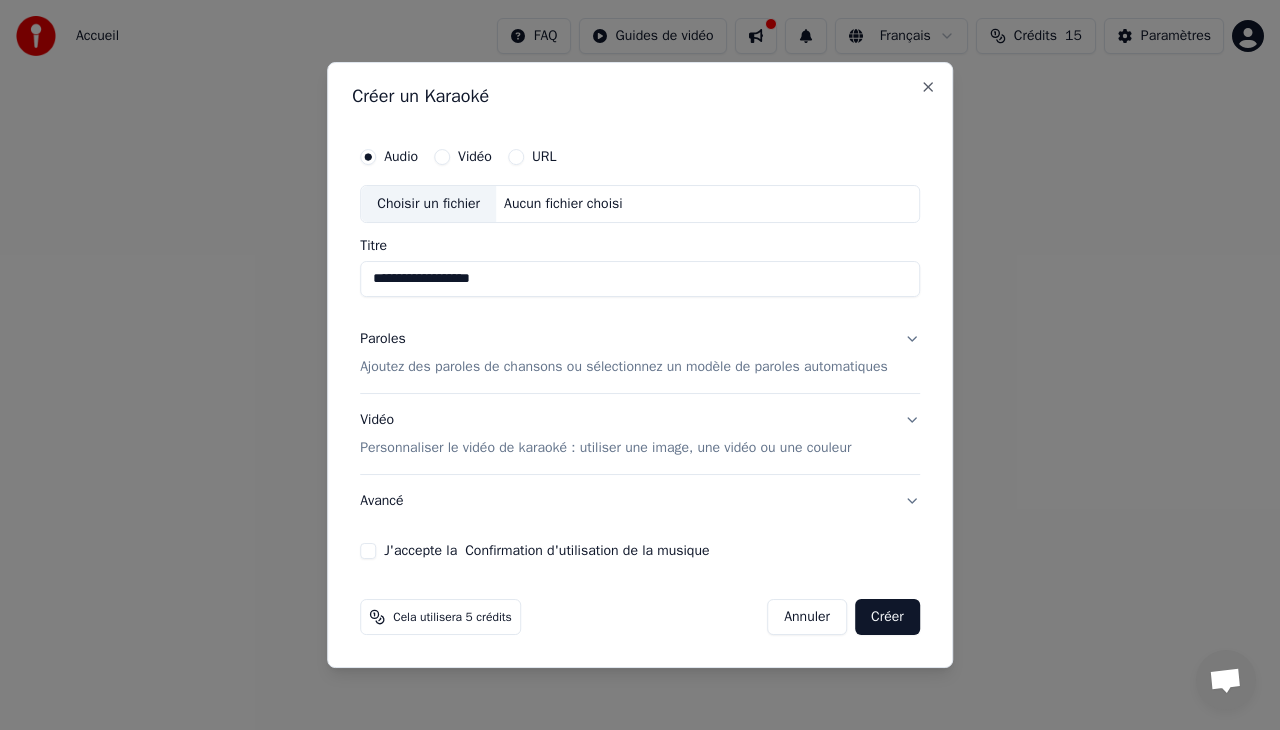 type on "**********" 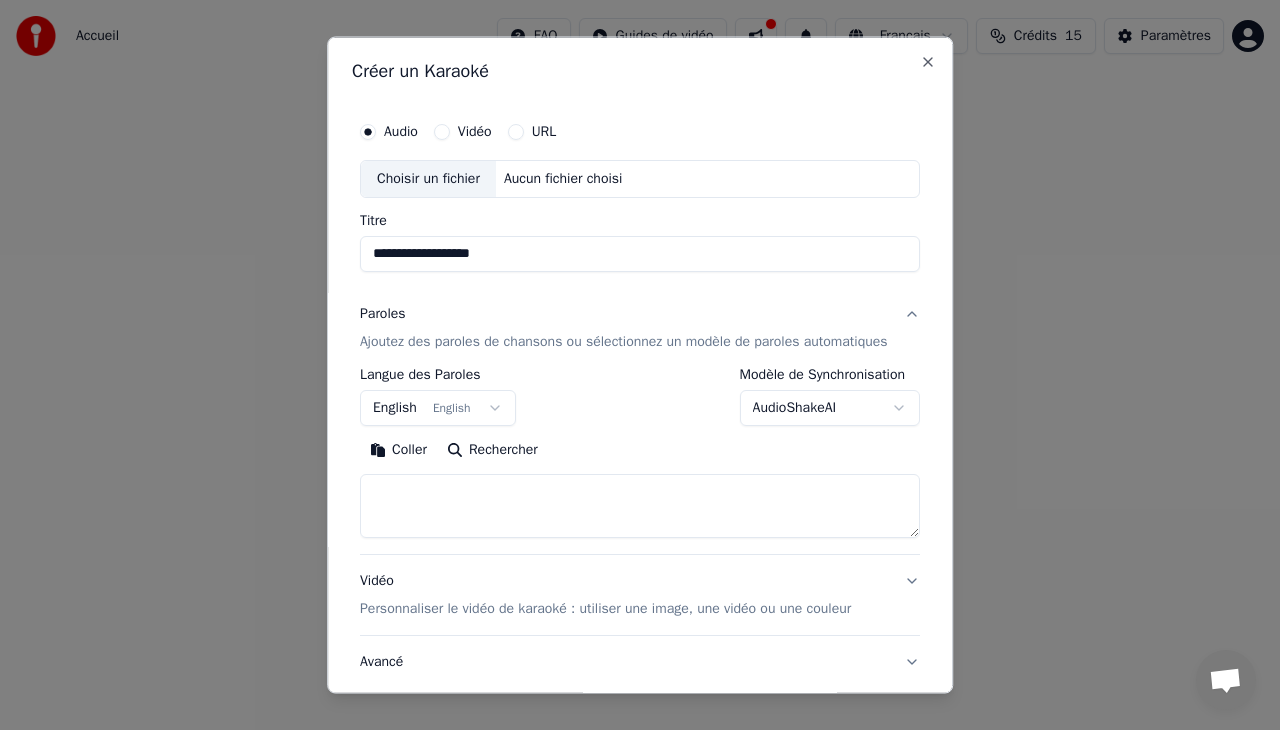 click on "English English" at bounding box center [438, 407] 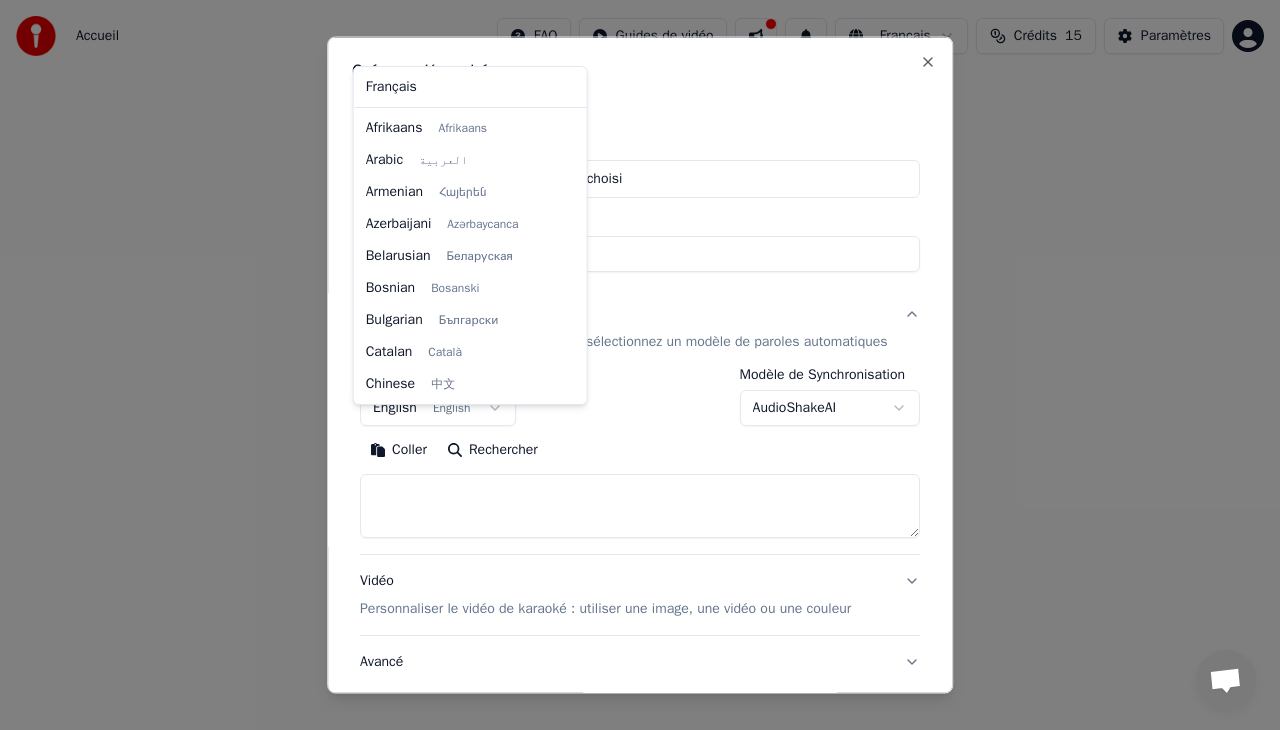 scroll, scrollTop: 160, scrollLeft: 0, axis: vertical 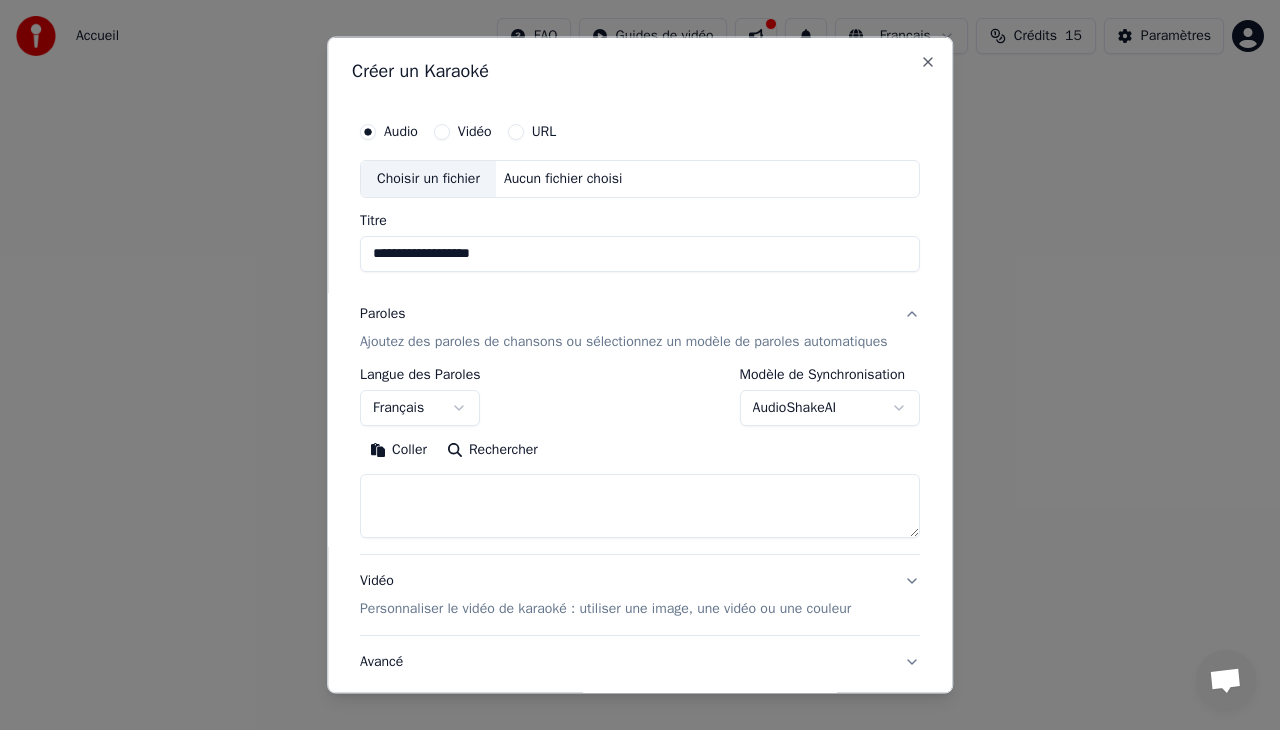 click at bounding box center [640, 505] 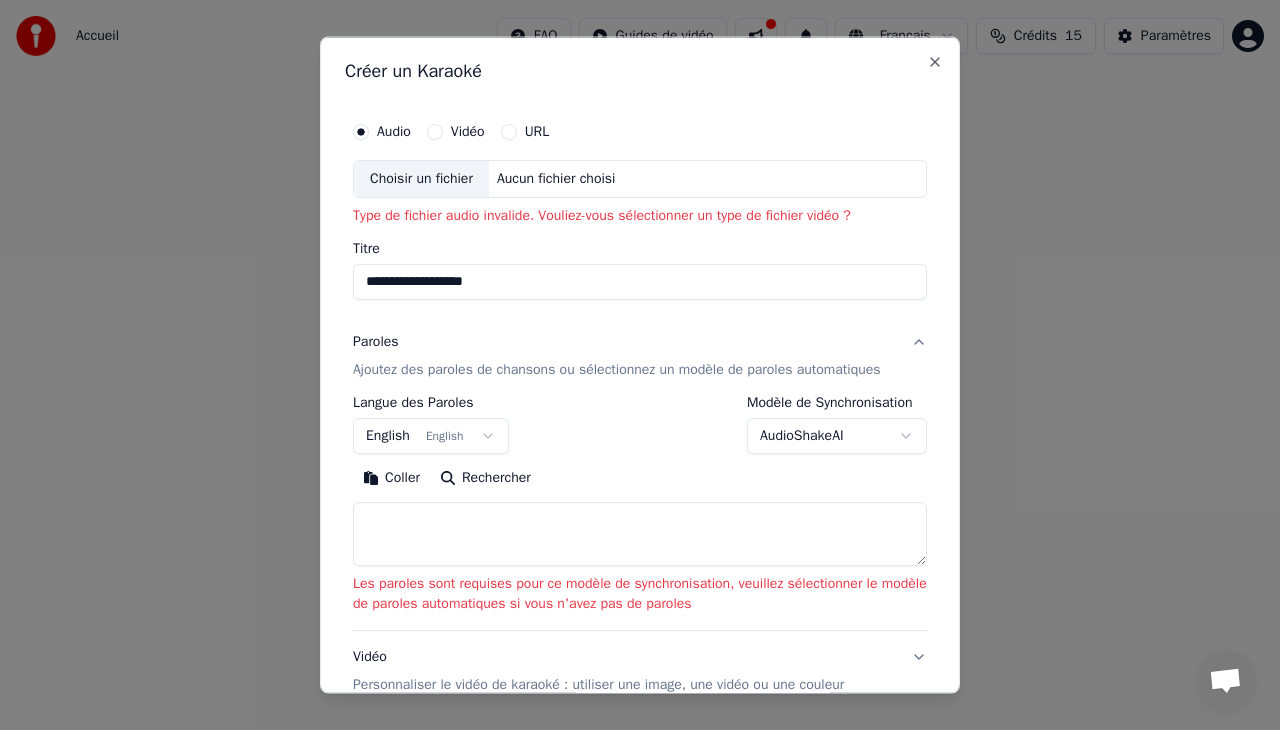 click at bounding box center (640, 533) 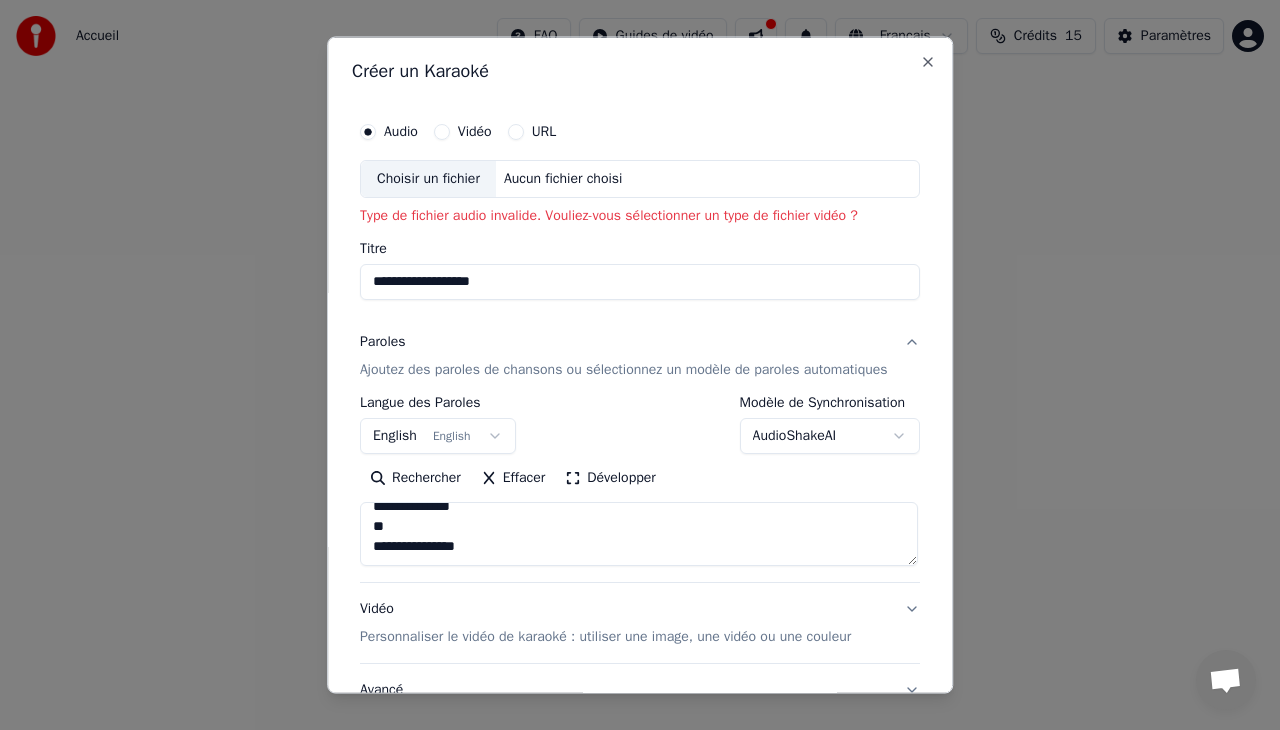 scroll, scrollTop: 792, scrollLeft: 0, axis: vertical 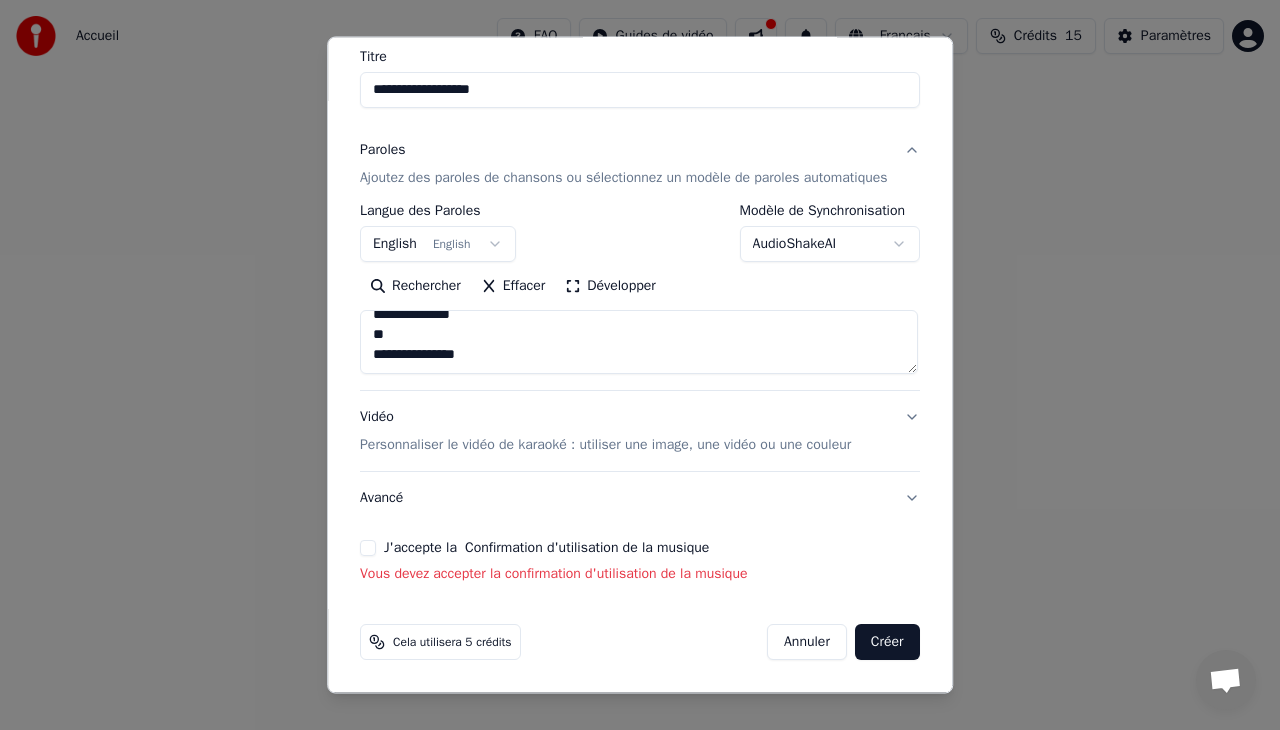 click on "Vidéo Personnaliser le vidéo de karaoké : utiliser une image, une vidéo ou une couleur" at bounding box center [640, 431] 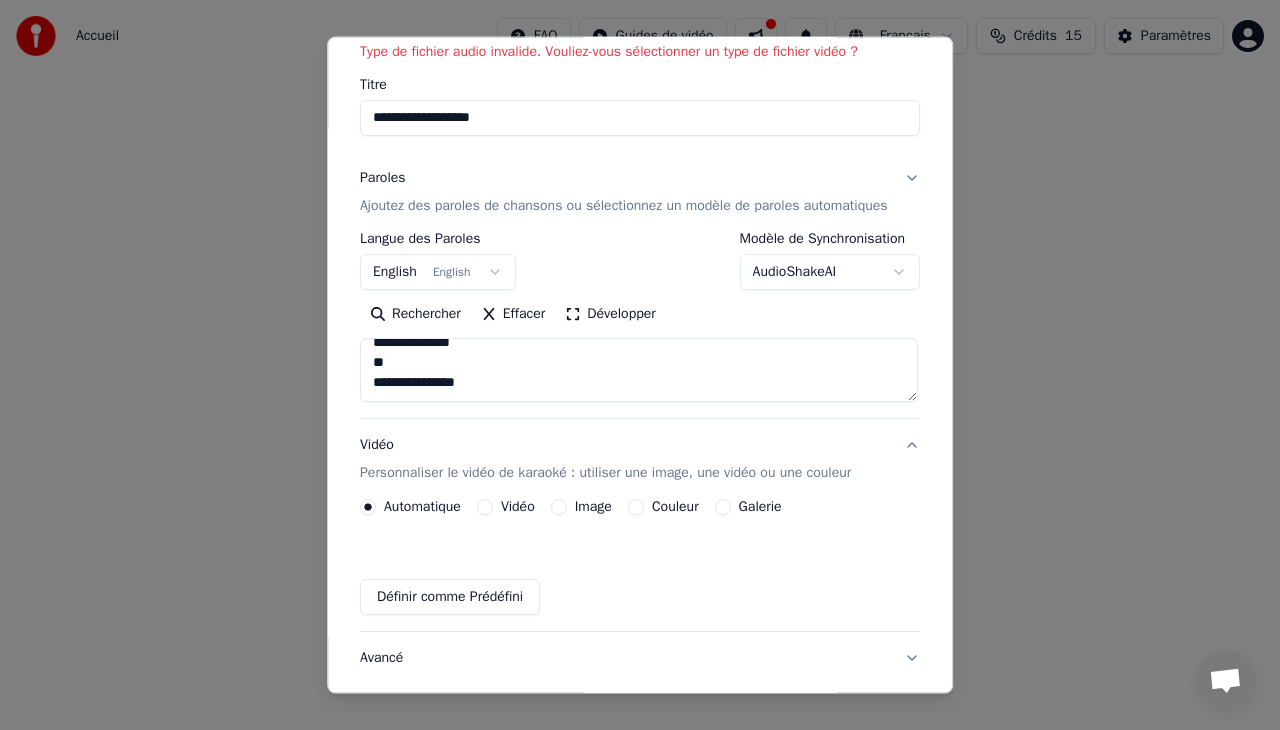 scroll, scrollTop: 154, scrollLeft: 0, axis: vertical 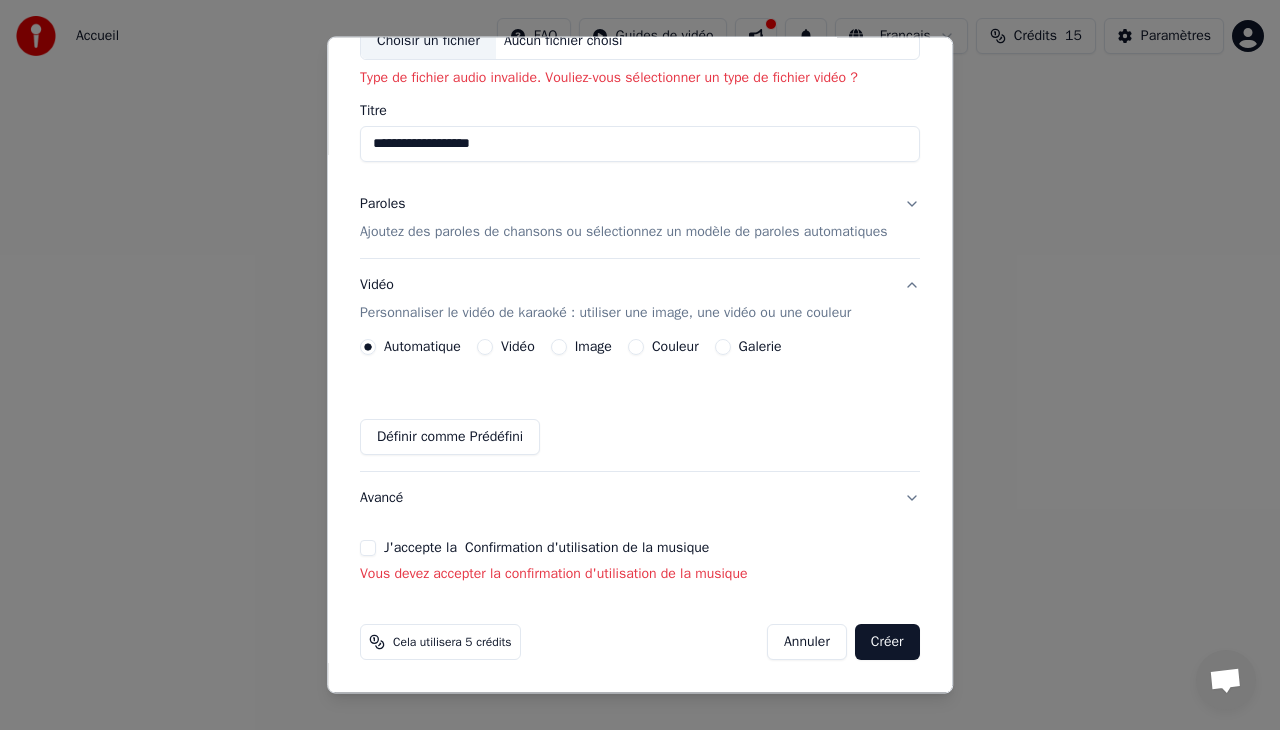 click on "Avancé" at bounding box center [640, 498] 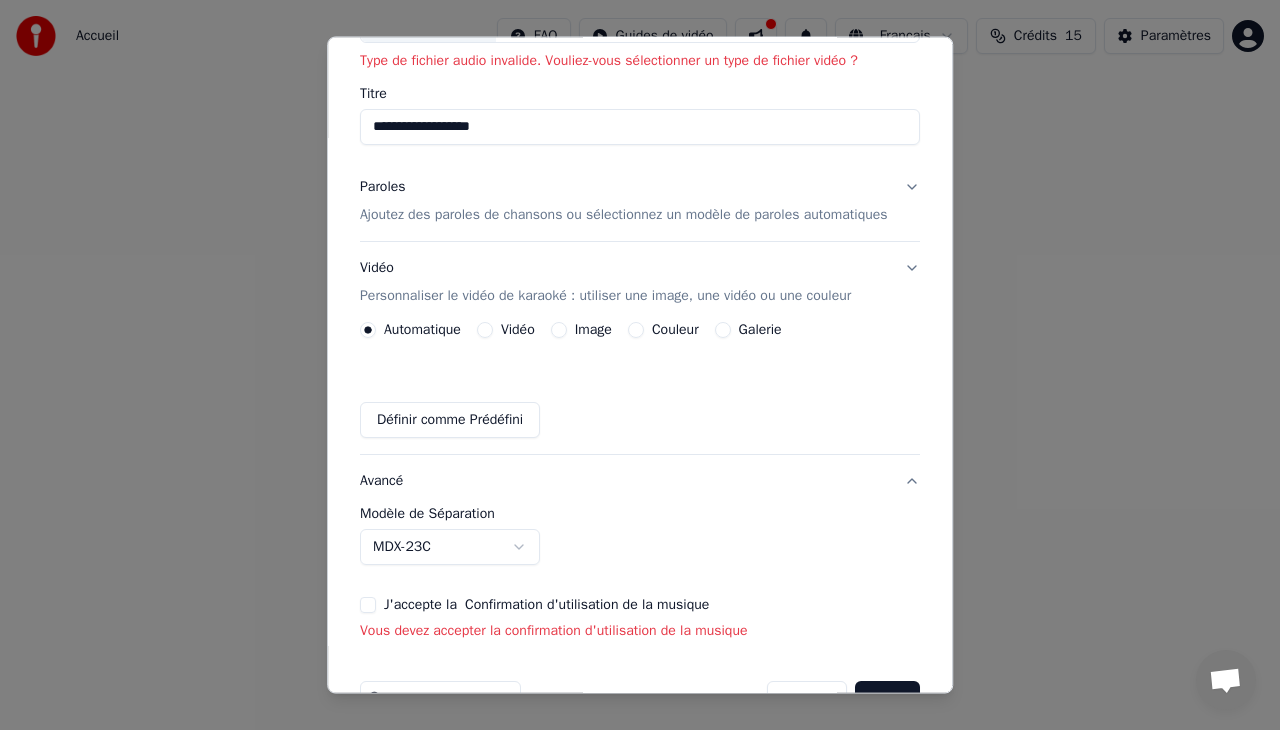 scroll, scrollTop: 96, scrollLeft: 0, axis: vertical 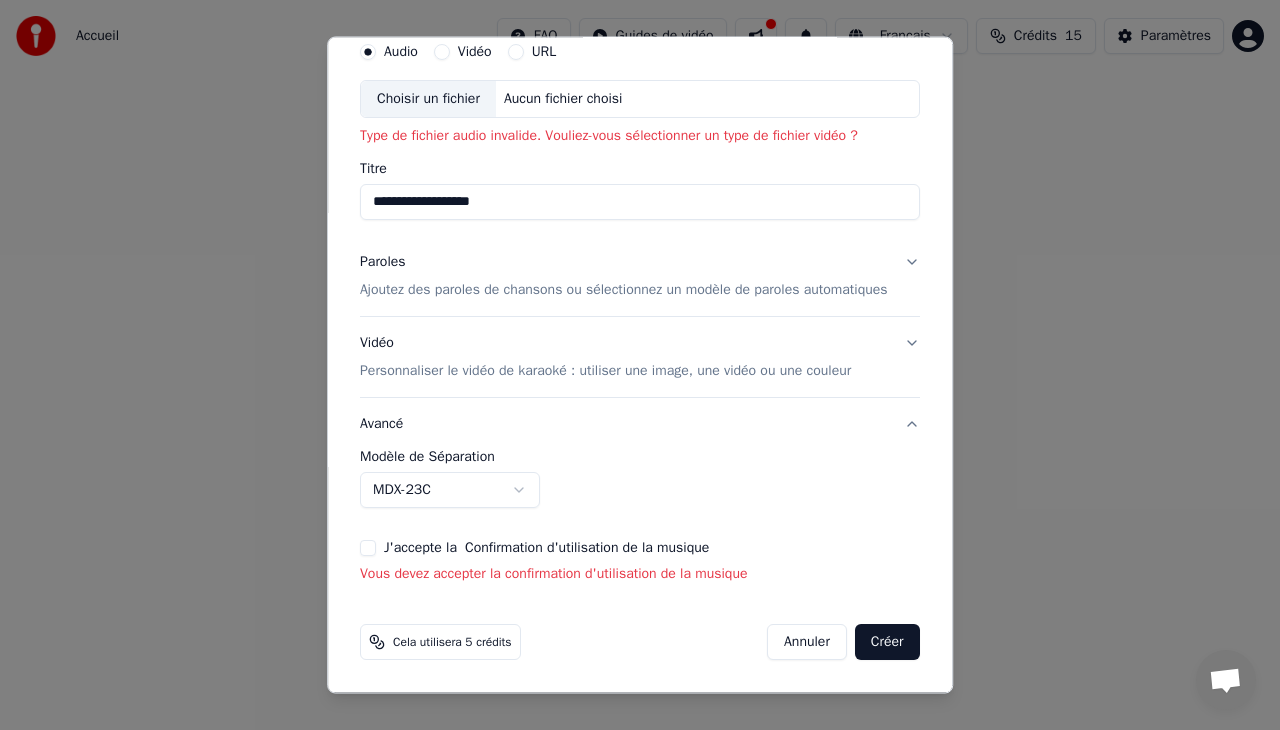 click on "Avancé" at bounding box center (640, 424) 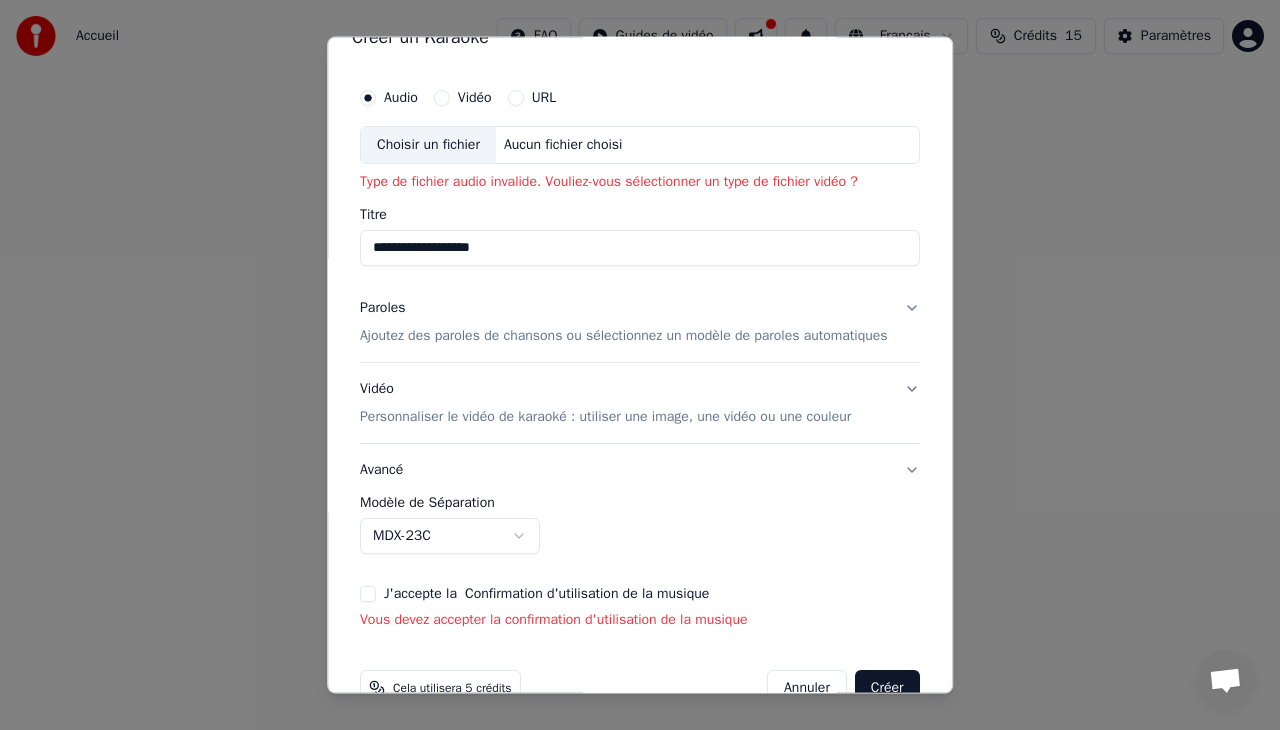 scroll, scrollTop: 22, scrollLeft: 0, axis: vertical 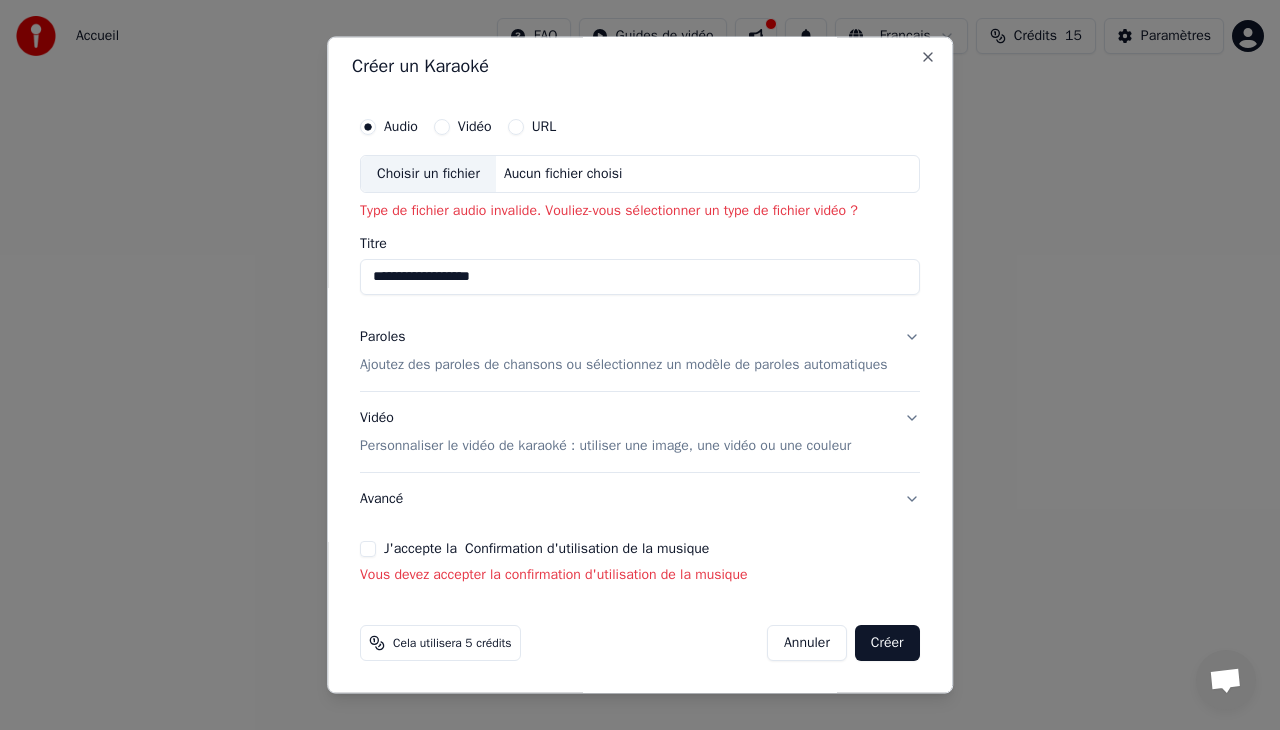 click on "Personnaliser le vidéo de karaoké : utiliser une image, une vidéo ou une couleur" at bounding box center (605, 445) 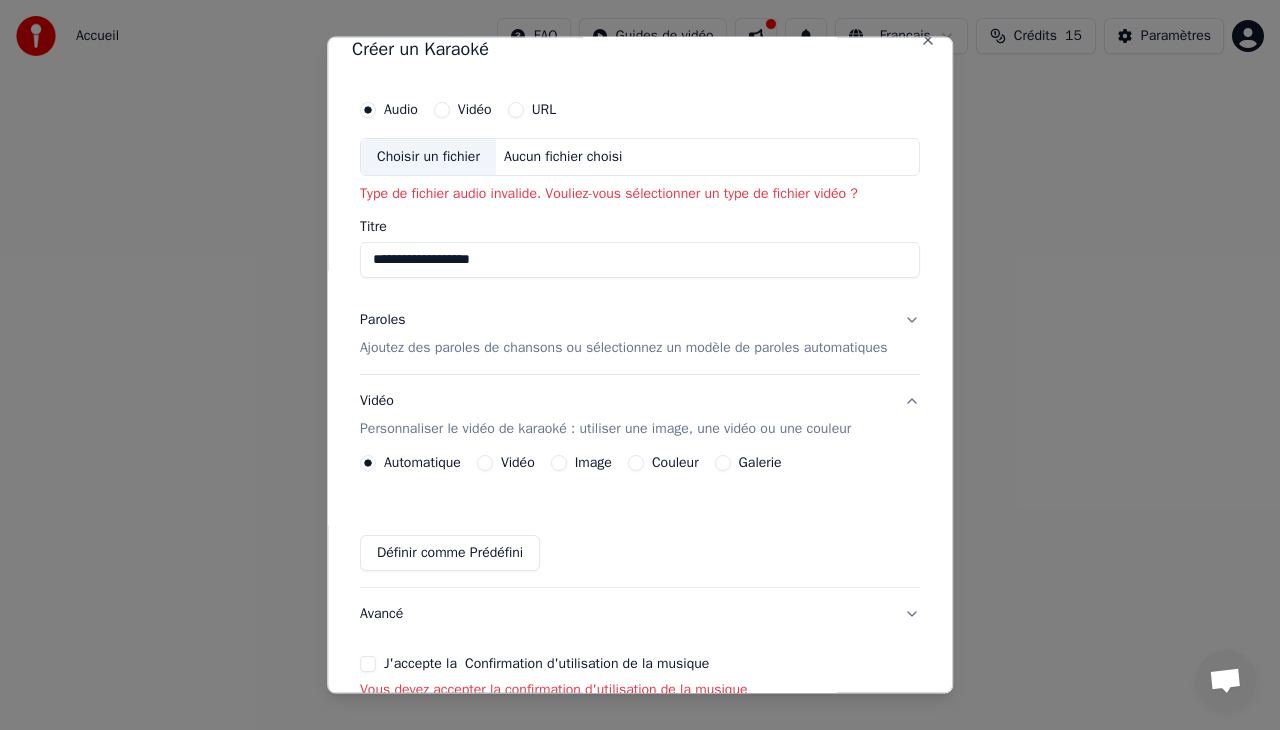 click on "Vidéo" at bounding box center [485, 462] 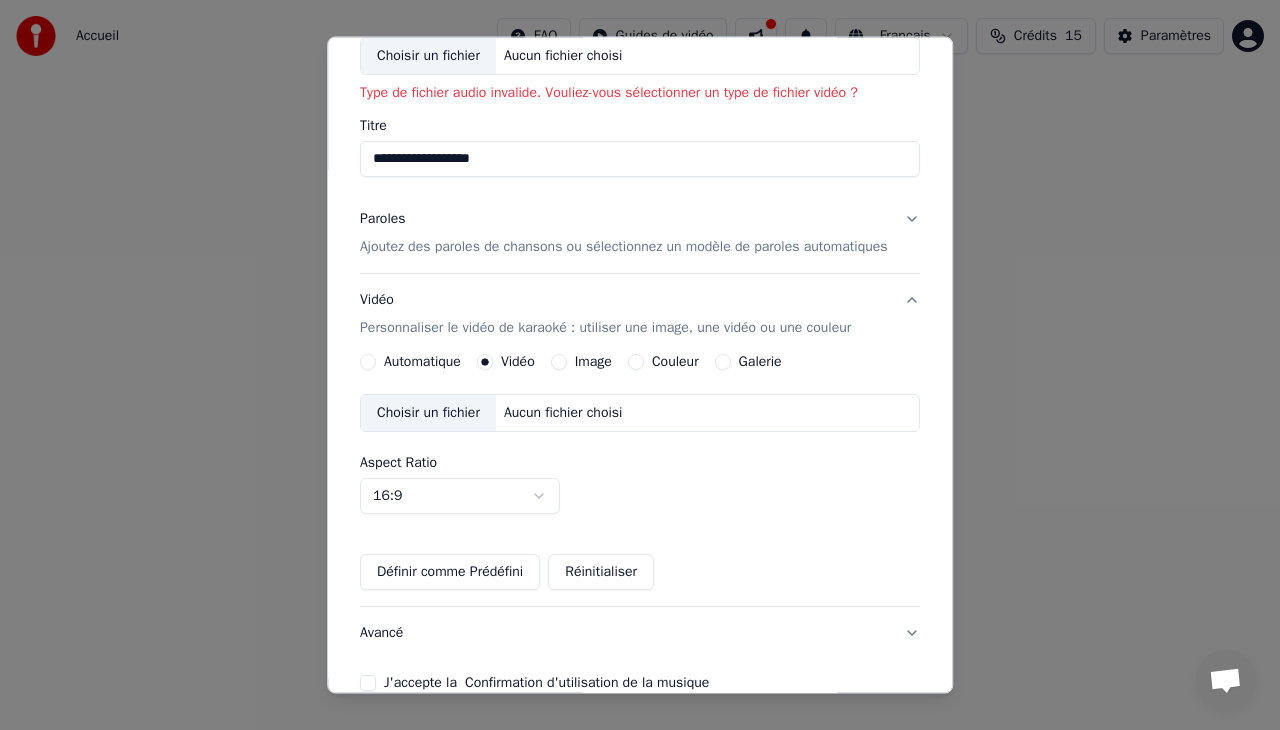 scroll, scrollTop: 274, scrollLeft: 0, axis: vertical 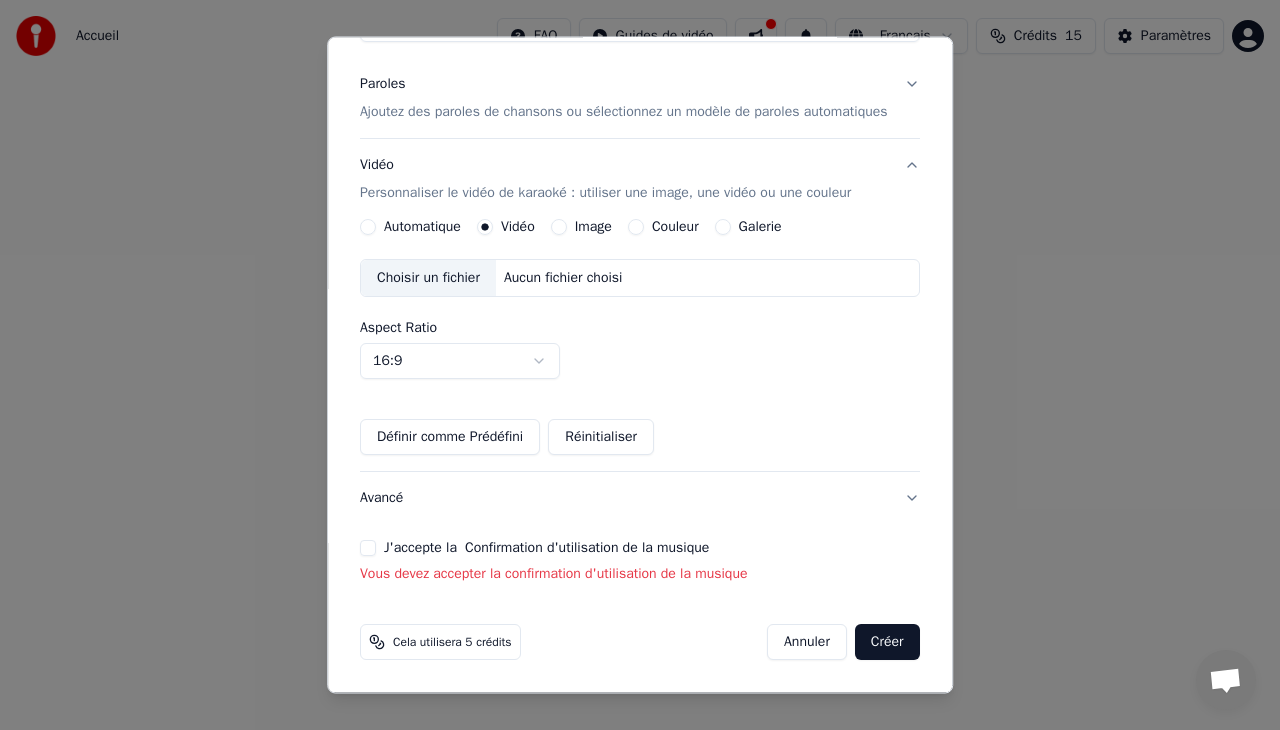 click on "Aucun fichier choisi" at bounding box center (563, 278) 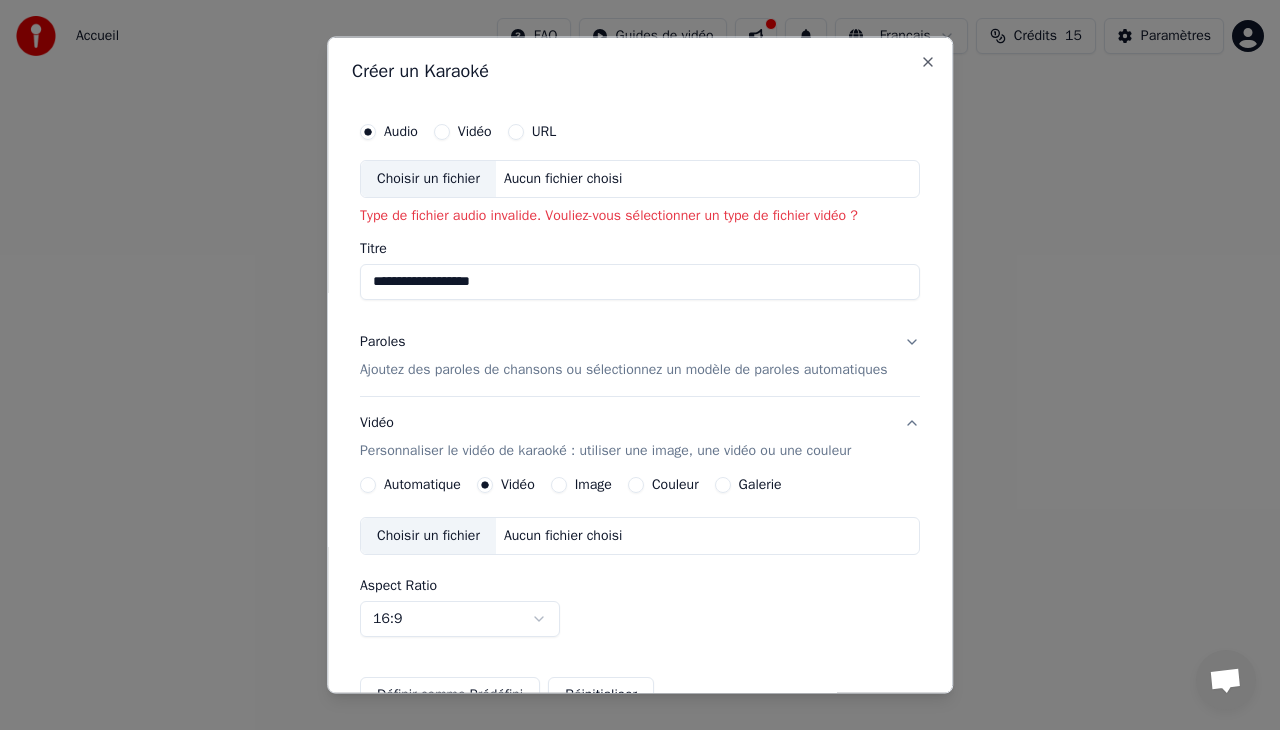 scroll, scrollTop: 100, scrollLeft: 0, axis: vertical 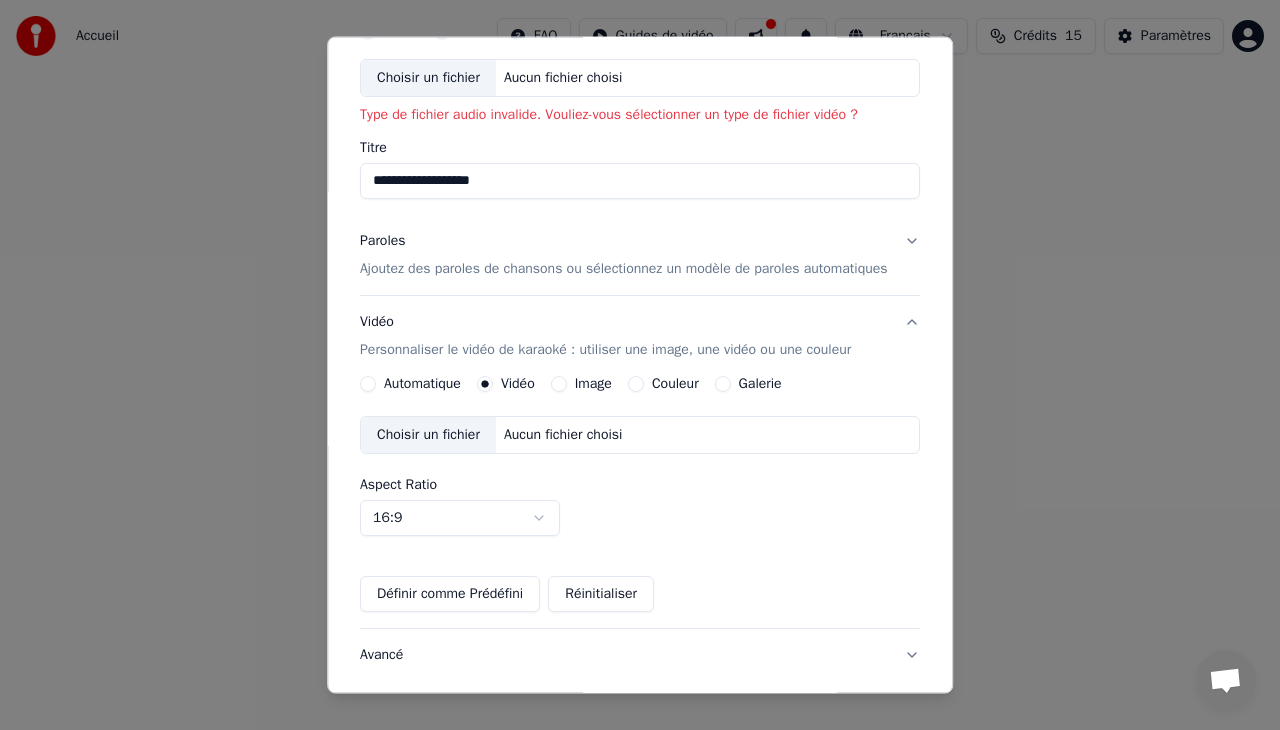 click on "Paroles Ajoutez des paroles de chansons ou sélectionnez un modèle de paroles automatiques" at bounding box center (640, 255) 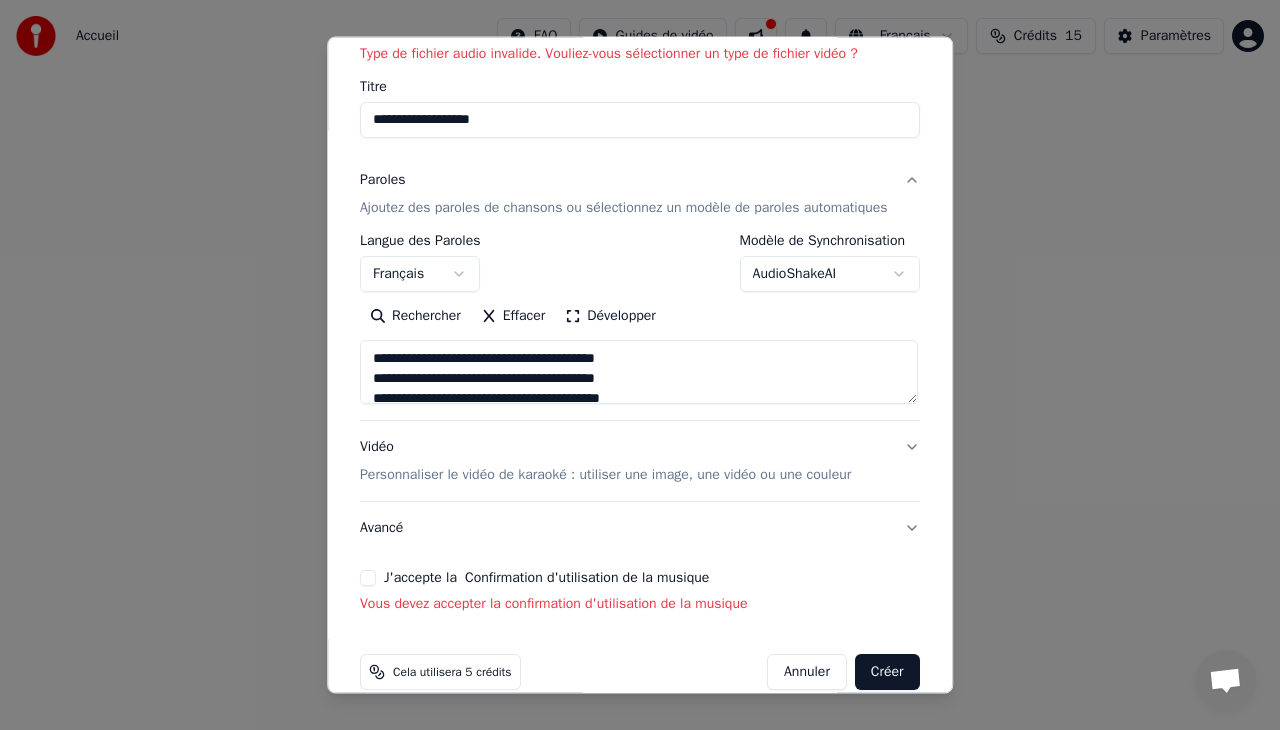 scroll, scrollTop: 208, scrollLeft: 0, axis: vertical 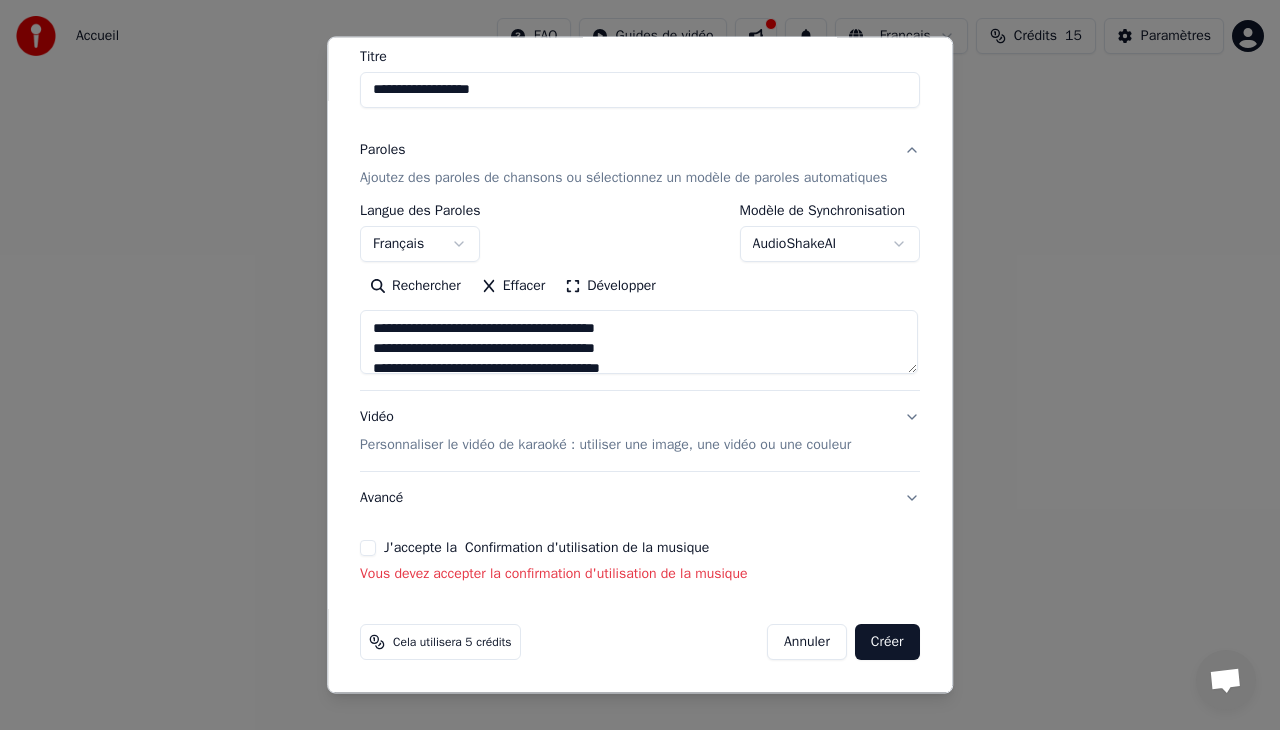 click on "J'accepte la   Confirmation d'utilisation de la musique" at bounding box center (368, 548) 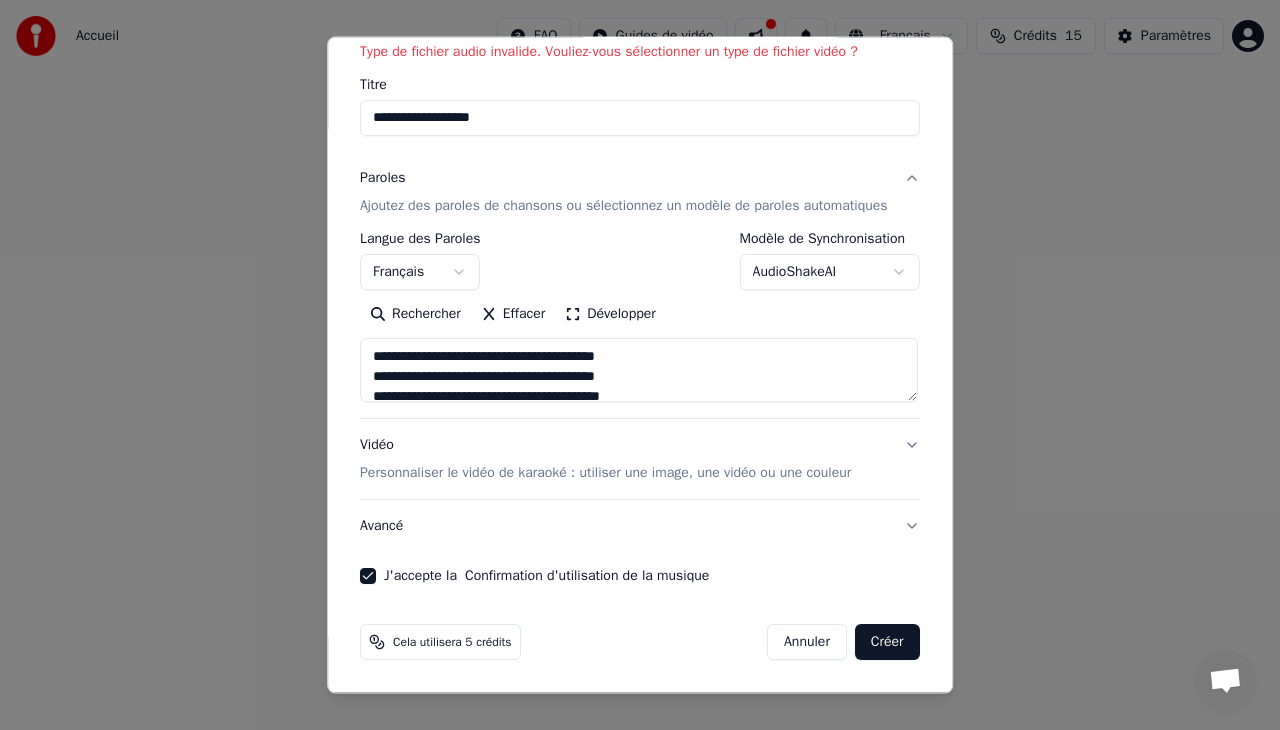 click on "Avancé" at bounding box center [640, 526] 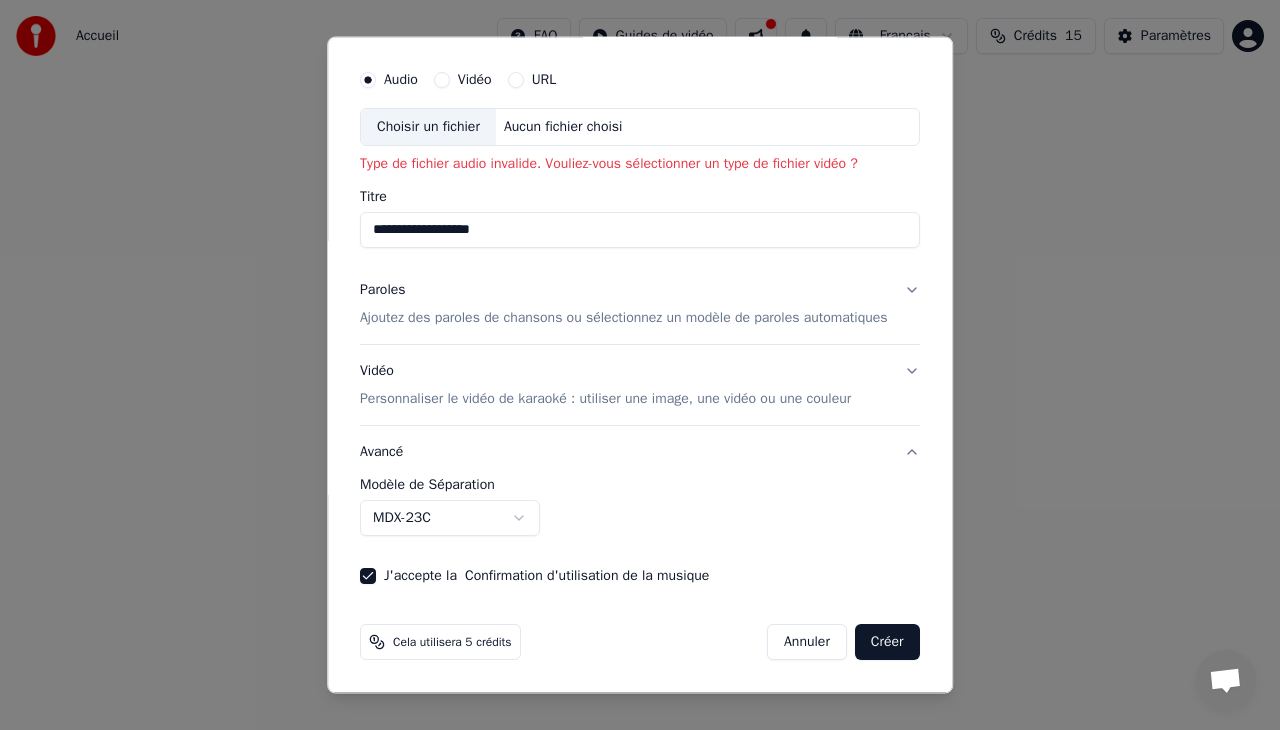 scroll, scrollTop: 68, scrollLeft: 0, axis: vertical 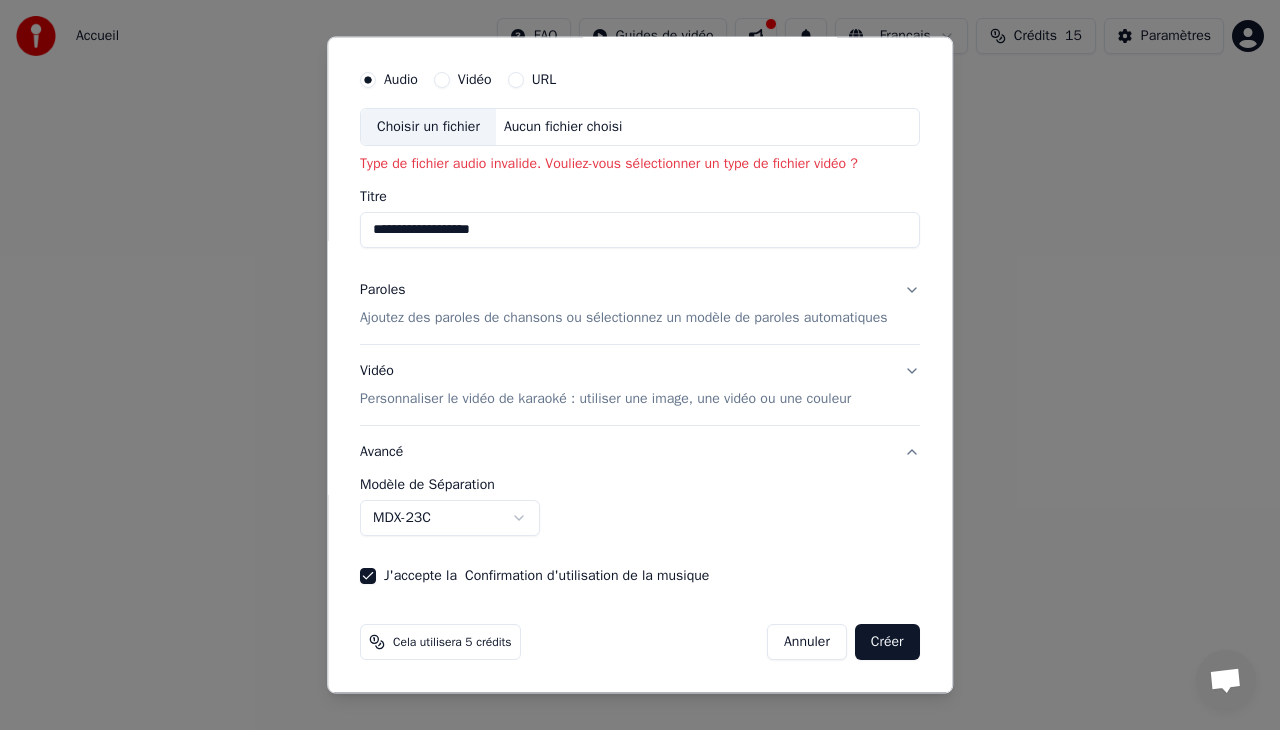 click on "**********" at bounding box center [640, 300] 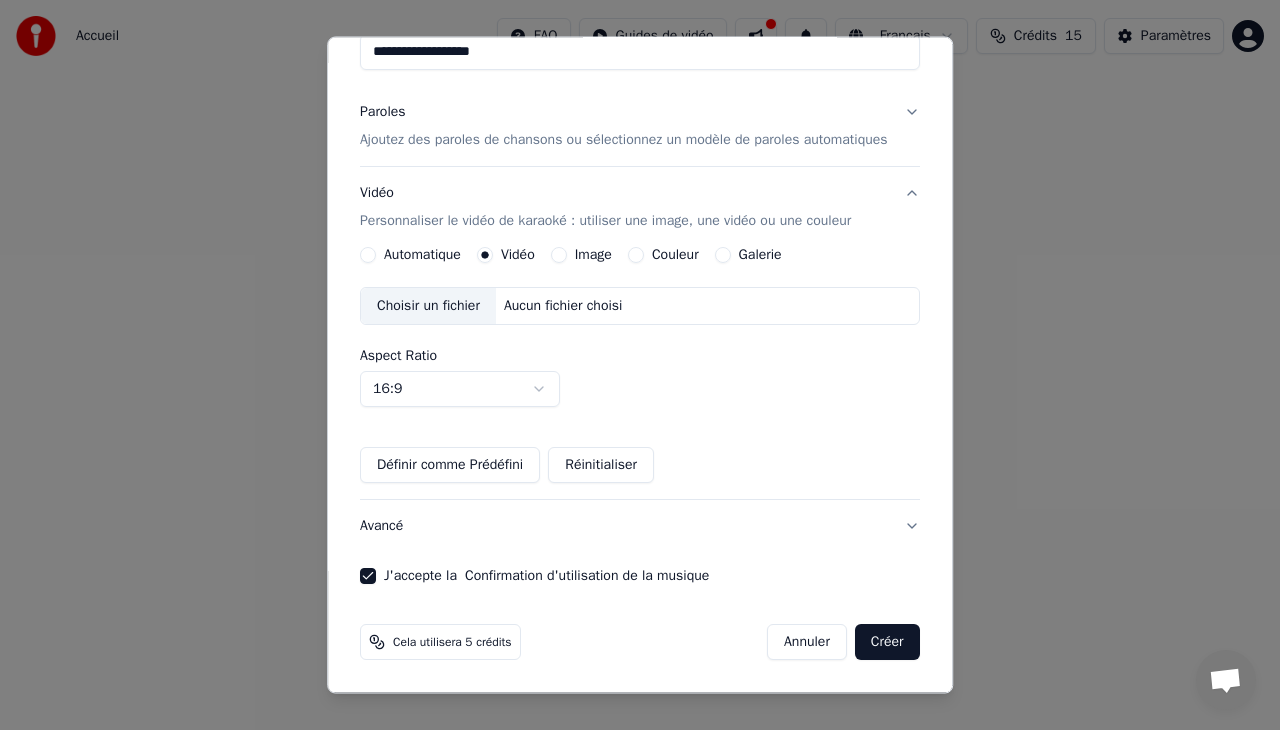 scroll, scrollTop: 246, scrollLeft: 0, axis: vertical 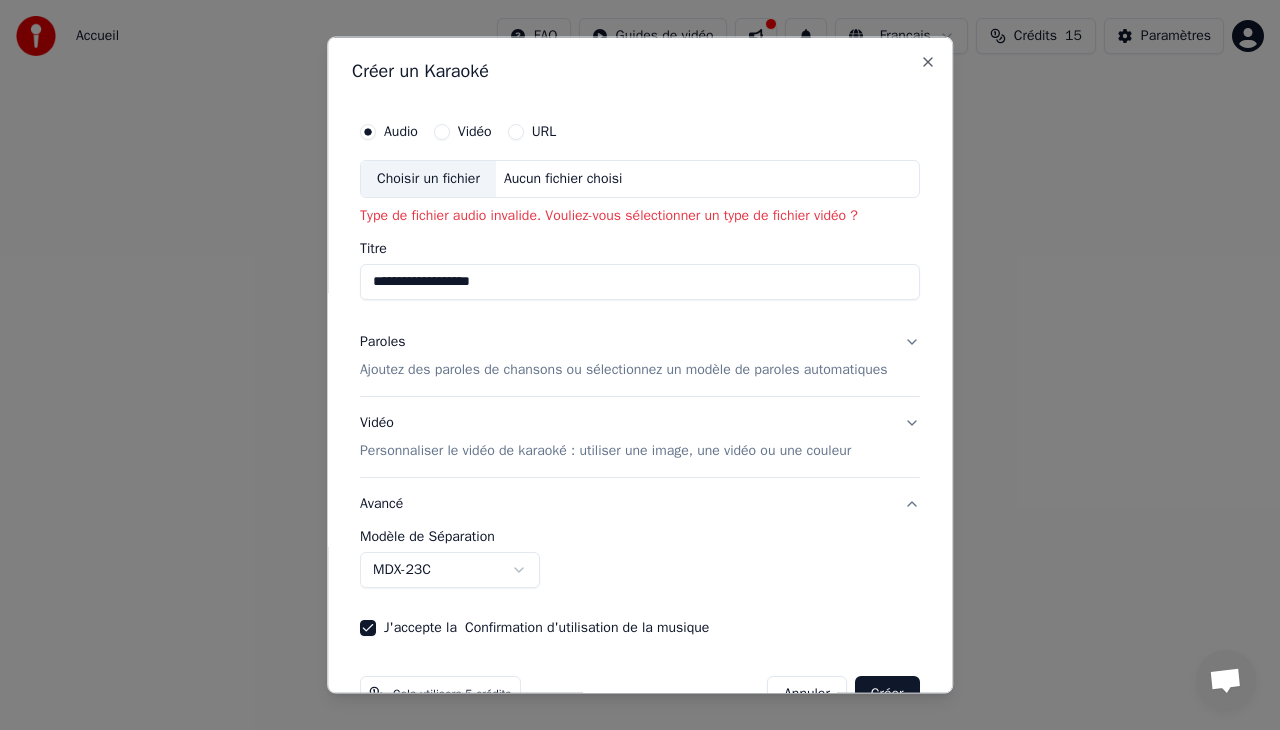 click on "Vidéo" at bounding box center [442, 132] 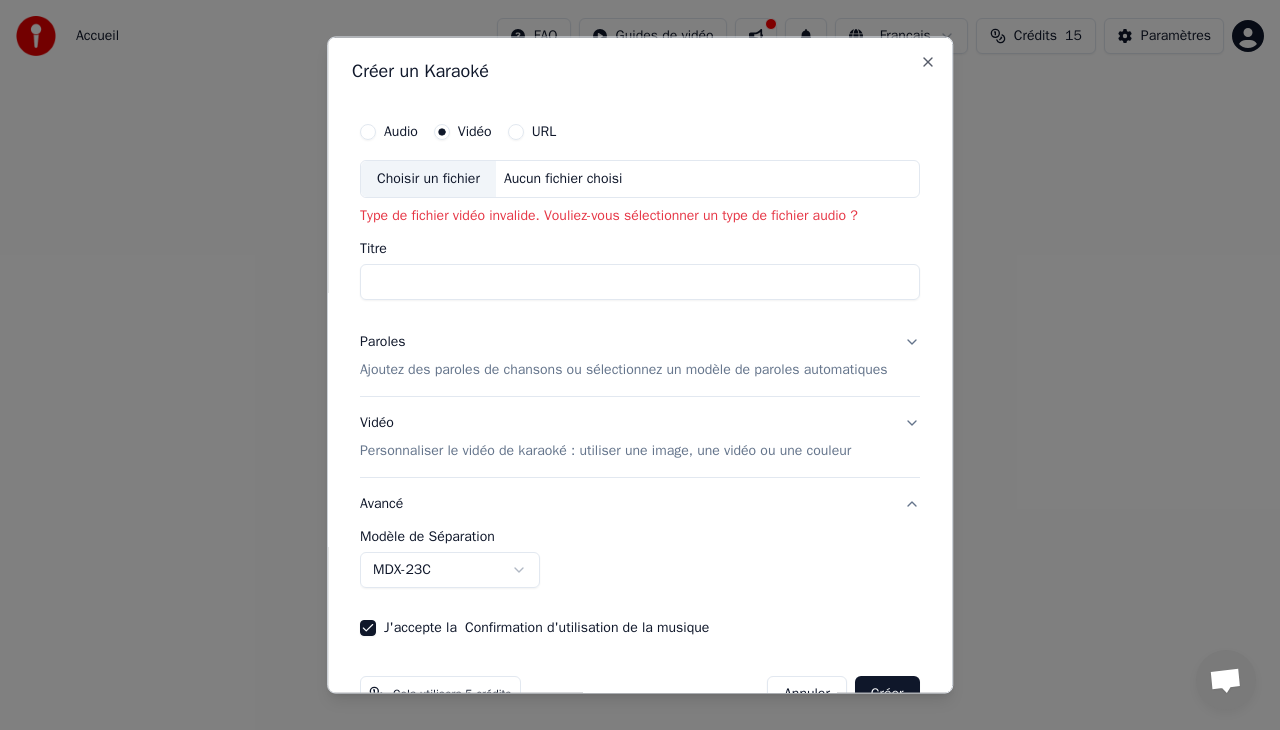 click on "Audio" at bounding box center (368, 132) 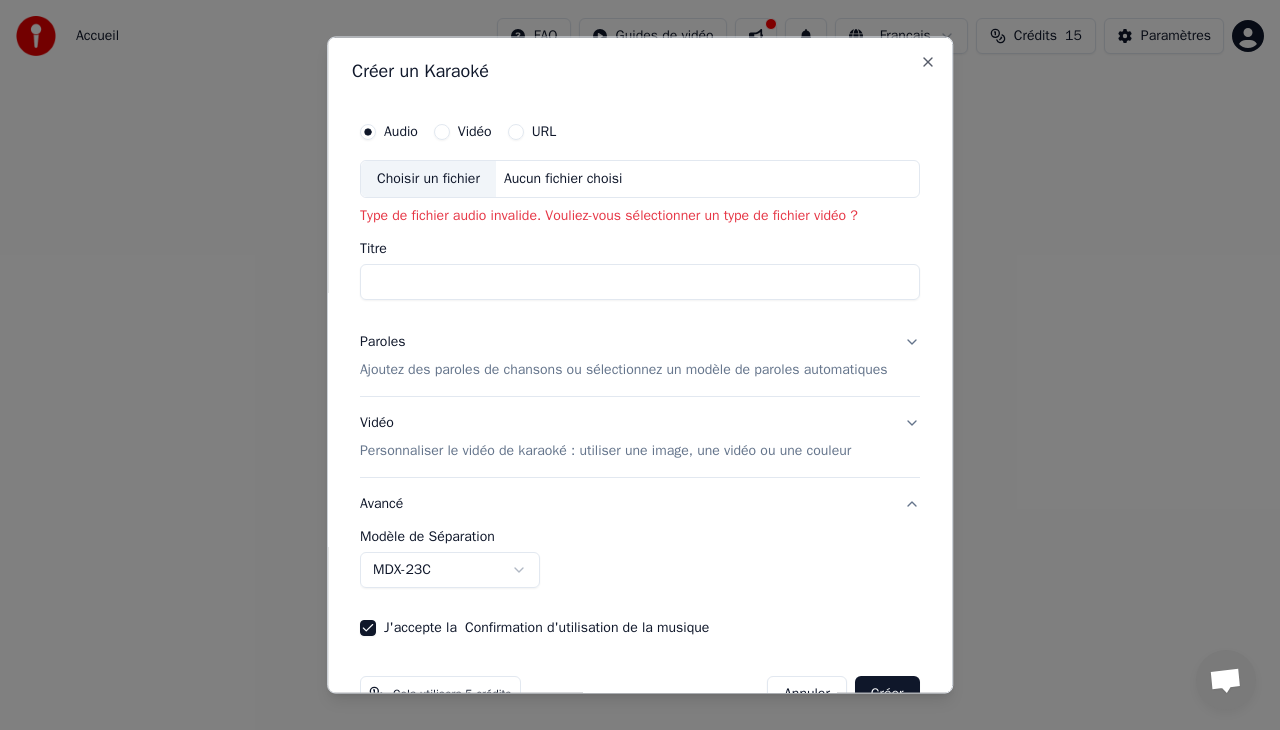 click on "URL" at bounding box center (516, 132) 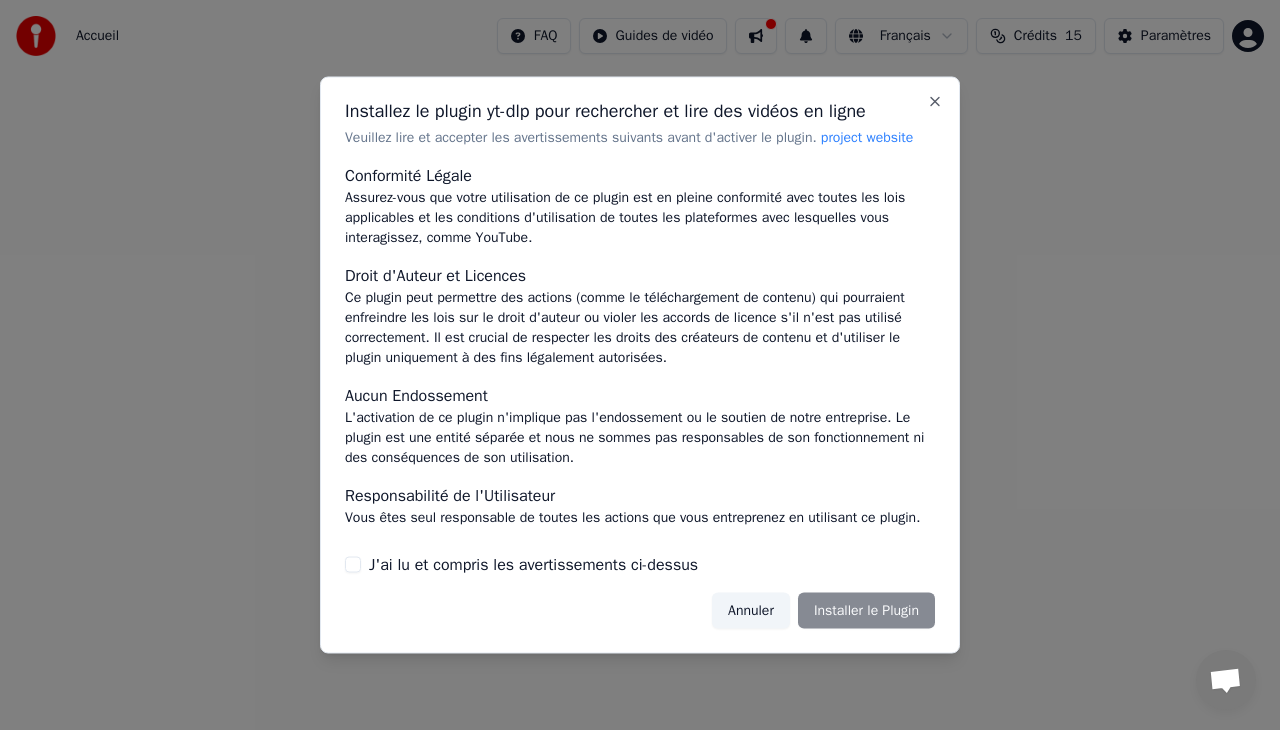 click on "Annuler" at bounding box center (751, 610) 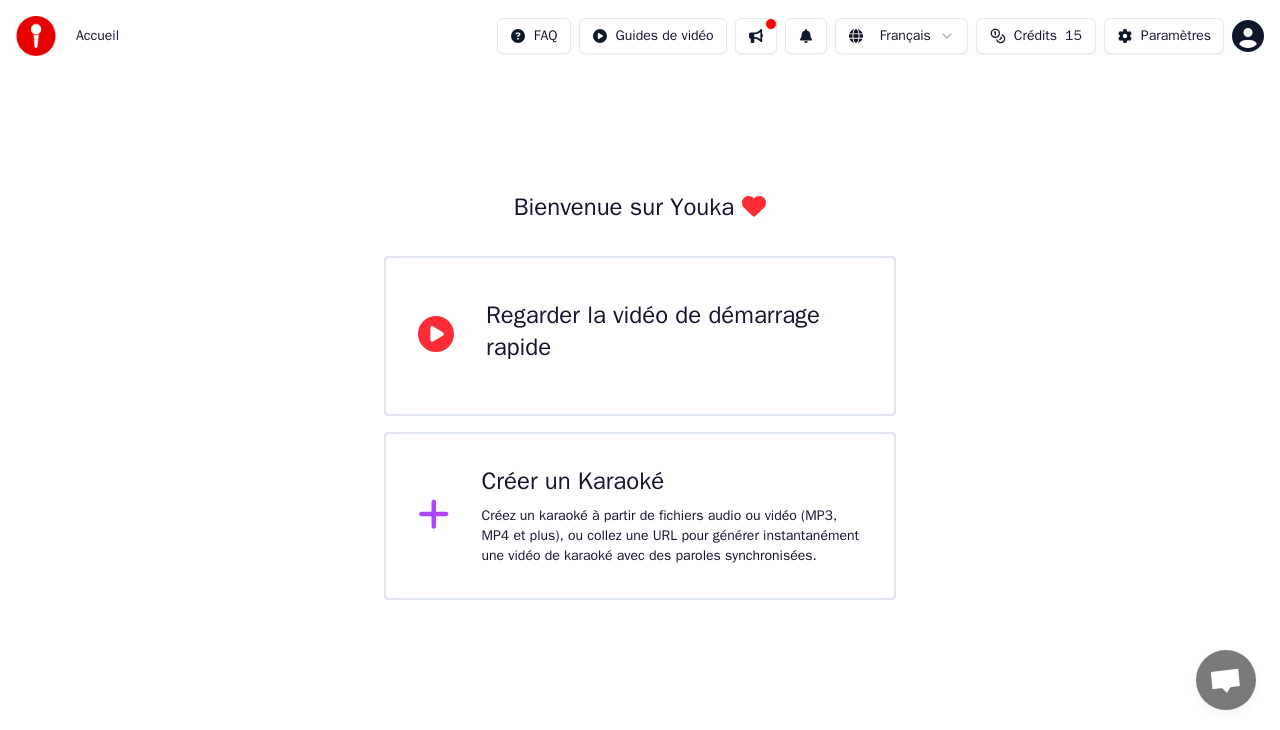 click on "Créer un Karaoké" at bounding box center (672, 482) 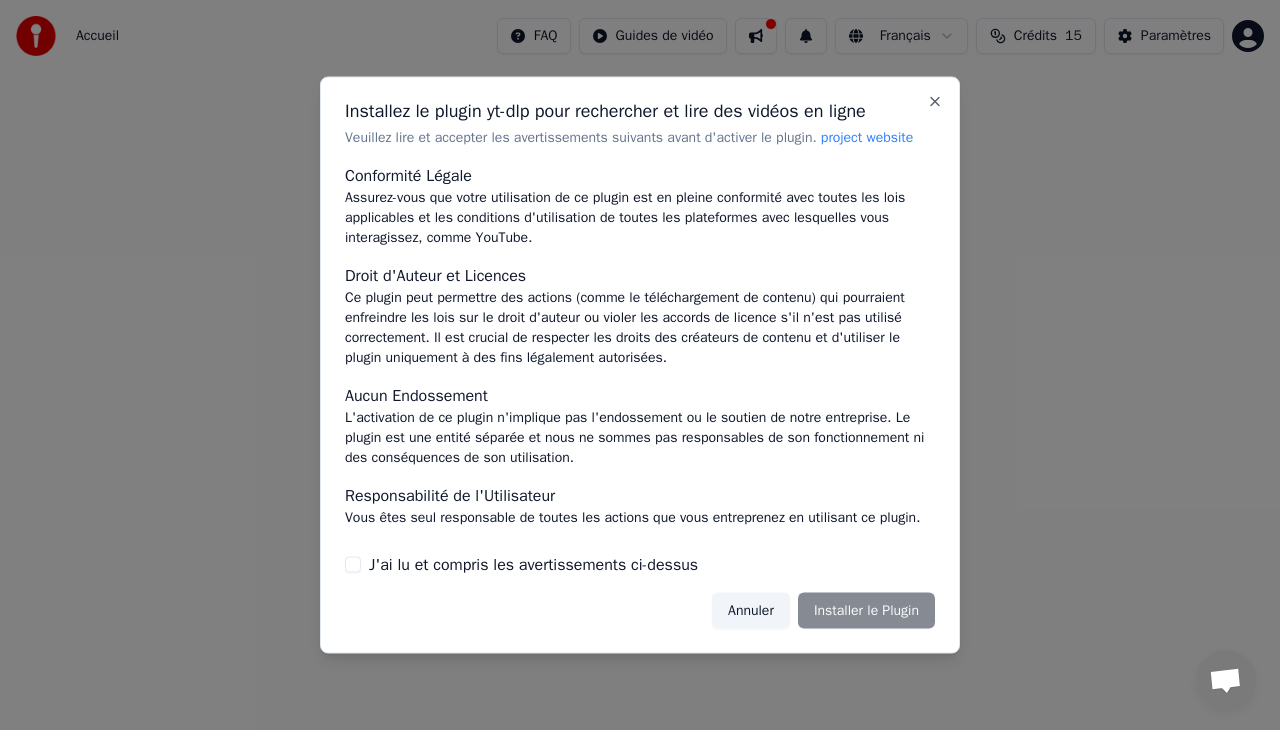 drag, startPoint x: 348, startPoint y: 566, endPoint x: 372, endPoint y: 566, distance: 24 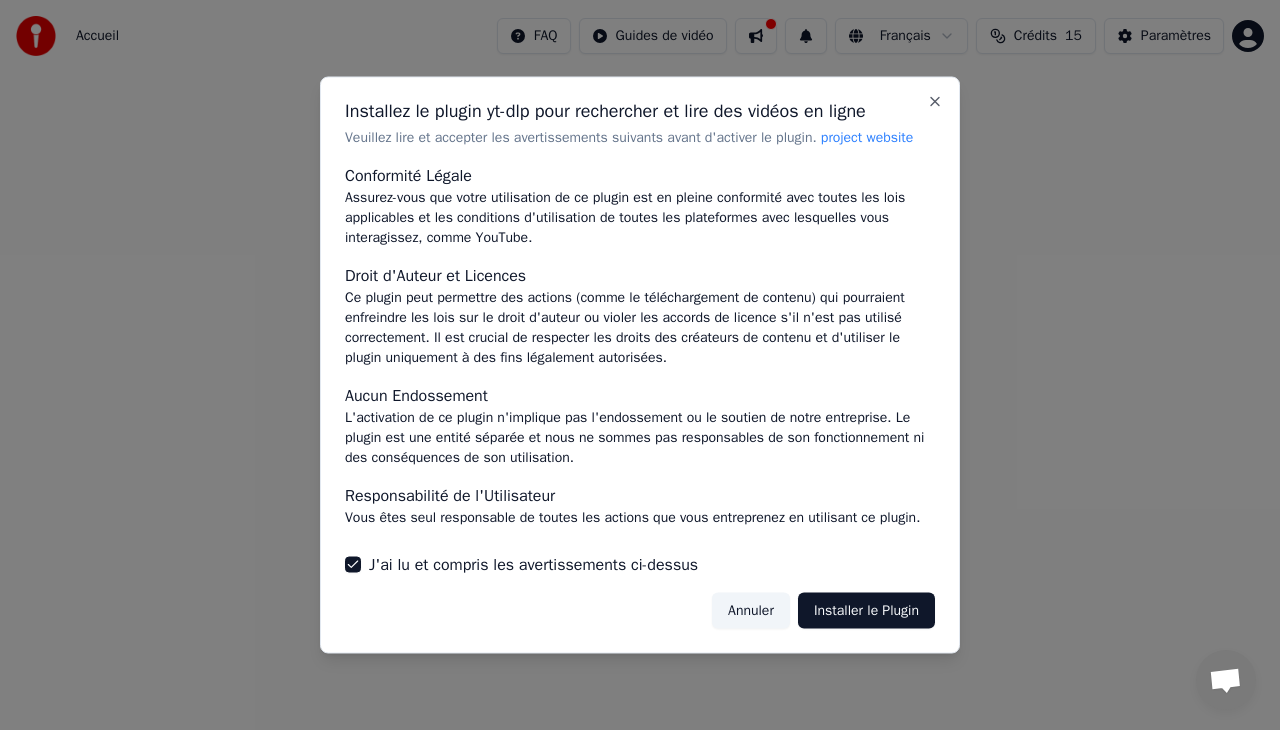 click on "Installer le Plugin" at bounding box center [866, 610] 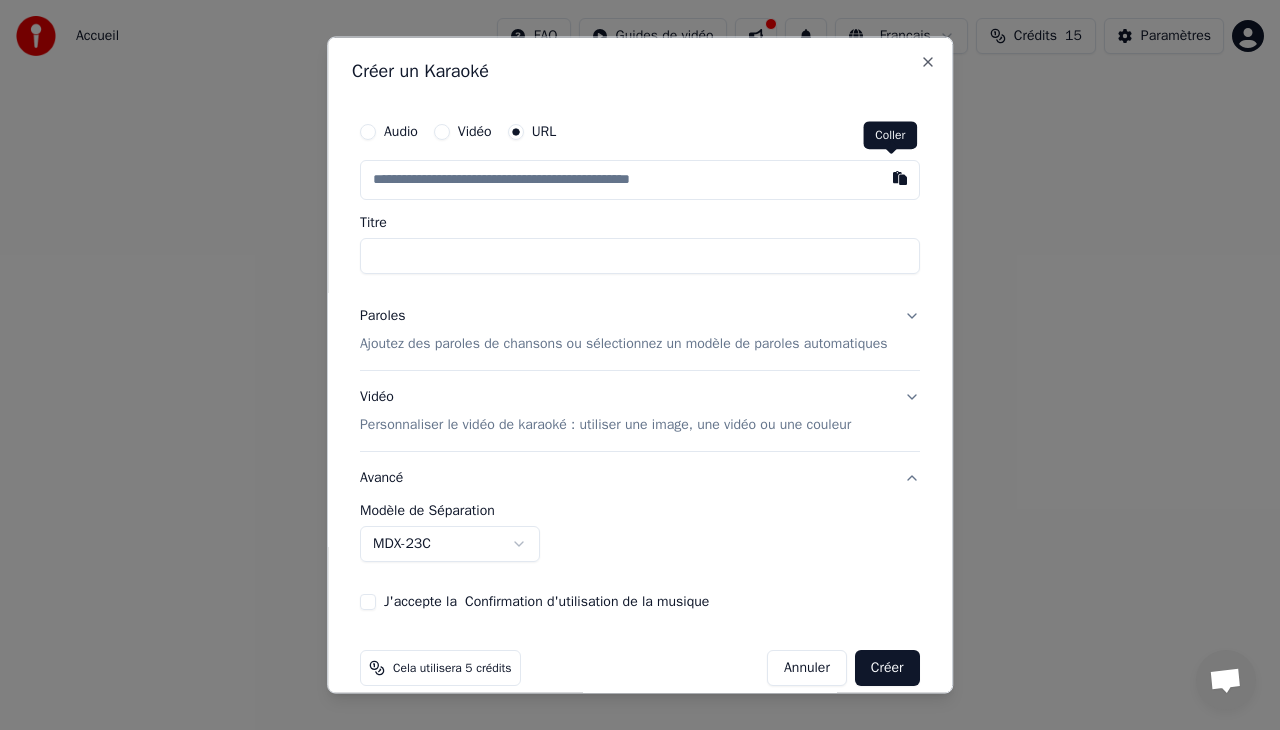 click at bounding box center [900, 178] 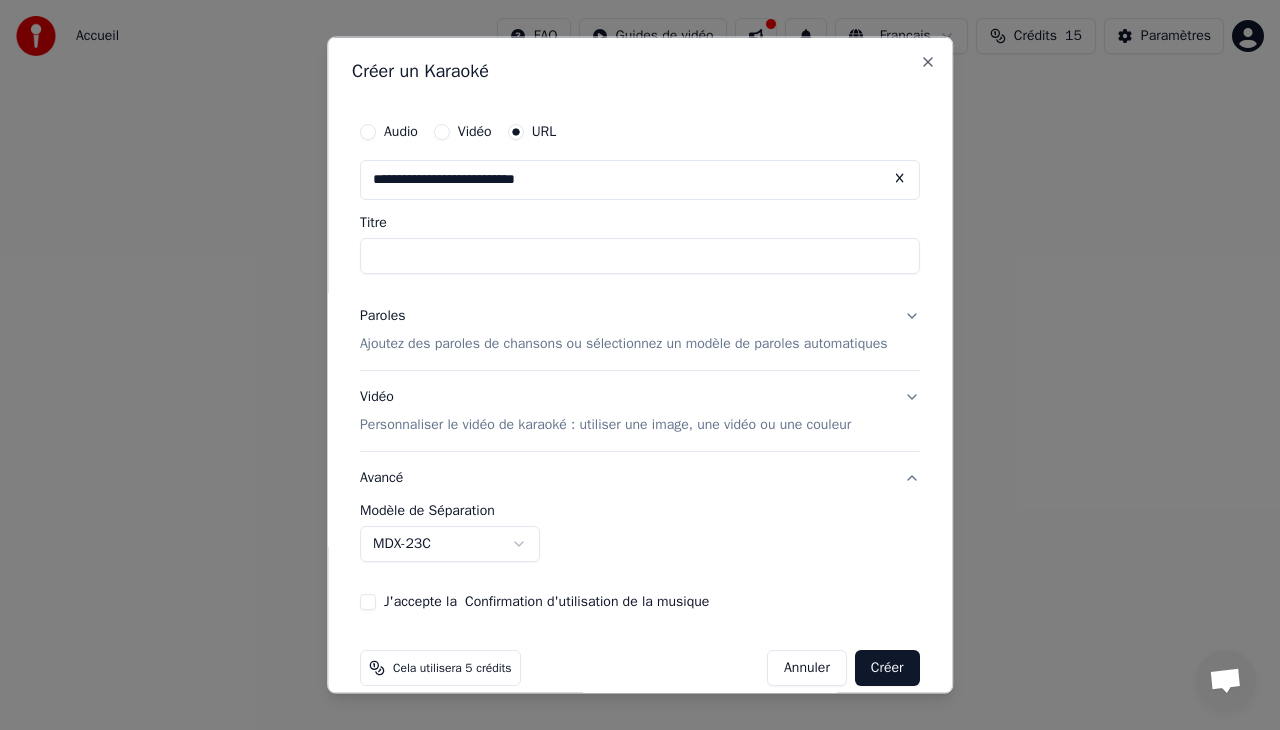 type on "**********" 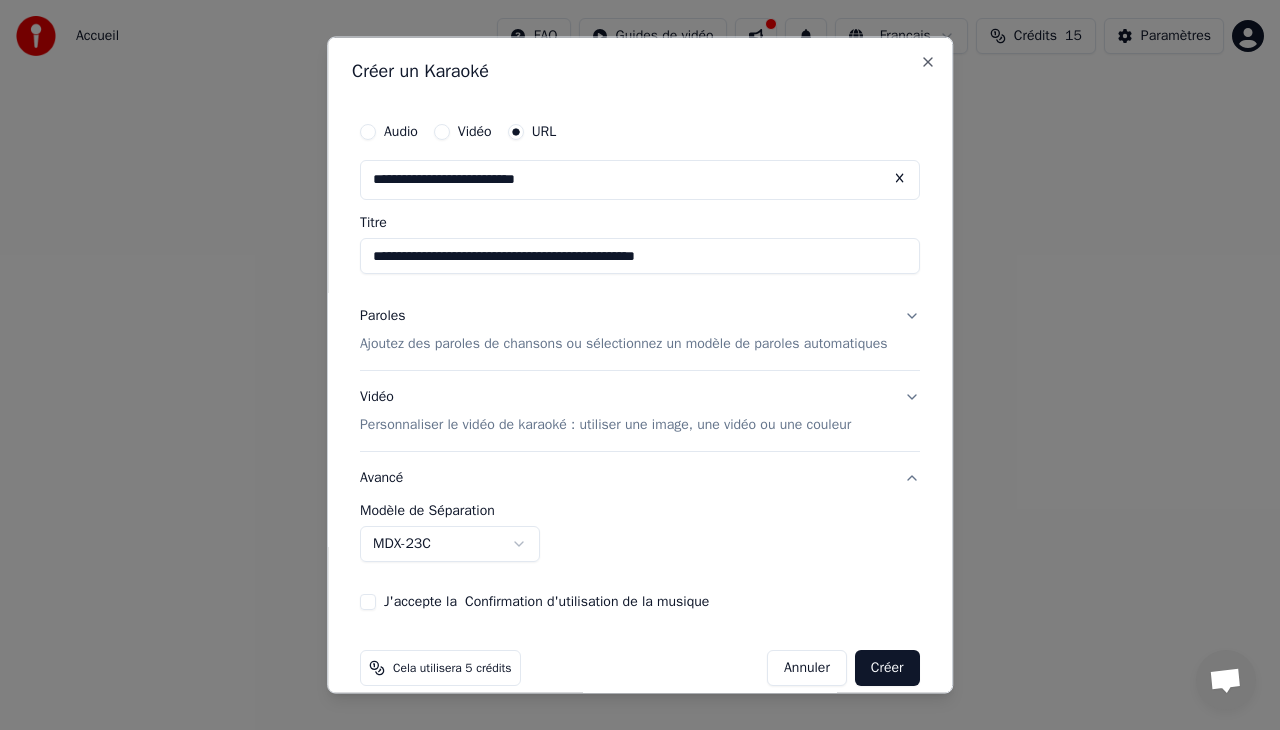 click on "Paroles Ajoutez des paroles de chansons ou sélectionnez un modèle de paroles automatiques" at bounding box center (640, 330) 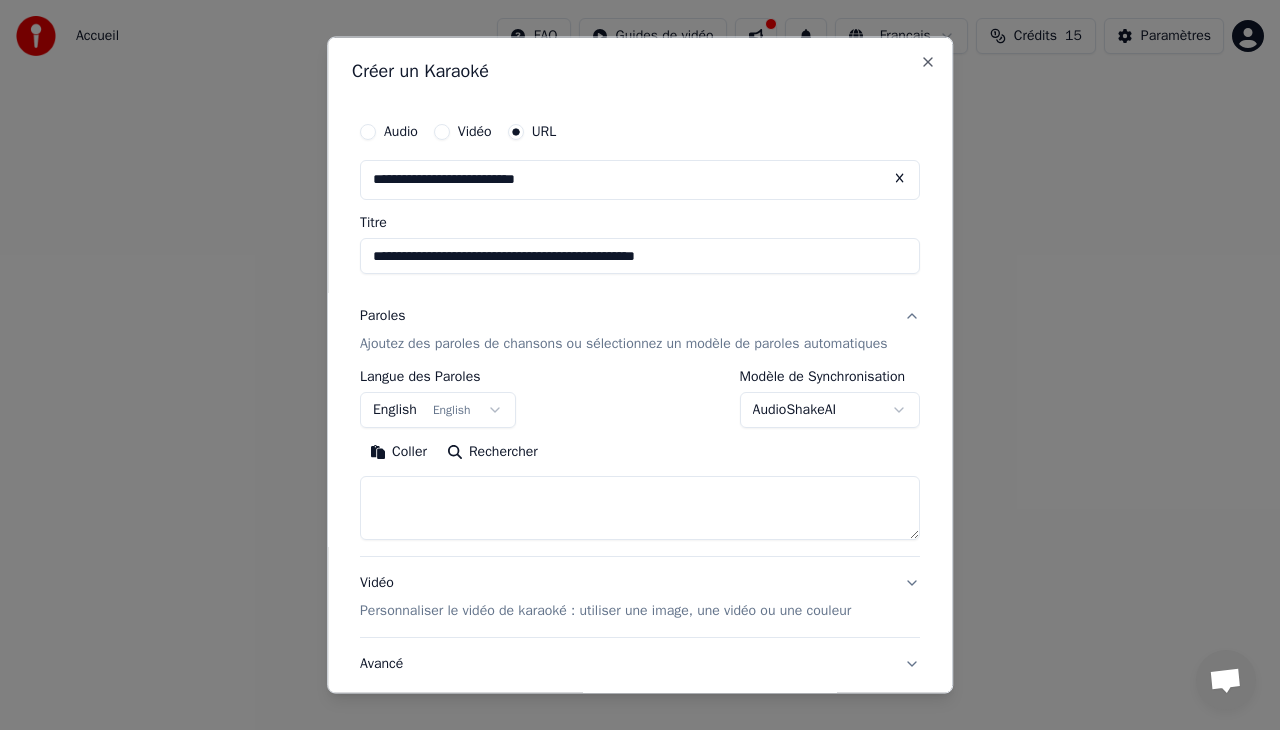 click at bounding box center (640, 507) 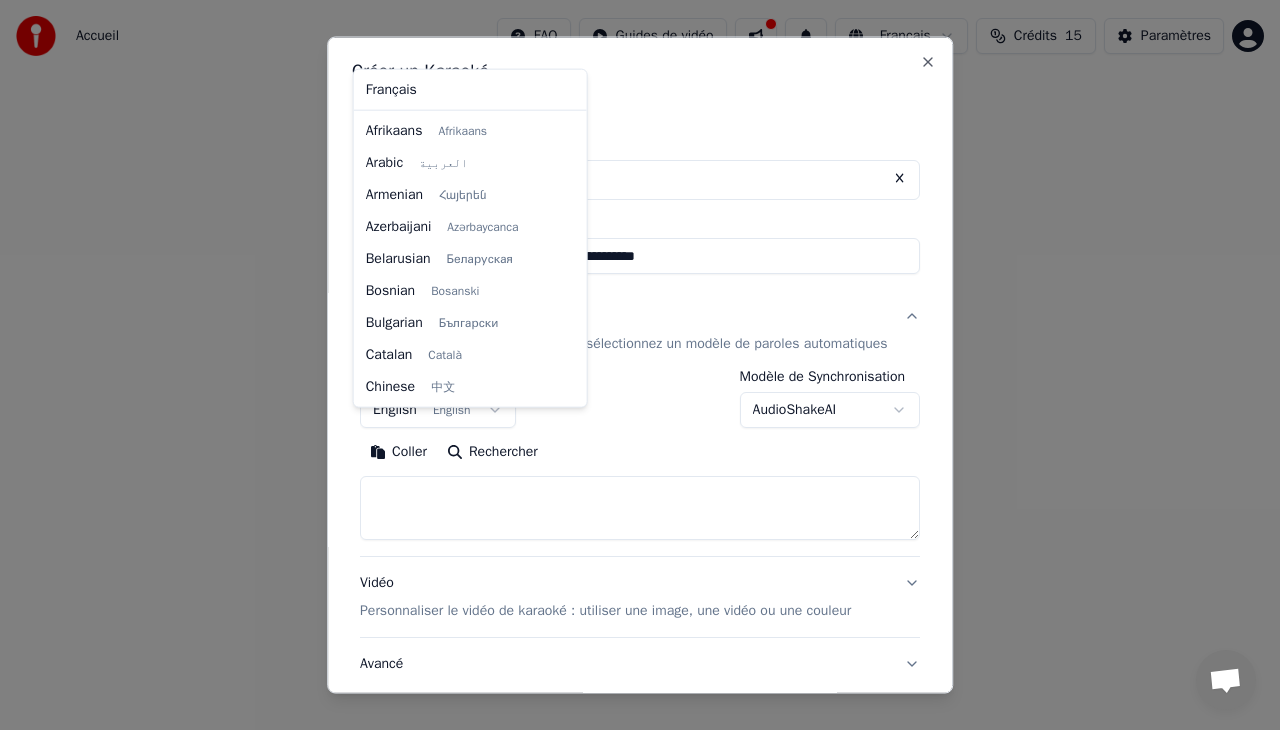scroll, scrollTop: 160, scrollLeft: 0, axis: vertical 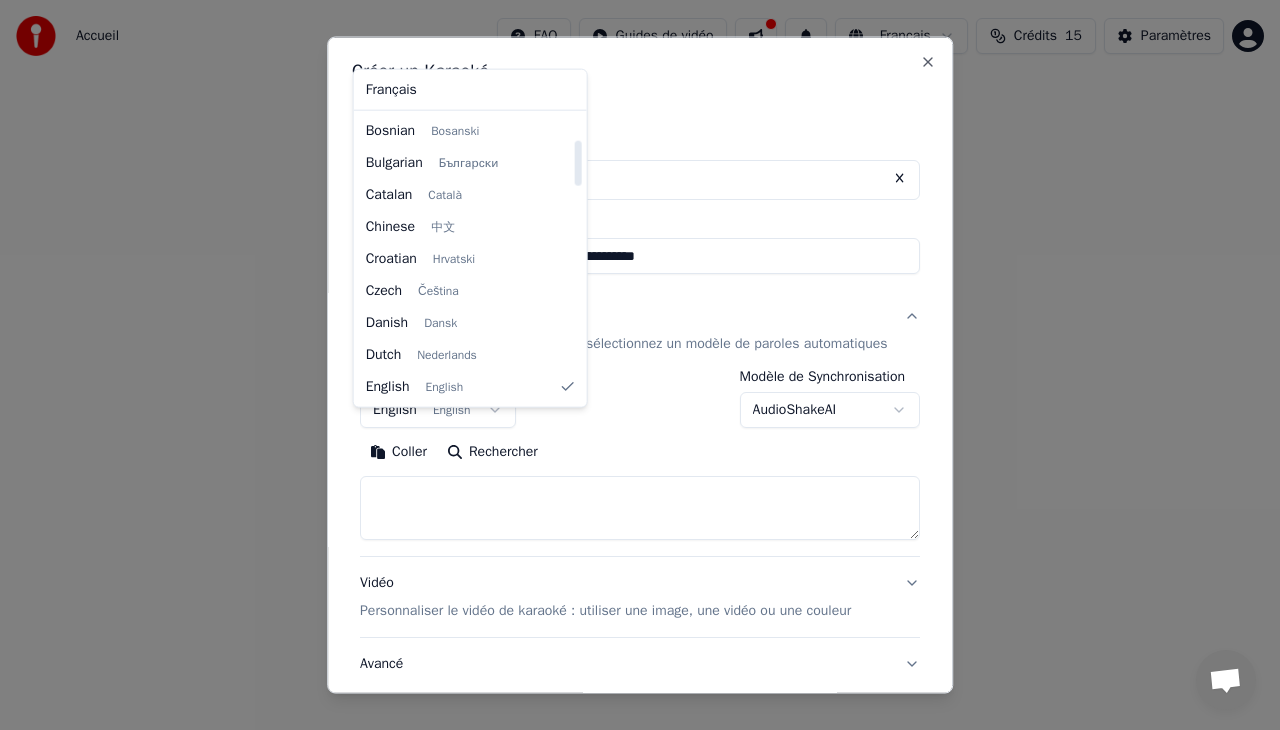 select on "**" 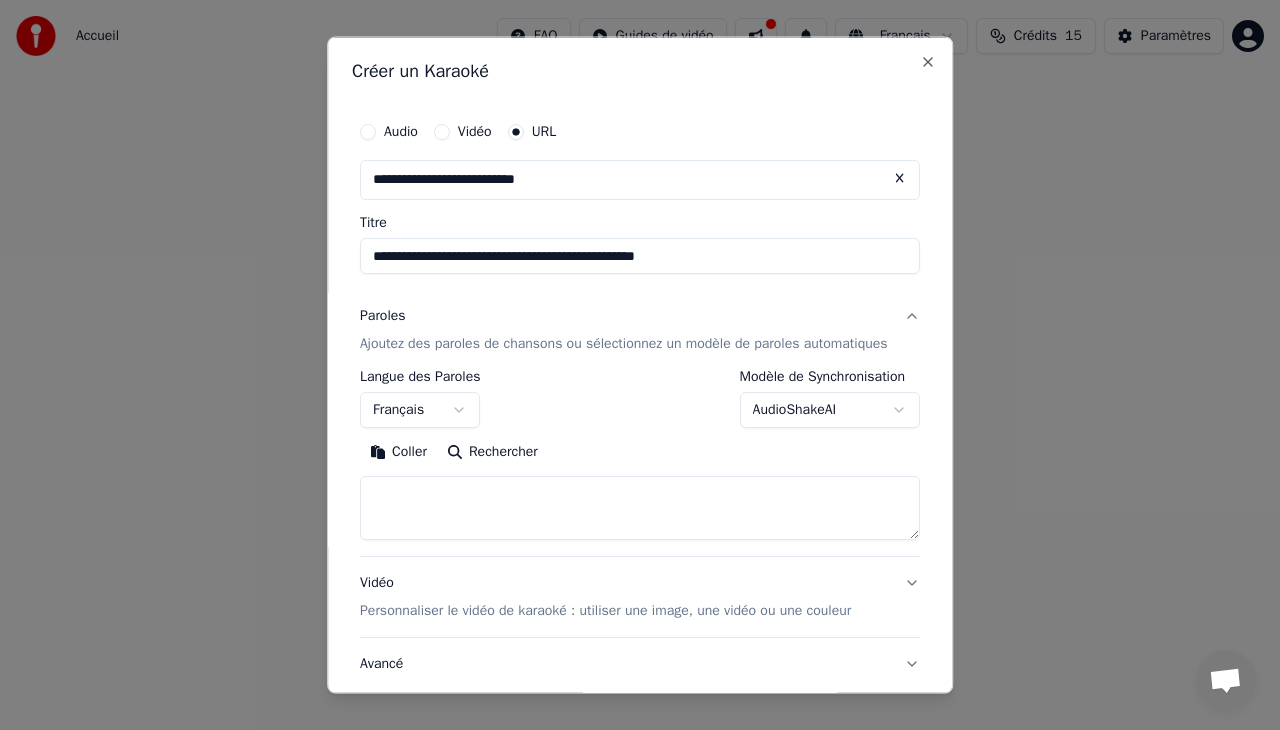 click at bounding box center (640, 507) 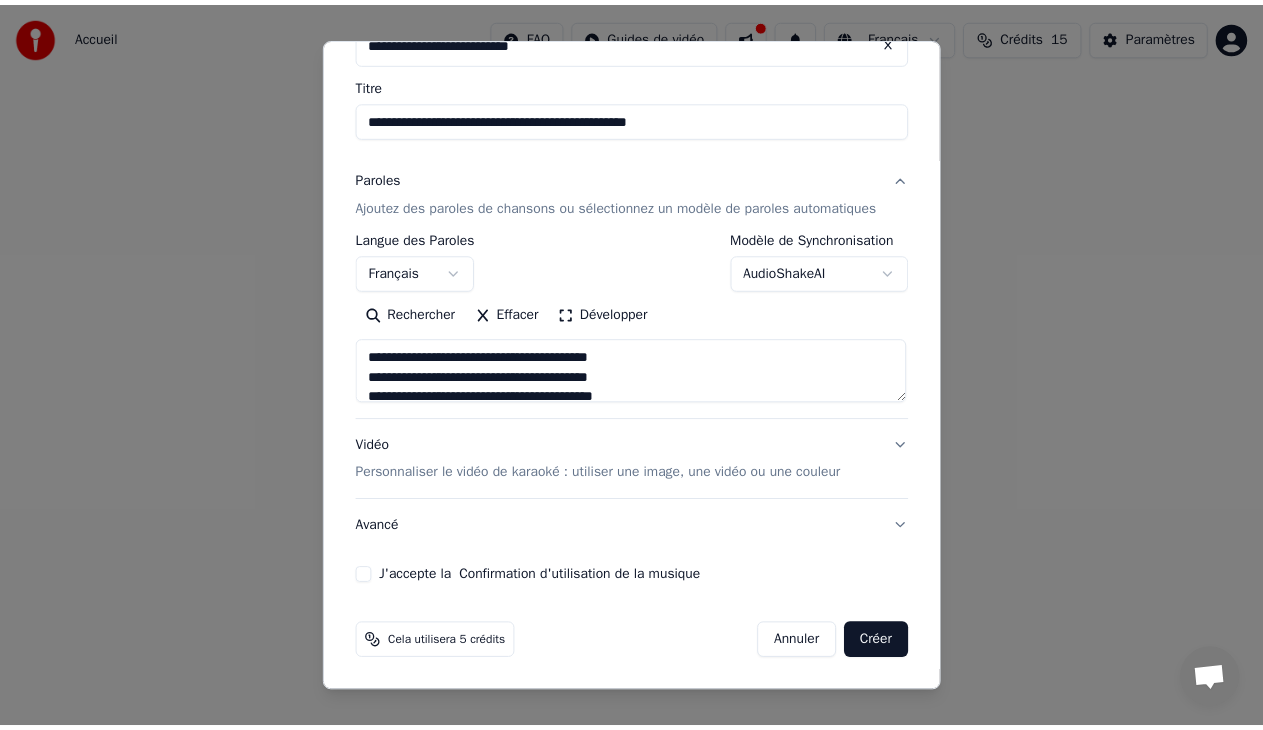 scroll, scrollTop: 155, scrollLeft: 0, axis: vertical 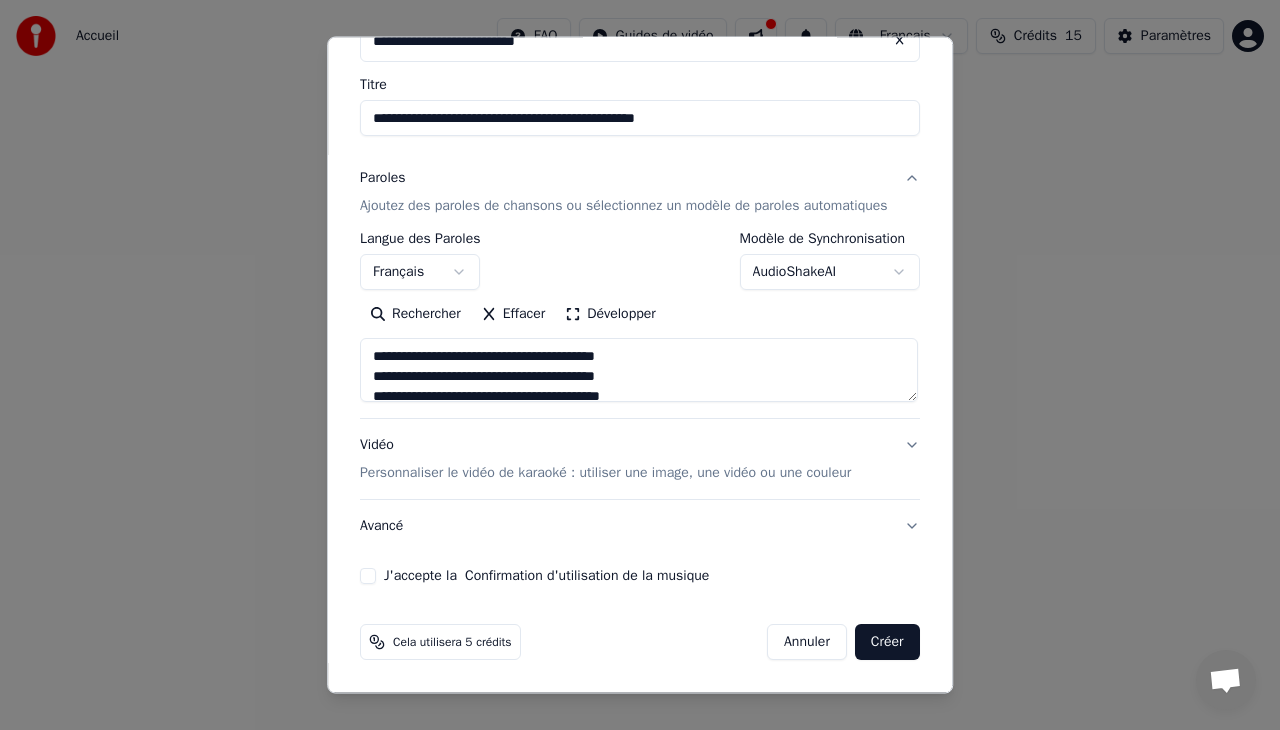 click on "Créer" at bounding box center (887, 642) 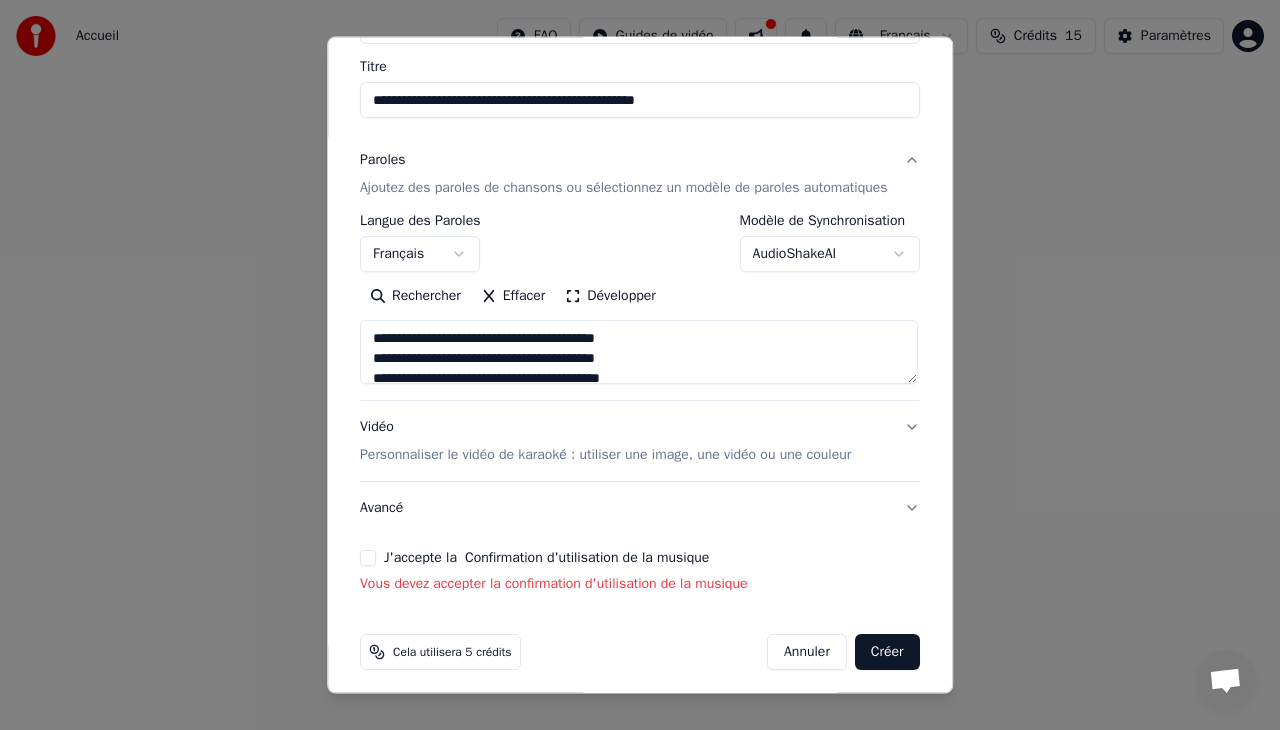click on "J'accepte la   Confirmation d'utilisation de la musique" at bounding box center [368, 558] 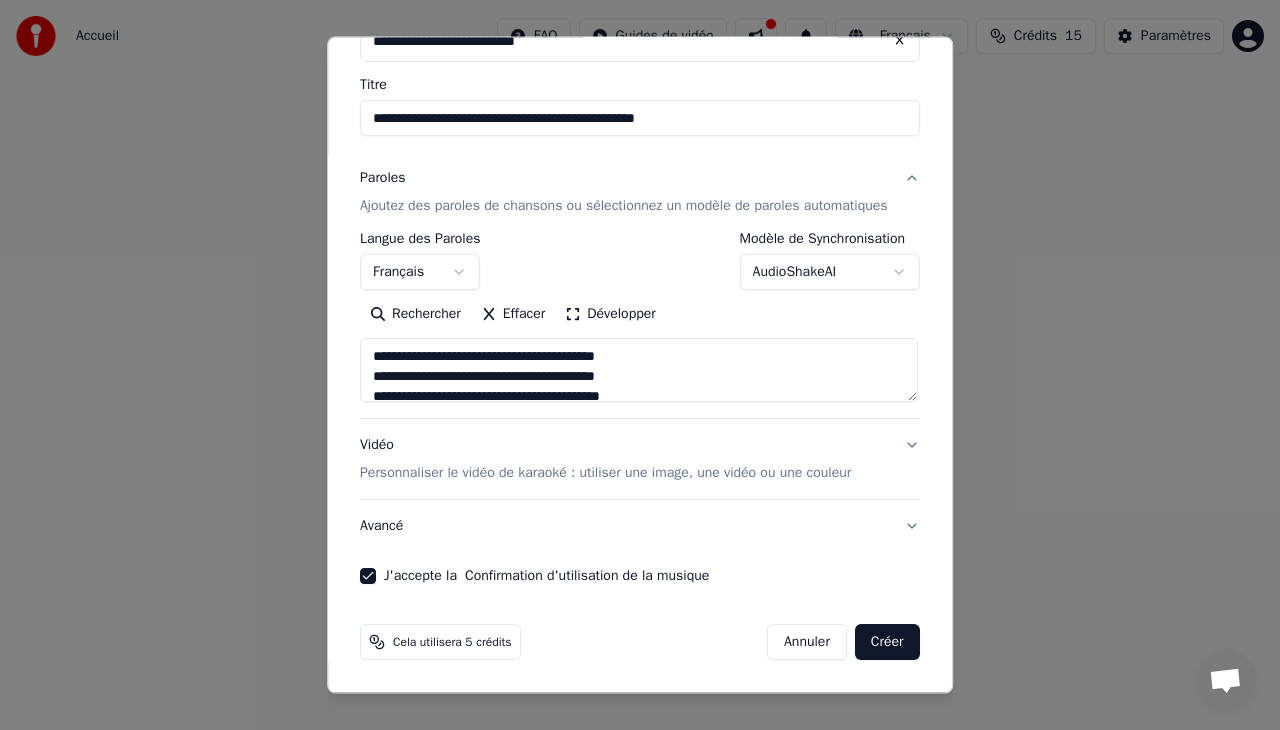 click on "Créer" at bounding box center [887, 642] 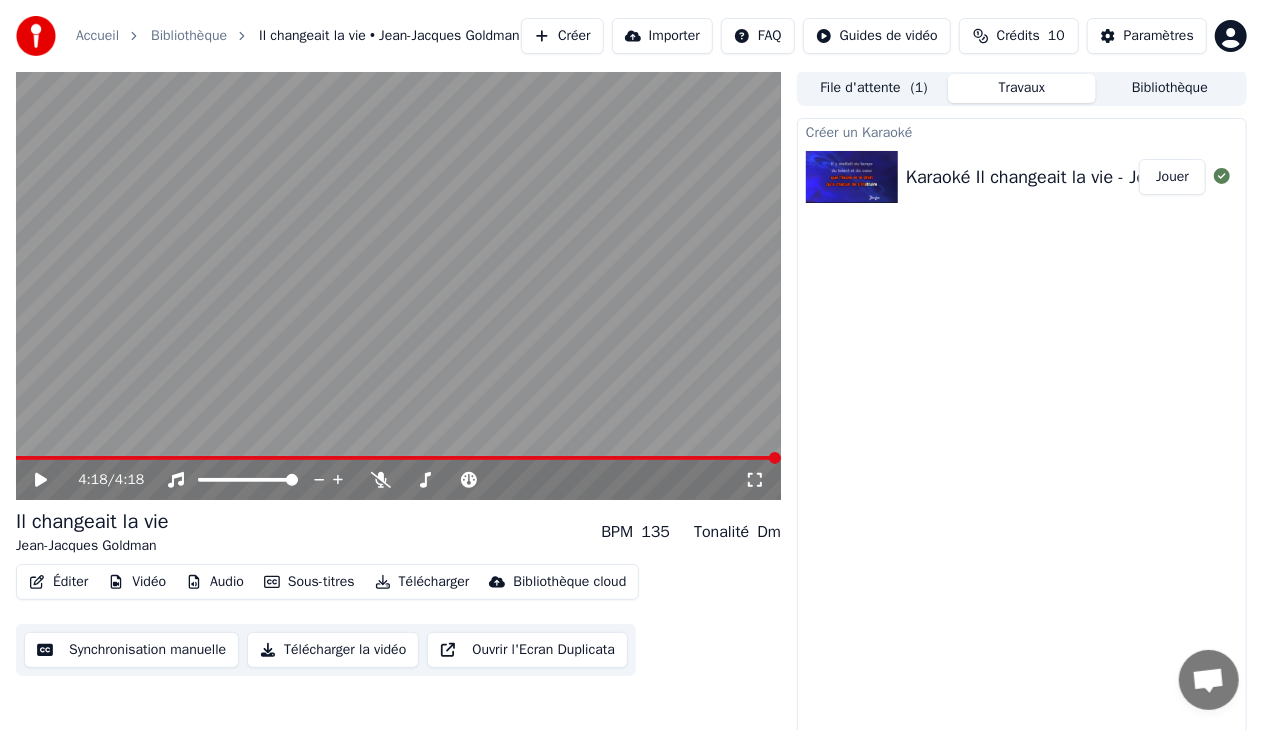 scroll, scrollTop: 20, scrollLeft: 0, axis: vertical 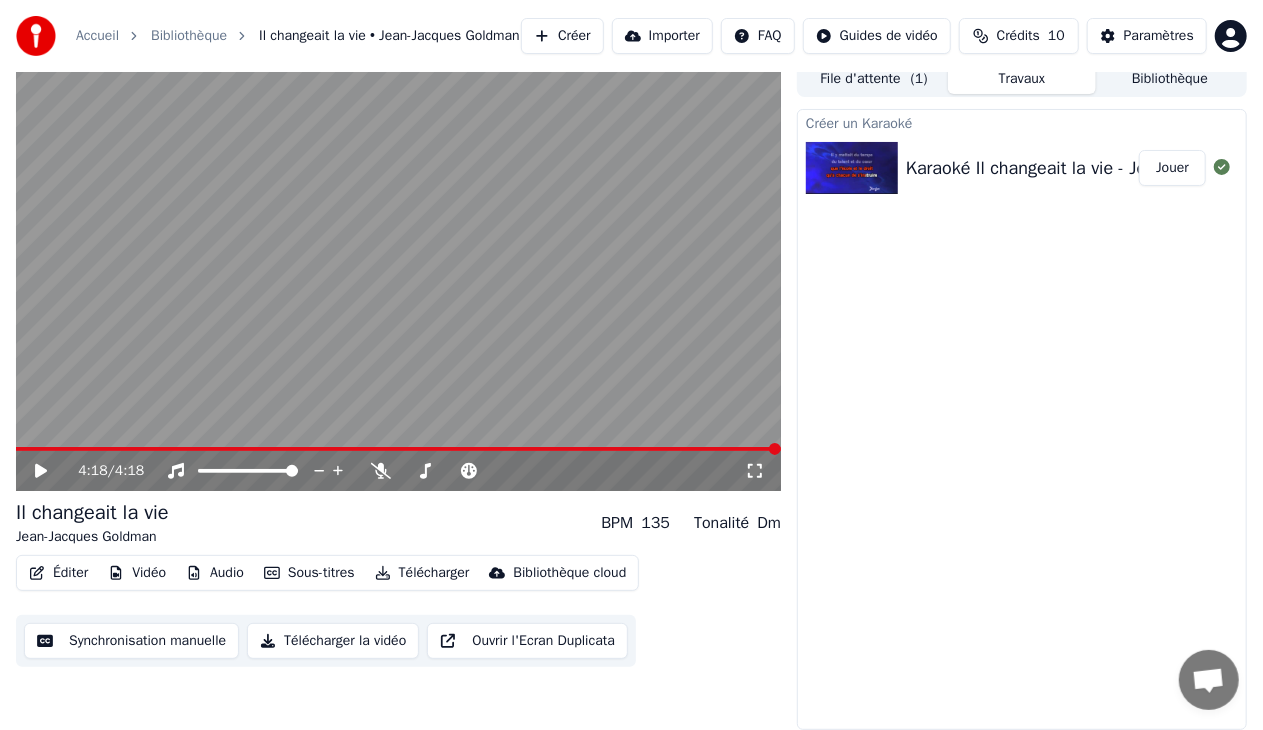 click on "Synchronisation manuelle" at bounding box center [131, 641] 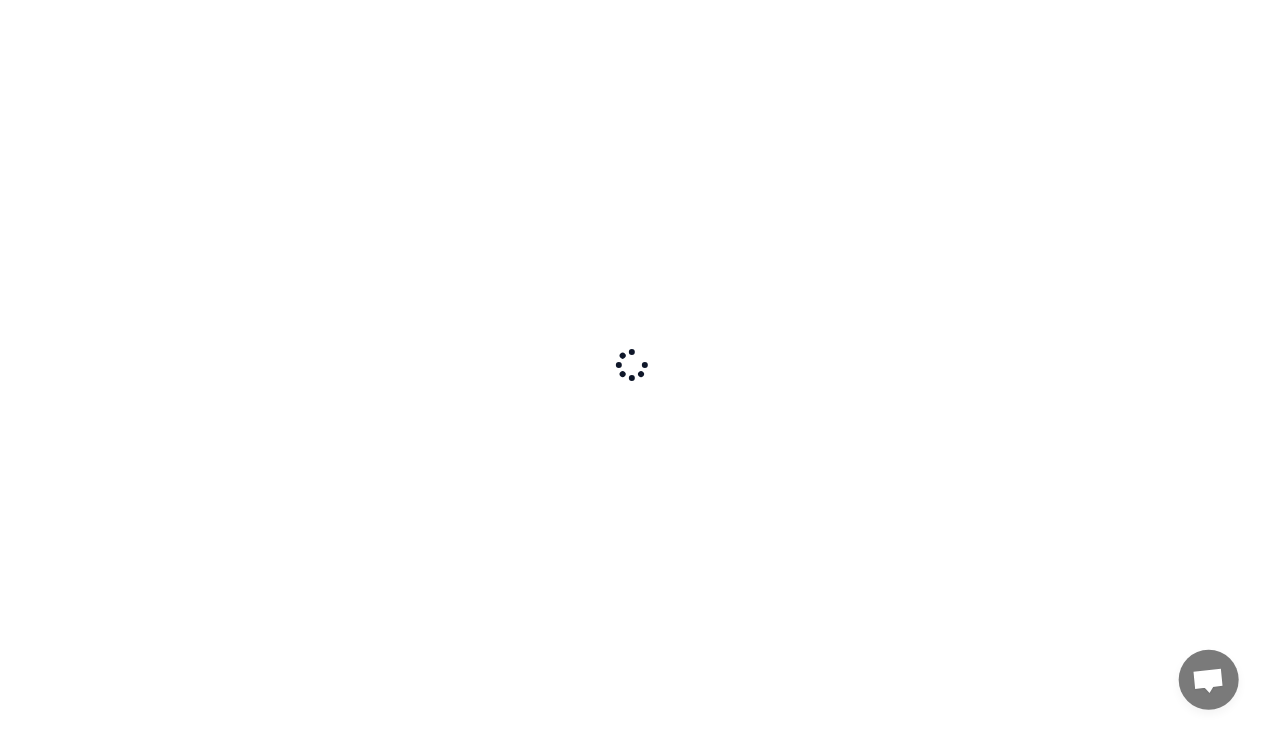 scroll, scrollTop: 0, scrollLeft: 0, axis: both 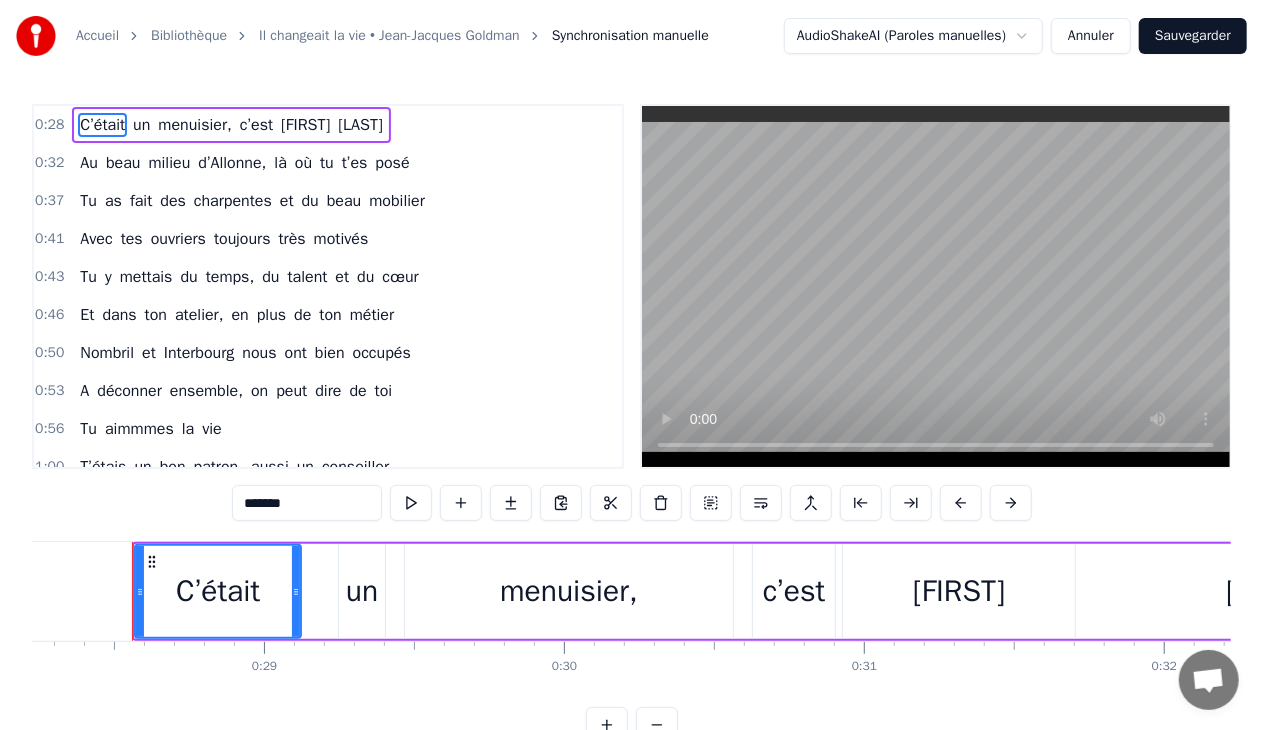 click on "C’était un menuisier, c’est [FIRST] [LAST]" at bounding box center [716, 591] 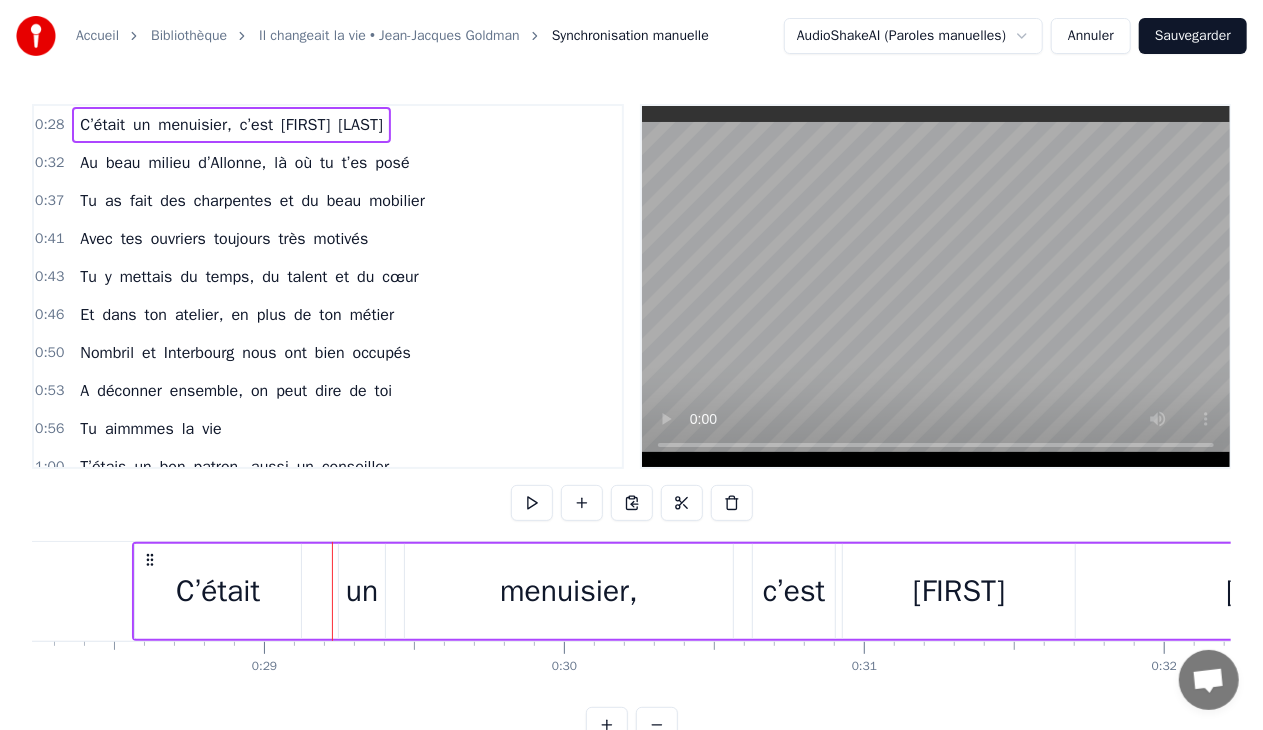 click on "menuisier," at bounding box center [569, 591] 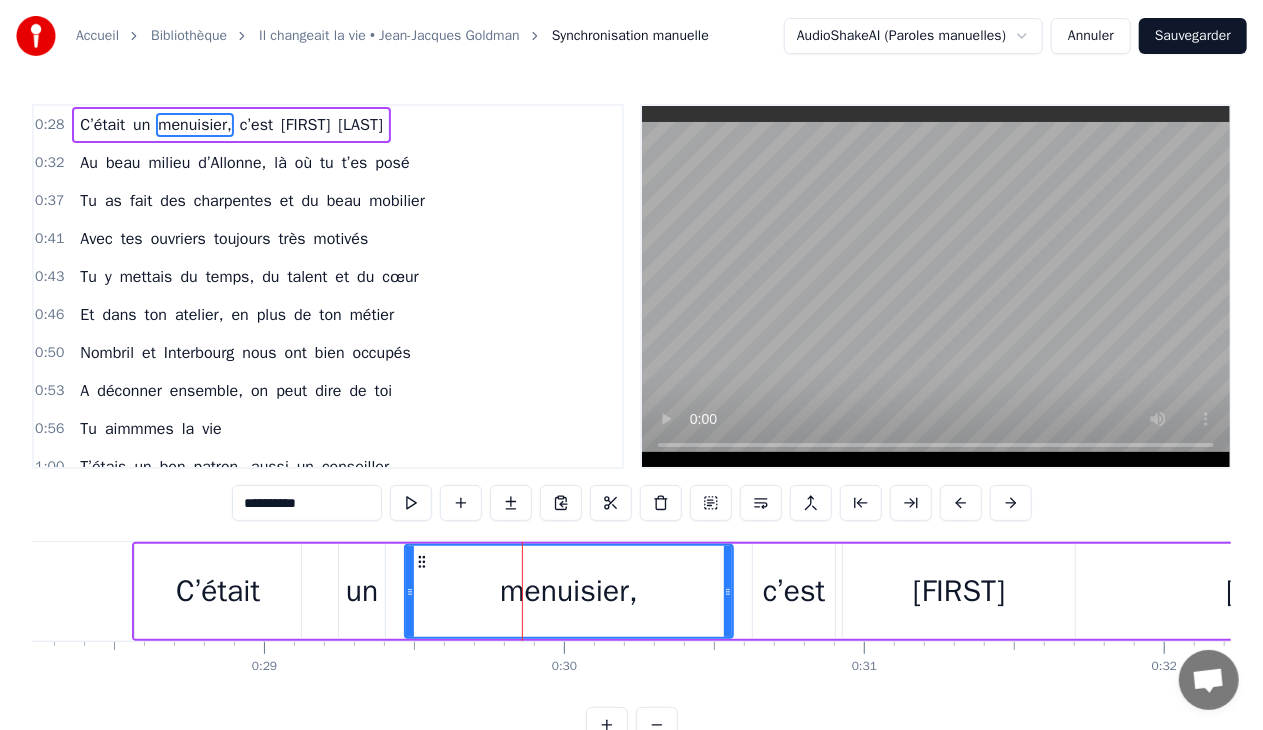 click on "c’est" at bounding box center (794, 591) 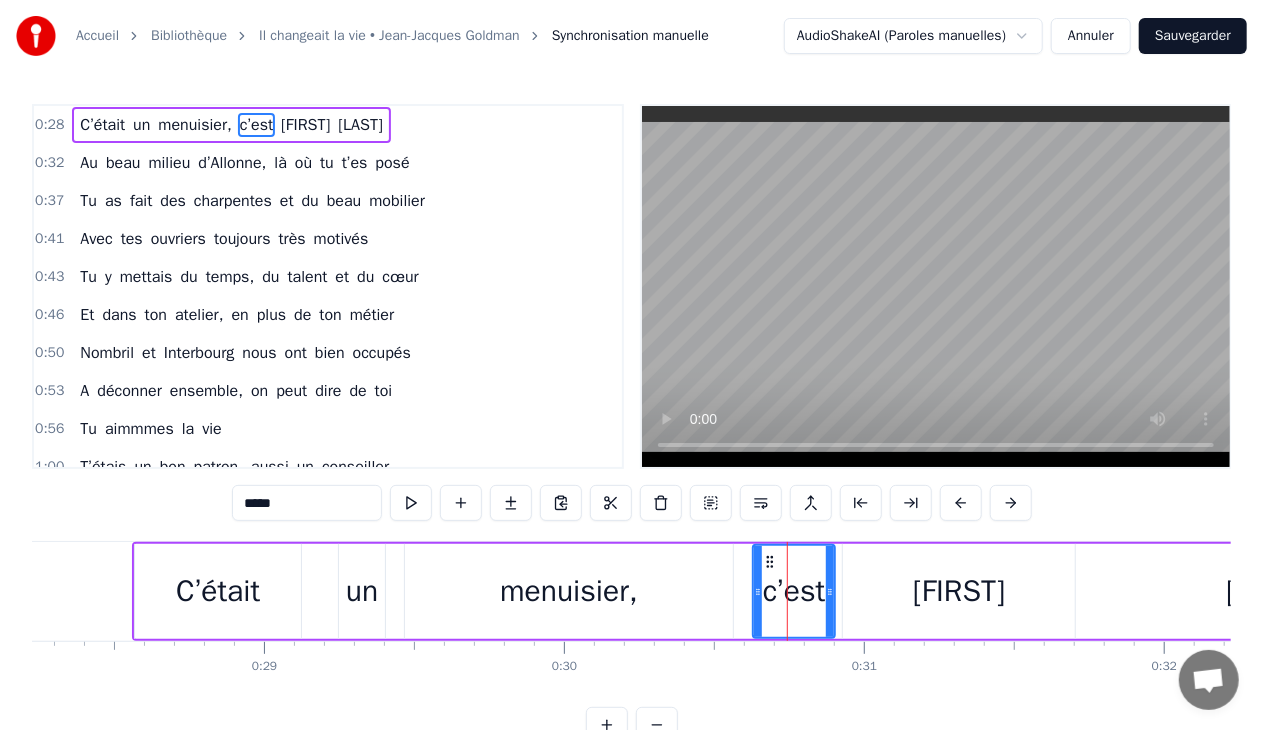 click on "[FIRST]" at bounding box center (959, 591) 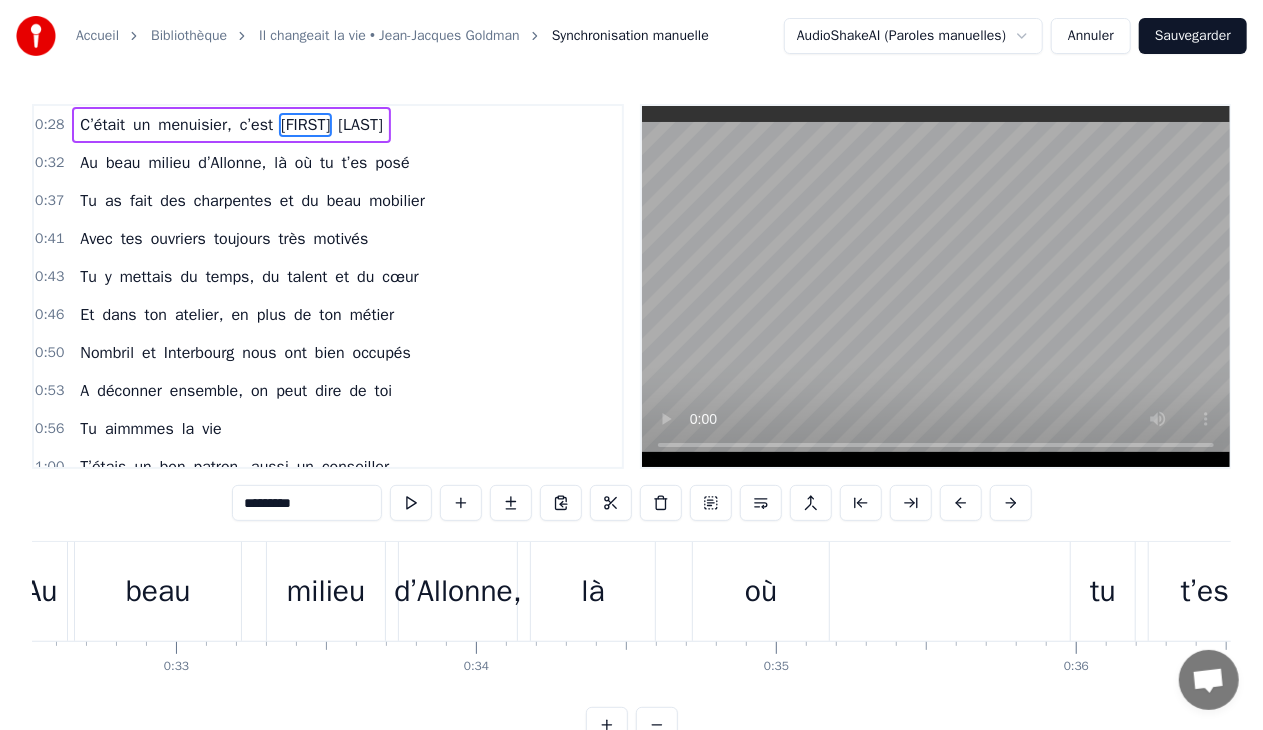 scroll, scrollTop: 0, scrollLeft: 9534, axis: horizontal 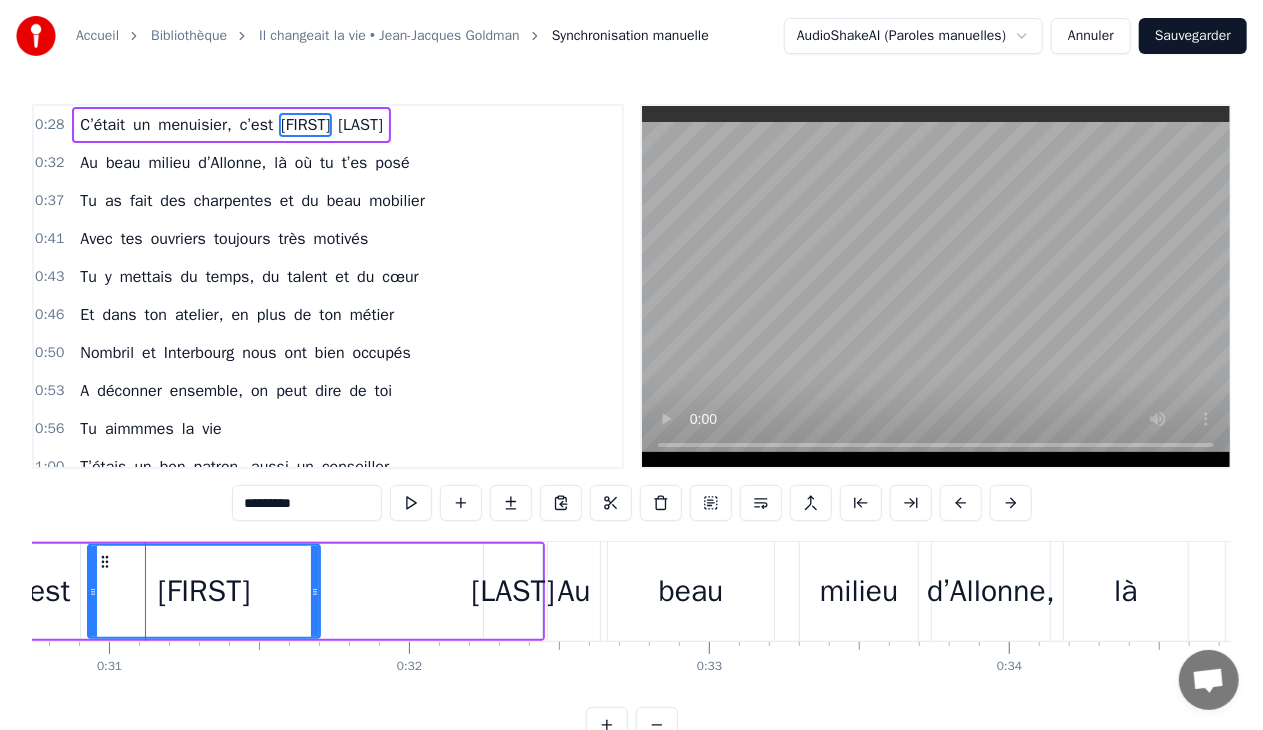 drag, startPoint x: 520, startPoint y: 590, endPoint x: 428, endPoint y: 584, distance: 92.19544 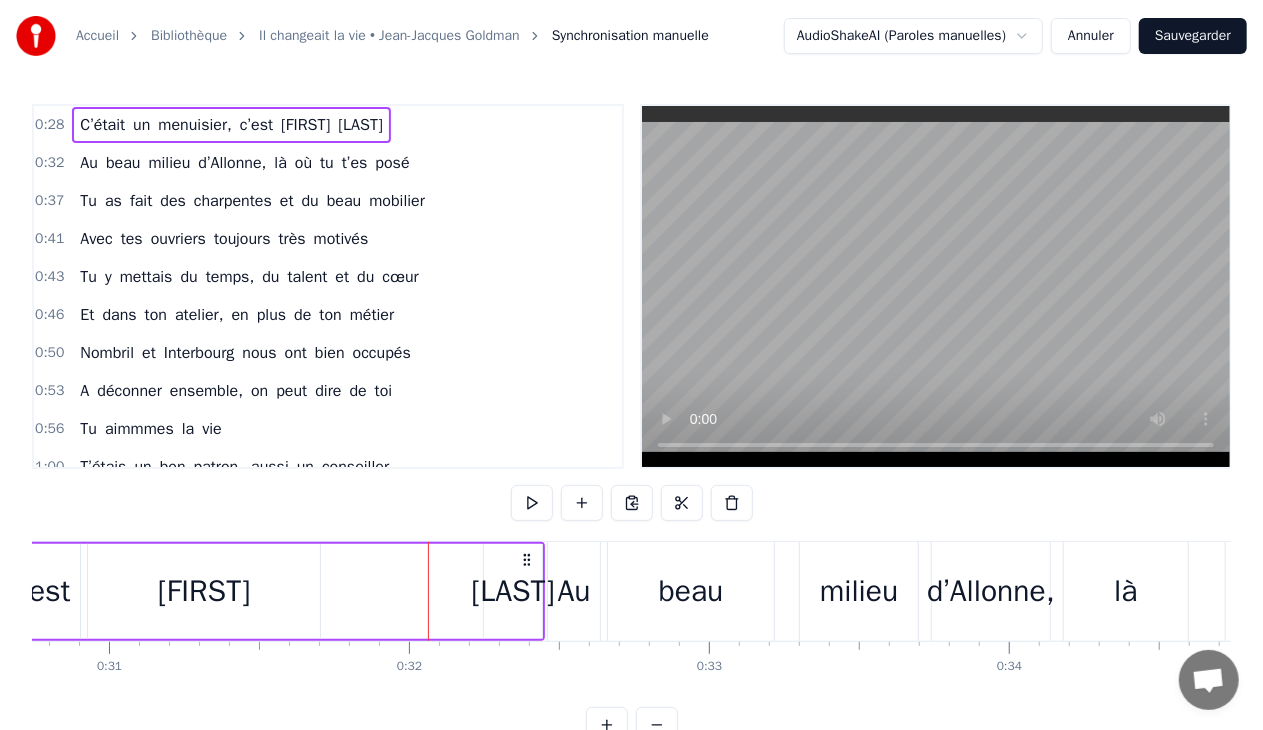 drag, startPoint x: 530, startPoint y: 592, endPoint x: 362, endPoint y: 591, distance: 168.00298 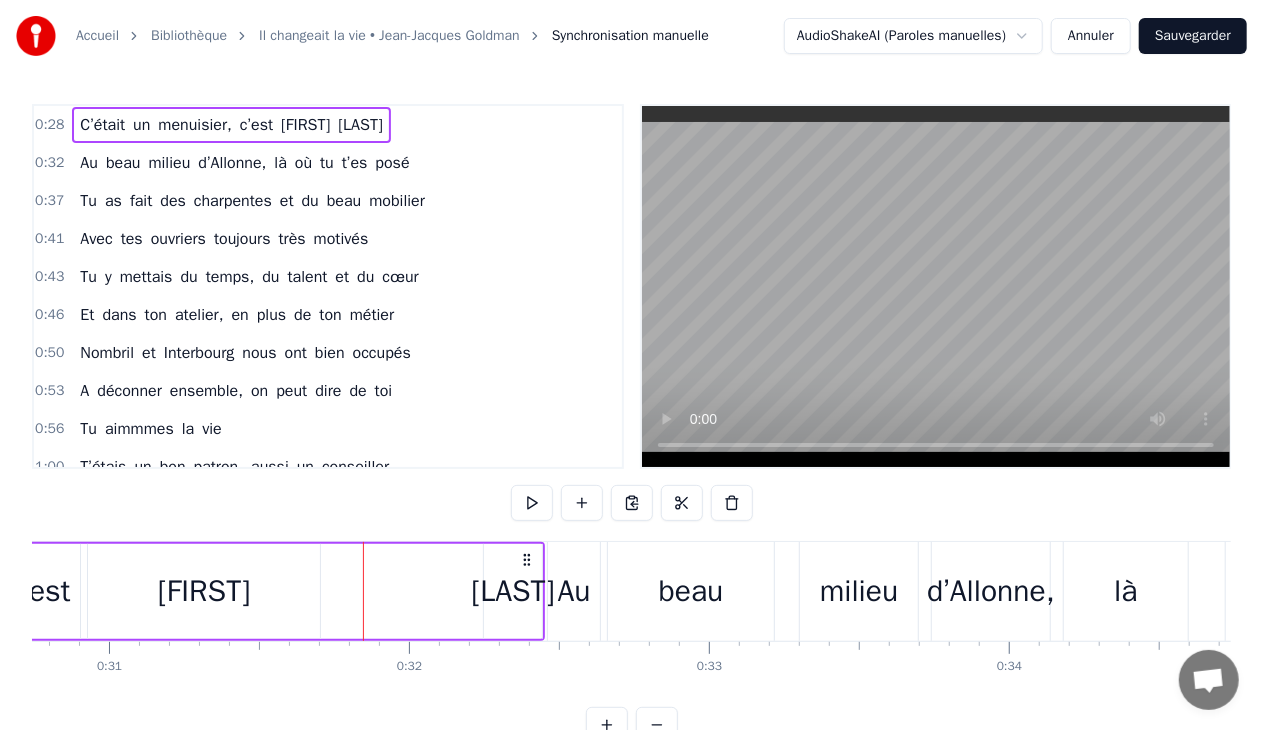 drag, startPoint x: 541, startPoint y: 616, endPoint x: 479, endPoint y: 605, distance: 62.968246 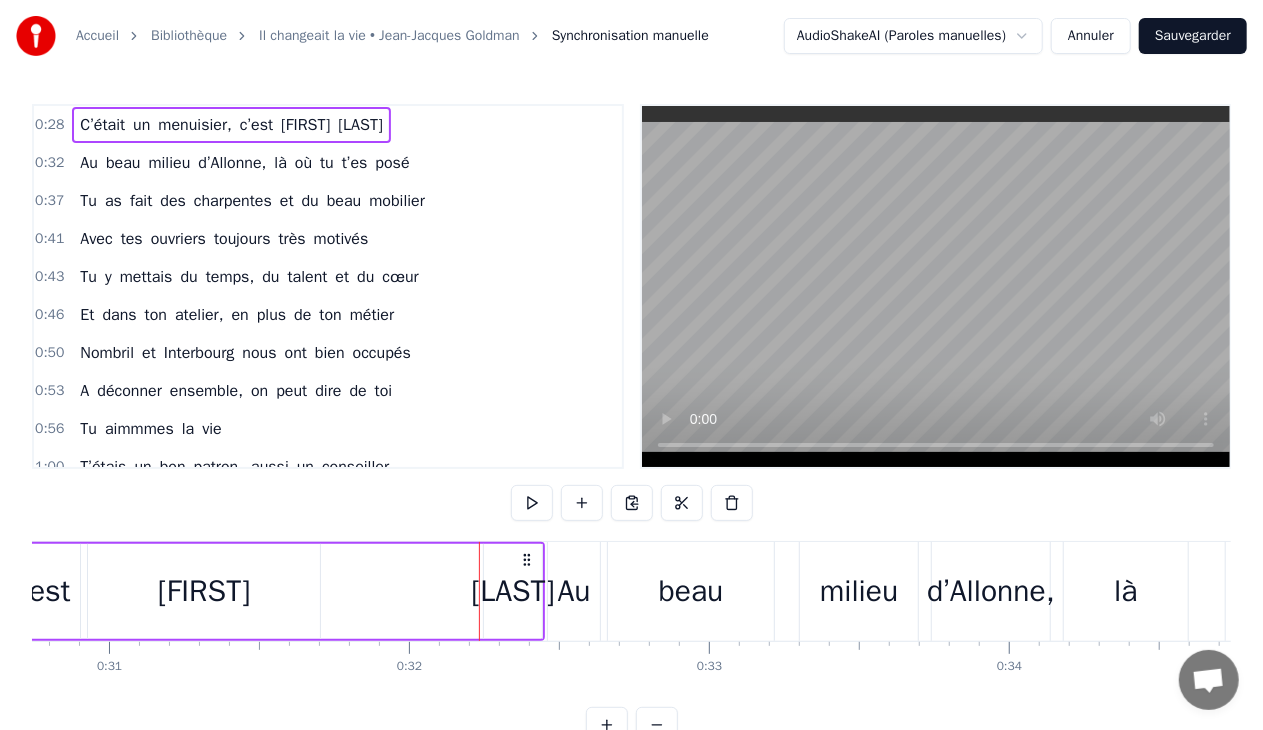 click on "Au" at bounding box center (574, 591) 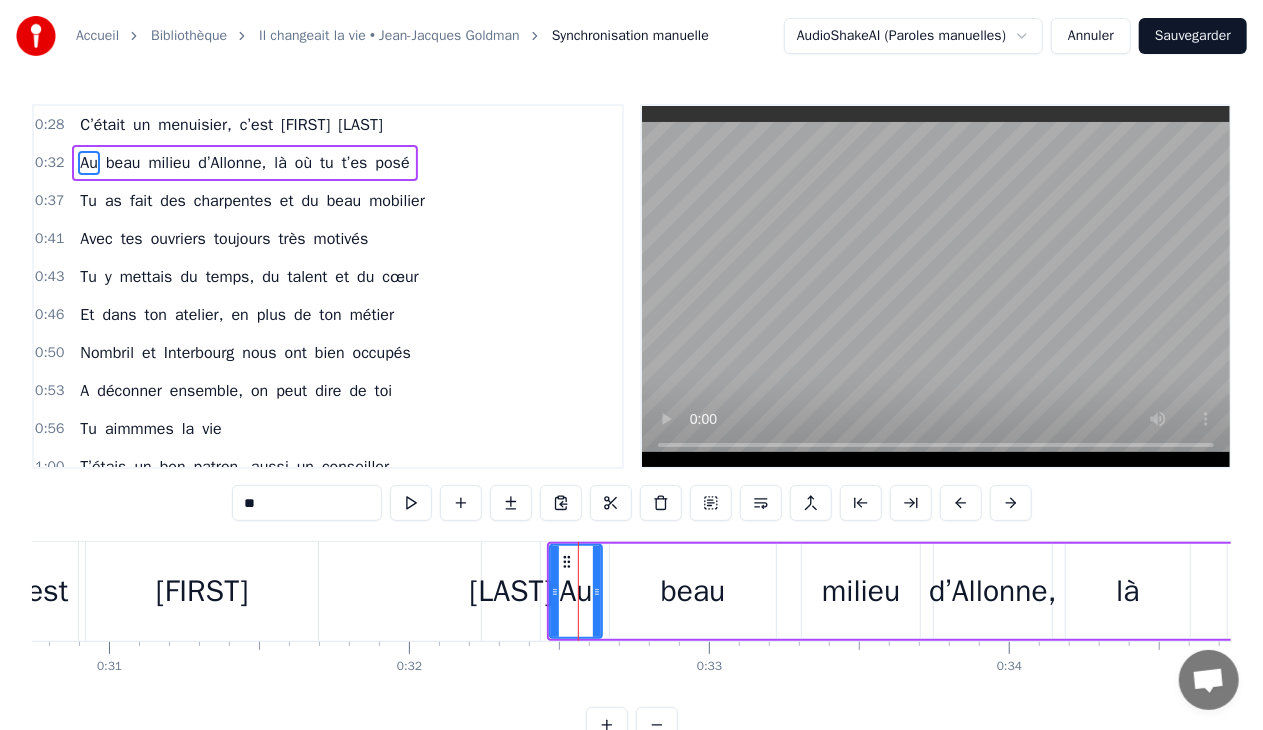 click on "milieu" at bounding box center [861, 591] 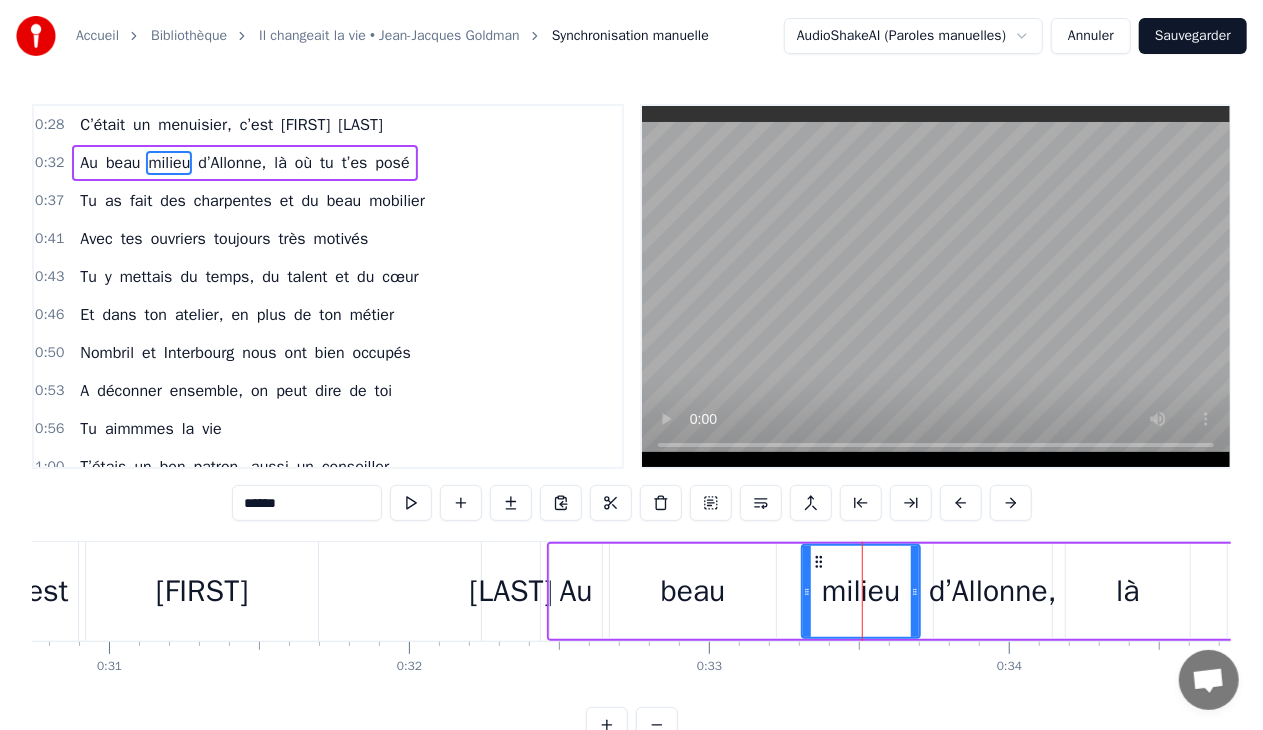 click on "d’Allonne," at bounding box center [993, 591] 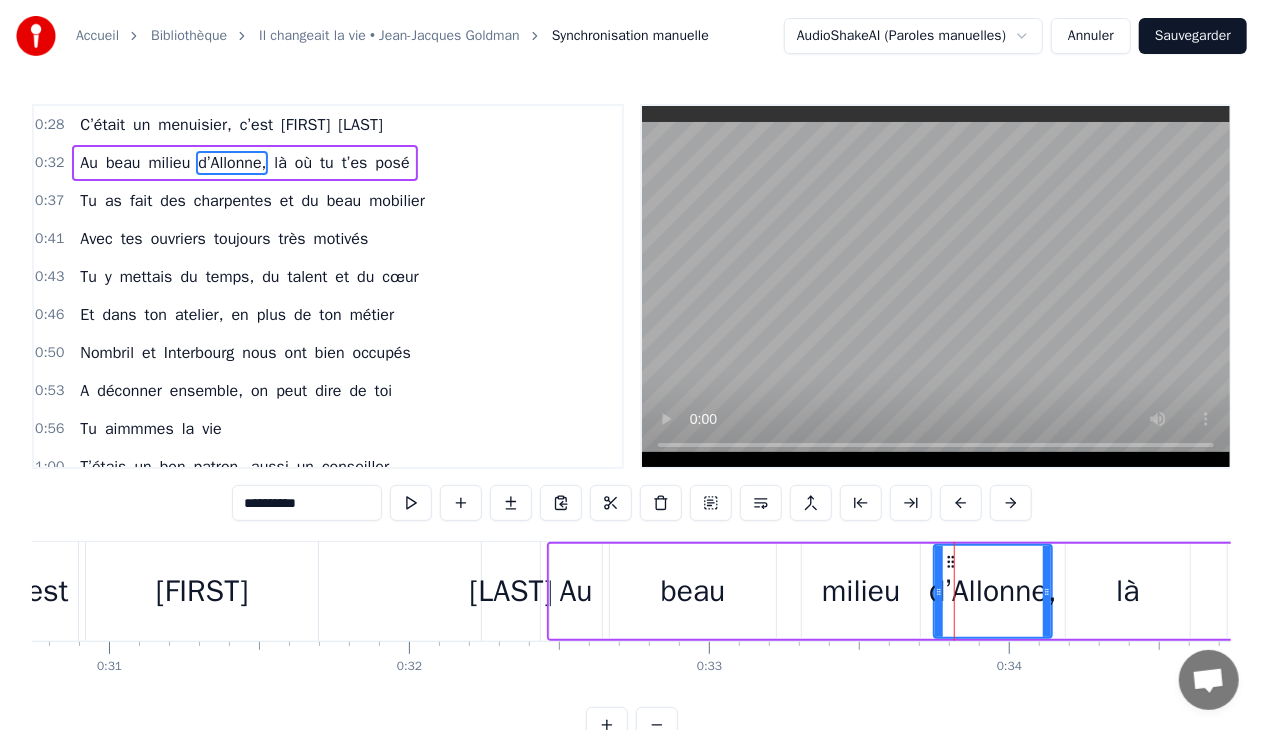 click on "là" at bounding box center (1128, 591) 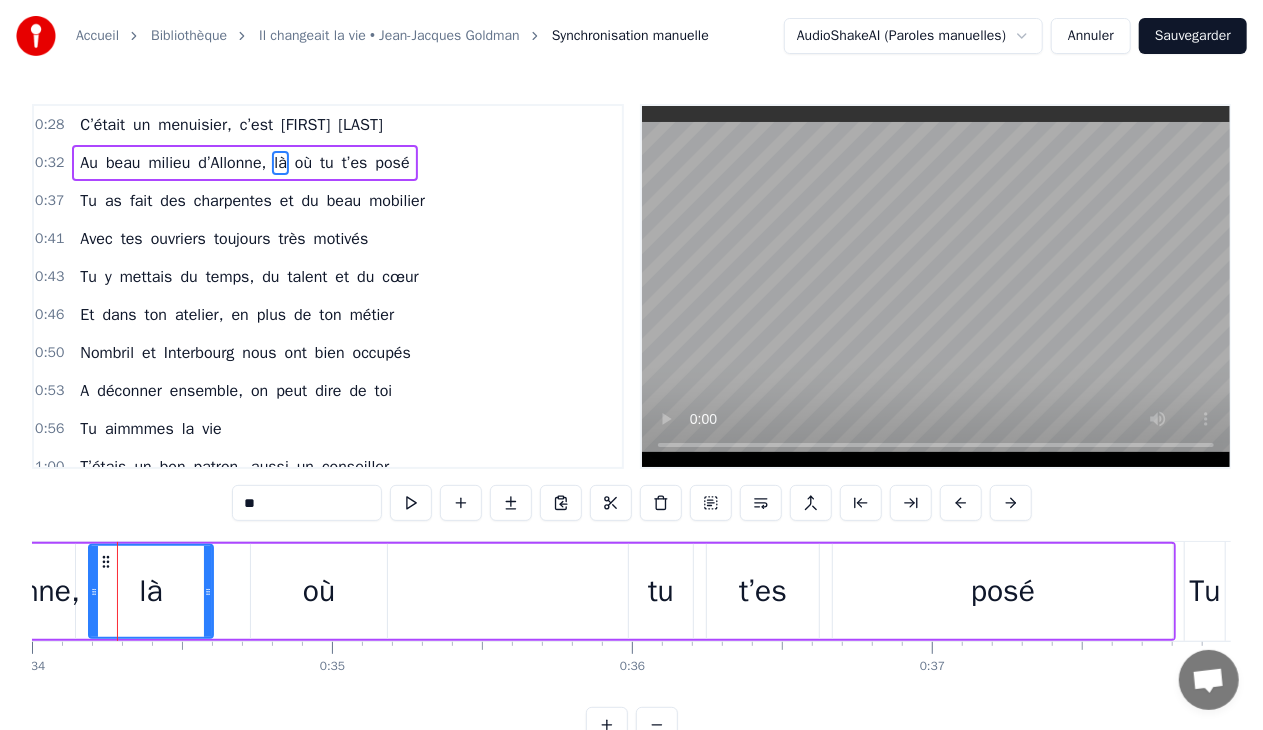 scroll, scrollTop: 0, scrollLeft: 10066, axis: horizontal 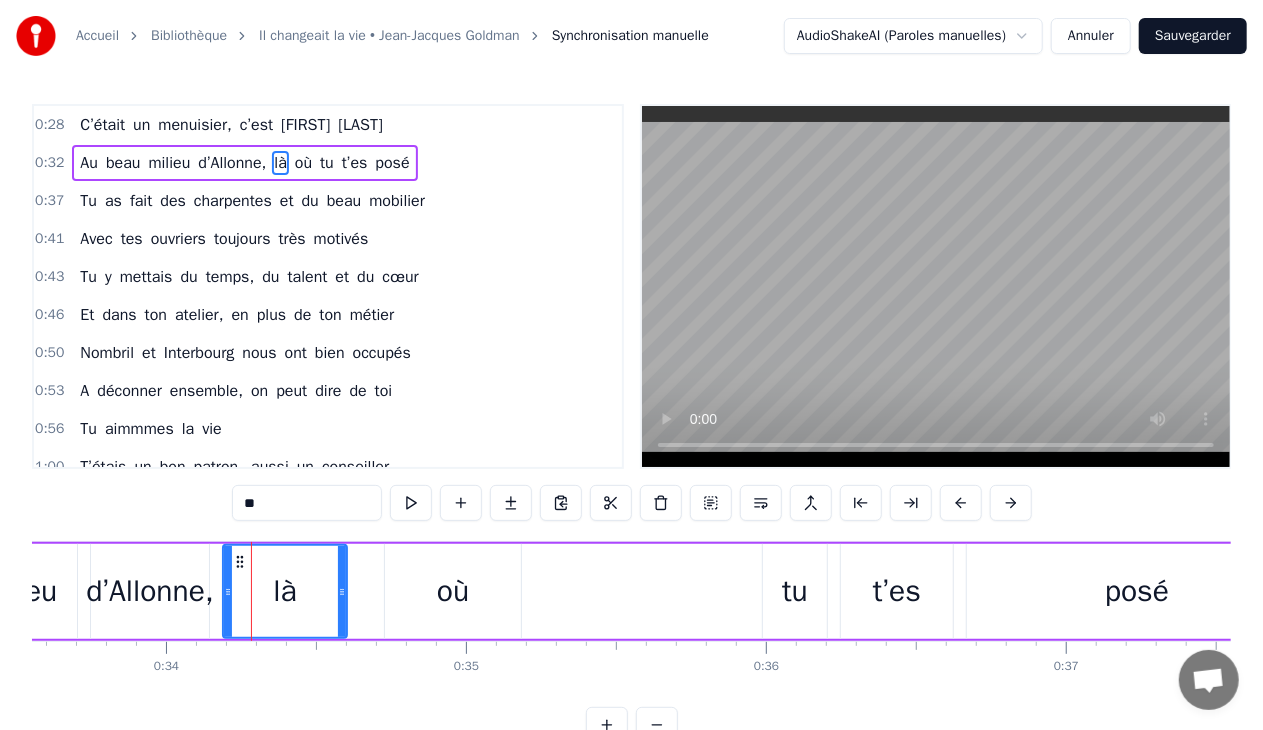 click on "où" at bounding box center (453, 591) 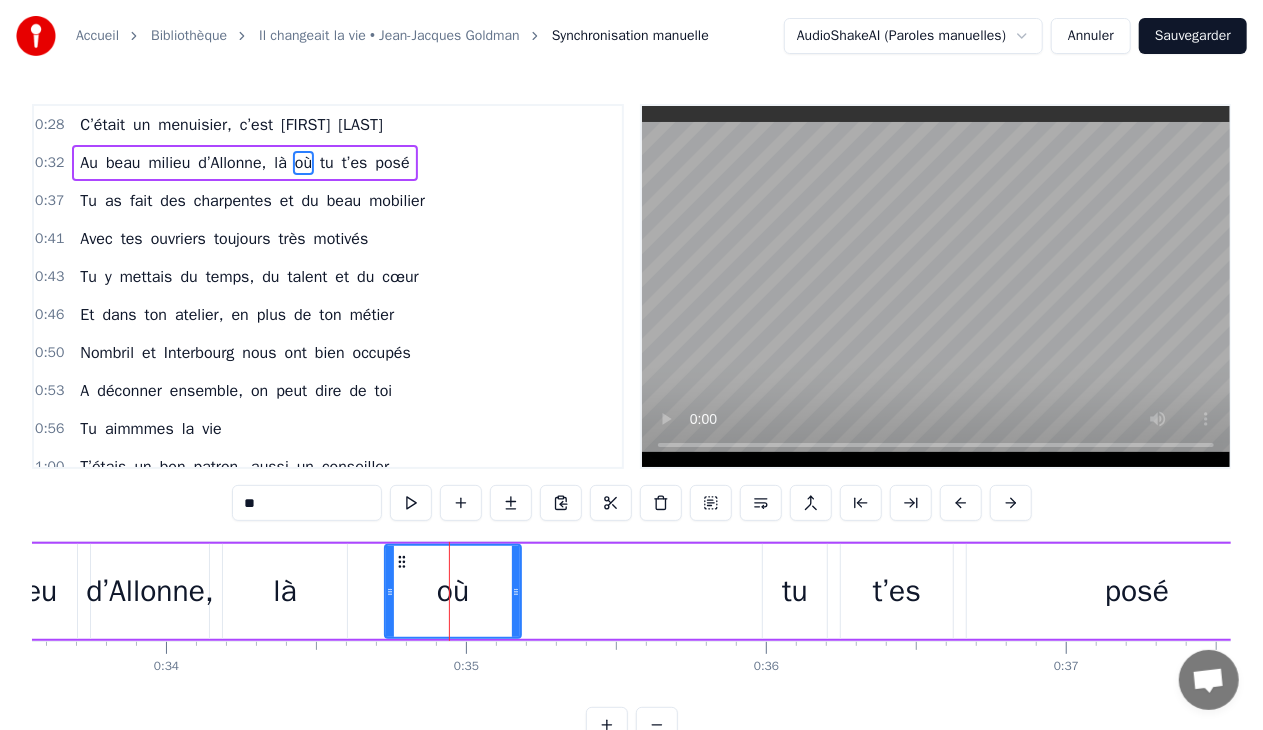 click on "Au beau milieu d’Allonne, là où tu t’es posé" at bounding box center (507, 591) 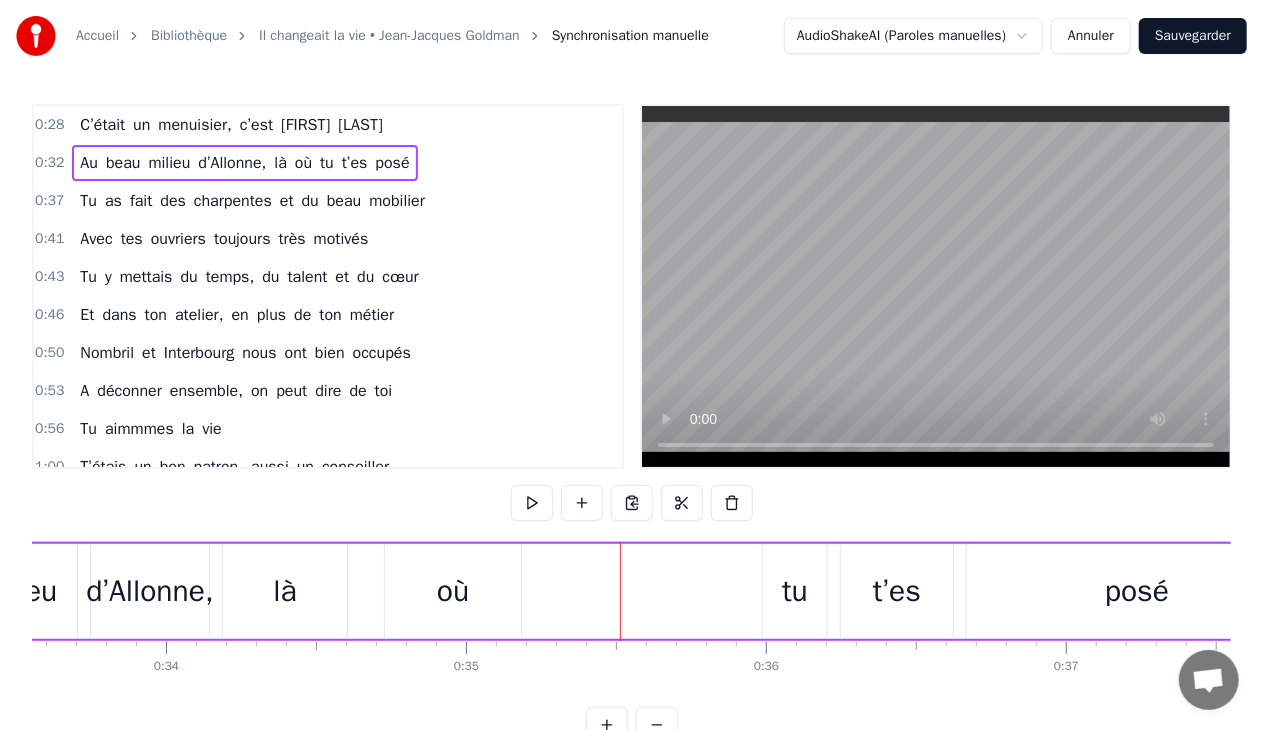 click on "tu" at bounding box center (795, 591) 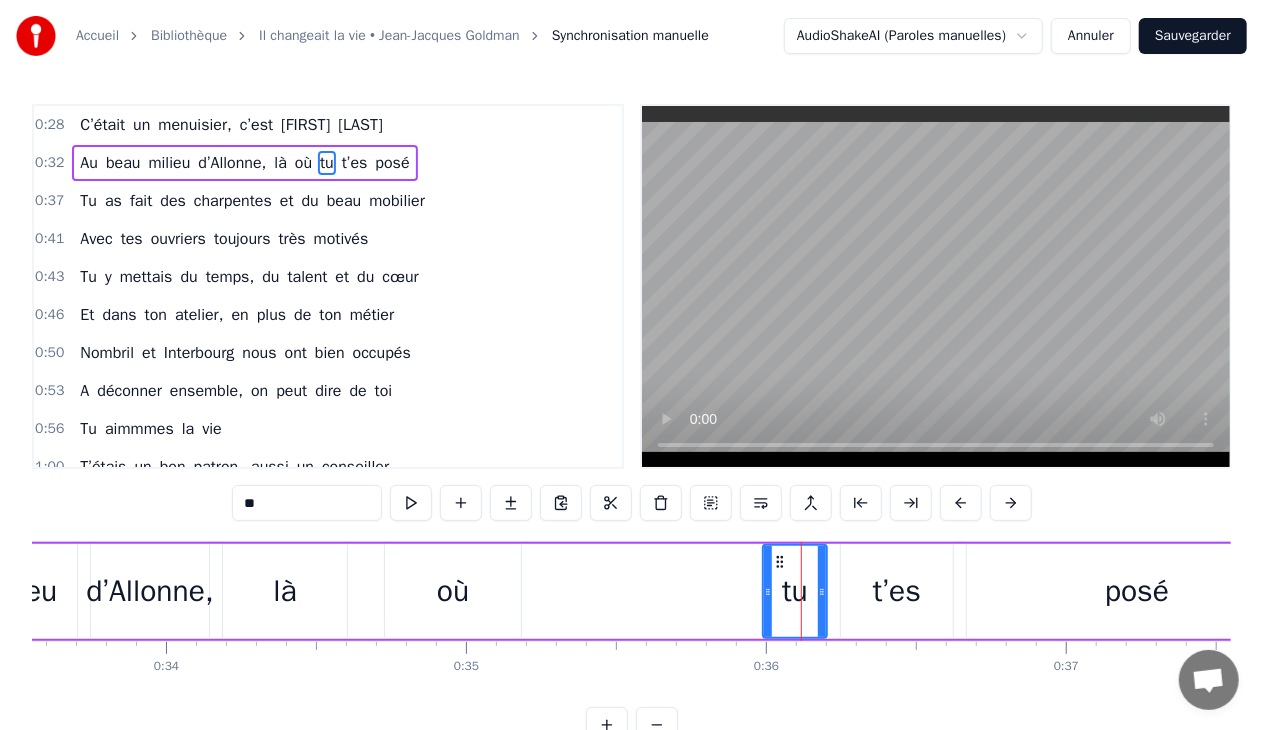 click on "t’es" at bounding box center [897, 591] 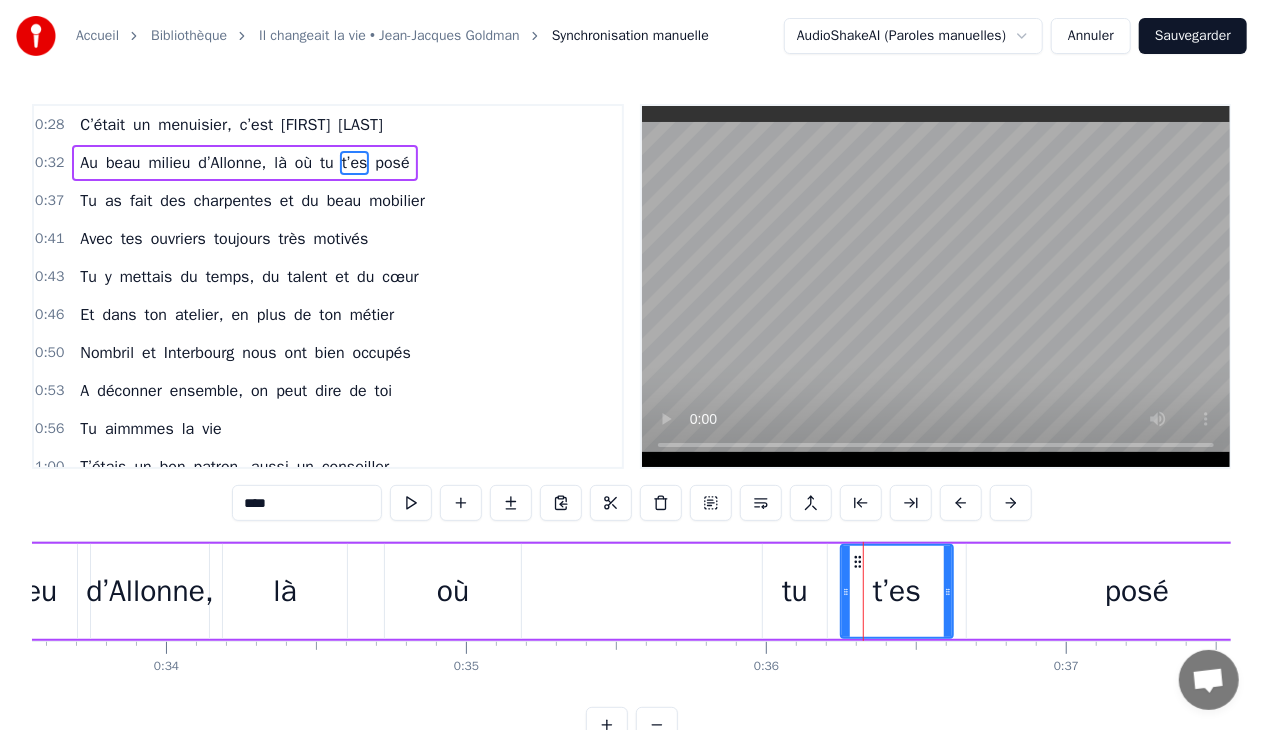 click on "posé" at bounding box center (1137, 591) 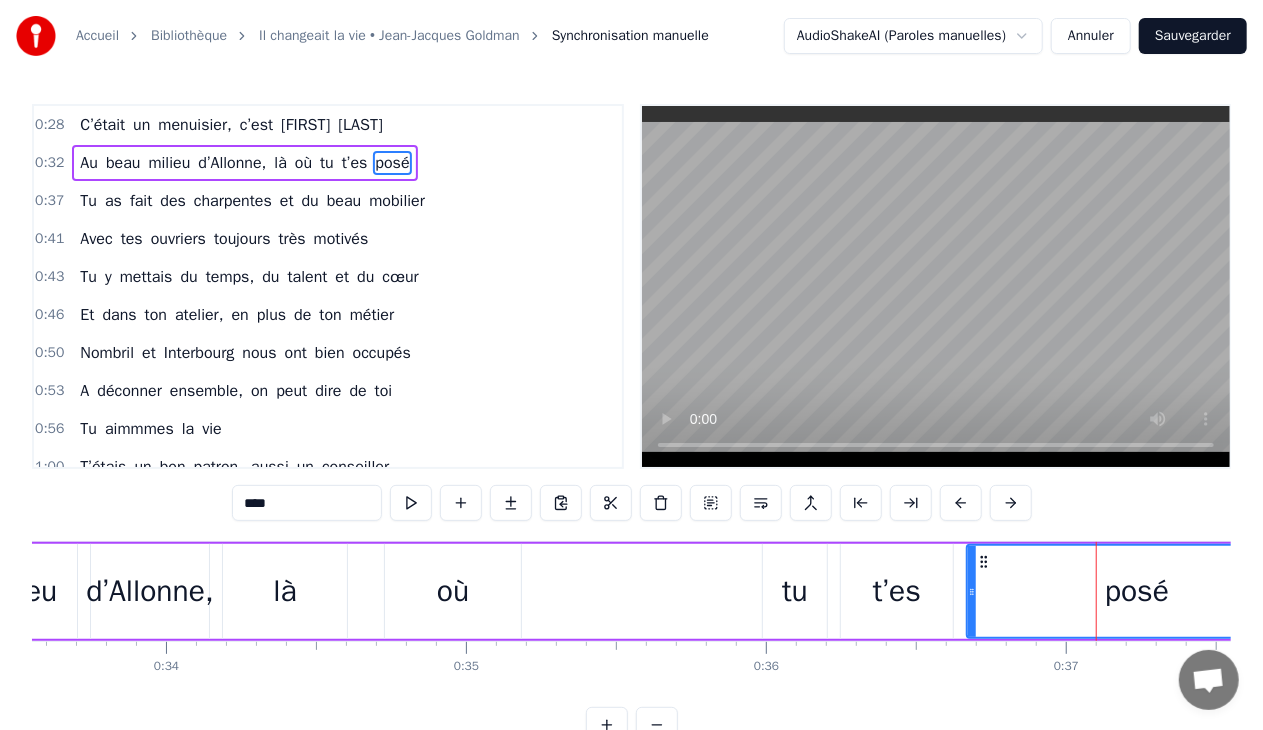 click on "Au beau milieu d’Allonne, là où tu t’es posé" at bounding box center [507, 591] 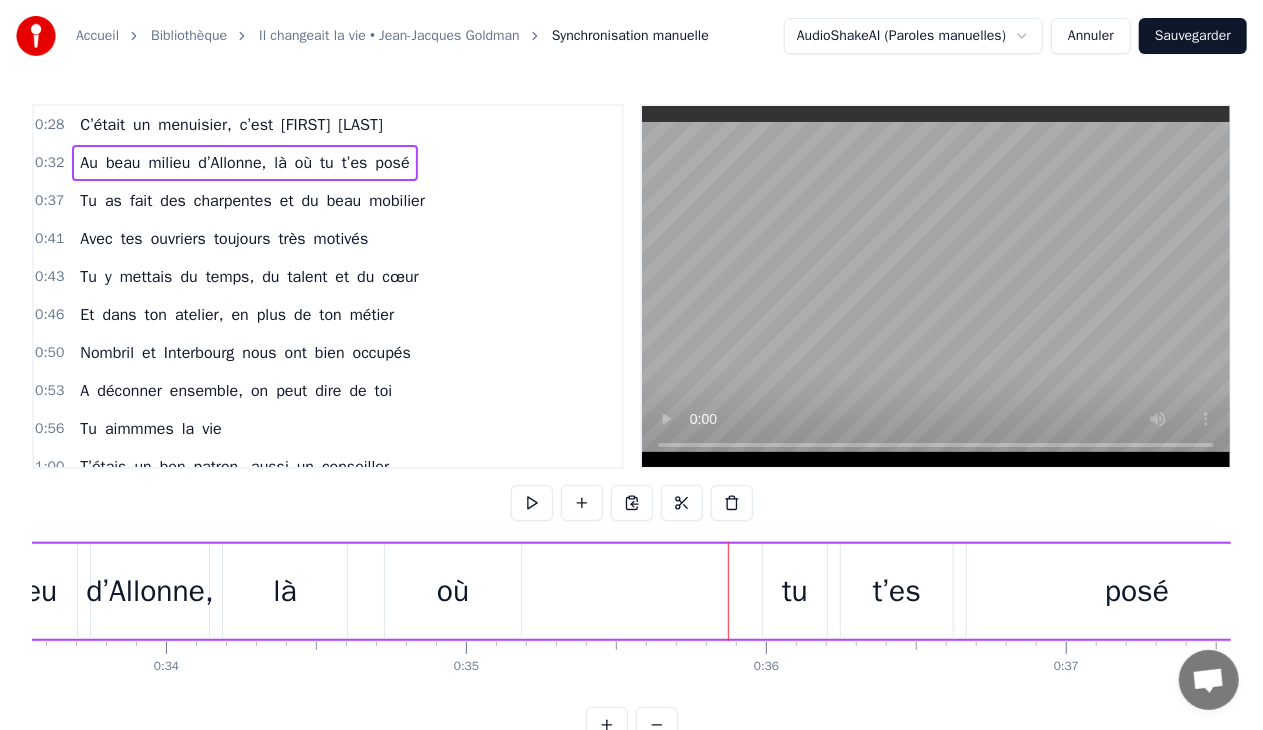 click on "là" at bounding box center [284, 591] 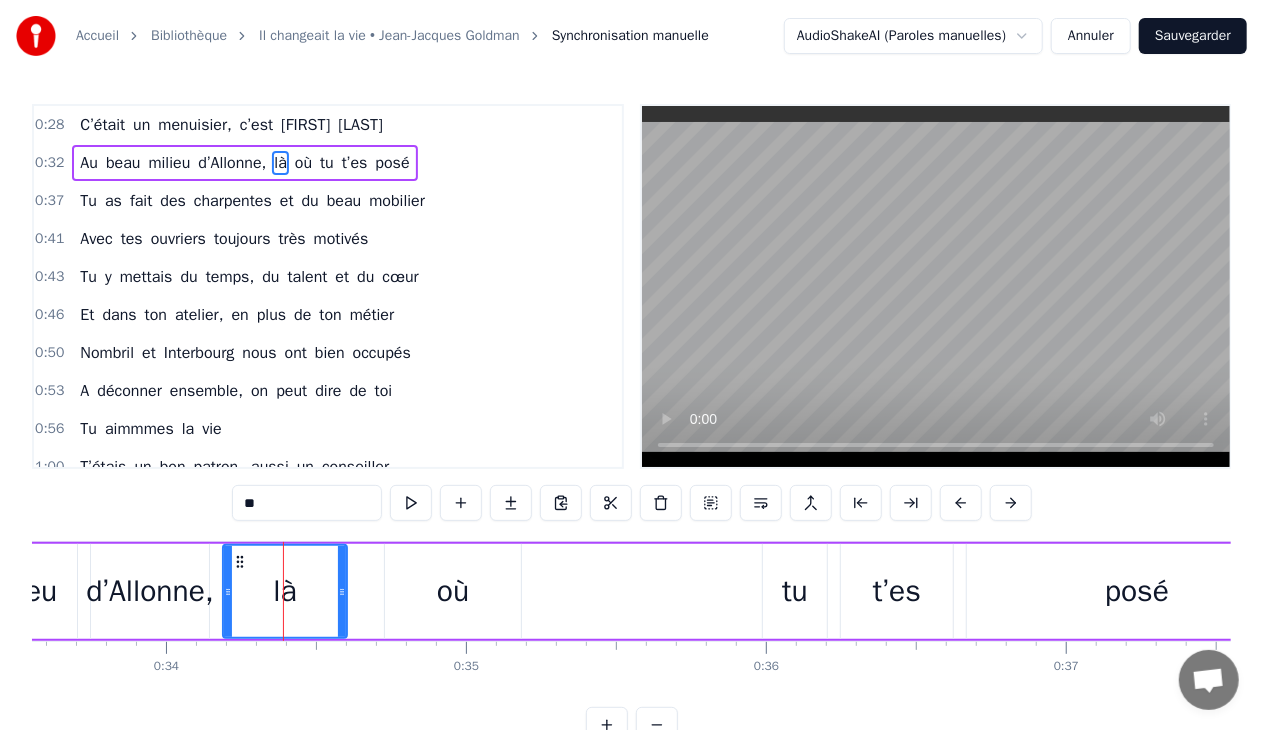 drag, startPoint x: 788, startPoint y: 587, endPoint x: 676, endPoint y: 592, distance: 112.11155 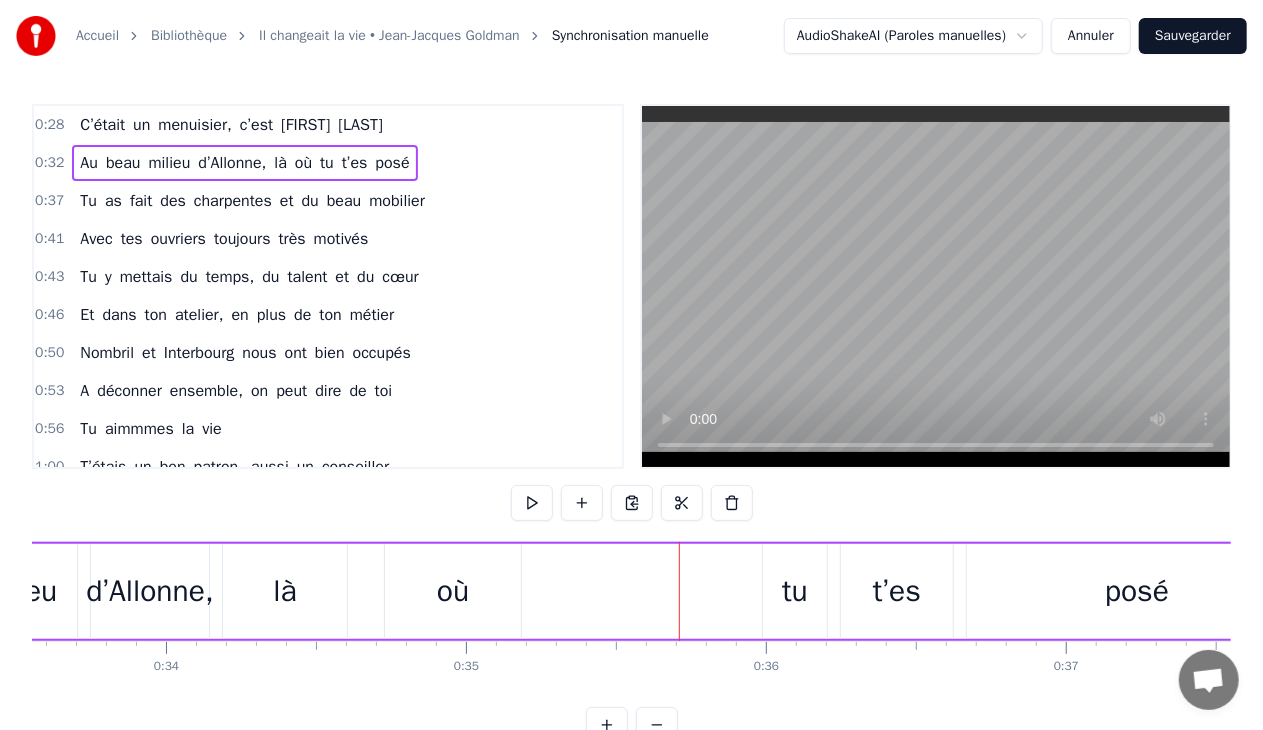 drag, startPoint x: 676, startPoint y: 592, endPoint x: 639, endPoint y: 591, distance: 37.01351 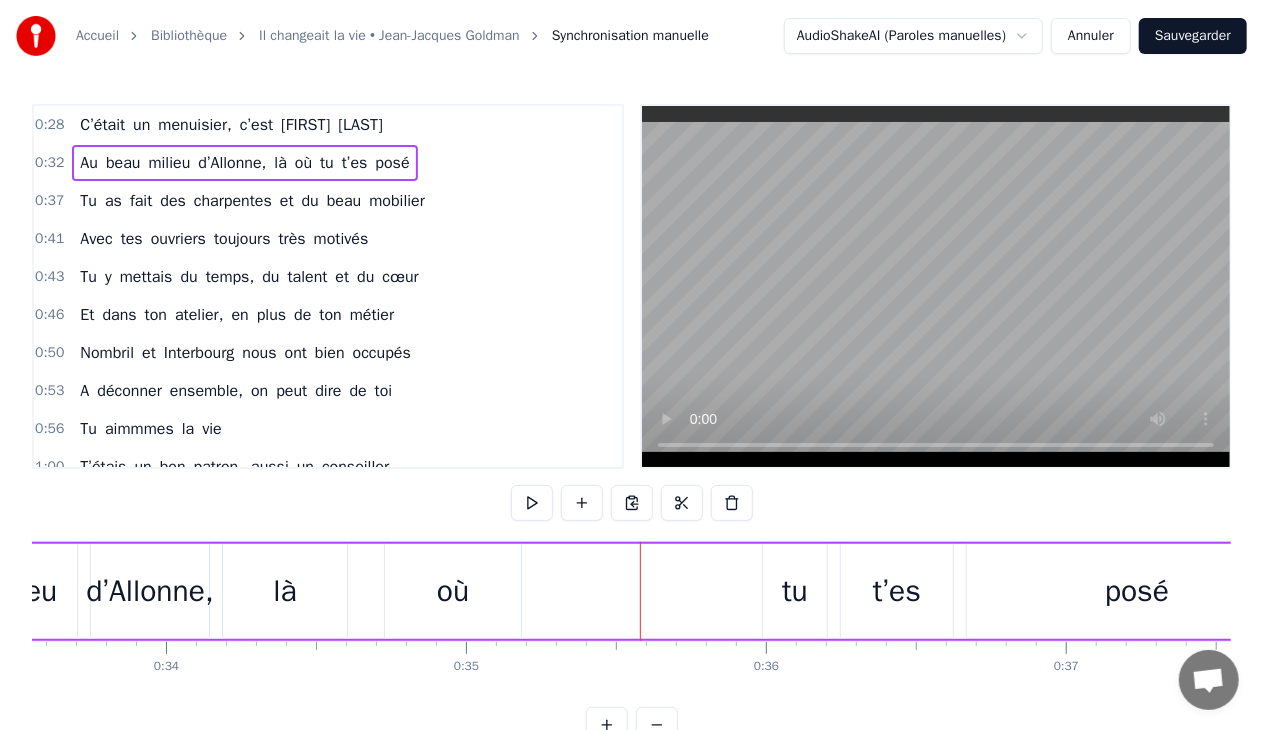 drag, startPoint x: 634, startPoint y: 588, endPoint x: 577, endPoint y: 591, distance: 57.07889 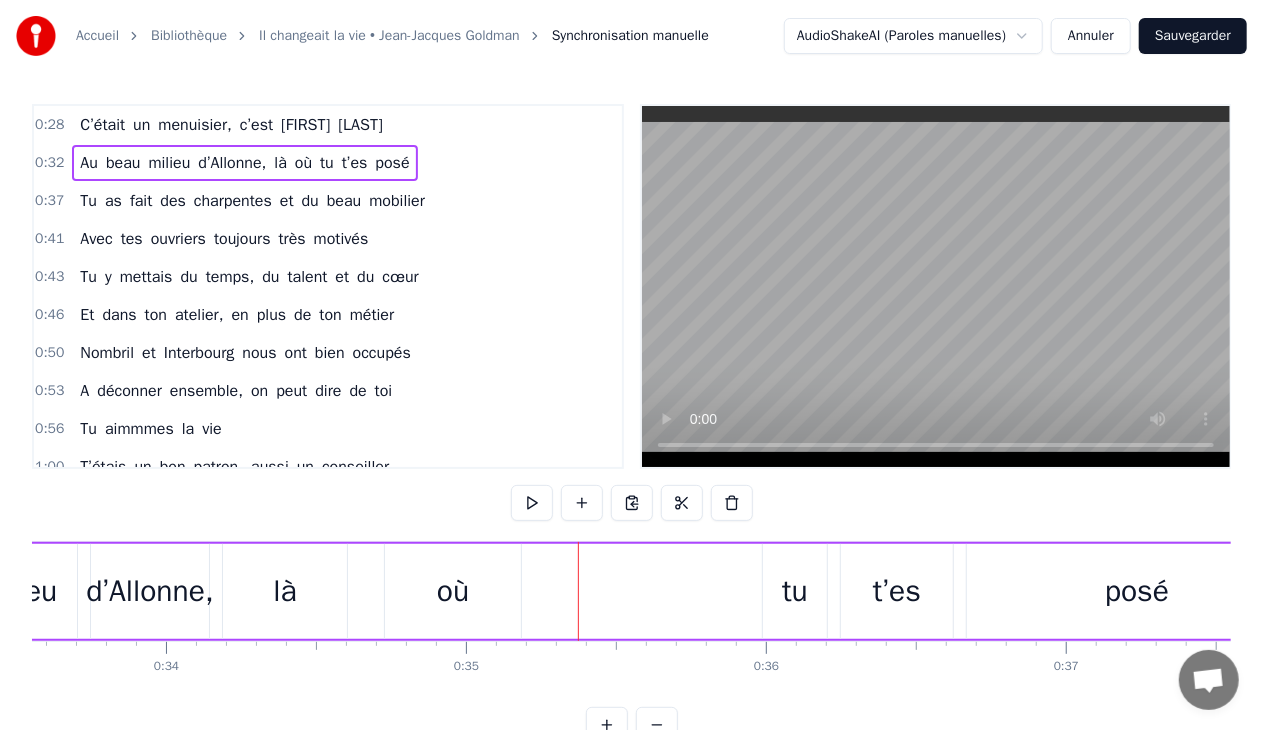 drag, startPoint x: 537, startPoint y: 586, endPoint x: 508, endPoint y: 586, distance: 29 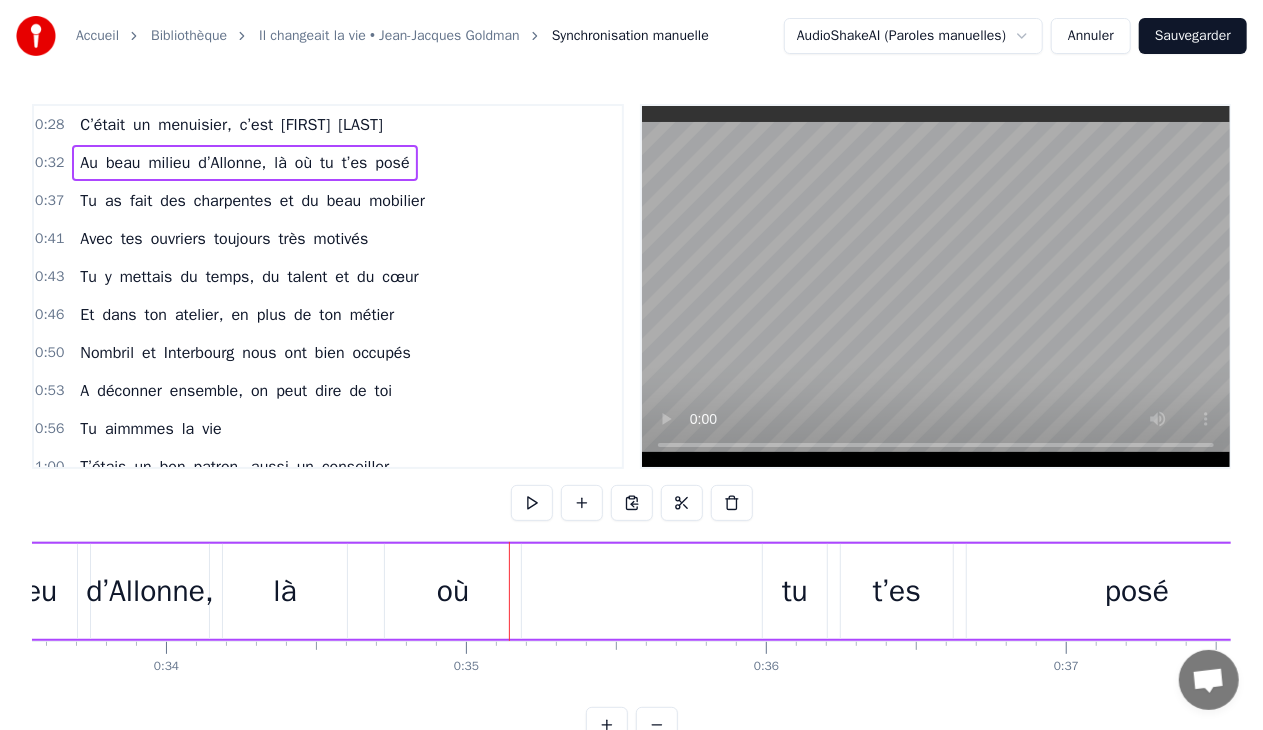 drag, startPoint x: 764, startPoint y: 603, endPoint x: 673, endPoint y: 599, distance: 91.08787 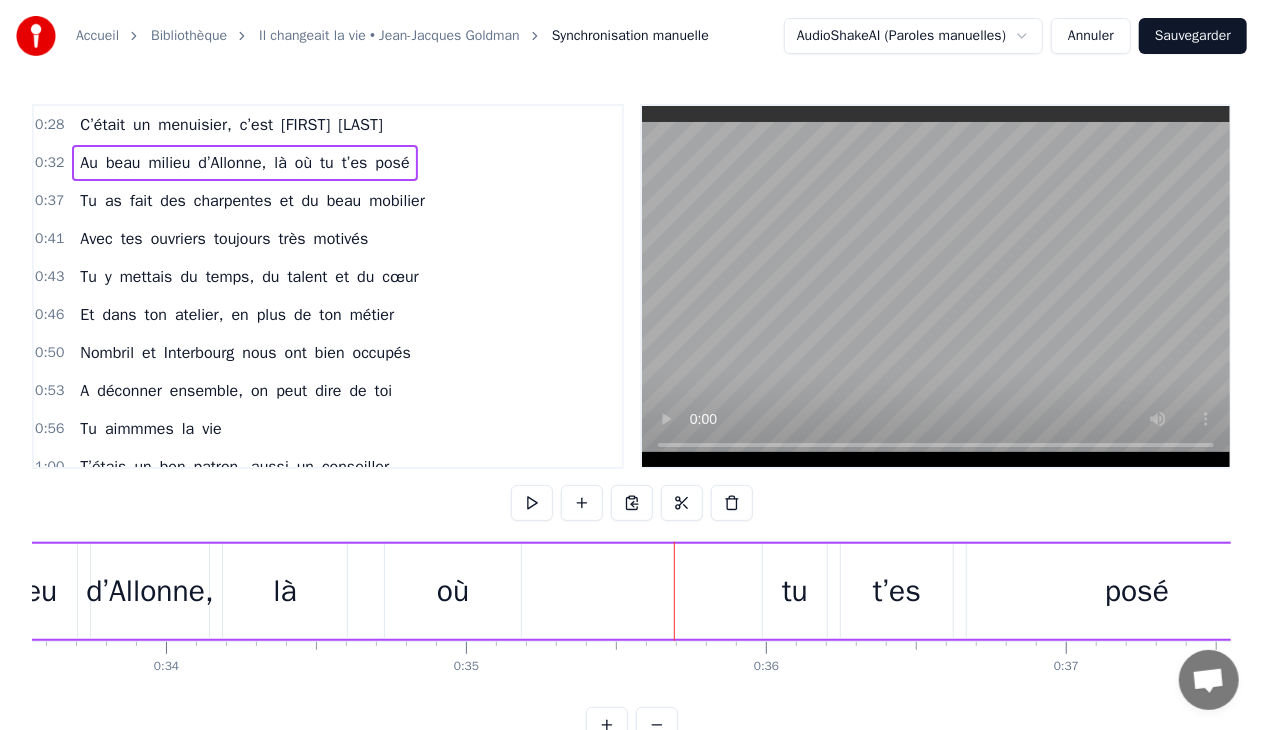 drag, startPoint x: 590, startPoint y: 597, endPoint x: 567, endPoint y: 600, distance: 23.194826 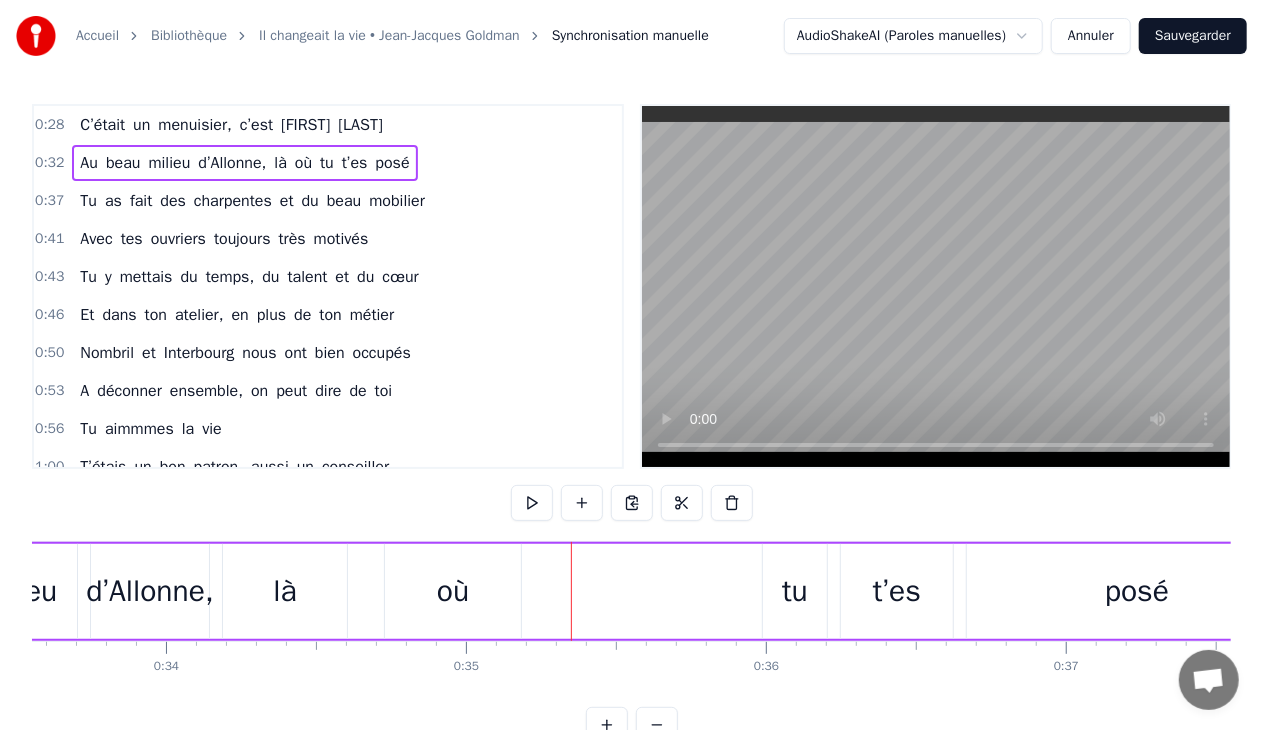 scroll, scrollTop: 0, scrollLeft: 9017, axis: horizontal 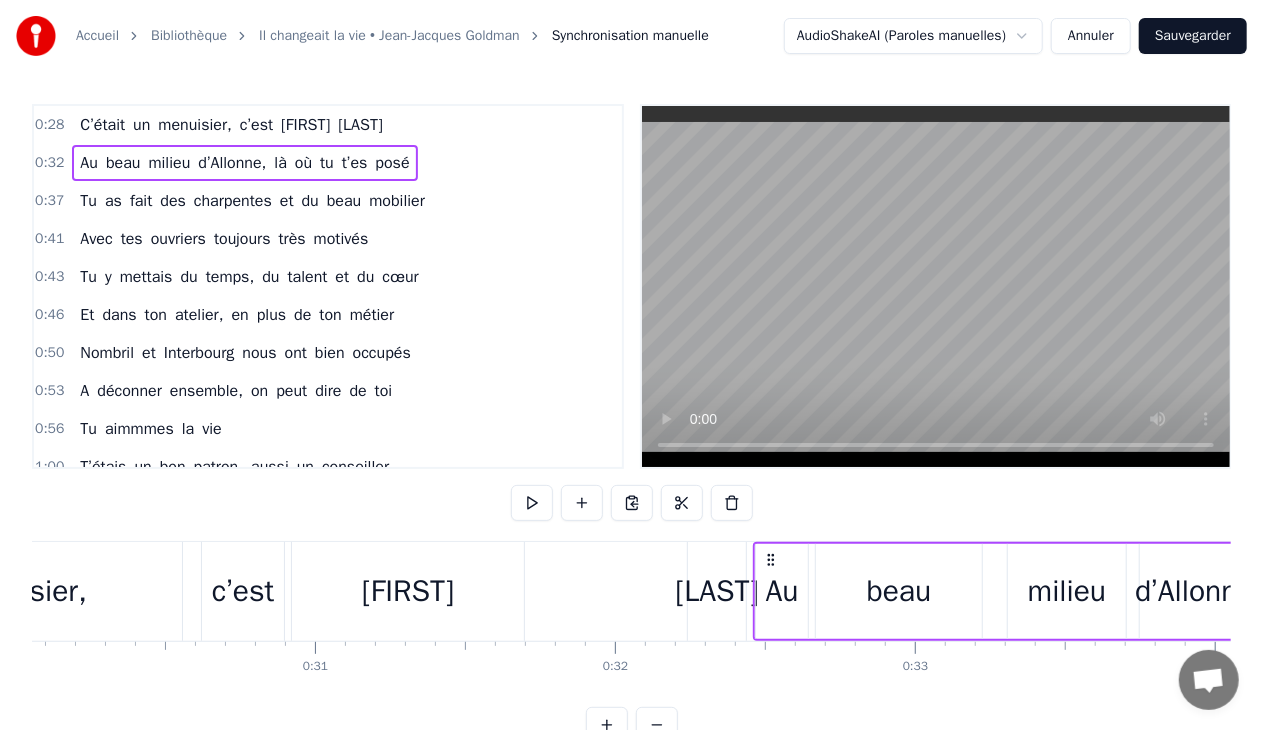 click on "c’est" at bounding box center (243, 591) 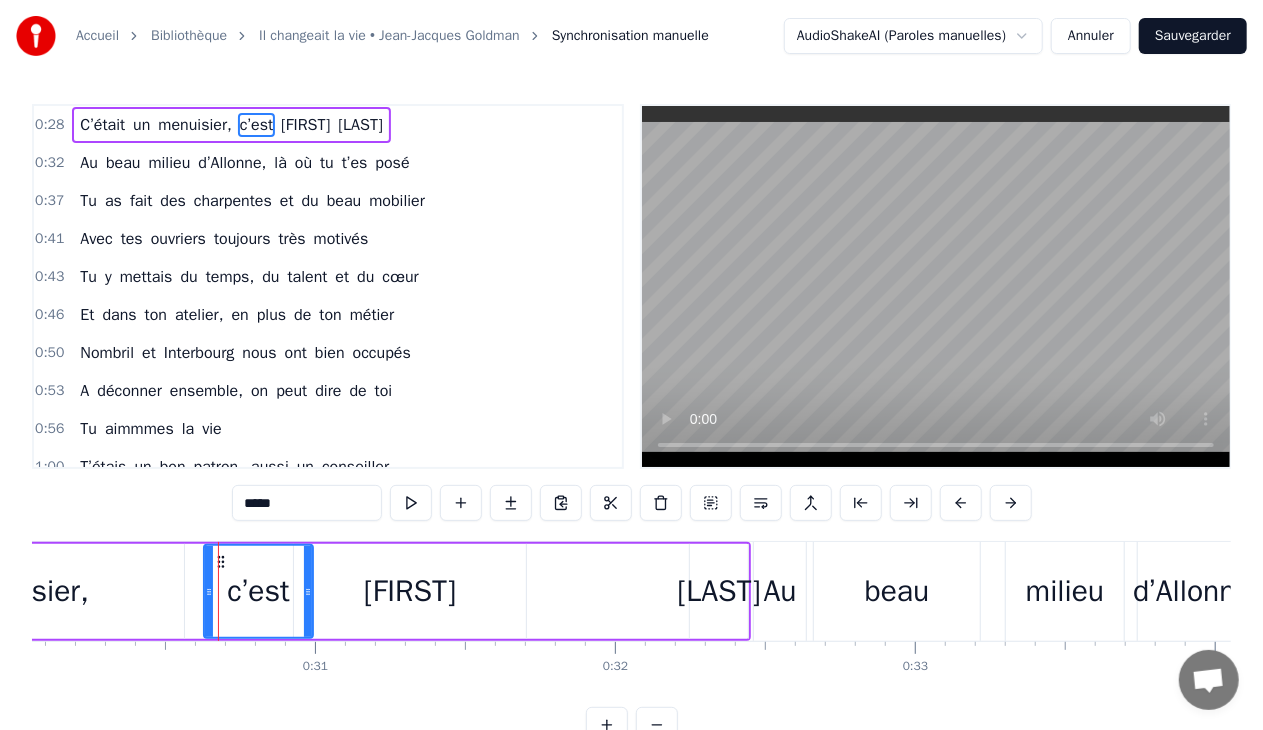 drag, startPoint x: 279, startPoint y: 591, endPoint x: 306, endPoint y: 590, distance: 27.018513 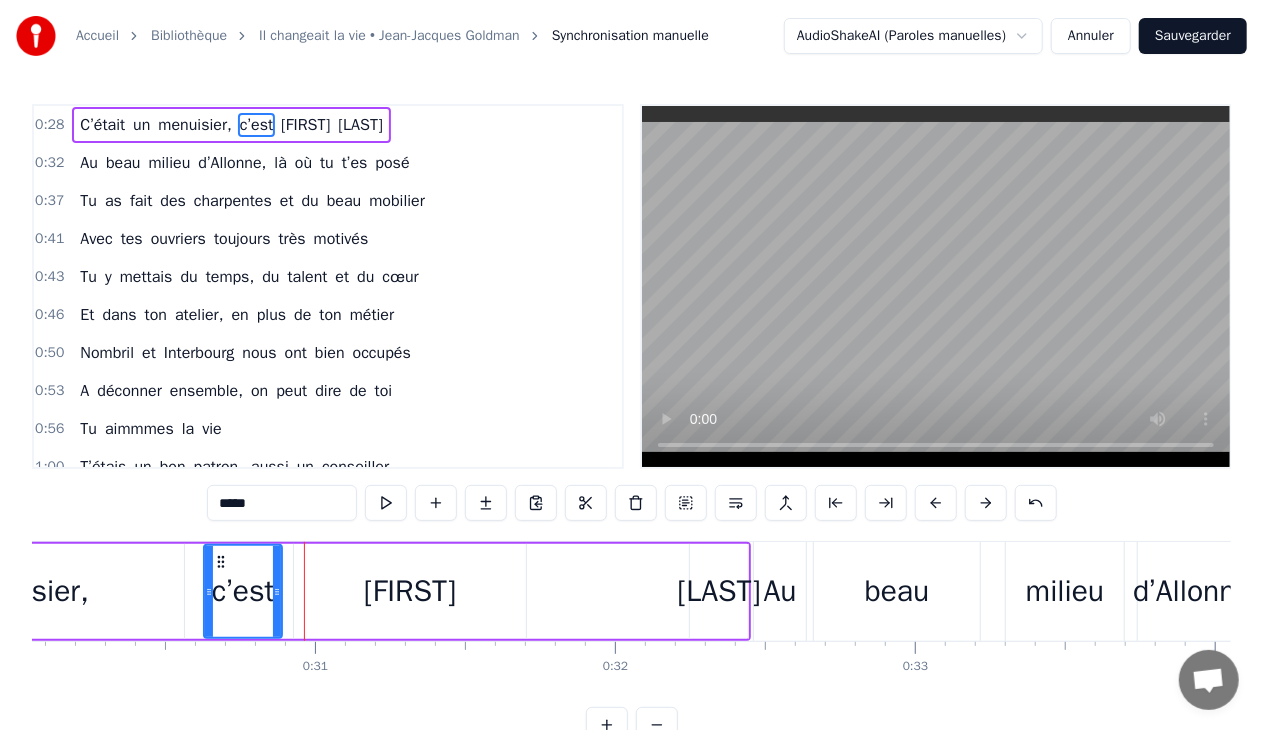 drag, startPoint x: 306, startPoint y: 591, endPoint x: 275, endPoint y: 592, distance: 31.016125 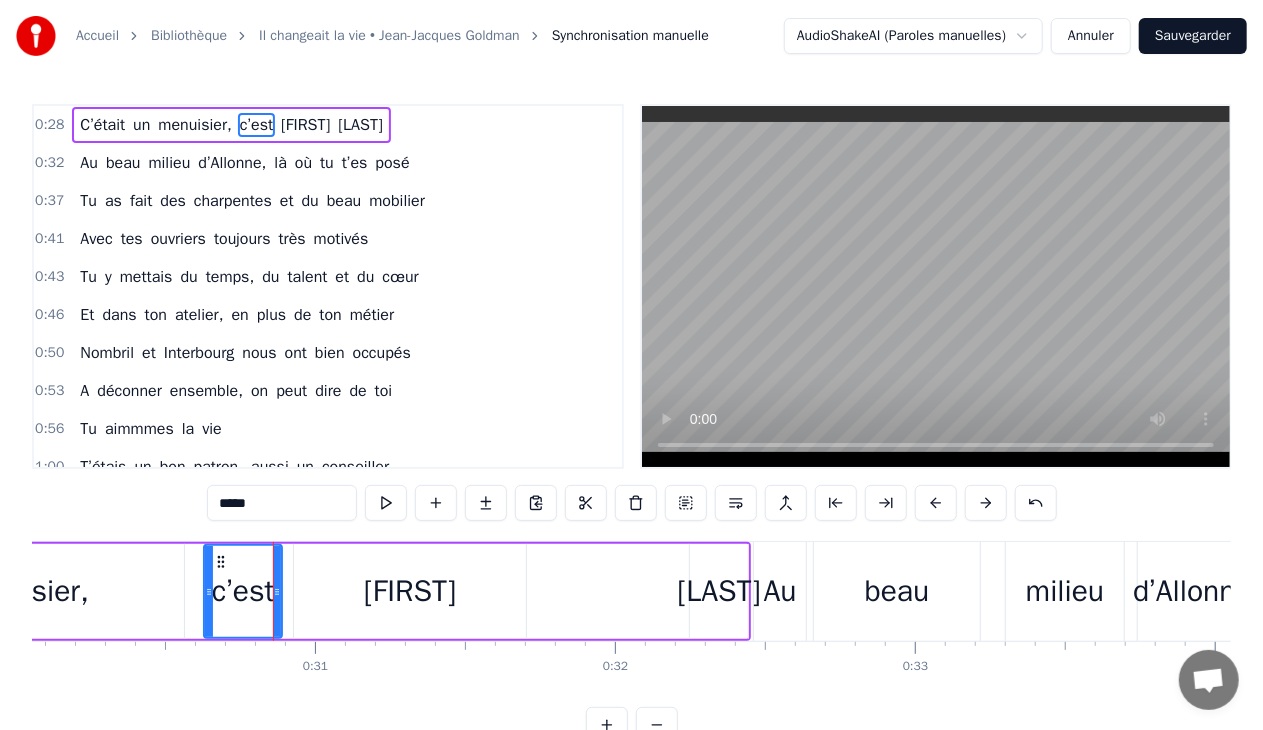 click on "[FIRST]" at bounding box center (410, 591) 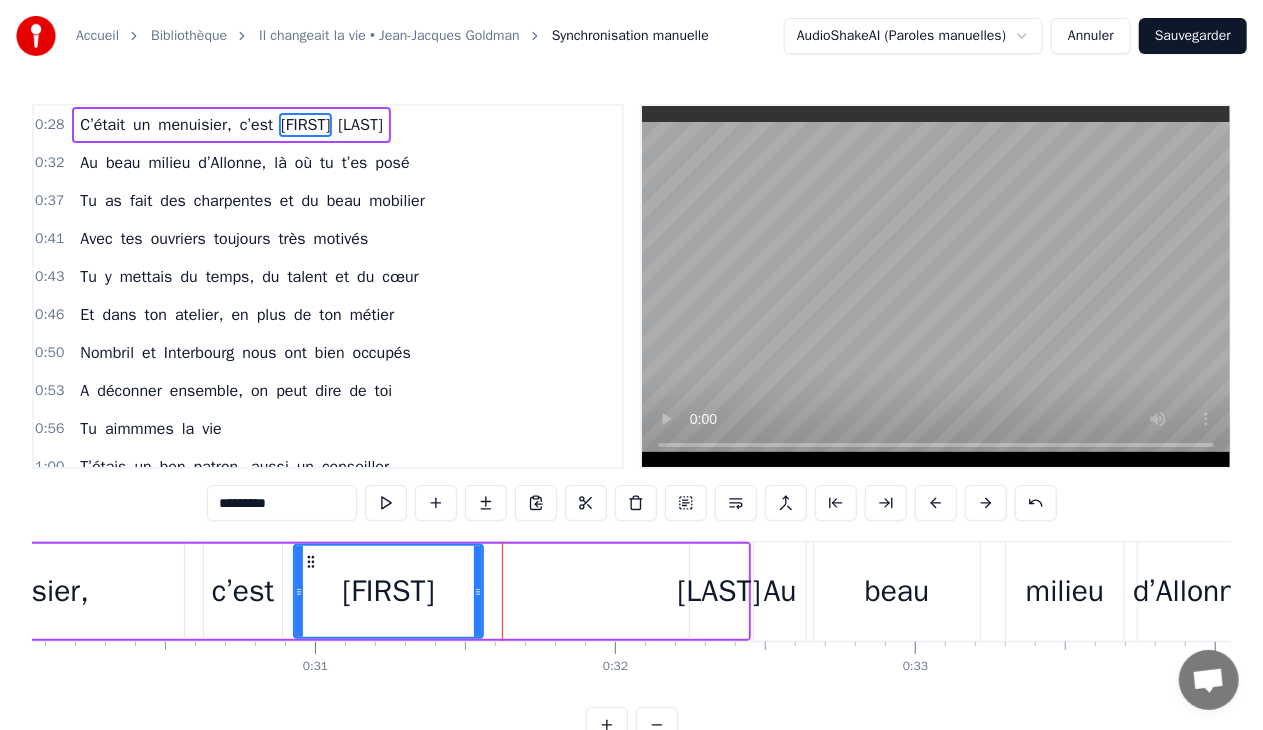 drag, startPoint x: 521, startPoint y: 592, endPoint x: 478, endPoint y: 596, distance: 43.185646 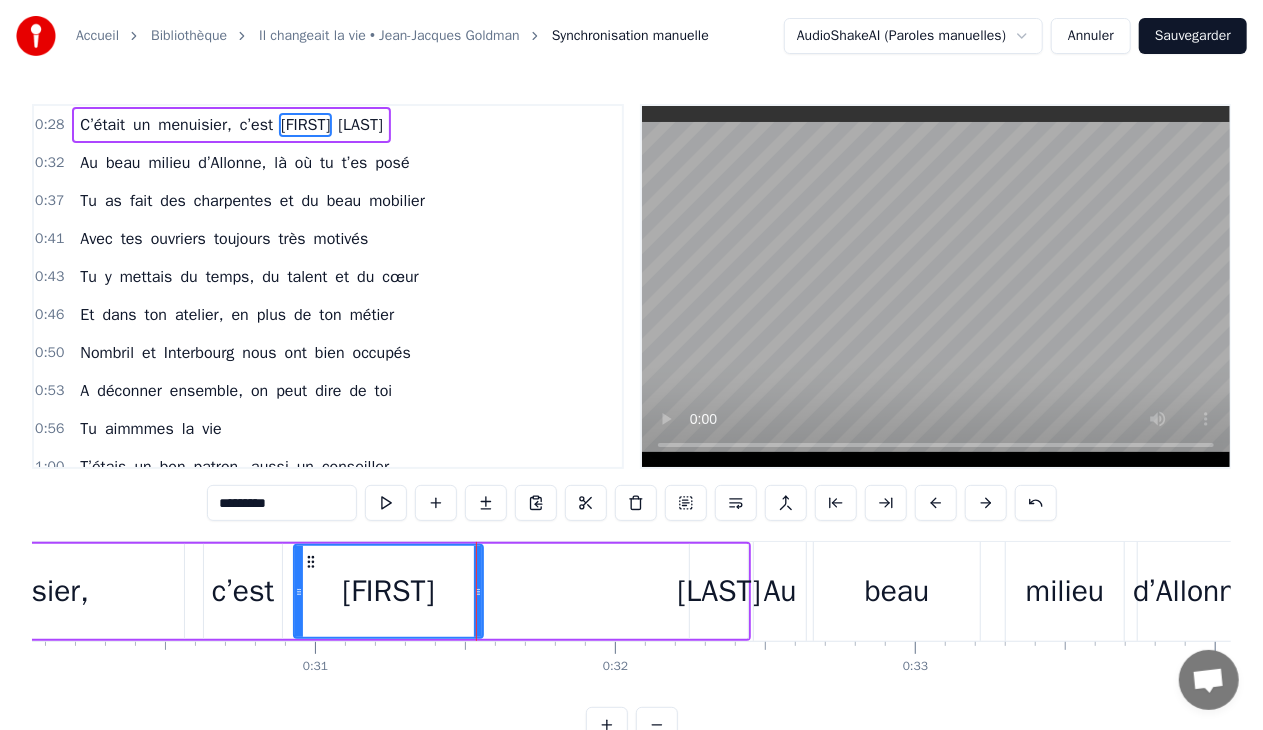click on "C’était un menuisier, c’est [FIRST] [LAST]" at bounding box center [167, 591] 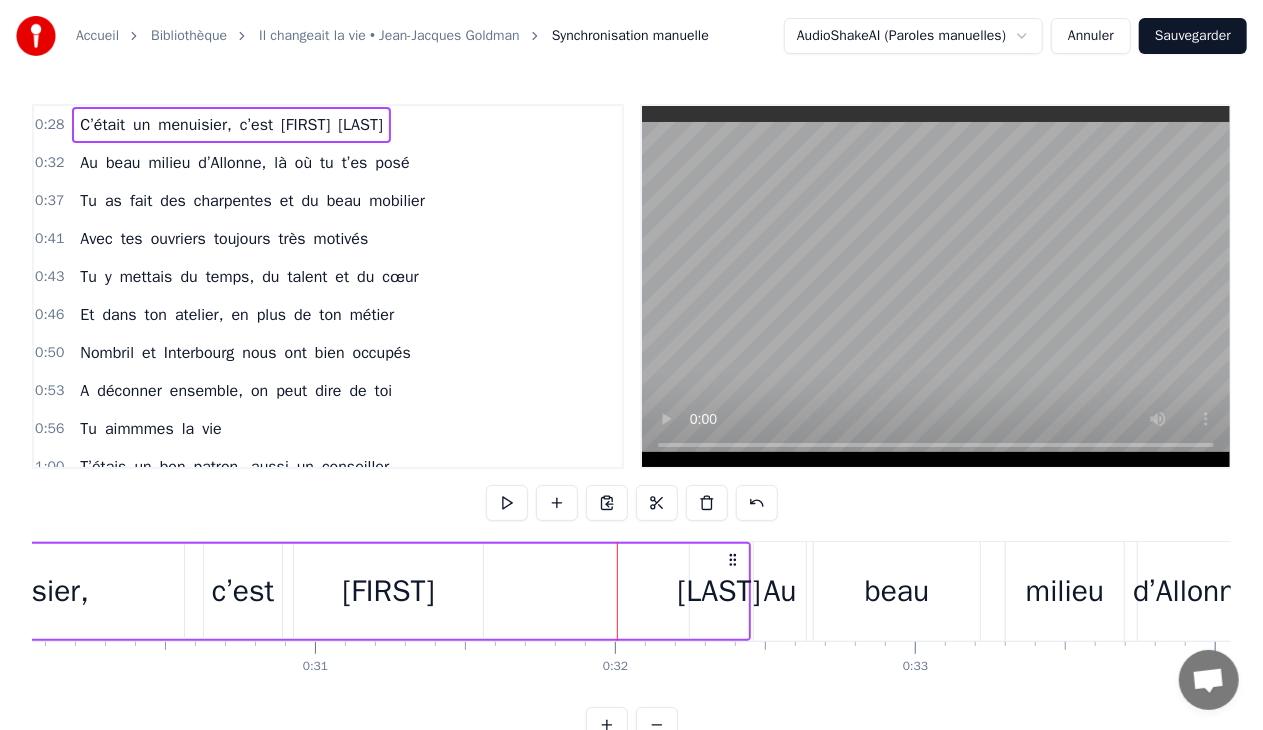 click on "[LAST]" at bounding box center (719, 591) 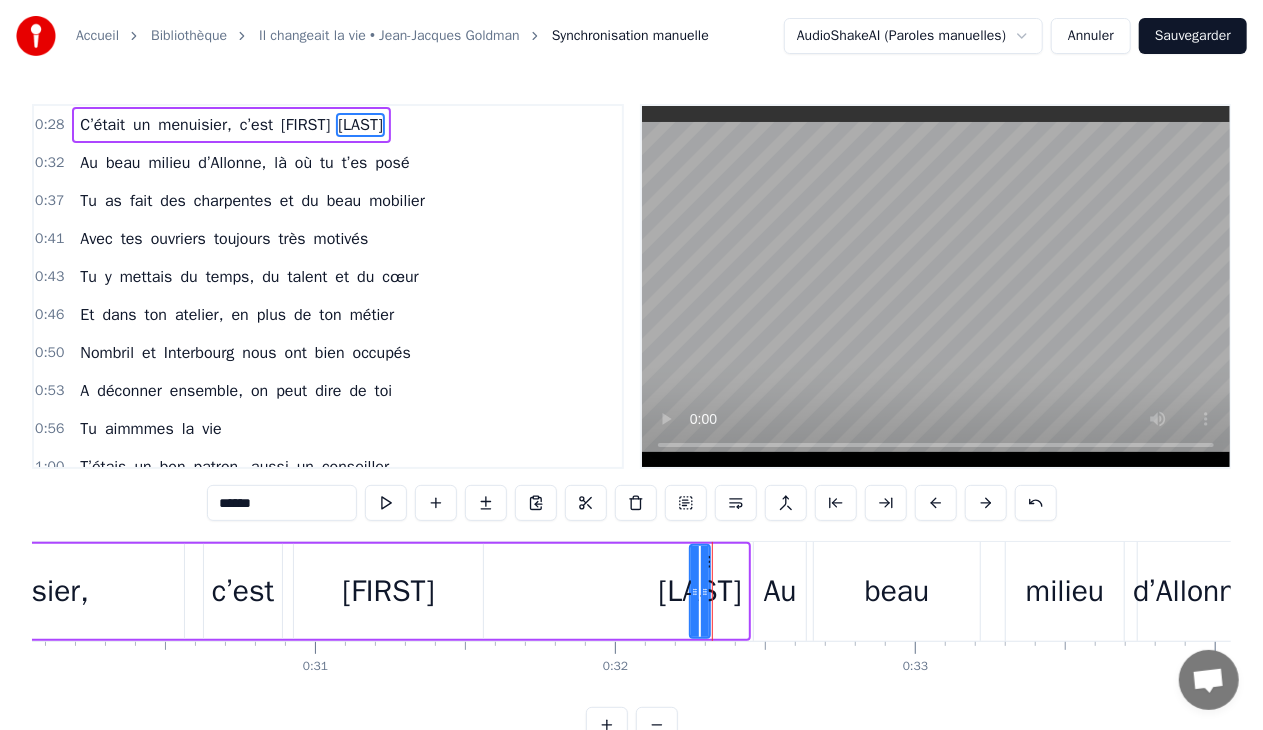 drag, startPoint x: 743, startPoint y: 592, endPoint x: 704, endPoint y: 597, distance: 39.319206 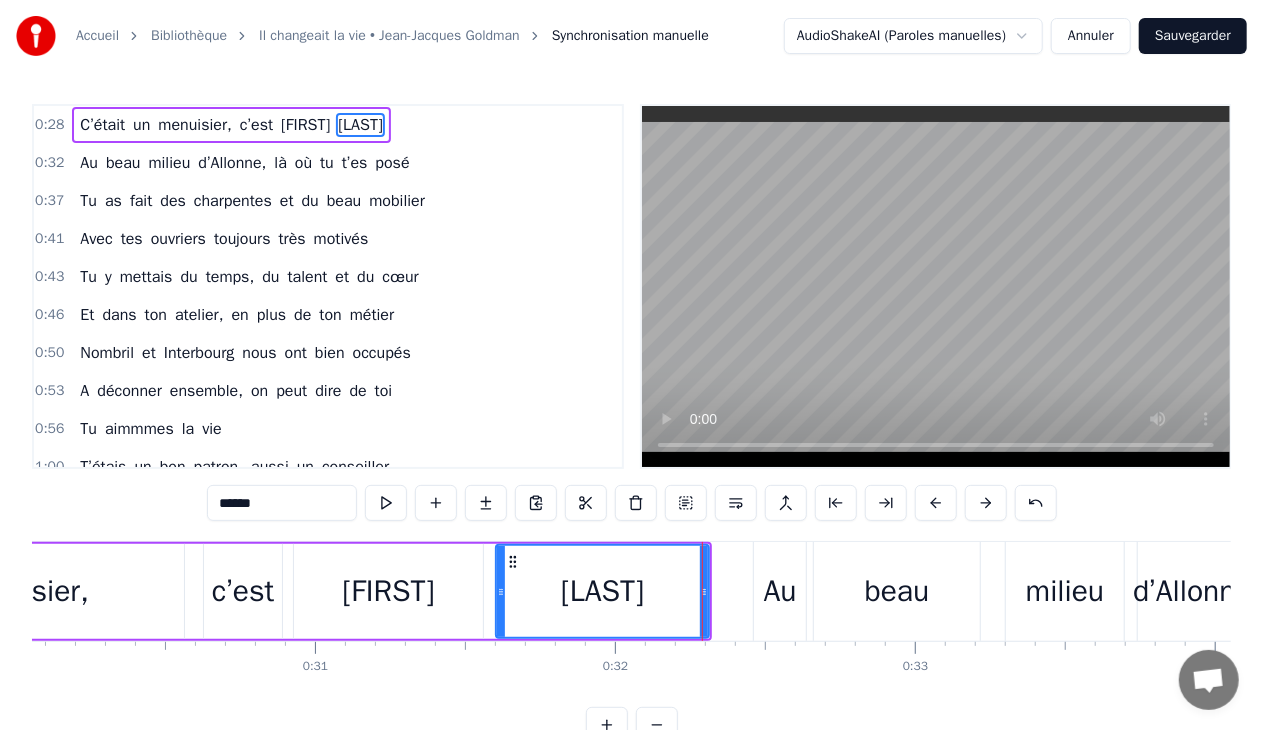 drag, startPoint x: 694, startPoint y: 592, endPoint x: 500, endPoint y: 591, distance: 194.00258 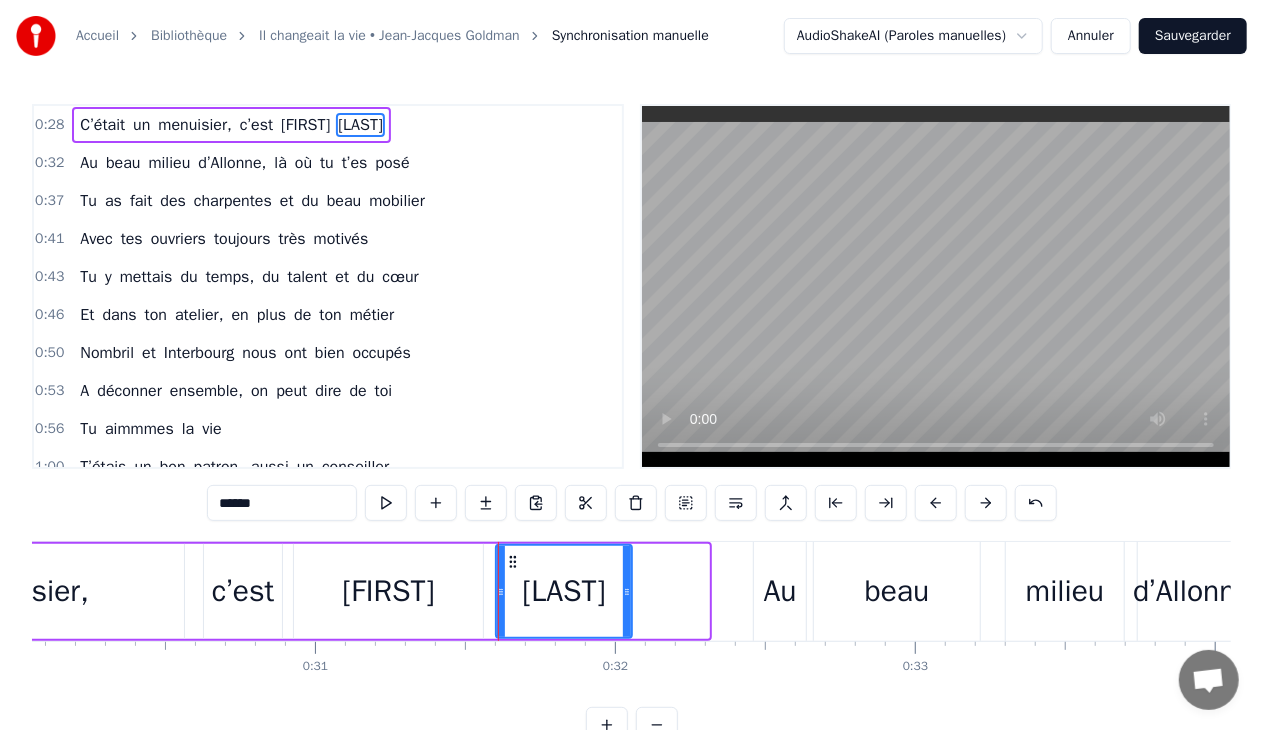 drag, startPoint x: 704, startPoint y: 588, endPoint x: 626, endPoint y: 592, distance: 78.10249 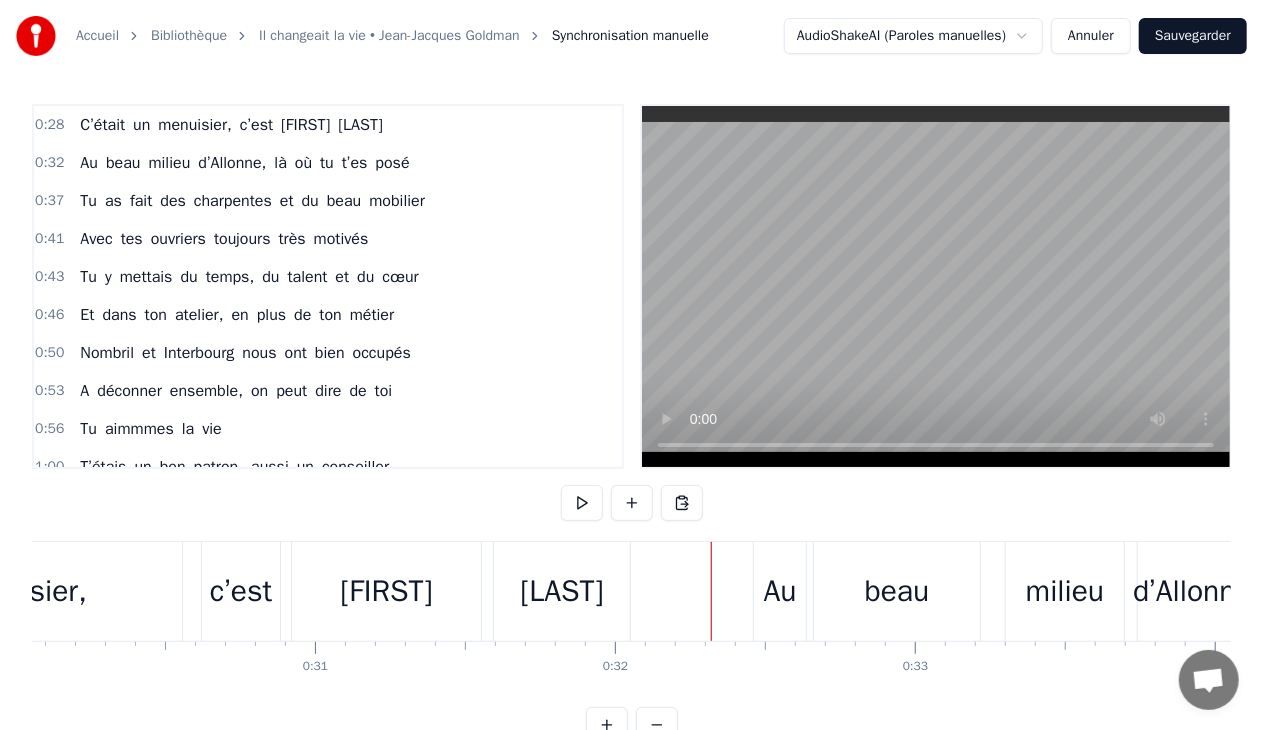 click on "Au" at bounding box center [780, 591] 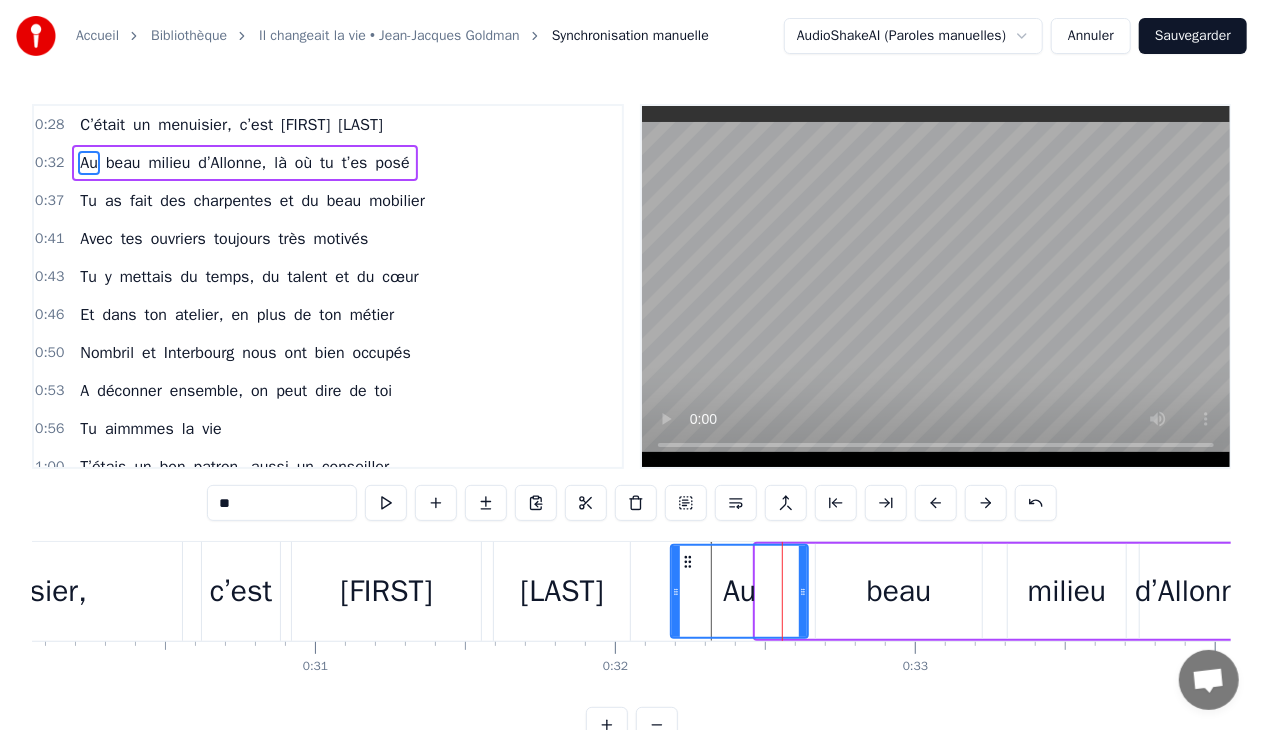 drag, startPoint x: 758, startPoint y: 589, endPoint x: 673, endPoint y: 593, distance: 85.09406 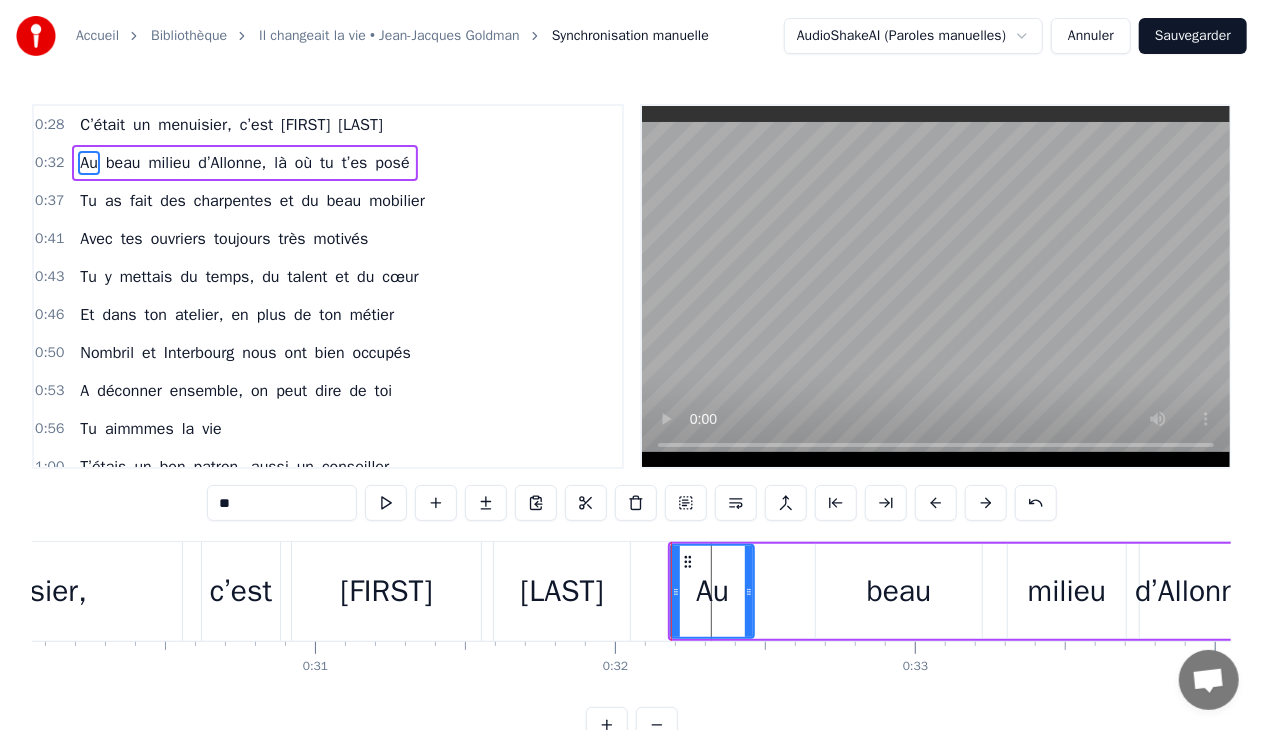 drag, startPoint x: 802, startPoint y: 591, endPoint x: 748, endPoint y: 593, distance: 54.037025 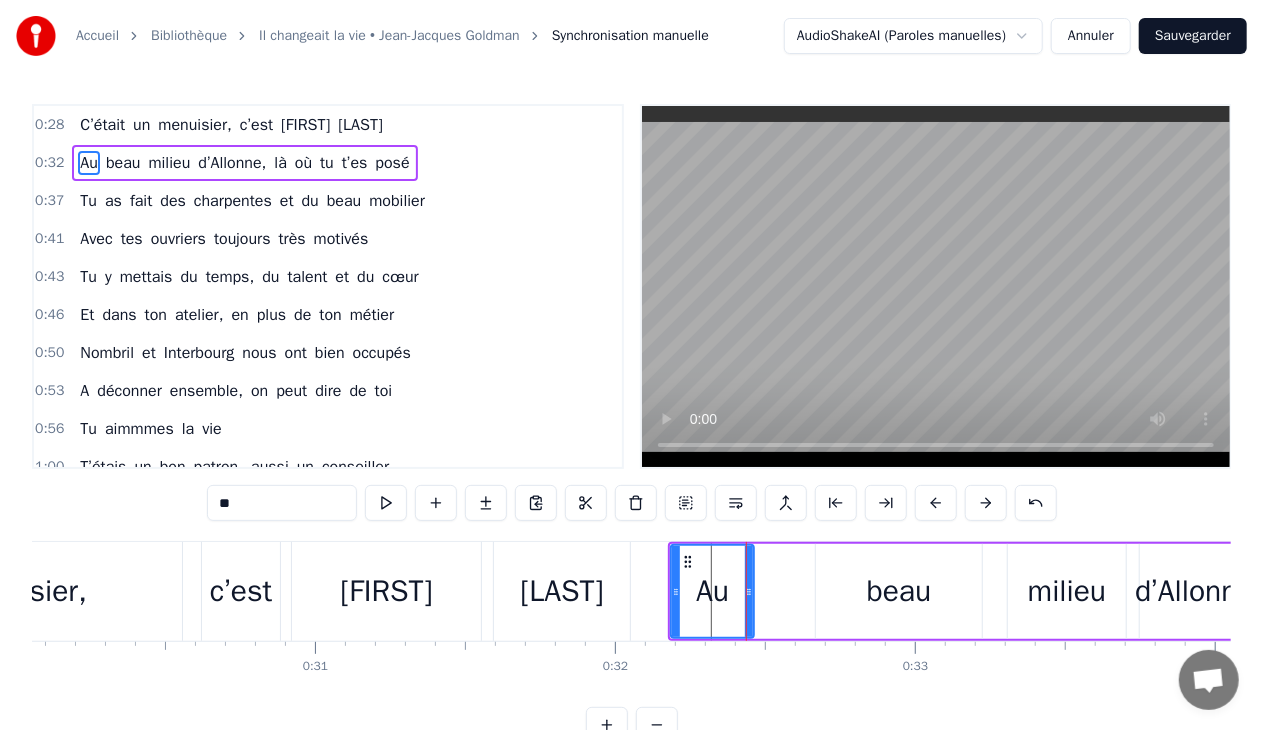 click on "beau" at bounding box center (899, 591) 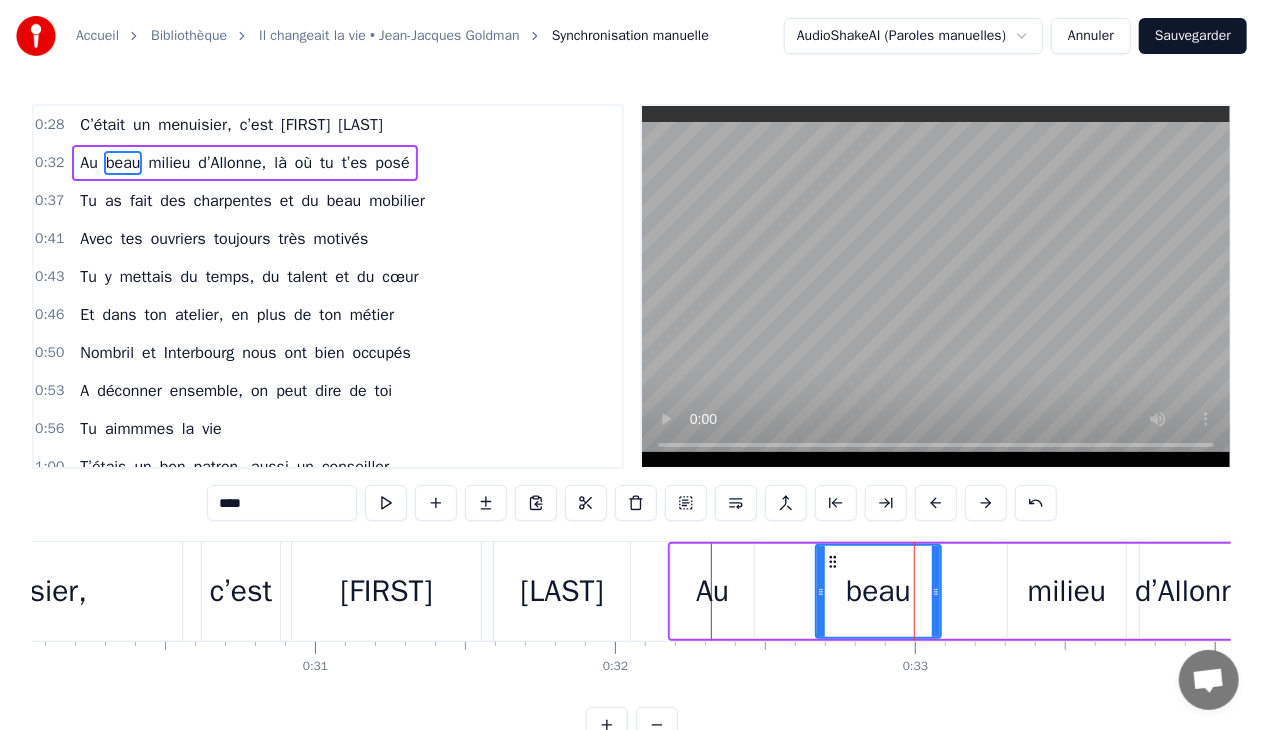 drag, startPoint x: 974, startPoint y: 590, endPoint x: 927, endPoint y: 596, distance: 47.38143 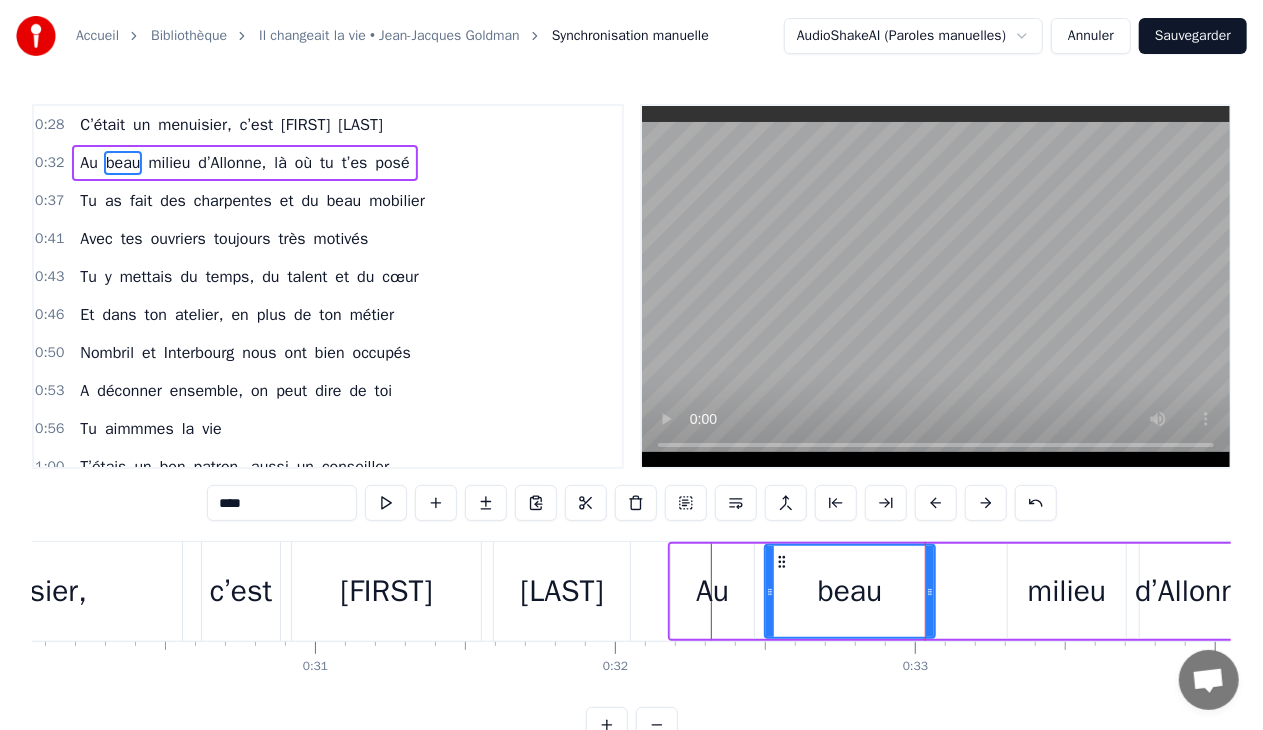 drag, startPoint x: 819, startPoint y: 587, endPoint x: 768, endPoint y: 594, distance: 51.47815 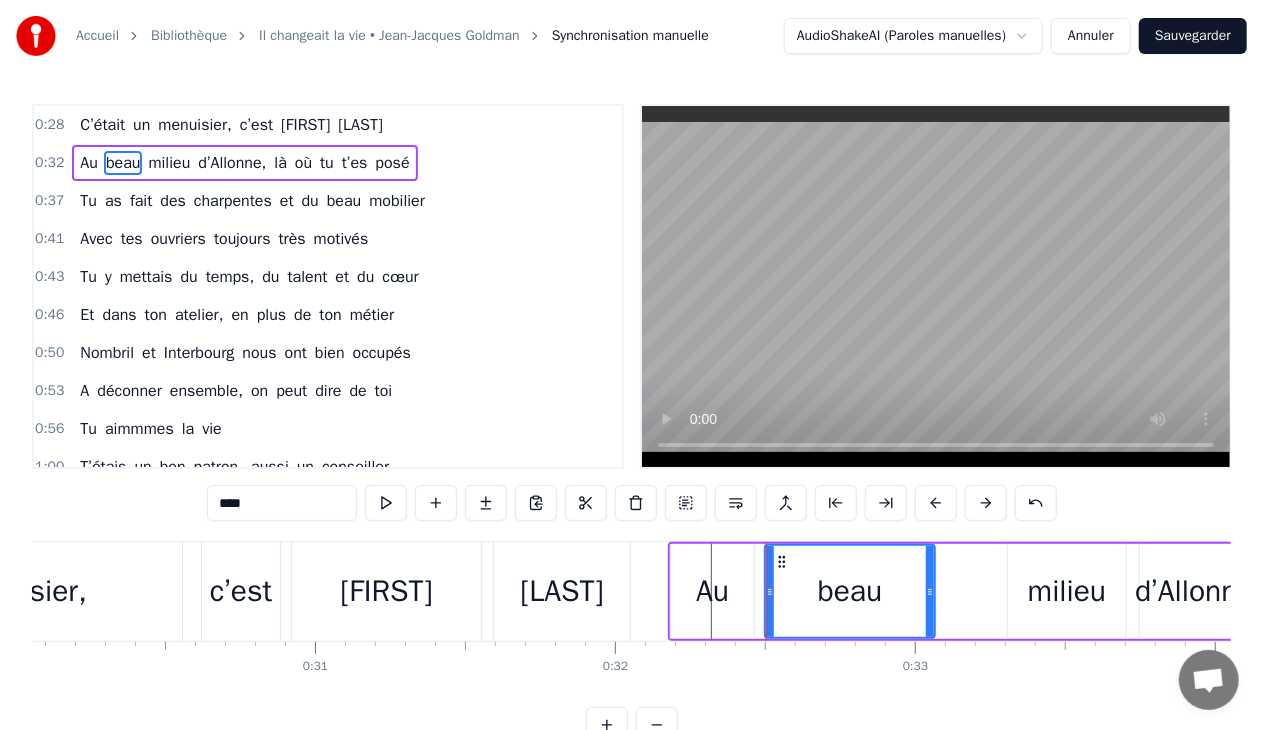 click on "milieu" at bounding box center [1067, 591] 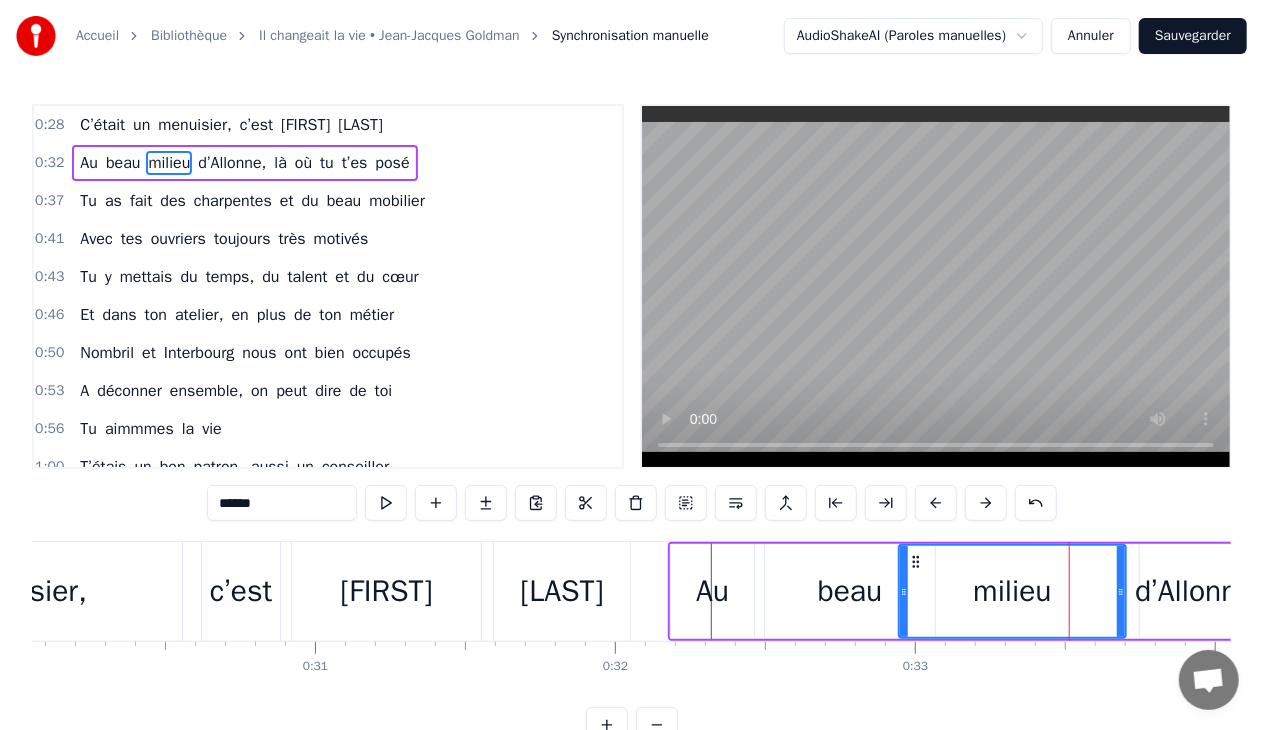 drag, startPoint x: 1010, startPoint y: 591, endPoint x: 901, endPoint y: 590, distance: 109.004585 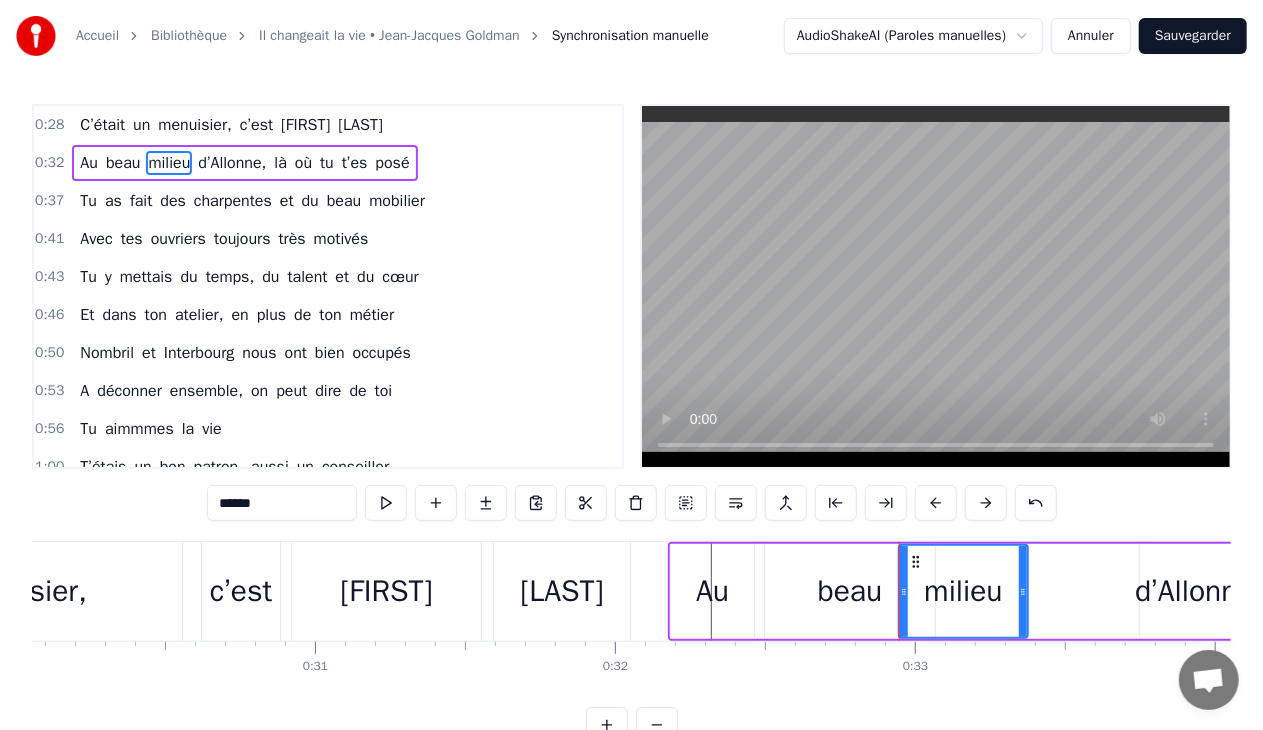 drag, startPoint x: 1118, startPoint y: 588, endPoint x: 1020, endPoint y: 600, distance: 98.731964 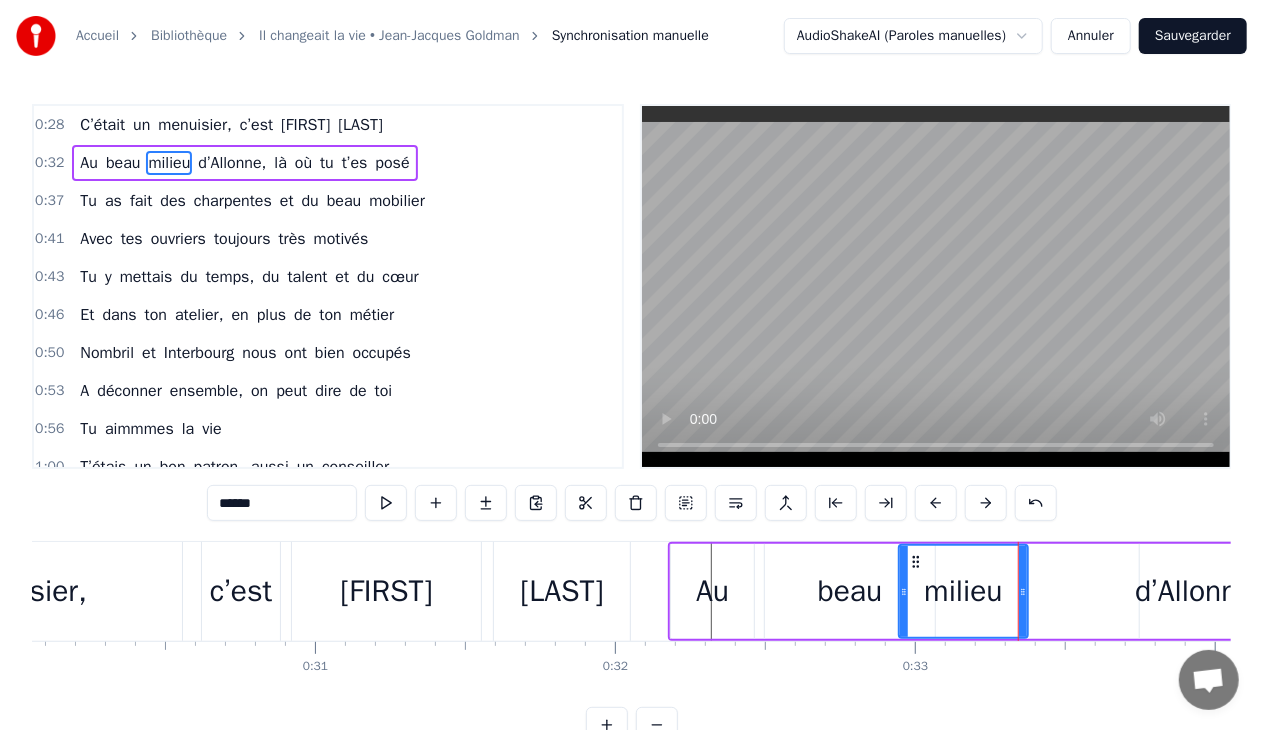 drag, startPoint x: 1162, startPoint y: 616, endPoint x: 1142, endPoint y: 610, distance: 20.880613 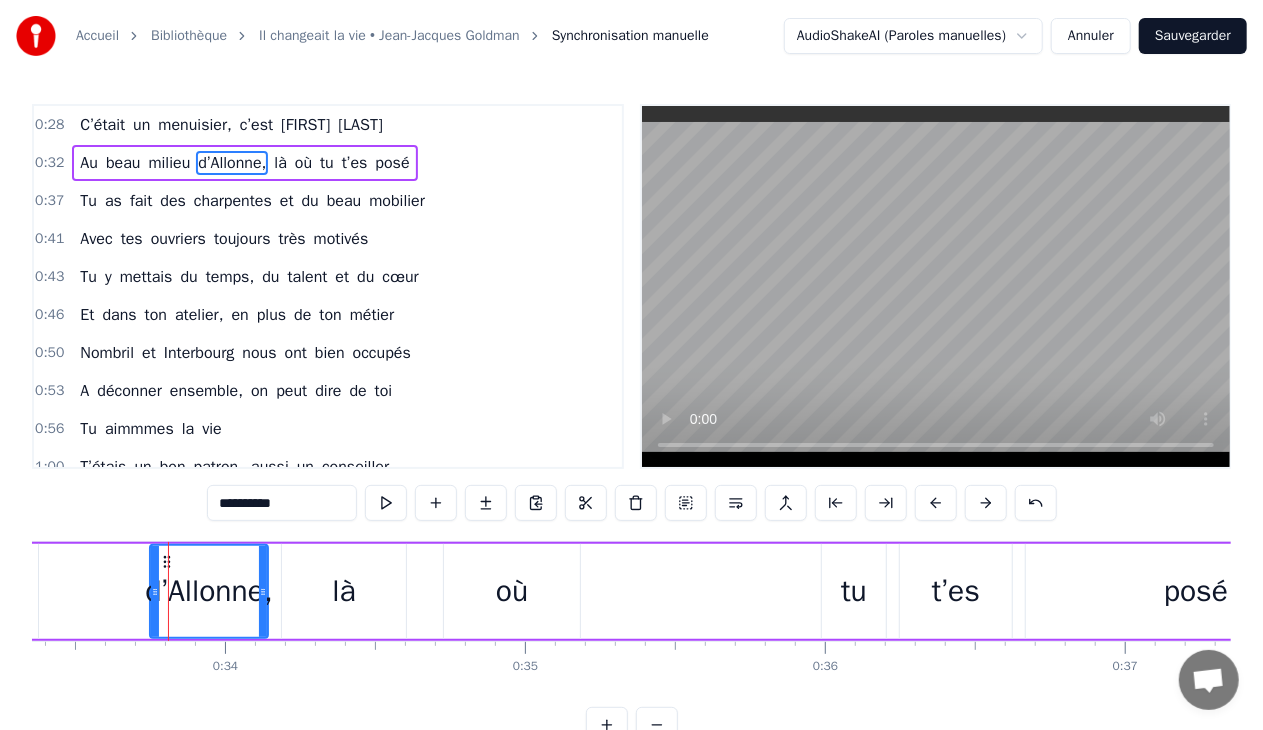 scroll, scrollTop: 0, scrollLeft: 10043, axis: horizontal 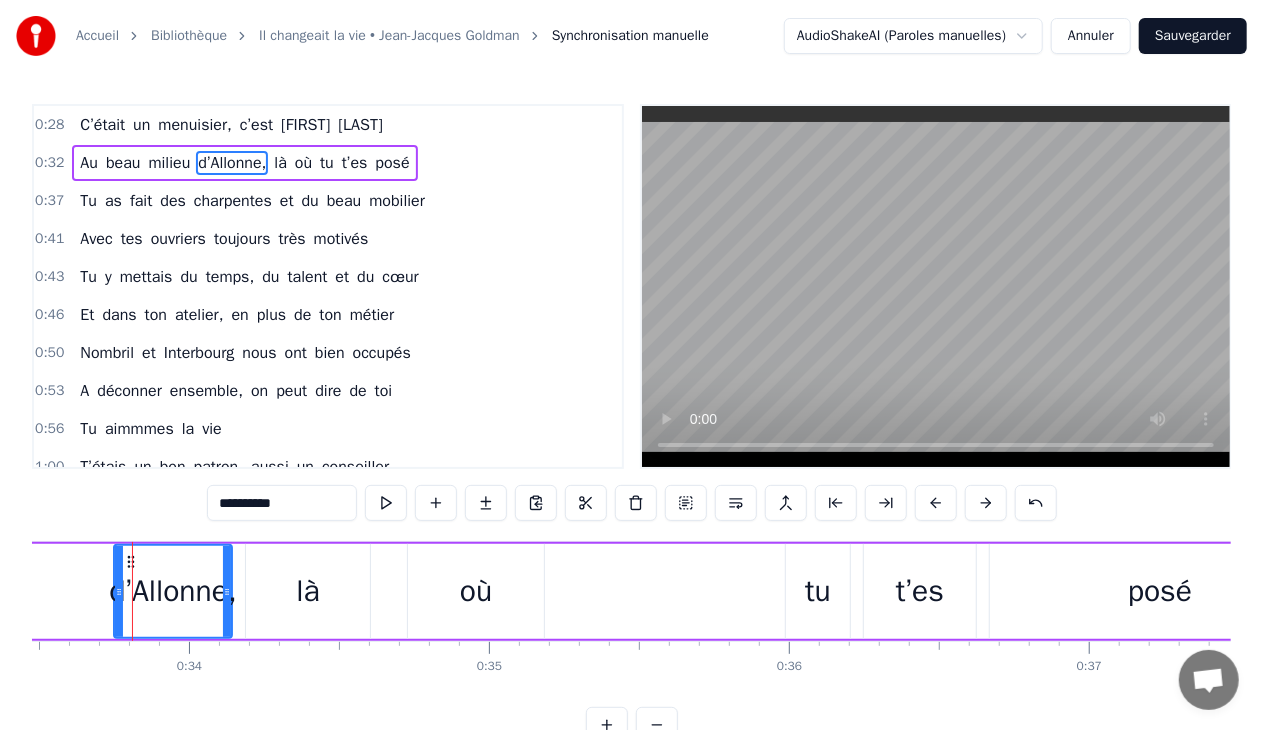 click on "Au beau milieu d’Allonne, là où tu t’es posé" at bounding box center [487, 591] 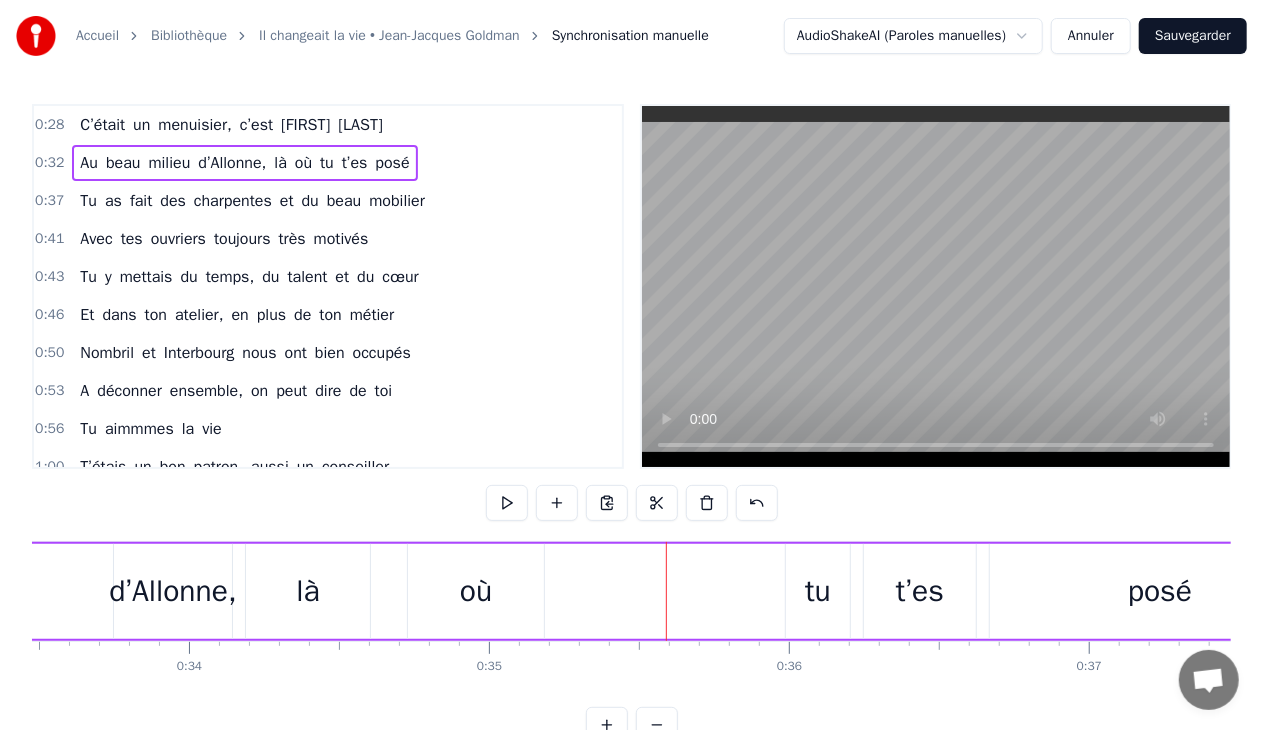 click on "tu" at bounding box center [818, 591] 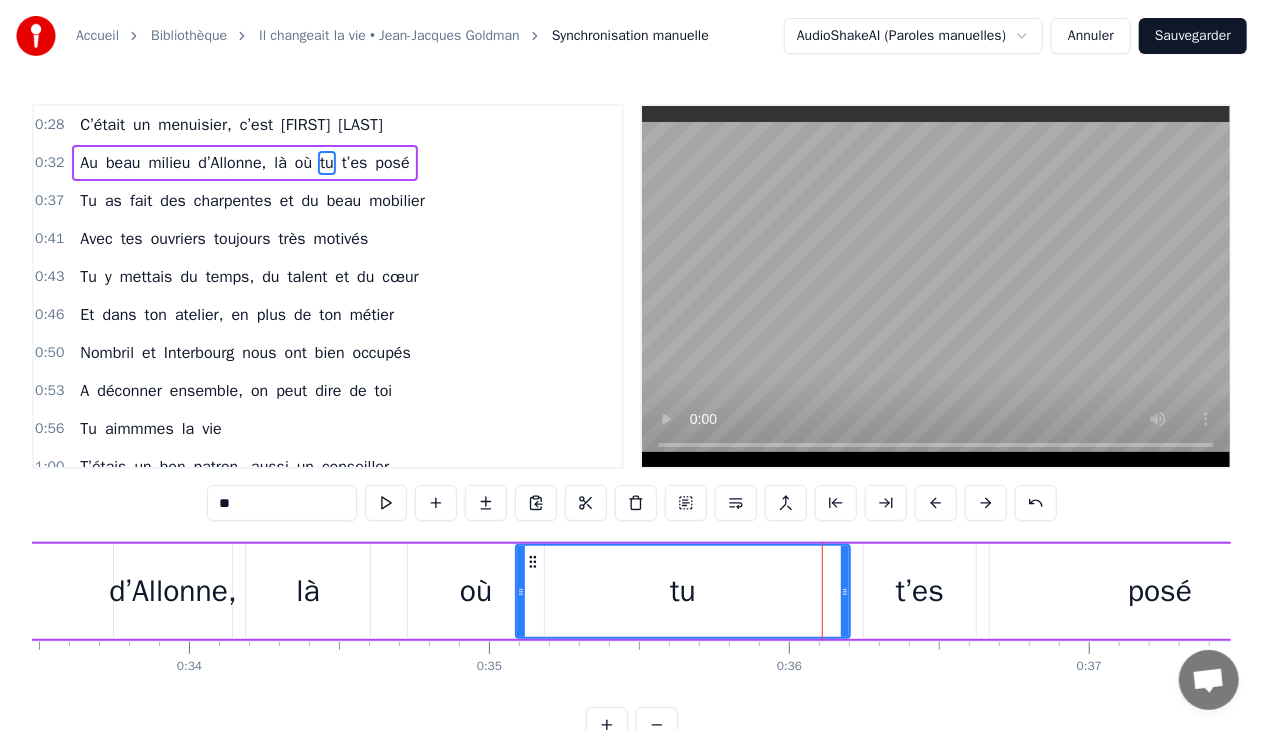 drag, startPoint x: 788, startPoint y: 592, endPoint x: 518, endPoint y: 578, distance: 270.36273 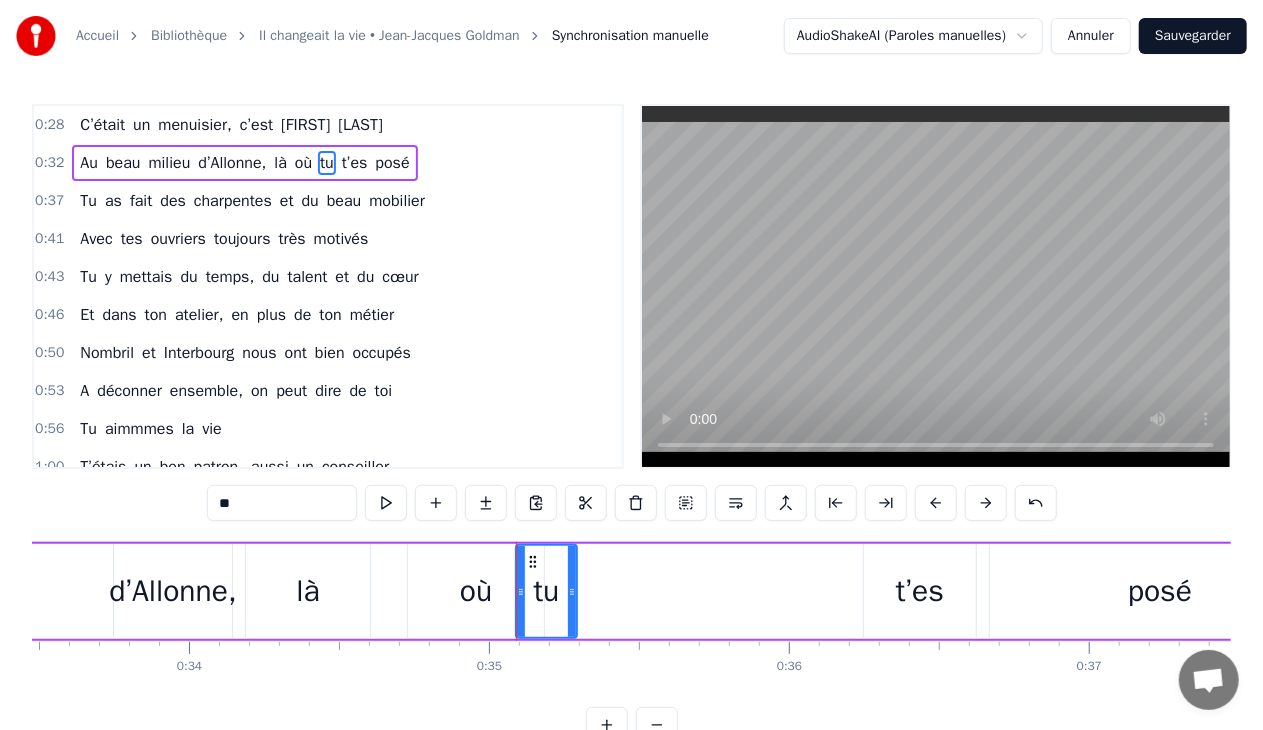 drag, startPoint x: 843, startPoint y: 588, endPoint x: 570, endPoint y: 589, distance: 273.00183 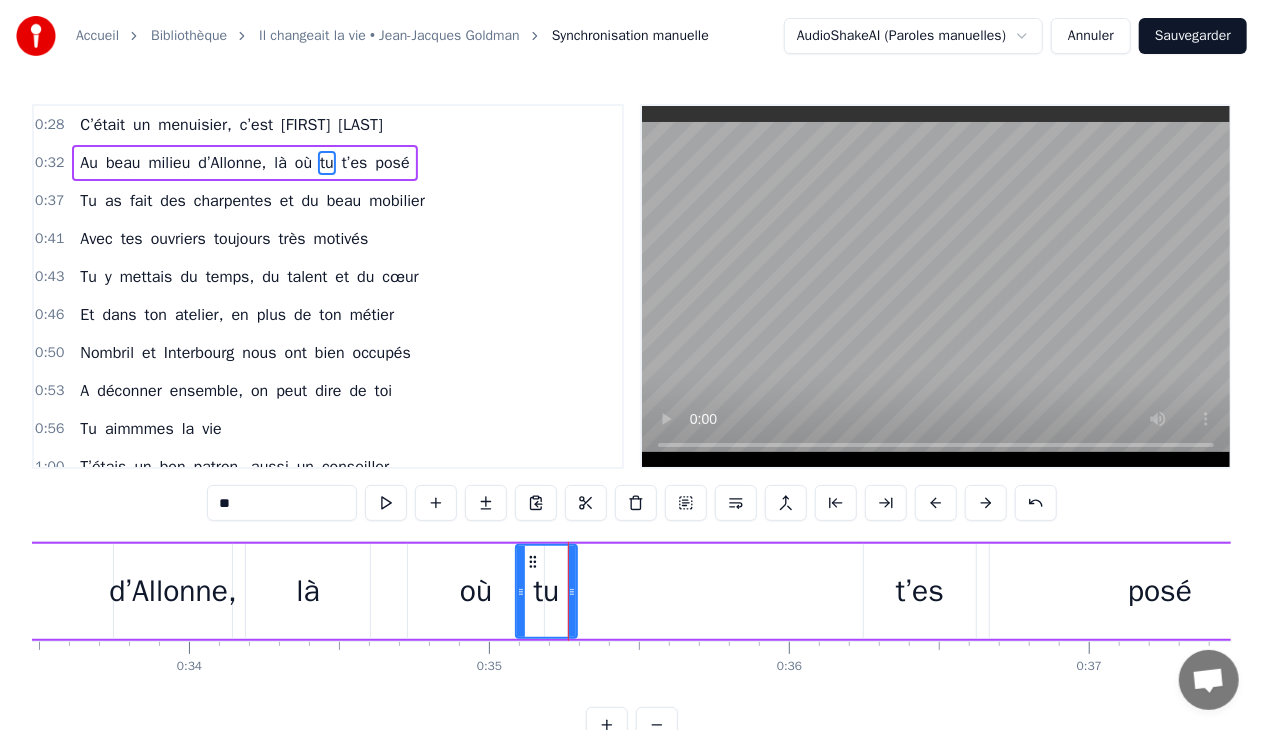 click on "Au beau milieu d’Allonne, là où tu t’es posé" at bounding box center [487, 591] 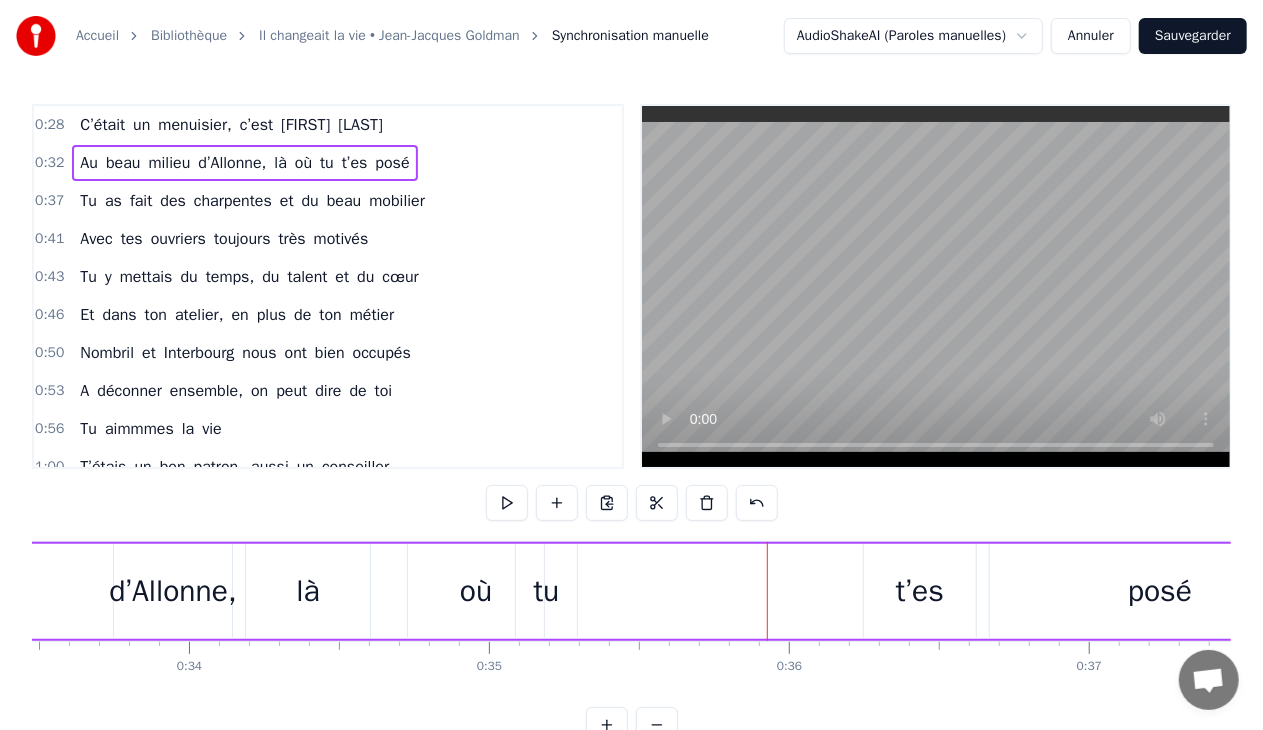 click on "t’es" at bounding box center [920, 591] 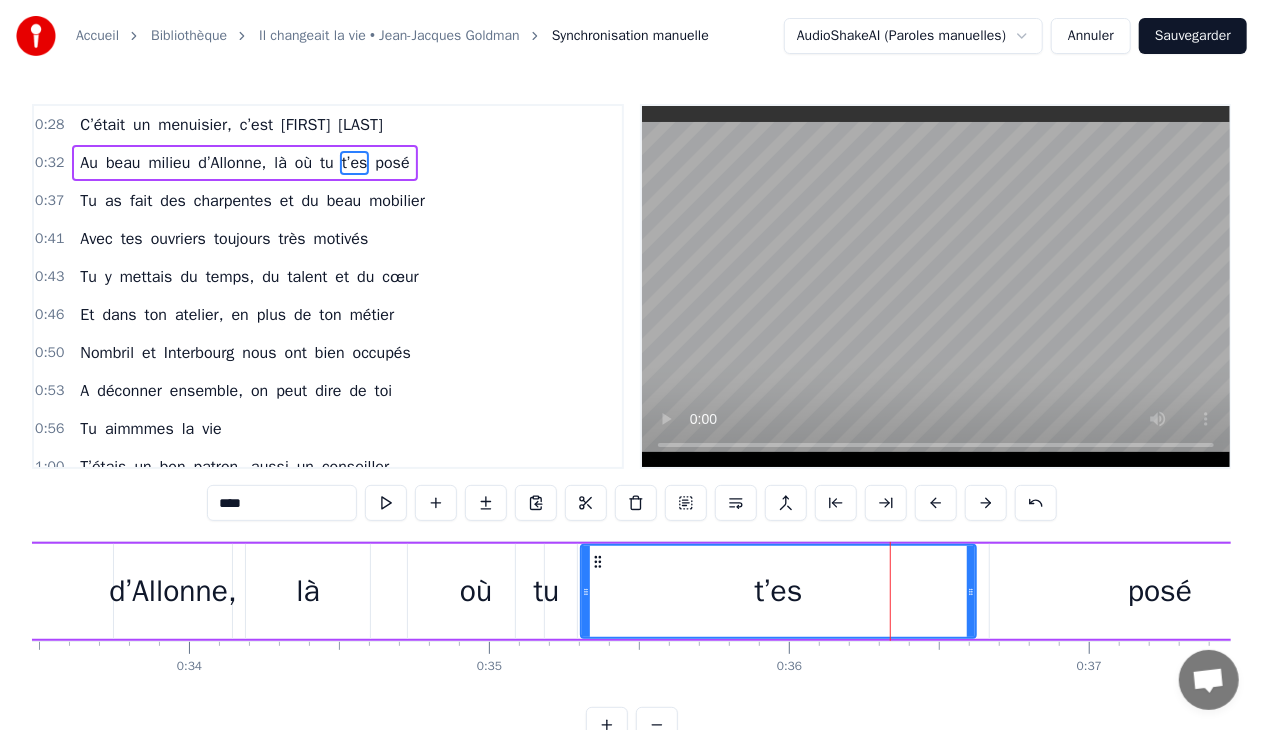 drag, startPoint x: 867, startPoint y: 592, endPoint x: 584, endPoint y: 586, distance: 283.0636 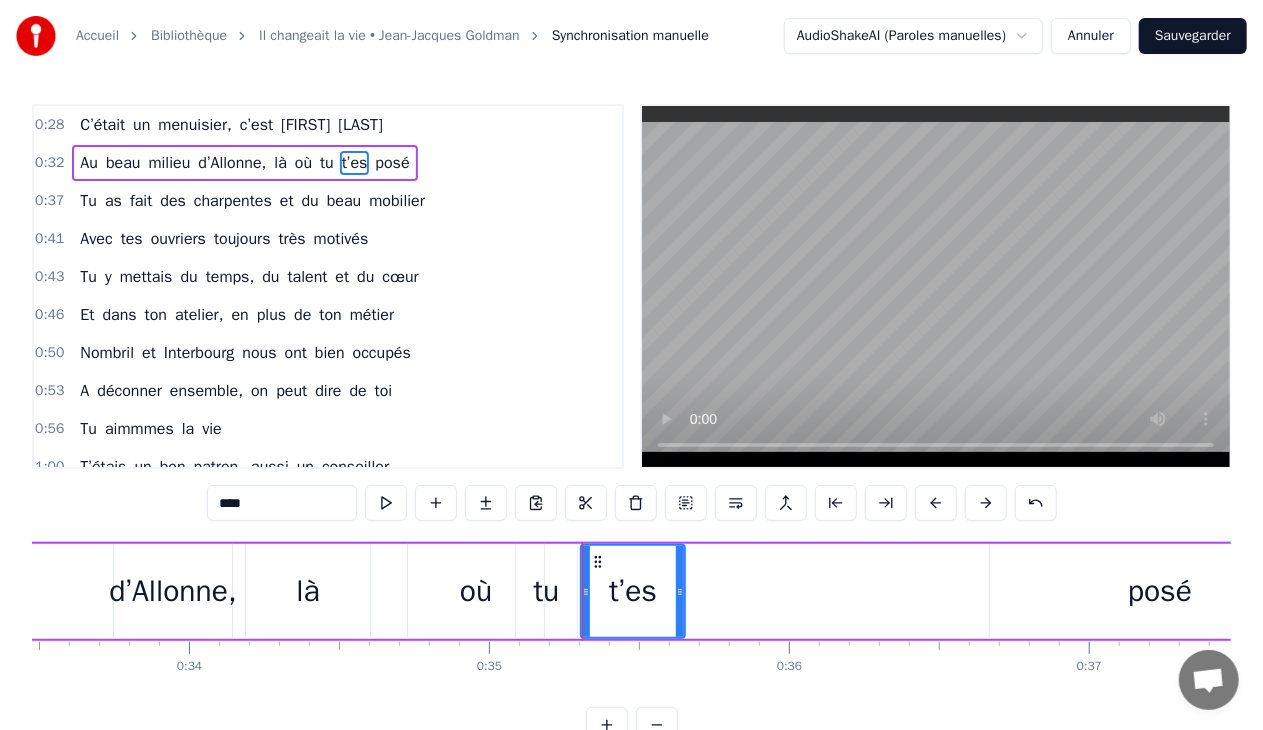 drag, startPoint x: 970, startPoint y: 592, endPoint x: 679, endPoint y: 616, distance: 291.988 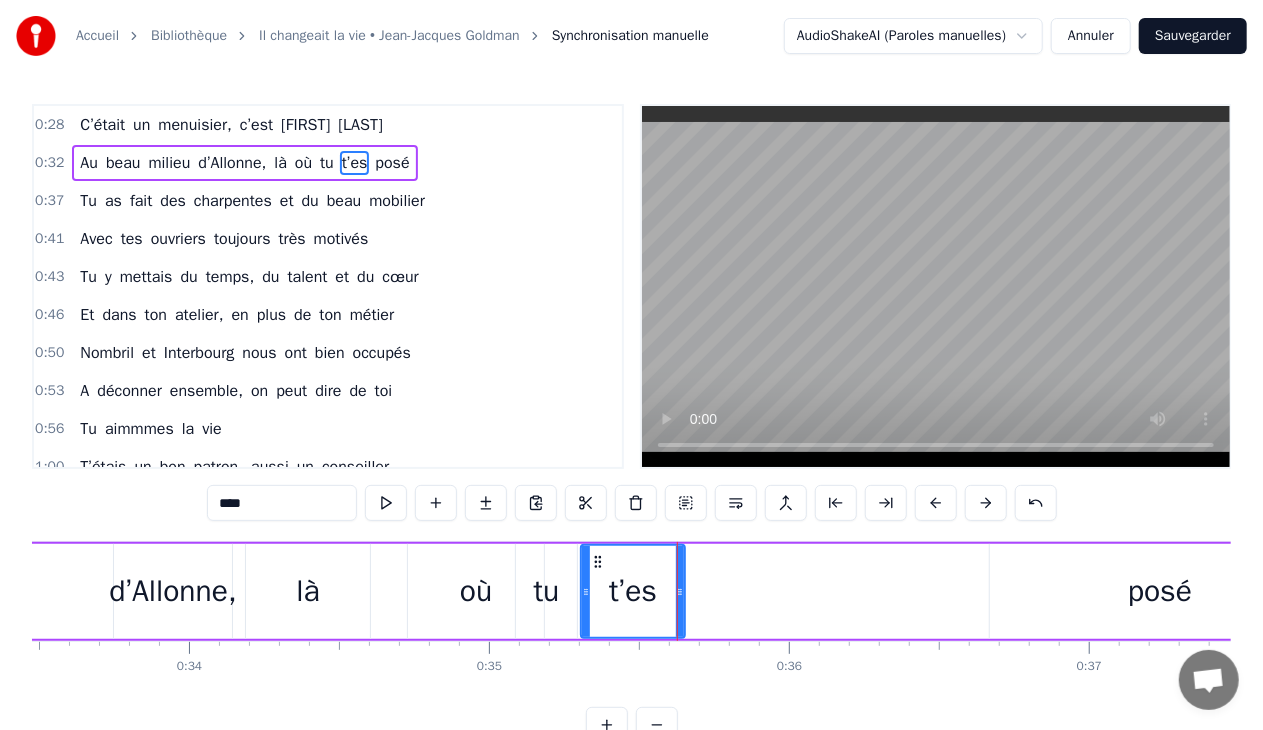 click on "posé" at bounding box center (1160, 591) 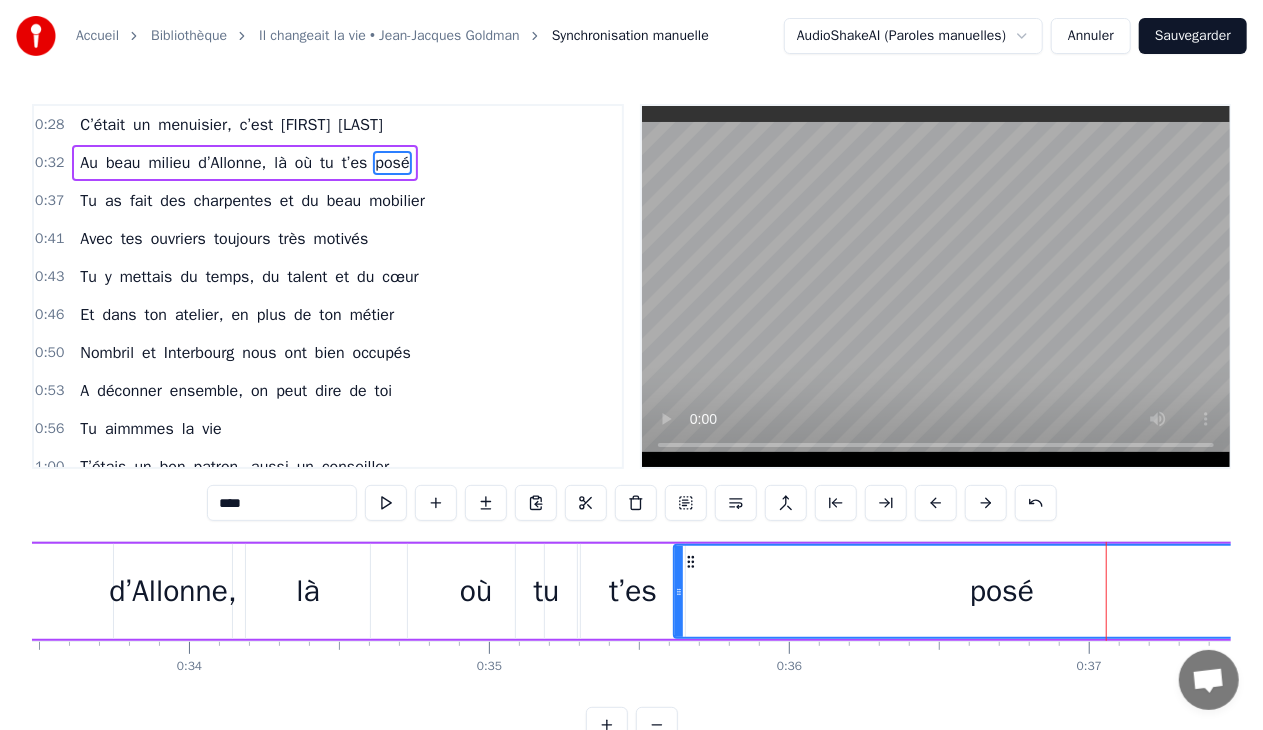 drag, startPoint x: 994, startPoint y: 590, endPoint x: 679, endPoint y: 594, distance: 315.0254 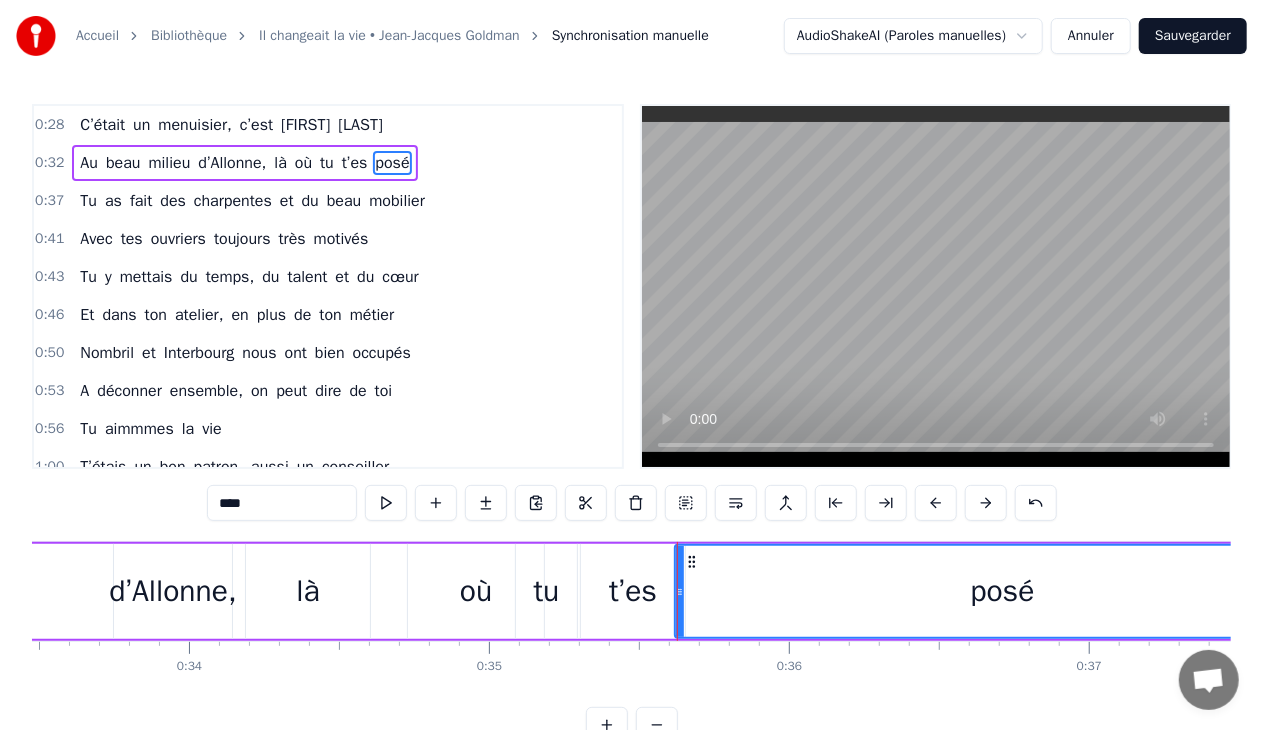 click on "posé" at bounding box center [1002, 591] 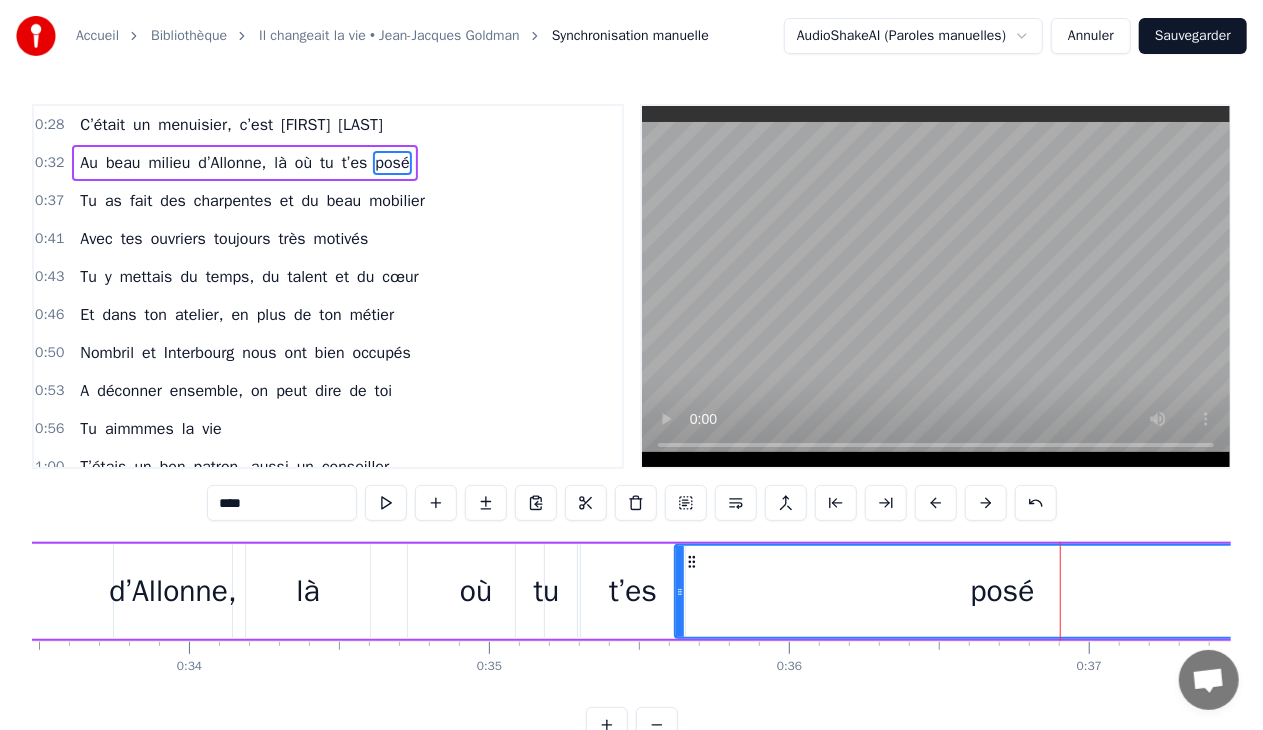 drag, startPoint x: 1107, startPoint y: 588, endPoint x: 1025, endPoint y: 582, distance: 82.219215 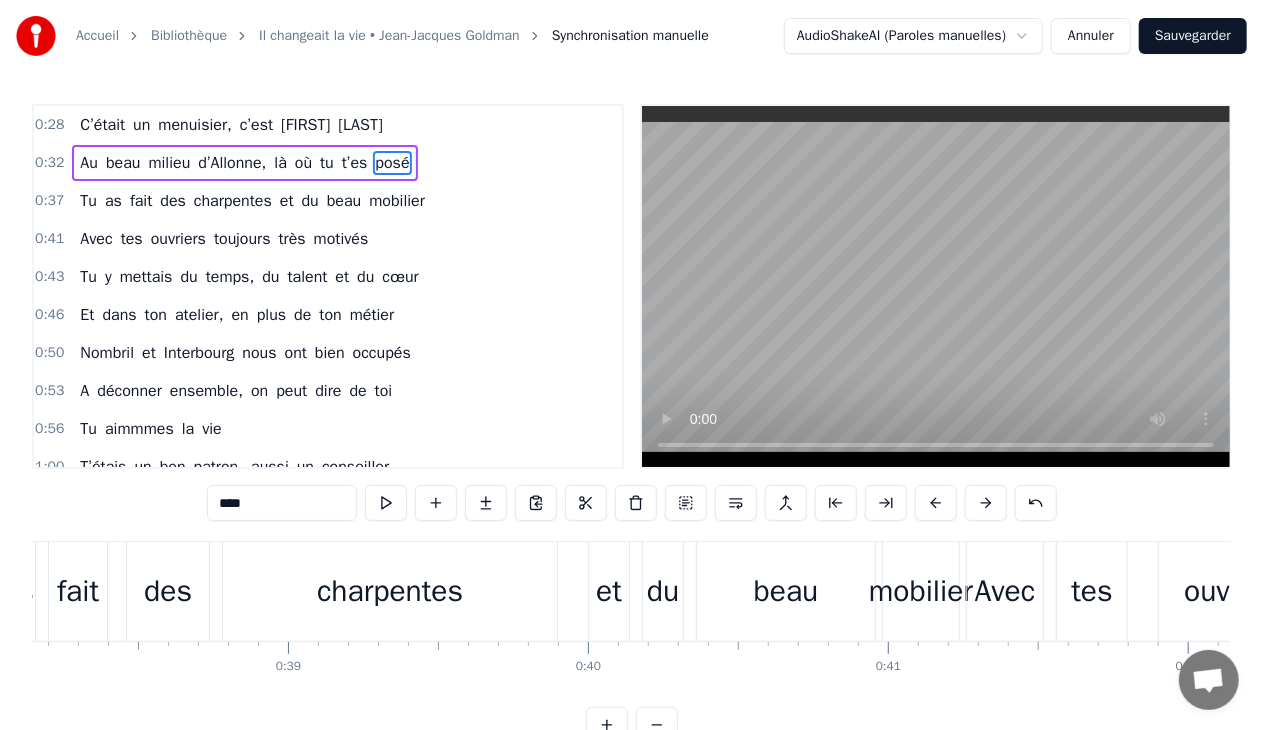 scroll, scrollTop: 0, scrollLeft: 10394, axis: horizontal 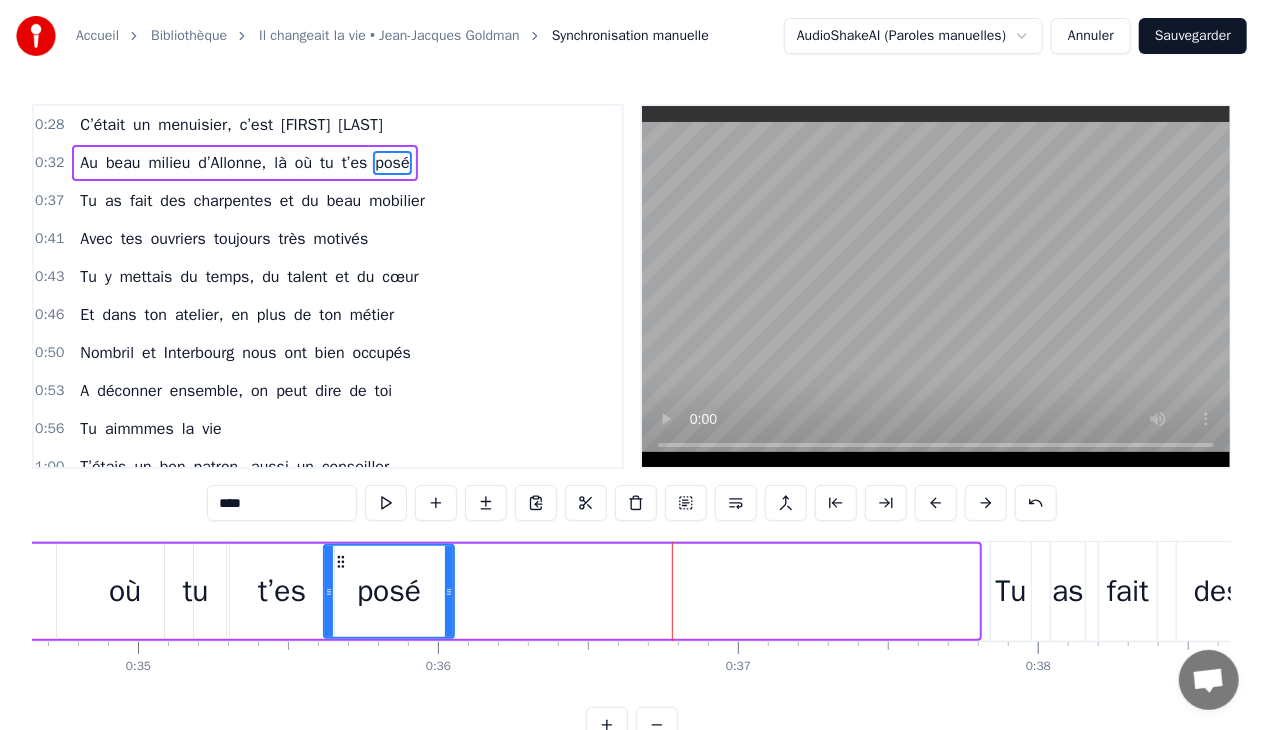 drag, startPoint x: 972, startPoint y: 591, endPoint x: 447, endPoint y: 598, distance: 525.0467 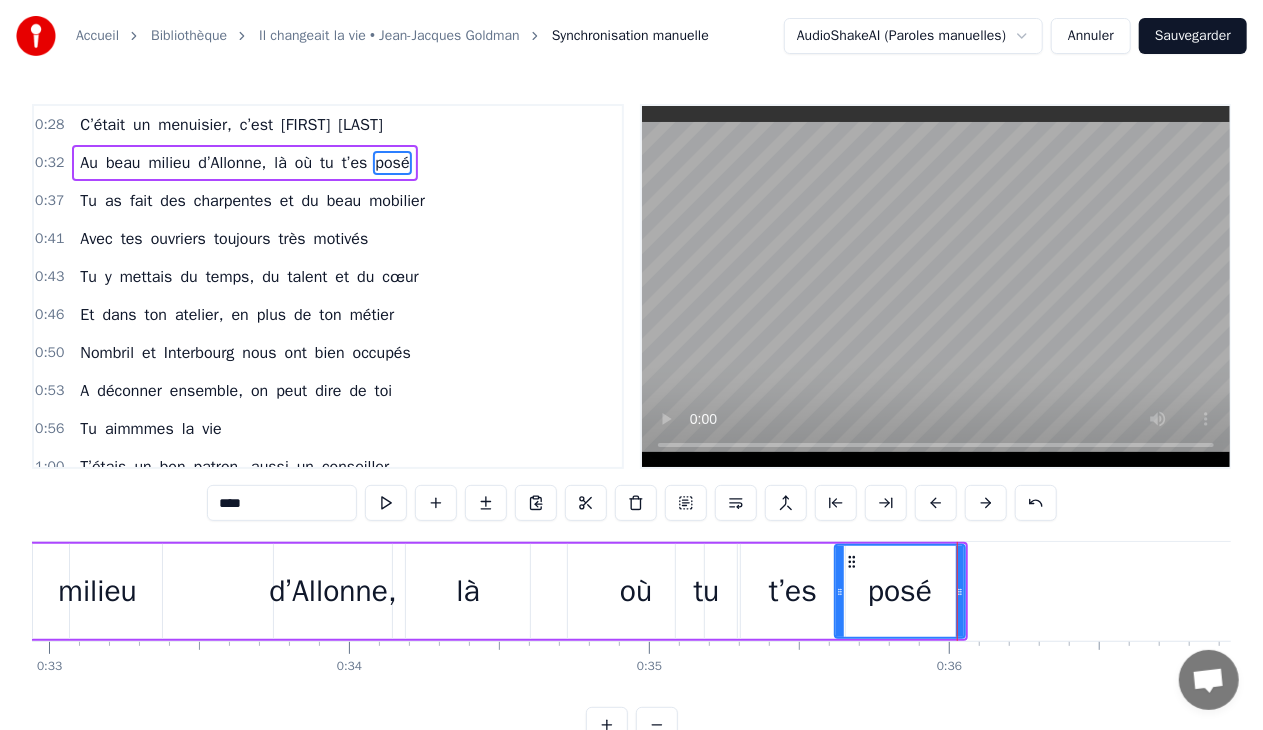 scroll, scrollTop: 0, scrollLeft: 9875, axis: horizontal 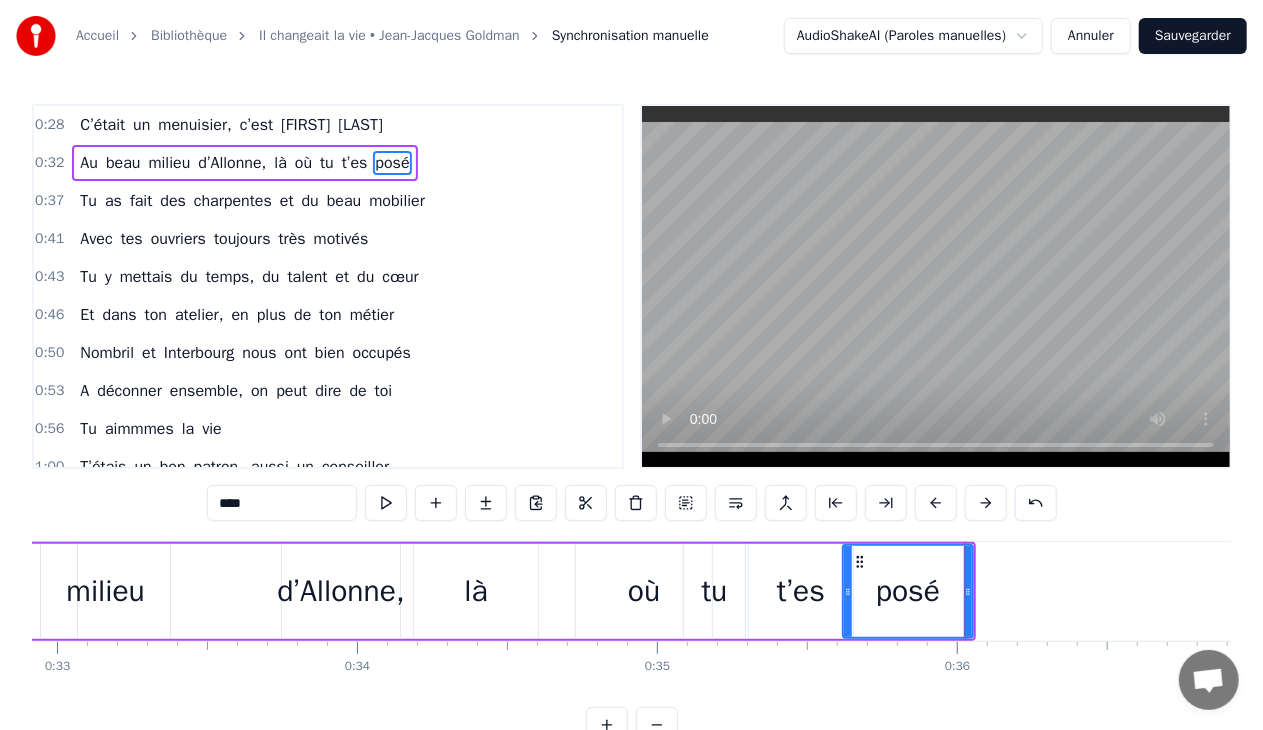 click on "où" at bounding box center (644, 591) 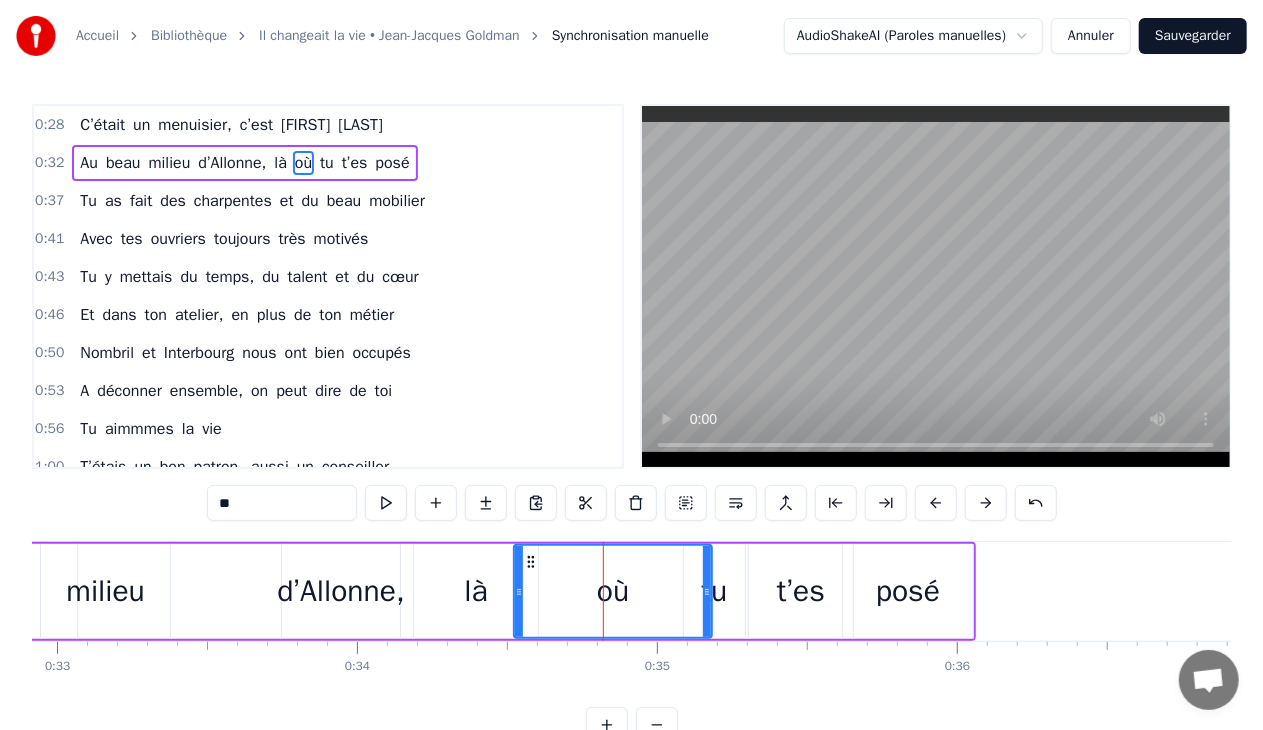 drag, startPoint x: 581, startPoint y: 590, endPoint x: 519, endPoint y: 588, distance: 62.03225 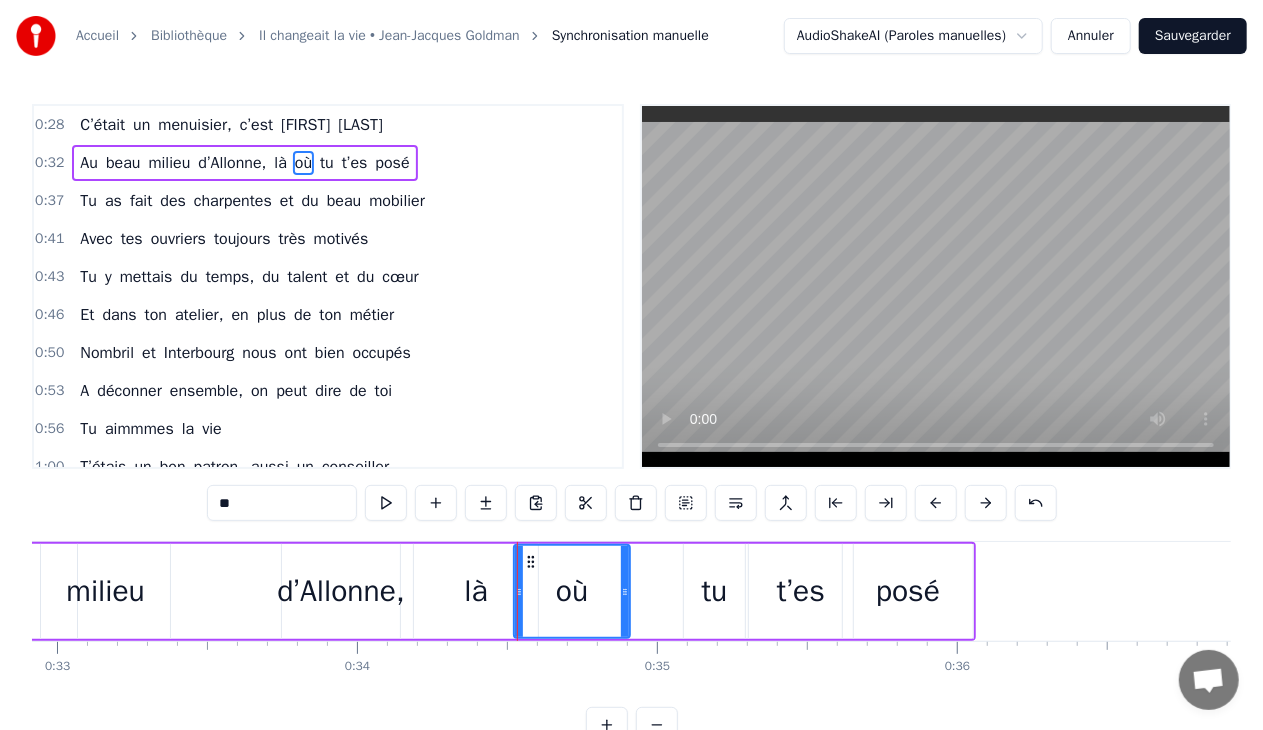 drag, startPoint x: 706, startPoint y: 590, endPoint x: 624, endPoint y: 600, distance: 82.607506 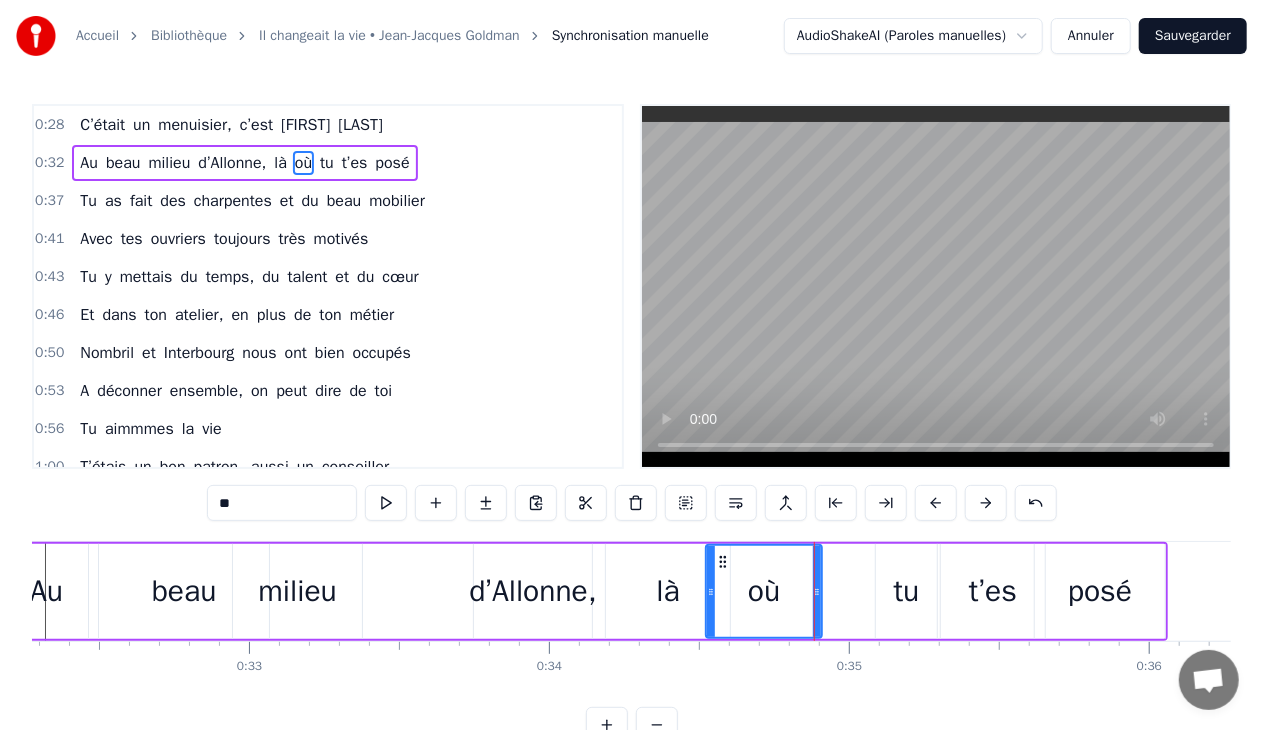 scroll, scrollTop: 0, scrollLeft: 9675, axis: horizontal 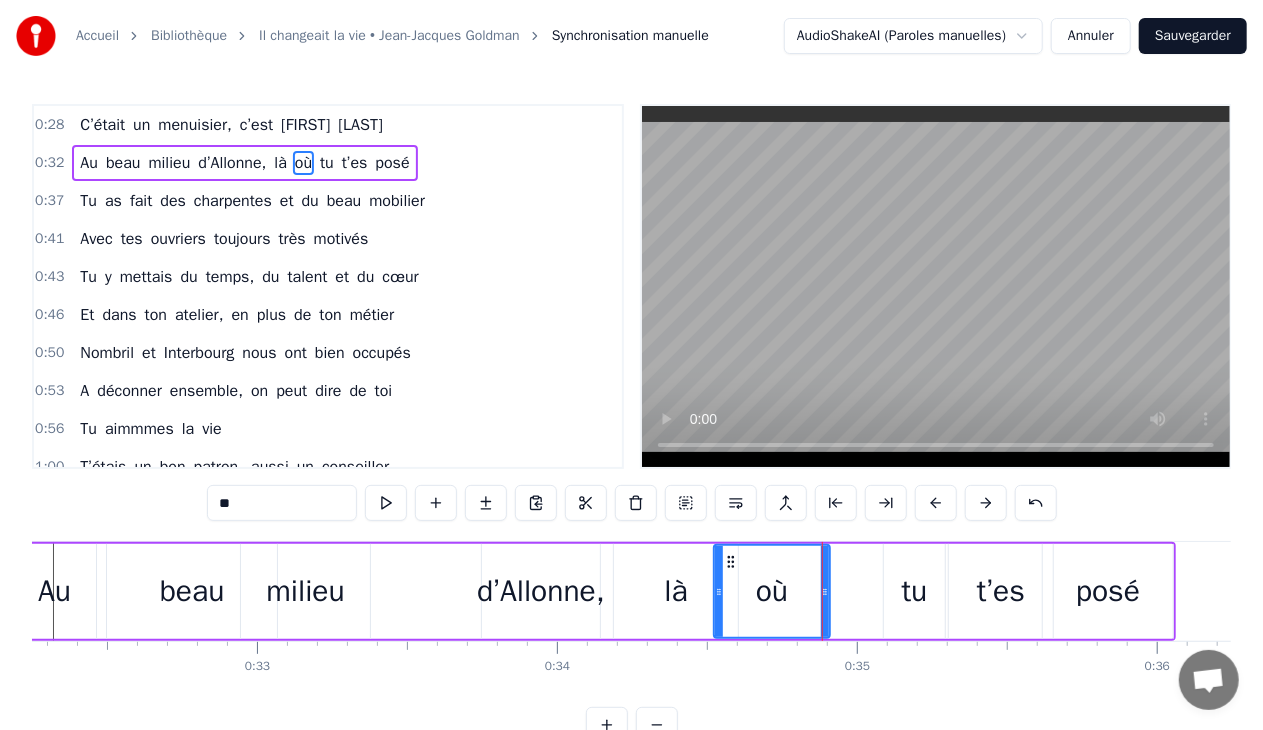 click on "d’Allonne," at bounding box center (541, 591) 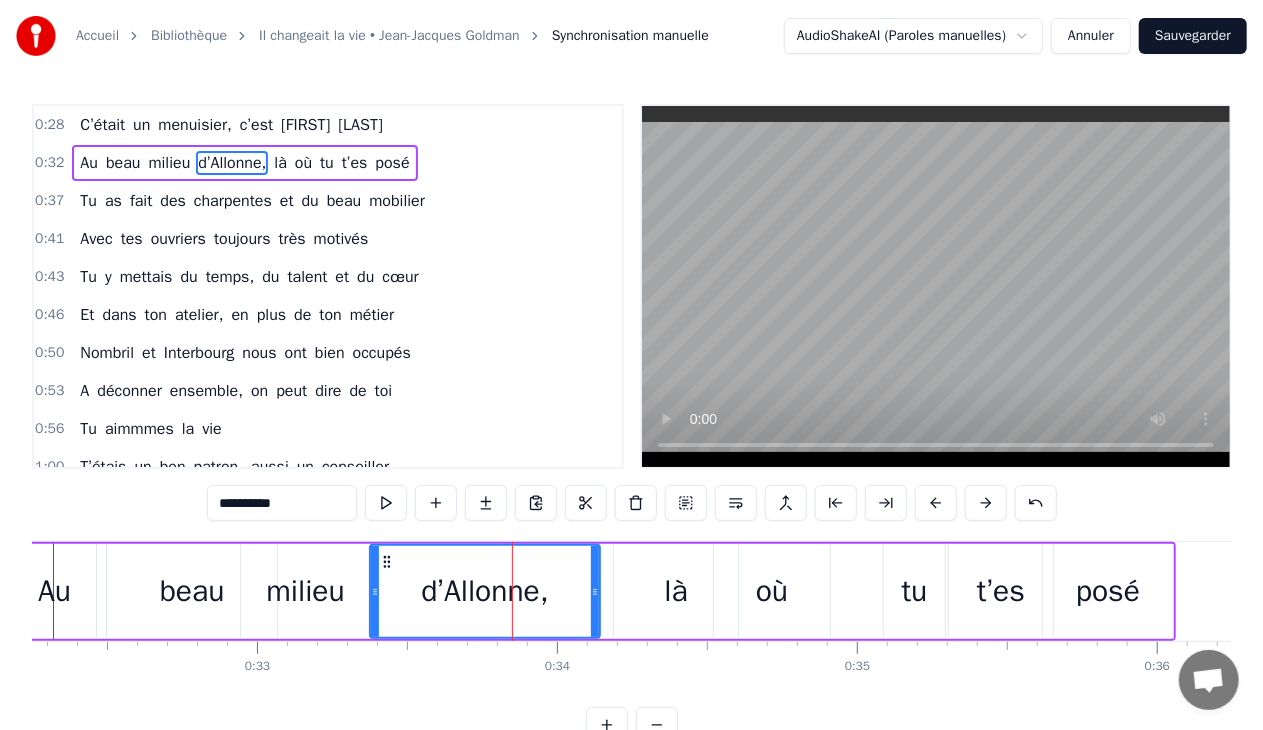 drag, startPoint x: 485, startPoint y: 590, endPoint x: 368, endPoint y: 595, distance: 117.10679 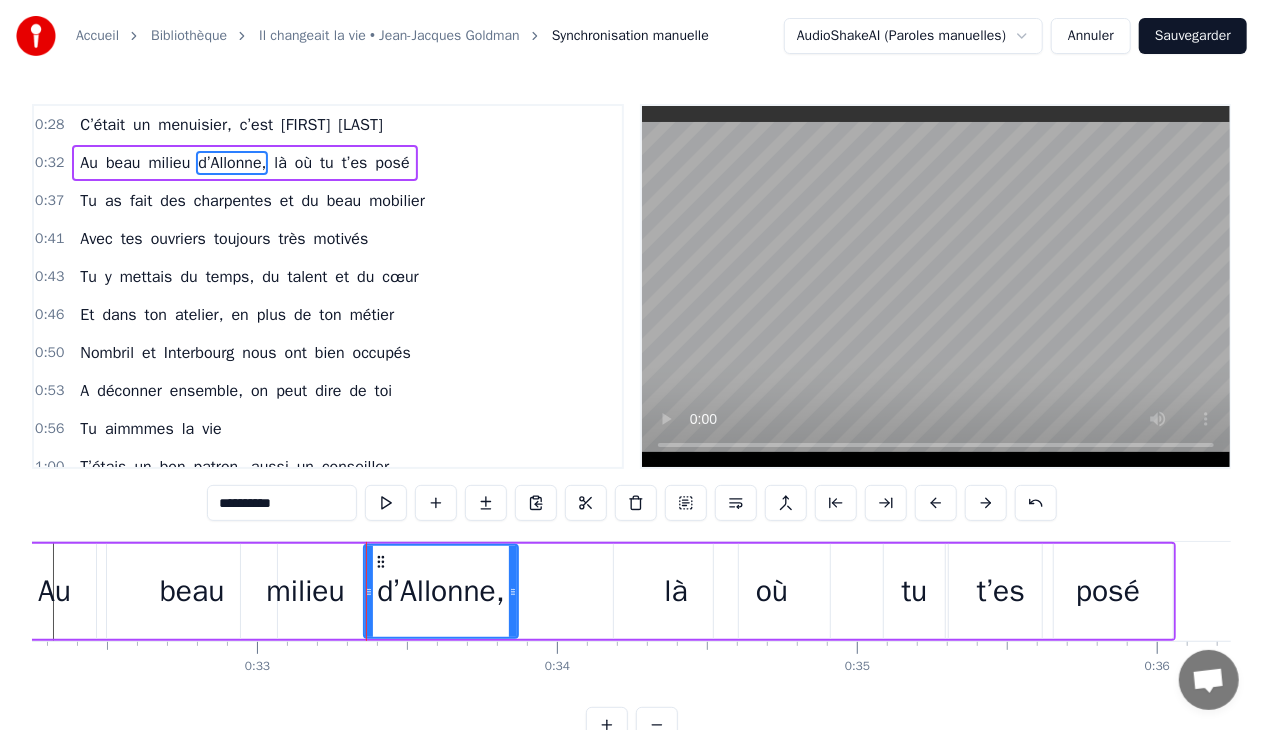 drag, startPoint x: 594, startPoint y: 591, endPoint x: 516, endPoint y: 607, distance: 79.624115 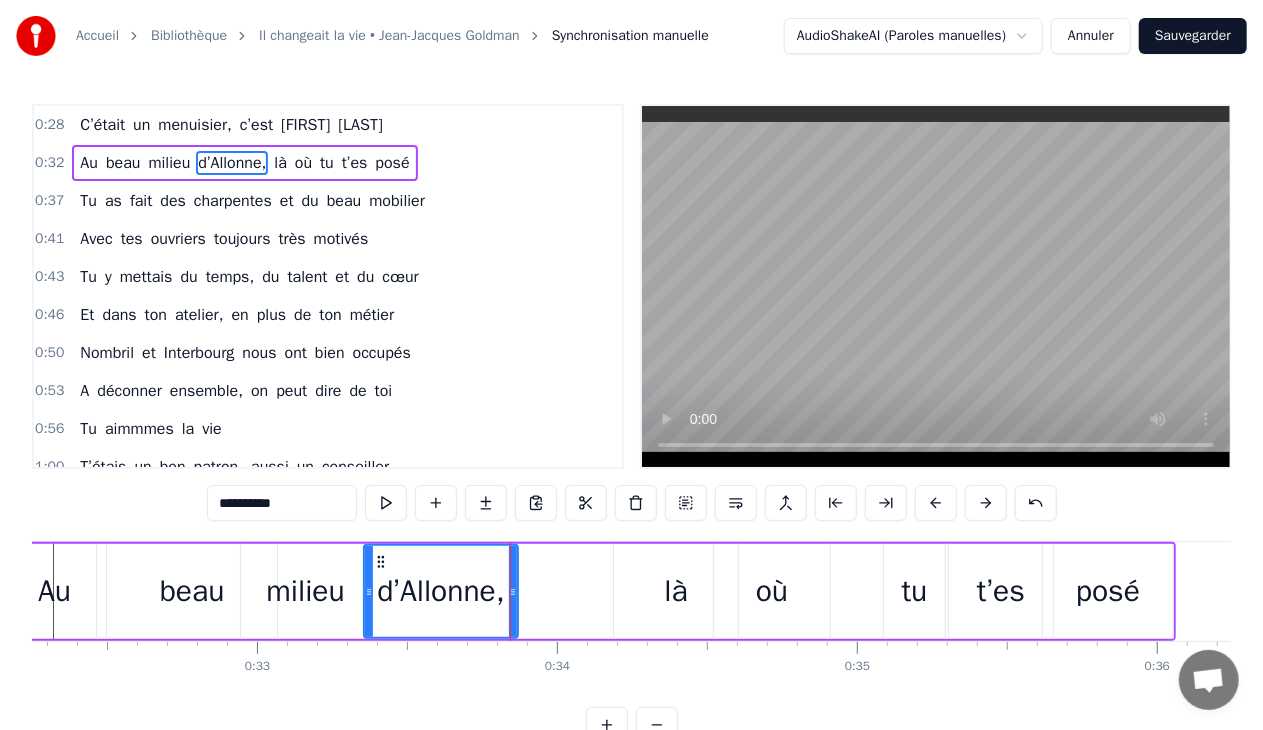 click on "là" at bounding box center (675, 591) 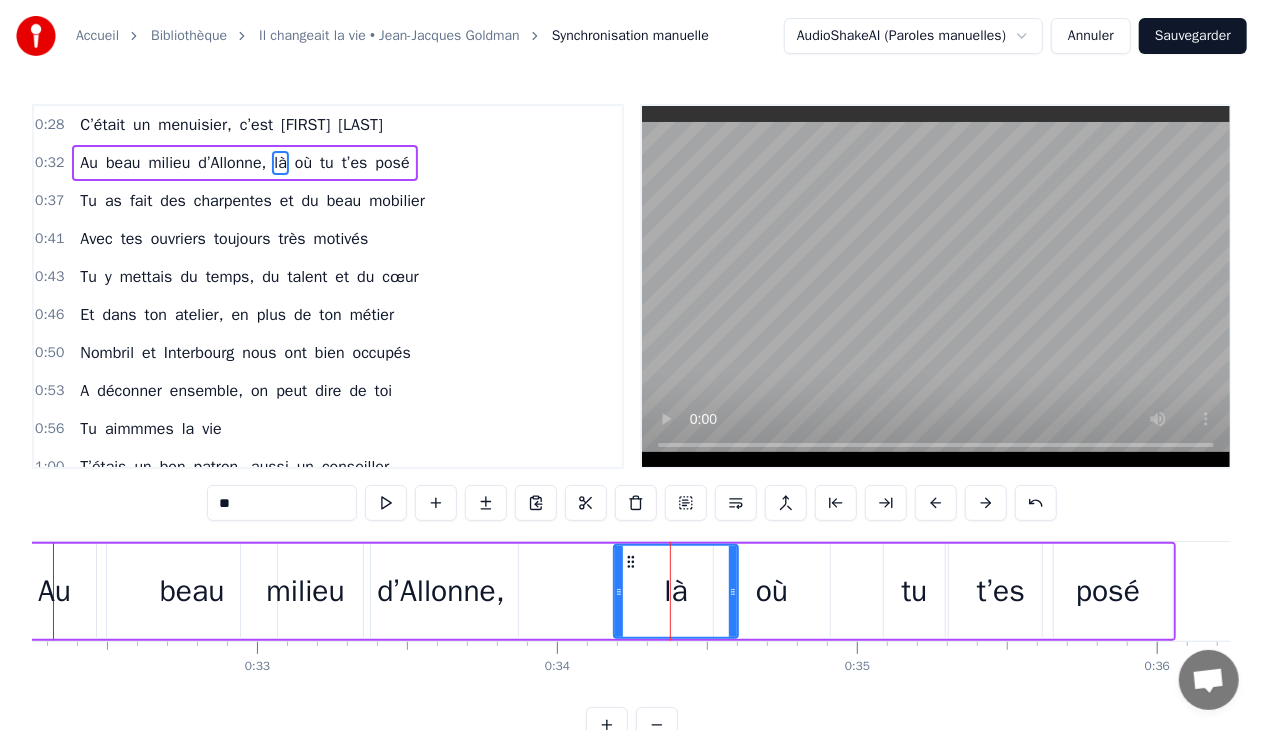 click on "là" at bounding box center (676, 591) 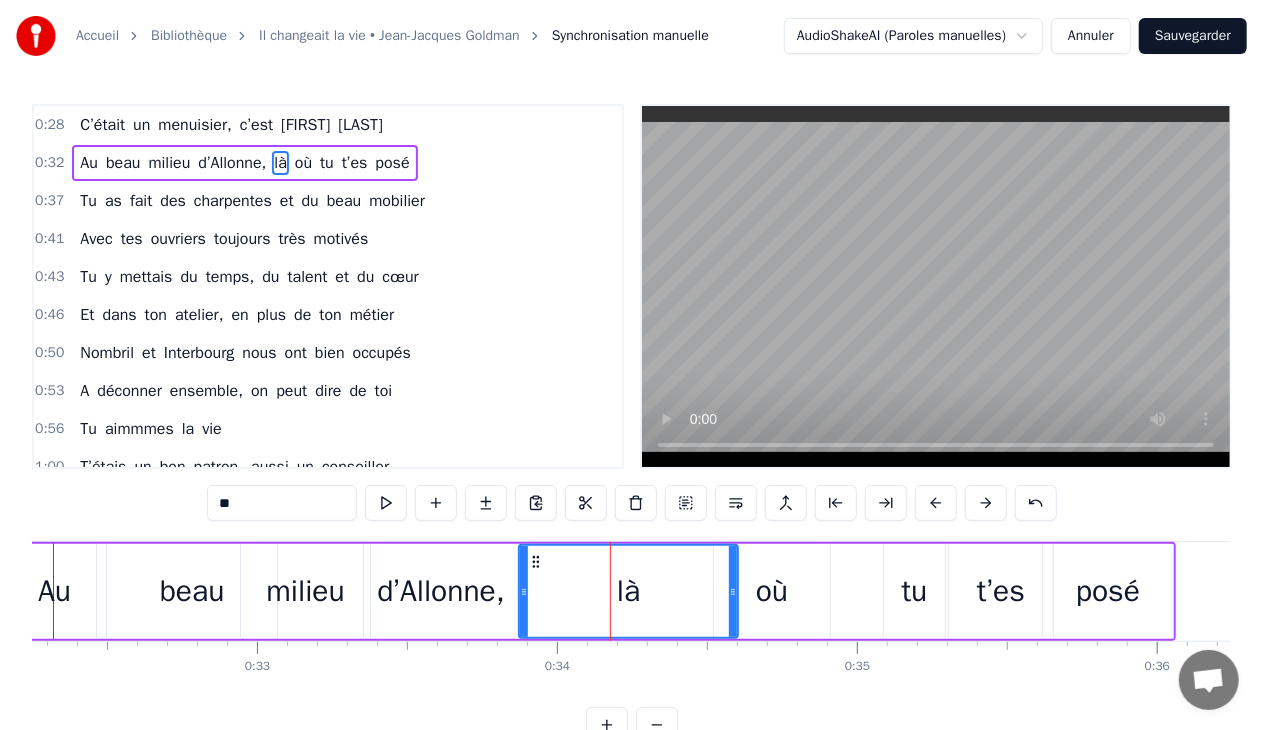 drag, startPoint x: 617, startPoint y: 589, endPoint x: 522, endPoint y: 596, distance: 95.257545 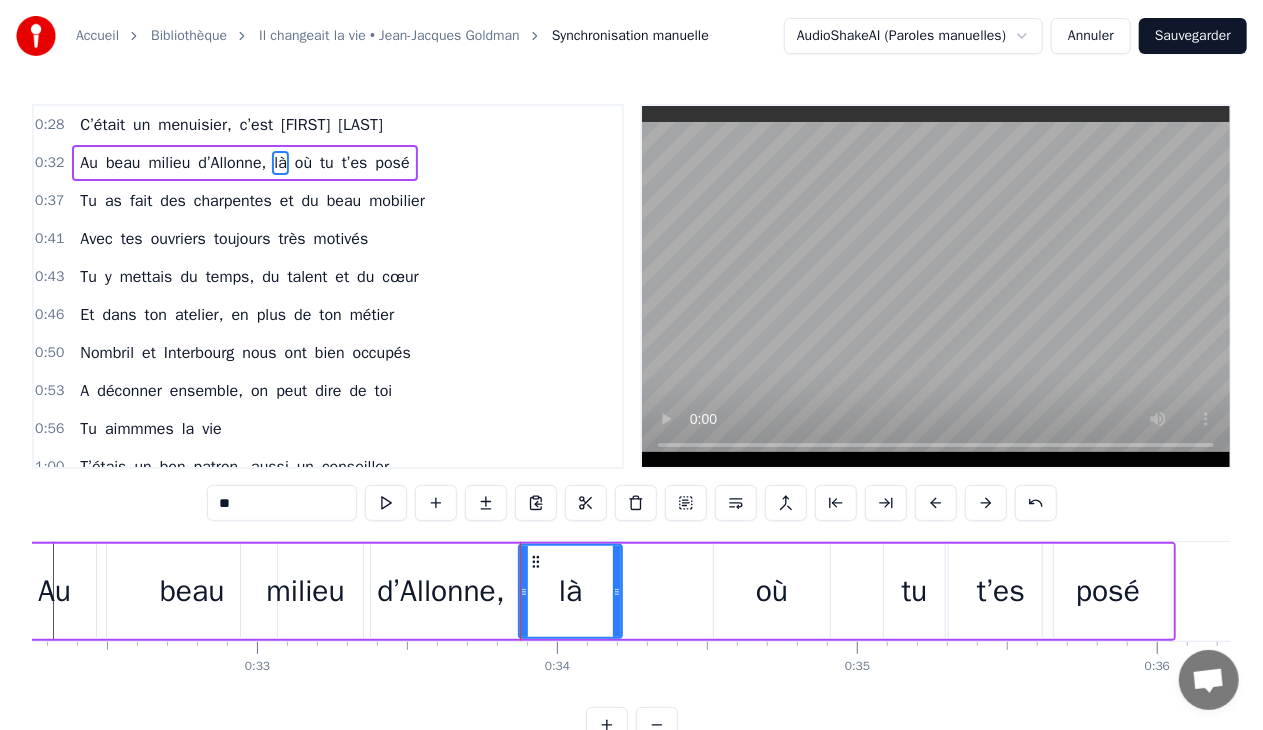 drag, startPoint x: 735, startPoint y: 590, endPoint x: 619, endPoint y: 596, distance: 116.15507 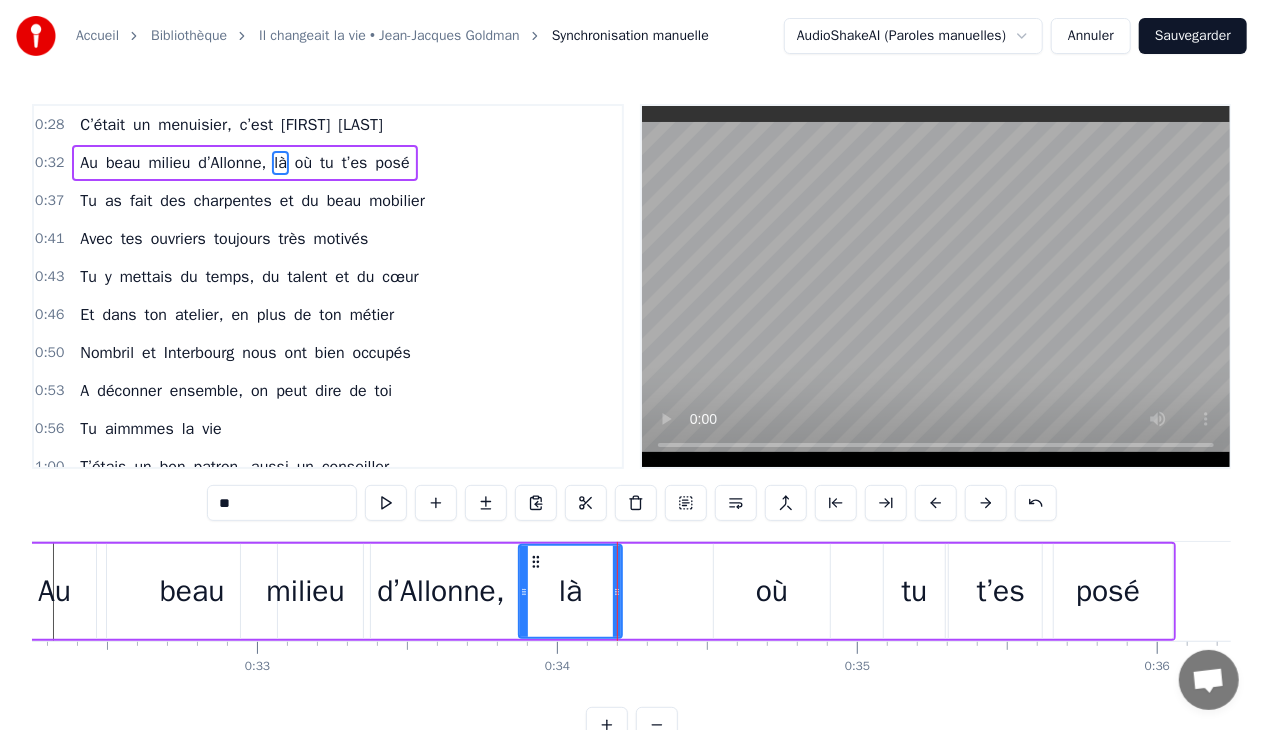 click on "où" at bounding box center (772, 591) 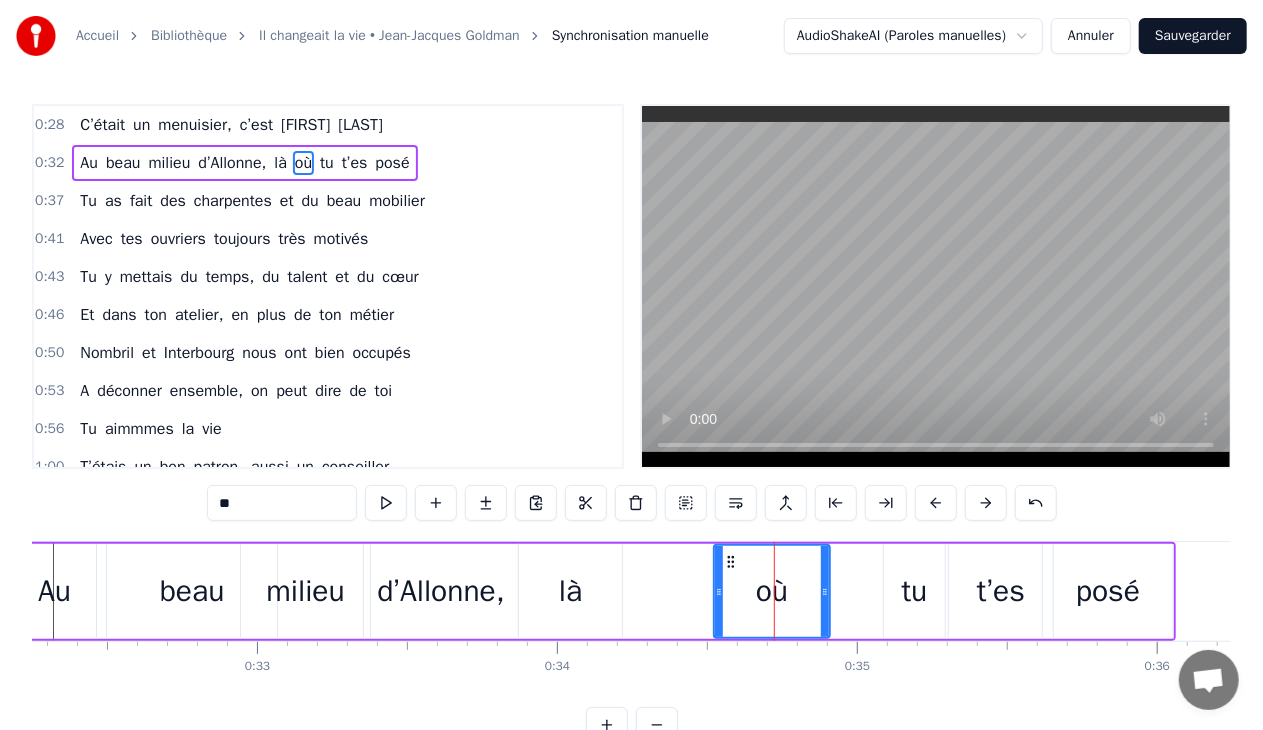 type on "**" 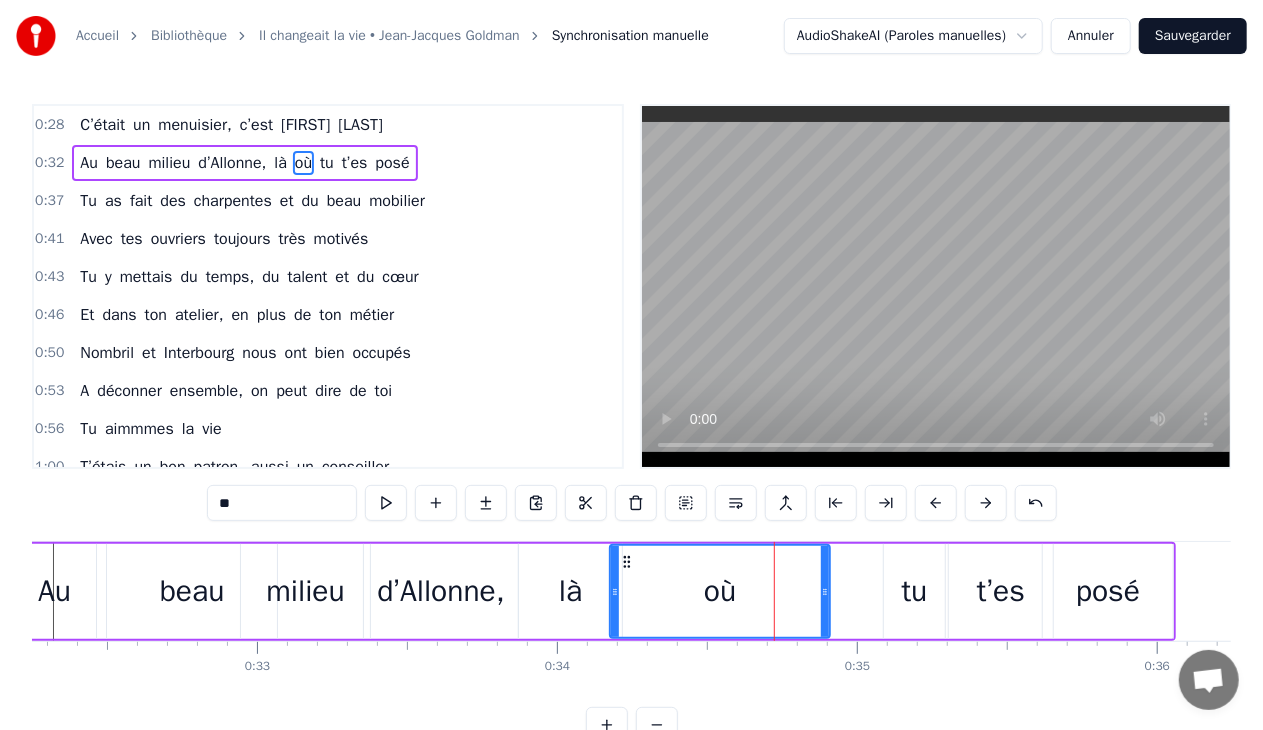 drag, startPoint x: 716, startPoint y: 589, endPoint x: 612, endPoint y: 588, distance: 104.00481 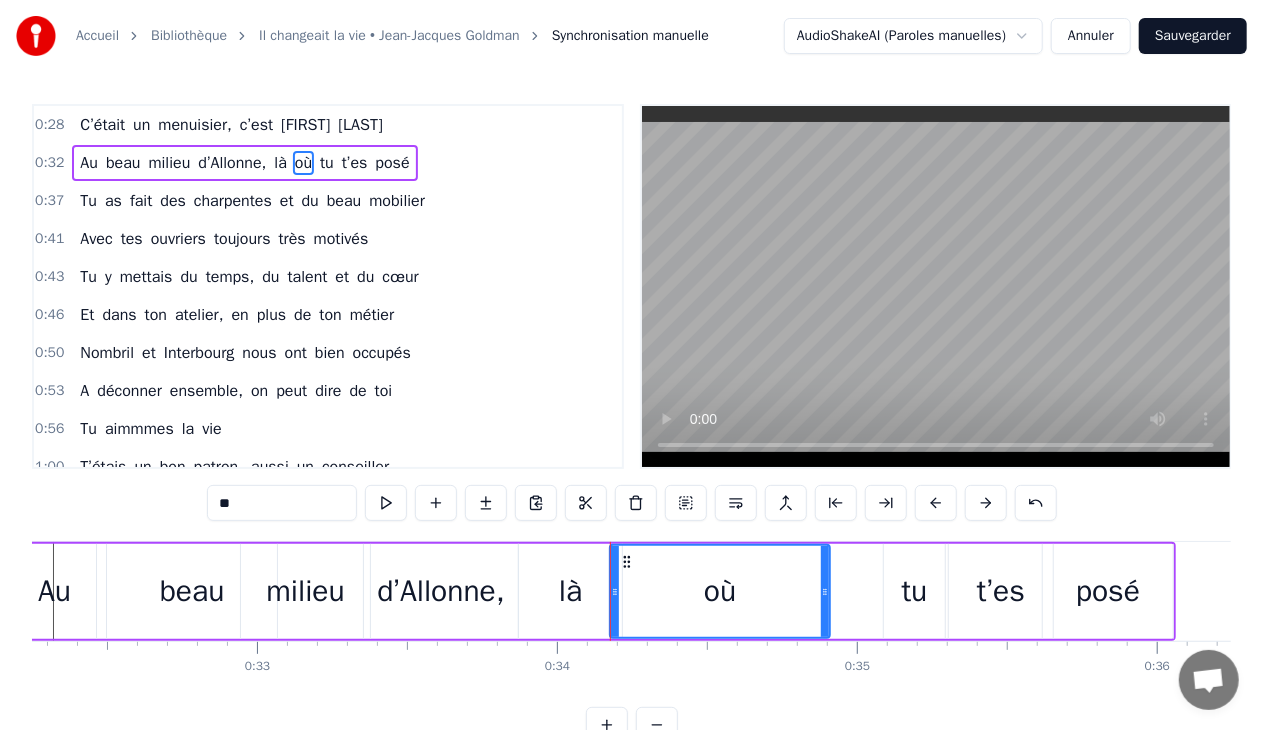 click 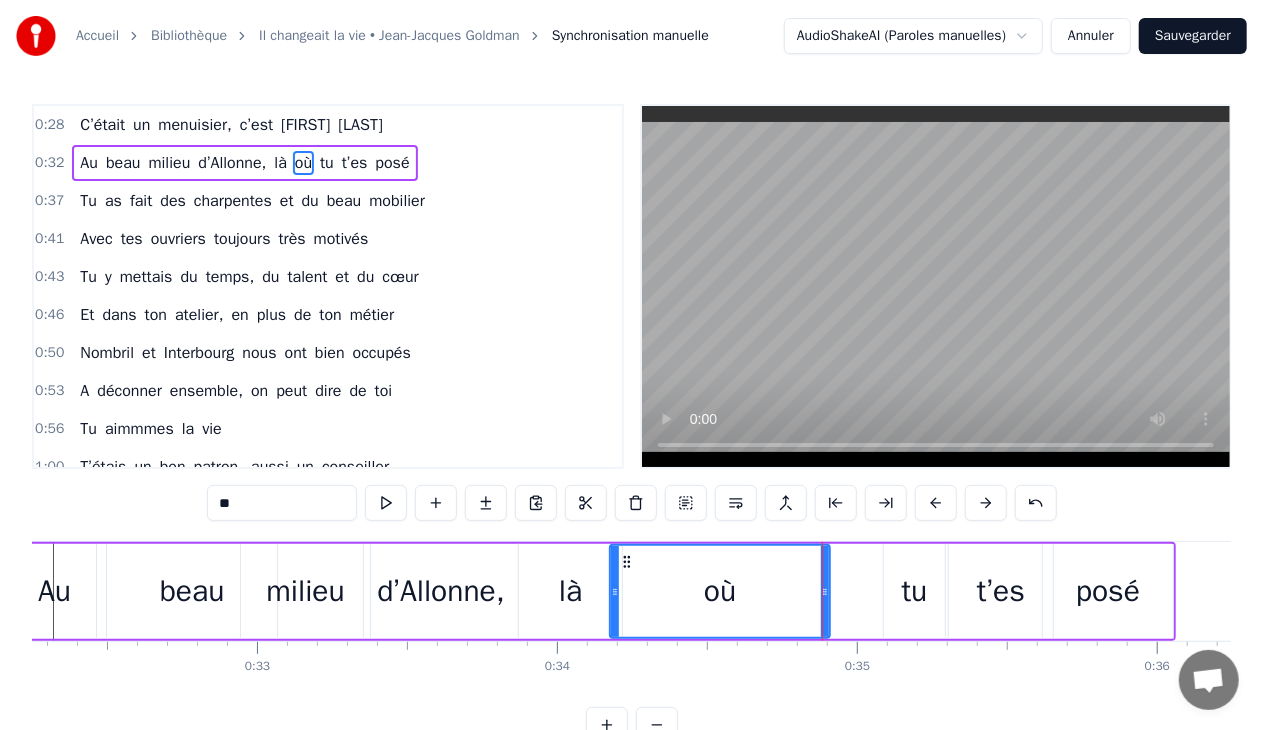 click on "C’était un menuisier, c’est Dominique Pillet Au beau milieu d’Allonne, là où tu t’es posé Tu as fait des charpentes et du beau mobilier Avec tes ouvriers toujours très motivés Tu y mettais du temps, du talent et du cœur Et dans ton atelier, en plus de ton métier Nombril et Interbourg nous ont bien occupés A déconner ensemble, on peut dire de toi Tu aimmmes la vie T’étais un bon patron, aussi un conseiller Dirigeant la commune comme tes activités Toujours prêt à donner ton temps et tes idées Le travail n’attend pas, t’es toujours le premier Tu y mettais du temps, du talent et du cœur Ouvrir les chemins pour tous les randonneurs Et près du barbecue, des saucisses et du kir A l’heure de l’apéro, autour de tes amis Refaire les circuits Tu es un grand bonhomme, un sacré grand bonhomme Baroudeur au grand cœur qui aime ce que nous sommes Tu te sais bien utile pour tous les autres hommes
…….. Tu en oublies même ton téléphone Oui mais tu es aussi, un père et un mari et" at bounding box center [29192, 591] 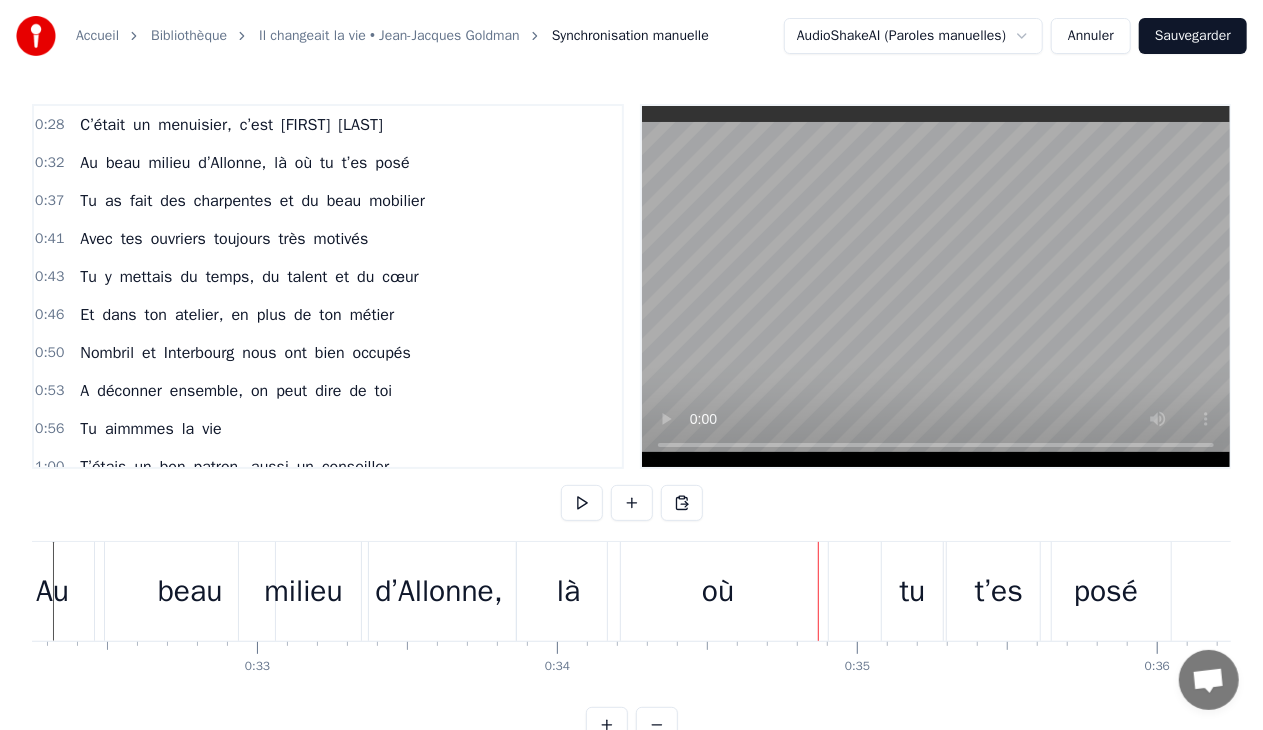 click on "où" at bounding box center (718, 591) 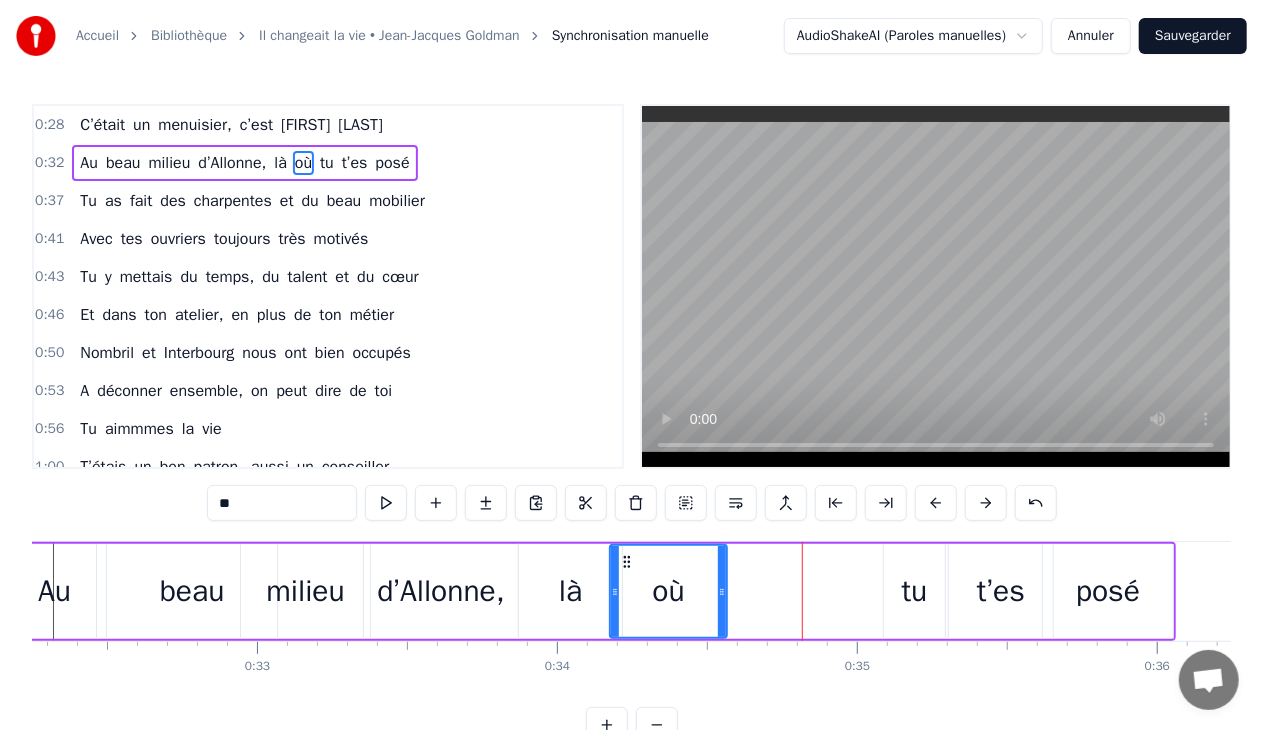 drag, startPoint x: 822, startPoint y: 591, endPoint x: 719, endPoint y: 599, distance: 103.31021 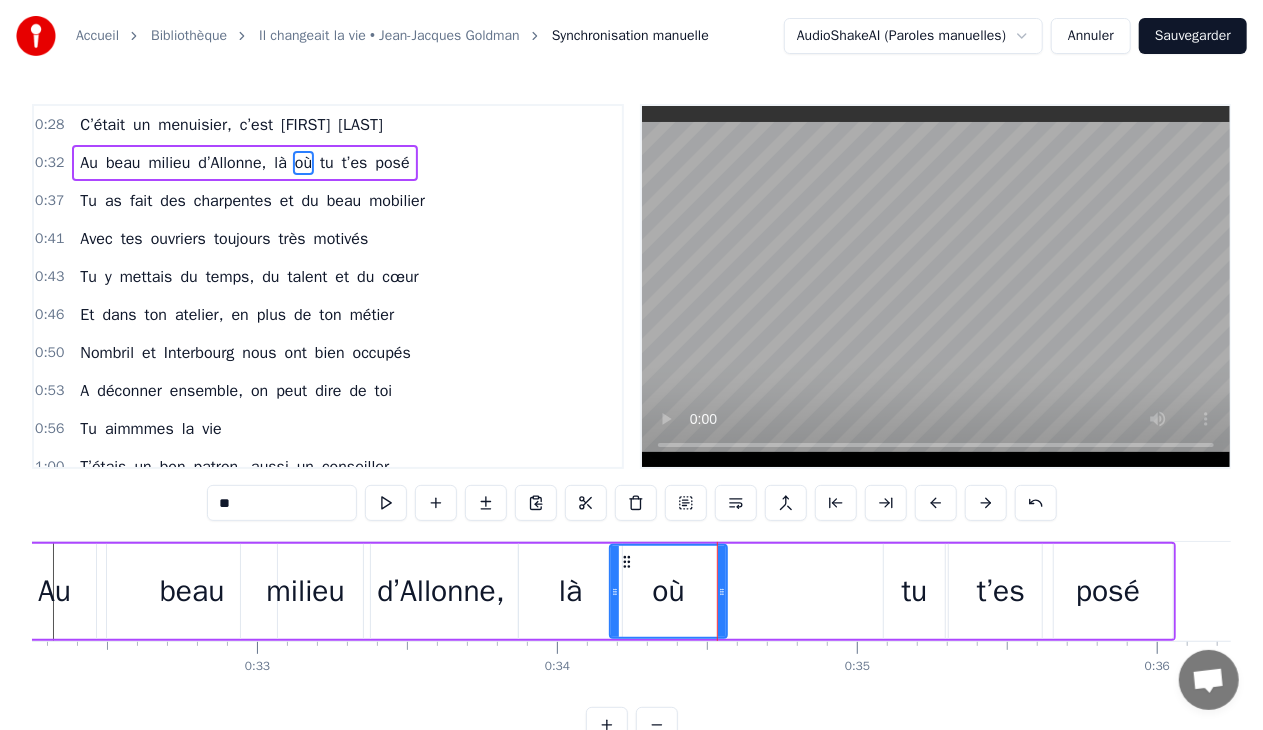 click on "tu" at bounding box center [915, 591] 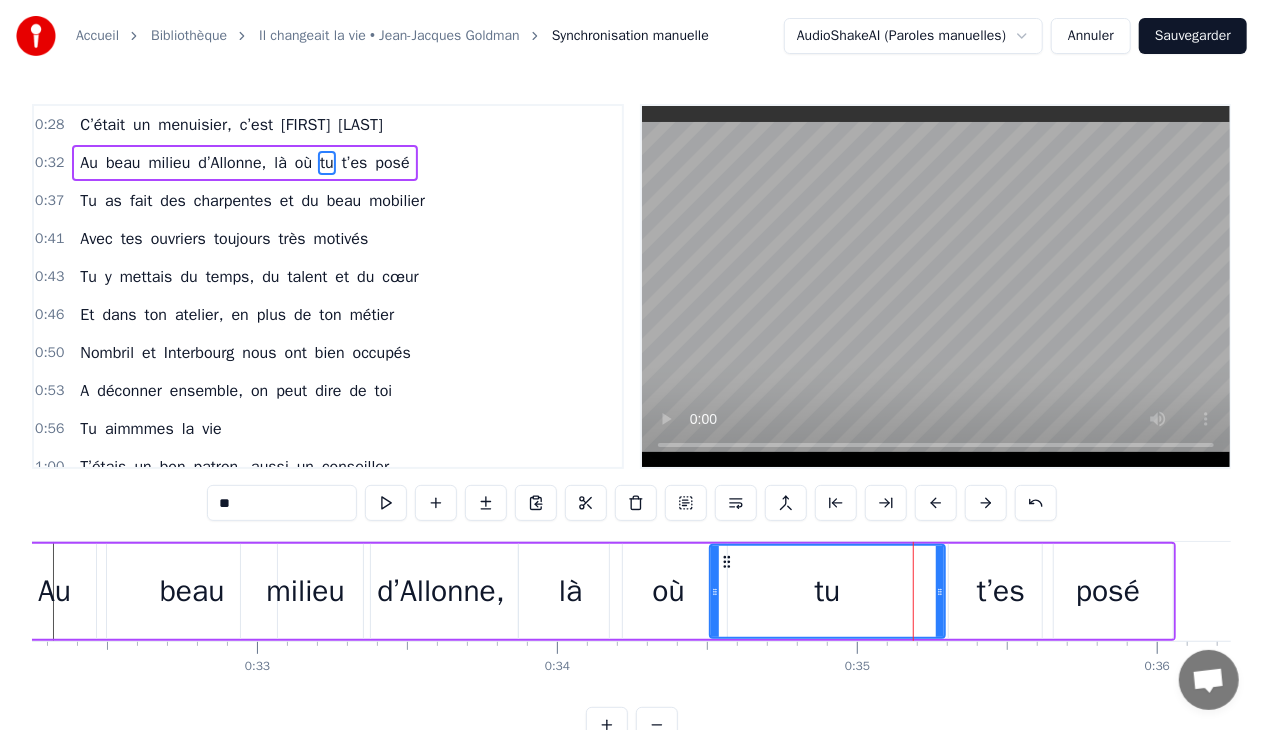 drag, startPoint x: 888, startPoint y: 589, endPoint x: 714, endPoint y: 584, distance: 174.07182 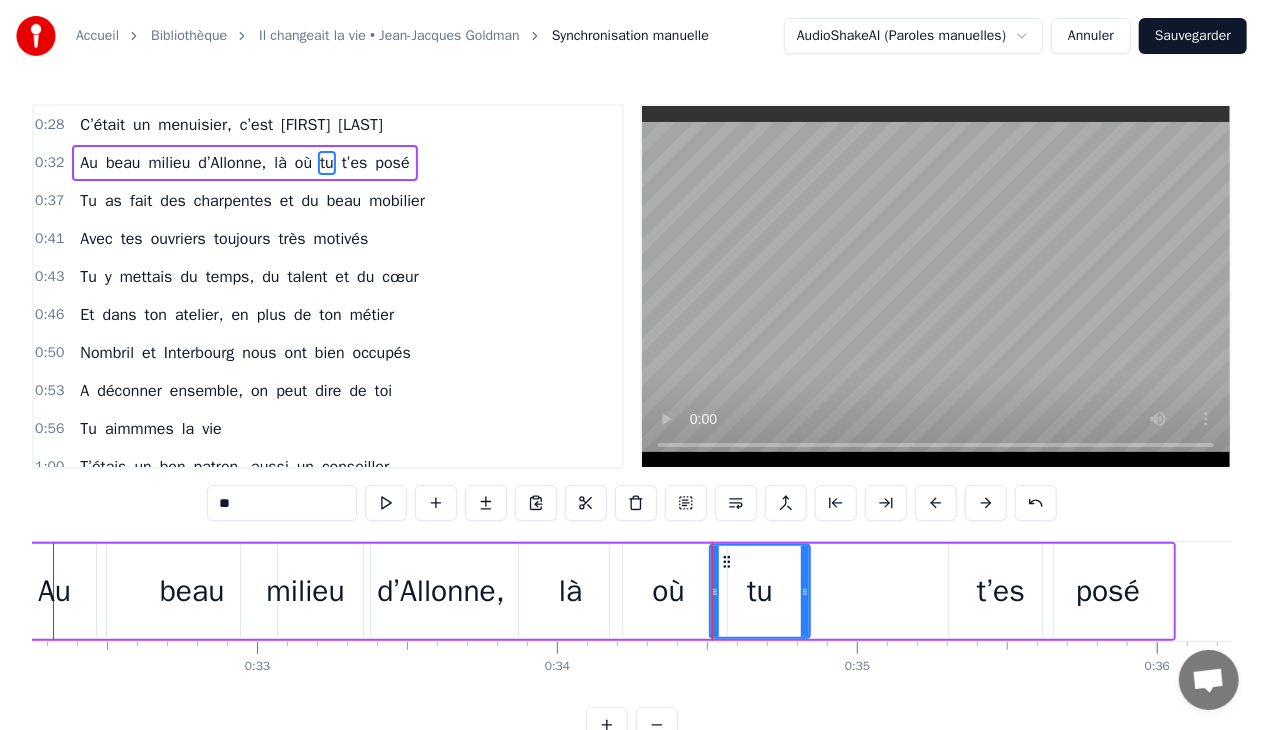 drag, startPoint x: 943, startPoint y: 592, endPoint x: 808, endPoint y: 613, distance: 136.62357 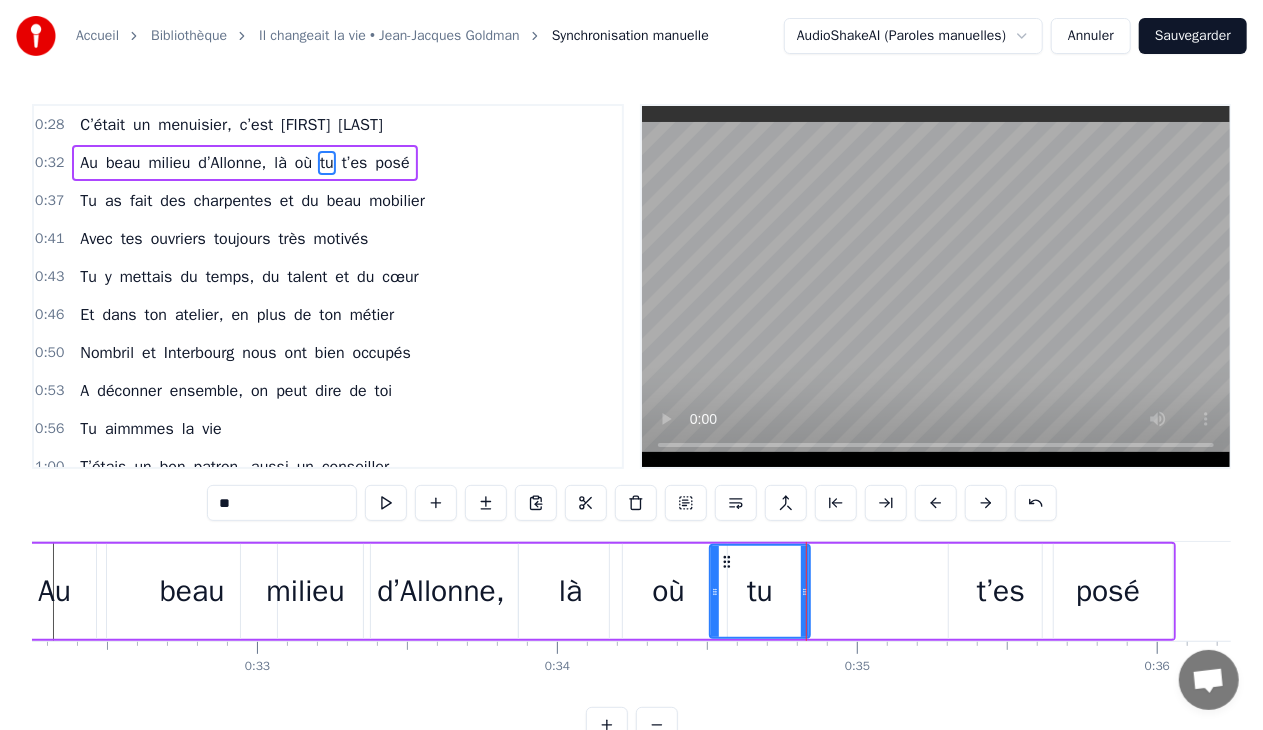 click on "t’es" at bounding box center (1001, 591) 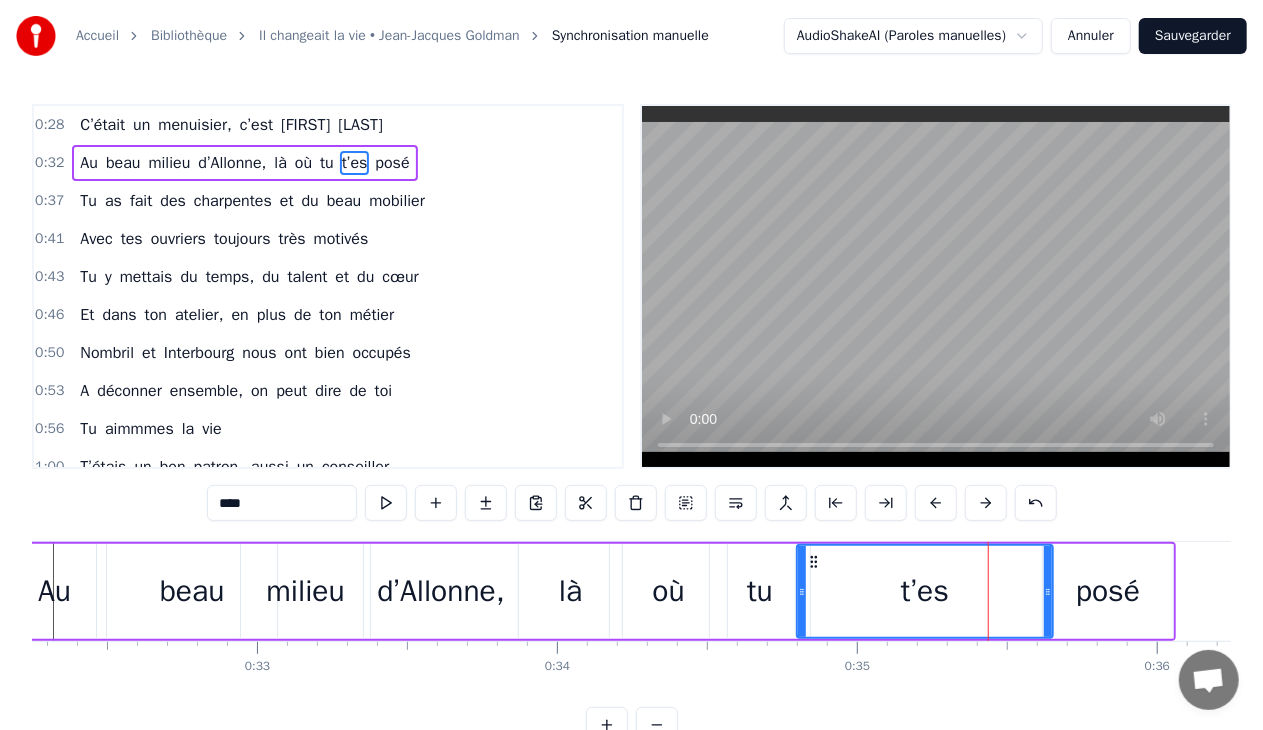 drag, startPoint x: 951, startPoint y: 594, endPoint x: 799, endPoint y: 597, distance: 152.0296 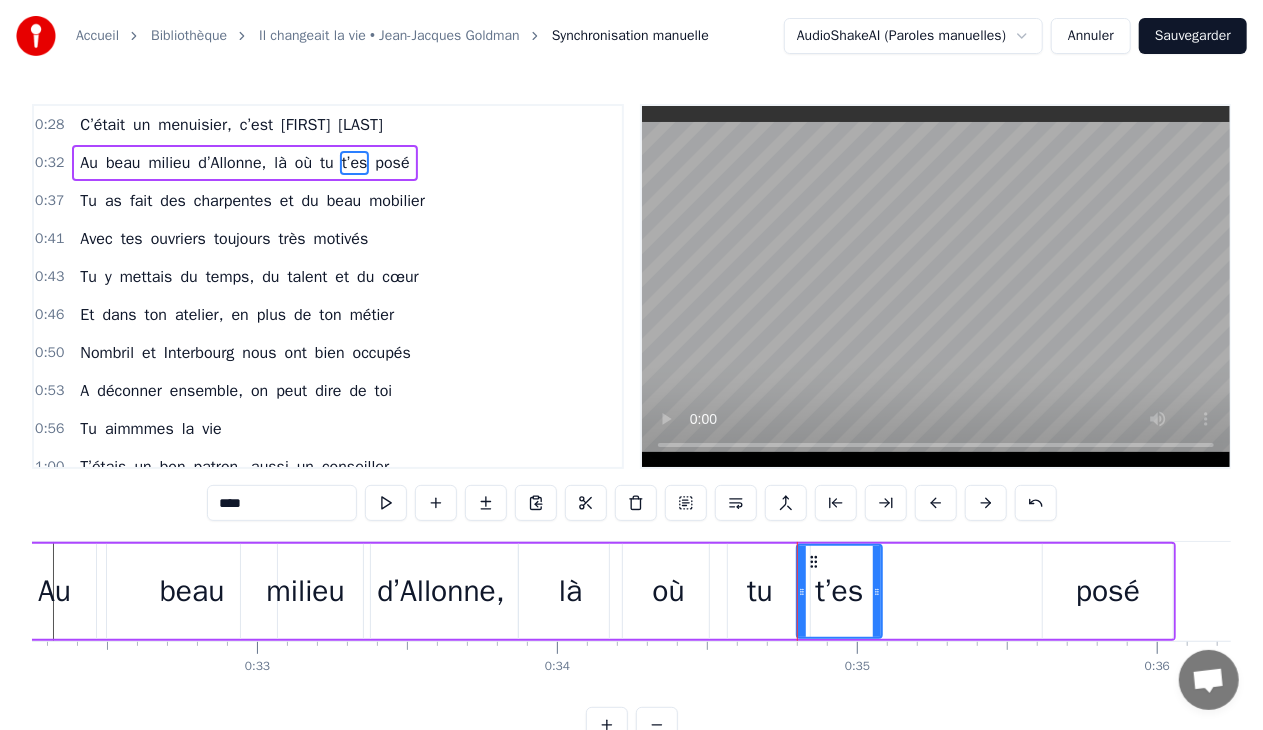 drag, startPoint x: 1048, startPoint y: 587, endPoint x: 877, endPoint y: 592, distance: 171.07309 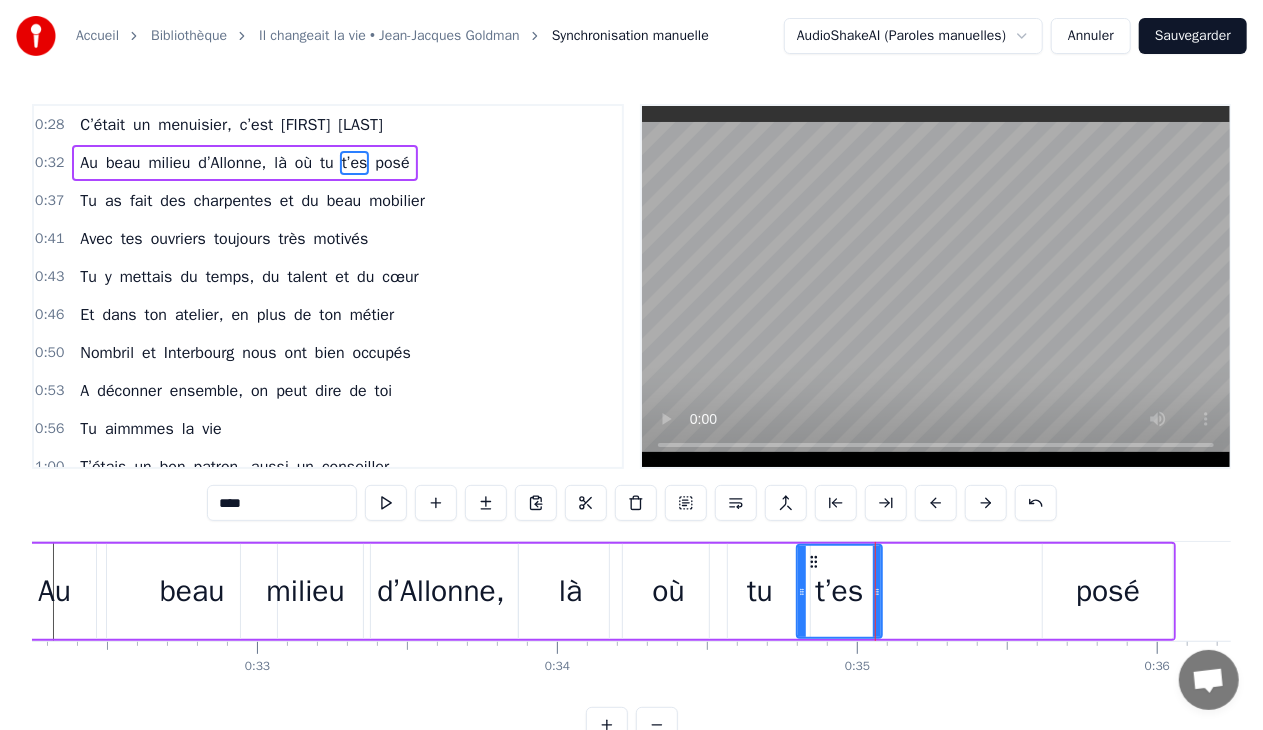 click on "posé" at bounding box center (1108, 591) 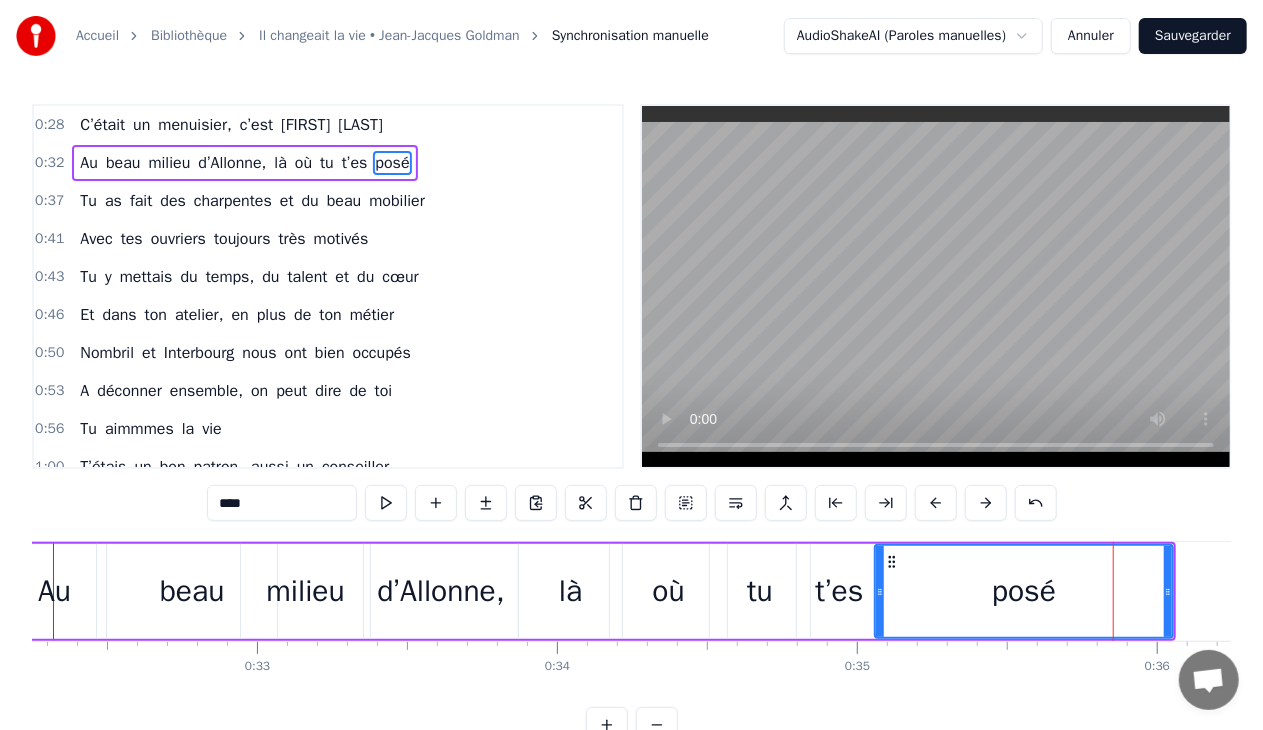 drag, startPoint x: 1048, startPoint y: 592, endPoint x: 880, endPoint y: 593, distance: 168.00298 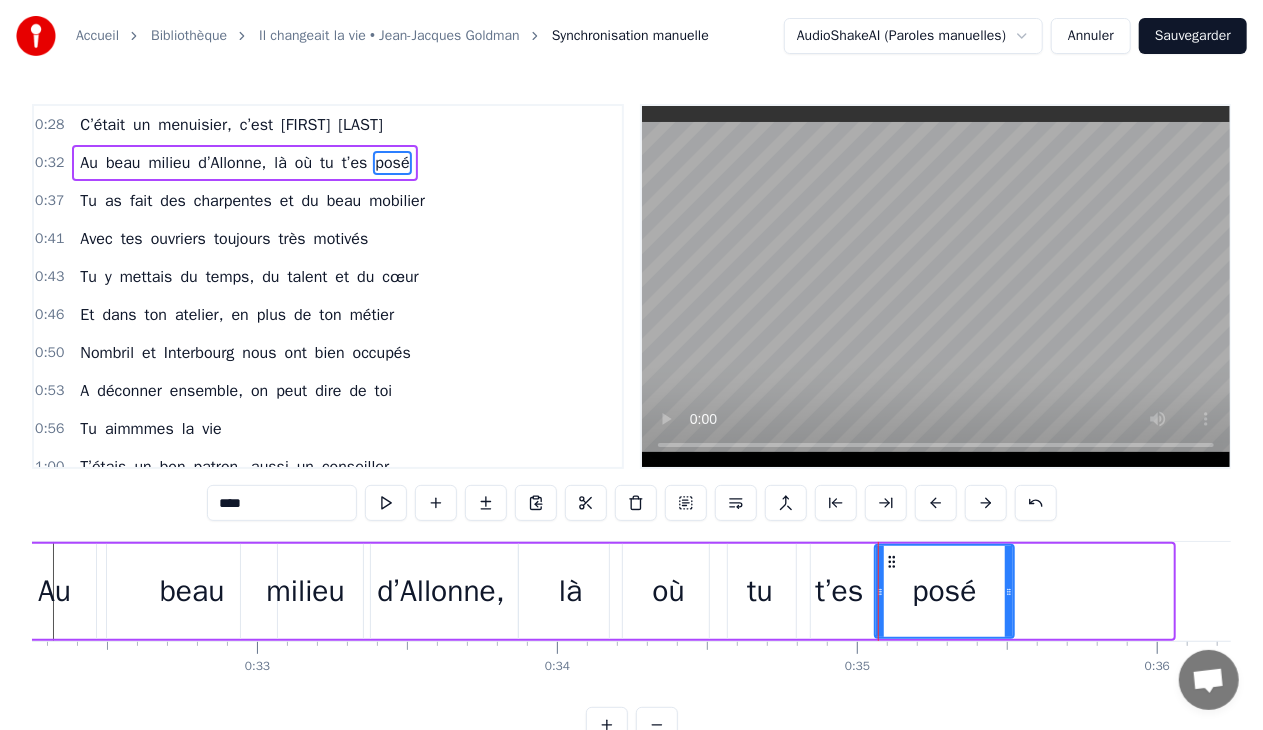 drag, startPoint x: 1168, startPoint y: 593, endPoint x: 1009, endPoint y: 613, distance: 160.25293 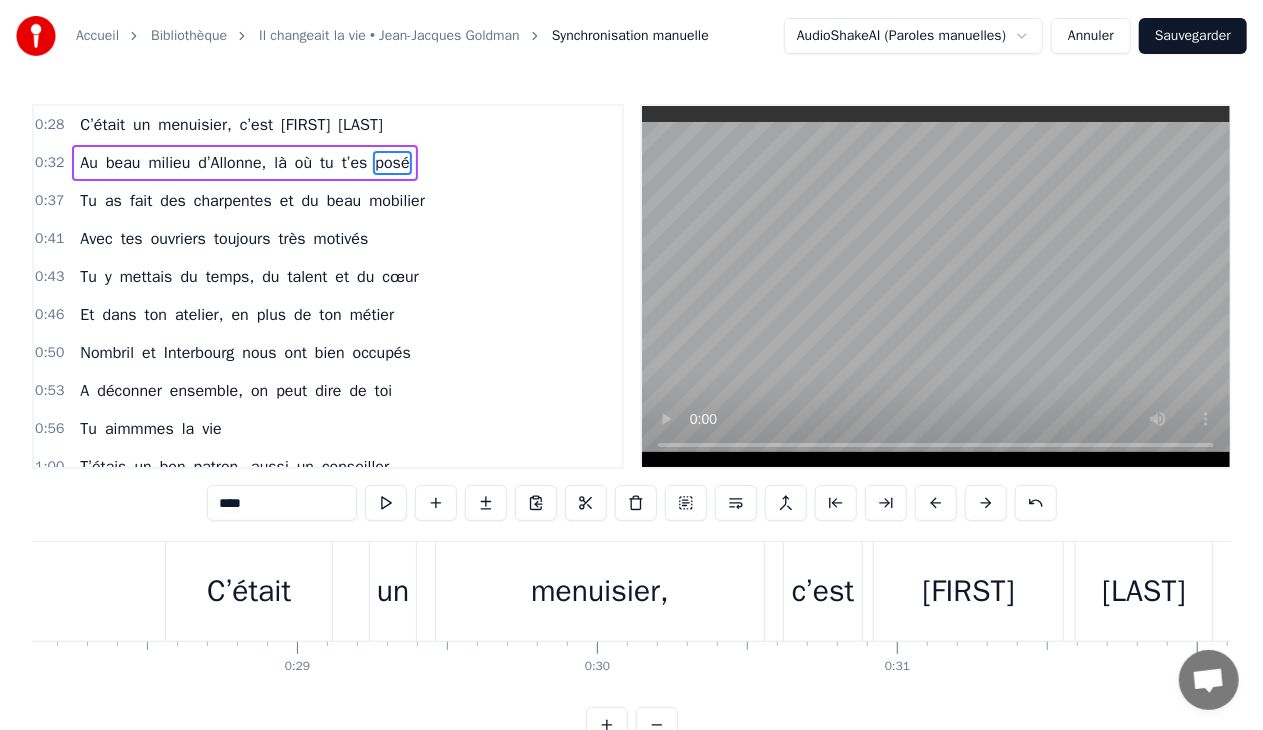 scroll, scrollTop: 0, scrollLeft: 8262, axis: horizontal 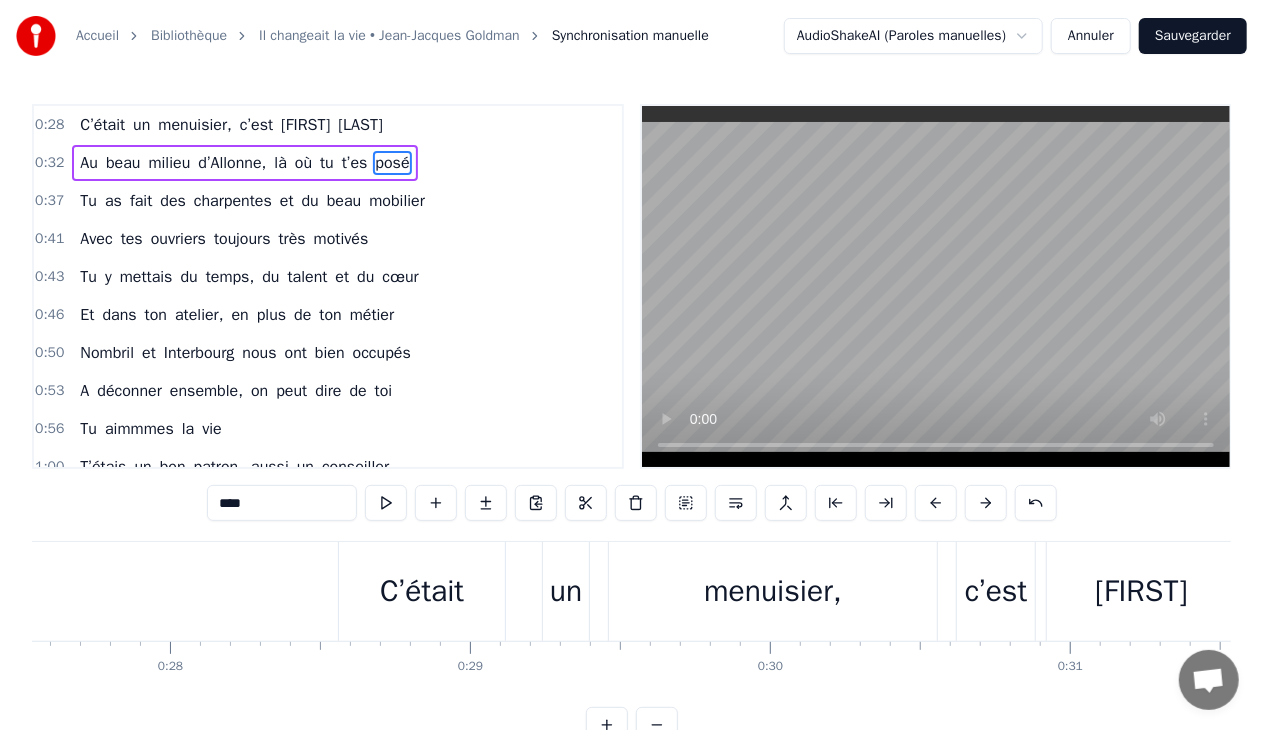 click on "C’était" at bounding box center [422, 591] 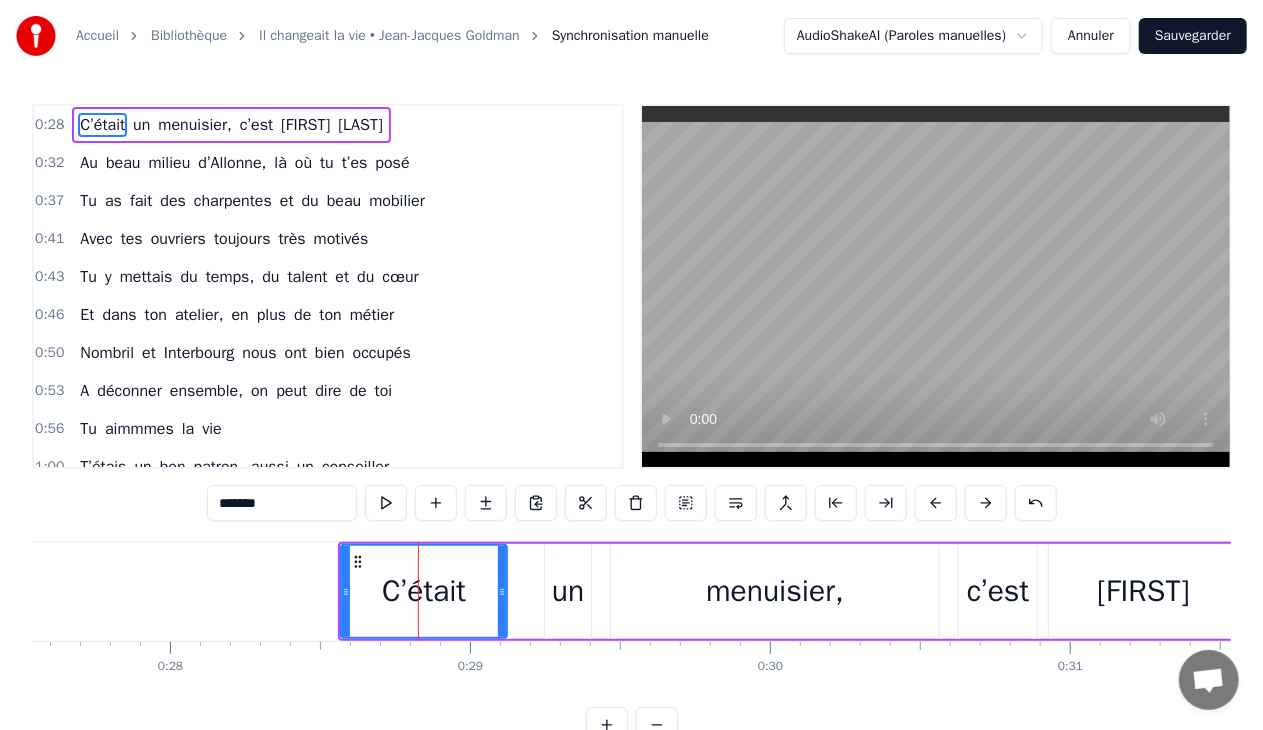 click on "C’était" at bounding box center (424, 591) 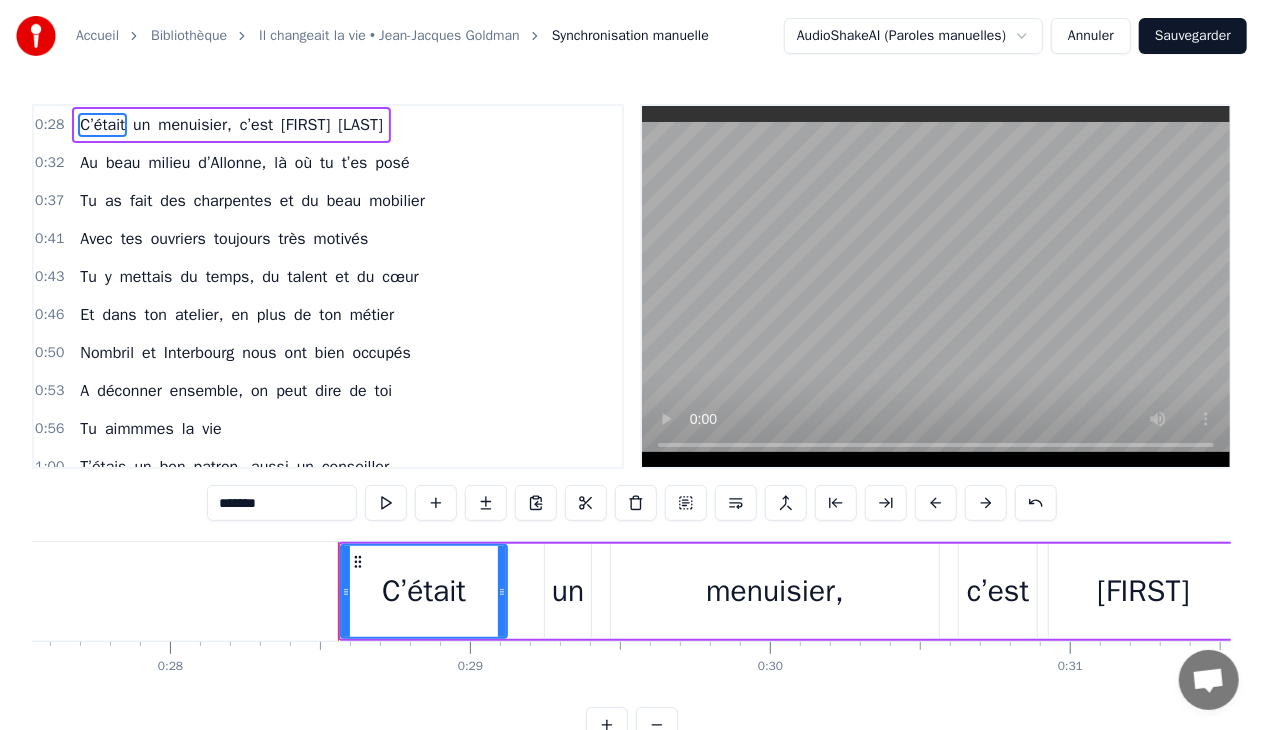 click on "menuisier," at bounding box center (775, 591) 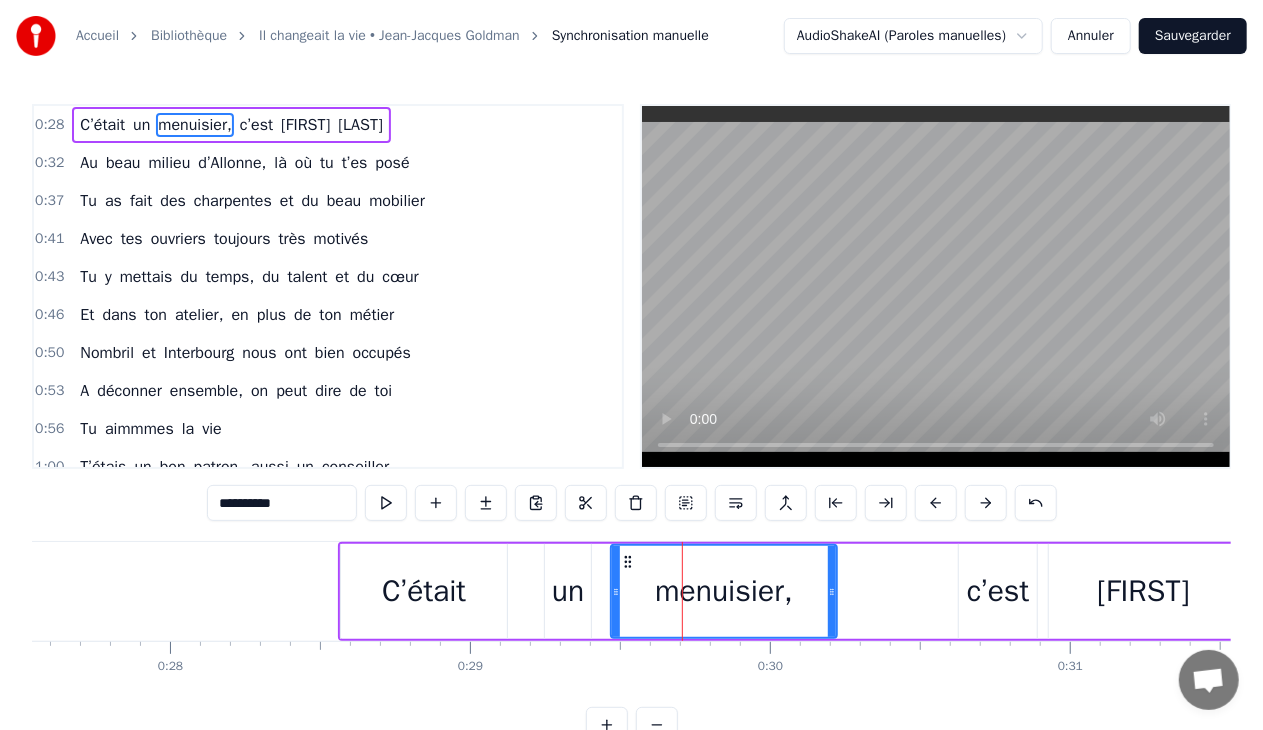 drag, startPoint x: 936, startPoint y: 592, endPoint x: 834, endPoint y: 605, distance: 102.825096 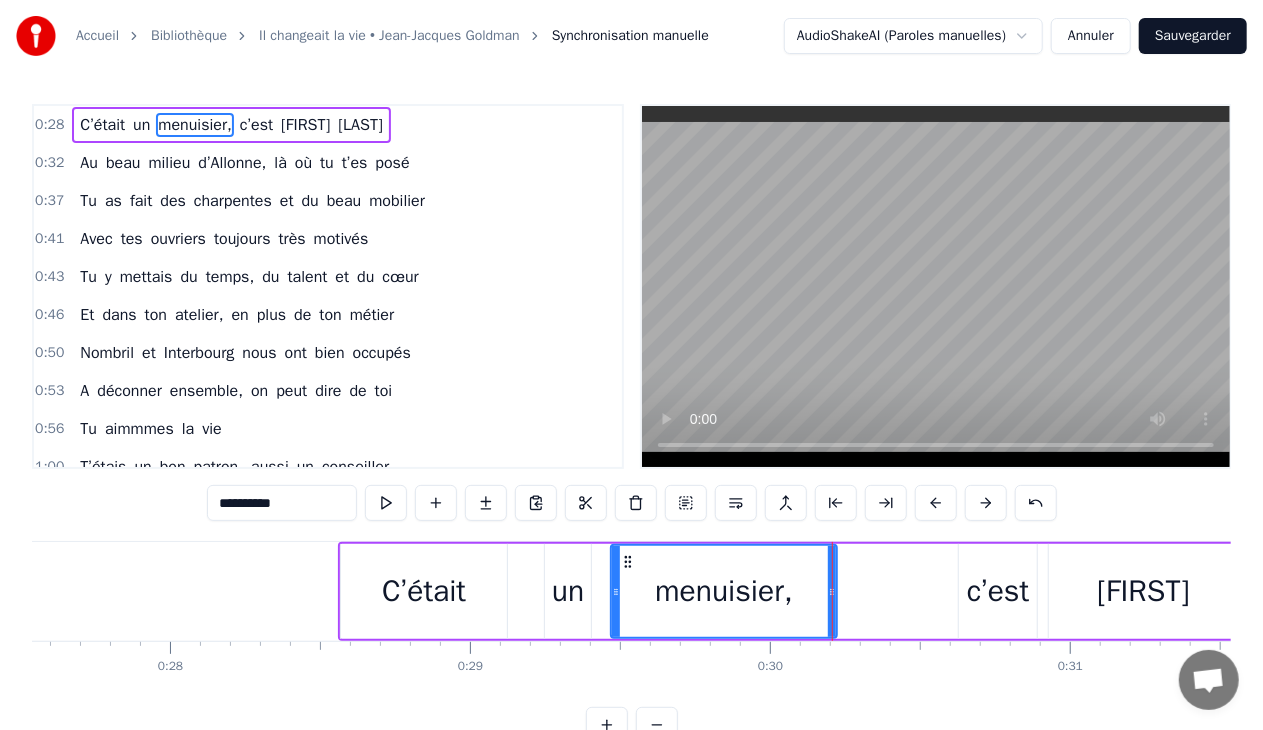 click on "c’est" at bounding box center [998, 591] 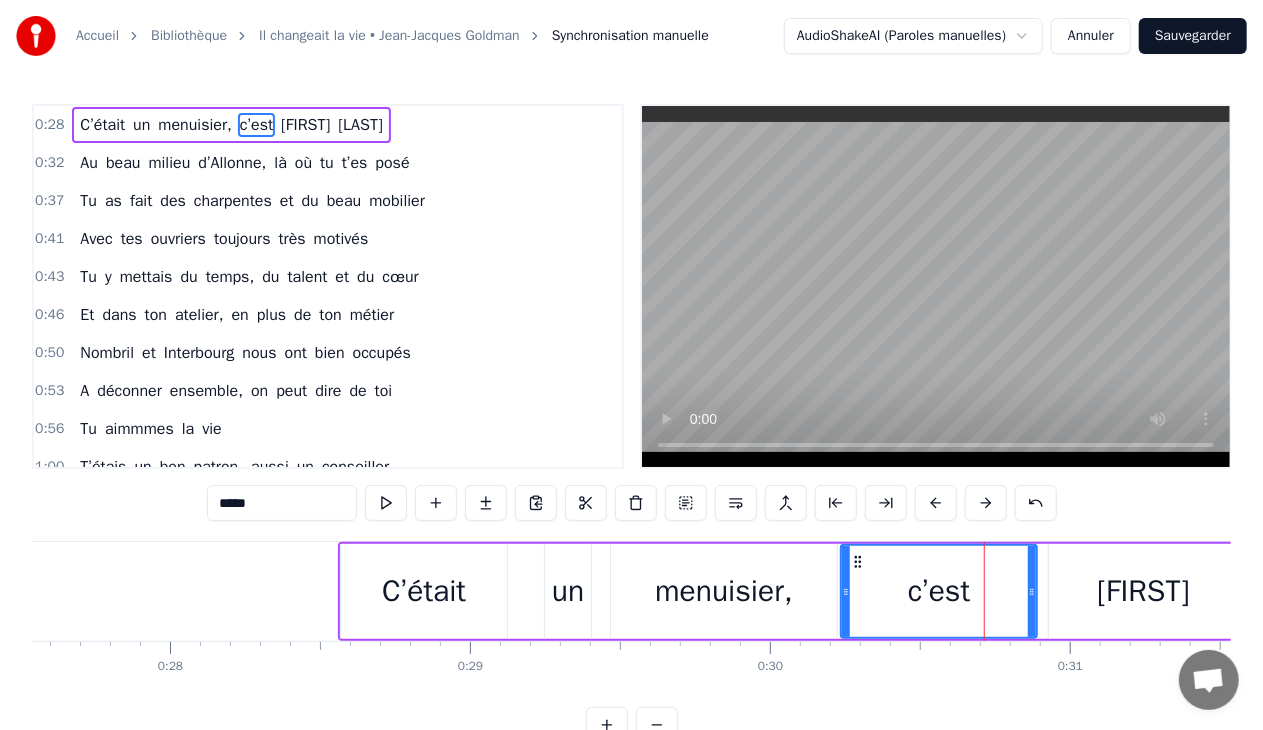 drag, startPoint x: 964, startPoint y: 590, endPoint x: 843, endPoint y: 596, distance: 121.14867 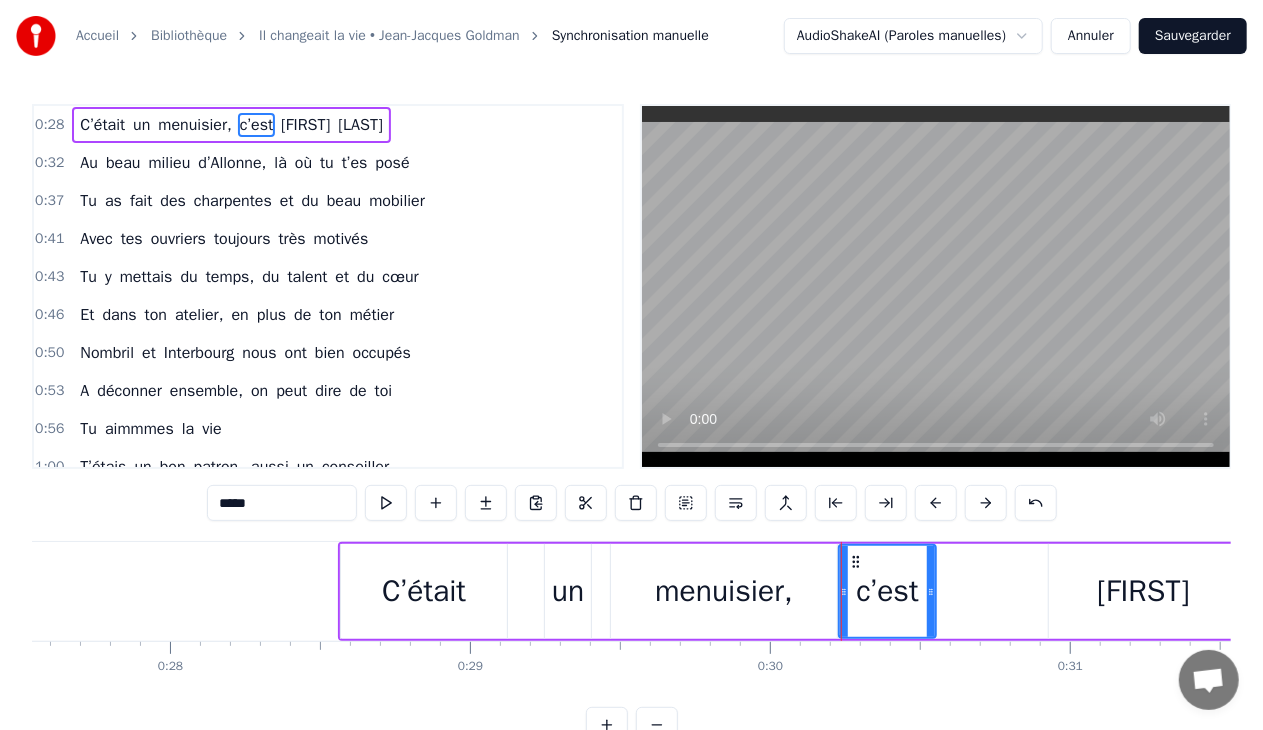 drag, startPoint x: 1029, startPoint y: 593, endPoint x: 926, endPoint y: 608, distance: 104.0865 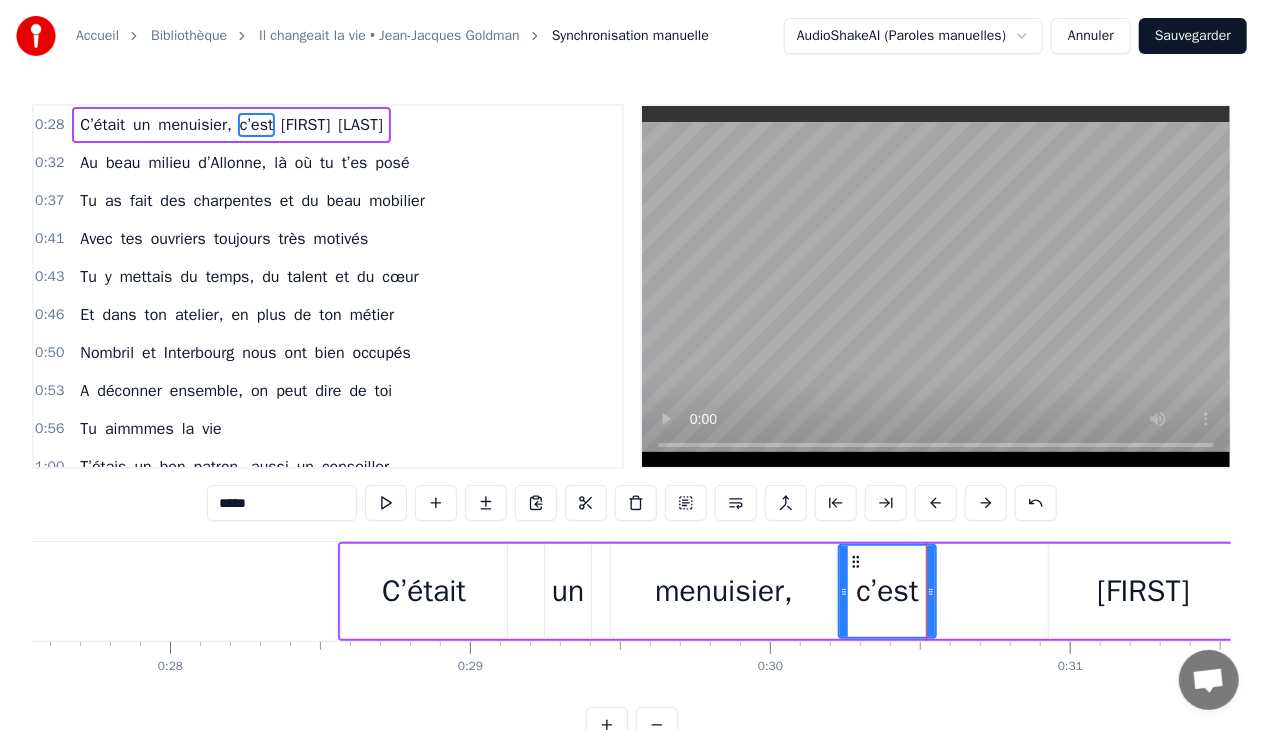 click on "[FIRST]" at bounding box center (1143, 591) 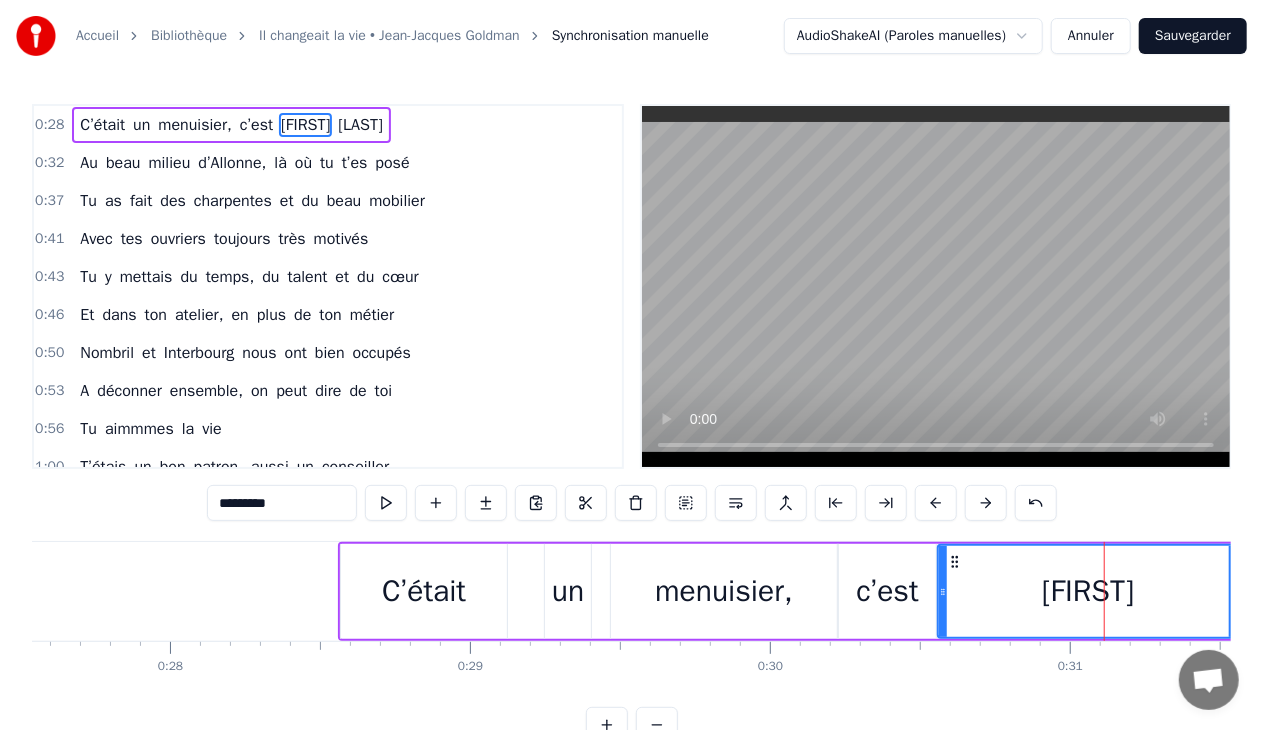 drag, startPoint x: 1054, startPoint y: 590, endPoint x: 943, endPoint y: 596, distance: 111.16204 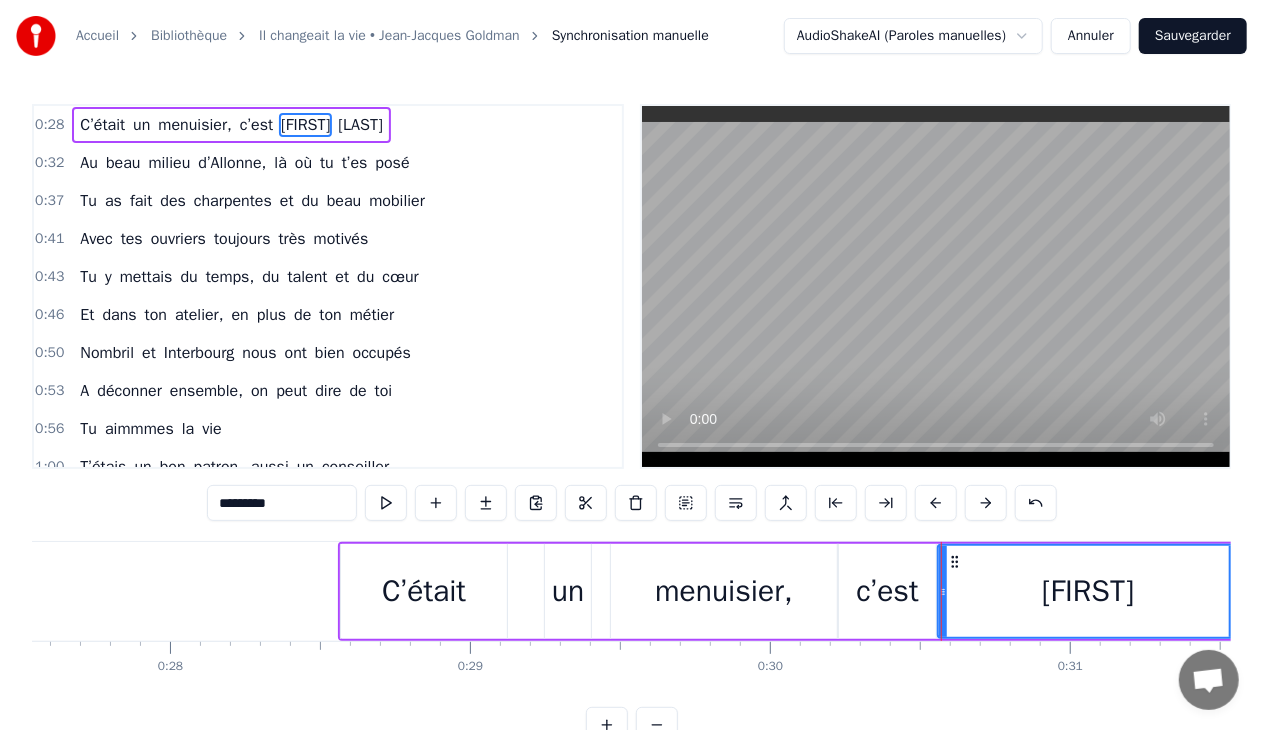 scroll, scrollTop: 0, scrollLeft: 8750, axis: horizontal 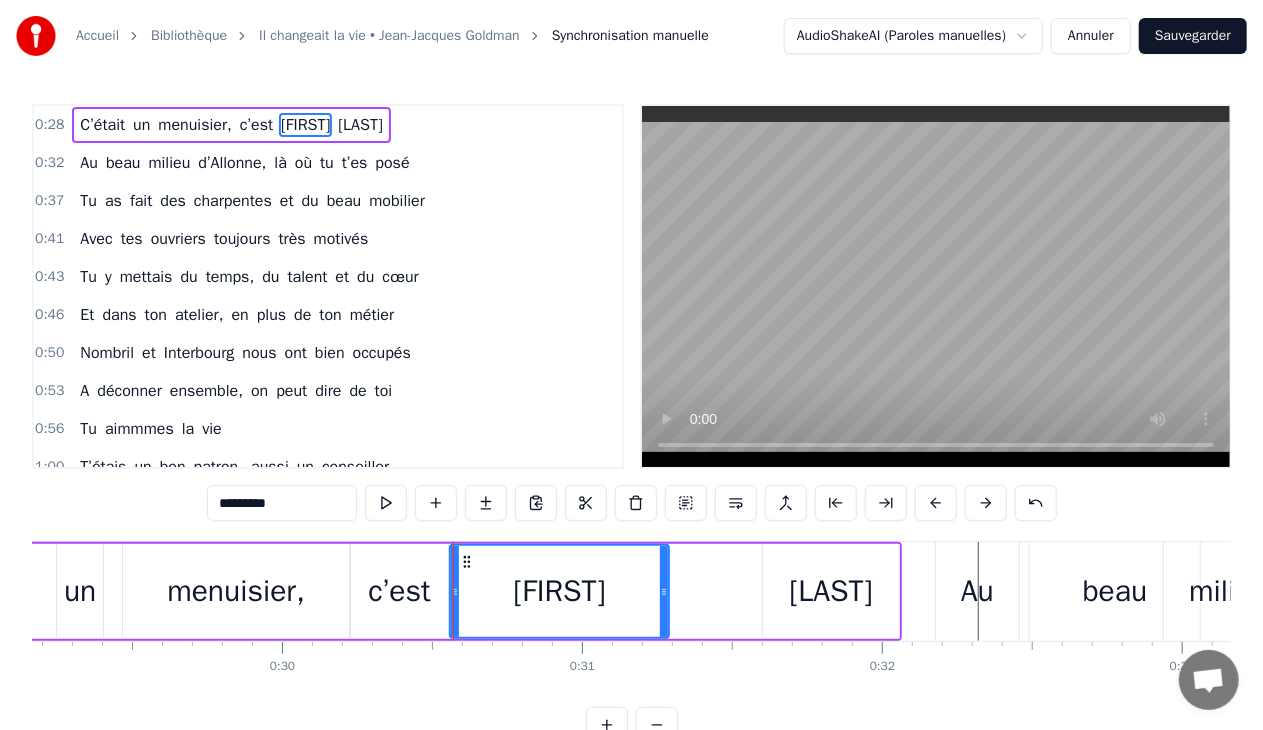 drag, startPoint x: 744, startPoint y: 588, endPoint x: 663, endPoint y: 587, distance: 81.00617 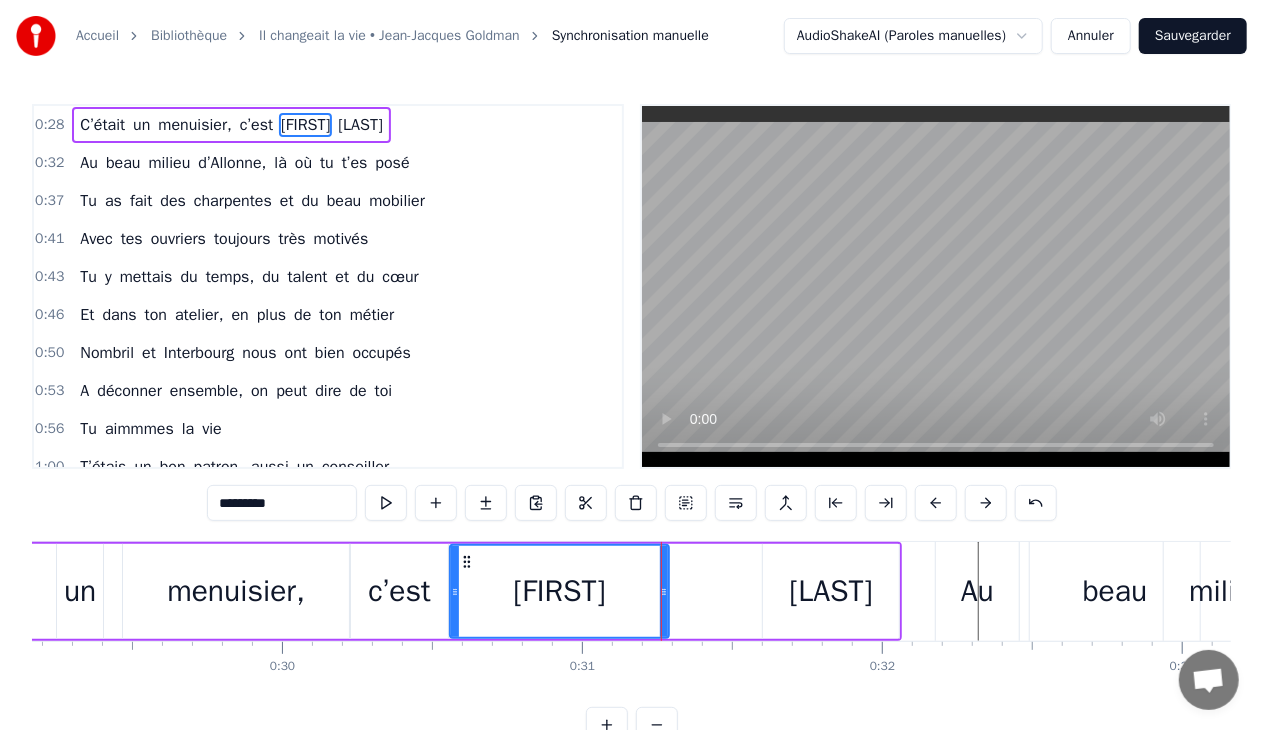 click on "[LAST]" at bounding box center [830, 591] 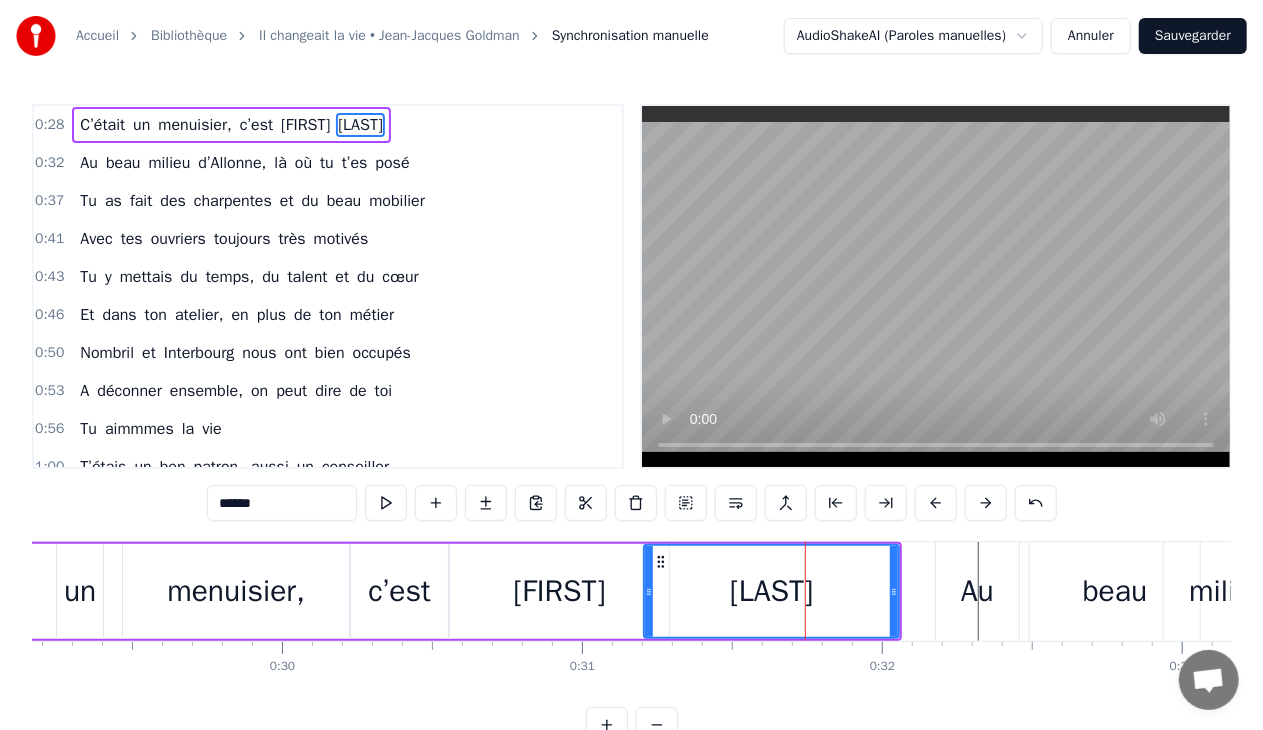 drag, startPoint x: 768, startPoint y: 587, endPoint x: 649, endPoint y: 594, distance: 119.2057 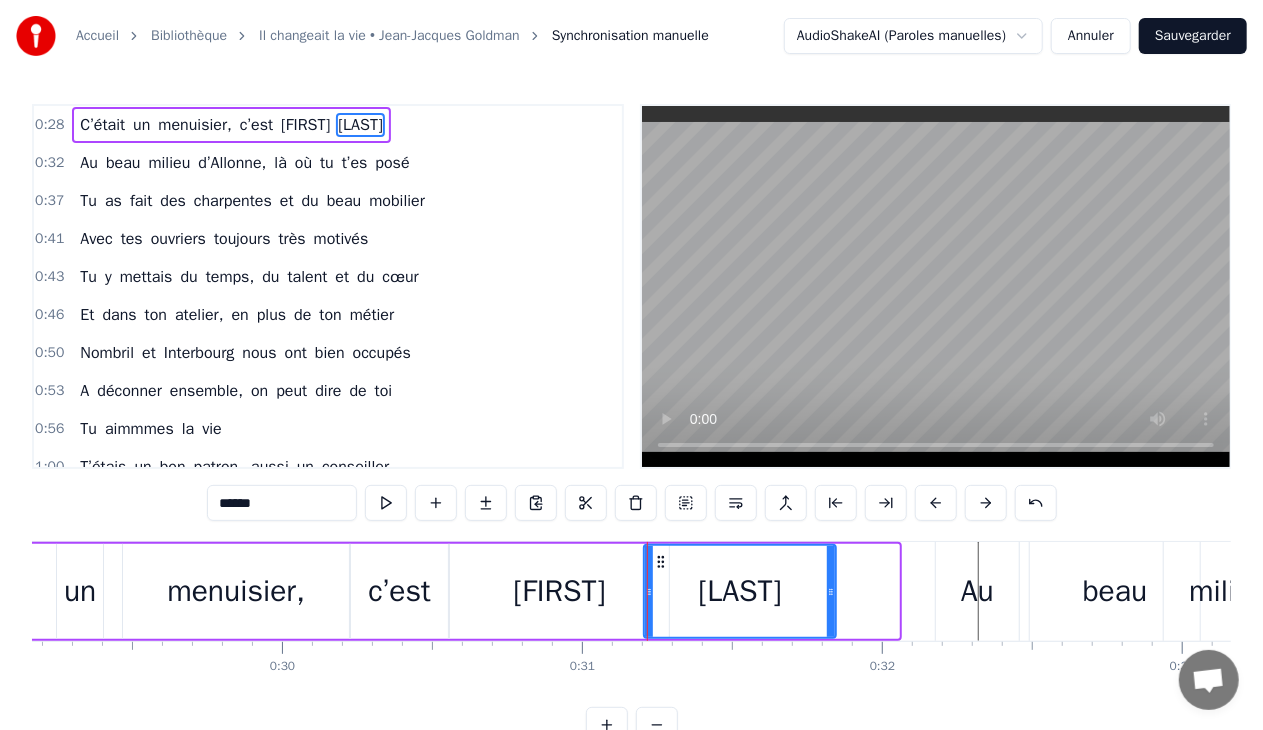 drag, startPoint x: 897, startPoint y: 595, endPoint x: 834, endPoint y: 603, distance: 63.505905 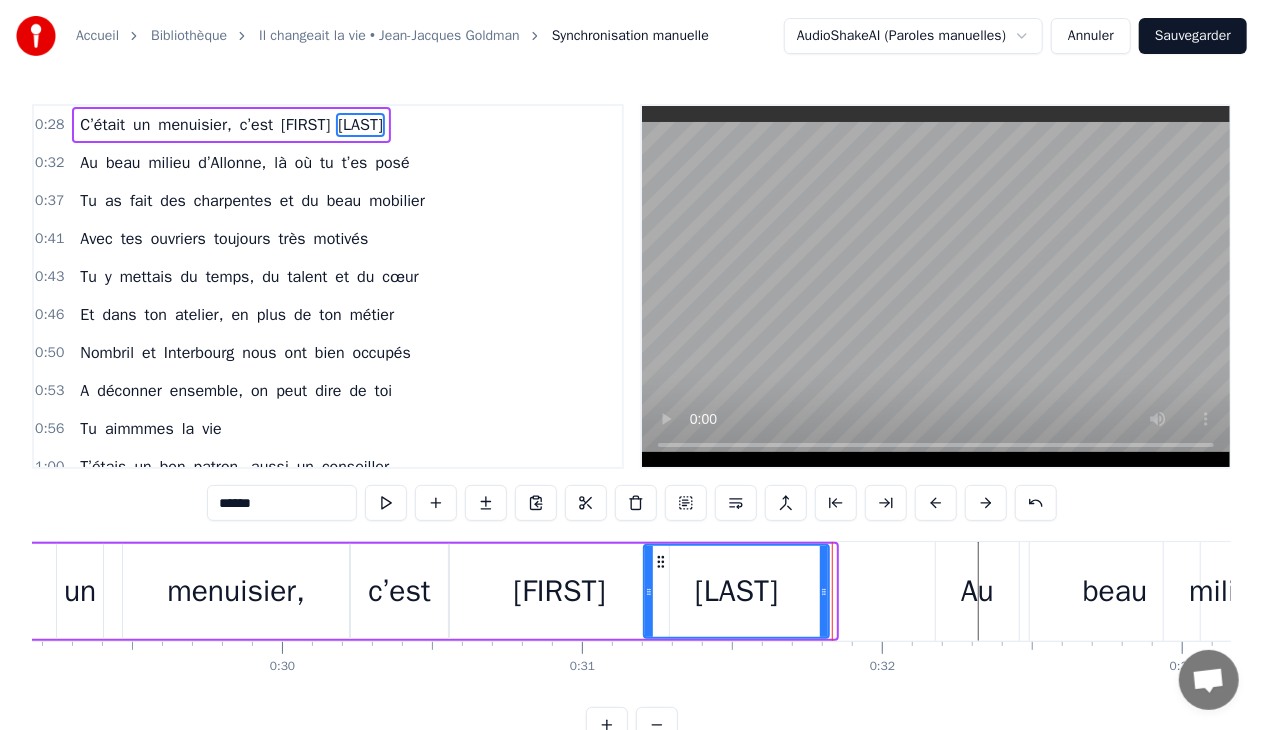 click 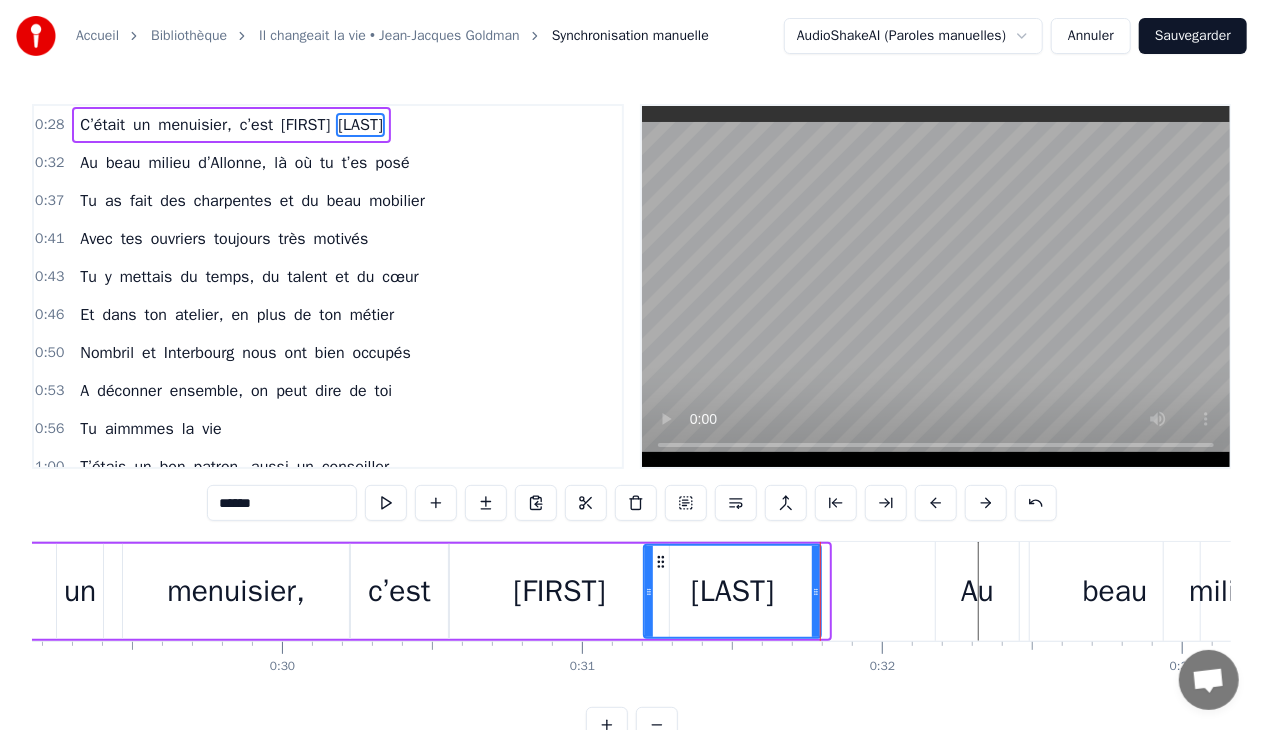click 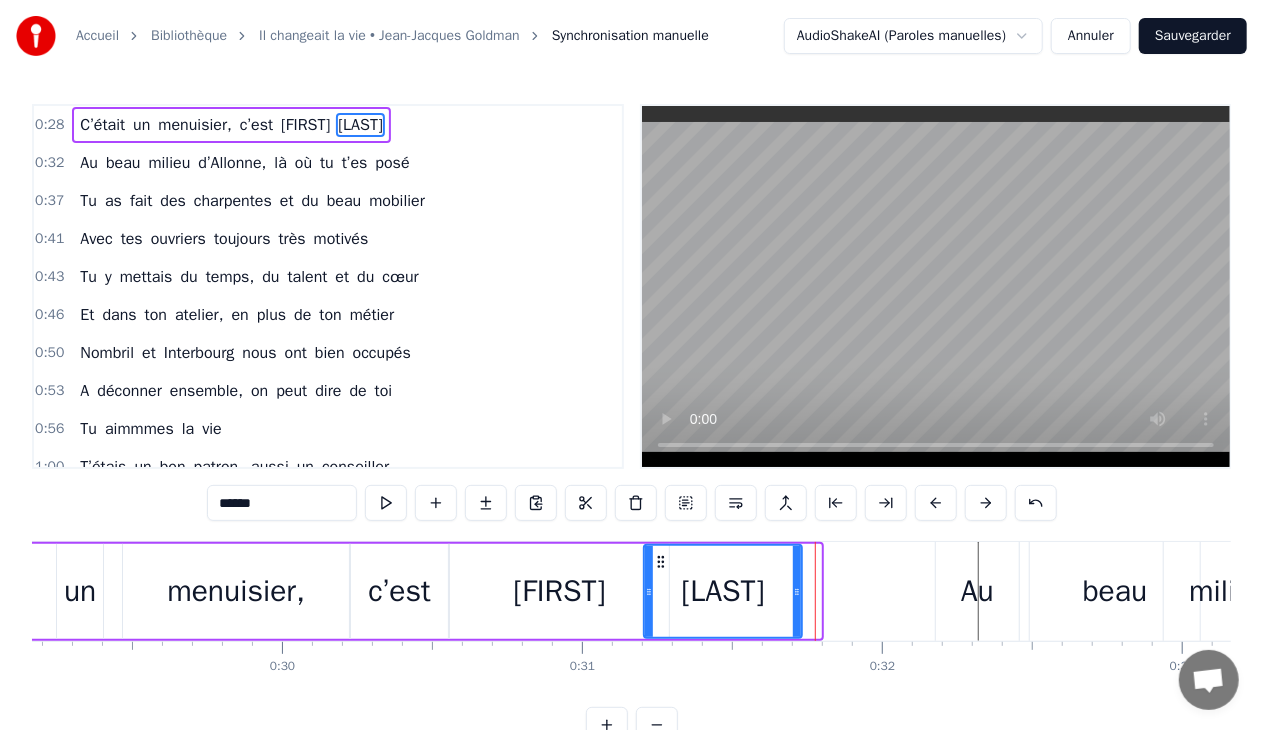 drag, startPoint x: 817, startPoint y: 589, endPoint x: 798, endPoint y: 589, distance: 19 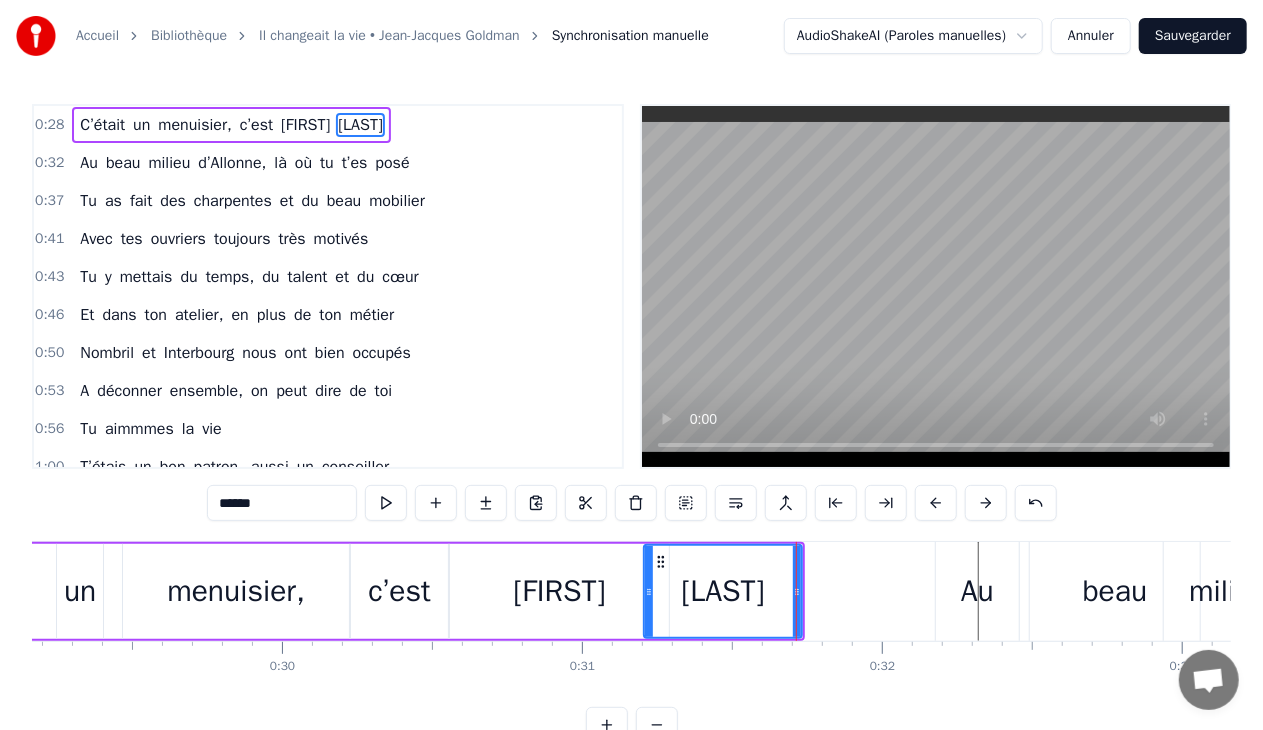 drag, startPoint x: 802, startPoint y: 588, endPoint x: 768, endPoint y: 591, distance: 34.132095 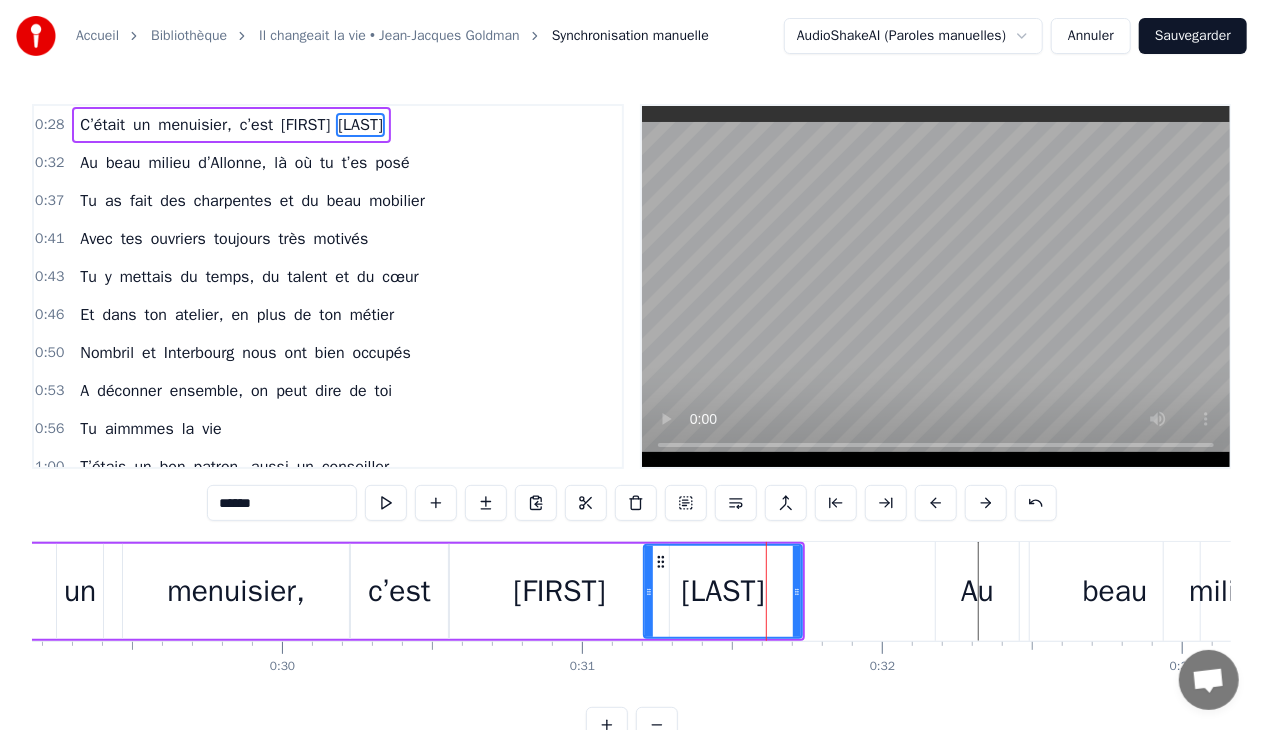click 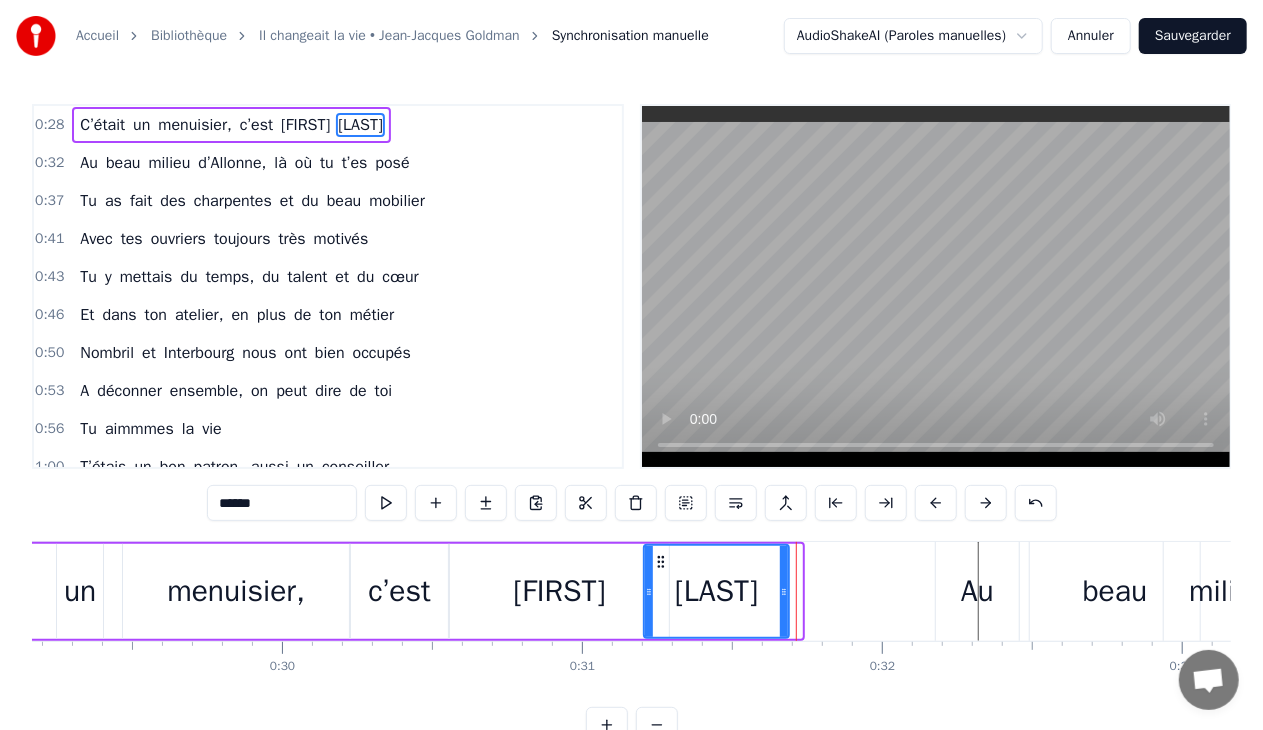 drag, startPoint x: 798, startPoint y: 588, endPoint x: 785, endPoint y: 590, distance: 13.152946 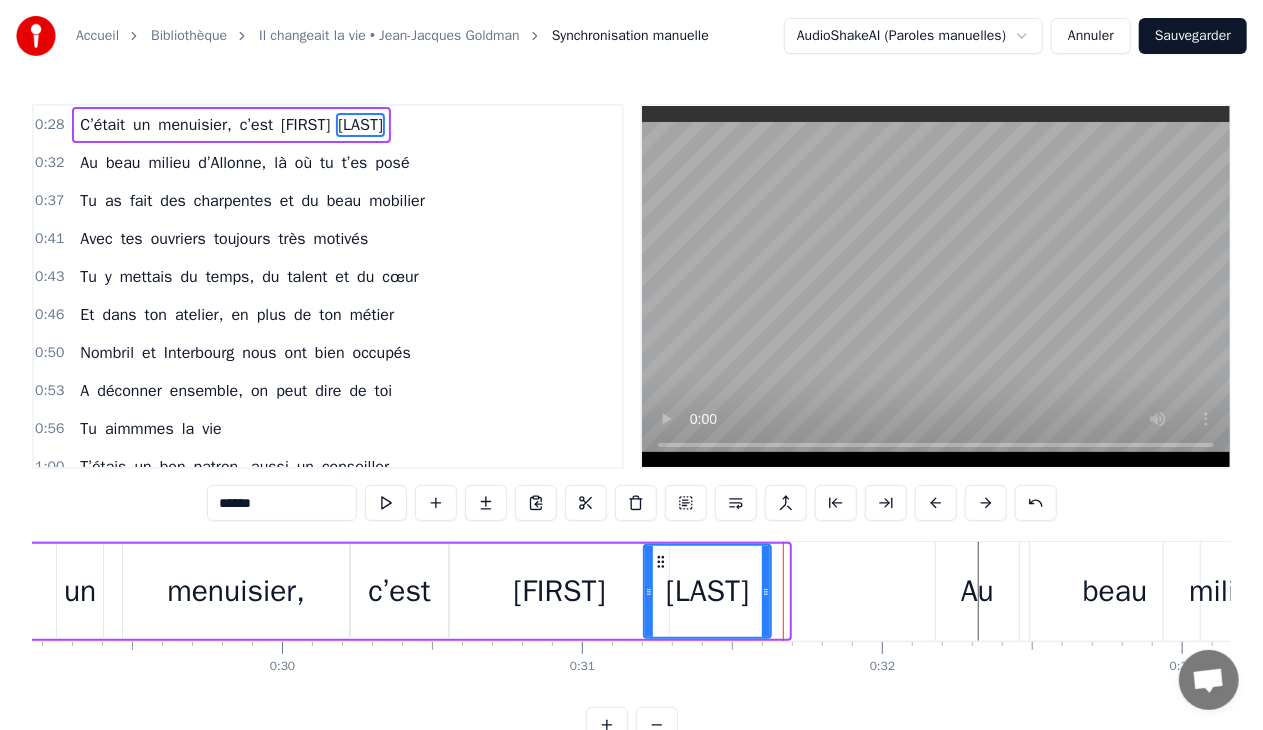 drag, startPoint x: 788, startPoint y: 586, endPoint x: 768, endPoint y: 588, distance: 20.09975 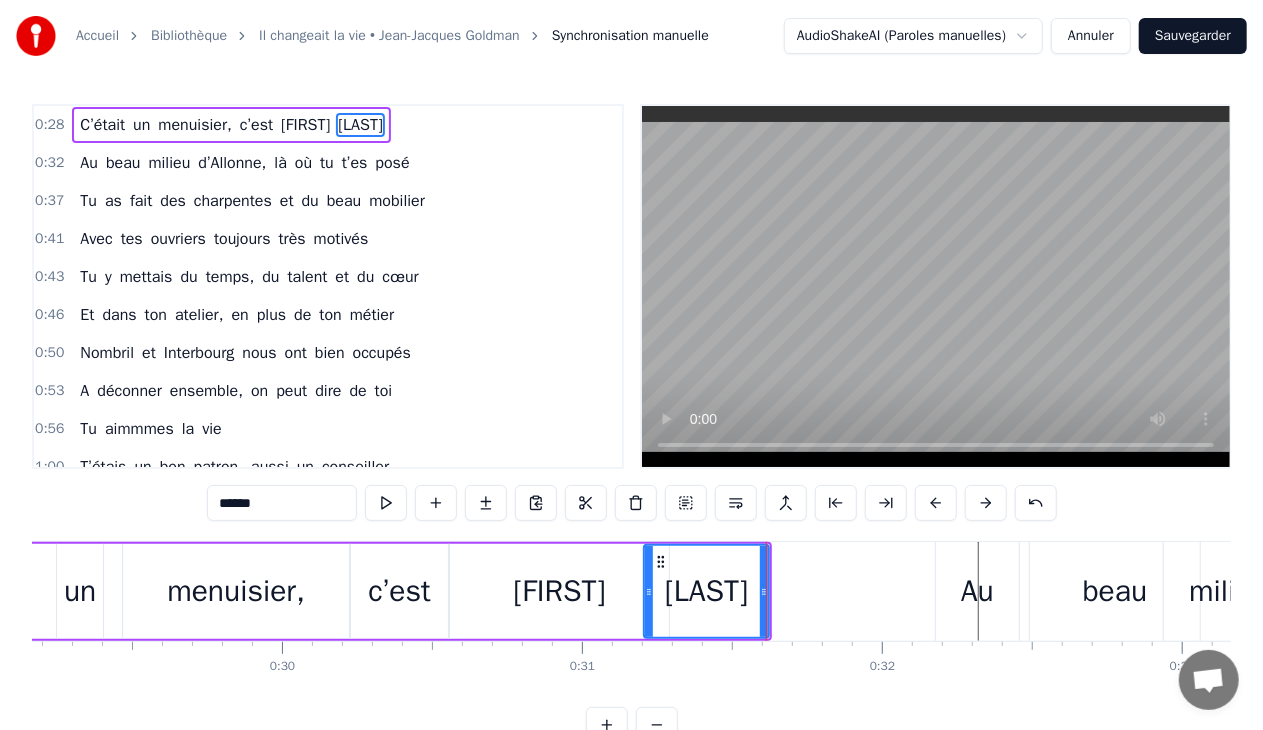 click on "Au" at bounding box center [977, 591] 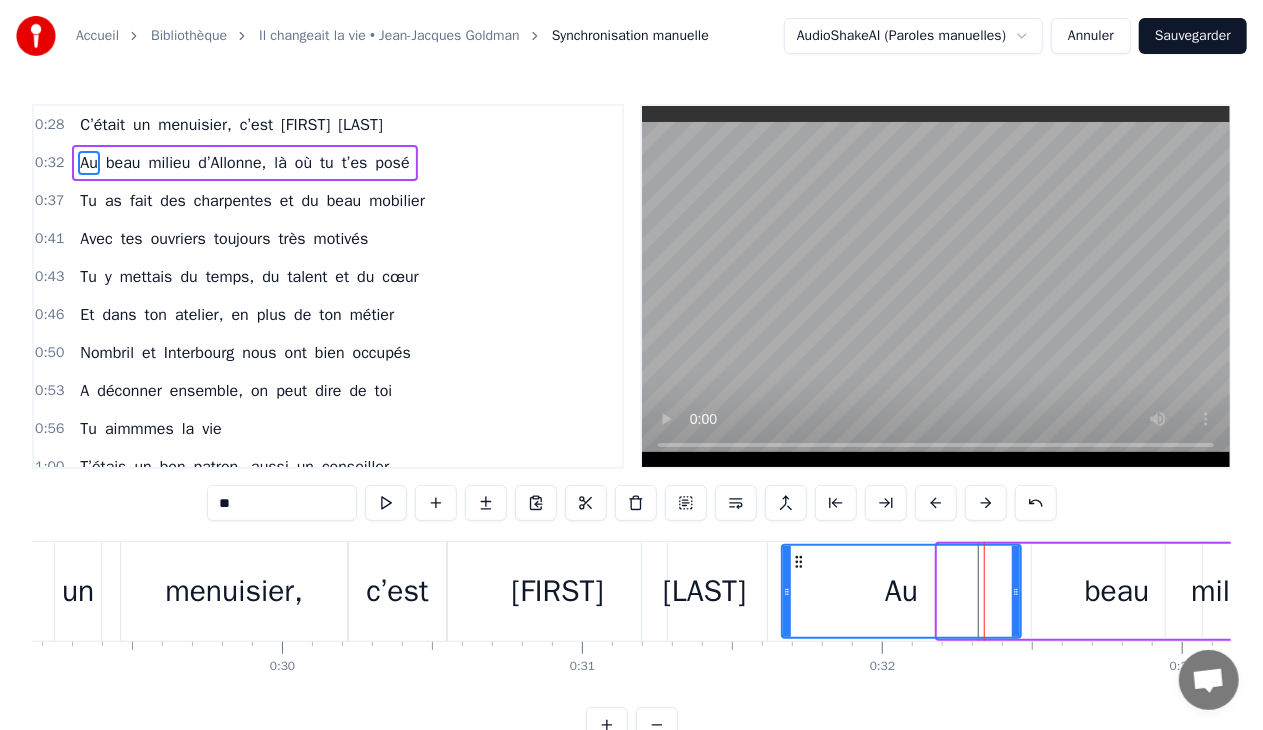 drag, startPoint x: 940, startPoint y: 589, endPoint x: 784, endPoint y: 599, distance: 156.32019 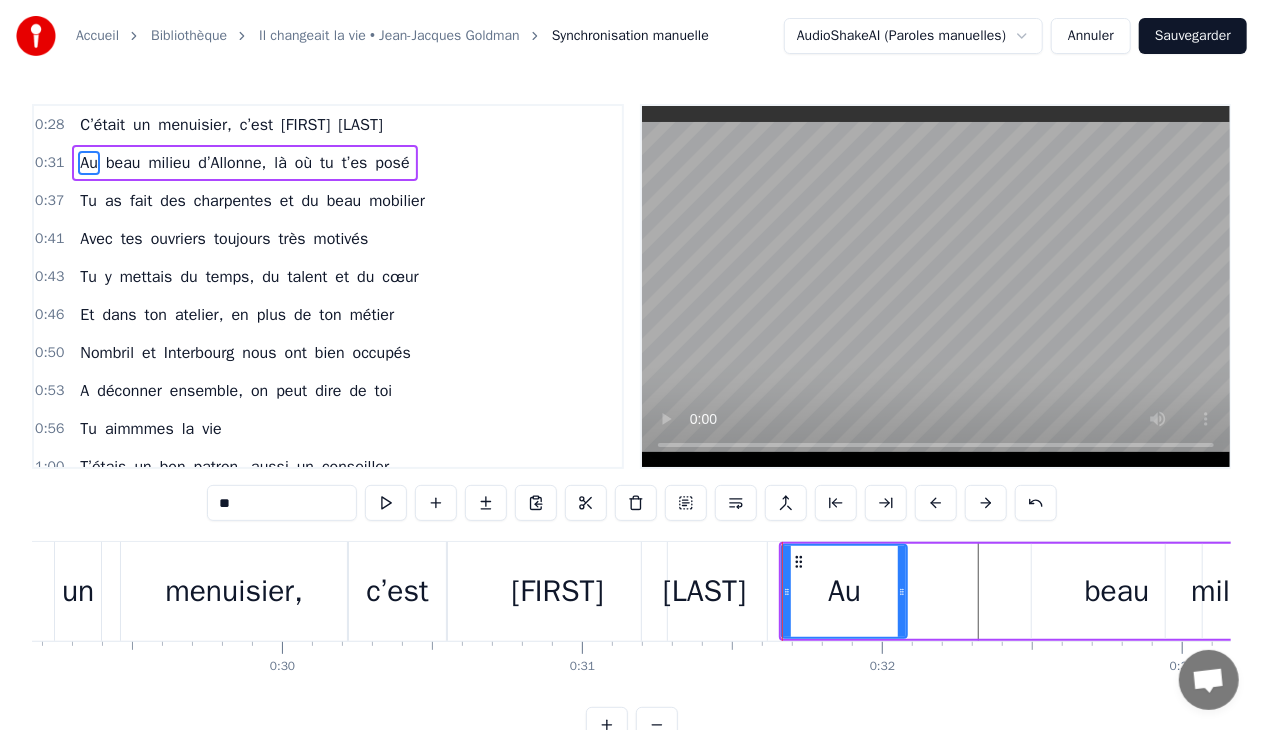 drag, startPoint x: 1018, startPoint y: 590, endPoint x: 900, endPoint y: 604, distance: 118.82761 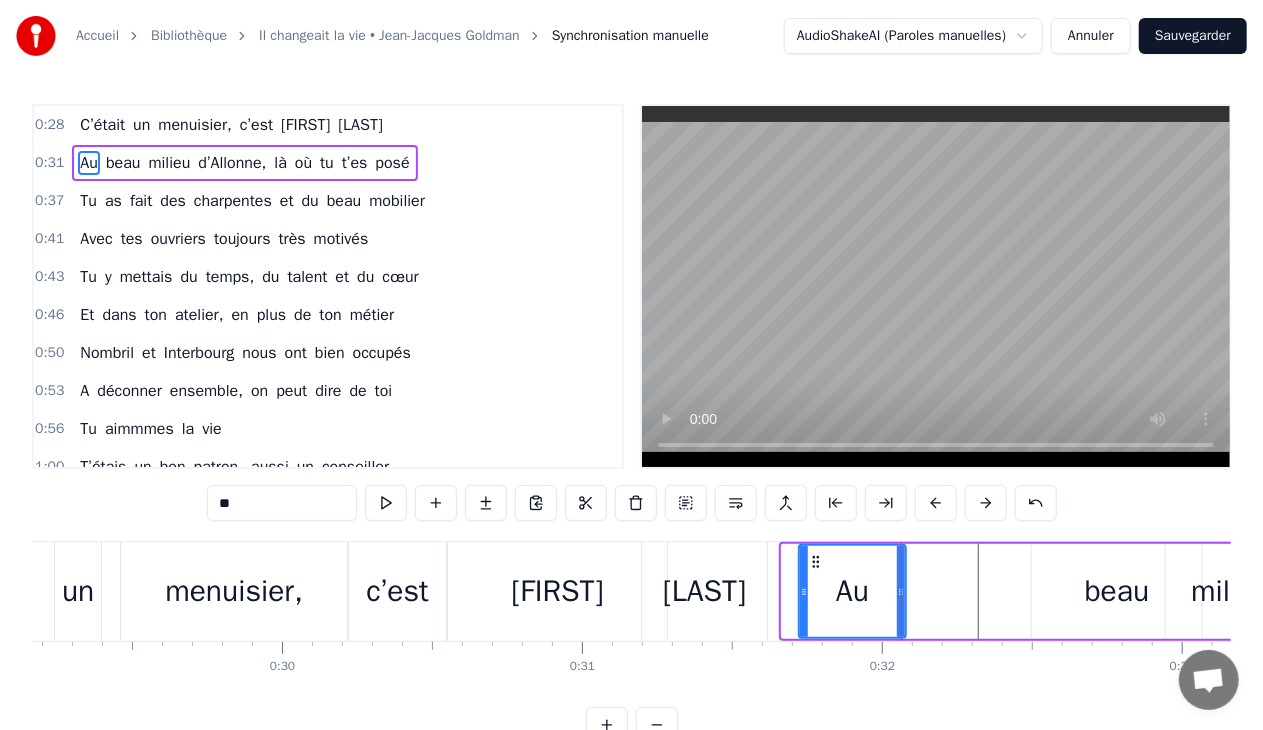 drag, startPoint x: 783, startPoint y: 584, endPoint x: 801, endPoint y: 588, distance: 18.439089 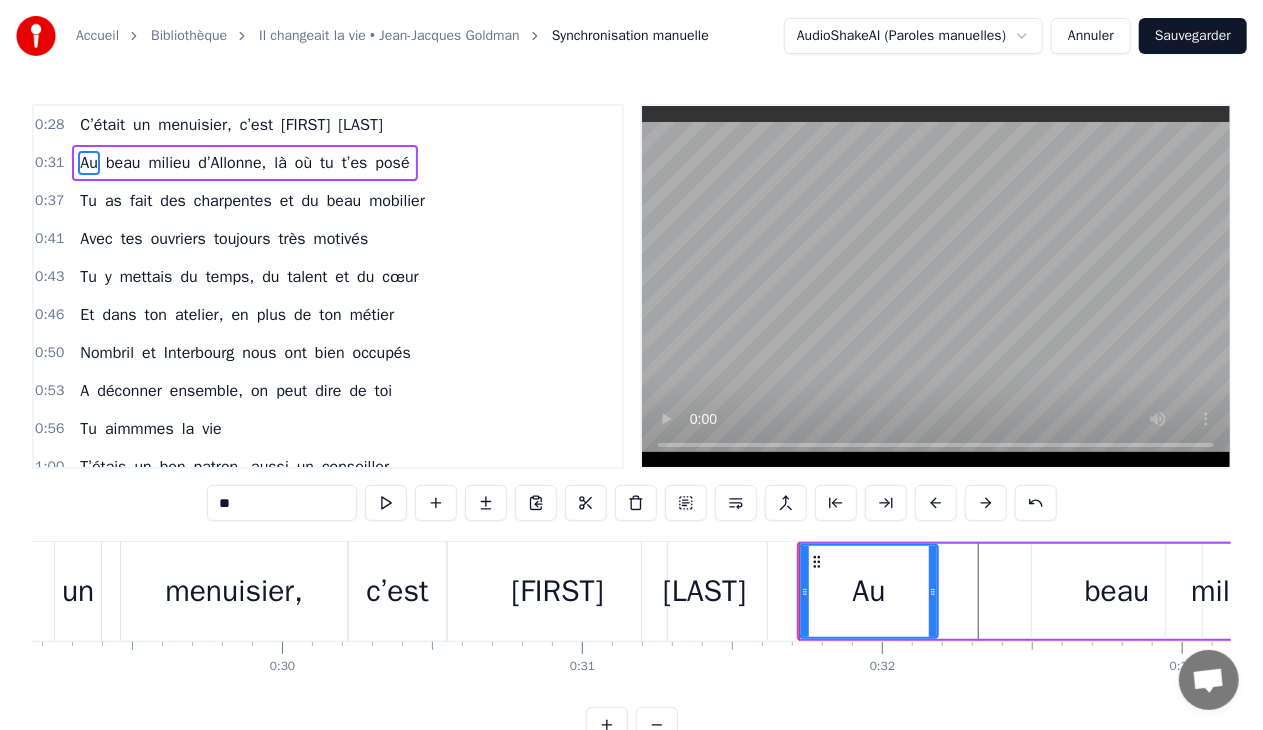 drag, startPoint x: 899, startPoint y: 589, endPoint x: 932, endPoint y: 596, distance: 33.734257 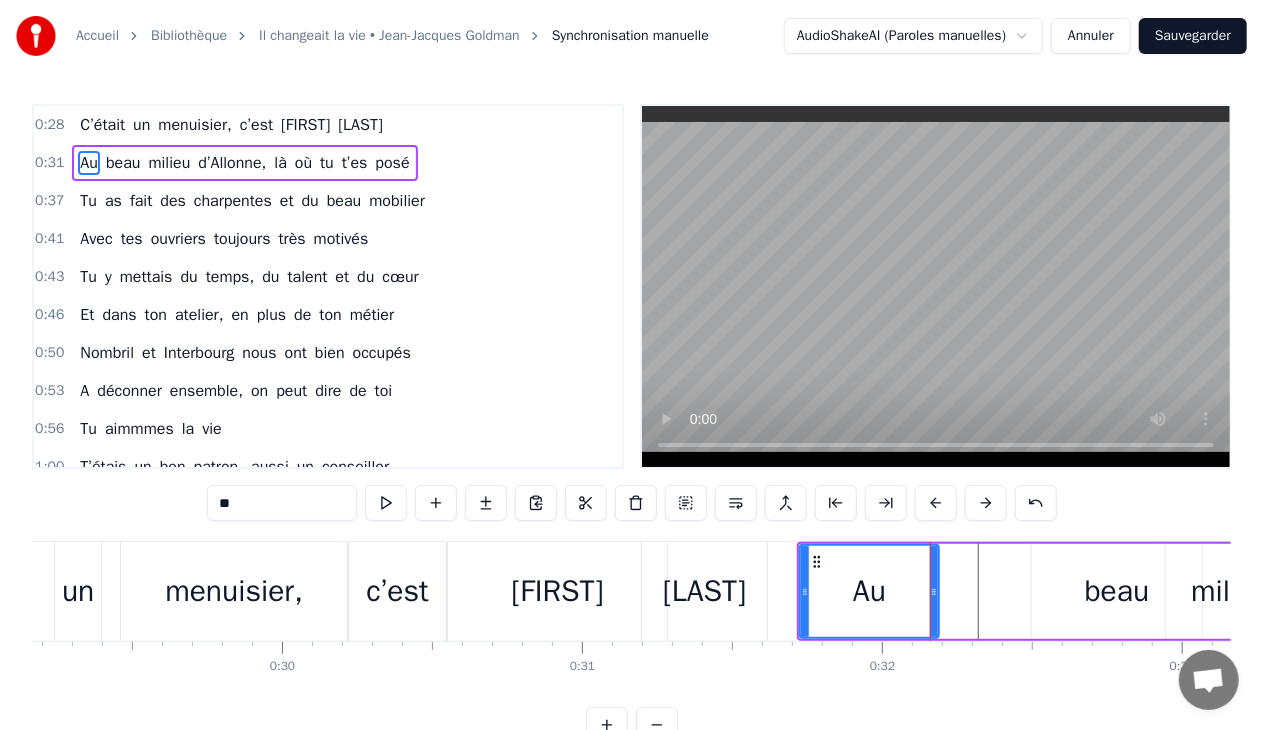 click on "beau" at bounding box center (1117, 591) 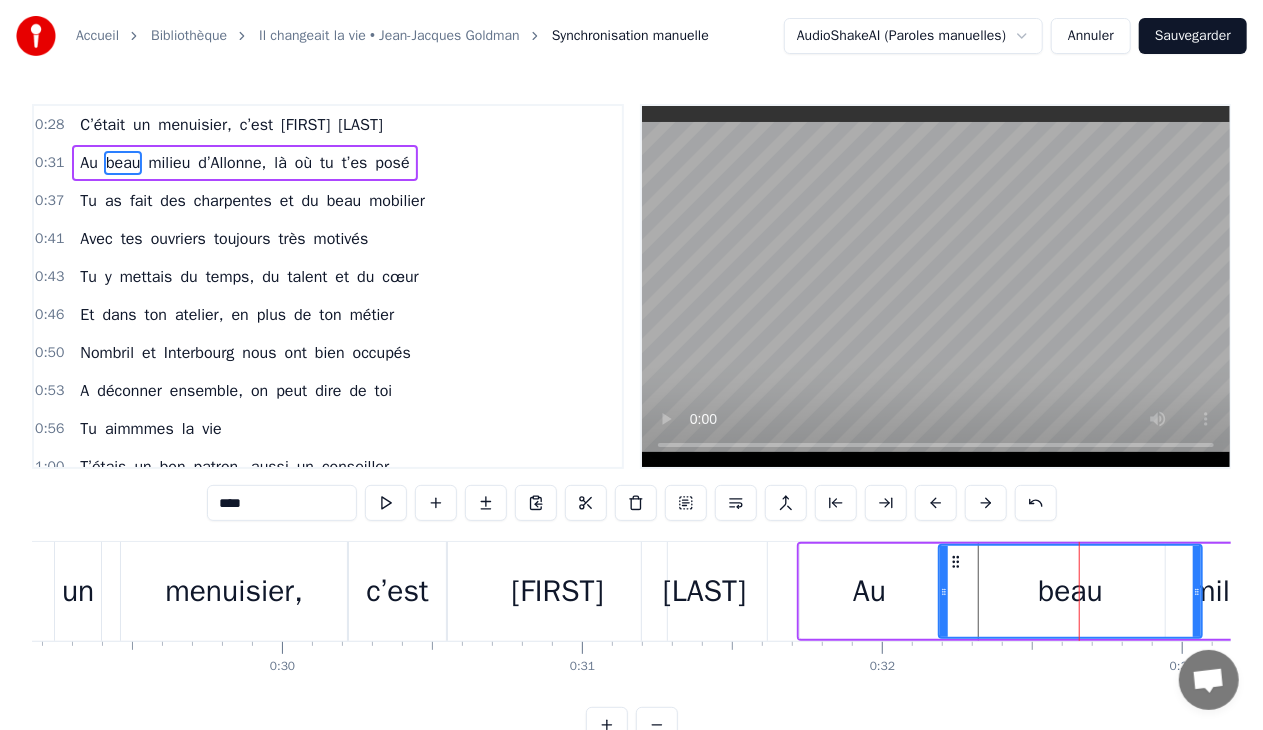 drag, startPoint x: 1037, startPoint y: 593, endPoint x: 944, endPoint y: 602, distance: 93.43447 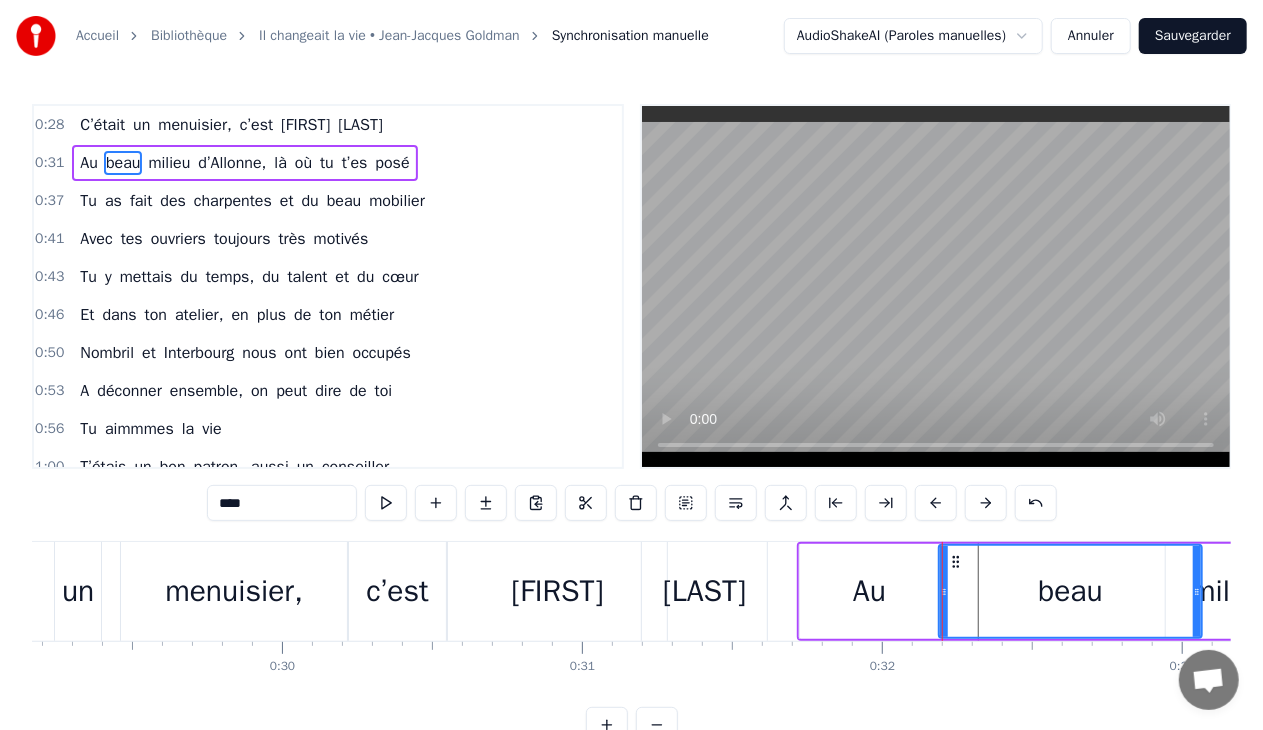 click on "beau" at bounding box center (1070, 591) 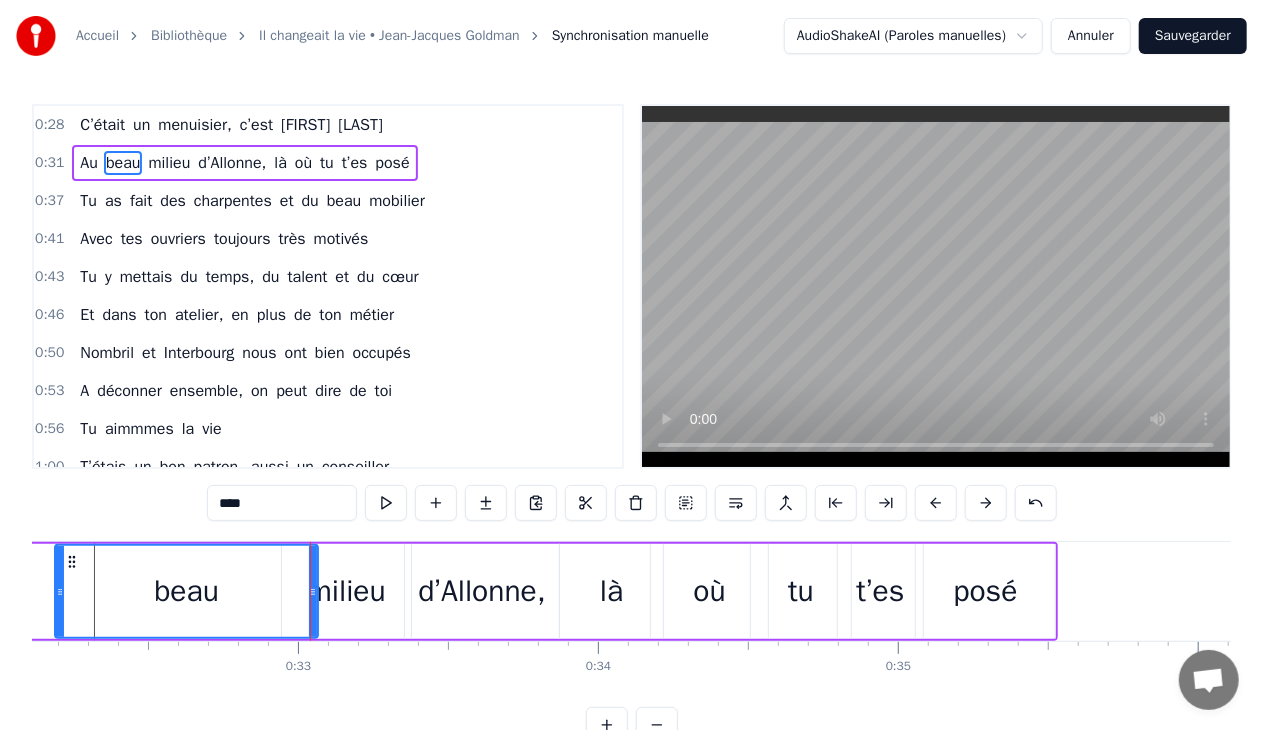 scroll, scrollTop: 0, scrollLeft: 9368, axis: horizontal 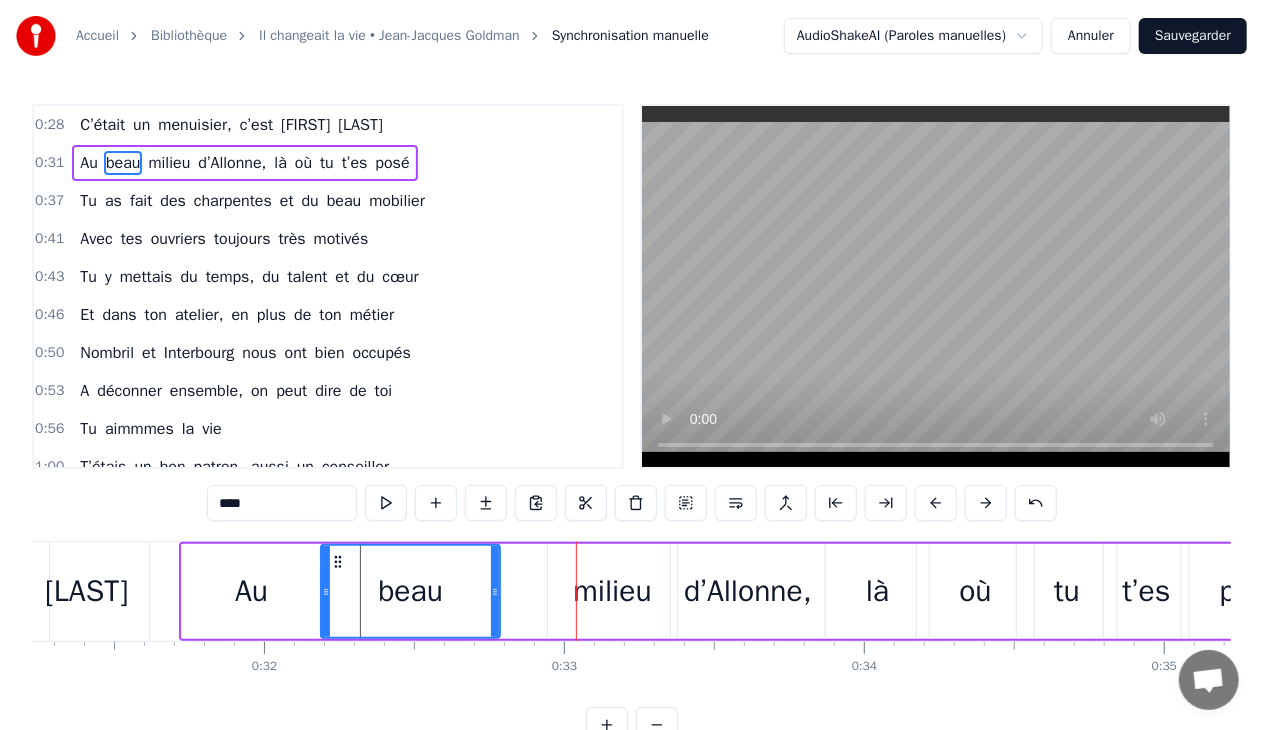drag, startPoint x: 578, startPoint y: 586, endPoint x: 492, endPoint y: 589, distance: 86.05231 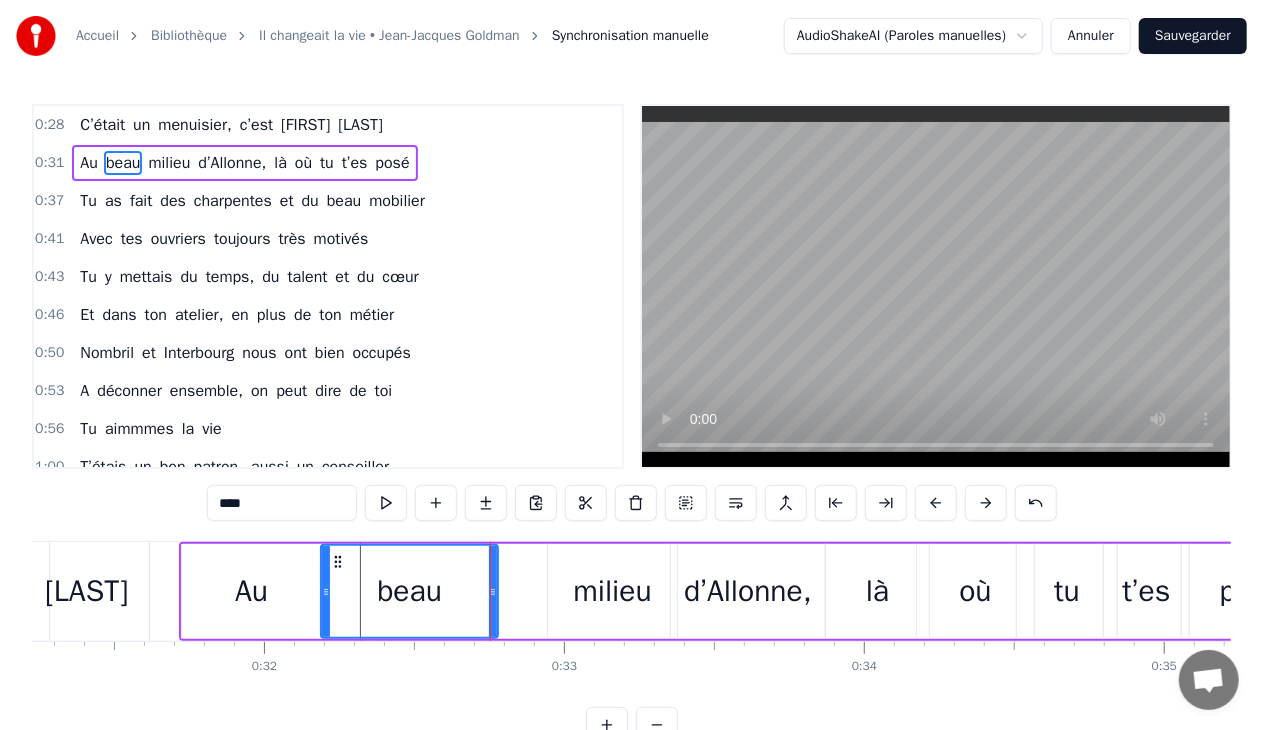 click on "milieu" at bounding box center (612, 591) 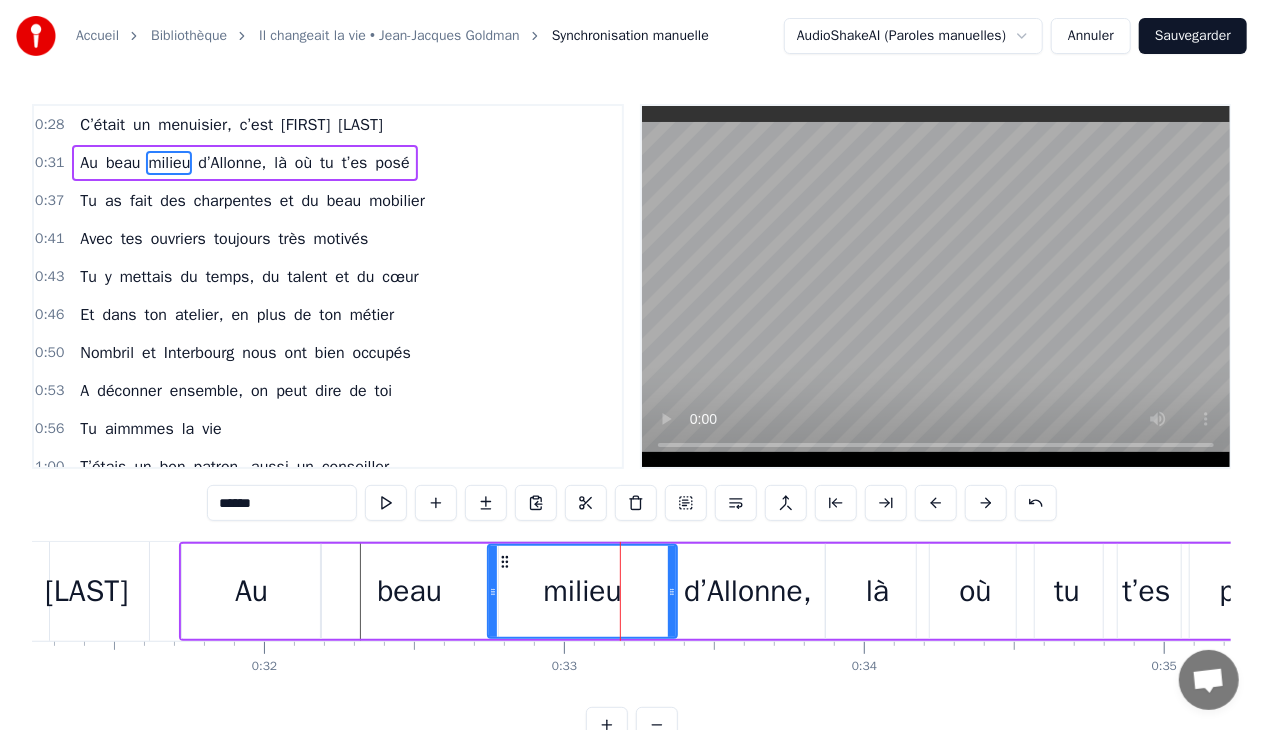 drag, startPoint x: 550, startPoint y: 586, endPoint x: 490, endPoint y: 588, distance: 60.033325 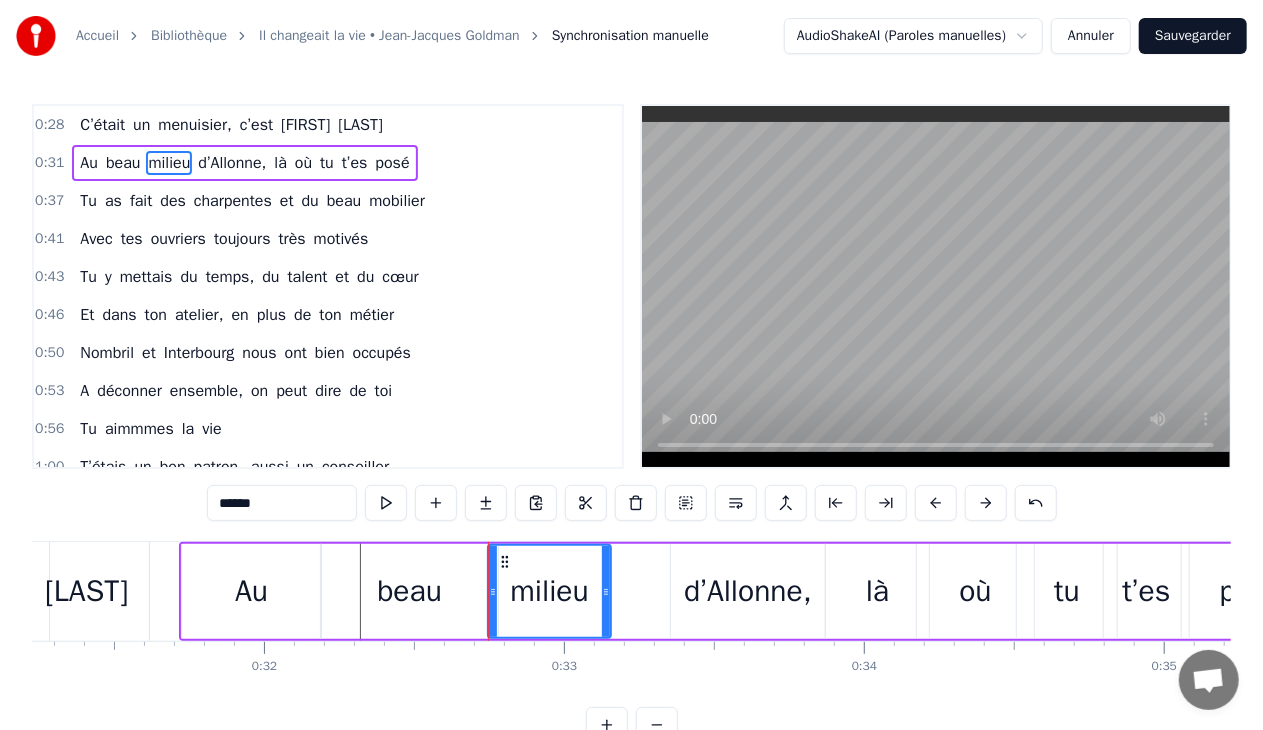 drag, startPoint x: 670, startPoint y: 588, endPoint x: 604, endPoint y: 600, distance: 67.08204 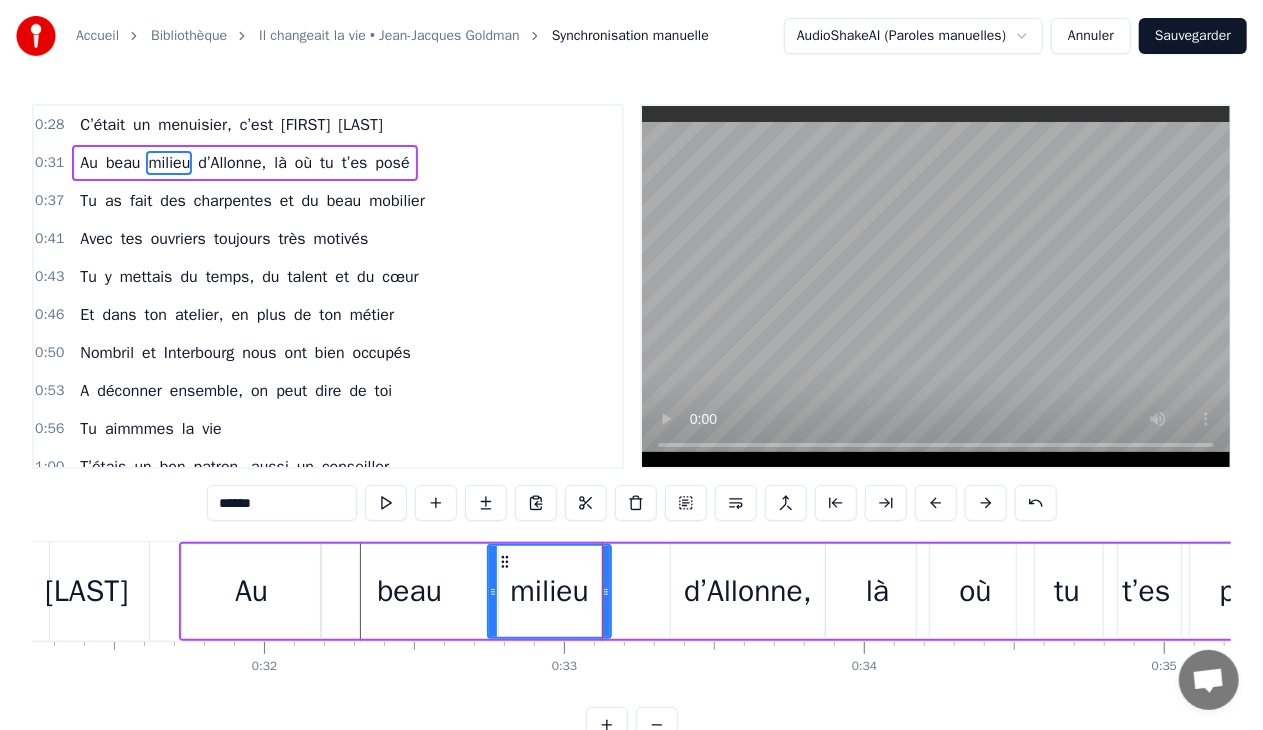 click on "d’Allonne," at bounding box center (748, 591) 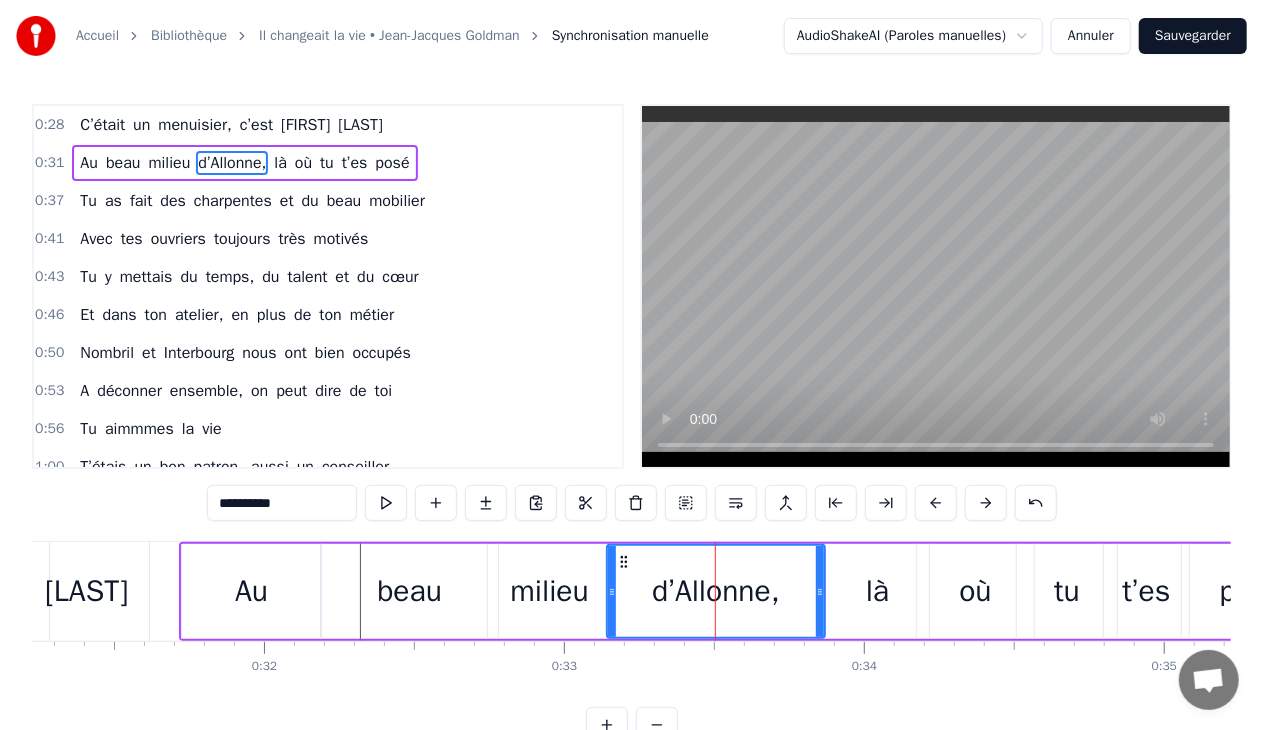 drag, startPoint x: 672, startPoint y: 588, endPoint x: 608, endPoint y: 588, distance: 64 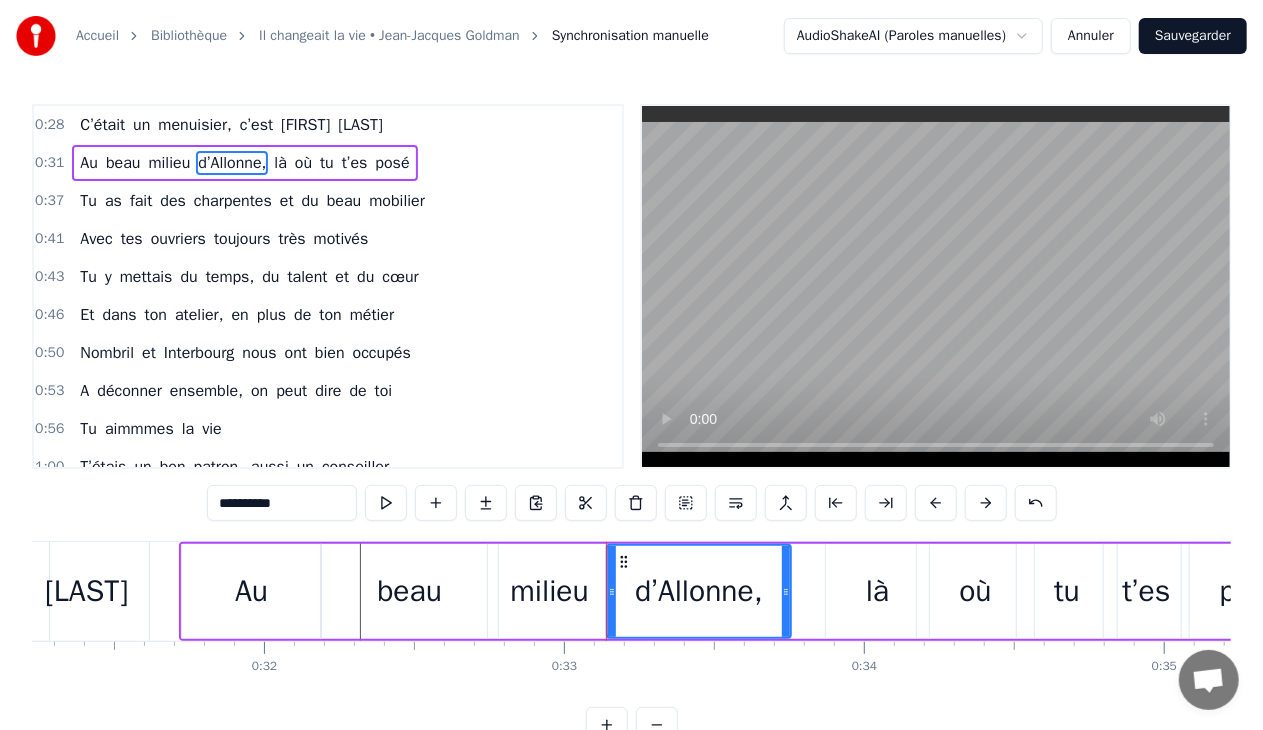 drag, startPoint x: 818, startPoint y: 588, endPoint x: 782, endPoint y: 600, distance: 37.94733 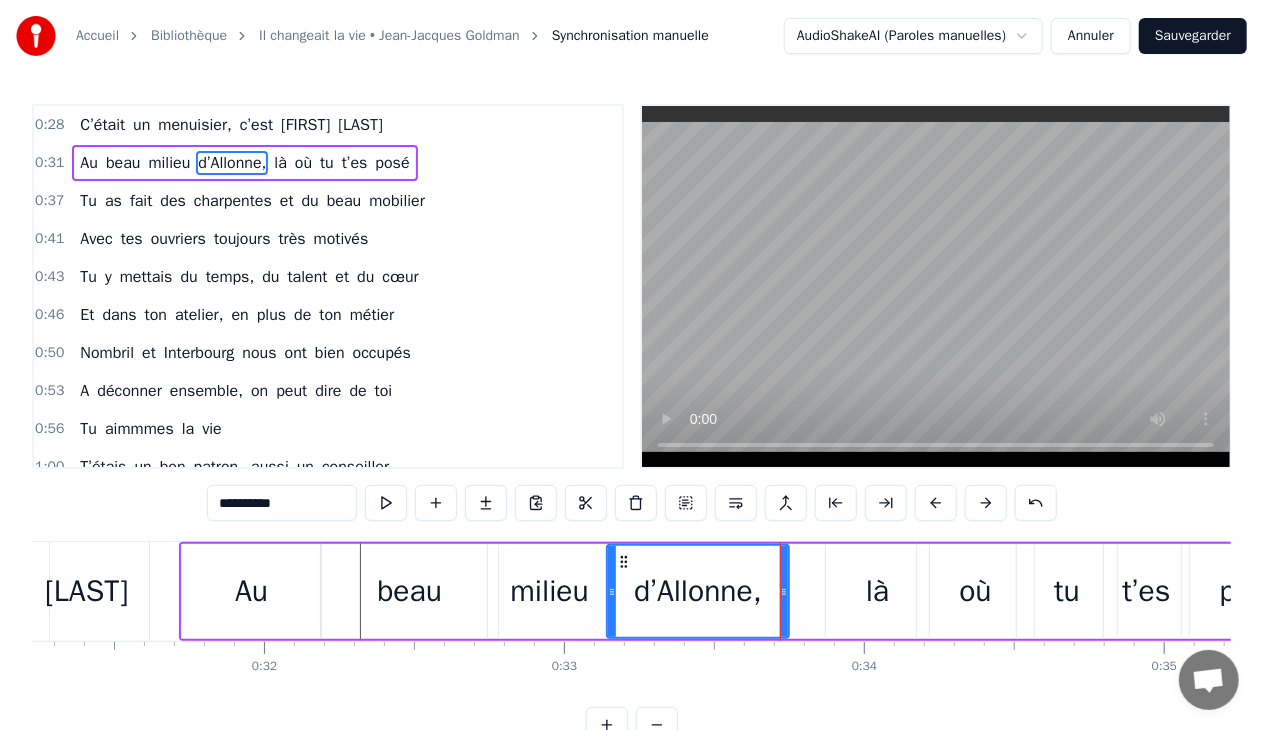 click on "là" at bounding box center [877, 591] 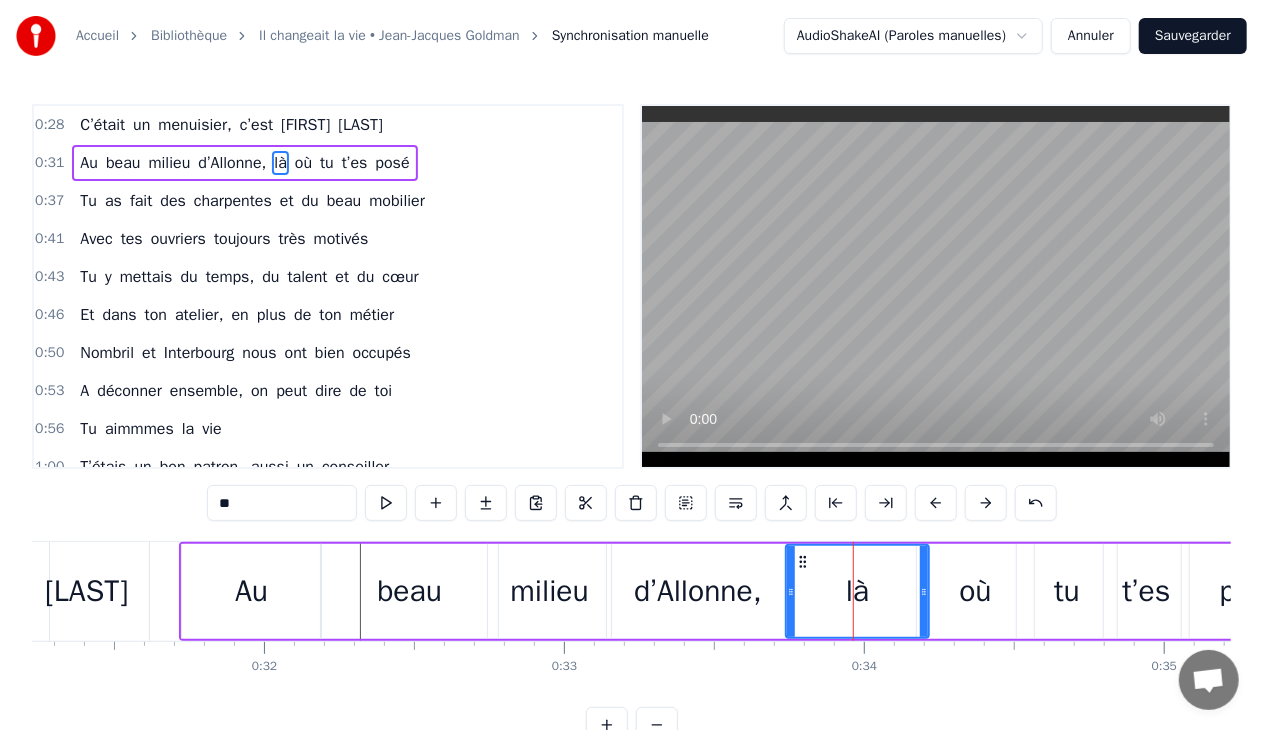 drag, startPoint x: 830, startPoint y: 590, endPoint x: 790, endPoint y: 596, distance: 40.4475 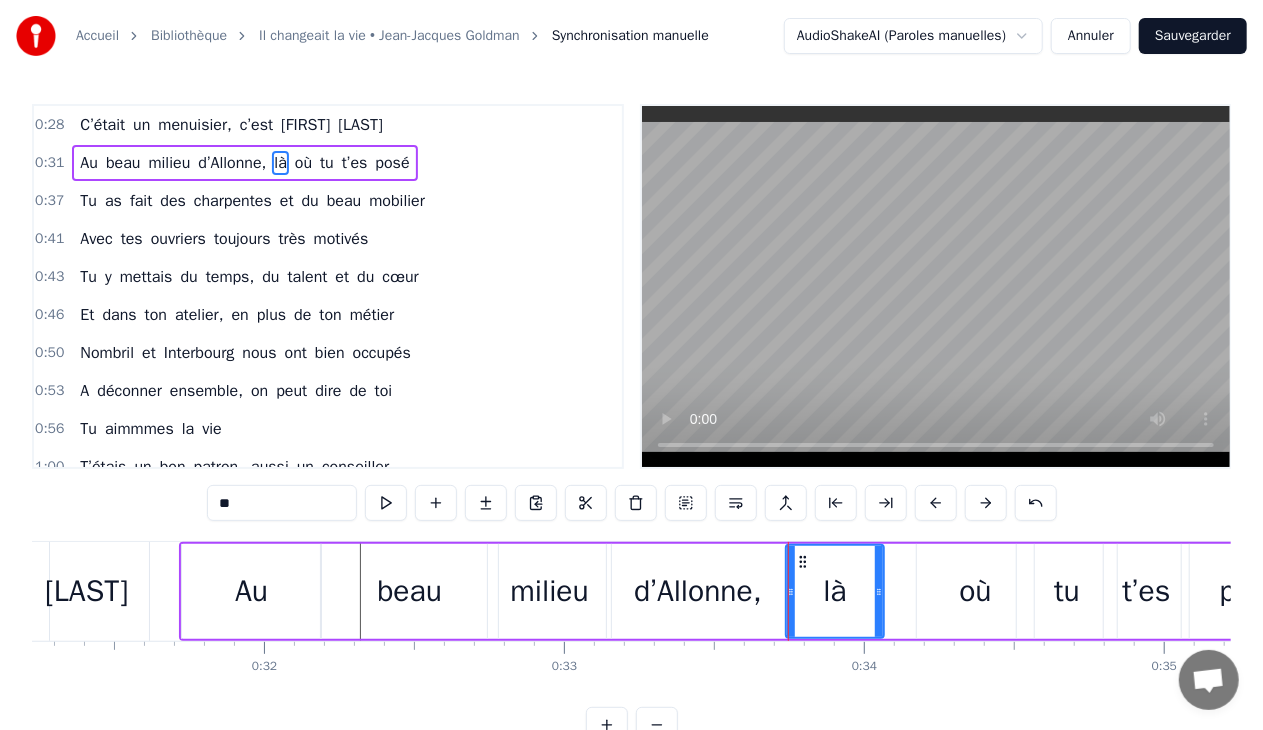 drag, startPoint x: 926, startPoint y: 588, endPoint x: 878, endPoint y: 602, distance: 50 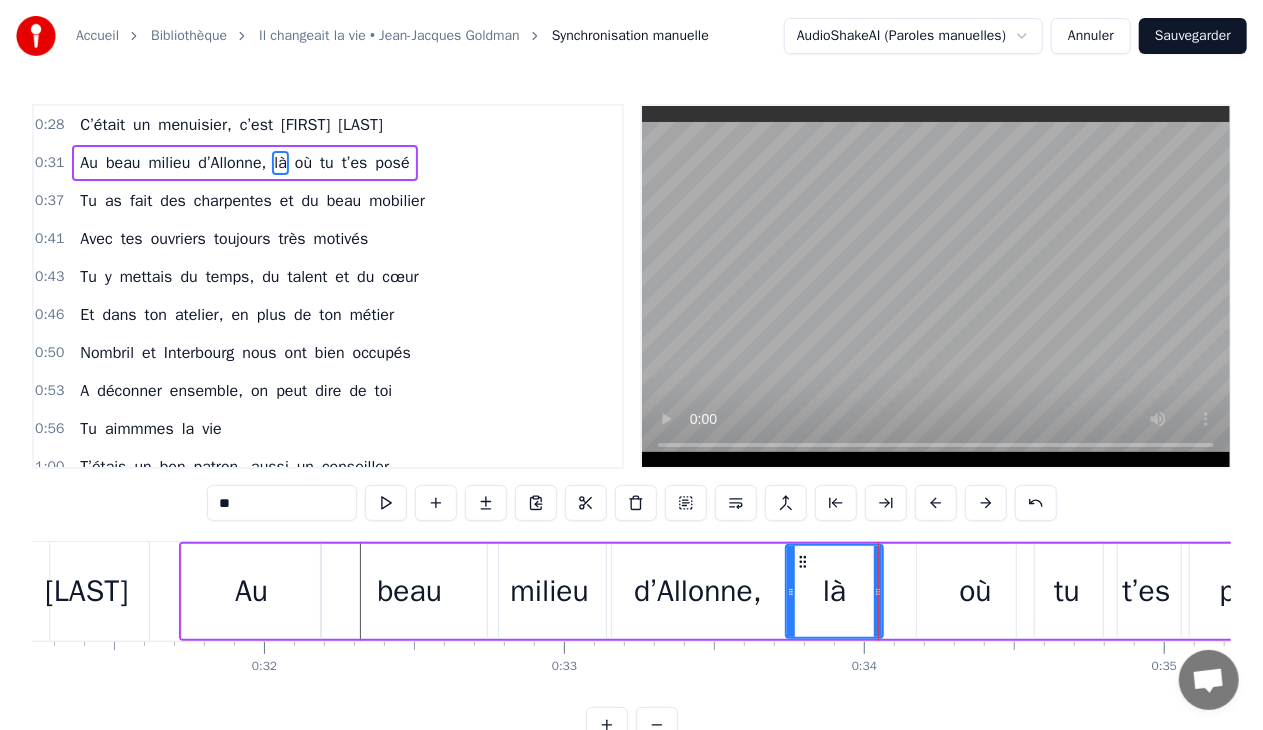 click on "où" at bounding box center [975, 591] 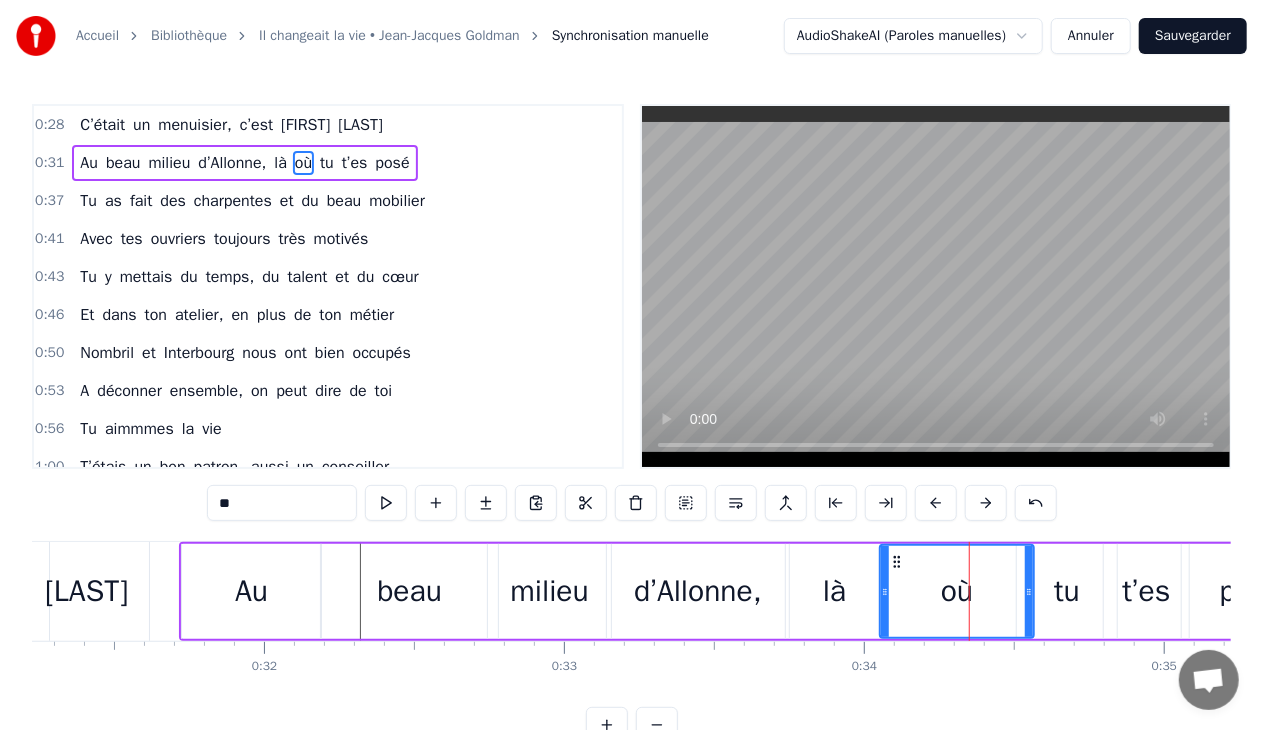 drag, startPoint x: 919, startPoint y: 590, endPoint x: 882, endPoint y: 594, distance: 37.215588 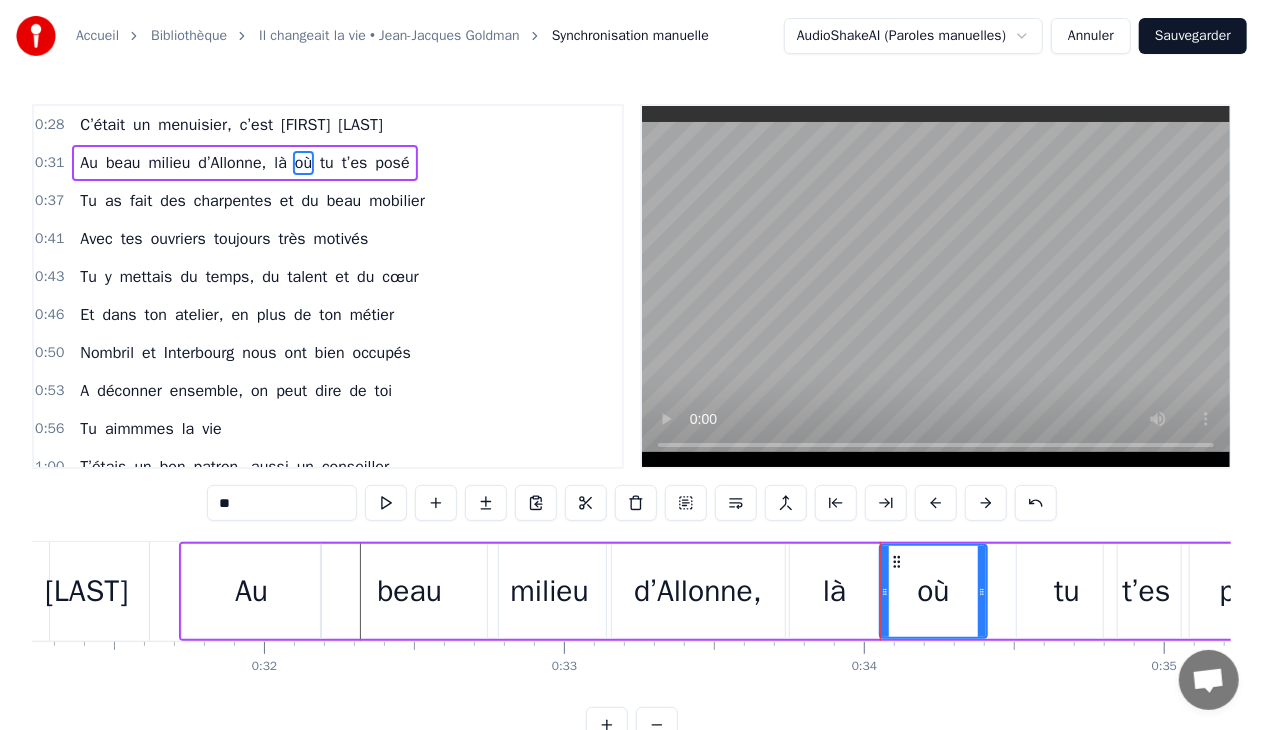 drag, startPoint x: 1028, startPoint y: 586, endPoint x: 981, endPoint y: 592, distance: 47.38143 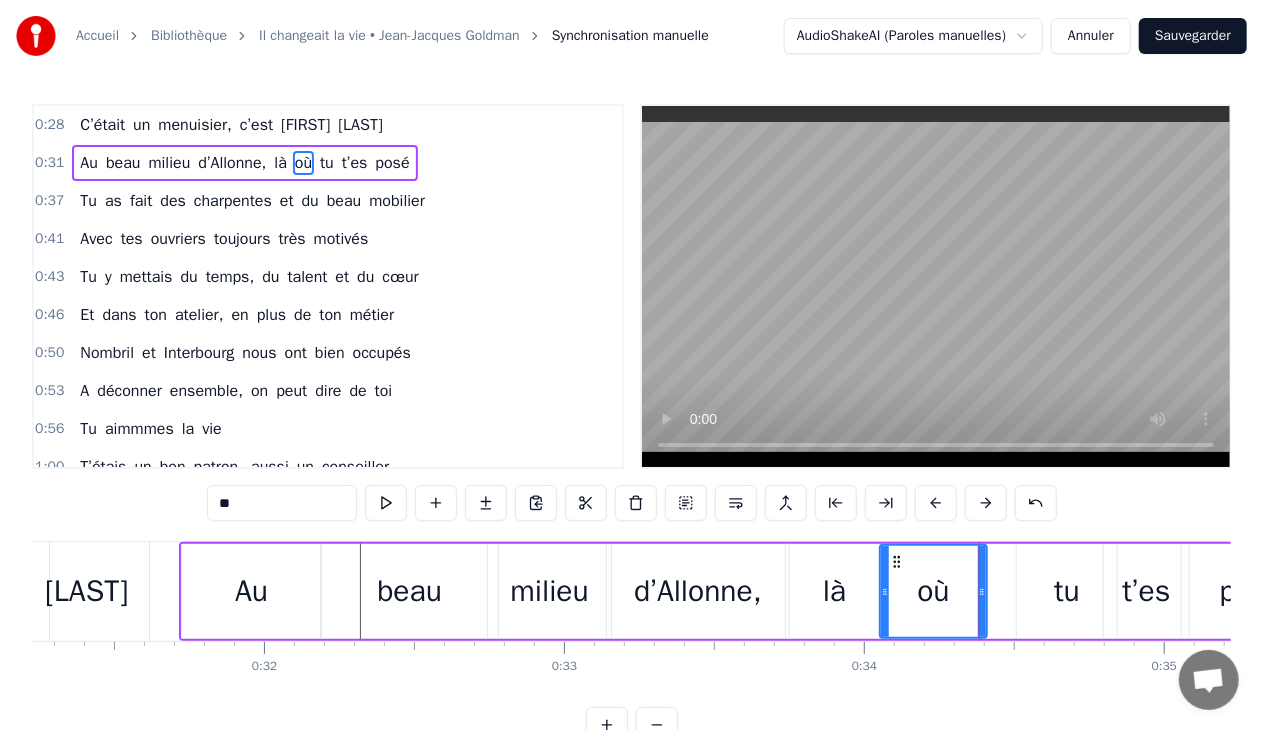 click on "tu" at bounding box center (1067, 591) 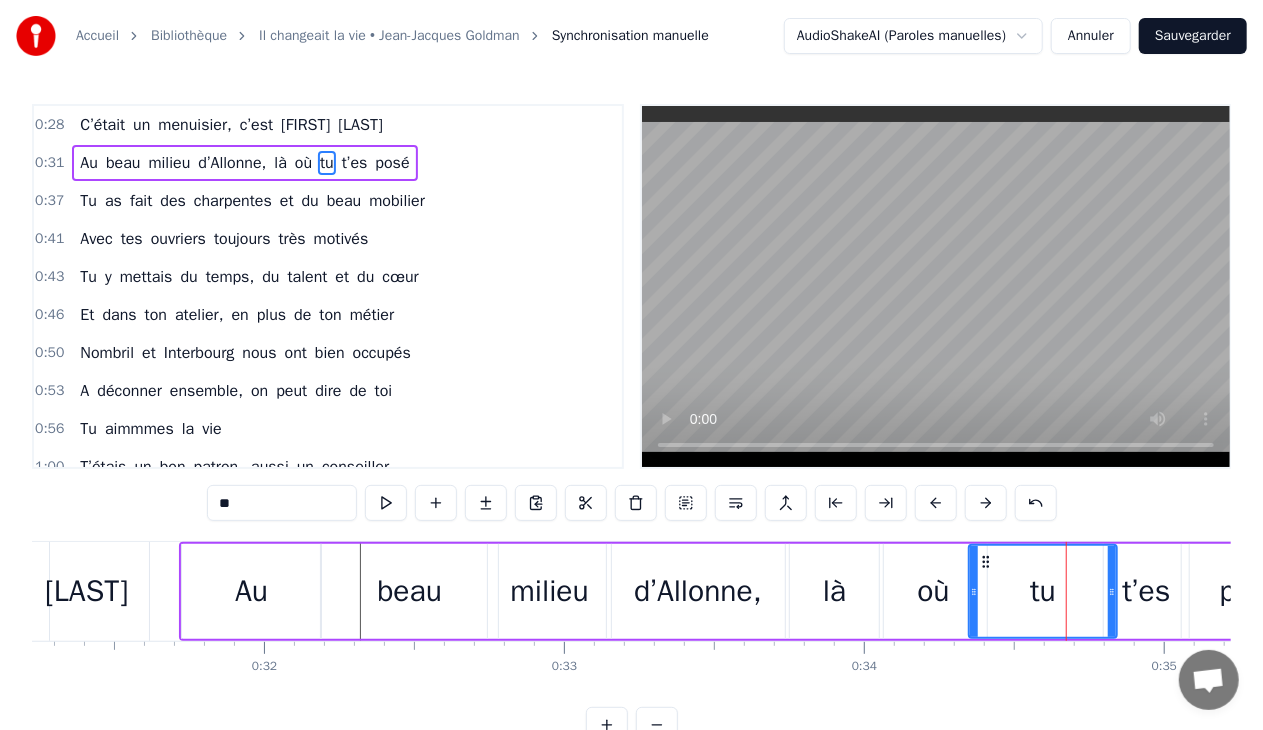 drag, startPoint x: 1018, startPoint y: 593, endPoint x: 970, endPoint y: 610, distance: 50.92151 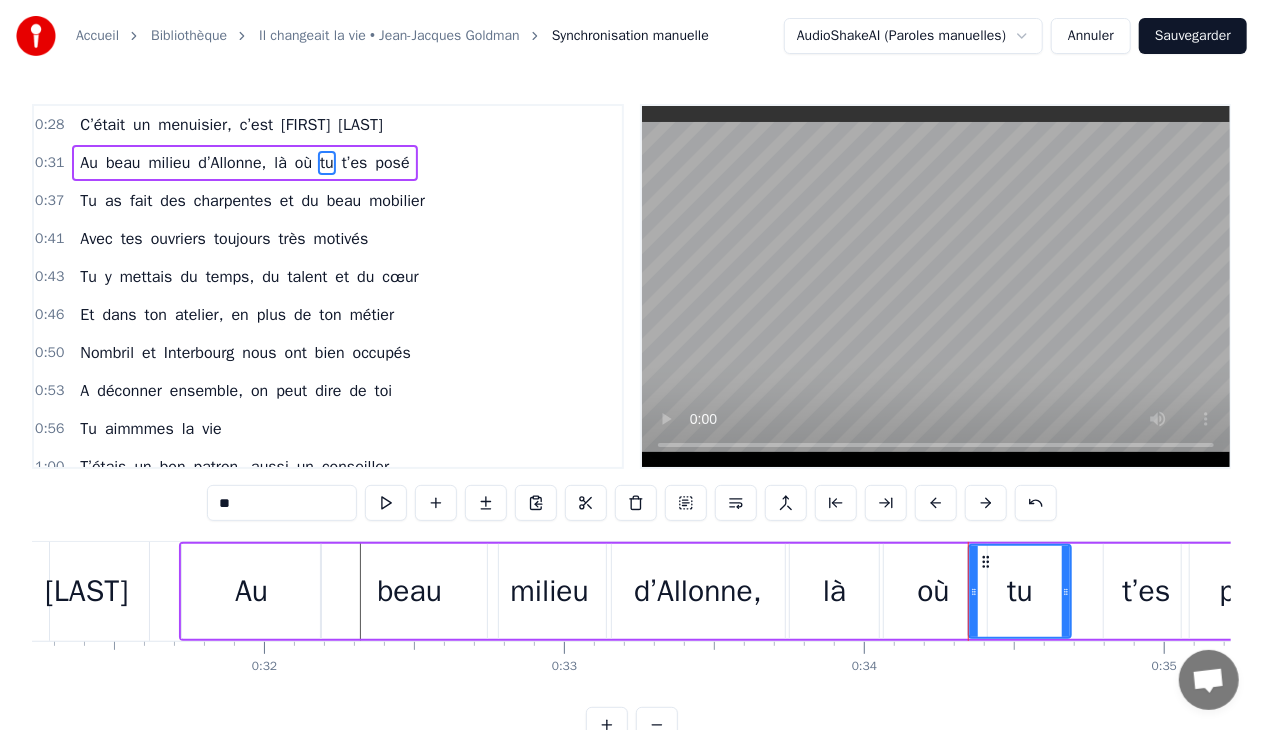 drag, startPoint x: 1116, startPoint y: 590, endPoint x: 1070, endPoint y: 600, distance: 47.07441 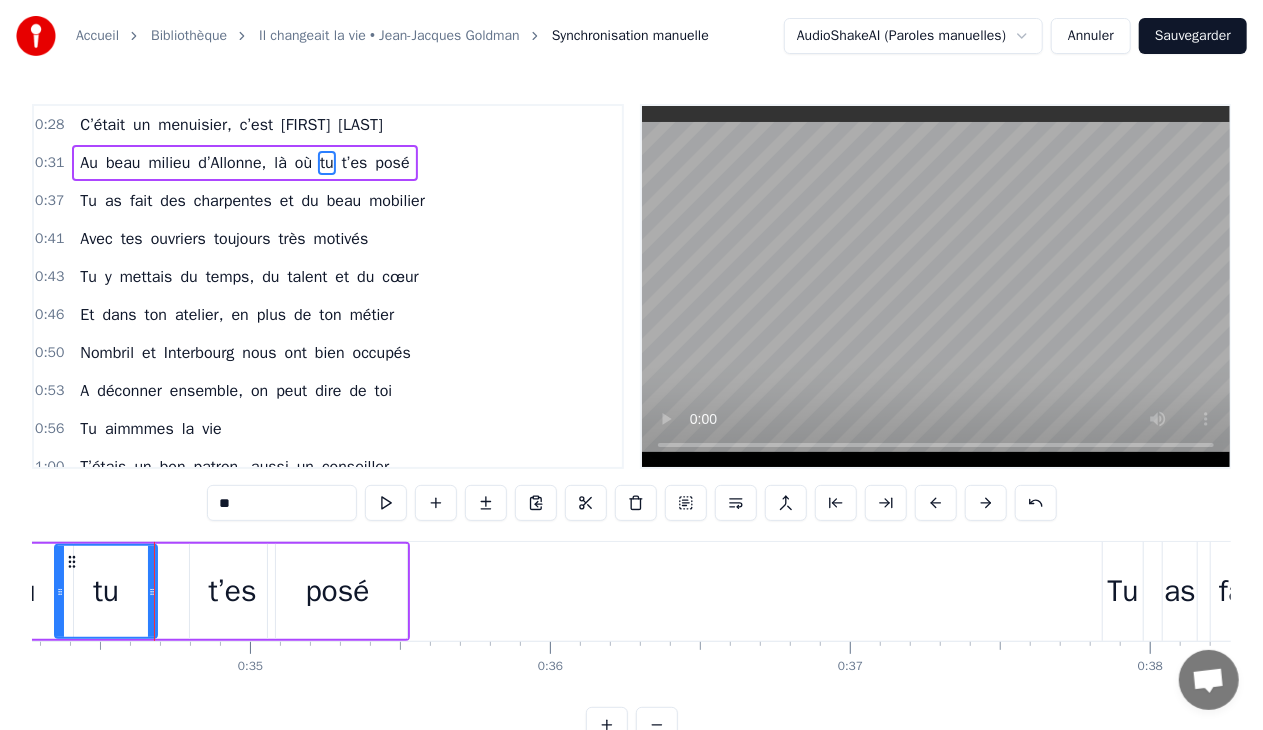 scroll, scrollTop: 0, scrollLeft: 10257, axis: horizontal 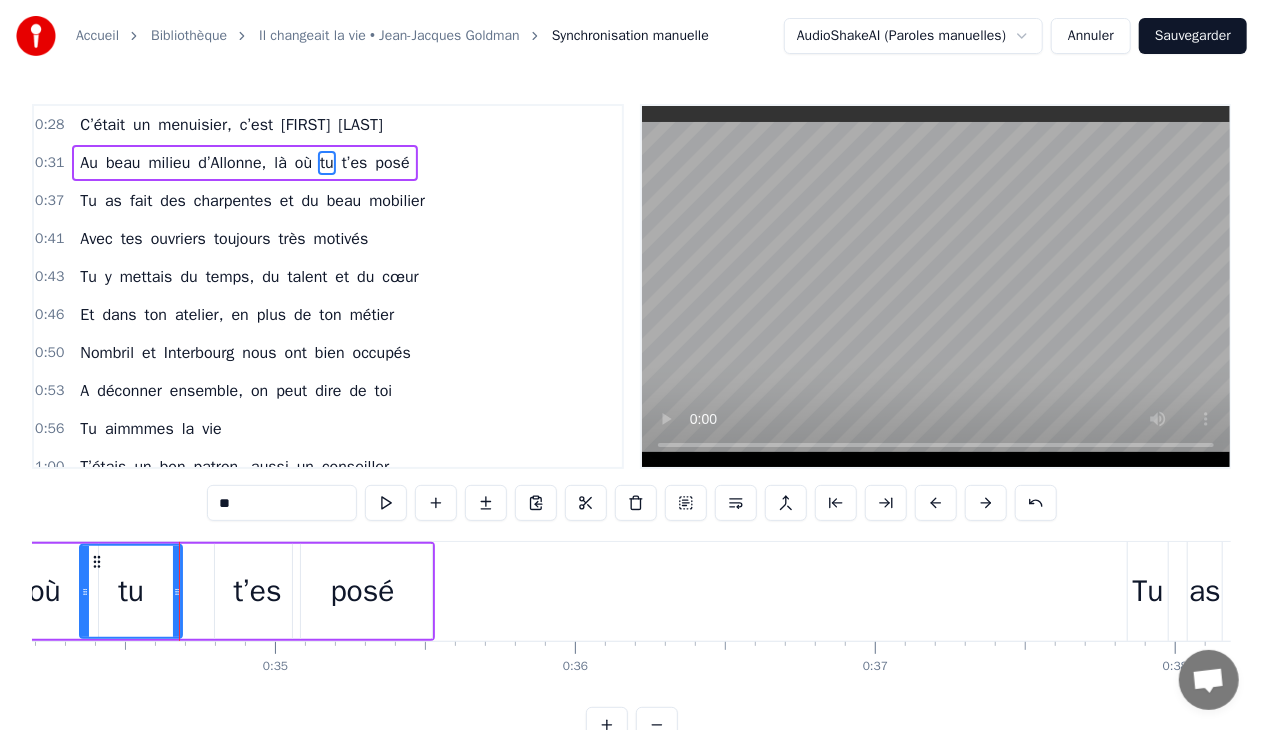 click on "t’es" at bounding box center [257, 591] 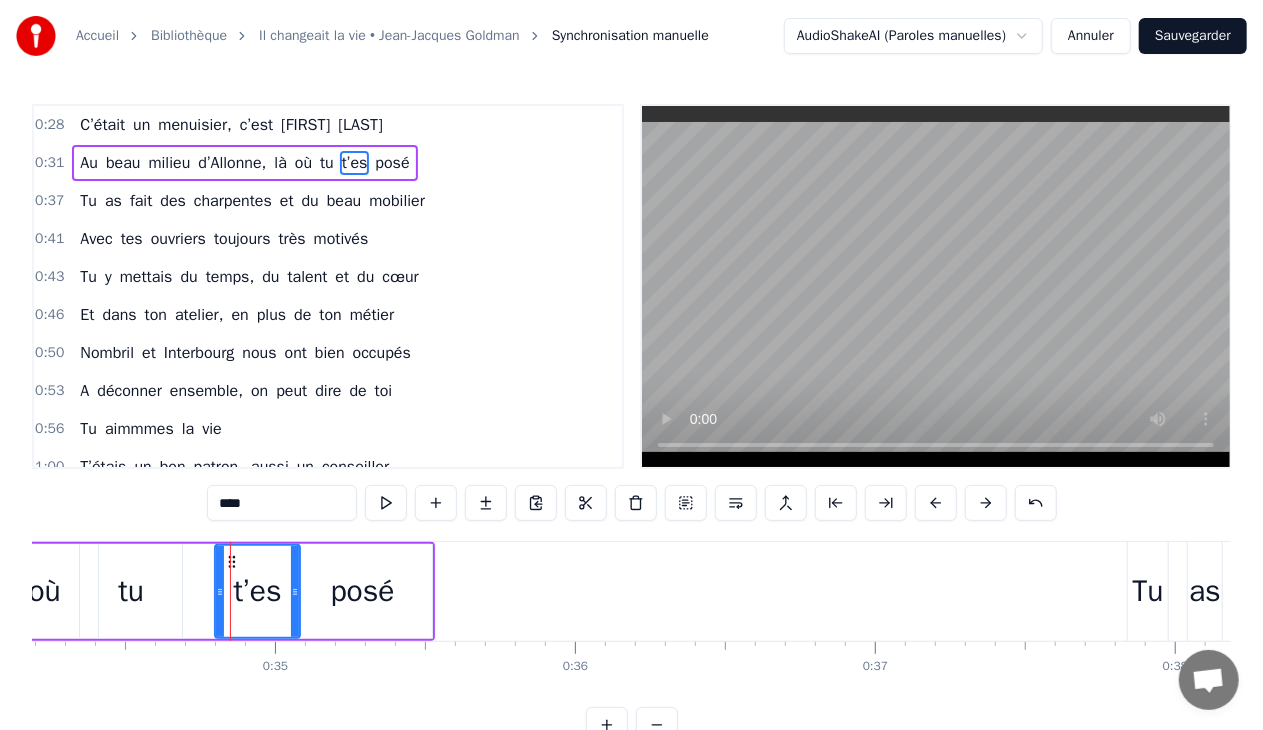 click on "posé" at bounding box center [363, 591] 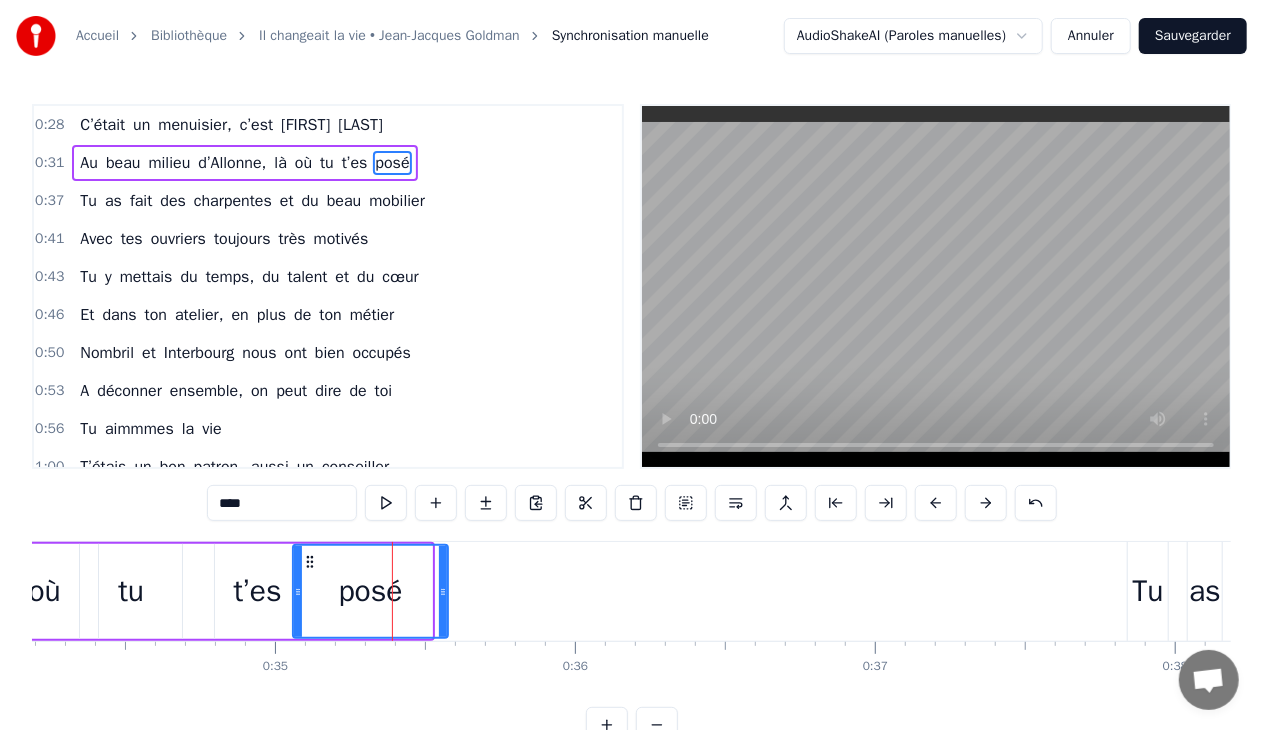drag, startPoint x: 428, startPoint y: 593, endPoint x: 444, endPoint y: 594, distance: 16.03122 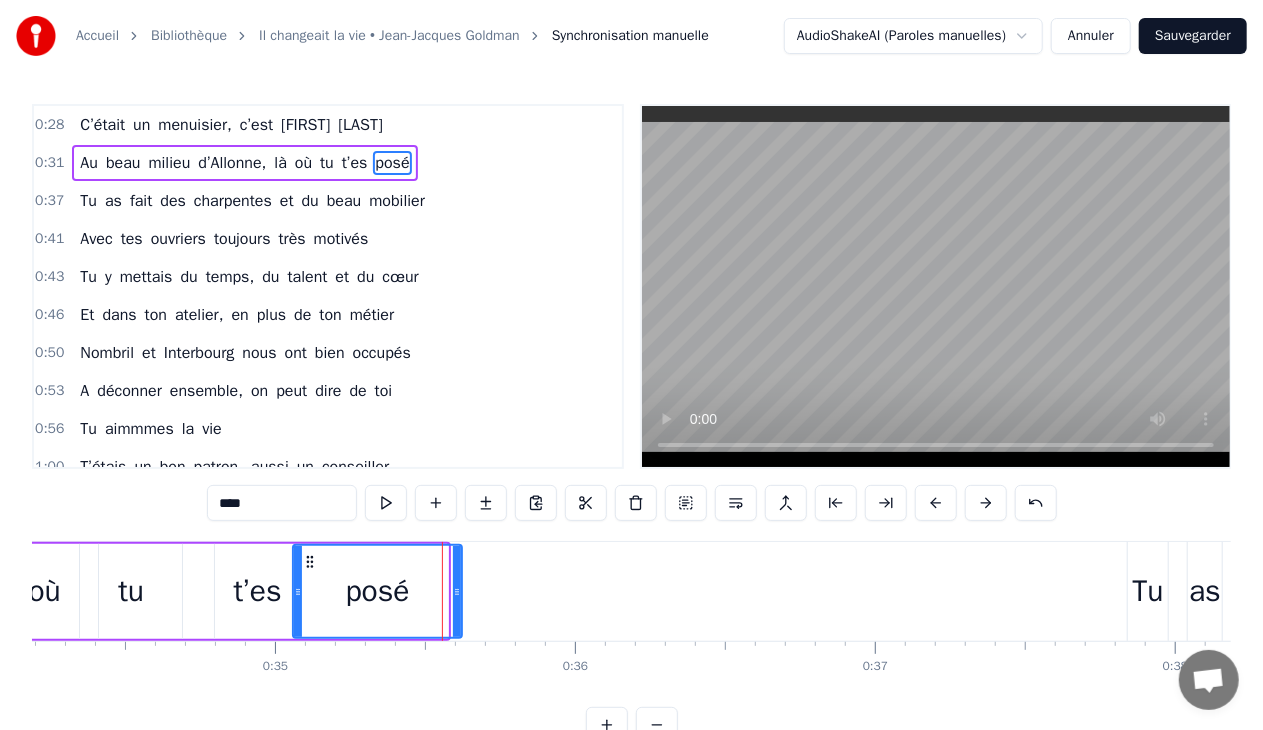 drag, startPoint x: 444, startPoint y: 594, endPoint x: 458, endPoint y: 594, distance: 14 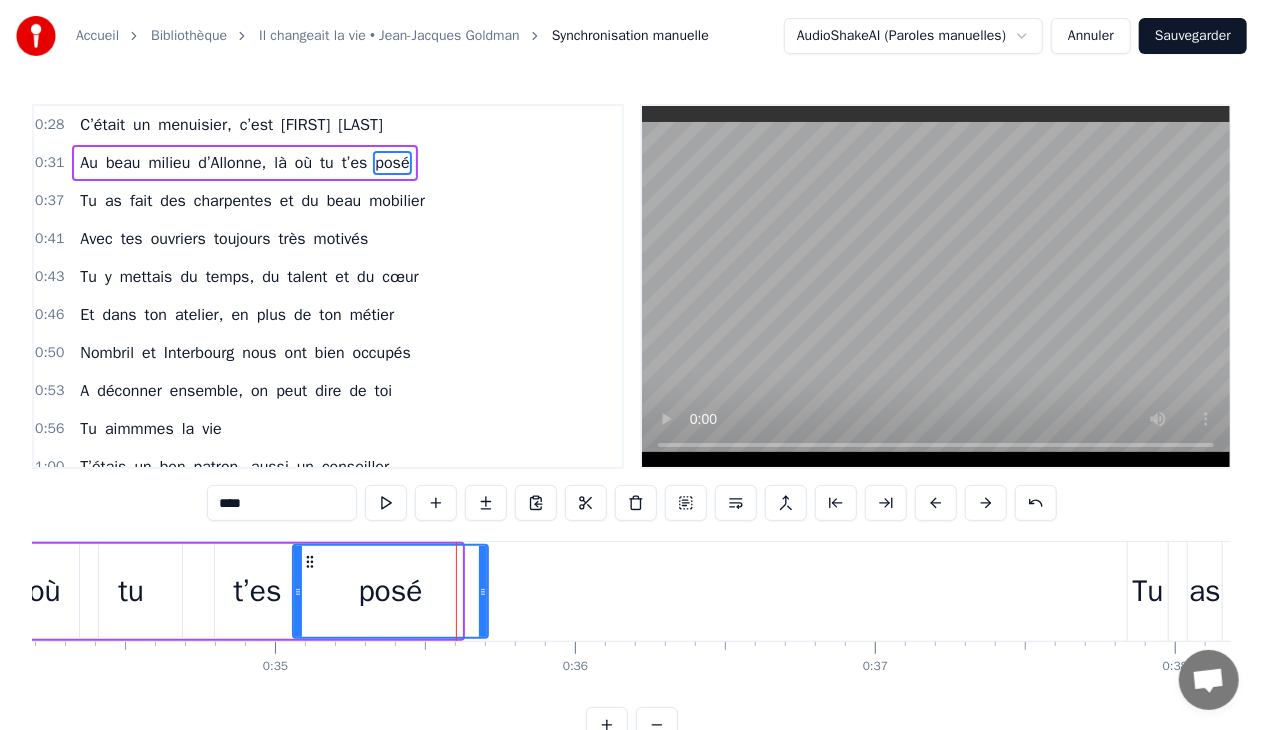 drag, startPoint x: 458, startPoint y: 594, endPoint x: 484, endPoint y: 604, distance: 27.856777 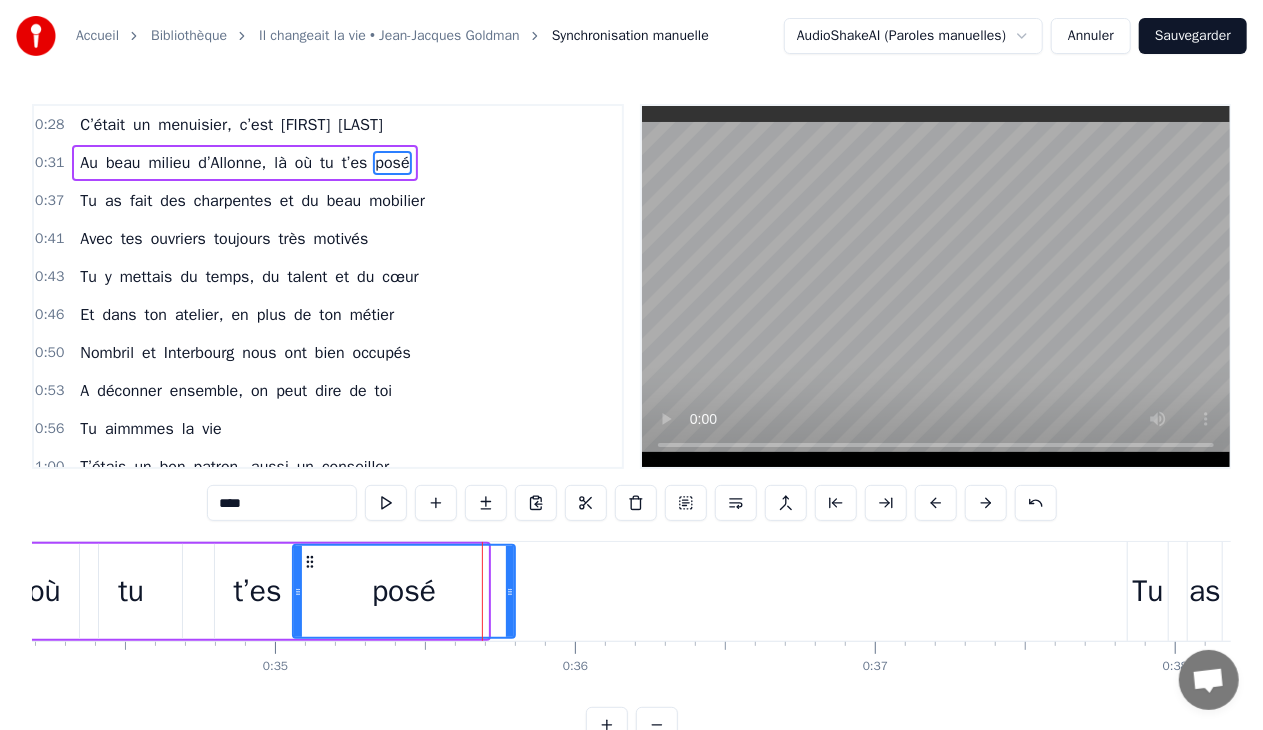 drag, startPoint x: 486, startPoint y: 606, endPoint x: 514, endPoint y: 614, distance: 29.12044 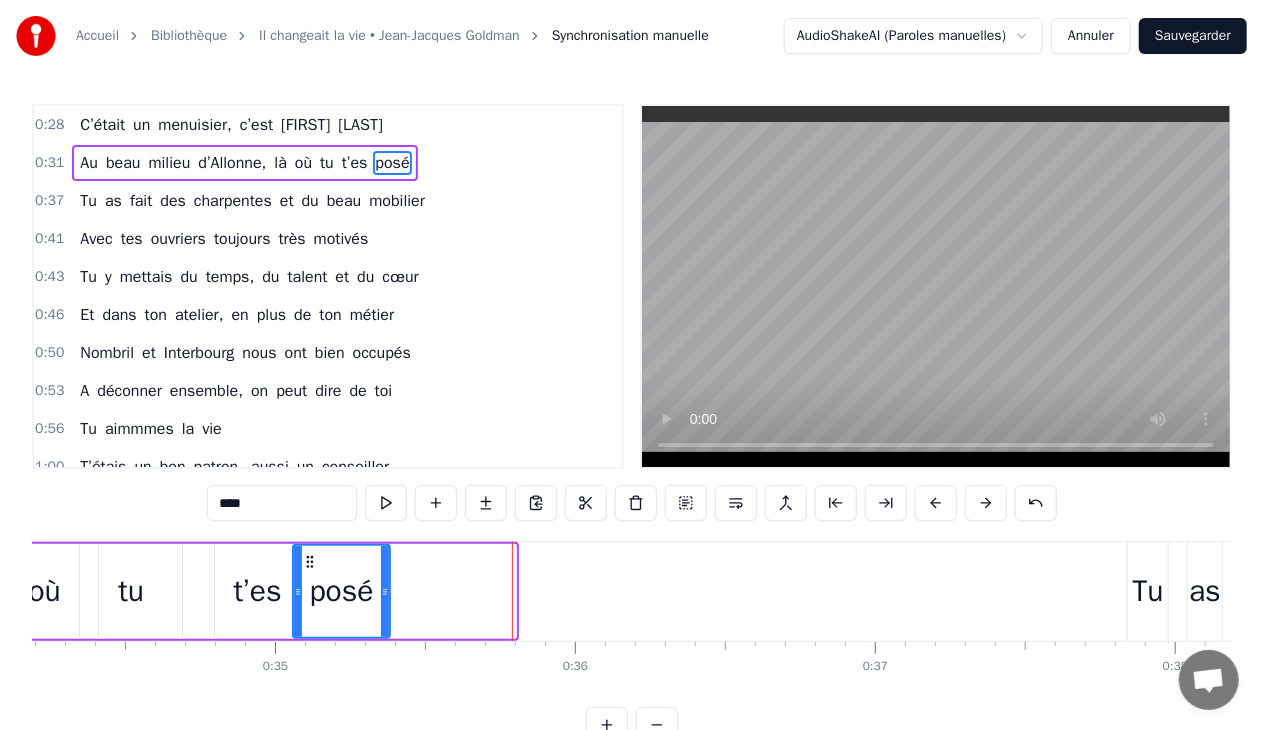 drag, startPoint x: 510, startPoint y: 590, endPoint x: 283, endPoint y: 608, distance: 227.71254 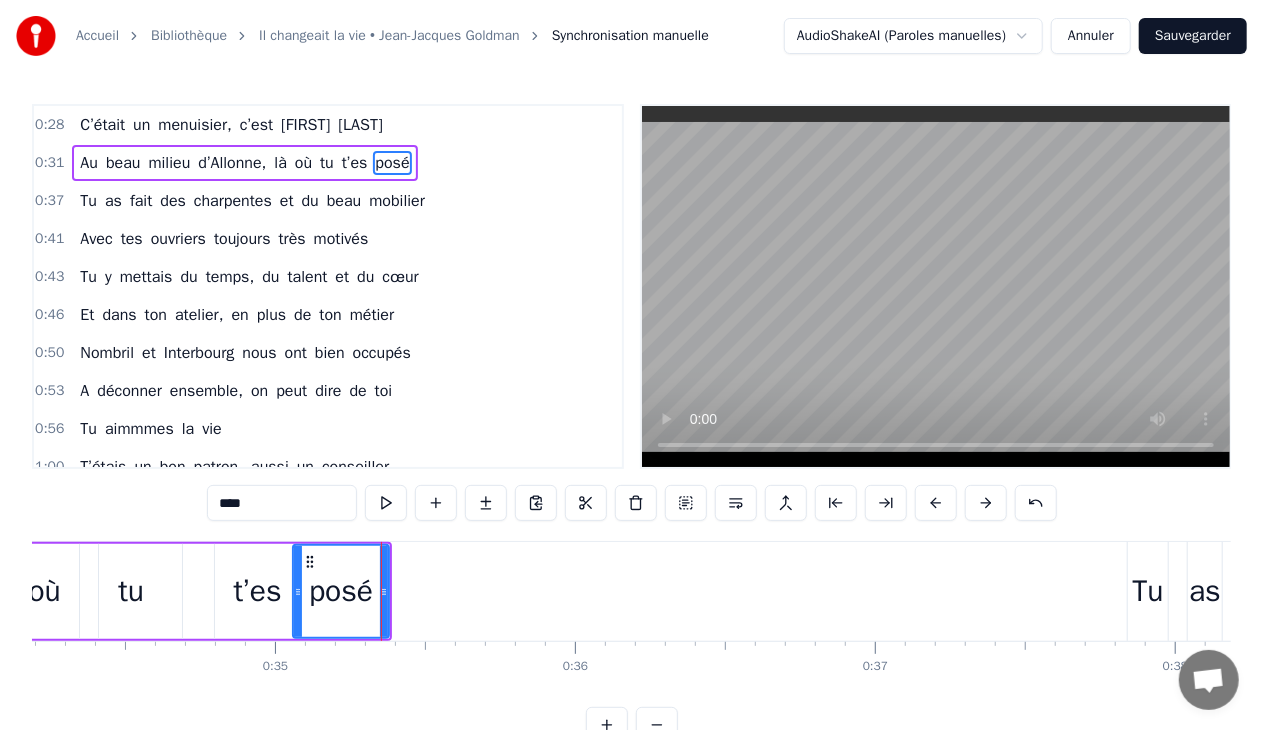 click on "t’es" at bounding box center [258, 591] 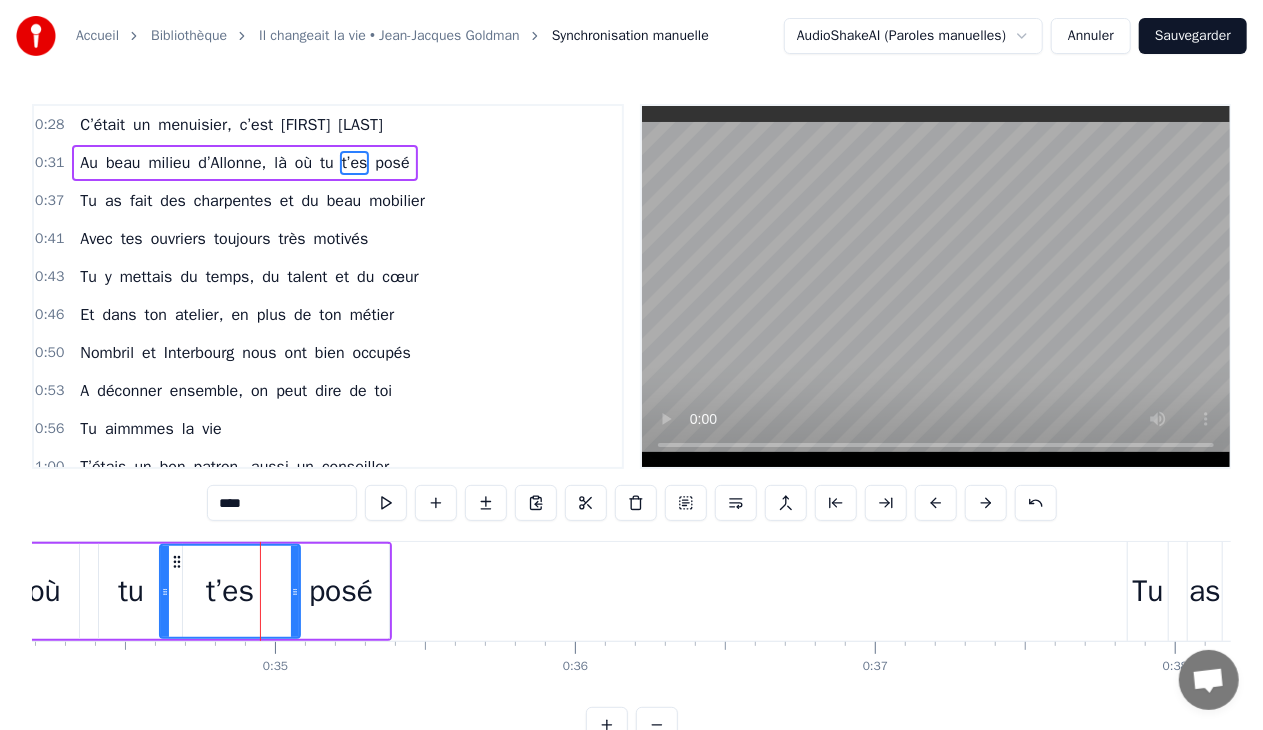 drag, startPoint x: 217, startPoint y: 590, endPoint x: 162, endPoint y: 590, distance: 55 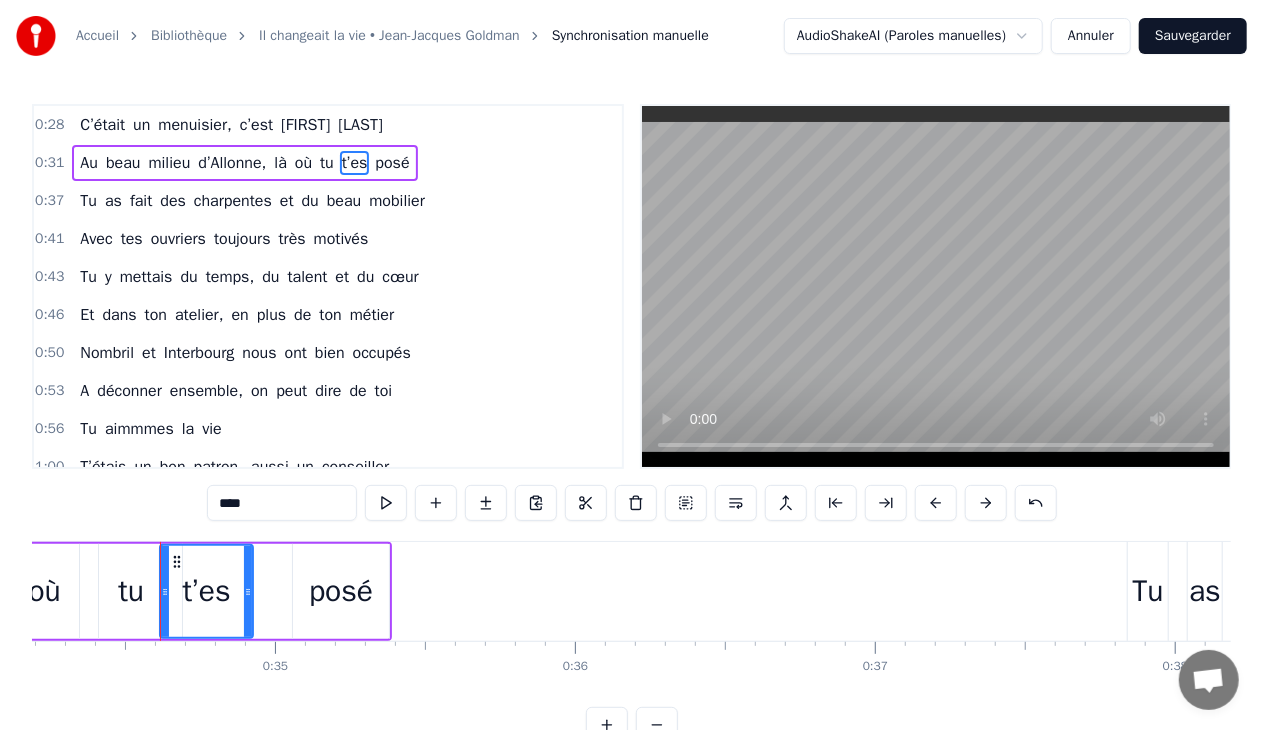 drag, startPoint x: 293, startPoint y: 589, endPoint x: 244, endPoint y: 588, distance: 49.010204 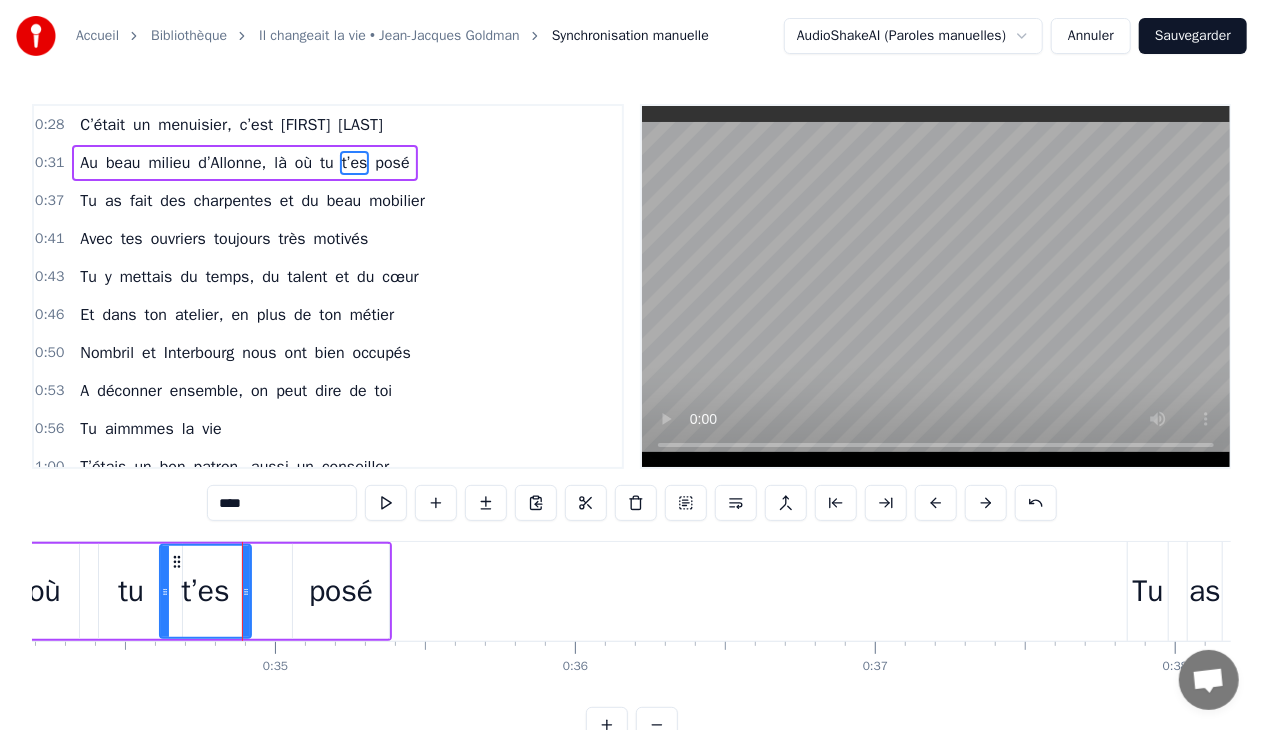click on "posé" at bounding box center (341, 591) 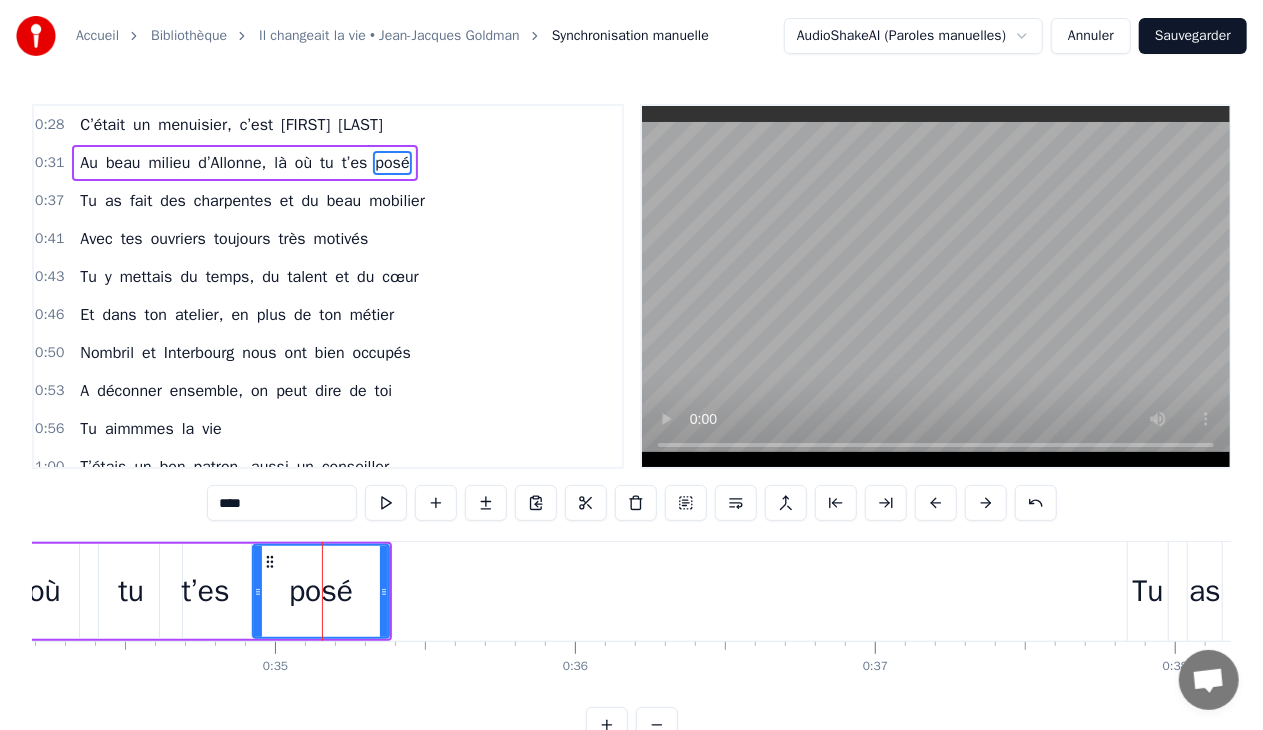 drag, startPoint x: 298, startPoint y: 586, endPoint x: 258, endPoint y: 594, distance: 40.792156 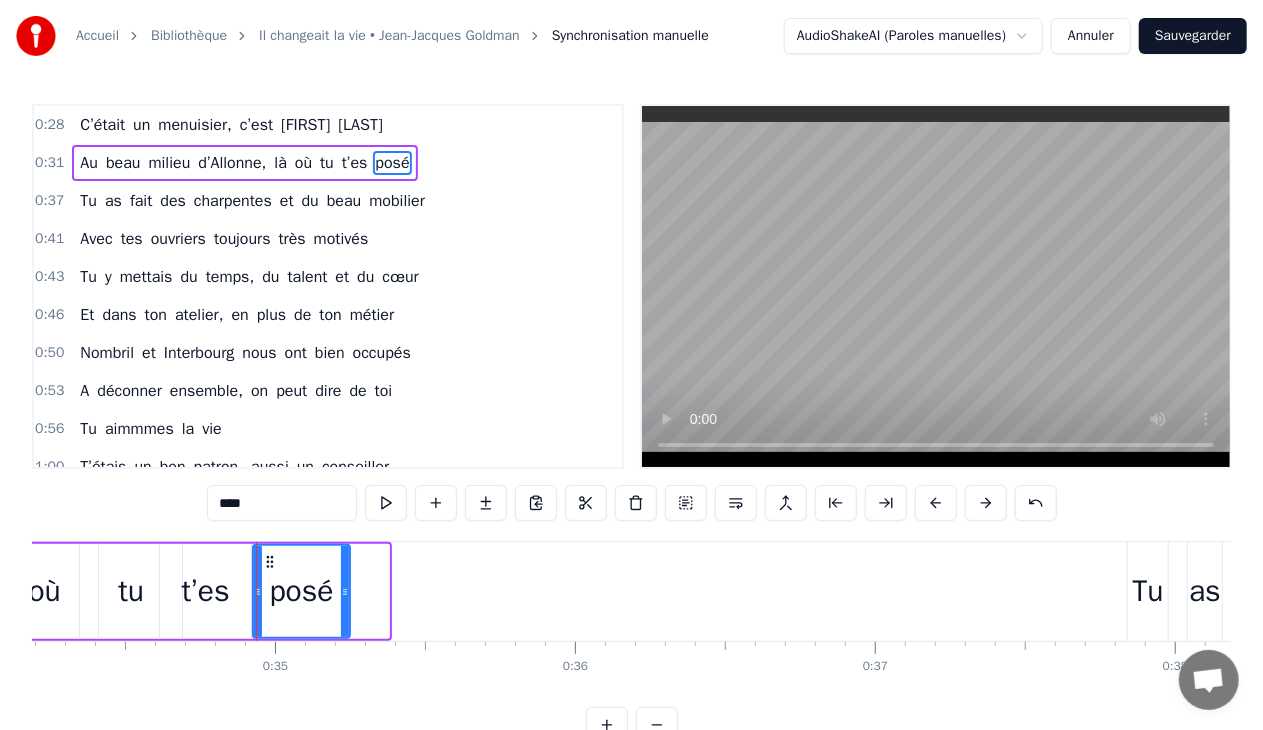 drag, startPoint x: 384, startPoint y: 592, endPoint x: 346, endPoint y: 598, distance: 38.470768 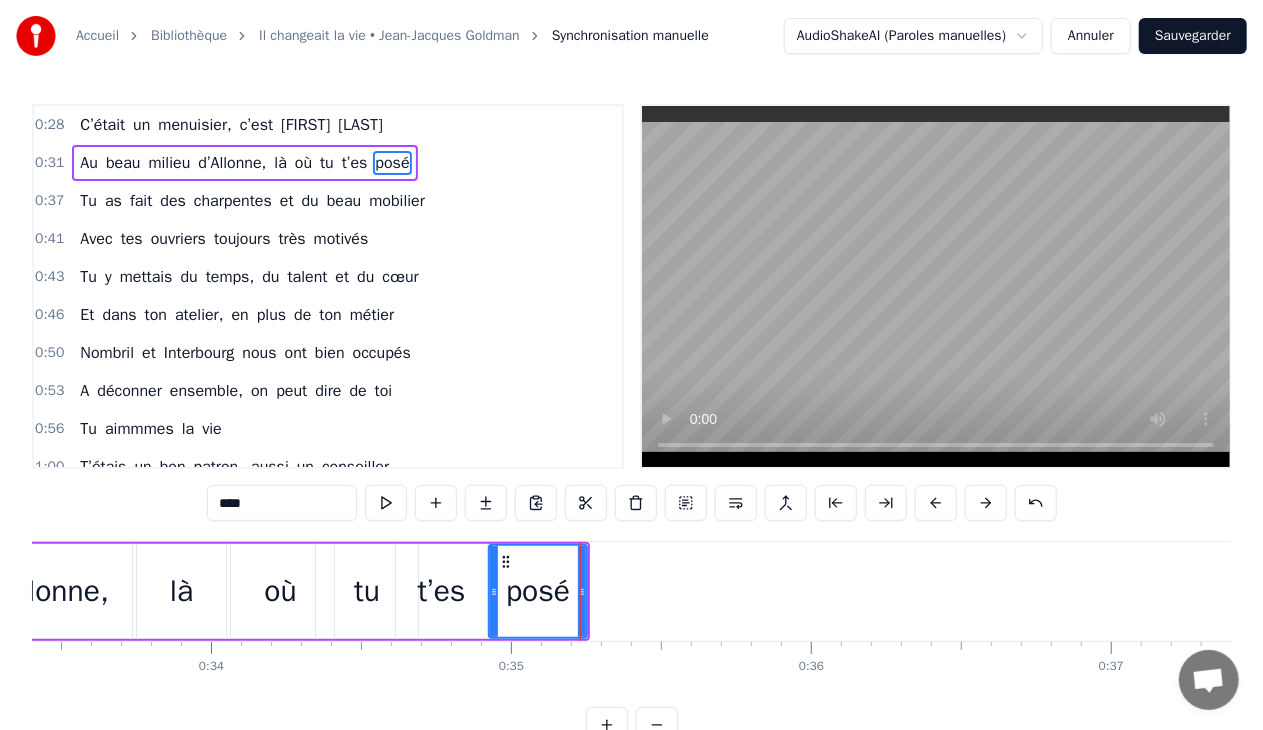 scroll, scrollTop: 0, scrollLeft: 10017, axis: horizontal 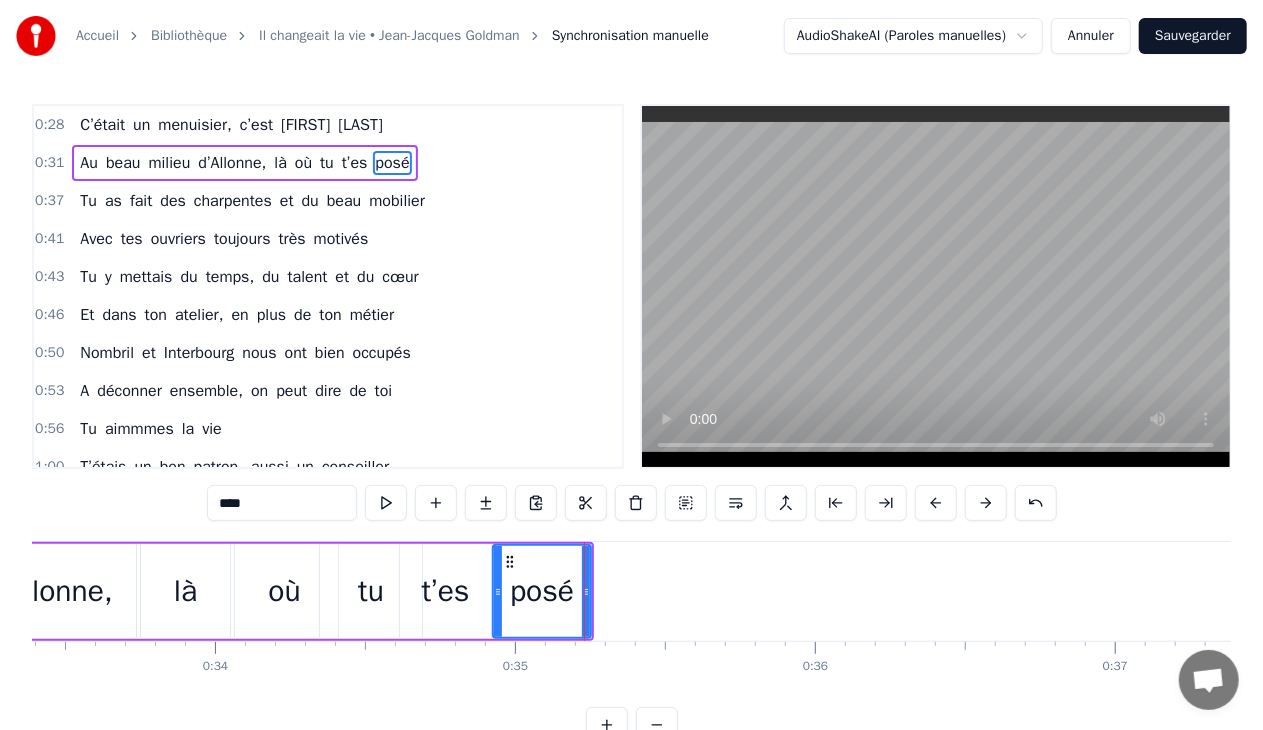 click on "où" at bounding box center (284, 591) 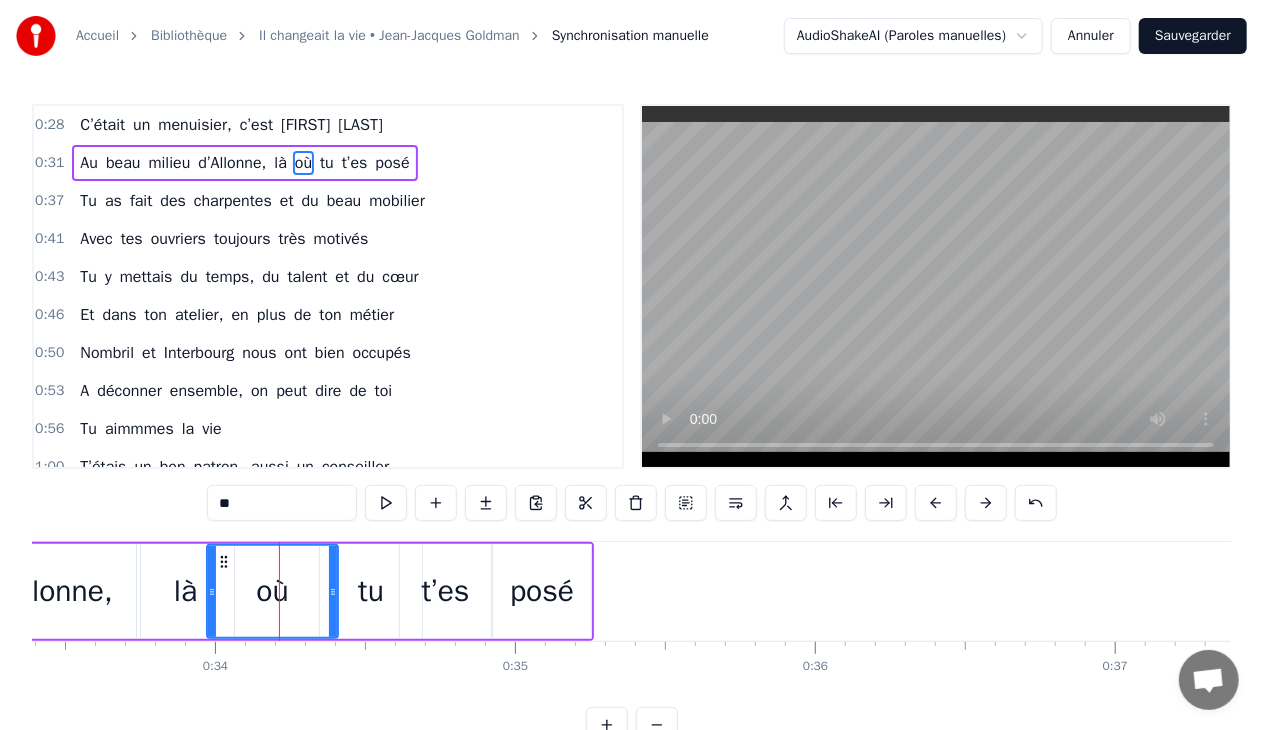 drag, startPoint x: 237, startPoint y: 590, endPoint x: 213, endPoint y: 590, distance: 24 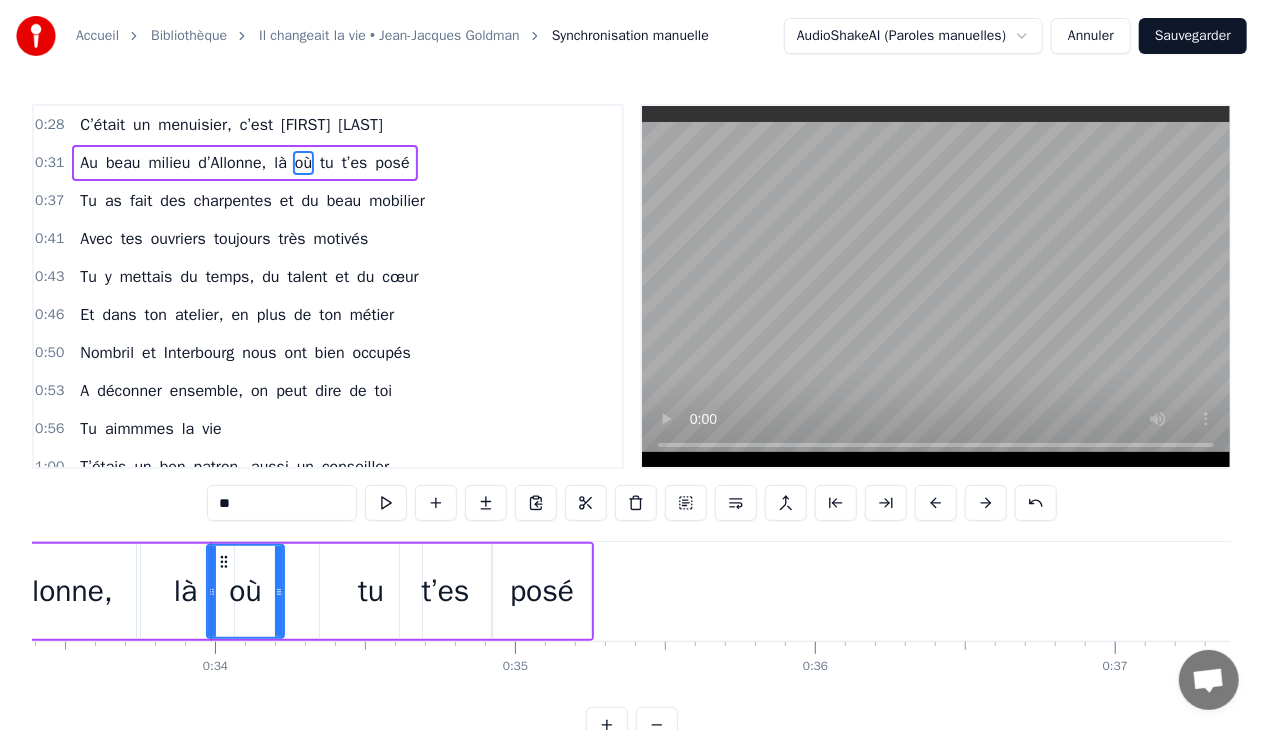 drag, startPoint x: 332, startPoint y: 593, endPoint x: 276, endPoint y: 599, distance: 56.32051 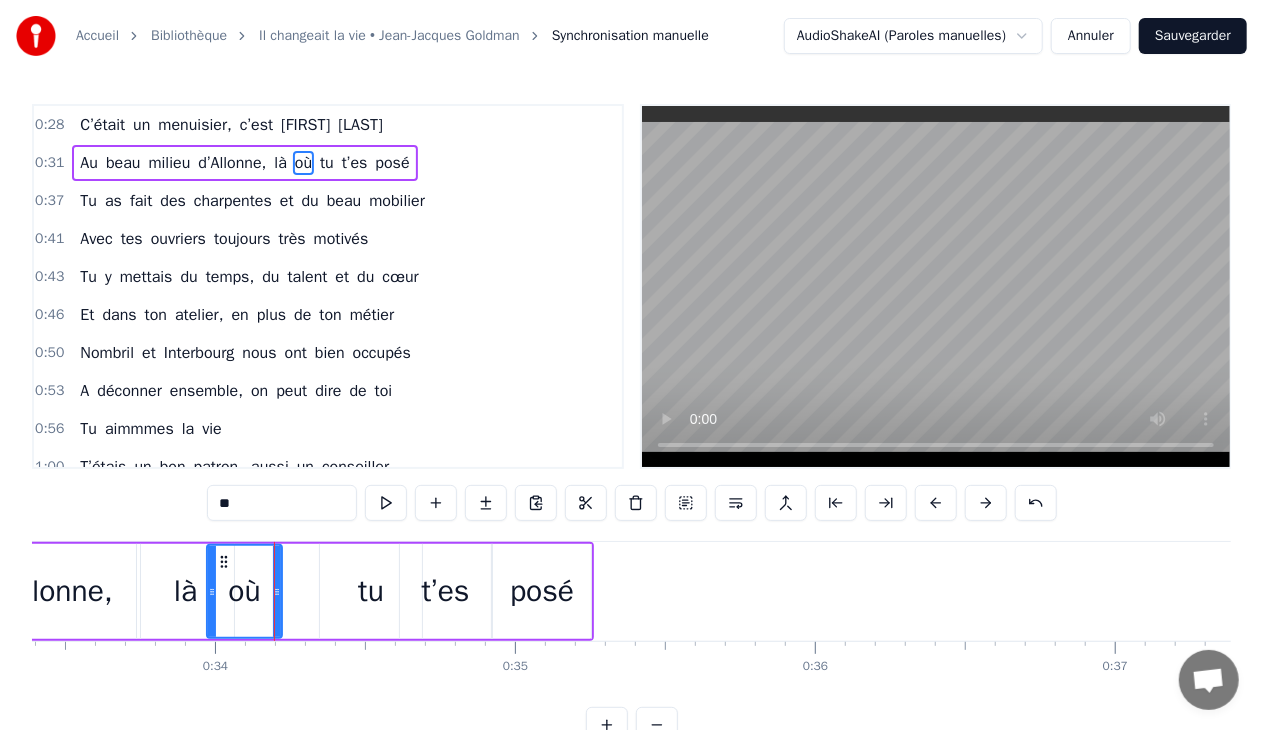 click on "tu" at bounding box center [371, 591] 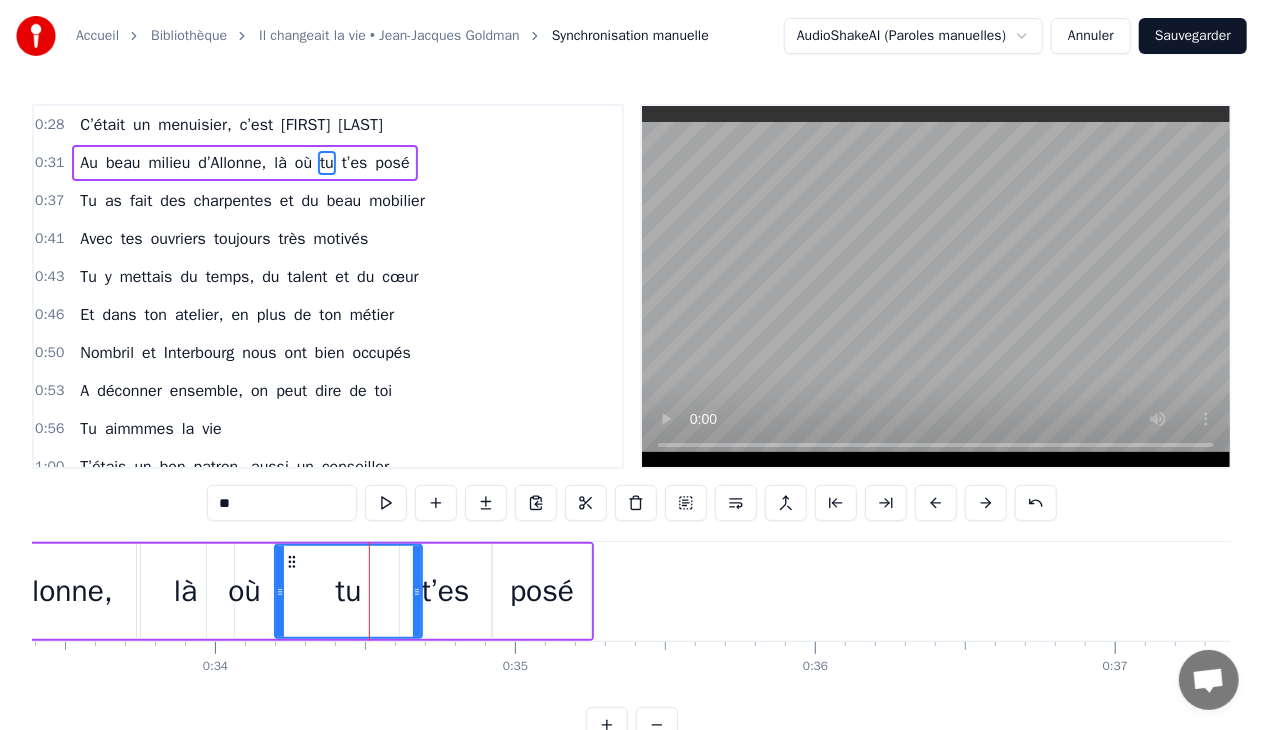 drag, startPoint x: 327, startPoint y: 590, endPoint x: 282, endPoint y: 603, distance: 46.840153 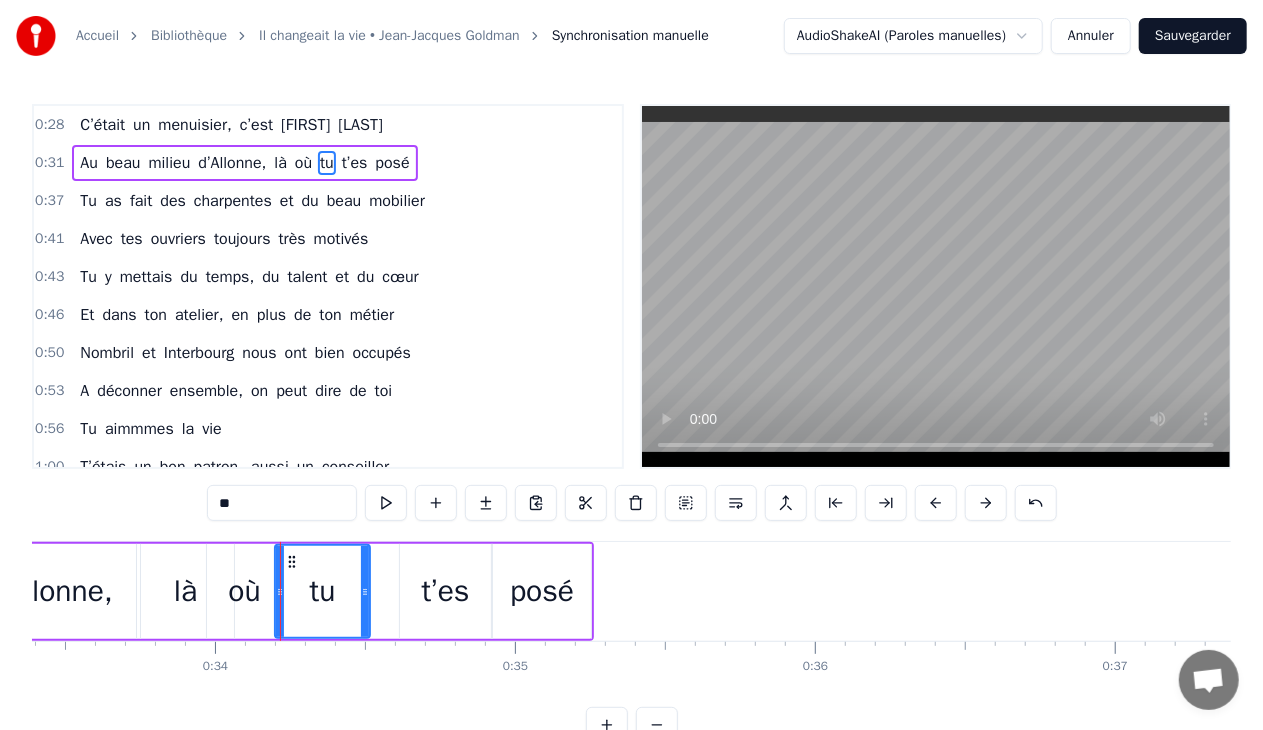 drag, startPoint x: 418, startPoint y: 587, endPoint x: 366, endPoint y: 593, distance: 52.34501 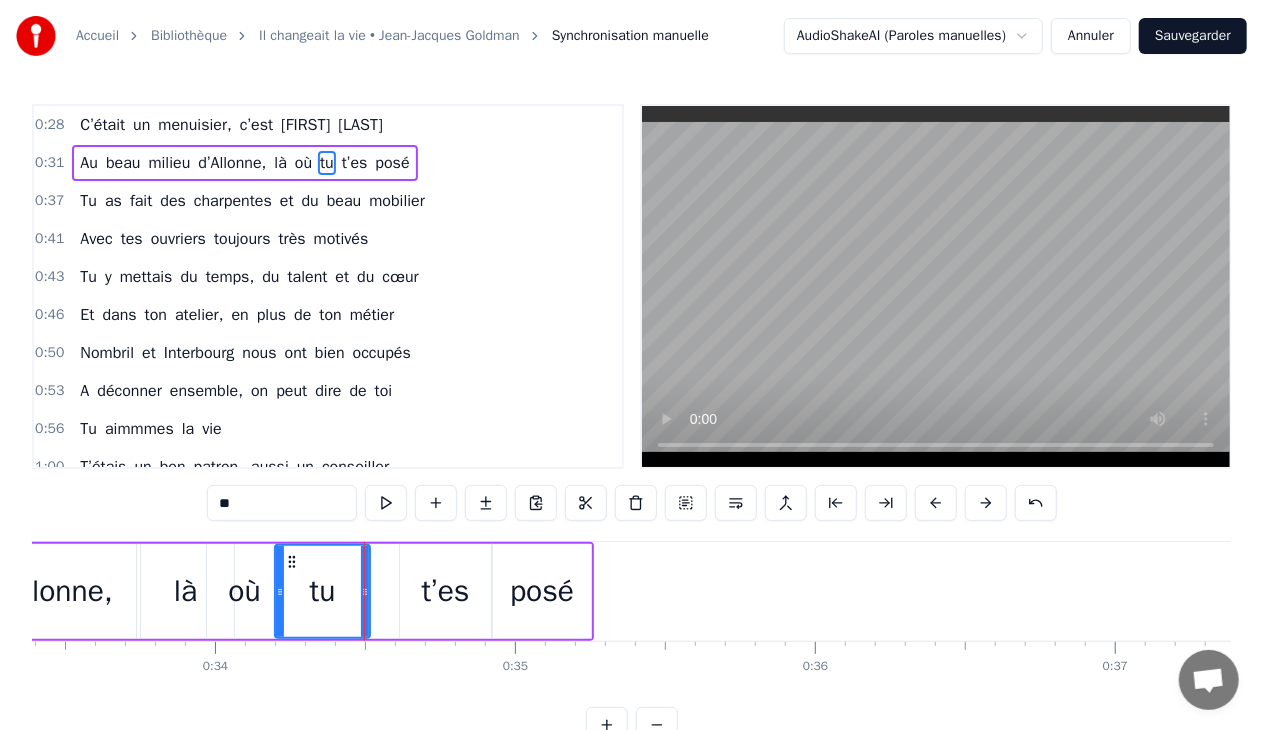 click on "t’es" at bounding box center (446, 591) 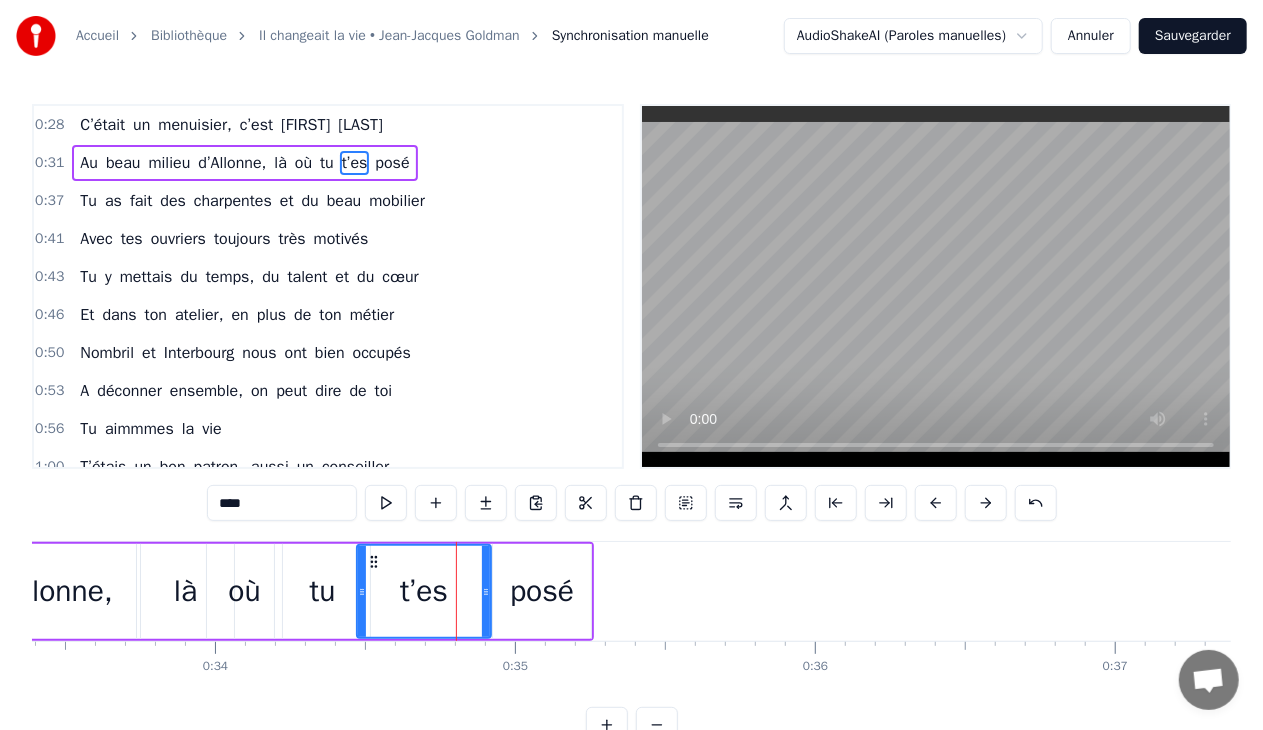 drag, startPoint x: 405, startPoint y: 589, endPoint x: 362, endPoint y: 611, distance: 48.30114 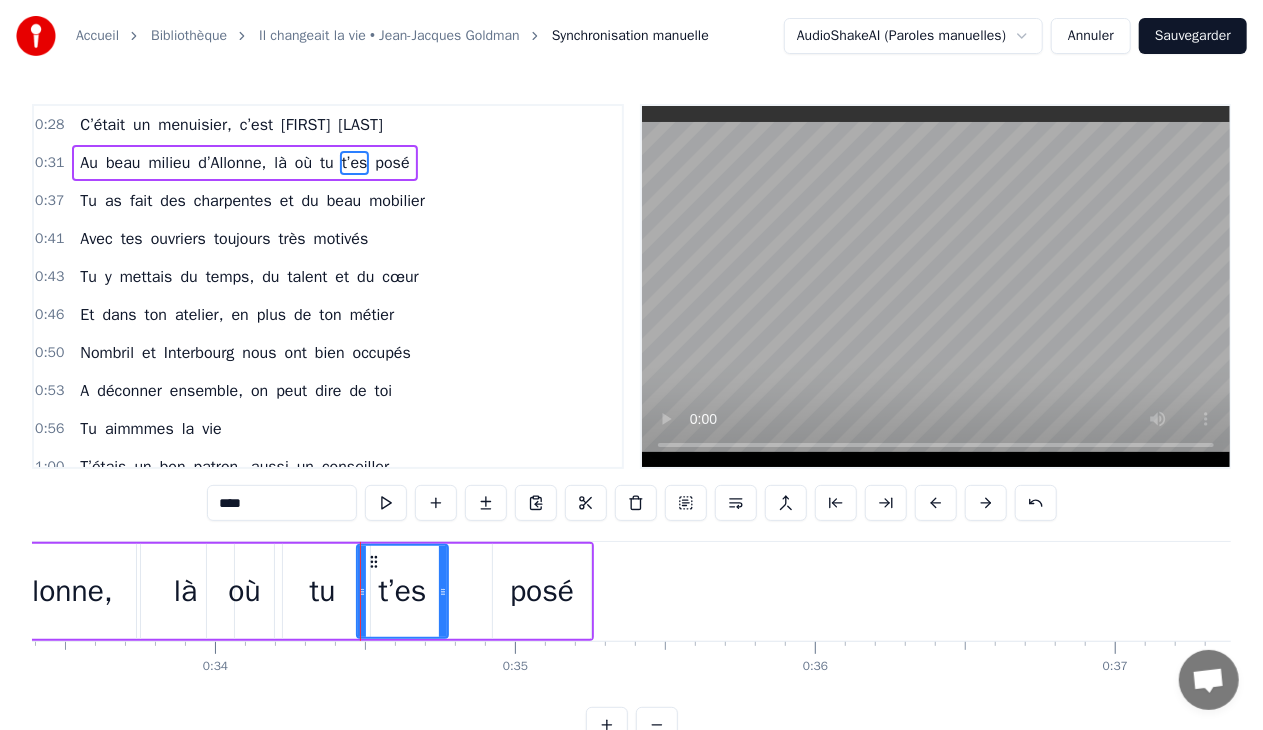 drag, startPoint x: 483, startPoint y: 592, endPoint x: 440, endPoint y: 592, distance: 43 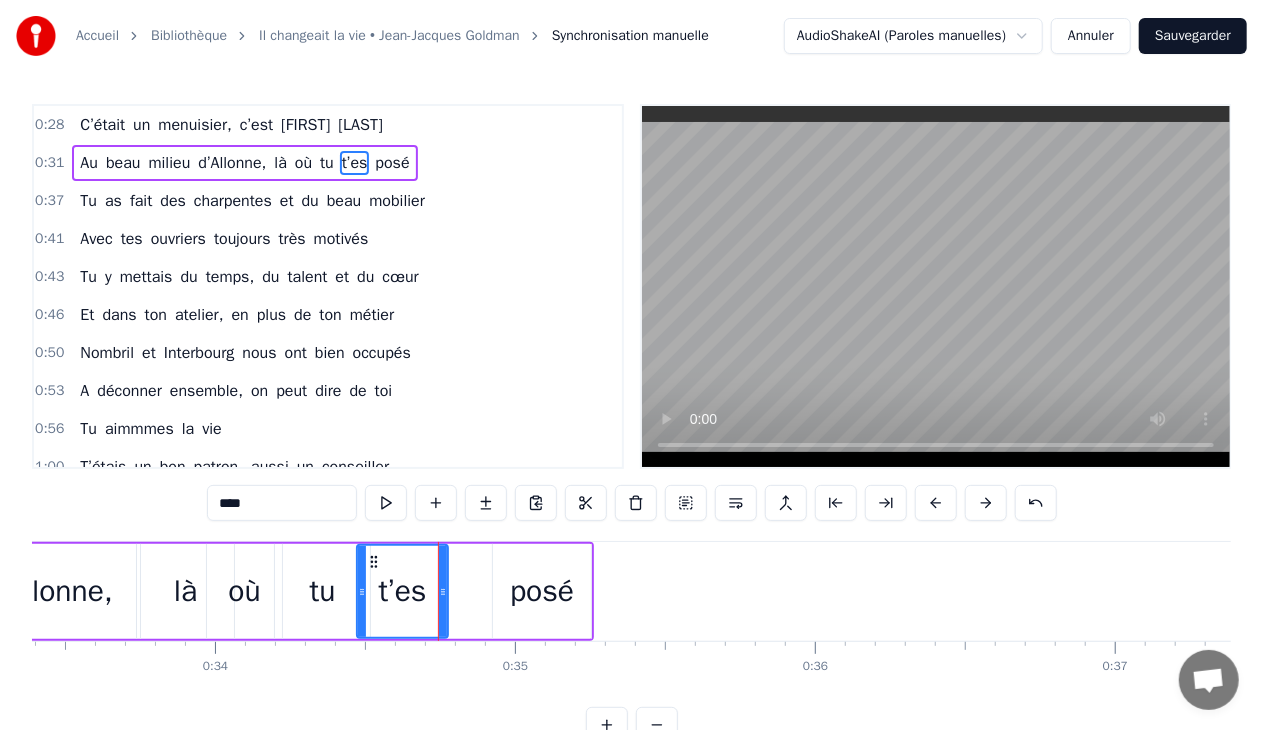 click on "posé" at bounding box center [542, 591] 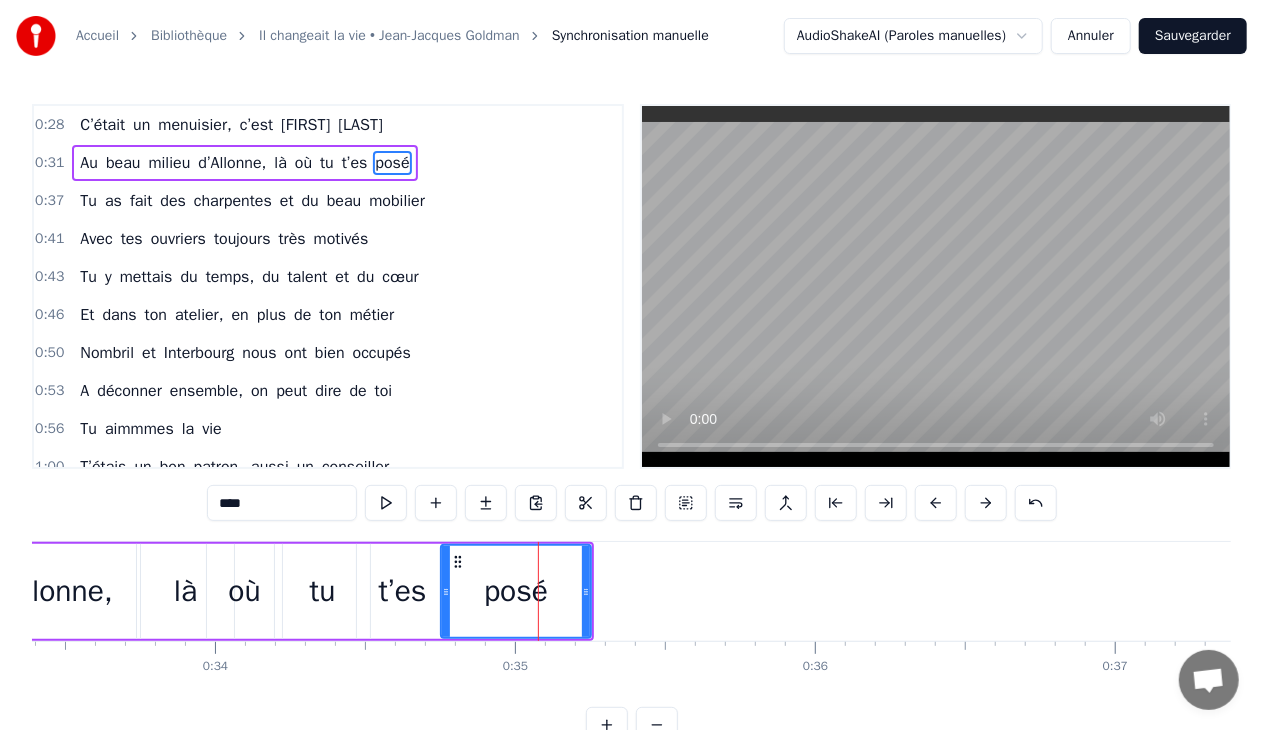 drag, startPoint x: 494, startPoint y: 593, endPoint x: 445, endPoint y: 600, distance: 49.497475 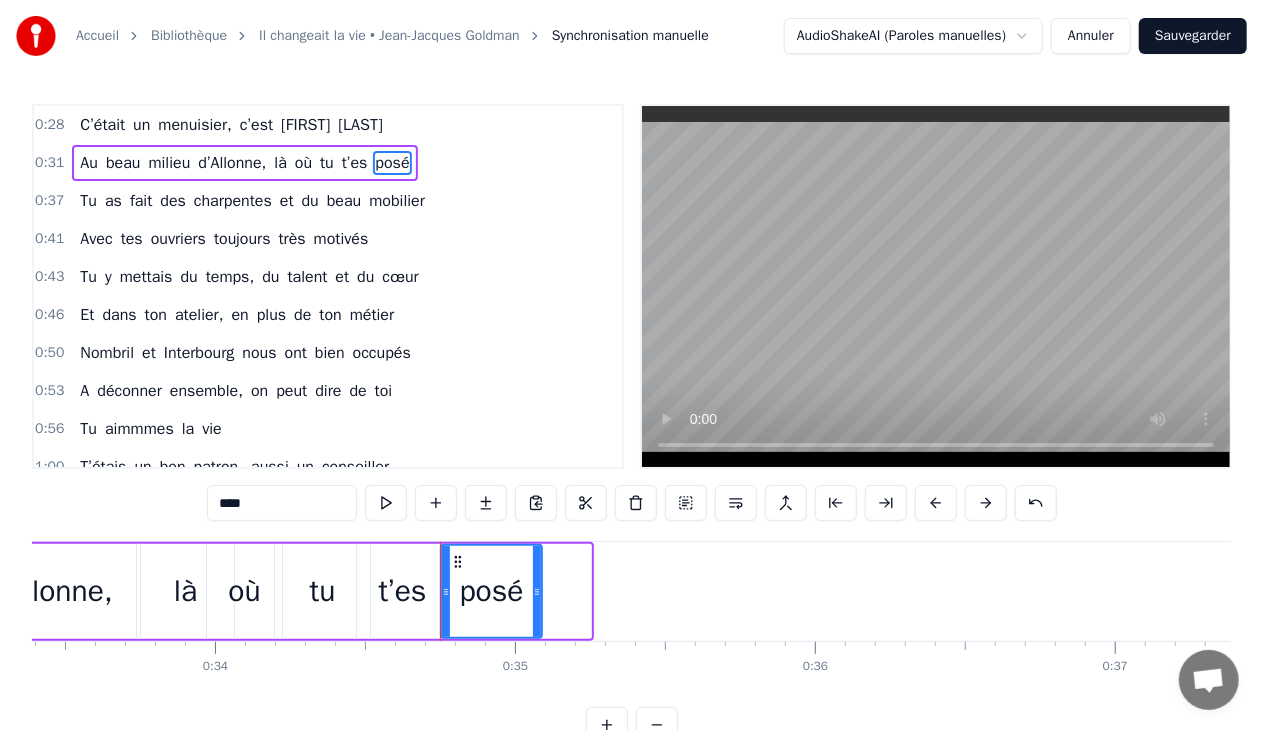 drag, startPoint x: 584, startPoint y: 593, endPoint x: 535, endPoint y: 600, distance: 49.497475 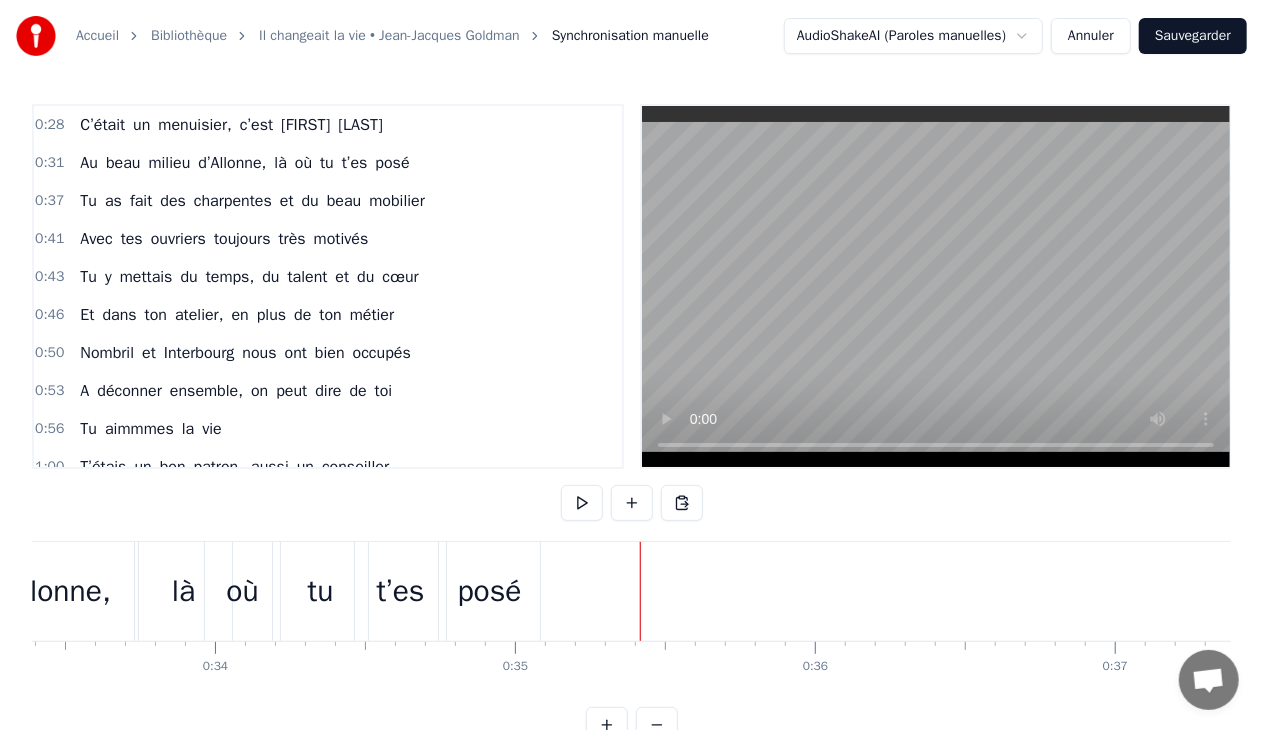 scroll, scrollTop: 0, scrollLeft: 11066, axis: horizontal 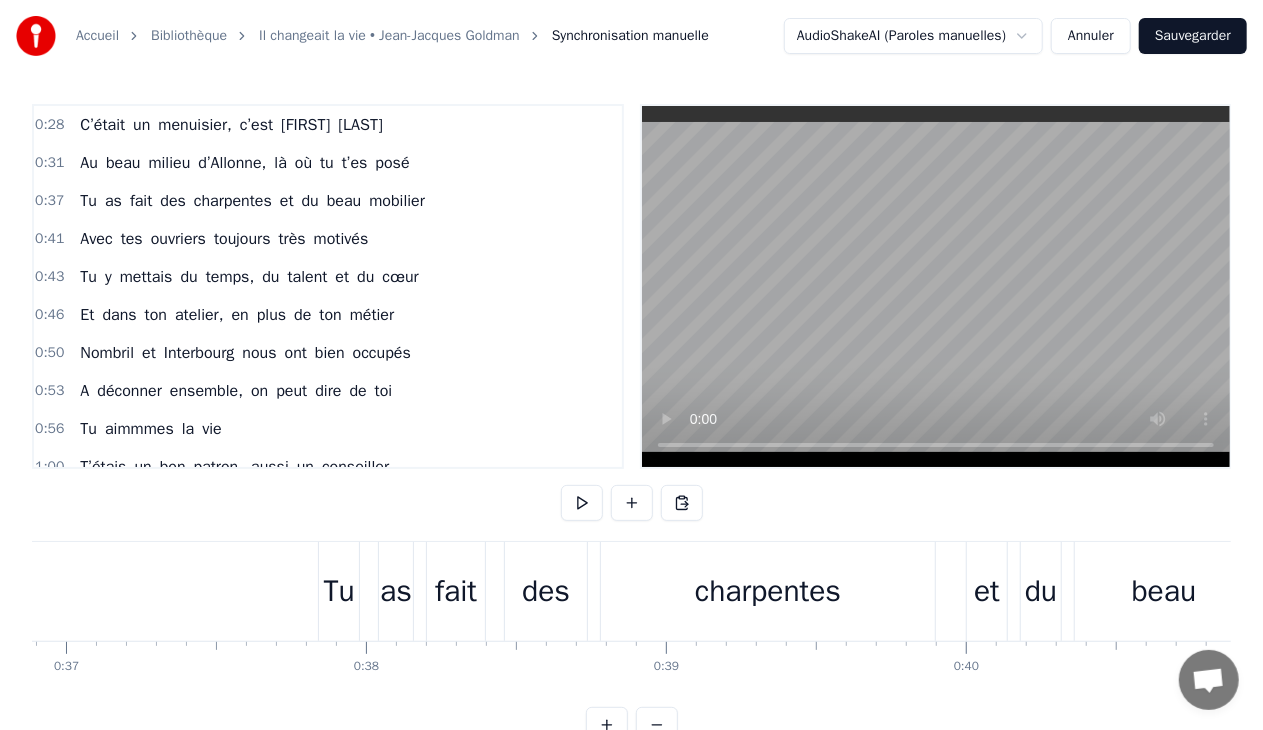 click on "Tu" at bounding box center (339, 591) 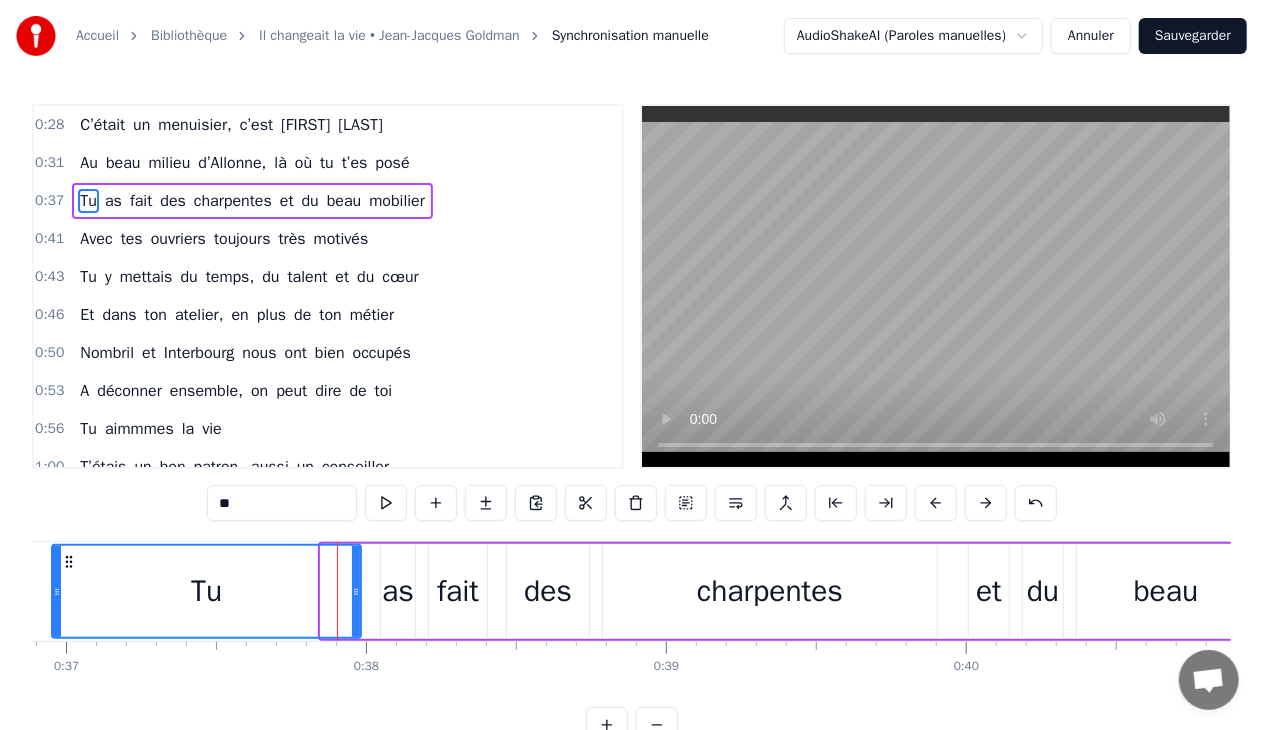 drag, startPoint x: 323, startPoint y: 589, endPoint x: 53, endPoint y: 574, distance: 270.41635 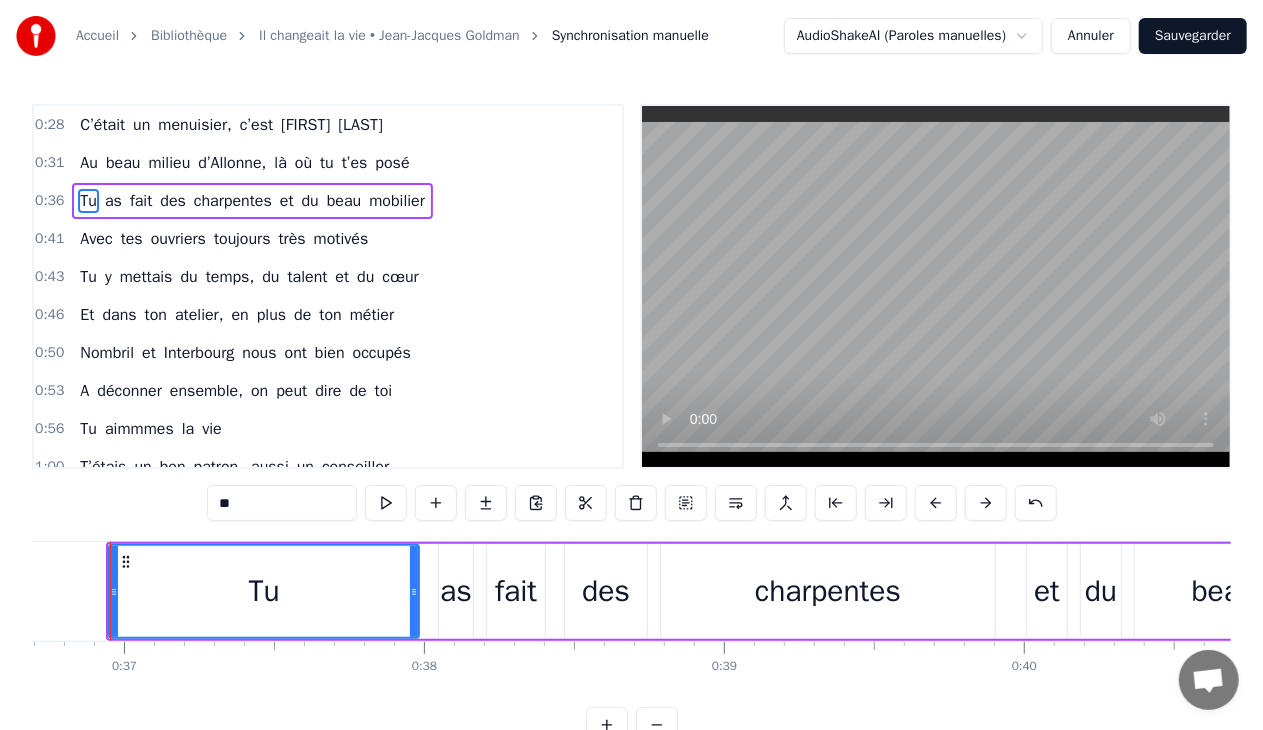 scroll, scrollTop: 0, scrollLeft: 10986, axis: horizontal 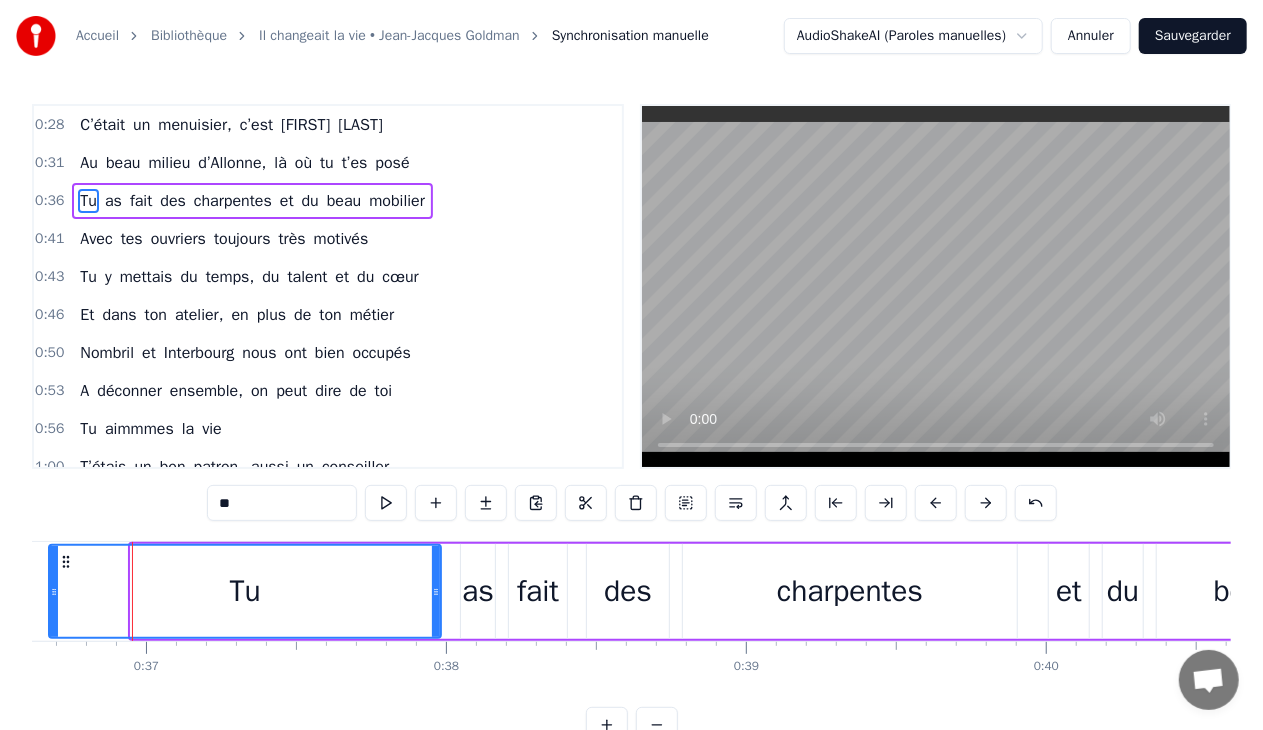 drag, startPoint x: 134, startPoint y: 588, endPoint x: 52, endPoint y: 578, distance: 82.607506 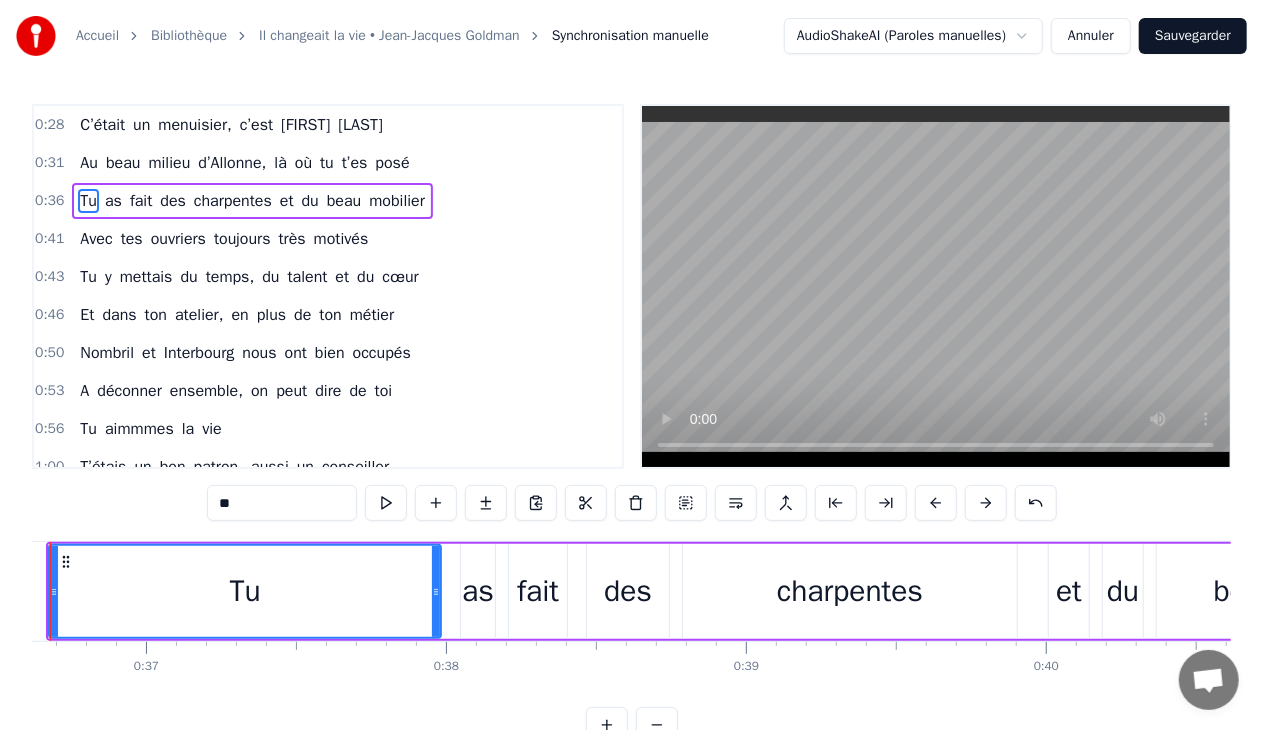 scroll, scrollTop: 0, scrollLeft: 10904, axis: horizontal 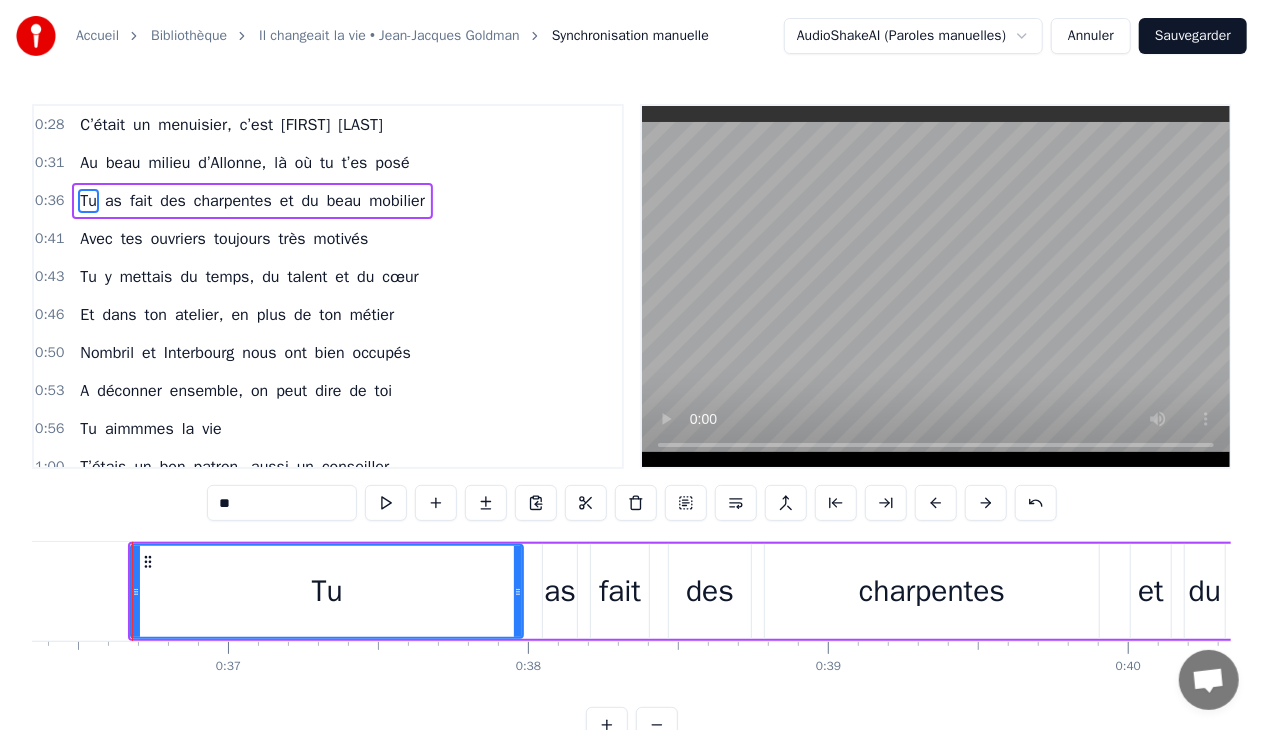 click on "Tu as fait des charpentes et du beau mobilier" at bounding box center (816, 591) 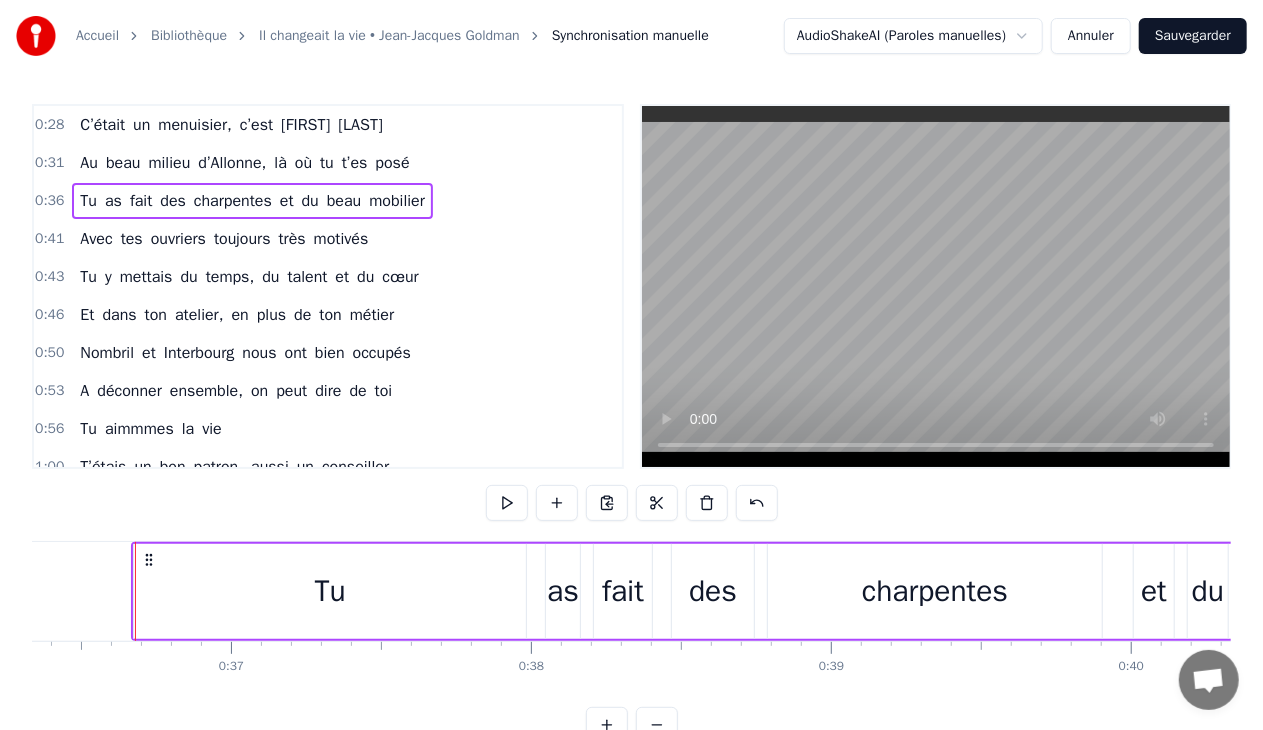 click on "Tu" at bounding box center [330, 591] 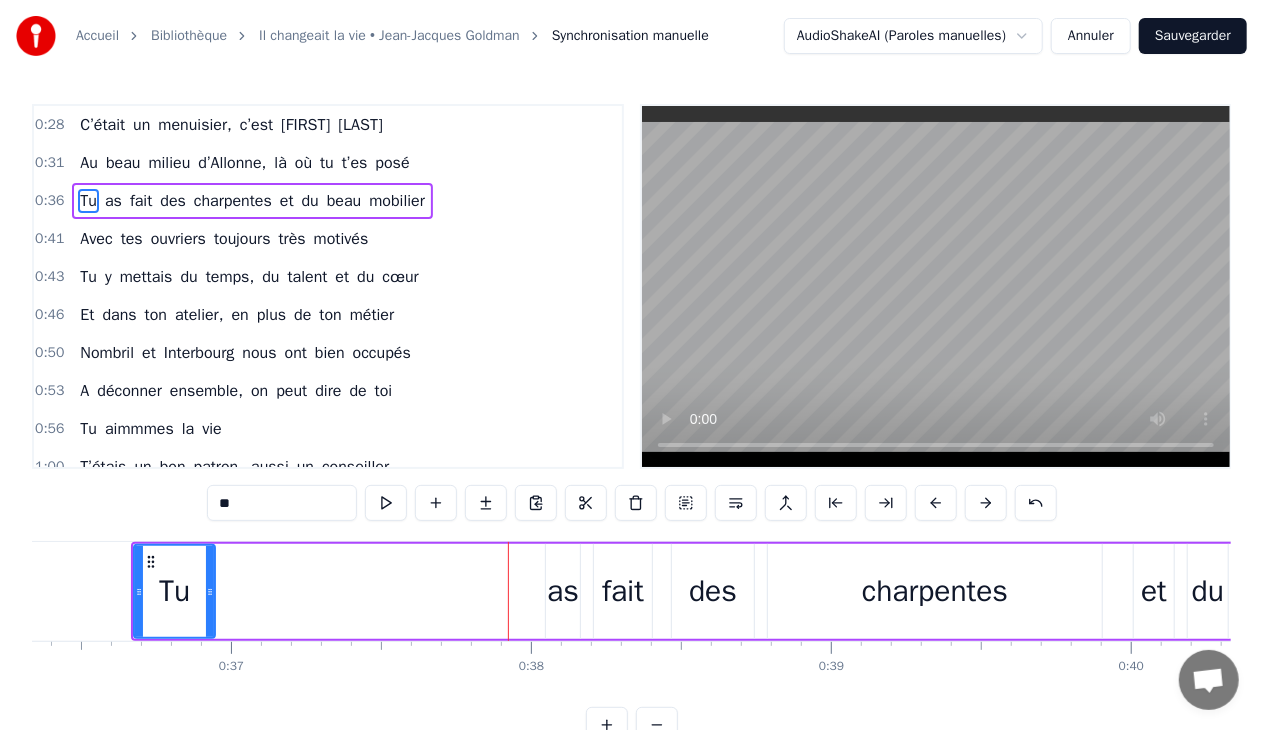 drag, startPoint x: 520, startPoint y: 588, endPoint x: 209, endPoint y: 578, distance: 311.16074 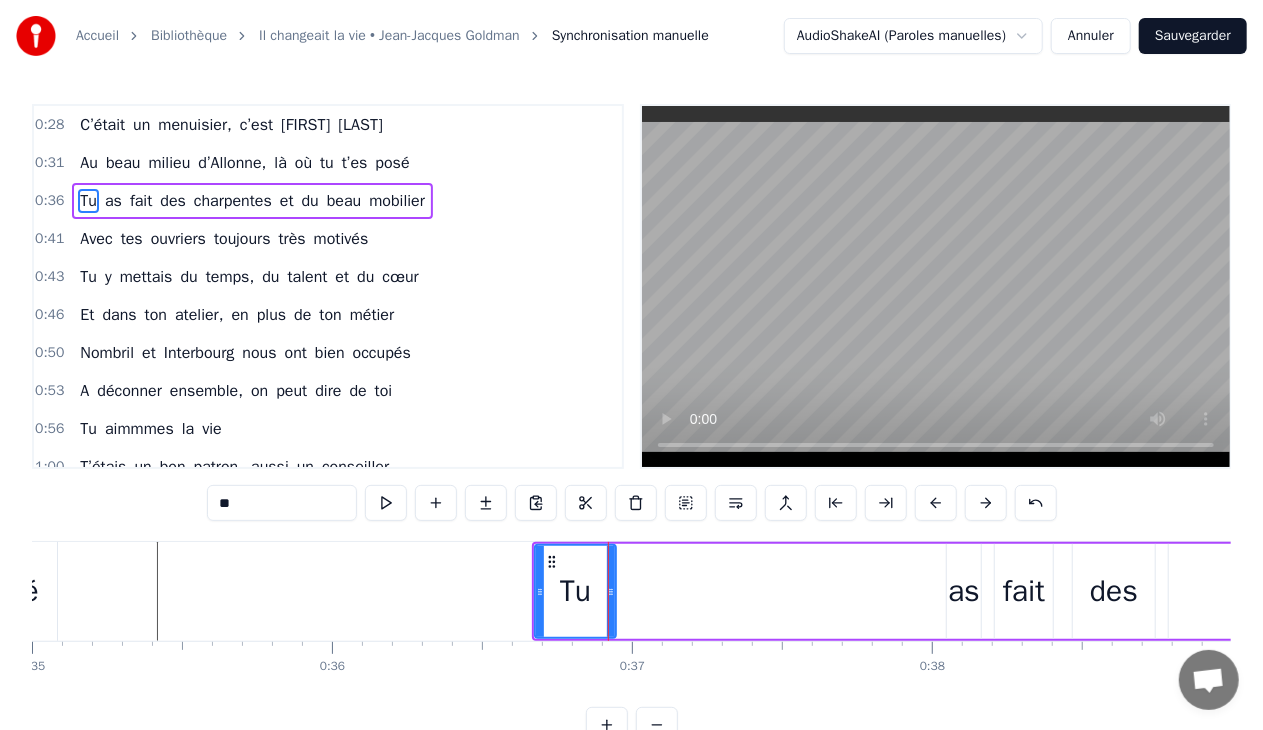 scroll, scrollTop: 0, scrollLeft: 10460, axis: horizontal 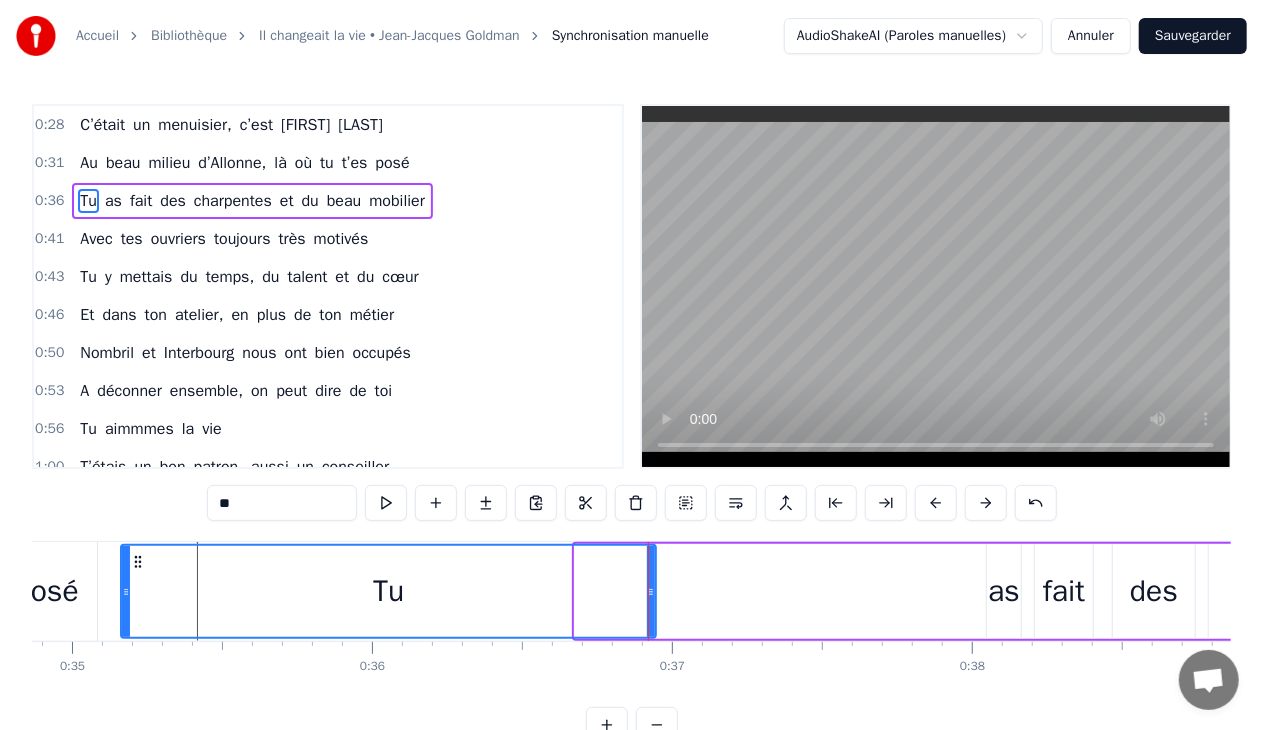 drag, startPoint x: 576, startPoint y: 593, endPoint x: 122, endPoint y: 606, distance: 454.1861 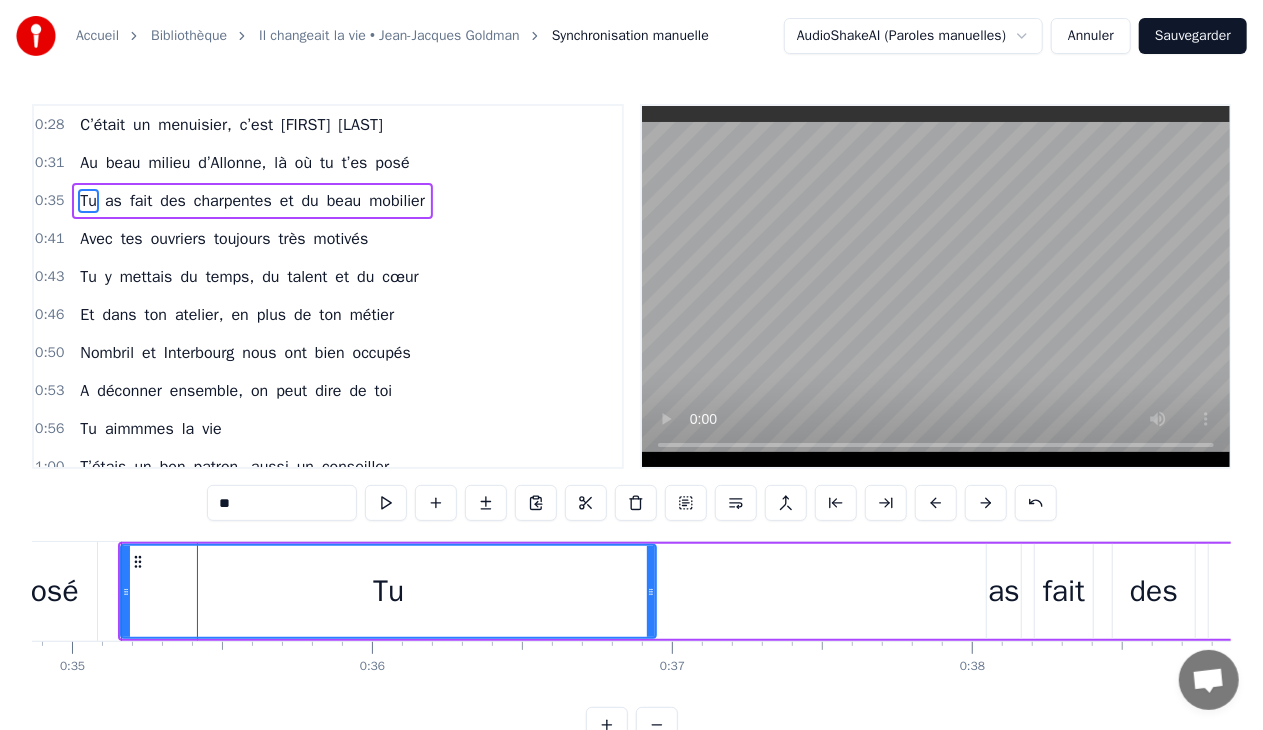 scroll, scrollTop: 0, scrollLeft: 10448, axis: horizontal 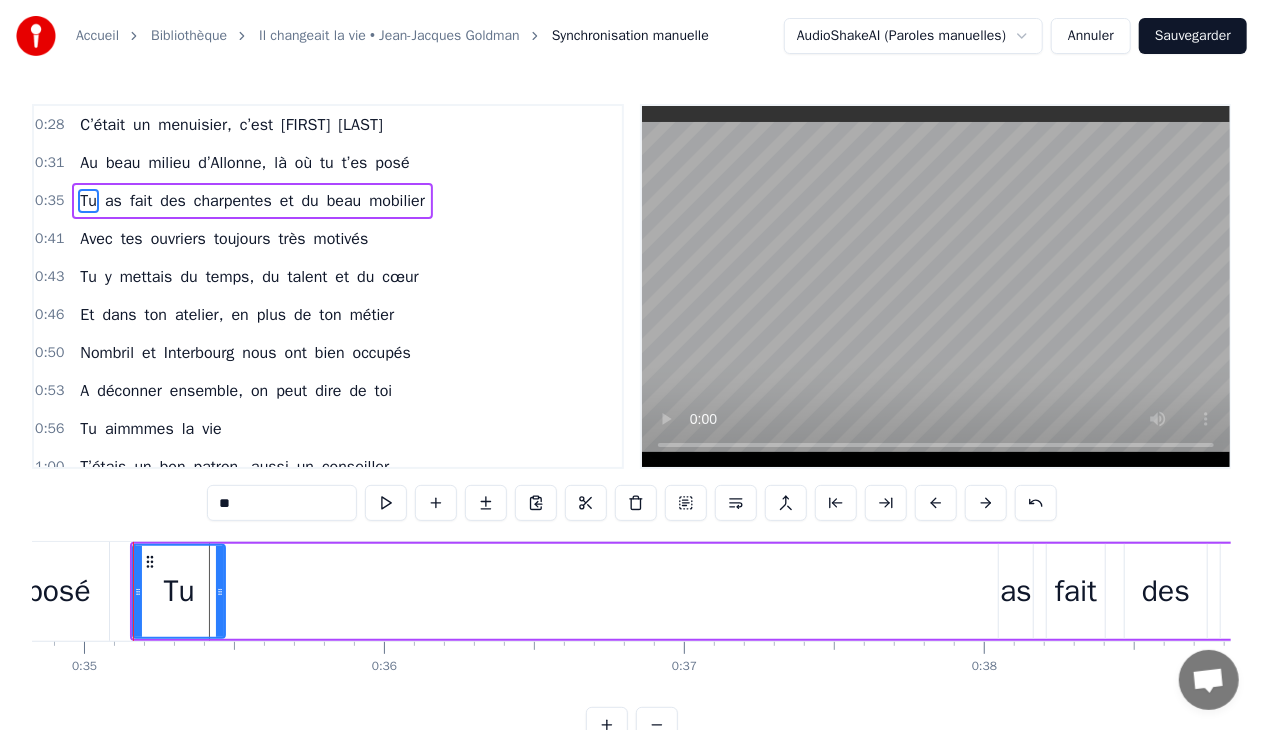 drag, startPoint x: 665, startPoint y: 592, endPoint x: 217, endPoint y: 624, distance: 449.1414 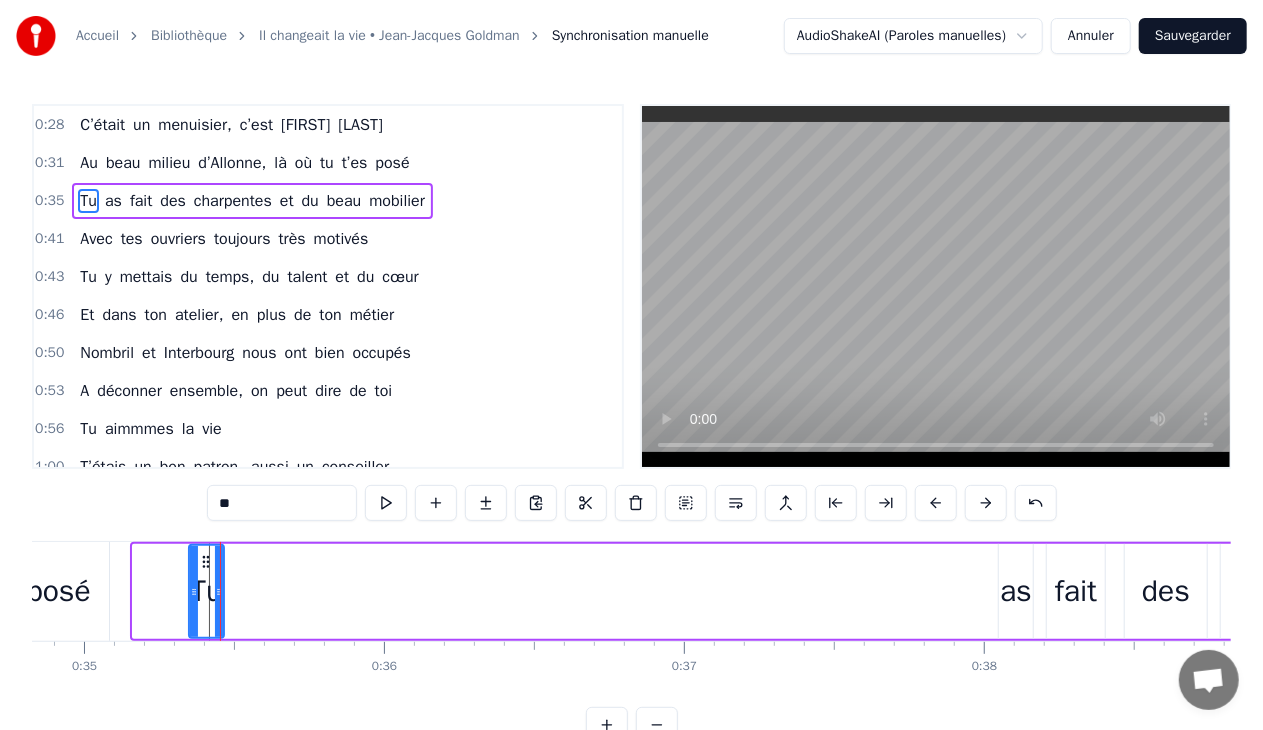 drag, startPoint x: 136, startPoint y: 588, endPoint x: 192, endPoint y: 592, distance: 56.142673 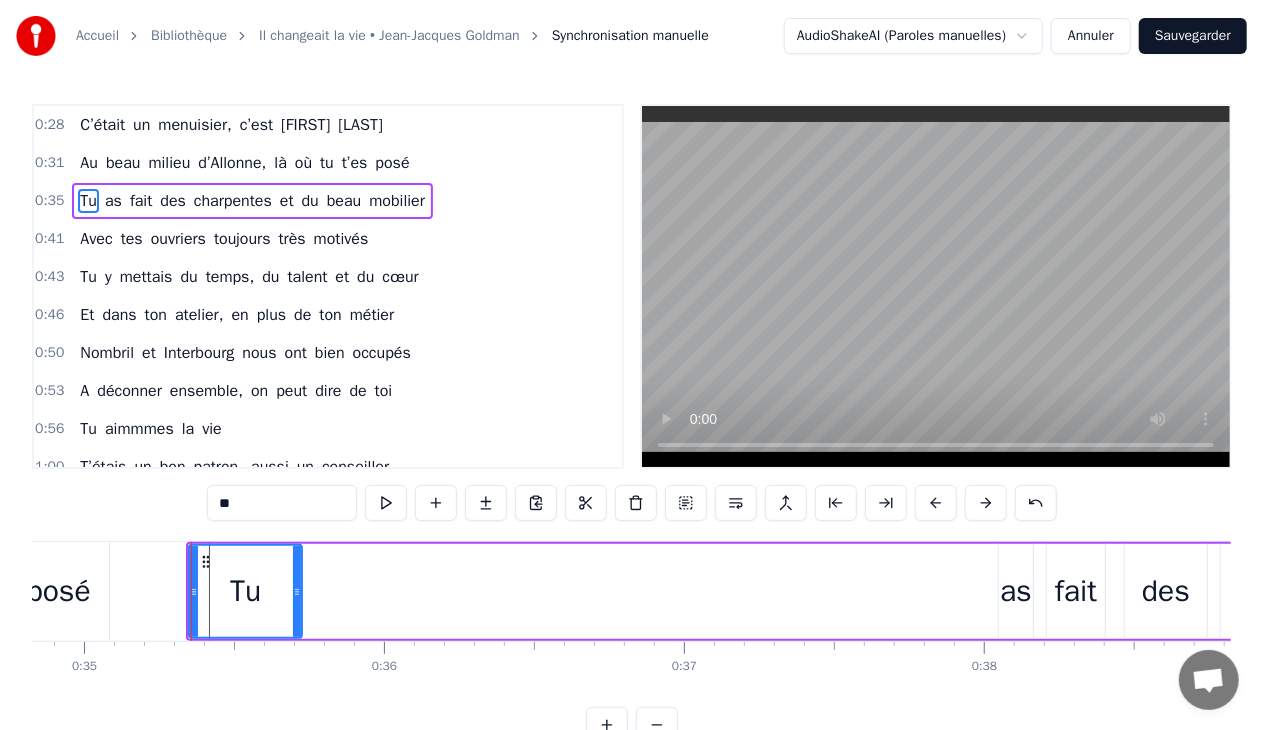drag, startPoint x: 222, startPoint y: 592, endPoint x: 302, endPoint y: 601, distance: 80.50466 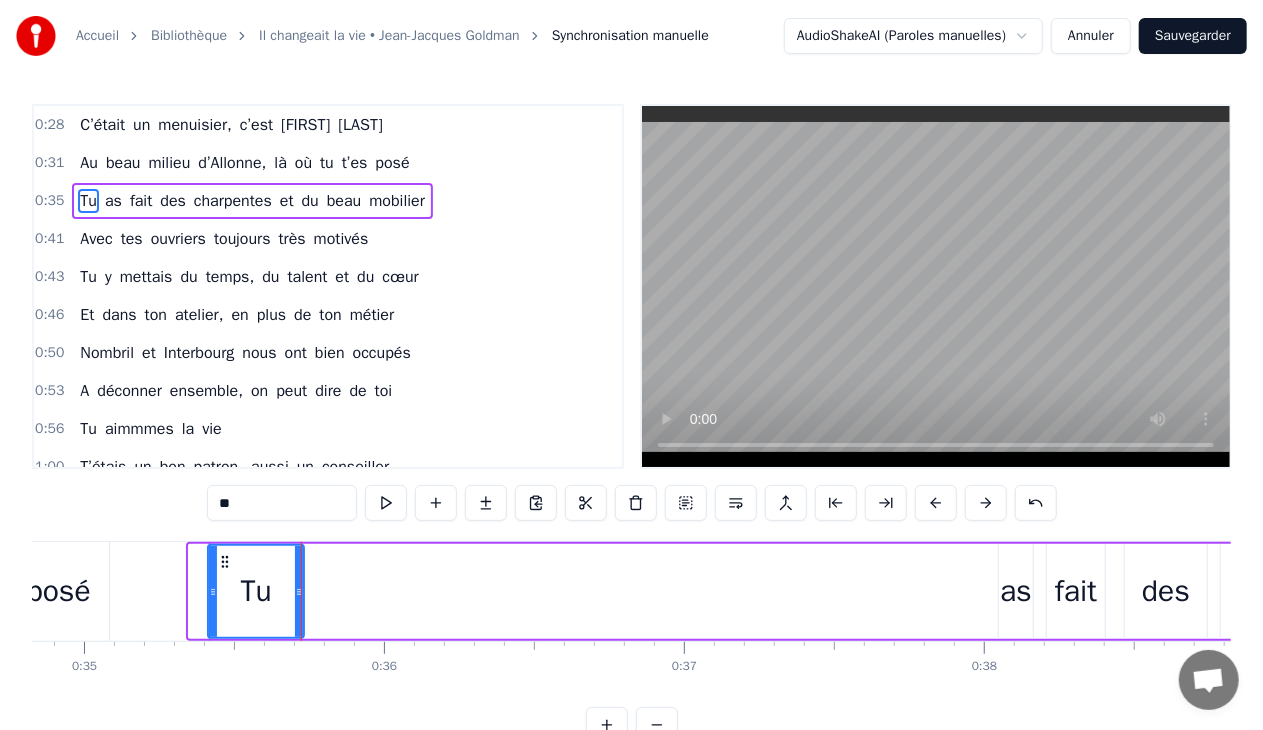 drag, startPoint x: 189, startPoint y: 588, endPoint x: 208, endPoint y: 591, distance: 19.235384 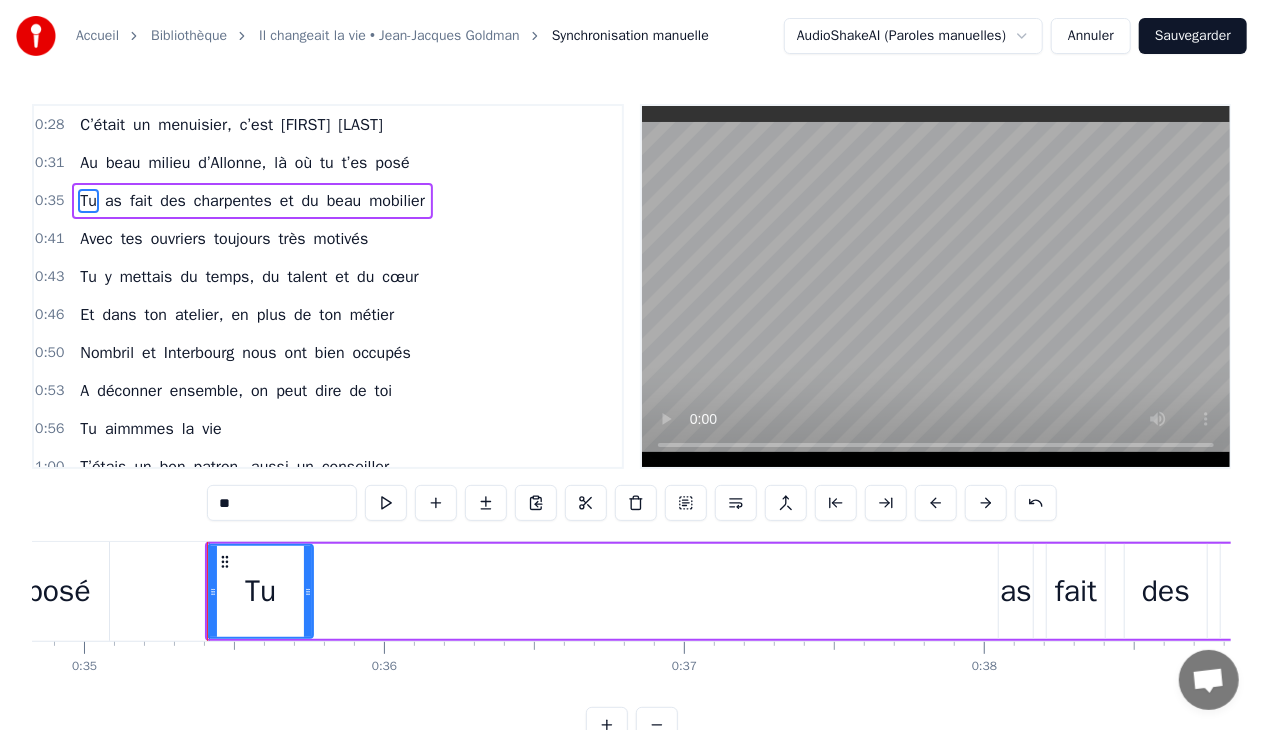 drag, startPoint x: 297, startPoint y: 588, endPoint x: 306, endPoint y: 593, distance: 10.29563 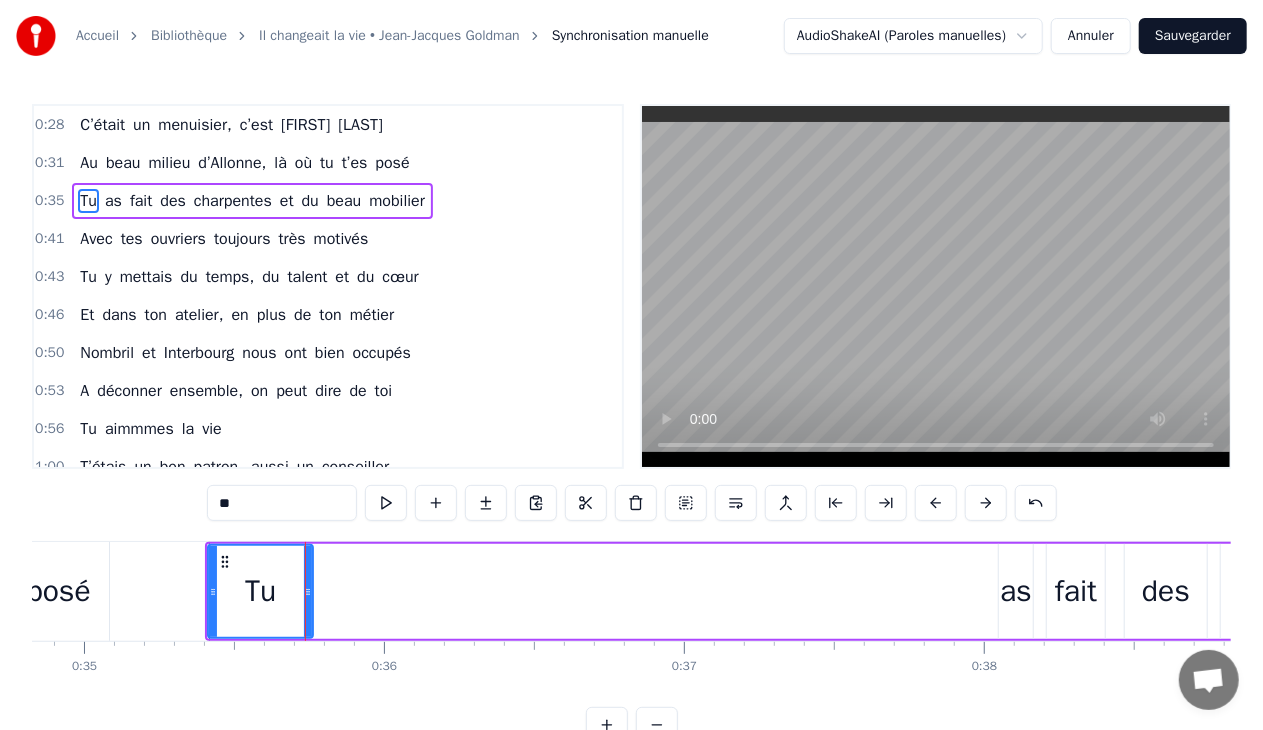 click on "as" at bounding box center [1016, 591] 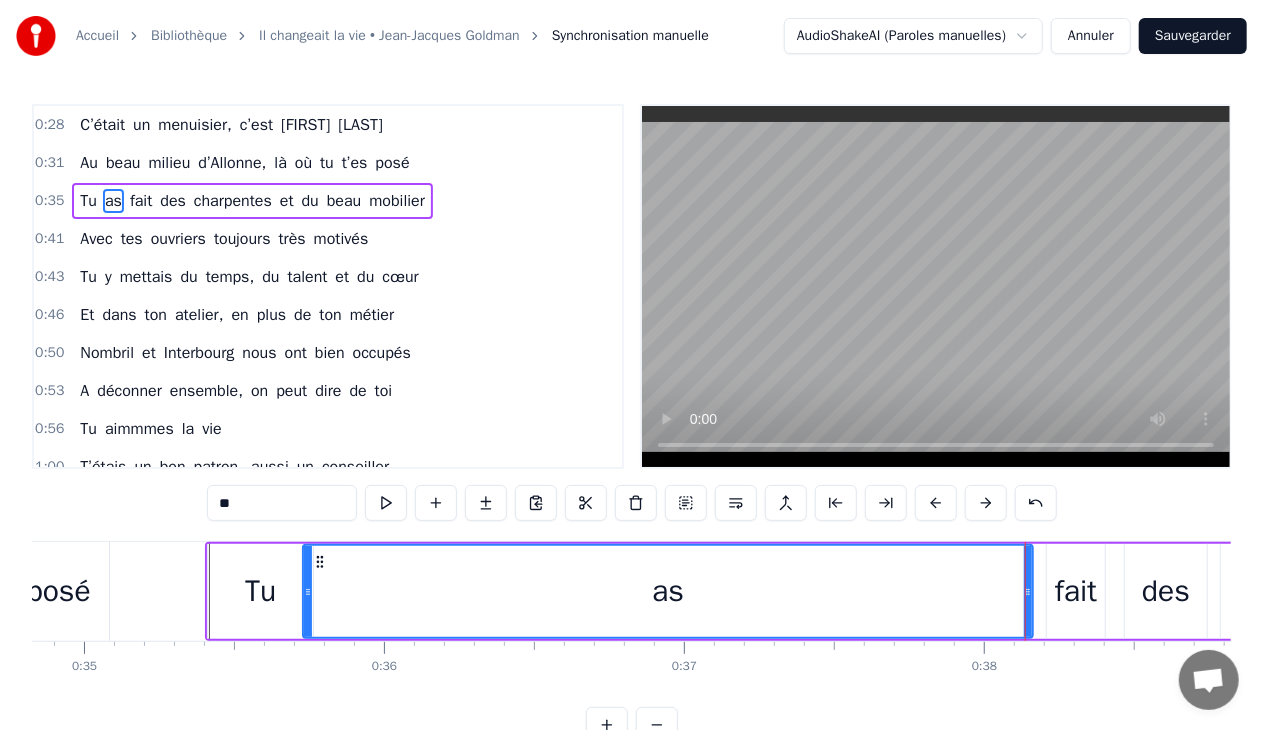drag, startPoint x: 1004, startPoint y: 594, endPoint x: 308, endPoint y: 594, distance: 696 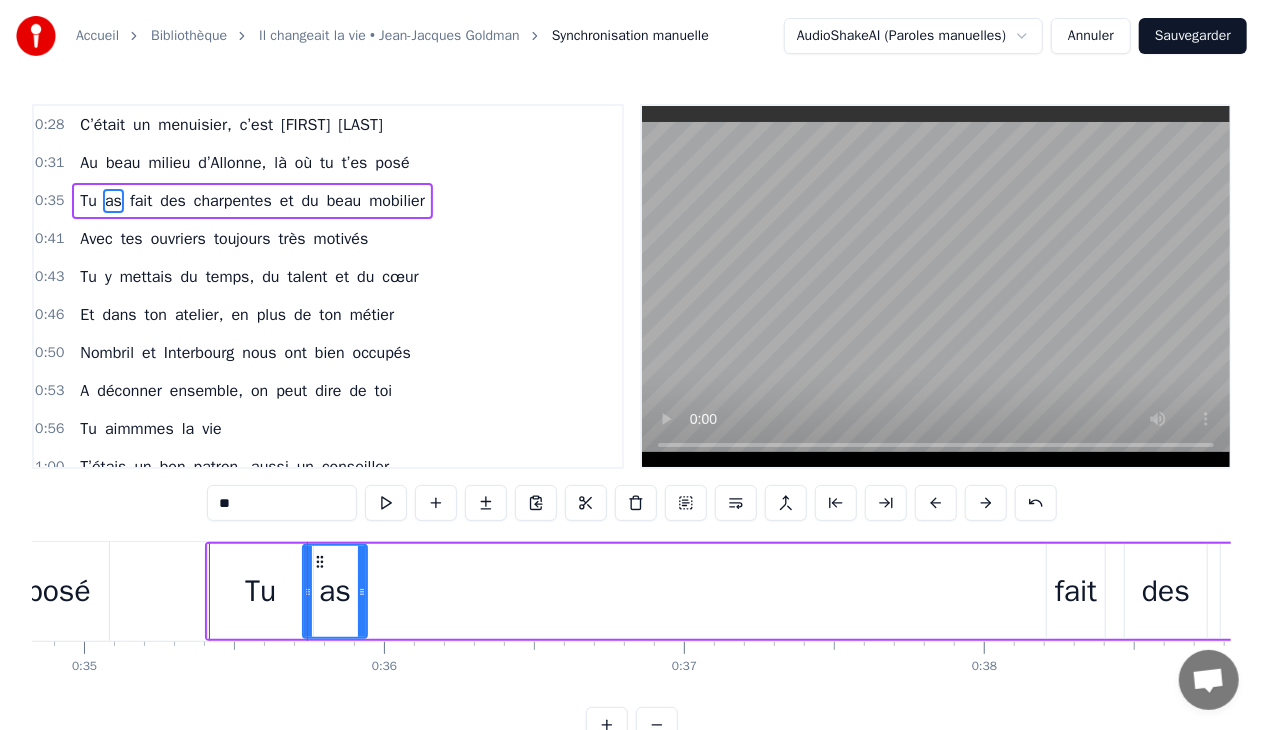 drag, startPoint x: 1029, startPoint y: 593, endPoint x: 363, endPoint y: 651, distance: 668.52075 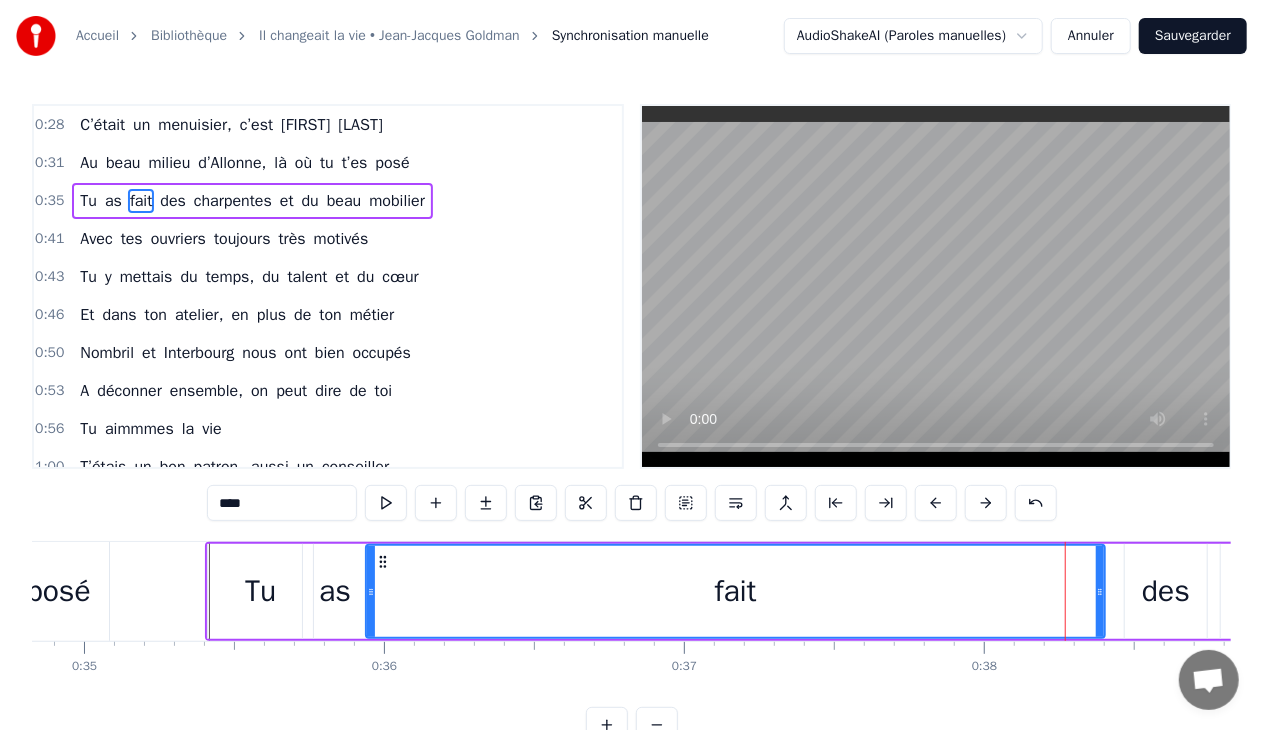 drag, startPoint x: 1052, startPoint y: 594, endPoint x: 371, endPoint y: 605, distance: 681.0888 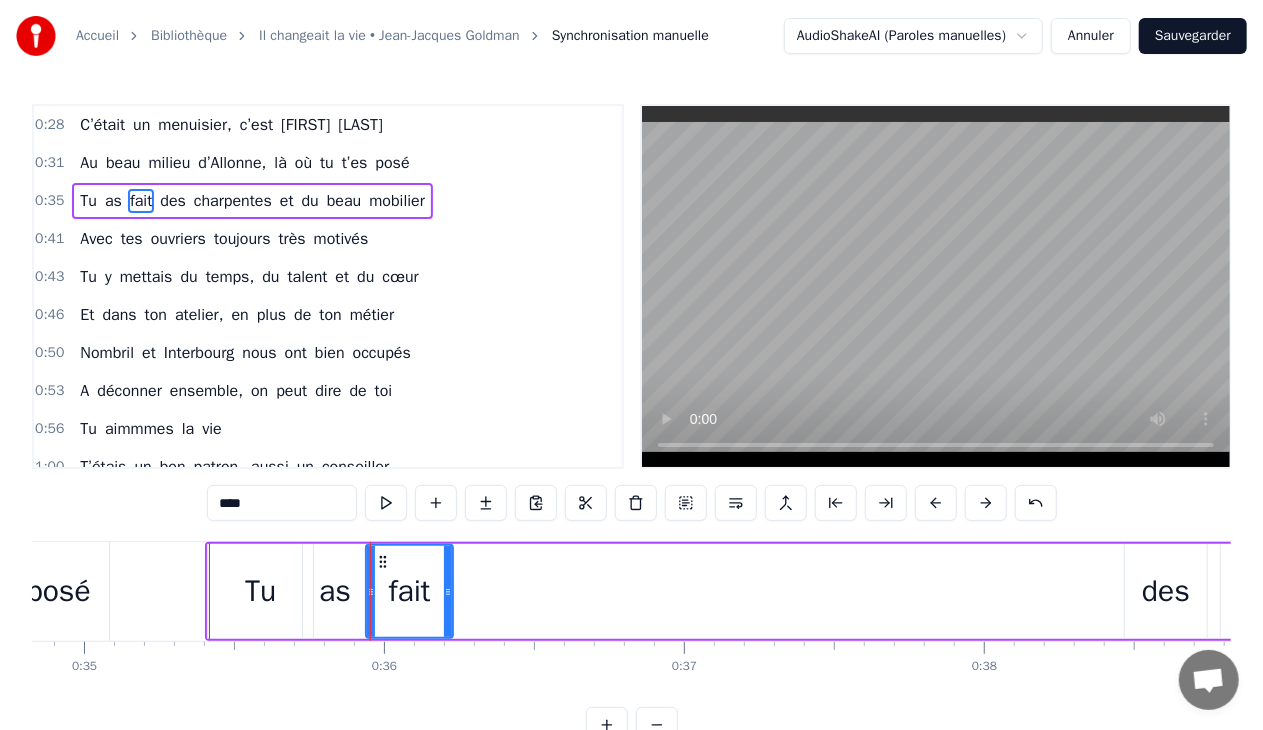 drag, startPoint x: 1100, startPoint y: 593, endPoint x: 448, endPoint y: 634, distance: 653.28784 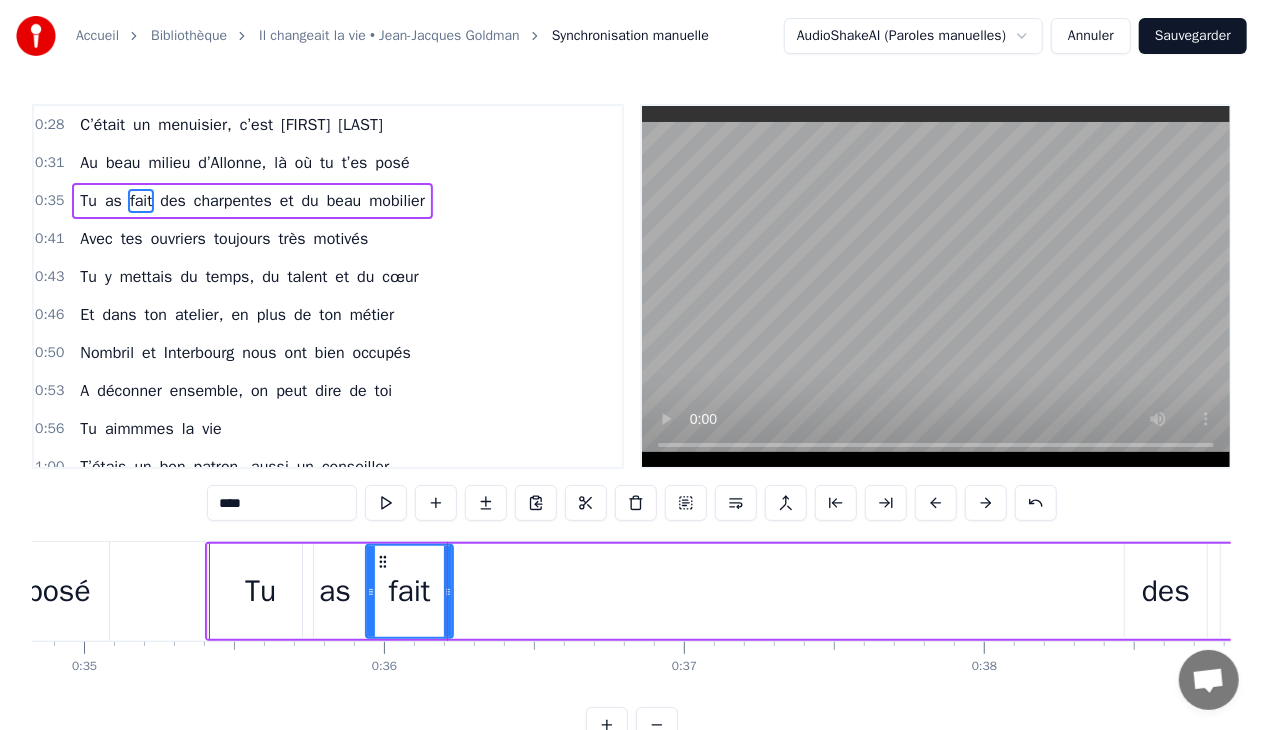 click on "des" at bounding box center [1166, 591] 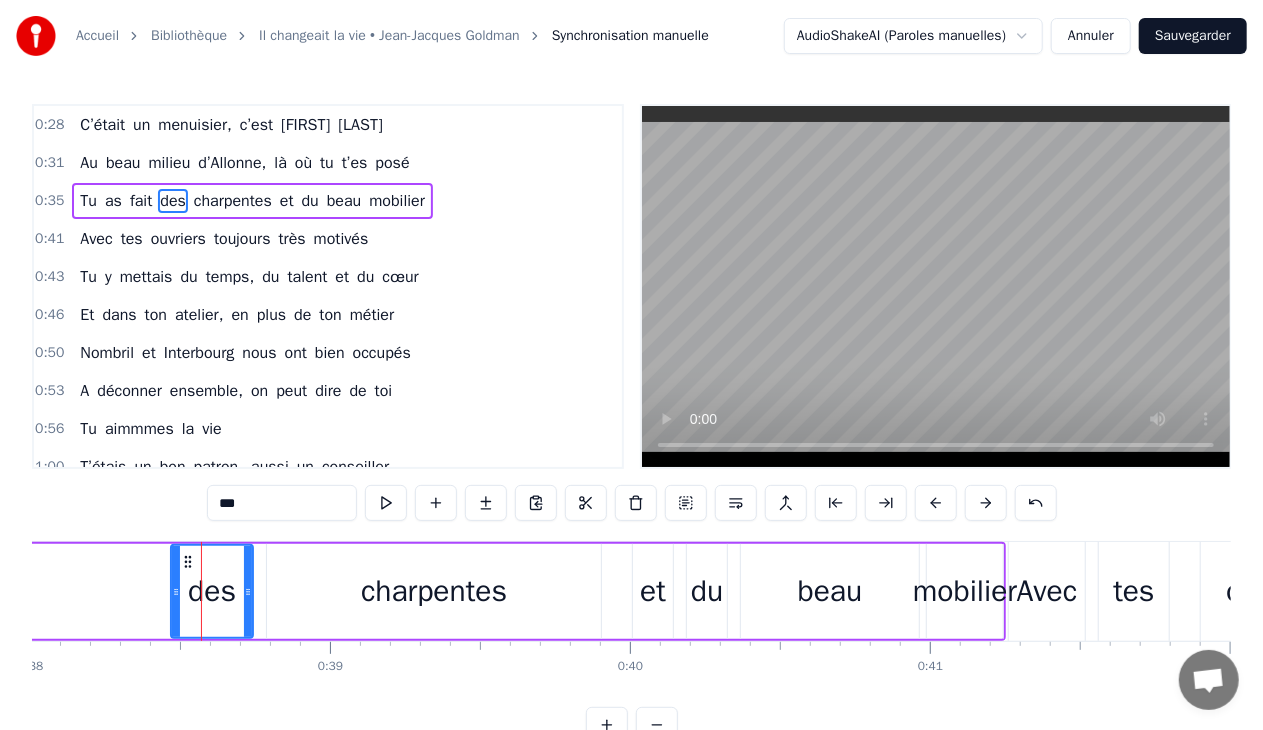 scroll, scrollTop: 0, scrollLeft: 11470, axis: horizontal 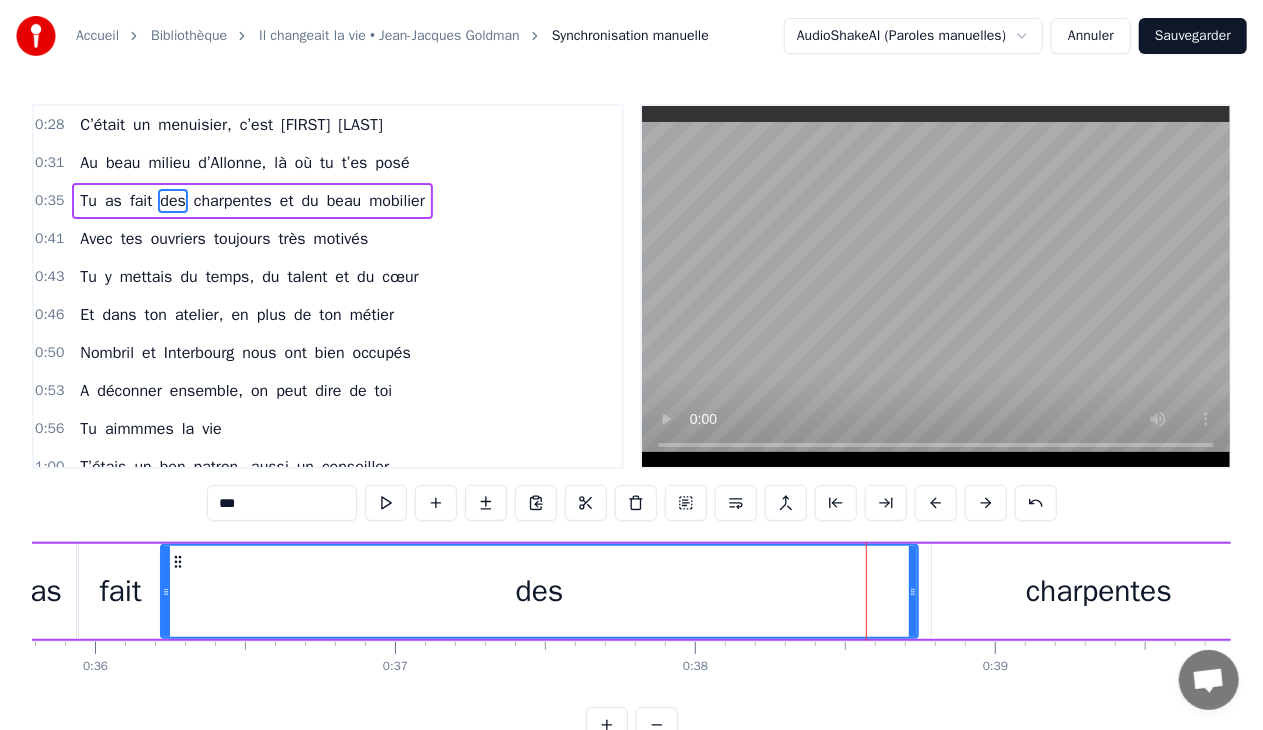 drag, startPoint x: 839, startPoint y: 585, endPoint x: 164, endPoint y: 610, distance: 675.4628 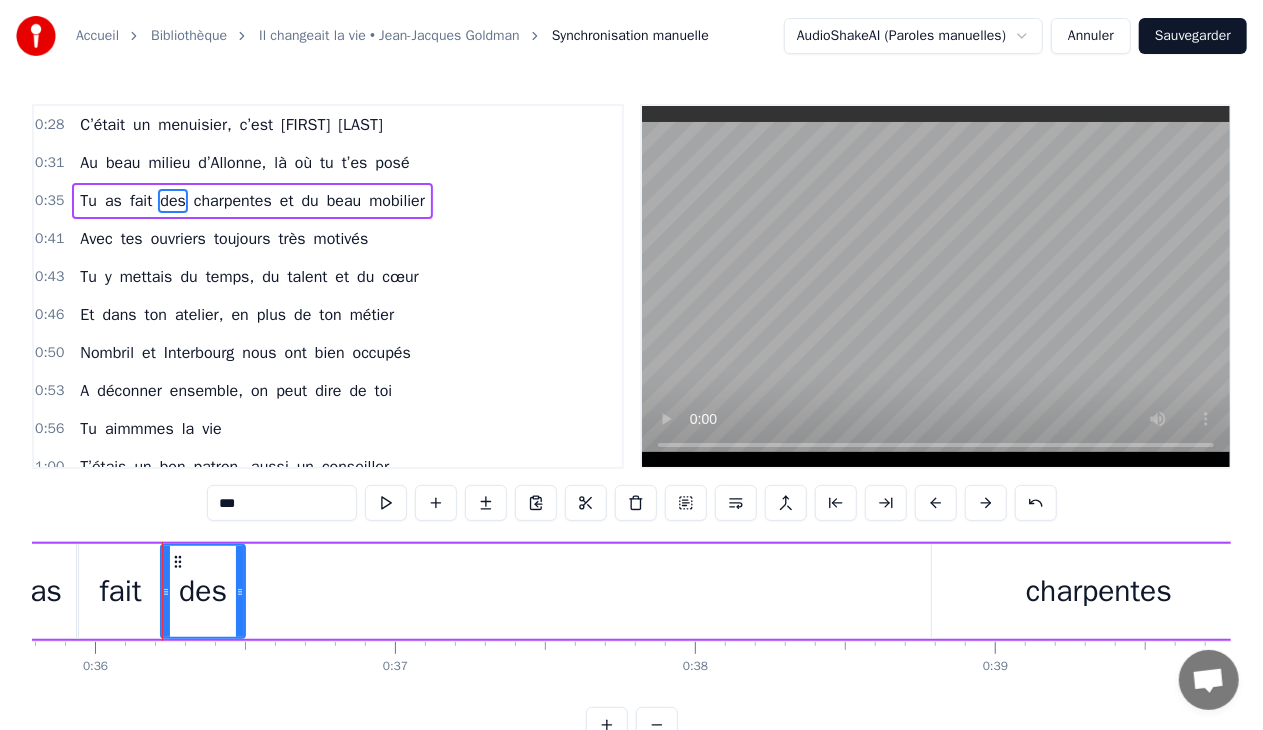 drag, startPoint x: 914, startPoint y: 589, endPoint x: 246, endPoint y: 639, distance: 669.86865 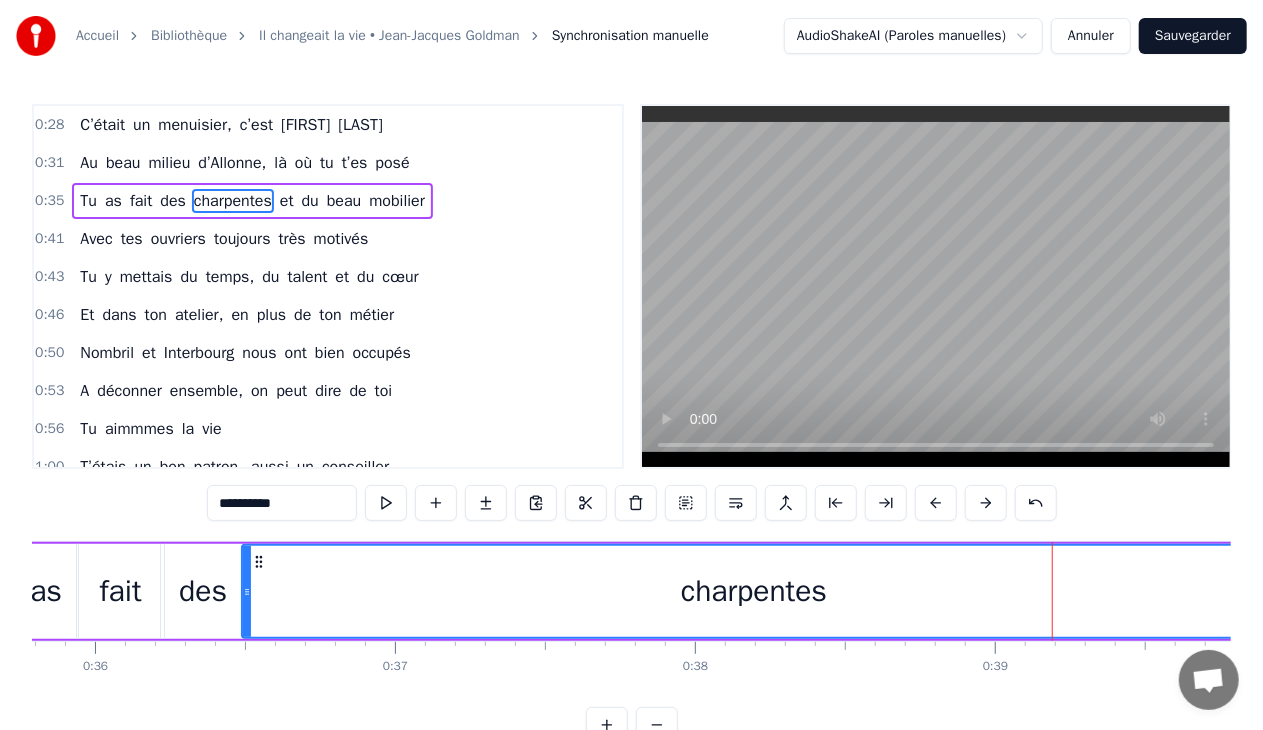 drag, startPoint x: 938, startPoint y: 594, endPoint x: 248, endPoint y: 574, distance: 690.2898 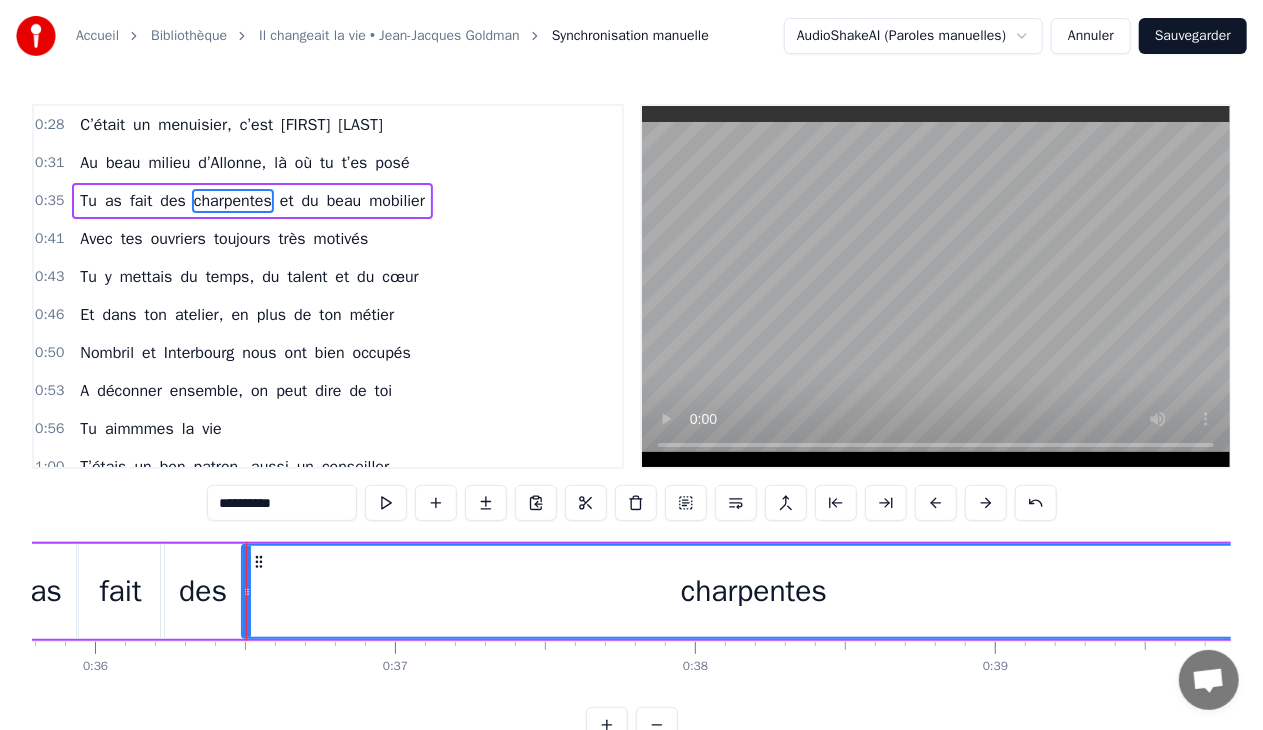 click on "charpentes" at bounding box center [754, 591] 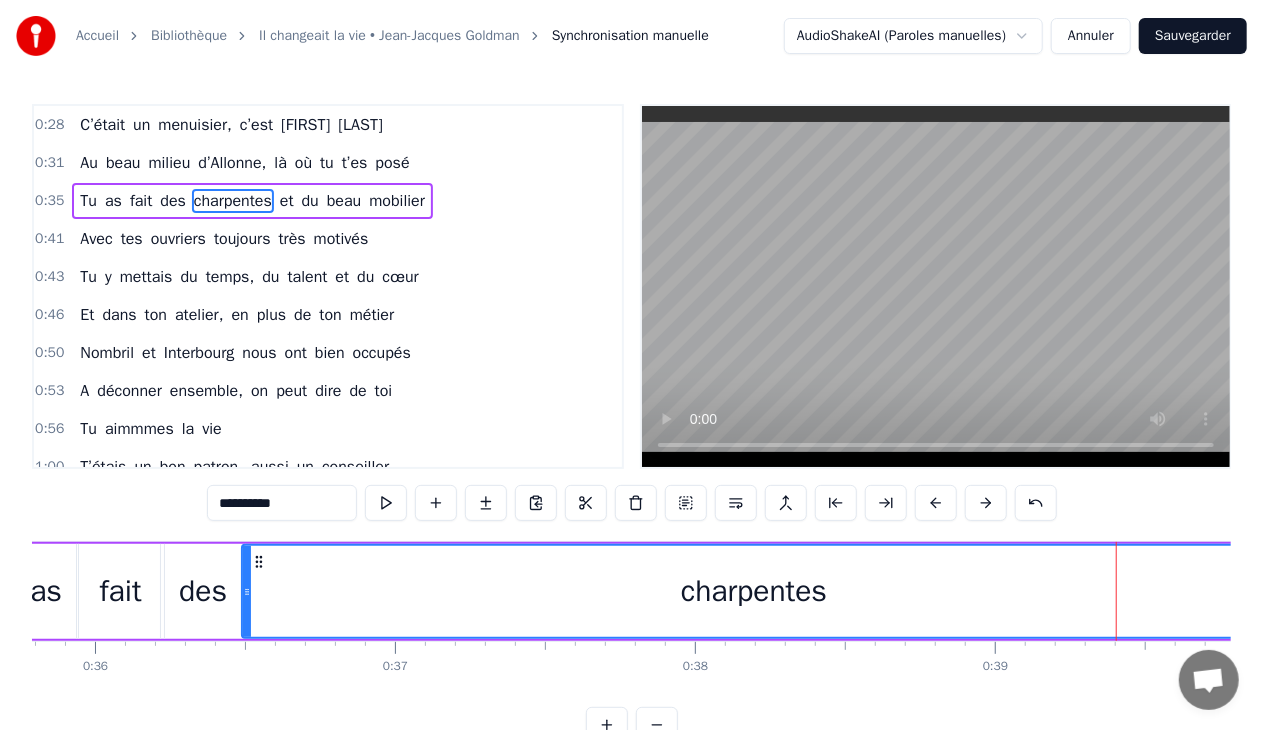 scroll, scrollTop: 0, scrollLeft: 11786, axis: horizontal 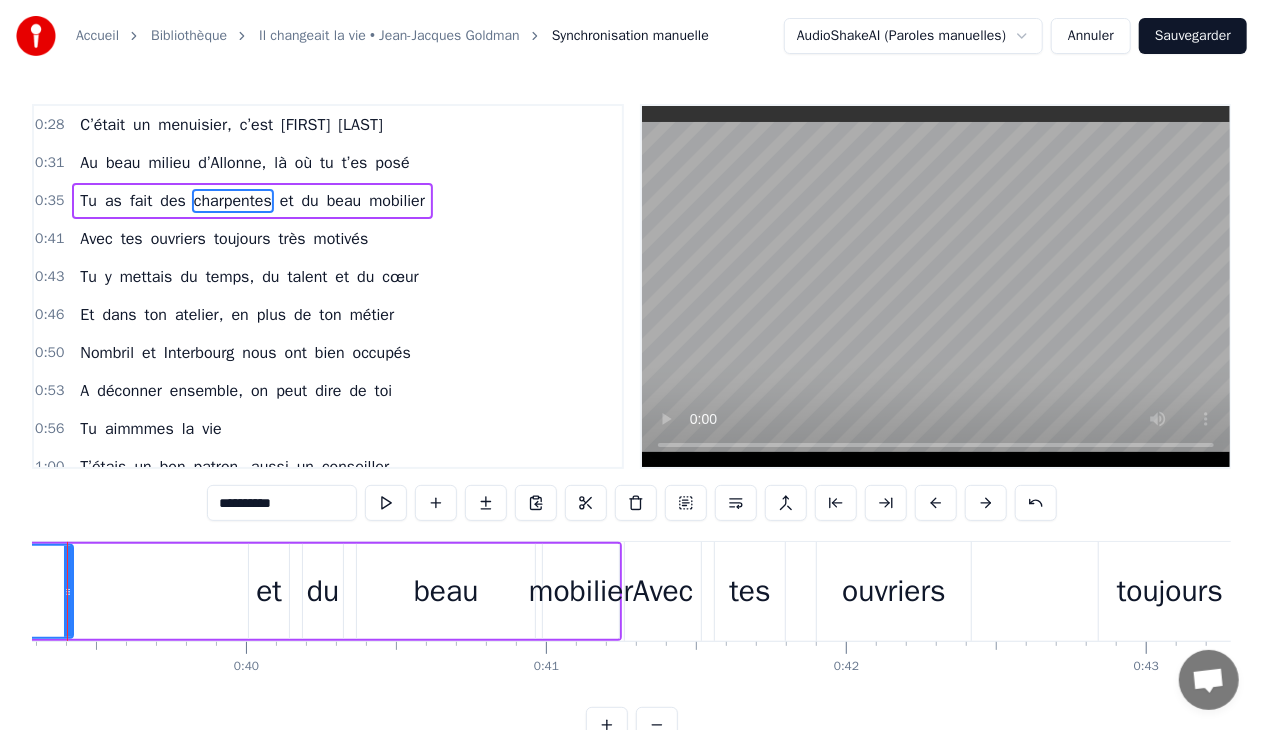 drag, startPoint x: 211, startPoint y: 590, endPoint x: 103, endPoint y: 640, distance: 119.0126 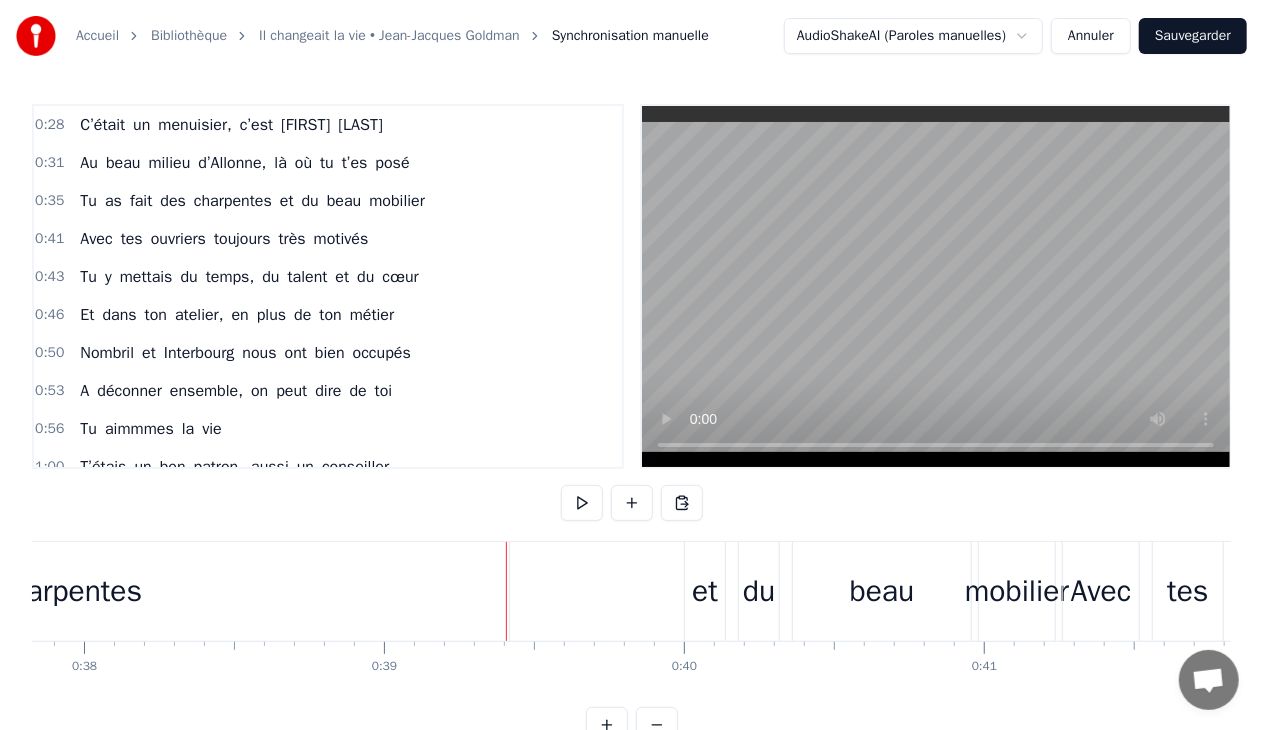 scroll, scrollTop: 0, scrollLeft: 11294, axis: horizontal 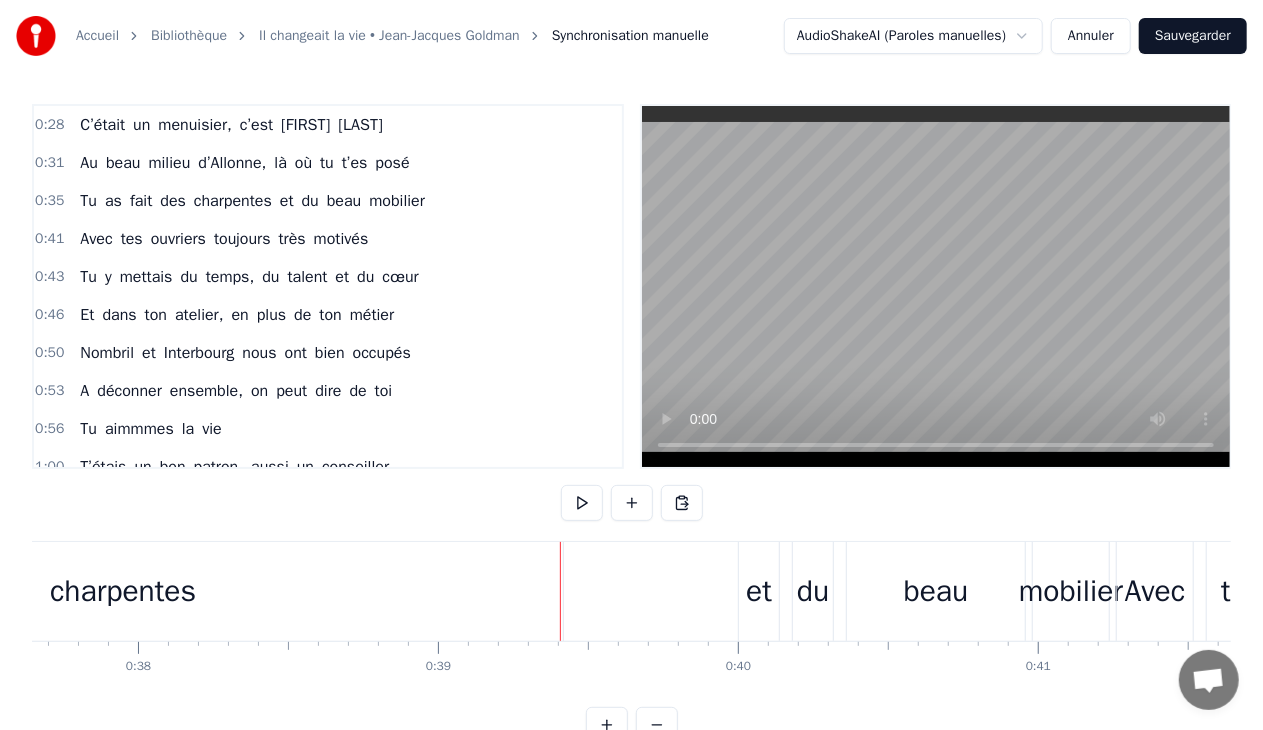 click on "charpentes" at bounding box center (123, 591) 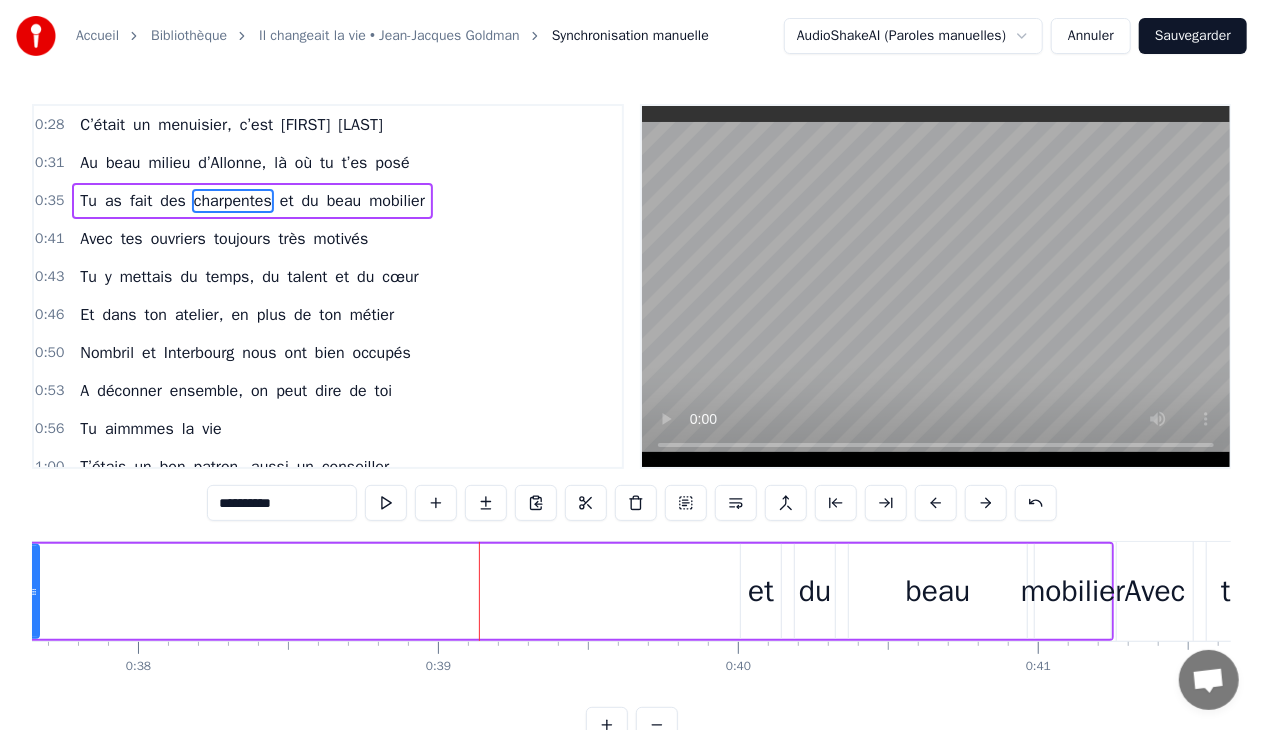 drag, startPoint x: 559, startPoint y: 590, endPoint x: 33, endPoint y: 566, distance: 526.54724 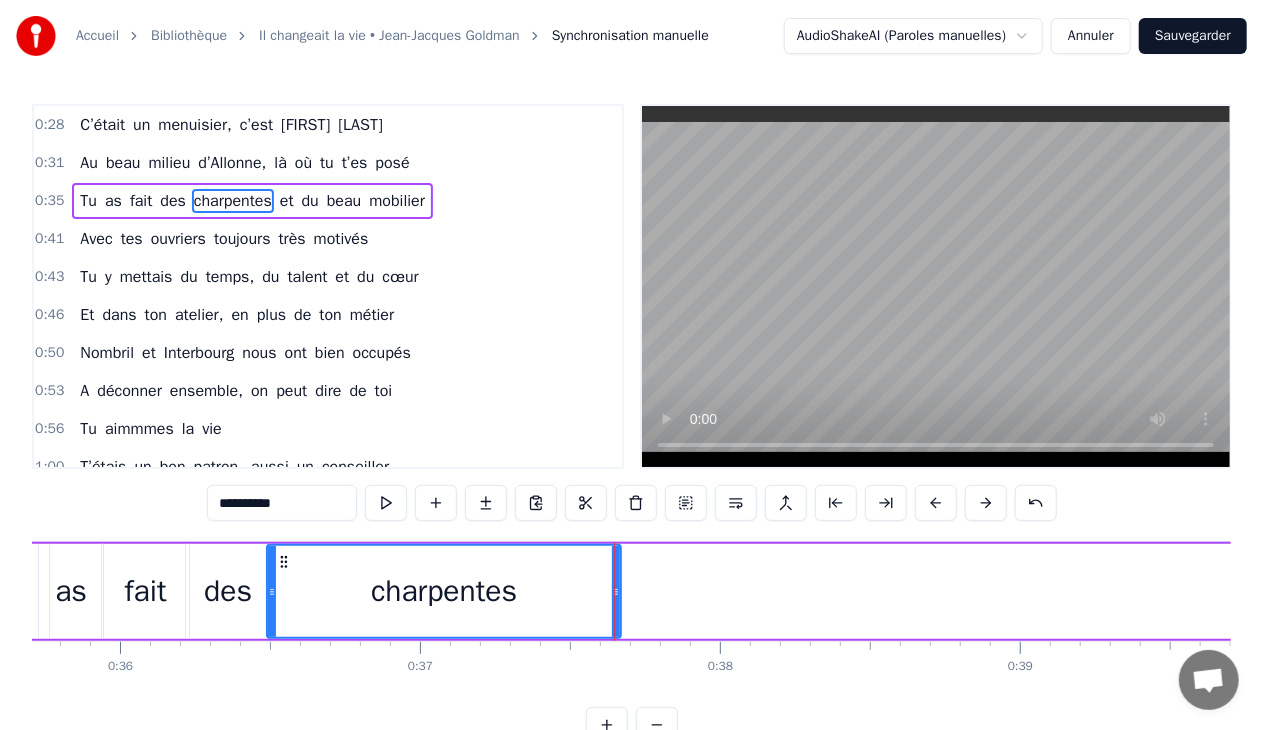 scroll, scrollTop: 0, scrollLeft: 10700, axis: horizontal 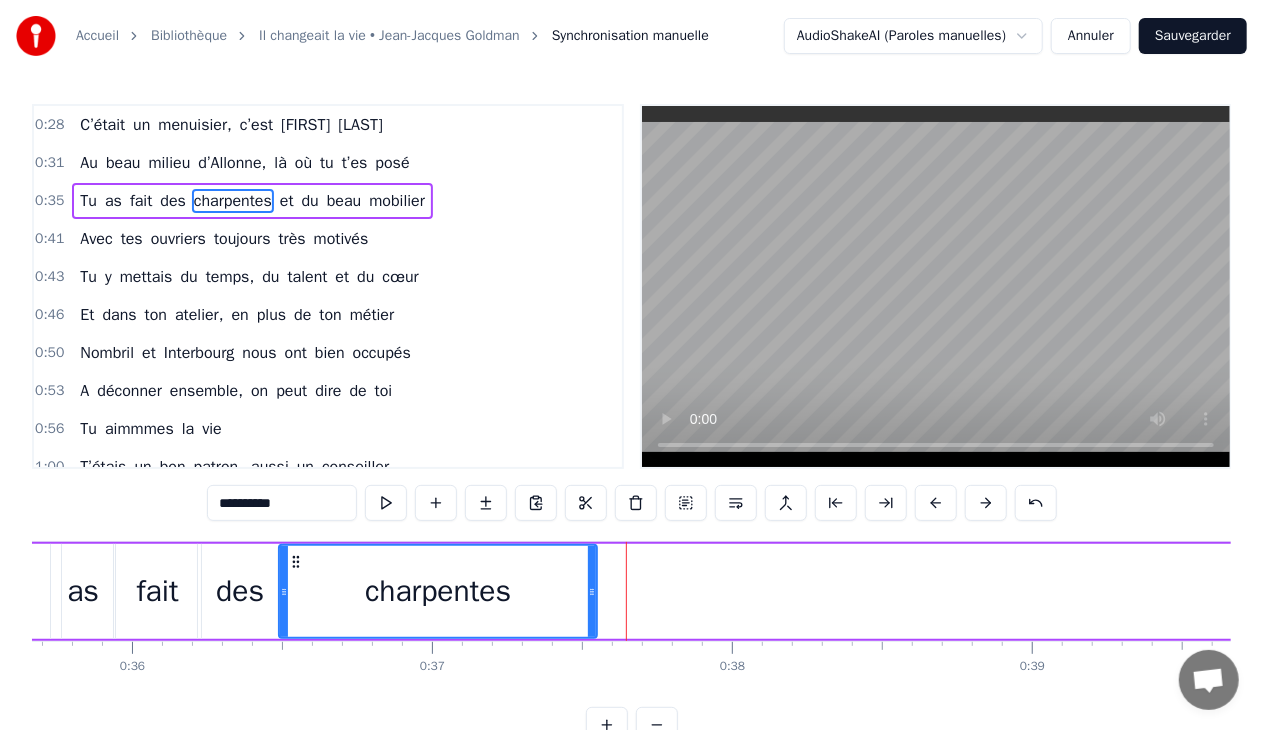 drag, startPoint x: 626, startPoint y: 586, endPoint x: 590, endPoint y: 599, distance: 38.27532 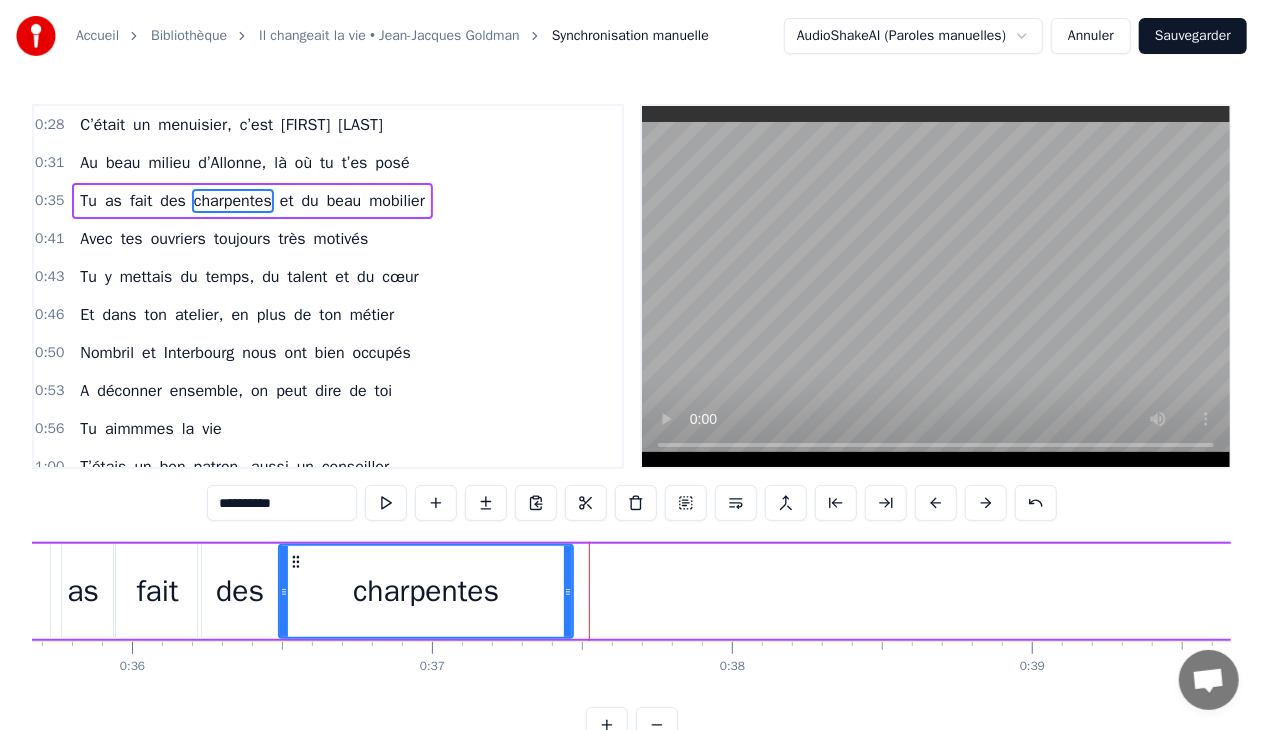 drag, startPoint x: 592, startPoint y: 592, endPoint x: 568, endPoint y: 596, distance: 24.33105 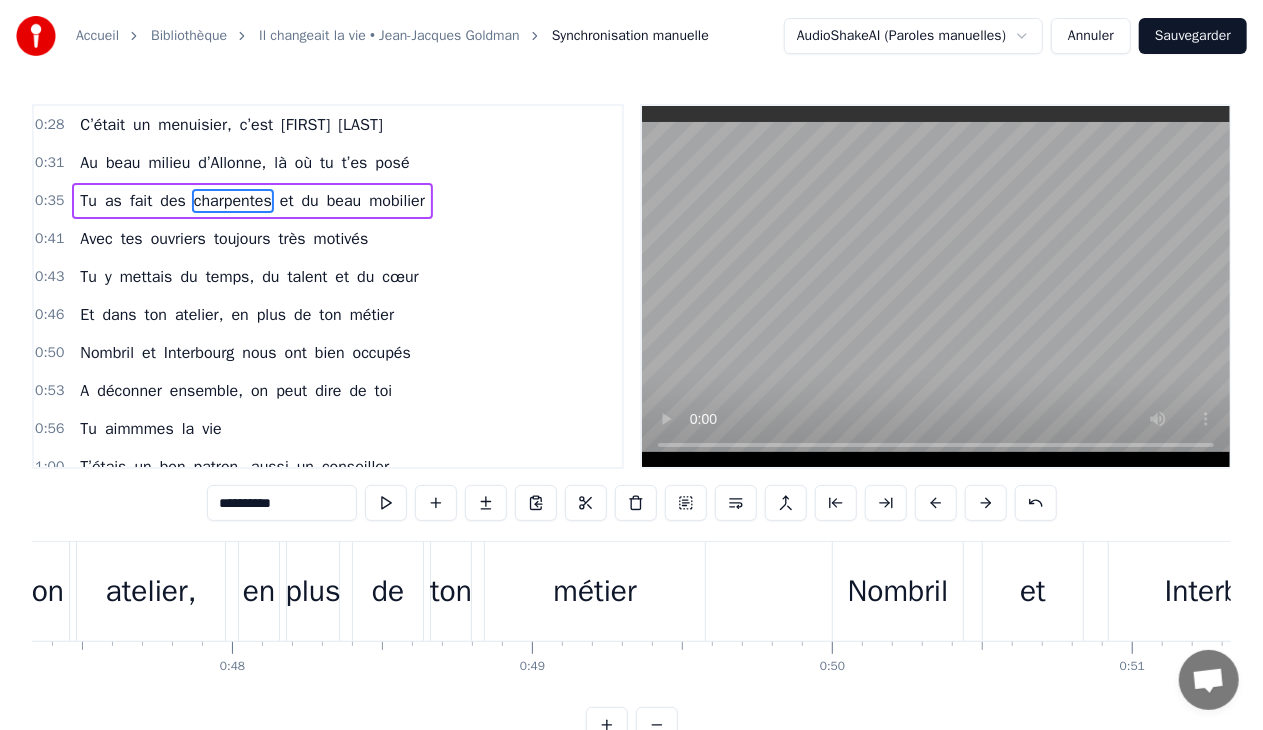 scroll, scrollTop: 0, scrollLeft: 15951, axis: horizontal 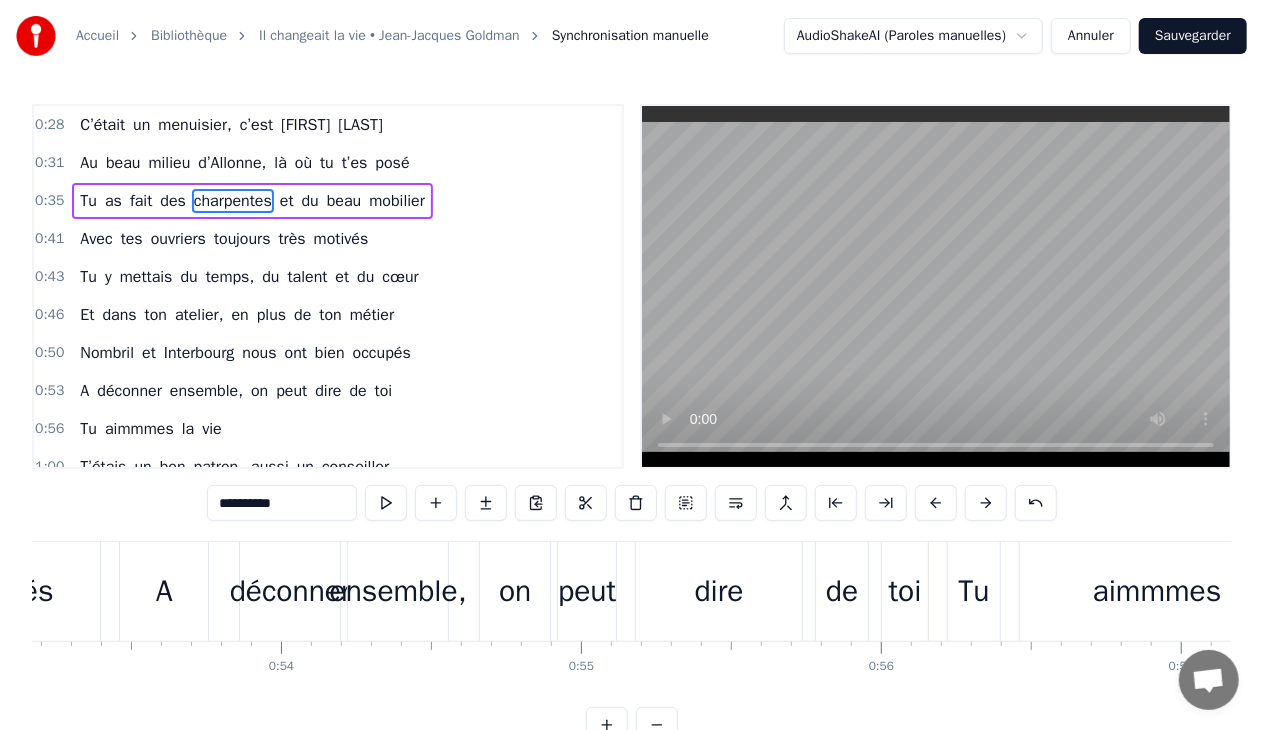 click on "C’était un menuisier, c’est Dominique Pillet Au beau milieu d’Allonne, là où tu t’es posé Tu as fait des charpentes et du beau mobilier Avec tes ouvriers toujours très motivés Tu y mettais du temps, du talent et du cœur Et dans ton atelier, en plus de ton métier Nombril et Interbourg nous ont bien occupés A déconner ensemble, on peut dire de toi Tu aimmmes la vie T’étais un bon patron, aussi un conseiller Dirigeant la commune comme tes activités Toujours prêt à donner ton temps et tes idées Le travail n’attend pas, t’es toujours le premier Tu y mettais du temps, du talent et du cœur Ouvrir les chemins pour tous les randonneurs Et près du barbecue, des saucisses et du kir A l’heure de l’apéro, autour de tes amis Refaire les circuits Tu es un grand bonhomme, un sacré grand bonhomme Baroudeur au grand cœur qui aime ce que nous sommes Tu te sais bien utile pour tous les autres hommes
…….. Tu en oublies même ton téléphone Oui mais tu es aussi, un père et un mari et 0" at bounding box center (631, 616) 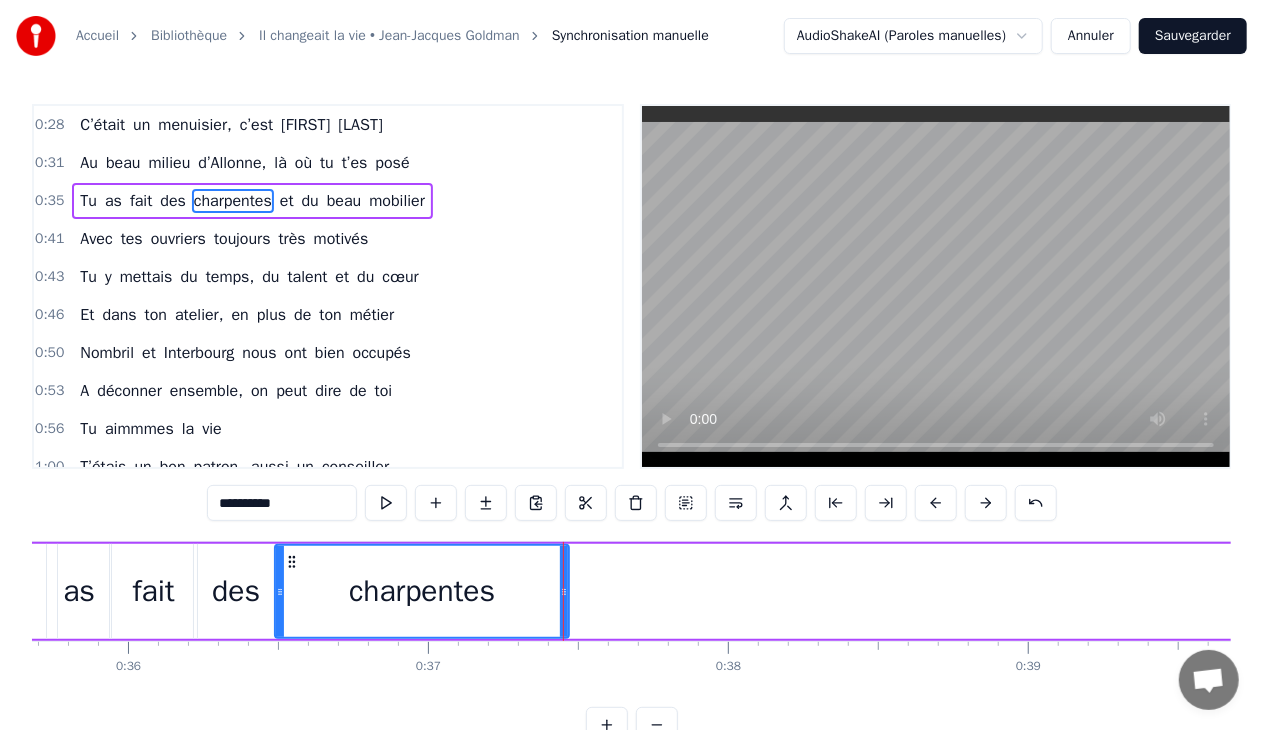 scroll, scrollTop: 0, scrollLeft: 11754, axis: horizontal 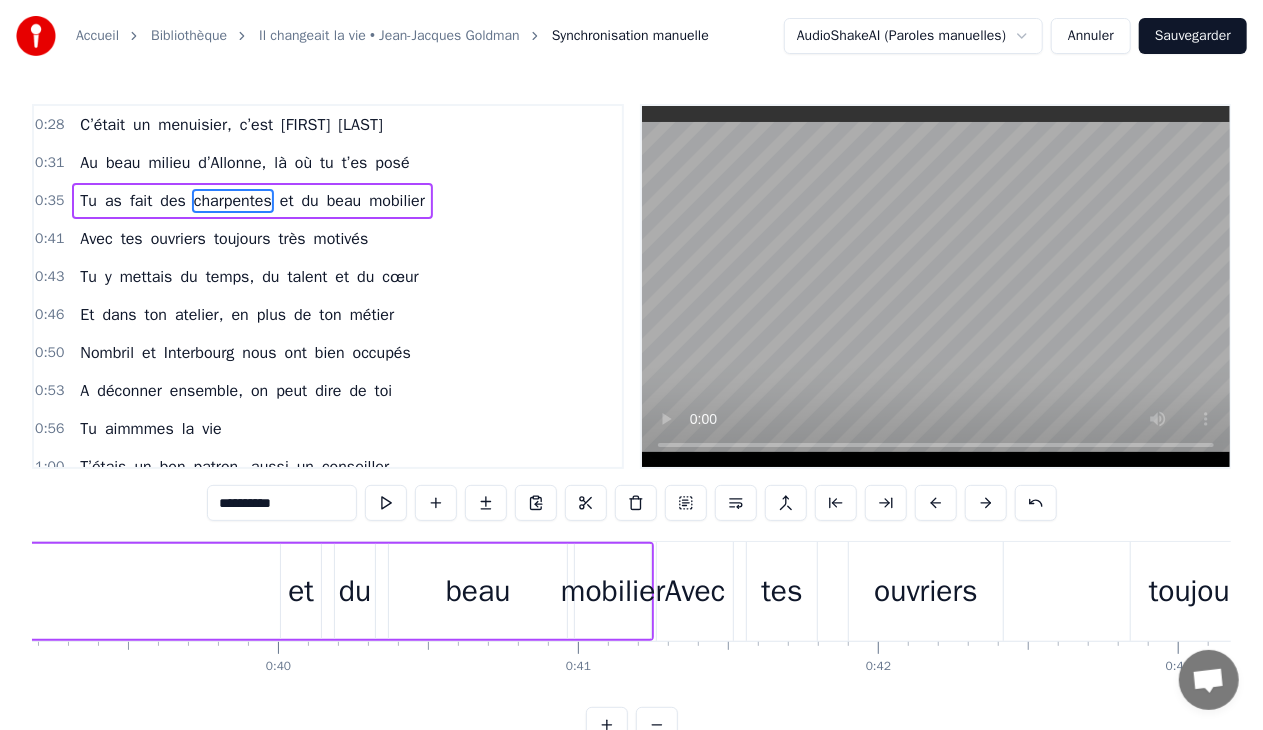 click on "et" at bounding box center (301, 591) 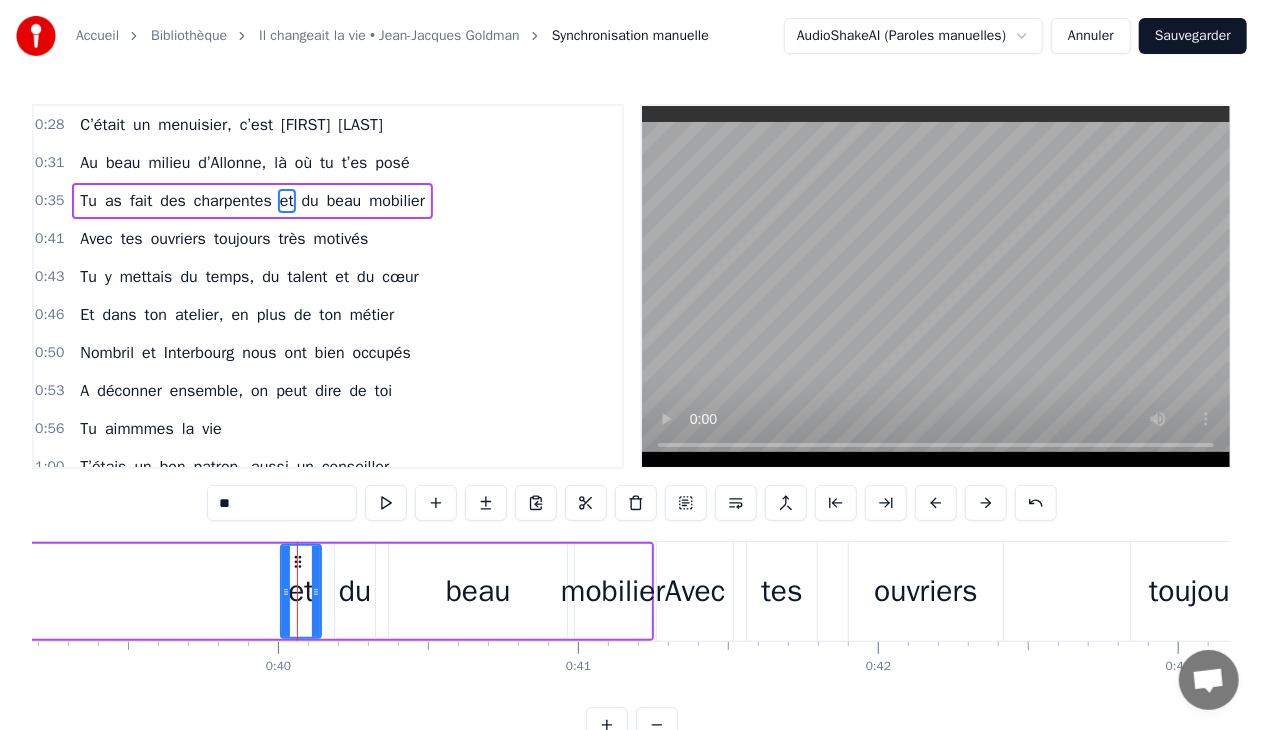 drag, startPoint x: 297, startPoint y: 560, endPoint x: 305, endPoint y: 567, distance: 10.630146 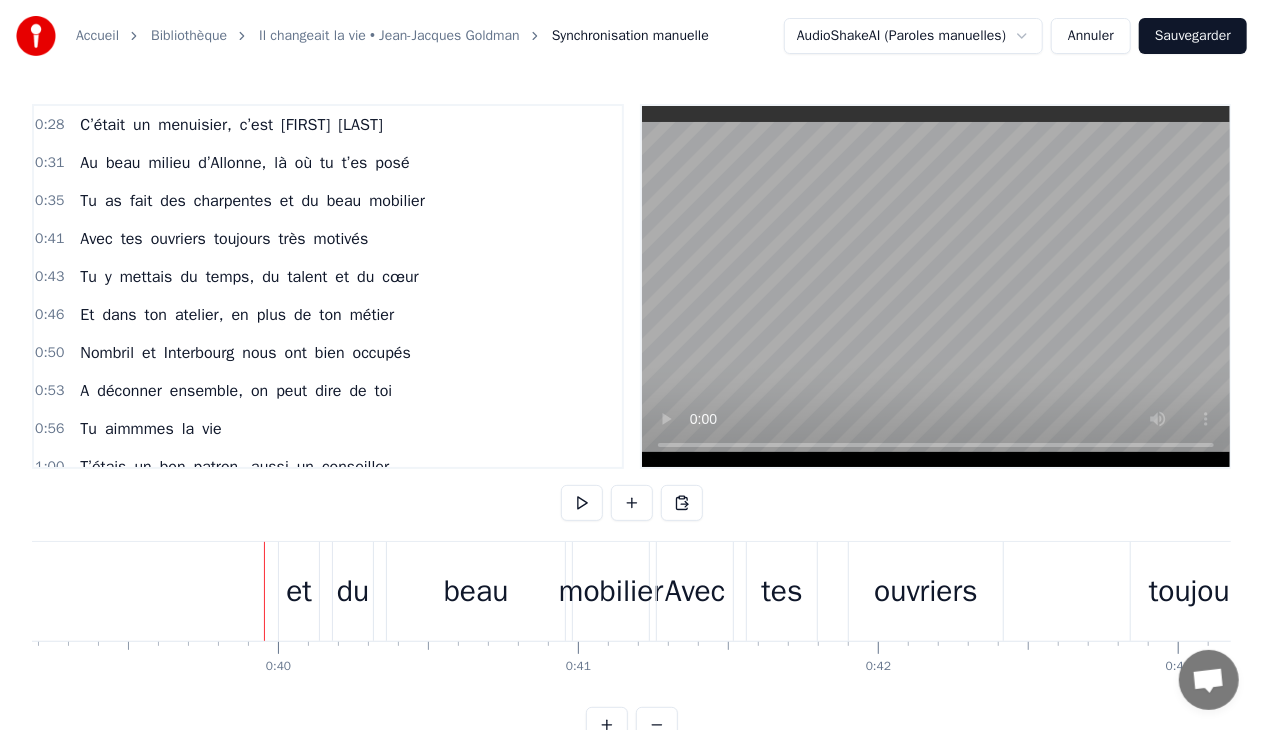 click on "et" at bounding box center [299, 591] 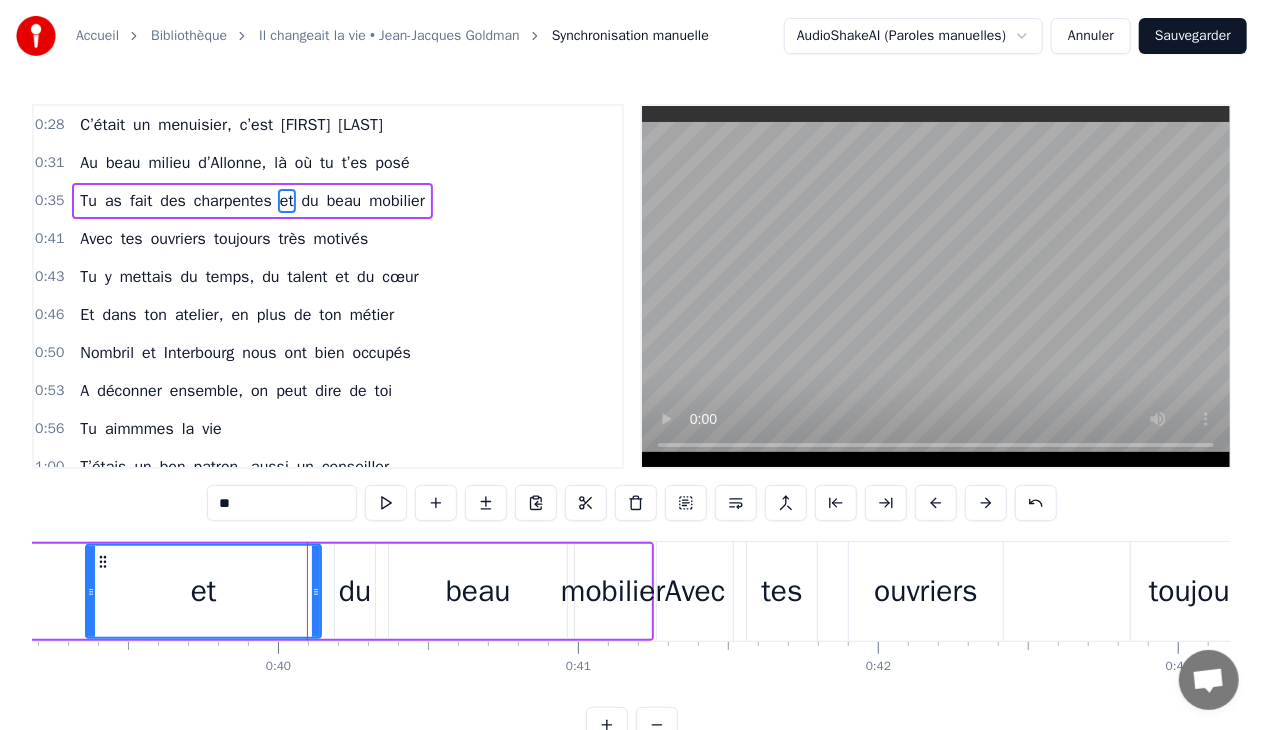 drag, startPoint x: 282, startPoint y: 588, endPoint x: 87, endPoint y: 566, distance: 196.2371 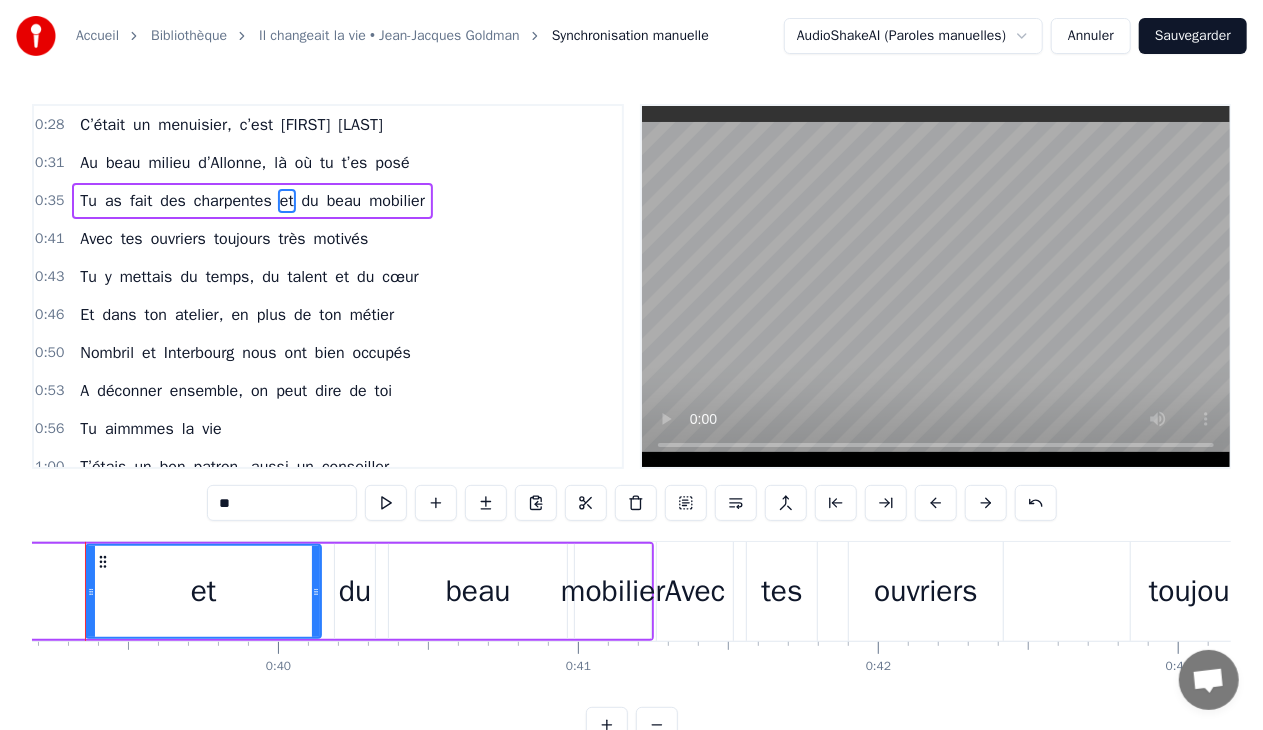 scroll, scrollTop: 0, scrollLeft: 11707, axis: horizontal 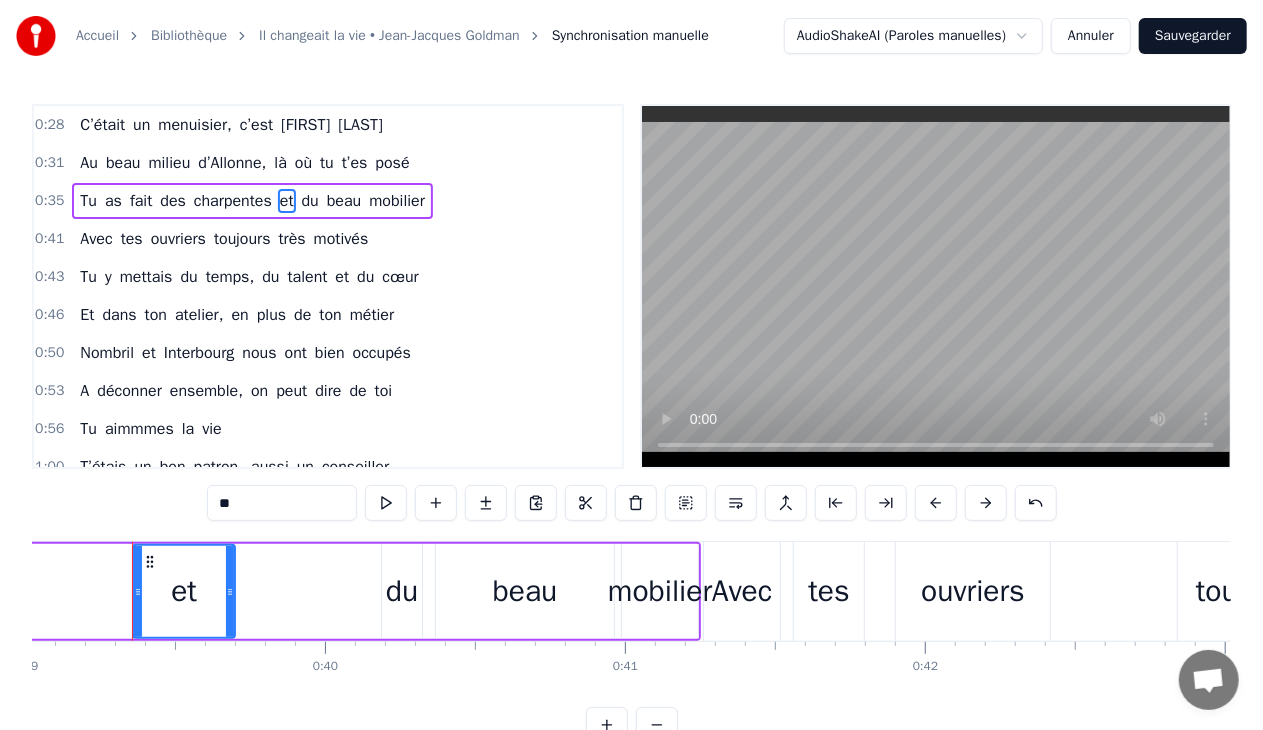 drag, startPoint x: 362, startPoint y: 591, endPoint x: 226, endPoint y: 586, distance: 136.09187 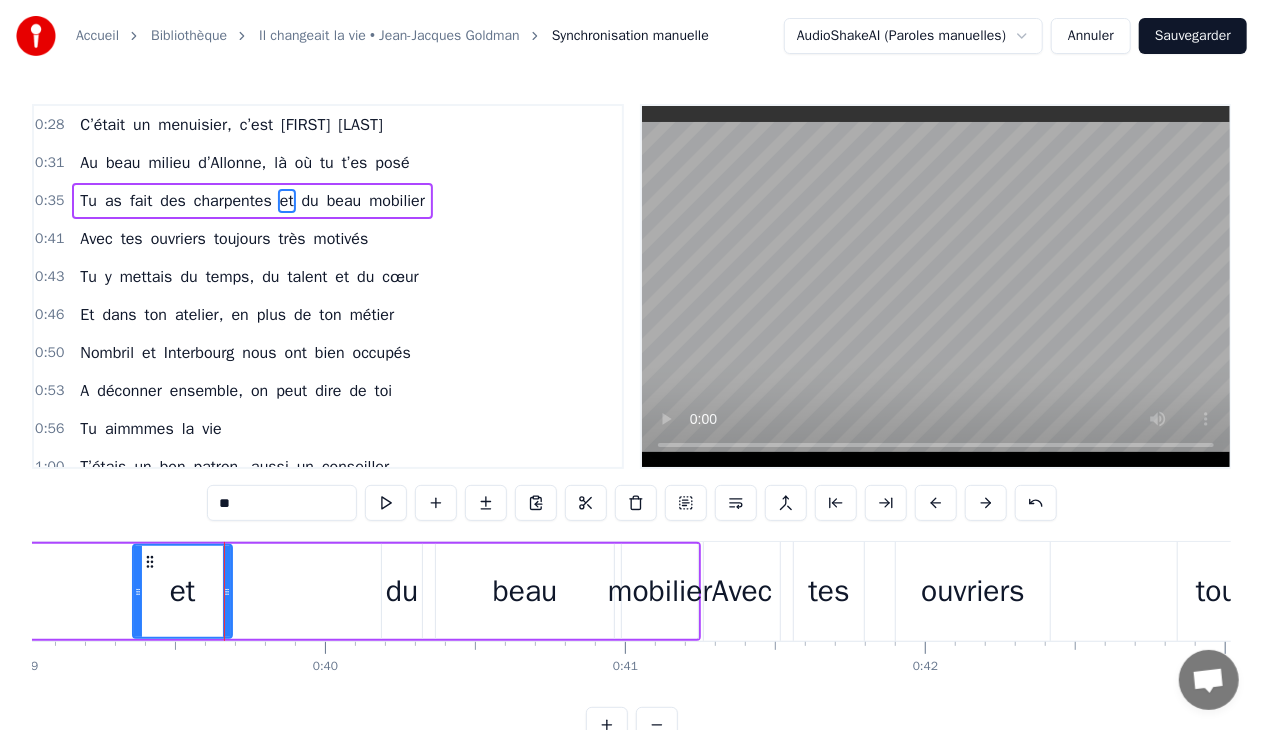click on "du" at bounding box center (402, 591) 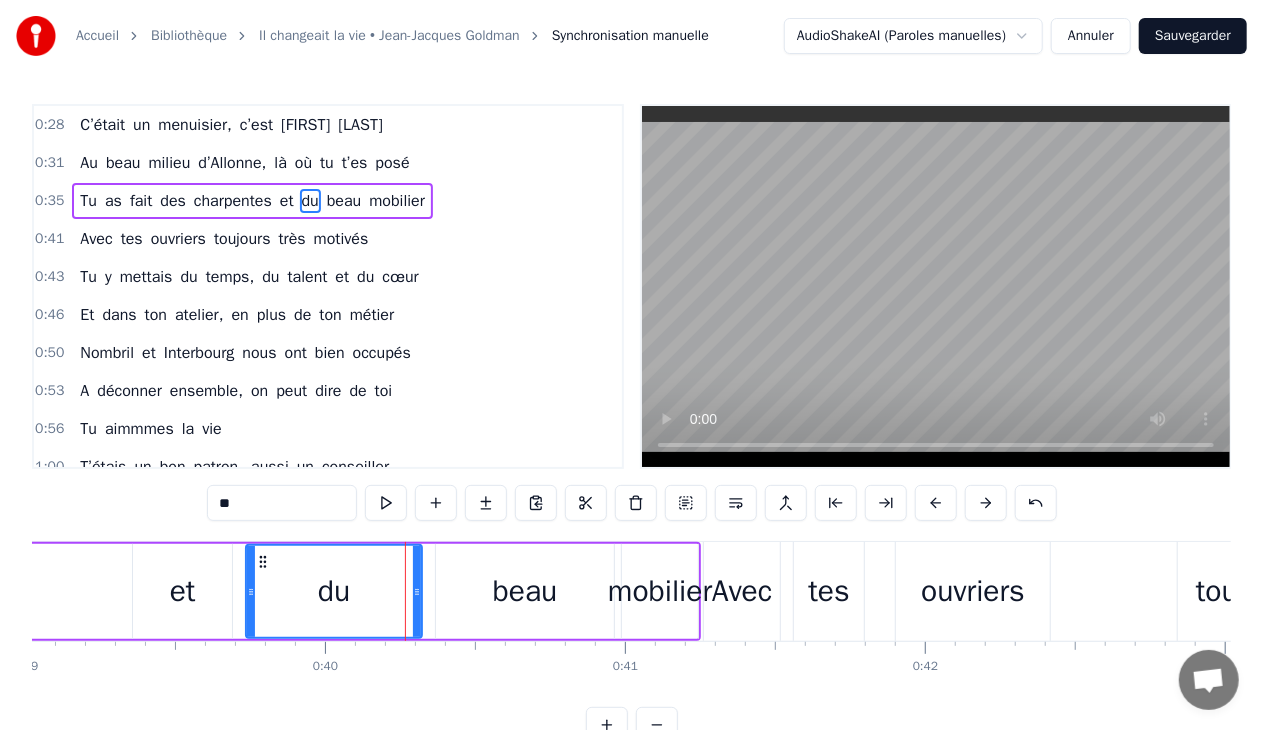 drag, startPoint x: 386, startPoint y: 590, endPoint x: 247, endPoint y: 586, distance: 139.05754 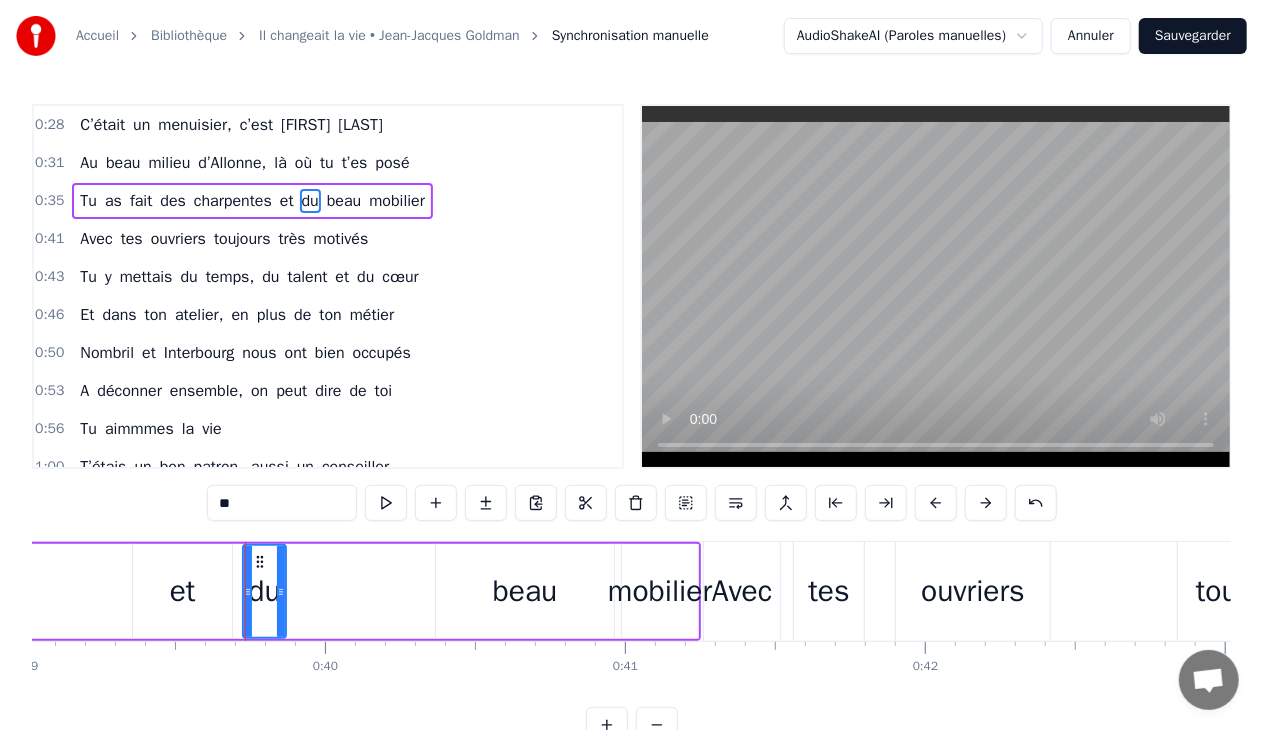 drag, startPoint x: 418, startPoint y: 590, endPoint x: 282, endPoint y: 595, distance: 136.09187 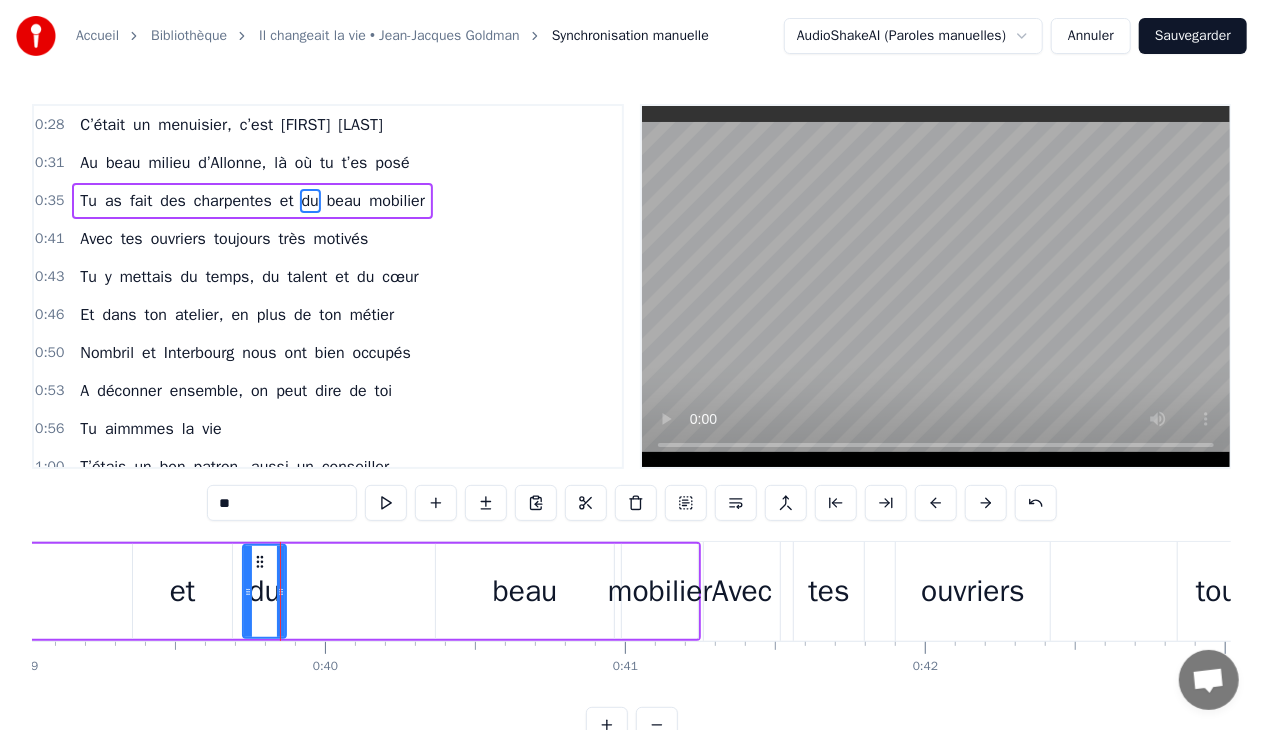 click on "beau" at bounding box center [525, 591] 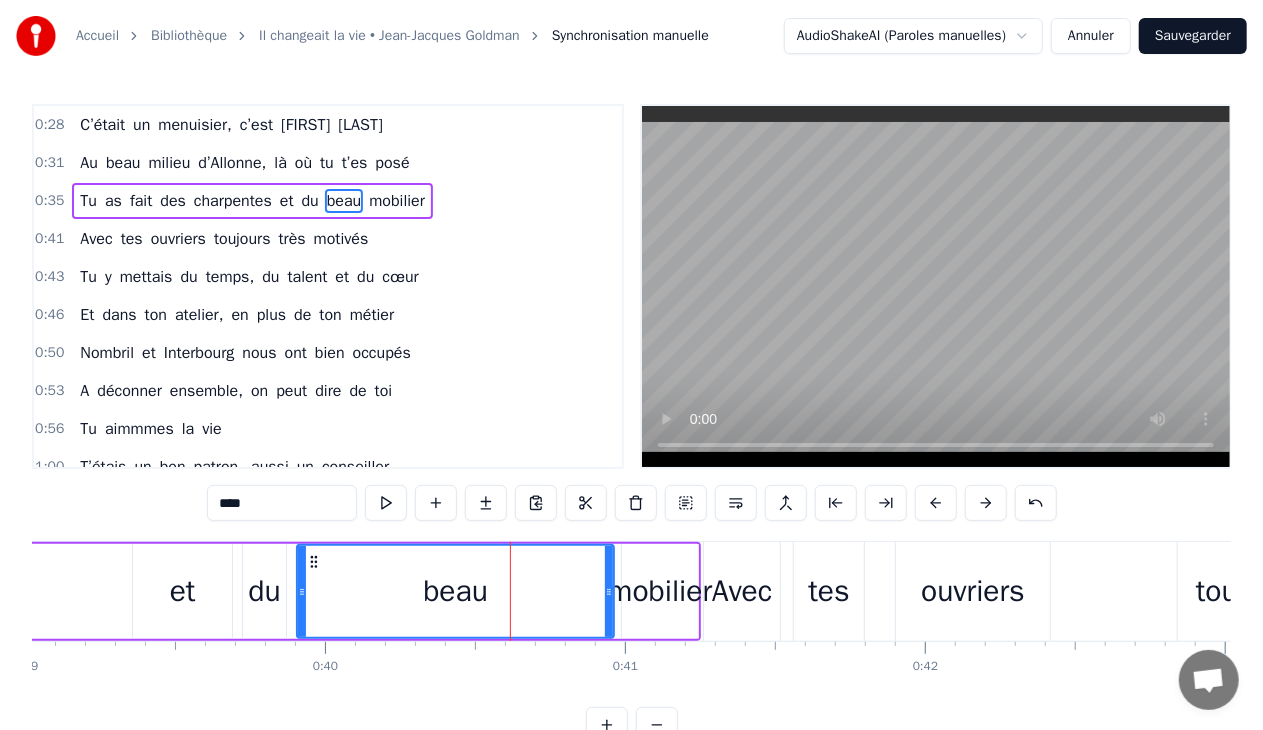 drag, startPoint x: 439, startPoint y: 588, endPoint x: 390, endPoint y: 594, distance: 49.365982 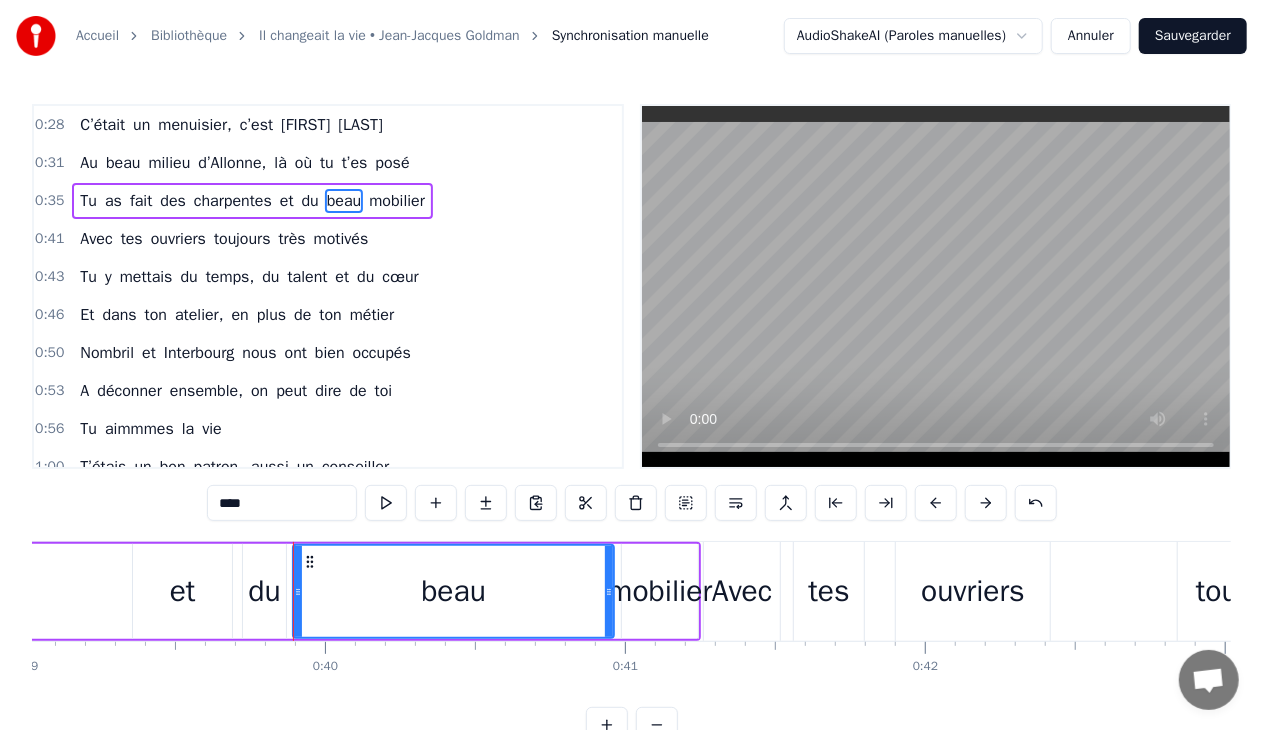 click on "mobilier" at bounding box center (660, 591) 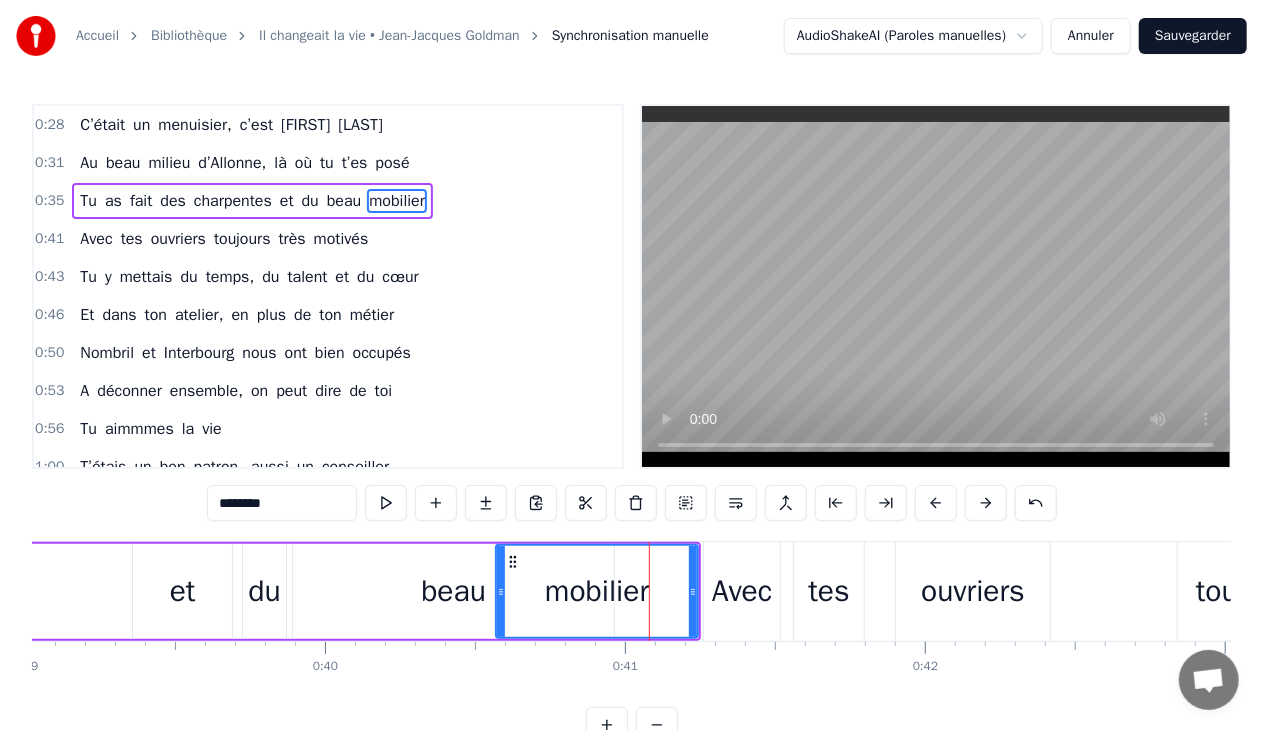drag, startPoint x: 624, startPoint y: 588, endPoint x: 498, endPoint y: 593, distance: 126.09917 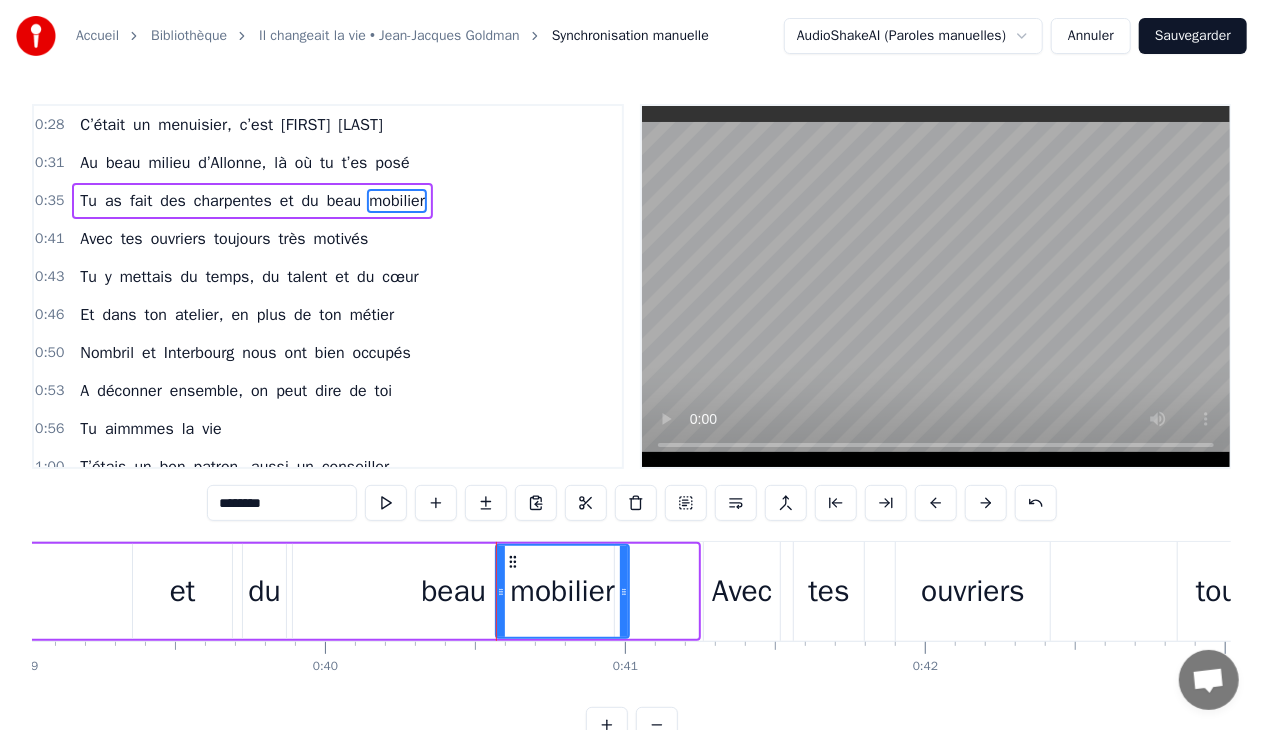 drag, startPoint x: 692, startPoint y: 591, endPoint x: 623, endPoint y: 602, distance: 69.87131 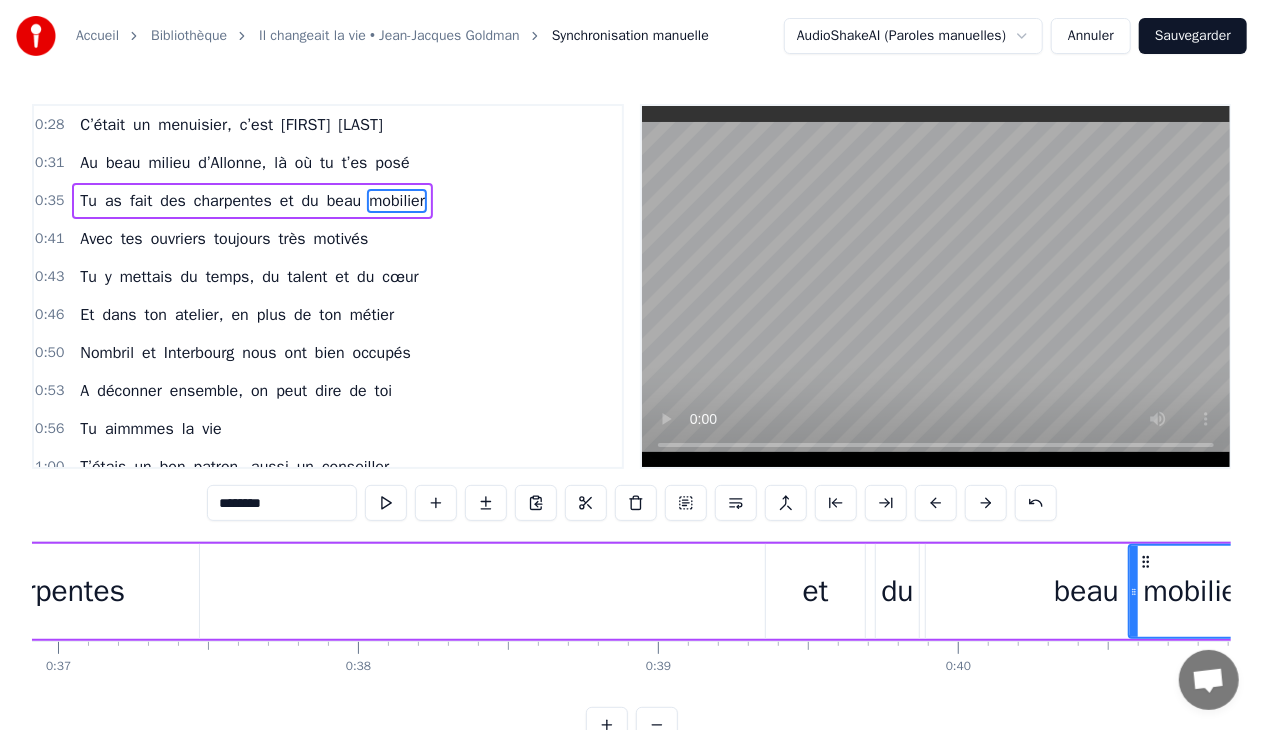 scroll, scrollTop: 0, scrollLeft: 11067, axis: horizontal 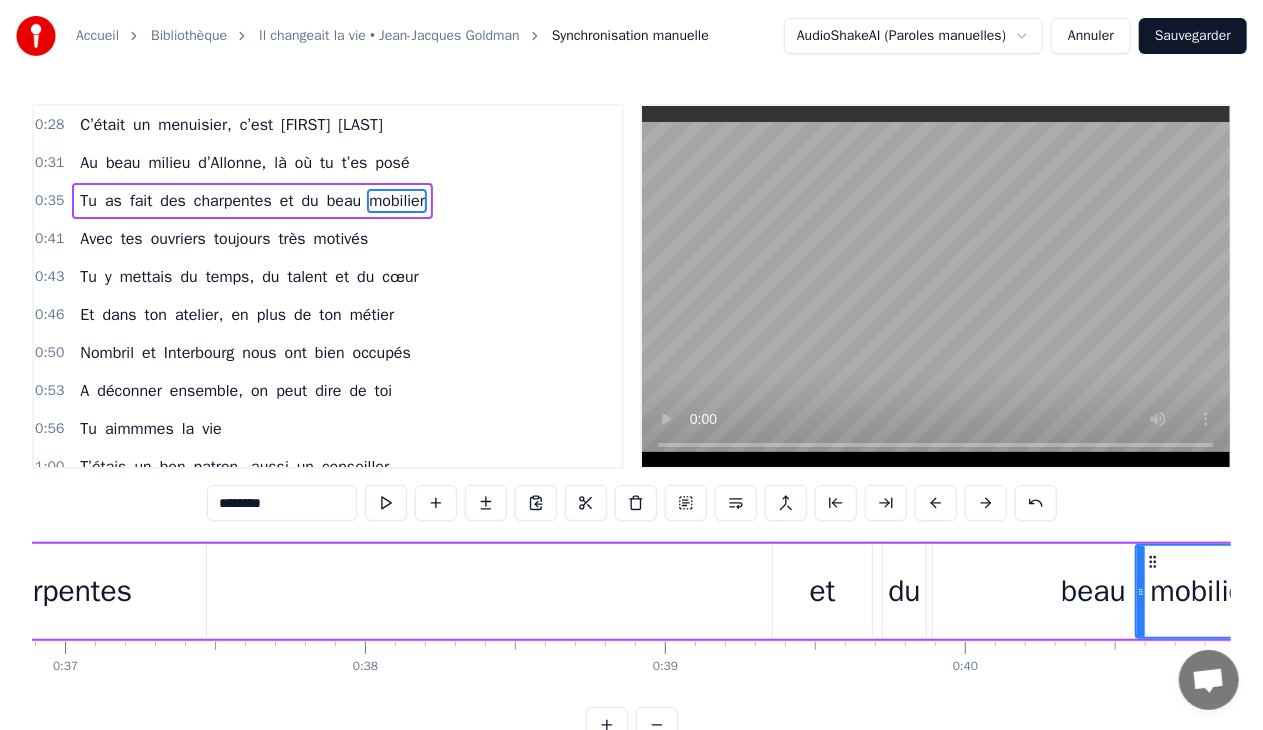 click on "et" at bounding box center (823, 591) 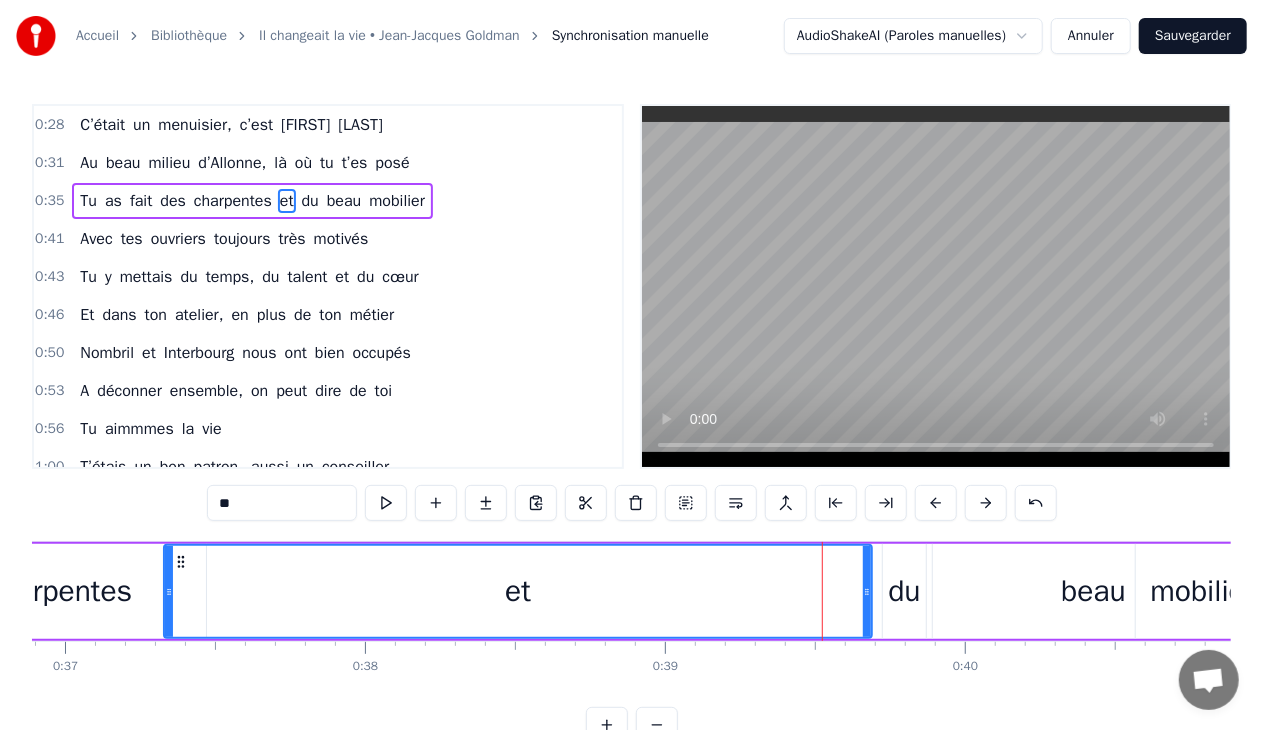 drag, startPoint x: 778, startPoint y: 592, endPoint x: 169, endPoint y: 585, distance: 609.0402 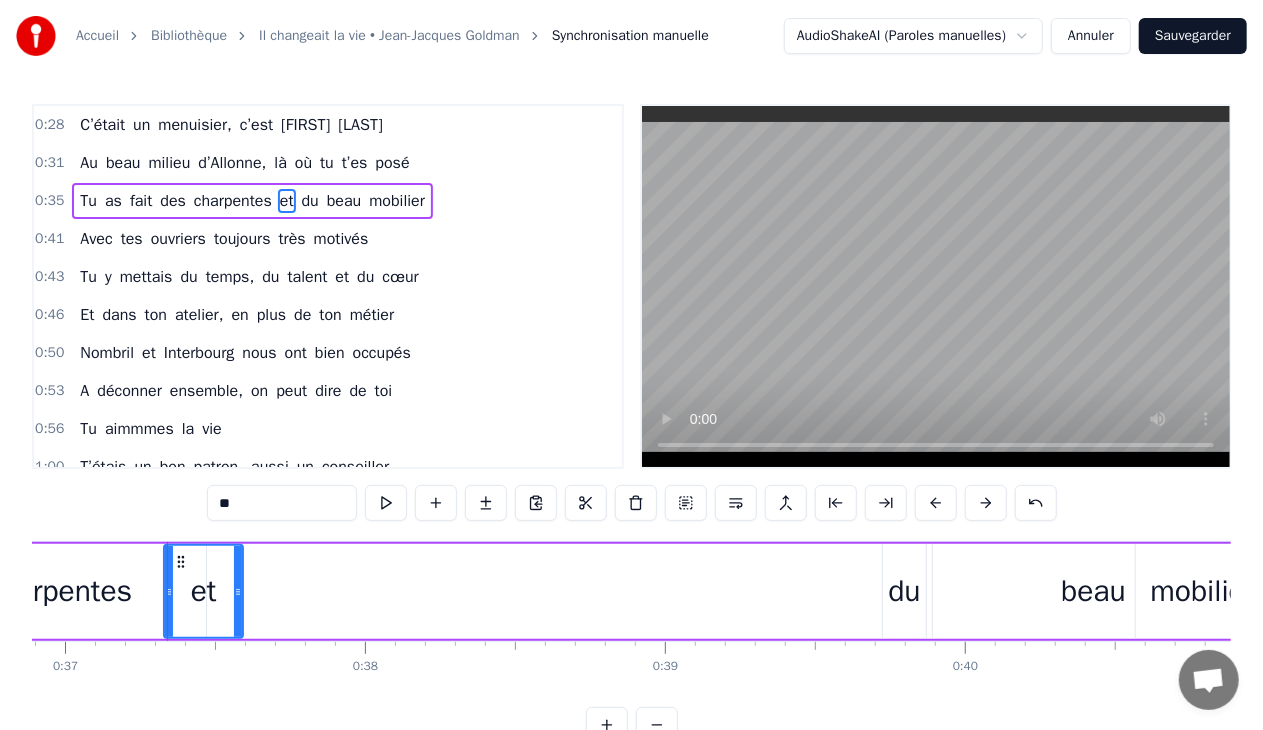 drag, startPoint x: 864, startPoint y: 592, endPoint x: 235, endPoint y: 600, distance: 629.05084 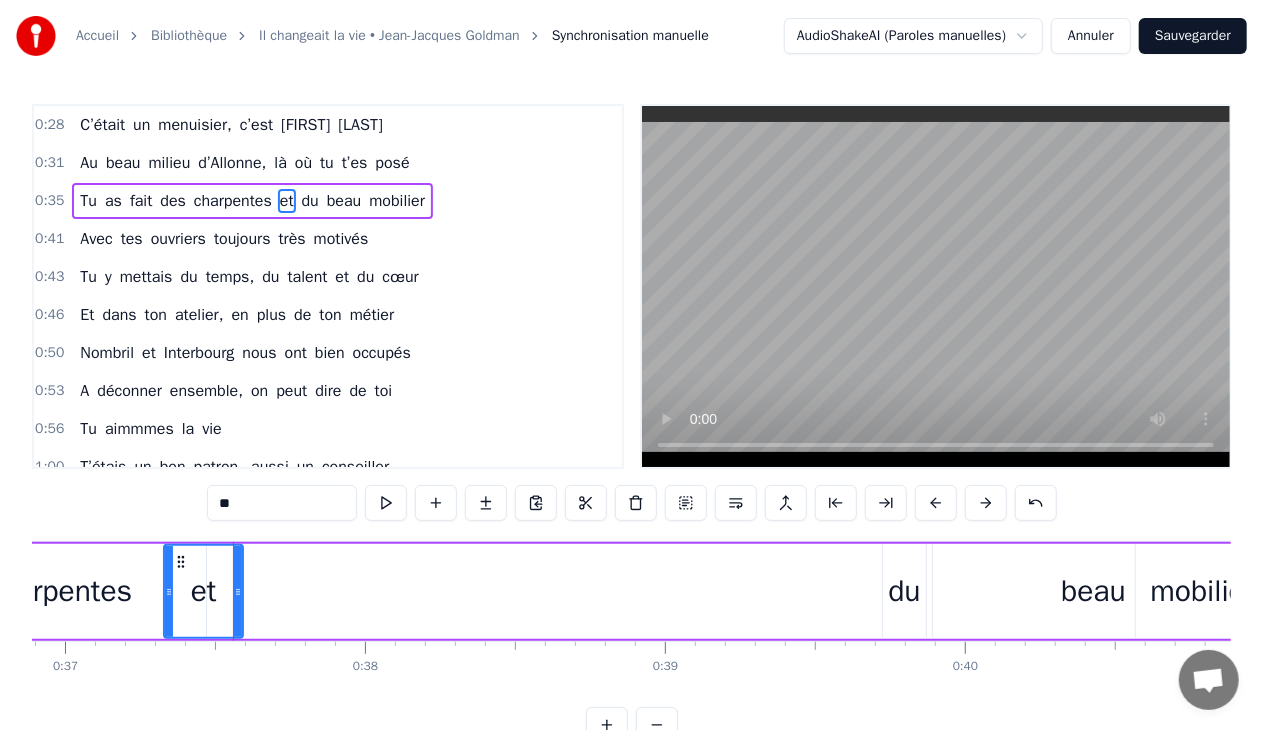 click on "du" at bounding box center (904, 591) 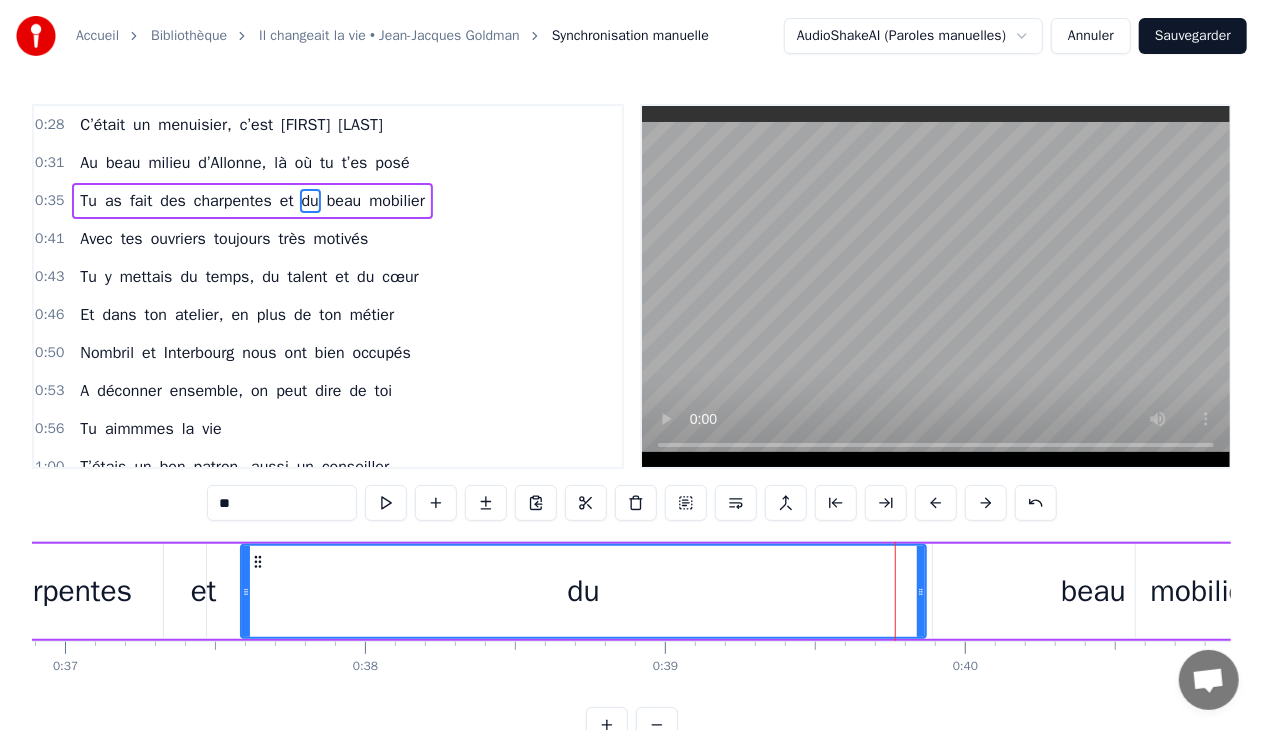 drag, startPoint x: 884, startPoint y: 592, endPoint x: 242, endPoint y: 536, distance: 644.43774 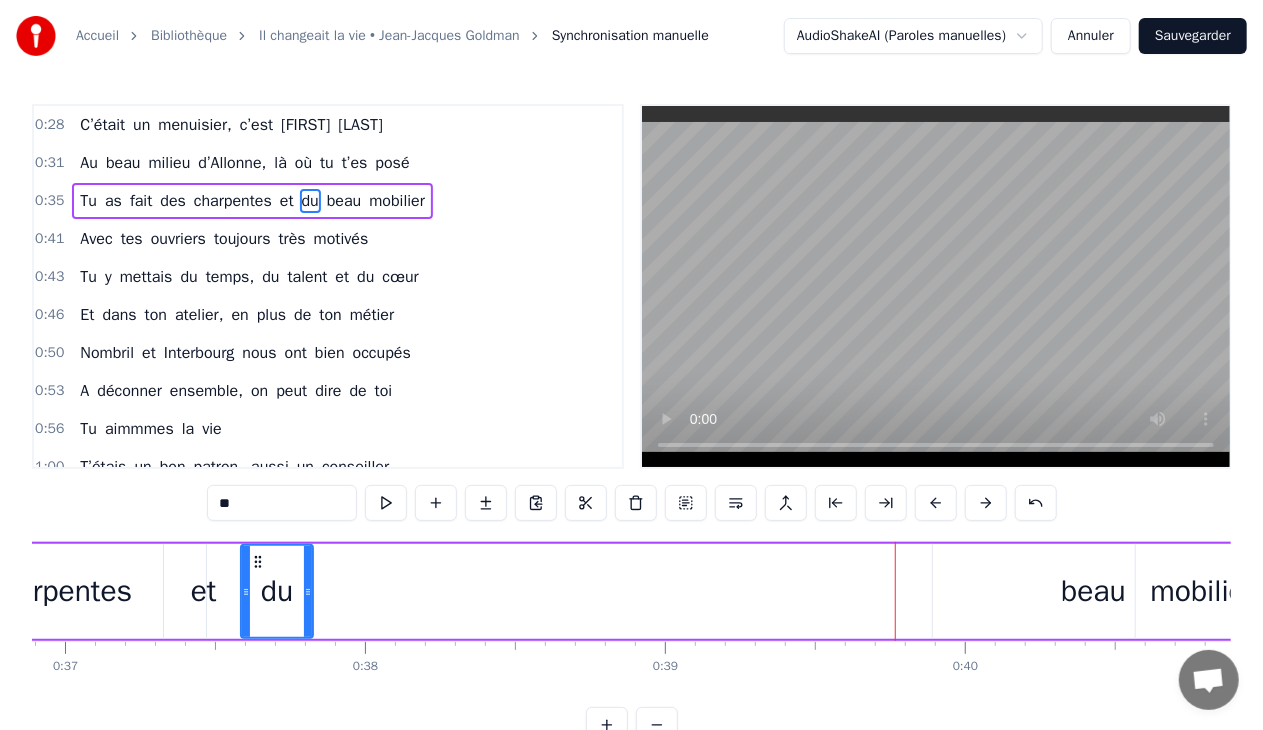 drag, startPoint x: 923, startPoint y: 594, endPoint x: 310, endPoint y: 615, distance: 613.3596 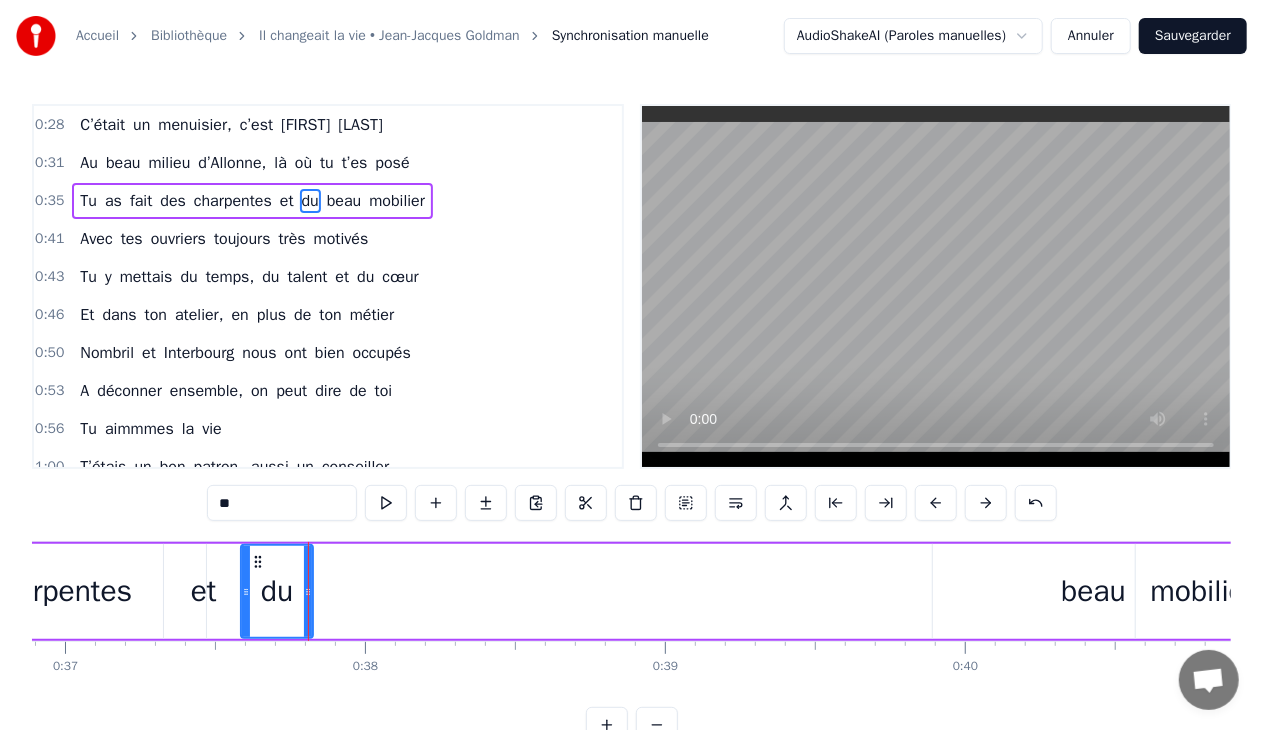 click on "beau" at bounding box center [1093, 591] 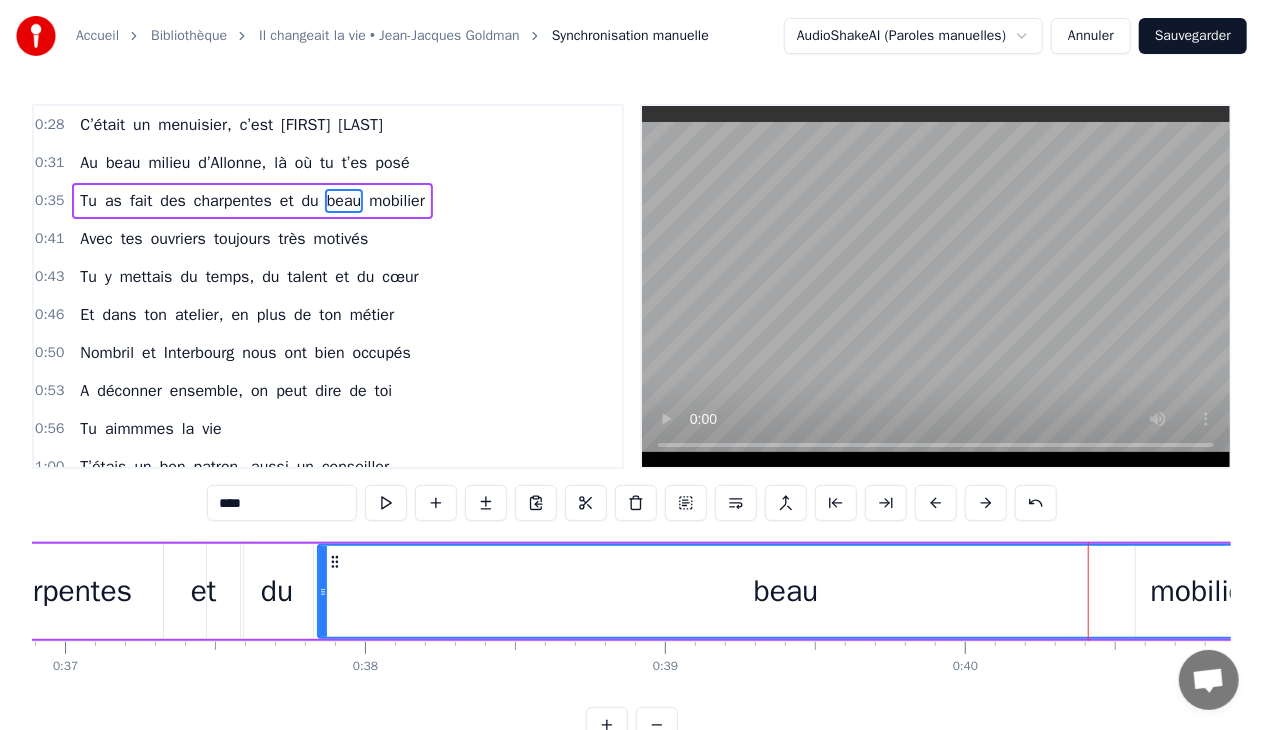drag, startPoint x: 936, startPoint y: 593, endPoint x: 353, endPoint y: 556, distance: 584.1729 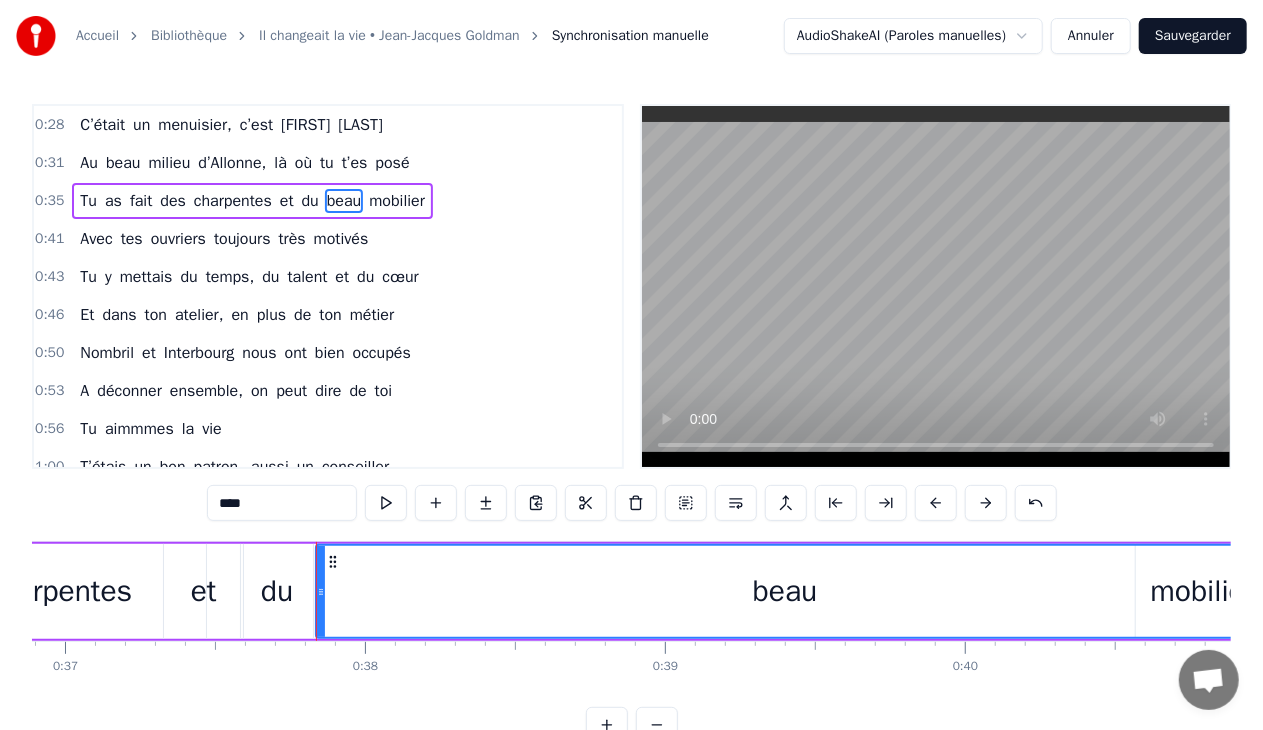 click on "beau" at bounding box center [785, 591] 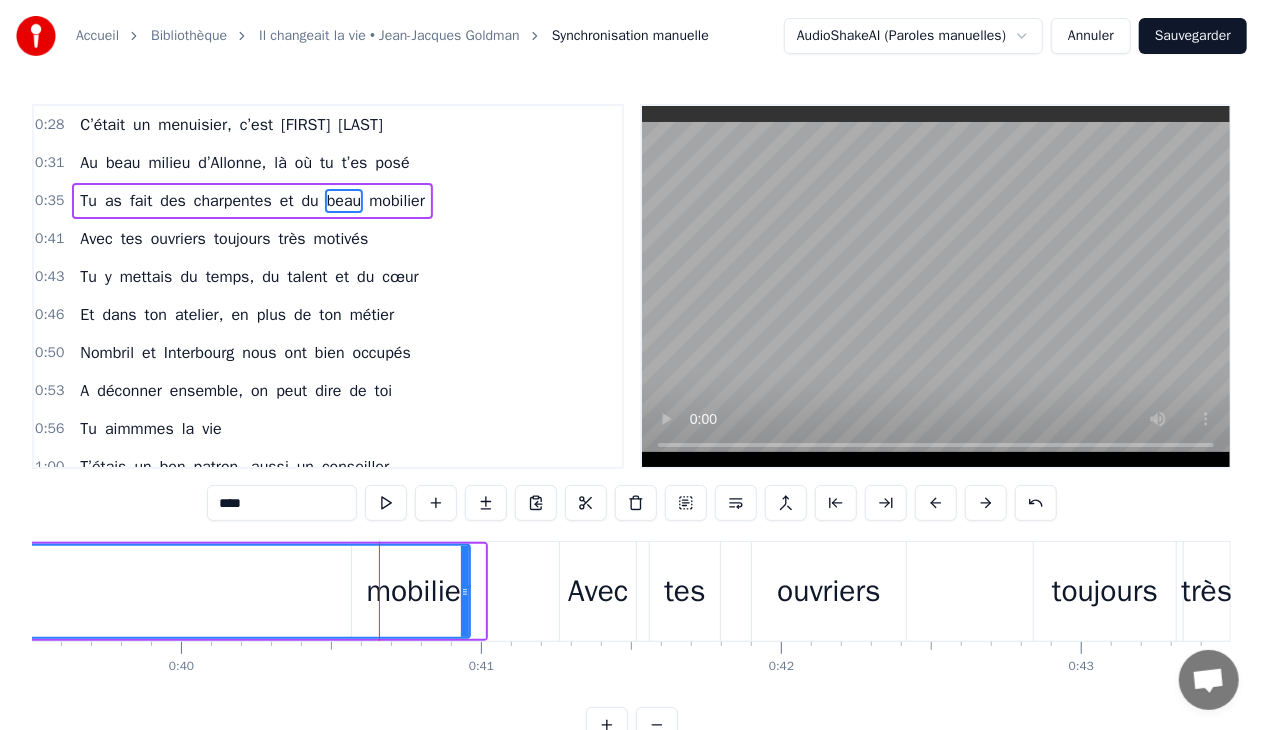 scroll, scrollTop: 0, scrollLeft: 12098, axis: horizontal 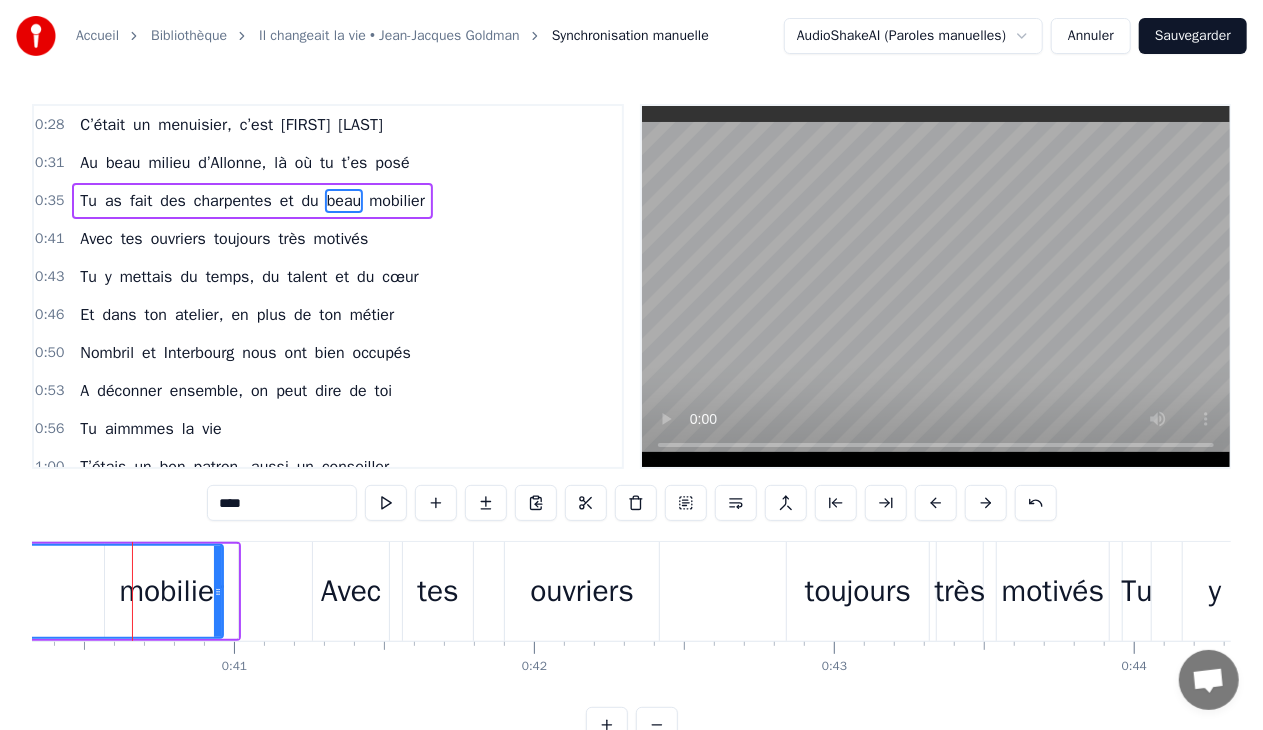 click 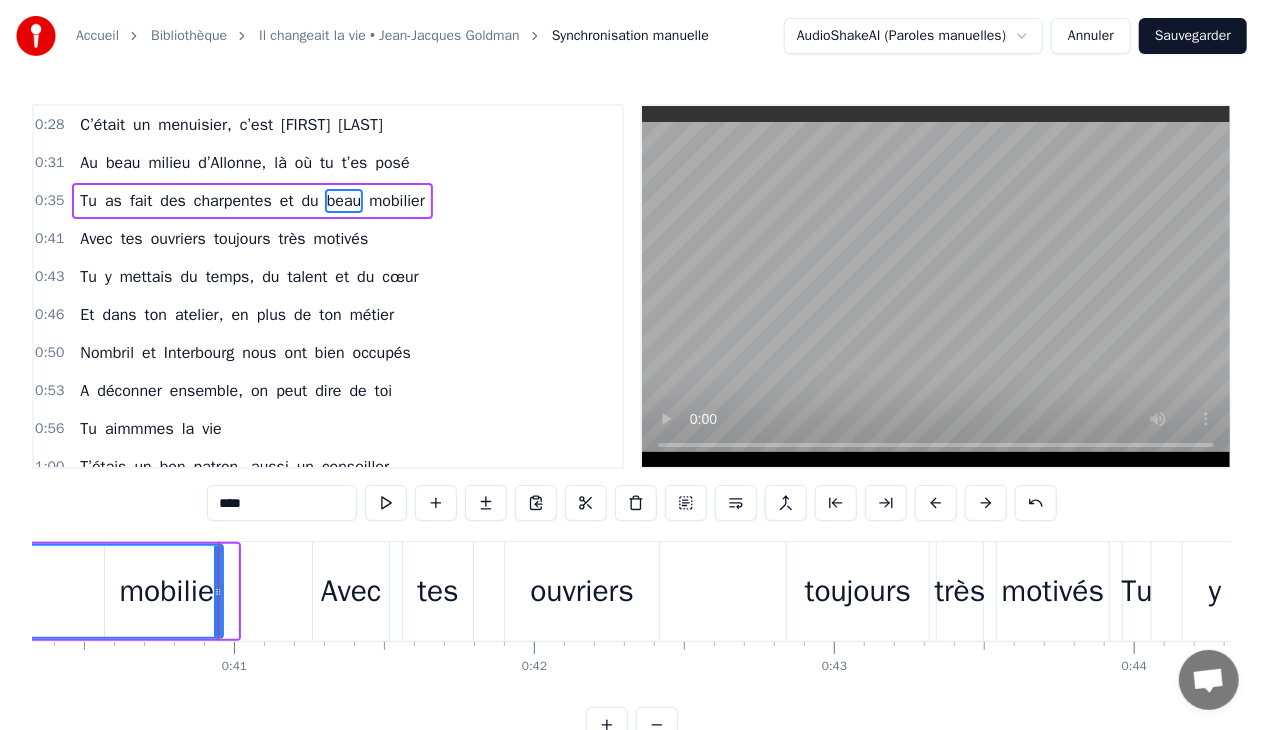 click on "beau" at bounding box center (-246, 591) 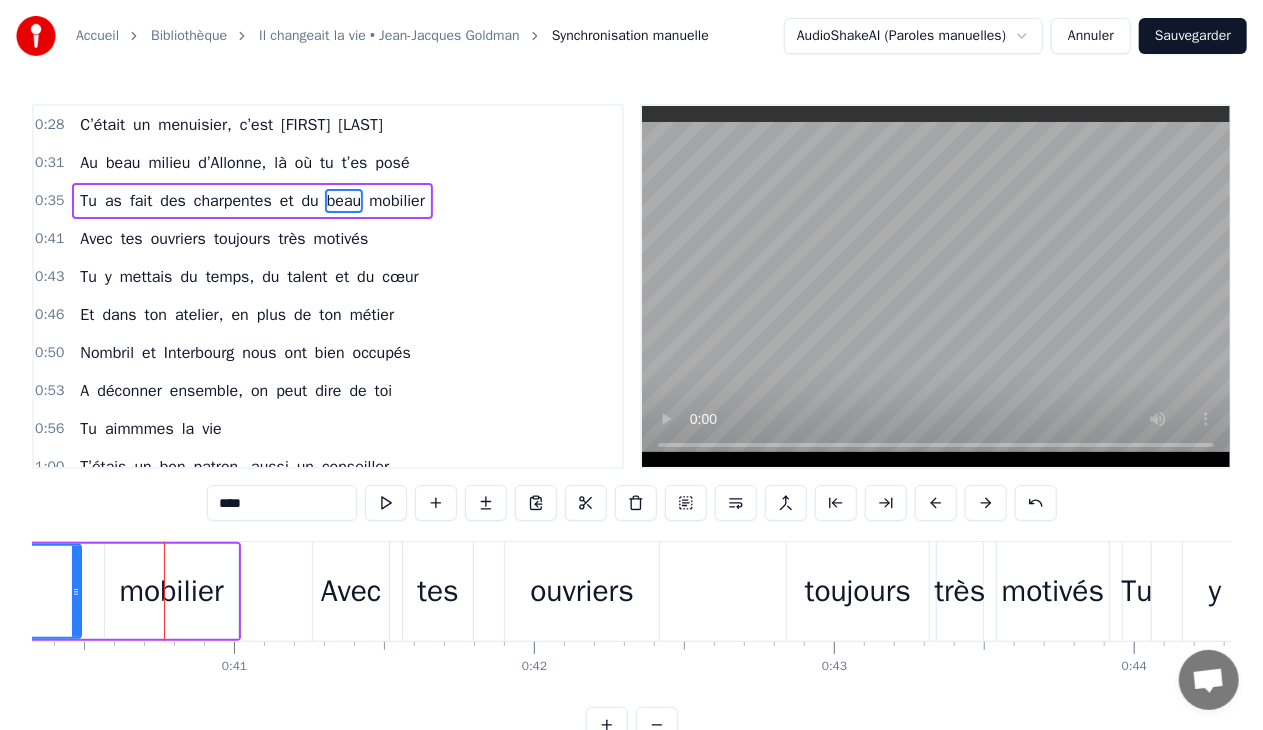 drag, startPoint x: 217, startPoint y: 590, endPoint x: 64, endPoint y: 574, distance: 153.83432 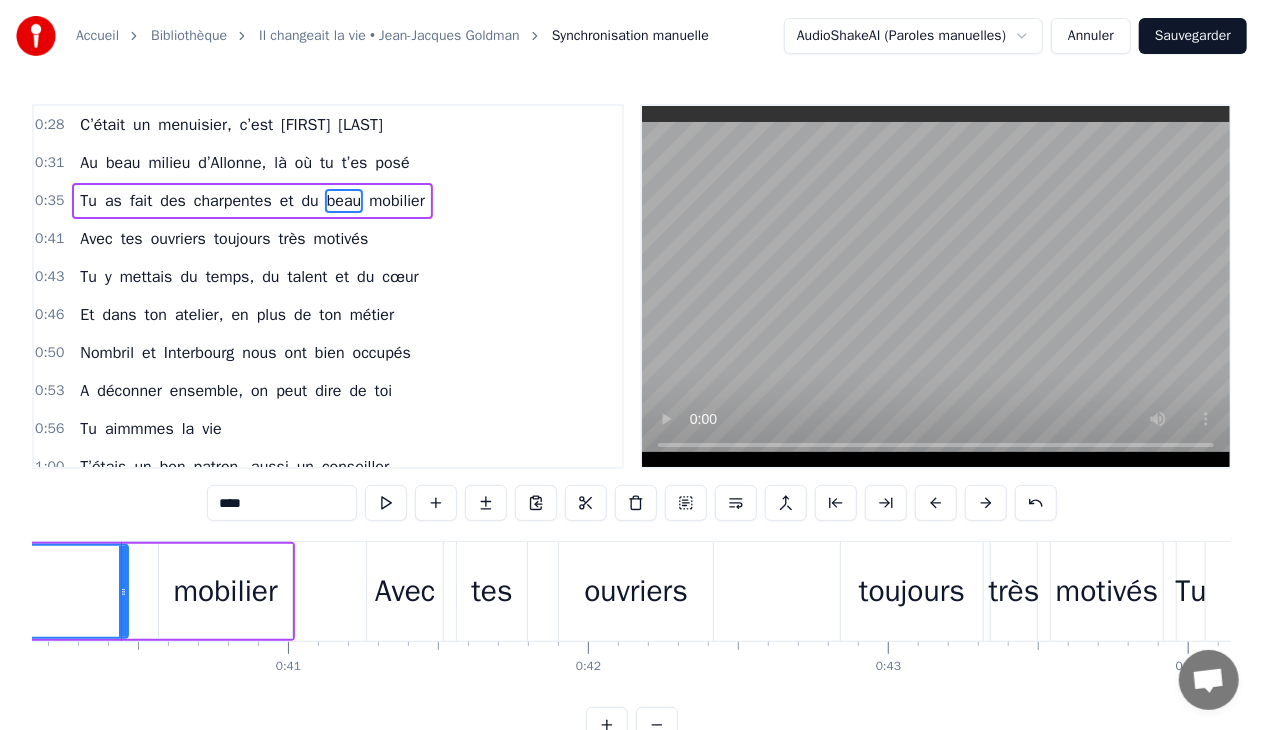 scroll, scrollTop: 0, scrollLeft: 12032, axis: horizontal 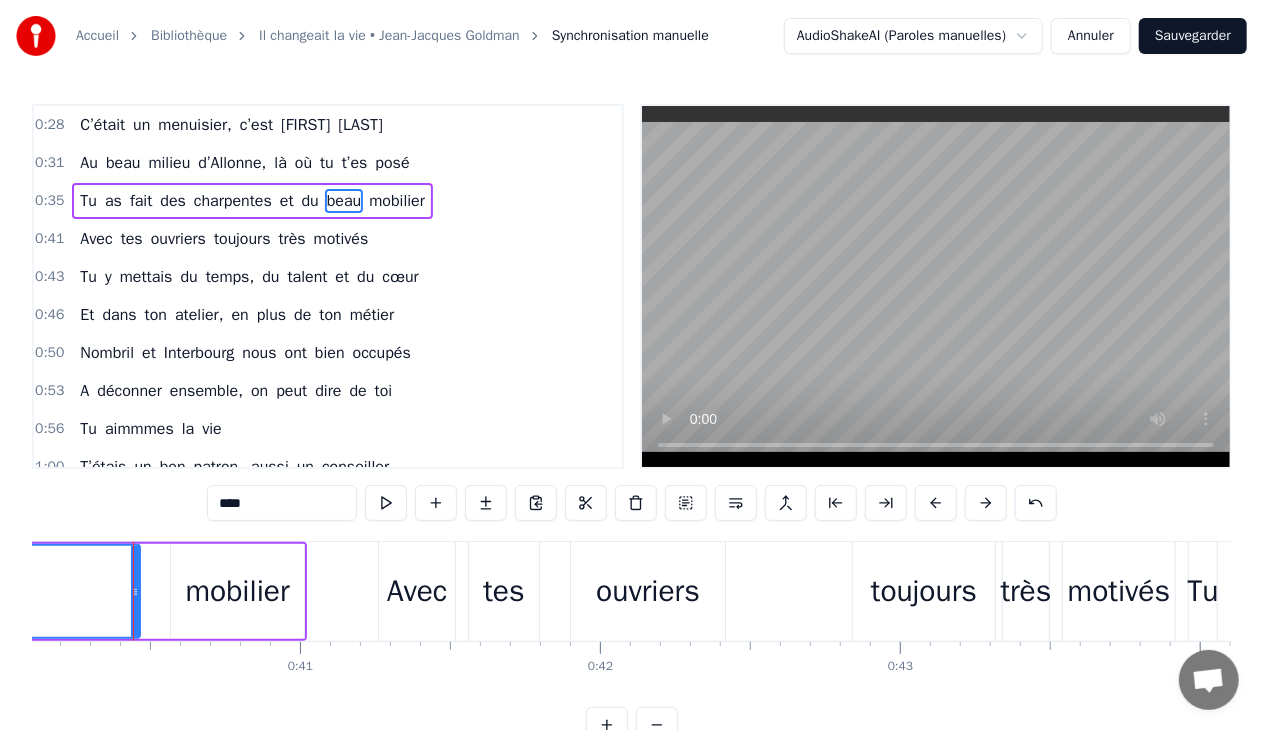 click on "mobilier" at bounding box center [237, 591] 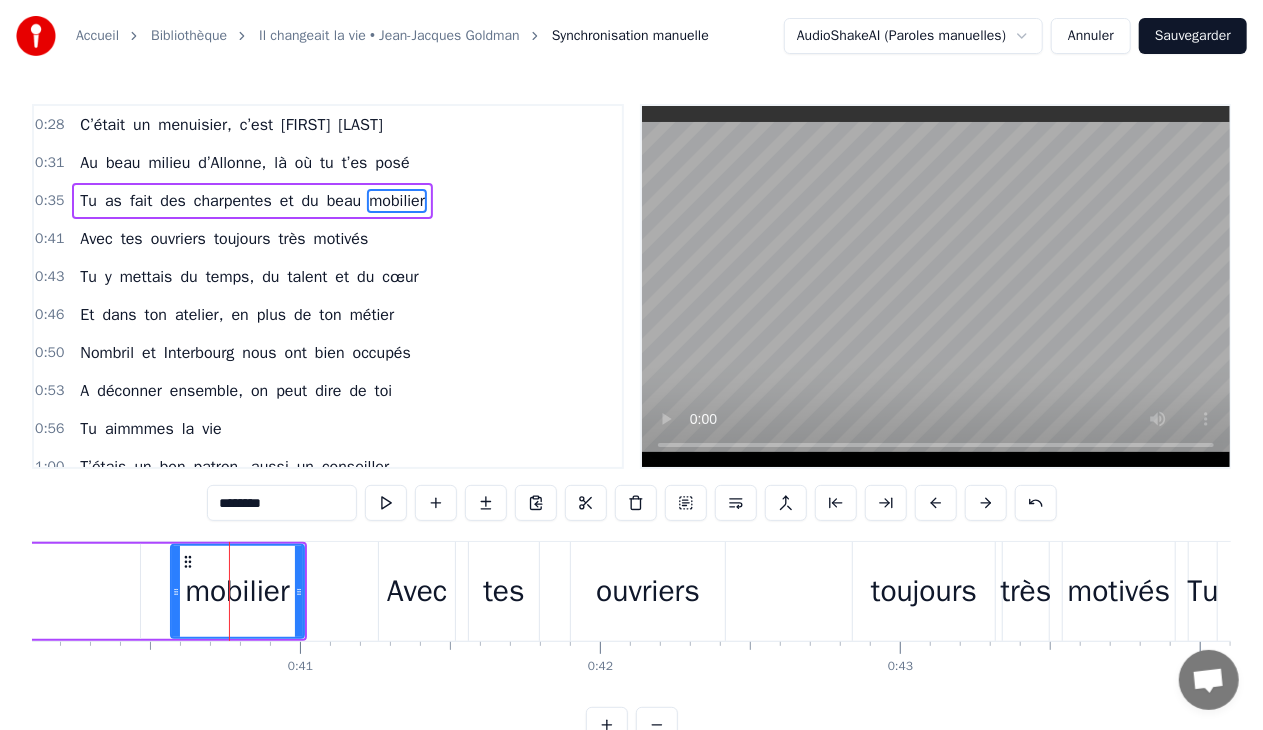 click on "beau" at bounding box center (-255, 591) 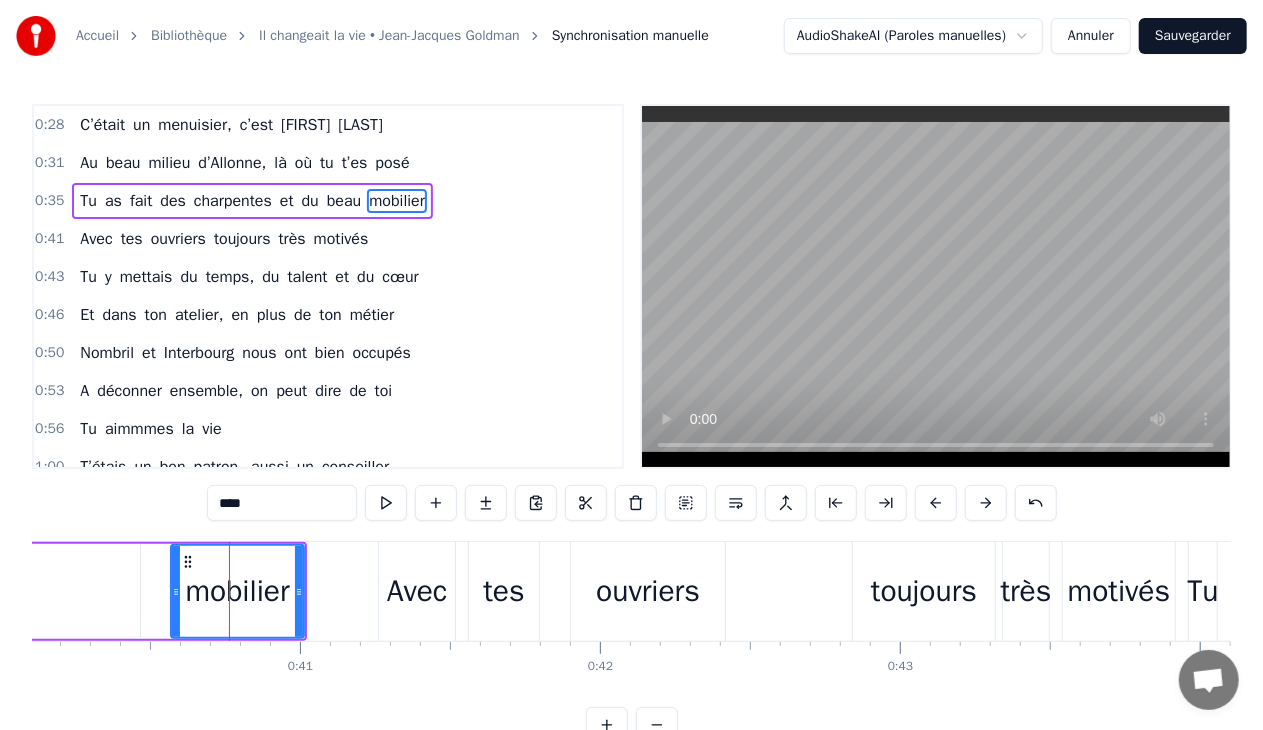 scroll, scrollTop: 0, scrollLeft: 12010, axis: horizontal 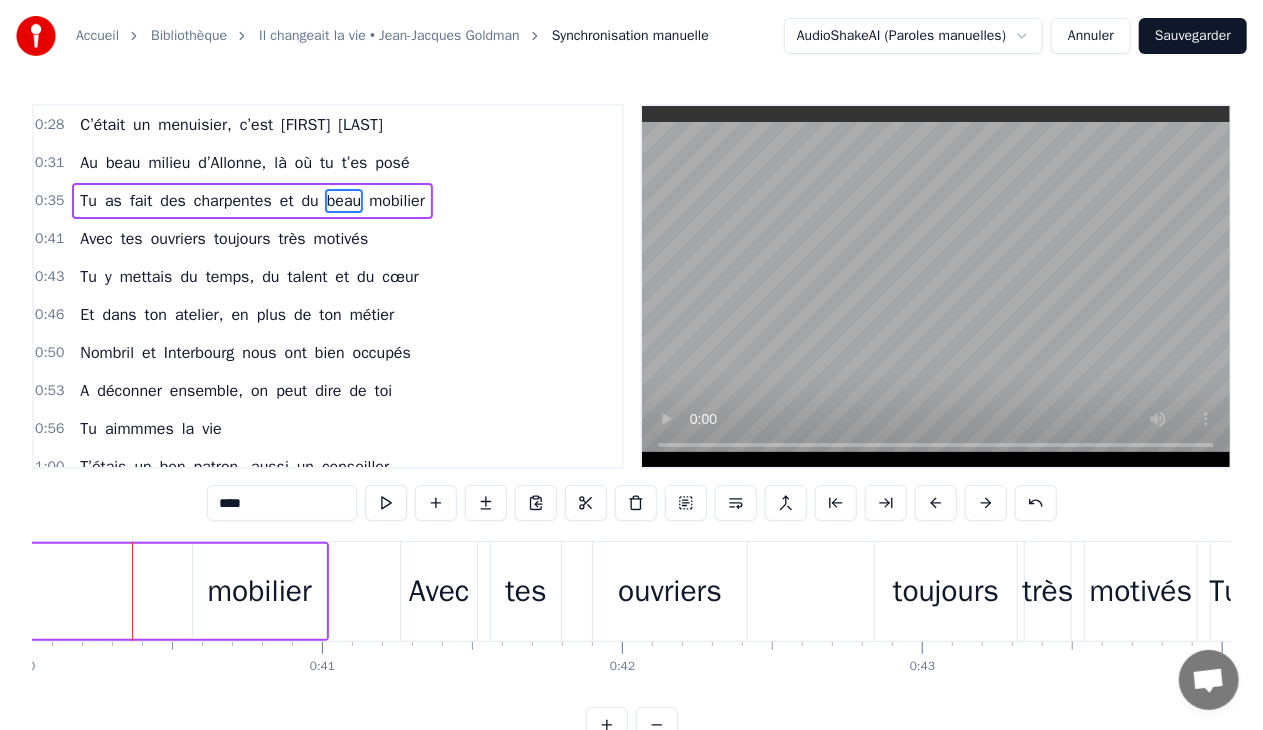 drag, startPoint x: 156, startPoint y: 592, endPoint x: 0, endPoint y: 601, distance: 156.2594 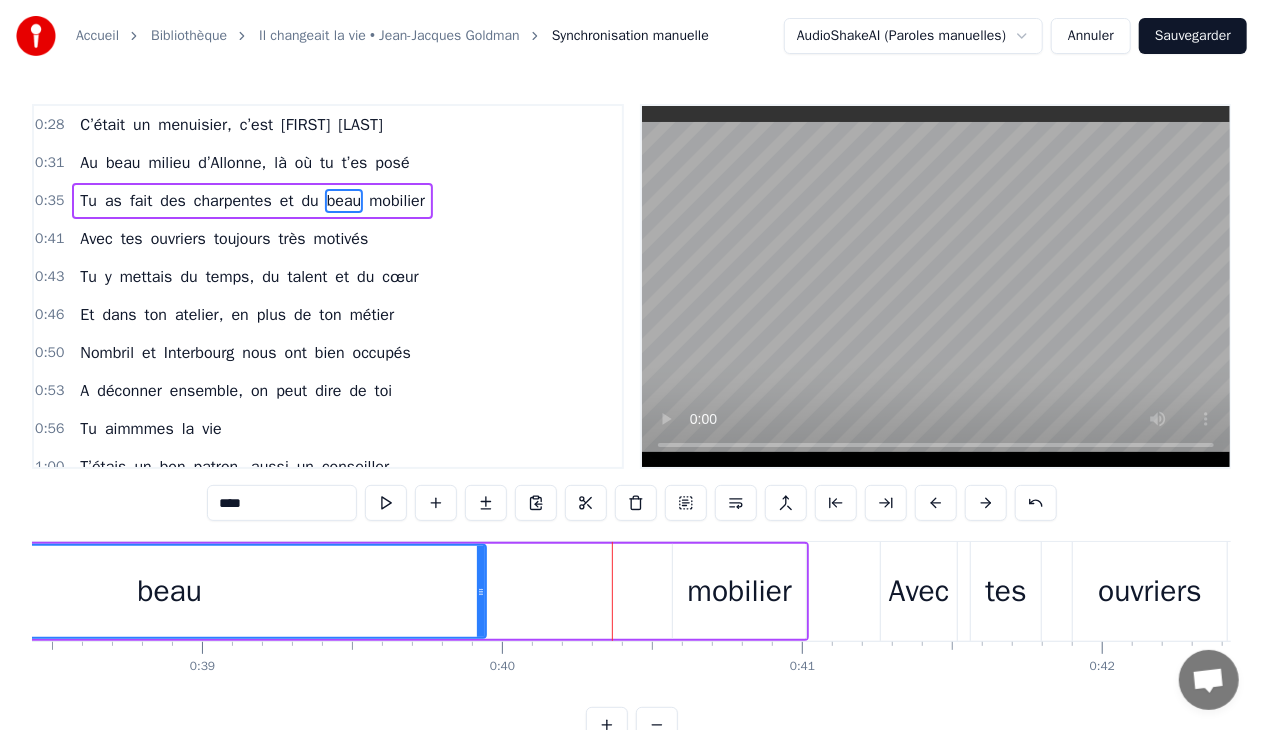 scroll, scrollTop: 0, scrollLeft: 11490, axis: horizontal 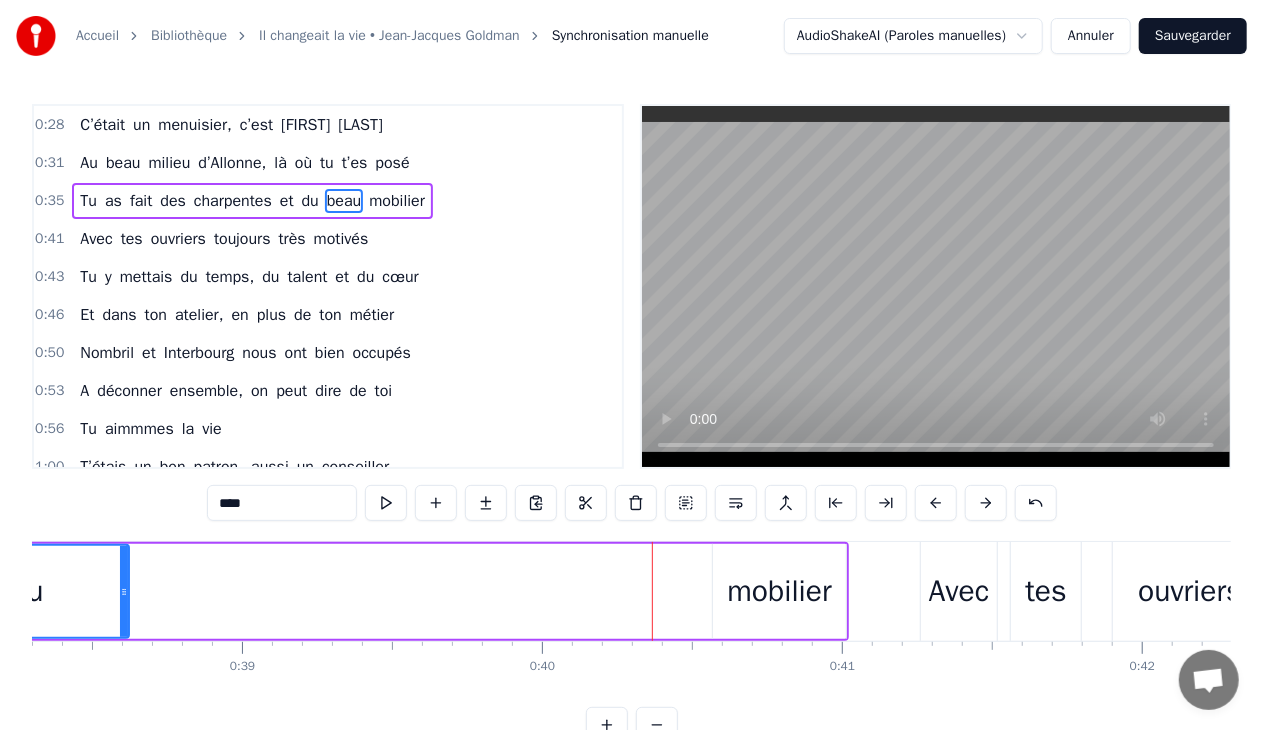 drag, startPoint x: 522, startPoint y: 582, endPoint x: 108, endPoint y: 601, distance: 414.43576 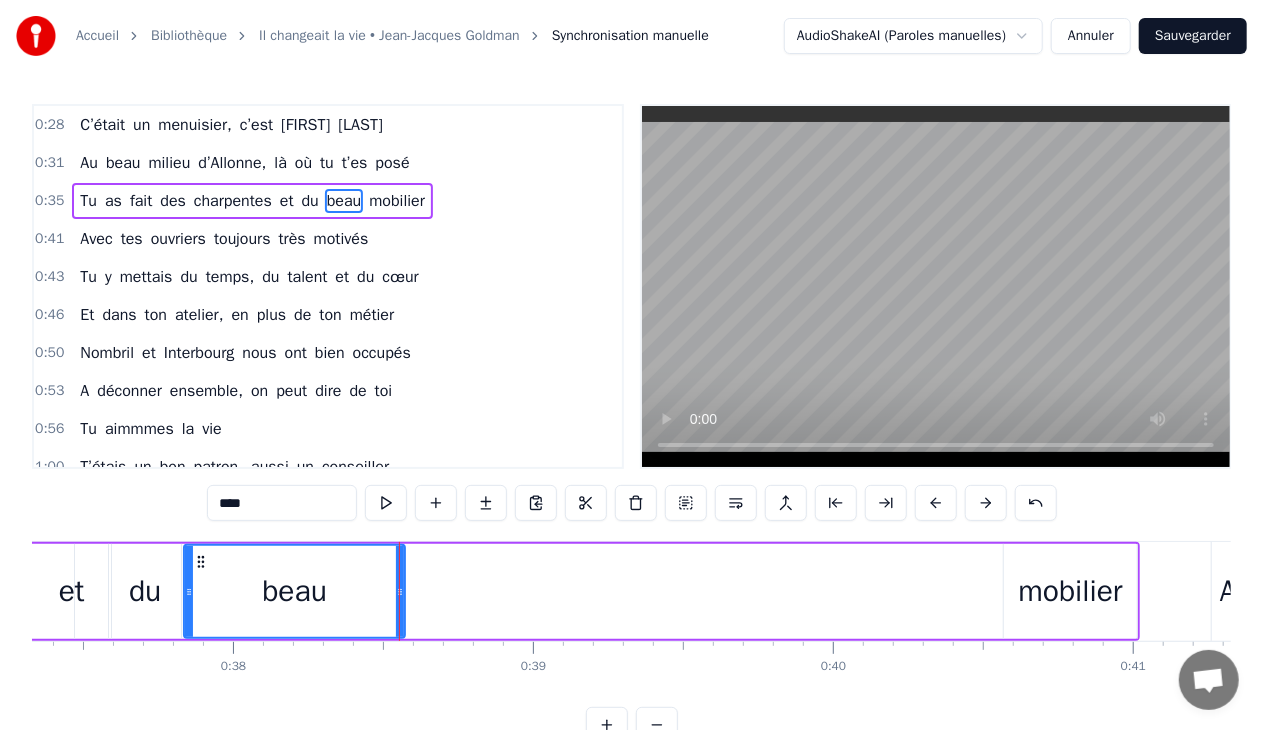 scroll, scrollTop: 0, scrollLeft: 11079, axis: horizontal 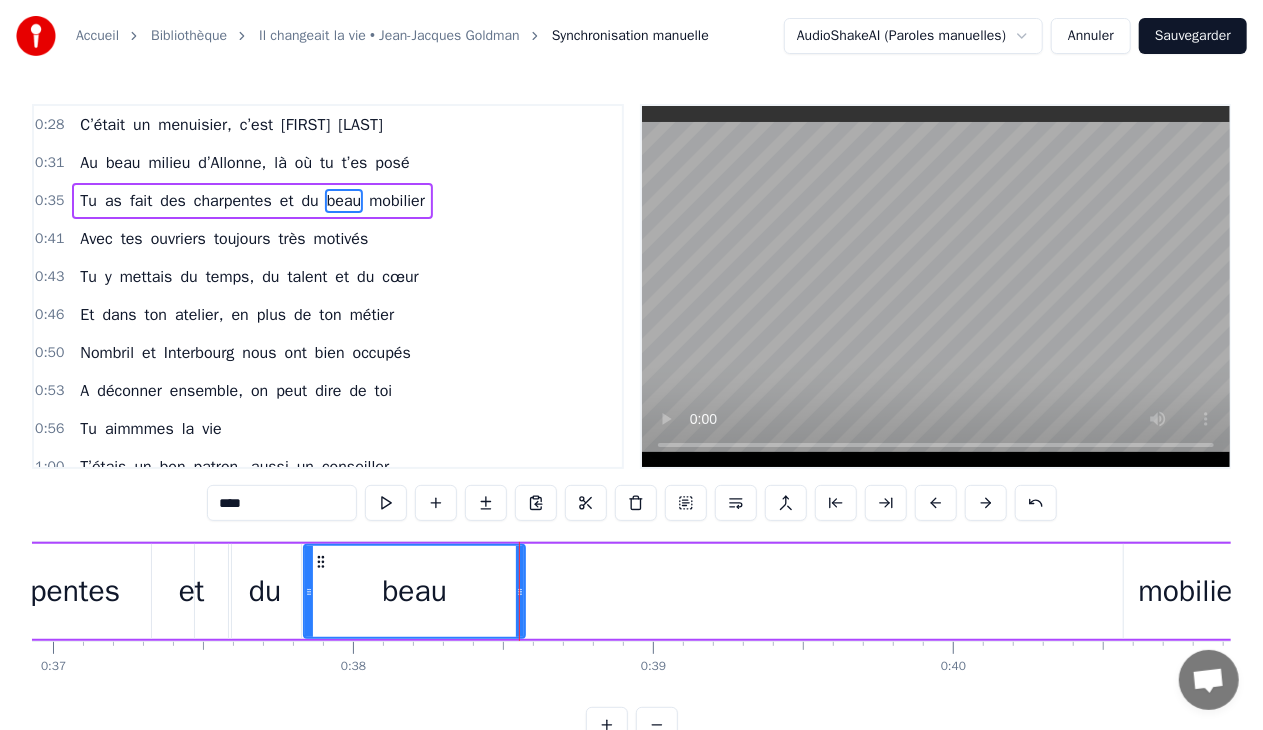 drag, startPoint x: 519, startPoint y: 588, endPoint x: 441, endPoint y: 593, distance: 78.160095 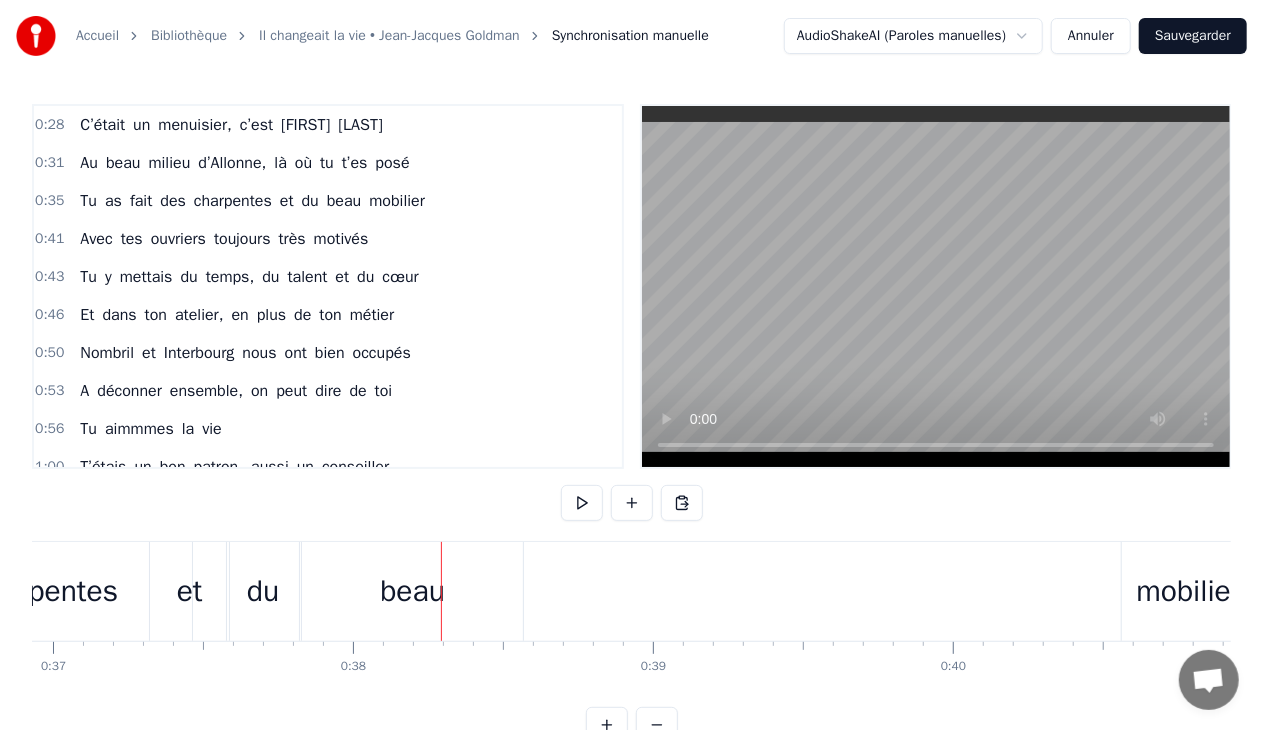 click on "beau" at bounding box center (412, 591) 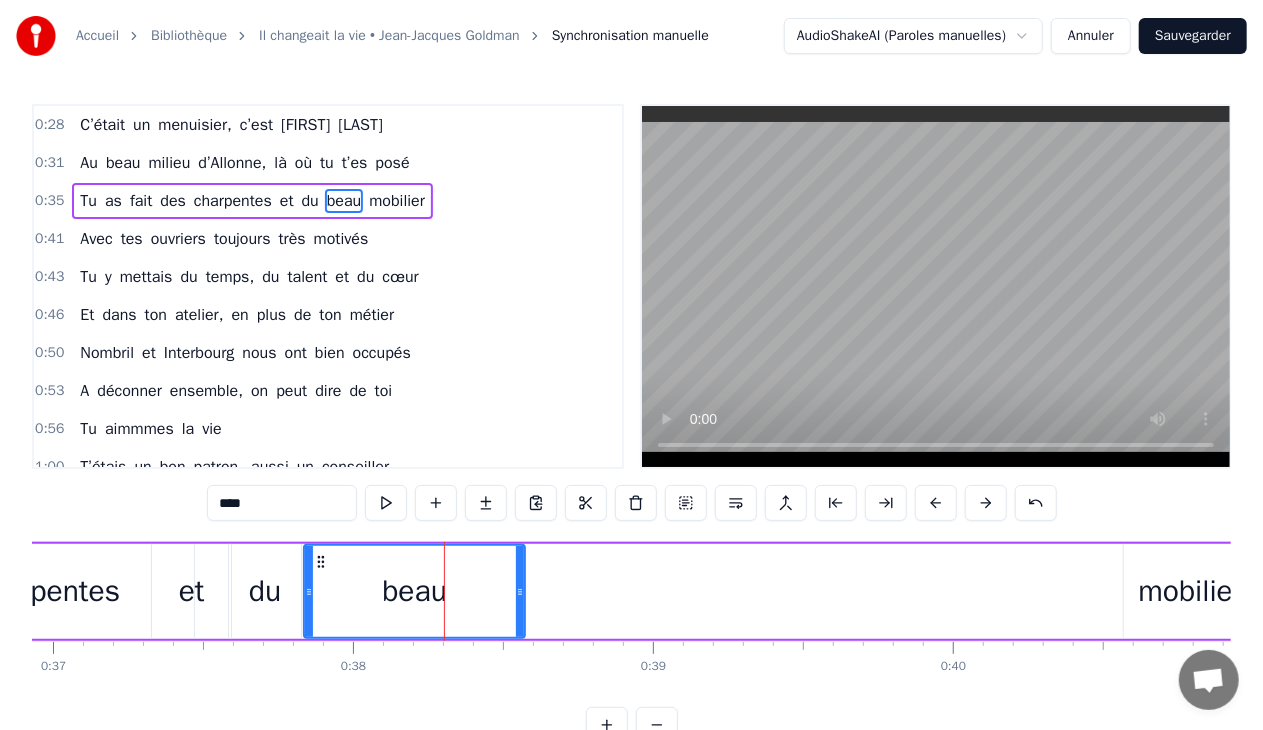 click 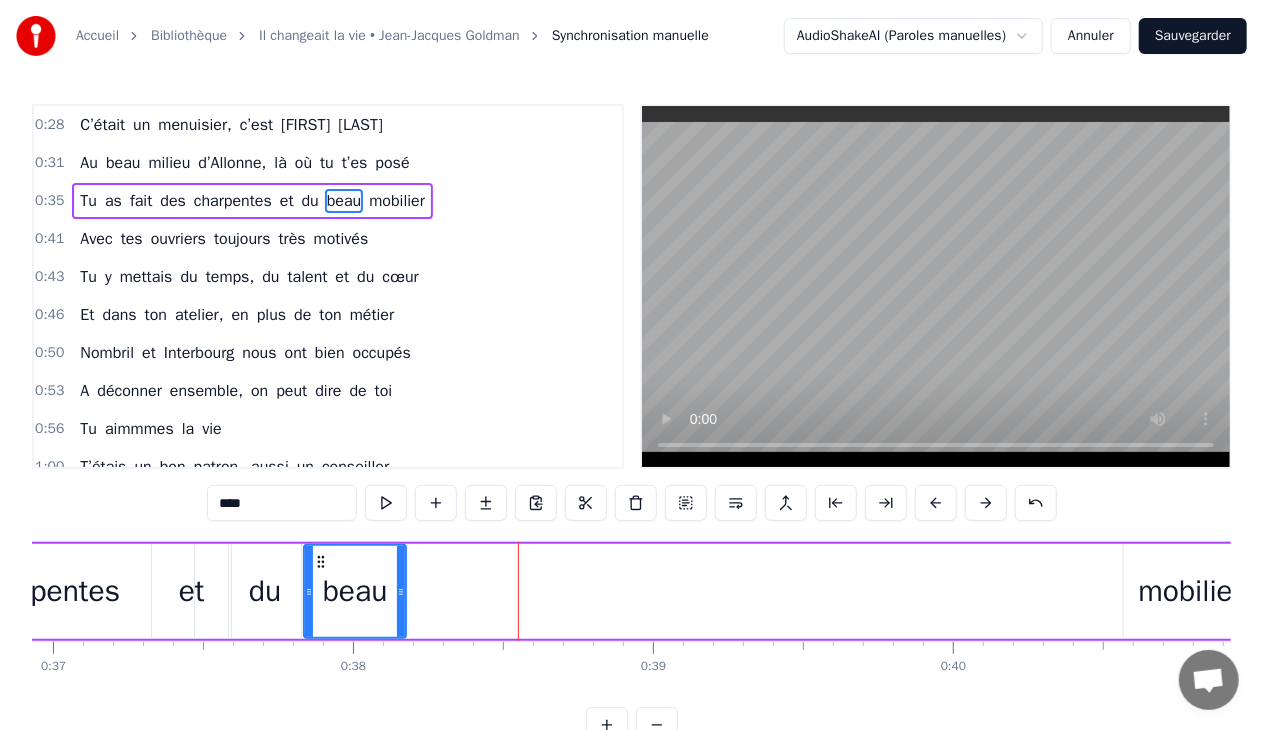 drag, startPoint x: 517, startPoint y: 590, endPoint x: 399, endPoint y: 599, distance: 118.34272 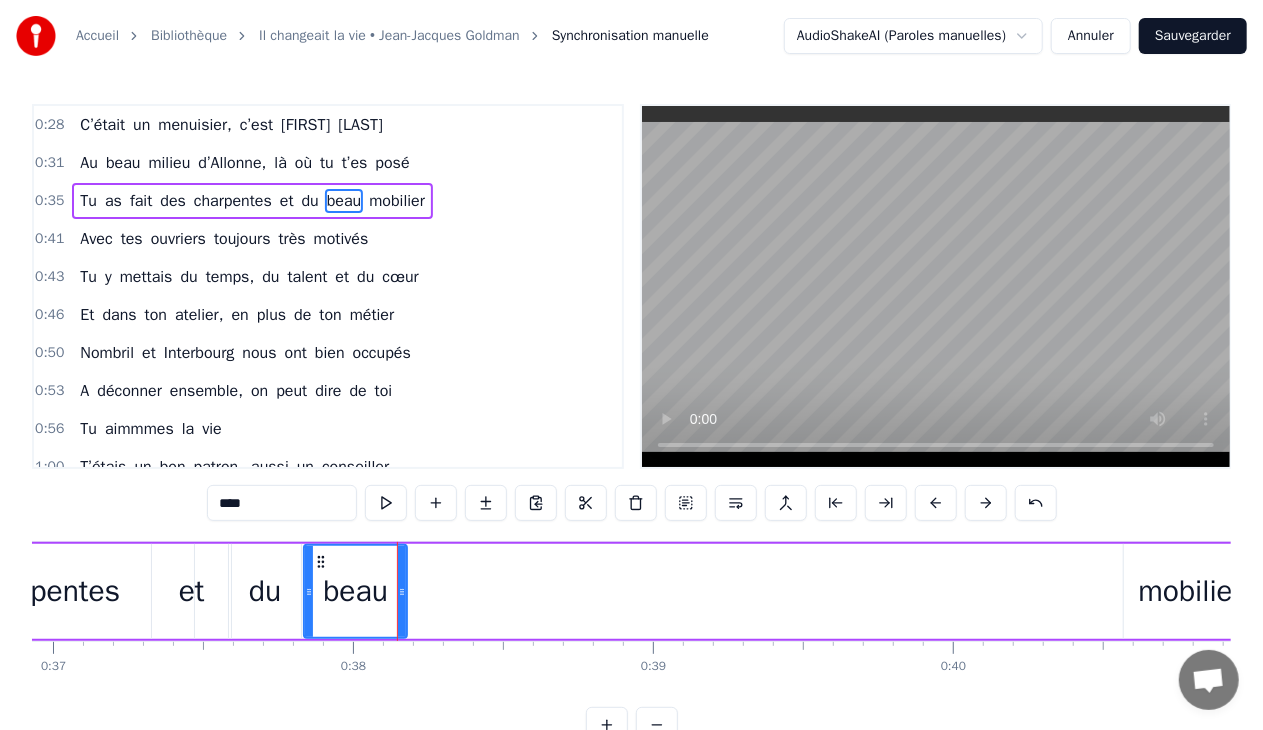 click on "Tu as fait des charpentes et du beau mobilier" at bounding box center [417, 591] 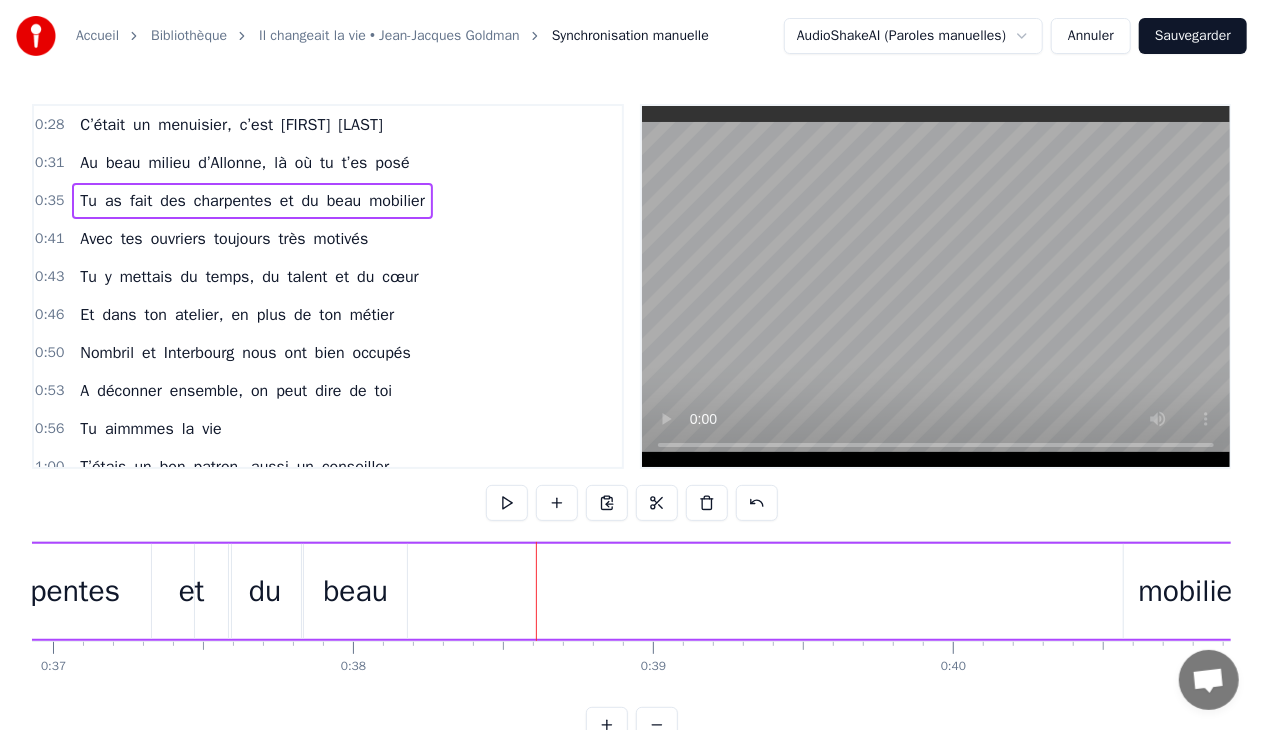 click on "mobilier" at bounding box center [1190, 591] 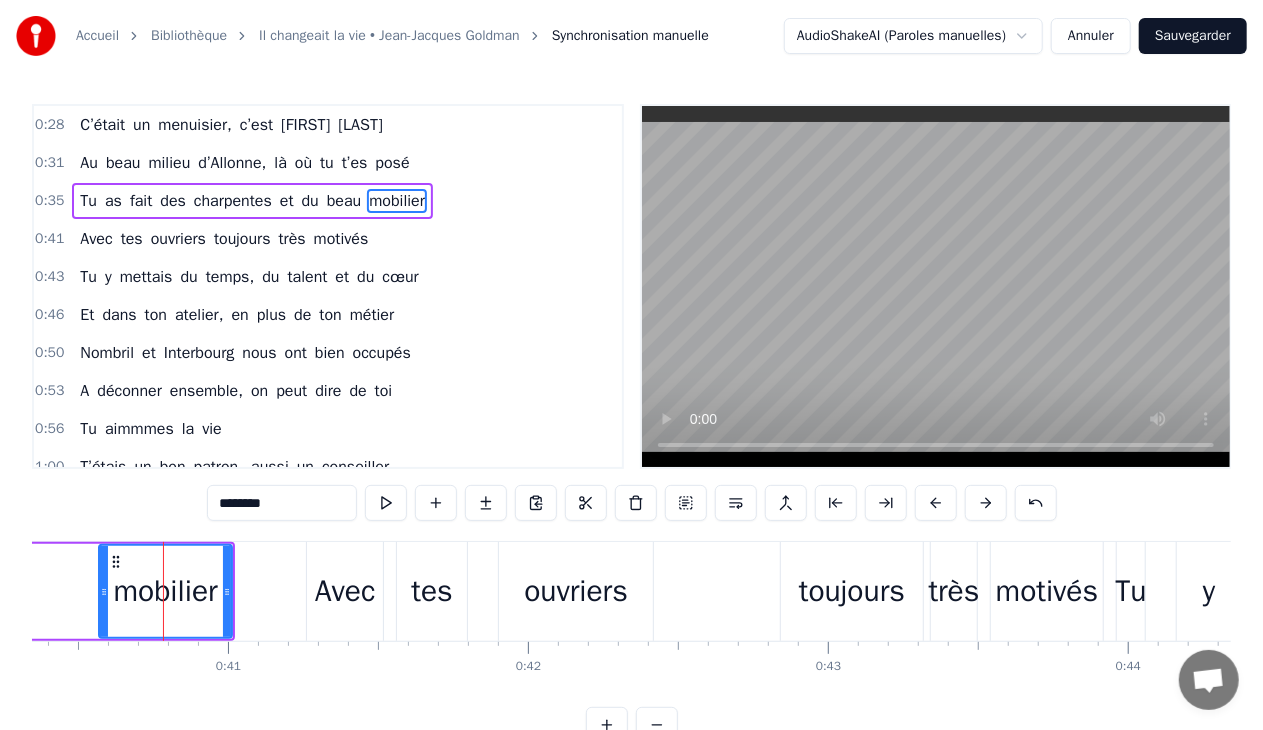 scroll, scrollTop: 0, scrollLeft: 12135, axis: horizontal 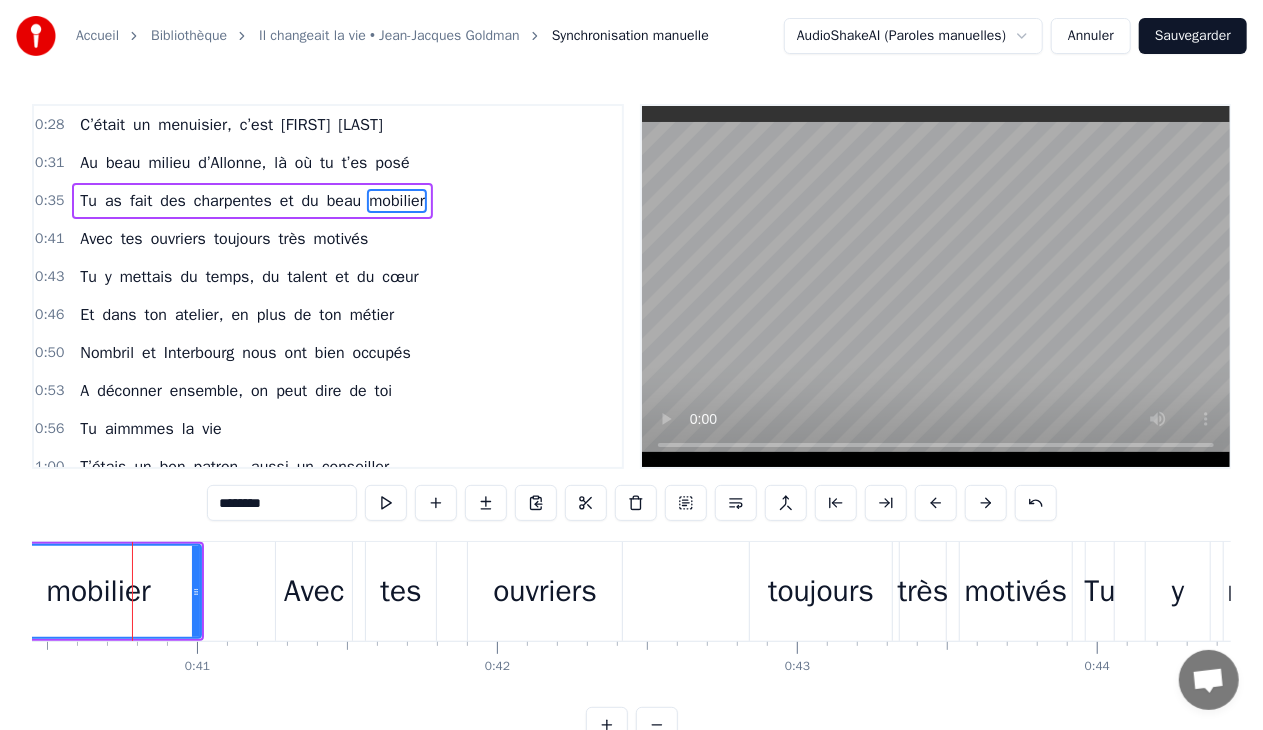 drag, startPoint x: 72, startPoint y: 594, endPoint x: 26, endPoint y: 566, distance: 53.851646 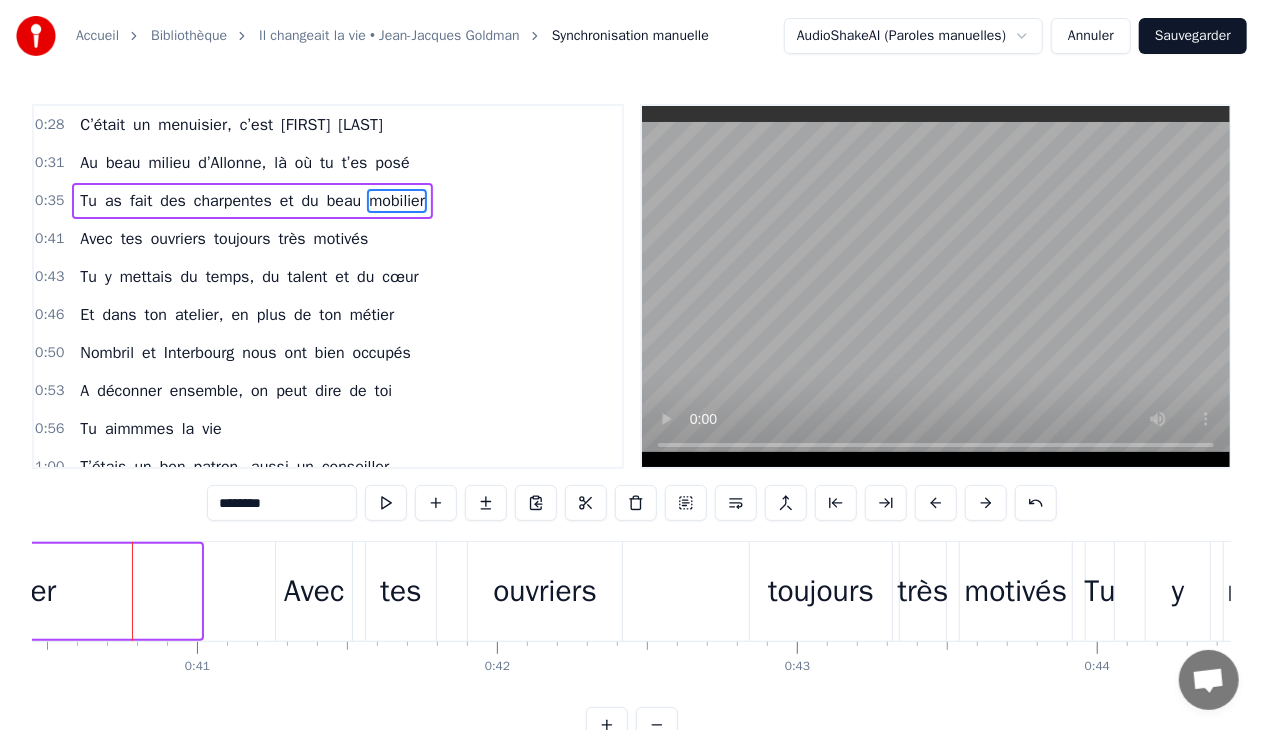 drag, startPoint x: 196, startPoint y: 591, endPoint x: 7, endPoint y: 576, distance: 189.5943 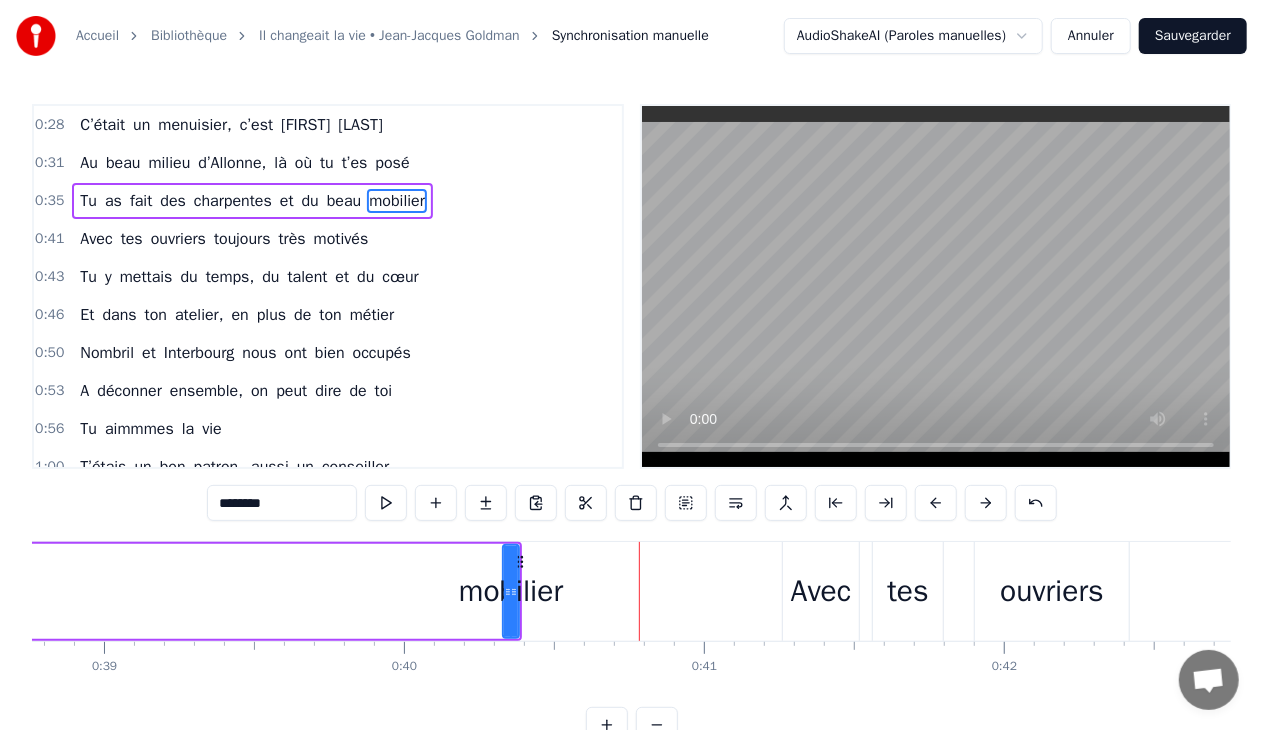 scroll, scrollTop: 0, scrollLeft: 11602, axis: horizontal 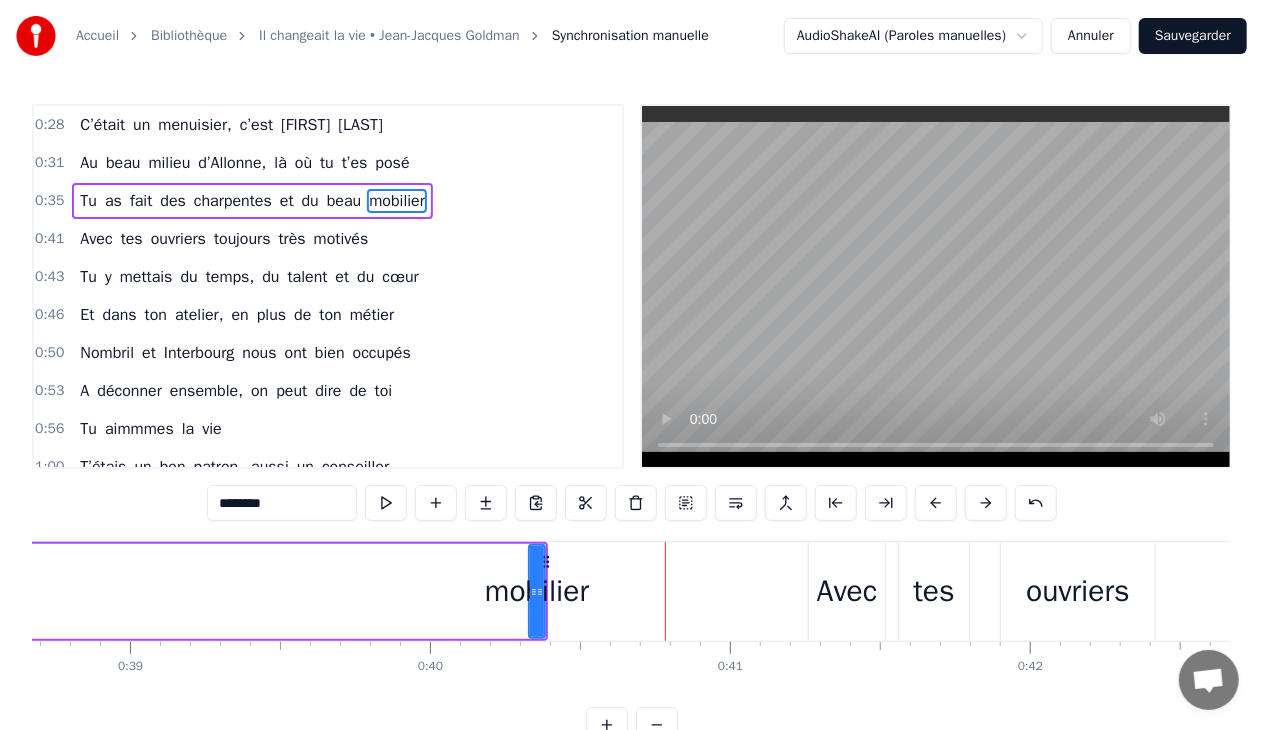 click on "Tu as fait des charpentes et du beau mobilier" at bounding box center (-201, 591) 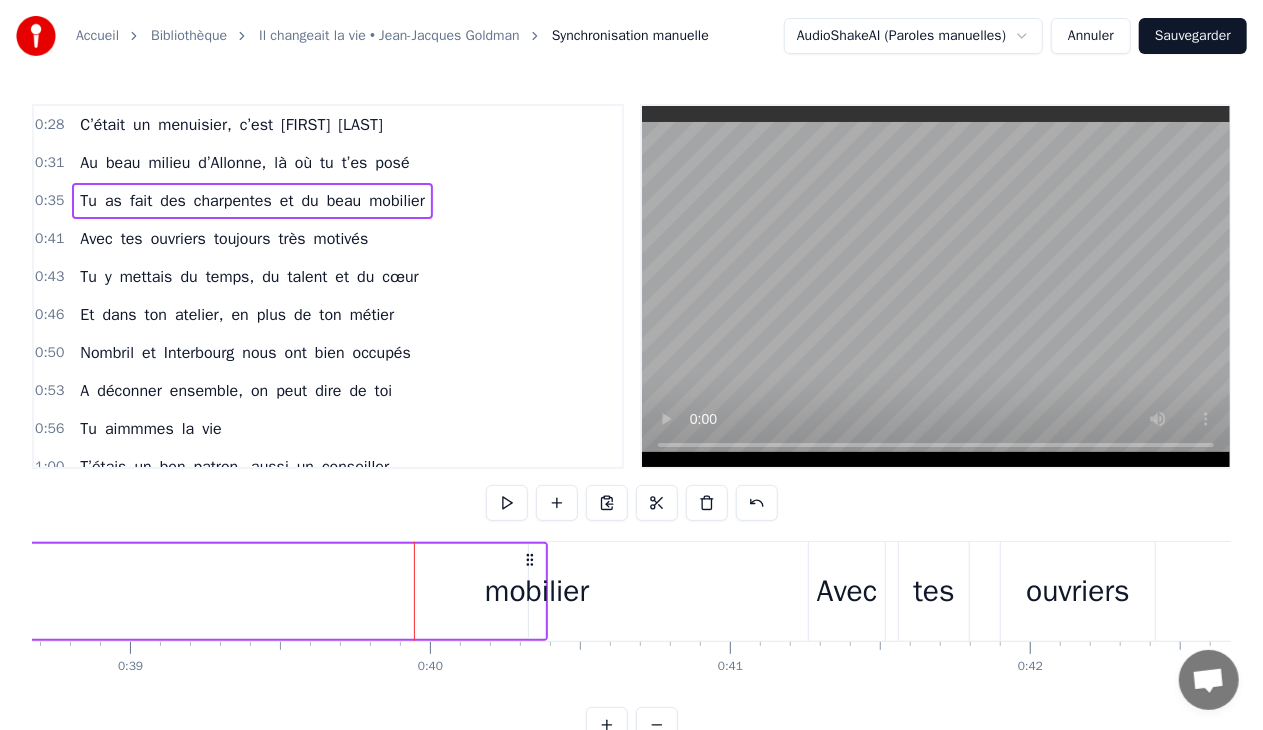 click on "Tu as fait des charpentes et du beau mobilier" at bounding box center (-201, 591) 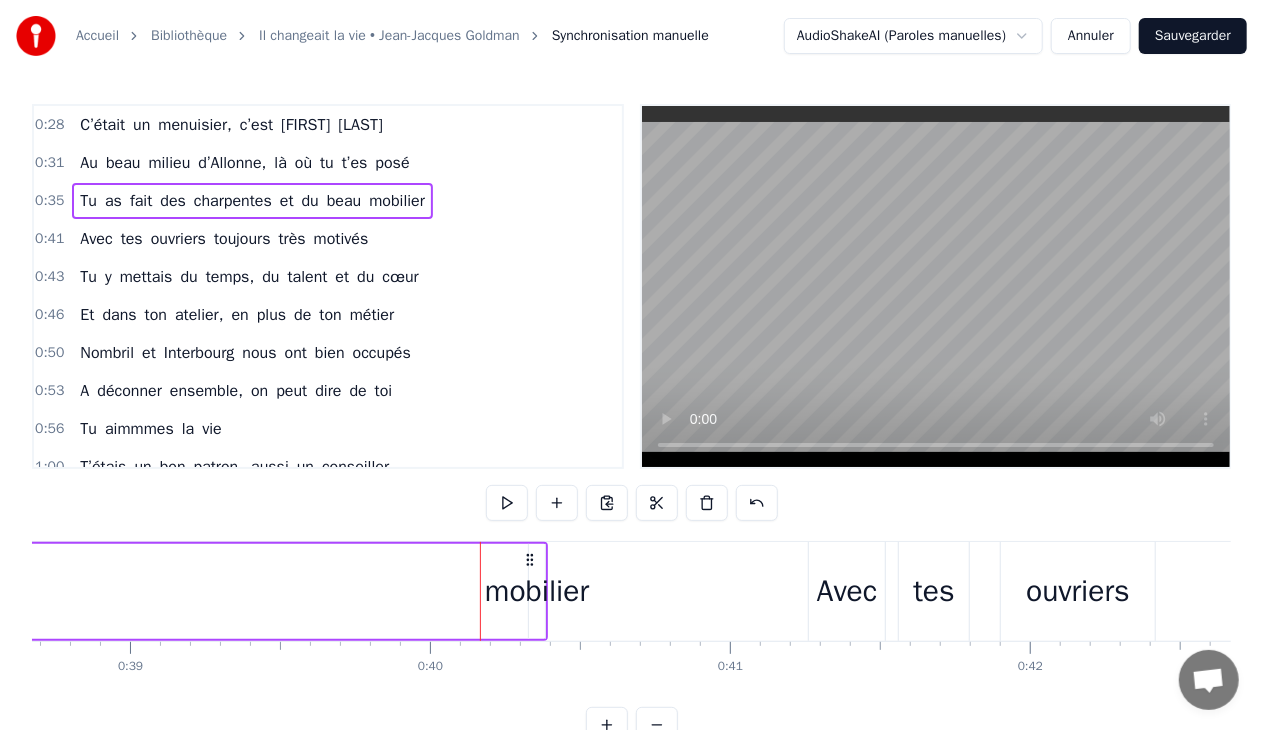 click on "mobilier" at bounding box center (537, 591) 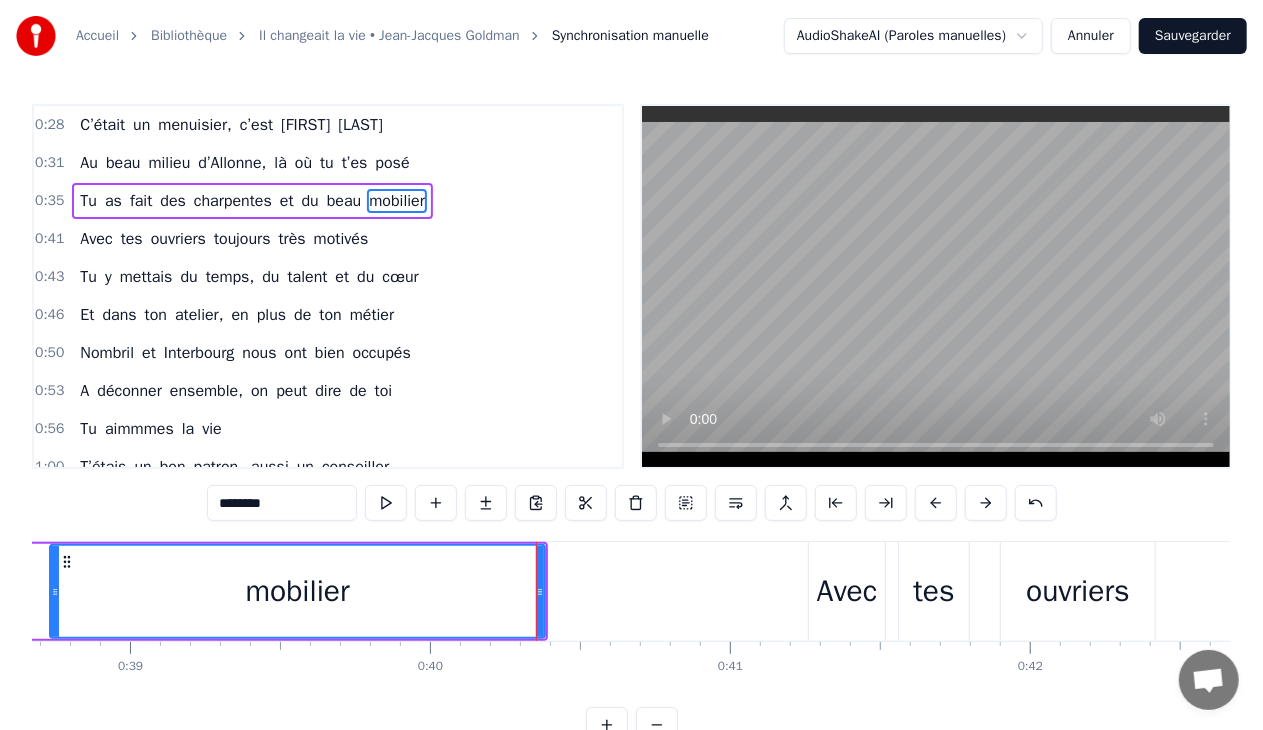 drag, startPoint x: 530, startPoint y: 592, endPoint x: 266, endPoint y: 549, distance: 267.47897 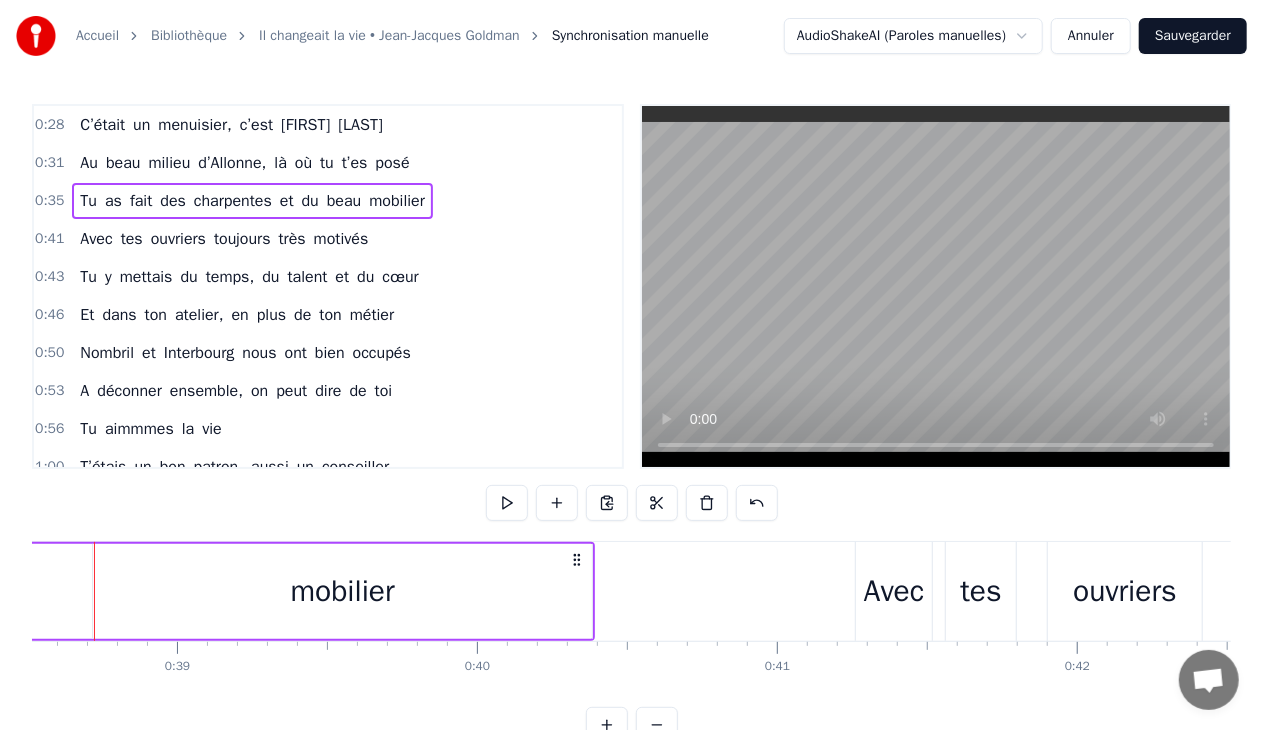 scroll, scrollTop: 0, scrollLeft: 11517, axis: horizontal 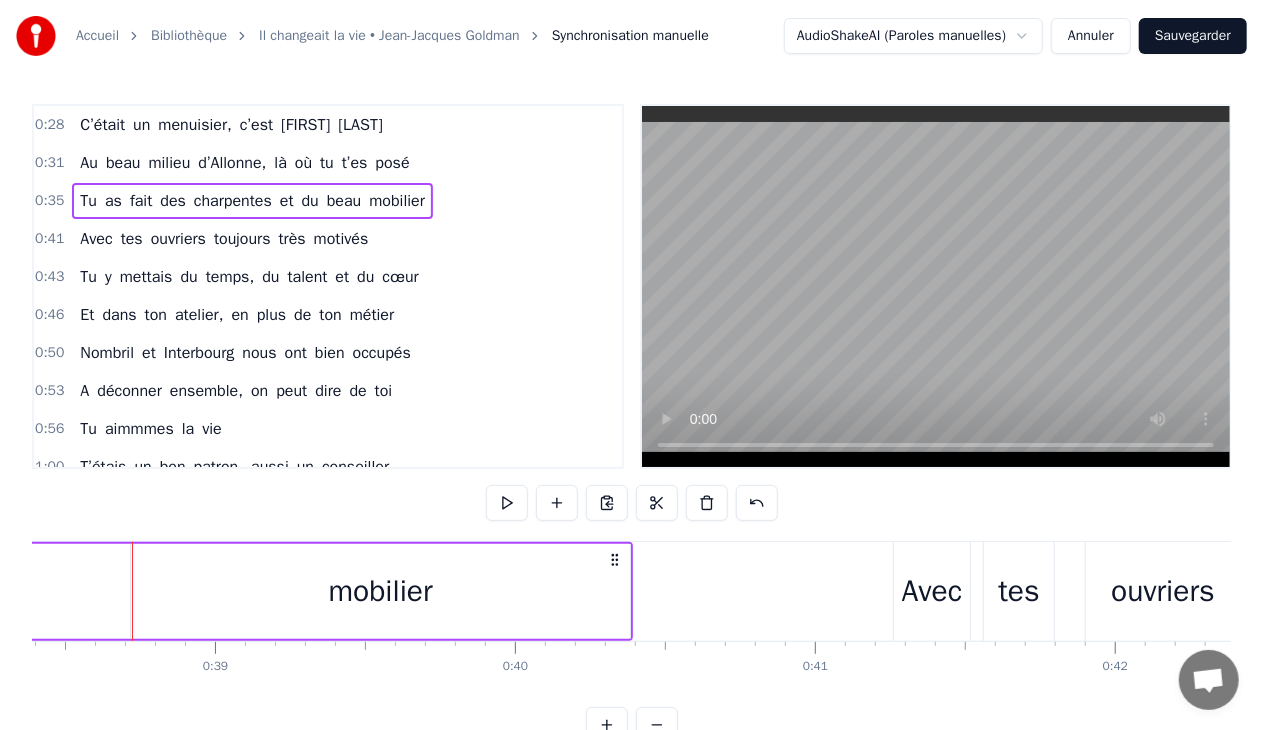 click on "mobilier" at bounding box center (380, 591) 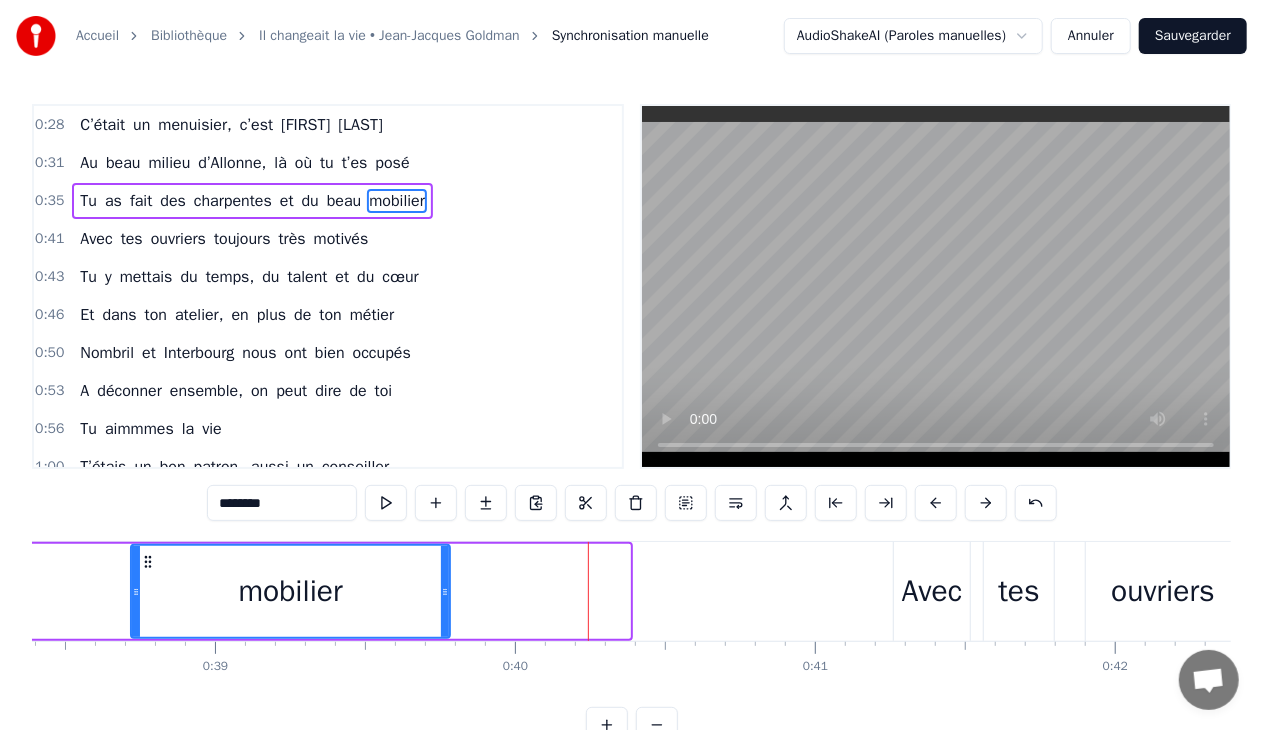 drag, startPoint x: 626, startPoint y: 592, endPoint x: 441, endPoint y: 587, distance: 185.06755 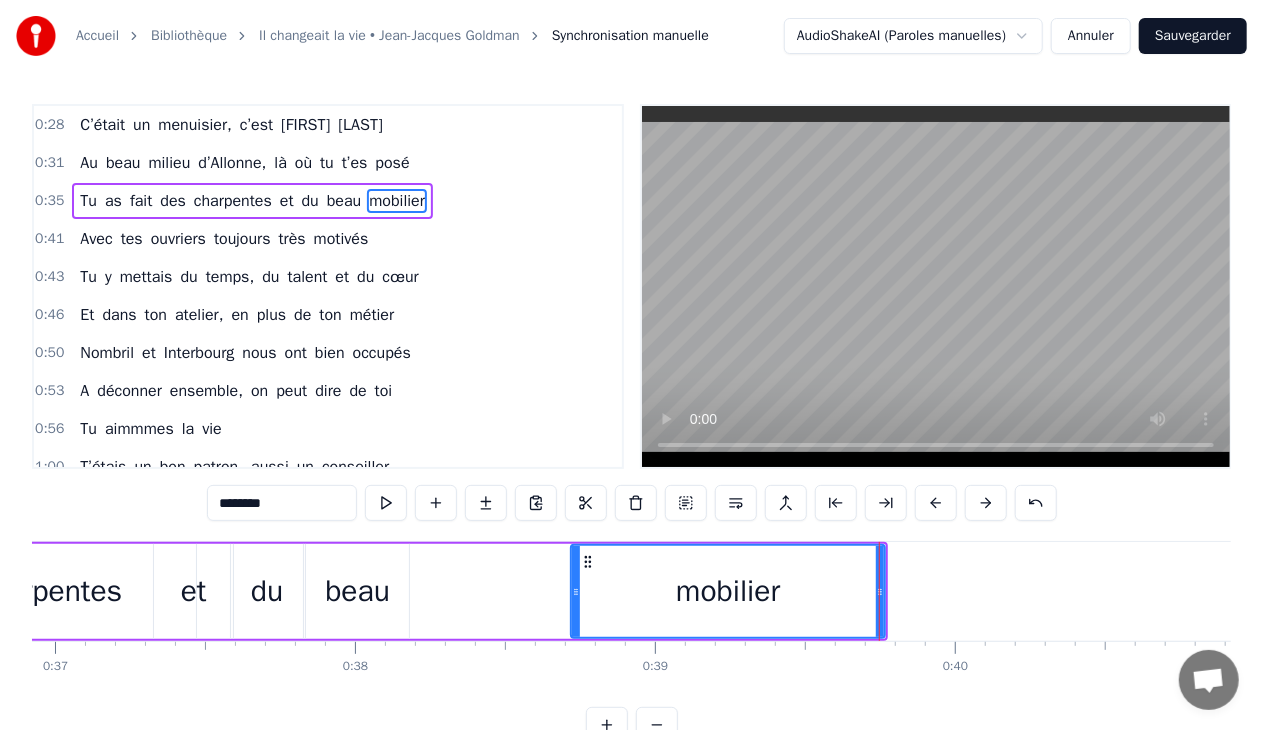 scroll, scrollTop: 0, scrollLeft: 11010, axis: horizontal 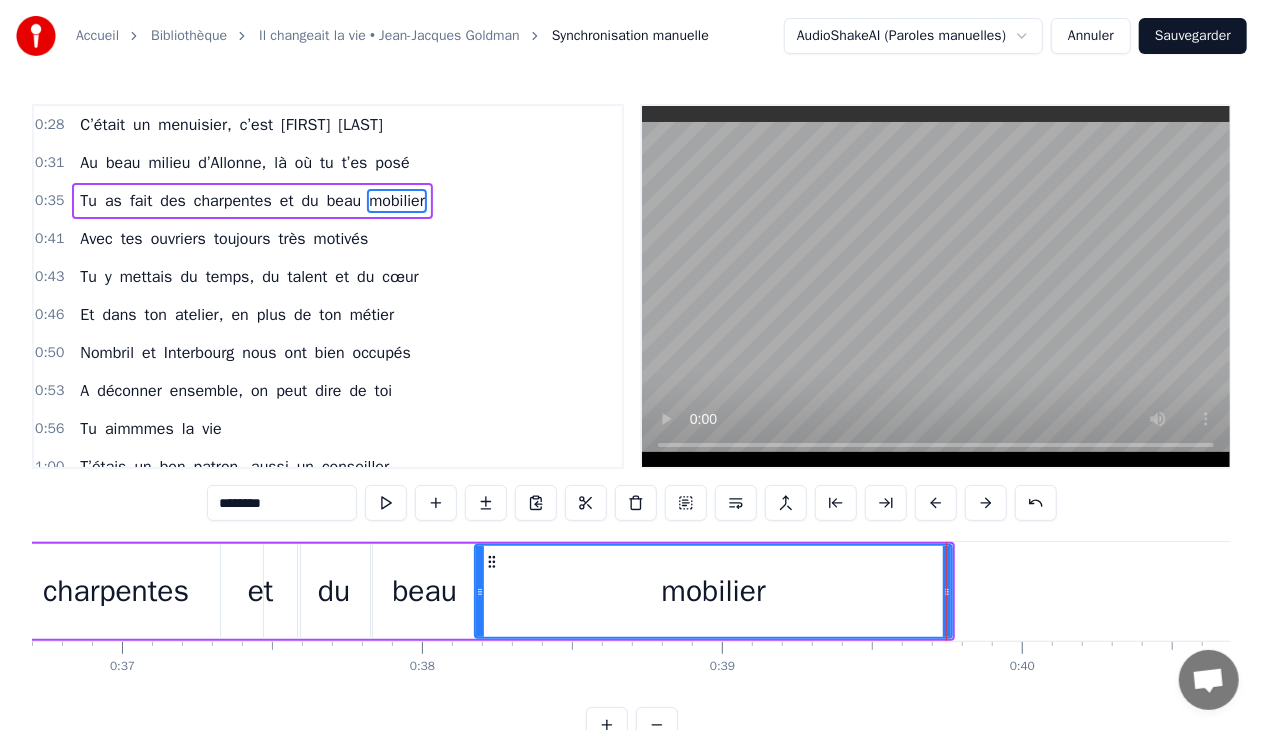 drag, startPoint x: 641, startPoint y: 586, endPoint x: 478, endPoint y: 618, distance: 166.1114 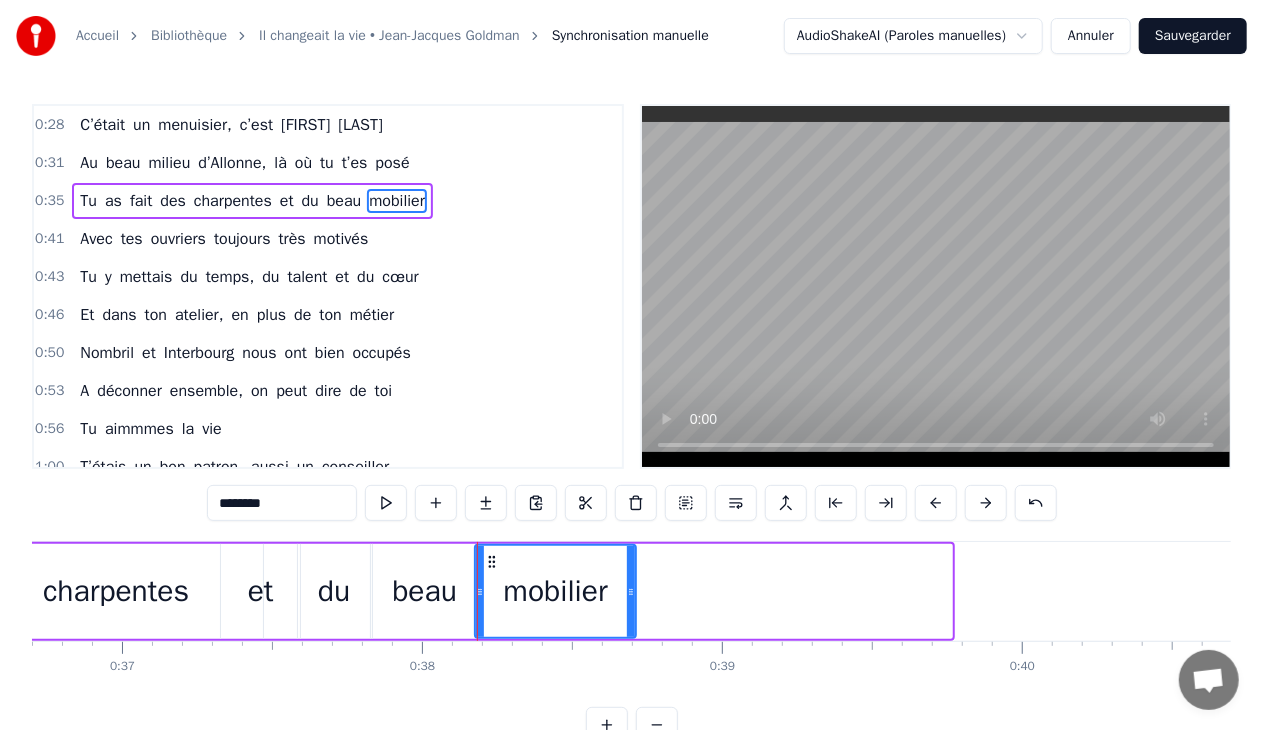 drag, startPoint x: 946, startPoint y: 592, endPoint x: 630, endPoint y: 614, distance: 316.7649 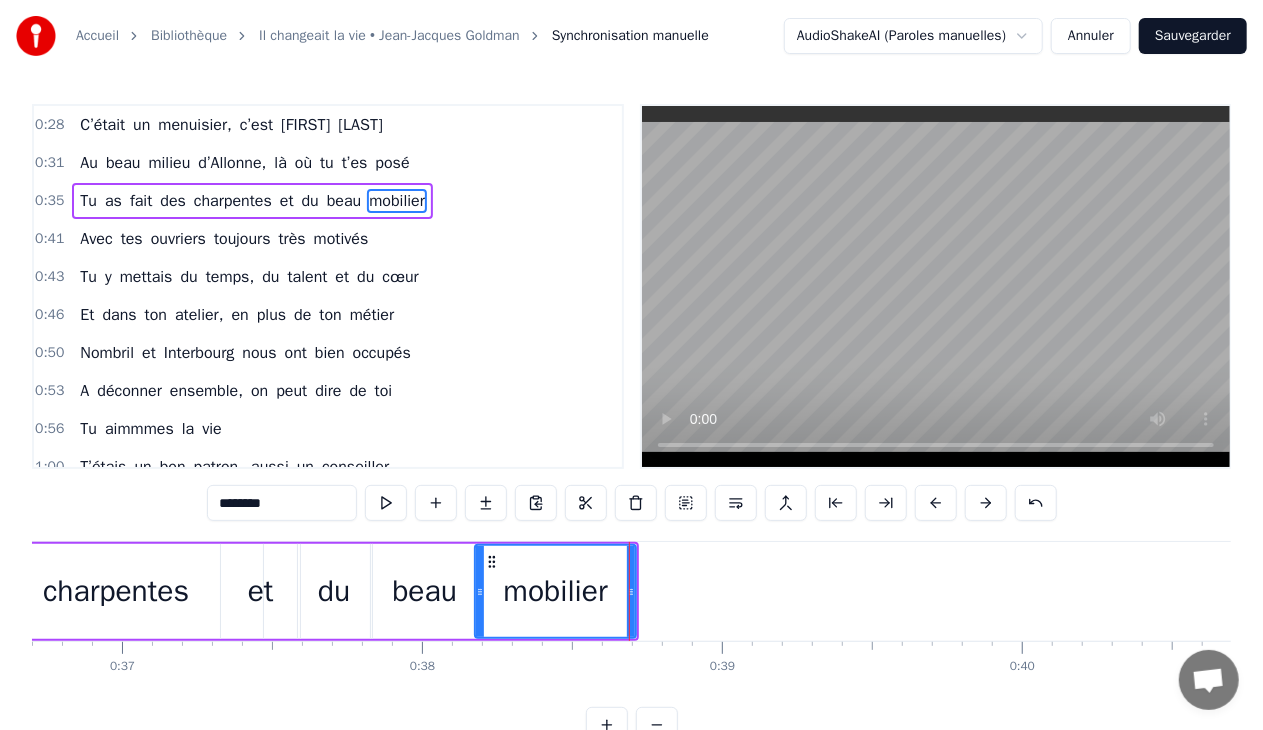 click on "et" at bounding box center [261, 591] 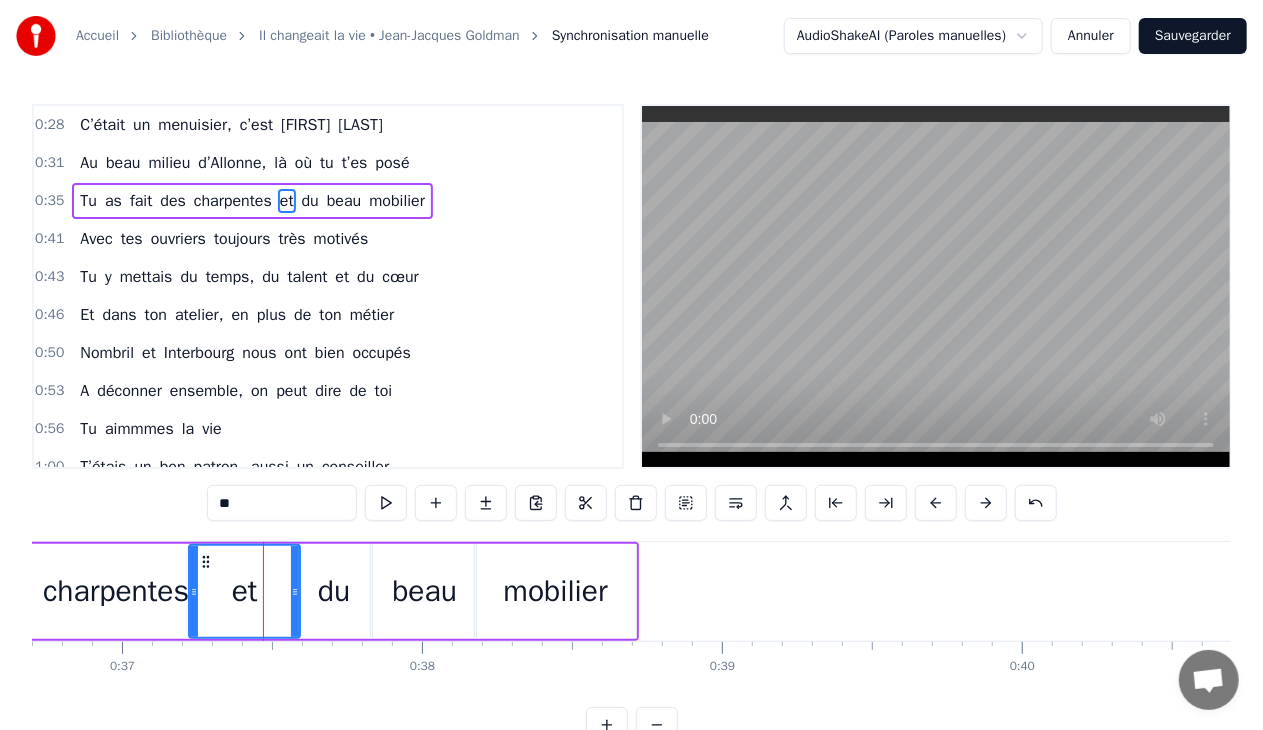 click 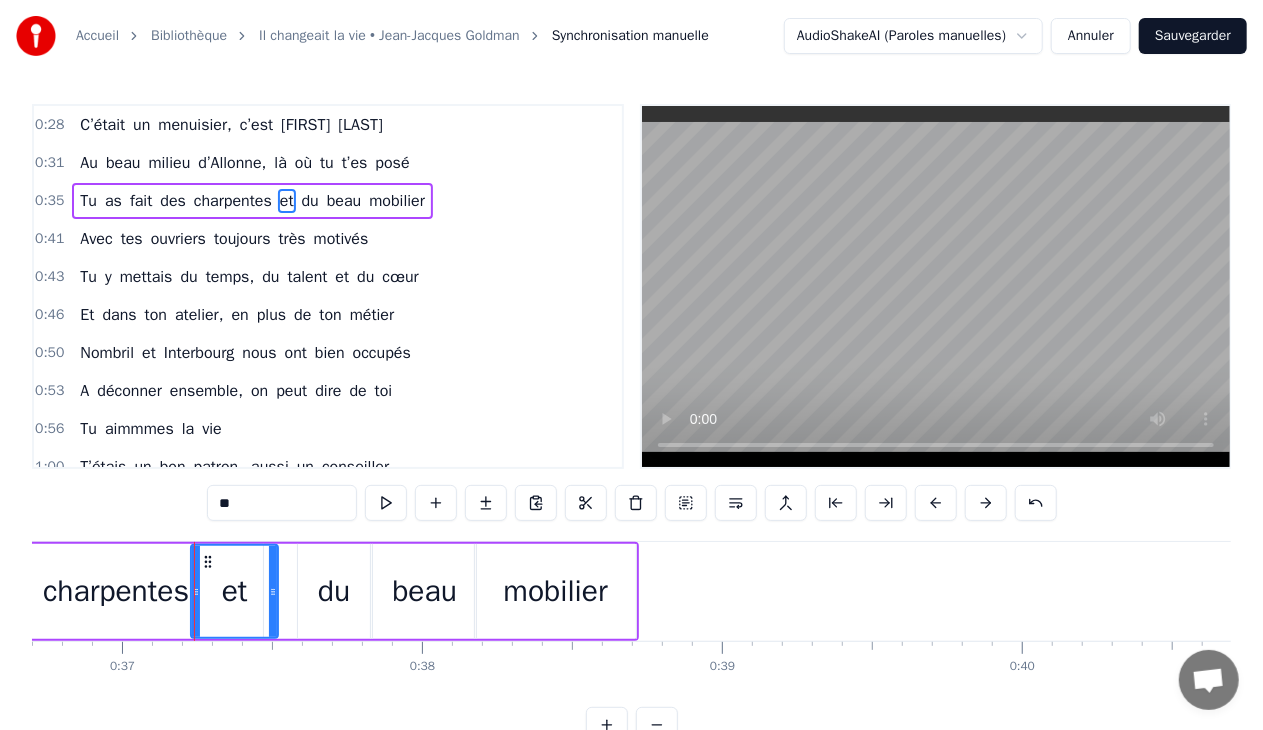 drag, startPoint x: 296, startPoint y: 591, endPoint x: 274, endPoint y: 594, distance: 22.203604 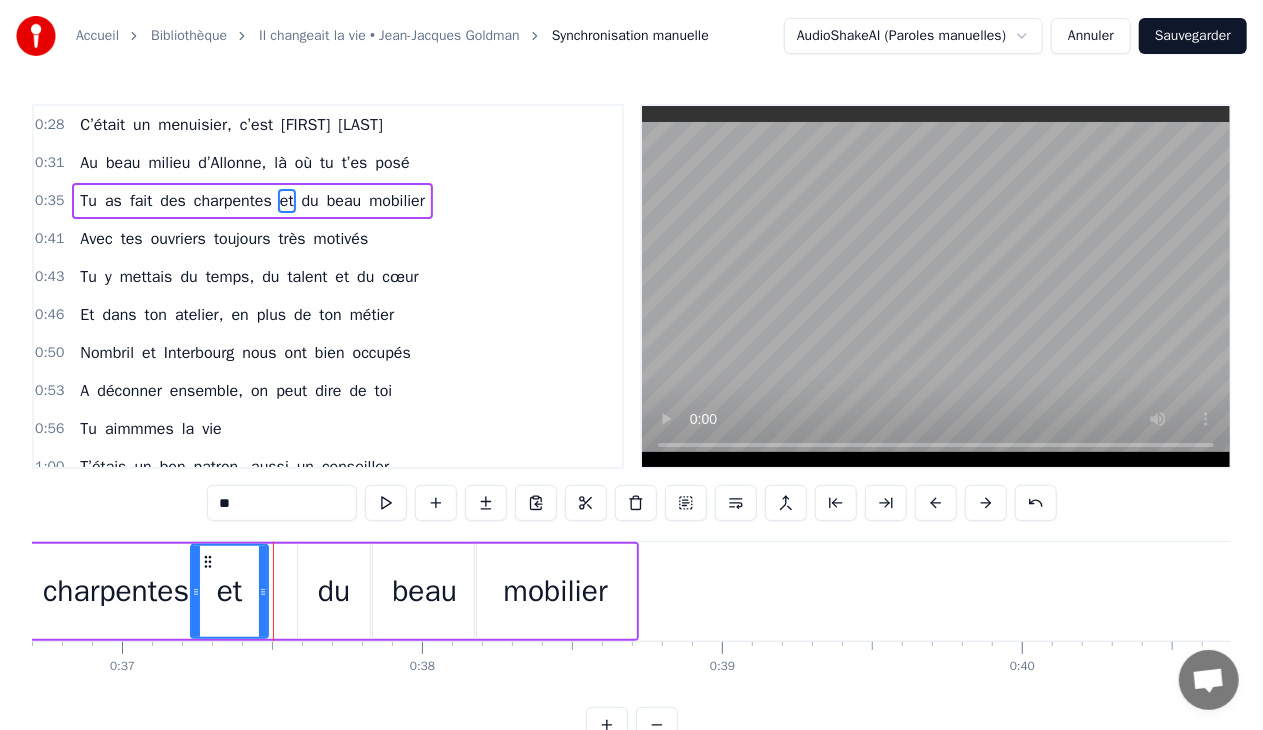 click 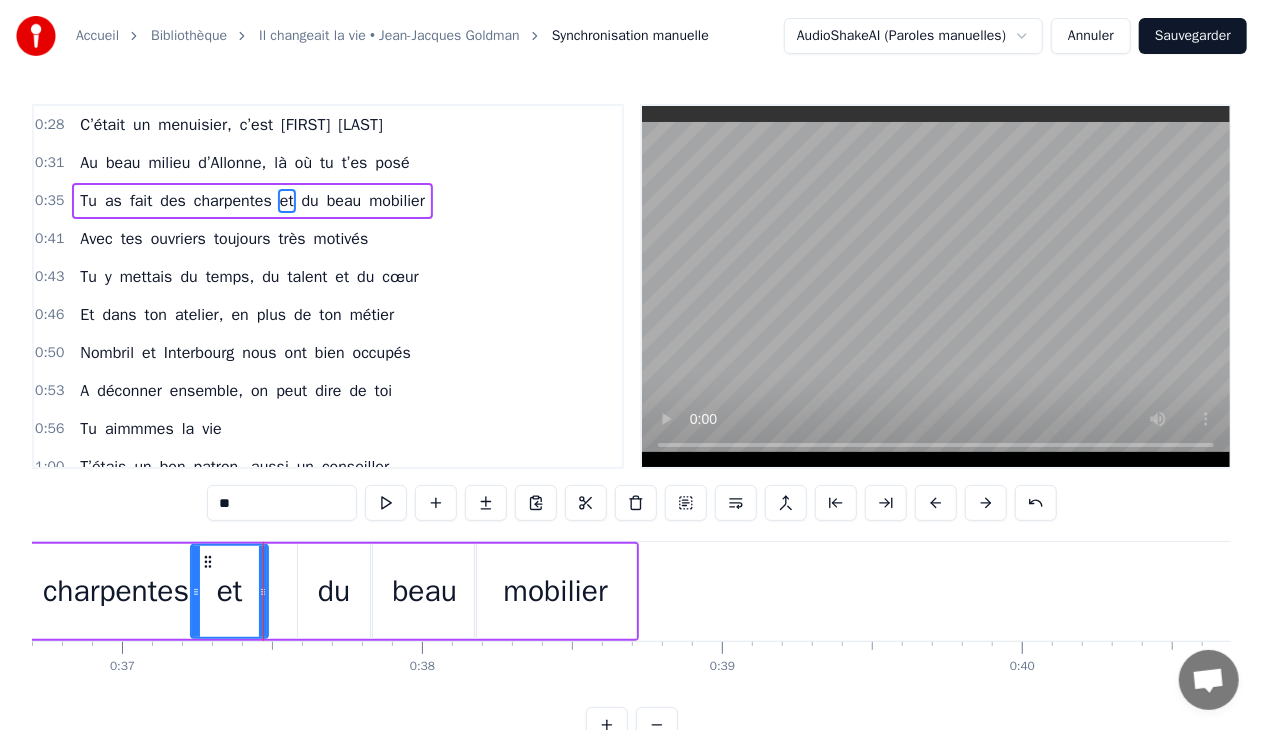 click on "du" at bounding box center (334, 591) 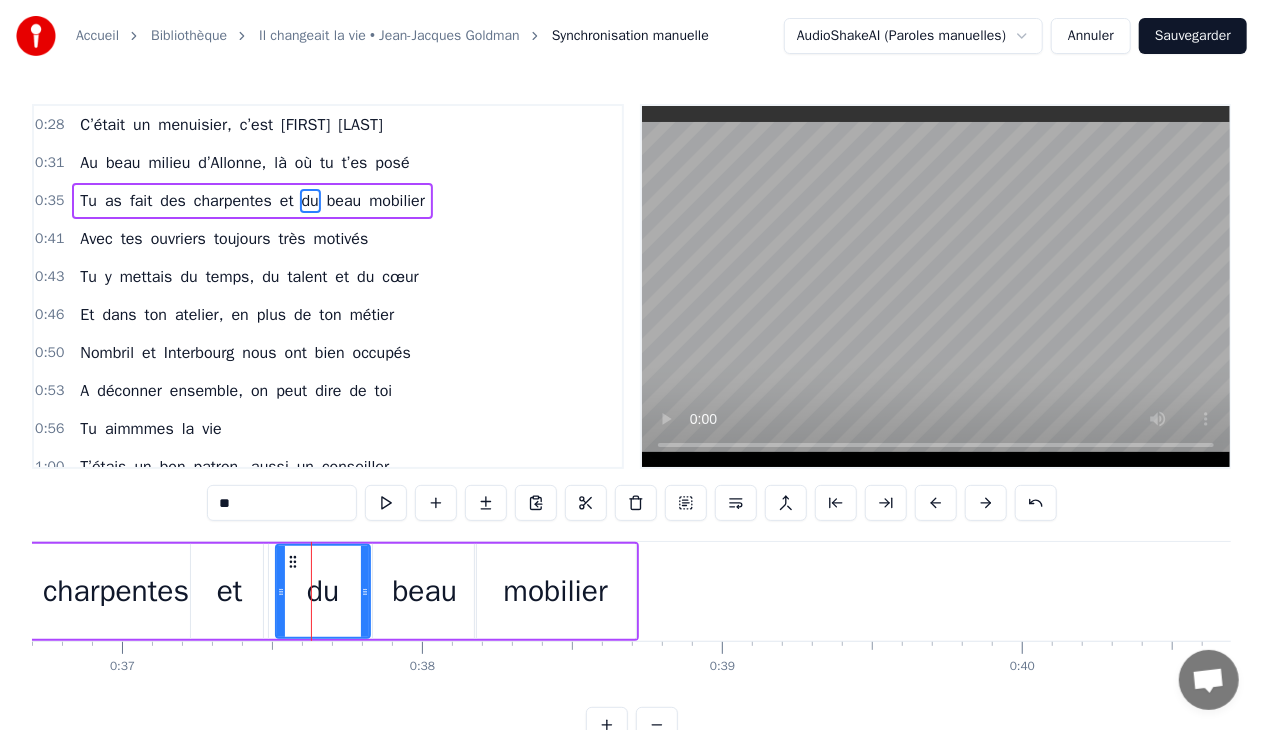 drag, startPoint x: 302, startPoint y: 589, endPoint x: 280, endPoint y: 591, distance: 22.090721 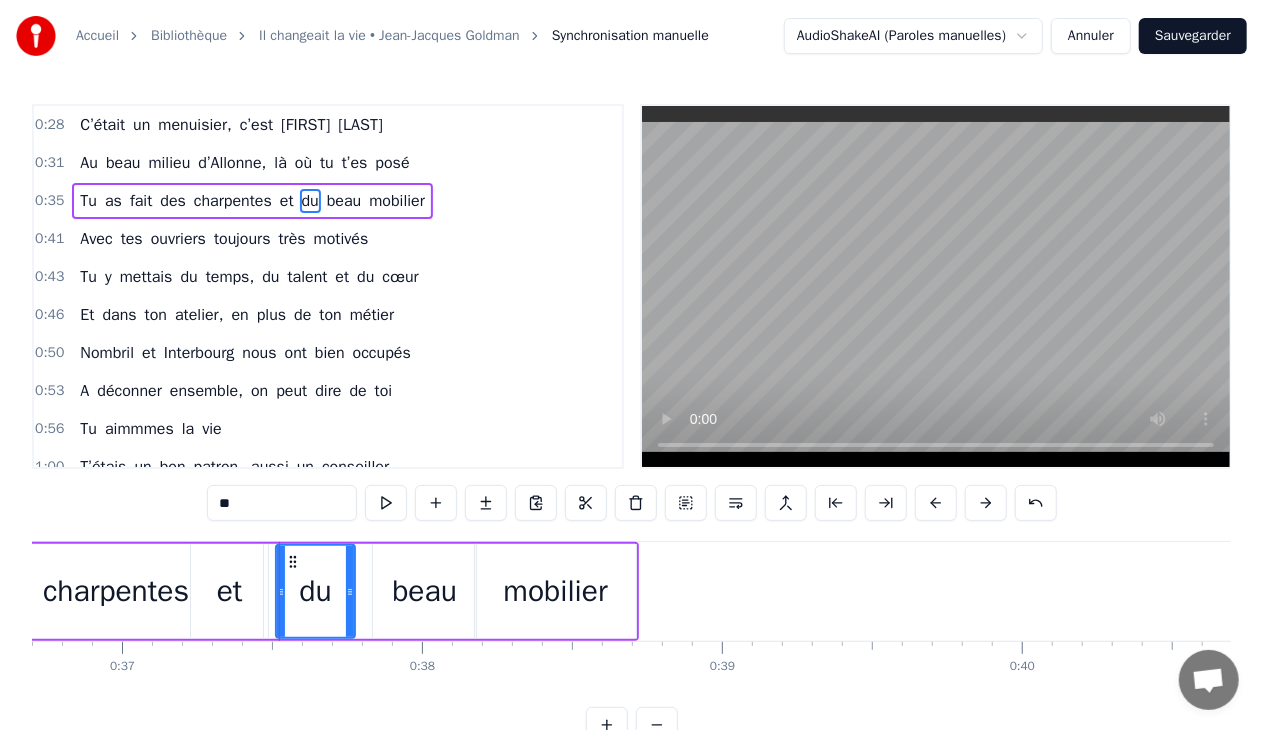 drag, startPoint x: 363, startPoint y: 593, endPoint x: 348, endPoint y: 595, distance: 15.132746 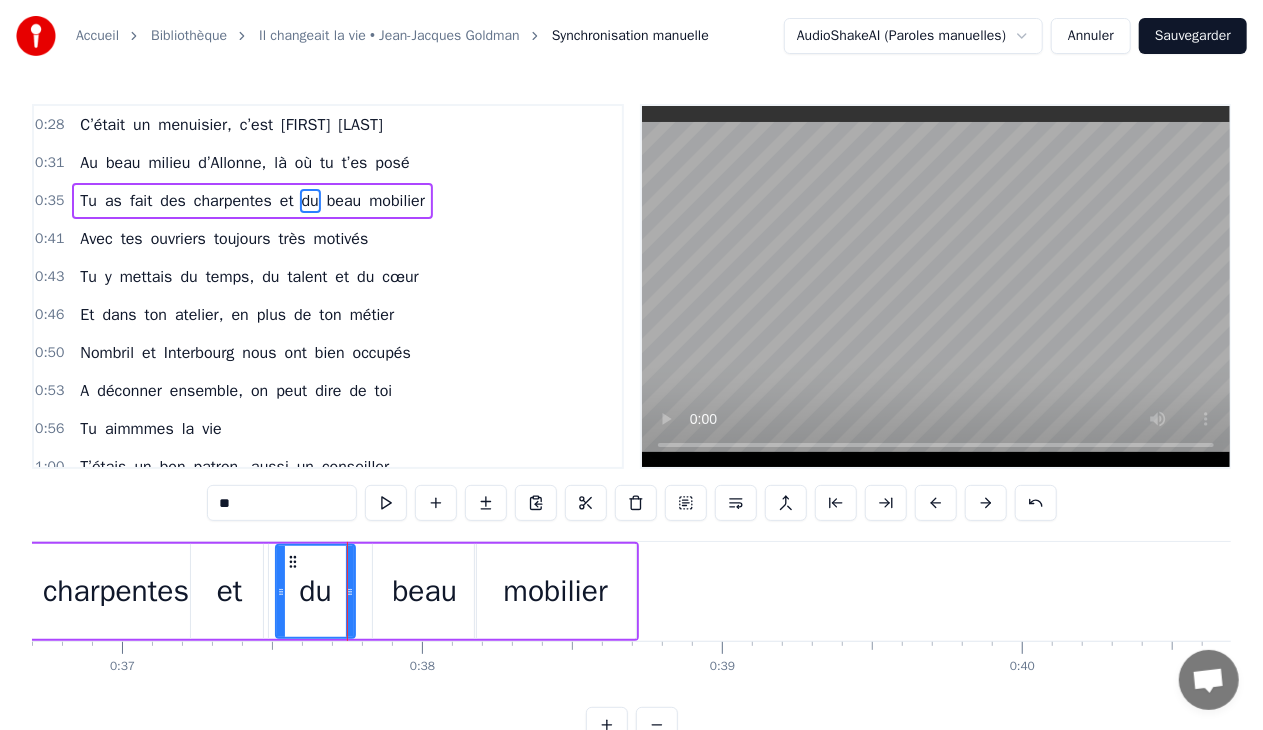 click on "beau" at bounding box center (424, 591) 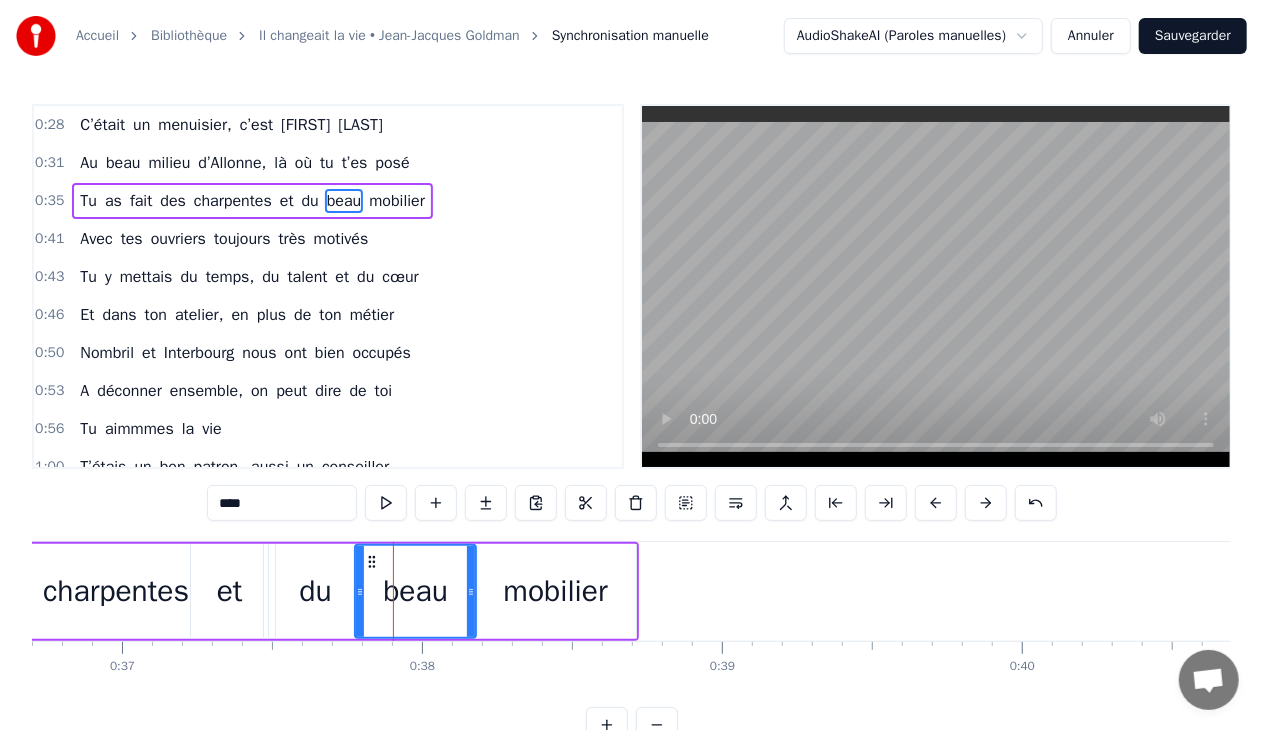 drag, startPoint x: 373, startPoint y: 590, endPoint x: 350, endPoint y: 593, distance: 23.194826 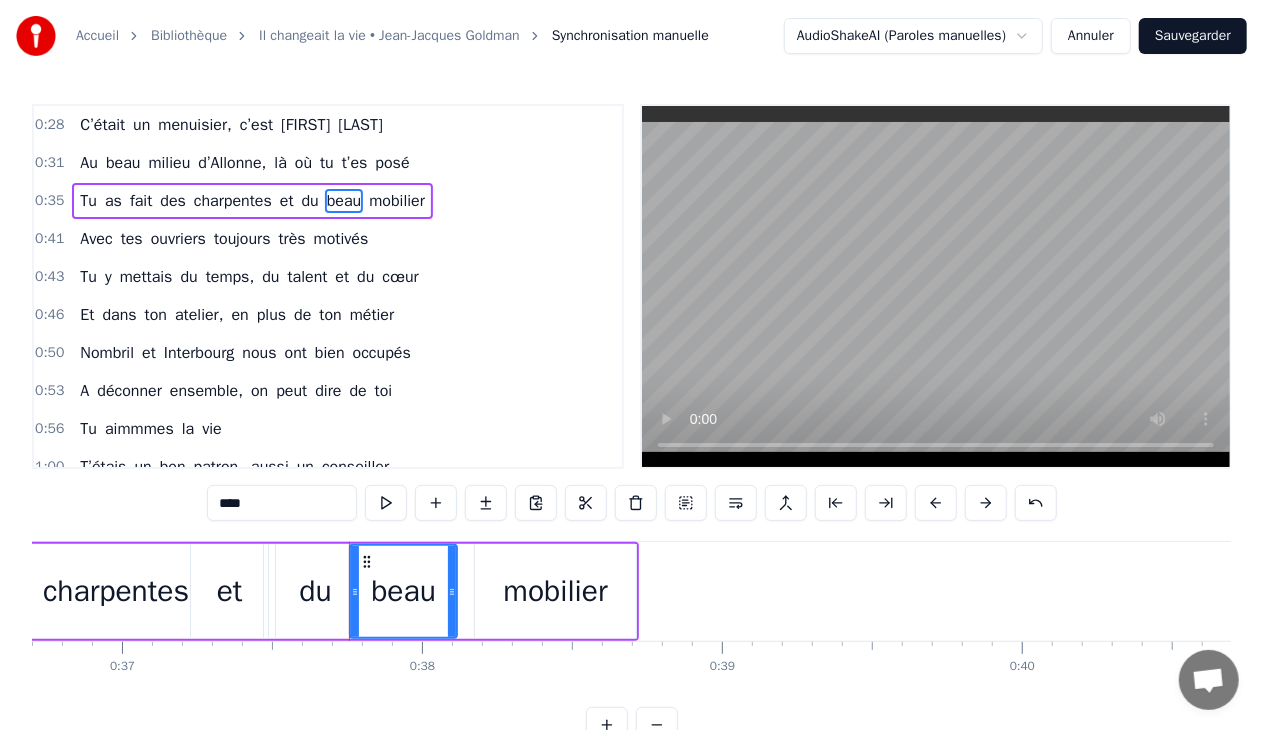 drag, startPoint x: 469, startPoint y: 590, endPoint x: 450, endPoint y: 591, distance: 19.026299 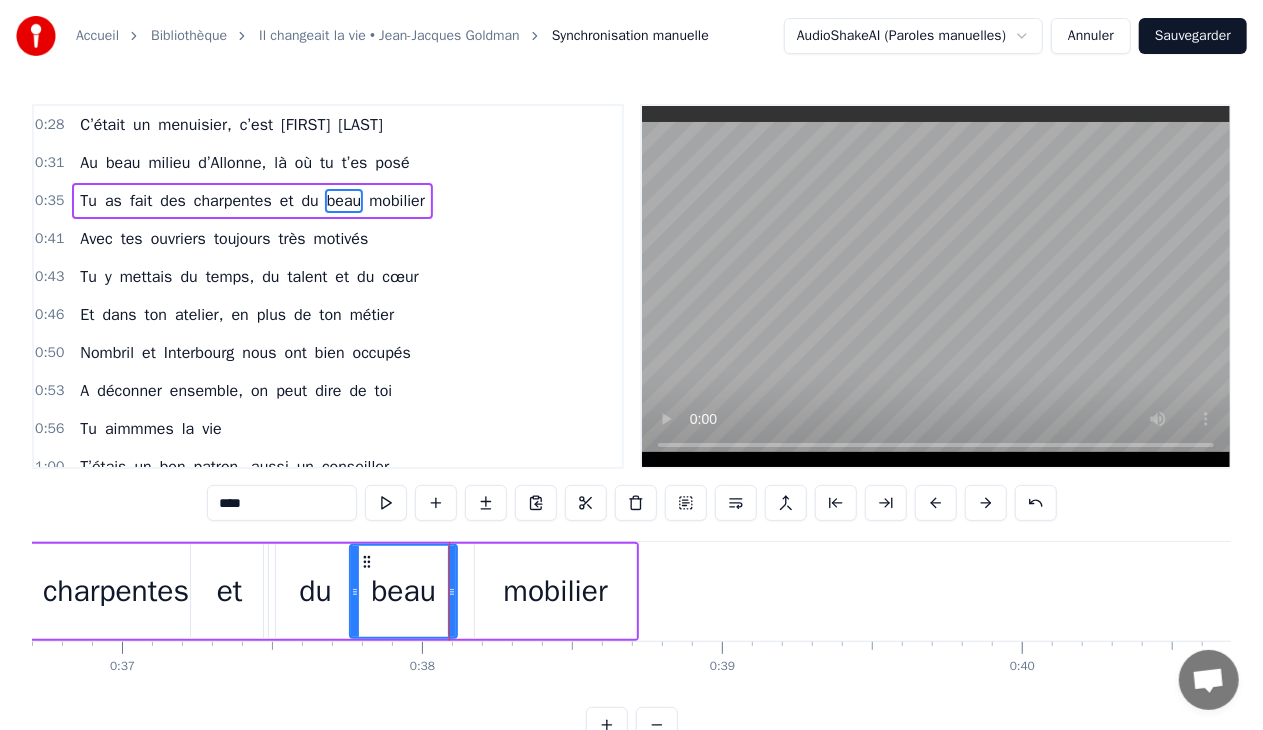 click on "mobilier" at bounding box center (555, 591) 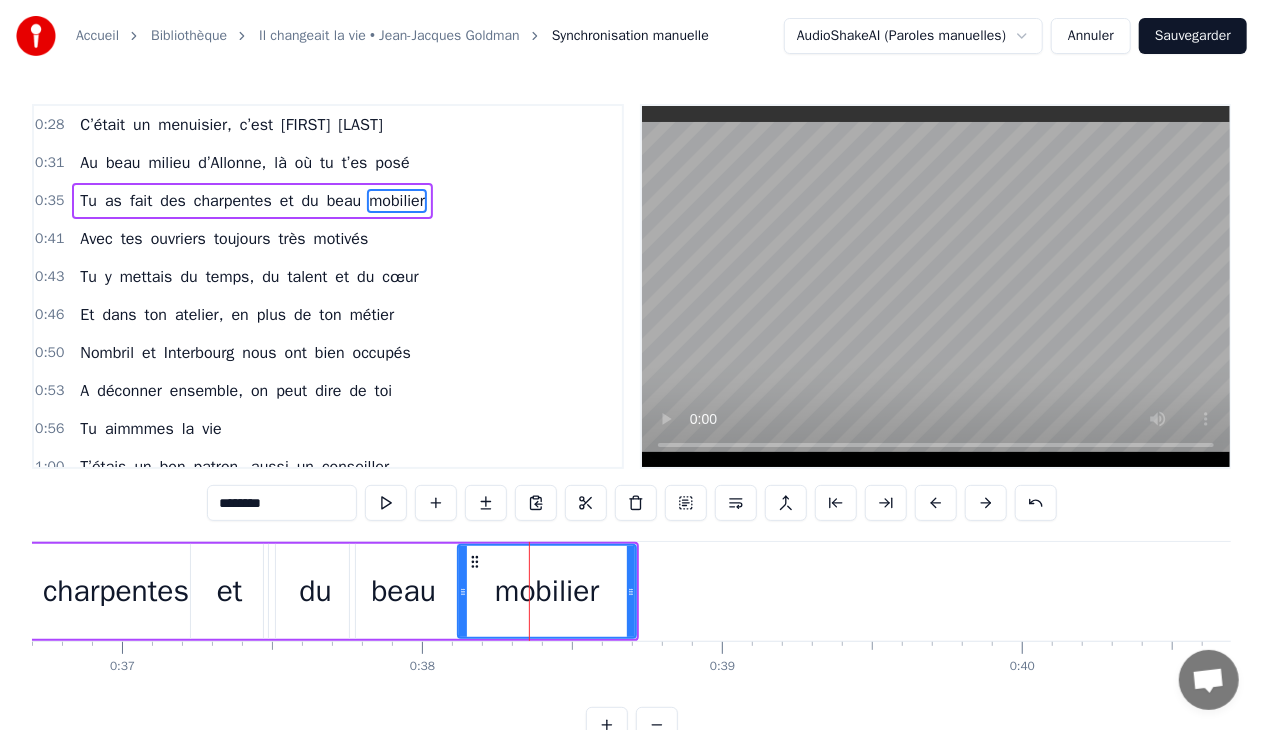 drag, startPoint x: 479, startPoint y: 589, endPoint x: 461, endPoint y: 590, distance: 18.027756 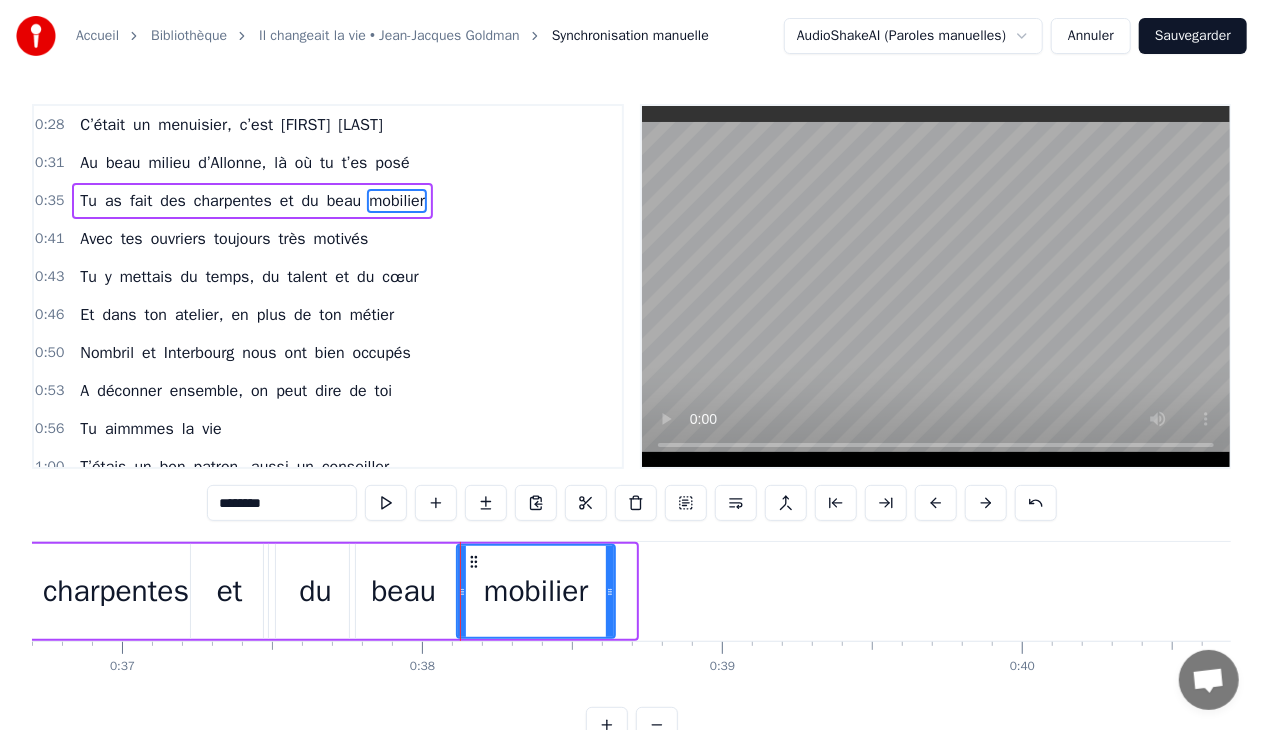 drag, startPoint x: 631, startPoint y: 594, endPoint x: 610, endPoint y: 598, distance: 21.377558 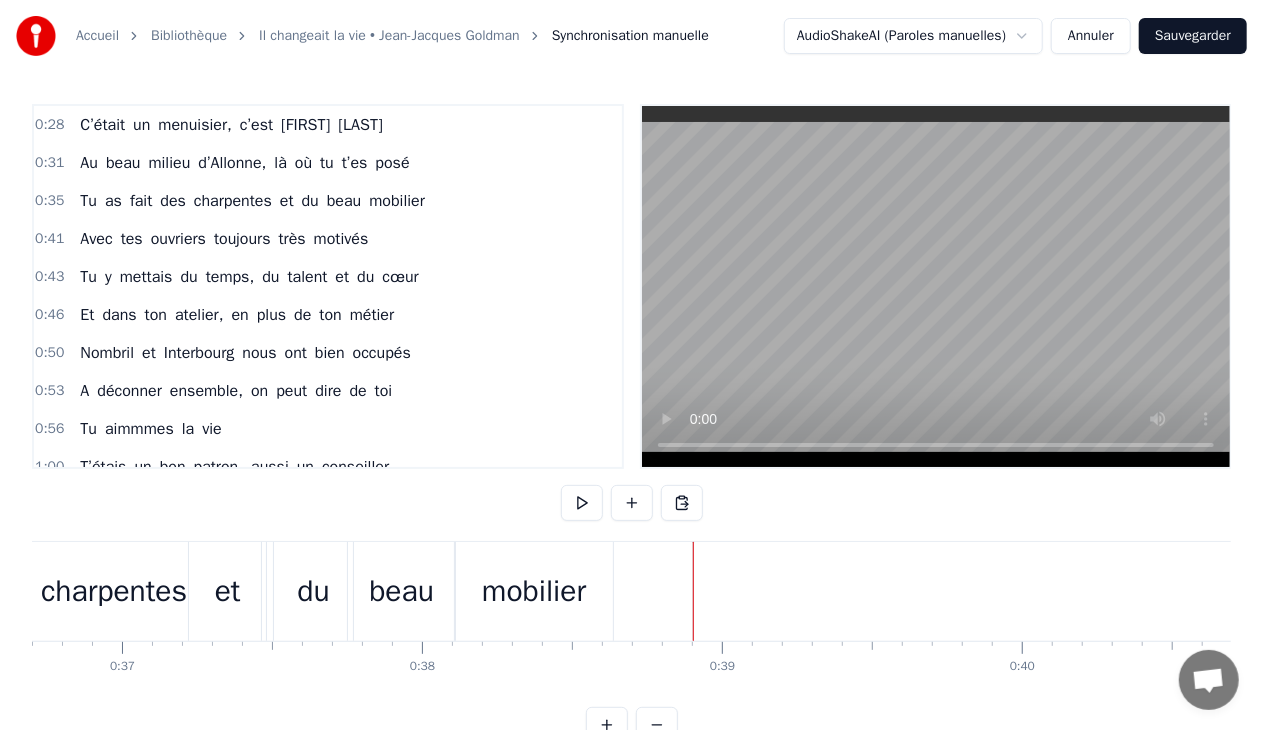 scroll, scrollTop: 0, scrollLeft: 12060, axis: horizontal 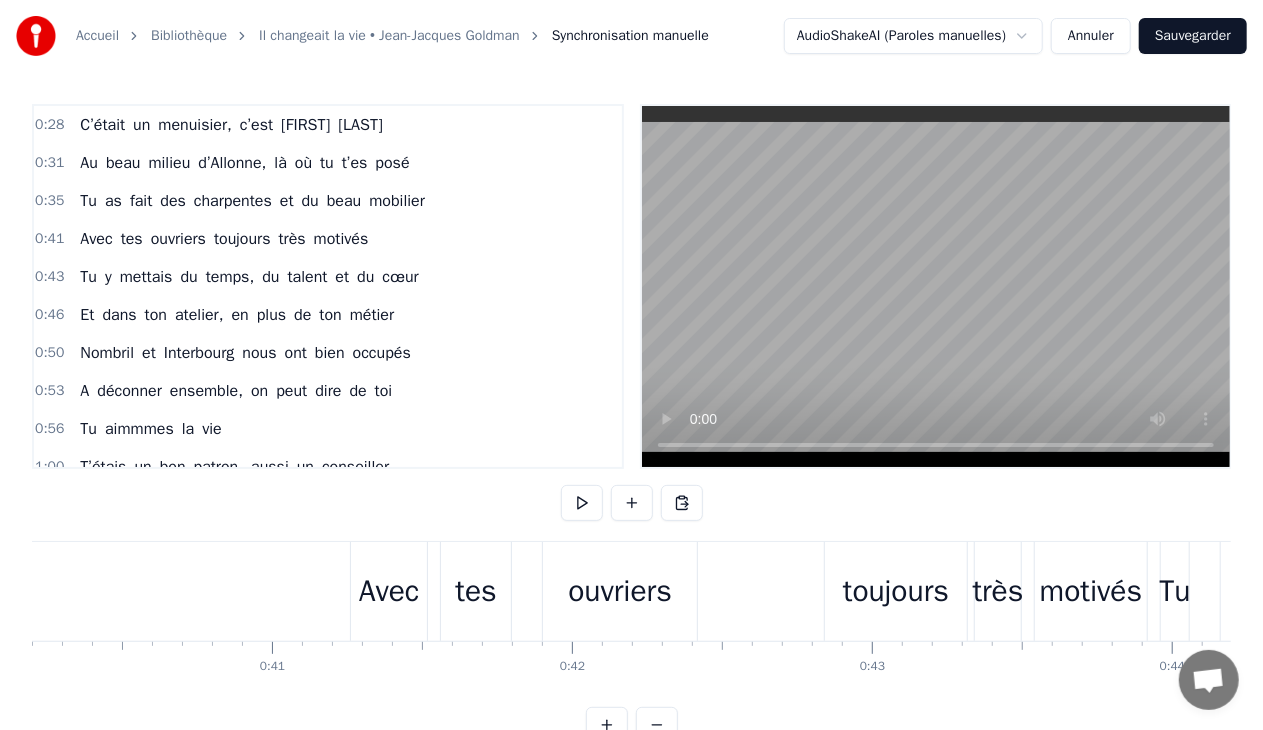 click on "Avec" at bounding box center [389, 591] 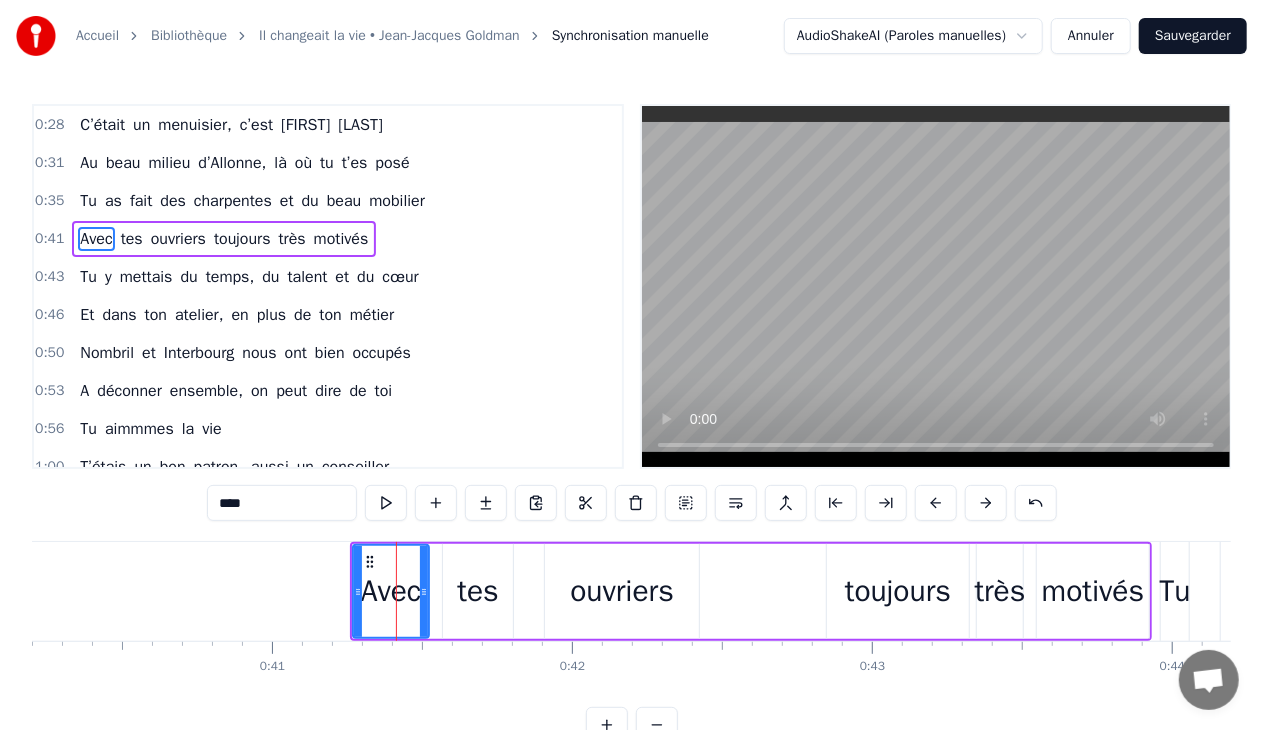 click 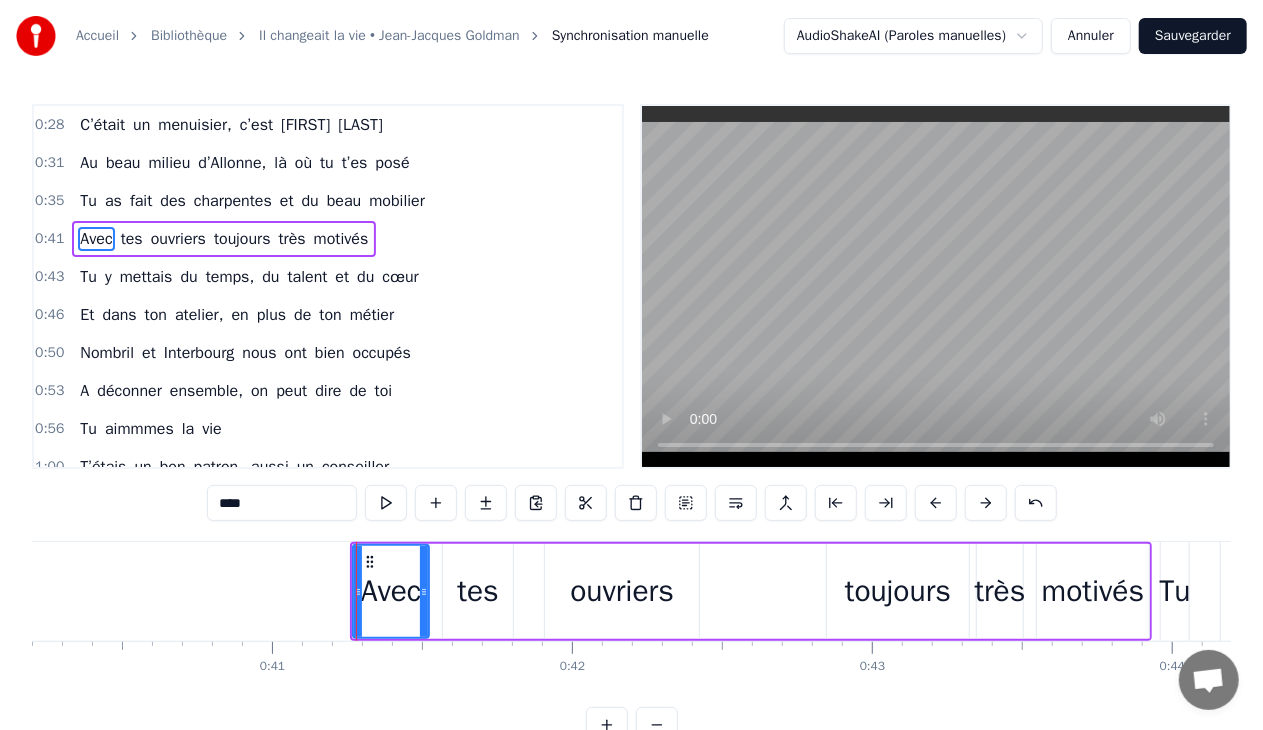 click on "Avec tes ouvriers toujours très motivés" at bounding box center (751, 591) 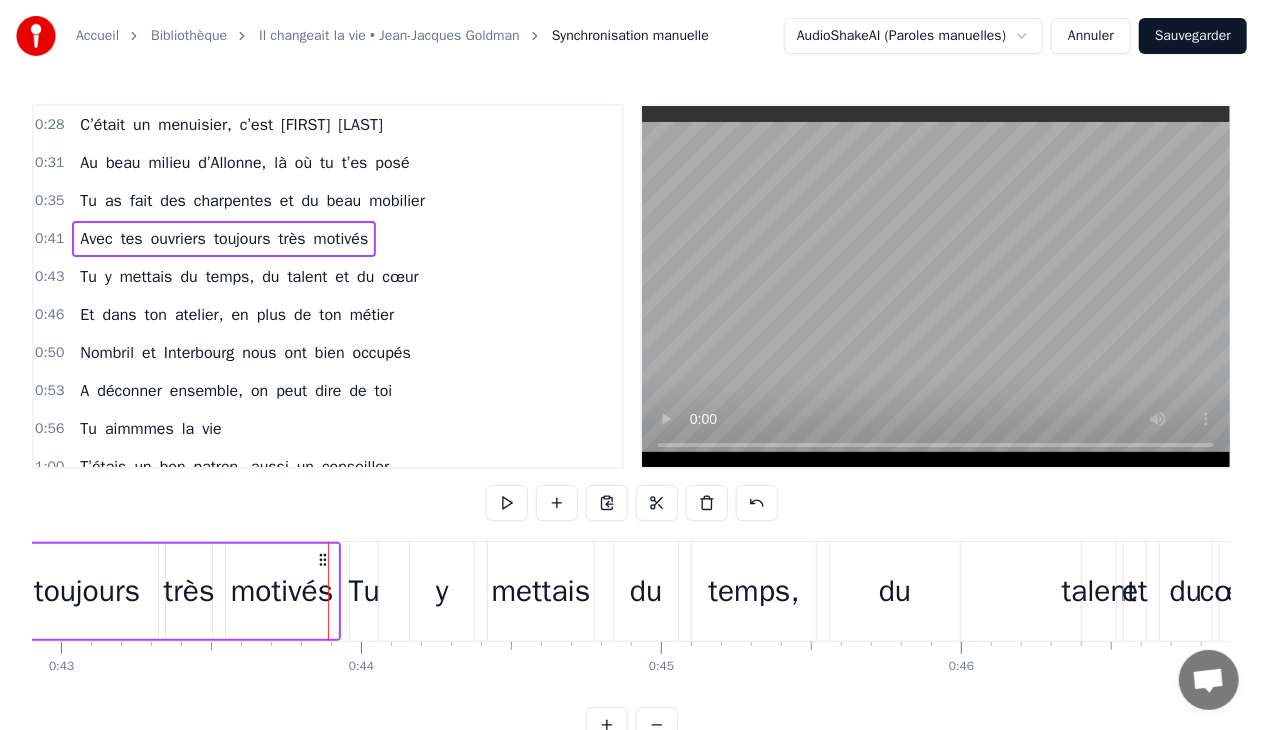scroll, scrollTop: 0, scrollLeft: 13067, axis: horizontal 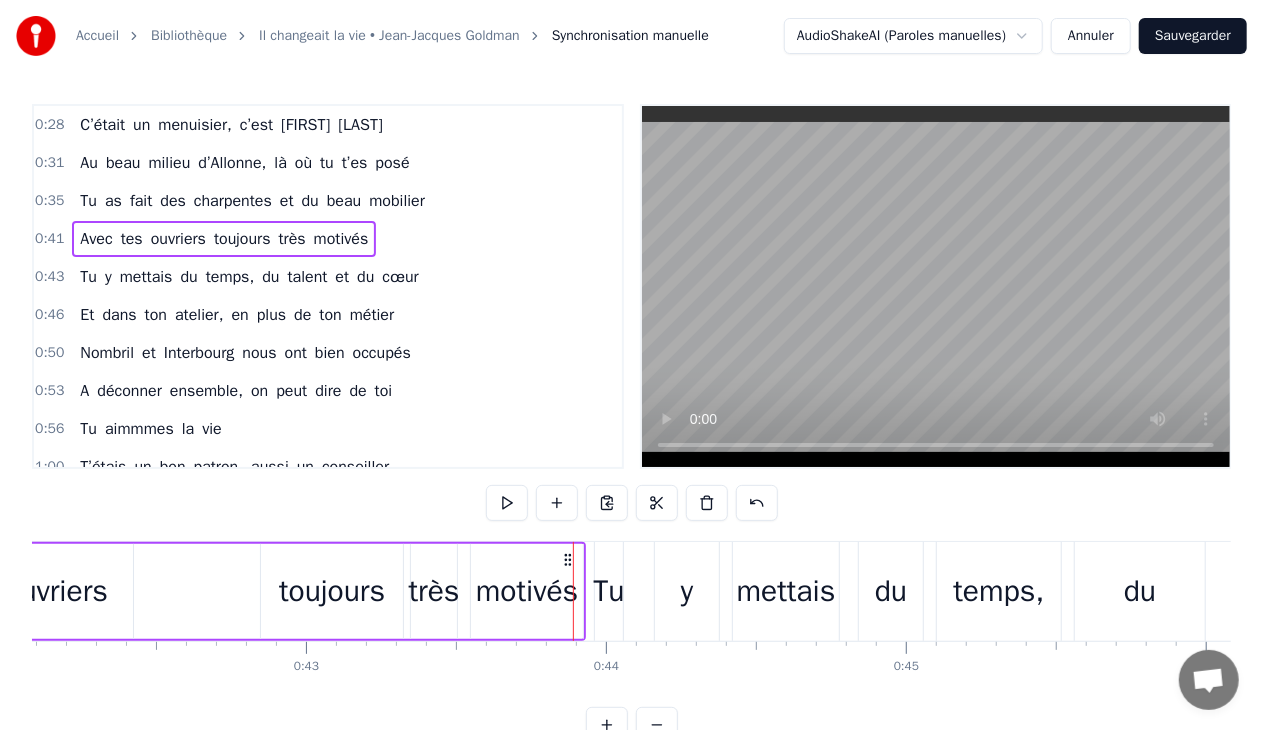 click 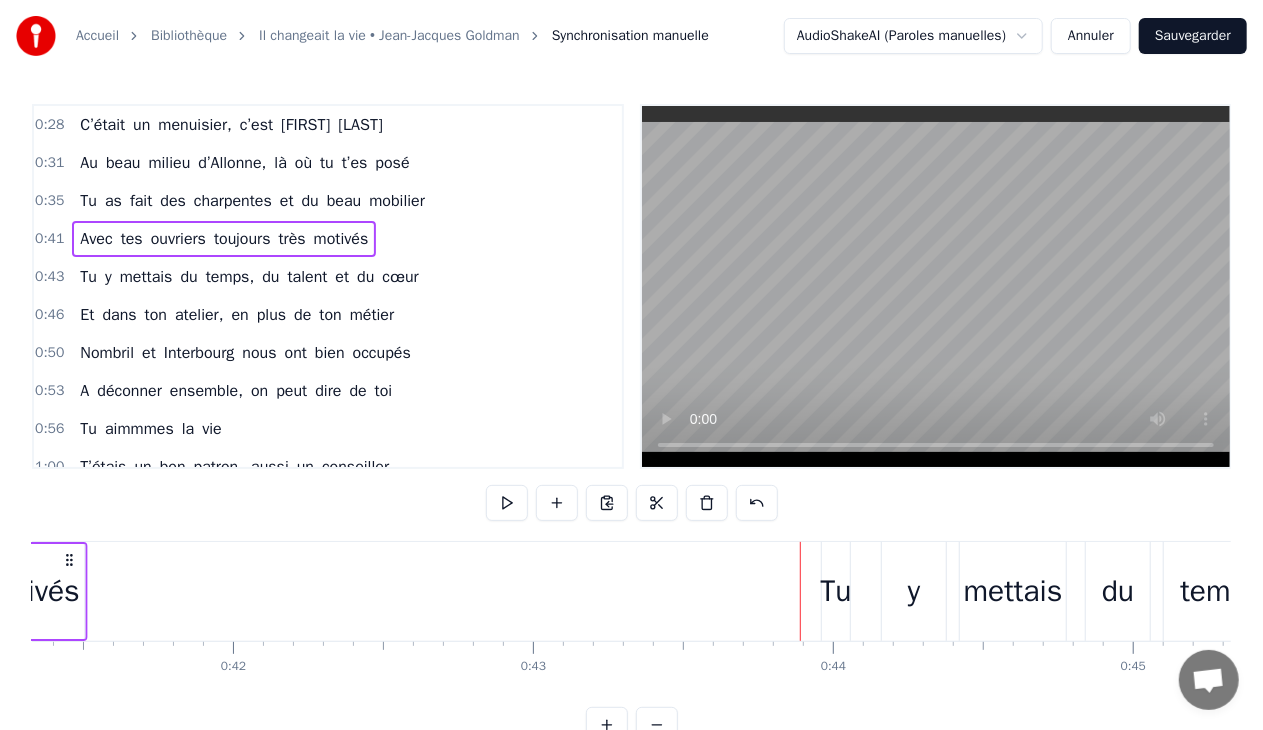 scroll, scrollTop: 0, scrollLeft: 12219, axis: horizontal 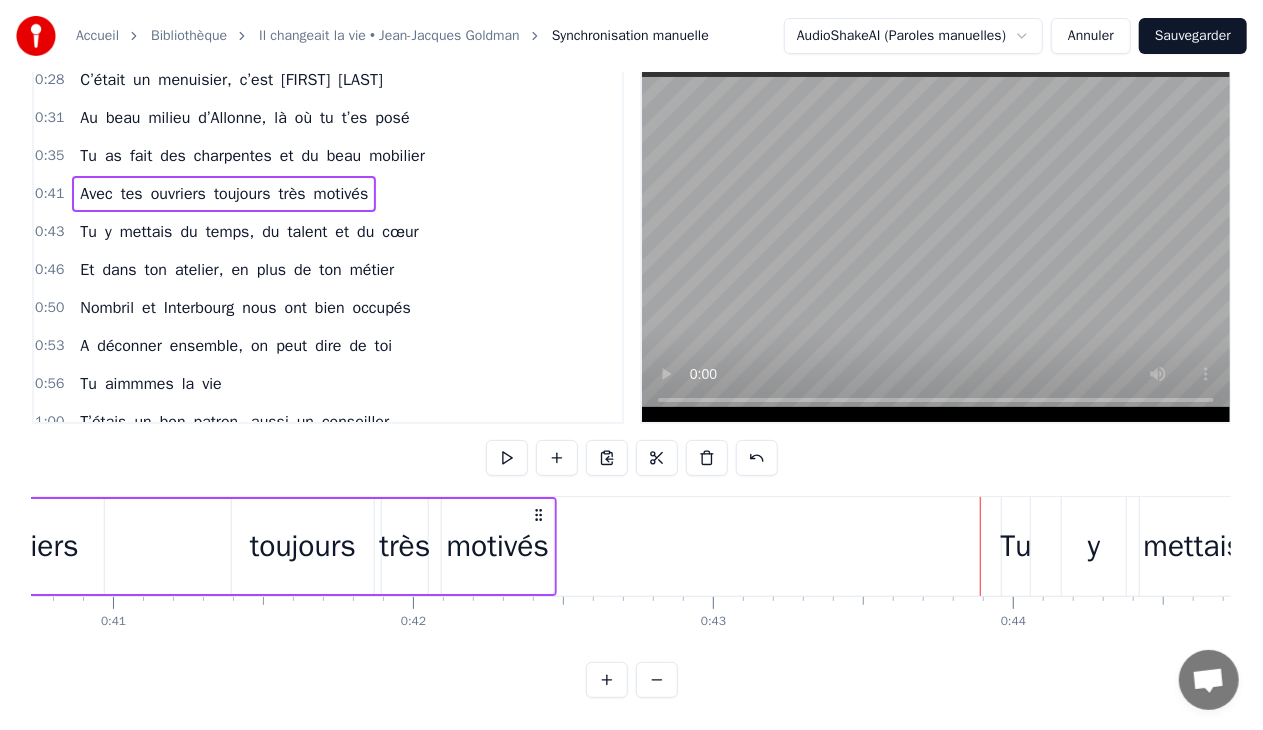 drag, startPoint x: 566, startPoint y: 558, endPoint x: 460, endPoint y: 450, distance: 151.32745 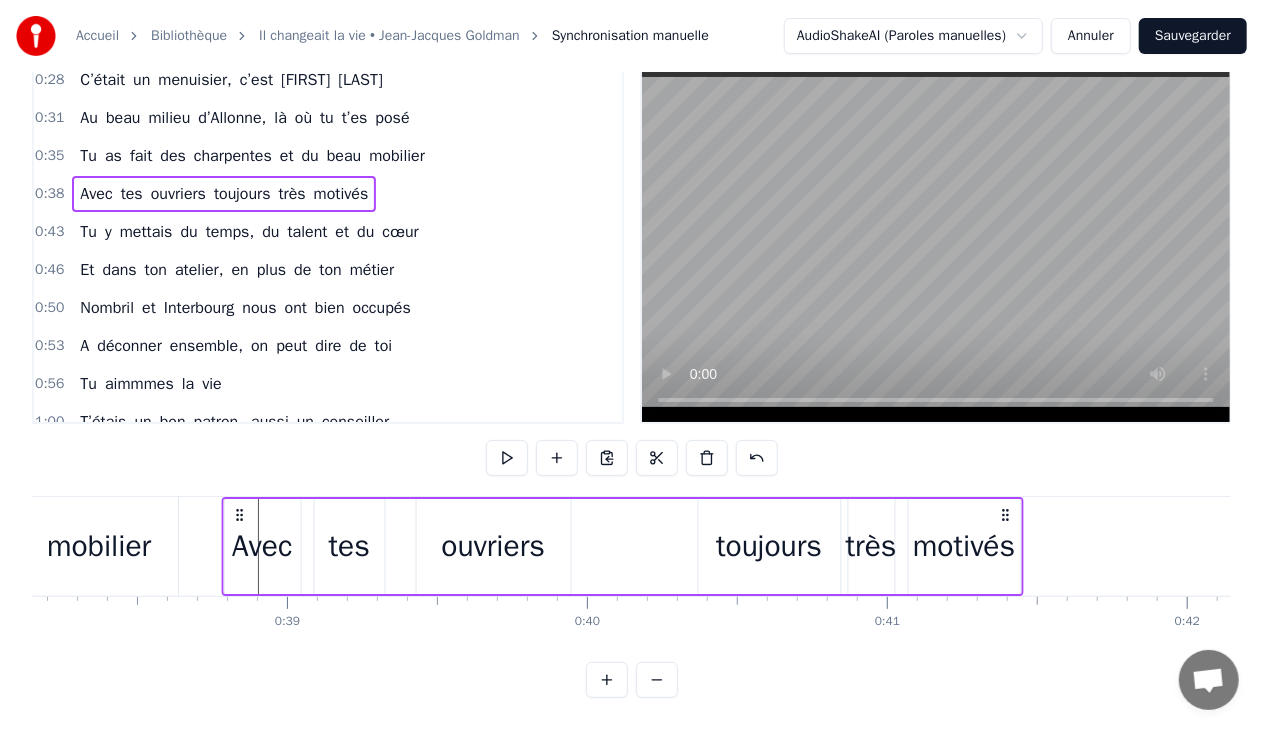 scroll, scrollTop: 0, scrollLeft: 11448, axis: horizontal 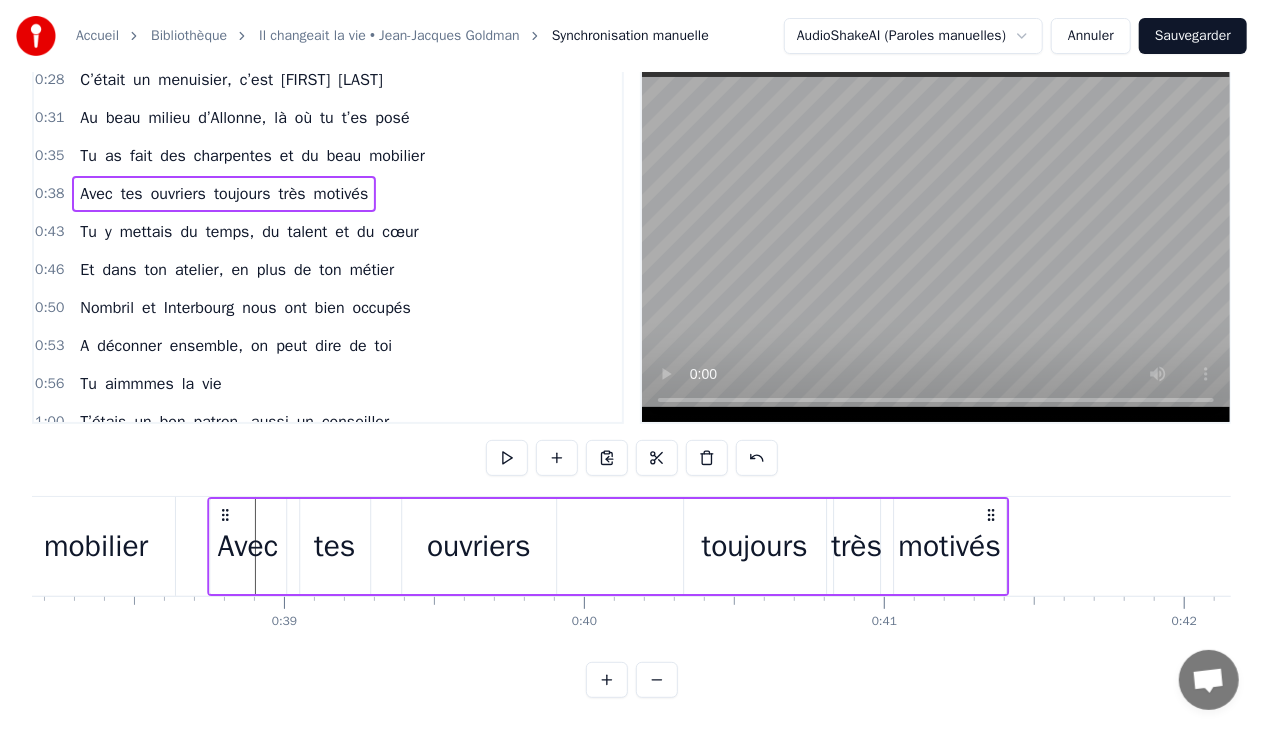 drag, startPoint x: 973, startPoint y: 495, endPoint x: 994, endPoint y: 506, distance: 23.70654 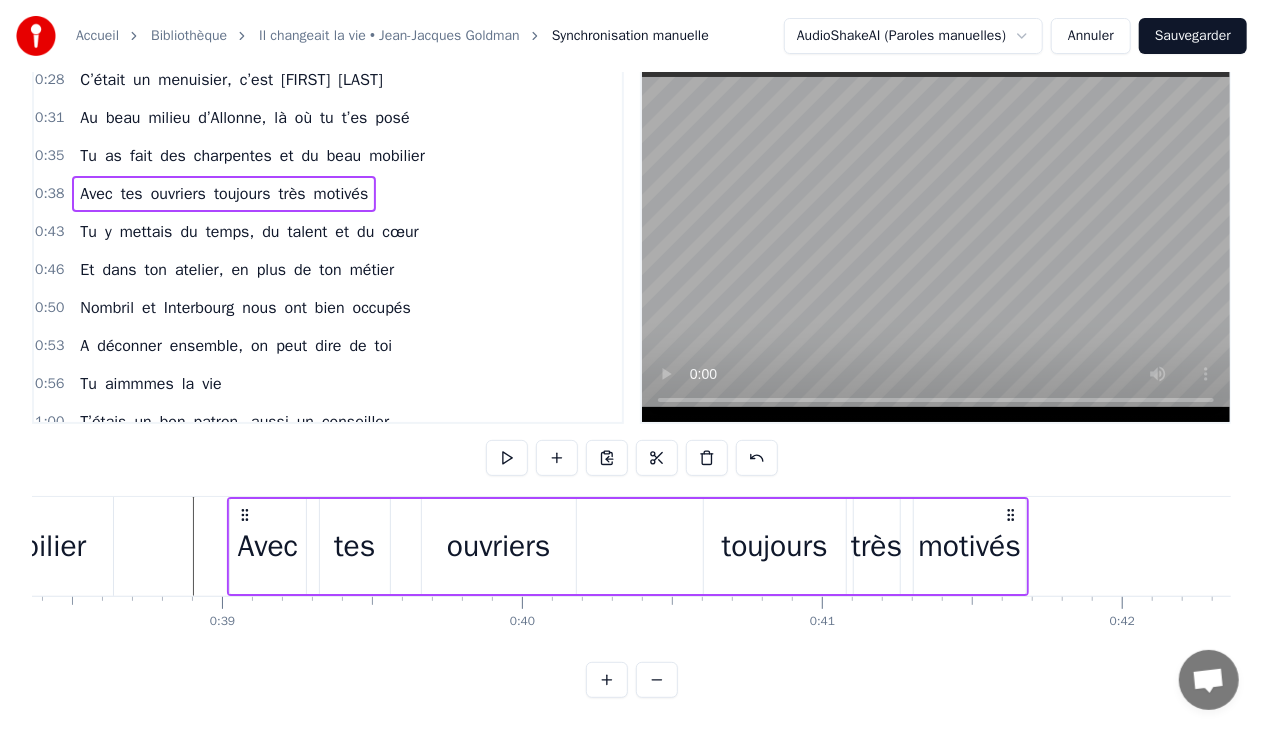 scroll, scrollTop: 0, scrollLeft: 11516, axis: horizontal 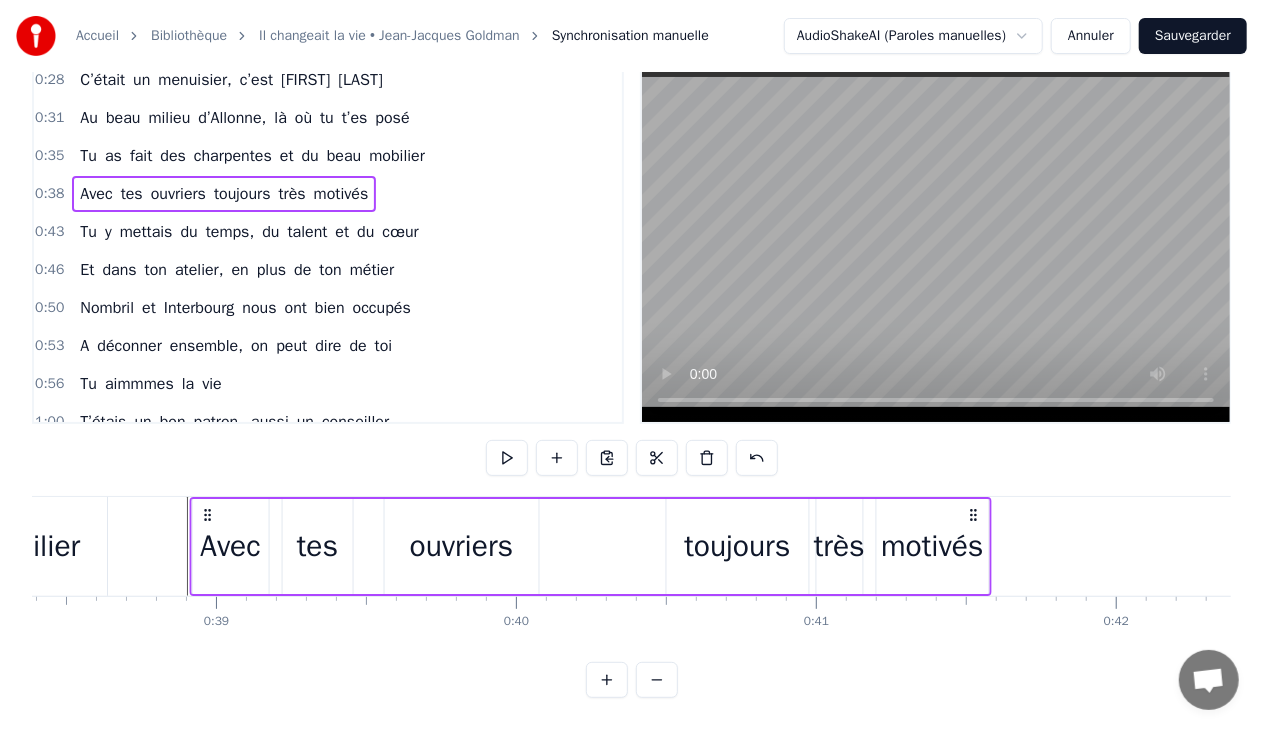 drag, startPoint x: 994, startPoint y: 498, endPoint x: 976, endPoint y: 513, distance: 23.43075 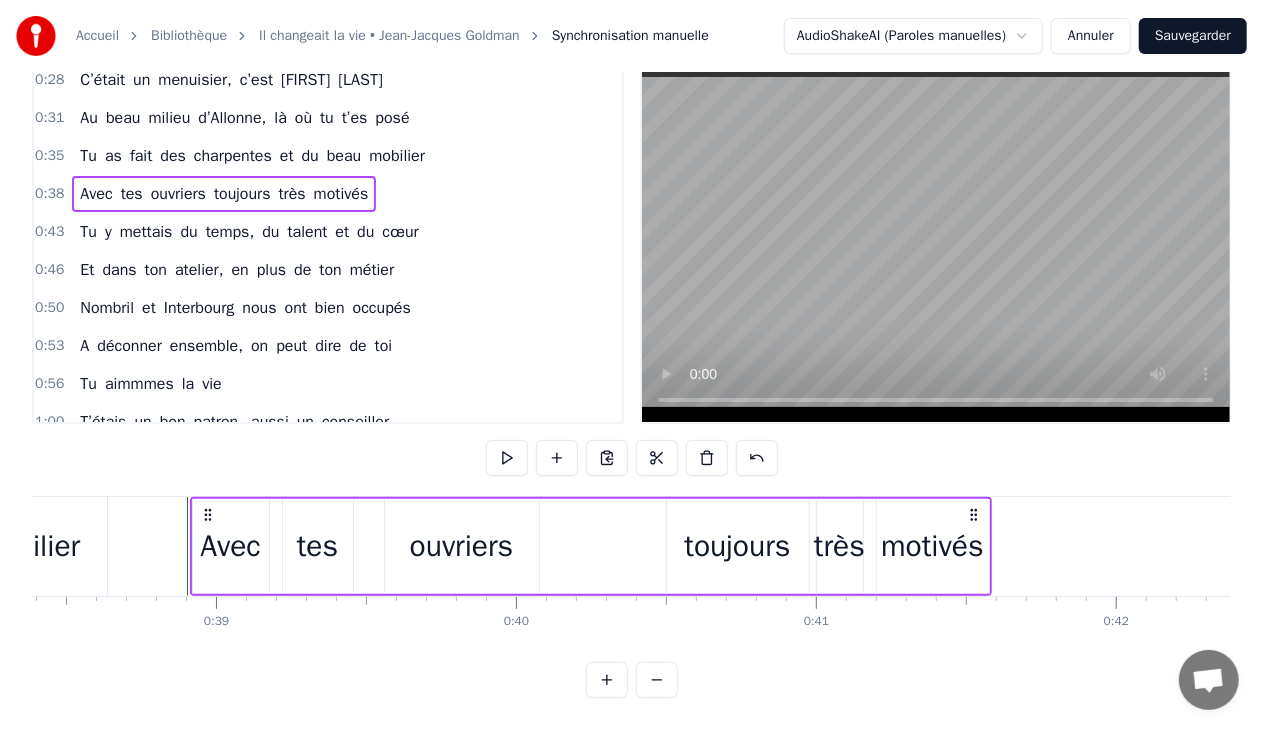 click on "Avec tes ouvriers toujours très motivés" at bounding box center (591, 546) 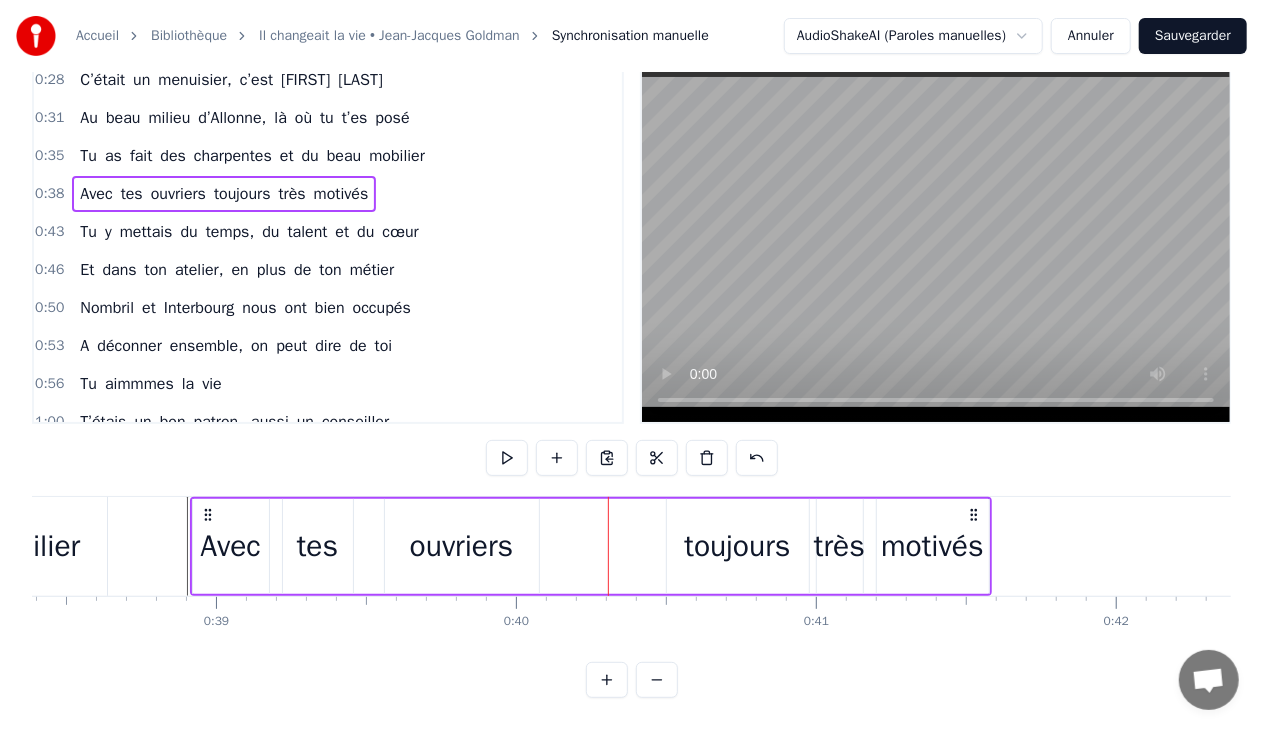click on "Avec" at bounding box center (230, 546) 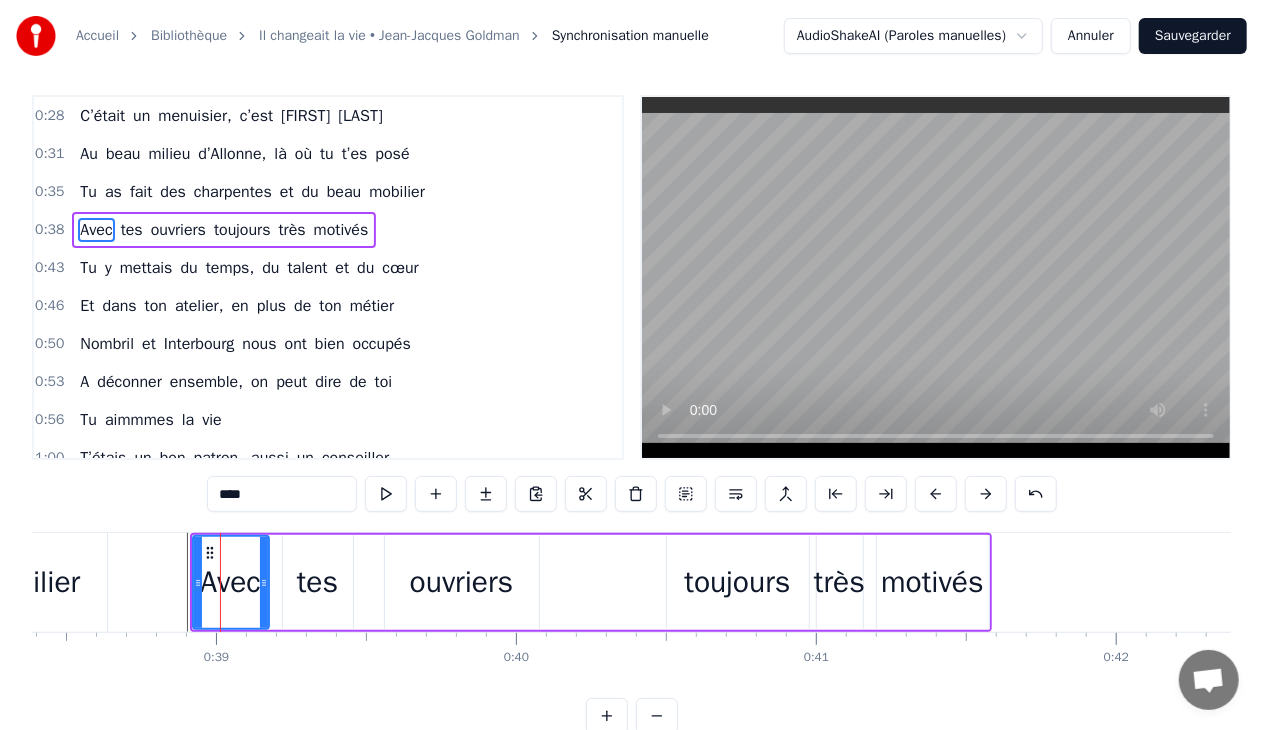 scroll, scrollTop: 0, scrollLeft: 0, axis: both 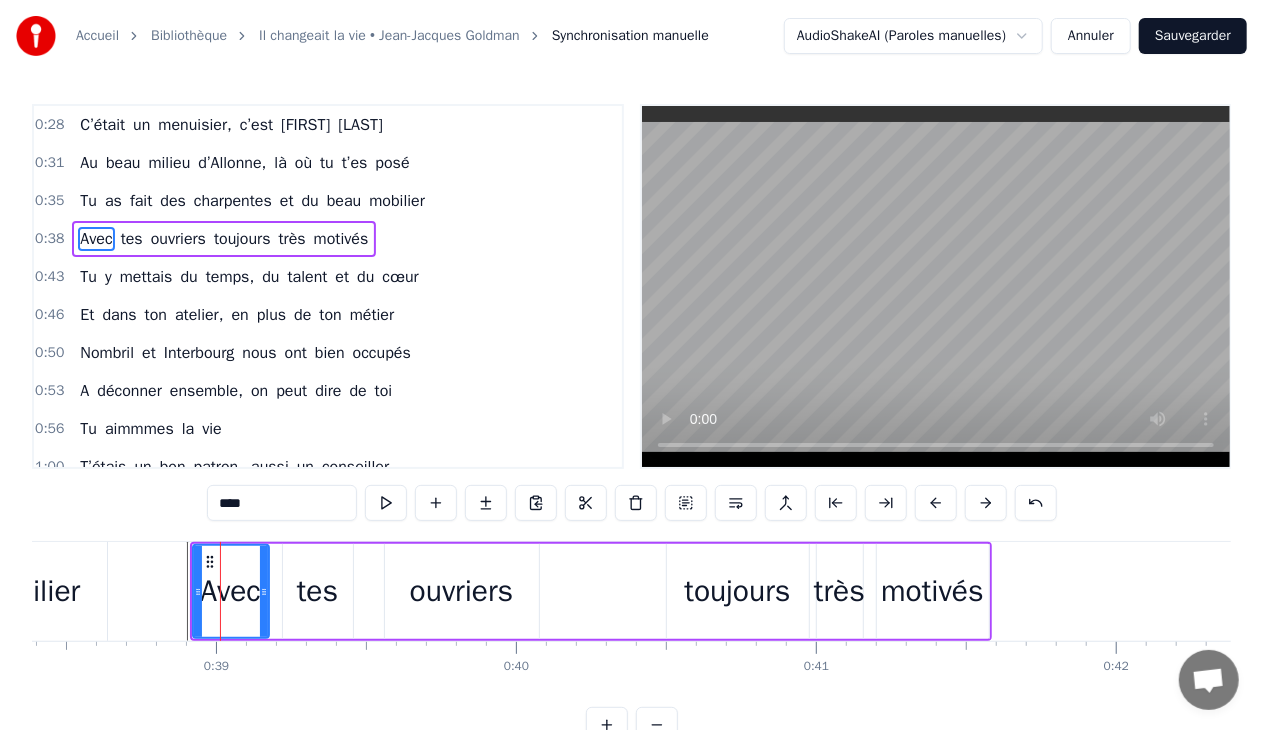 click on "tes" at bounding box center (317, 591) 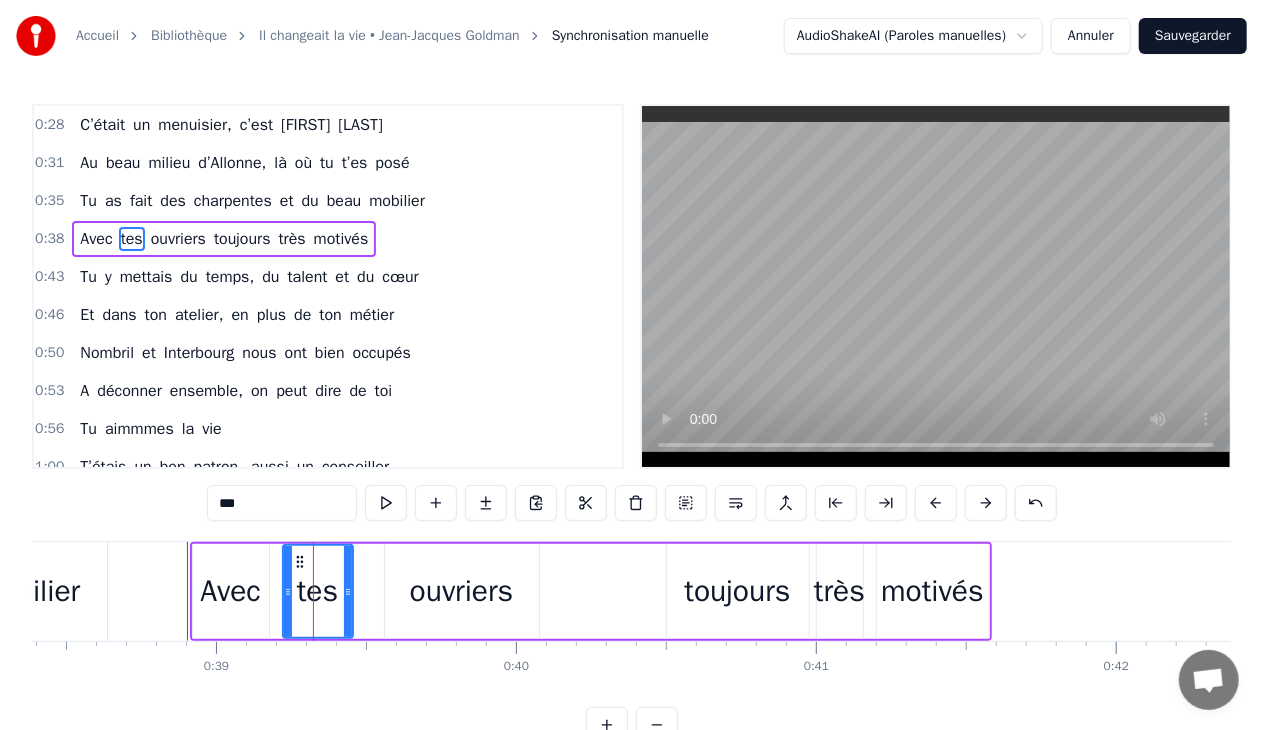 click on "ouvriers" at bounding box center (462, 591) 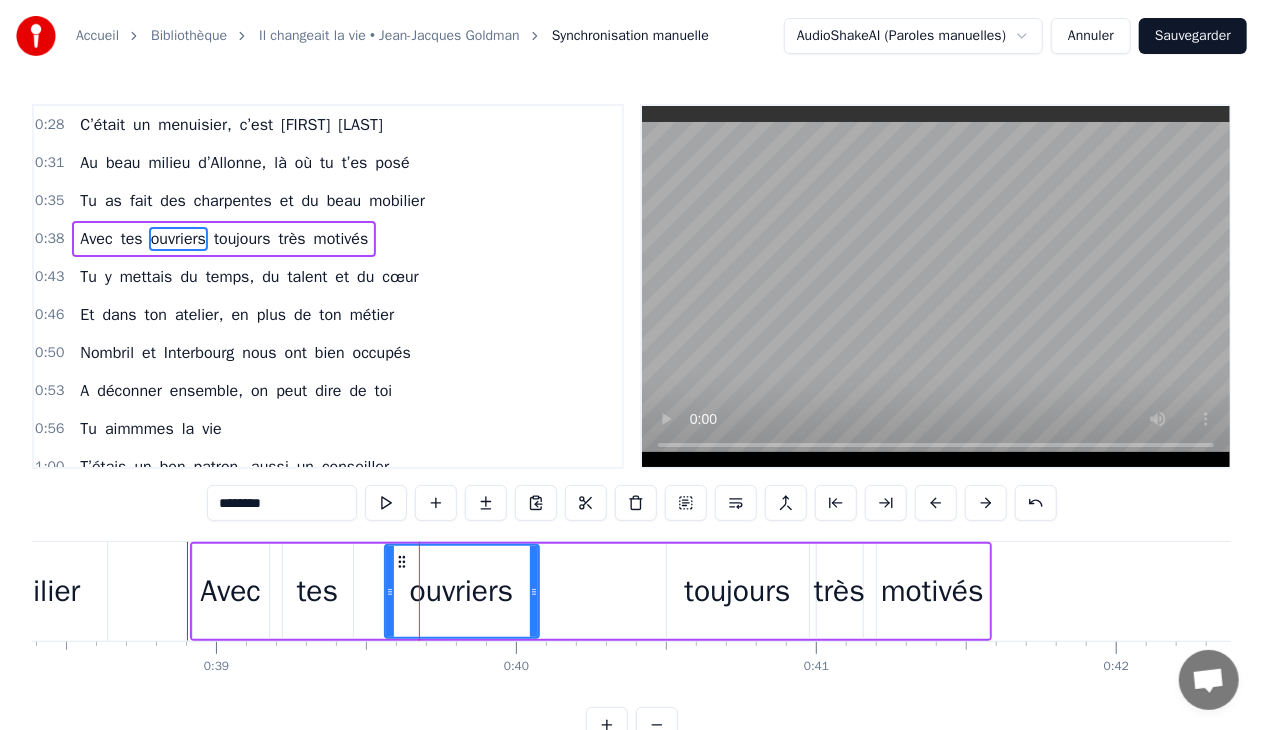 click on "toujours" at bounding box center [737, 591] 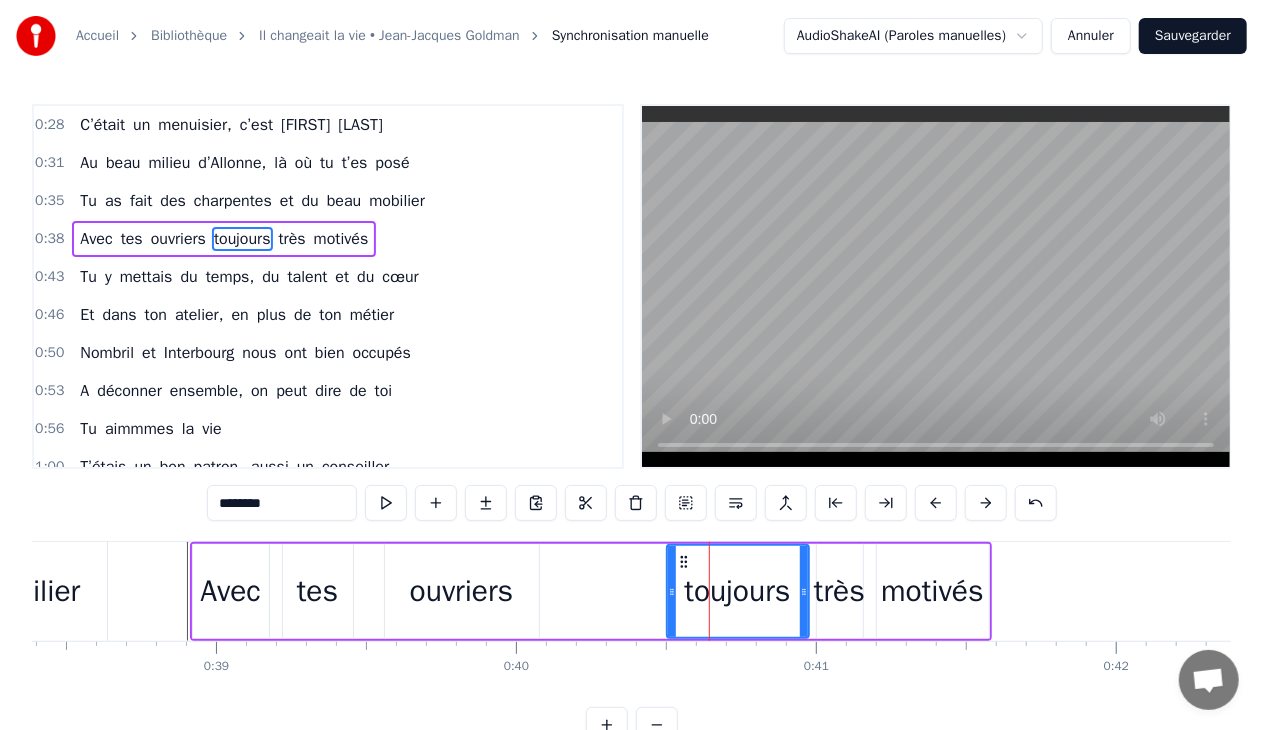 click on "très" at bounding box center (839, 591) 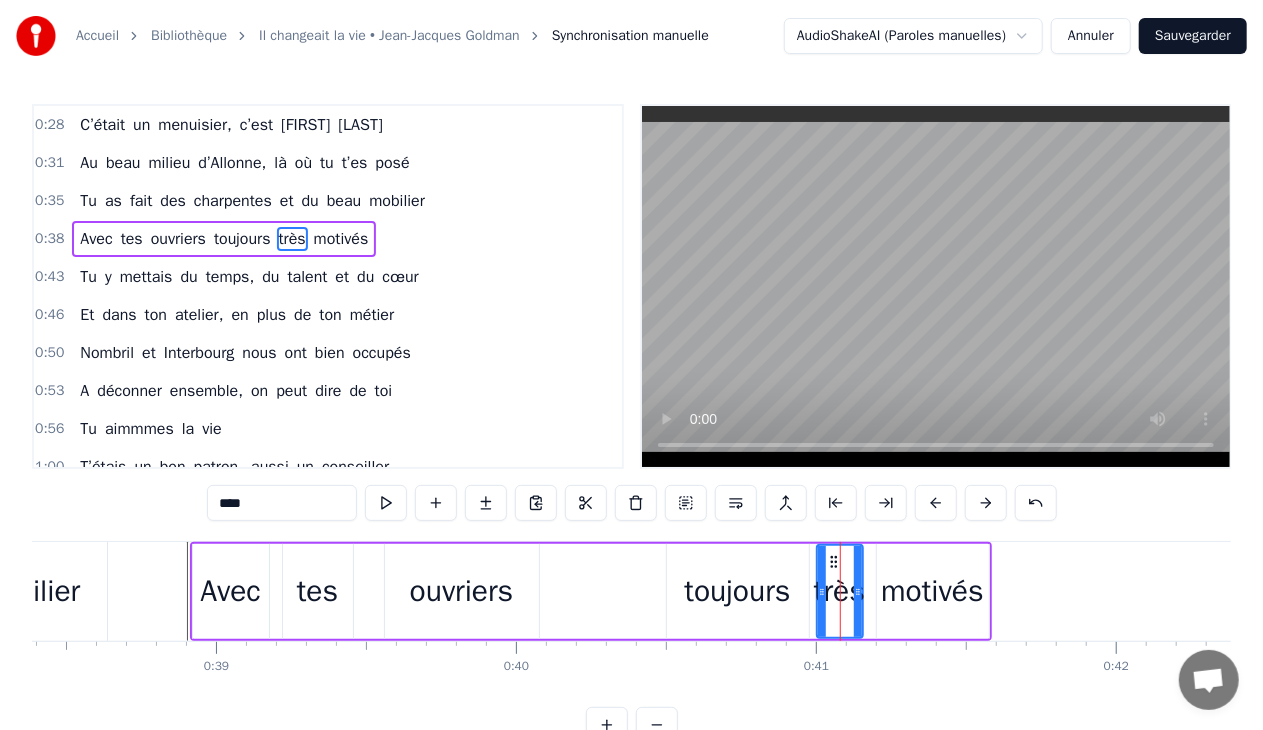 click on "motivés" at bounding box center (932, 591) 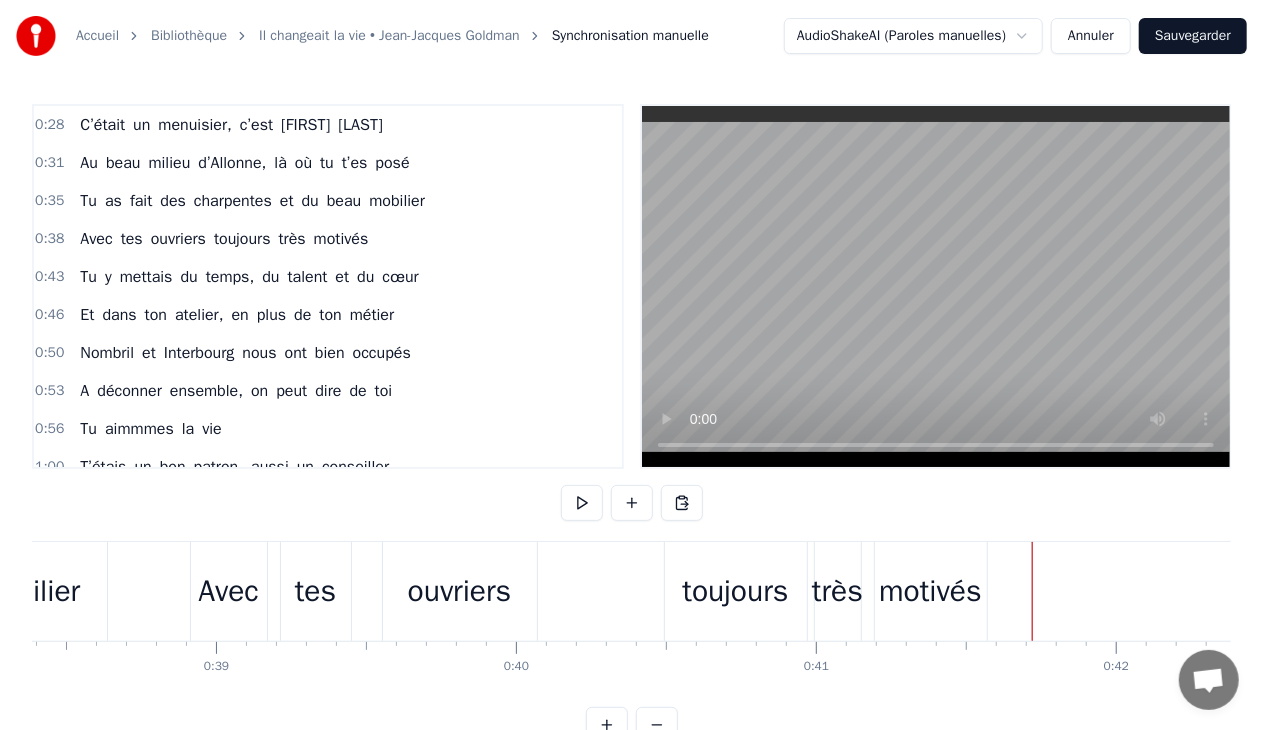 click on "toujours" at bounding box center (735, 591) 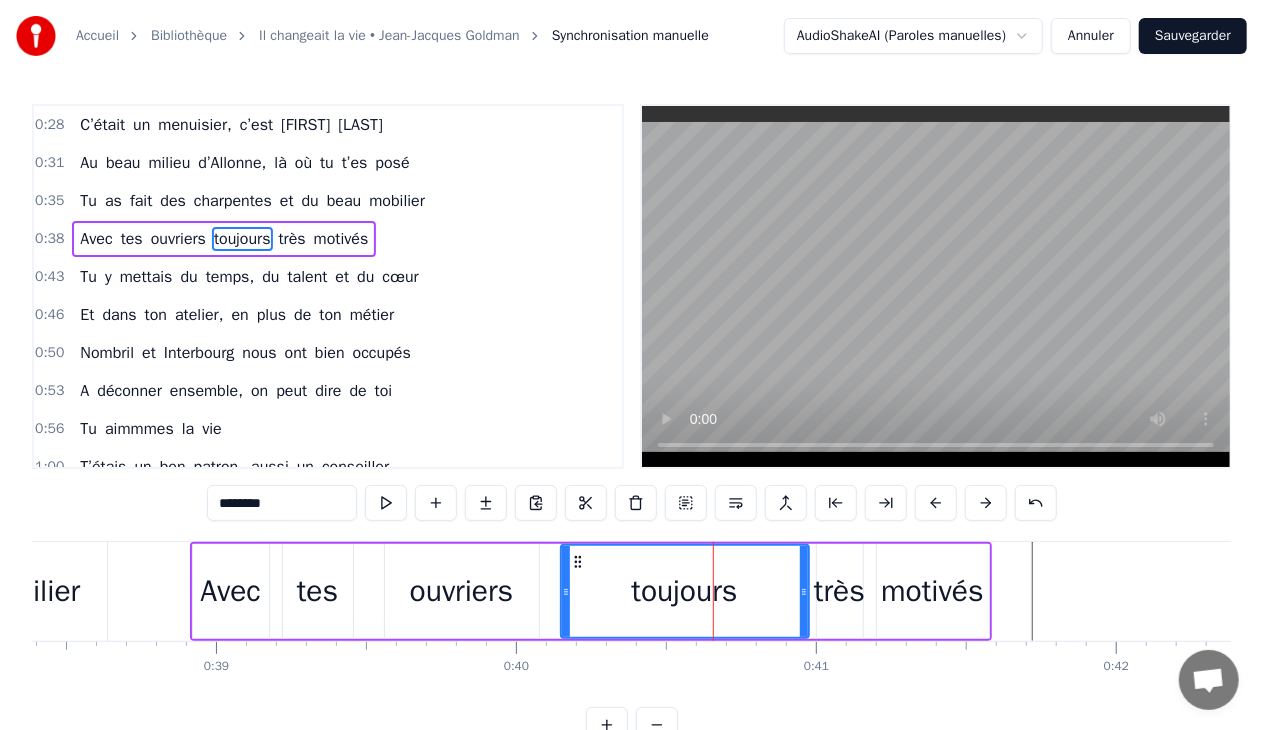drag, startPoint x: 670, startPoint y: 588, endPoint x: 564, endPoint y: 586, distance: 106.01887 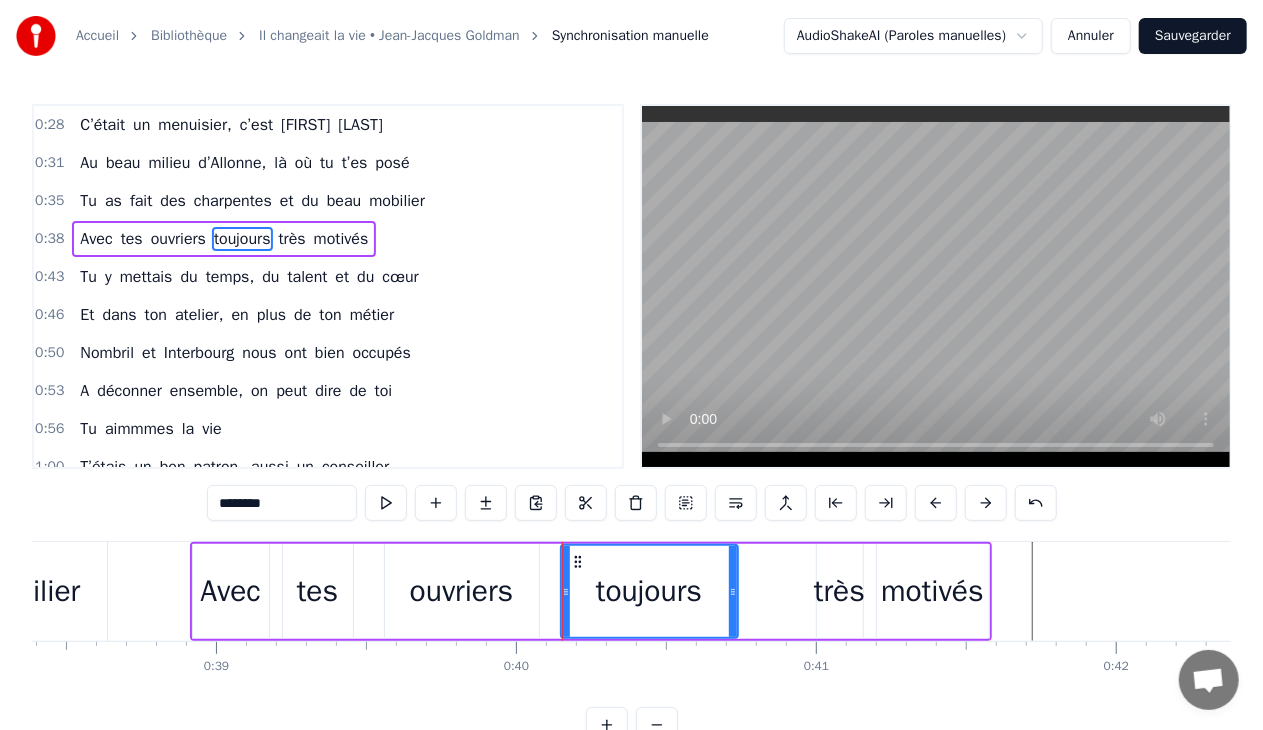 drag, startPoint x: 804, startPoint y: 592, endPoint x: 787, endPoint y: 590, distance: 17.117243 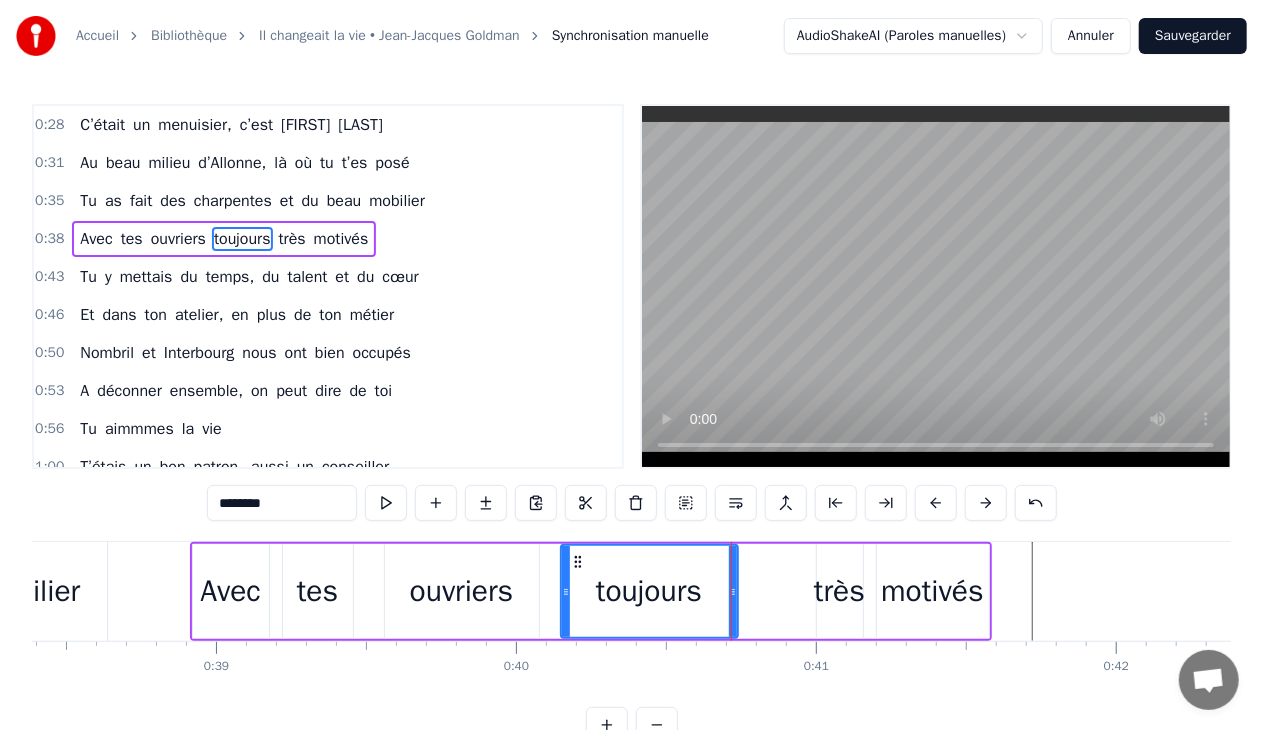 click on "très" at bounding box center (839, 591) 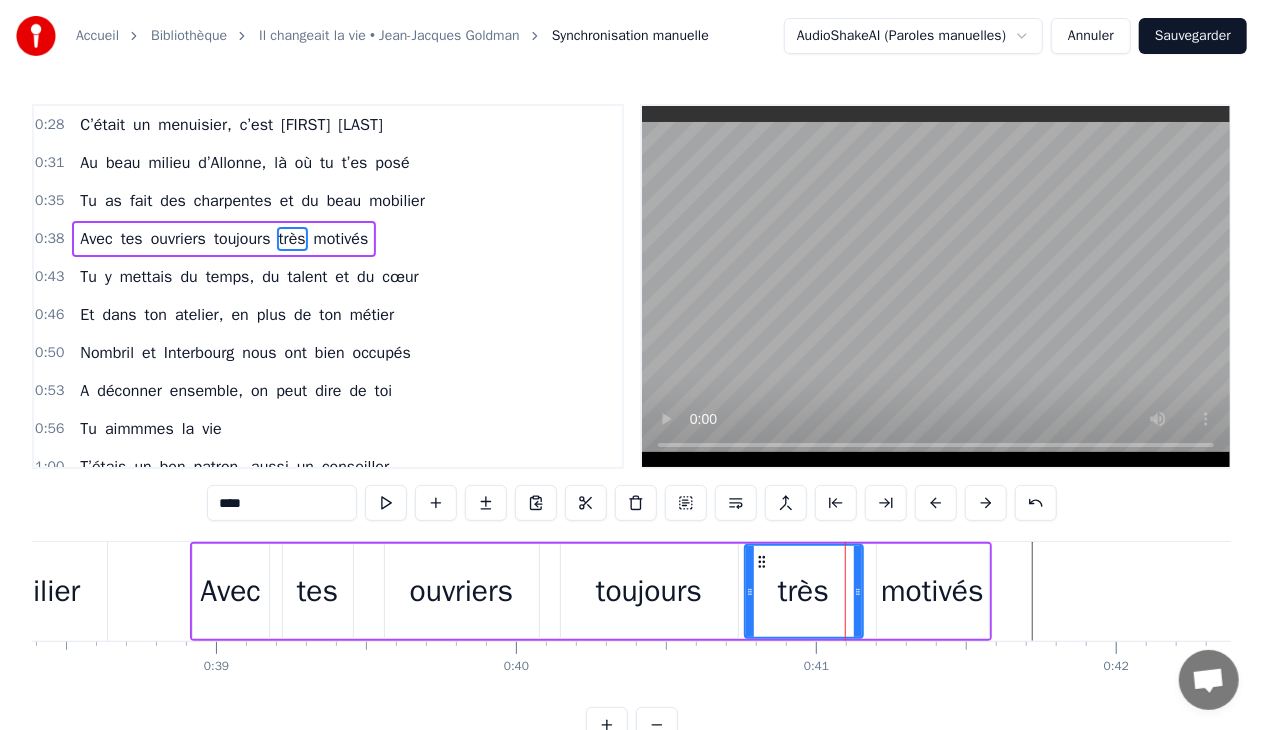 drag, startPoint x: 818, startPoint y: 591, endPoint x: 746, endPoint y: 595, distance: 72.11102 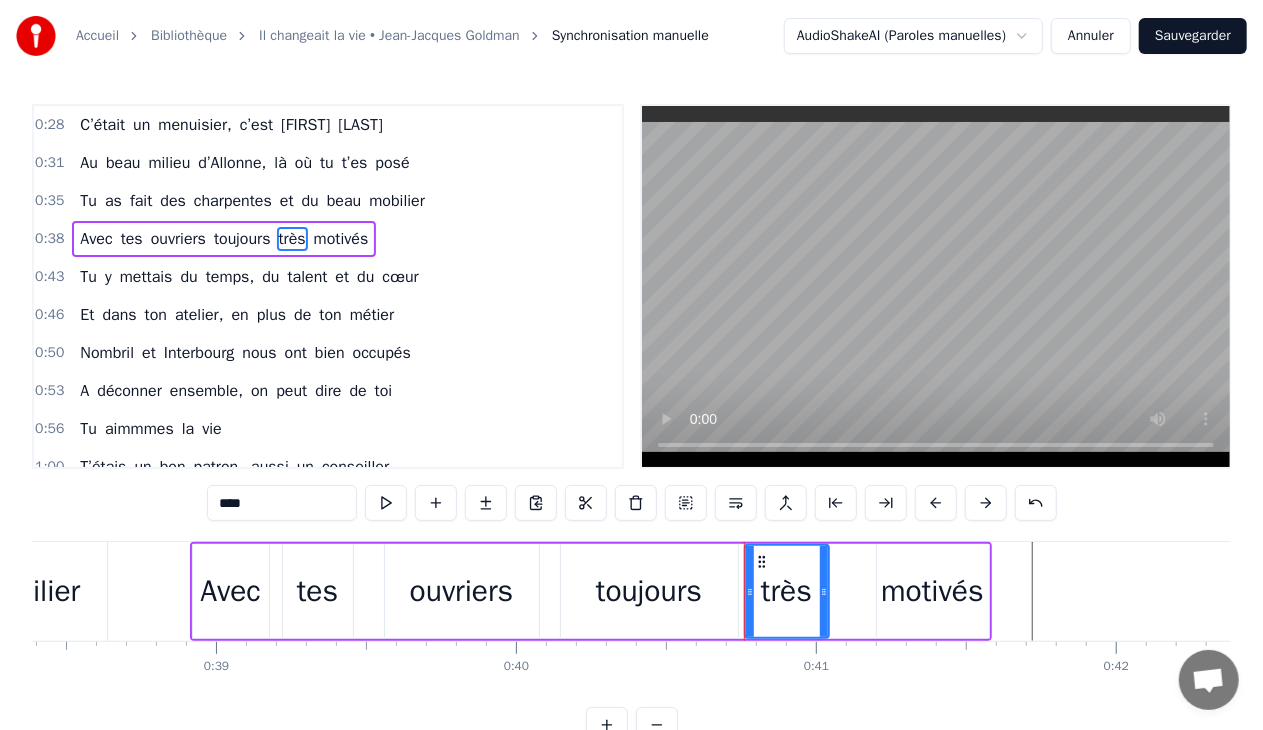 drag, startPoint x: 860, startPoint y: 588, endPoint x: 826, endPoint y: 593, distance: 34.36568 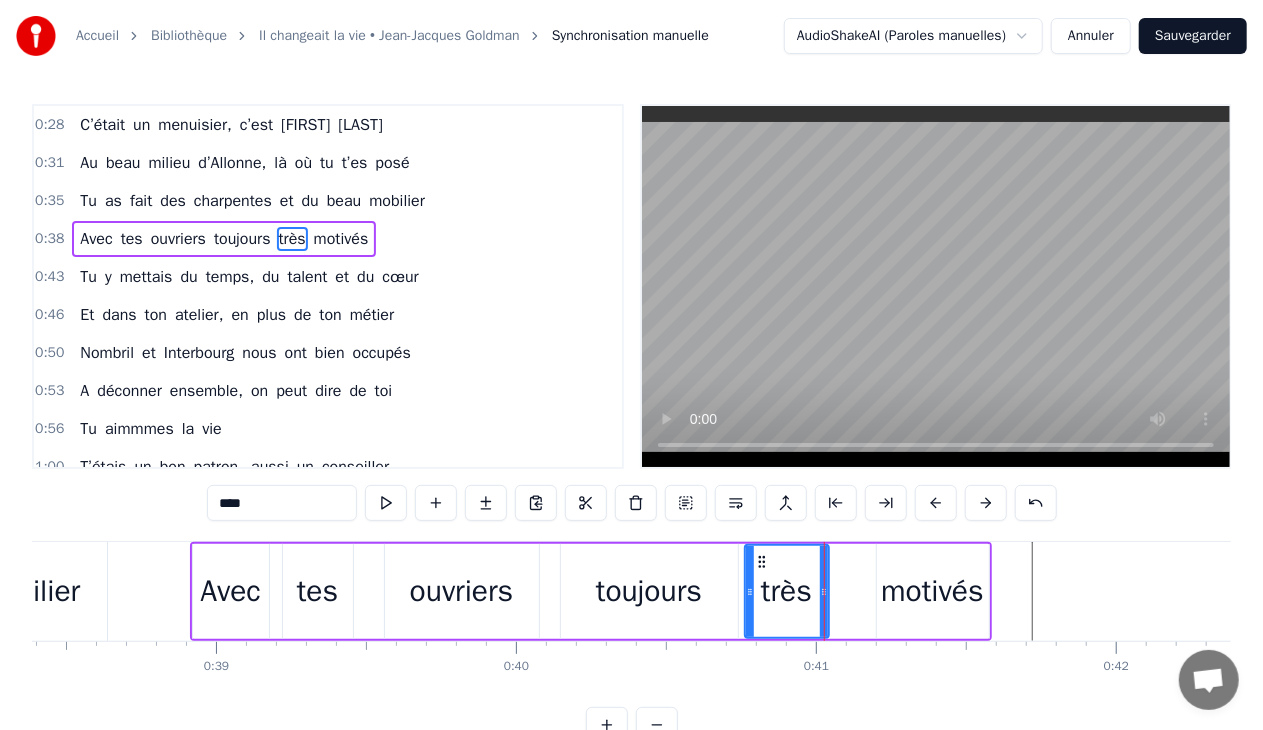 click on "motivés" at bounding box center [932, 591] 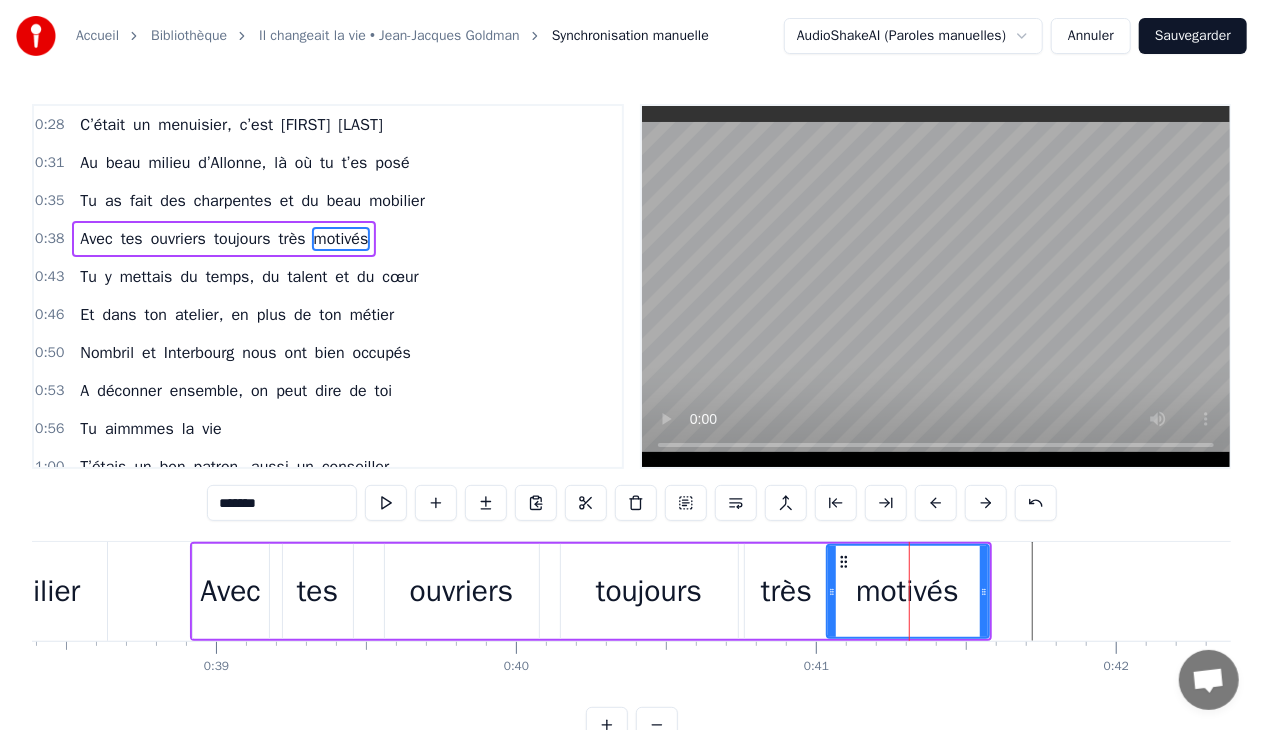 drag, startPoint x: 879, startPoint y: 588, endPoint x: 829, endPoint y: 590, distance: 50.039986 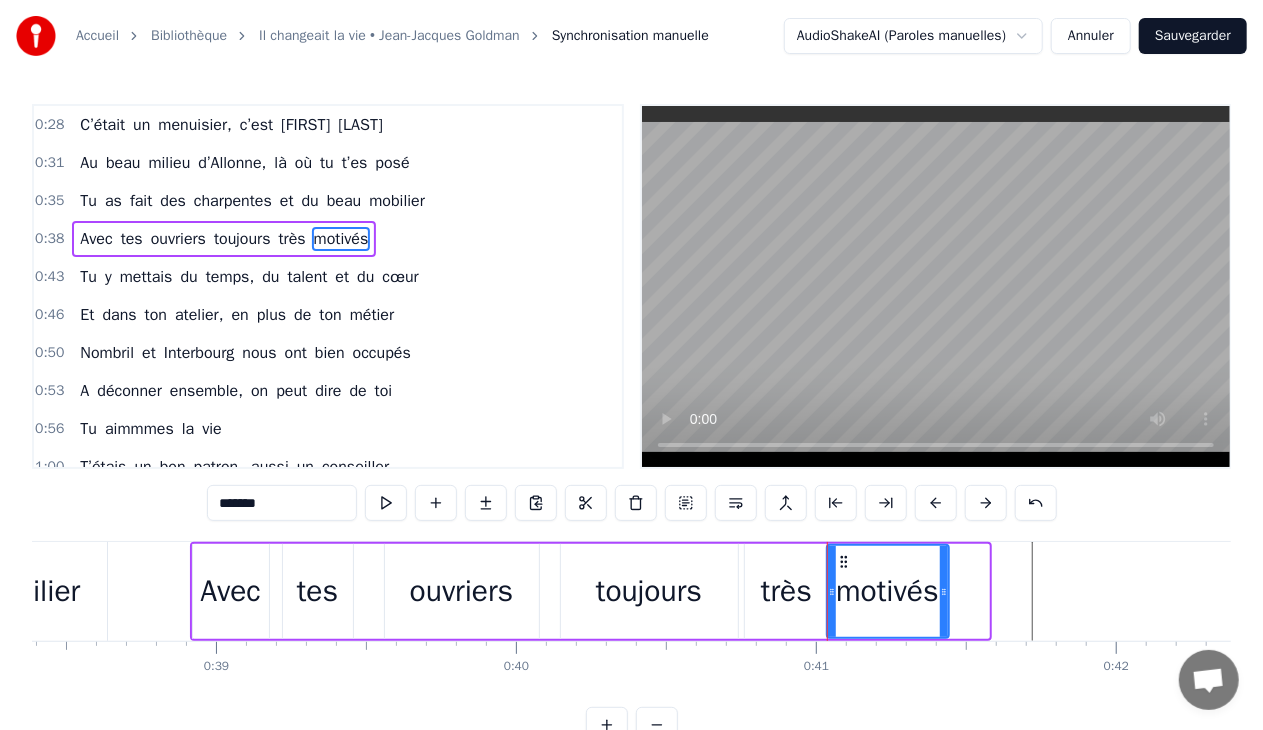drag, startPoint x: 984, startPoint y: 587, endPoint x: 944, endPoint y: 605, distance: 43.863426 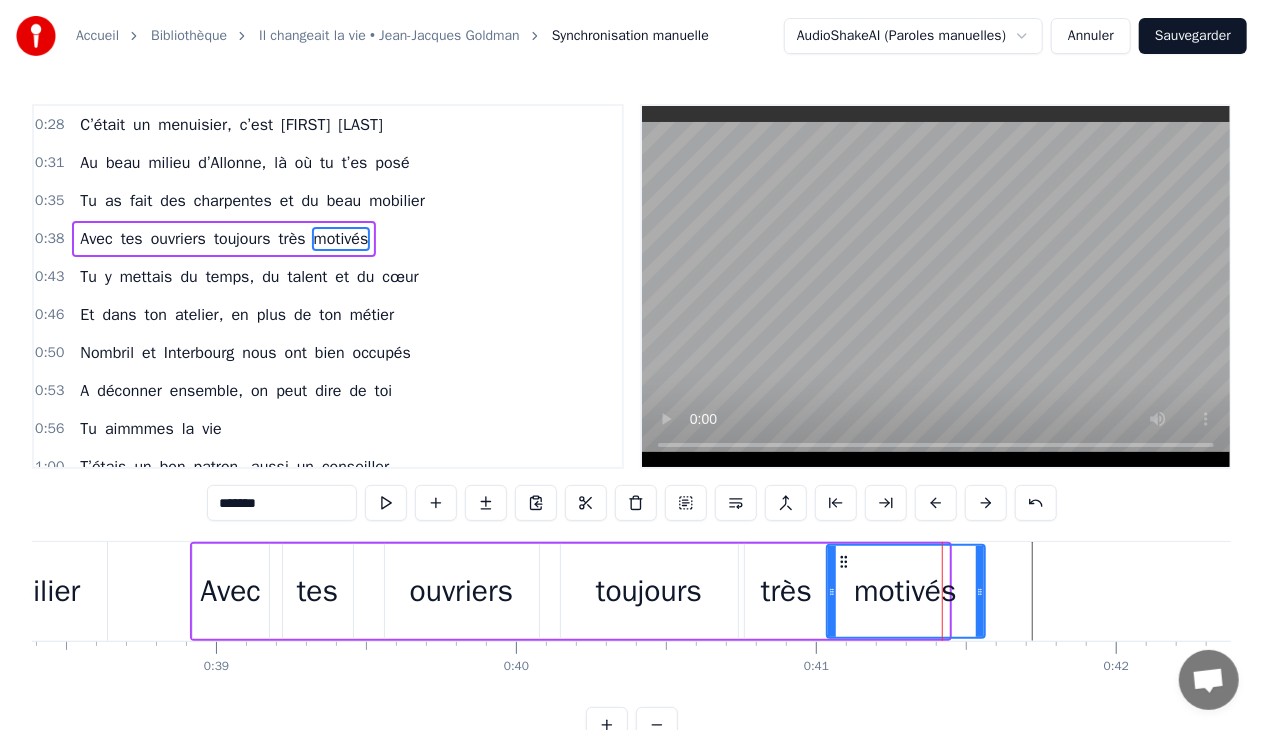drag, startPoint x: 944, startPoint y: 588, endPoint x: 982, endPoint y: 589, distance: 38.013157 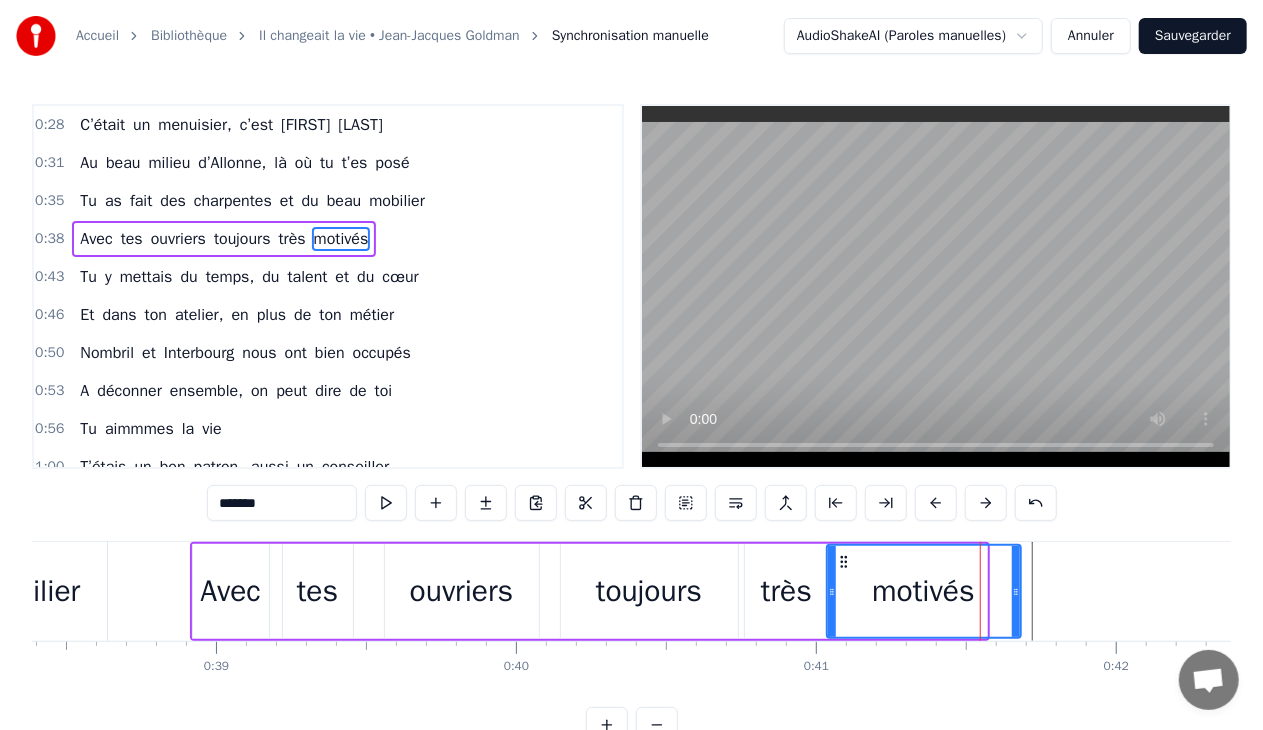 drag, startPoint x: 982, startPoint y: 589, endPoint x: 1016, endPoint y: 602, distance: 36.40055 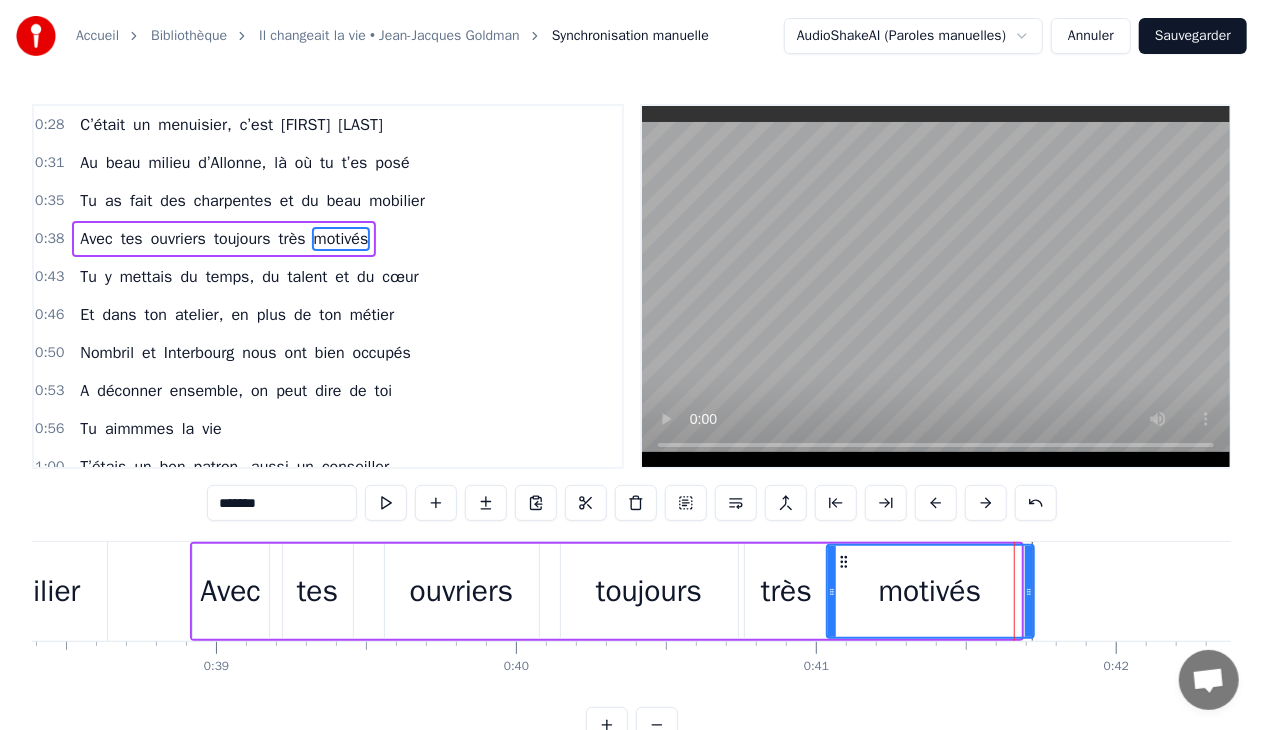 drag, startPoint x: 1018, startPoint y: 601, endPoint x: 1031, endPoint y: 610, distance: 15.811388 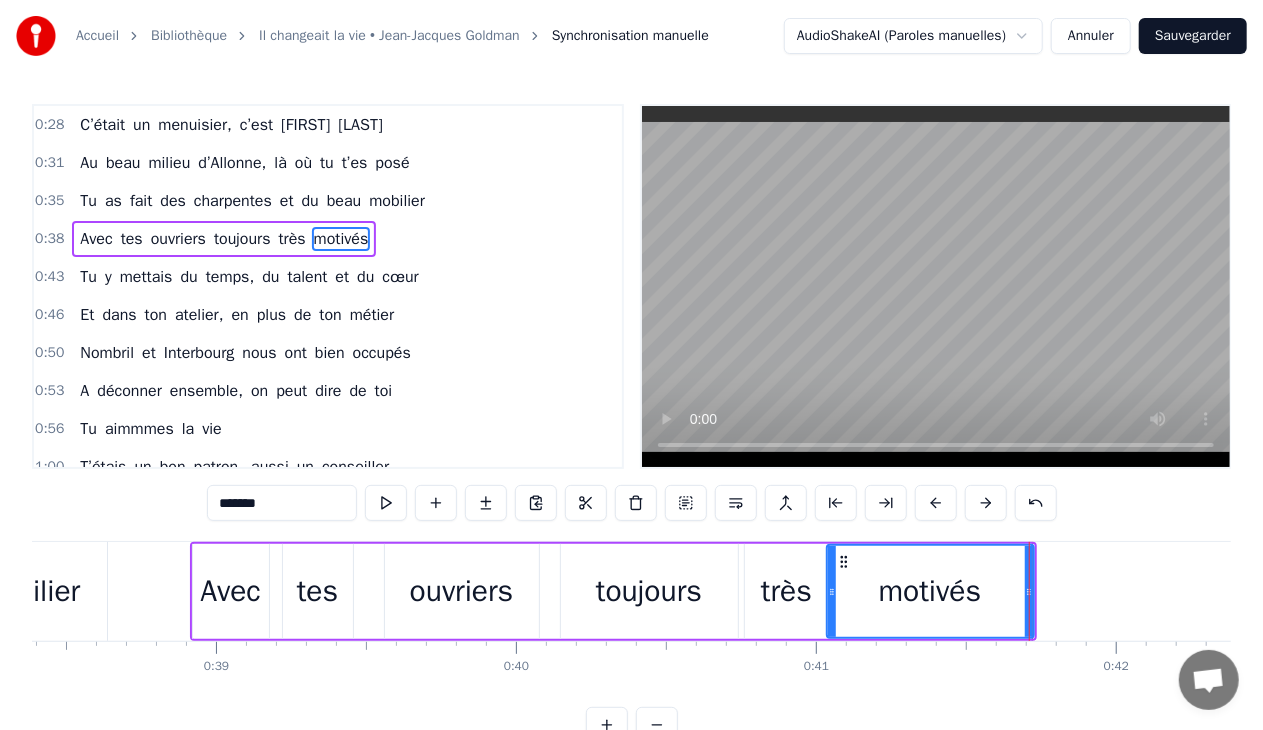 scroll, scrollTop: 0, scrollLeft: 12565, axis: horizontal 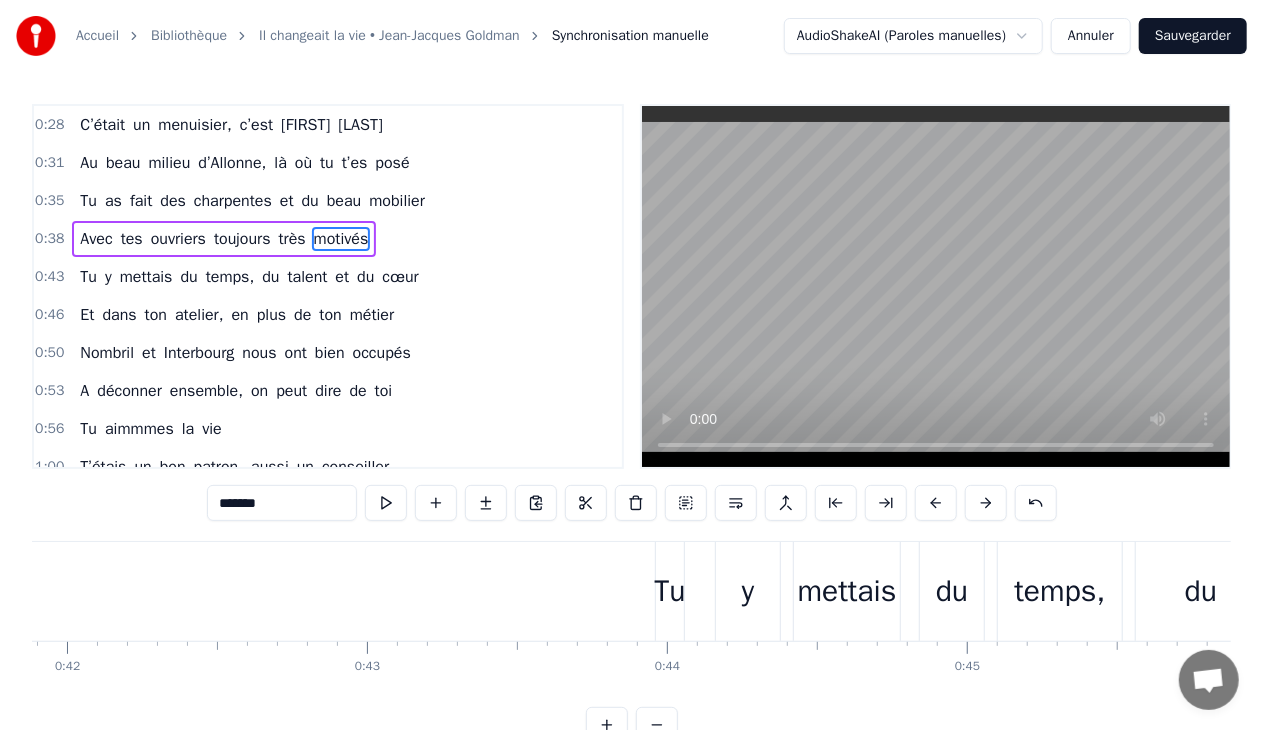 click on "y" at bounding box center [748, 591] 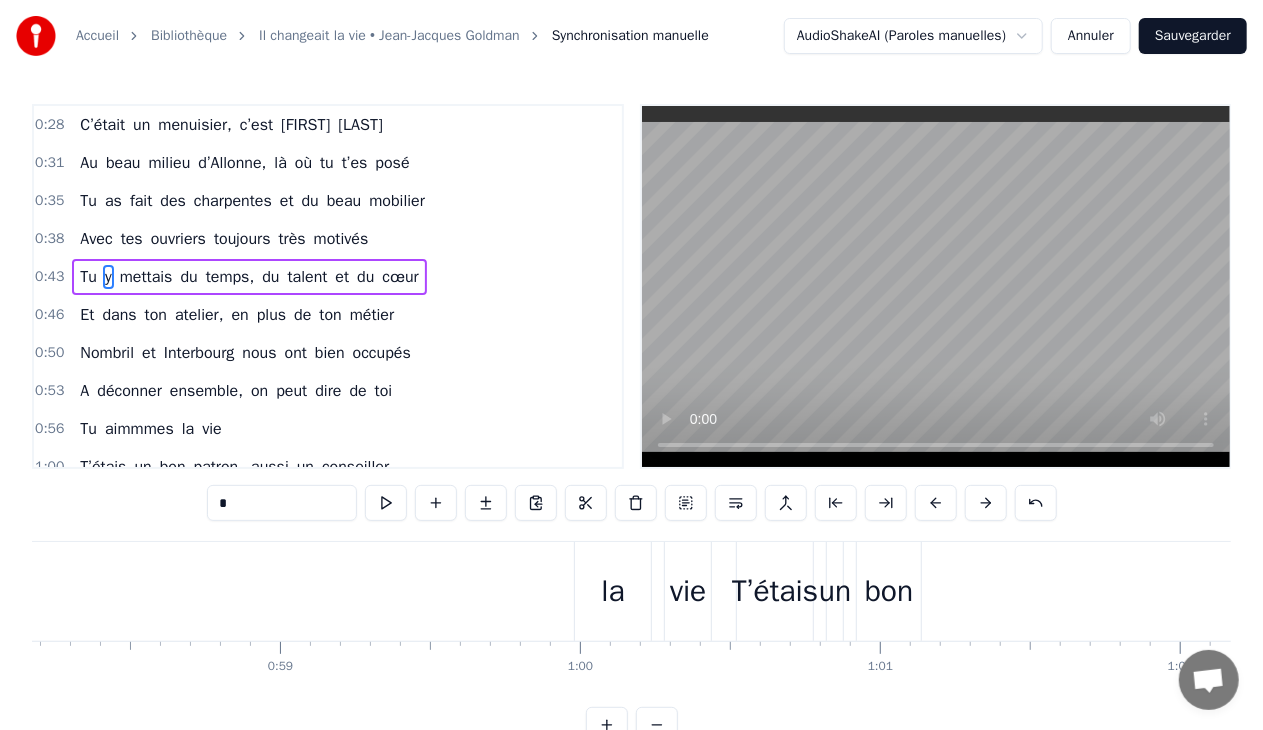 scroll, scrollTop: 0, scrollLeft: 13596, axis: horizontal 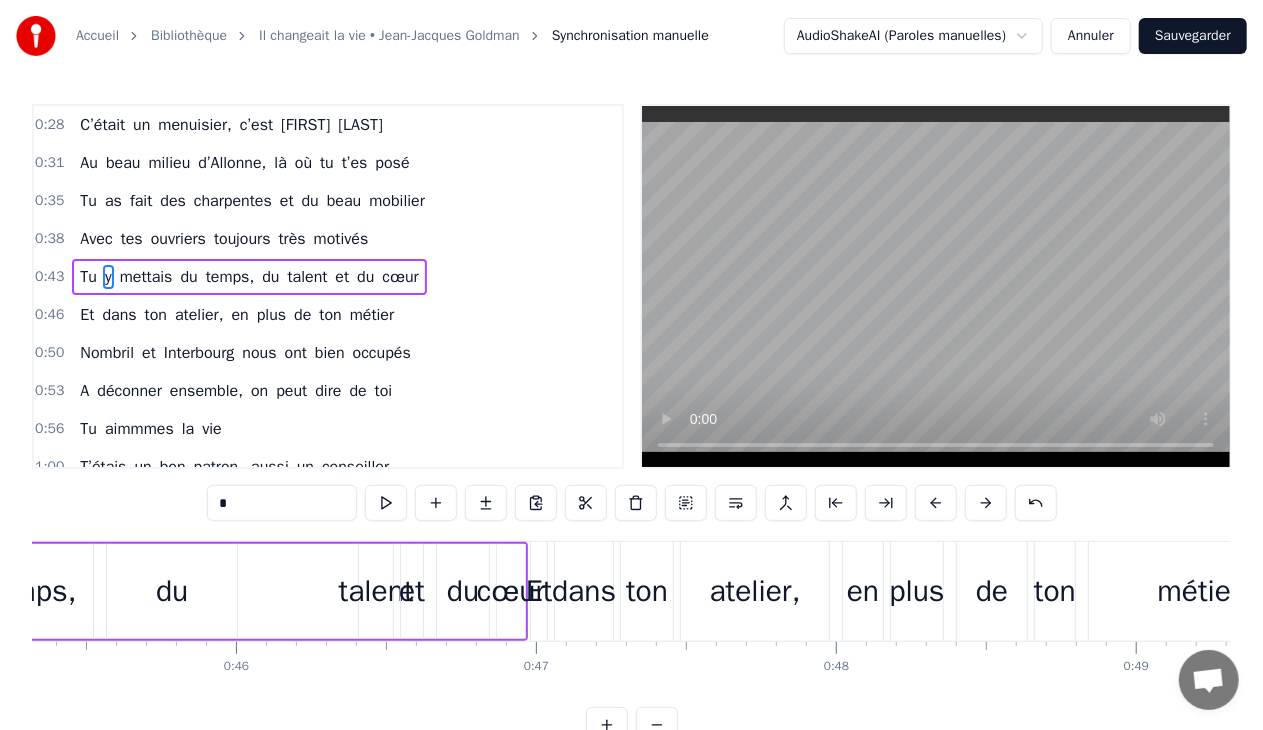 click on "C’était un menuisier, c’est Dominique Pillet Au beau milieu d’Allonne, là où tu t’es posé Tu as fait des charpentes et du beau mobilier Avec tes ouvriers toujours très motivés Tu y mettais du temps, du talent et du cœur Et dans ton atelier, en plus de ton métier Nombril et Interbourg nous ont bien occupés A déconner ensemble, on peut dire de toi Tu aimmmes la vie T’étais un bon patron, aussi un conseiller Dirigeant la commune comme tes activités Toujours prêt à donner ton temps et tes idées Le travail n’attend pas, t’es toujours le premier Tu y mettais du temps, du talent et du cœur Ouvrir les chemins pour tous les randonneurs Et près du barbecue, des saucisses et du kir A l’heure de l’apéro, autour de tes amis Refaire les circuits Tu es un grand bonhomme, un sacré grand bonhomme Baroudeur au grand cœur qui aime ce que nous sommes Tu te sais bien utile pour tous les autres hommes
…….. Tu en oublies même ton téléphone Oui mais tu es aussi, un père et un mari et" at bounding box center [25271, 591] 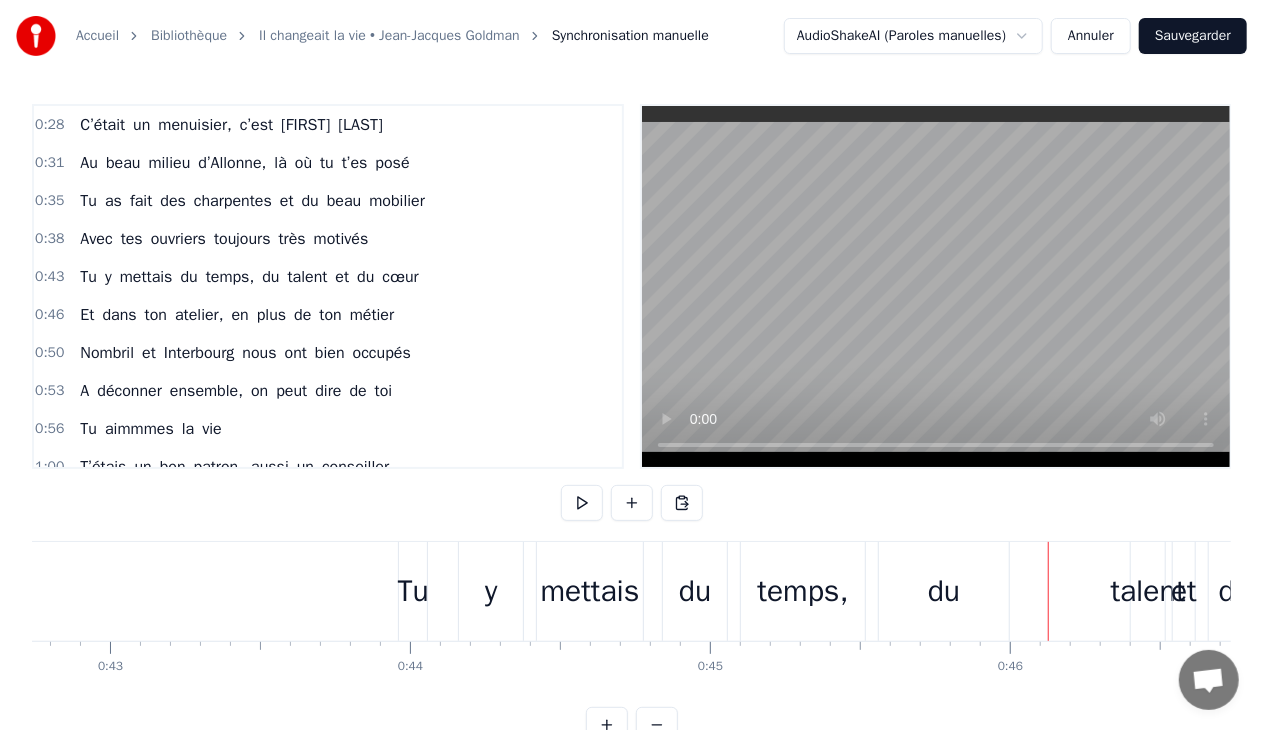 scroll, scrollTop: 0, scrollLeft: 12796, axis: horizontal 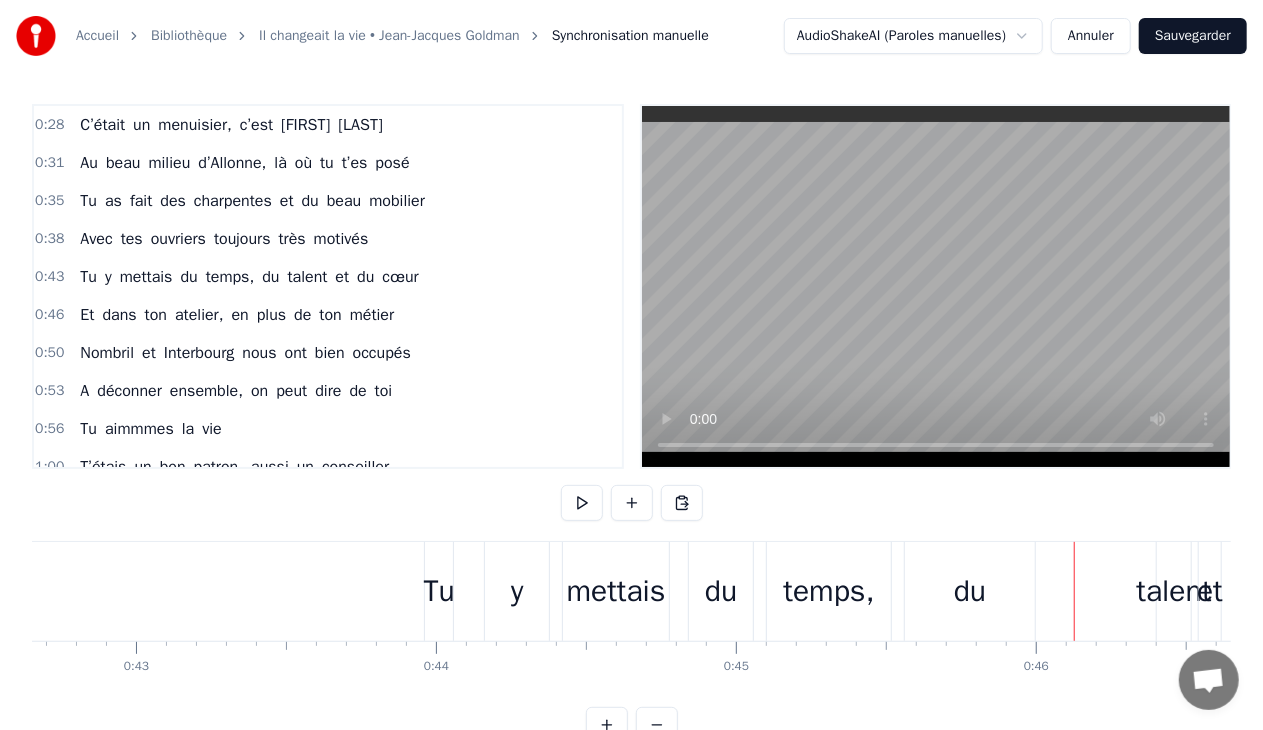 click on "Tu" at bounding box center (439, 591) 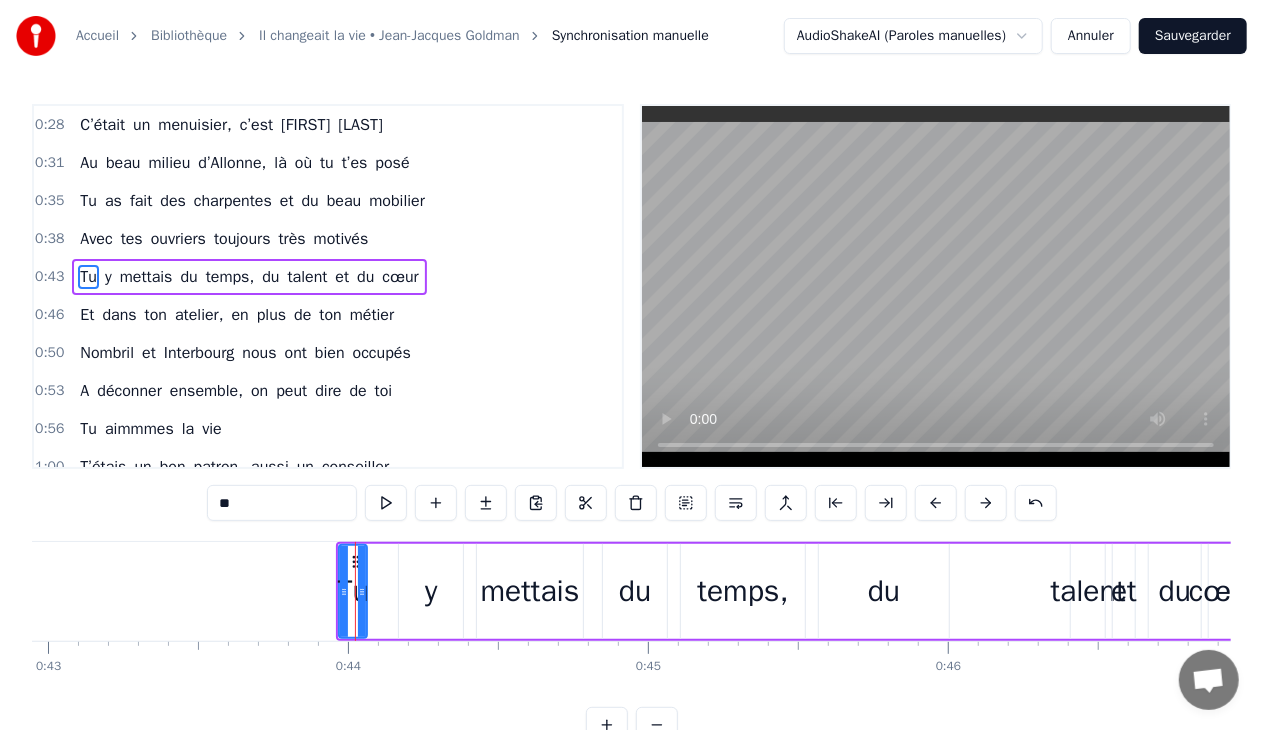 scroll, scrollTop: 0, scrollLeft: 13106, axis: horizontal 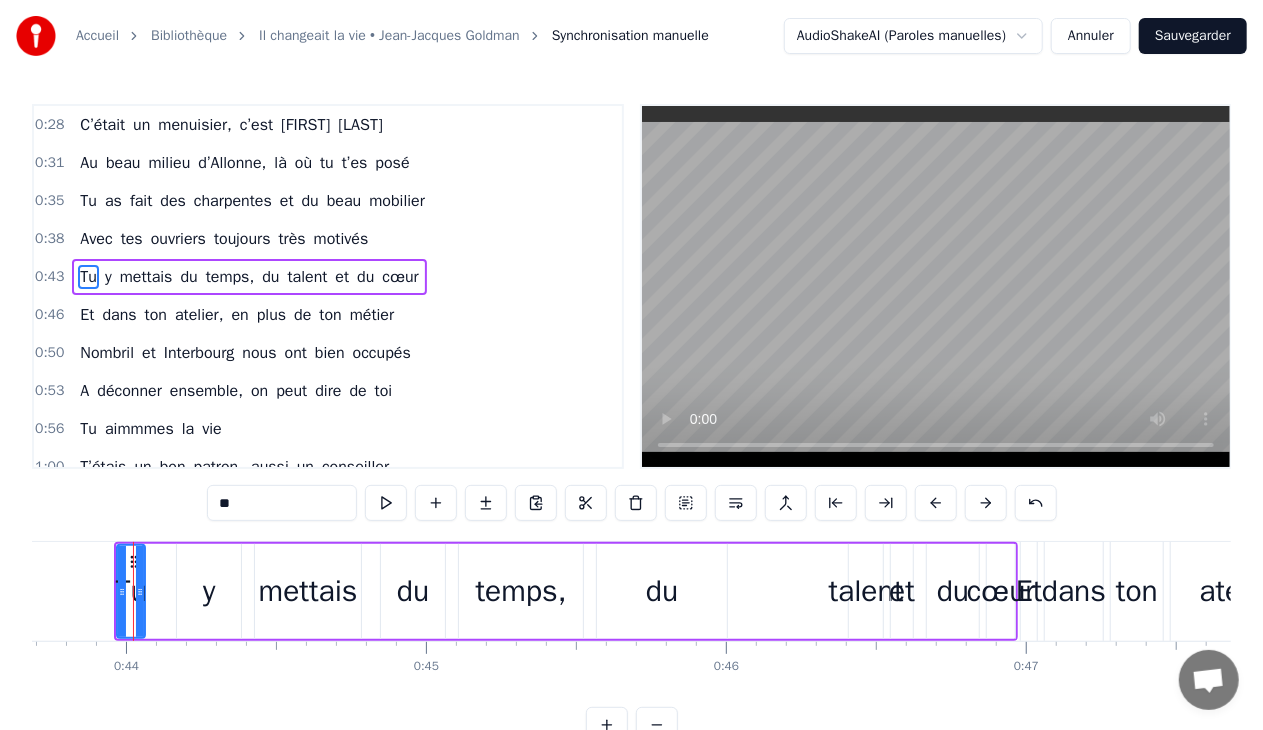 click on "0:28 C’était un menuisier, c’est [FIRST] [LAST] 0:31 Au beau milieu d’[CITY], là où tu t’es posé 0:35 Tu as fait des charpentes et du beau mobilier 0:38 Avec tes ouvriers toujours très motivés 0:43 Tu y mettais du temps, du talent et du cœur 0:46 Et dans ton atelier, en plus de ton métier 0:50 Nombril et Interbourg nous ont bien occupés 0:53 A déconner ensemble, on peut dire de toi 0:56 Tu aimmmes la vie 1:00 T’étais un bon patron, aussi un conseiller 1:17 Dirigeant la commune comme tes activités 1:19 Toujours prêt à donner ton temps et tes idées 1:22 Le travail n’attend pas, t’es toujours le premier 1:29 Tu y mettais du temps, du talent et du cœur 1:32 Ouvrir les chemins pour tous les randonneurs 1:34 Et près du barbecue, des saucisses et du kir 1:38 A l’heure de l’apéro, autour de tes amis 1:59 Refaire les circuits 2:21 Tu es un grand bonhomme, un sacré grand bonhomme 2:25 Baroudeur au grand cœur qui aime ce que nous sommes 2:27 Tu te sais bien utile pour tous les Tu" at bounding box center (631, 423) 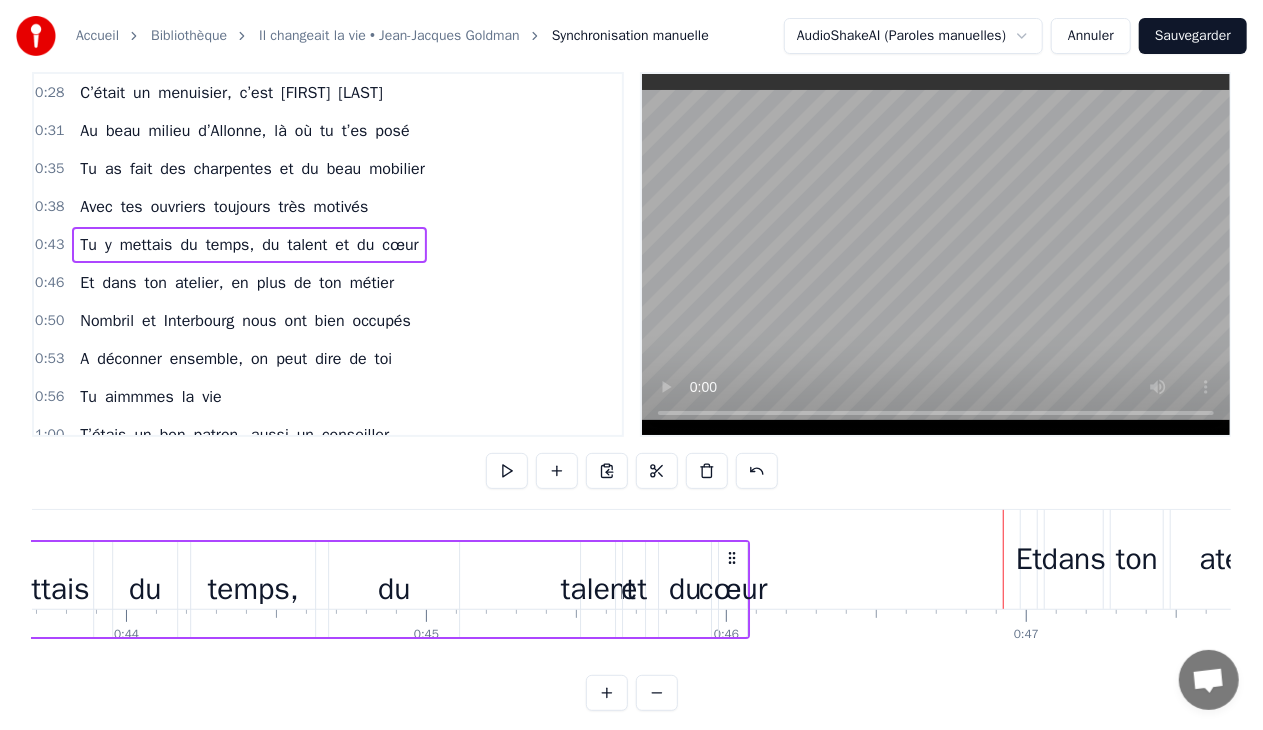 scroll, scrollTop: 35, scrollLeft: 0, axis: vertical 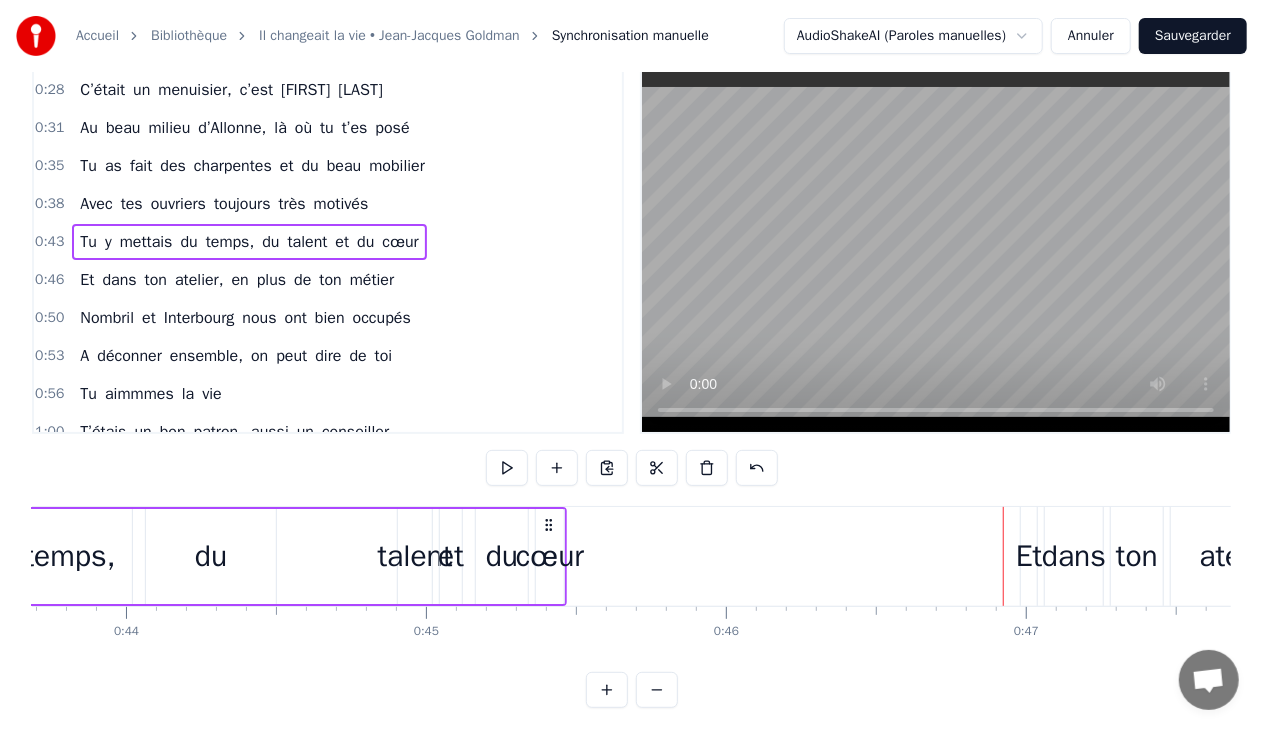 drag, startPoint x: 1000, startPoint y: 558, endPoint x: 440, endPoint y: 483, distance: 565 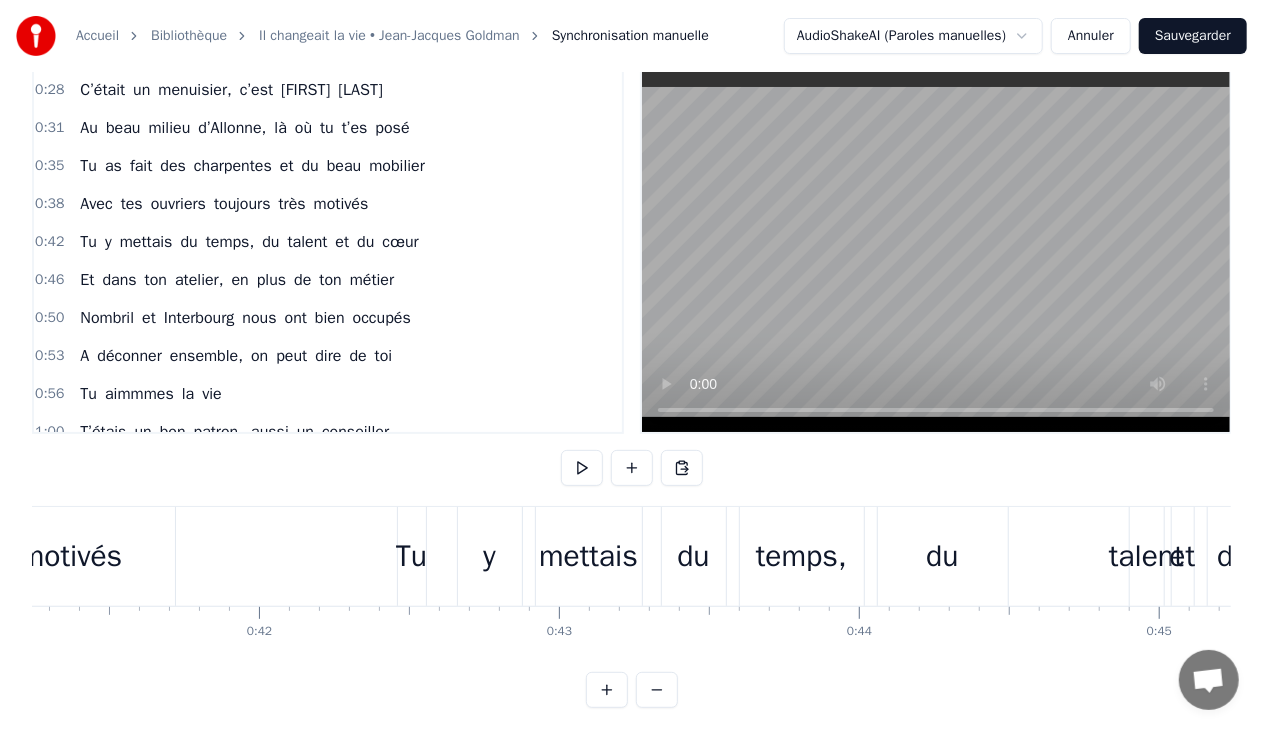 scroll, scrollTop: 0, scrollLeft: 12320, axis: horizontal 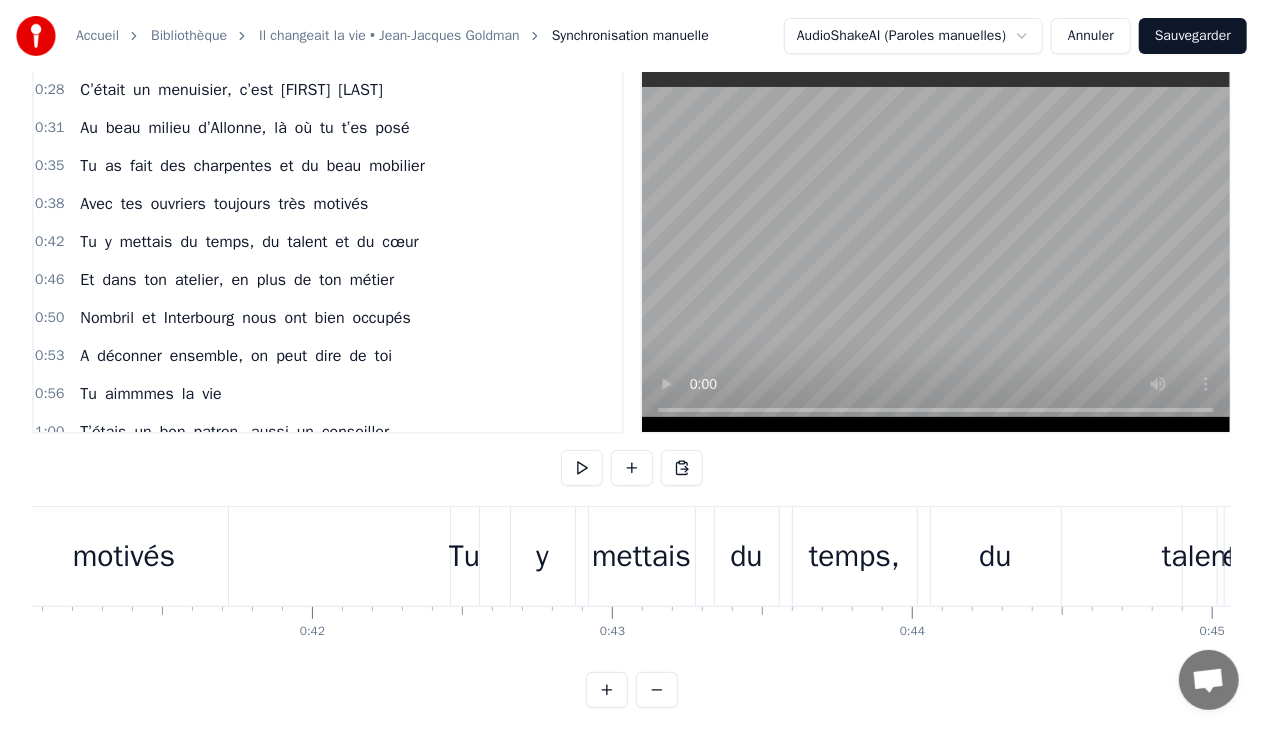 click at bounding box center (26547, 556) 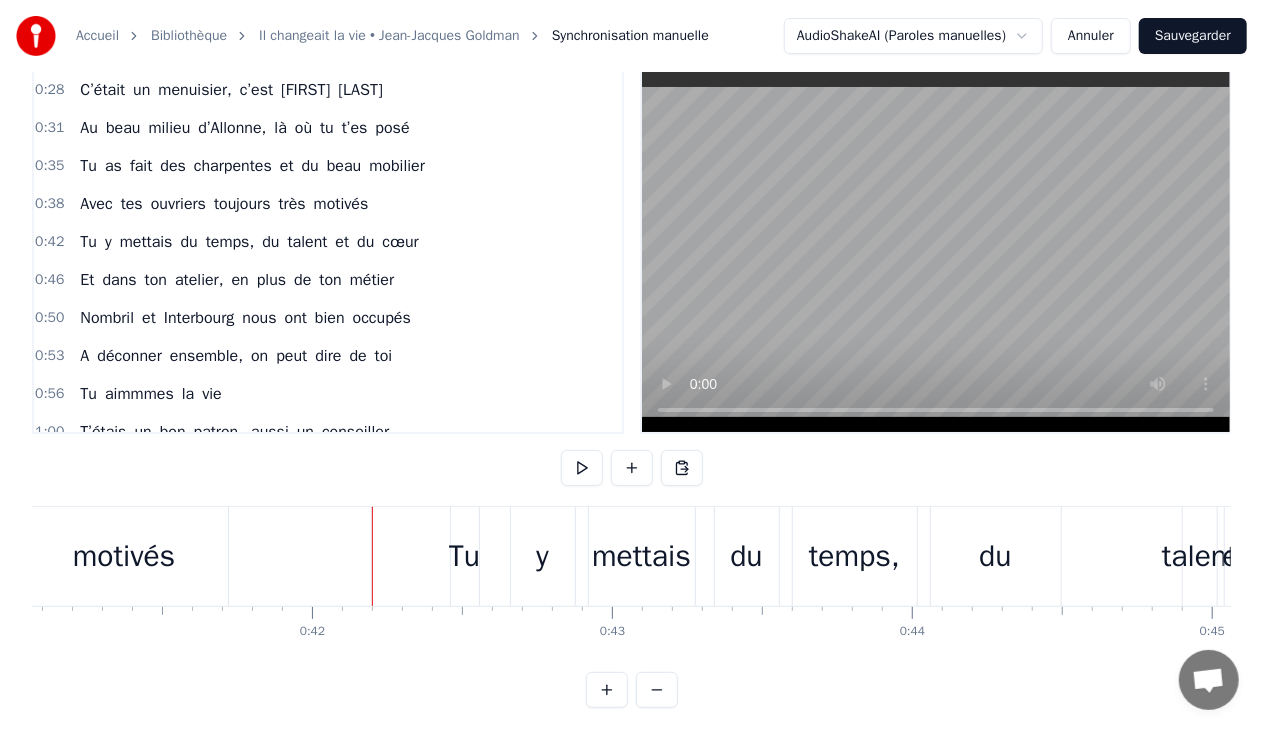 click on "Tu" at bounding box center (464, 556) 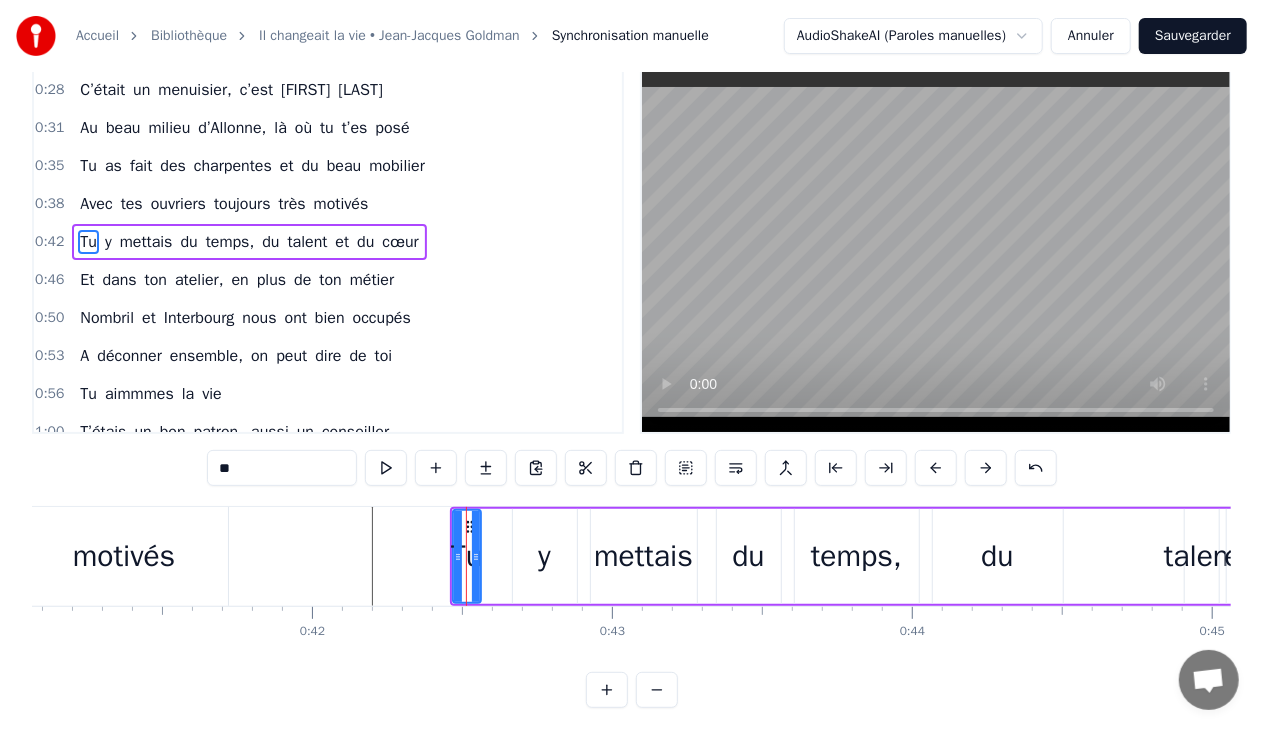 scroll, scrollTop: 0, scrollLeft: 0, axis: both 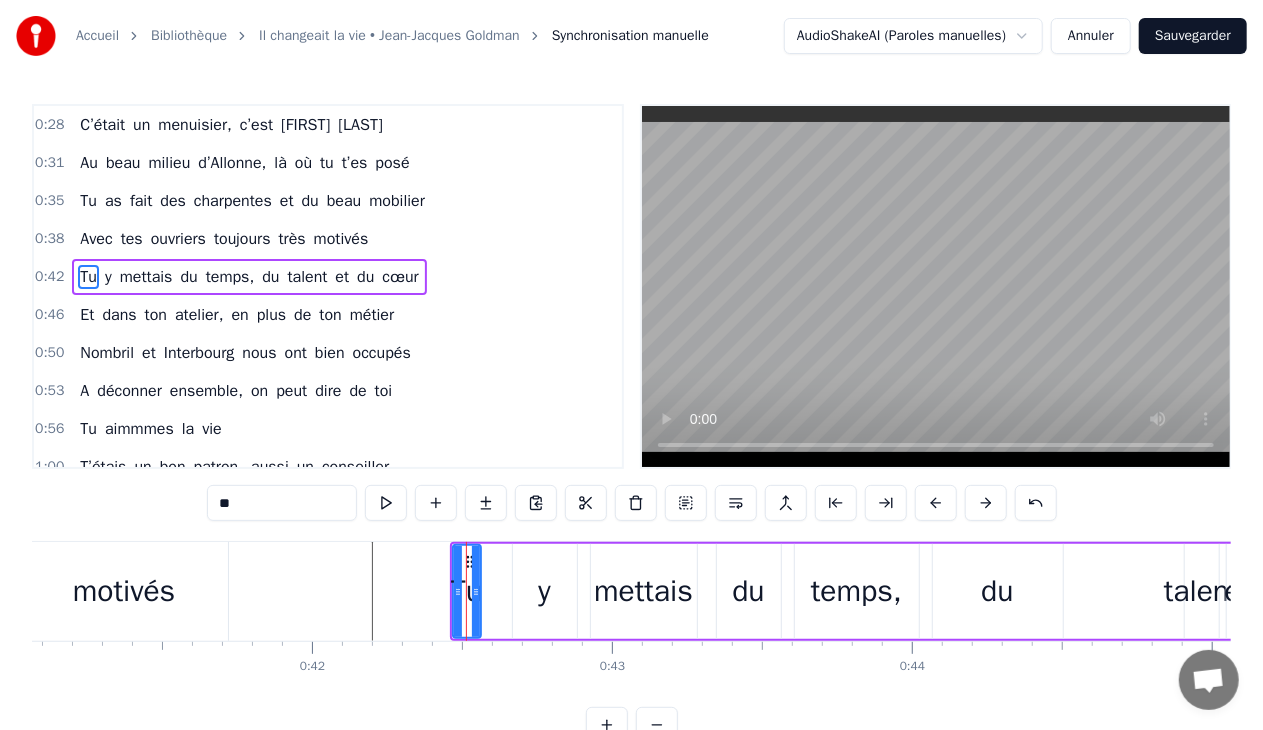 click on "y" at bounding box center (545, 591) 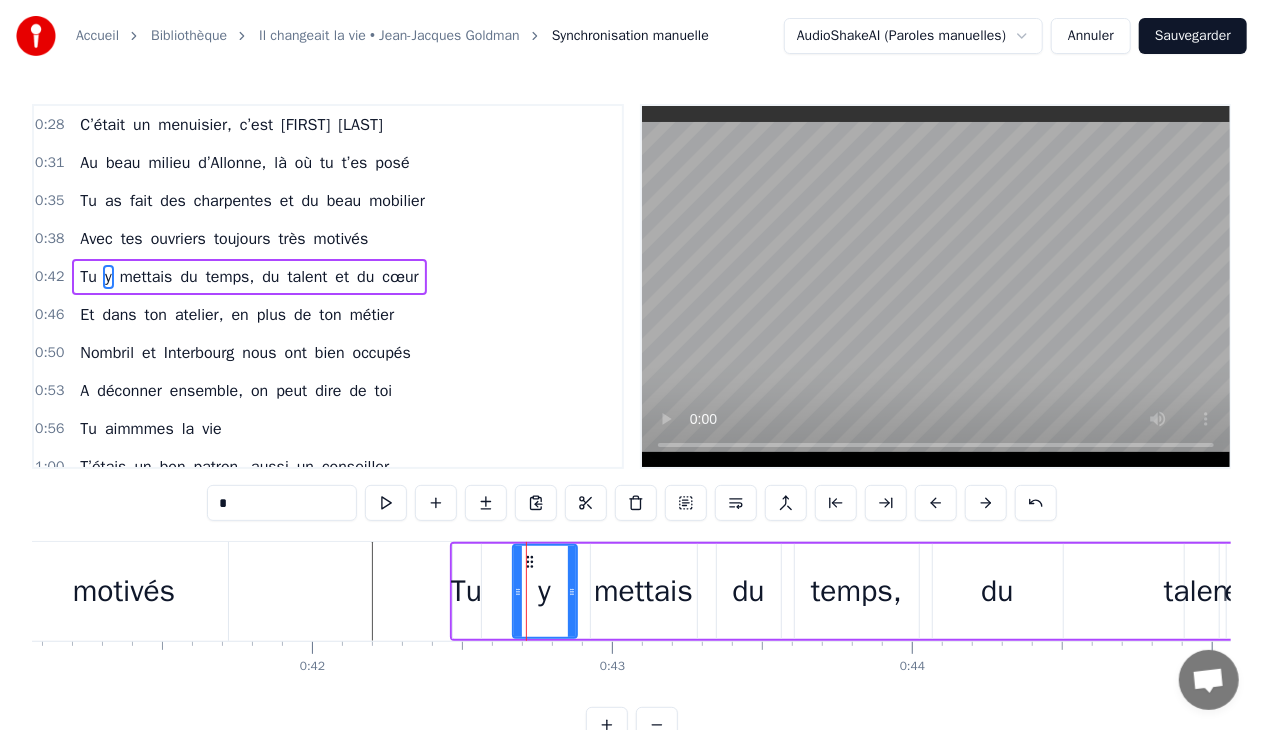 click on "mettais" at bounding box center [643, 591] 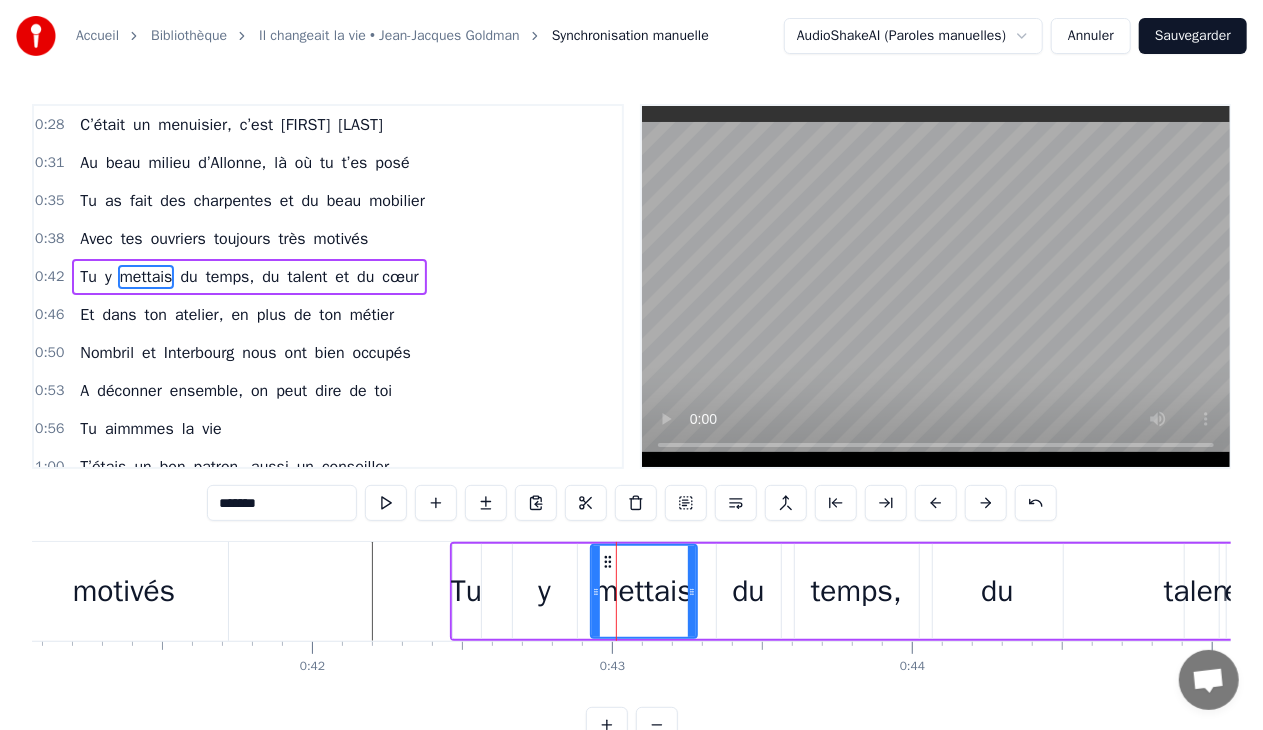 scroll, scrollTop: 0, scrollLeft: 13369, axis: horizontal 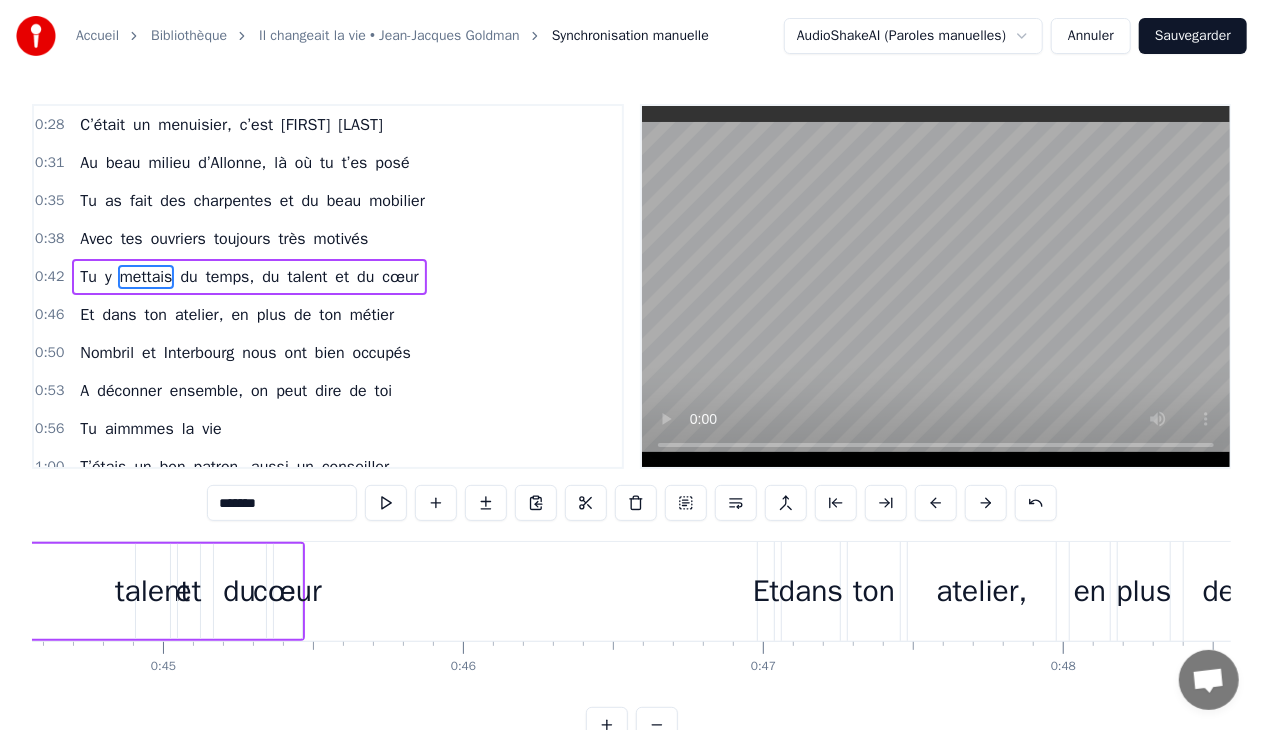 click on "C’était un menuisier, c’est Dominique Pillet Au beau milieu d’Allonne, là où tu t’es posé Tu as fait des charpentes et du beau mobilier Avec tes ouvriers toujours très motivés Tu y mettais du temps, du talent et du cœur Et dans ton atelier, en plus de ton métier Nombril et Interbourg nous ont bien occupés A déconner ensemble, on peut dire de toi Tu aimmmes la vie T’étais un bon patron, aussi un conseiller Dirigeant la commune comme tes activités Toujours prêt à donner ton temps et tes idées Le travail n’attend pas, t’es toujours le premier Tu y mettais du temps, du talent et du cœur Ouvrir les chemins pour tous les randonneurs Et près du barbecue, des saucisses et du kir A l’heure de l’apéro, autour de tes amis Refaire les circuits Tu es un grand bonhomme, un sacré grand bonhomme Baroudeur au grand cœur qui aime ce que nous sommes Tu te sais bien utile pour tous les autres hommes
…….. Tu en oublies même ton téléphone Oui mais tu es aussi, un père et un mari et" at bounding box center (25498, 591) 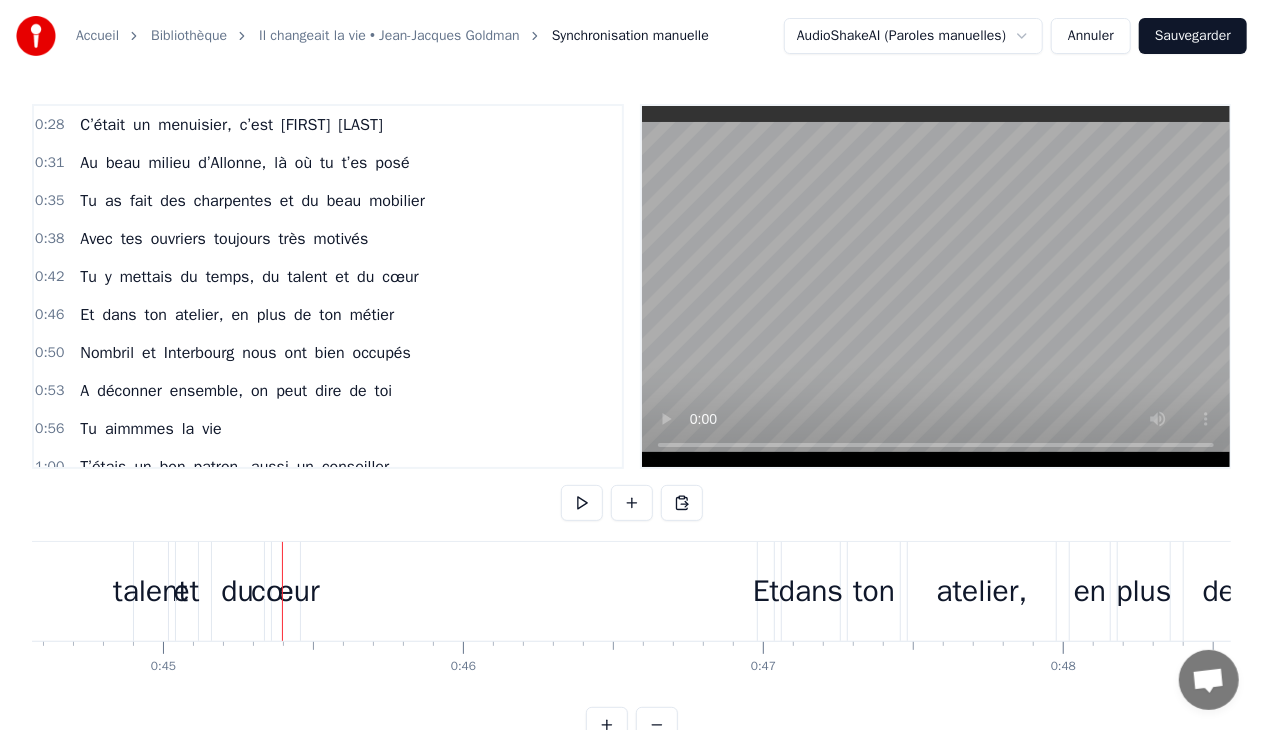 click on "Tu y mettais du temps, du talent et du cœur" at bounding box center (-147, 591) 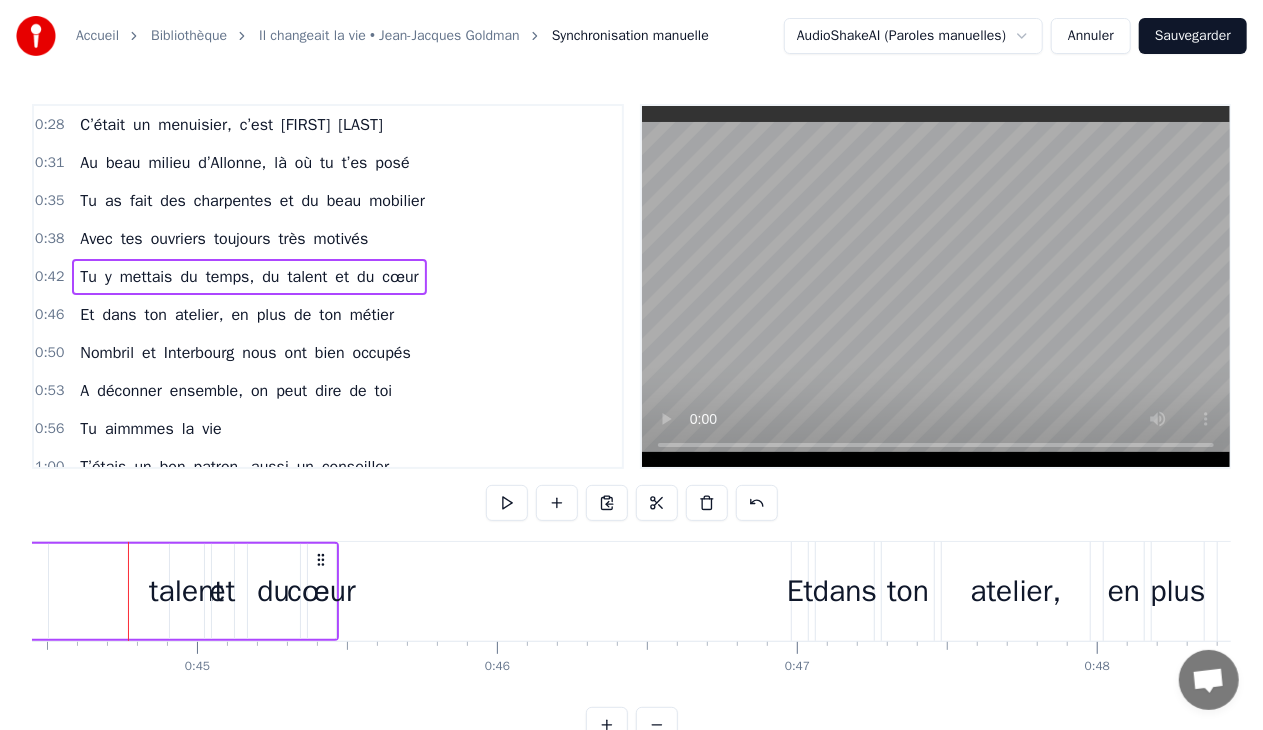 scroll, scrollTop: 0, scrollLeft: 13331, axis: horizontal 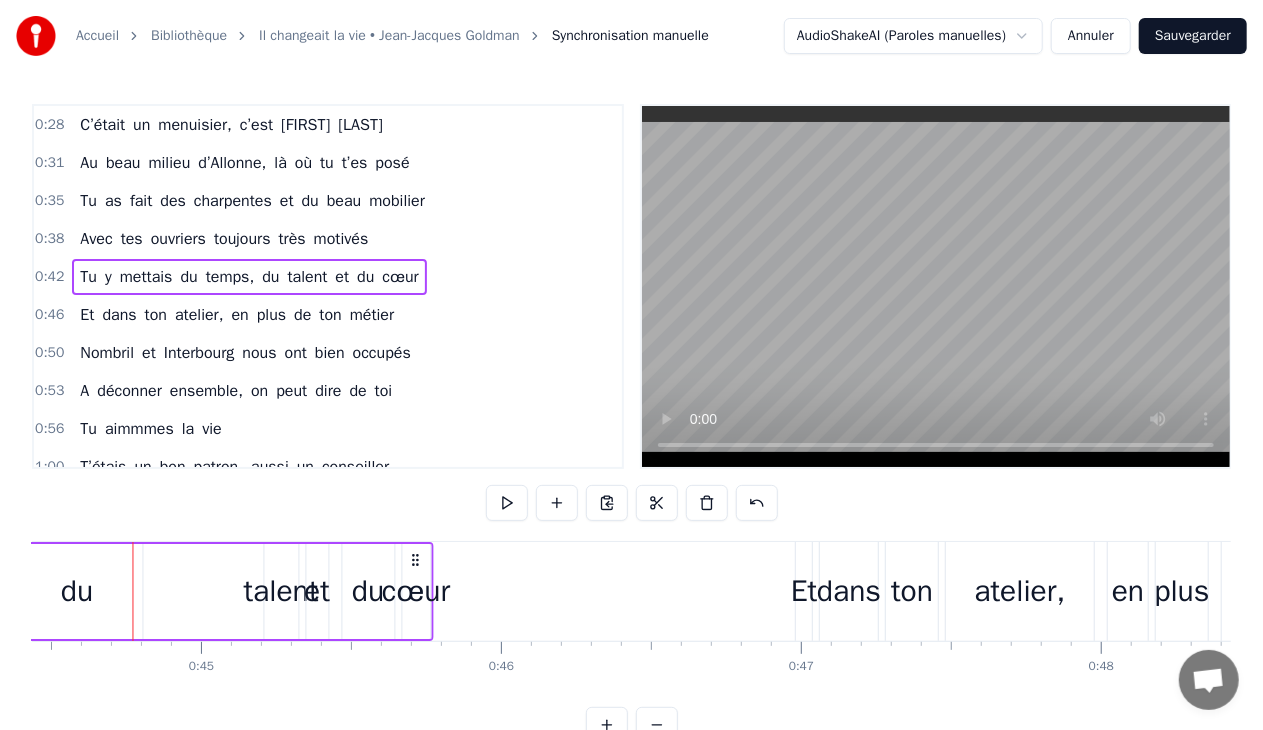 drag, startPoint x: 325, startPoint y: 560, endPoint x: 415, endPoint y: 570, distance: 90.55385 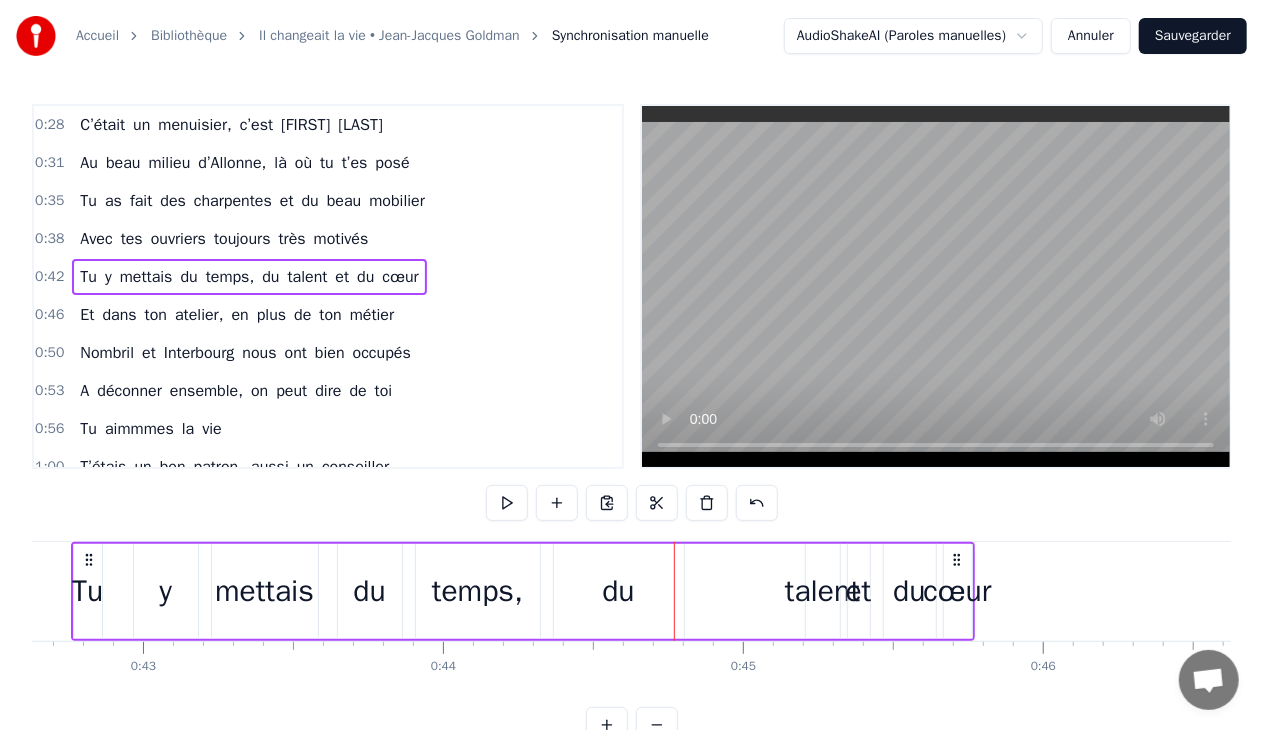 scroll, scrollTop: 0, scrollLeft: 12784, axis: horizontal 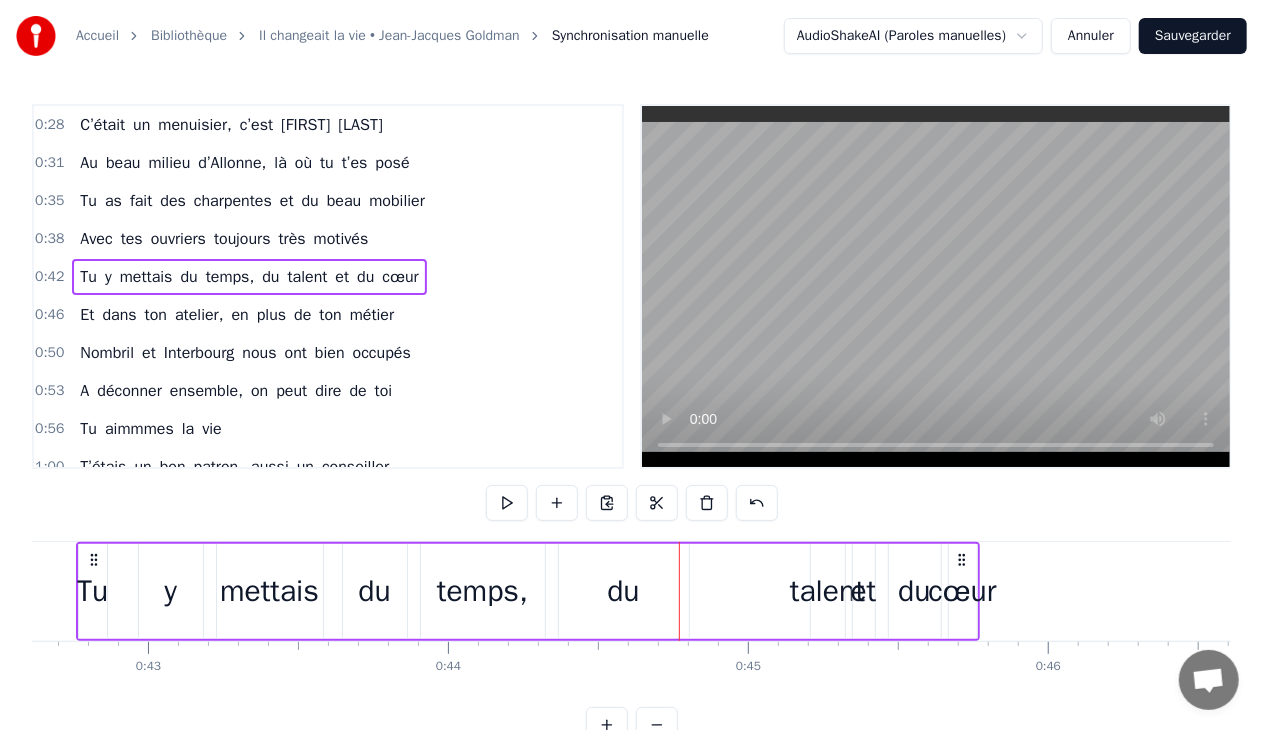 click on "Tu" at bounding box center (93, 591) 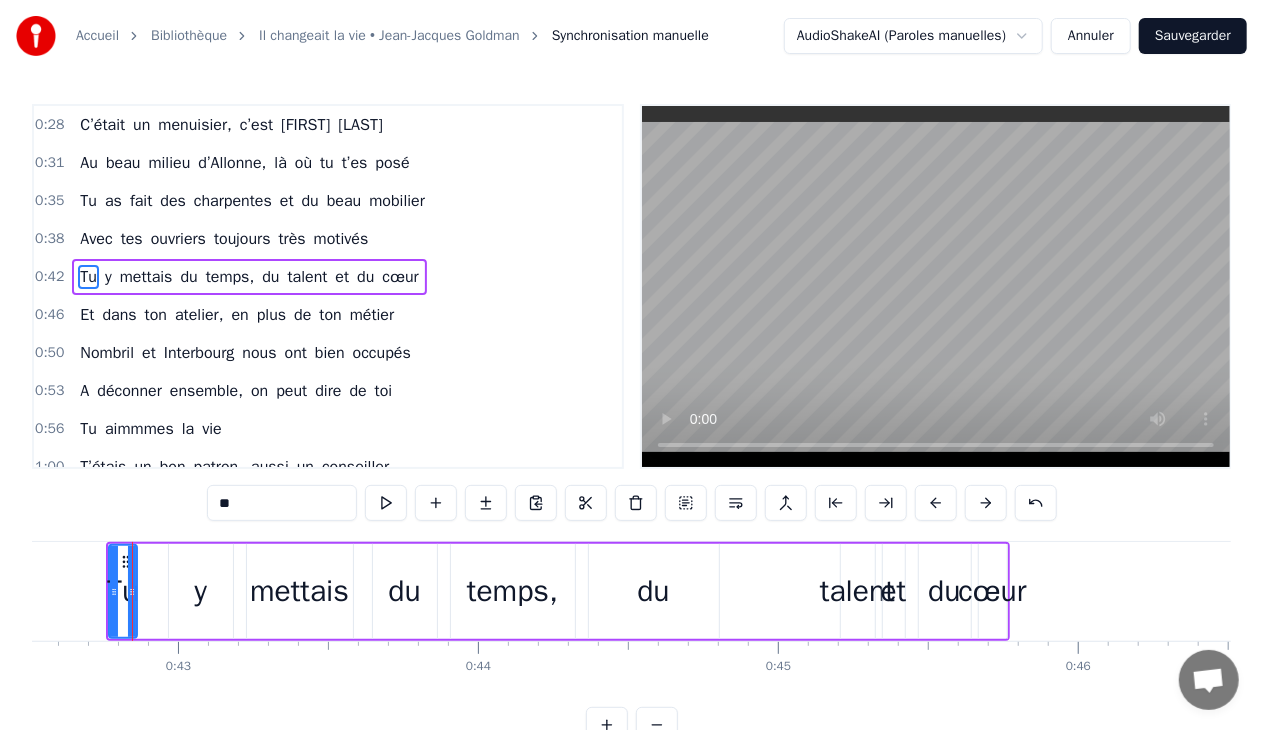 click on "y" at bounding box center (201, 591) 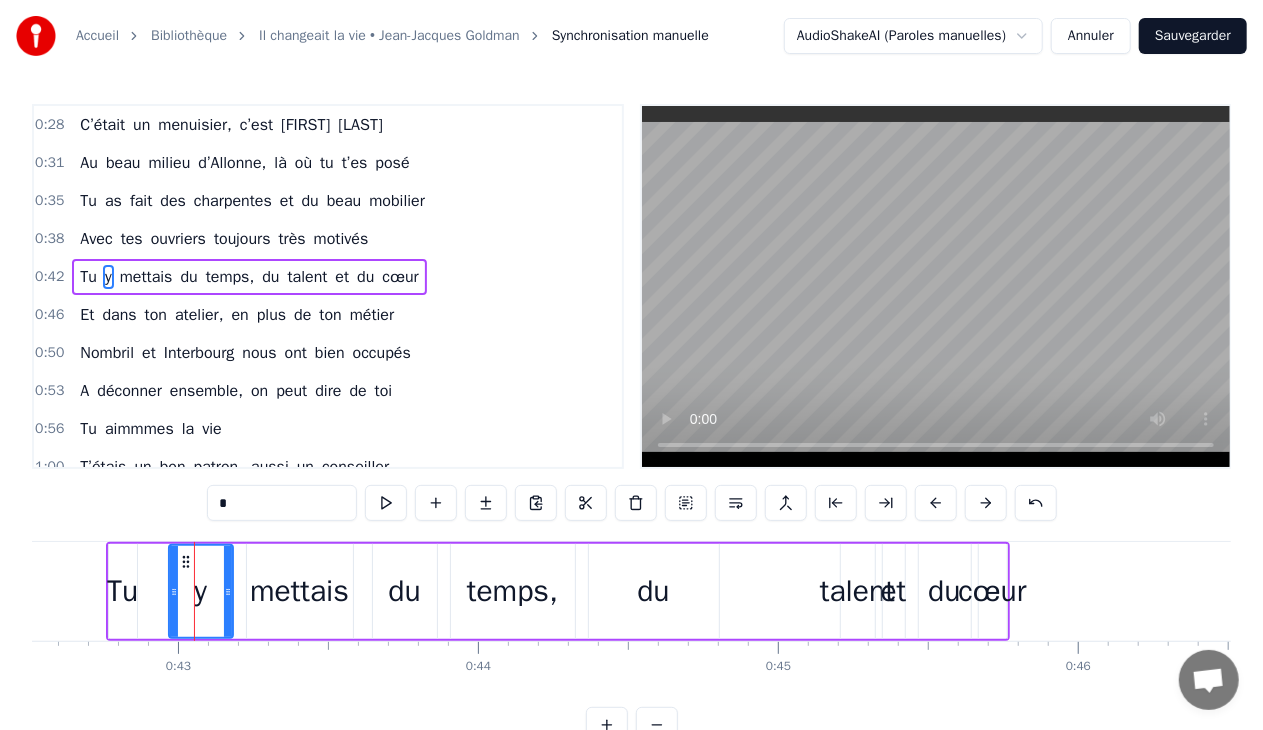 click on "mettais" at bounding box center (299, 591) 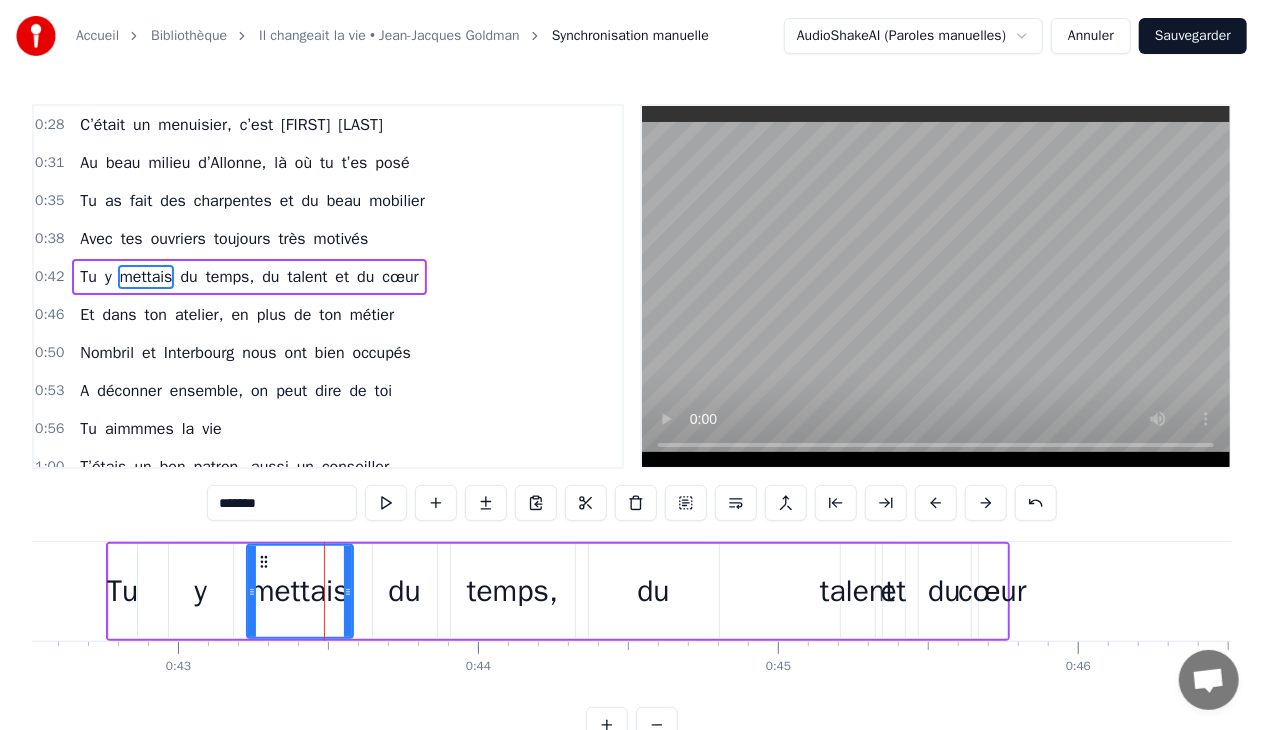 drag, startPoint x: 414, startPoint y: 574, endPoint x: 442, endPoint y: 574, distance: 28 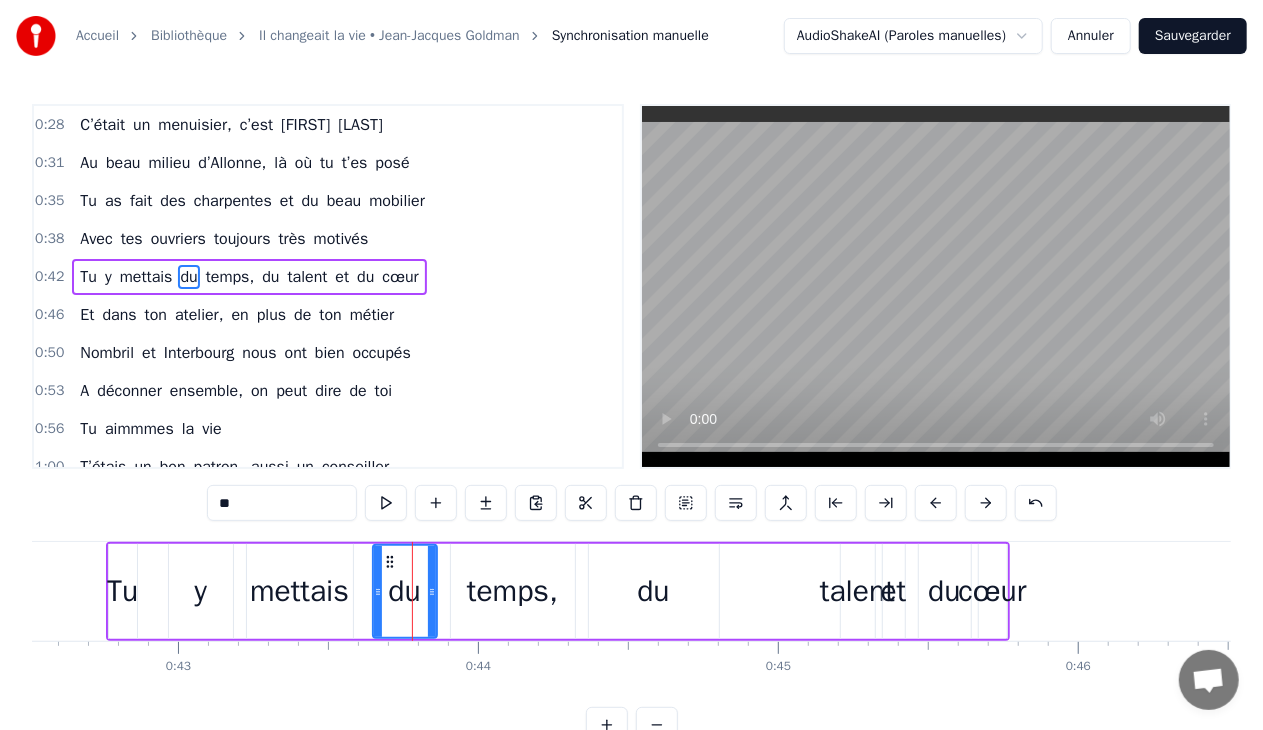 click on "temps," at bounding box center [512, 591] 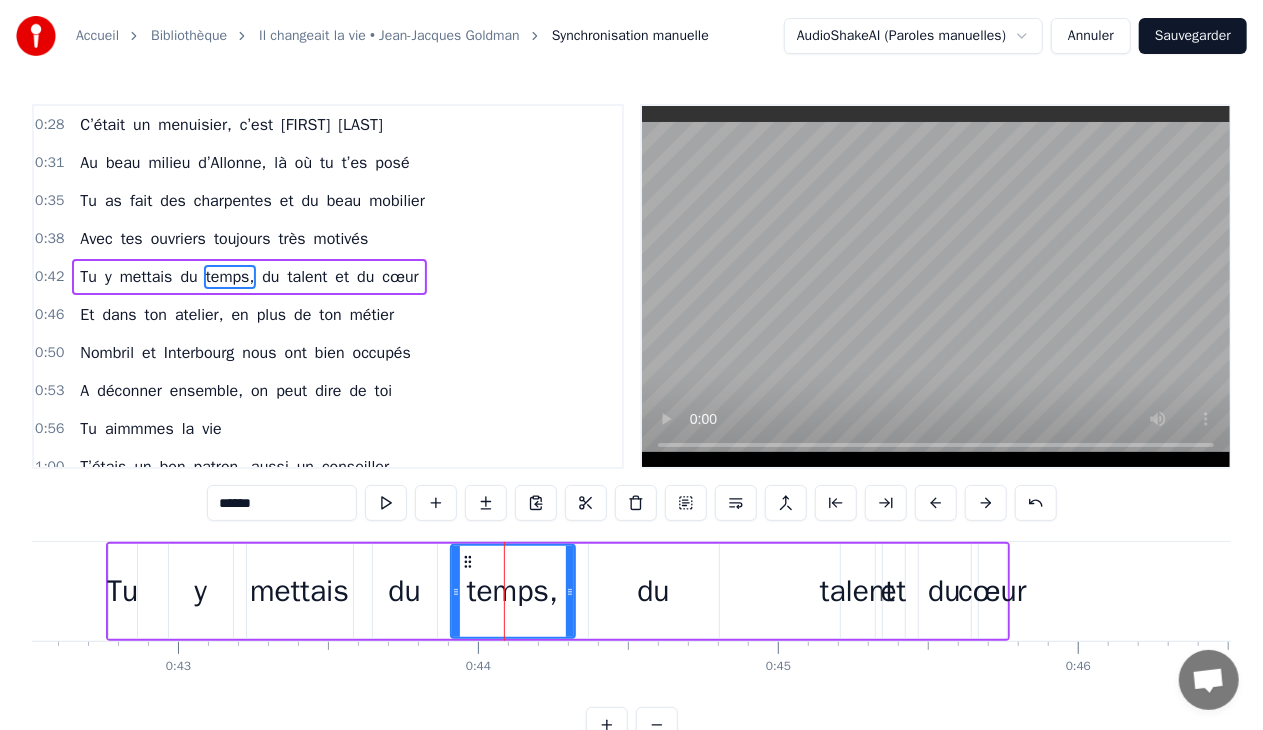 click on "du" at bounding box center (654, 591) 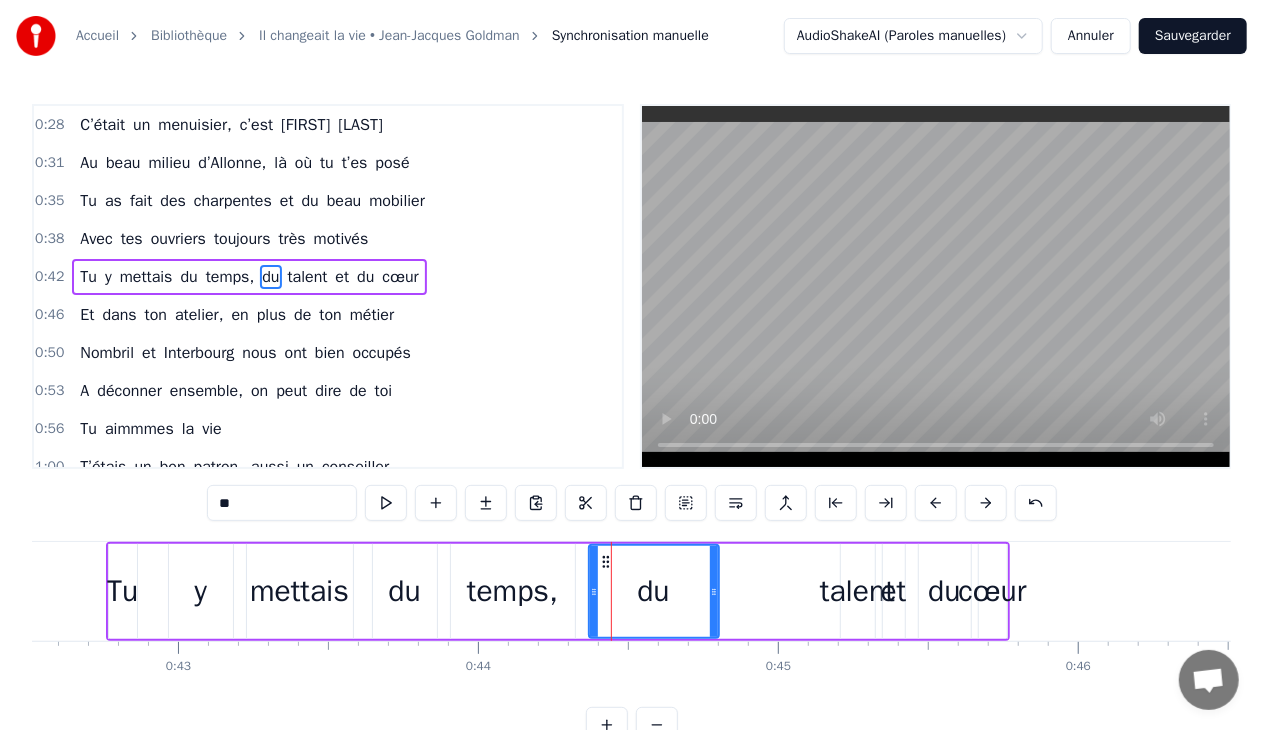 click on "Tu y mettais du temps, du talent et du cœur" at bounding box center [558, 591] 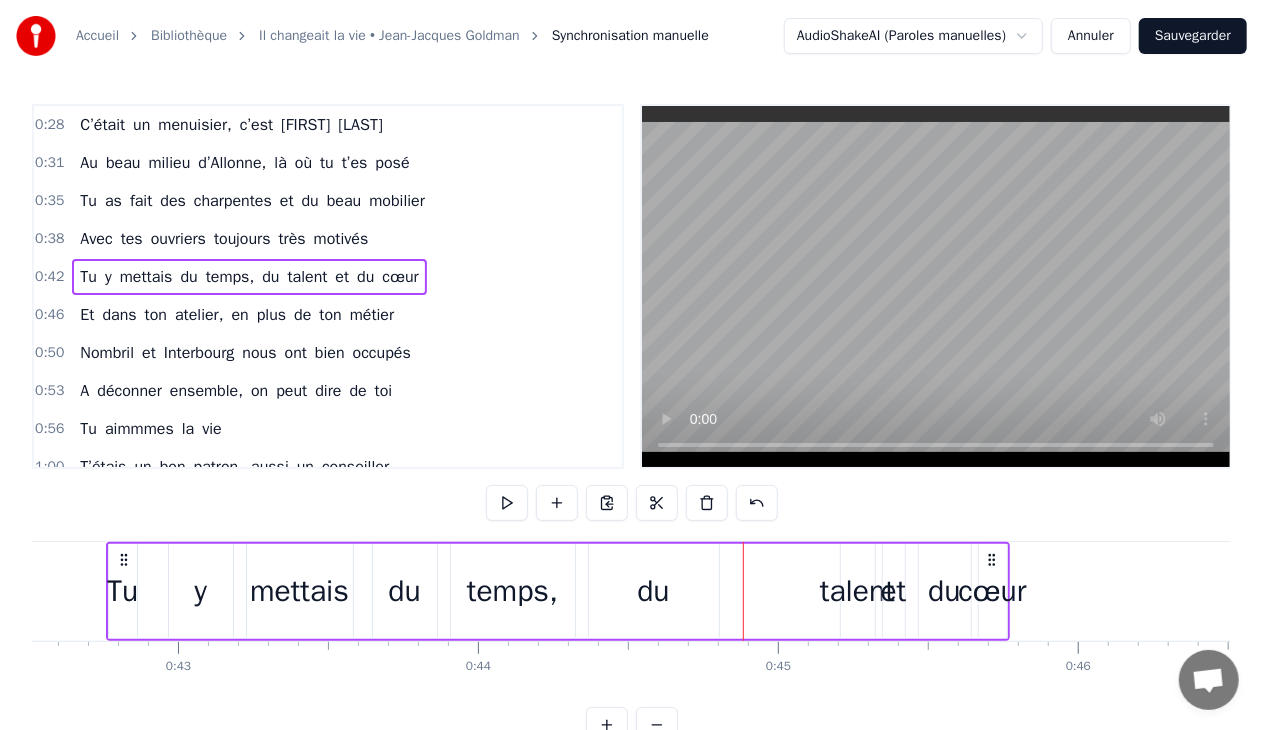 click on "talent" at bounding box center [857, 591] 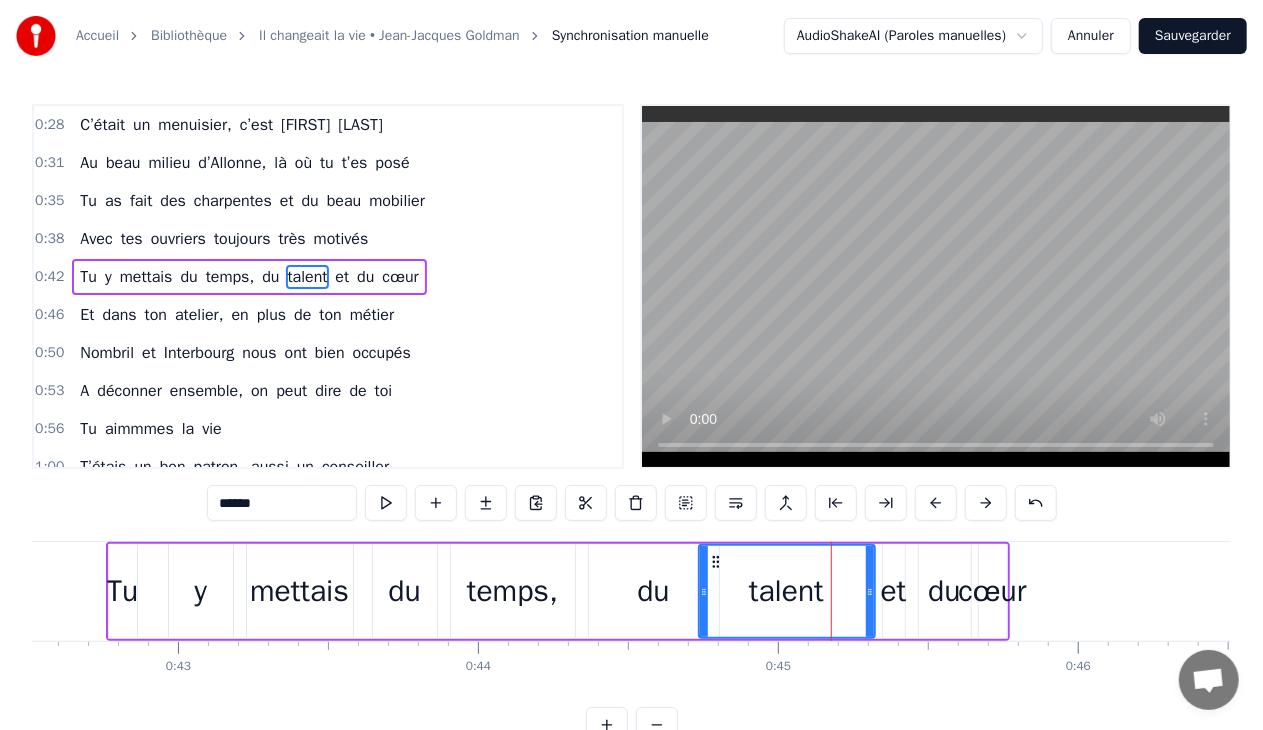 drag, startPoint x: 825, startPoint y: 592, endPoint x: 698, endPoint y: 616, distance: 129.24782 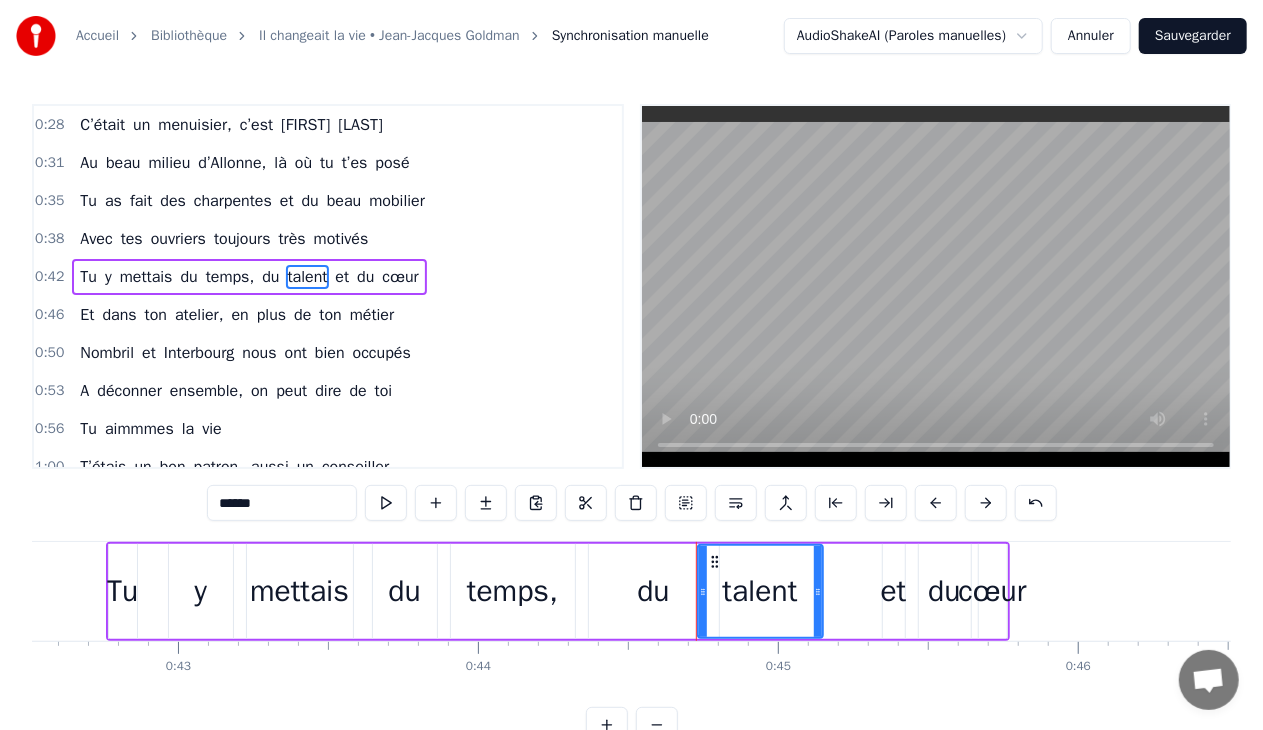 drag, startPoint x: 868, startPoint y: 589, endPoint x: 816, endPoint y: 599, distance: 52.95281 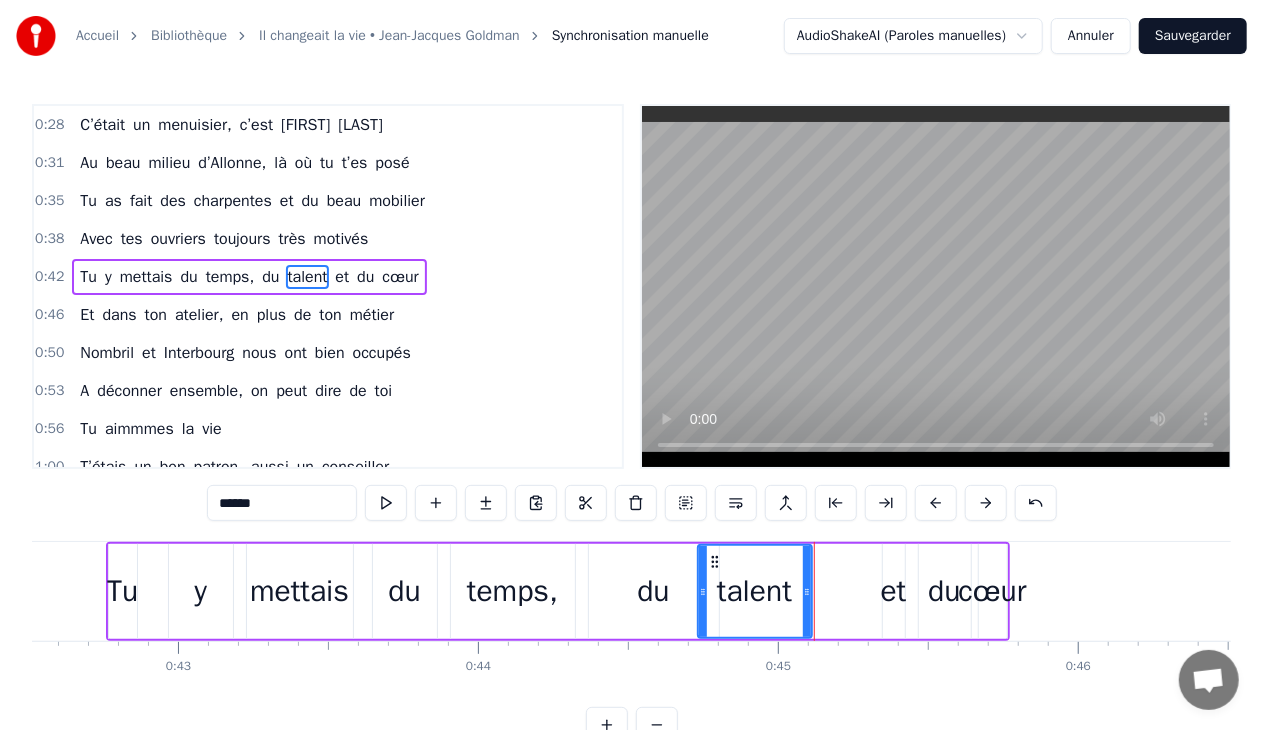 drag, startPoint x: 817, startPoint y: 588, endPoint x: 806, endPoint y: 588, distance: 11 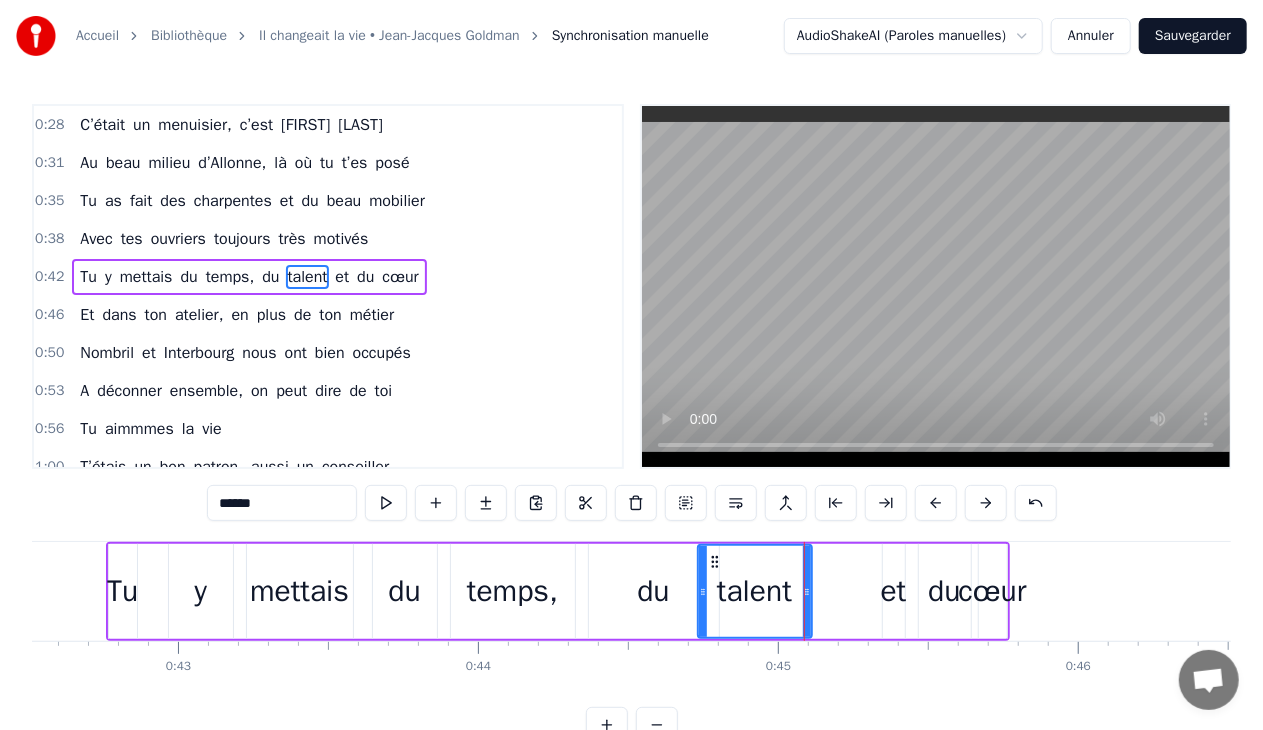 click on "et" at bounding box center (894, 591) 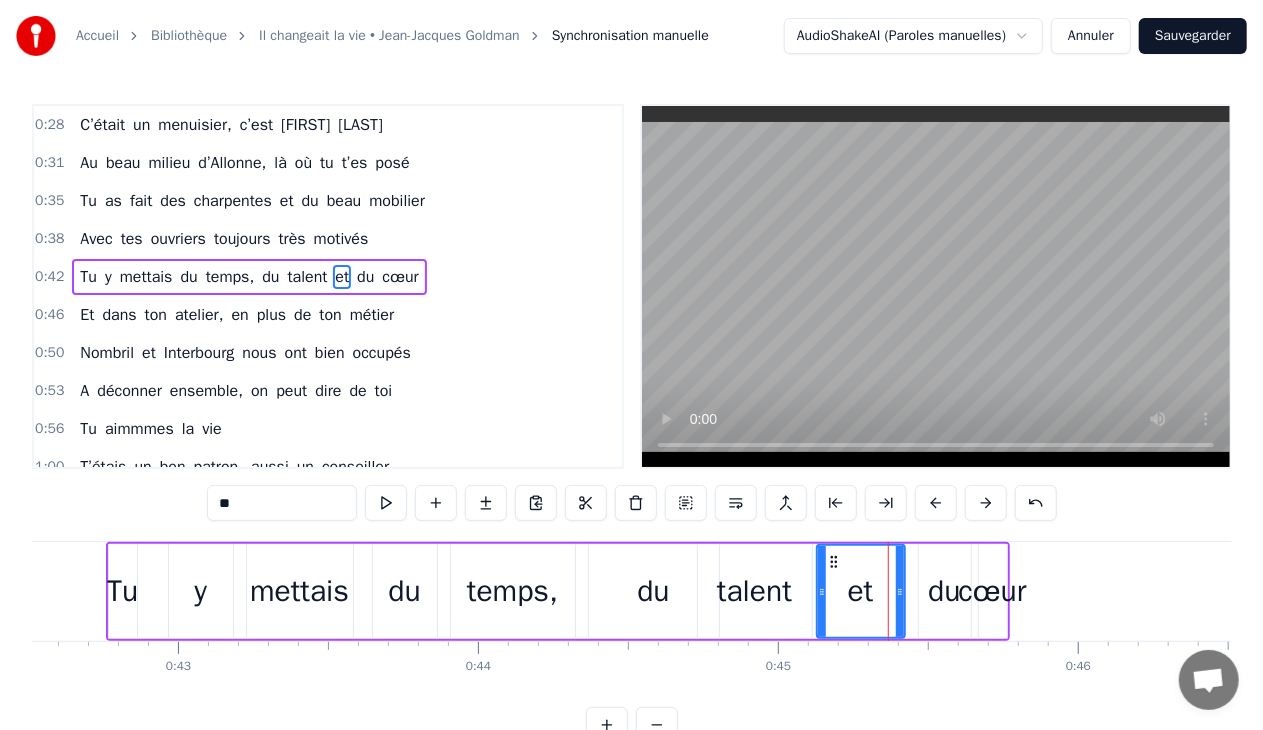 drag, startPoint x: 884, startPoint y: 587, endPoint x: 818, endPoint y: 612, distance: 70.5762 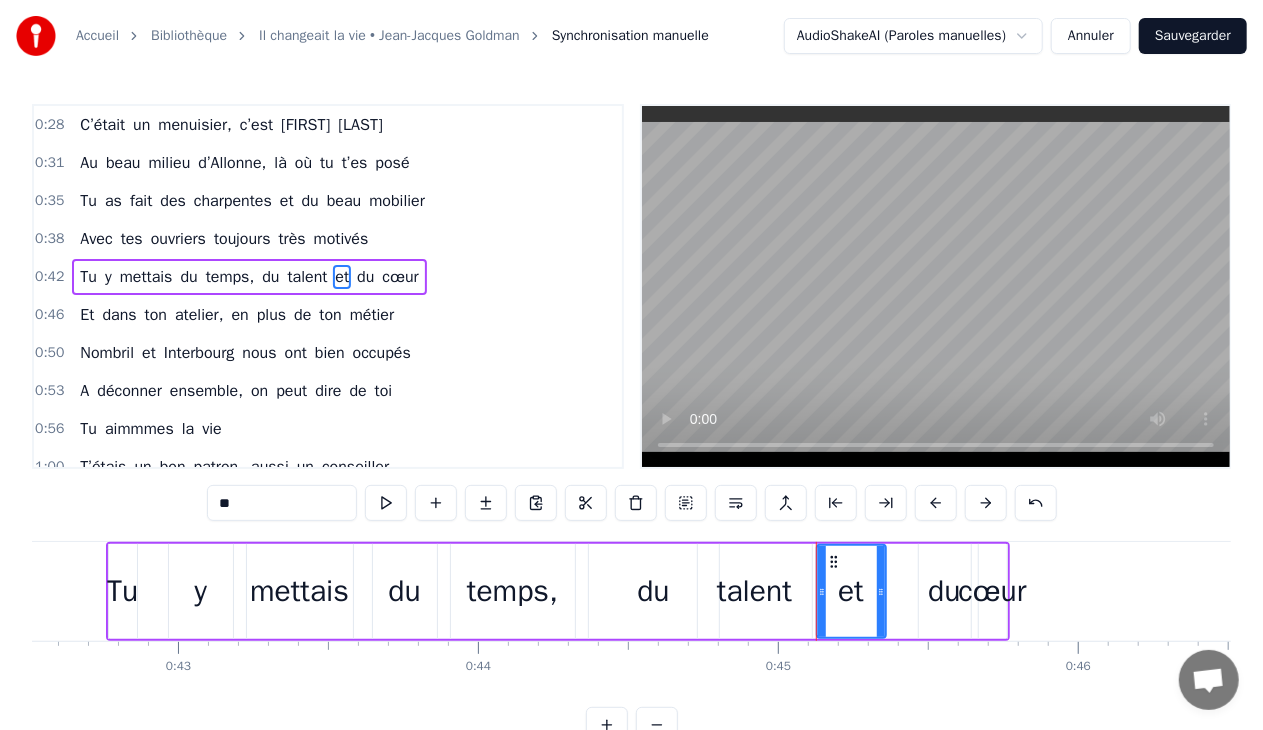 drag, startPoint x: 901, startPoint y: 588, endPoint x: 882, endPoint y: 588, distance: 19 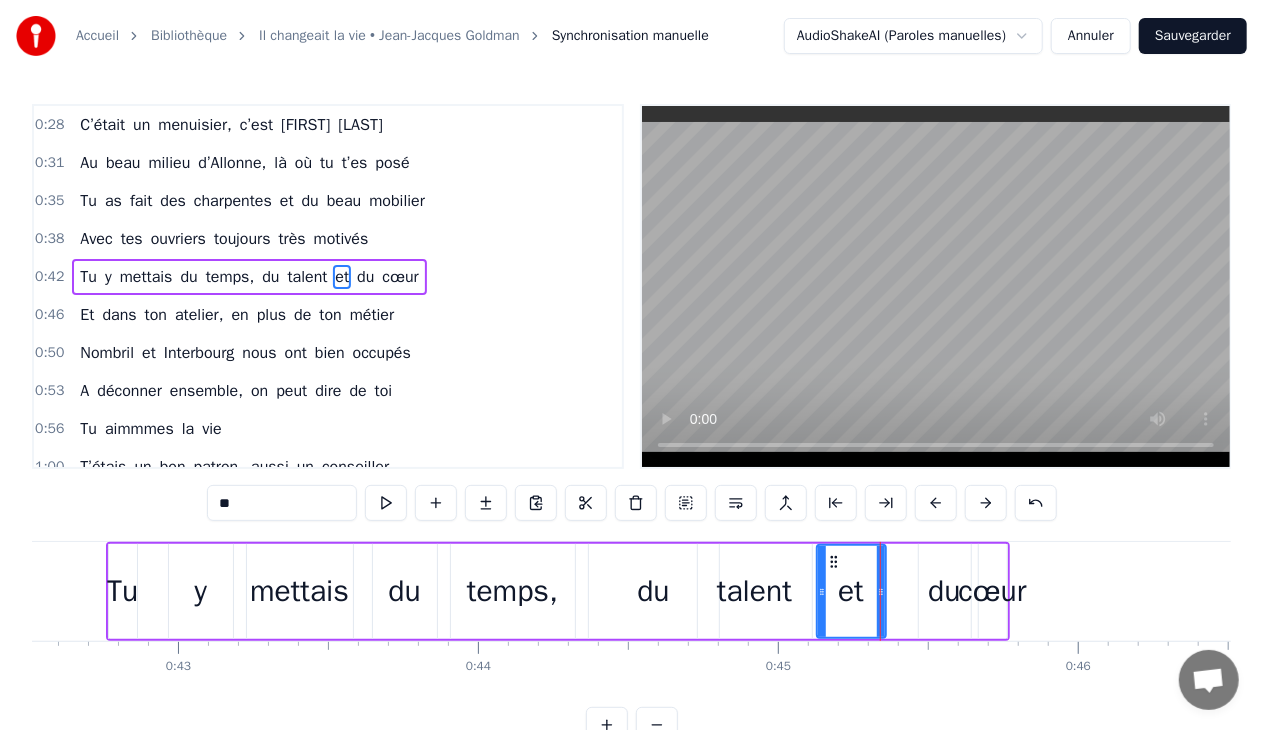 click on "du" at bounding box center [944, 591] 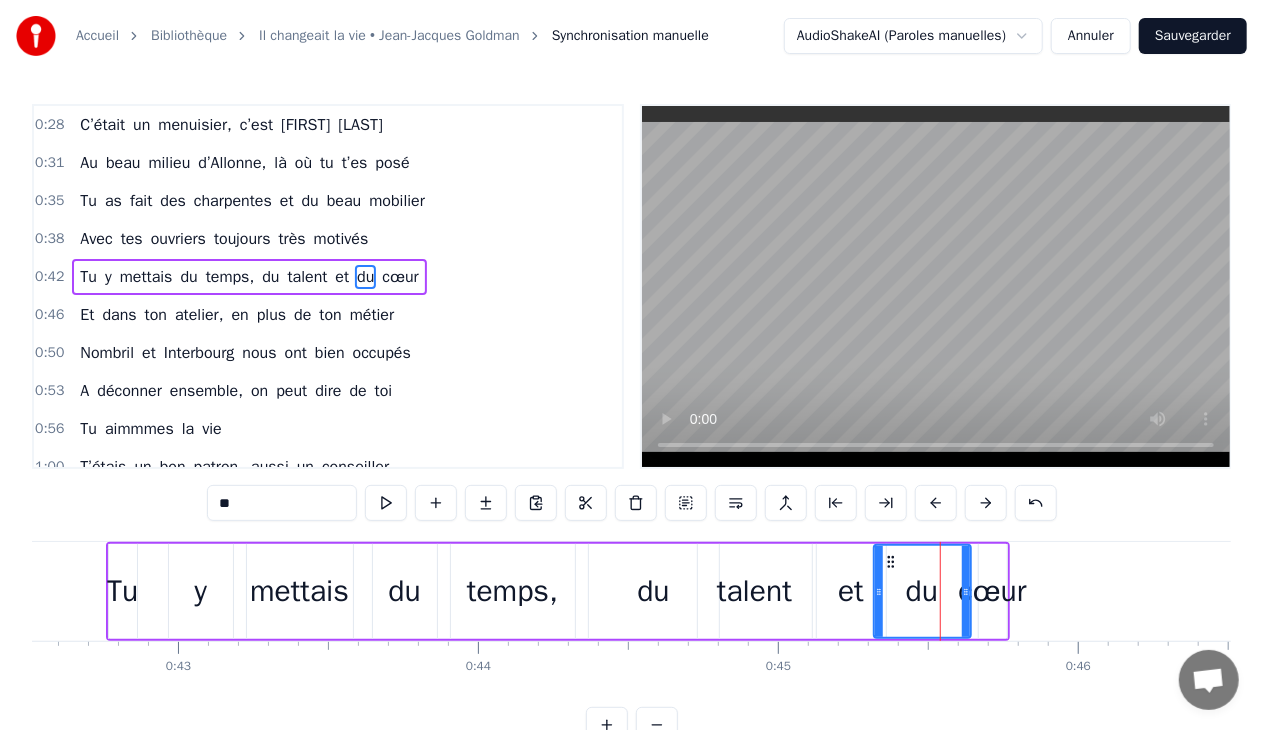 drag, startPoint x: 923, startPoint y: 586, endPoint x: 946, endPoint y: 592, distance: 23.769728 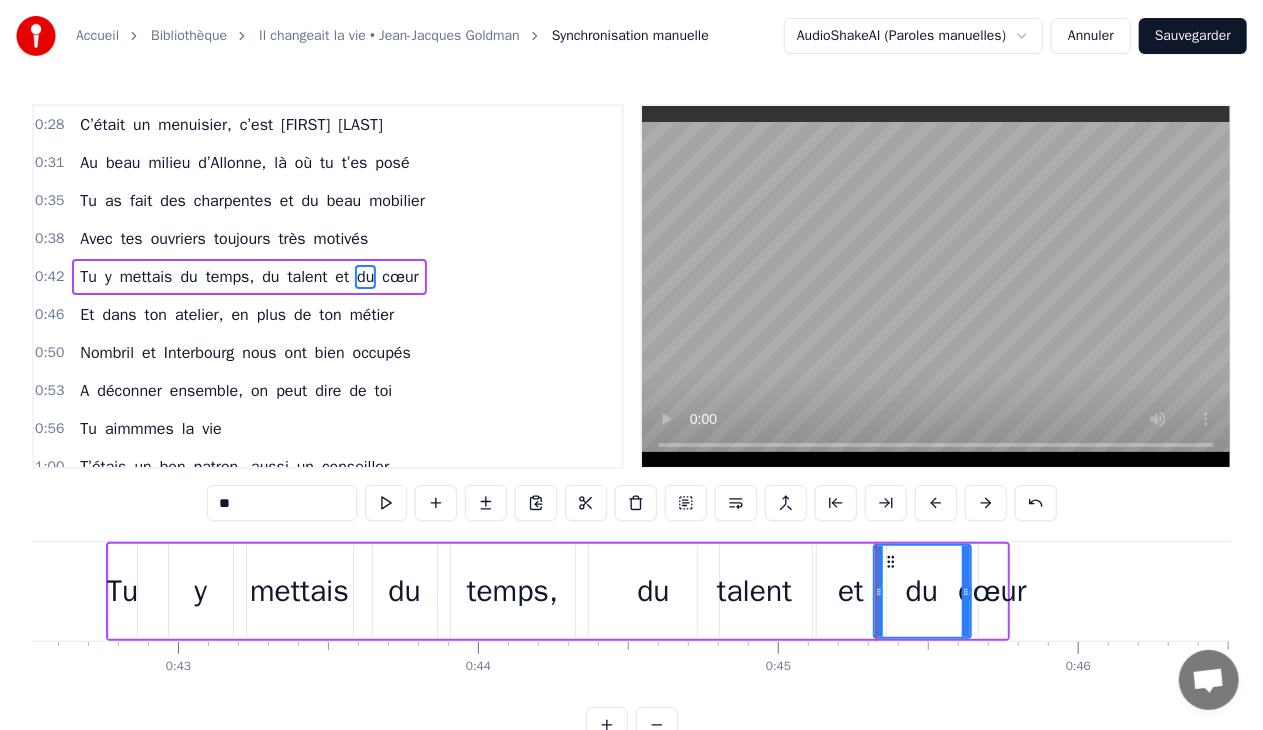 click 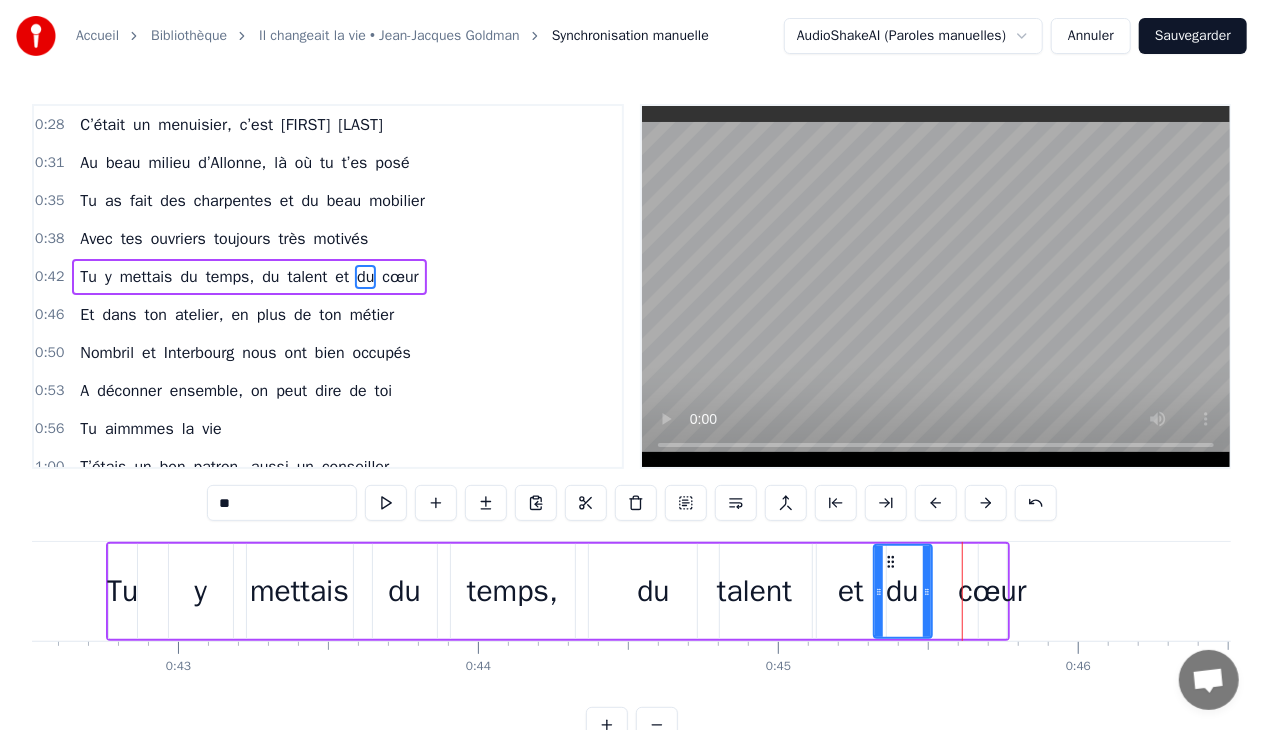drag, startPoint x: 966, startPoint y: 588, endPoint x: 973, endPoint y: 600, distance: 13.892444 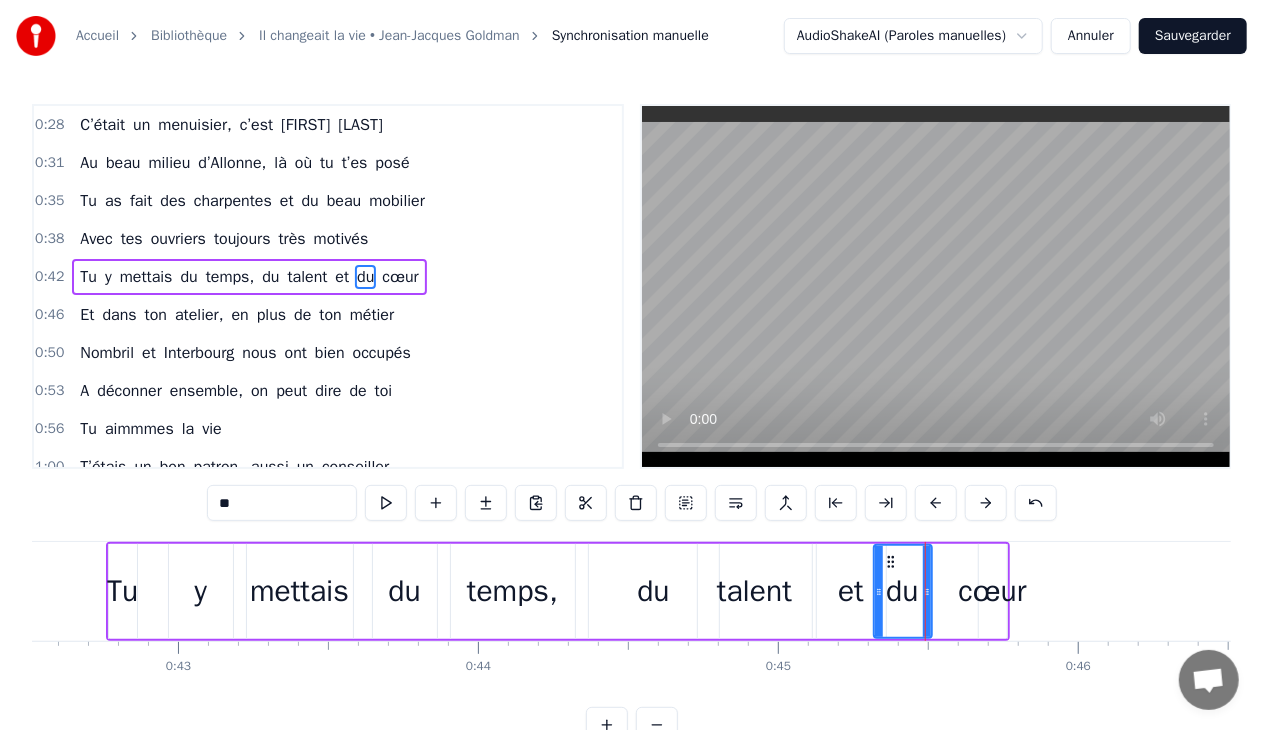 click on "cœur" at bounding box center (992, 591) 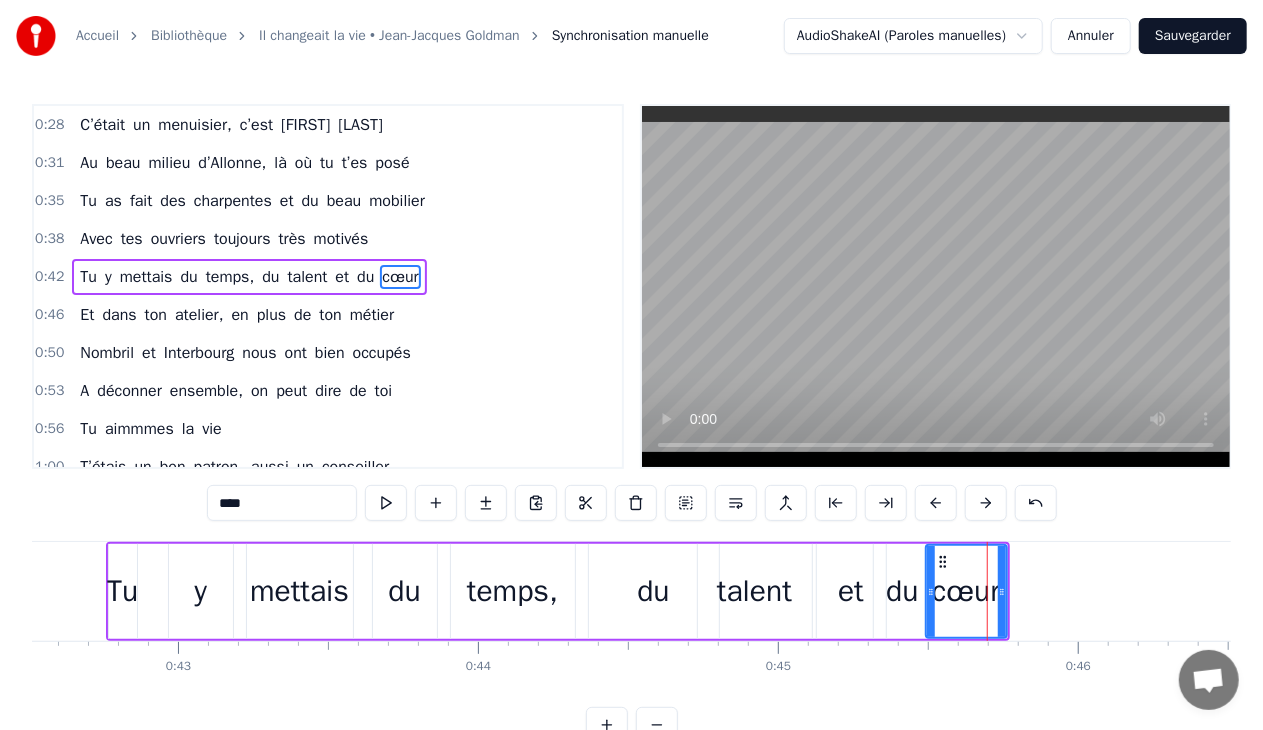 drag, startPoint x: 969, startPoint y: 594, endPoint x: 939, endPoint y: 604, distance: 31.622776 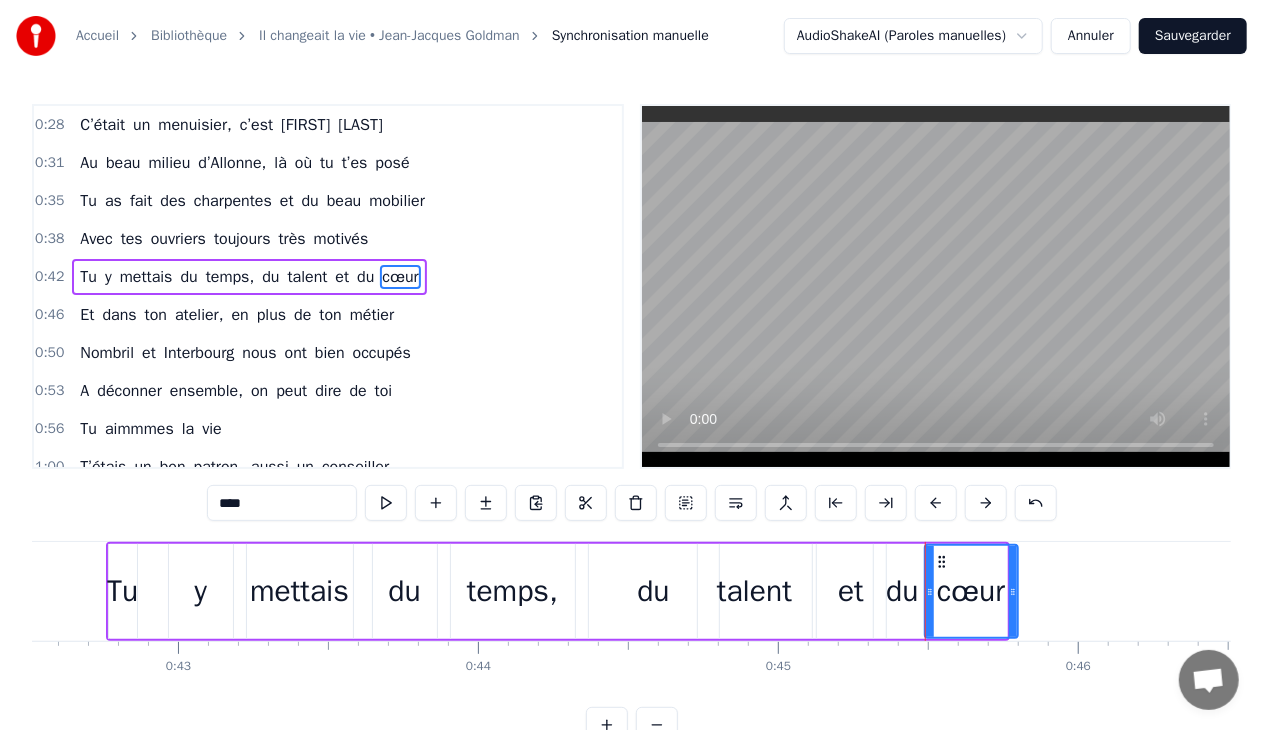 drag, startPoint x: 1002, startPoint y: 592, endPoint x: 1013, endPoint y: 595, distance: 11.401754 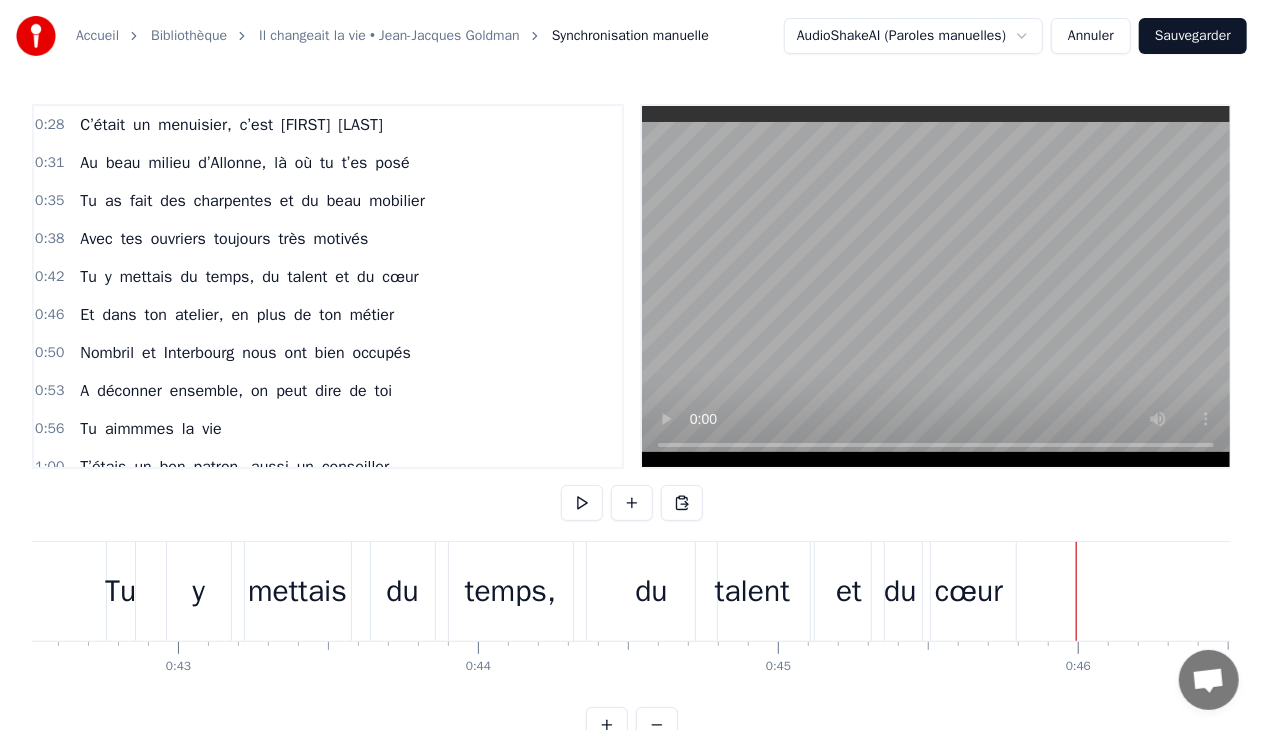 click on "cœur" at bounding box center [969, 591] 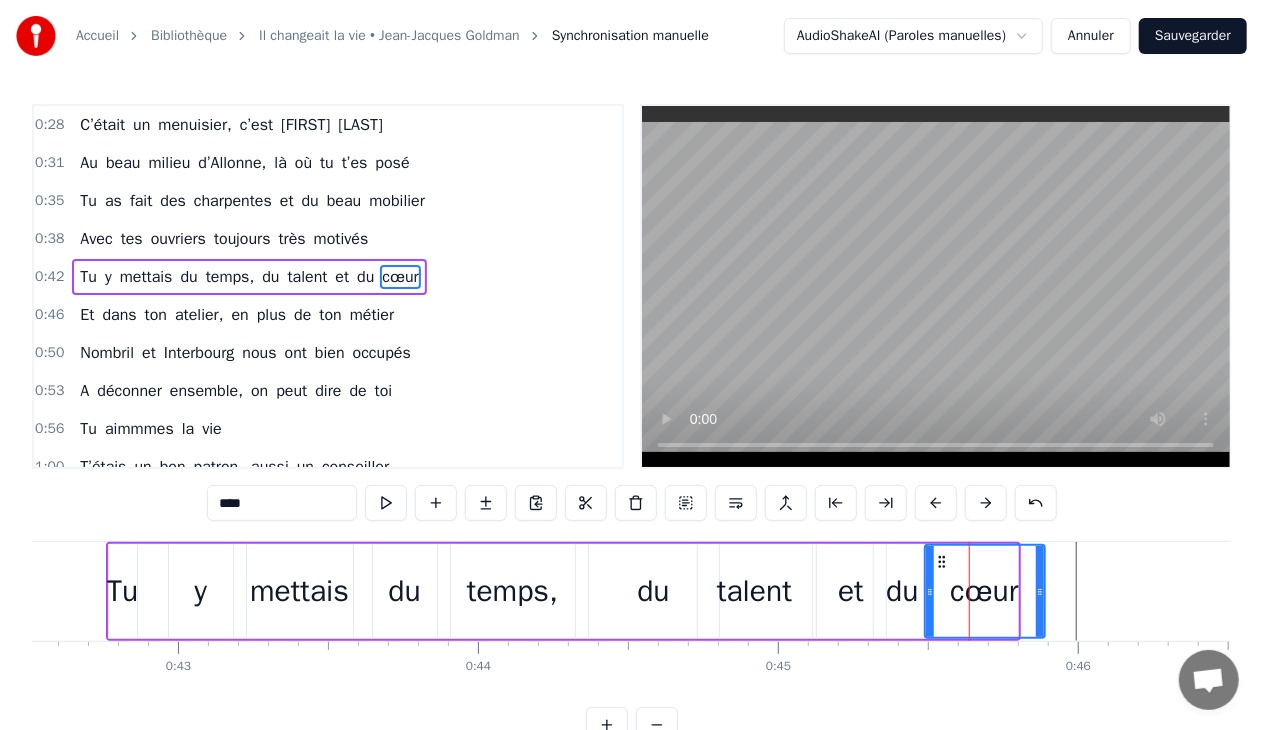 drag, startPoint x: 1014, startPoint y: 580, endPoint x: 1041, endPoint y: 578, distance: 27.073973 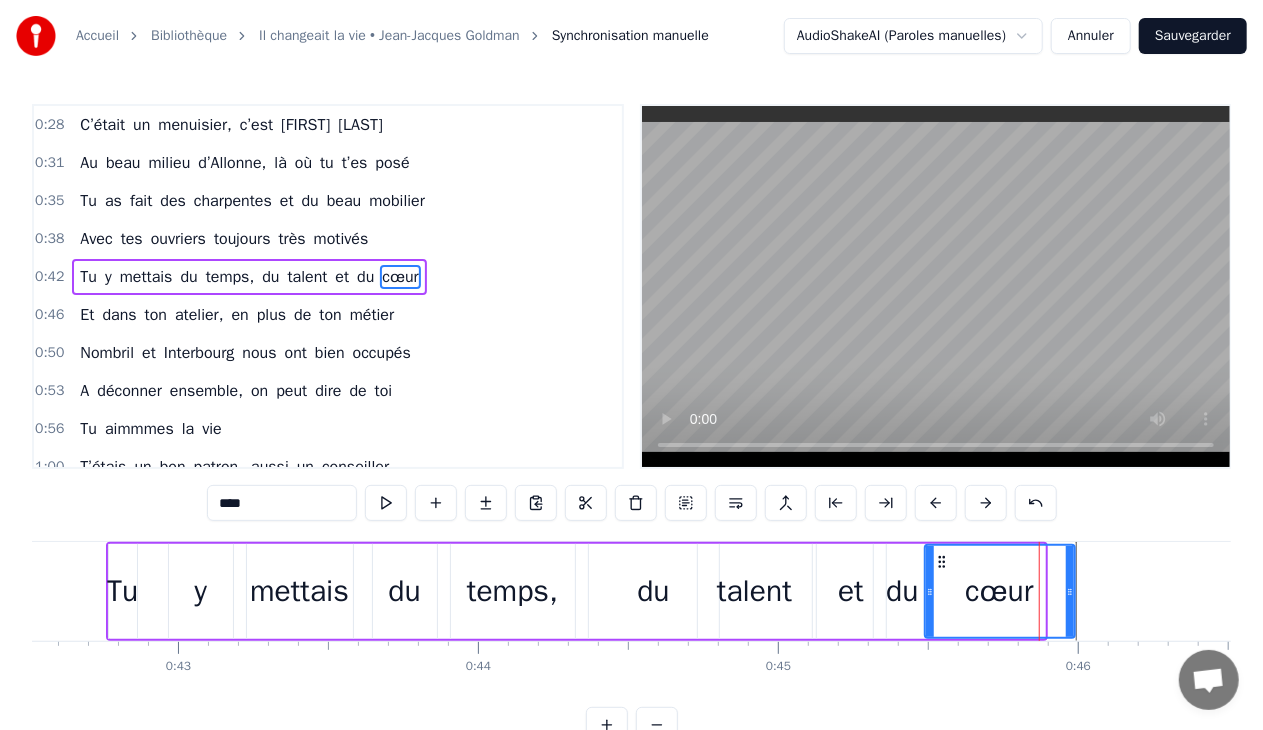 drag, startPoint x: 1041, startPoint y: 578, endPoint x: 1071, endPoint y: 580, distance: 30.066593 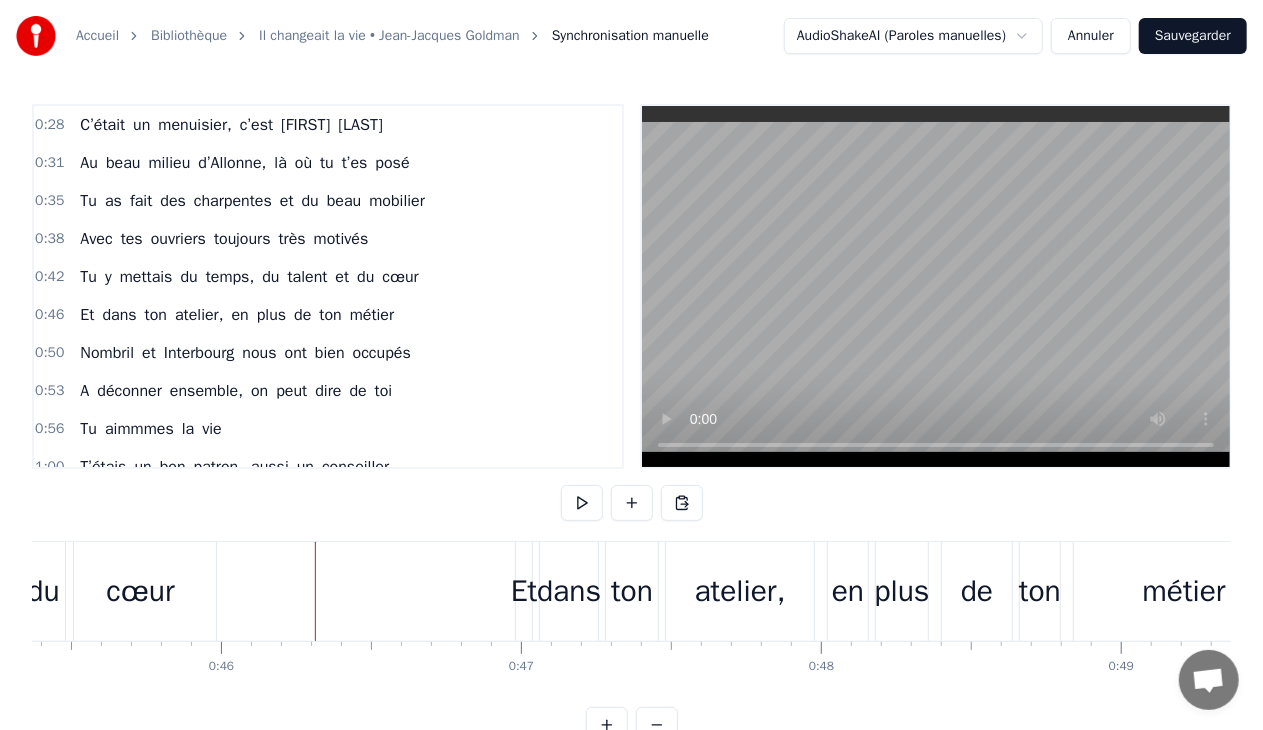 scroll, scrollTop: 0, scrollLeft: 13794, axis: horizontal 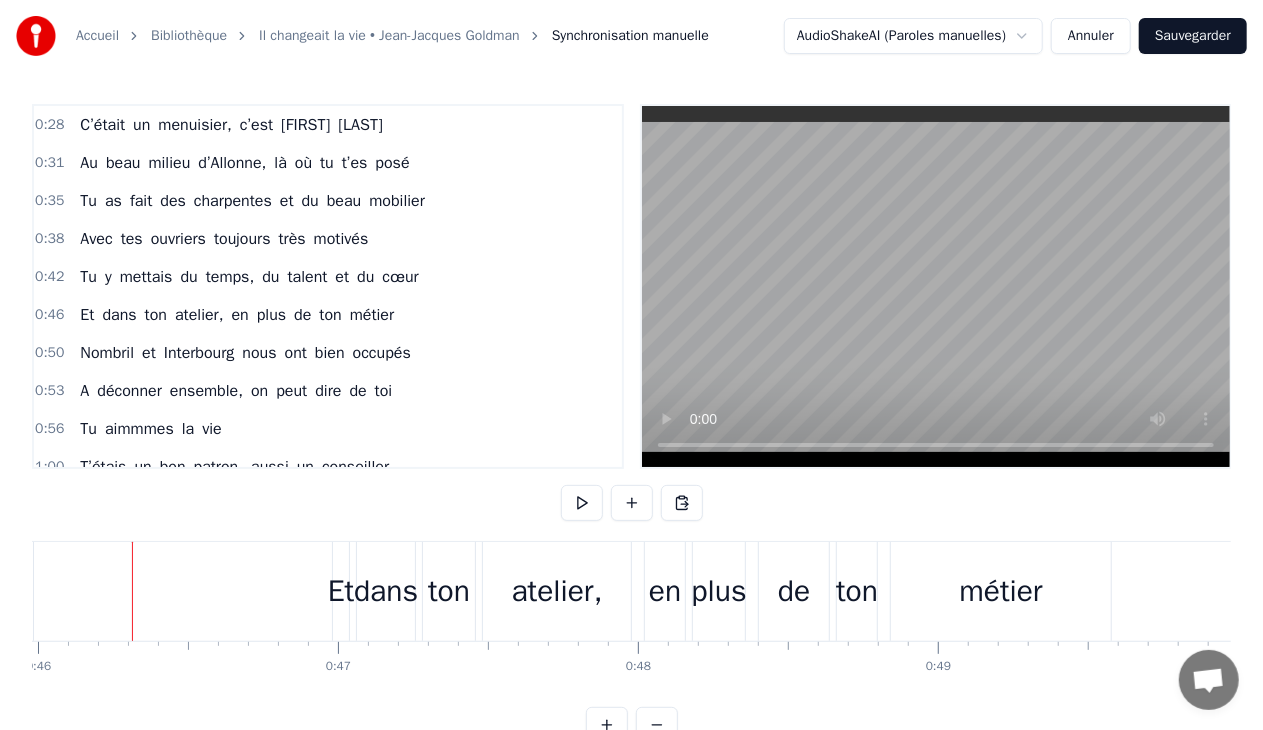 click on "ton" at bounding box center [449, 591] 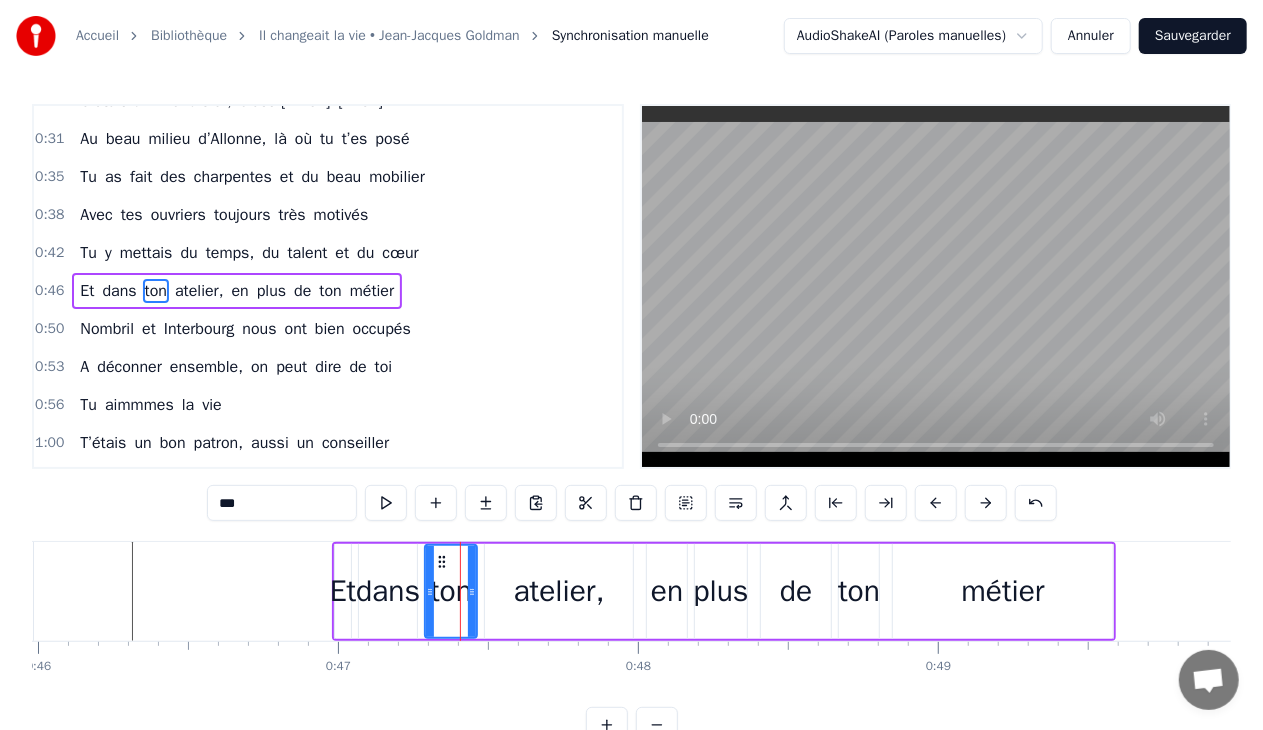 click on "0:28 C’était un menuisier, c’est [FIRST] [LAST] 0:31 Au beau milieu d’Allonne, là où tu t’es posé 0:35 Tu as fait des charpentes et du beau mobilier 0:38 Avec tes ouvriers toujours très motivés 0:42 Tu y mettais du temps, du talent et du cœur 0:46 Et dans ton atelier, en plus de ton métier 0:50 Nombril et Interbourg nous ont bien occupés 0:53 A déconner ensemble, on peut dire de toi 0:56 Tu aimmmes la vie 1:00 T’étais un bon patron, aussi un conseiller 1:17 Dirigeant la commune comme tes activités 1:19 Toujours prêt à donner ton temps et tes idées 1:22 Le travail n’attend pas, t’es toujours le premier 1:29 Tu y mettais du temps, du talent et du cœur 1:32 Ouvrir les chemins pour tous les randonneurs 1:34 Et près du barbecue, des saucisses et du kir 1:38 A l’heure de l’apéro, autour de tes amis 1:59 Refaire les circuits 2:21 Tu es un grand bonhomme, un sacré grand bonhomme 2:25 Baroudeur au grand cœur qui aime ce que nous sommes 2:27 Tu te sais bien utile pour tous les Tu" at bounding box center [631, 423] 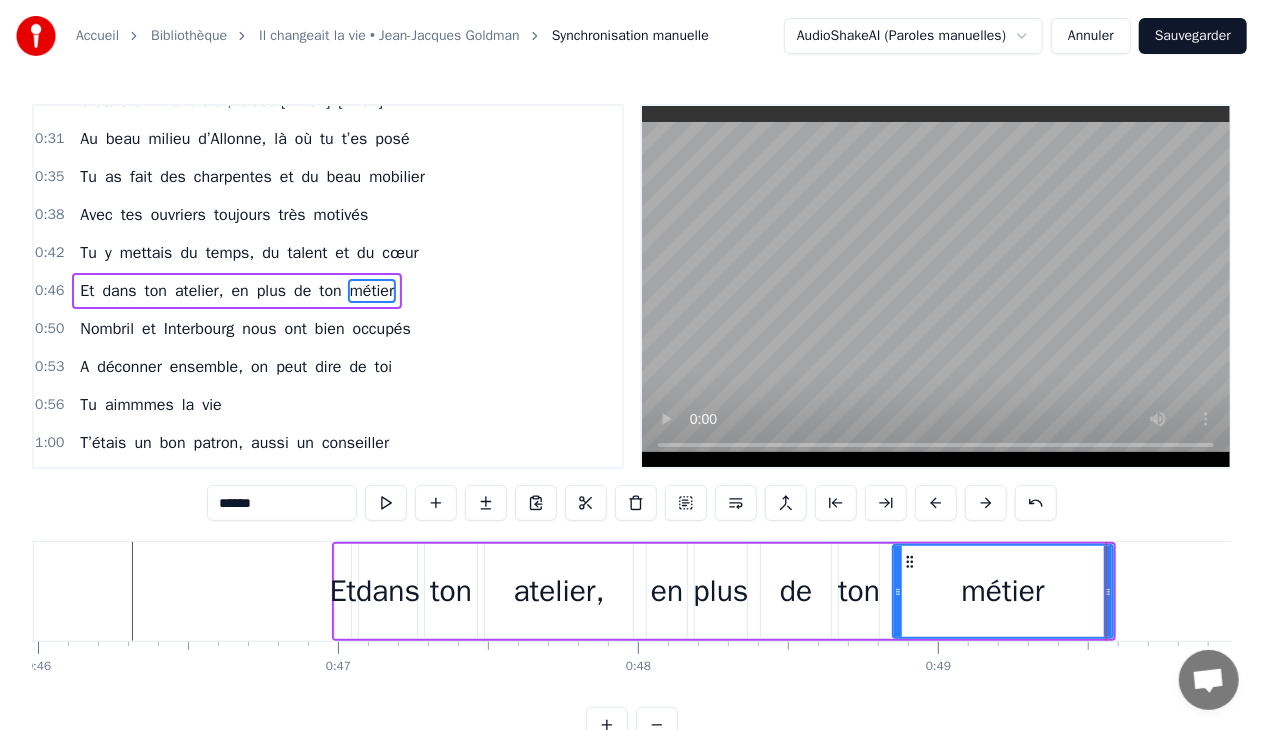 click on "0:28 C’était un menuisier, c’est [FIRST] [LAST] 0:31 Au beau milieu d’Allonne, là où tu t’es posé 0:35 Tu as fait des charpentes et du beau mobilier 0:38 Avec tes ouvriers toujours très motivés 0:42 Tu y mettais du temps, du talent et du cœur 0:46 Et dans ton atelier, en plus de ton métier 0:50 Nombril et Interbourg nous ont bien occupés 0:53 A déconner ensemble, on peut dire de toi 0:56 Tu aimmmes la vie 1:00 T’étais un bon patron, aussi un conseiller 1:17 Dirigeant la commune comme tes activités 1:19 Toujours prêt à donner ton temps et tes idées 1:22 Le travail n’attend pas, t’es toujours le premier 1:29 Tu y mettais du temps, du talent et du cœur 1:32 Ouvrir les chemins pour tous les randonneurs 1:34 Et près du barbecue, des saucisses et du kir 1:38 A l’heure de l’apéro, autour de tes amis 1:59 Refaire les circuits 2:21 Tu es un grand bonhomme, un sacré grand bonhomme 2:25 Baroudeur au grand cœur qui aime ce que nous sommes 2:27 Tu te sais bien utile pour tous les Tu" at bounding box center (631, 423) 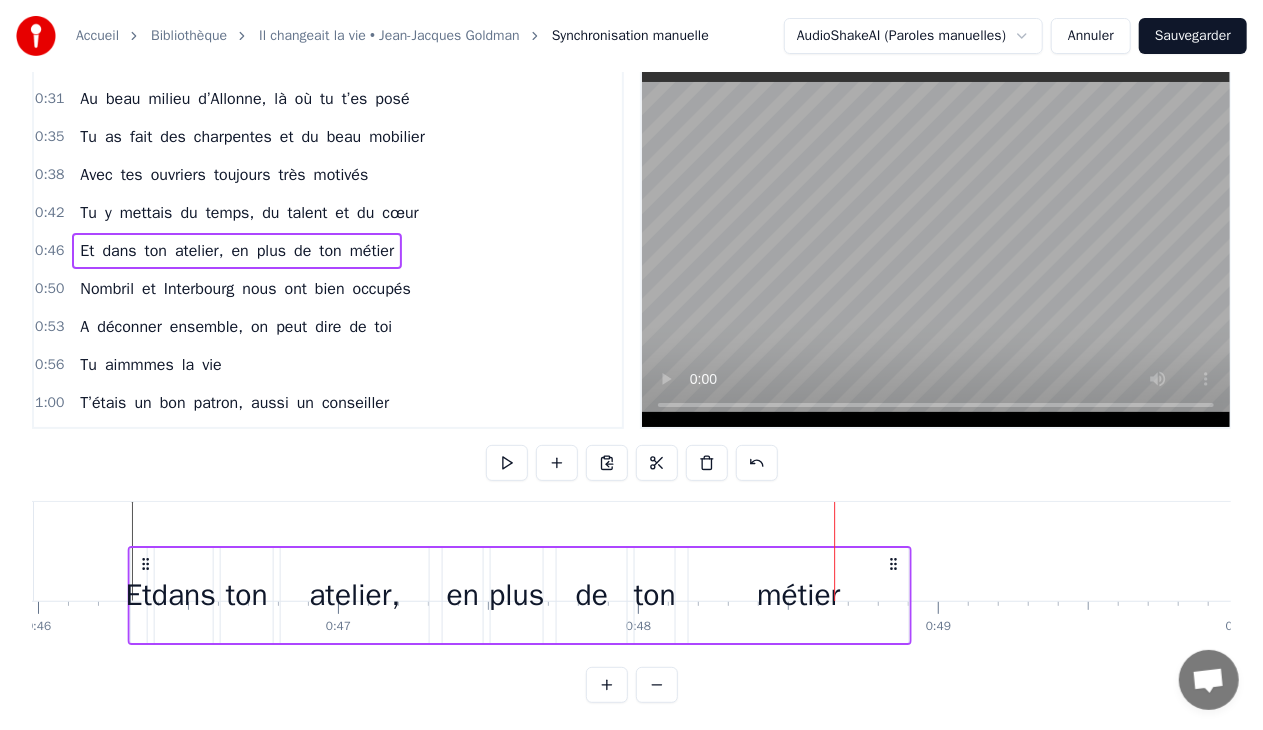 scroll, scrollTop: 44, scrollLeft: 0, axis: vertical 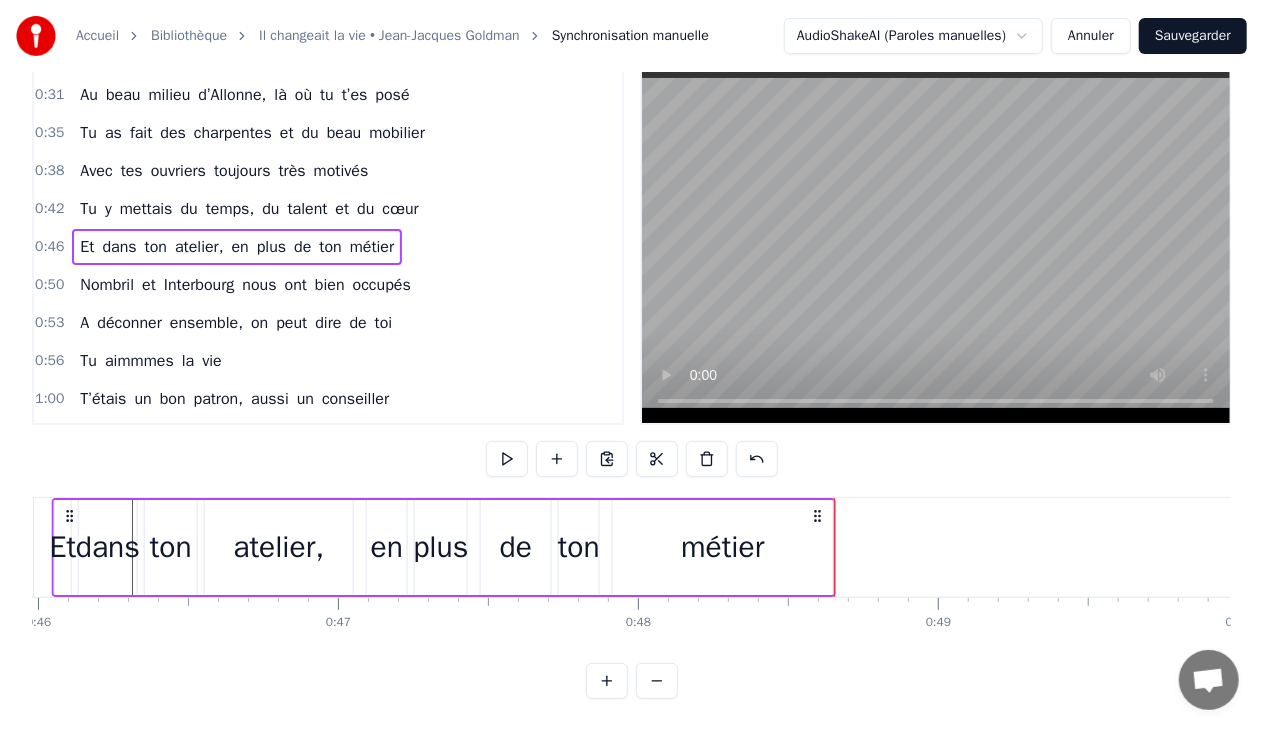 click on "C’était un menuisier, c’est Dominique Pillet Au beau milieu d’Allonne, là où tu t’es posé Tu as fait des charpentes et du beau mobilier Avec tes ouvriers toujours très motivés Tu y mettais du temps, du talent et du cœur Et dans ton atelier, en plus de ton métier Nombril et Interbourg nous ont bien occupés A déconner ensemble, on peut dire de toi Tu aimmmes la vie T’étais un bon patron, aussi un conseiller Dirigeant la commune comme tes activités Toujours prêt à donner ton temps et tes idées Le travail n’attend pas, t’es toujours le premier Tu y mettais du temps, du talent et du cœur Ouvrir les chemins pour tous les randonneurs Et près du barbecue, des saucisses et du kir A l’heure de l’apéro, autour de tes amis Refaire les circuits Tu es un grand bonhomme, un sacré grand bonhomme Baroudeur au grand cœur qui aime ce que nous sommes Tu te sais bien utile pour tous les autres hommes
…….. Tu en oublies même ton téléphone Oui mais tu es aussi, un père et un mari et" at bounding box center [25073, 547] 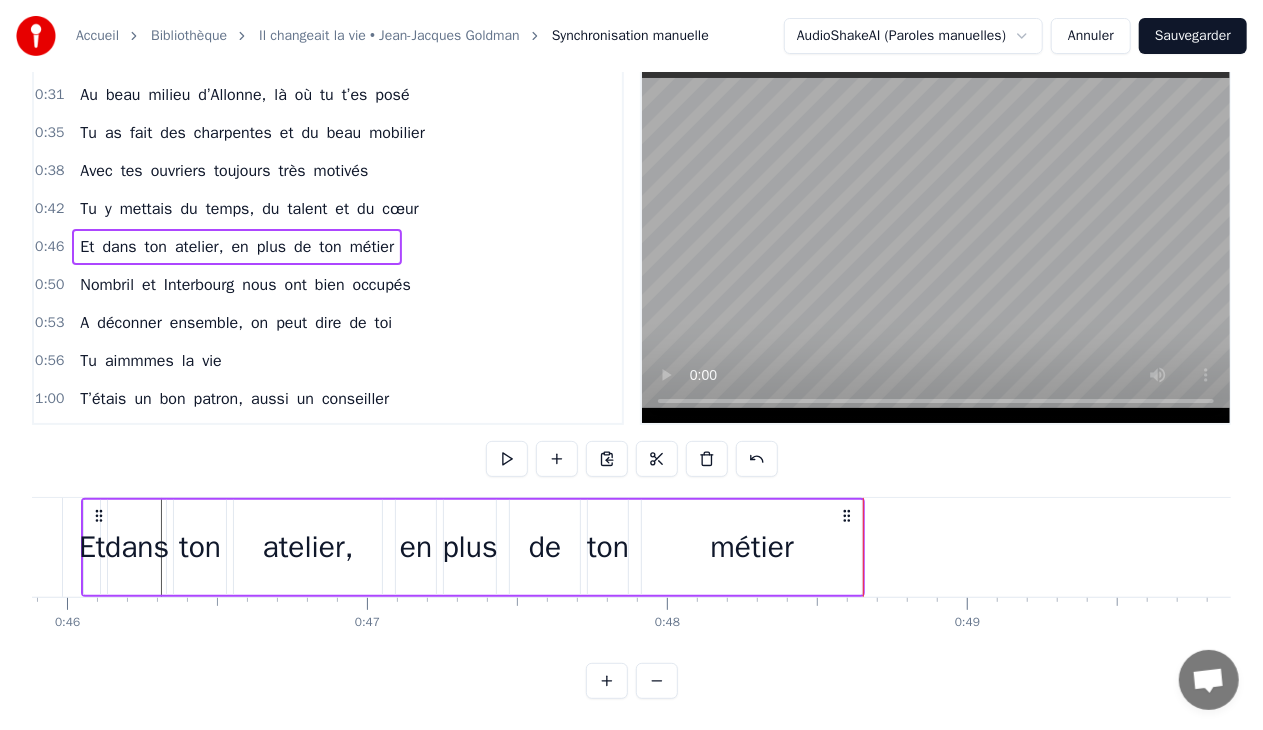 scroll, scrollTop: 0, scrollLeft: 13754, axis: horizontal 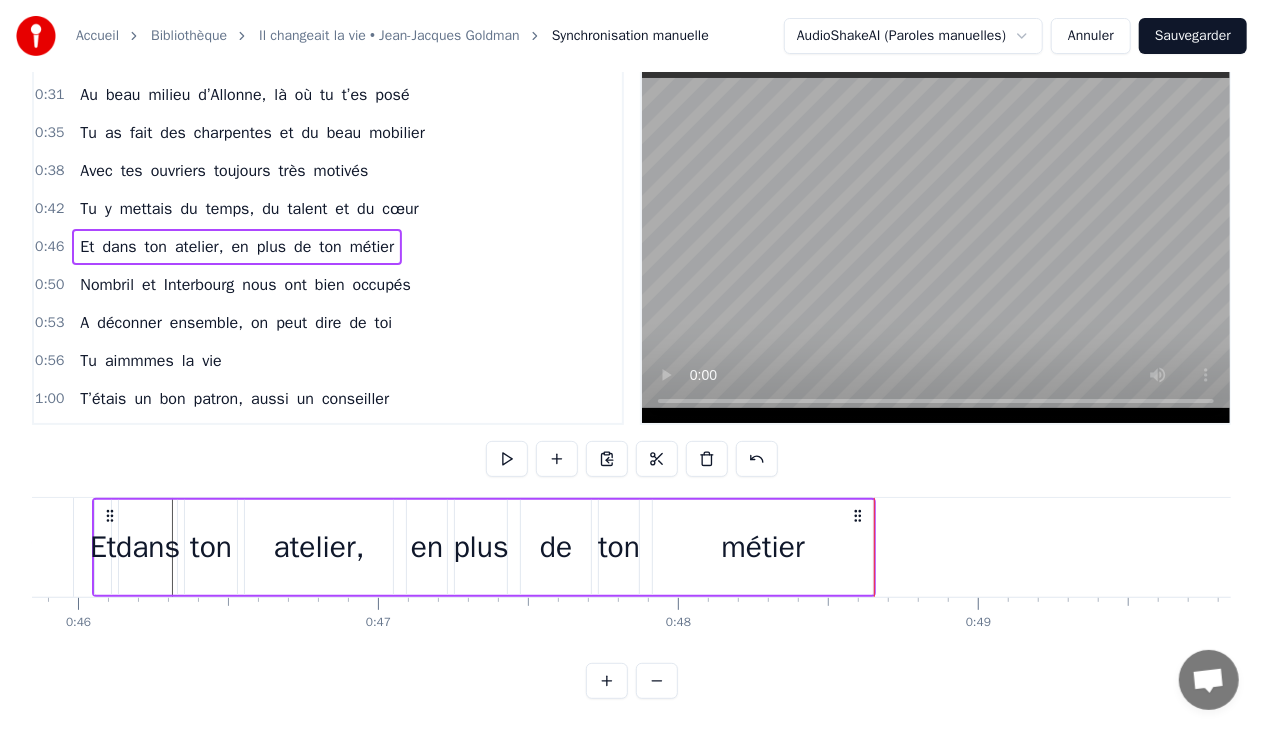 click on "Et" at bounding box center [103, 547] 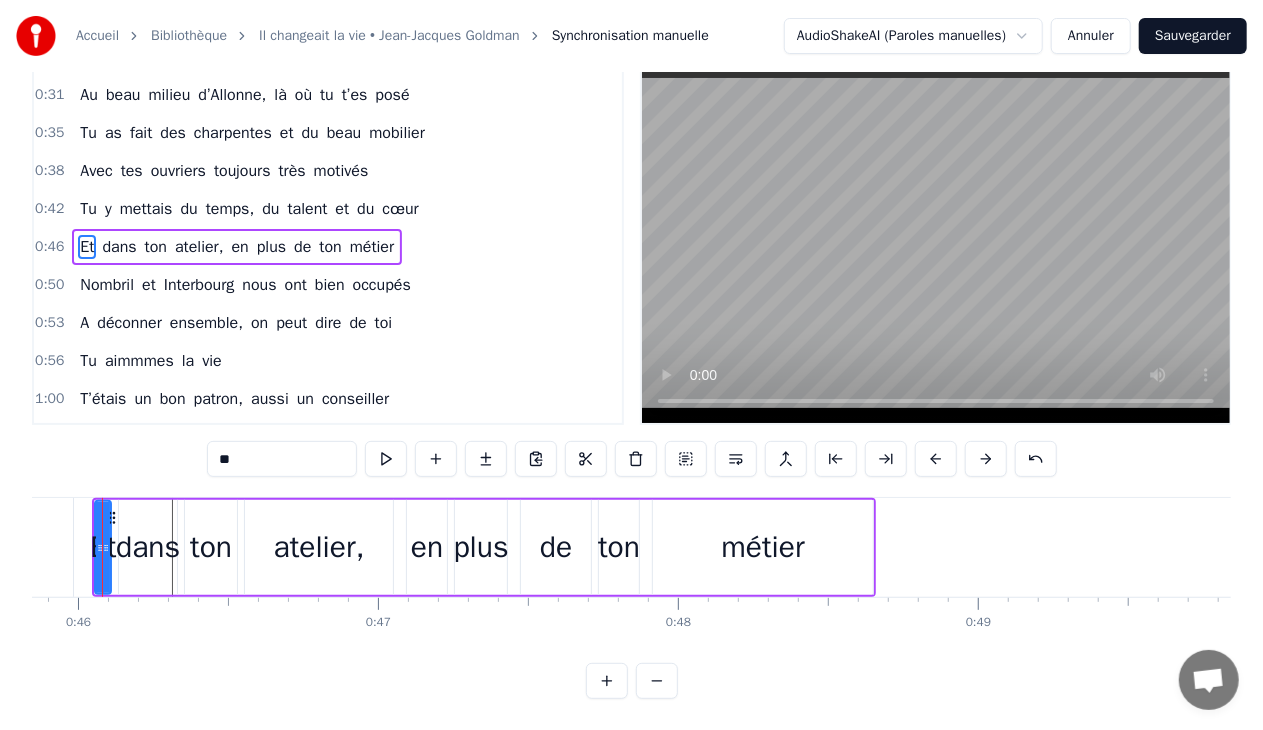 scroll, scrollTop: 38, scrollLeft: 0, axis: vertical 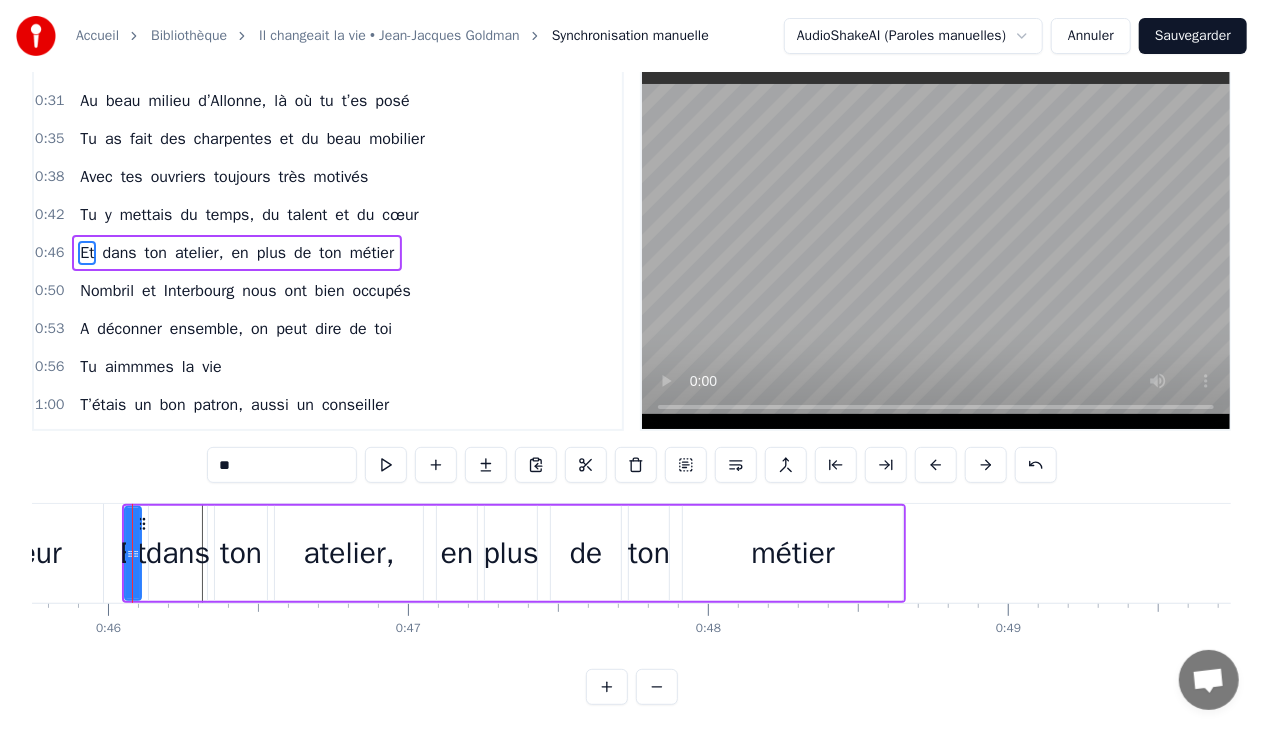 click on "dans" at bounding box center (178, 553) 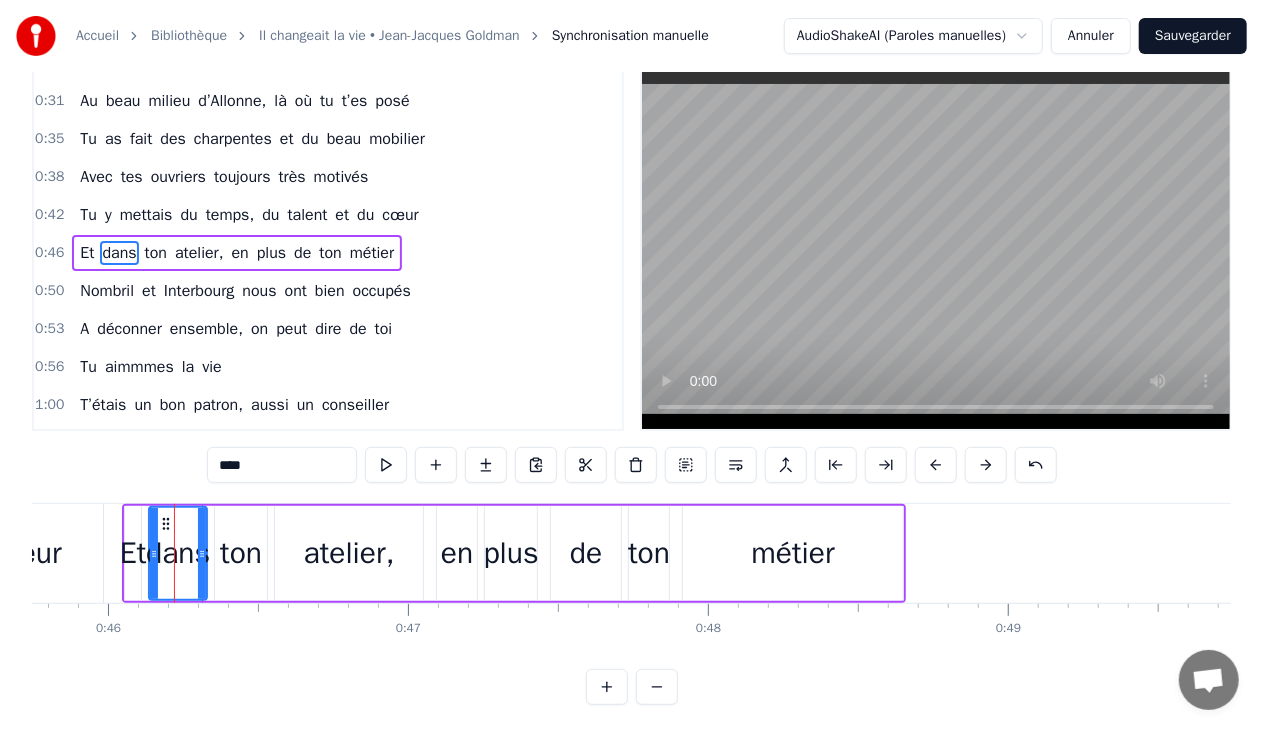 scroll, scrollTop: 0, scrollLeft: 0, axis: both 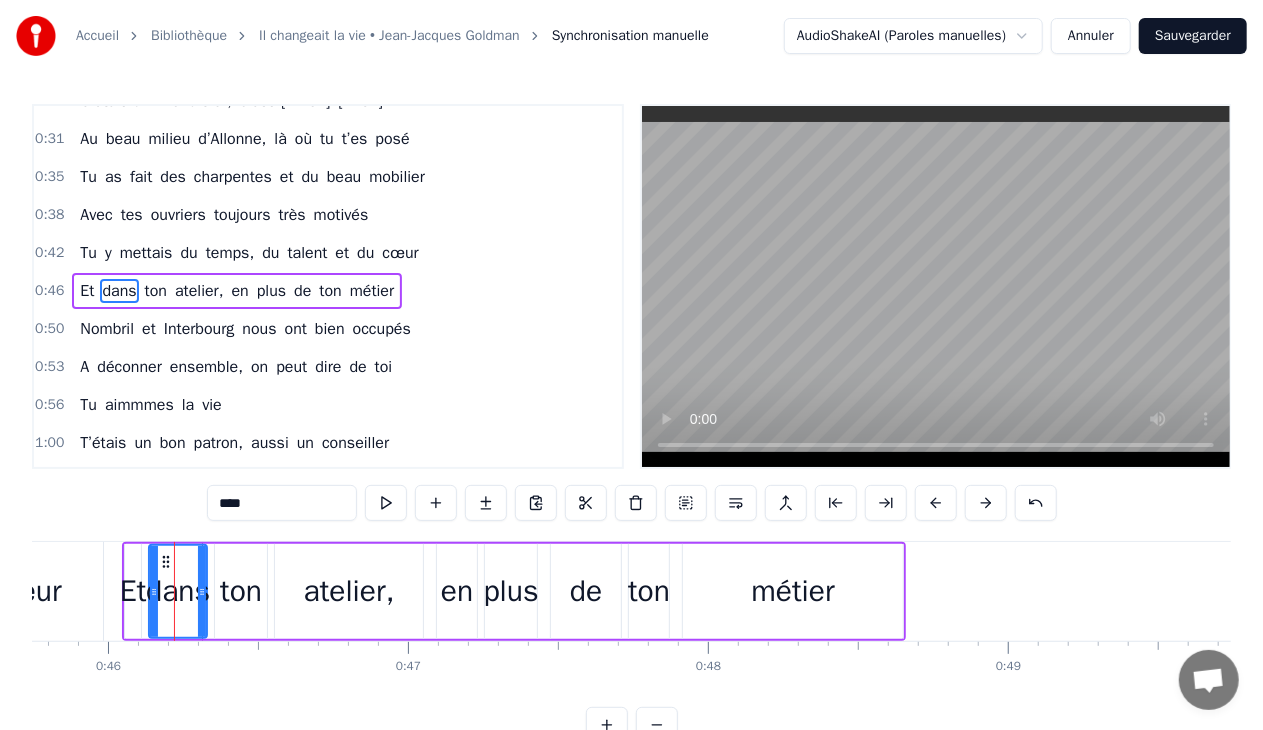 click on "ton" at bounding box center (241, 591) 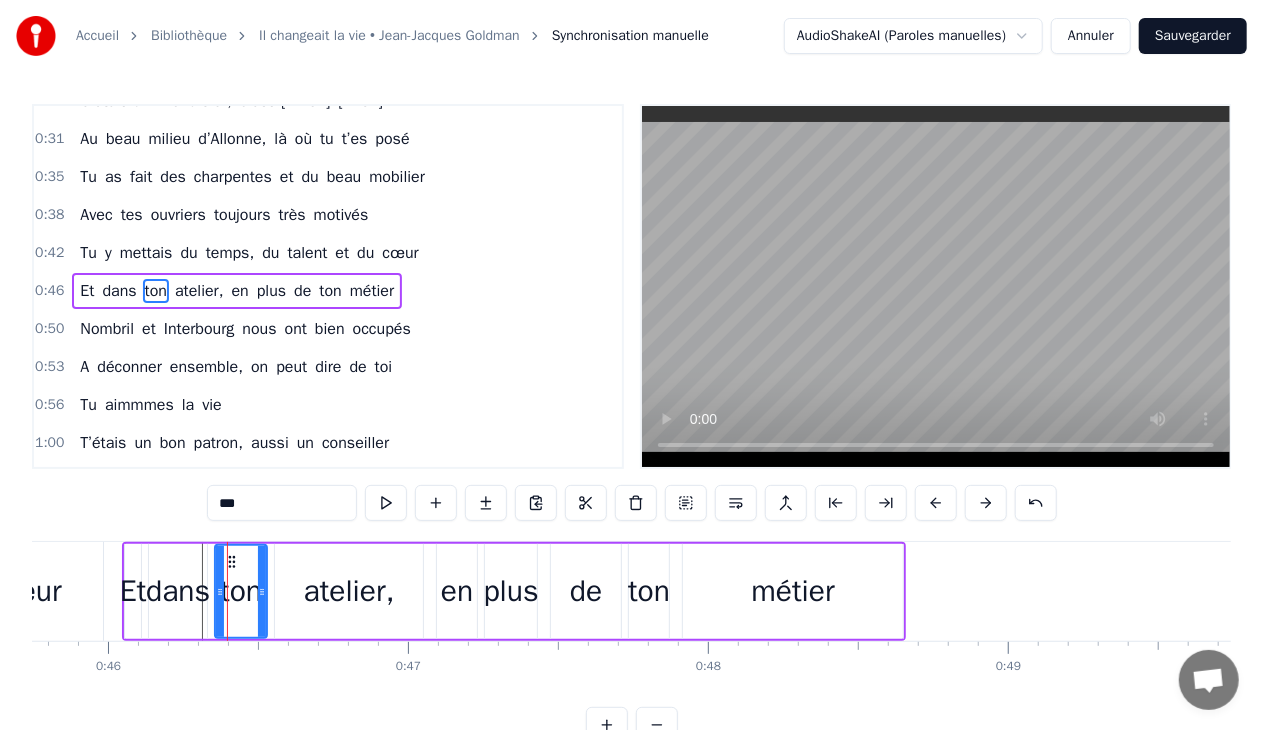 click on "en" at bounding box center (457, 591) 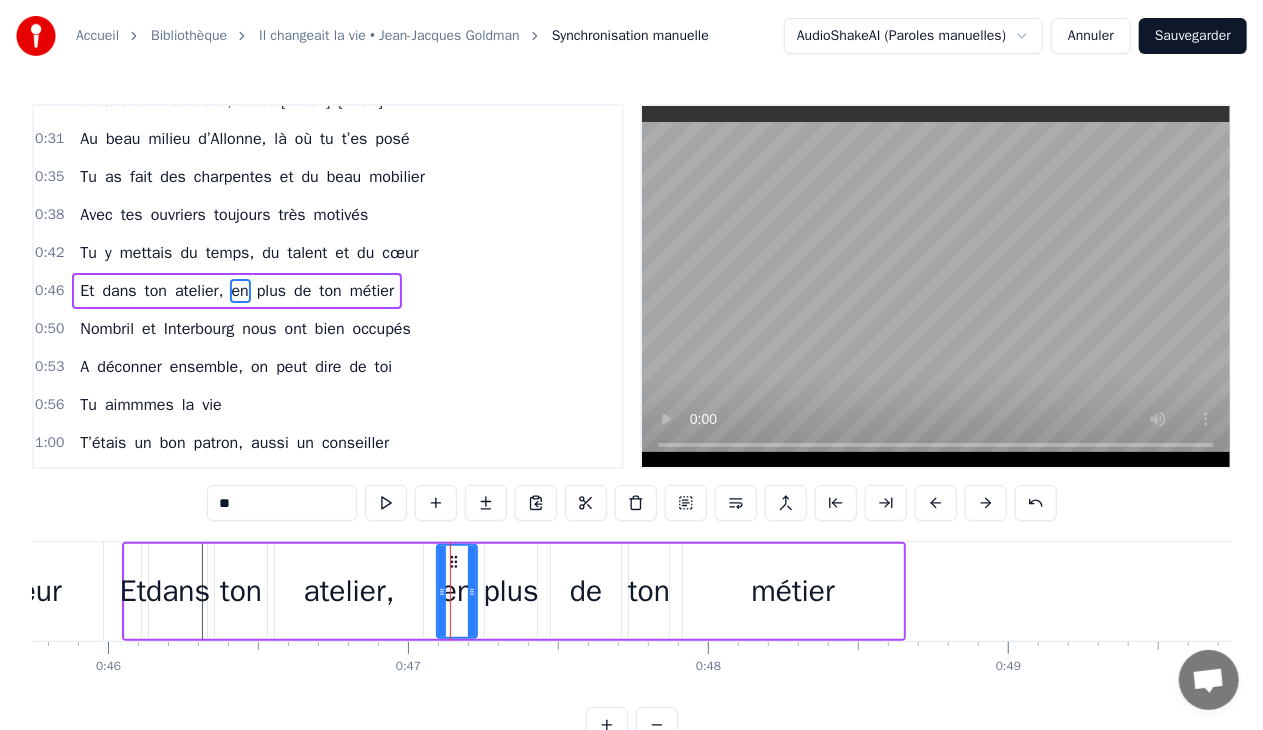 click on "dans" at bounding box center (178, 591) 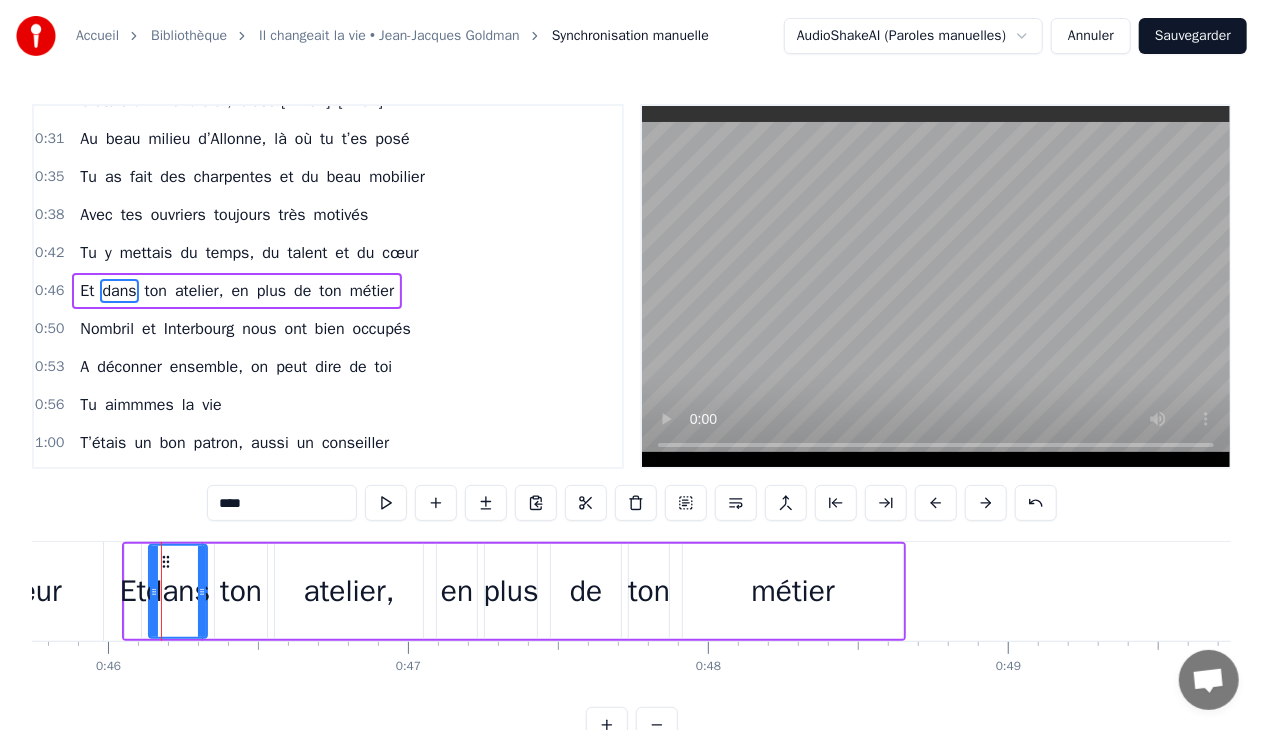 click on "atelier," at bounding box center (349, 591) 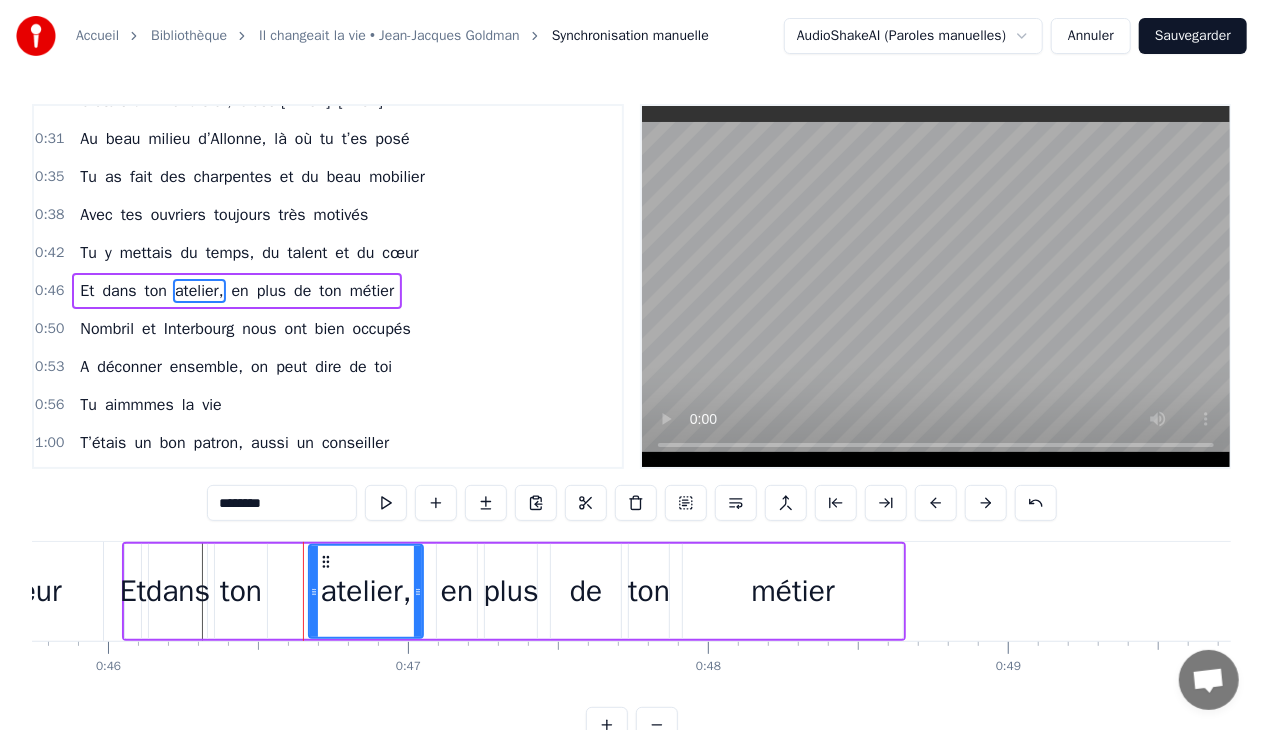 drag, startPoint x: 280, startPoint y: 588, endPoint x: 314, endPoint y: 594, distance: 34.525352 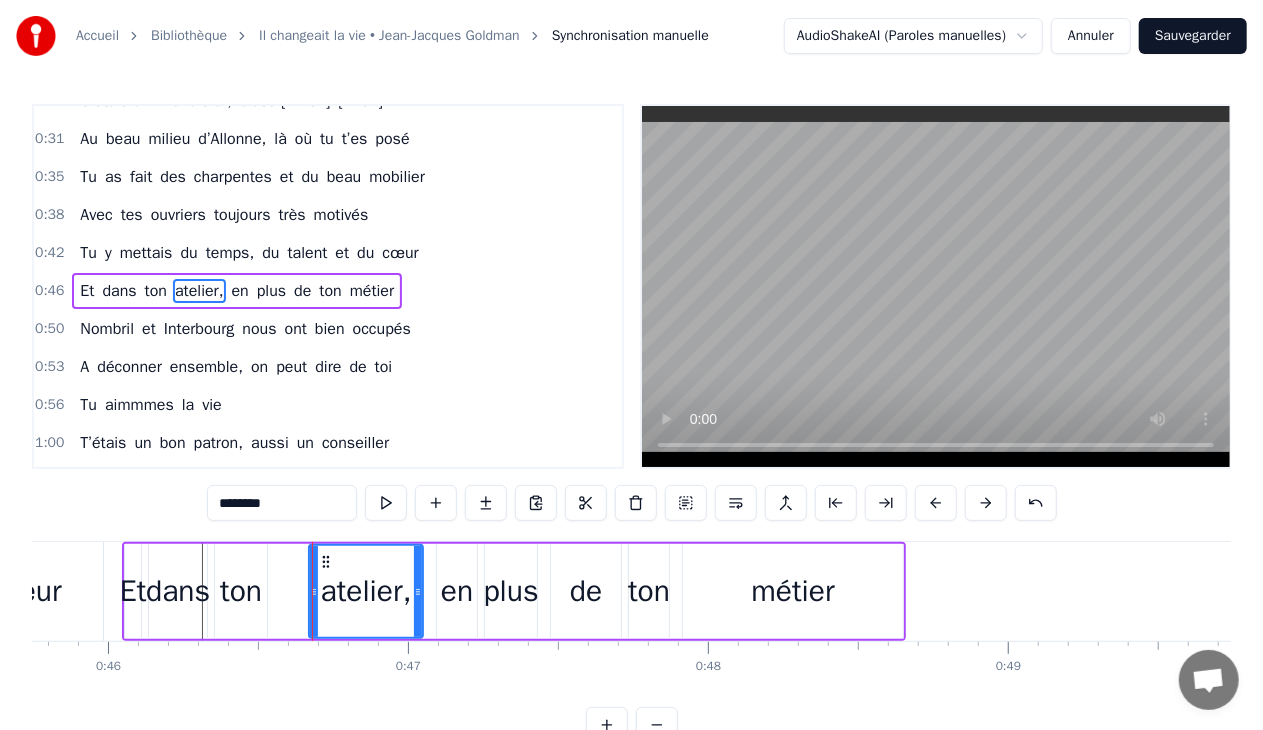 click on "métier" at bounding box center (793, 591) 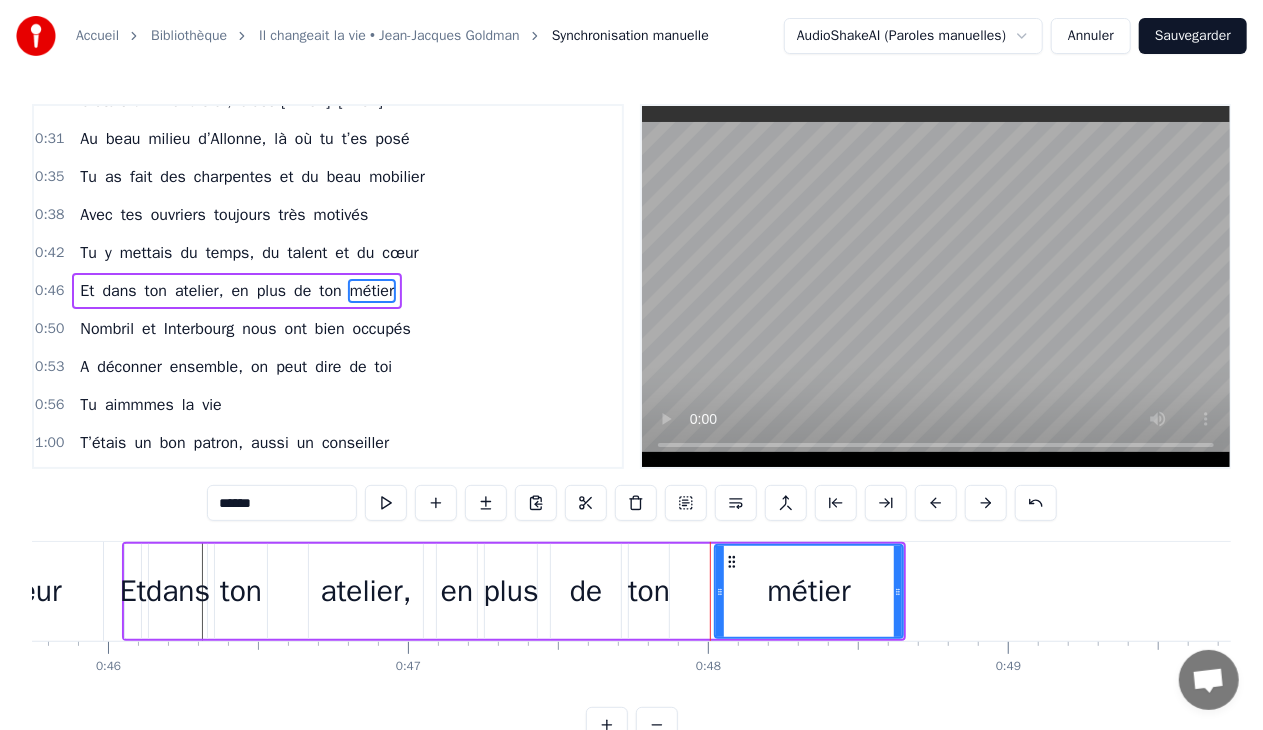 drag, startPoint x: 689, startPoint y: 592, endPoint x: 718, endPoint y: 597, distance: 29.427877 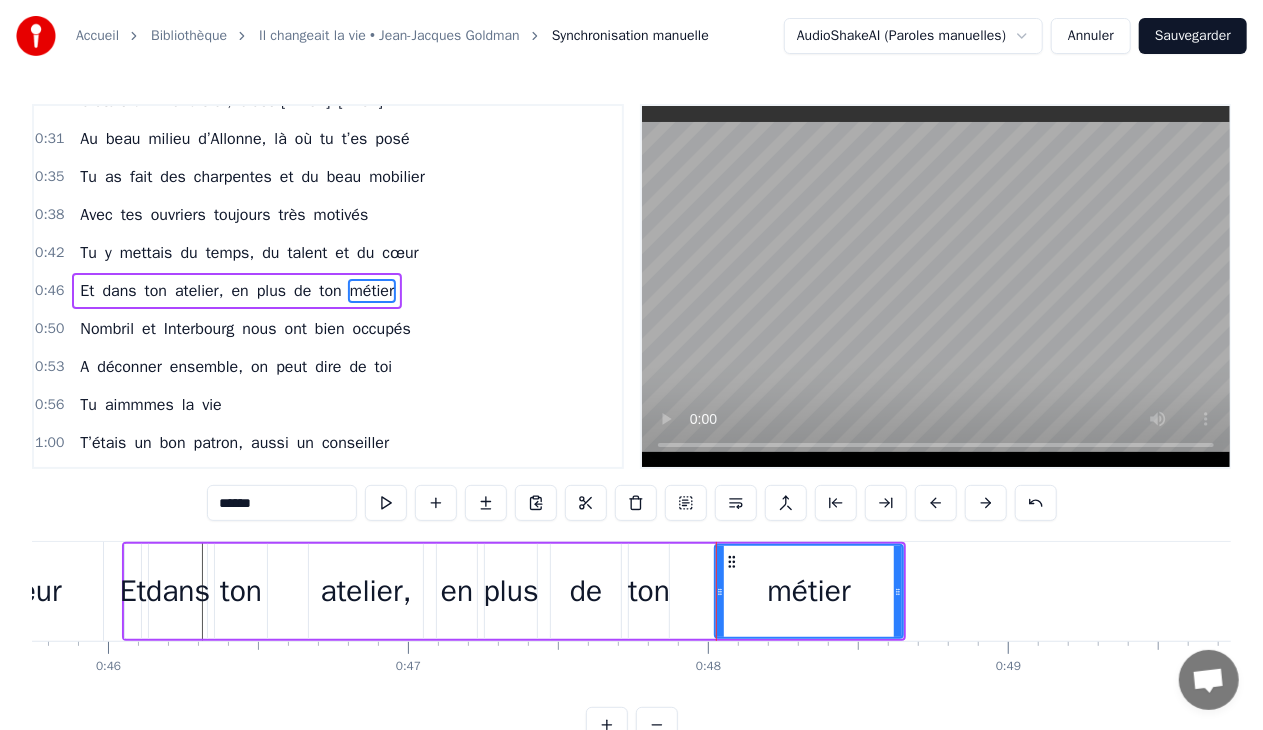 click on "Et" at bounding box center (133, 591) 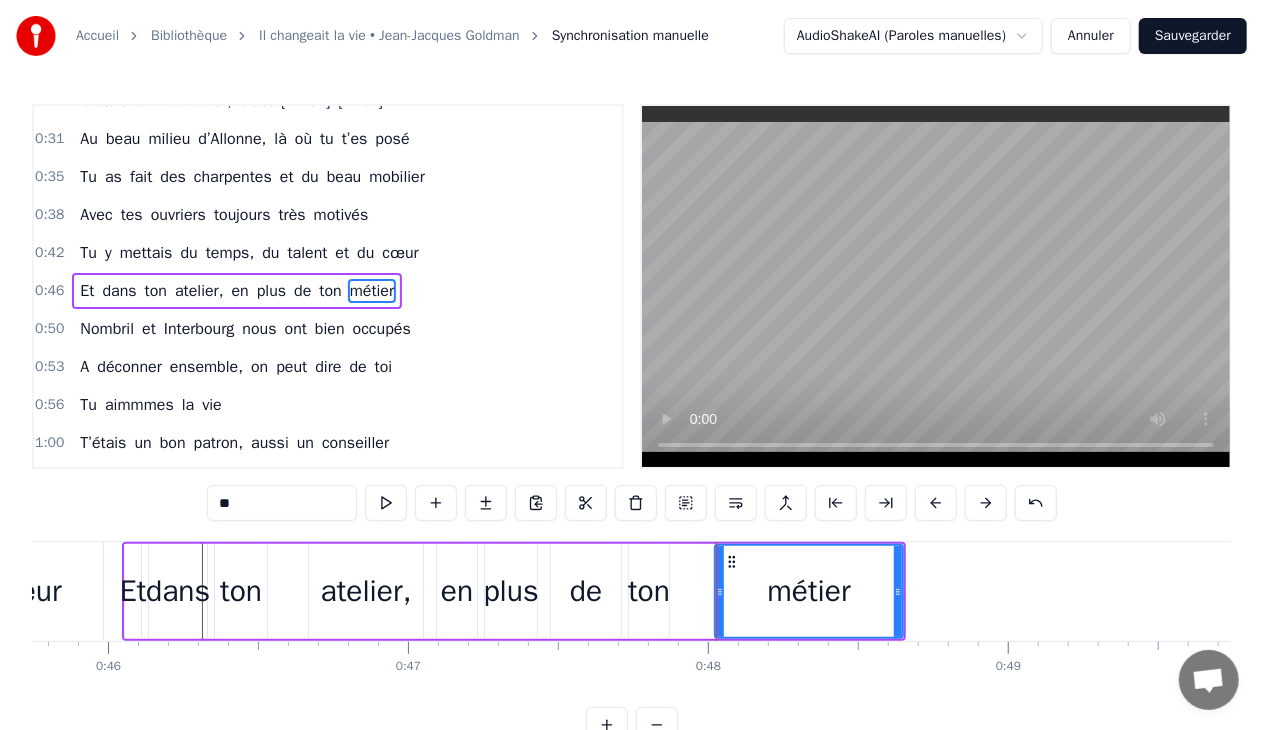 scroll, scrollTop: 0, scrollLeft: 13722, axis: horizontal 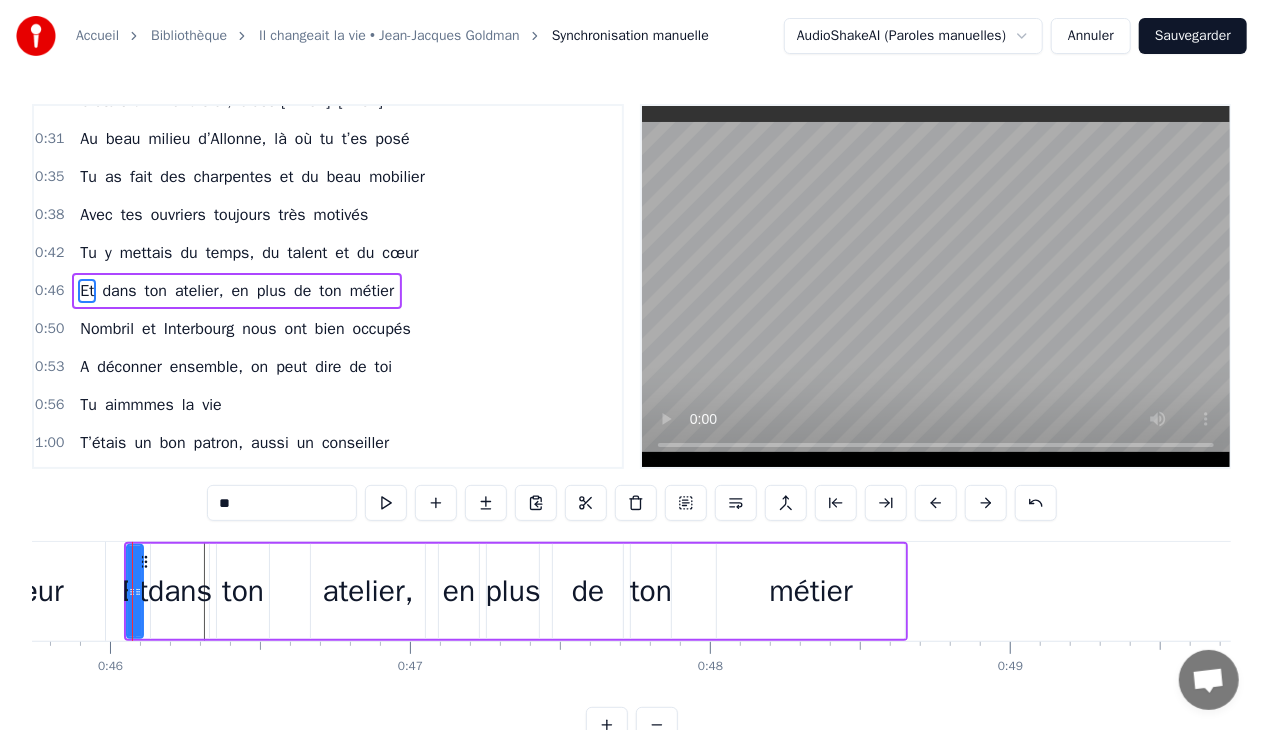 click on "ton" at bounding box center [243, 591] 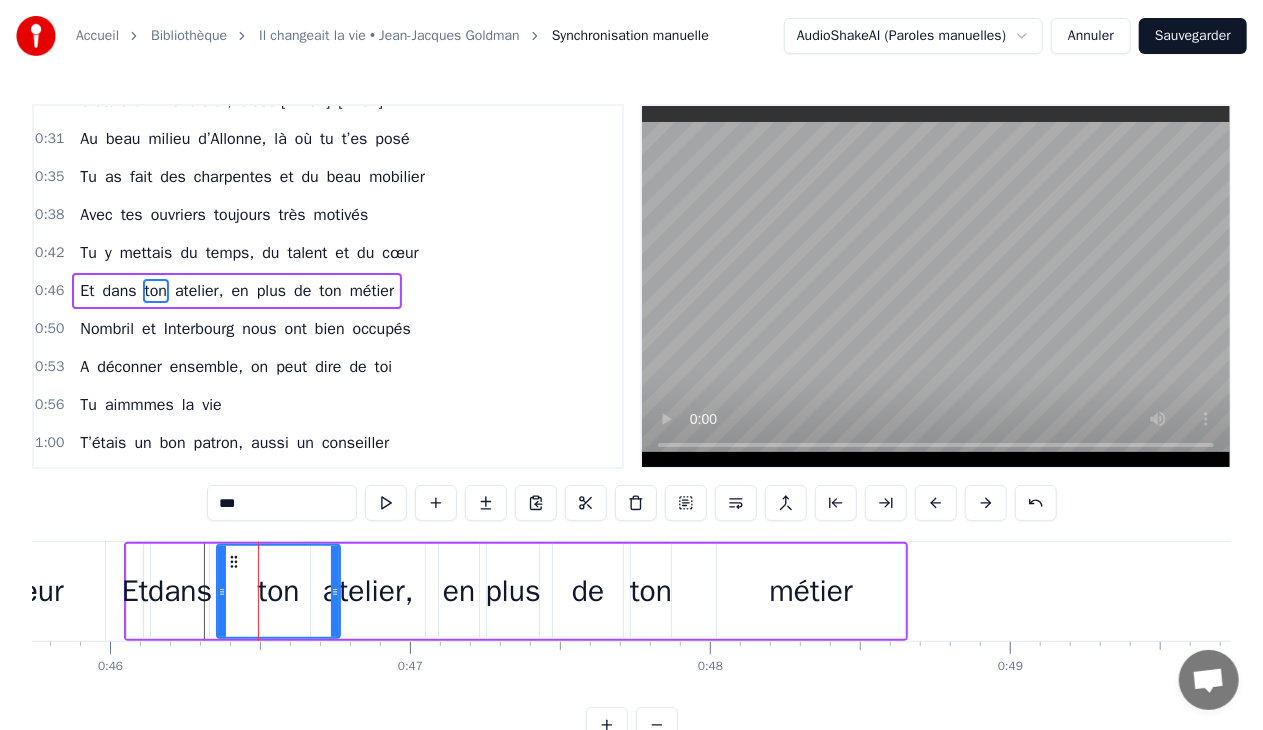 drag, startPoint x: 265, startPoint y: 592, endPoint x: 336, endPoint y: 600, distance: 71.44928 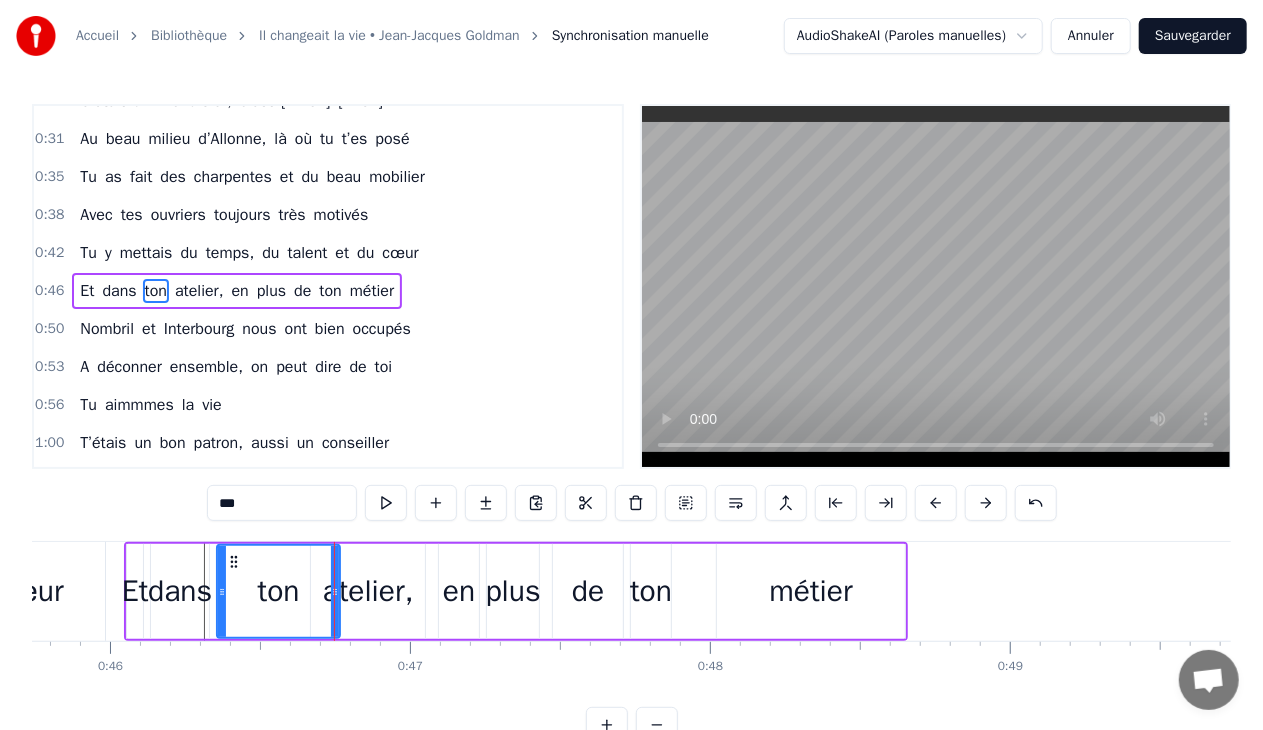 click on "Et dans ton atelier, en plus de ton métier" at bounding box center [516, 591] 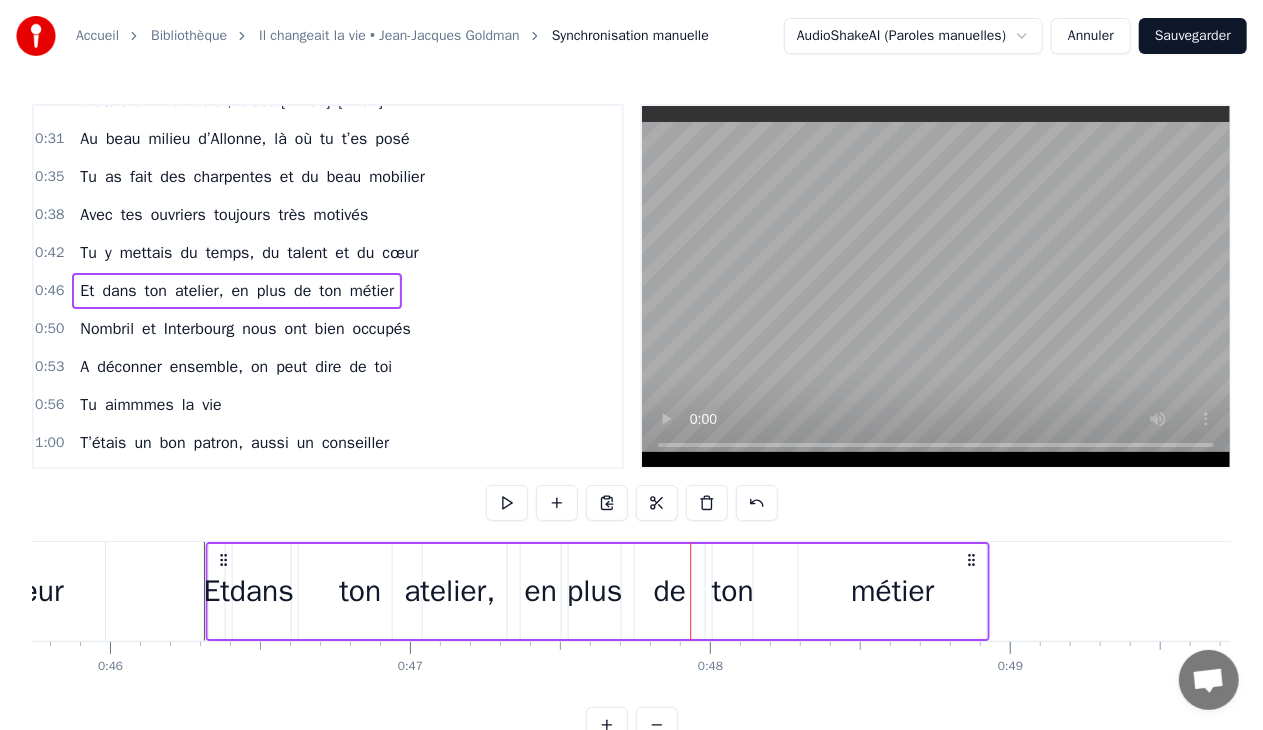 drag, startPoint x: 891, startPoint y: 561, endPoint x: 972, endPoint y: 568, distance: 81.3019 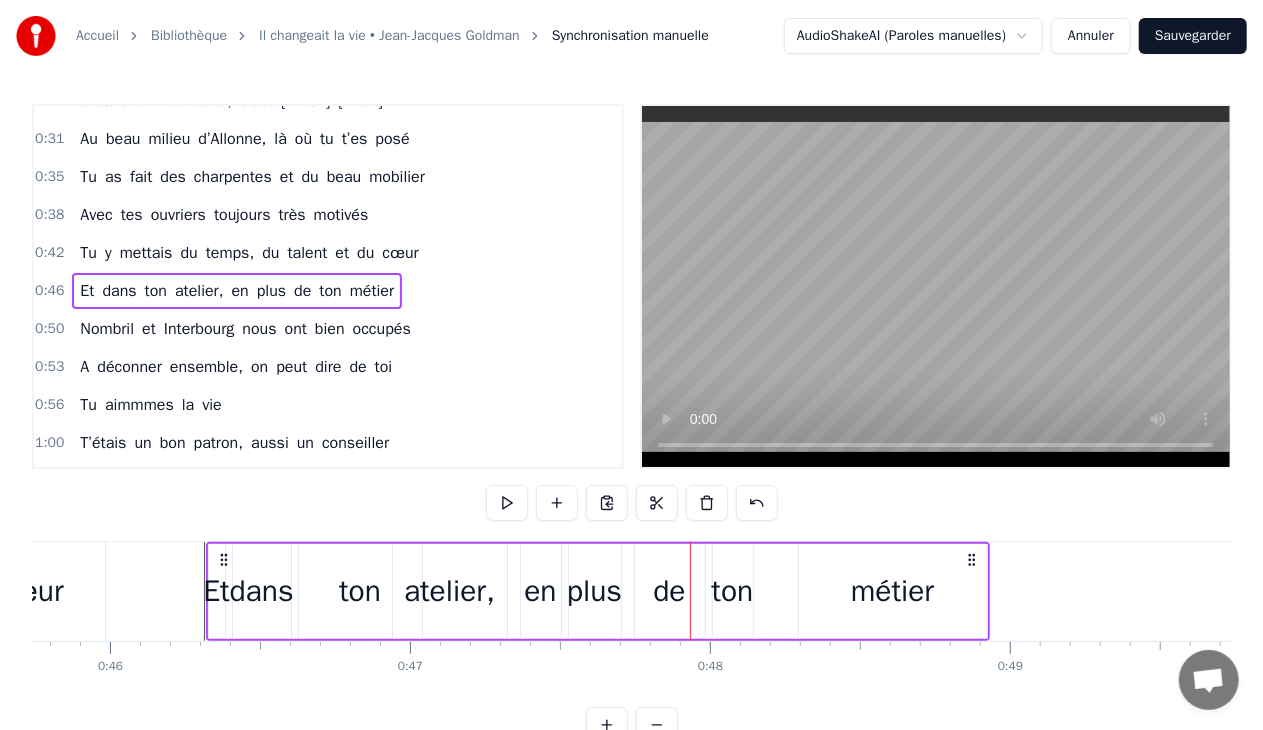 click on "ton" at bounding box center [360, 591] 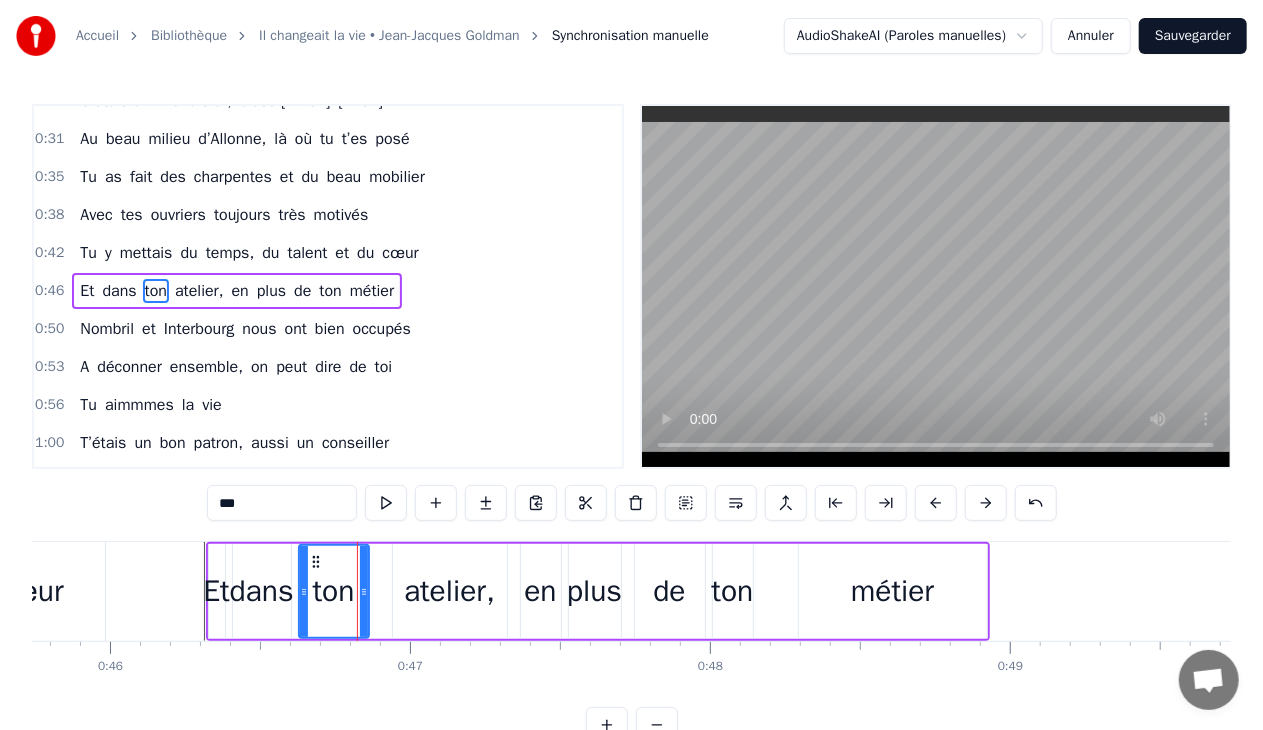 drag, startPoint x: 419, startPoint y: 588, endPoint x: 366, endPoint y: 598, distance: 53.935146 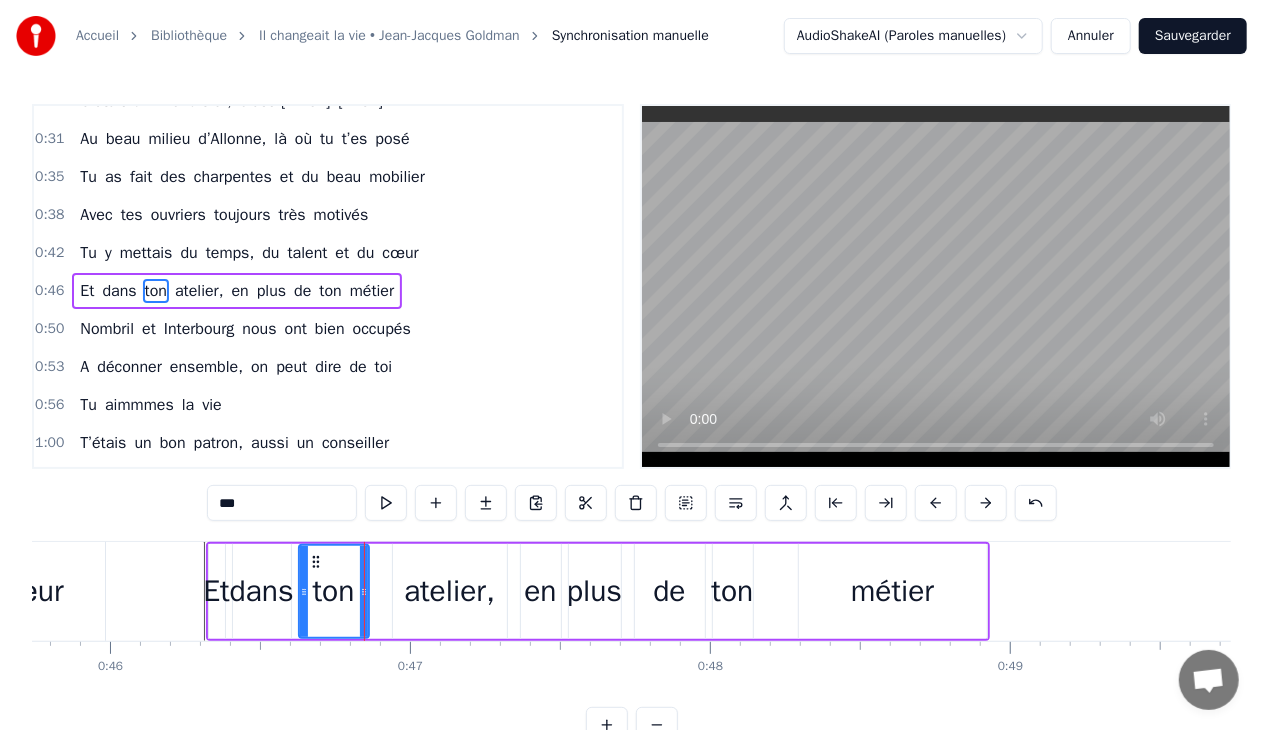 click on "atelier," at bounding box center [449, 591] 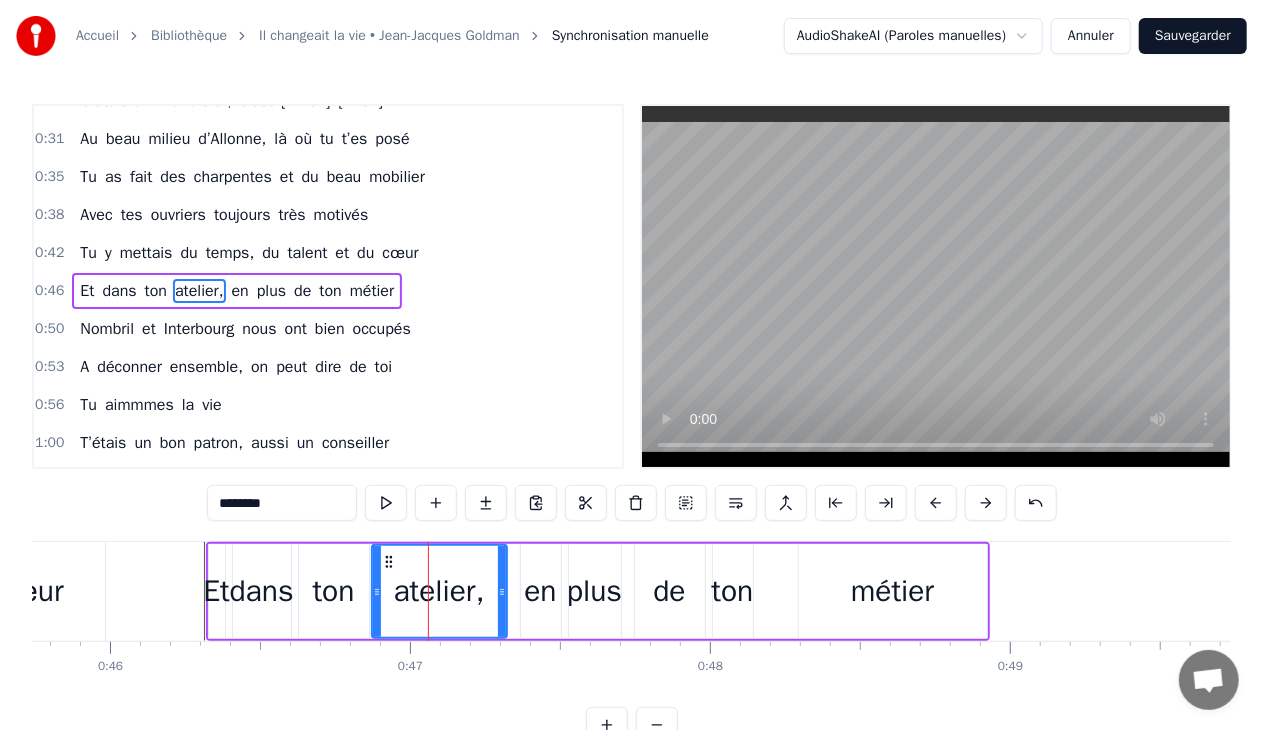 drag, startPoint x: 397, startPoint y: 587, endPoint x: 374, endPoint y: 587, distance: 23 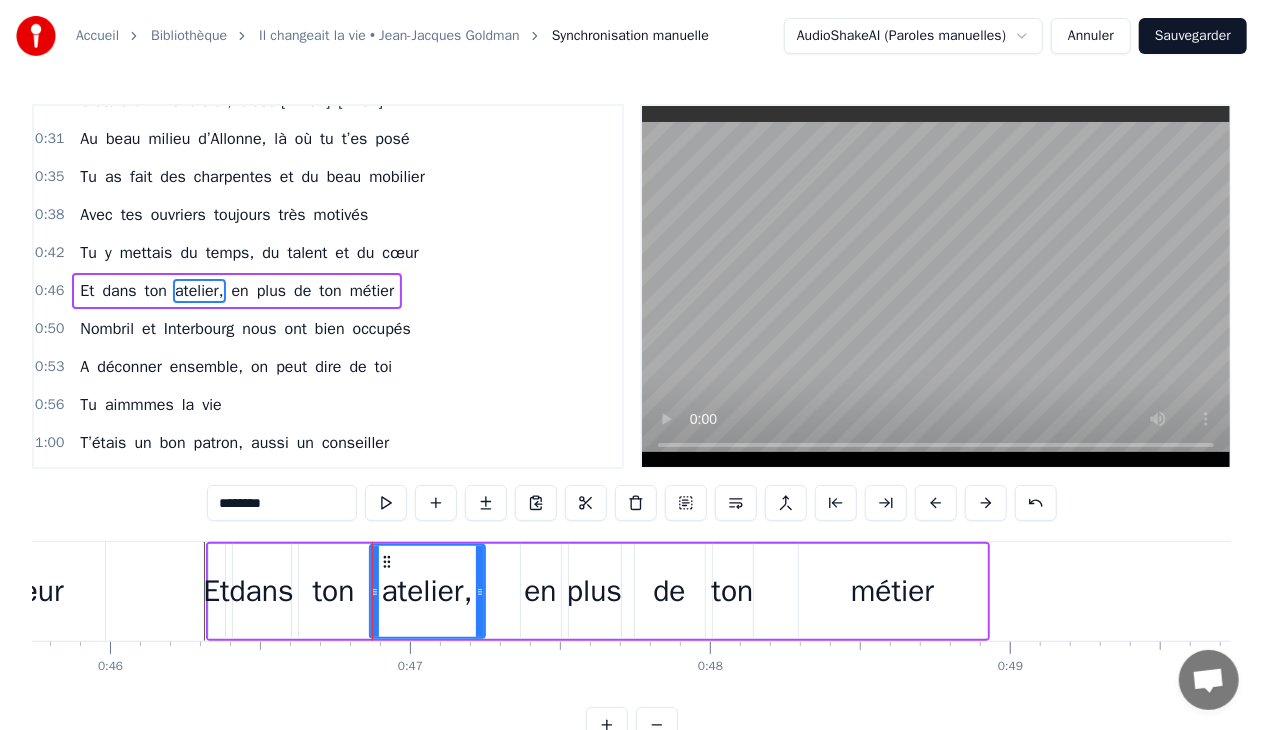 drag, startPoint x: 502, startPoint y: 588, endPoint x: 541, endPoint y: 601, distance: 41.109608 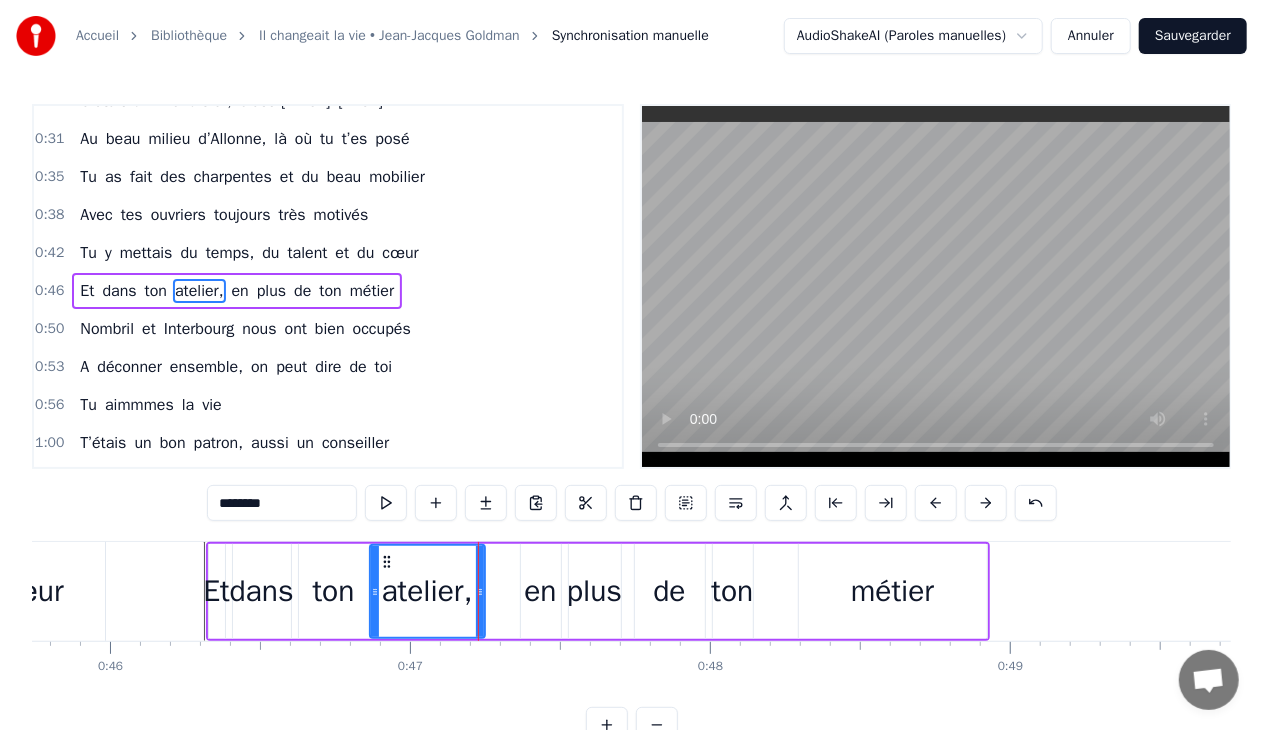 click on "Et" at bounding box center [216, 591] 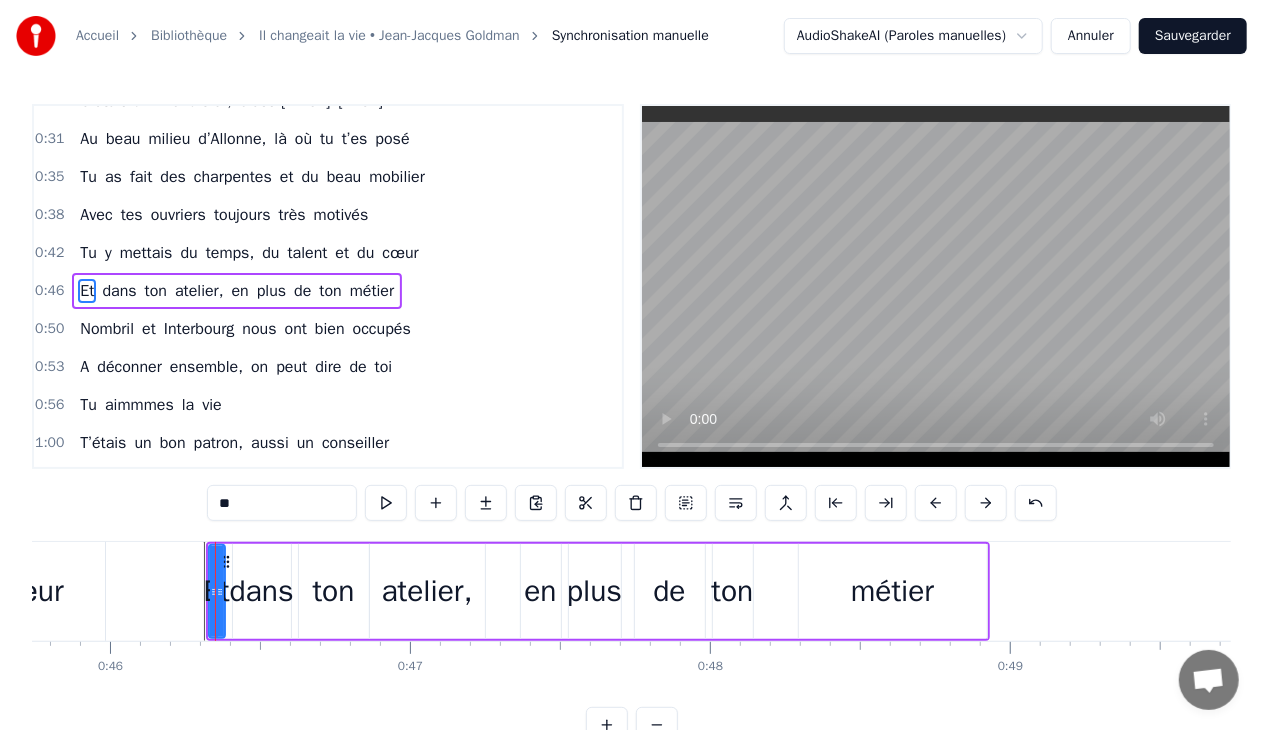 click on "métier" at bounding box center (892, 591) 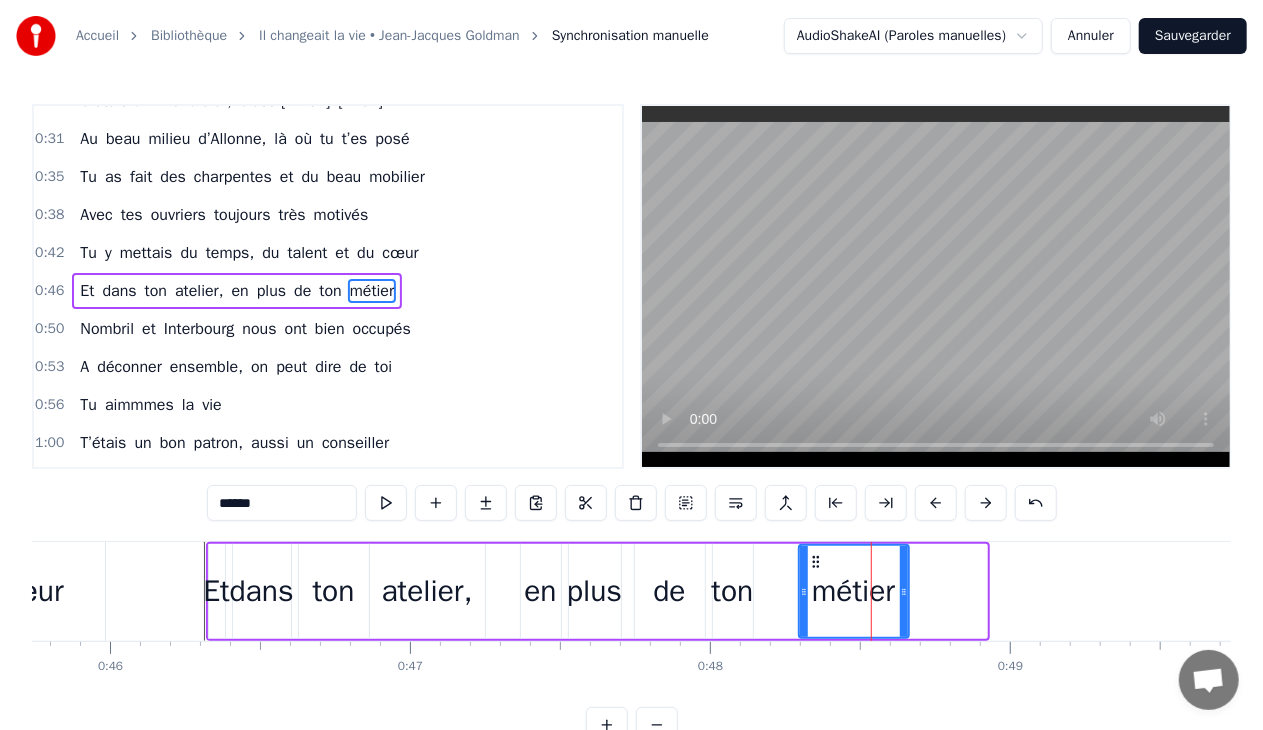 drag, startPoint x: 980, startPoint y: 587, endPoint x: 902, endPoint y: 600, distance: 79.07591 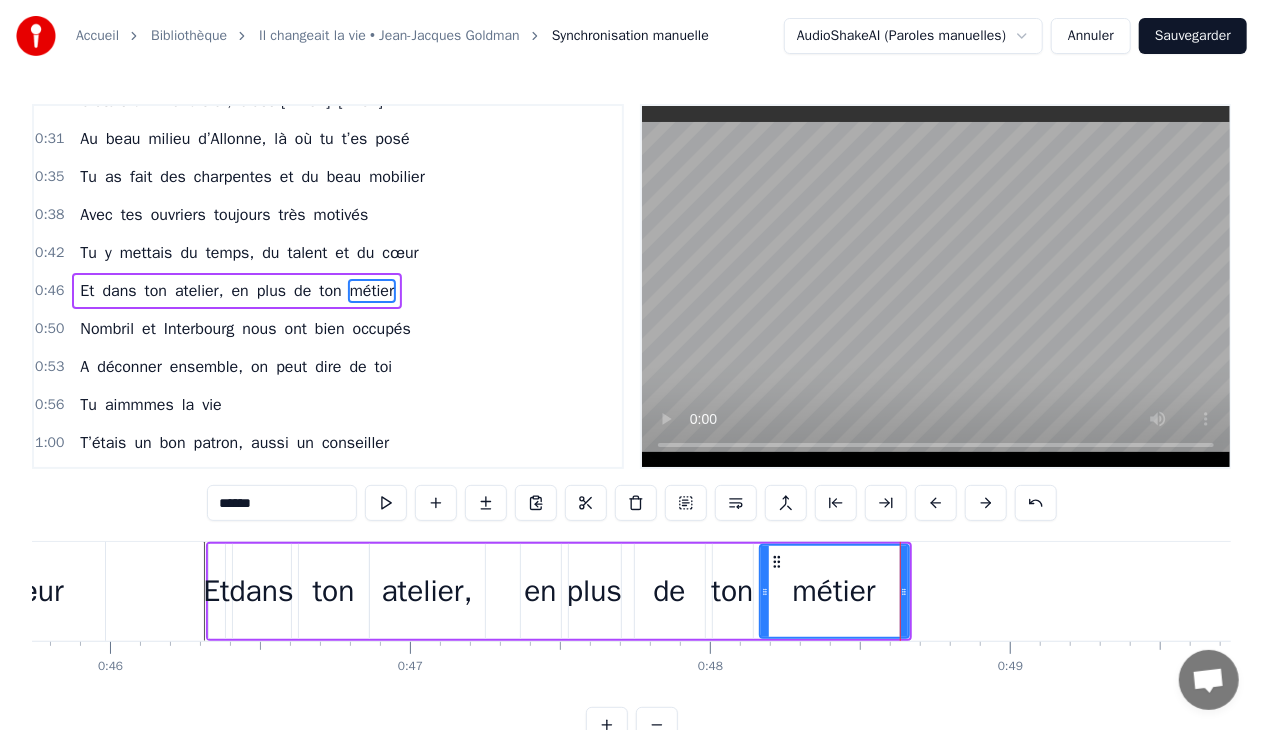 drag, startPoint x: 801, startPoint y: 588, endPoint x: 762, endPoint y: 594, distance: 39.45884 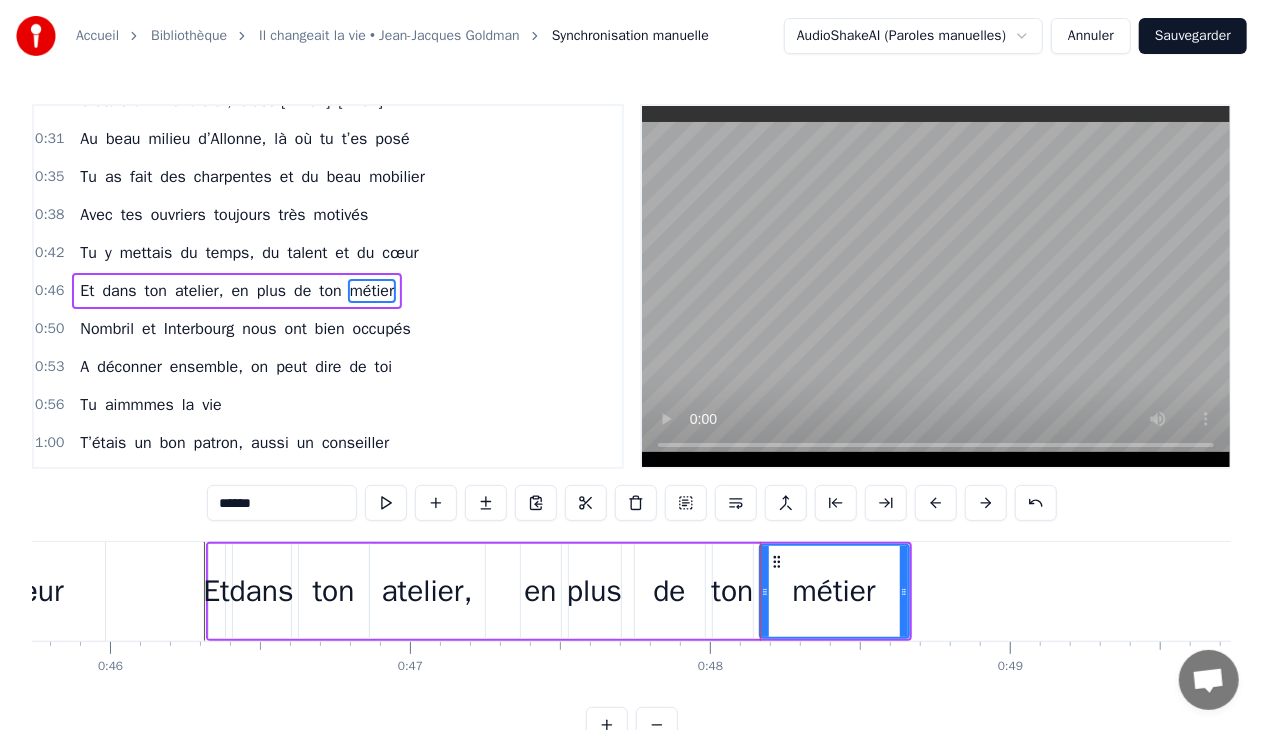 scroll, scrollTop: 0, scrollLeft: 13682, axis: horizontal 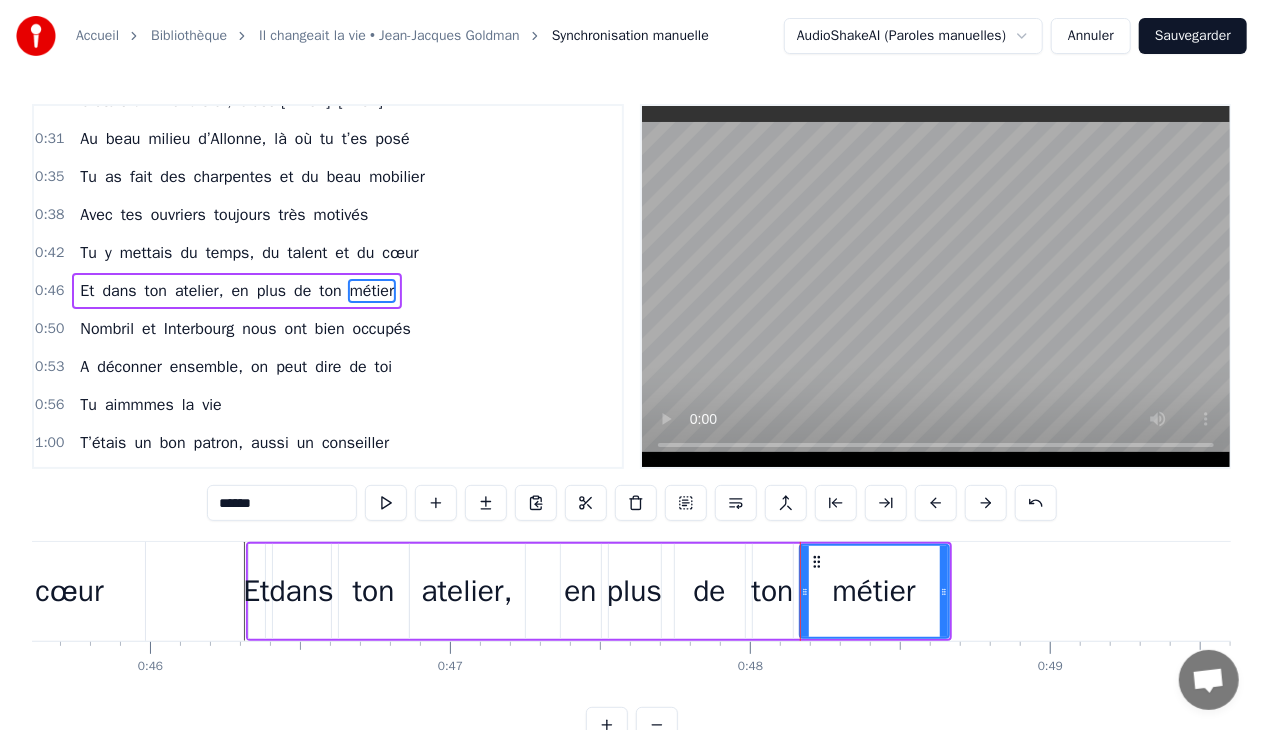 click on "mettais" at bounding box center [146, 253] 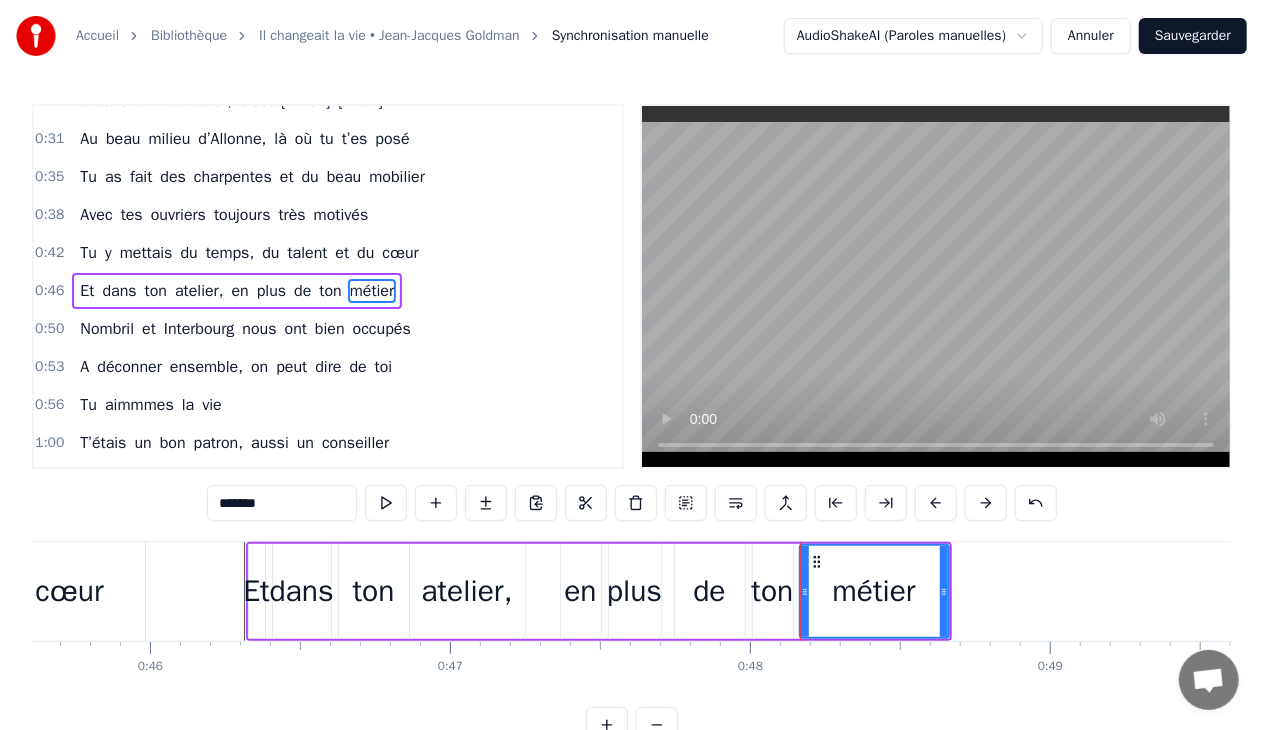 scroll, scrollTop: 1, scrollLeft: 0, axis: vertical 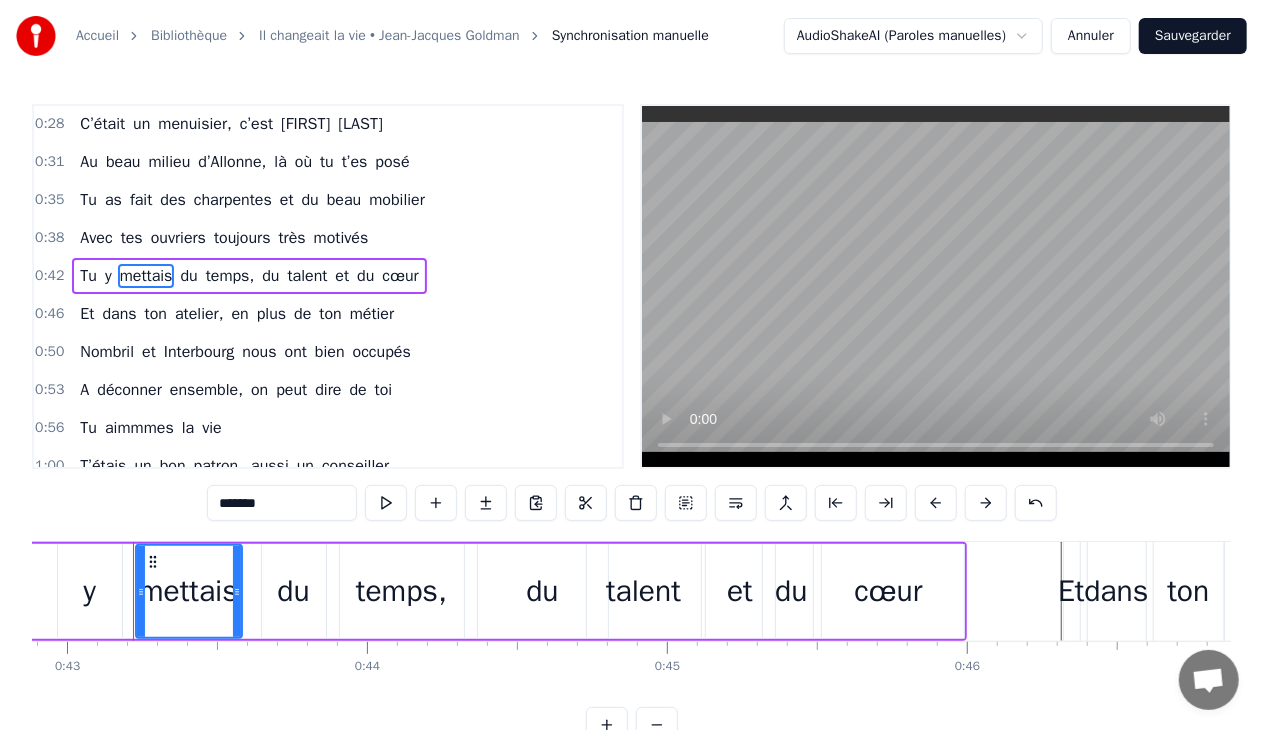 click on "cœur" at bounding box center (889, 591) 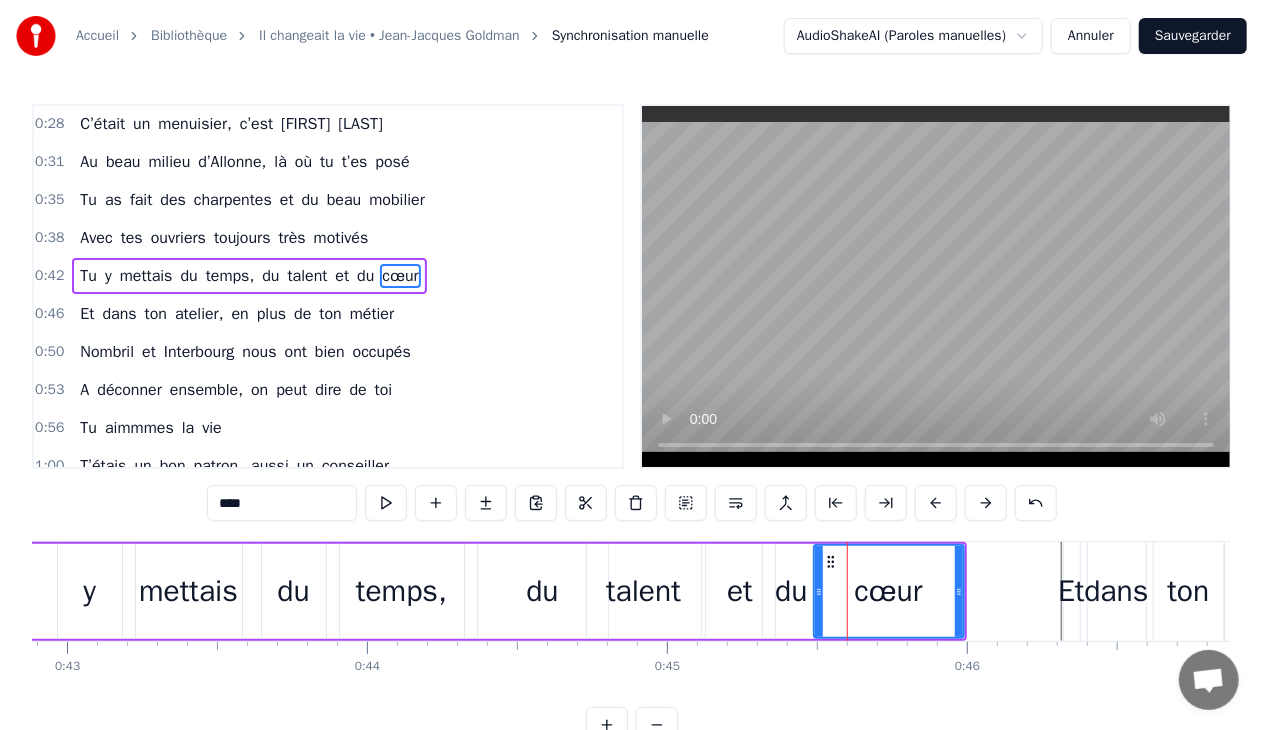 scroll, scrollTop: 0, scrollLeft: 0, axis: both 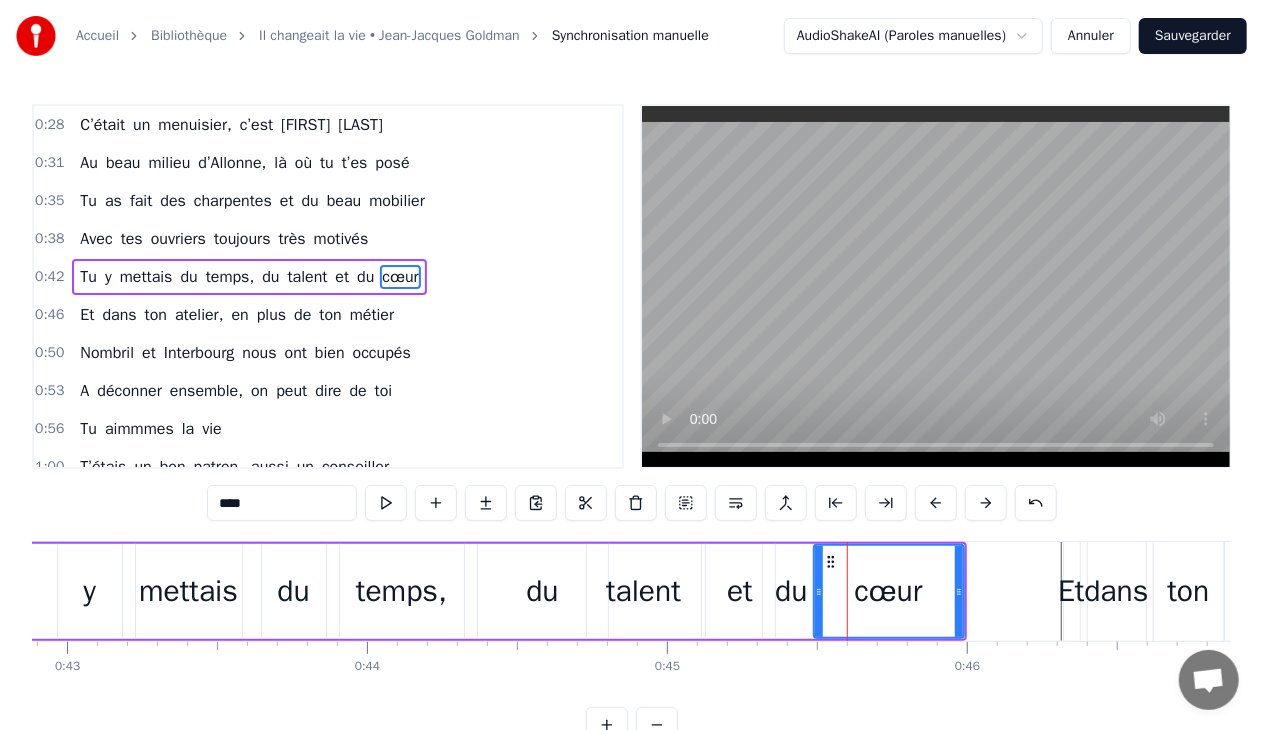 click at bounding box center (26002, 591) 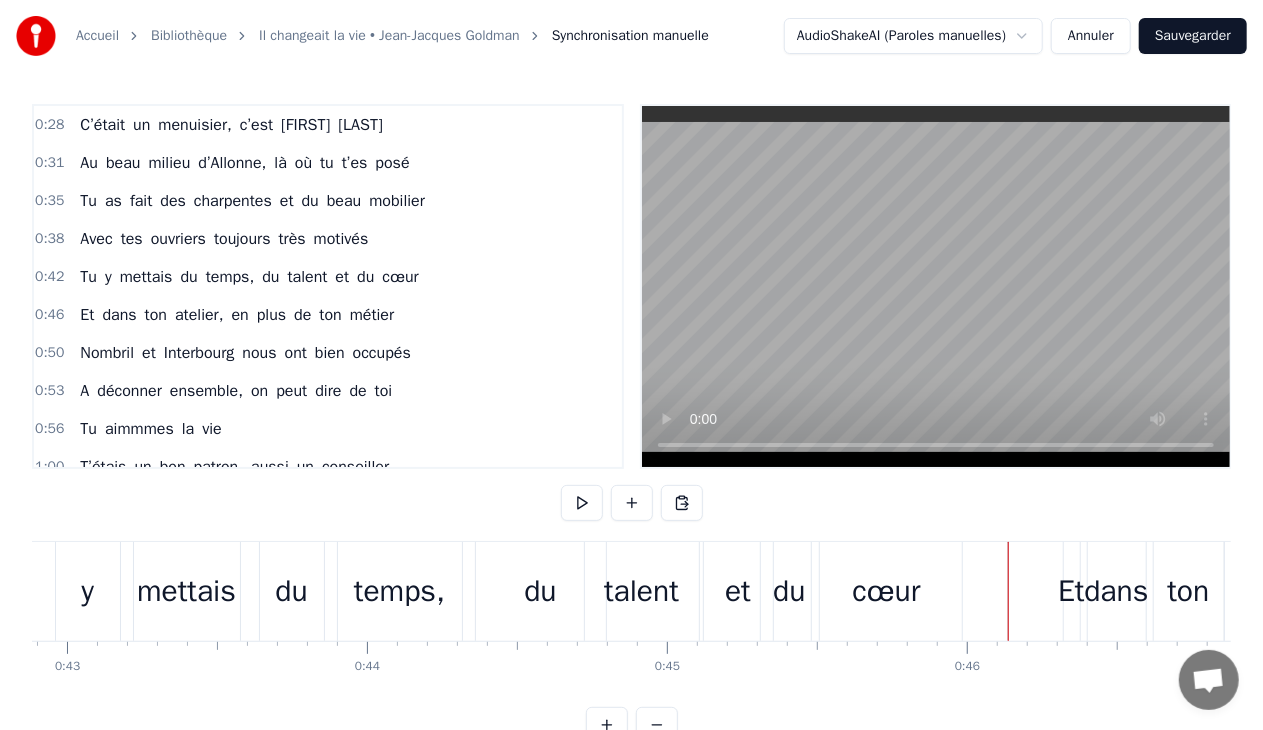 click on "Et" at bounding box center (1071, 591) 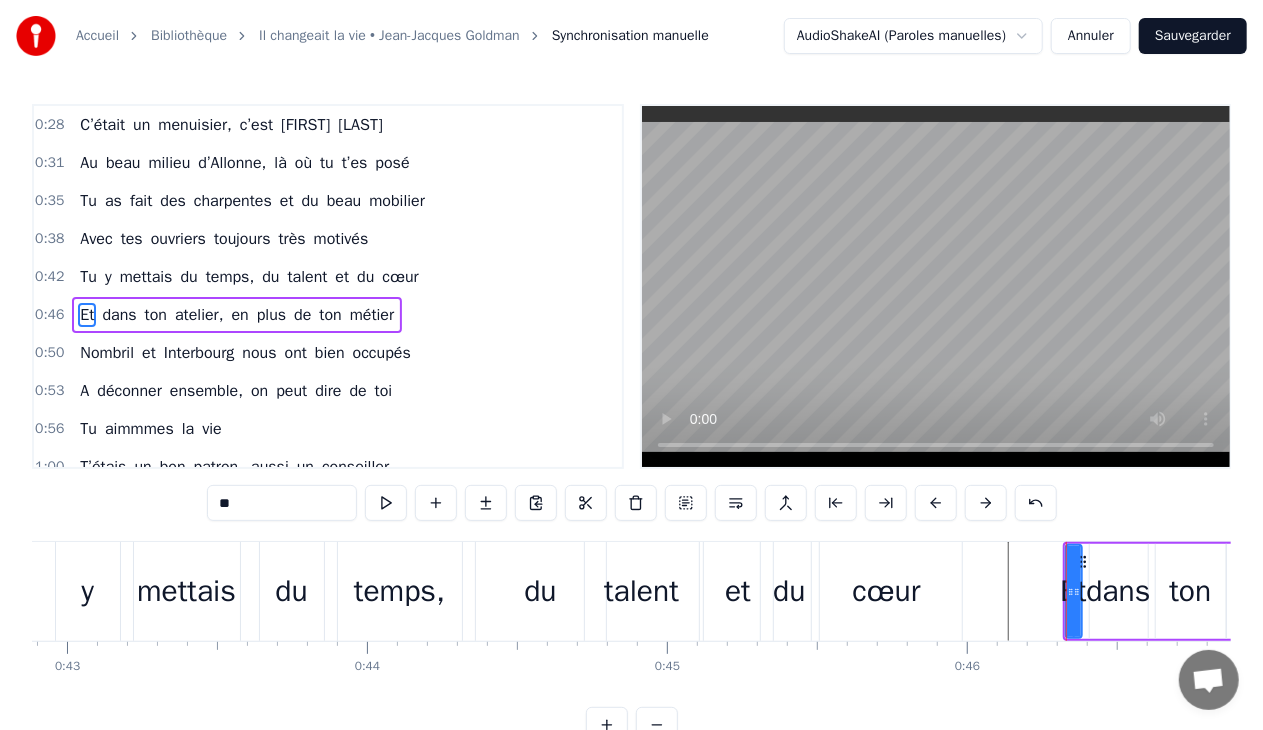 scroll, scrollTop: 24, scrollLeft: 0, axis: vertical 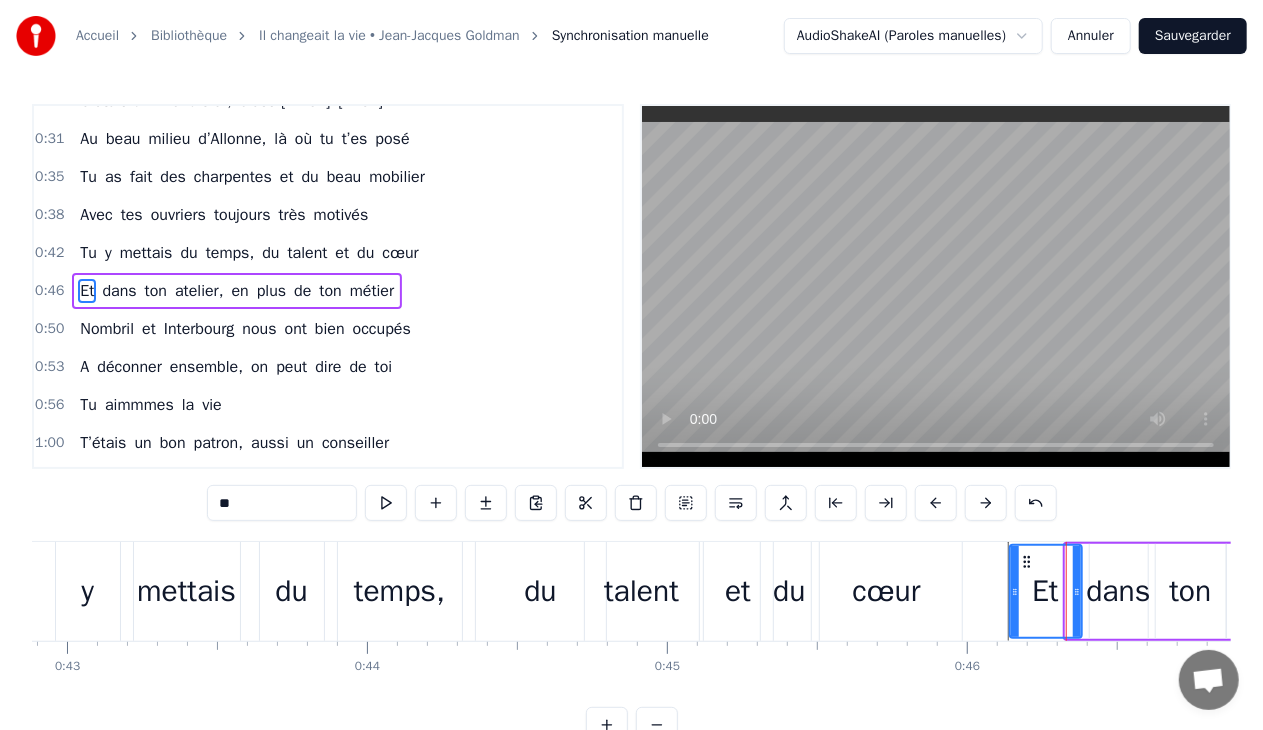 drag, startPoint x: 1068, startPoint y: 590, endPoint x: 1012, endPoint y: 593, distance: 56.0803 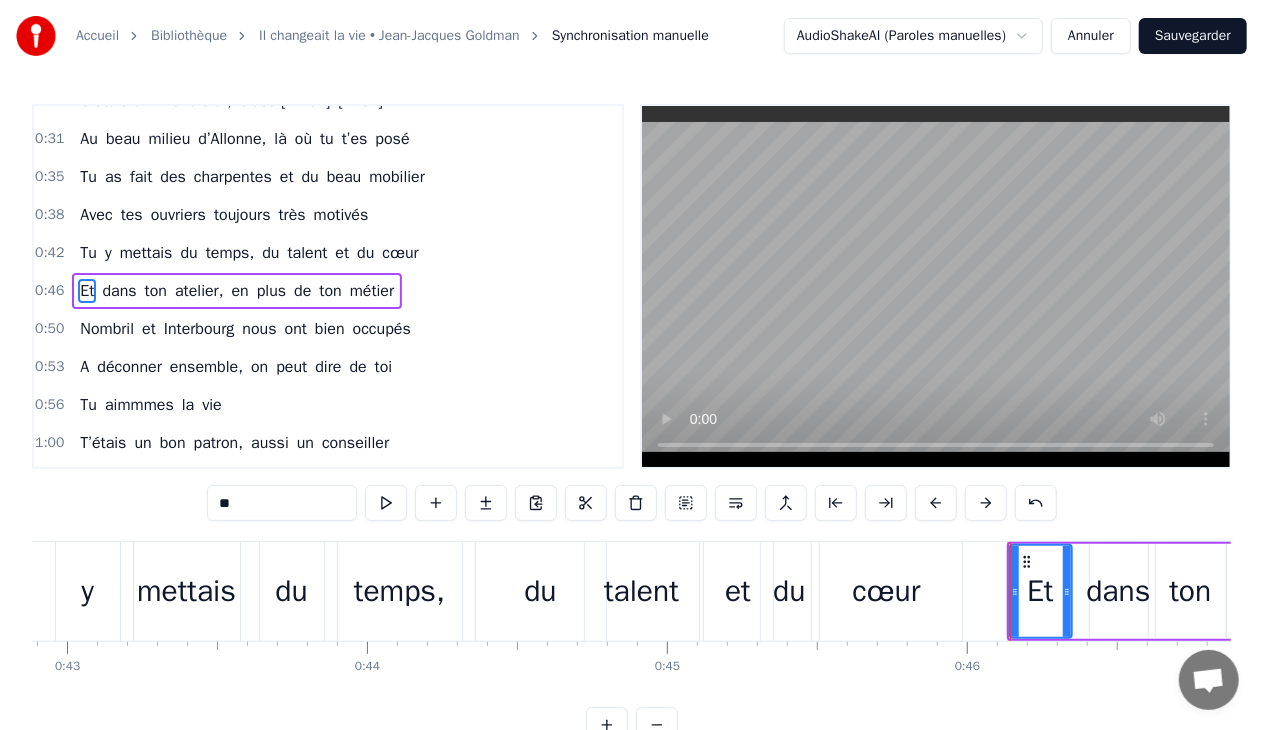 click 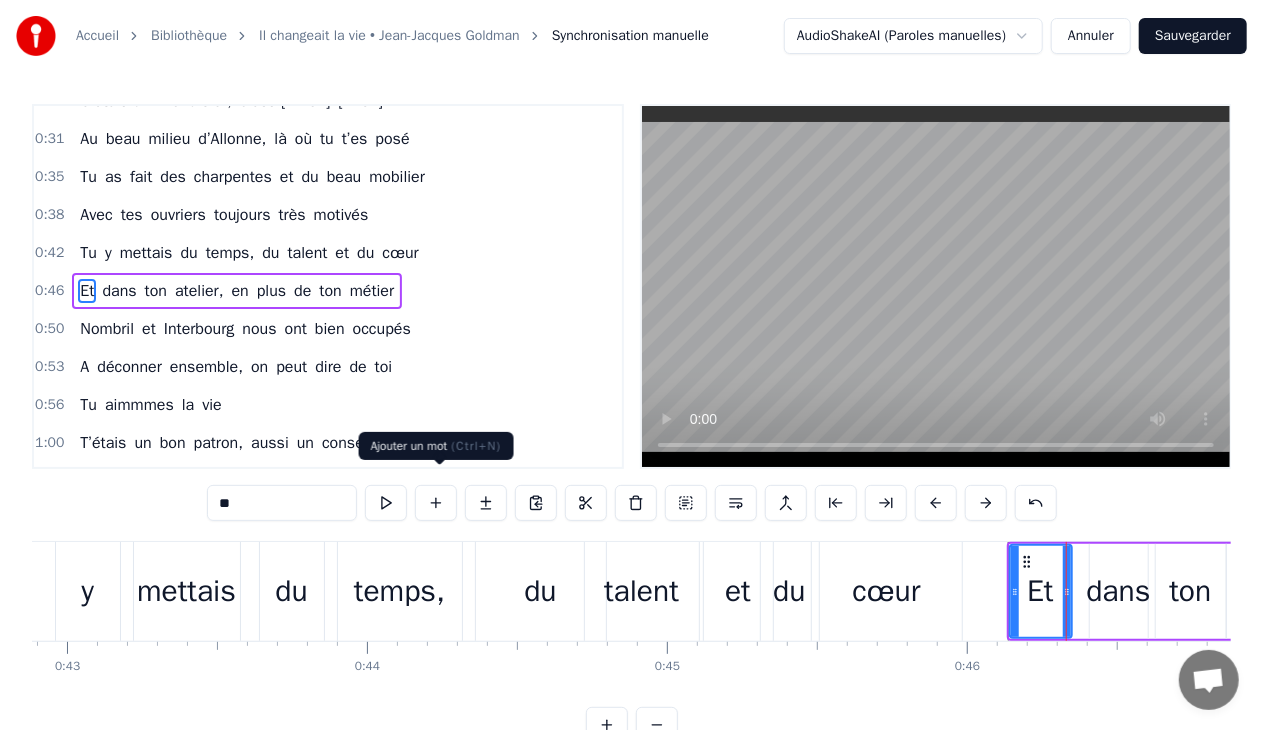 scroll, scrollTop: 62, scrollLeft: 0, axis: vertical 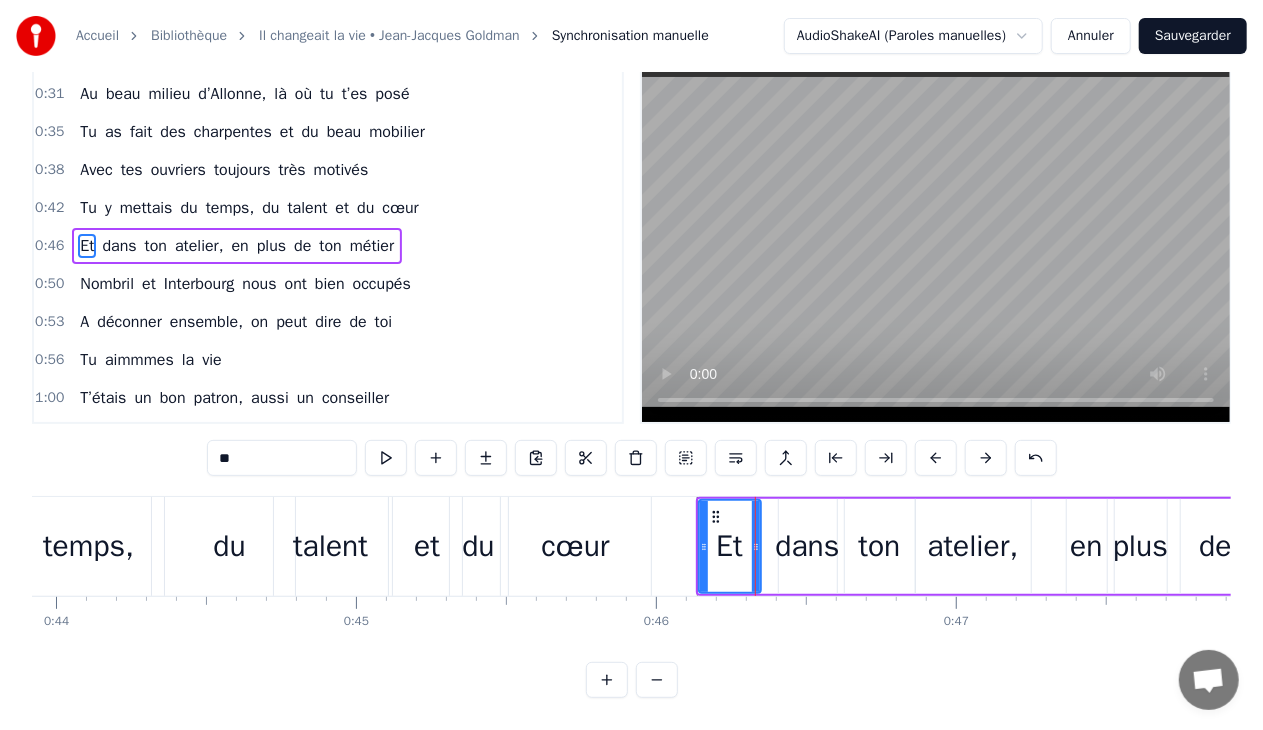 click on "métier" at bounding box center [372, 246] 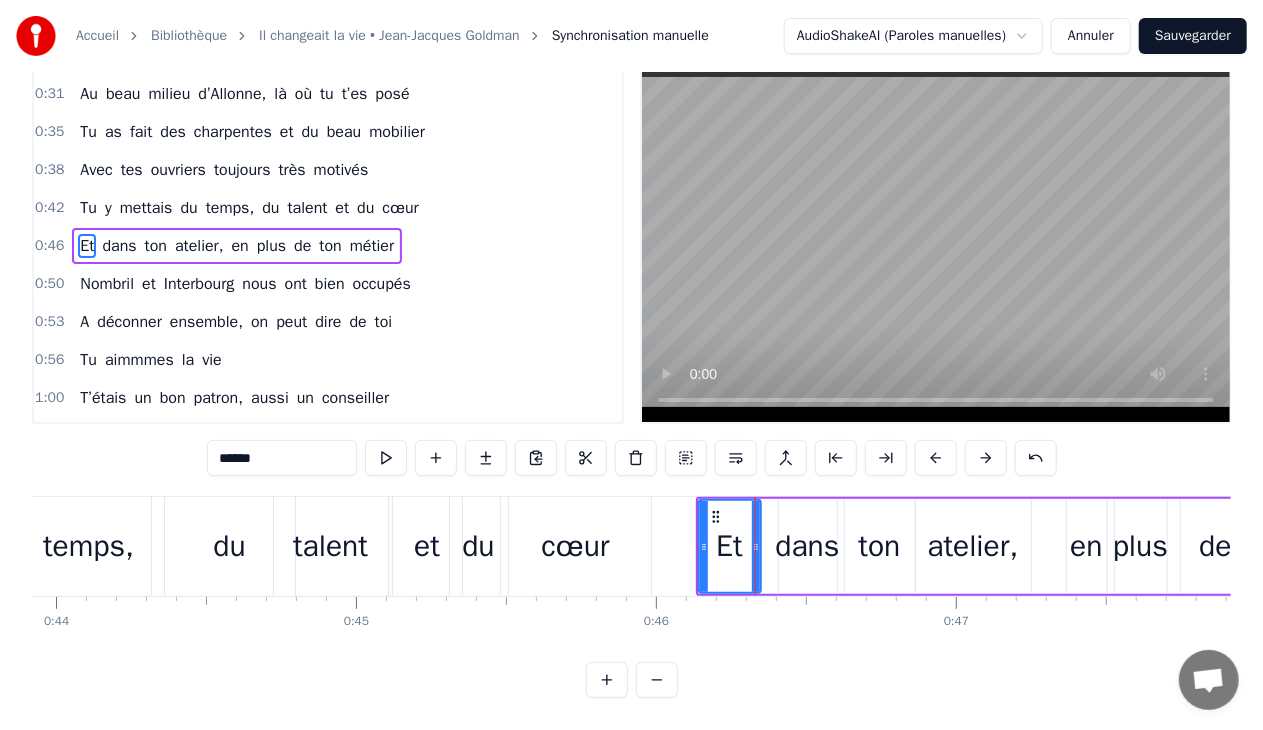 scroll, scrollTop: 28, scrollLeft: 0, axis: vertical 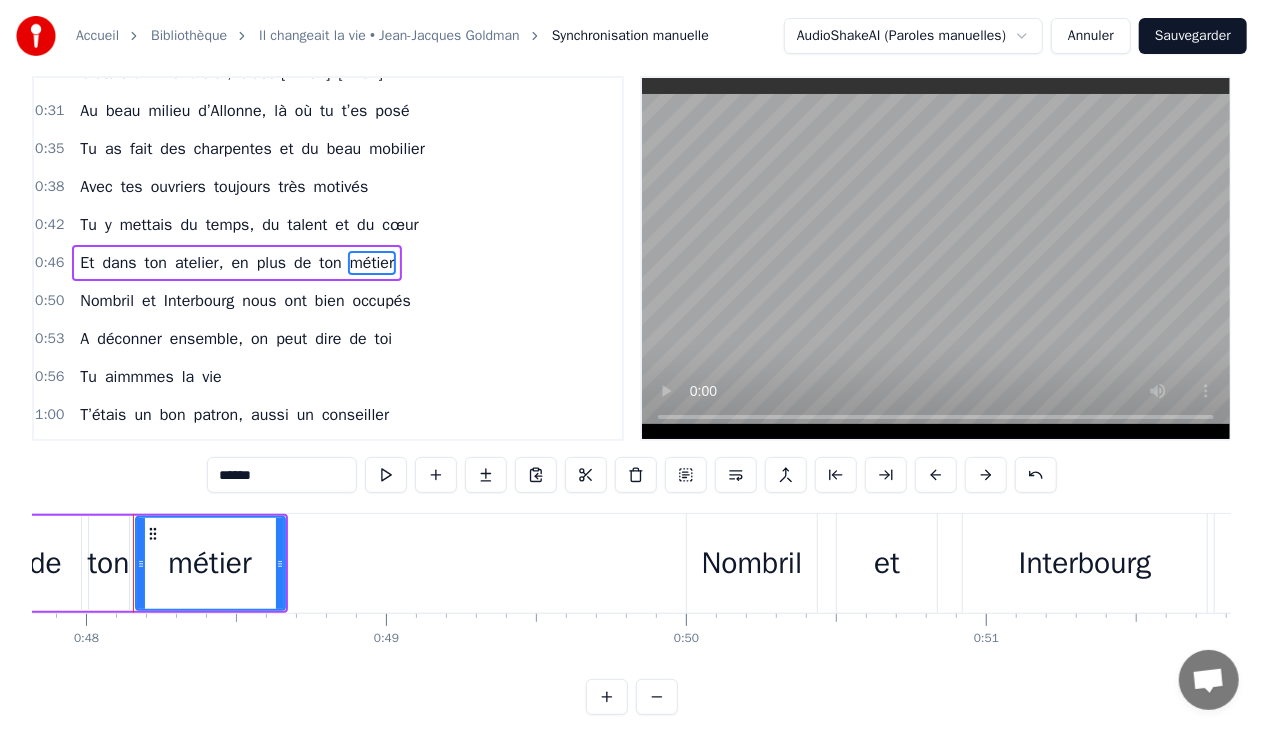 click on "métier" at bounding box center (210, 563) 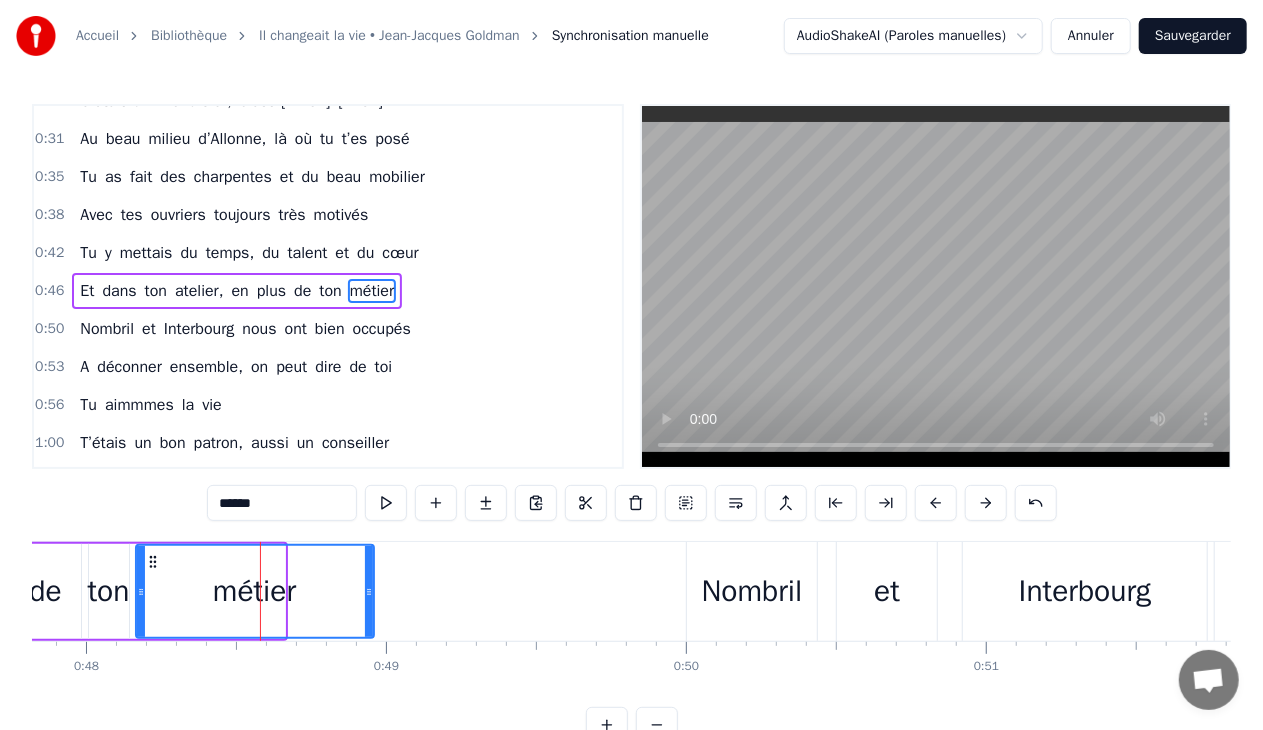 drag, startPoint x: 281, startPoint y: 589, endPoint x: 370, endPoint y: 607, distance: 90.80198 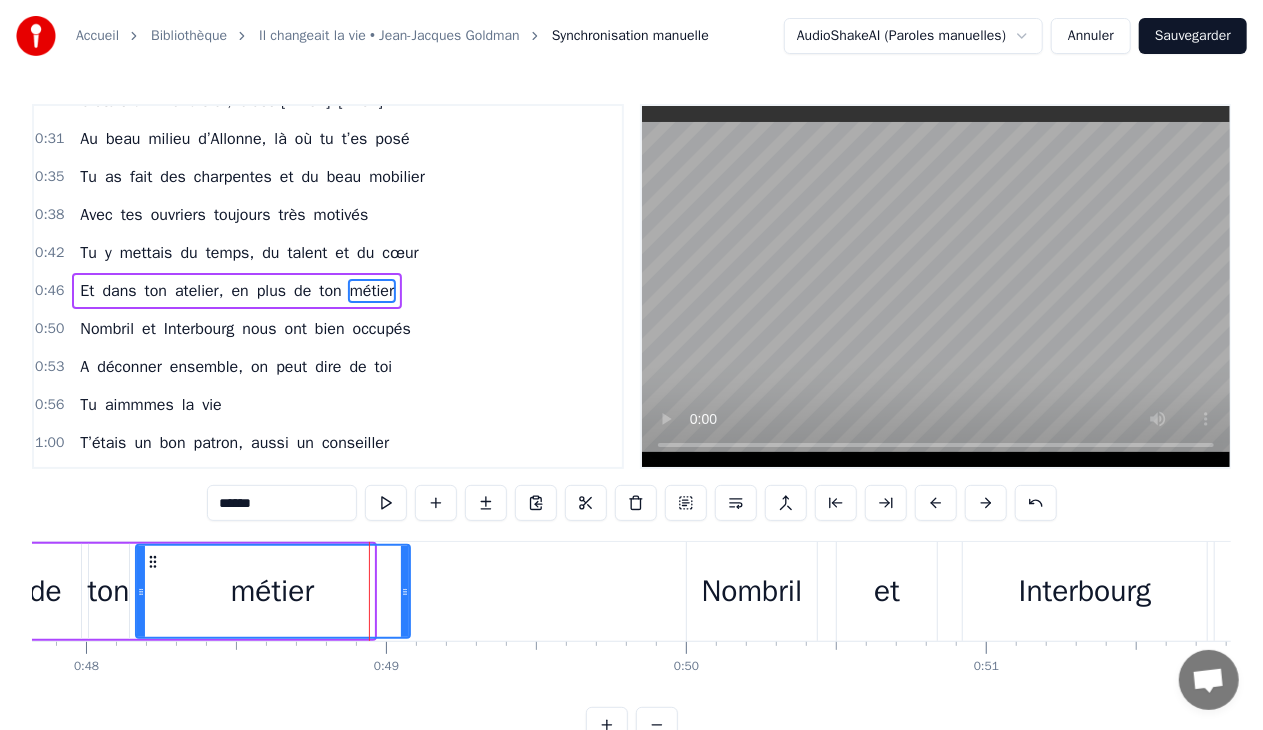 drag, startPoint x: 370, startPoint y: 607, endPoint x: 406, endPoint y: 631, distance: 43.266617 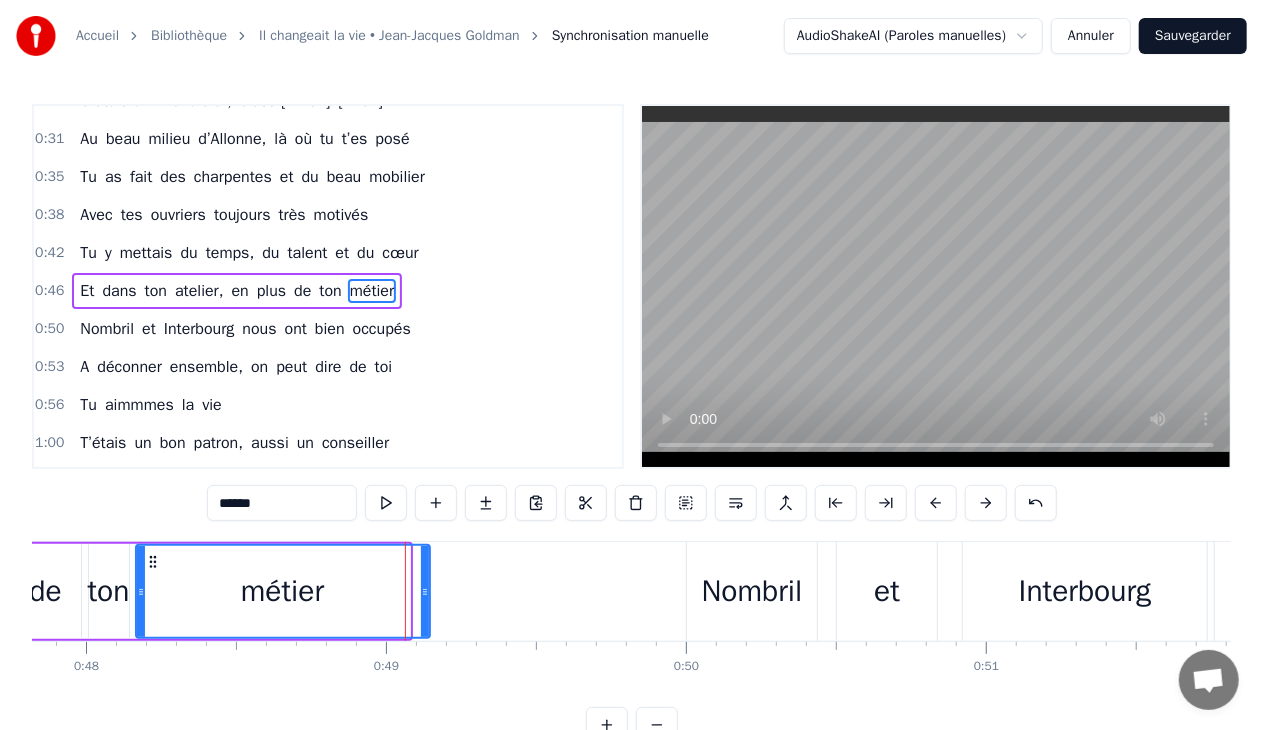 drag, startPoint x: 406, startPoint y: 631, endPoint x: 426, endPoint y: 641, distance: 22.36068 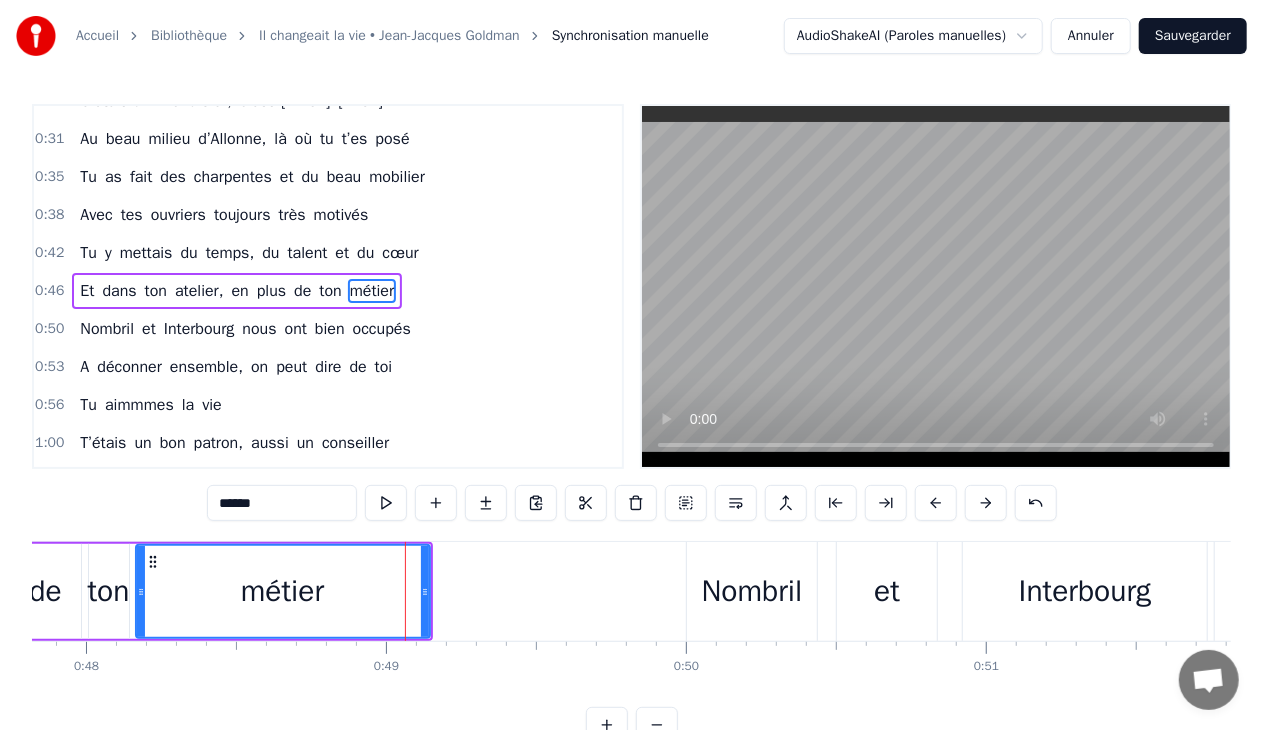 drag, startPoint x: 424, startPoint y: 642, endPoint x: 452, endPoint y: 659, distance: 32.75668 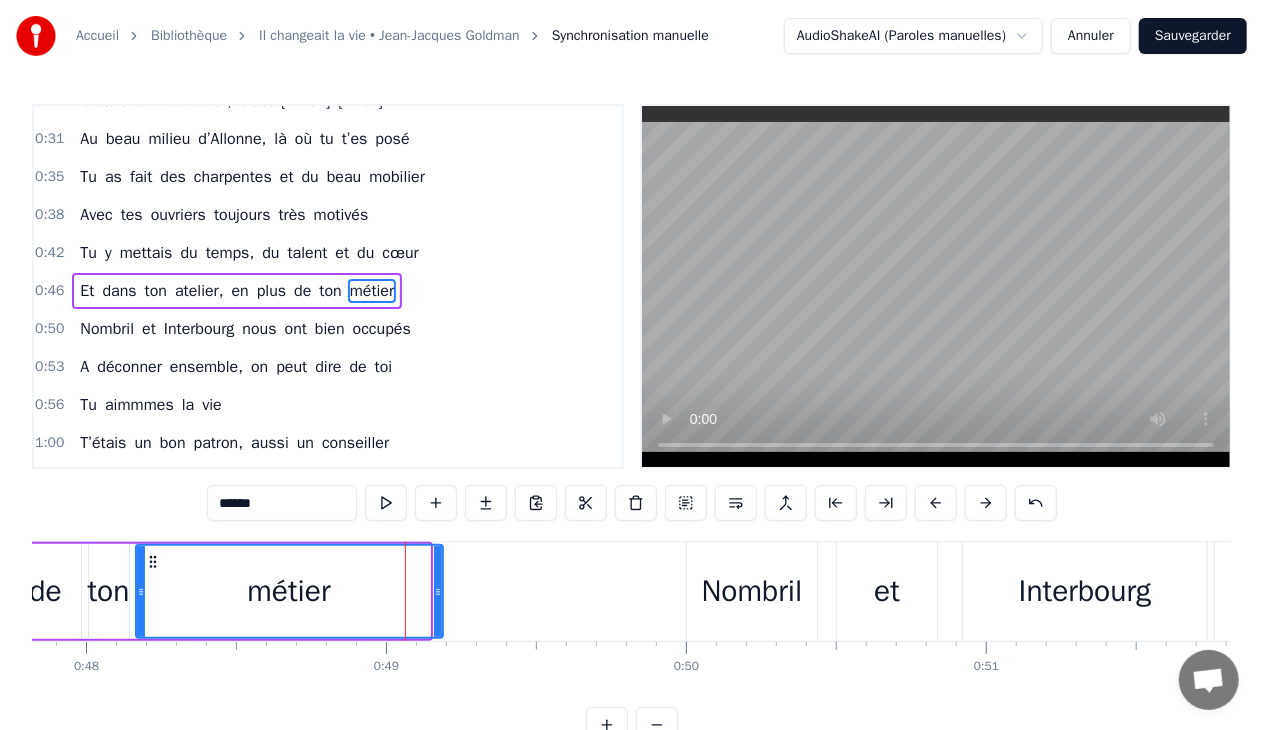 drag, startPoint x: 422, startPoint y: 591, endPoint x: 436, endPoint y: 595, distance: 14.56022 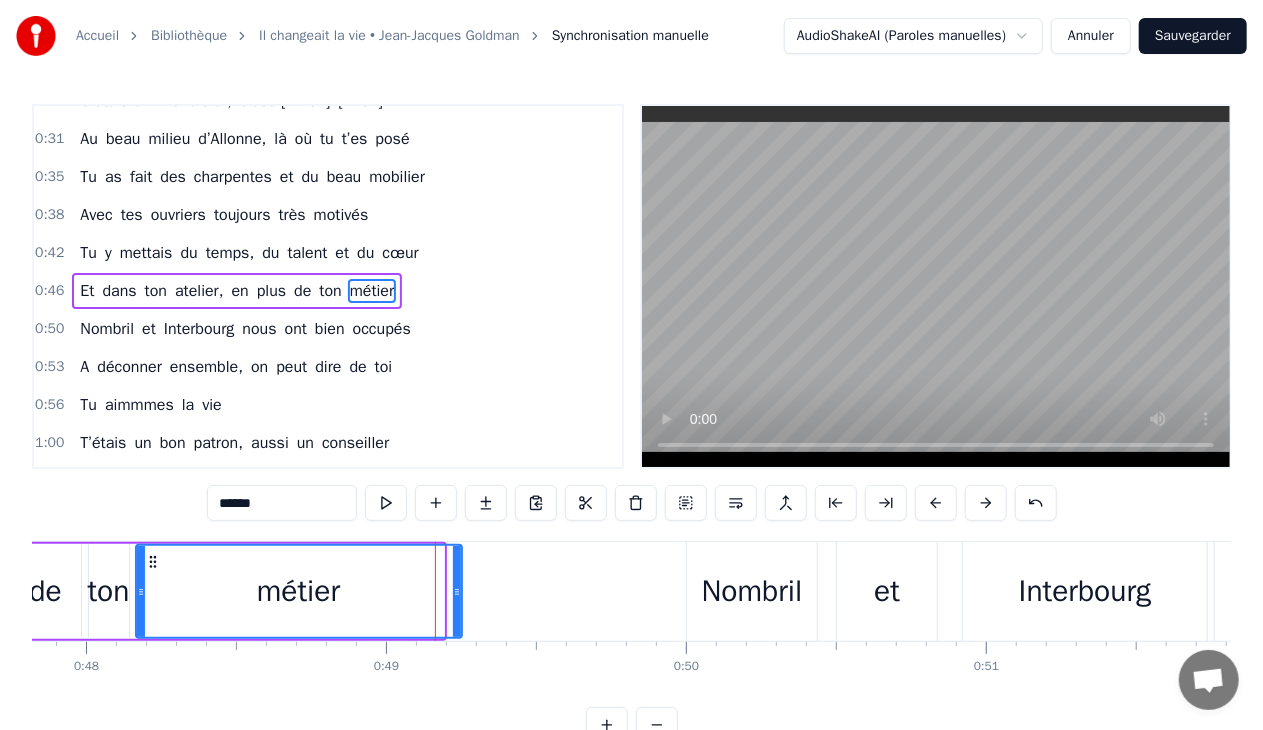 drag, startPoint x: 436, startPoint y: 595, endPoint x: 454, endPoint y: 604, distance: 20.12461 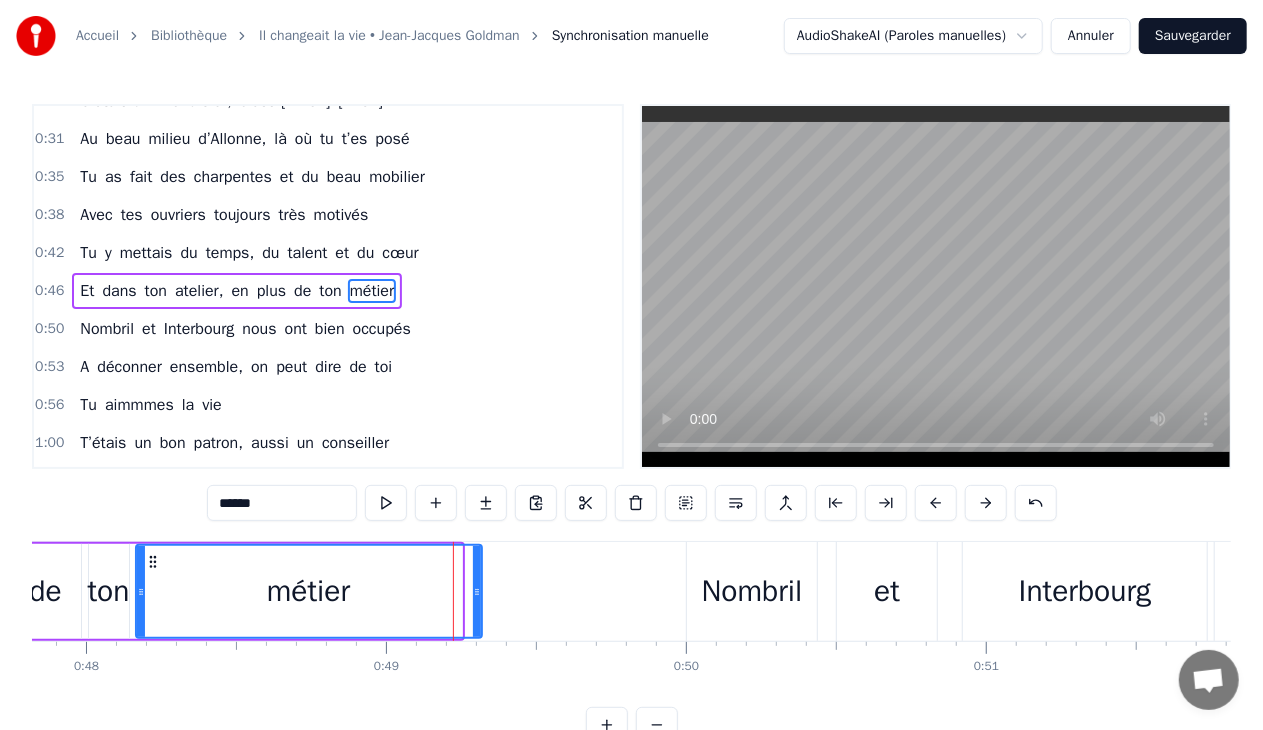 drag, startPoint x: 457, startPoint y: 598, endPoint x: 477, endPoint y: 608, distance: 22.36068 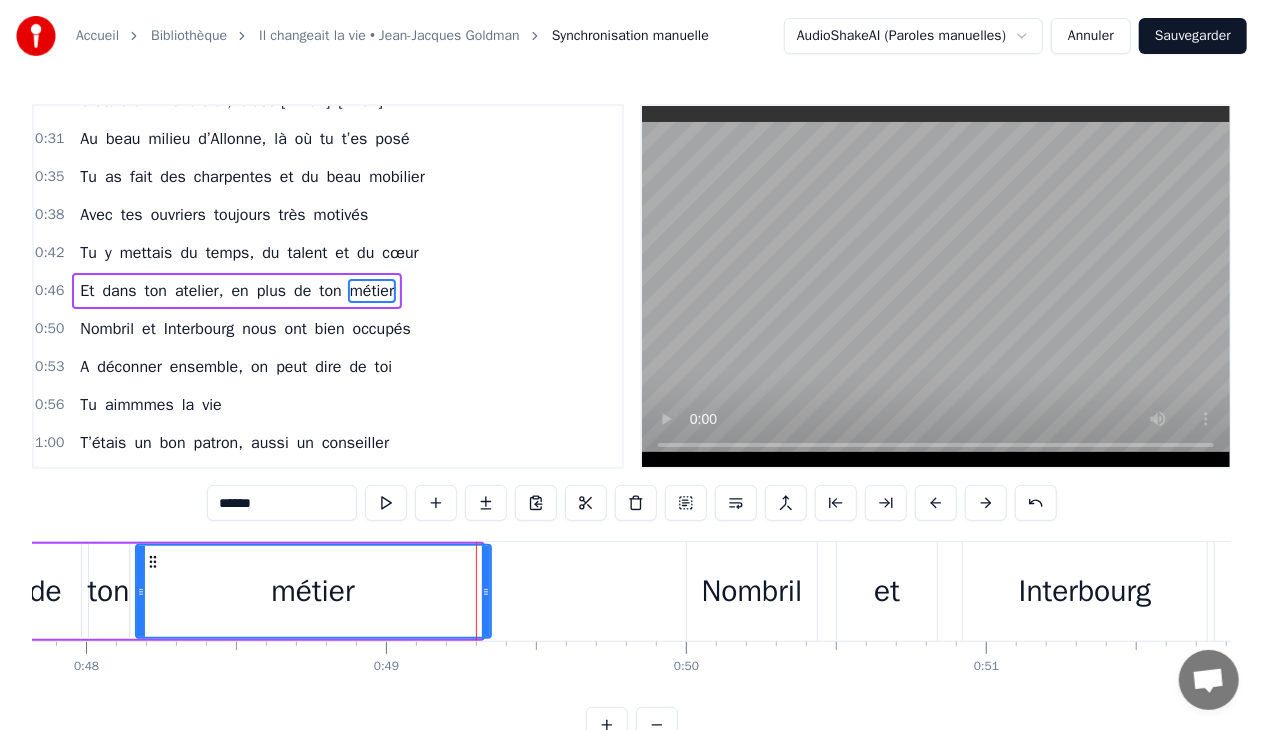 click at bounding box center [486, 591] 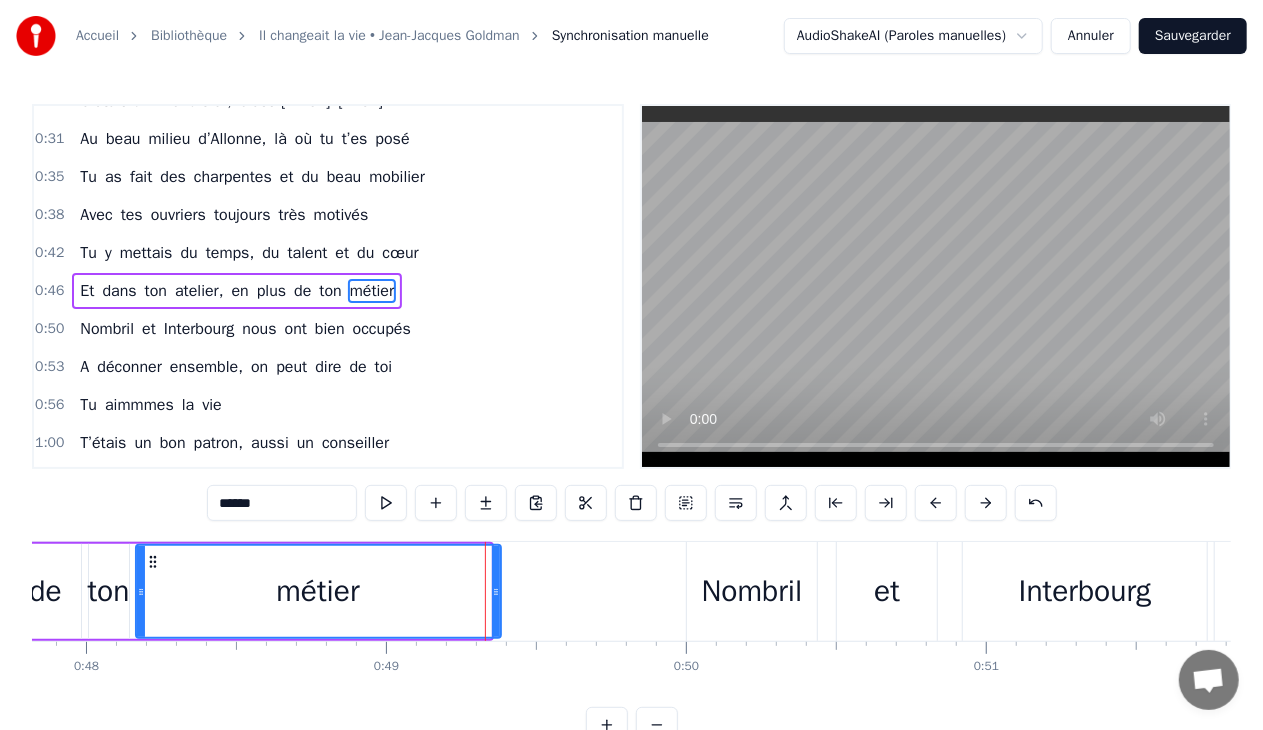 drag, startPoint x: 486, startPoint y: 612, endPoint x: 496, endPoint y: 615, distance: 10.440307 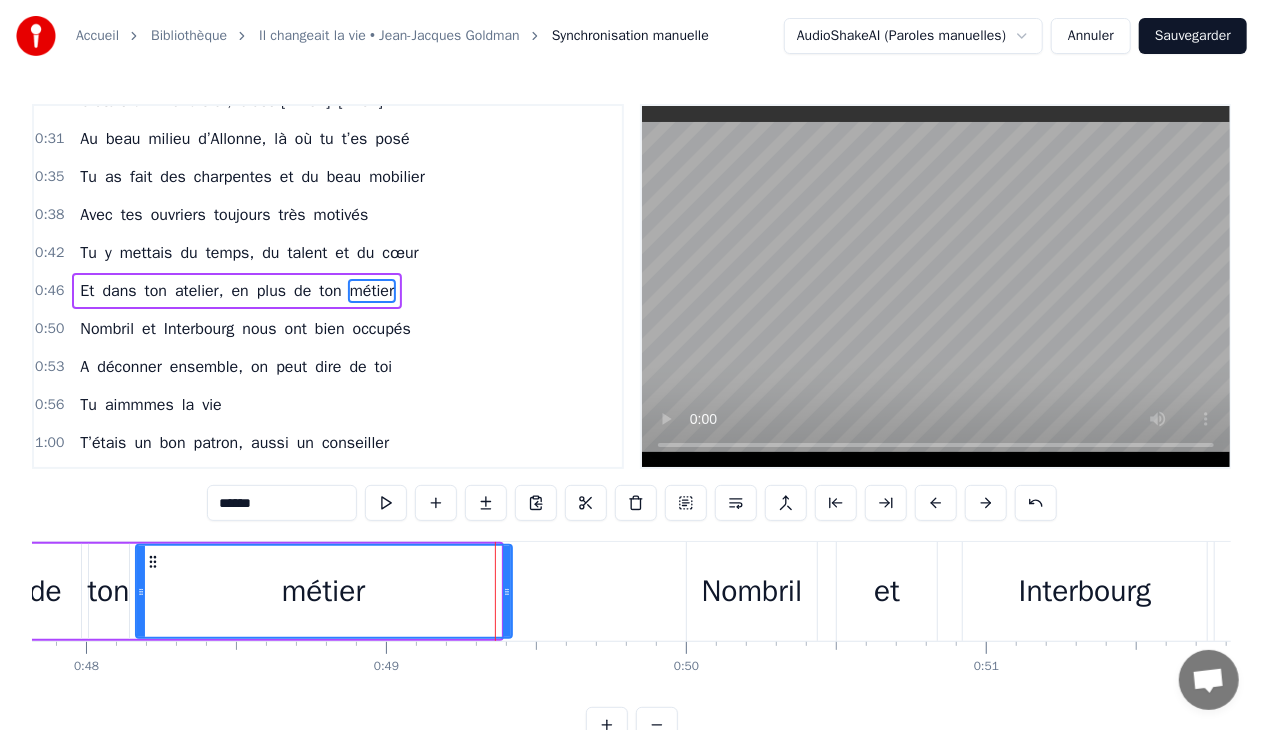 drag, startPoint x: 496, startPoint y: 615, endPoint x: 507, endPoint y: 620, distance: 12.083046 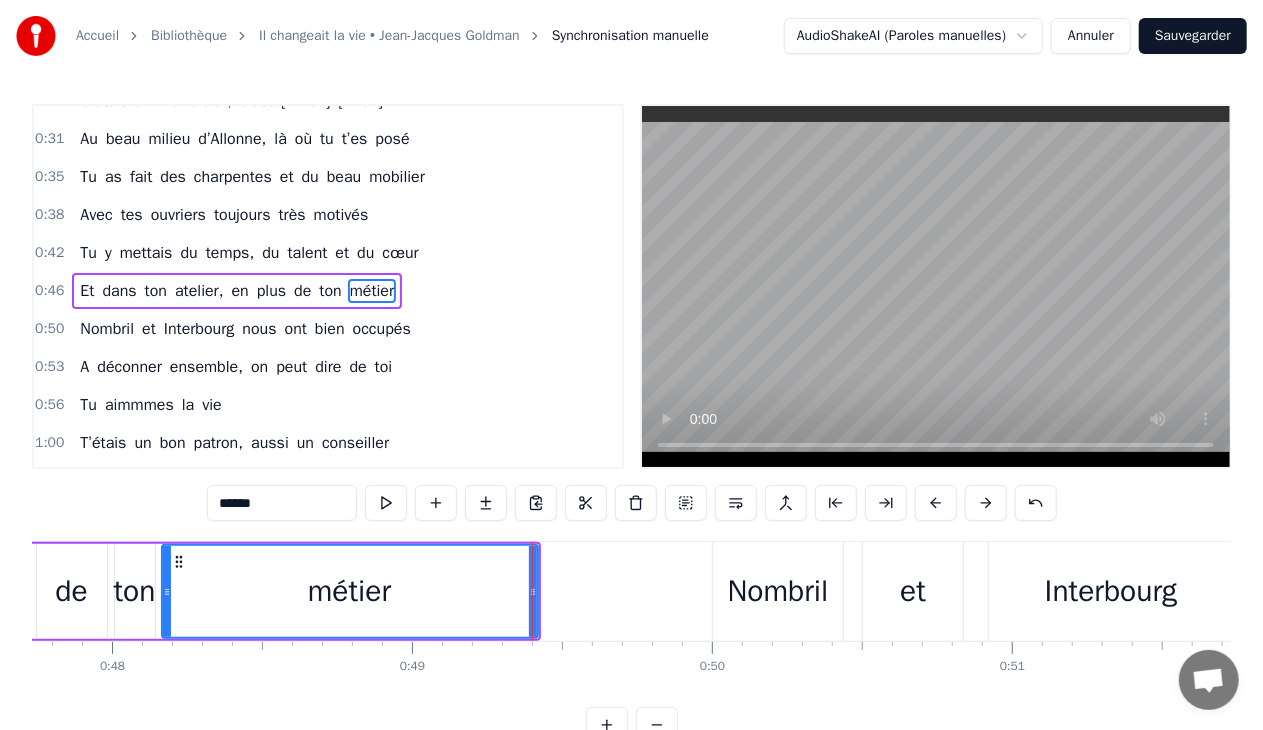 scroll, scrollTop: 0, scrollLeft: 14306, axis: horizontal 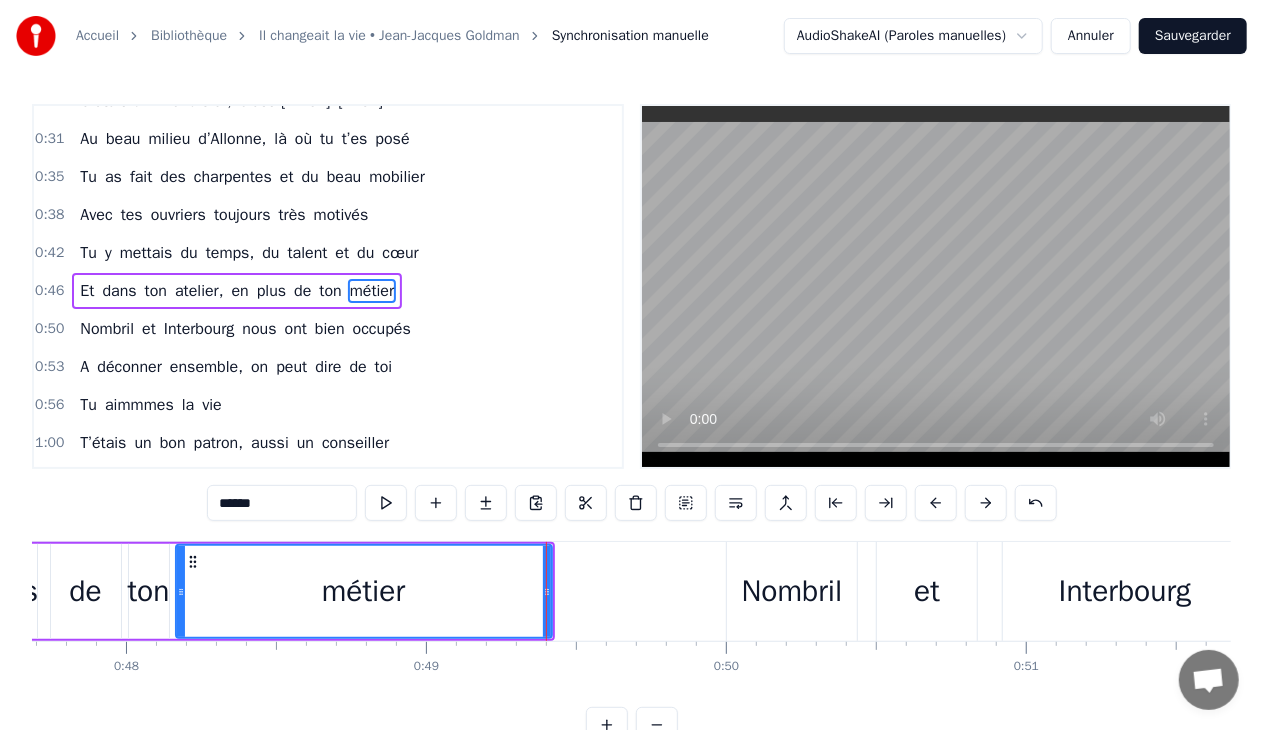 click on "ton" at bounding box center (149, 591) 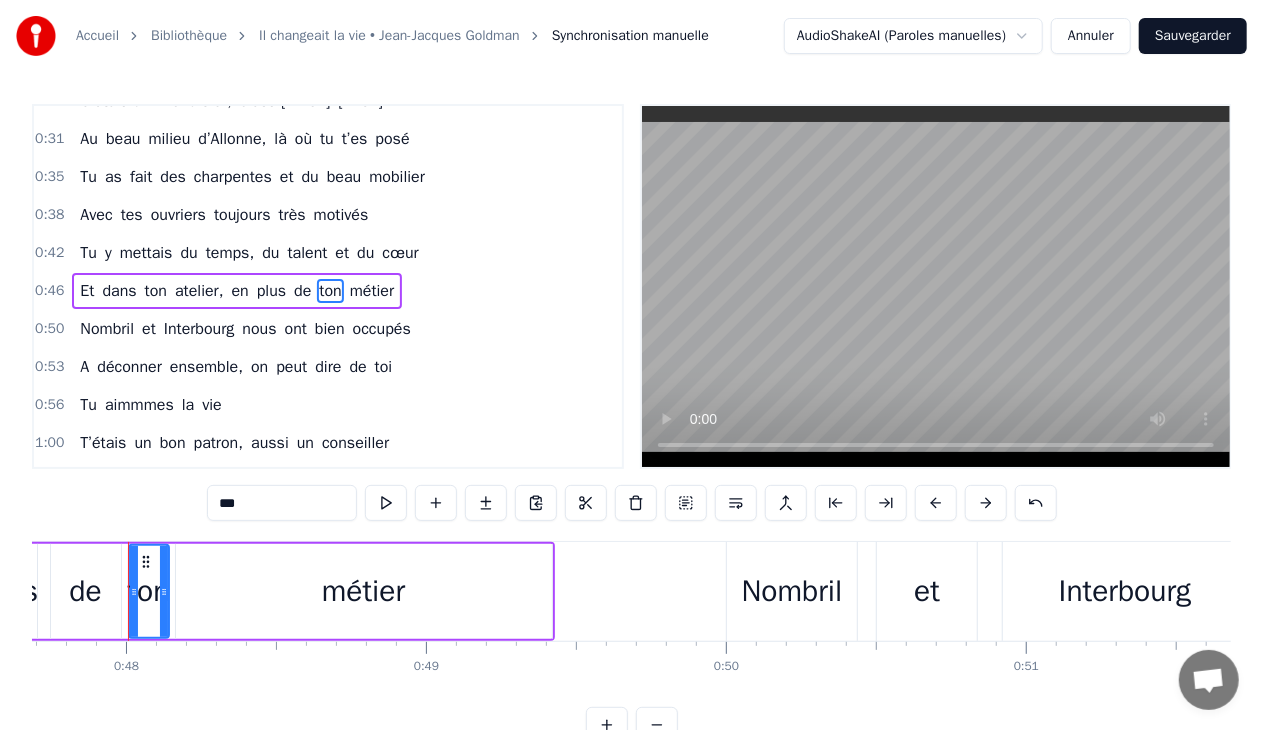 scroll, scrollTop: 0, scrollLeft: 14302, axis: horizontal 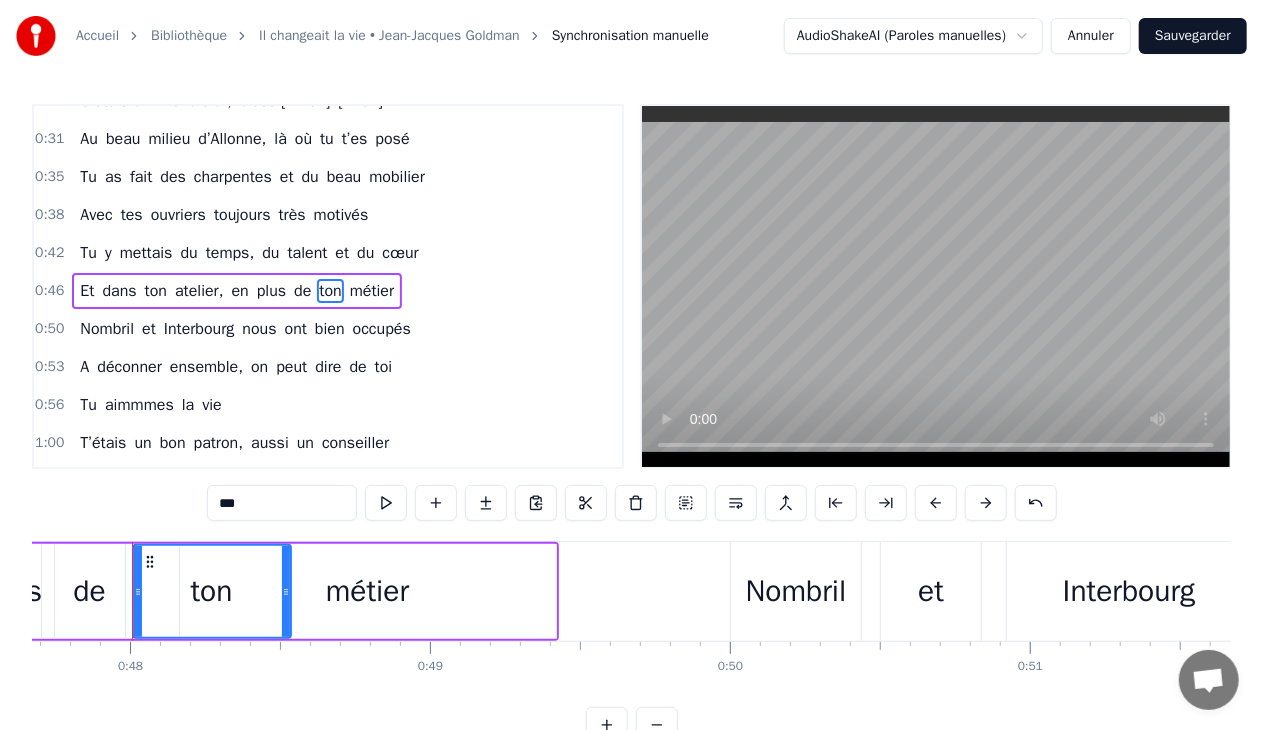 drag, startPoint x: 174, startPoint y: 591, endPoint x: 284, endPoint y: 610, distance: 111.62885 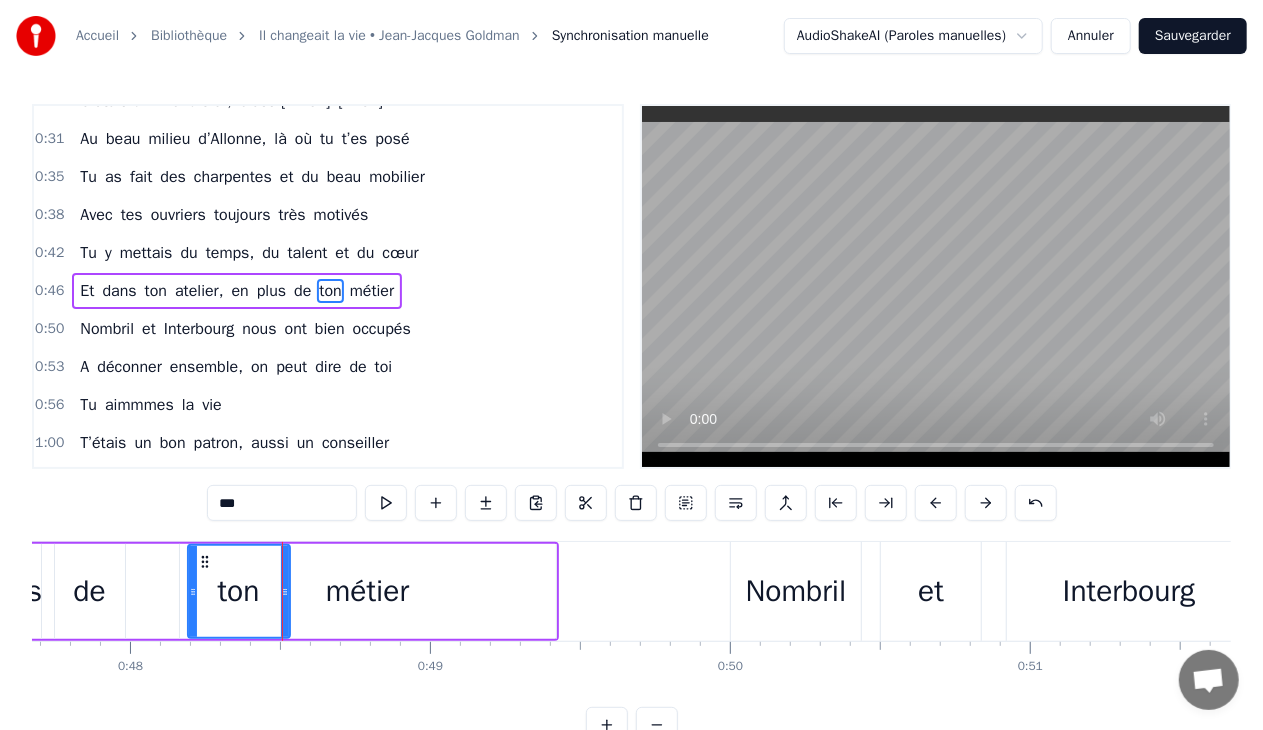 drag, startPoint x: 138, startPoint y: 589, endPoint x: 197, endPoint y: 611, distance: 62.968246 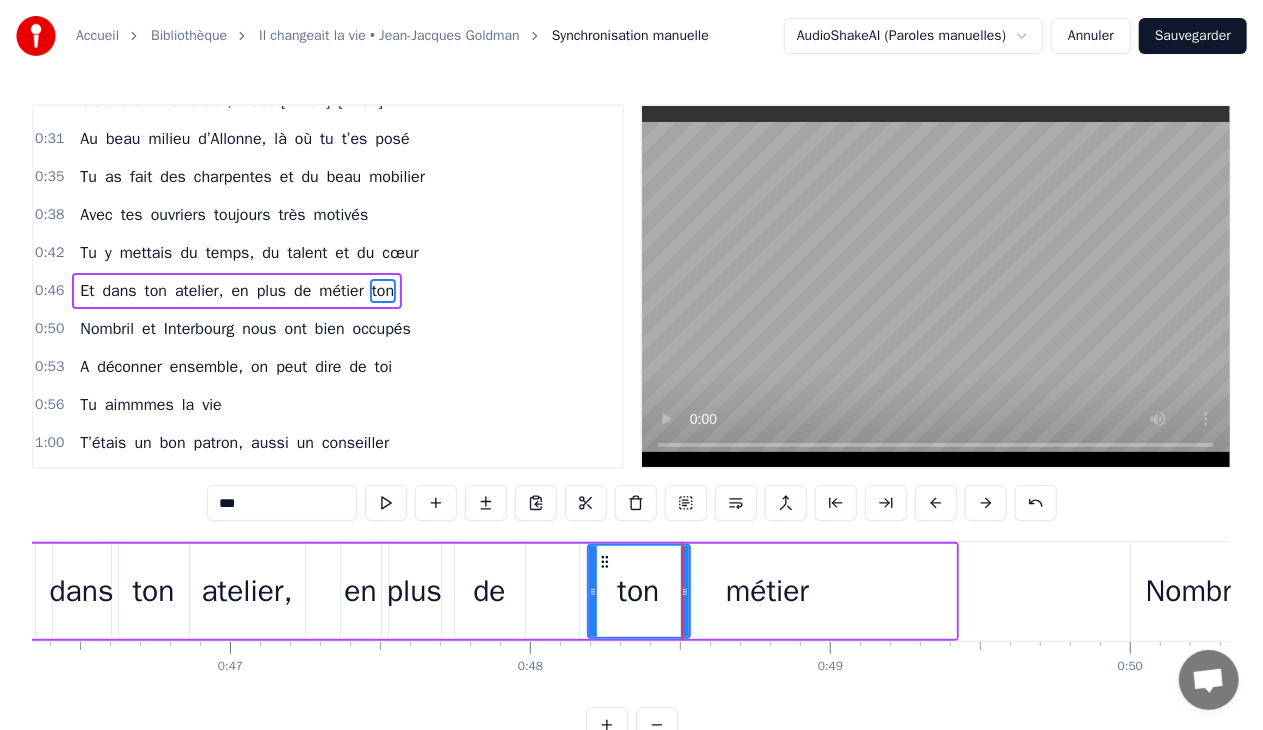 scroll, scrollTop: 0, scrollLeft: 13902, axis: horizontal 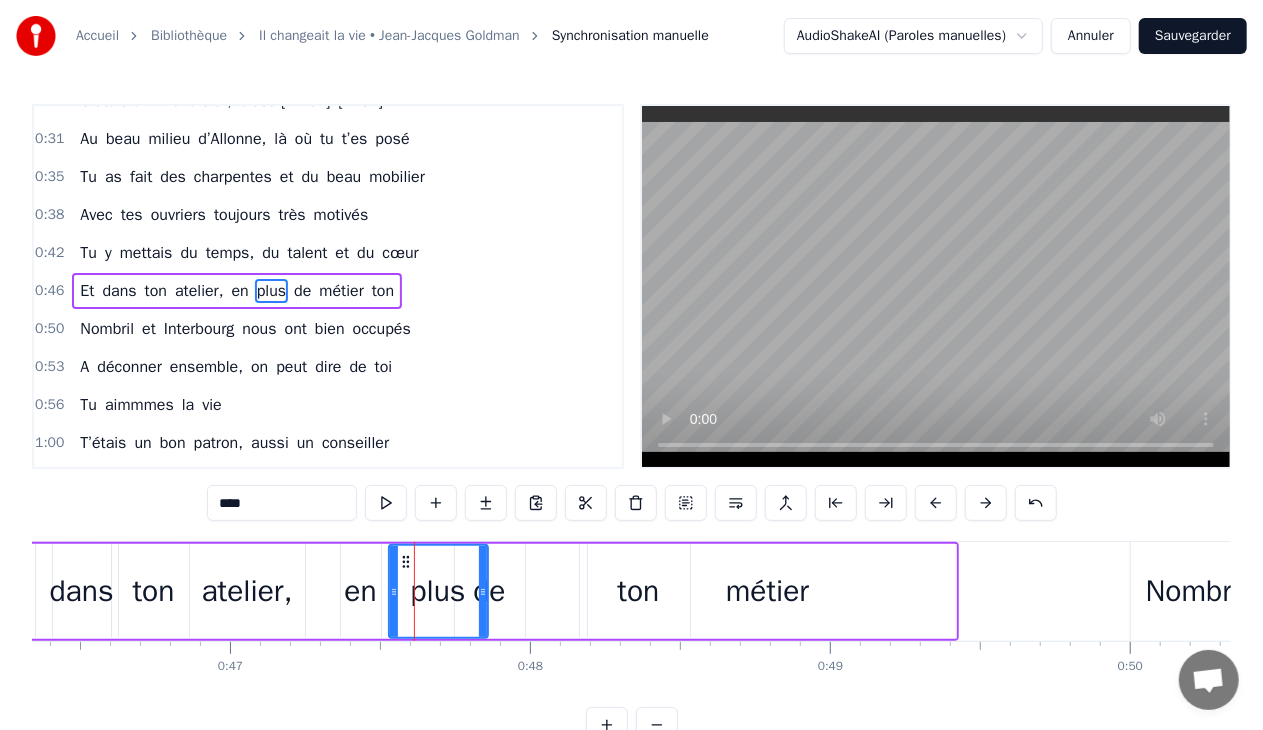 drag, startPoint x: 437, startPoint y: 588, endPoint x: 484, endPoint y: 610, distance: 51.894123 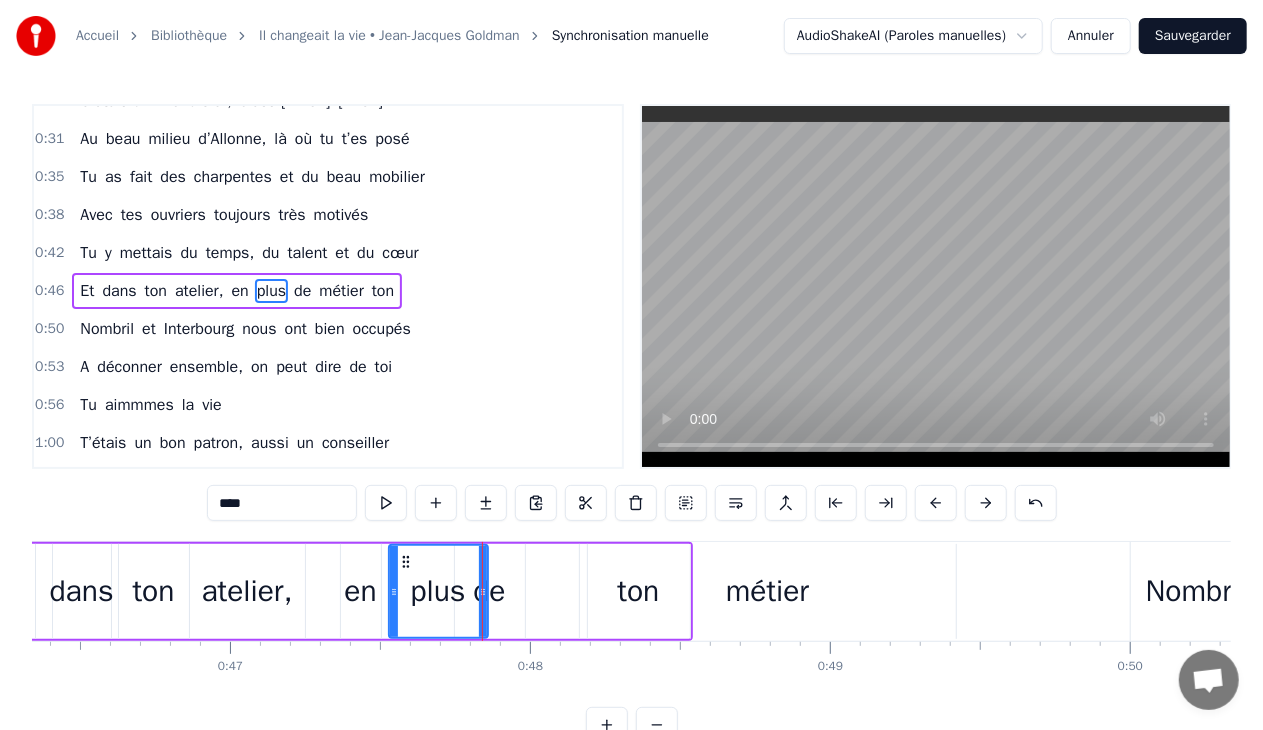 click on "de" at bounding box center [489, 591] 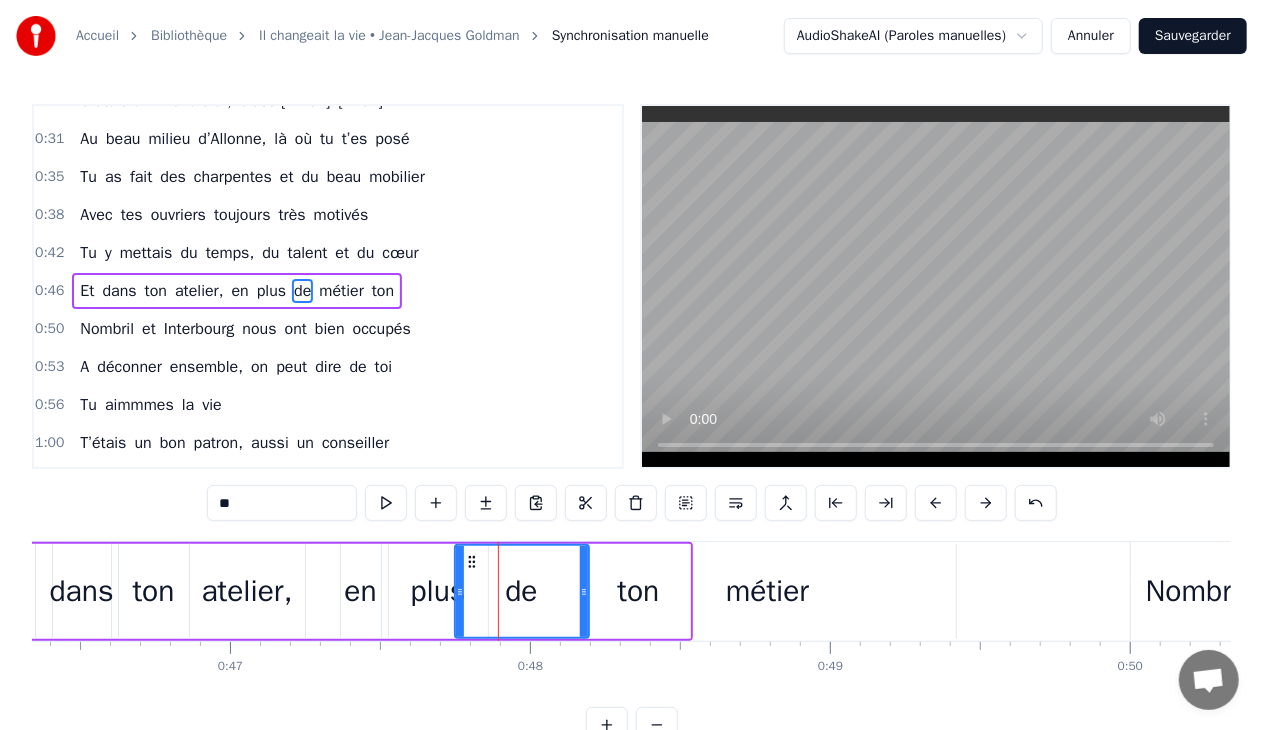 drag, startPoint x: 522, startPoint y: 589, endPoint x: 475, endPoint y: 593, distance: 47.169907 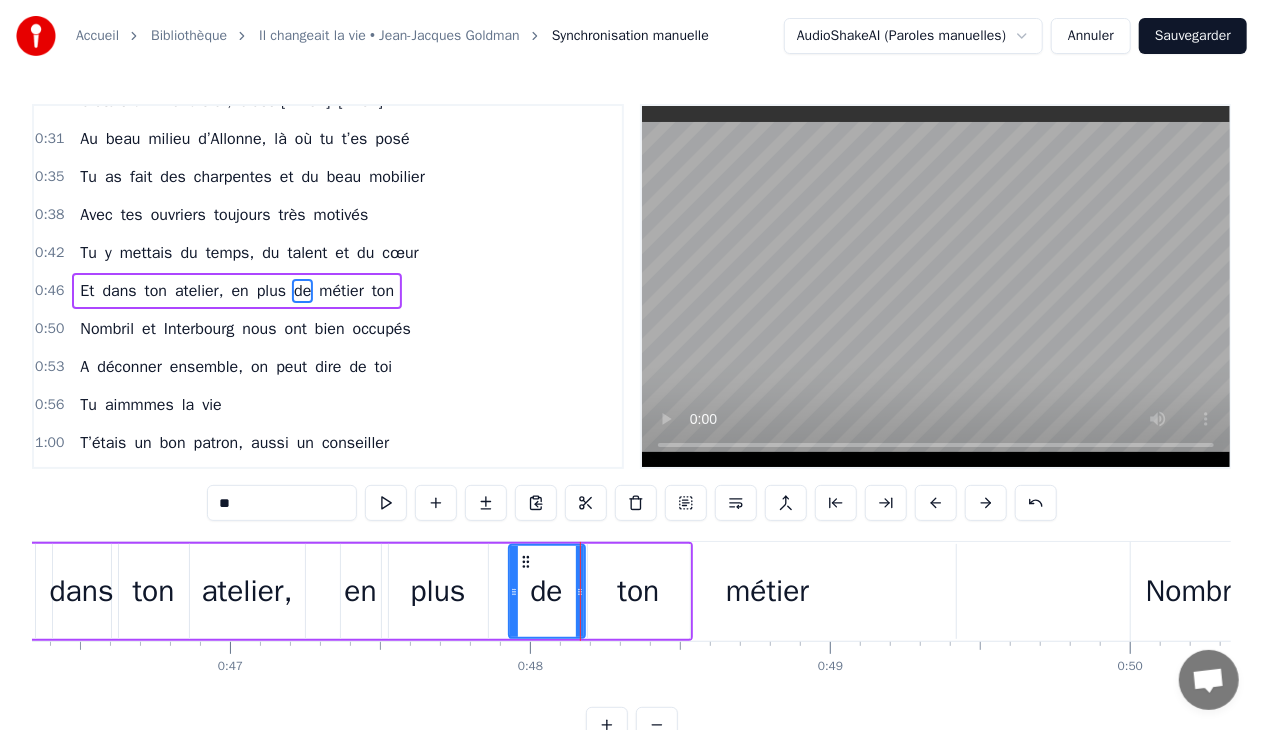 drag, startPoint x: 458, startPoint y: 590, endPoint x: 512, endPoint y: 613, distance: 58.694122 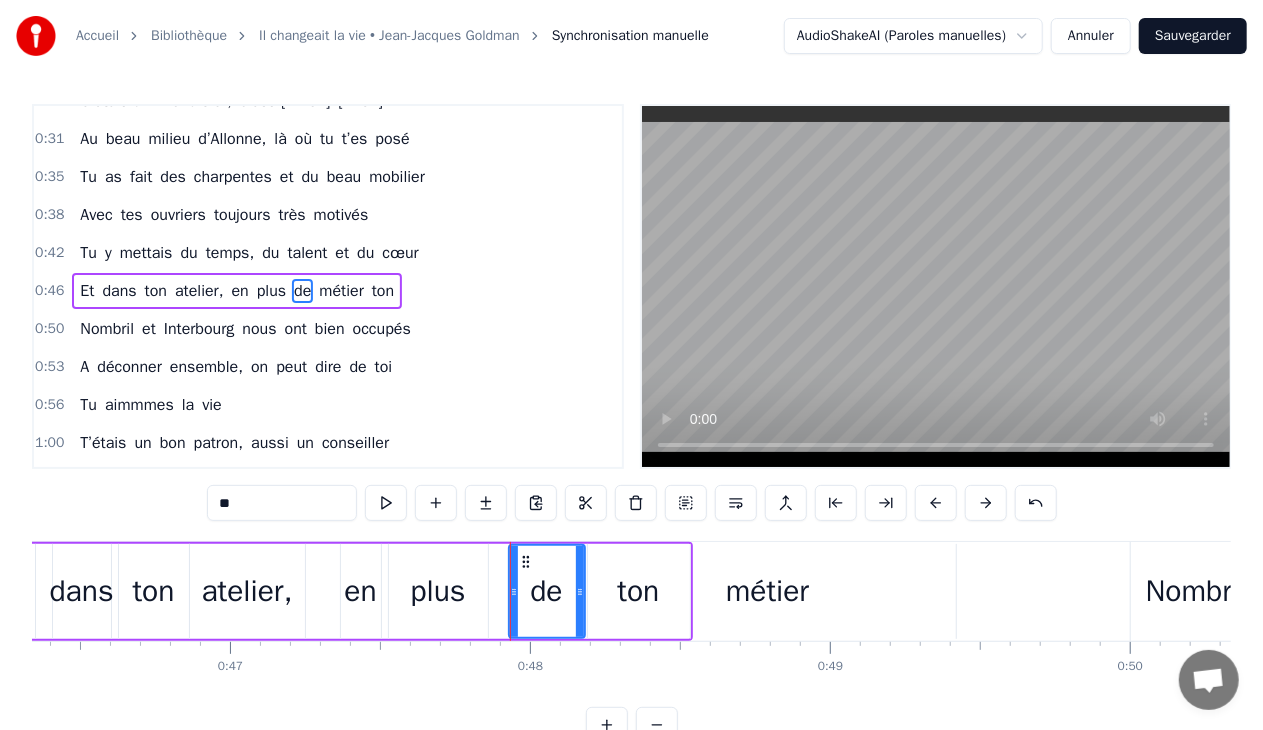click on "métier" at bounding box center [767, 591] 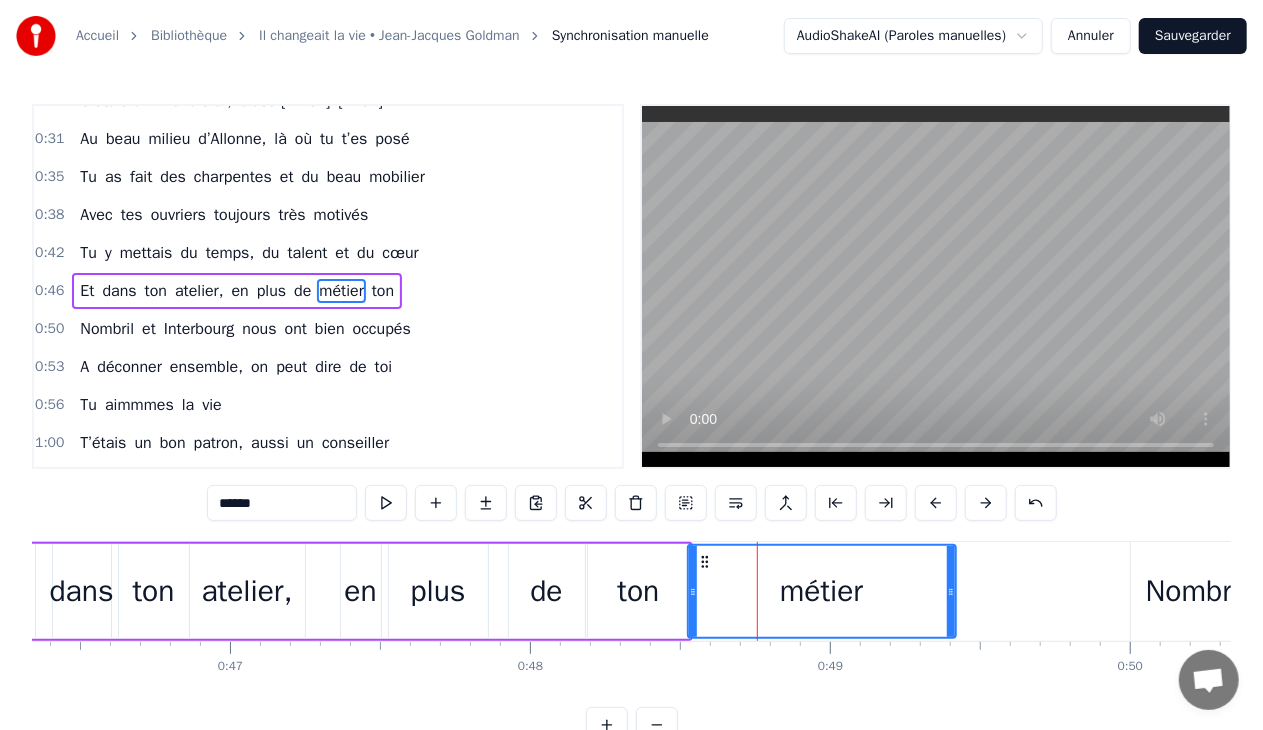 drag, startPoint x: 582, startPoint y: 590, endPoint x: 690, endPoint y: 594, distance: 108.07405 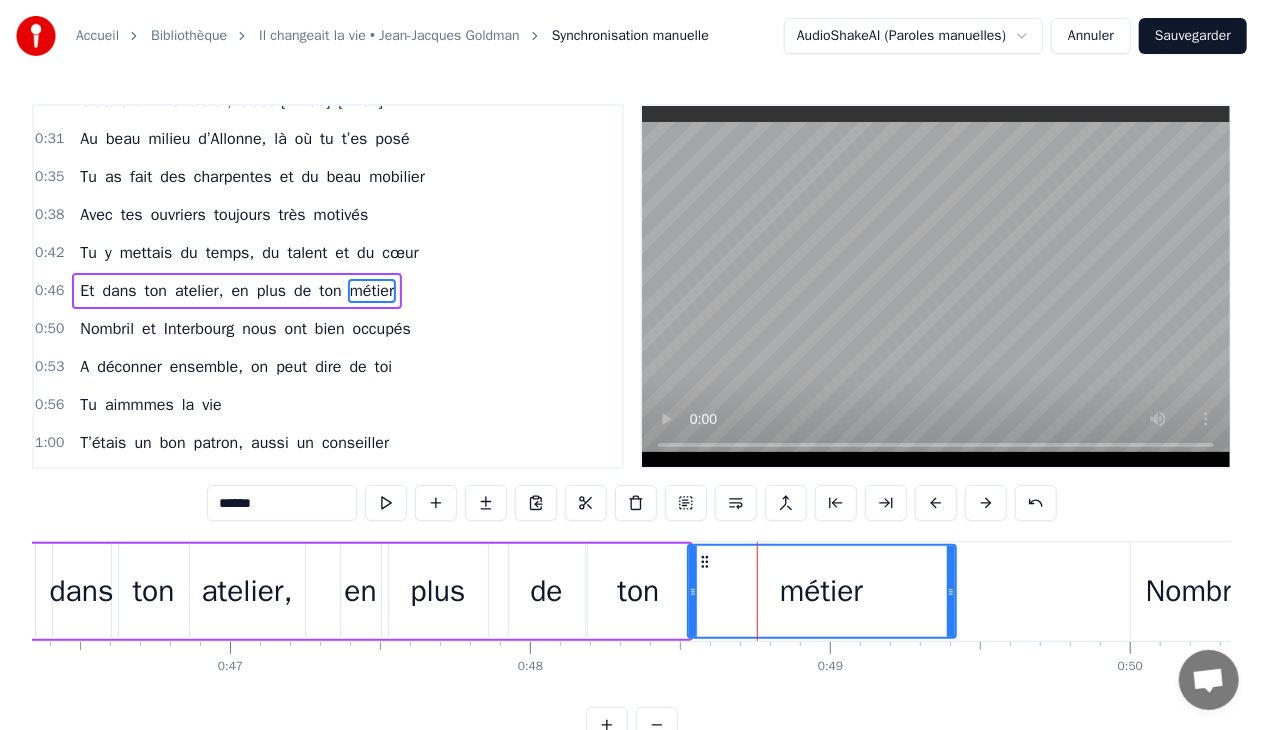 click on "ton" at bounding box center (639, 591) 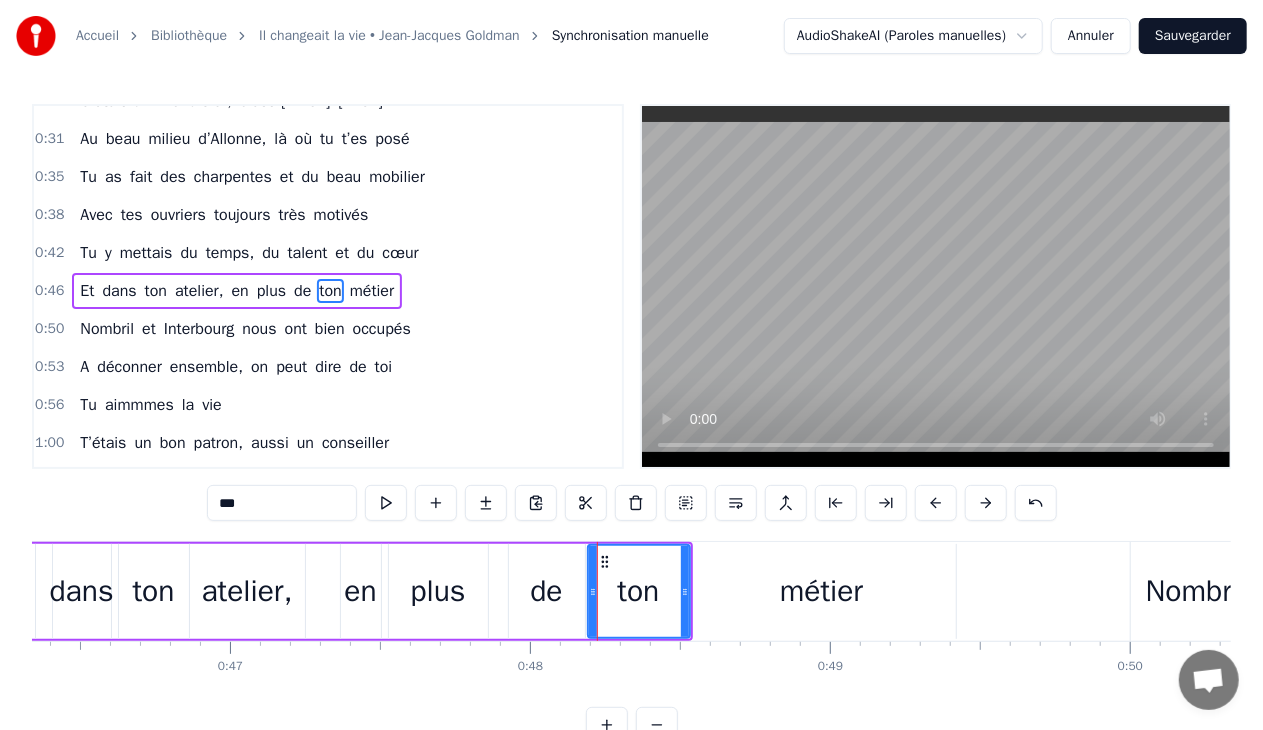 click on "métier" at bounding box center (822, 591) 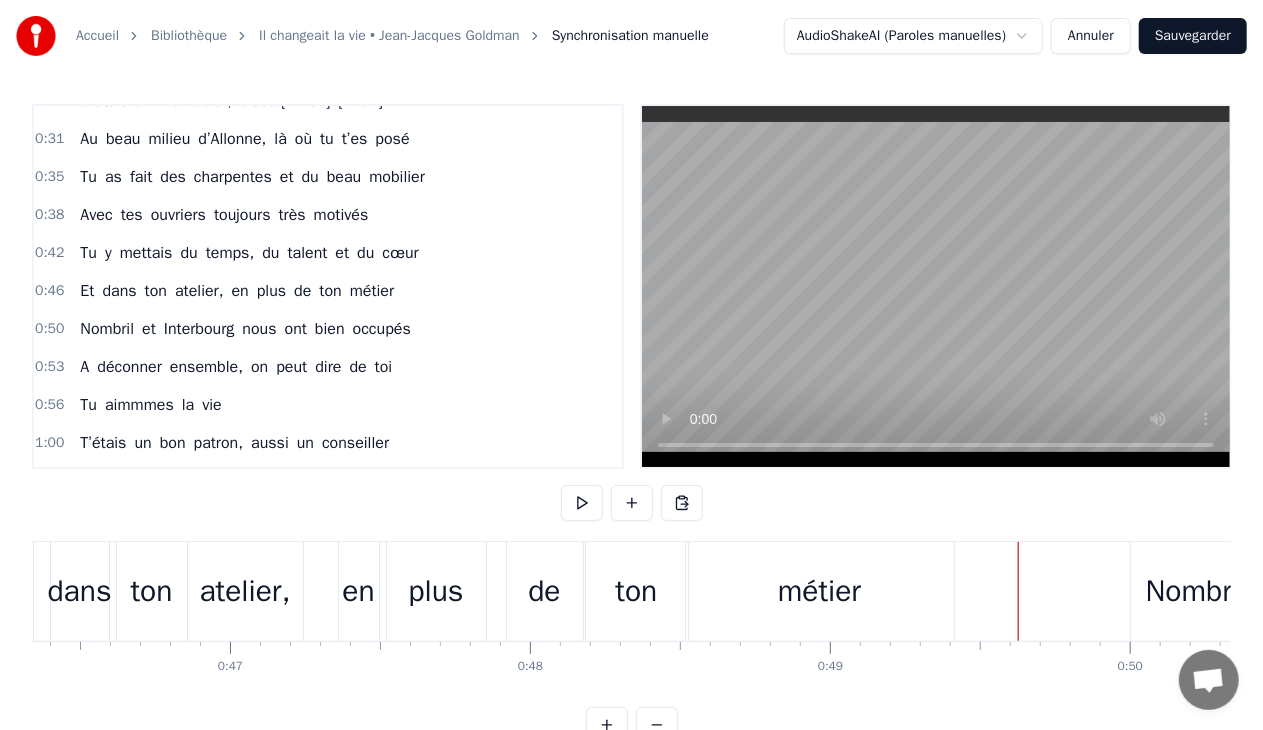 drag, startPoint x: 884, startPoint y: 601, endPoint x: 935, endPoint y: 602, distance: 51.009804 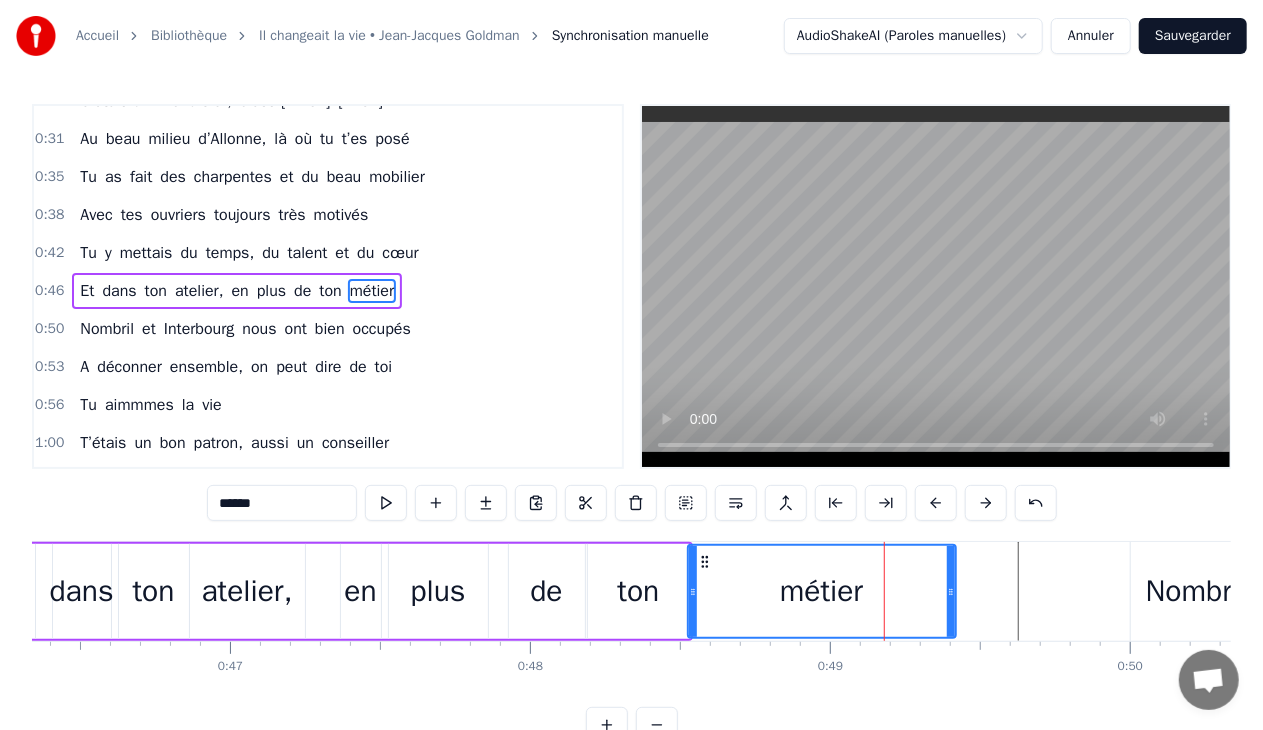 click on "de" at bounding box center (547, 591) 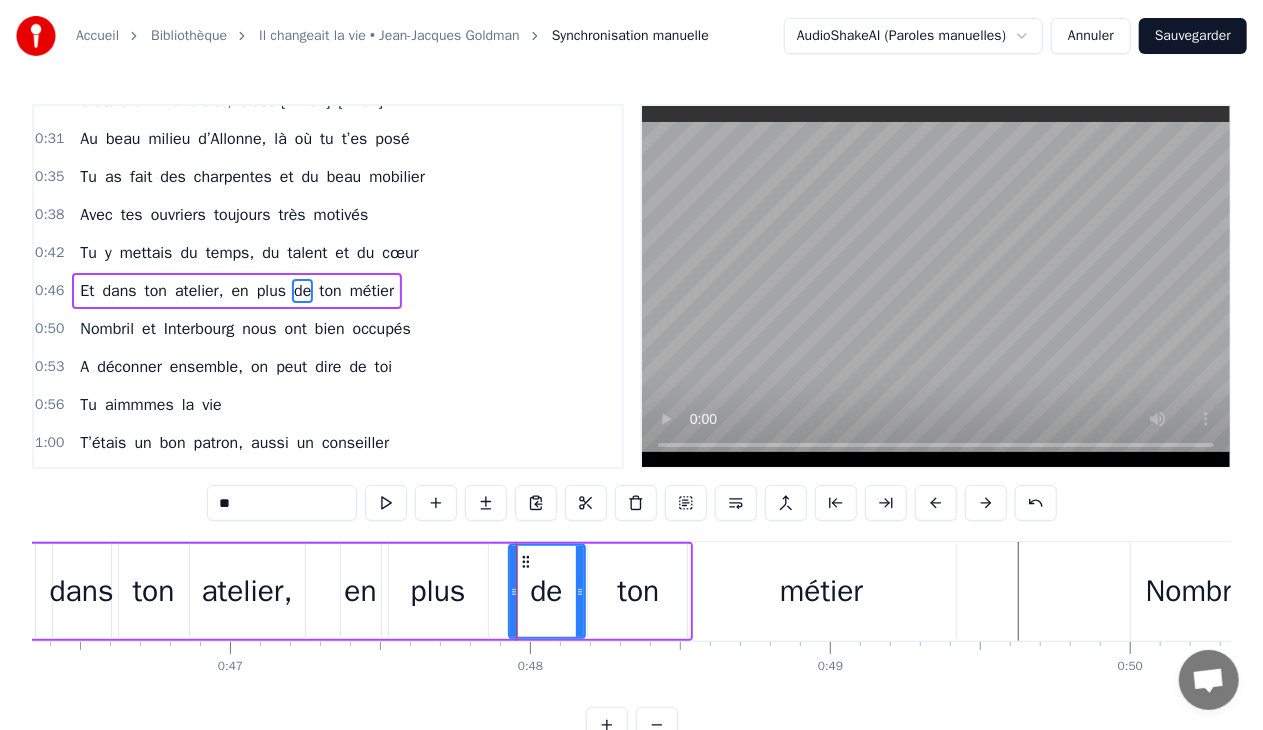 click on "de" at bounding box center (546, 591) 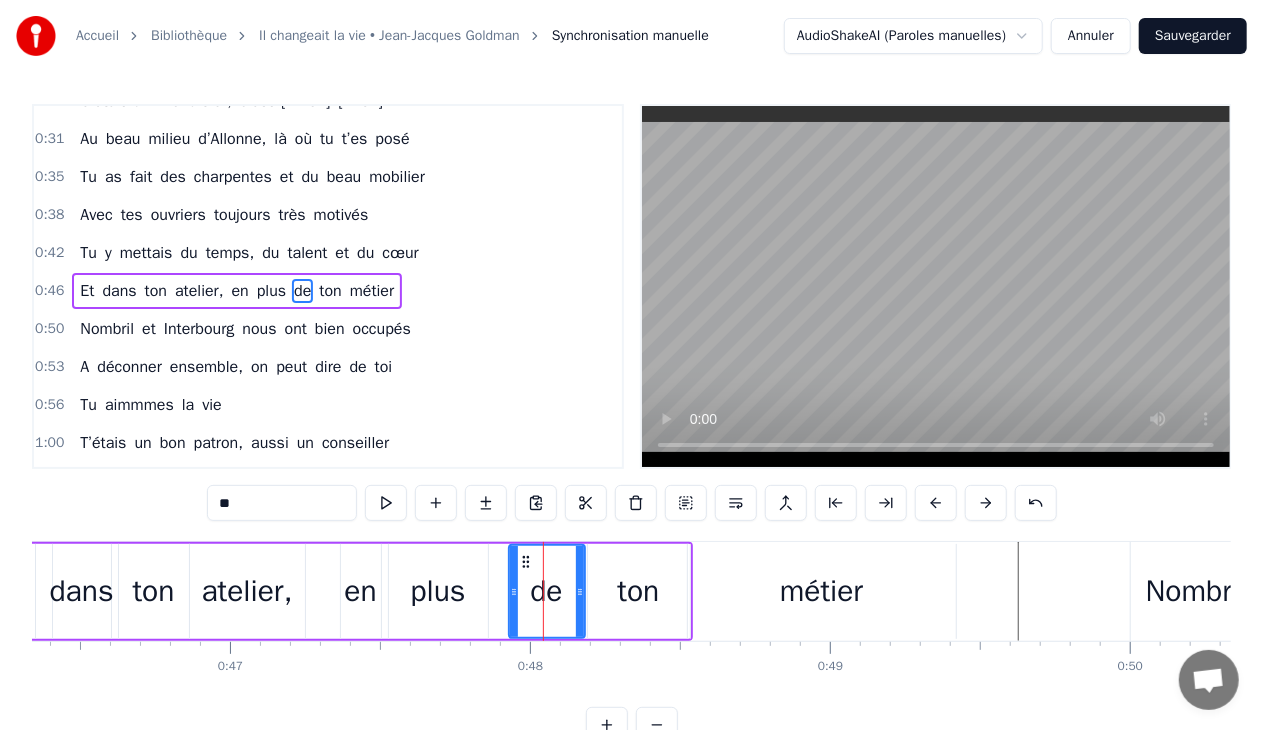 click on "ton" at bounding box center [639, 591] 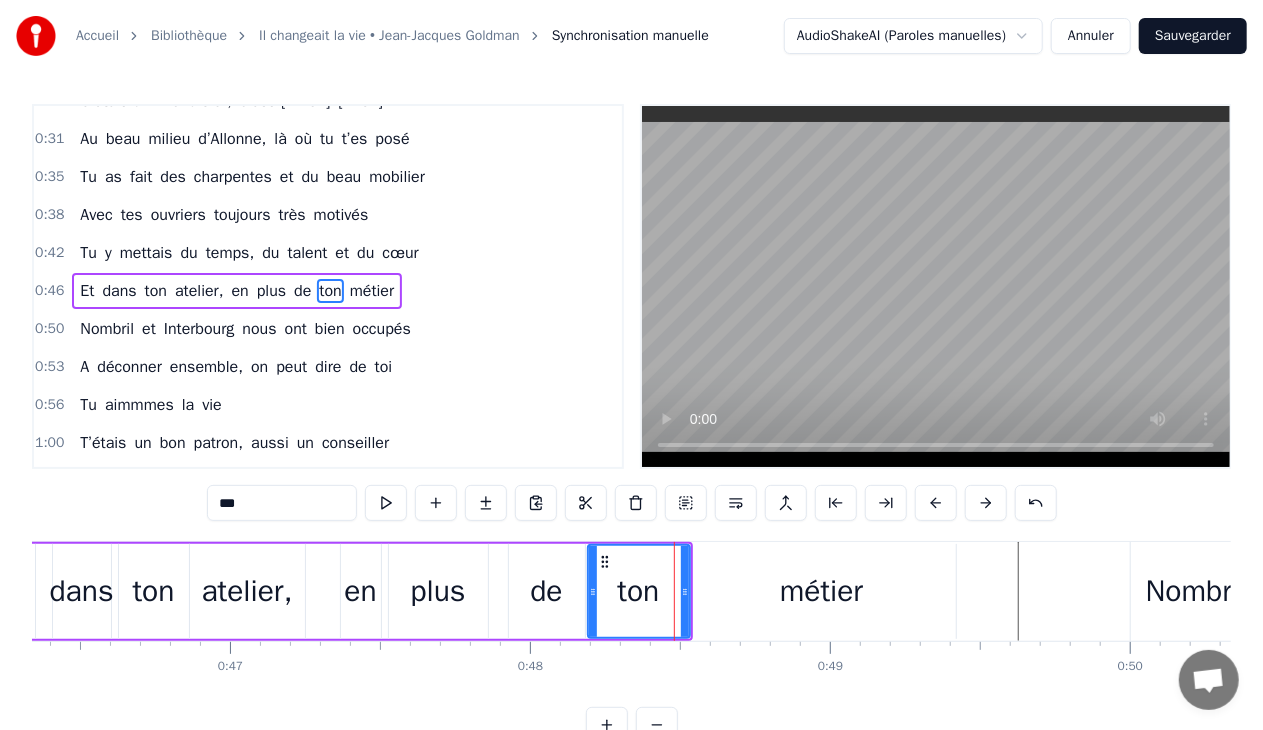 click on "plus" at bounding box center (271, 291) 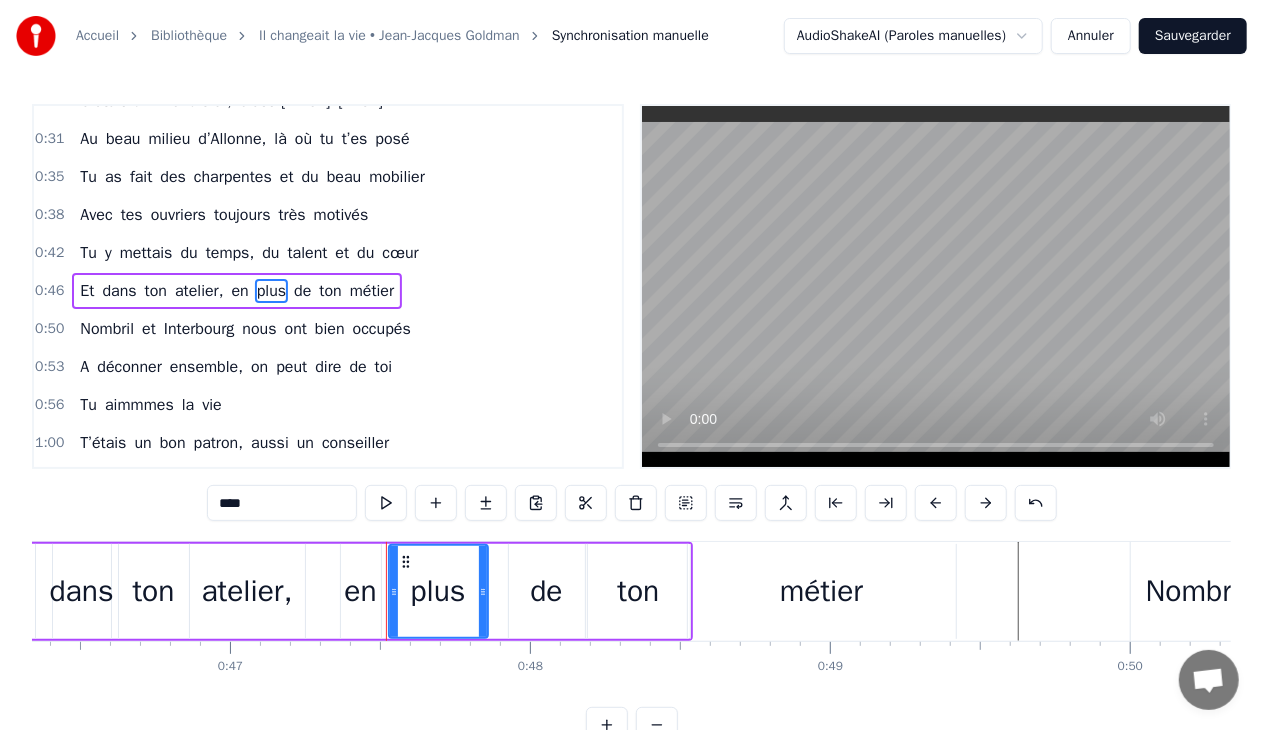 click on "atelier," at bounding box center [246, 591] 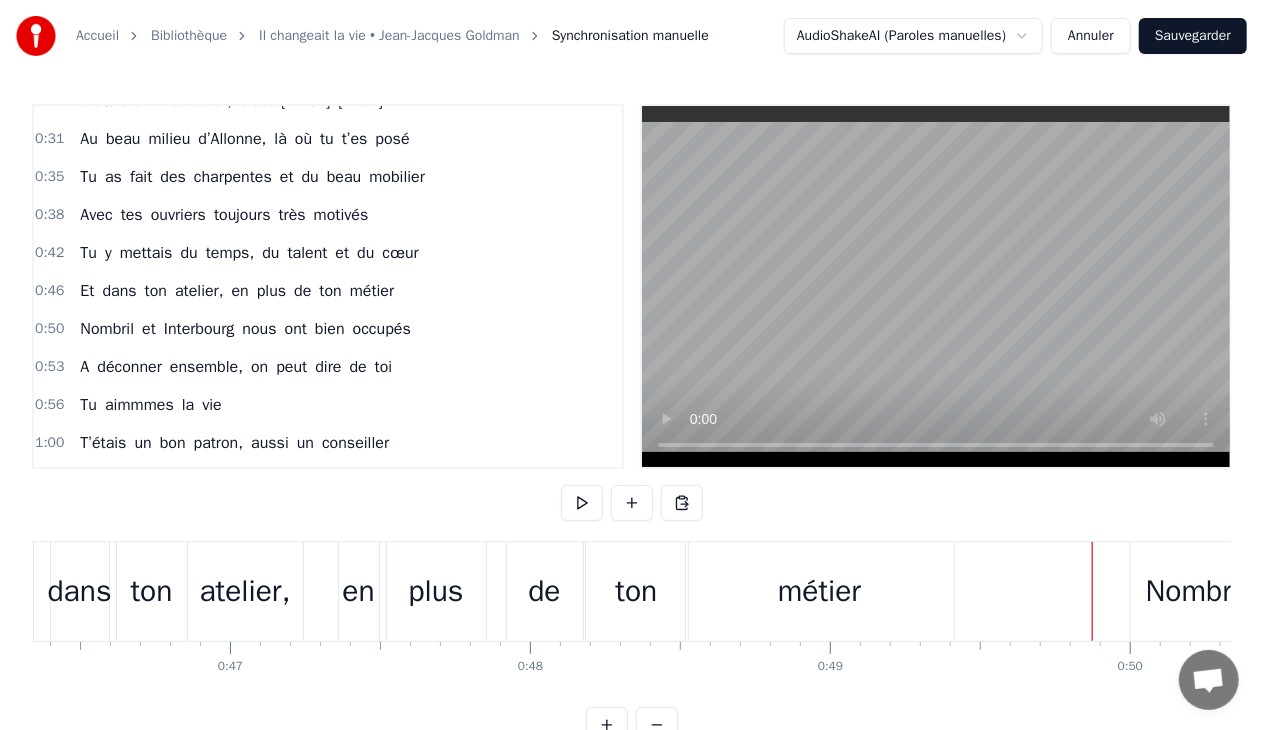 click at bounding box center [24965, 591] 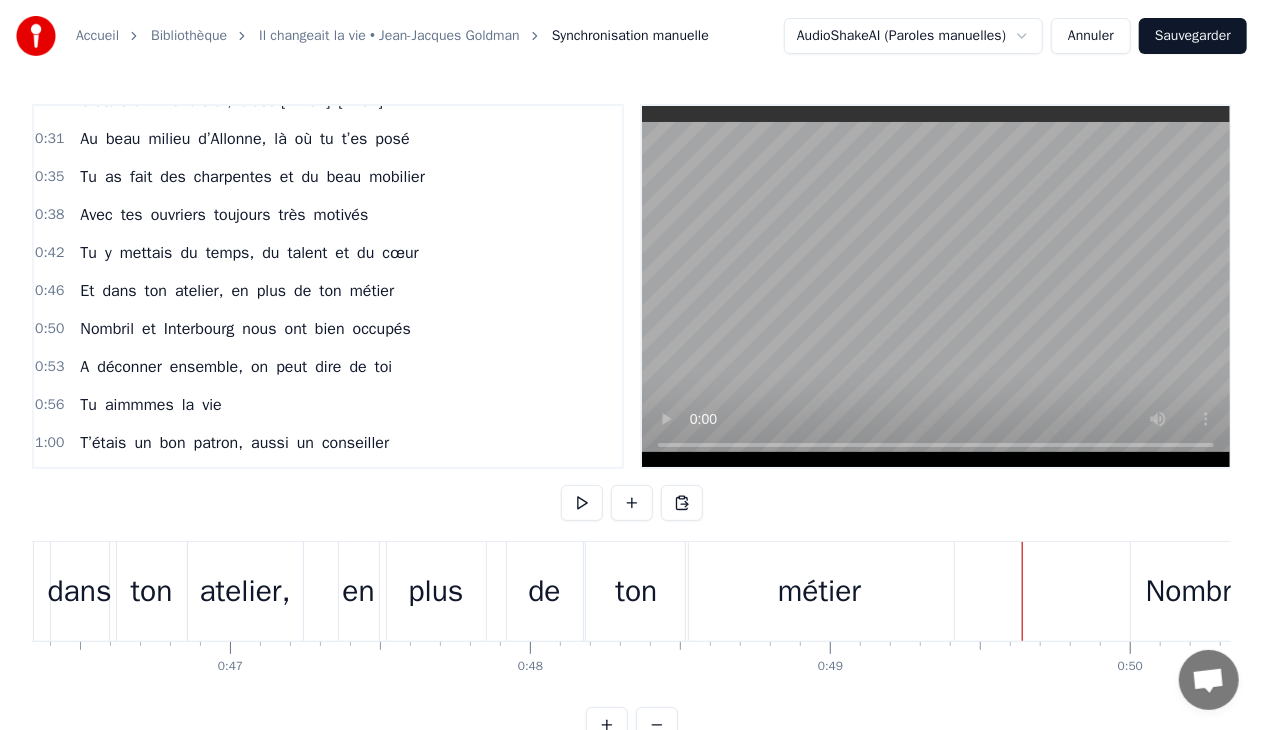 click on "Interbourg" at bounding box center [199, 329] 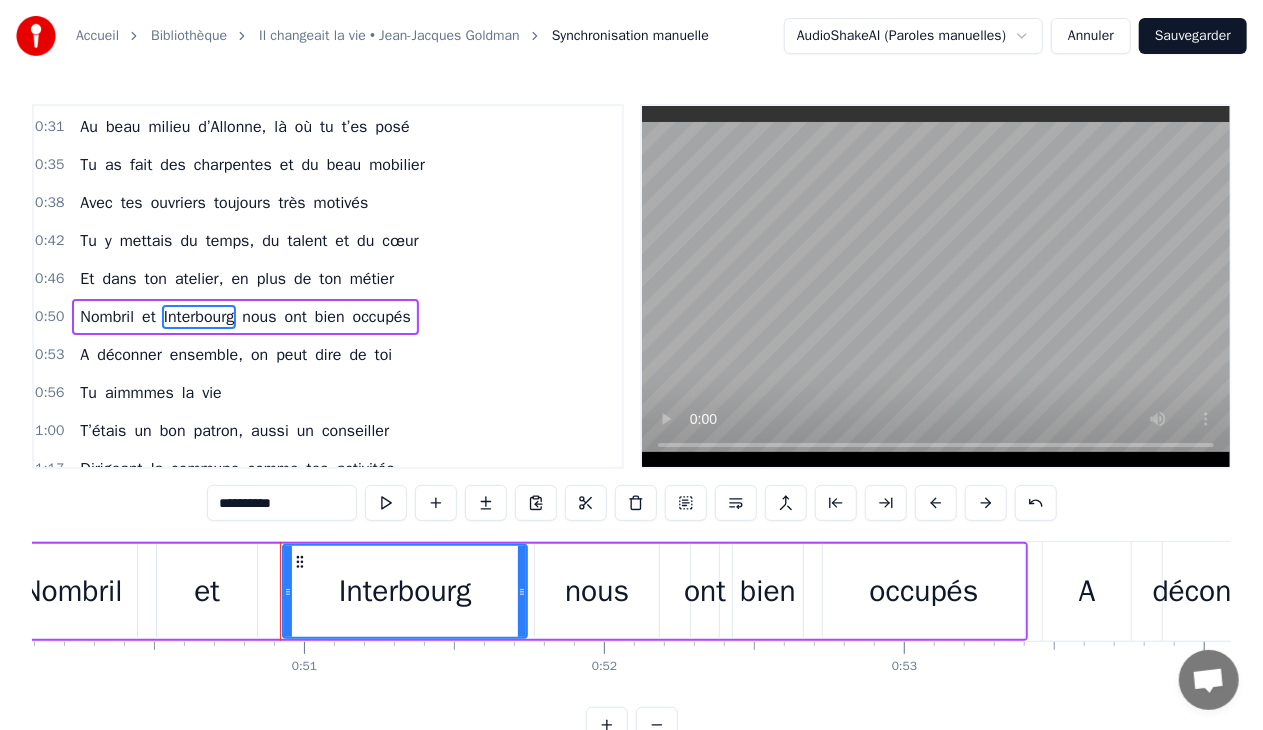scroll, scrollTop: 0, scrollLeft: 15176, axis: horizontal 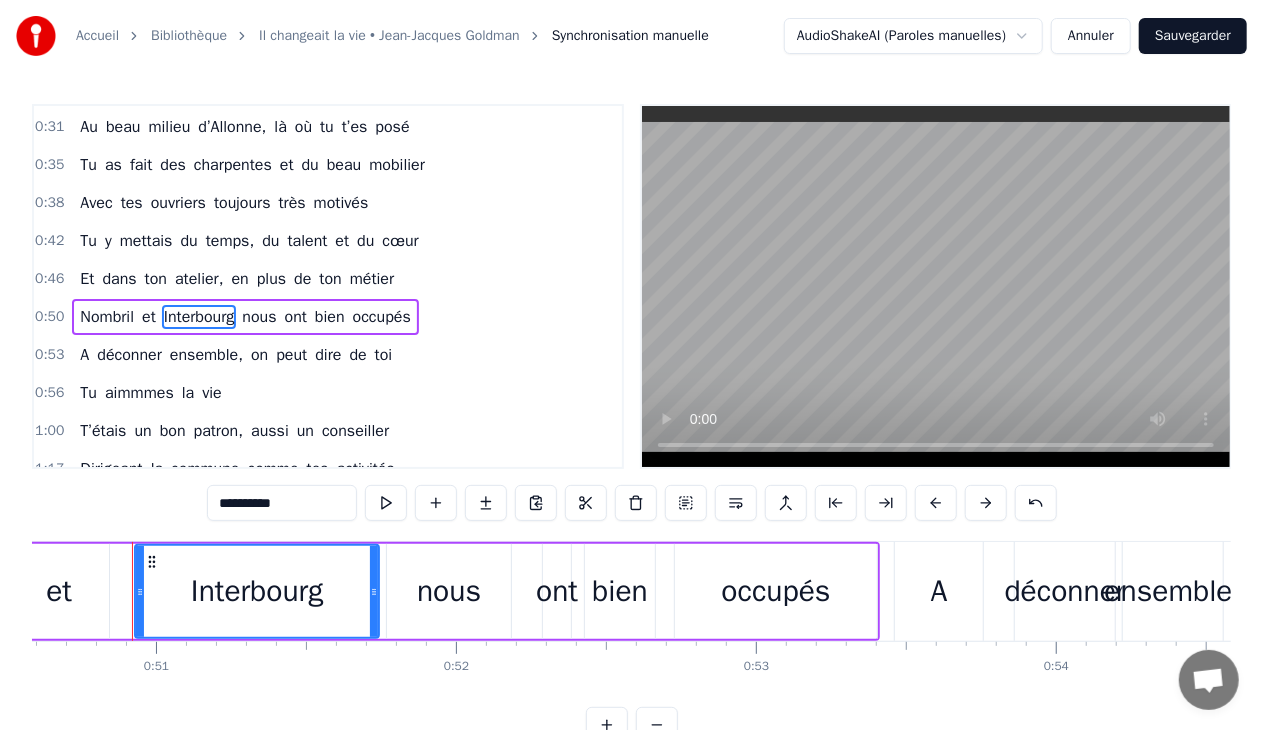 click on "nous" at bounding box center [449, 591] 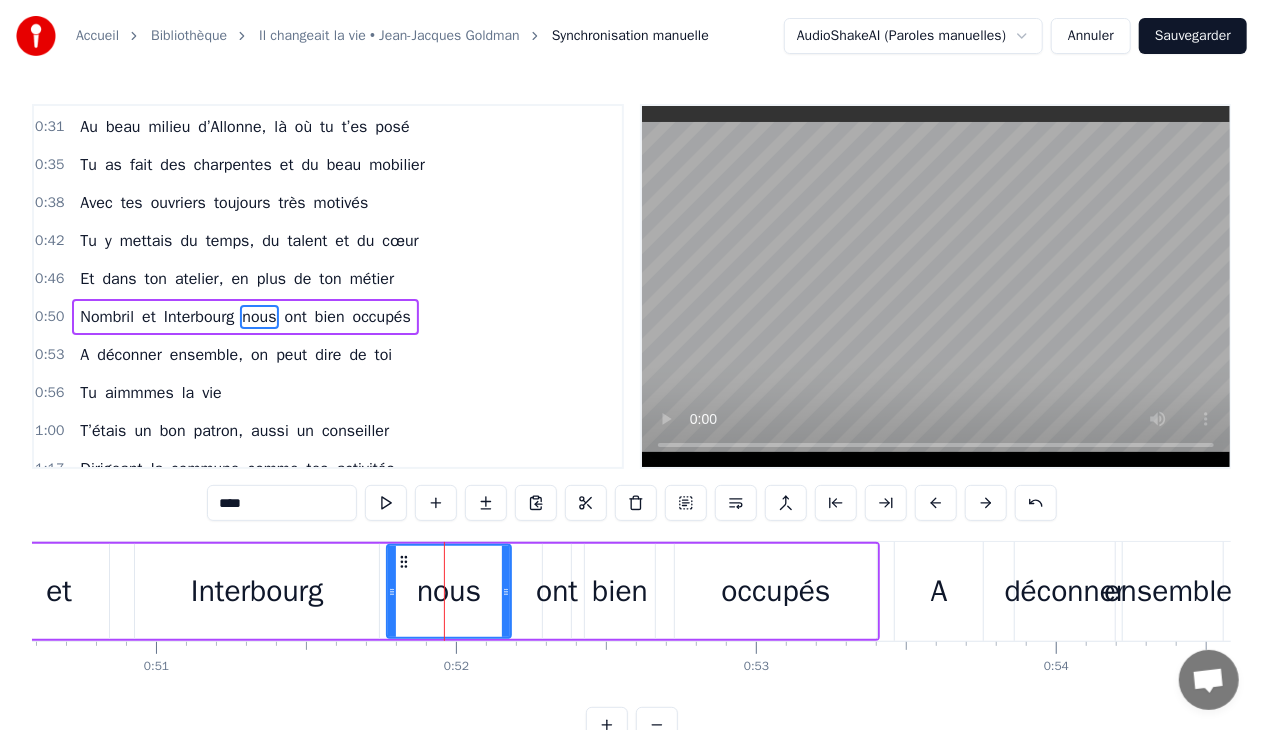 scroll, scrollTop: 62, scrollLeft: 0, axis: vertical 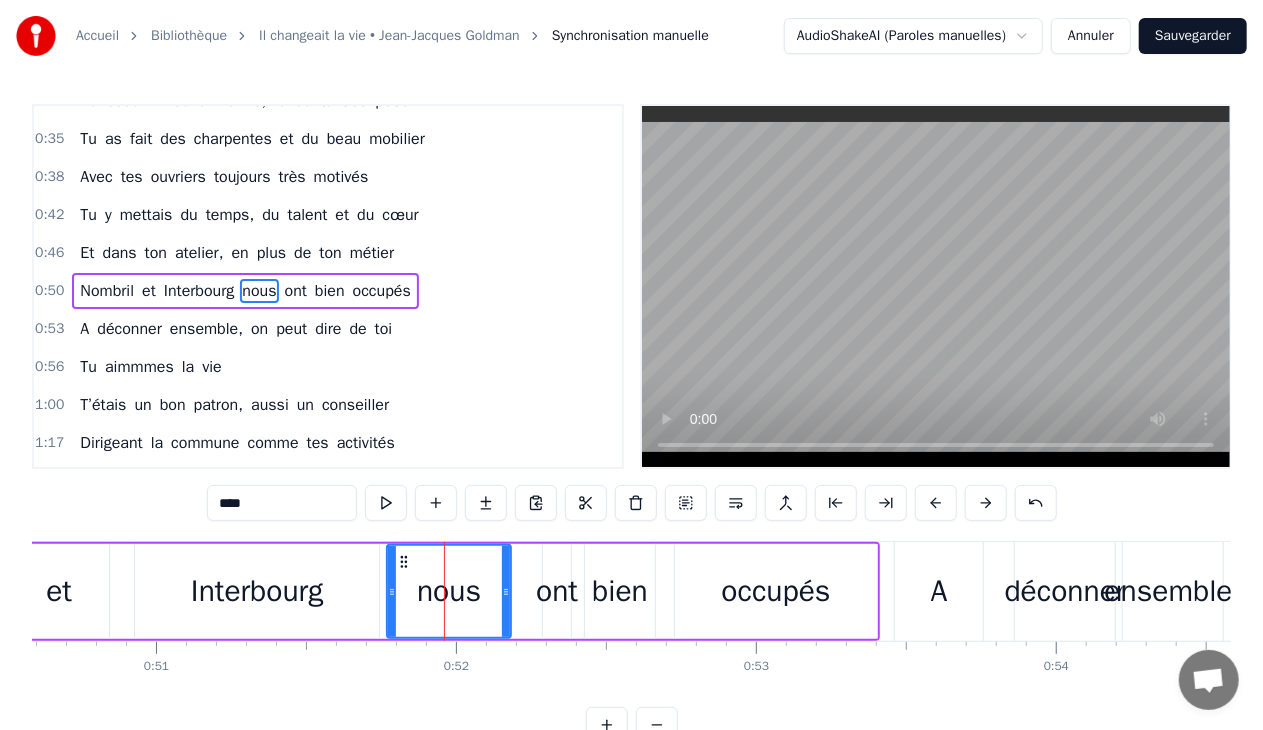 click on "ont" at bounding box center [557, 591] 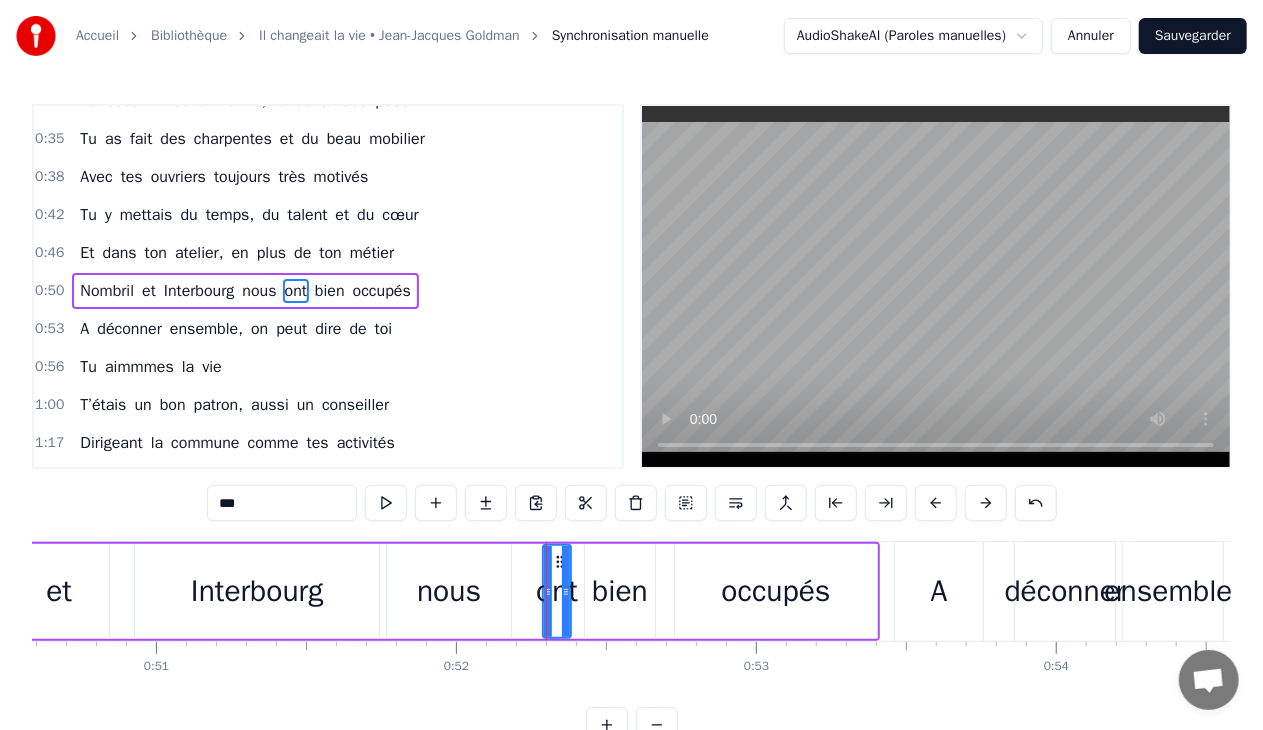 click on "bien" at bounding box center [620, 591] 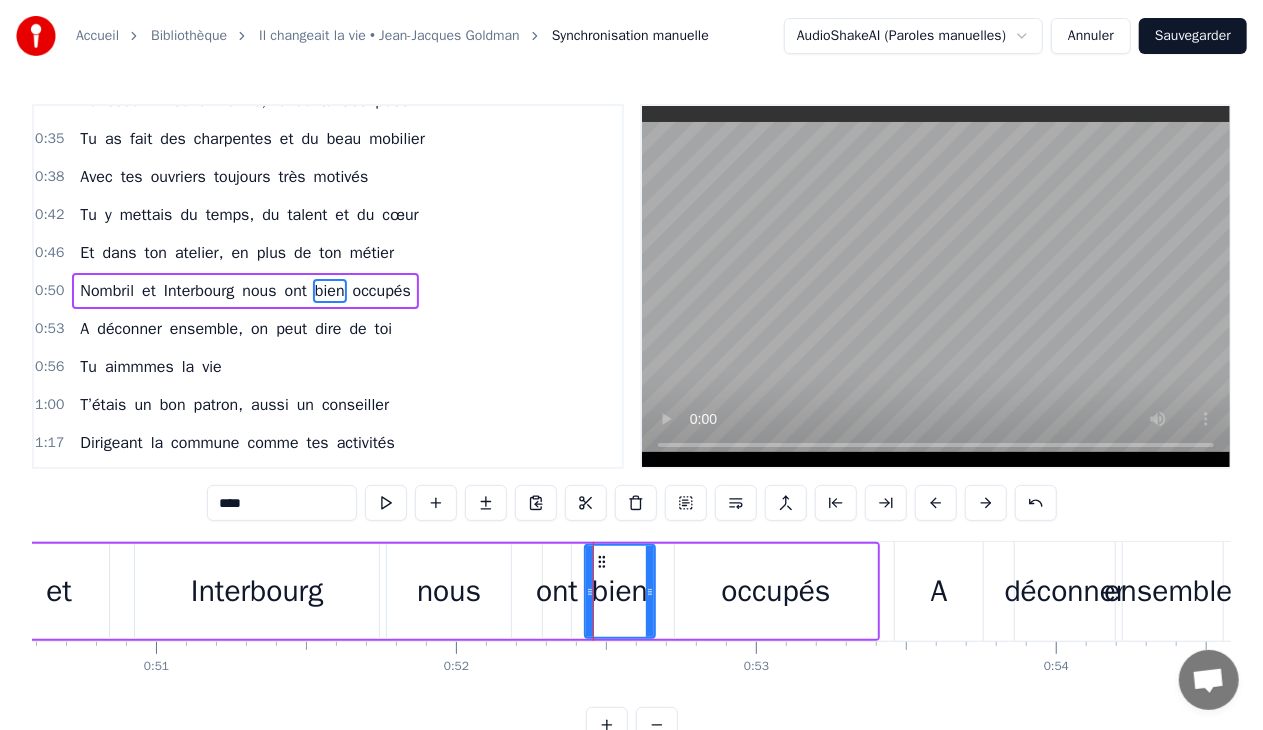 click on "occupés" at bounding box center (776, 591) 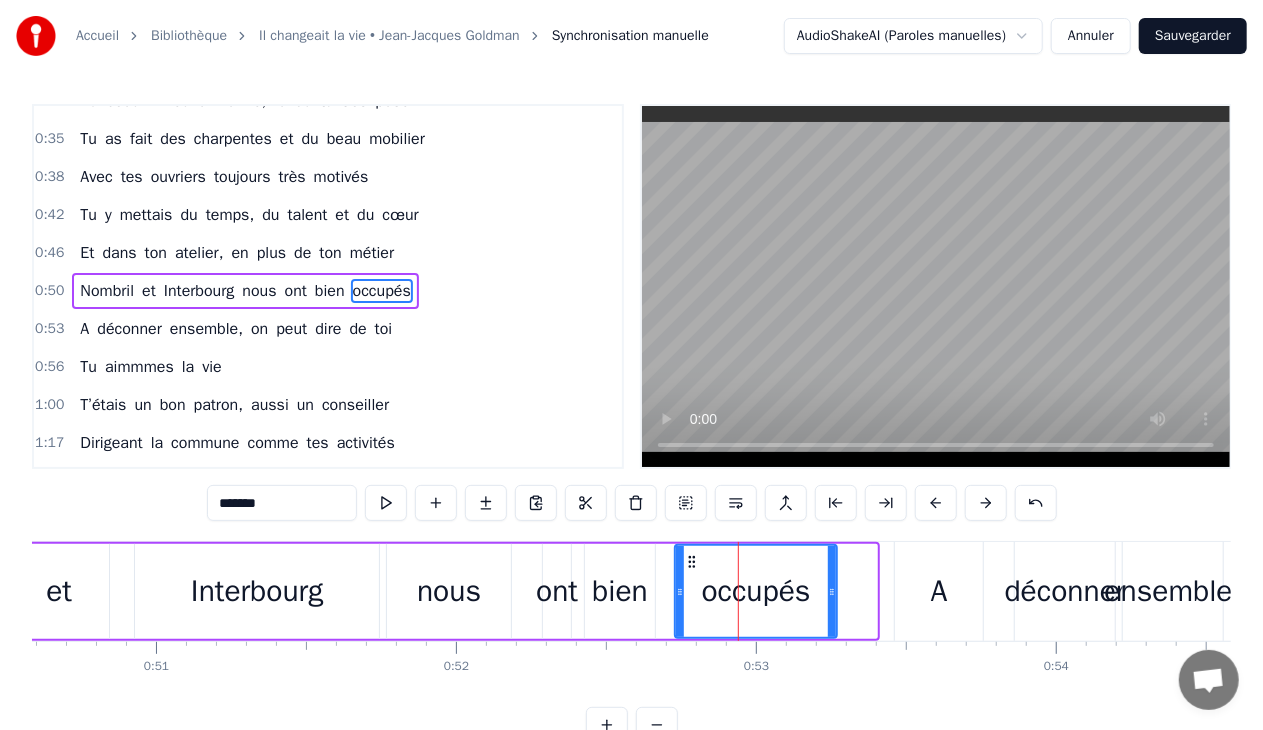 drag, startPoint x: 872, startPoint y: 588, endPoint x: 832, endPoint y: 592, distance: 40.1995 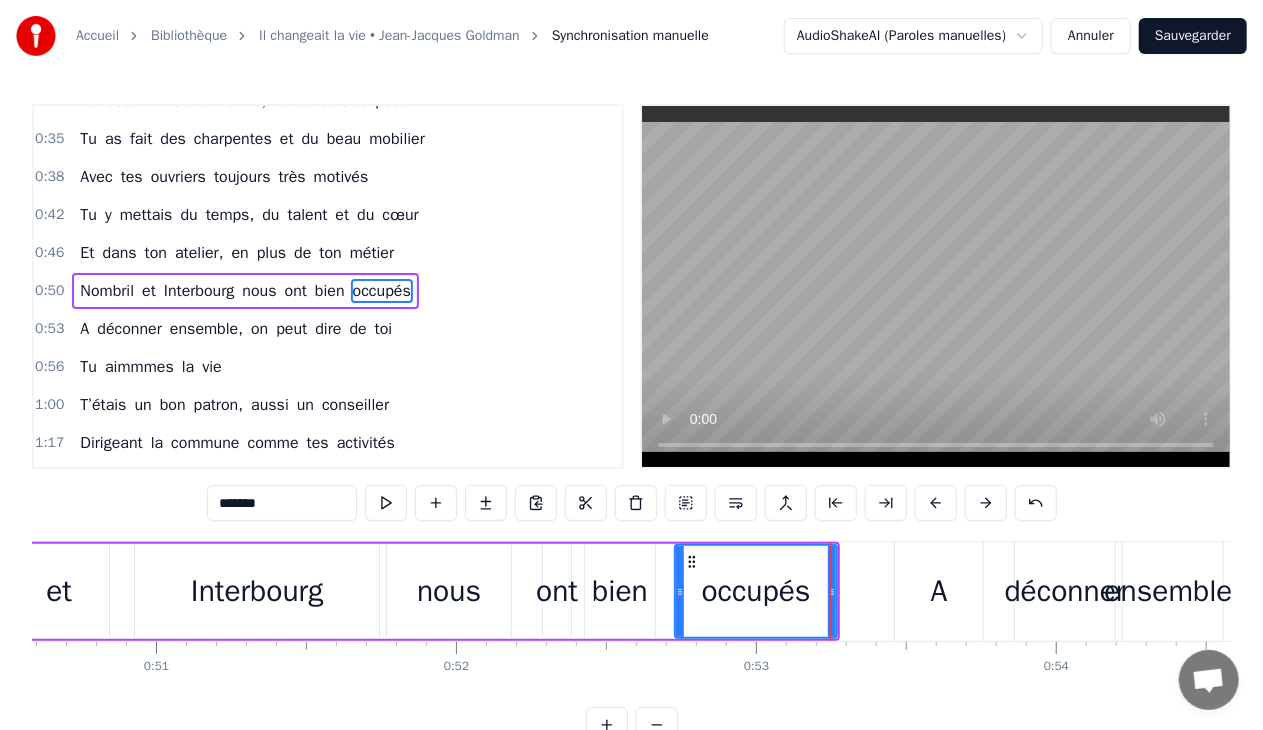 click on "A" at bounding box center [939, 591] 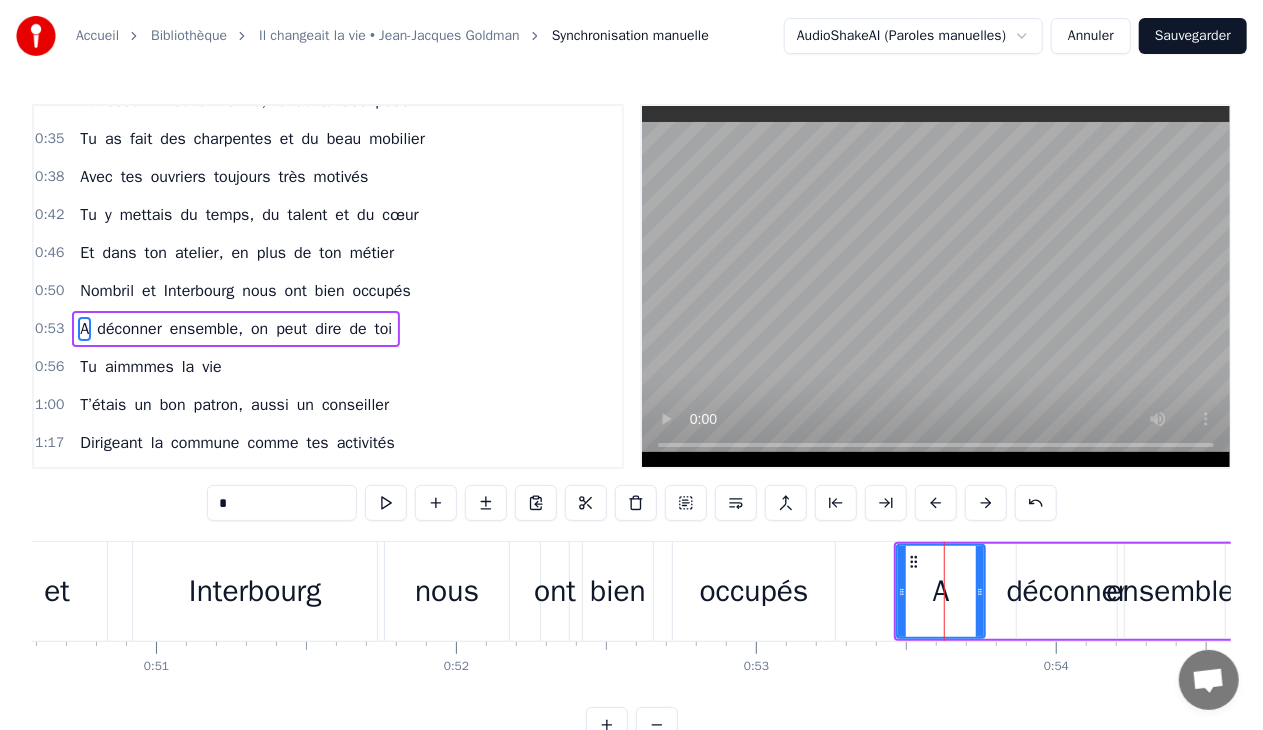 scroll, scrollTop: 99, scrollLeft: 0, axis: vertical 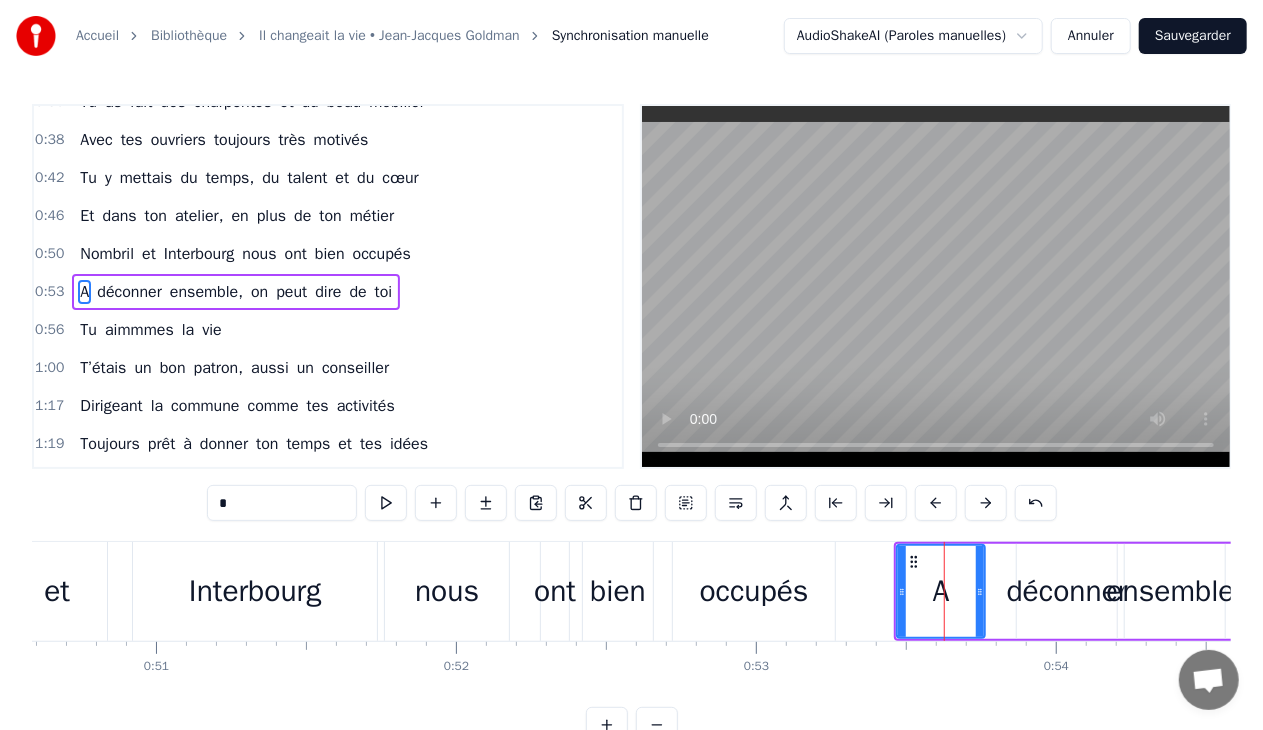 click on "0:28 C’était un menuisier, c’est [FIRST] [LAST] 0:31 Au beau milieu d’Allonne, là où tu t’es posé 0:35 Tu as fait des charpentes et du beau mobilier 0:38 Avec tes ouvriers toujours très motivés 0:42 Tu y mettais du temps, du talent et du cœur 0:46 Et dans ton atelier, en plus de ton métier 0:50 Nombril et Interbourg nous ont bien occupés 0:53 A déconner ensemble, on peut dire de toi 0:56 Tu aimmmes la vie 1:00 T’étais un bon patron, aussi un conseiller 1:17 Dirigeant la commune comme tes activités 1:19 Toujours prêt à donner ton temps et tes idées 1:22 Le travail n’attend pas, t’es toujours le premier 1:29 Tu y mettais du temps, du talent et du cœur 1:32 Ouvrir les chemins pour tous les randonneurs 1:34 Et près du barbecue, des saucisses et du kir 1:38 A l’heure de l’apéro, autour de tes amis 1:59 Refaire les circuits 2:21 Tu es un grand bonhomme, un sacré grand bonhomme 2:25 Baroudeur au grand cœur qui aime ce que nous sommes 2:27 Tu te sais bien utile pour tous les Tu" at bounding box center (631, 423) 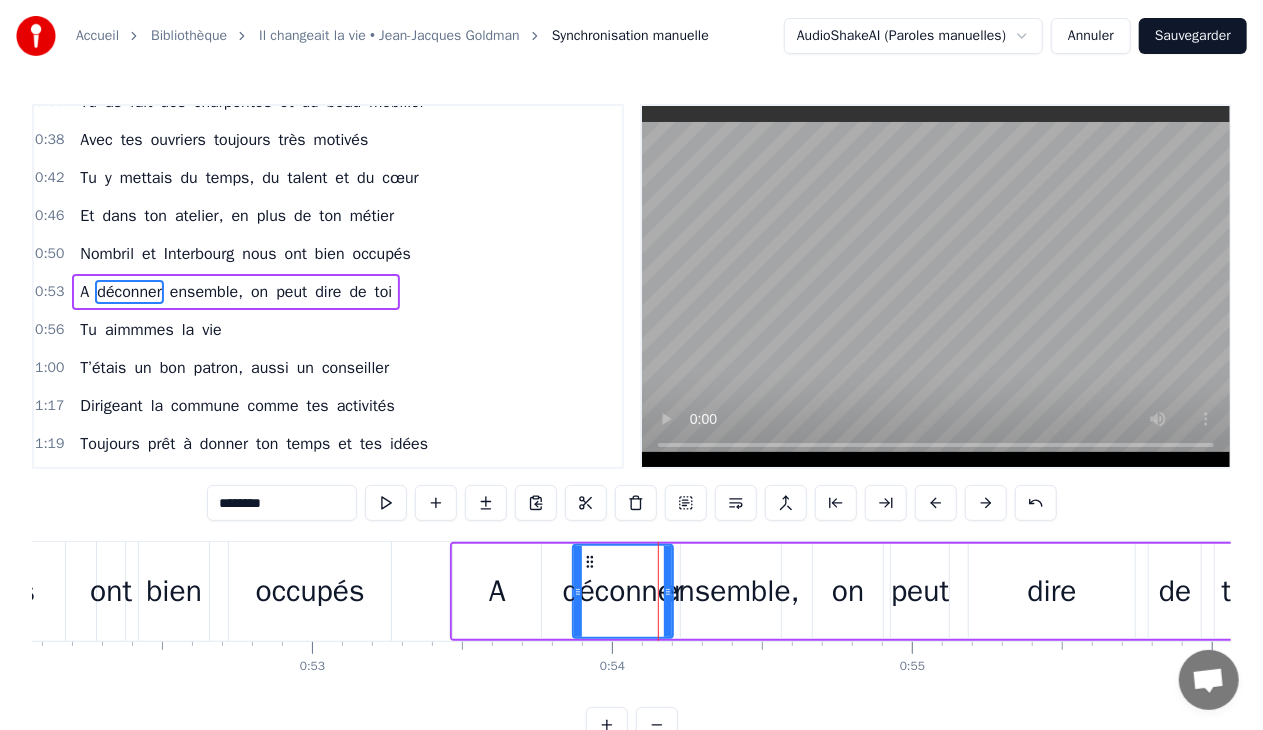 scroll, scrollTop: 0, scrollLeft: 15709, axis: horizontal 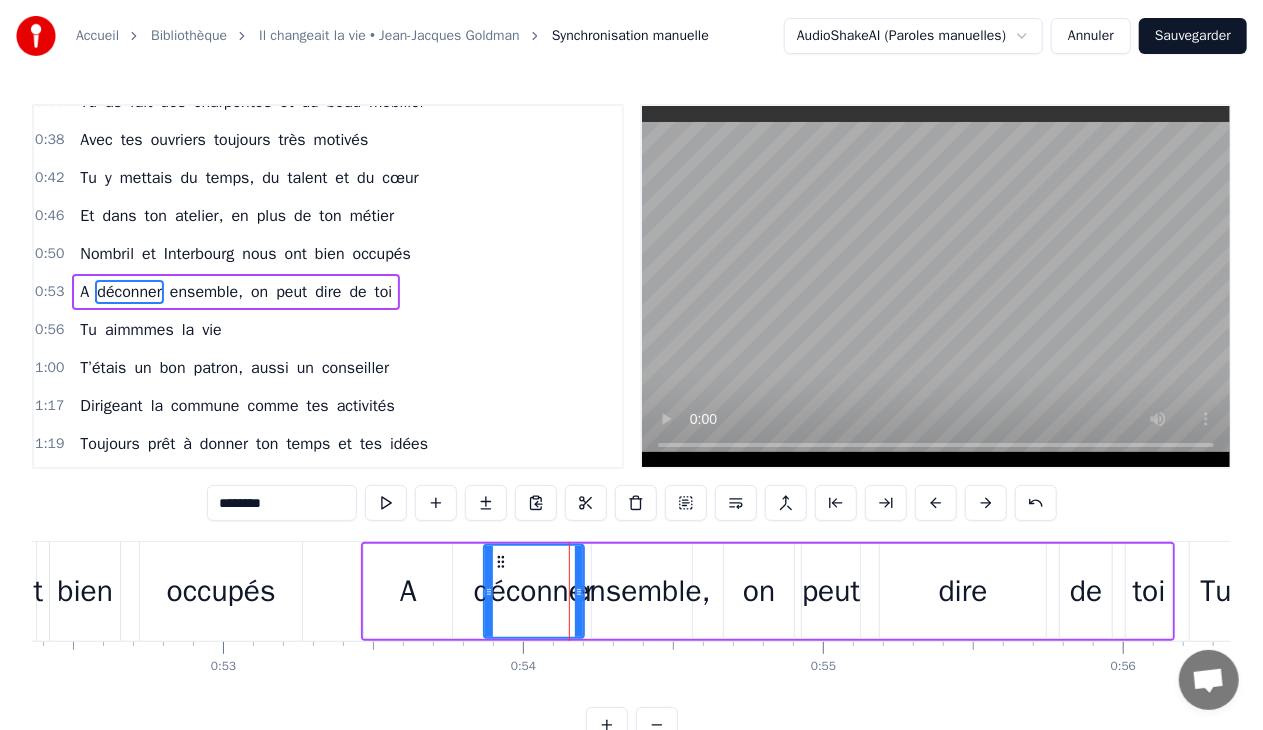 click on "ensemble," at bounding box center [642, 591] 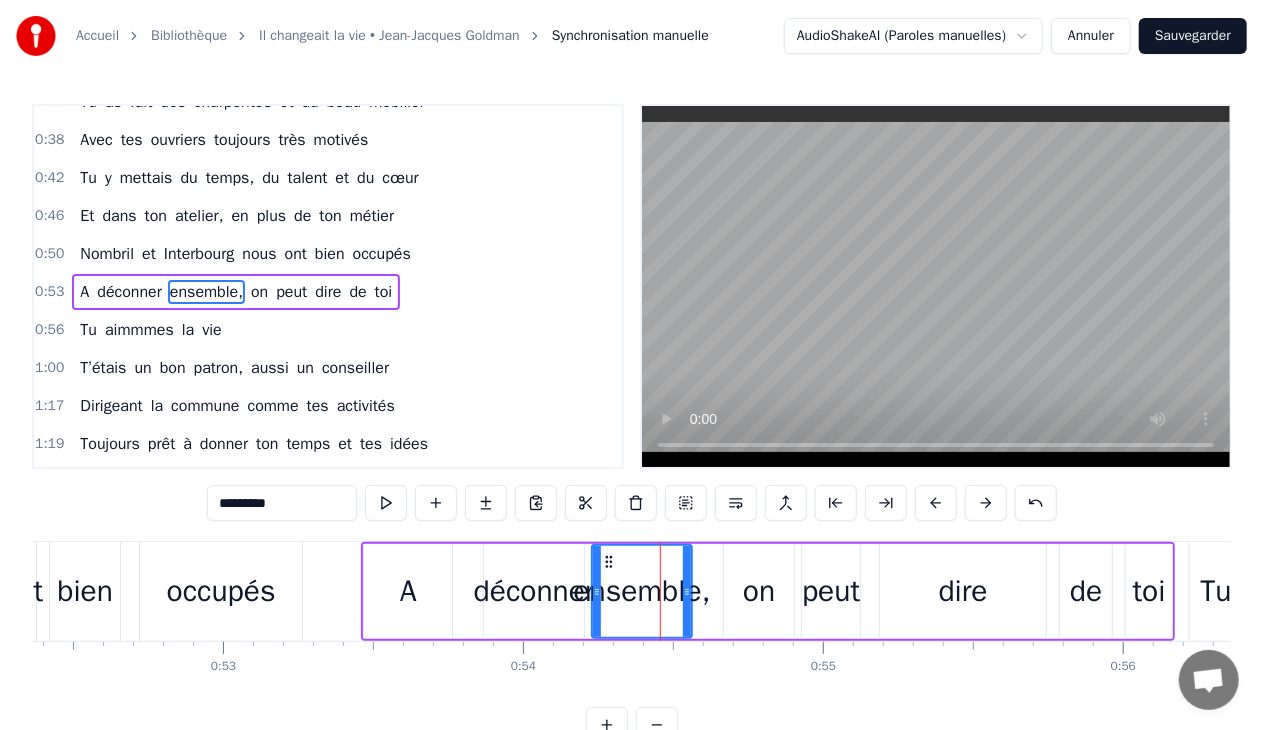 click on "déconner" at bounding box center [534, 591] 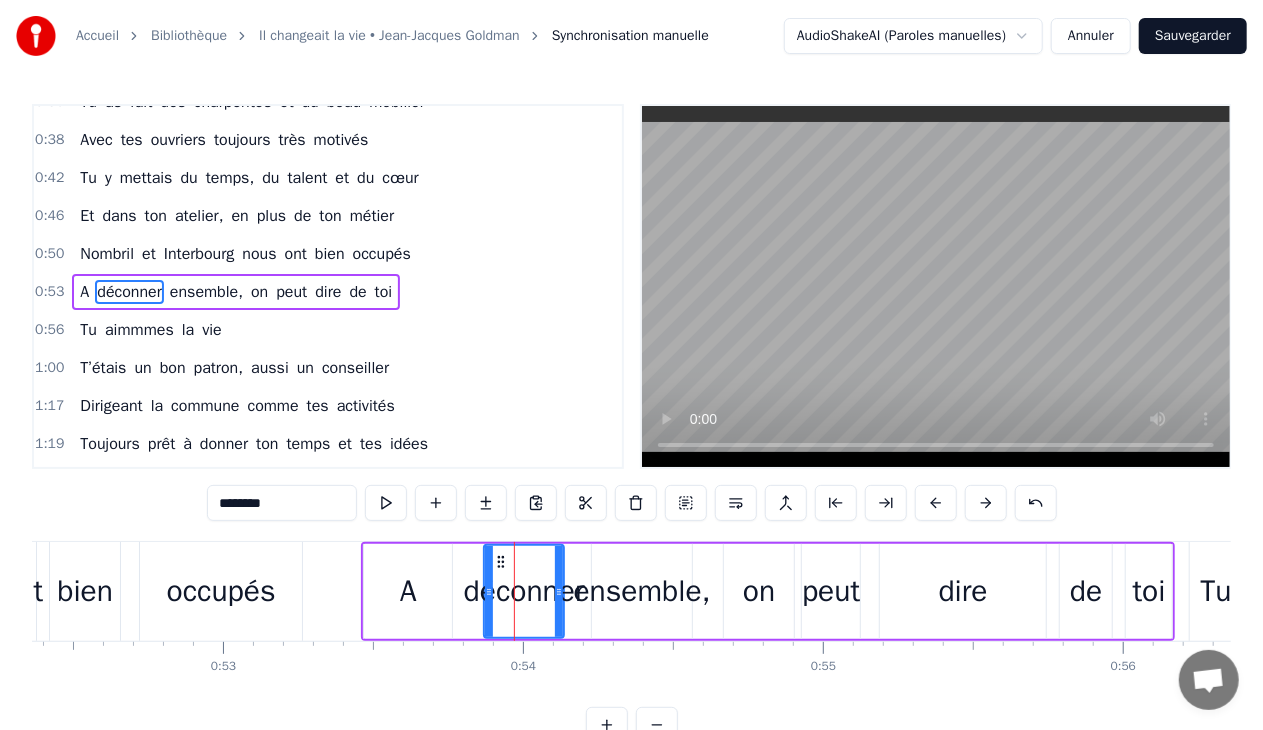 drag, startPoint x: 580, startPoint y: 586, endPoint x: 560, endPoint y: 588, distance: 20.09975 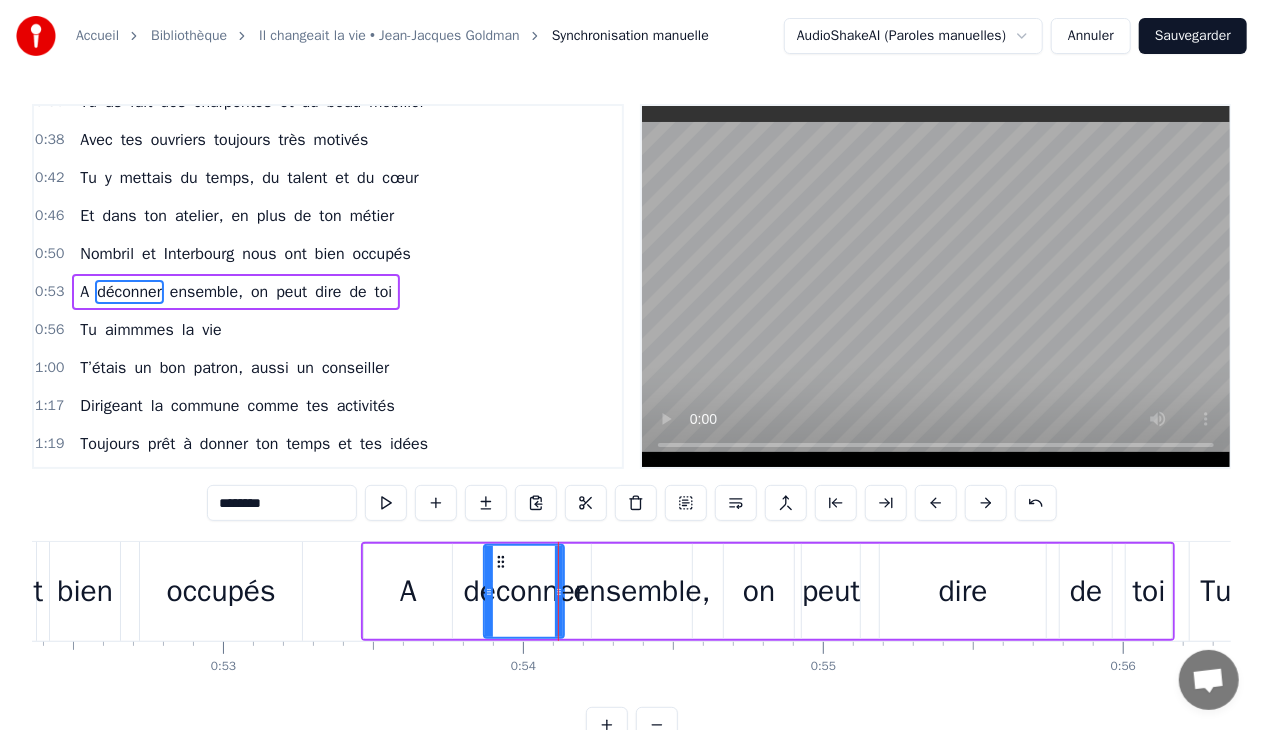 click on "A" at bounding box center (408, 591) 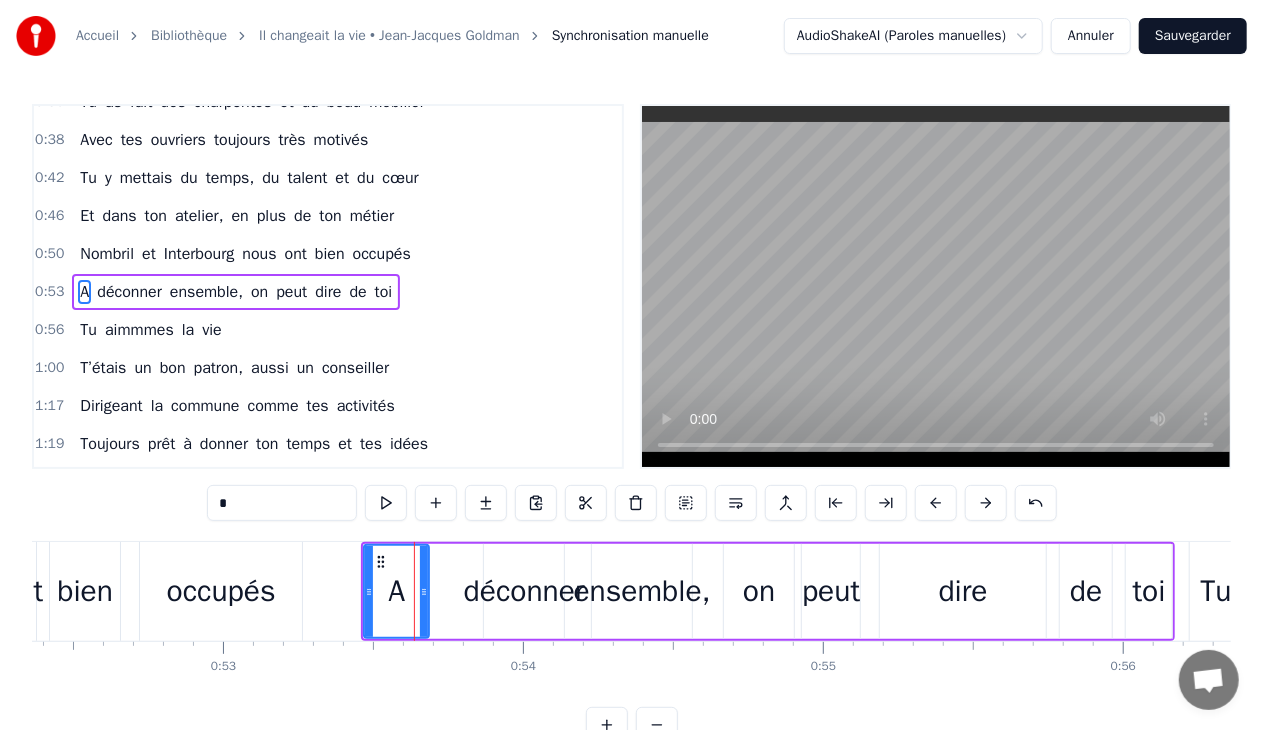 drag, startPoint x: 443, startPoint y: 588, endPoint x: 465, endPoint y: 598, distance: 24.166092 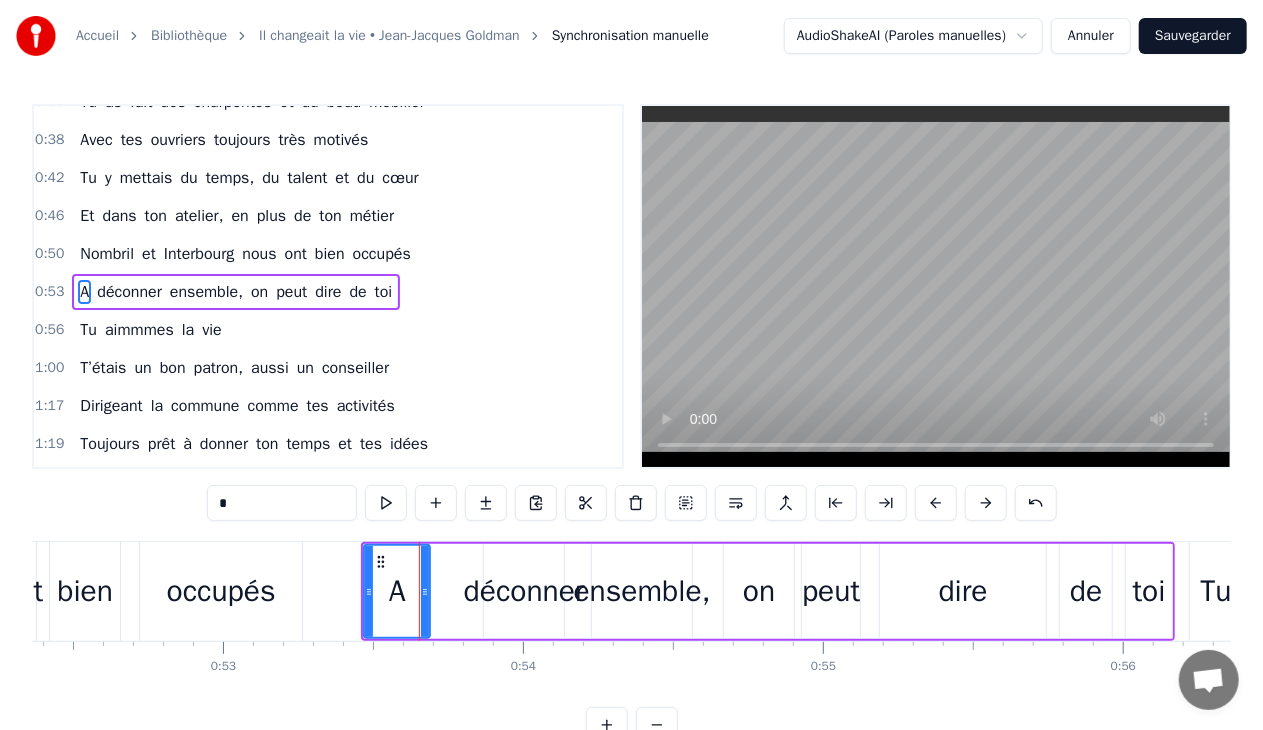 click on "déconner" at bounding box center [524, 591] 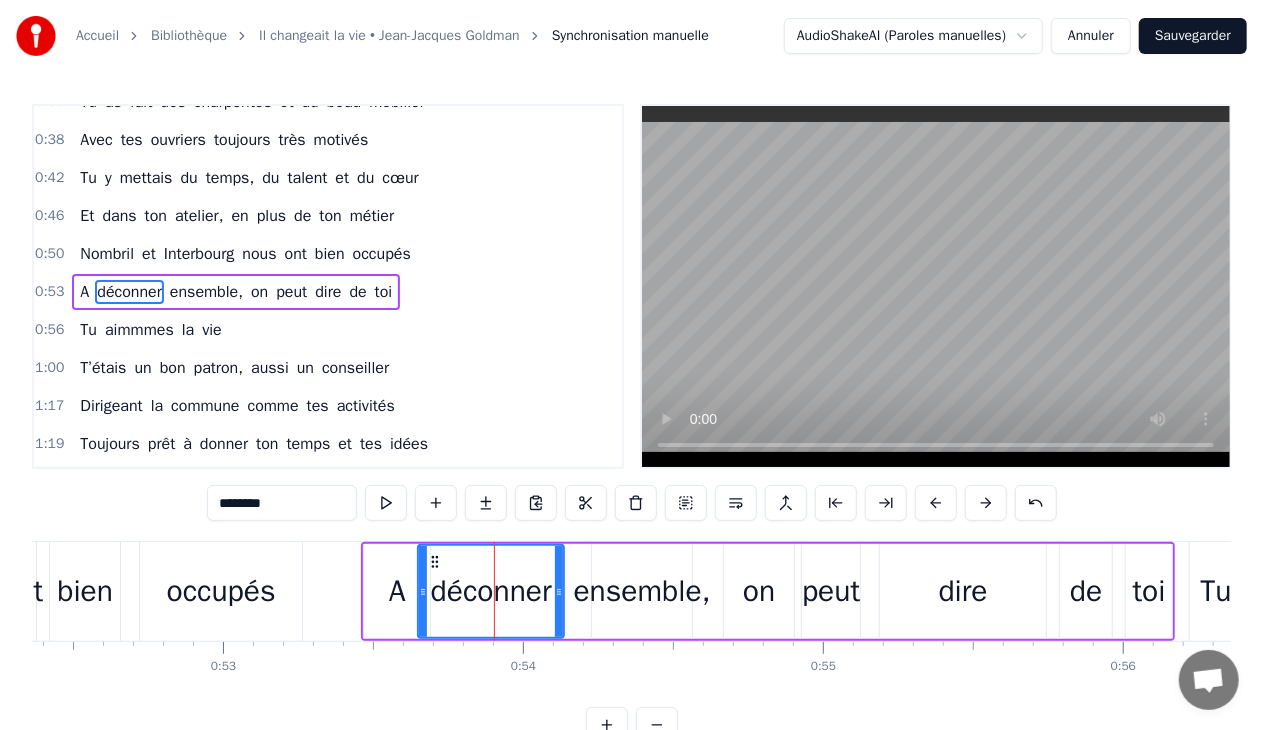 drag, startPoint x: 485, startPoint y: 591, endPoint x: 422, endPoint y: 593, distance: 63.03174 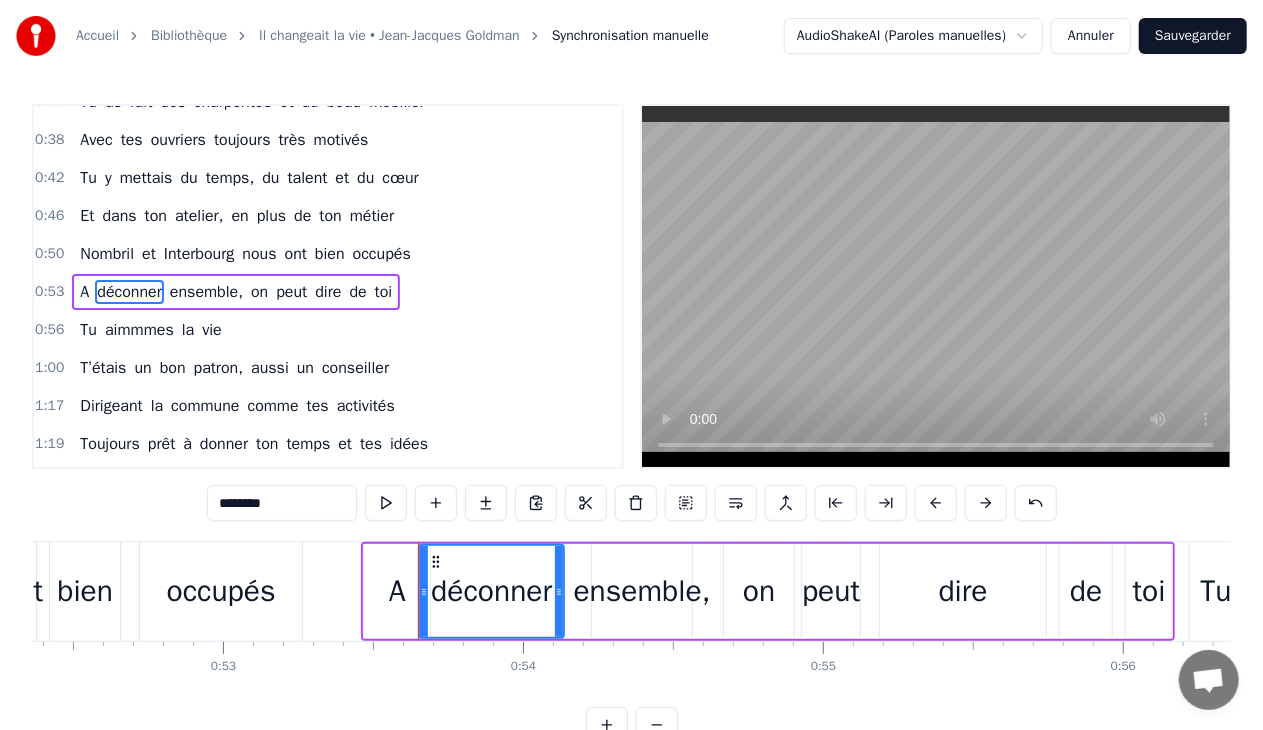 click on "ensemble," at bounding box center (642, 591) 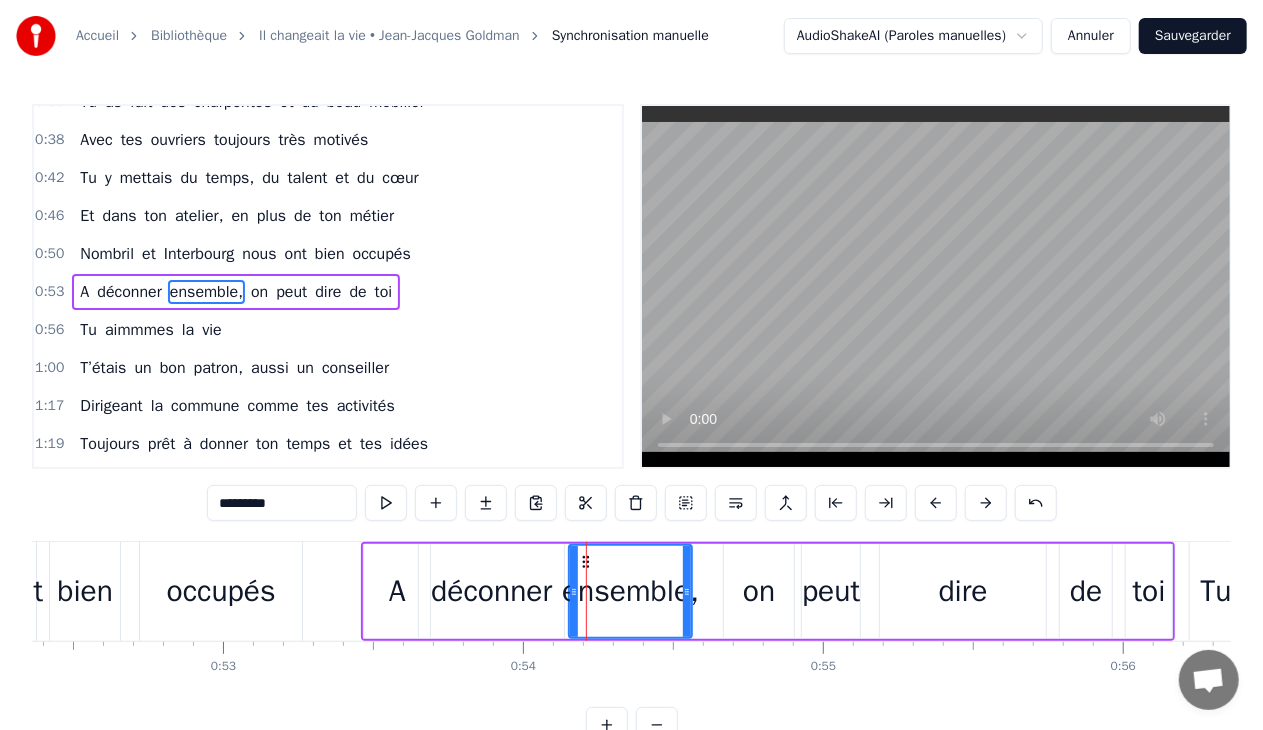 drag, startPoint x: 595, startPoint y: 590, endPoint x: 574, endPoint y: 596, distance: 21.84033 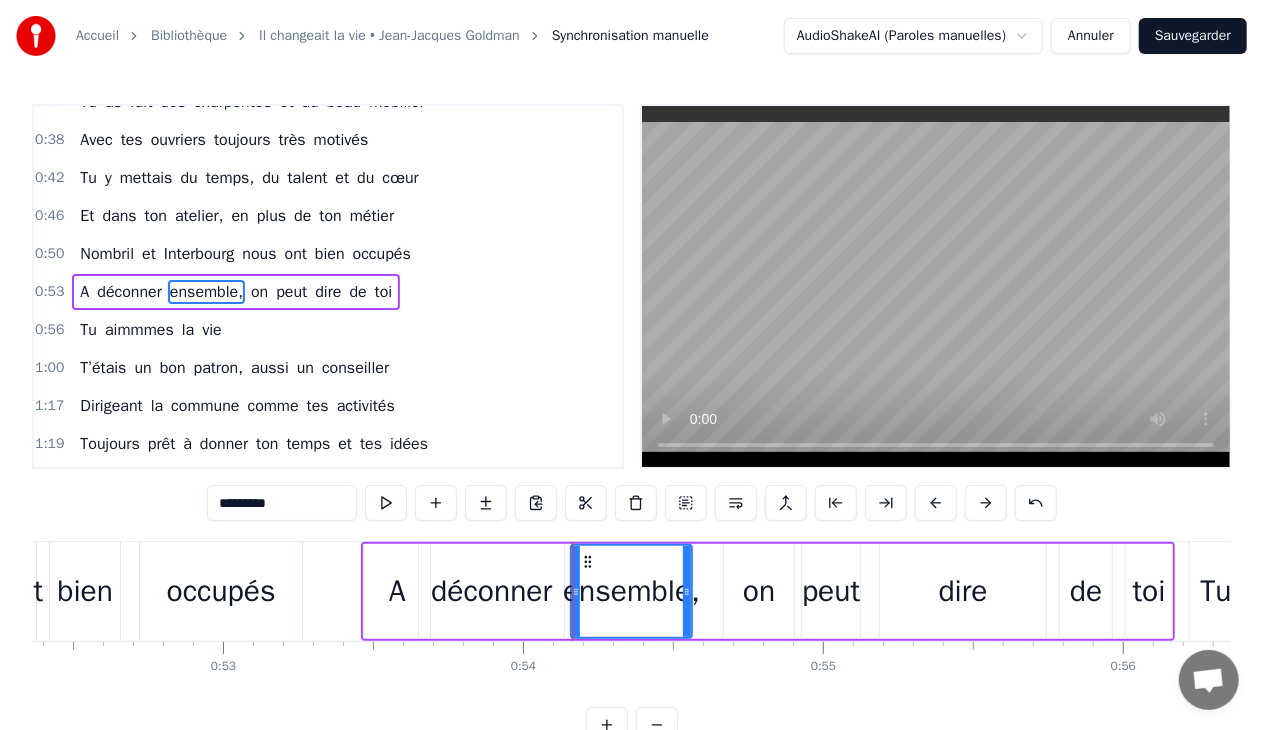 click on "on" at bounding box center [759, 591] 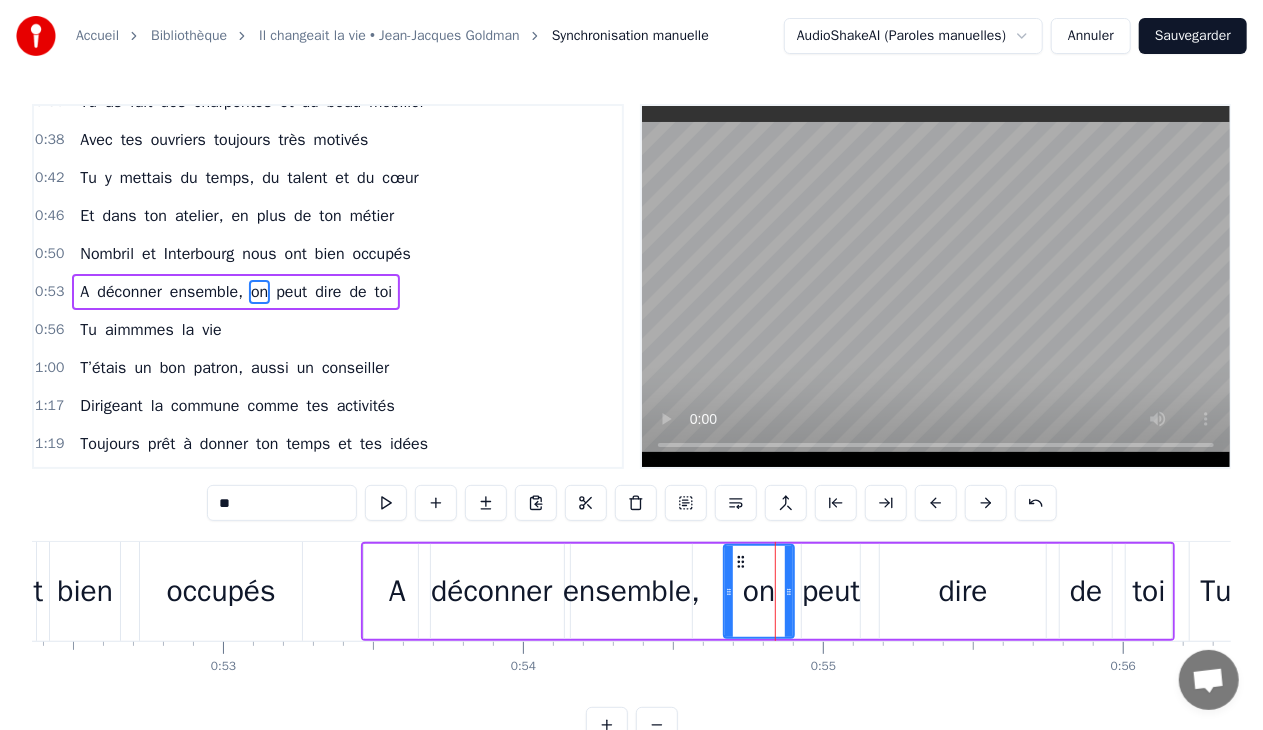 click on "de" at bounding box center (1086, 591) 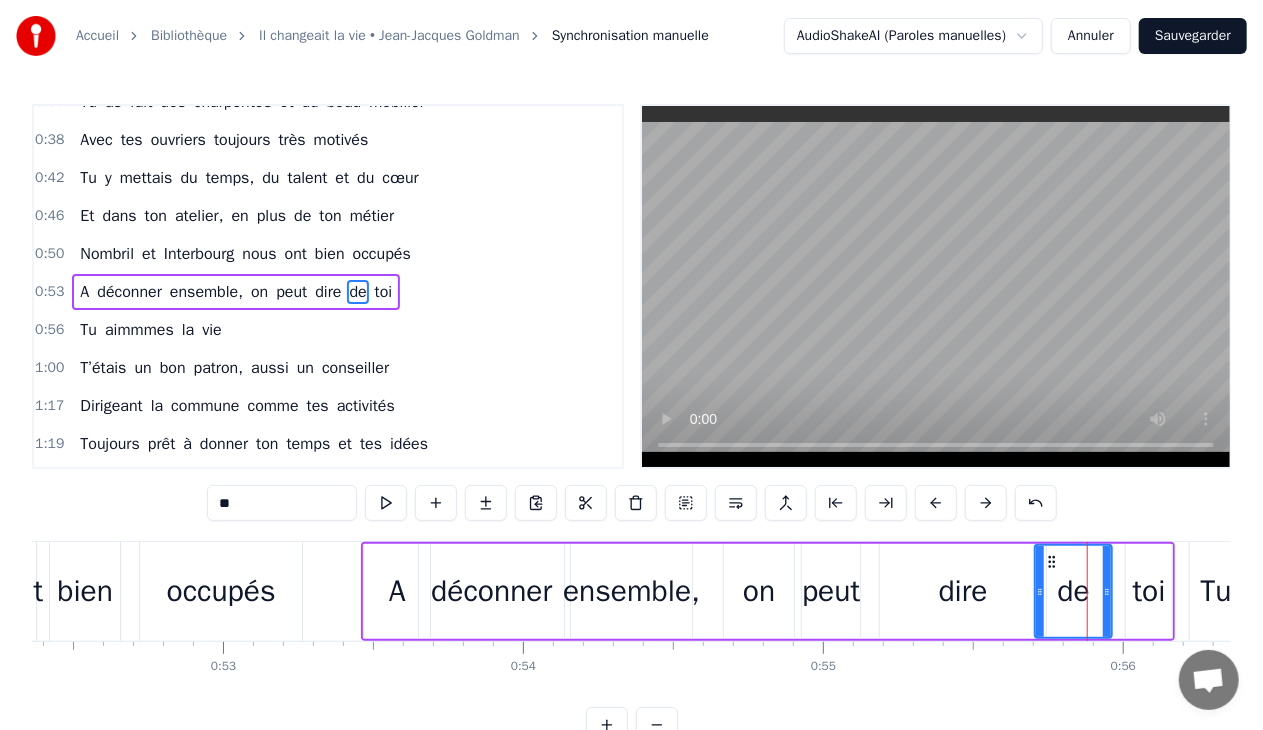 drag, startPoint x: 1063, startPoint y: 590, endPoint x: 1037, endPoint y: 596, distance: 26.683329 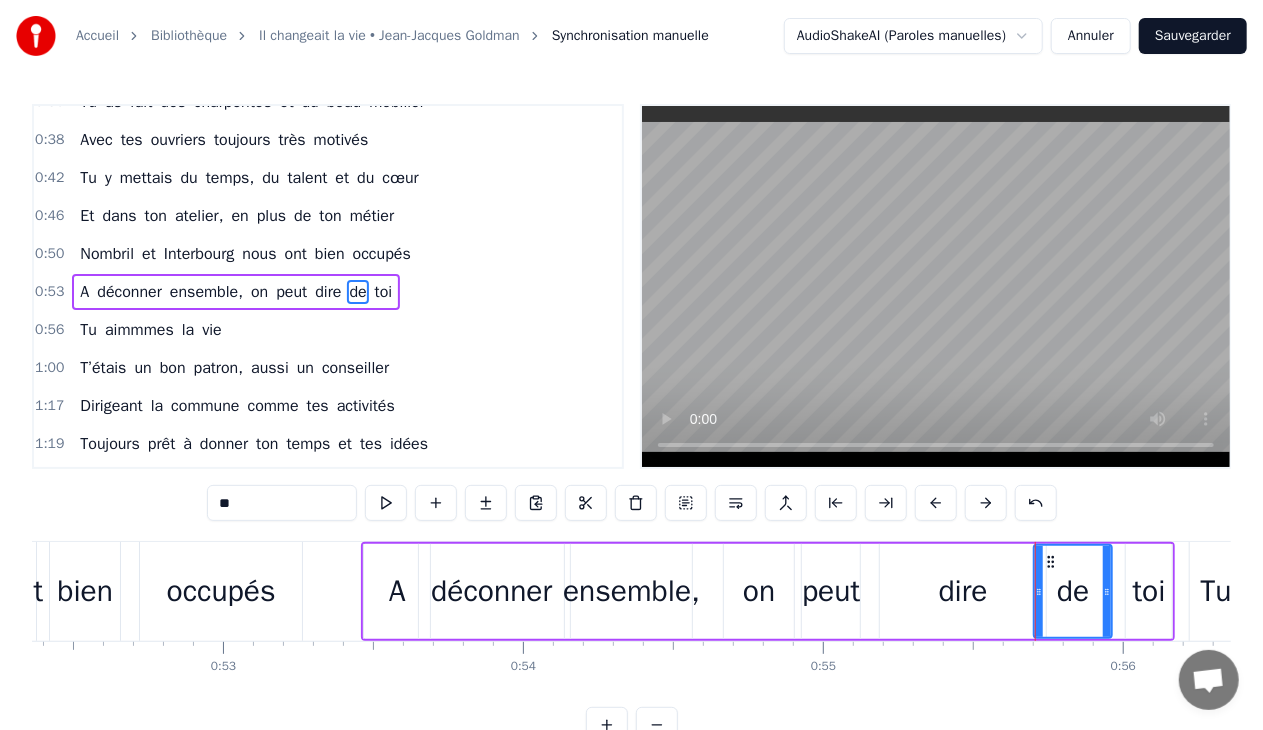 click on "toi" at bounding box center (1149, 591) 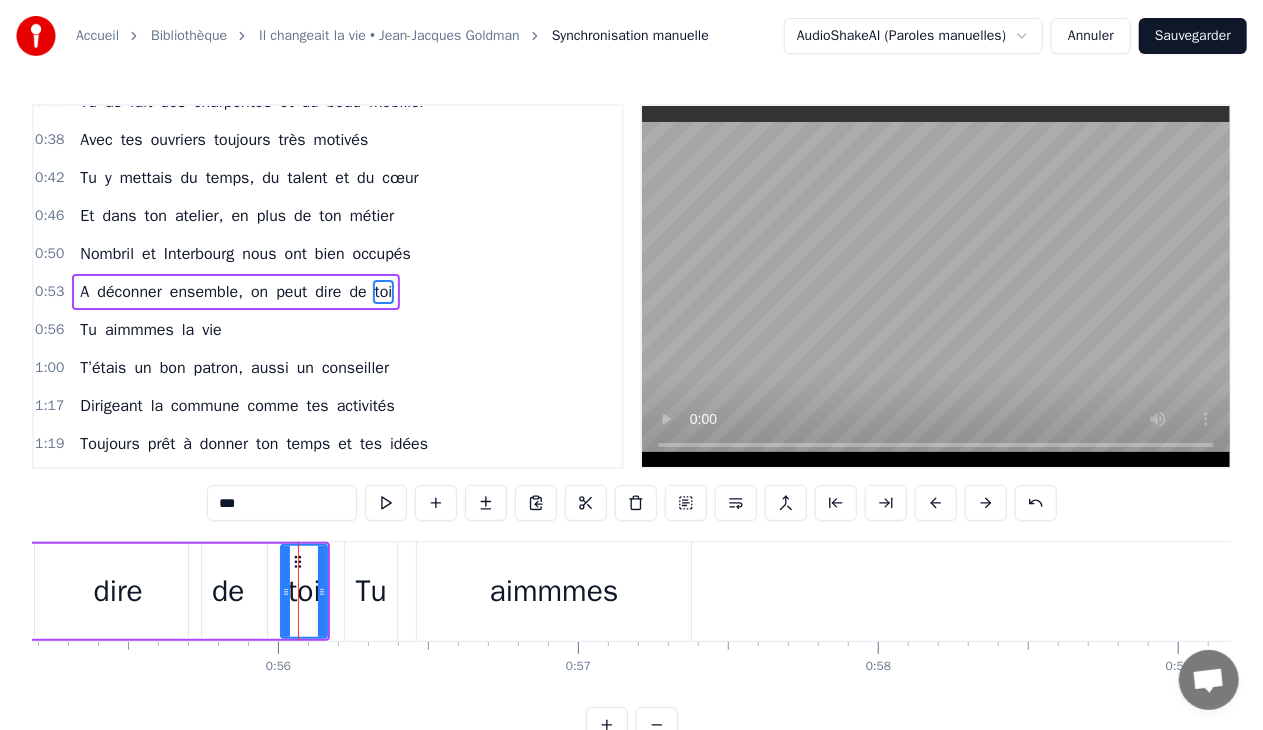 scroll, scrollTop: 0, scrollLeft: 16720, axis: horizontal 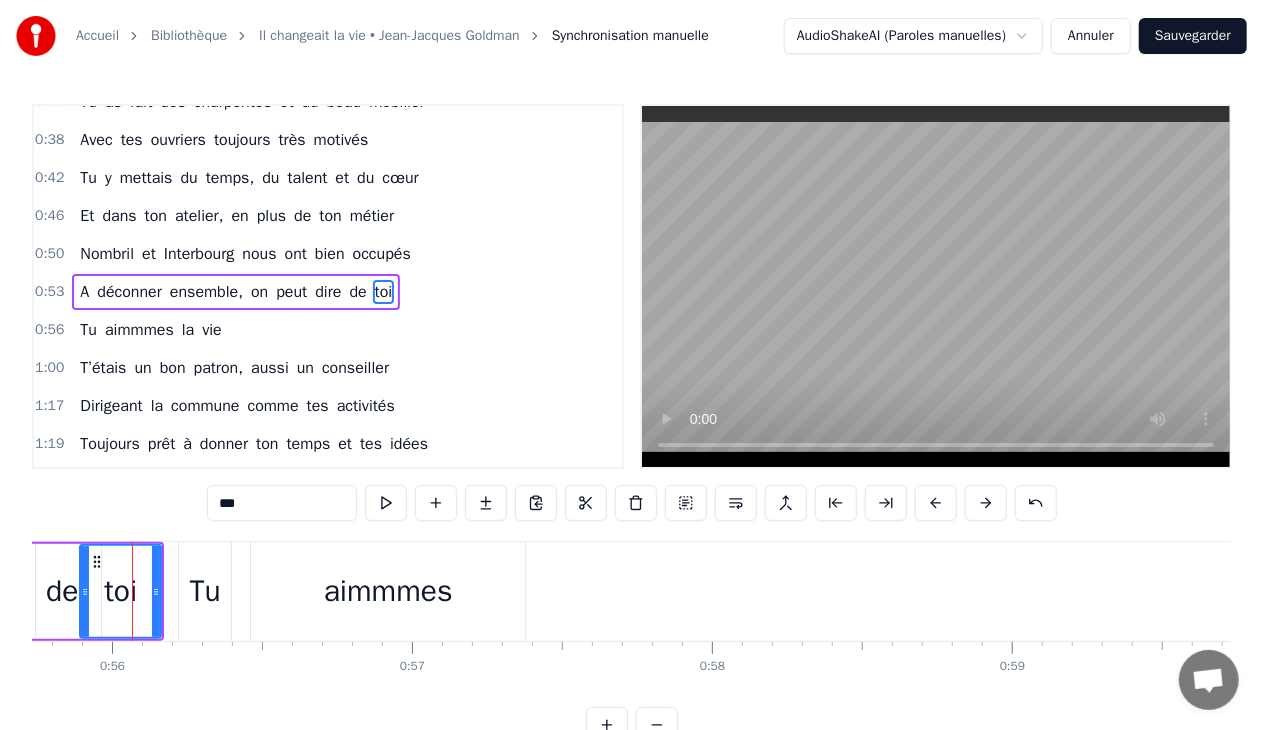 drag, startPoint x: 117, startPoint y: 588, endPoint x: 82, endPoint y: 591, distance: 35.128338 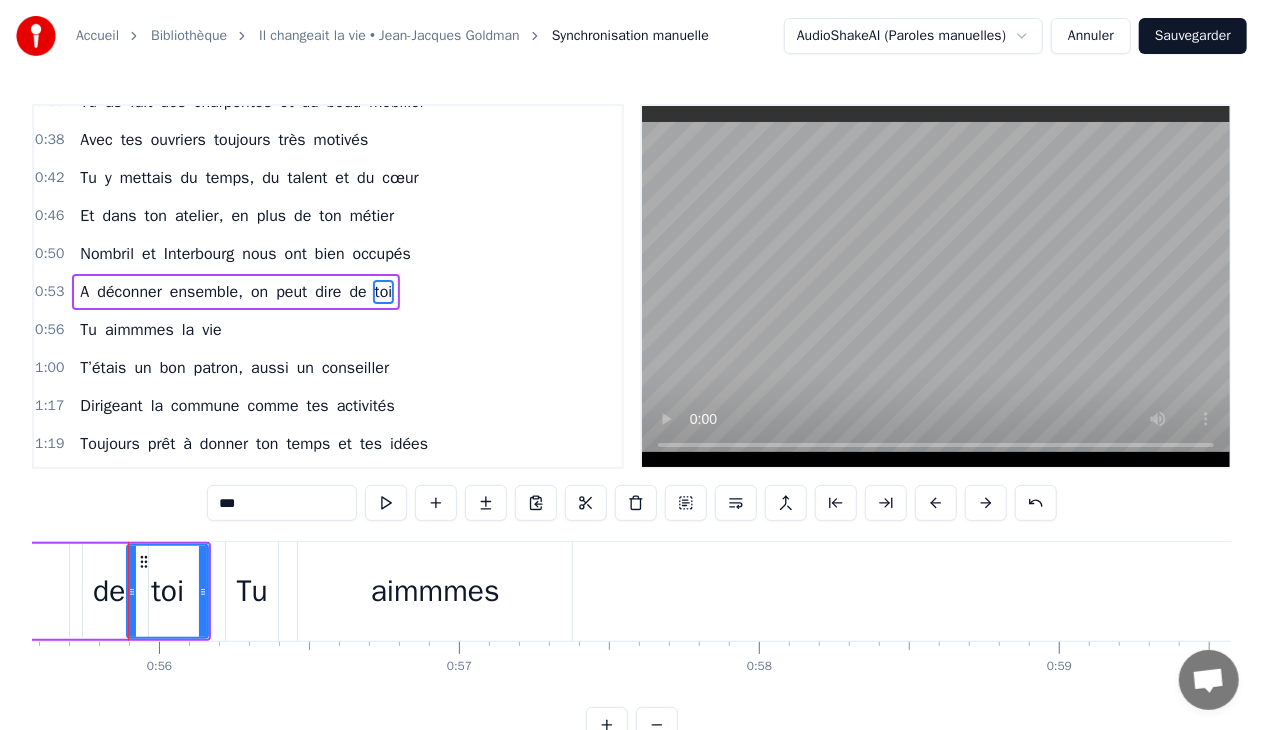 scroll, scrollTop: 0, scrollLeft: 16668, axis: horizontal 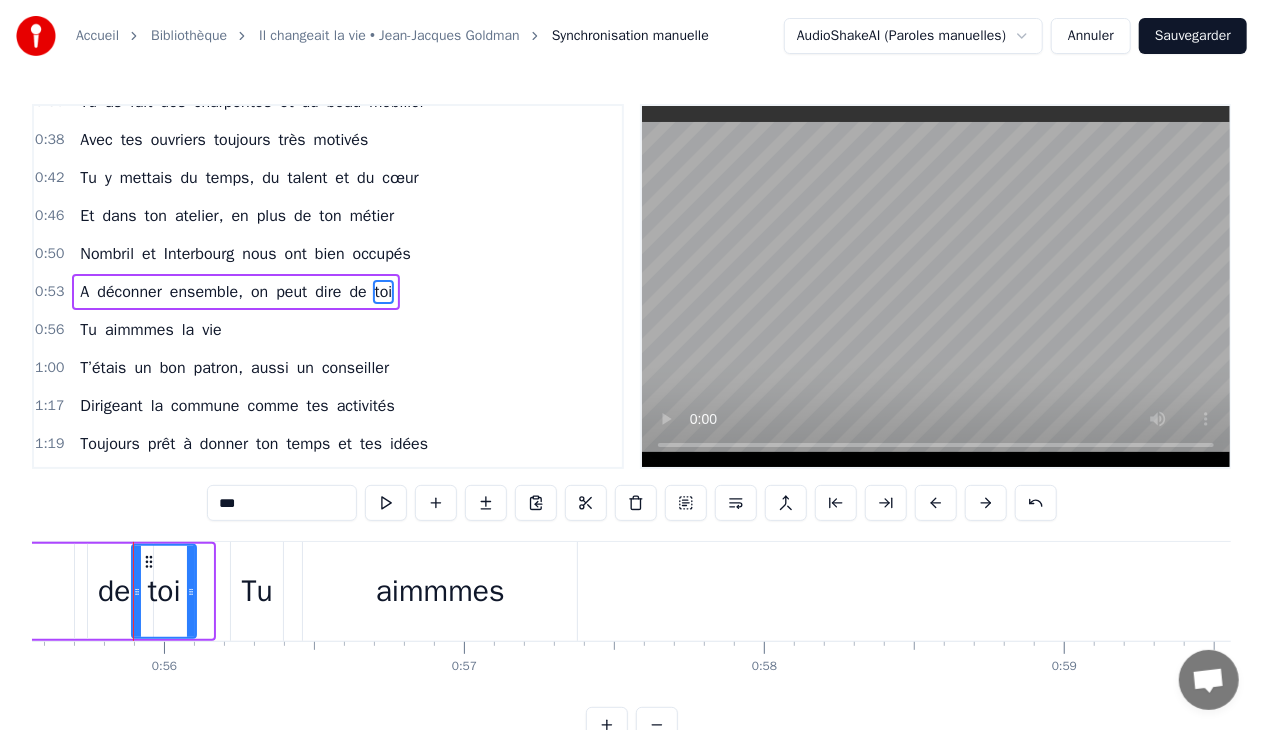 drag, startPoint x: 209, startPoint y: 592, endPoint x: 194, endPoint y: 593, distance: 15.033297 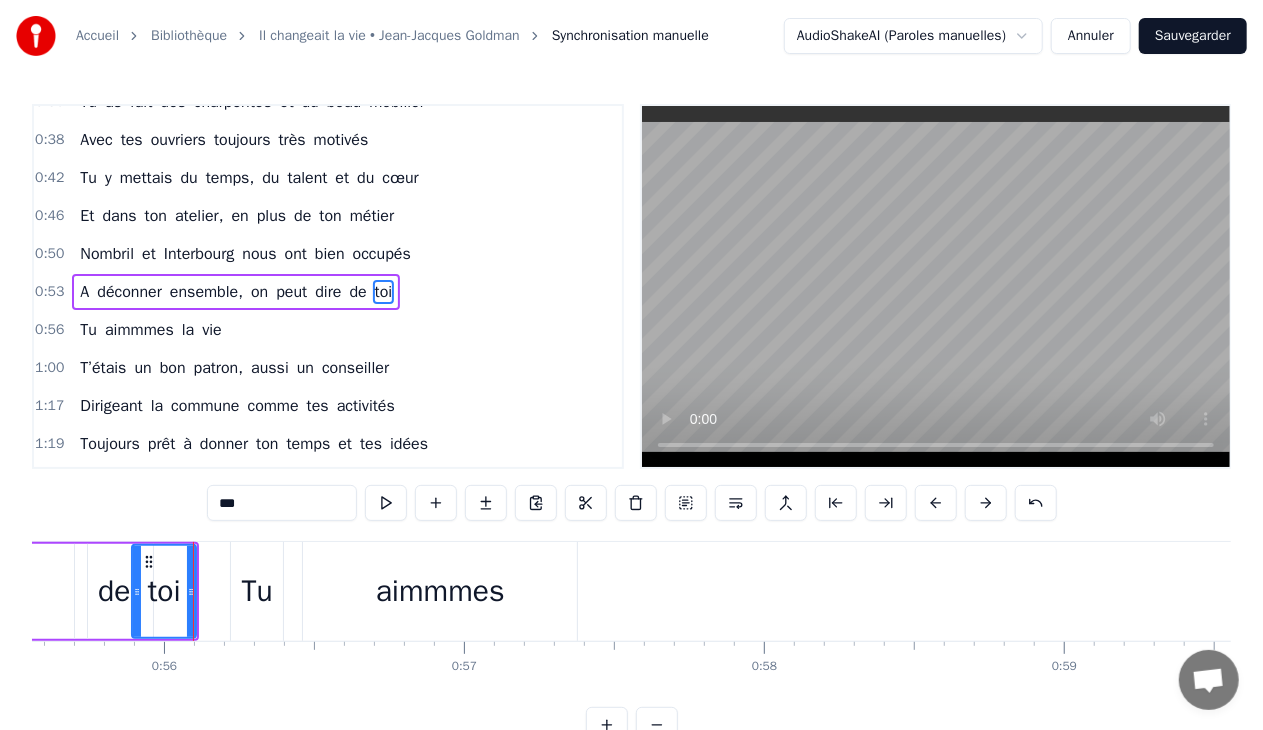 click on "Tu" at bounding box center (257, 591) 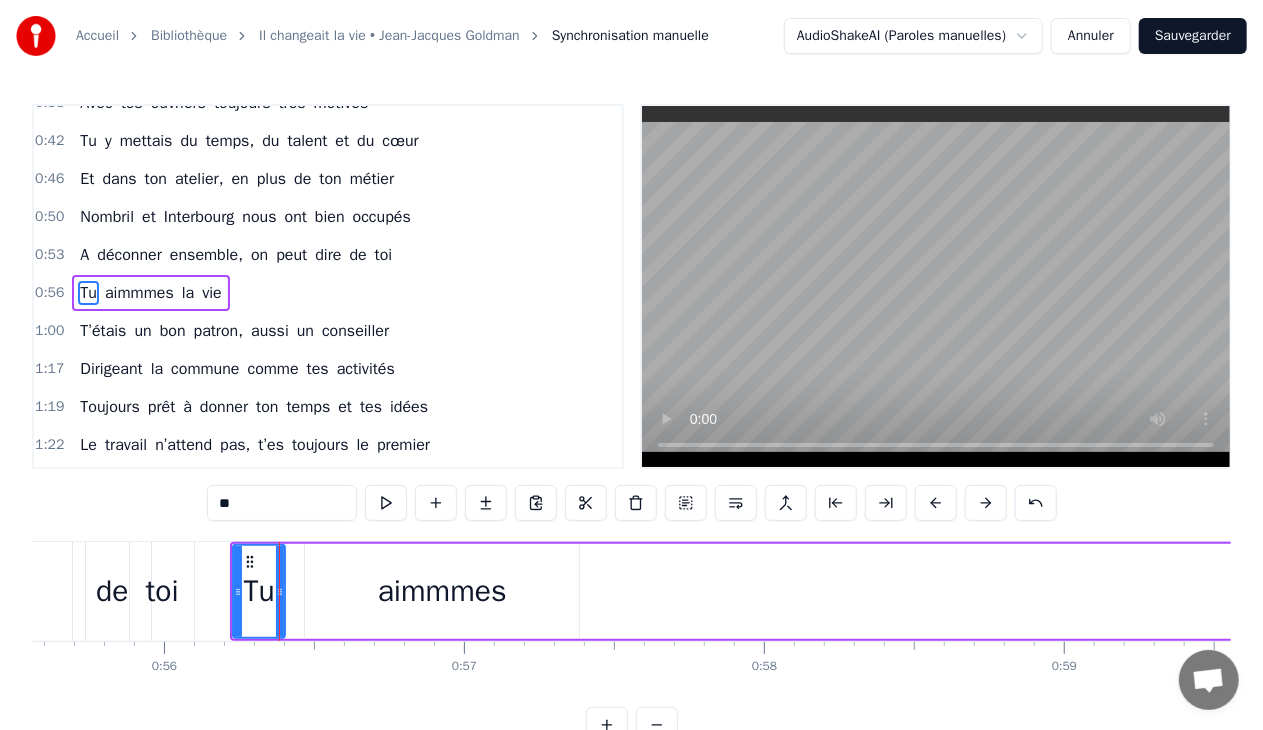 scroll, scrollTop: 136, scrollLeft: 0, axis: vertical 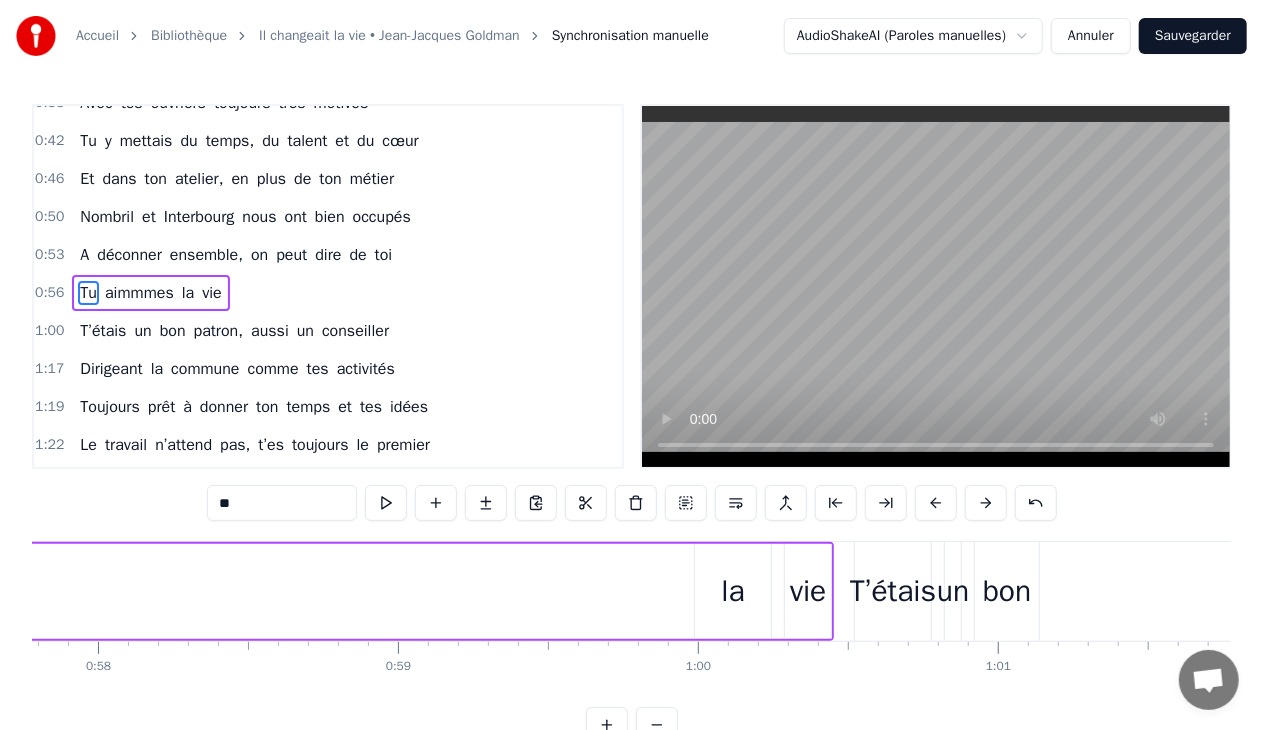 click on "Tu aimmmes la vie" at bounding box center (199, 591) 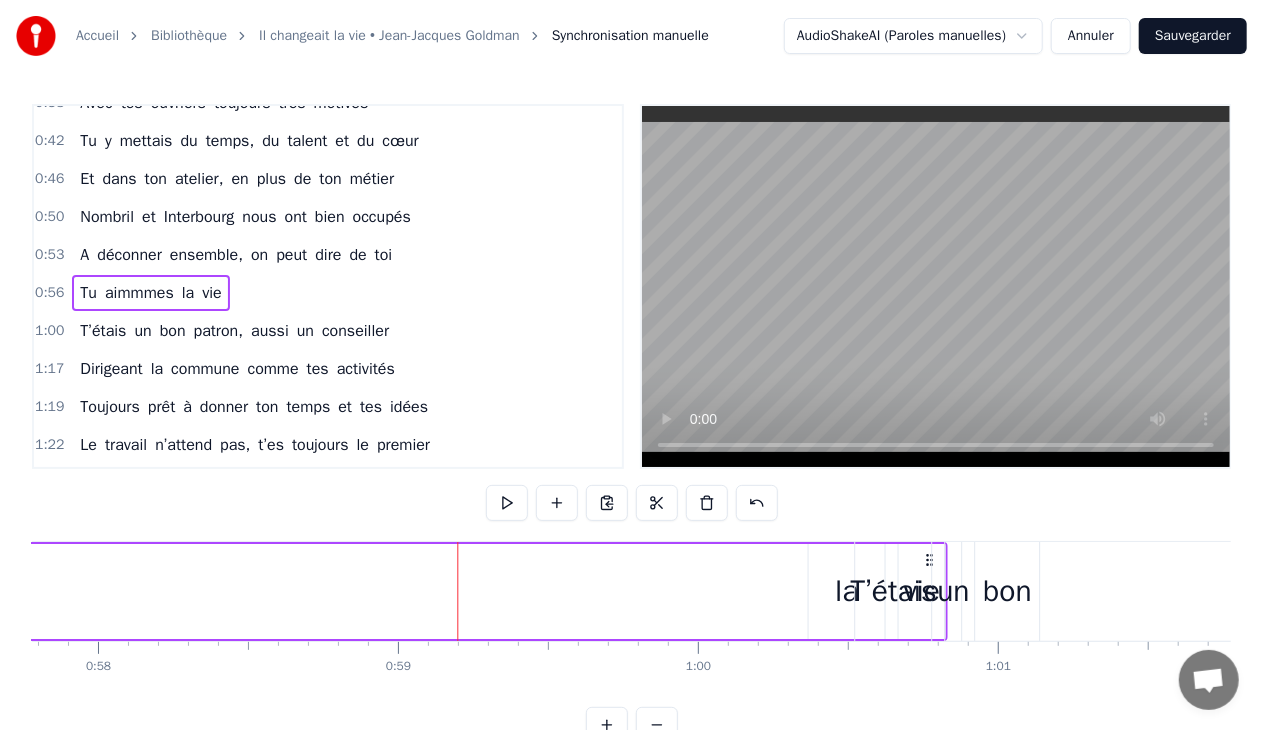 drag, startPoint x: 814, startPoint y: 554, endPoint x: 928, endPoint y: 557, distance: 114.03947 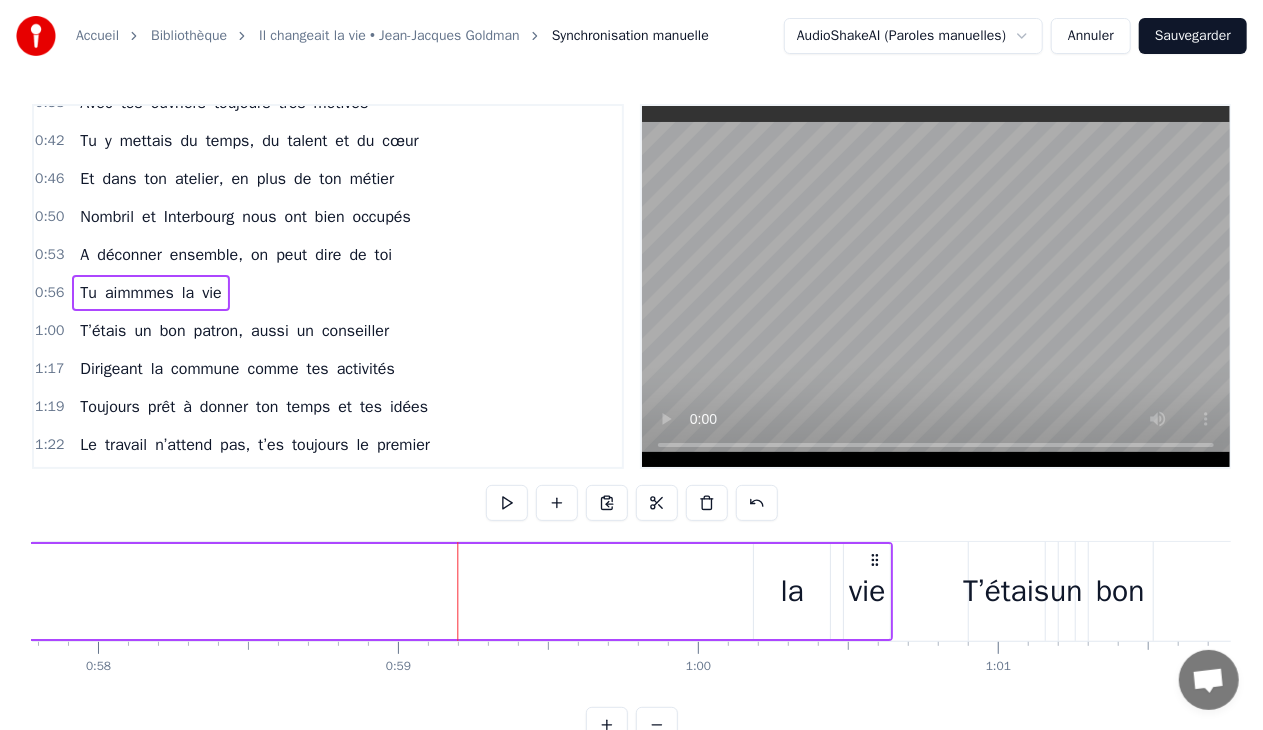 drag, startPoint x: 816, startPoint y: 556, endPoint x: 892, endPoint y: 554, distance: 76.02631 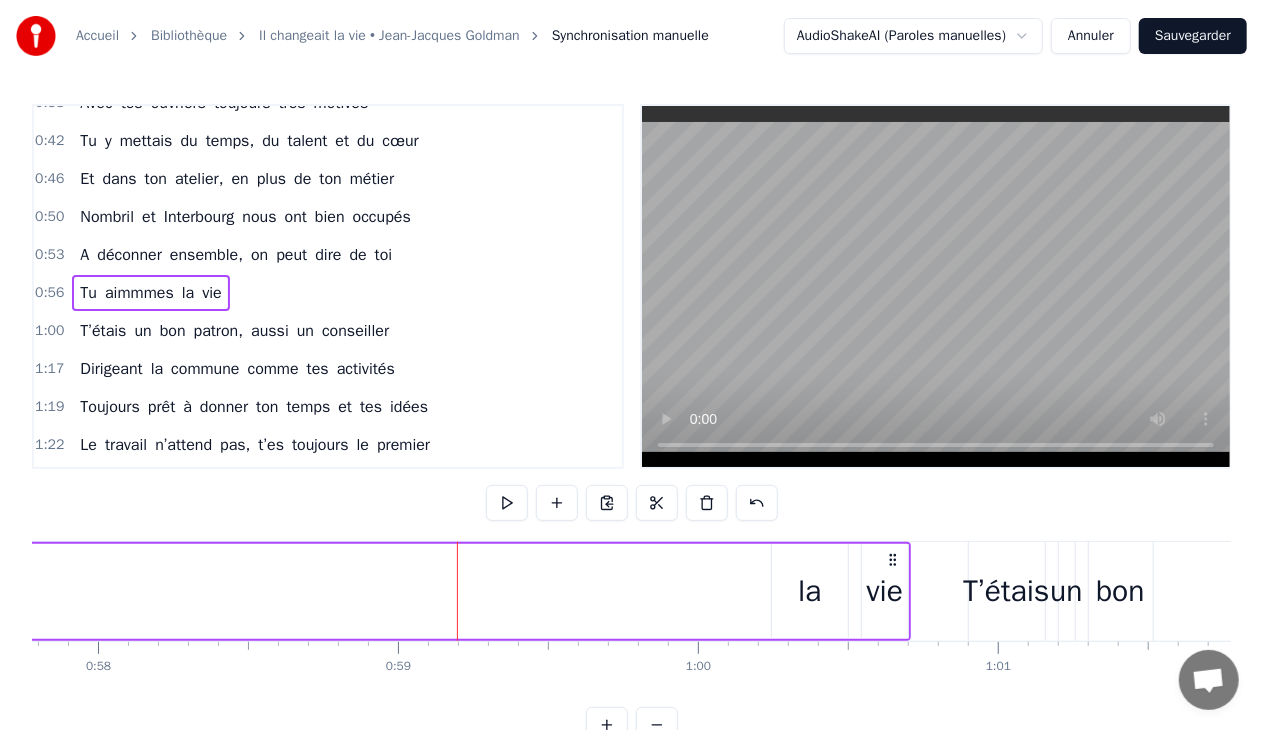 click on "Tu aimmmes la vie" at bounding box center (276, 591) 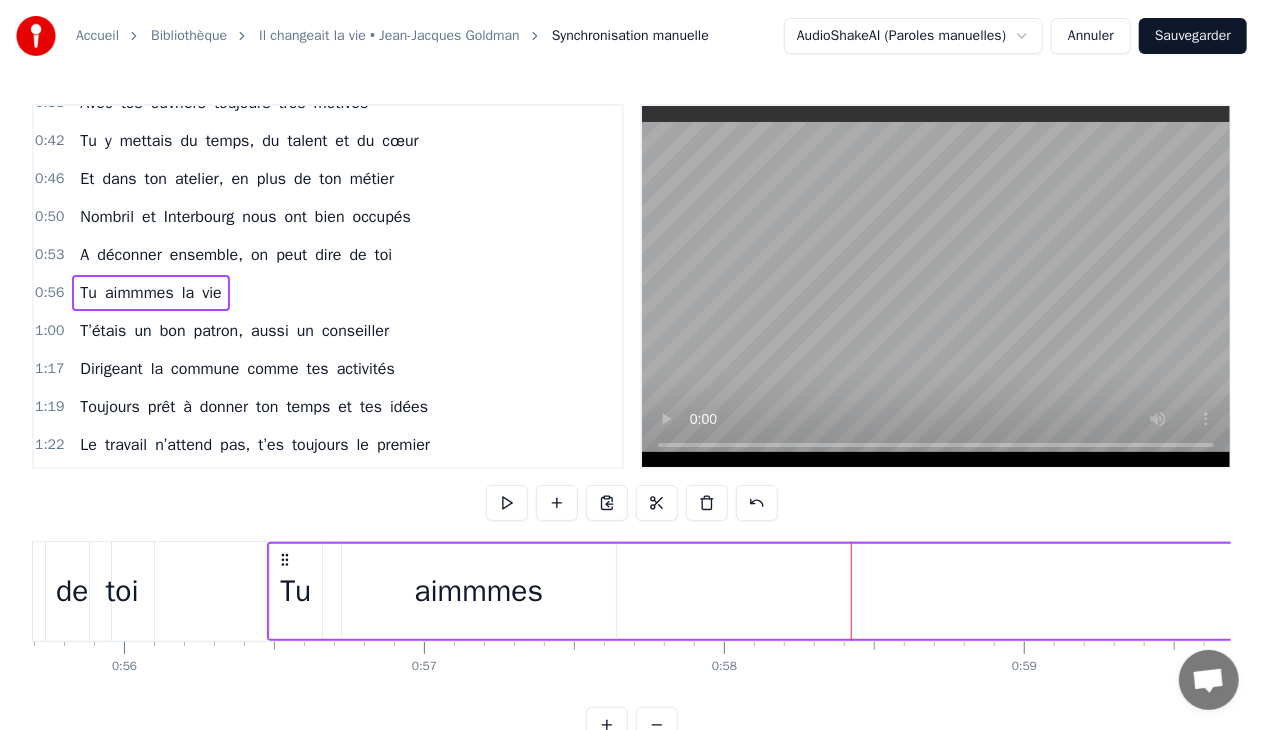 scroll, scrollTop: 0, scrollLeft: 16642, axis: horizontal 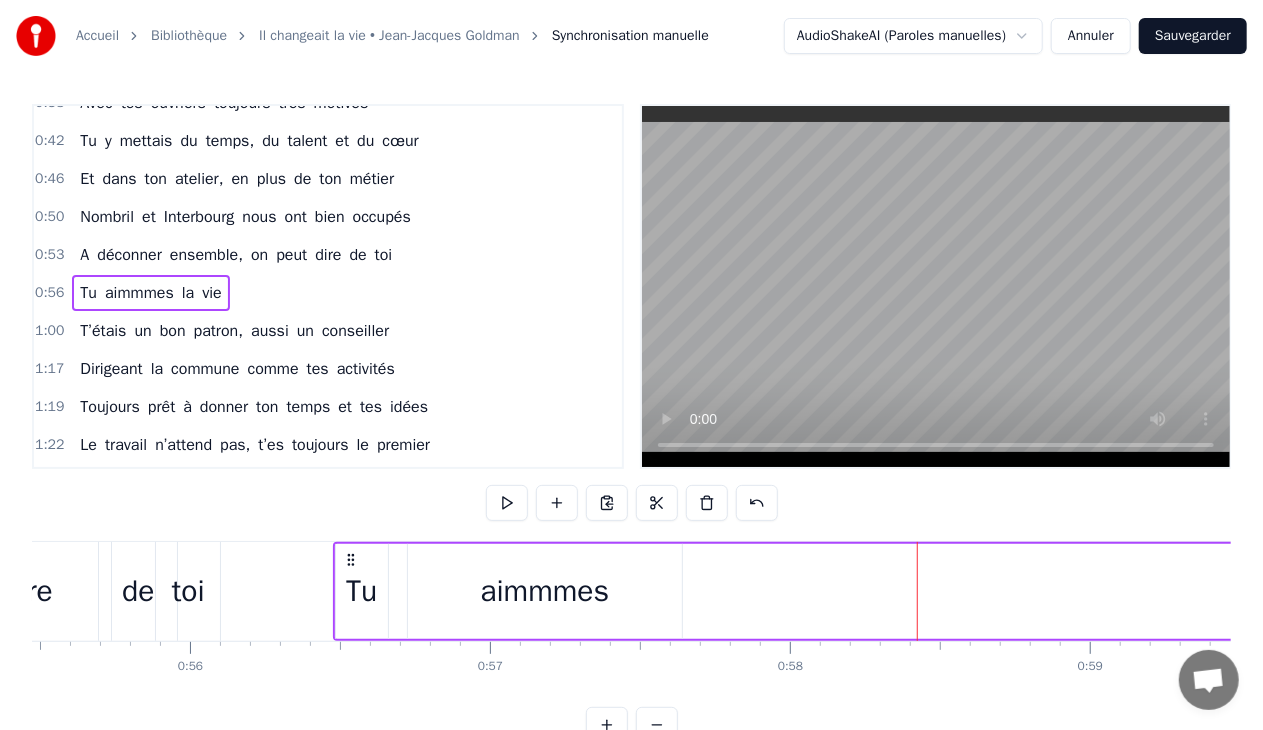 click on "Tu" at bounding box center [361, 591] 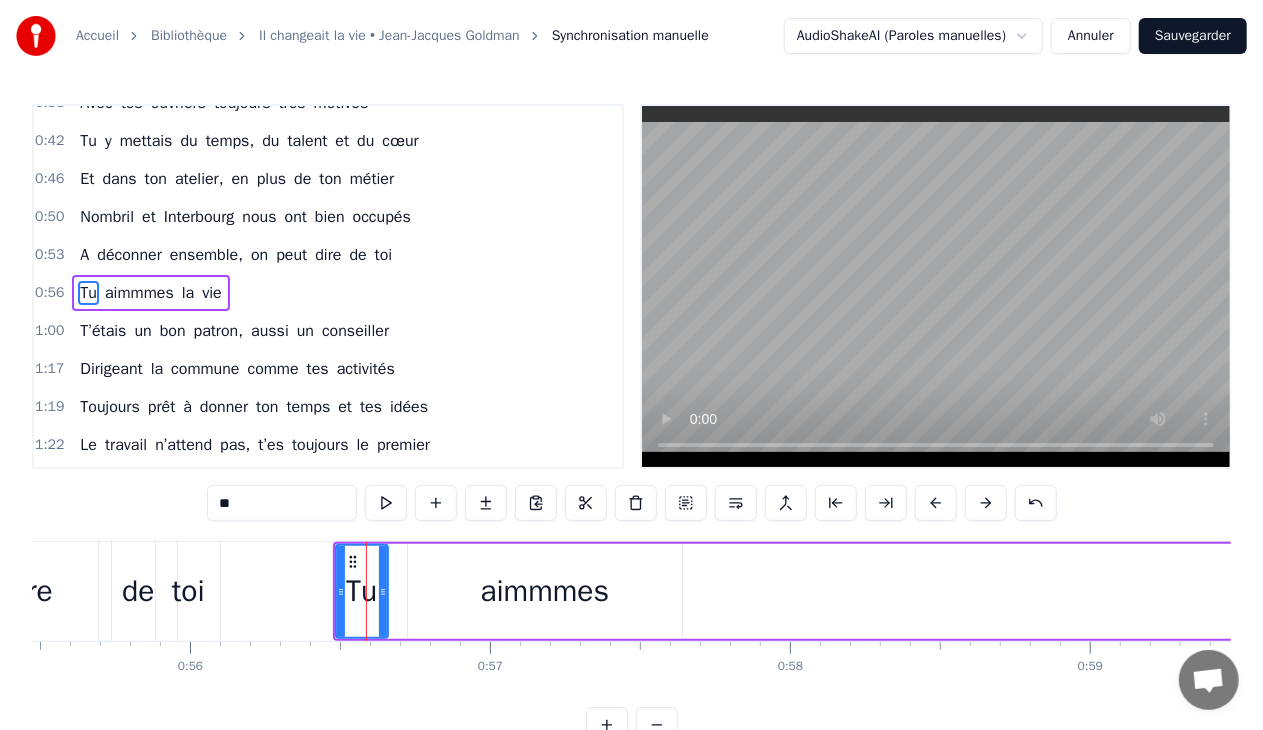 click on "de" at bounding box center (138, 591) 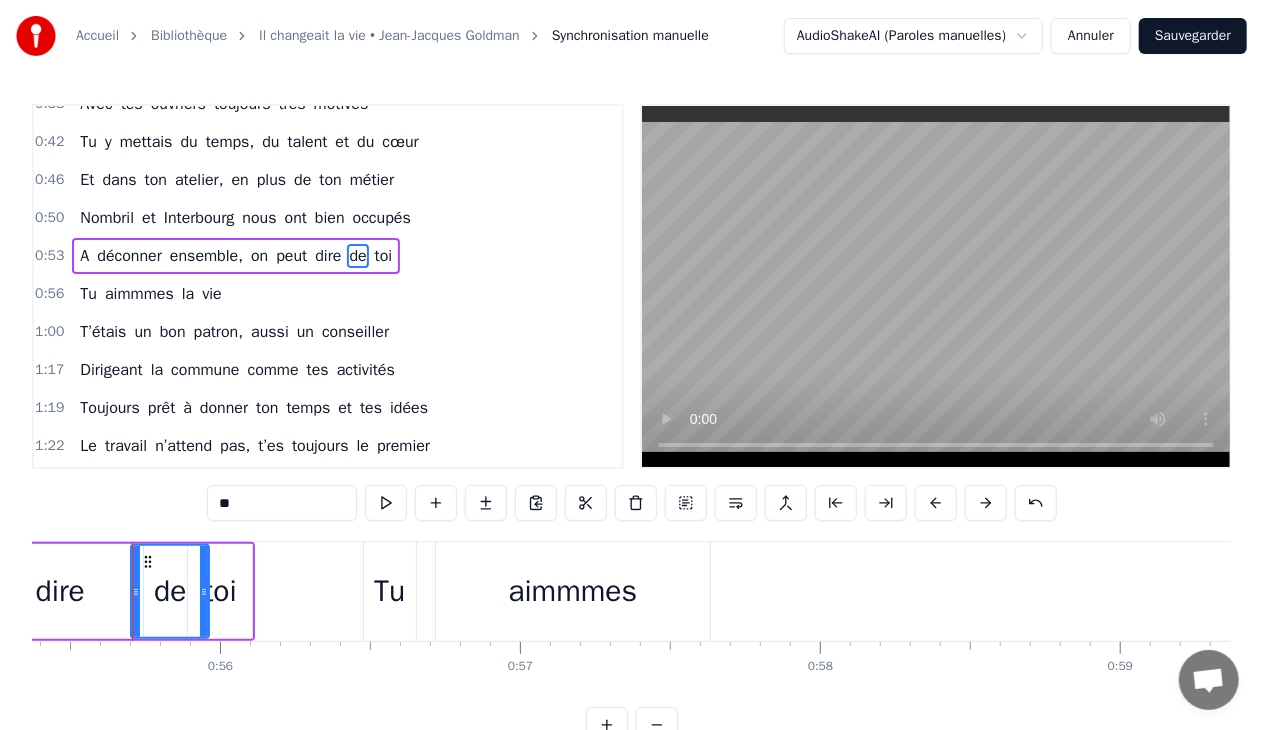 scroll, scrollTop: 0, scrollLeft: 16612, axis: horizontal 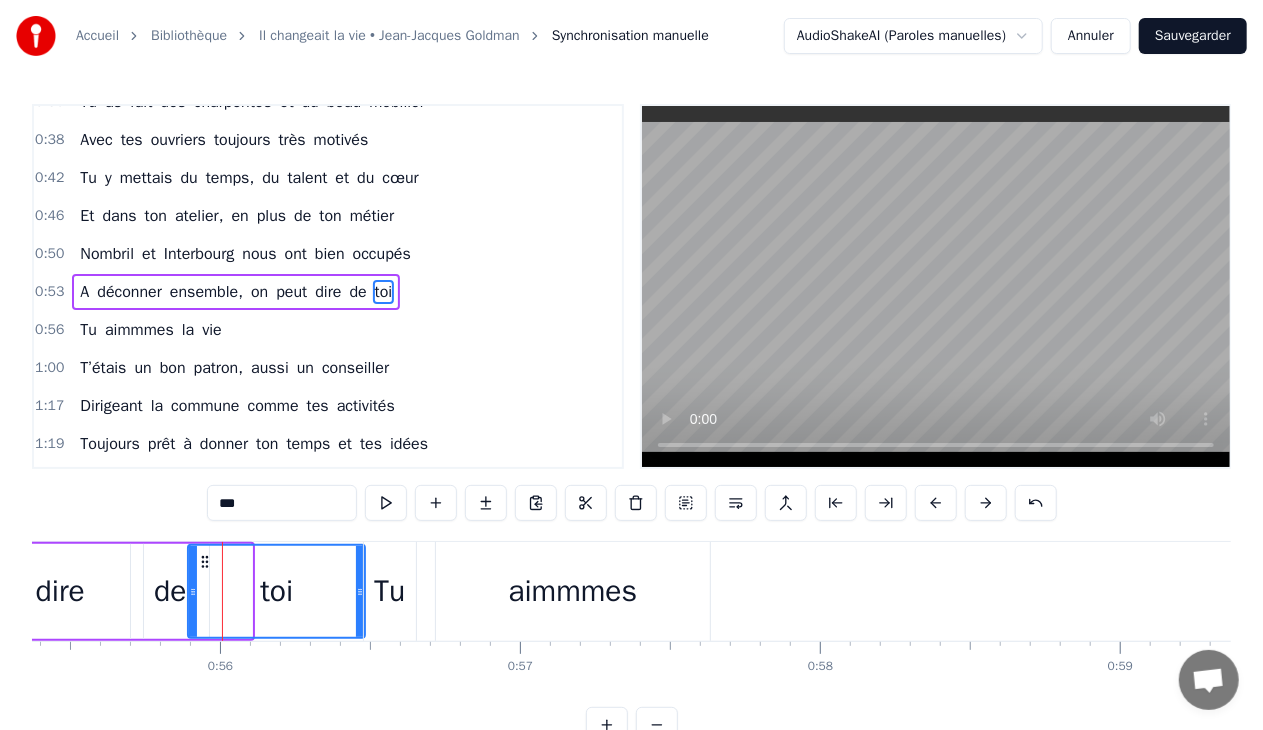 drag, startPoint x: 244, startPoint y: 586, endPoint x: 357, endPoint y: 598, distance: 113.63538 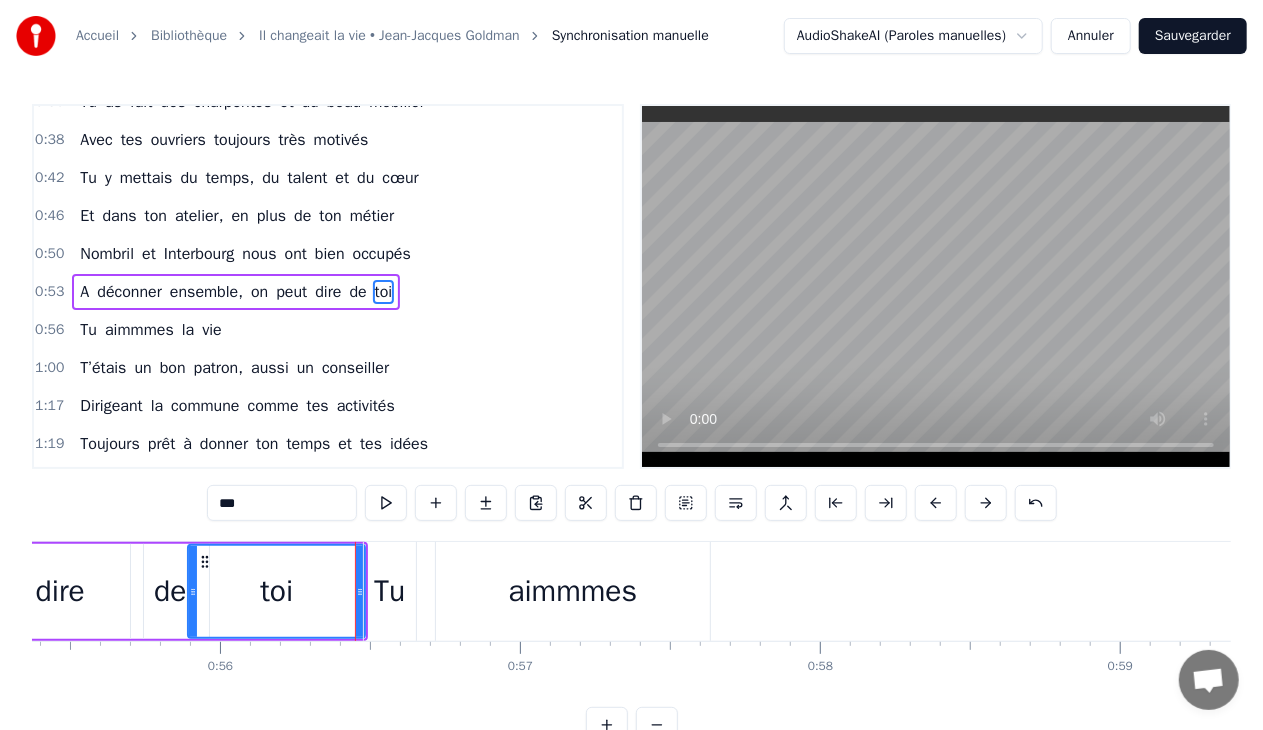 click on "aimmmes" at bounding box center (573, 591) 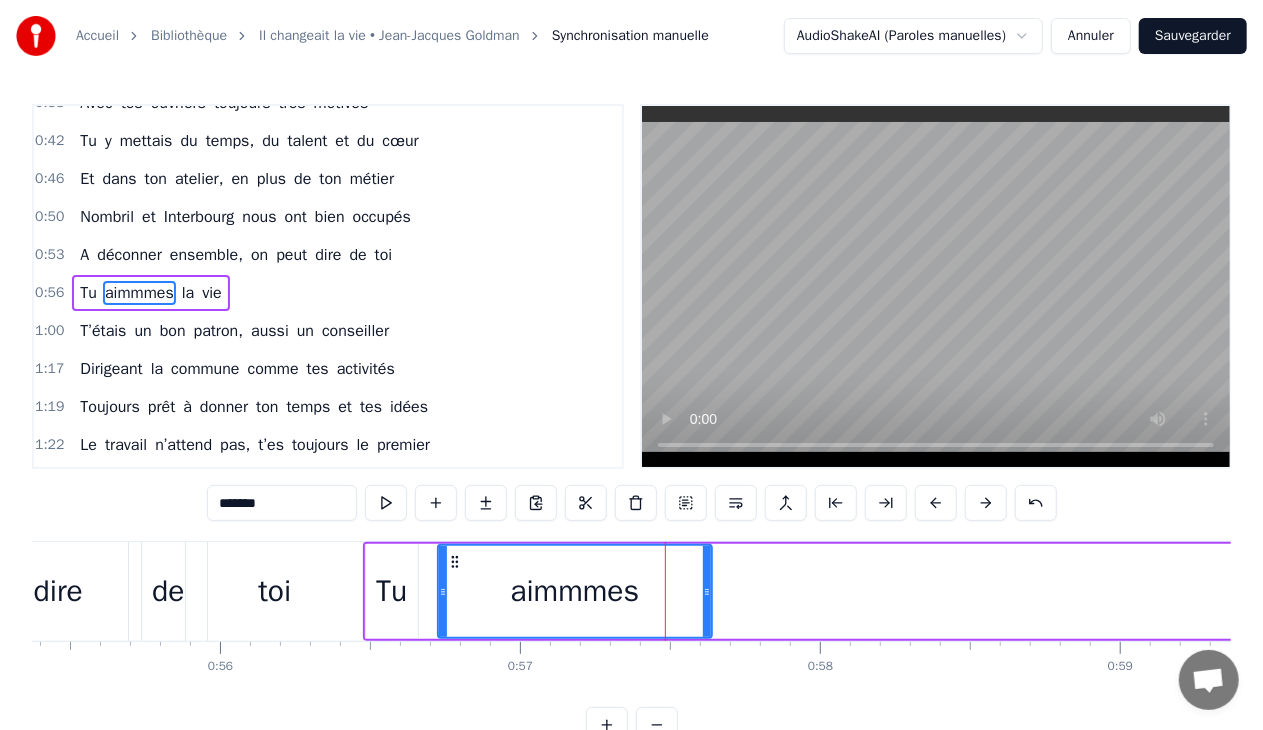 scroll, scrollTop: 136, scrollLeft: 0, axis: vertical 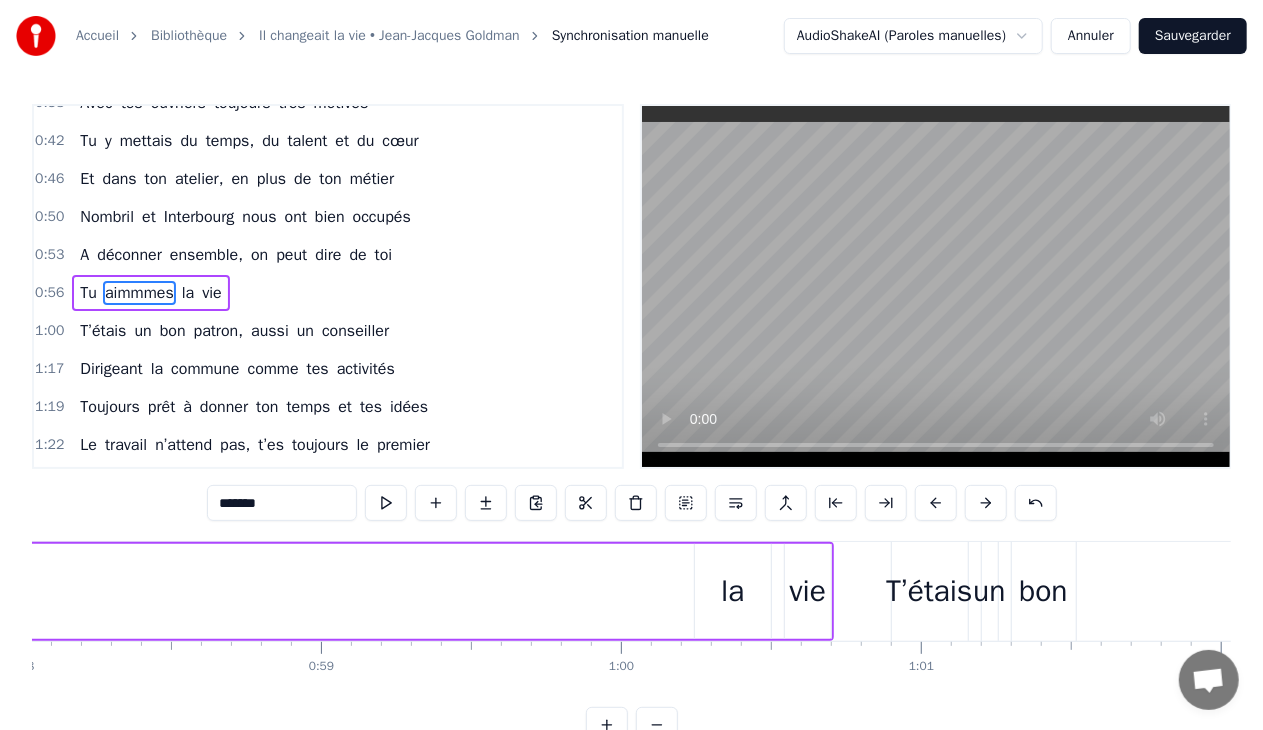 click on "Tu aimmmes la vie" at bounding box center (199, 591) 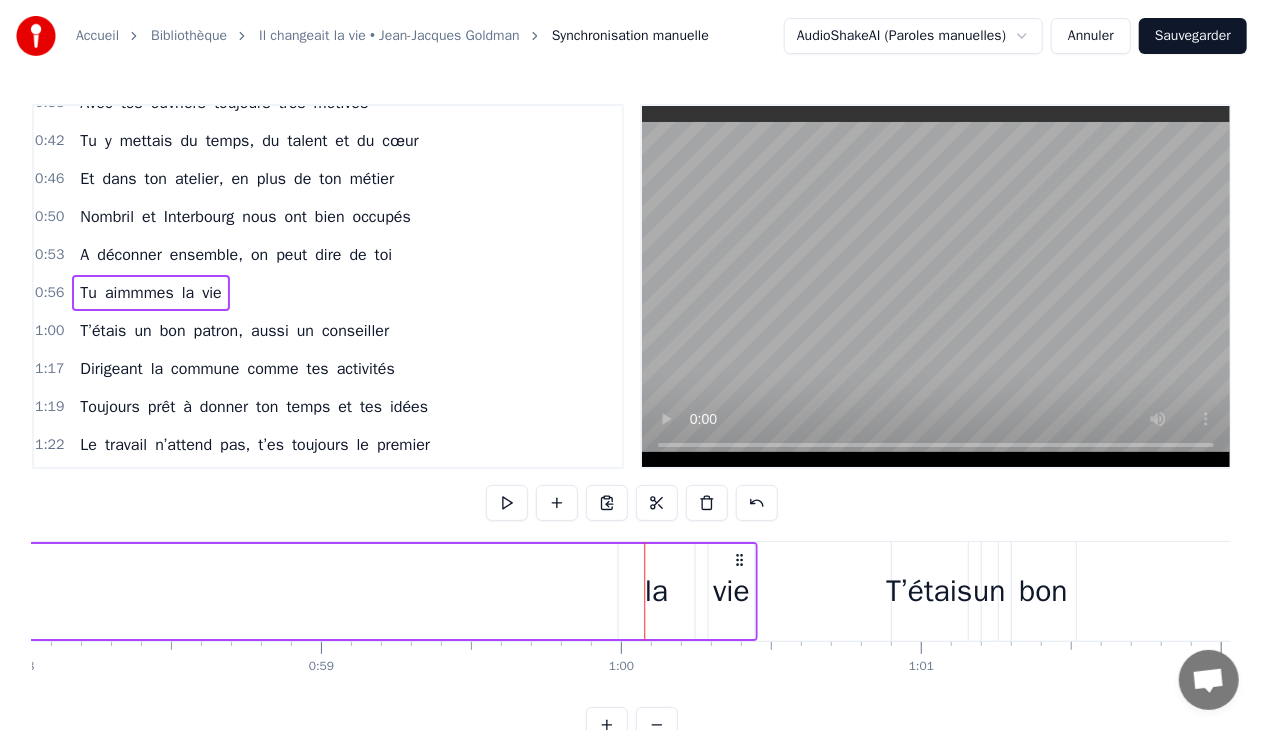 drag, startPoint x: 817, startPoint y: 556, endPoint x: 740, endPoint y: 582, distance: 81.27115 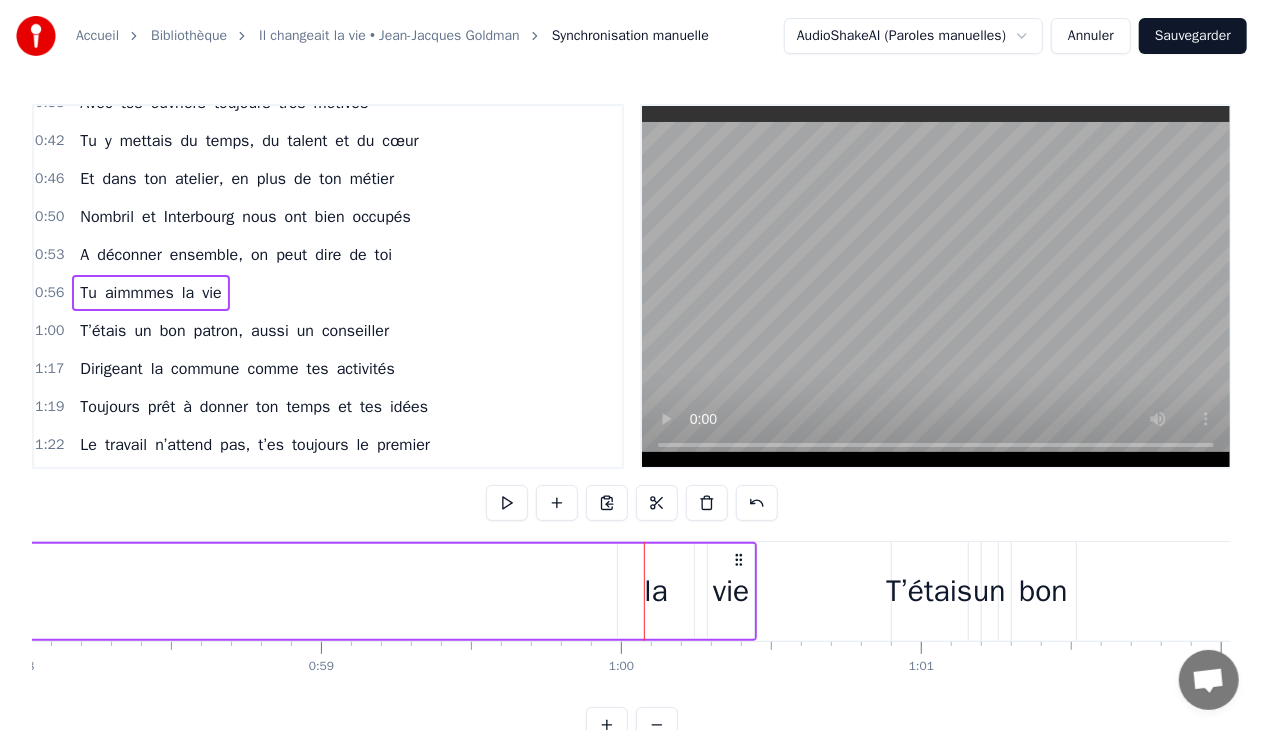 click on "Tu aimmmes la vie" at bounding box center [122, 591] 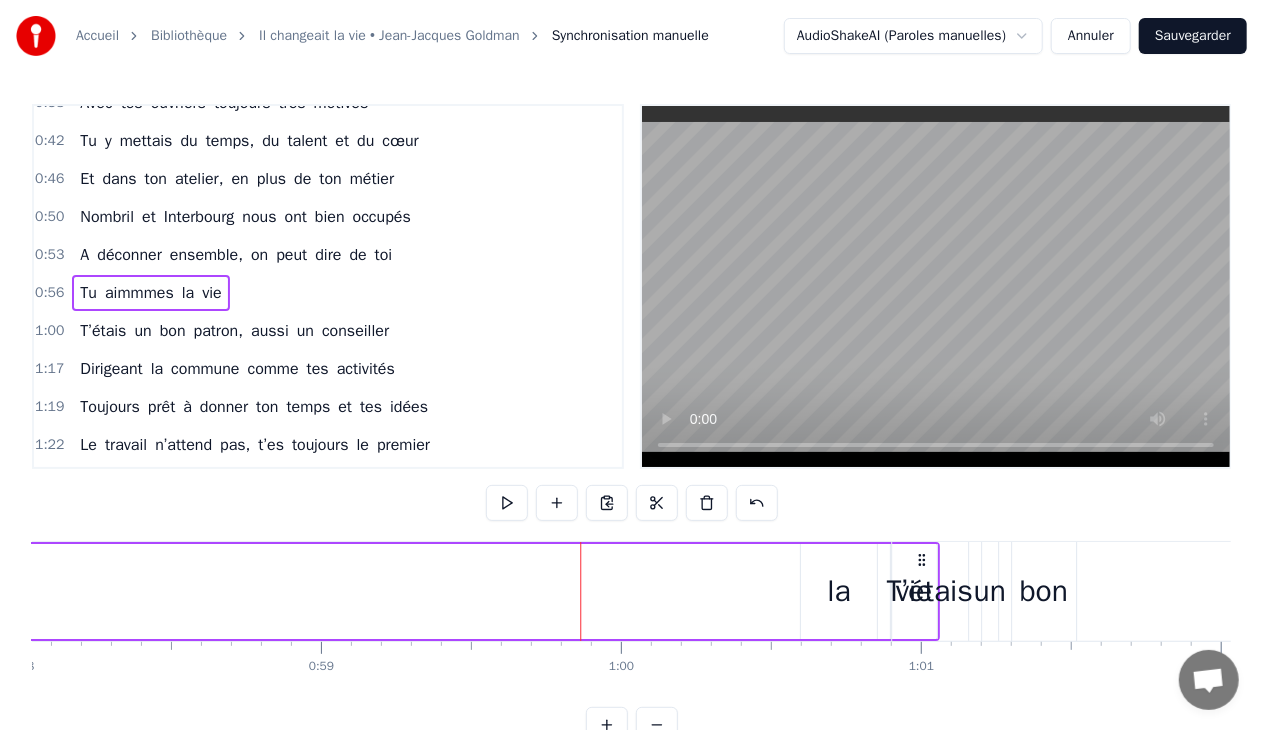 drag, startPoint x: 736, startPoint y: 557, endPoint x: 918, endPoint y: 569, distance: 182.39517 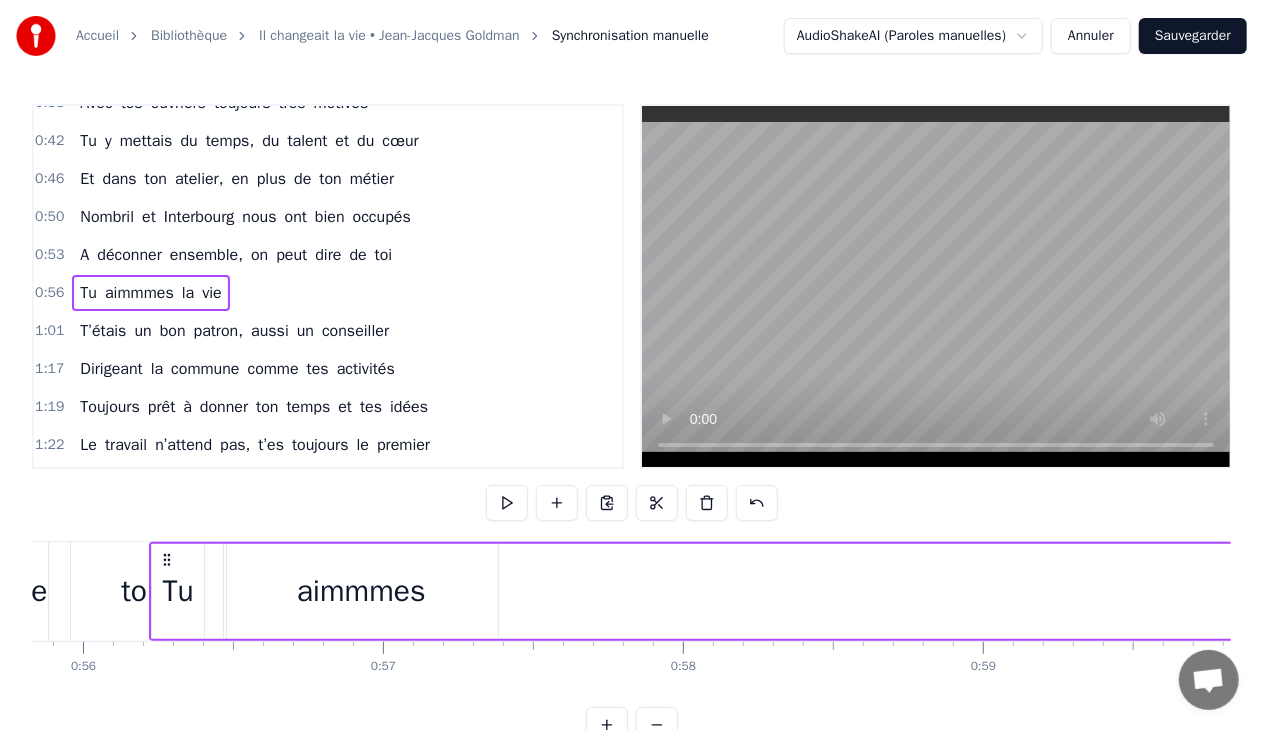 scroll, scrollTop: 0, scrollLeft: 16704, axis: horizontal 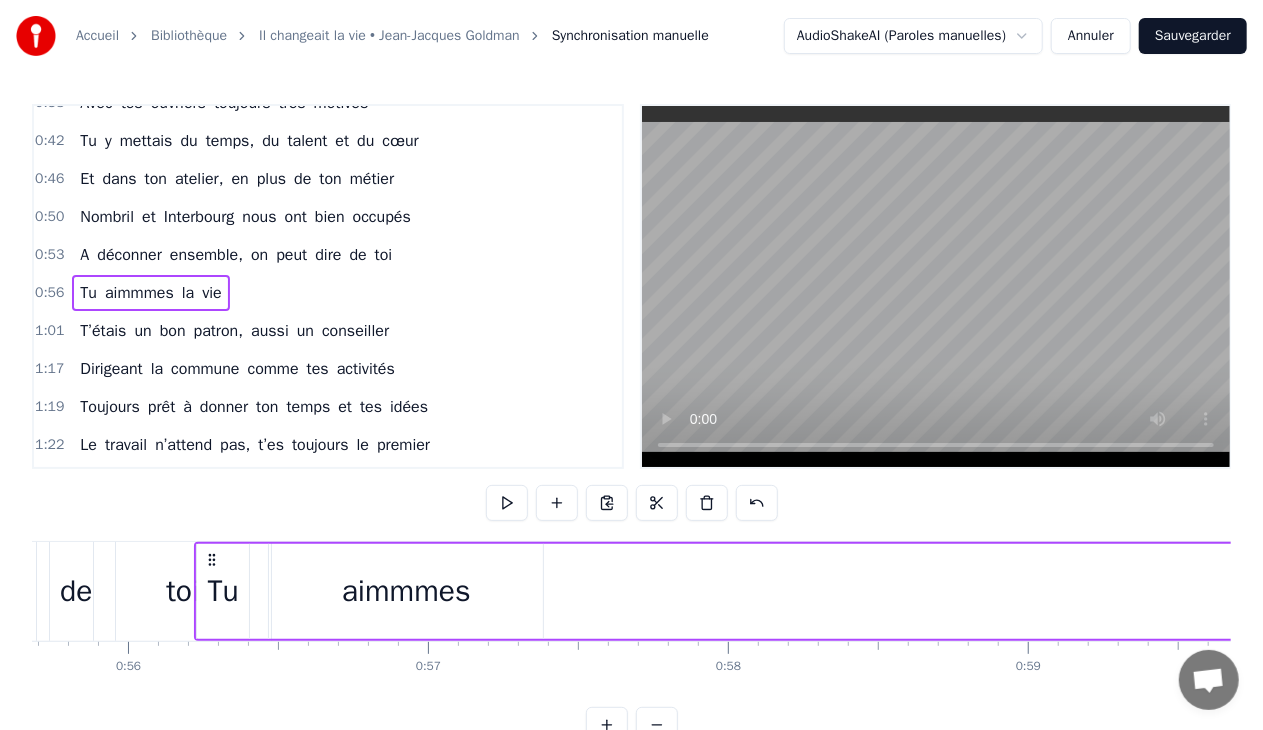 click on "0:28 C’était un menuisier, c’est [FIRST] [LAST] 0:31 Au beau milieu d’Allonne, là où tu t’es posé 0:35 Tu as fait des charpentes et du beau mobilier 0:38 Avec tes ouvriers toujours très motivés 0:42 Tu y mettais du temps, du talent et du cœur 0:46 Et dans ton atelier, en plus de ton métier 0:50 Nombril et Interbourg nous ont bien occupés 0:53 A déconner ensemble, on peut dire de toi 0:56 Tu aimmmes la vie 1:01 T’étais un bon patron, aussi un conseiller 1:17 Dirigeant la commune comme tes activités 1:19 Toujours prêt à donner ton temps et tes idées 1:22 Le travail n’attend pas, t’es toujours le premier 1:29 Tu y mettais du temps, du talent et du cœur 1:32 Ouvrir les chemins pour tous les randonneurs 1:34 Et près du barbecue, des saucisses et du kir 1:38 A l’heure de l’apéro, autour de tes amis 1:59 Refaire les circuits 2:21 Tu es un grand bonhomme, un sacré grand bonhomme 2:25 Baroudeur au grand cœur qui aime ce que nous sommes 2:27 Tu te sais bien utile pour tous les Tu" at bounding box center [631, 423] 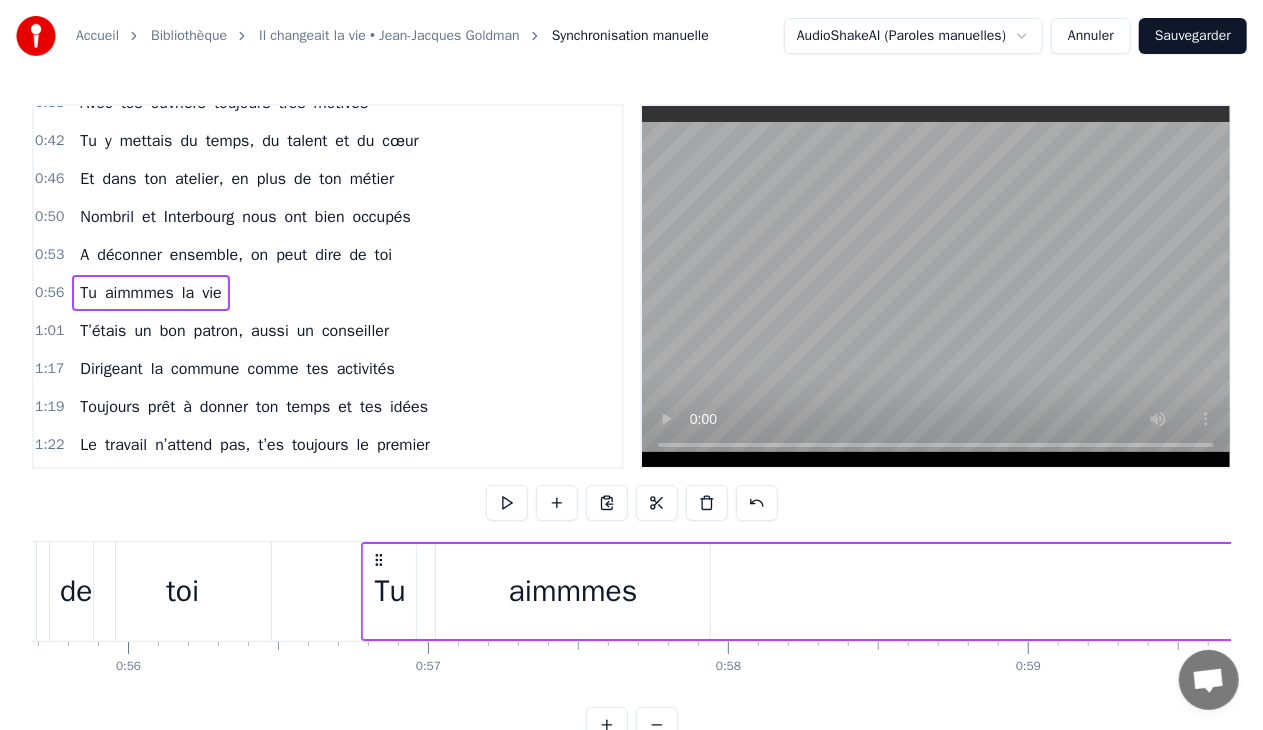 drag, startPoint x: 210, startPoint y: 559, endPoint x: 378, endPoint y: 582, distance: 169.5671 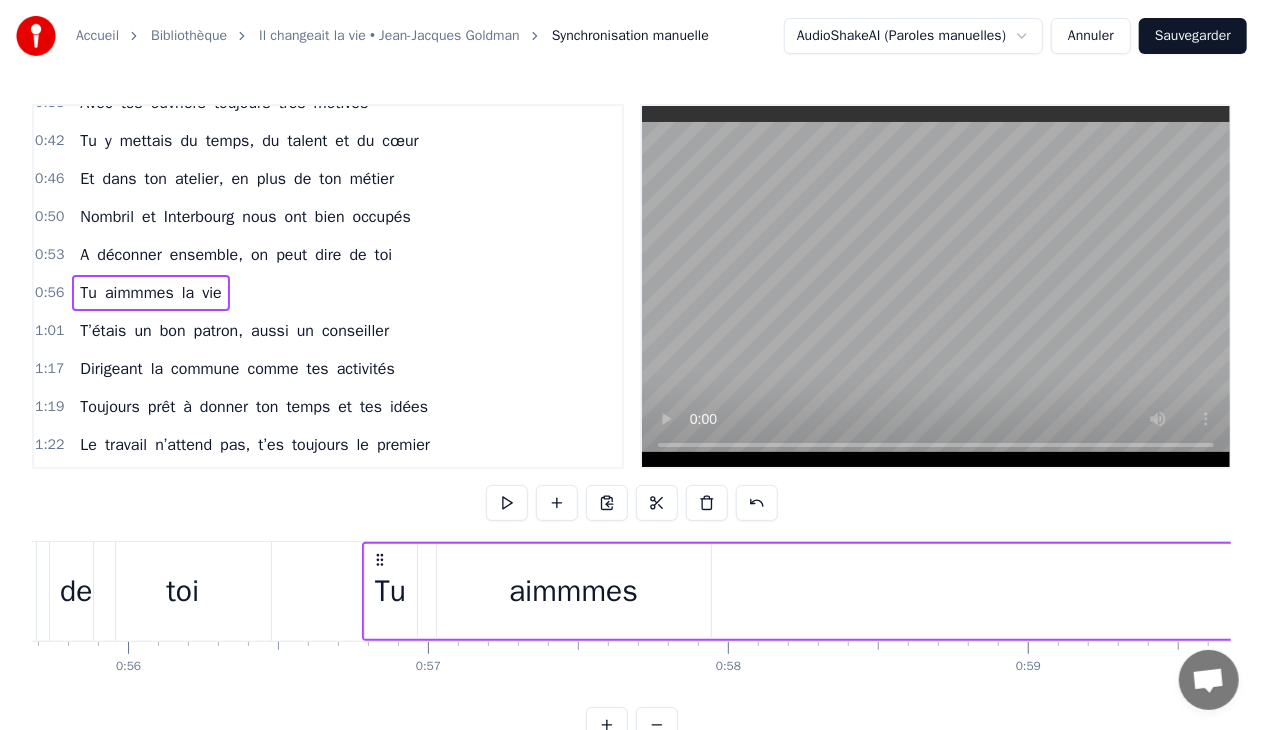 click on "toi" at bounding box center (182, 591) 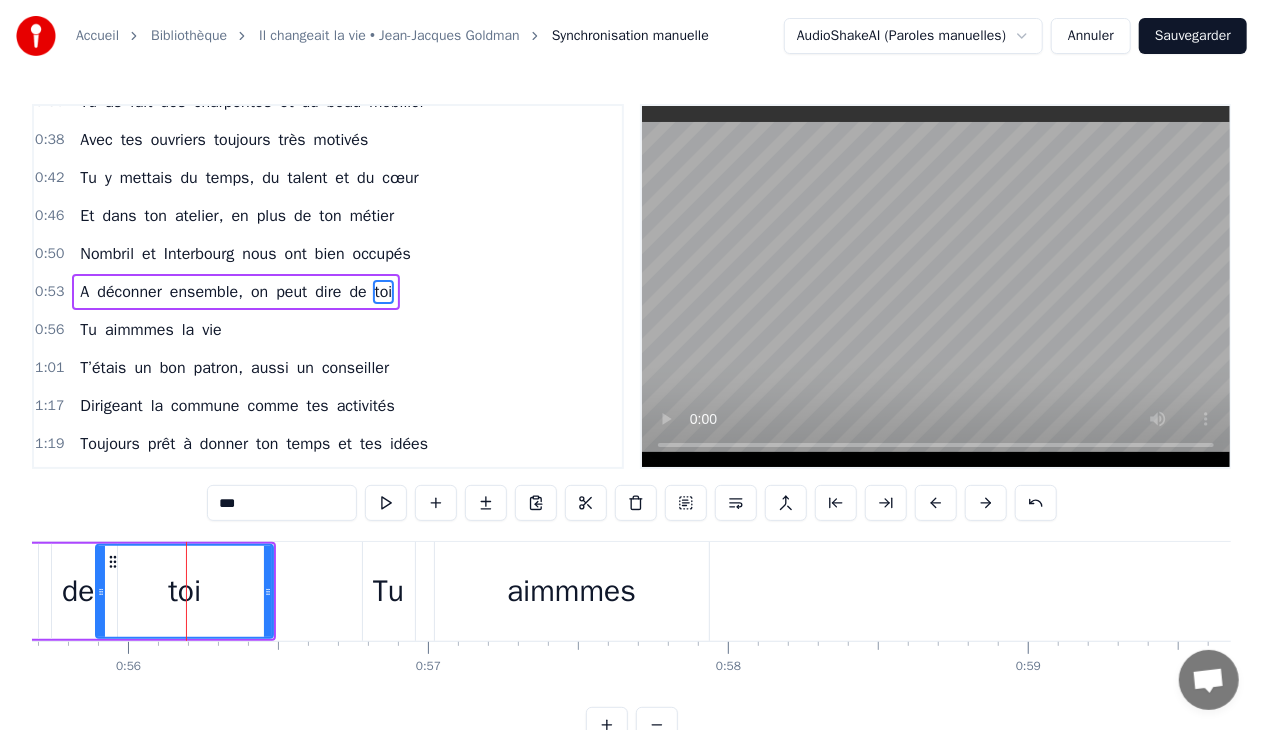 click on "Tu" at bounding box center [388, 591] 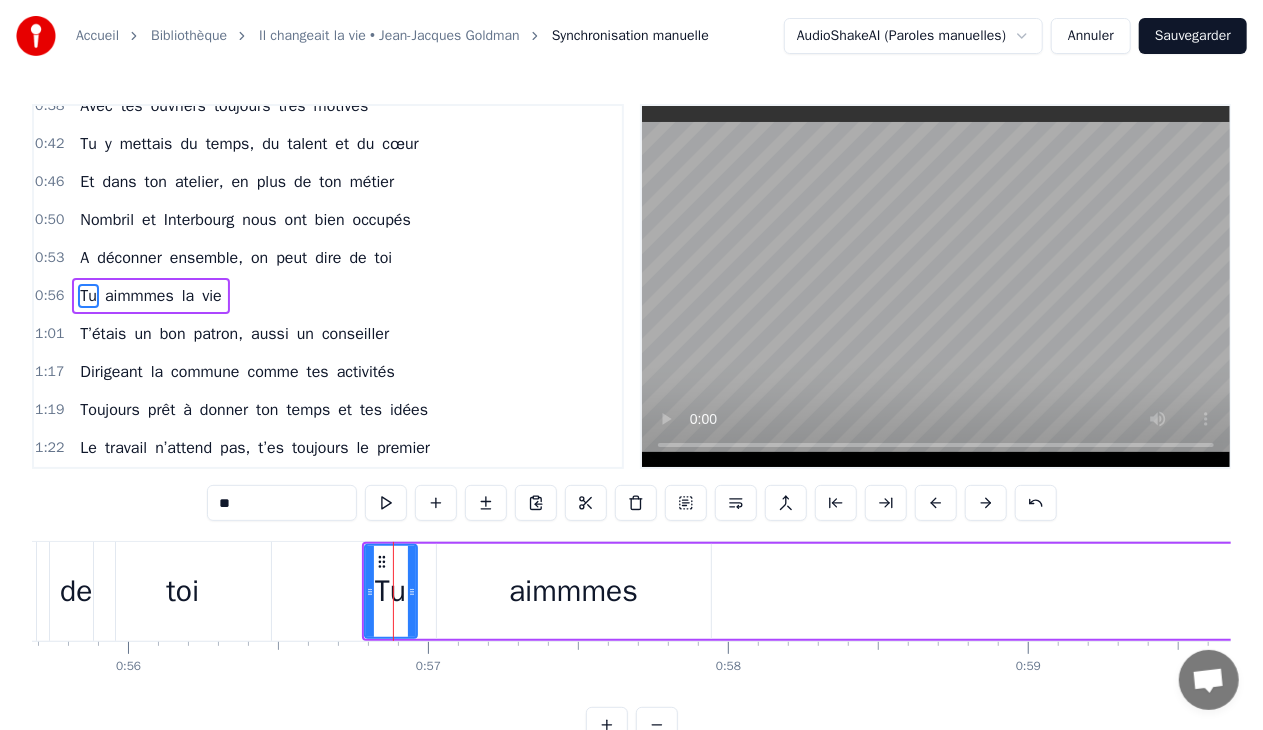 scroll, scrollTop: 136, scrollLeft: 0, axis: vertical 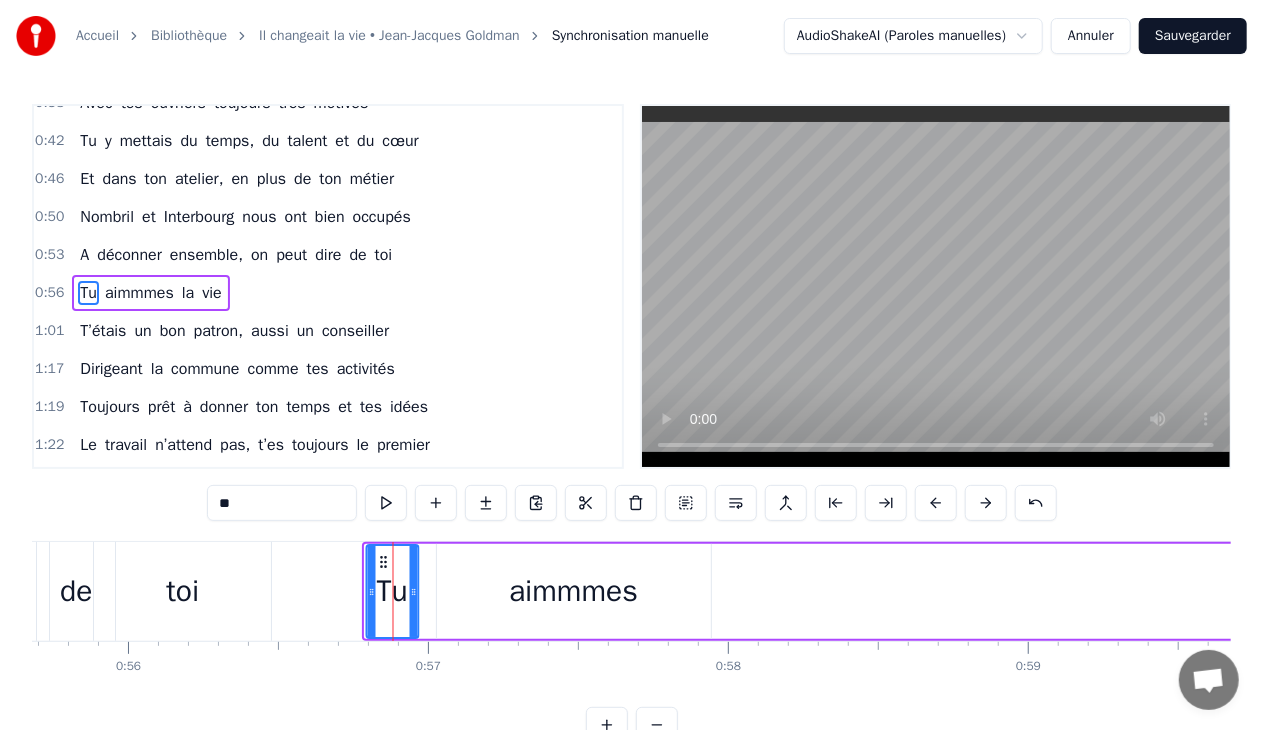 click on "Tu" at bounding box center [393, 591] 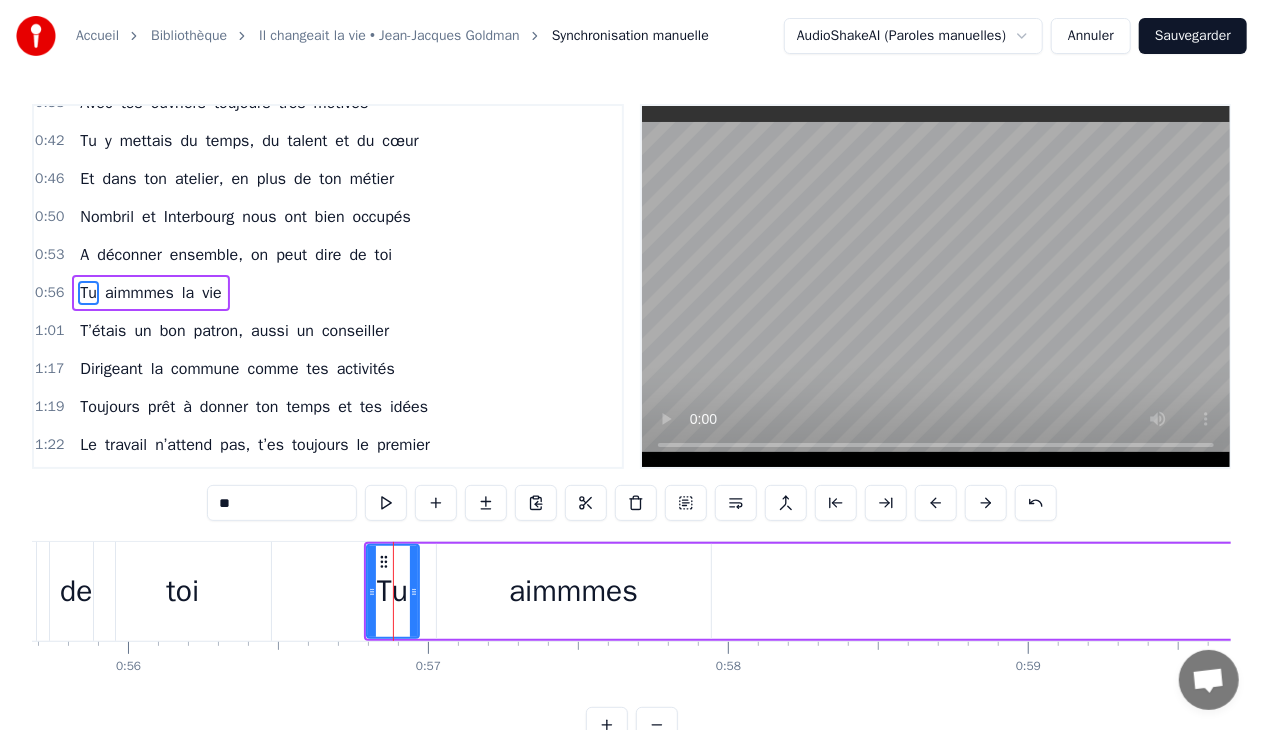 click on "aimmmes" at bounding box center (574, 591) 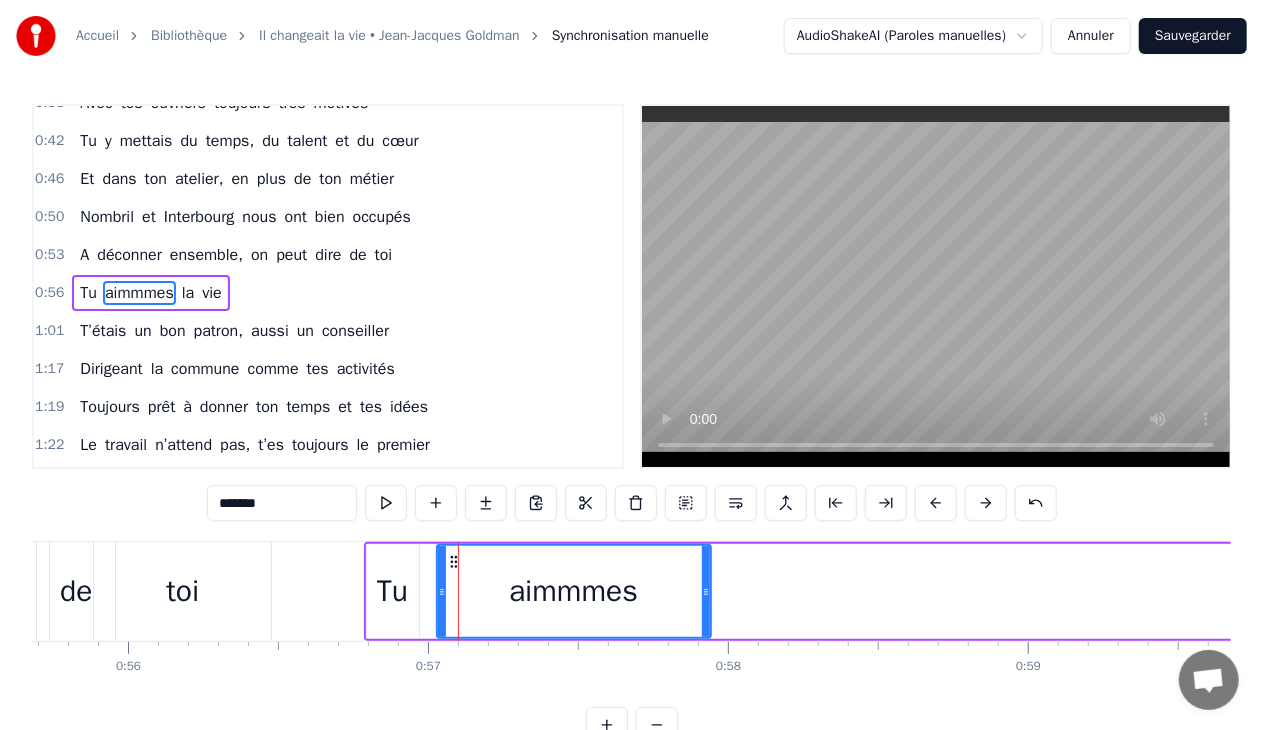 click on "*******" at bounding box center (632, 505) 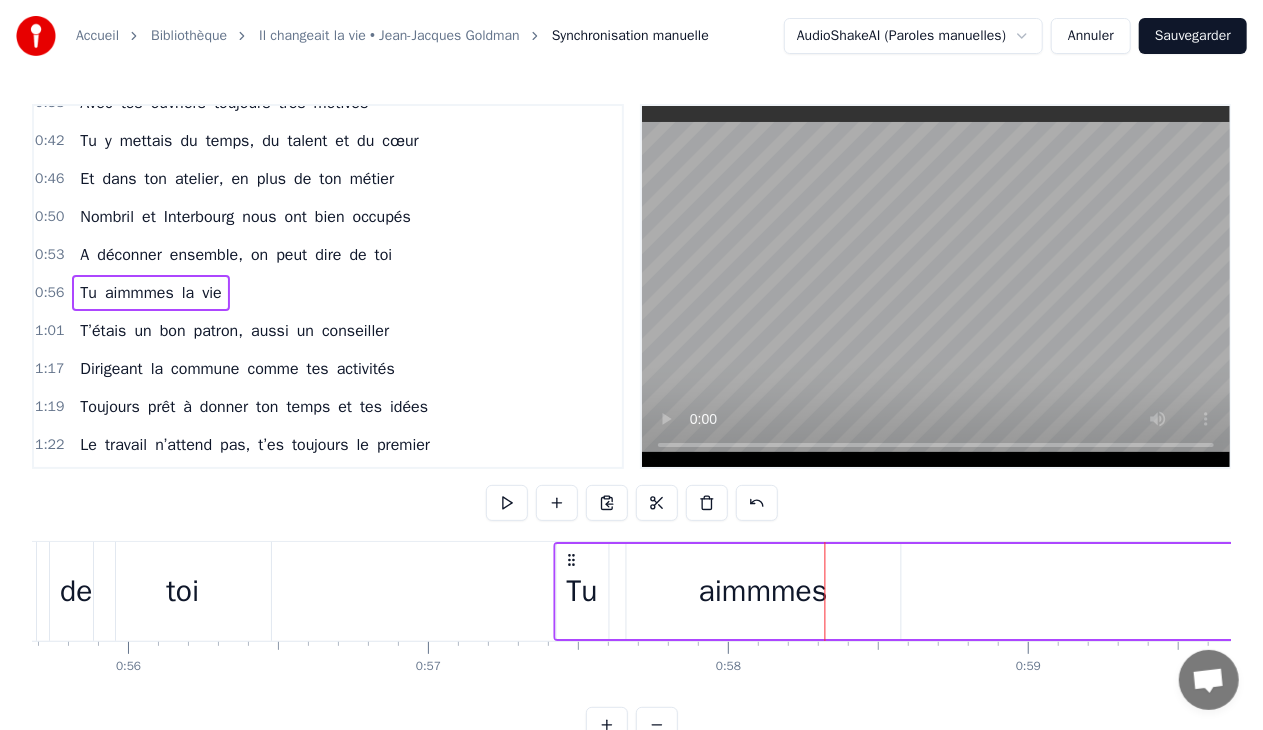 drag, startPoint x: 381, startPoint y: 553, endPoint x: 571, endPoint y: 568, distance: 190.59119 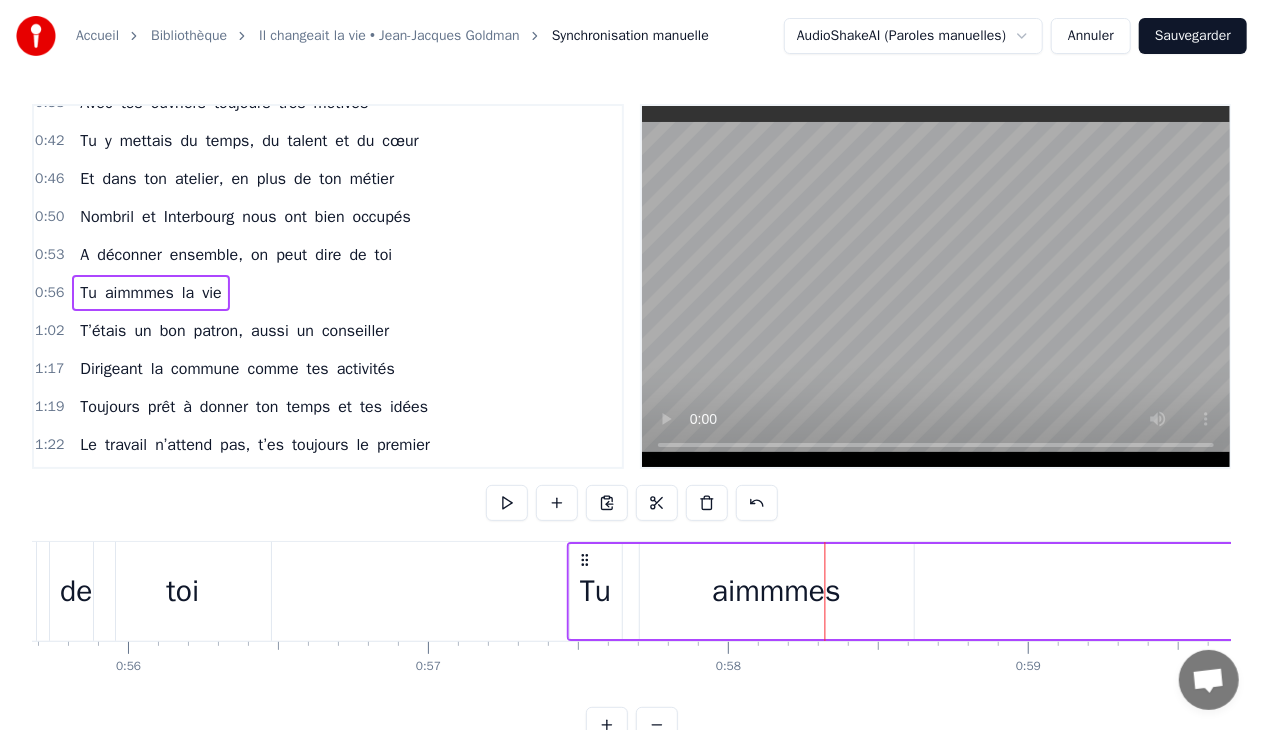 drag, startPoint x: 376, startPoint y: 557, endPoint x: 580, endPoint y: 562, distance: 204.06126 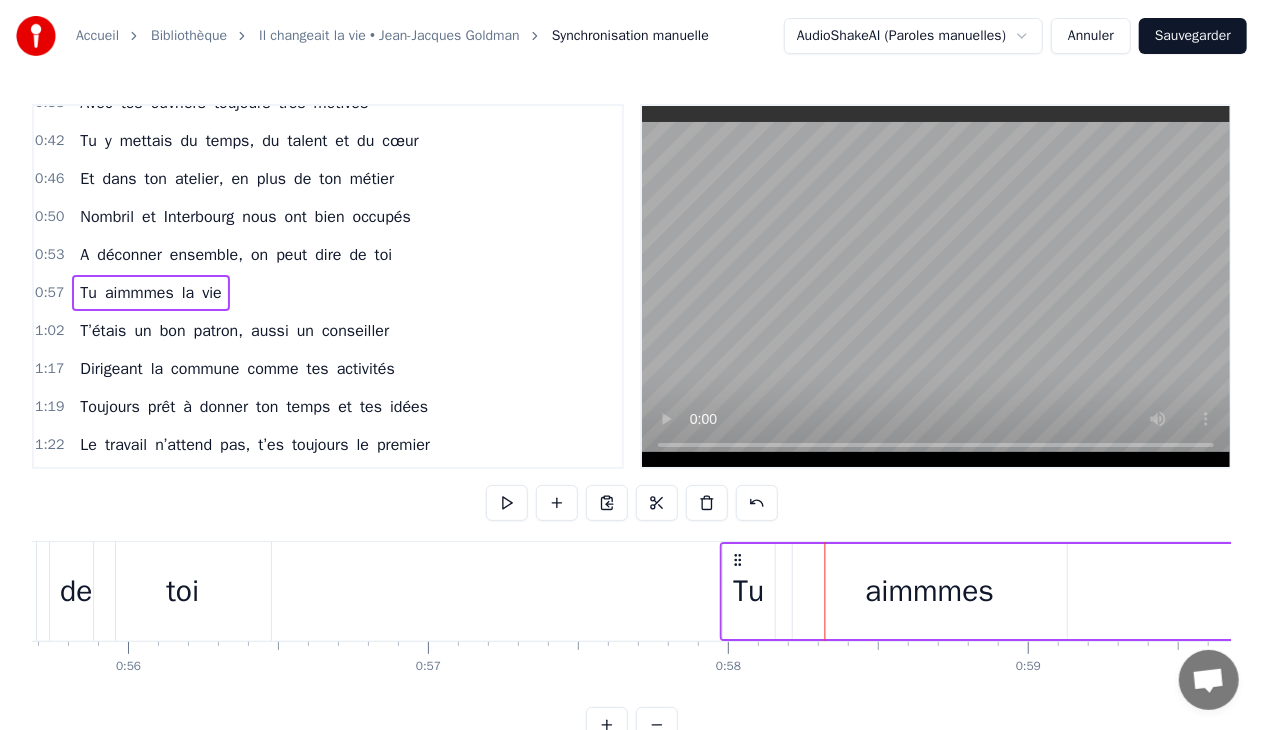 drag, startPoint x: 584, startPoint y: 556, endPoint x: 738, endPoint y: 572, distance: 154.82893 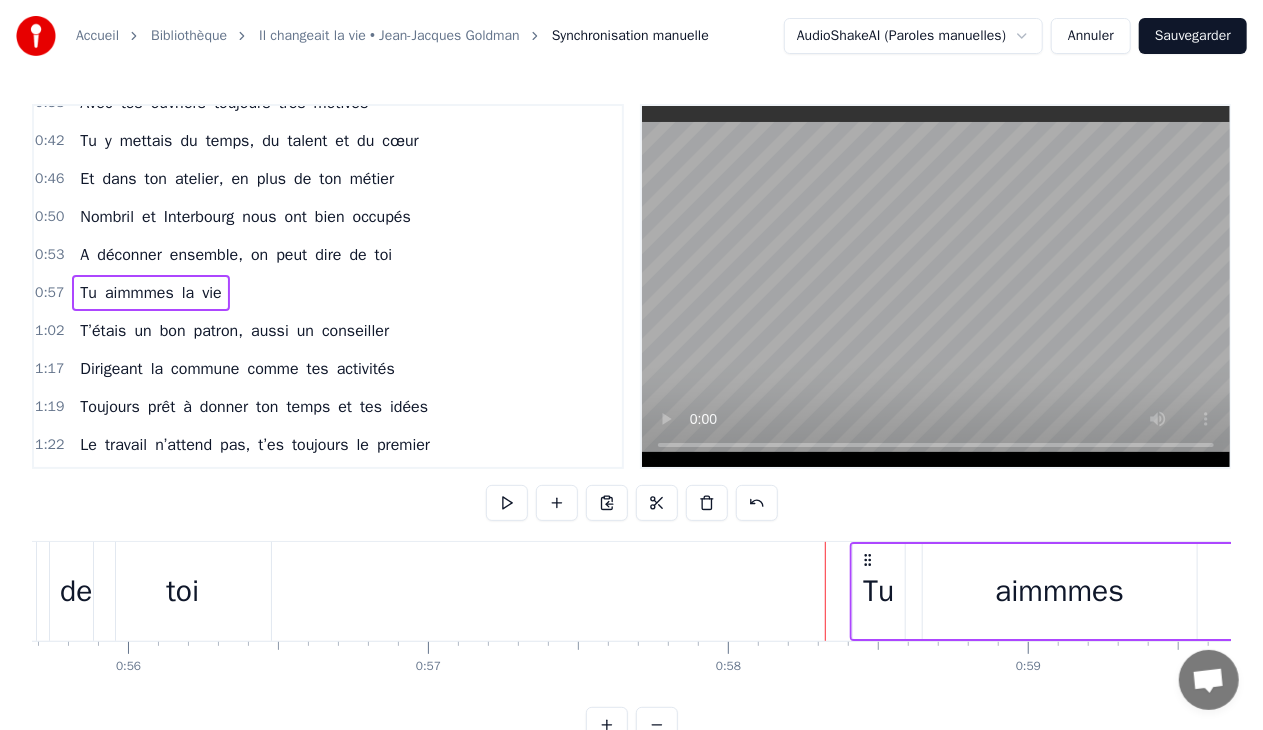 drag, startPoint x: 582, startPoint y: 556, endPoint x: 866, endPoint y: 568, distance: 284.25342 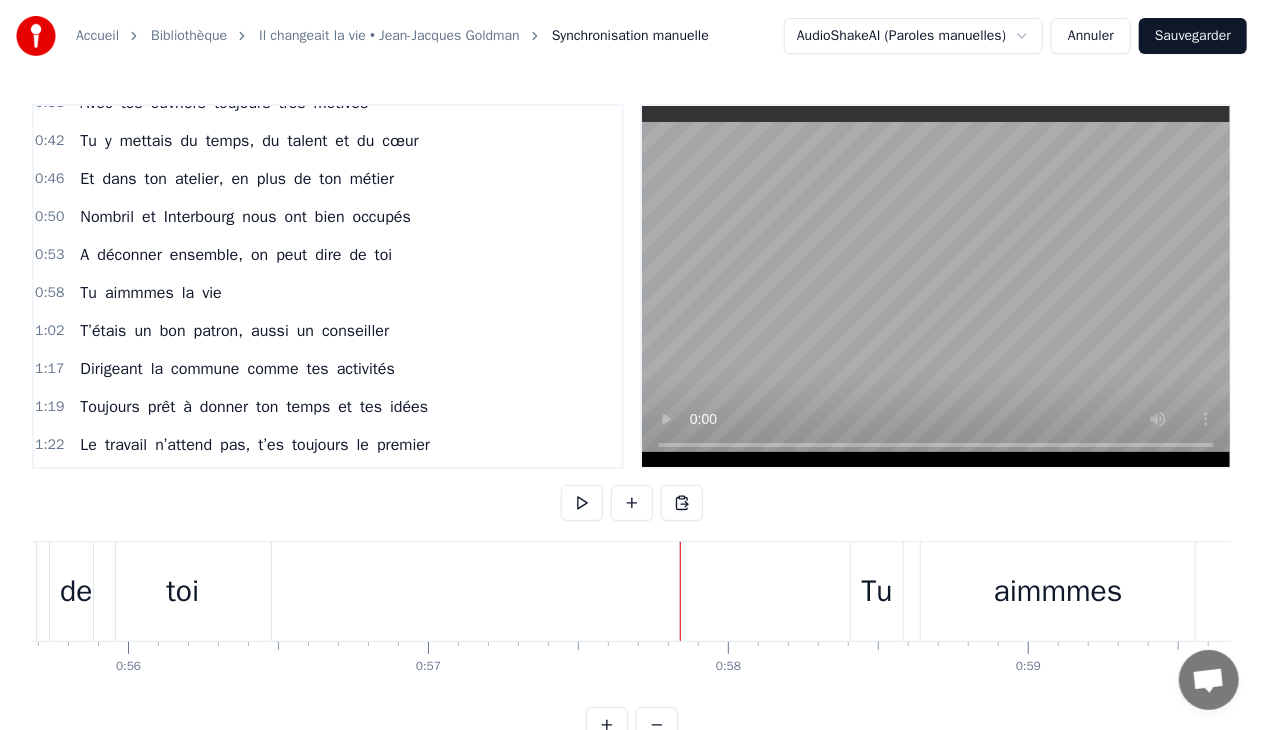 click on "Tu" at bounding box center [877, 591] 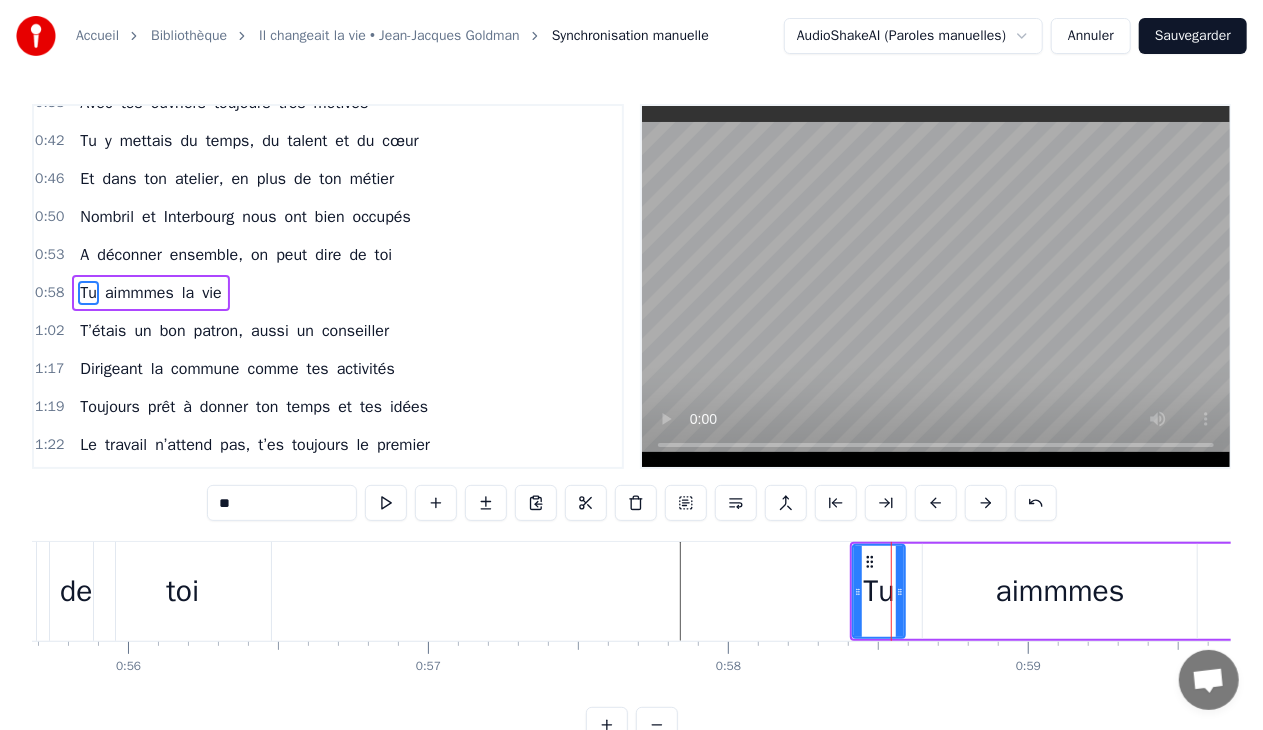 click on "aimmmes" at bounding box center [1060, 591] 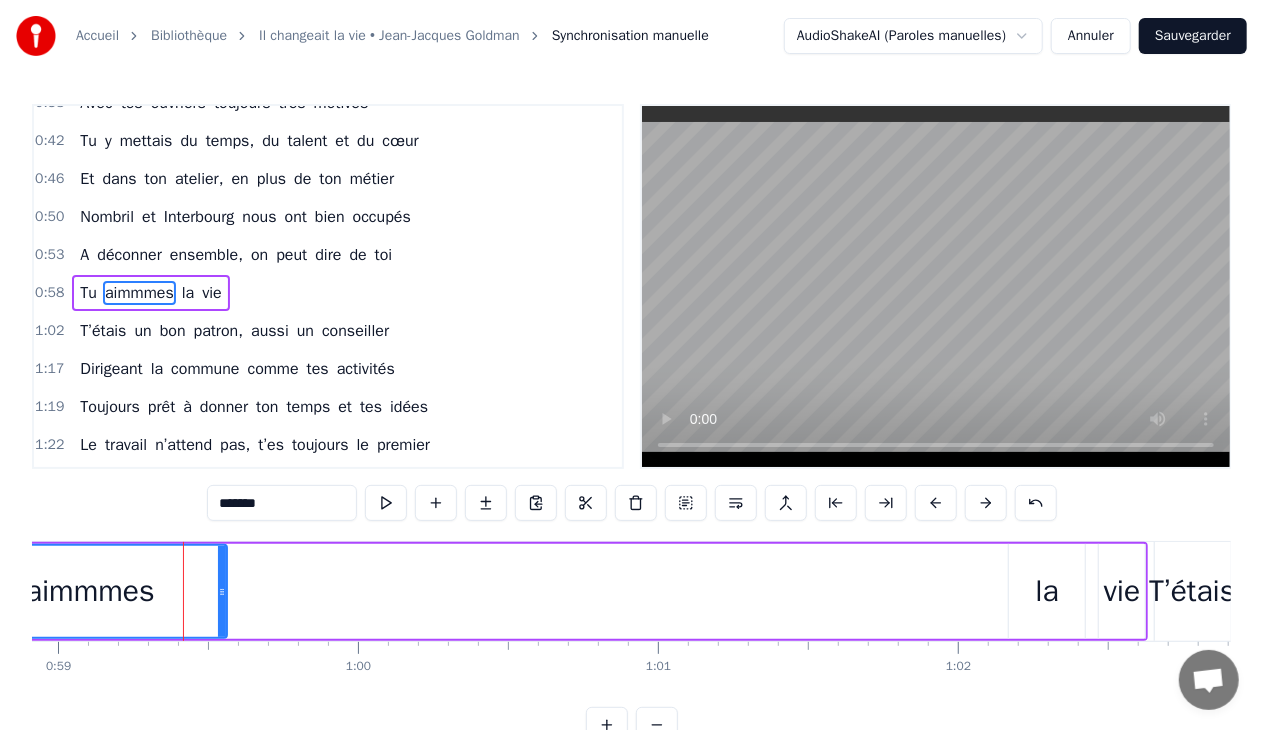 scroll, scrollTop: 0, scrollLeft: 17724, axis: horizontal 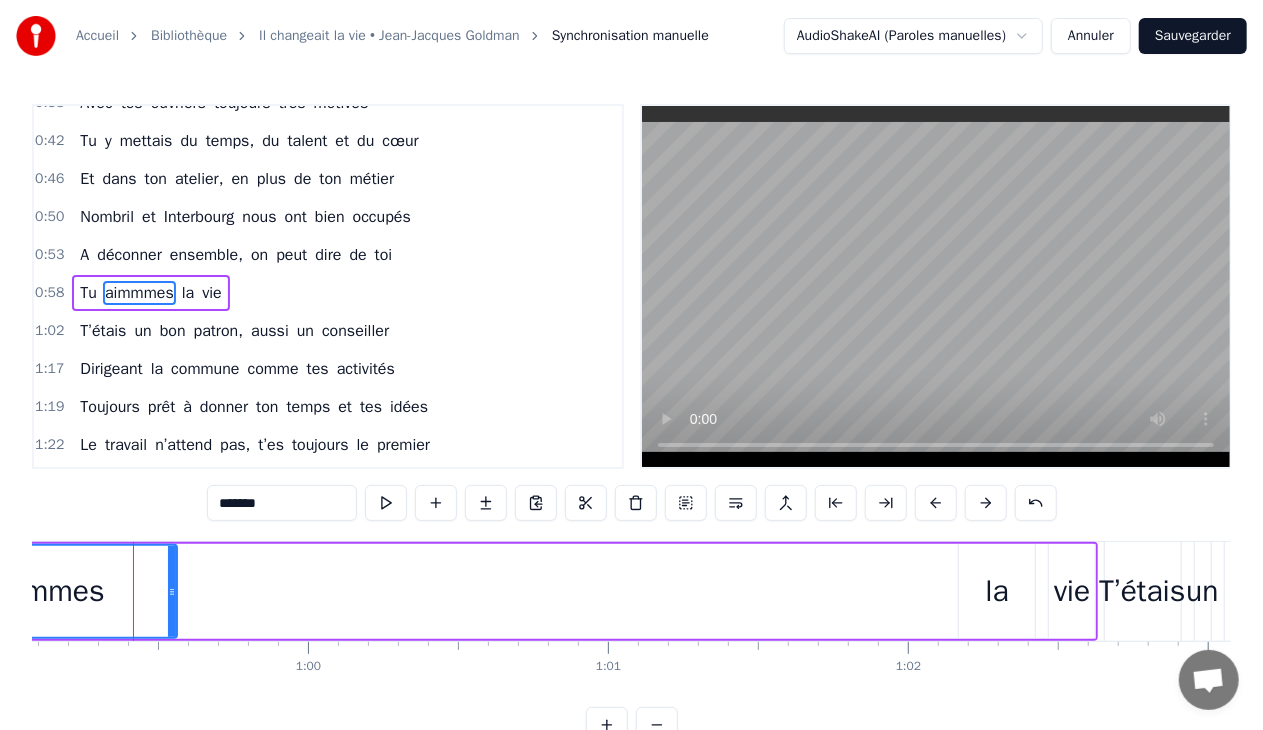 click on "la" at bounding box center (997, 591) 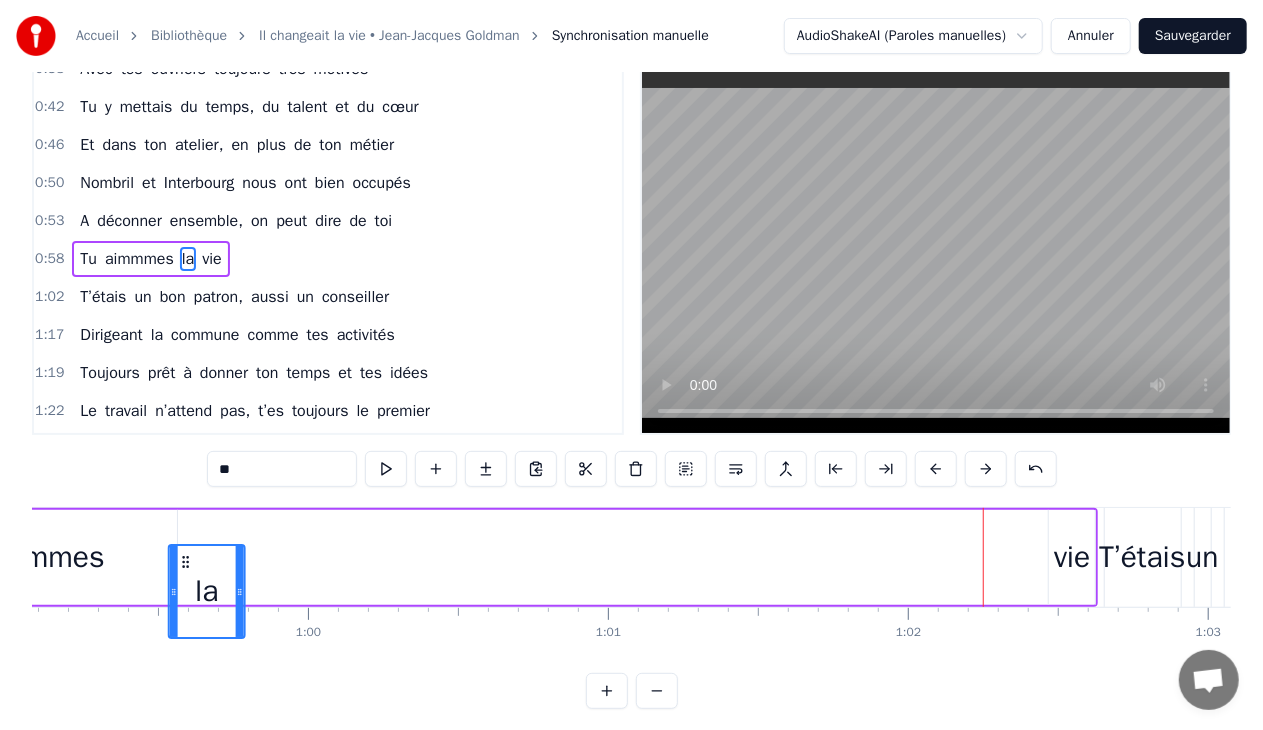 scroll, scrollTop: 36, scrollLeft: 0, axis: vertical 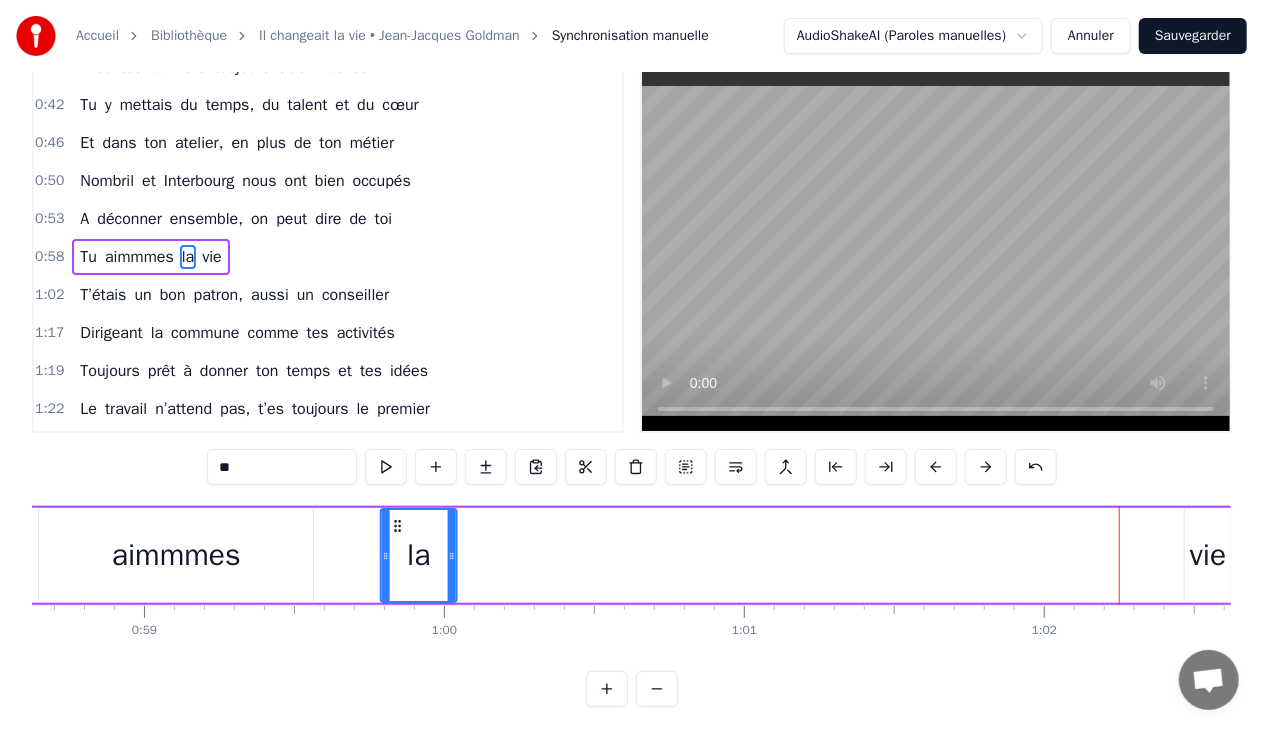 drag, startPoint x: 974, startPoint y: 560, endPoint x: 419, endPoint y: 532, distance: 555.7059 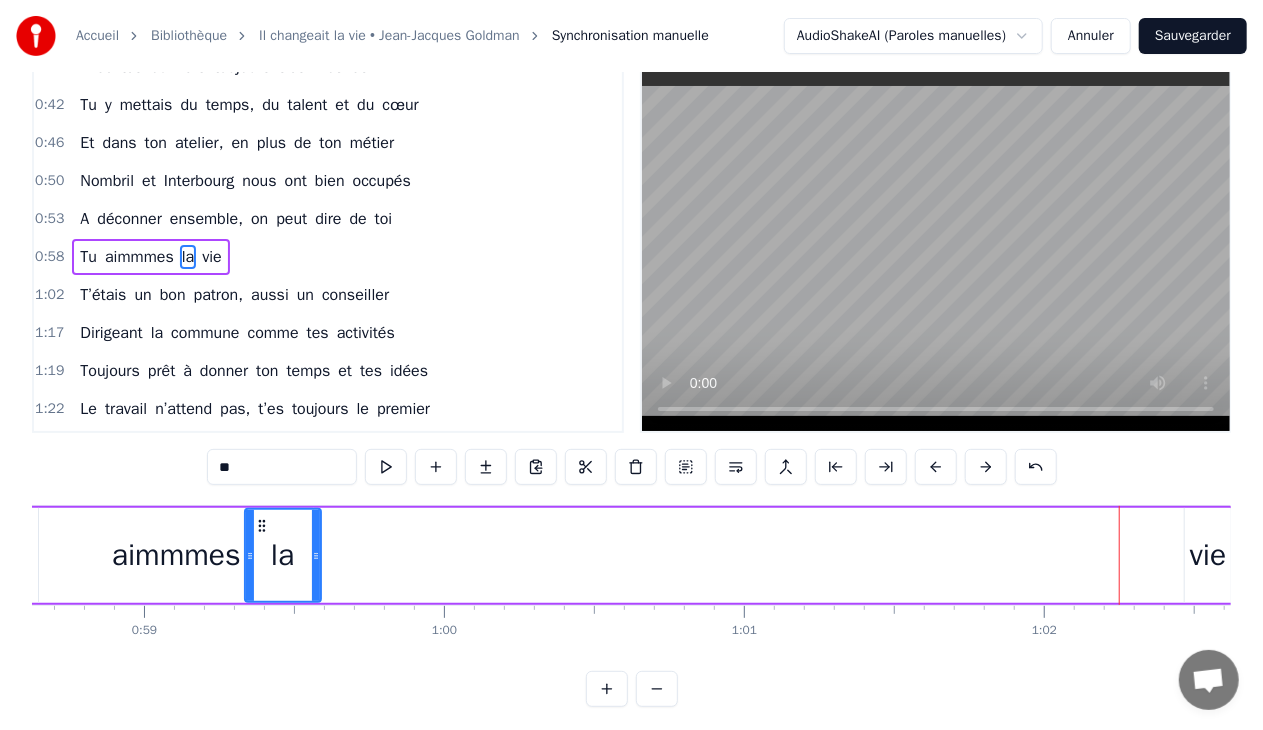 click on "vie" at bounding box center (1208, 555) 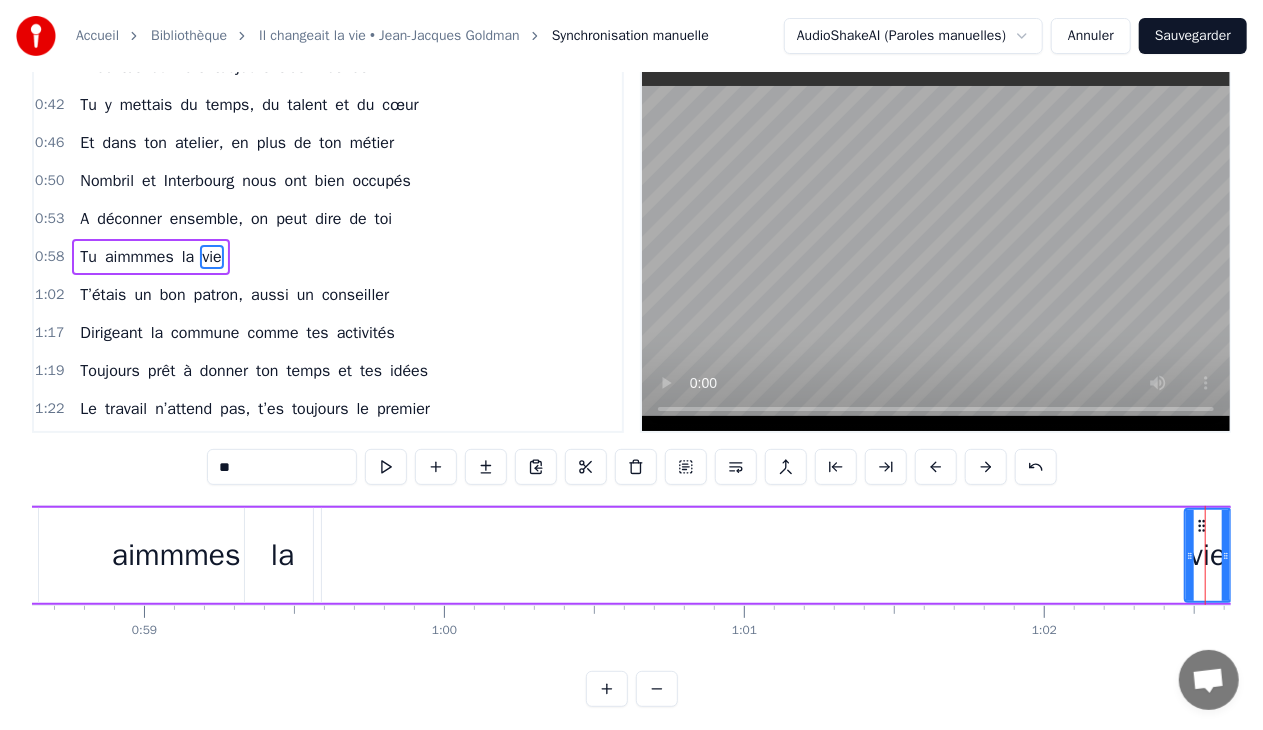 type on "***" 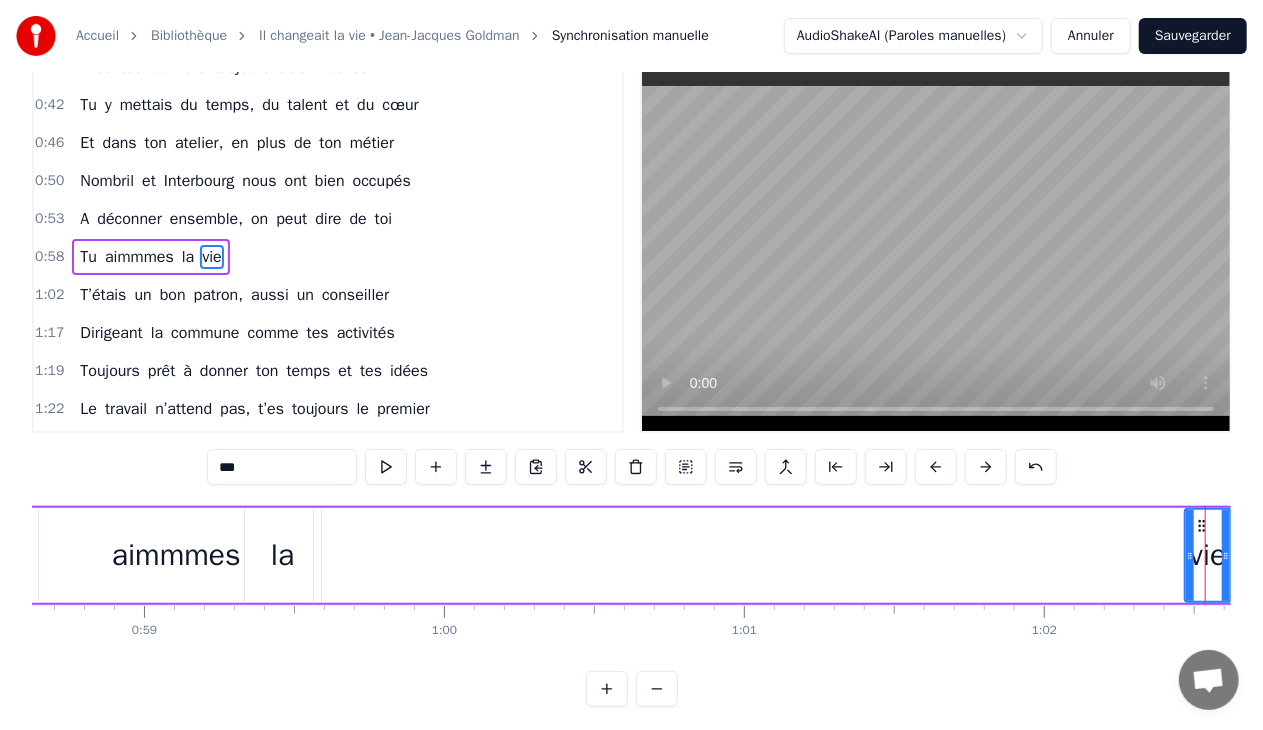 scroll, scrollTop: 23, scrollLeft: 0, axis: vertical 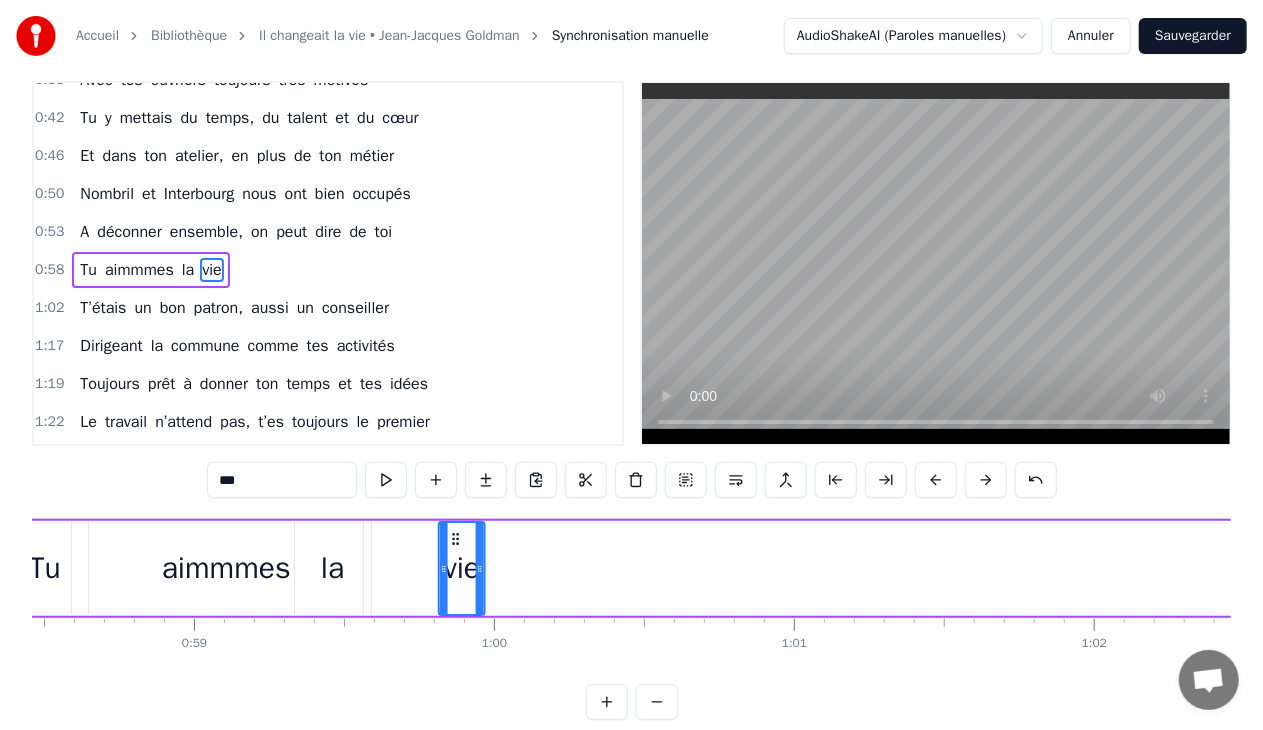 drag, startPoint x: 128, startPoint y: 534, endPoint x: 454, endPoint y: 569, distance: 327.87344 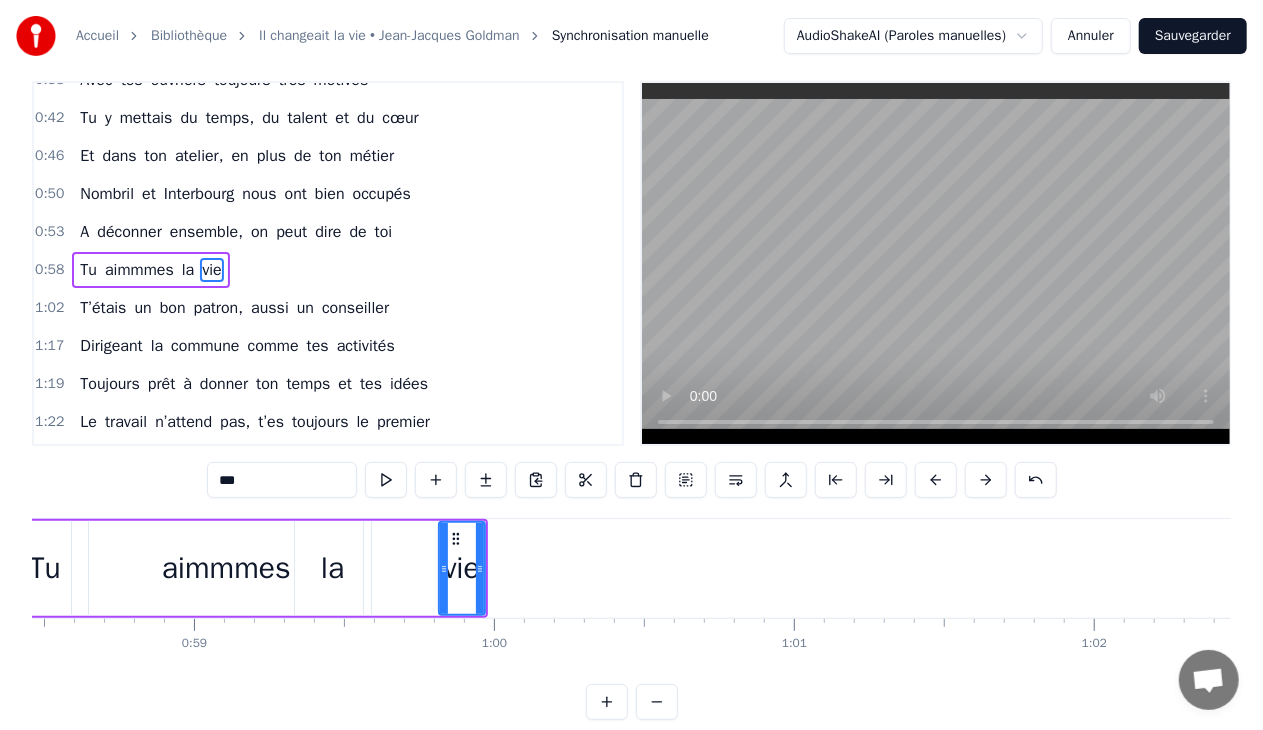 click on "Tu aimmmes la vie" at bounding box center [251, 568] 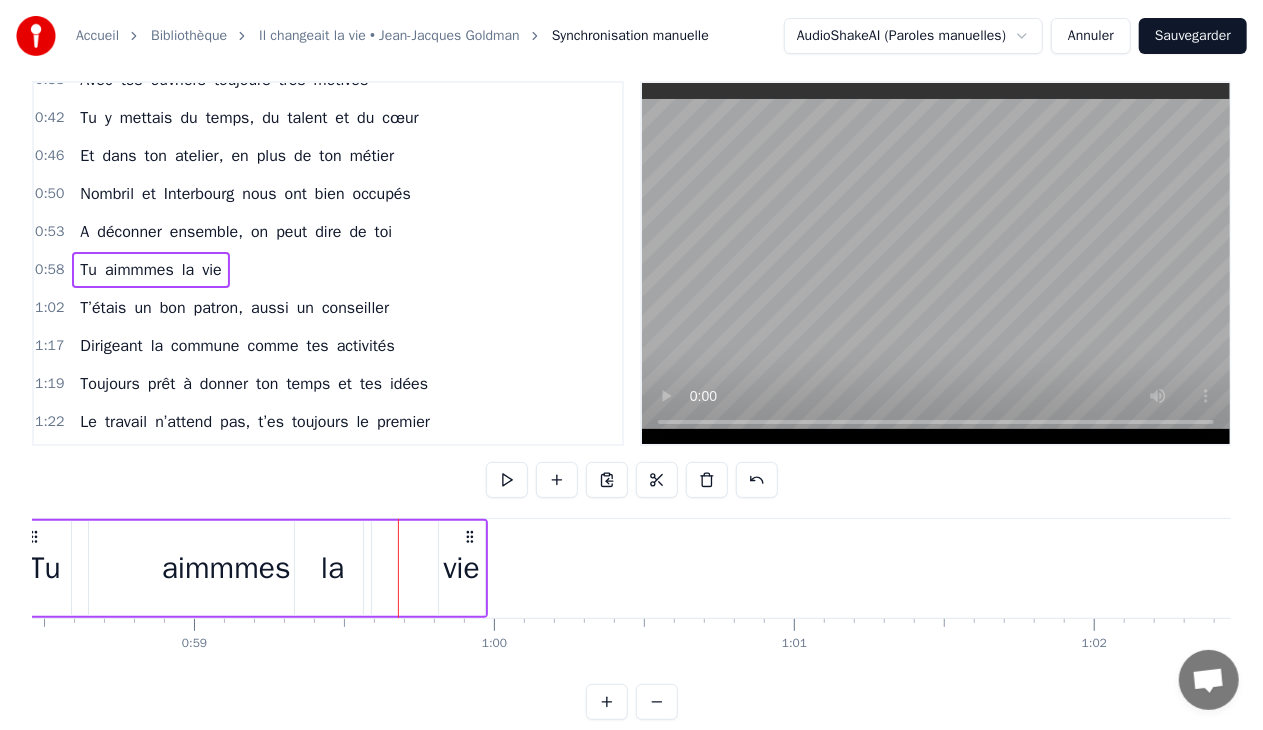 click on "la" at bounding box center (333, 568) 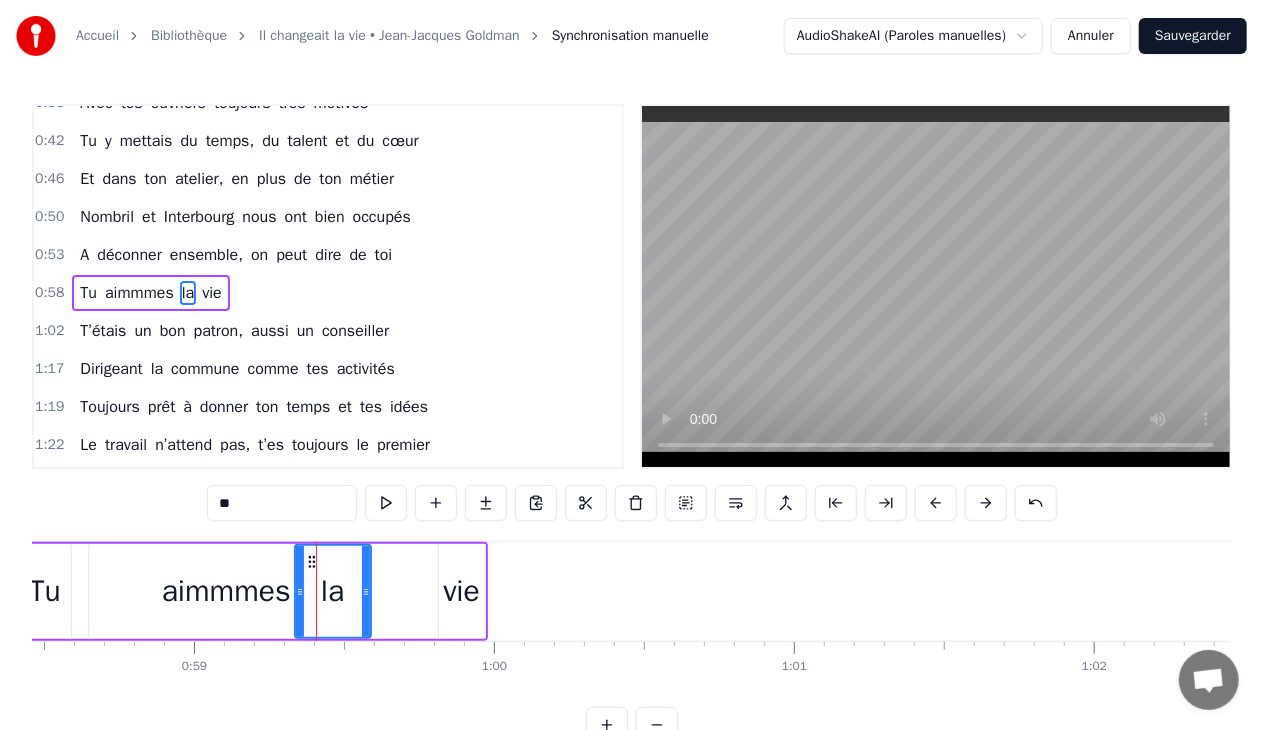 click on "Tu aimmmes la vie" at bounding box center (251, 591) 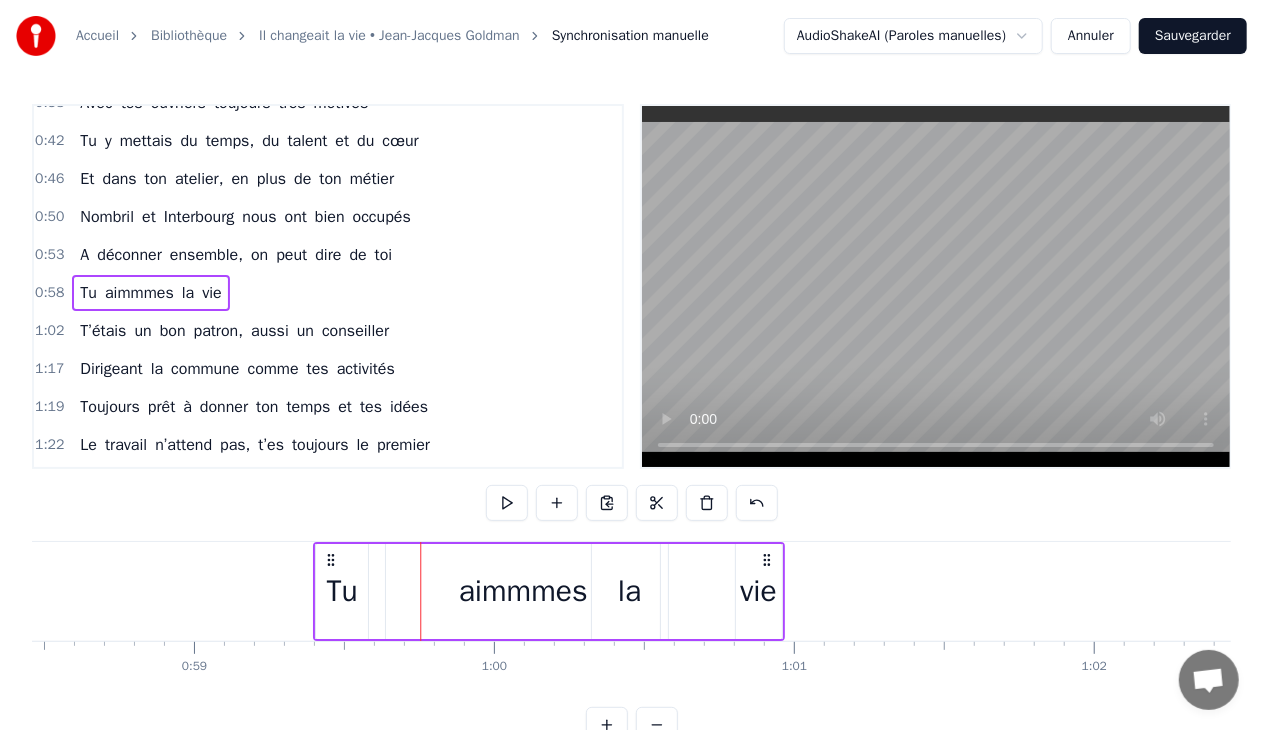 drag, startPoint x: 472, startPoint y: 556, endPoint x: 770, endPoint y: 568, distance: 298.24152 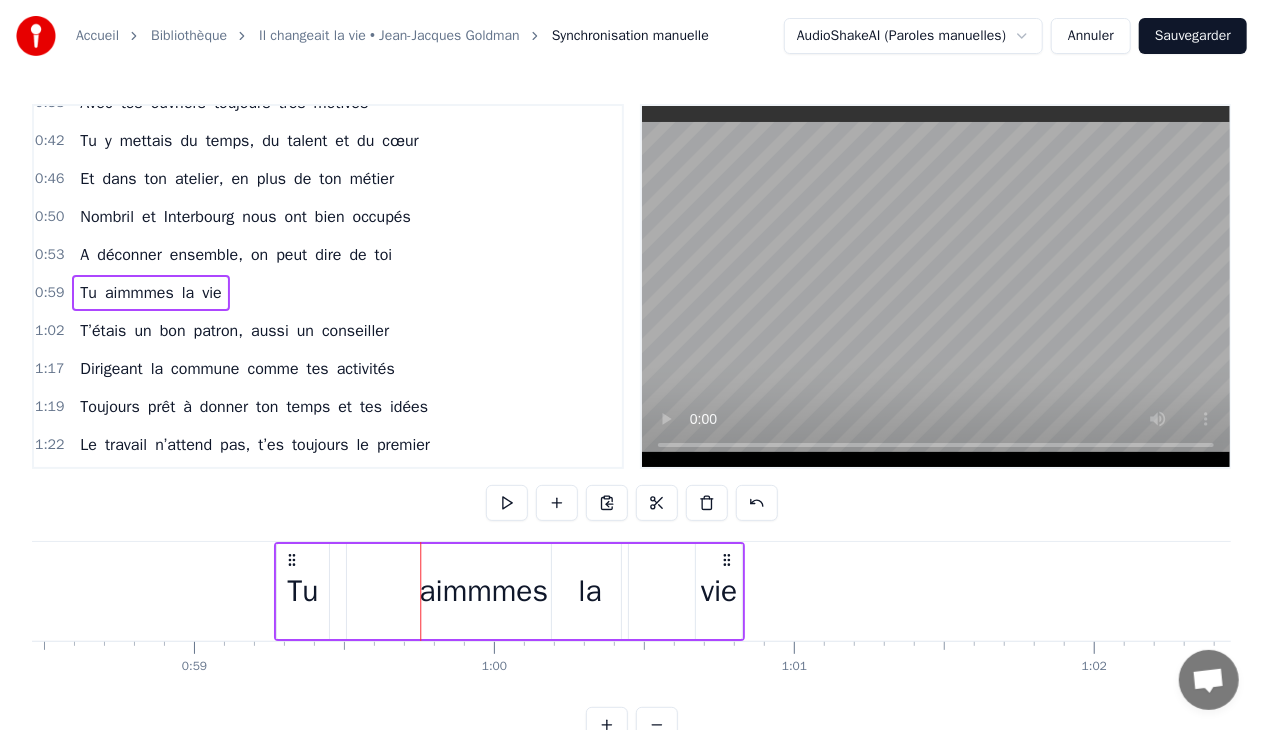drag, startPoint x: 765, startPoint y: 556, endPoint x: 724, endPoint y: 560, distance: 41.19466 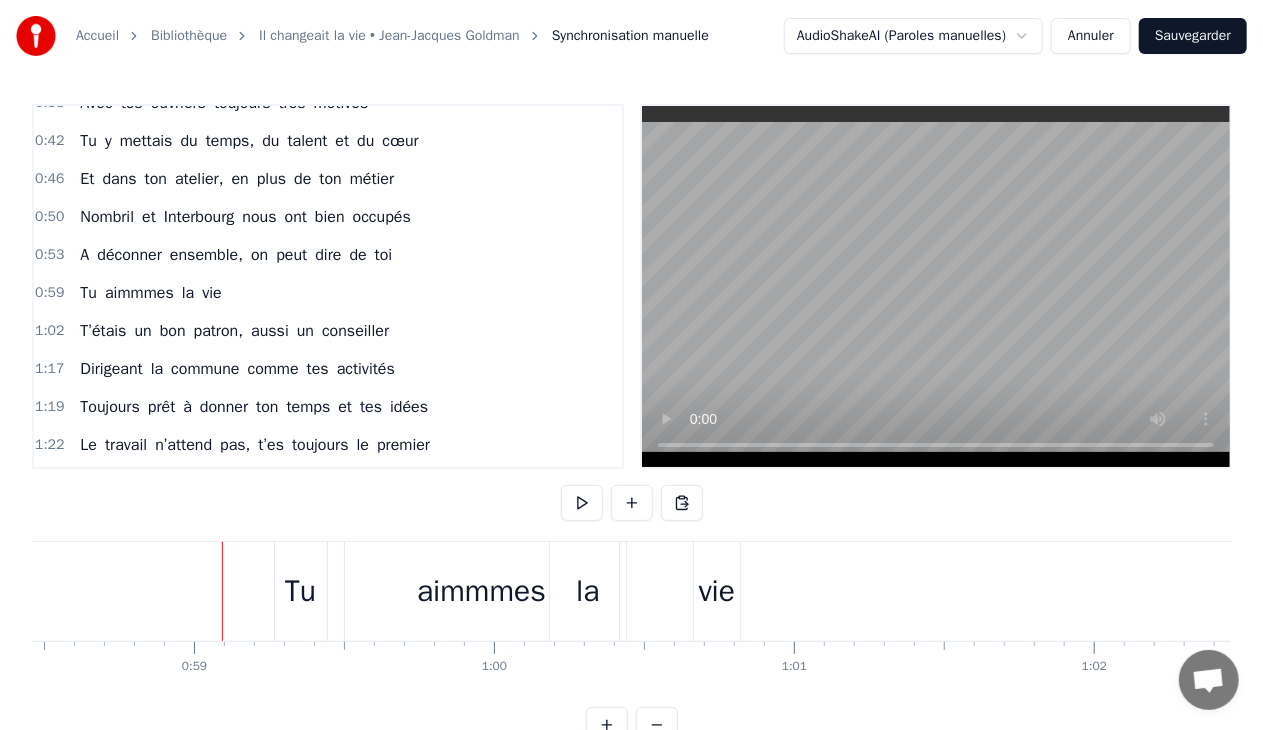 click on "Tu" at bounding box center [301, 591] 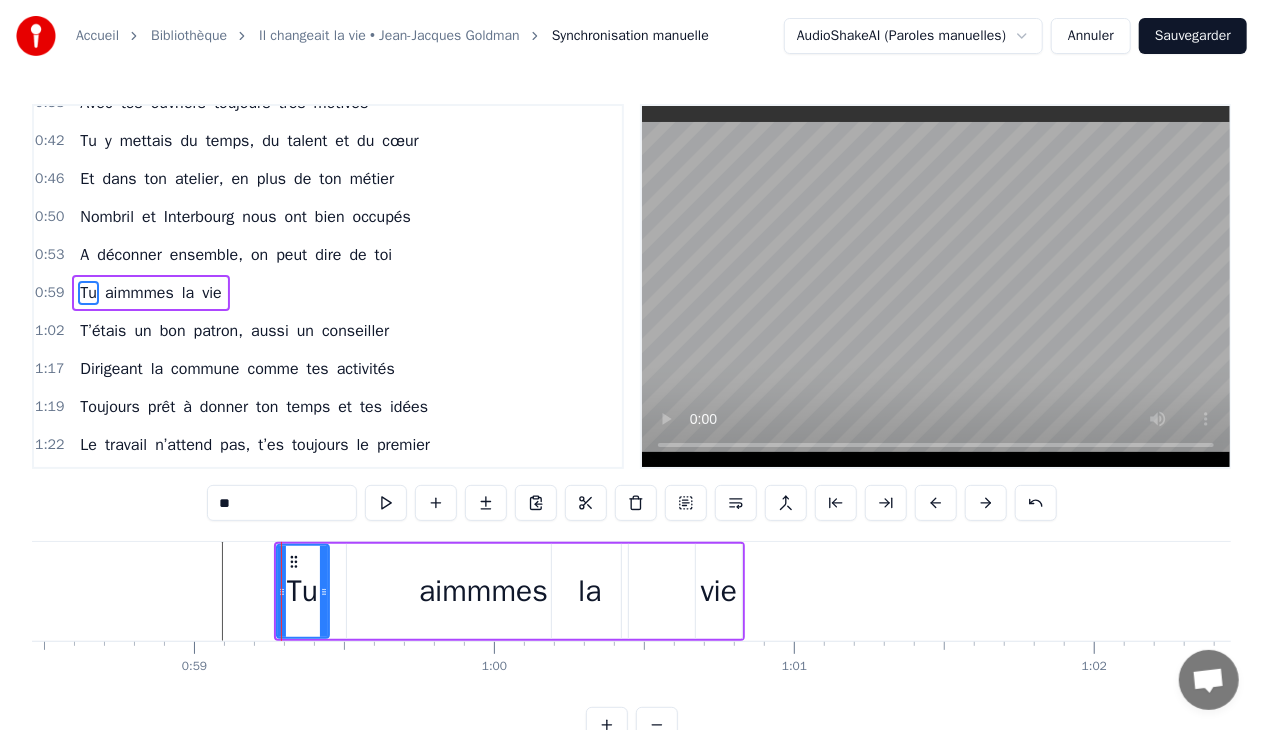 click on "aimmmes" at bounding box center [484, 591] 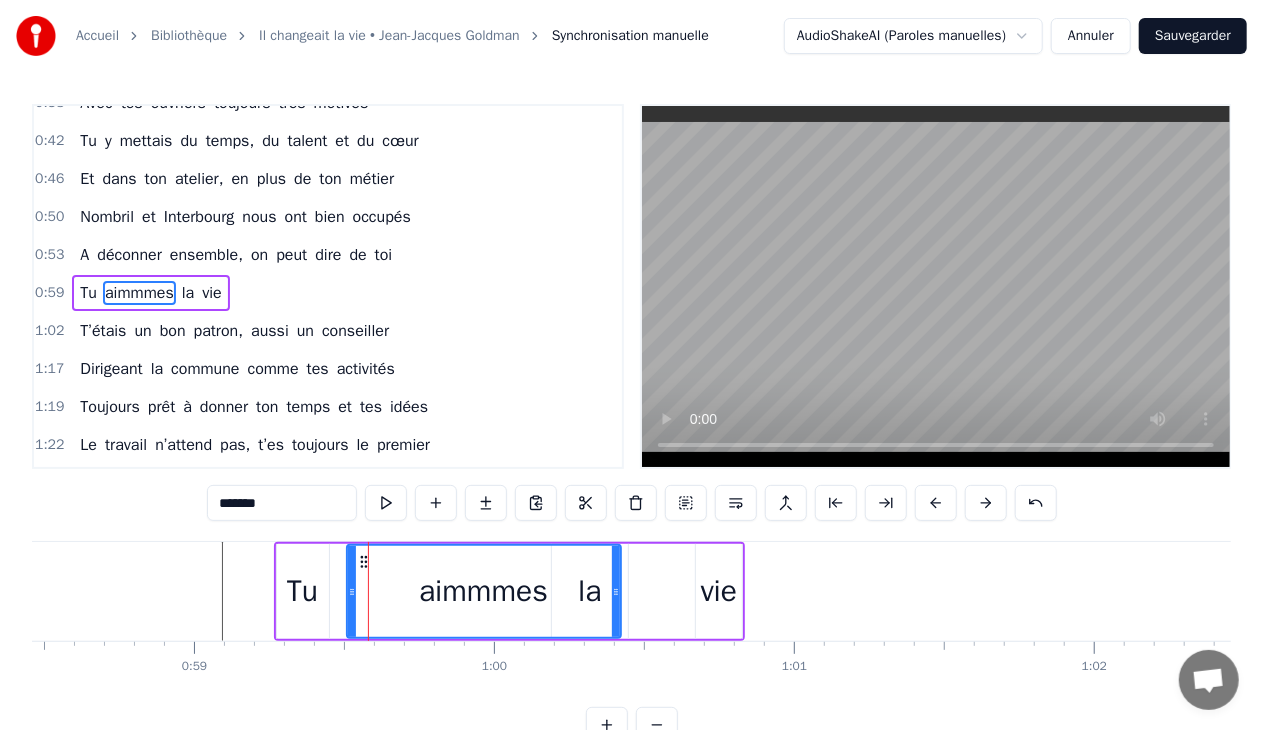 click on "aimmmes" at bounding box center (483, 591) 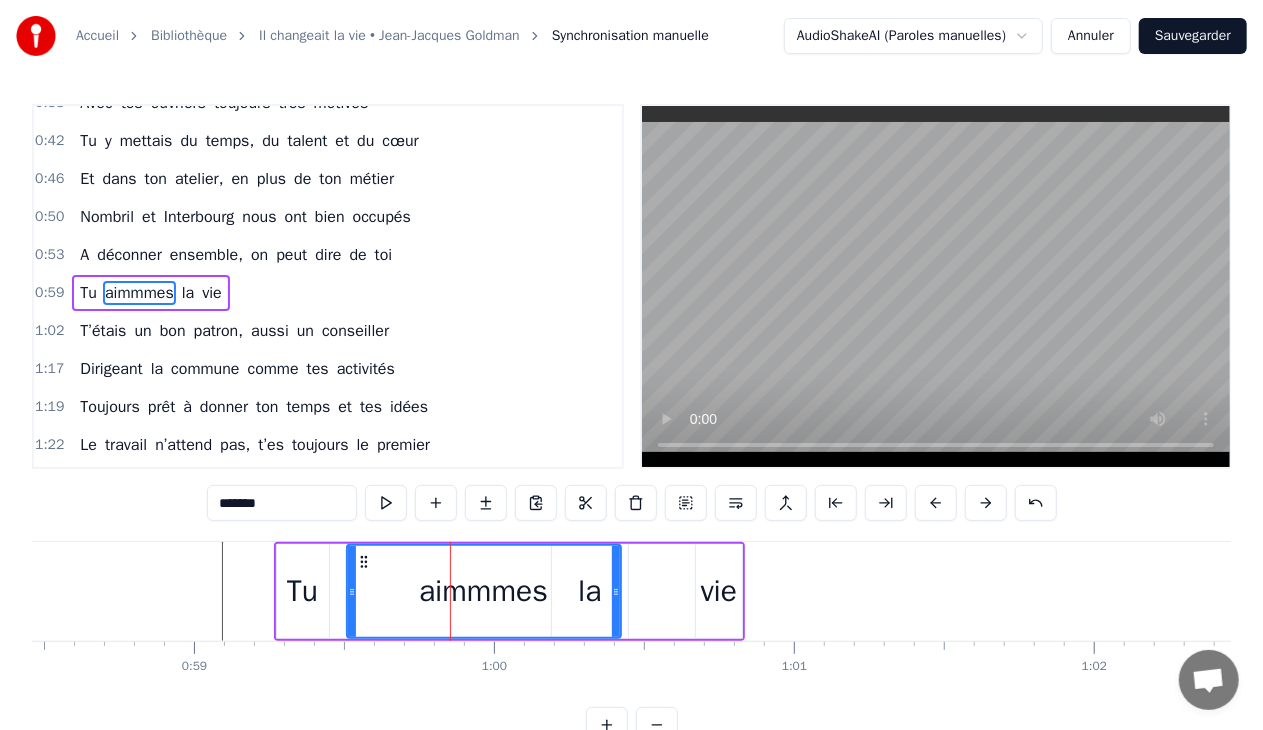 click on "aimmmes" at bounding box center [484, 591] 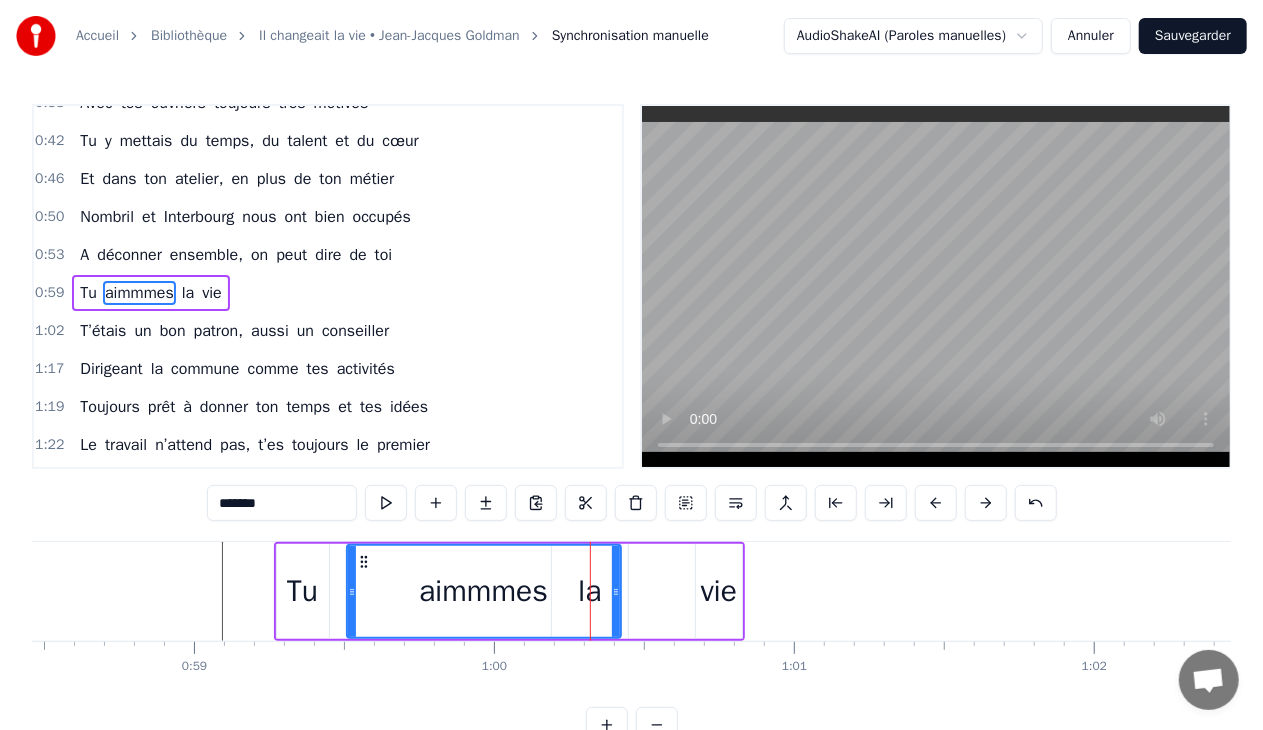 click on "Tu aimmmes la vie" at bounding box center (509, 591) 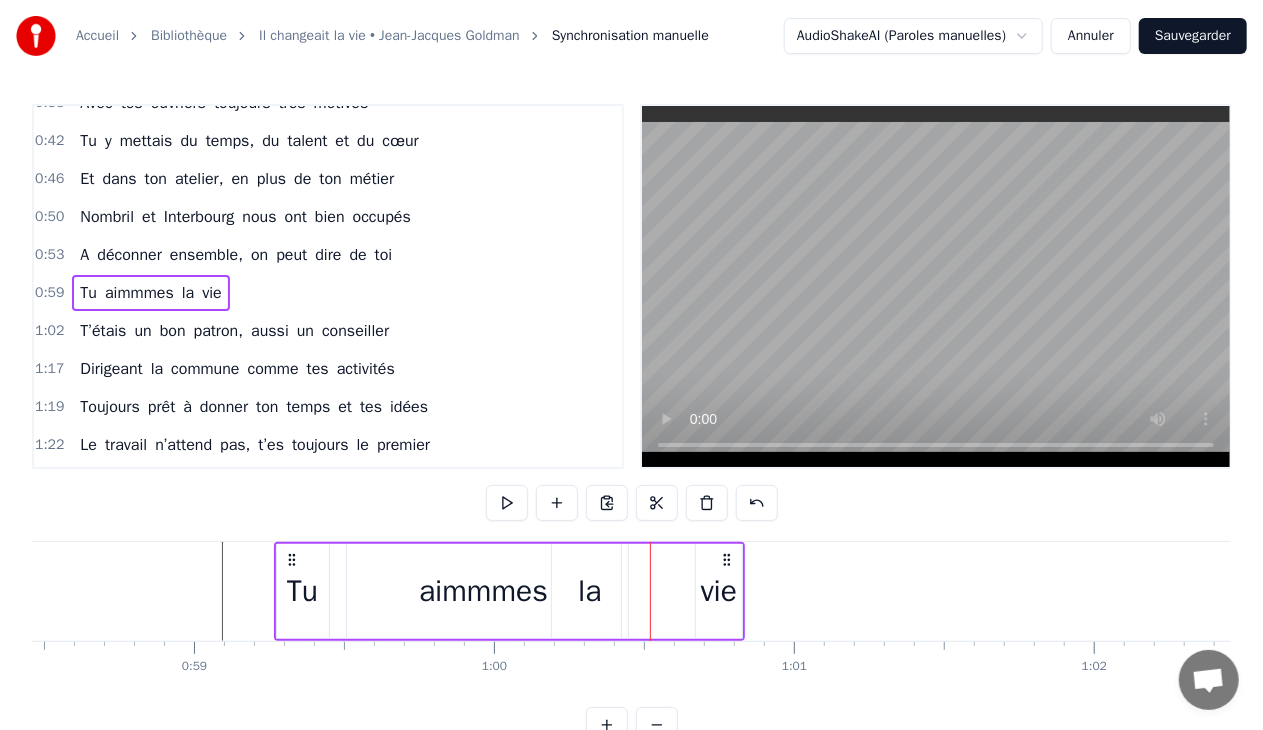 click on "vie" at bounding box center [719, 591] 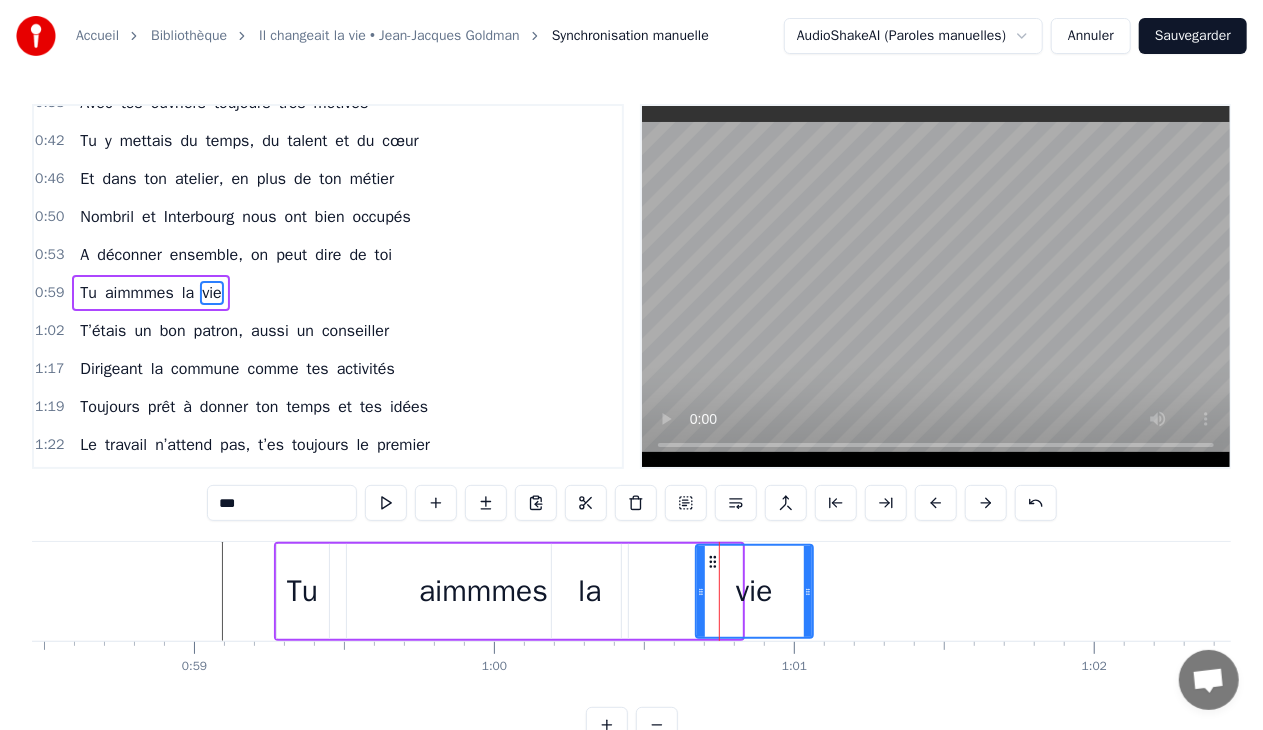 drag, startPoint x: 738, startPoint y: 589, endPoint x: 809, endPoint y: 599, distance: 71.70077 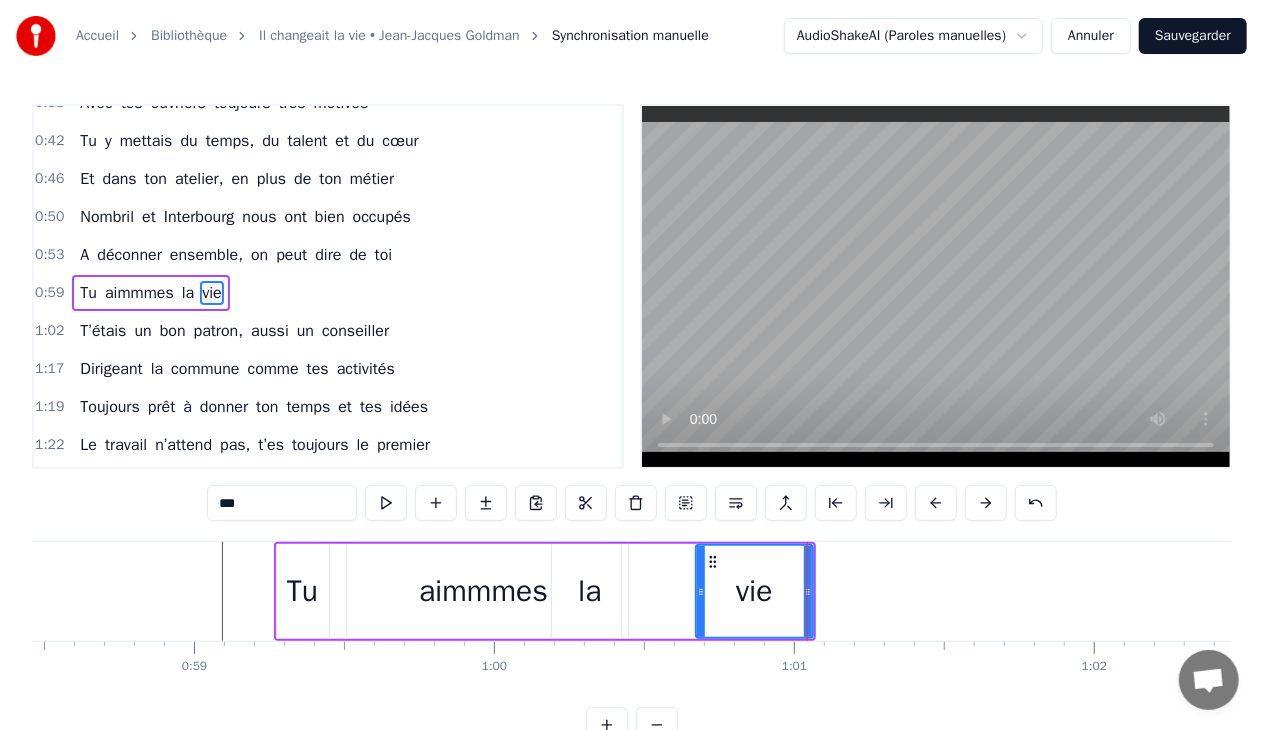 click at bounding box center [807, 591] 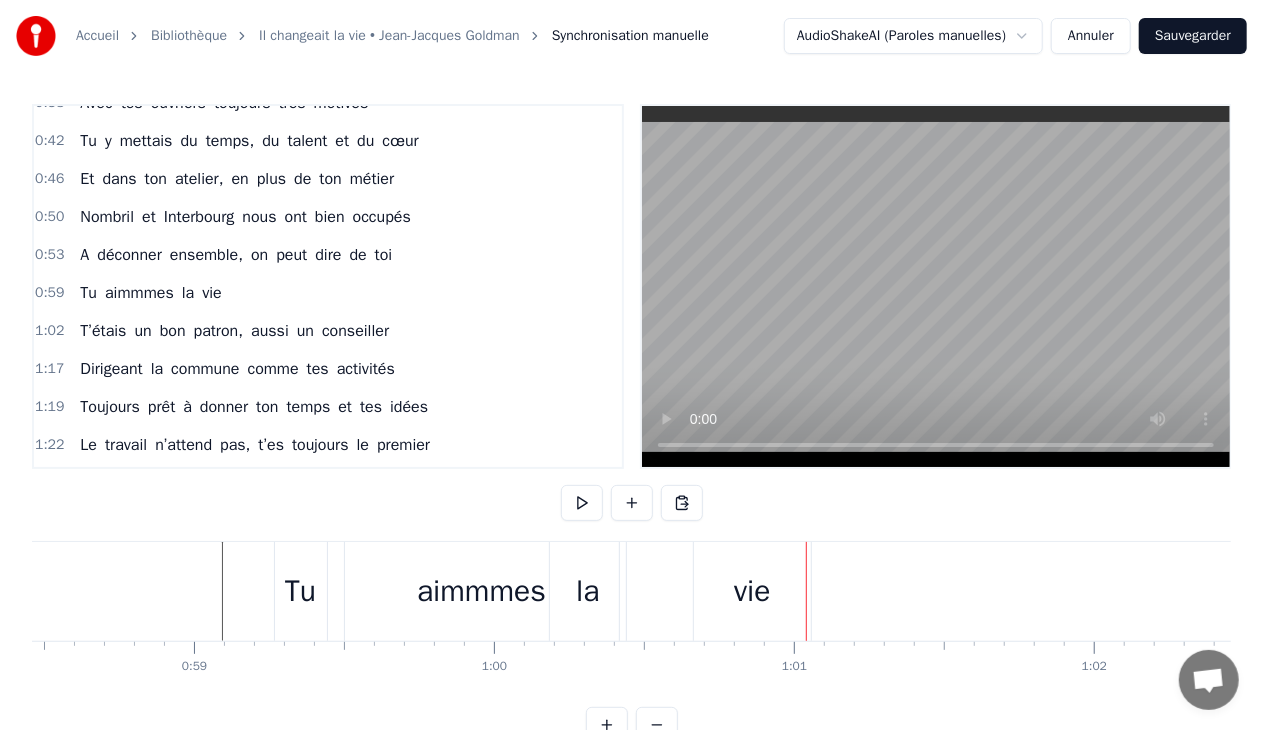 click on "vie" at bounding box center [752, 591] 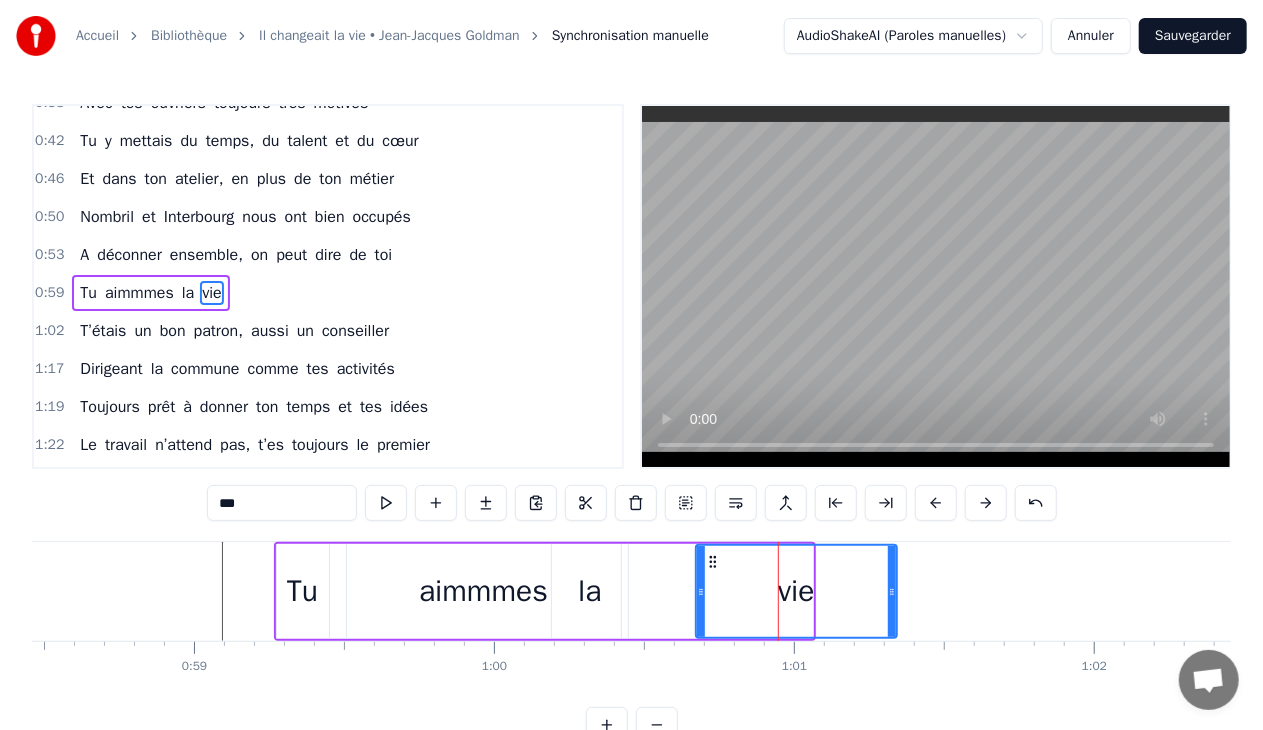 drag, startPoint x: 810, startPoint y: 588, endPoint x: 912, endPoint y: 591, distance: 102.044106 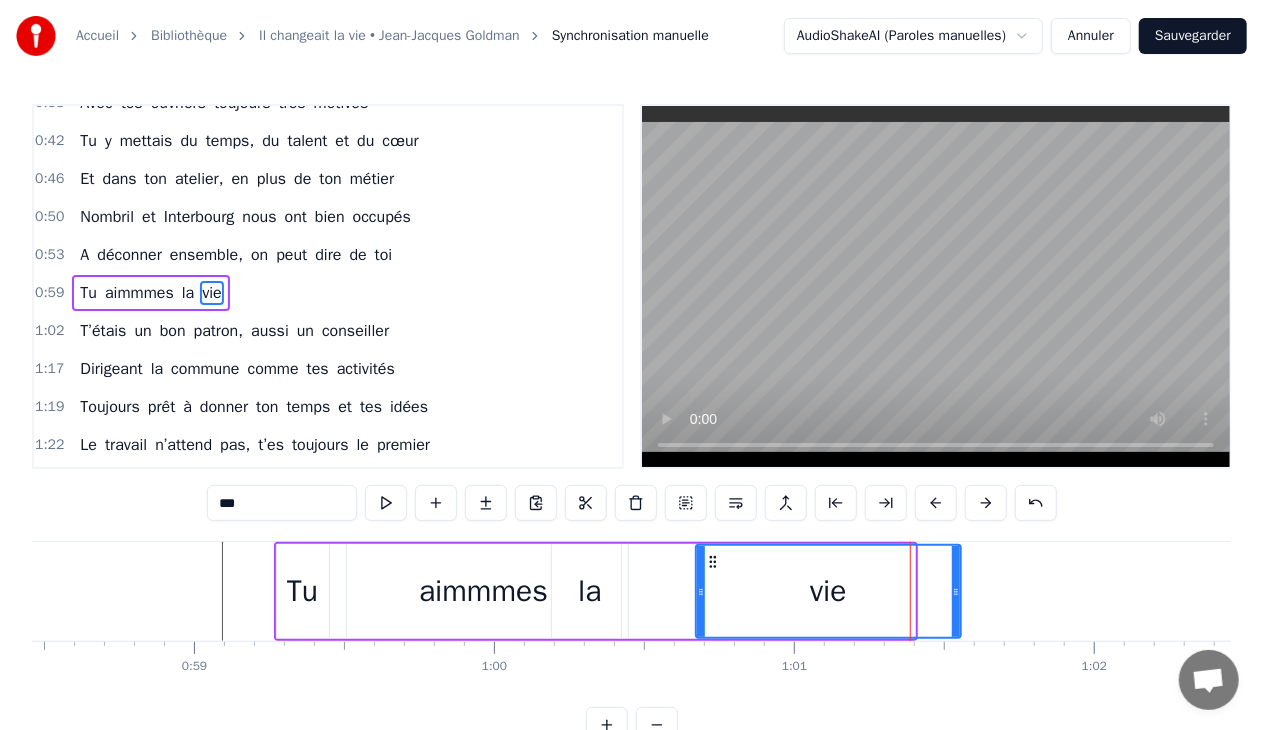 drag, startPoint x: 912, startPoint y: 592, endPoint x: 958, endPoint y: 592, distance: 46 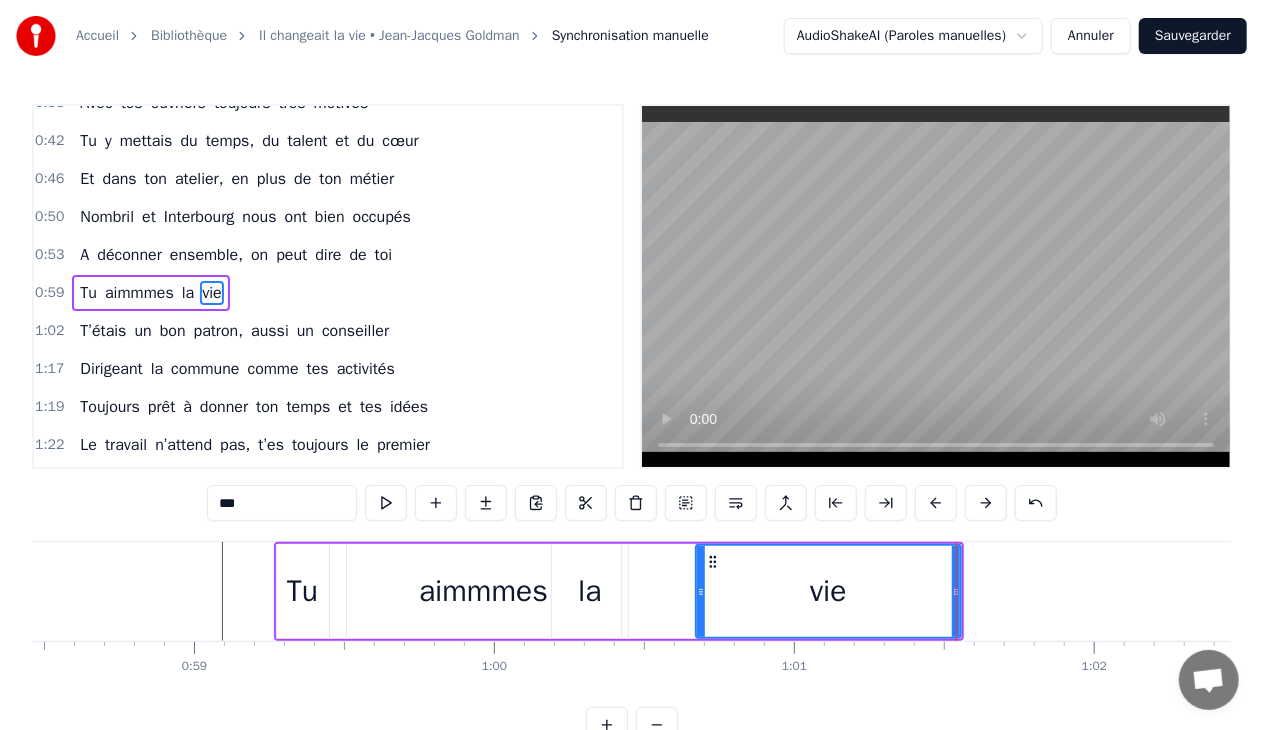 click on "C’était un menuisier, c’est Dominique Pillet Au beau milieu d’Allonne, là où tu t’es posé Tu as fait des charpentes et du beau mobilier Avec tes ouvriers toujours très motivés Tu y mettais du temps, du talent et du cœur Et dans ton atelier, en plus de ton métier Nombril et Interbourg nous ont bien occupés A déconner ensemble, on peut dire de toi Tu aimmmes la vie T’étais un bon patron, aussi un conseiller Dirigeant la commune comme tes activités Toujours prêt à donner ton temps et tes idées Le travail n’attend pas, t’es toujours le premier Tu y mettais du temps, du talent et du cœur Ouvrir les chemins pour tous les randonneurs Et près du barbecue, des saucisses et du kir A l’heure de l’apéro, autour de tes amis Refaire les circuits Tu es un grand bonhomme, un sacré grand bonhomme Baroudeur au grand cœur qui aime ce que nous sommes Tu te sais bien utile pour tous les autres hommes
…….. Tu en oublies même ton téléphone Oui mais tu es aussi, un père et un mari et" at bounding box center (21329, 591) 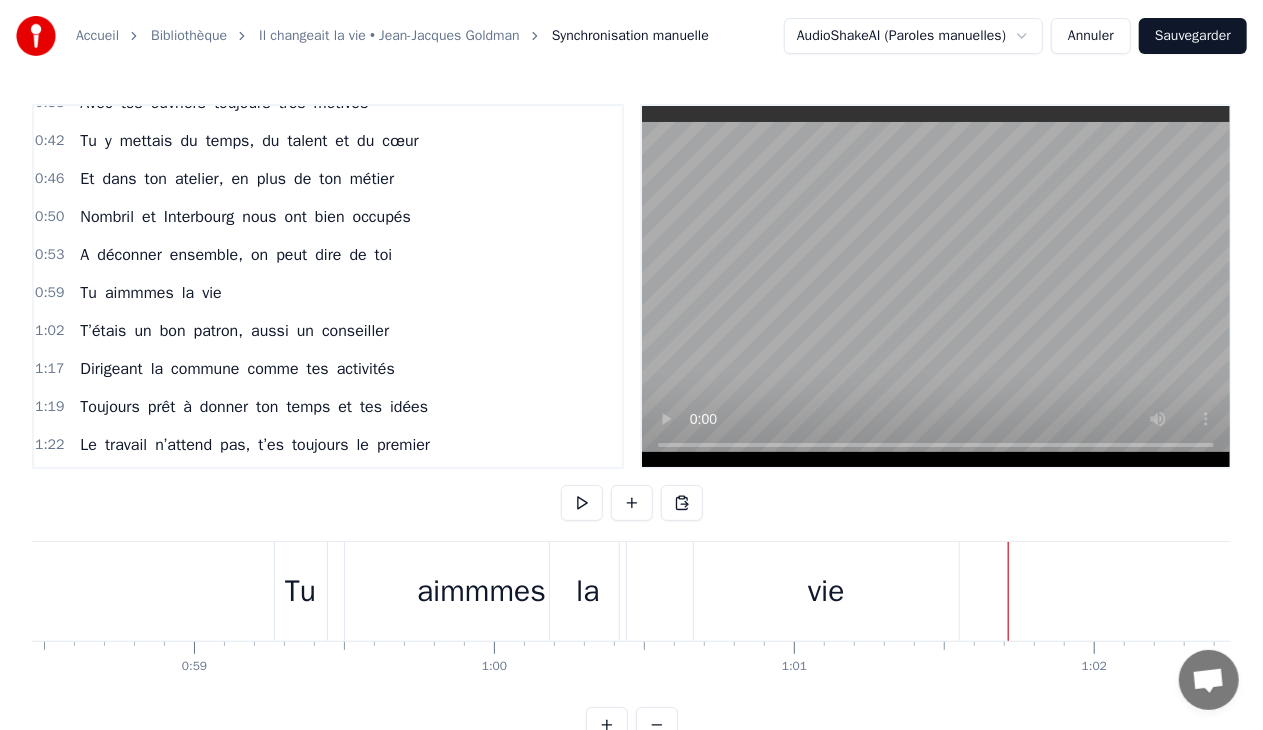 drag, startPoint x: 989, startPoint y: 575, endPoint x: 980, endPoint y: 582, distance: 11.401754 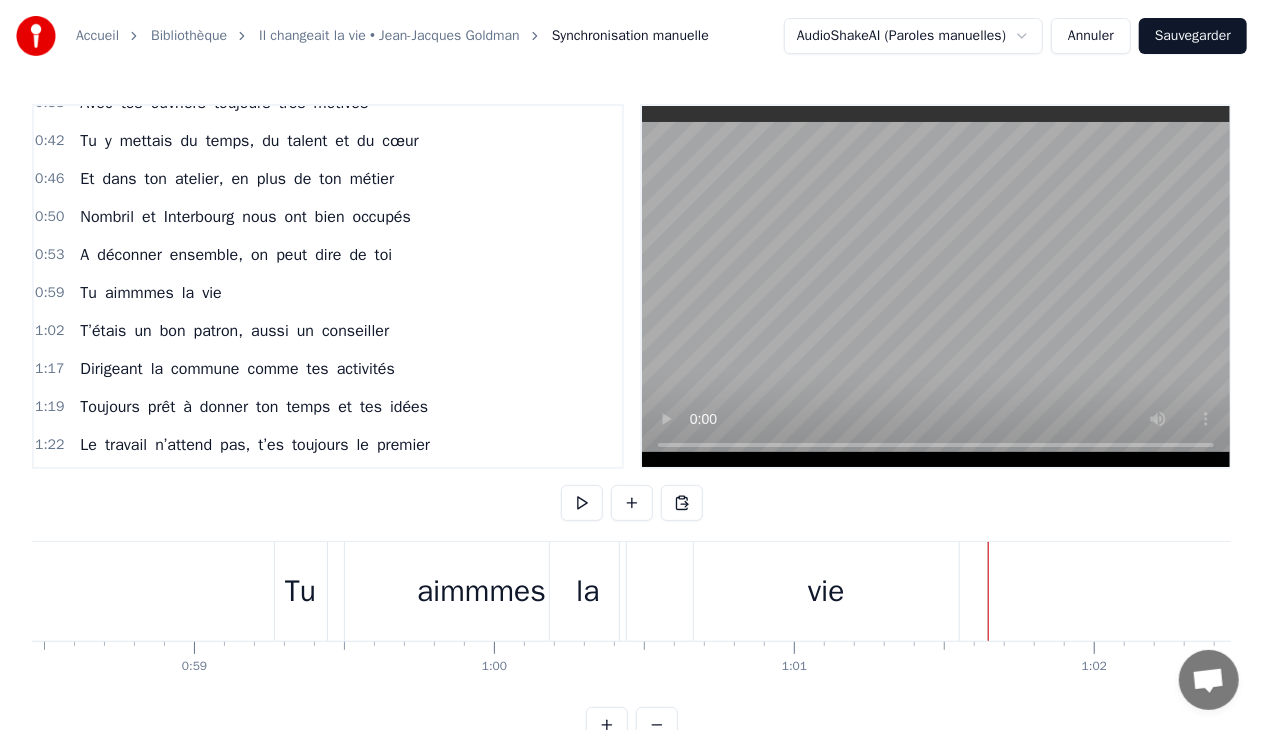 click at bounding box center (21329, 591) 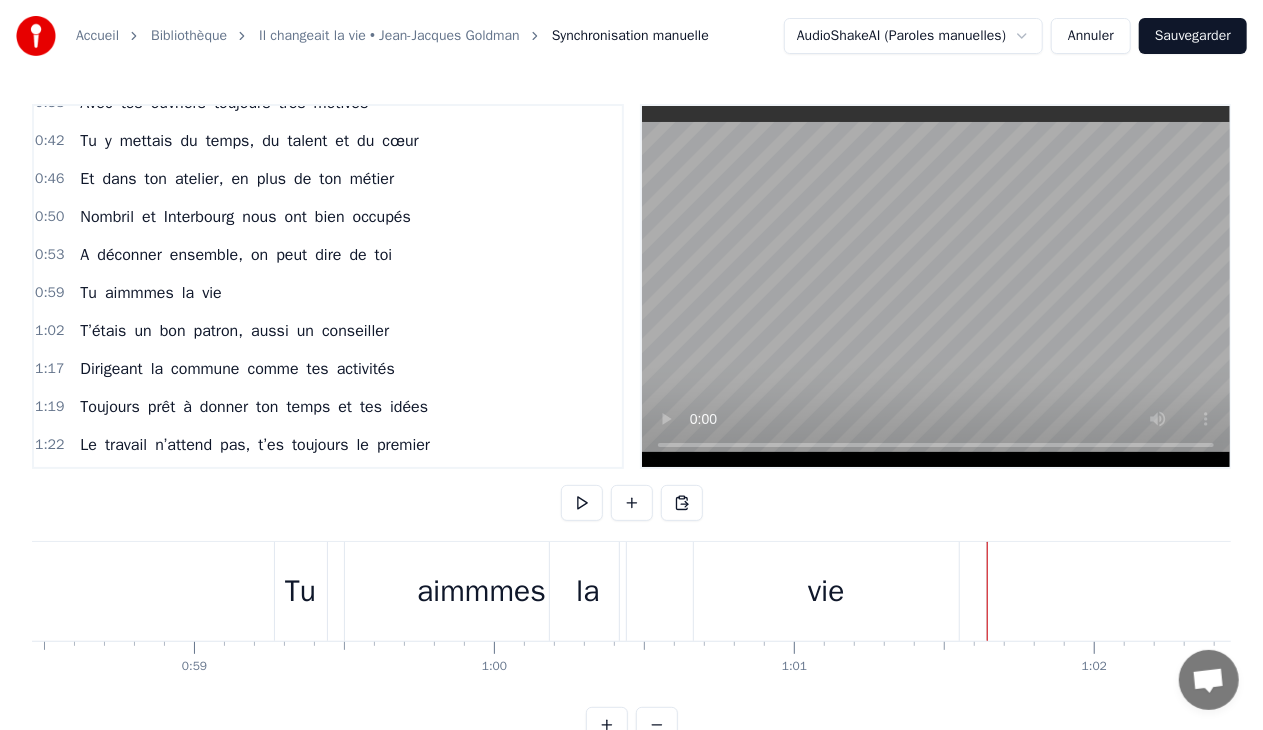 click on "vie" at bounding box center [826, 591] 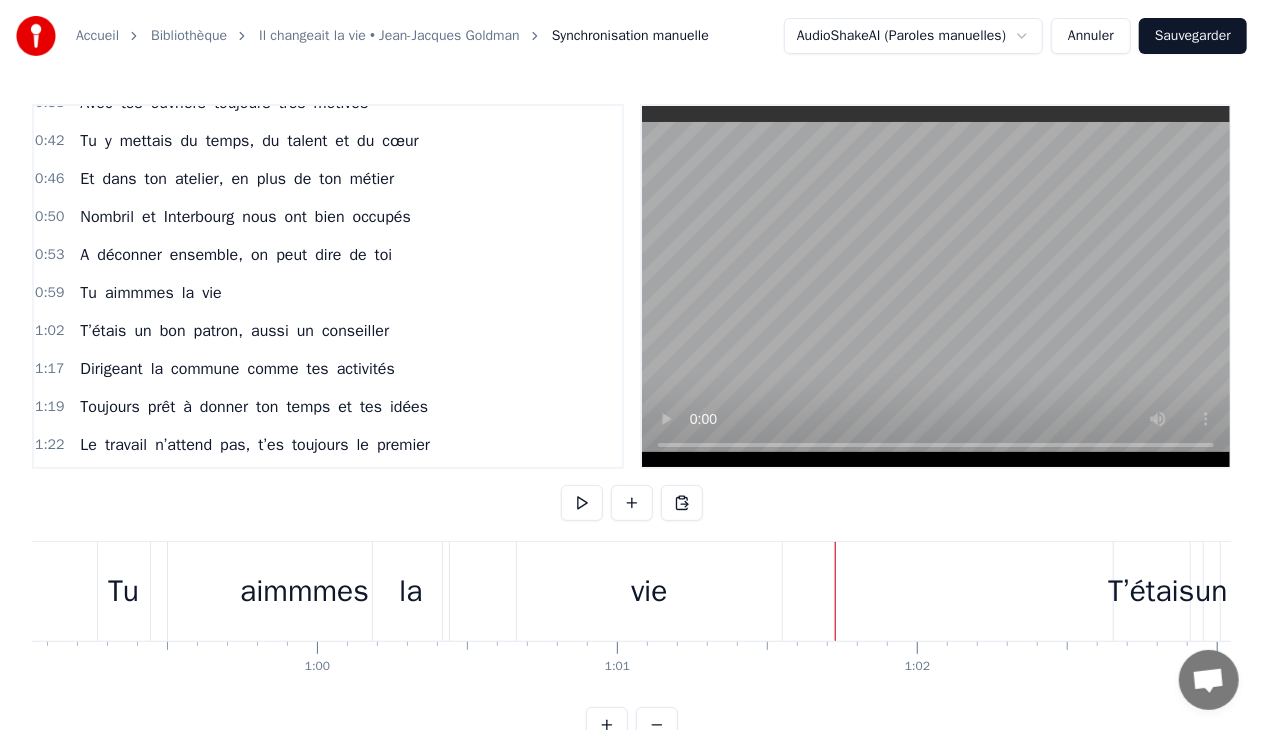 scroll, scrollTop: 0, scrollLeft: 17848, axis: horizontal 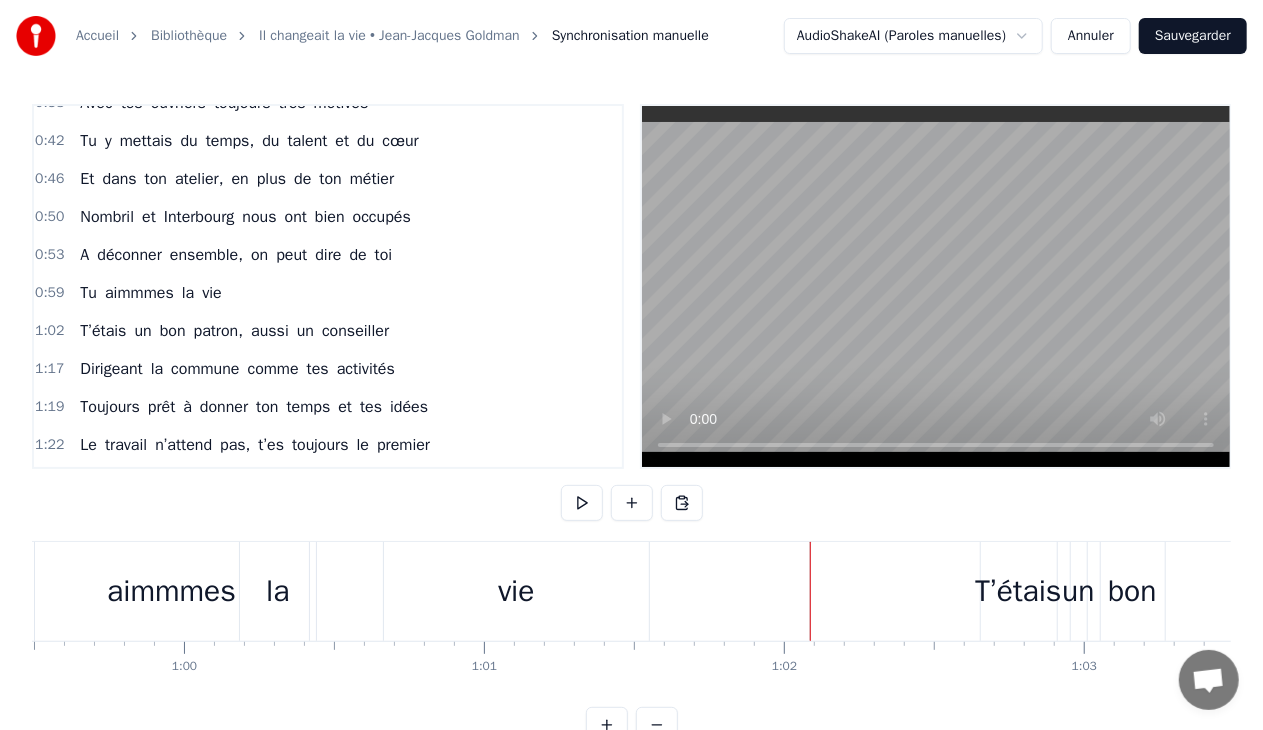 click on "T’étais" at bounding box center (1018, 591) 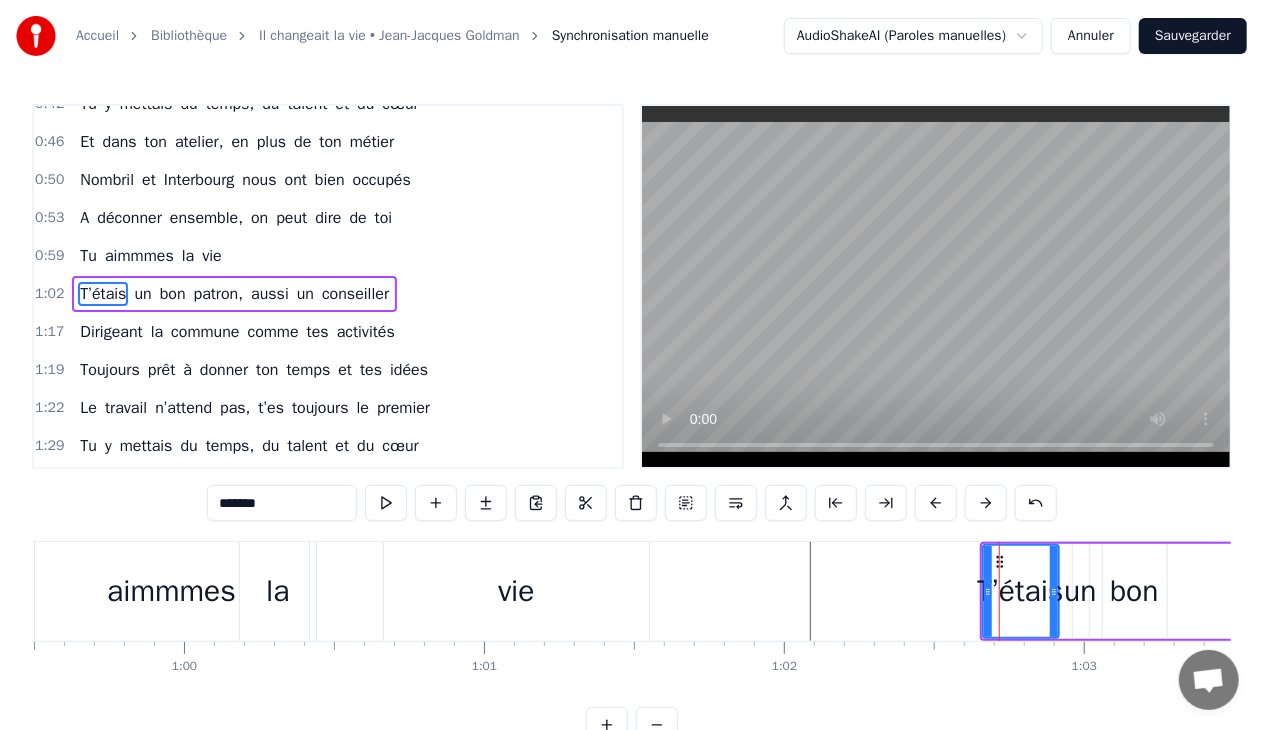 scroll, scrollTop: 174, scrollLeft: 0, axis: vertical 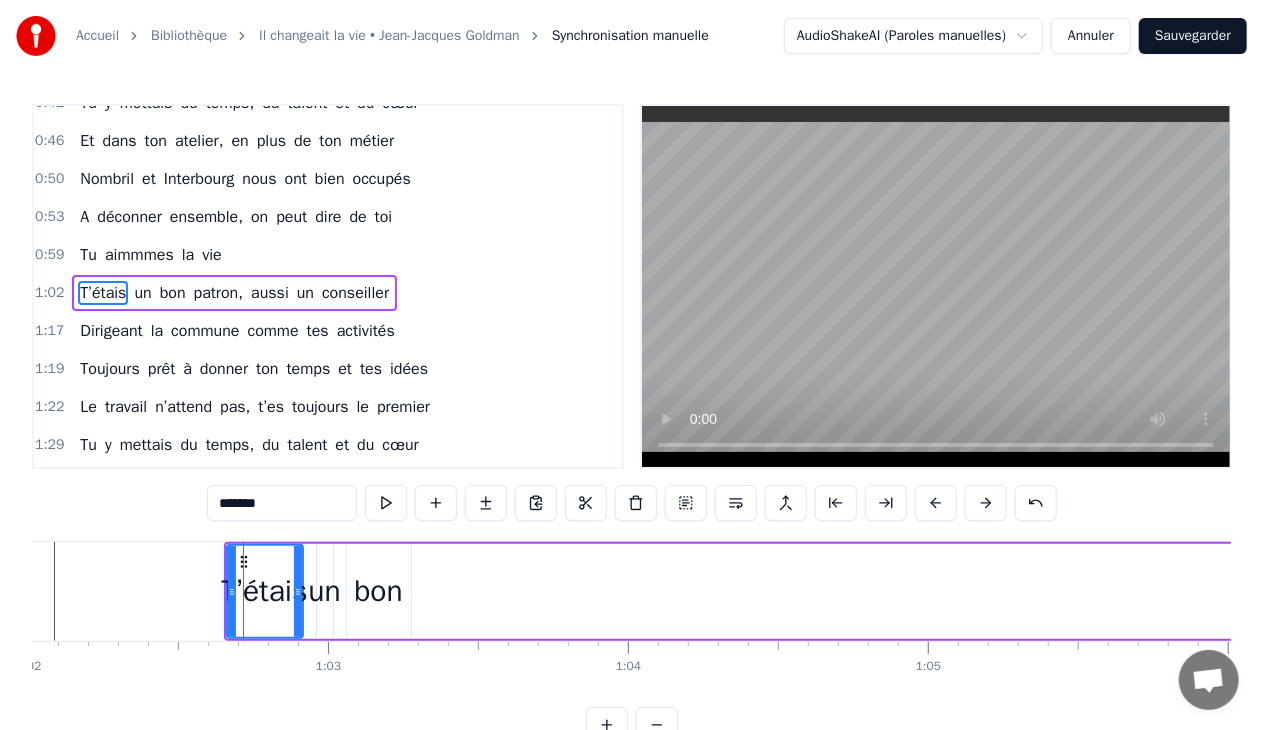 click on "T’étais un bon patron, aussi un conseiller" at bounding box center [2704, 591] 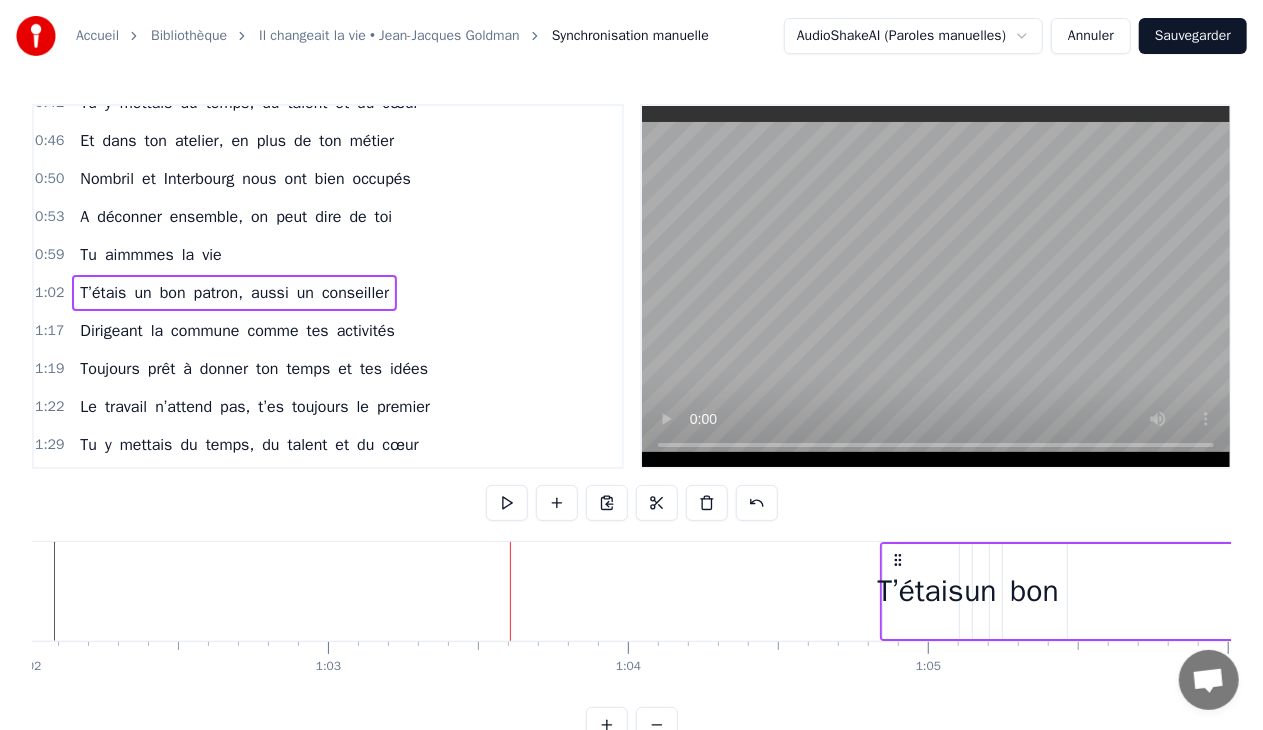 drag, startPoint x: 241, startPoint y: 555, endPoint x: 897, endPoint y: 576, distance: 656.33606 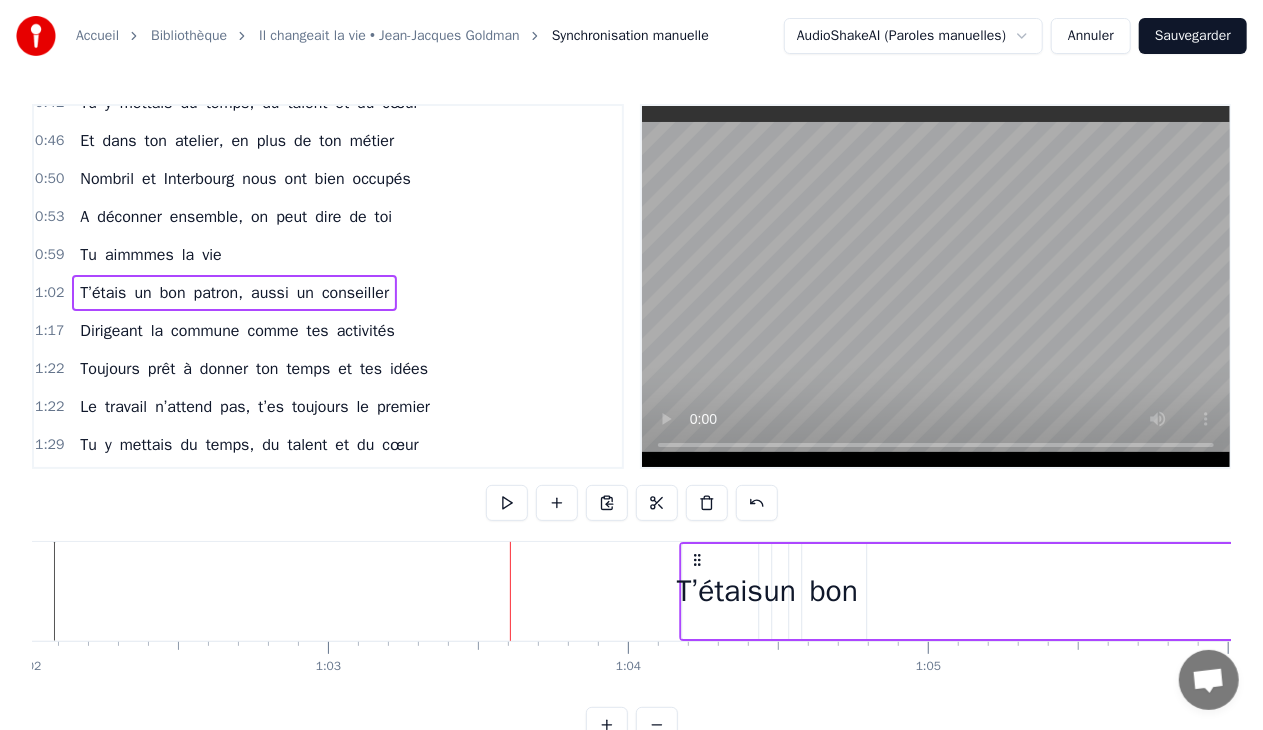 drag, startPoint x: 239, startPoint y: 556, endPoint x: 696, endPoint y: 570, distance: 457.2144 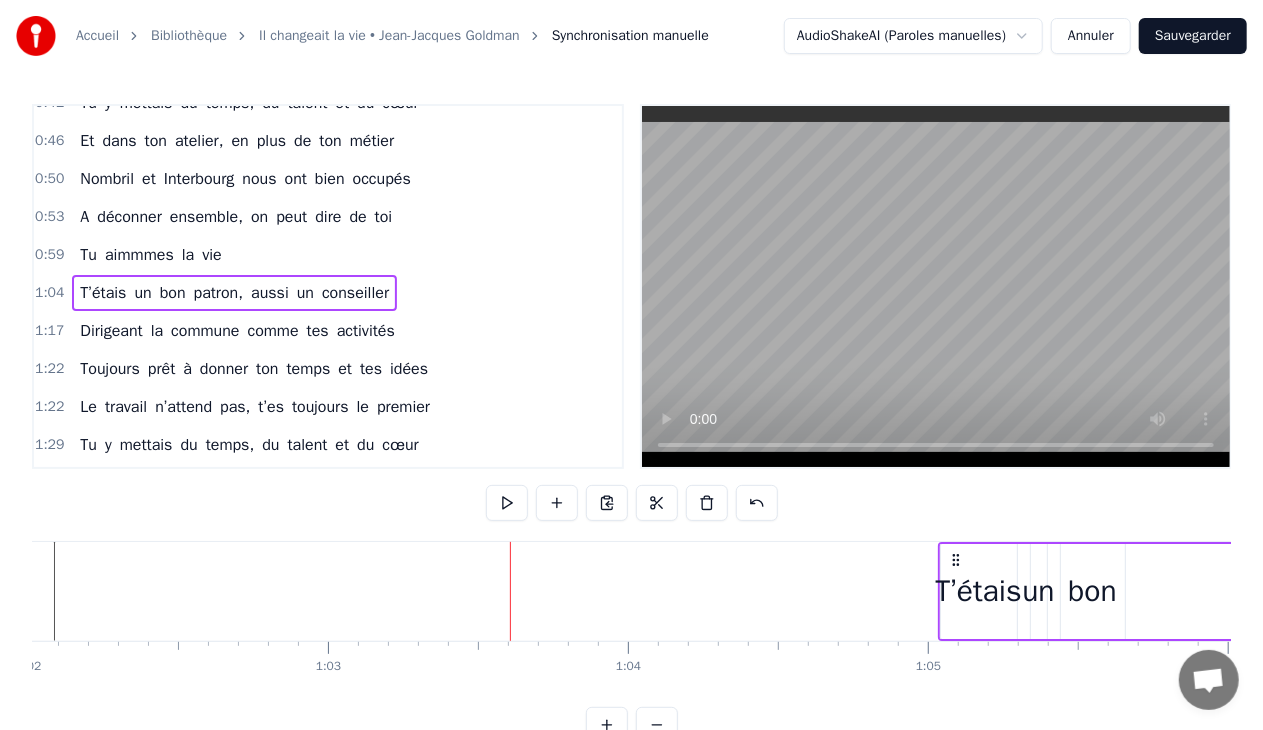 drag, startPoint x: 694, startPoint y: 558, endPoint x: 994, endPoint y: 553, distance: 300.04166 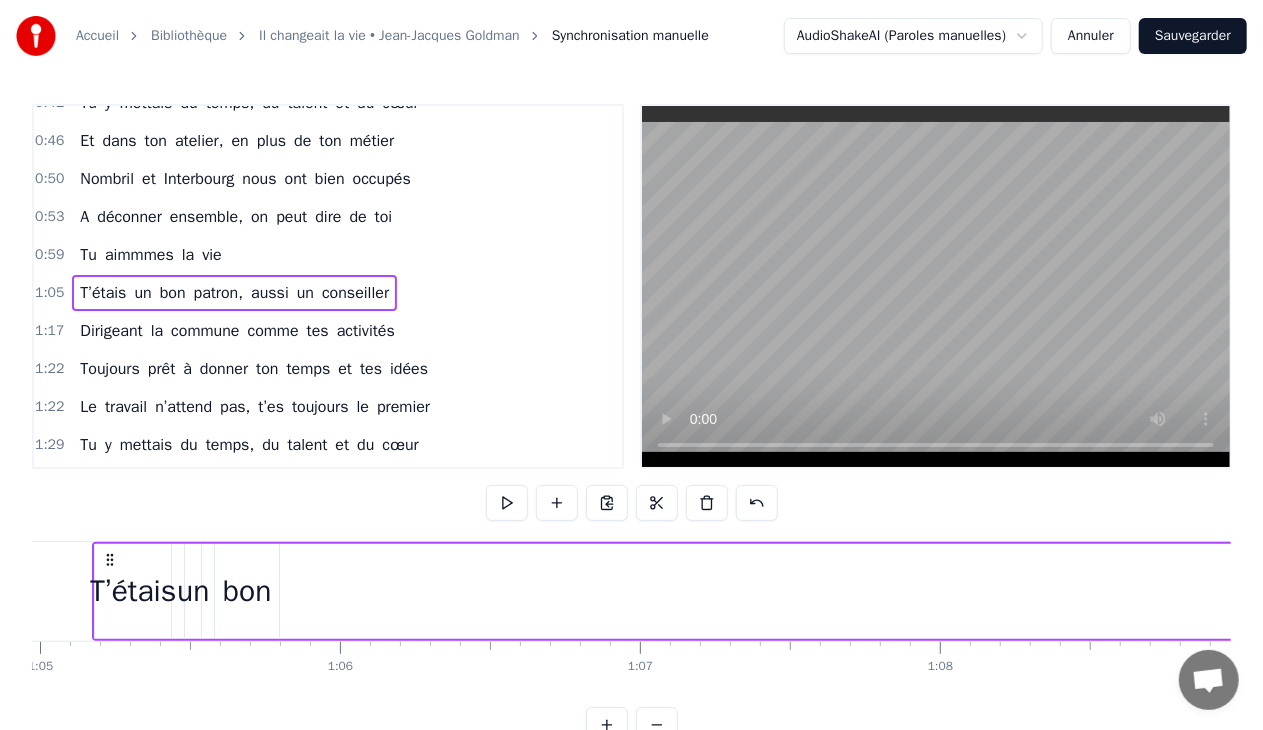 scroll, scrollTop: 0, scrollLeft: 19314, axis: horizontal 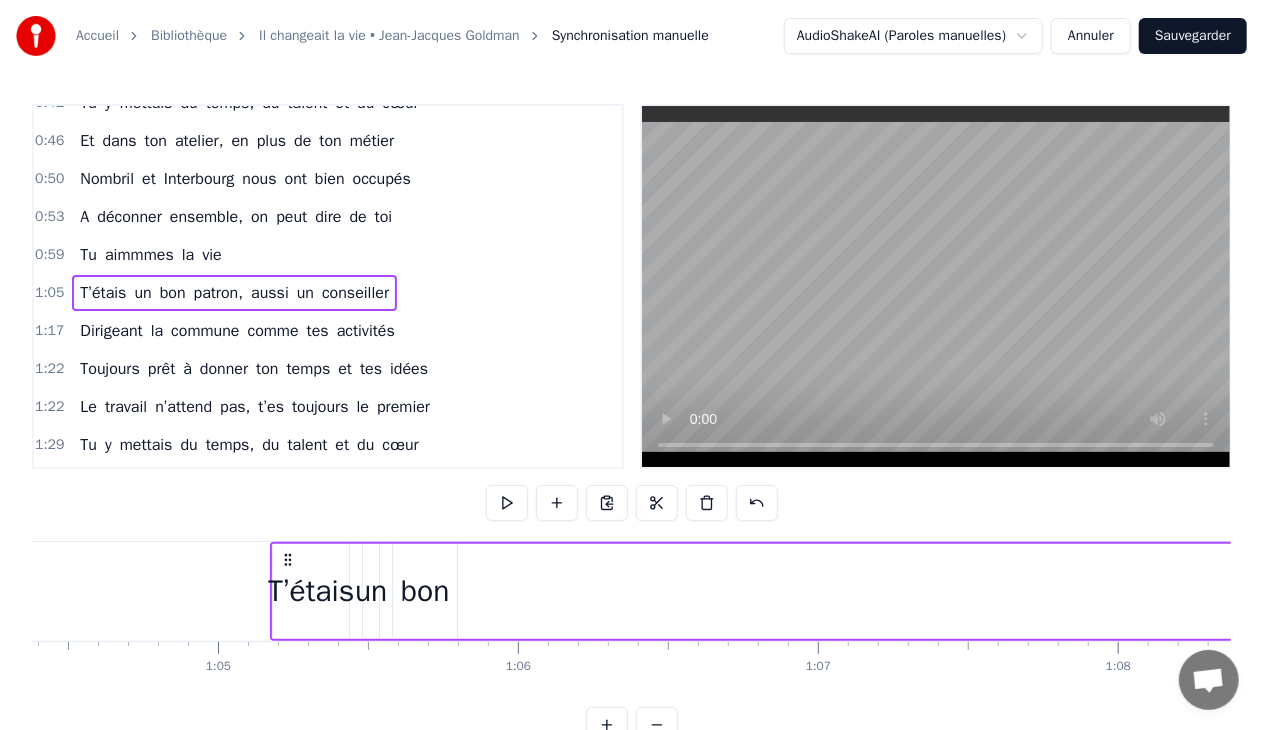 click on "T’étais un bon patron, aussi un conseiller" at bounding box center (2750, 591) 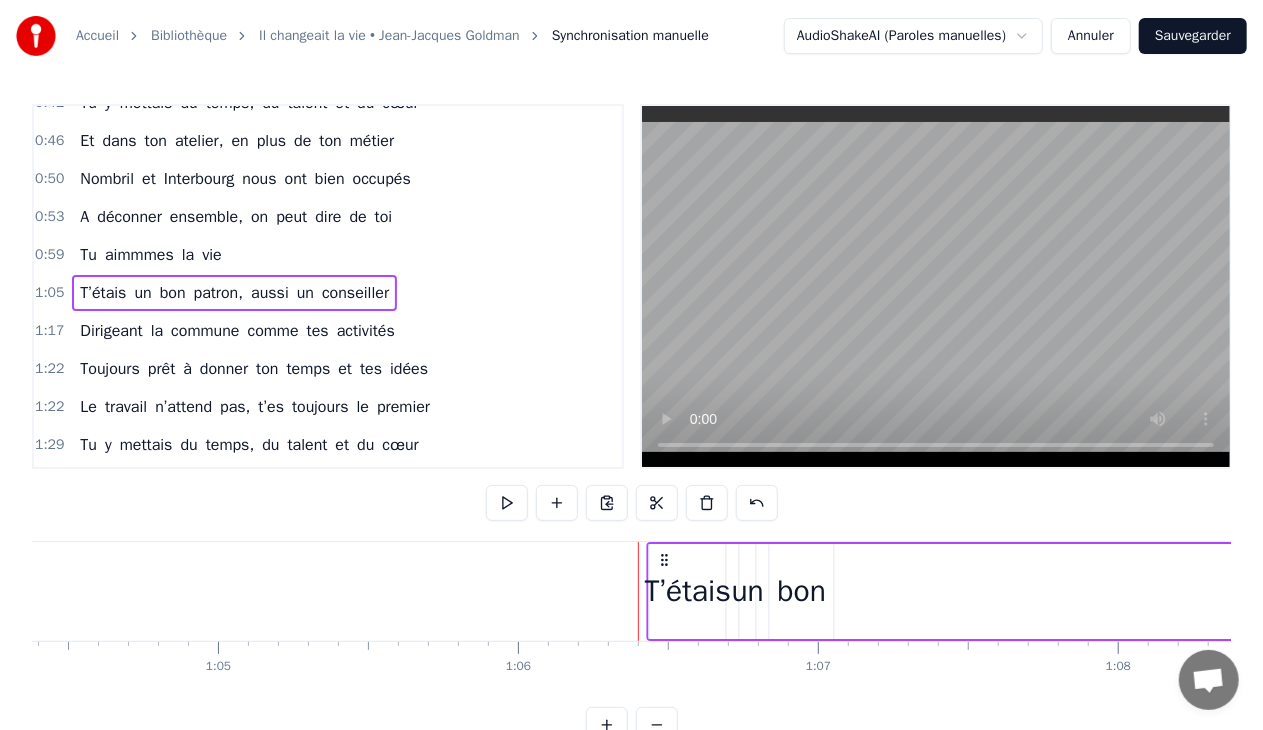 drag, startPoint x: 286, startPoint y: 554, endPoint x: 662, endPoint y: 570, distance: 376.34027 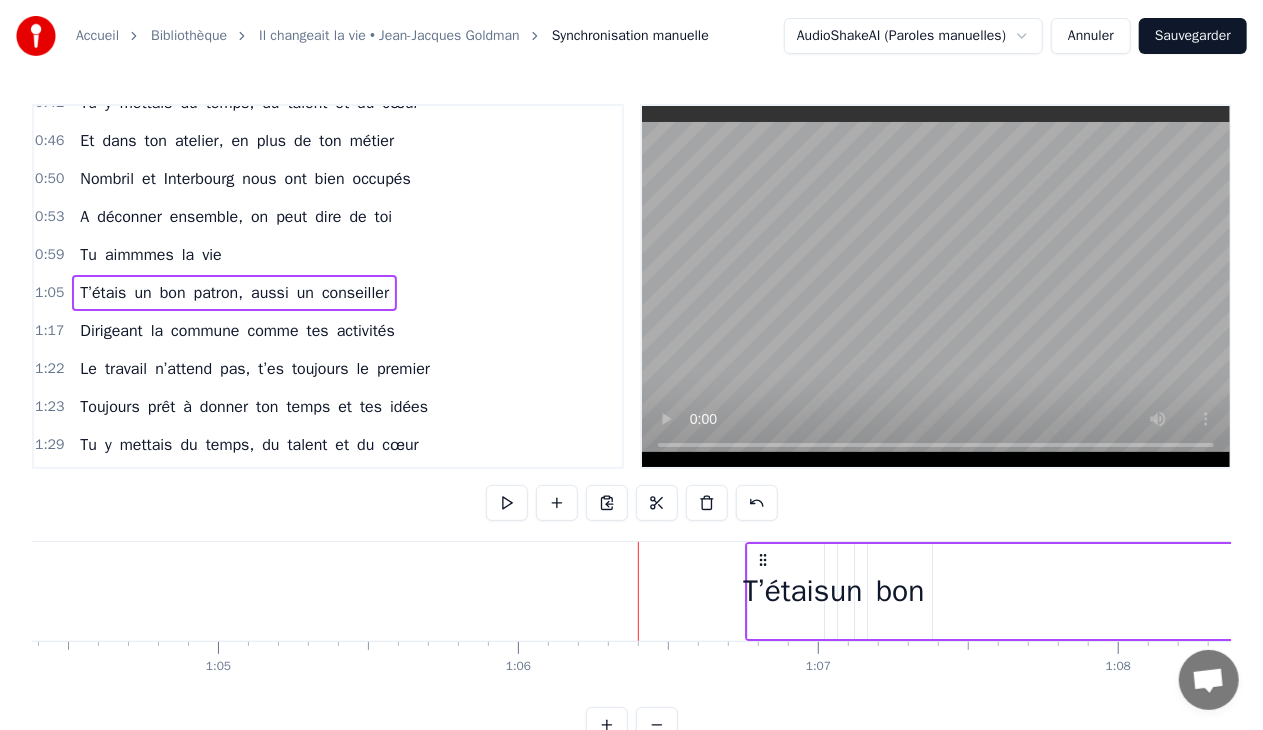 drag, startPoint x: 283, startPoint y: 557, endPoint x: 758, endPoint y: 565, distance: 475.06735 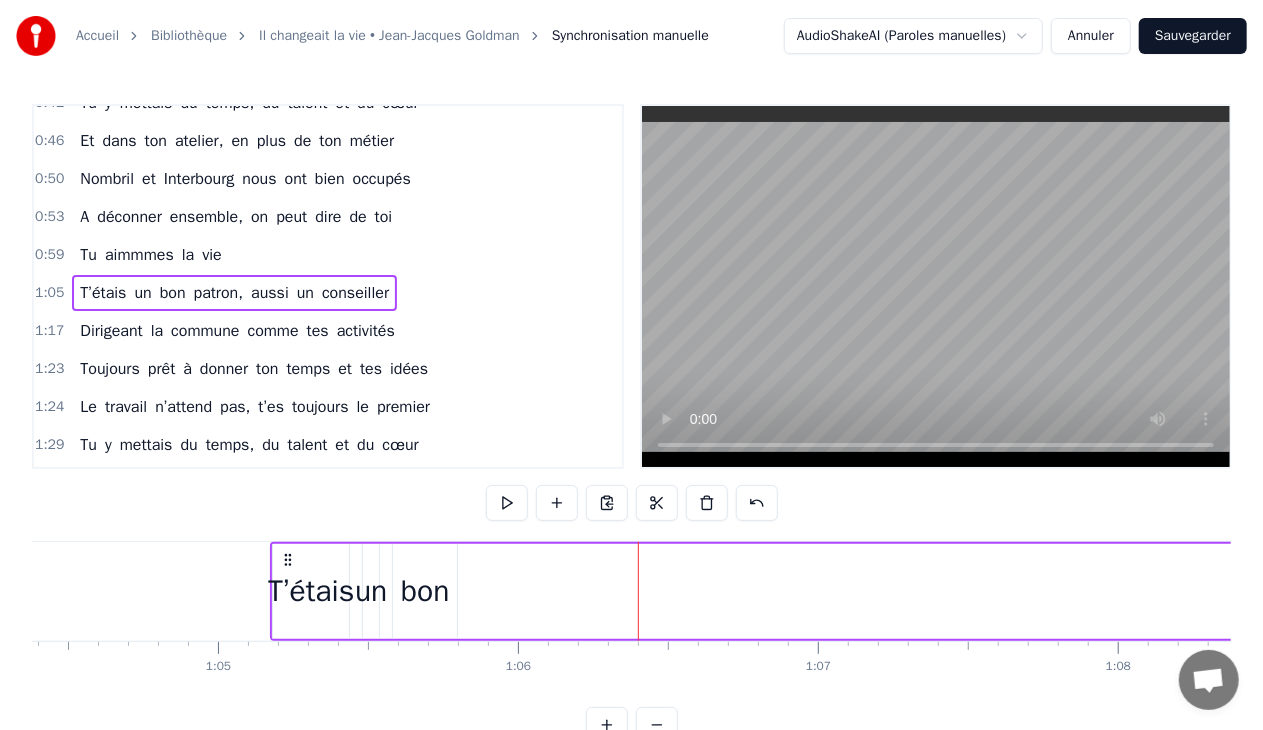 click on "T’étais un bon patron, aussi un conseiller" at bounding box center [2750, 591] 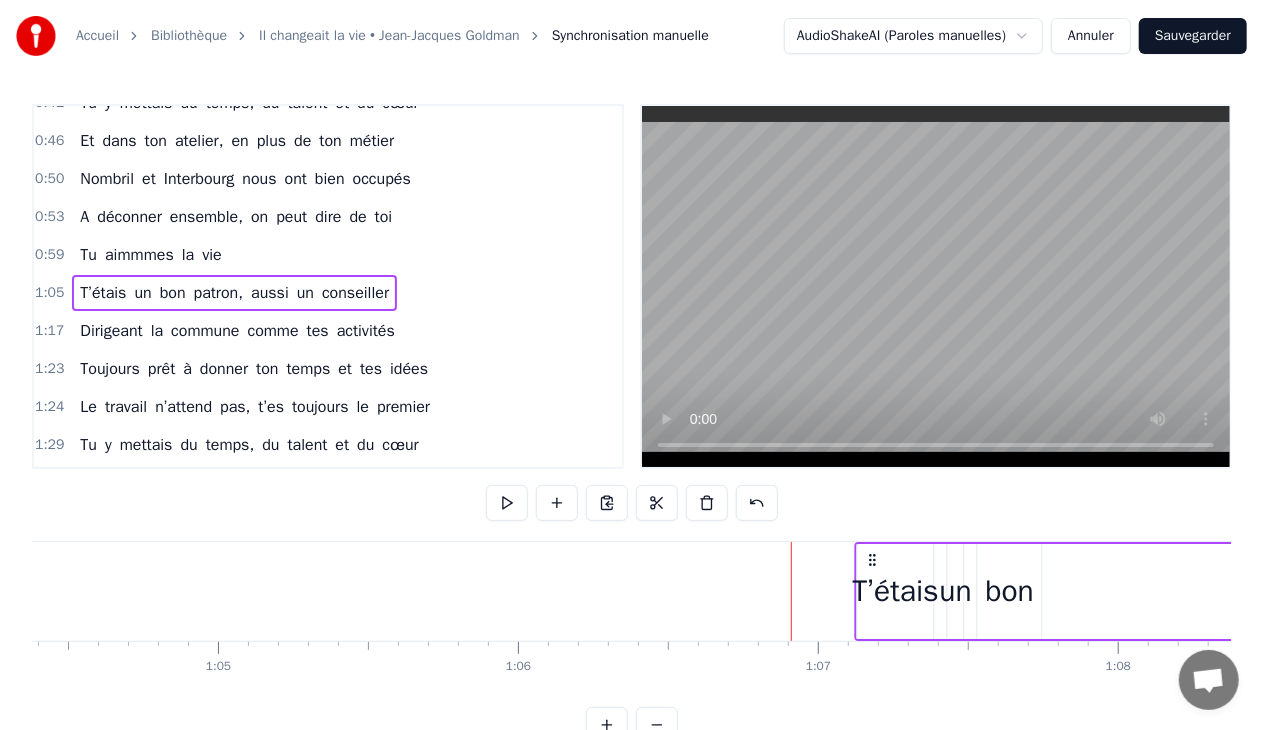 drag, startPoint x: 287, startPoint y: 562, endPoint x: 872, endPoint y: 581, distance: 585.3085 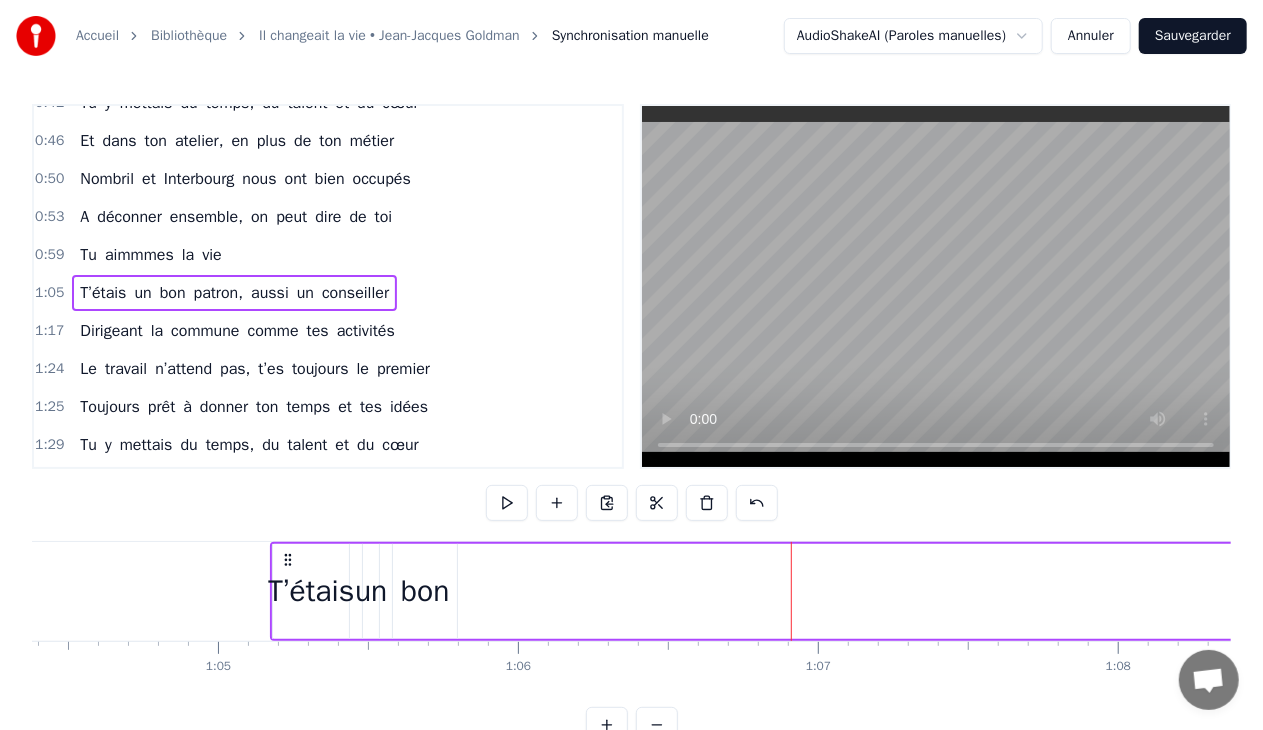 click on "T’étais un bon patron, aussi un conseiller" at bounding box center [2750, 591] 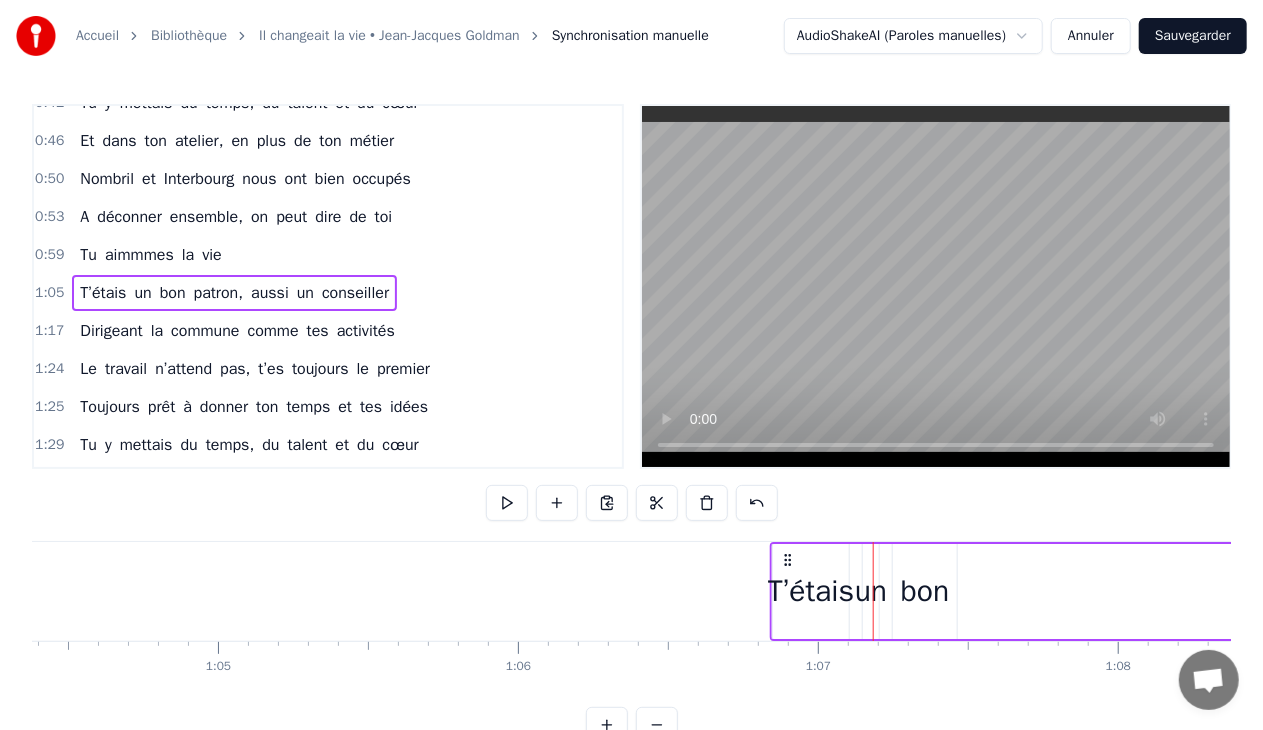 drag, startPoint x: 293, startPoint y: 556, endPoint x: 794, endPoint y: 547, distance: 501.08084 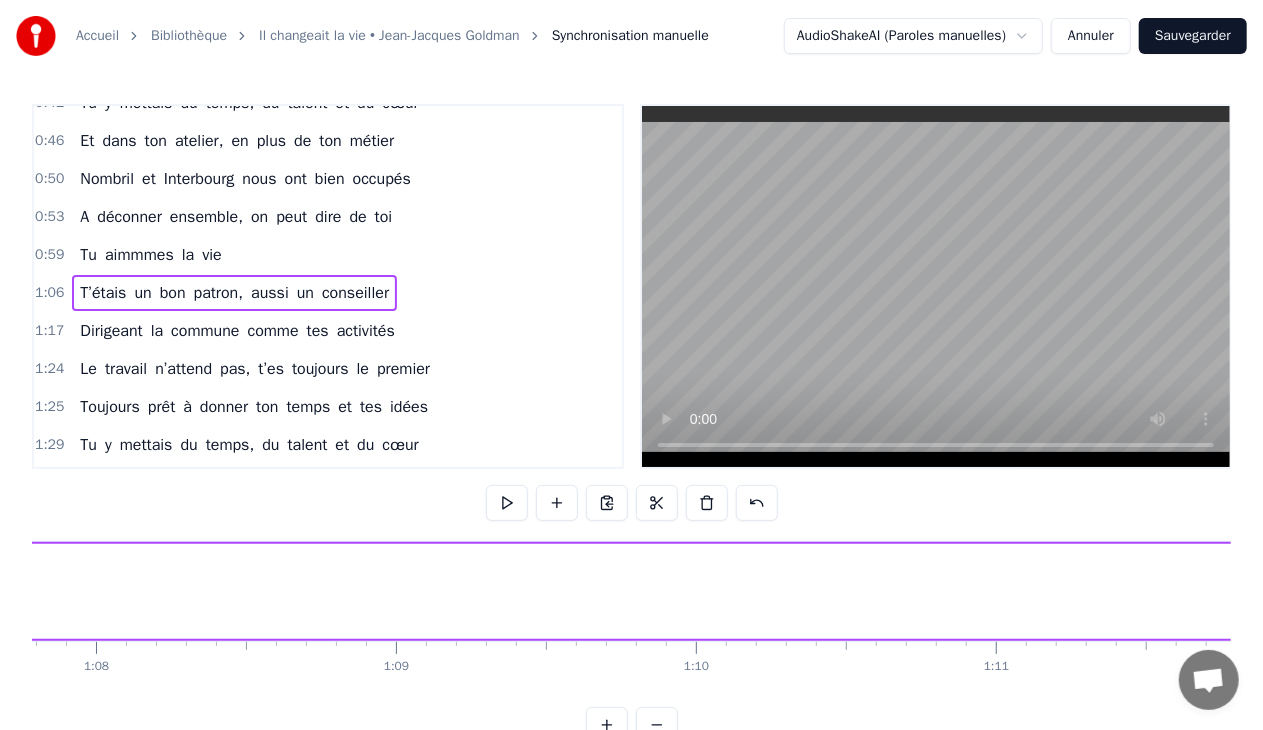 scroll, scrollTop: 0, scrollLeft: 19980, axis: horizontal 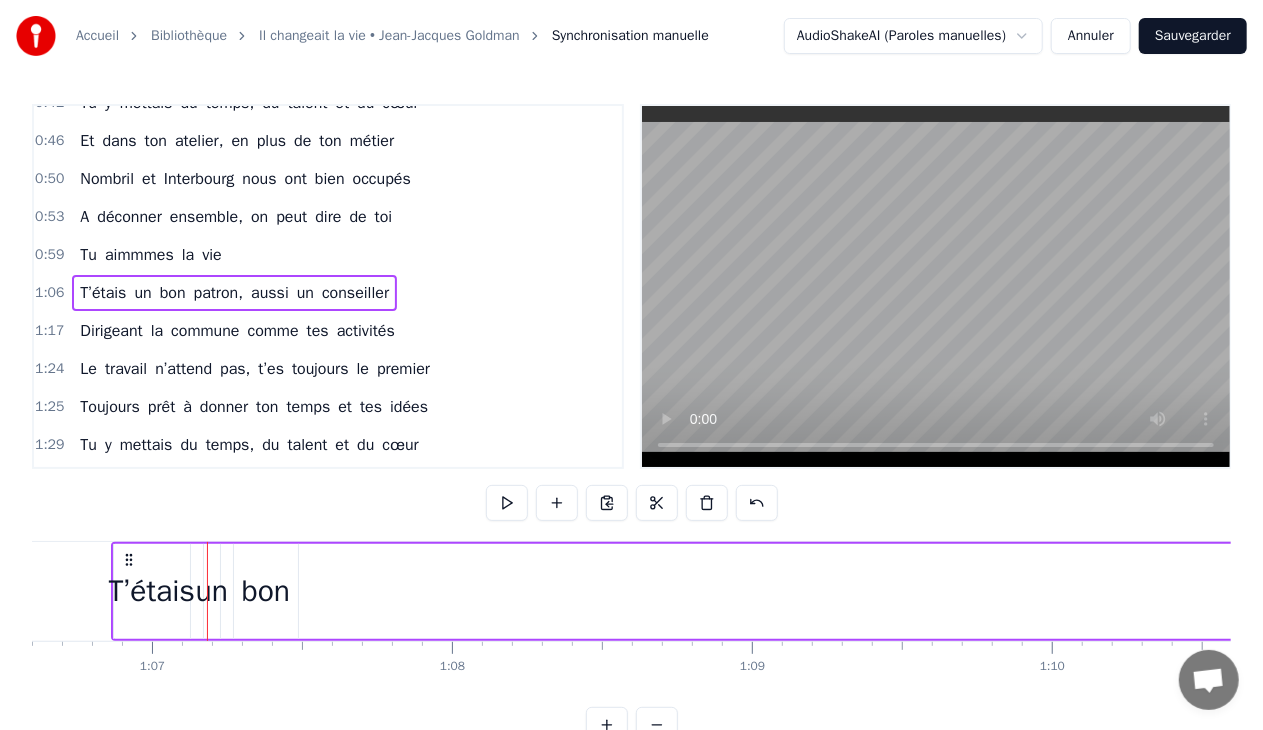 click on "T’étais" at bounding box center (152, 591) 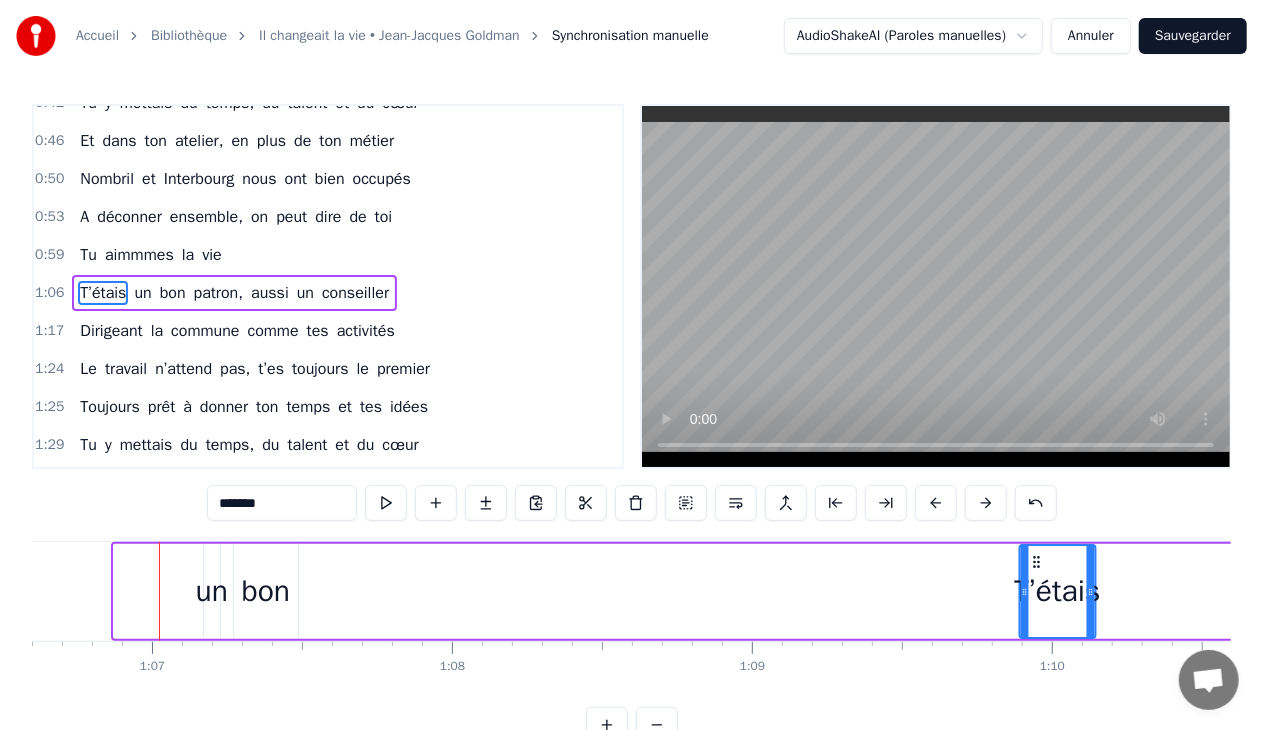 drag, startPoint x: 134, startPoint y: 562, endPoint x: 1038, endPoint y: 592, distance: 904.4977 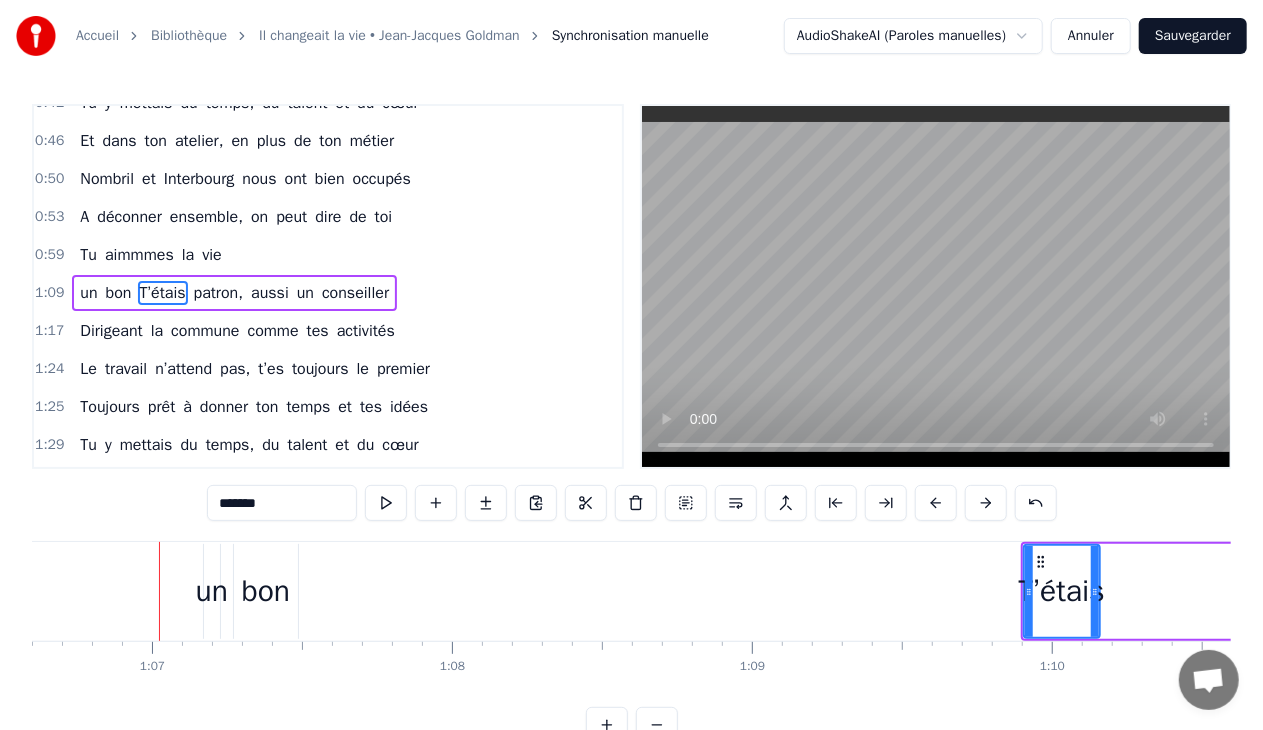 click on "un" at bounding box center (212, 591) 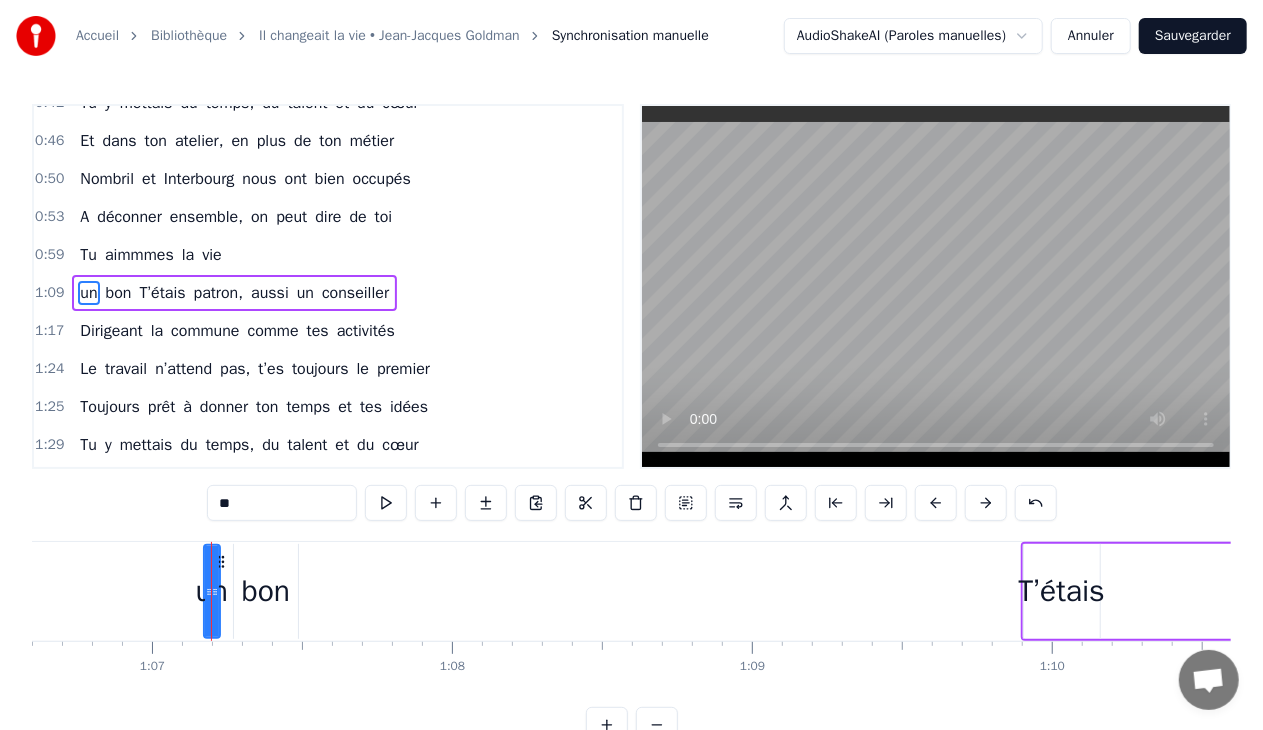 click at bounding box center (211, 591) 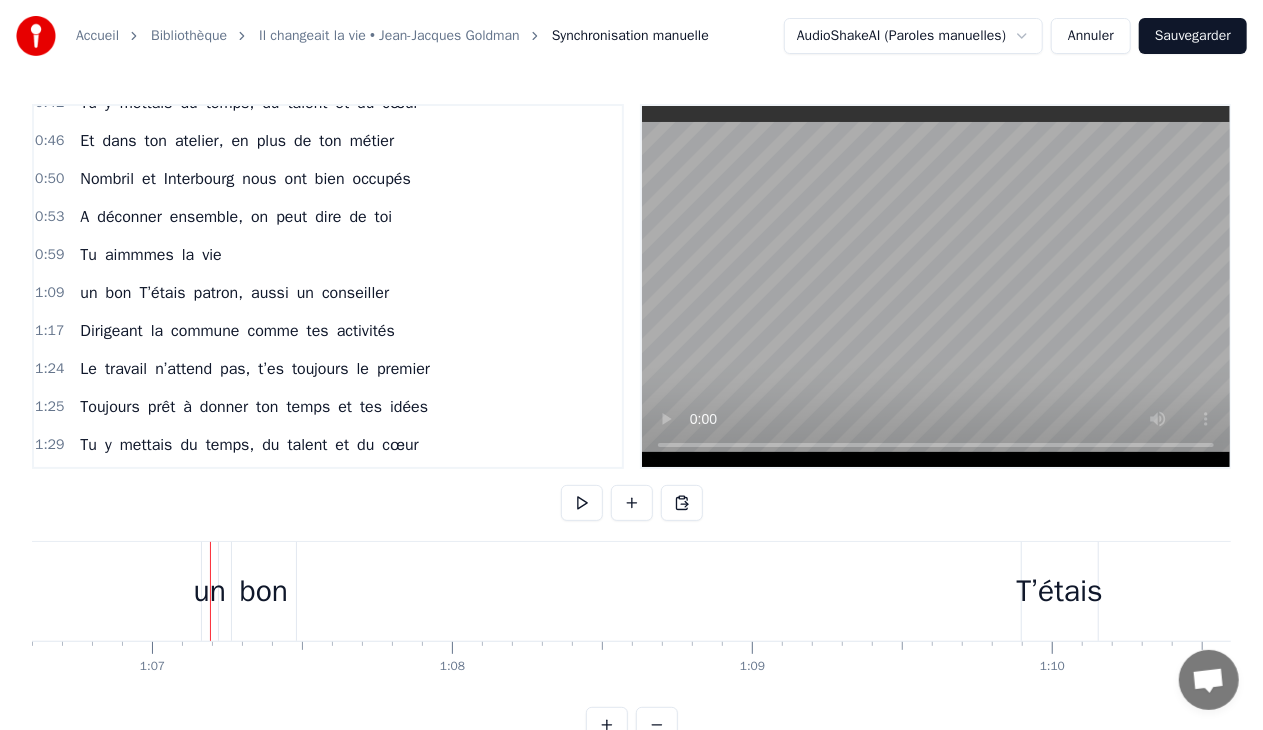 click on "un" at bounding box center [210, 591] 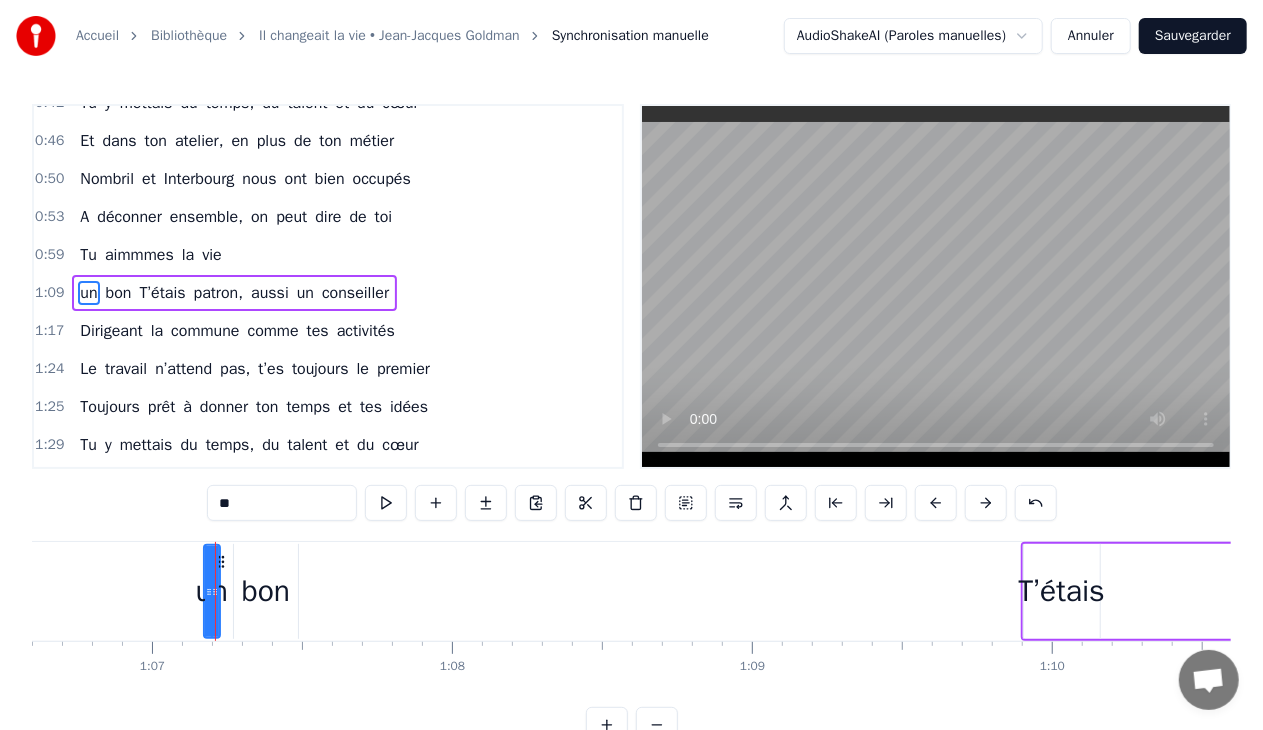drag, startPoint x: 214, startPoint y: 590, endPoint x: 254, endPoint y: 590, distance: 40 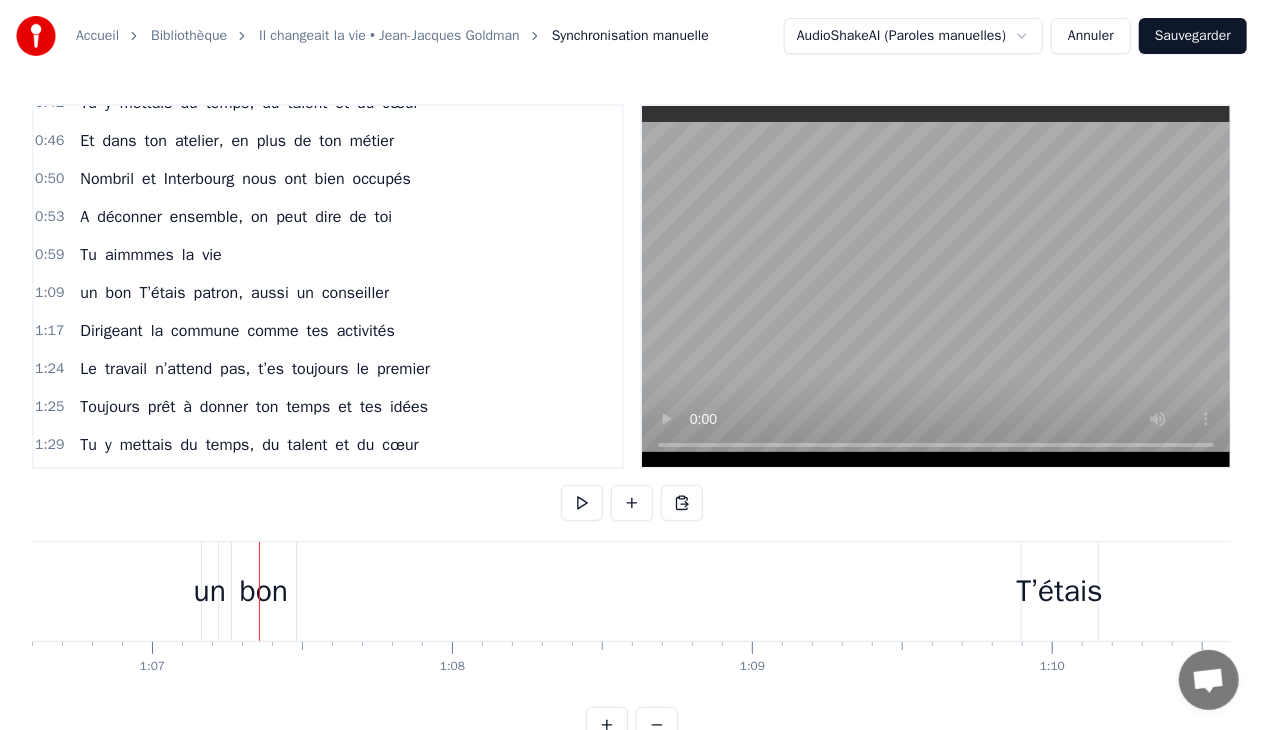 click on "un" at bounding box center [210, 591] 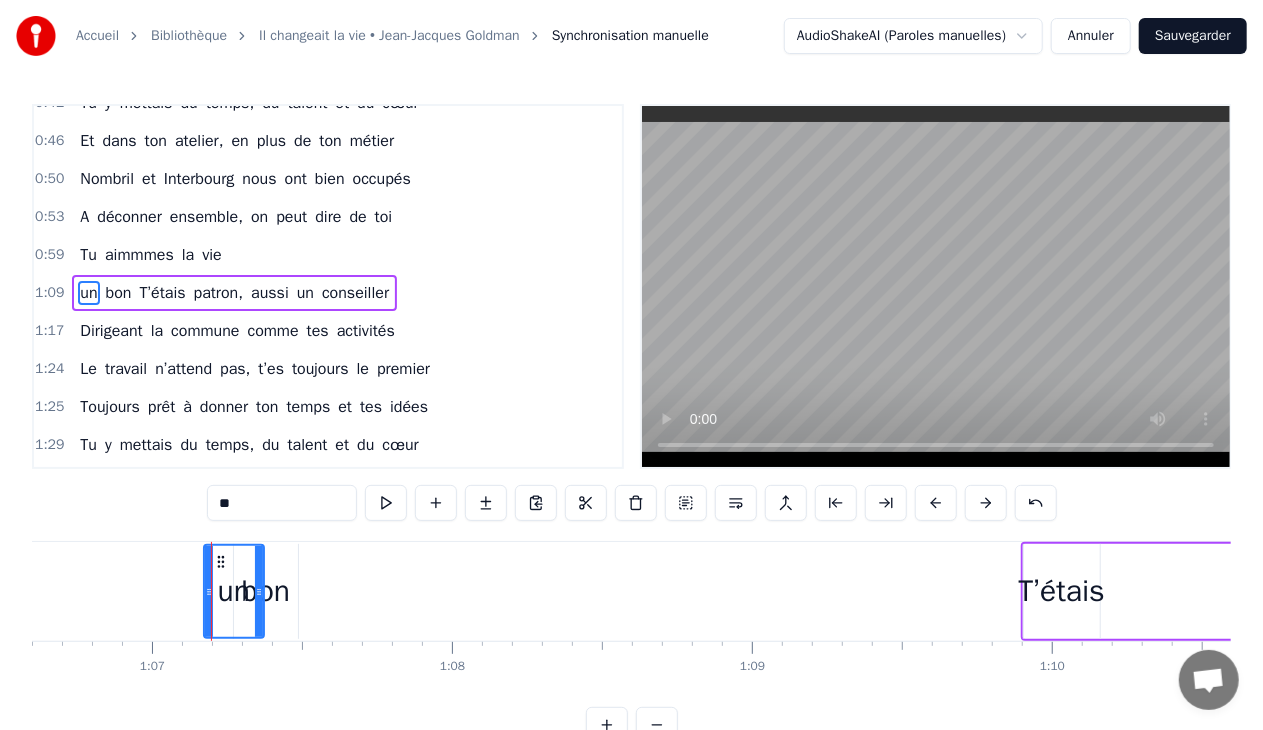 drag, startPoint x: 214, startPoint y: 591, endPoint x: 257, endPoint y: 588, distance: 43.104523 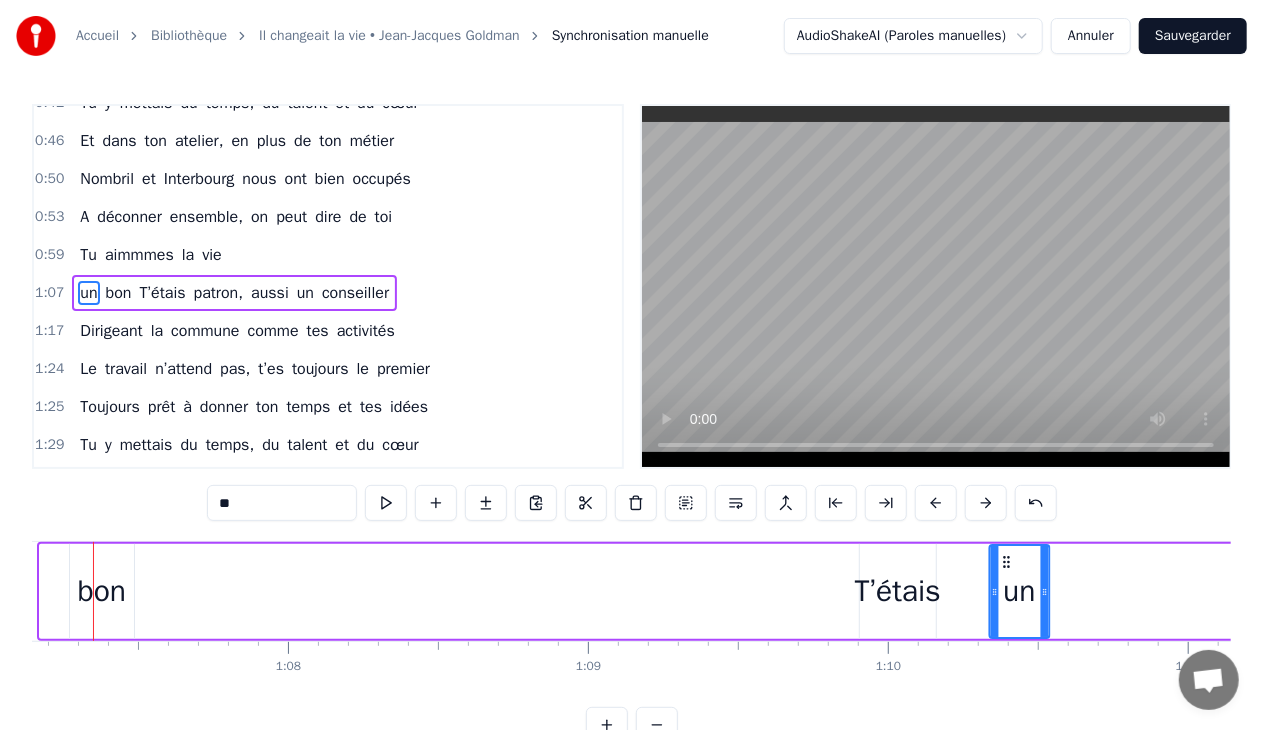drag, startPoint x: 217, startPoint y: 559, endPoint x: 1068, endPoint y: 541, distance: 851.19037 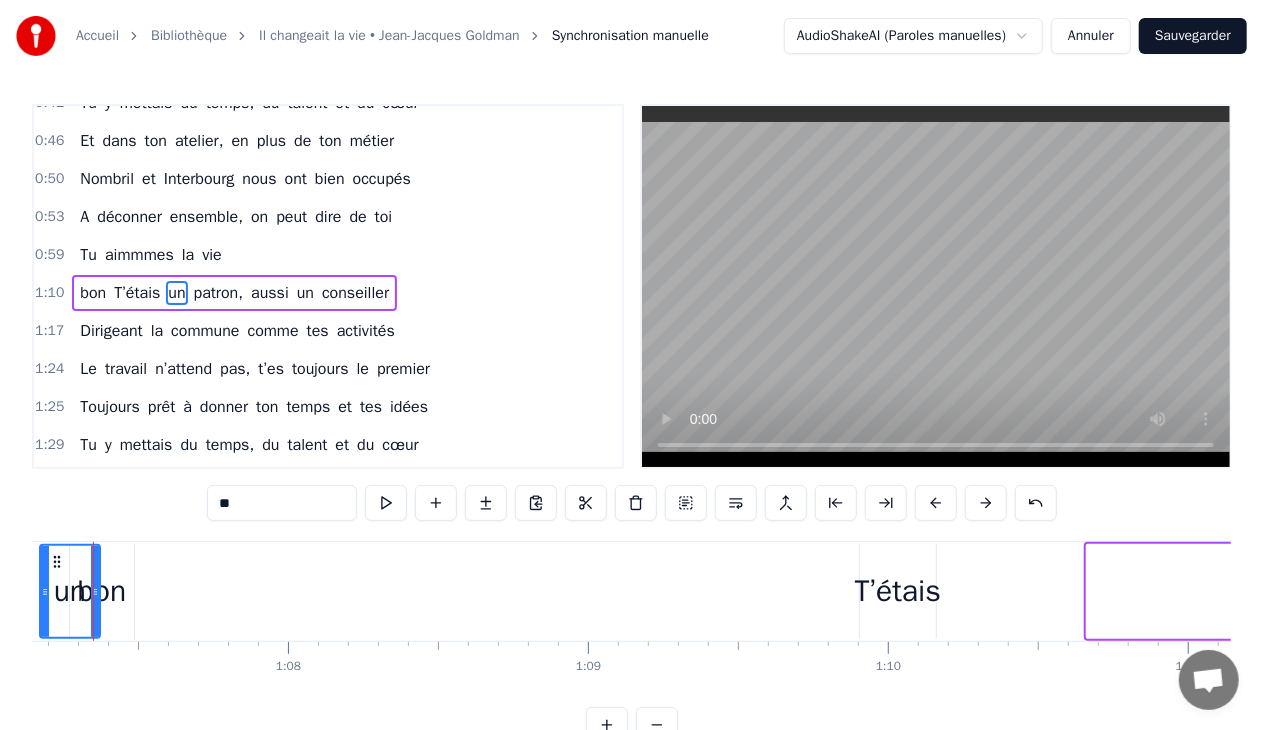 scroll, scrollTop: 0, scrollLeft: 20174, axis: horizontal 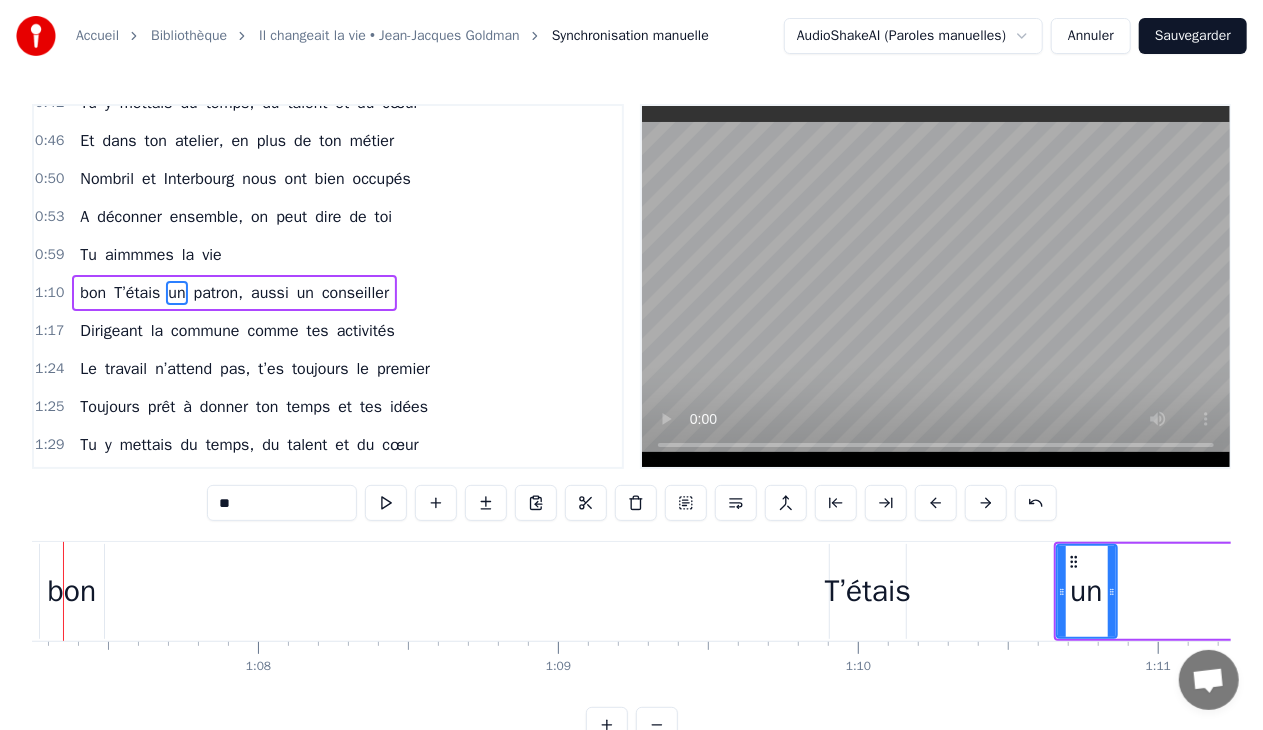 click on "bon" at bounding box center [72, 591] 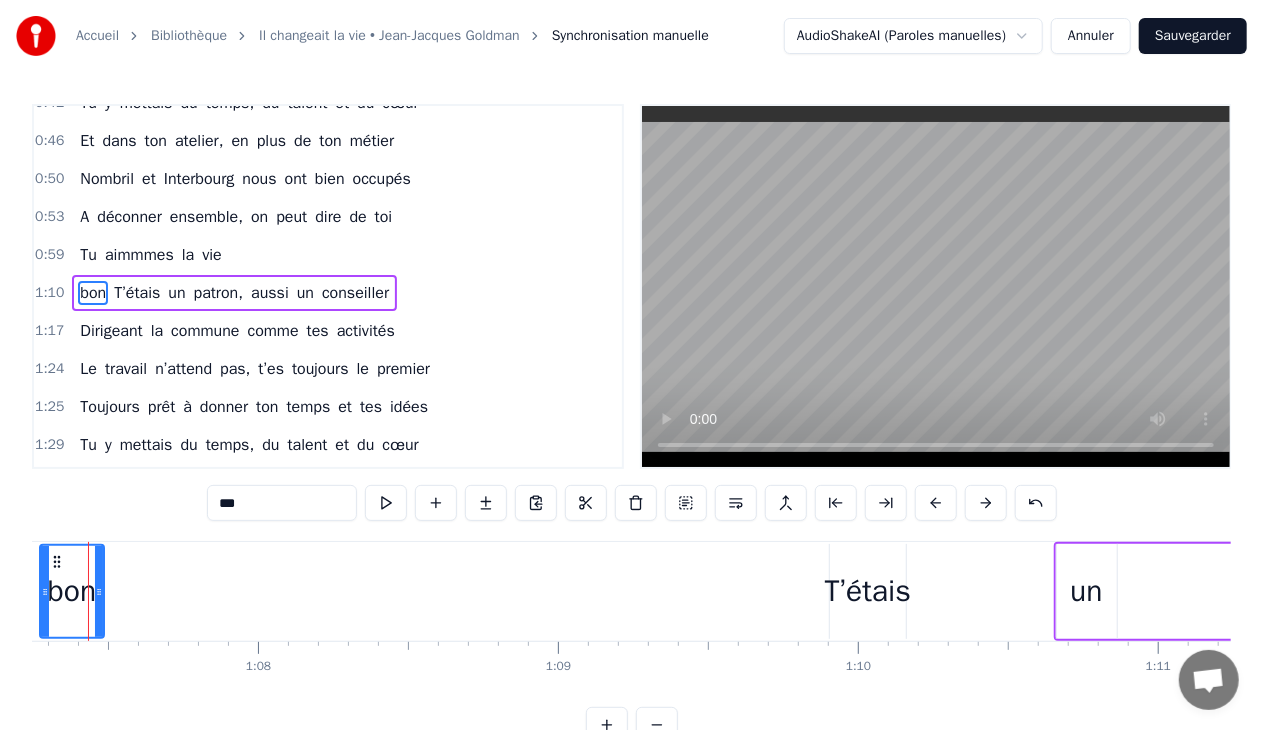 scroll, scrollTop: 0, scrollLeft: 20130, axis: horizontal 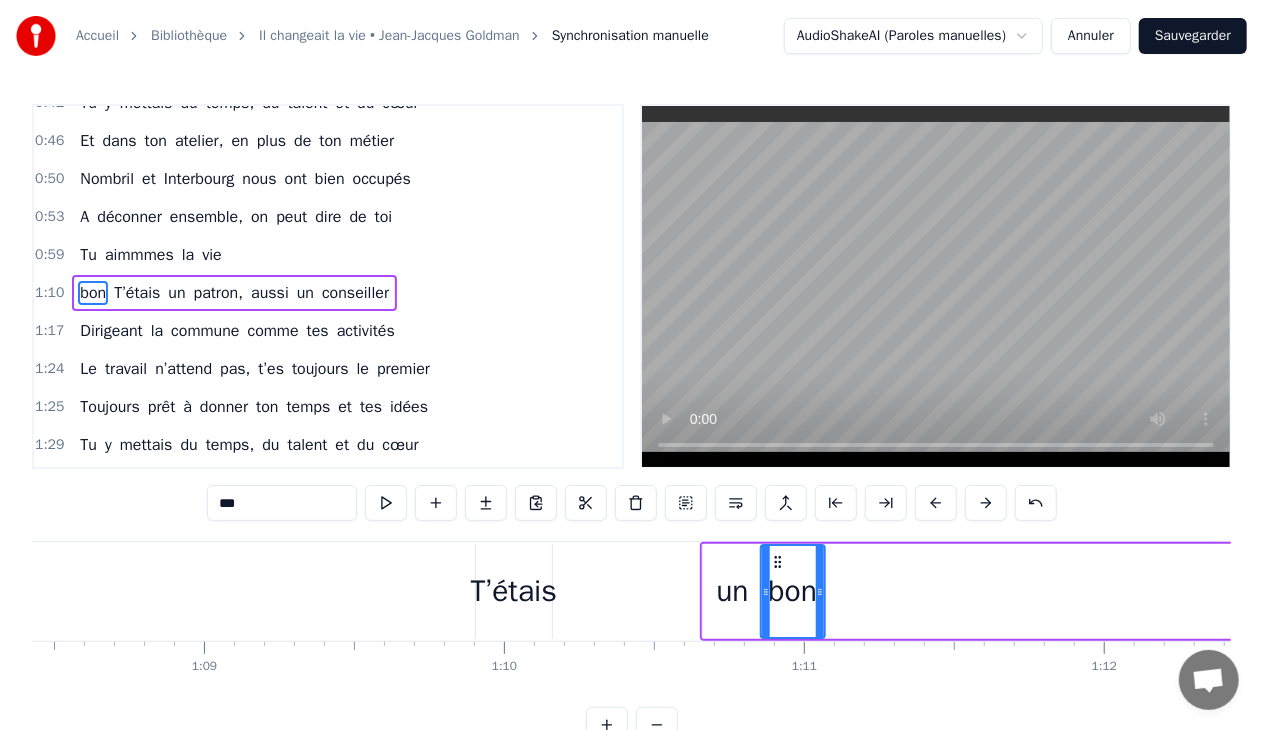 drag, startPoint x: 101, startPoint y: 559, endPoint x: 809, endPoint y: 548, distance: 708.08545 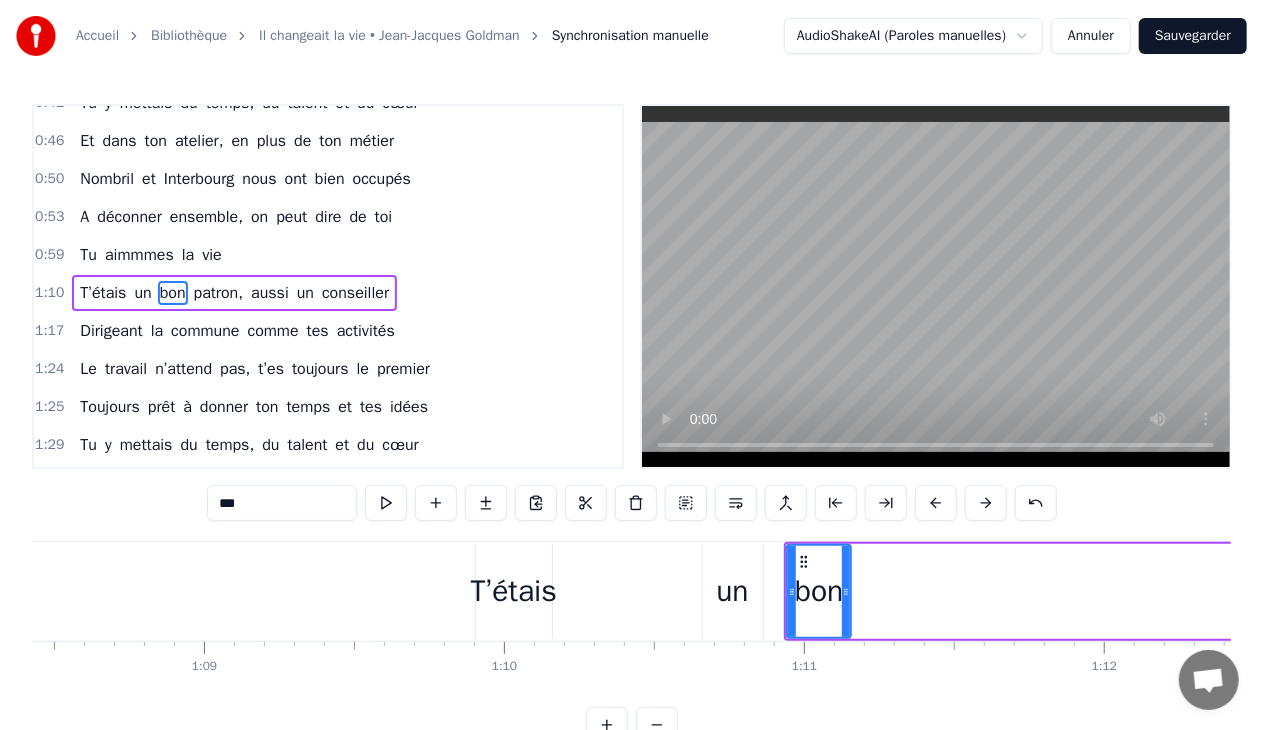 scroll, scrollTop: 0, scrollLeft: 20528, axis: horizontal 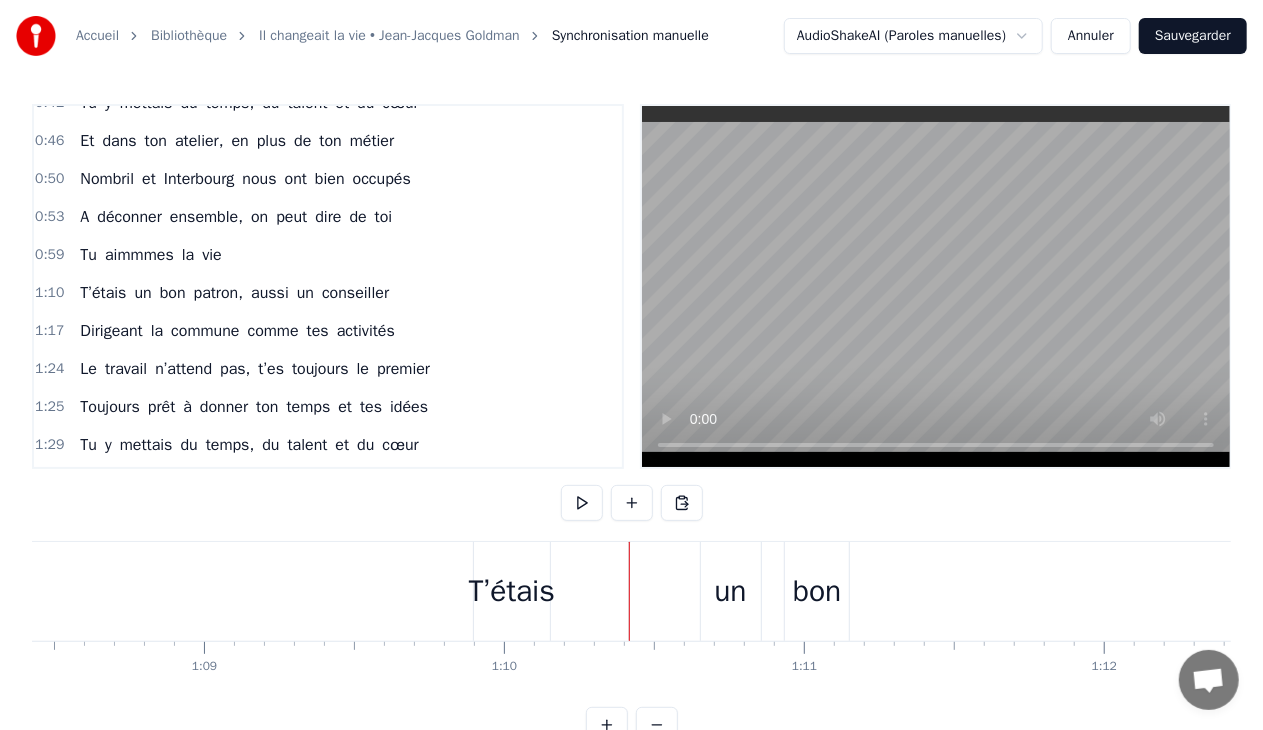 click on "T’étais" at bounding box center [512, 591] 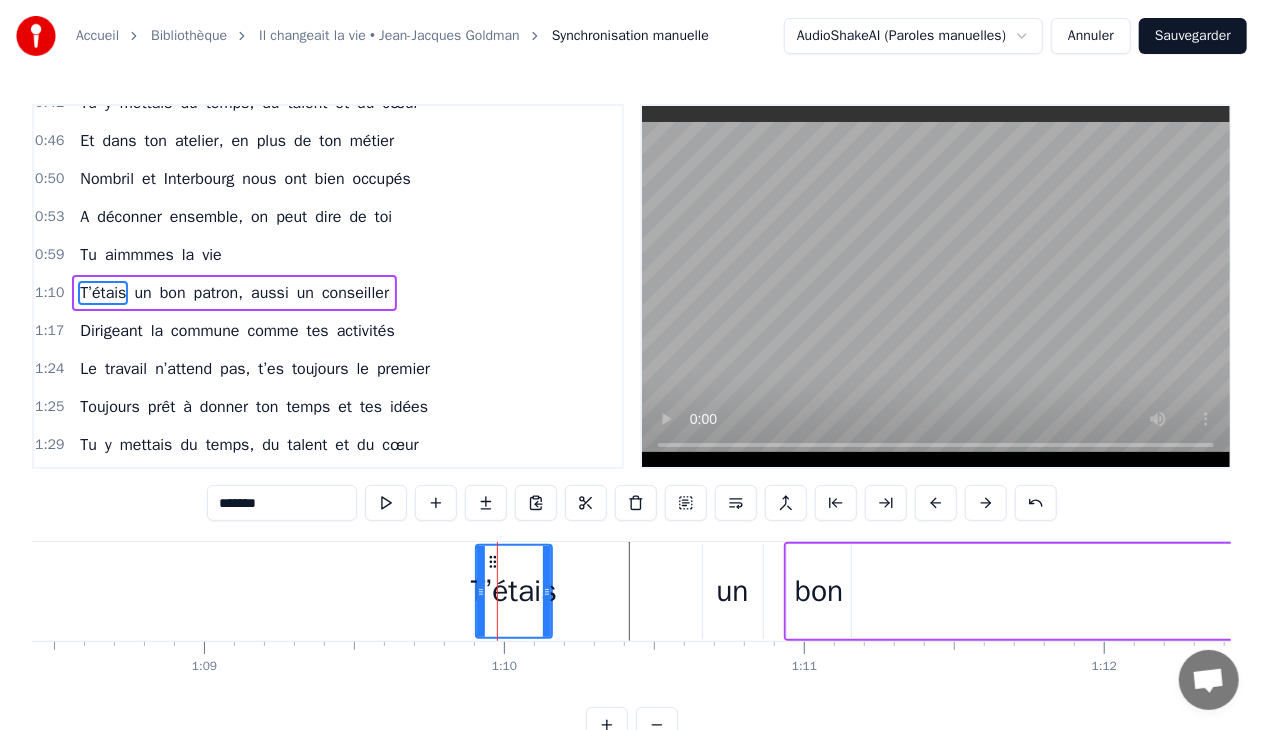 drag, startPoint x: 908, startPoint y: 562, endPoint x: 752, endPoint y: 560, distance: 156.01282 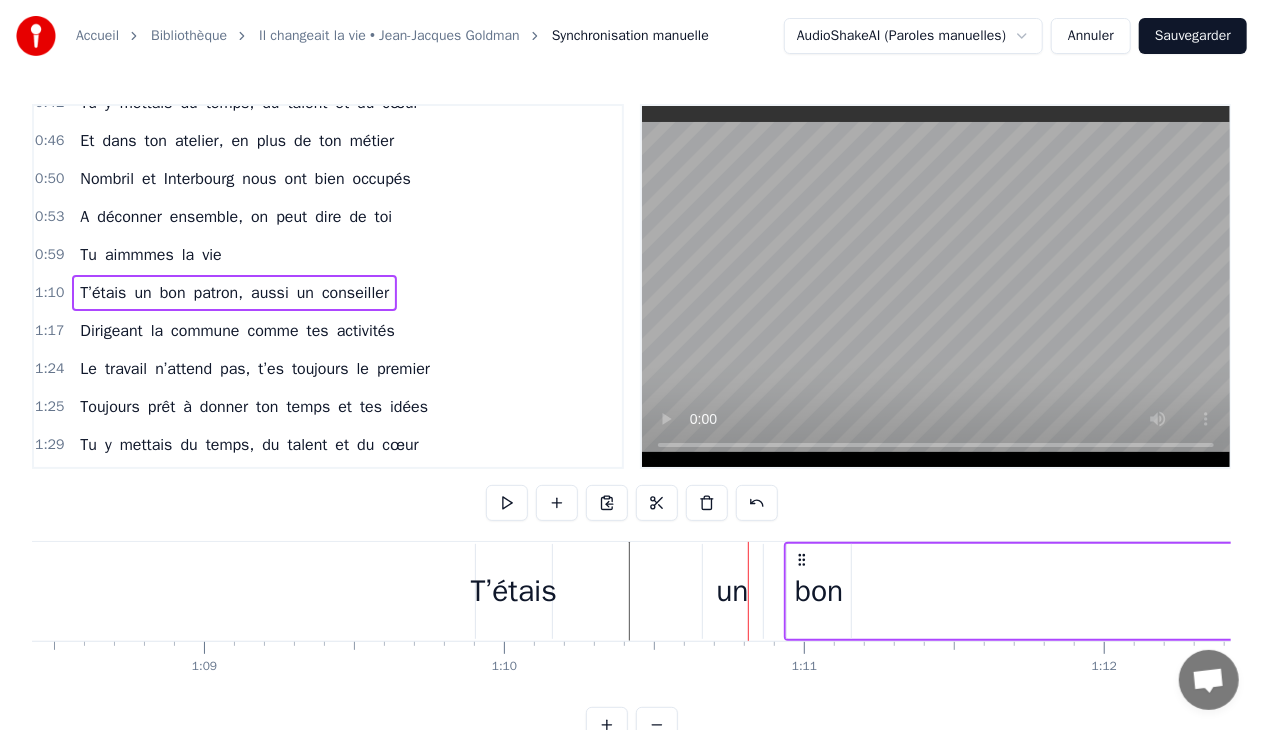 click on "T’étais un bon patron, aussi un conseiller" at bounding box center [2653, 591] 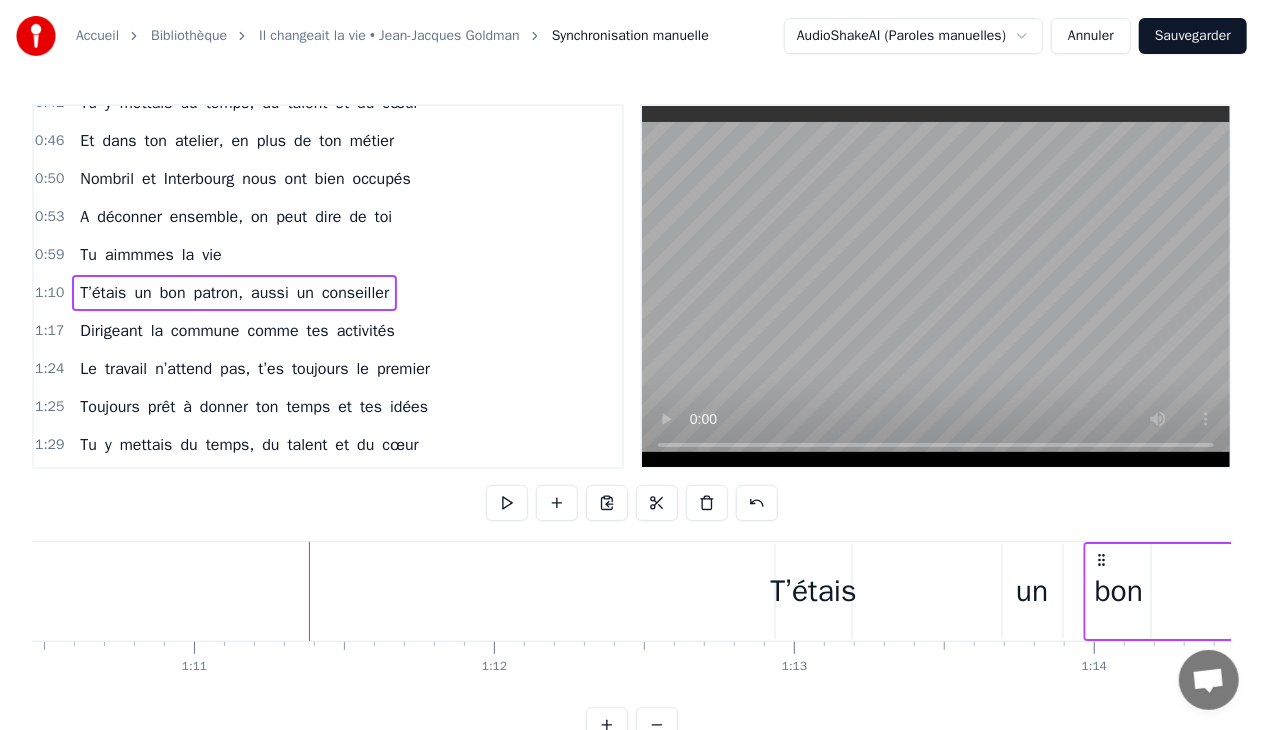 scroll, scrollTop: 0, scrollLeft: 21189, axis: horizontal 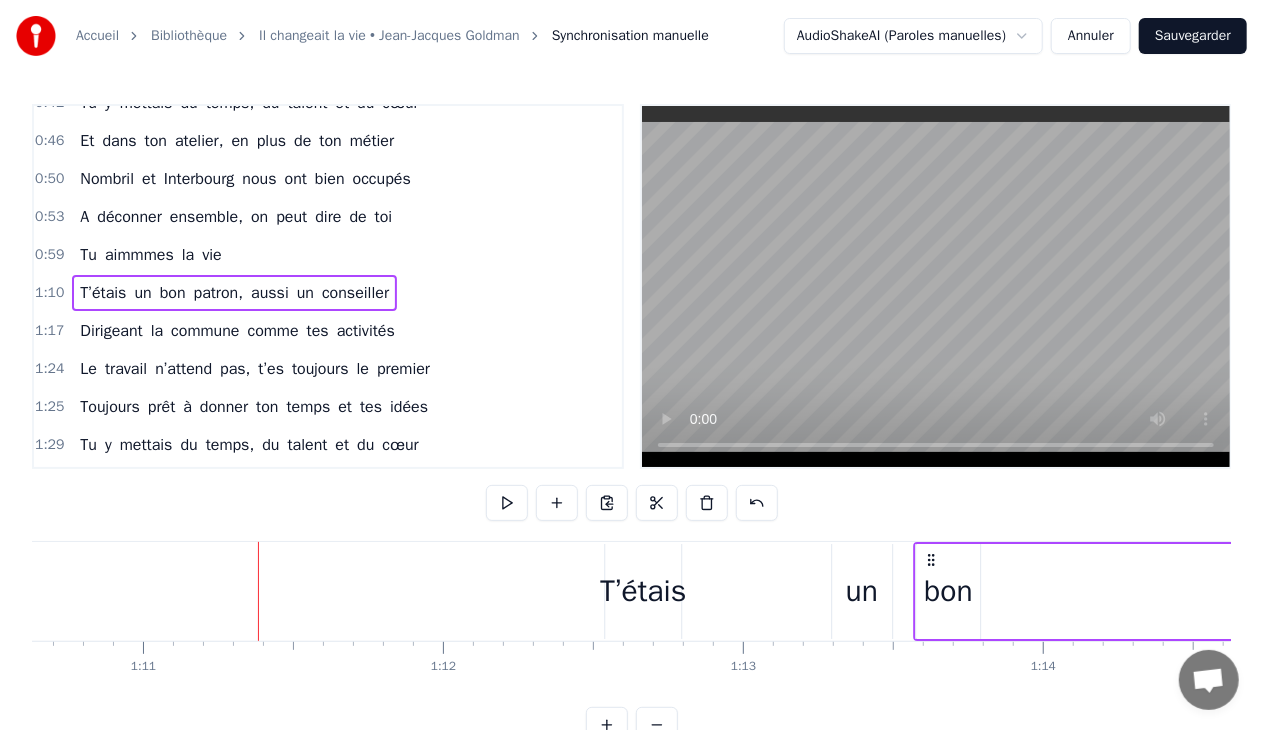 drag, startPoint x: 804, startPoint y: 556, endPoint x: 934, endPoint y: 562, distance: 130.13838 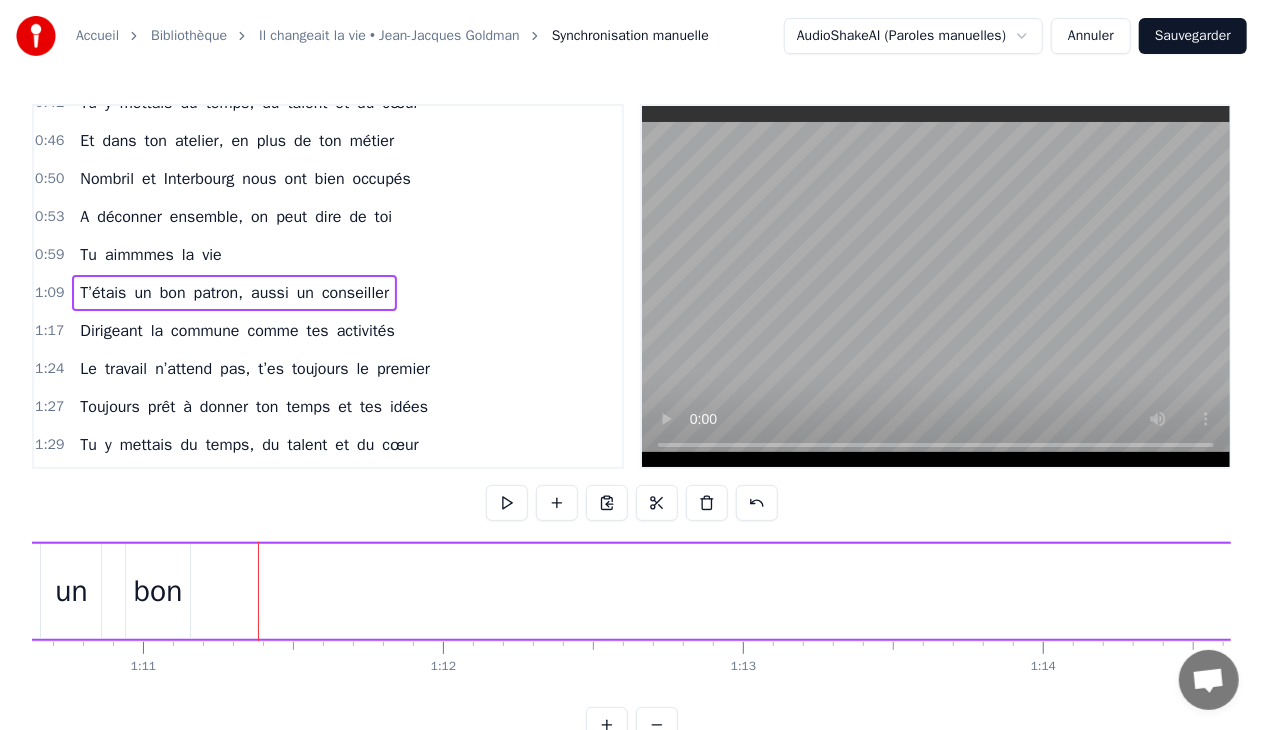 click on "T’étais un bon patron, aussi un conseiller" at bounding box center (1837, 591) 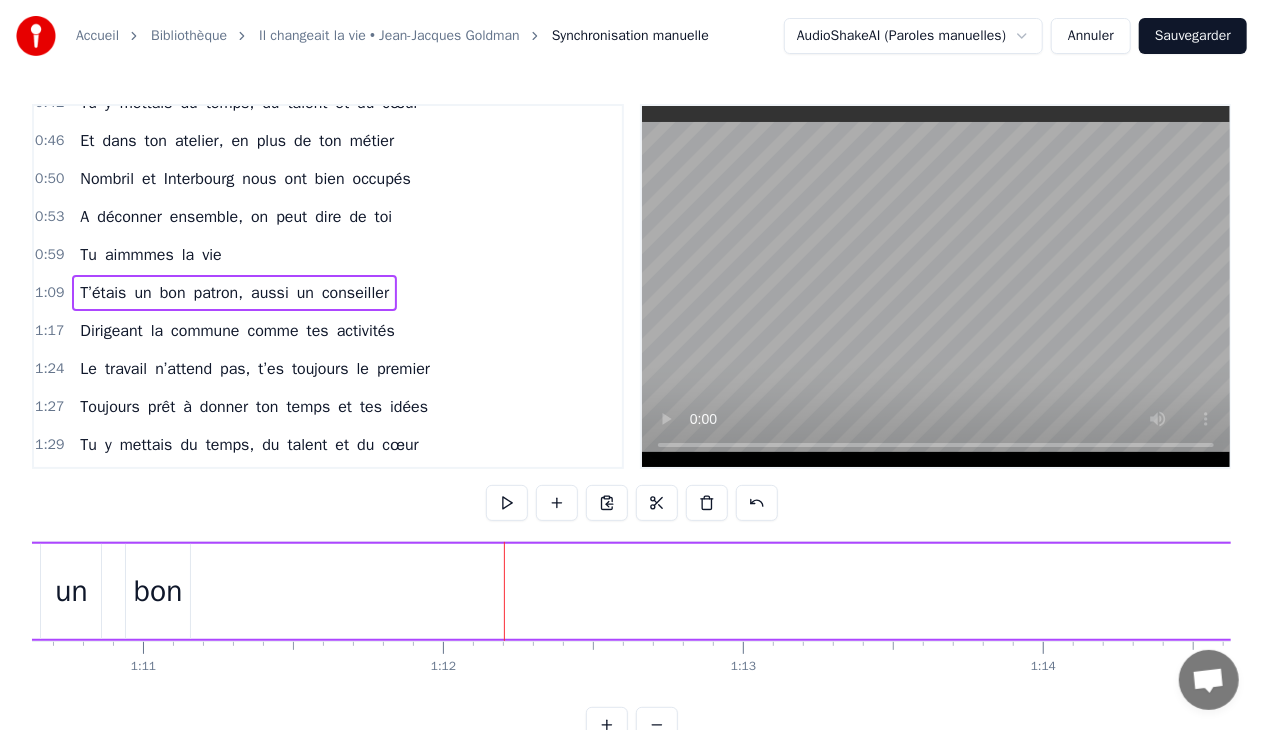click on "bon" at bounding box center [158, 591] 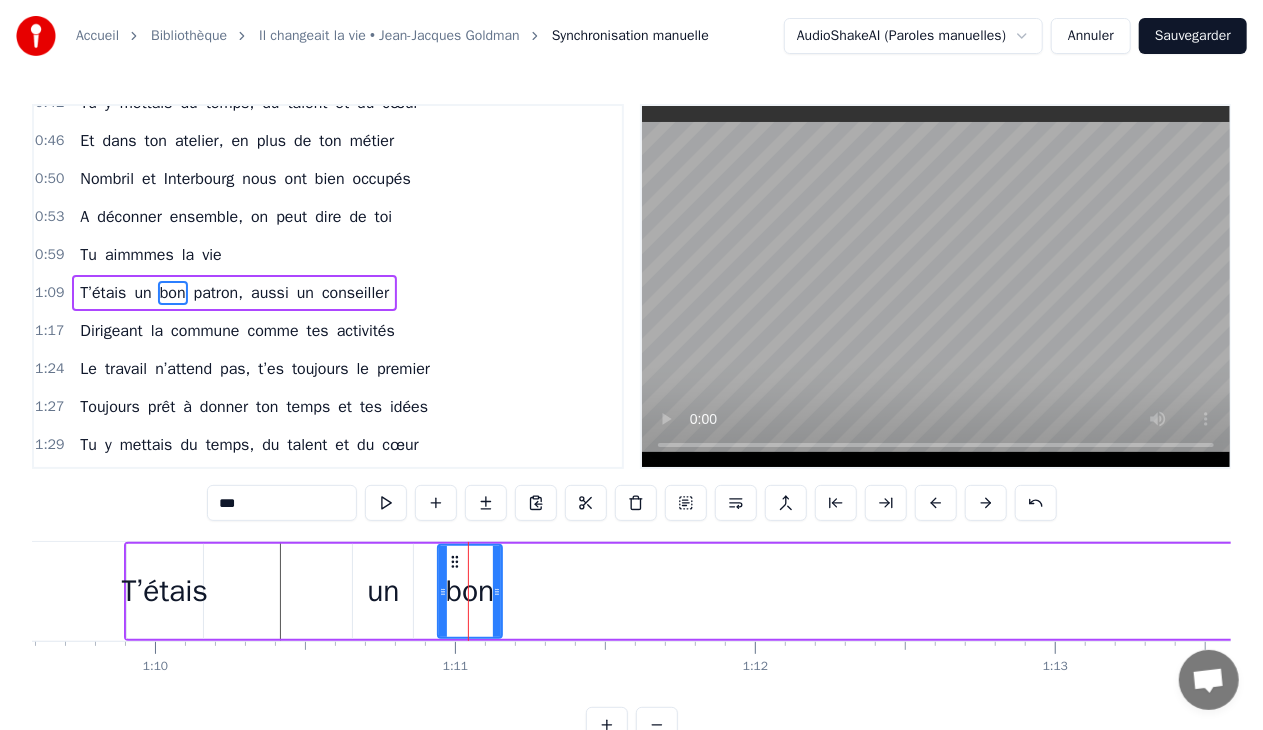 scroll, scrollTop: 0, scrollLeft: 20869, axis: horizontal 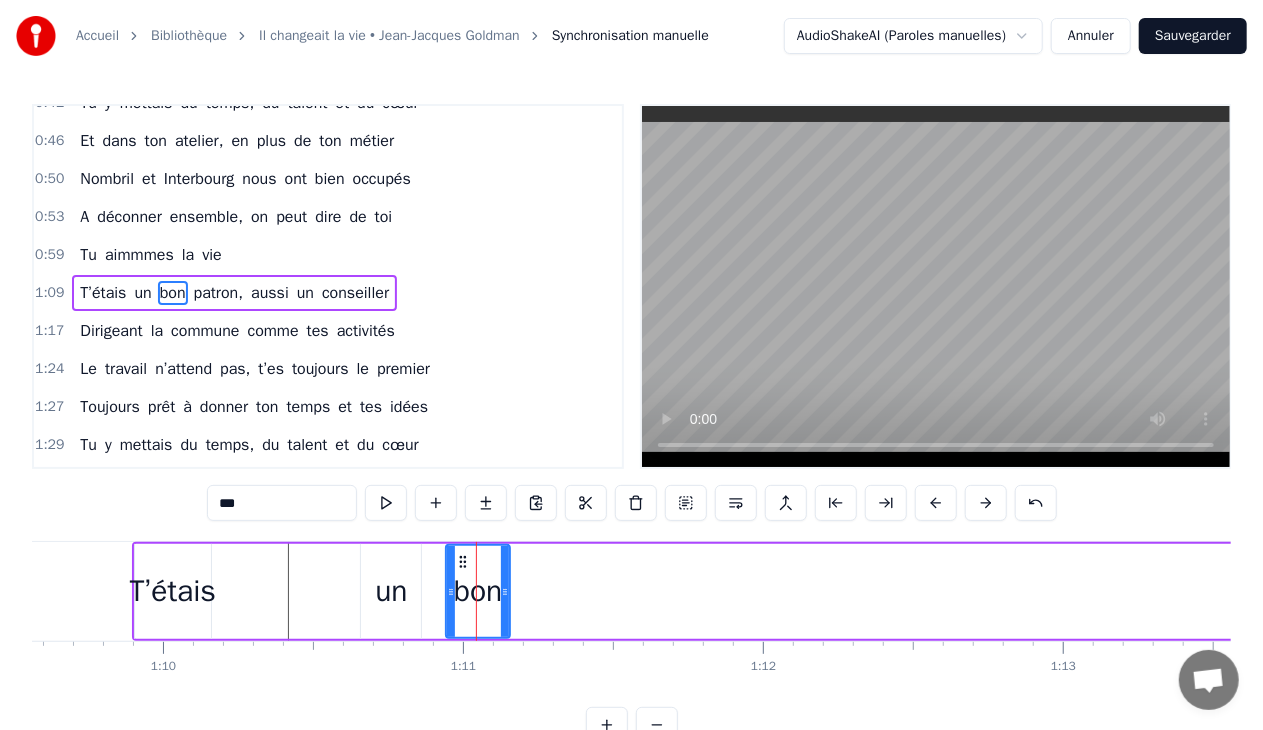click on "T’étais" at bounding box center [173, 591] 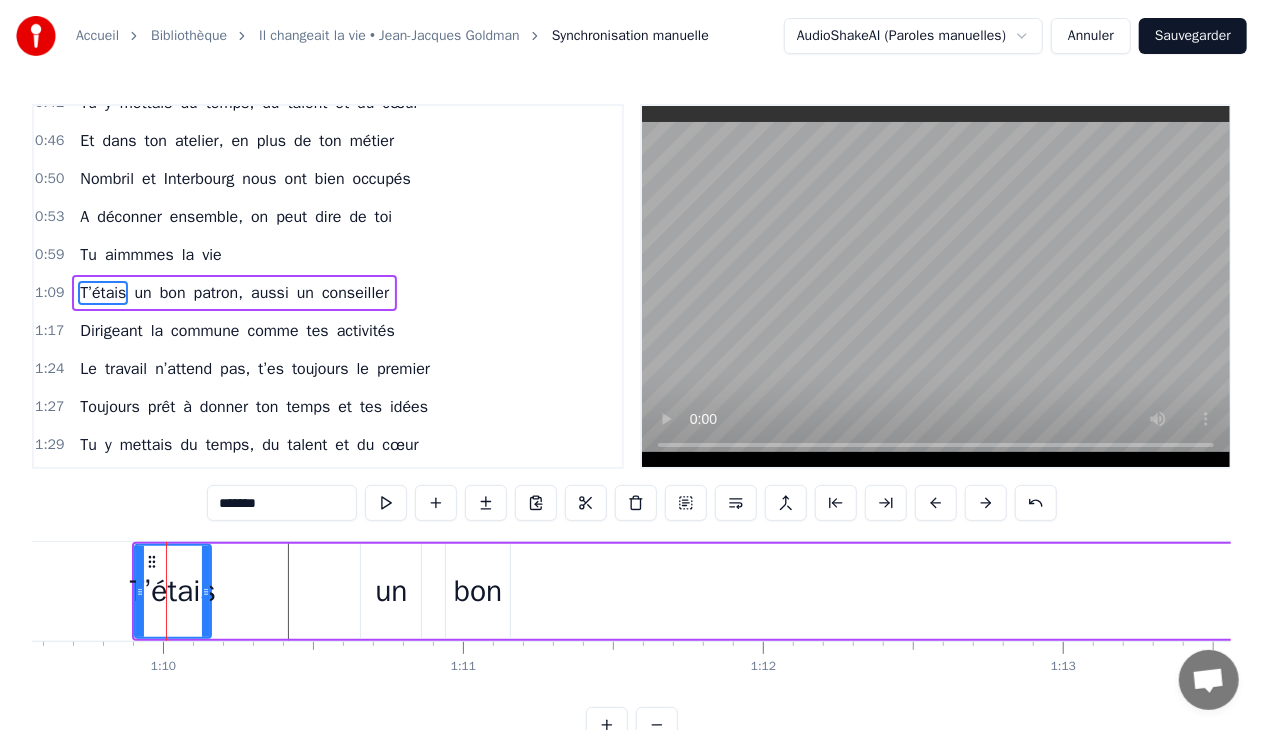 drag, startPoint x: 266, startPoint y: 556, endPoint x: 346, endPoint y: 565, distance: 80.50466 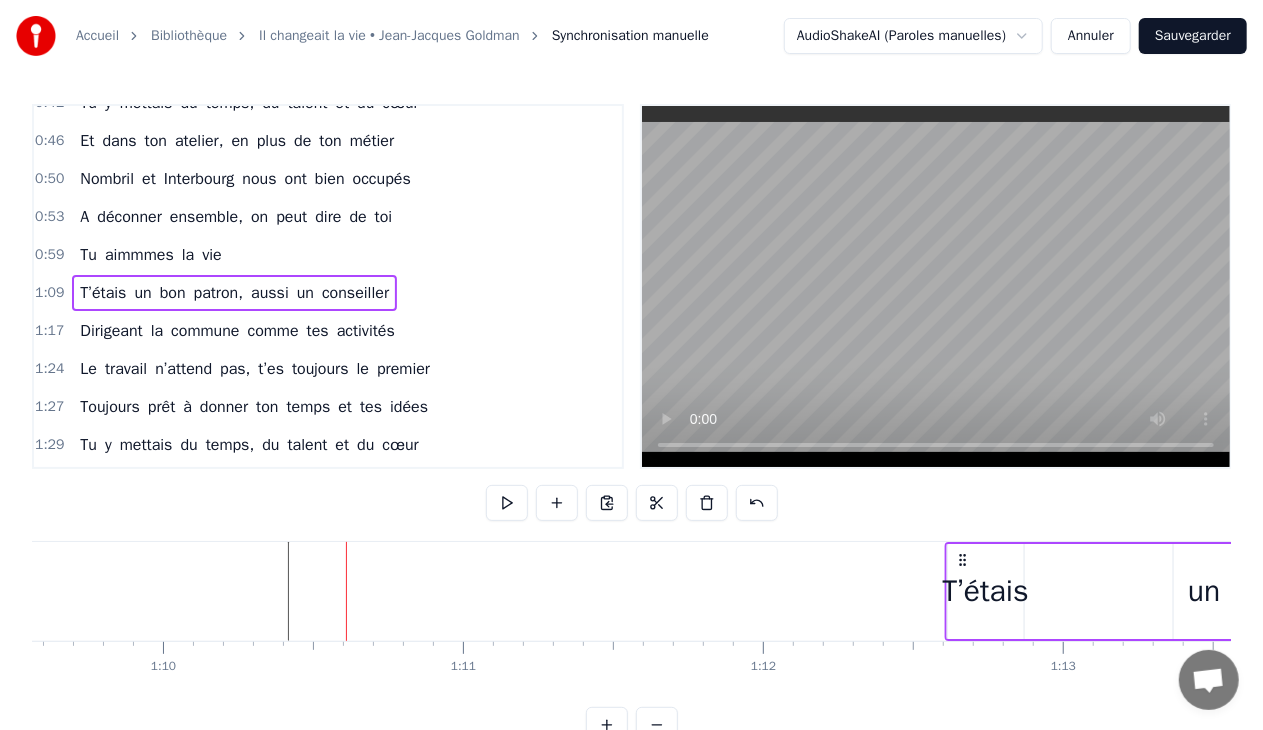 drag, startPoint x: 151, startPoint y: 556, endPoint x: 963, endPoint y: 583, distance: 812.4488 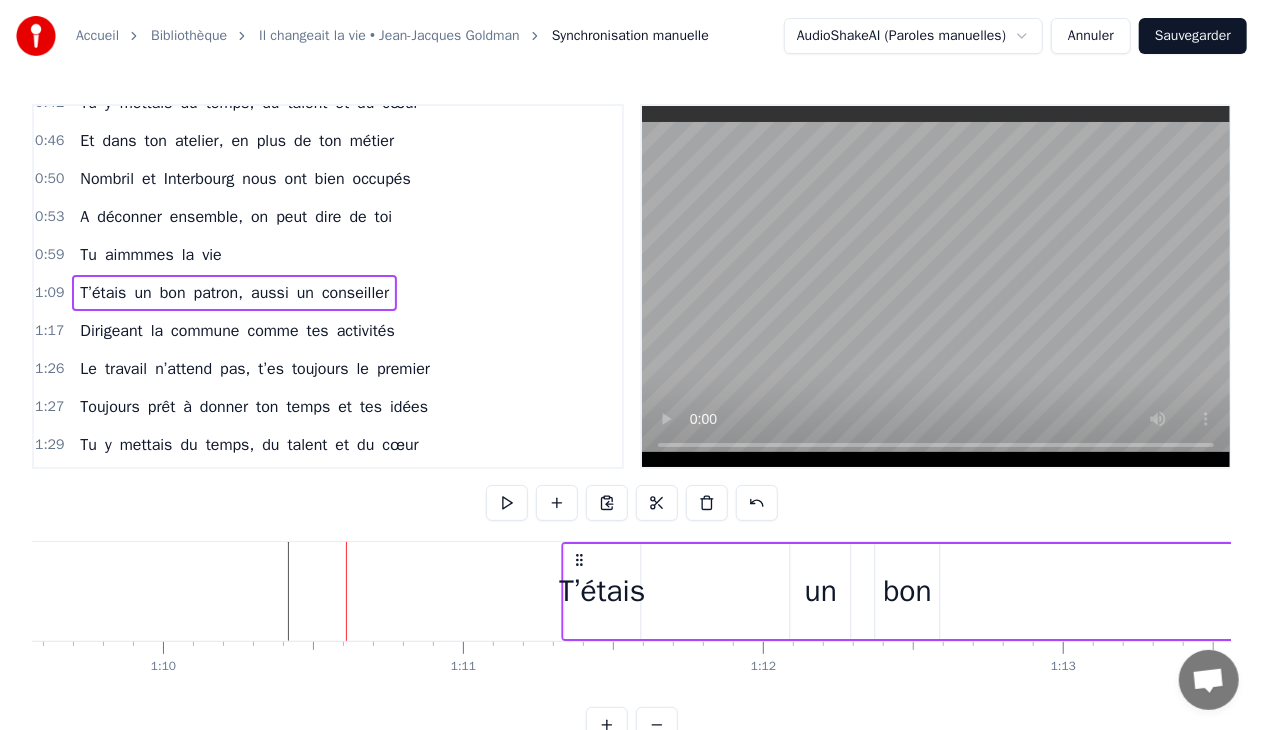 drag, startPoint x: 149, startPoint y: 556, endPoint x: 582, endPoint y: 575, distance: 433.41666 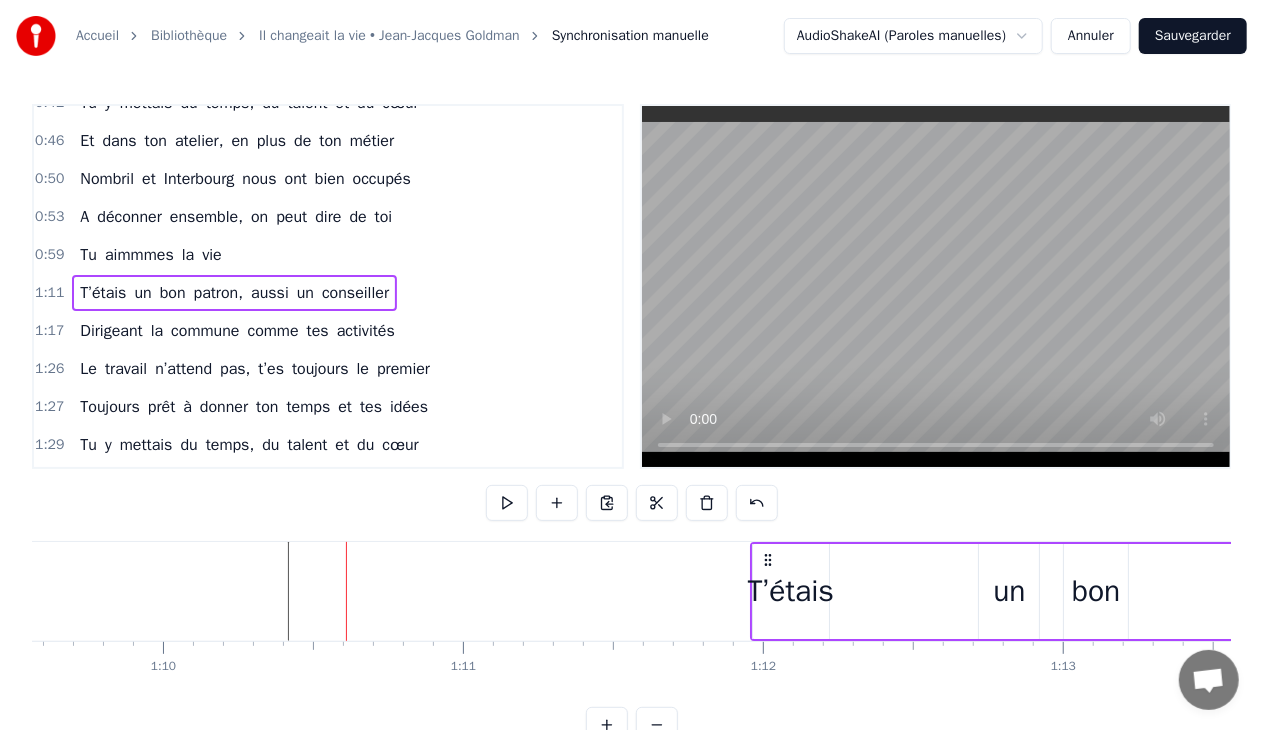 drag, startPoint x: 585, startPoint y: 558, endPoint x: 770, endPoint y: 566, distance: 185.1729 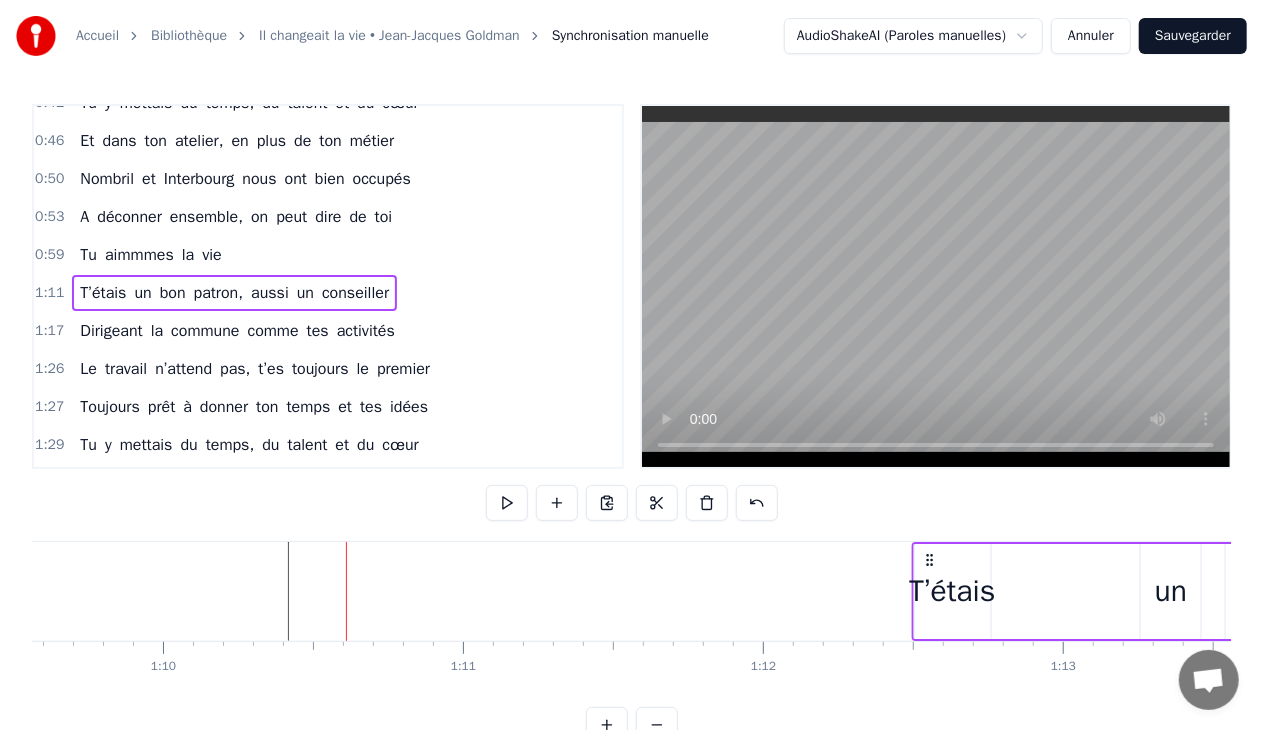 drag, startPoint x: 768, startPoint y: 562, endPoint x: 930, endPoint y: 558, distance: 162.04938 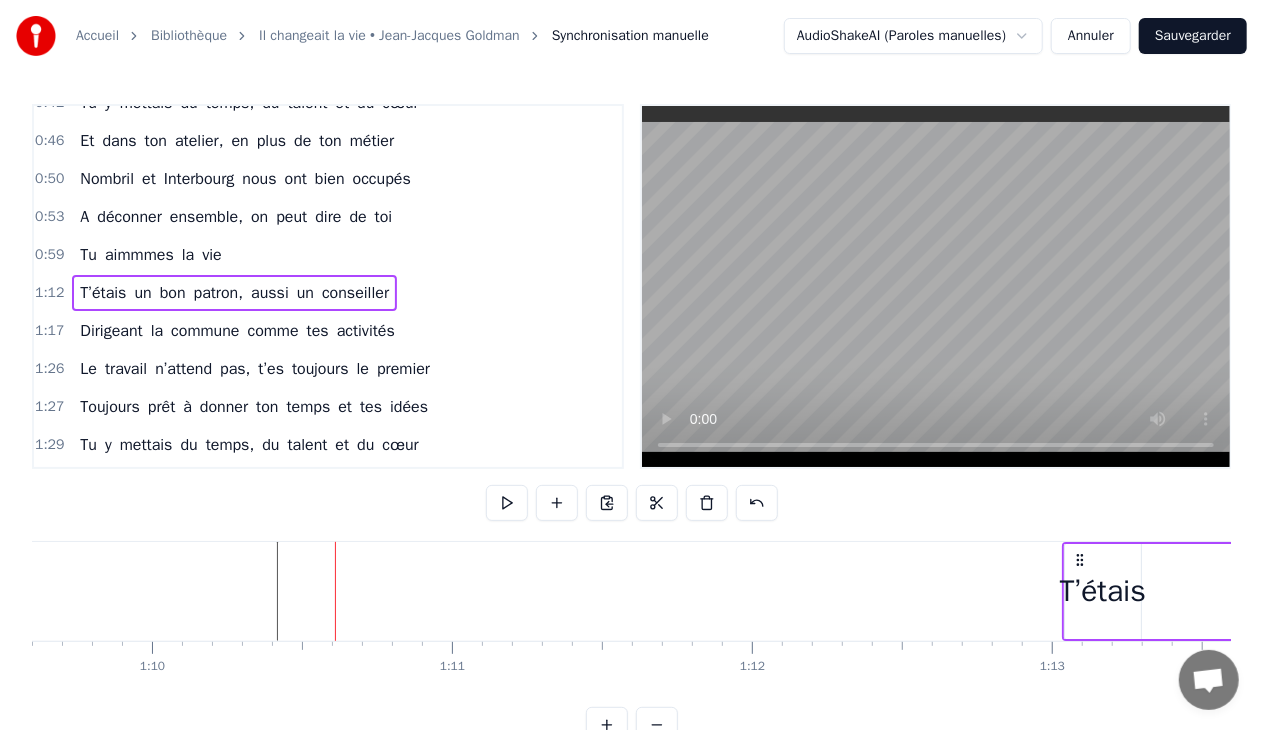 scroll, scrollTop: 0, scrollLeft: 20912, axis: horizontal 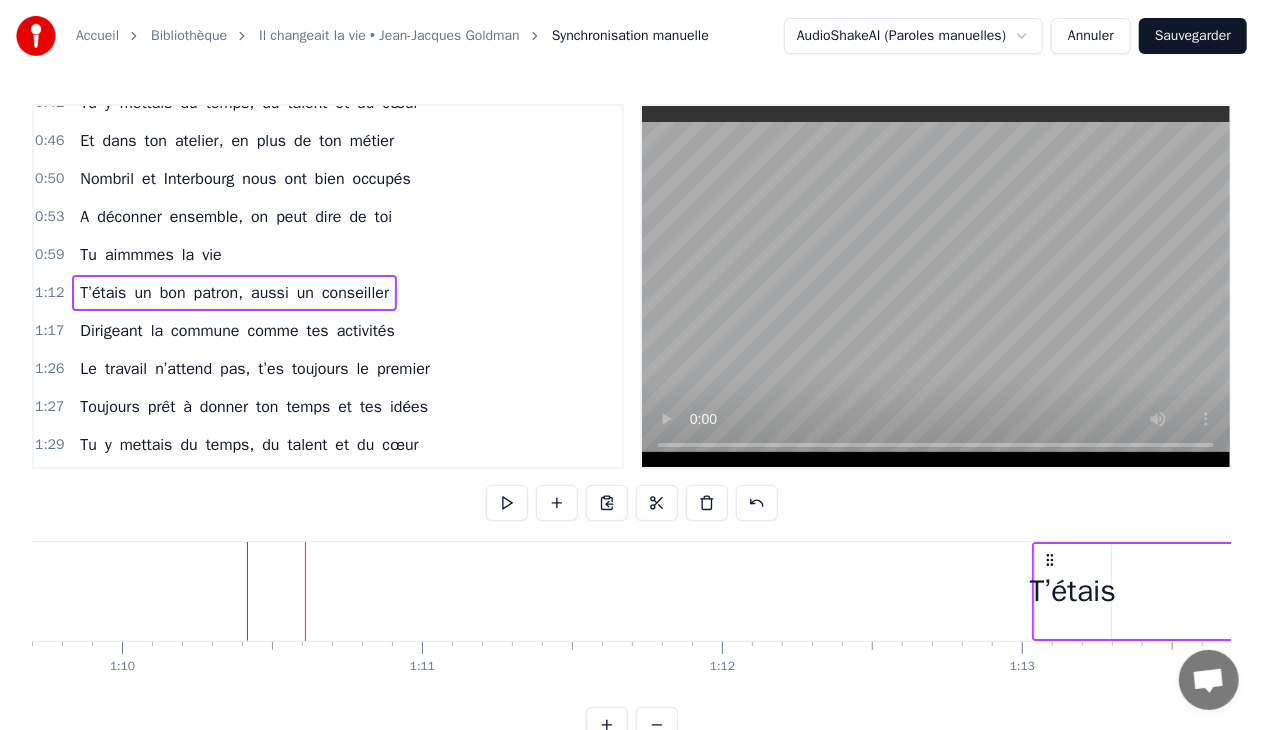 drag, startPoint x: 930, startPoint y: 558, endPoint x: 1063, endPoint y: 565, distance: 133.18408 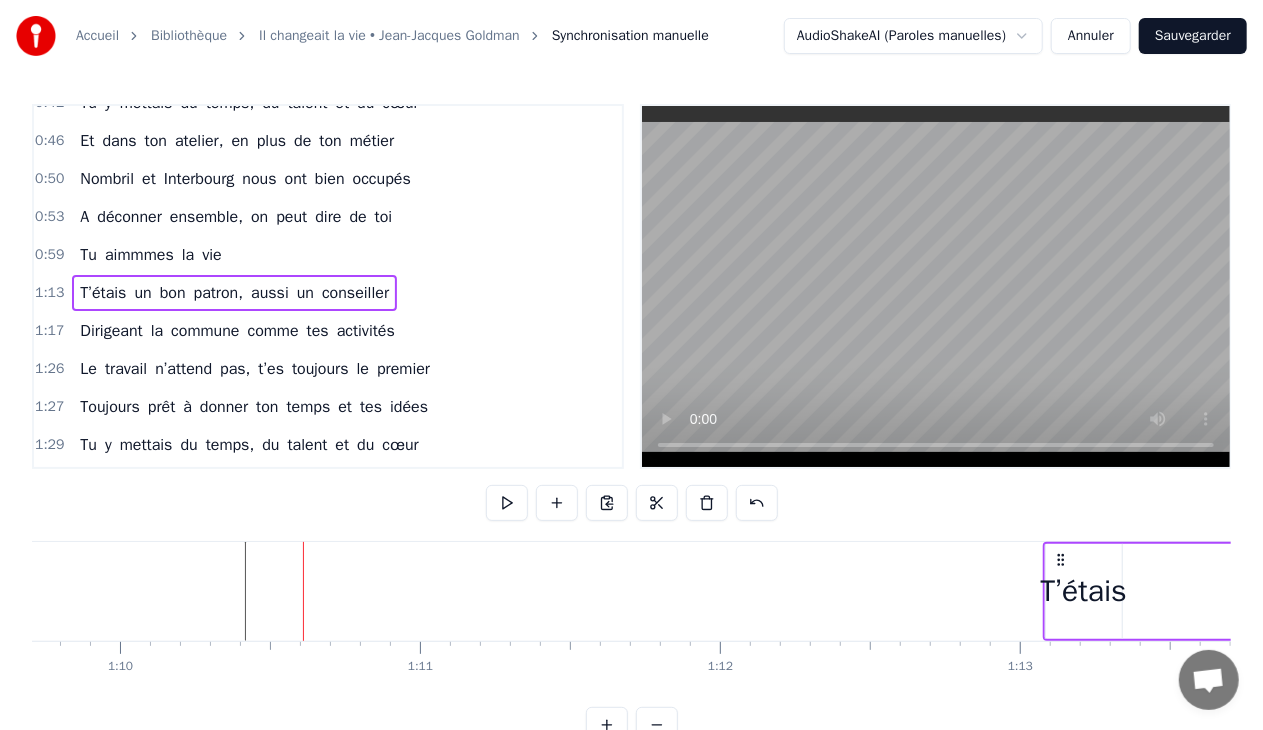 click on "T’étais" at bounding box center [1084, 591] 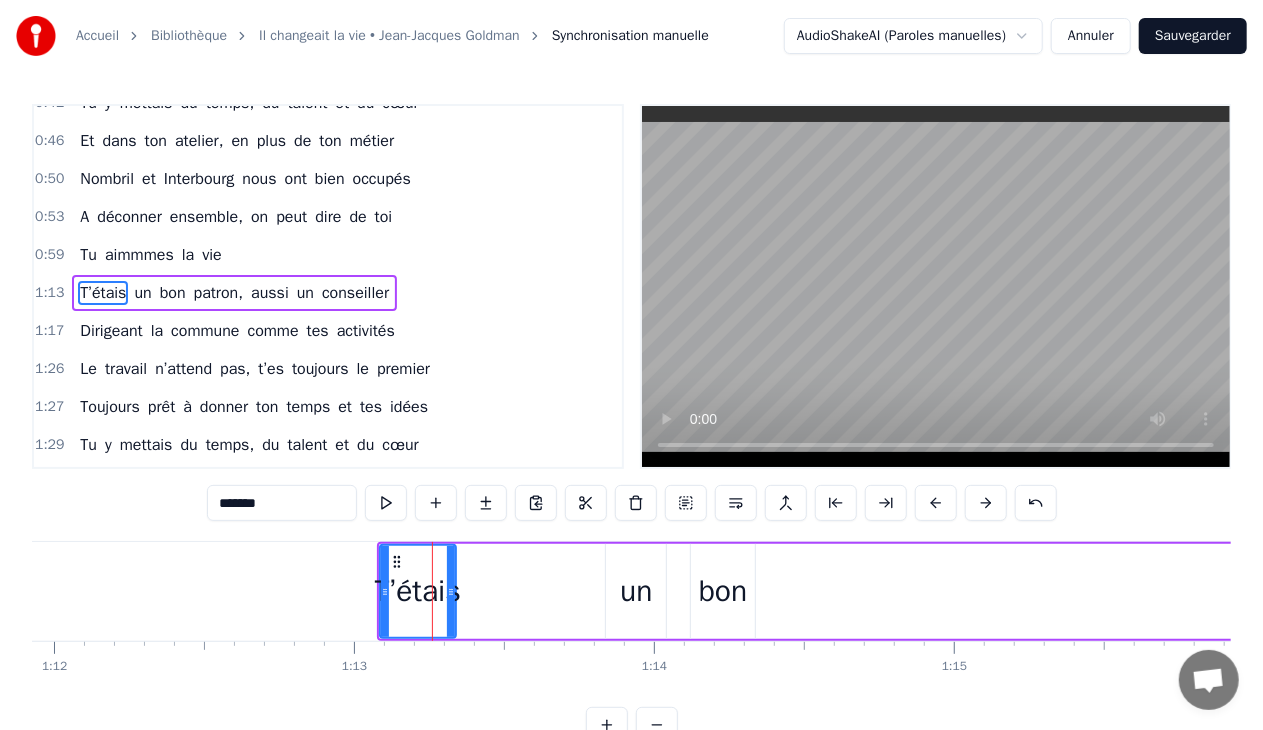 scroll, scrollTop: 0, scrollLeft: 21445, axis: horizontal 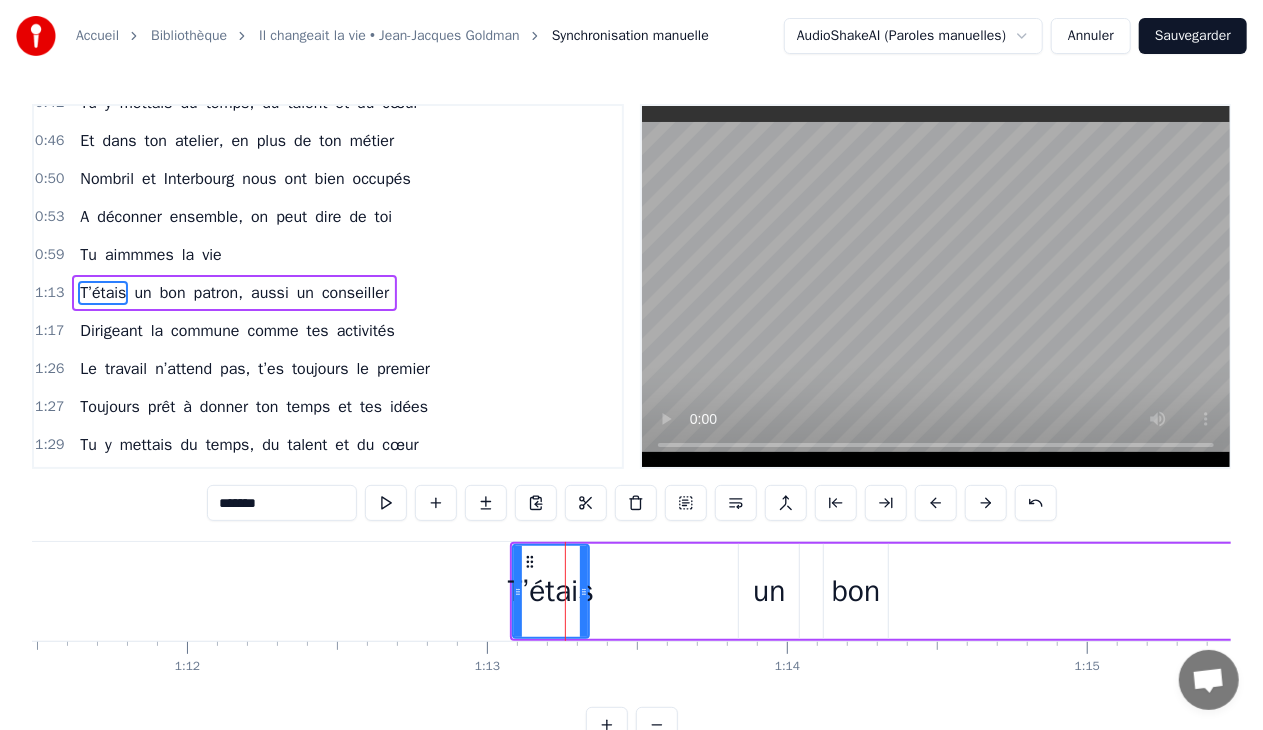 click on "T’étais un bon patron, aussi un conseiller" at bounding box center [2535, 591] 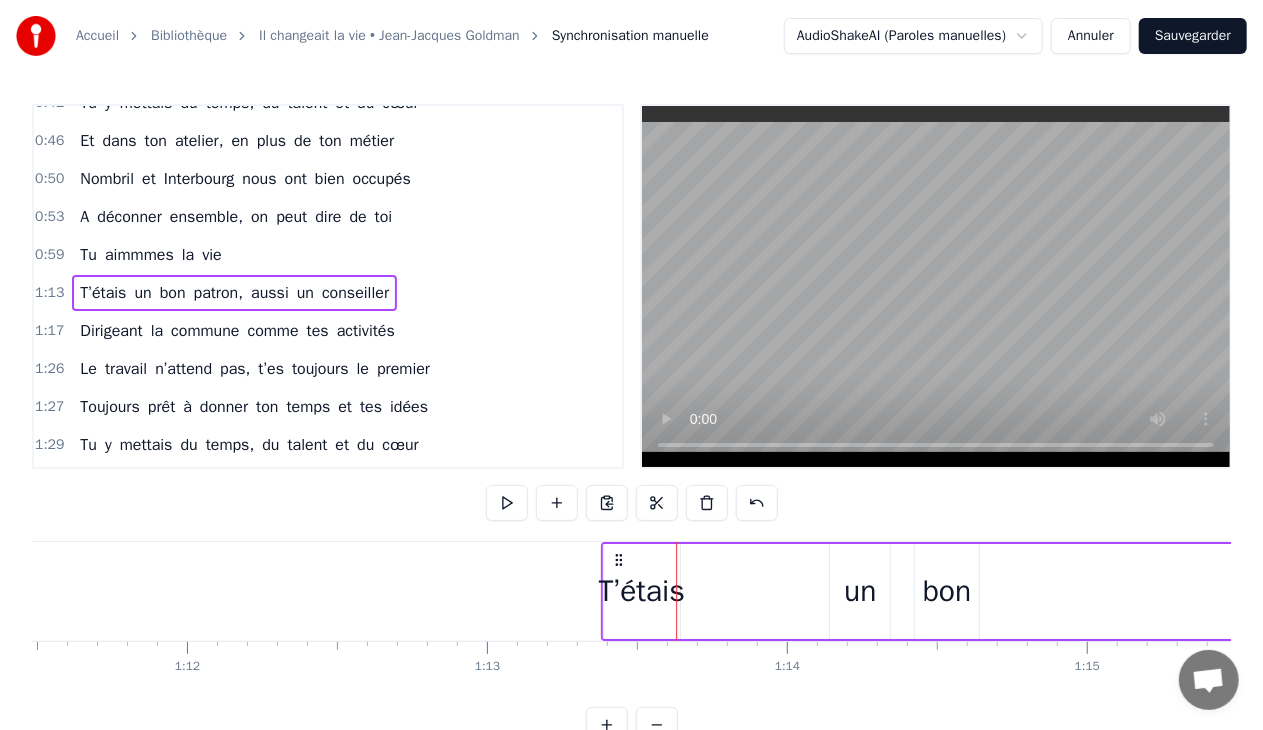 drag, startPoint x: 526, startPoint y: 558, endPoint x: 616, endPoint y: 560, distance: 90.02222 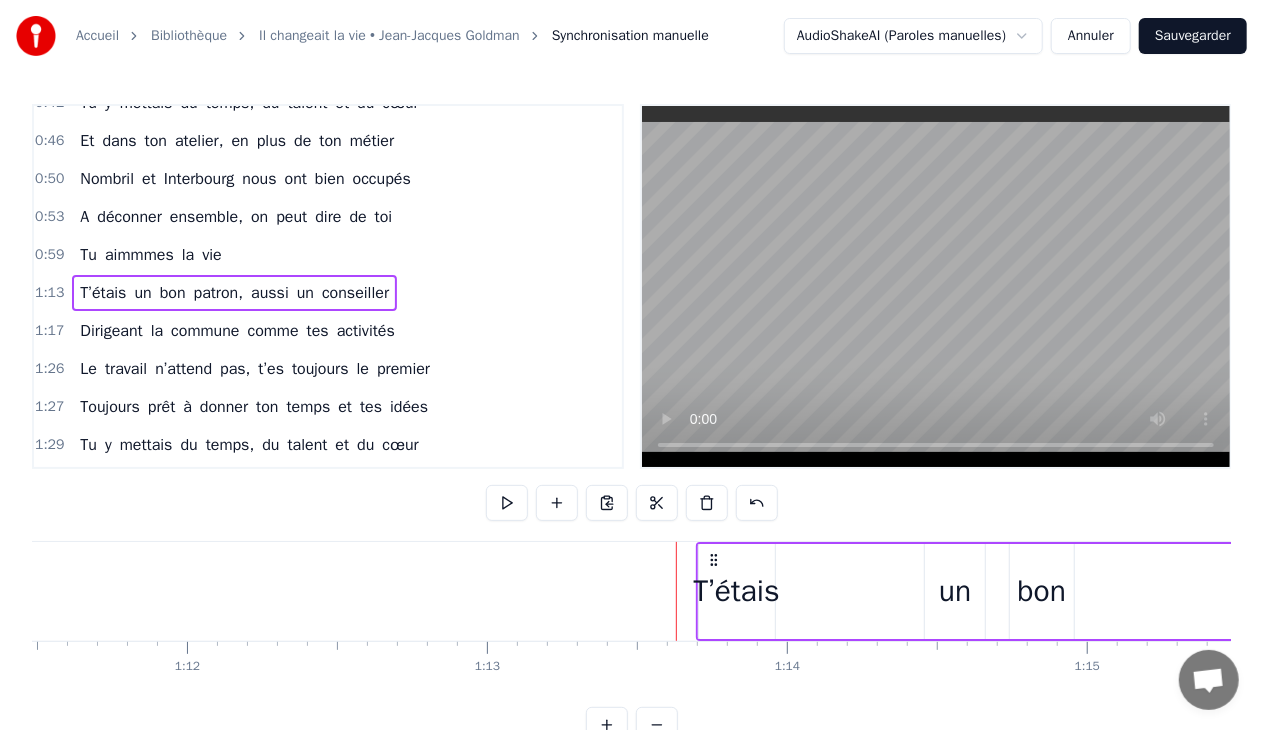 drag, startPoint x: 616, startPoint y: 554, endPoint x: 710, endPoint y: 552, distance: 94.02127 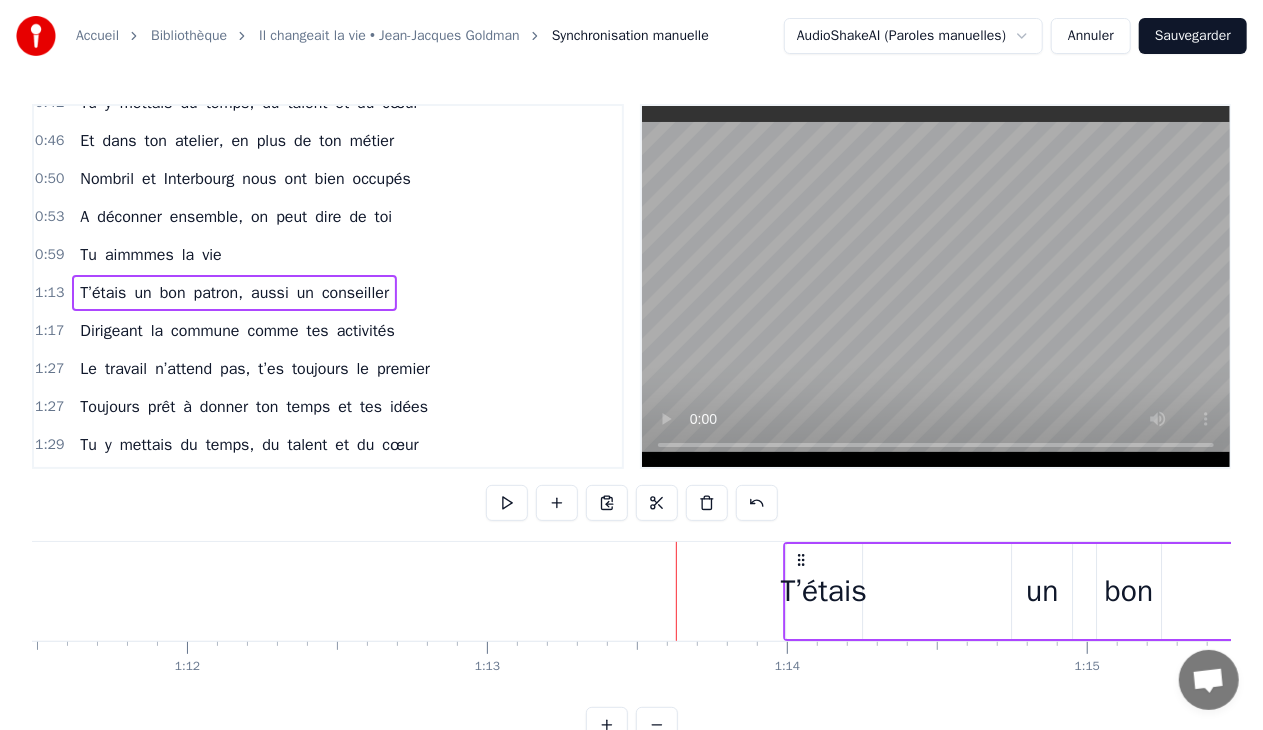 drag, startPoint x: 614, startPoint y: 558, endPoint x: 796, endPoint y: 552, distance: 182.09888 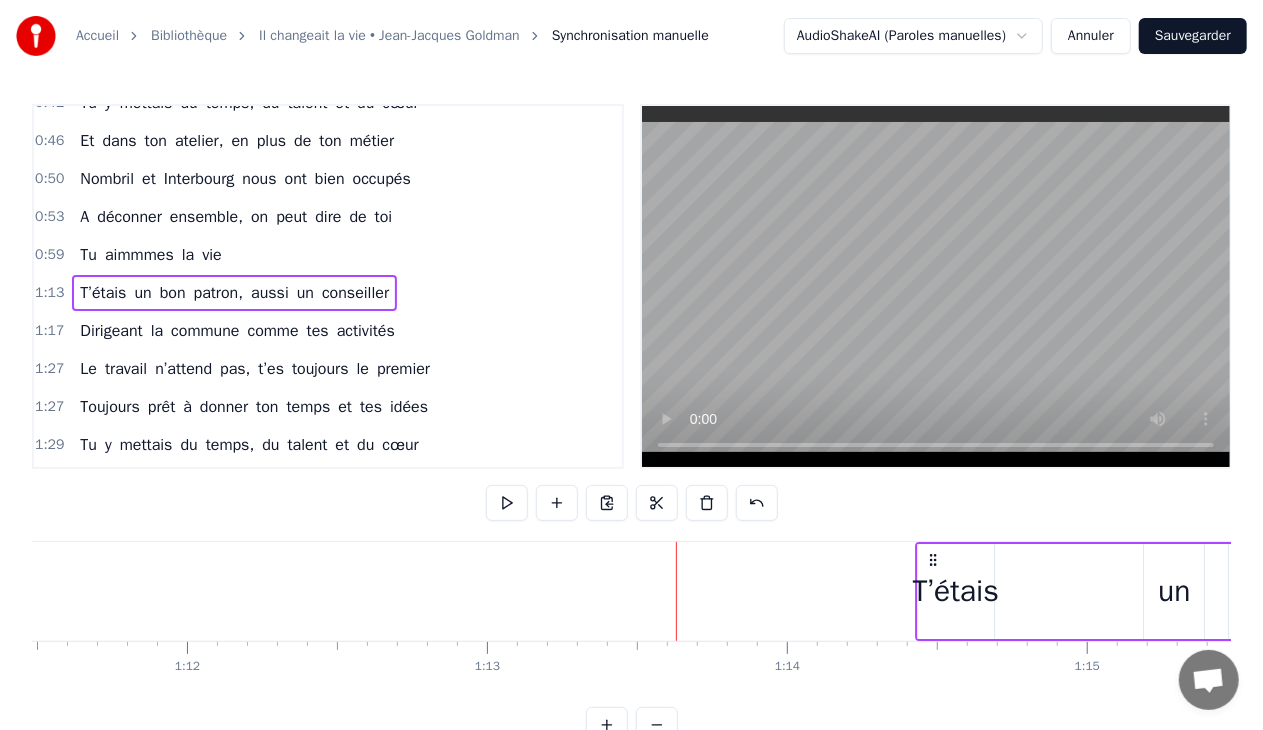 drag, startPoint x: 636, startPoint y: 557, endPoint x: 932, endPoint y: 546, distance: 296.2043 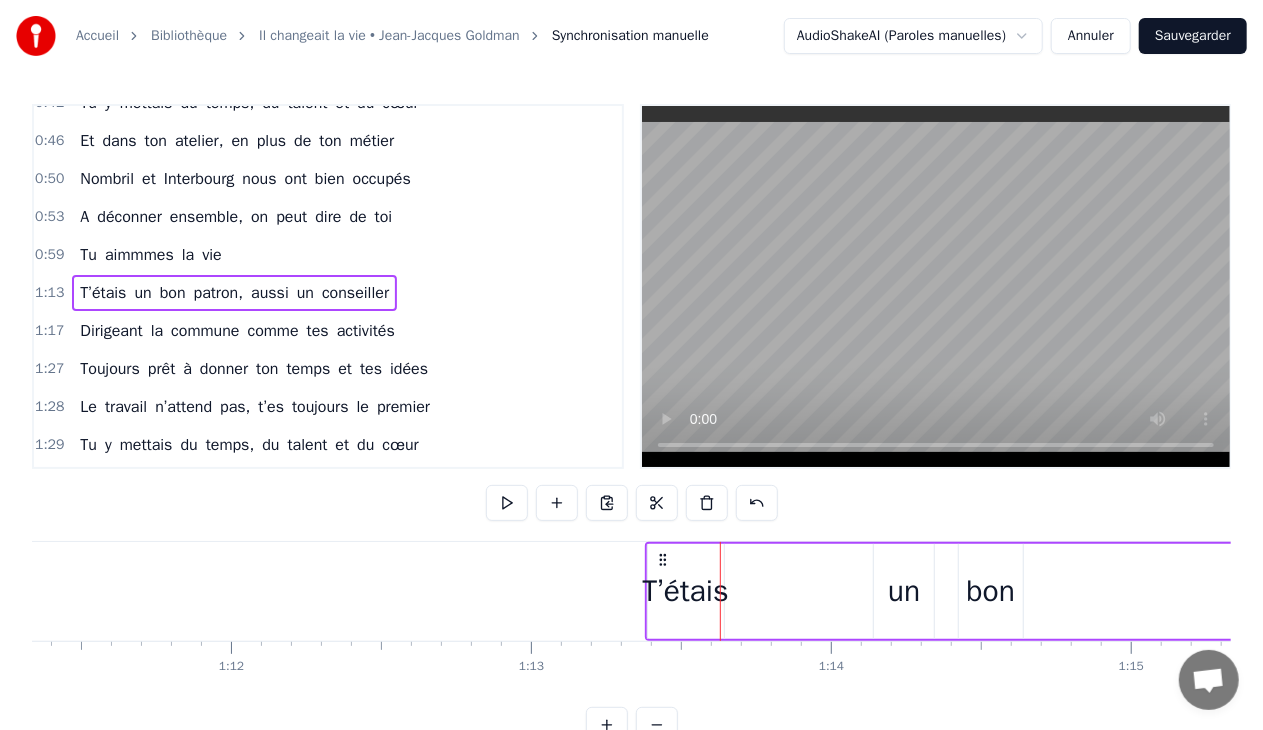 scroll, scrollTop: 0, scrollLeft: 21445, axis: horizontal 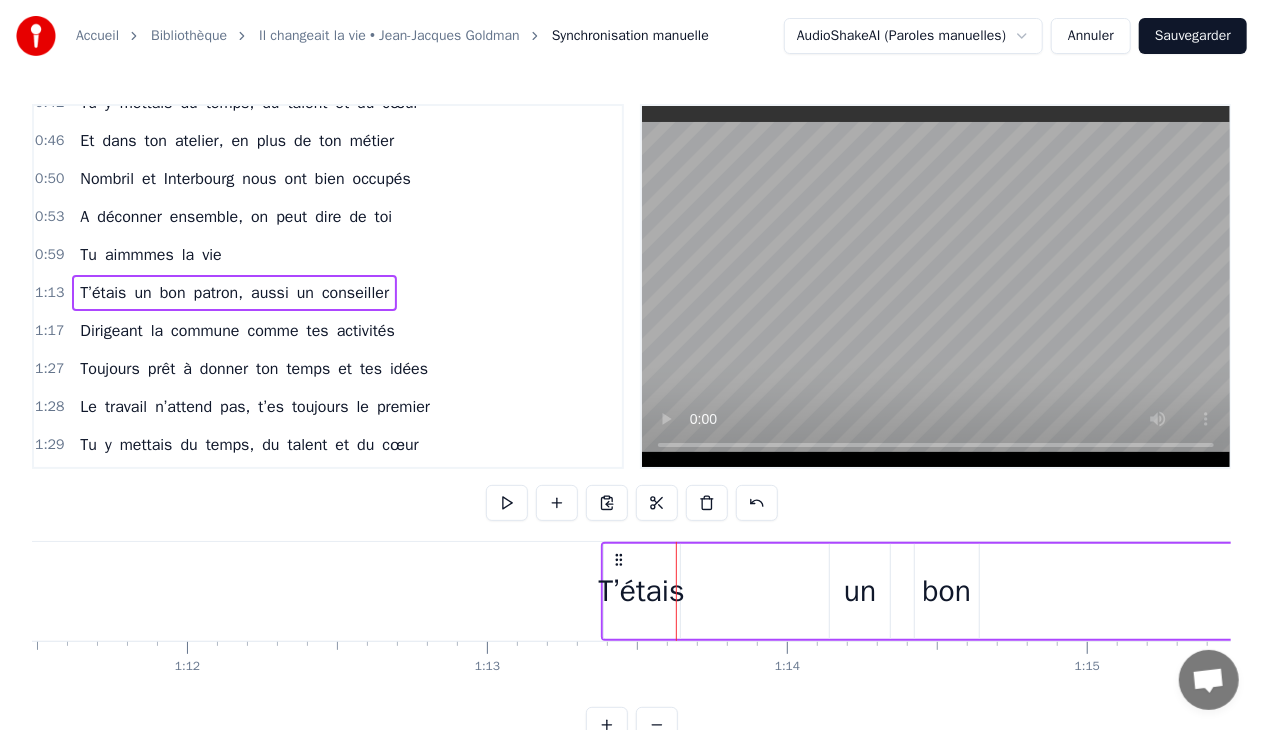click on "T’étais un bon patron, aussi un conseiller" at bounding box center (2626, 591) 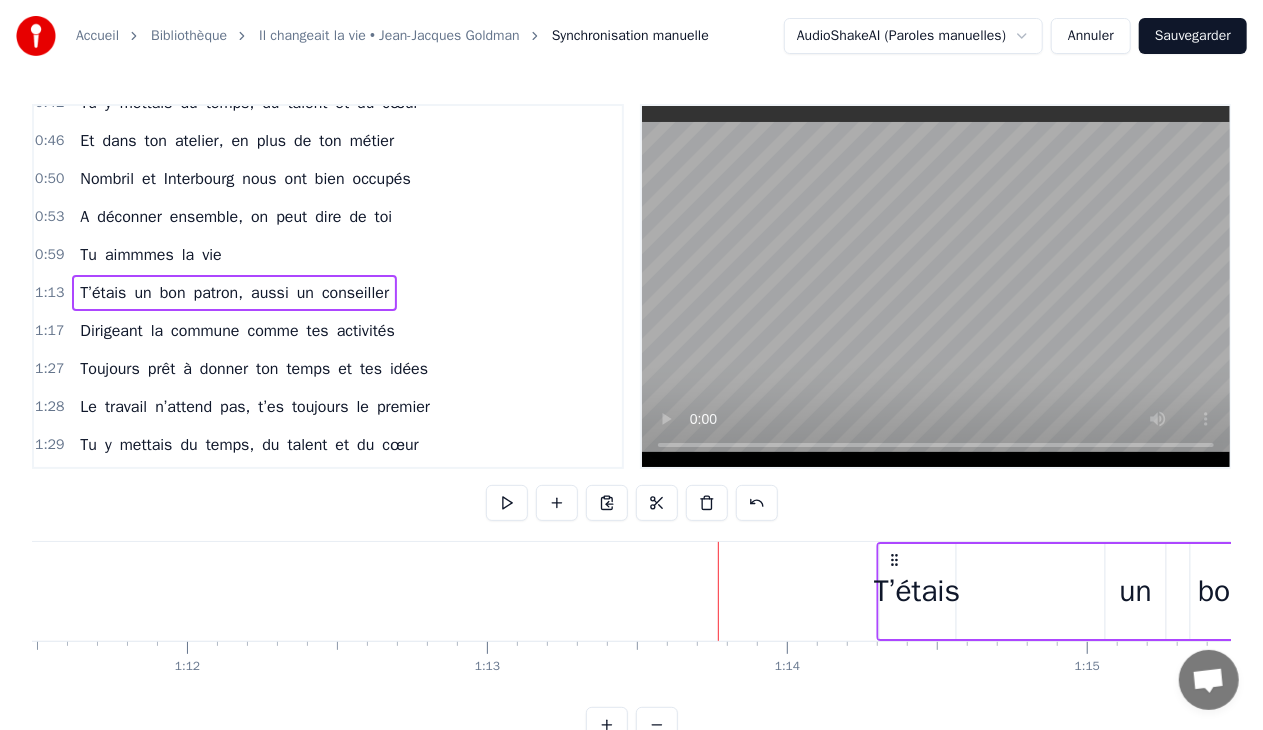 drag, startPoint x: 619, startPoint y: 559, endPoint x: 892, endPoint y: 561, distance: 273.00732 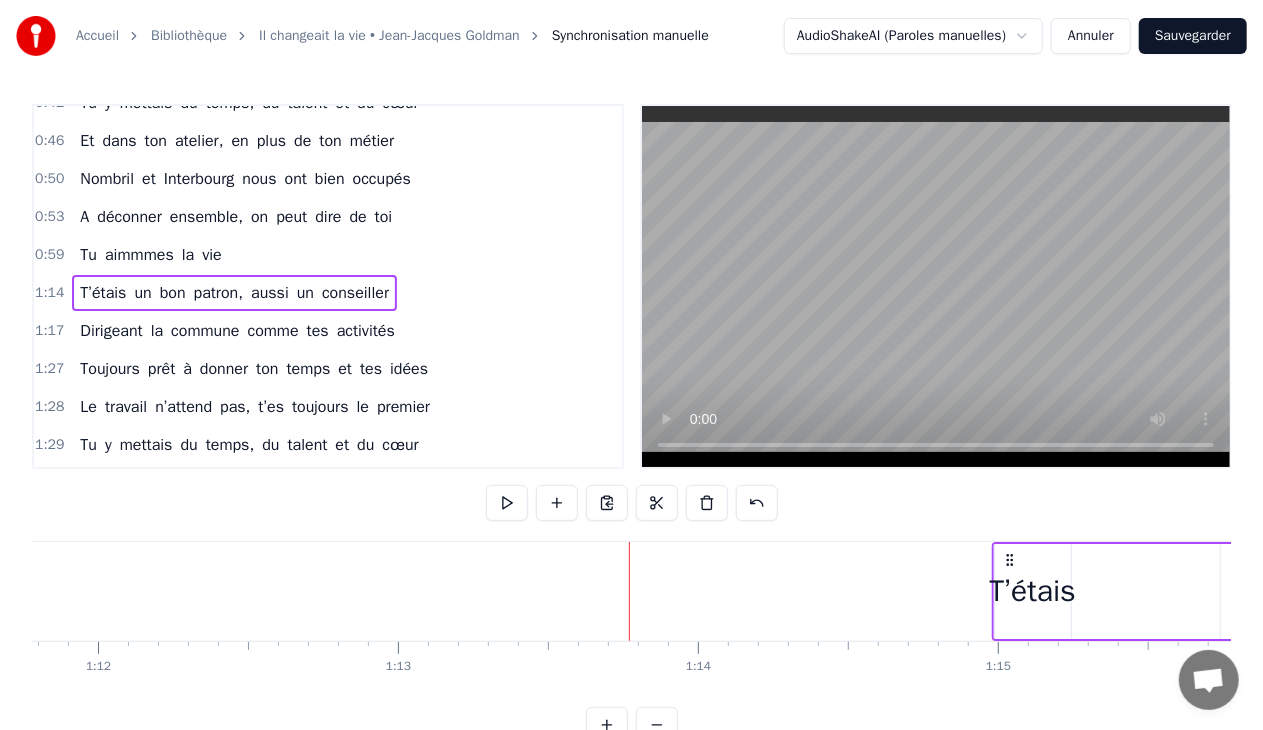 drag, startPoint x: 890, startPoint y: 554, endPoint x: 1094, endPoint y: 559, distance: 204.06126 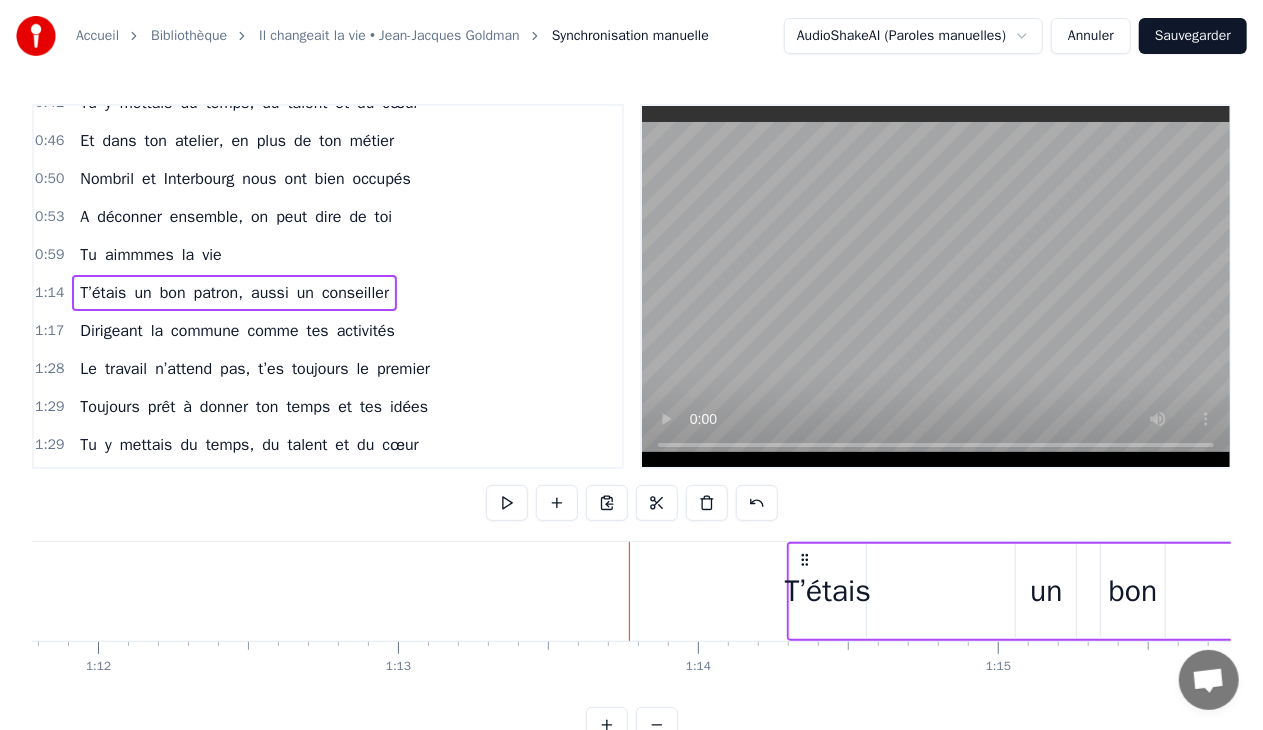 scroll, scrollTop: 0, scrollLeft: 21550, axis: horizontal 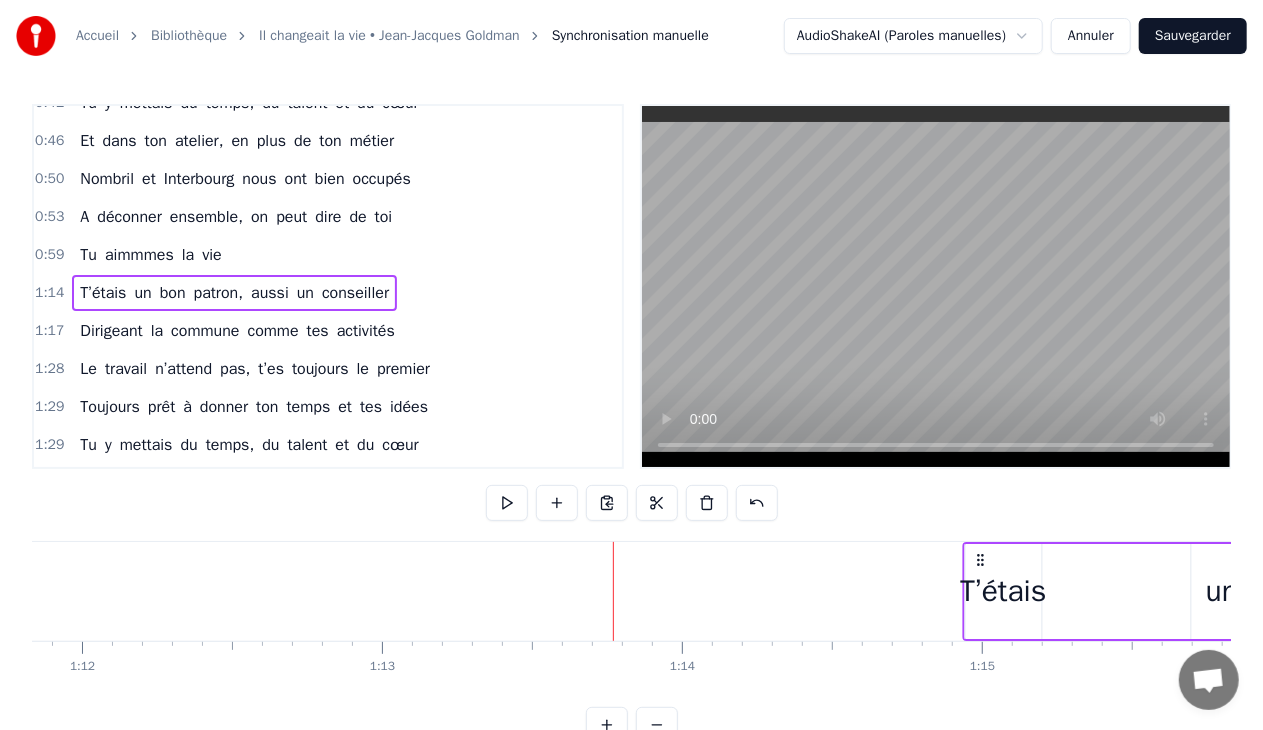 drag, startPoint x: 788, startPoint y: 560, endPoint x: 979, endPoint y: 549, distance: 191.3165 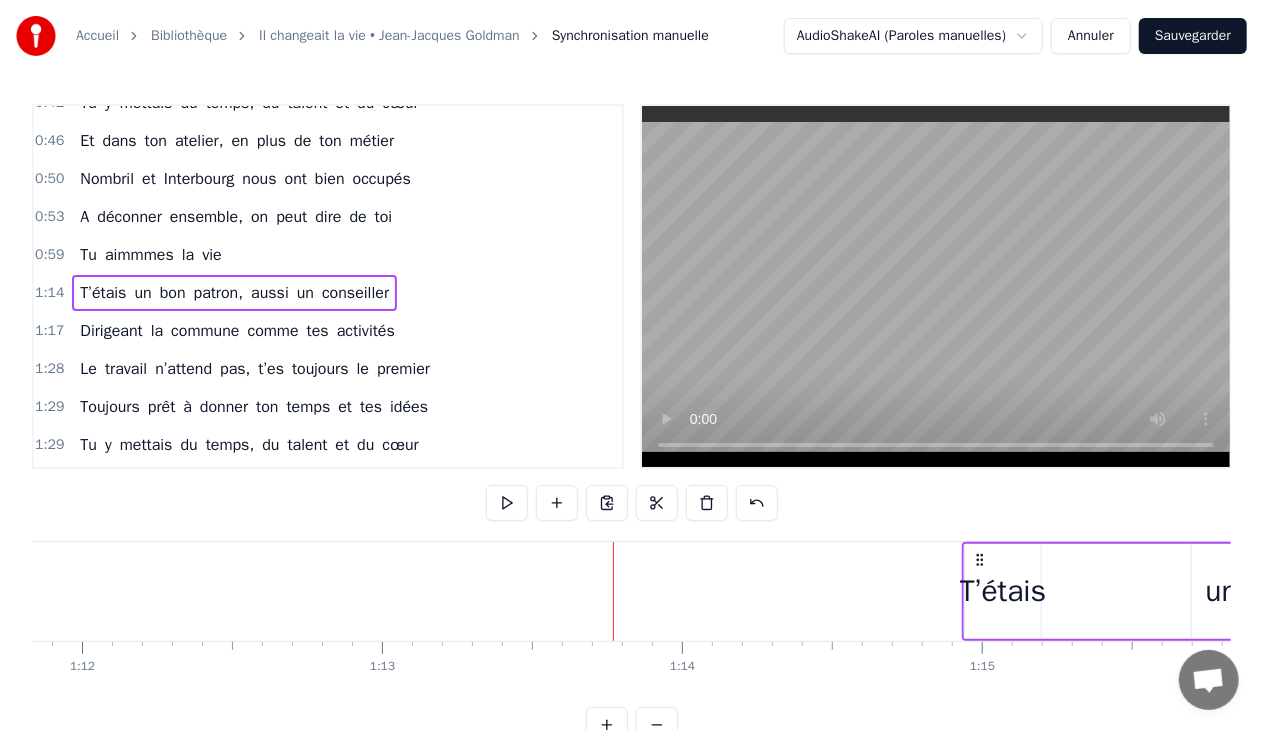 click on "T’étais un bon patron, aussi un conseiller" at bounding box center [2987, 591] 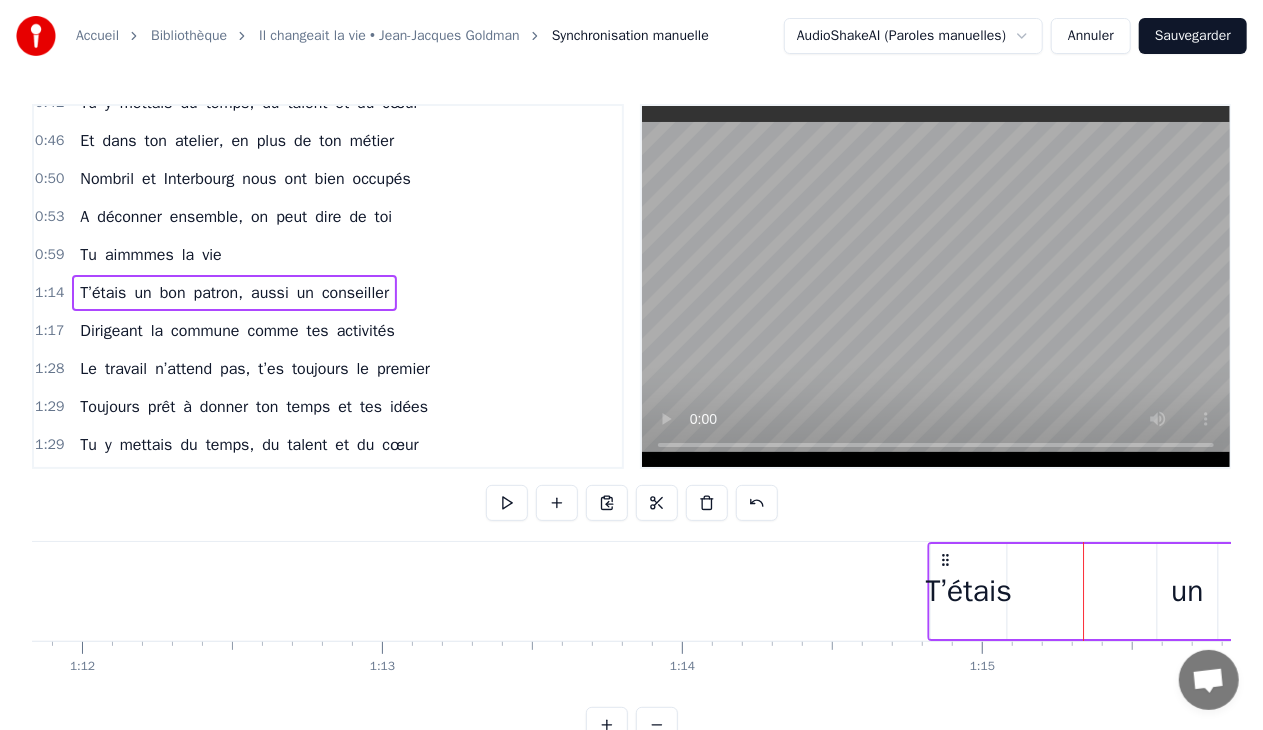 drag, startPoint x: 981, startPoint y: 558, endPoint x: 942, endPoint y: 558, distance: 39 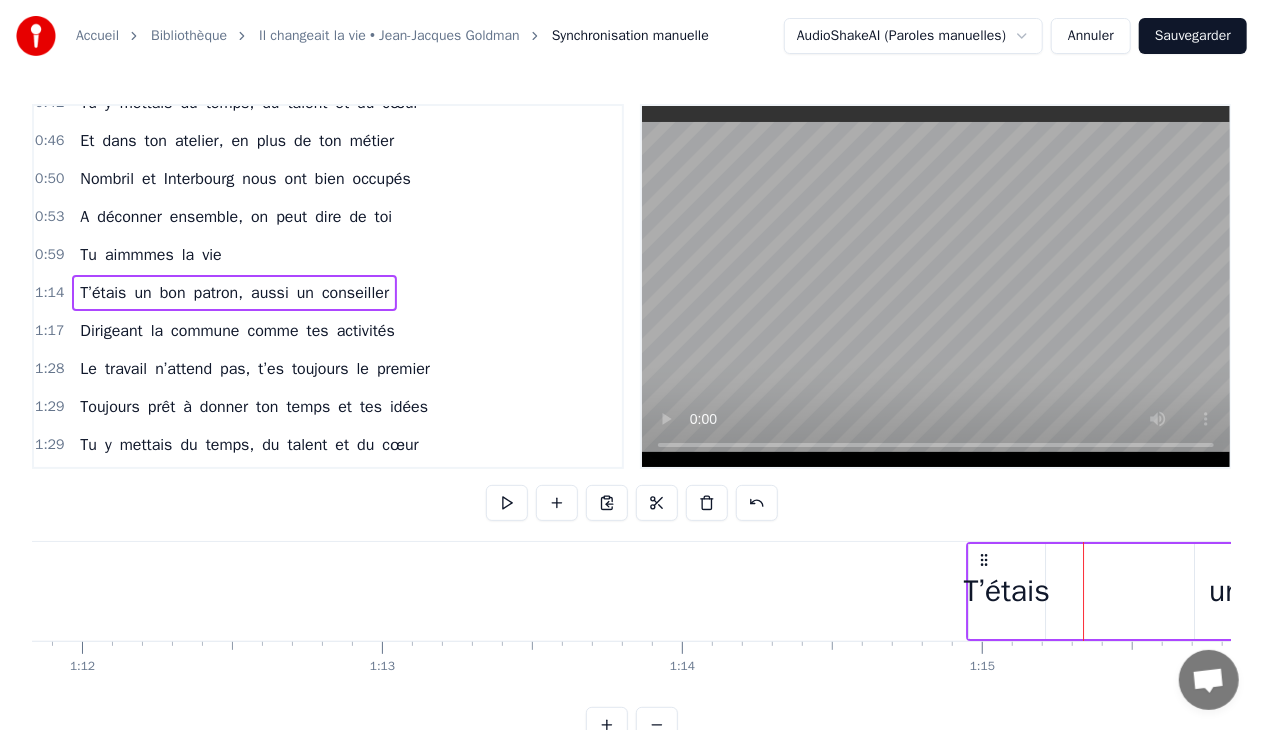 drag, startPoint x: 941, startPoint y: 558, endPoint x: 983, endPoint y: 557, distance: 42.0119 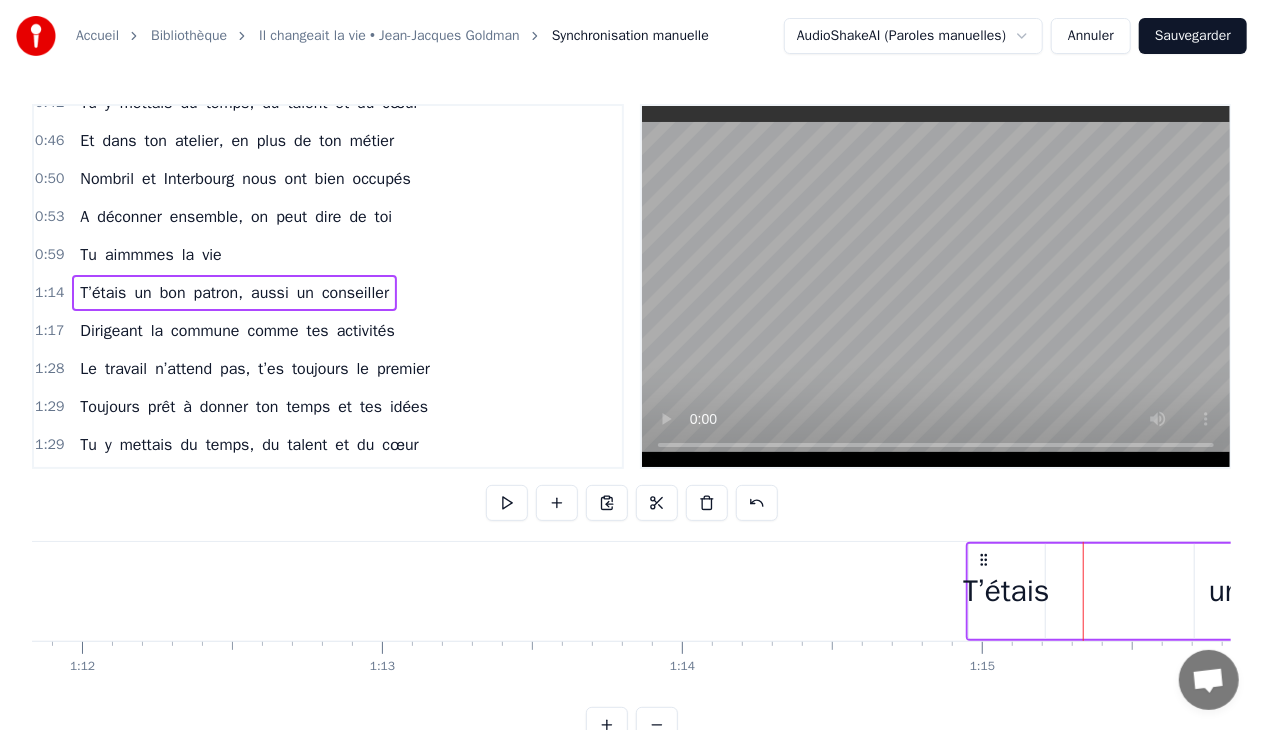click on "T’étais" at bounding box center [1006, 591] 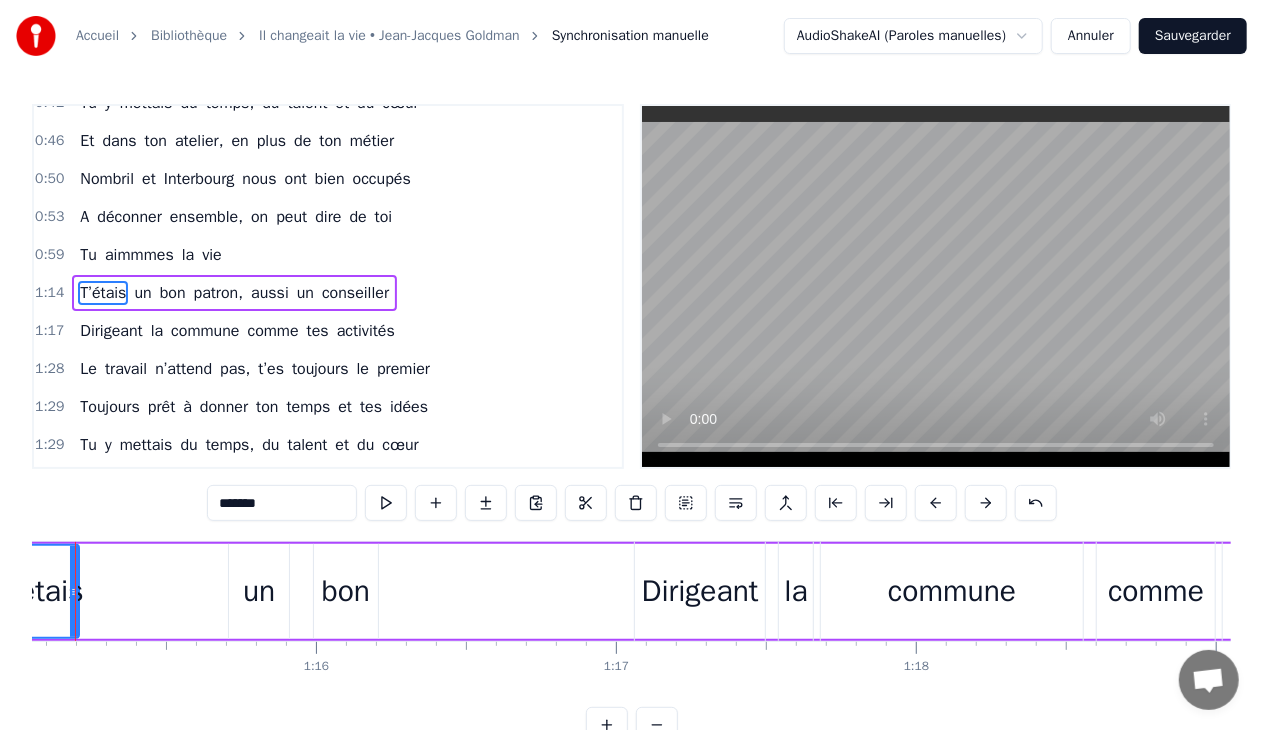 scroll, scrollTop: 0, scrollLeft: 22514, axis: horizontal 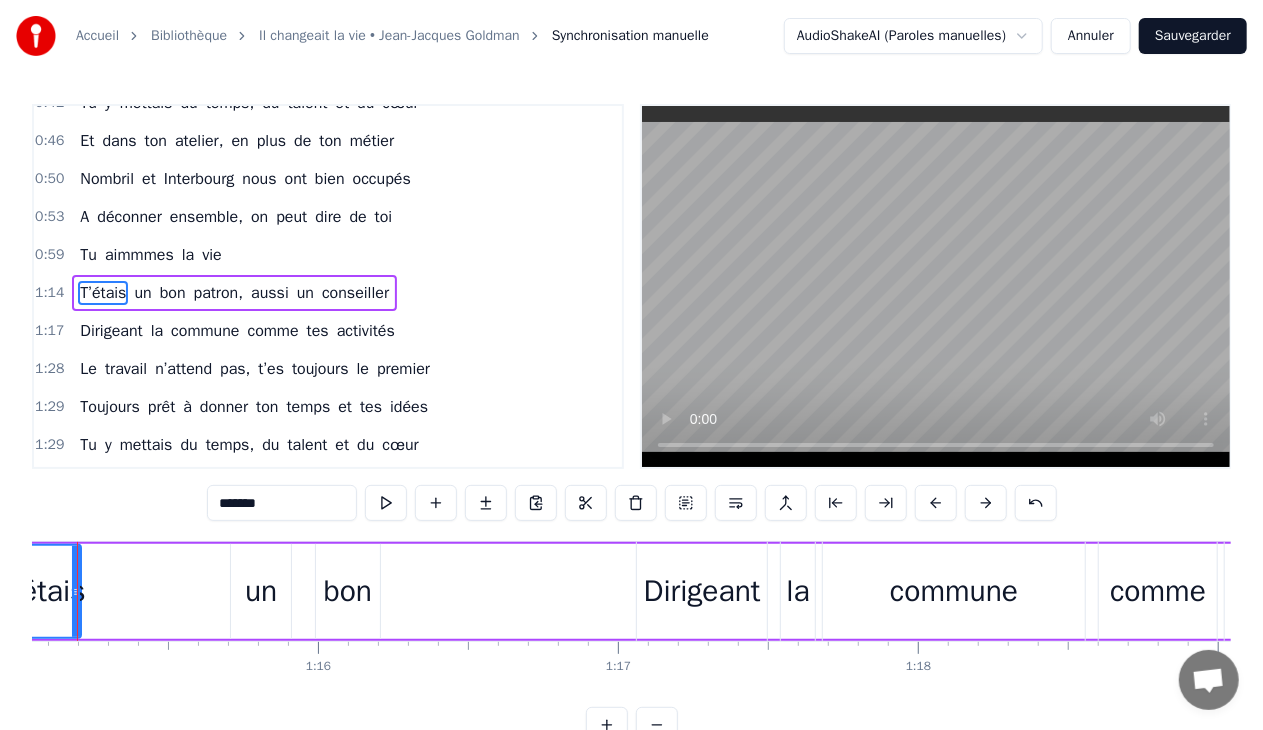 click on "commune" at bounding box center (954, 591) 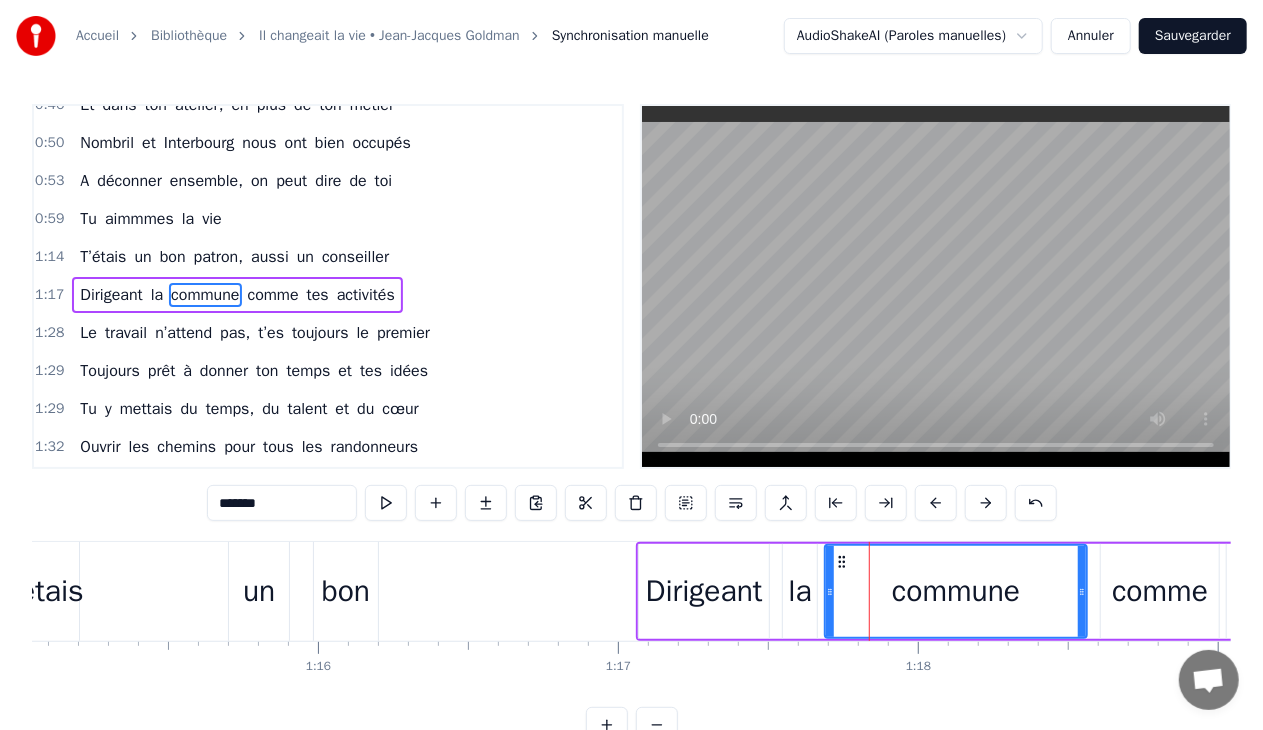 scroll, scrollTop: 211, scrollLeft: 0, axis: vertical 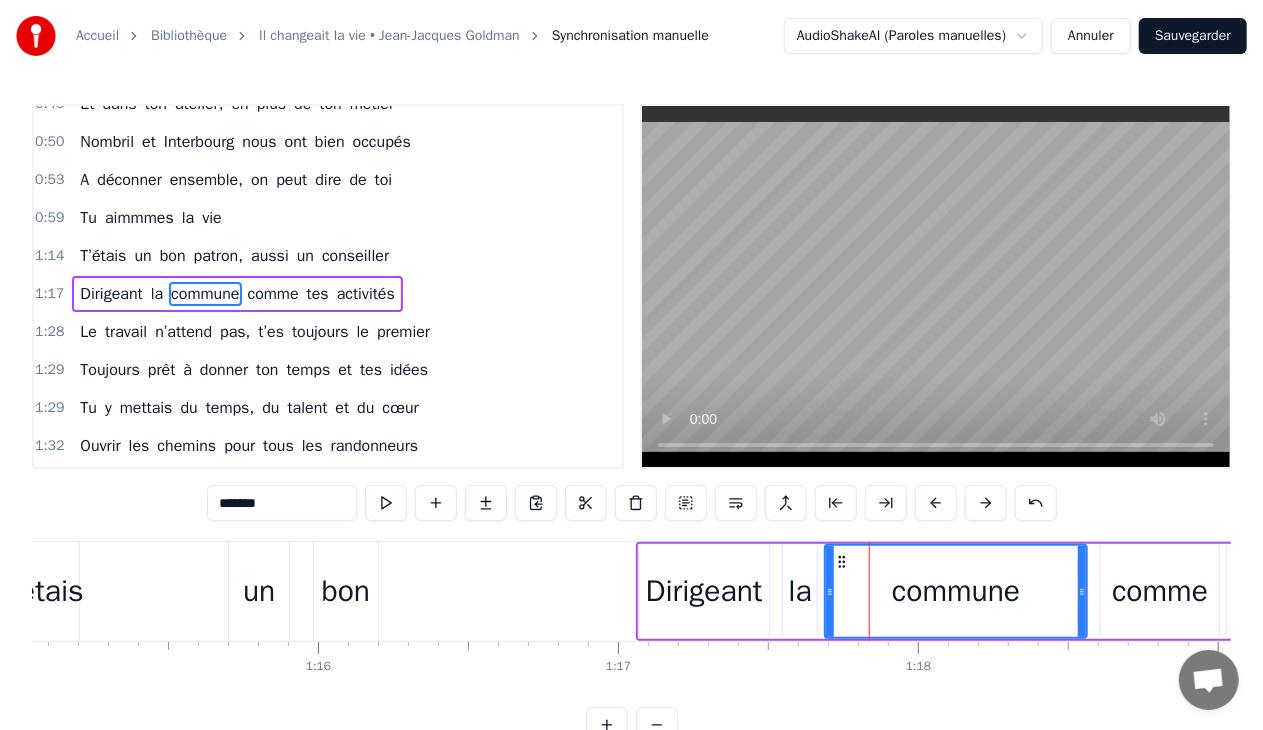 click on "Dirigeant" at bounding box center (704, 591) 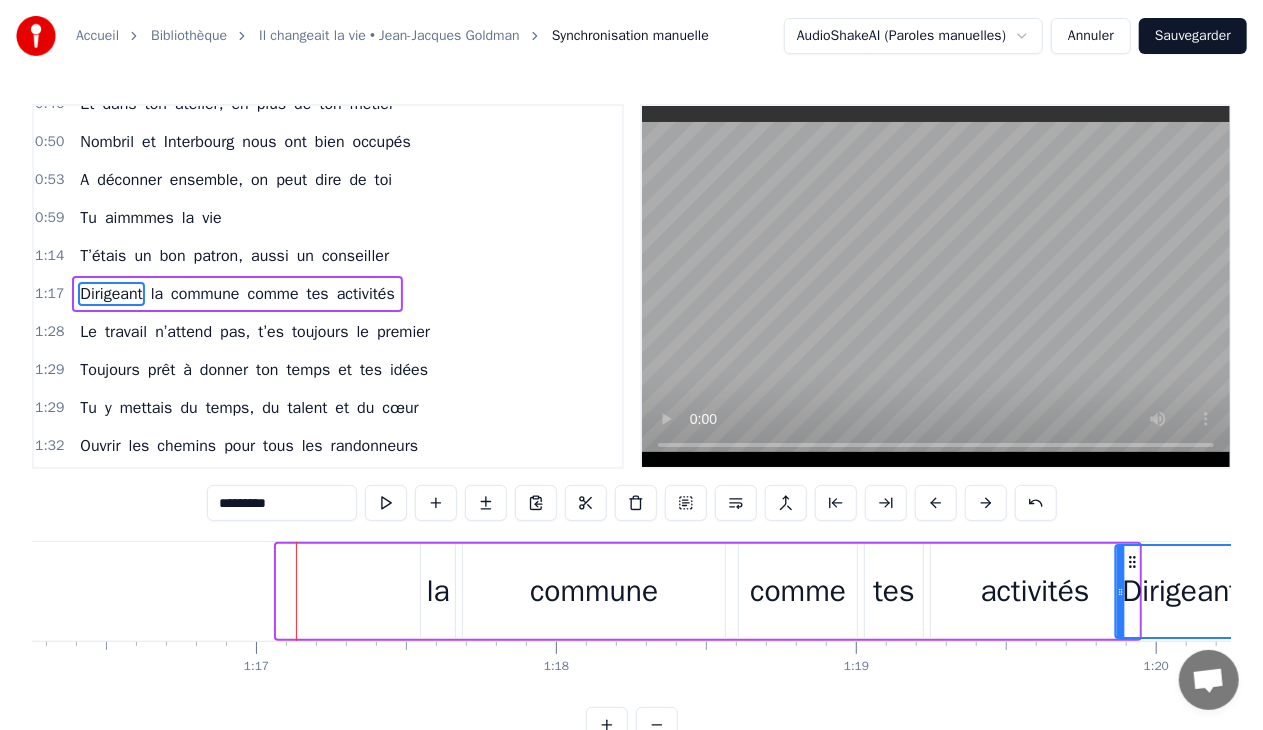 scroll, scrollTop: 0, scrollLeft: 22893, axis: horizontal 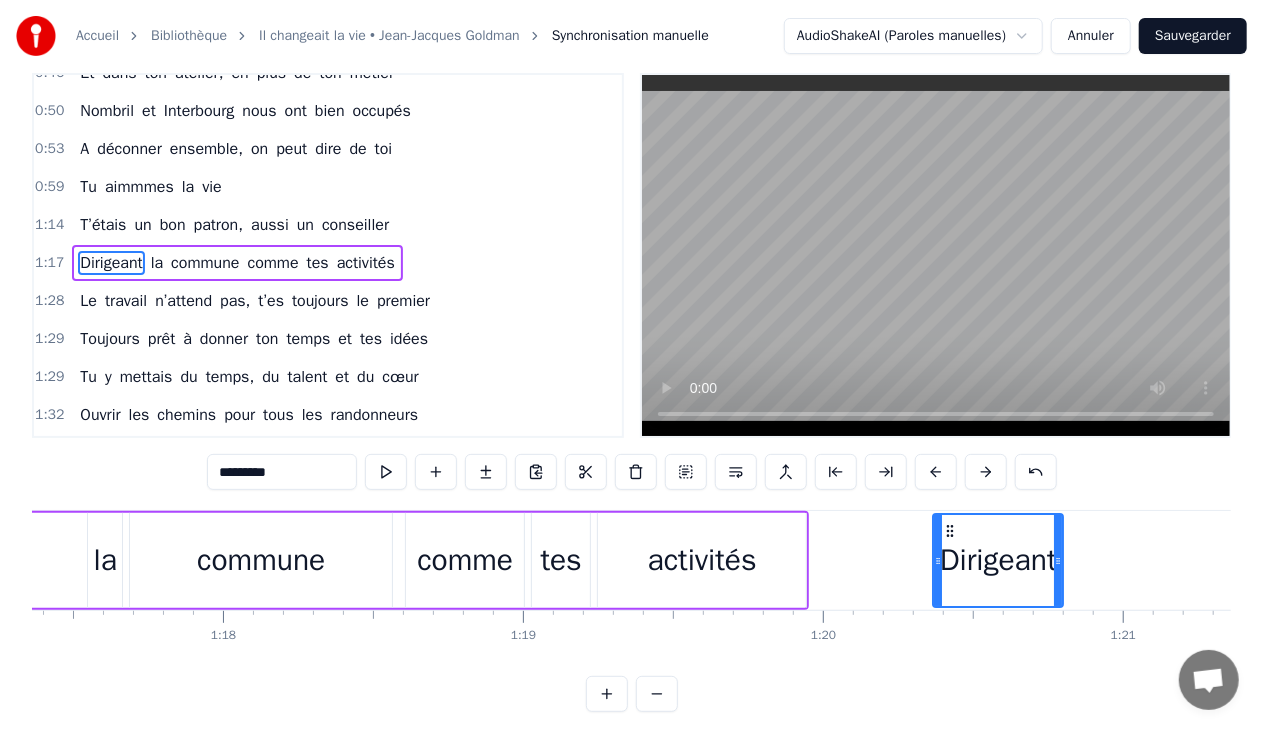 drag, startPoint x: 653, startPoint y: 560, endPoint x: 984, endPoint y: 514, distance: 334.1811 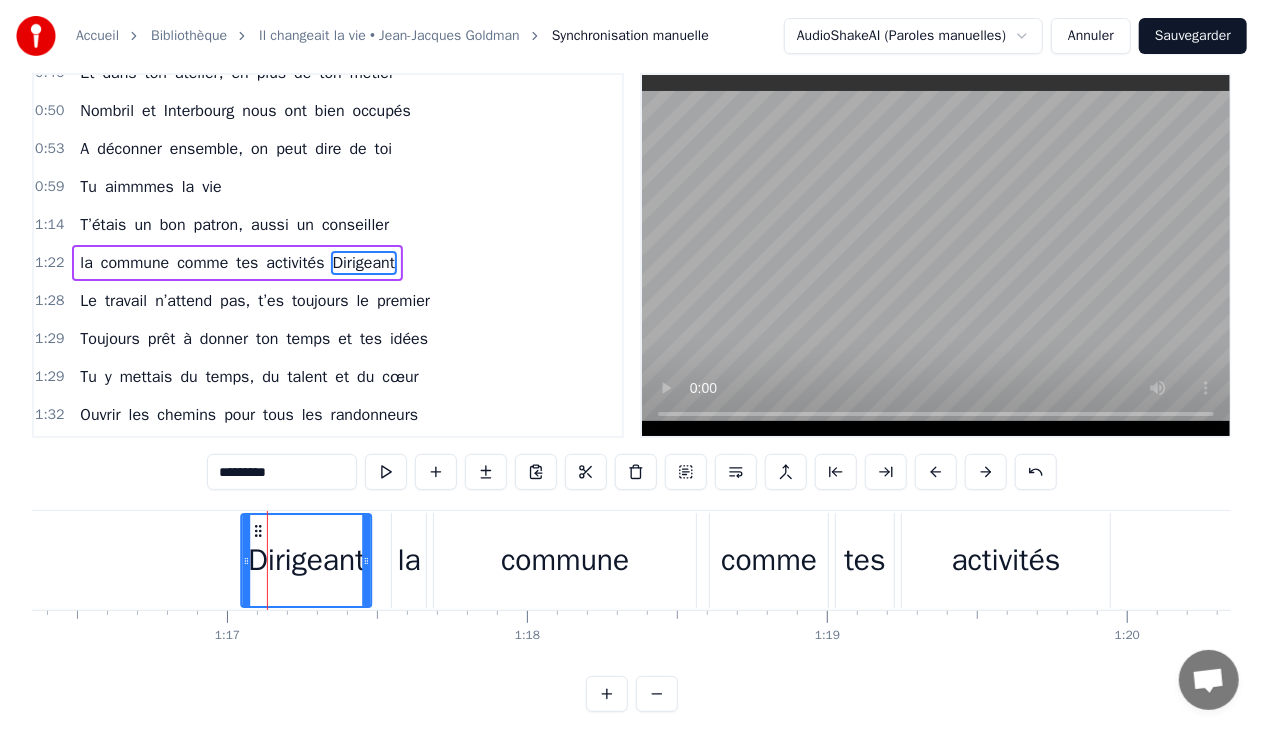 scroll, scrollTop: 0, scrollLeft: 22901, axis: horizontal 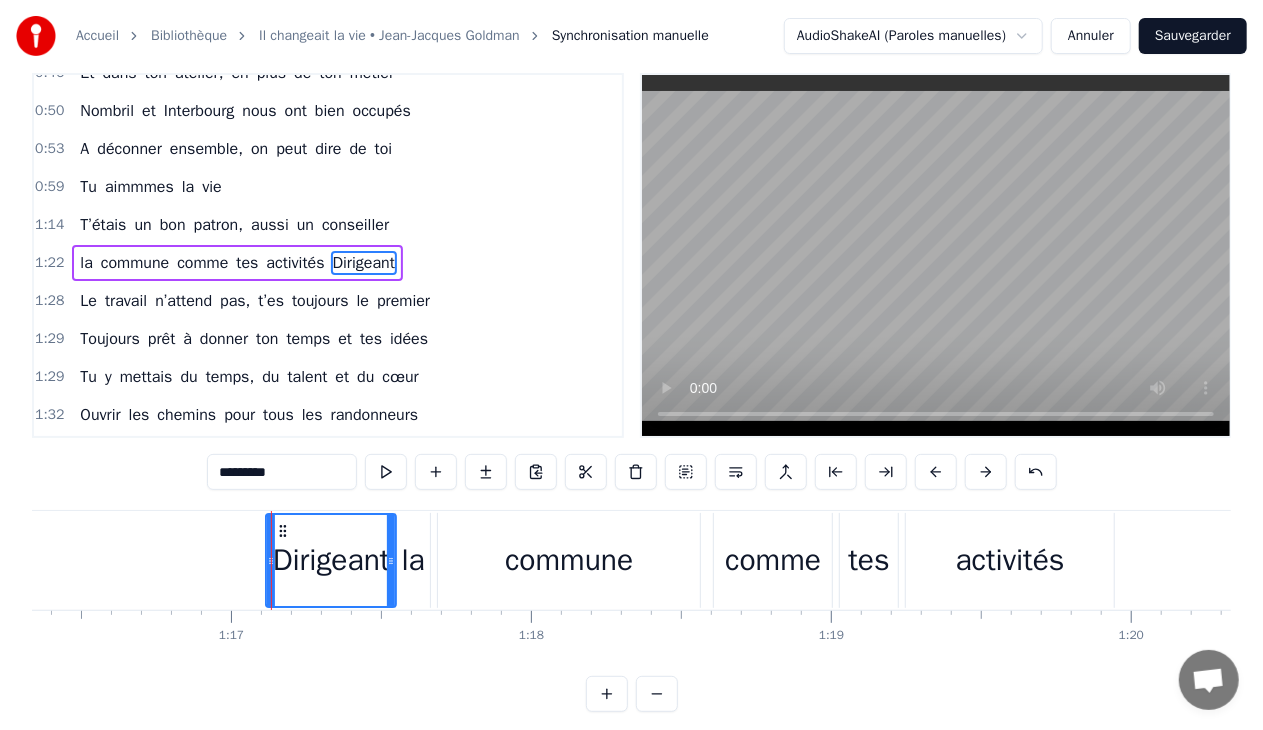 drag, startPoint x: 808, startPoint y: 530, endPoint x: 282, endPoint y: 584, distance: 528.7646 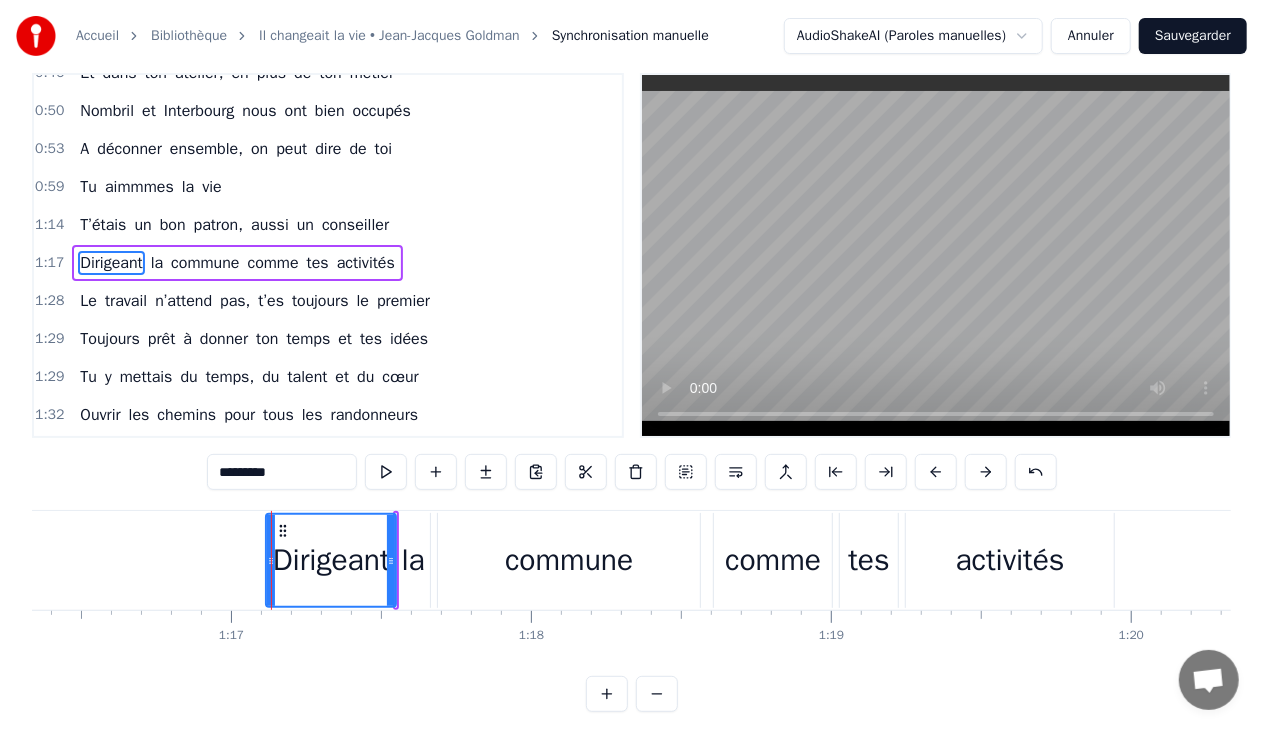 click on "commune" at bounding box center [569, 560] 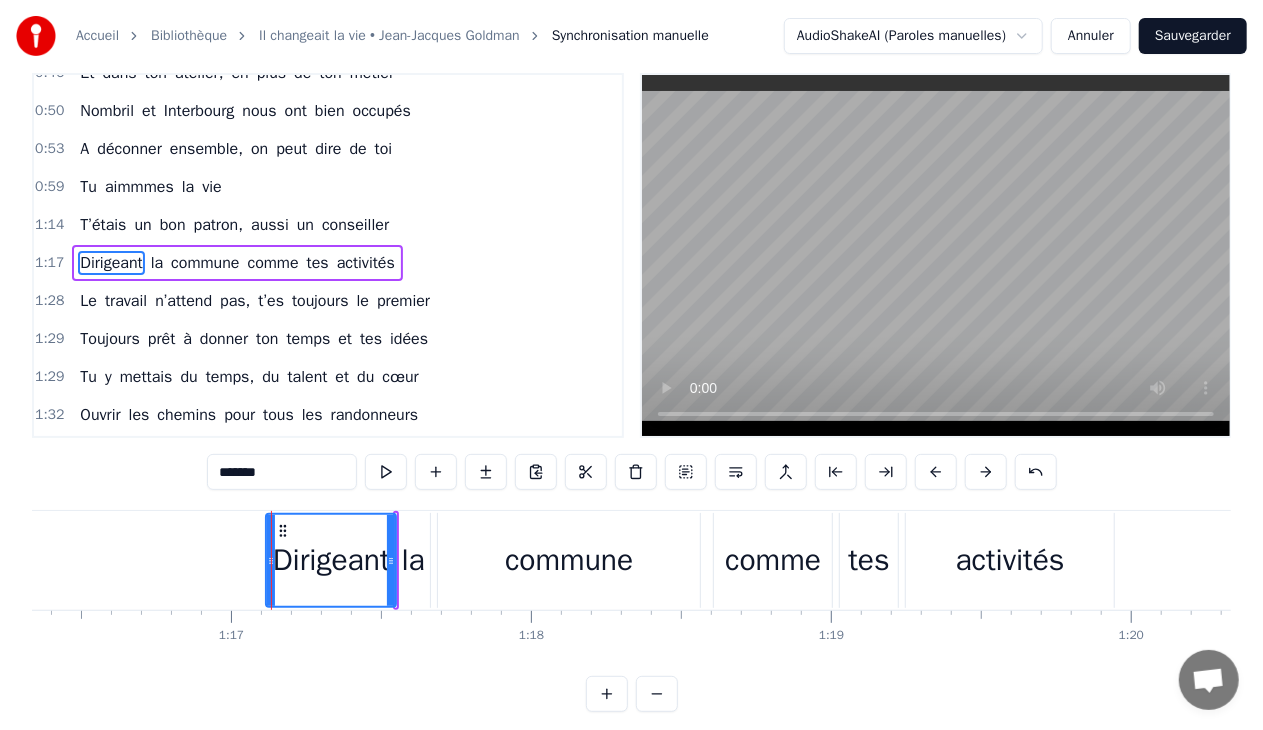 scroll, scrollTop: 0, scrollLeft: 0, axis: both 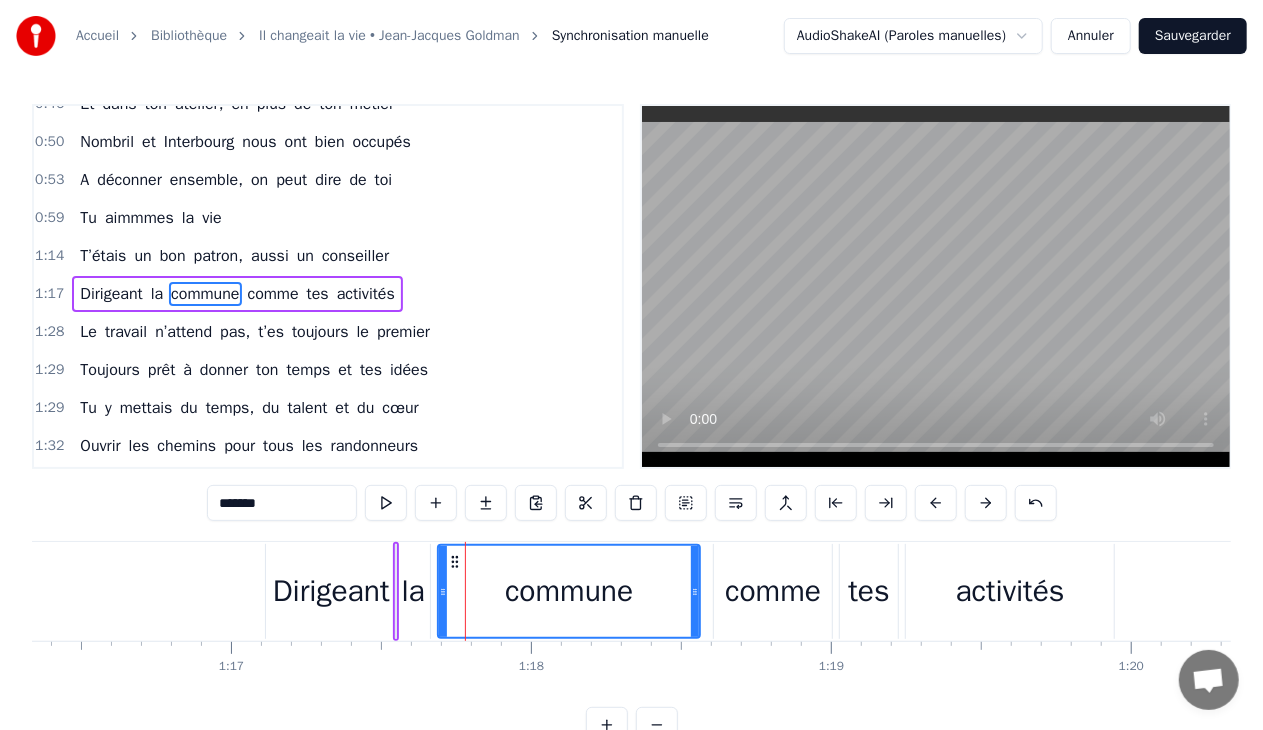 click on "Dirigeant" at bounding box center (331, 591) 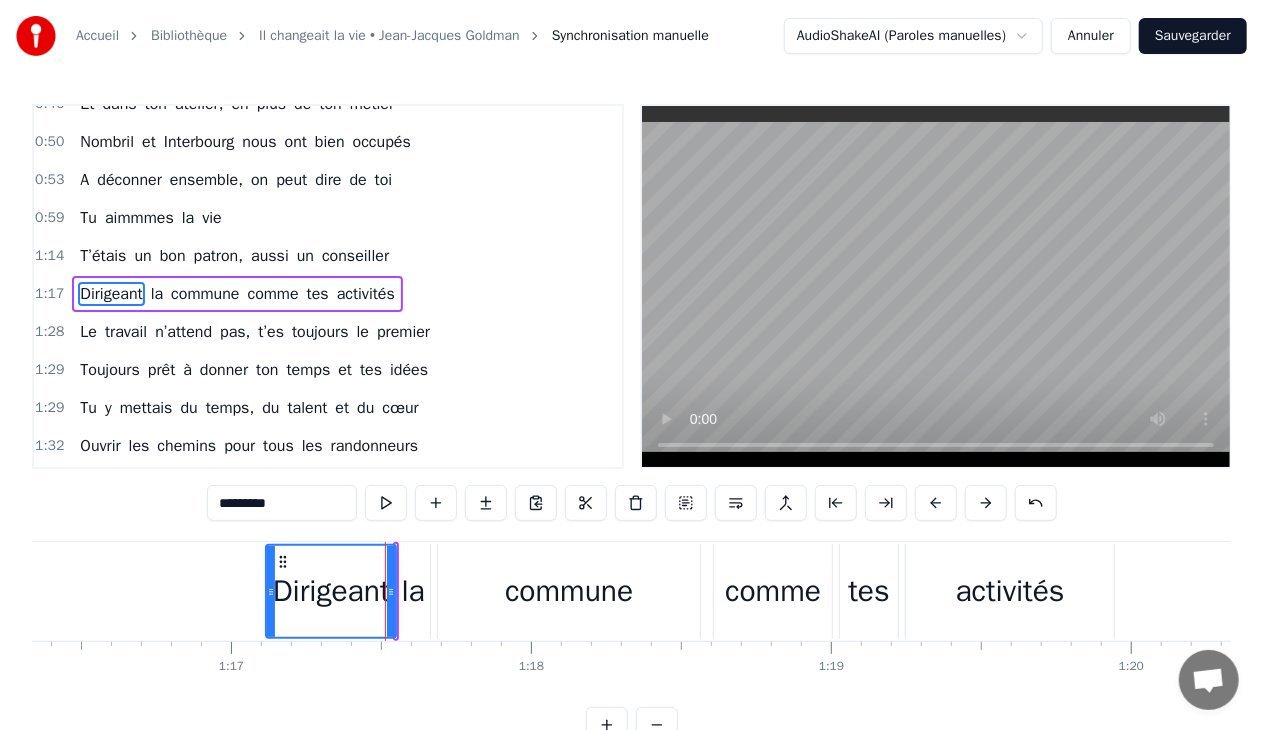 click on "Dirigeant" at bounding box center (331, 591) 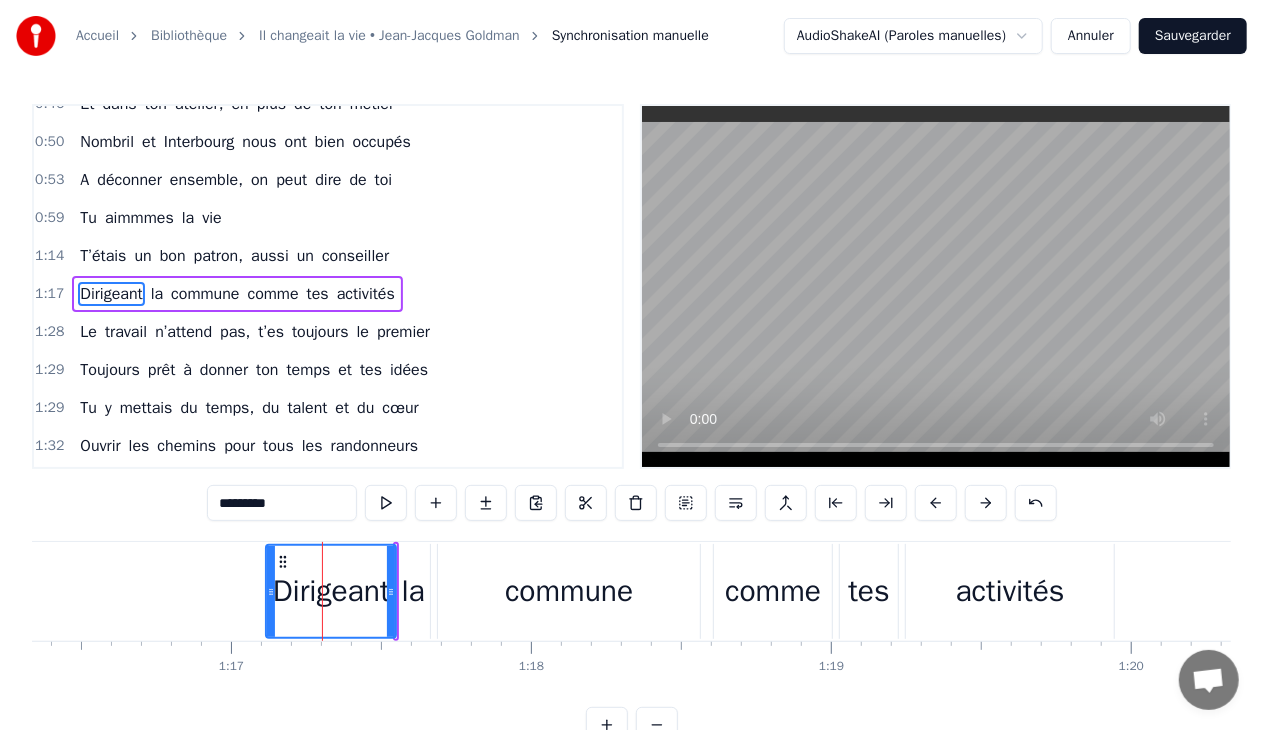 click on "Dirigeant la commune comme tes activités" at bounding box center [237, 294] 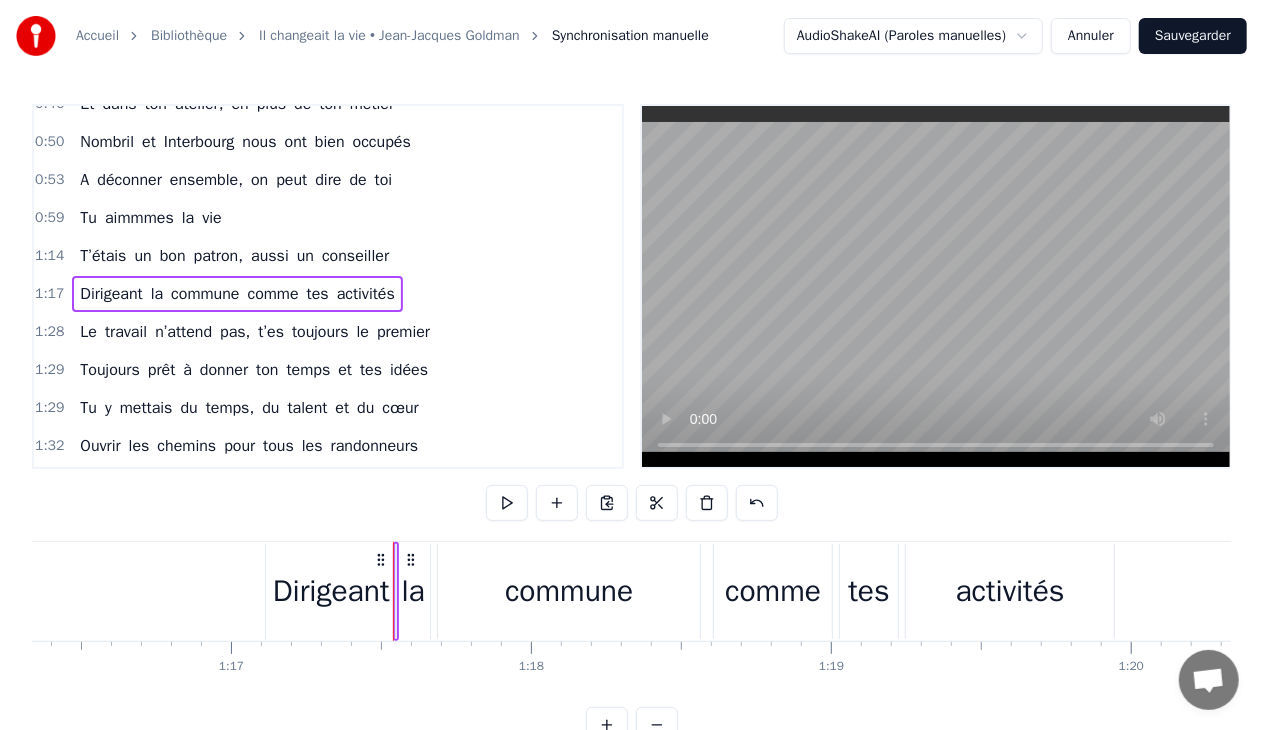 click on "0:28 C’était un menuisier, c’est [FIRST] [LAST] 0:31 Au beau milieu d’[CITY], là où tu t’es posé 0:35 Tu as fait des charpentes et du beau mobilier 0:38 Avec tes ouvriers toujours très motivés 0:42 Tu y mettais du temps, du talent et du cœur 0:46 Et dans ton atelier, en plus de ton métier 0:50 Nombril et Interbourg nous ont bien occupés 0:53 A déconner ensemble, on peut dire de toi 0:59 Tu aimmmes la vie 1:14 T’étais un bon patron, aussi un conseiller 1:17 Dirigeant la commune comme tes activités 1:28 Le travail n’attend pas, t’es toujours le premier 1:29 Toujours prêt à donner ton temps et tes idées 1:29 Tu y mettais du temps, du talent et du cœur 1:32 Ouvrir les chemins pour tous les randonneurs 1:34 Et près du barbecue, des saucisses et du kir 1:38 A l’heure de l’apéro, autour de tes amis 1:59 Refaire les circuits 2:21 Tu es un grand bonhomme, un sacré grand bonhomme 2:25 Baroudeur au grand cœur qui aime ce que nous sommes 2:27 Tu te sais bien utile pour tous les Tu" at bounding box center (631, 423) 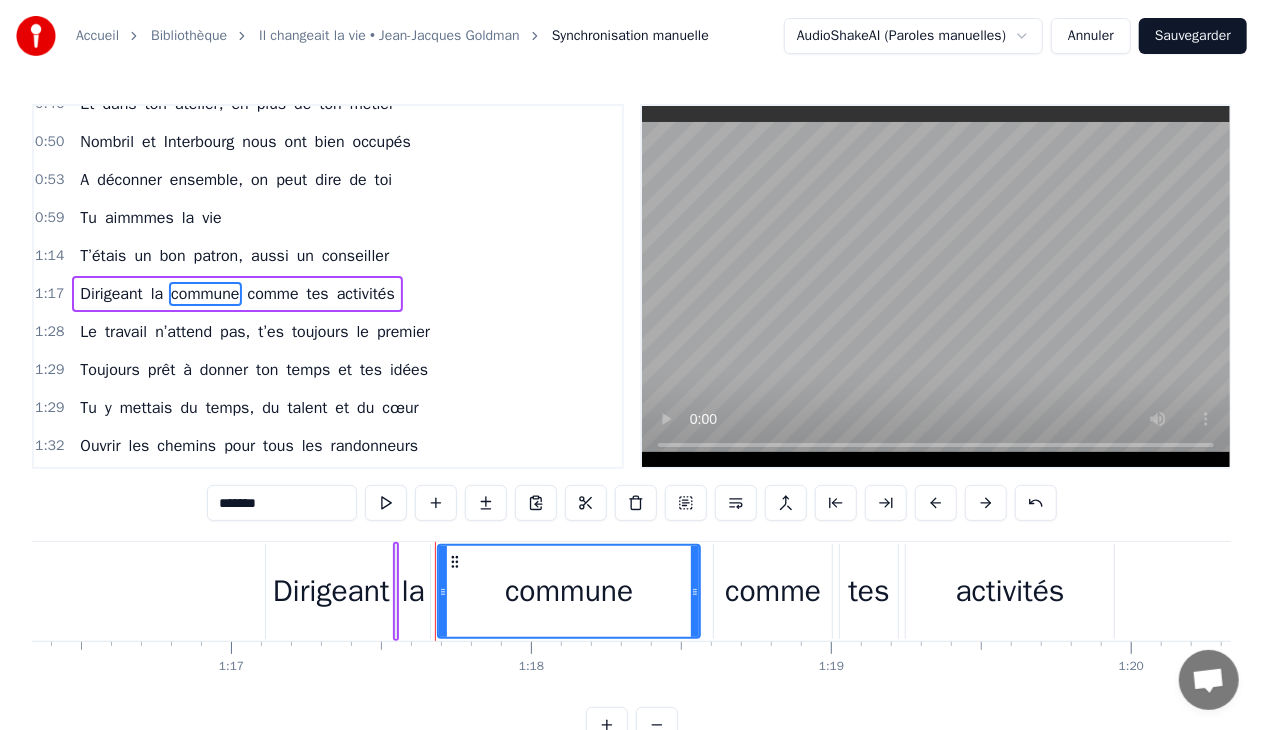 click on "commune" at bounding box center [569, 591] 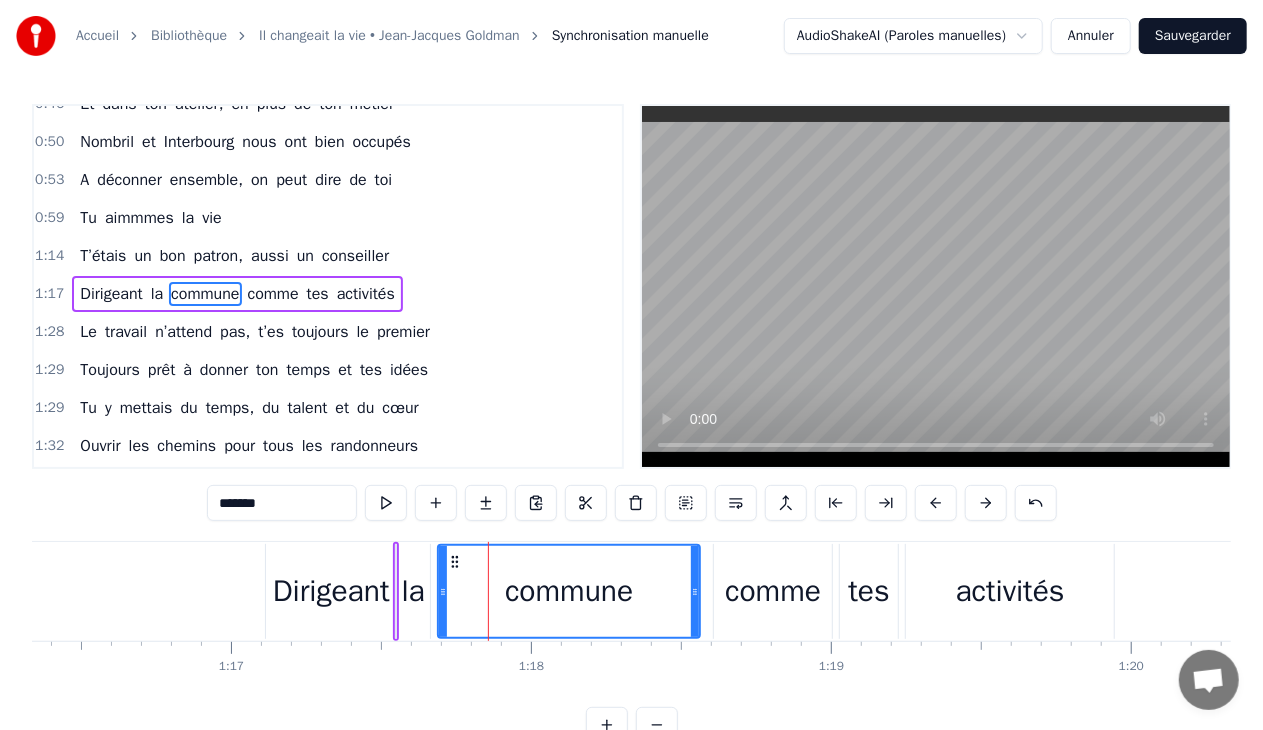 click on "Dirigeant" at bounding box center (331, 591) 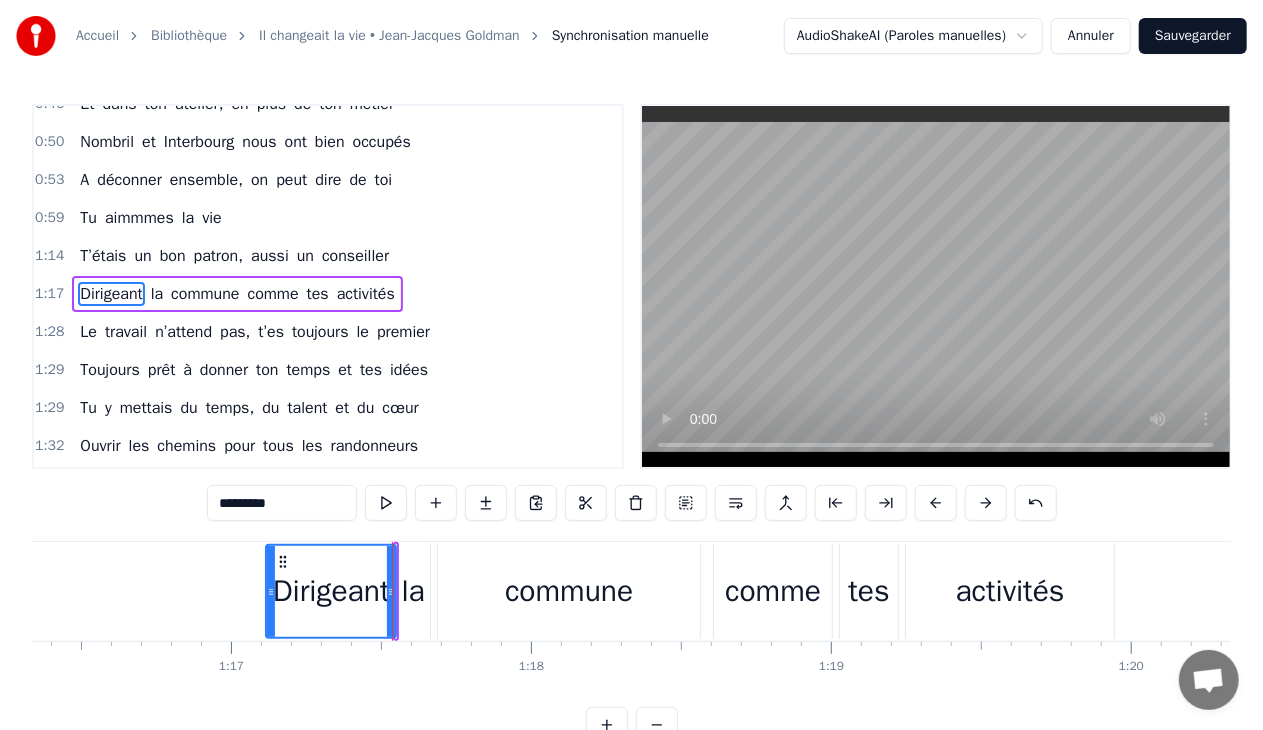click on "commune" at bounding box center [569, 591] 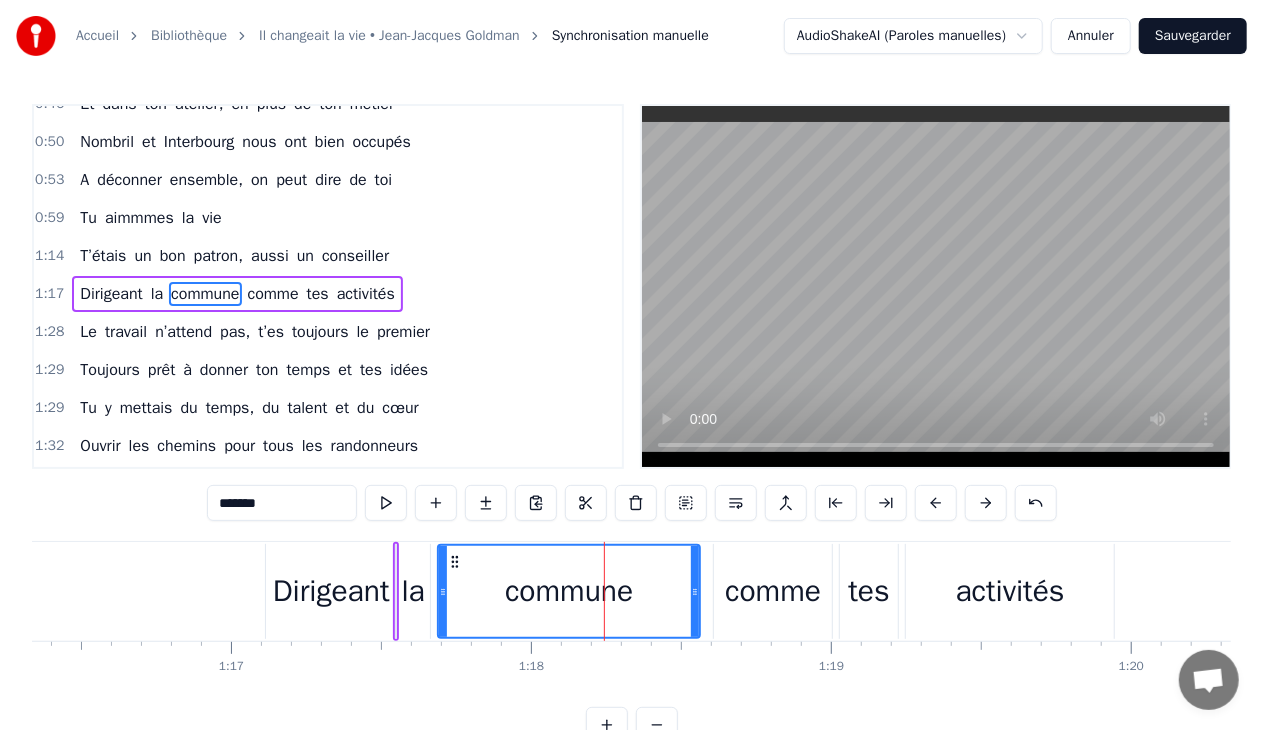 click on "comme" at bounding box center (773, 591) 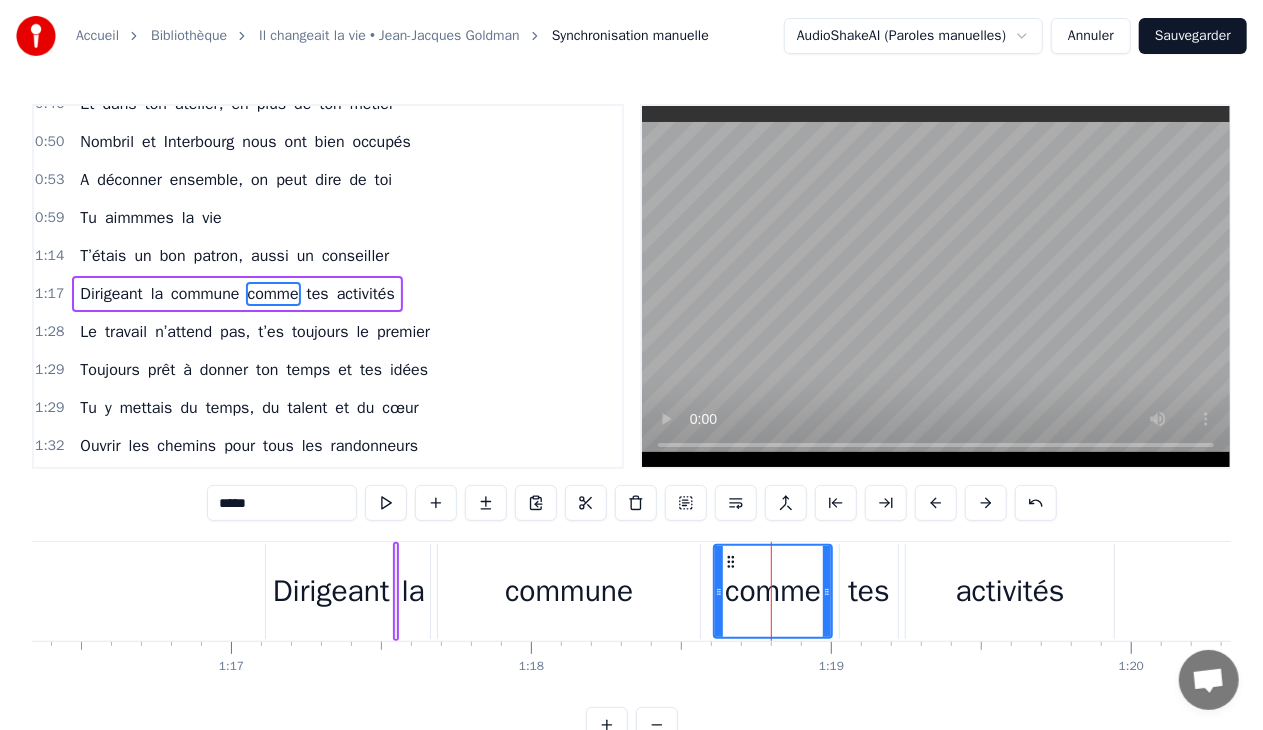 click on "activités" at bounding box center (1010, 591) 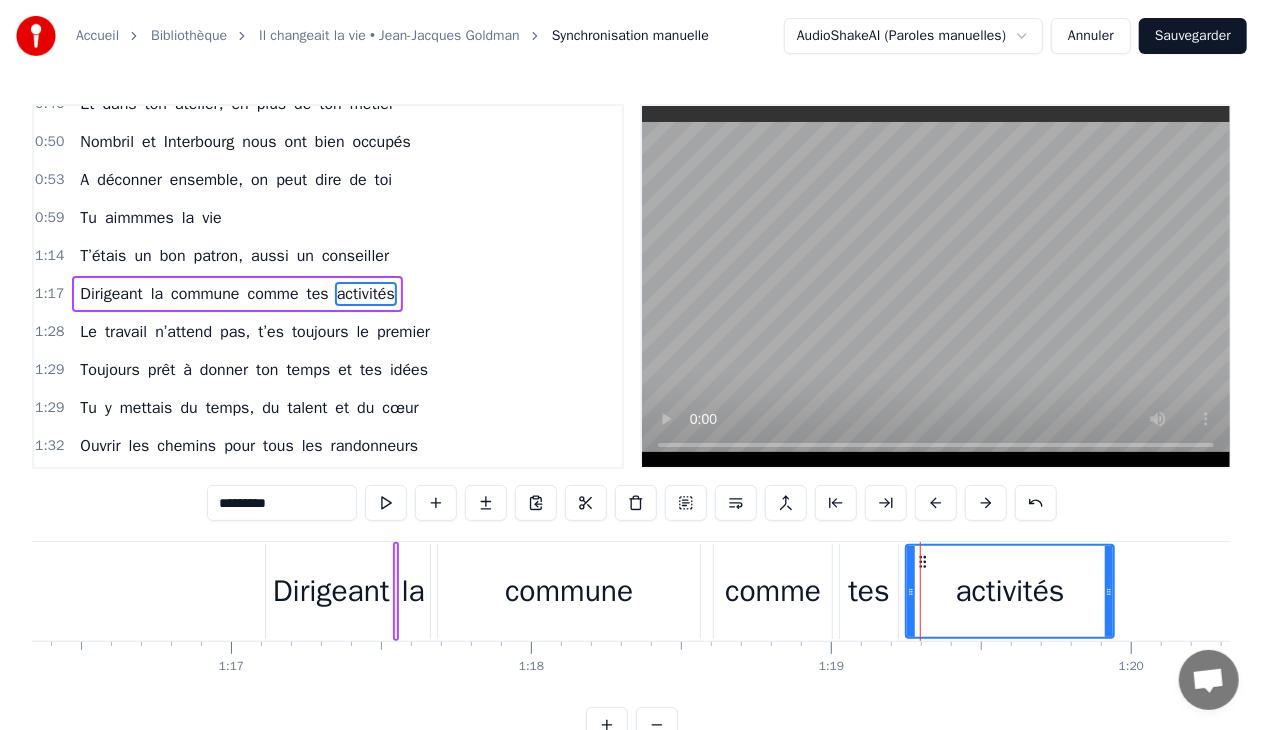 click on "Dirigeant" at bounding box center (331, 591) 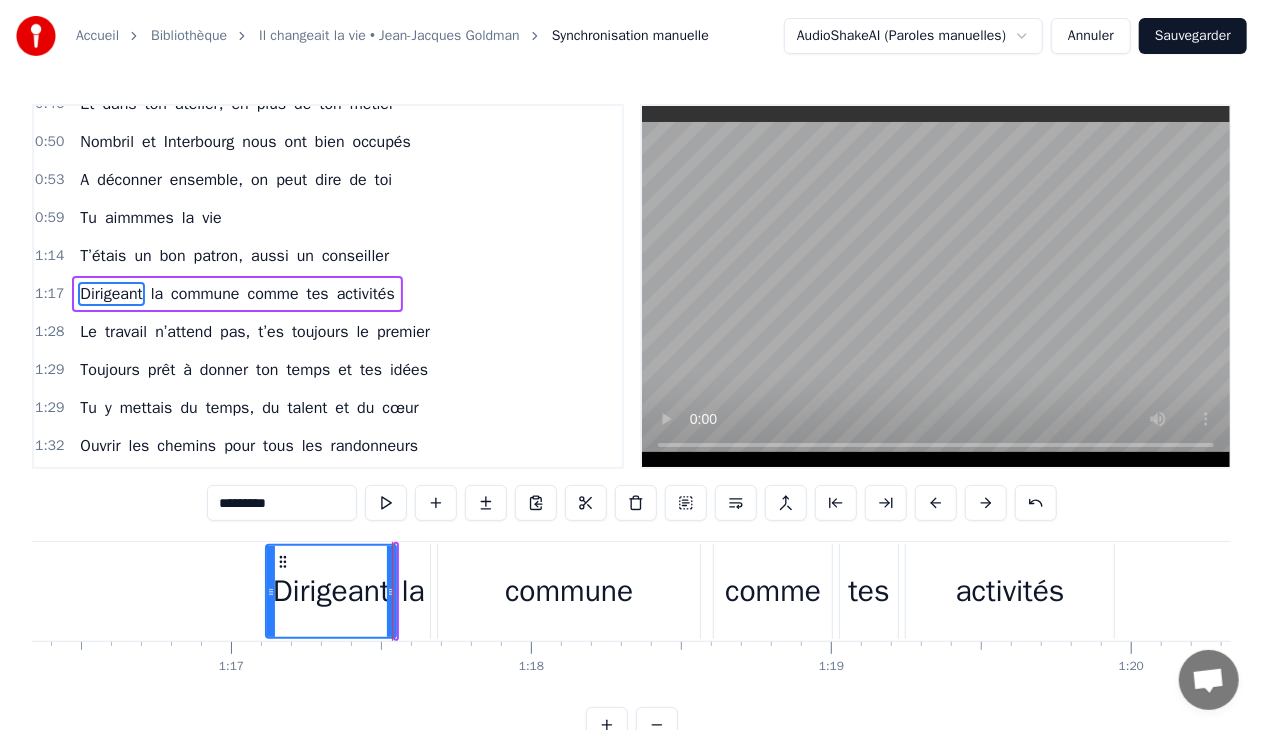 type on "*********" 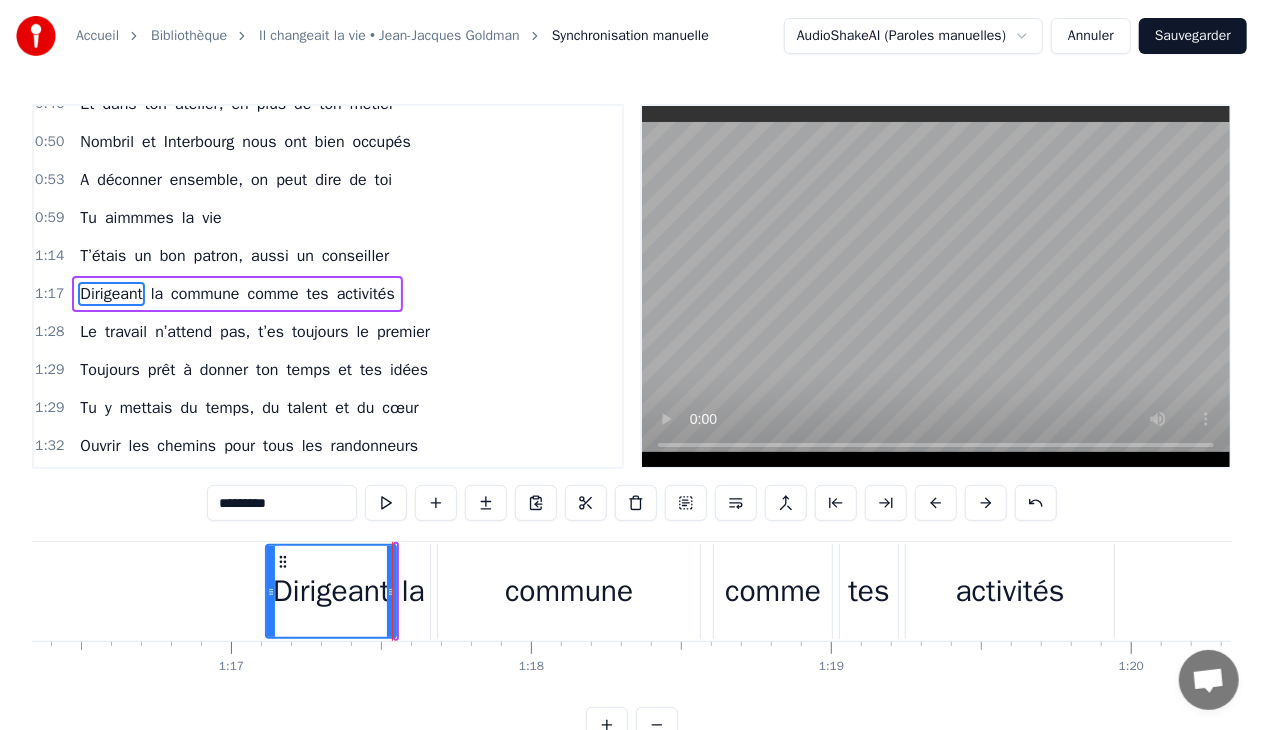 drag, startPoint x: 396, startPoint y: 558, endPoint x: 454, endPoint y: 566, distance: 58.549126 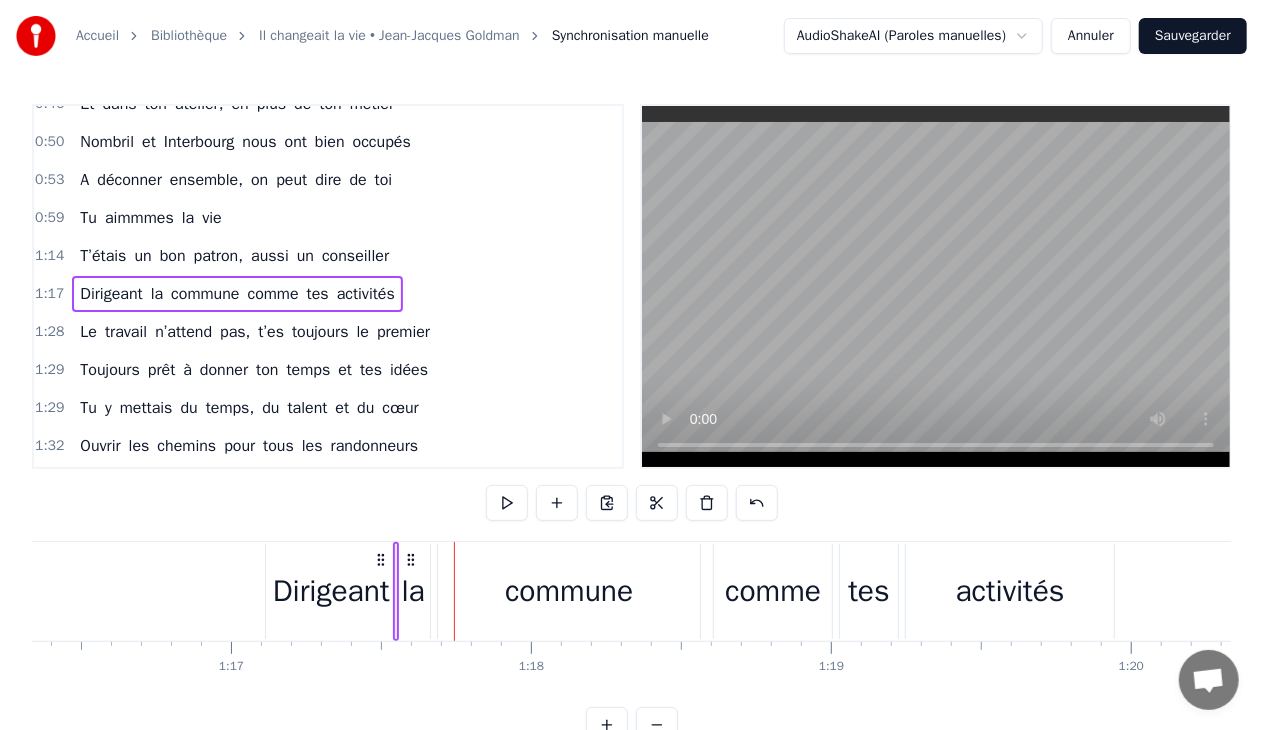 drag, startPoint x: 354, startPoint y: 564, endPoint x: 388, endPoint y: 518, distance: 57.201397 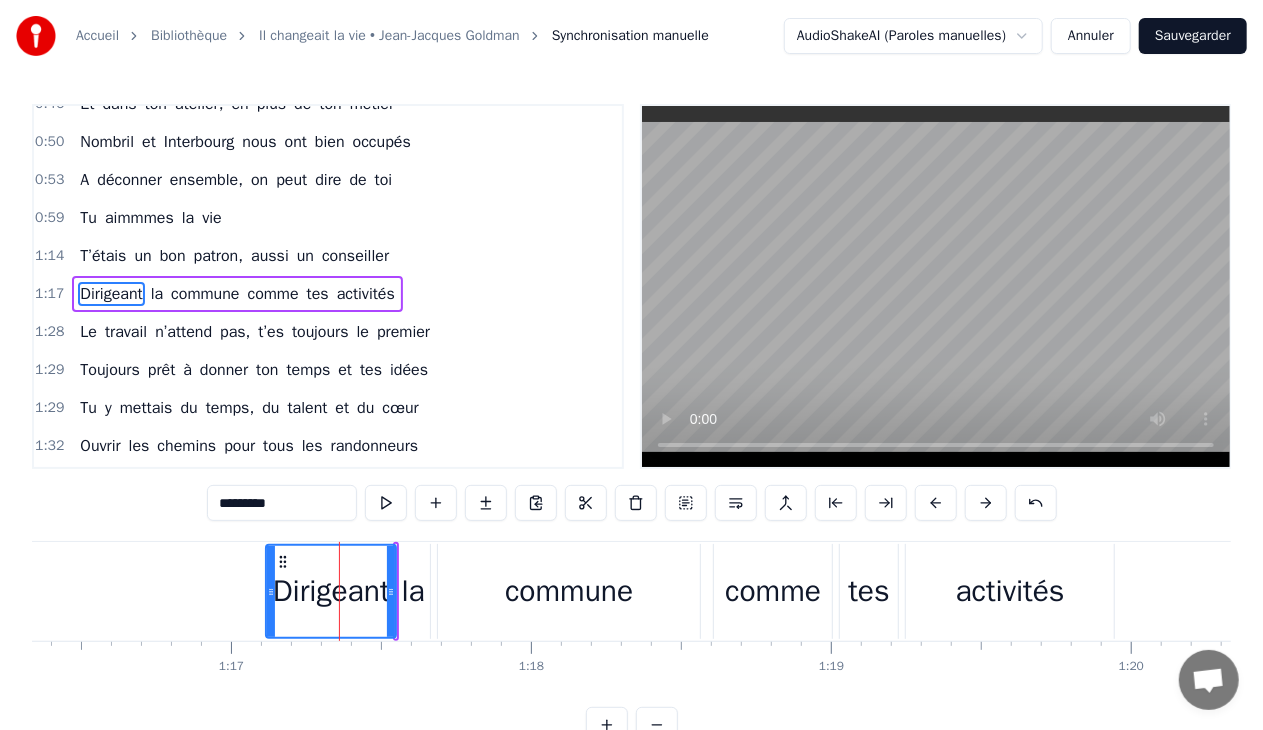 click on "Dirigeant" at bounding box center (331, 591) 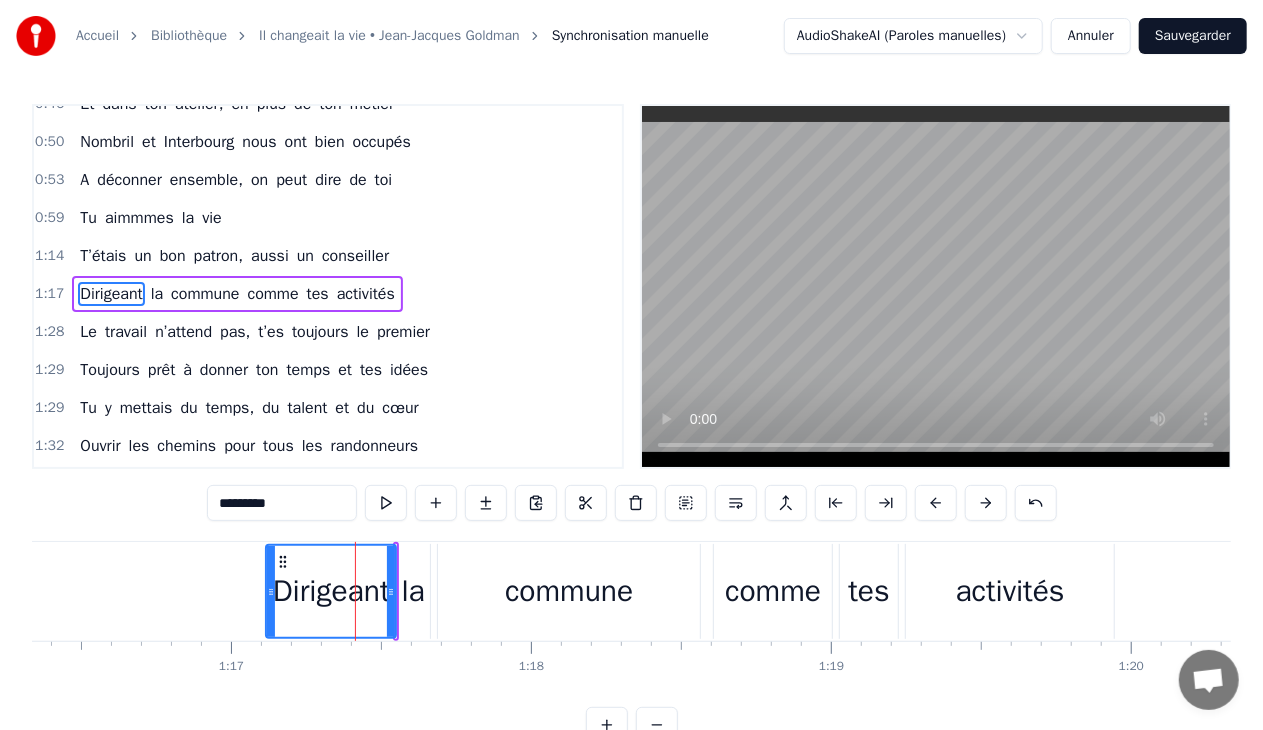 click on "Dirigeant" at bounding box center [331, 591] 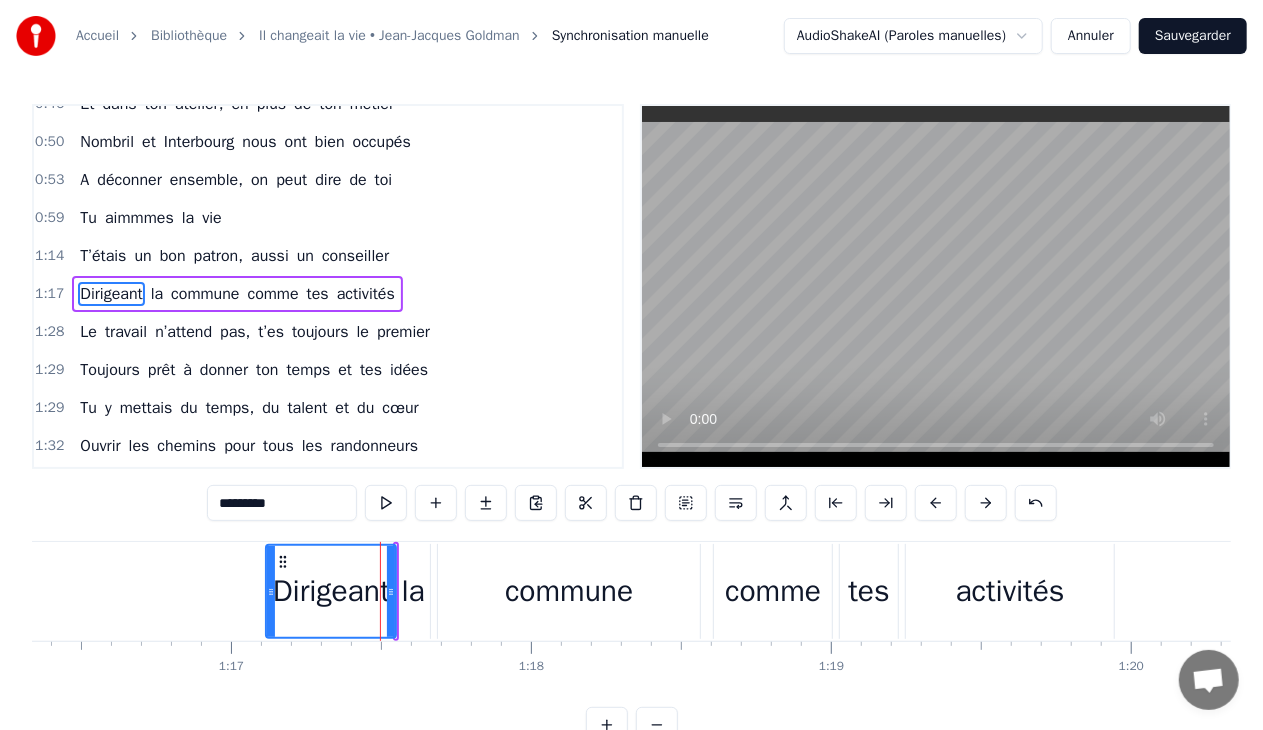 click on "Dirigeant" at bounding box center [331, 591] 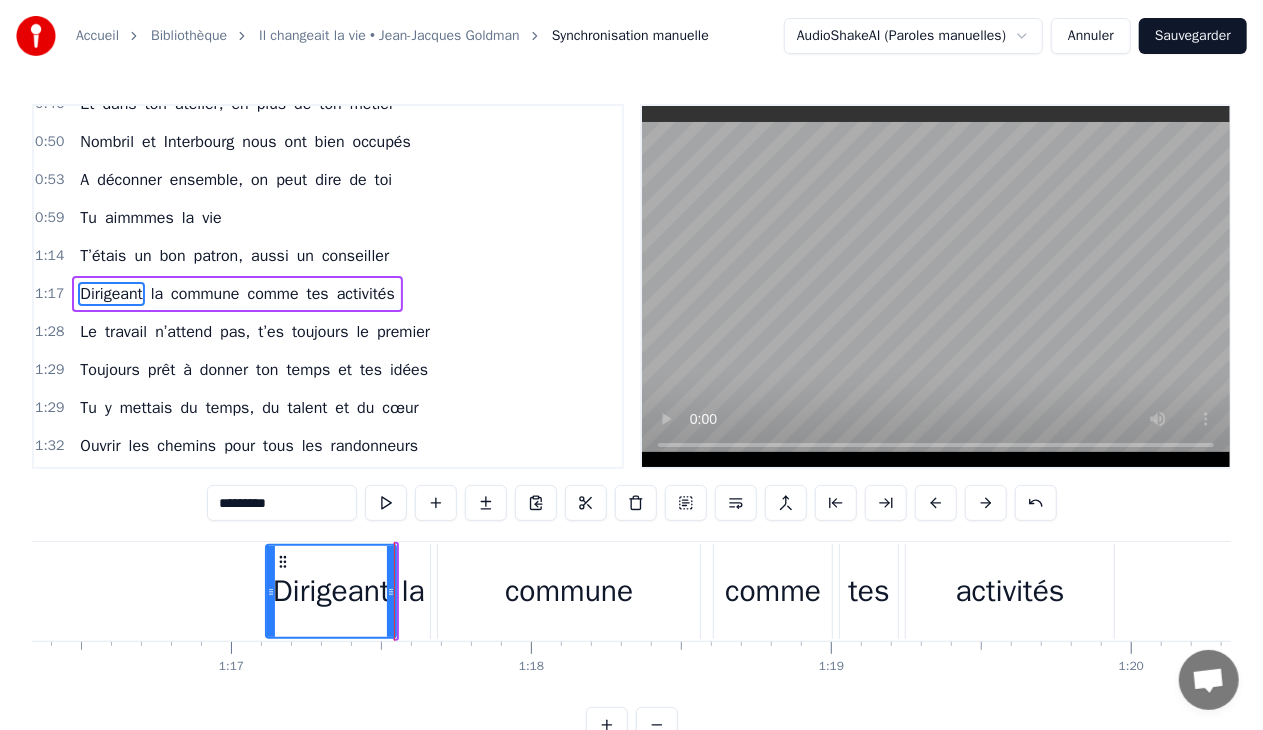 click at bounding box center [394, 591] 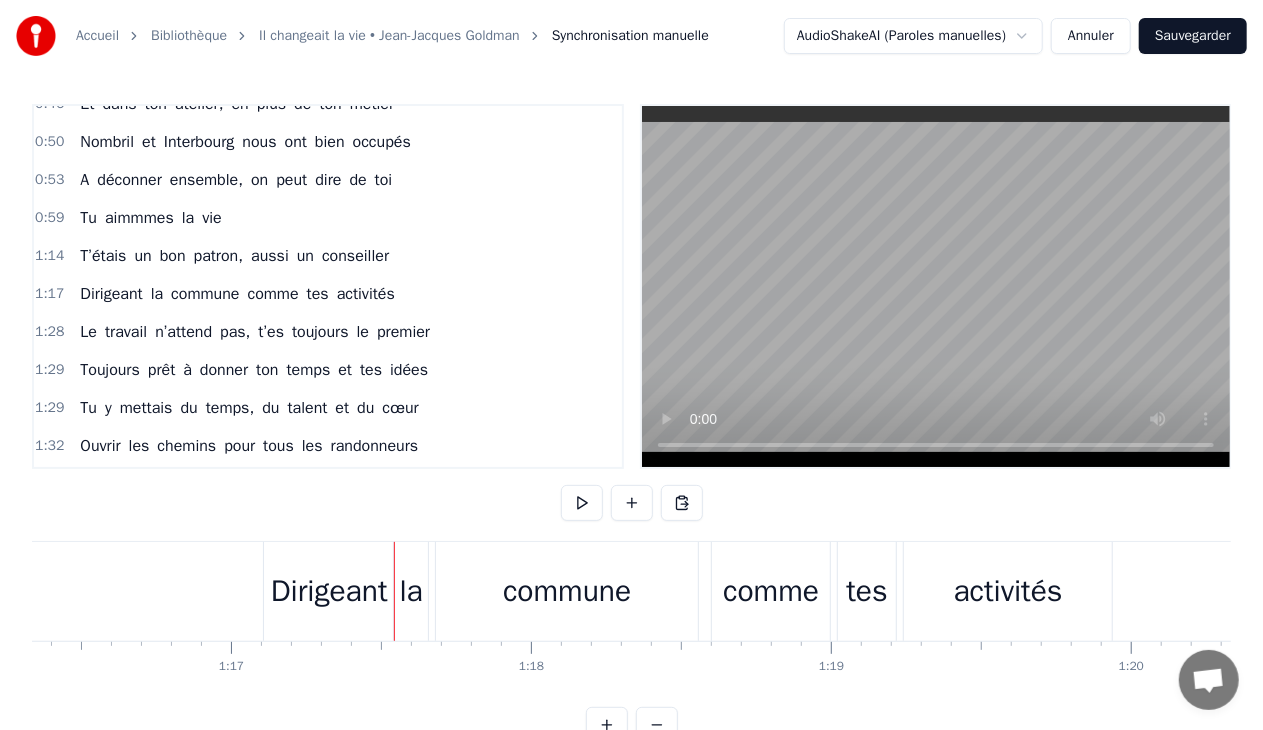 click on "la" at bounding box center [411, 591] 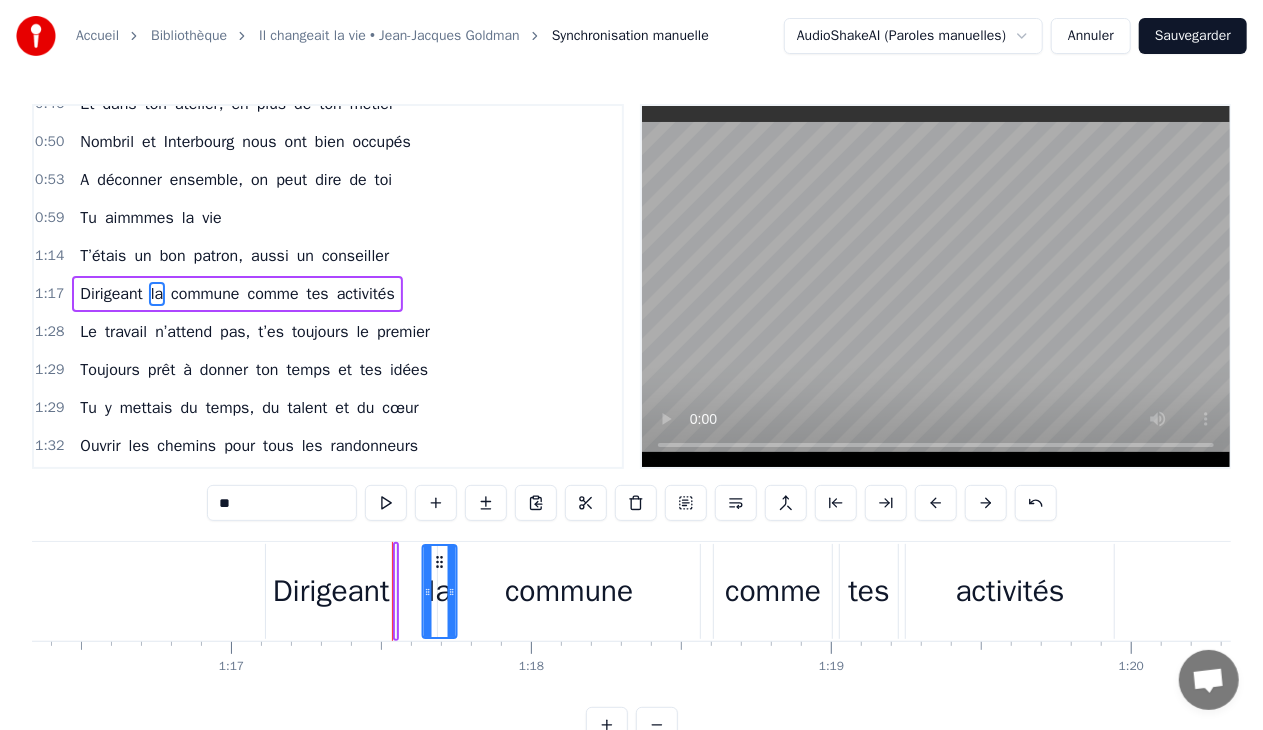 drag, startPoint x: 410, startPoint y: 560, endPoint x: 442, endPoint y: 564, distance: 32.24903 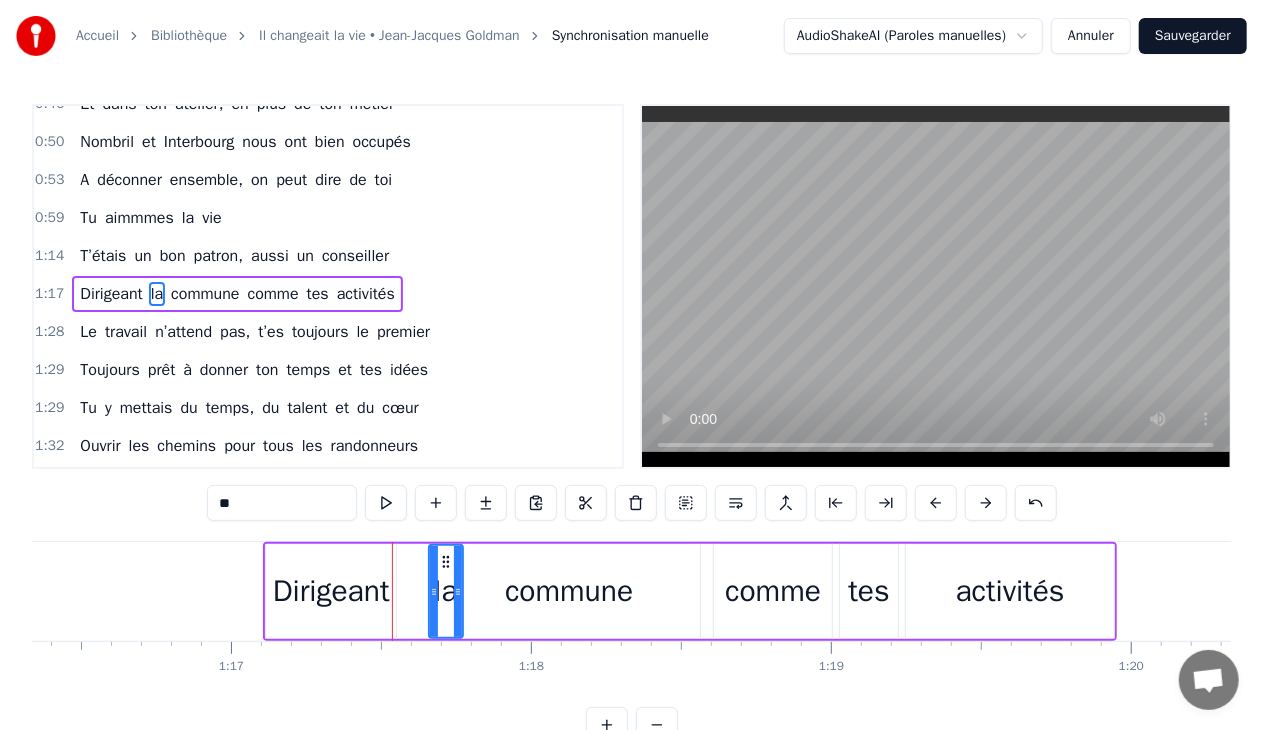 click on "commune" at bounding box center [569, 591] 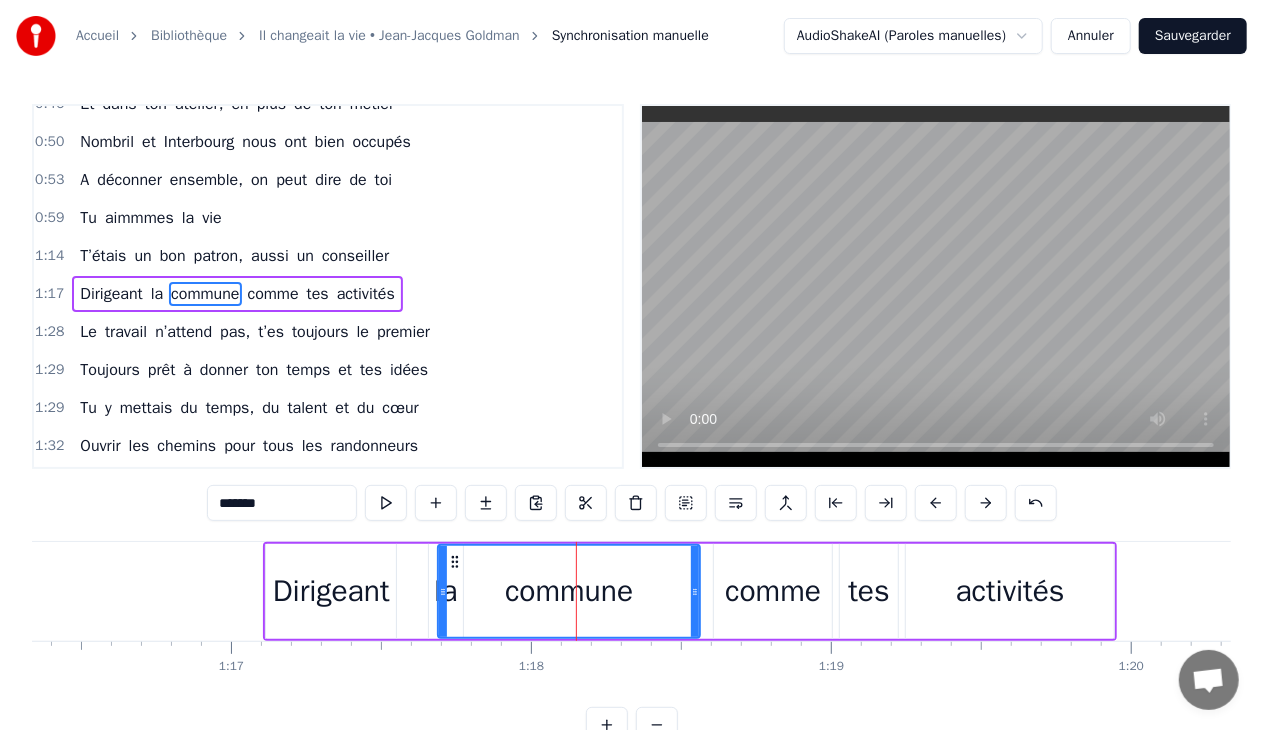 click on "Dirigeant la commune comme tes activités" at bounding box center (690, 591) 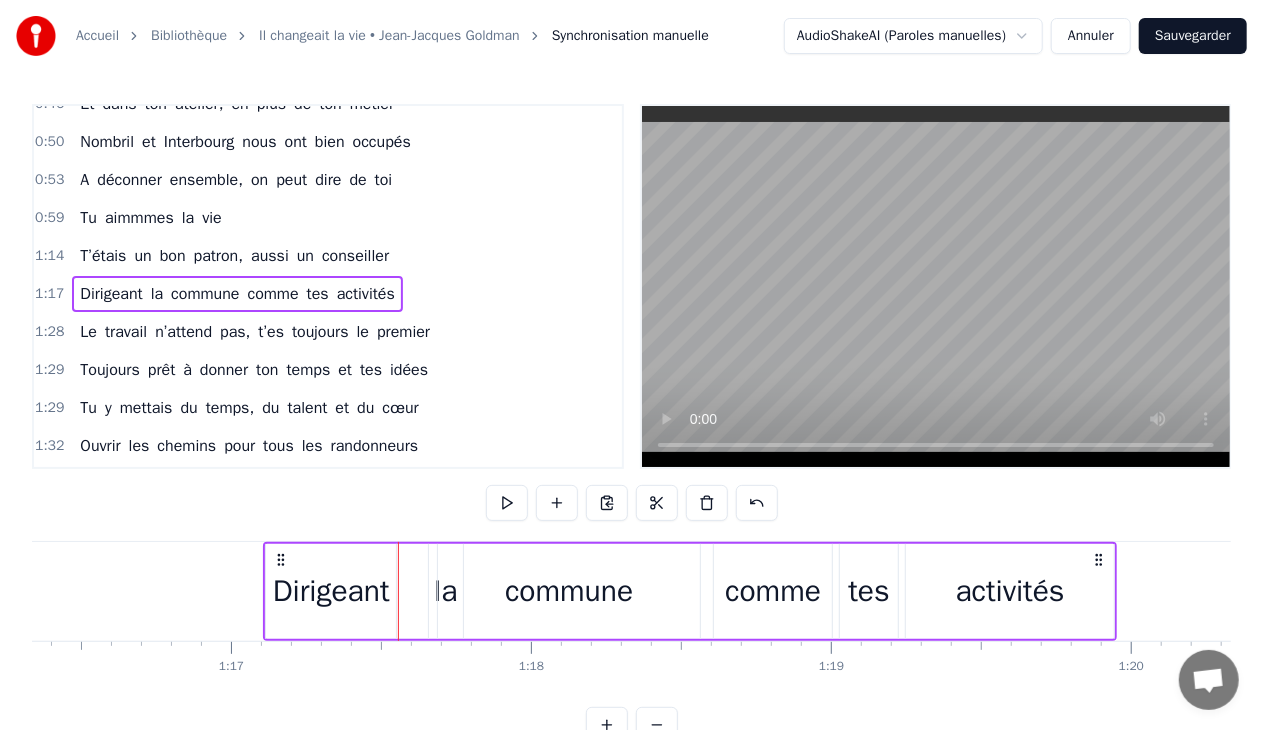 click on "activités" at bounding box center (1010, 591) 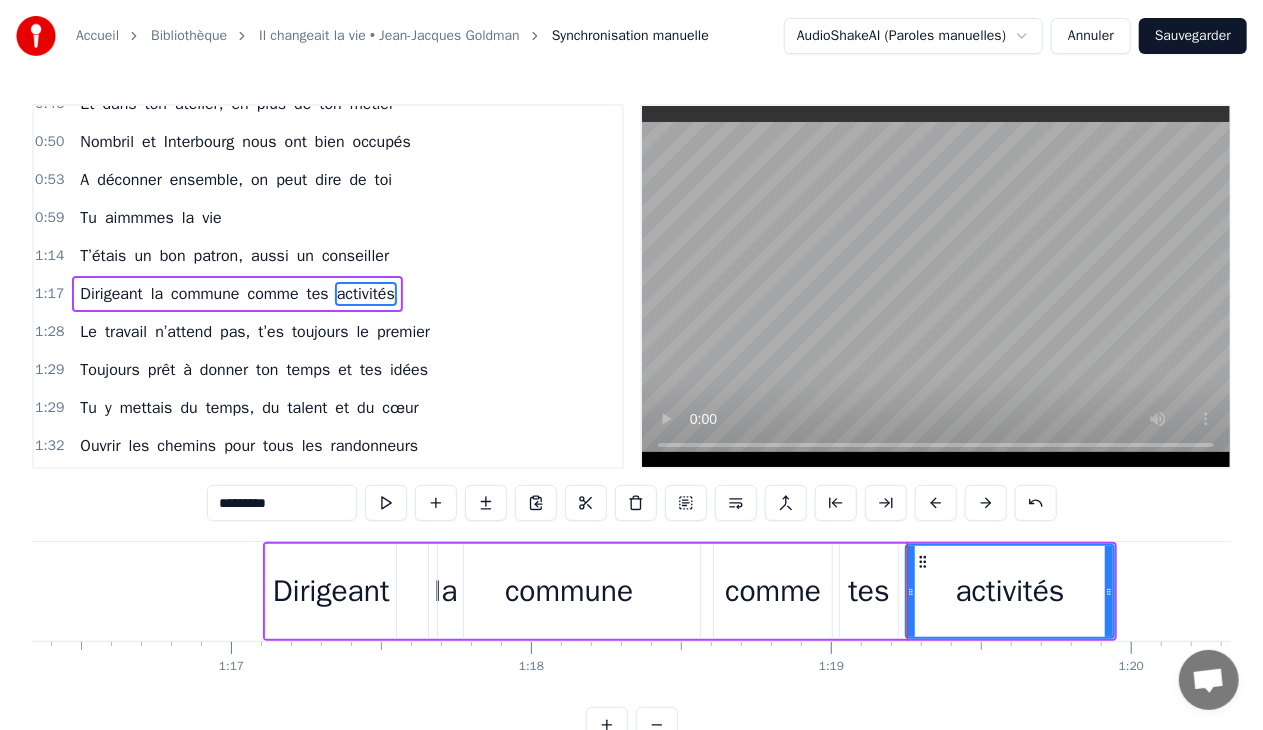 click on "Dirigeant la commune comme tes activités" at bounding box center (690, 591) 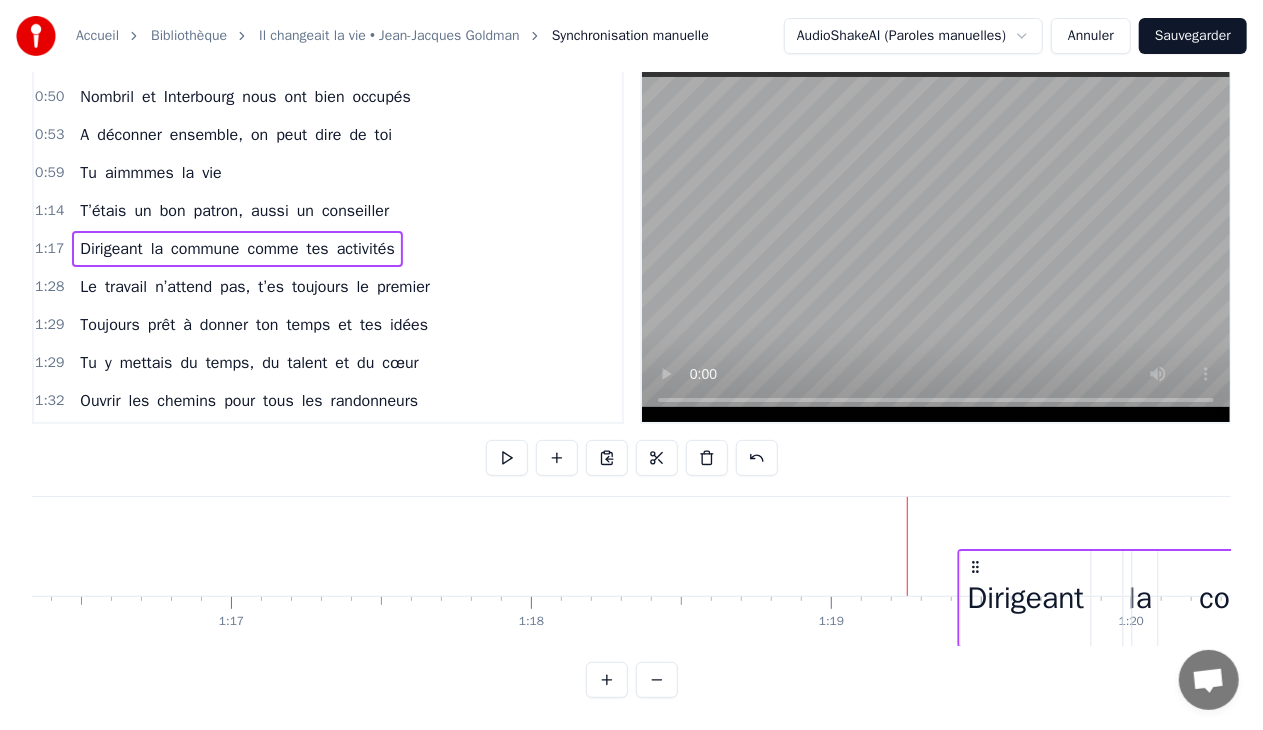 scroll, scrollTop: 52, scrollLeft: 0, axis: vertical 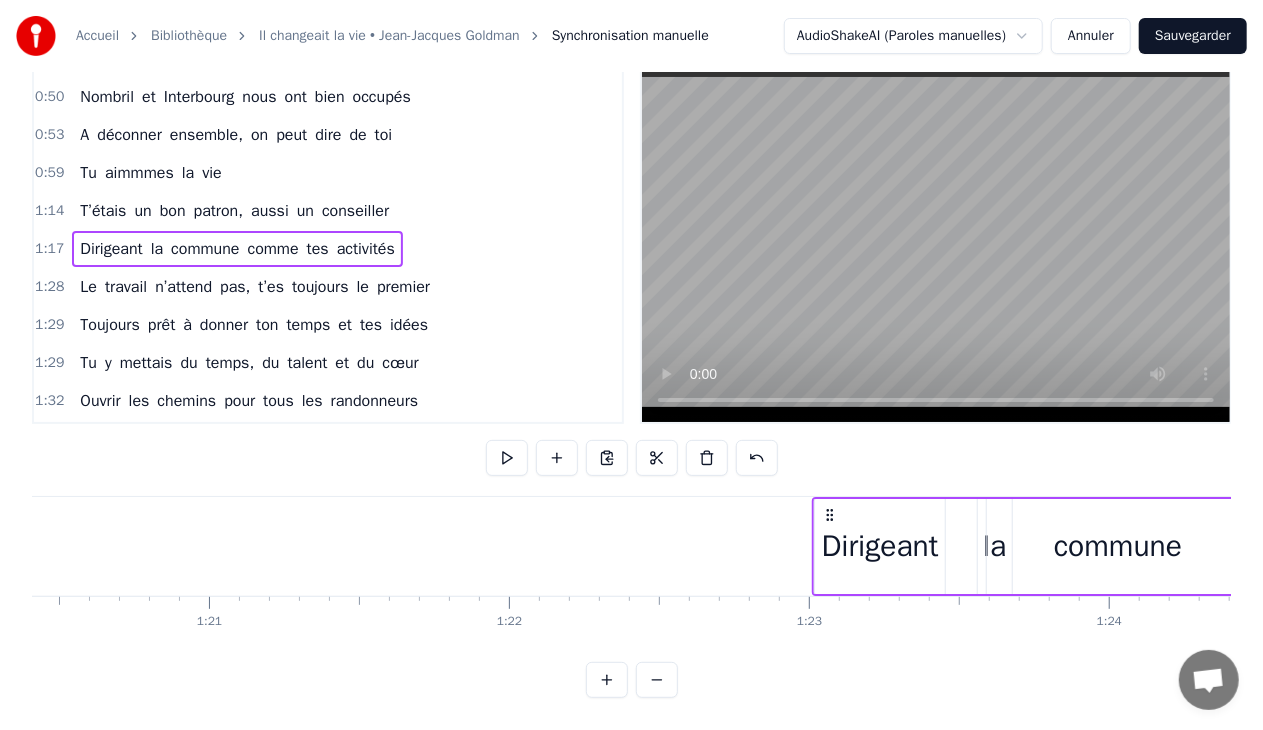 drag, startPoint x: 278, startPoint y: 558, endPoint x: 970, endPoint y: 466, distance: 698.0888 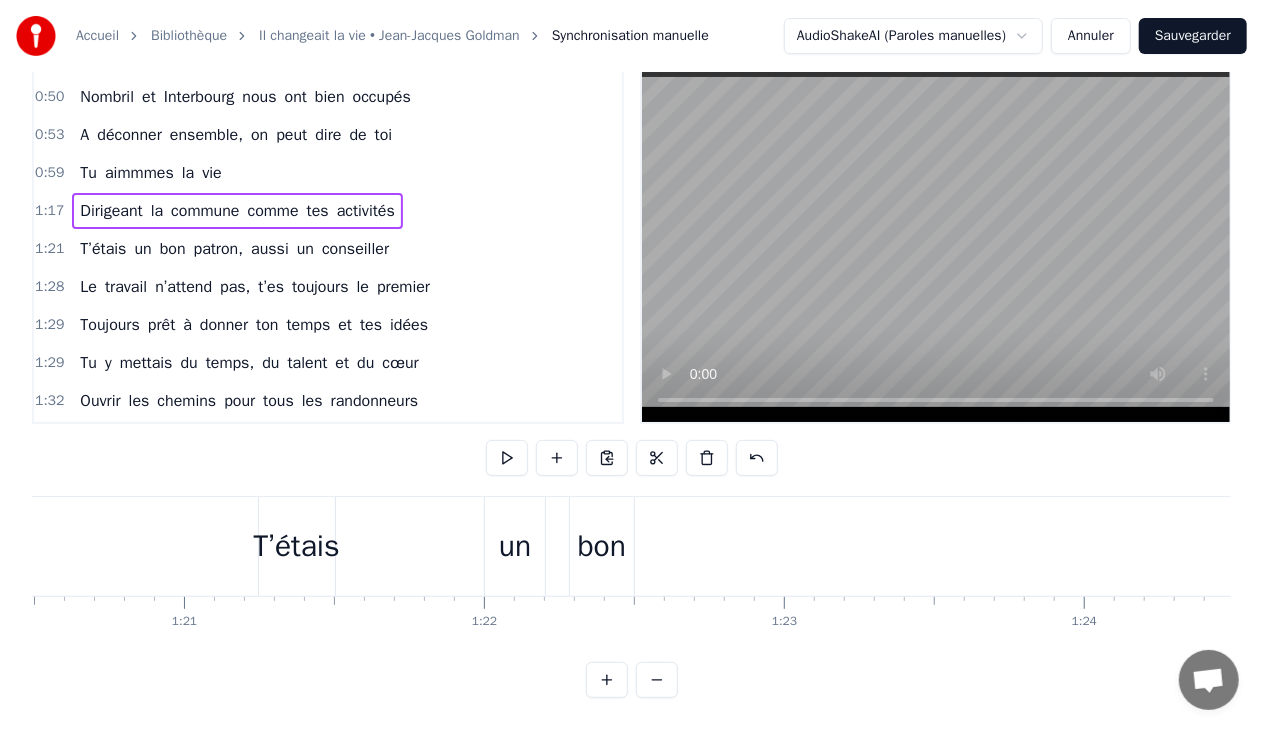 click on "T’étais un bon patron, aussi un conseiller" at bounding box center (2283, 546) 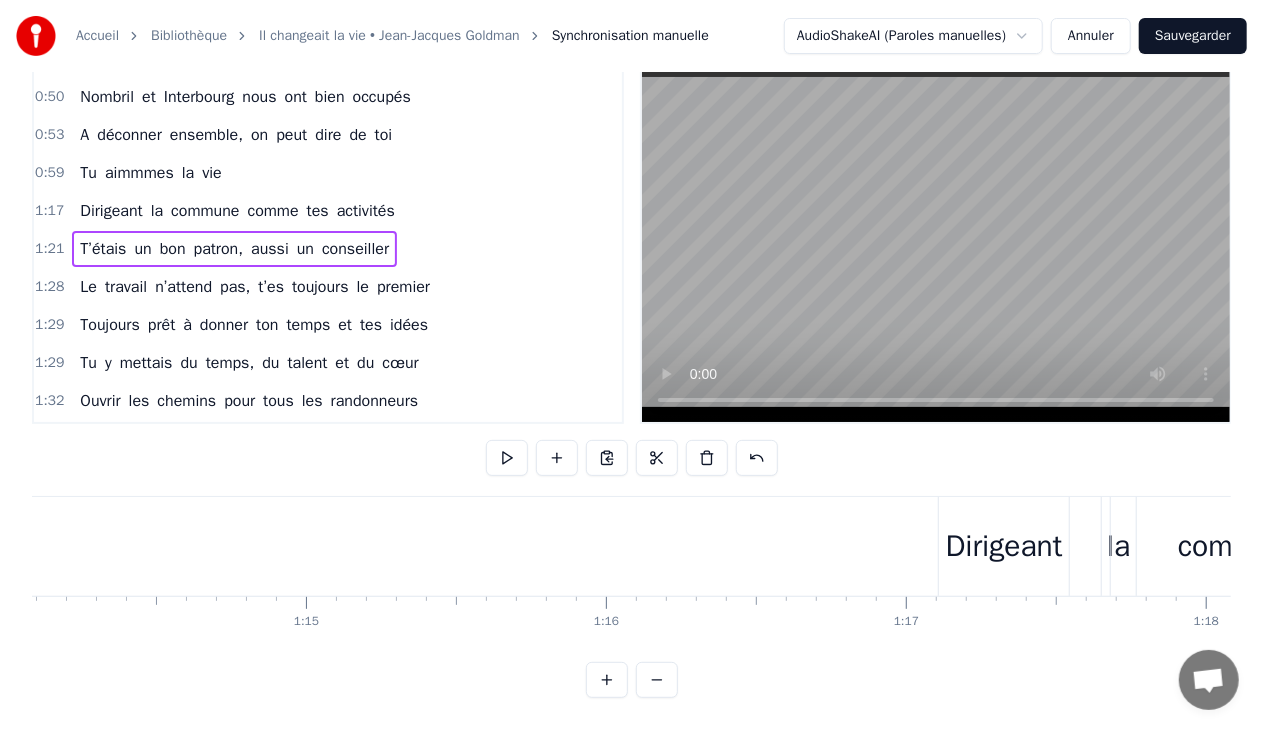 scroll, scrollTop: 0, scrollLeft: 22315, axis: horizontal 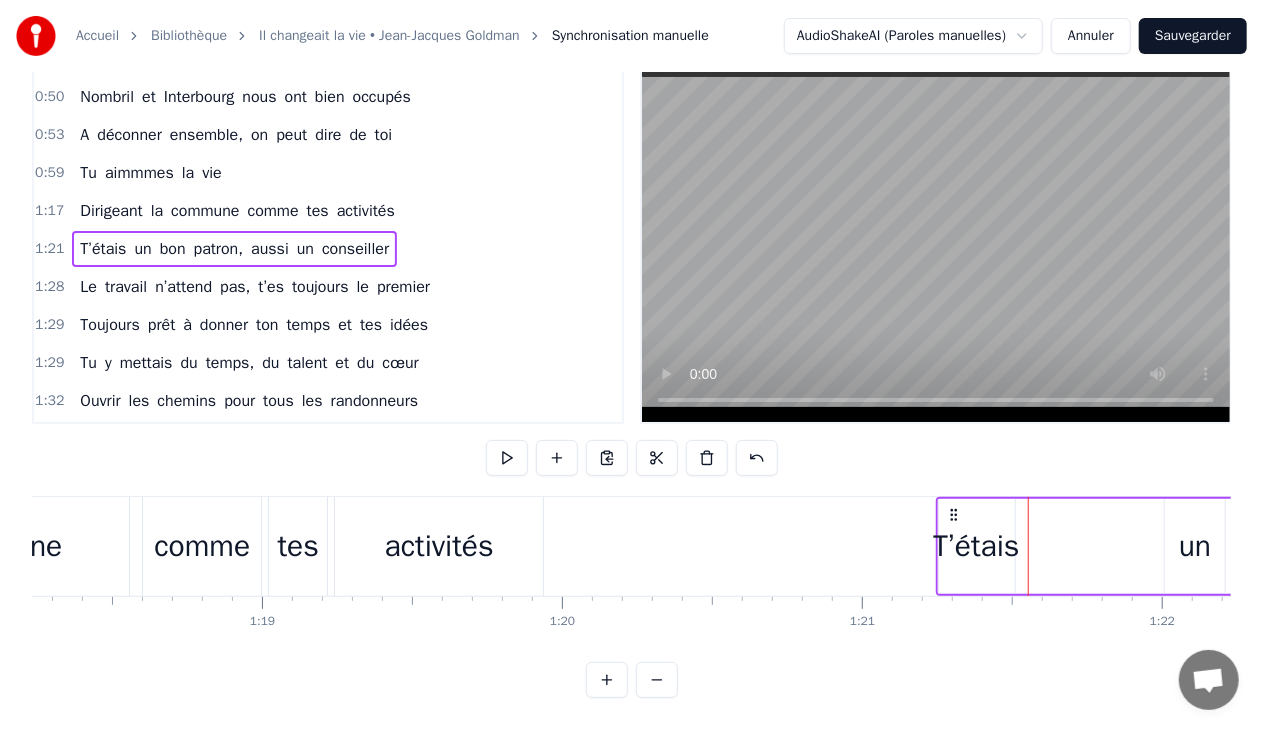 click on "T’étais un bon patron, aussi un conseiller" at bounding box center [2961, 546] 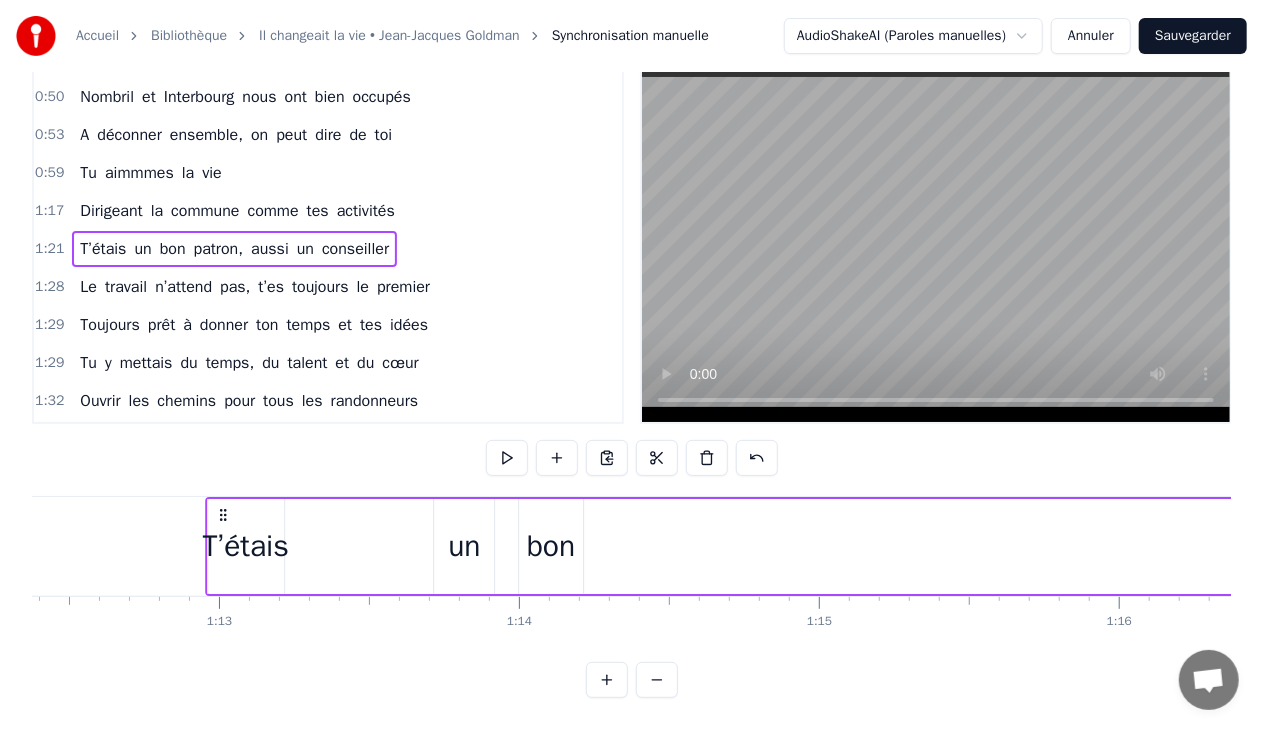scroll, scrollTop: 0, scrollLeft: 21699, axis: horizontal 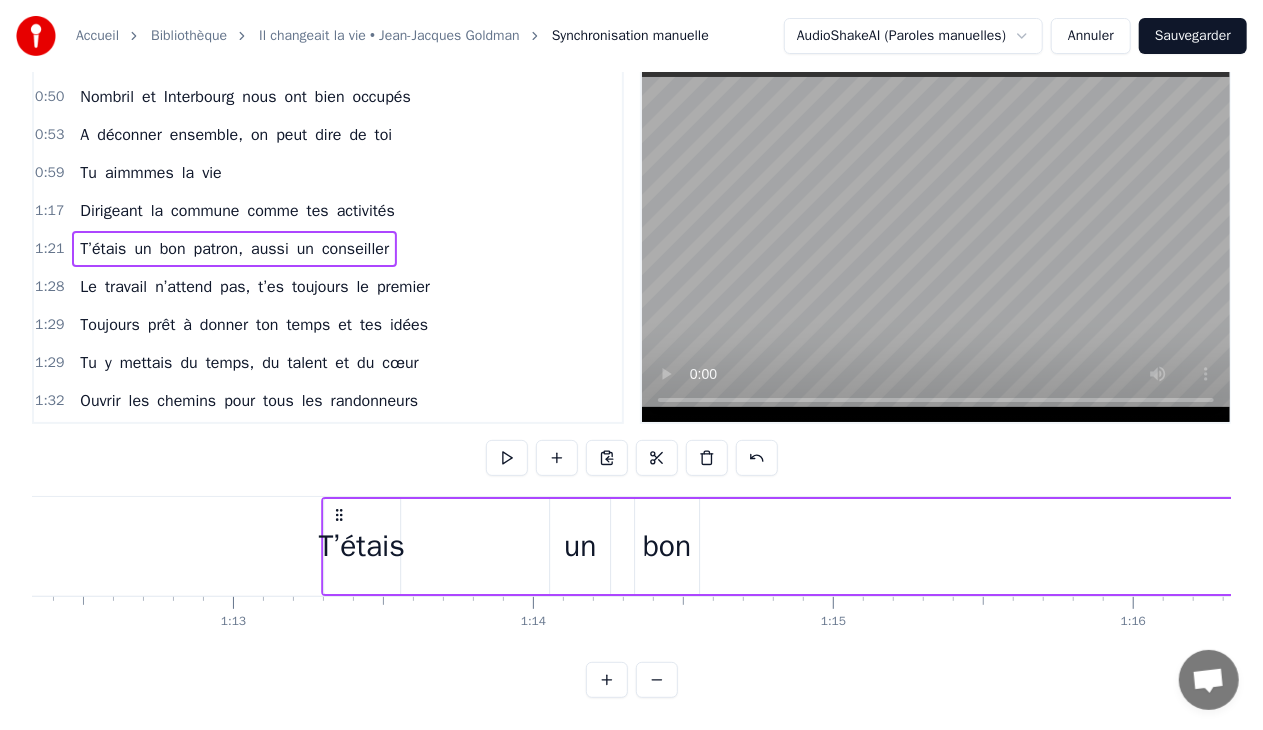 drag, startPoint x: 952, startPoint y: 510, endPoint x: 336, endPoint y: 528, distance: 616.26294 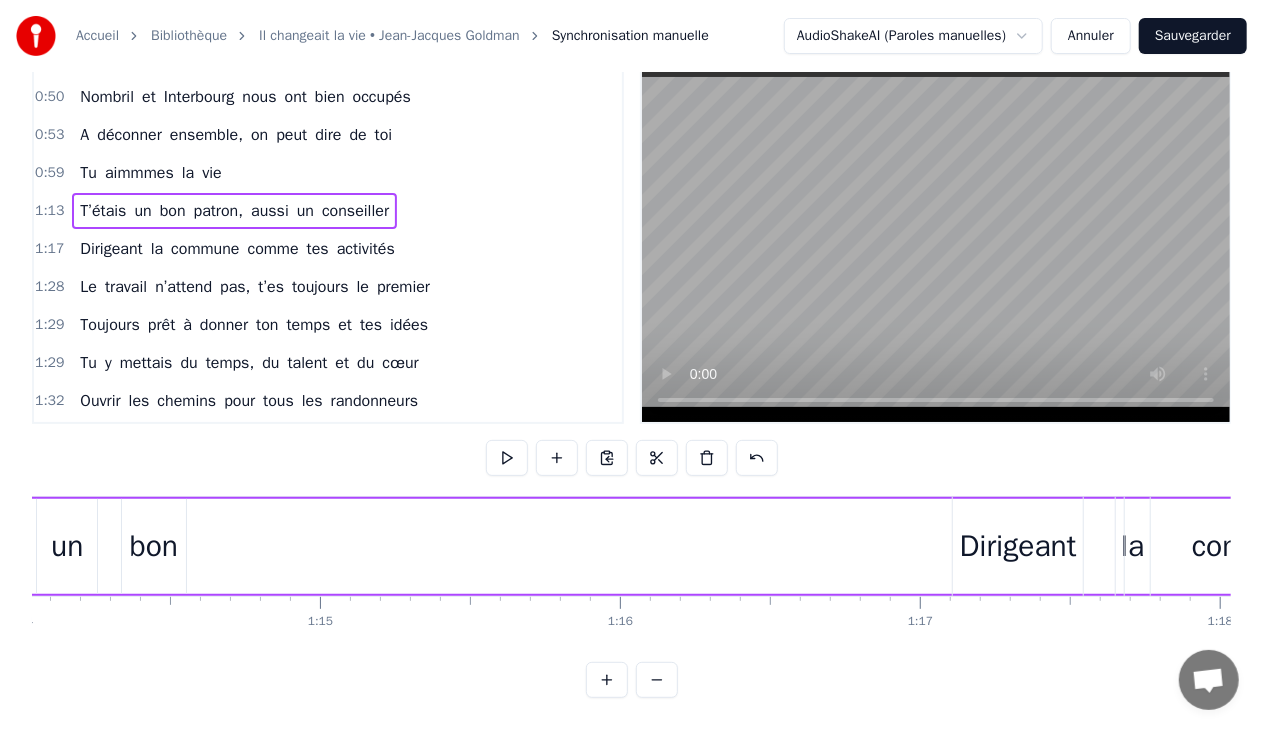 scroll, scrollTop: 0, scrollLeft: 22219, axis: horizontal 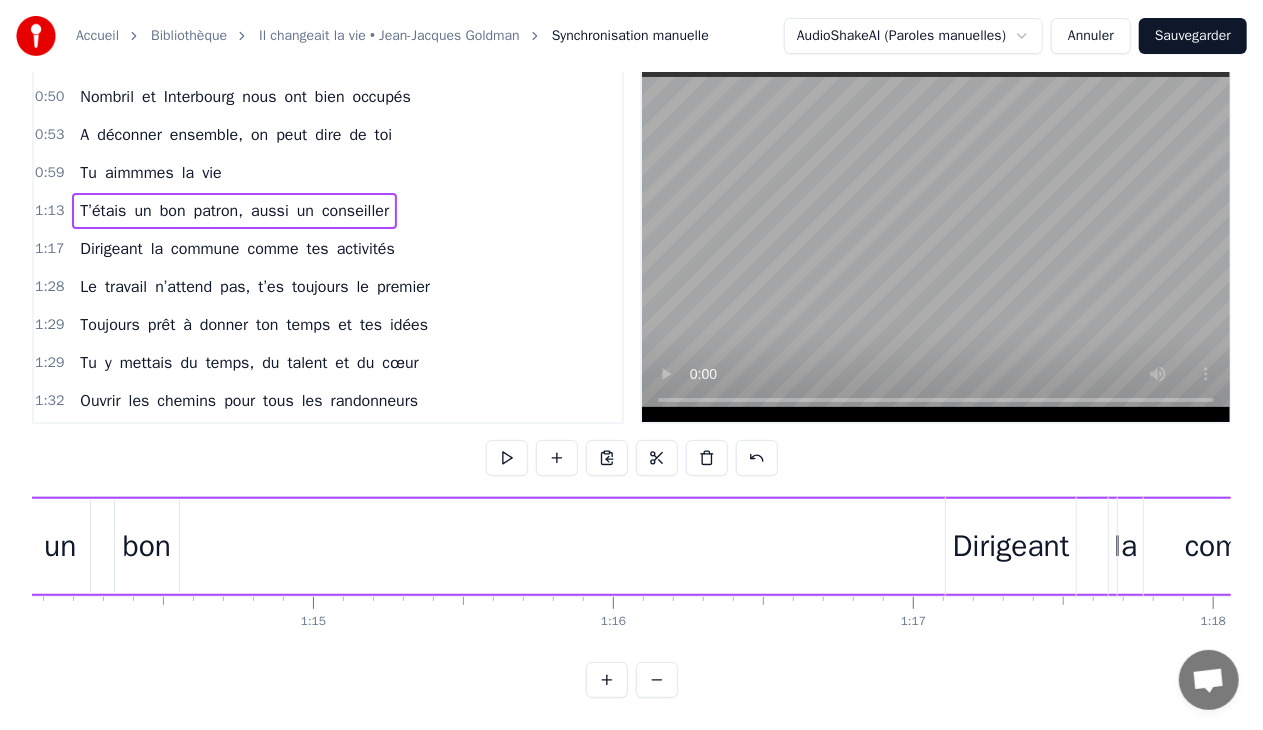 drag, startPoint x: 1000, startPoint y: 541, endPoint x: 529, endPoint y: 540, distance: 471.00107 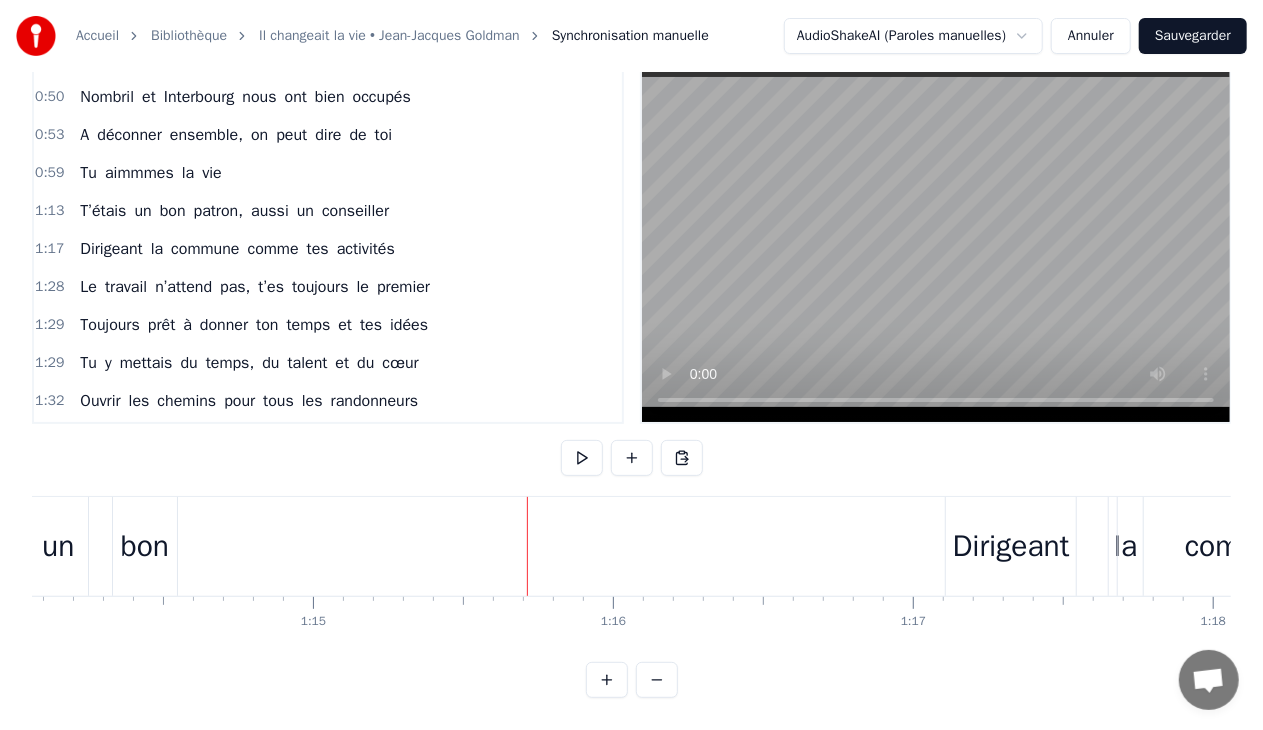 click on "Dirigeant" at bounding box center (1011, 546) 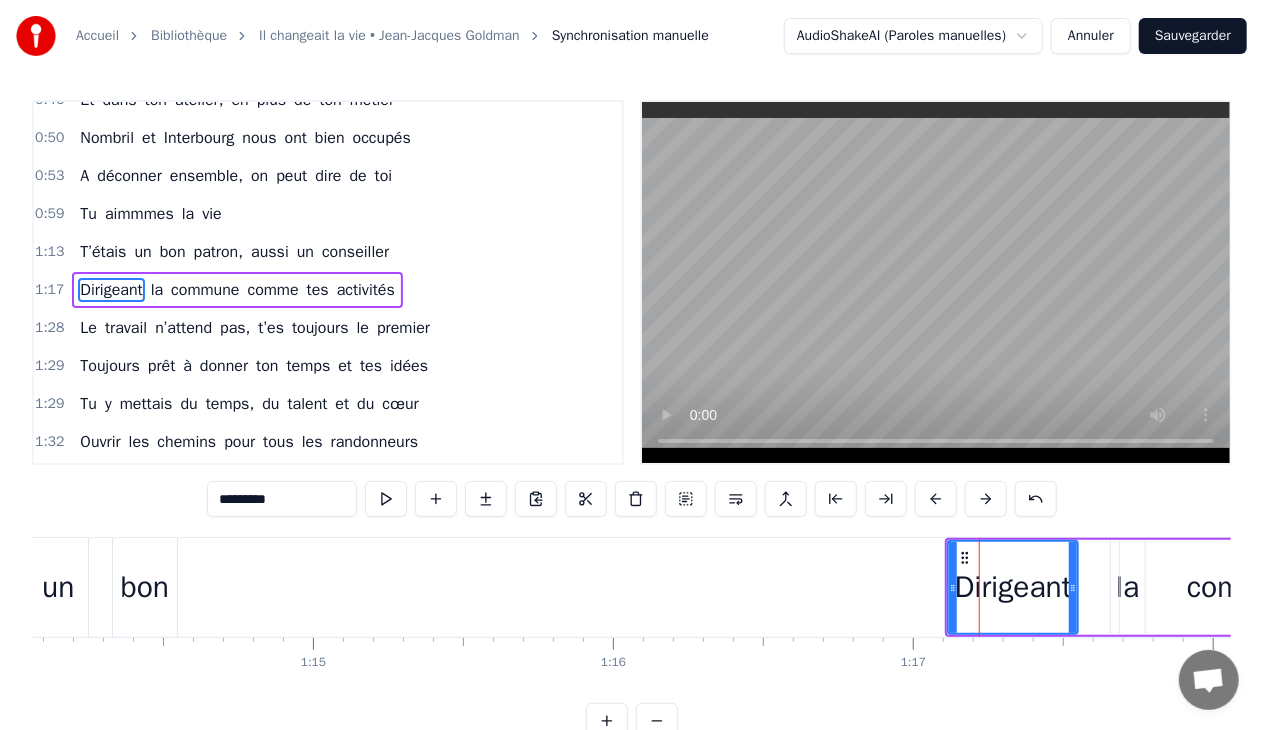 scroll, scrollTop: 0, scrollLeft: 0, axis: both 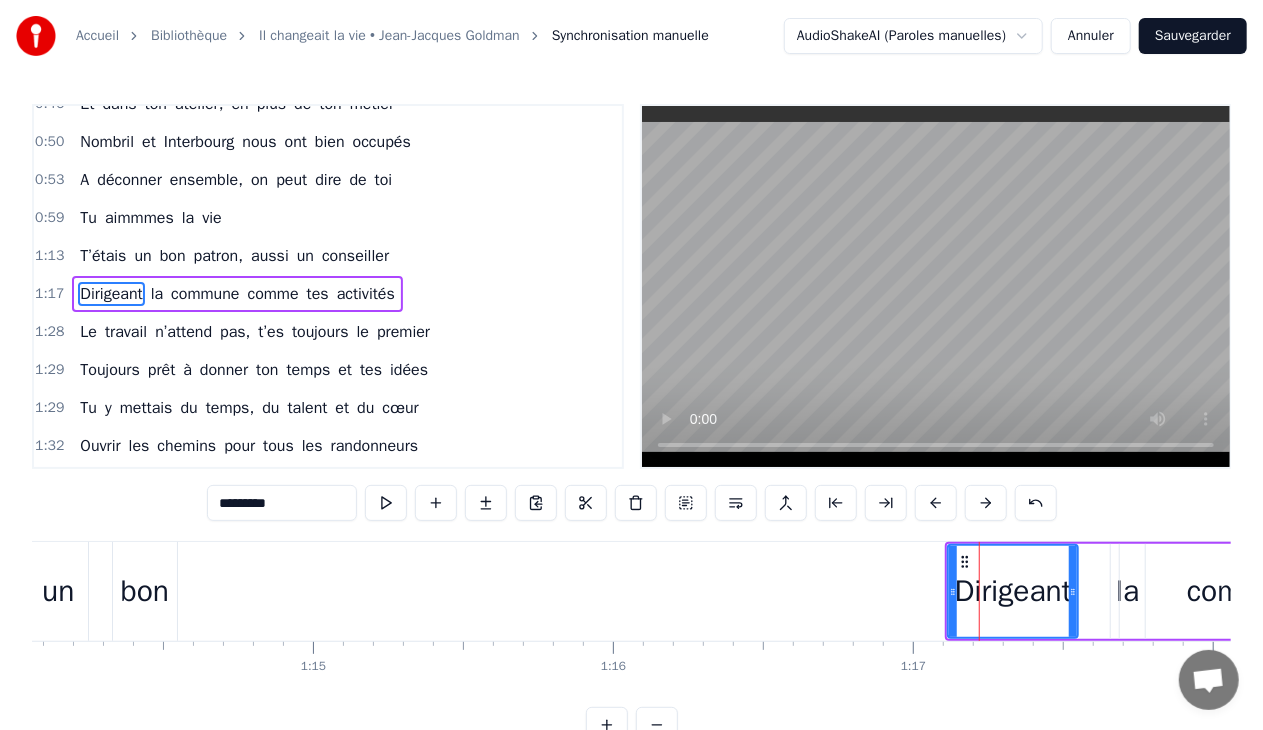 click on "Dirigeant la commune comme tes activités" at bounding box center [1372, 591] 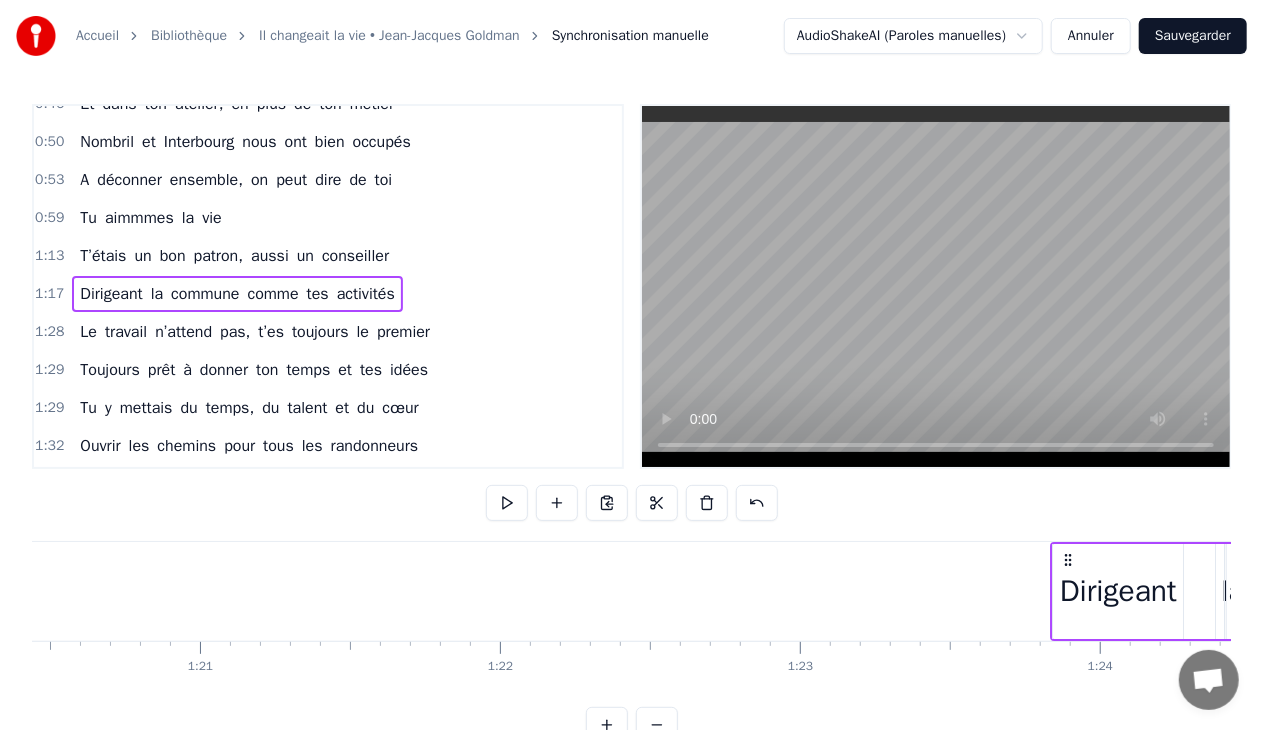 drag, startPoint x: 961, startPoint y: 560, endPoint x: 1083, endPoint y: 542, distance: 123.32072 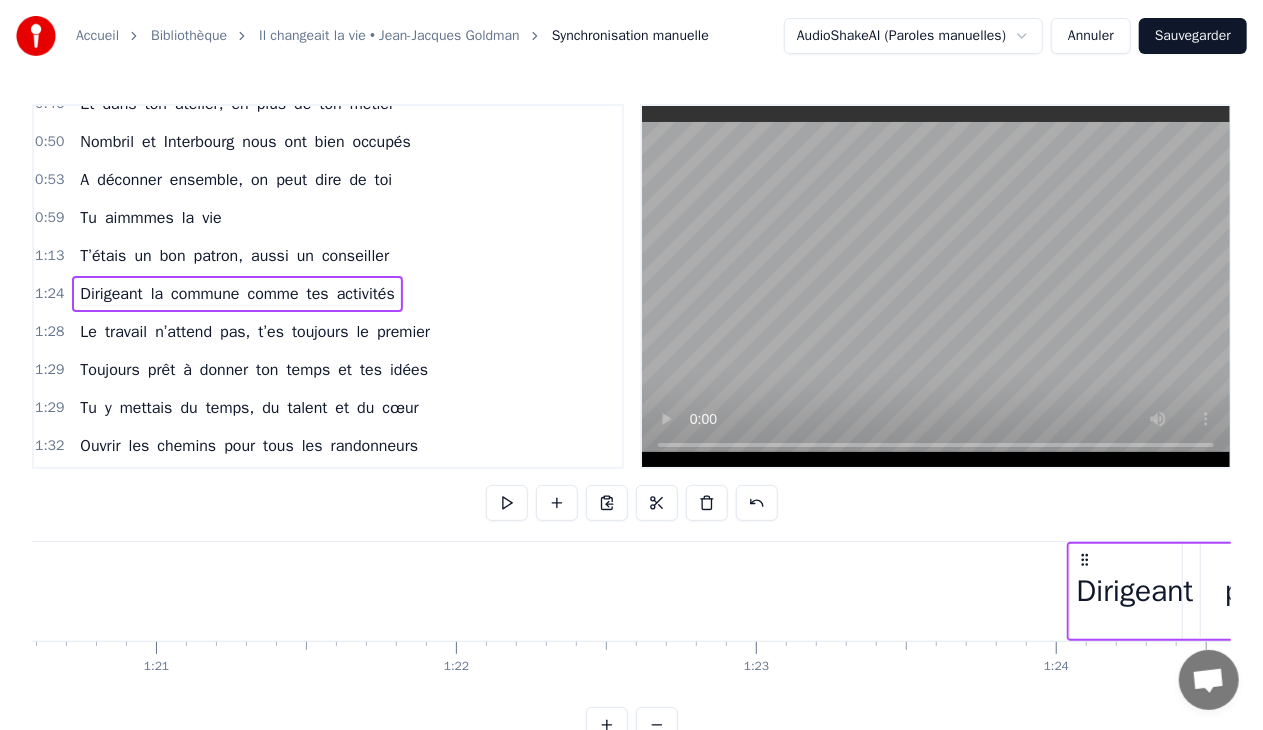 click on "T’étais un bon patron, aussi un conseiller" at bounding box center [-131, 591] 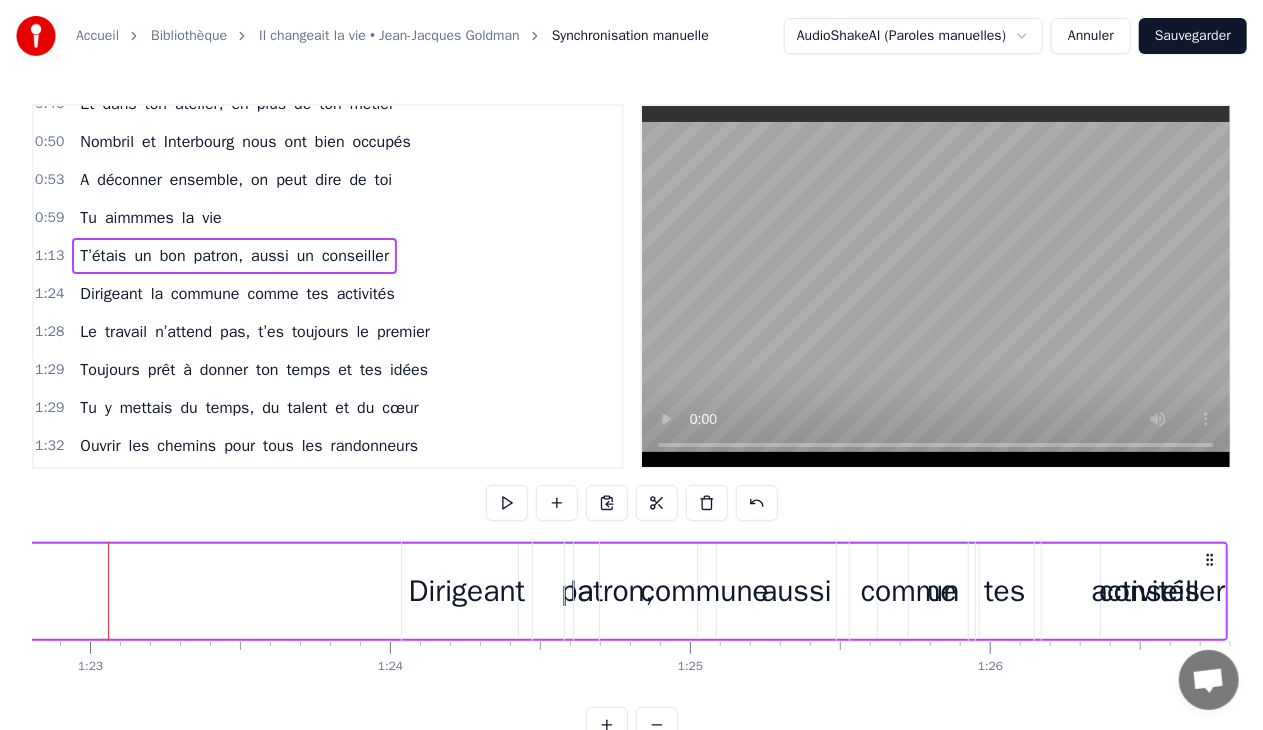 scroll, scrollTop: 0, scrollLeft: 24752, axis: horizontal 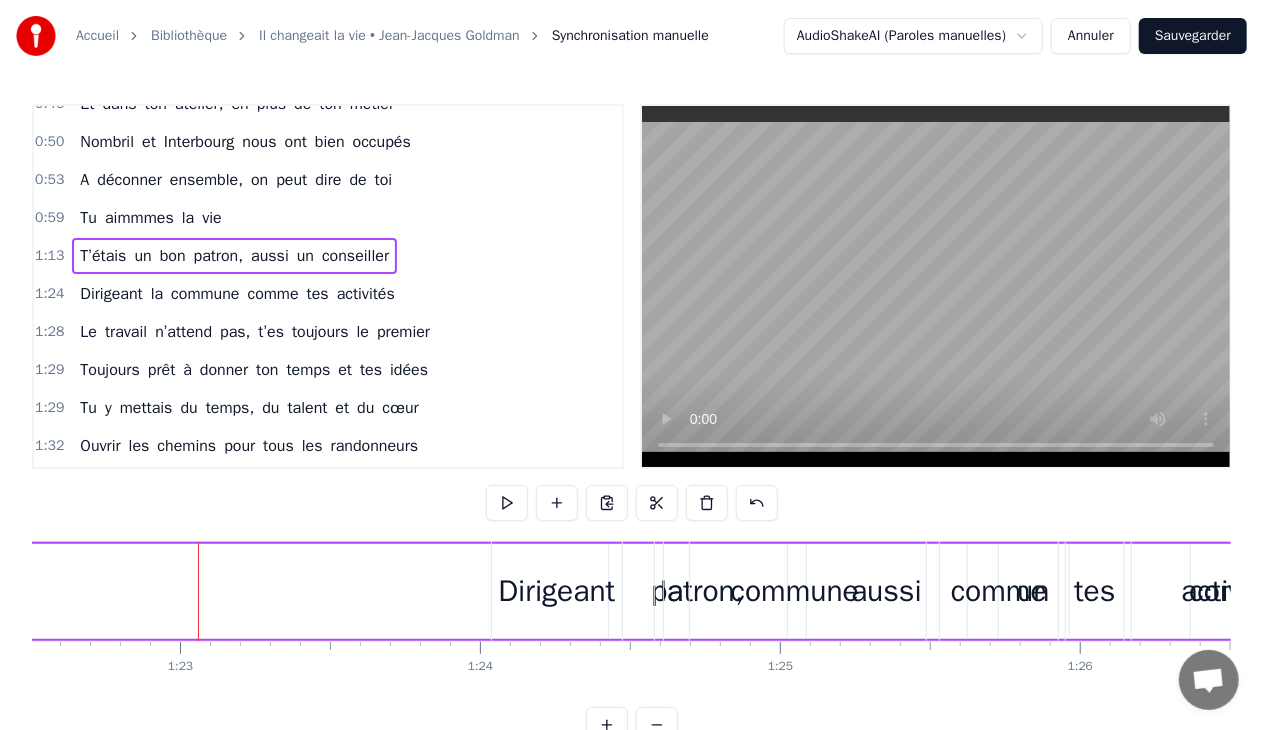 click on "Dirigeant" at bounding box center (557, 591) 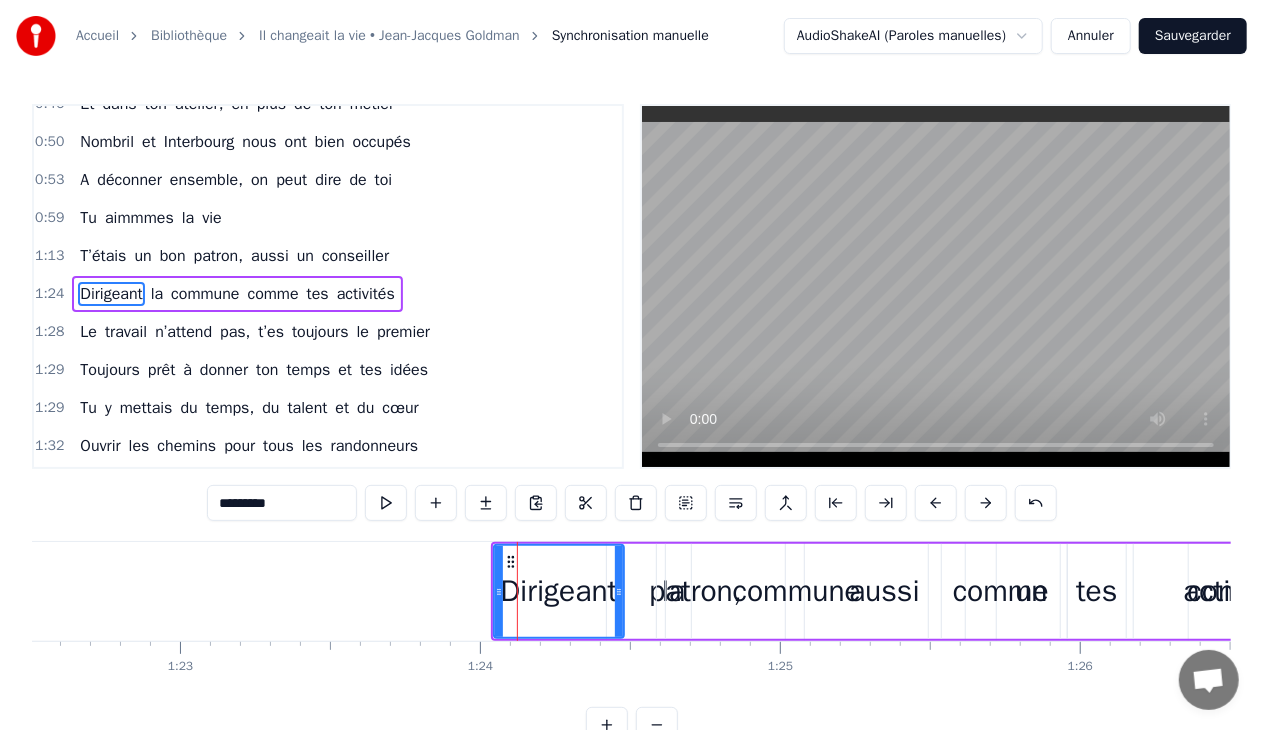 click on "commune" at bounding box center [797, 591] 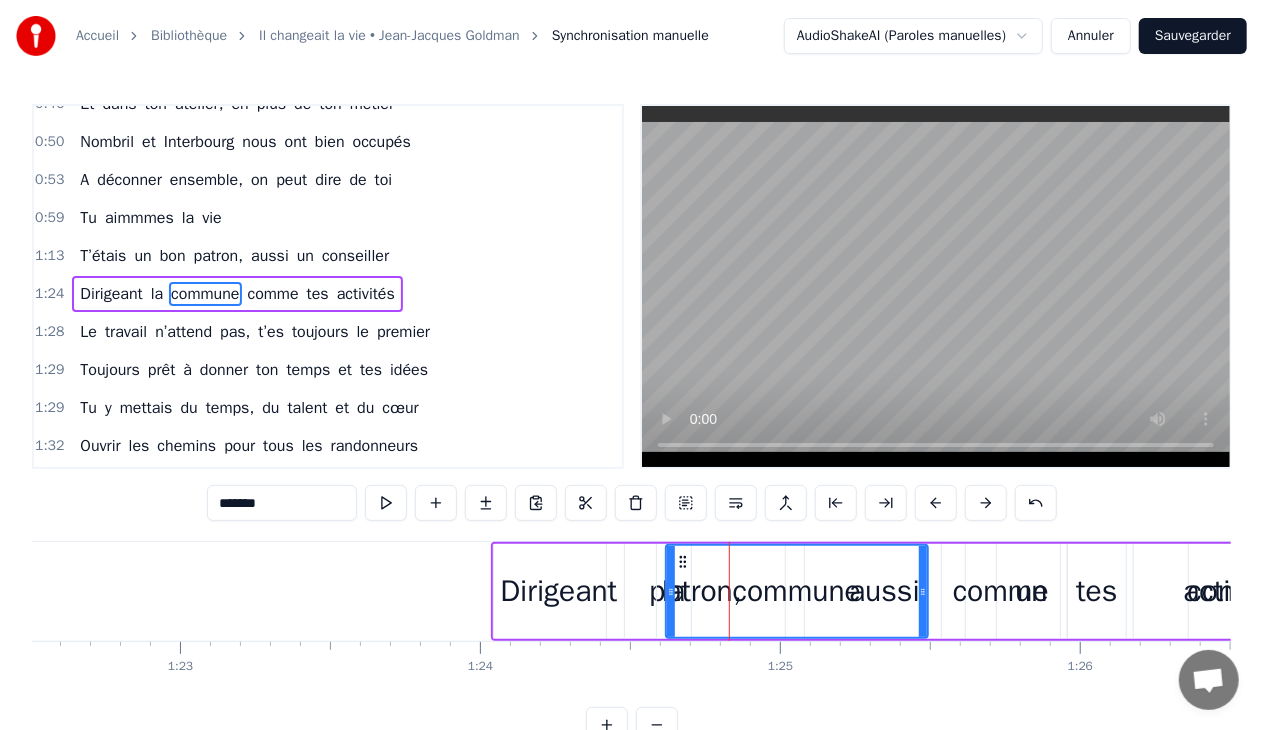 click on "Dirigeant" at bounding box center [559, 591] 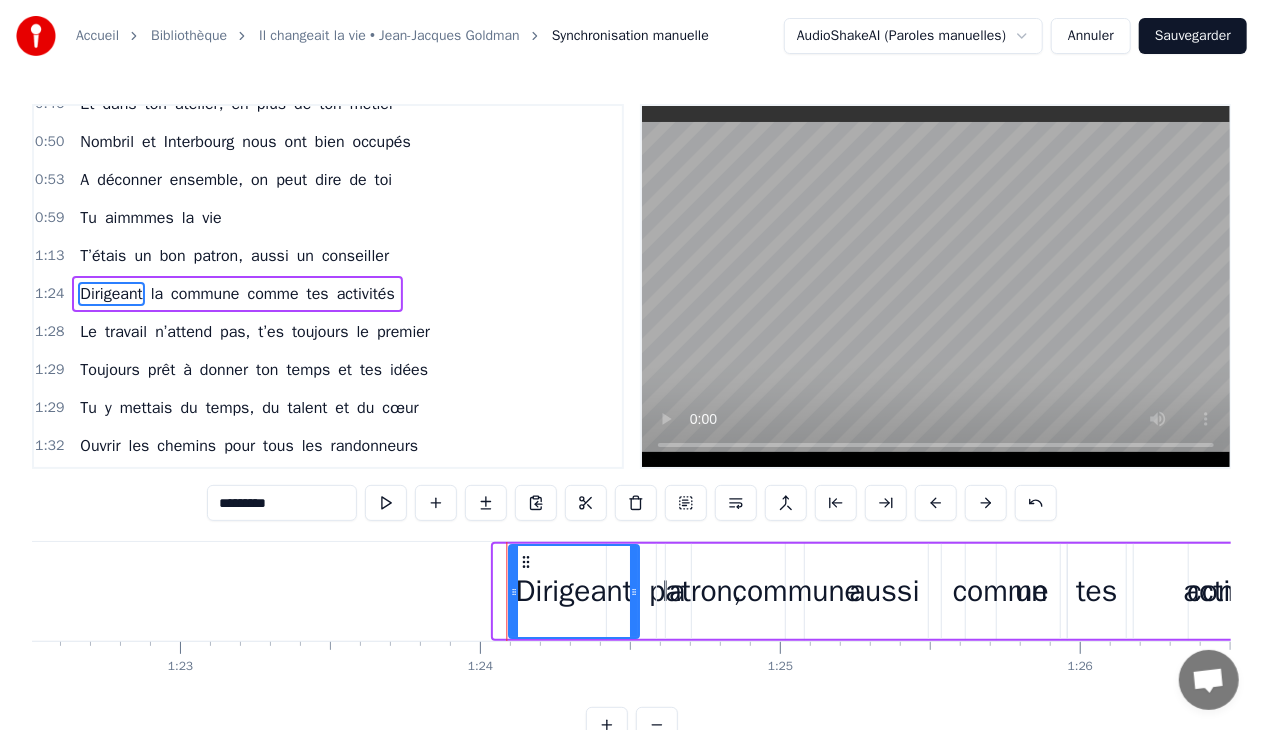 drag, startPoint x: 510, startPoint y: 560, endPoint x: 525, endPoint y: 564, distance: 15.524175 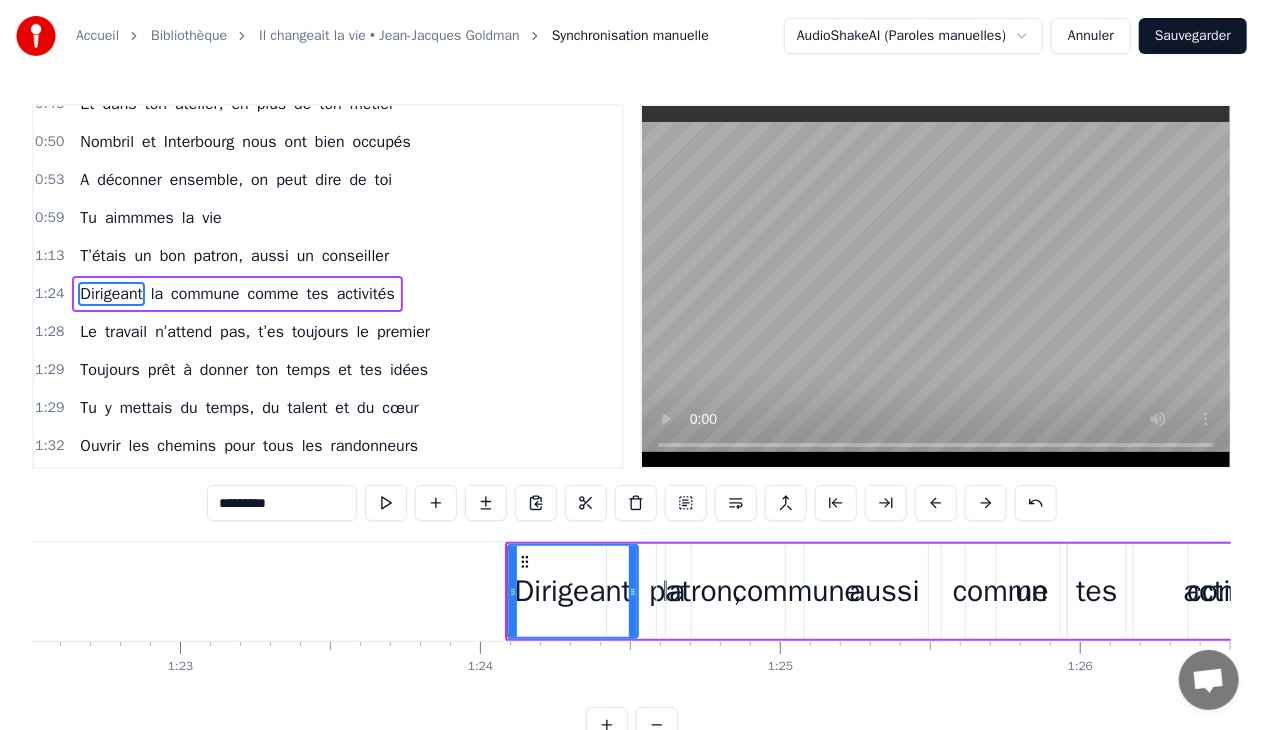 click on "la" at bounding box center [674, 591] 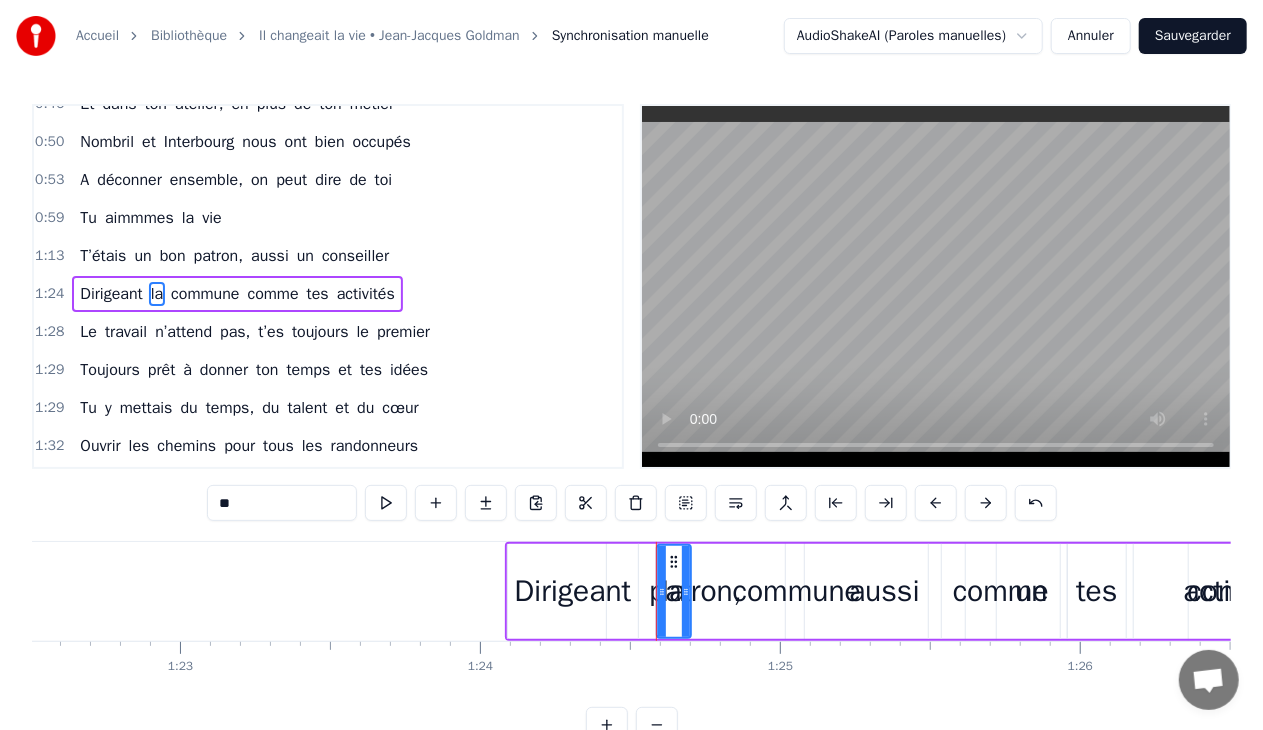 click on "Dirigeant" at bounding box center [573, 591] 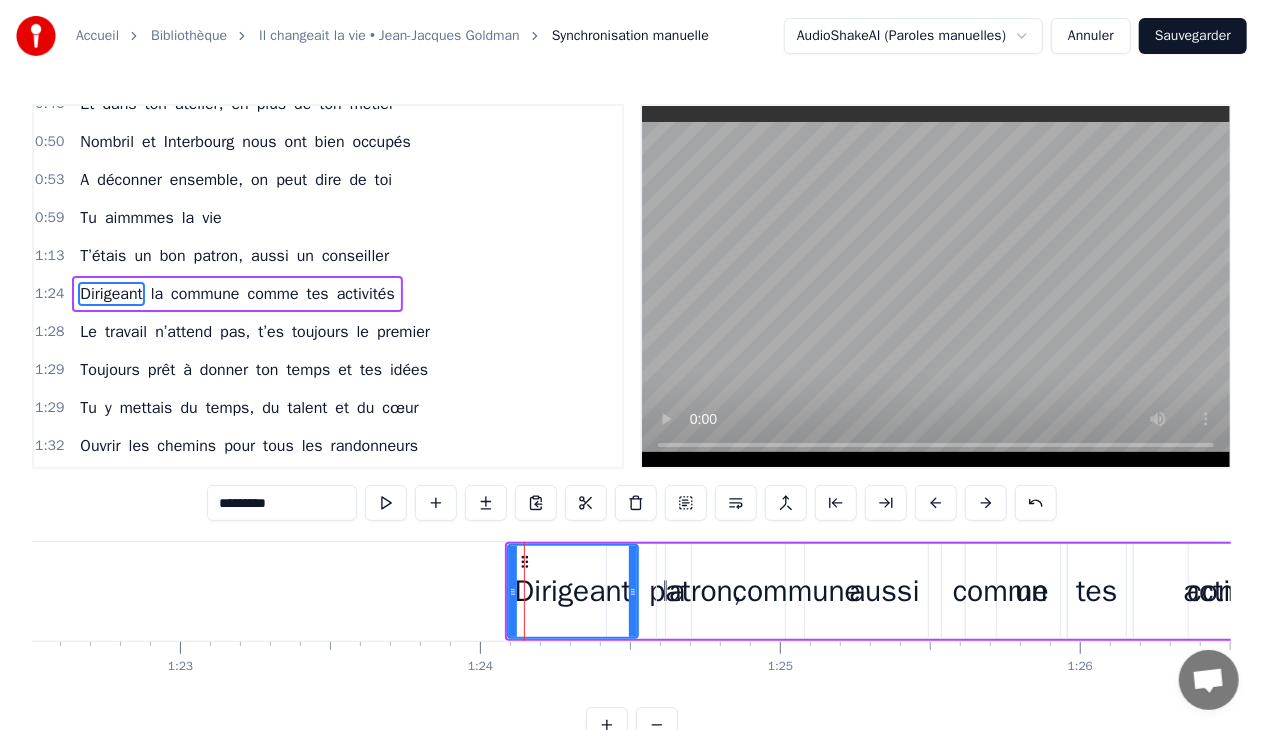 click at bounding box center (686, 503) 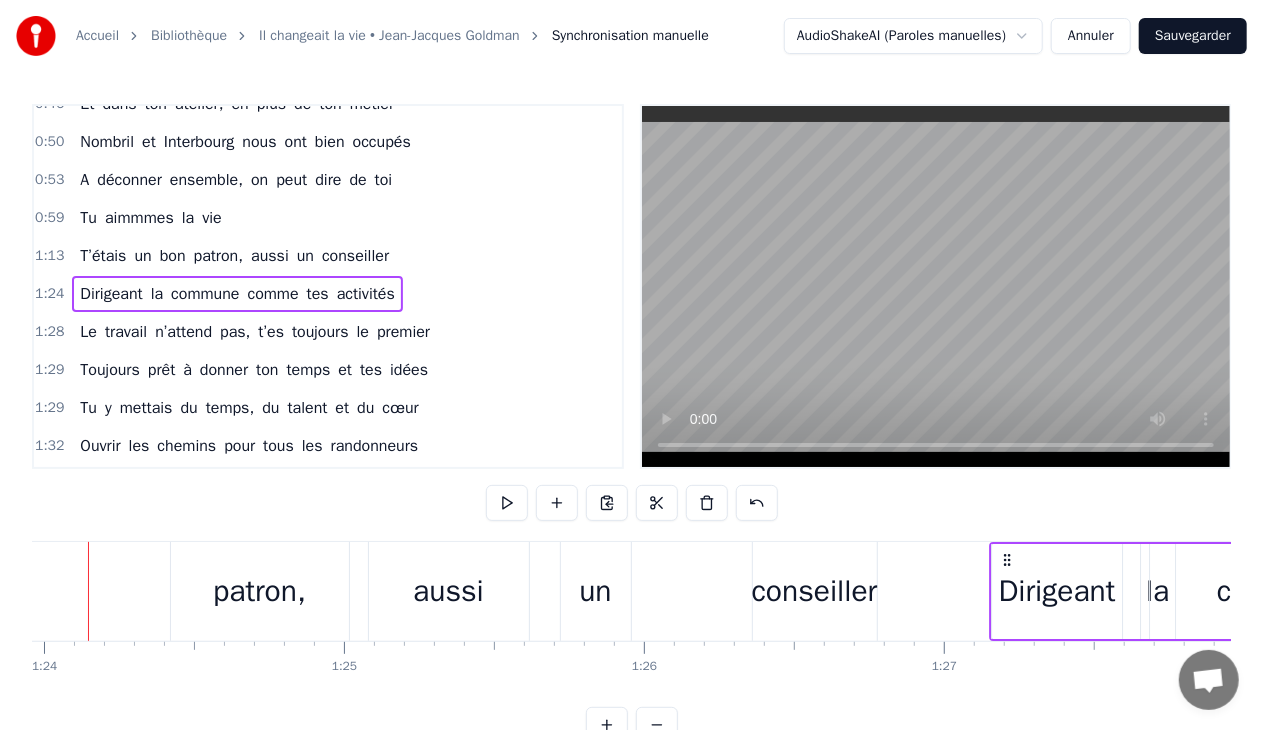 scroll, scrollTop: 0, scrollLeft: 25188, axis: horizontal 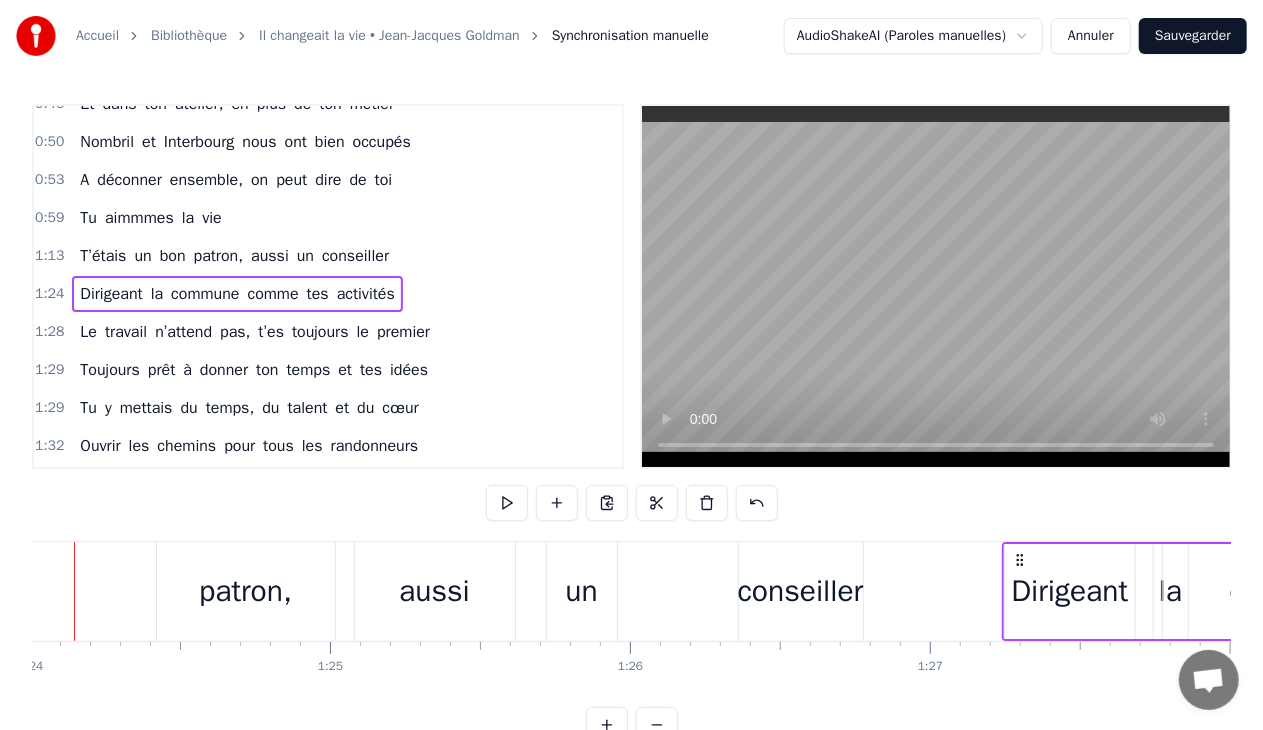 drag, startPoint x: 518, startPoint y: 558, endPoint x: 1014, endPoint y: 576, distance: 496.3265 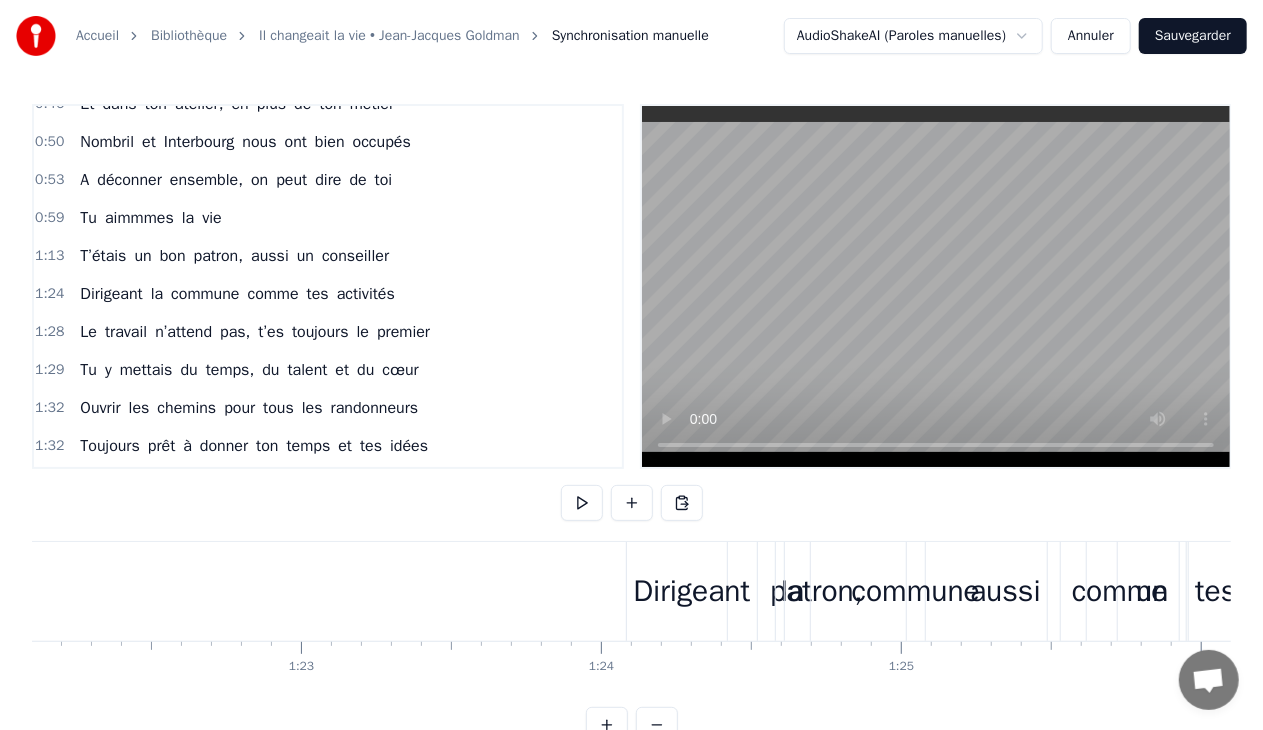 scroll, scrollTop: 0, scrollLeft: 24853, axis: horizontal 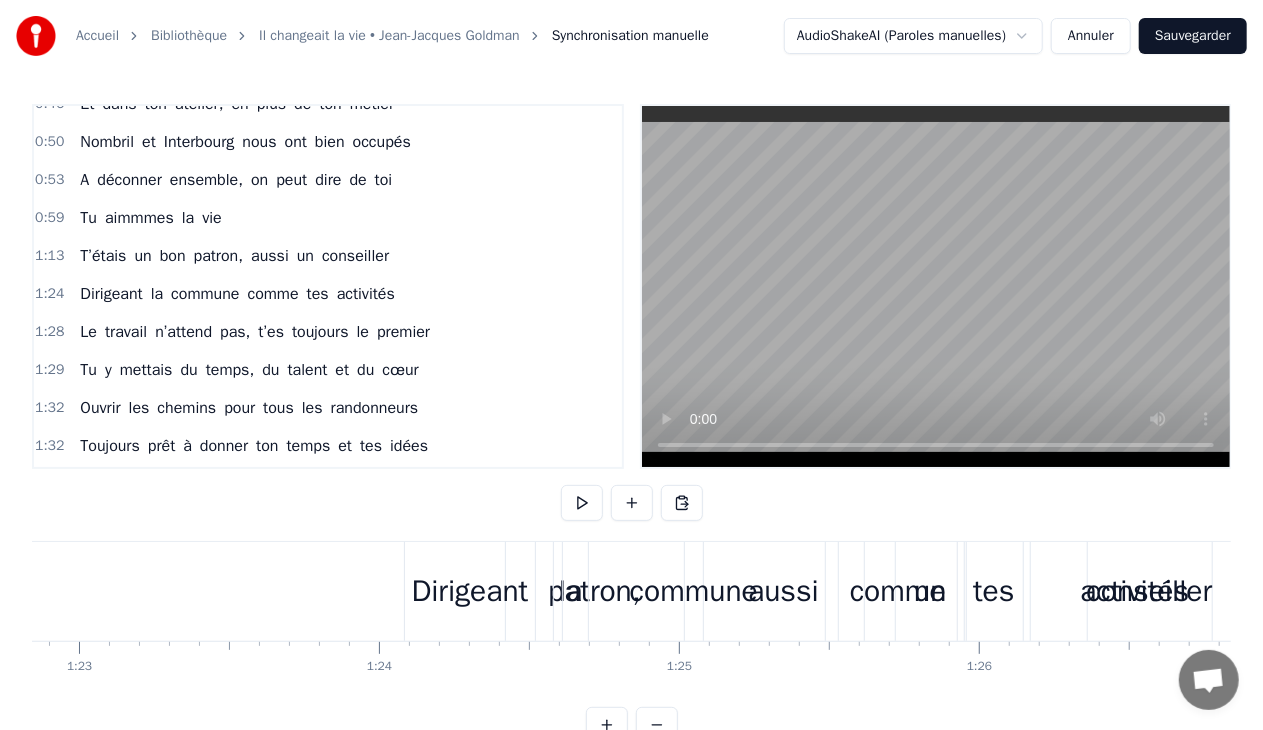 click on "la" at bounding box center (571, 591) 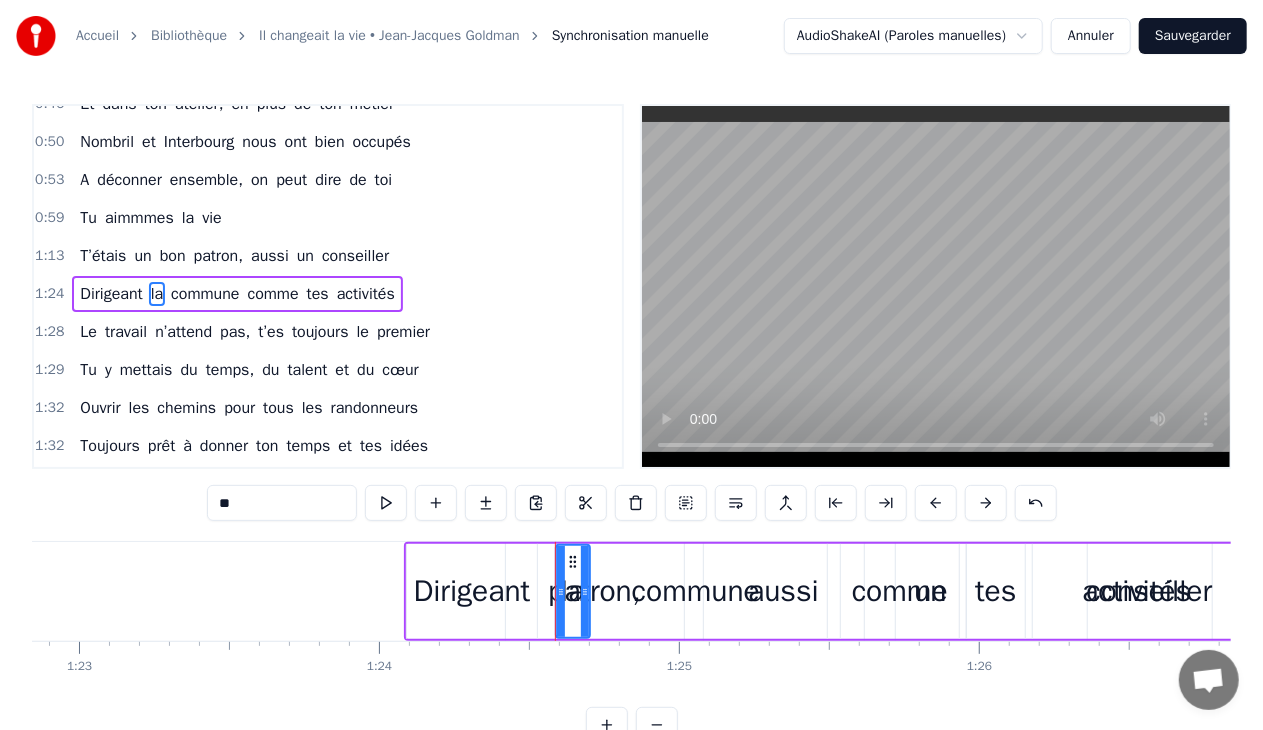 click on "Dirigeant" at bounding box center (472, 591) 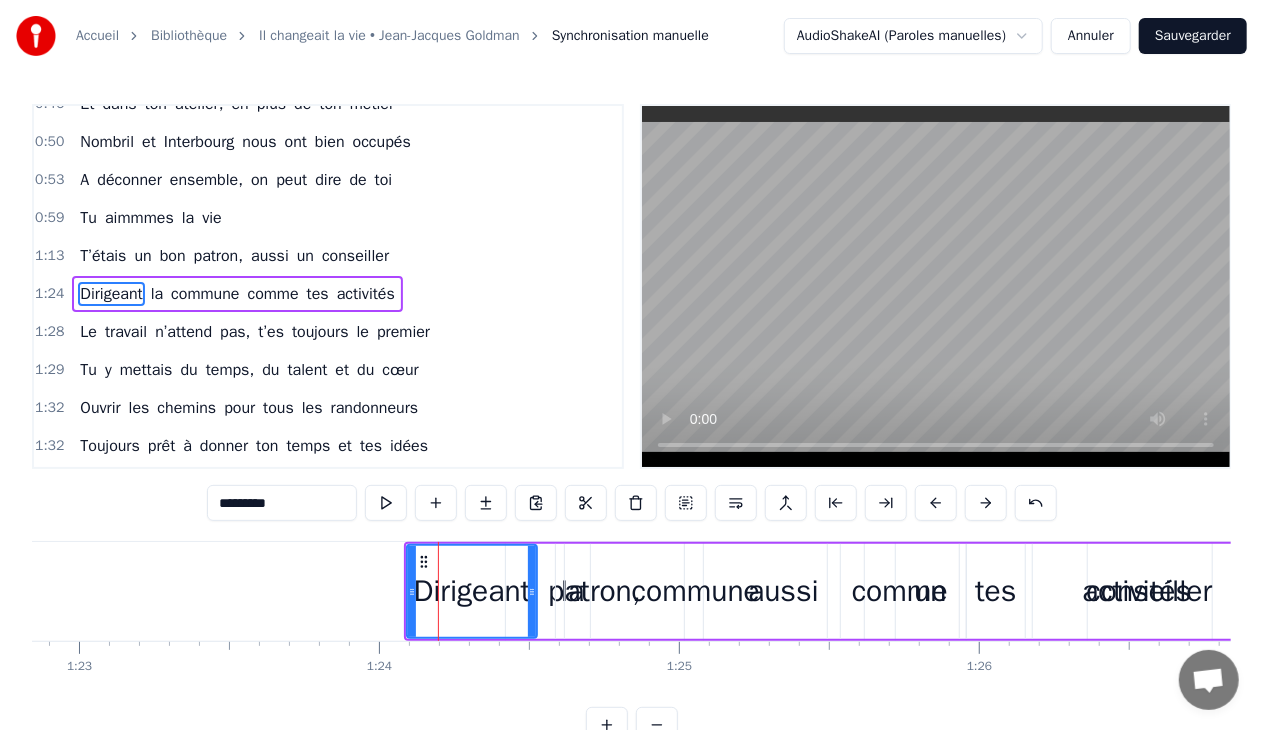 click on "0:28 C’était un menuisier, c’est [PERSON] 0:31 Au beau milieu d’[CITY], là où tu t’es posé 0:35 Tu as fait des charpentes et du beau mobilier 0:38 Avec tes ouvriers toujours très motivés 0:42 Tu y mettais du temps, du talent et du cœur 0:46 Et dans ton atelier, en plus de ton métier 0:50 Nombril et Interbourg nous ont bien occupés 0:53 A déconner ensemble, on peut dire de toi 0:59 Tu aimmmes la vie 1:13 T’étais un bon patron, aussi un conseiller 1:24 Dirigeant la commune comme tes activités 1:28 Le travail n’attend pas, t’es toujours le premier 1:29 Tu y mettais du temps, du talent et du cœur 1:32 Ouvrir les chemins pour tous les randonneurs 1:32 Toujours prêt à donner ton temps et tes idées 1:34 Et près du barbecue, des saucisses et du kir 1:38 A l’heure de l’apéro, autour de tes amis 1:59 Refaire les circuits 2:21 Tu es un grand bonhomme, un sacré grand bonhomme 2:25 Baroudeur au grand cœur qui aime ce que nous sommes 2:27 Tu te sais bien utile pour tous les autres hommes
…….. Tu en oublies même ton téléphone Oui mais tu es aussi, un père et un mari et" at bounding box center (631, 423) 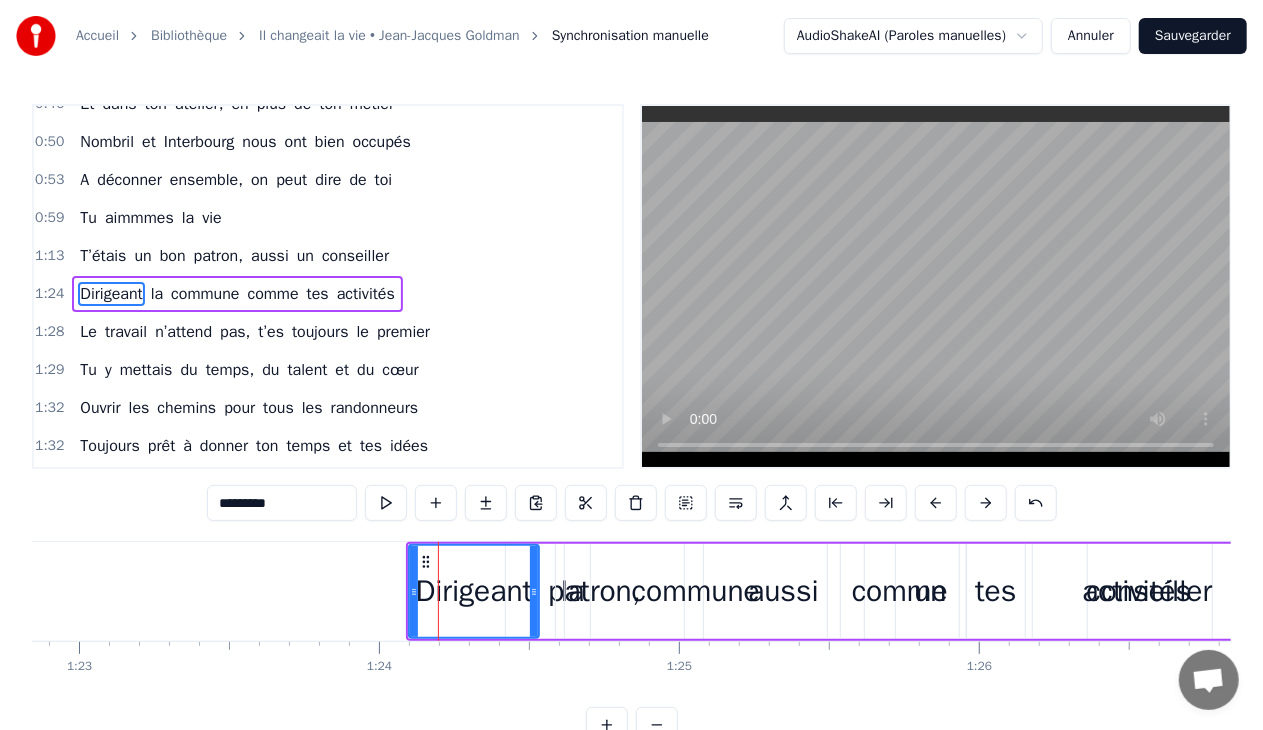 click on "Dirigeant" at bounding box center [474, 591] 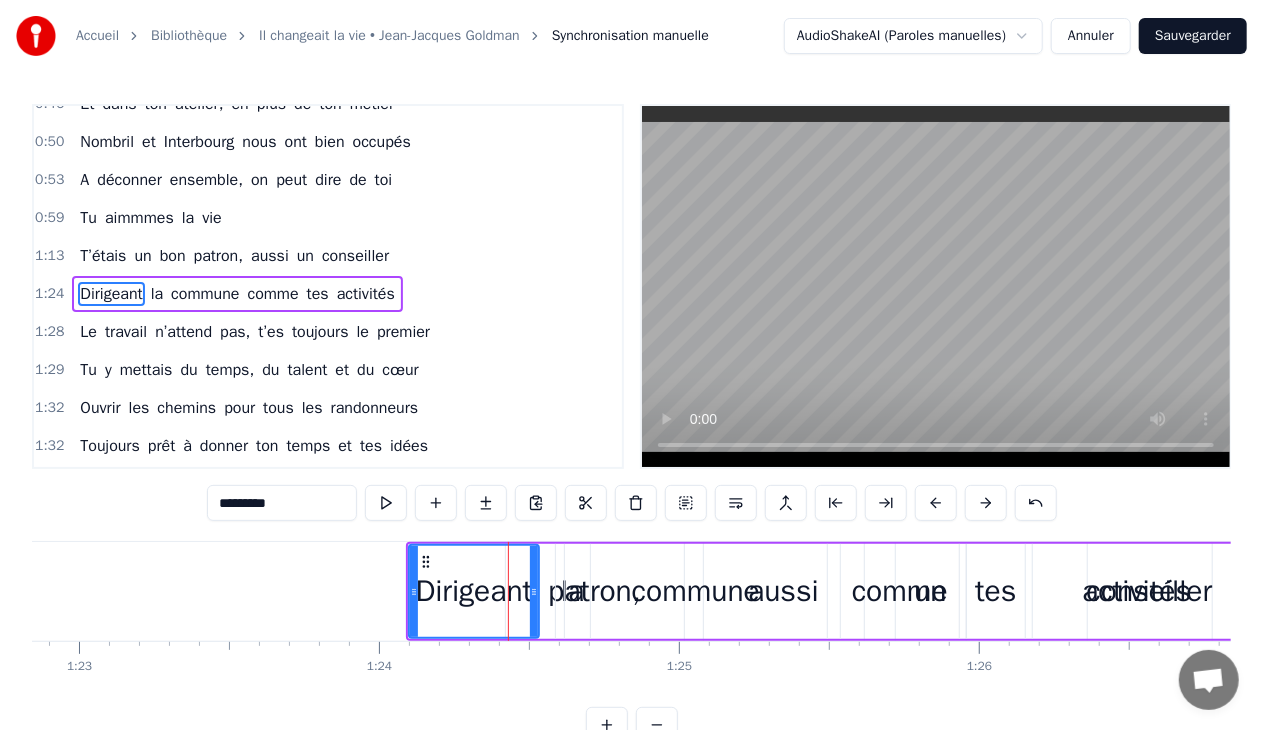 click on "Dirigeant la commune comme tes activités" at bounding box center (825, 591) 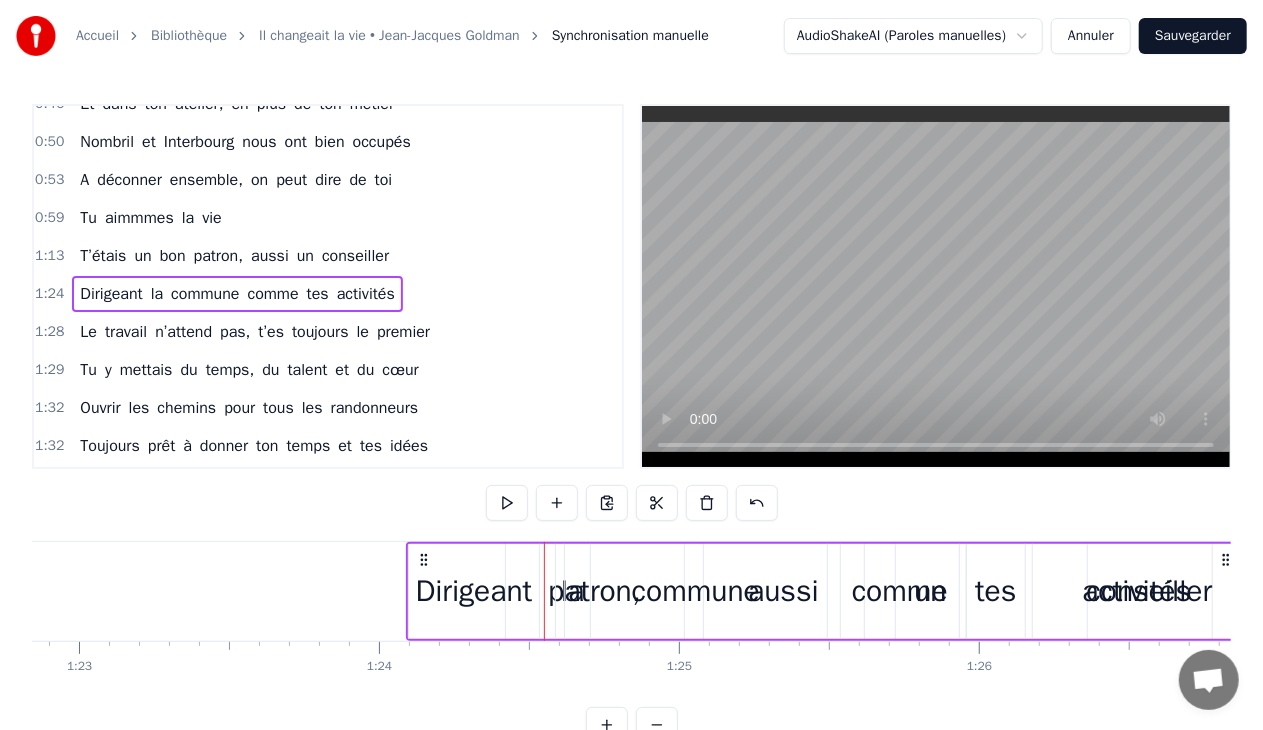 click on "la" at bounding box center (573, 591) 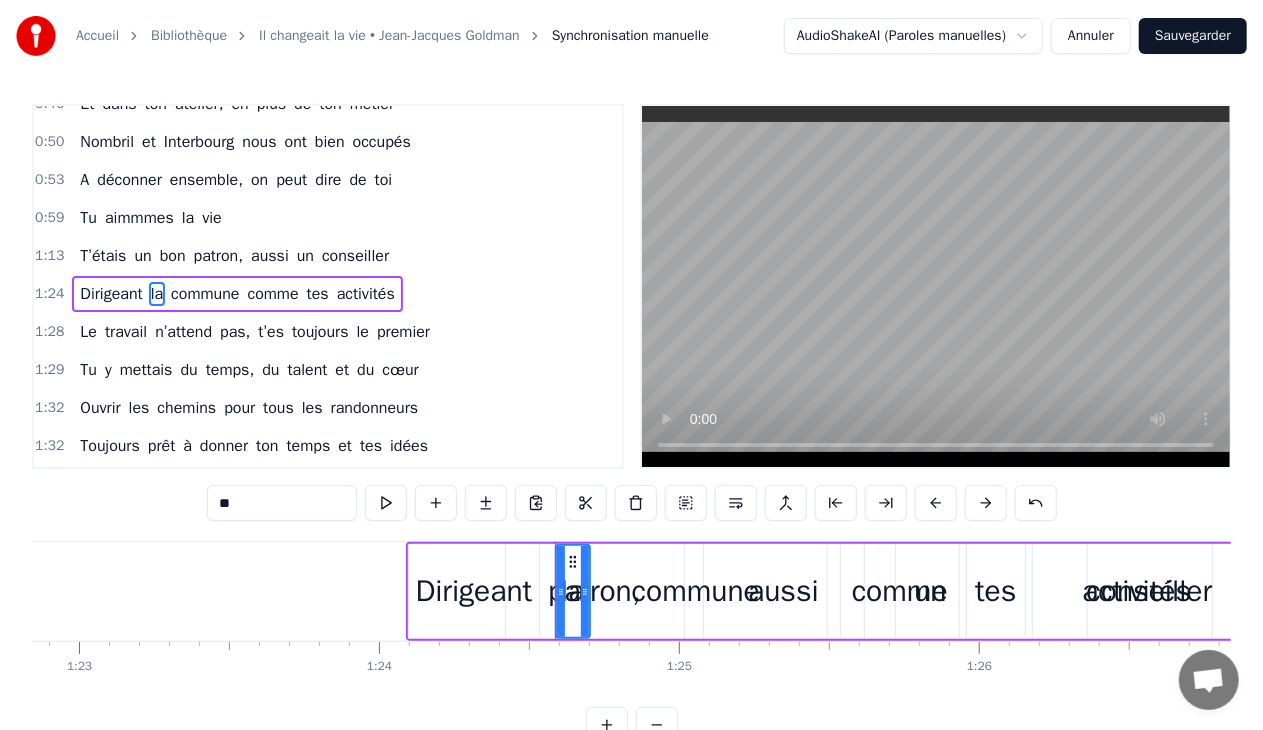 click on "0:28 C’était un menuisier, c’est [PERSON] 0:31 Au beau milieu d’[CITY], là où tu t’es posé 0:35 Tu as fait des charpentes et du beau mobilier 0:38 Avec tes ouvriers toujours très motivés 0:42 Tu y mettais du temps, du talent et du cœur 0:46 Et dans ton atelier, en plus de ton métier 0:50 Nombril et Interbourg nous ont bien occupés 0:53 A déconner ensemble, on peut dire de toi 0:59 Tu aimmmes la vie 1:13 T’étais un bon patron, aussi un conseiller 1:24 Dirigeant la commune comme tes activités 1:28 Le travail n’attend pas, t’es toujours le premier 1:29 Tu y mettais du temps, du talent et du cœur 1:32 Ouvrir les chemins pour tous les randonneurs 1:32 Toujours prêt à donner ton temps et tes idées 1:34 Et près du barbecue, des saucisses et du kir 1:38 A l’heure de l’apéro, autour de tes amis 1:59 Refaire les circuits 2:21 Tu es un grand bonhomme, un sacré grand bonhomme 2:25 Baroudeur au grand cœur qui aime ce que nous sommes 2:27 Tu te sais bien utile pour tous les autres hommes
…….. Tu en oublies même ton téléphone Oui mais tu es aussi, un père et un mari et" at bounding box center [631, 423] 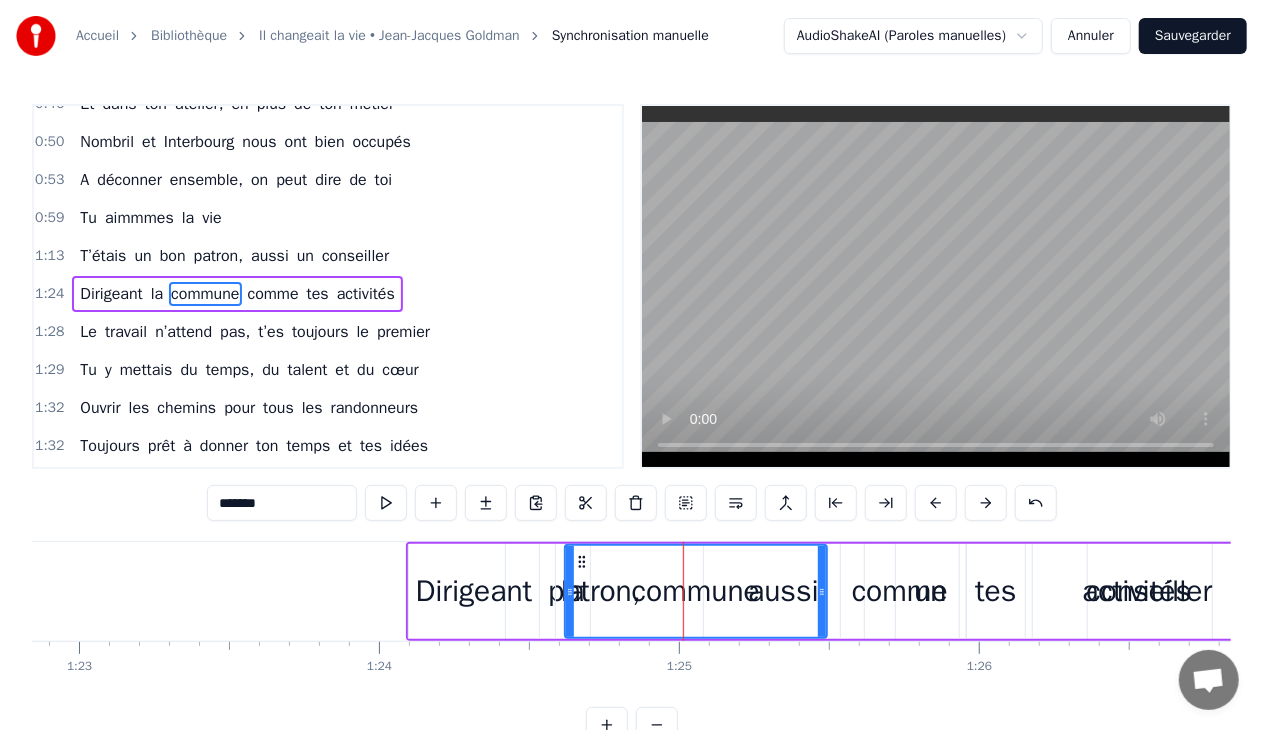 click on "Dirigeant" at bounding box center (474, 591) 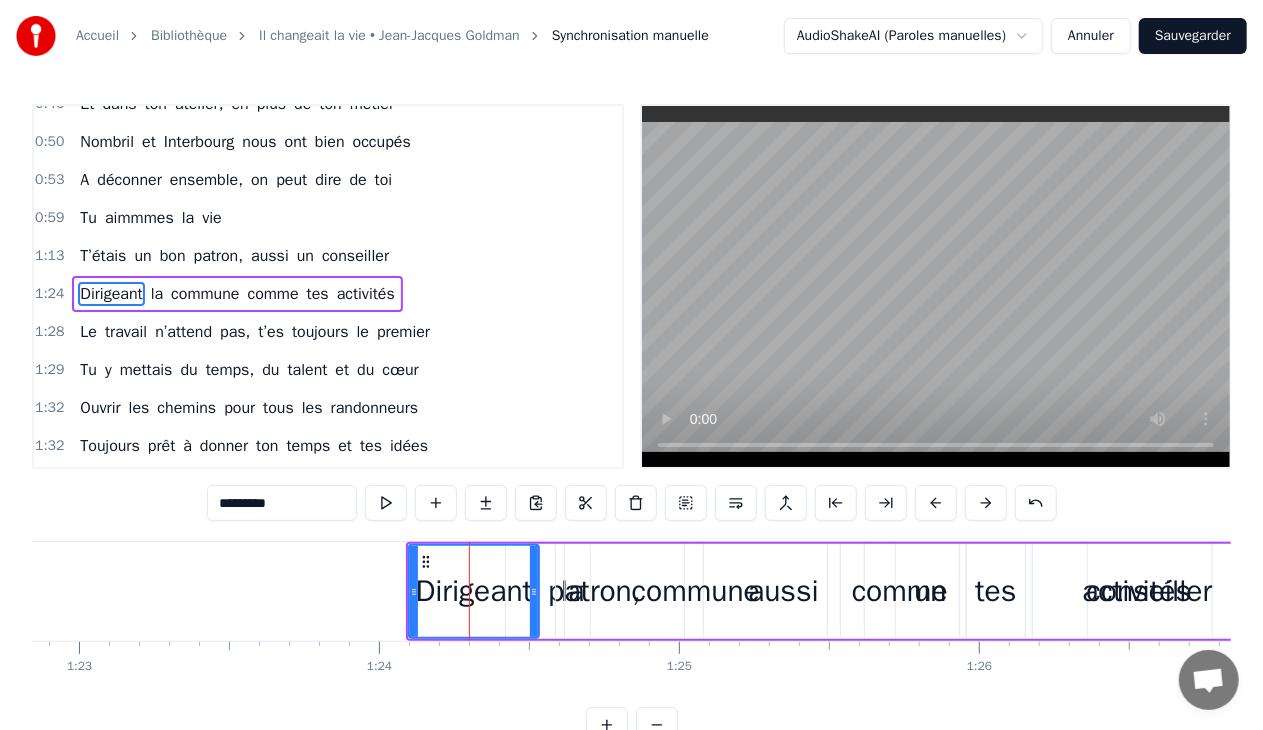 click 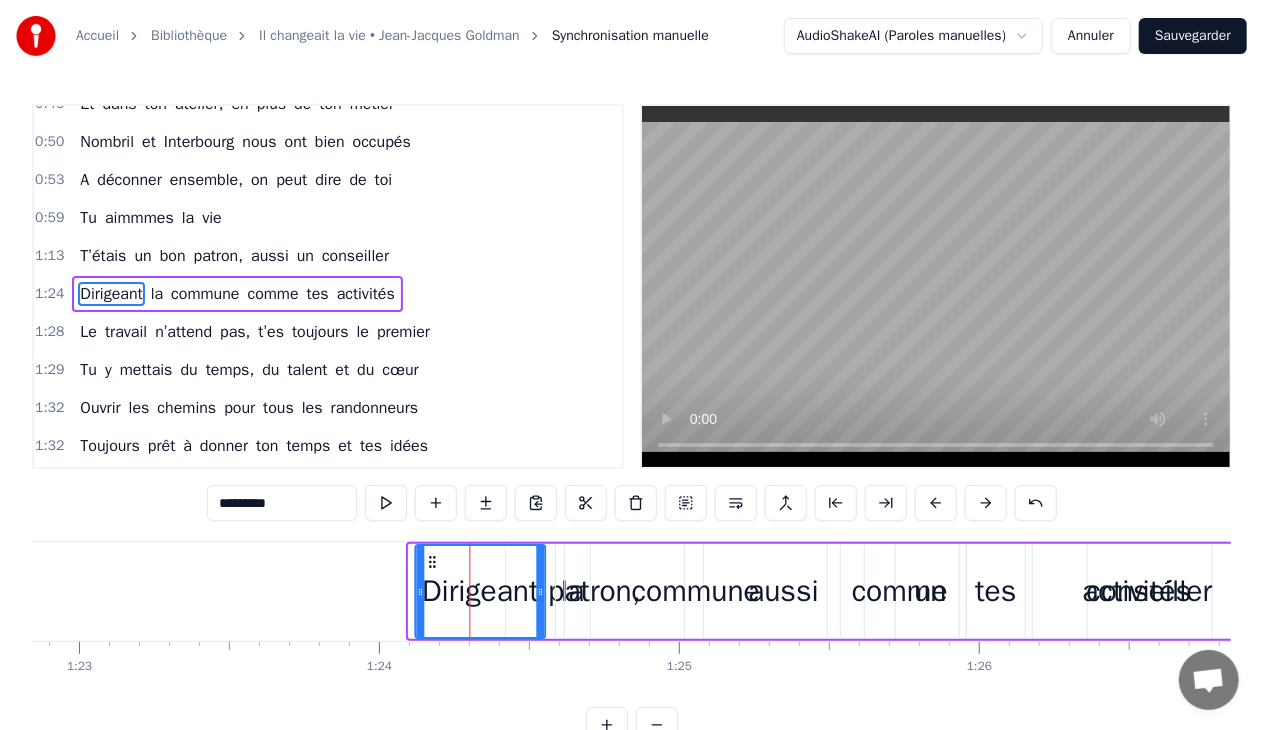 click 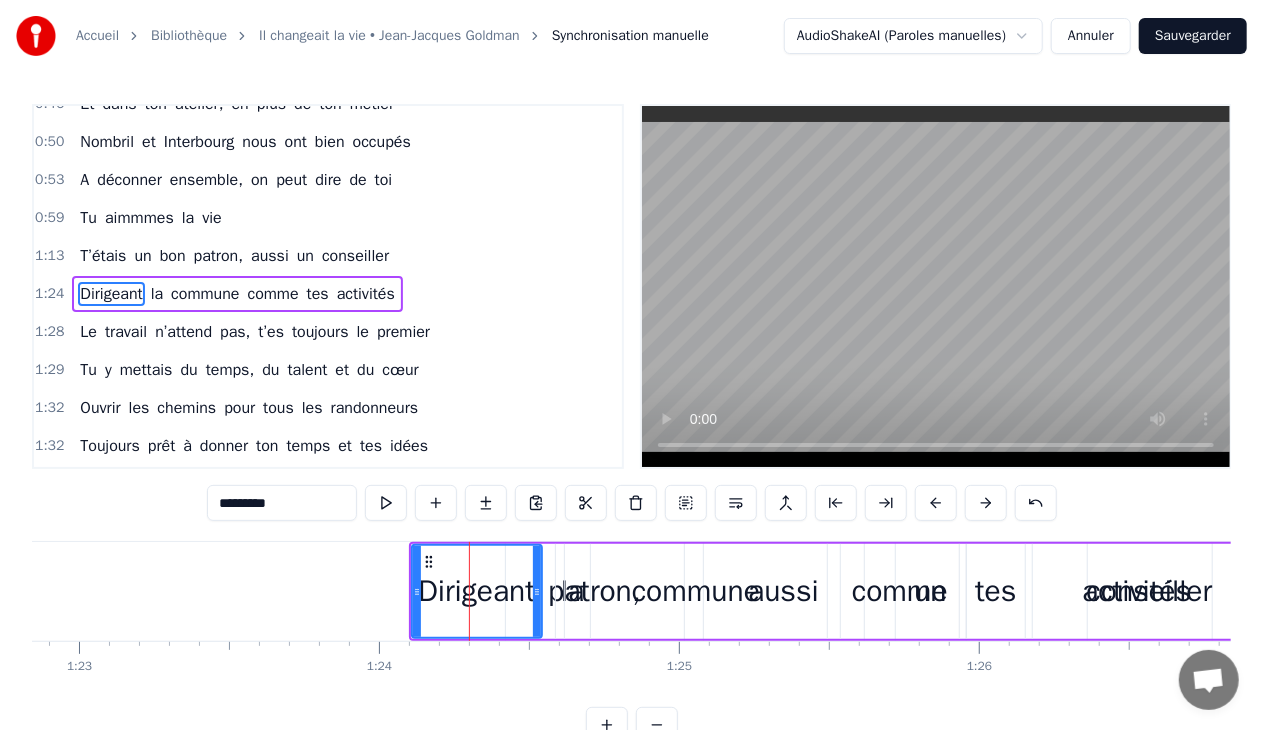 click on "0:28 C’était un menuisier, c’est [PERSON] 0:31 Au beau milieu d’[CITY], là où tu t’es posé 0:35 Tu as fait des charpentes et du beau mobilier 0:38 Avec tes ouvriers toujours très motivés 0:42 Tu y mettais du temps, du talent et du cœur 0:46 Et dans ton atelier, en plus de ton métier 0:50 Nombril et Interbourg nous ont bien occupés 0:53 A déconner ensemble, on peut dire de toi 0:59 Tu aimmmes la vie 1:13 T’étais un bon patron, aussi un conseiller 1:24 Dirigeant la commune comme tes activités 1:28 Le travail n’attend pas, t’es toujours le premier 1:29 Tu y mettais du temps, du talent et du cœur 1:32 Ouvrir les chemins pour tous les randonneurs 1:32 Toujours prêt à donner ton temps et tes idées 1:34 Et près du barbecue, des saucisses et du kir 1:38 A l’heure de l’apéro, autour de tes amis 1:59 Refaire les circuits 2:21 Tu es un grand bonhomme, un sacré grand bonhomme 2:25 Baroudeur au grand cœur qui aime ce que nous sommes 2:27 Tu te sais bien utile pour tous les autres hommes
…….. Tu en oublies même ton téléphone Oui mais tu es aussi, un père et un mari et" at bounding box center (631, 423) 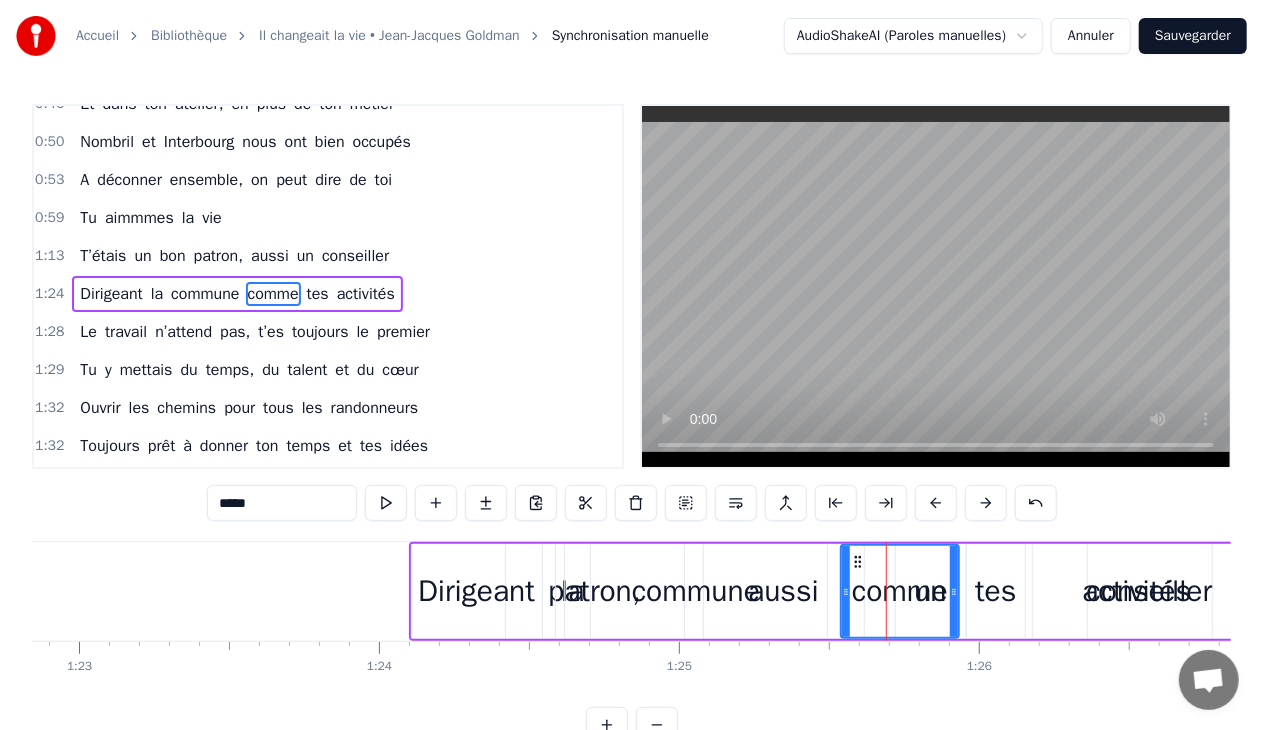 click on "Dirigeant" at bounding box center (477, 591) 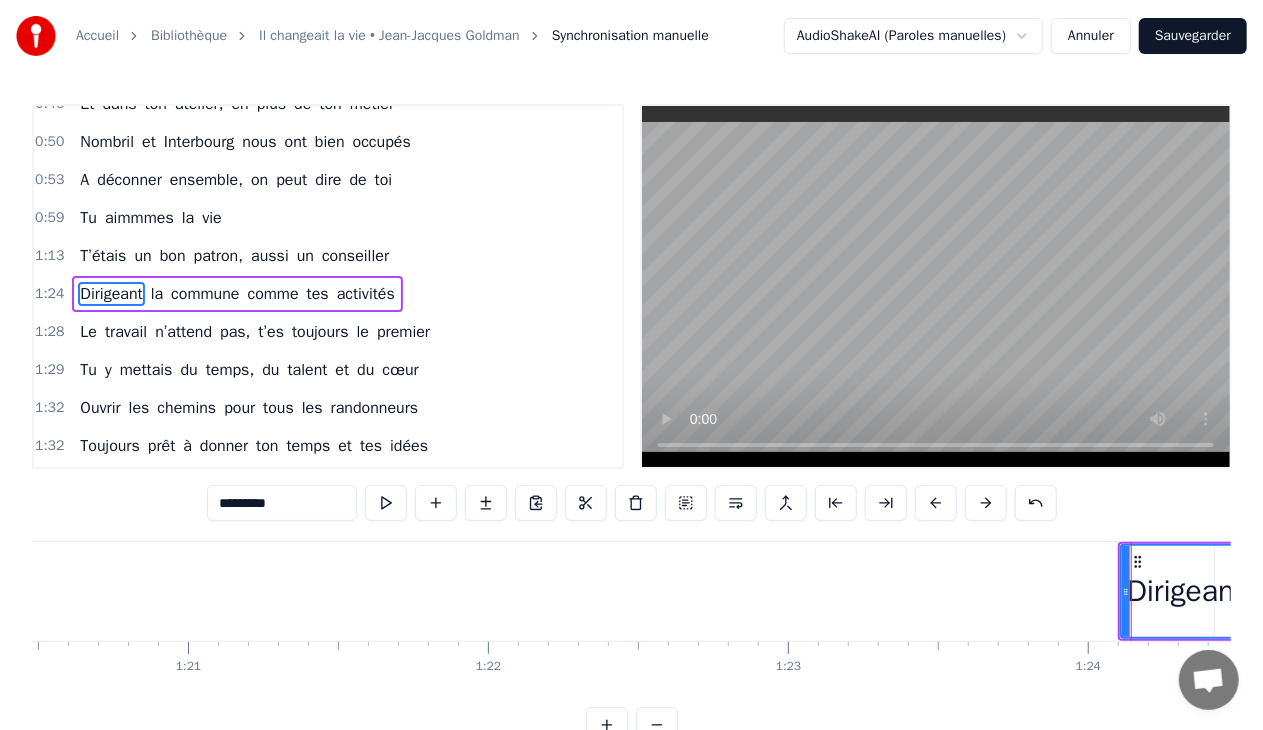 scroll, scrollTop: 0, scrollLeft: 25193, axis: horizontal 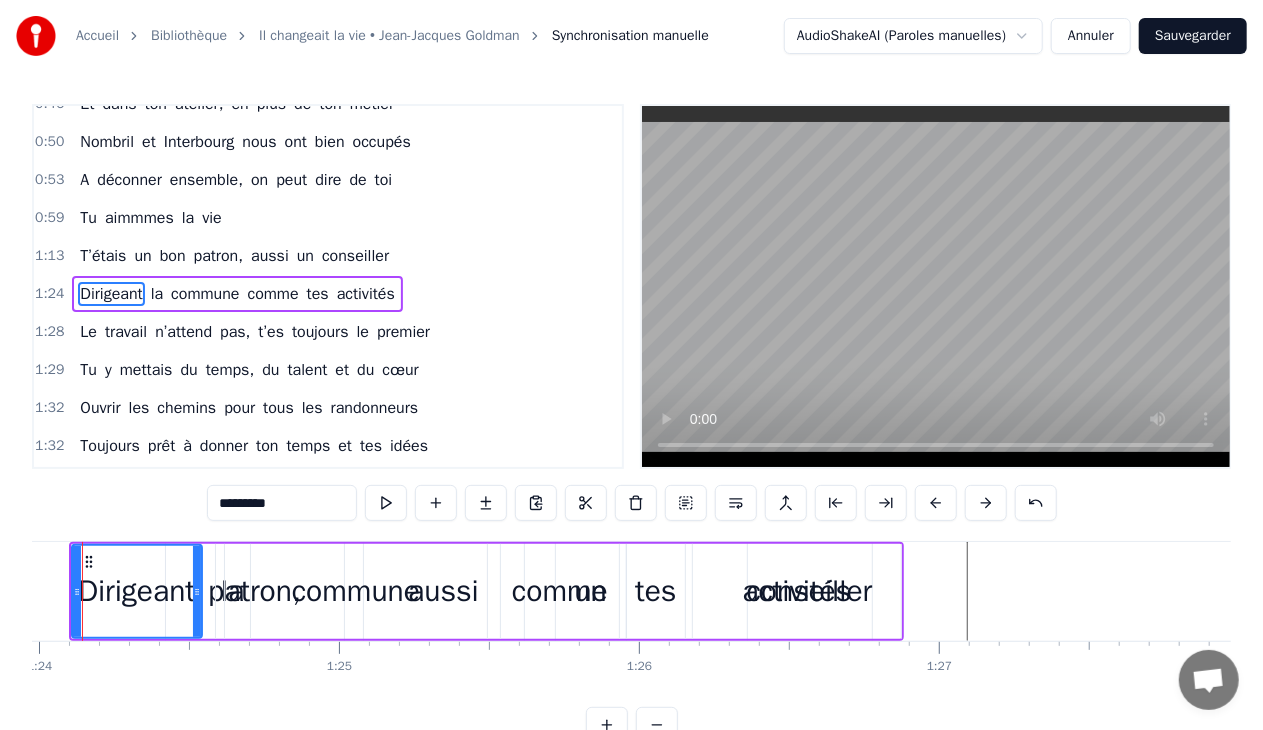 click on "comme" at bounding box center (273, 294) 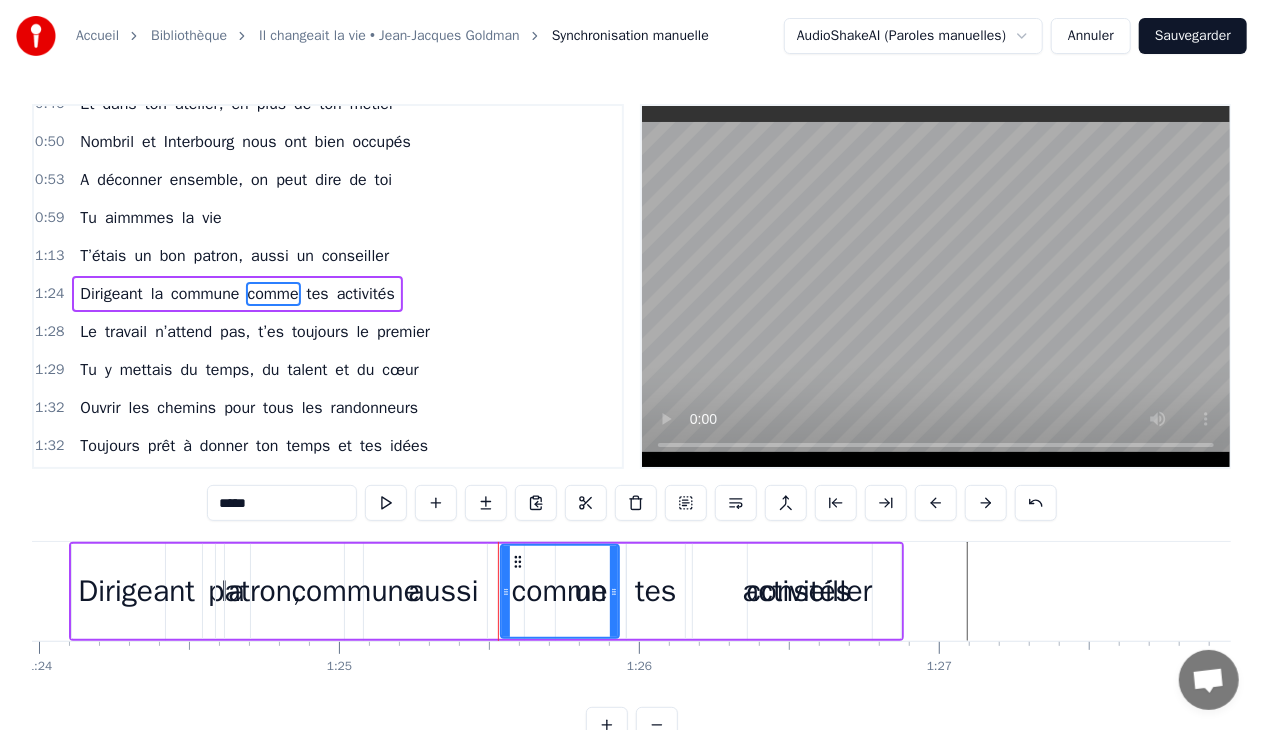 click on "Dirigeant" at bounding box center [137, 591] 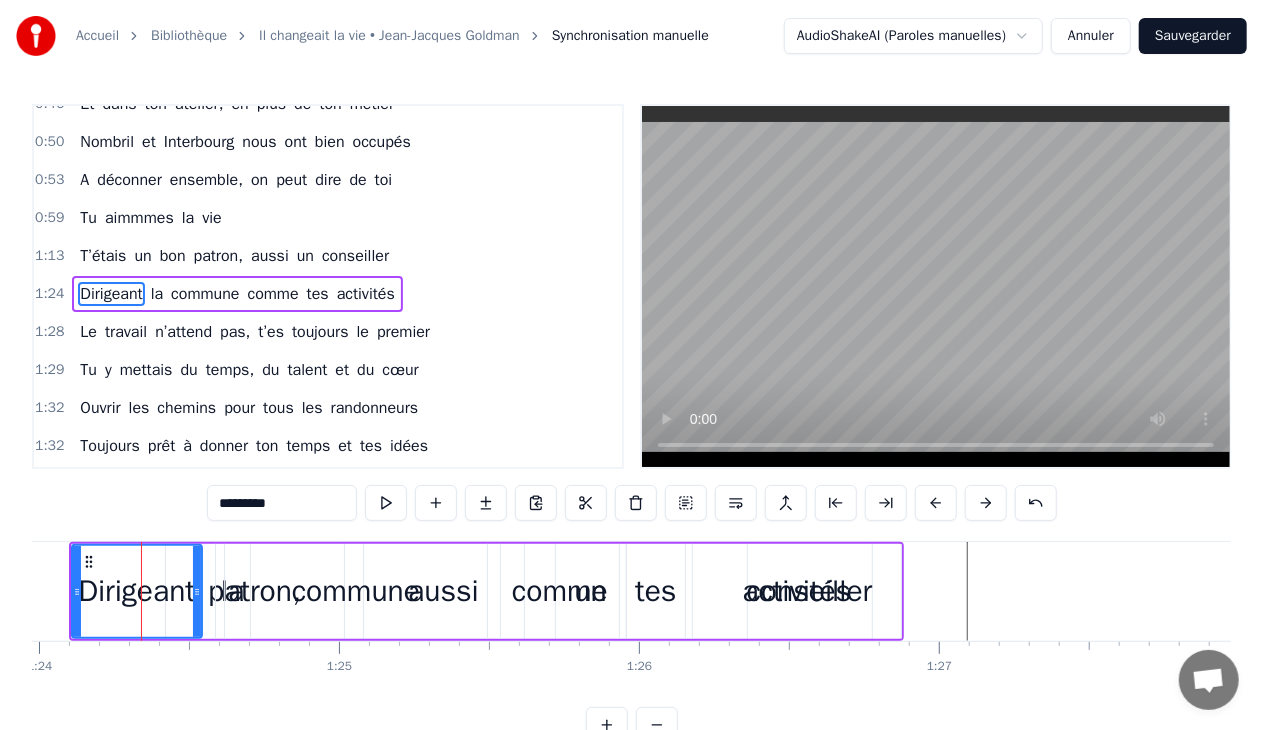 click on "activités" at bounding box center (366, 294) 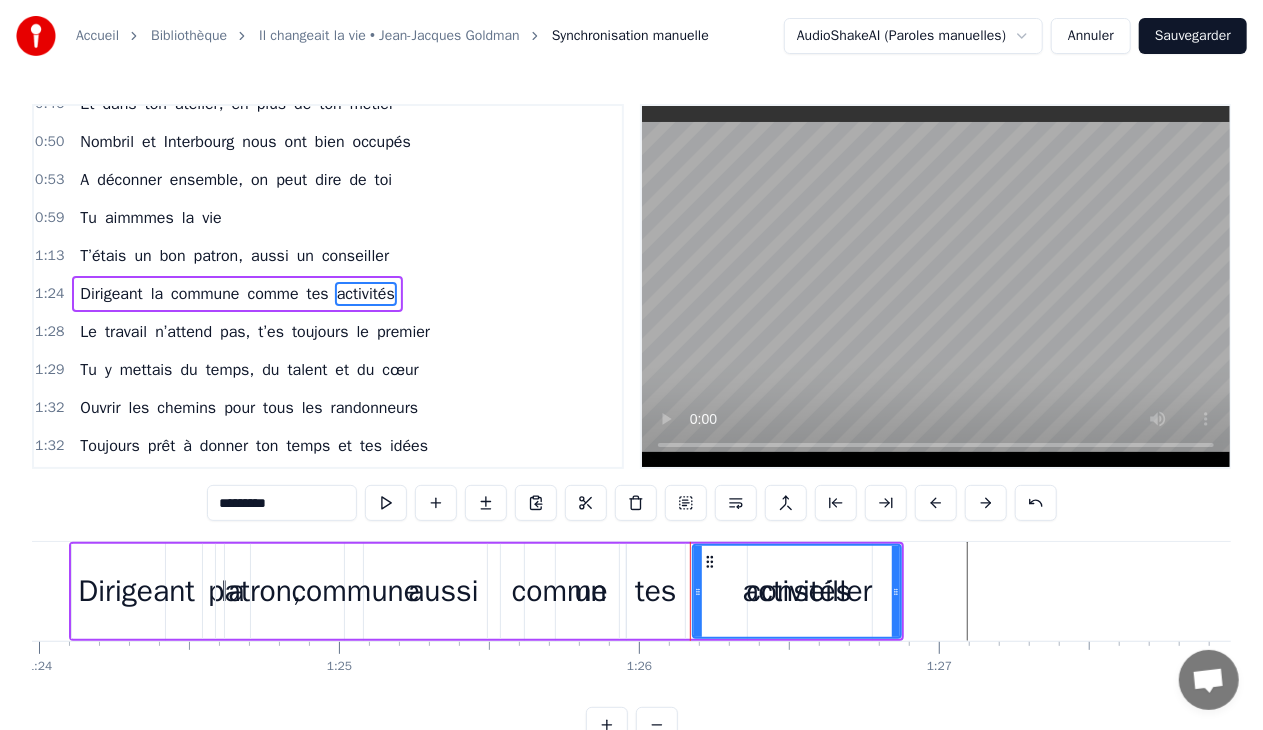 click on "Dirigeant" at bounding box center [137, 591] 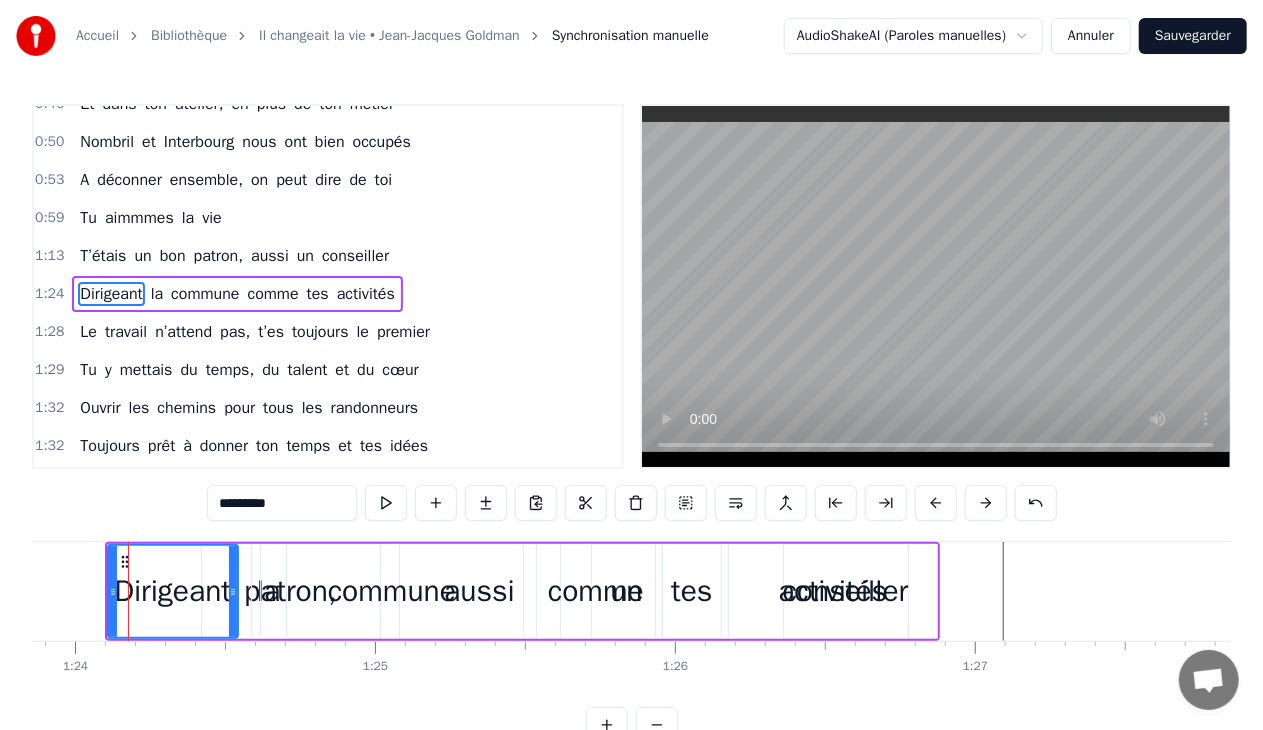 scroll, scrollTop: 0, scrollLeft: 25153, axis: horizontal 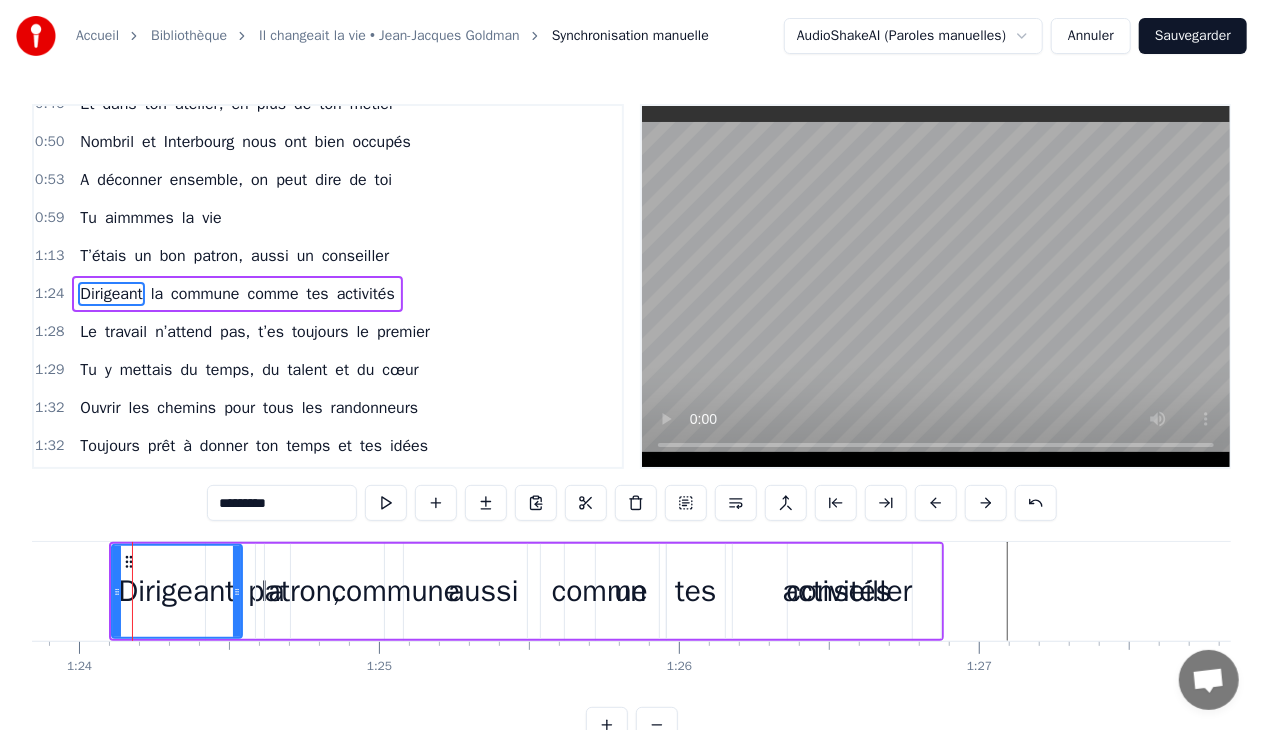 click on "activités" at bounding box center (837, 591) 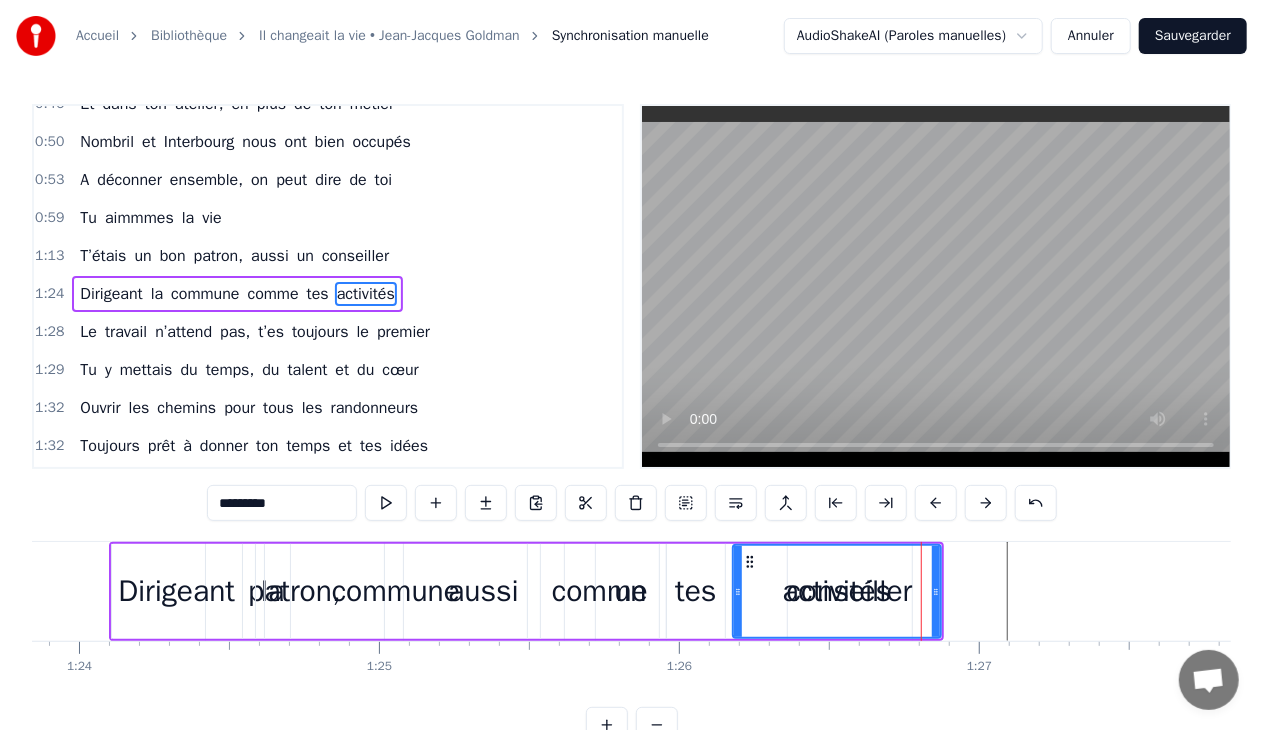 click on "0:28 C’était un menuisier, c’est [PERSON] 0:31 Au beau milieu d’[CITY], là où tu t’es posé 0:35 Tu as fait des charpentes et du beau mobilier 0:38 Avec tes ouvriers toujours très motivés 0:42 Tu y mettais du temps, du talent et du cœur 0:46 Et dans ton atelier, en plus de ton métier 0:50 Nombril et Interbourg nous ont bien occupés 0:53 A déconner ensemble, on peut dire de toi 0:59 Tu aimmmes la vie 1:13 T’étais un bon patron, aussi un conseiller 1:24 Dirigeant la commune comme tes activités 1:28 Le travail n’attend pas, t’es toujours le premier 1:29 Tu y mettais du temps, du talent et du cœur 1:32 Ouvrir les chemins pour tous les randonneurs 1:32 Toujours prêt à donner ton temps et tes idées 1:34 Et près du barbecue, des saucisses et du kir 1:38 A l’heure de l’apéro, autour de tes amis 1:59 Refaire les circuits 2:21 Tu es un grand bonhomme, un sacré grand bonhomme 2:25 Baroudeur au grand cœur qui aime ce que nous sommes 2:27 Tu te sais bien utile pour tous les autres hommes
…….. Tu en oublies même ton téléphone Oui mais tu es aussi, un père et un mari et" at bounding box center (631, 423) 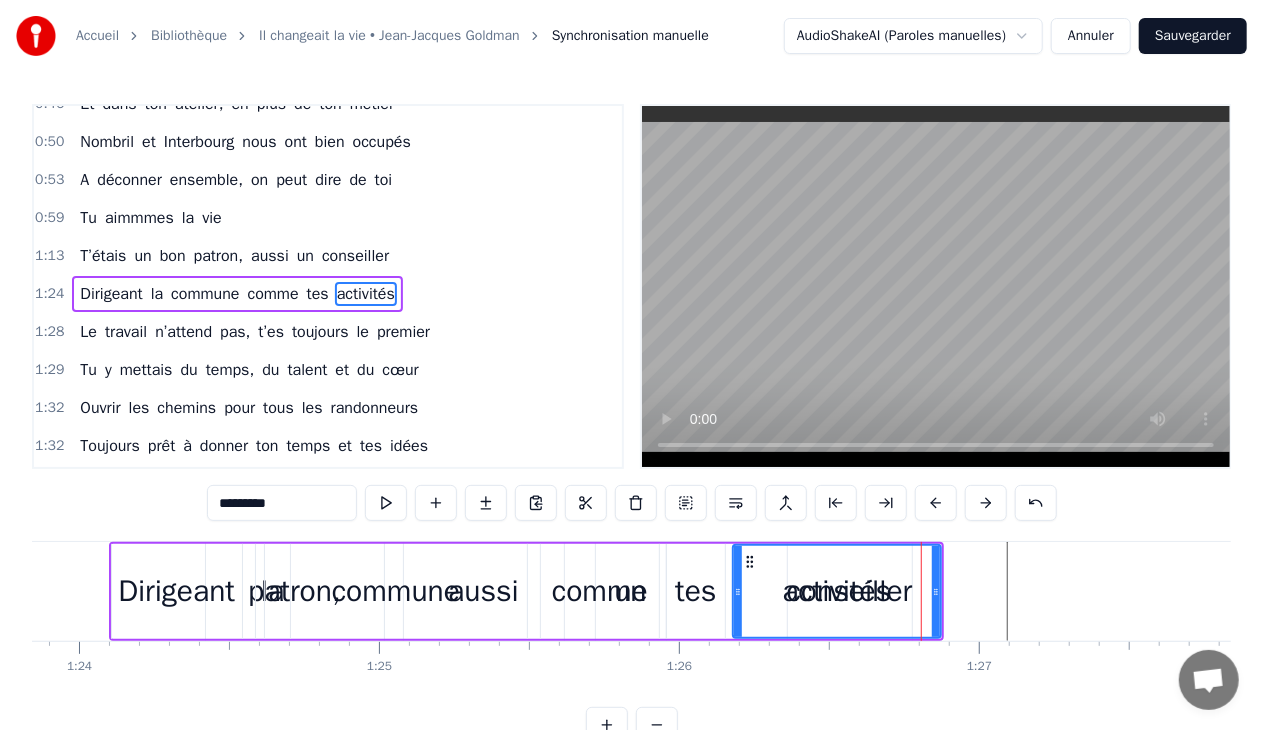 click on "activités" at bounding box center [837, 591] 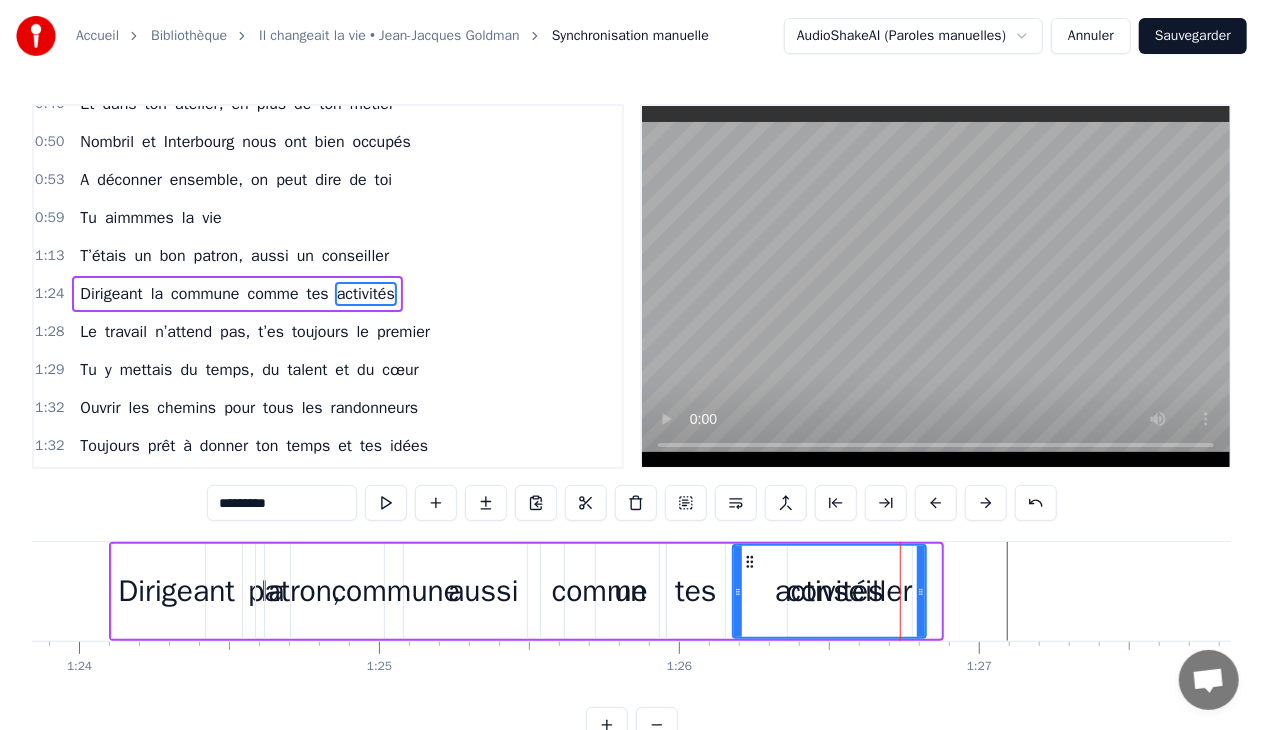 drag, startPoint x: 935, startPoint y: 556, endPoint x: 926, endPoint y: 562, distance: 10.816654 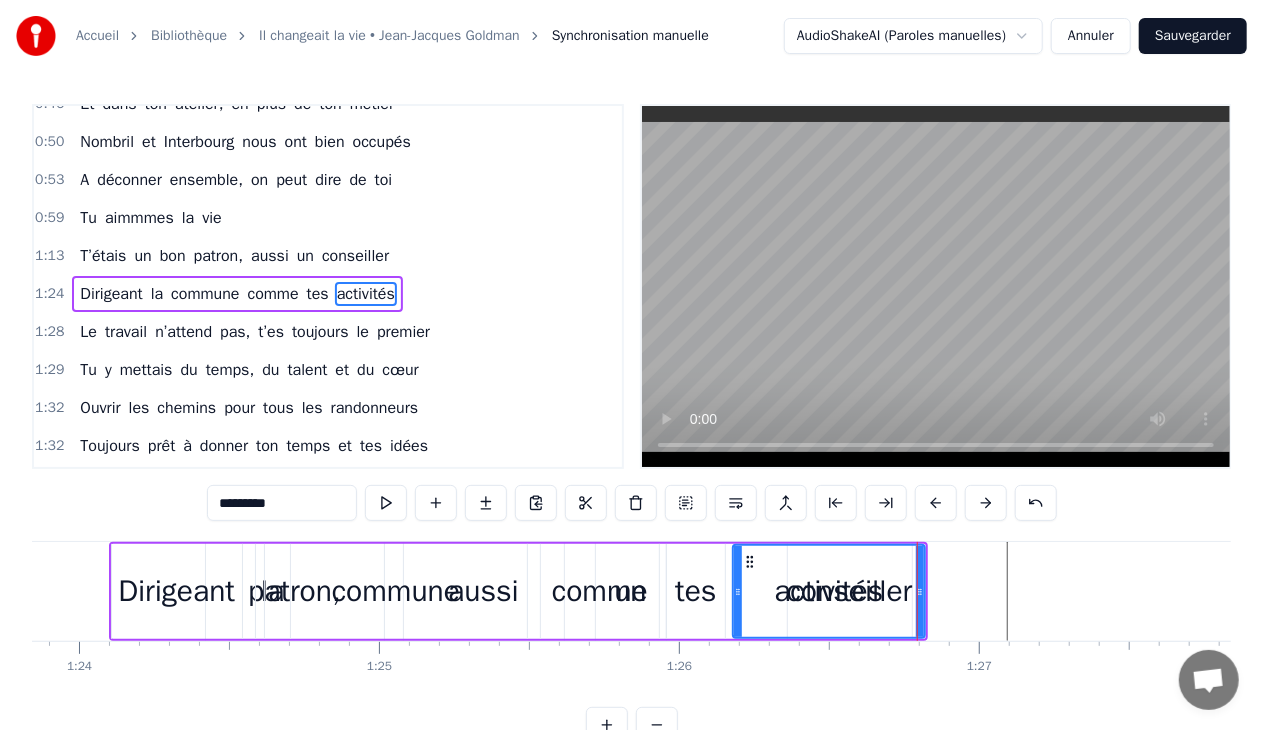 click on "T’étais un bon patron, aussi un conseiller" at bounding box center [-1108, 591] 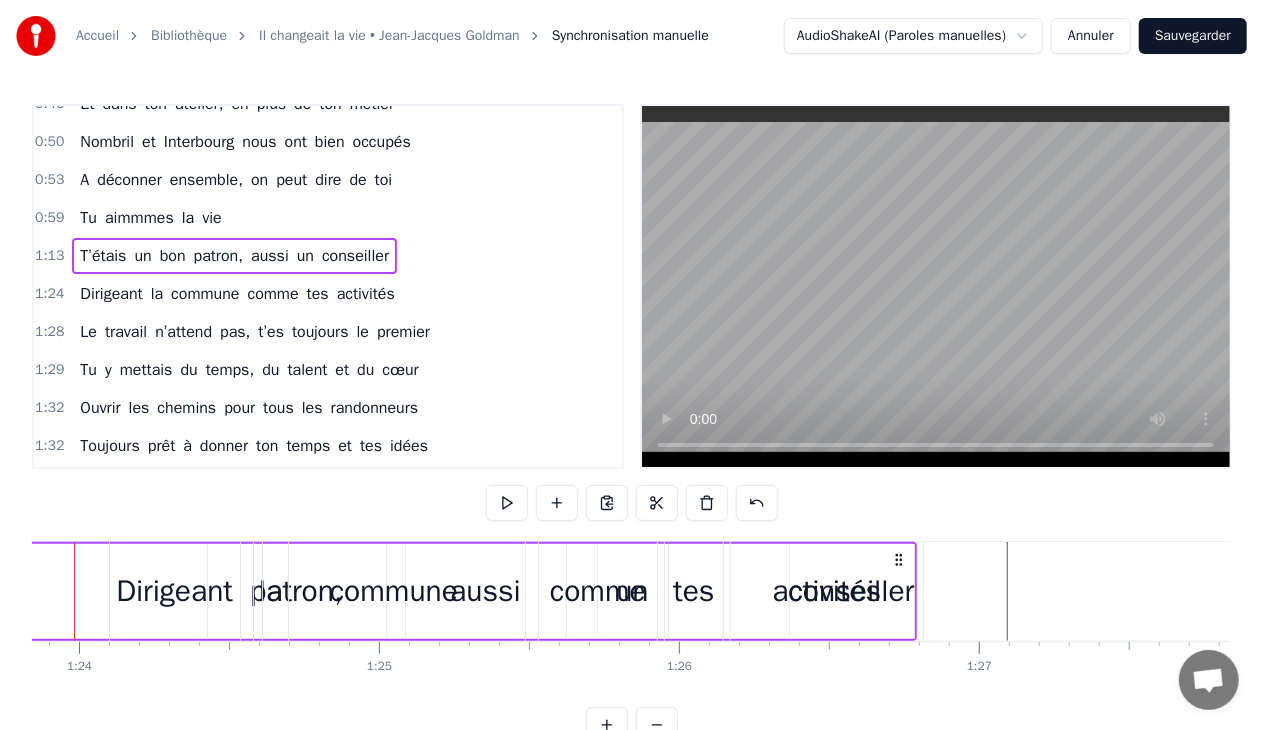 scroll, scrollTop: 0, scrollLeft: 25095, axis: horizontal 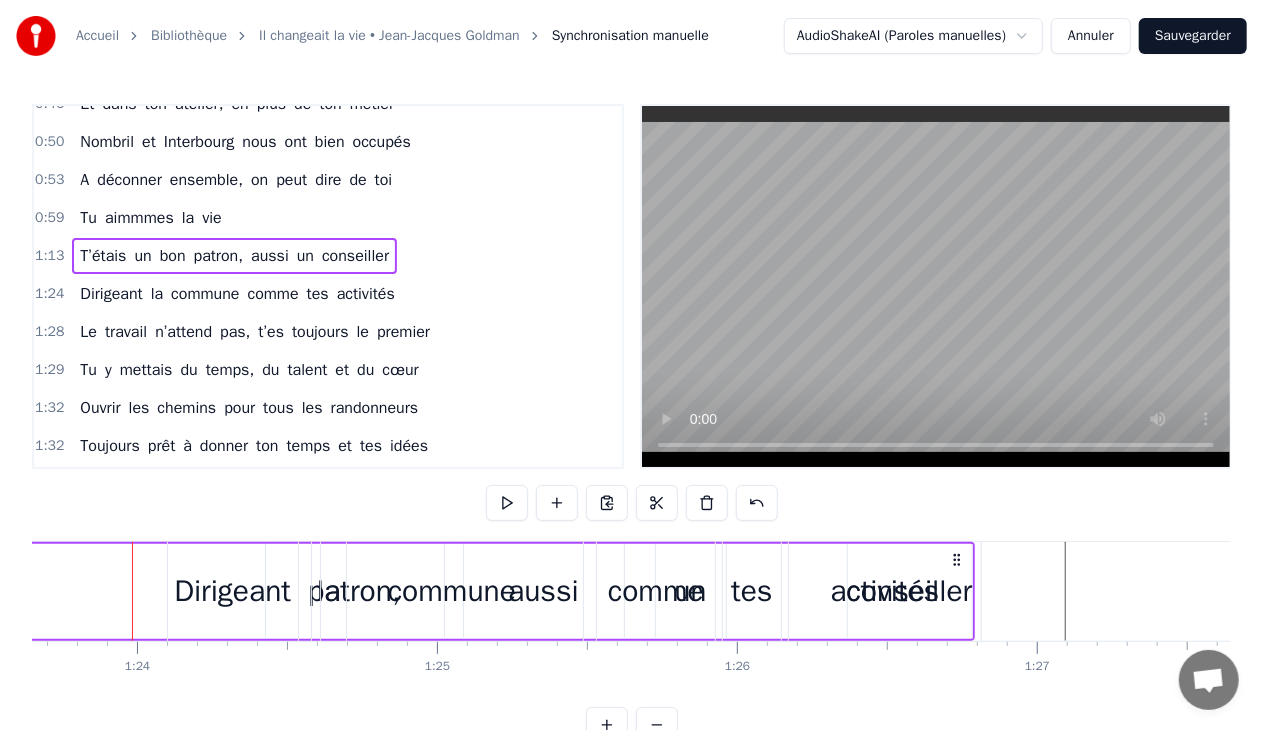 click on "Dirigeant" at bounding box center [233, 591] 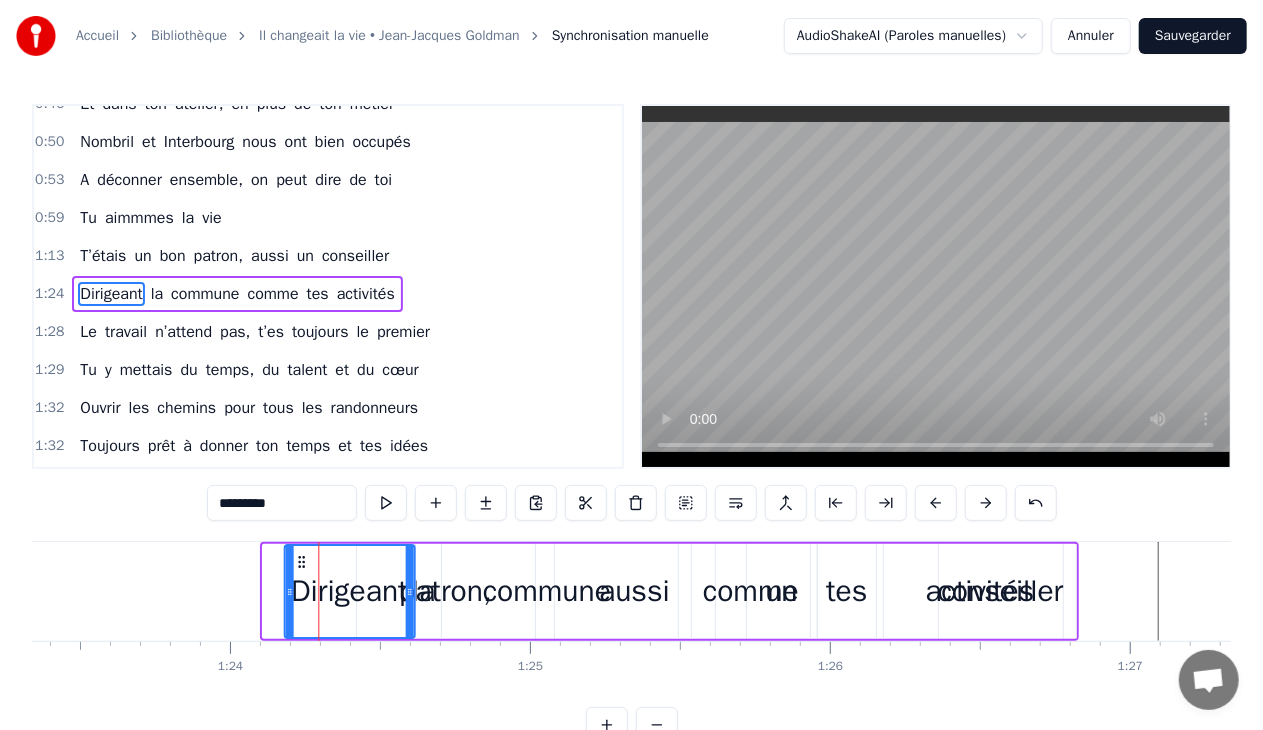 scroll, scrollTop: 0, scrollLeft: 24978, axis: horizontal 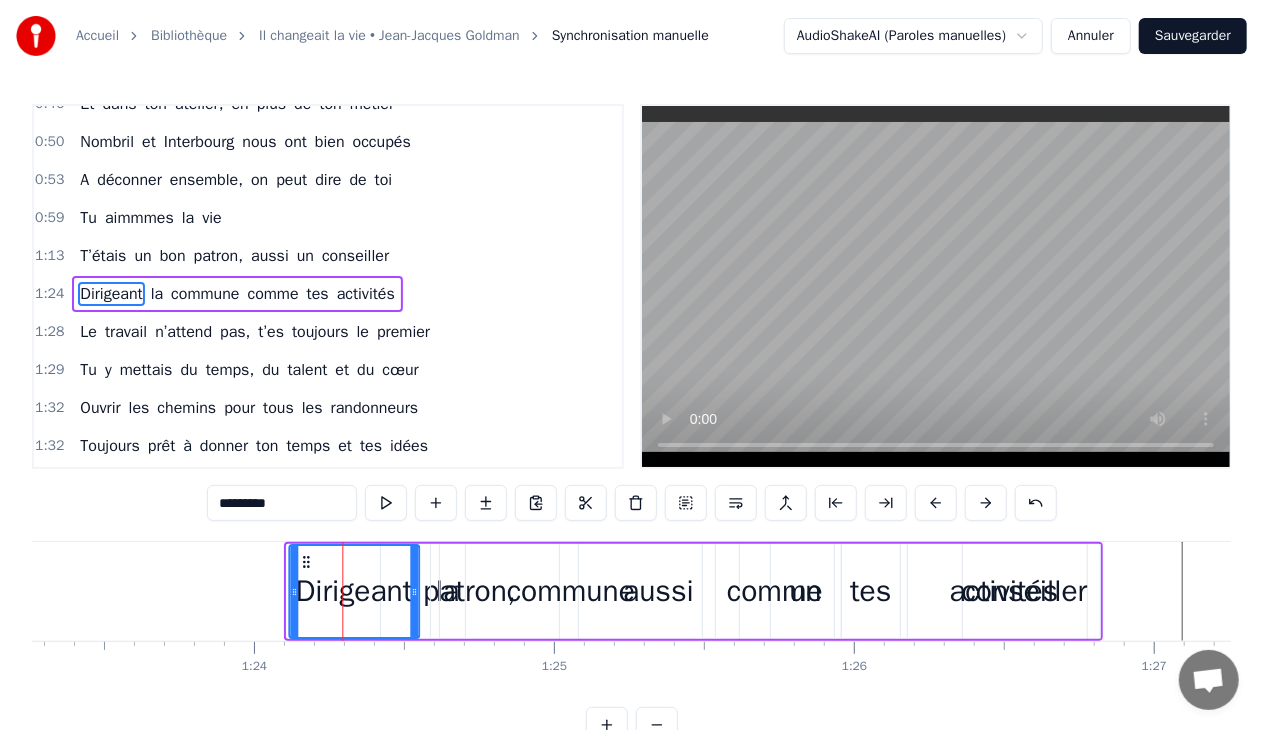 drag, startPoint x: 186, startPoint y: 557, endPoint x: 305, endPoint y: 580, distance: 121.20231 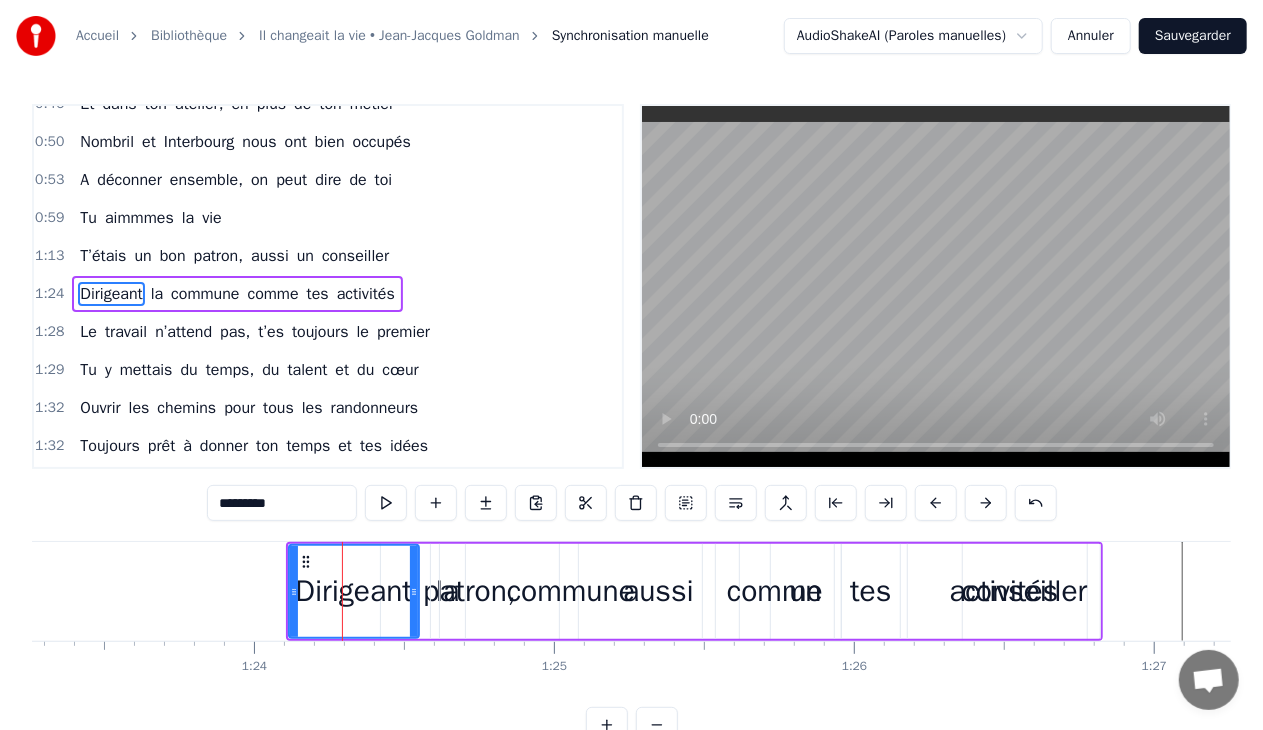 click on "commune" at bounding box center (571, 591) 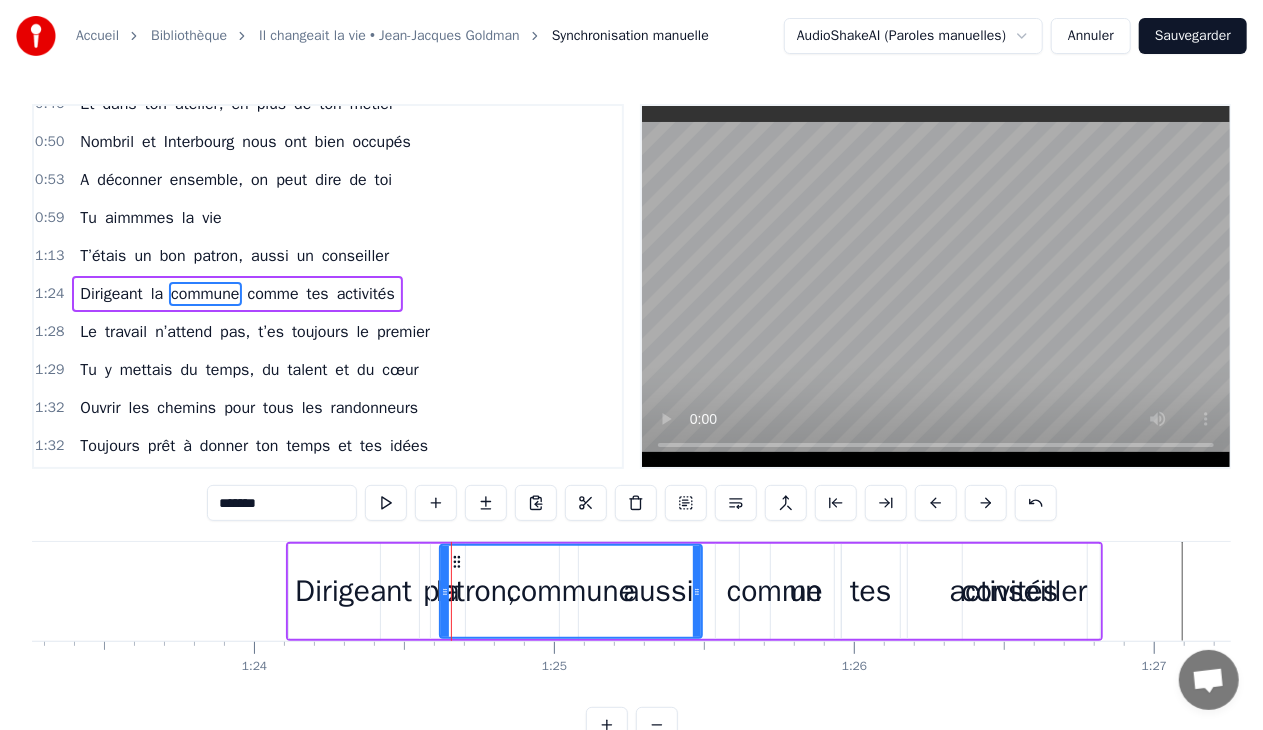 click on "T’étais un bon patron, aussi un conseiller" at bounding box center [-933, 591] 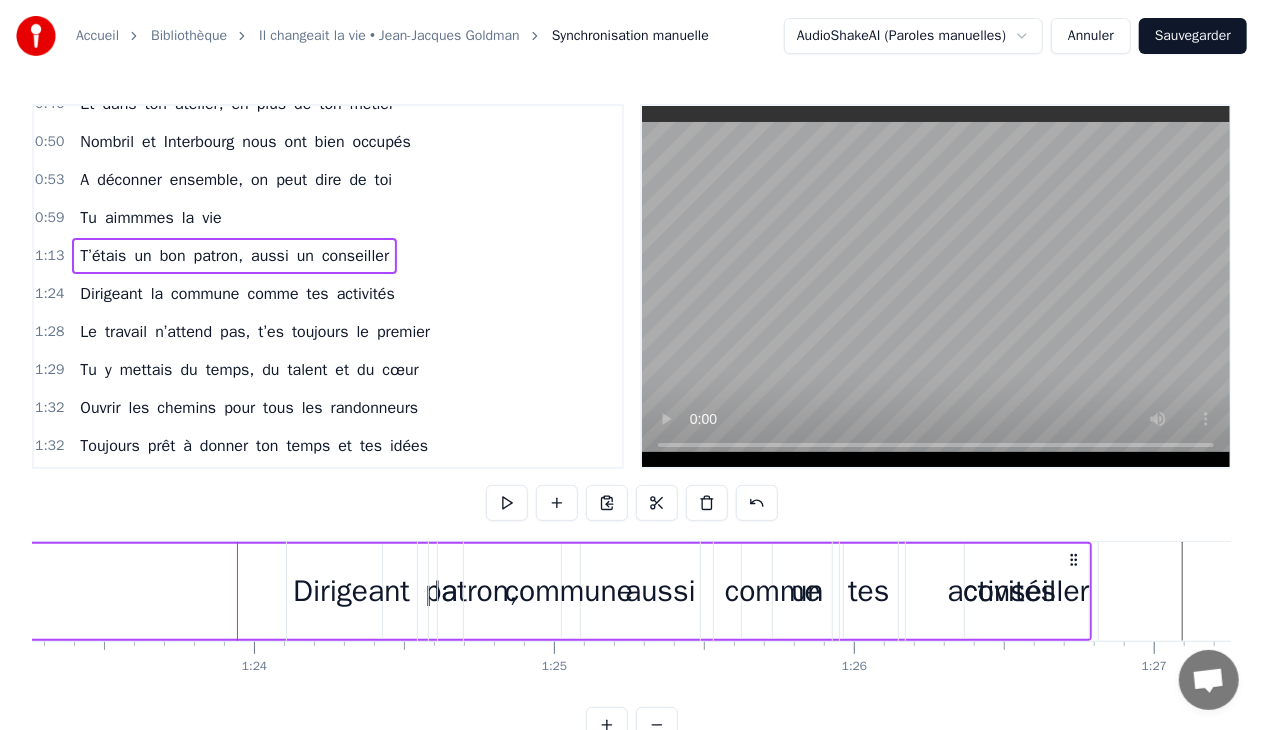 drag, startPoint x: 1070, startPoint y: 560, endPoint x: 982, endPoint y: 561, distance: 88.005684 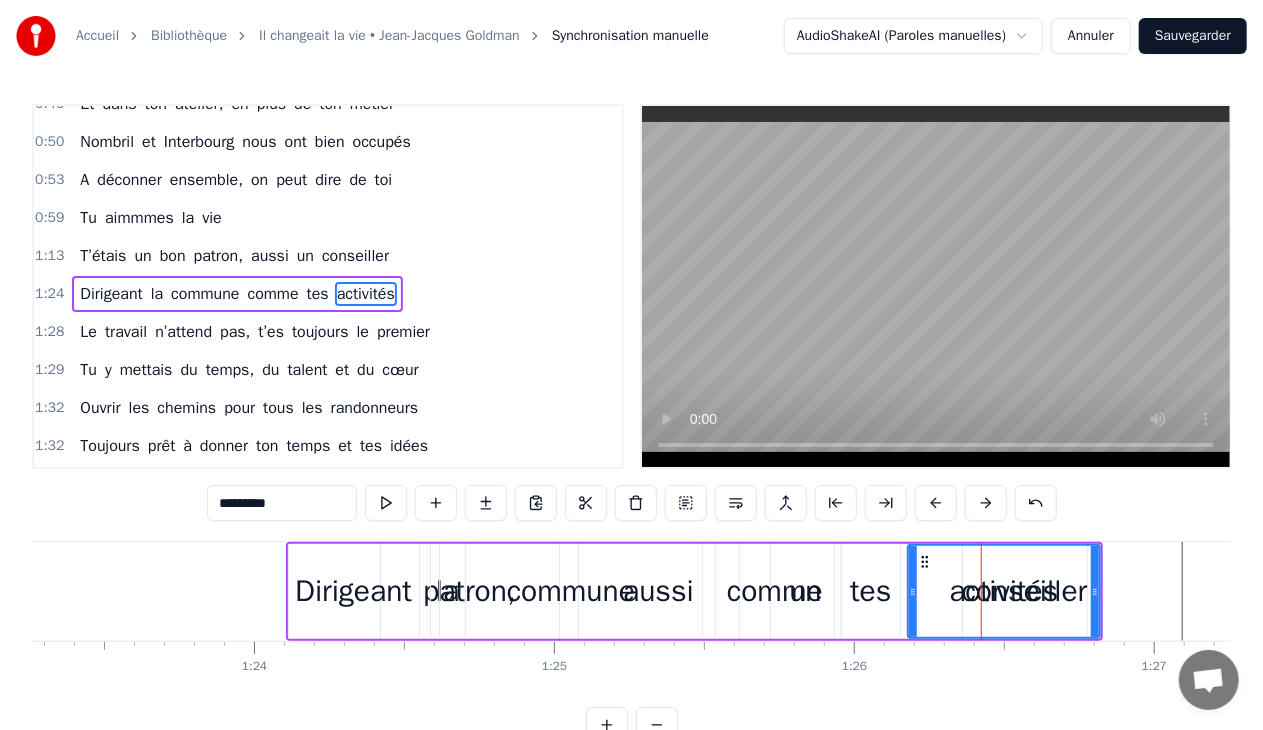 click on "commune" at bounding box center [571, 591] 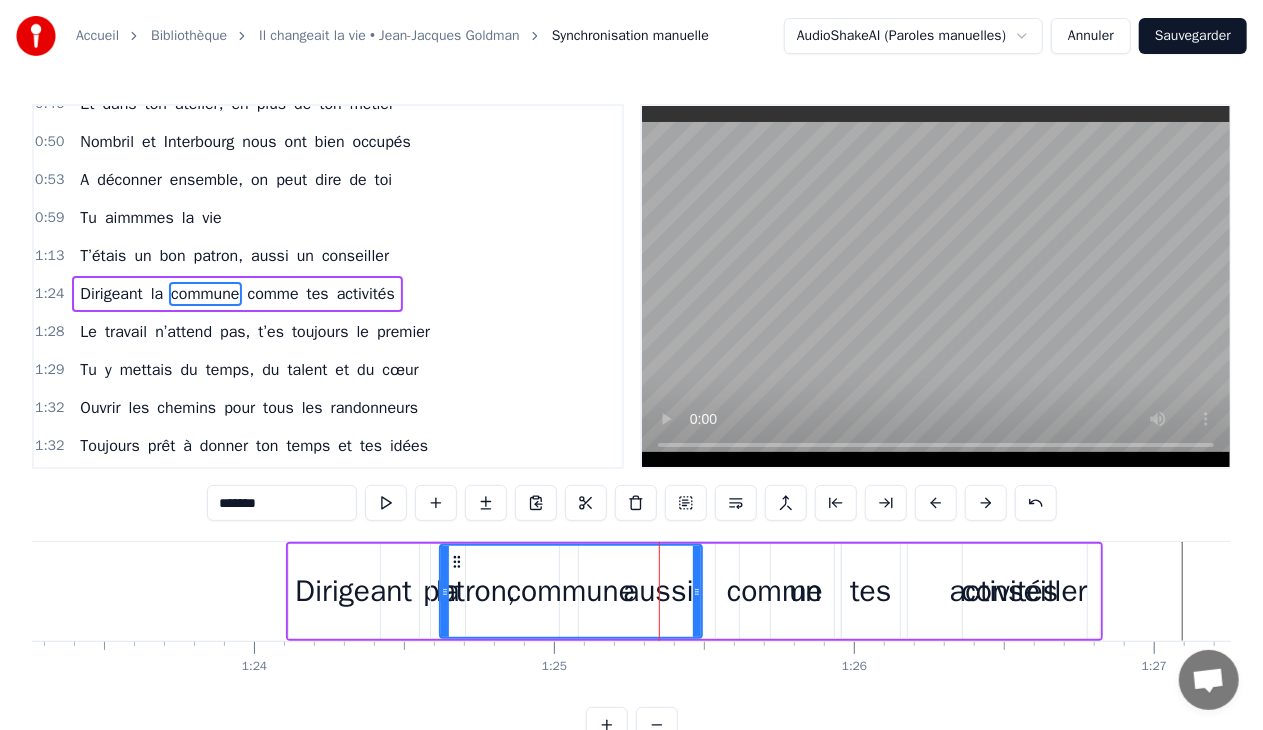 click on "Dirigeant" at bounding box center (354, 591) 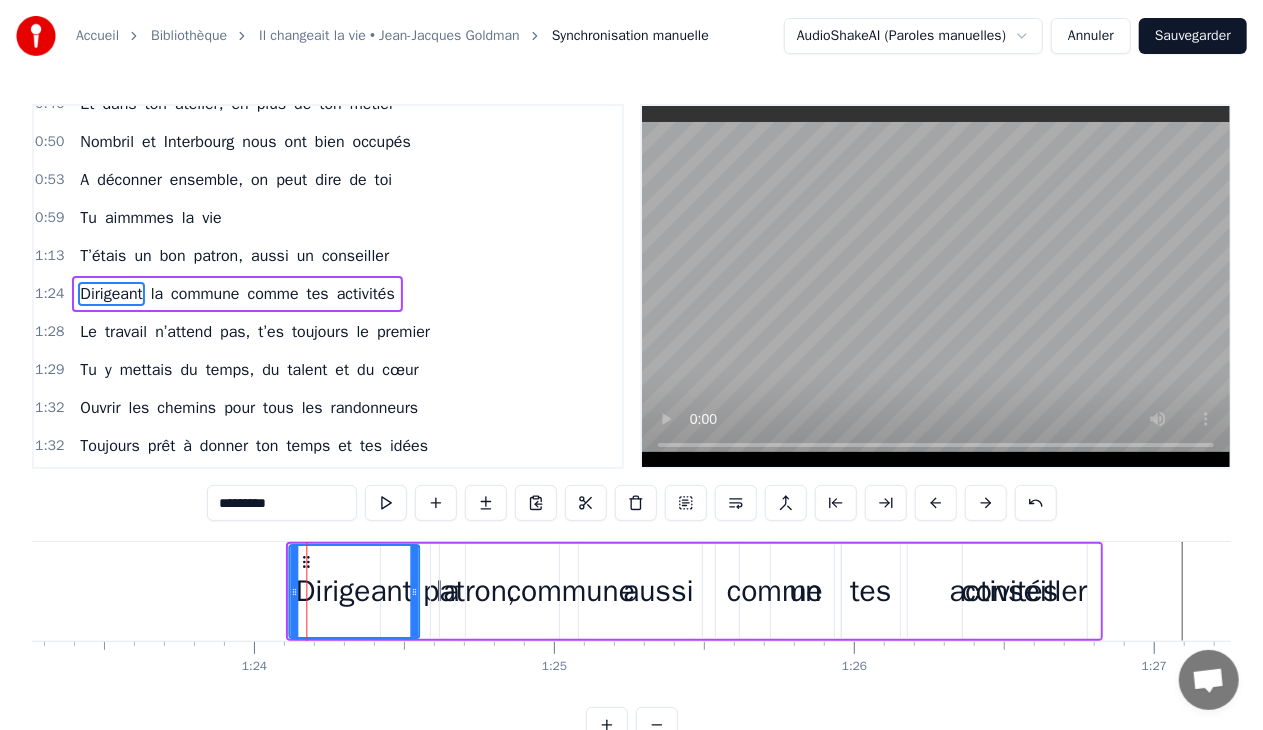click 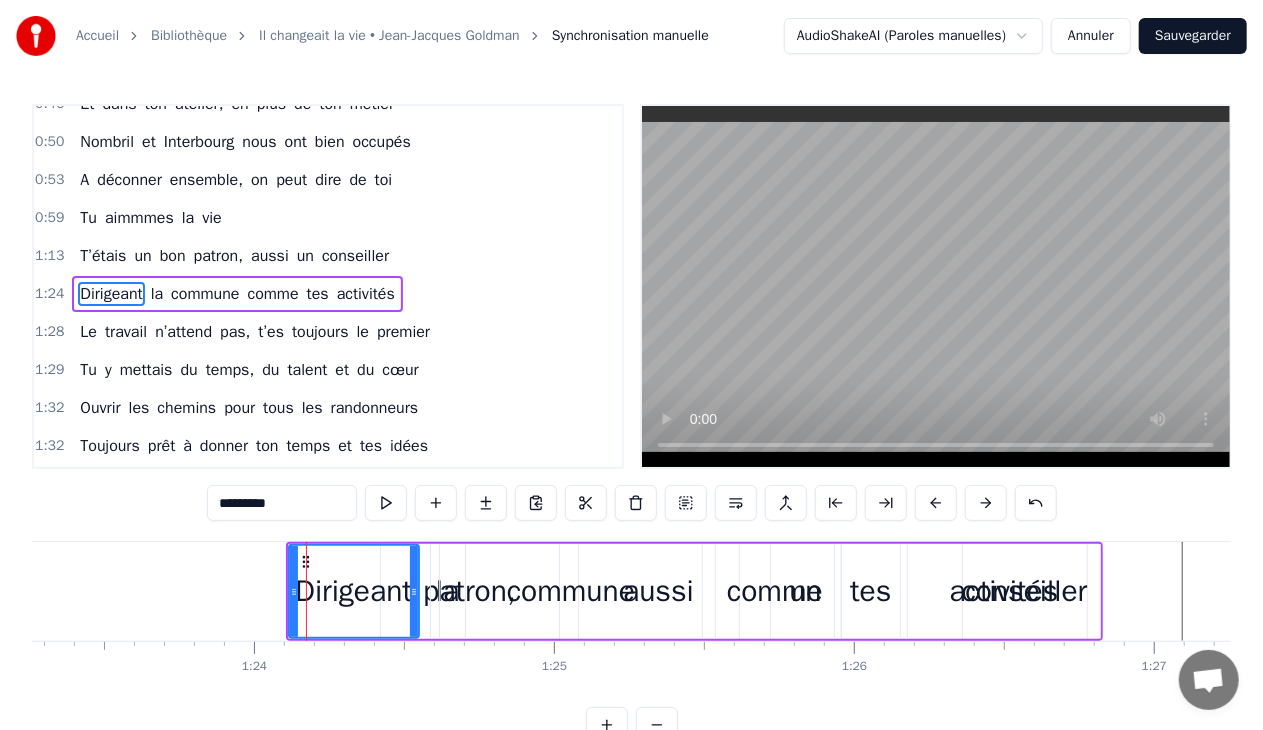 click at bounding box center [13889, 591] 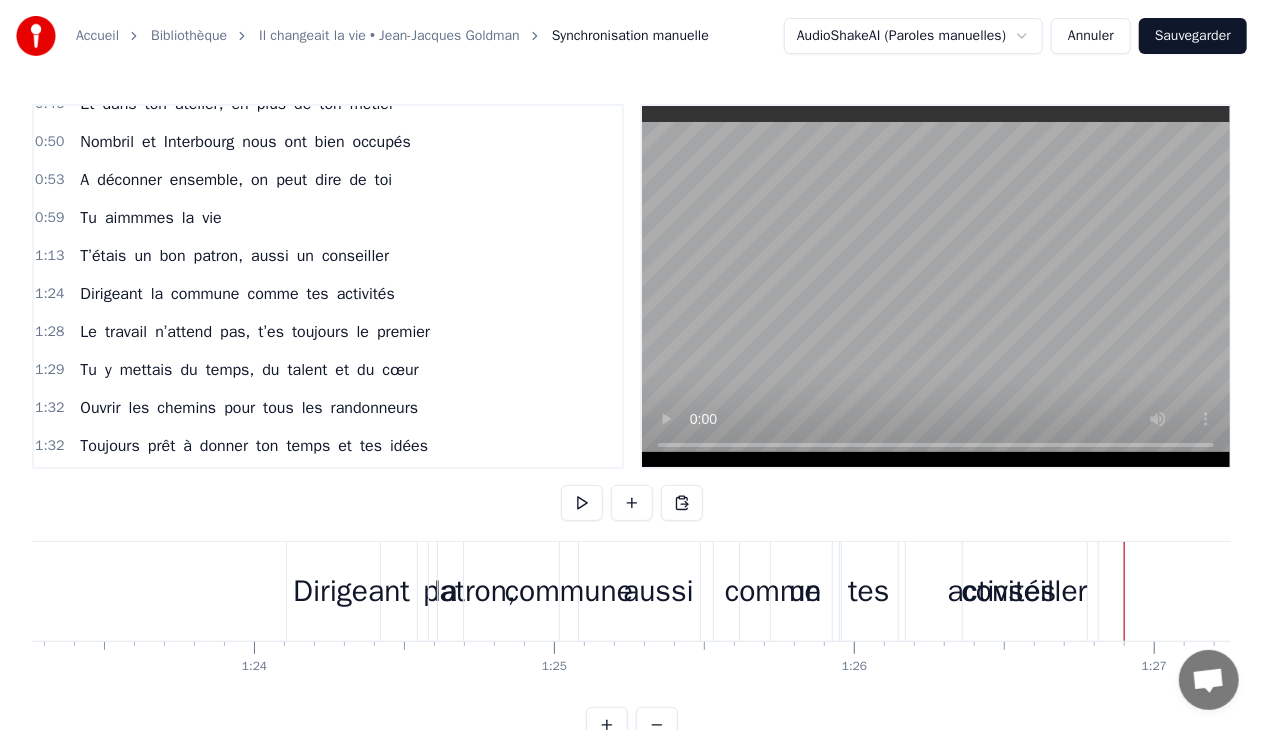 click at bounding box center [13889, 591] 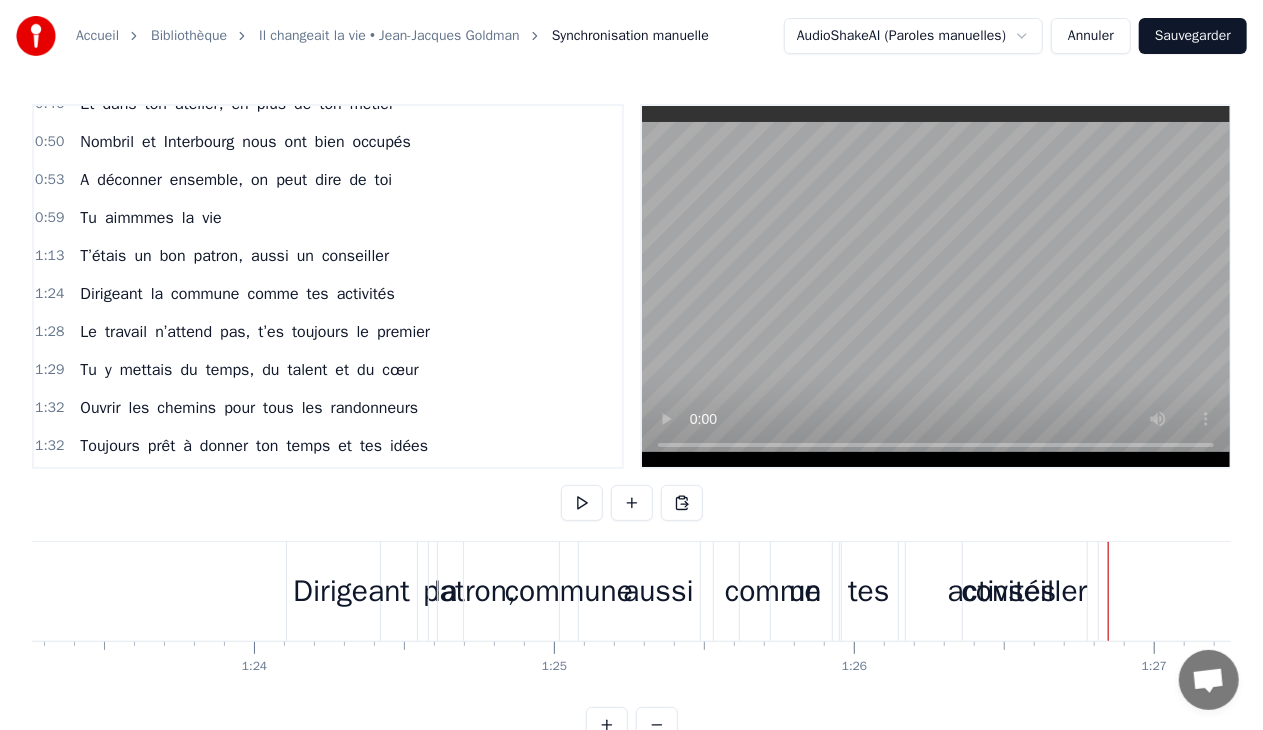 click on "activités" at bounding box center (1002, 591) 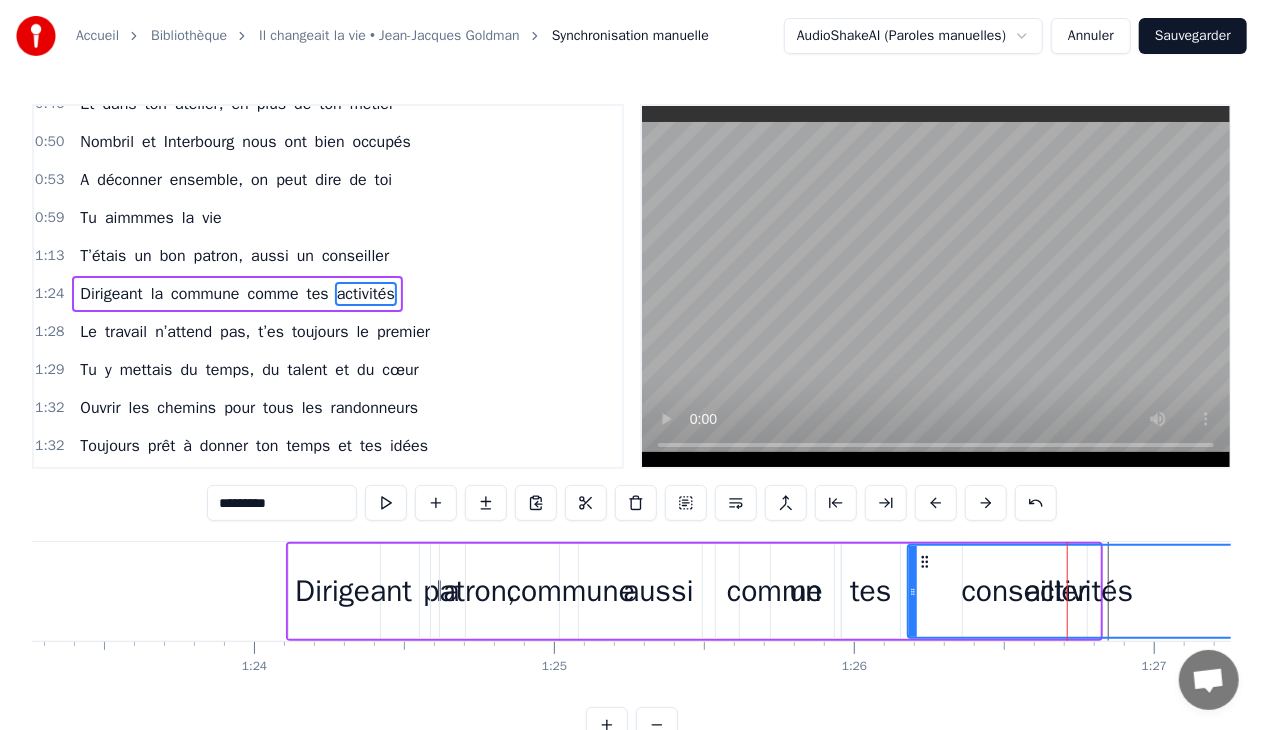 drag, startPoint x: 1097, startPoint y: 548, endPoint x: 1247, endPoint y: 582, distance: 153.80507 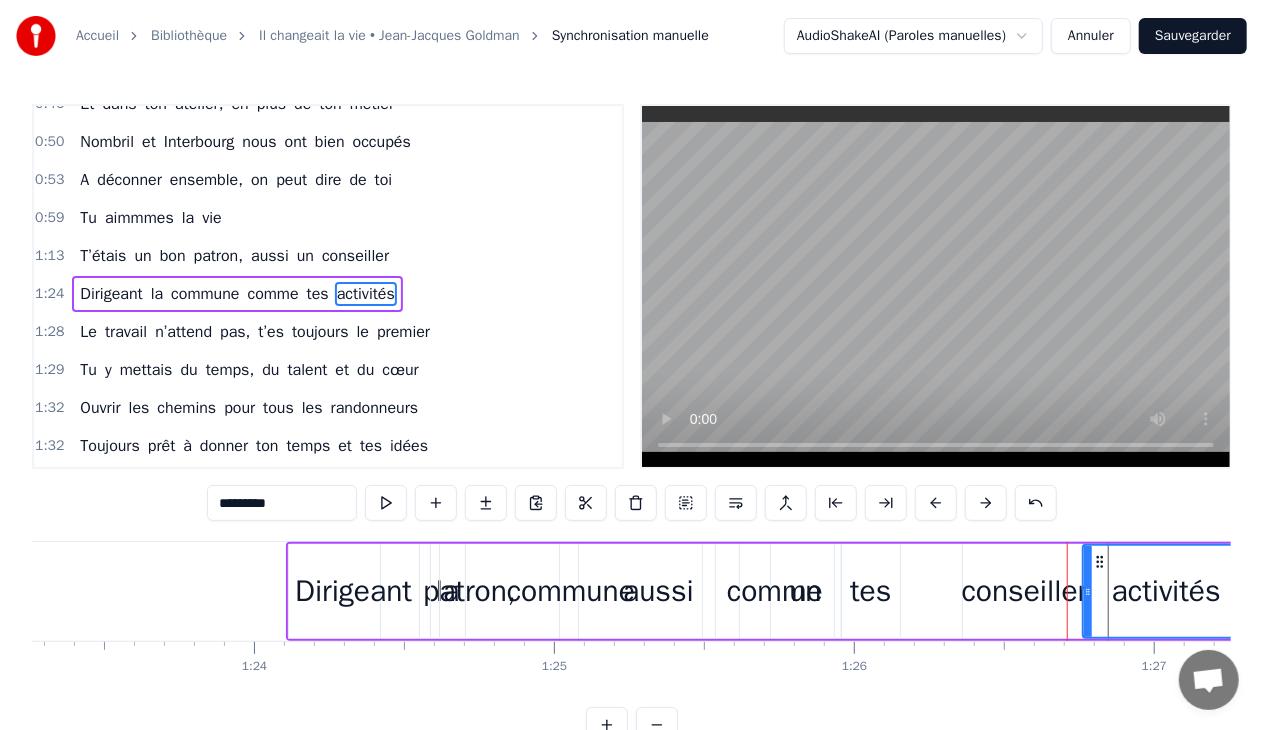 drag, startPoint x: 910, startPoint y: 586, endPoint x: 1085, endPoint y: 595, distance: 175.23128 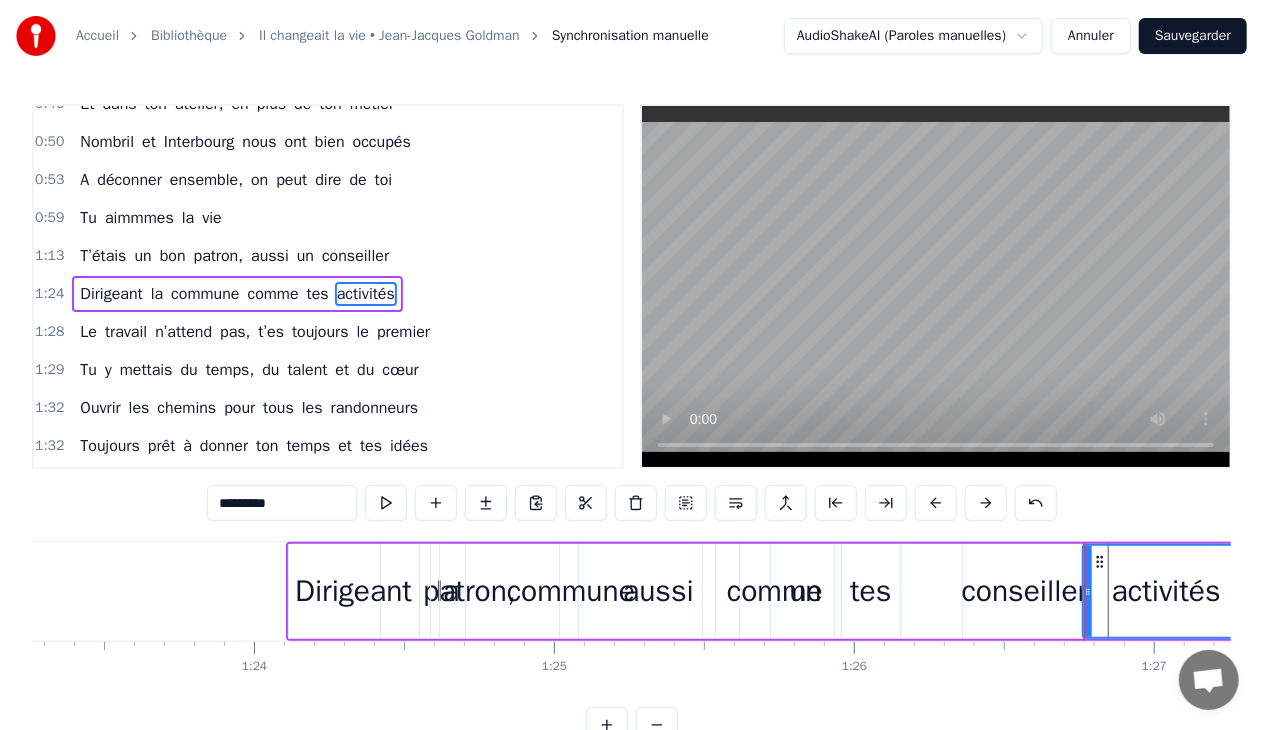 click on "Dirigeant la commune comme tes activités" at bounding box center [769, 591] 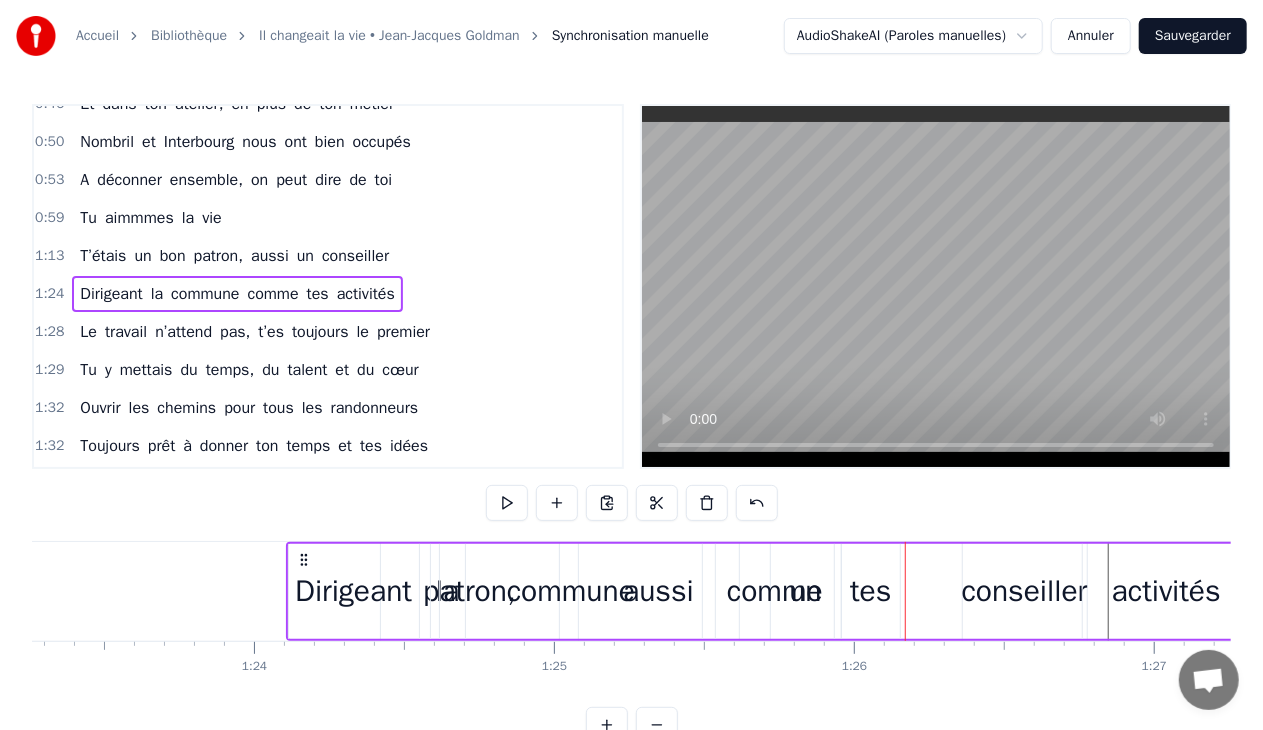 drag, startPoint x: 312, startPoint y: 557, endPoint x: 351, endPoint y: 534, distance: 45.276924 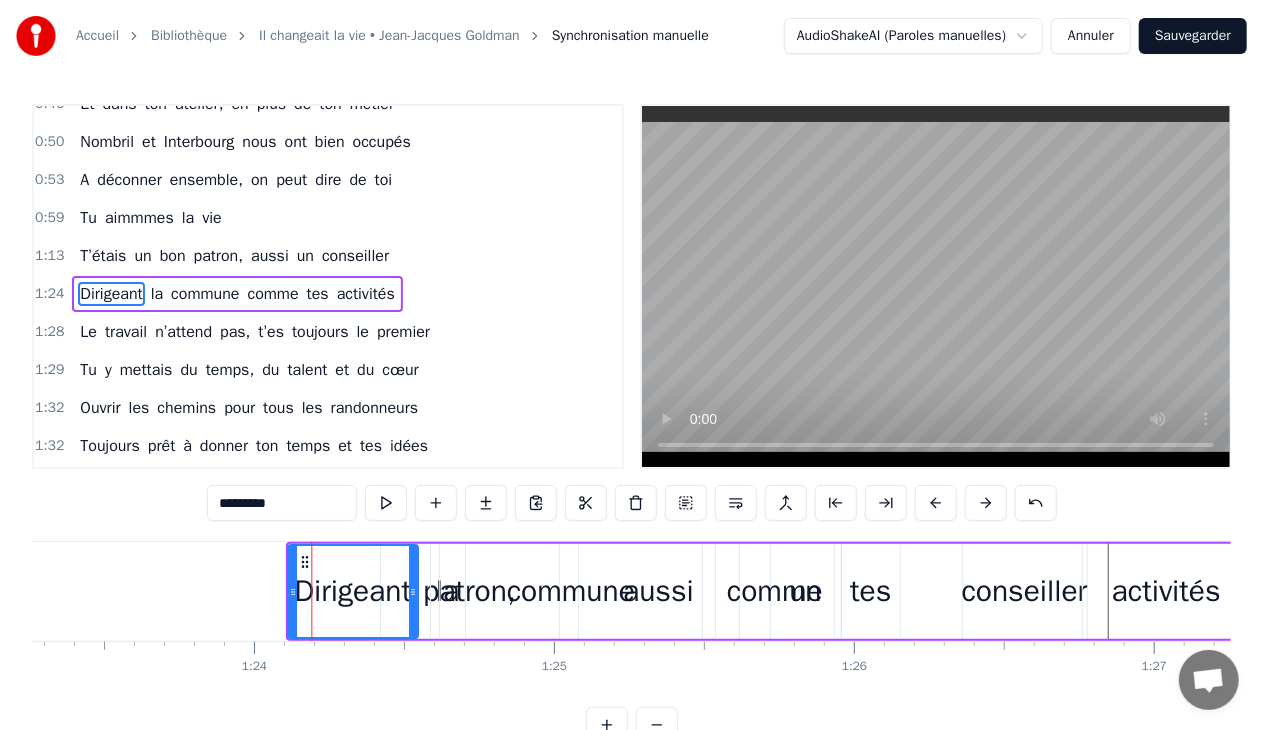 click 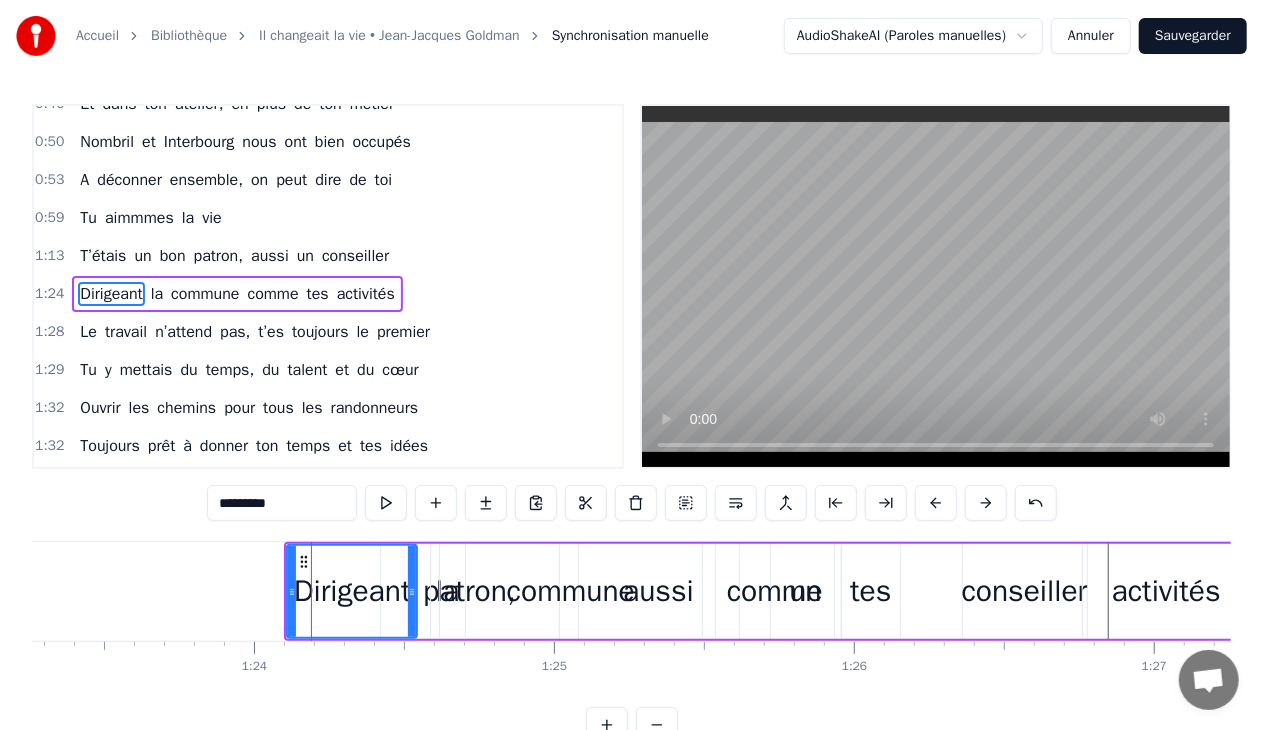 click on "T’étais un bon patron, aussi un conseiller" at bounding box center [-933, 591] 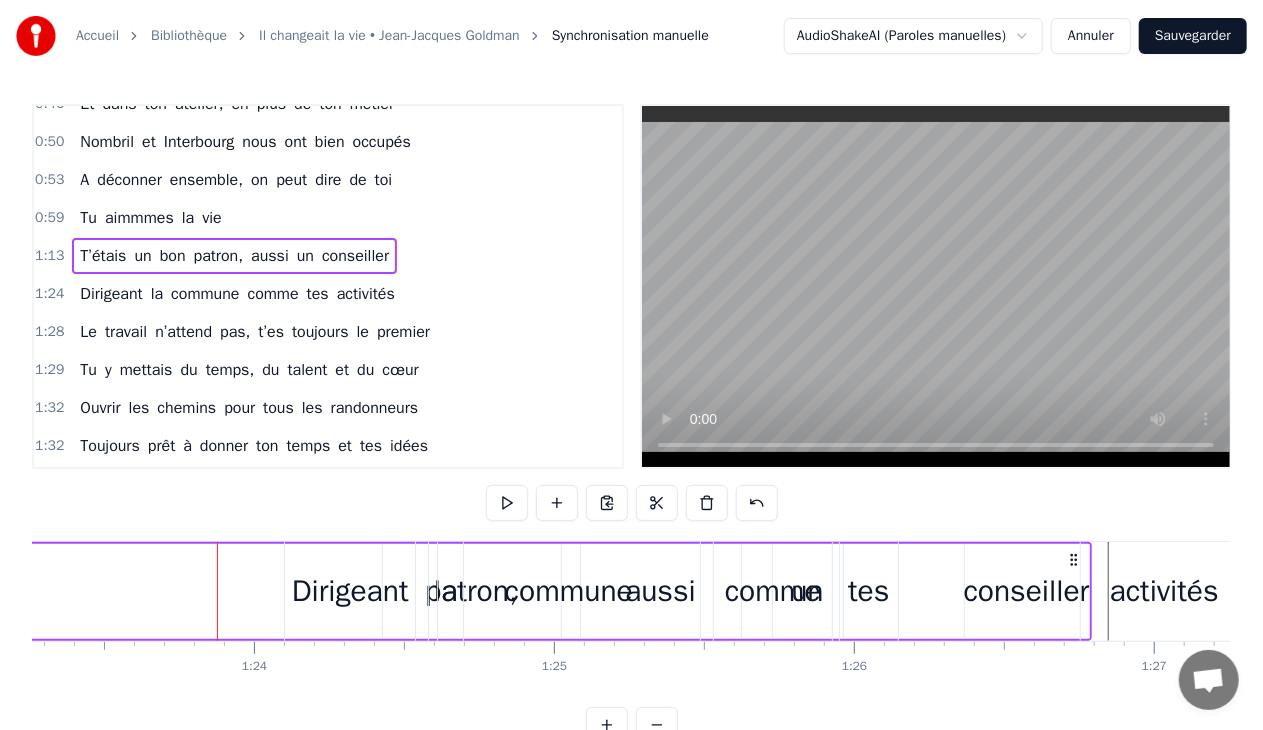 click on "commune" at bounding box center [569, 591] 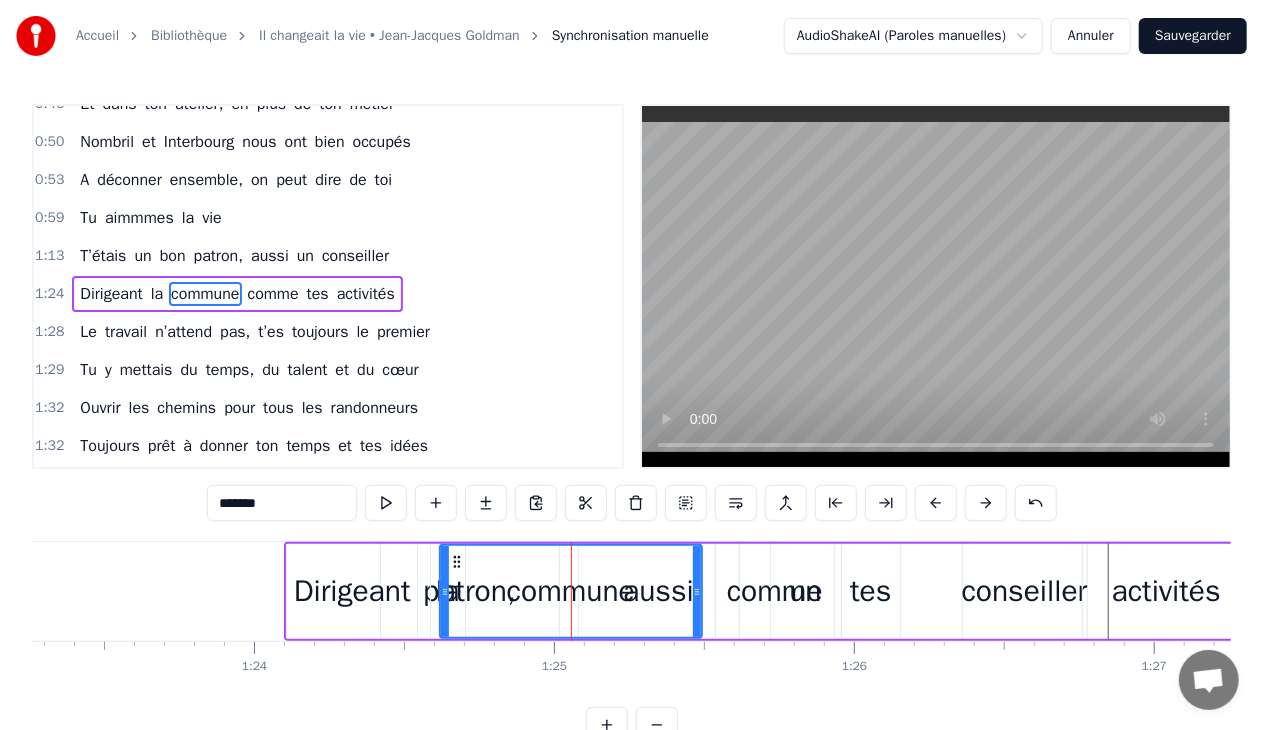 click on "comme" at bounding box center (775, 591) 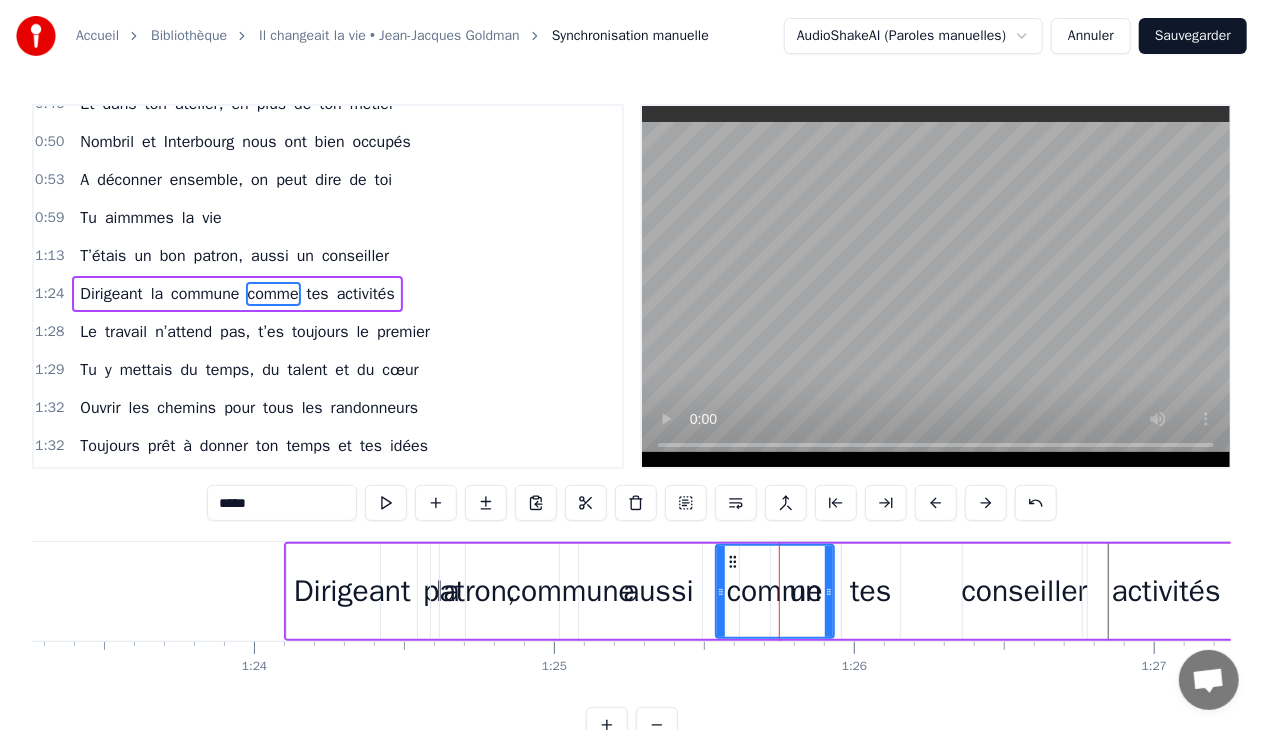click on "T’étais un bon patron, aussi un conseiller" at bounding box center (-933, 591) 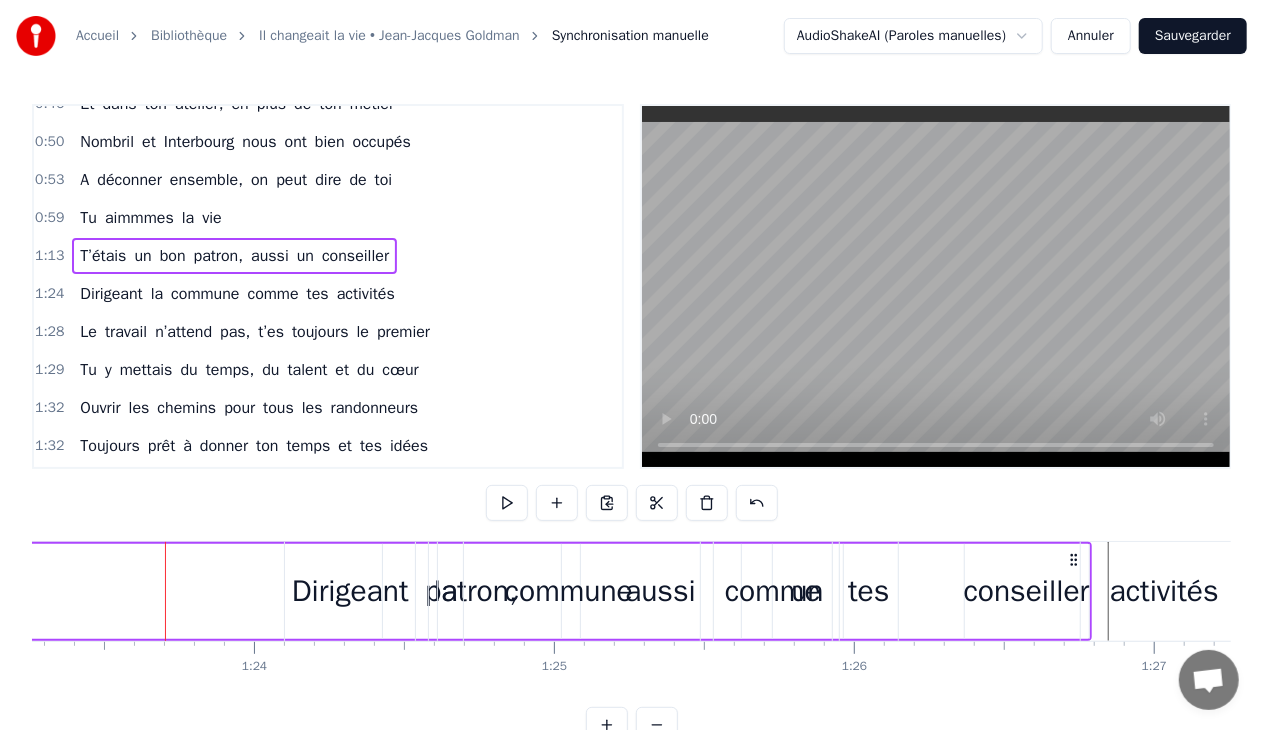 drag, startPoint x: 1070, startPoint y: 558, endPoint x: 976, endPoint y: 572, distance: 95.036835 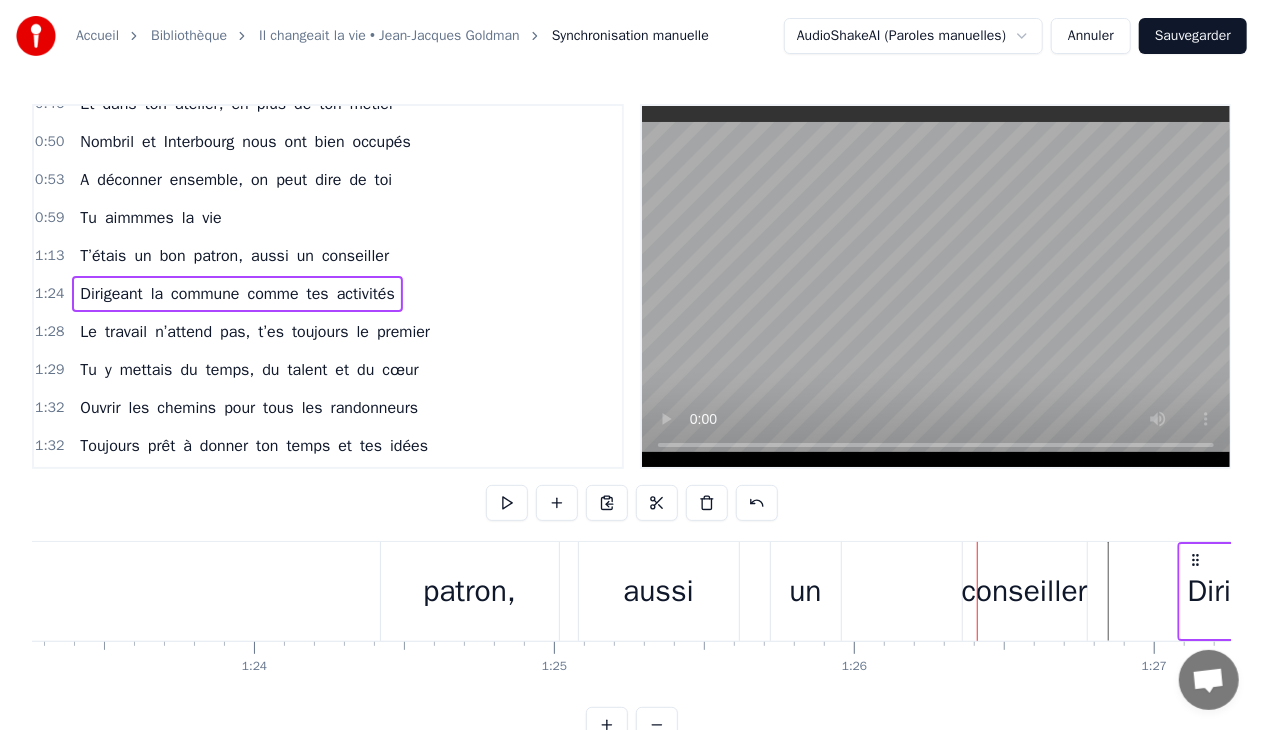 drag, startPoint x: 301, startPoint y: 558, endPoint x: 1194, endPoint y: 590, distance: 893.5732 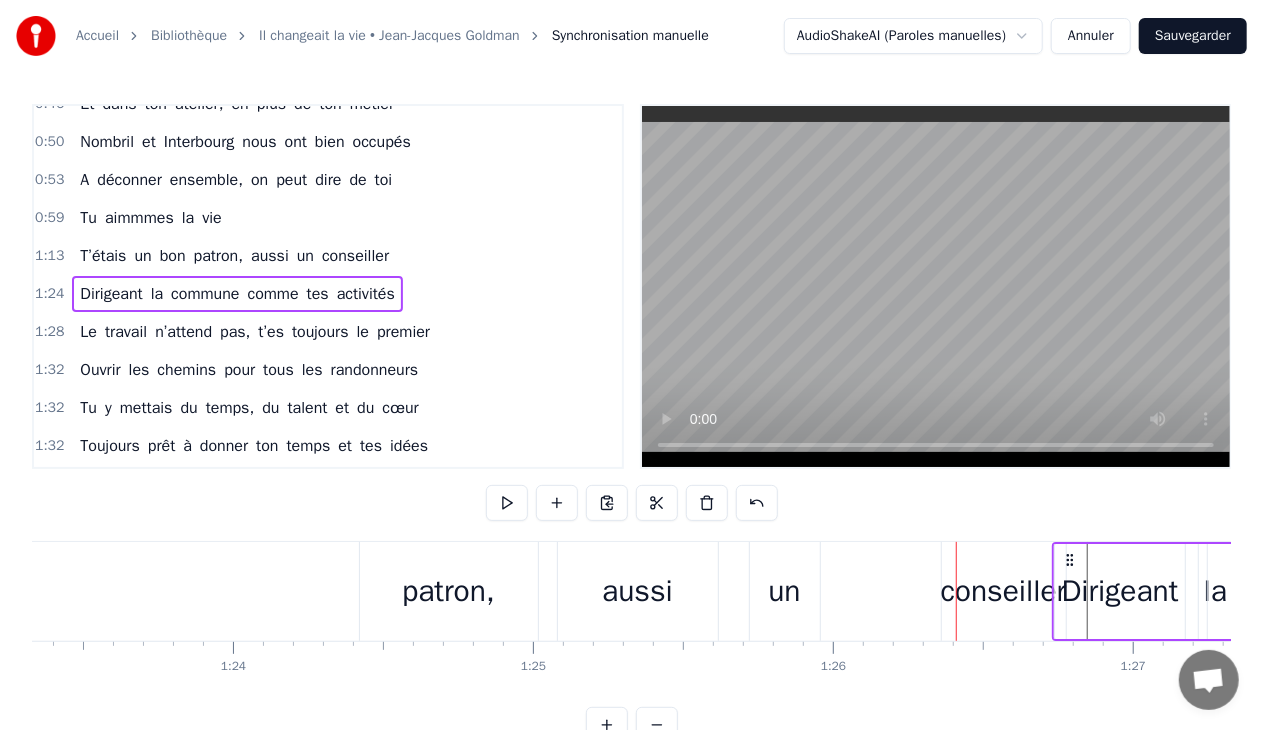 drag, startPoint x: 302, startPoint y: 556, endPoint x: 1067, endPoint y: 568, distance: 765.0941 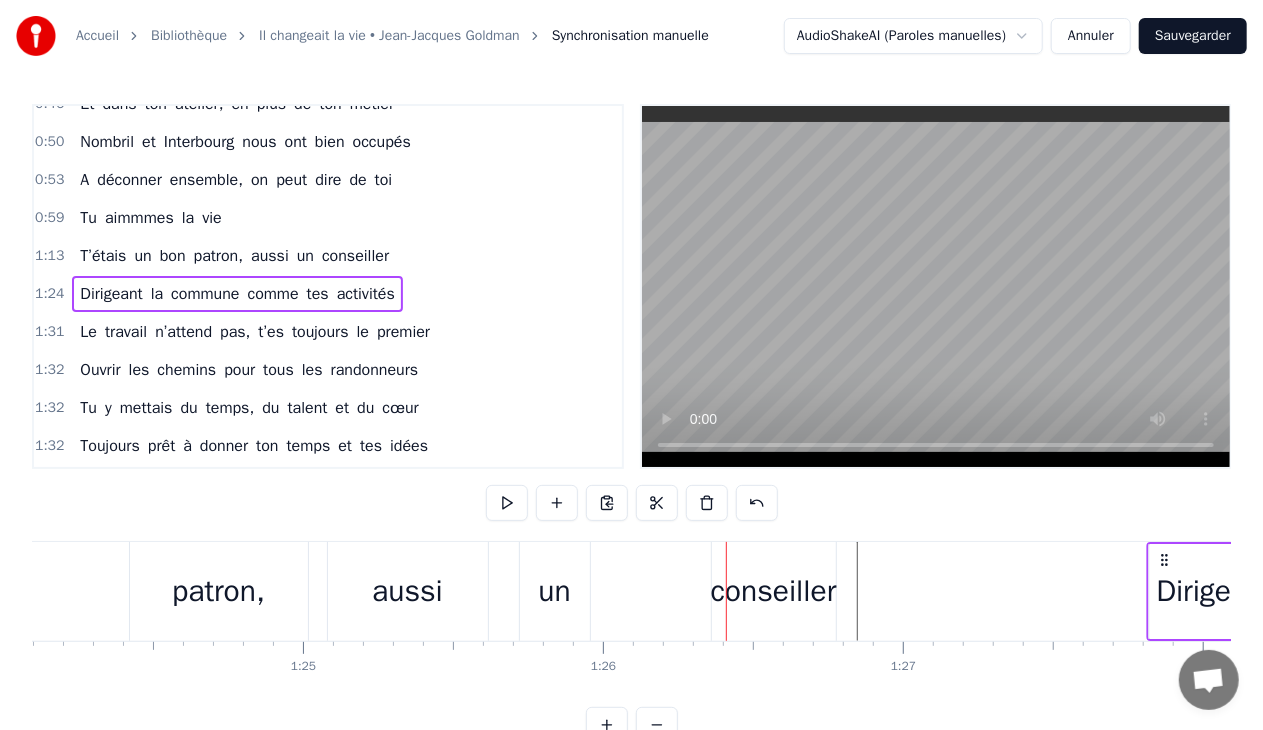 click on "C’était un menuisier, c’est [FIRST] [LAST] Au beau milieu d’Allonne, là où tu t’es posé Tu as fait des charpentes et du beau mobilier Avec tes ouvriers toujours très motivés Tu y mettais du temps, du talent et du cœur Et dans ton atelier, en plus de ton métier Nombril et Interbourg nous ont bien occupés A déconner ensemble, on peut dire de toi Tu aimmmes la vie T’étais un bon patron, aussi un conseiller Dirigeant la commune comme tes activités Le travail n’attend pas, t’es toujours le premier Ouvrir les chemins pour tous les randonneurs Tu y mettais du temps, du talent et du cœur Toujours prêt à donner ton temps et tes idées Et près du barbecue, des saucisses et du kir A l’heure de l’apéro, autour de tes amis Refaire les circuits Tu es un grand bonhomme, un sacré grand bonhomme Baroudeur au grand cœur qui aime ce que nous sommes Tu te sais bien utile pour tous les autres hommes
…….. Tu en oublies même ton téléphone Oui mais tu es aussi, un père et un mari et" at bounding box center (13638, 591) 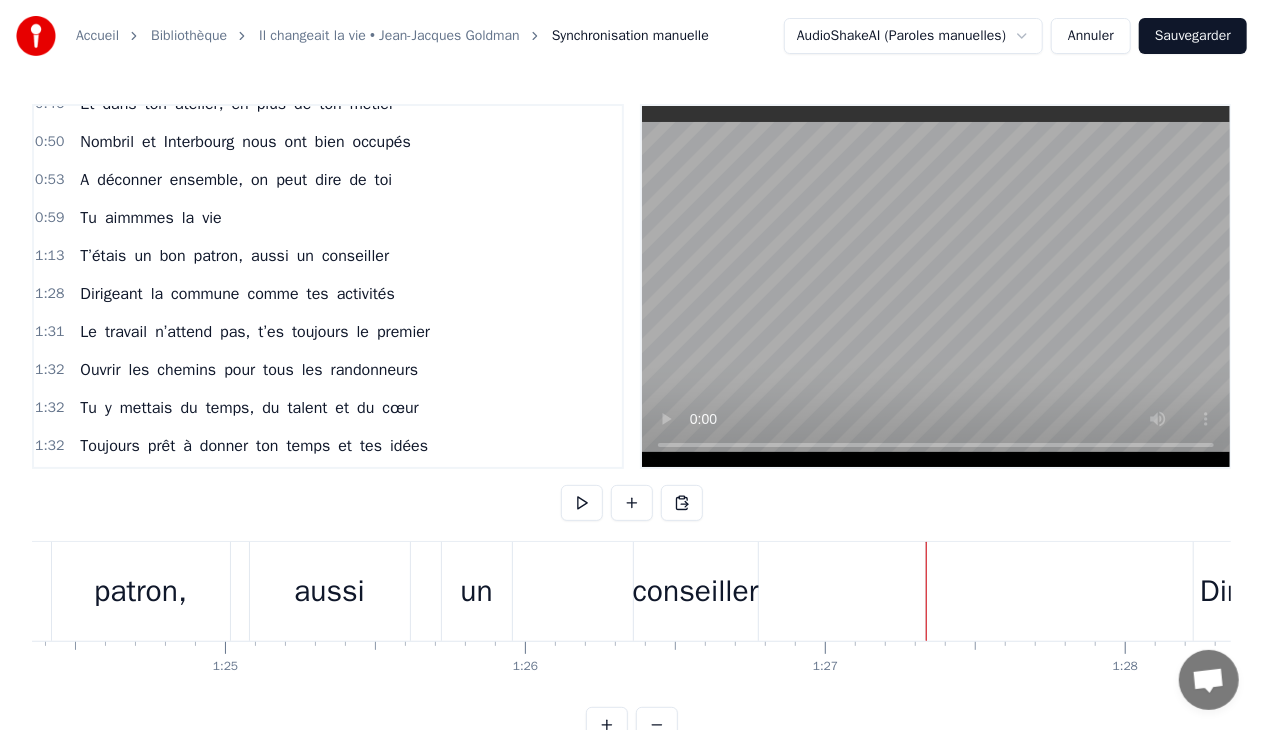 scroll, scrollTop: 0, scrollLeft: 25293, axis: horizontal 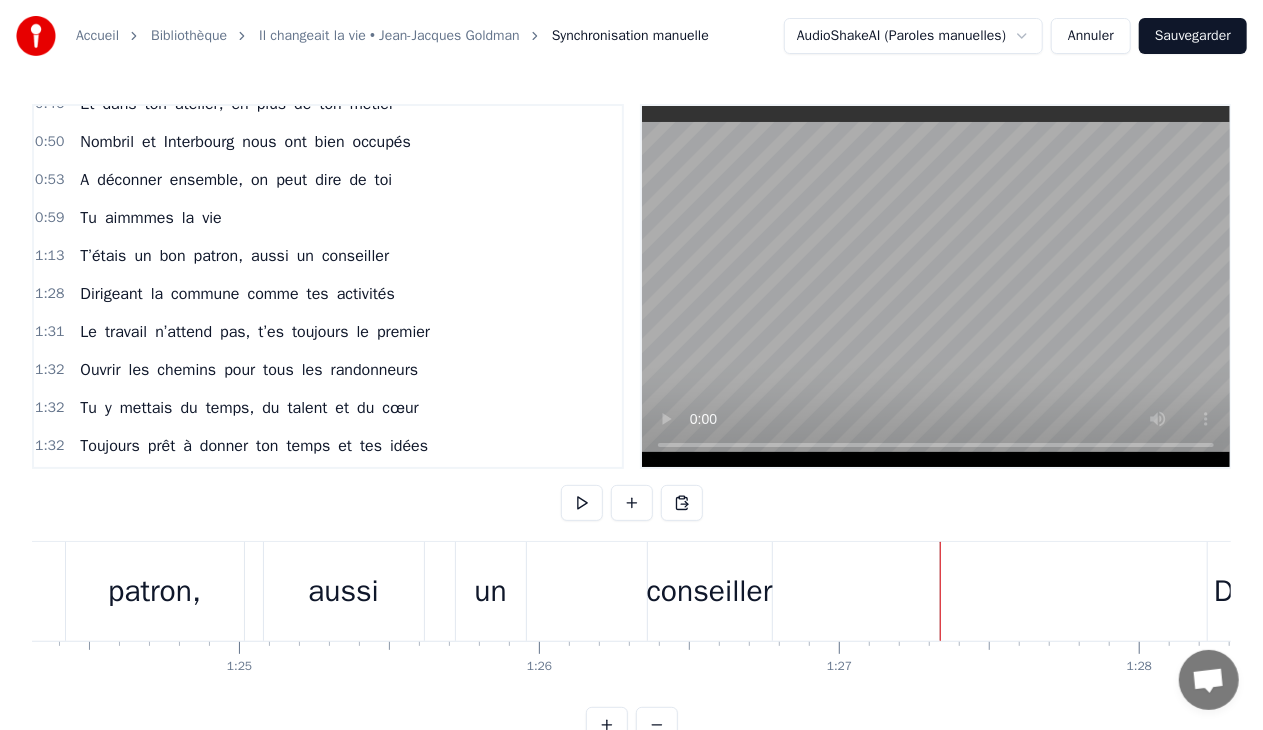 click on "patron," at bounding box center (219, 256) 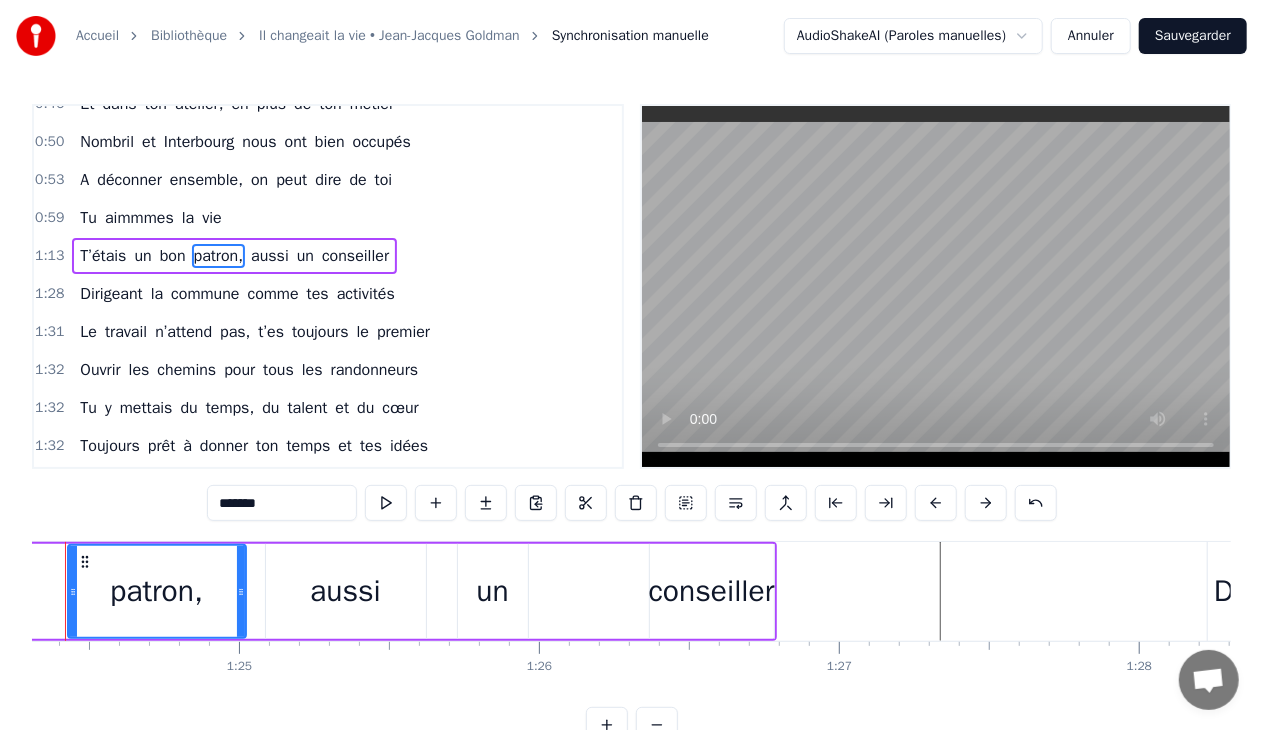 scroll, scrollTop: 190, scrollLeft: 0, axis: vertical 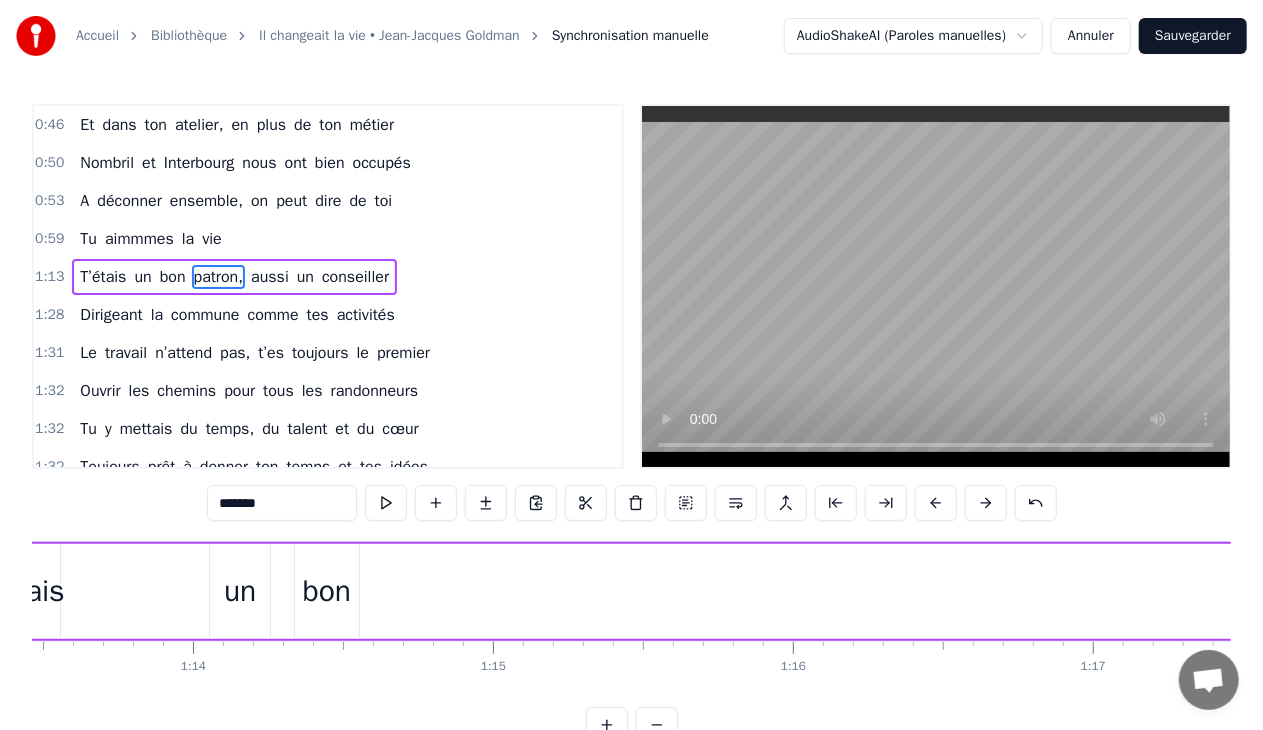 click on "T’étais un bon patron, aussi un conseiller" at bounding box center (2006, 591) 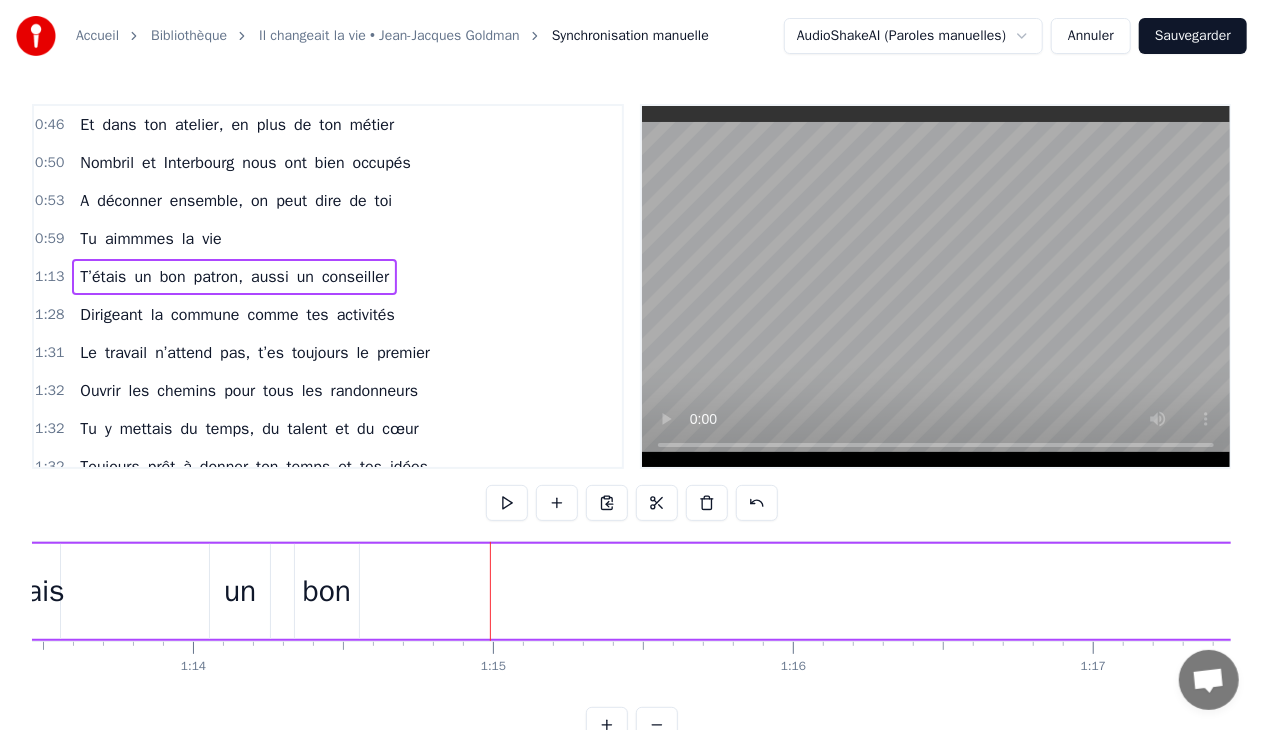 click on "T’étais un bon patron, aussi un conseiller" at bounding box center [2006, 591] 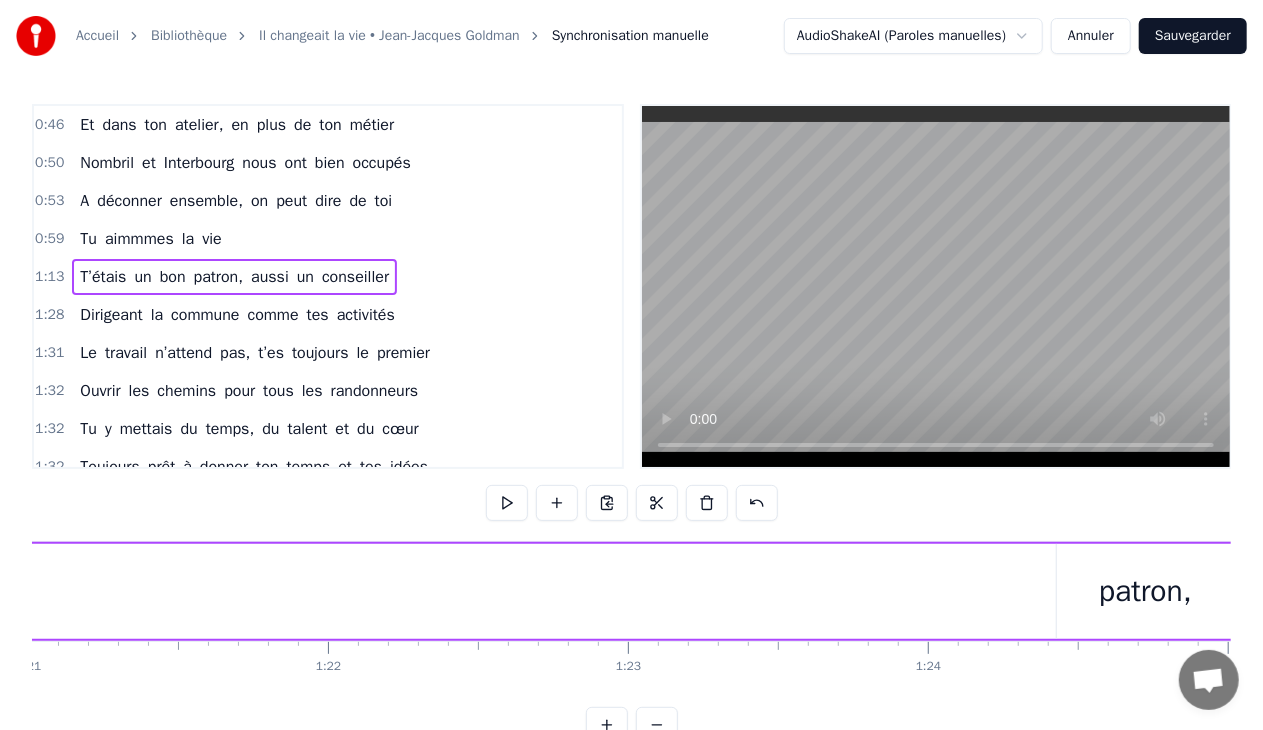 scroll, scrollTop: 0, scrollLeft: 24437, axis: horizontal 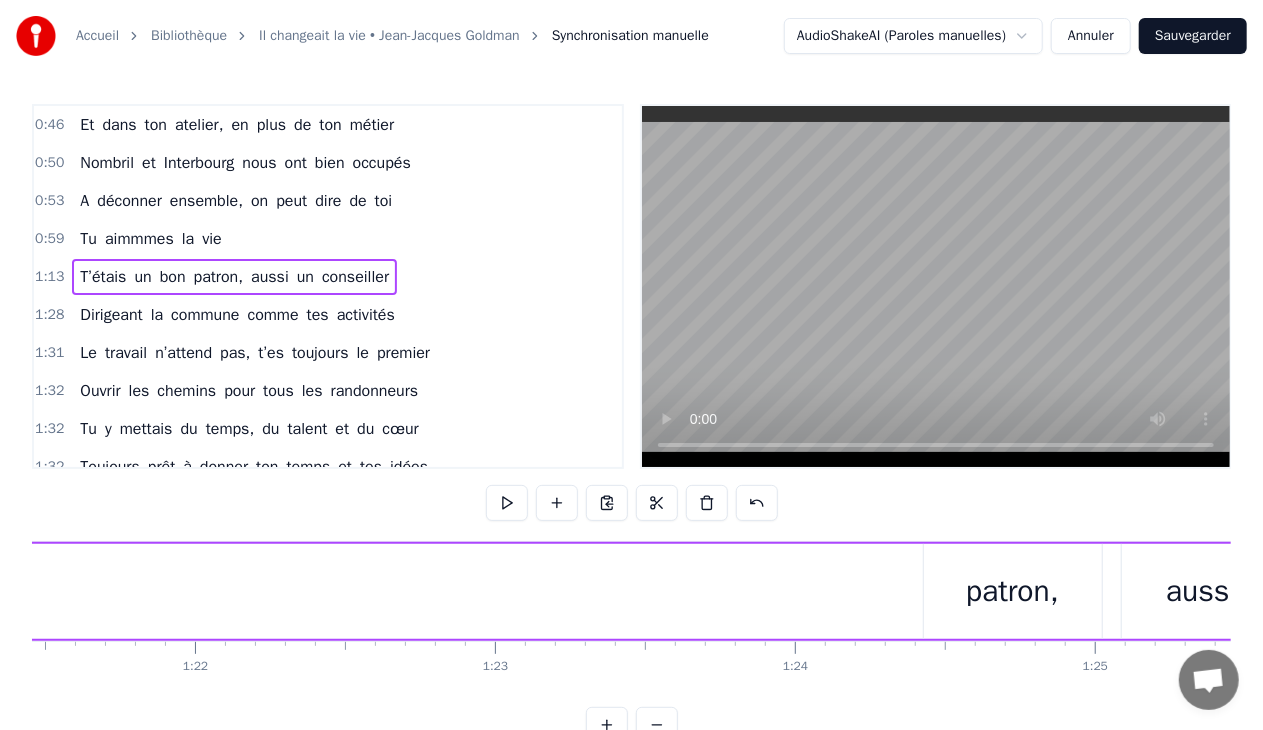 click on "patron," at bounding box center [1012, 591] 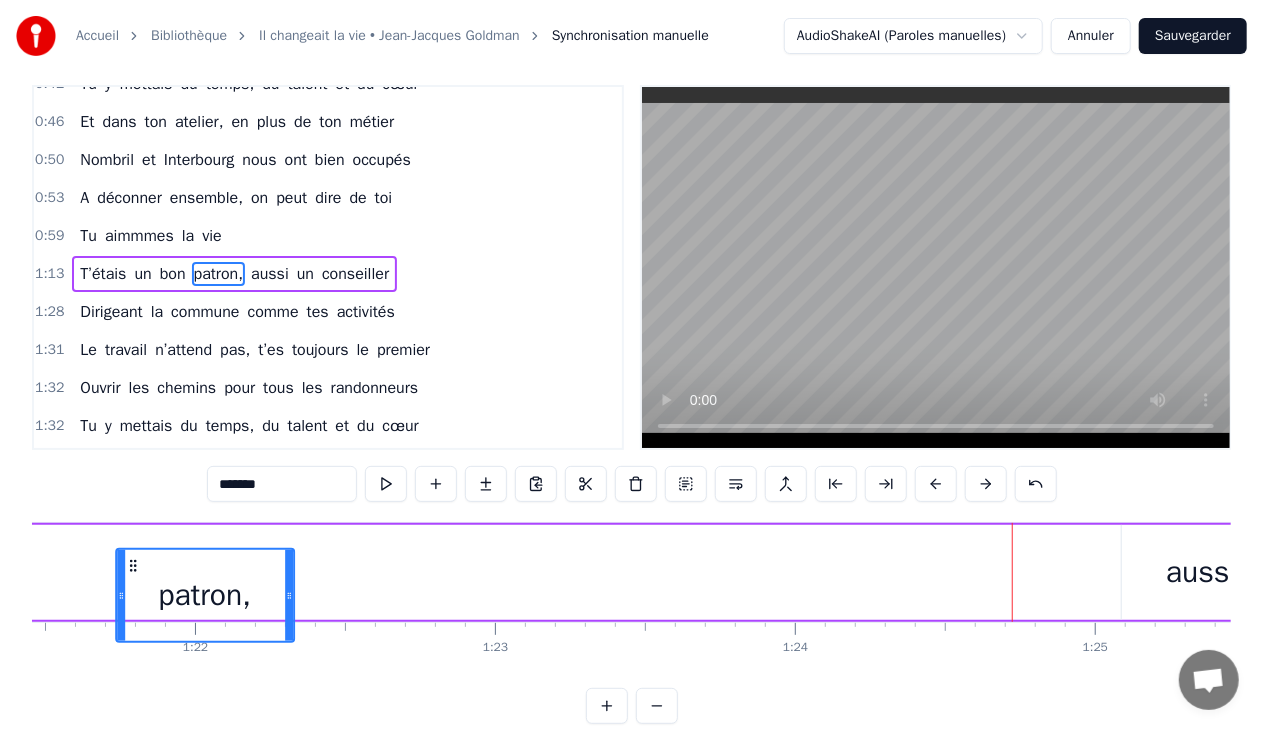 scroll, scrollTop: 24, scrollLeft: 0, axis: vertical 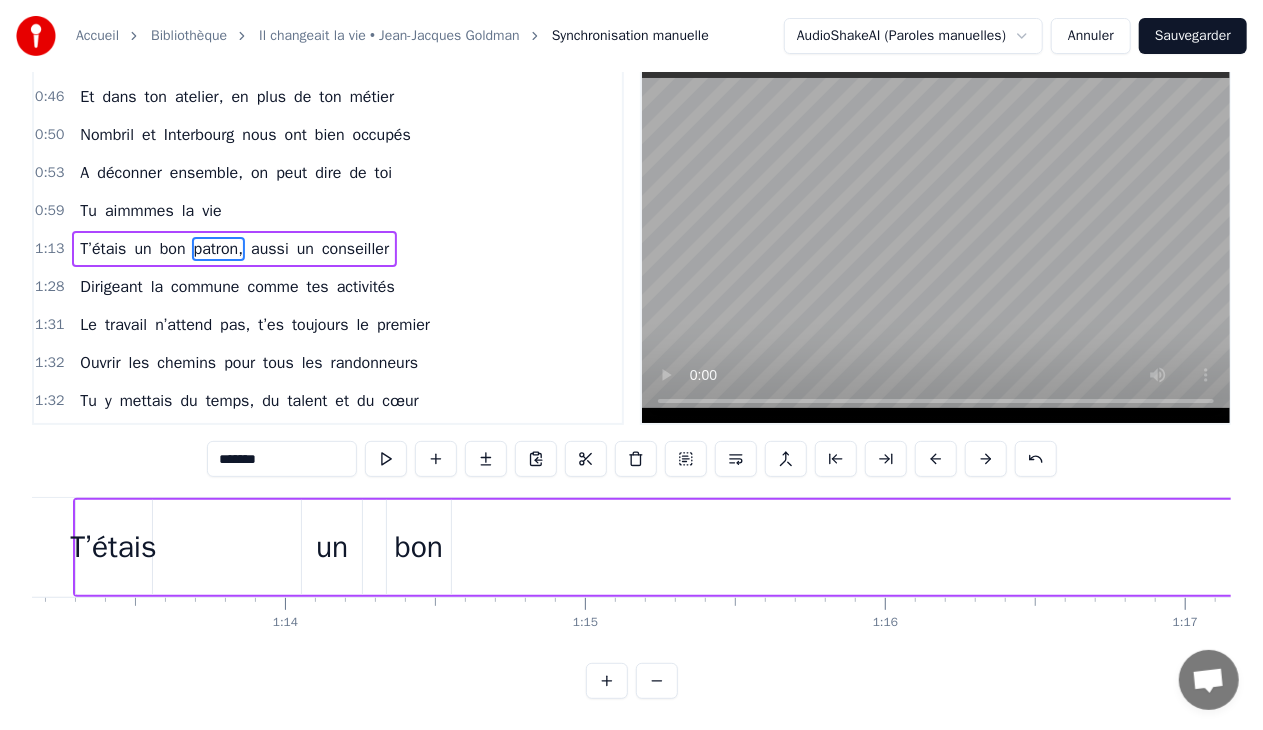 drag, startPoint x: 941, startPoint y: 563, endPoint x: 562, endPoint y: 524, distance: 381.0013 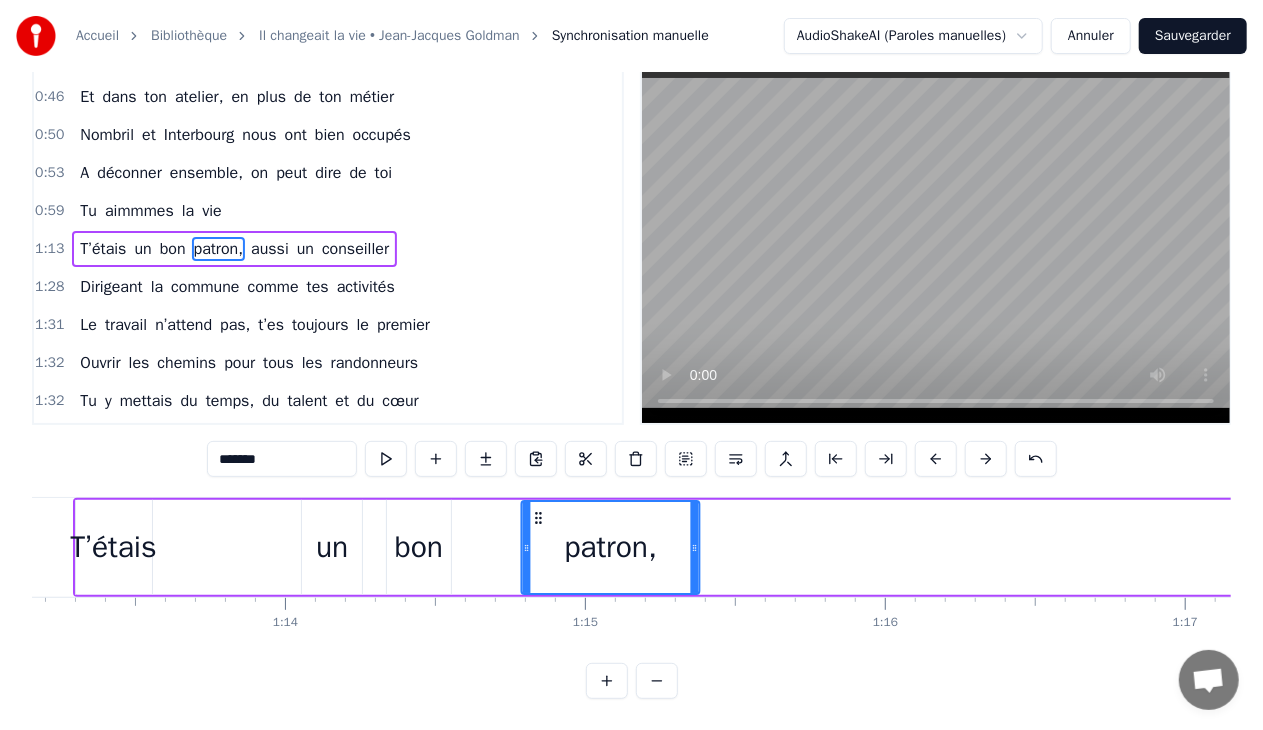 drag, startPoint x: 943, startPoint y: 514, endPoint x: 540, endPoint y: 542, distance: 403.97153 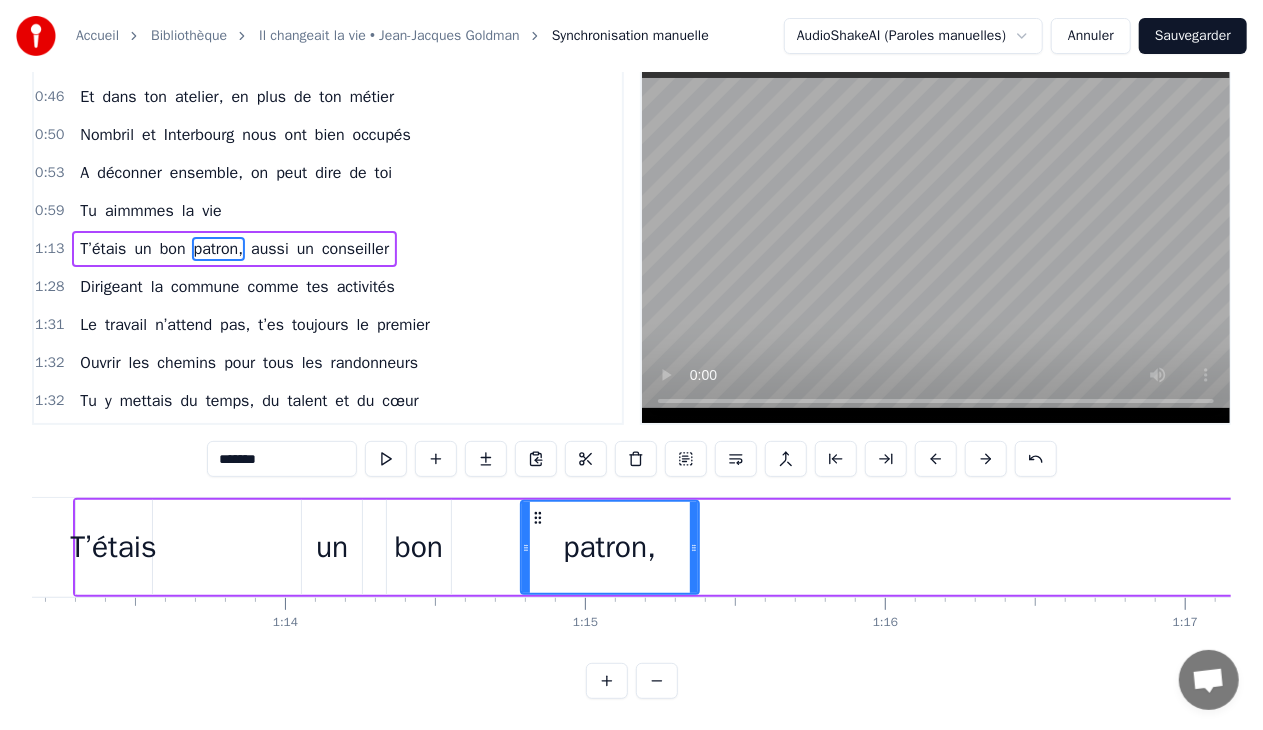 click on "T’étais un bon patron, aussi un conseiller" at bounding box center (2098, 547) 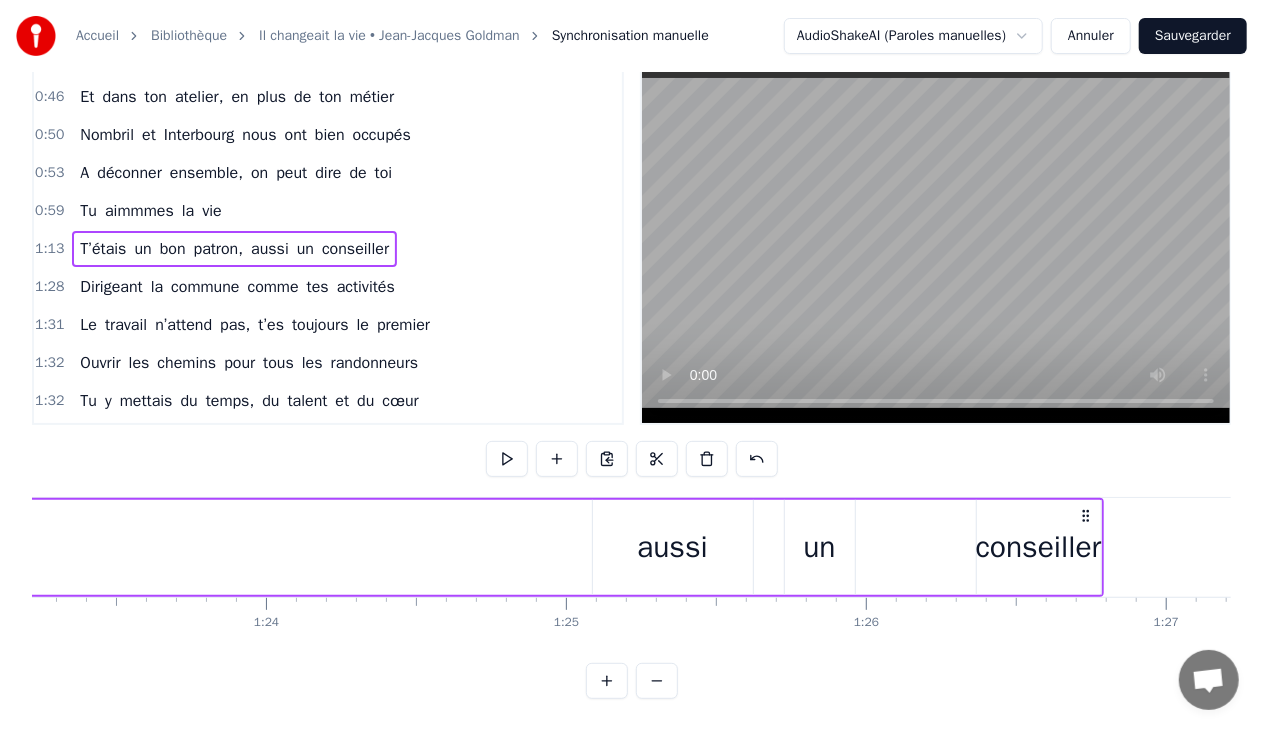 scroll, scrollTop: 0, scrollLeft: 24834, axis: horizontal 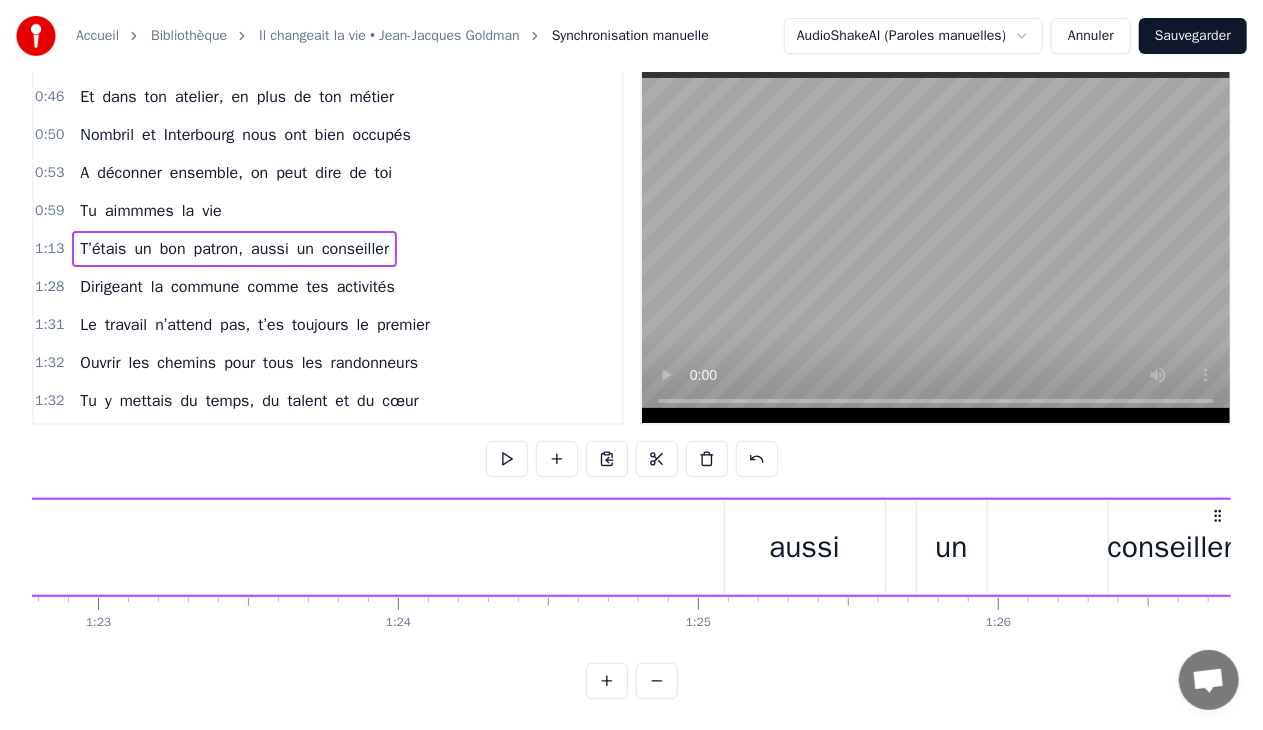 drag, startPoint x: 819, startPoint y: 548, endPoint x: 521, endPoint y: 572, distance: 298.96487 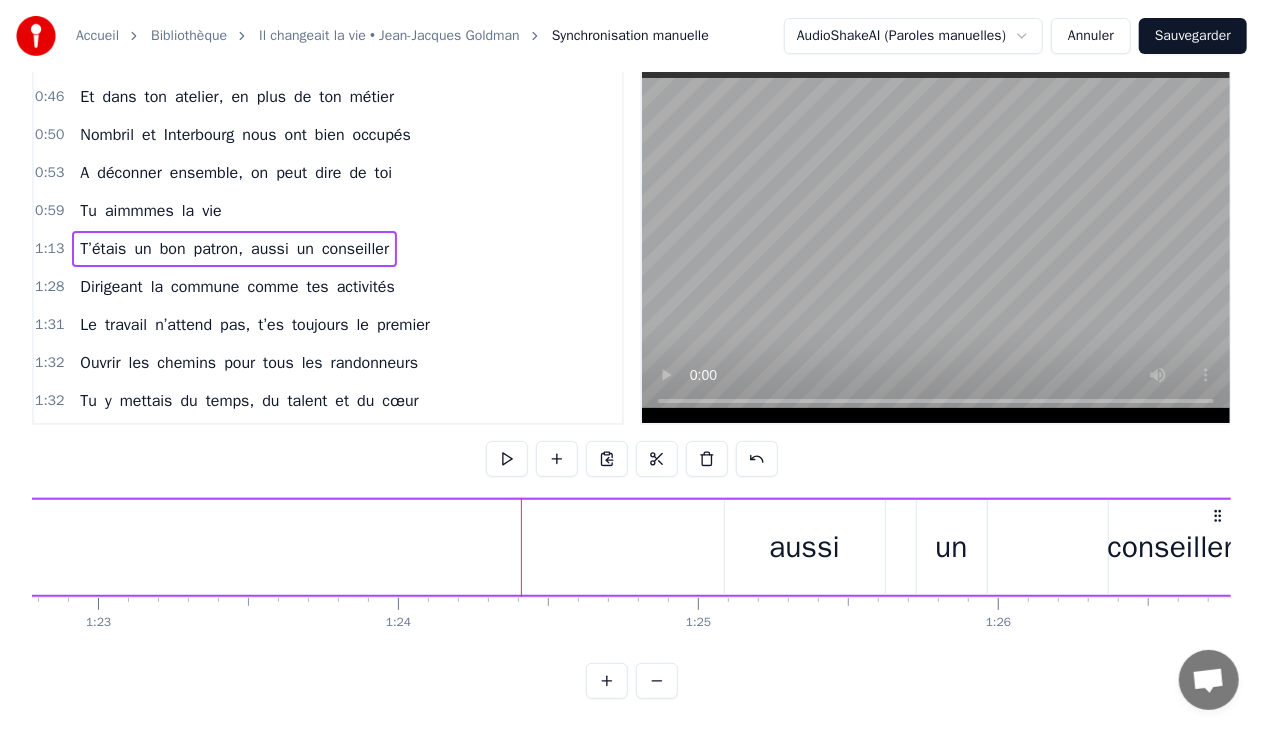 click on "aussi" at bounding box center [804, 547] 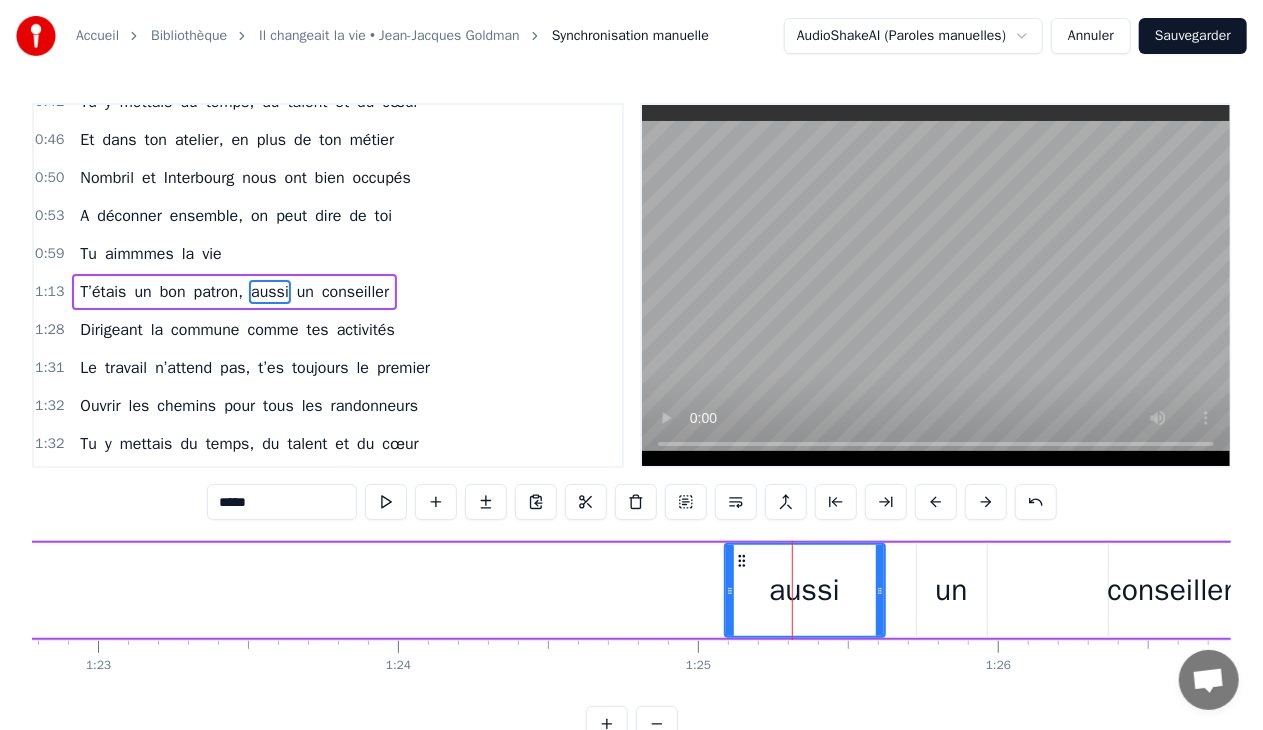 scroll, scrollTop: 0, scrollLeft: 0, axis: both 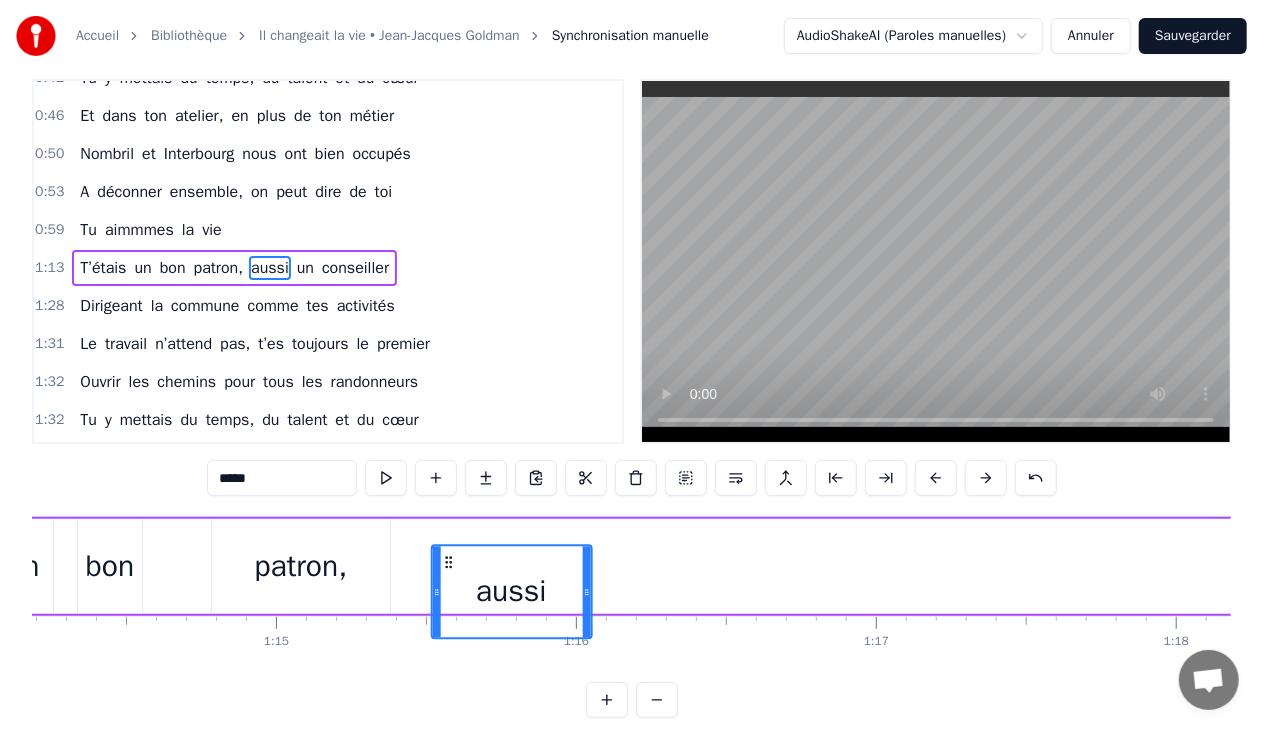drag, startPoint x: 738, startPoint y: 558, endPoint x: 442, endPoint y: 536, distance: 296.81644 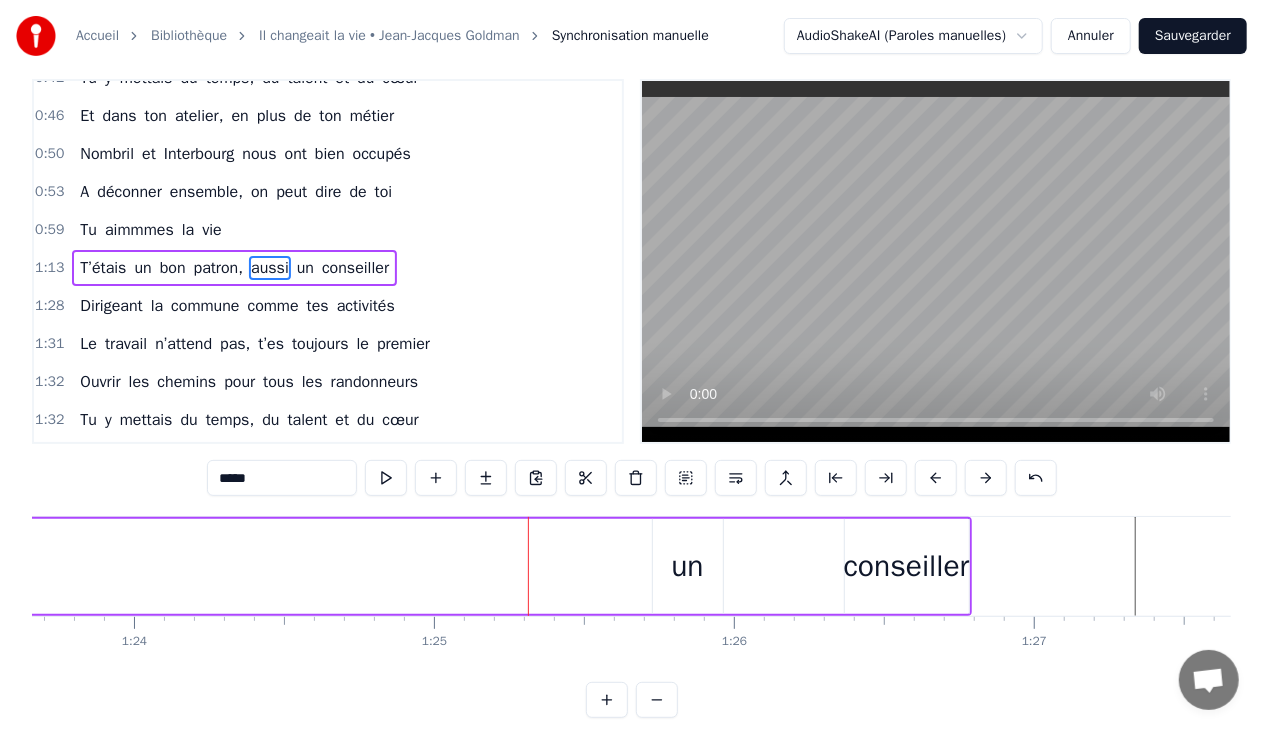 scroll, scrollTop: 0, scrollLeft: 25542, axis: horizontal 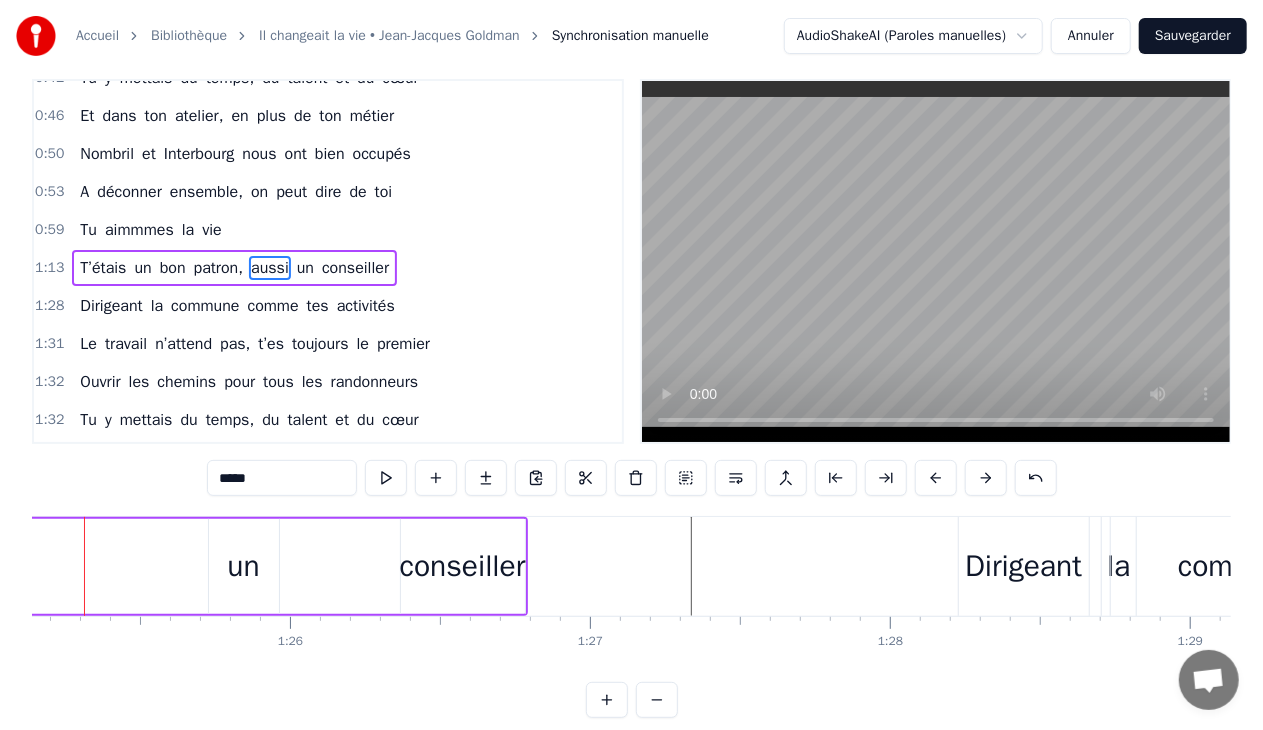 click on "conseiller" at bounding box center [463, 566] 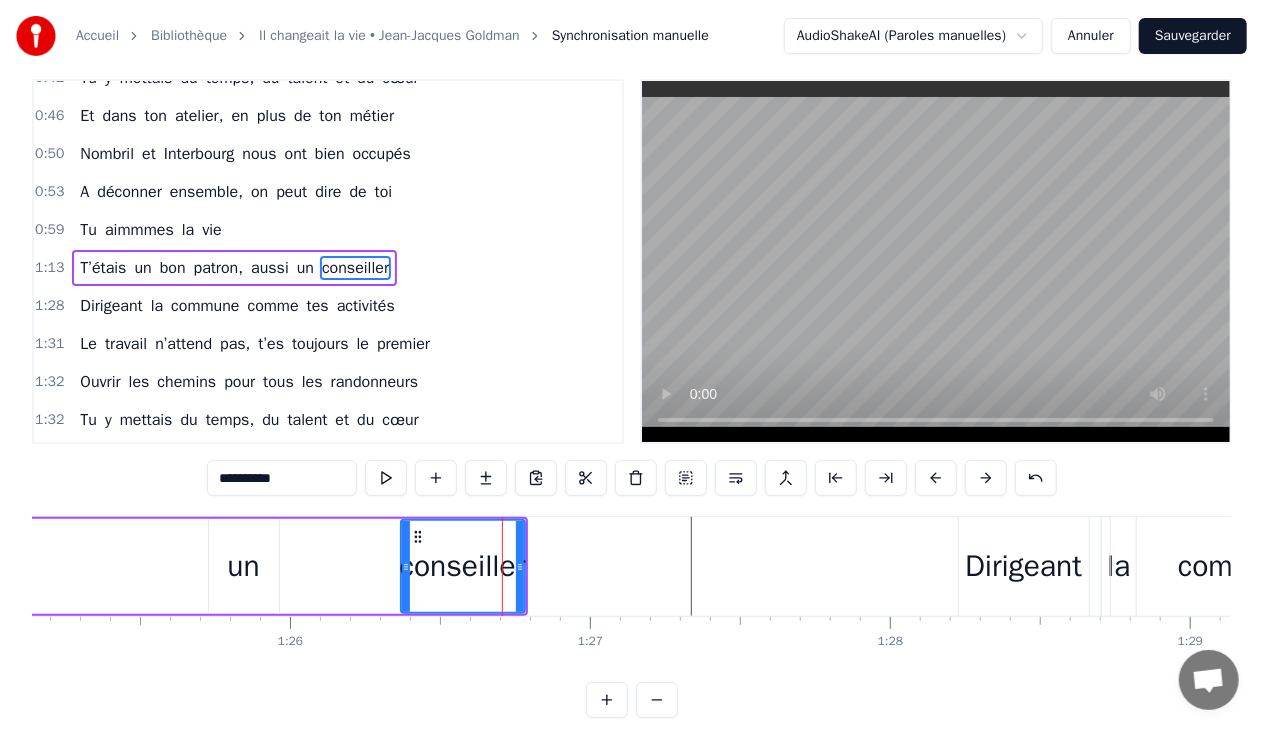 scroll, scrollTop: 0, scrollLeft: 0, axis: both 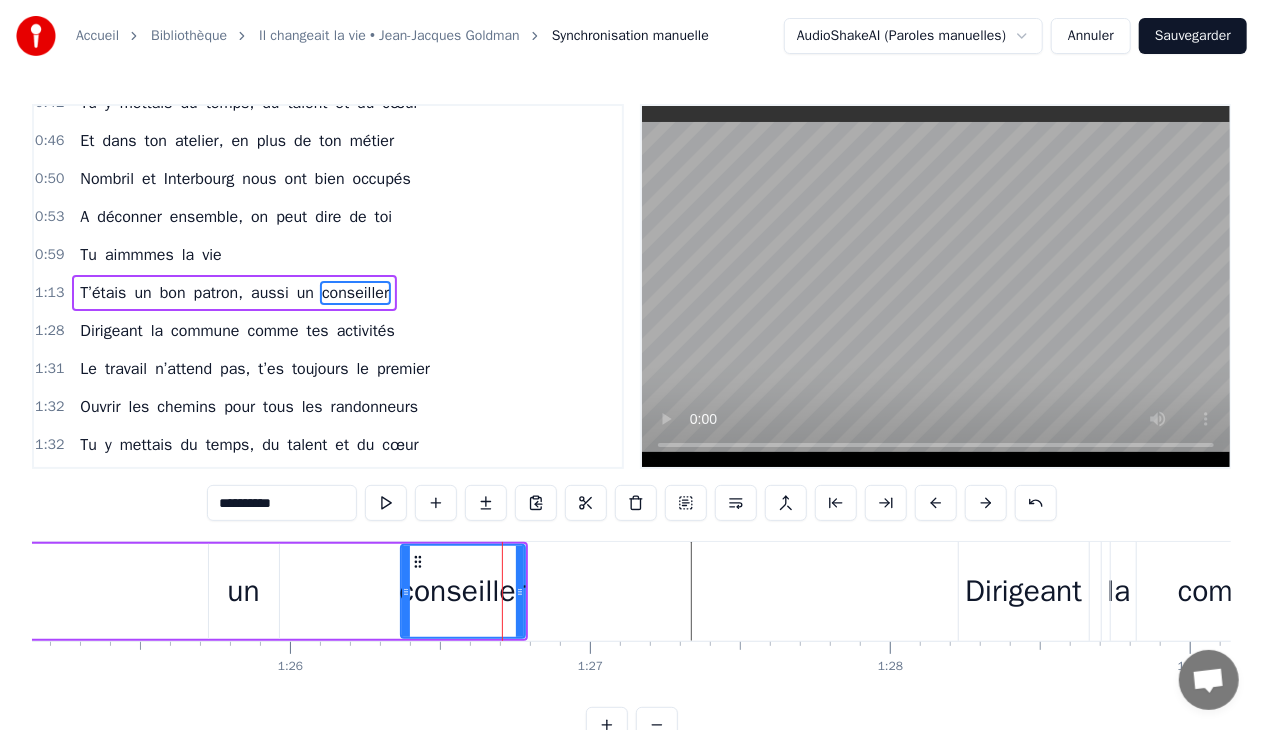 click on "T’étais un bon patron, aussi un conseiller" at bounding box center [-1497, 591] 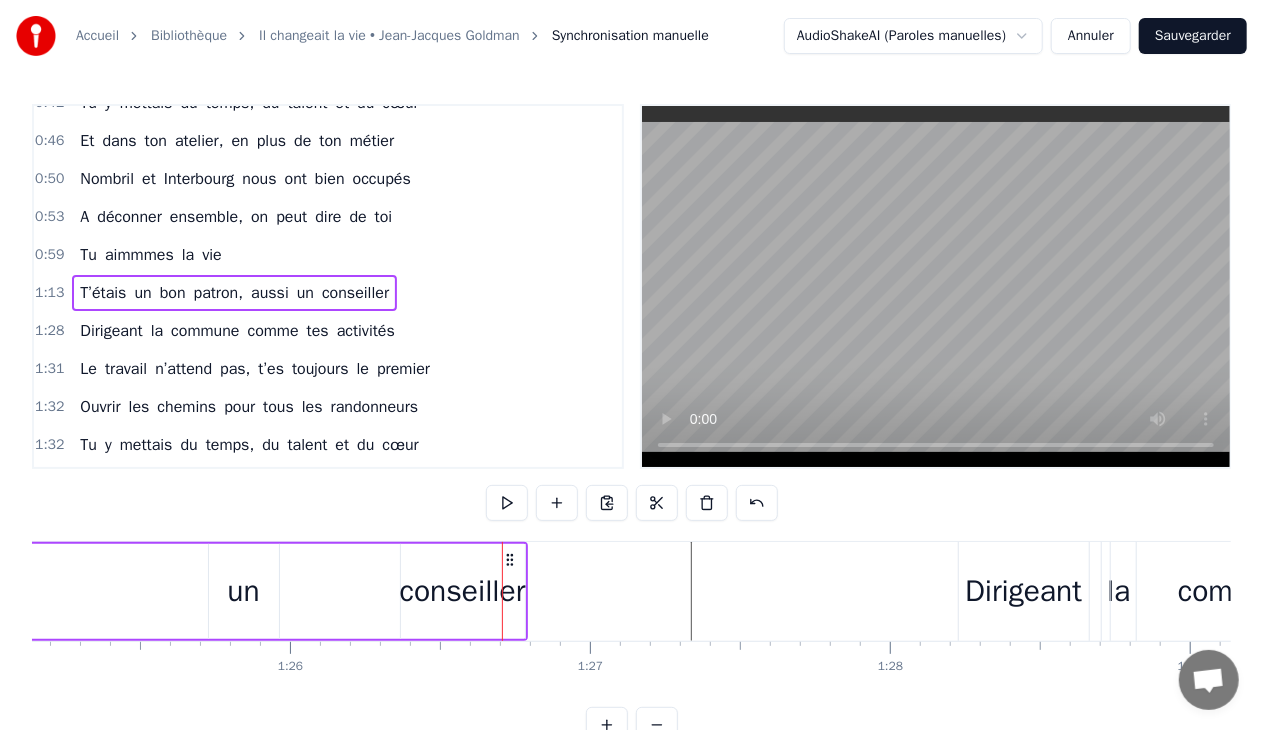 click on "un" at bounding box center [243, 591] 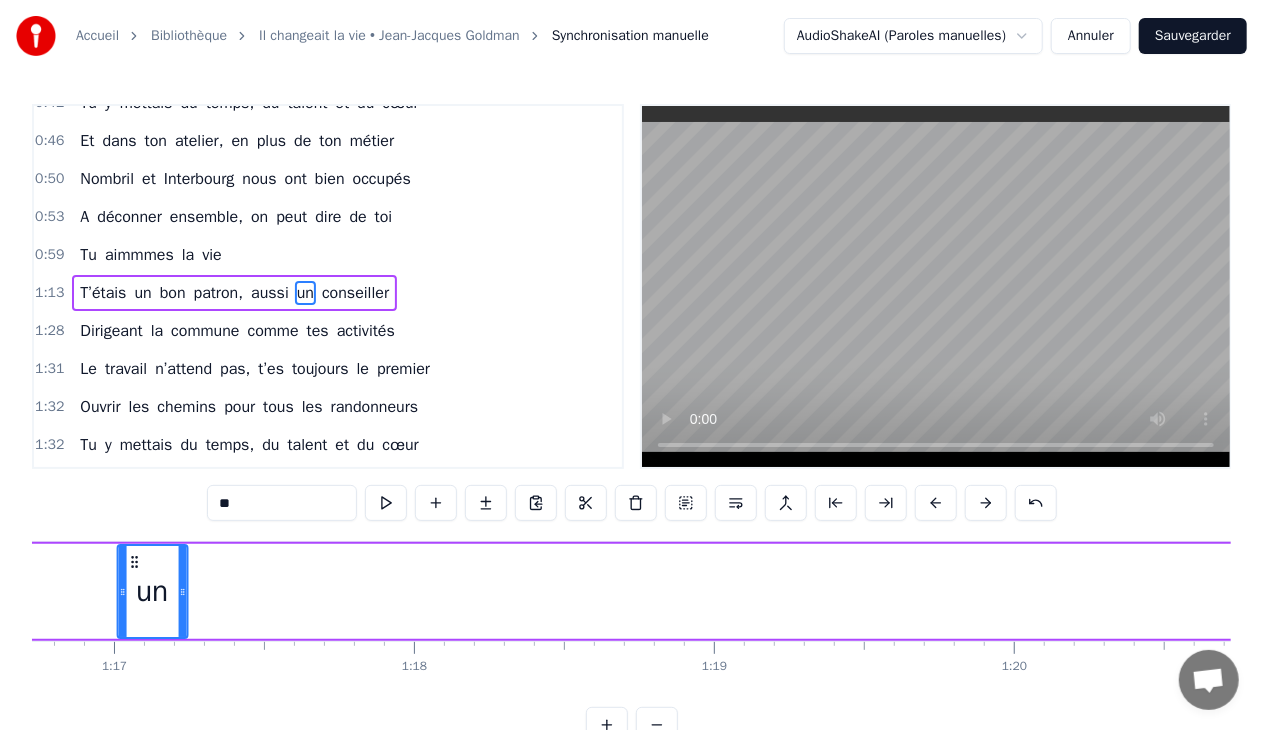 scroll, scrollTop: 0, scrollLeft: 22988, axis: horizontal 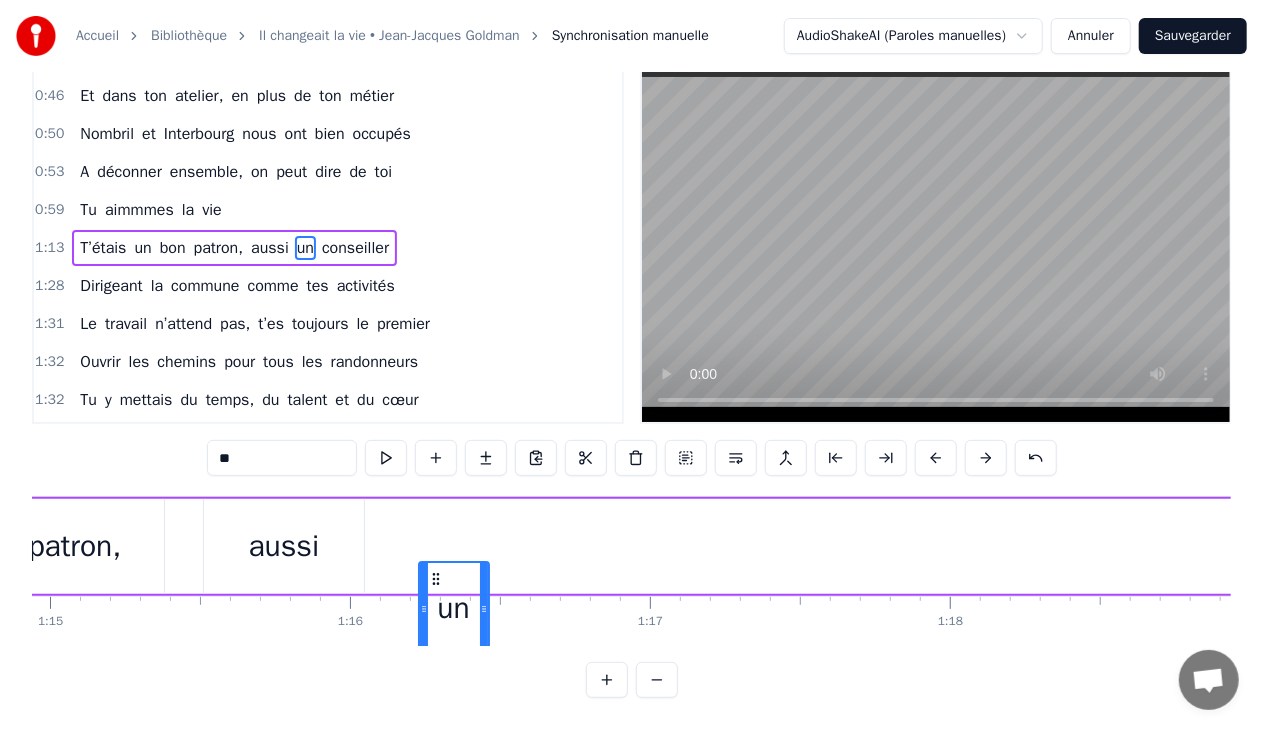 drag, startPoint x: 222, startPoint y: 560, endPoint x: 428, endPoint y: 489, distance: 217.89218 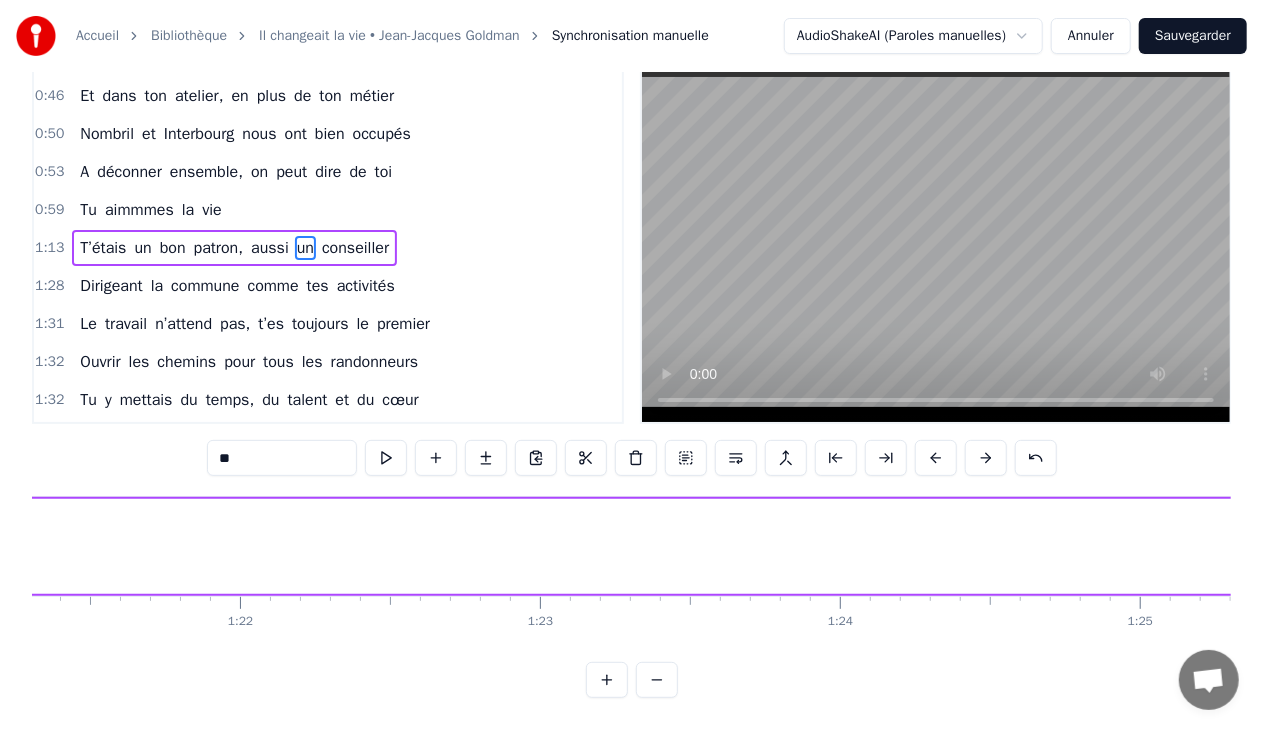 scroll, scrollTop: 0, scrollLeft: 24703, axis: horizontal 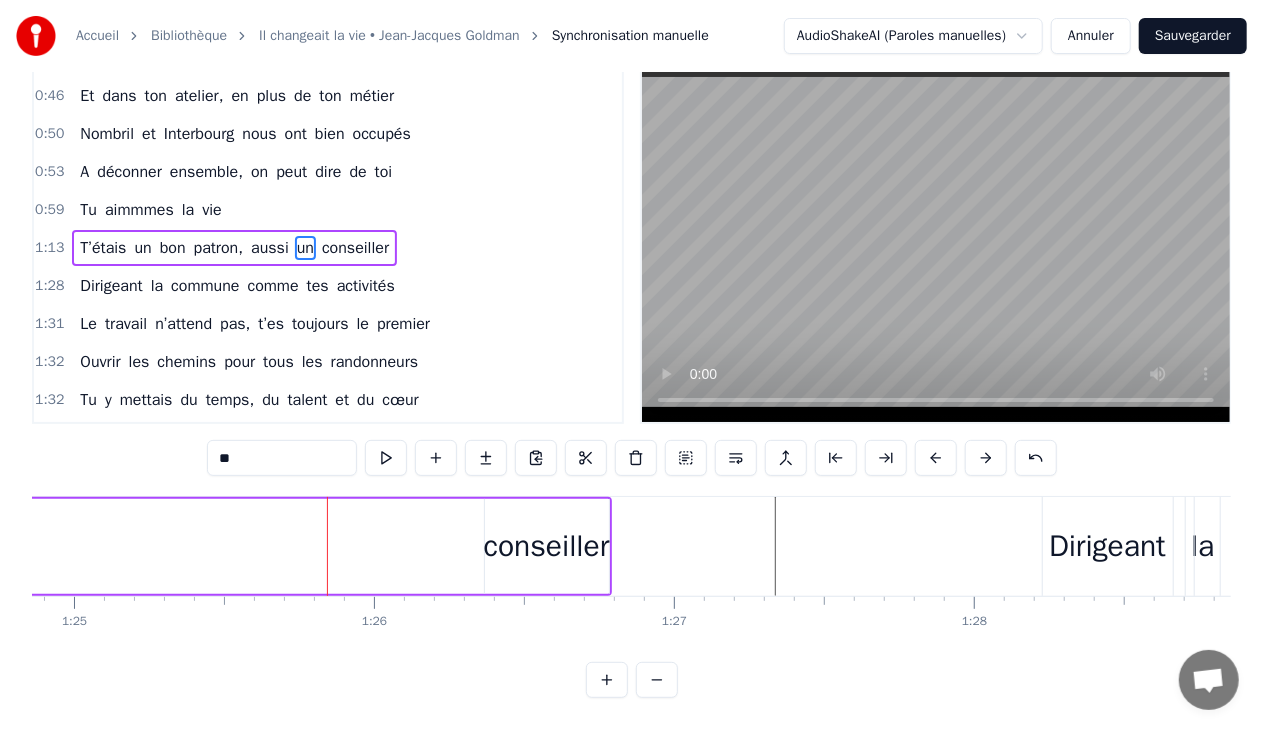 click on "conseiller" at bounding box center [547, 546] 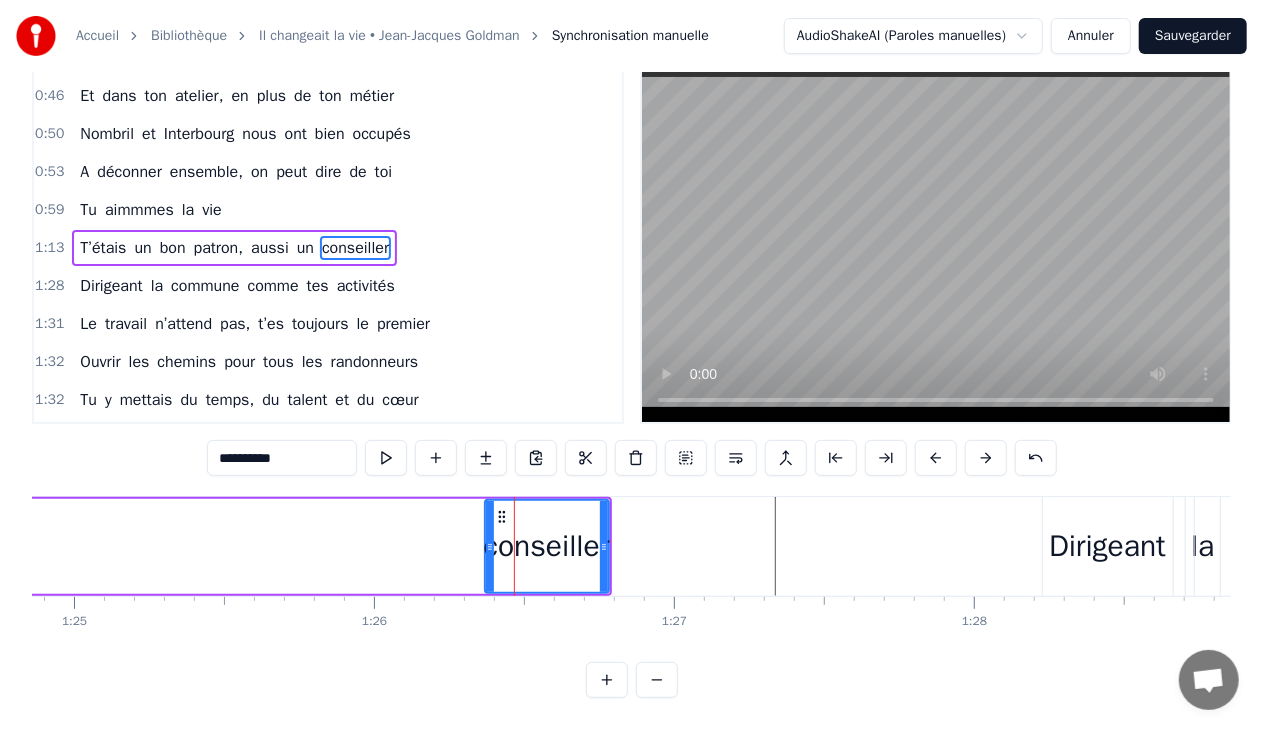scroll, scrollTop: 0, scrollLeft: 0, axis: both 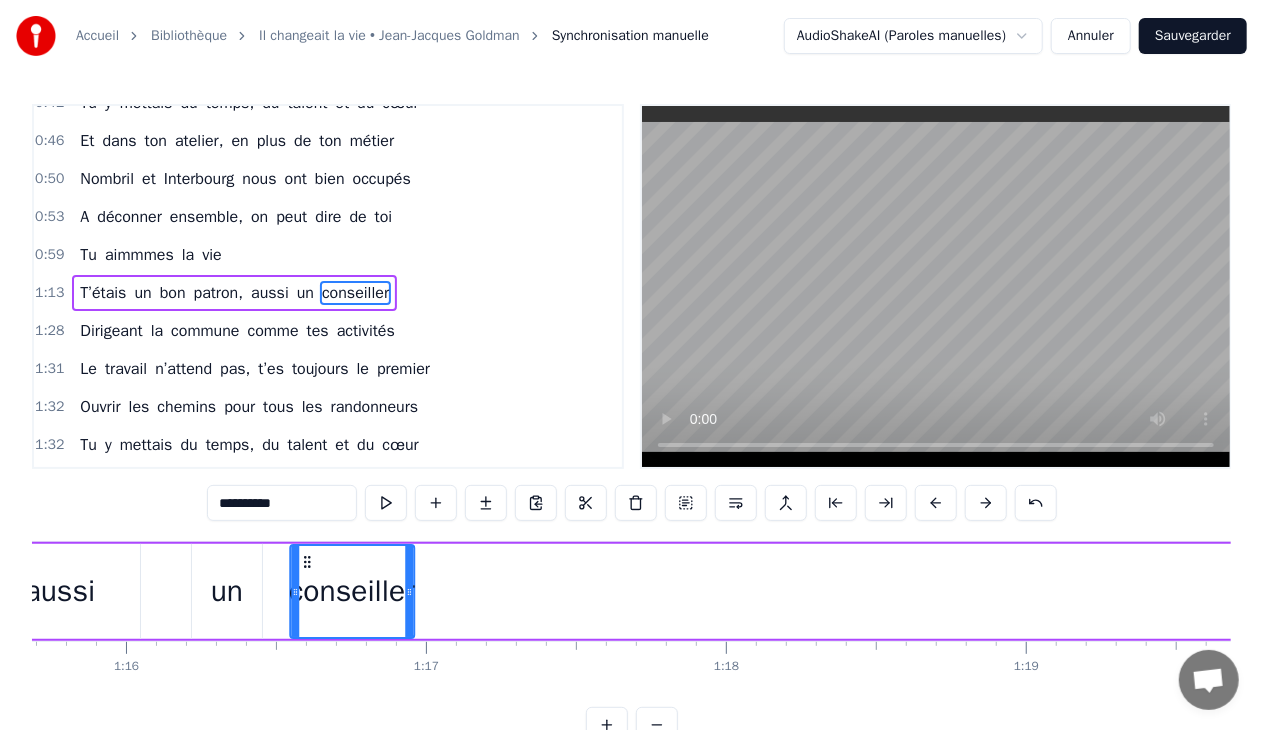 drag, startPoint x: 498, startPoint y: 557, endPoint x: 300, endPoint y: 586, distance: 200.11247 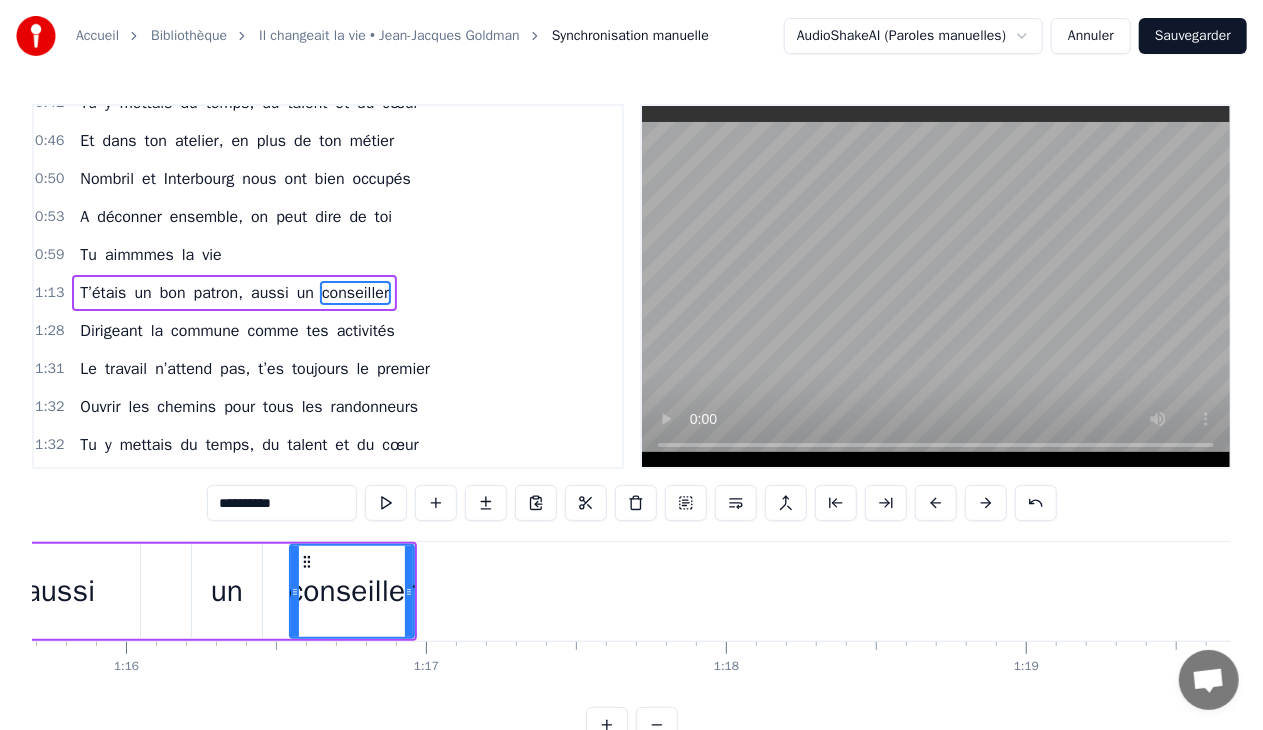click at bounding box center [16161, 591] 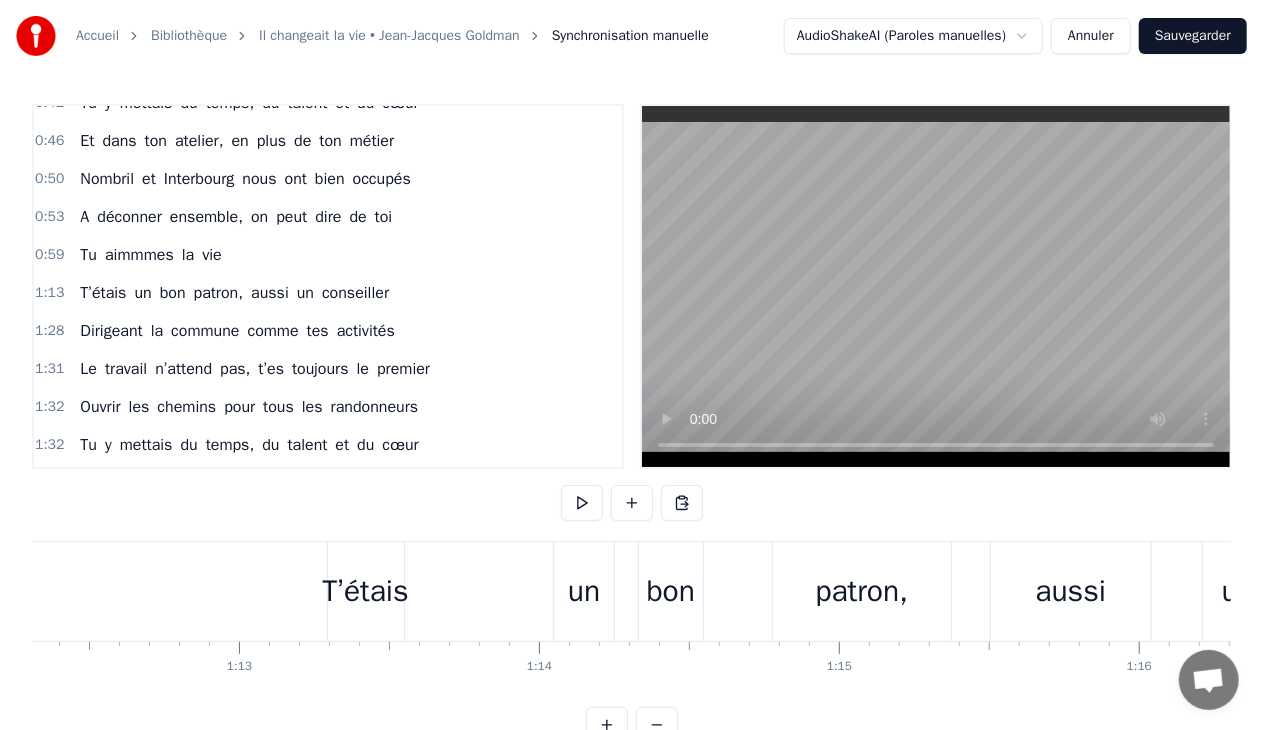 scroll, scrollTop: 0, scrollLeft: 21613, axis: horizontal 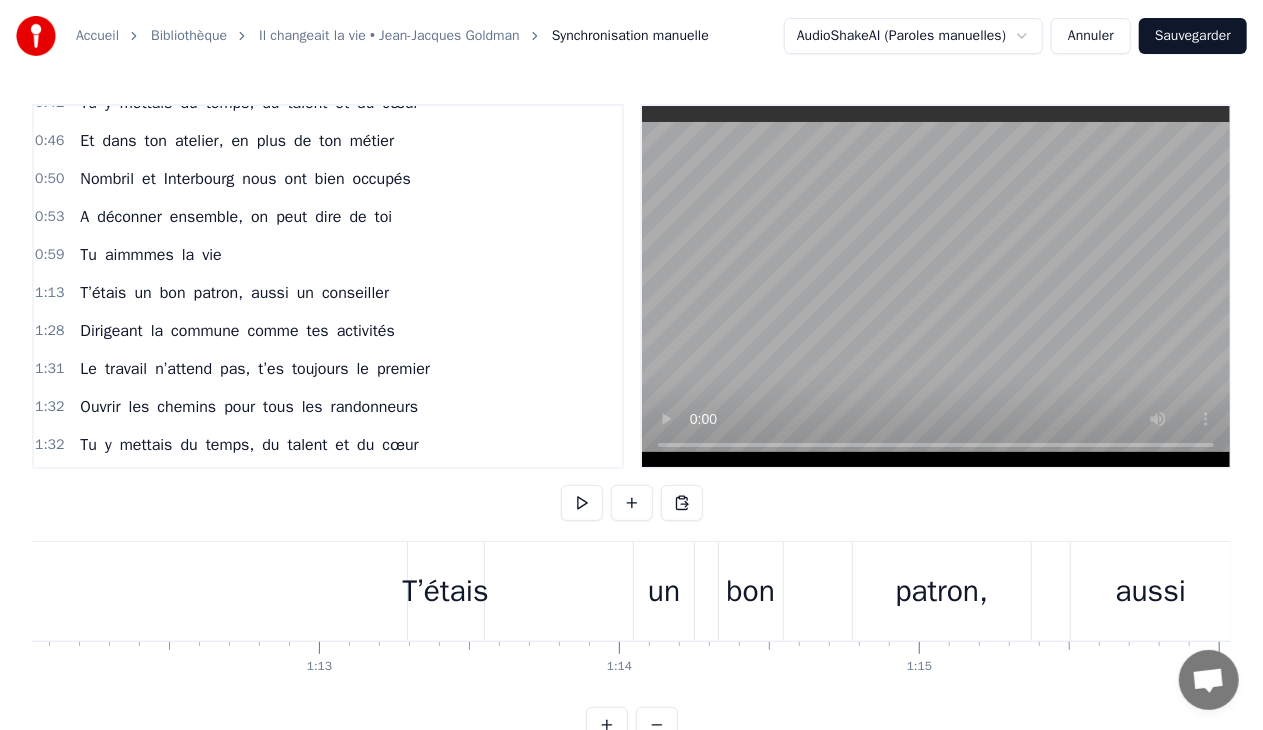 click on "T’étais" at bounding box center [445, 591] 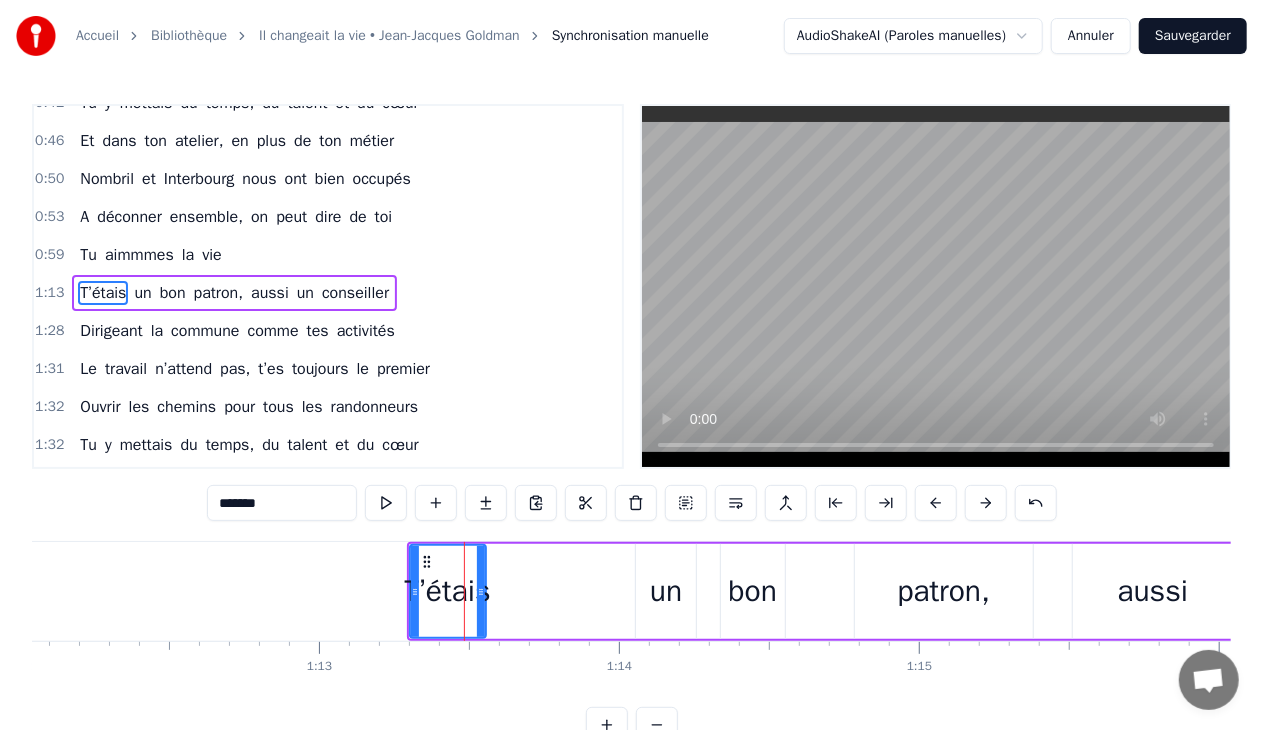 click on "T’étais un bon patron, aussi un conseiller" at bounding box center (958, 591) 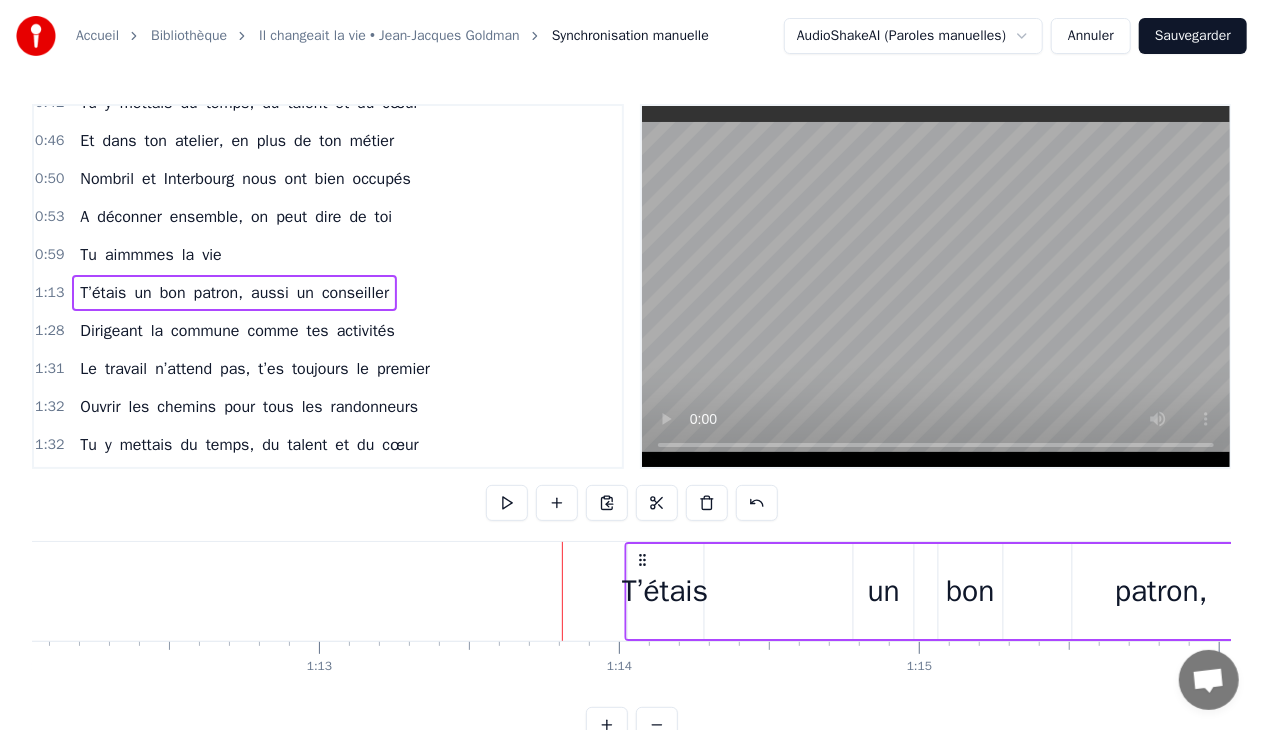 drag, startPoint x: 426, startPoint y: 558, endPoint x: 644, endPoint y: 577, distance: 218.82642 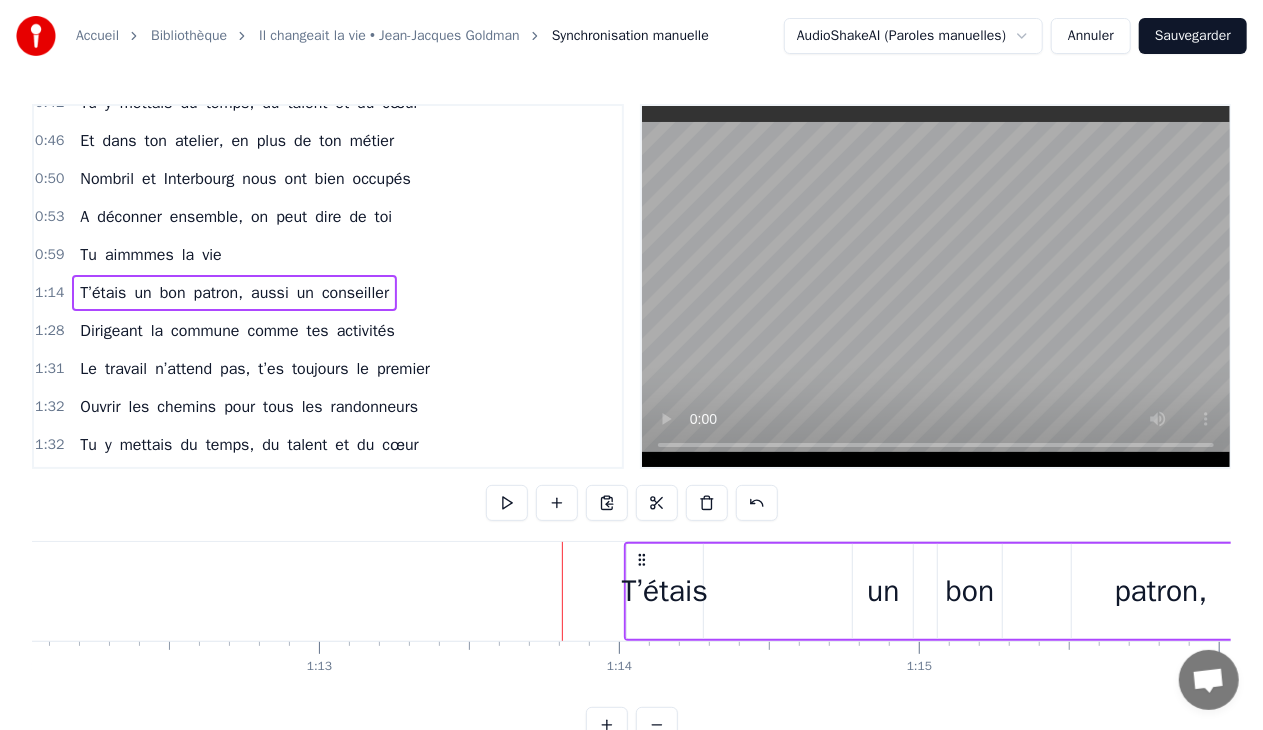click on "T’étais un bon patron, aussi un conseiller" at bounding box center [1175, 591] 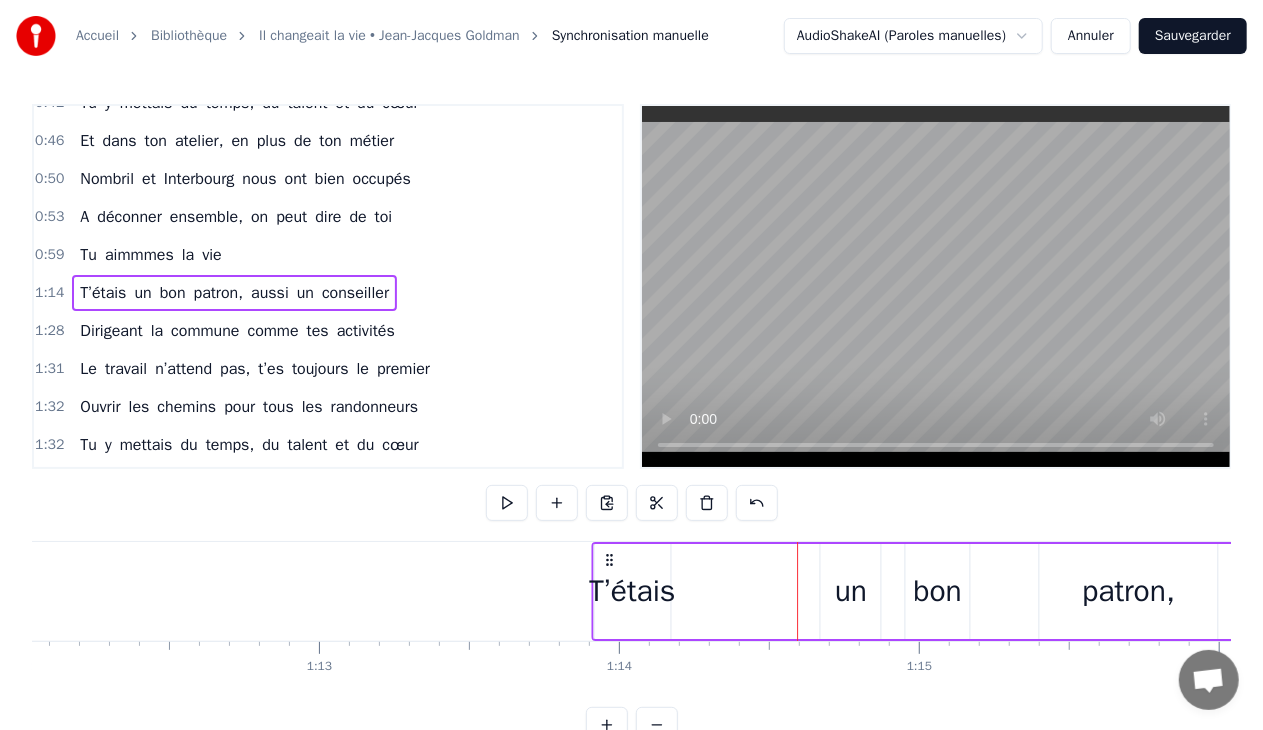 drag, startPoint x: 641, startPoint y: 556, endPoint x: 608, endPoint y: 561, distance: 33.37664 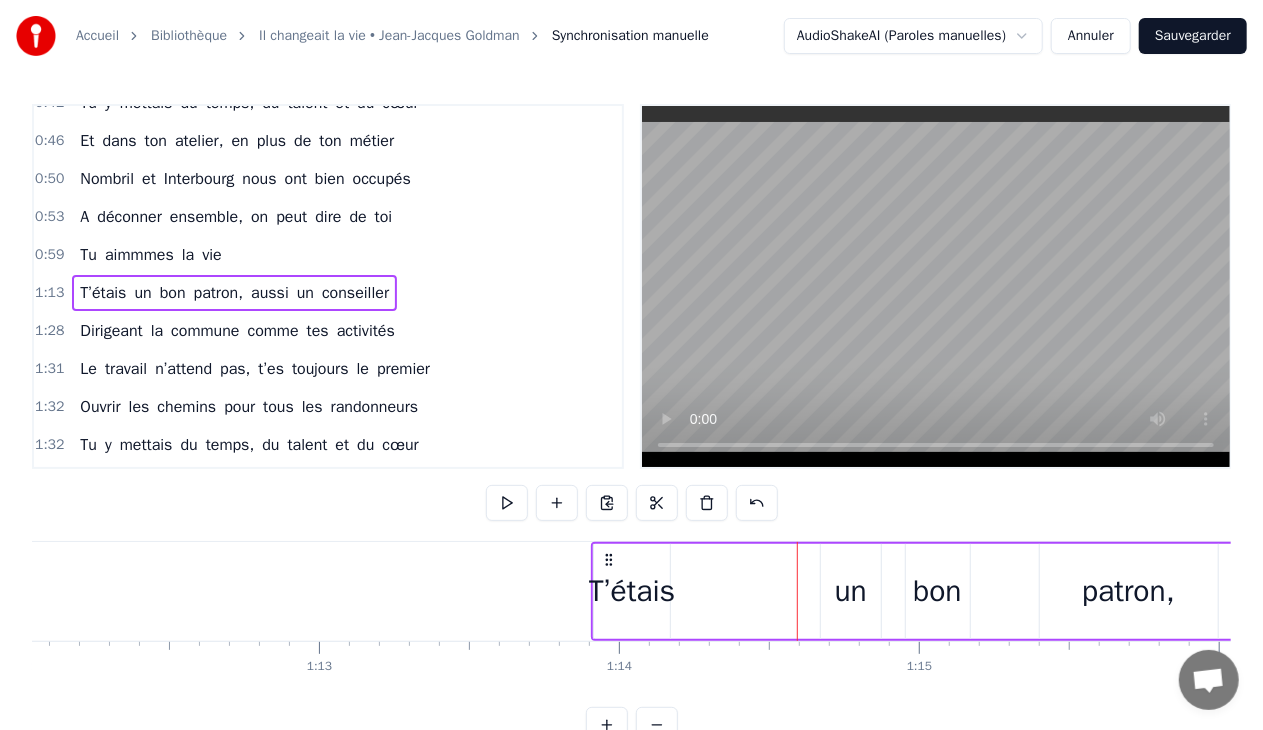 click on "T’étais" at bounding box center [632, 591] 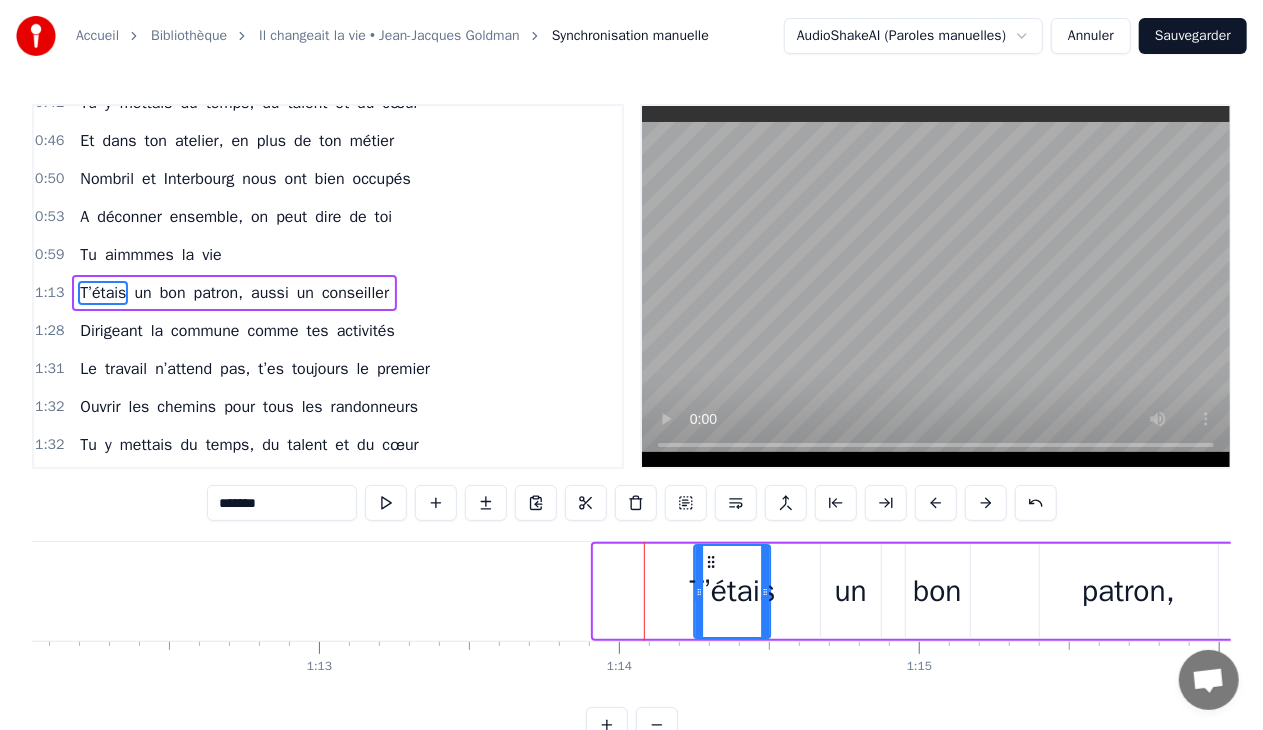 drag, startPoint x: 609, startPoint y: 561, endPoint x: 708, endPoint y: 575, distance: 99.985 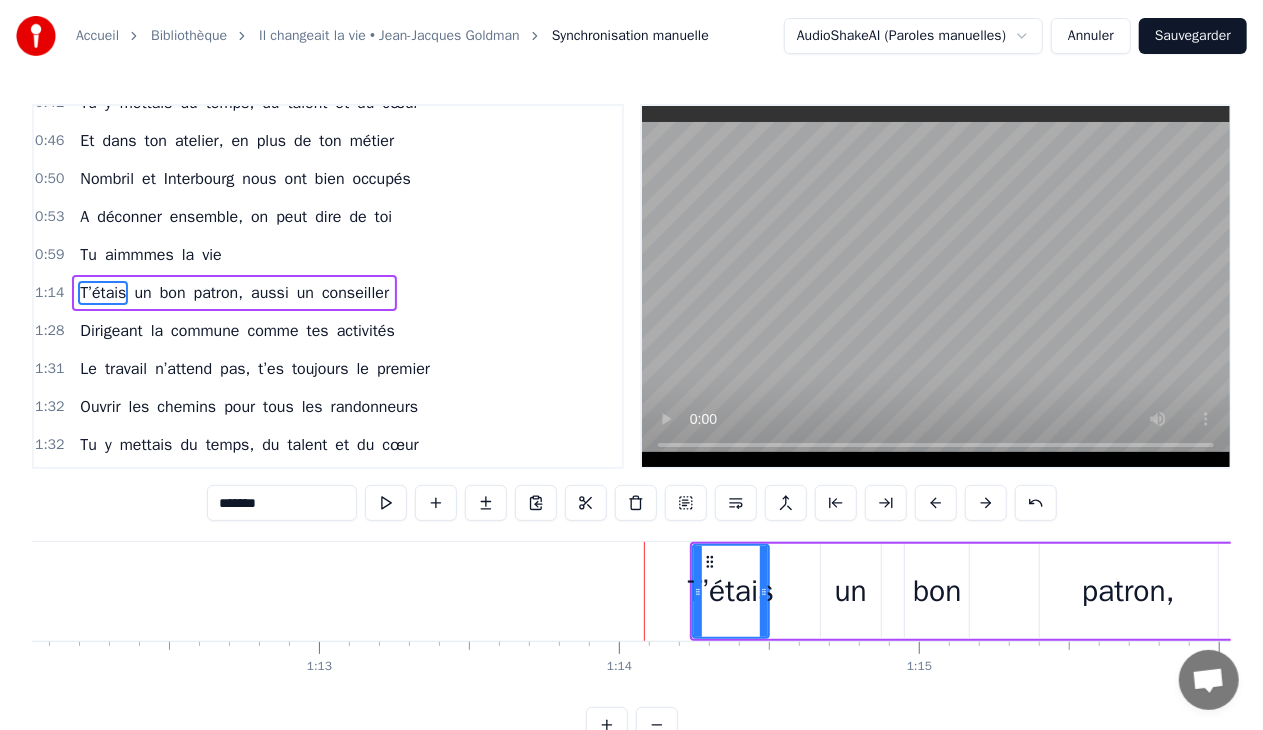 click at bounding box center [17254, 591] 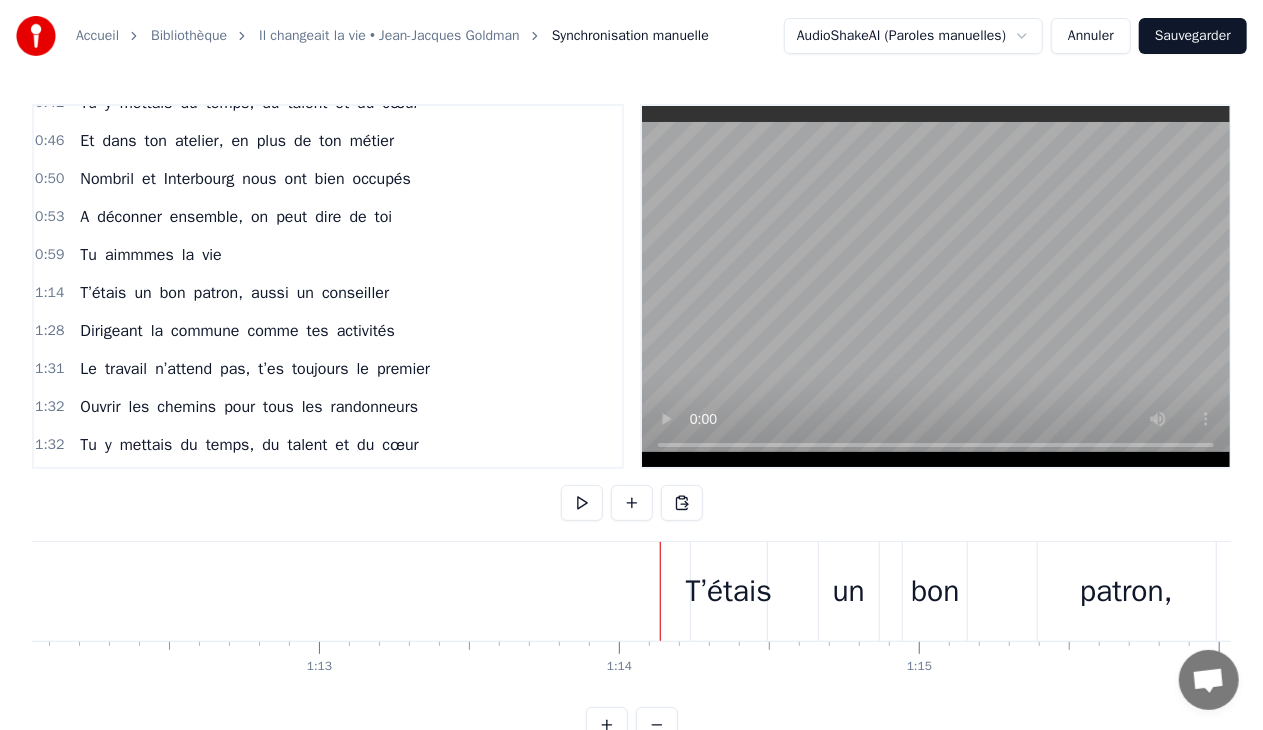 click on "T’étais un bon patron, aussi un conseiller" at bounding box center [1192, 591] 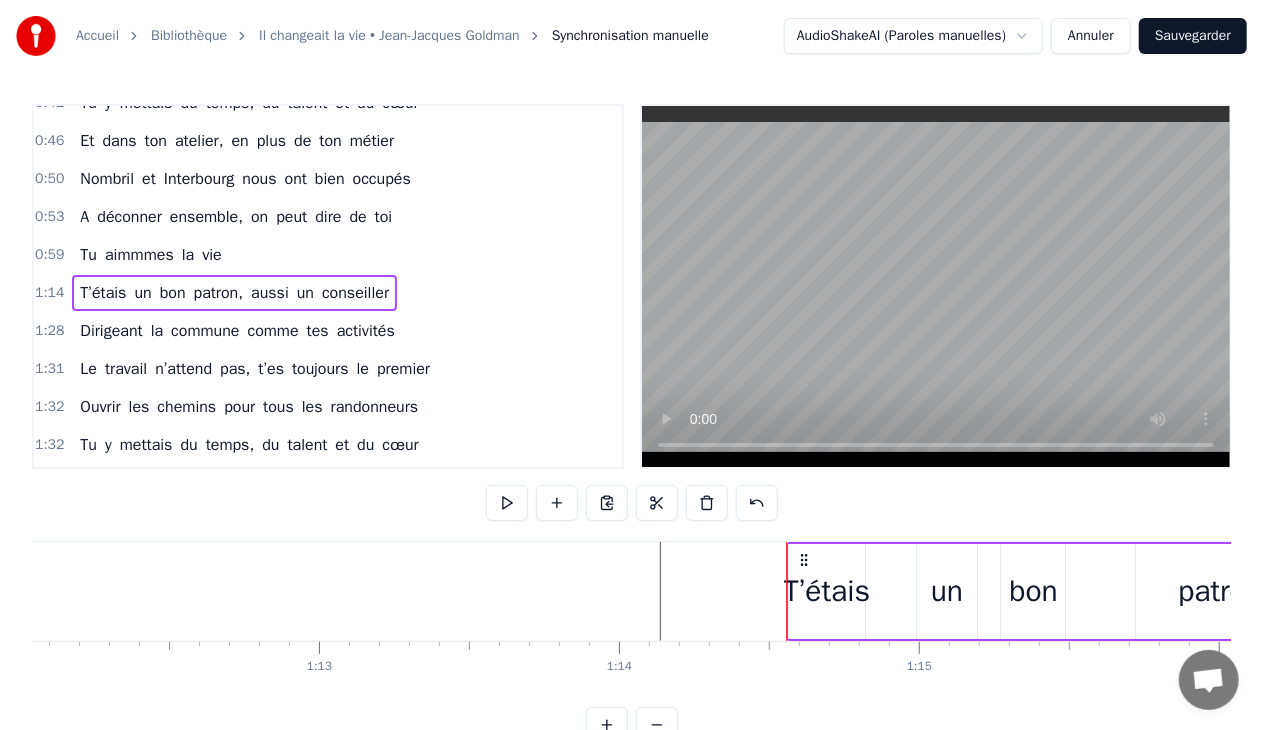 drag, startPoint x: 708, startPoint y: 556, endPoint x: 804, endPoint y: 561, distance: 96.13012 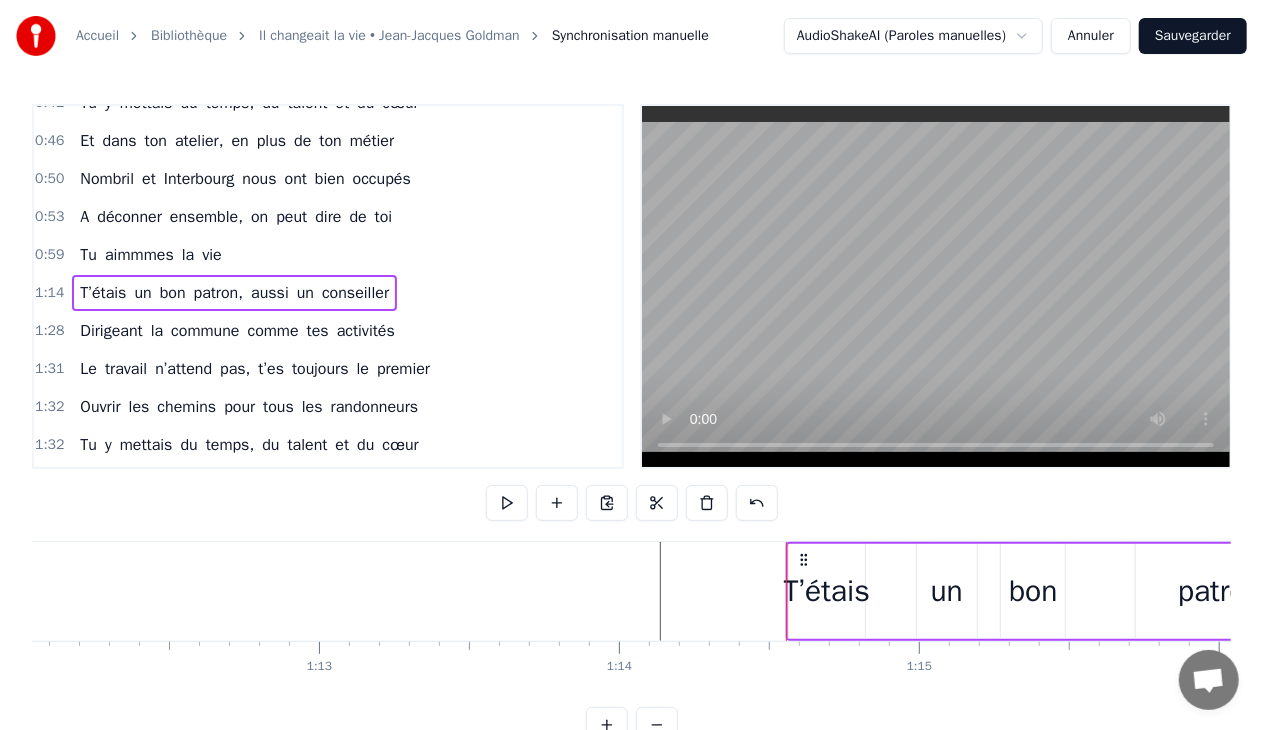 click on "un" at bounding box center [947, 591] 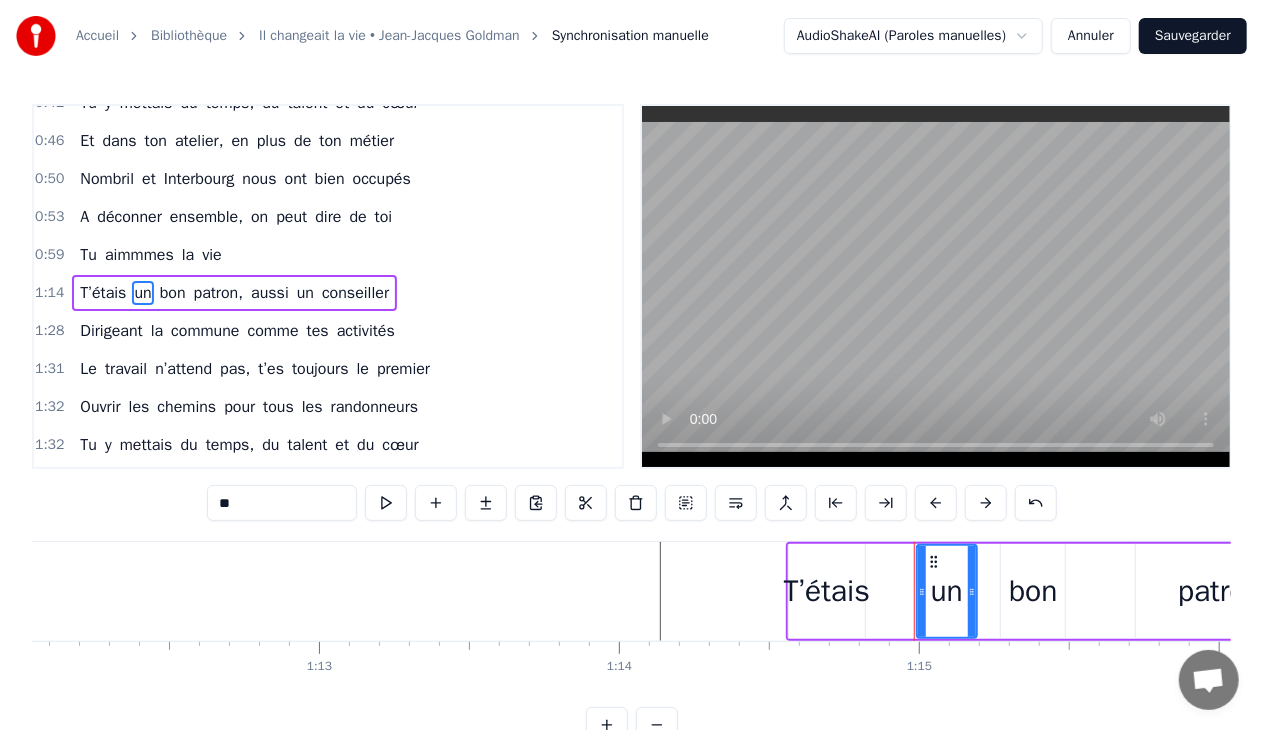 click on "bon" at bounding box center [1033, 591] 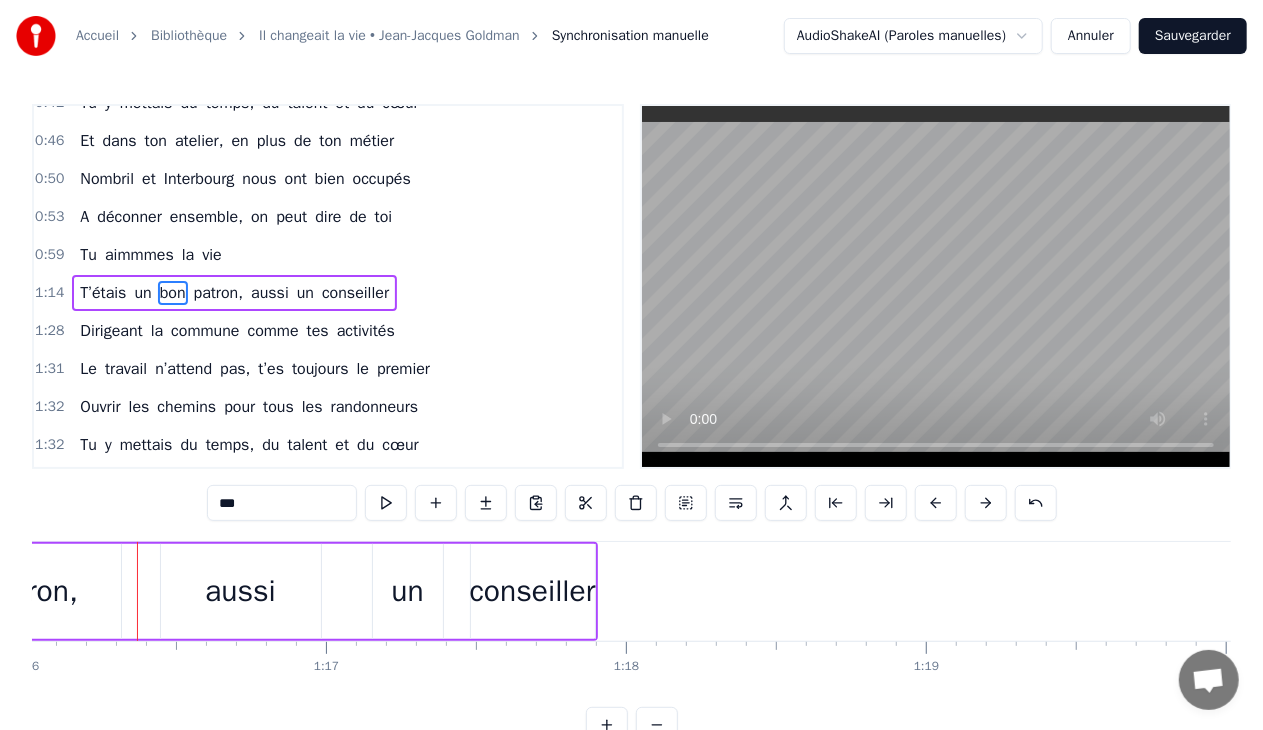 scroll, scrollTop: 0, scrollLeft: 22811, axis: horizontal 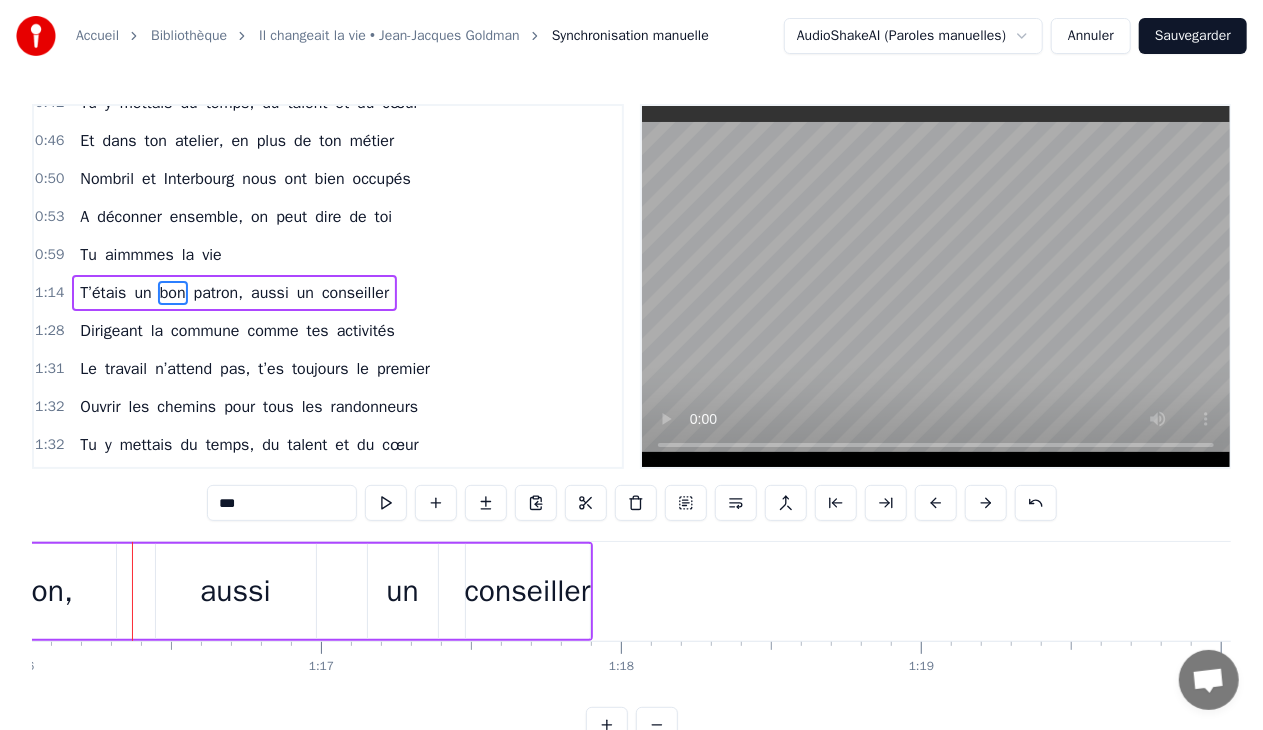click on "aussi" at bounding box center [235, 591] 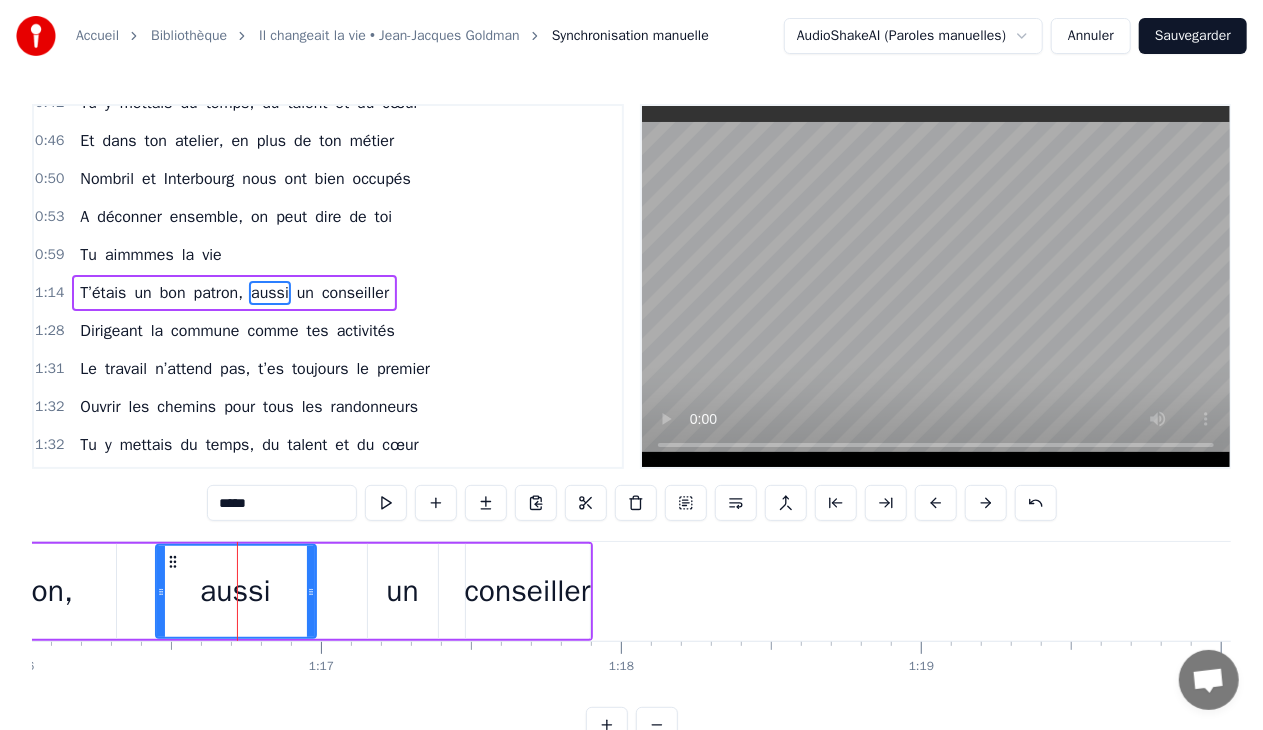 click on "un" at bounding box center (403, 591) 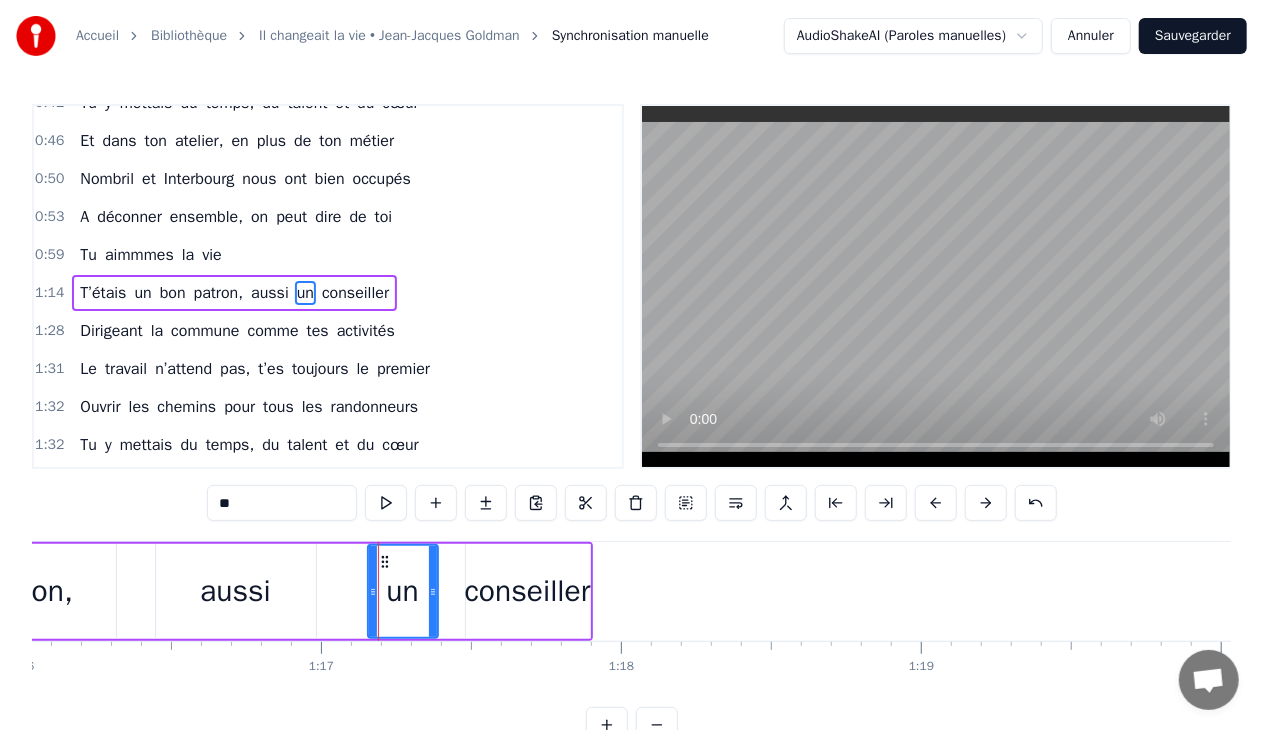 click on "conseiller" at bounding box center (528, 591) 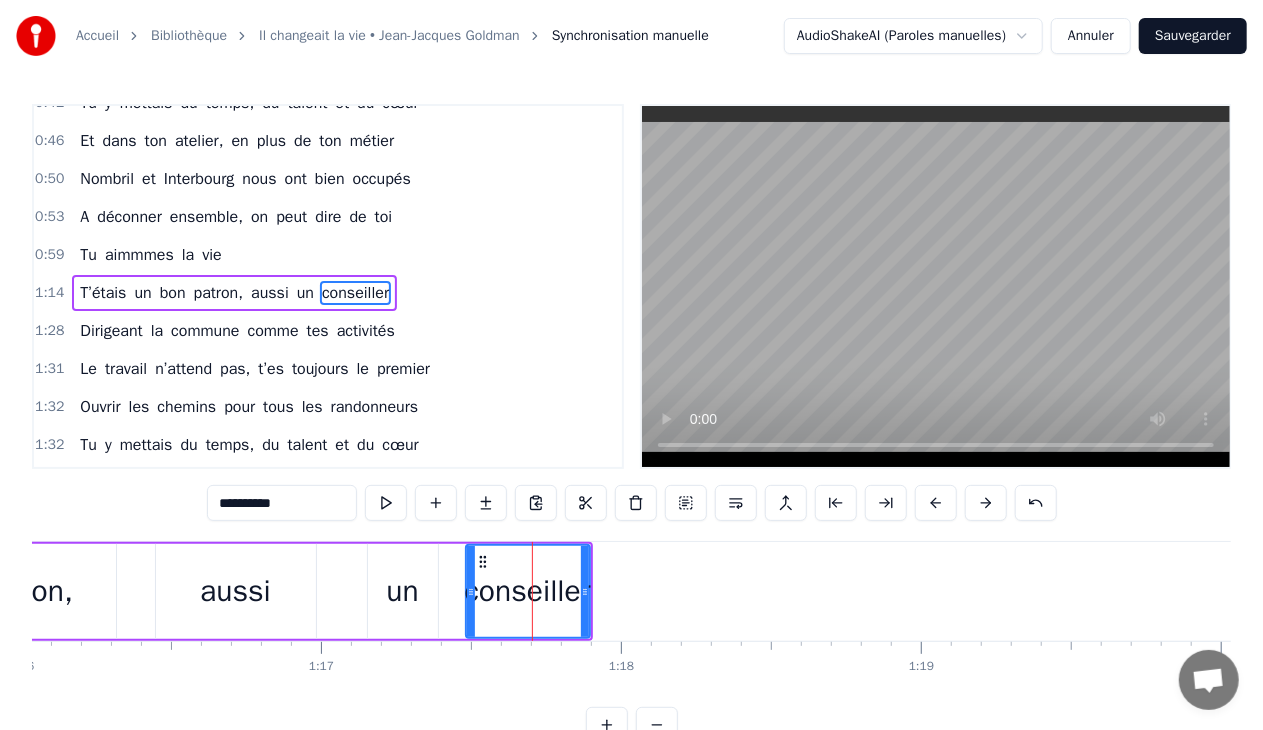 click 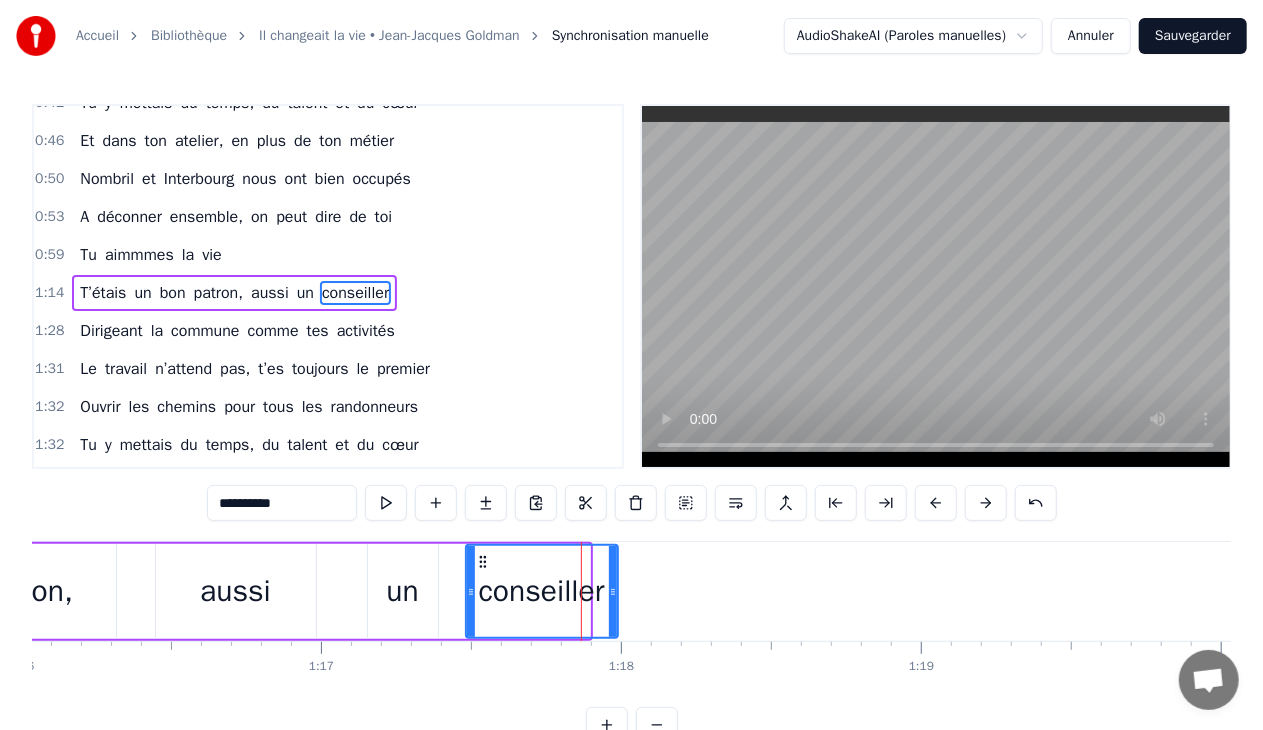 drag, startPoint x: 584, startPoint y: 592, endPoint x: 615, endPoint y: 588, distance: 31.257 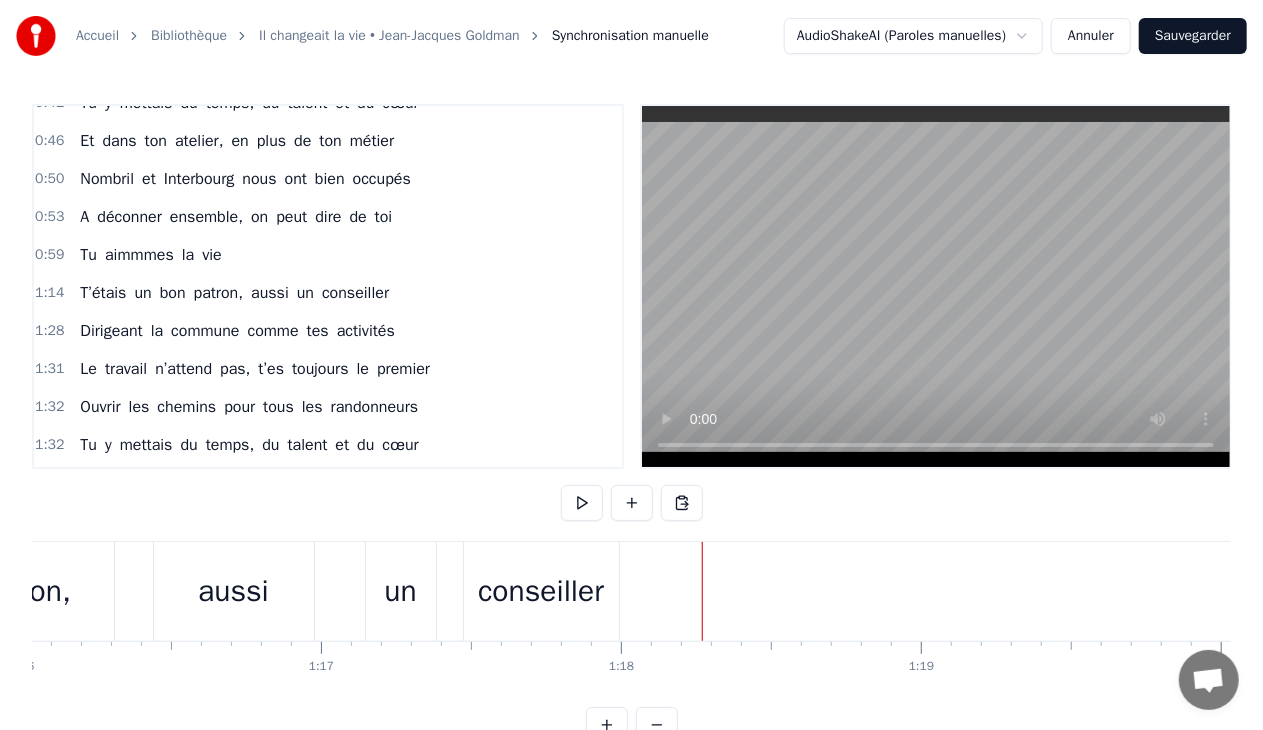click at bounding box center (16056, 591) 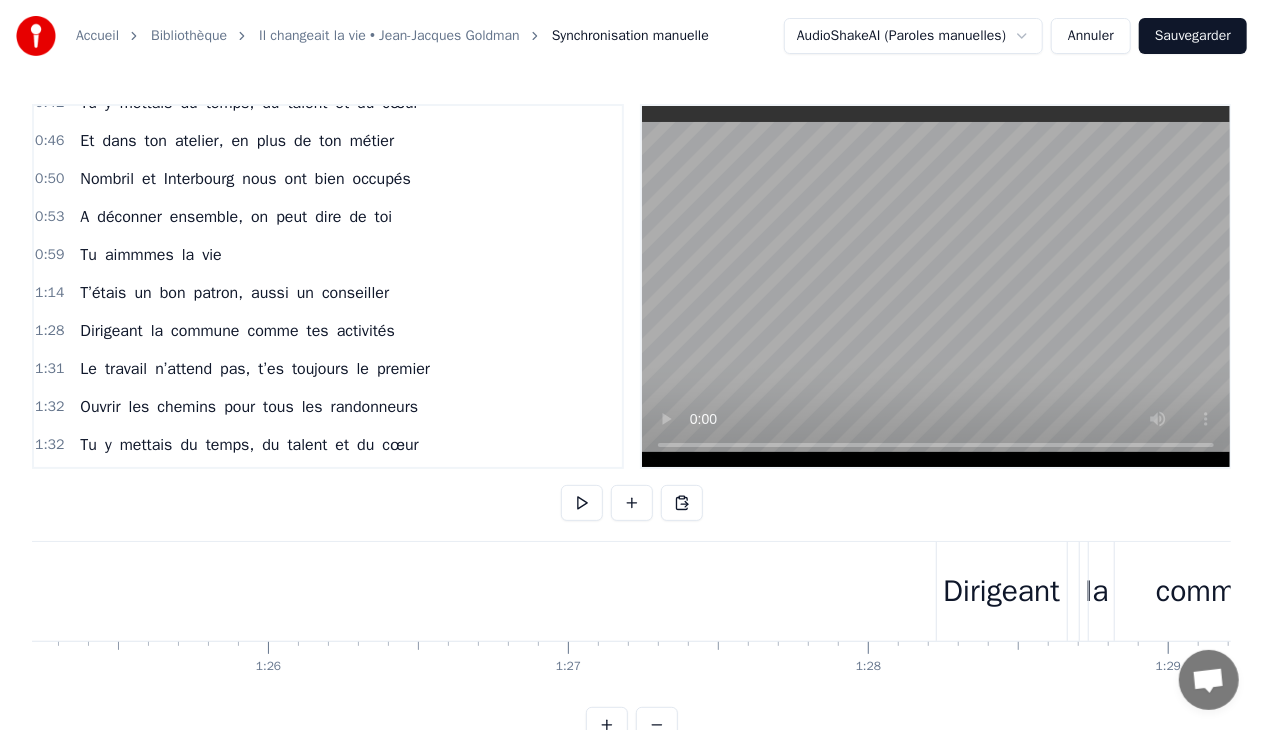 scroll, scrollTop: 0, scrollLeft: 25653, axis: horizontal 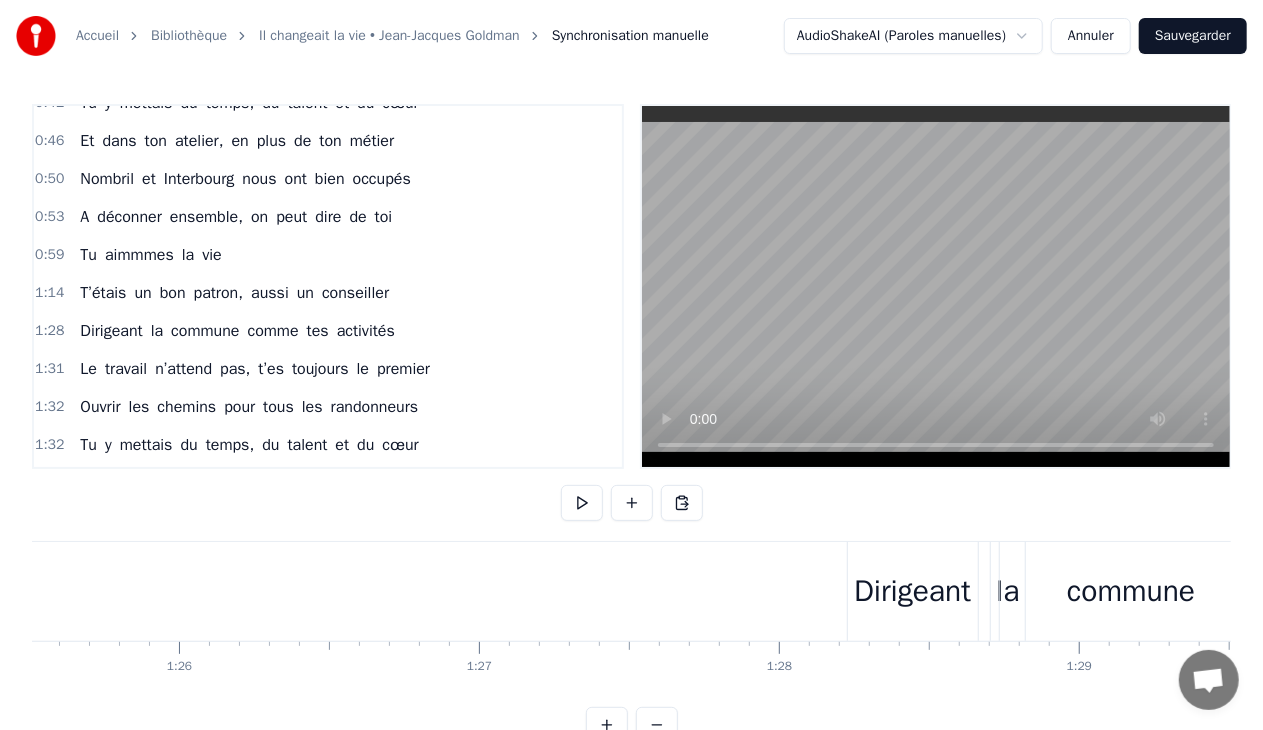 click on "commune" at bounding box center (1131, 591) 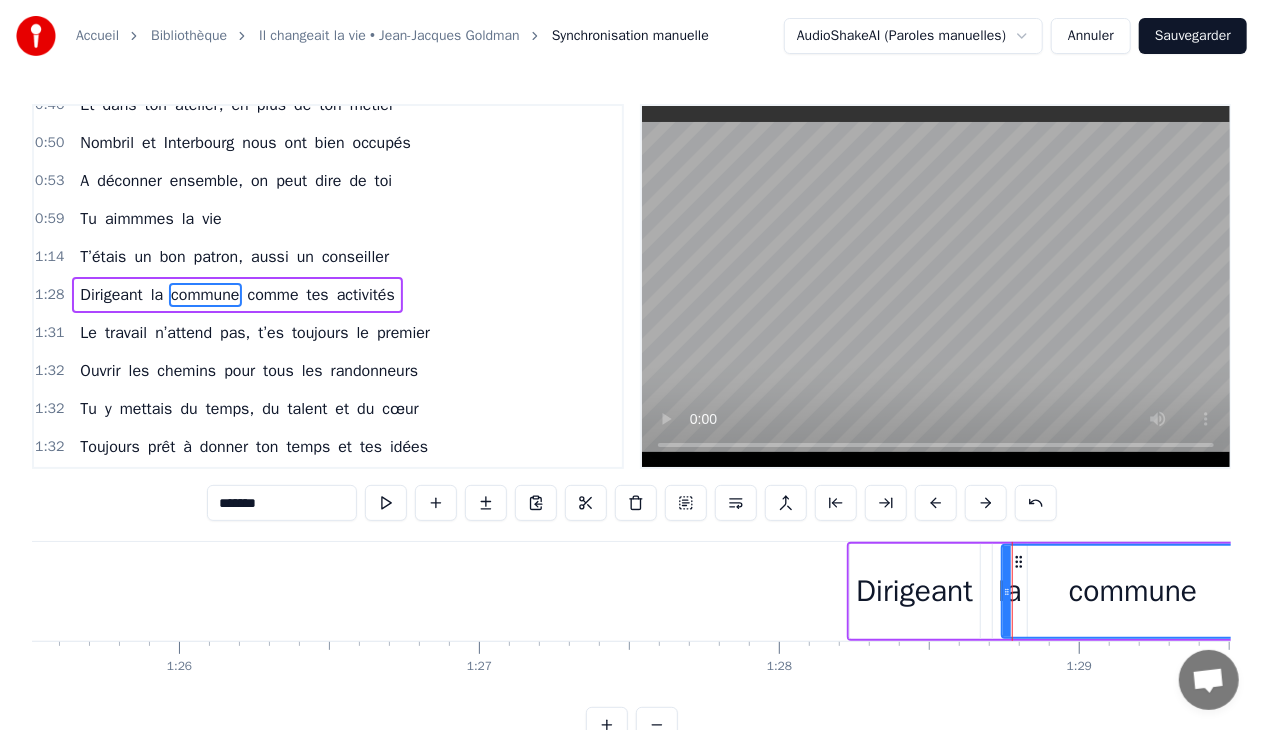 scroll, scrollTop: 211, scrollLeft: 0, axis: vertical 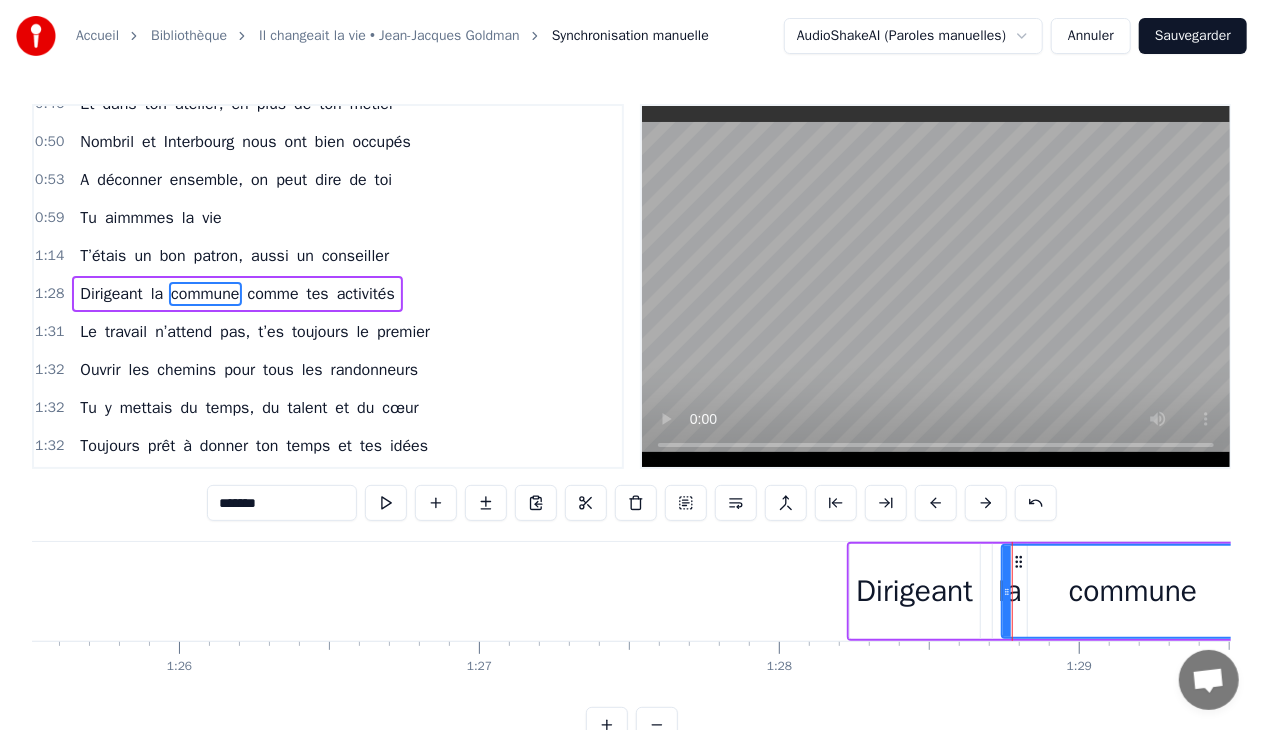 click on "Dirigeant" at bounding box center [915, 591] 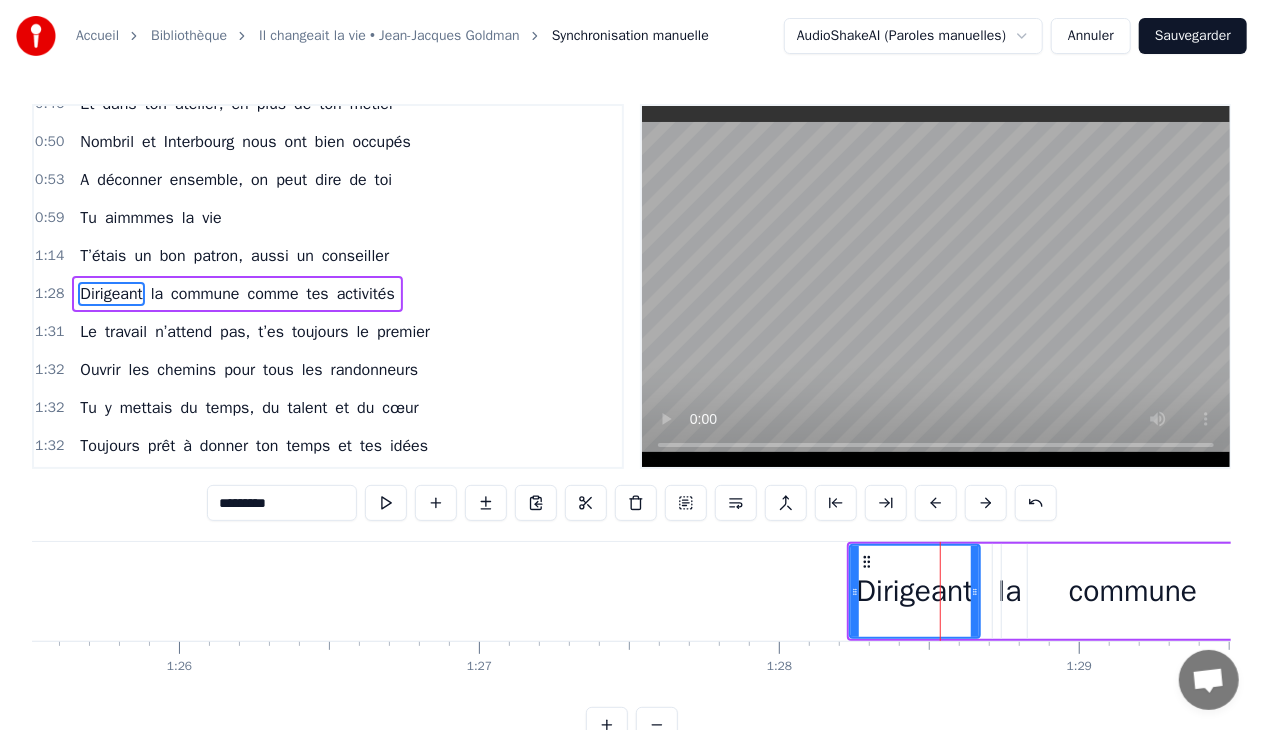 click on "la" at bounding box center [1010, 591] 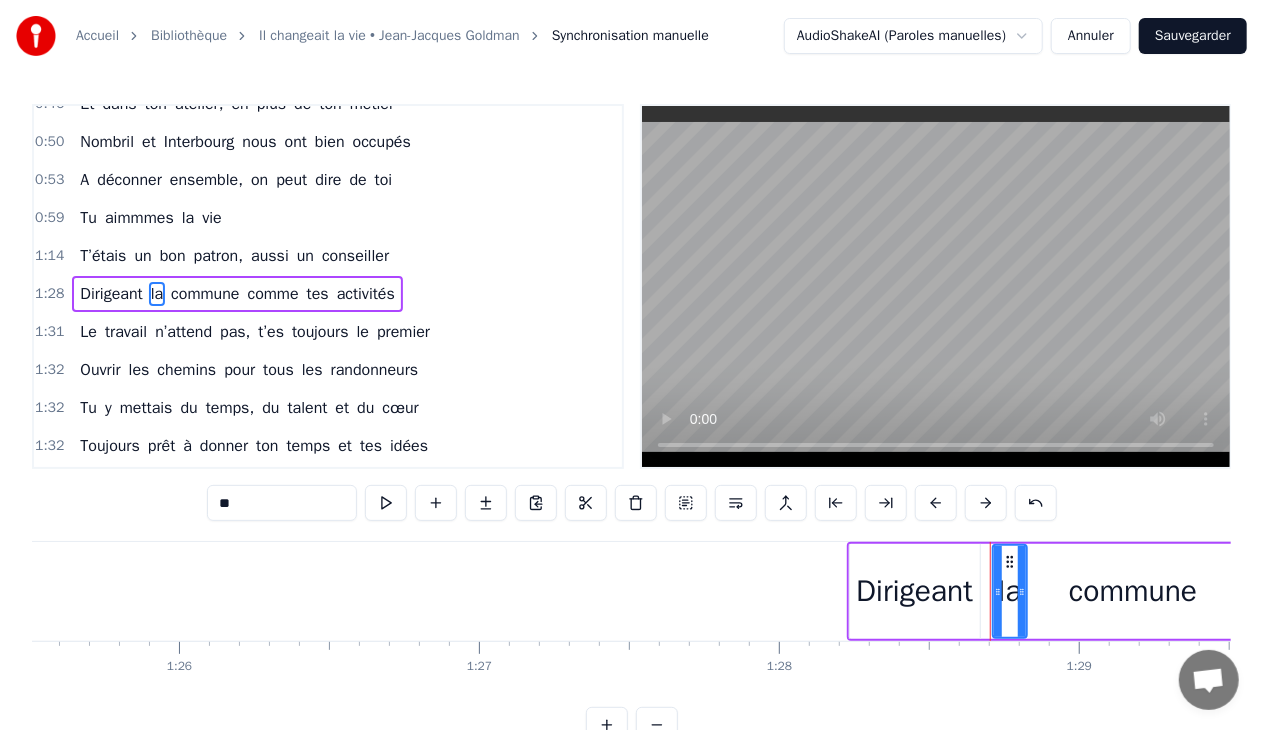 click on "Dirigeant" at bounding box center (915, 591) 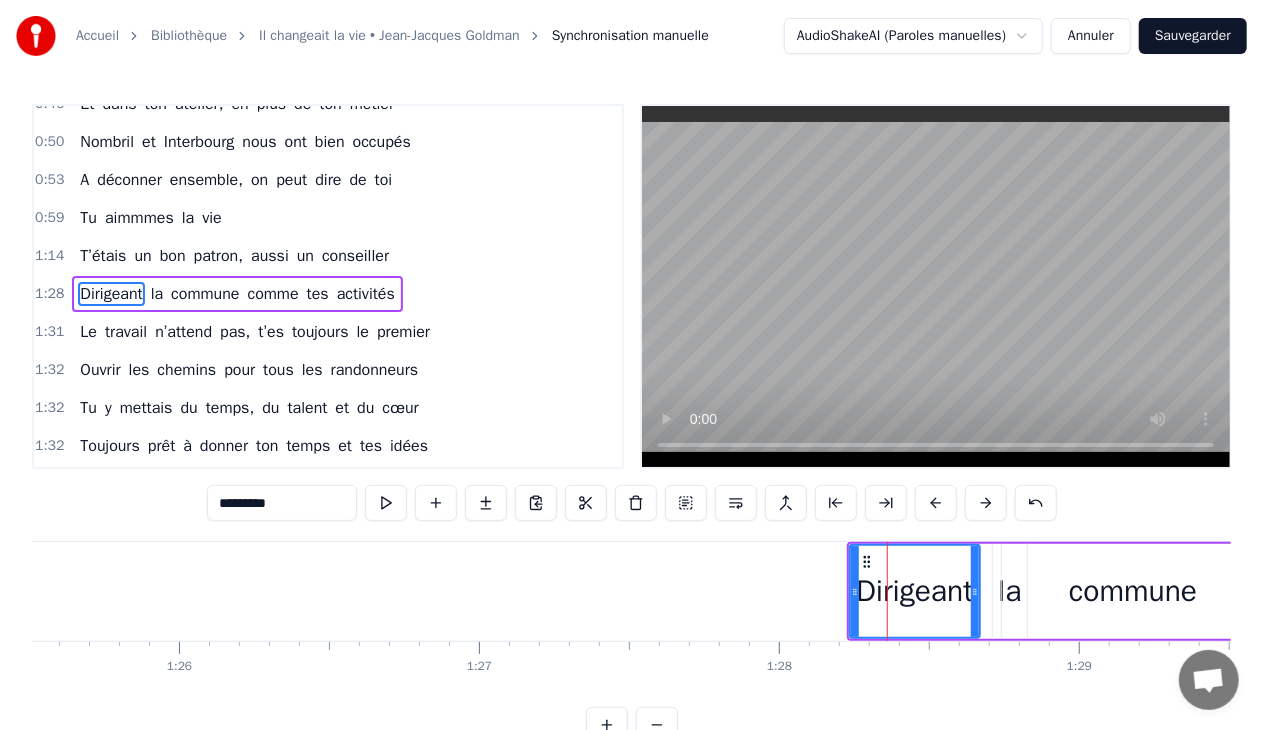 click on "Dirigeant" at bounding box center (915, 591) 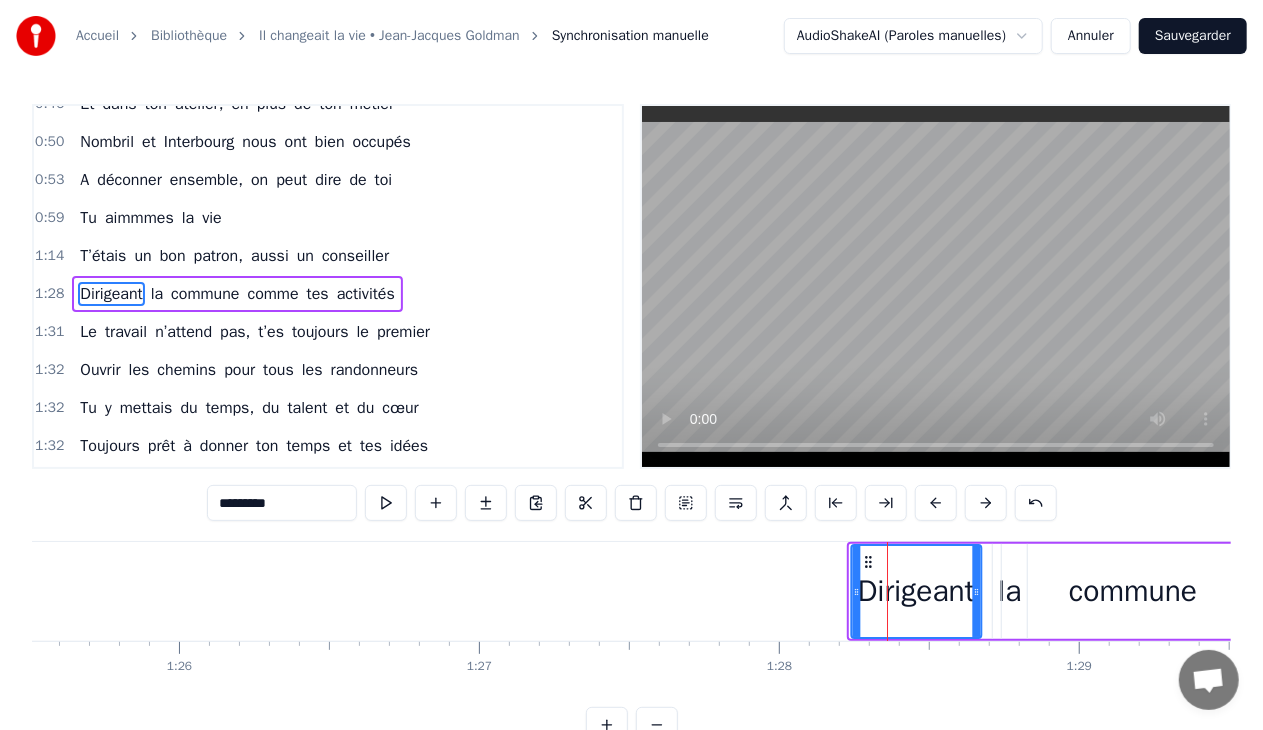 click 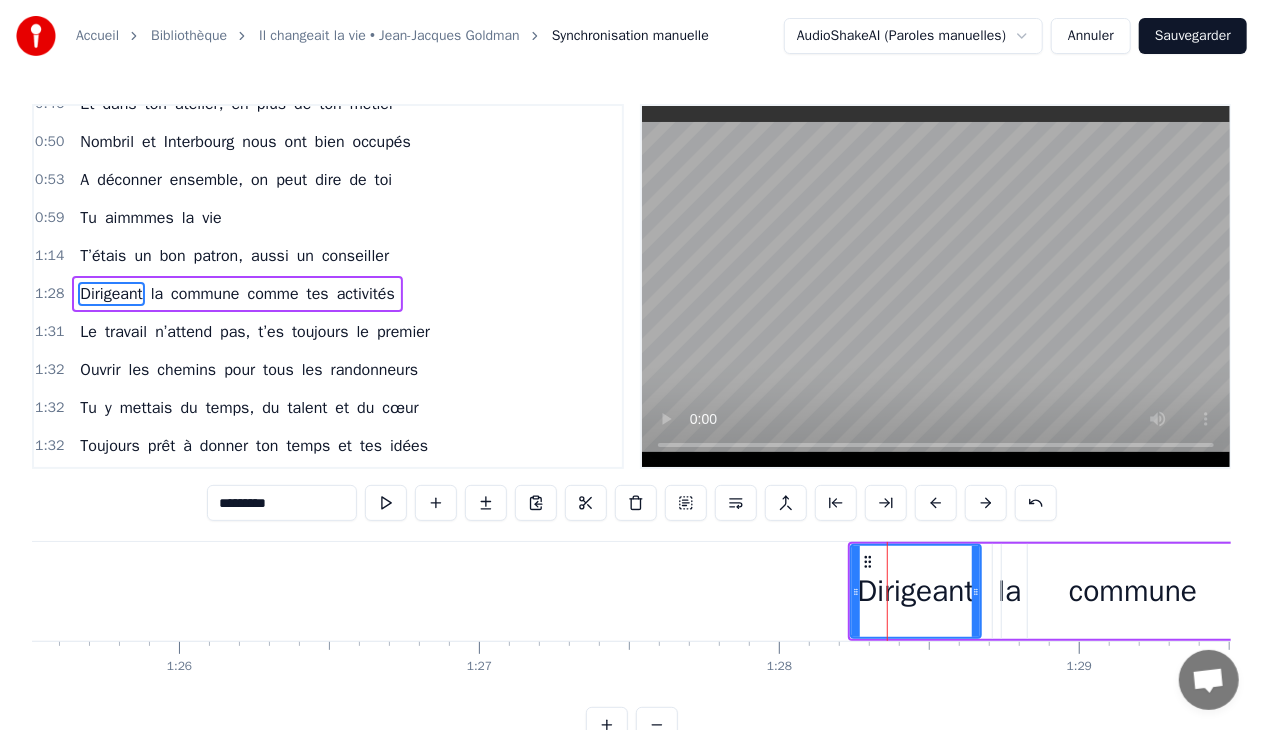 click on "commune" at bounding box center (1133, 591) 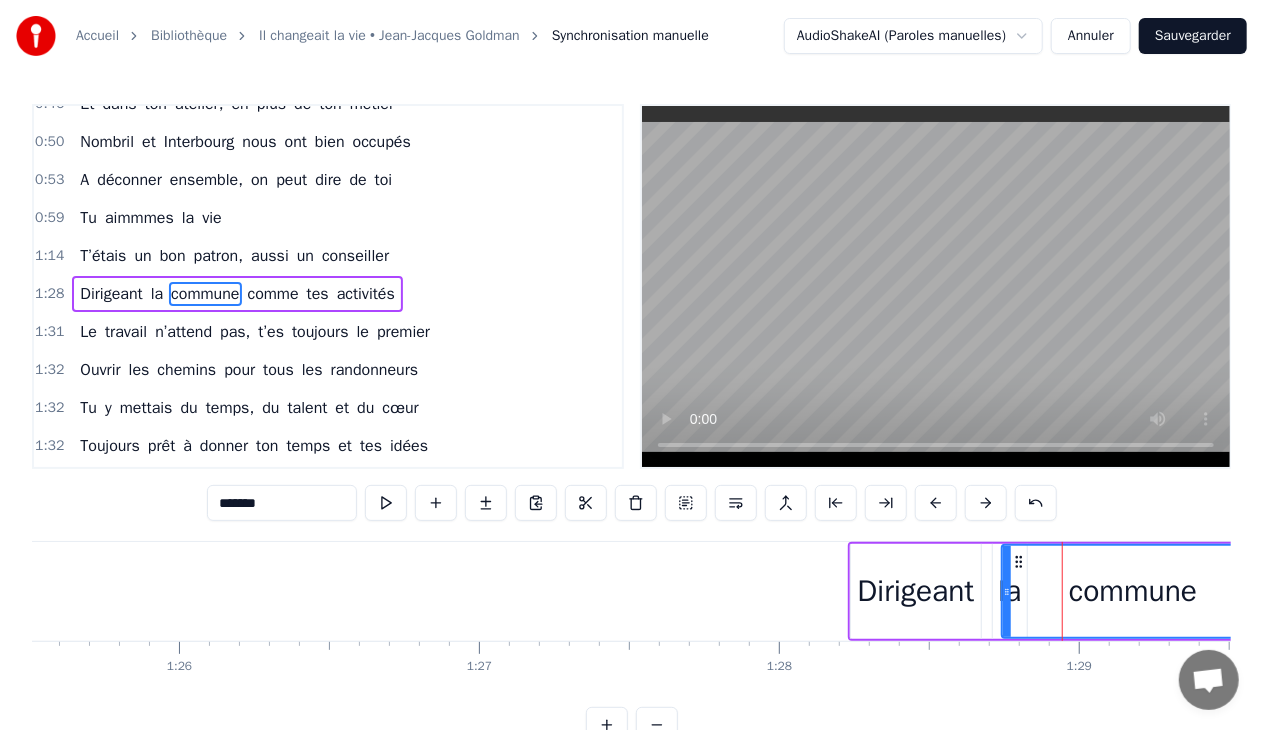 click on "Dirigeant la commune comme tes activités" at bounding box center (237, 294) 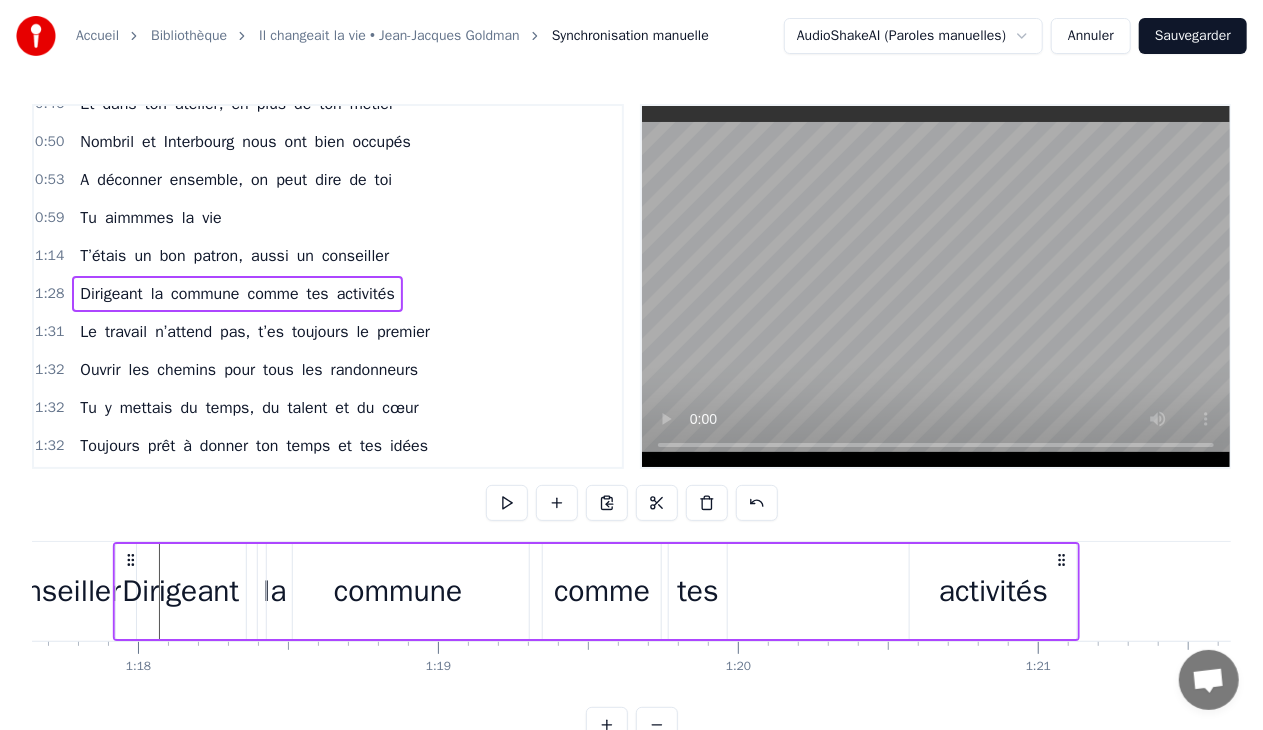 scroll, scrollTop: 0, scrollLeft: 23218, axis: horizontal 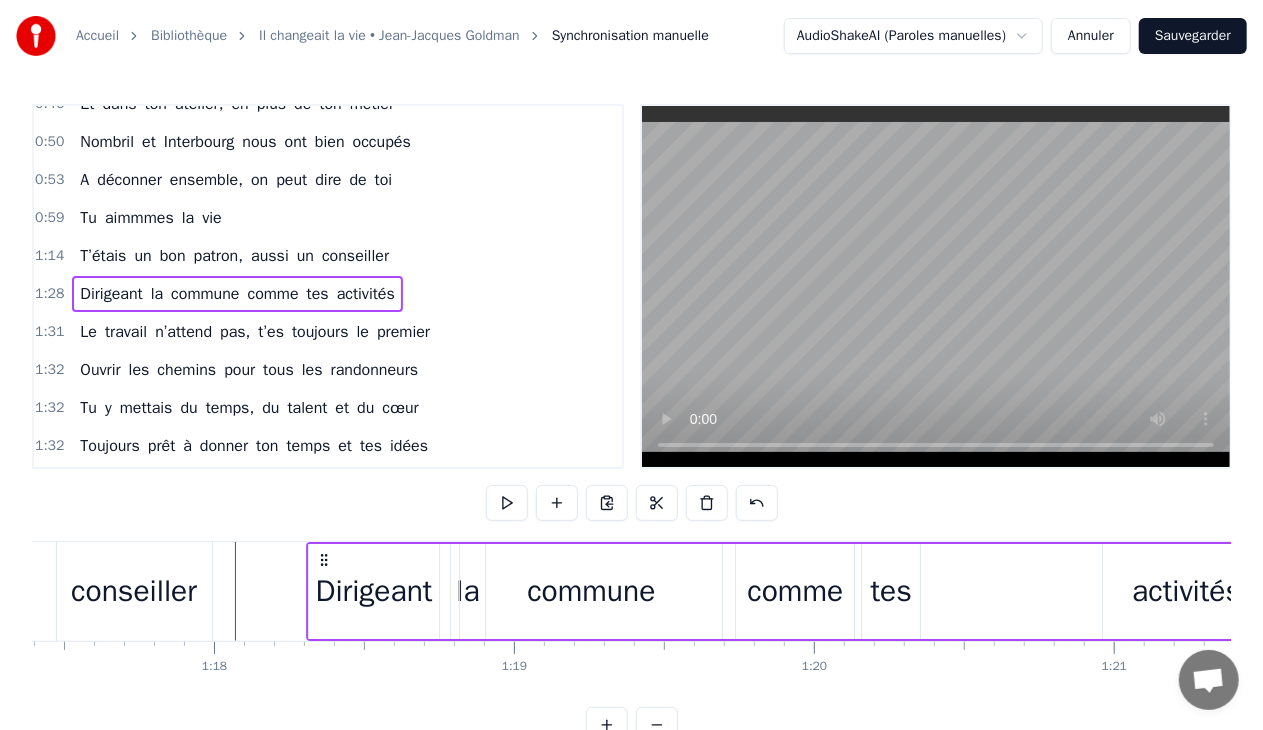 drag, startPoint x: 864, startPoint y: 556, endPoint x: 322, endPoint y: 583, distance: 542.6721 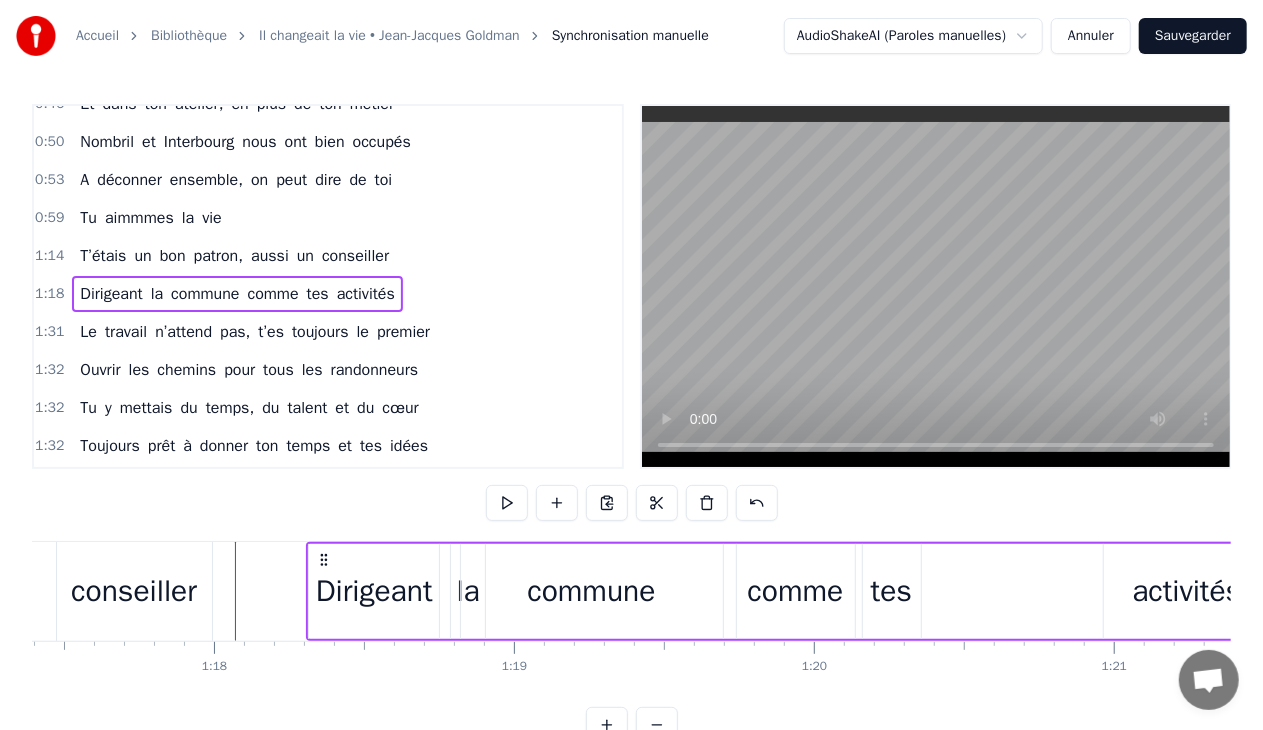 click on "Dirigeant" at bounding box center [374, 591] 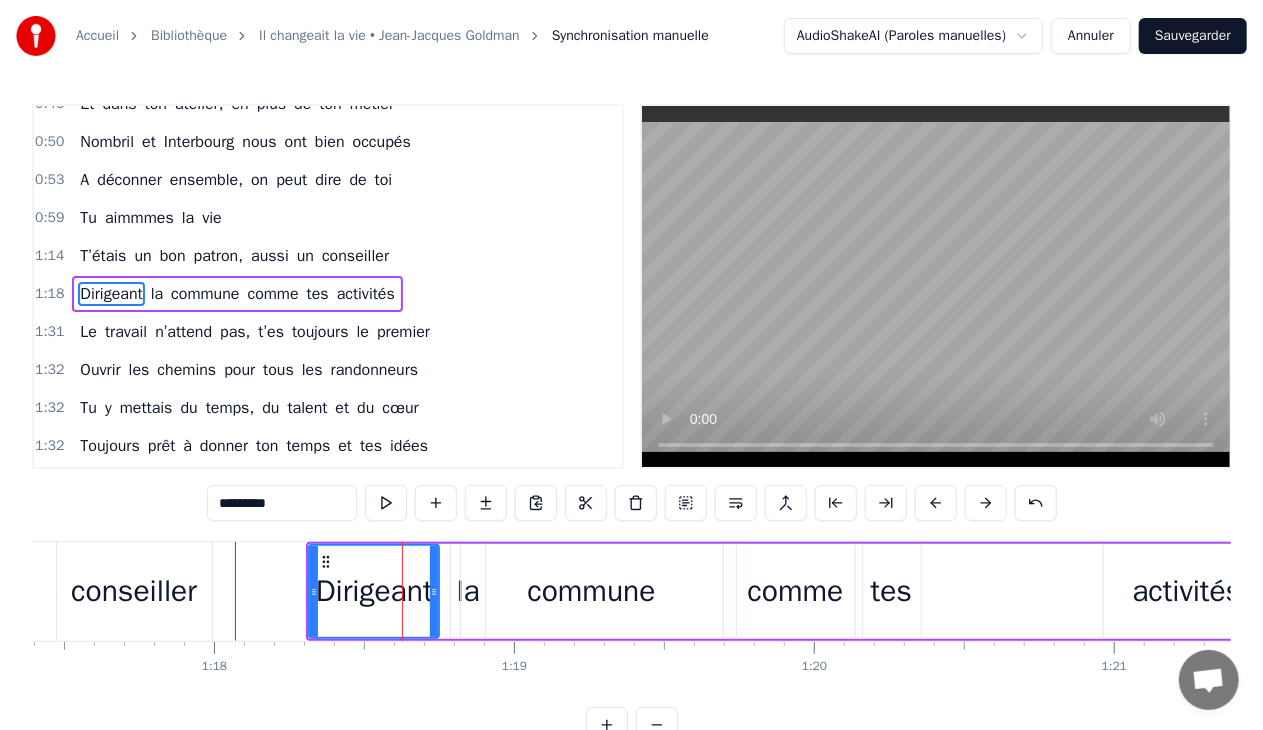 click on "commune" at bounding box center (592, 591) 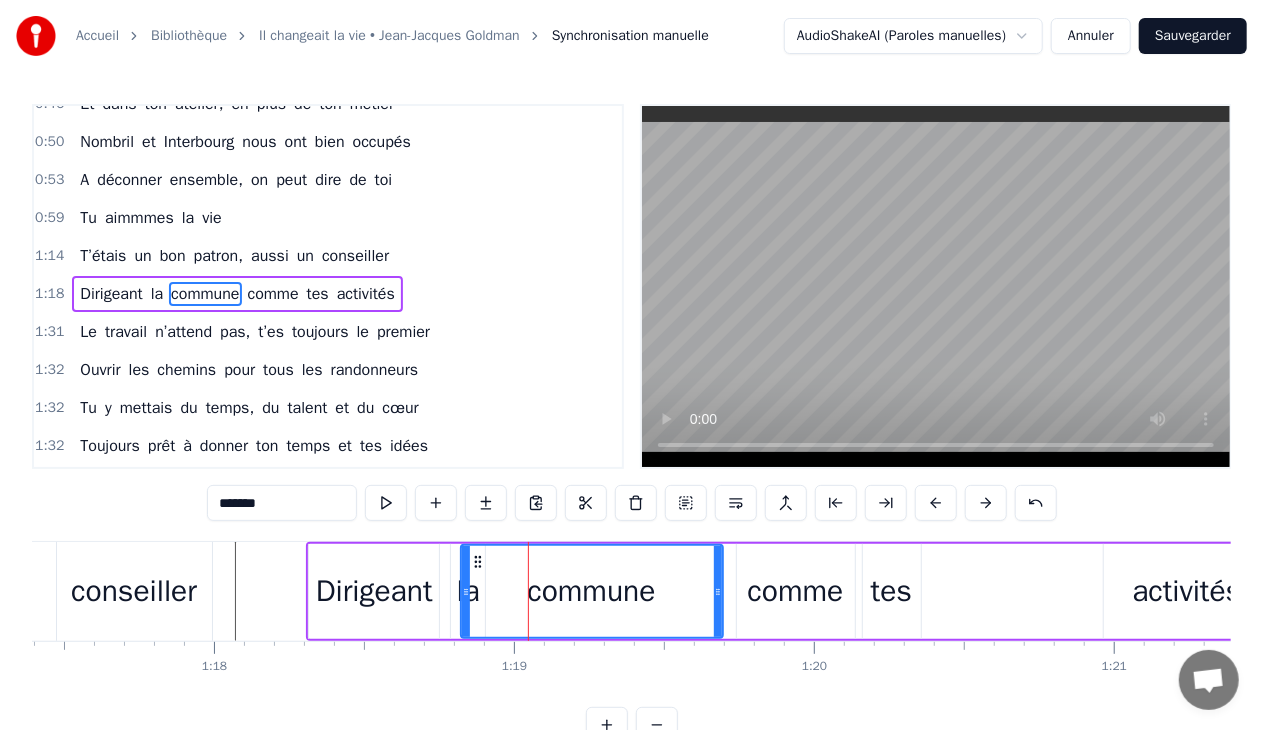 click on "commune" at bounding box center [592, 591] 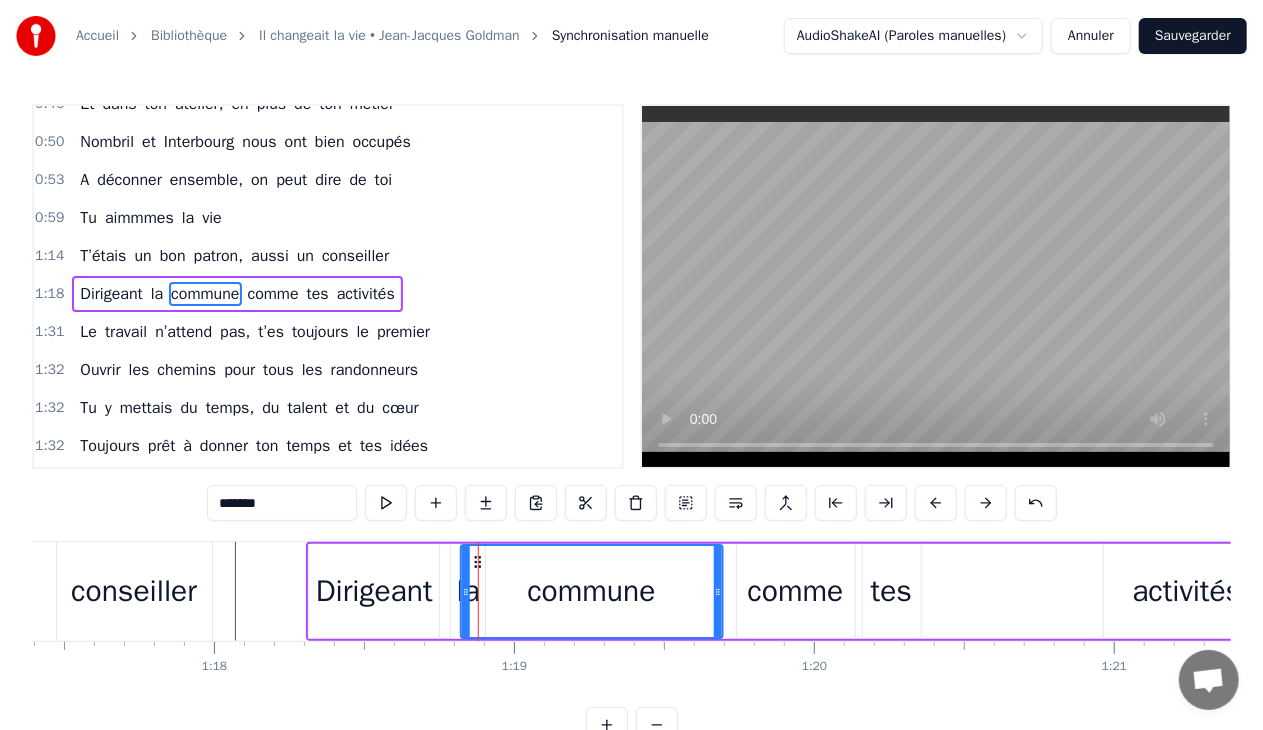 click 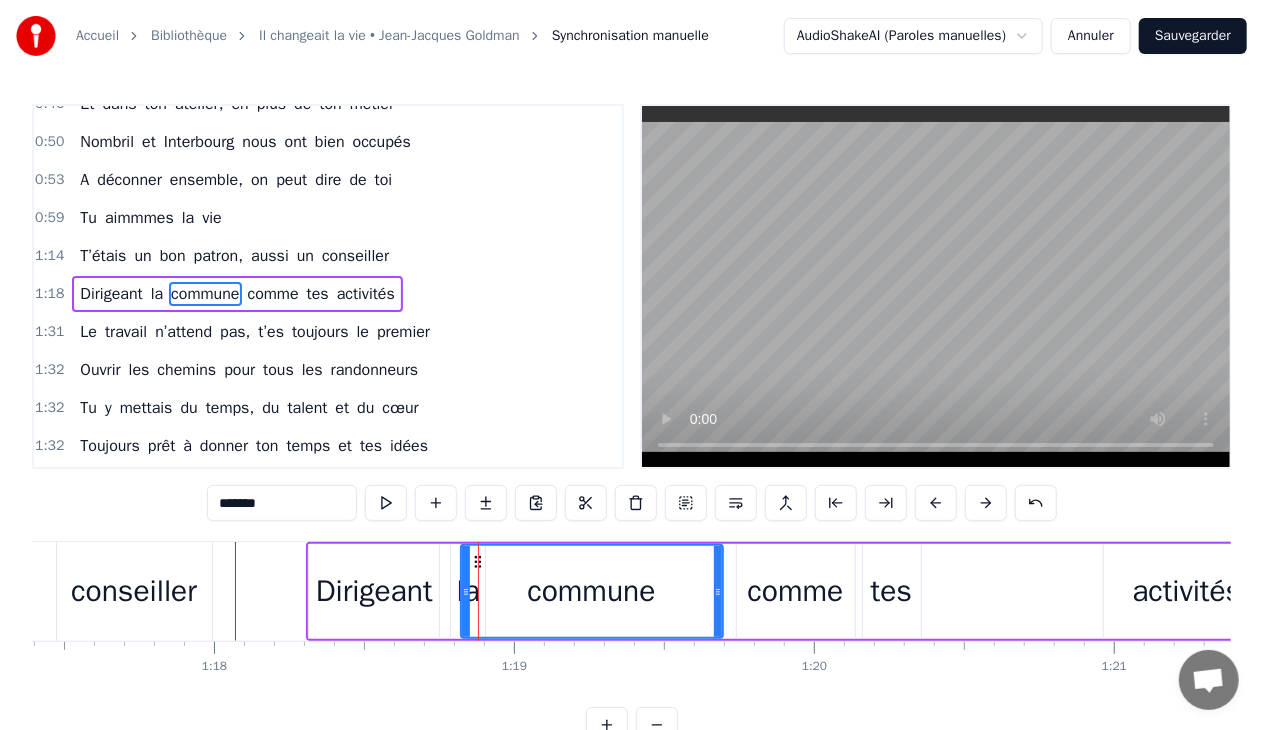 click on "commune" at bounding box center [591, 591] 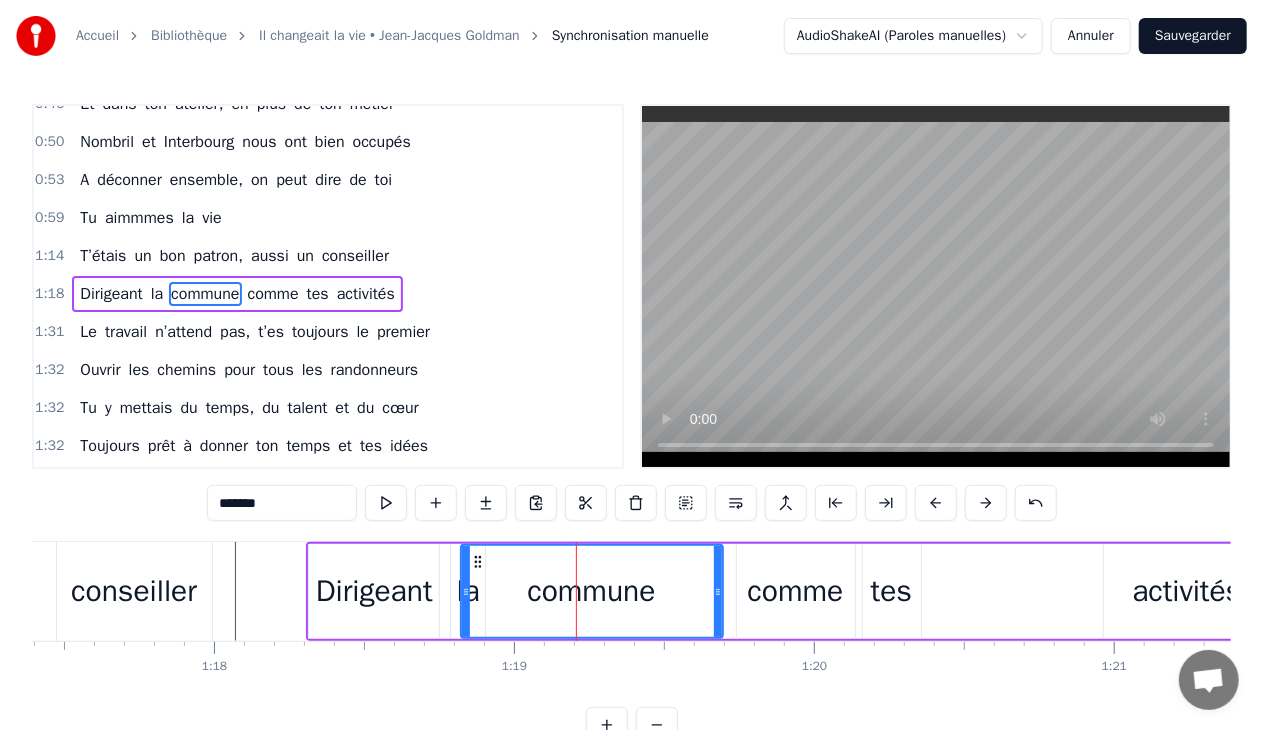 click on "commune" at bounding box center [591, 591] 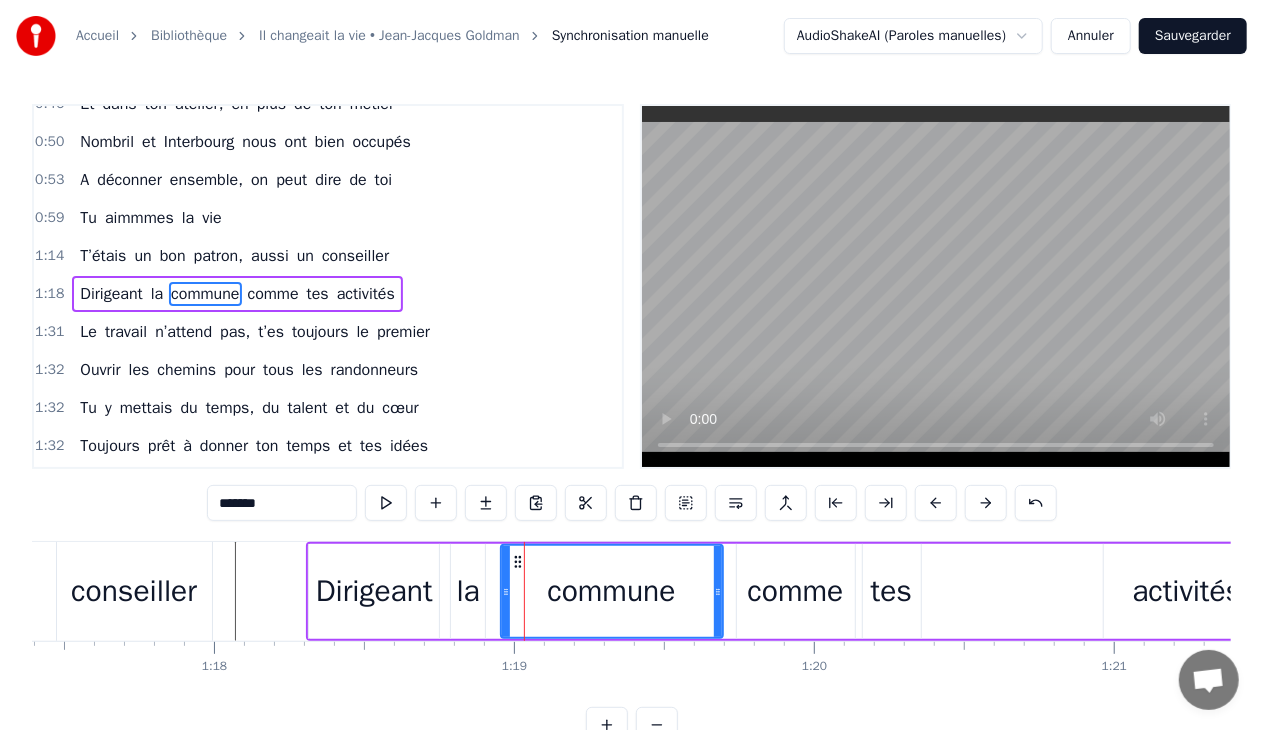 drag, startPoint x: 466, startPoint y: 591, endPoint x: 506, endPoint y: 594, distance: 40.112343 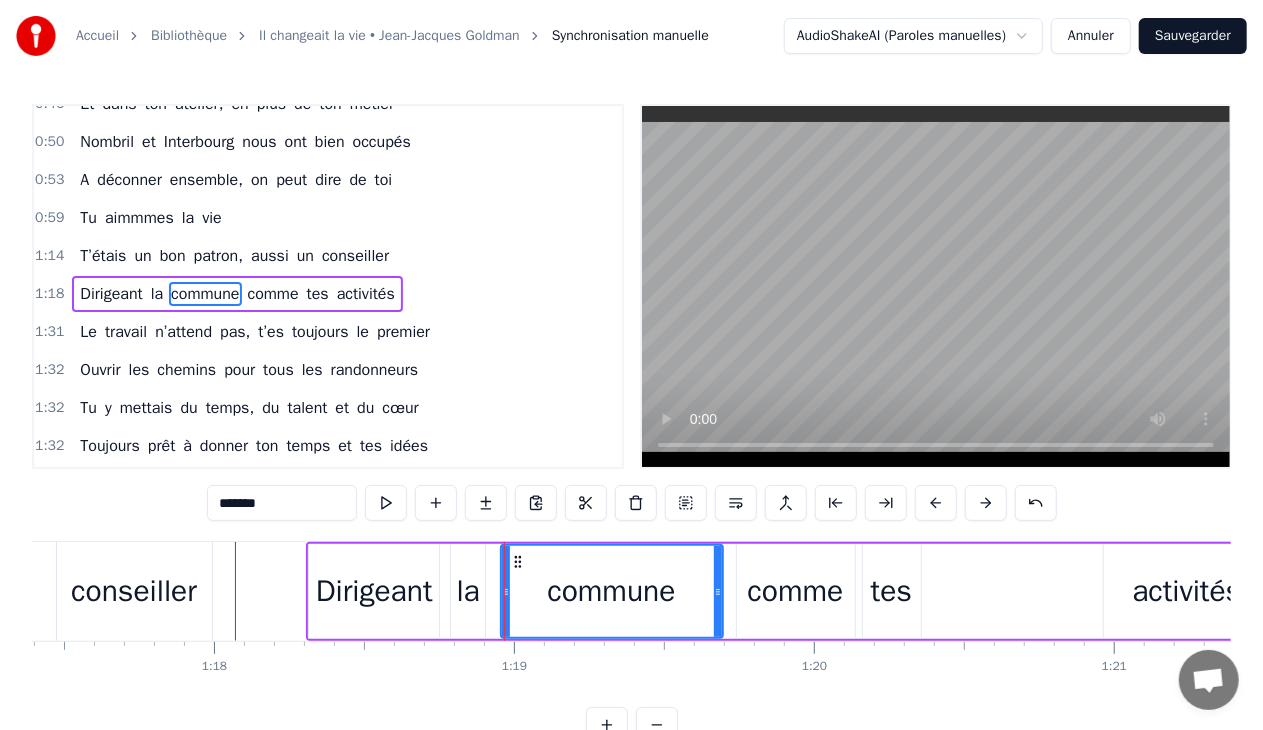 click on "comme" at bounding box center (796, 591) 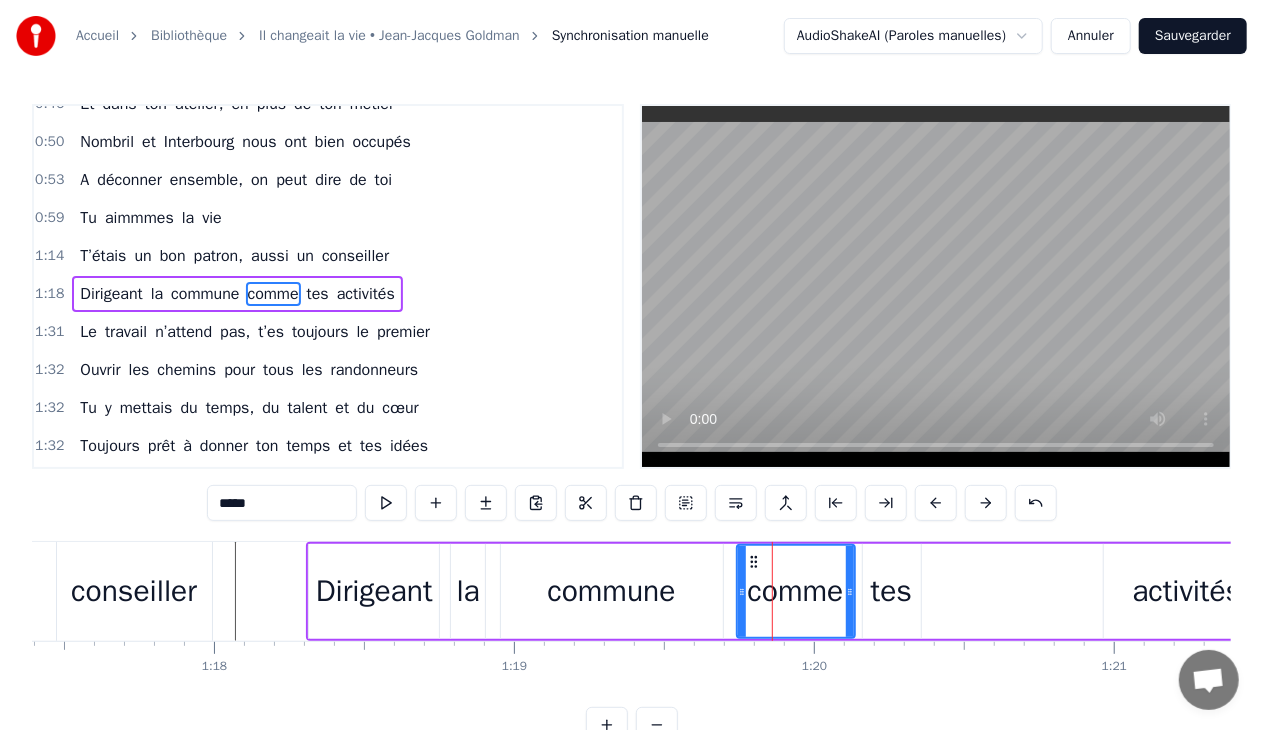 click on "tes" at bounding box center [891, 591] 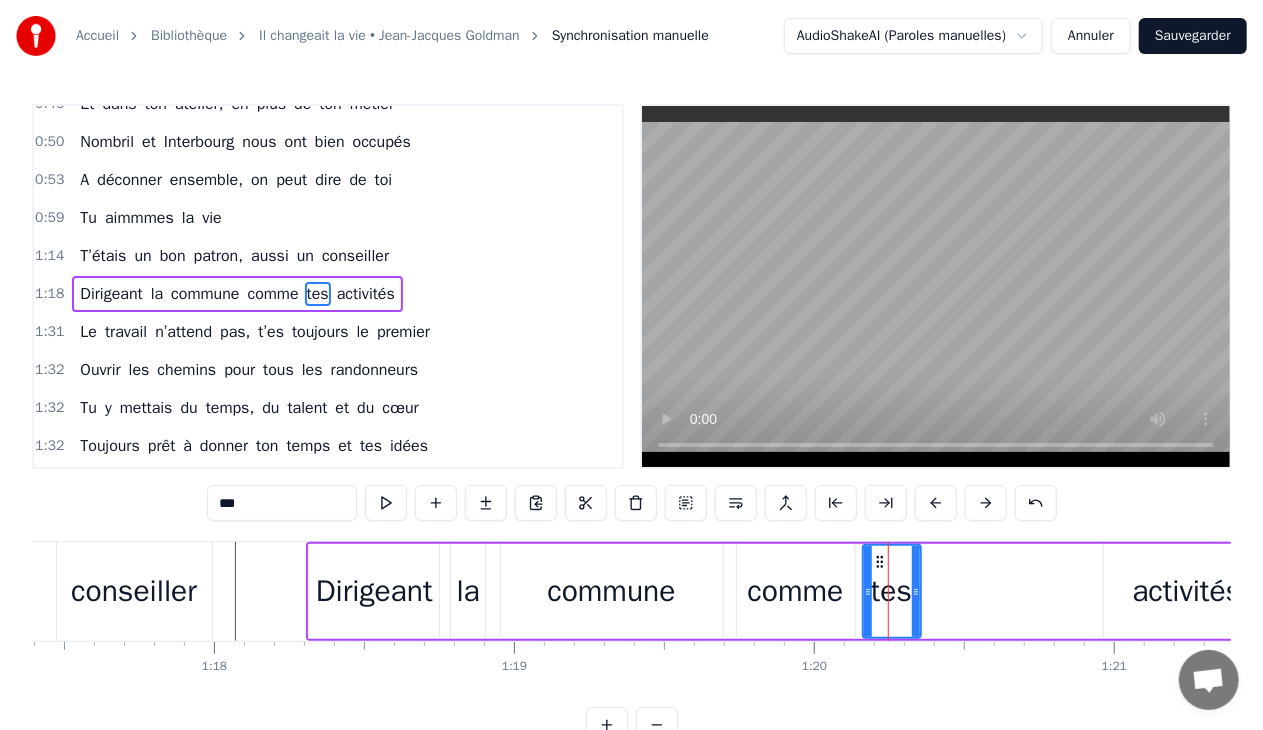 click on "activités" at bounding box center [1187, 591] 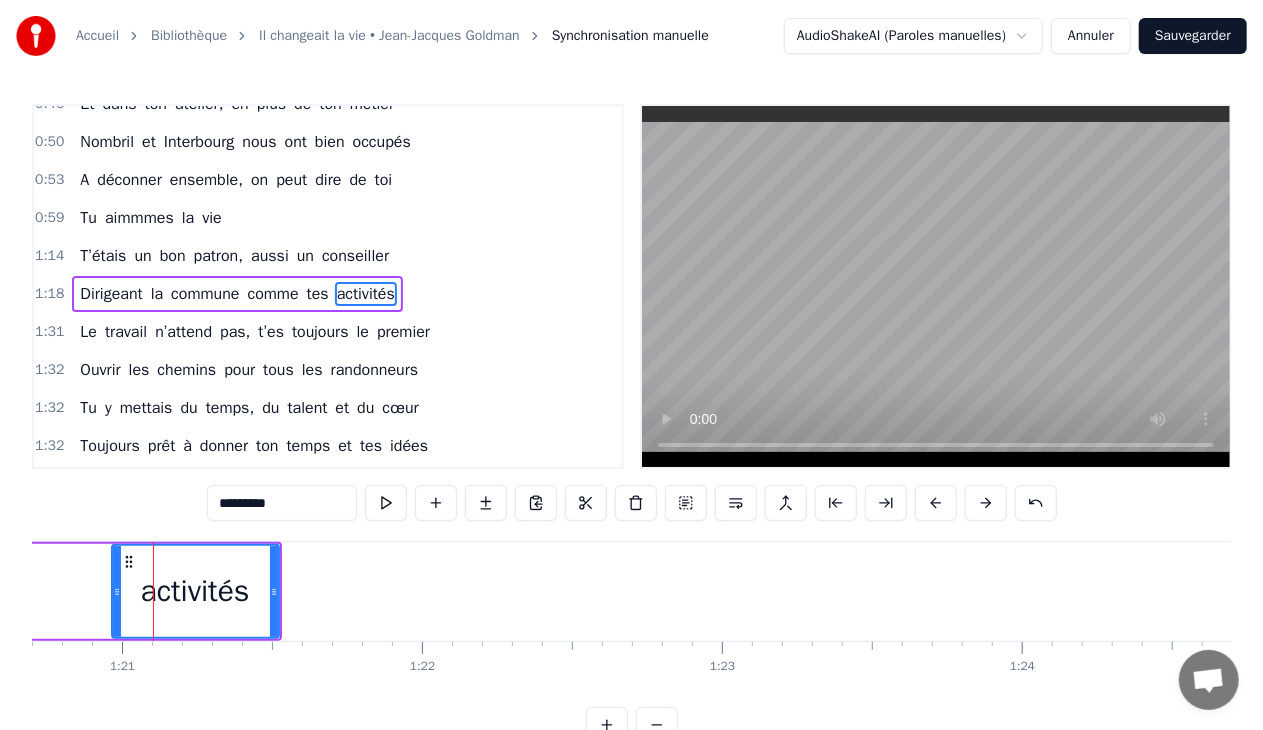 scroll, scrollTop: 0, scrollLeft: 24231, axis: horizontal 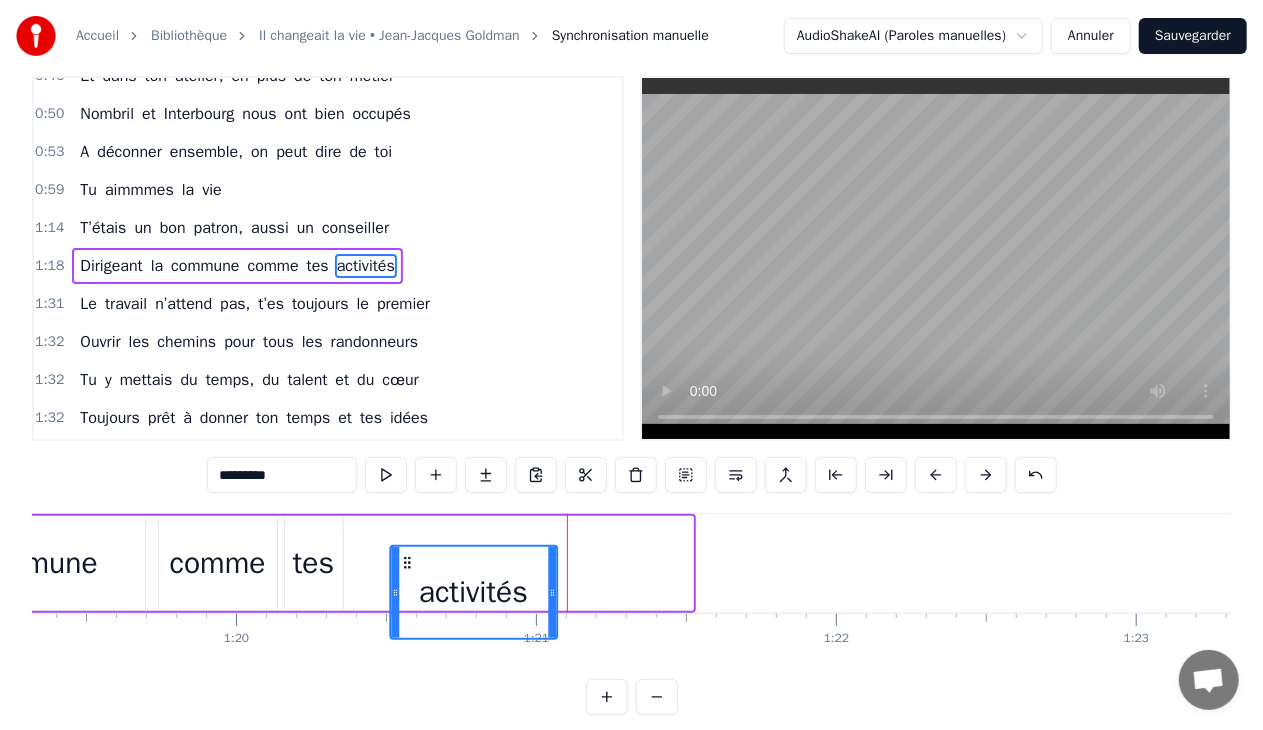 drag, startPoint x: 104, startPoint y: 558, endPoint x: 404, endPoint y: 544, distance: 300.32648 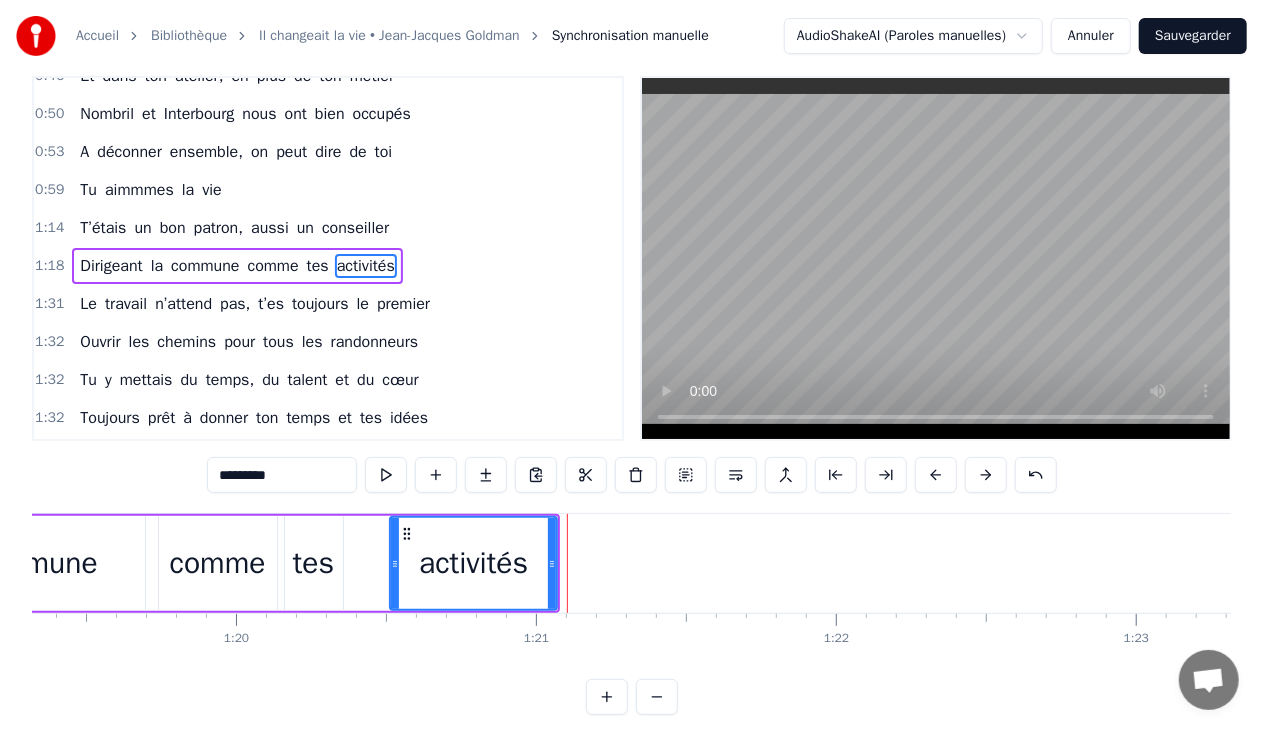 click on "activités" at bounding box center (473, 563) 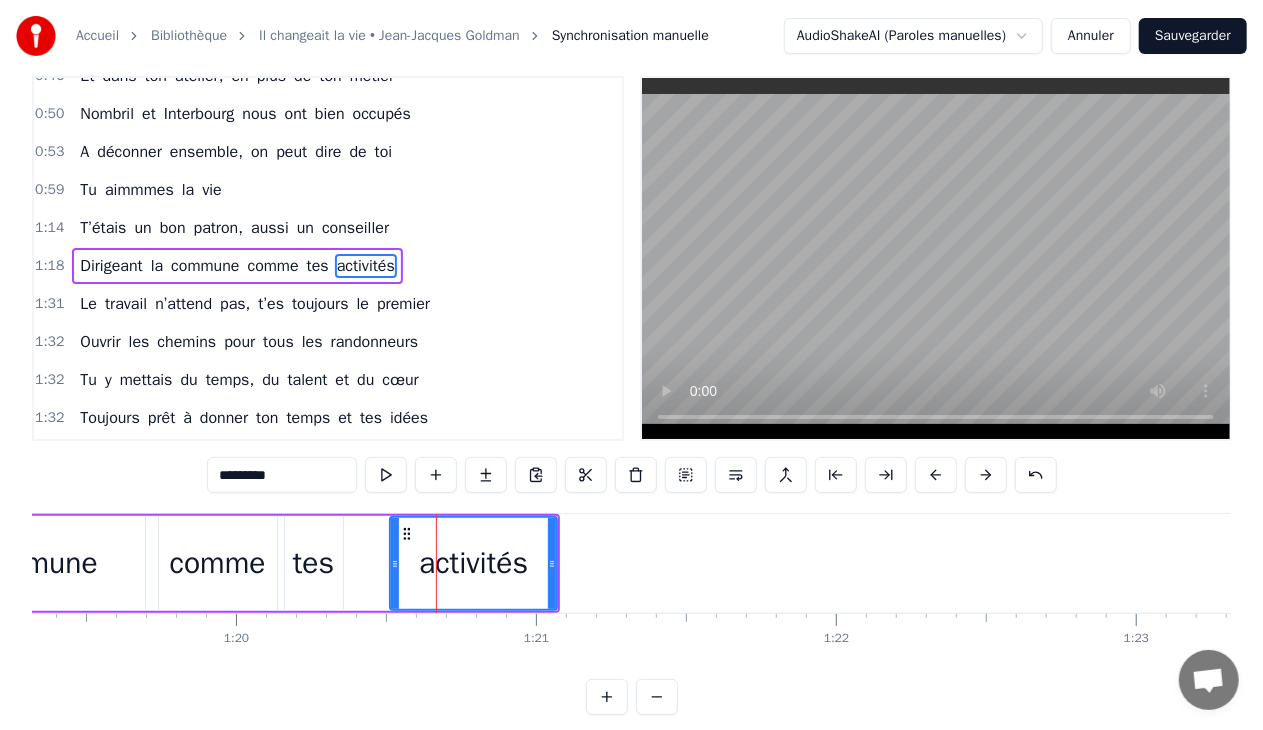 scroll, scrollTop: 0, scrollLeft: 0, axis: both 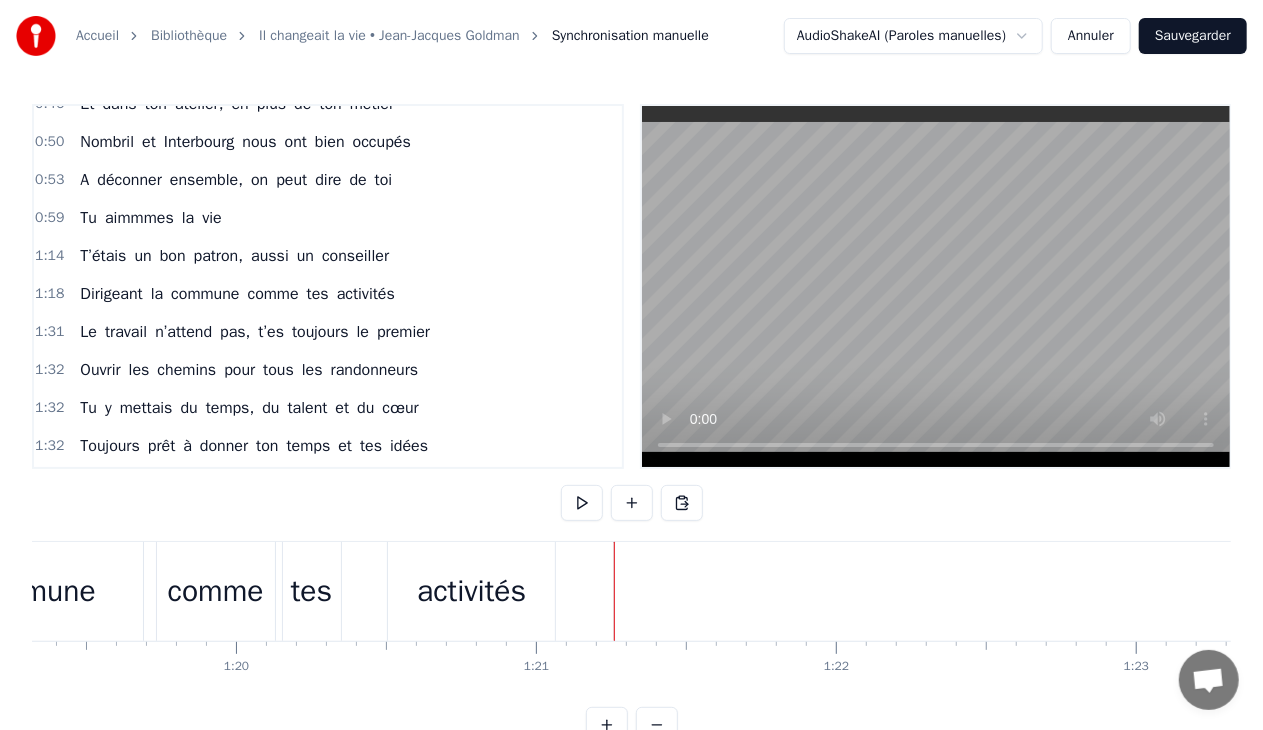 click on "activités" at bounding box center (471, 591) 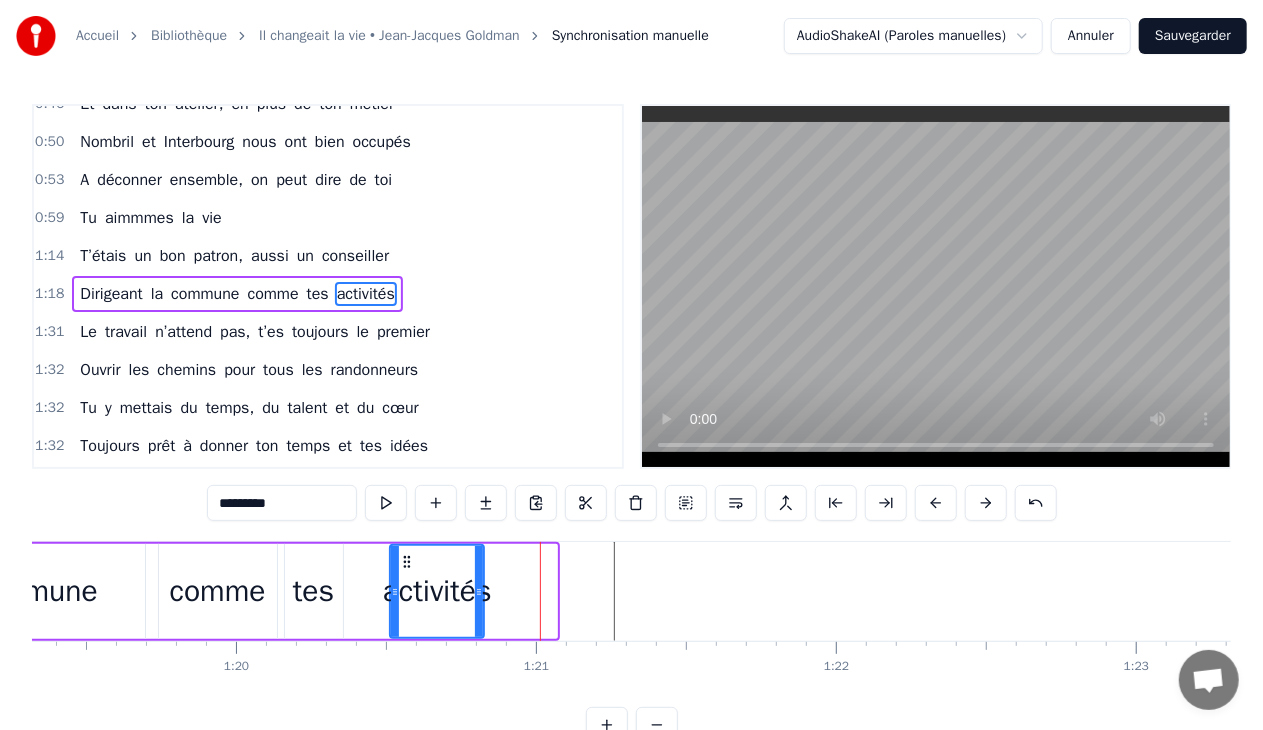 drag, startPoint x: 555, startPoint y: 590, endPoint x: 482, endPoint y: 604, distance: 74.330345 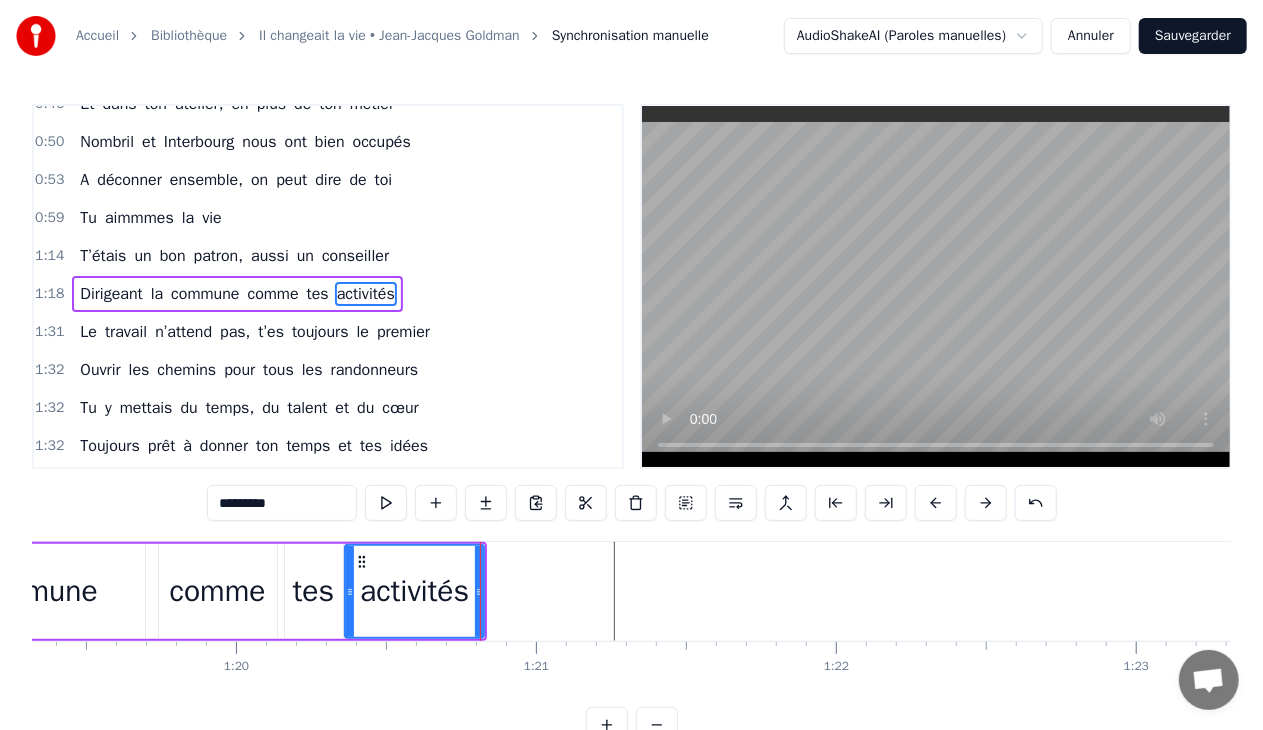 drag, startPoint x: 393, startPoint y: 571, endPoint x: 348, endPoint y: 568, distance: 45.099888 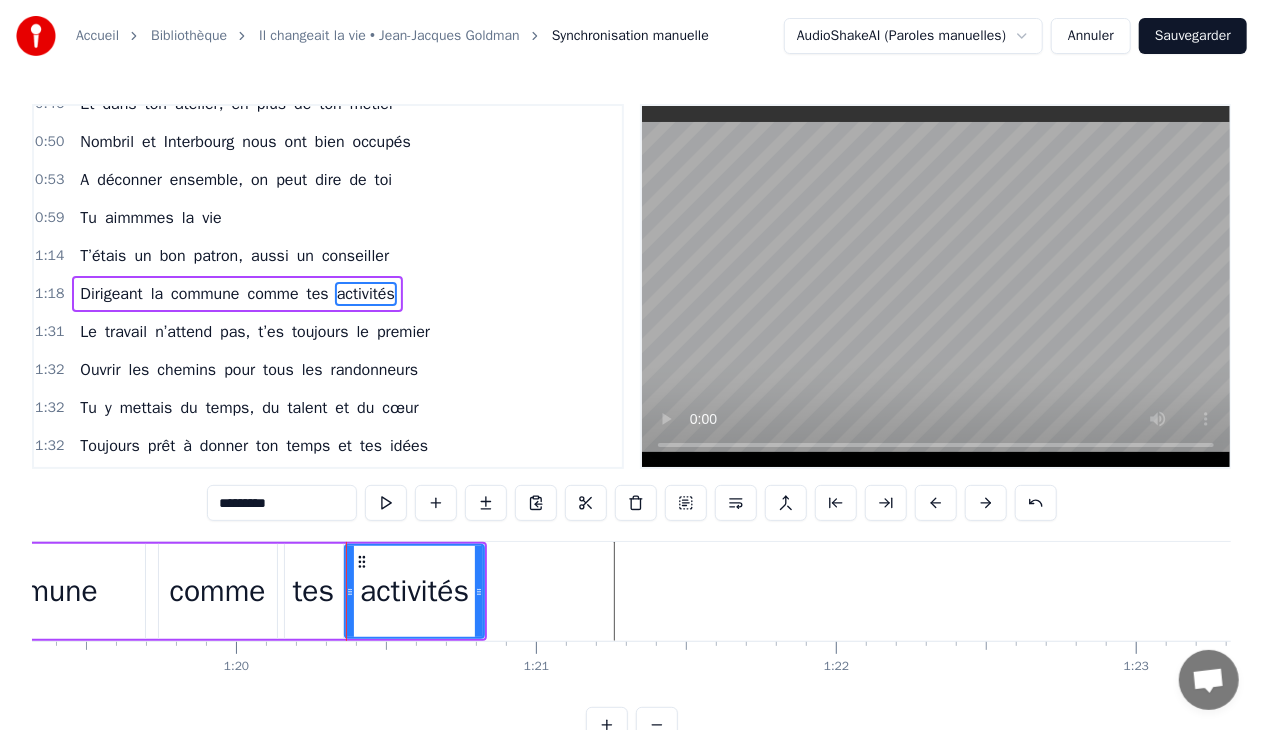 click at bounding box center (15071, 591) 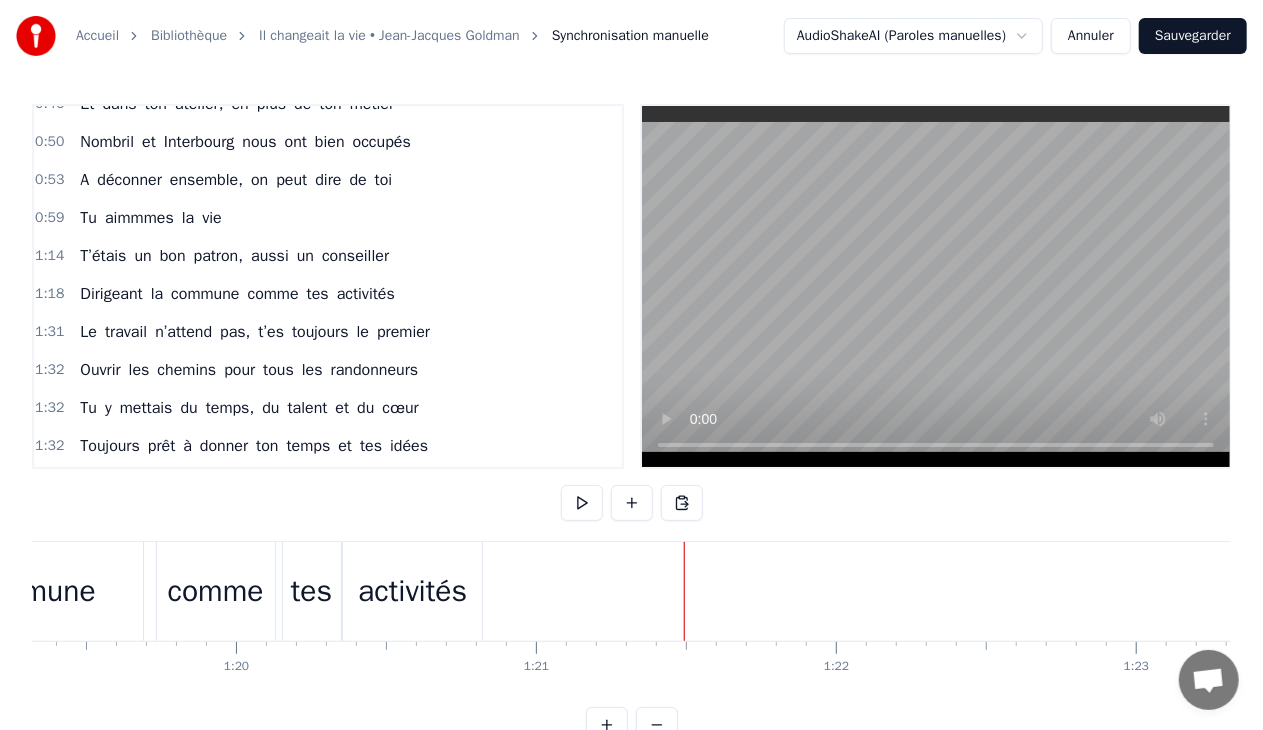 click on "toujours" at bounding box center [320, 332] 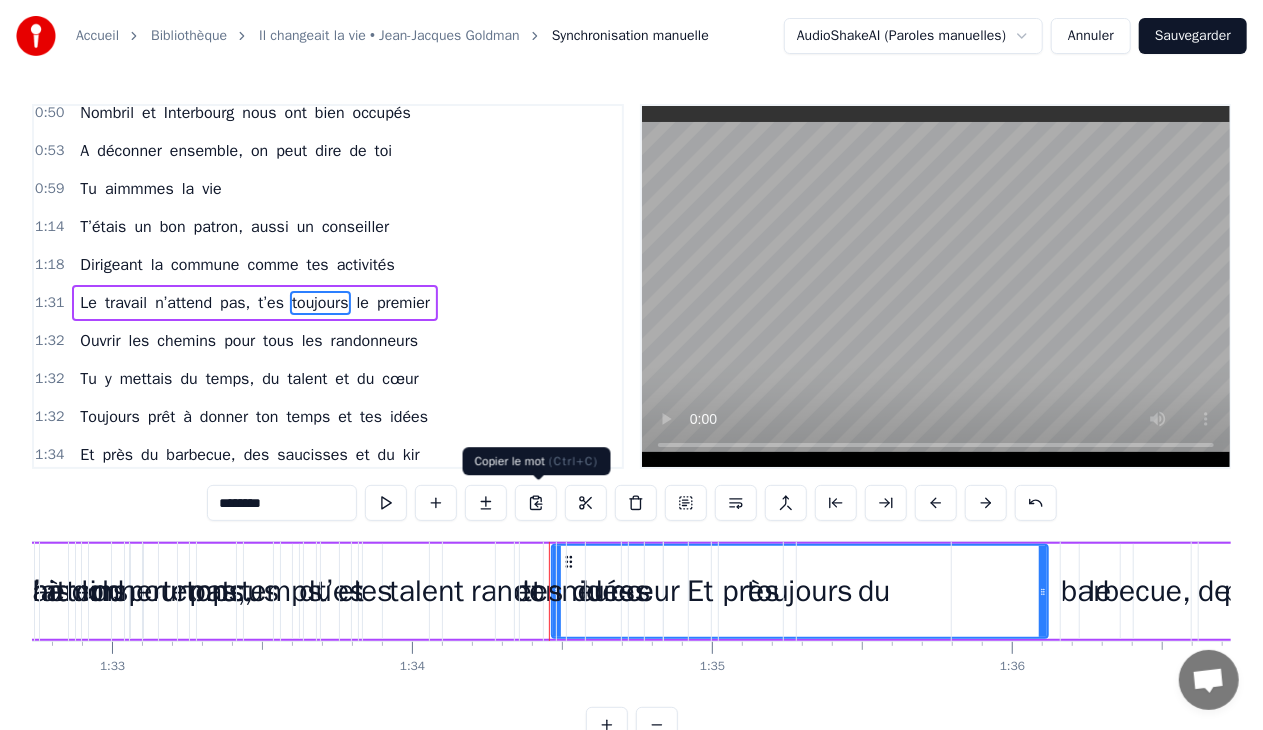 scroll, scrollTop: 0, scrollLeft: 28236, axis: horizontal 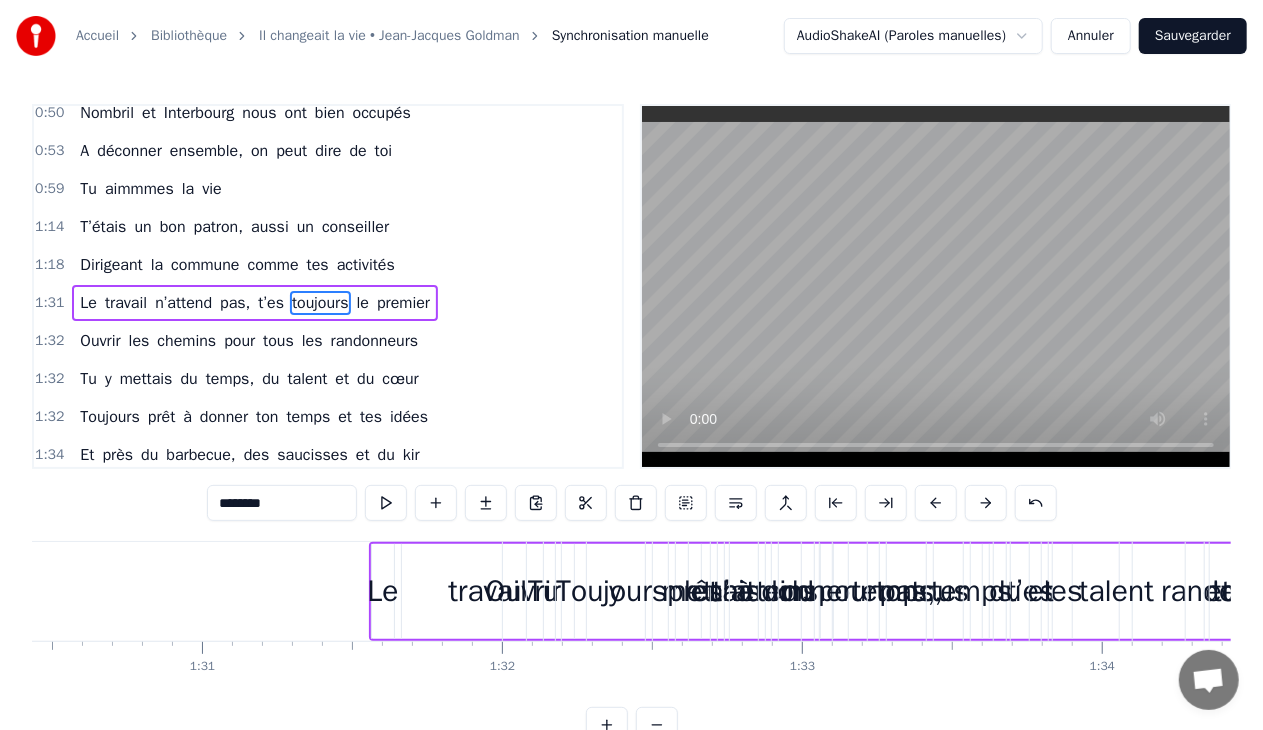 click on "Le travail n’attend pas, t’es toujours le premier" at bounding box center (255, 303) 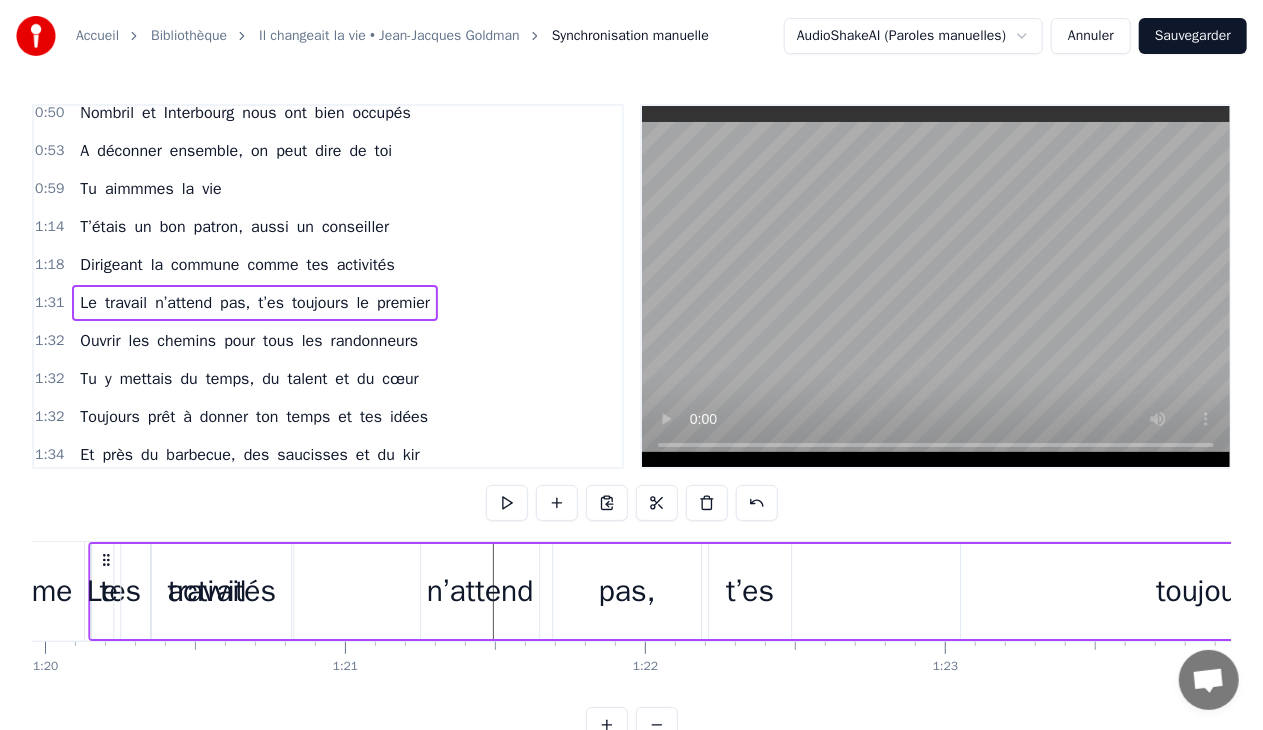 scroll, scrollTop: 0, scrollLeft: 23938, axis: horizontal 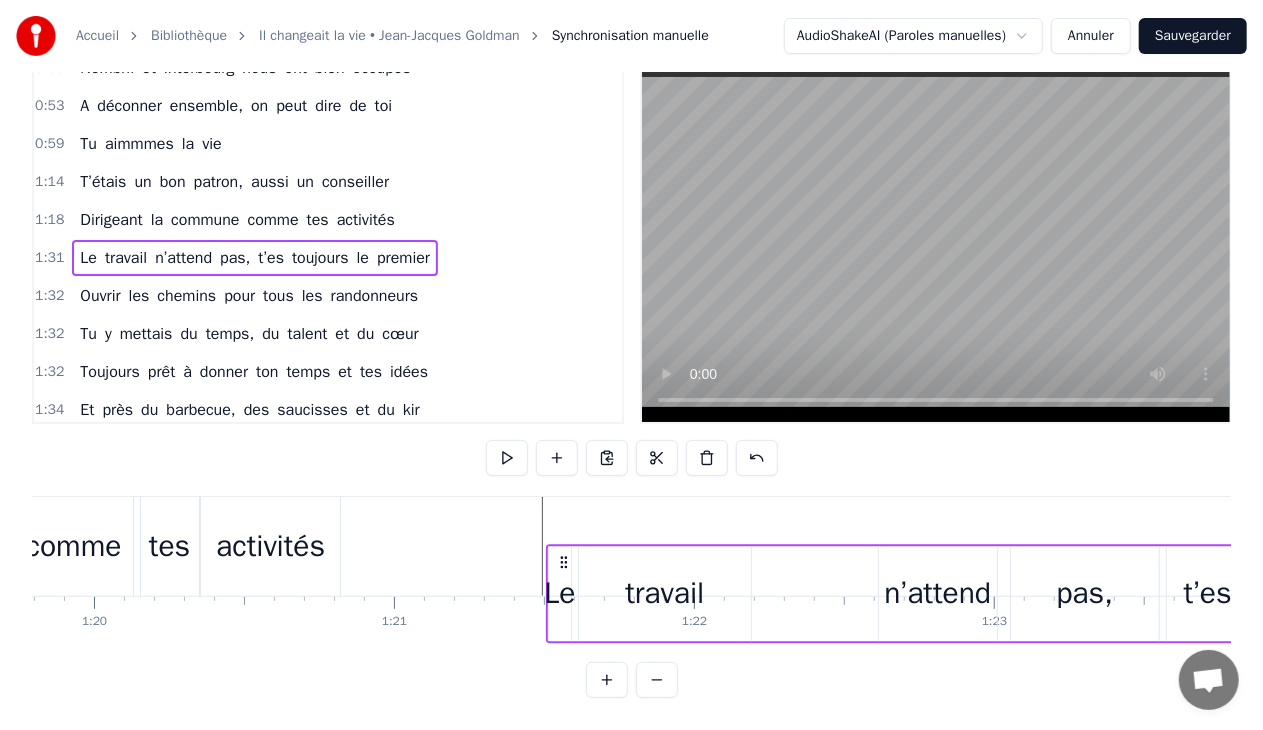 click on "C’était un menuisier, c’est [FIRST] [LAST] Au beau milieu d’Allonne, là où tu t’es posé Tu as fait des charpentes et du beau mobilier Avec tes ouvriers toujours très motivés Tu y mettais du temps, du talent et du cœur Et dans ton atelier, en plus de ton métier Nombril et Interbourg nous ont bien occupés A déconner ensemble, on peut dire de toi Tu aimmmes la vie T’étais un bon patron, aussi un conseiller Dirigeant la commune comme tes activités Le travail n’attend pas, t’es toujours le premier Ouvrir les chemins pour tous les randonneurs Tu y mettais du temps, du talent et du cœur Toujours prêt à donner ton temps et tes idées Et près du barbecue, des saucisses et du kir A l’heure de l’apéro, autour de tes amis Refaire les circuits Tu es un grand bonhomme, un sacré grand bonhomme Baroudeur au grand cœur qui aime ce que nous sommes Tu te sais bien utile pour tous les autres hommes
…….. Tu en oublies même ton téléphone Oui mais tu es aussi, un père et un mari et" at bounding box center [14929, 546] 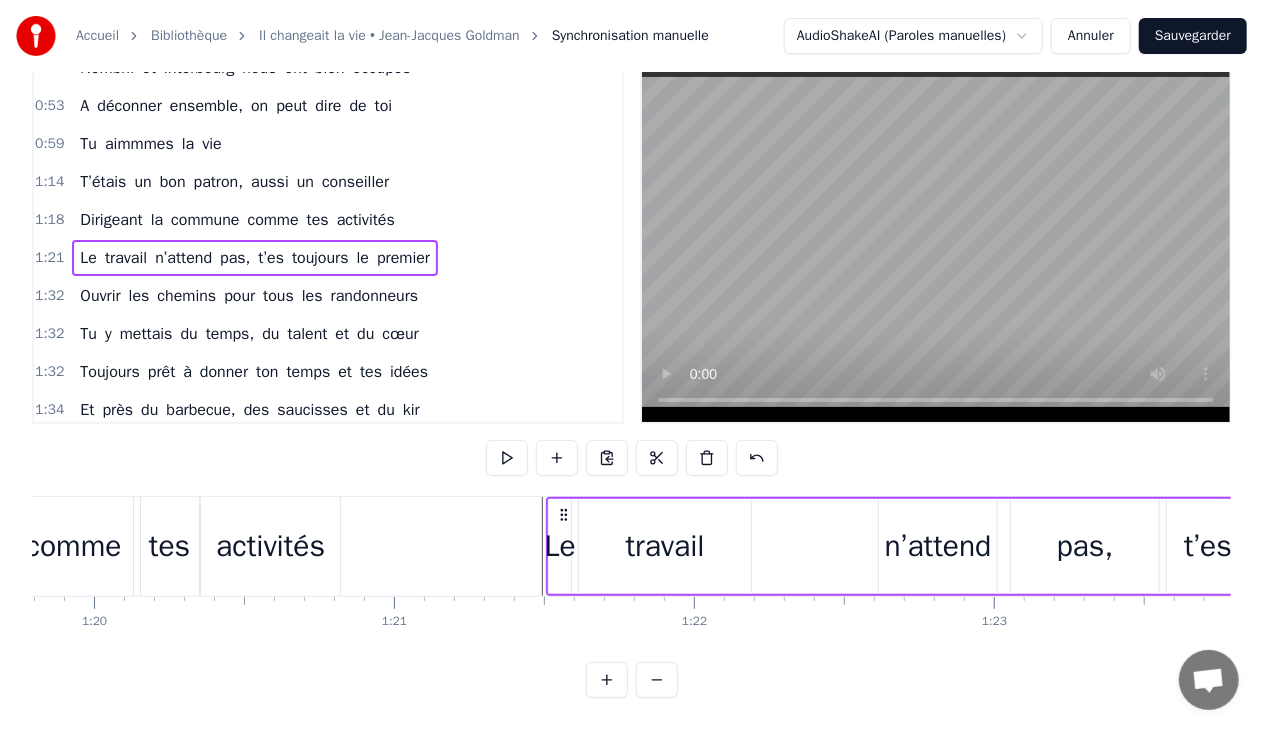 click on "Le travail n’attend pas, t’es toujours le premier" at bounding box center (1415, 546) 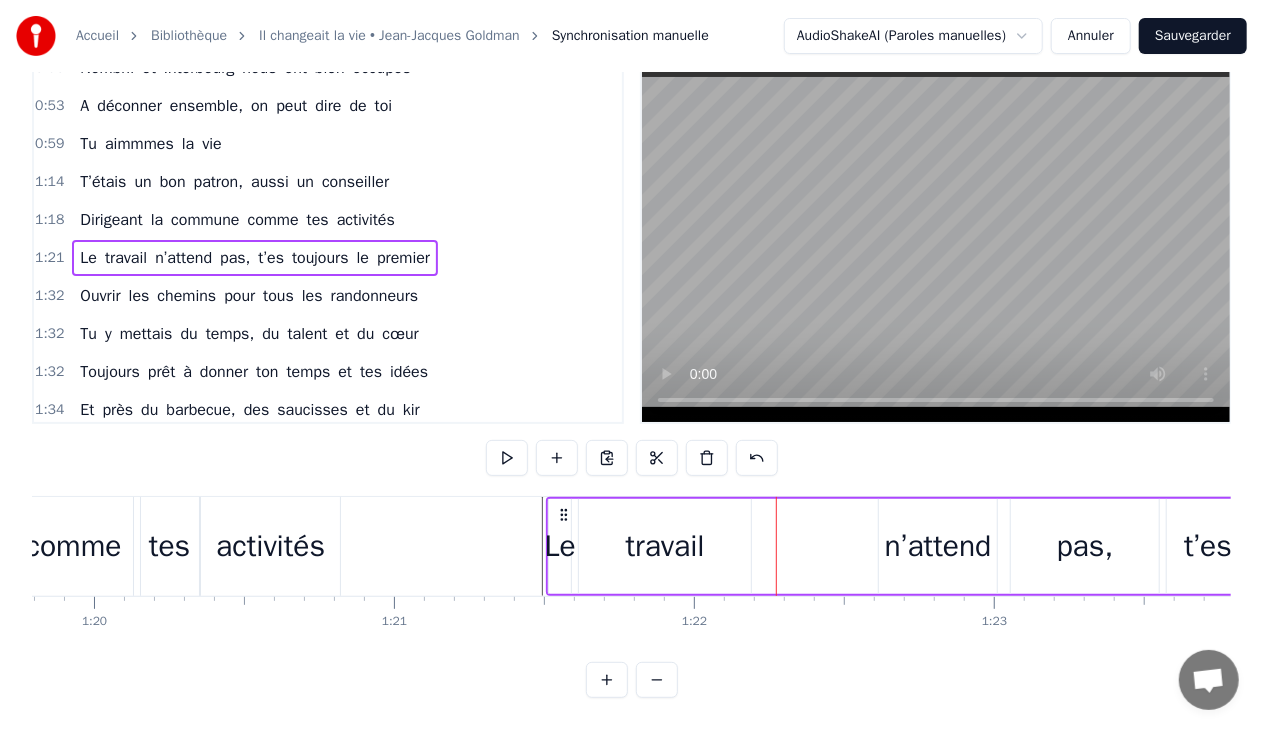 drag, startPoint x: 694, startPoint y: 551, endPoint x: 783, endPoint y: 547, distance: 89.08984 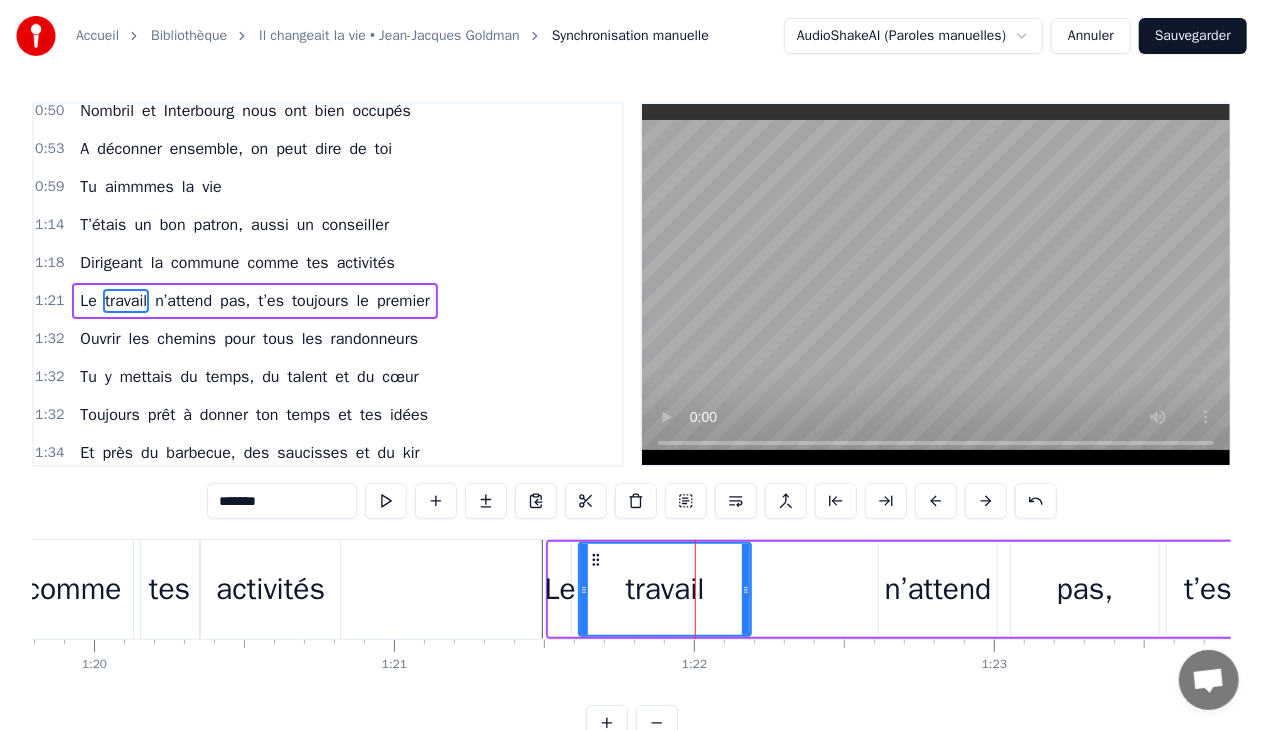 scroll, scrollTop: 0, scrollLeft: 0, axis: both 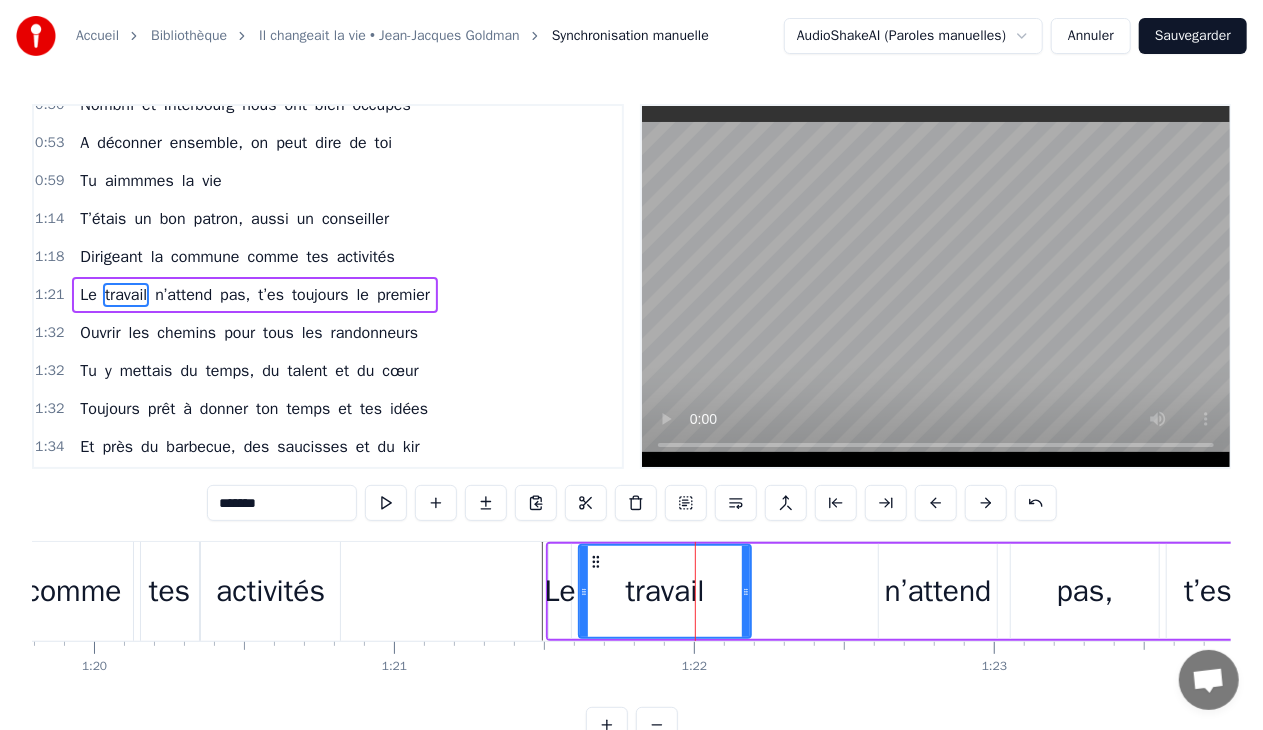 click on "n’attend" at bounding box center [938, 591] 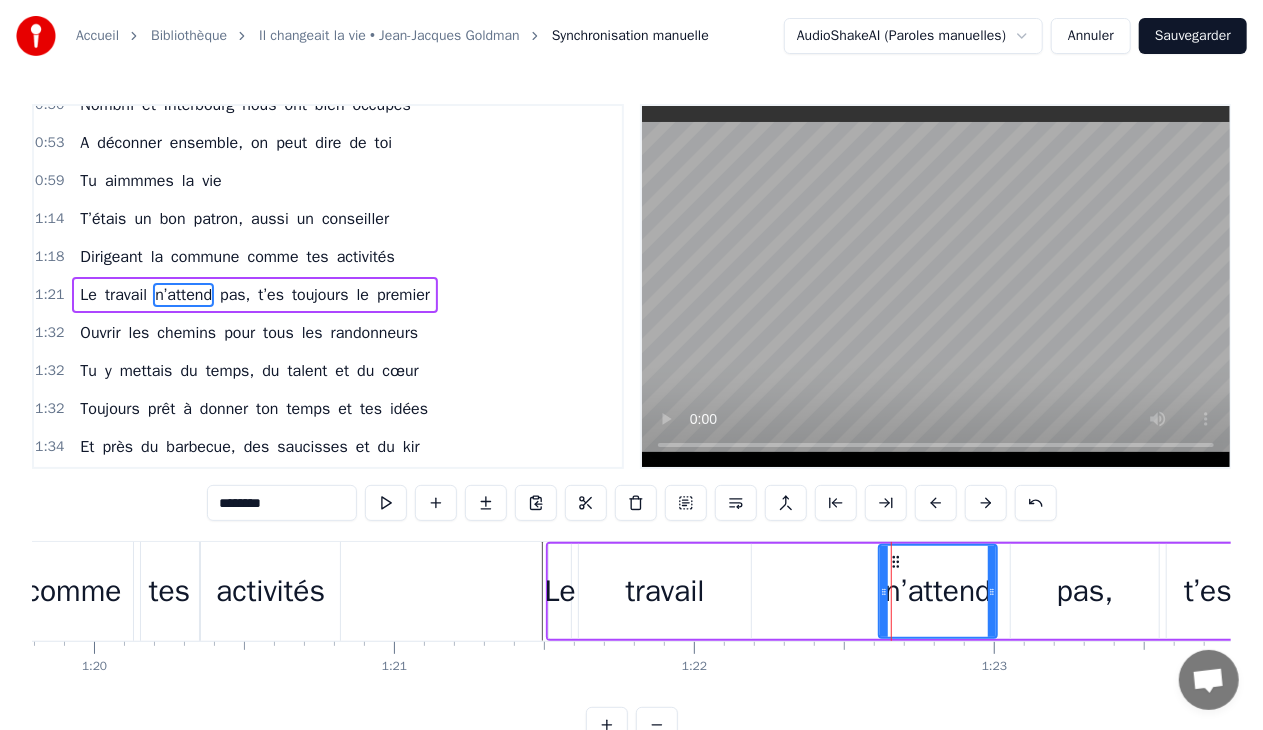 click on "pas," at bounding box center [1085, 591] 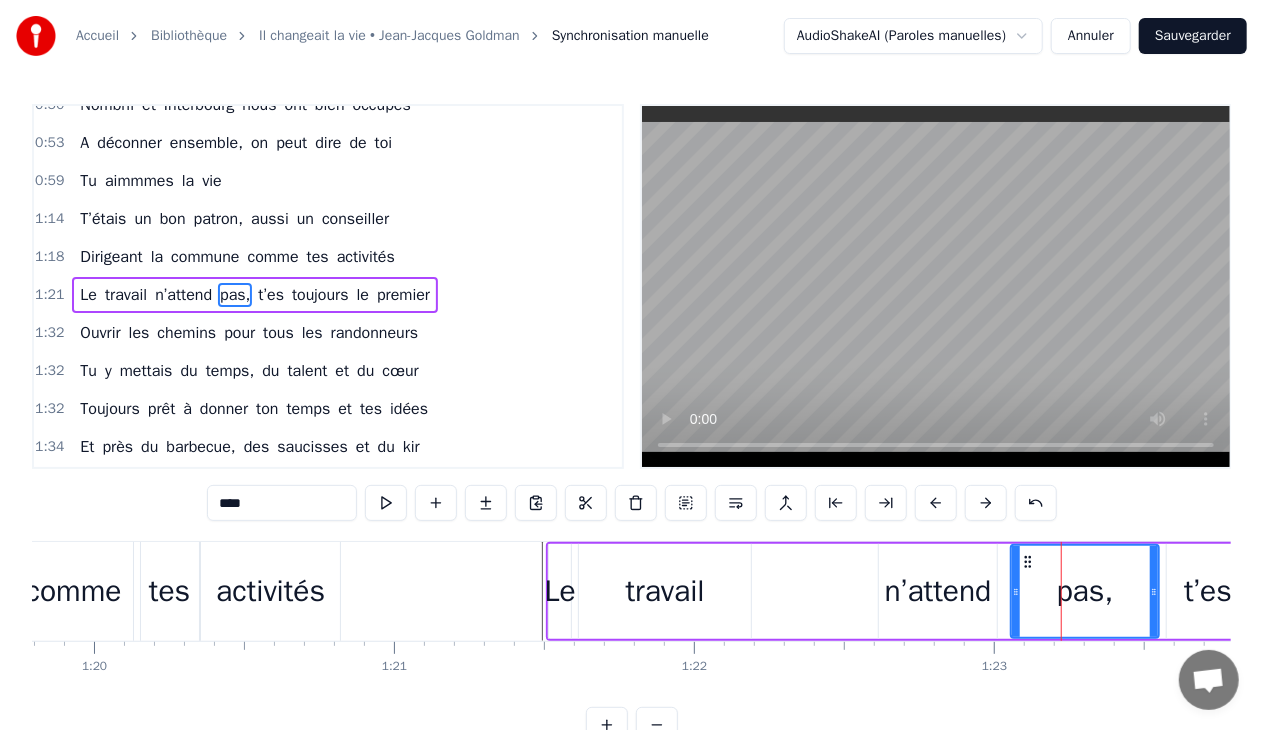 drag, startPoint x: 939, startPoint y: 594, endPoint x: 876, endPoint y: 595, distance: 63.007935 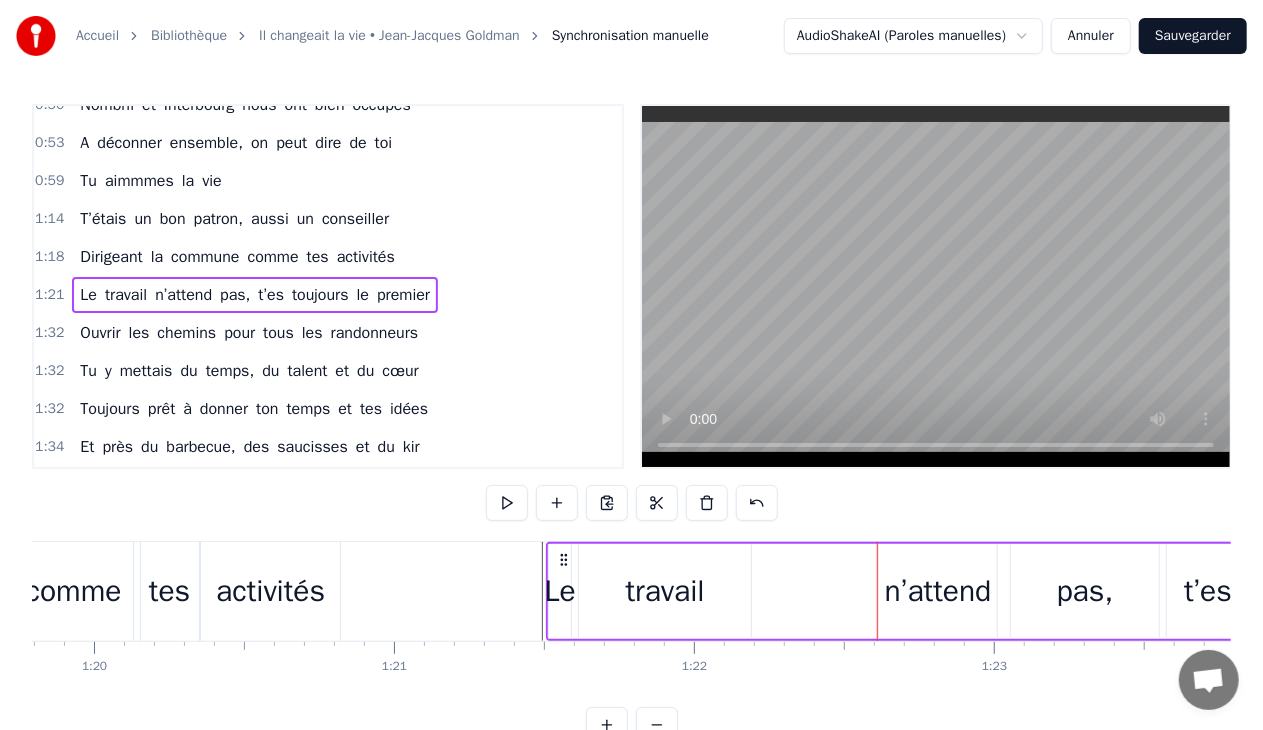 click on "n’attend" at bounding box center [938, 591] 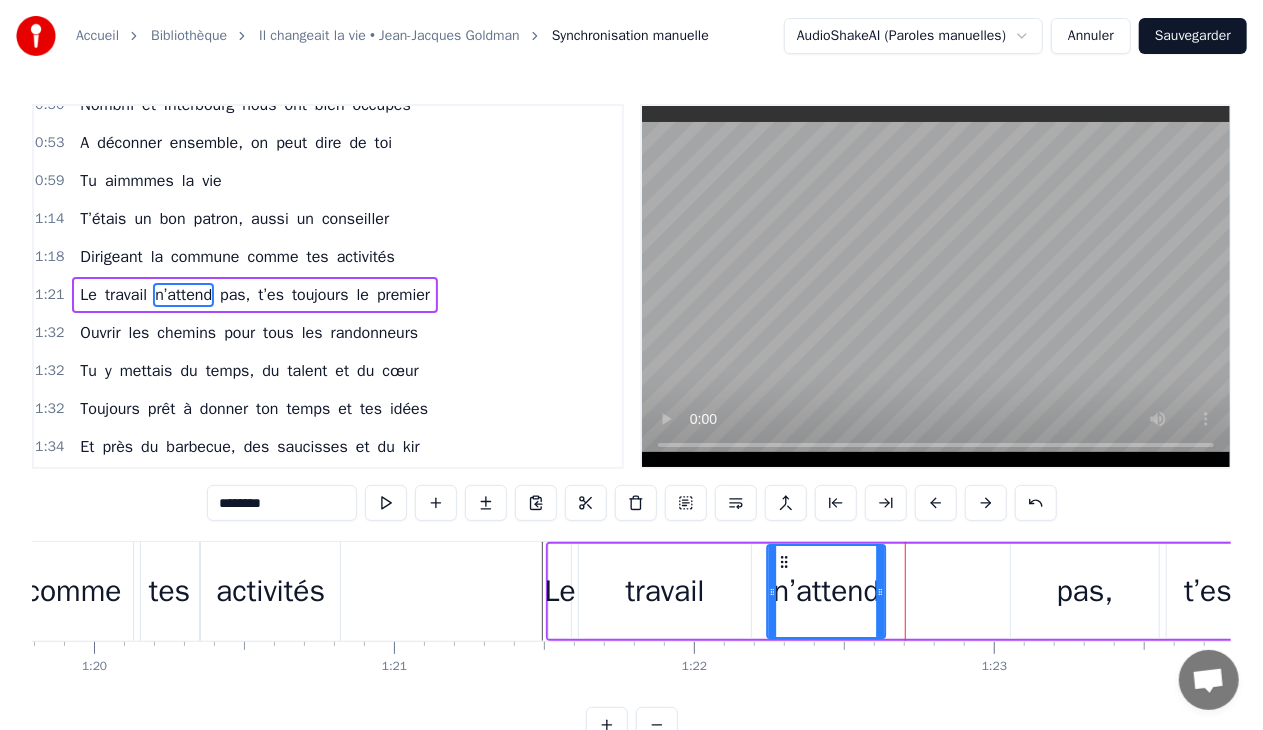 drag, startPoint x: 895, startPoint y: 560, endPoint x: 786, endPoint y: 568, distance: 109.29318 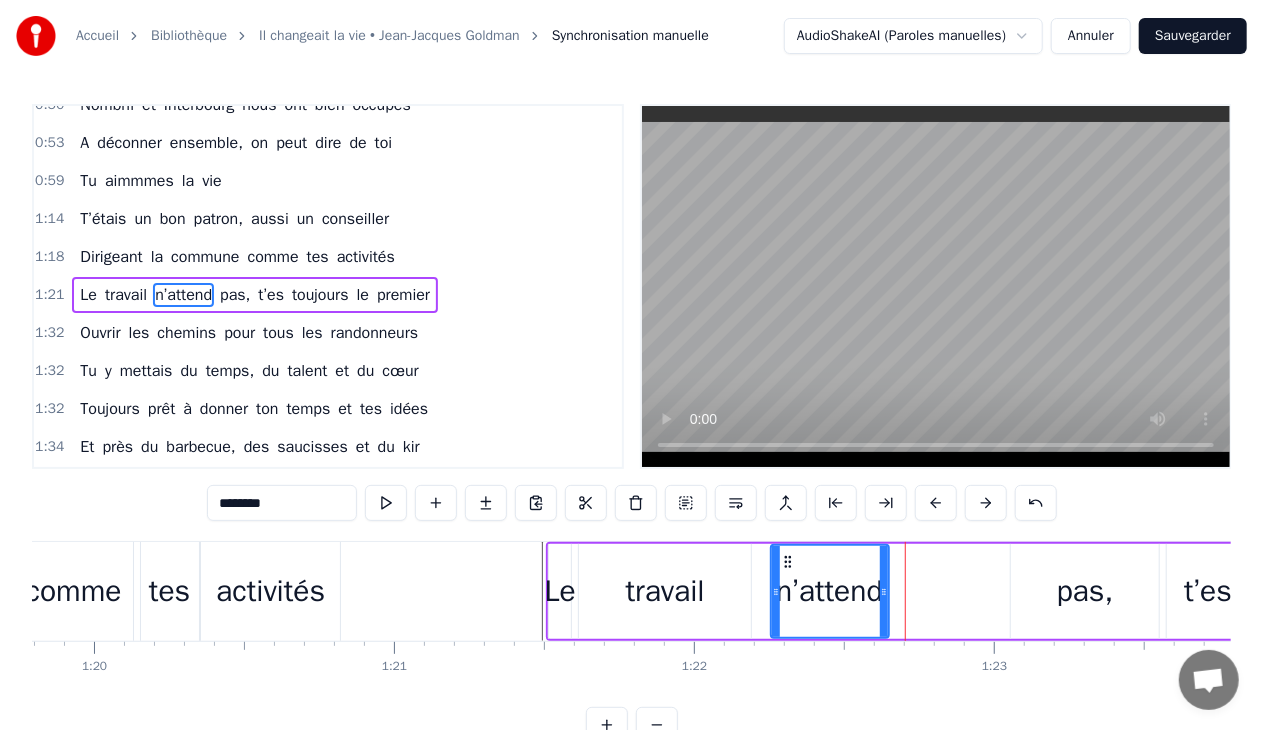 click on "pas," at bounding box center (1085, 591) 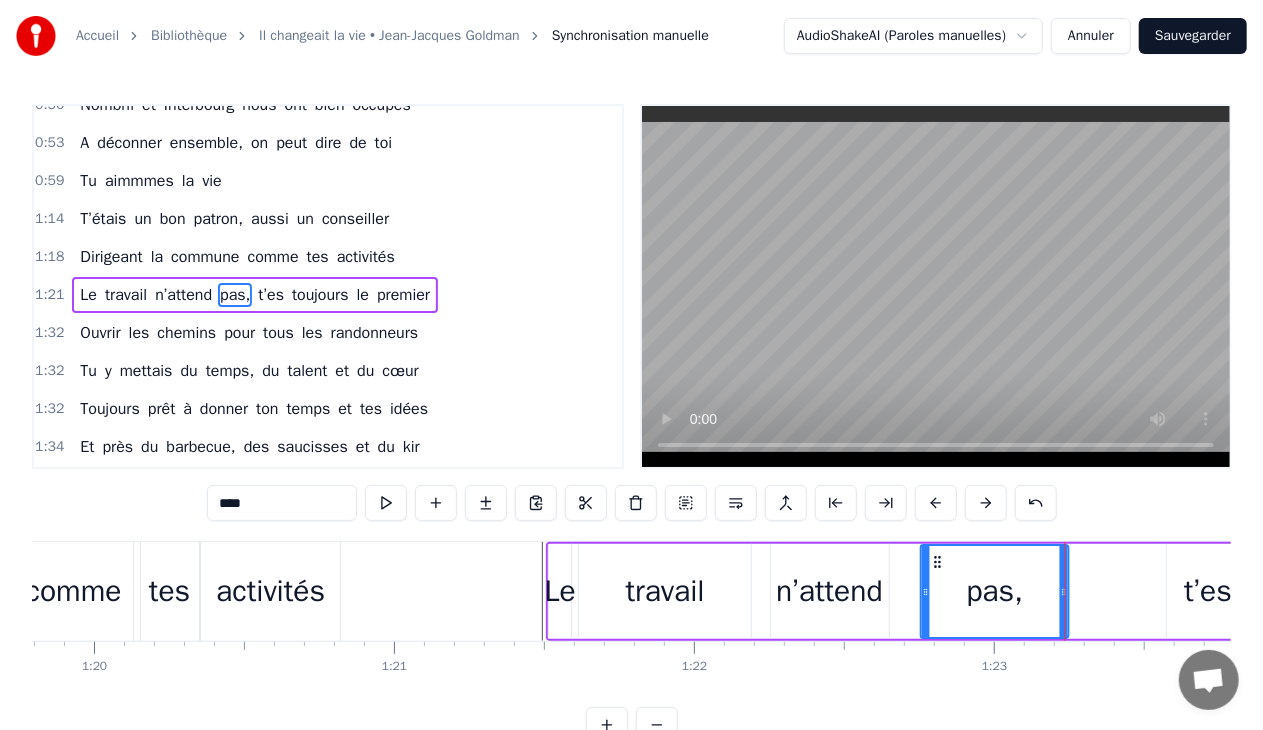 drag, startPoint x: 1022, startPoint y: 559, endPoint x: 932, endPoint y: 559, distance: 90 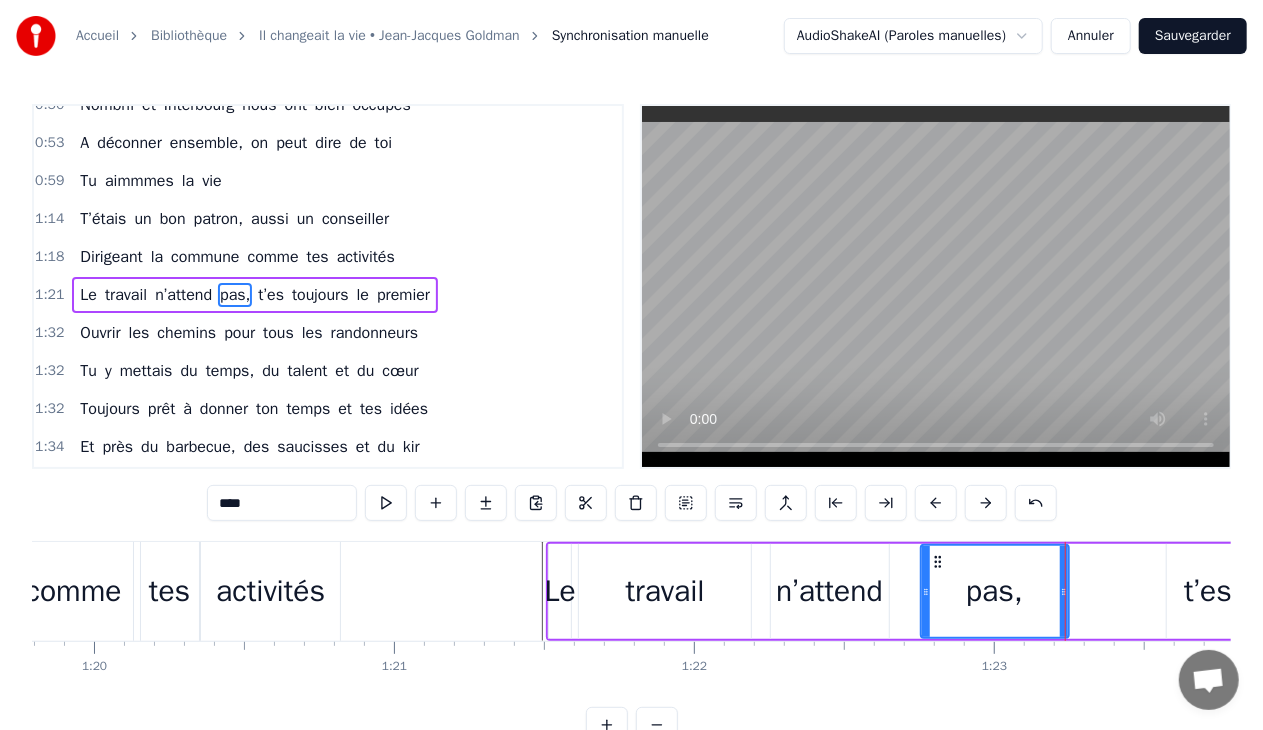 click on "Le travail n’attend pas, t’es toujours le premier" at bounding box center [1415, 591] 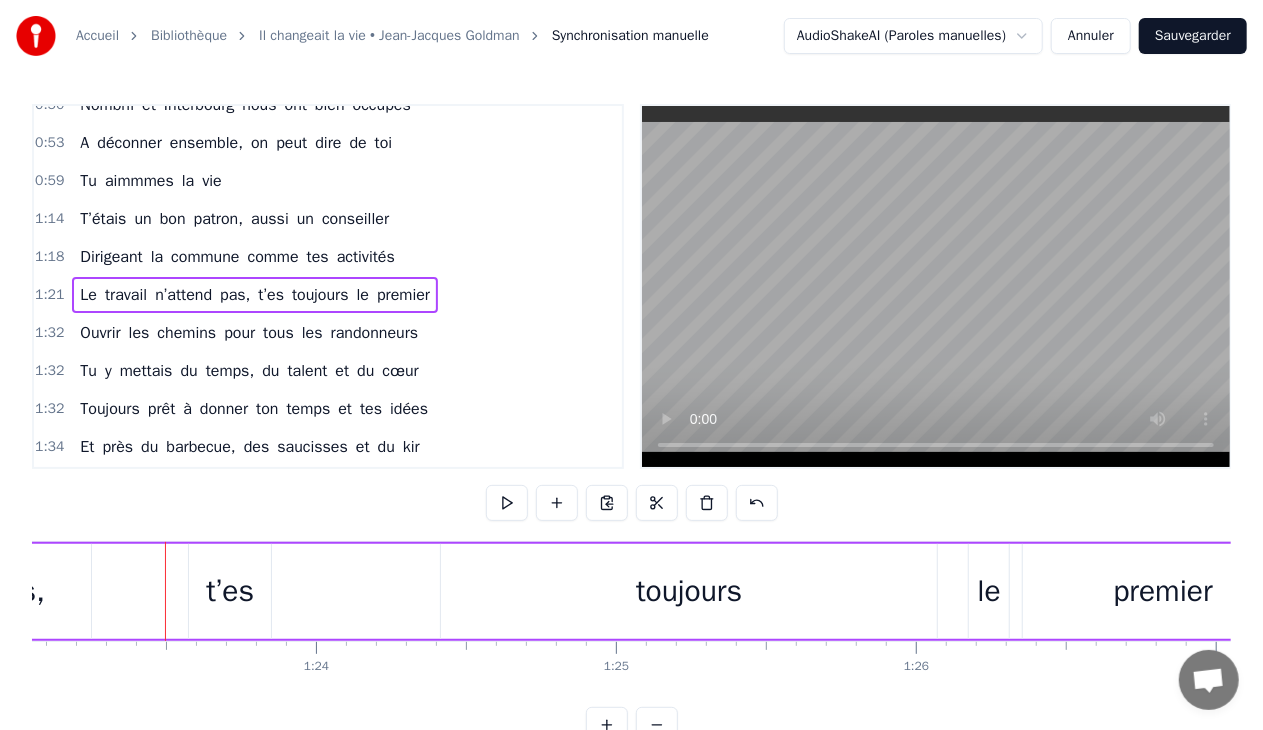 scroll, scrollTop: 0, scrollLeft: 24948, axis: horizontal 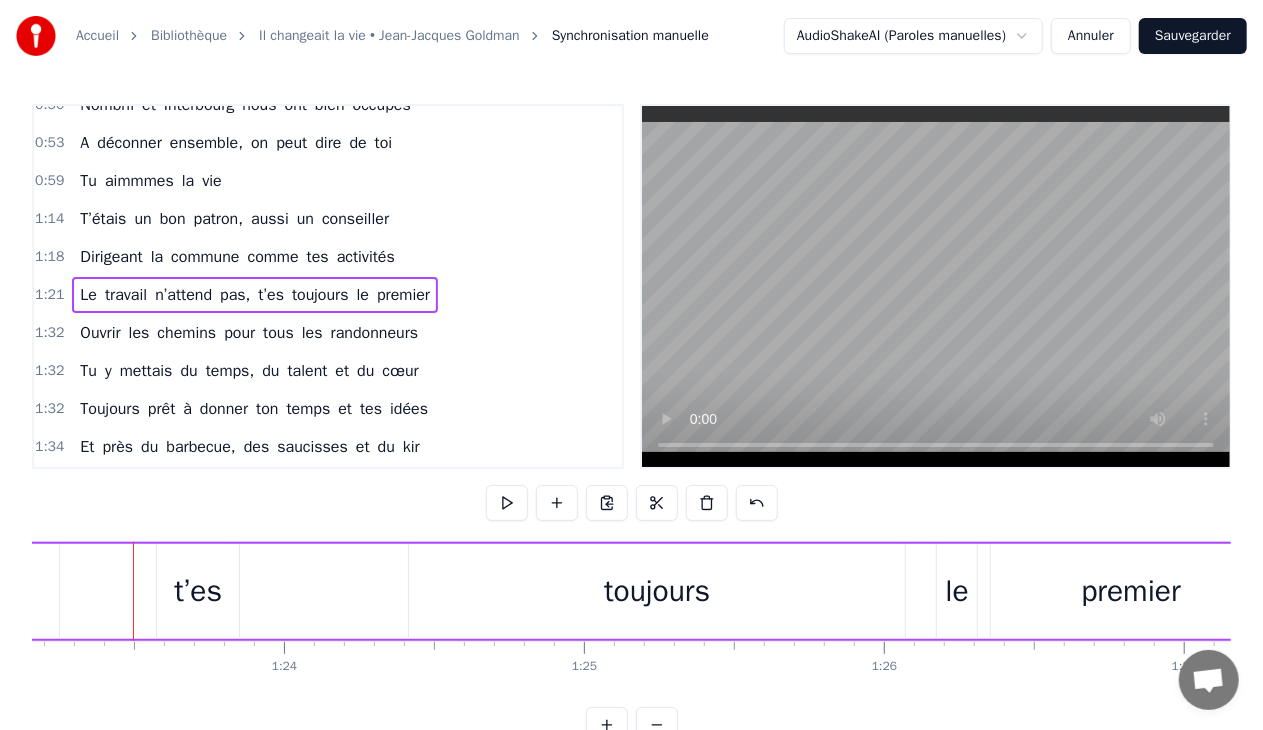 click on "t’es" at bounding box center [198, 591] 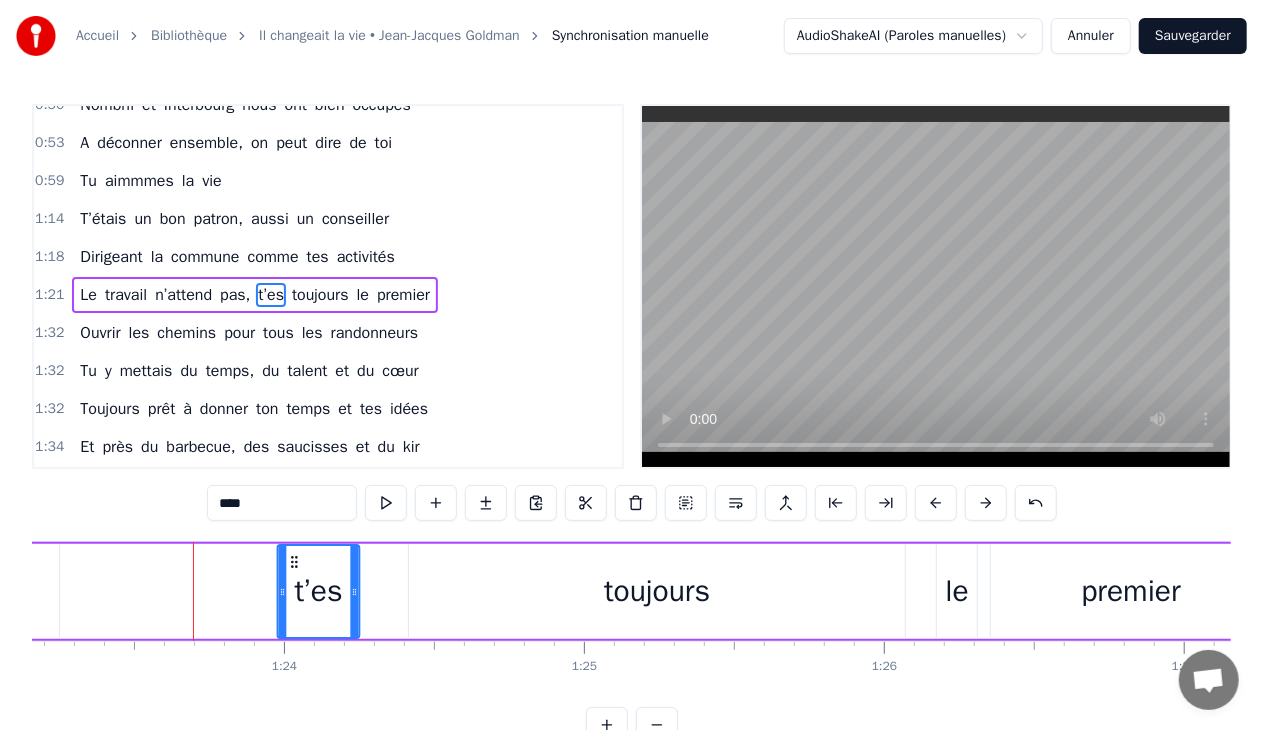 drag, startPoint x: 175, startPoint y: 560, endPoint x: 290, endPoint y: 570, distance: 115.43397 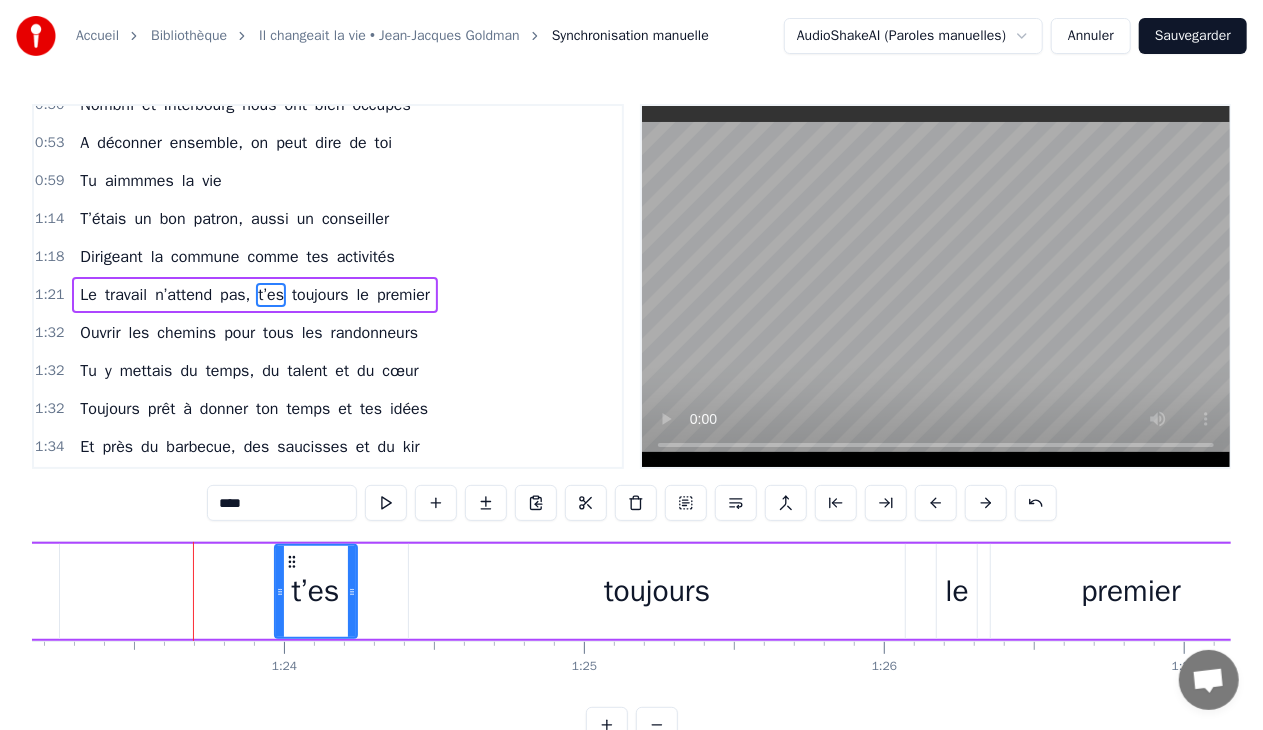 click on "toujours" at bounding box center [657, 591] 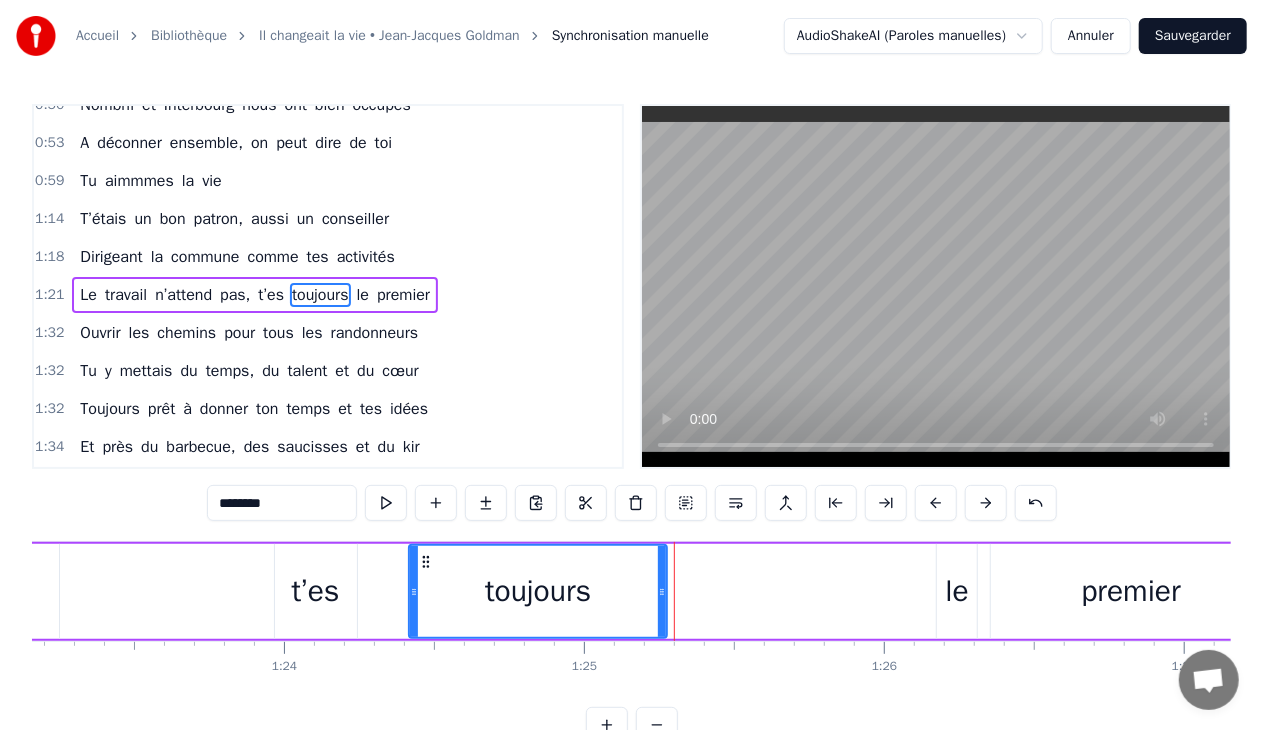 drag, startPoint x: 901, startPoint y: 589, endPoint x: 662, endPoint y: 598, distance: 239.1694 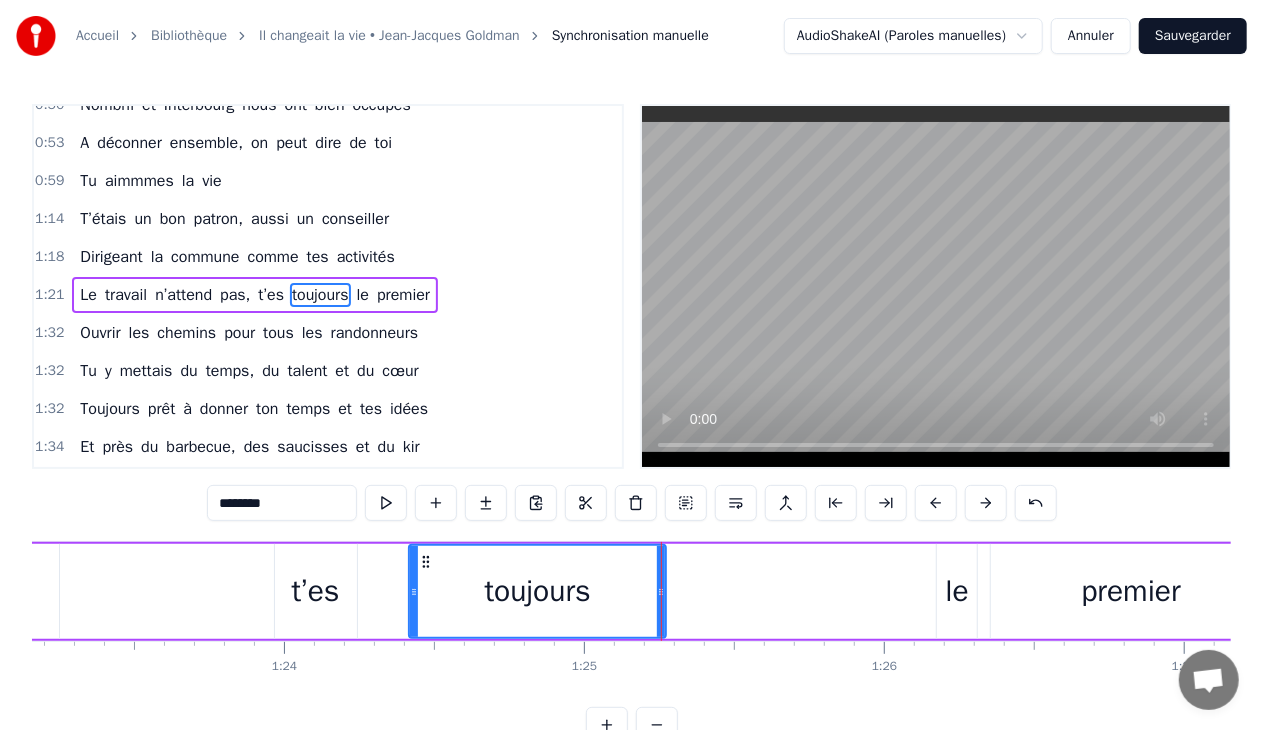 click on "le" at bounding box center (957, 591) 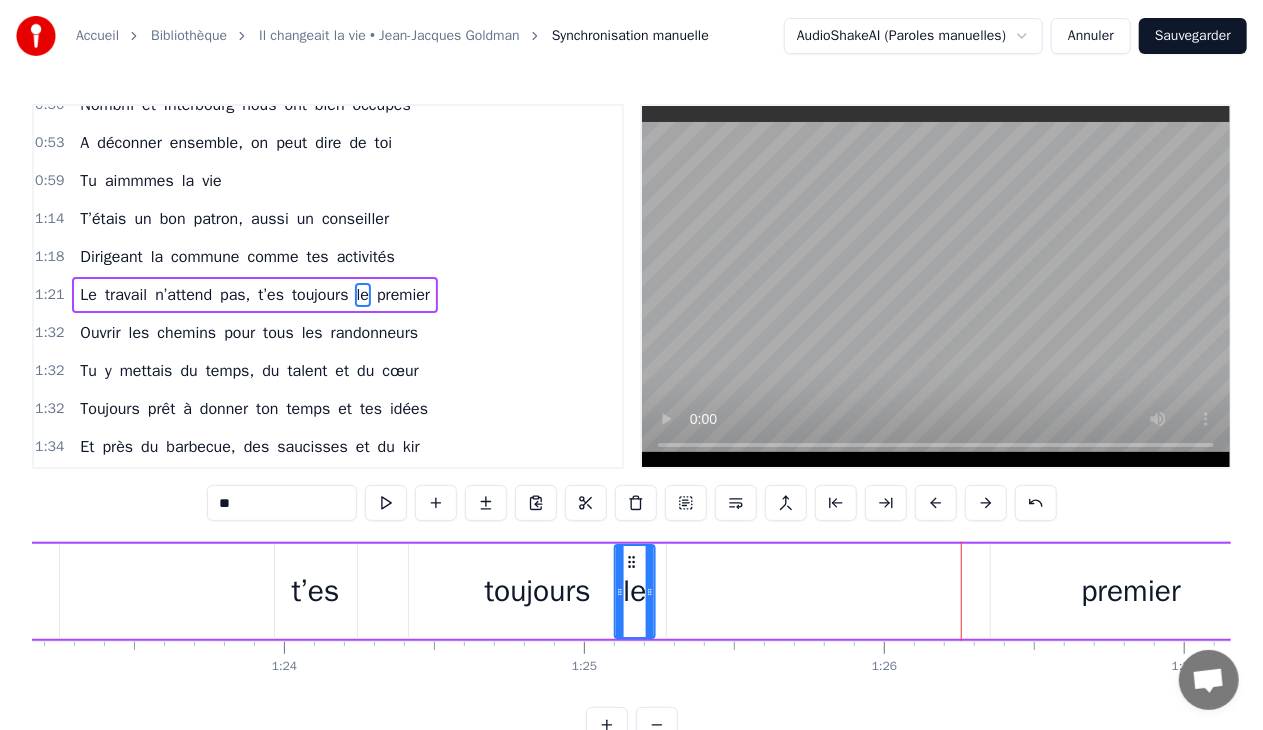 drag, startPoint x: 950, startPoint y: 562, endPoint x: 628, endPoint y: 570, distance: 322.09937 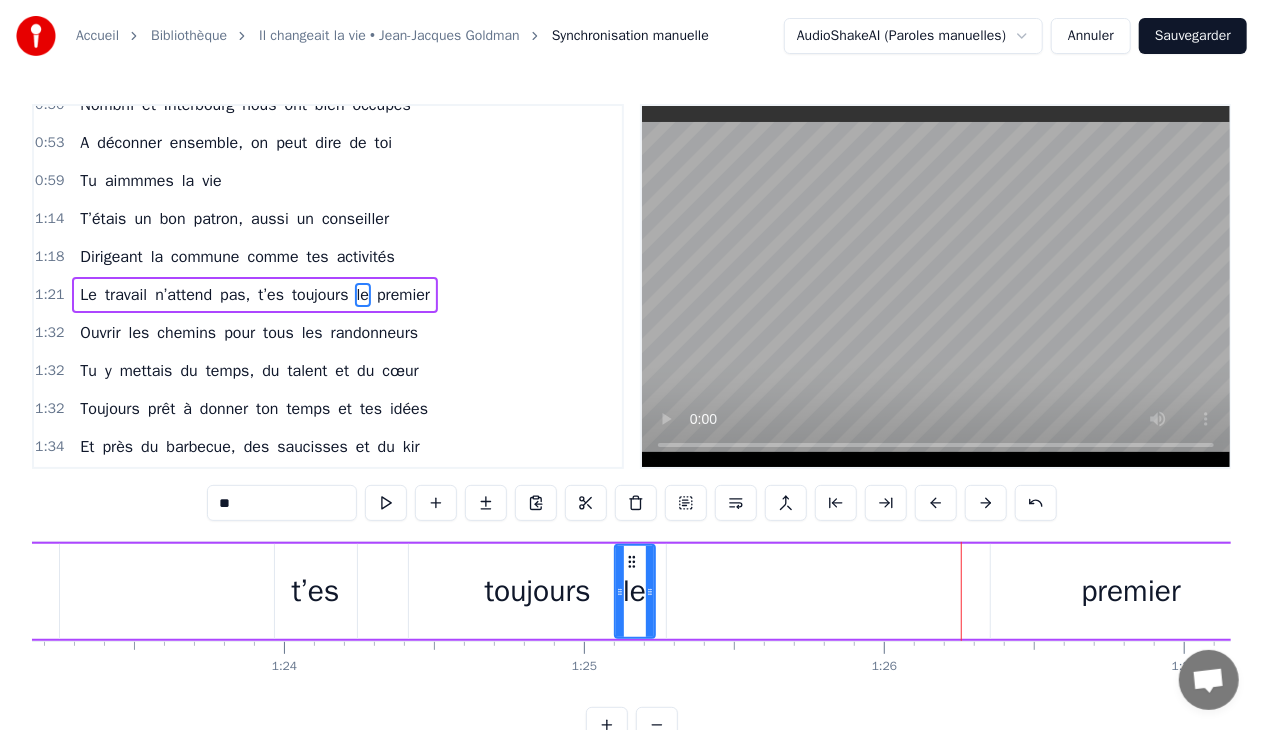 click on "premier" at bounding box center (1130, 591) 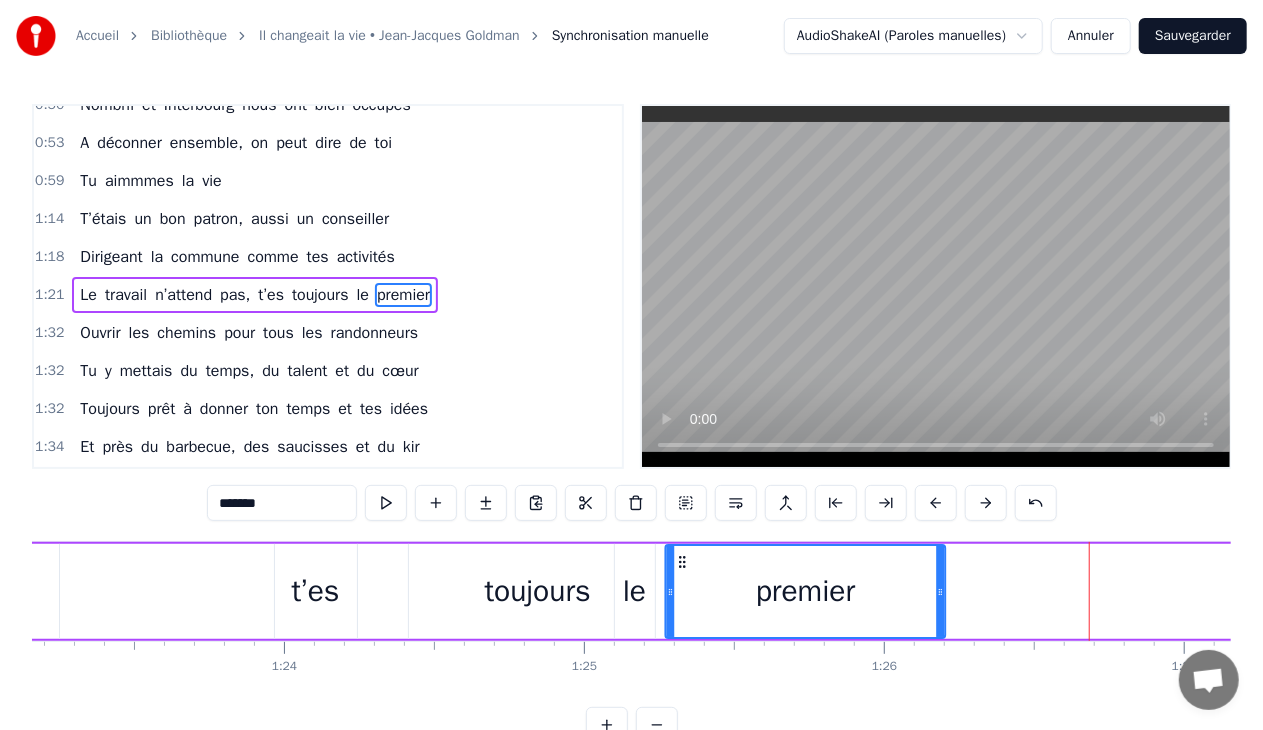 drag, startPoint x: 1008, startPoint y: 562, endPoint x: 682, endPoint y: 574, distance: 326.2208 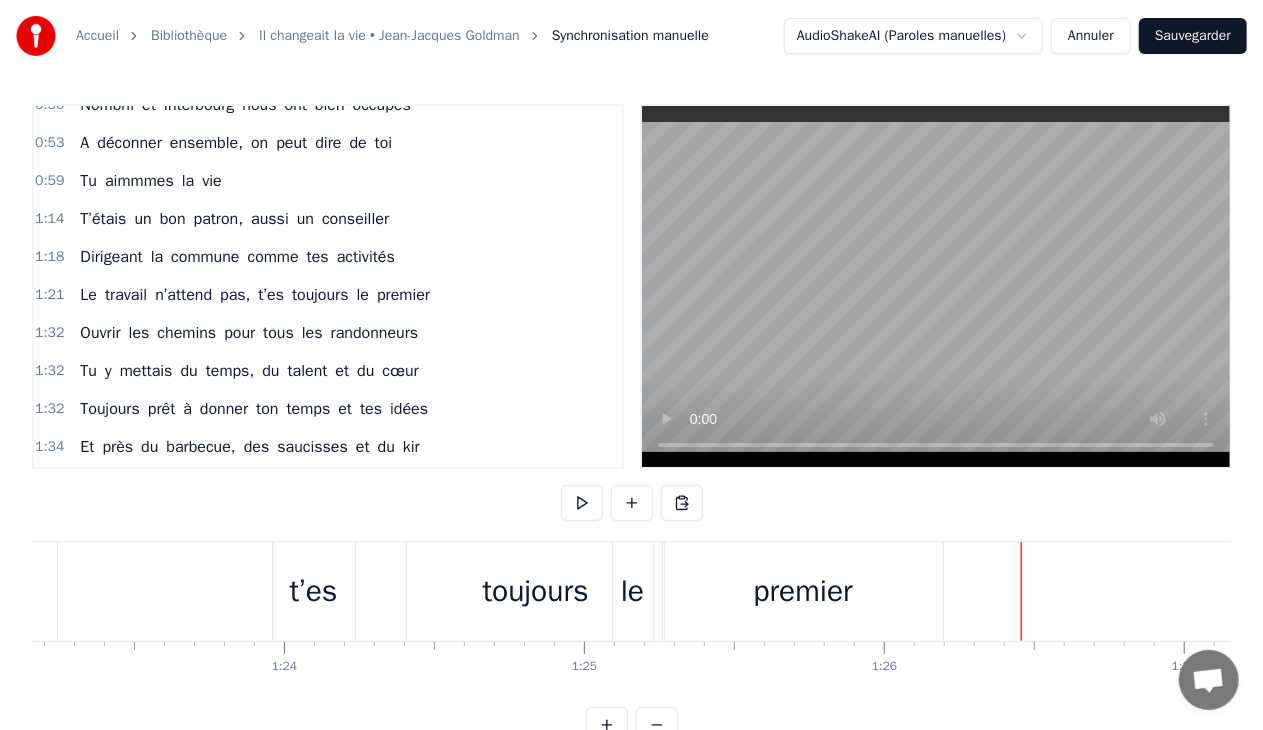 click on "Le travail n’attend pas, t’es toujours le premier" at bounding box center (242, 591) 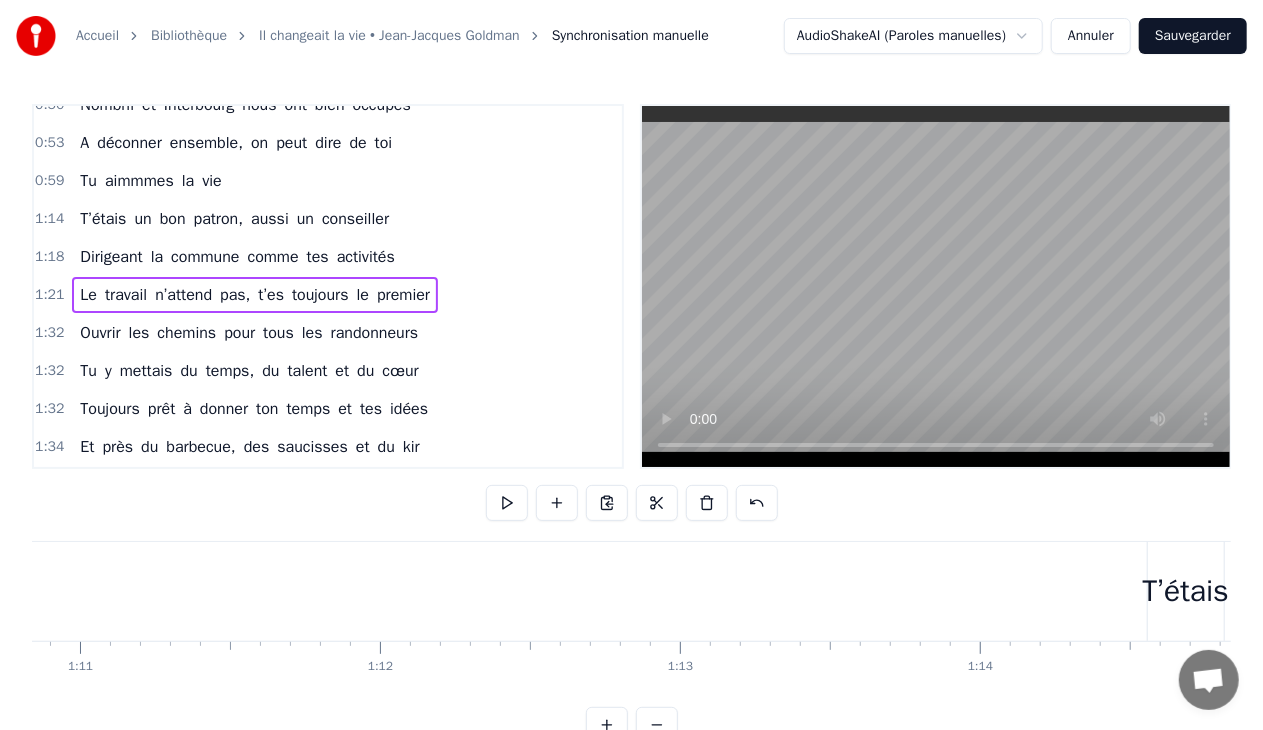 scroll, scrollTop: 0, scrollLeft: 21963, axis: horizontal 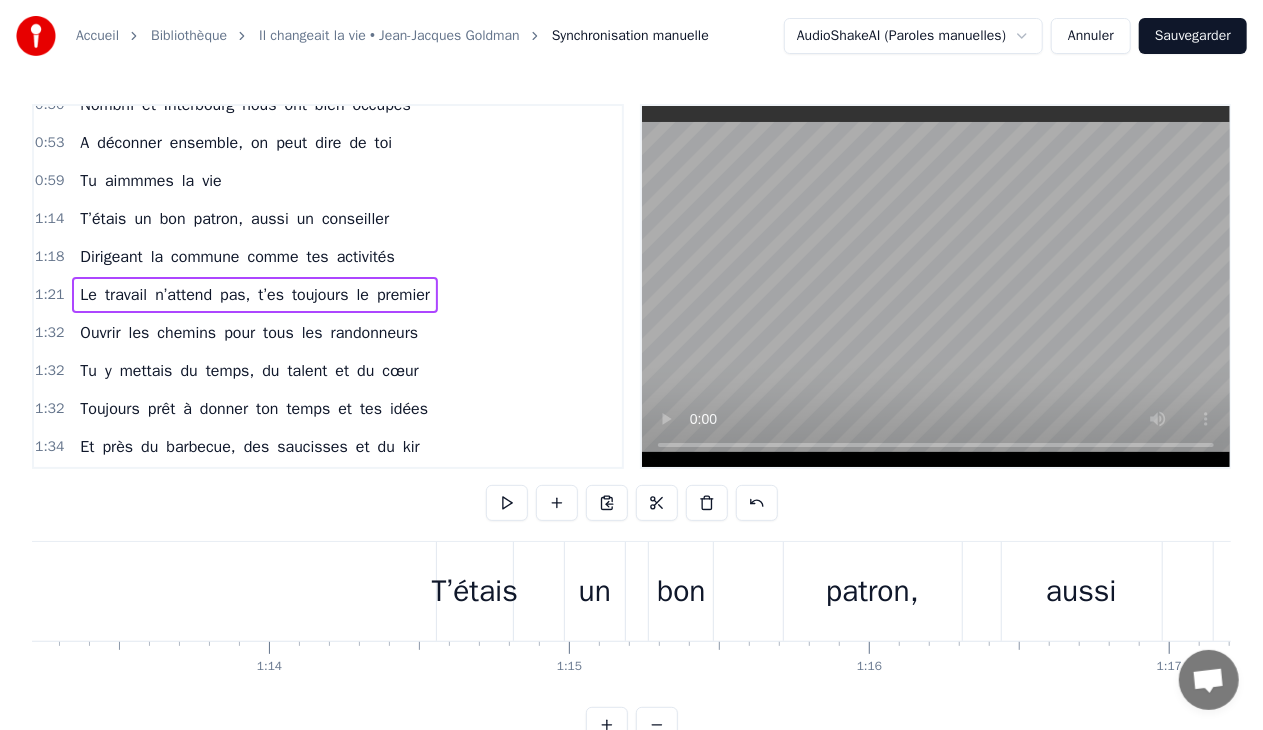 click on "T’étais" at bounding box center [475, 591] 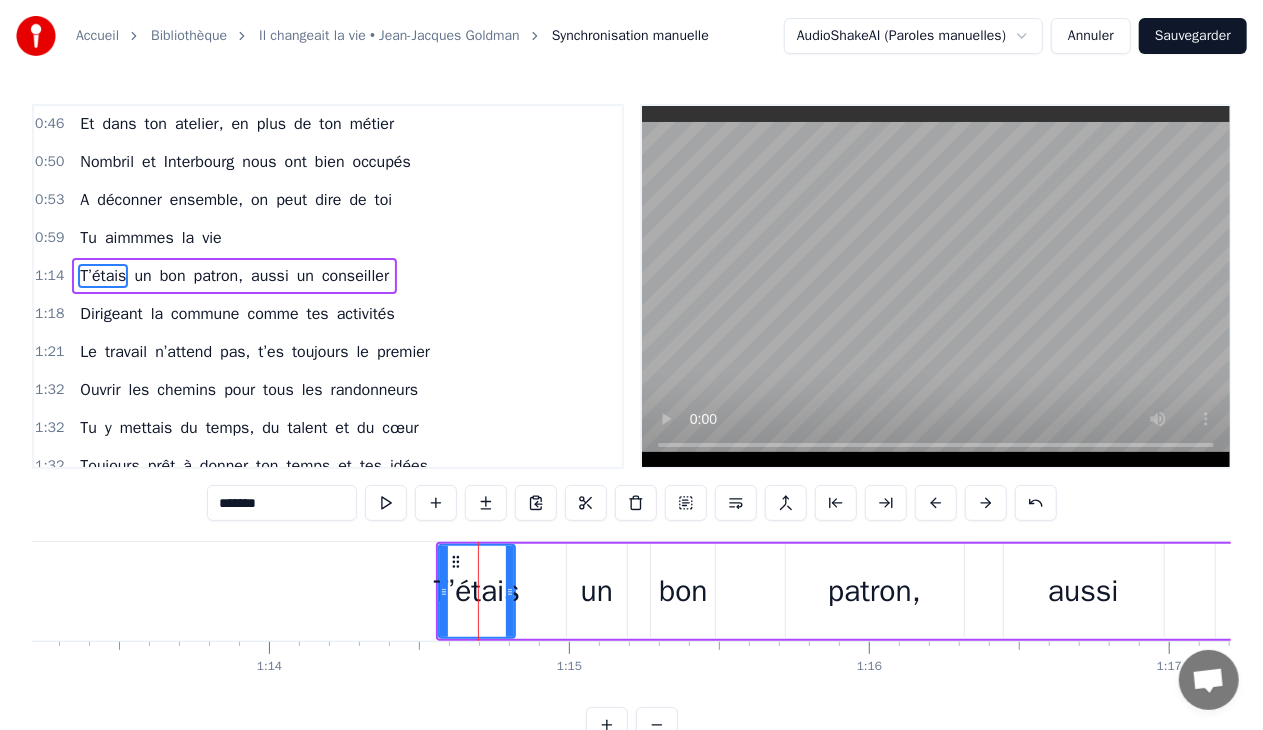 scroll, scrollTop: 174, scrollLeft: 0, axis: vertical 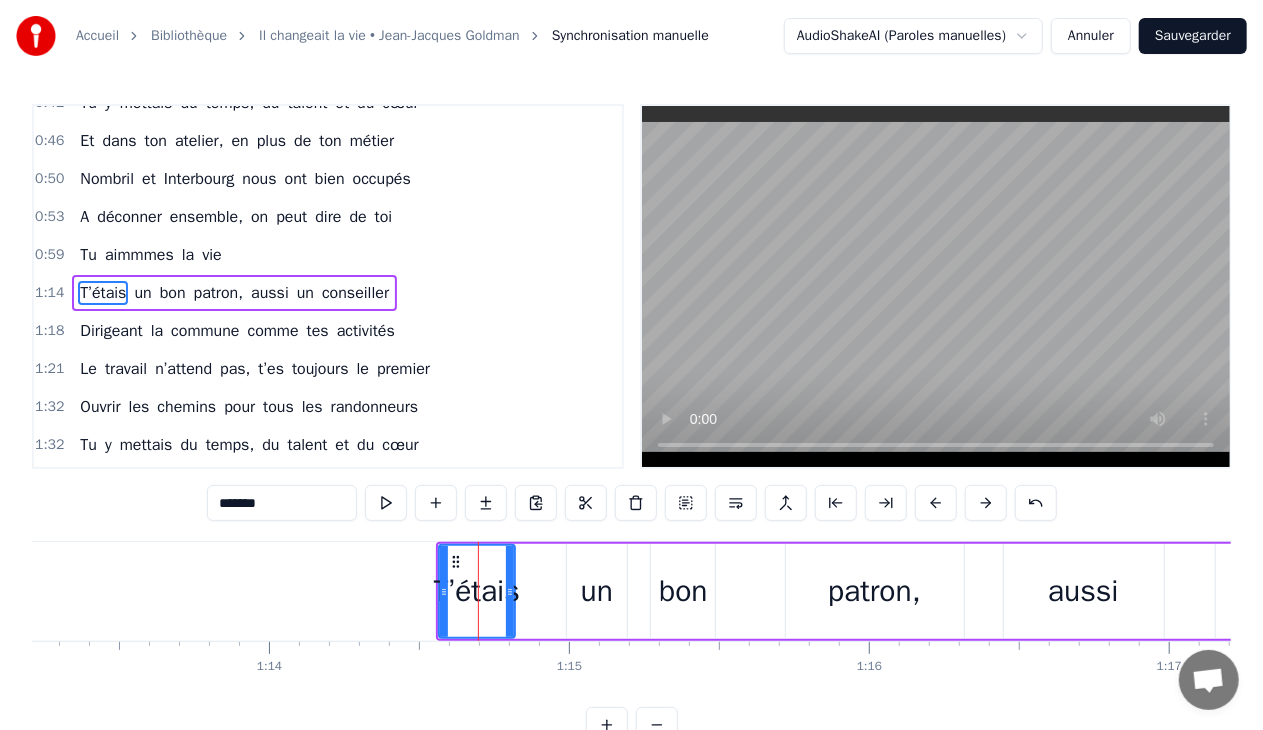 click on "bon" at bounding box center (683, 591) 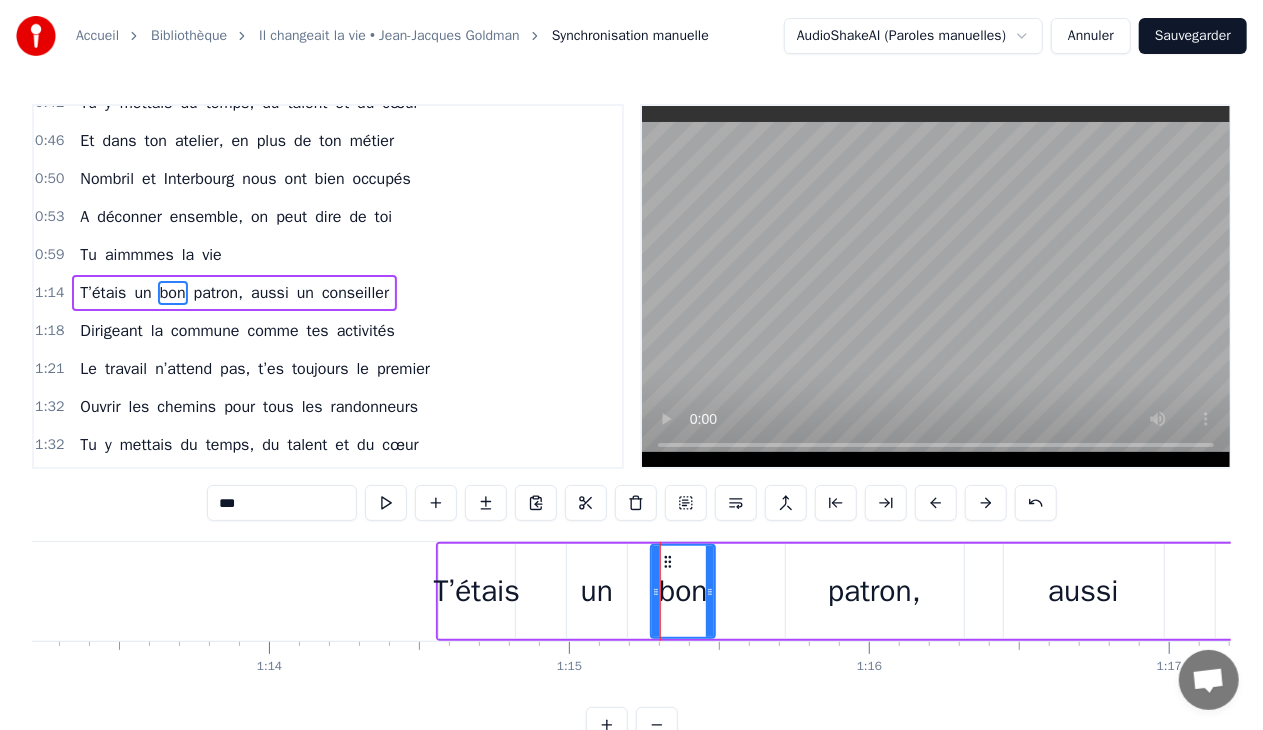 click on "patron," at bounding box center [874, 591] 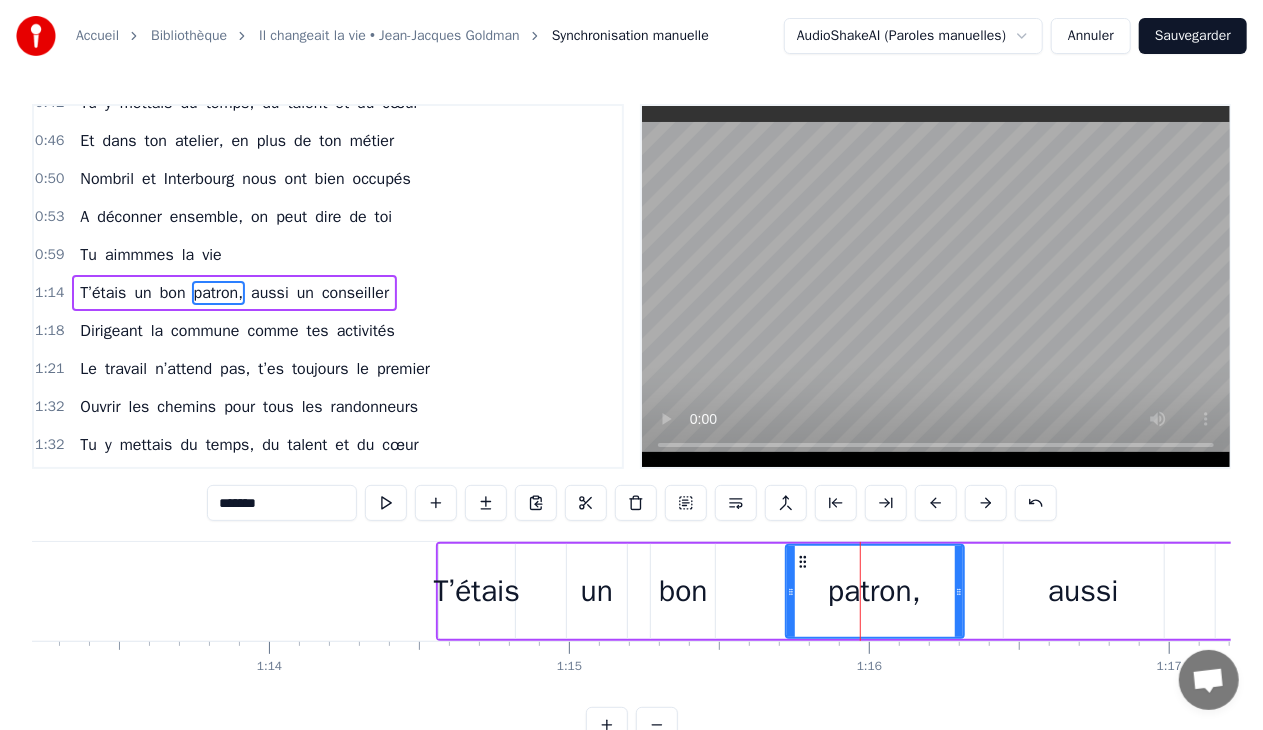 click on "aussi" at bounding box center (1084, 591) 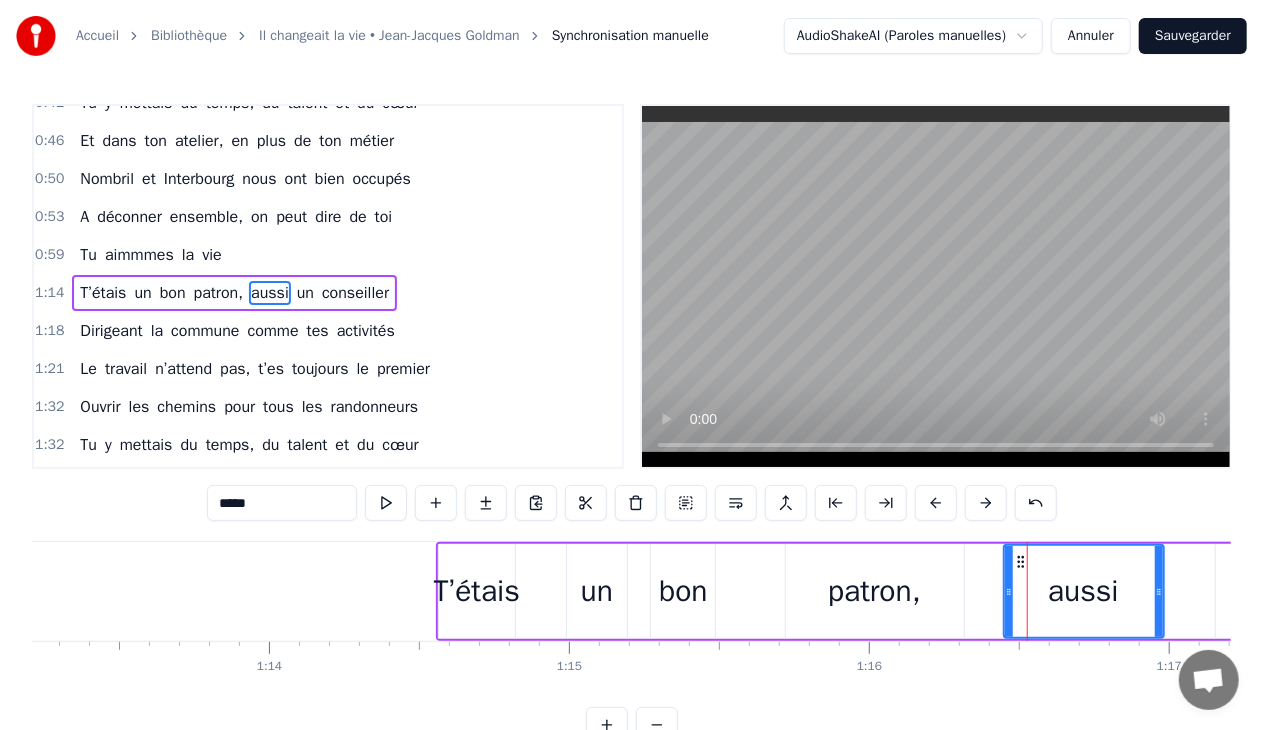 scroll, scrollTop: 0, scrollLeft: 22230, axis: horizontal 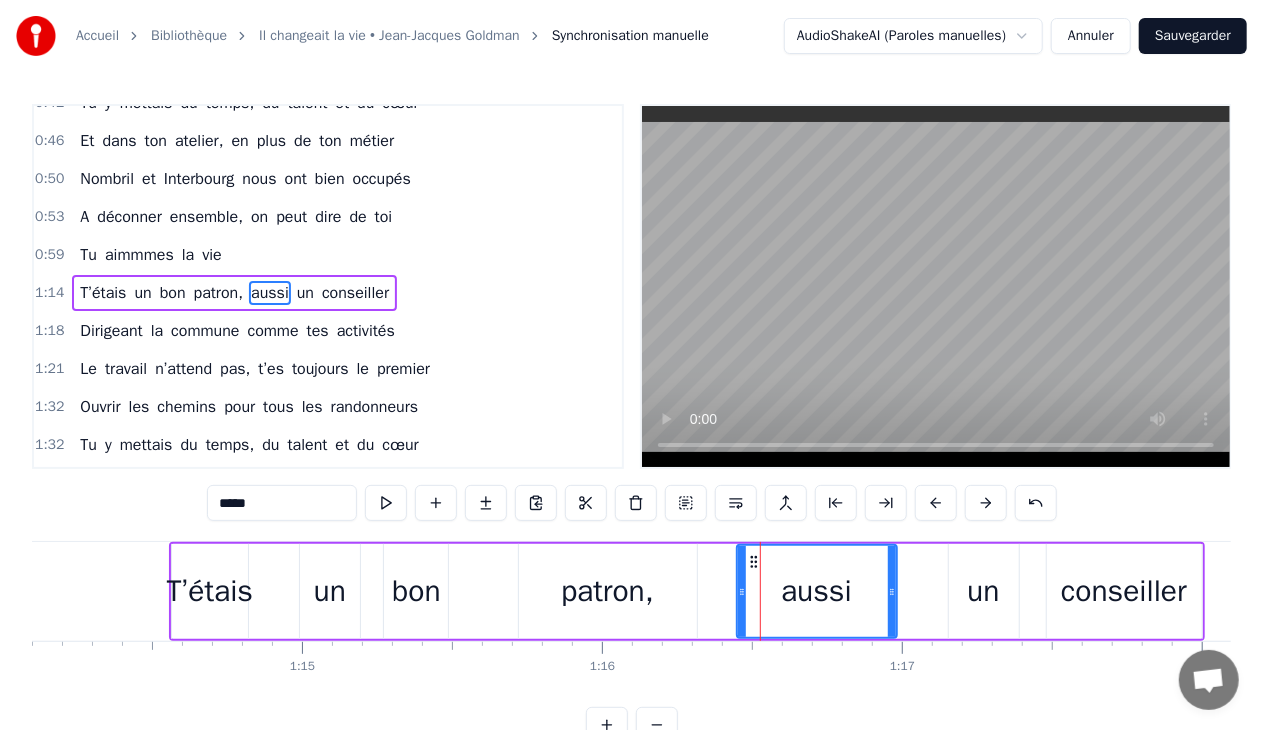 click on "un" at bounding box center [983, 591] 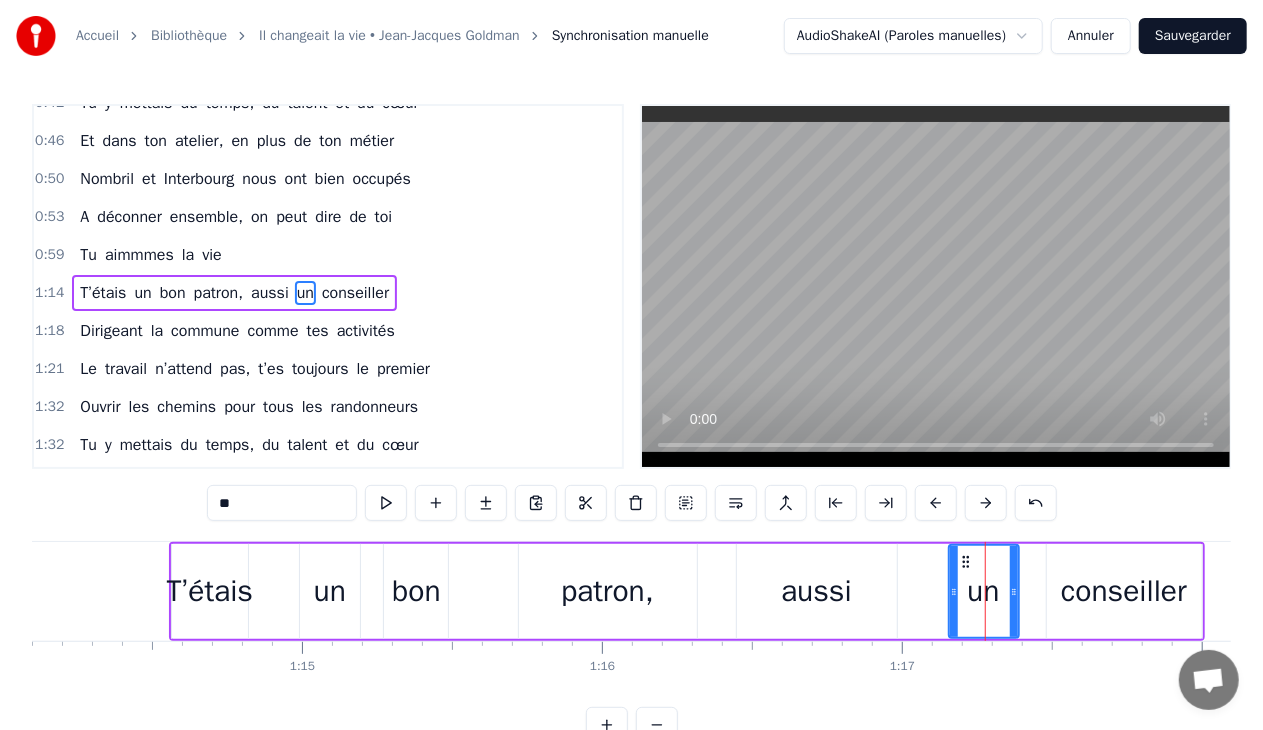 click on "conseiller" at bounding box center [1124, 591] 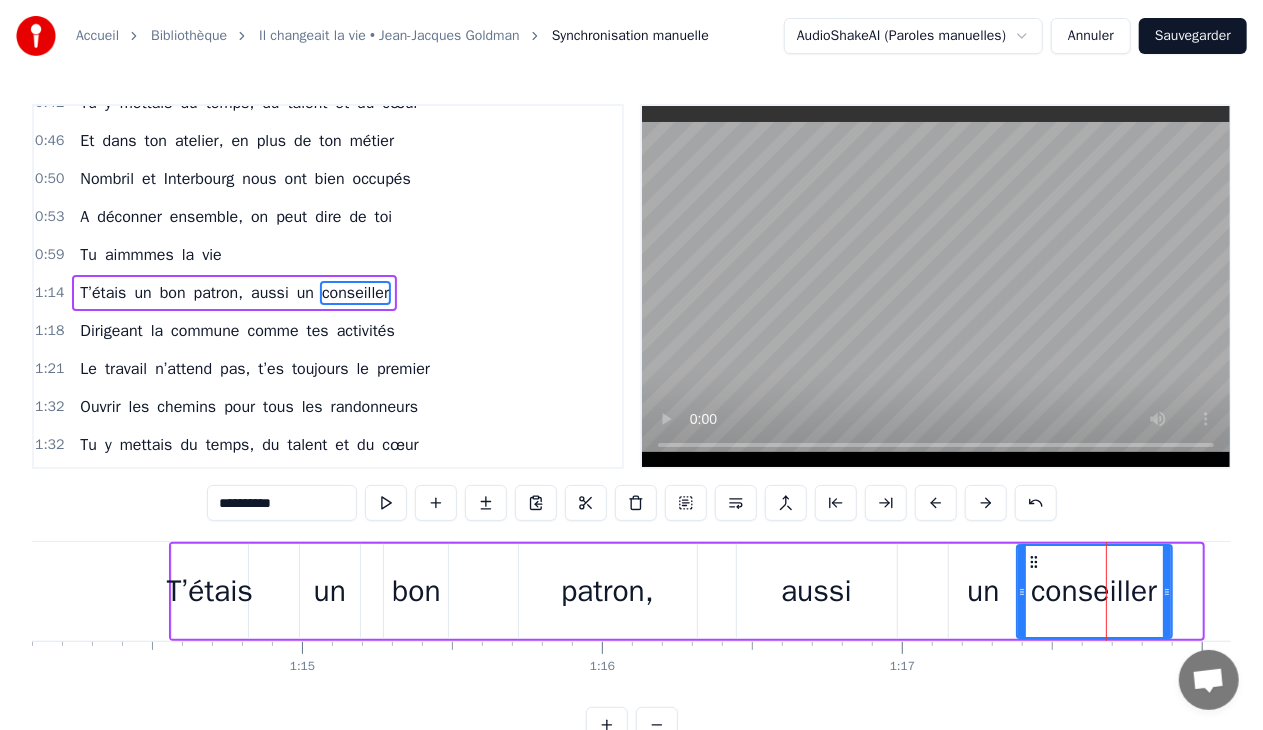 drag, startPoint x: 1060, startPoint y: 557, endPoint x: 1029, endPoint y: 557, distance: 31 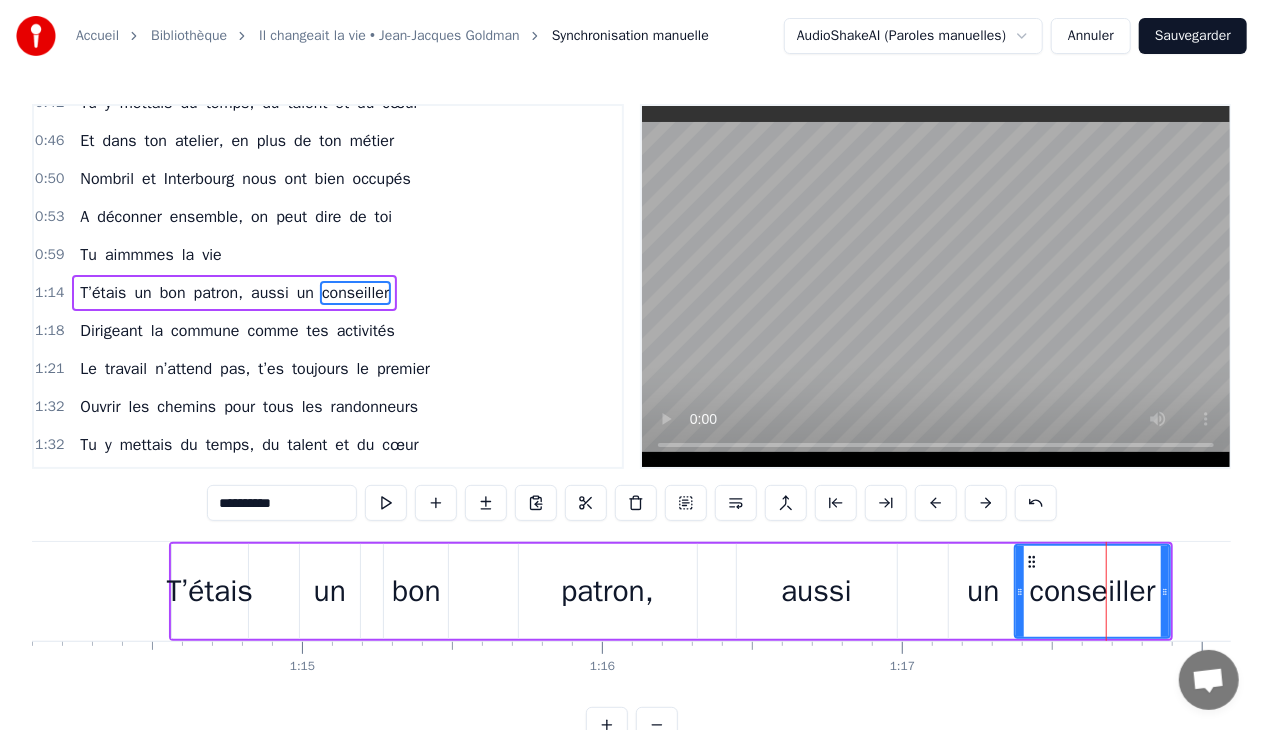 click on "un" at bounding box center (984, 591) 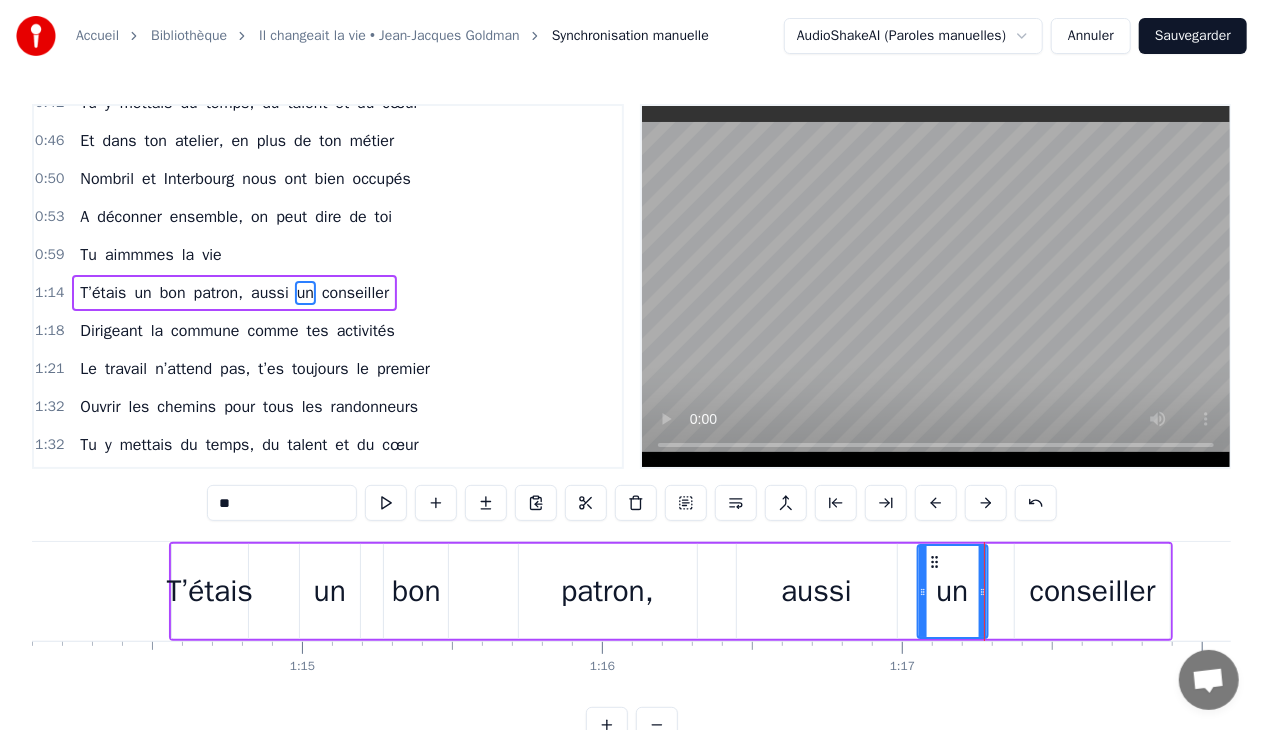 drag, startPoint x: 961, startPoint y: 560, endPoint x: 928, endPoint y: 558, distance: 33.06055 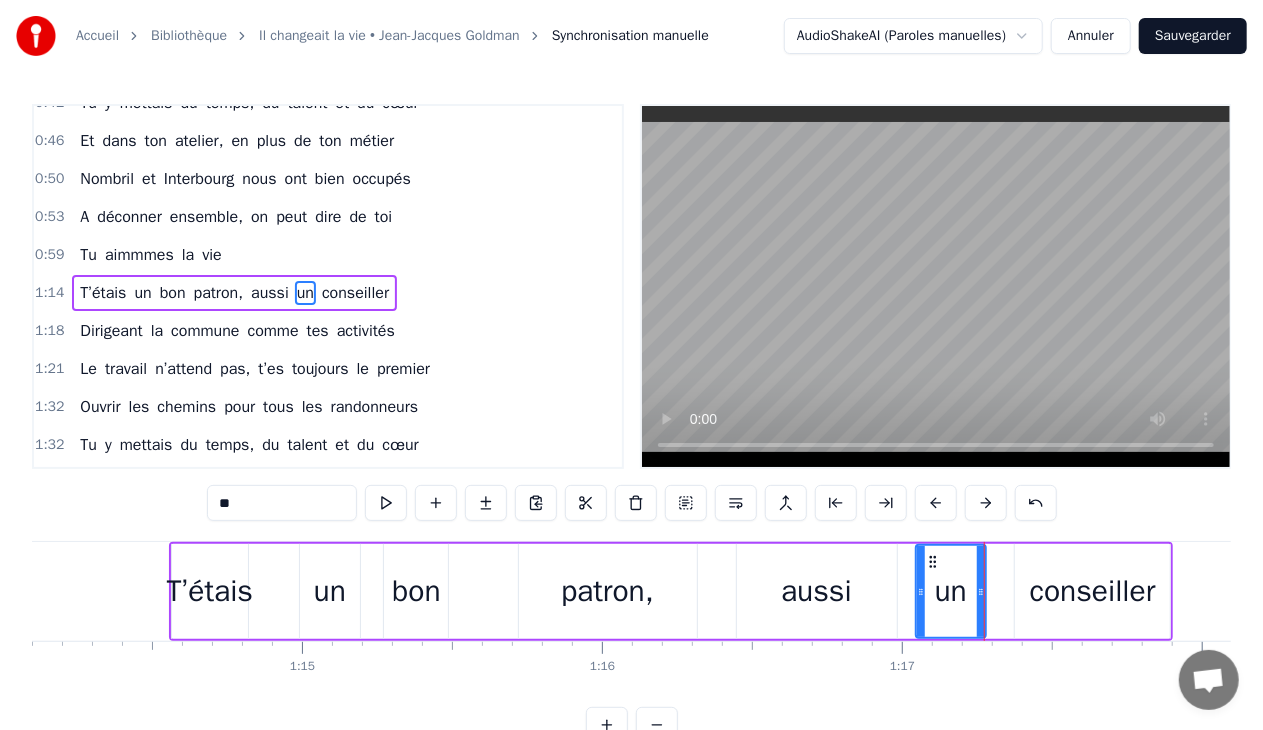 click at bounding box center (16637, 591) 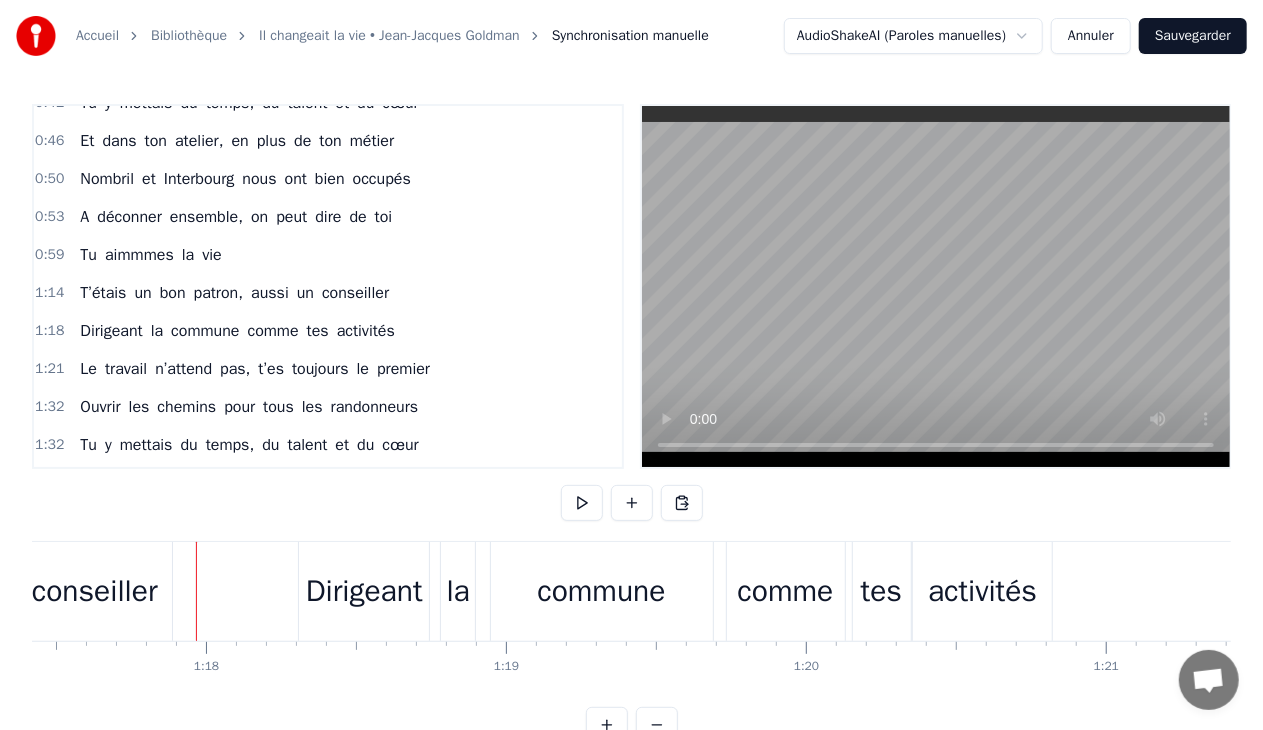 scroll, scrollTop: 0, scrollLeft: 23290, axis: horizontal 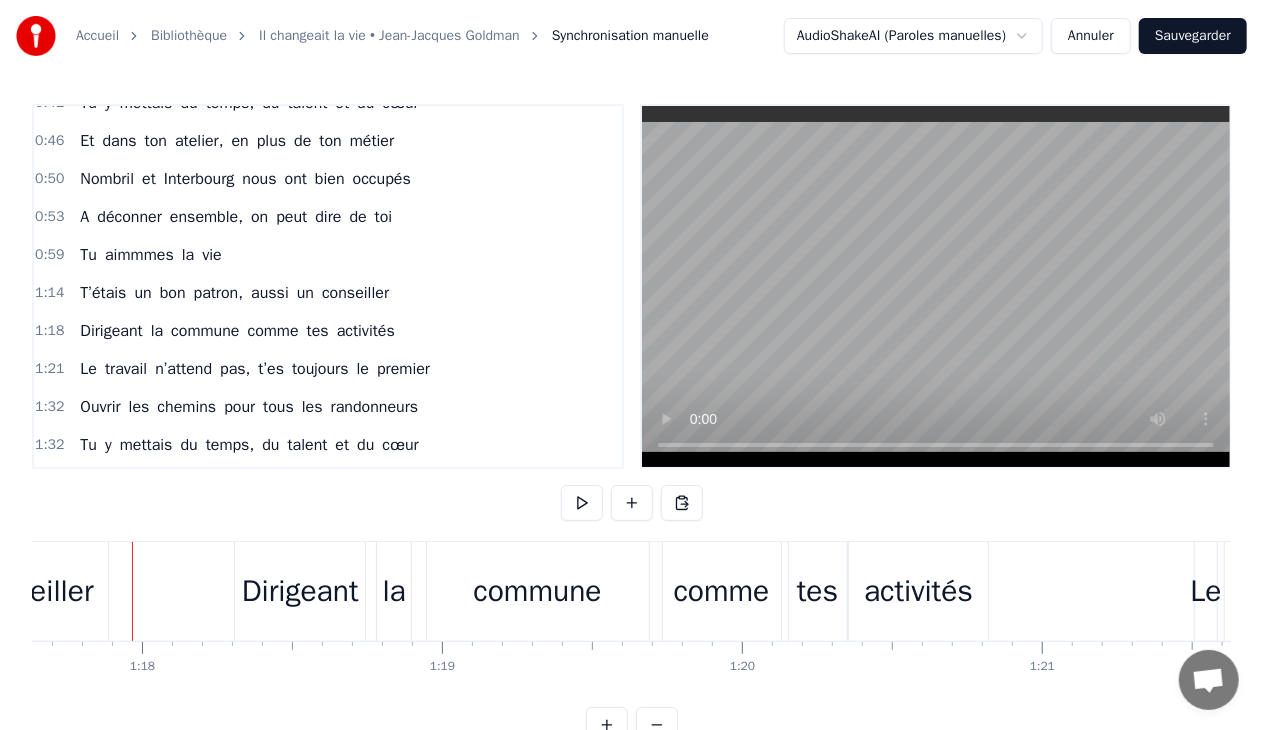 click on "Dirigeant" at bounding box center (300, 591) 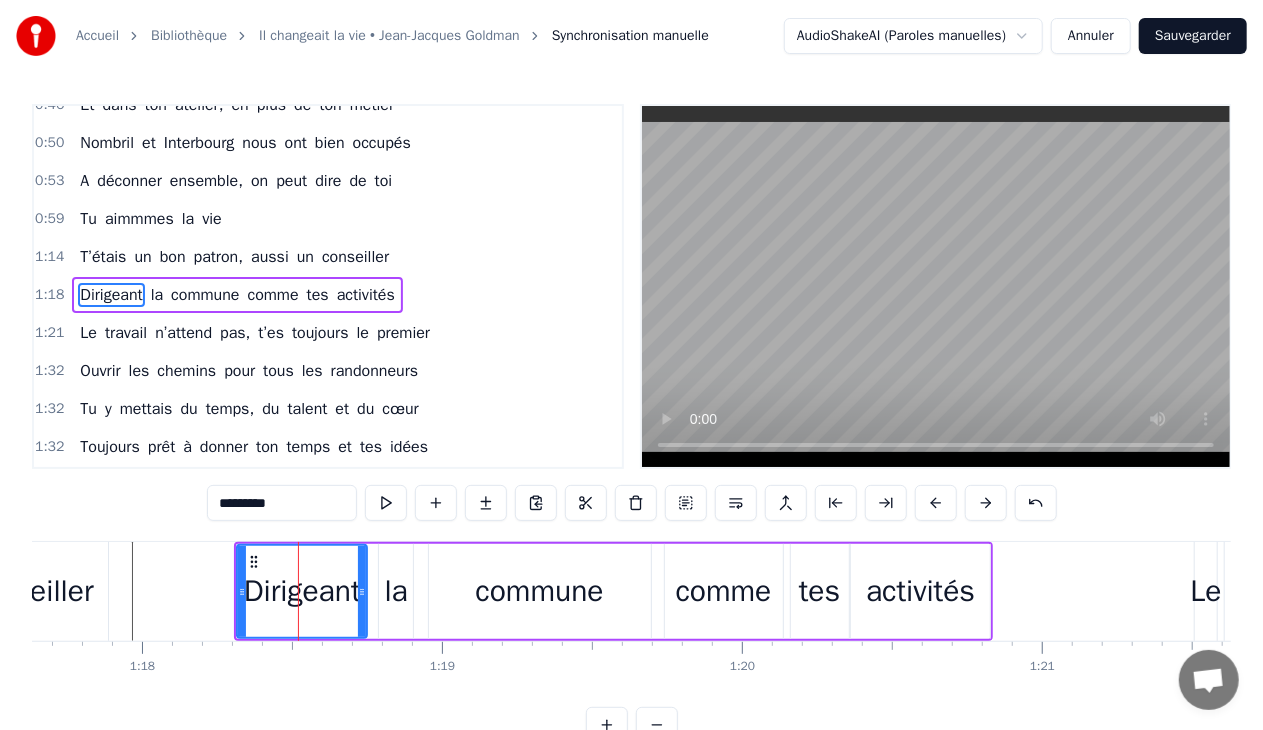 scroll, scrollTop: 211, scrollLeft: 0, axis: vertical 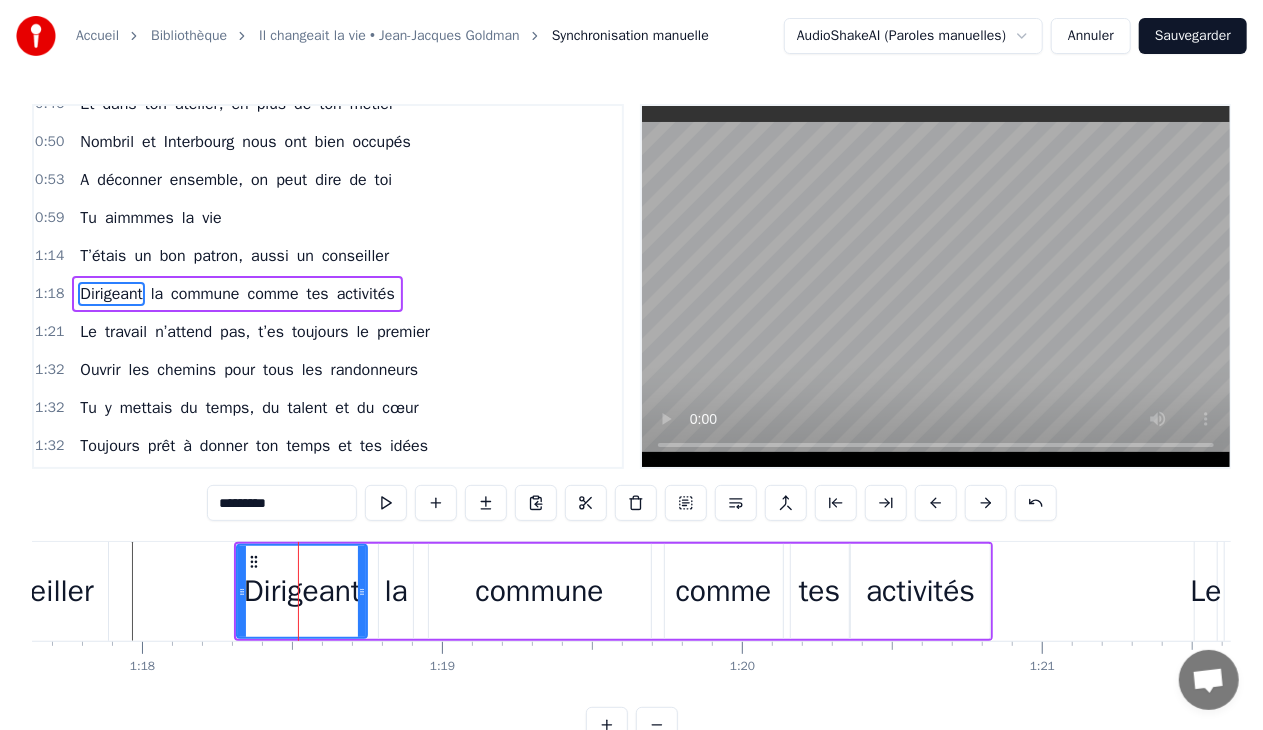 click on "commune" at bounding box center [540, 591] 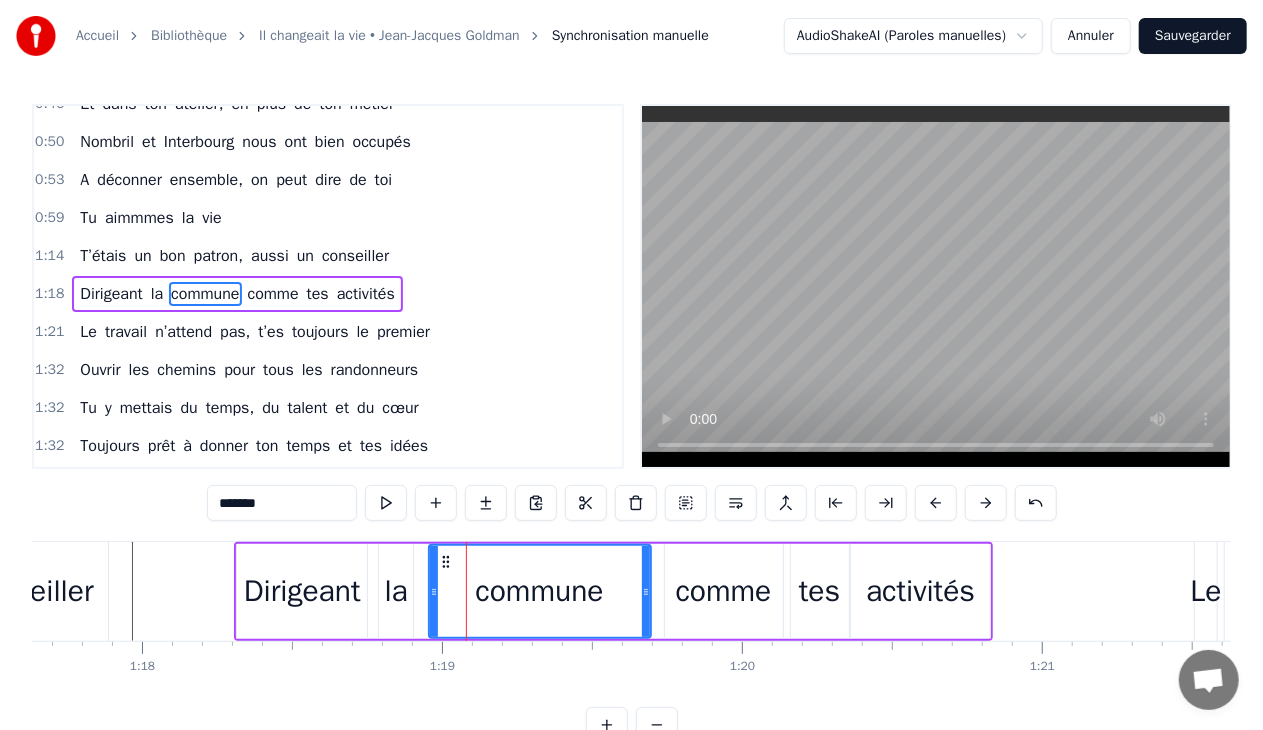 click on "comme" at bounding box center (724, 591) 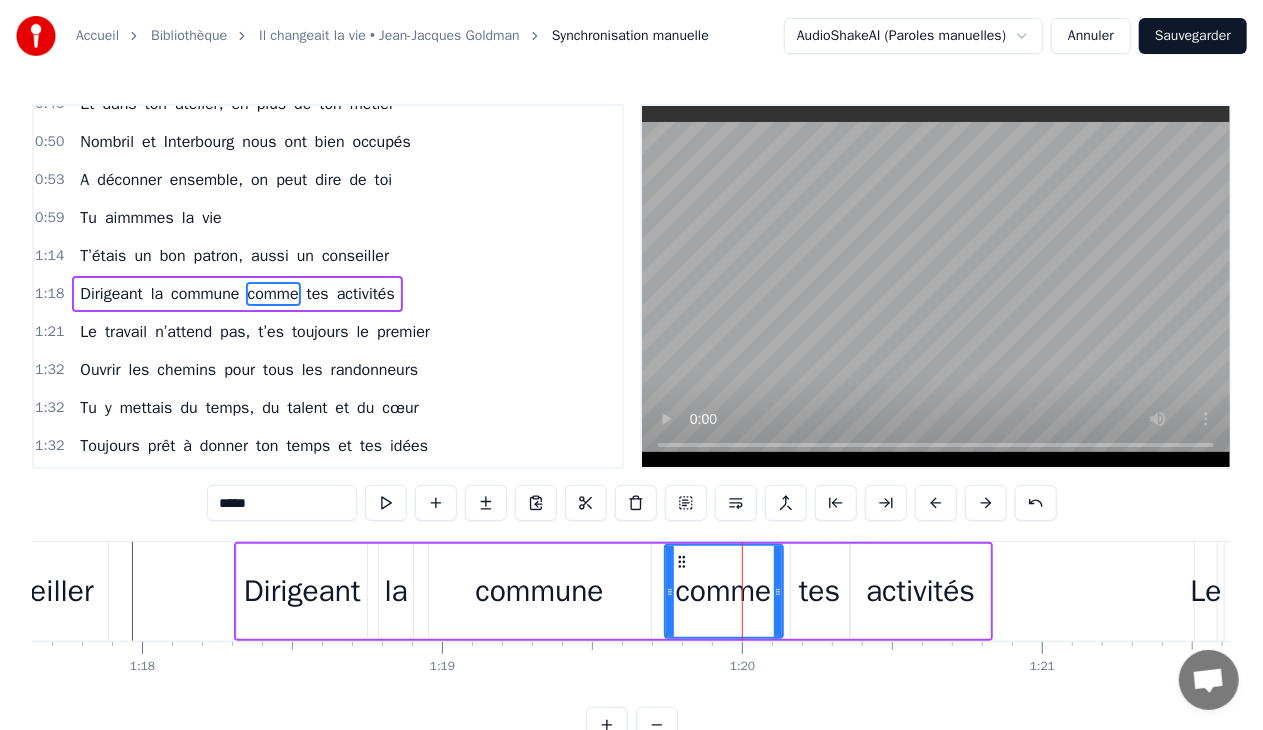 click on "tes" at bounding box center [820, 591] 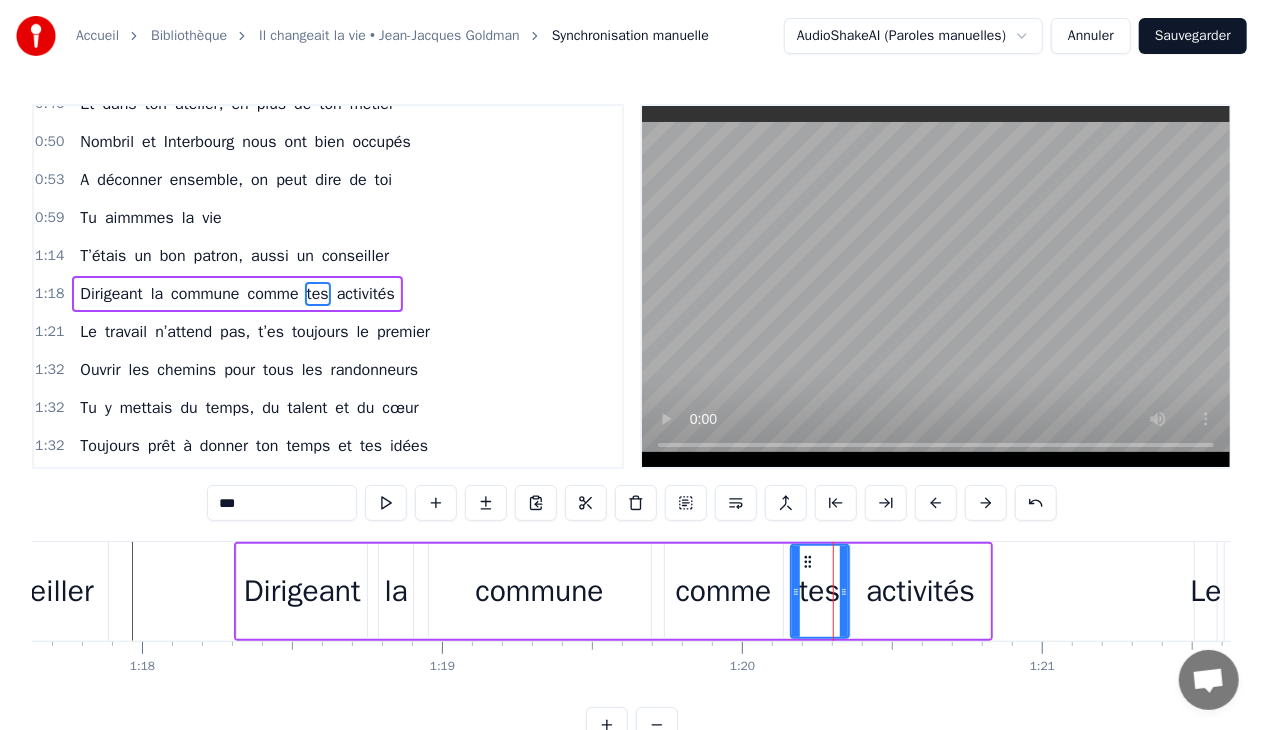 click on "activités" at bounding box center (920, 591) 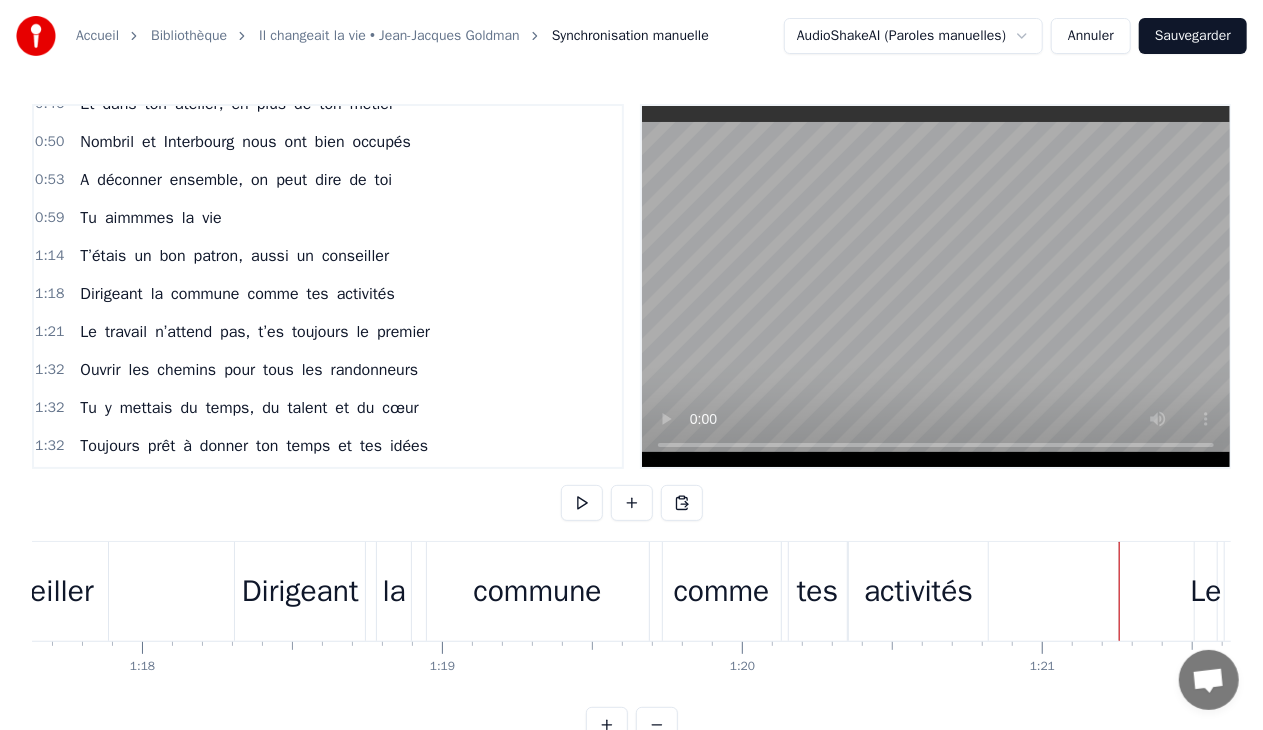 drag, startPoint x: 927, startPoint y: 590, endPoint x: 950, endPoint y: 563, distance: 35.468296 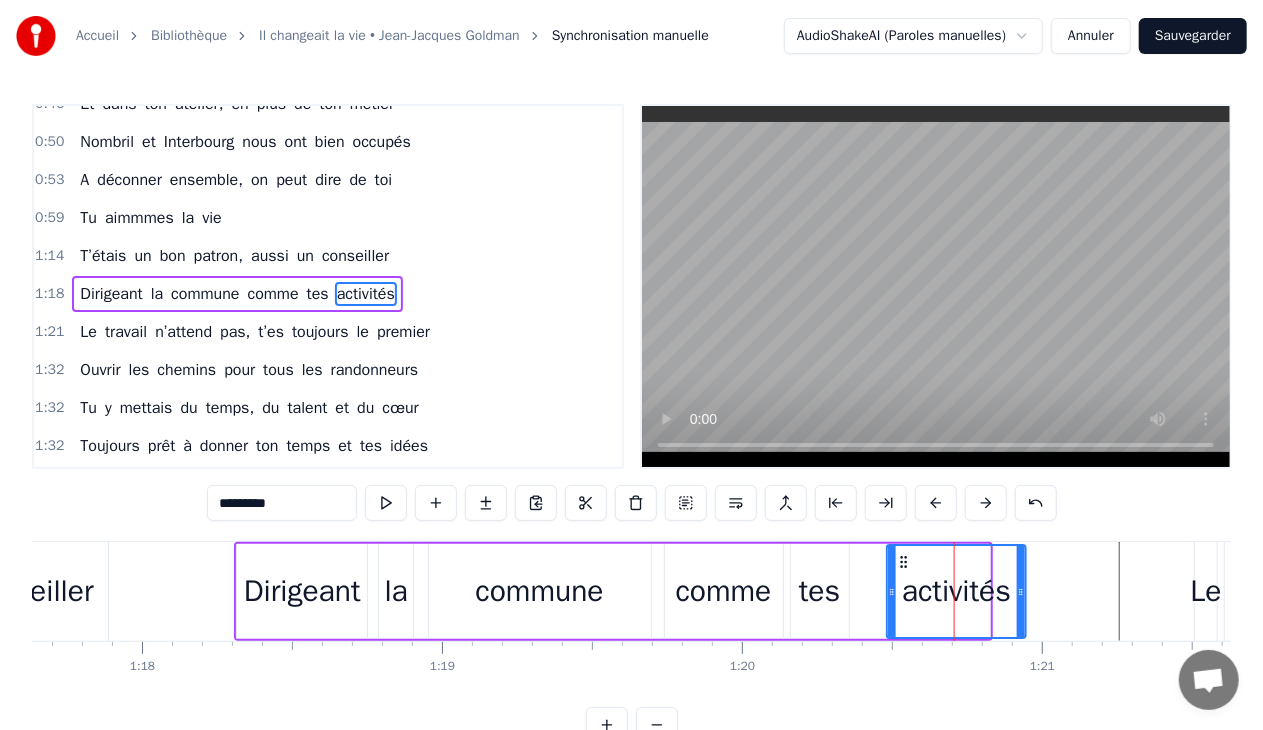 drag, startPoint x: 870, startPoint y: 558, endPoint x: 906, endPoint y: 554, distance: 36.221542 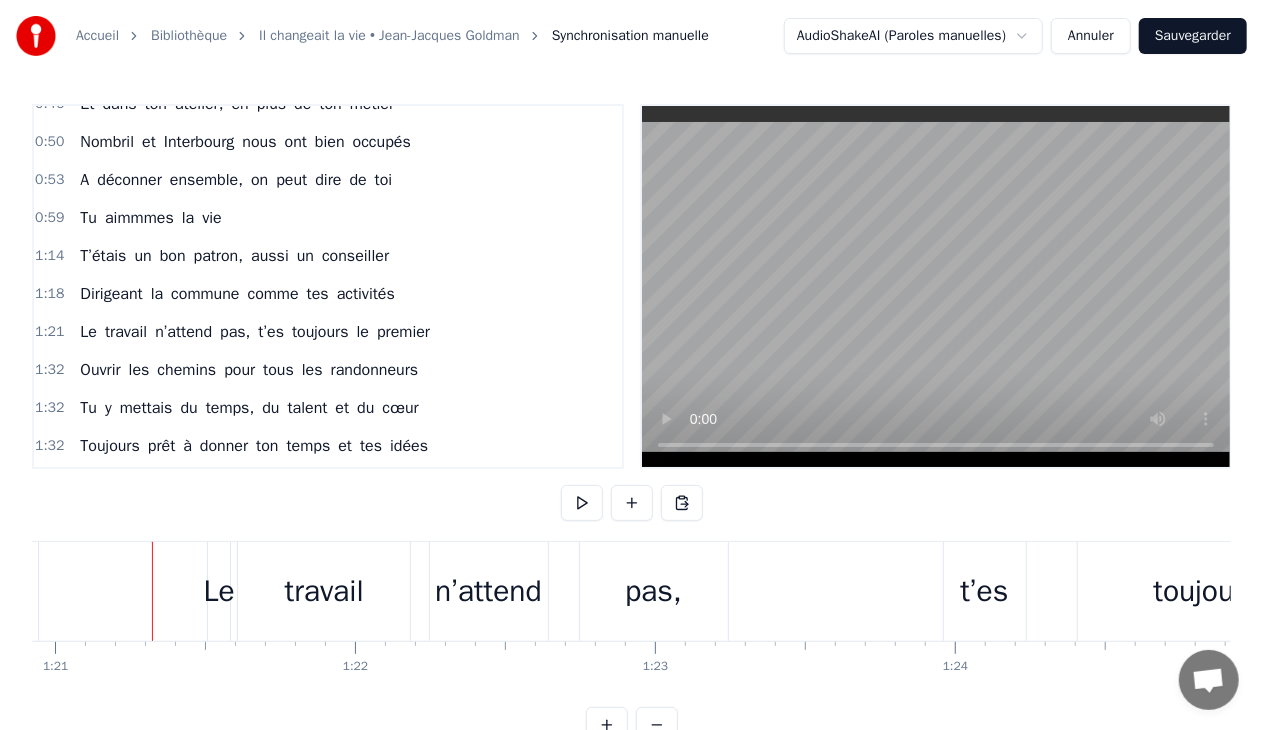 scroll, scrollTop: 0, scrollLeft: 24297, axis: horizontal 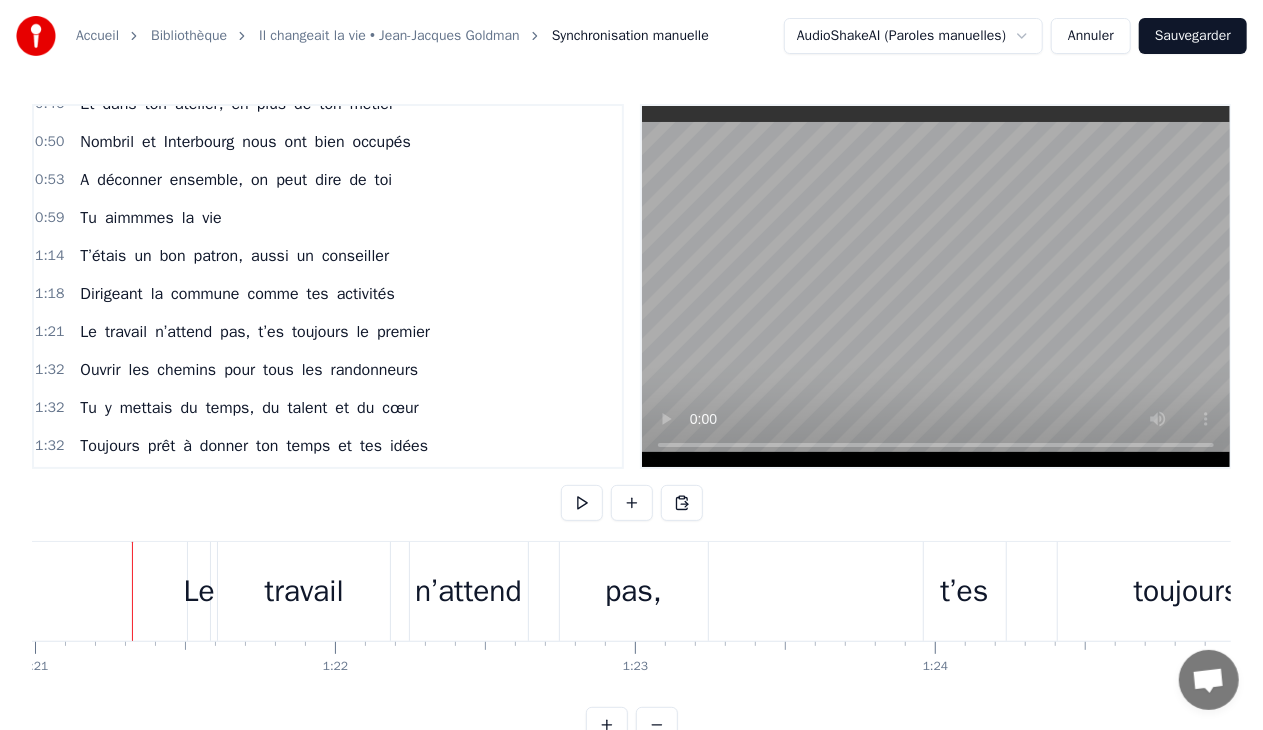 click on "Le" at bounding box center (199, 591) 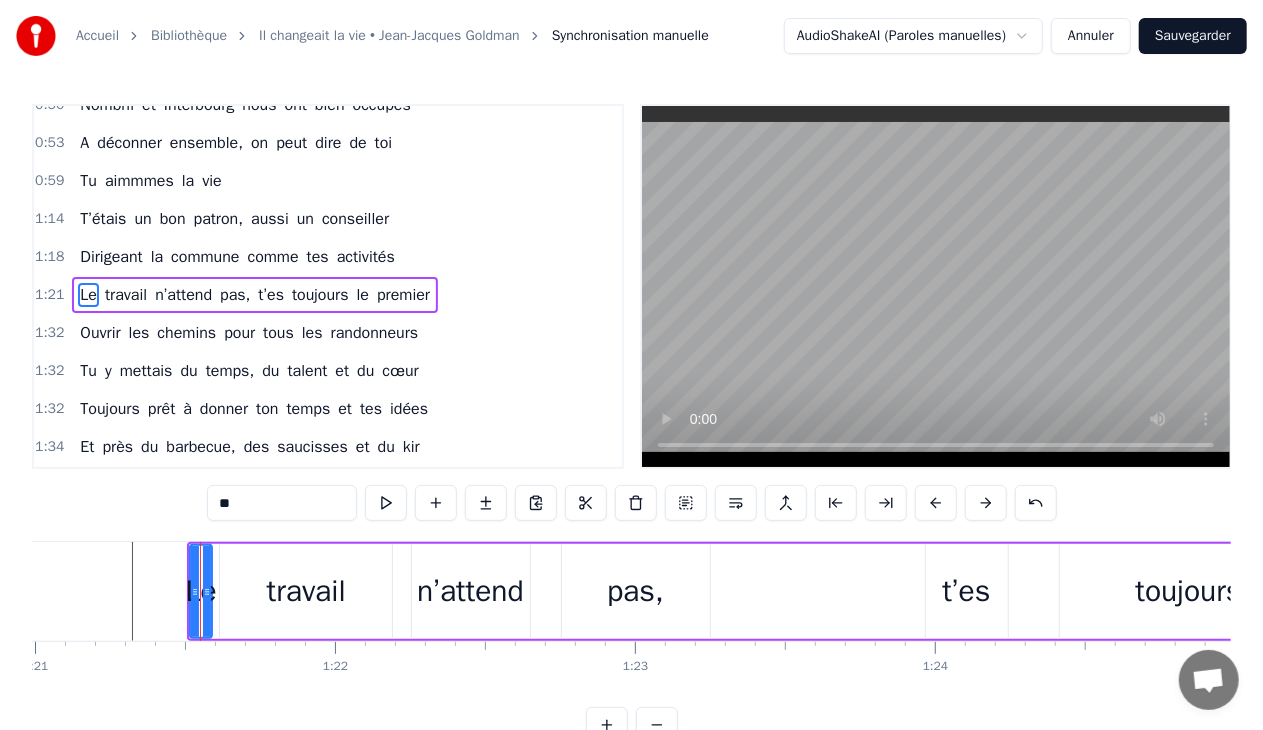 scroll, scrollTop: 248, scrollLeft: 0, axis: vertical 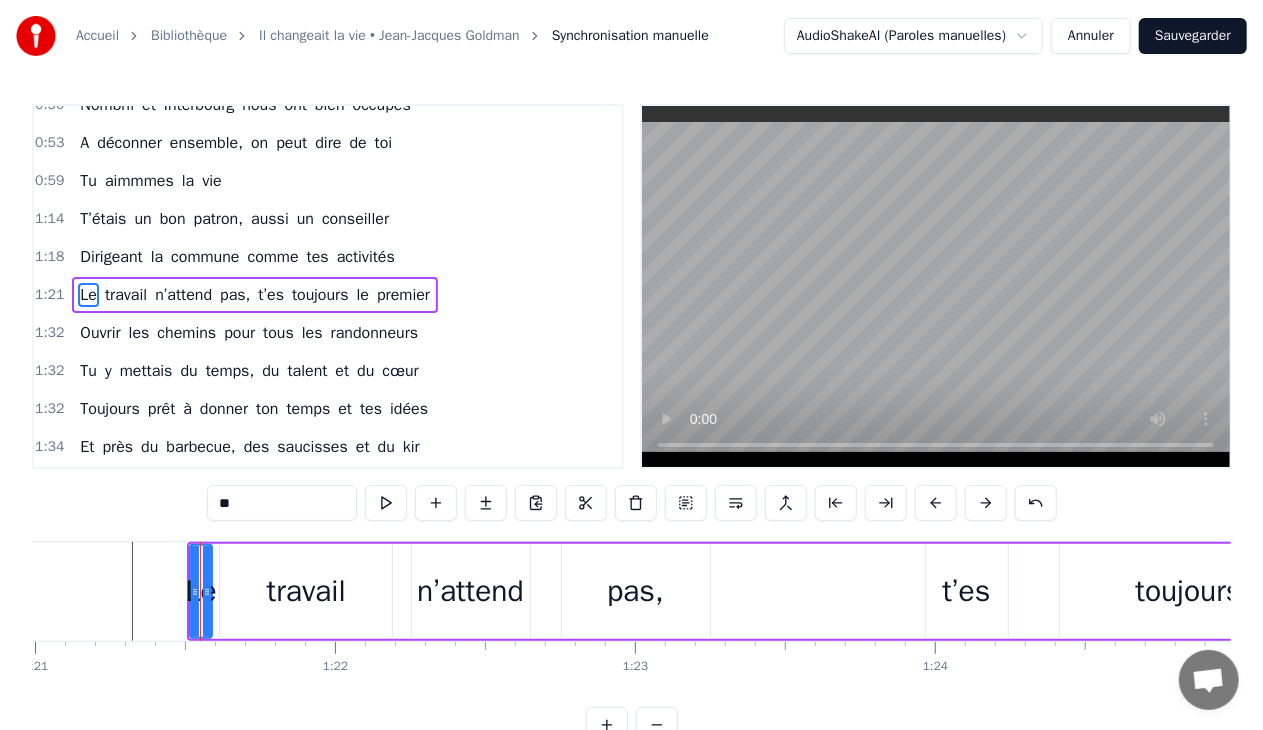 click on "travail" at bounding box center (306, 591) 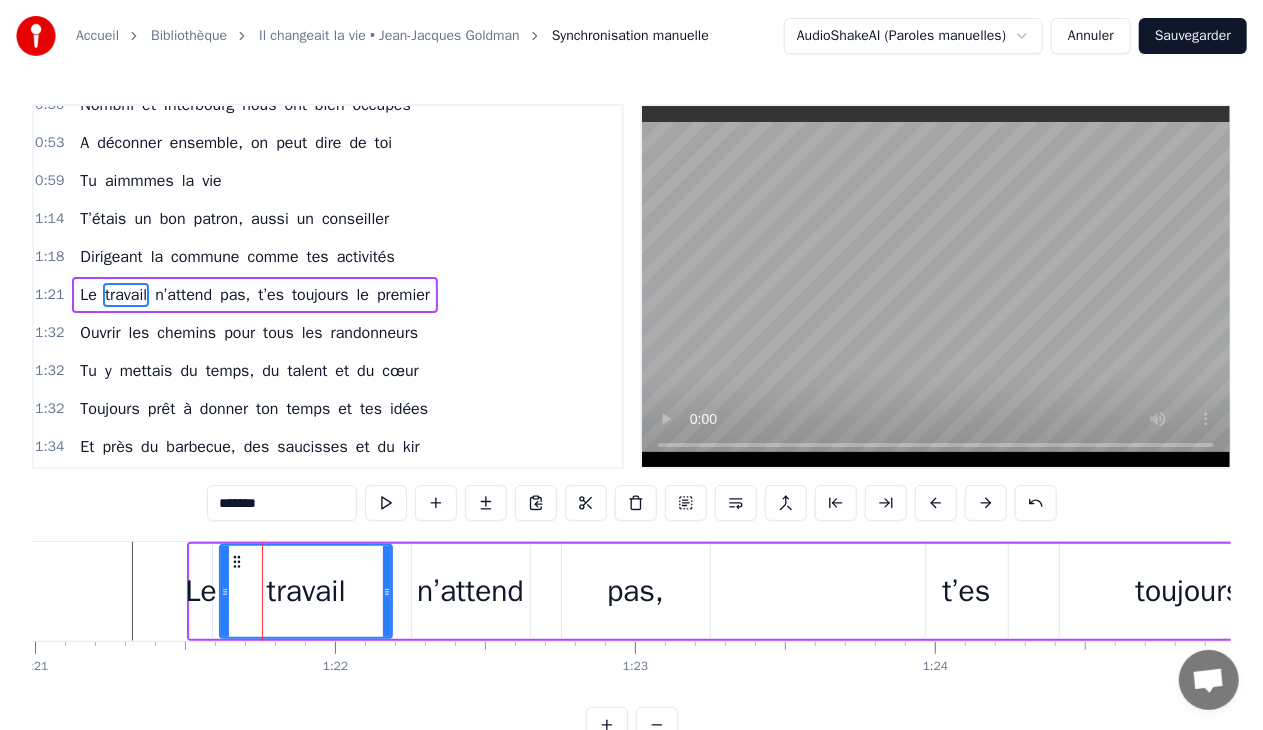 click on "pas," at bounding box center (636, 591) 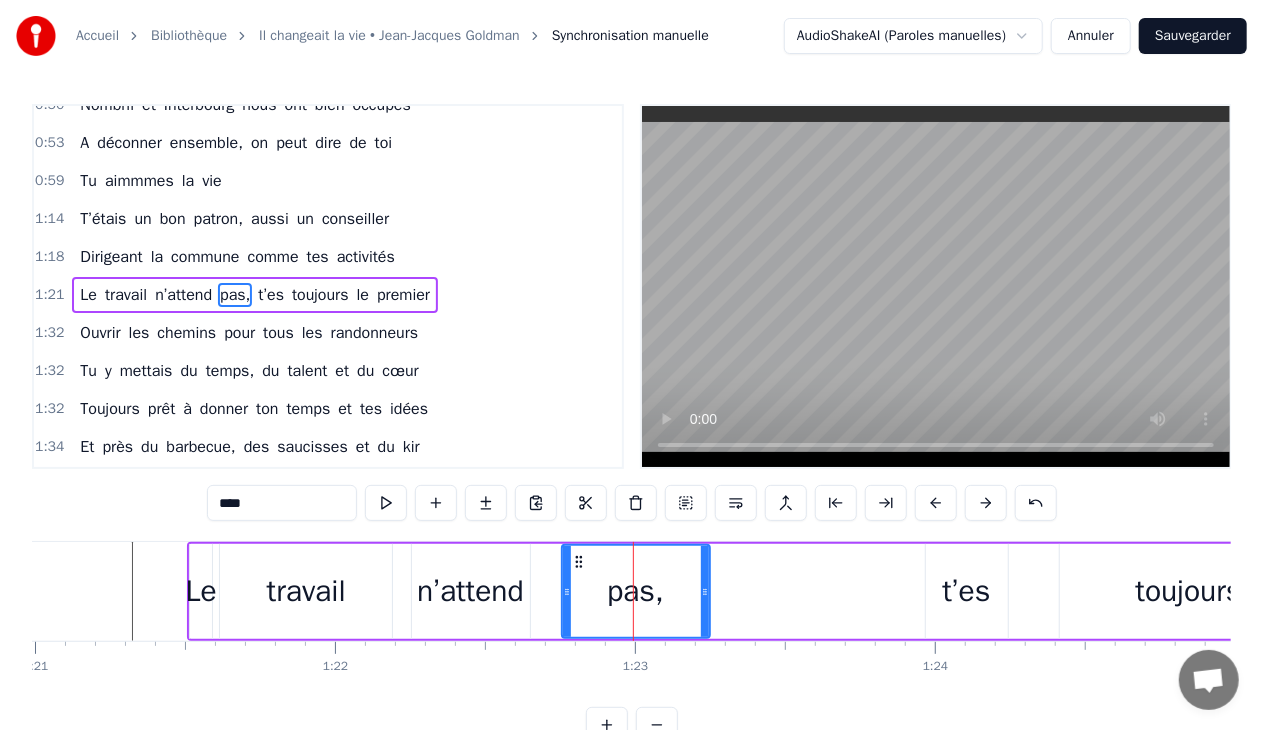 click on "0:28 C’était un menuisier, c’est [FIRST] [LAST] 0:31 Au beau milieu d’Allonne, là où tu t’es posé 0:35 Tu as fait des charpentes et du beau mobilier 0:38 Avec tes ouvriers toujours très motivés 0:42 Tu y mettais du temps, du talent et du cœur 0:46 Et dans ton atelier, en plus de ton métier 0:50 Nombril et Interbourg nous ont bien occupés 0:53 A déconner ensemble, on peut dire de toi 0:59 Tu aimmmes la vie 1:14 T’étais un bon patron, aussi un conseiller 1:18 Dirigeant la commune comme tes activités 1:21 Le travail n’attend pas, t’es toujours le premier 1:32 Ouvrir les chemins pour tous les randonneurs 1:32 Tu y mettais du temps, du talent et du cœur 1:32 Toujours prêt à donner ton temps et tes idées 1:34 Et près du barbecue, des saucisses et du kir 1:38 A l’heure de l’apéro, autour de tes amis 1:59 Refaire les circuits 2:21 Tu es un grand bonhomme, un sacré grand bonhomme 2:25 Baroudeur au grand cœur qui aime ce que nous sommes 2:27 Tu te sais bien utile pour tous les Tu" at bounding box center [631, 423] 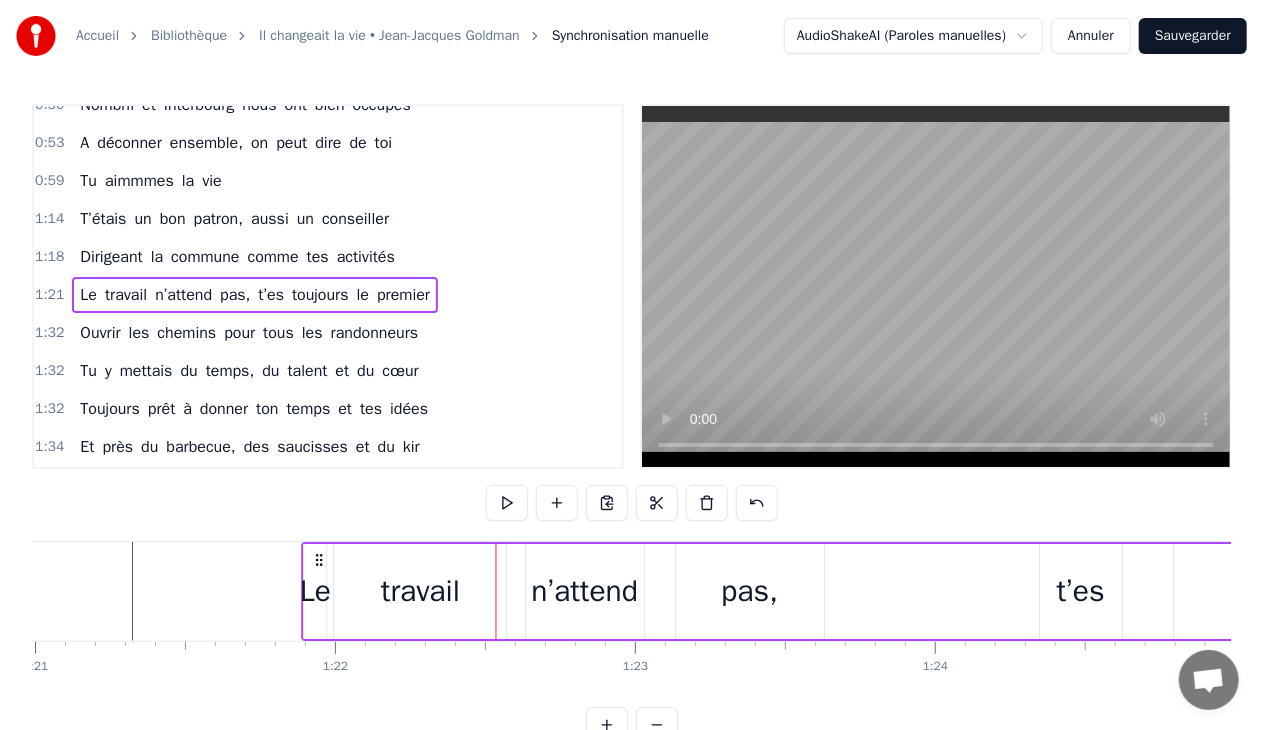 drag, startPoint x: 204, startPoint y: 556, endPoint x: 318, endPoint y: 569, distance: 114.73883 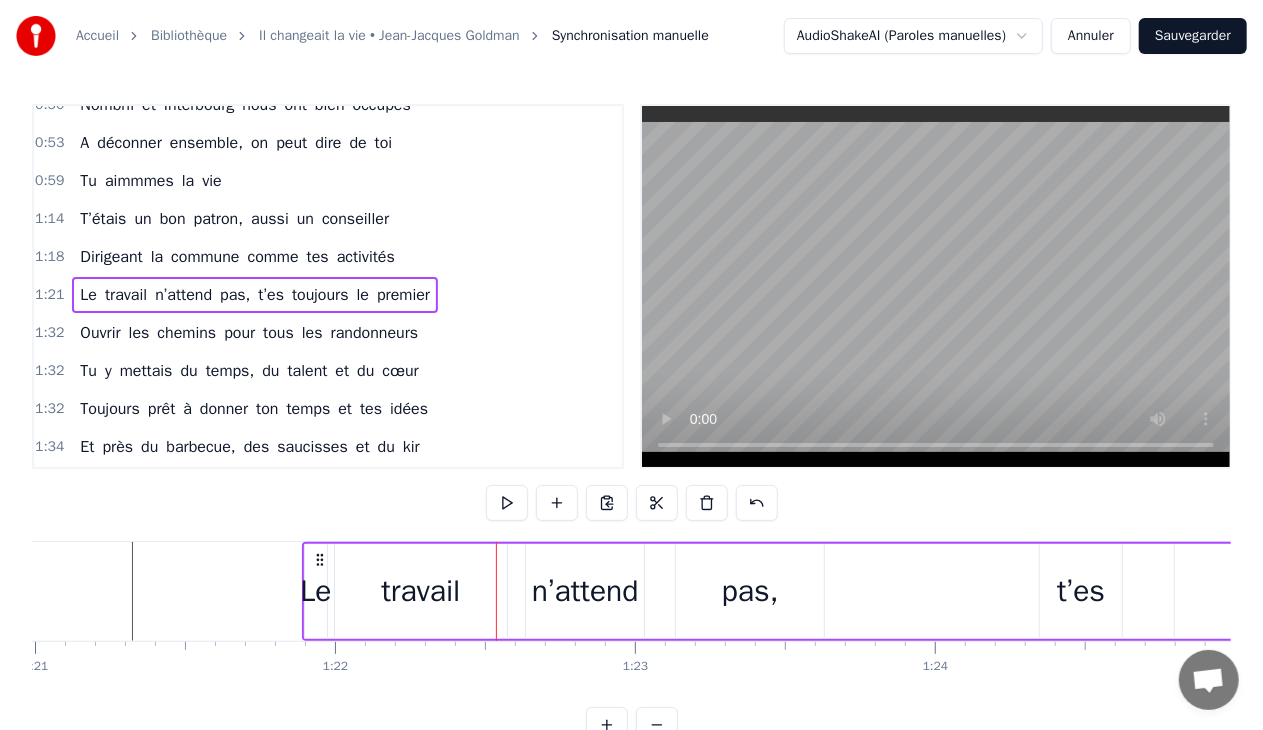 click on "0:28 C’était un menuisier, c’est [FIRST] [LAST] 0:31 Au beau milieu d’Allonne, là où tu t’es posé 0:35 Tu as fait des charpentes et du beau mobilier 0:38 Avec tes ouvriers toujours très motivés 0:42 Tu y mettais du temps, du talent et du cœur 0:46 Et dans ton atelier, en plus de ton métier 0:50 Nombril et Interbourg nous ont bien occupés 0:53 A déconner ensemble, on peut dire de toi 0:59 Tu aimmmes la vie 1:14 T’étais un bon patron, aussi un conseiller 1:18 Dirigeant la commune comme tes activités 1:21 Le travail n’attend pas, t’es toujours le premier 1:32 Ouvrir les chemins pour tous les randonneurs 1:32 Tu y mettais du temps, du talent et du cœur 1:32 Toujours prêt à donner ton temps et tes idées 1:34 Et près du barbecue, des saucisses et du kir 1:38 A l’heure de l’apéro, autour de tes amis 1:59 Refaire les circuits 2:21 Tu es un grand bonhomme, un sacré grand bonhomme 2:25 Baroudeur au grand cœur qui aime ce que nous sommes 2:27 Tu te sais bien utile pour tous les Tu" at bounding box center [631, 423] 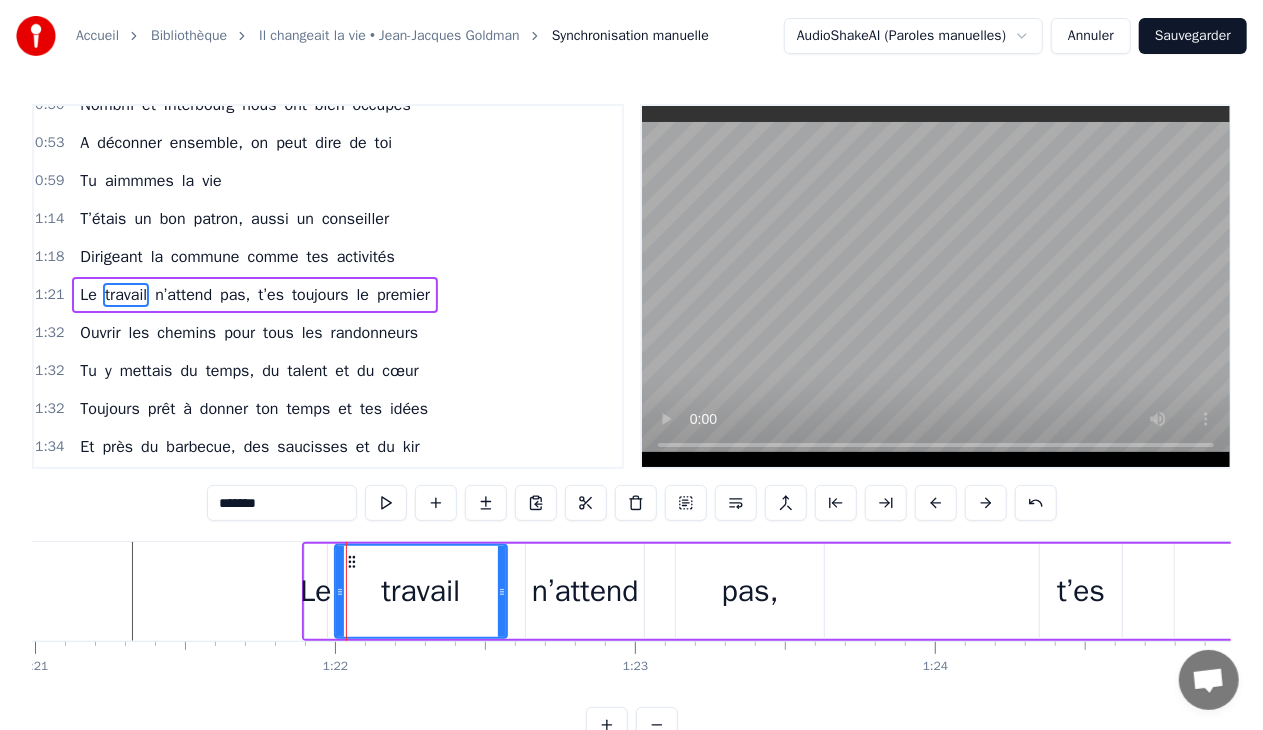 click on "Le" at bounding box center [316, 591] 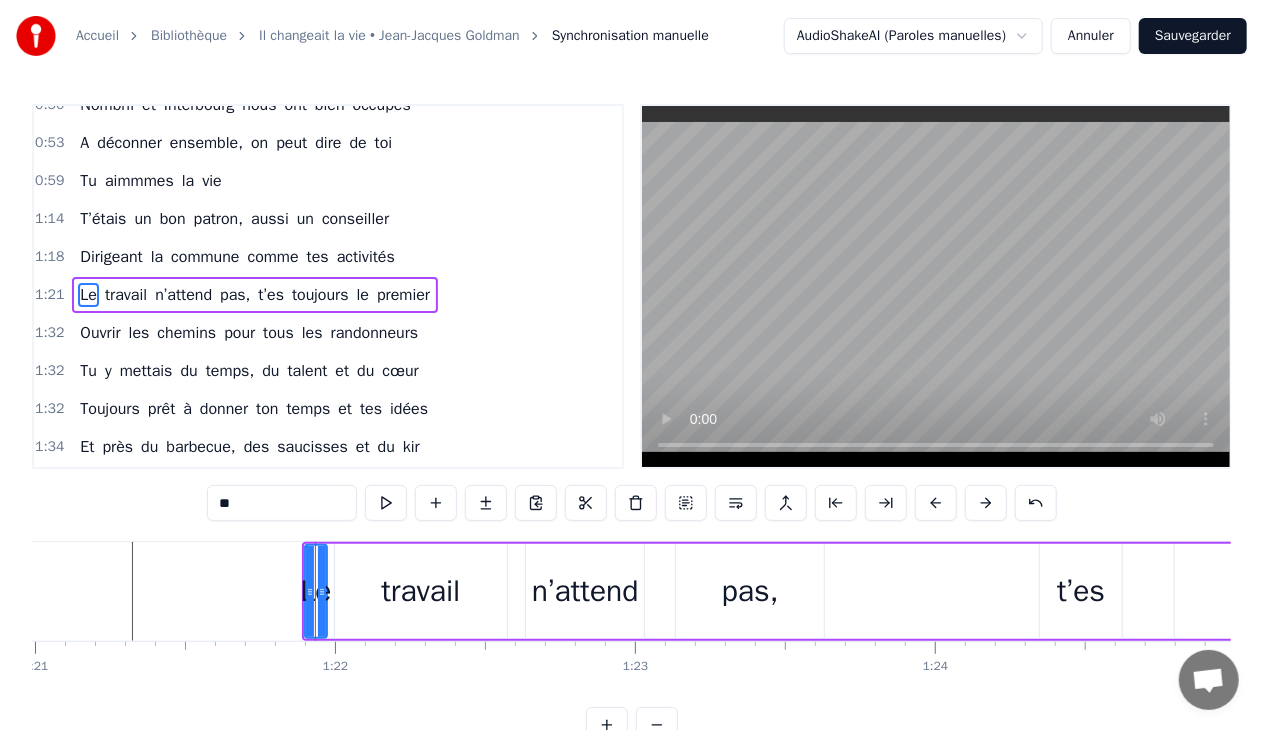 click on "travail" at bounding box center (420, 591) 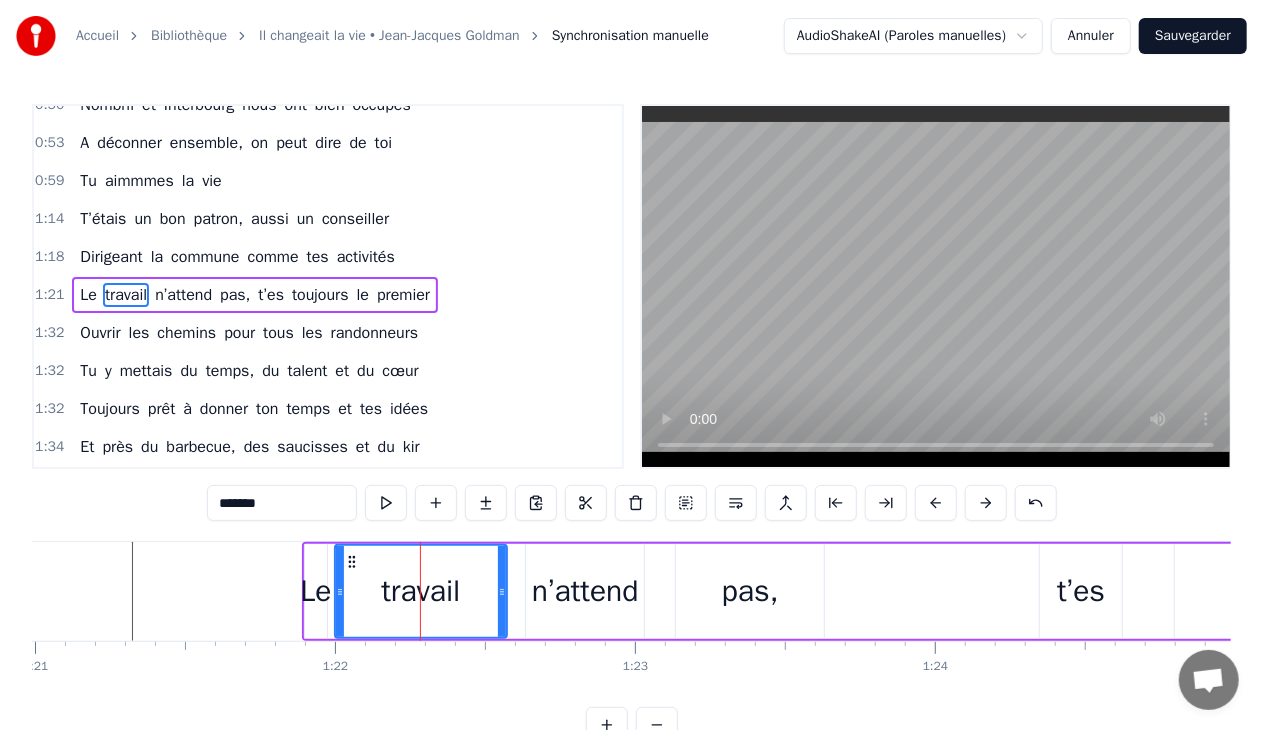 click on "n’attend" at bounding box center [585, 591] 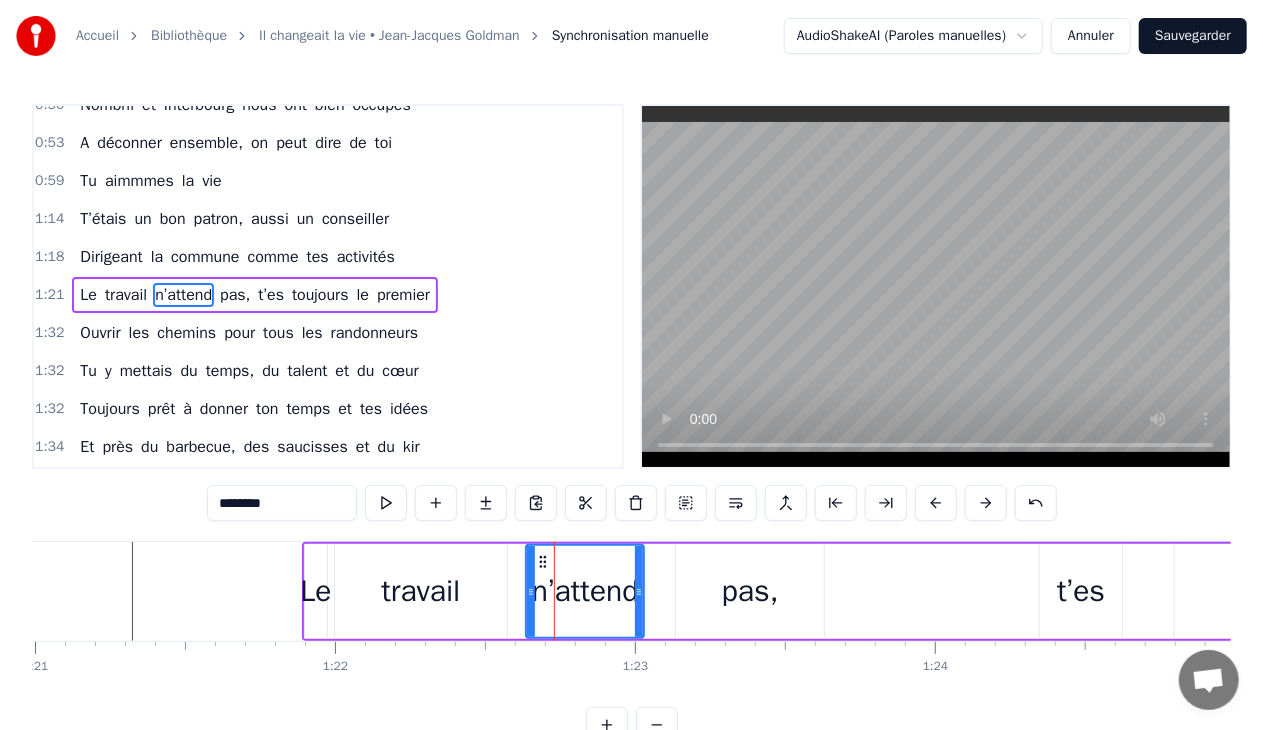 click on "pas," at bounding box center [750, 591] 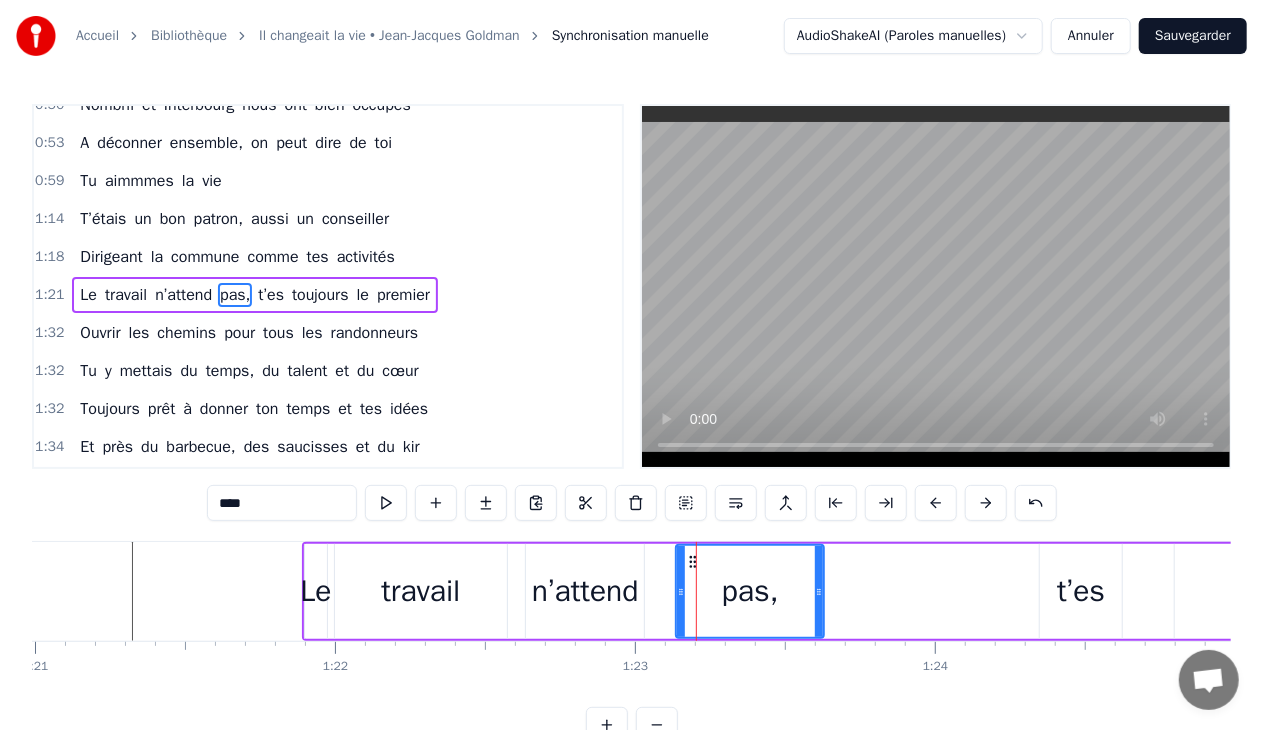 click on "Le travail n’attend pas, t’es toujours le premier" at bounding box center (1008, 591) 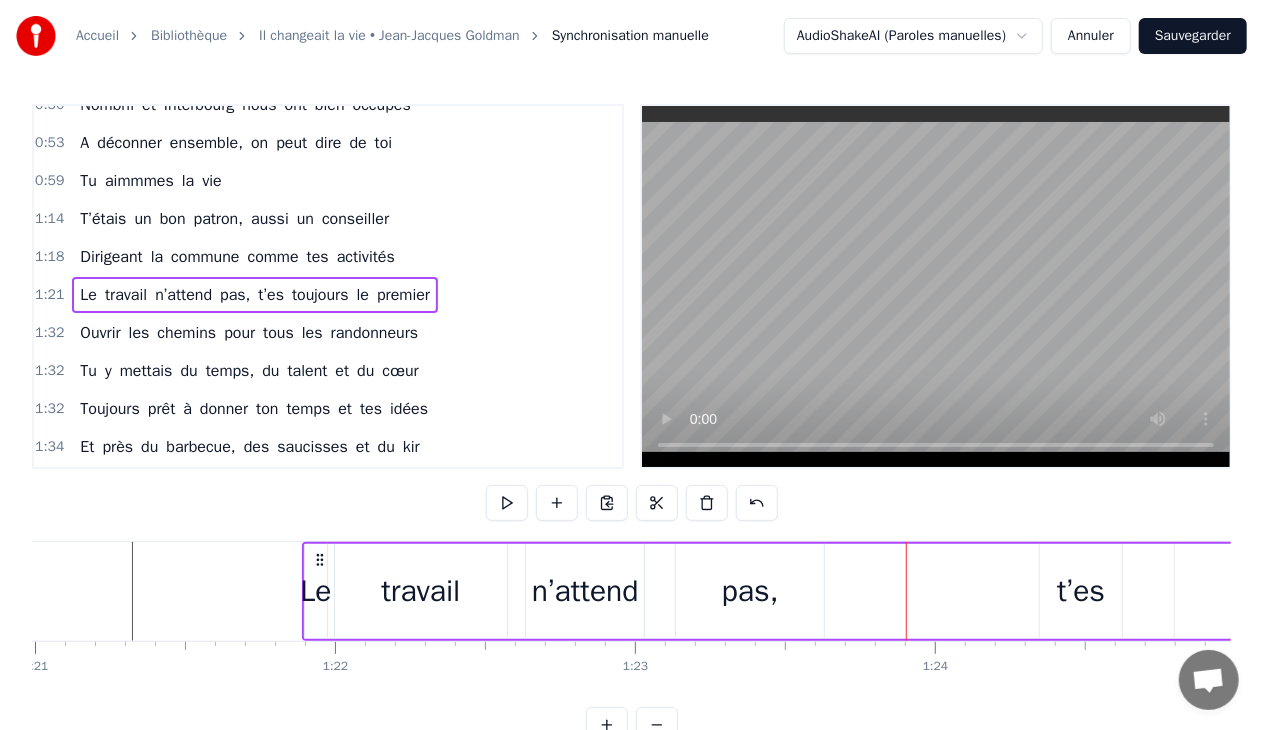 click on "t’es" at bounding box center [1081, 591] 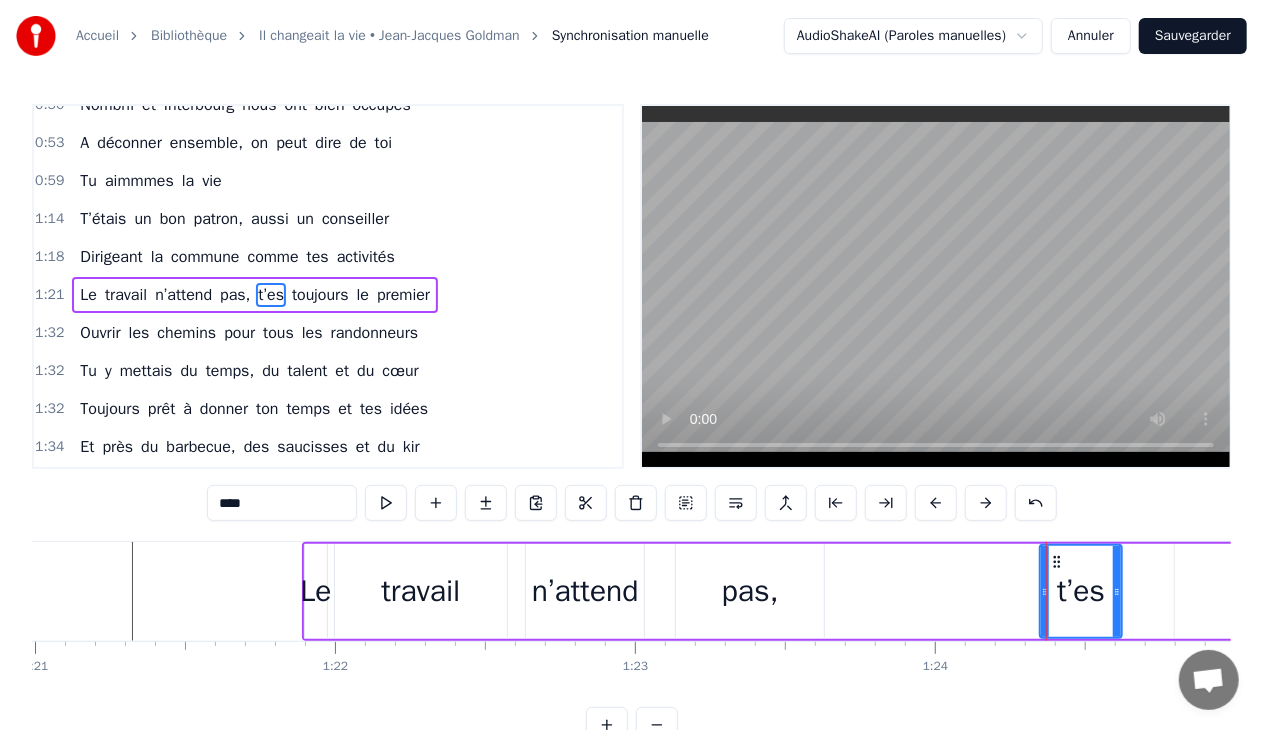 click on "toujours" at bounding box center [1303, 591] 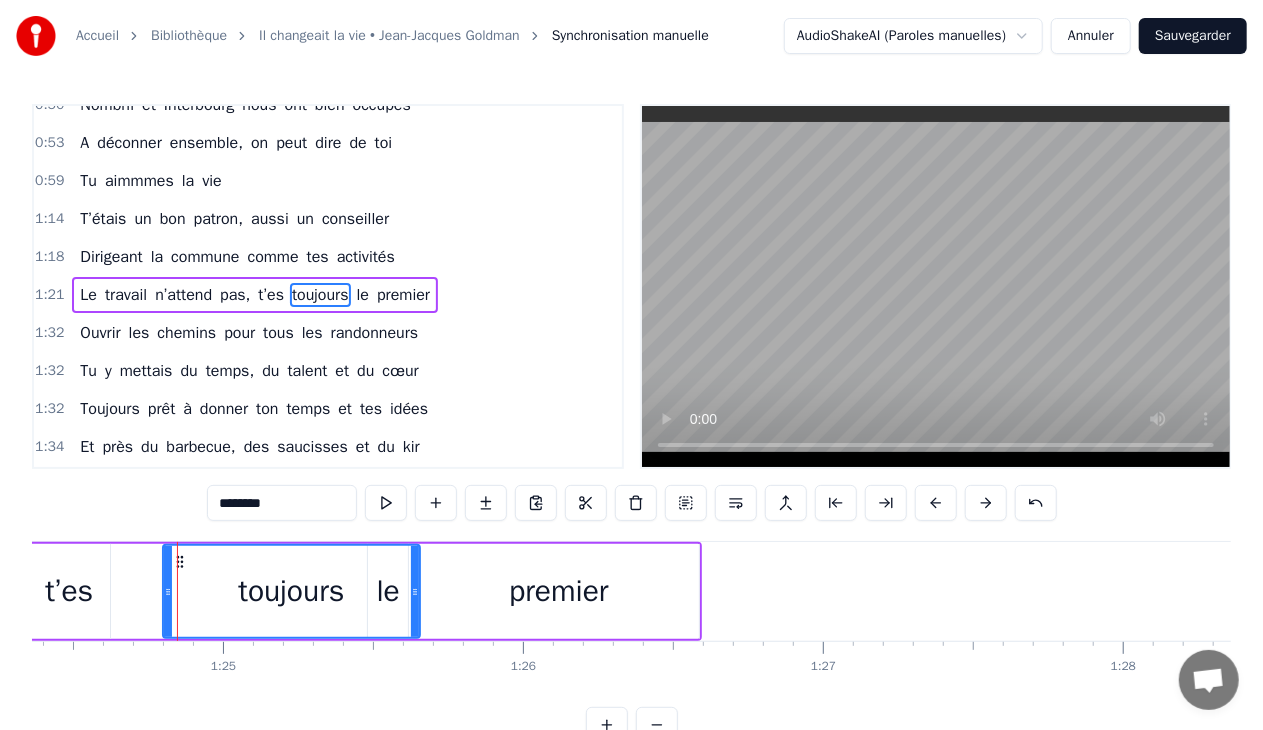 scroll, scrollTop: 0, scrollLeft: 25354, axis: horizontal 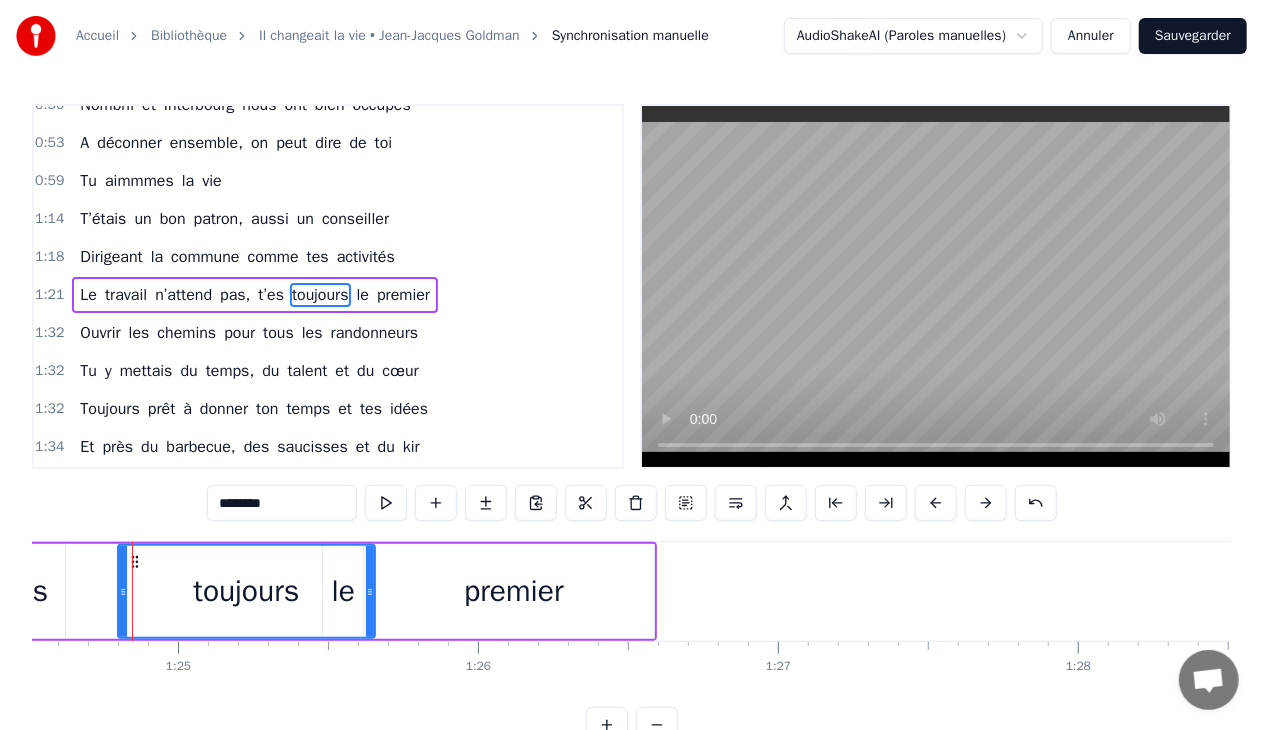 click on "premier" at bounding box center (513, 591) 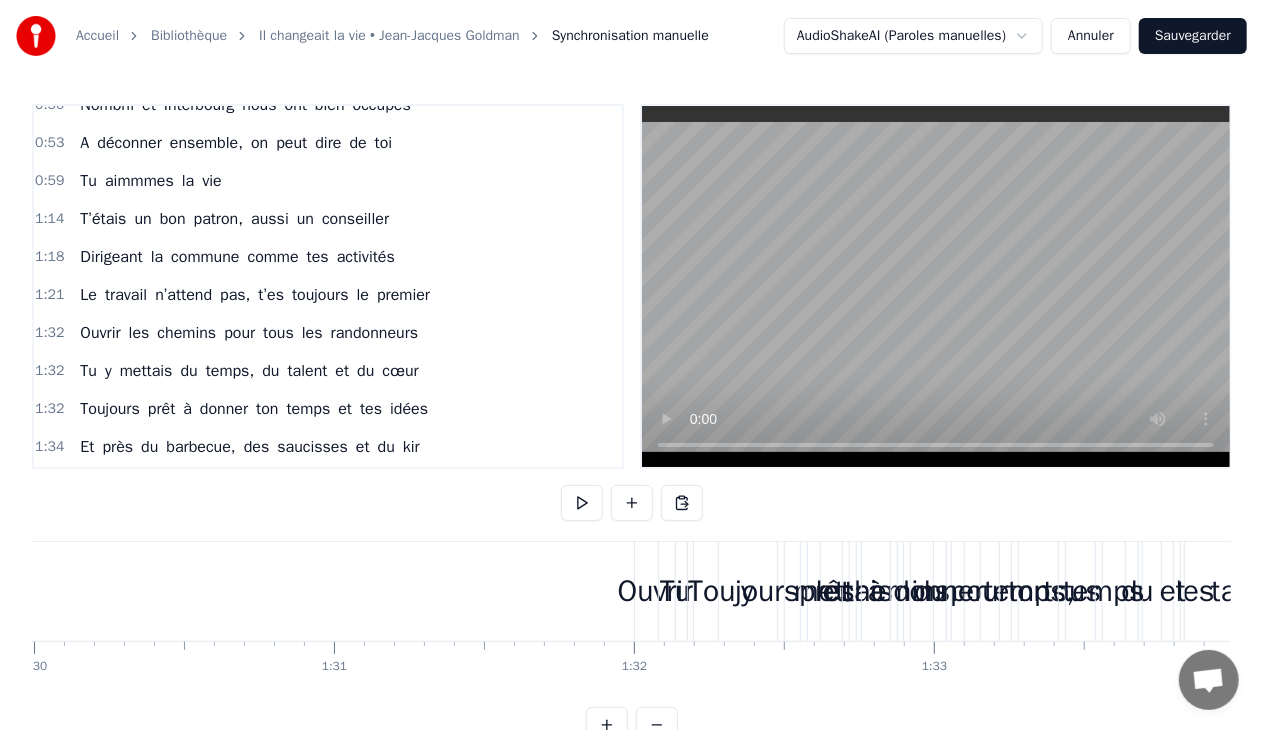 scroll, scrollTop: 0, scrollLeft: 27042, axis: horizontal 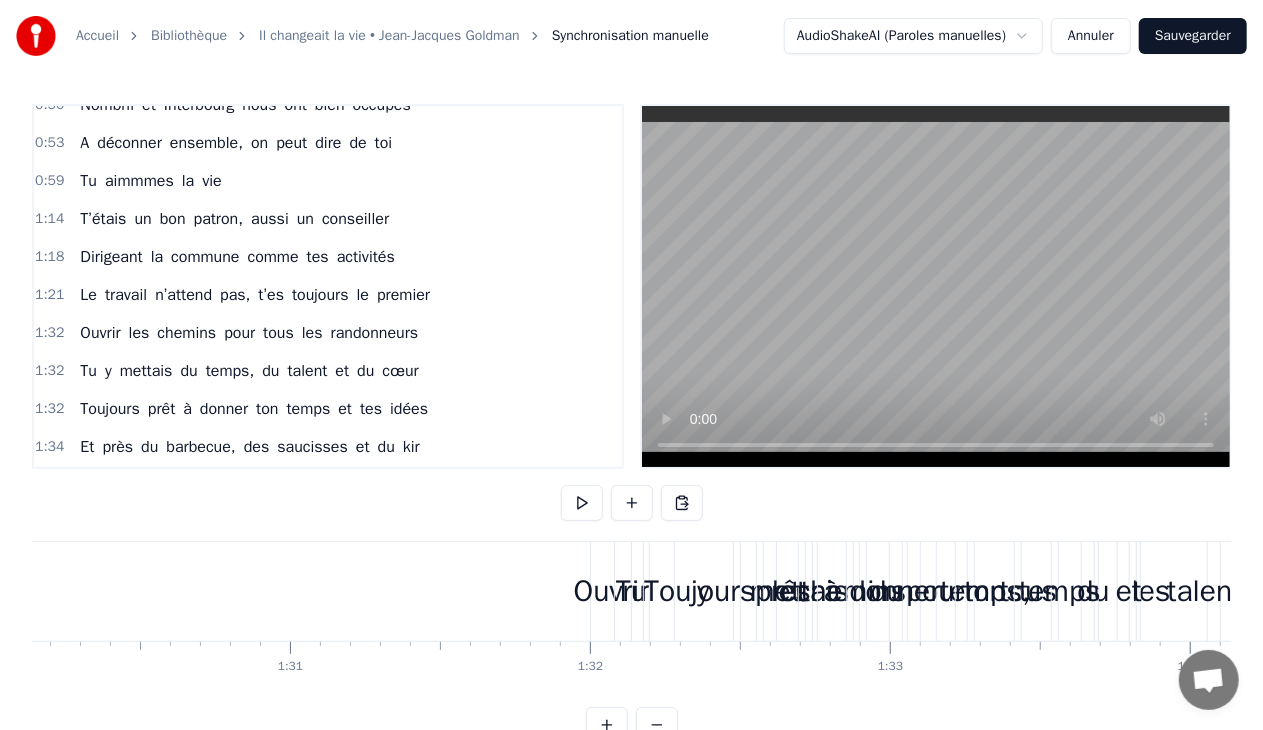 click on "1:32 Ouvrir les chemins pour tous les randonneurs" at bounding box center (328, 333) 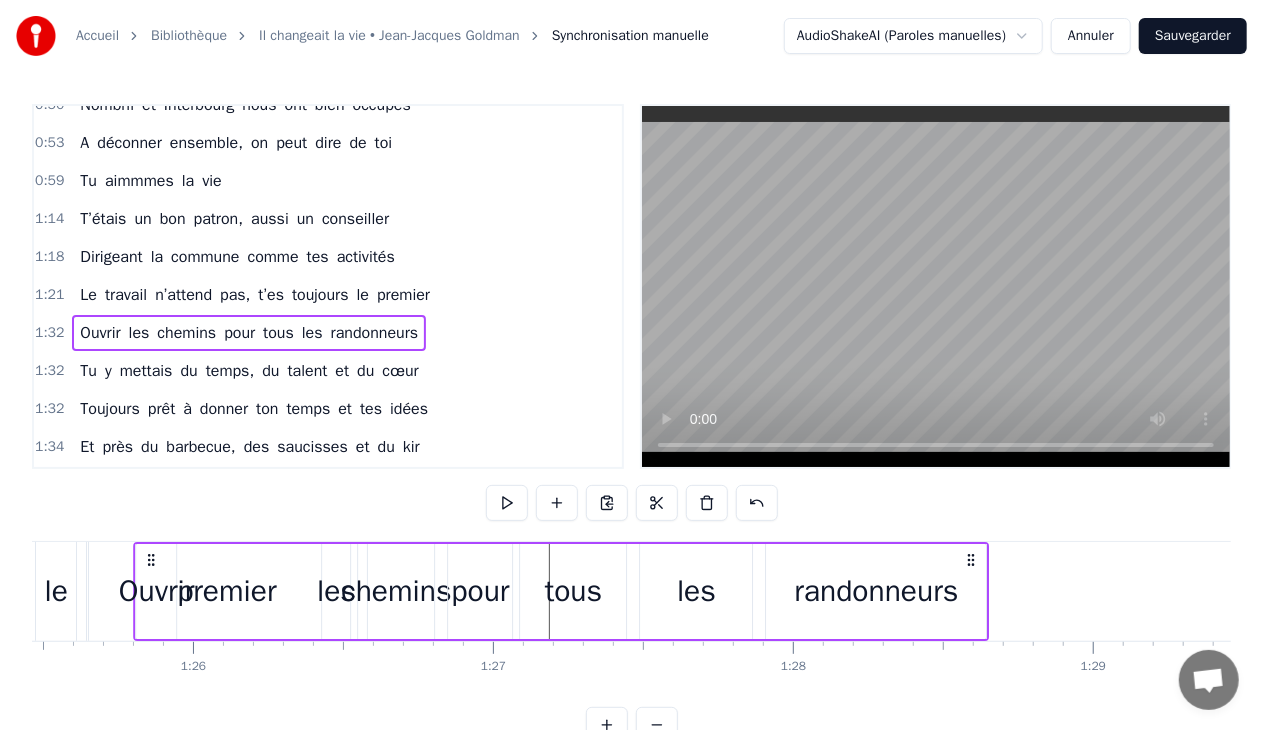 scroll, scrollTop: 0, scrollLeft: 25574, axis: horizontal 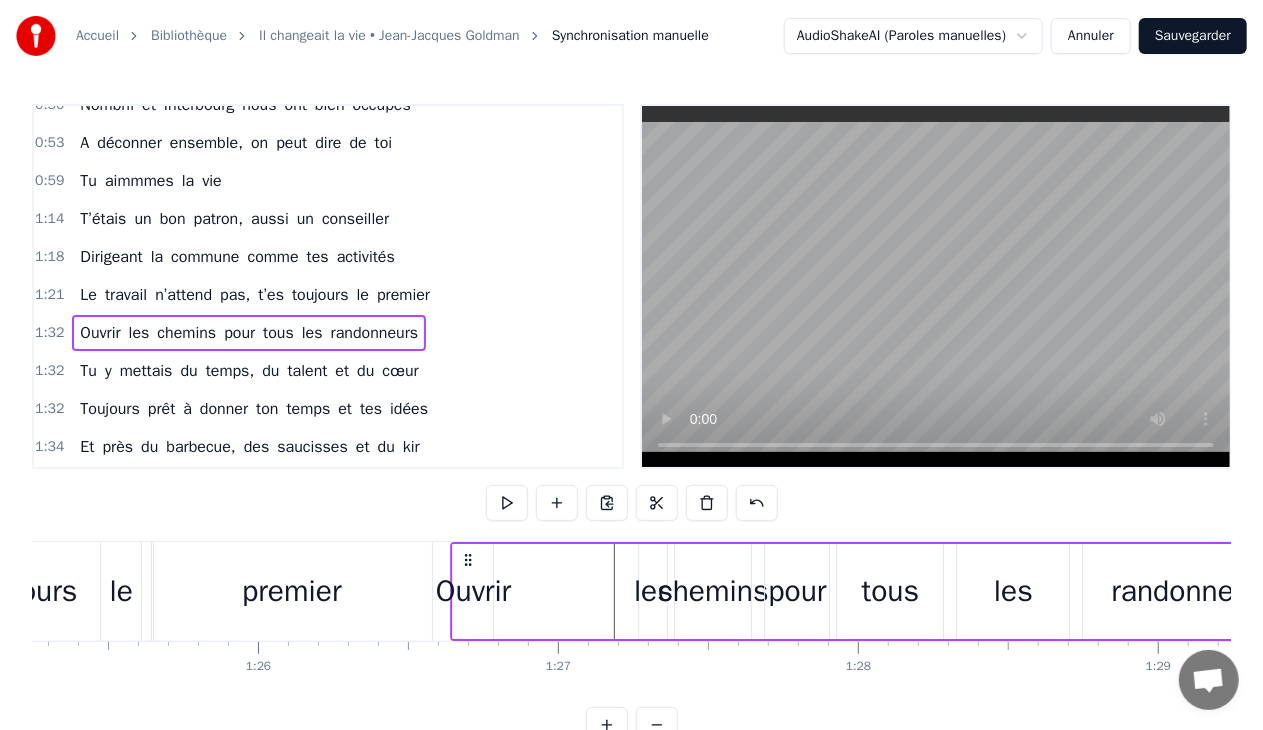 drag, startPoint x: 606, startPoint y: 558, endPoint x: 466, endPoint y: 560, distance: 140.01428 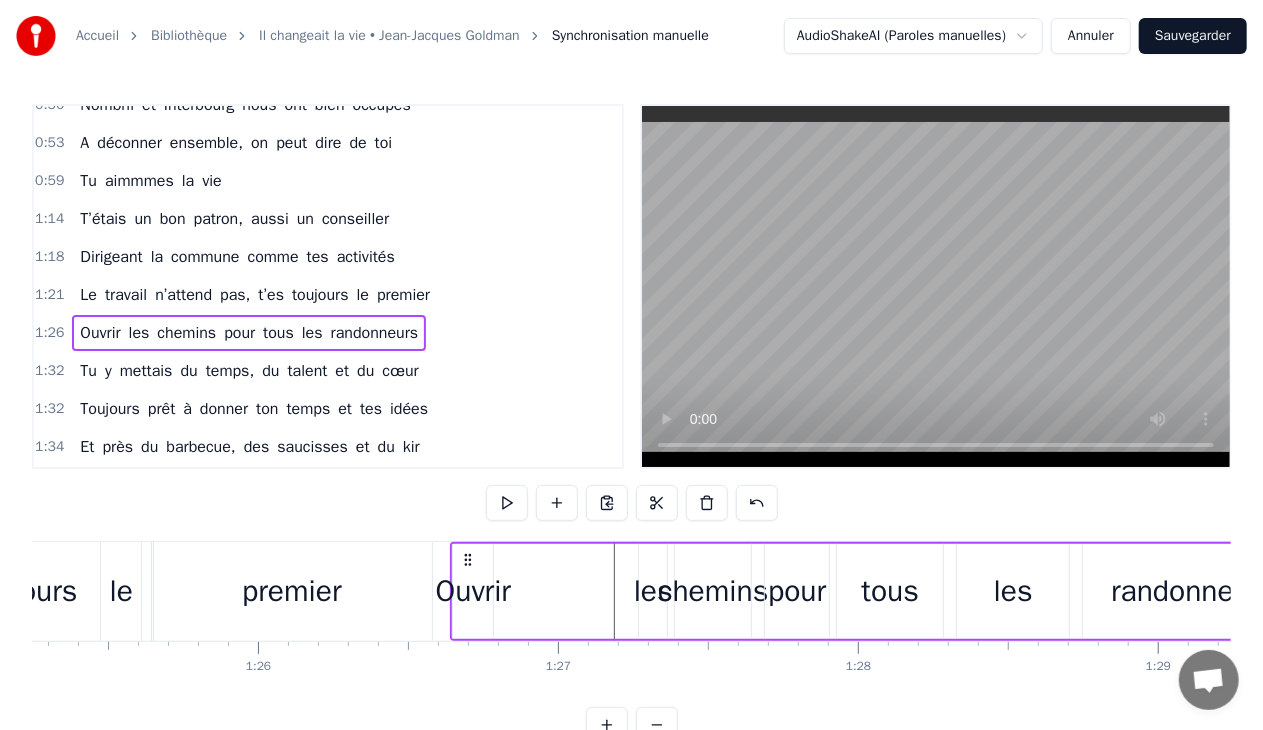 click on "les" at bounding box center (653, 591) 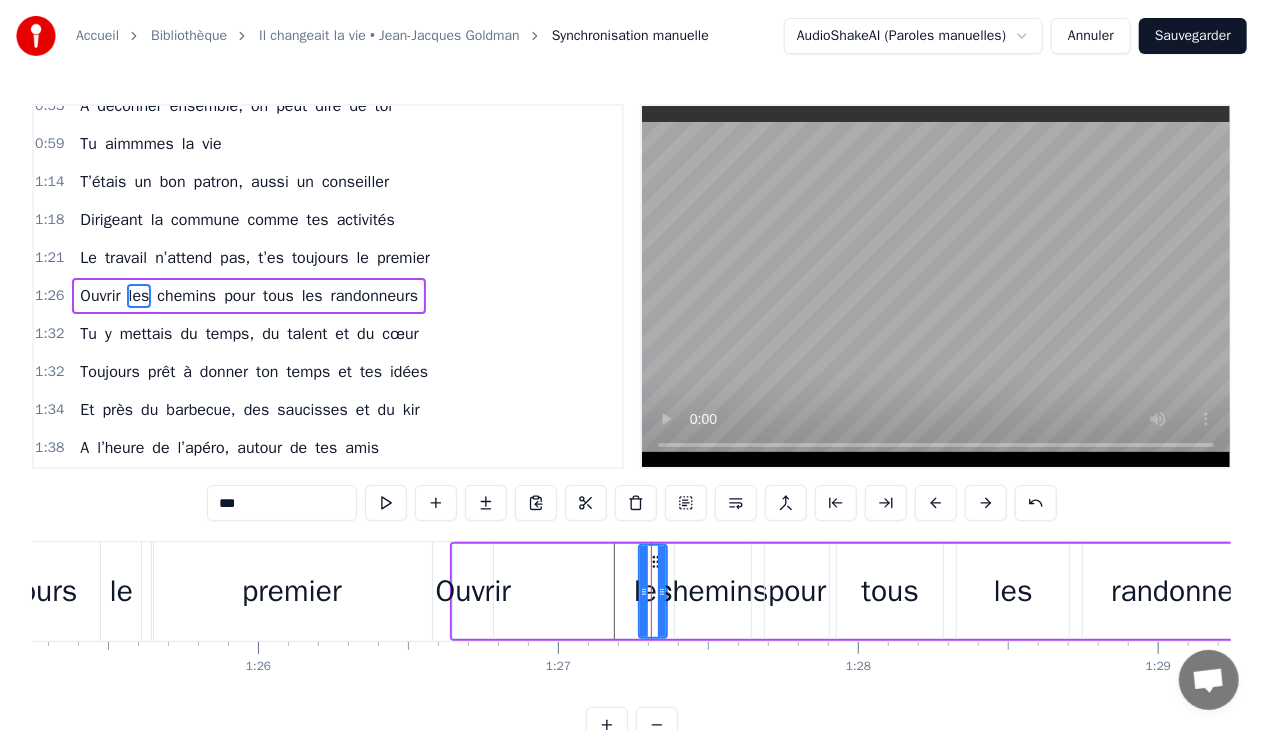 scroll, scrollTop: 286, scrollLeft: 0, axis: vertical 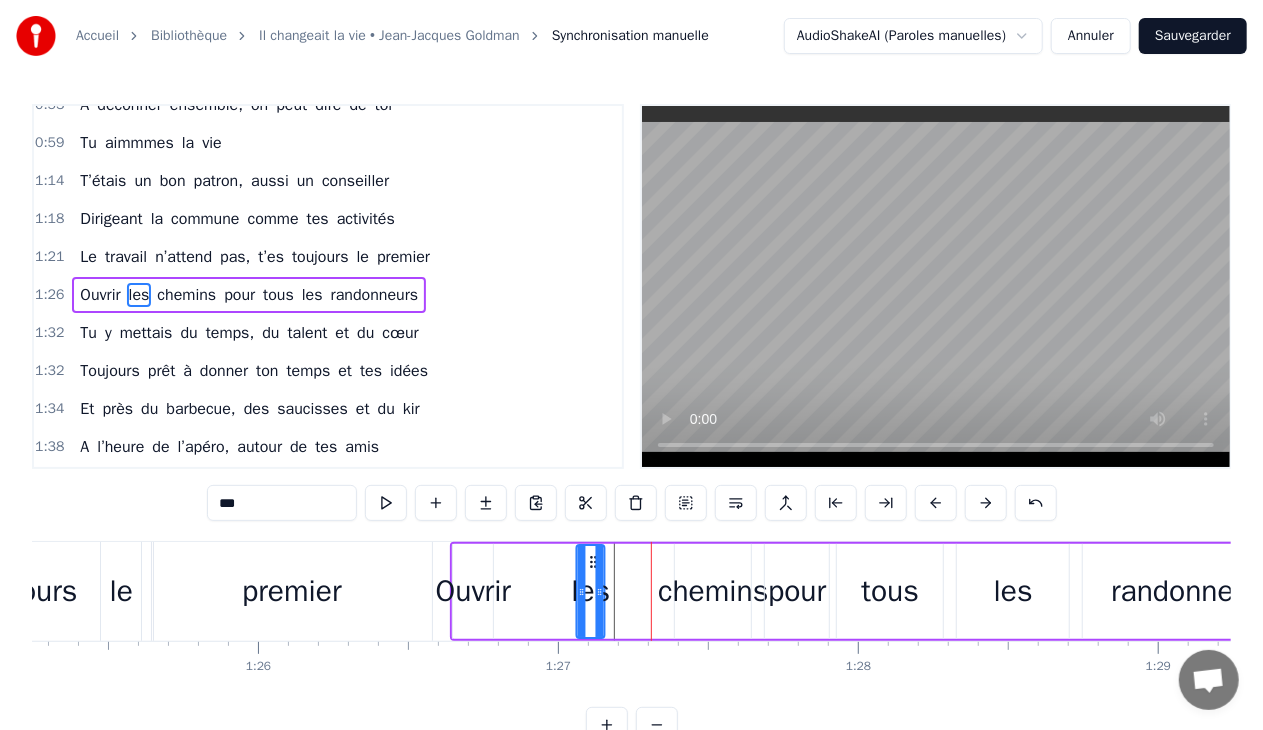 drag, startPoint x: 655, startPoint y: 559, endPoint x: 586, endPoint y: 550, distance: 69.58448 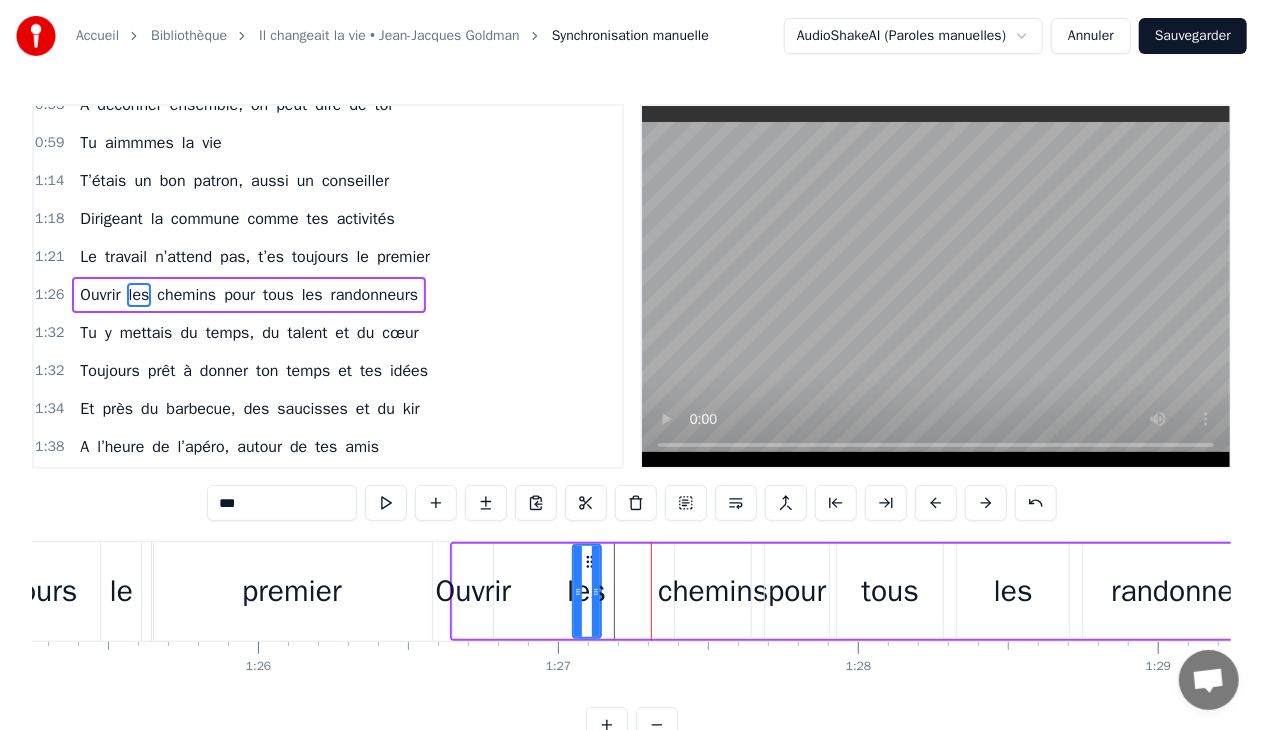 click on "chemins" at bounding box center [713, 591] 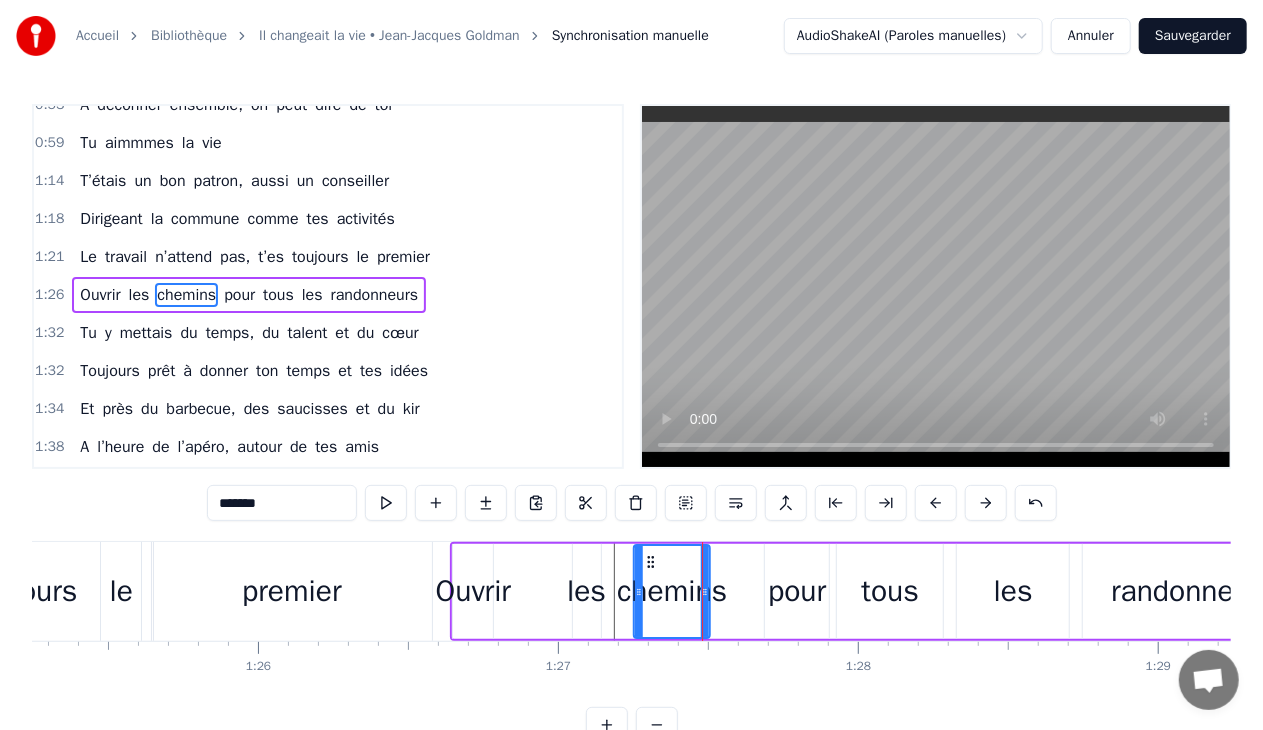 drag, startPoint x: 691, startPoint y: 560, endPoint x: 648, endPoint y: 562, distance: 43.046486 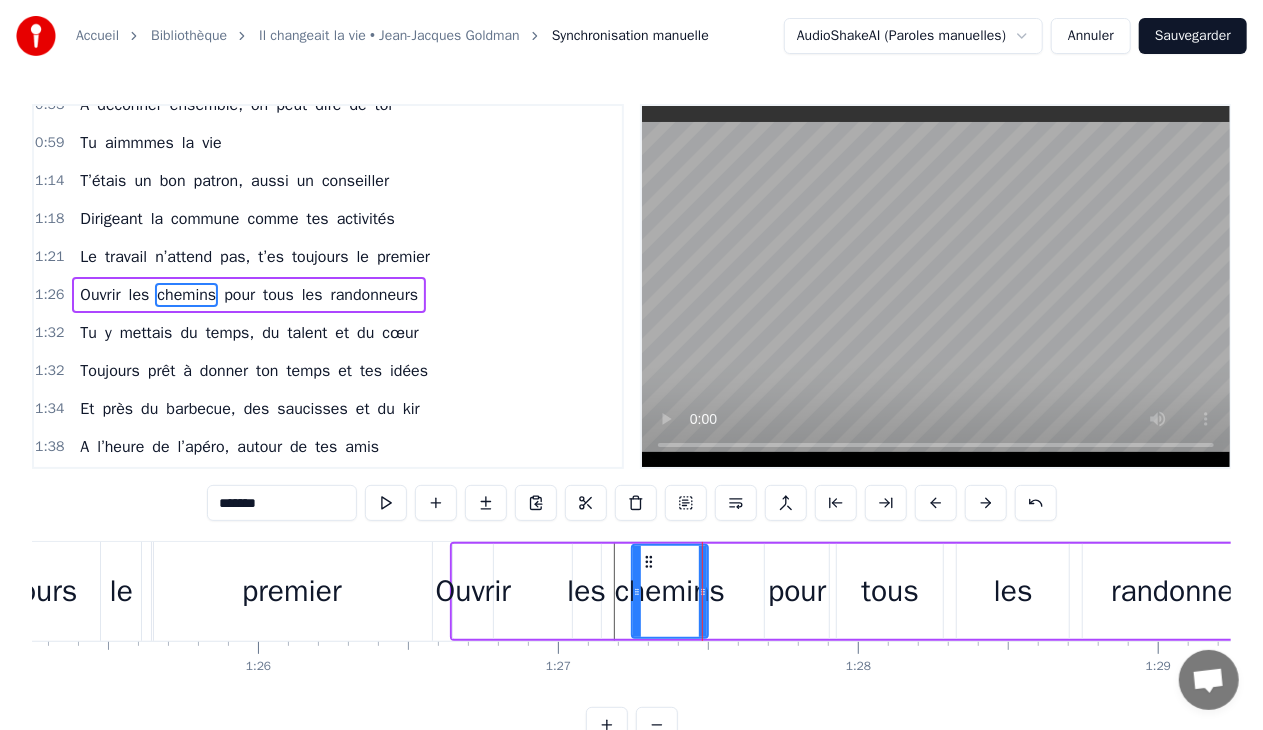 click on "pour" at bounding box center [797, 591] 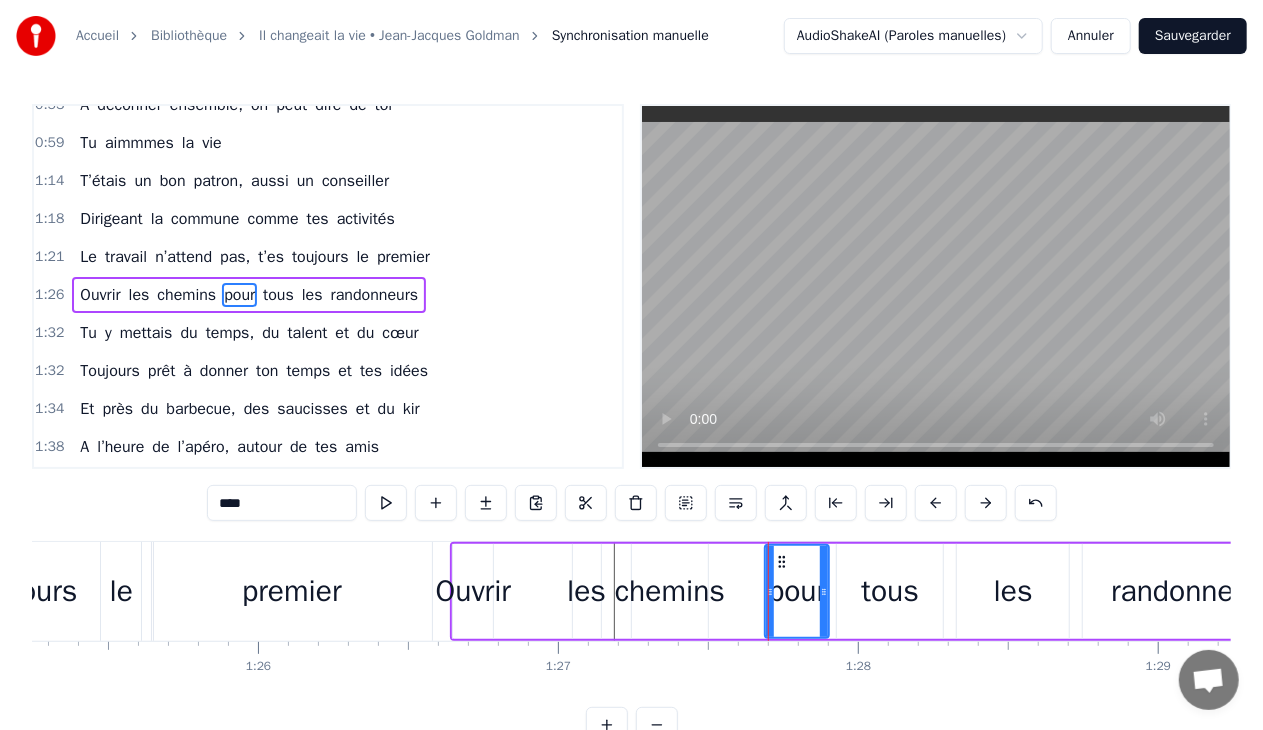 click on "tous" at bounding box center (890, 591) 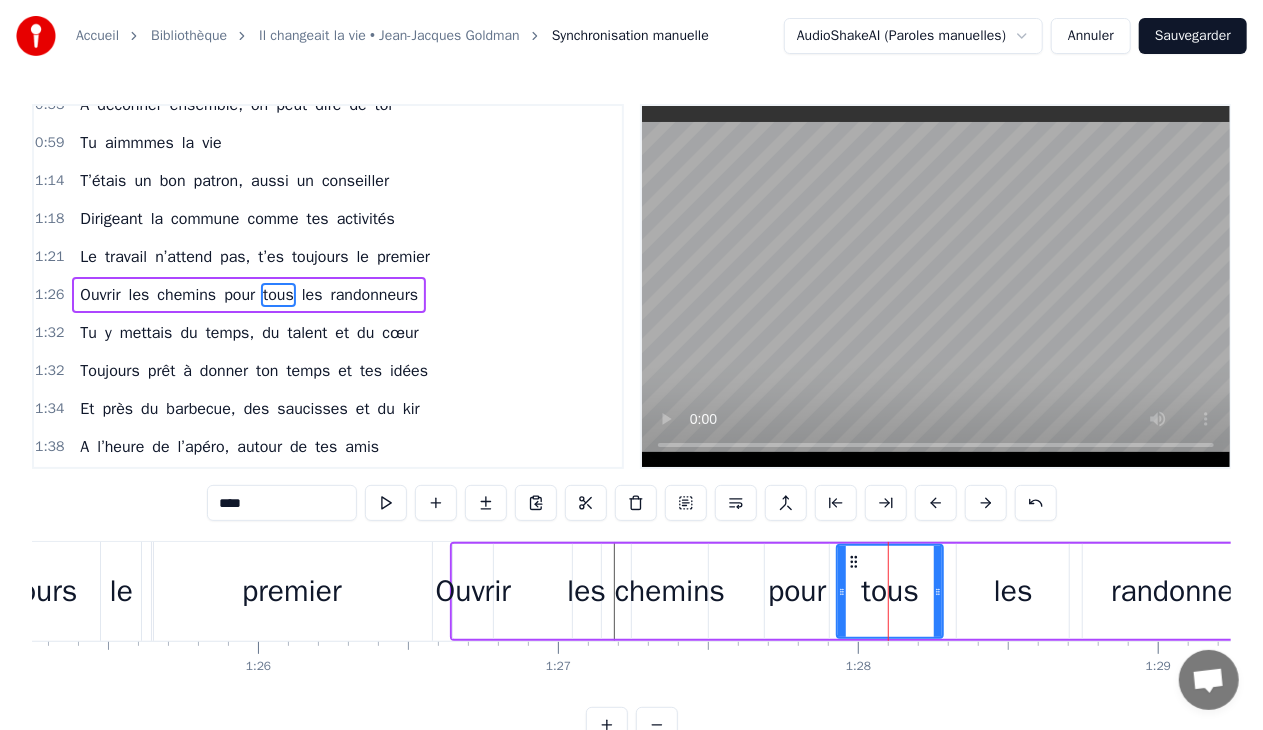 click on "Ouvrir" at bounding box center (473, 591) 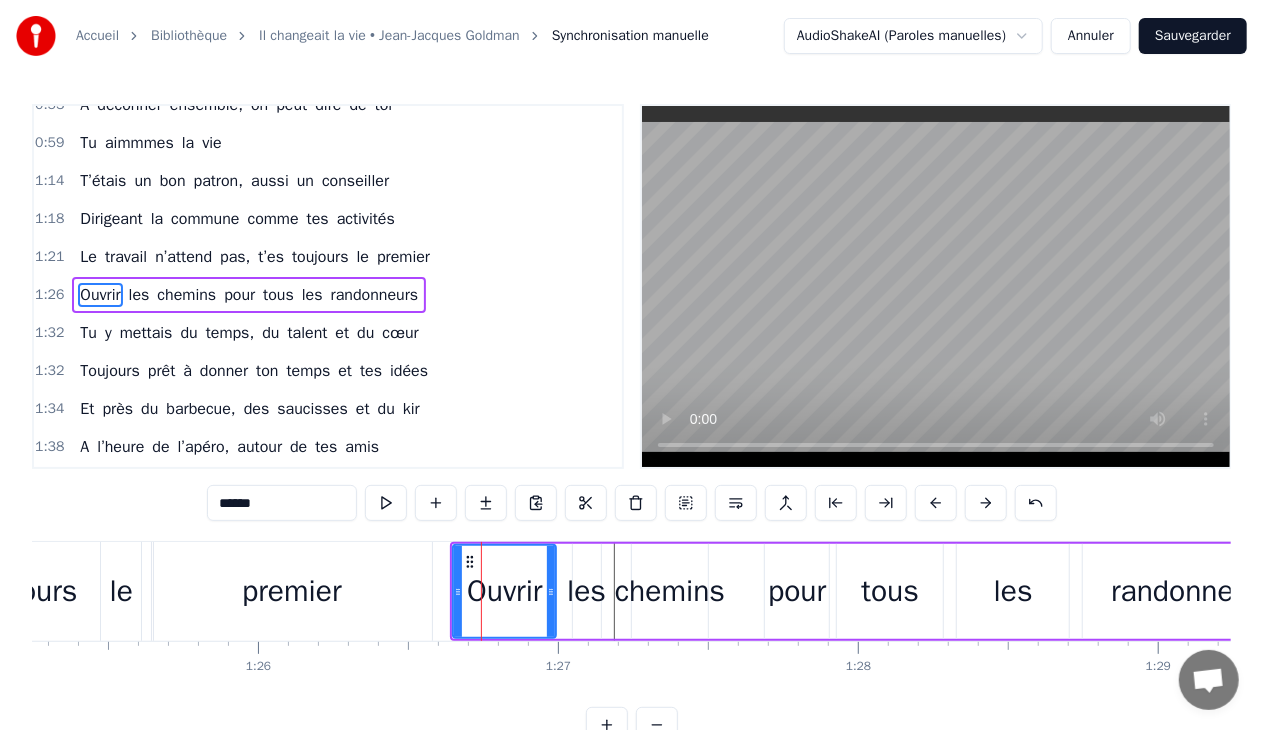 drag, startPoint x: 492, startPoint y: 592, endPoint x: 555, endPoint y: 591, distance: 63.007935 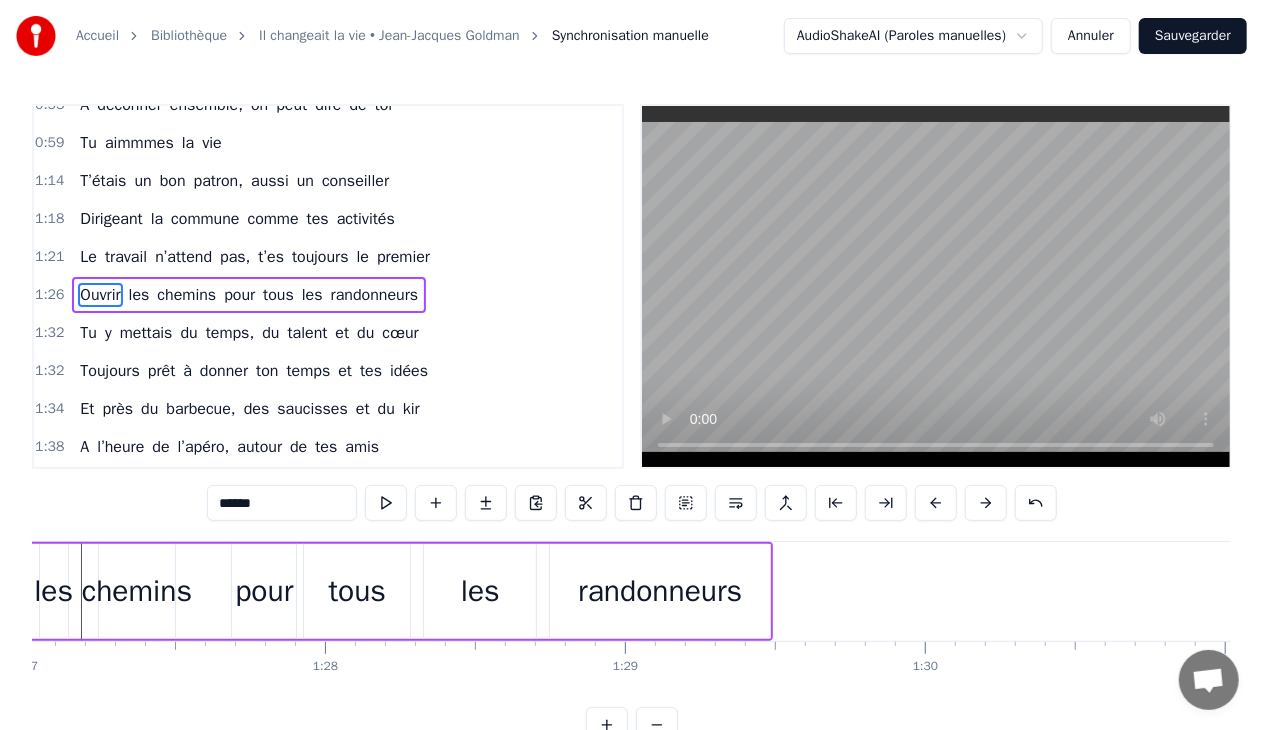 scroll, scrollTop: 0, scrollLeft: 26329, axis: horizontal 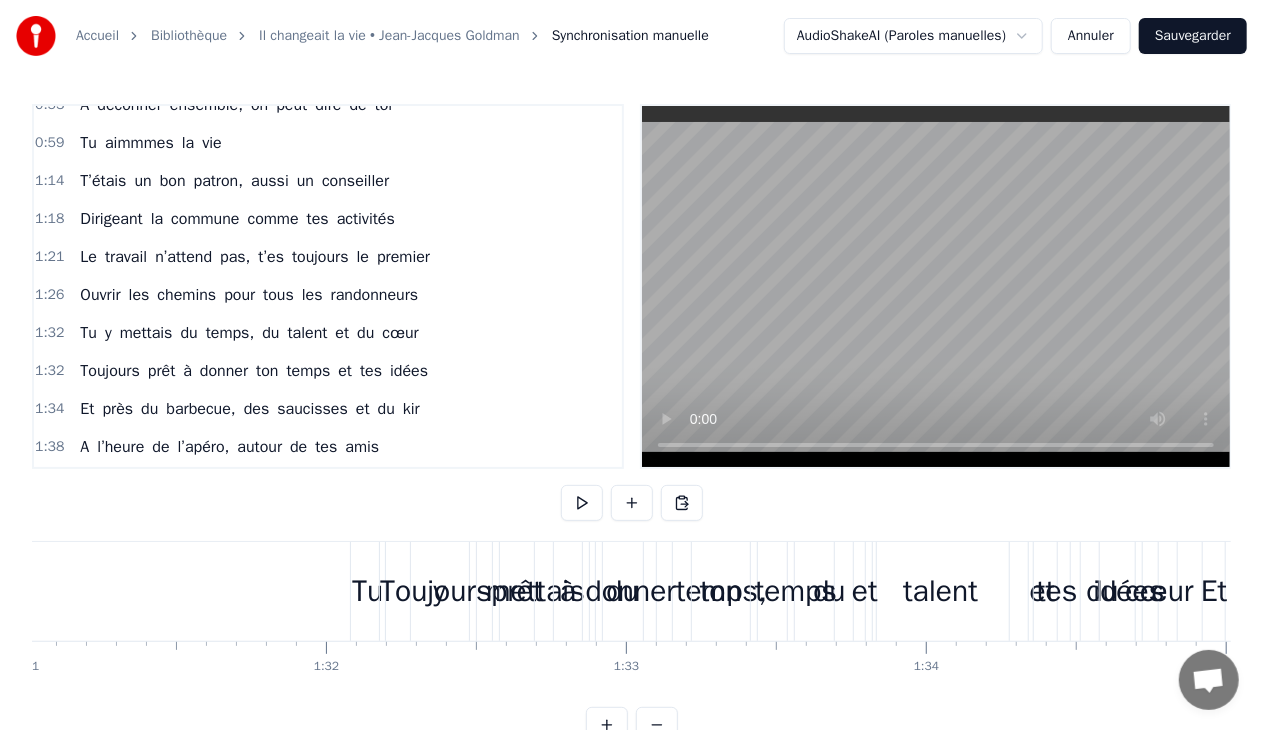 click on "Tu" at bounding box center (88, 333) 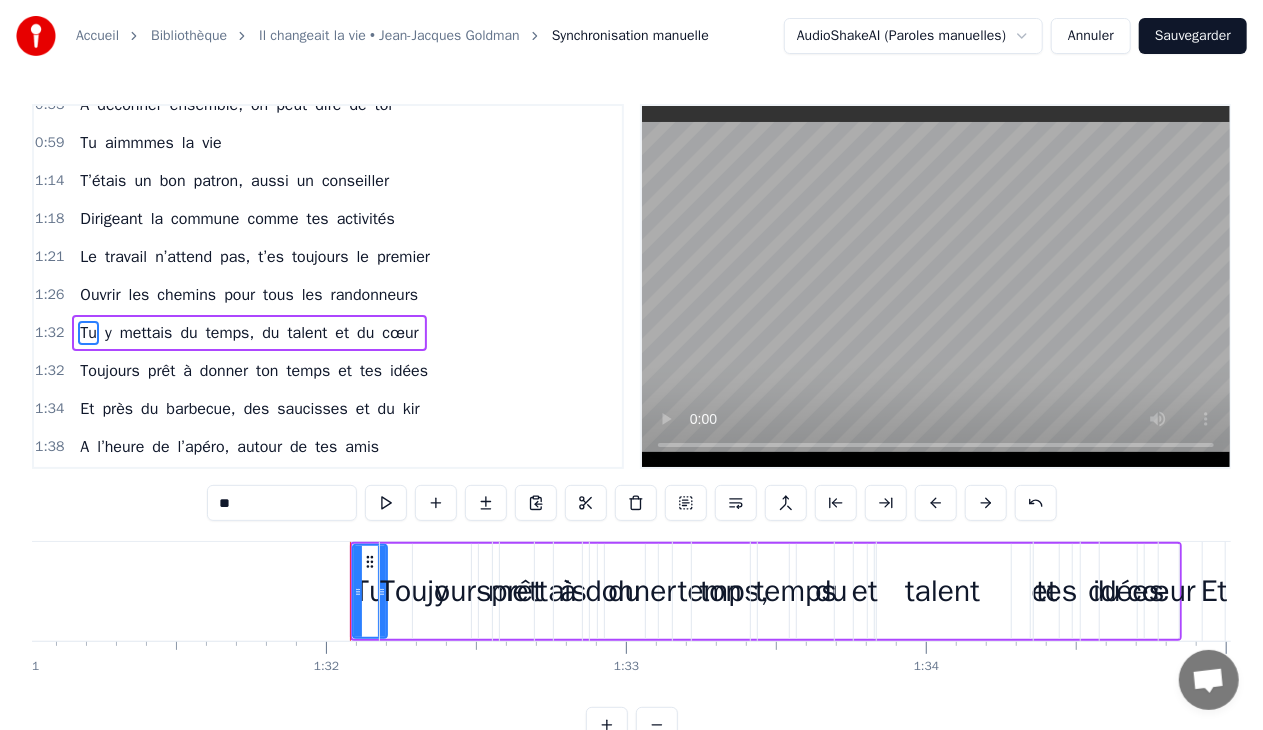scroll, scrollTop: 323, scrollLeft: 0, axis: vertical 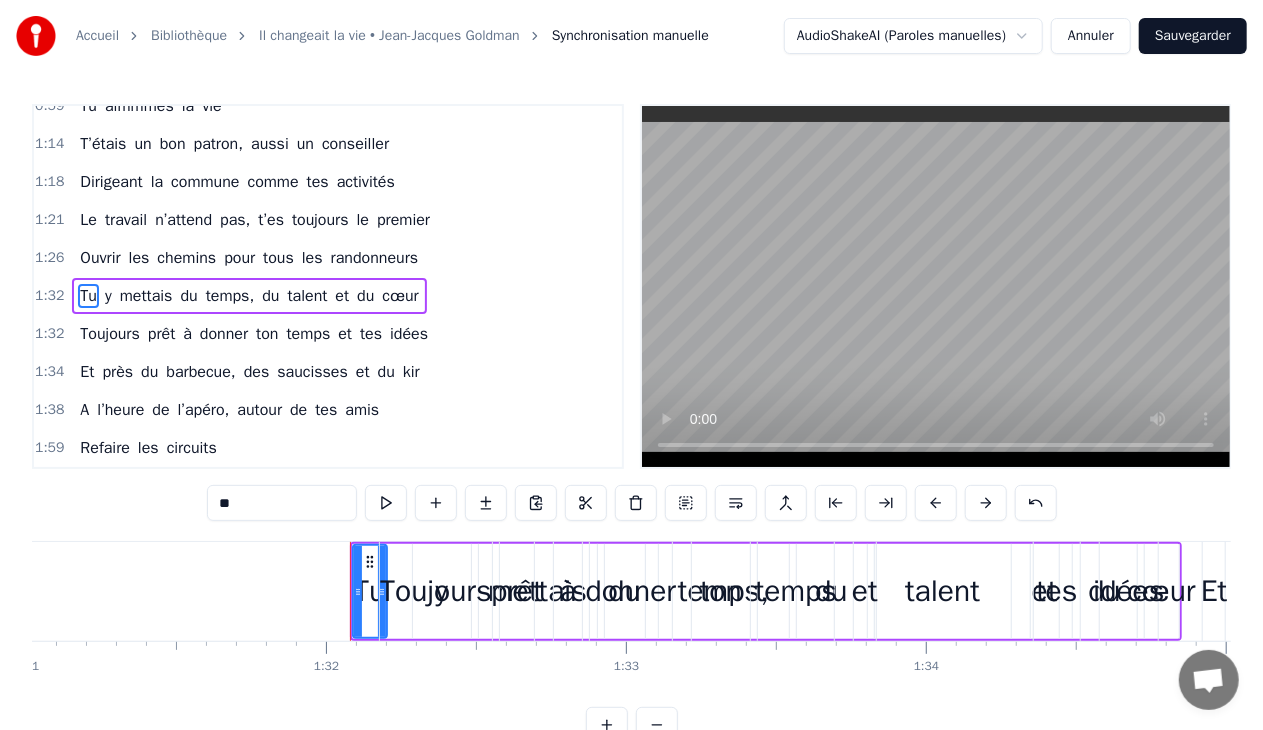 click on "Tu y mettais du temps, du talent et du cœur" at bounding box center (249, 296) 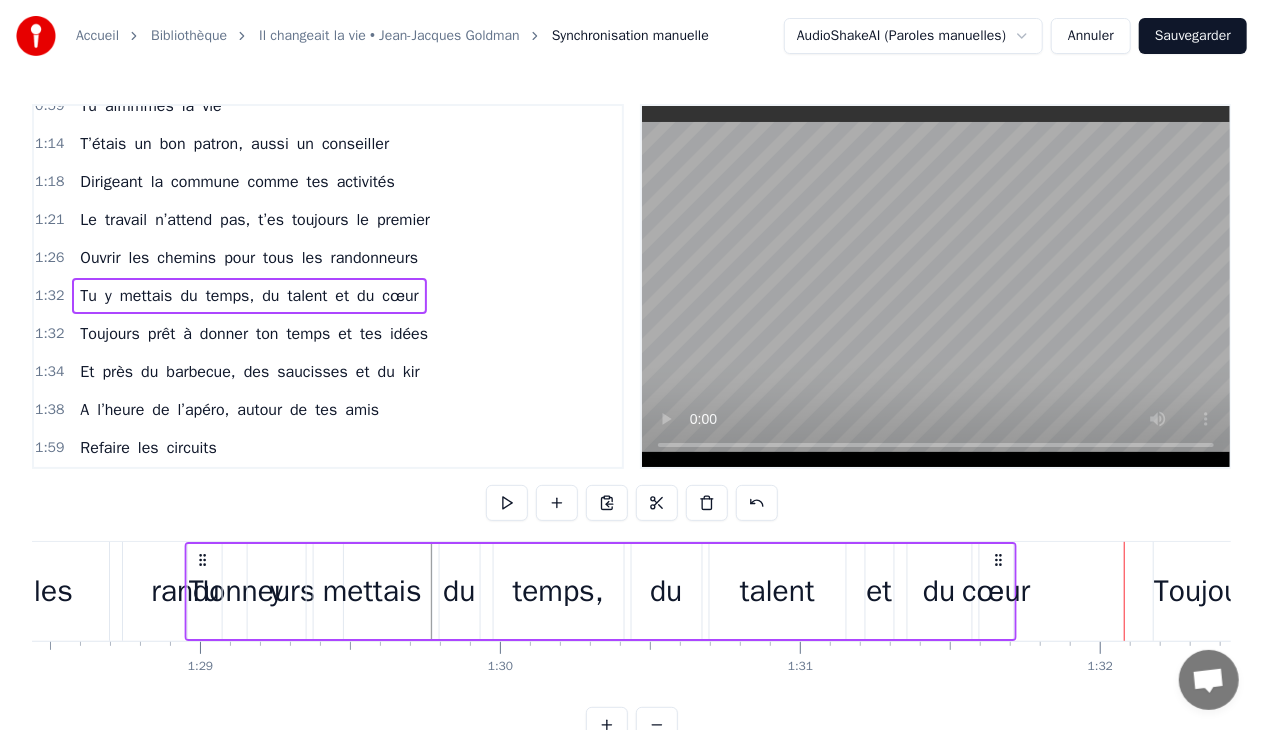 scroll, scrollTop: 0, scrollLeft: 26505, axis: horizontal 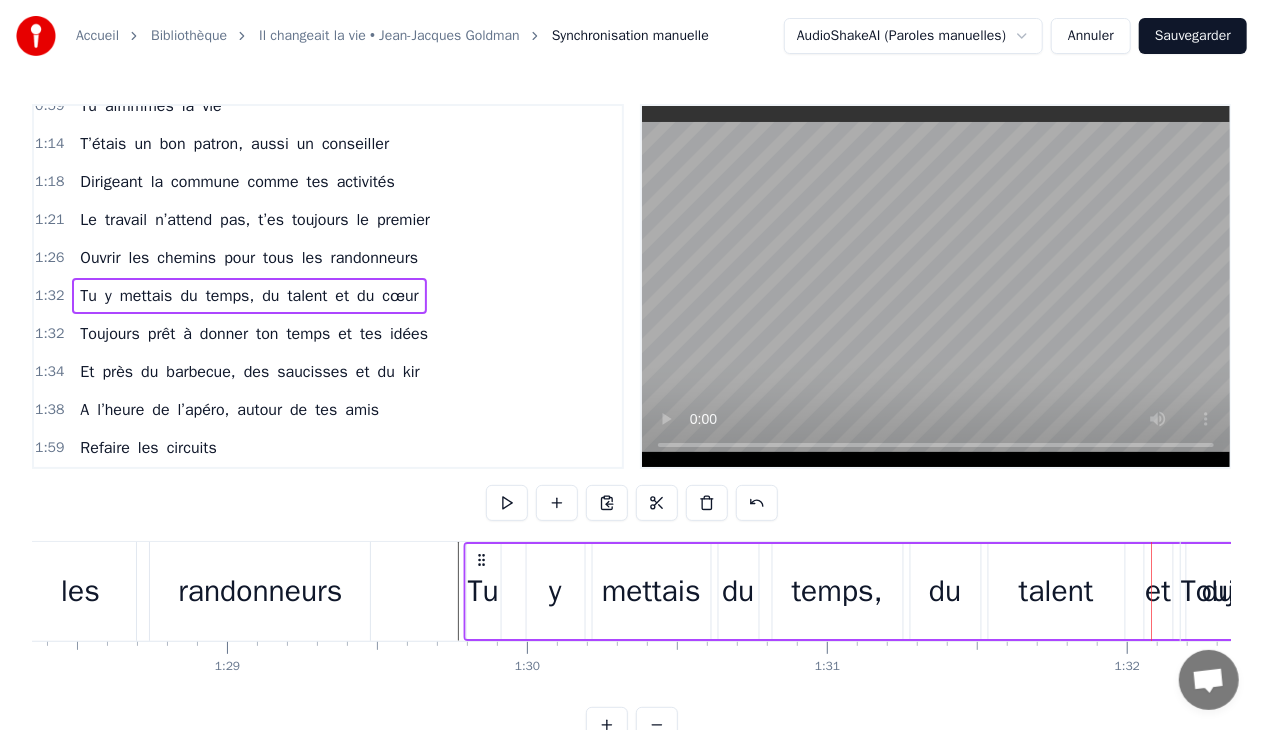 drag, startPoint x: 365, startPoint y: 558, endPoint x: 478, endPoint y: 543, distance: 113.99123 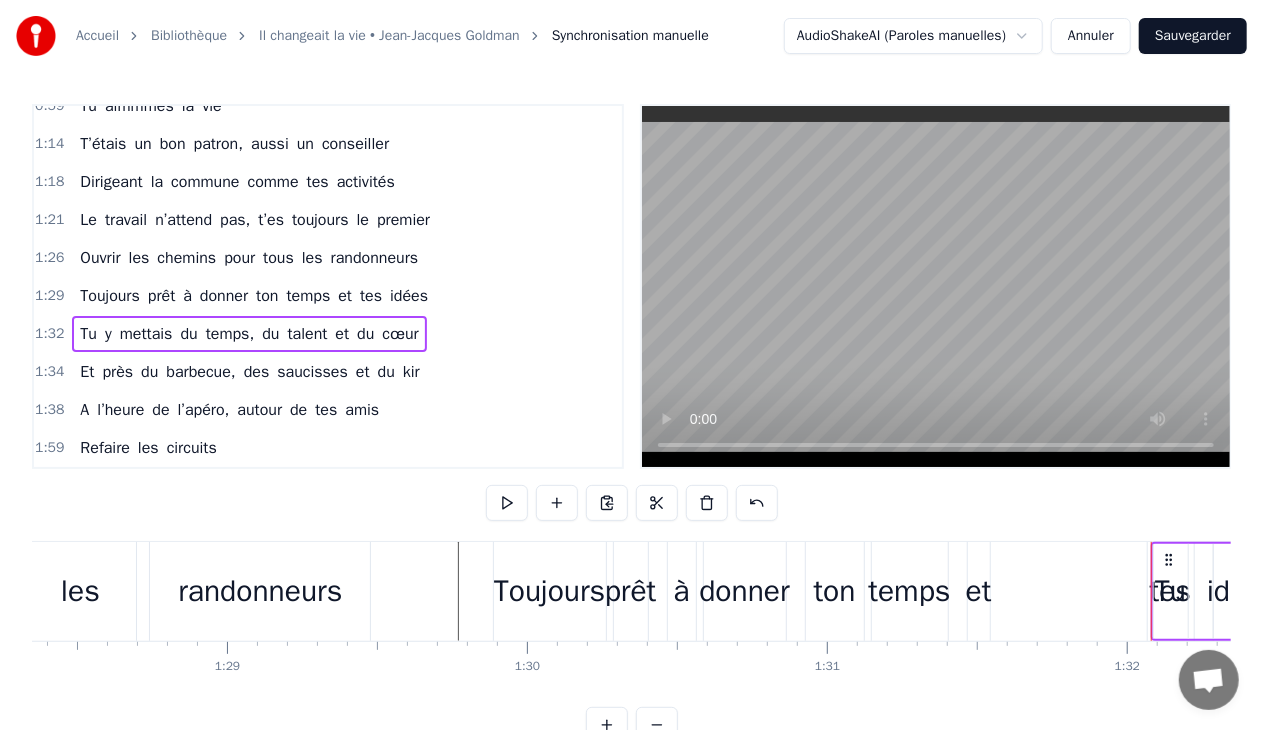 click on "Toujours" at bounding box center [550, 591] 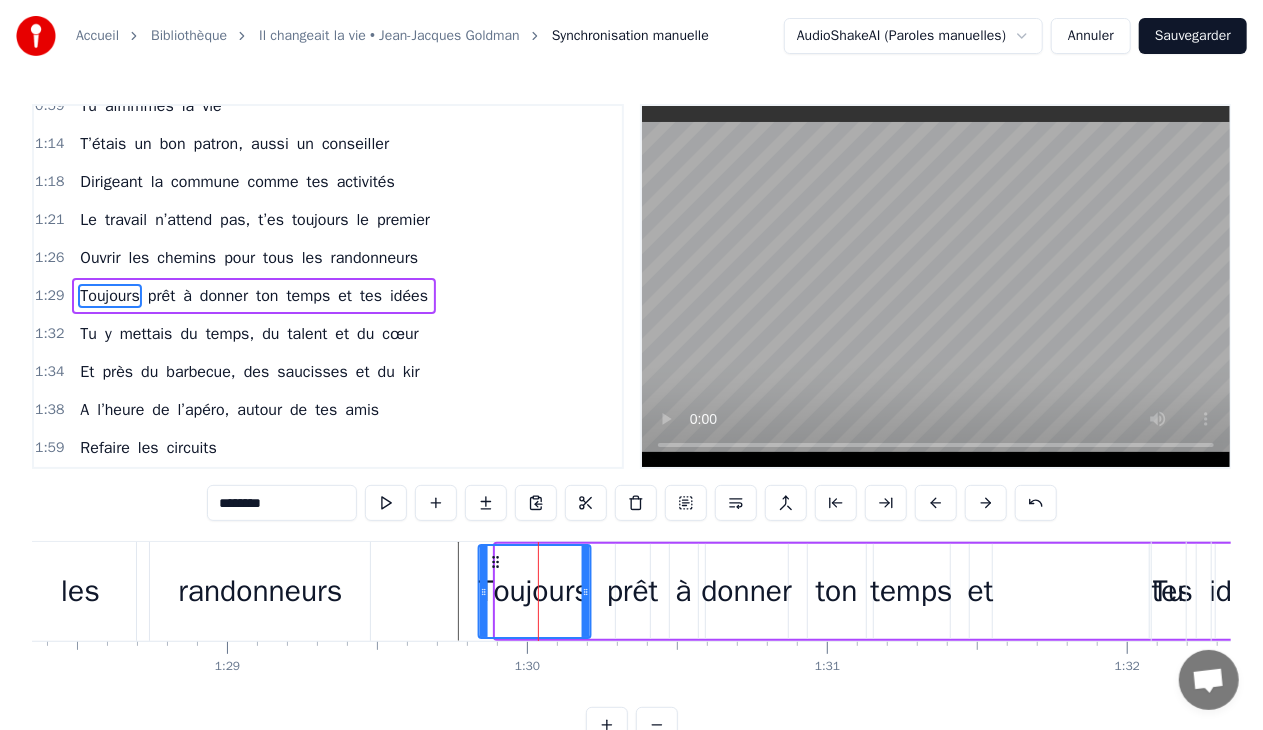 drag, startPoint x: 513, startPoint y: 560, endPoint x: 496, endPoint y: 562, distance: 17.117243 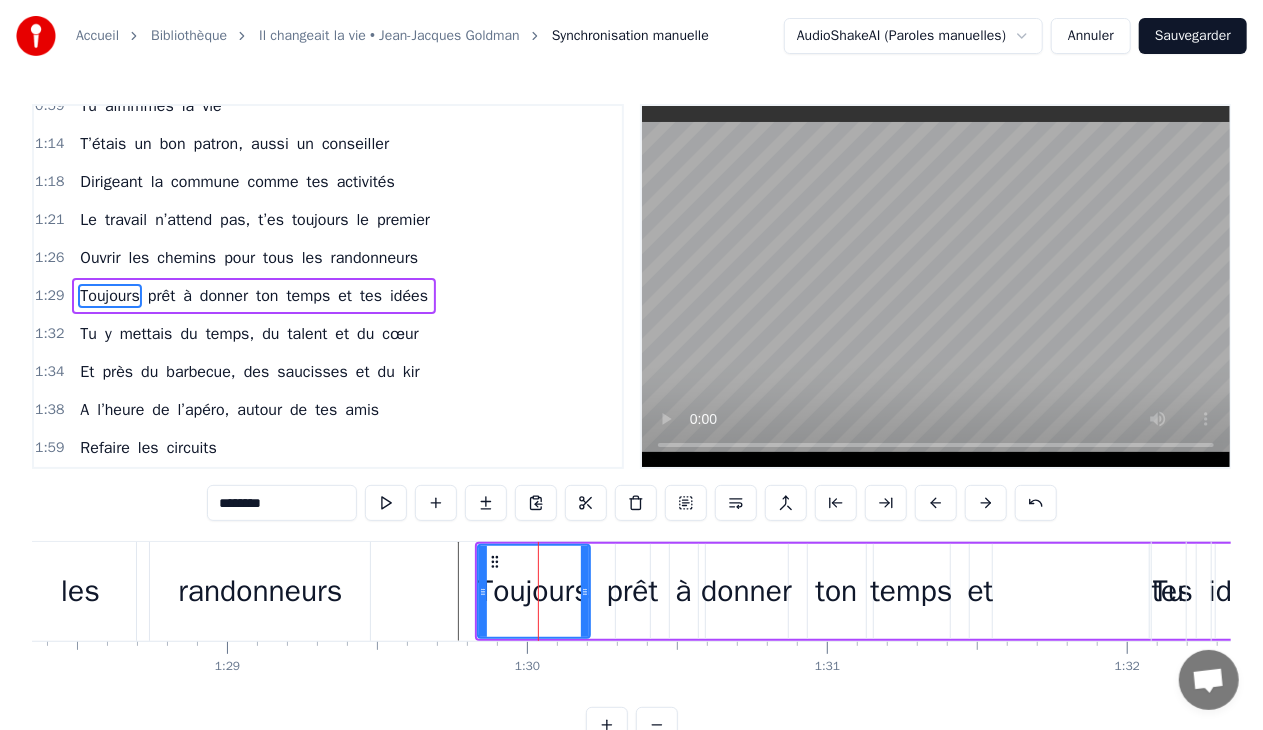 click on "Toujours prêt à donner ton temps et tes idées" at bounding box center [875, 591] 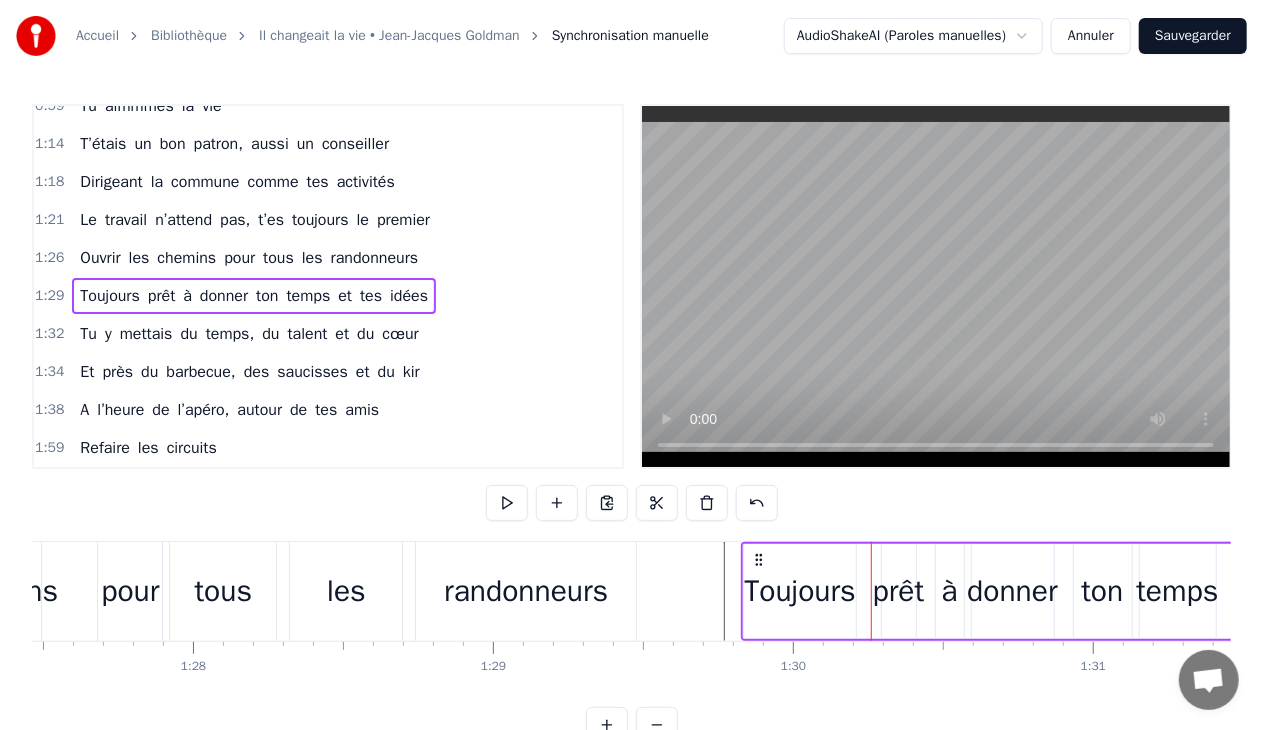 scroll, scrollTop: 0, scrollLeft: 26328, axis: horizontal 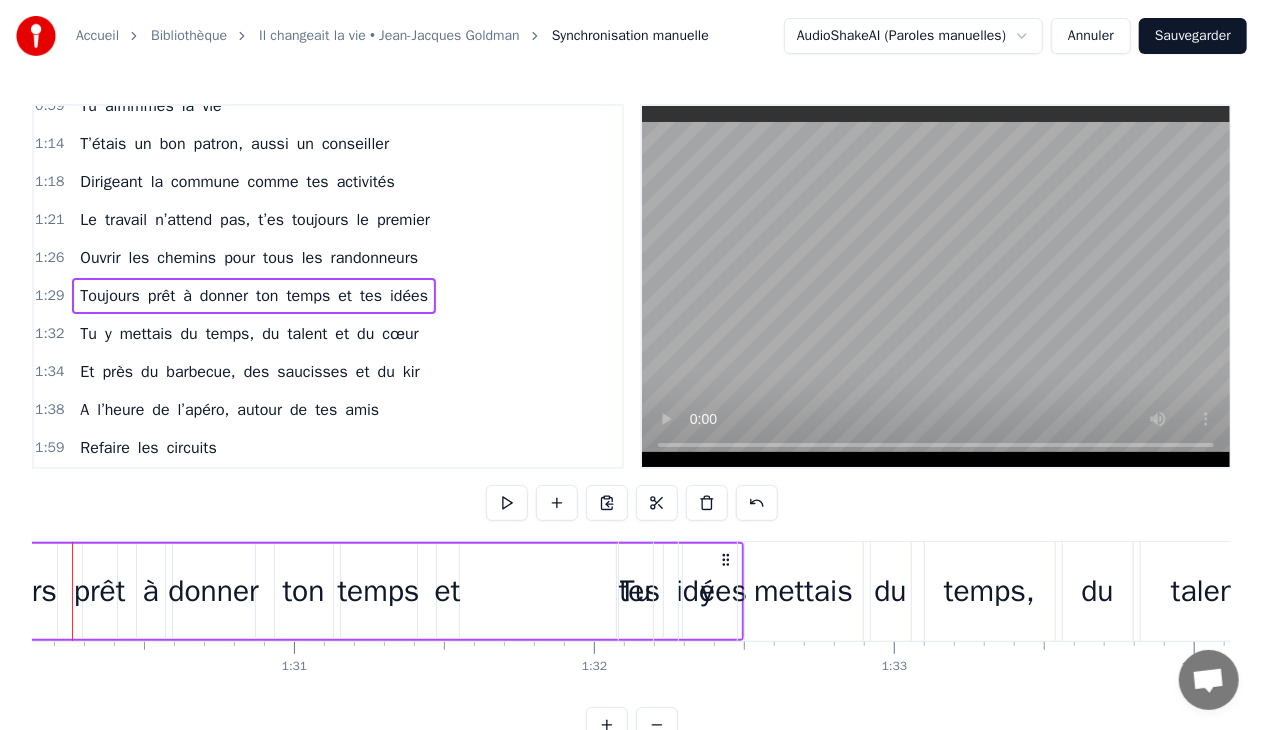 click on "Tu y mettais du temps, du talent et du cœur" at bounding box center [249, 334] 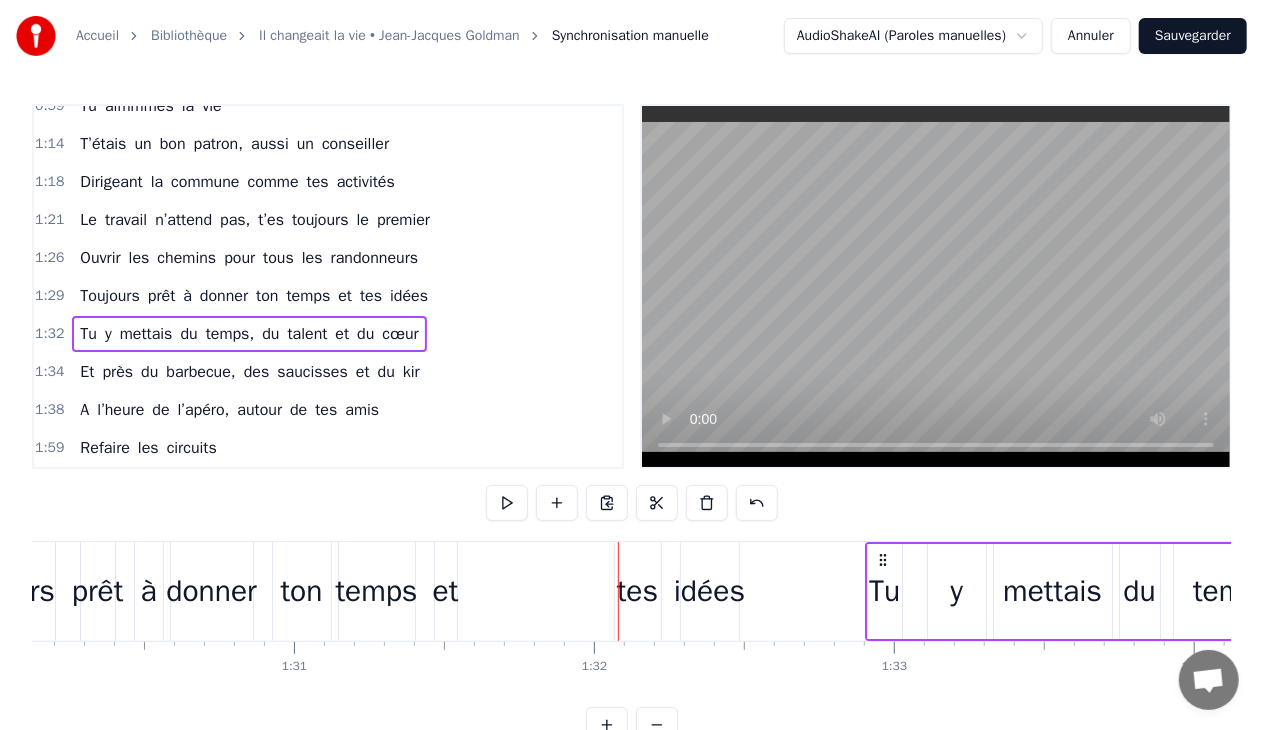 drag, startPoint x: 630, startPoint y: 554, endPoint x: 878, endPoint y: 566, distance: 248.29015 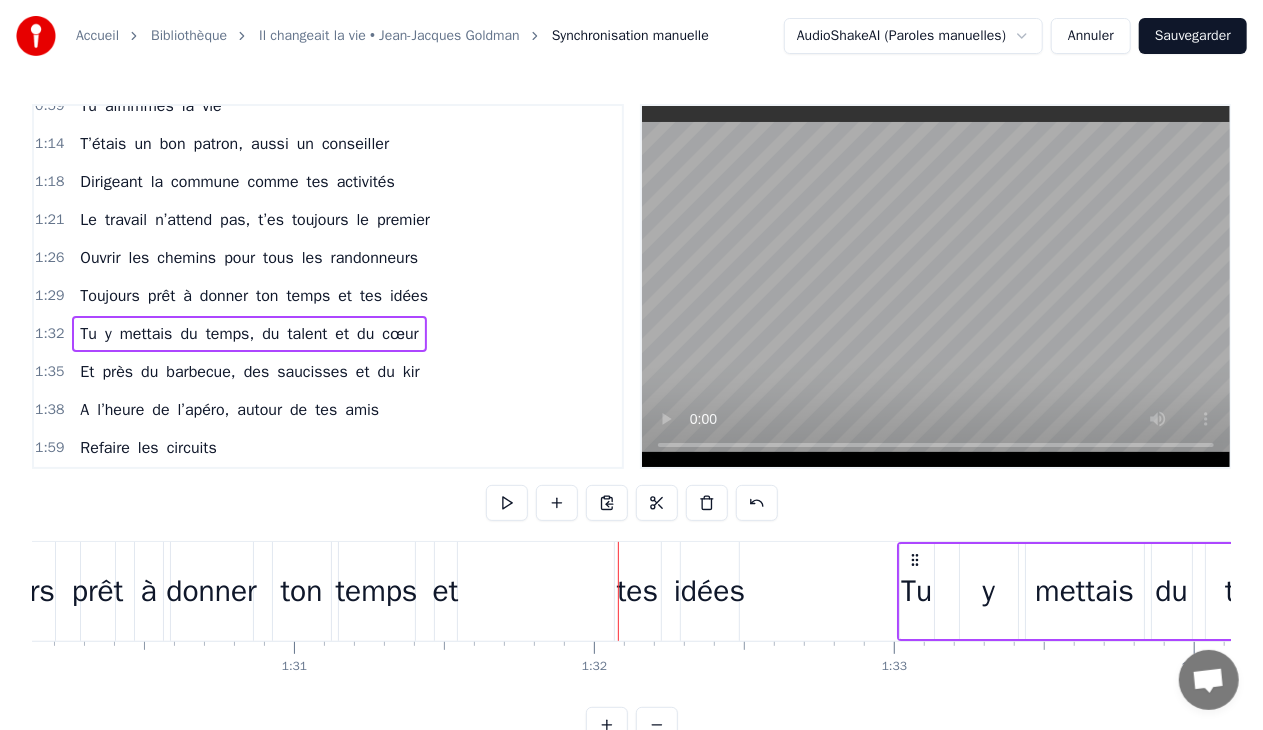 drag, startPoint x: 636, startPoint y: 559, endPoint x: 916, endPoint y: 573, distance: 280.3498 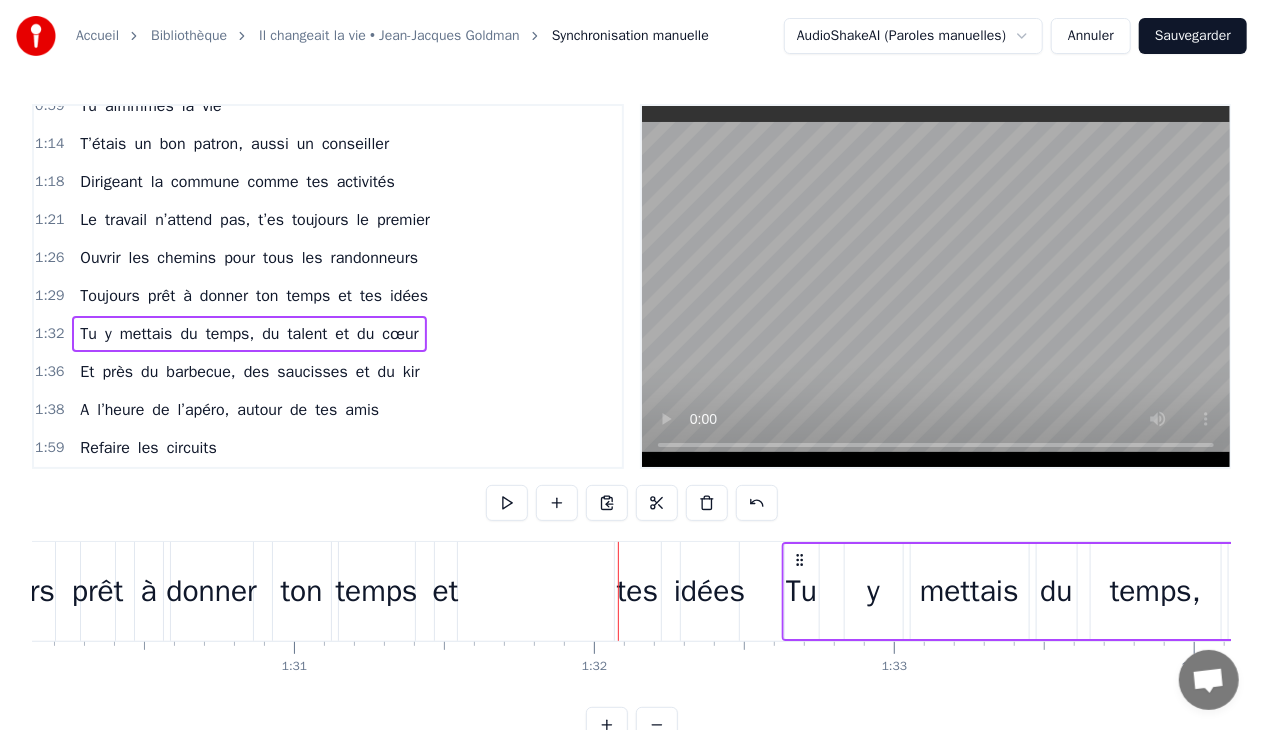drag, startPoint x: 640, startPoint y: 554, endPoint x: 804, endPoint y: 557, distance: 164.02744 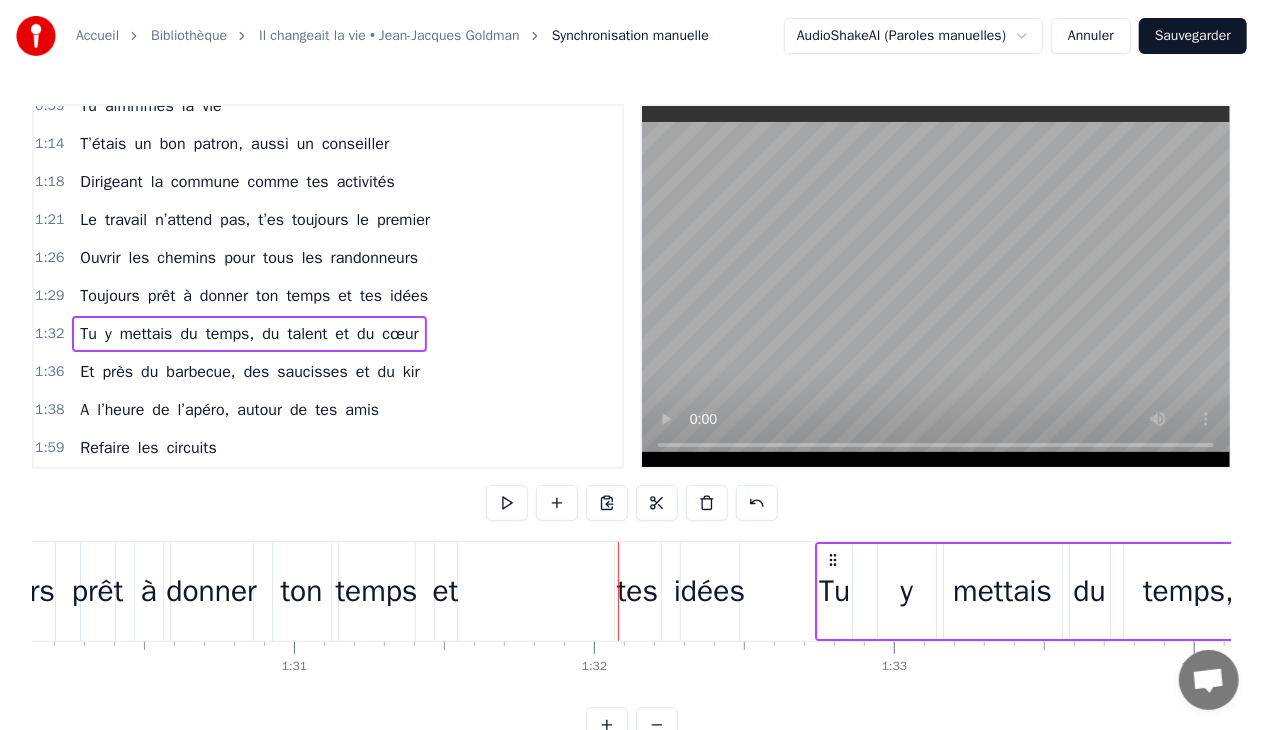drag, startPoint x: 802, startPoint y: 557, endPoint x: 836, endPoint y: 557, distance: 34 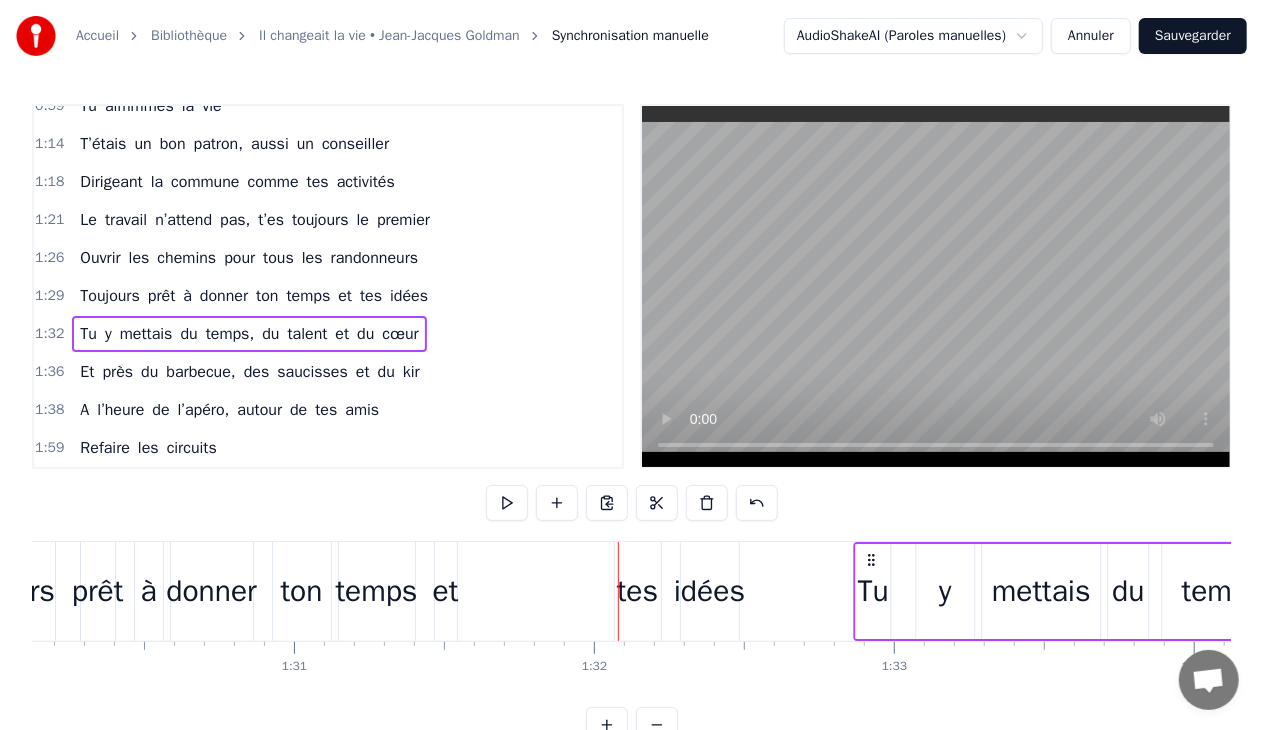 drag, startPoint x: 836, startPoint y: 557, endPoint x: 885, endPoint y: 558, distance: 49.010204 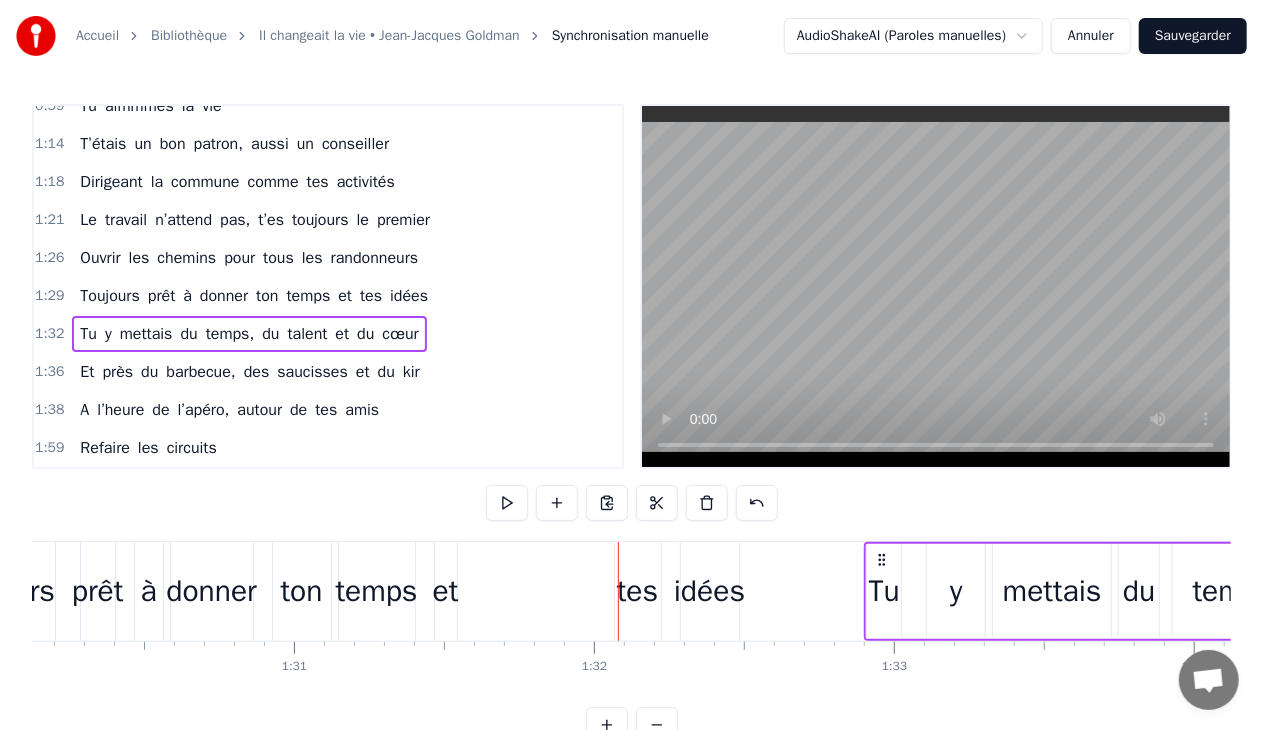 click on "Toujours prêt à donner ton temps et tes idées" at bounding box center (342, 591) 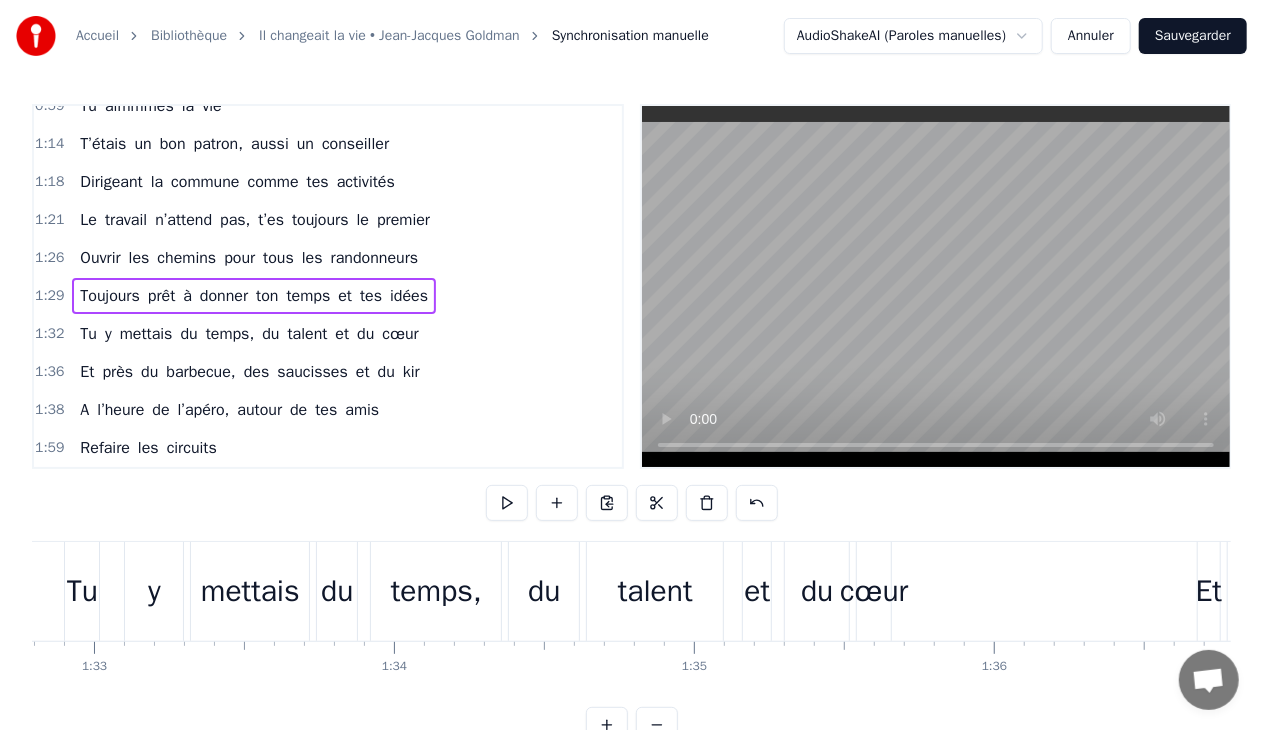 scroll, scrollTop: 0, scrollLeft: 28148, axis: horizontal 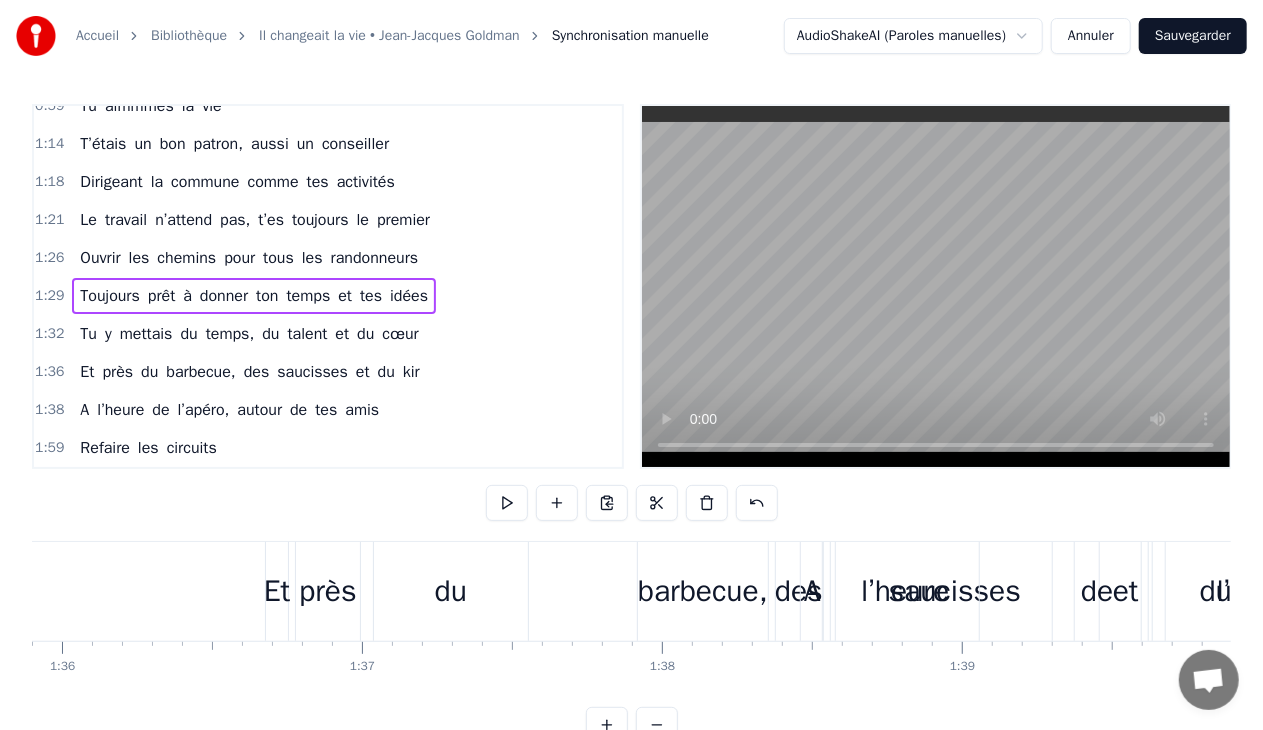 click on "autour" at bounding box center [259, 410] 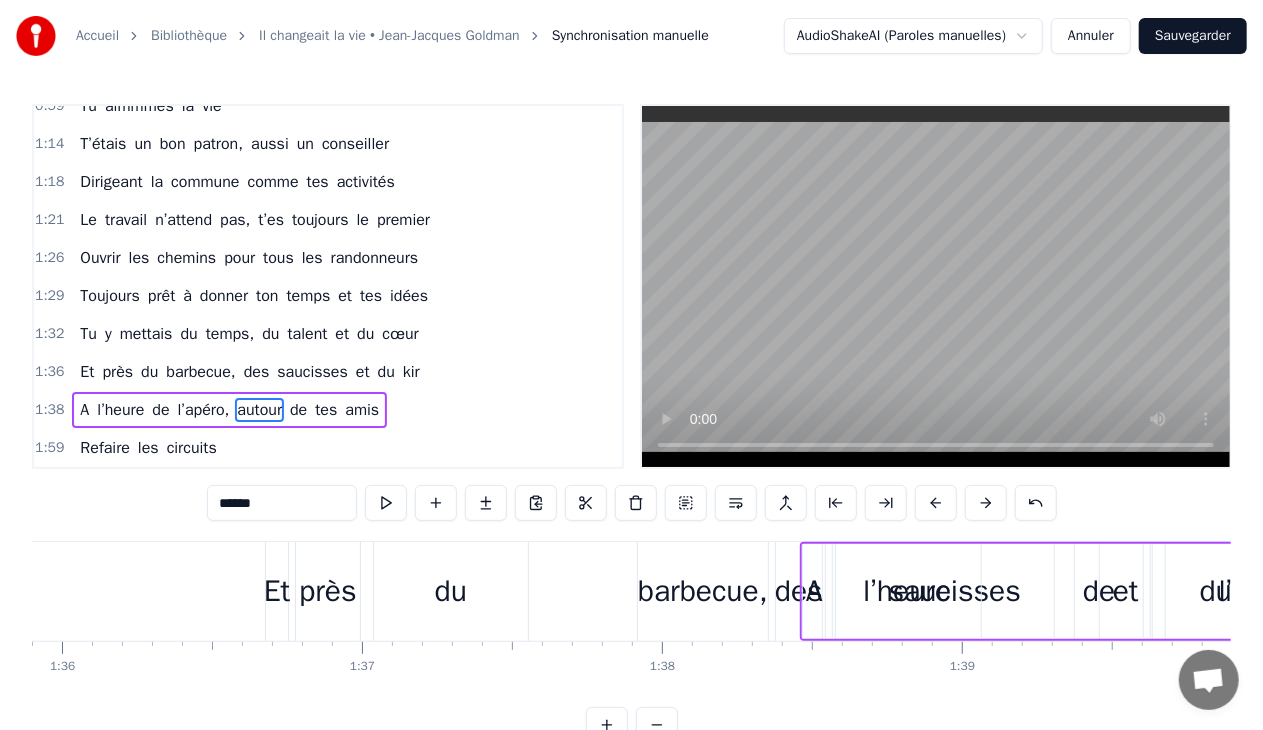 scroll, scrollTop: 386, scrollLeft: 0, axis: vertical 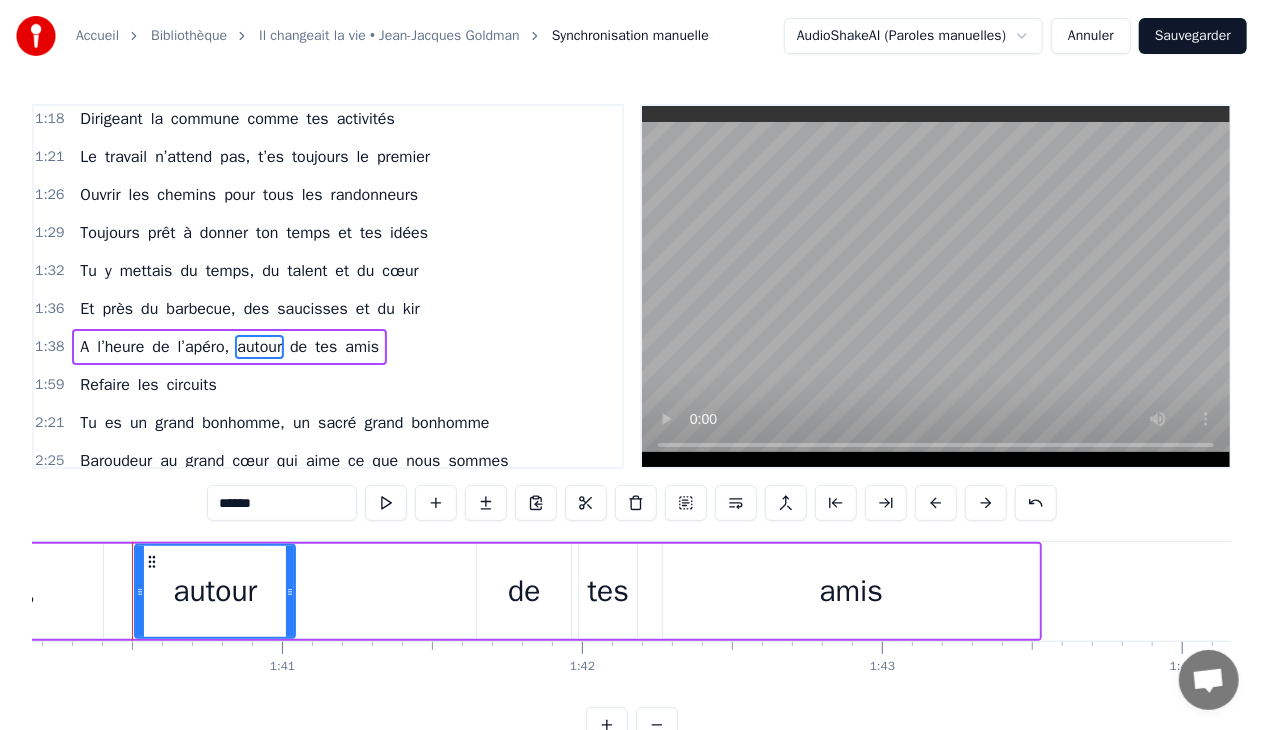 click on "A l’heure de l’apéro, autour de tes amis" at bounding box center [229, 347] 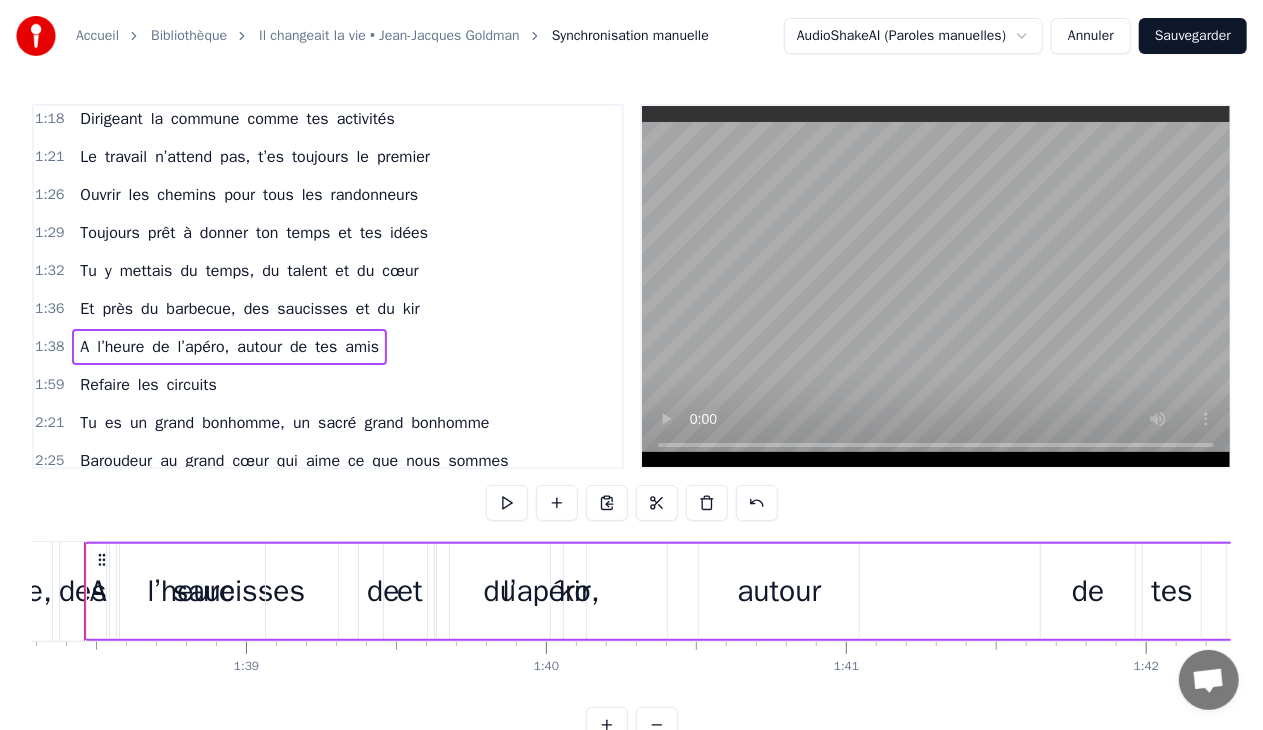scroll, scrollTop: 0, scrollLeft: 29438, axis: horizontal 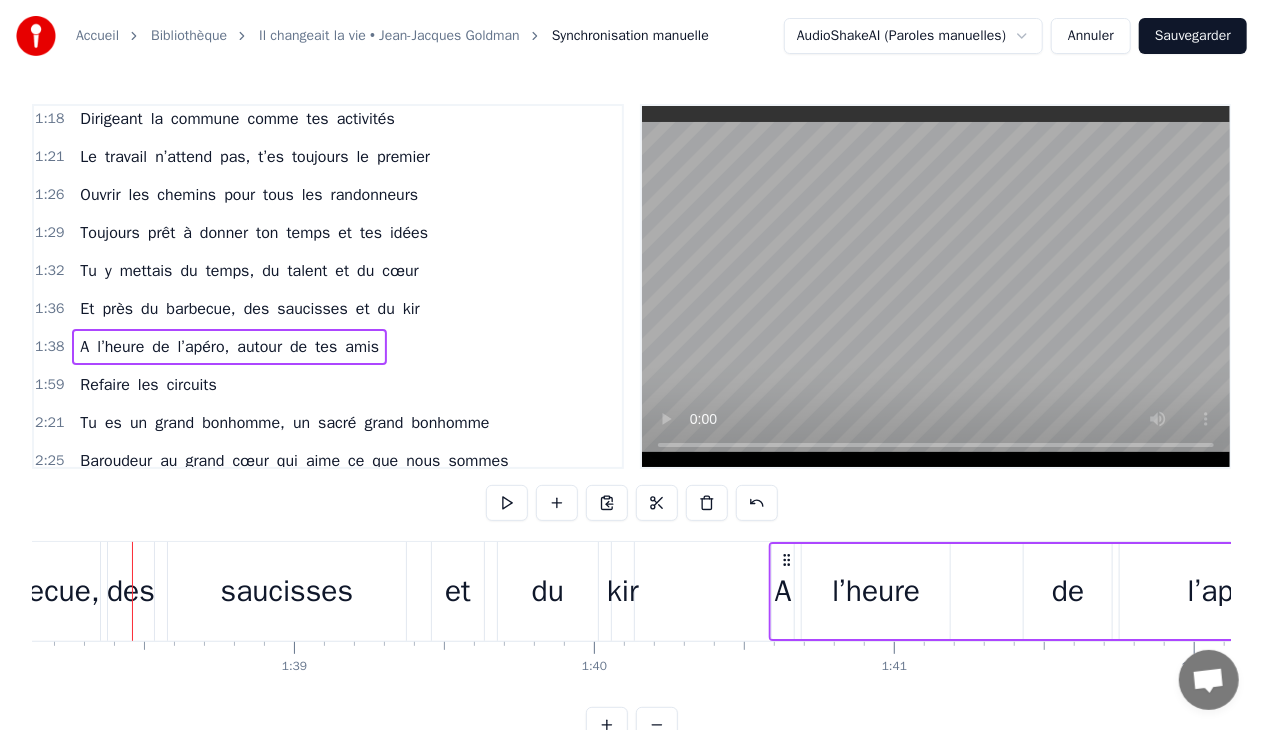 drag, startPoint x: 151, startPoint y: 556, endPoint x: 788, endPoint y: 588, distance: 637.8033 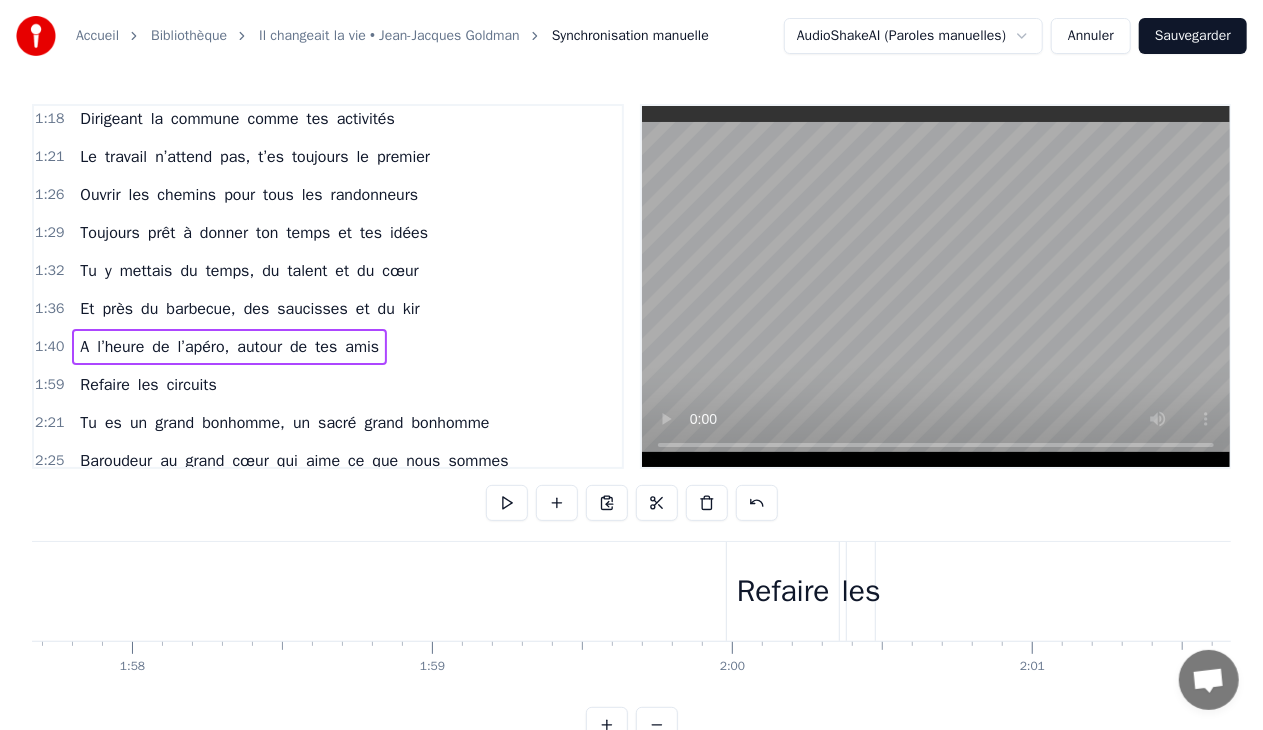 scroll, scrollTop: 0, scrollLeft: 35566, axis: horizontal 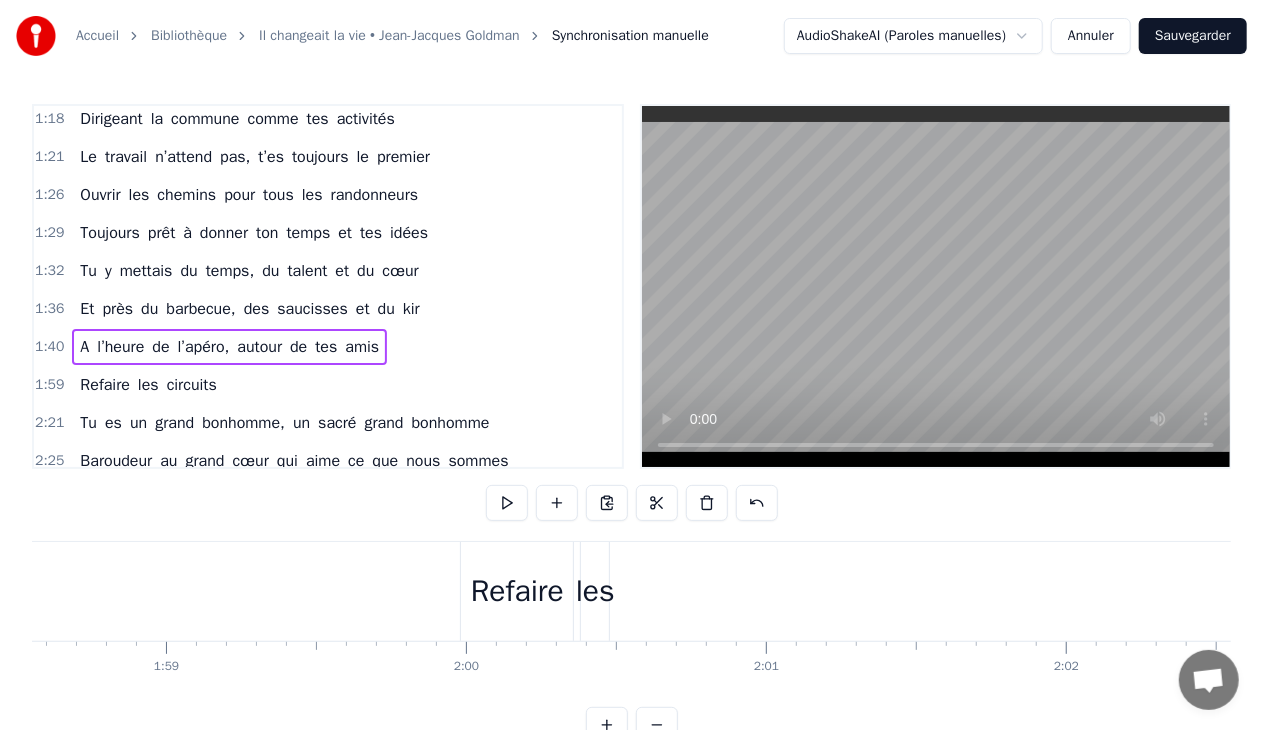 click on "Refaire" at bounding box center (517, 591) 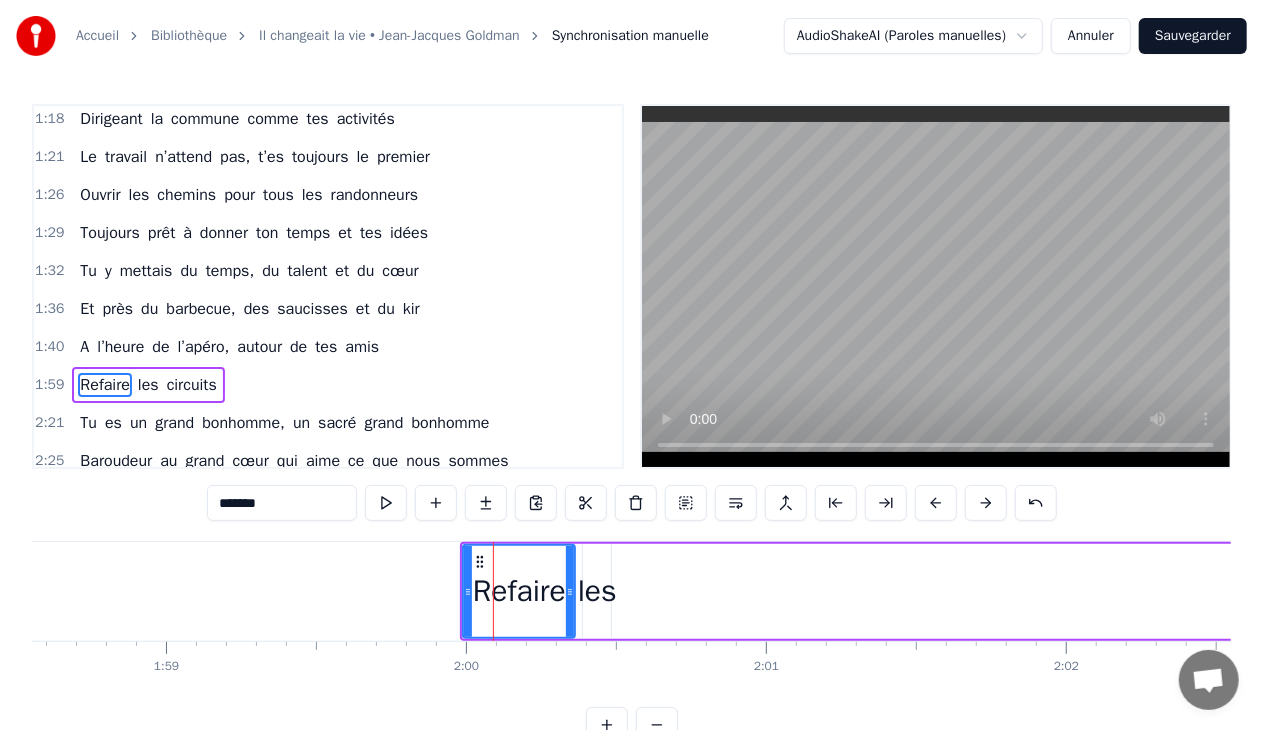 scroll, scrollTop: 472, scrollLeft: 0, axis: vertical 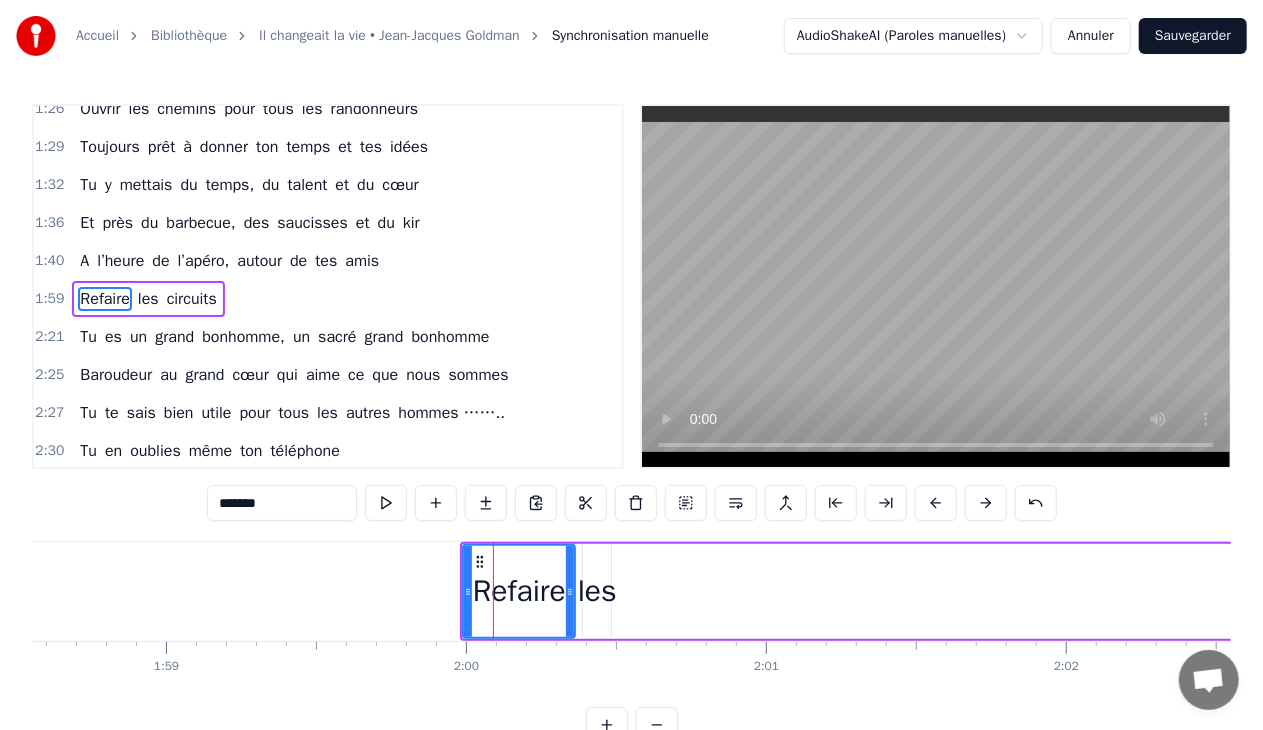 click on "Refaire les circuits" at bounding box center (148, 299) 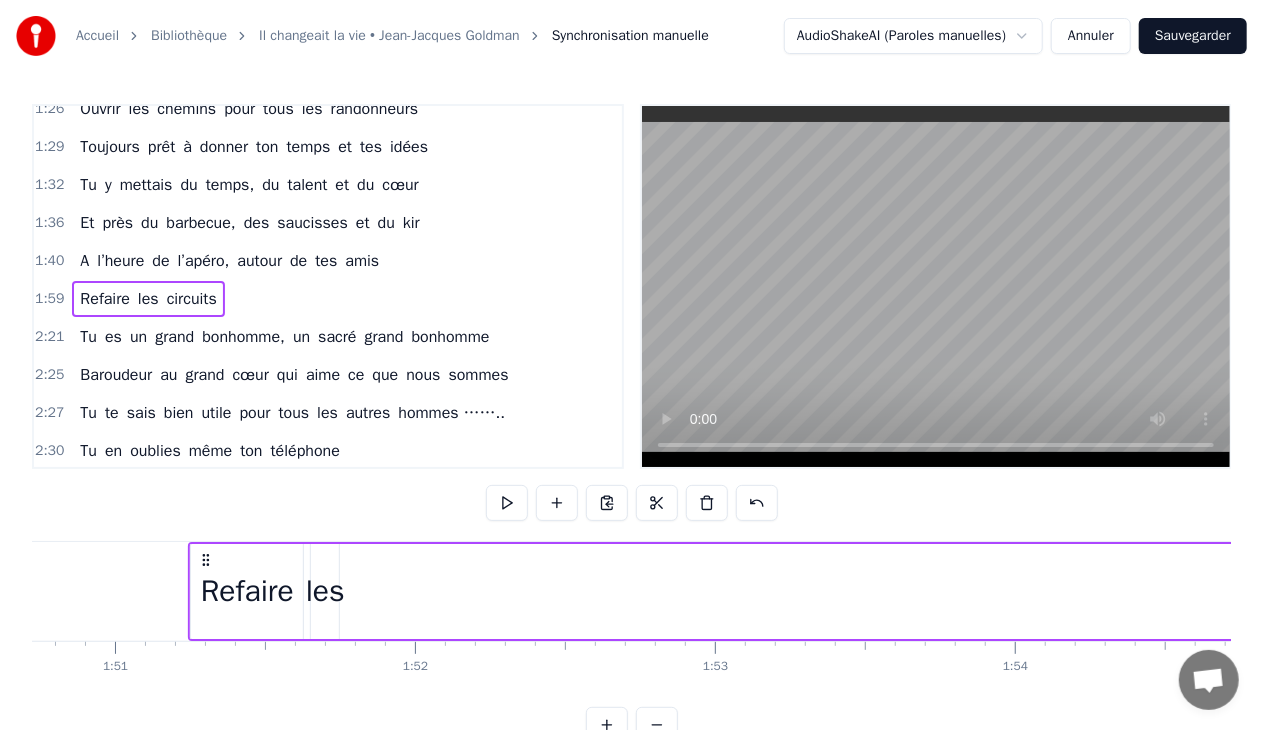 scroll, scrollTop: 0, scrollLeft: 33208, axis: horizontal 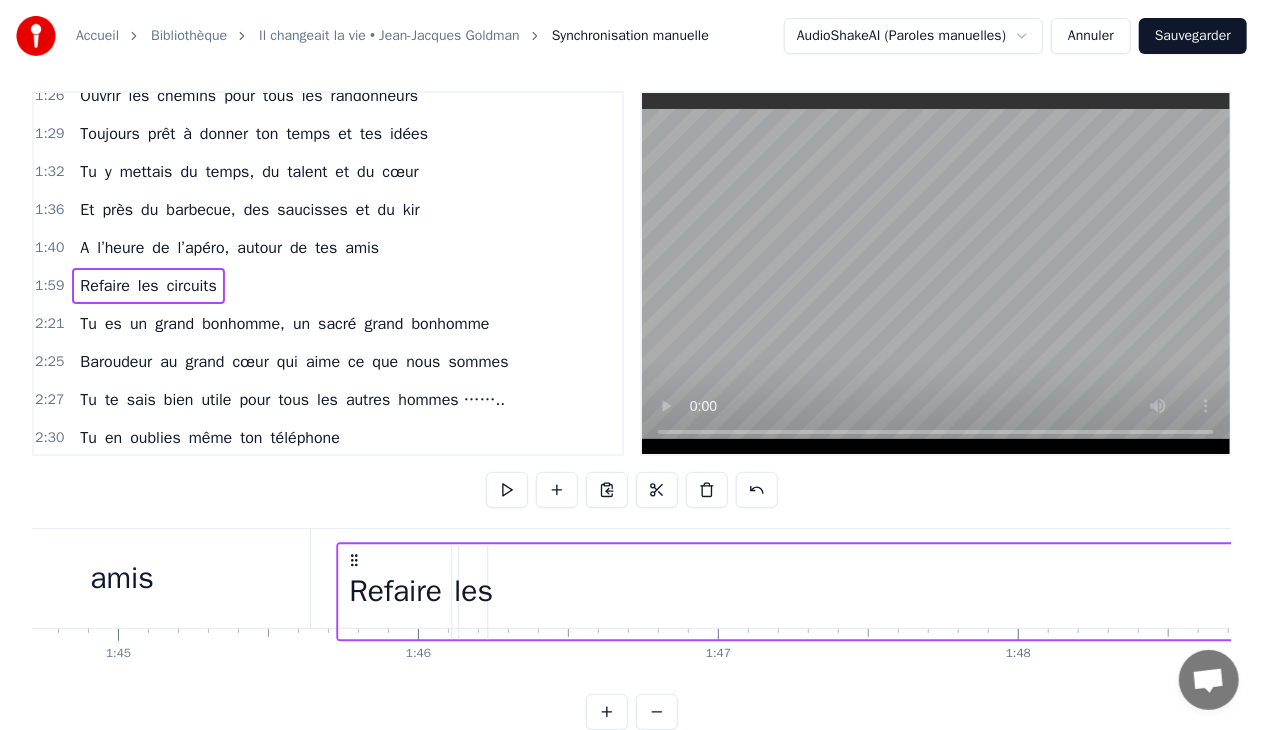 click on "C’était un menuisier, c’est [PERSON] Au beau milieu d’[CITY], là où tu t’es posé Tu as fait des charpentes et du beau mobilier Avec tes ouvriers toujours très motivés Tu y mettais du temps, du talent et du cœur Et dans ton atelier, en plus de ton métier Nombril et Interbourg nous ont bien occupés A déconner ensemble, on peut dire de toi Tu aimmmes la vie T’étais un bon patron, aussi un conseiller Dirigeant la commune comme tes activités Le travail n’attend pas, t’es toujours le premier Toujours prêt à donner ton temps et tes idées Tu y mettais du temps, du talent et du cœur Et près du barbecue, des saucisses et du kir A l’heure de l’apéro, autour de tes amis Refaire les circuits Tu es un grand bonhomme, un sacré grand bonhomme Baroudeur au grand cœur qui aime ce que nous sommes Tu te sais bien utile pour tous les autres hommes
…….. Tu en oublies même ton téléphone Oui mais tu es aussi, un père et un mari et" at bounding box center [7453, 578] 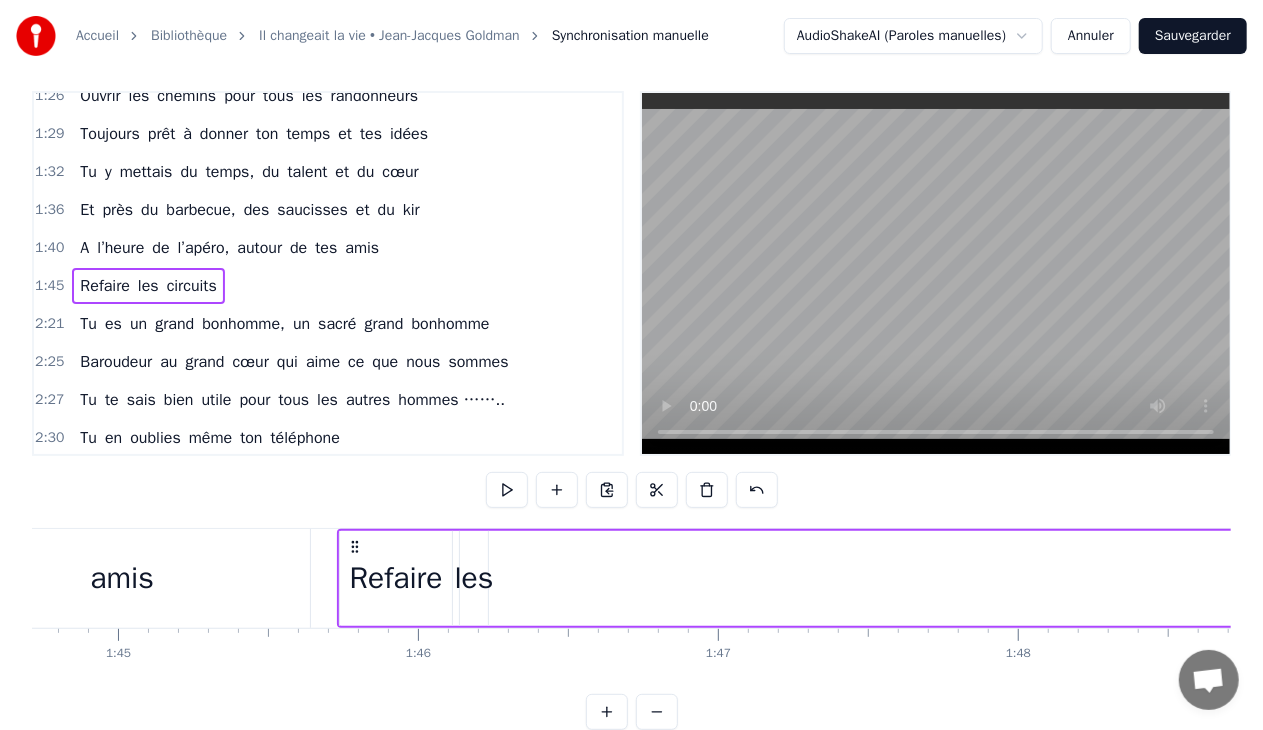 click on "0:28 C’était un menuisier, c’est [FIRST] [LAST] 0:31 Au beau milieu d’[CITY], là où tu t’es posé 0:35 Tu as fait des charpentes et du beau mobilier 0:38 Avec tes ouvriers toujours très motivés 0:42 Tu y mettais du temps, du talent et du cœur 0:46 Et dans ton atelier, en plus de ton métier 0:50 Nombril et Interbourg nous ont bien occupés 0:53 A déconner ensemble, on peut dire de toi 0:59 Tu aimmmes la vie 1:14 T’étais un bon patron, aussi un conseiller 1:18 Dirigeant la commune comme tes activités 1:21 Le travail n’attend pas, t’es toujours le premier 1:26 Ouvrir les chemins pour tous les randonneurs 1:29 Toujours prêt à donner ton temps et tes idées 1:32 Tu y mettais du temps, du talent et du cœur 1:36 Et près du barbecue, des saucisses et du kir 1:40 A l’heure de l’apéro, autour de tes amis 1:45 Refaire les circuits 2:21 Tu es un grand bonhomme, un sacré grand bonhomme 2:25 Baroudeur au grand cœur qui aime ce que nous sommes 2:27 Tu te sais bien utile pour tous les Tu" at bounding box center (631, 410) 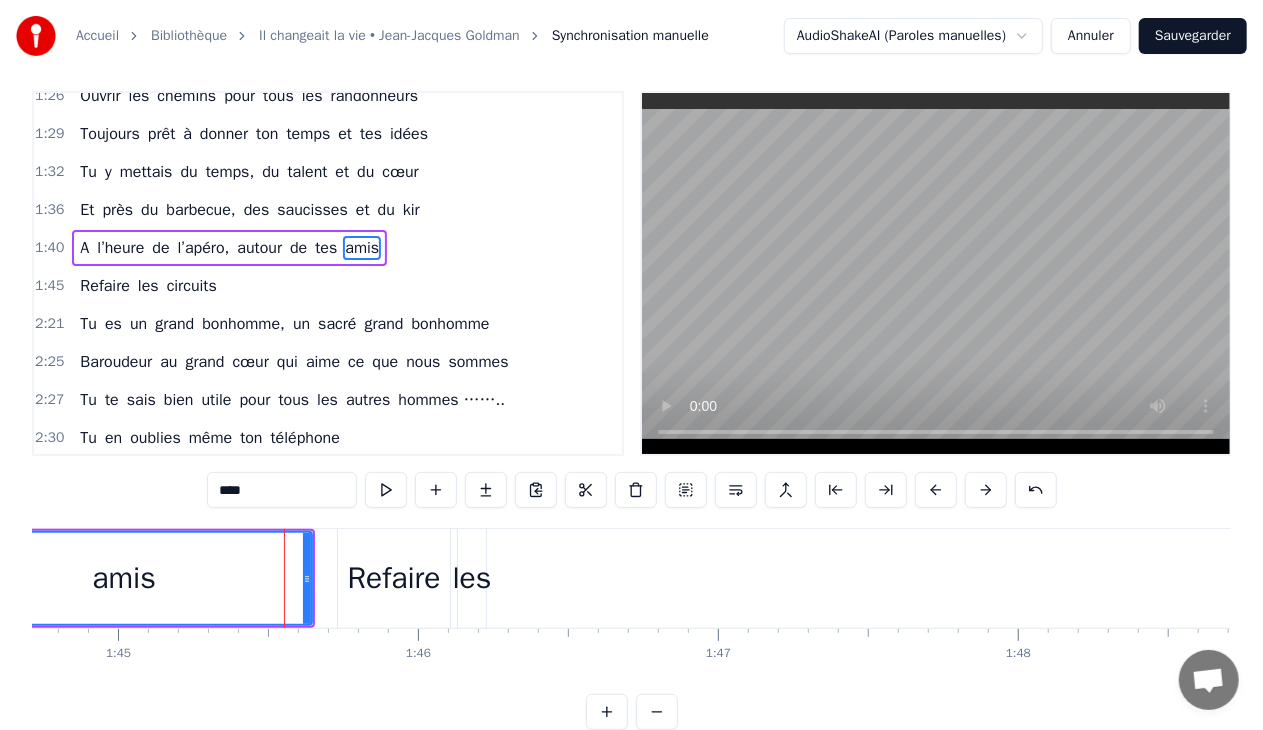 scroll, scrollTop: 0, scrollLeft: 0, axis: both 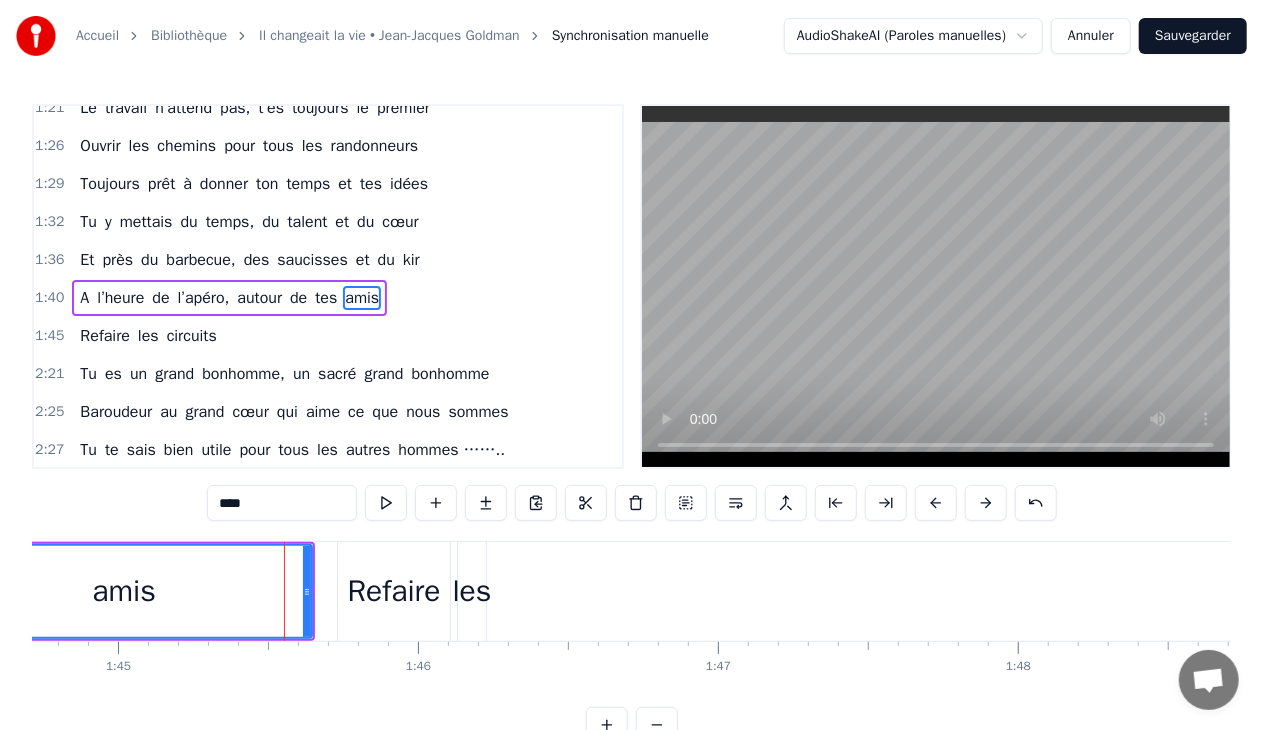 click on "Refaire" at bounding box center [394, 591] 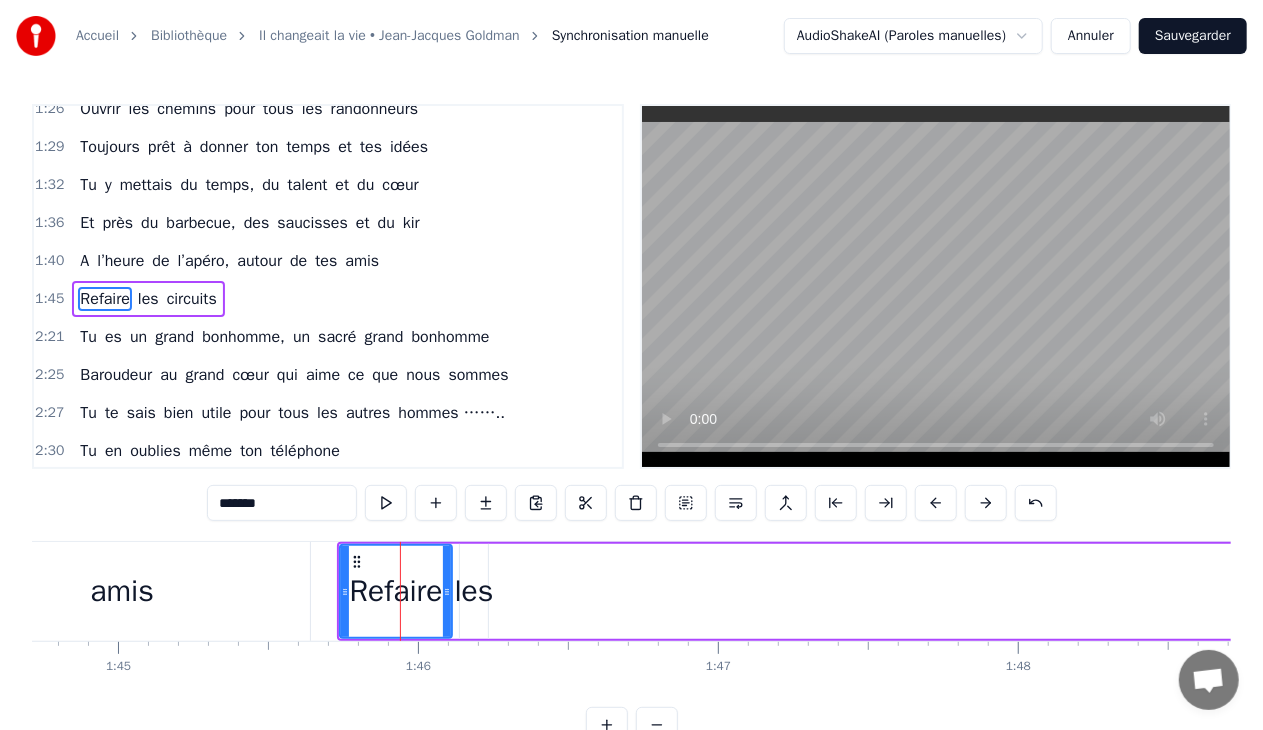 scroll, scrollTop: 472, scrollLeft: 0, axis: vertical 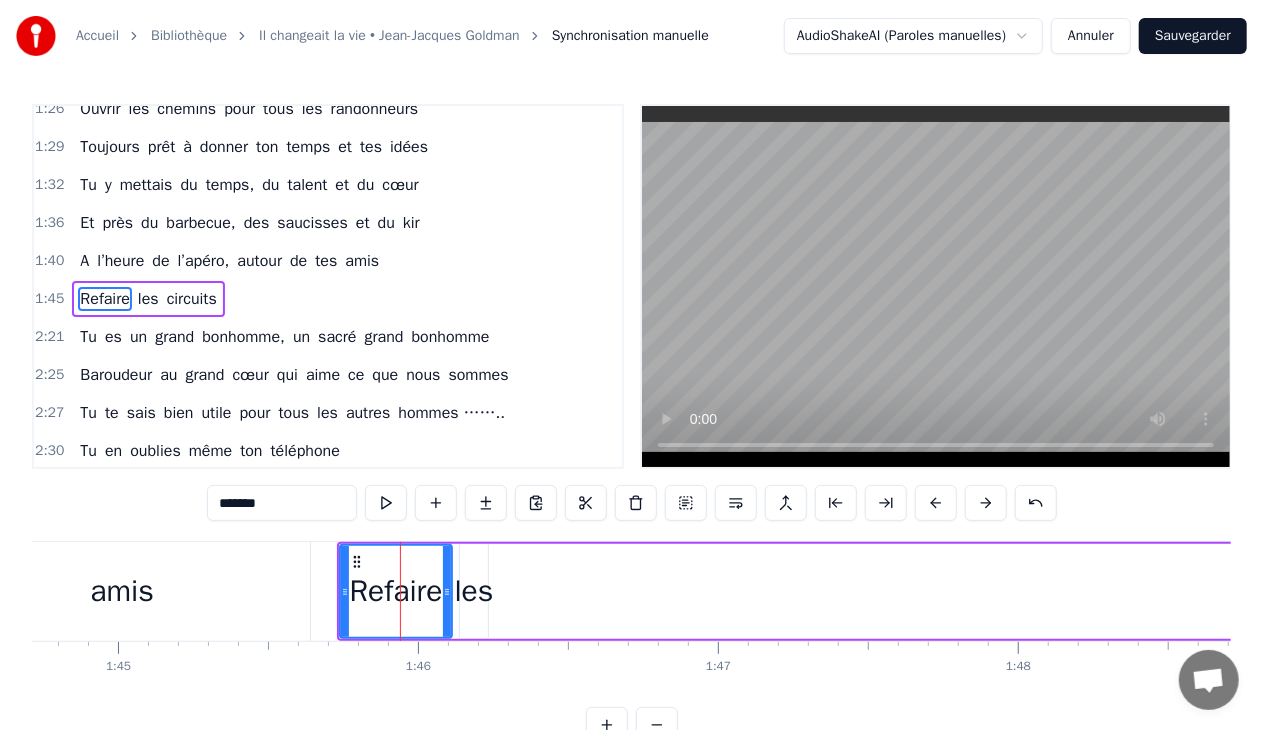 click on "Refaire les circuits" at bounding box center [3588, 591] 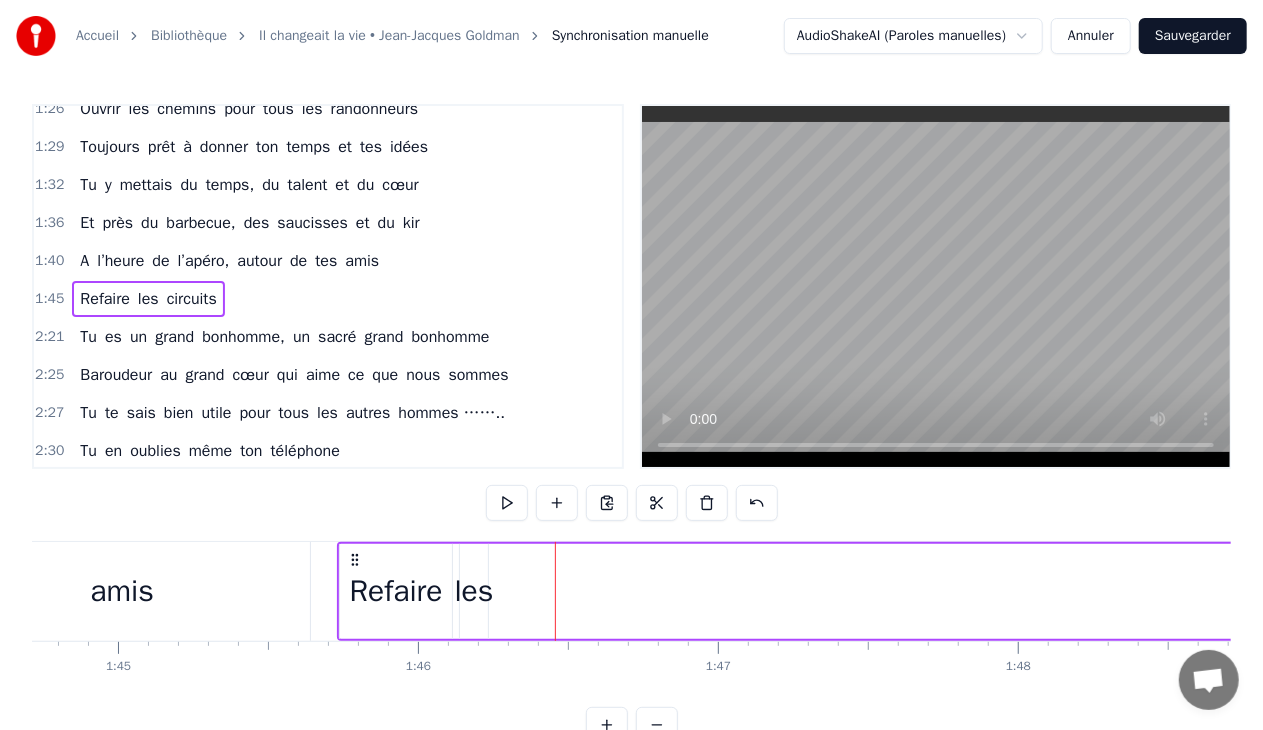 click on "les" at bounding box center [474, 591] 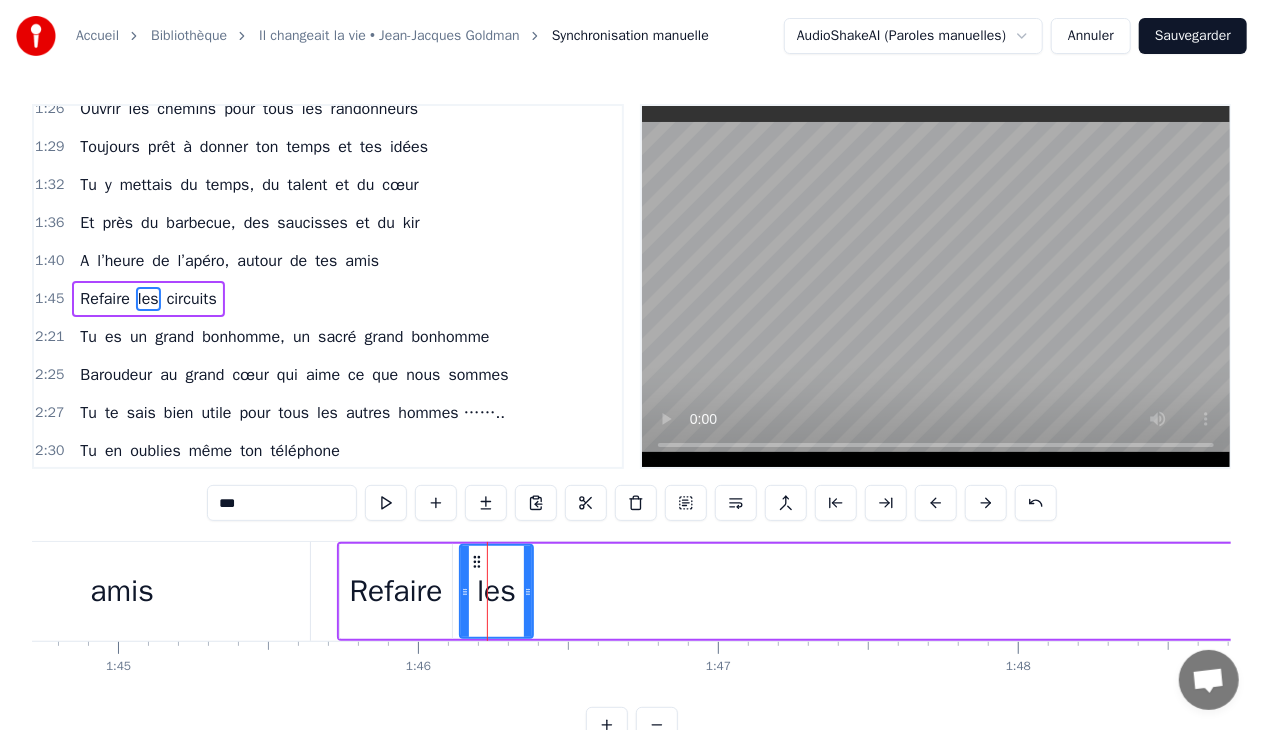 drag, startPoint x: 480, startPoint y: 589, endPoint x: 525, endPoint y: 586, distance: 45.099888 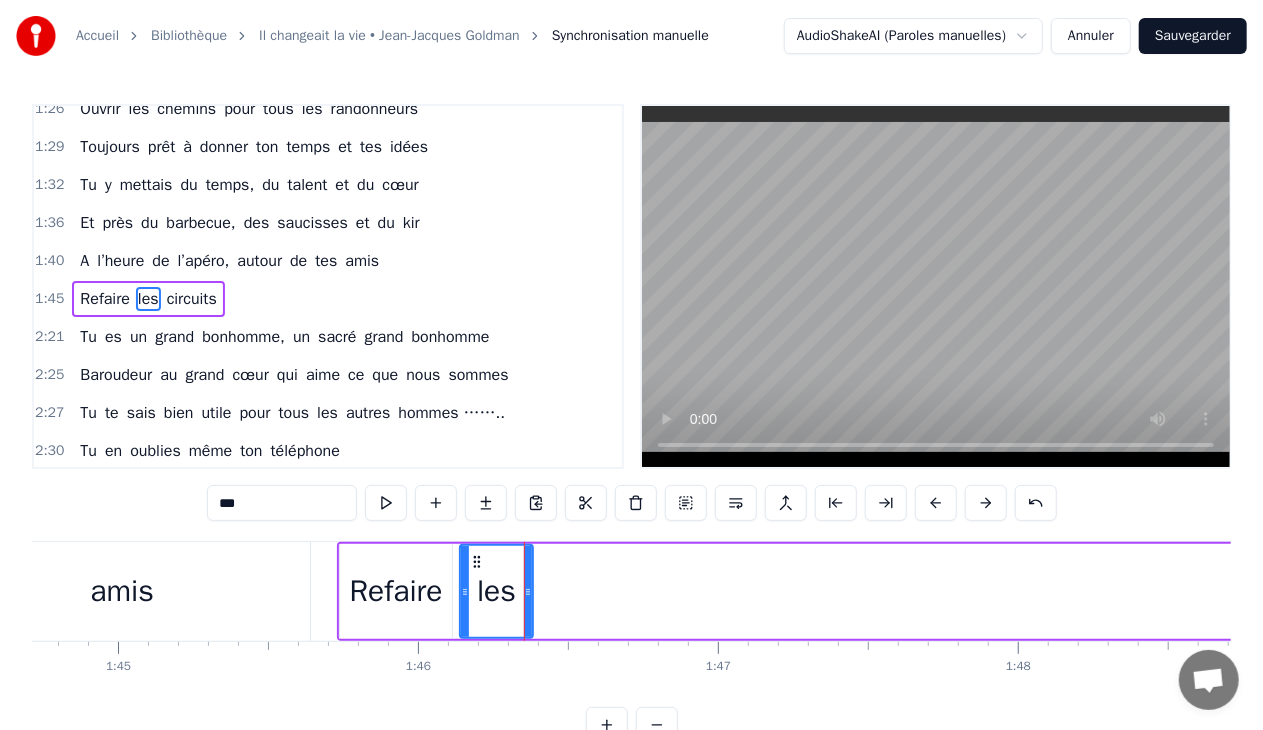 click on "Refaire" at bounding box center (396, 591) 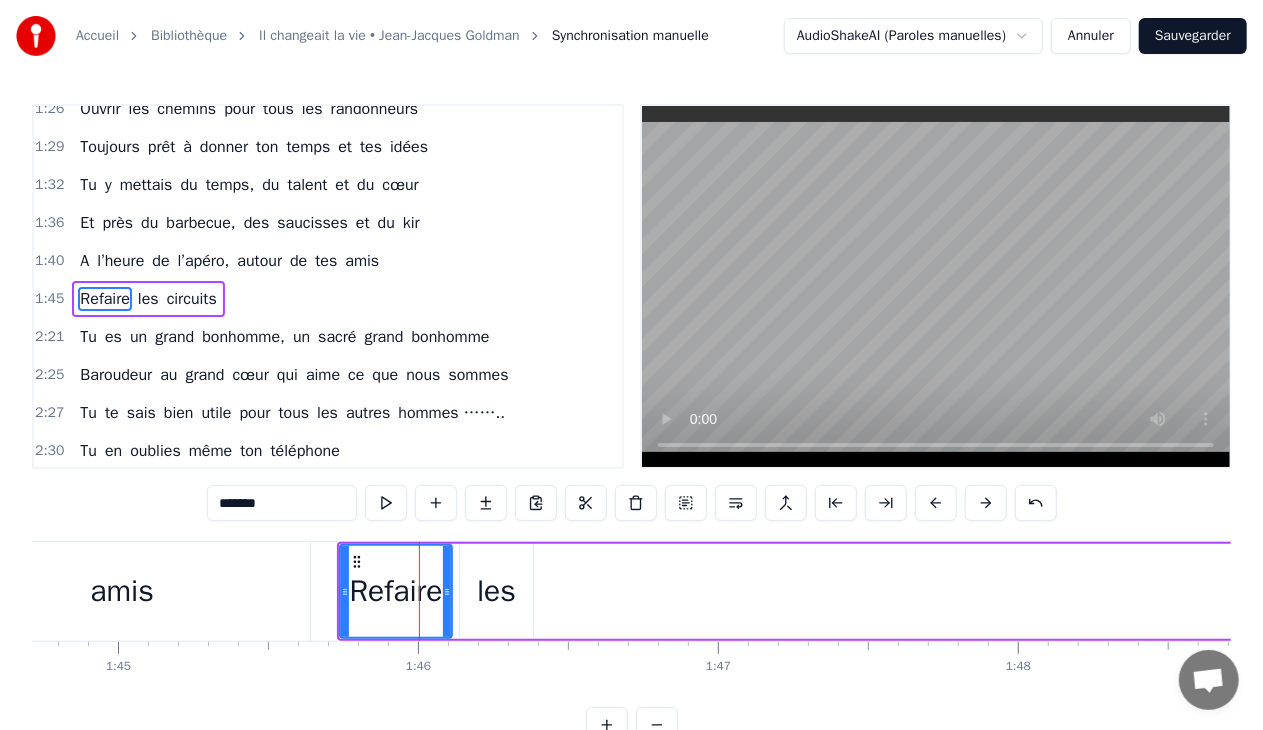 click on "Refaire les circuits" at bounding box center [3588, 591] 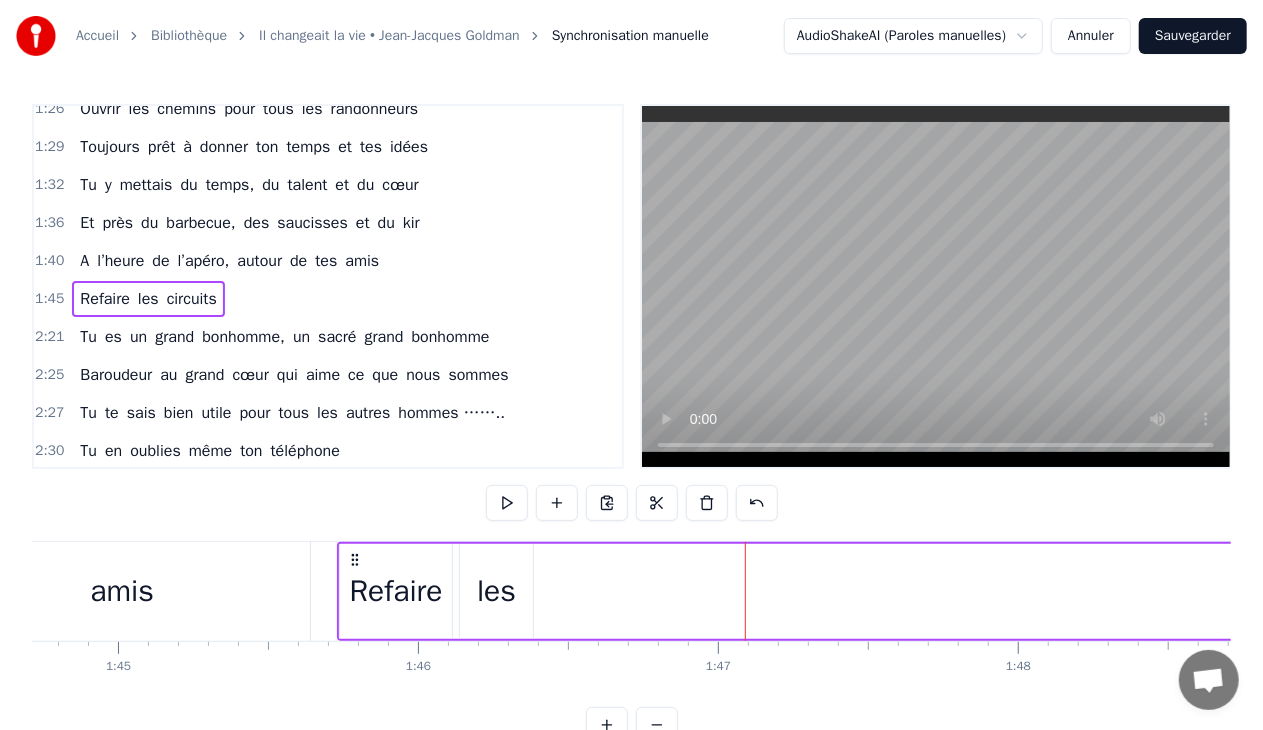 click on "Refaire" at bounding box center (396, 591) 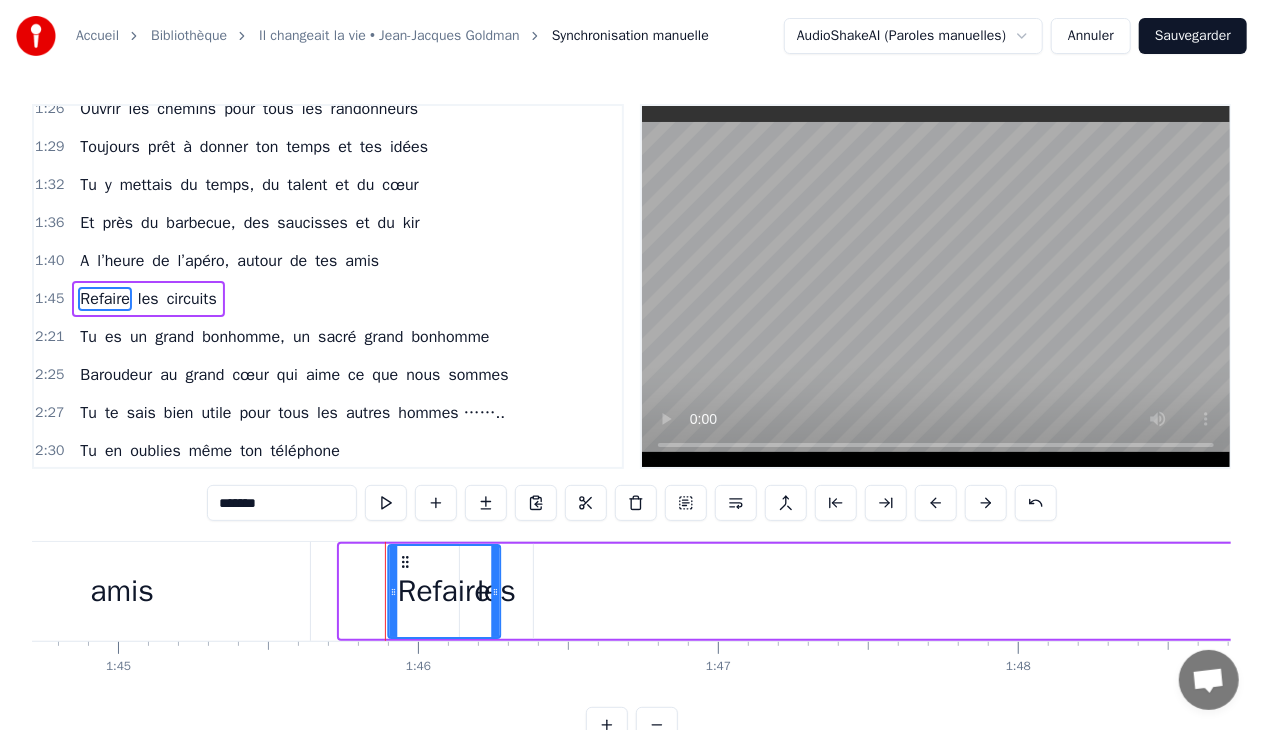 drag, startPoint x: 357, startPoint y: 560, endPoint x: 406, endPoint y: 568, distance: 49.648766 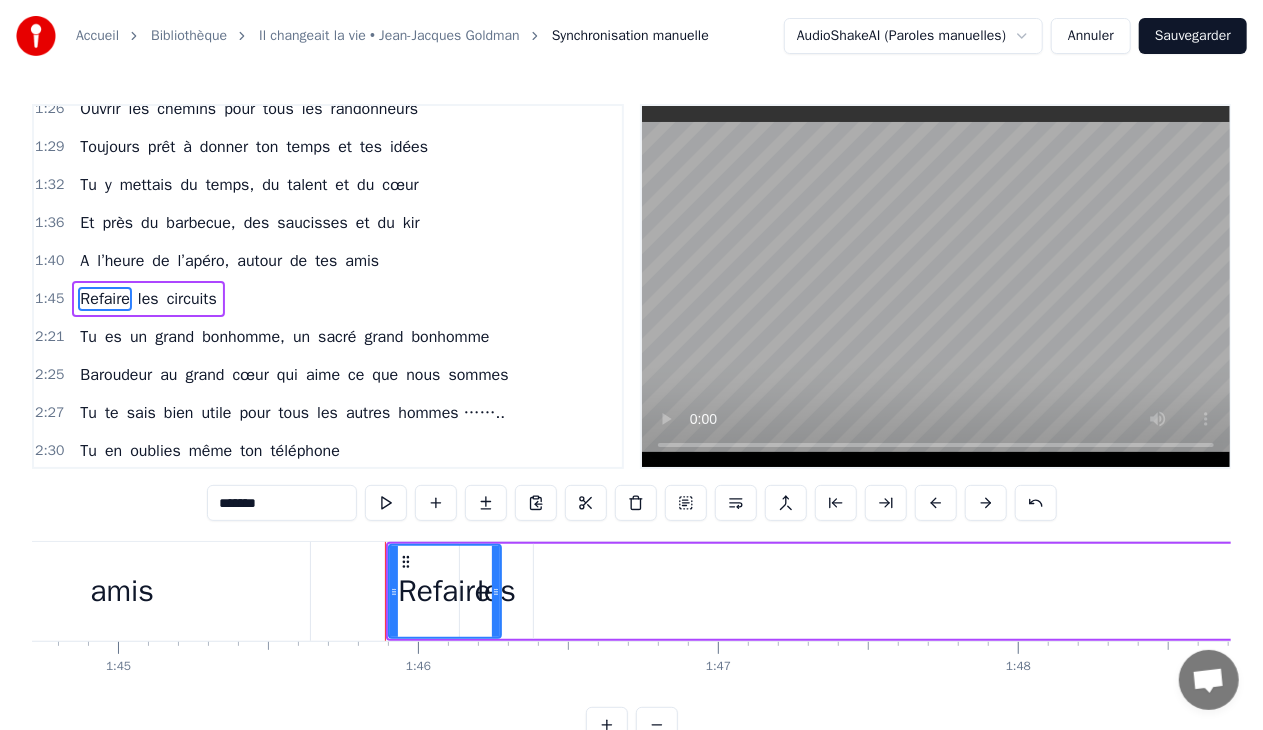 click on "Refaire les circuits" at bounding box center [3612, 591] 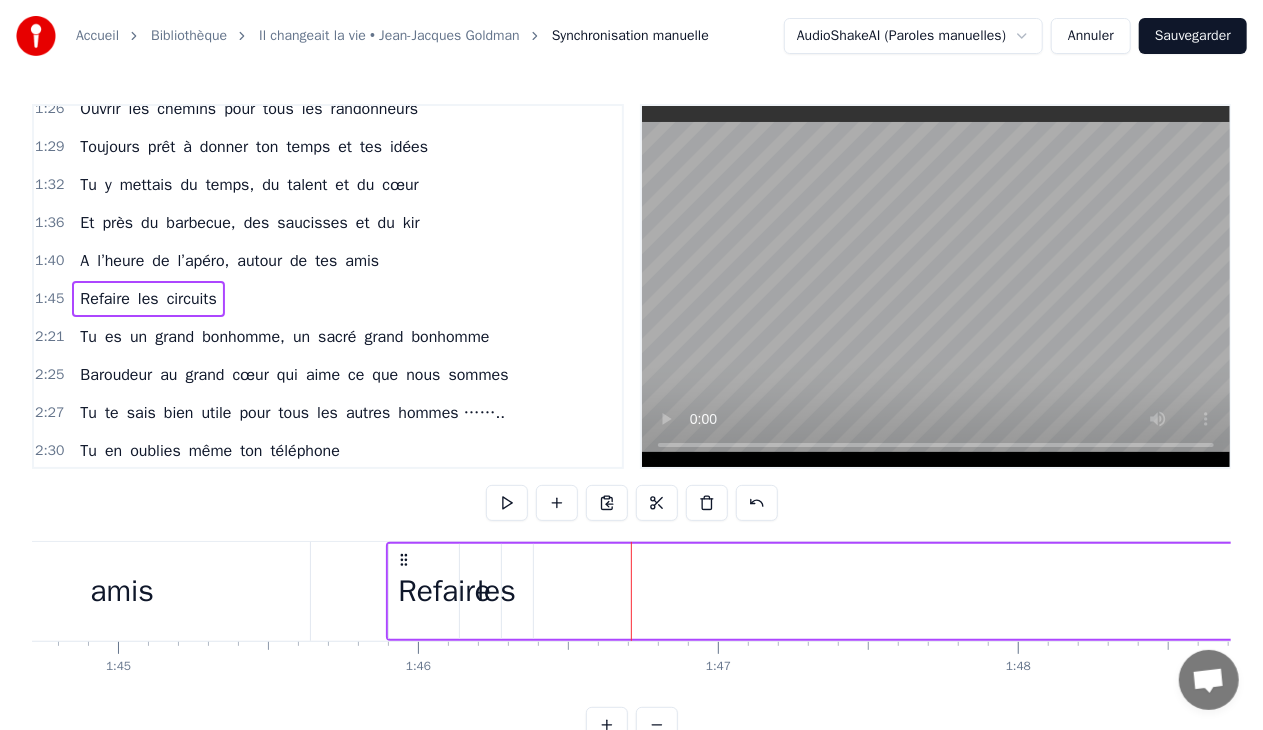 click on "les" at bounding box center (496, 591) 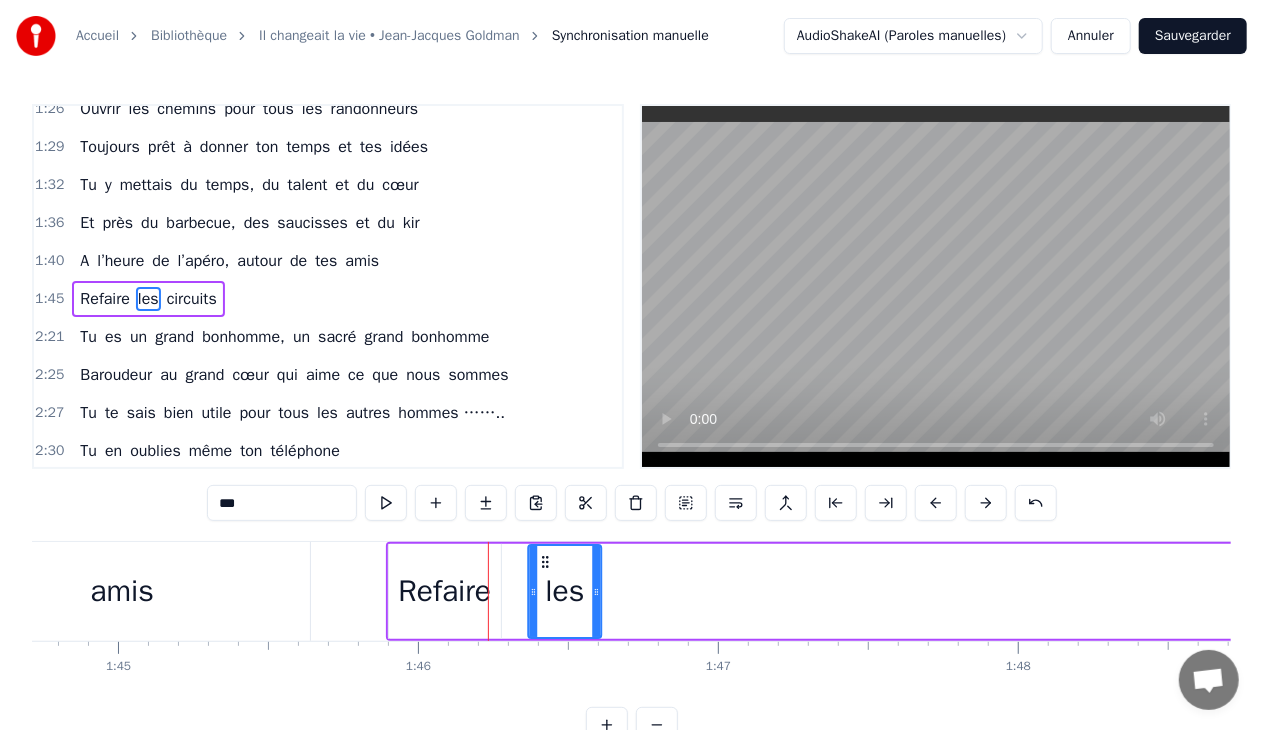 drag, startPoint x: 474, startPoint y: 558, endPoint x: 542, endPoint y: 572, distance: 69.426216 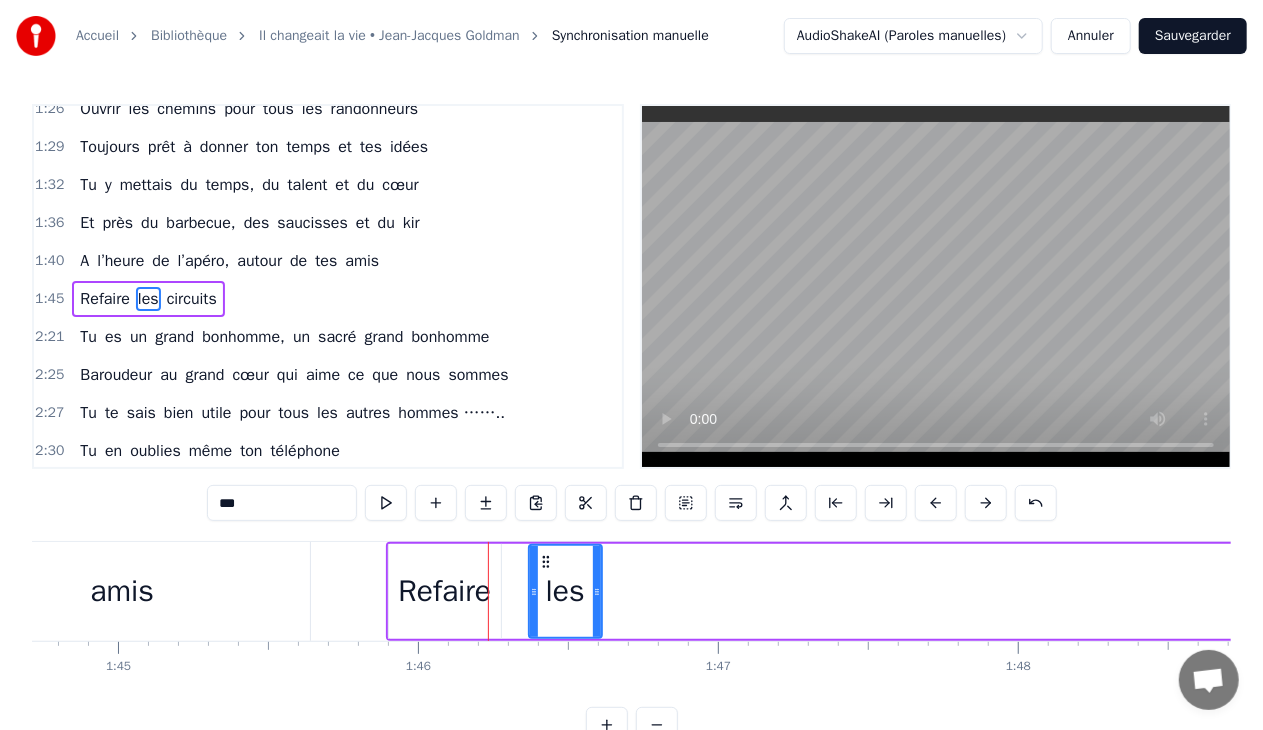 click on "Refaire les circuits" at bounding box center [3612, 591] 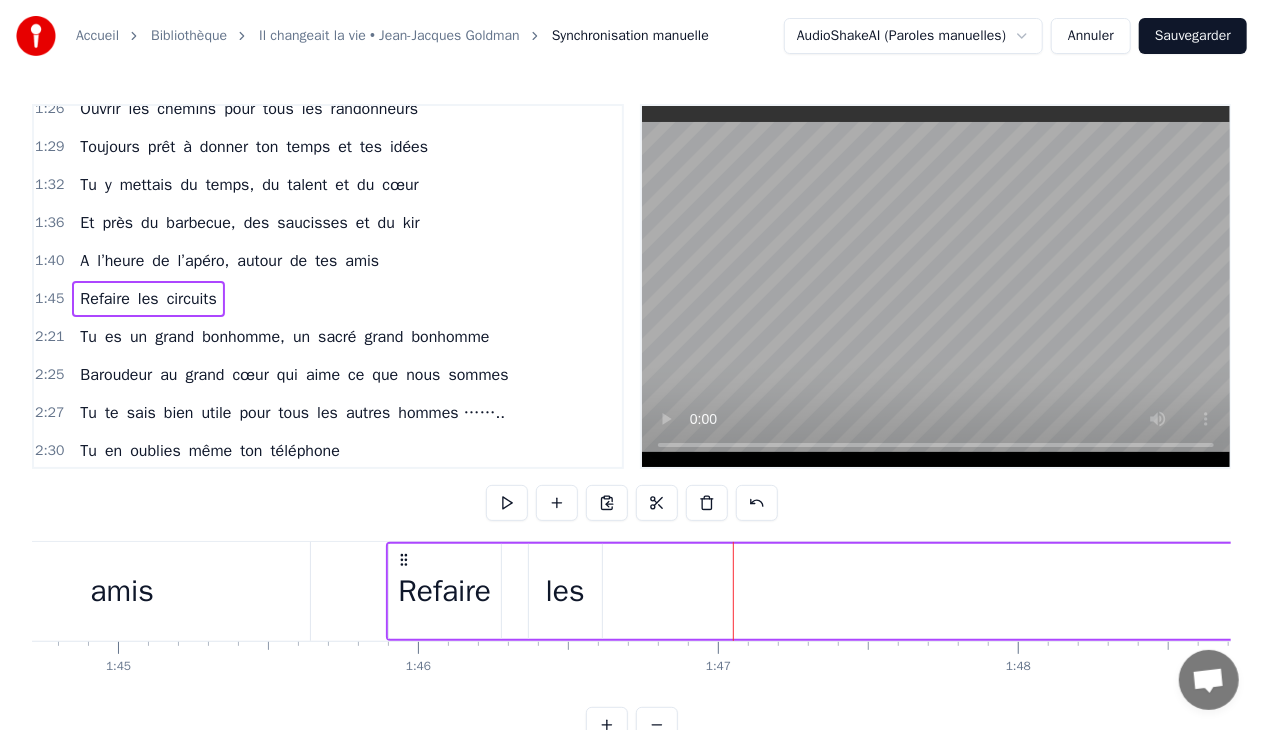 scroll, scrollTop: 0, scrollLeft: 30365, axis: horizontal 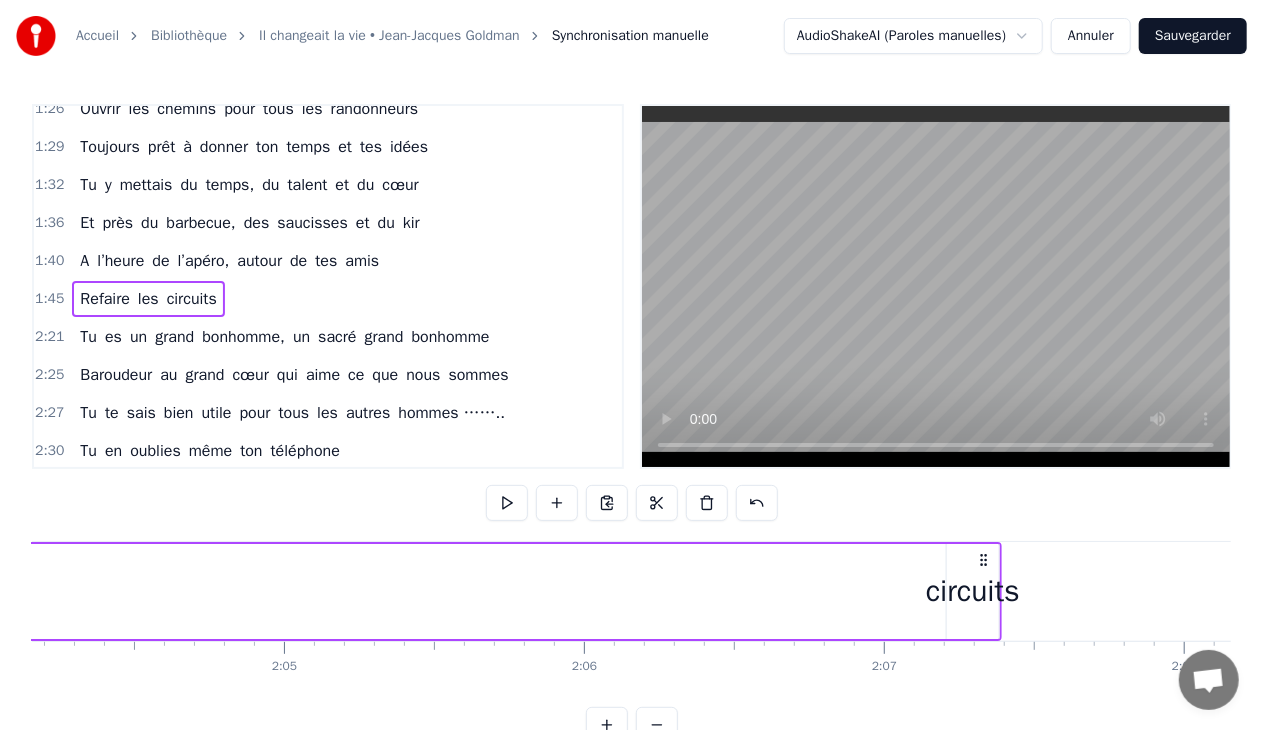 drag, startPoint x: 986, startPoint y: 558, endPoint x: 982, endPoint y: 568, distance: 10.770329 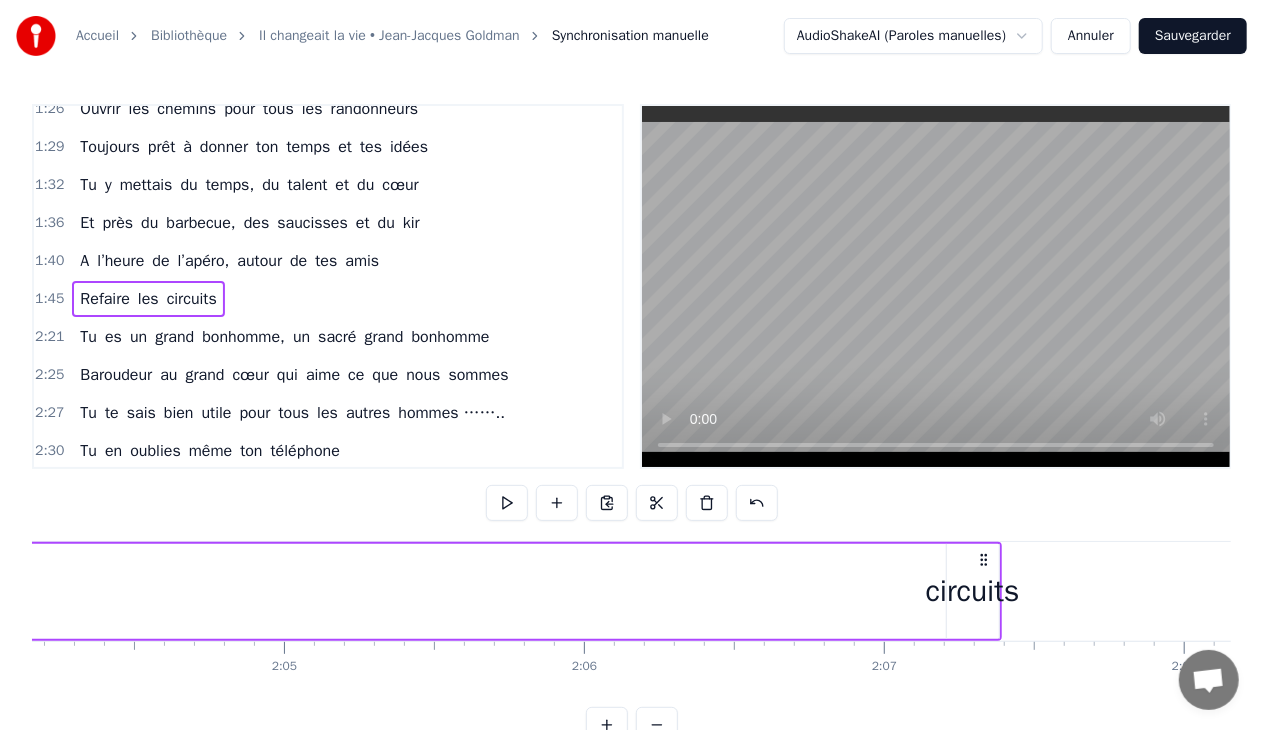 click on "circuits" at bounding box center [973, 591] 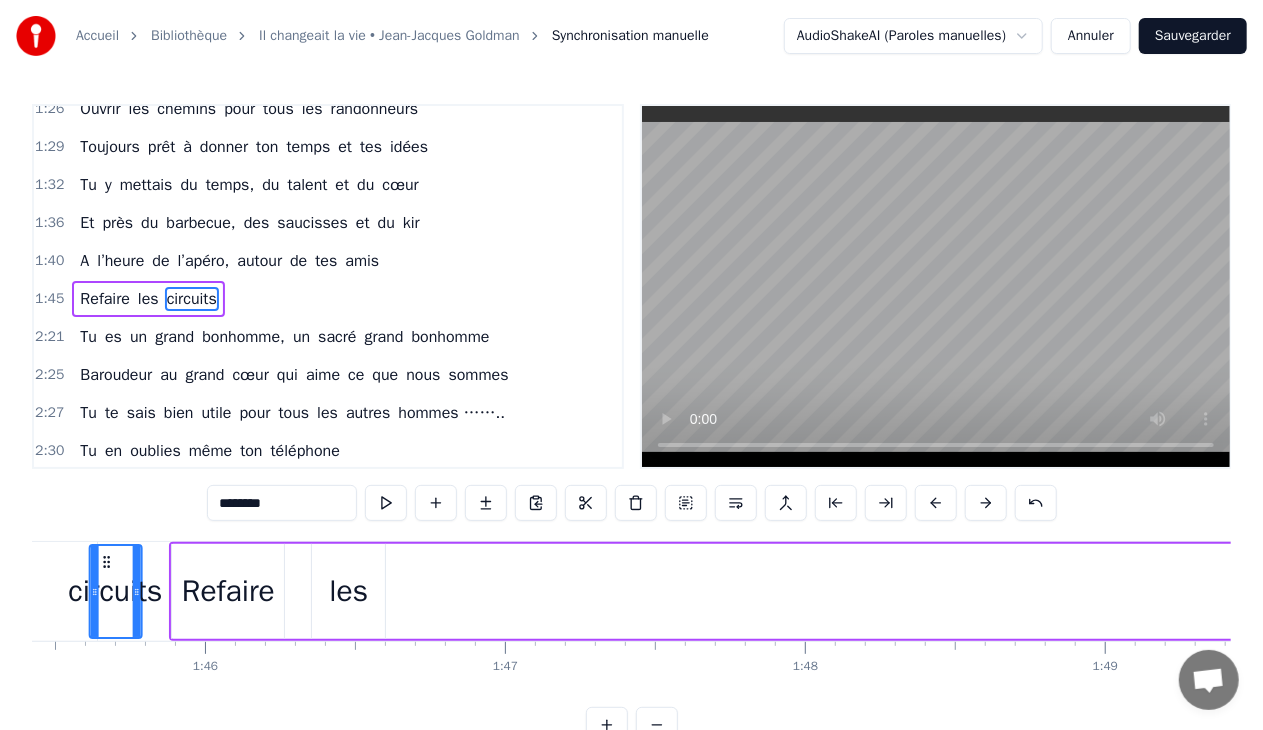 scroll, scrollTop: 0, scrollLeft: 31586, axis: horizontal 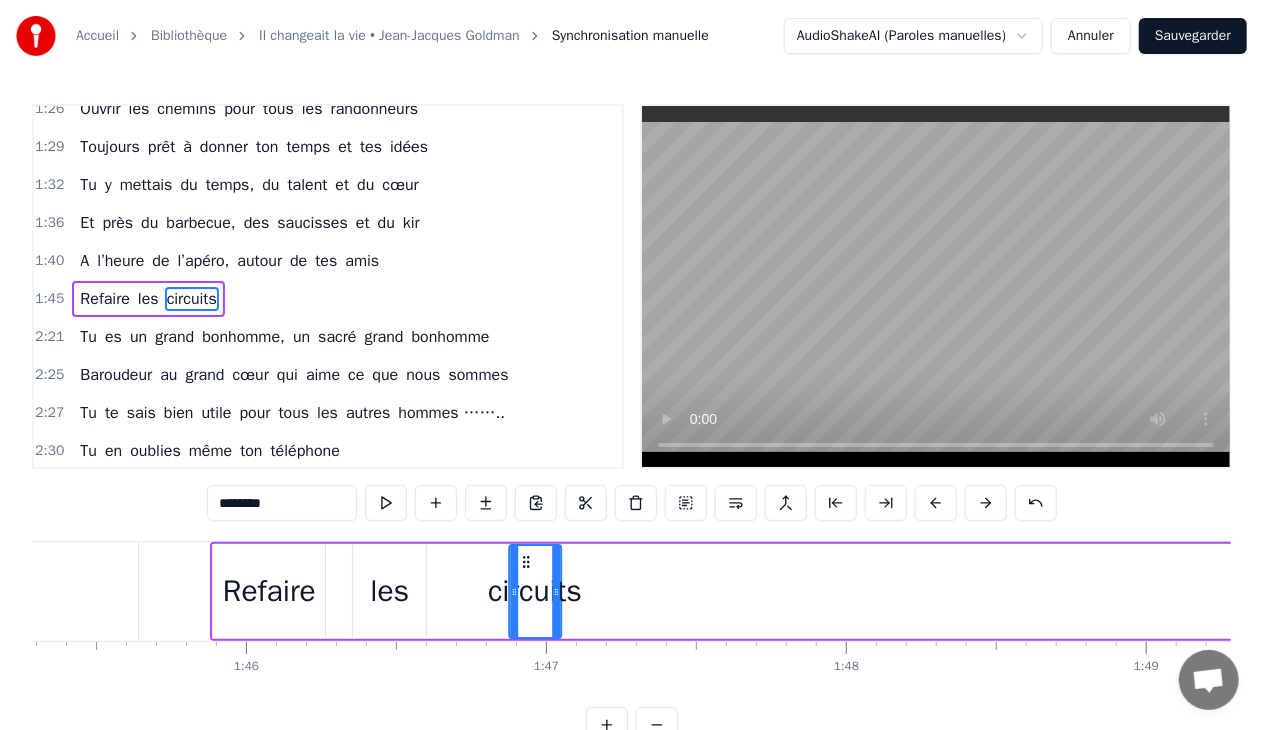 drag, startPoint x: 963, startPoint y: 560, endPoint x: 526, endPoint y: 555, distance: 437.0286 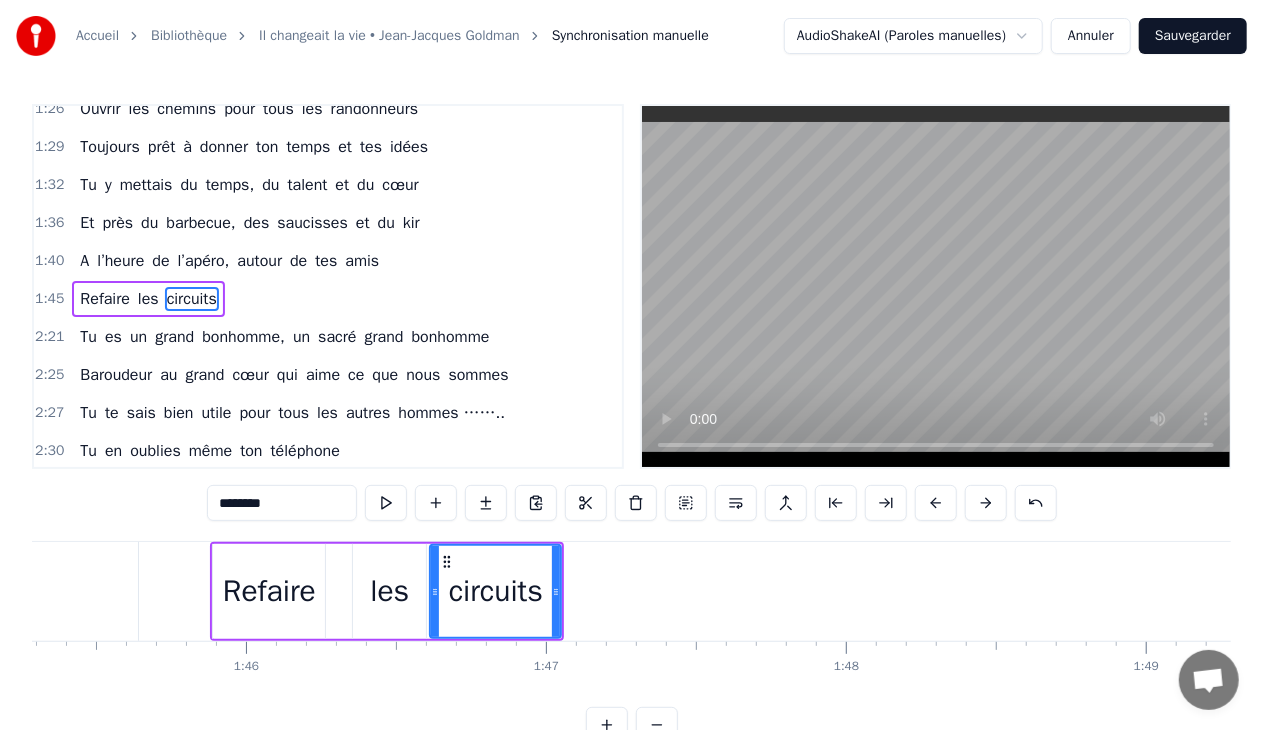 drag, startPoint x: 513, startPoint y: 590, endPoint x: 434, endPoint y: 596, distance: 79.22752 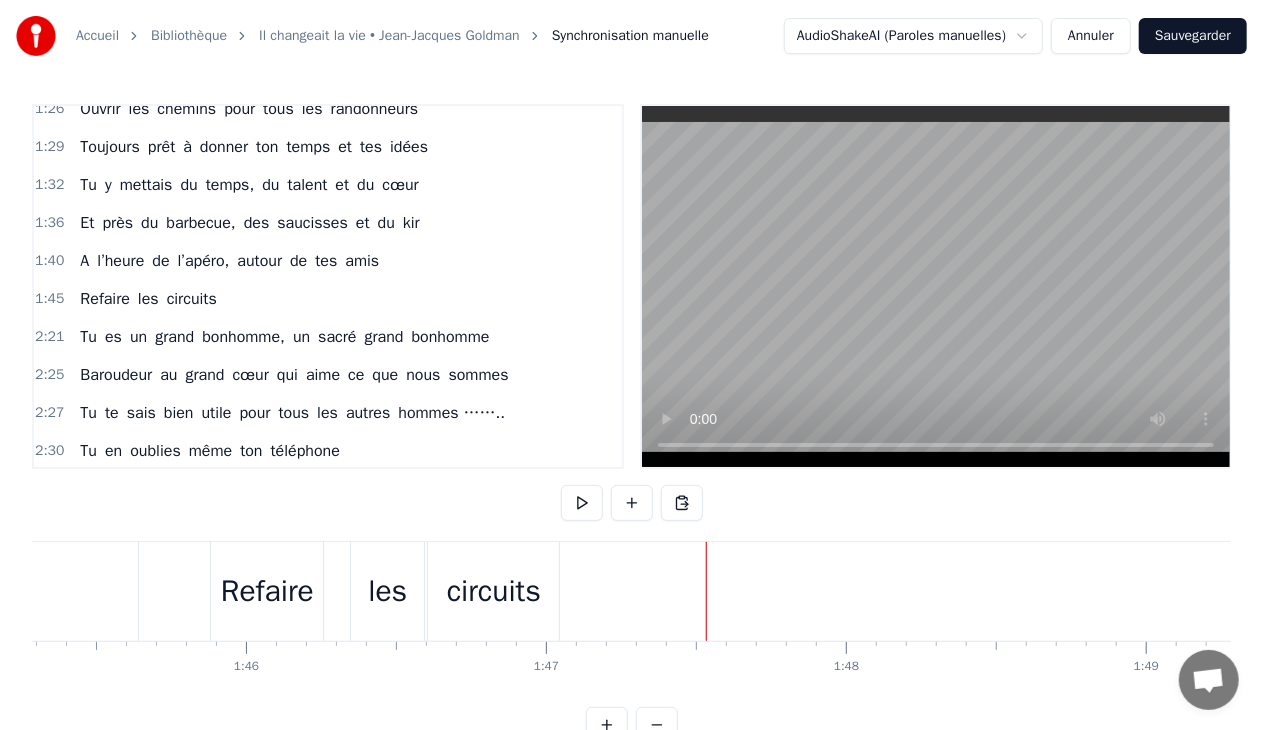 click at bounding box center [7281, 591] 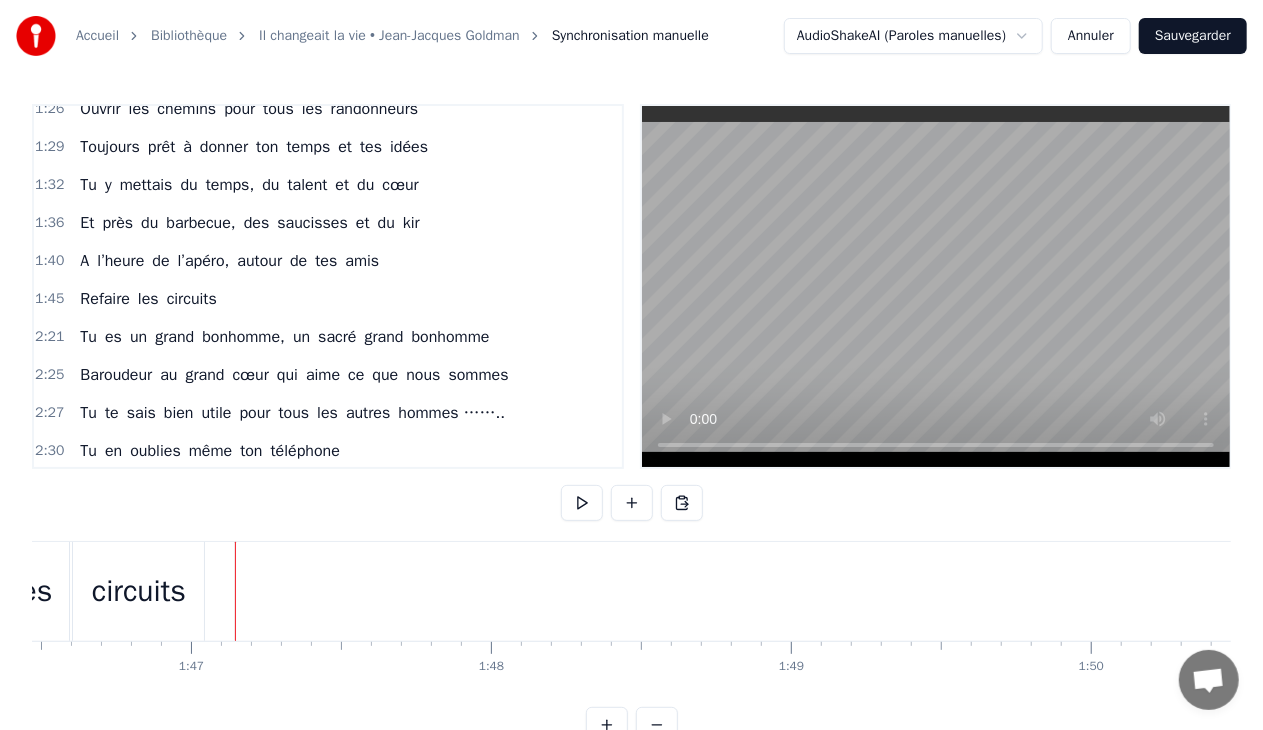 scroll, scrollTop: 0, scrollLeft: 32030, axis: horizontal 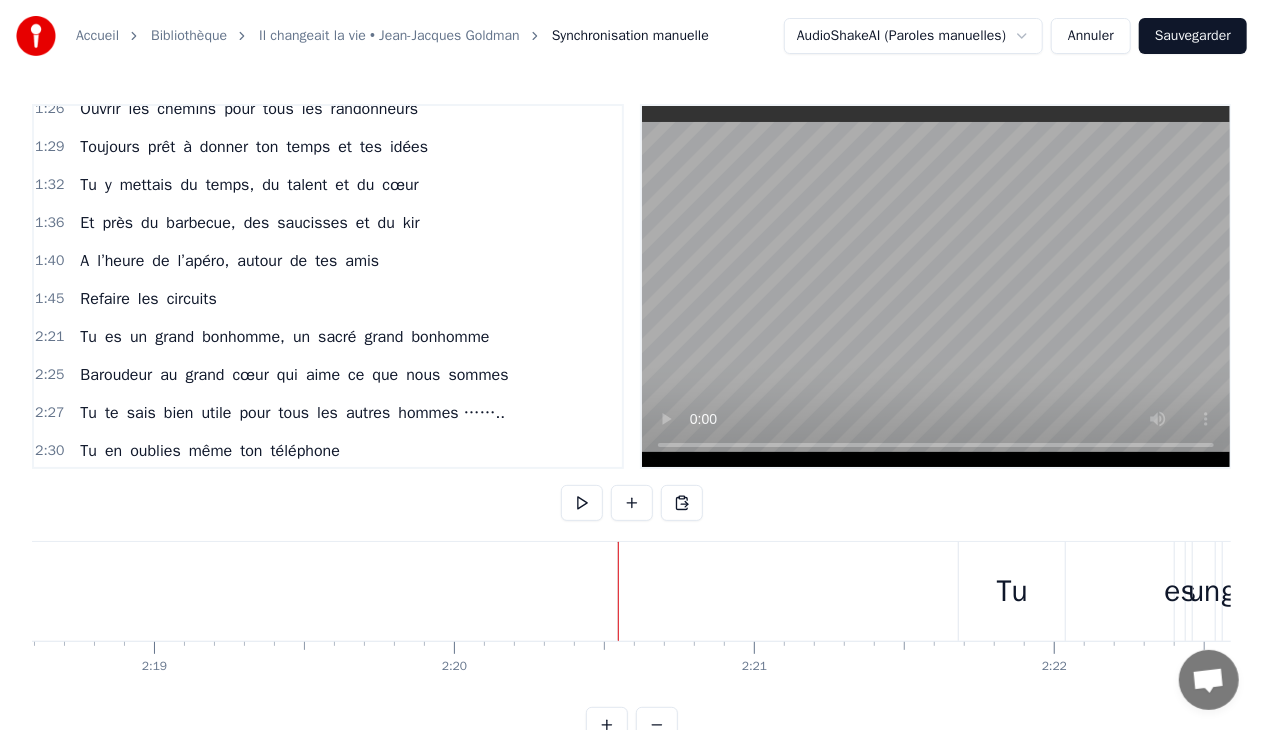 click on "Tu" at bounding box center [1012, 591] 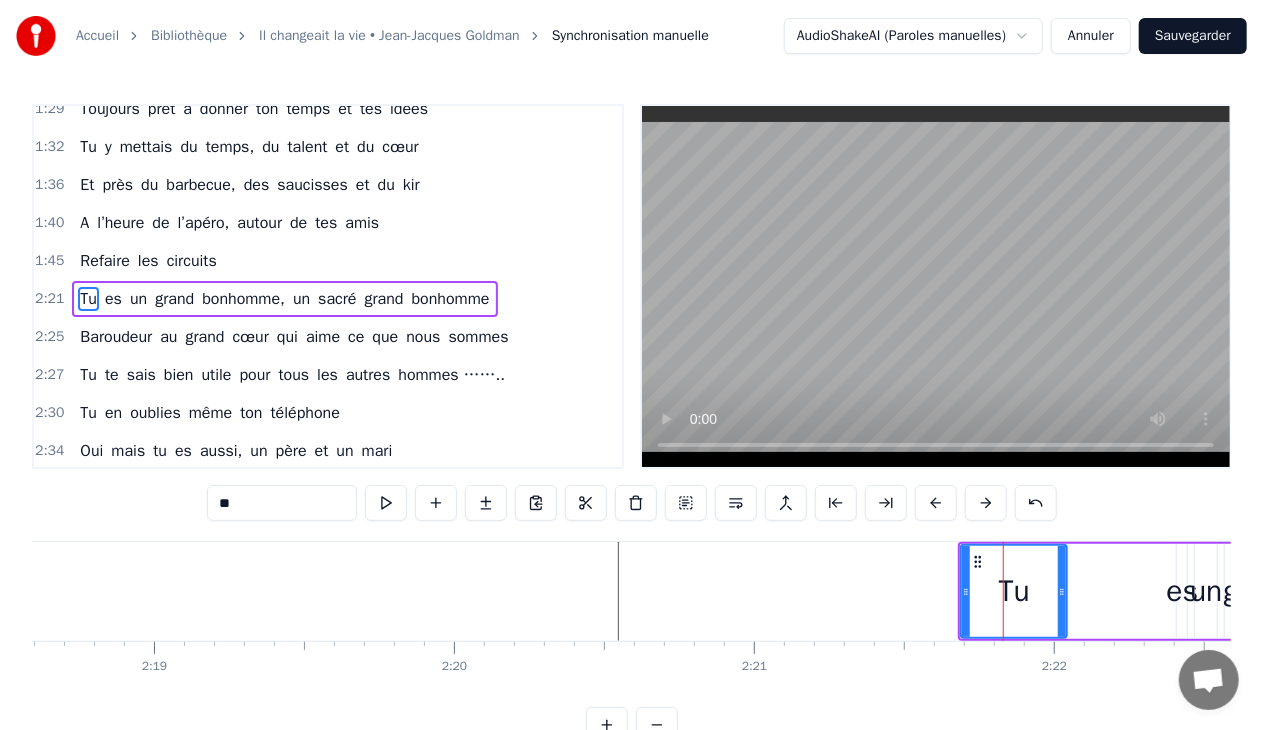 click on "Tu es un grand bonhomme, un sacré grand bonhomme" at bounding box center (1461, 591) 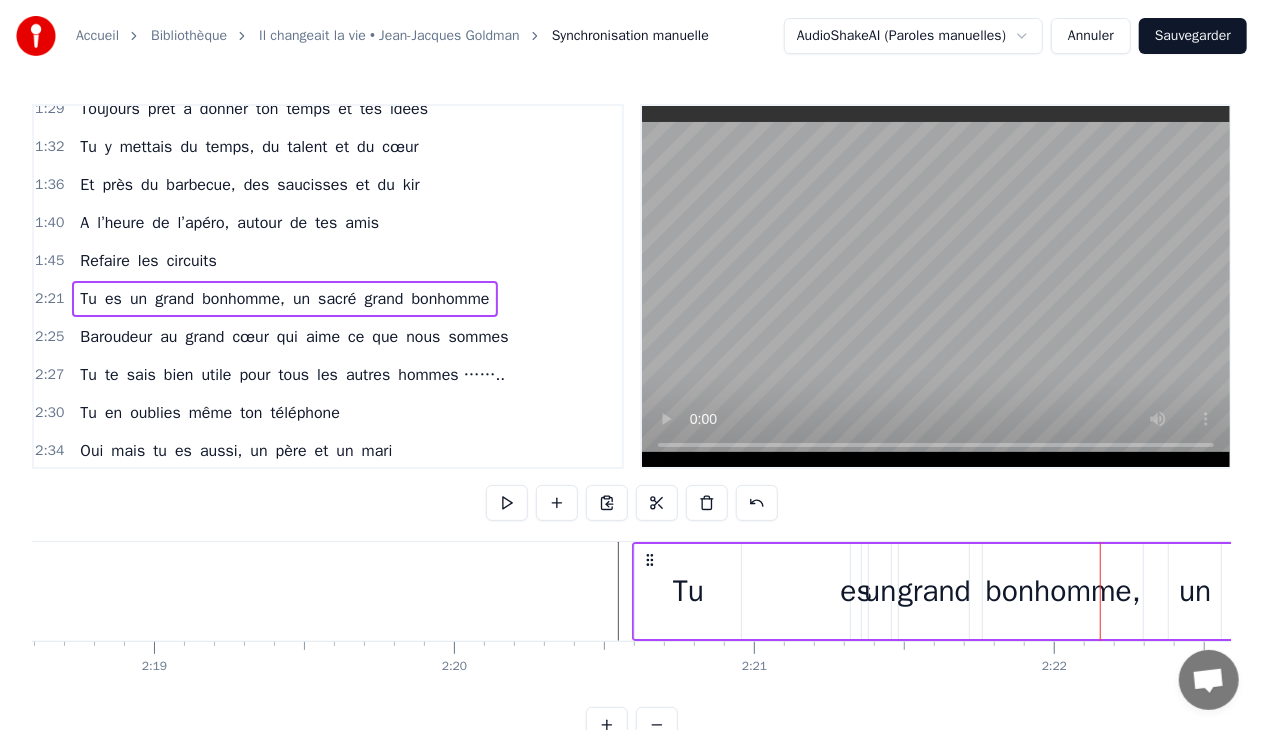 drag, startPoint x: 977, startPoint y: 558, endPoint x: 651, endPoint y: 577, distance: 326.55322 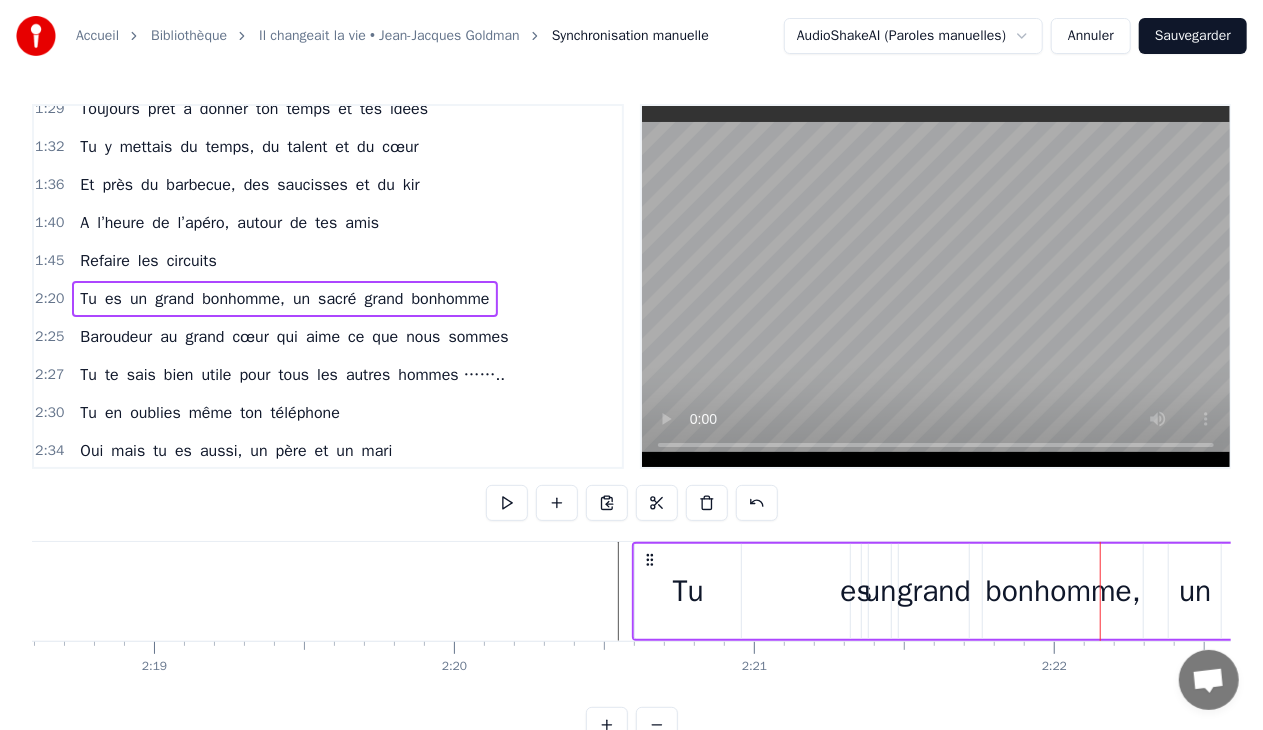 click on "Tu" at bounding box center (688, 591) 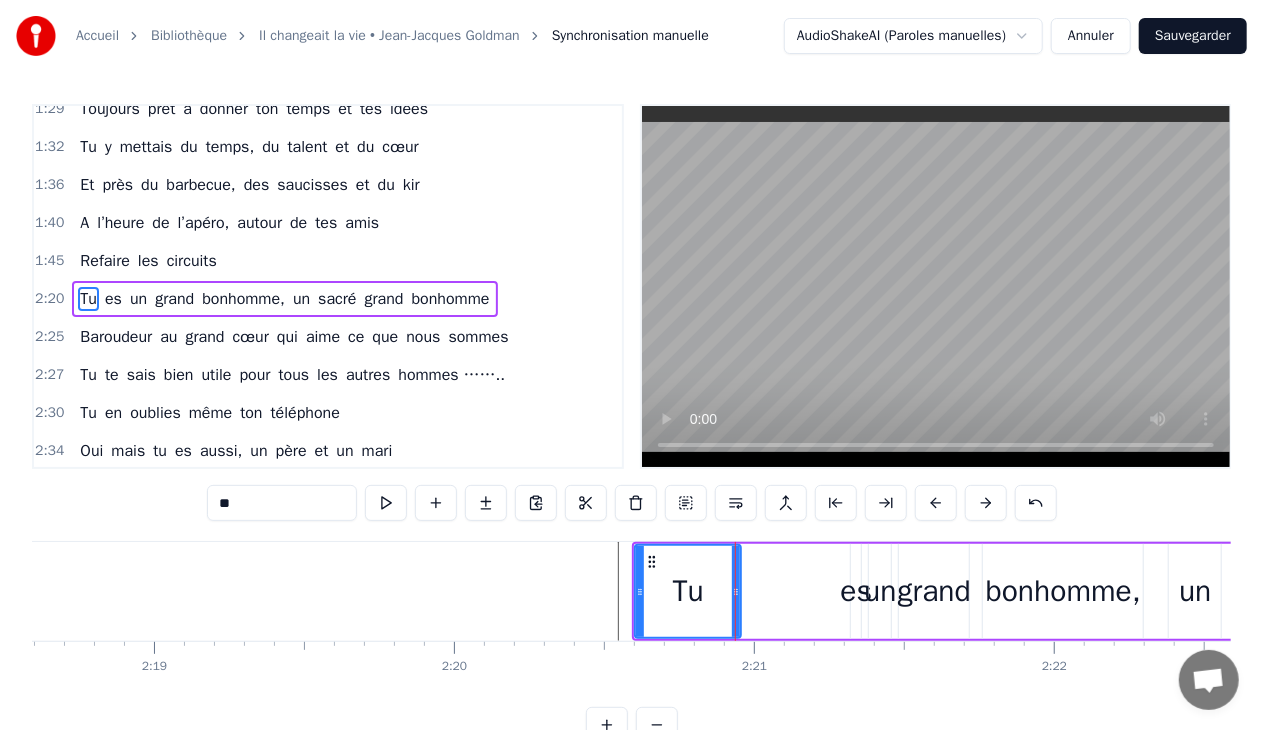 click on "es" at bounding box center (857, 591) 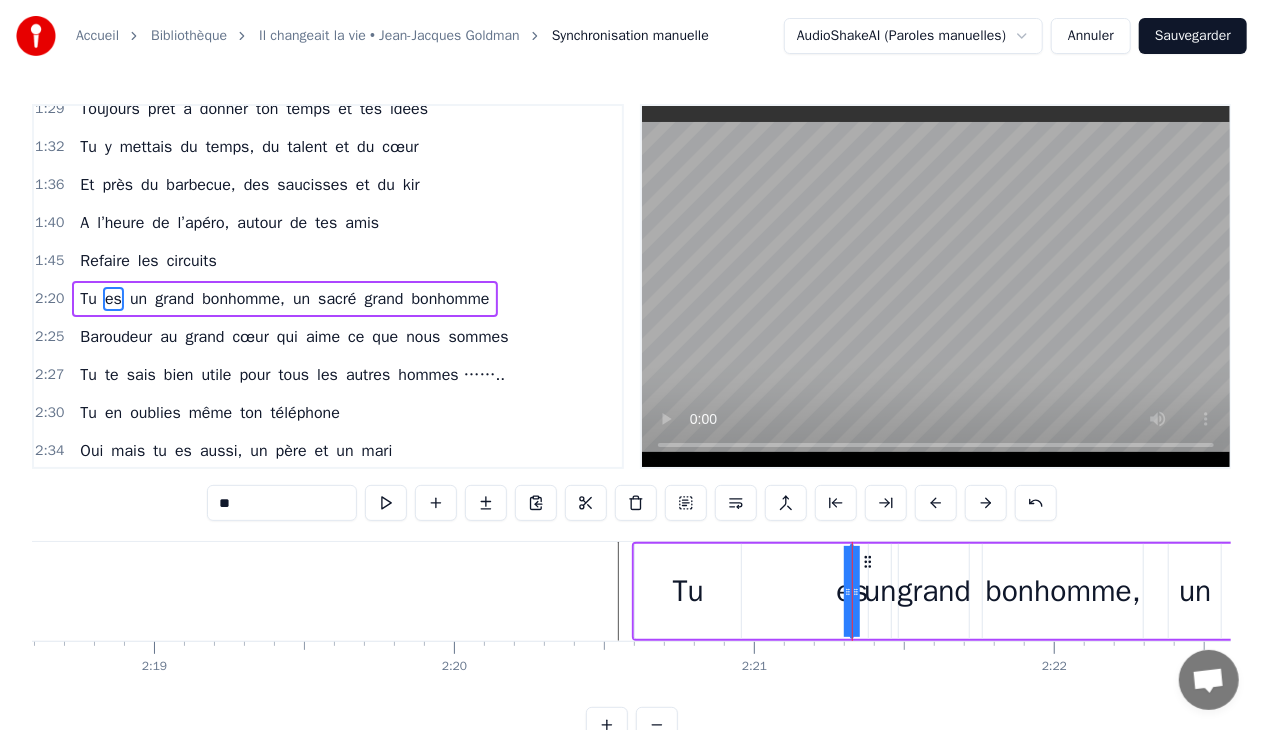 drag, startPoint x: 856, startPoint y: 590, endPoint x: 826, endPoint y: 578, distance: 32.31099 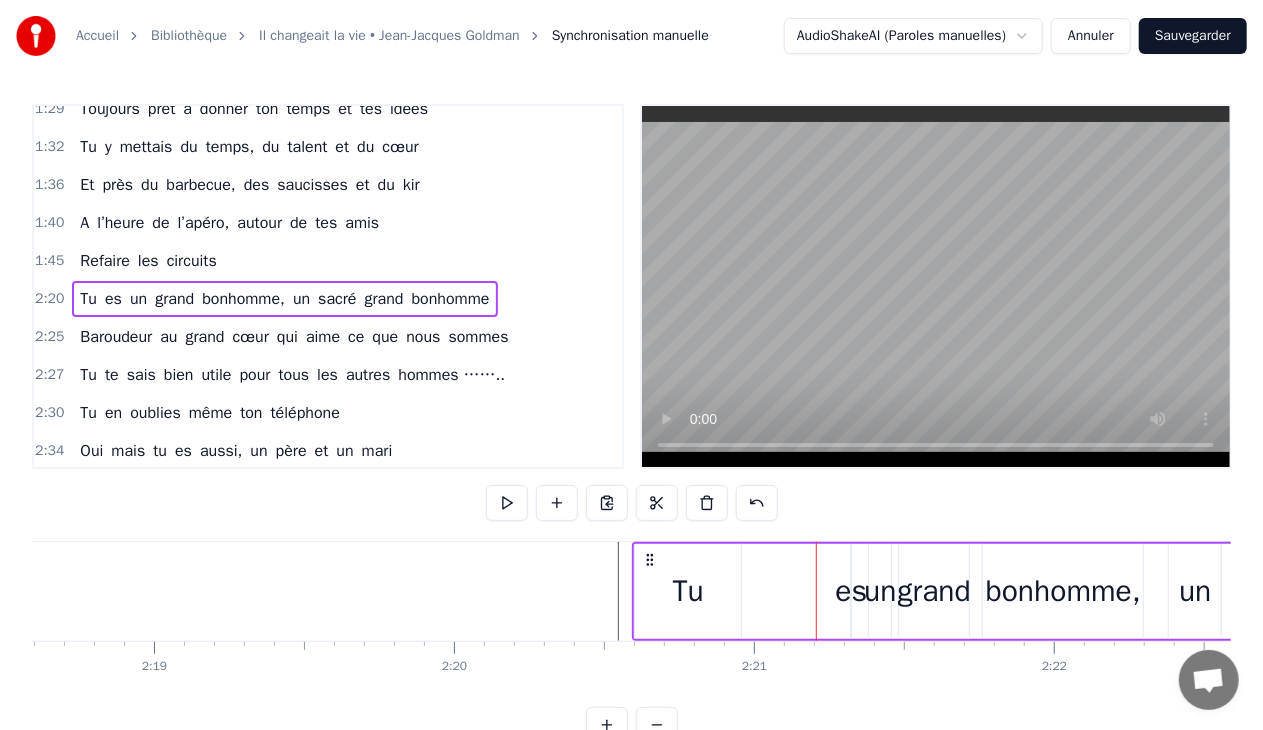 click on "es" at bounding box center (852, 591) 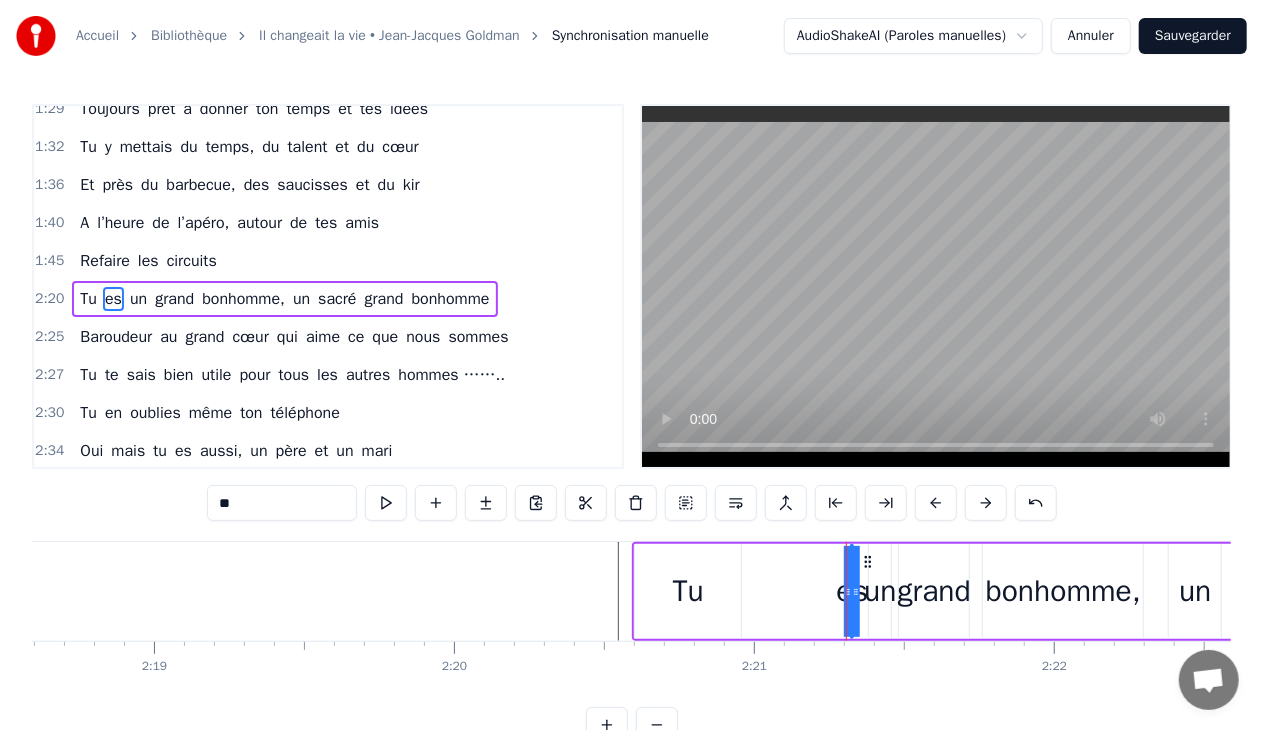 drag, startPoint x: 847, startPoint y: 592, endPoint x: 827, endPoint y: 578, distance: 24.41311 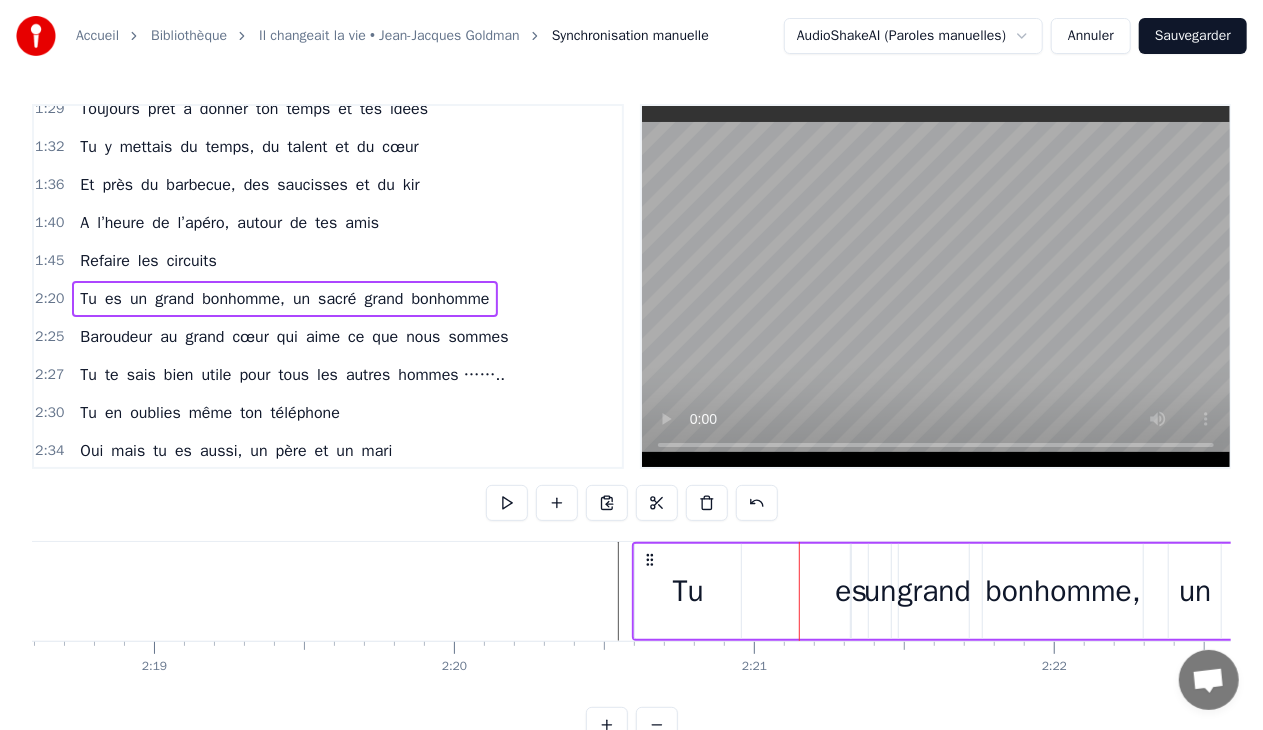 click on "es" at bounding box center [852, 591] 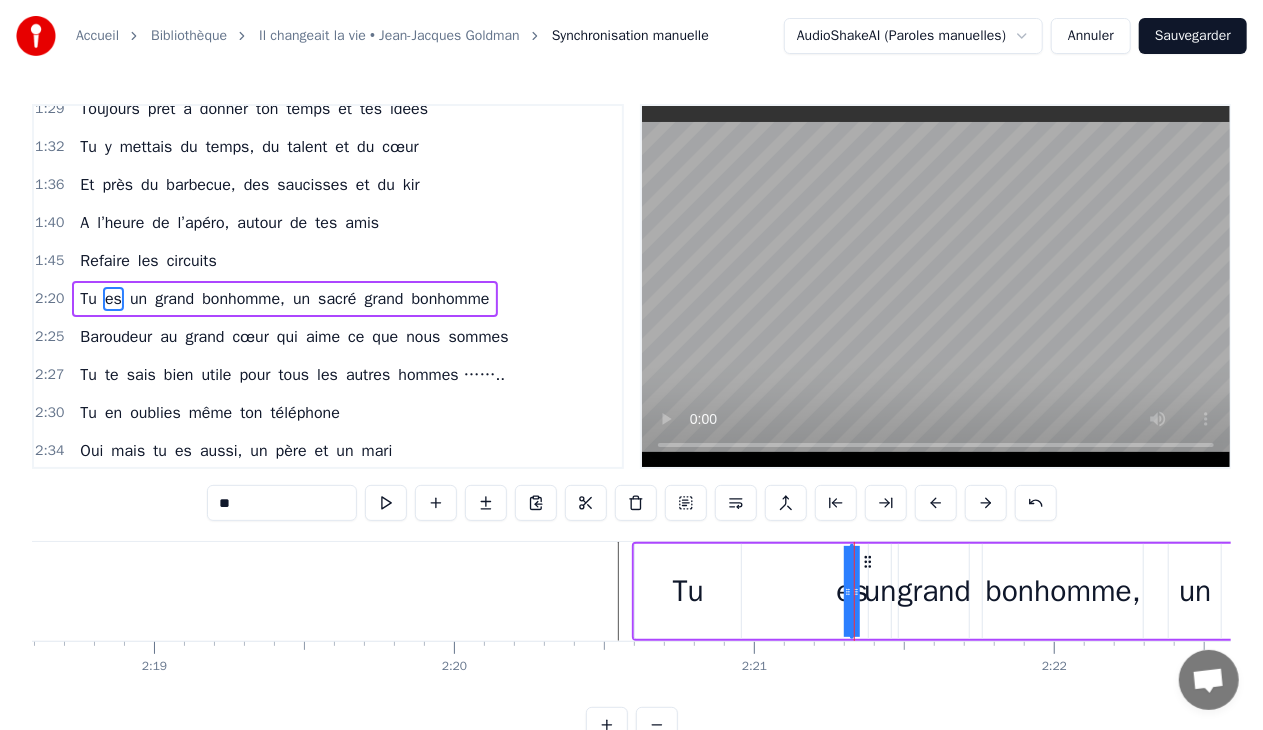 drag, startPoint x: 850, startPoint y: 590, endPoint x: 838, endPoint y: 582, distance: 14.422205 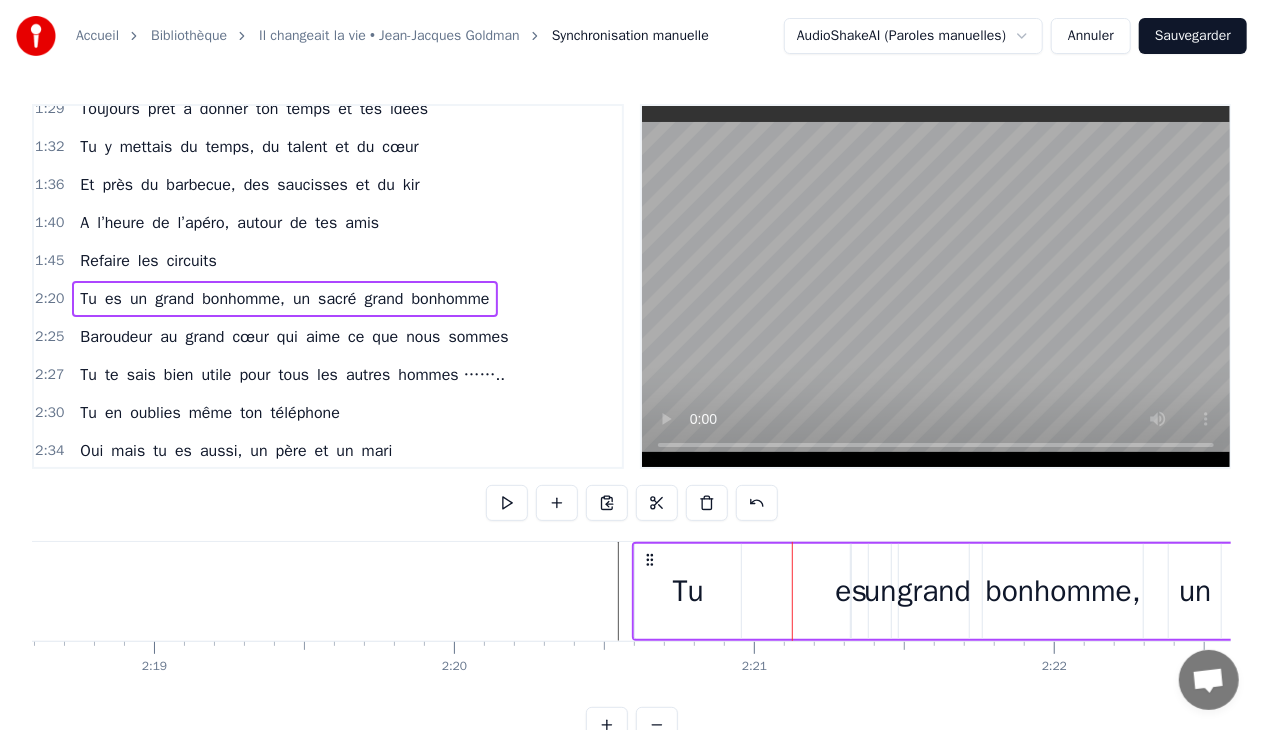 click on "es" at bounding box center [852, 591] 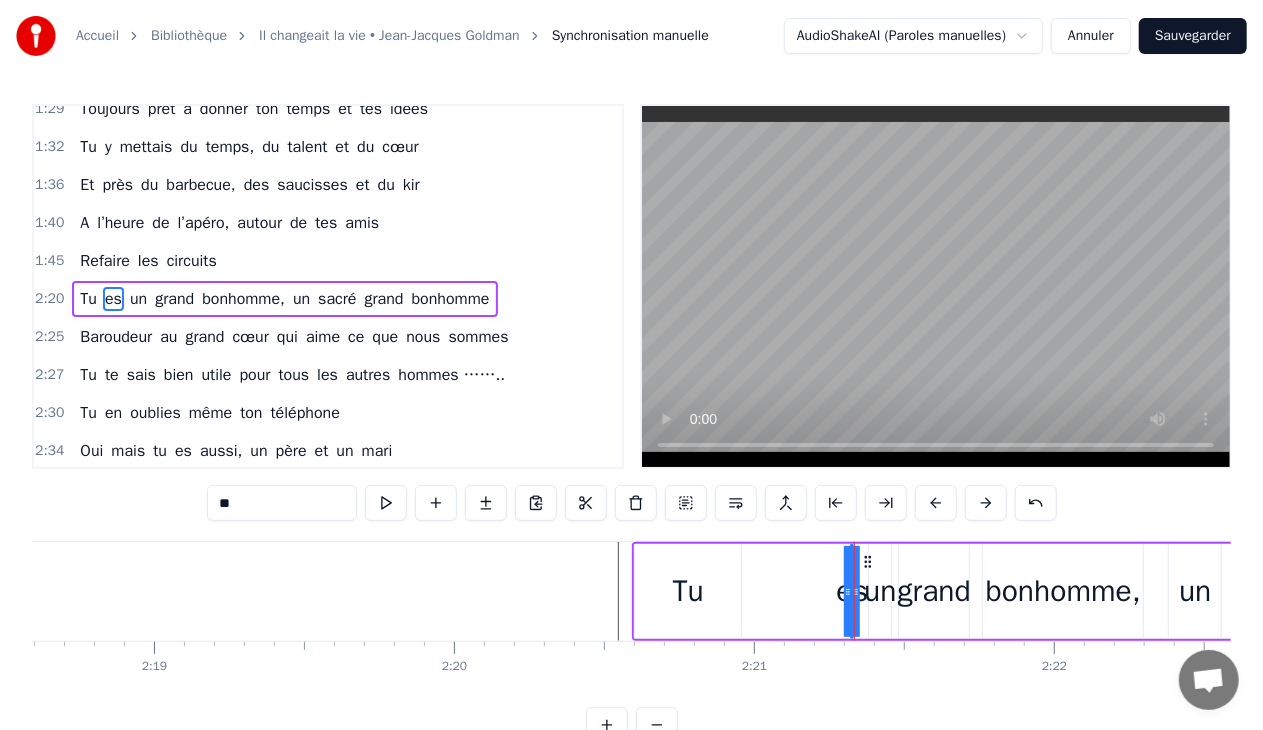 drag, startPoint x: 858, startPoint y: 588, endPoint x: 871, endPoint y: 590, distance: 13.152946 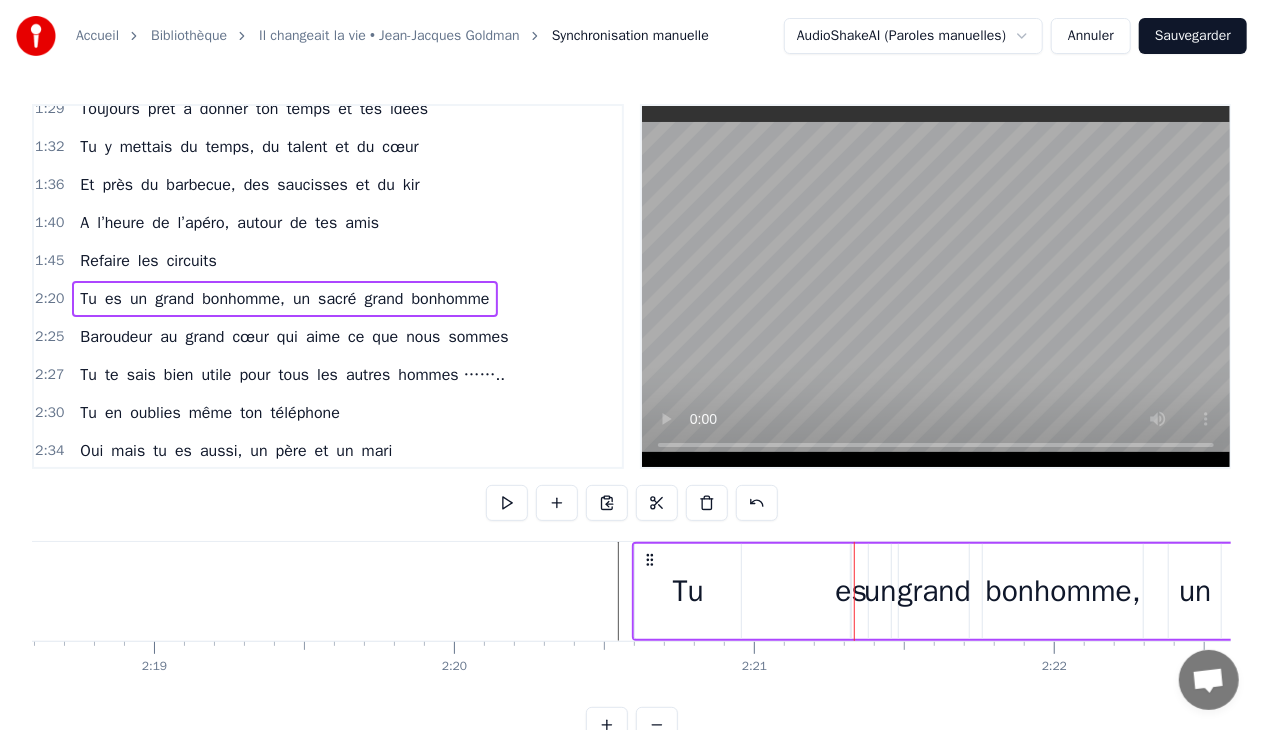 click on "es" at bounding box center (852, 591) 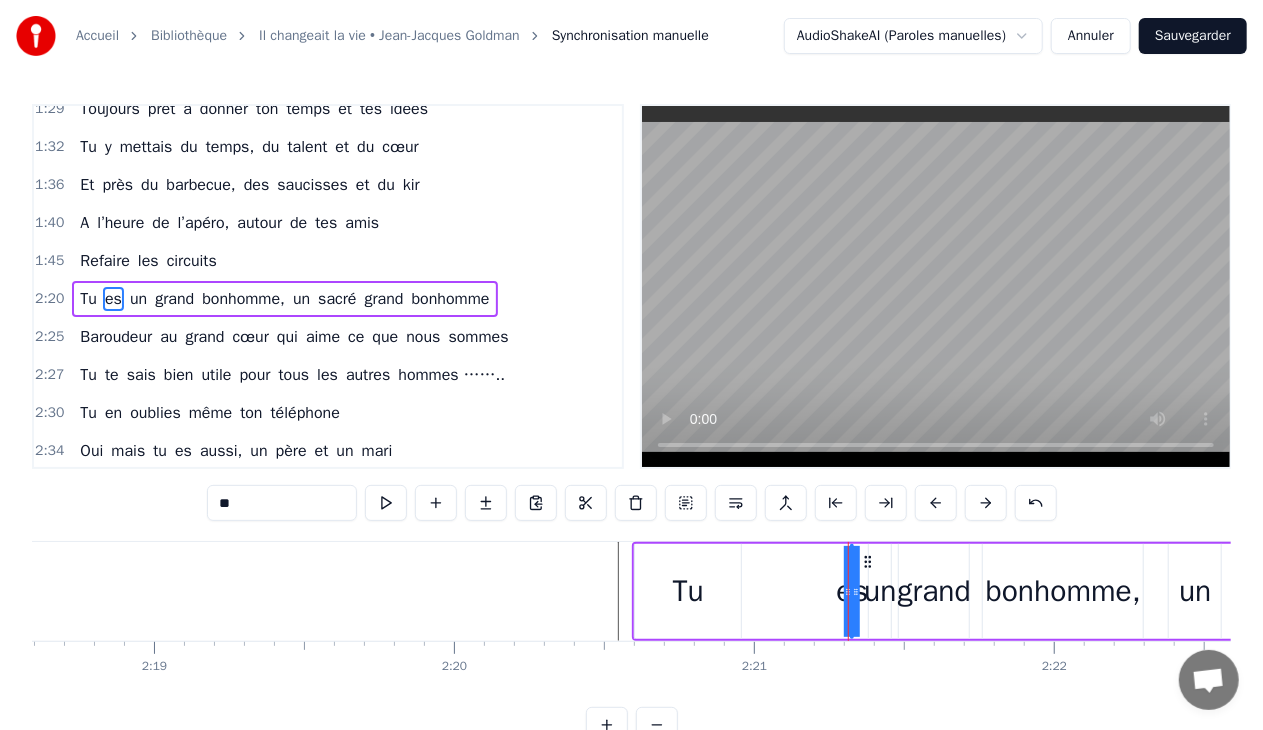 click on "Tu es un grand bonhomme, un sacré grand bonhomme" at bounding box center [1135, 591] 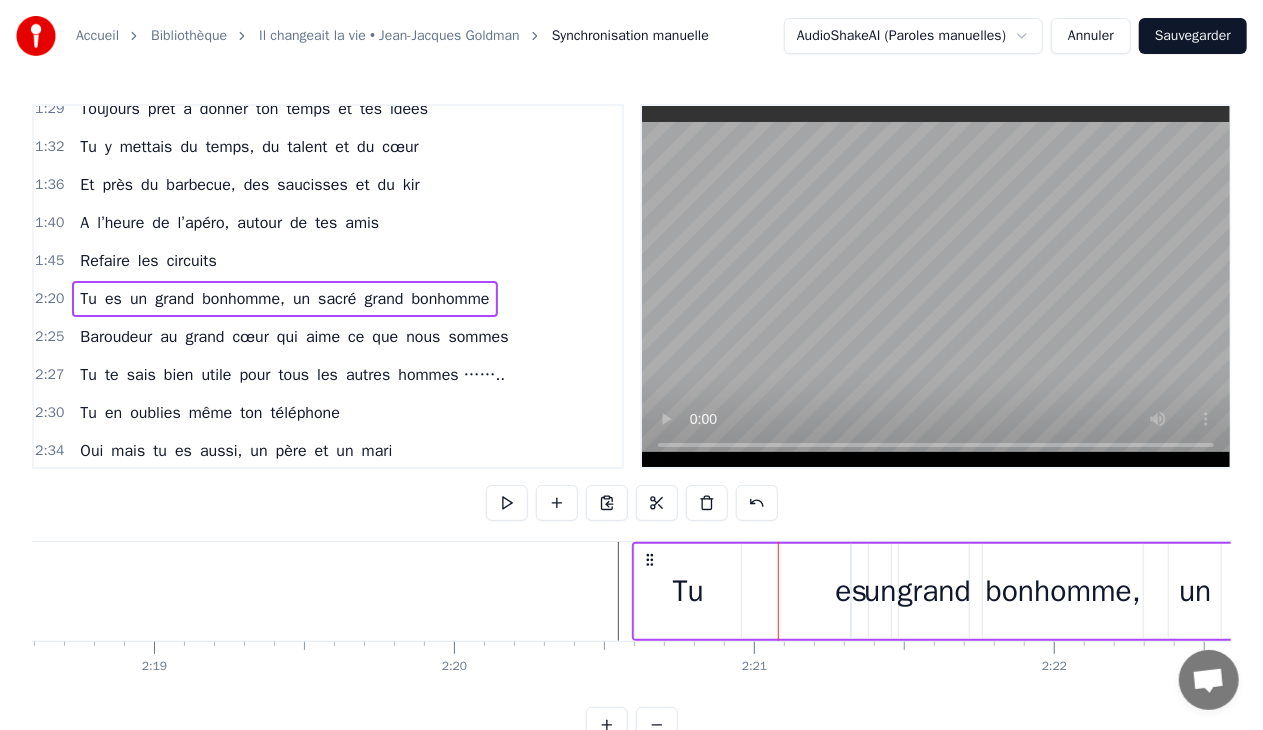 click on "es" at bounding box center [852, 591] 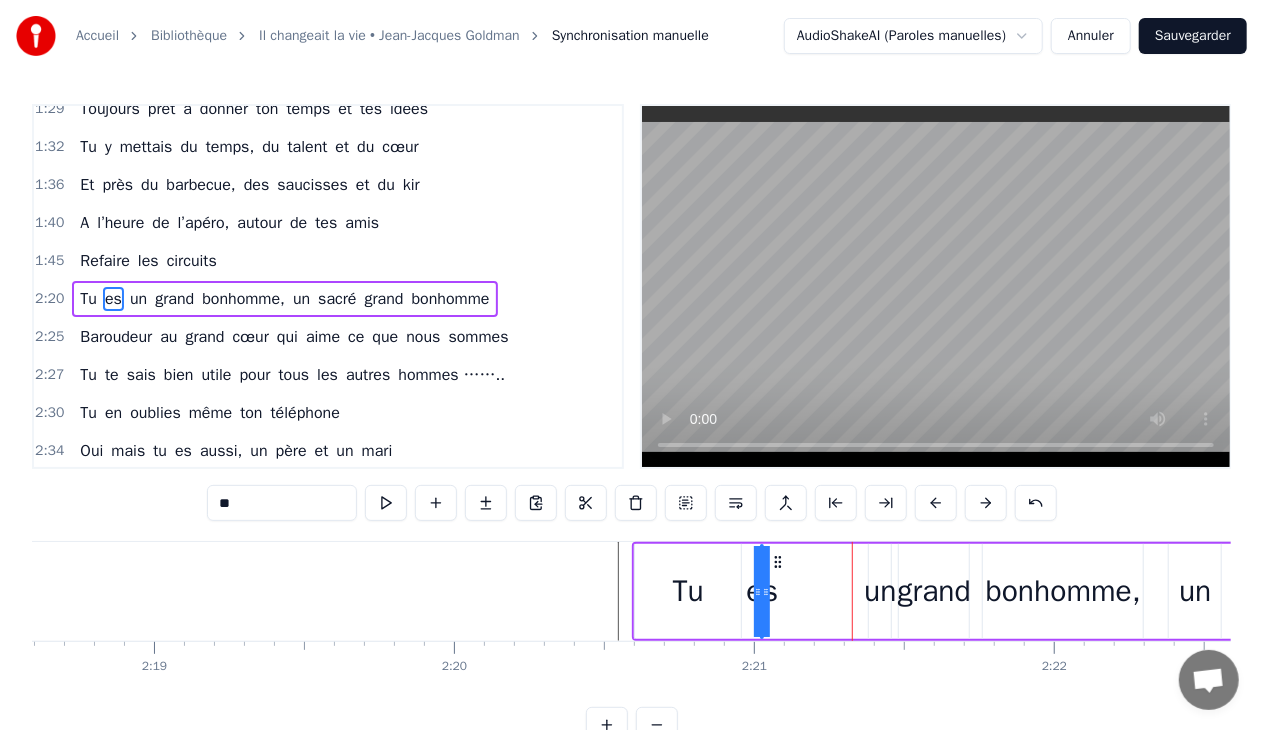 drag, startPoint x: 867, startPoint y: 564, endPoint x: 772, endPoint y: 557, distance: 95.257545 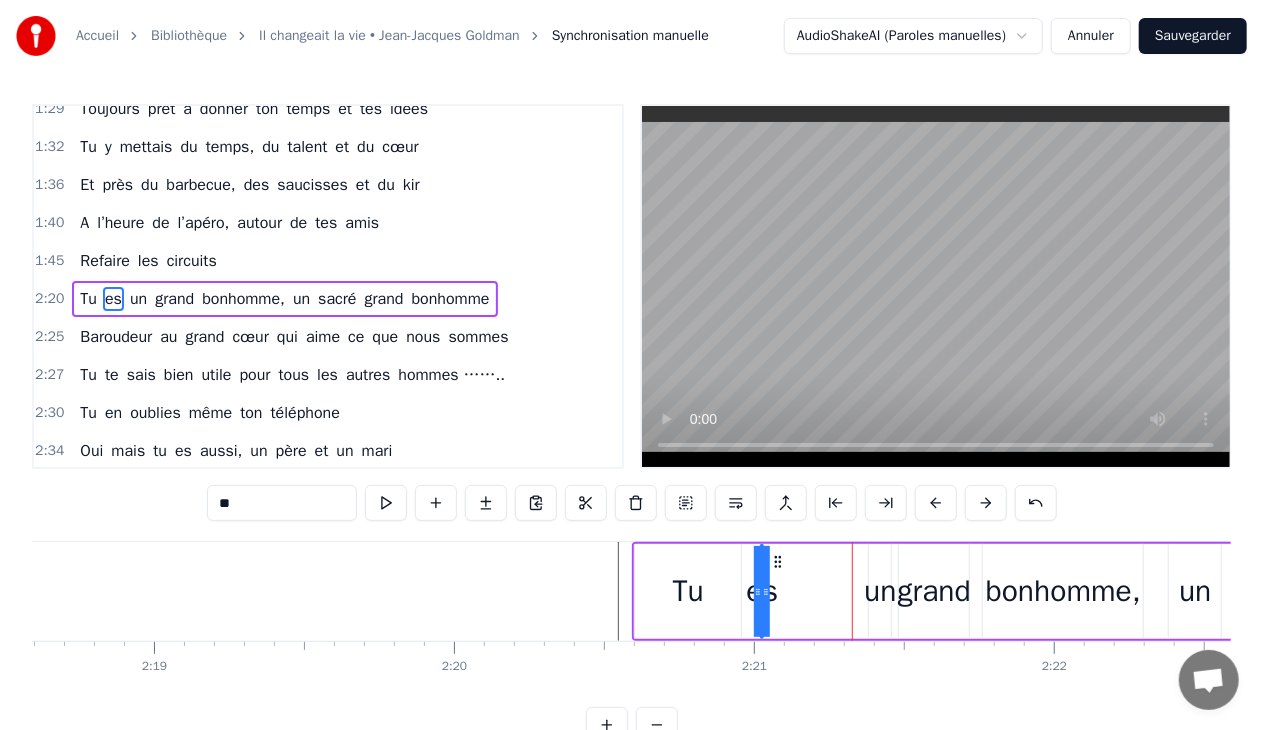 click on "Tu es un grand bonhomme, un sacré grand bonhomme" at bounding box center (1135, 591) 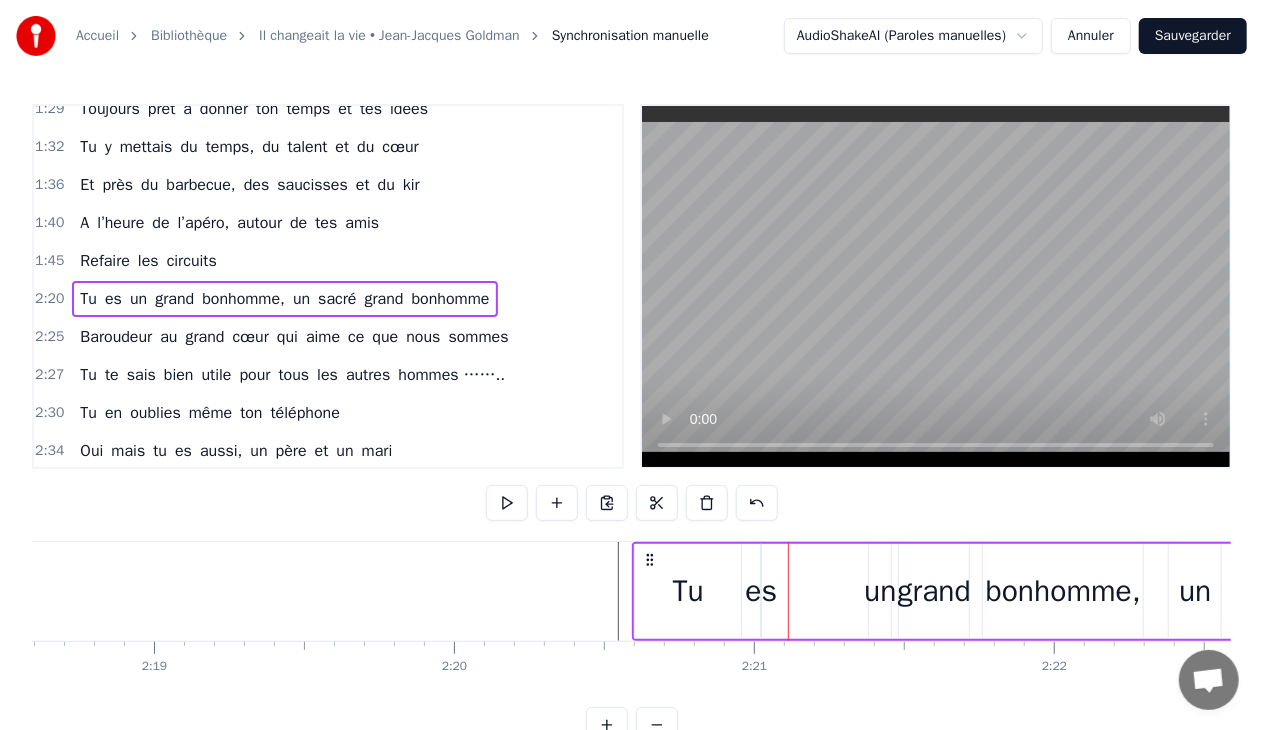 click on "es" at bounding box center [762, 591] 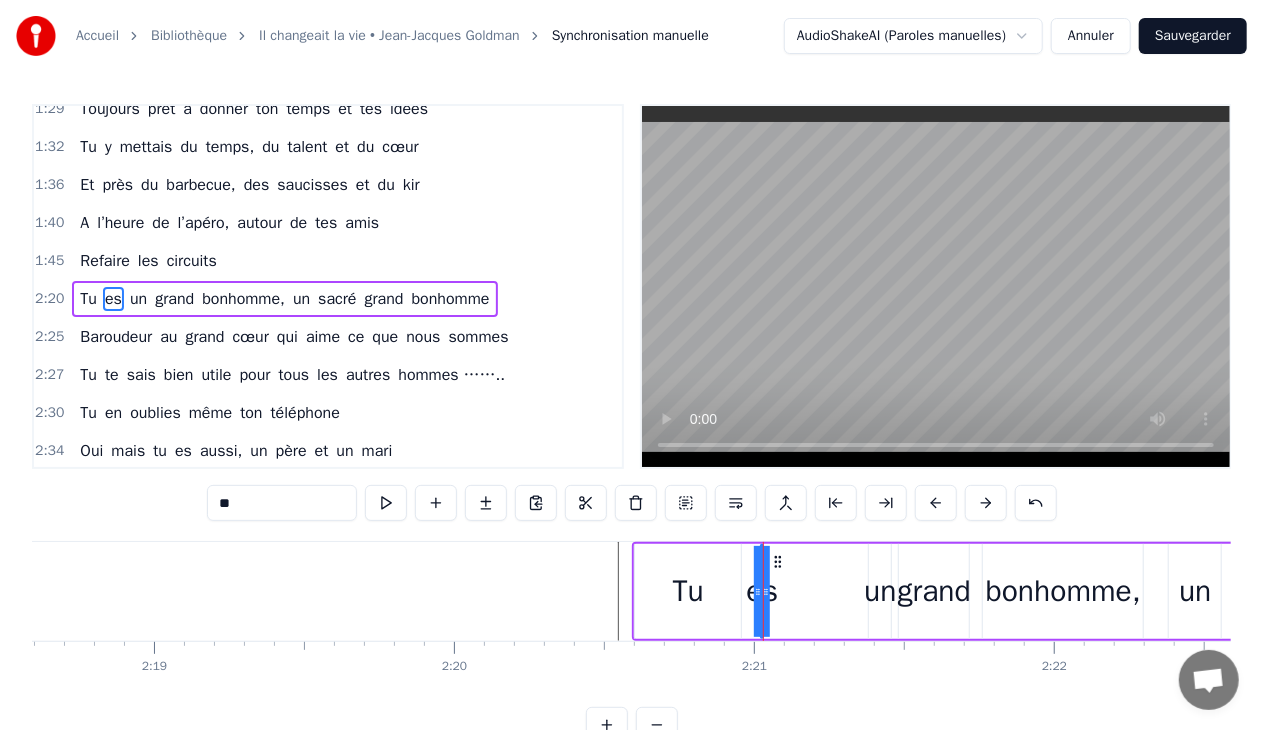 click on "Tu es un grand bonhomme, un sacré grand bonhomme" at bounding box center (1135, 591) 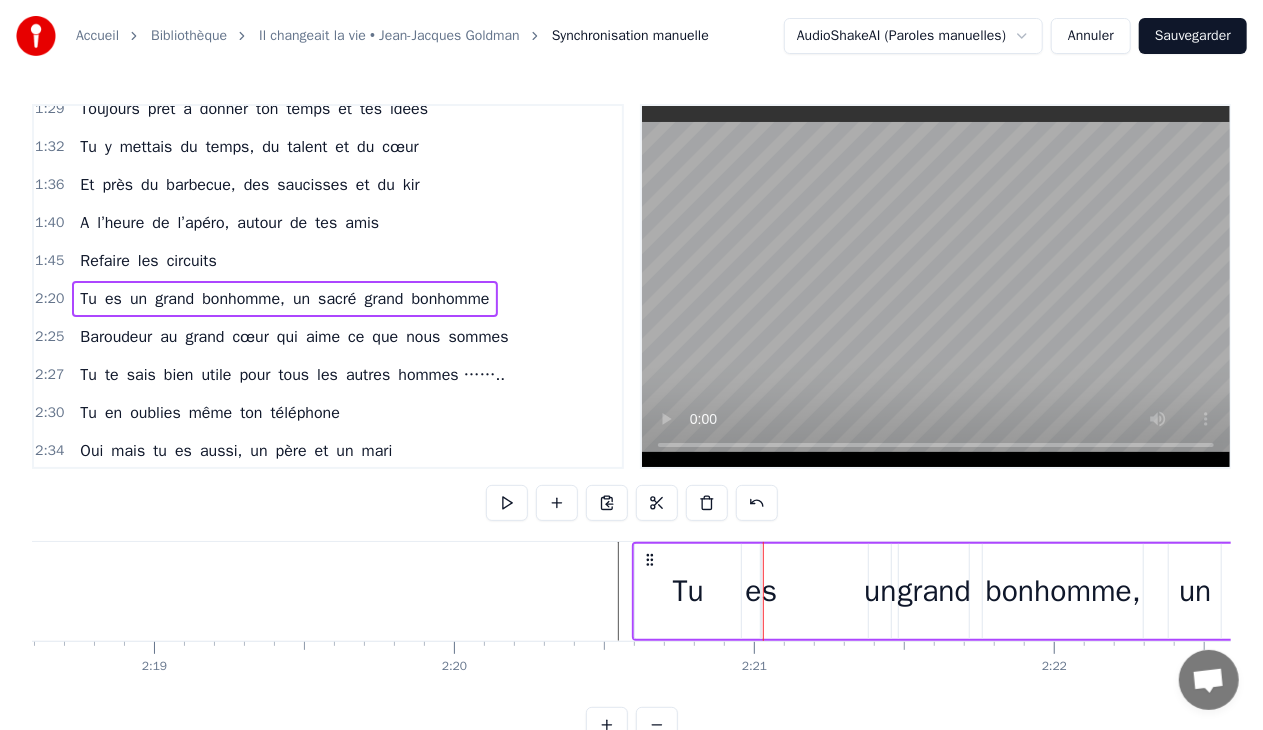 click on "es" at bounding box center (762, 591) 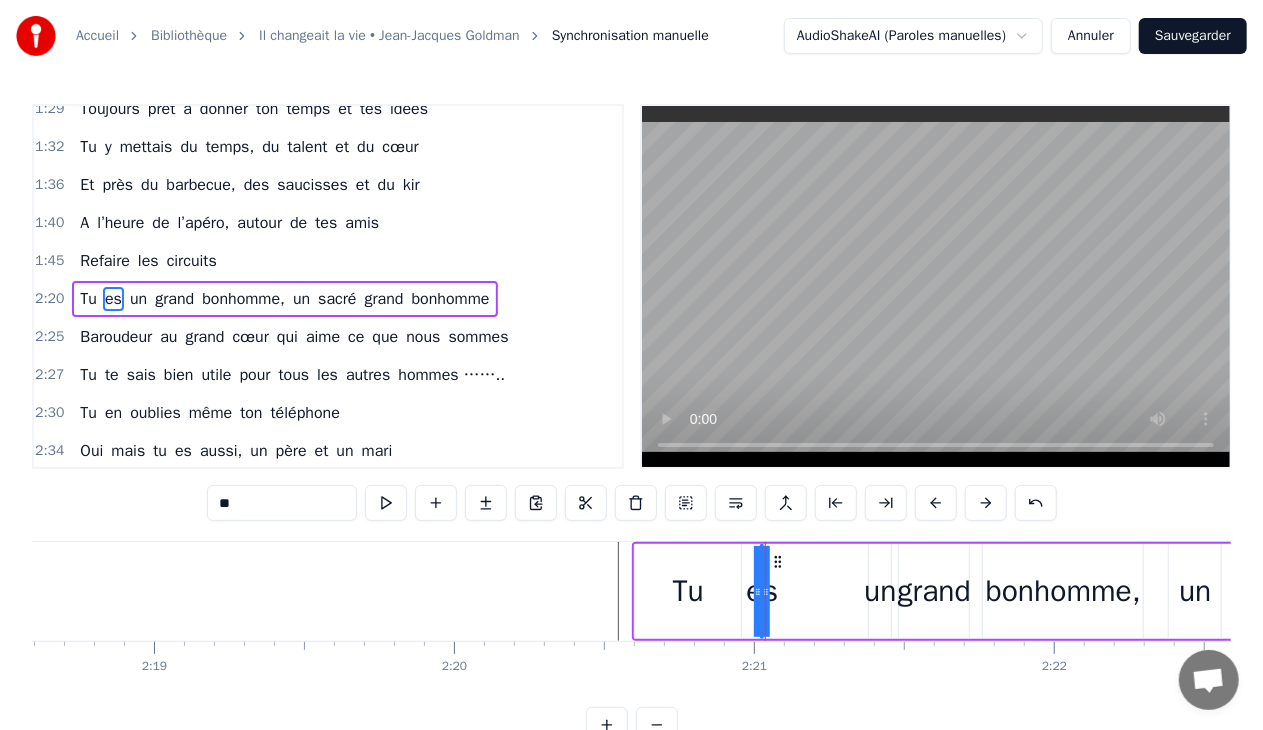 drag, startPoint x: 760, startPoint y: 594, endPoint x: 746, endPoint y: 594, distance: 14 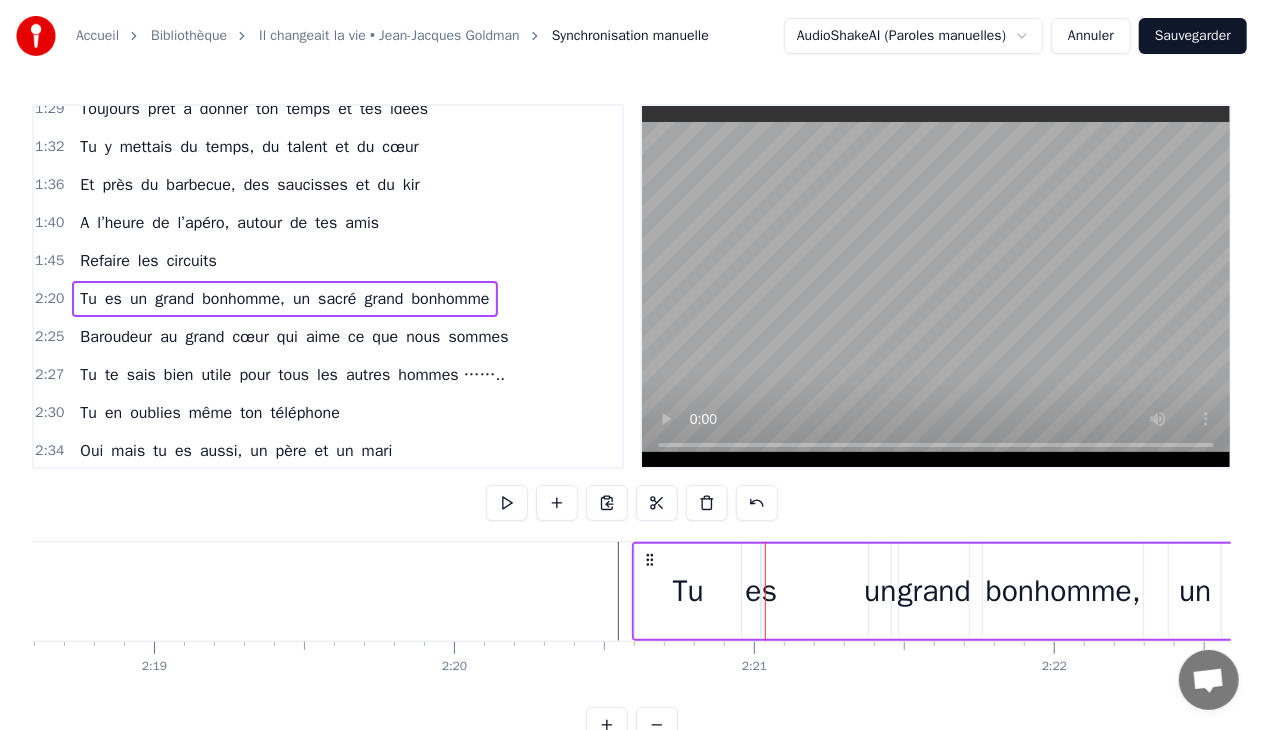 click on "es" at bounding box center [762, 591] 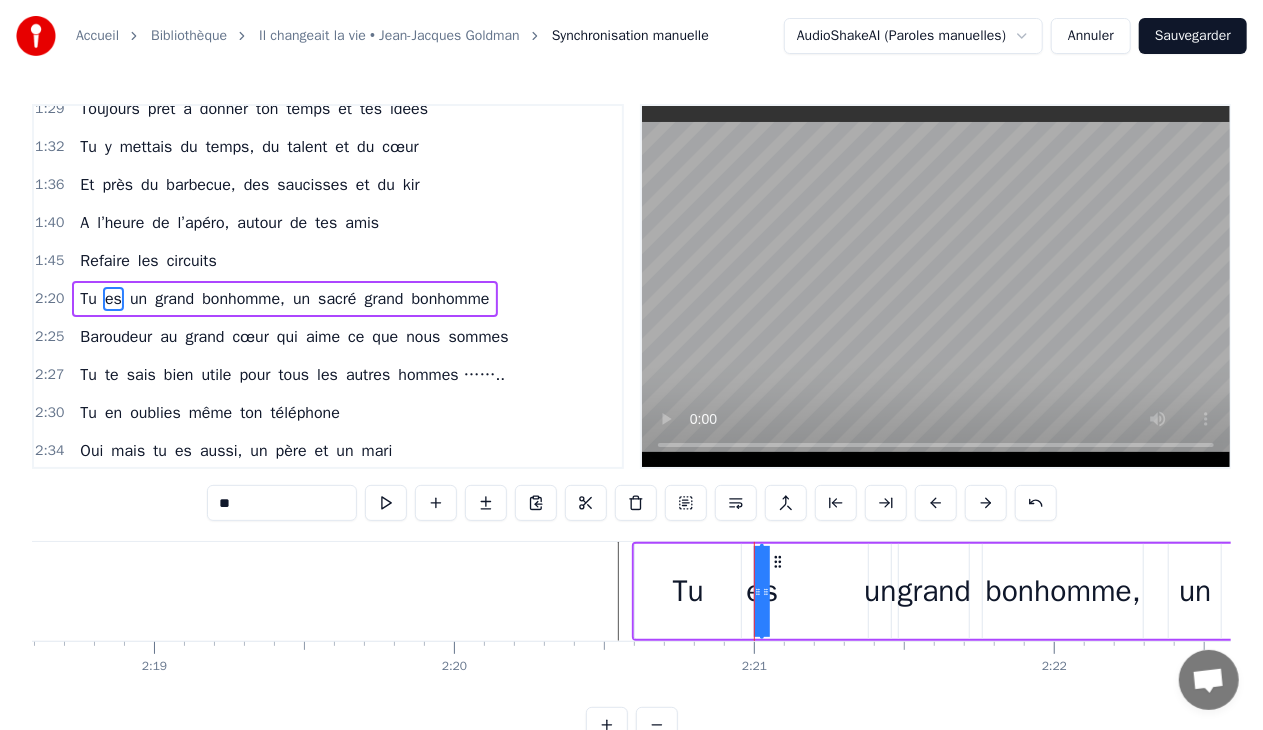 click on "Tu es un grand bonhomme, un sacré grand bonhomme" at bounding box center [1135, 591] 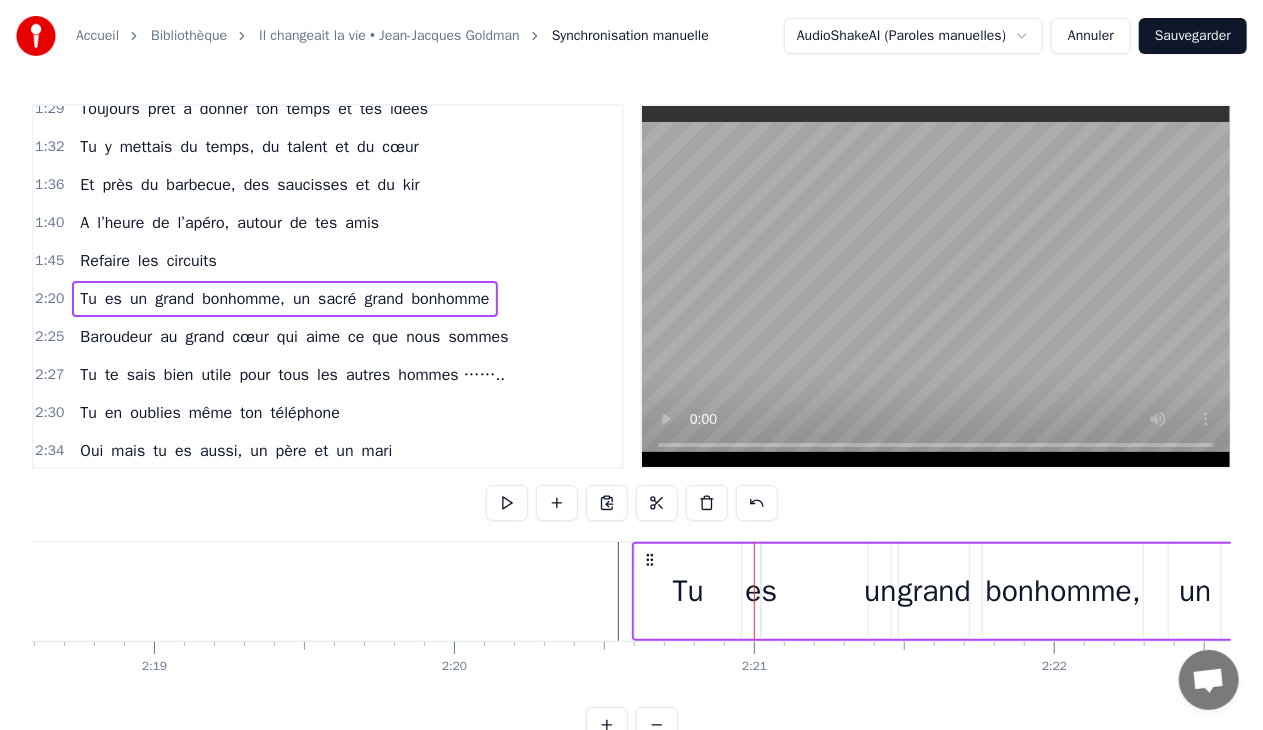 click on "Tu es un grand bonhomme, un sacré grand bonhomme" at bounding box center (1135, 591) 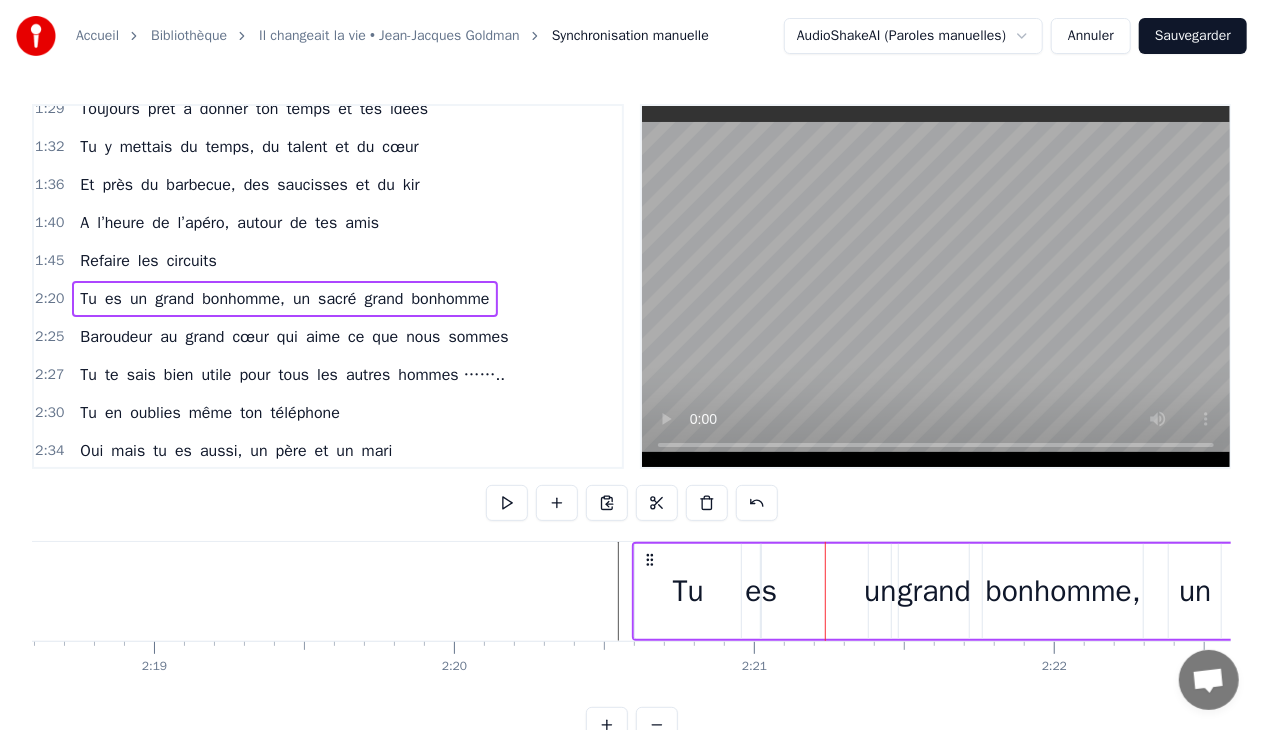 click on "un" at bounding box center (880, 591) 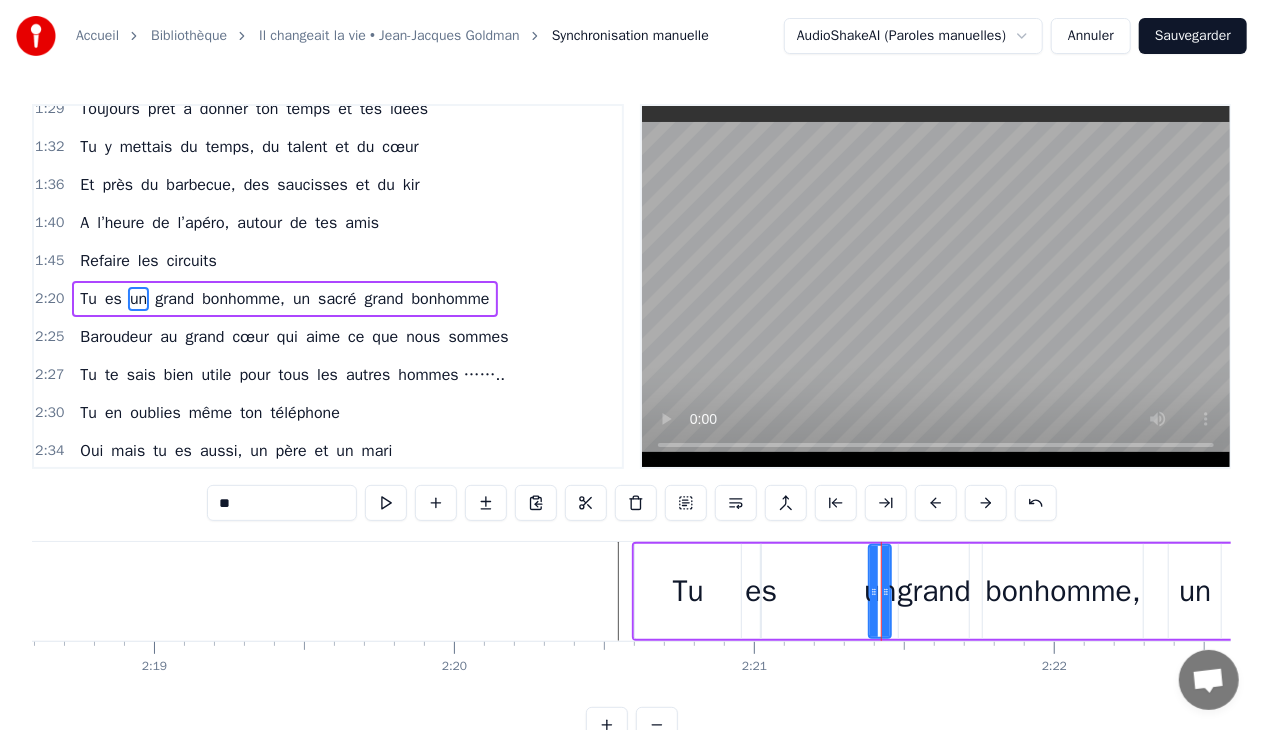 click 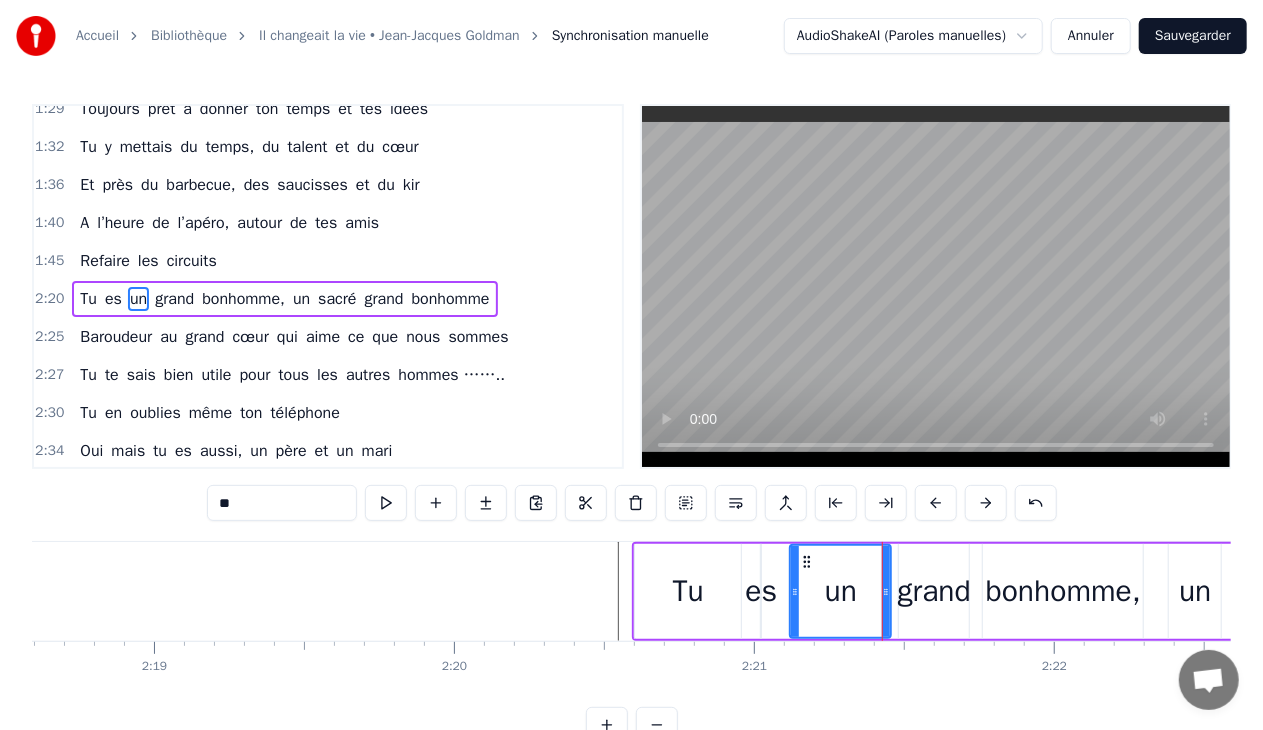 drag, startPoint x: 874, startPoint y: 592, endPoint x: 795, endPoint y: 595, distance: 79.05694 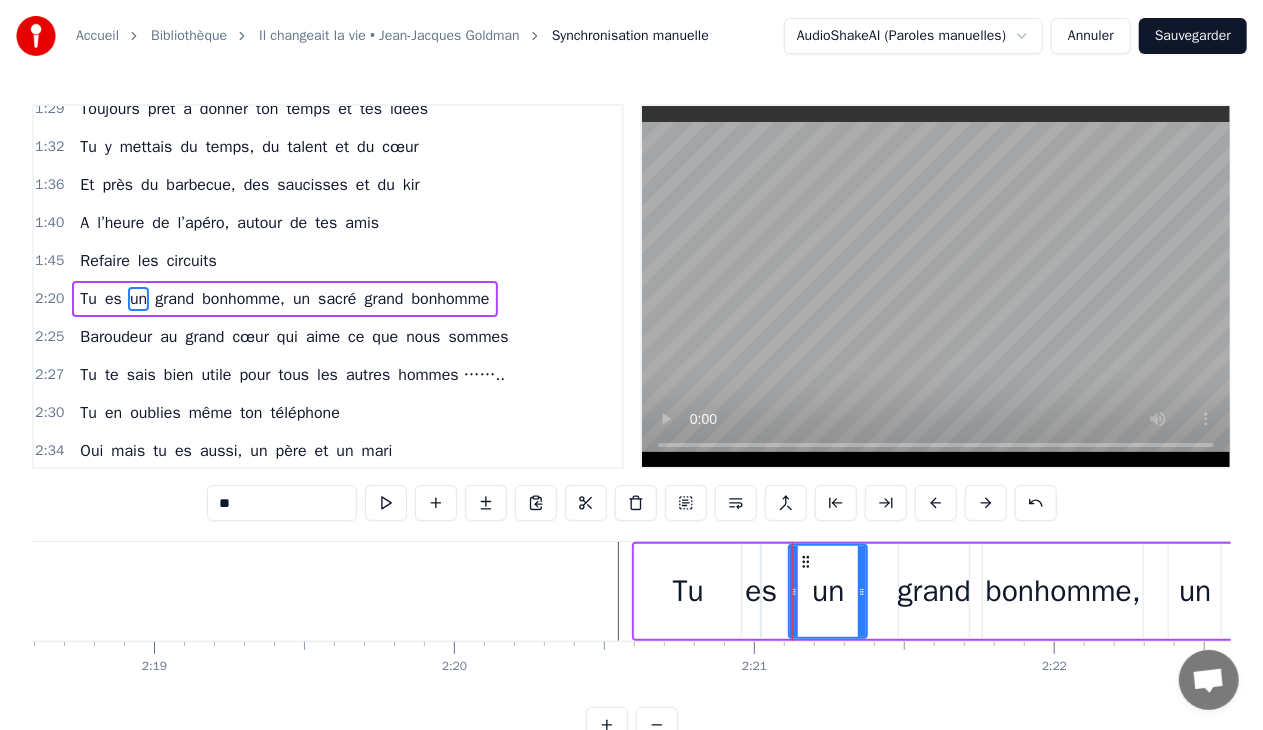 drag, startPoint x: 886, startPoint y: 590, endPoint x: 856, endPoint y: 603, distance: 32.695564 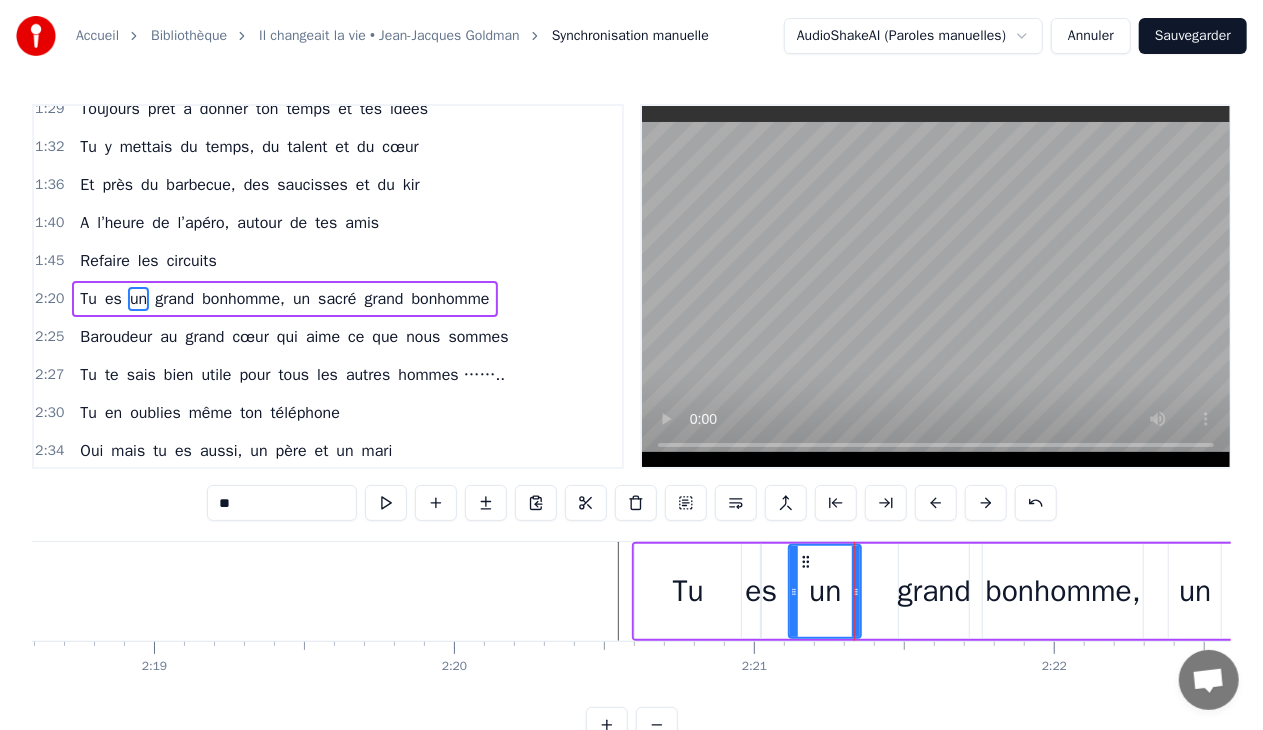 click on "grand" at bounding box center [934, 591] 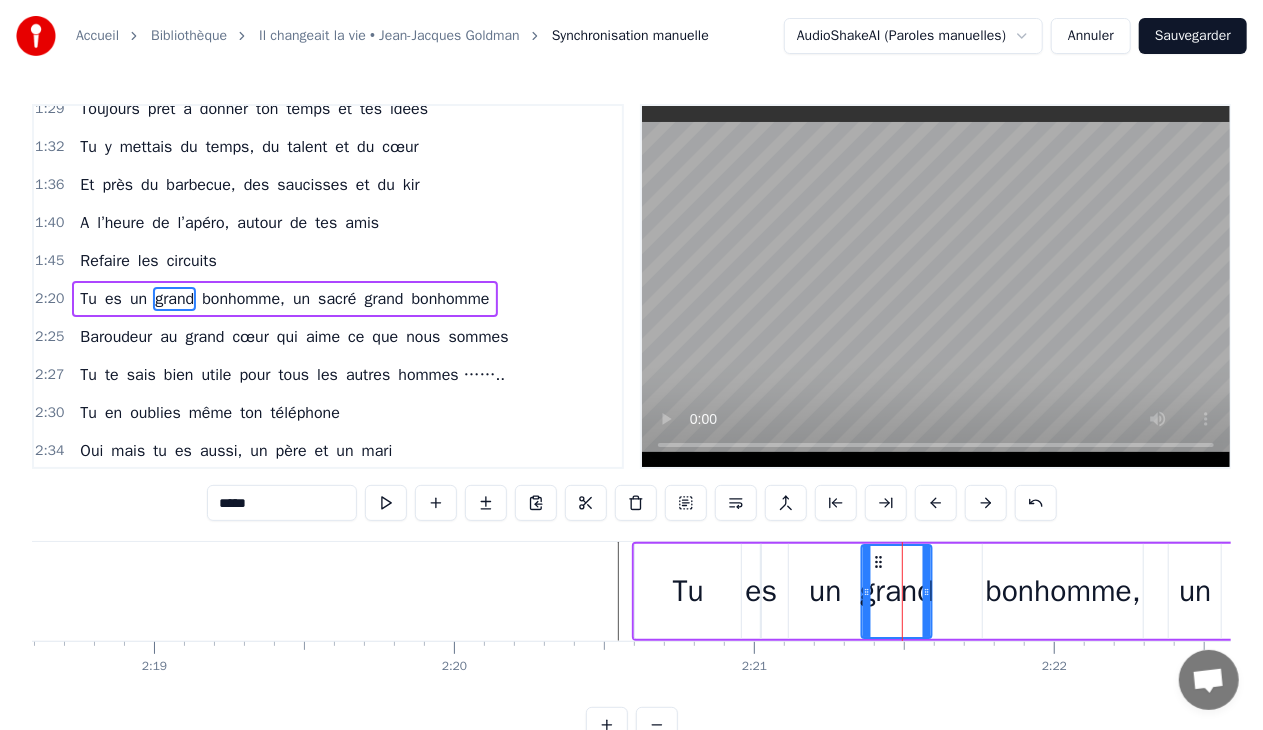 drag, startPoint x: 915, startPoint y: 560, endPoint x: 875, endPoint y: 560, distance: 40 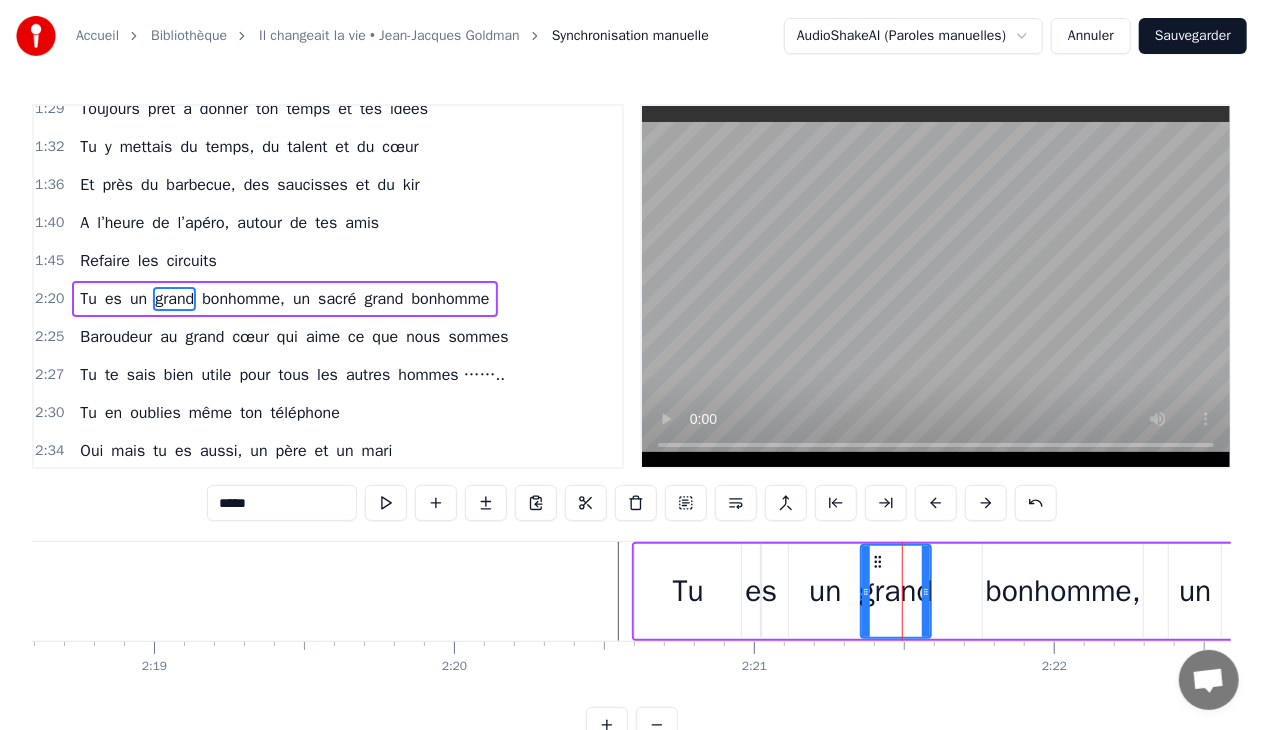 click on "bonhomme," at bounding box center (1063, 591) 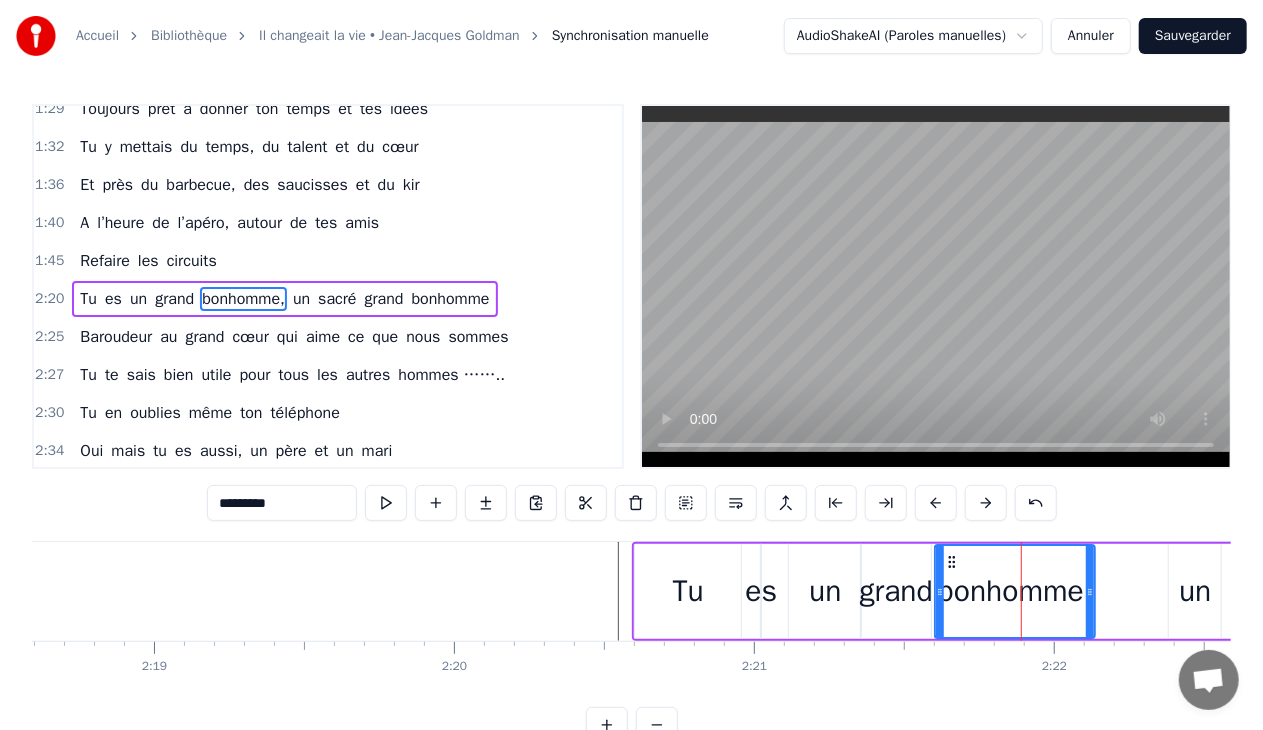 drag, startPoint x: 1003, startPoint y: 560, endPoint x: 955, endPoint y: 563, distance: 48.09366 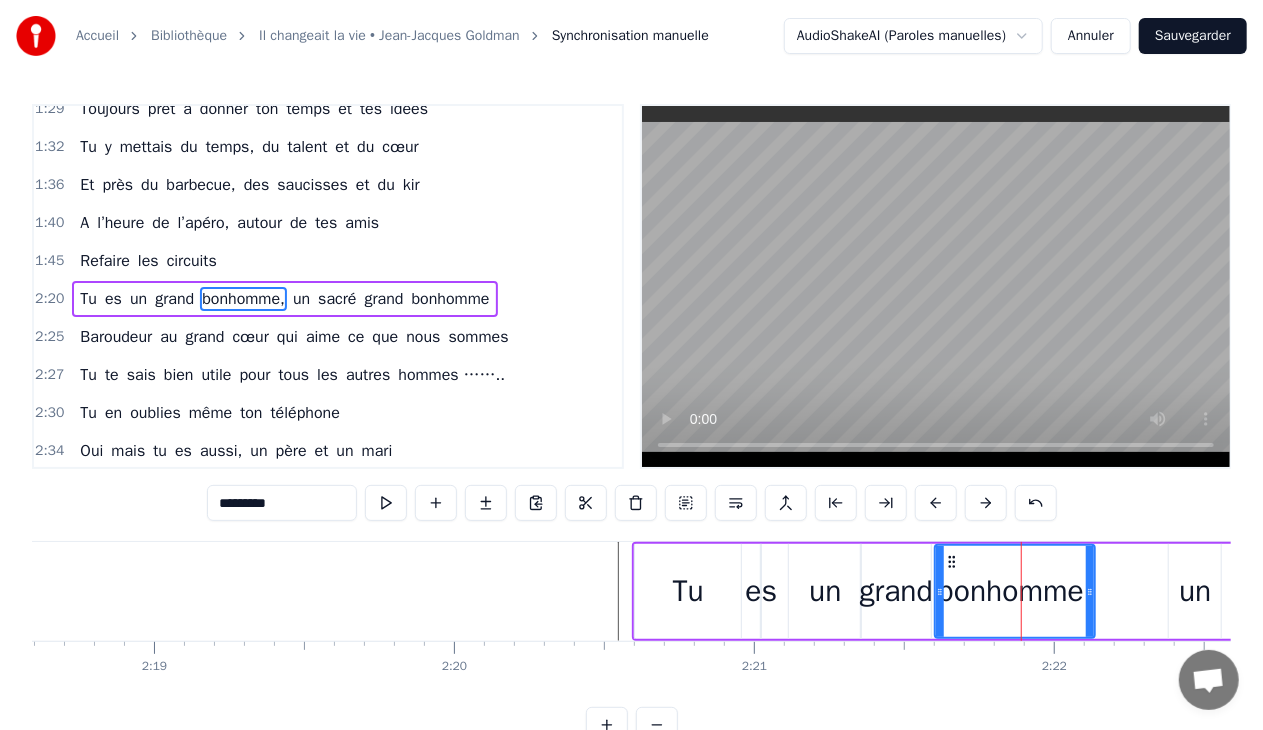 click on "un" at bounding box center (825, 591) 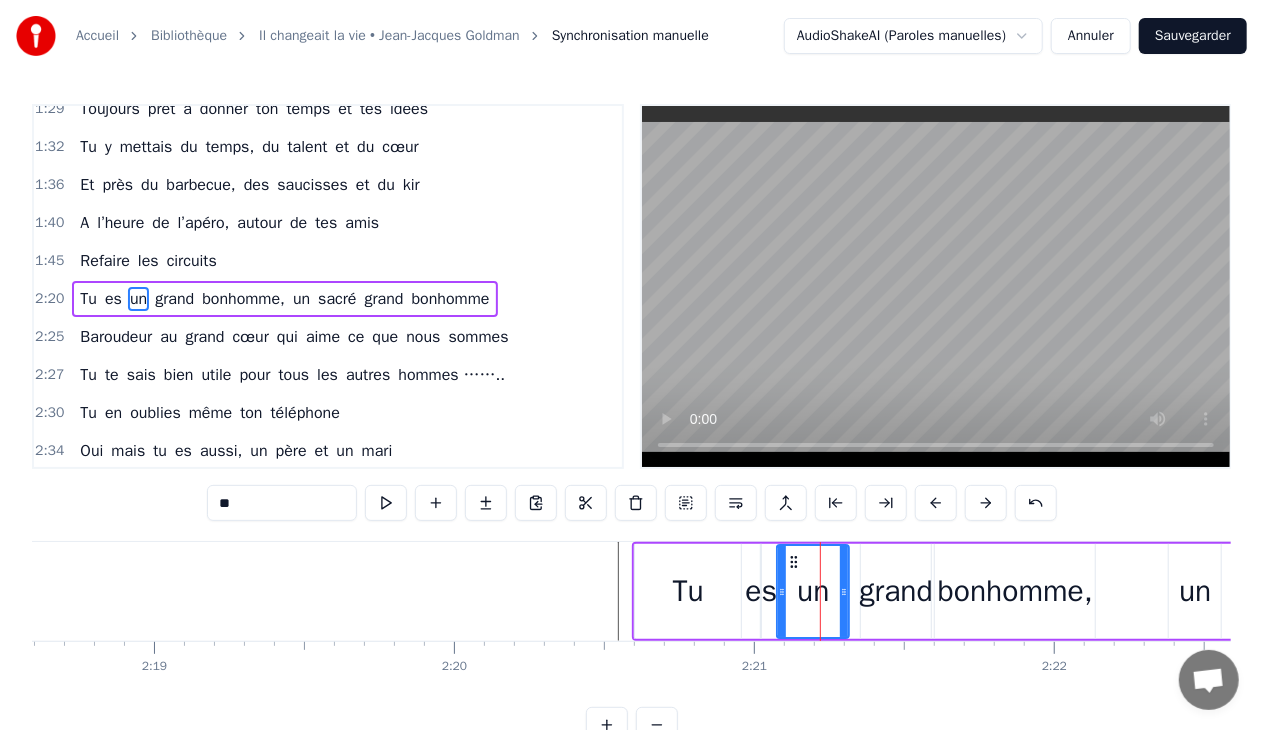 drag, startPoint x: 806, startPoint y: 558, endPoint x: 794, endPoint y: 561, distance: 12.369317 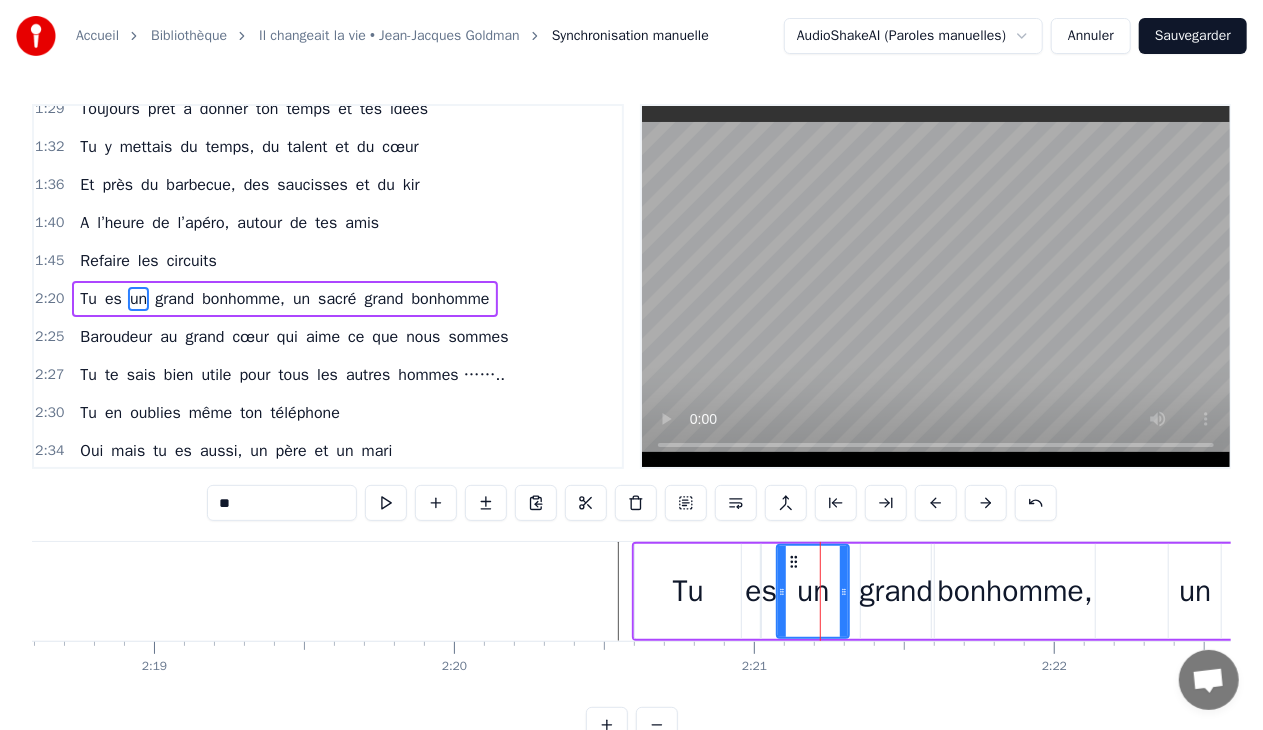 click on "es" at bounding box center (762, 591) 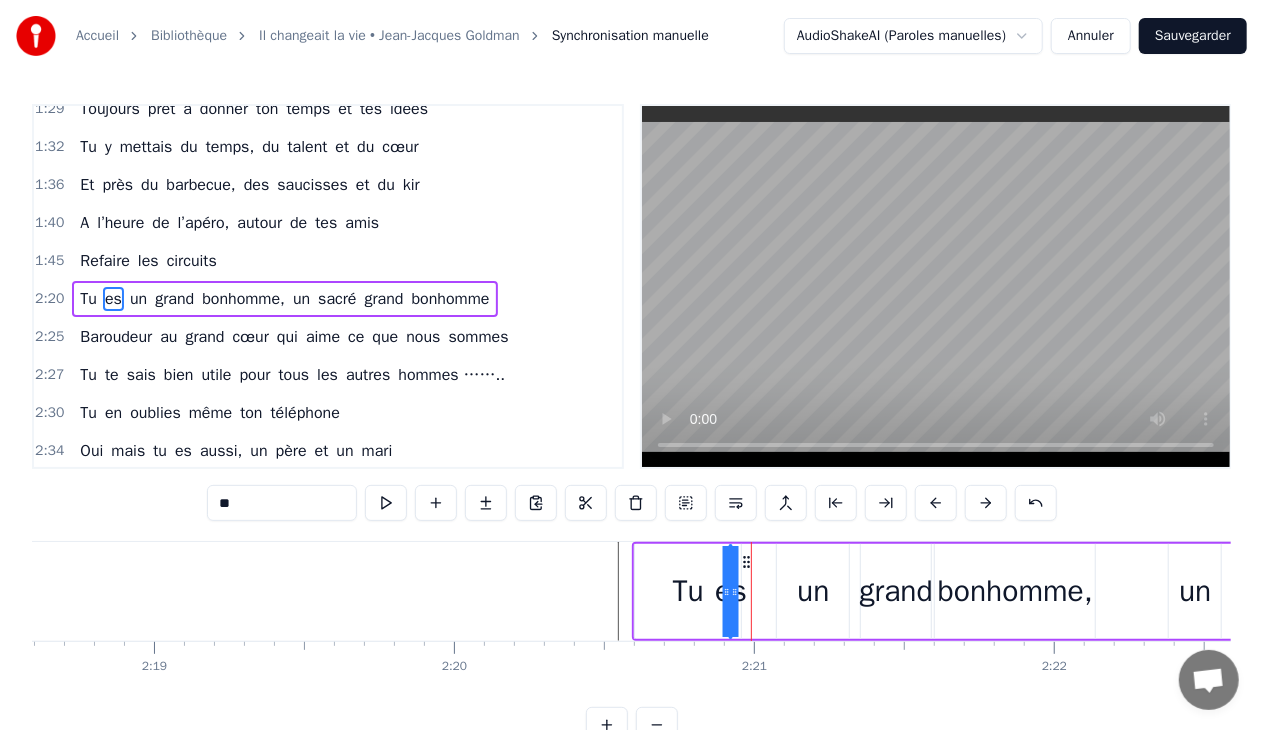 drag, startPoint x: 778, startPoint y: 562, endPoint x: 747, endPoint y: 568, distance: 31.575306 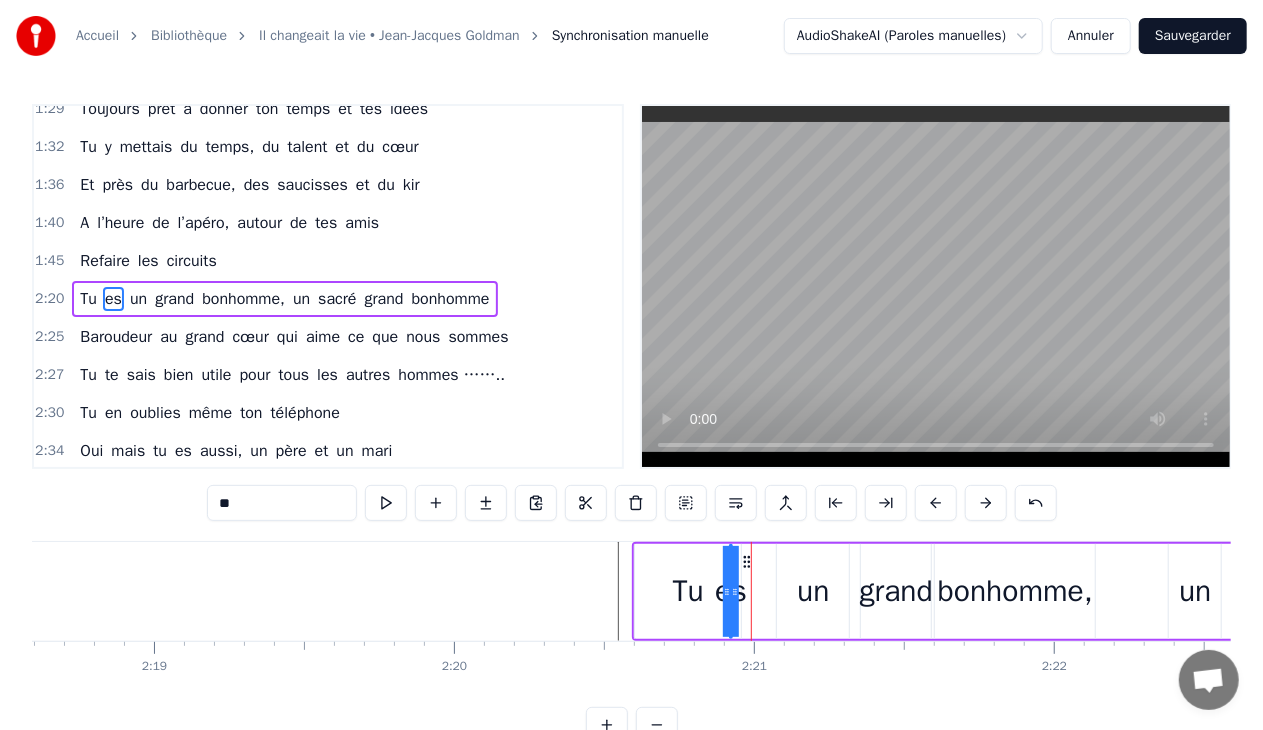 click on "Tu es un grand bonhomme, un sacré grand bonhomme" at bounding box center (1135, 591) 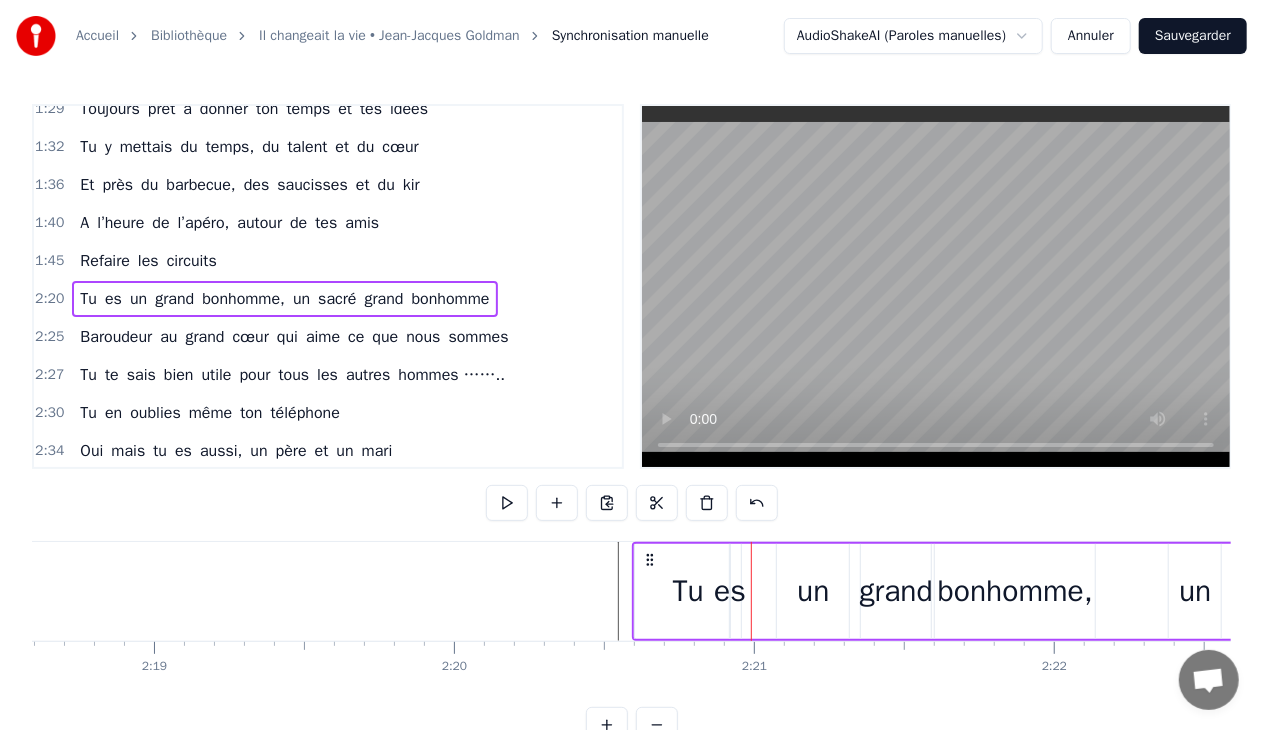 click on "un" at bounding box center (813, 591) 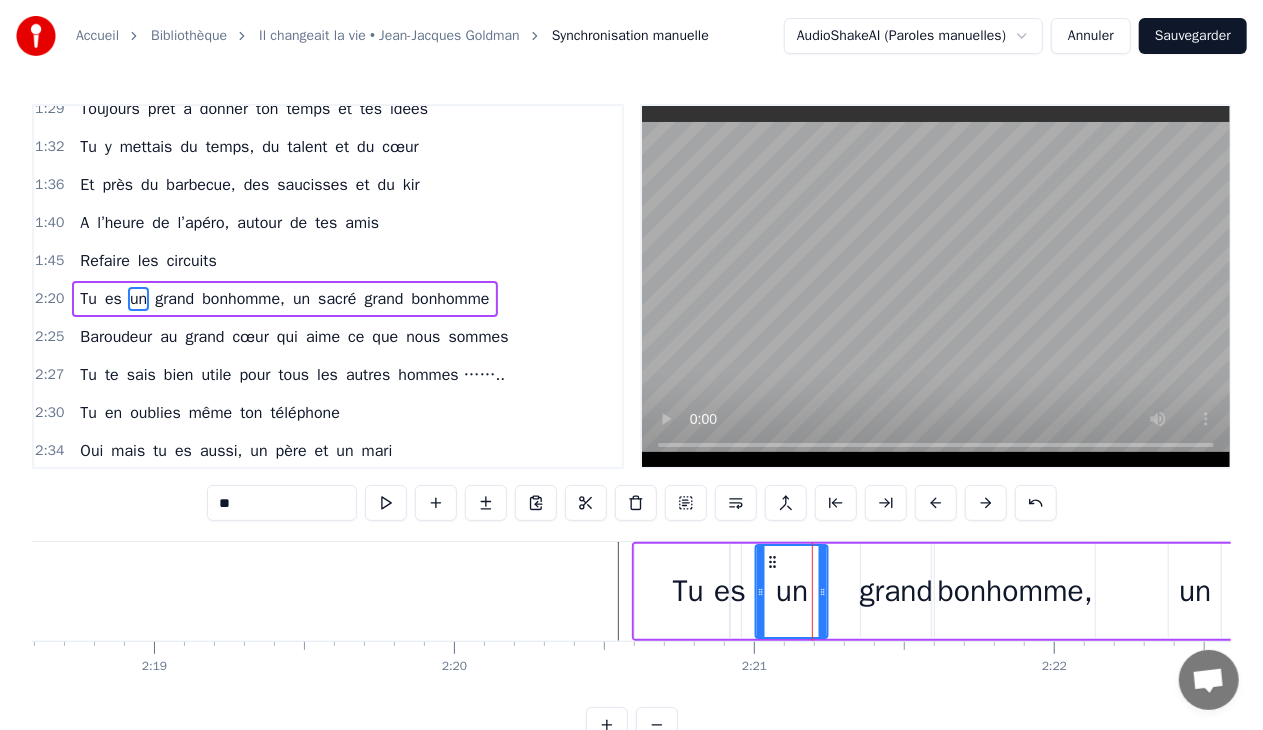 drag, startPoint x: 796, startPoint y: 559, endPoint x: 772, endPoint y: 556, distance: 24.186773 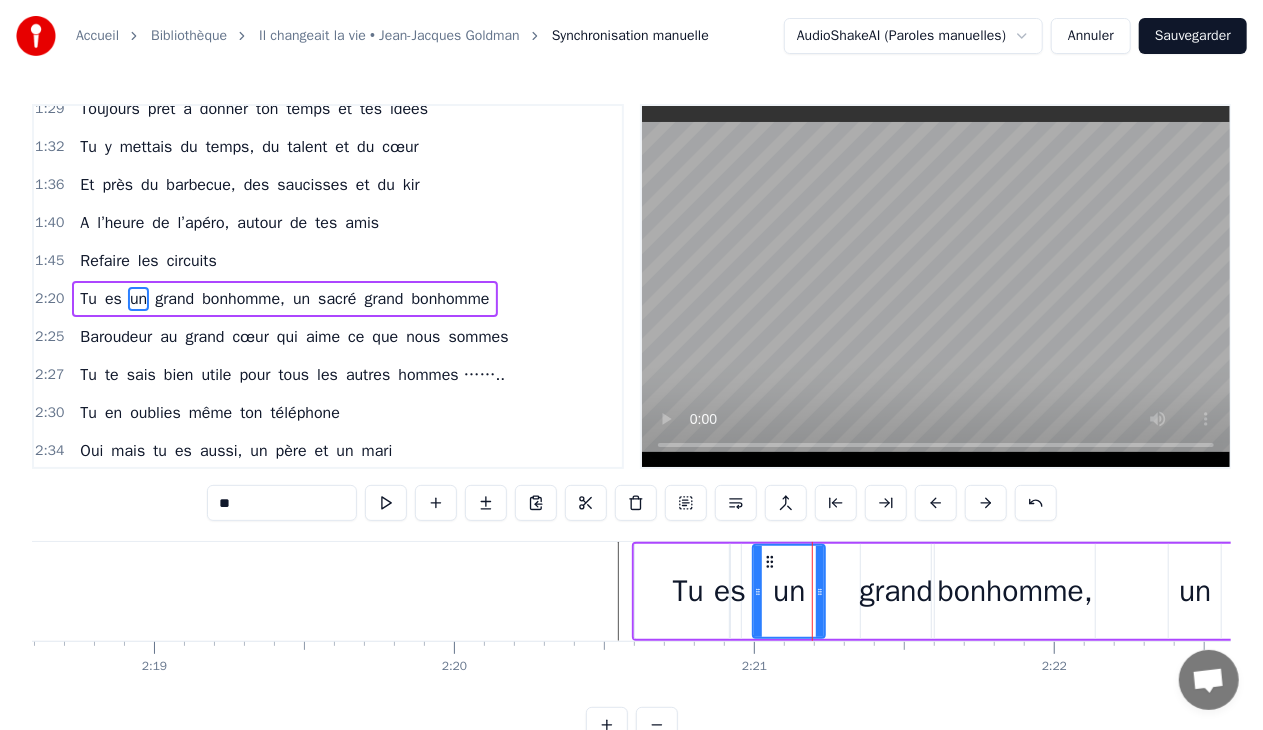 click on "grand" at bounding box center (896, 591) 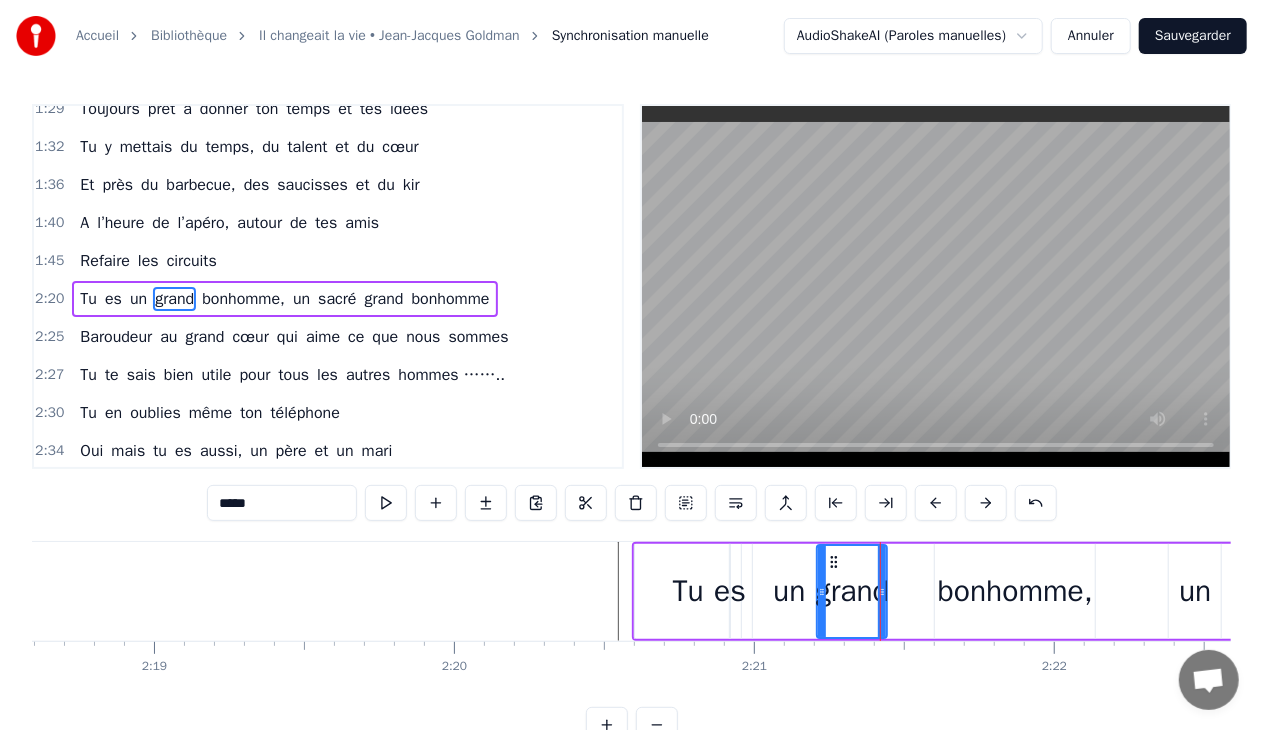 drag, startPoint x: 878, startPoint y: 558, endPoint x: 834, endPoint y: 568, distance: 45.122055 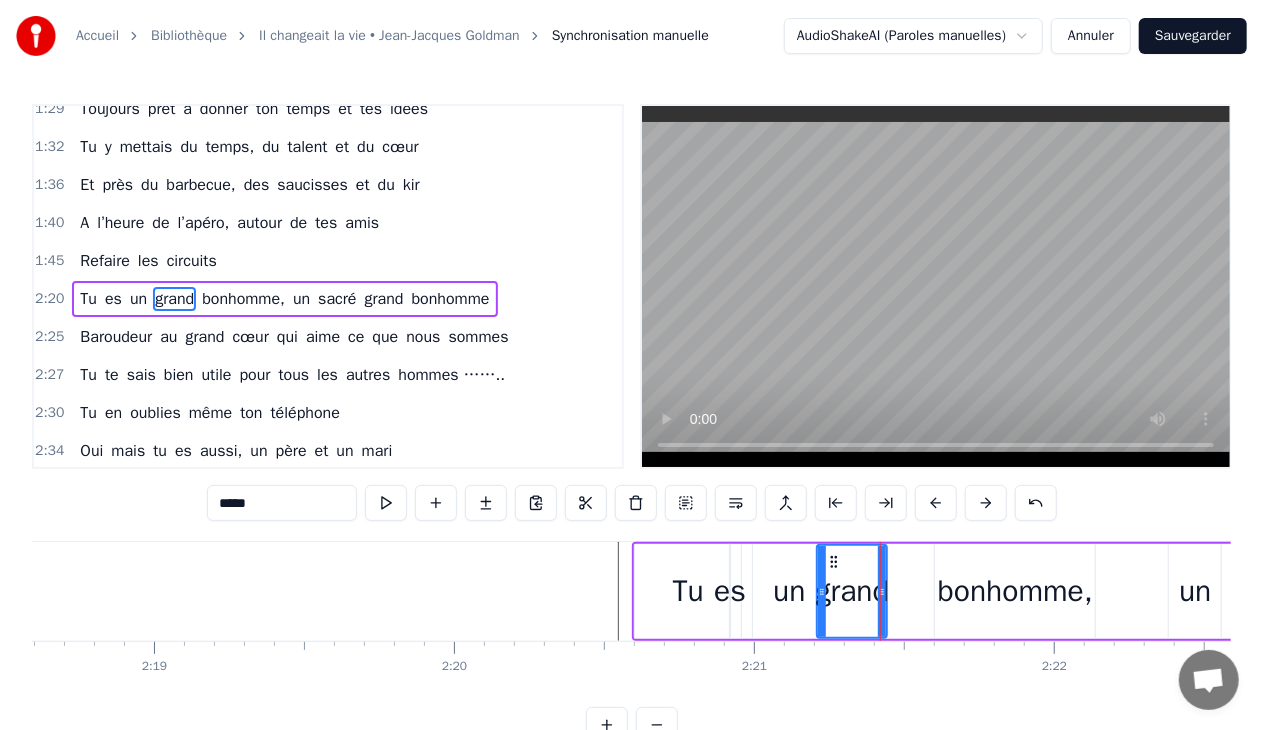 click on "bonhomme," at bounding box center (1015, 591) 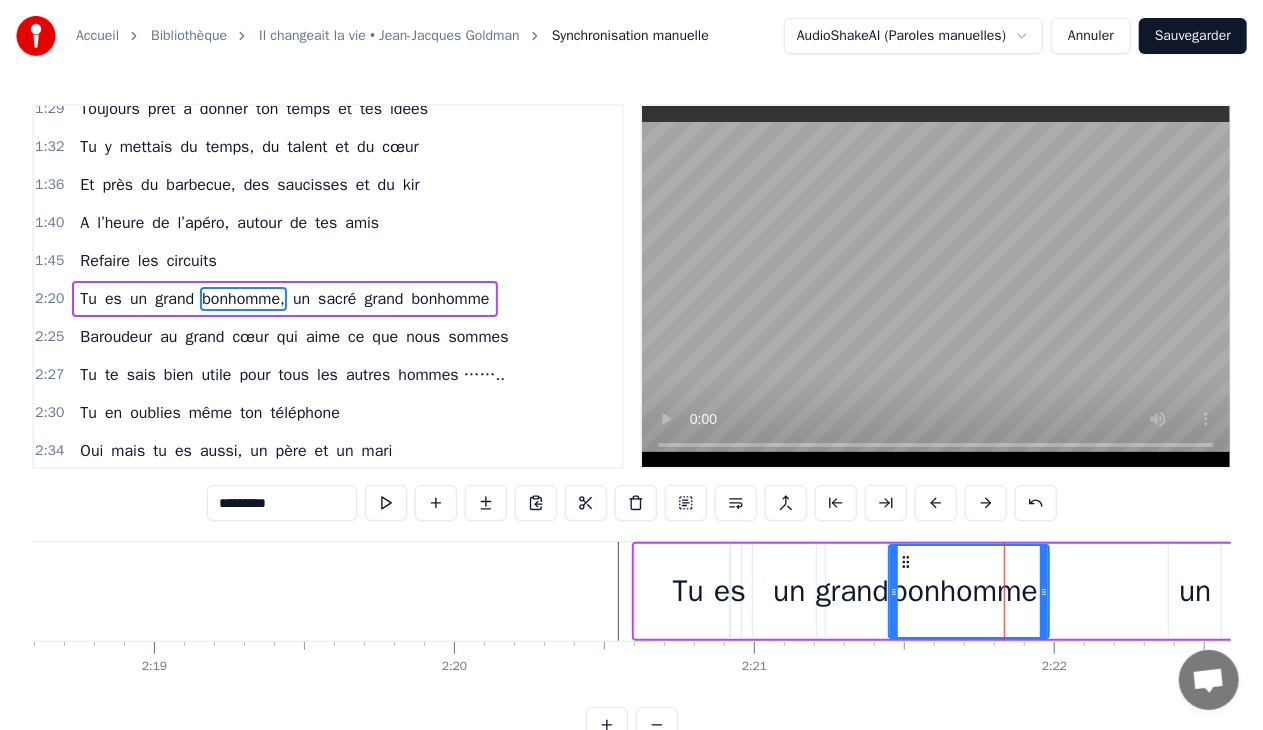 drag, startPoint x: 952, startPoint y: 560, endPoint x: 906, endPoint y: 565, distance: 46.270943 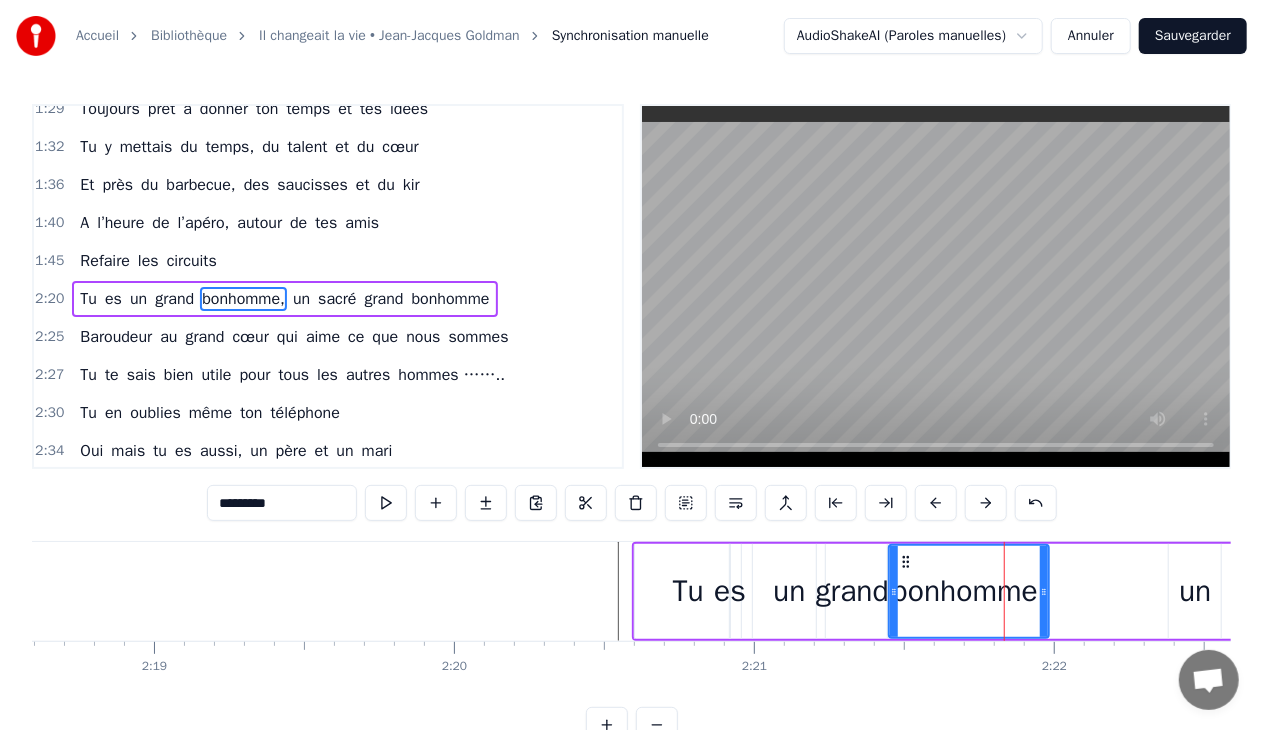 click on "Tu es un grand bonhomme, un sacré grand bonhomme" at bounding box center (1135, 591) 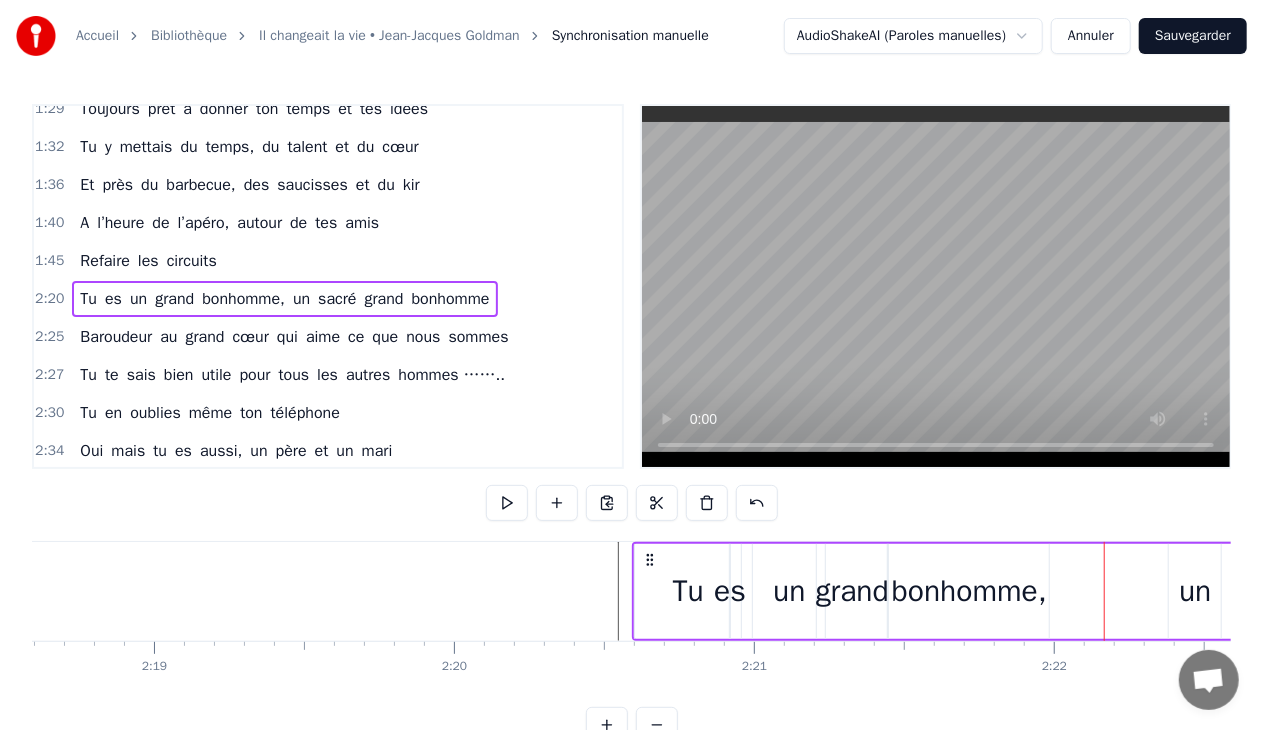 click on "un" at bounding box center (1195, 591) 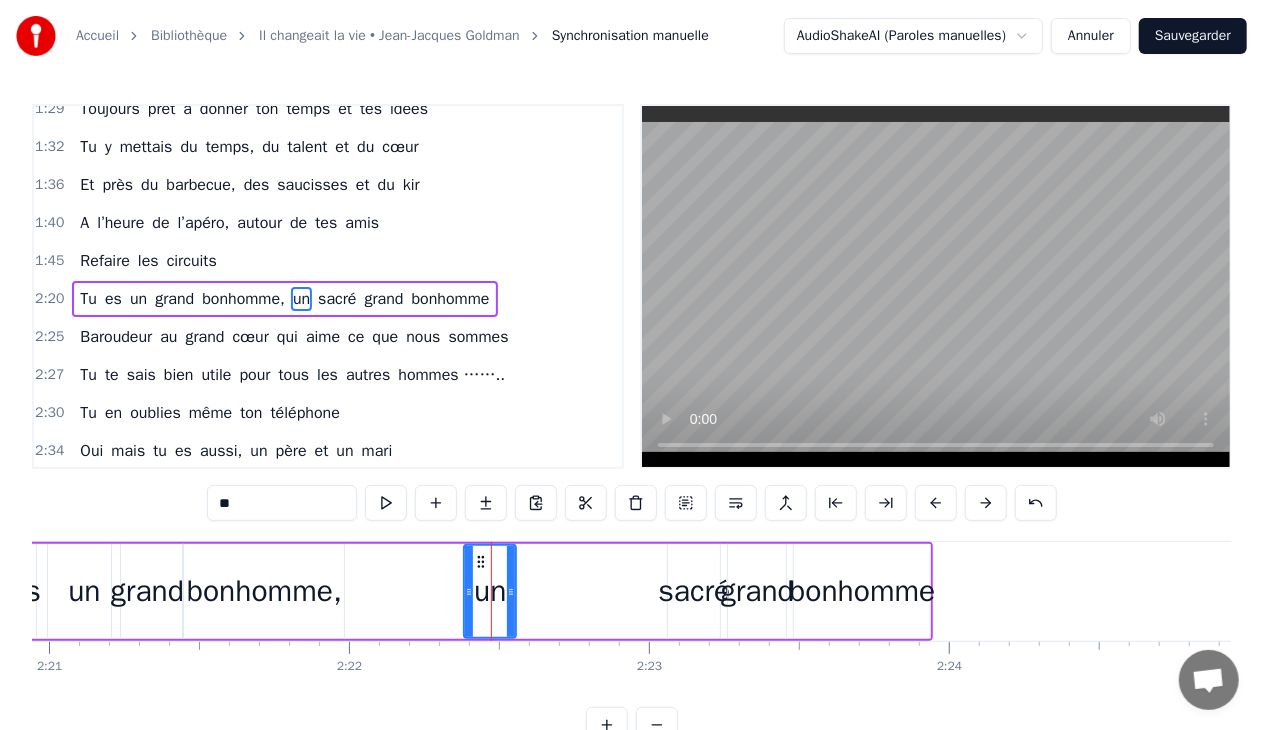scroll, scrollTop: 0, scrollLeft: 42242, axis: horizontal 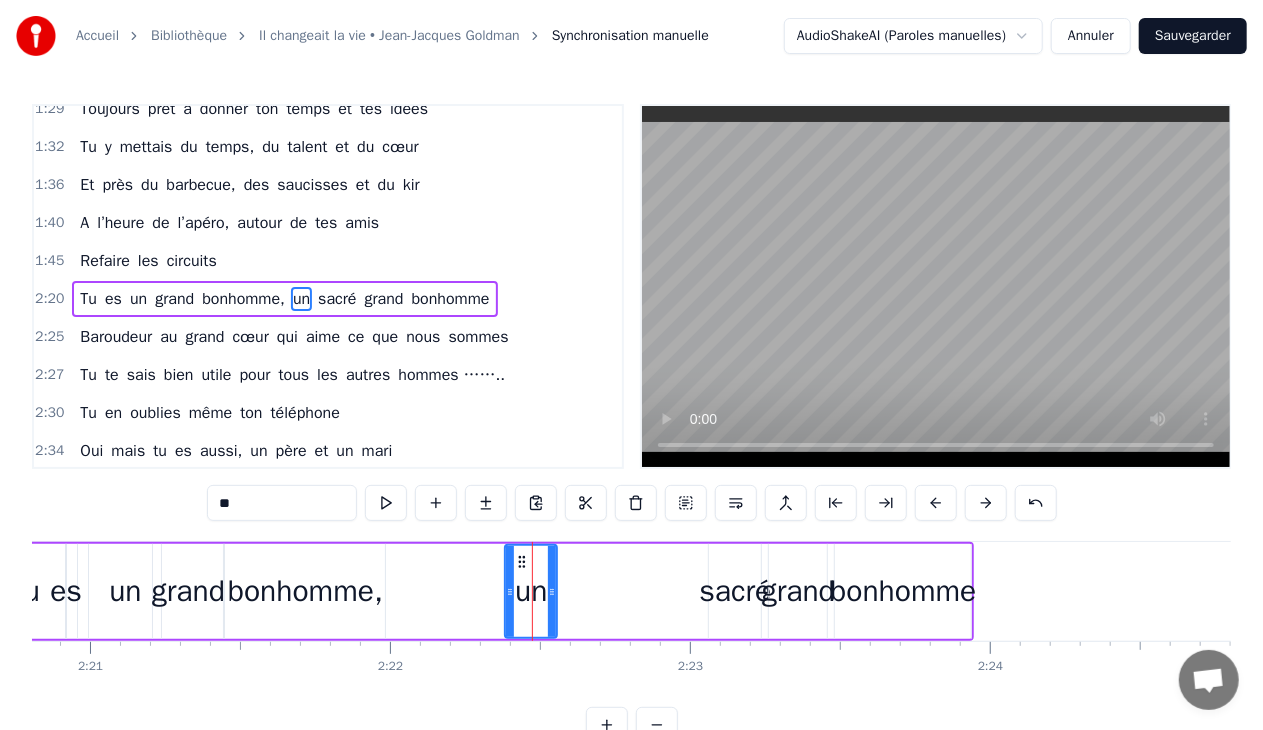 click 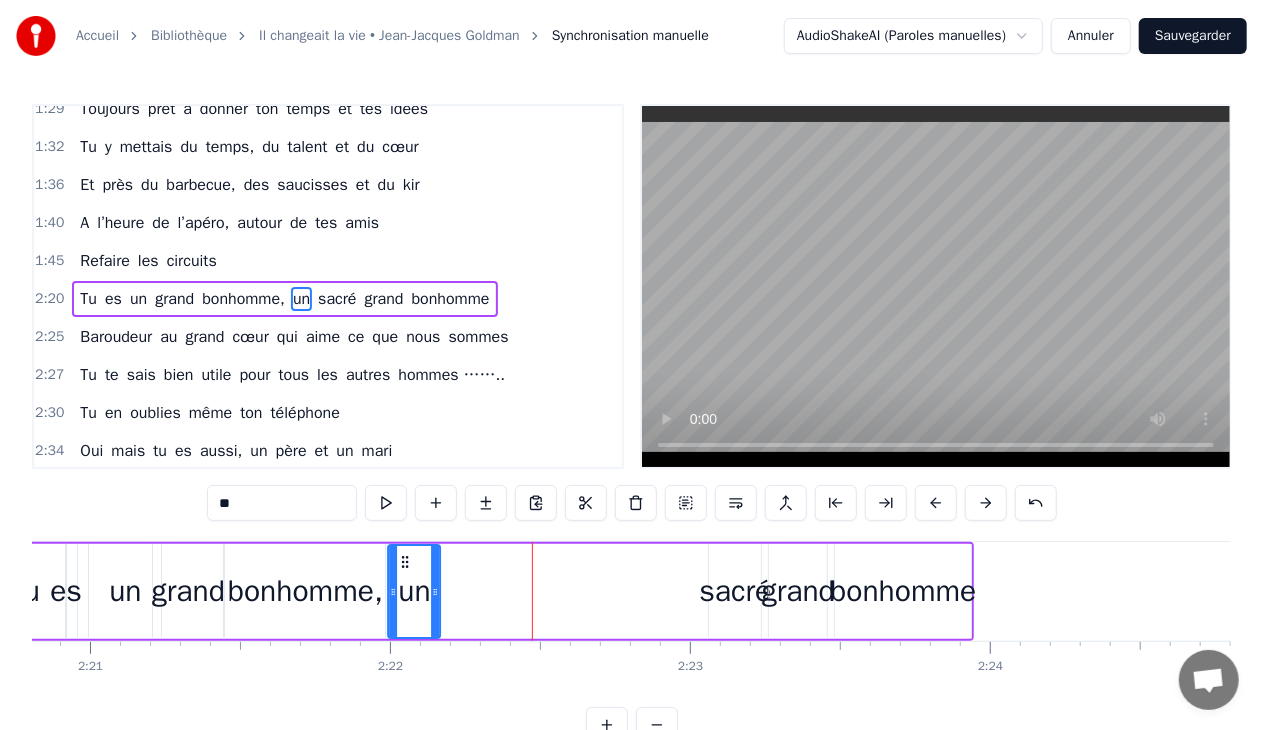 drag, startPoint x: 525, startPoint y: 565, endPoint x: 404, endPoint y: 567, distance: 121.016525 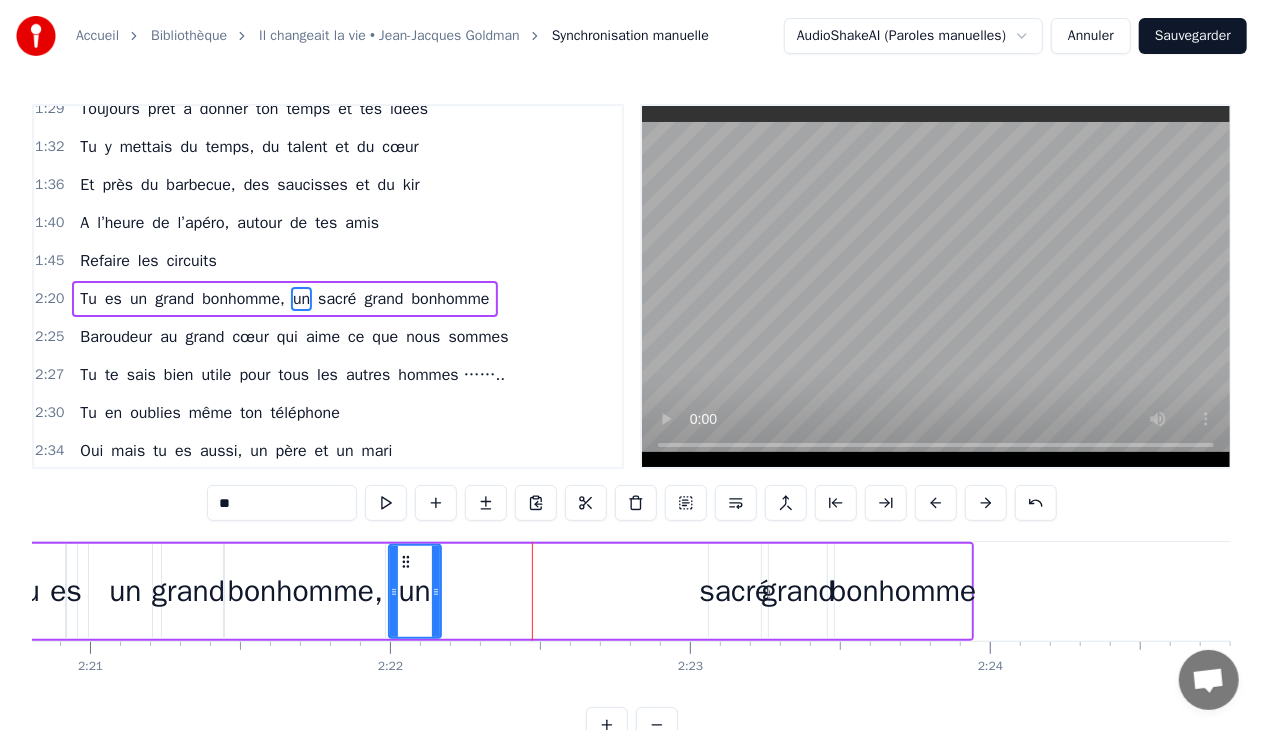 click on "sacré" at bounding box center [735, 591] 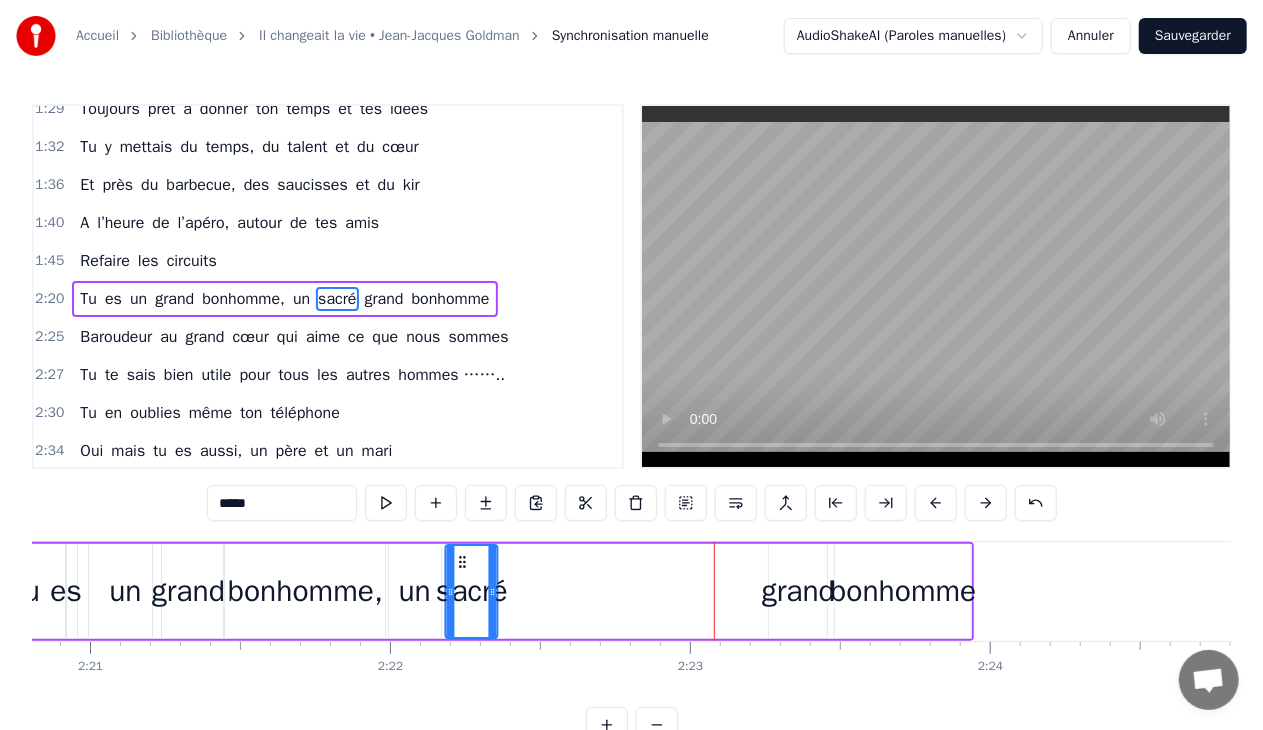 drag, startPoint x: 725, startPoint y: 562, endPoint x: 462, endPoint y: 574, distance: 263.27362 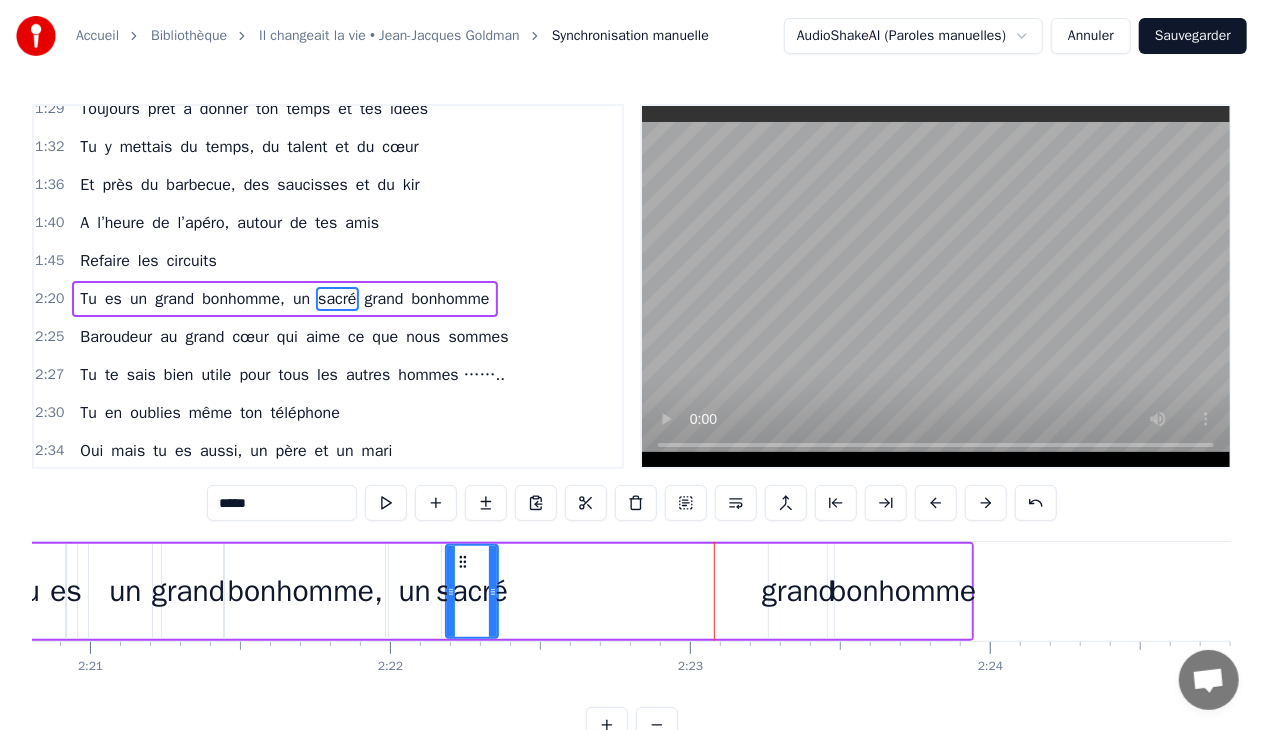 click on "Tu es un grand bonhomme, un sacré grand bonhomme" at bounding box center (471, 591) 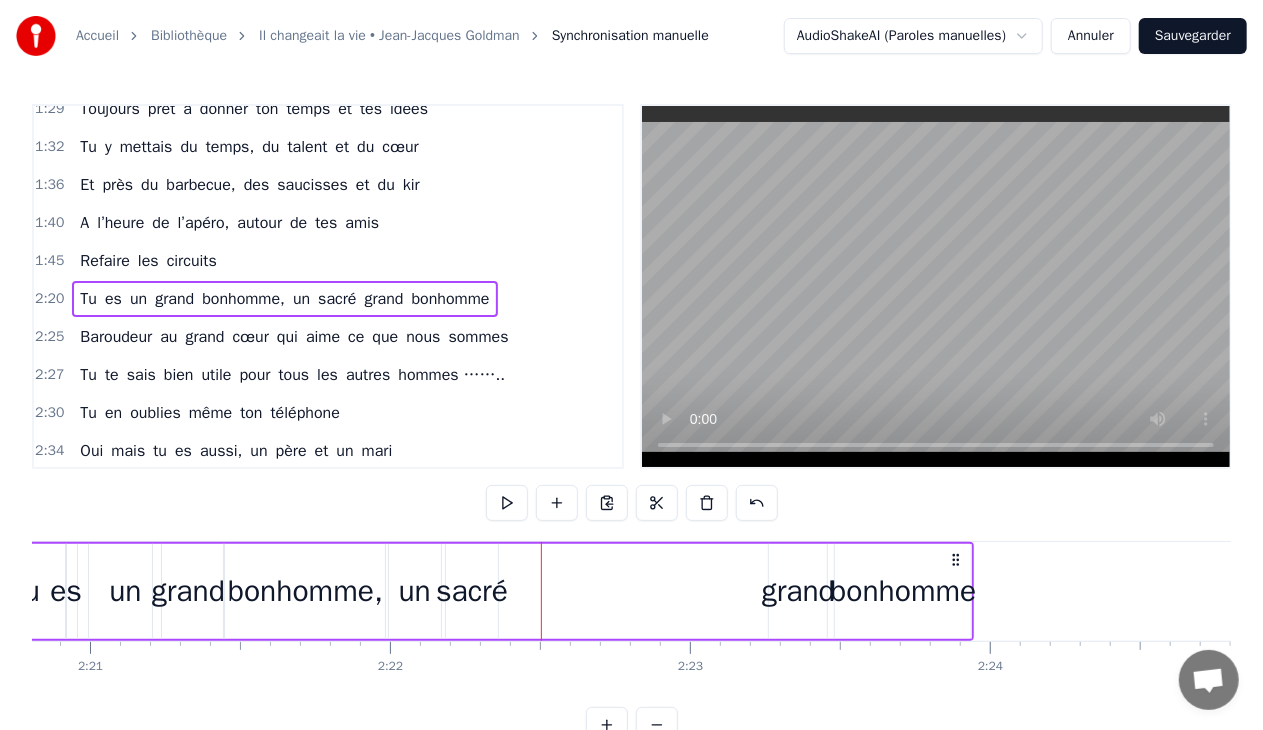 click on "grand" at bounding box center (798, 591) 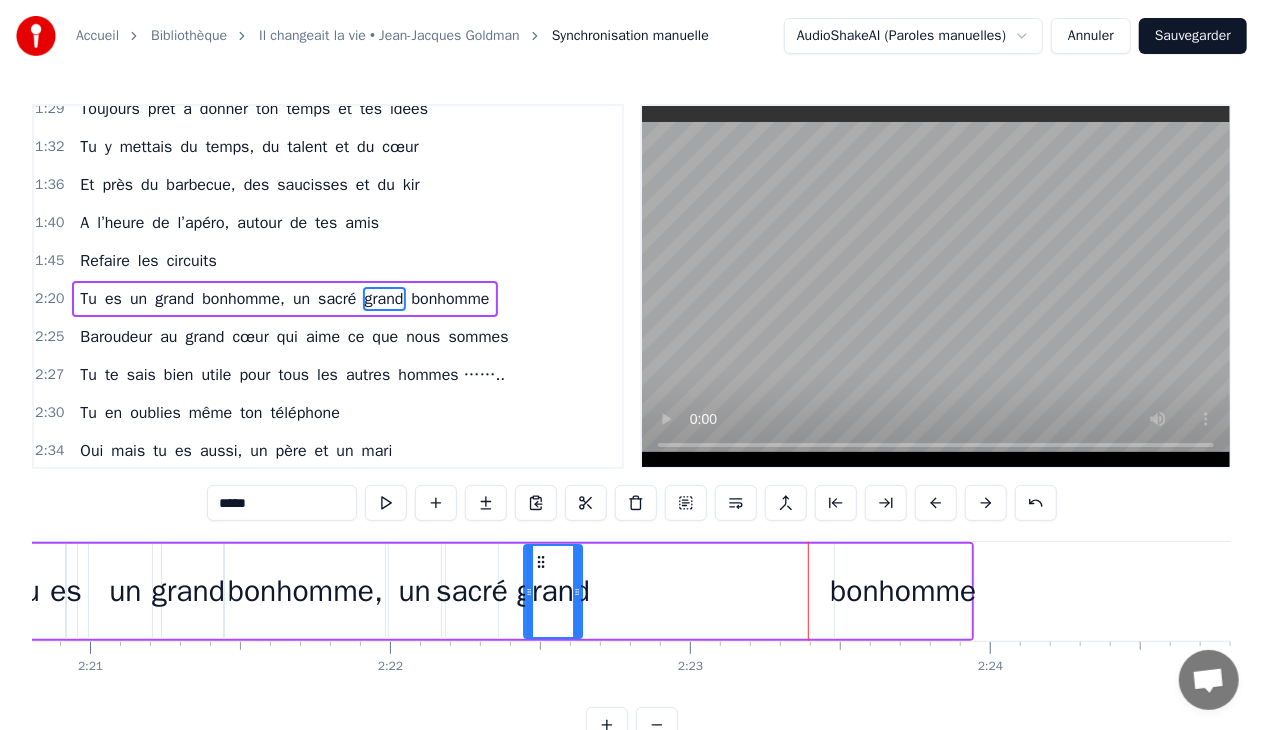 drag, startPoint x: 788, startPoint y: 559, endPoint x: 543, endPoint y: 580, distance: 245.89835 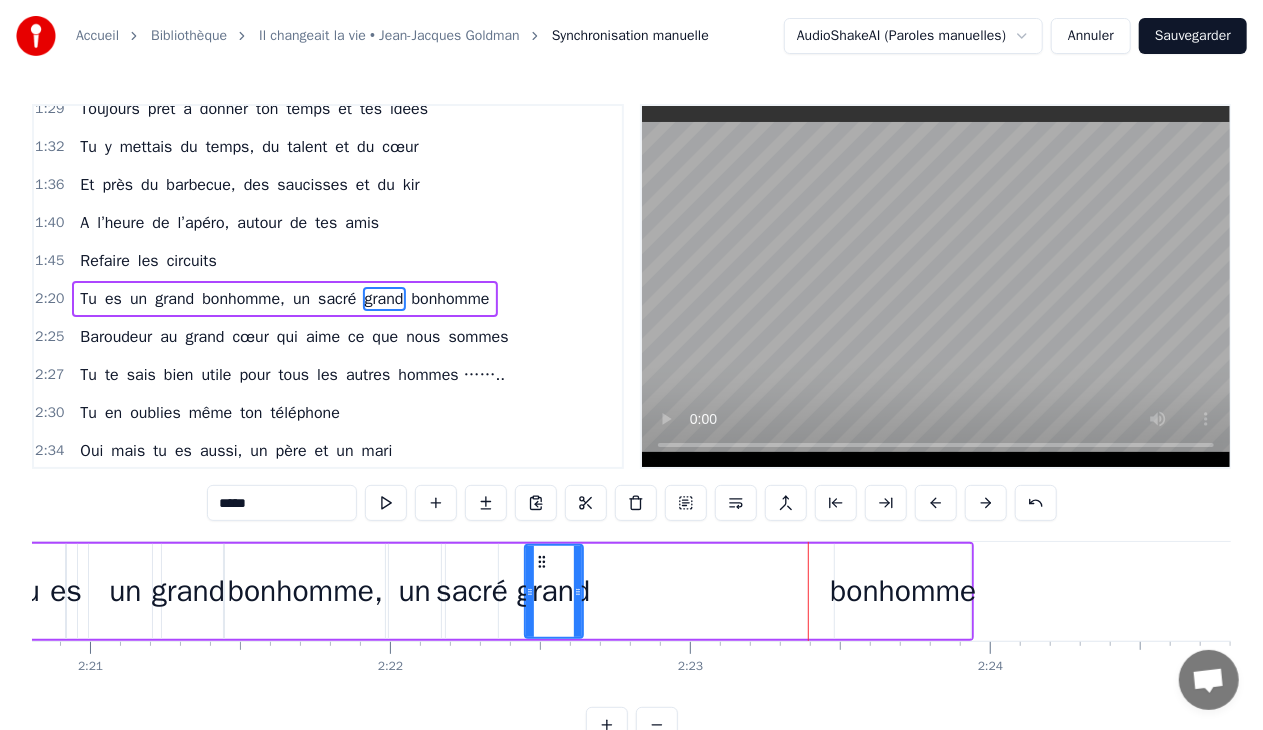 click on "bonhomme" at bounding box center [903, 591] 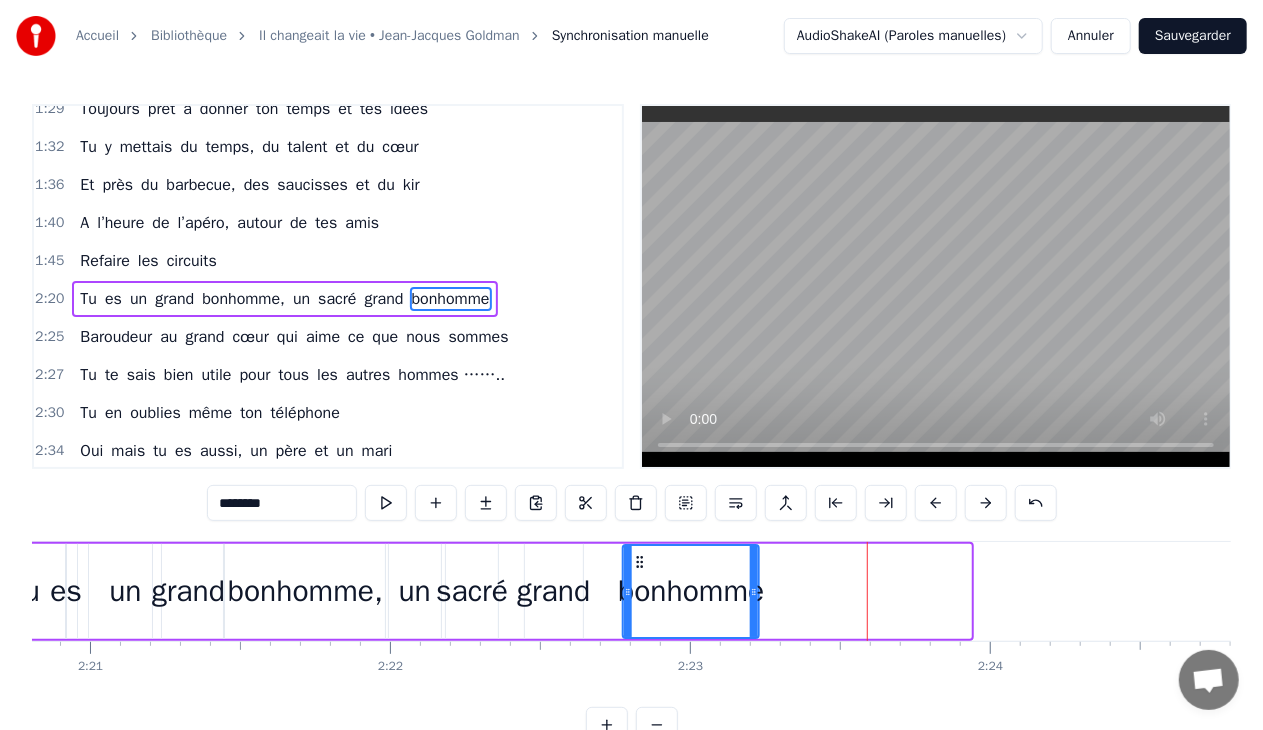drag, startPoint x: 852, startPoint y: 556, endPoint x: 640, endPoint y: 570, distance: 212.46176 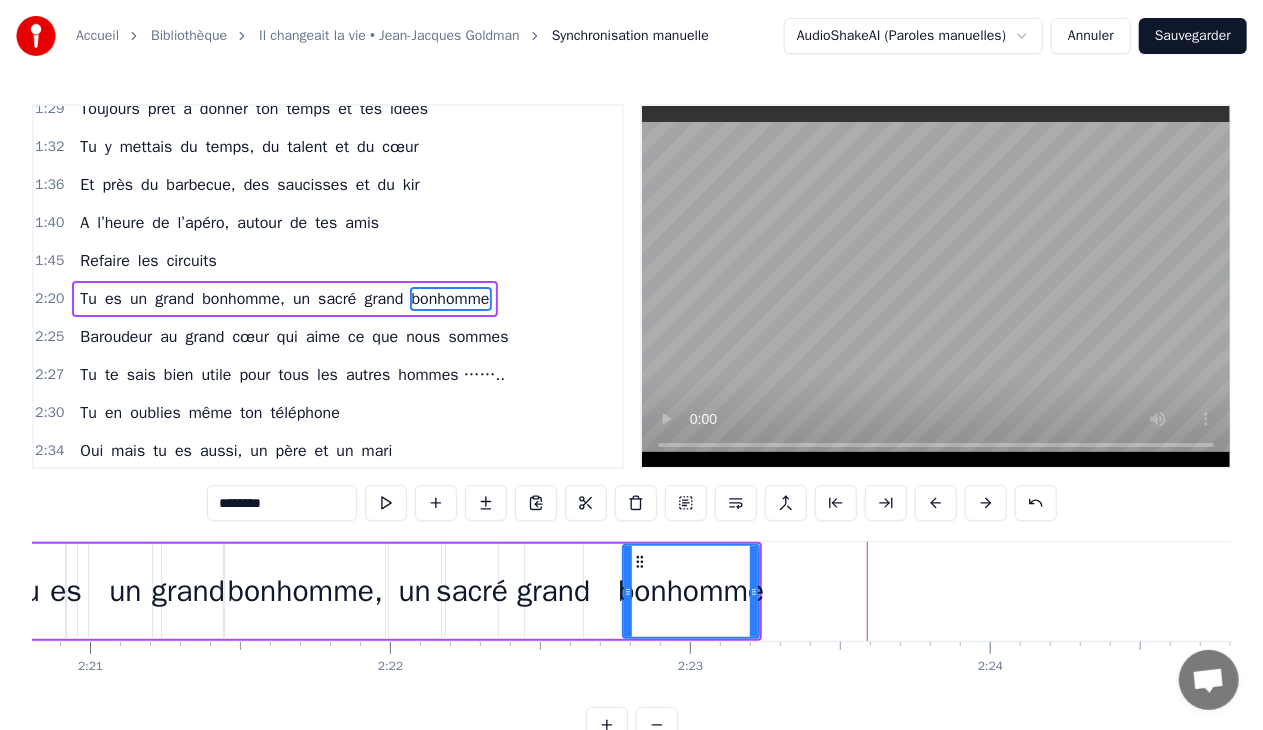 click on "grand" at bounding box center [553, 591] 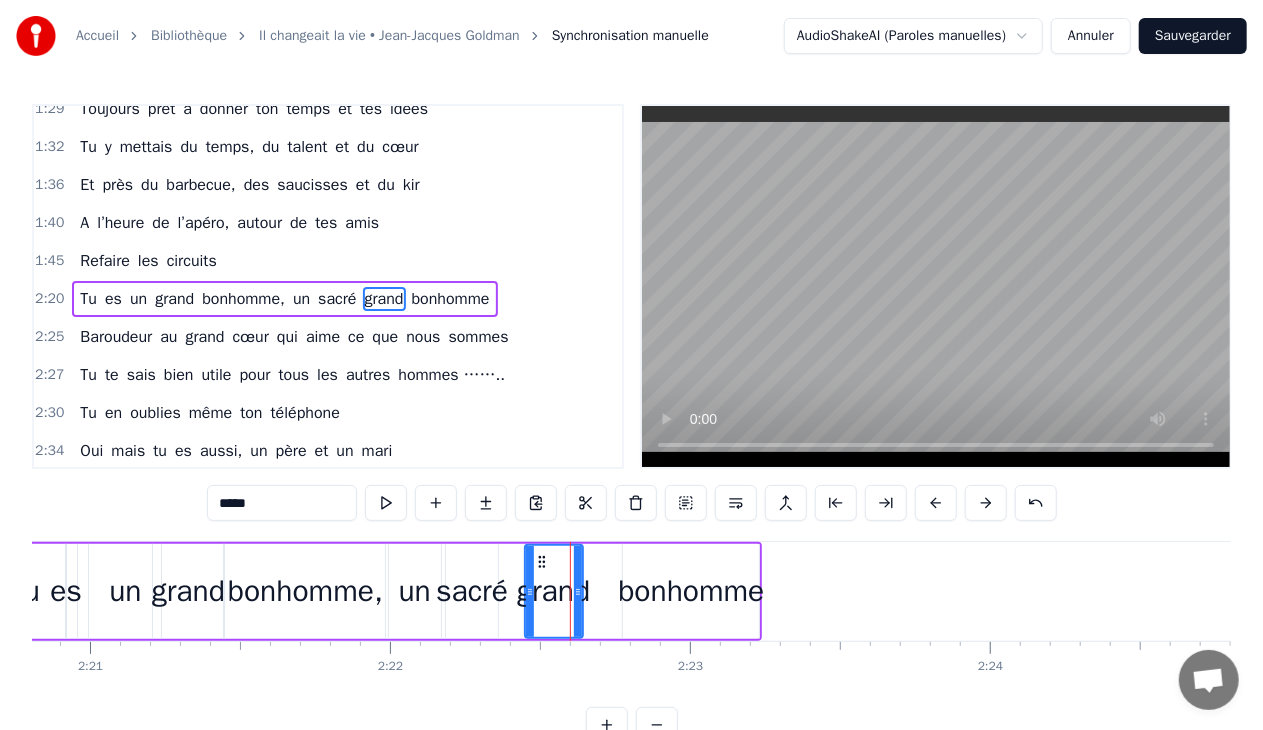 click on "bonhomme" at bounding box center (691, 591) 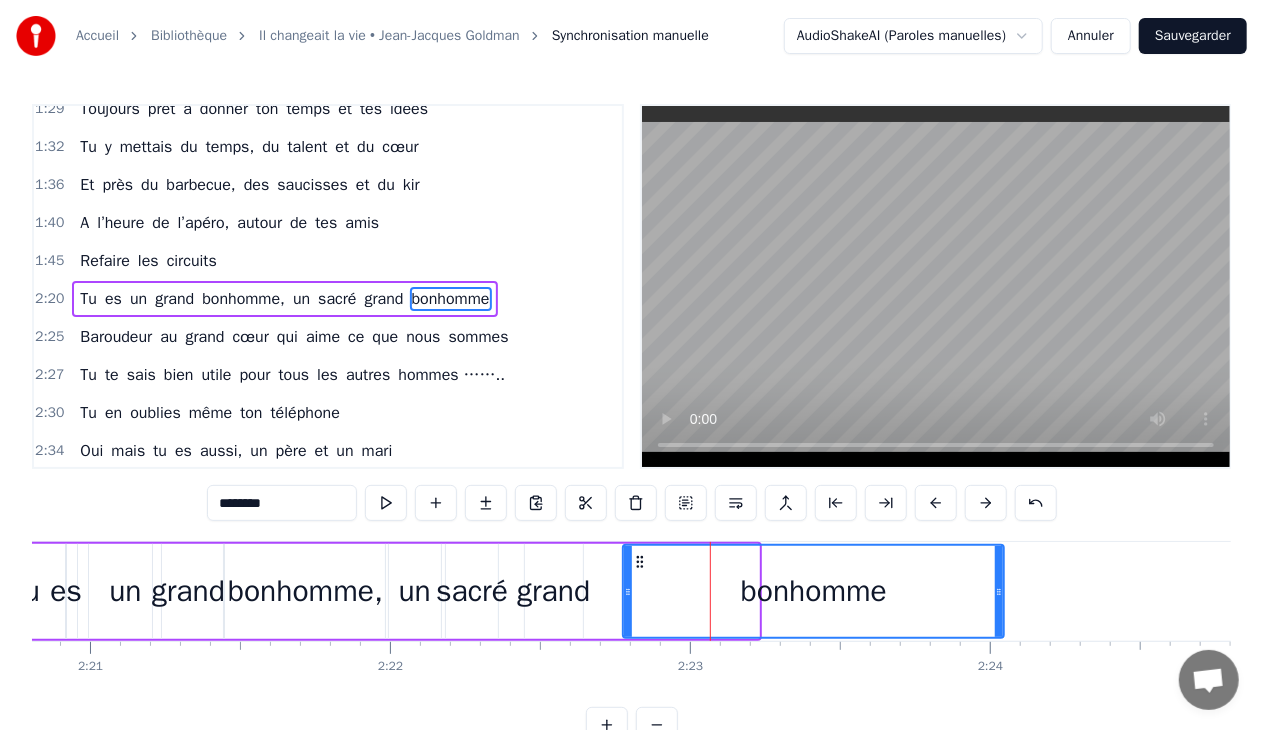 drag, startPoint x: 754, startPoint y: 588, endPoint x: 920, endPoint y: 554, distance: 169.44615 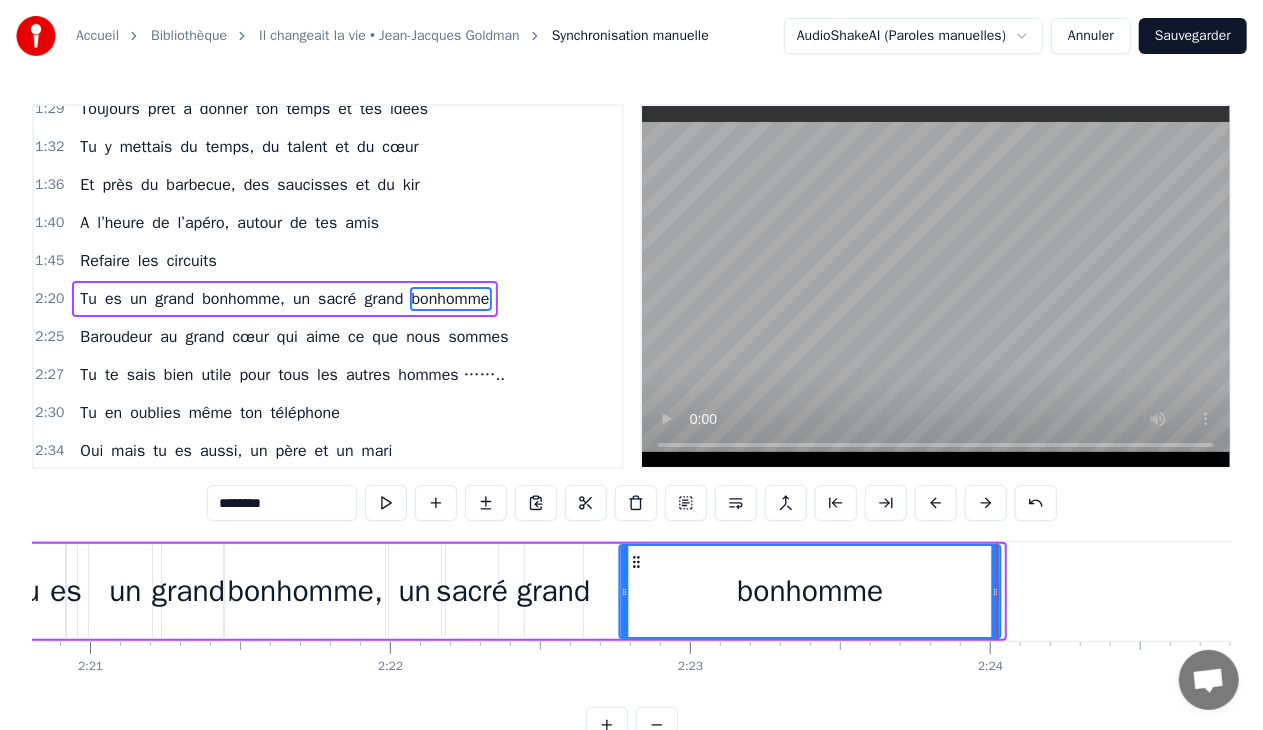 click 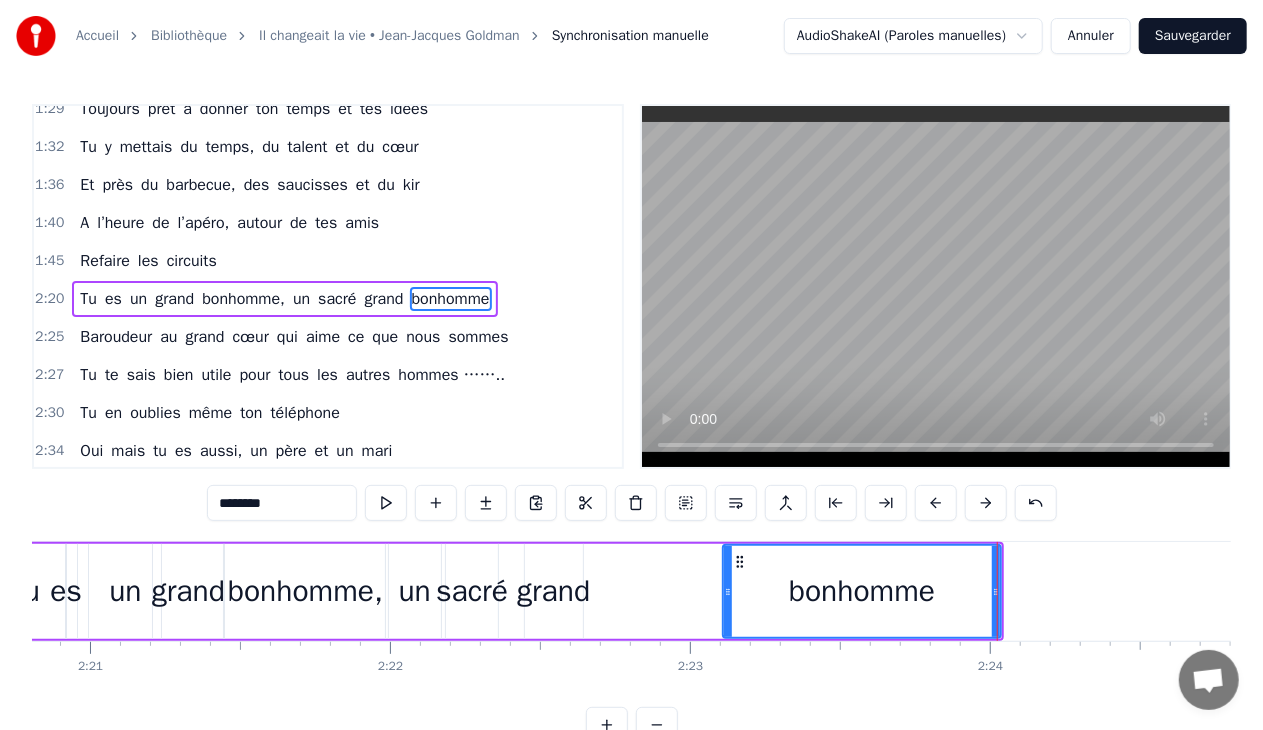 drag, startPoint x: 626, startPoint y: 589, endPoint x: 720, endPoint y: 576, distance: 94.89468 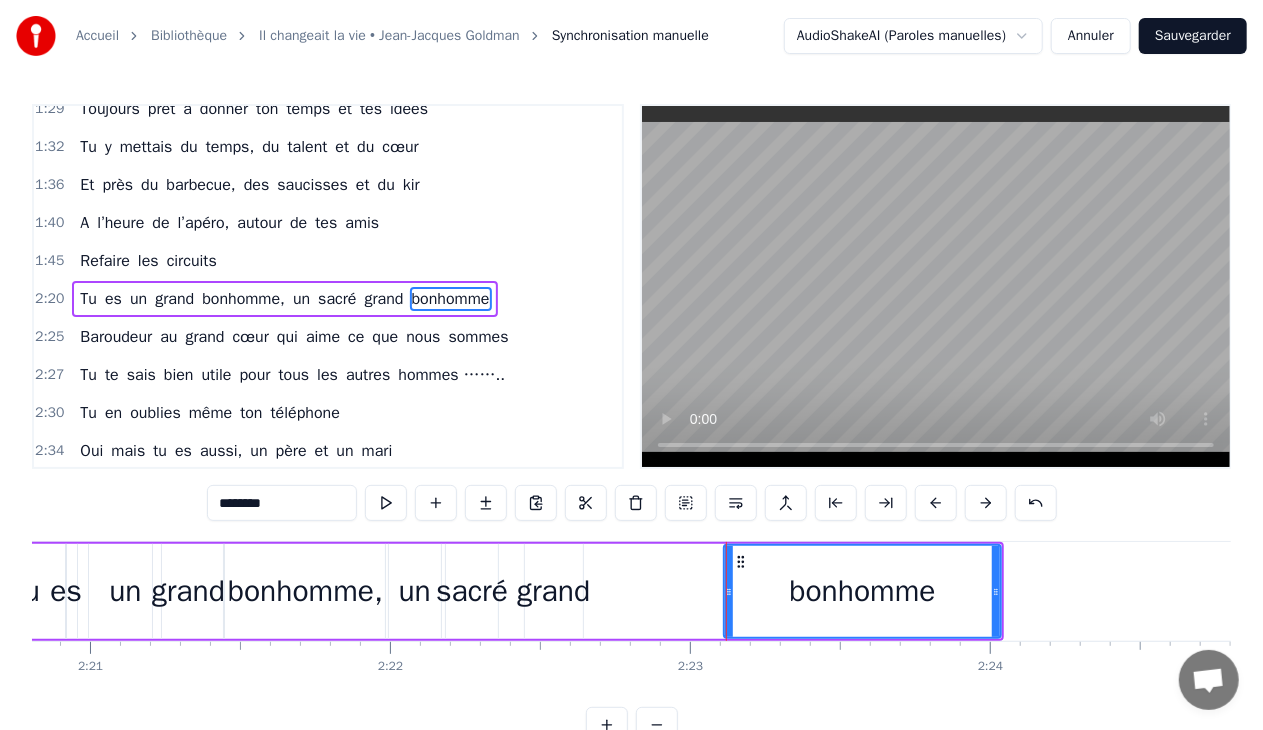 click on "grand" at bounding box center (553, 591) 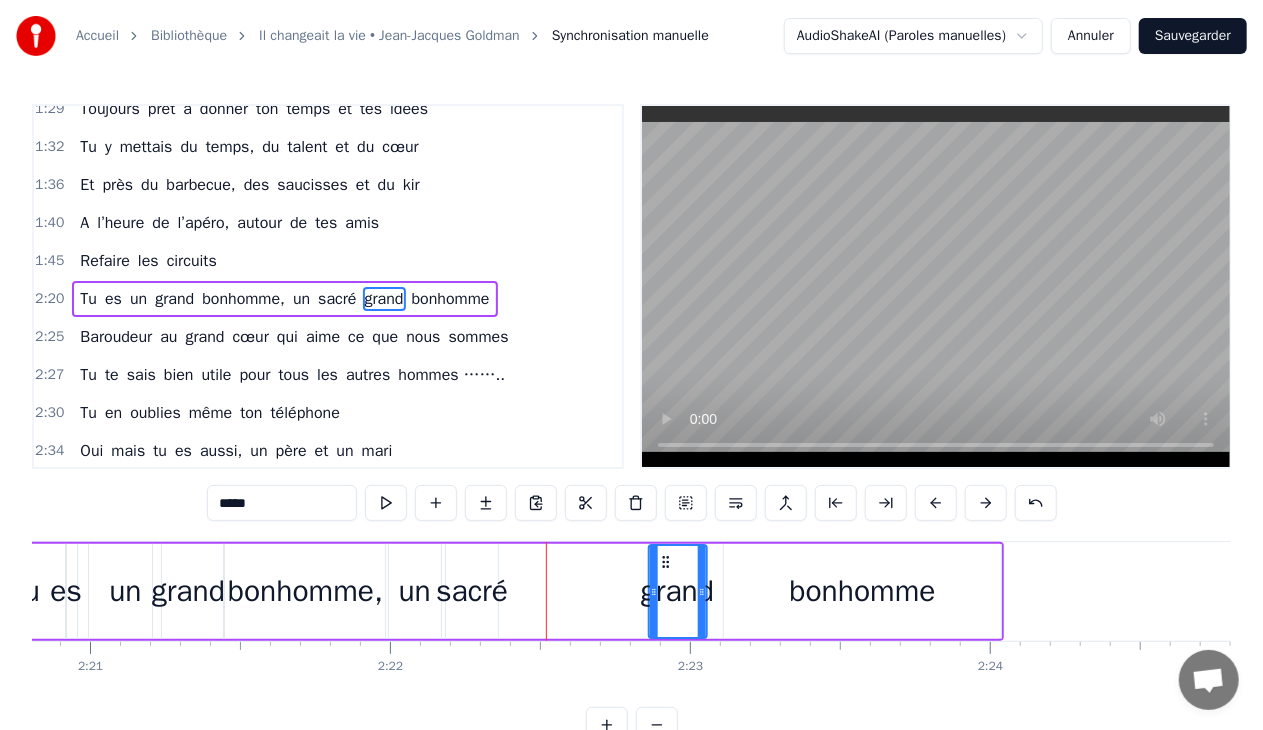drag, startPoint x: 540, startPoint y: 559, endPoint x: 664, endPoint y: 562, distance: 124.036285 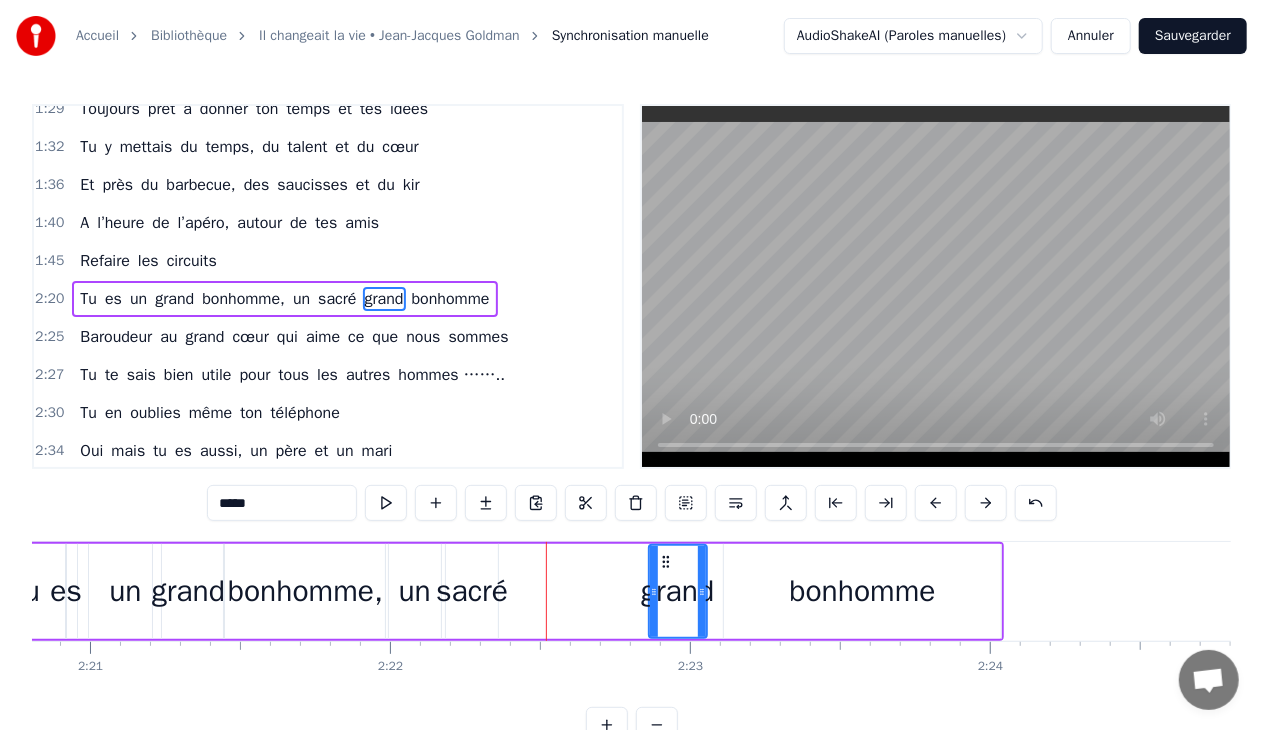 click on "sacré" at bounding box center (472, 591) 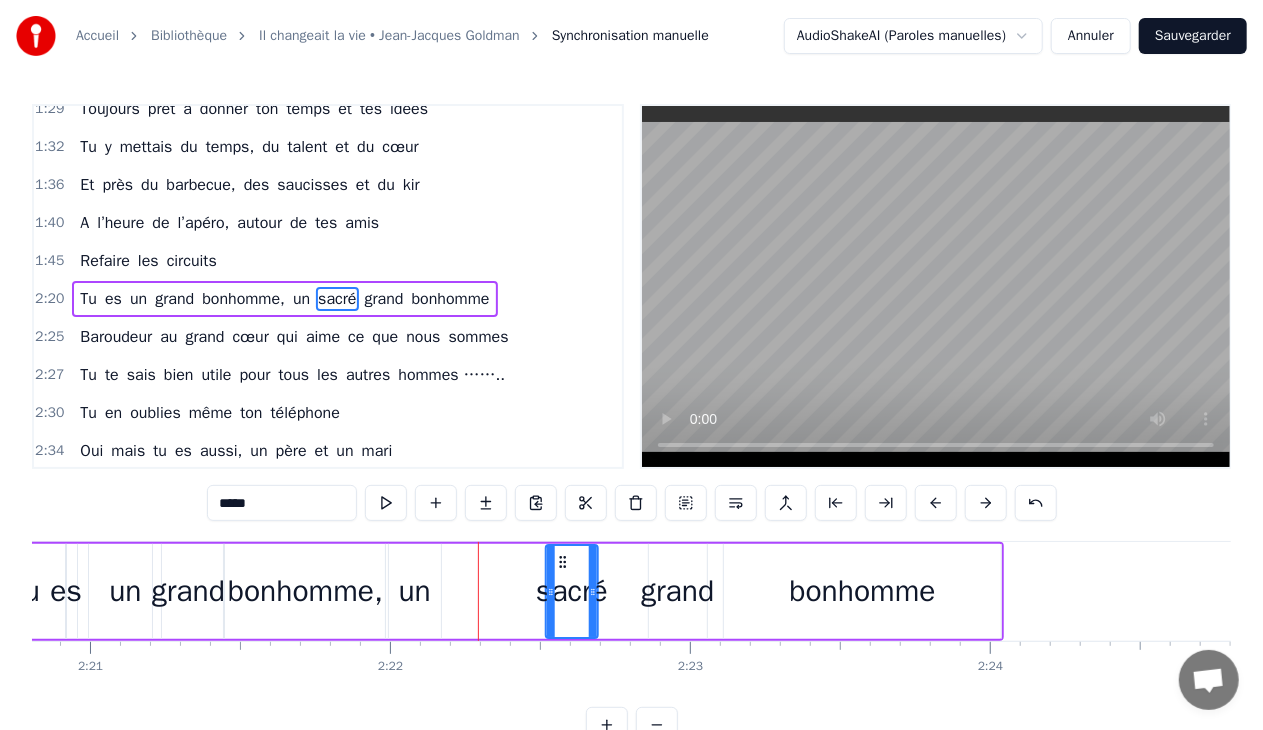 drag, startPoint x: 460, startPoint y: 558, endPoint x: 471, endPoint y: 558, distance: 11 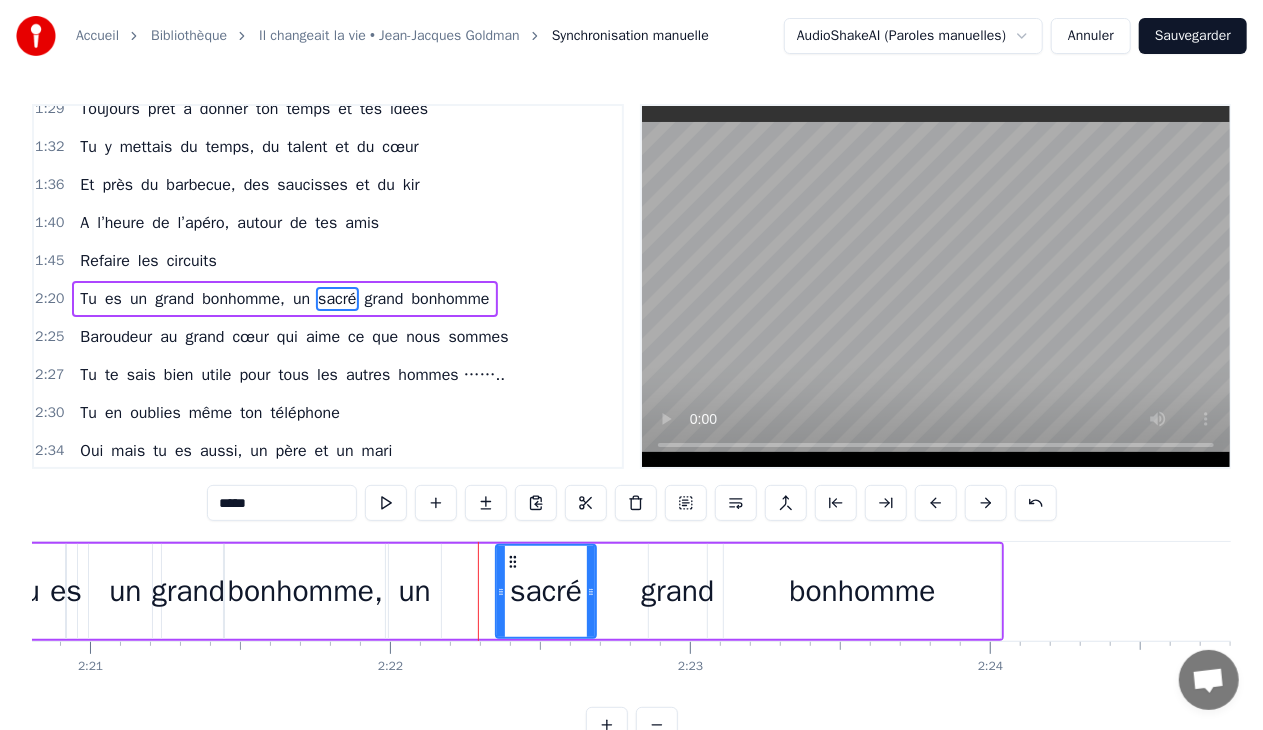 drag, startPoint x: 548, startPoint y: 588, endPoint x: 500, endPoint y: 592, distance: 48.166378 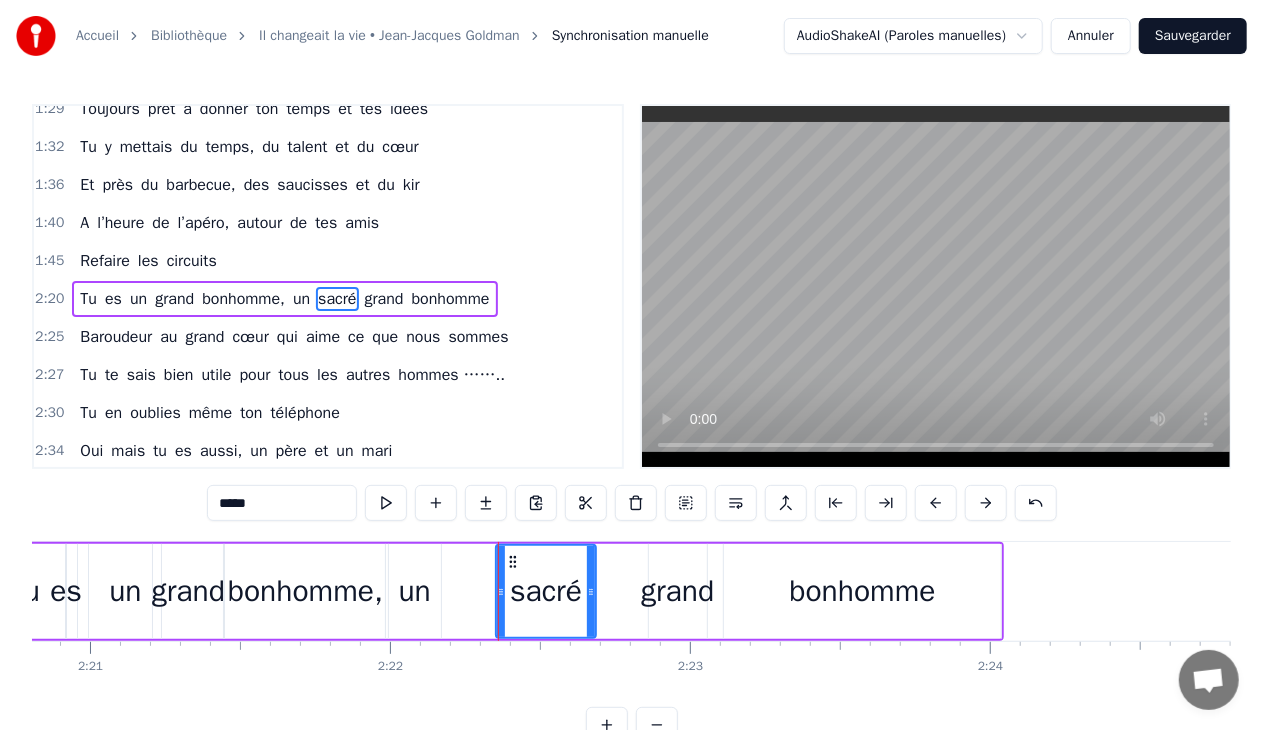 click on "un" at bounding box center [415, 591] 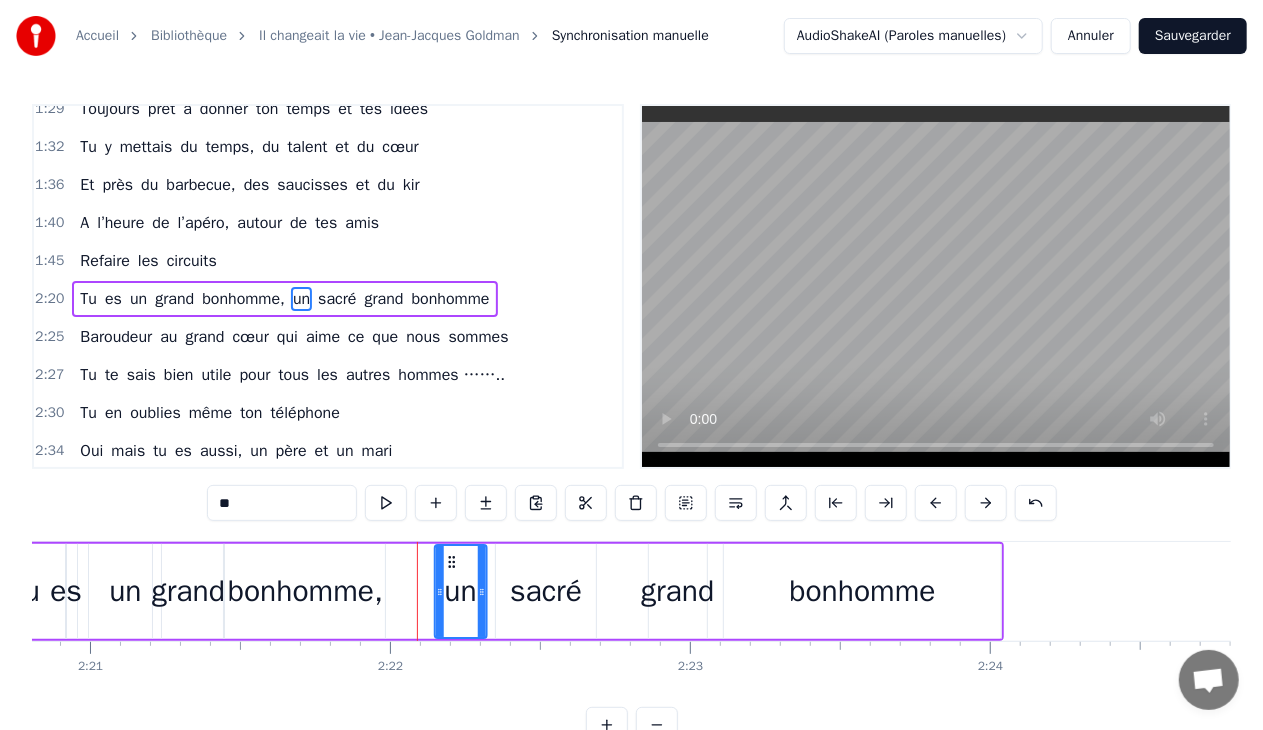 drag, startPoint x: 416, startPoint y: 563, endPoint x: 293, endPoint y: 562, distance: 123.00407 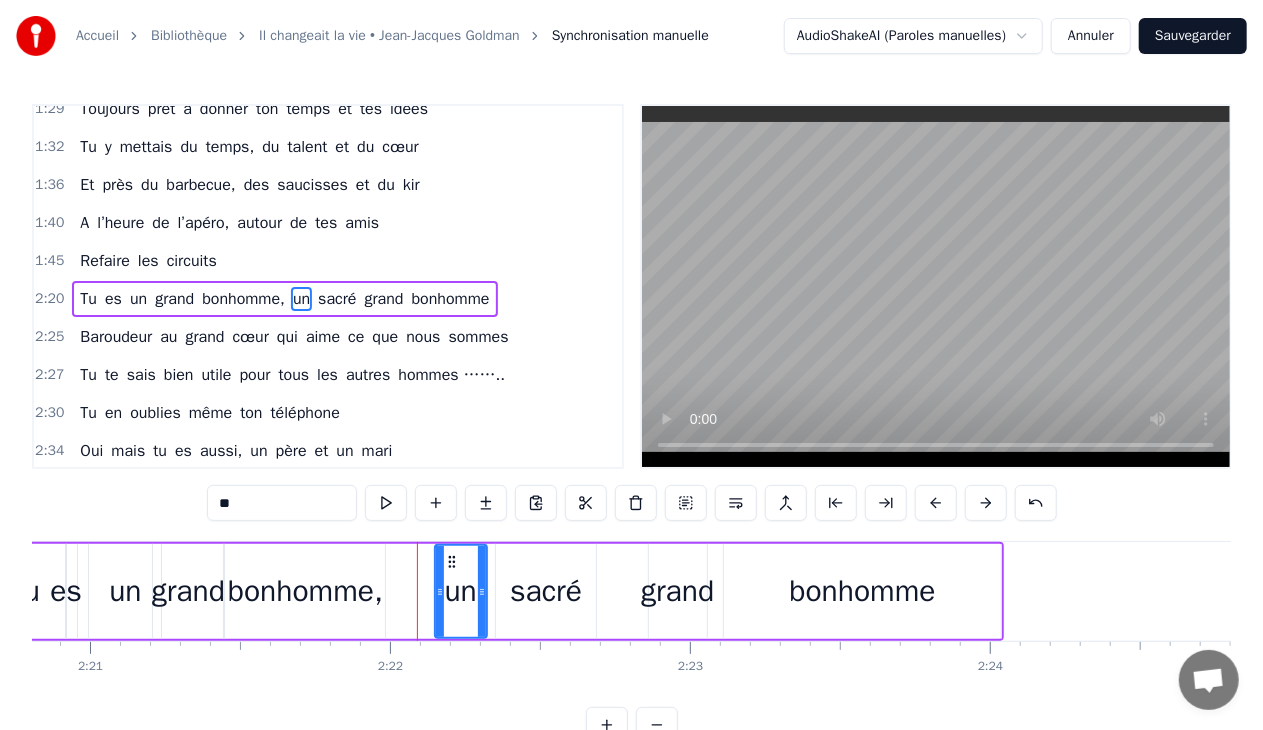 click on "bonhomme," at bounding box center (305, 591) 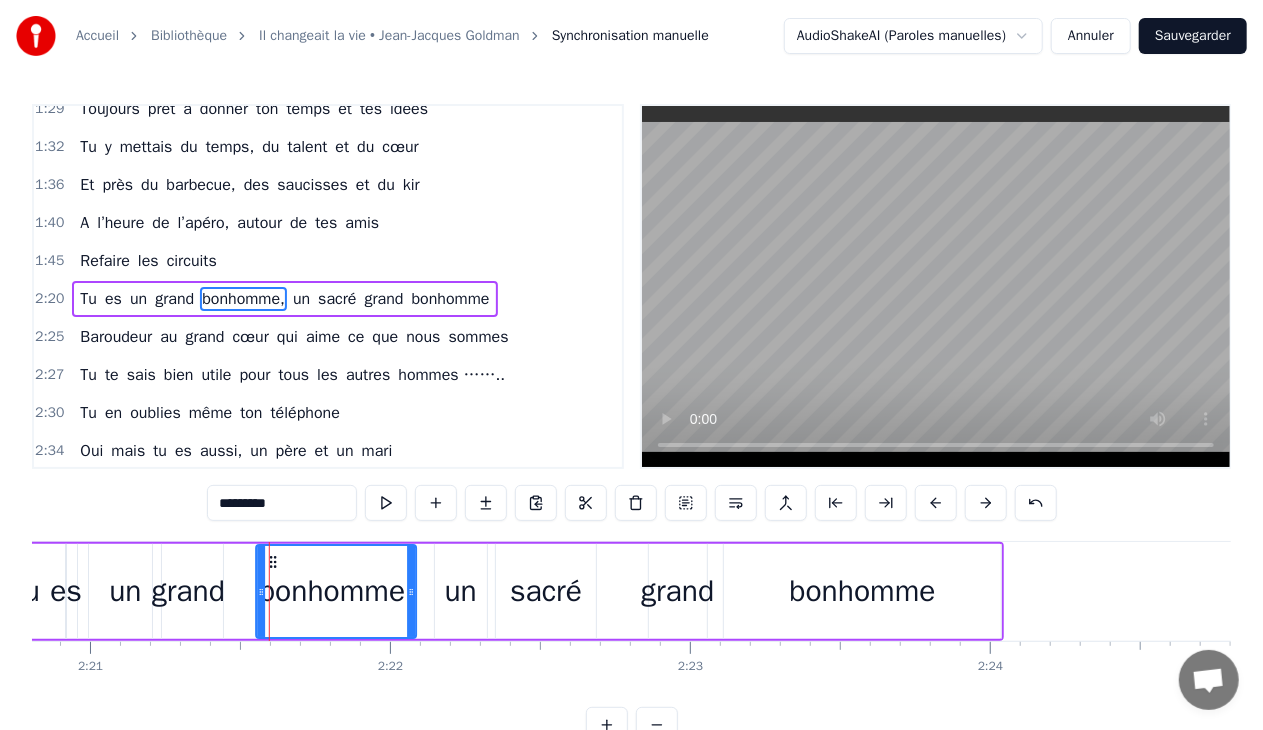 drag, startPoint x: 240, startPoint y: 558, endPoint x: 272, endPoint y: 570, distance: 34.176014 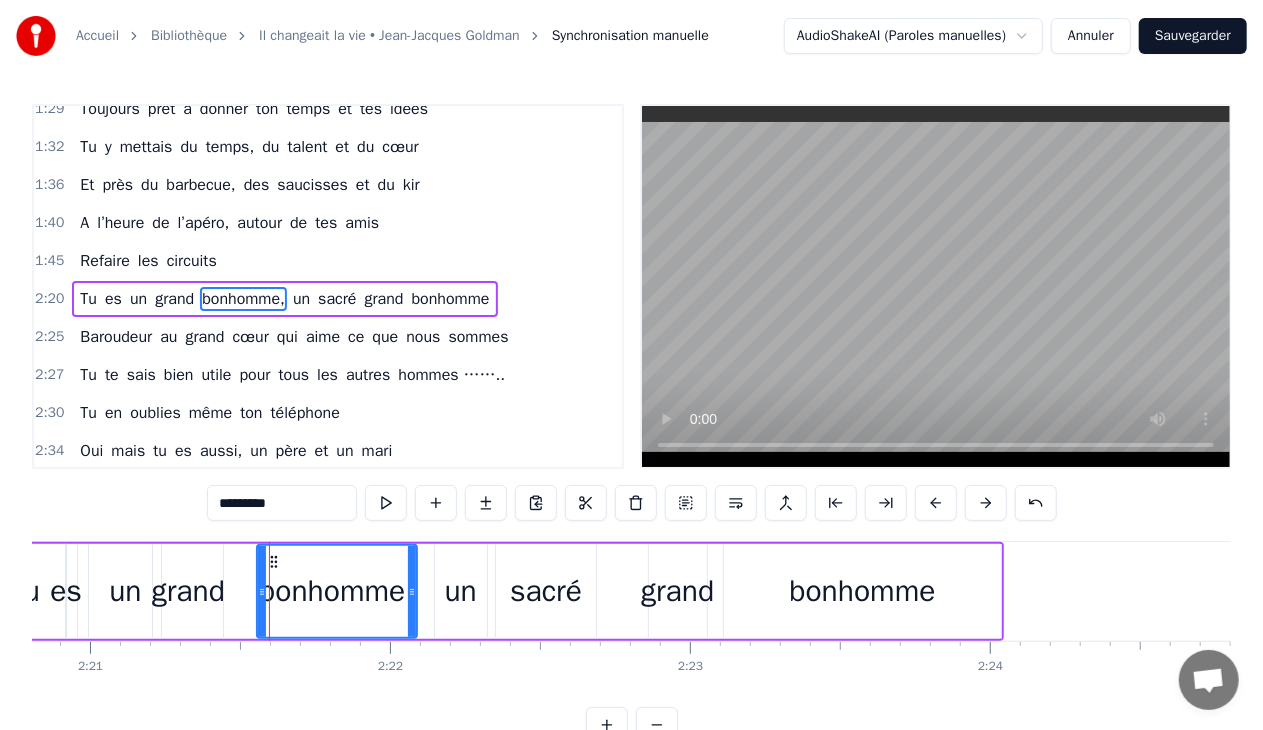 click on "bonhomme," at bounding box center (336, 591) 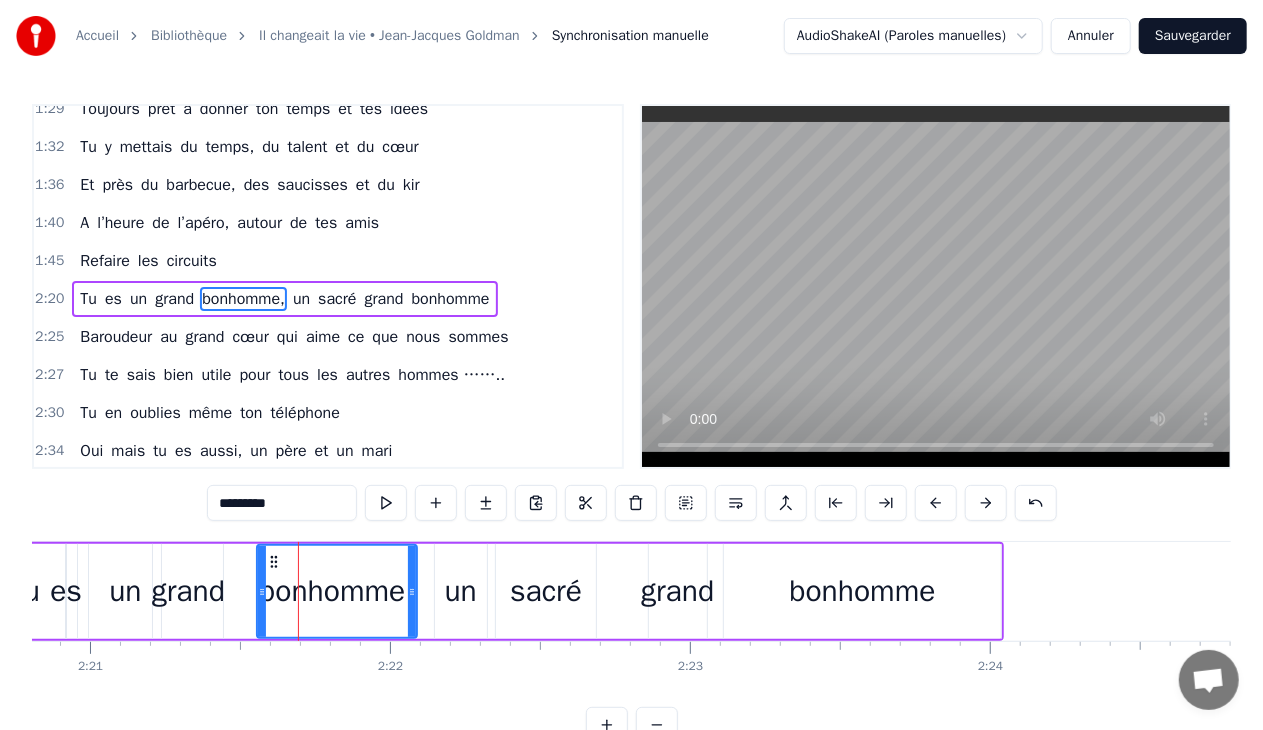 click on "grand" at bounding box center (188, 591) 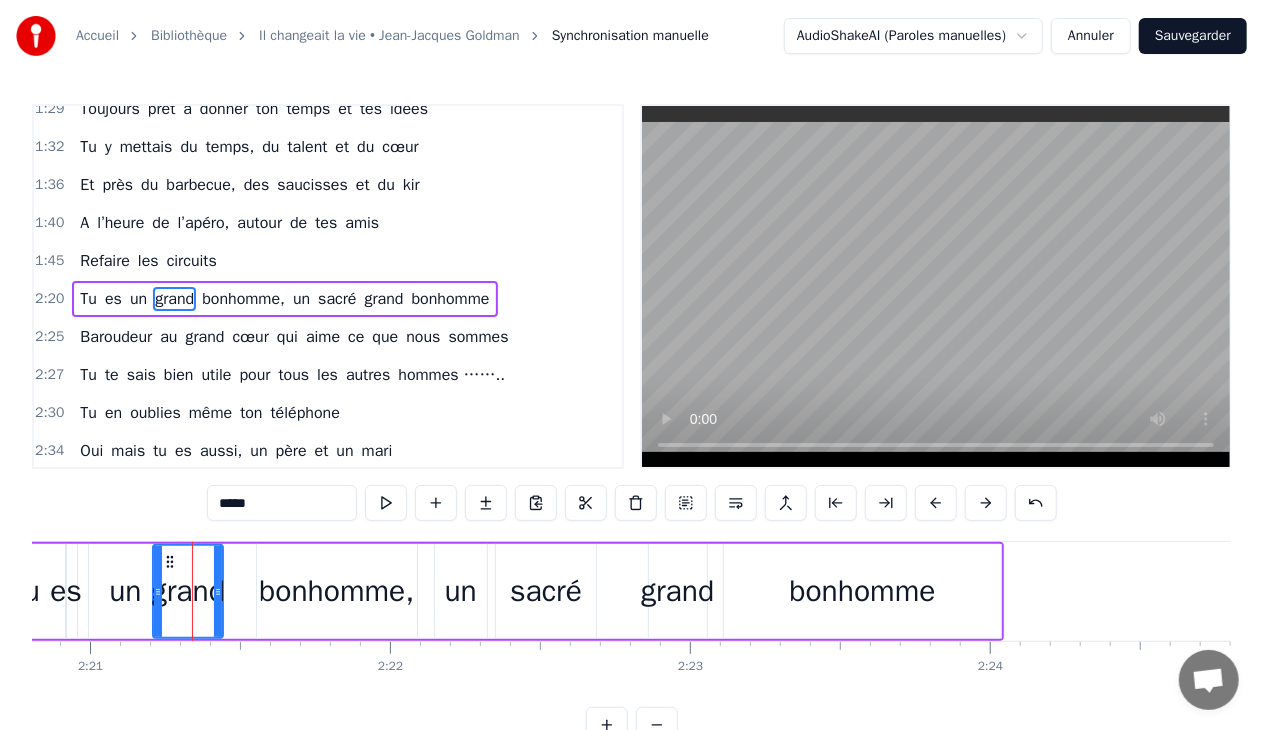click on "un" at bounding box center (461, 591) 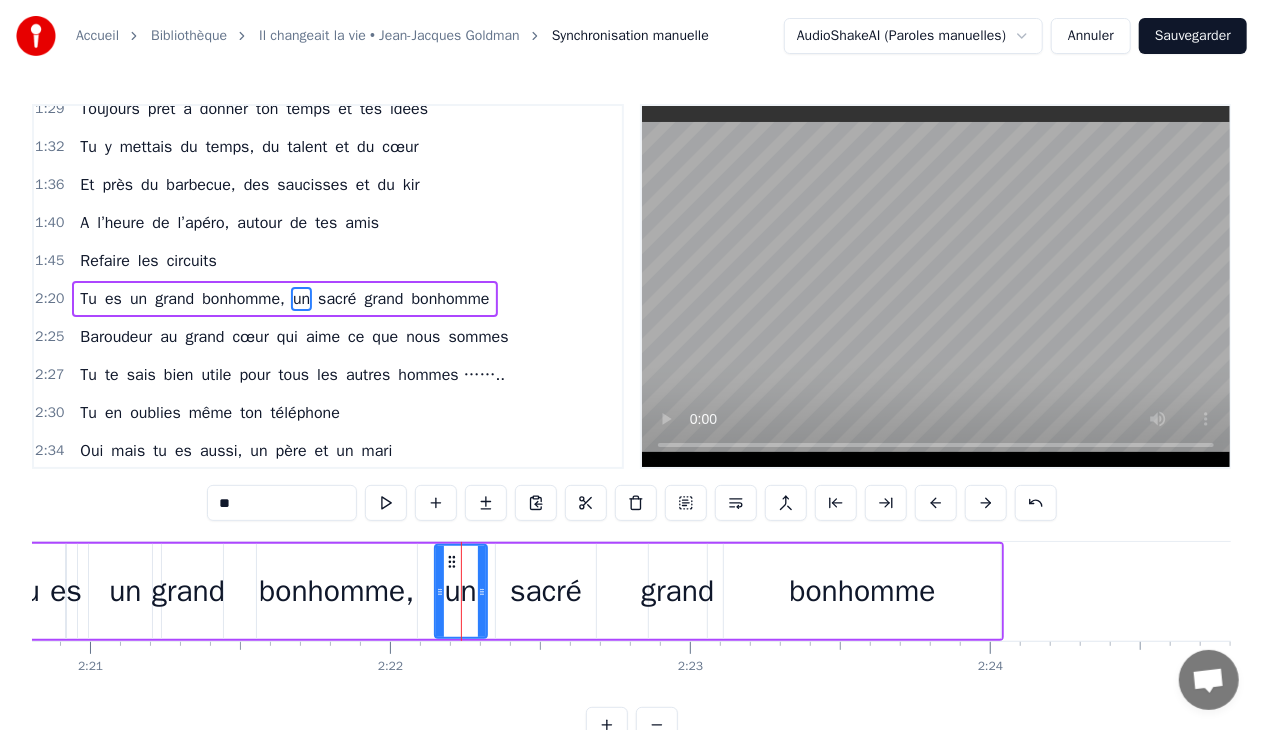 click on "sacré" at bounding box center [546, 591] 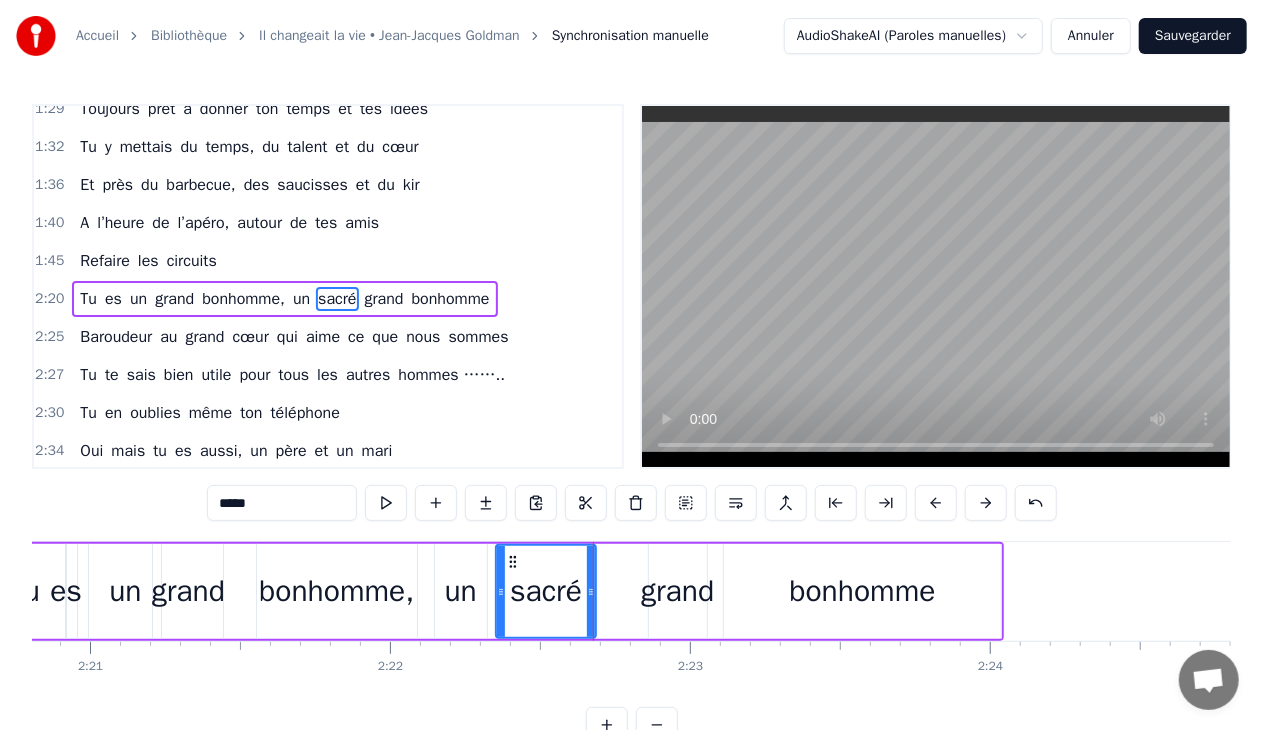 click on "grand" at bounding box center (677, 591) 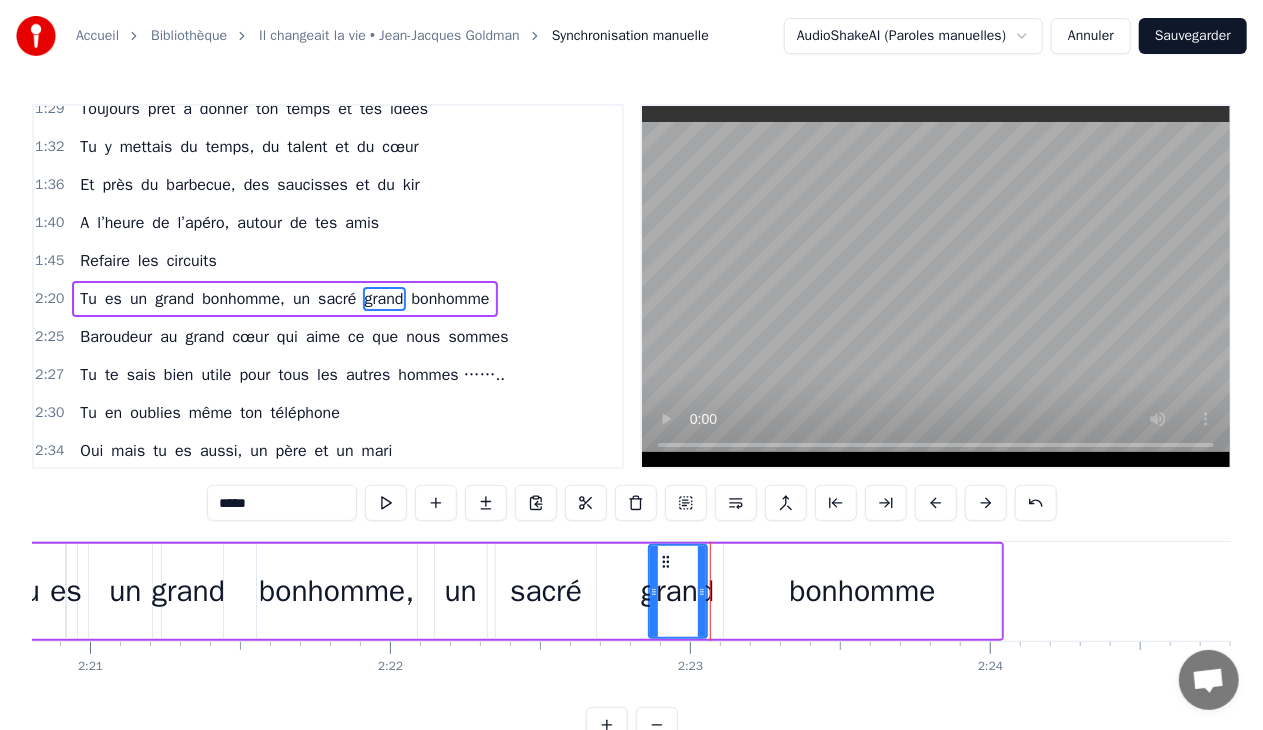 click on "bonhomme" at bounding box center (862, 591) 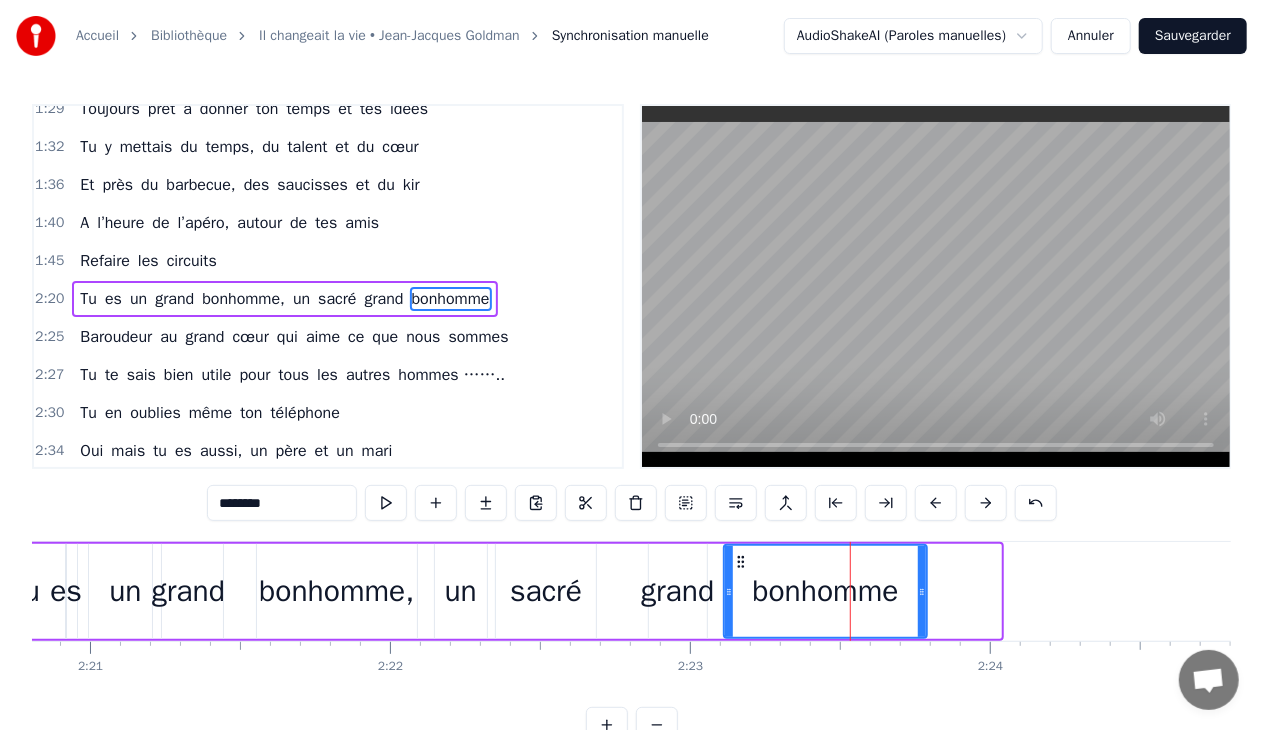 drag, startPoint x: 996, startPoint y: 587, endPoint x: 922, endPoint y: 590, distance: 74.06078 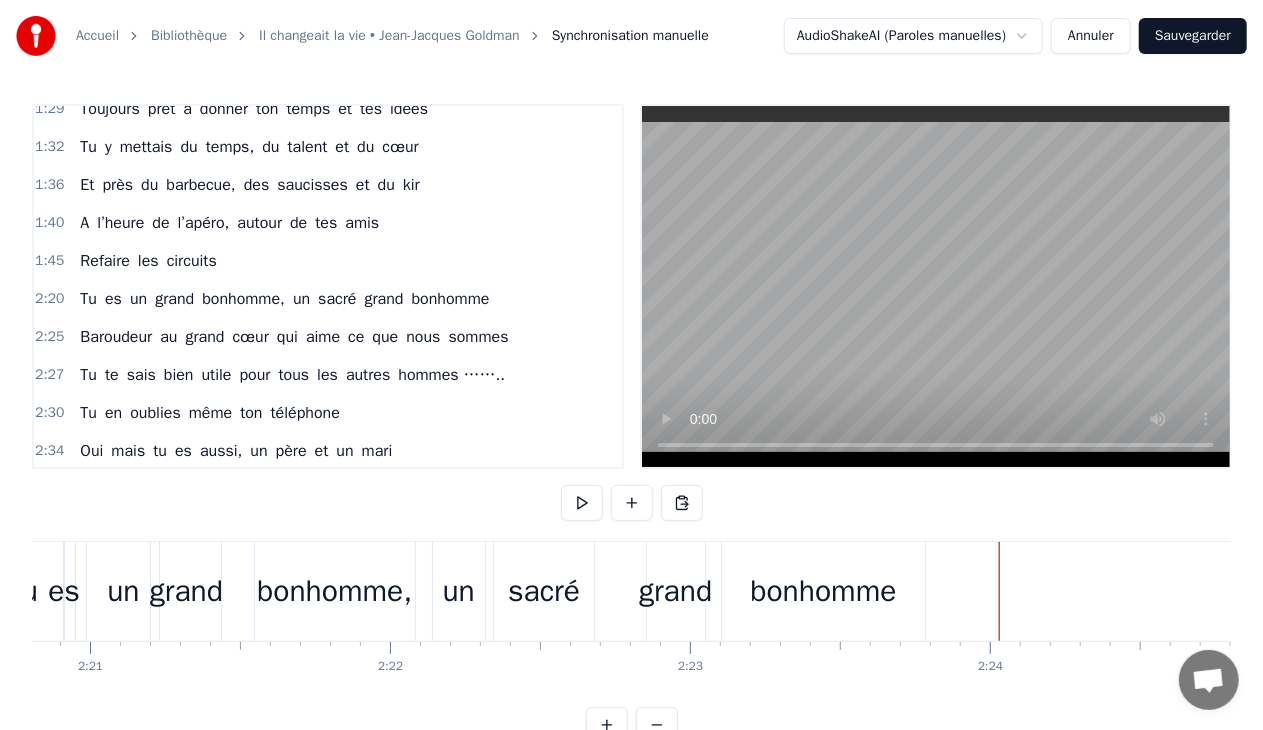 click on "Baroudeur au grand cœur qui aime ce que nous sommes" at bounding box center [294, 337] 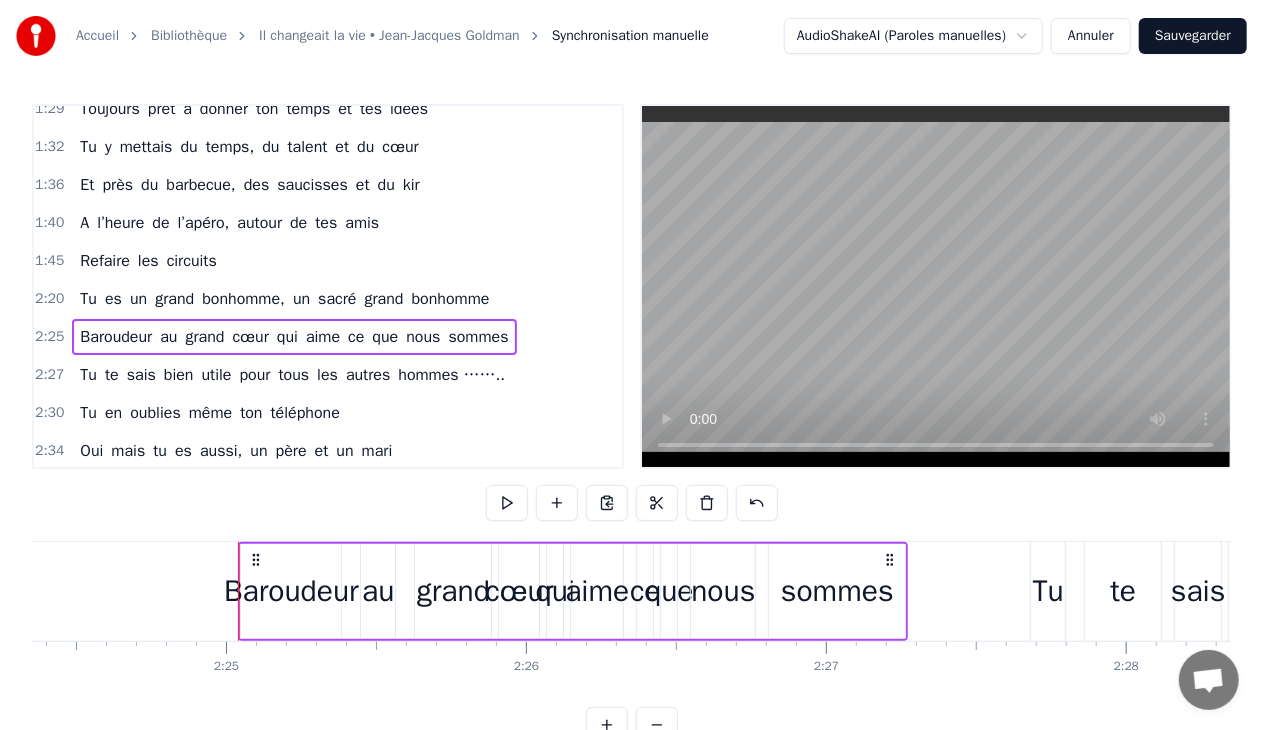 scroll, scrollTop: 0, scrollLeft: 43412, axis: horizontal 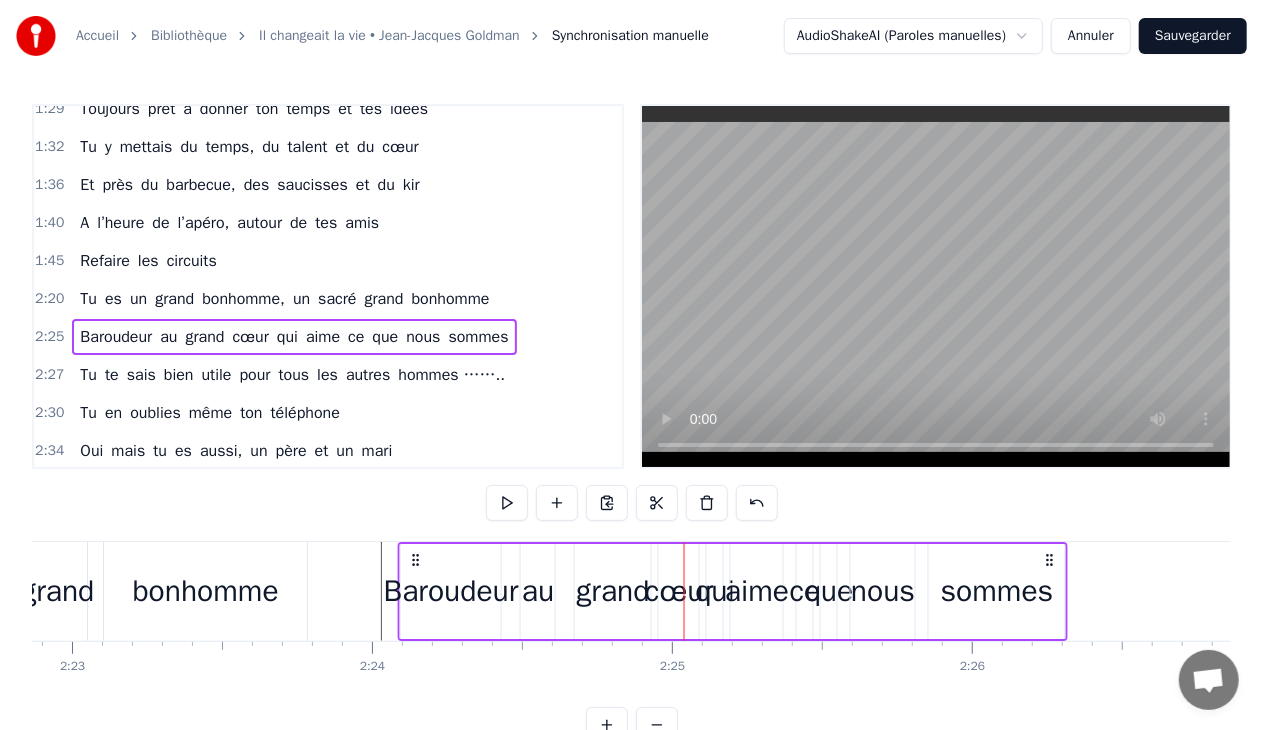 drag, startPoint x: 147, startPoint y: 556, endPoint x: 414, endPoint y: 581, distance: 268.16785 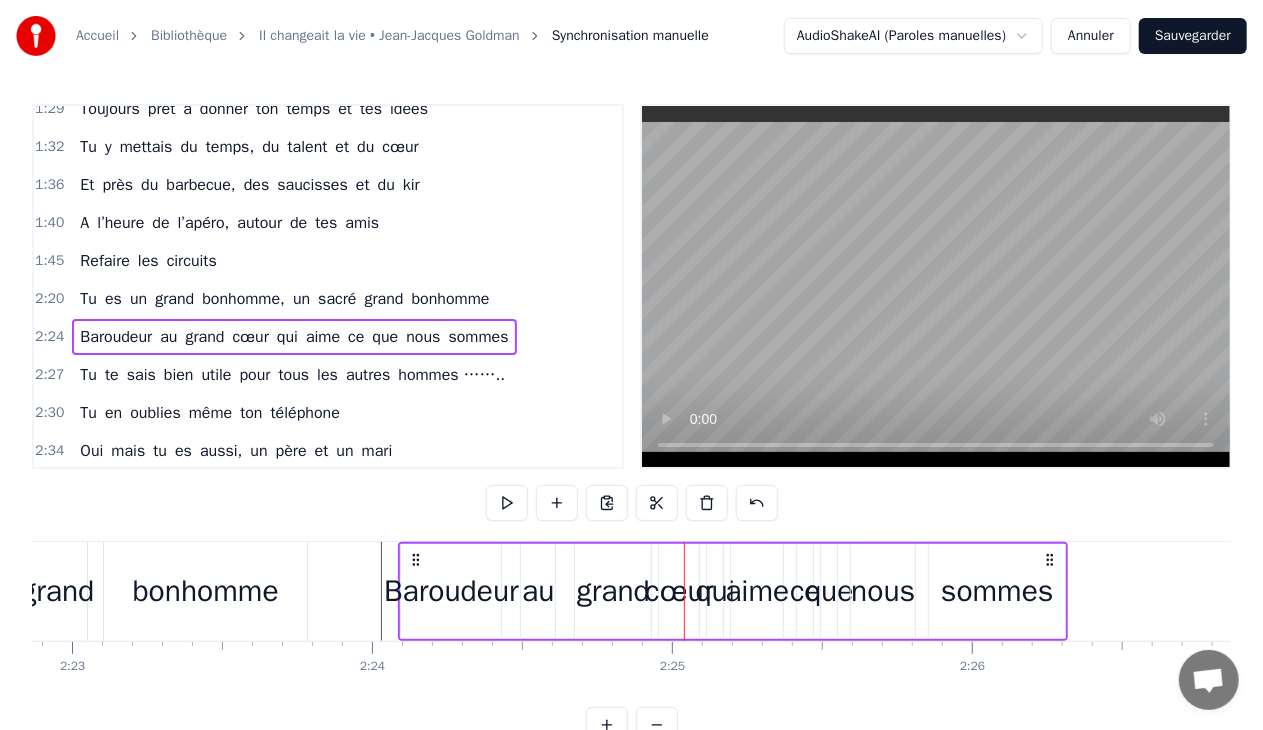click on "Baroudeur" at bounding box center [451, 591] 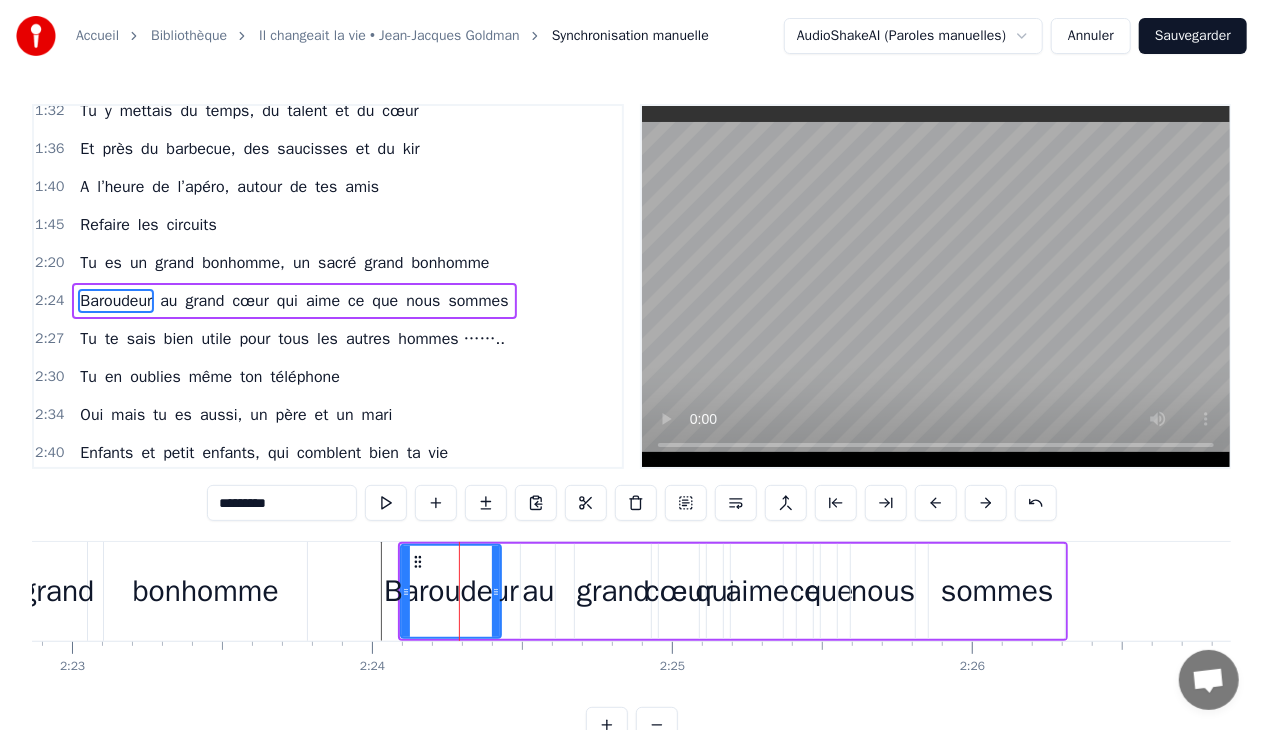 scroll, scrollTop: 547, scrollLeft: 0, axis: vertical 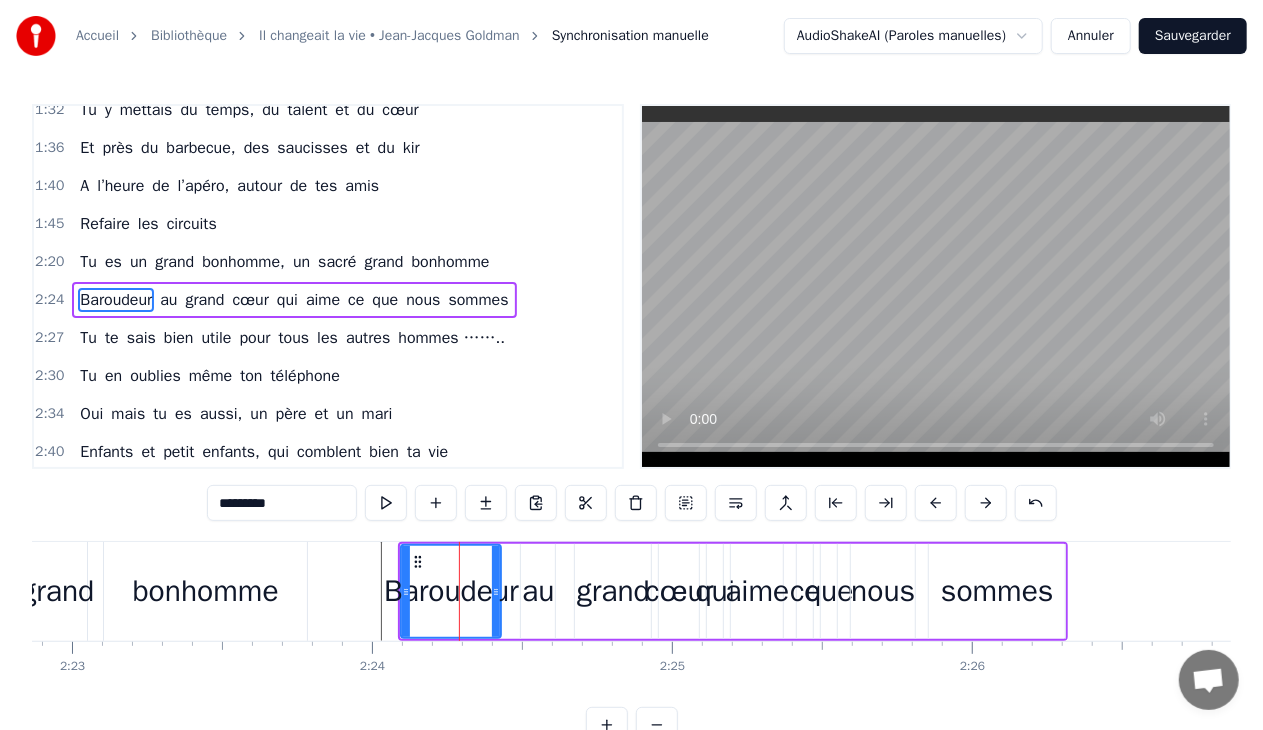 click on "cœur" at bounding box center [679, 591] 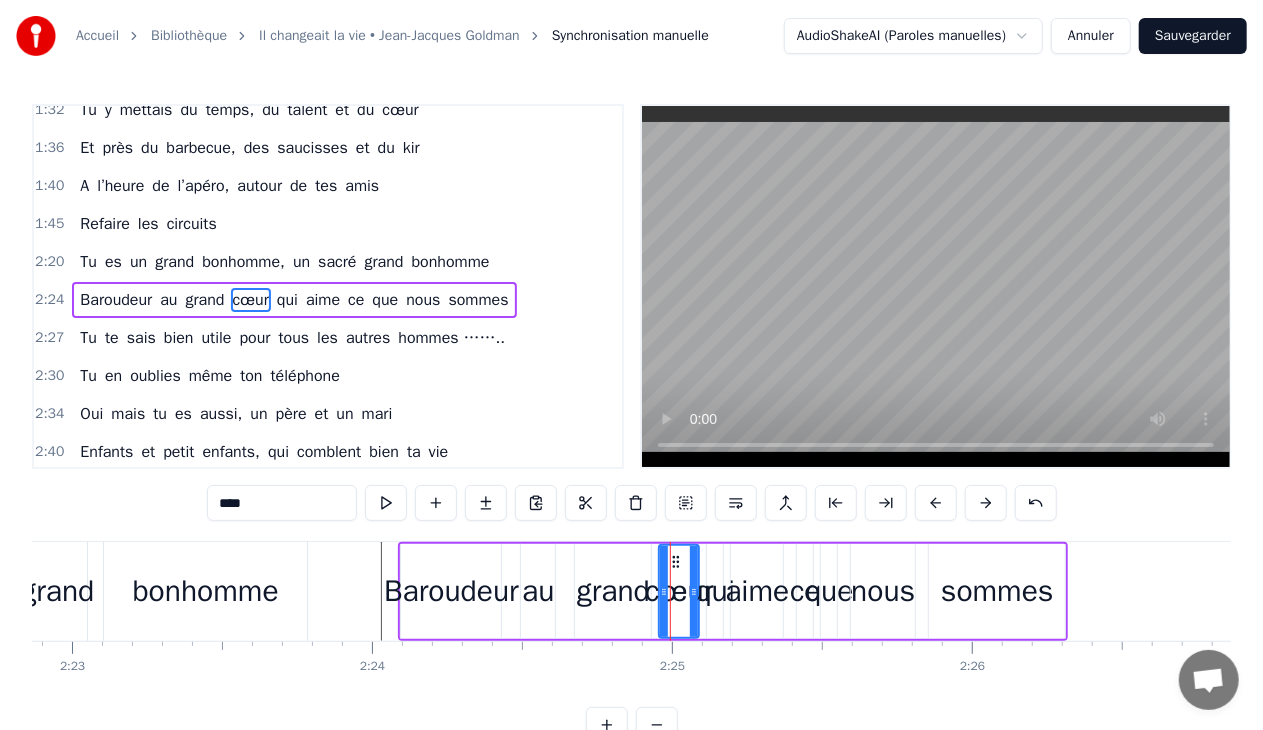 click on "sommes" at bounding box center [997, 591] 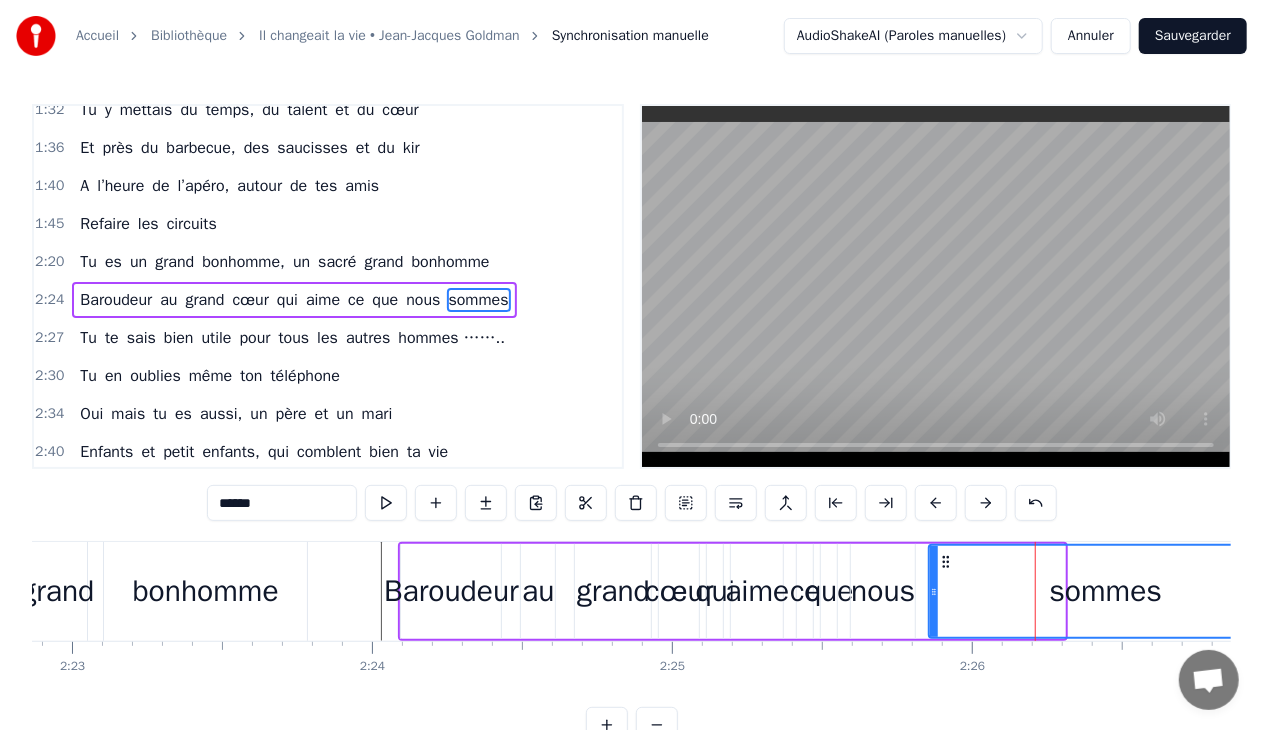 drag, startPoint x: 1062, startPoint y: 590, endPoint x: 1279, endPoint y: 583, distance: 217.11287 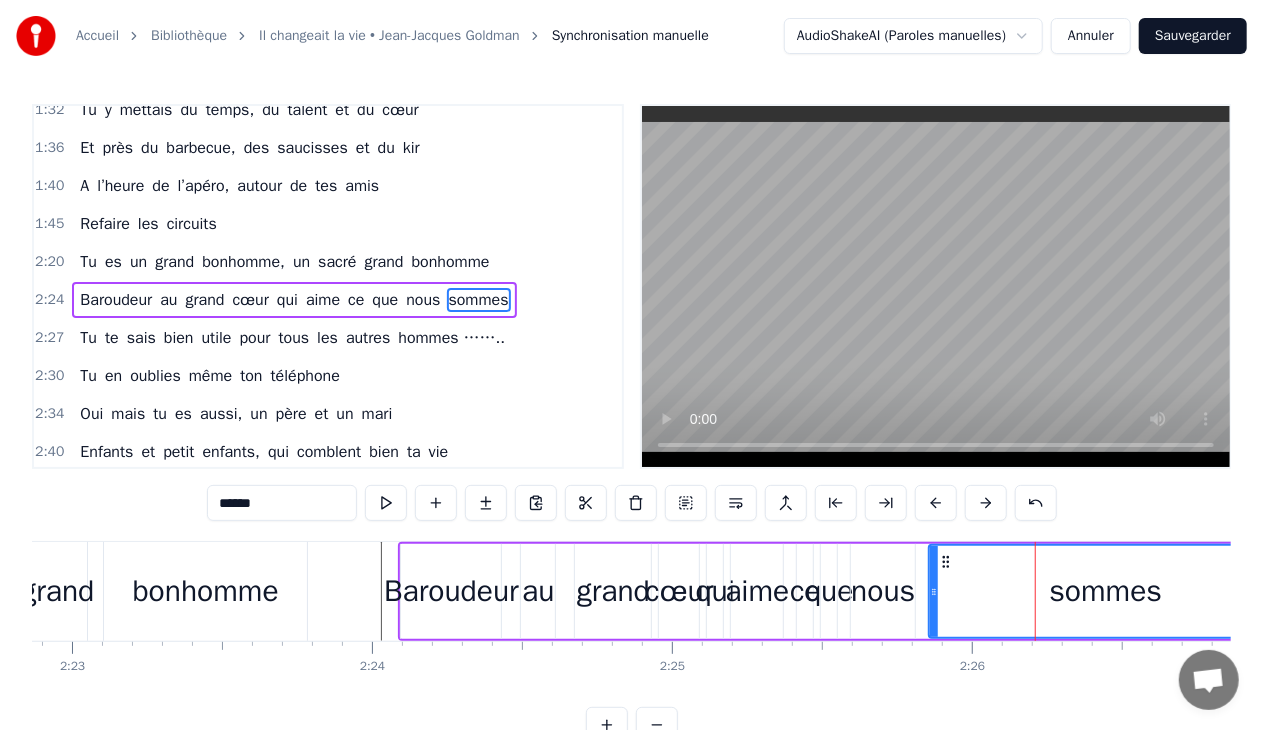 click on "nous" at bounding box center [883, 591] 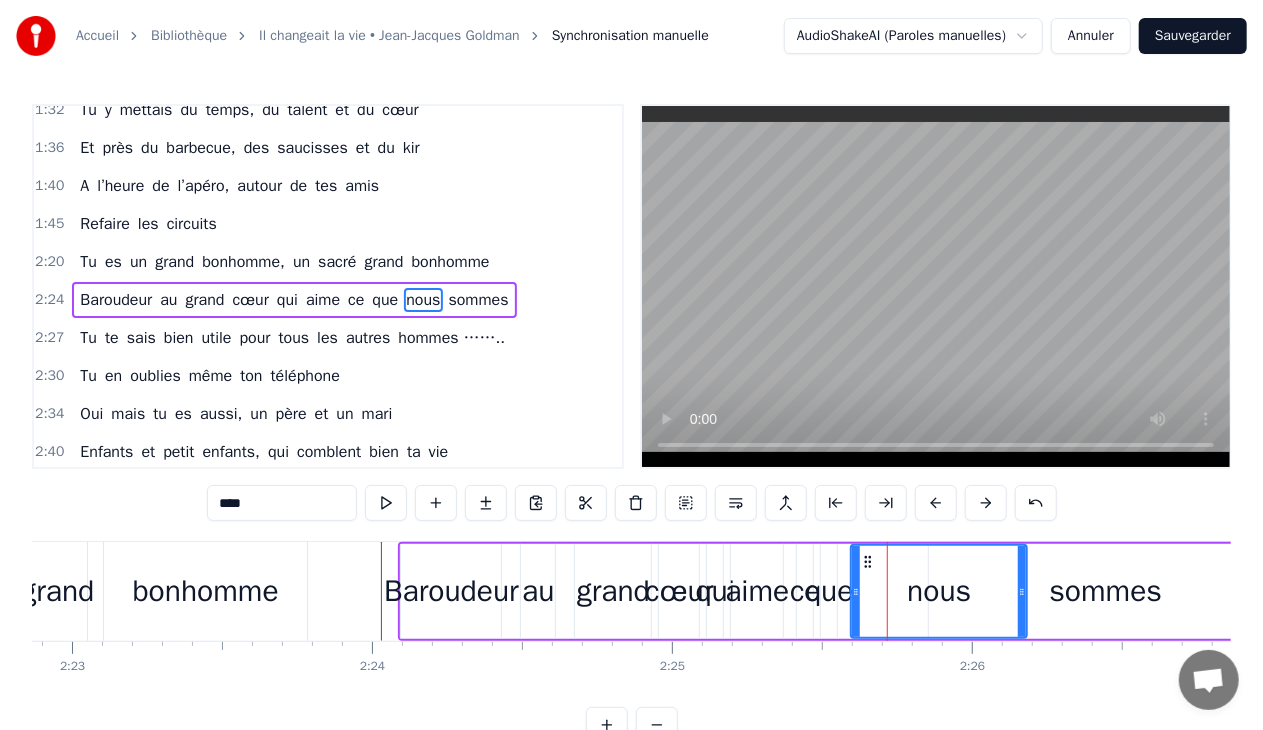drag, startPoint x: 909, startPoint y: 590, endPoint x: 1021, endPoint y: 588, distance: 112.01785 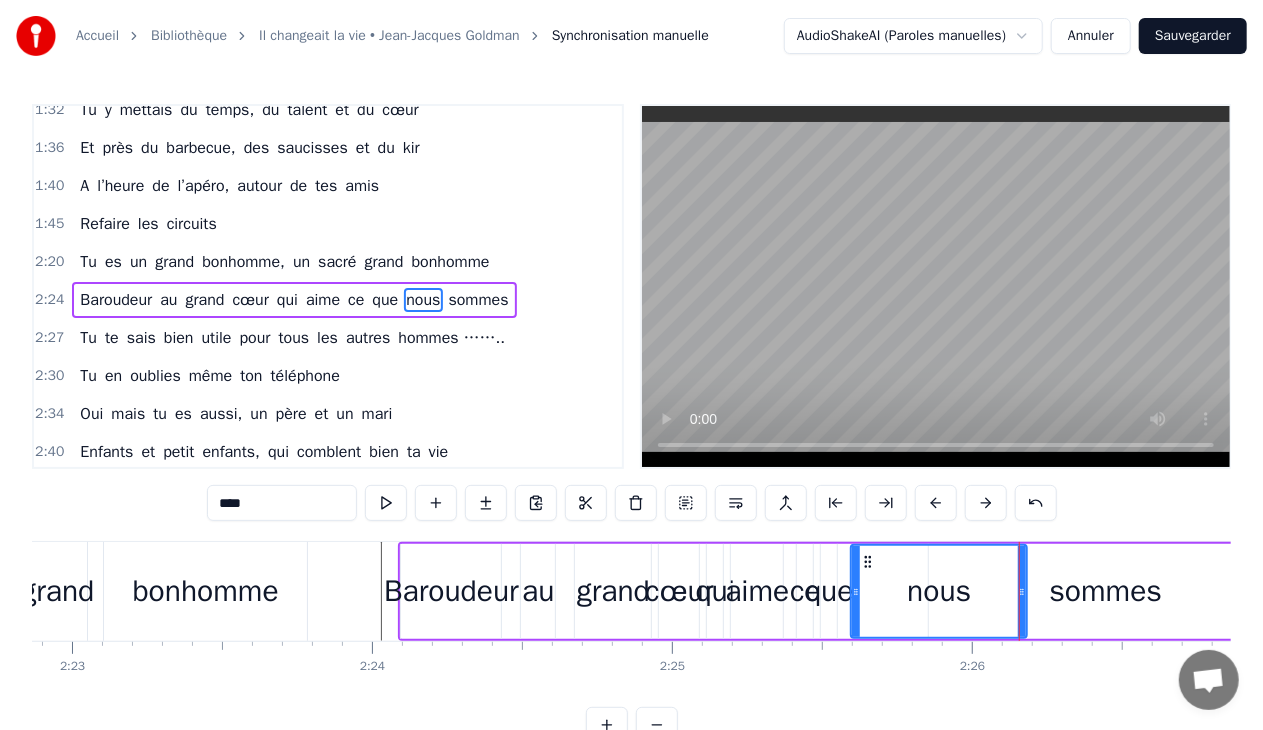 click on "que" at bounding box center [829, 591] 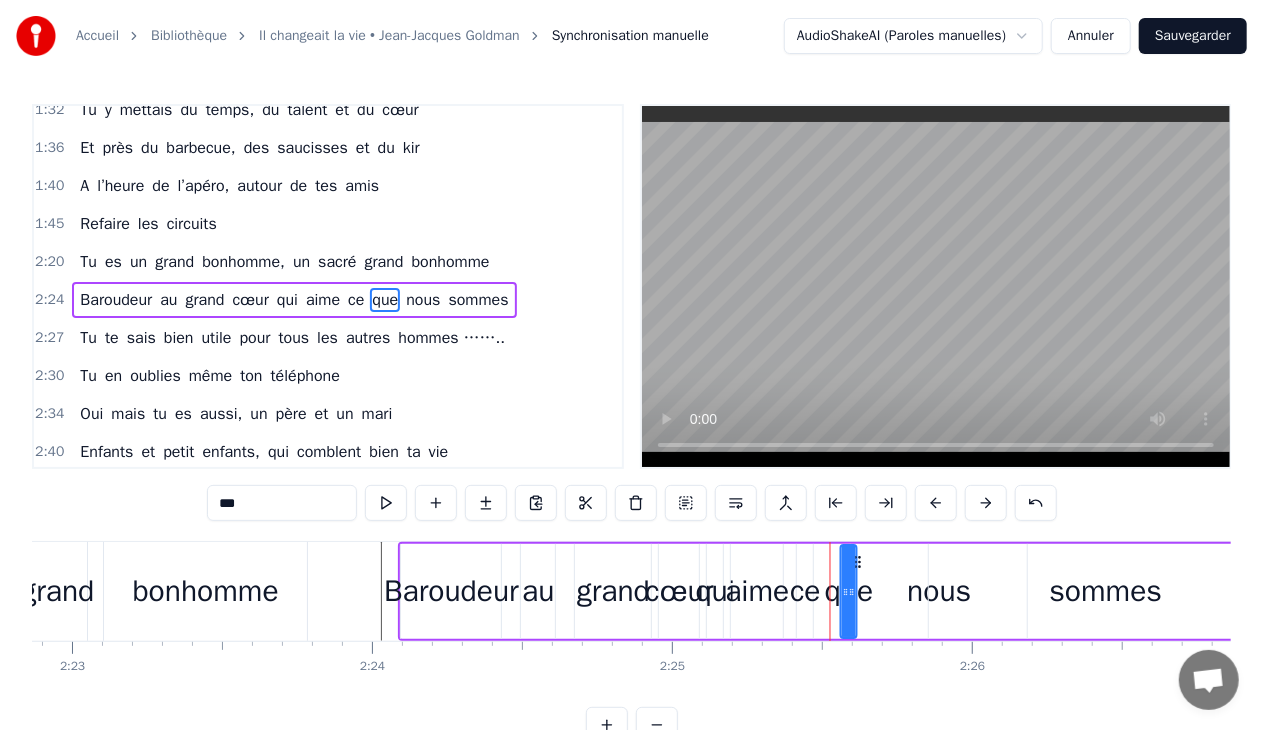 drag, startPoint x: 838, startPoint y: 560, endPoint x: 858, endPoint y: 566, distance: 20.880613 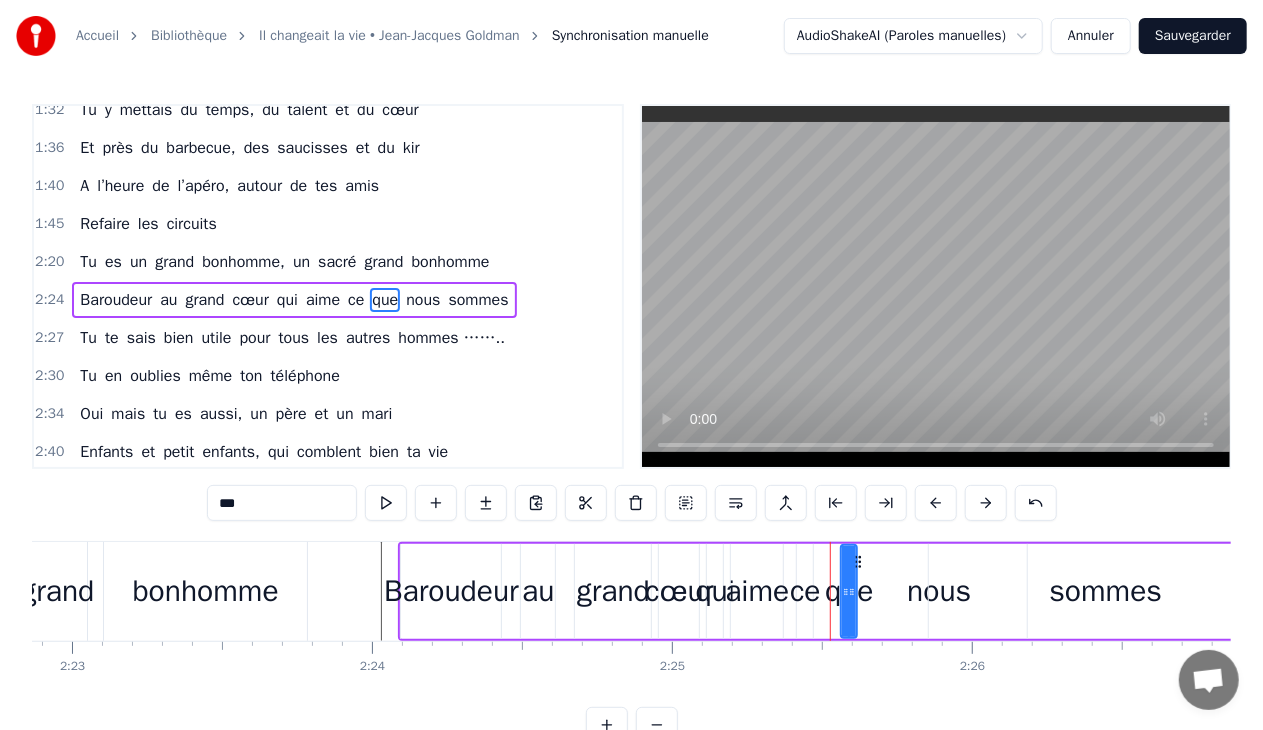 click on "ce" at bounding box center (805, 591) 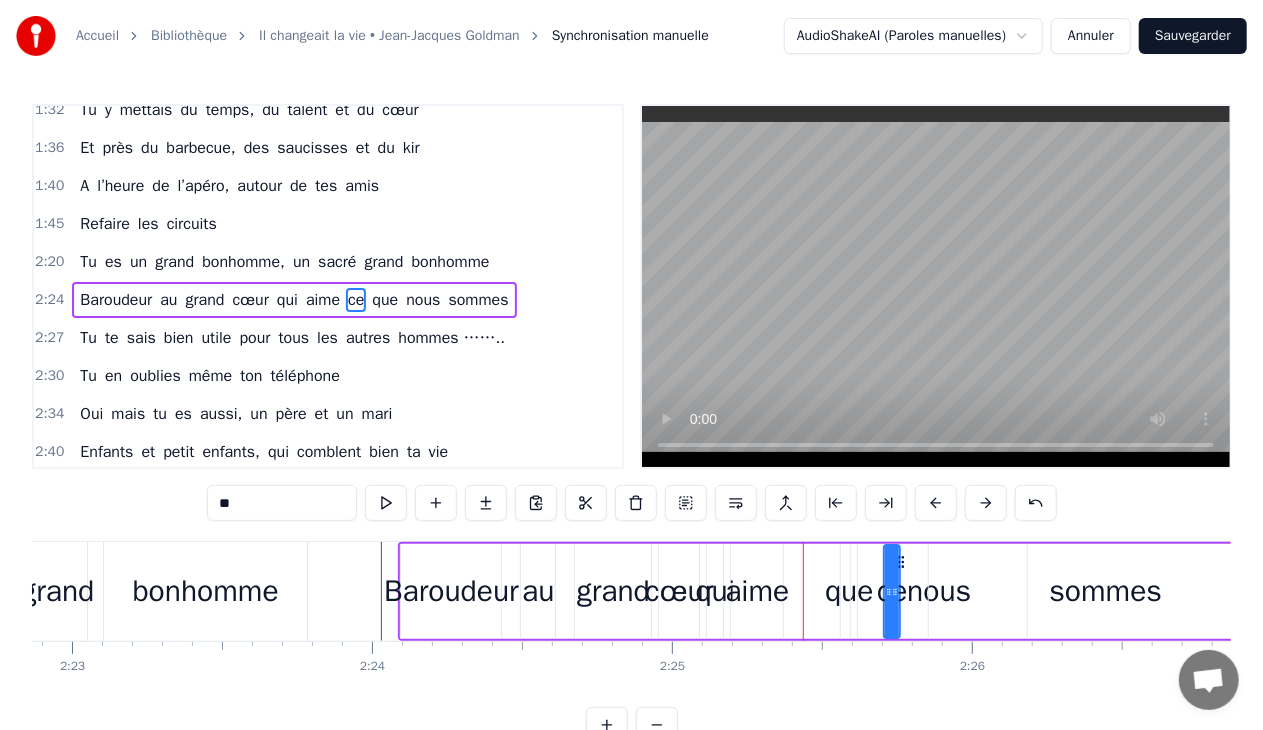 drag, startPoint x: 814, startPoint y: 560, endPoint x: 902, endPoint y: 563, distance: 88.051125 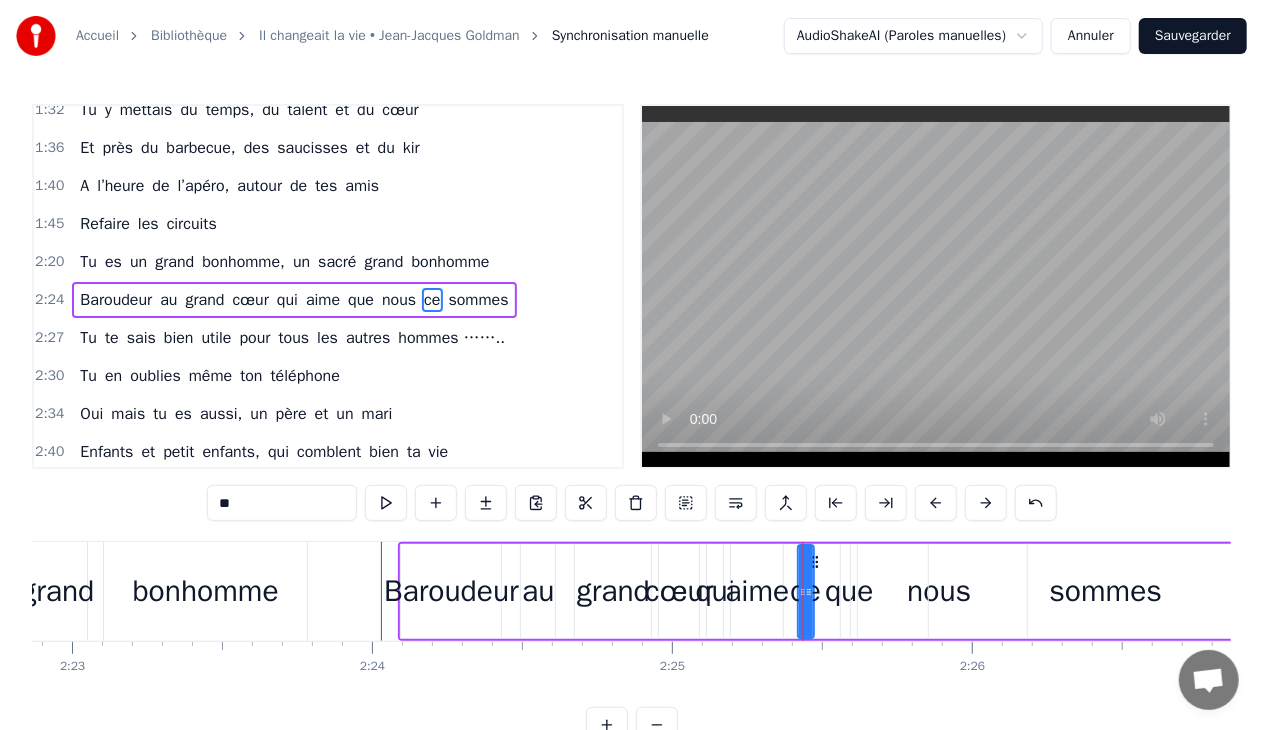 drag, startPoint x: 903, startPoint y: 558, endPoint x: 816, endPoint y: 574, distance: 88.45903 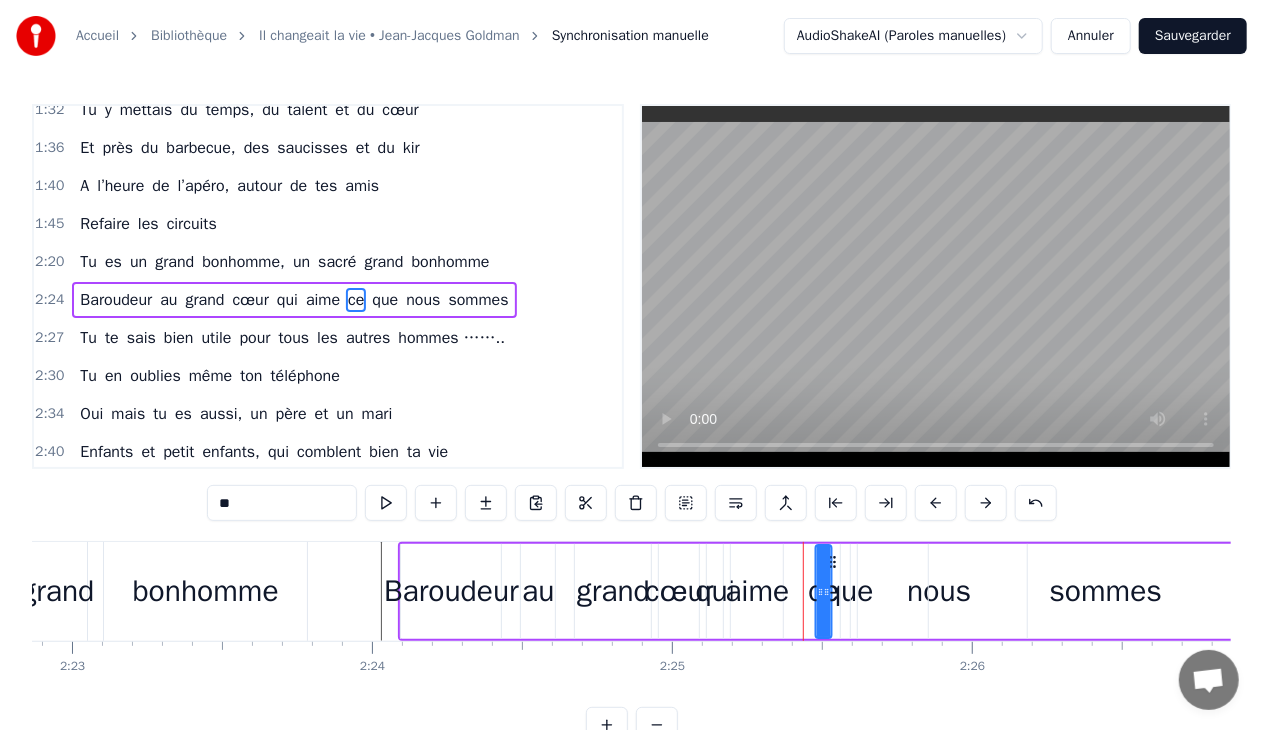 drag, startPoint x: 813, startPoint y: 562, endPoint x: 831, endPoint y: 558, distance: 18.439089 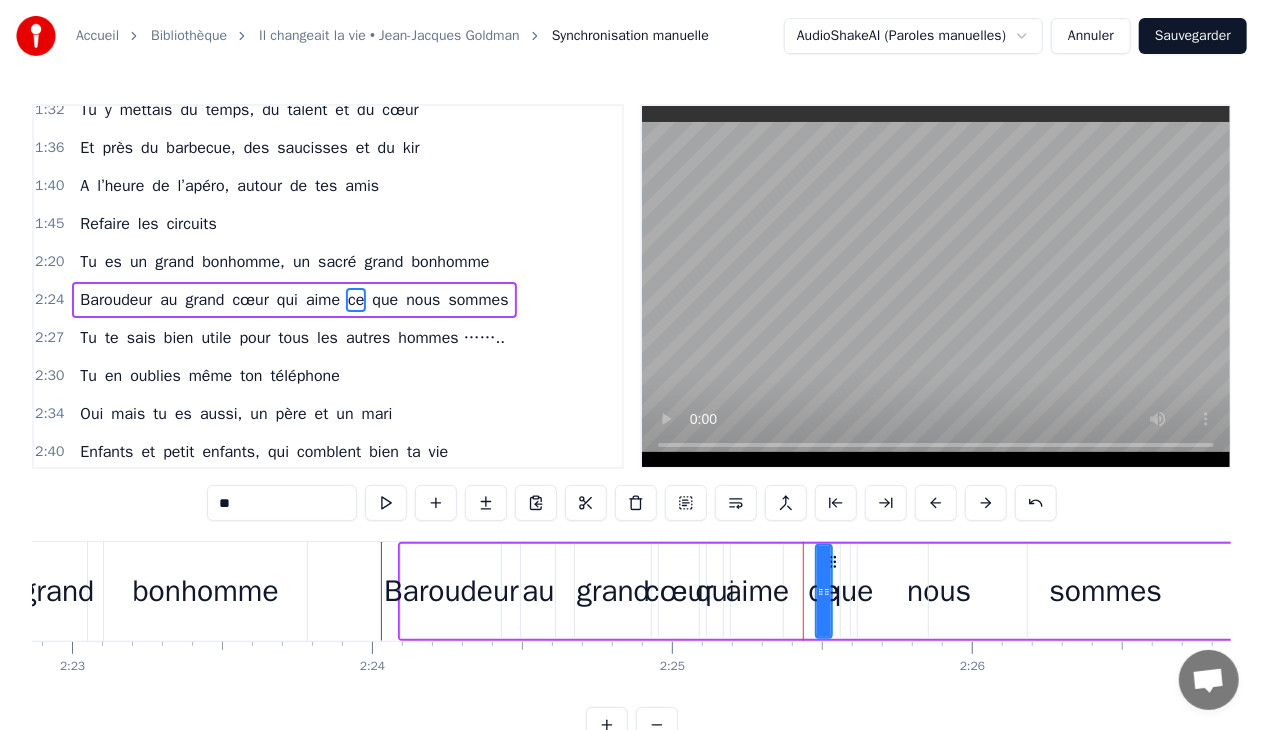 click on "que" at bounding box center [849, 591] 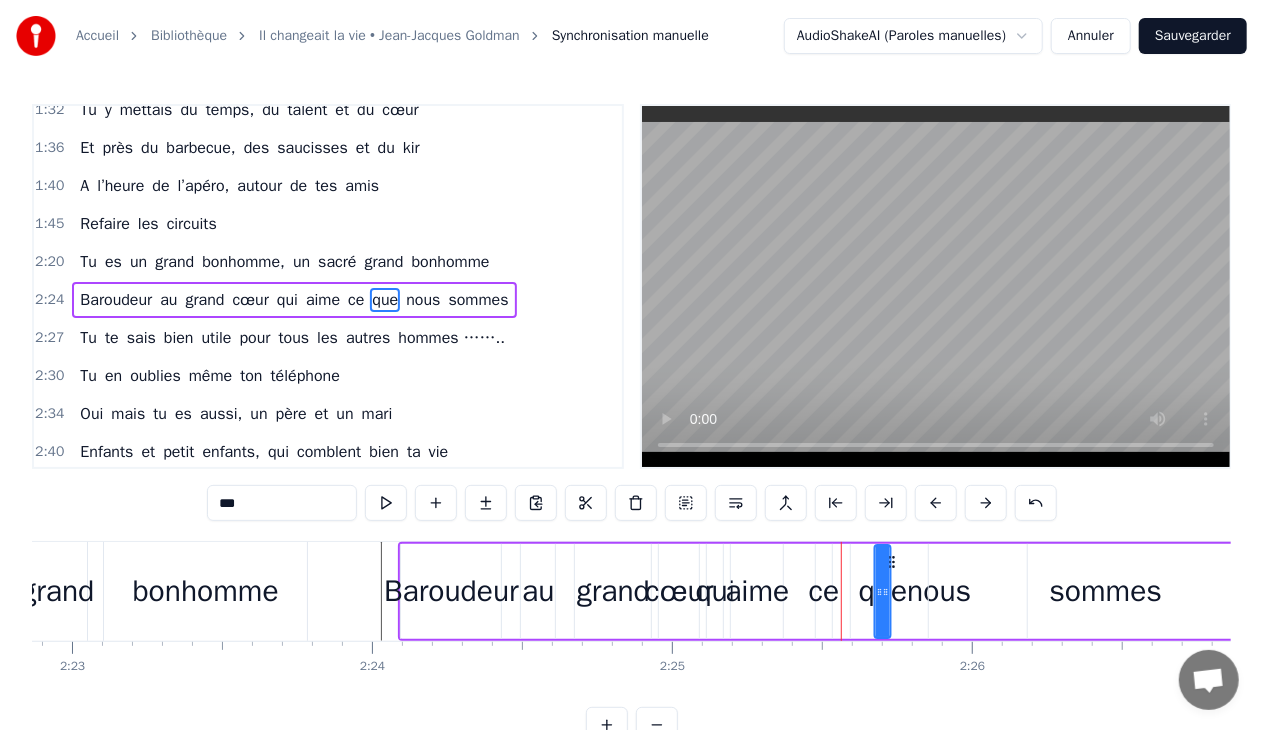 drag, startPoint x: 858, startPoint y: 560, endPoint x: 892, endPoint y: 558, distance: 34.058773 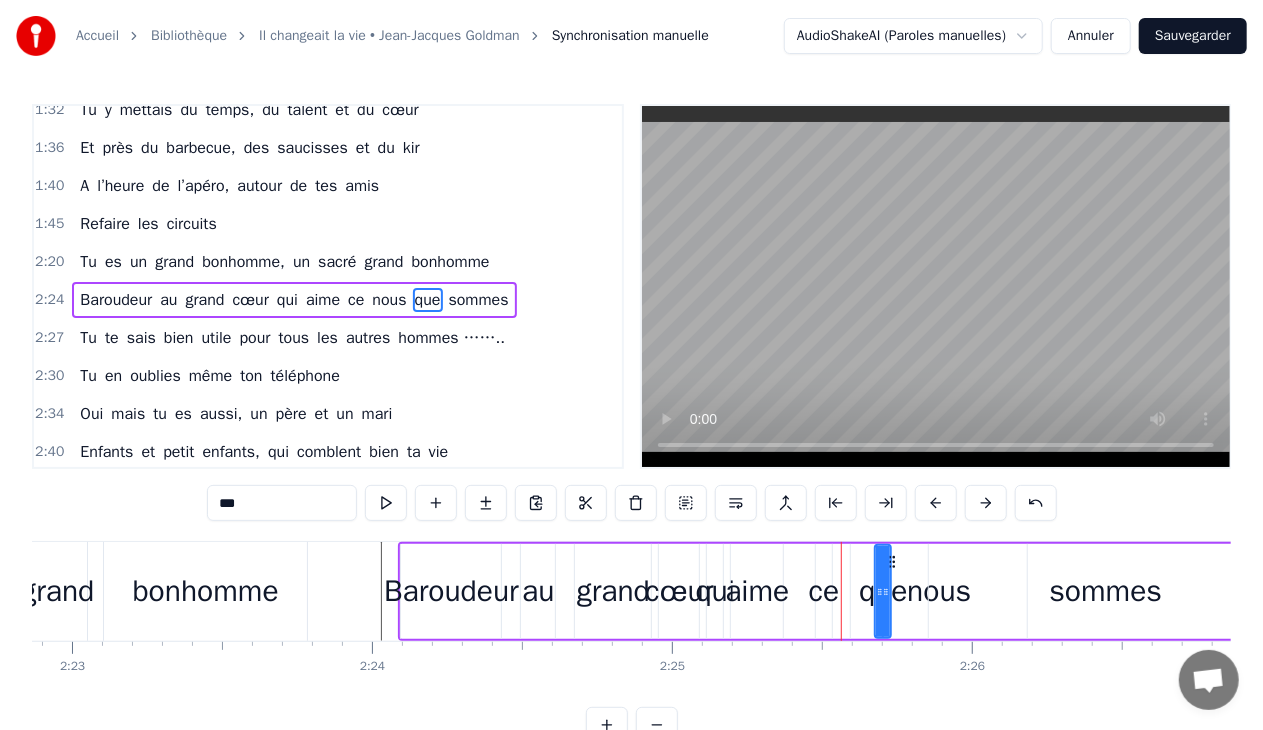 click on "sommes" at bounding box center (1105, 591) 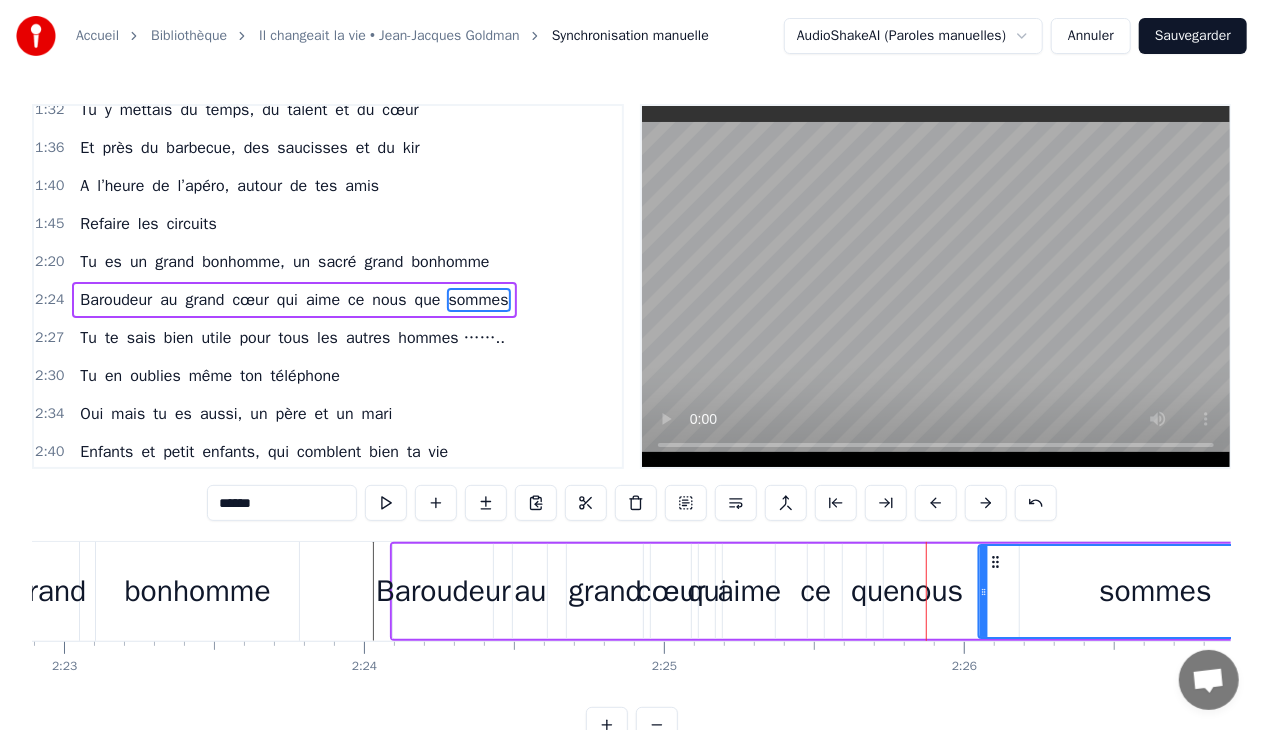 drag, startPoint x: 948, startPoint y: 558, endPoint x: 1010, endPoint y: 561, distance: 62.072536 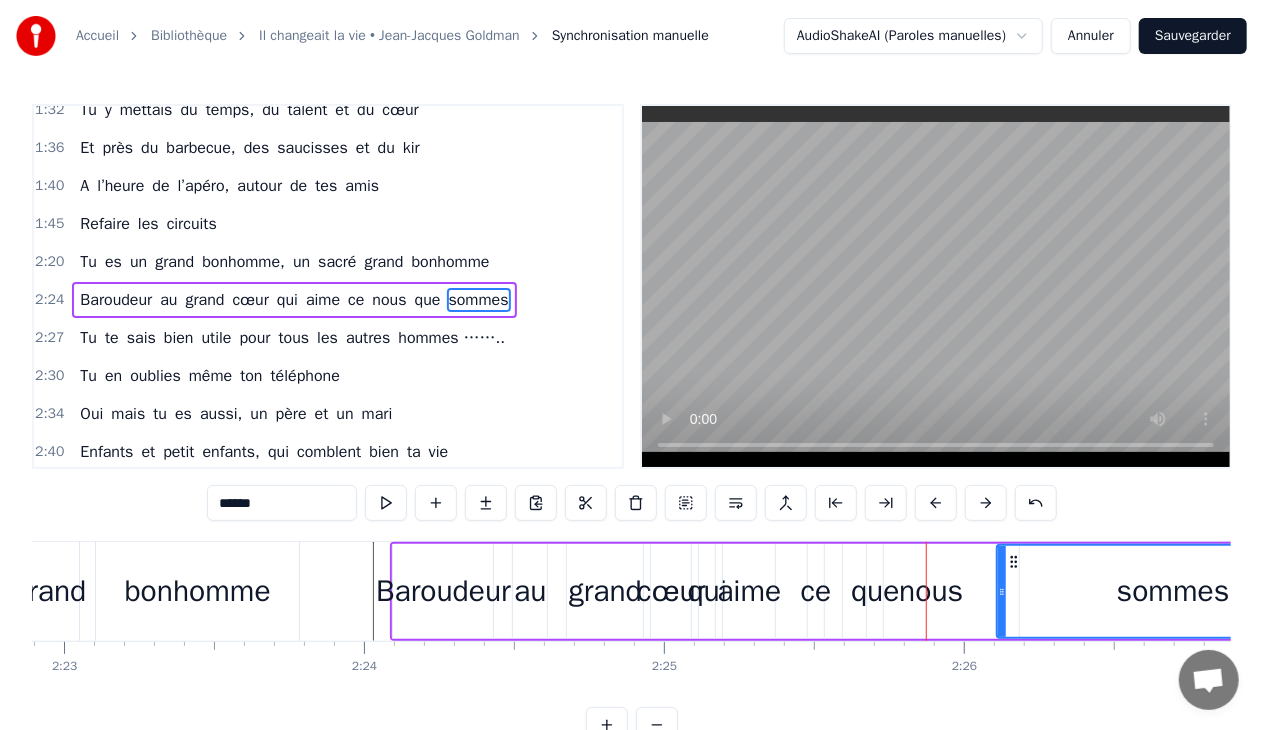 scroll, scrollTop: 0, scrollLeft: 42873, axis: horizontal 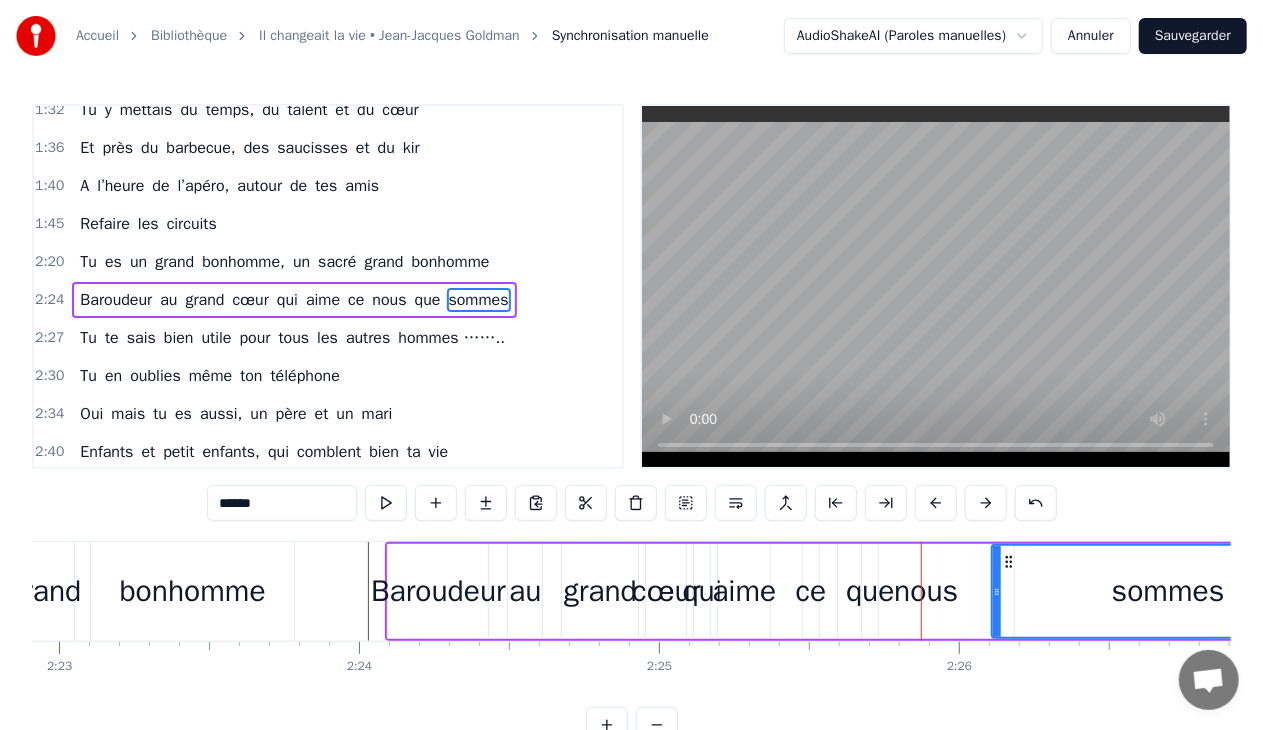 click on "nous" at bounding box center [926, 591] 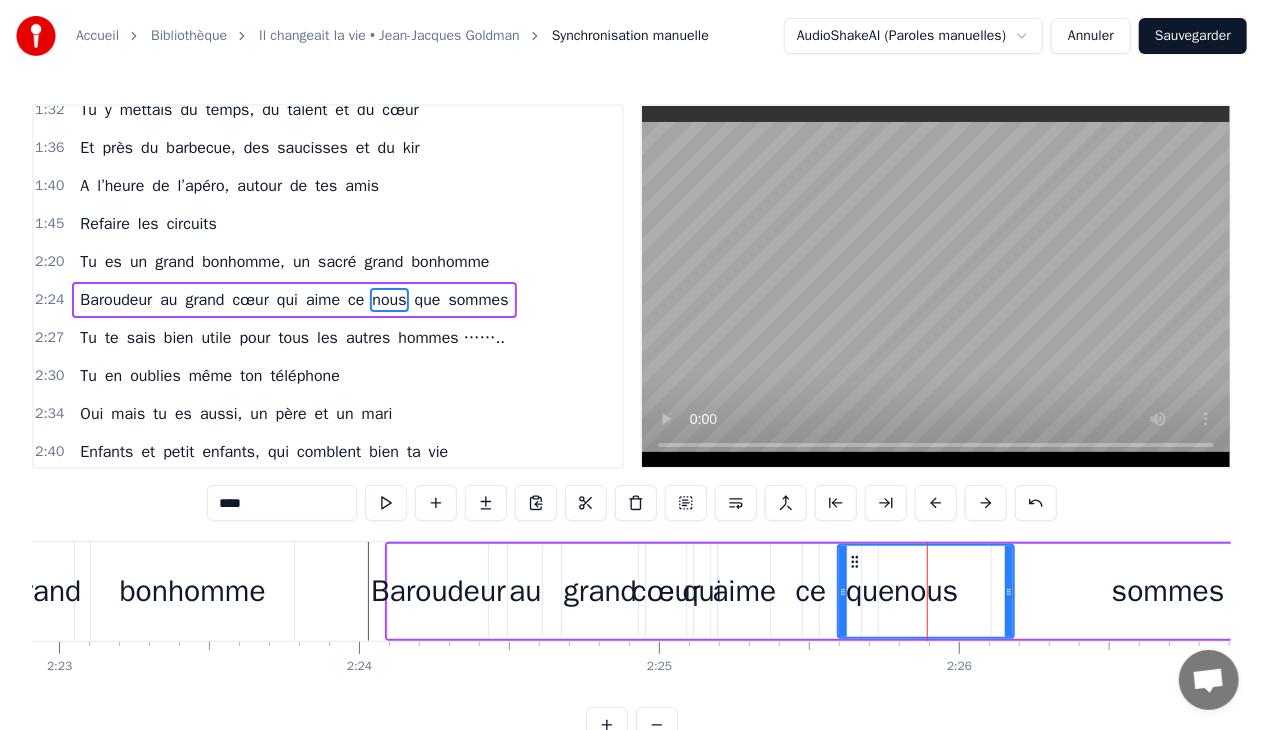 click on "nous" at bounding box center (926, 591) 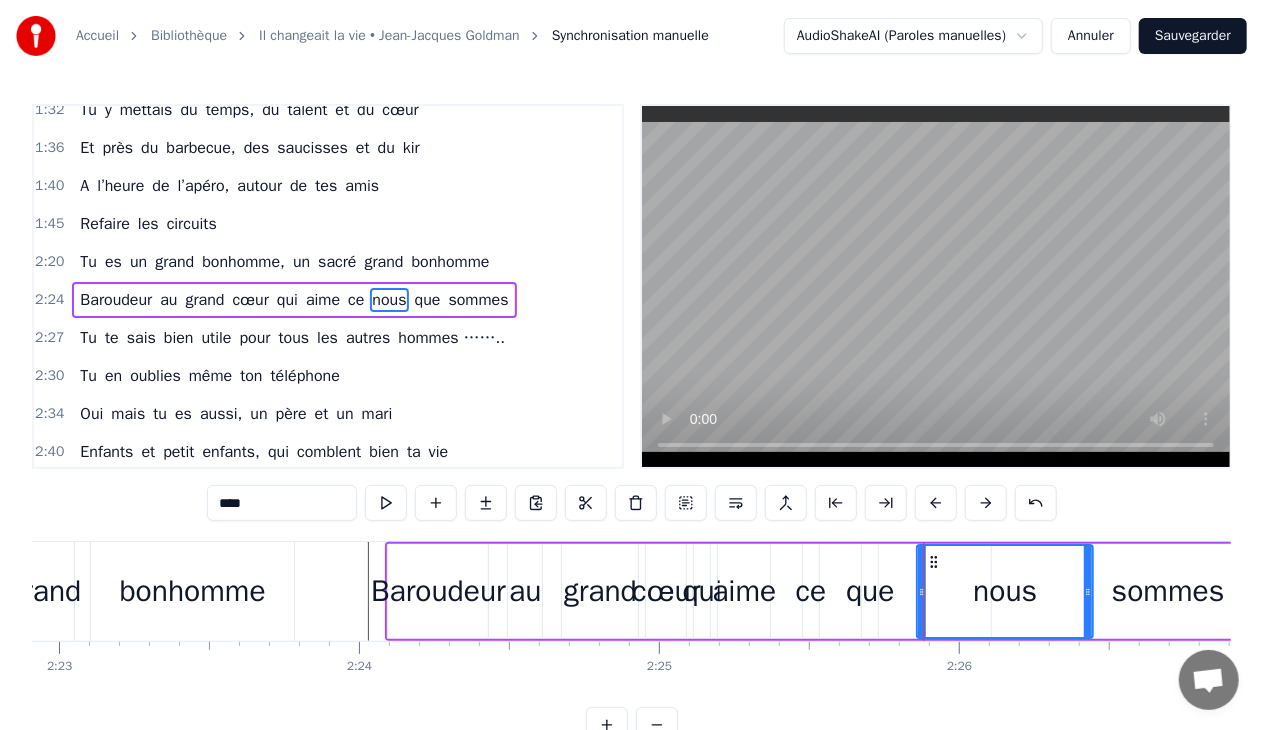 drag, startPoint x: 856, startPoint y: 561, endPoint x: 918, endPoint y: 557, distance: 62.1289 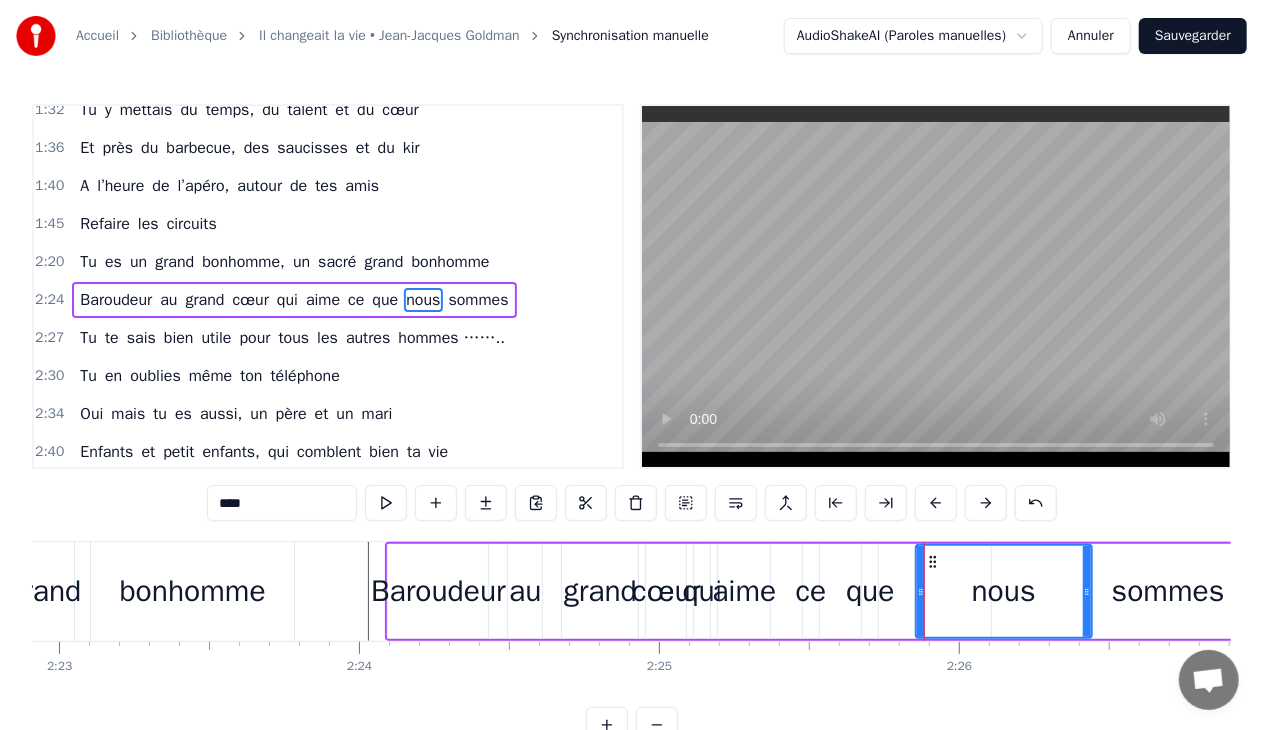 click on "aime" at bounding box center (744, 591) 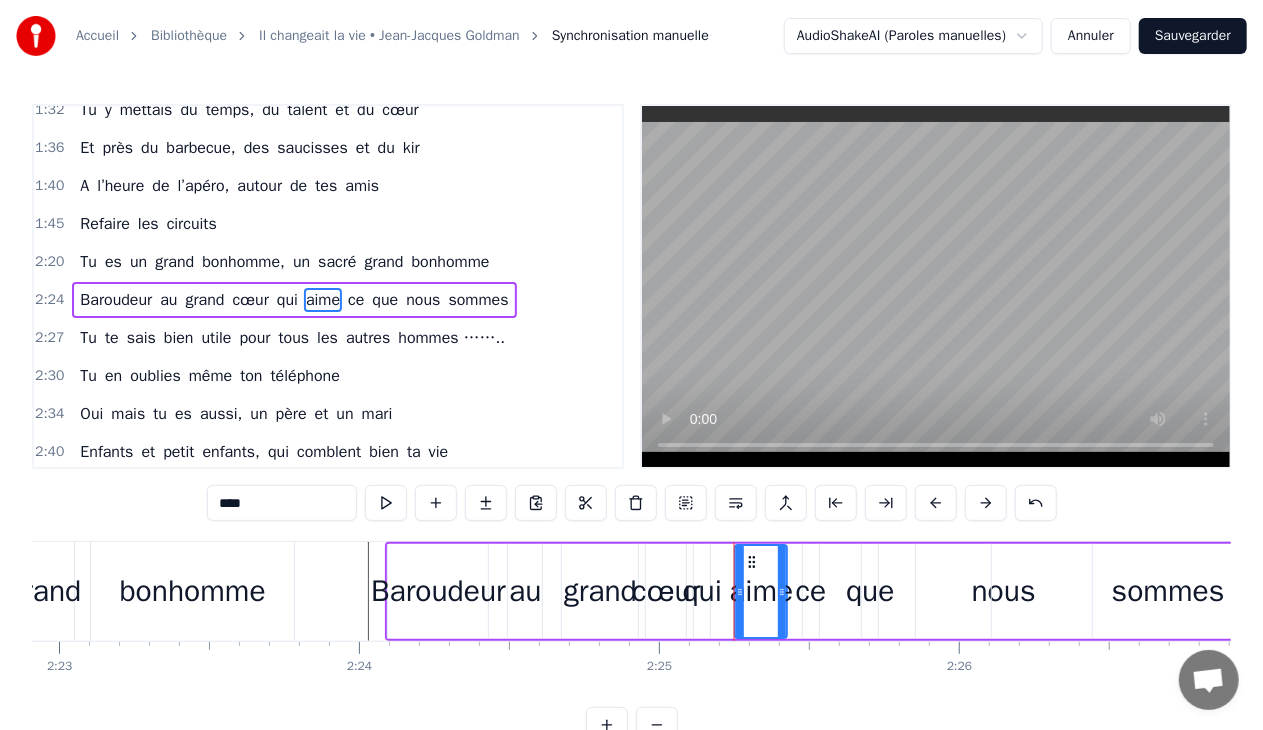 drag, startPoint x: 736, startPoint y: 559, endPoint x: 753, endPoint y: 559, distance: 17 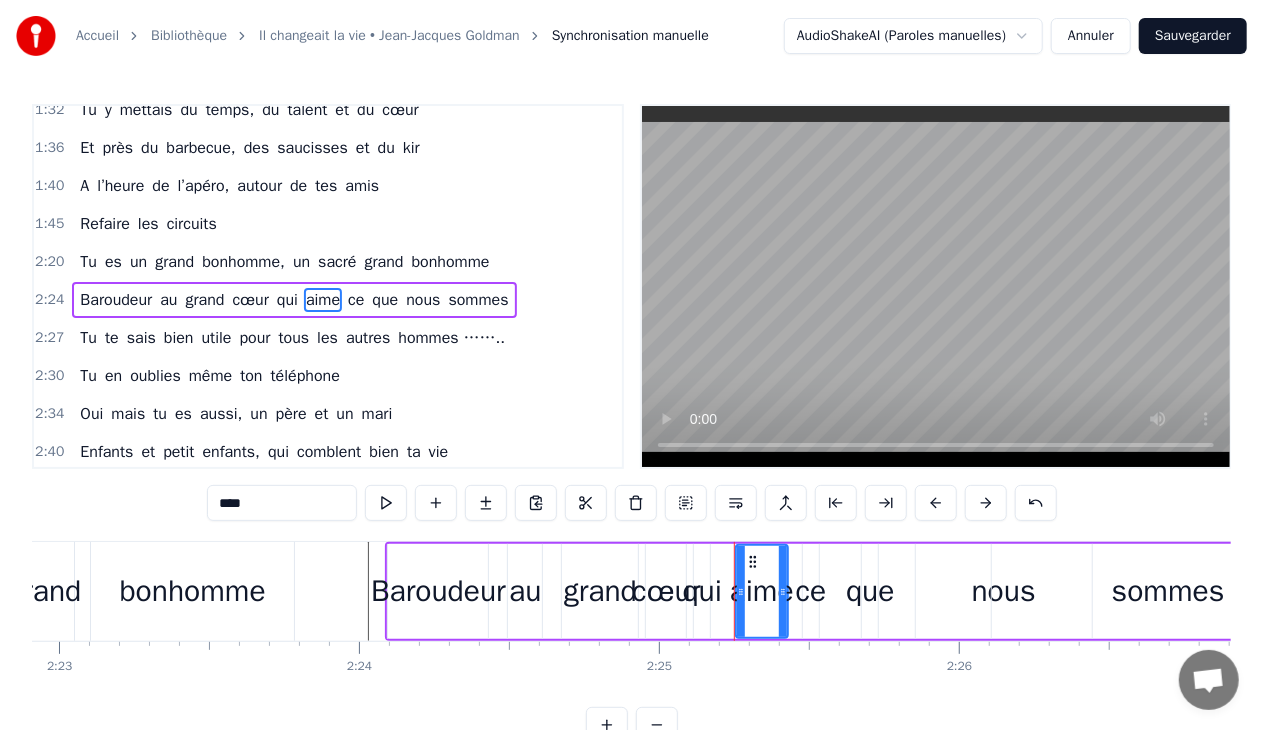 click on "ce" at bounding box center (811, 591) 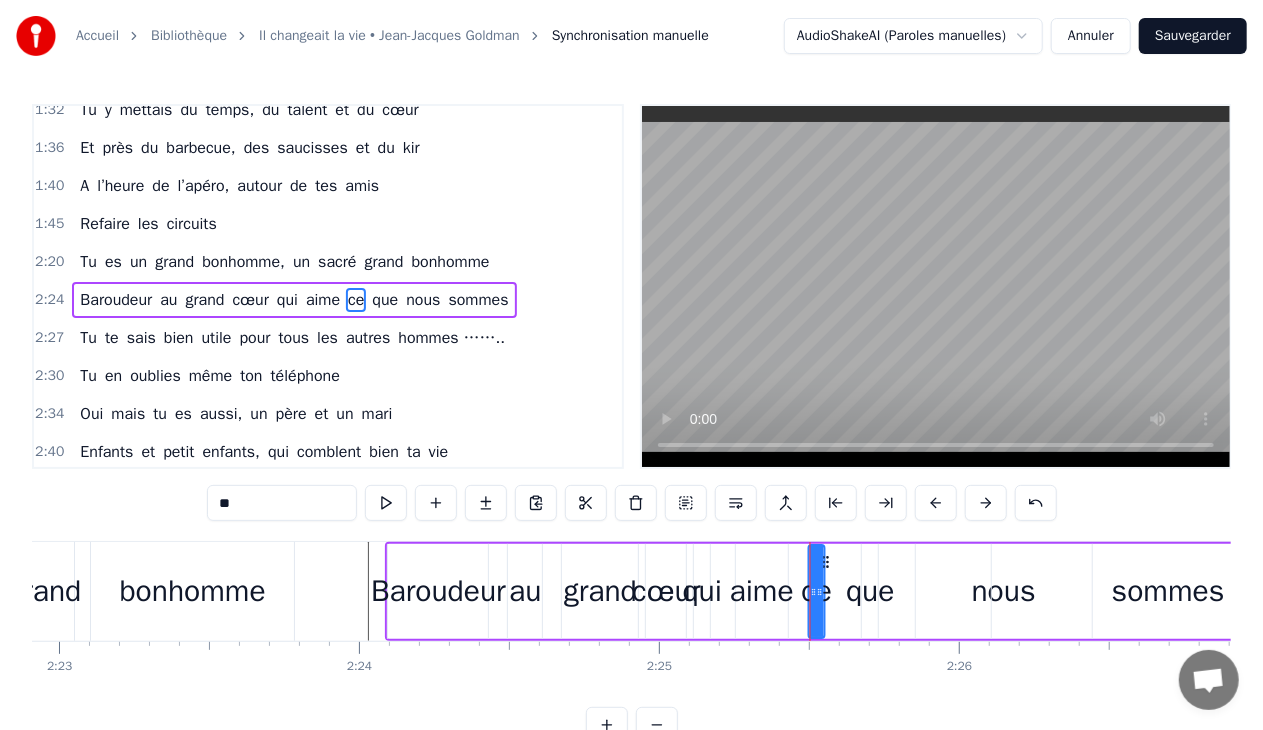 drag, startPoint x: 820, startPoint y: 560, endPoint x: 832, endPoint y: 560, distance: 12 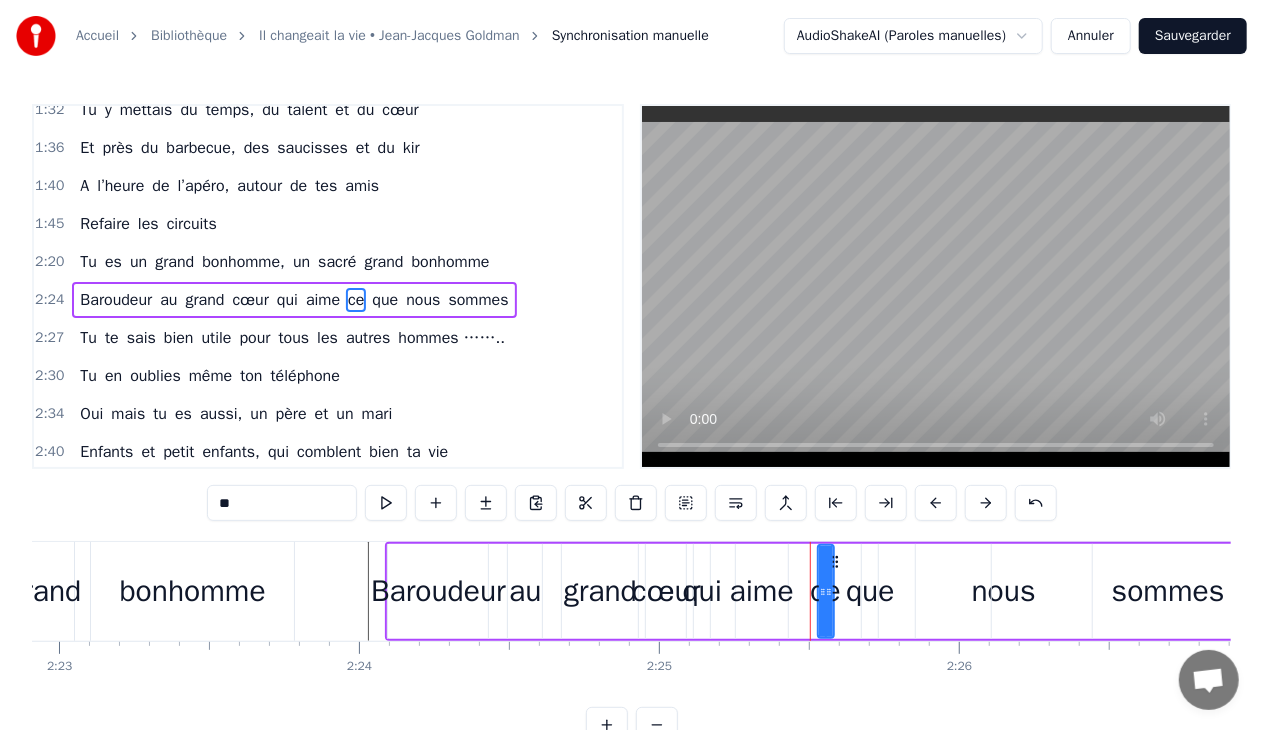 click on "qui" at bounding box center [703, 591] 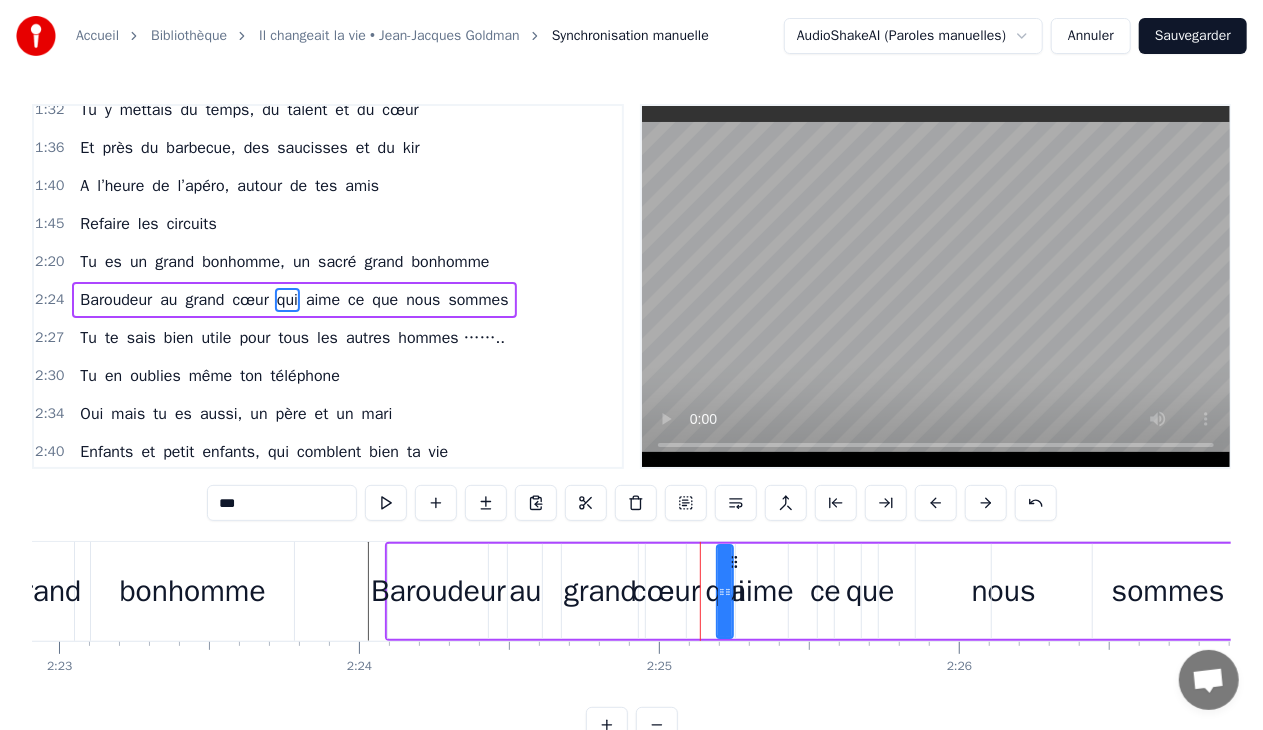 drag, startPoint x: 712, startPoint y: 560, endPoint x: 726, endPoint y: 563, distance: 14.3178215 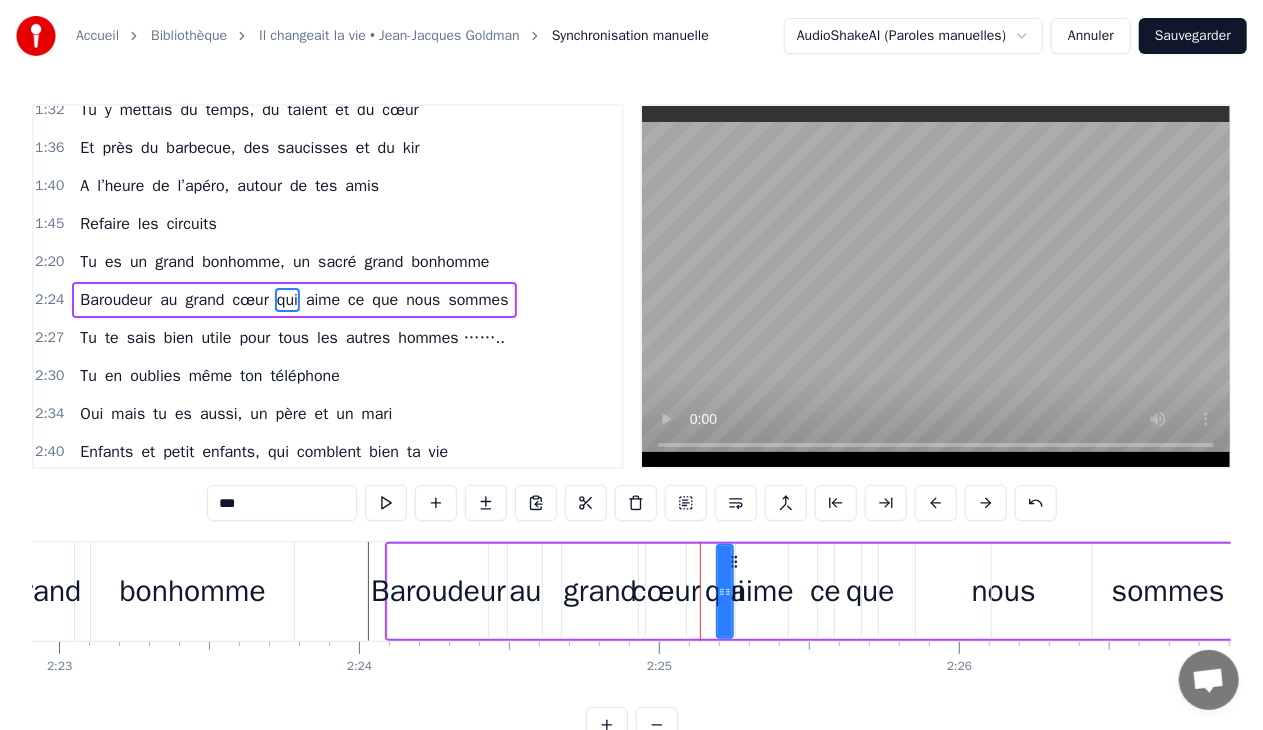 click on "cœur" at bounding box center (666, 591) 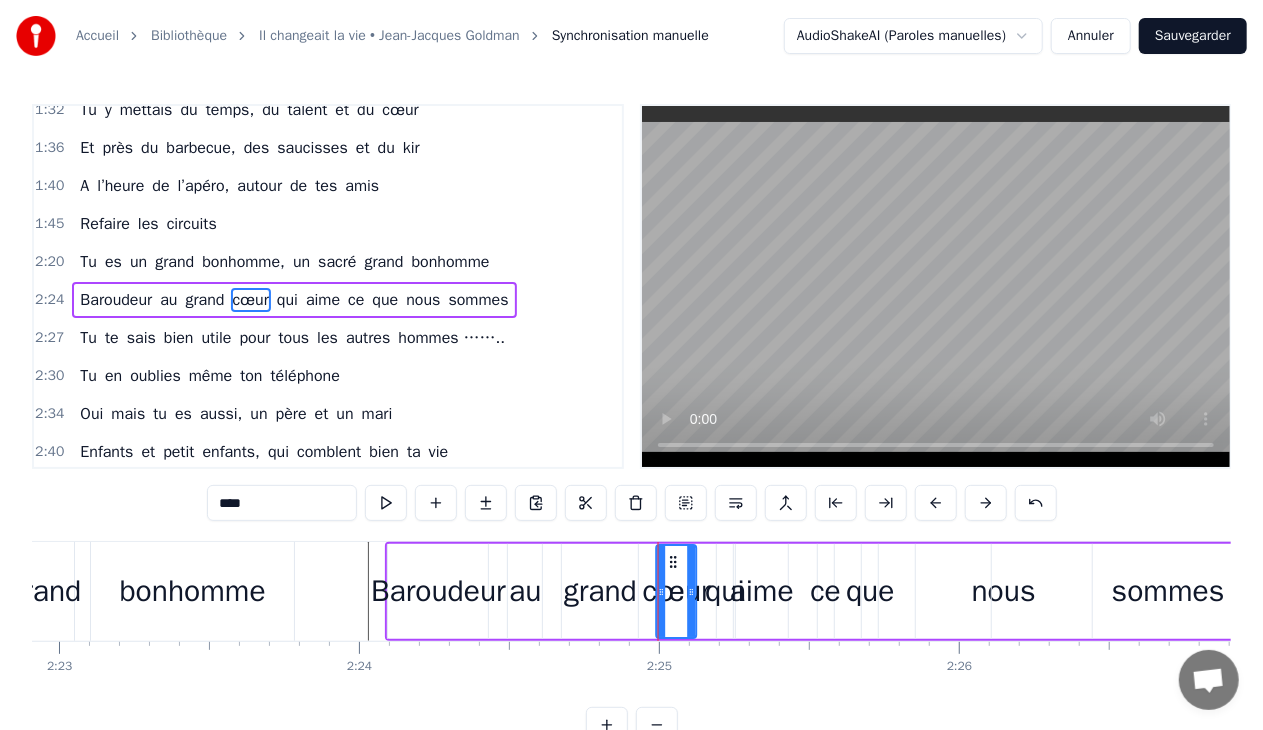 click 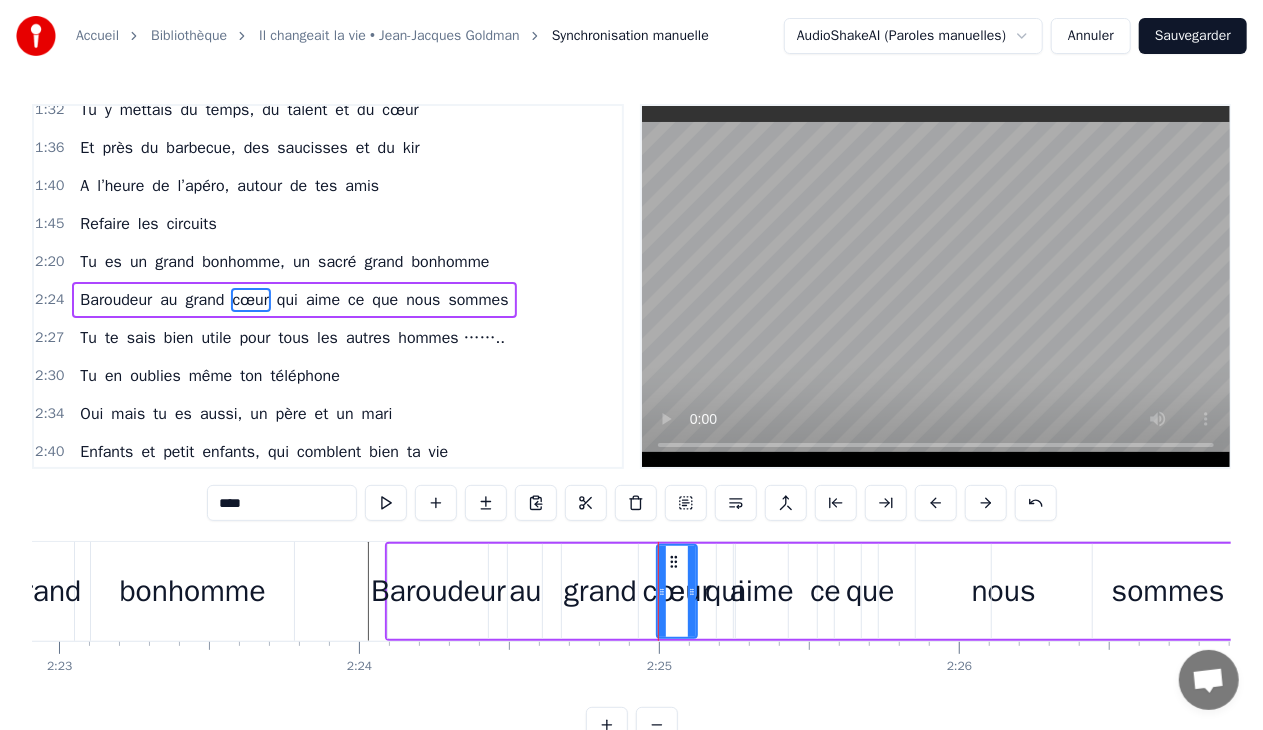 click on "aime" at bounding box center [762, 591] 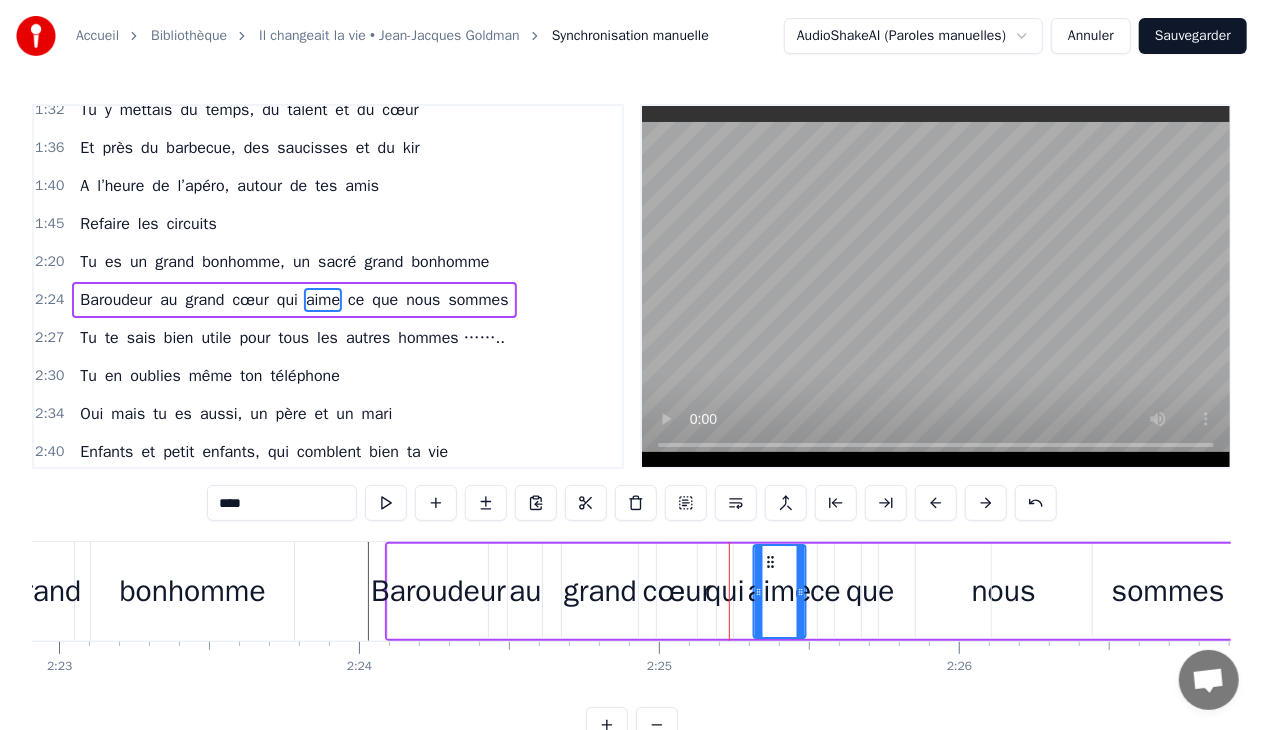 drag, startPoint x: 759, startPoint y: 560, endPoint x: 775, endPoint y: 560, distance: 16 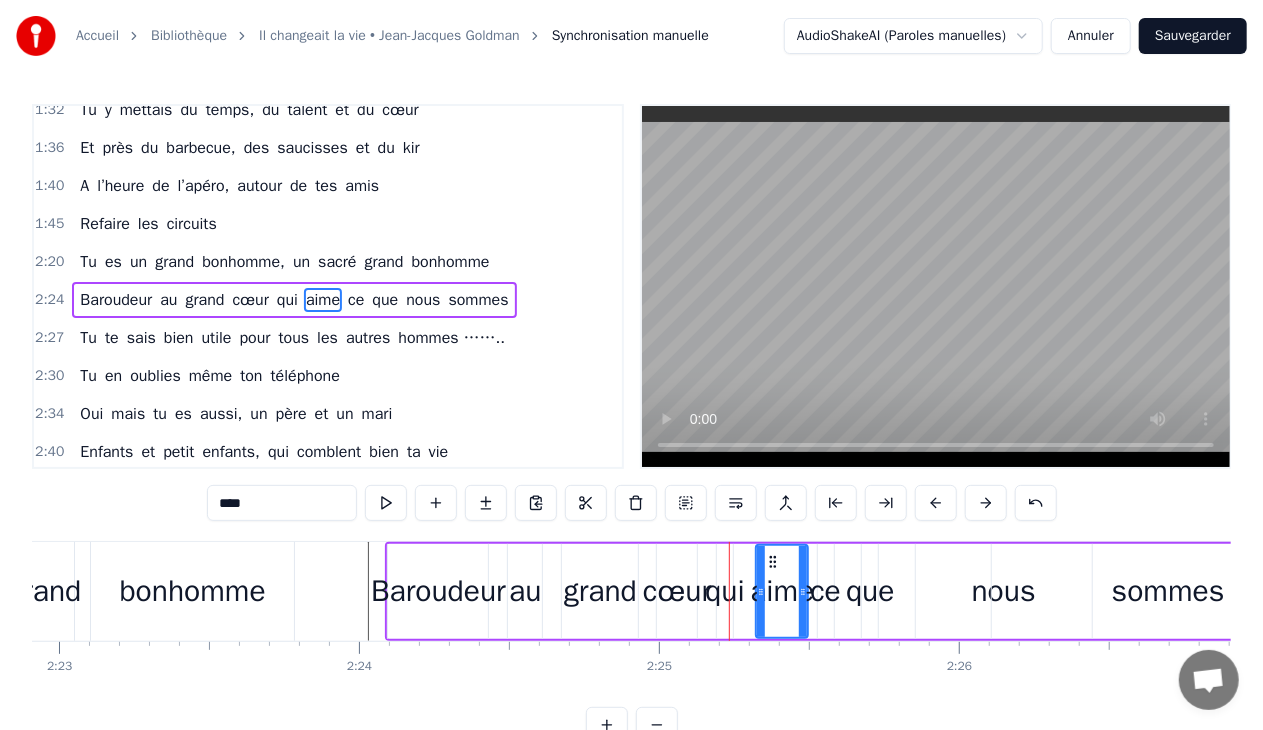 click on "ce" at bounding box center [826, 591] 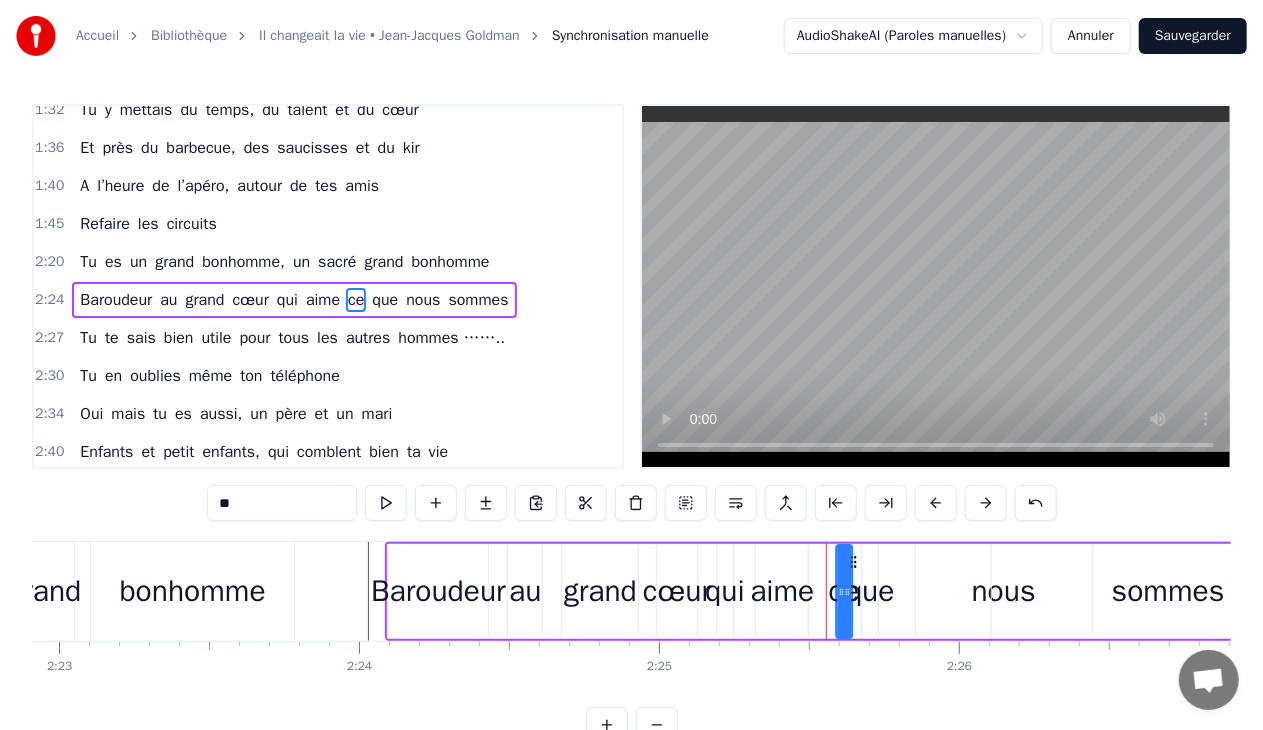 drag, startPoint x: 836, startPoint y: 564, endPoint x: 855, endPoint y: 564, distance: 19 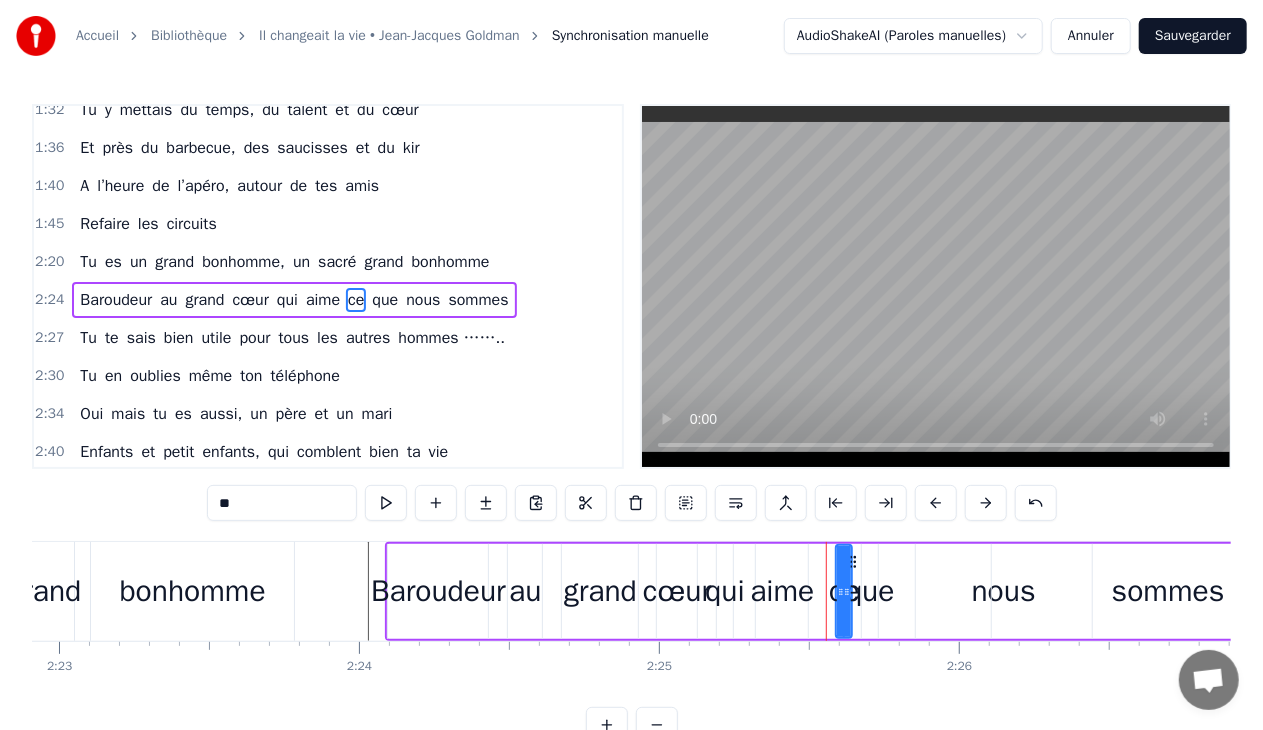 click on "que" at bounding box center (870, 591) 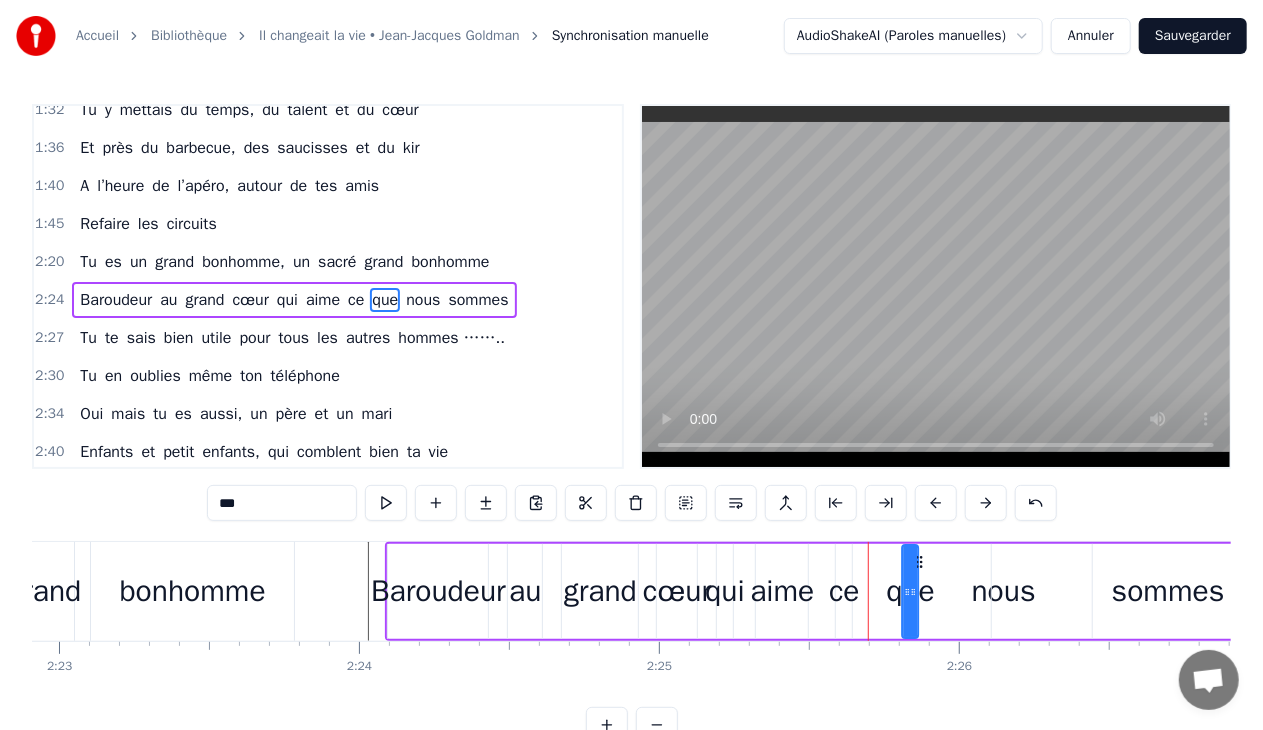 drag, startPoint x: 879, startPoint y: 562, endPoint x: 890, endPoint y: 573, distance: 15.556349 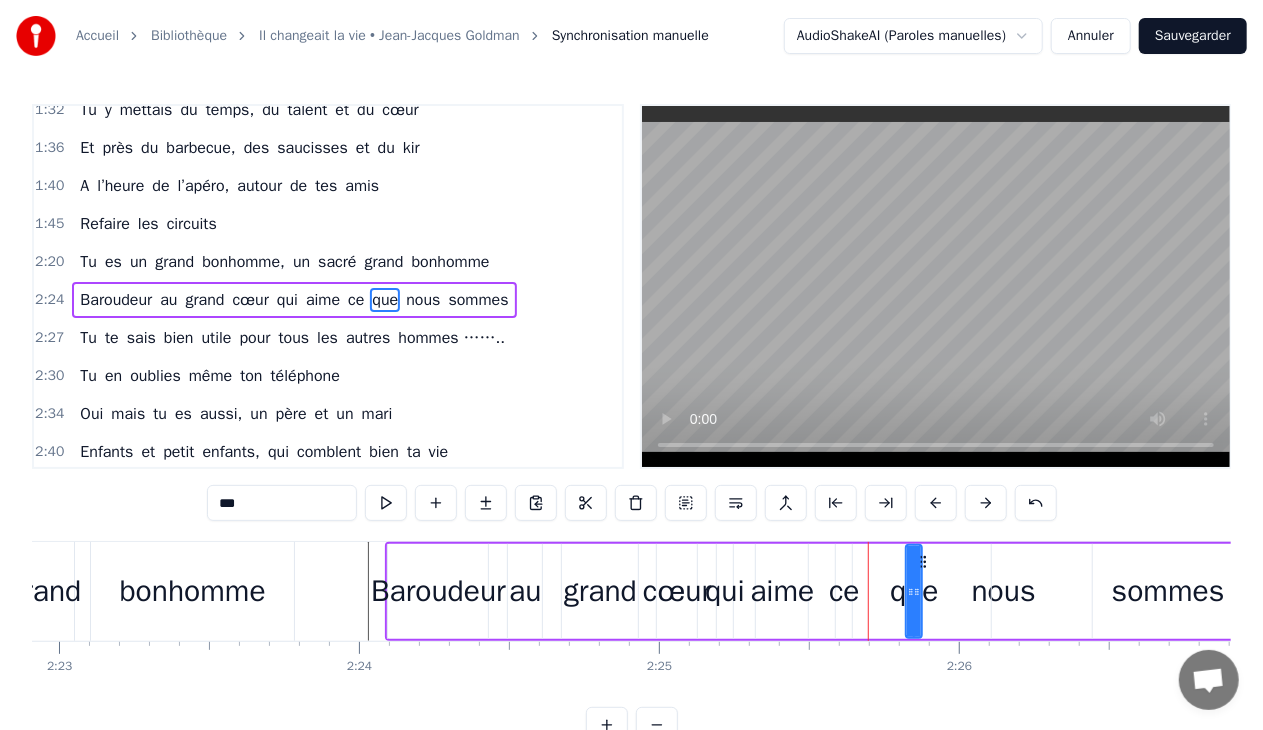 click on "aime" at bounding box center [782, 591] 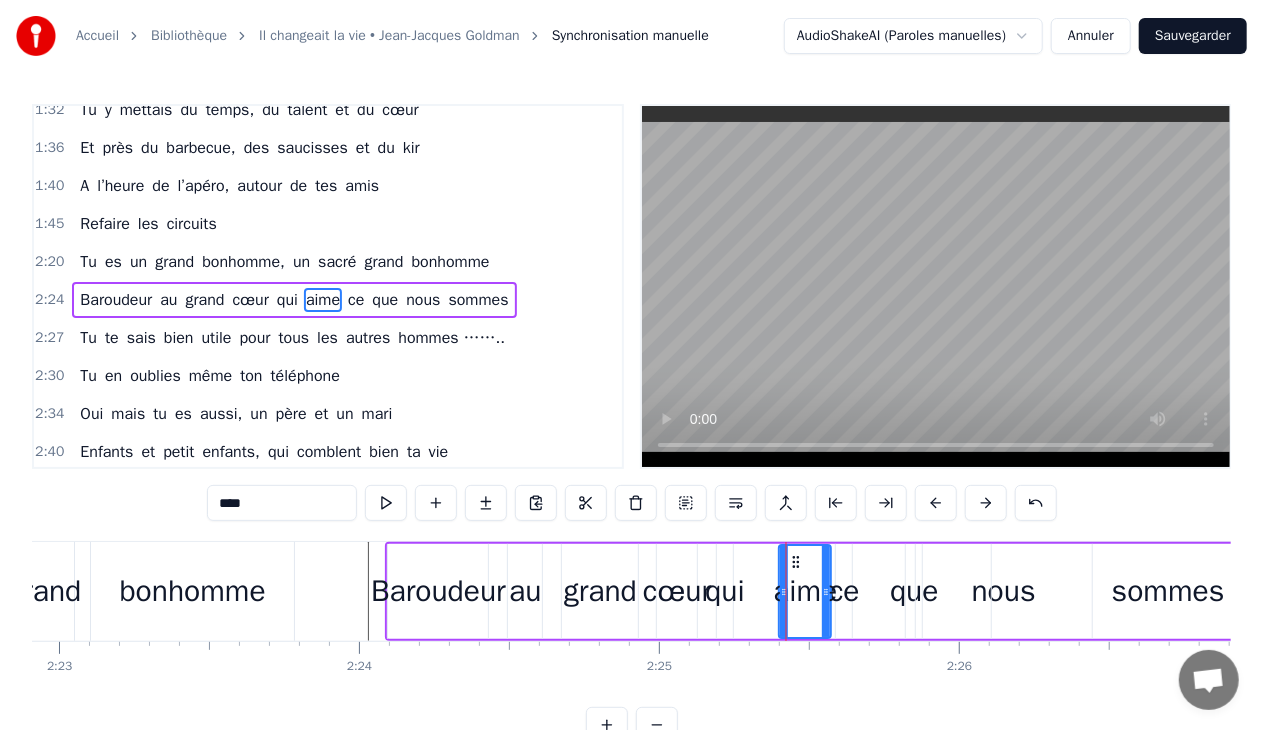 drag, startPoint x: 770, startPoint y: 561, endPoint x: 793, endPoint y: 568, distance: 24.04163 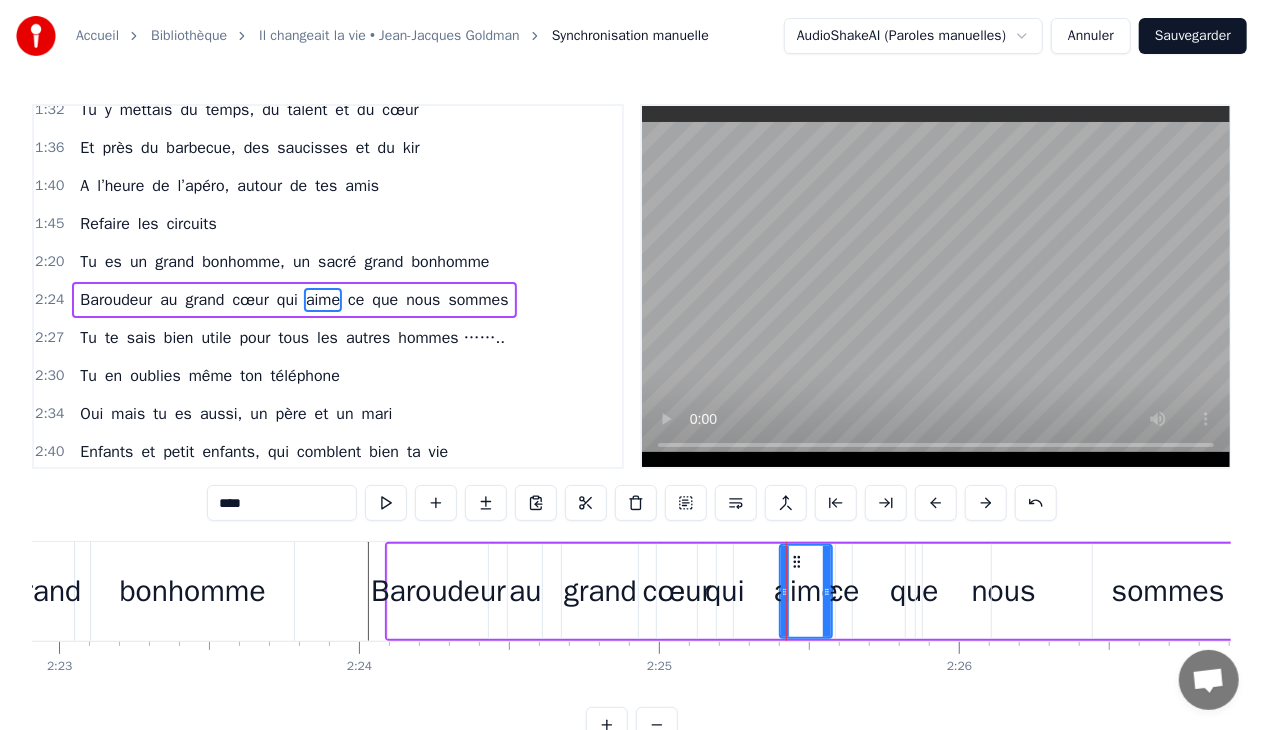 click on "ce" at bounding box center [844, 591] 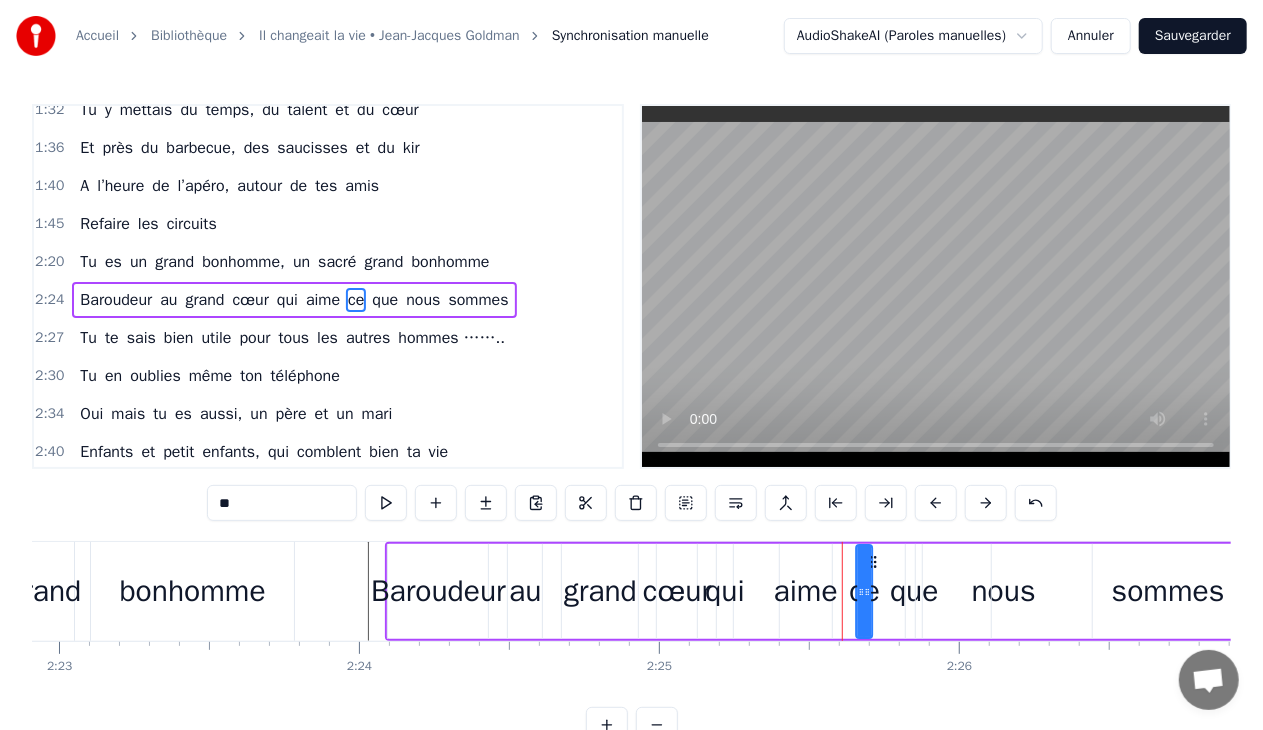 drag, startPoint x: 851, startPoint y: 561, endPoint x: 799, endPoint y: 578, distance: 54.708317 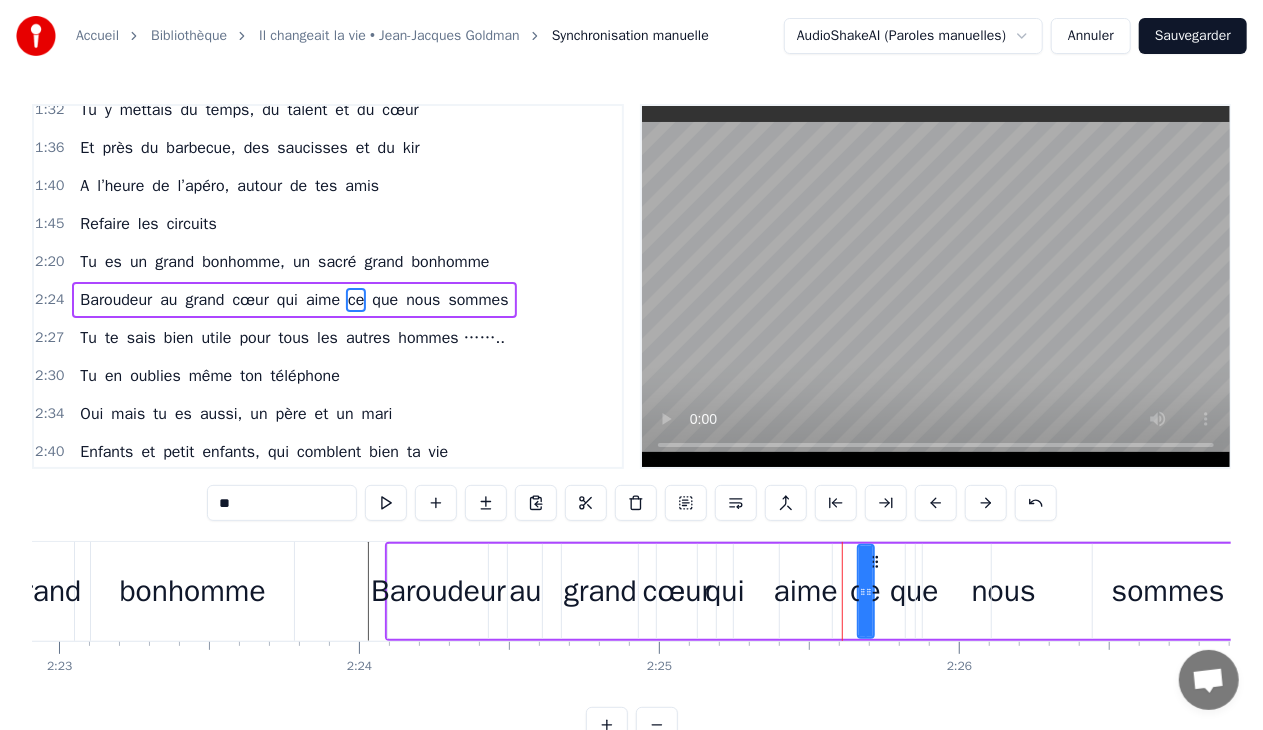 click on "qui" at bounding box center [725, 591] 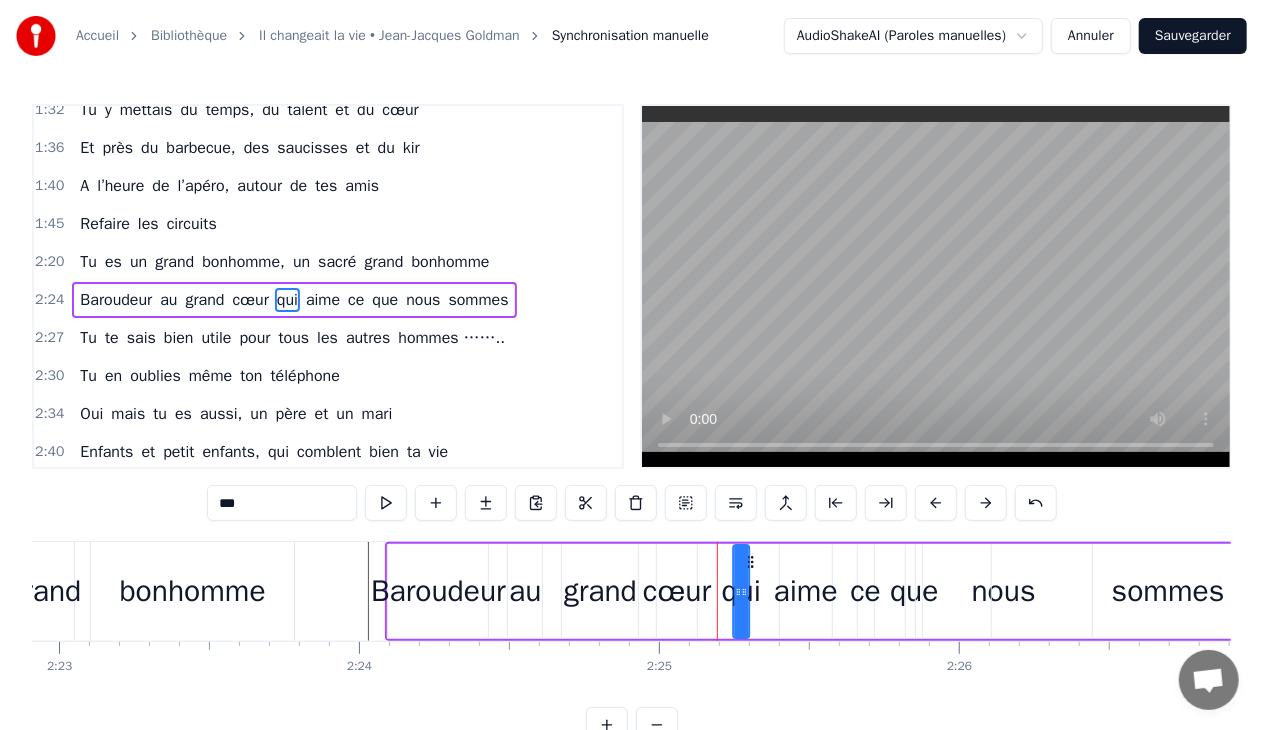 drag, startPoint x: 738, startPoint y: 563, endPoint x: 749, endPoint y: 563, distance: 11 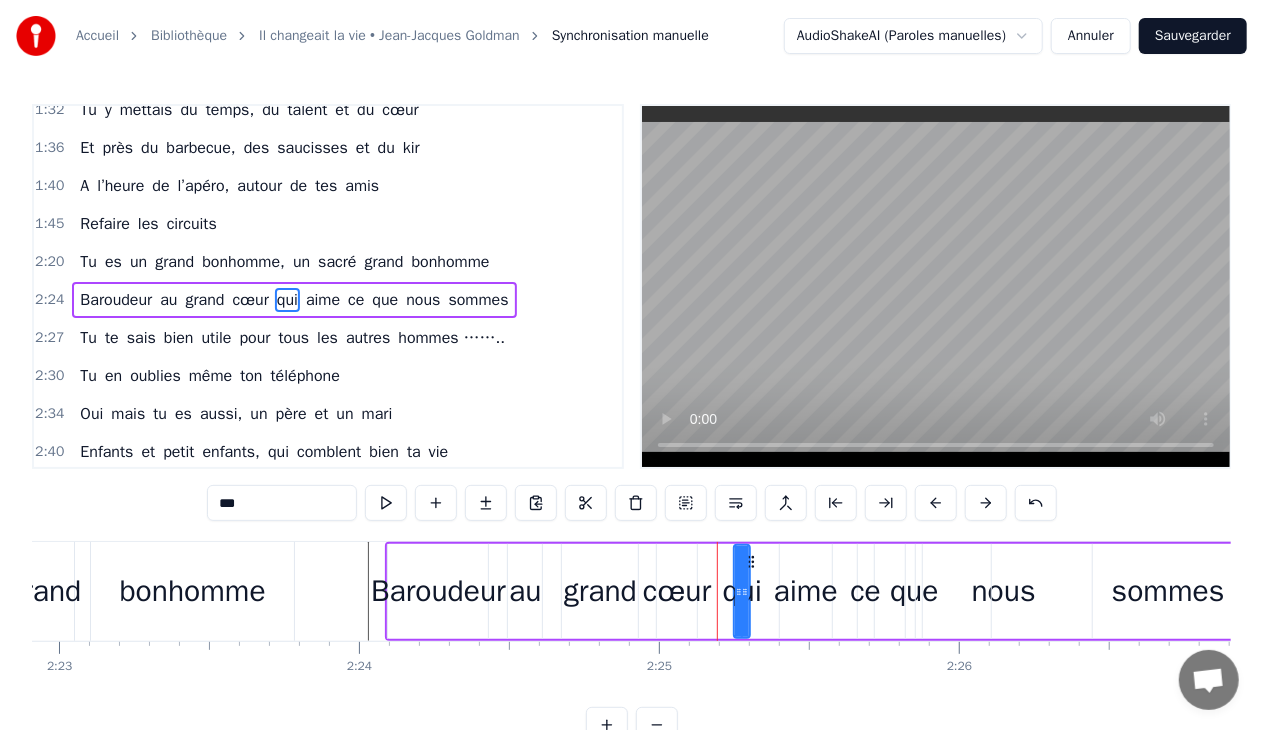click on "Baroudeur au grand cœur qui aime ce que nous sommes" at bounding box center [866, 591] 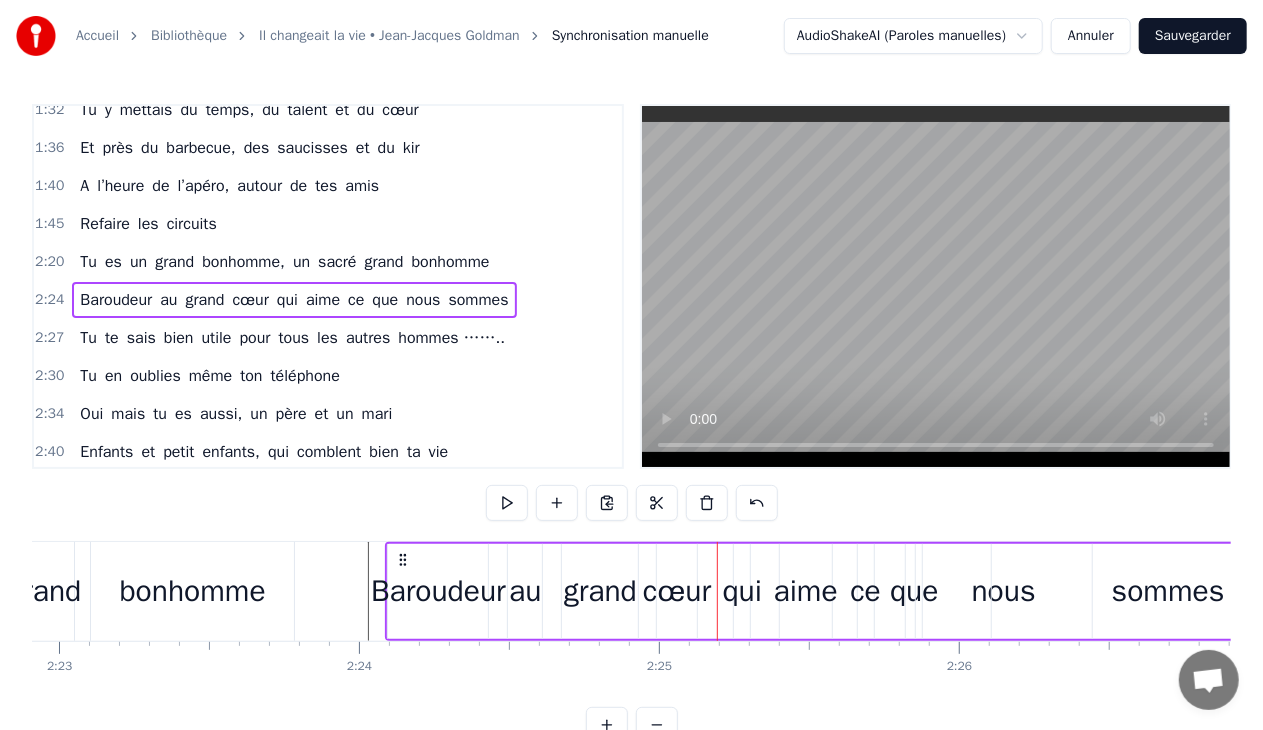 click on "Baroudeur" at bounding box center (438, 591) 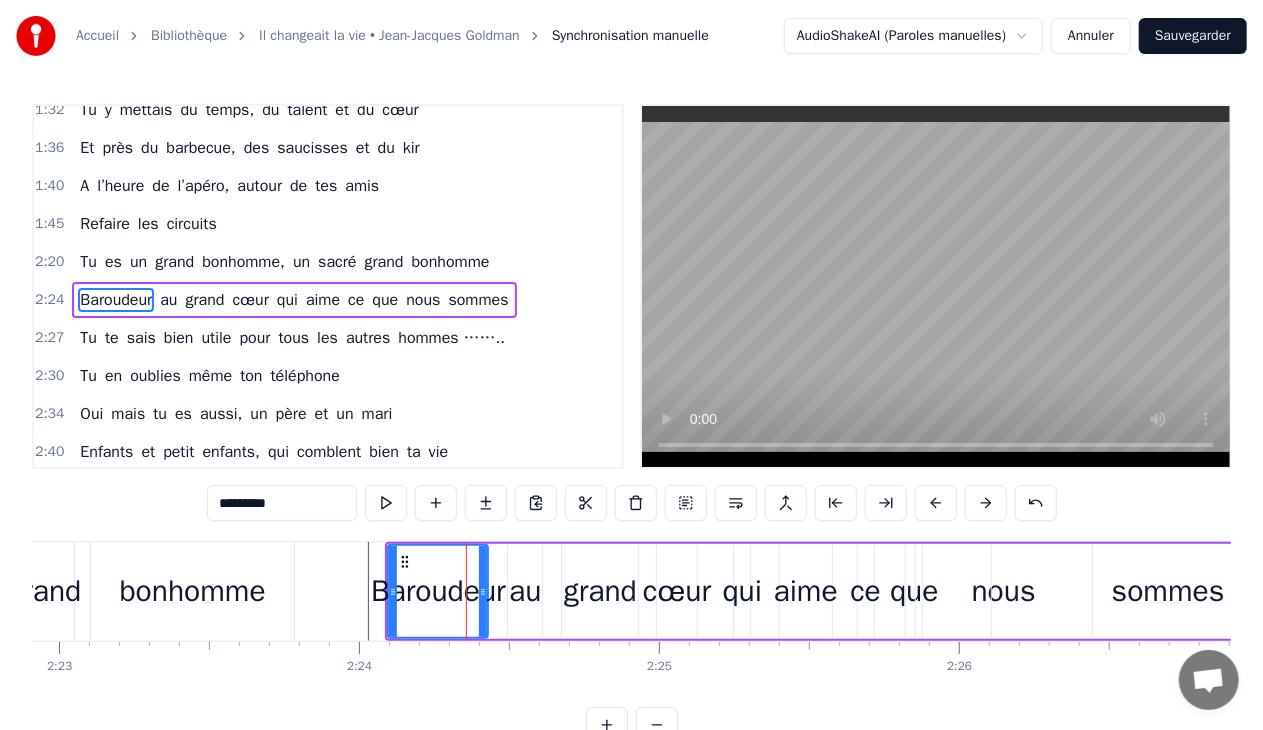 click on "grand" at bounding box center (600, 591) 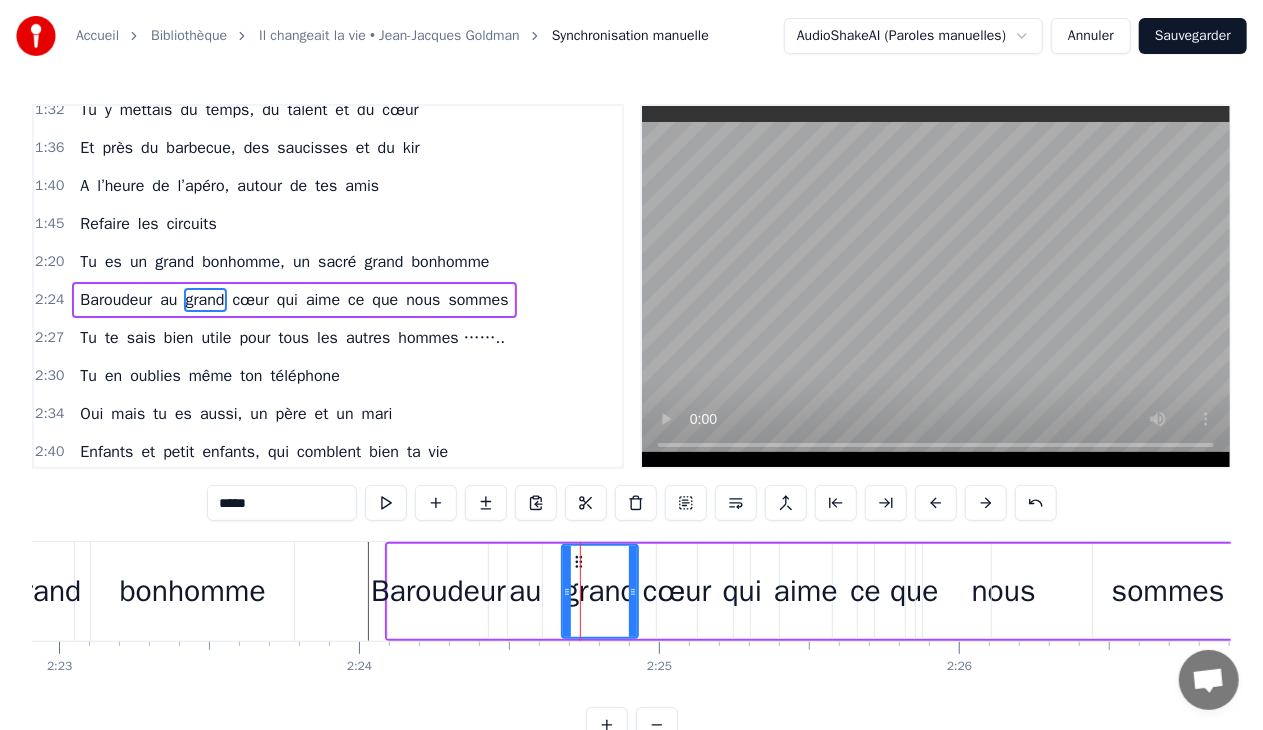 click on "cœur" at bounding box center [677, 591] 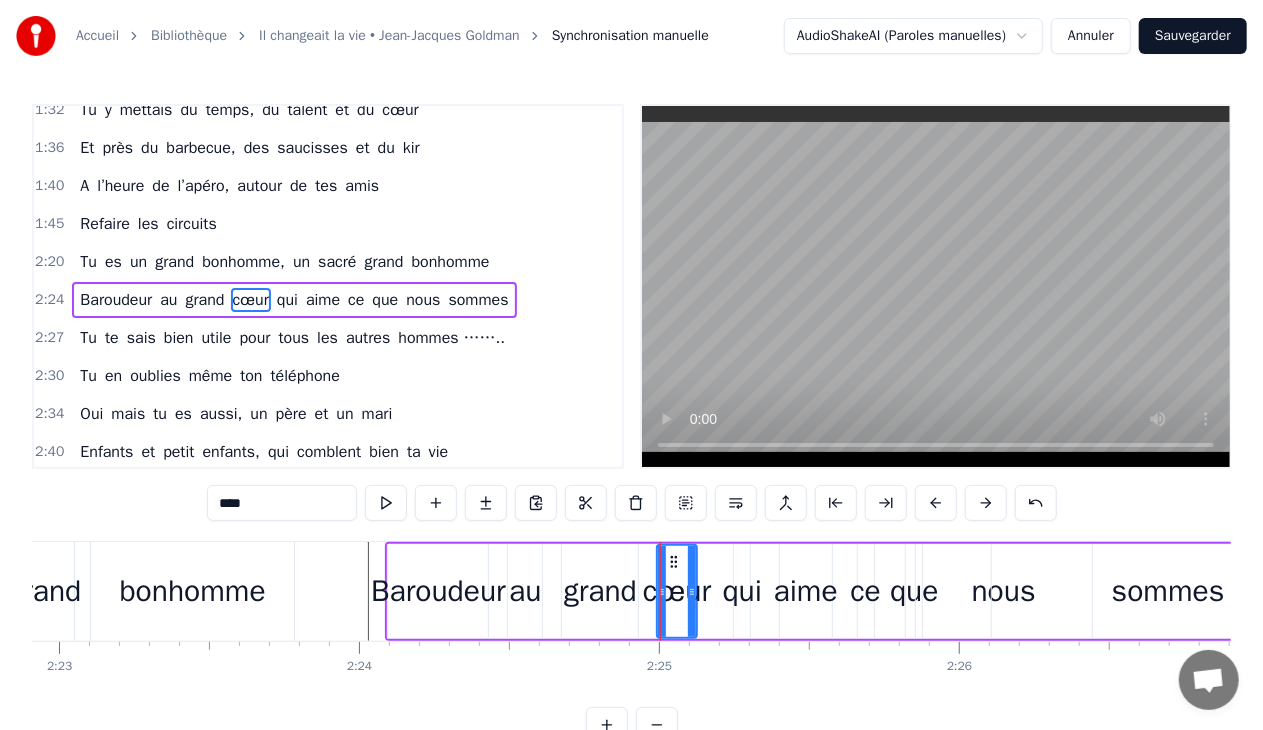 click on "qui" at bounding box center (743, 591) 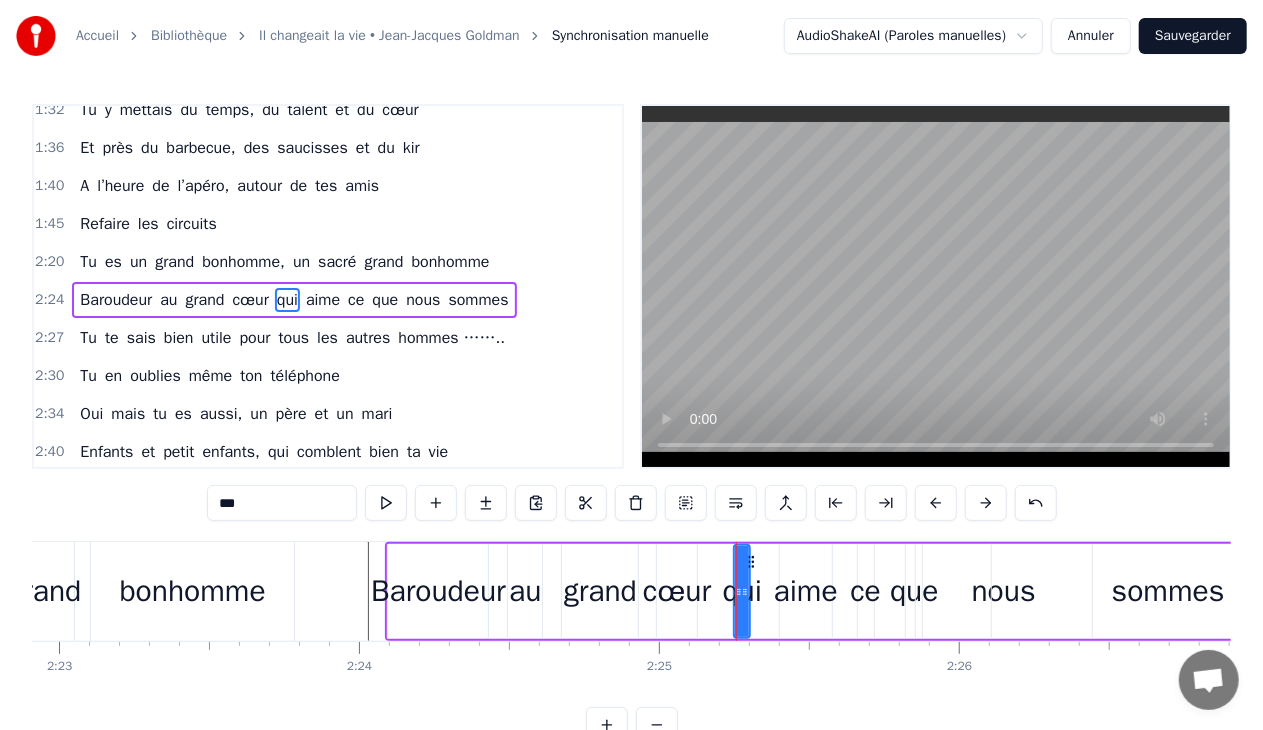 click on "aime" at bounding box center [806, 591] 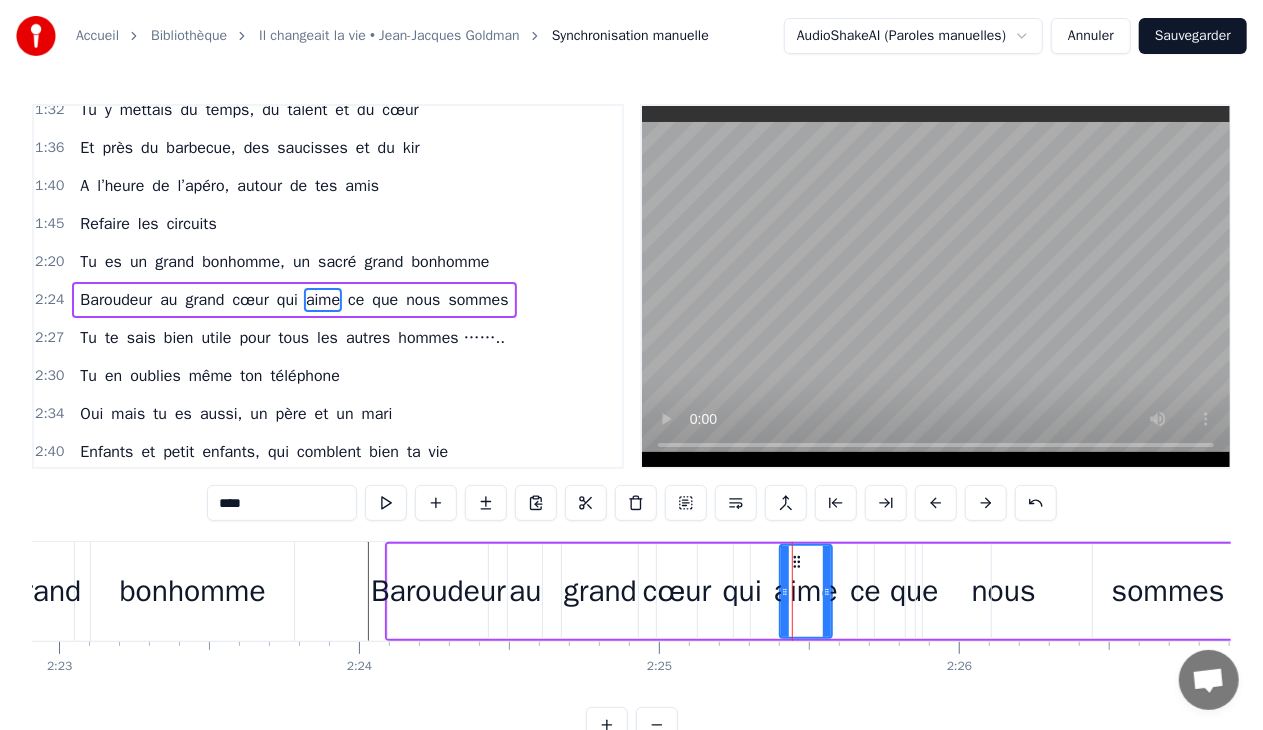 click on "ce" at bounding box center (865, 591) 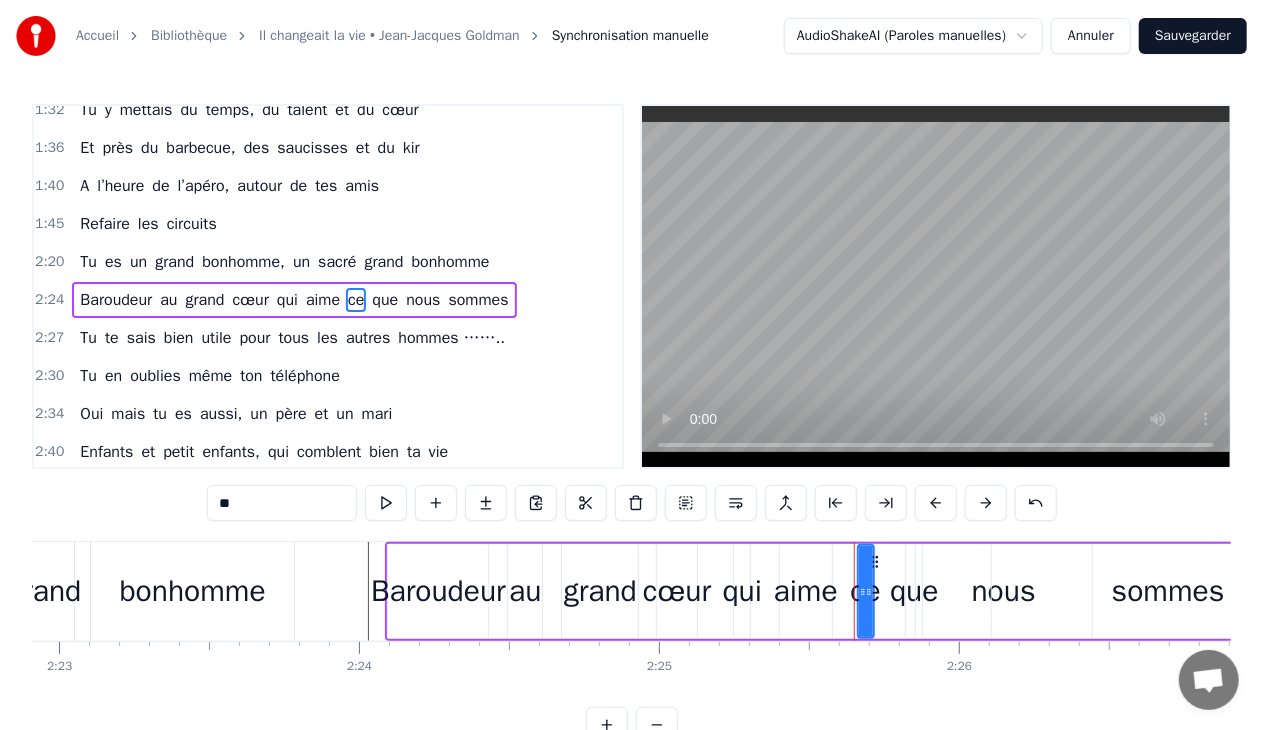 click on "nous" at bounding box center (1004, 591) 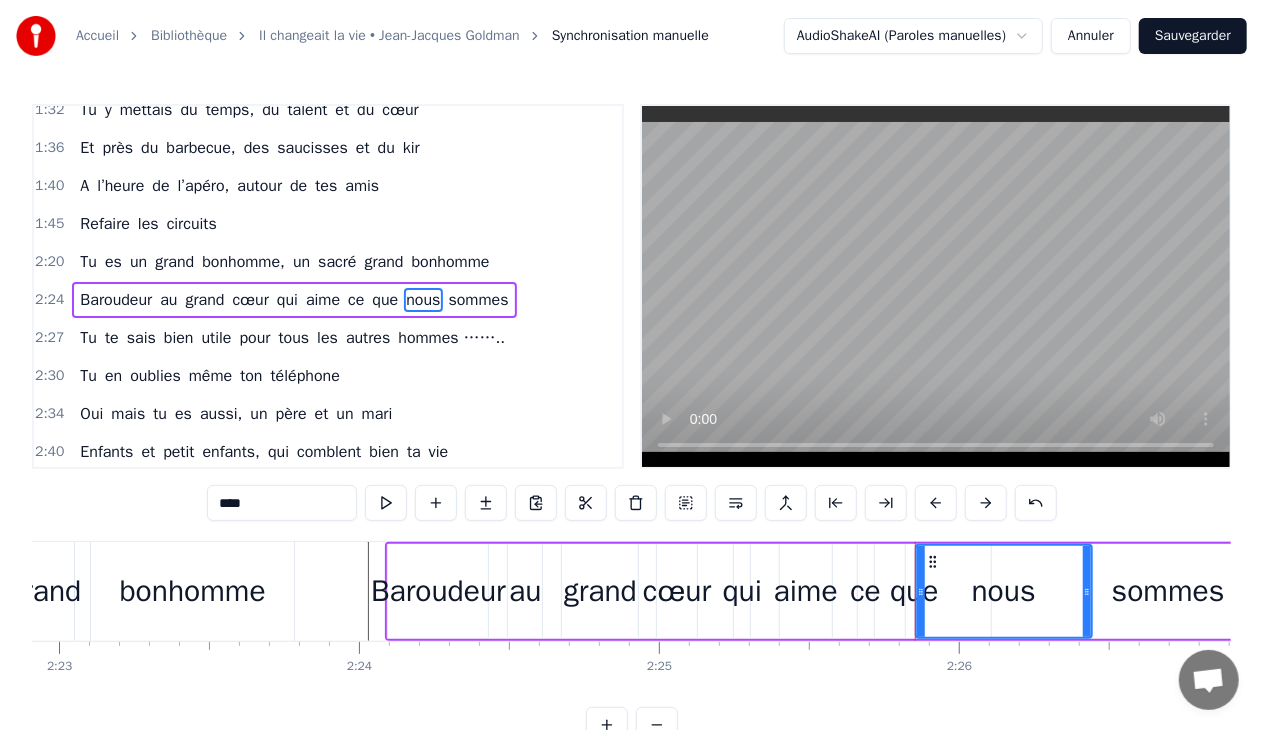 click on "nous" at bounding box center [1004, 591] 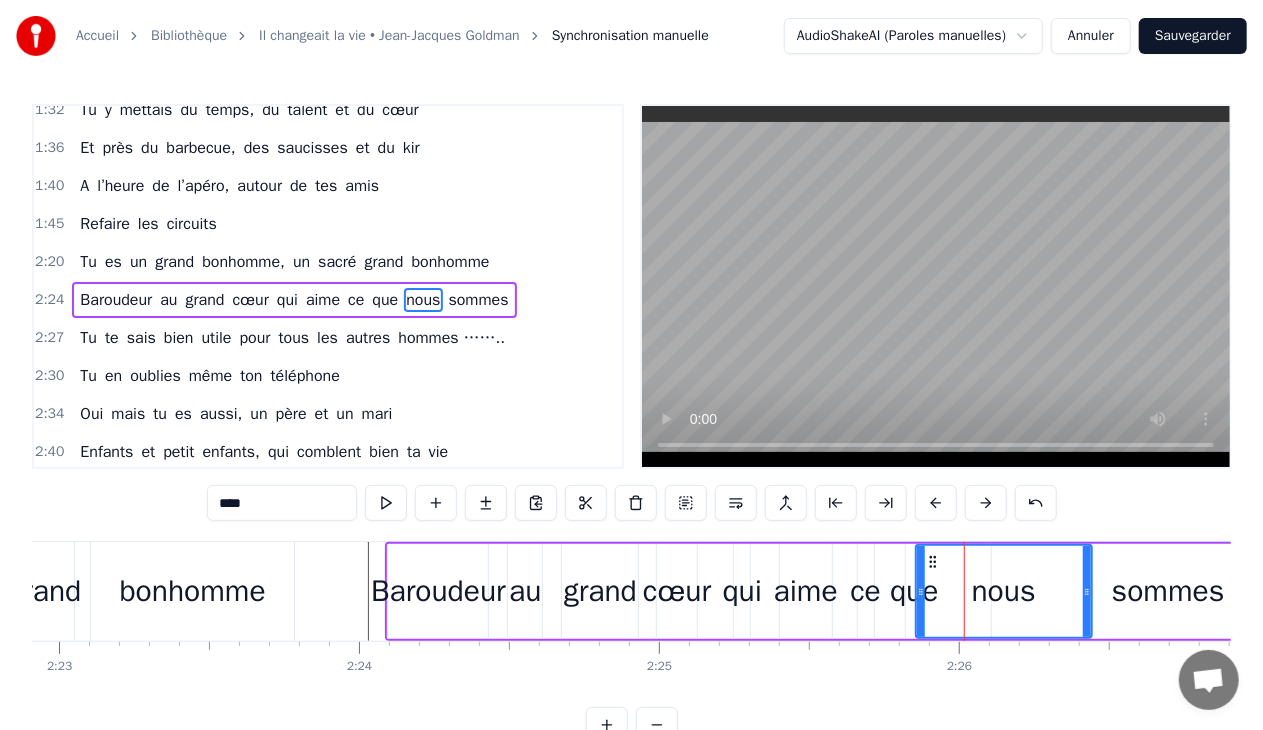 click on "nous" at bounding box center (1004, 591) 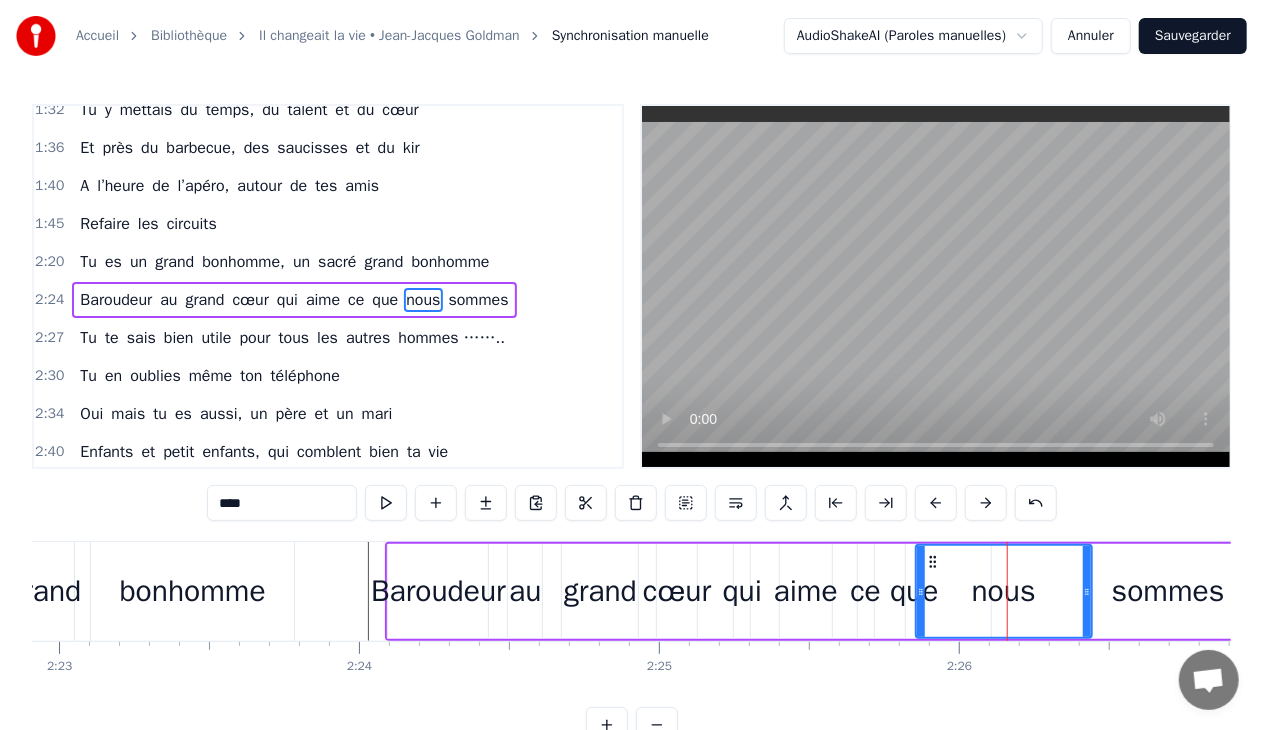 click on "sommes" at bounding box center [1168, 591] 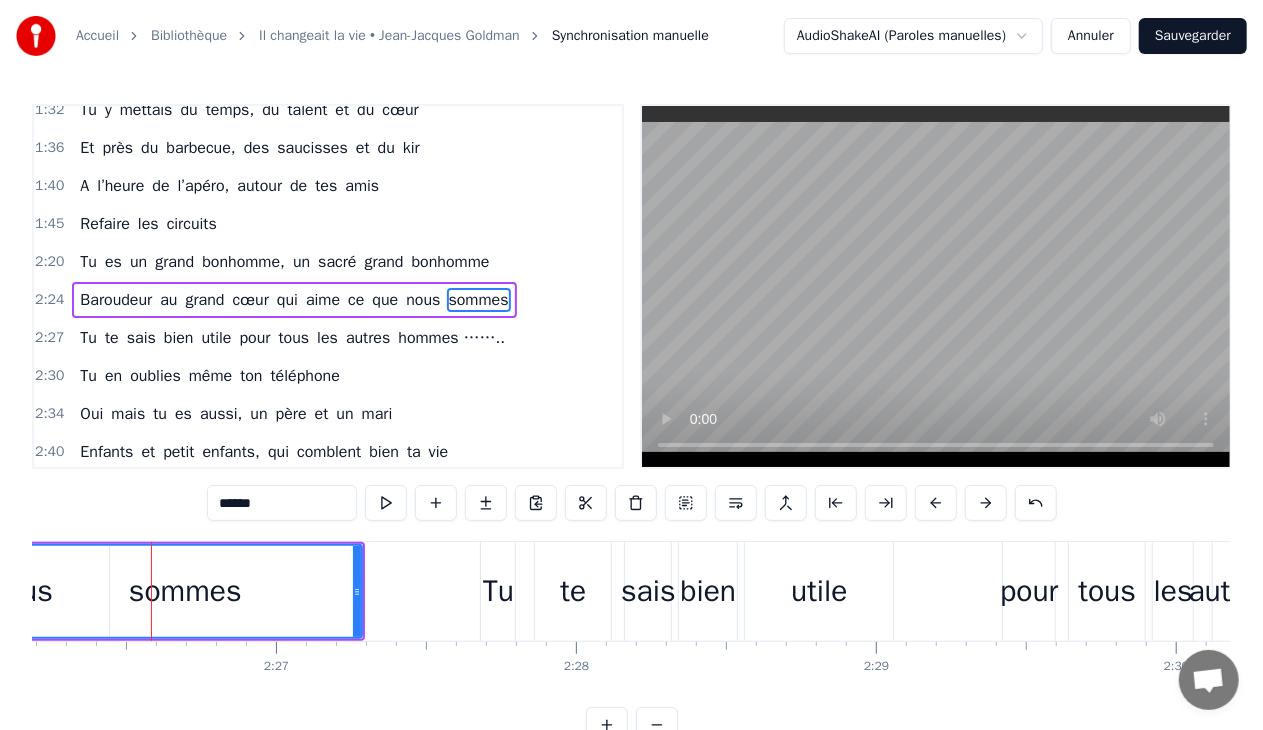 scroll, scrollTop: 0, scrollLeft: 43875, axis: horizontal 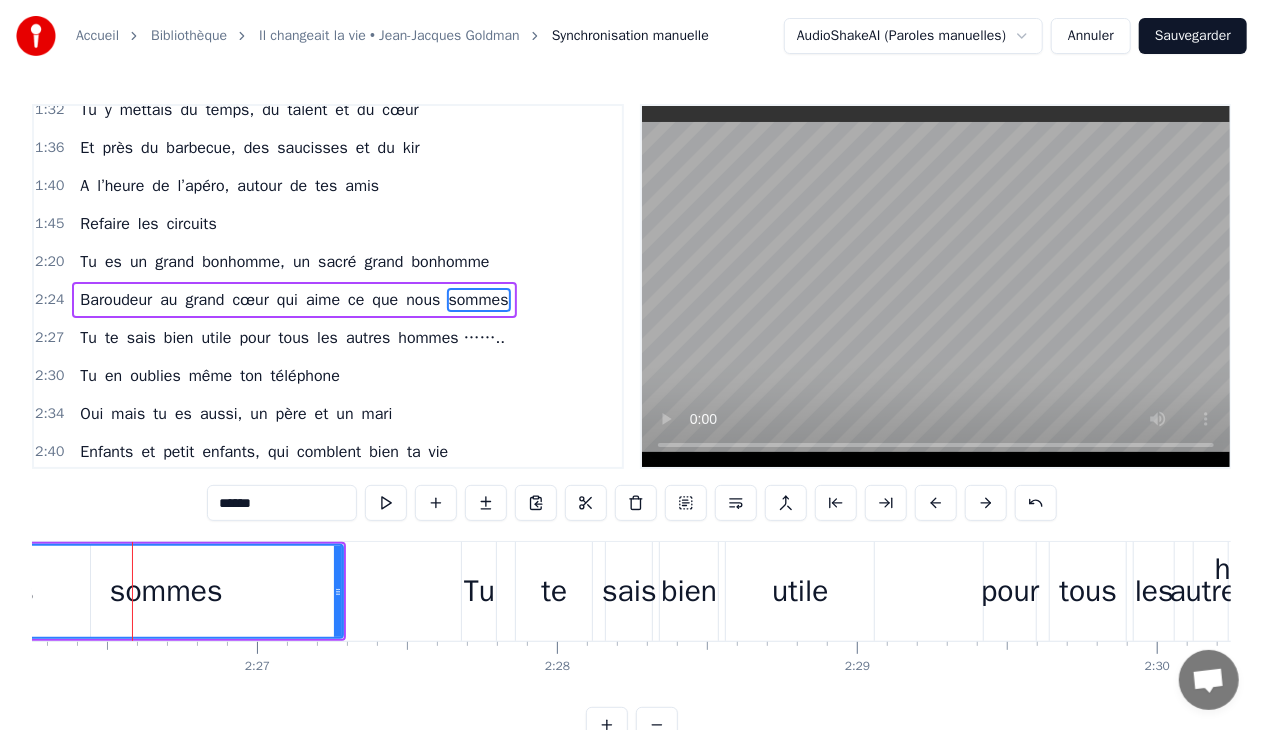 click on "sommes" at bounding box center [166, 591] 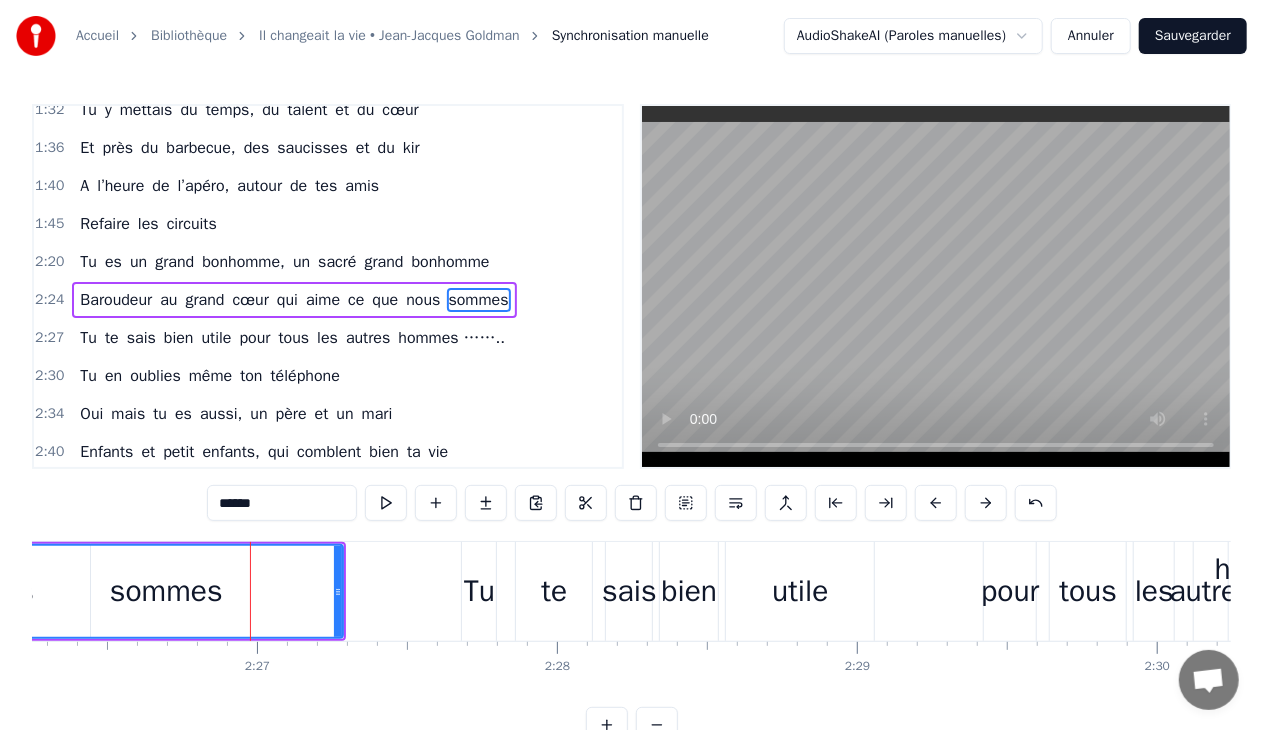 click on "sommes" at bounding box center [166, 591] 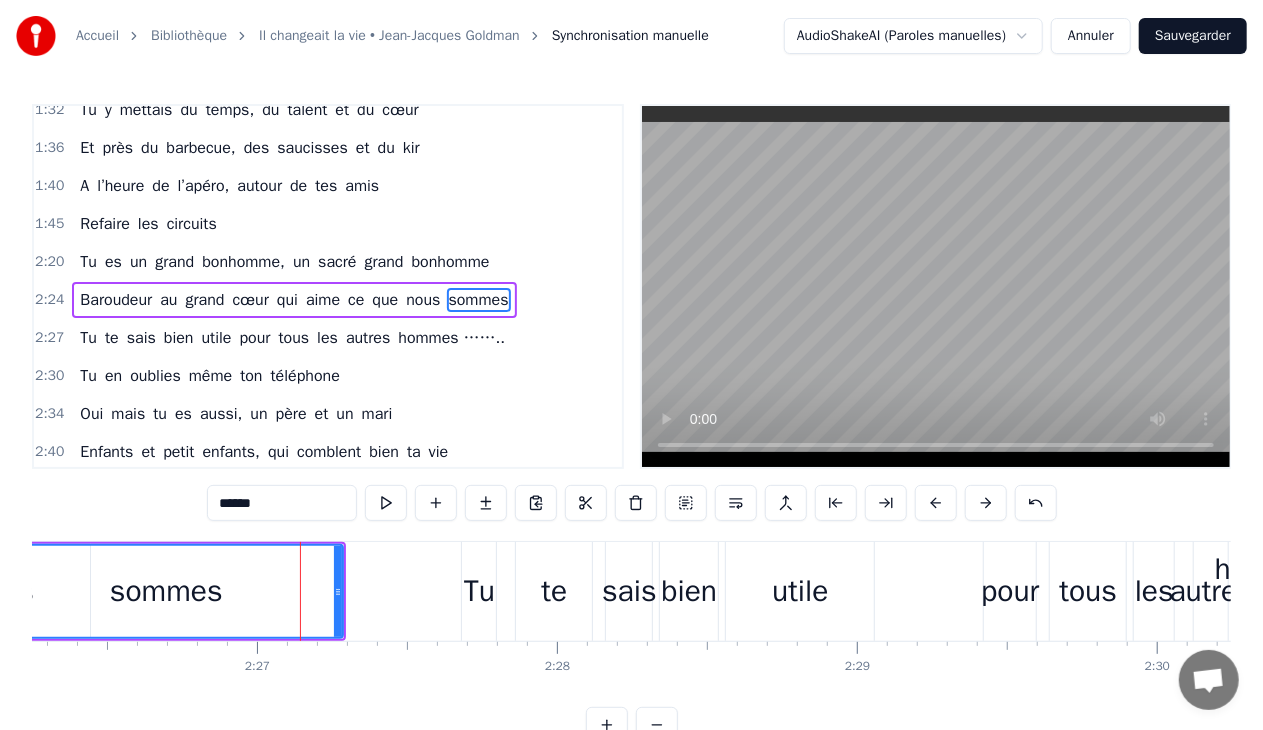 click on "sommes" at bounding box center [166, 591] 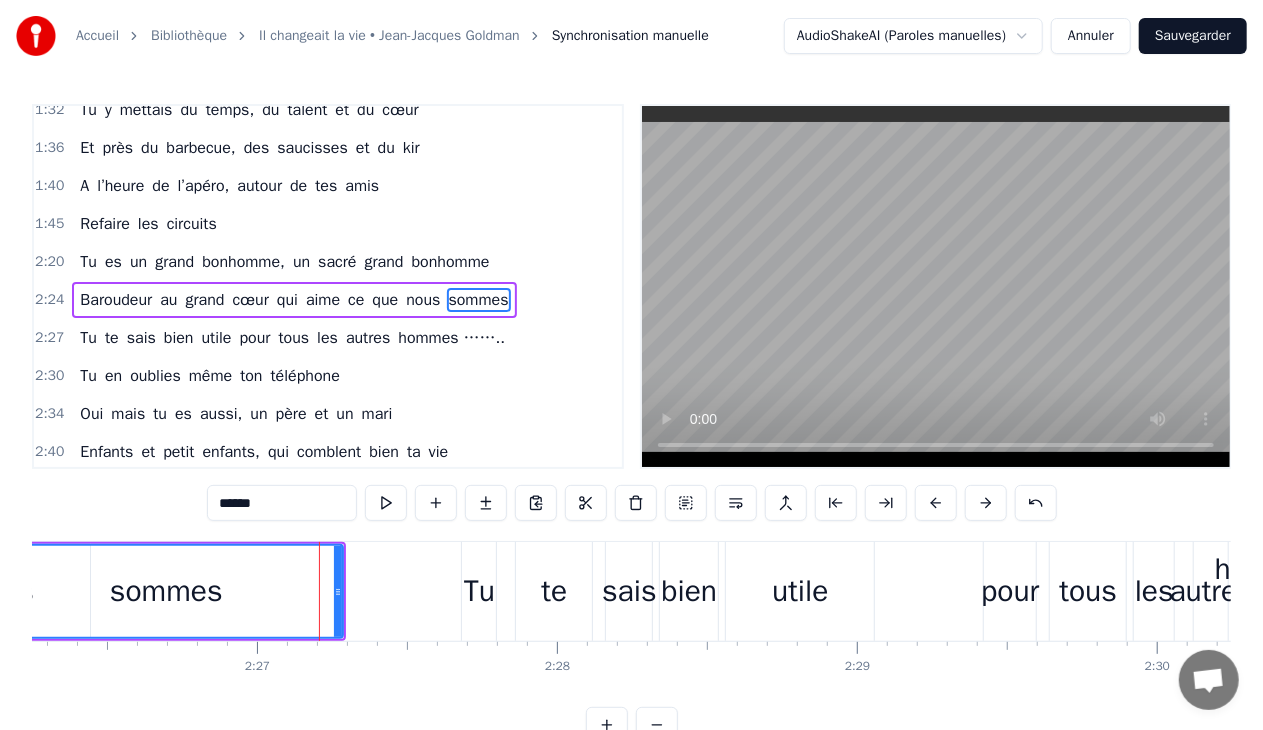 click on "sommes" at bounding box center (166, 591) 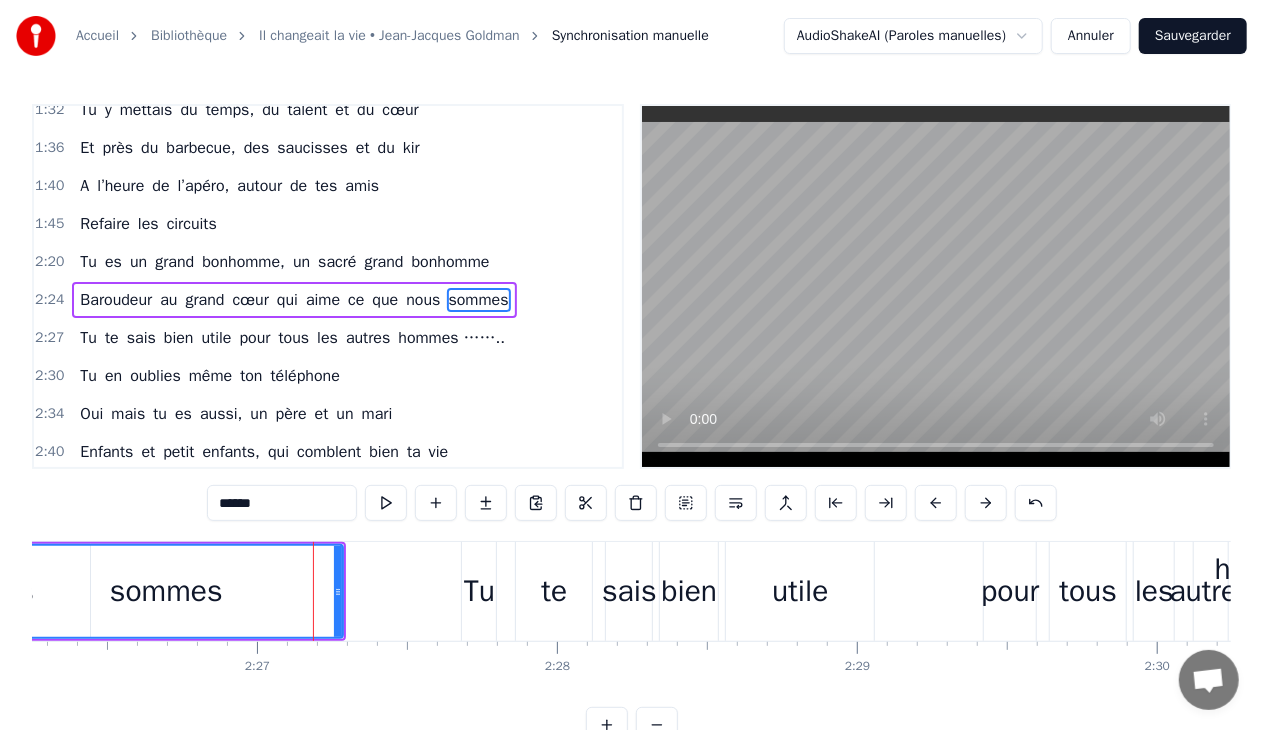 click on "sommes" at bounding box center [166, 591] 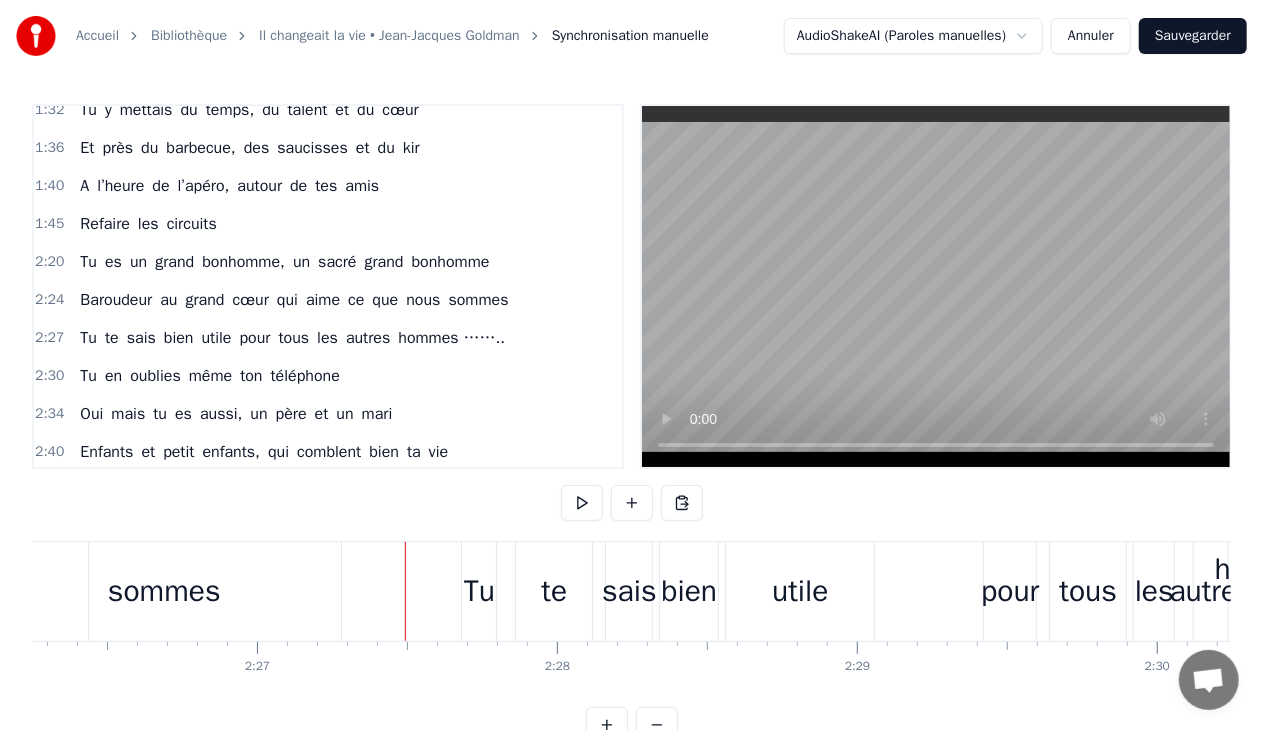 click on "Tu" at bounding box center [479, 591] 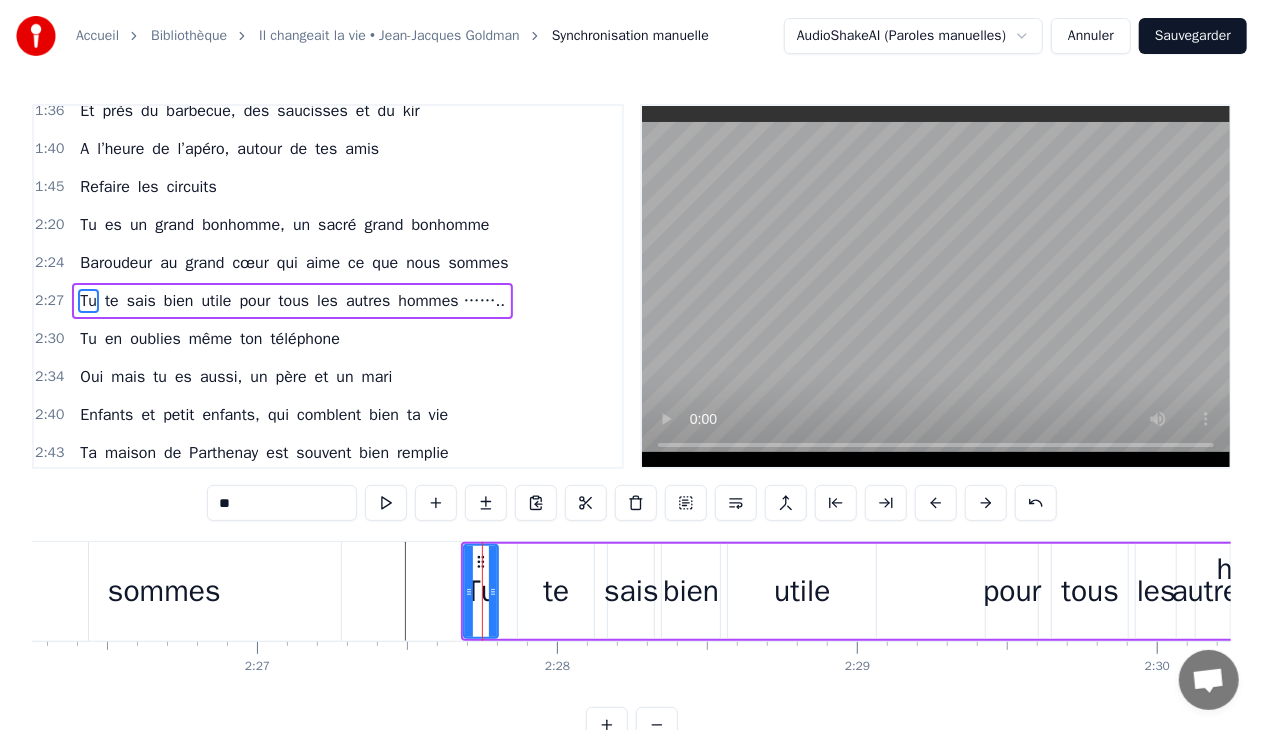 scroll, scrollTop: 584, scrollLeft: 0, axis: vertical 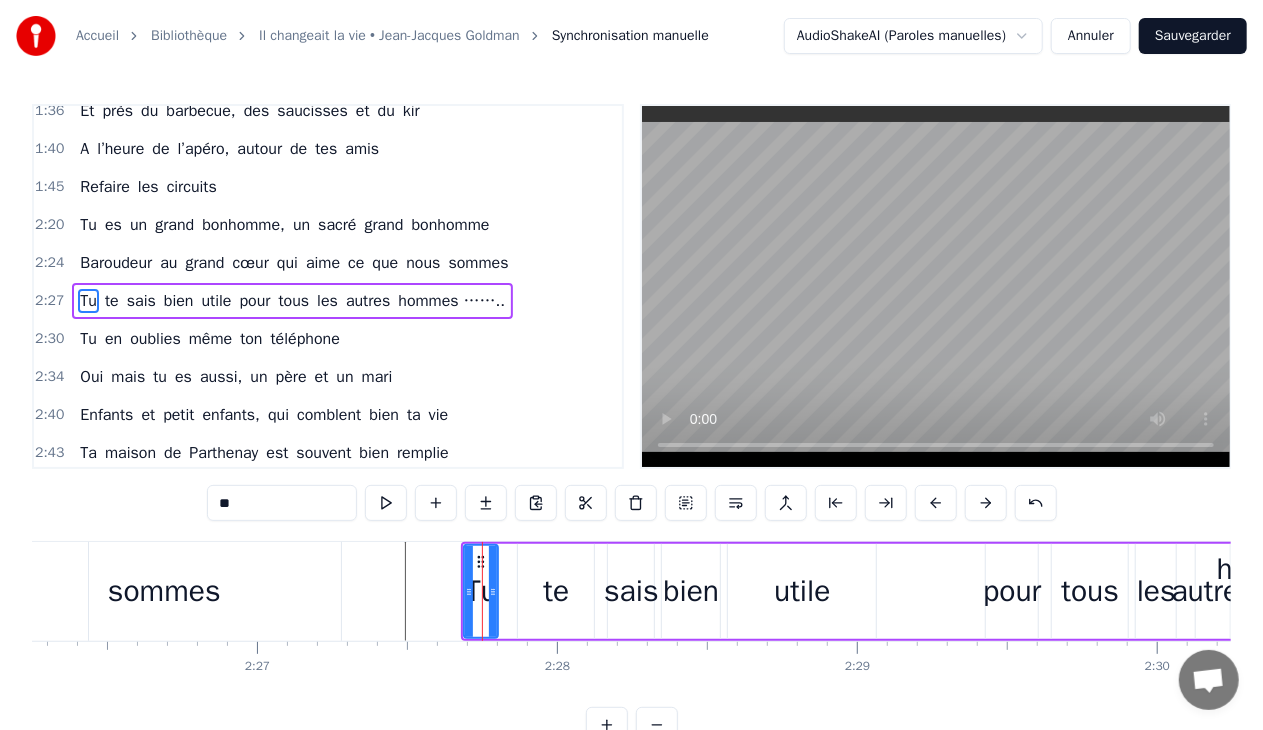 click on "te" at bounding box center (557, 591) 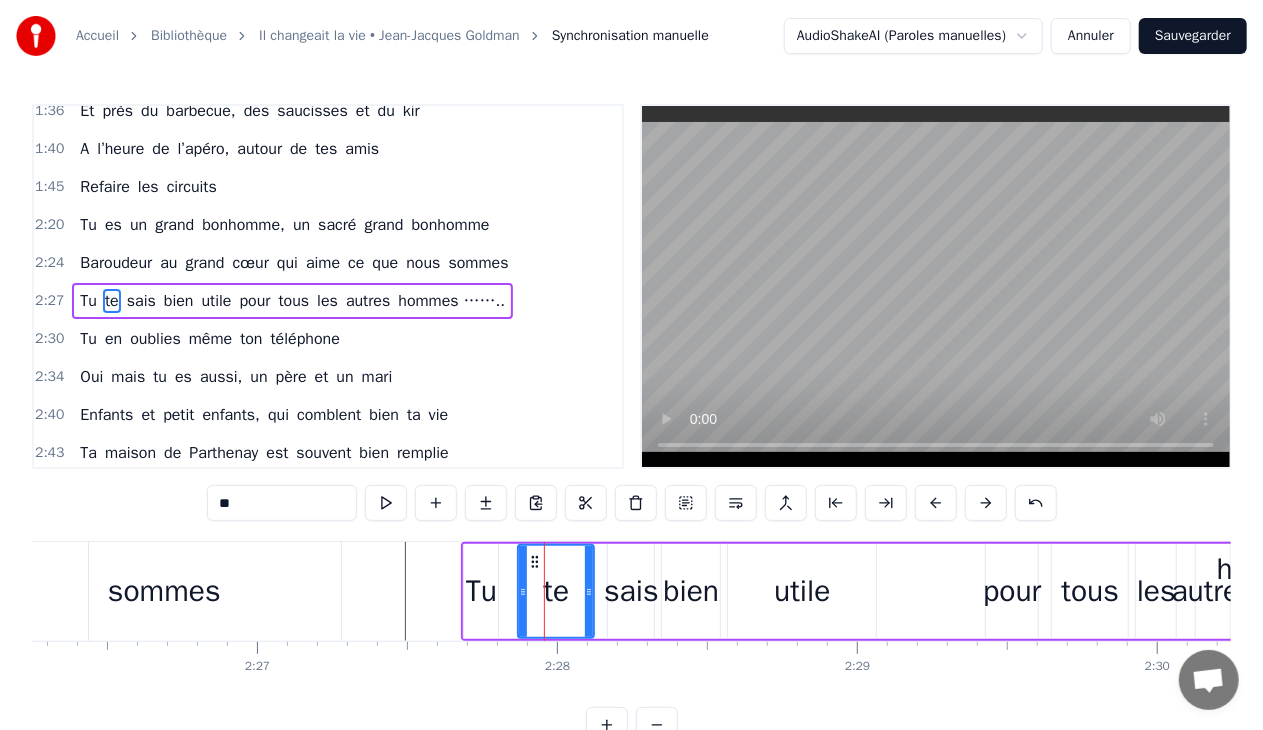 click on "sais" at bounding box center (631, 591) 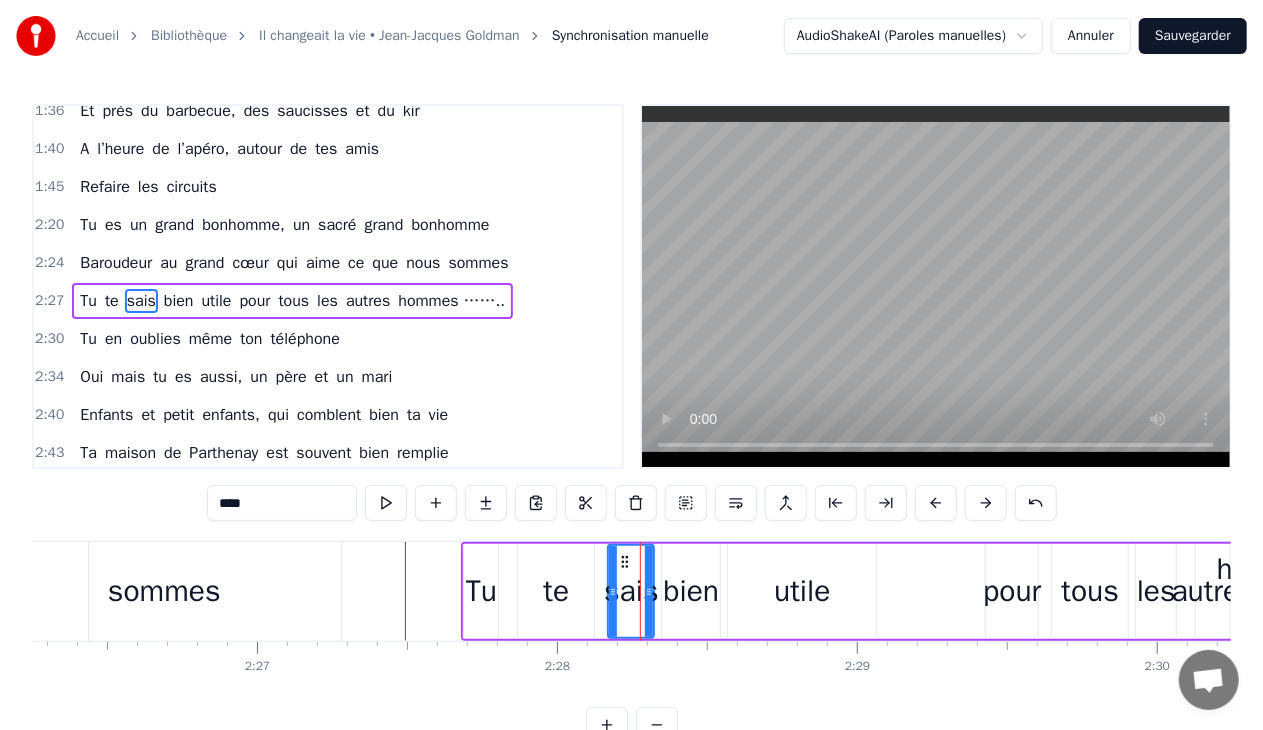 click on "bien" at bounding box center (692, 591) 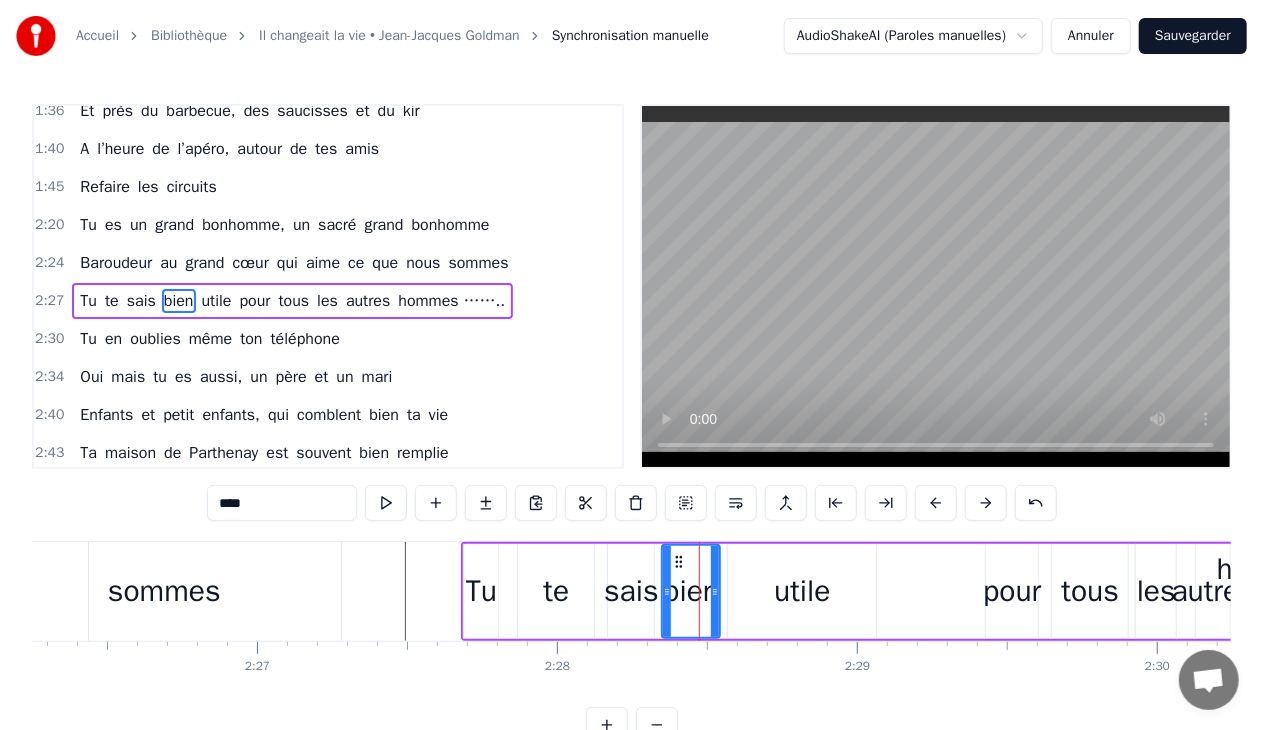 click on "utile" at bounding box center [802, 591] 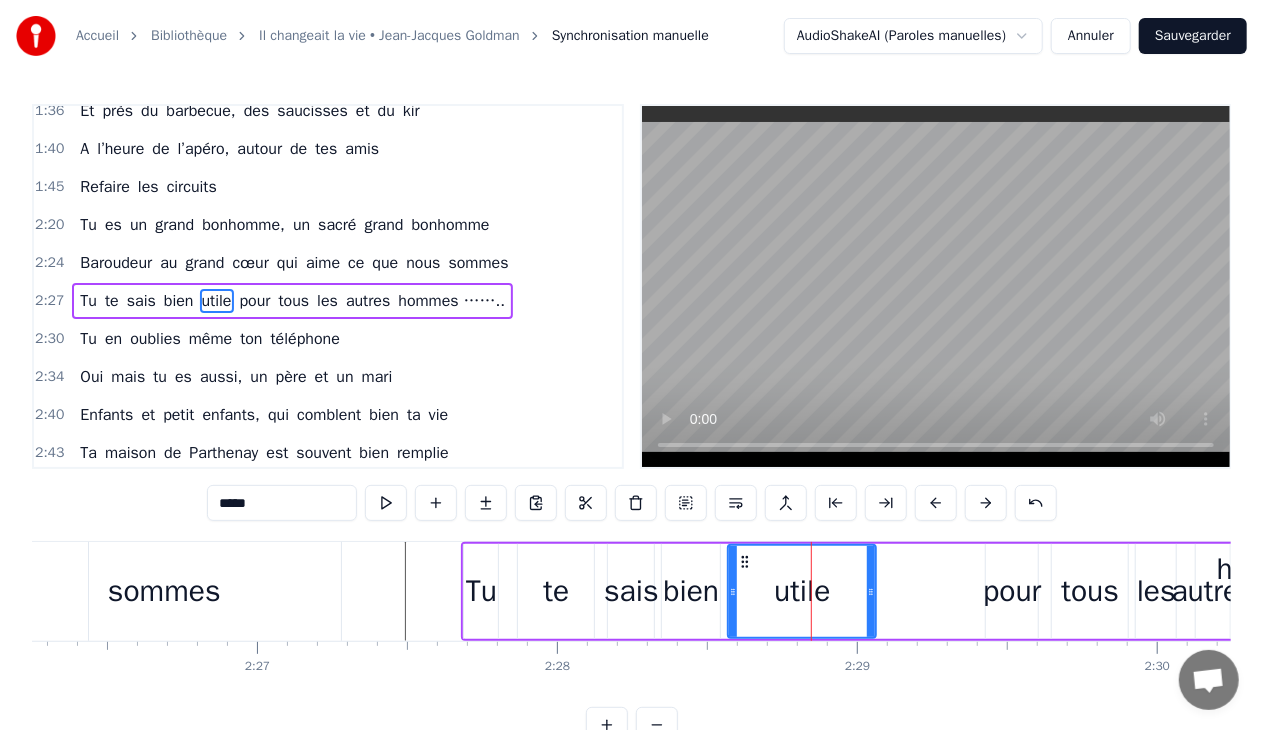 click on "pour" at bounding box center [1012, 591] 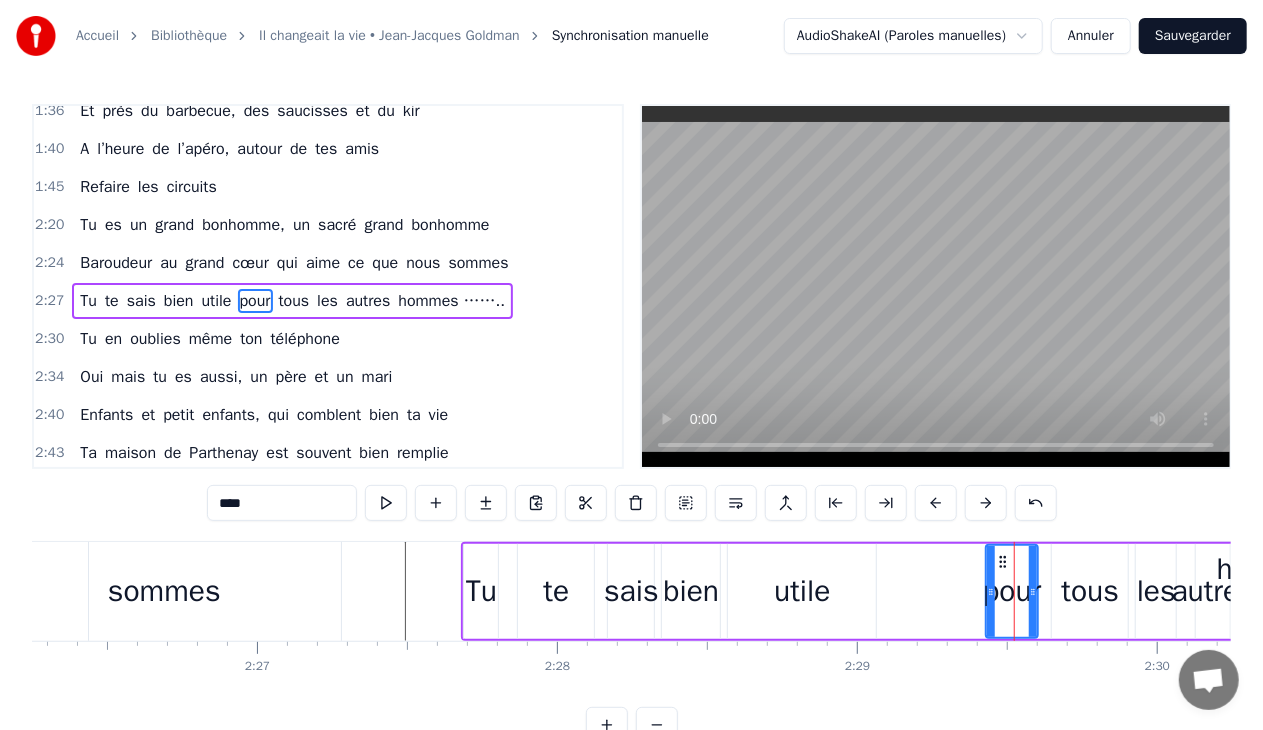 click on "tous" at bounding box center (1091, 591) 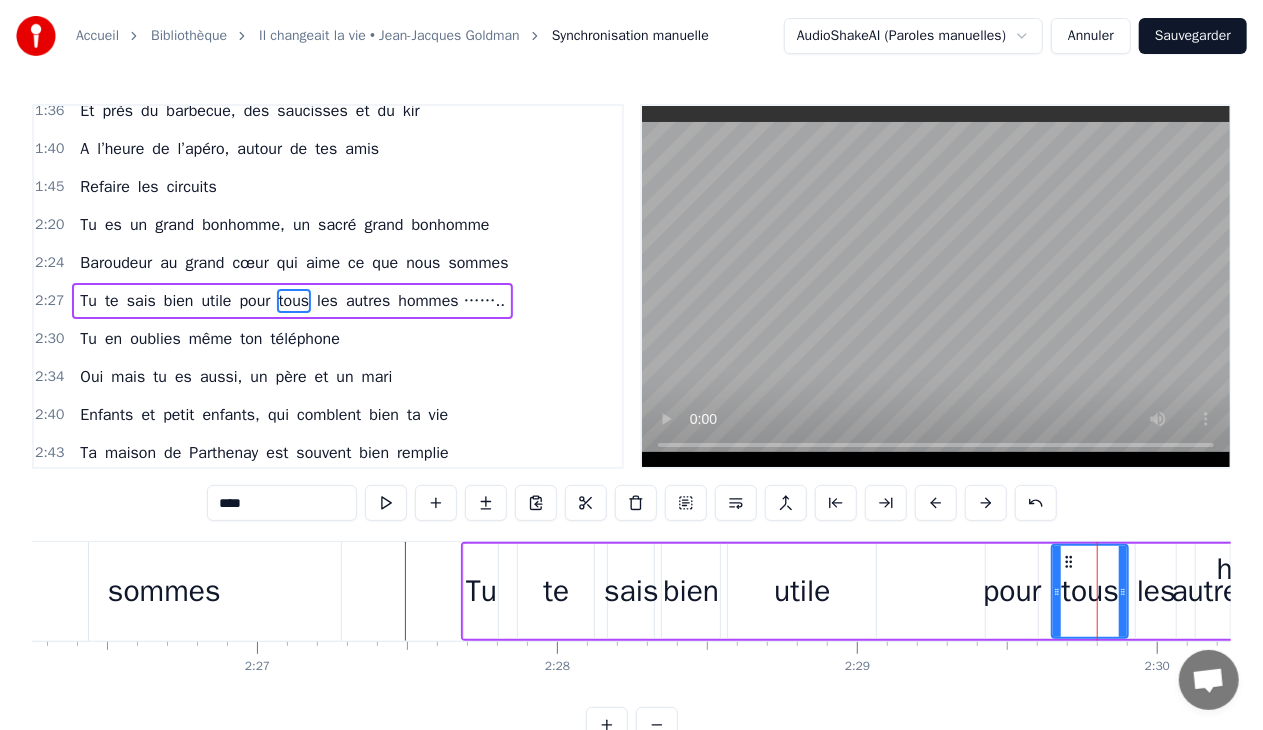 click on "les" at bounding box center [1156, 591] 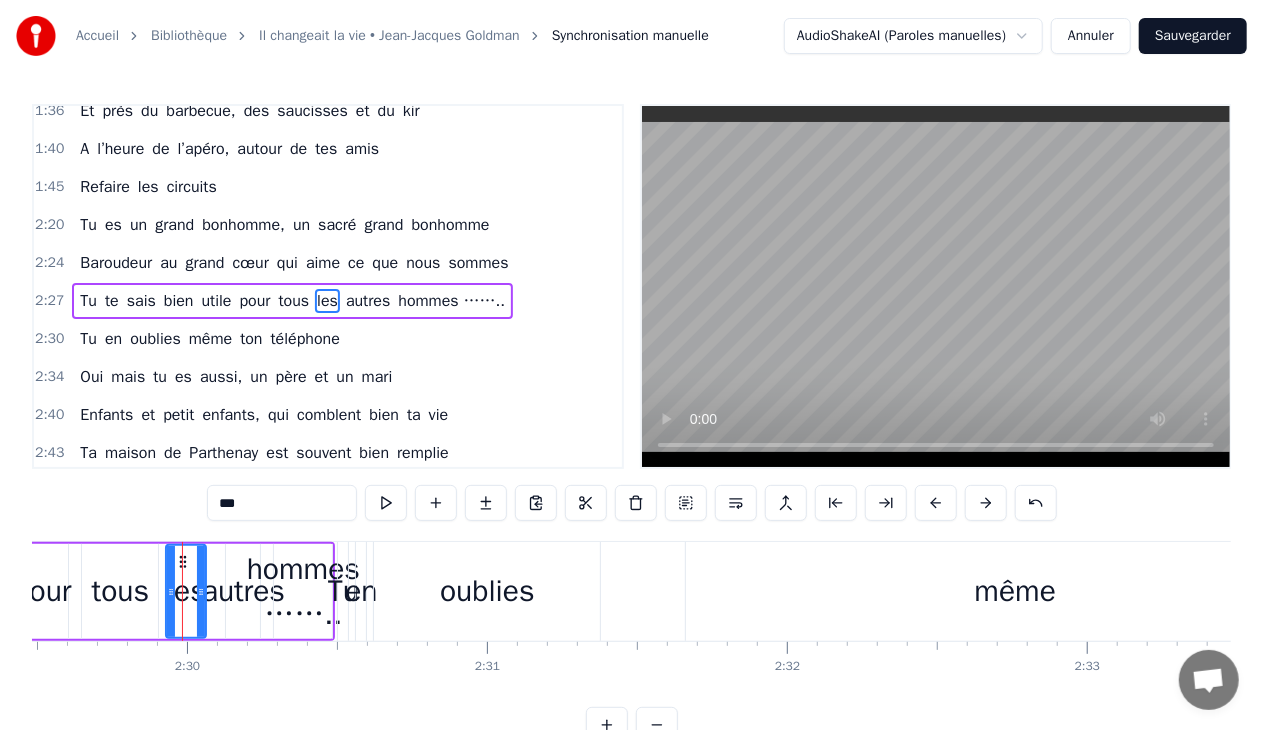 scroll, scrollTop: 0, scrollLeft: 44895, axis: horizontal 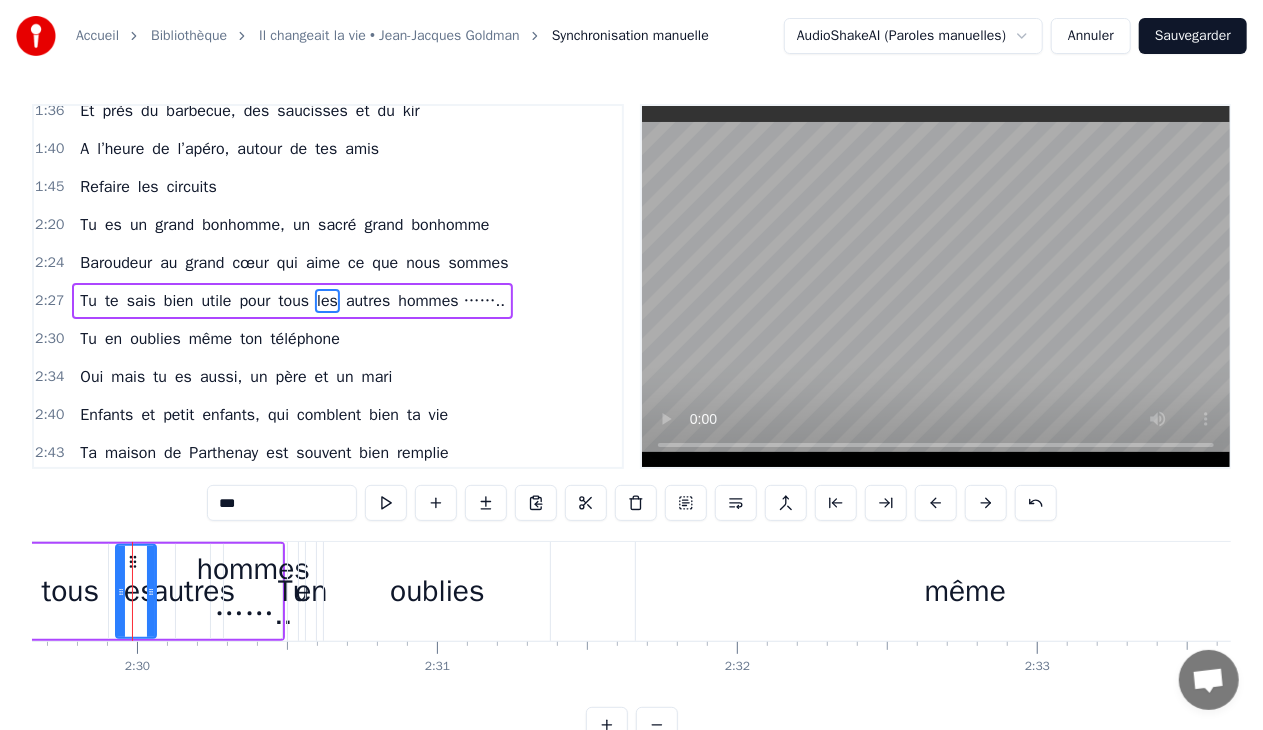 click on "autres" at bounding box center (193, 591) 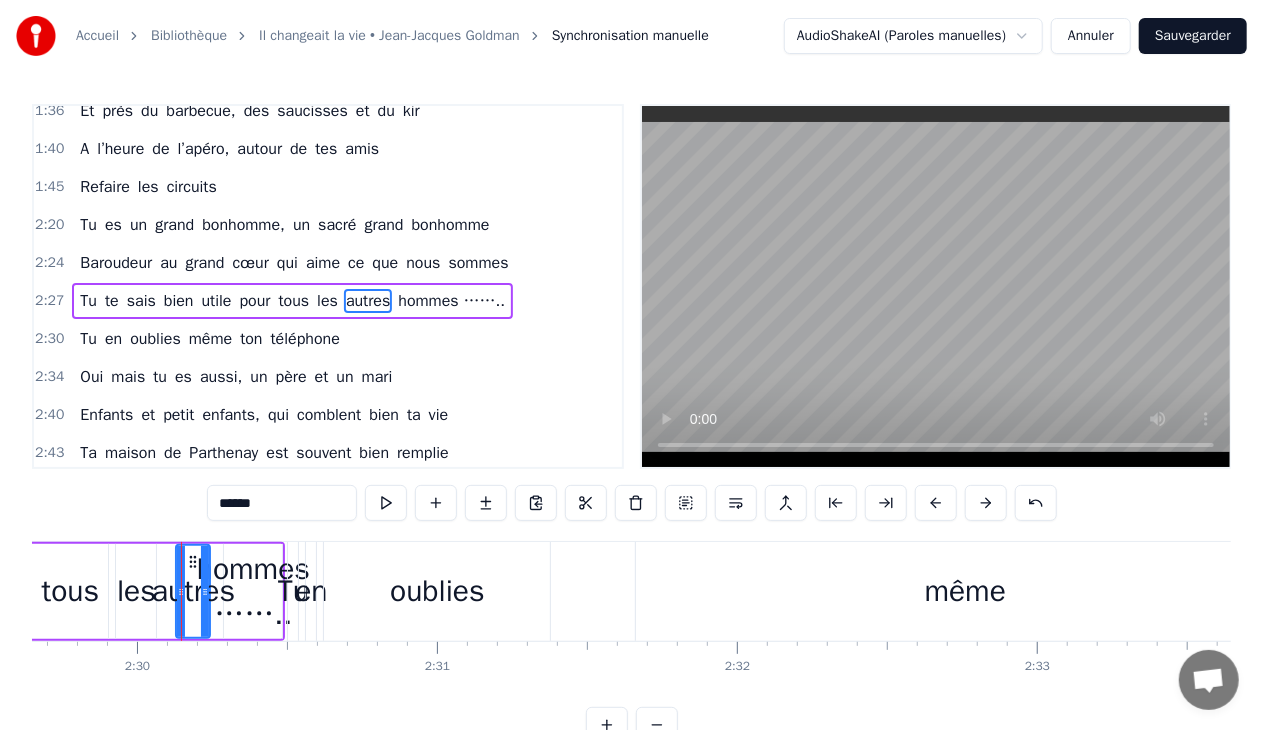 click on "hommes
…….." at bounding box center (253, 592) 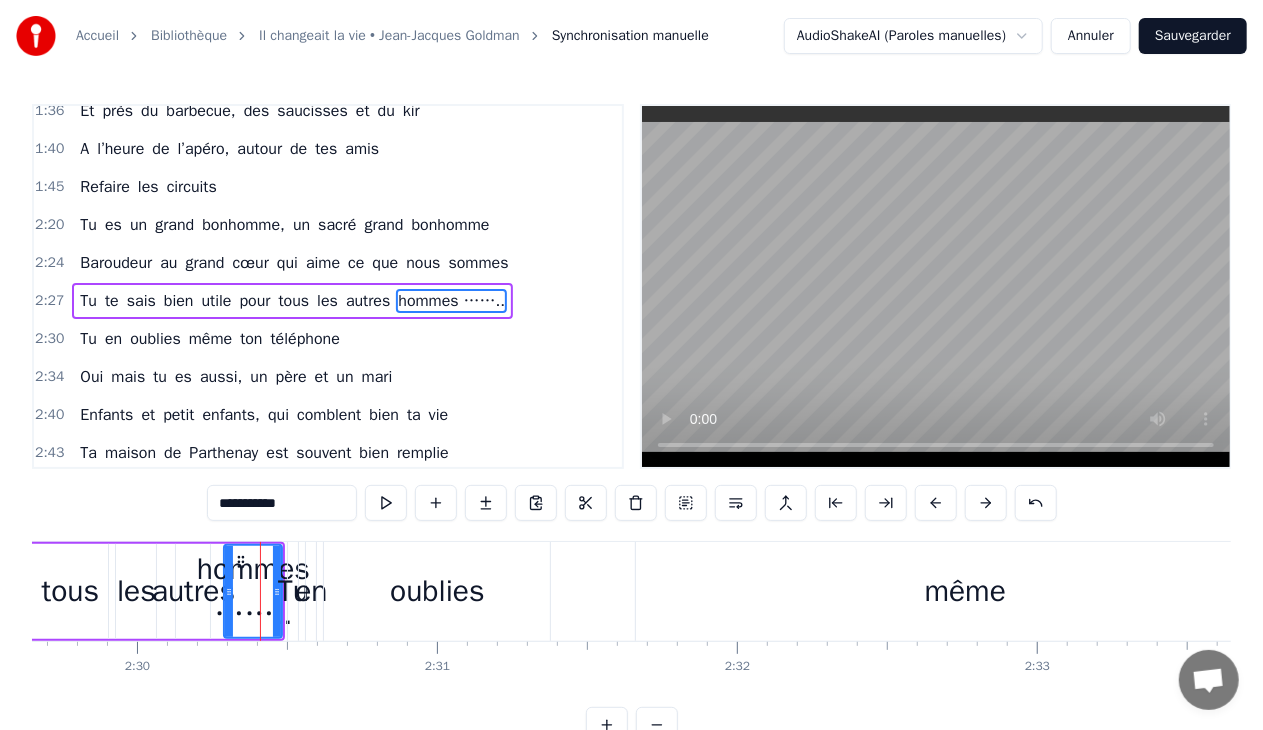 click on "en" at bounding box center [311, 591] 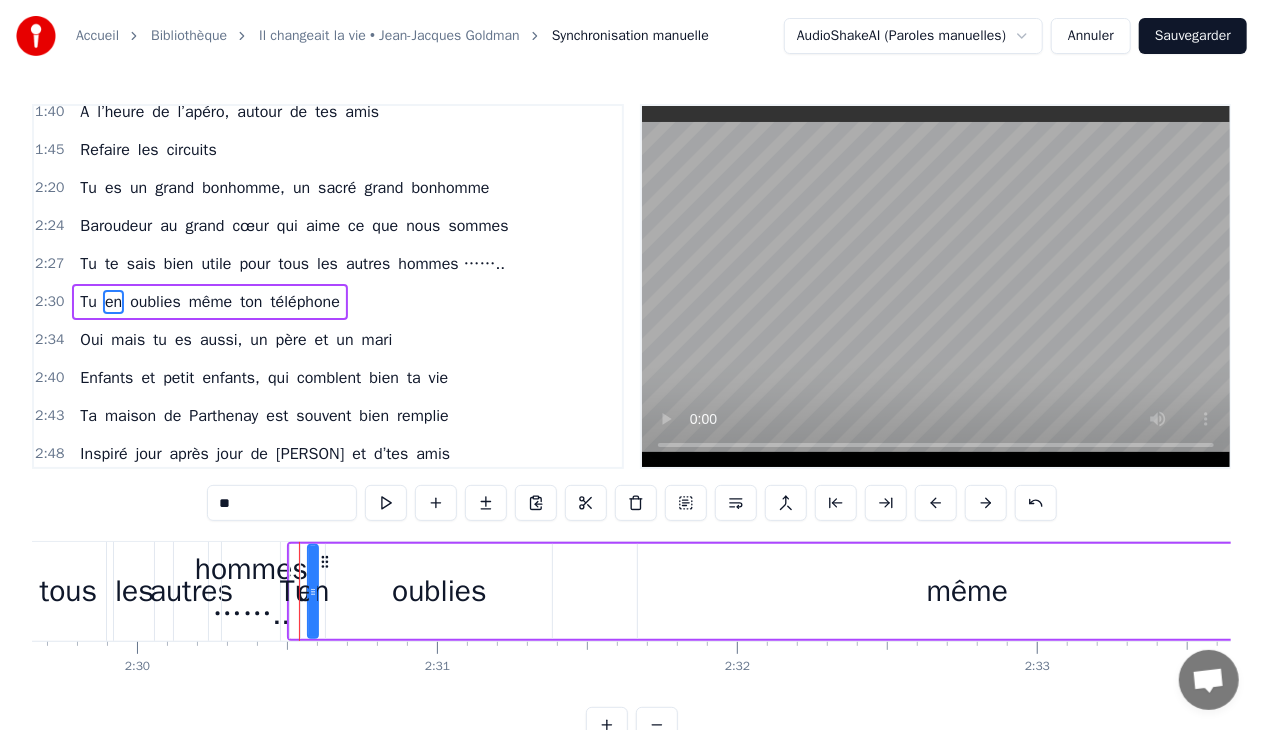 scroll, scrollTop: 622, scrollLeft: 0, axis: vertical 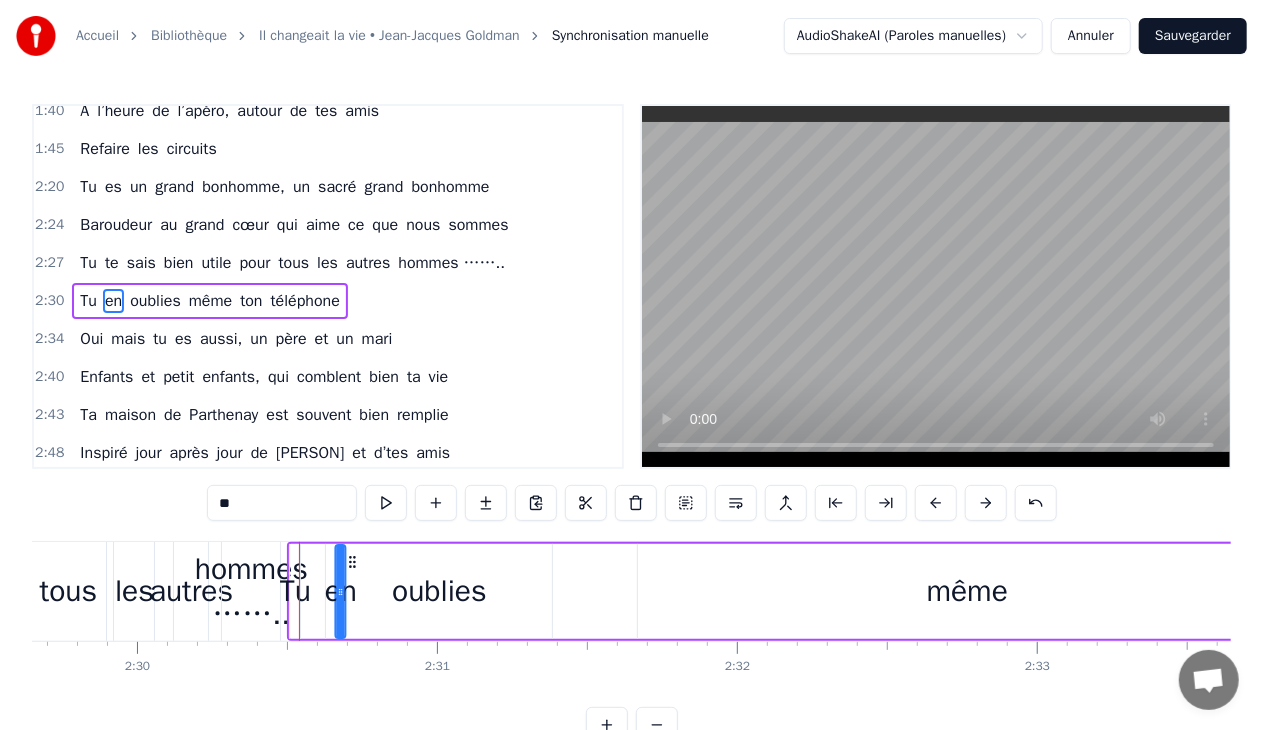 drag, startPoint x: 326, startPoint y: 559, endPoint x: 352, endPoint y: 563, distance: 26.305893 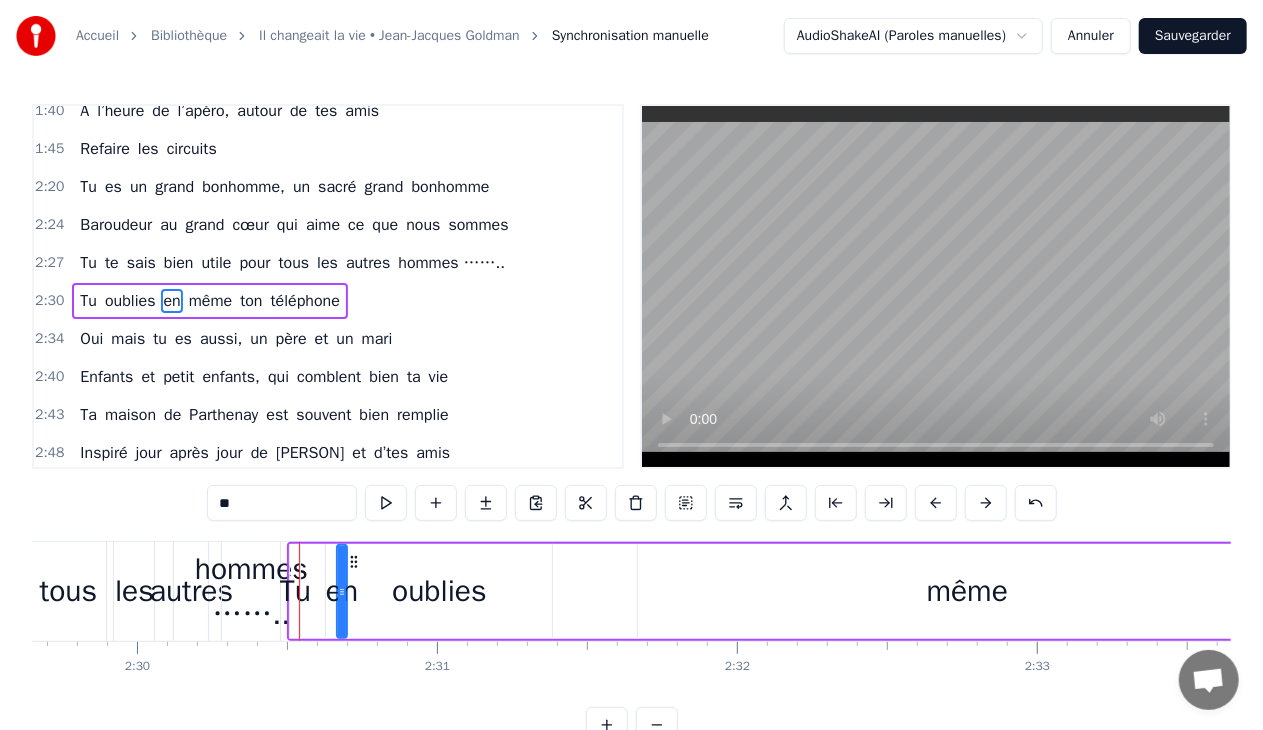 click at bounding box center (299, 591) 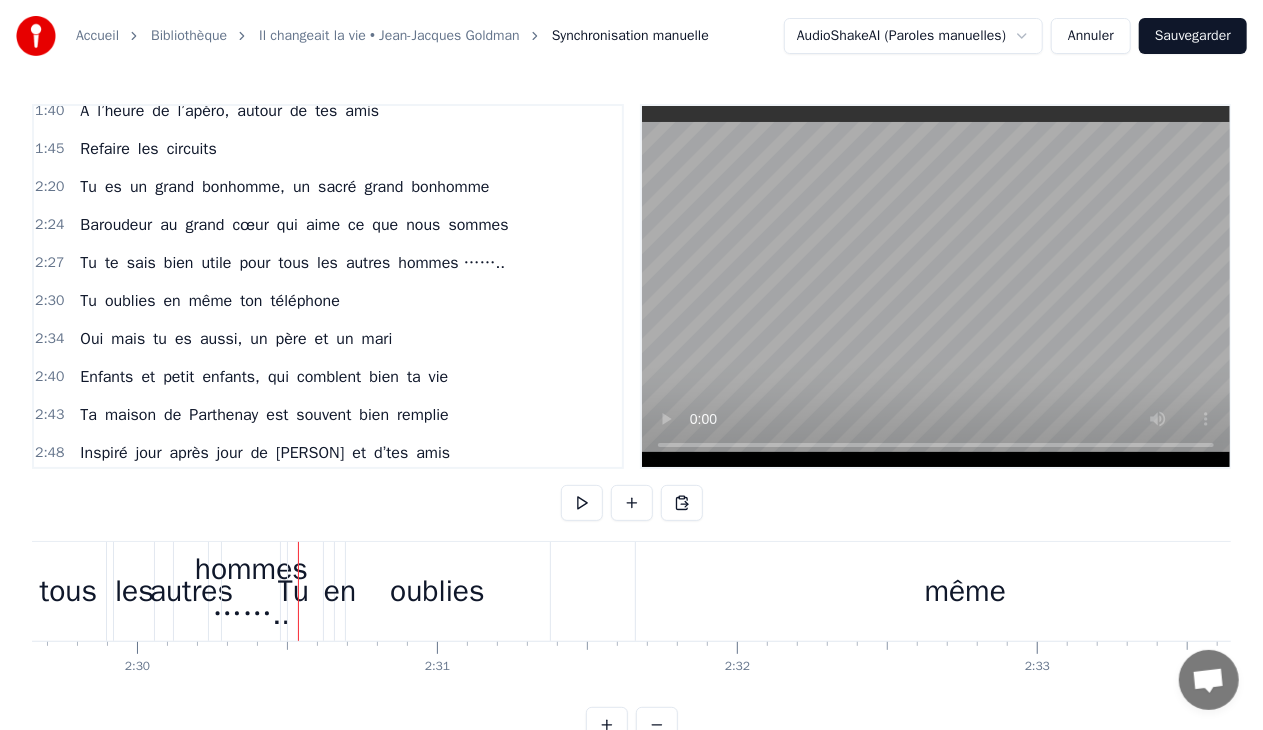 click on "oublies" at bounding box center [437, 591] 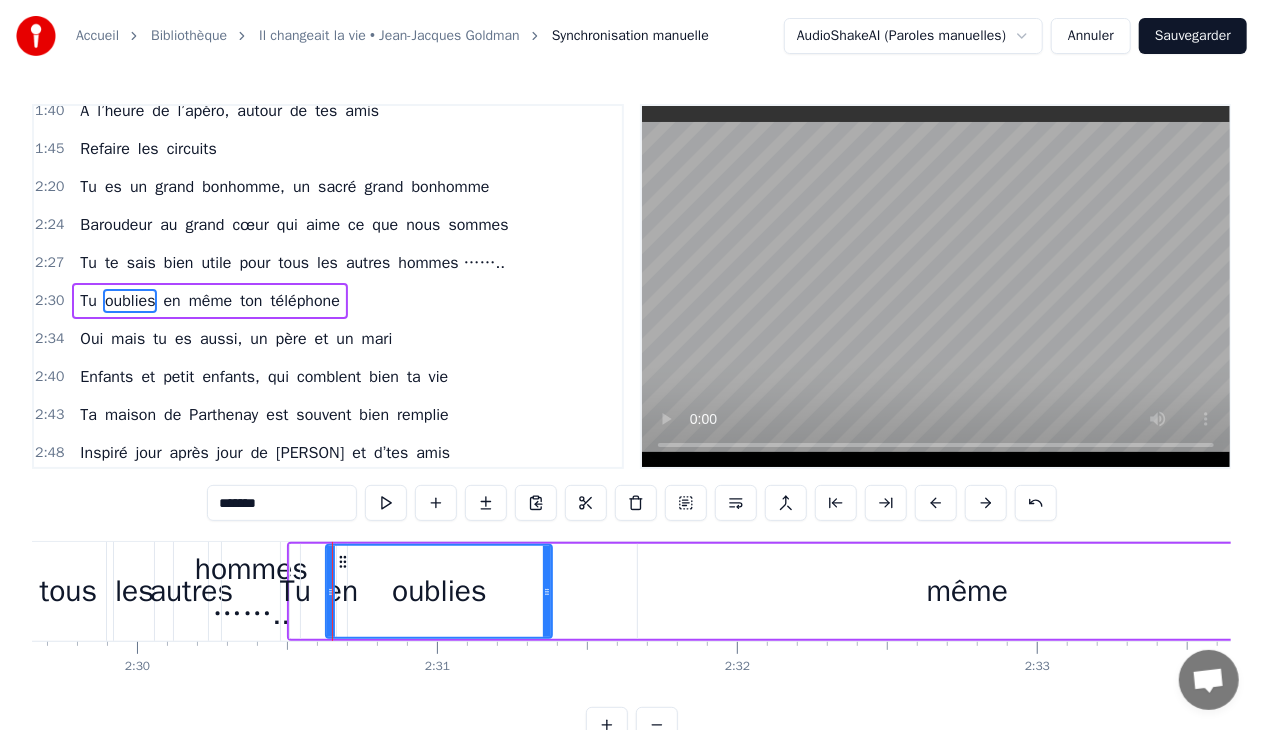click on "Tu oublies en même ton téléphone" at bounding box center [209, 301] 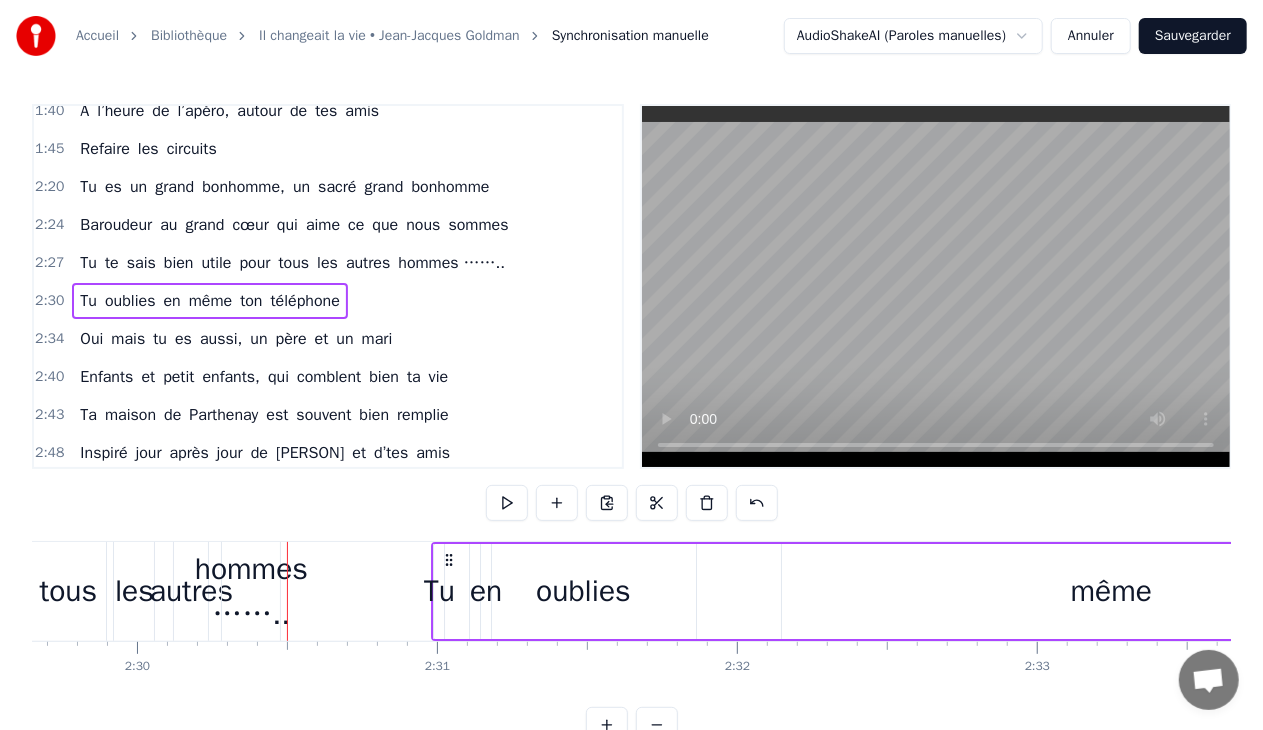 drag, startPoint x: 301, startPoint y: 560, endPoint x: 446, endPoint y: 568, distance: 145.22052 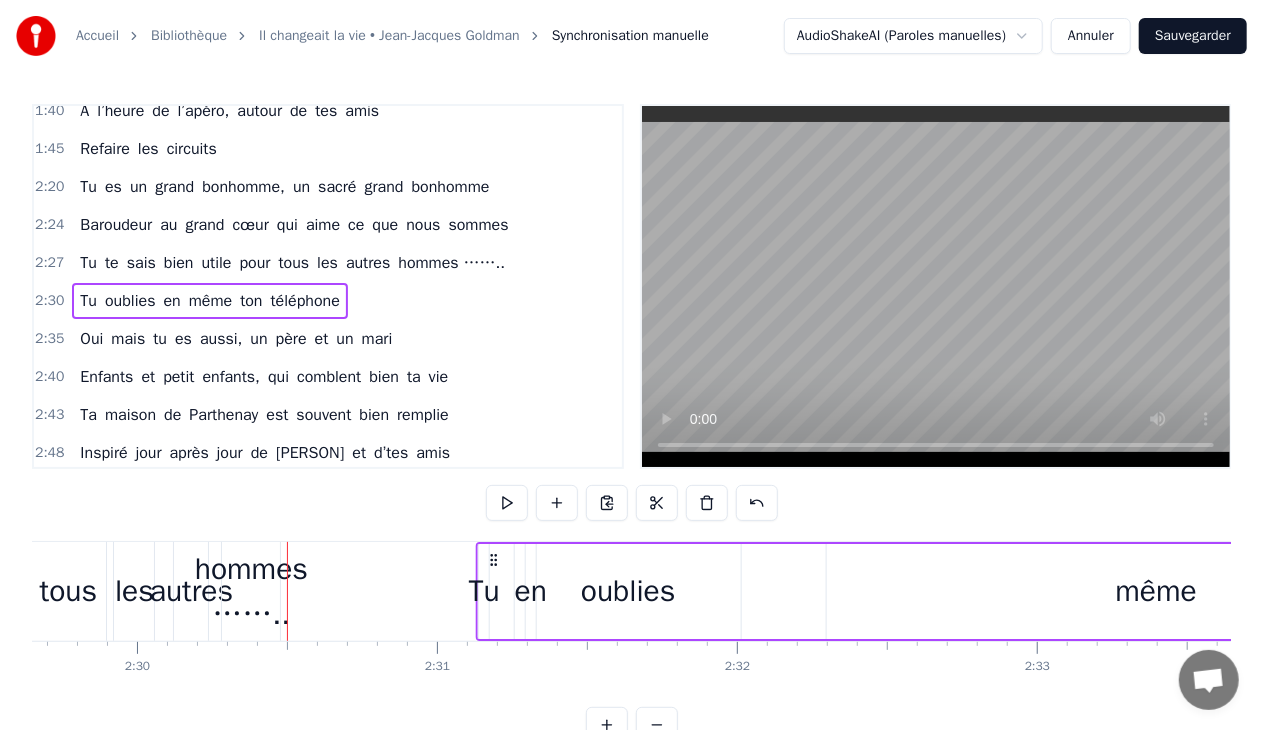 drag, startPoint x: 306, startPoint y: 558, endPoint x: 487, endPoint y: 564, distance: 181.09943 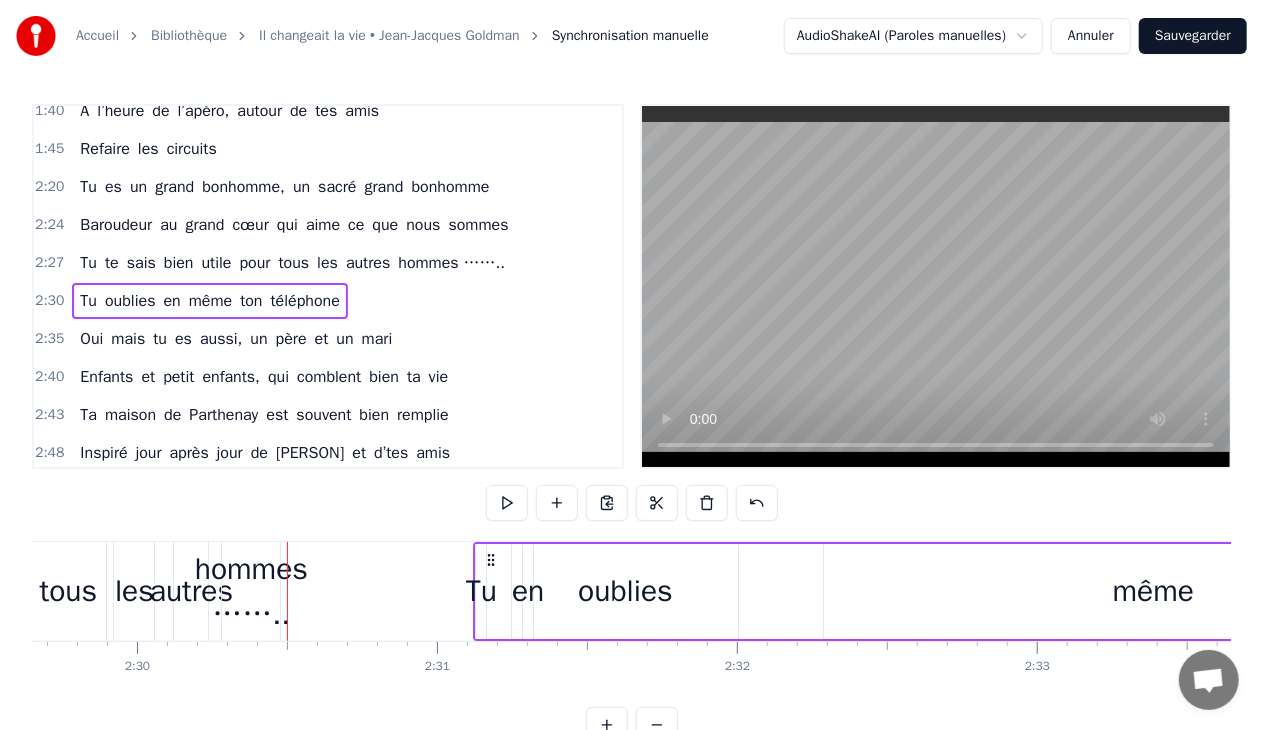 drag, startPoint x: 304, startPoint y: 556, endPoint x: 490, endPoint y: 562, distance: 186.09676 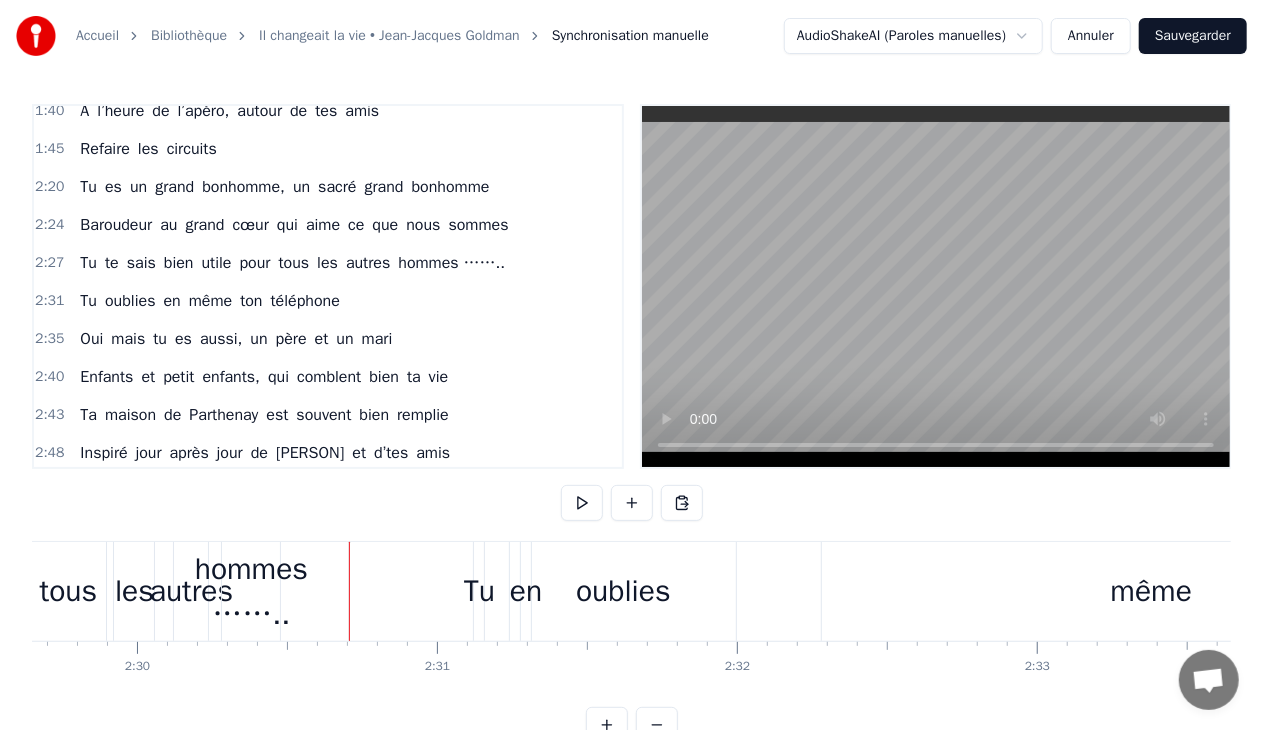 click on "hommes
…….." at bounding box center (251, 592) 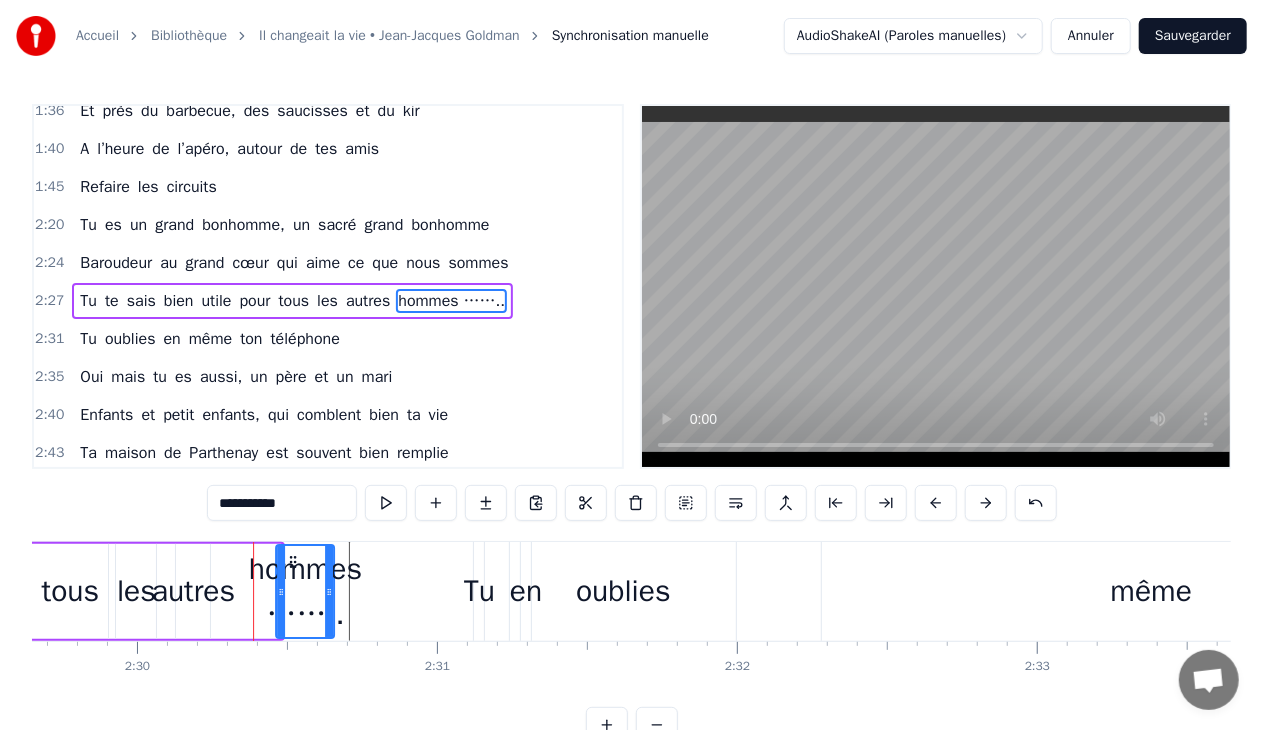 drag, startPoint x: 238, startPoint y: 560, endPoint x: 290, endPoint y: 585, distance: 57.697487 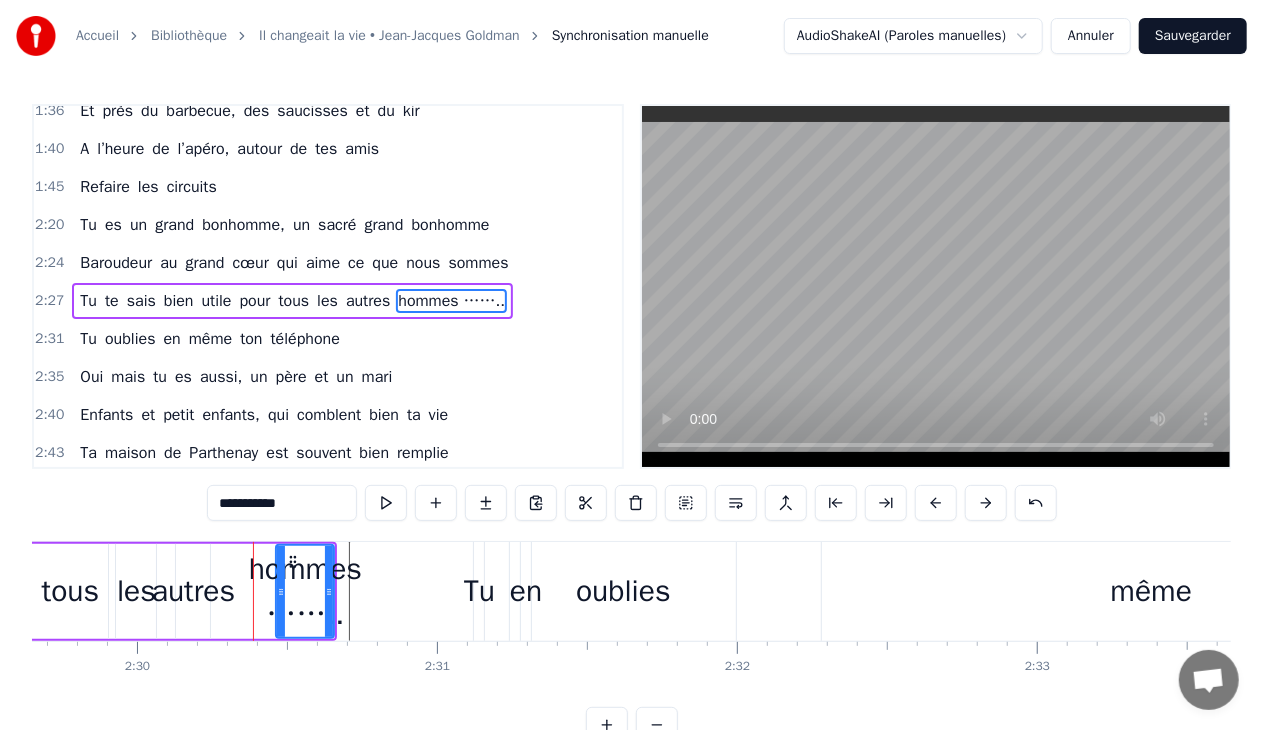 drag, startPoint x: 209, startPoint y: 598, endPoint x: 228, endPoint y: 599, distance: 19.026299 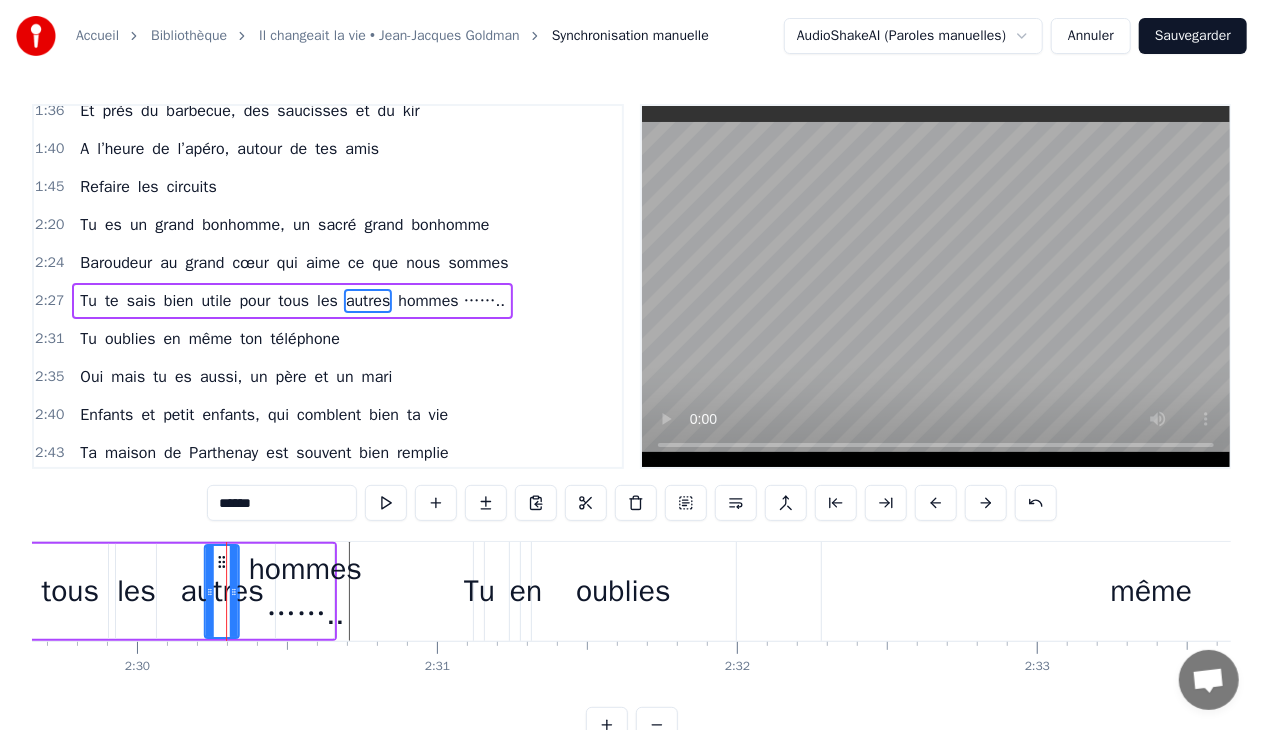 drag, startPoint x: 194, startPoint y: 557, endPoint x: 214, endPoint y: 562, distance: 20.615528 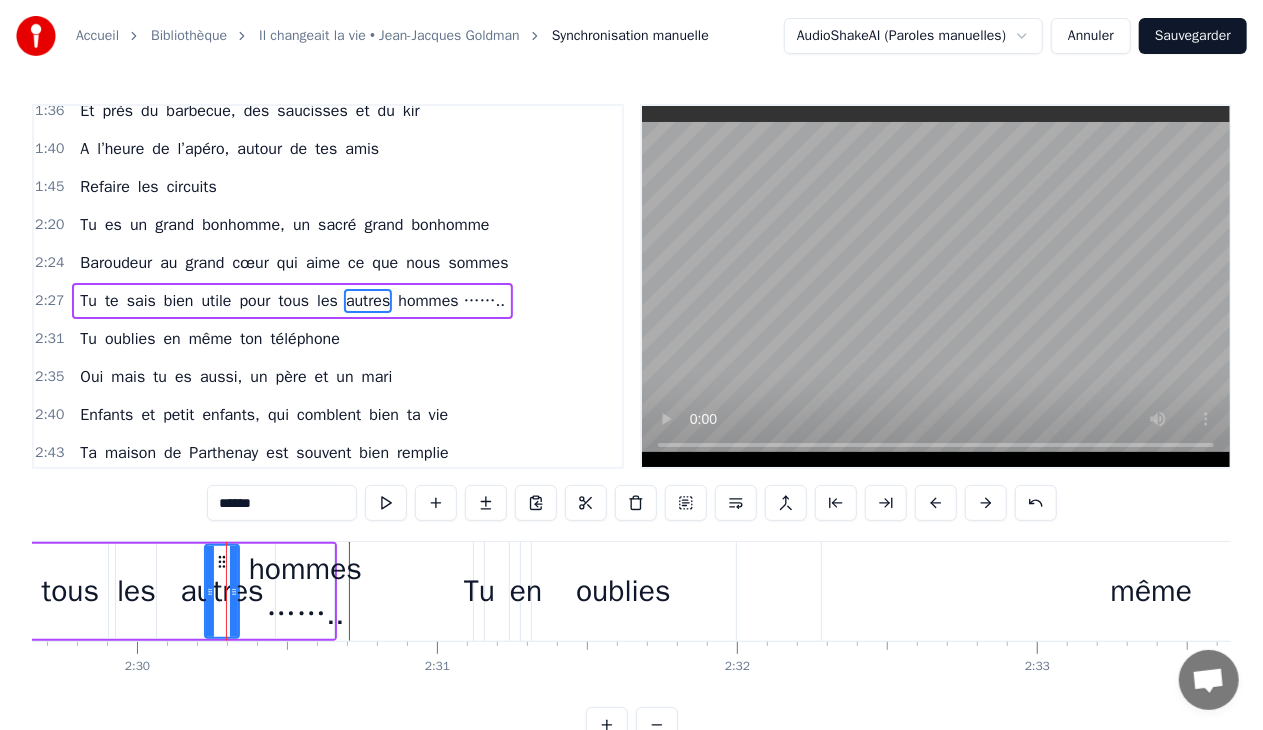 drag, startPoint x: 321, startPoint y: 584, endPoint x: 346, endPoint y: 590, distance: 25.70992 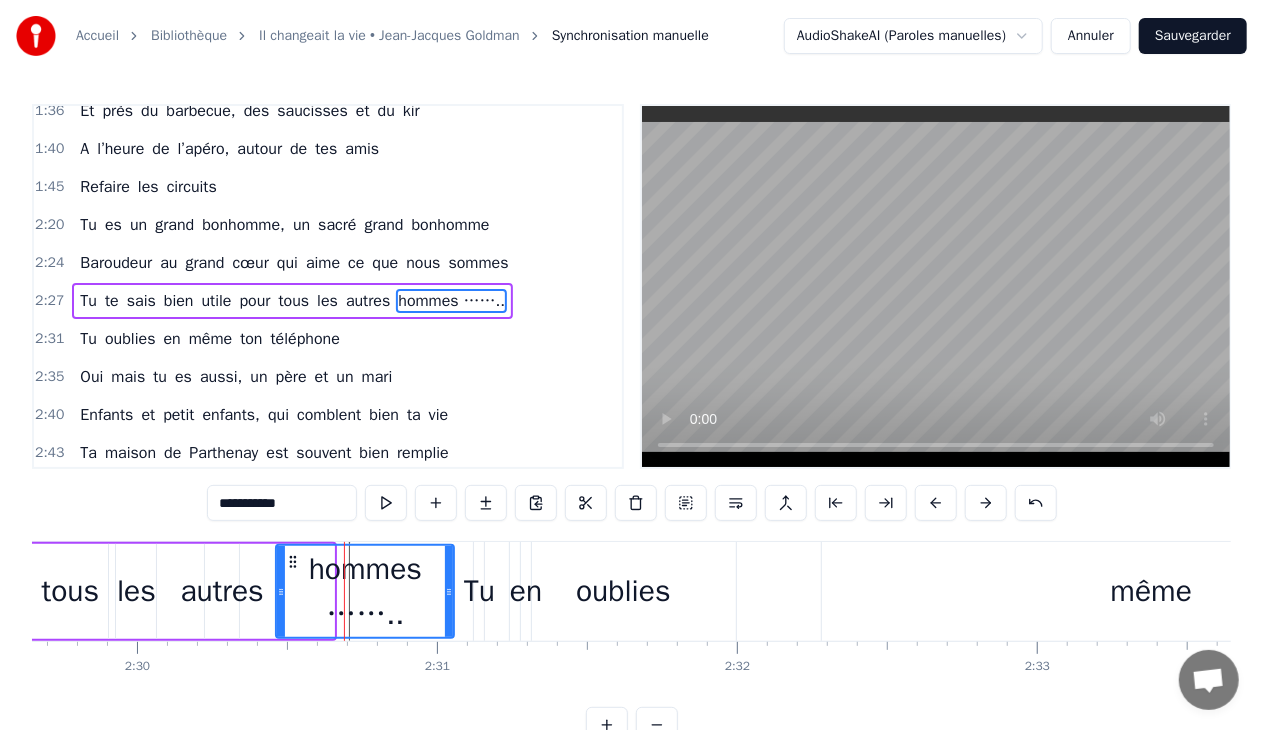 drag, startPoint x: 331, startPoint y: 588, endPoint x: 446, endPoint y: 596, distance: 115.27792 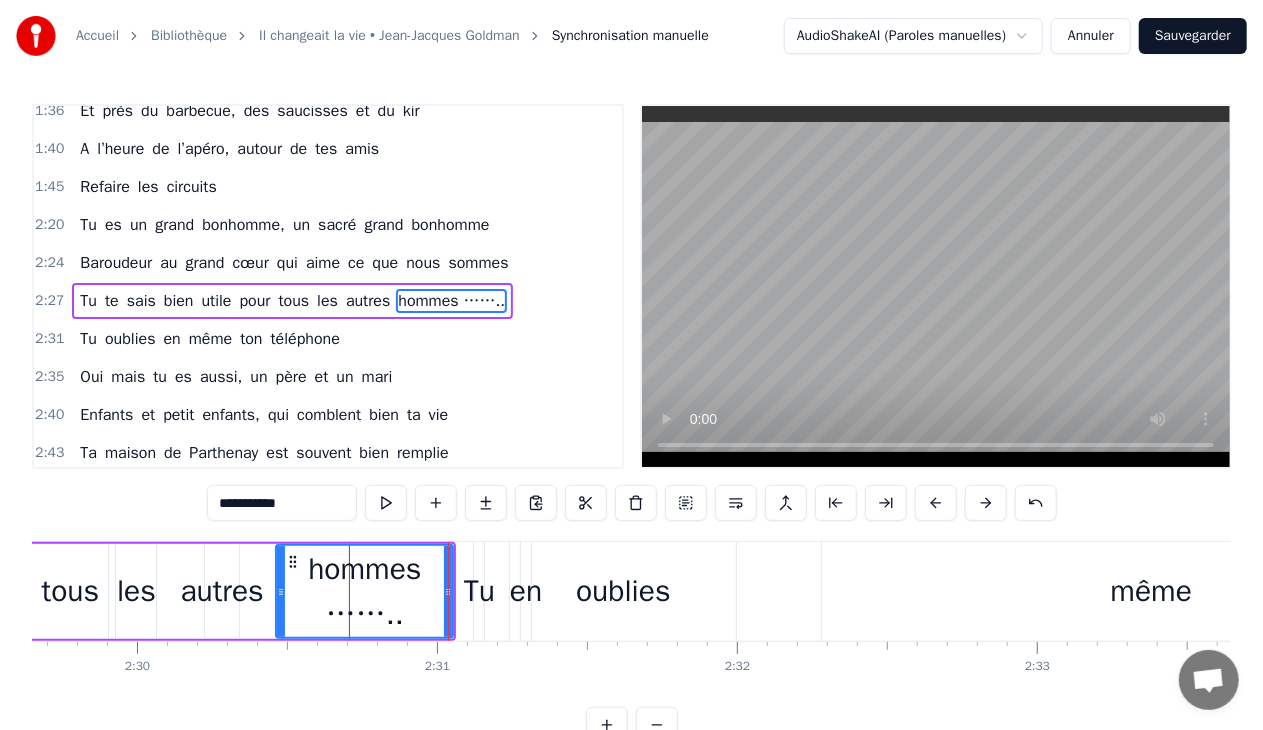 click on "hommes
…….." at bounding box center (451, 301) 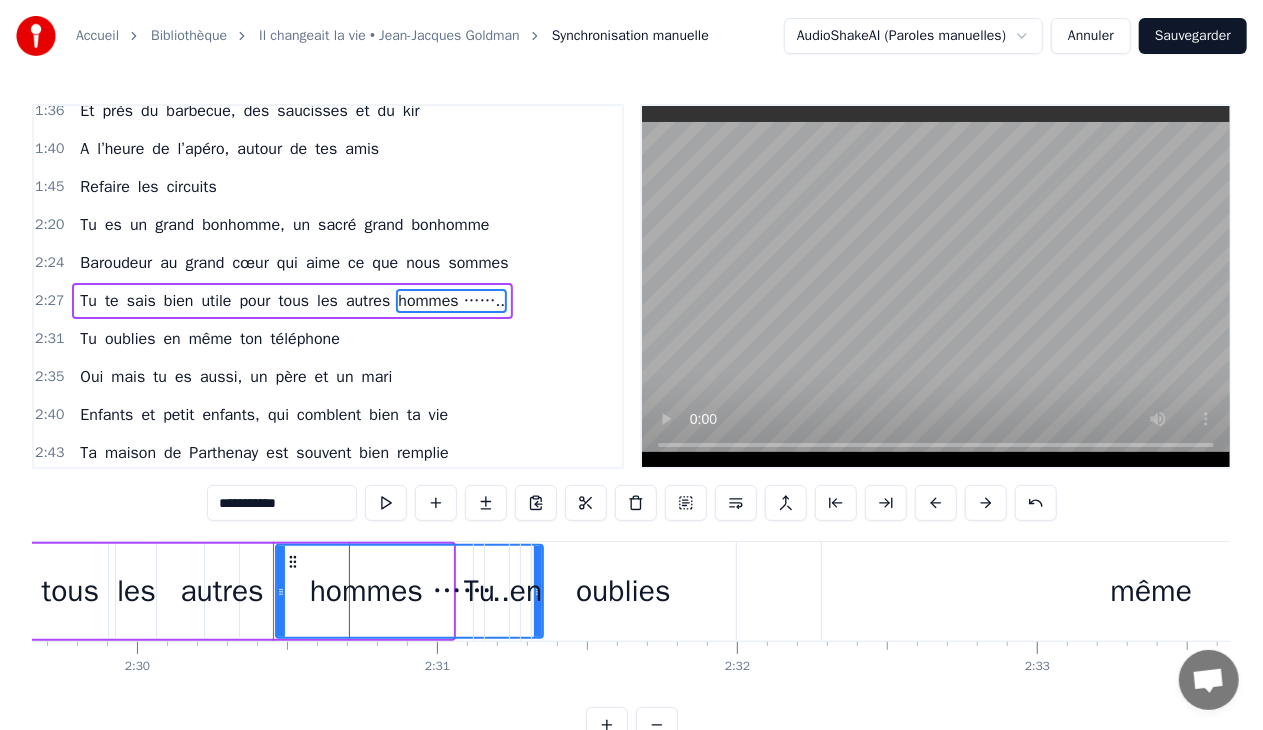 drag, startPoint x: 448, startPoint y: 588, endPoint x: 538, endPoint y: 597, distance: 90.44888 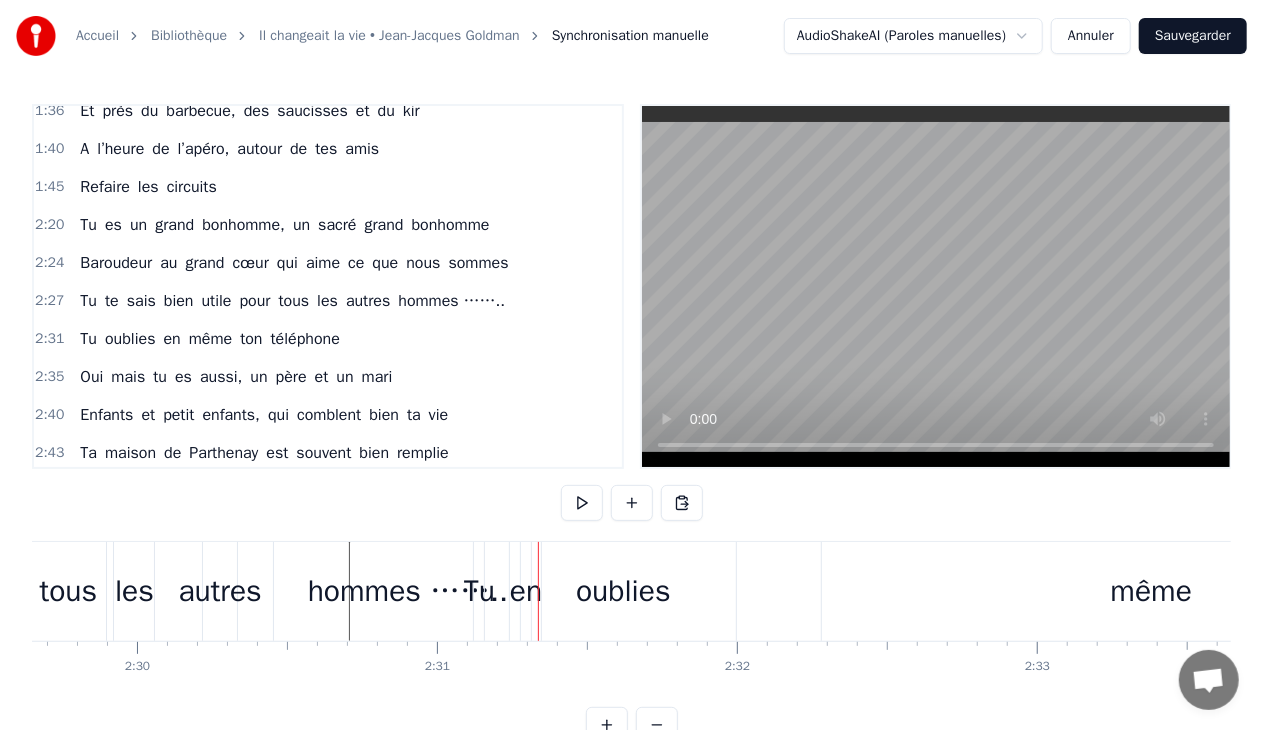 click on "oublies" at bounding box center (623, 591) 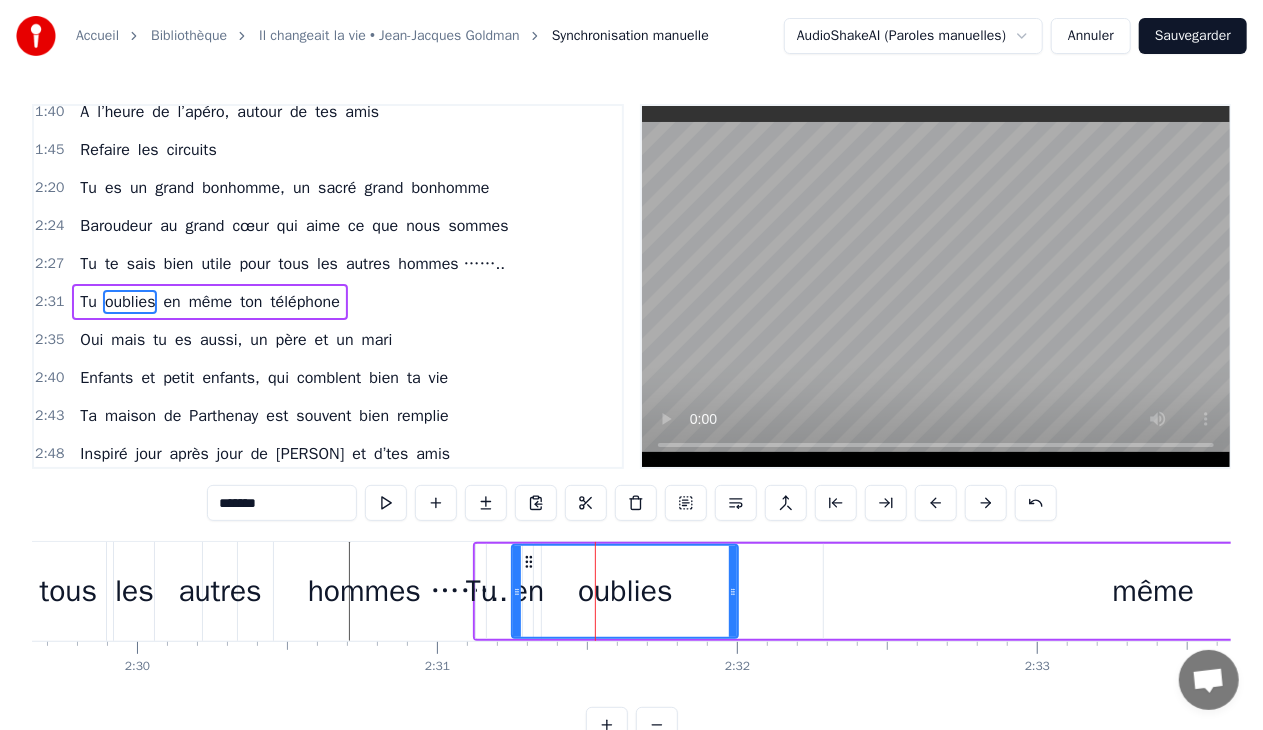 scroll, scrollTop: 622, scrollLeft: 0, axis: vertical 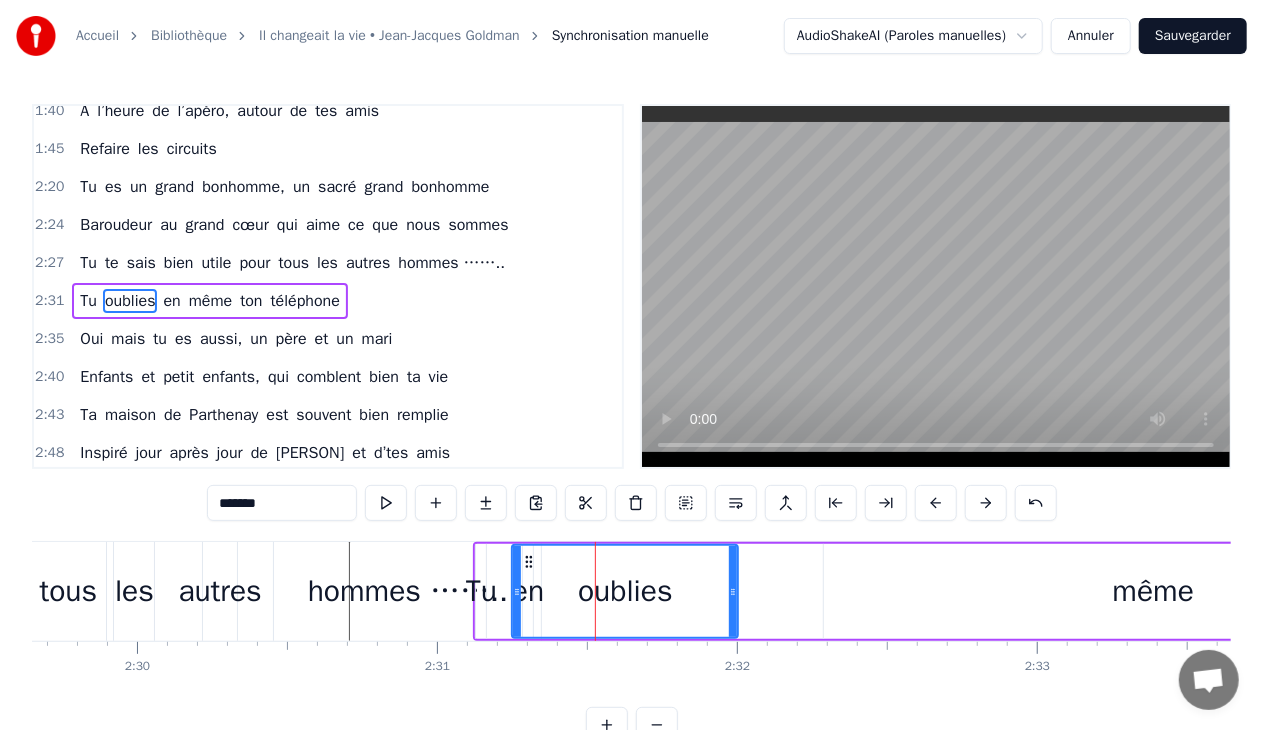 click on "0:28 C’était un menuisier, c’est [FIRST] [LAST] 0:31 Au beau milieu d’Allonne, là où tu t’es posé 0:35 Tu as fait des charpentes et du beau mobilier 0:38 Avec tes ouvriers toujours très motivés 0:42 Tu y mettais du temps, du talent et du cœur 0:46 Et dans ton atelier, en plus de ton métier 0:50 Nombril et Interbourg nous ont bien occupés 0:53 A déconner ensemble, on peut dire de toi 0:59 Tu aimmmes la vie 1:14 T’étais un bon patron, aussi un conseiller 1:18 Dirigeant la commune comme tes activités 1:21 Le travail n’attend pas, t’es toujours le premier 1:26 Ouvrir les chemins pour tous les randonneurs 1:29 Toujours prêt à donner ton temps et tes idées 1:32 Tu y mettais du temps, du talent et du cœur 1:36 Et près du barbecue, des saucisses et du kir 1:40 A l’heure de l’apéro, autour de tes amis 1:45 Refaire les circuits 2:20 Tu es un grand bonhomme, un sacré grand bonhomme 2:24 Baroudeur au grand cœur qui aime ce que nous sommes 2:27 Tu te sais bien utile pour tous les Tu" at bounding box center (631, 423) 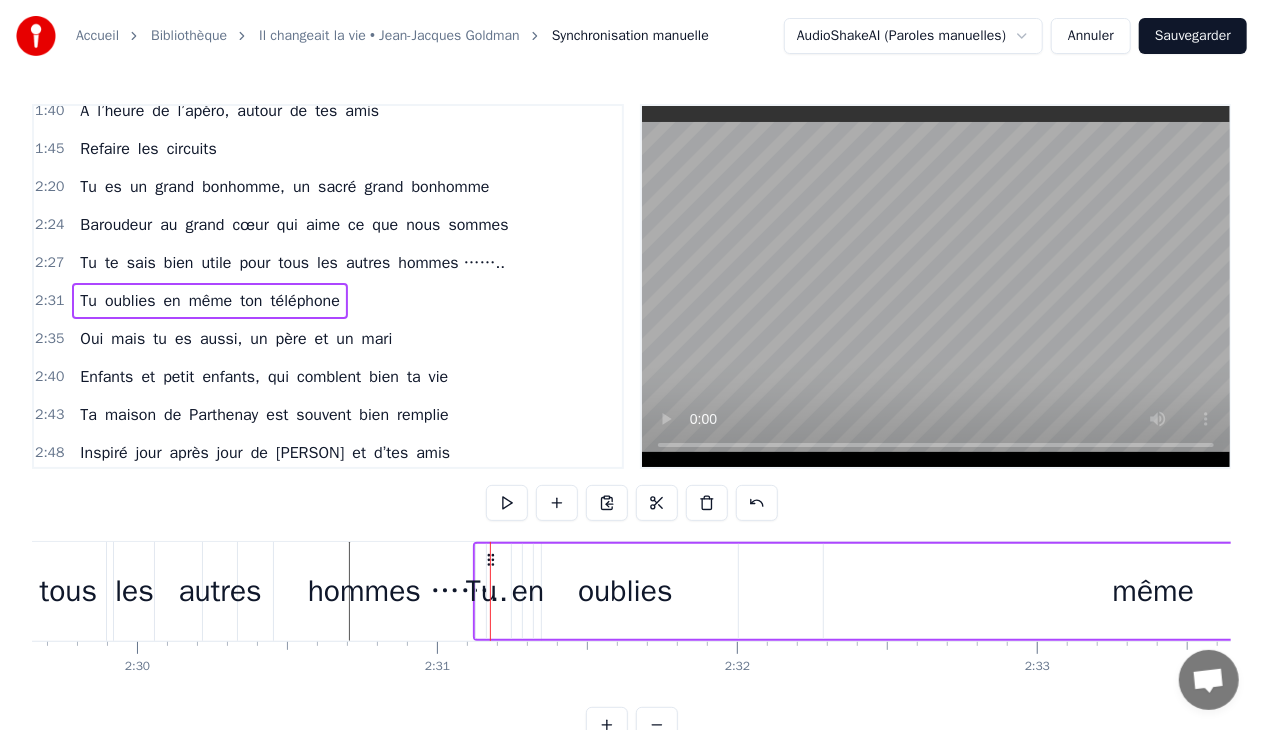 drag, startPoint x: 490, startPoint y: 558, endPoint x: 488, endPoint y: 544, distance: 14.142136 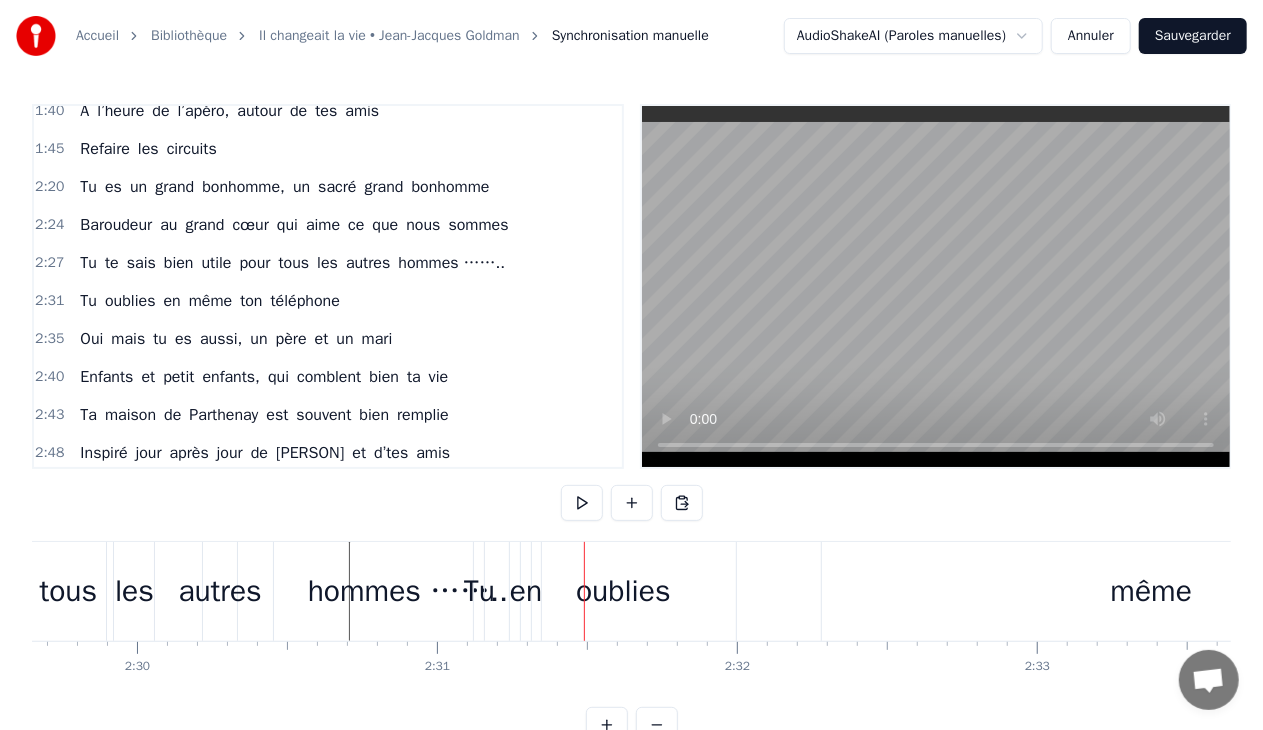 click on "Tu" at bounding box center [479, 591] 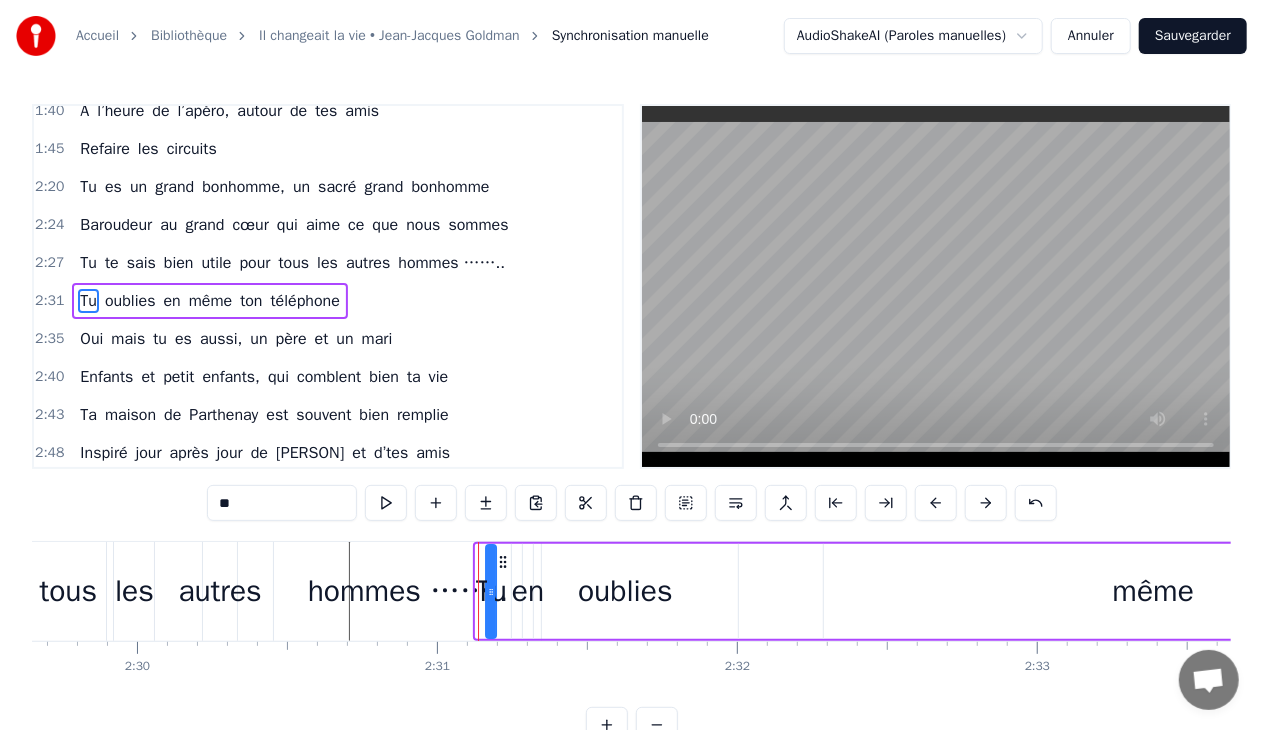 drag, startPoint x: 494, startPoint y: 561, endPoint x: 504, endPoint y: 562, distance: 10.049875 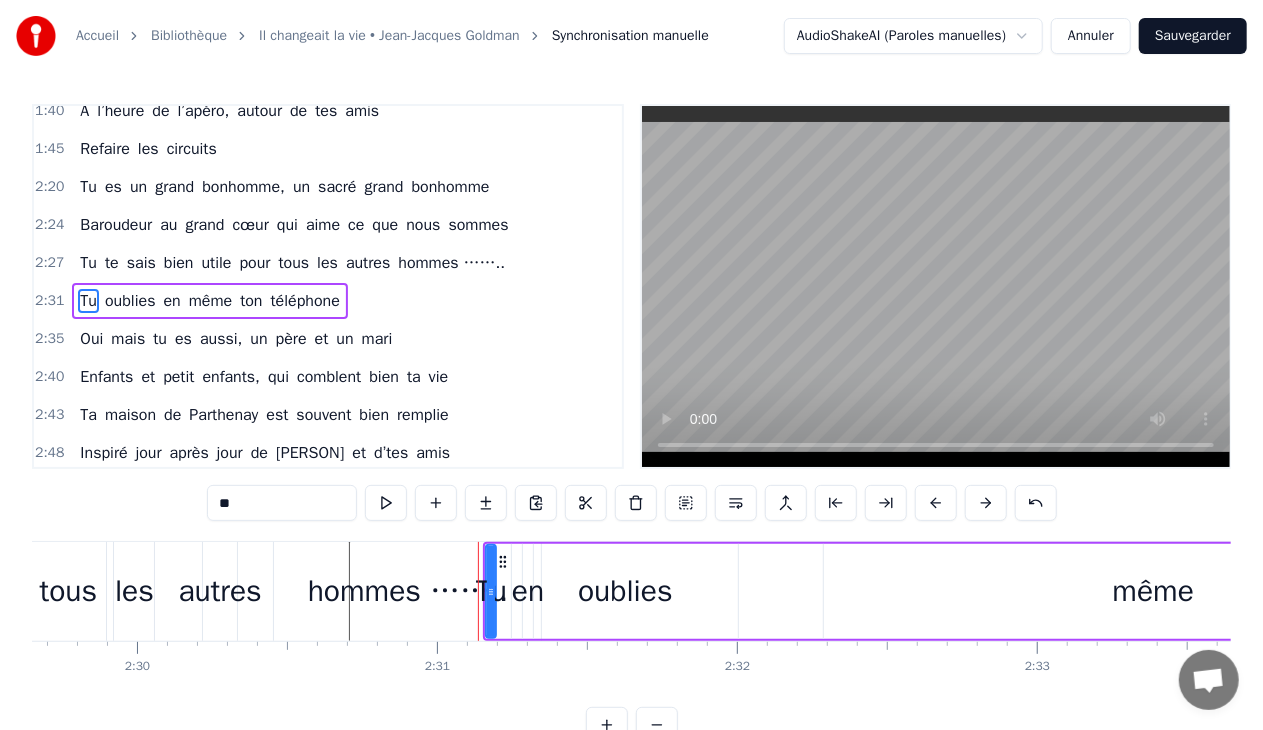 click on "0:28 C’était un menuisier, c’est [FIRST] [LAST] 0:31 Au beau milieu d’Allonne, là où tu t’es posé 0:35 Tu as fait des charpentes et du beau mobilier 0:38 Avec tes ouvriers toujours très motivés 0:42 Tu y mettais du temps, du talent et du cœur 0:46 Et dans ton atelier, en plus de ton métier 0:50 Nombril et Interbourg nous ont bien occupés 0:53 A déconner ensemble, on peut dire de toi 0:59 Tu aimmmes la vie 1:14 T’étais un bon patron, aussi un conseiller 1:18 Dirigeant la commune comme tes activités 1:21 Le travail n’attend pas, t’es toujours le premier 1:26 Ouvrir les chemins pour tous les randonneurs 1:29 Toujours prêt à donner ton temps et tes idées 1:32 Tu y mettais du temps, du talent et du cœur 1:36 Et près du barbecue, des saucisses et du kir 1:40 A l’heure de l’apéro, autour de tes amis 1:45 Refaire les circuits 2:20 Tu es un grand bonhomme, un sacré grand bonhomme 2:24 Baroudeur au grand cœur qui aime ce que nous sommes 2:27 Tu te sais bien utile pour tous les Tu" at bounding box center (631, 423) 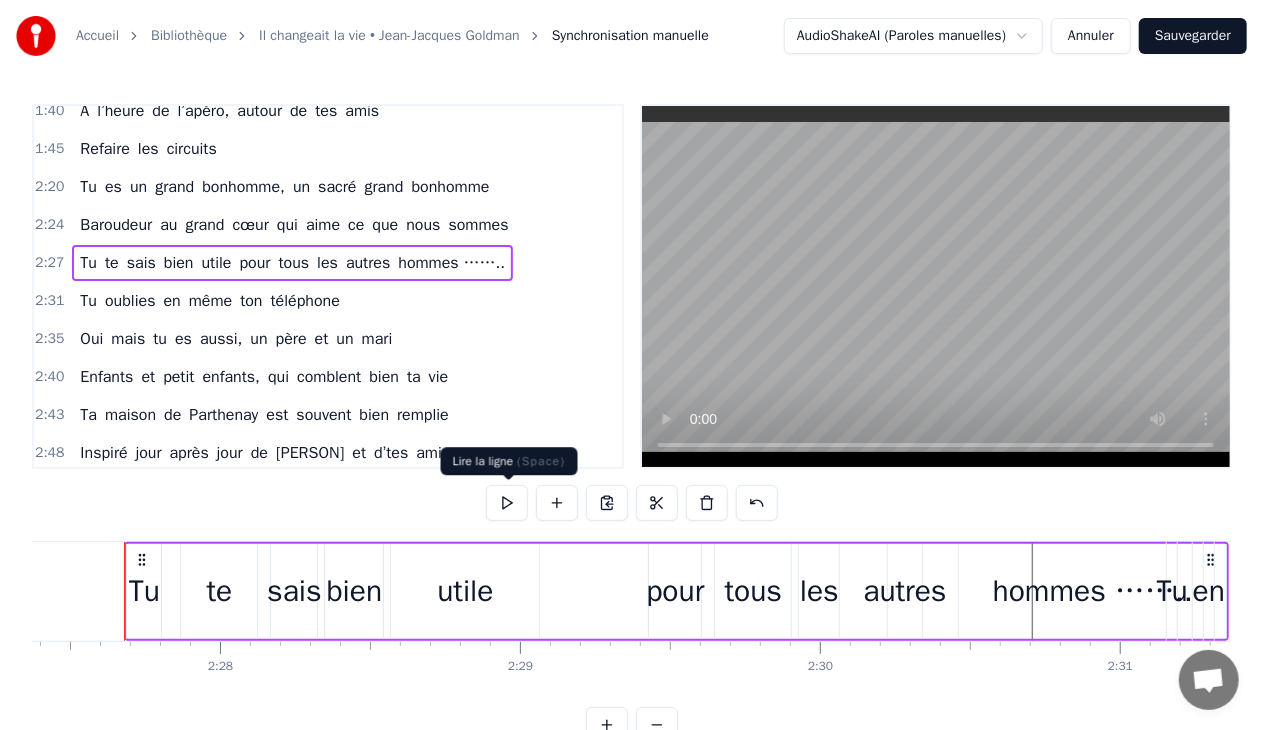 scroll, scrollTop: 0, scrollLeft: 44204, axis: horizontal 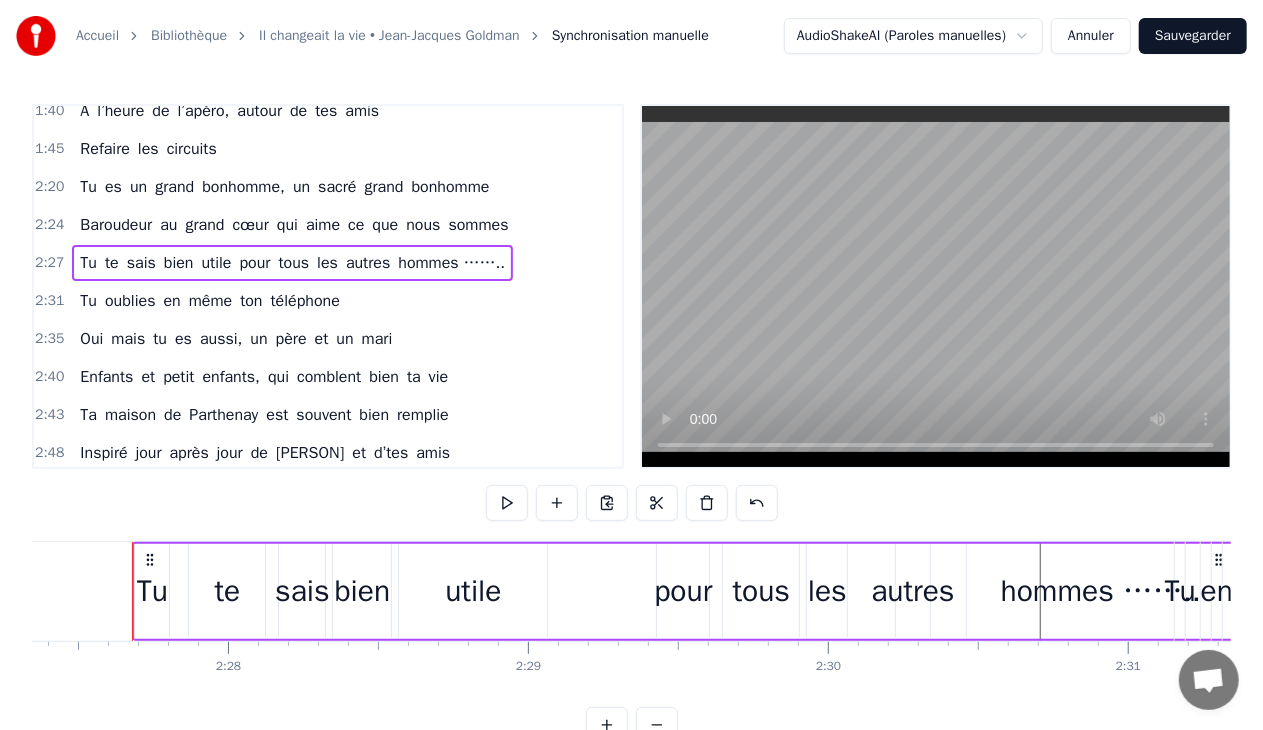 click on "tous" at bounding box center (761, 591) 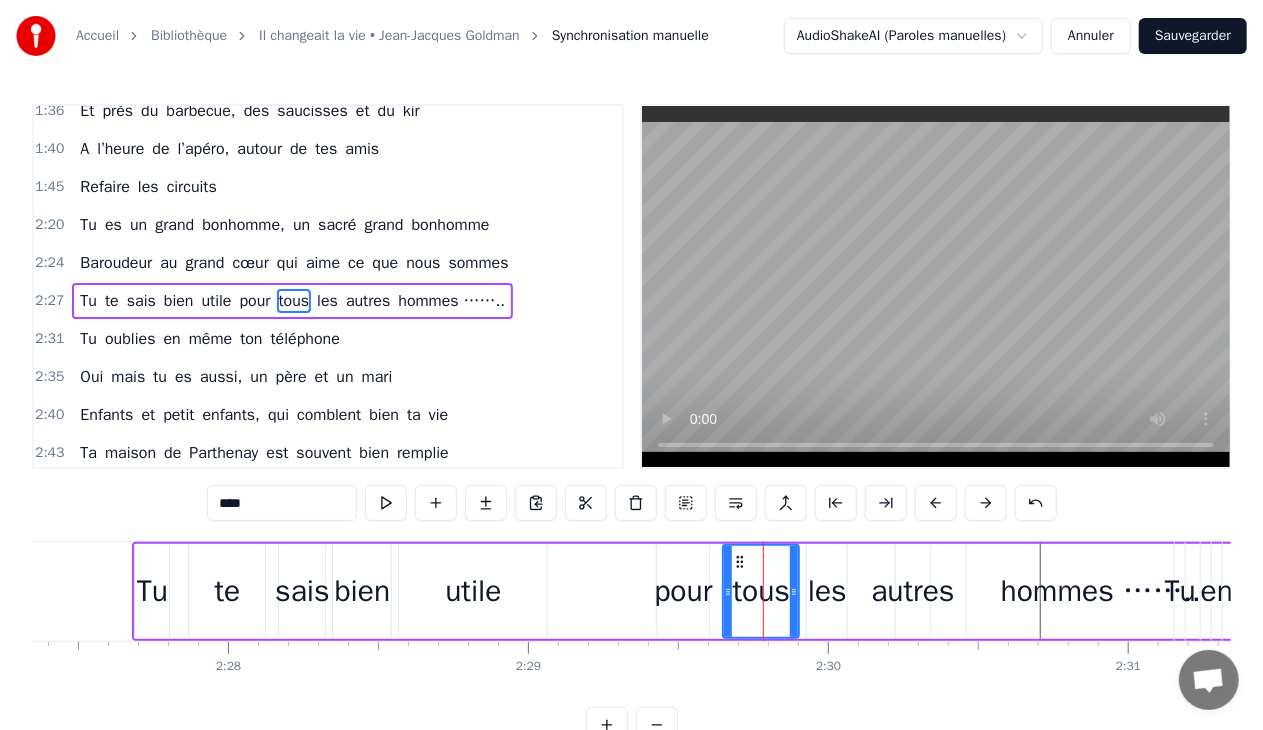 click on "les" at bounding box center [827, 591] 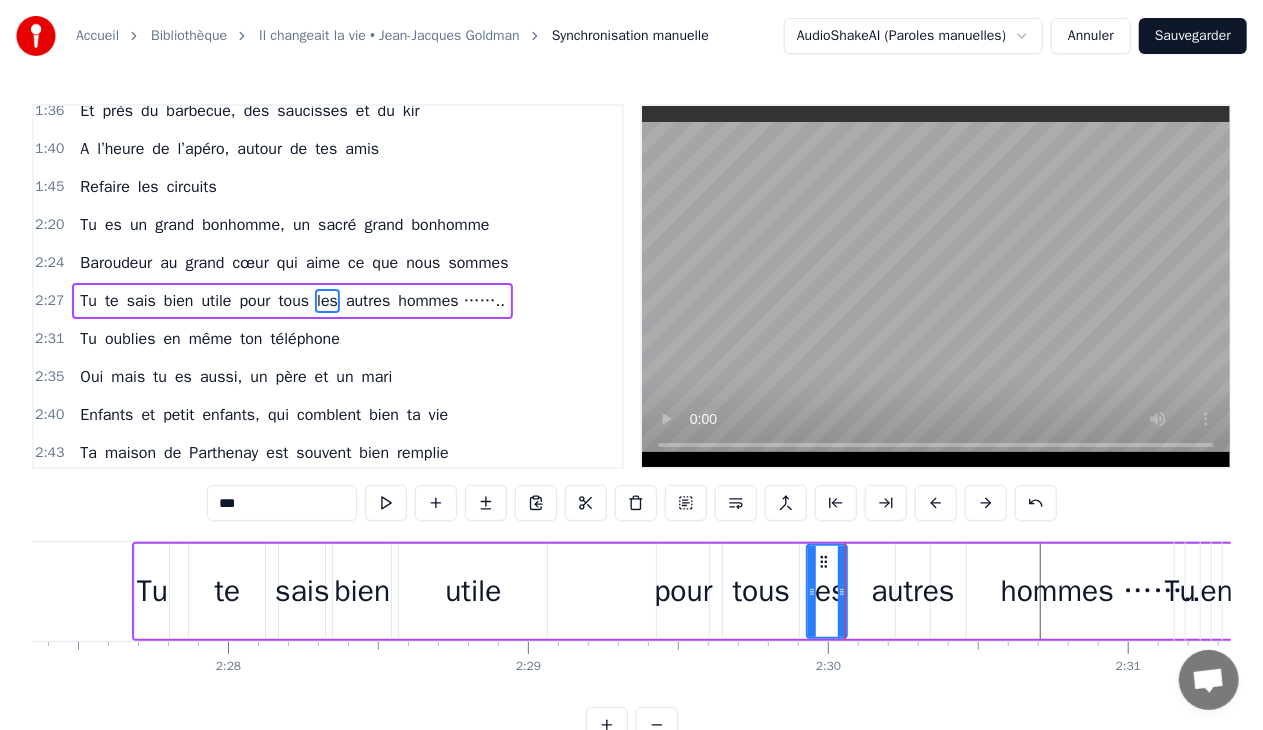 click on "autres" at bounding box center (912, 591) 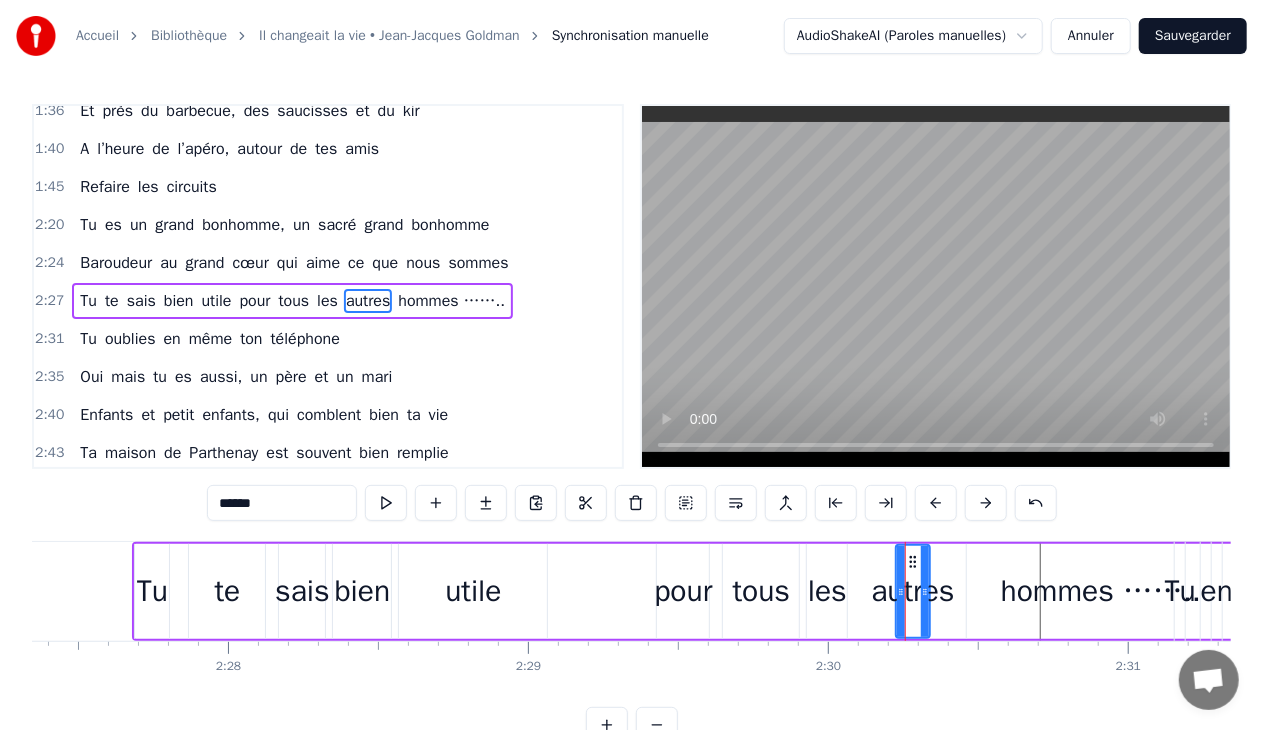 click on "hommes
…….." at bounding box center (1100, 591) 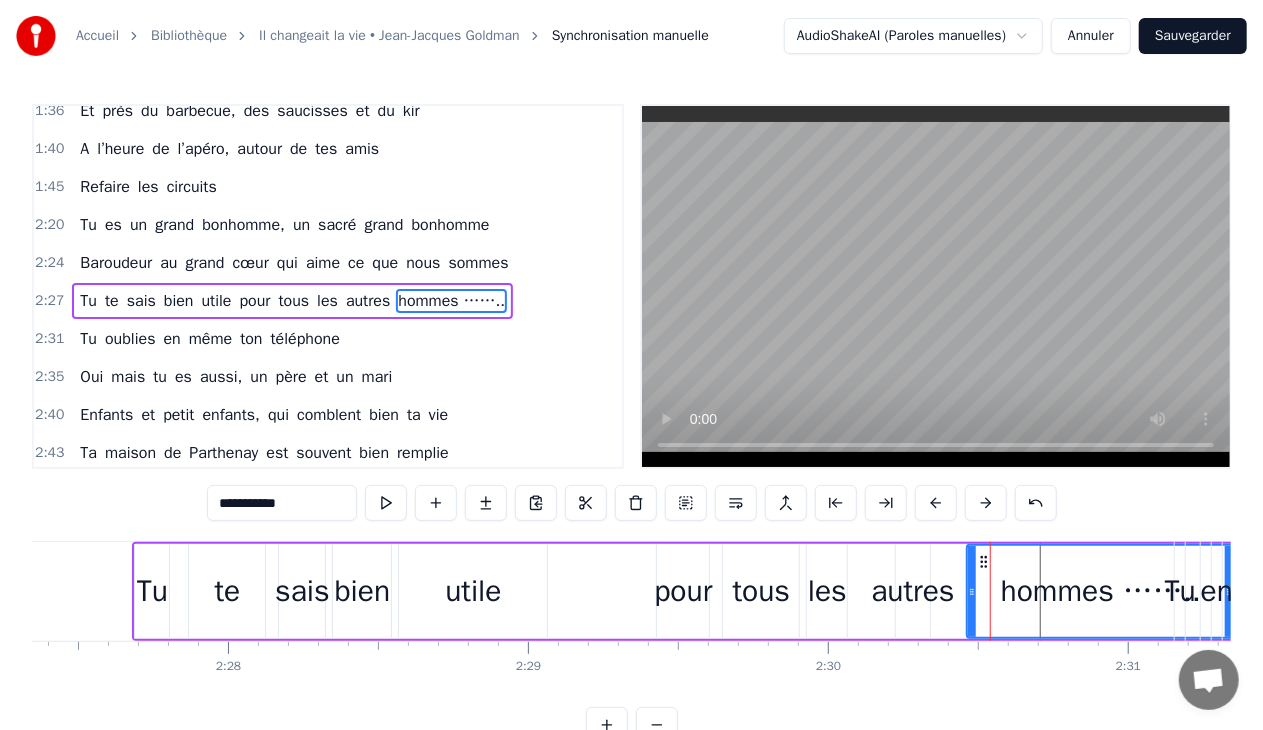 click on "hommes
…….." at bounding box center [1101, 591] 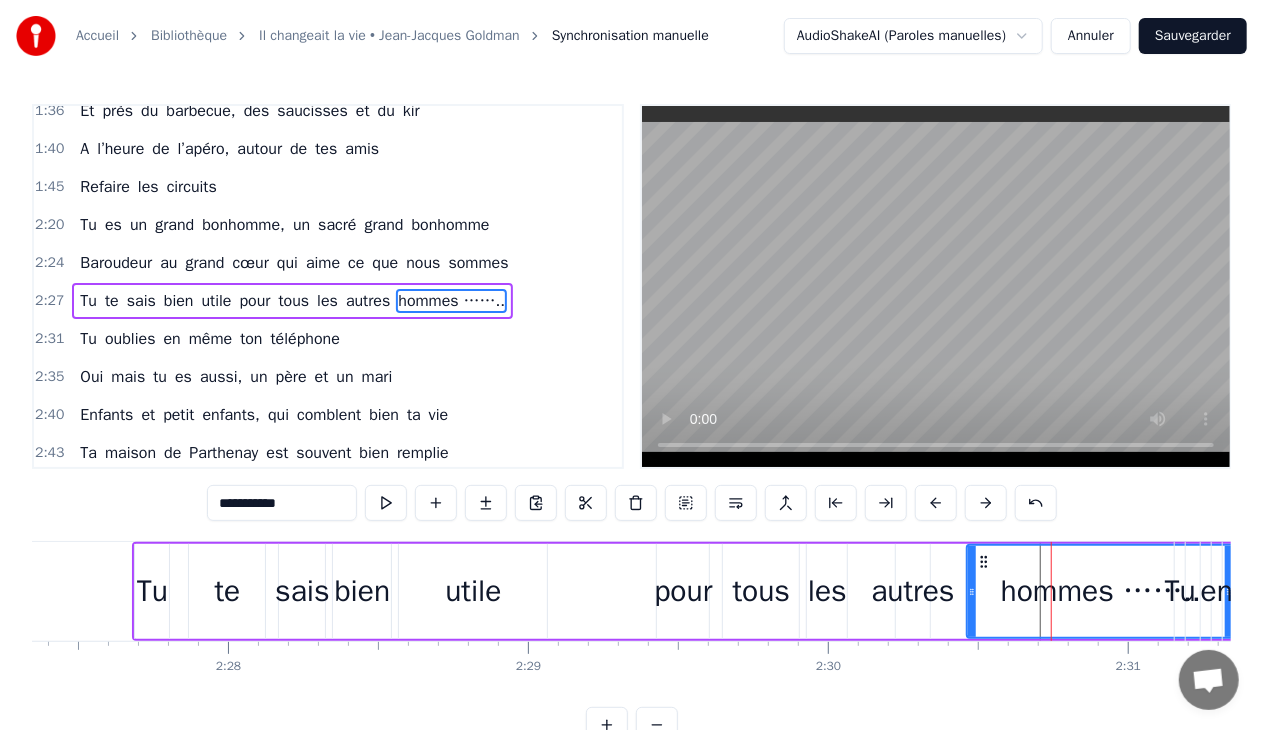 click on "hommes
…….." at bounding box center [1101, 591] 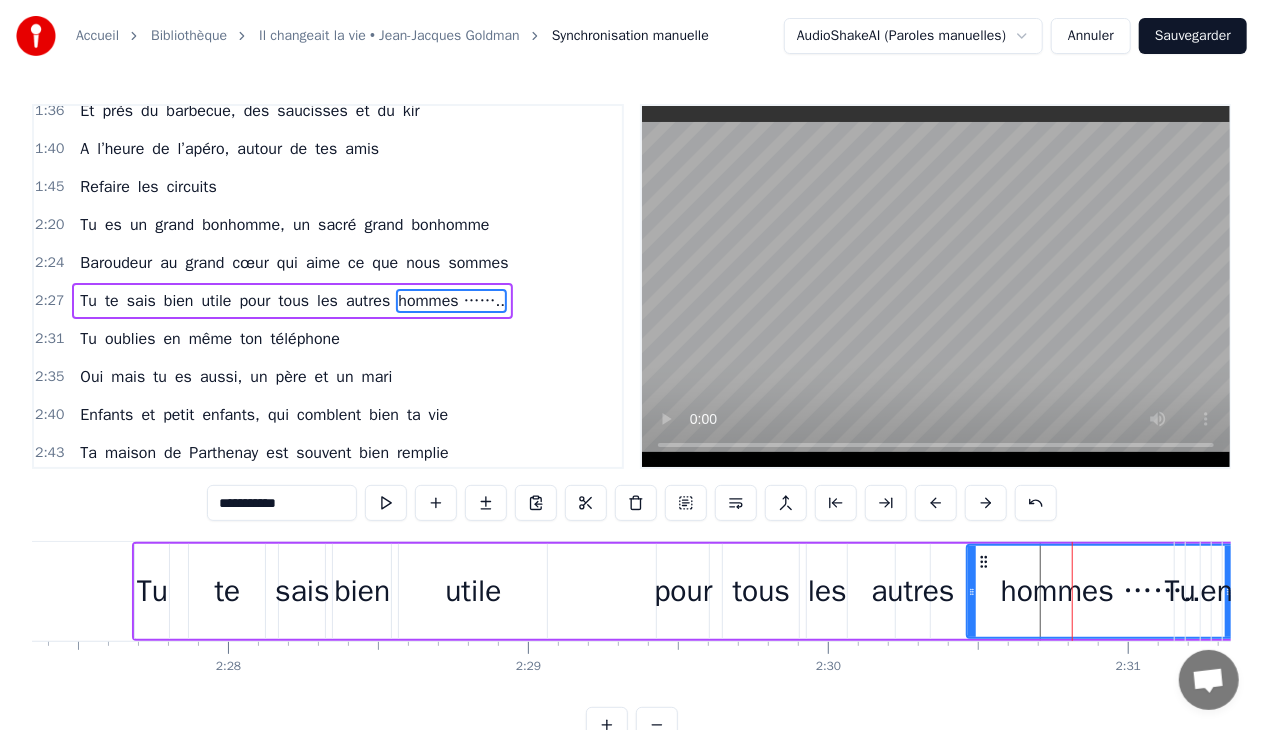 click on "hommes
…….." at bounding box center (1101, 591) 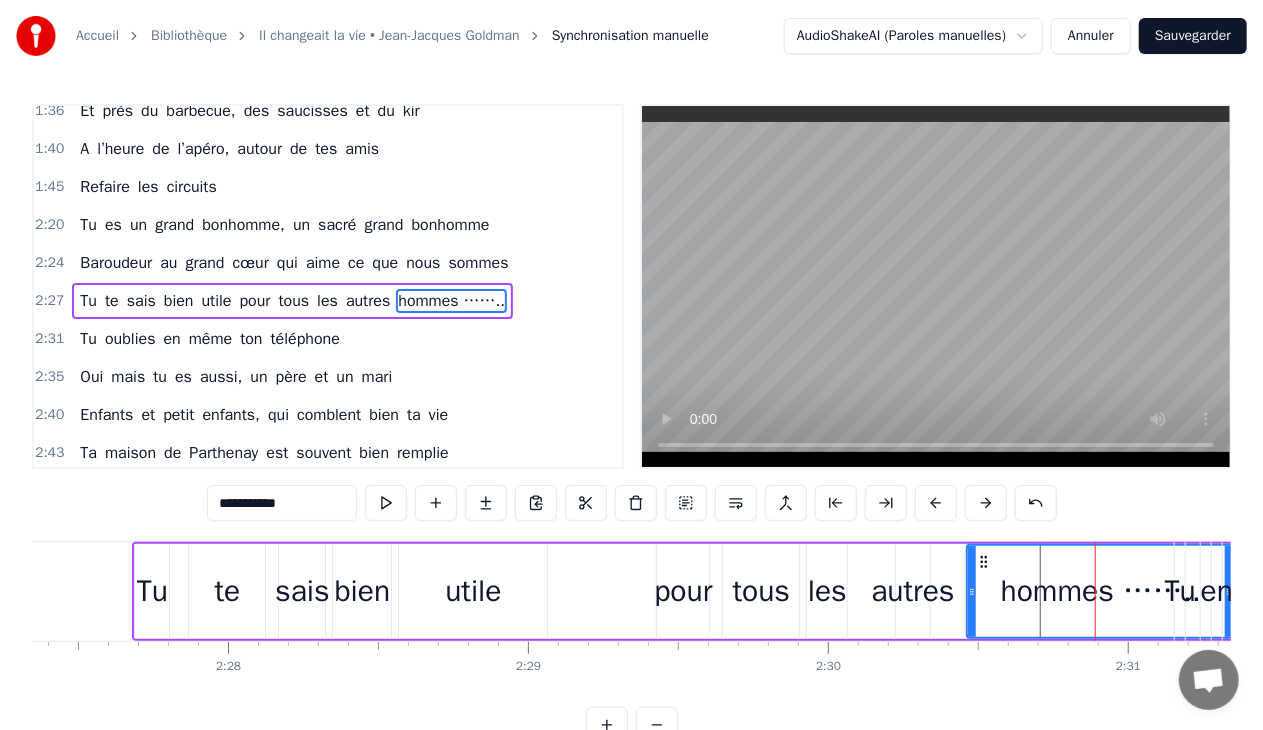 click on "hommes
…….." at bounding box center (1101, 591) 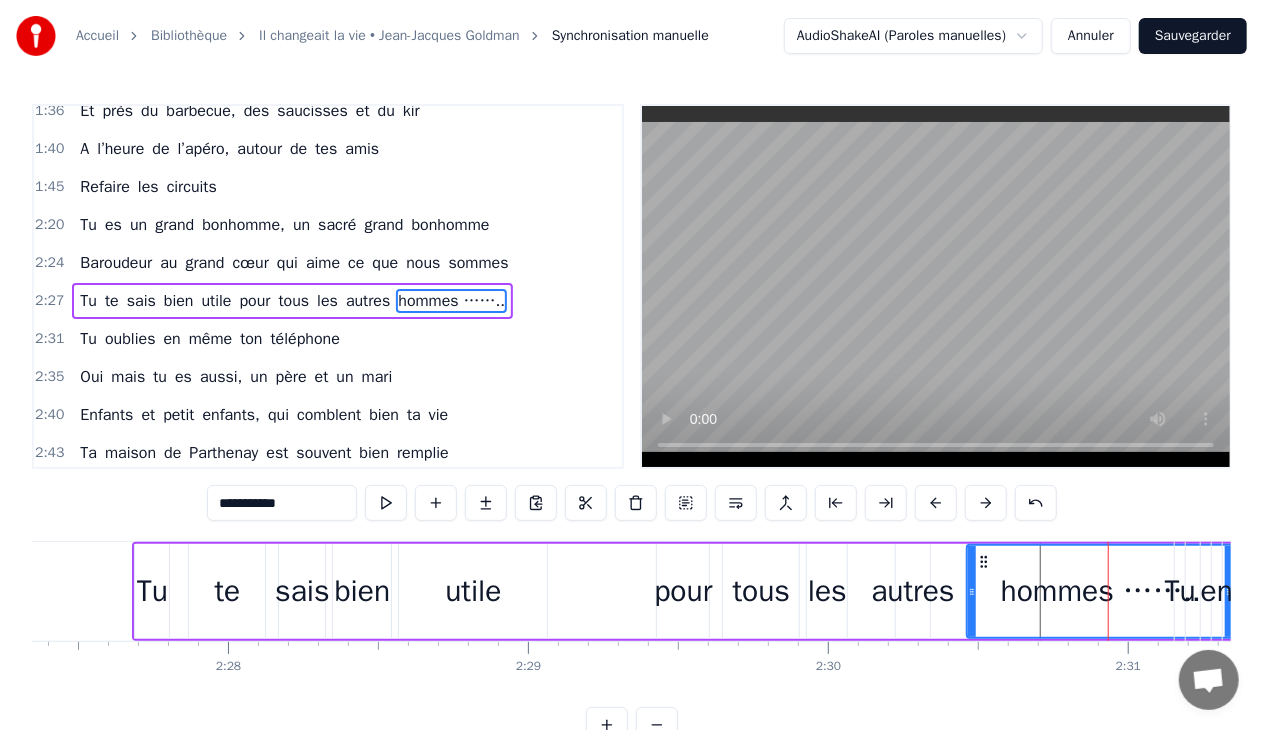 click on "hommes
…….." at bounding box center (1101, 591) 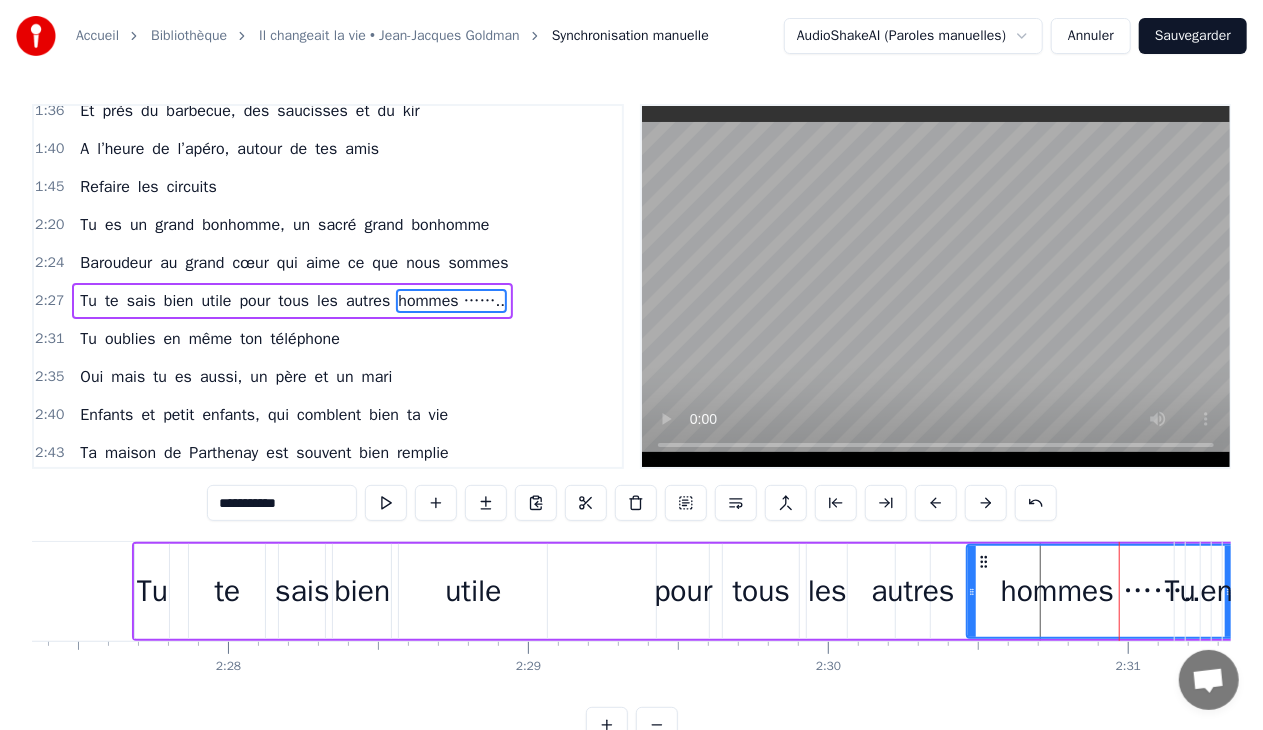 click on "hommes
…….." at bounding box center (1101, 591) 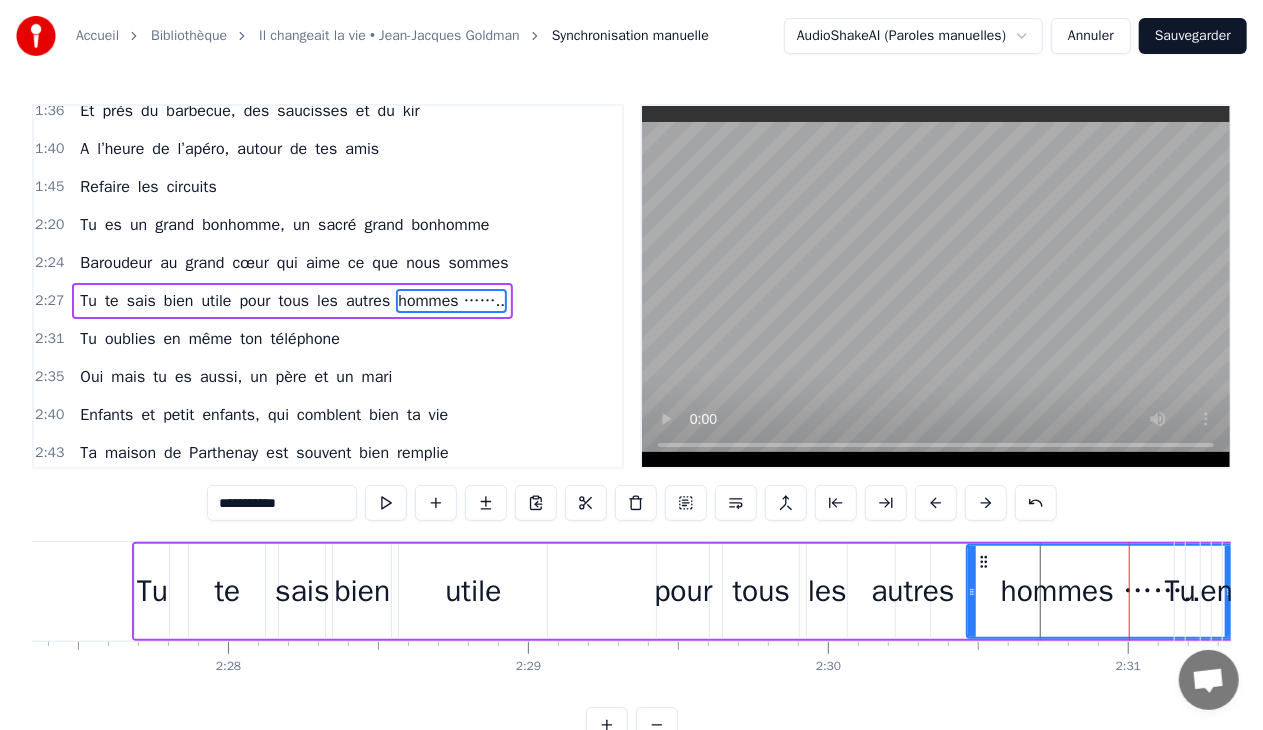 click on "hommes
…….." at bounding box center [1101, 591] 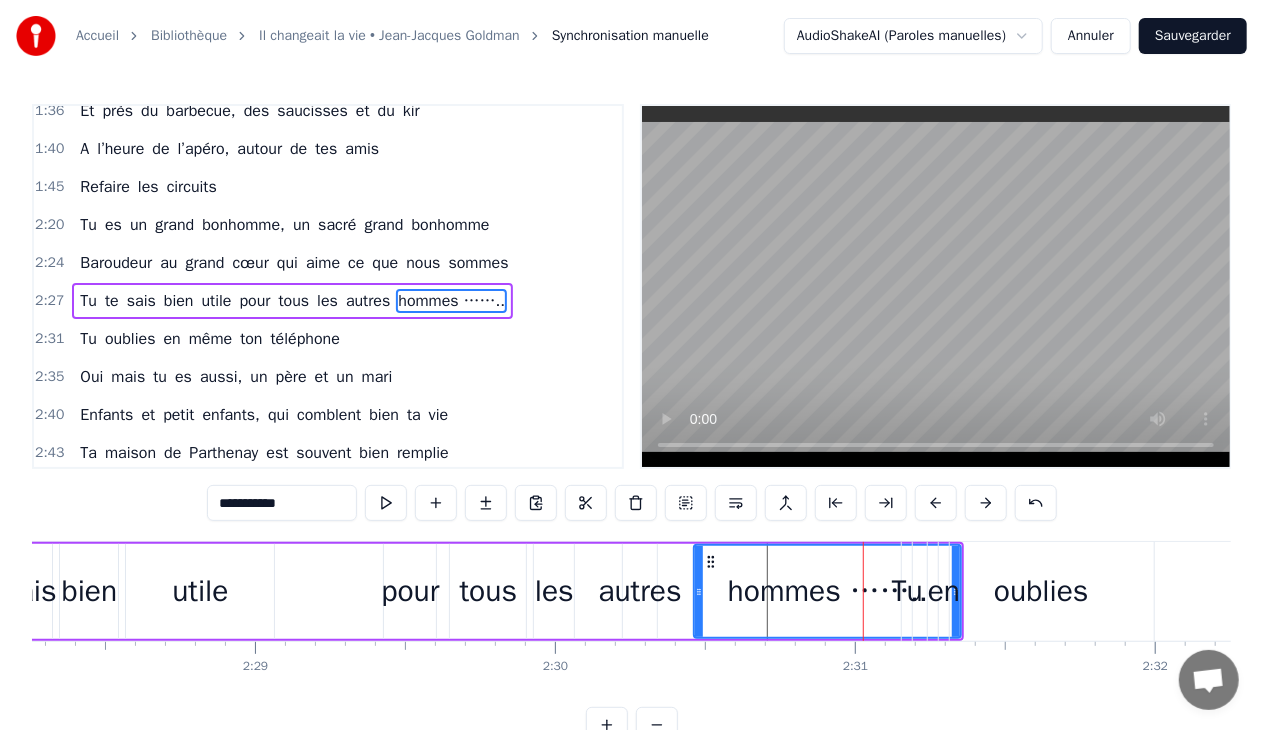 click on "Tu oublies en même ton téléphone" at bounding box center [1498, 591] 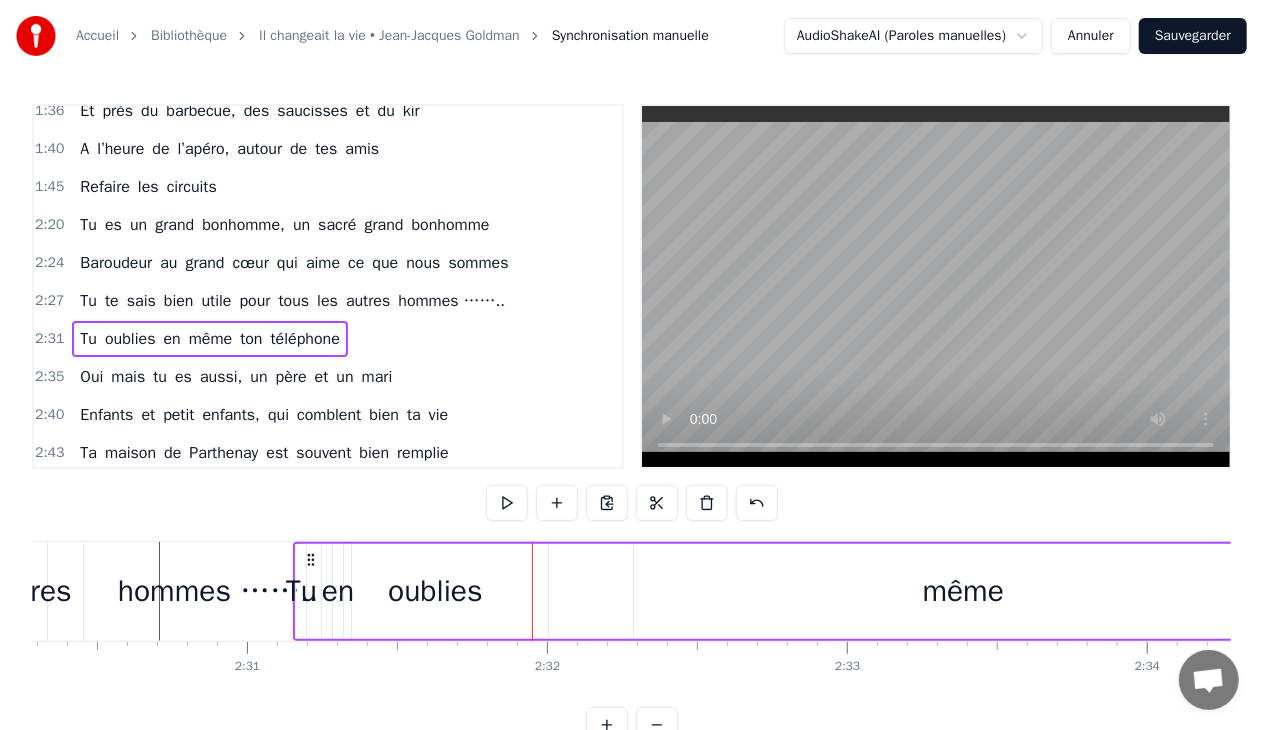 scroll, scrollTop: 0, scrollLeft: 45045, axis: horizontal 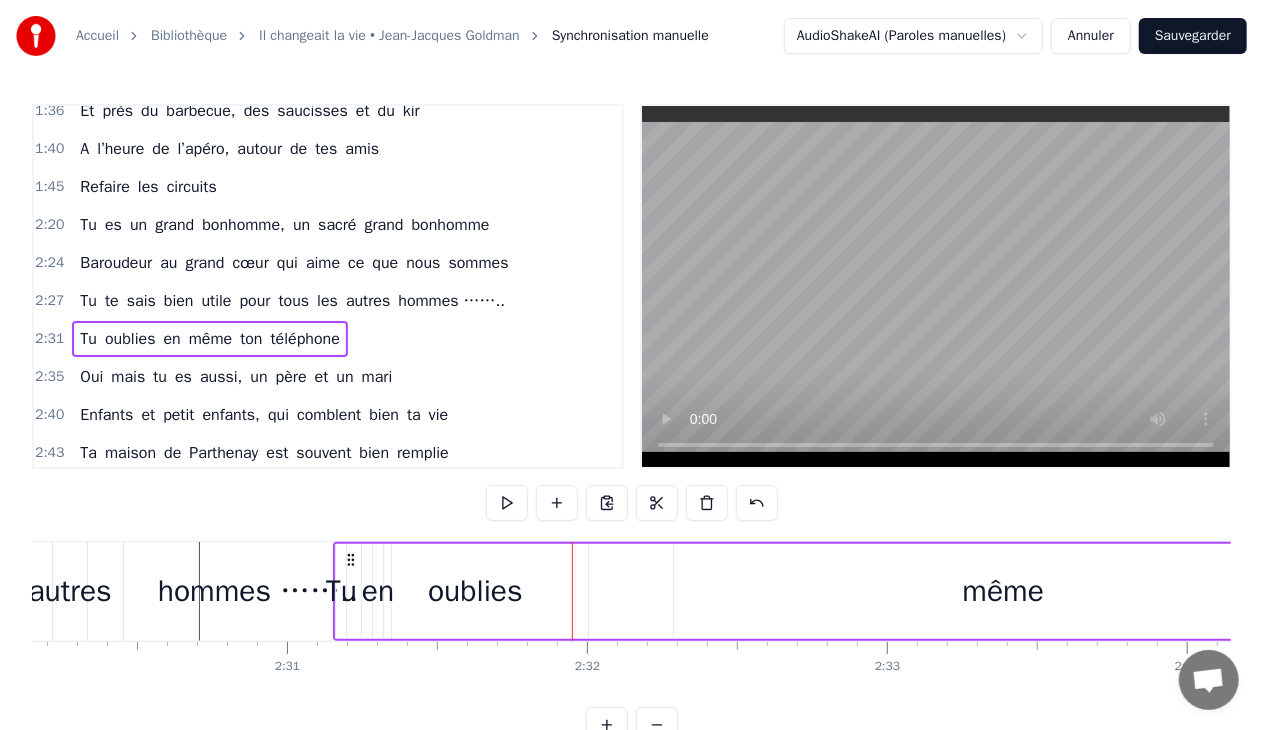 click on "hommes
…….." at bounding box center (258, 591) 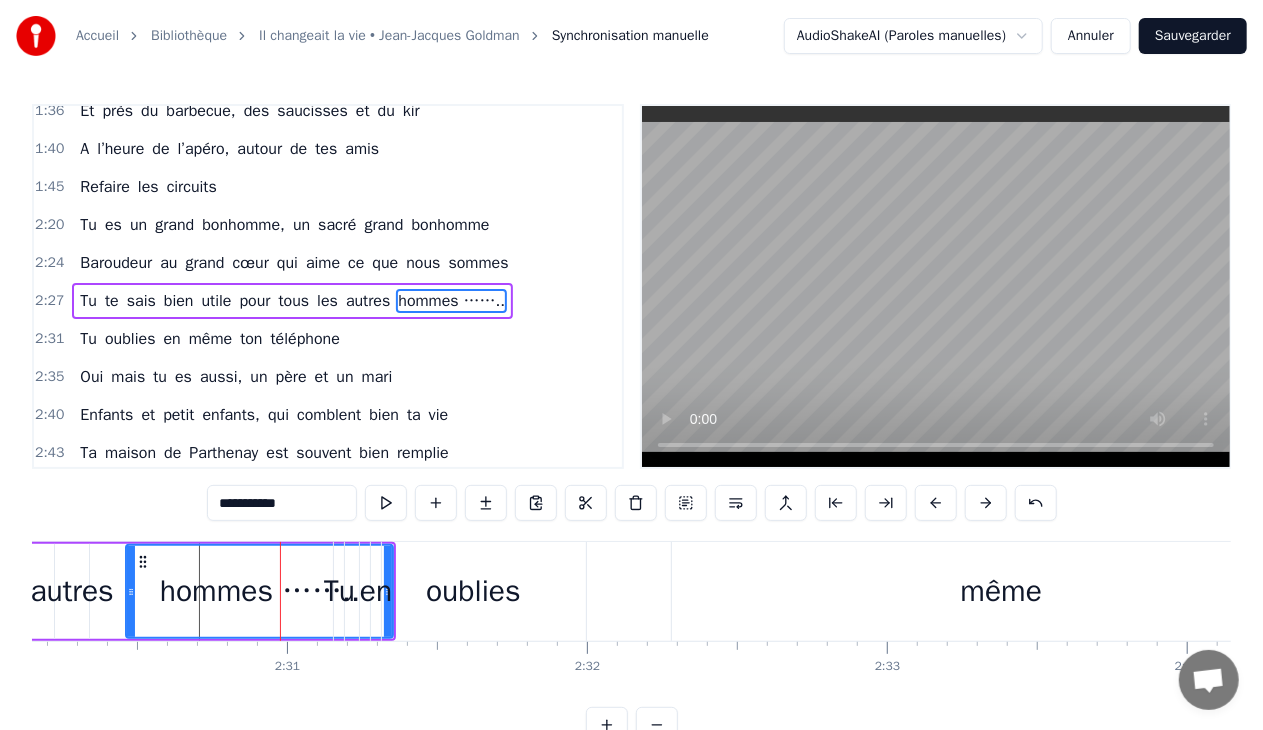 click on "hommes
…….." at bounding box center (260, 591) 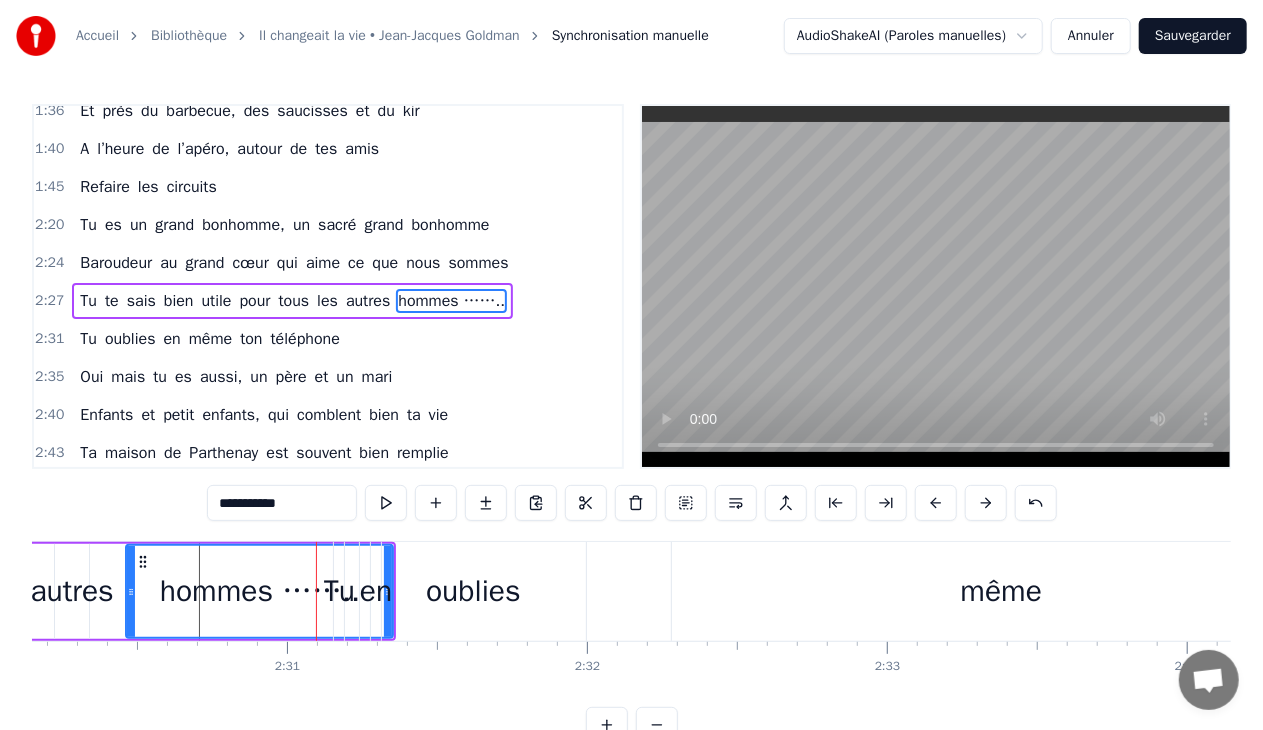 click on "Tu oublies en même ton téléphone" at bounding box center (209, 339) 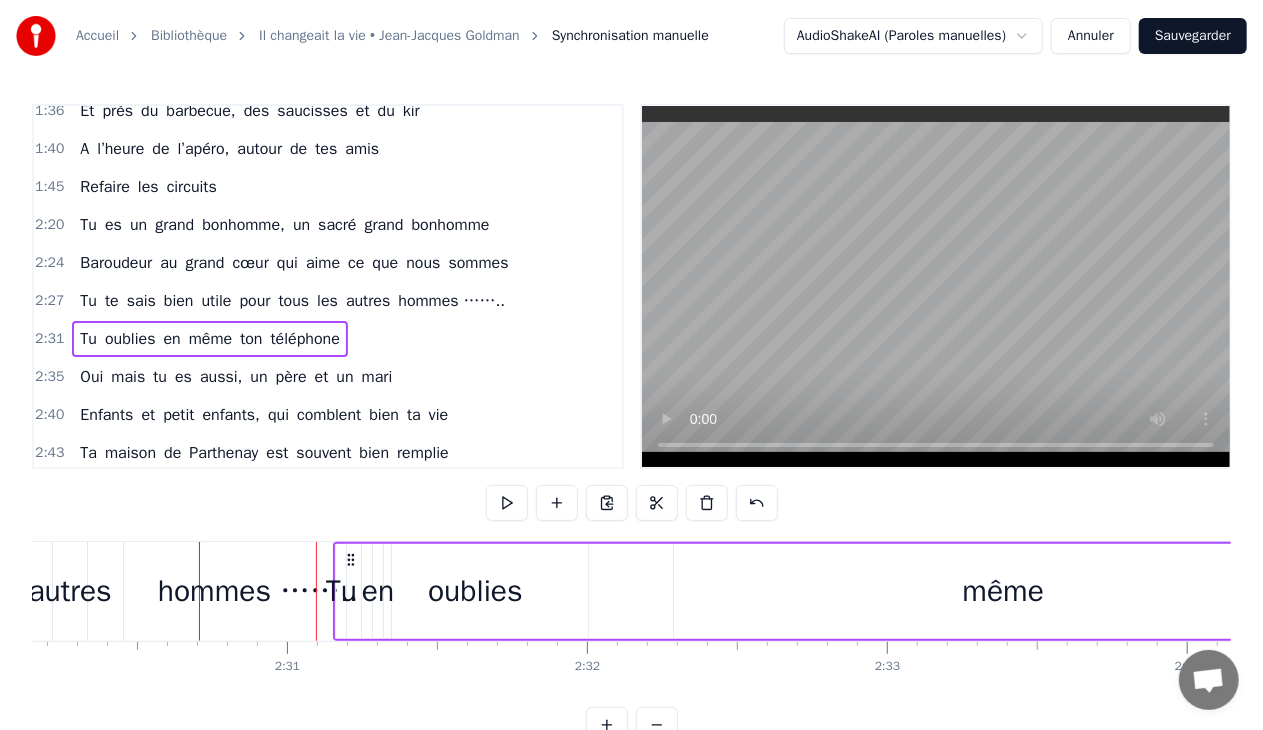 drag, startPoint x: 84, startPoint y: 310, endPoint x: 116, endPoint y: 310, distance: 32 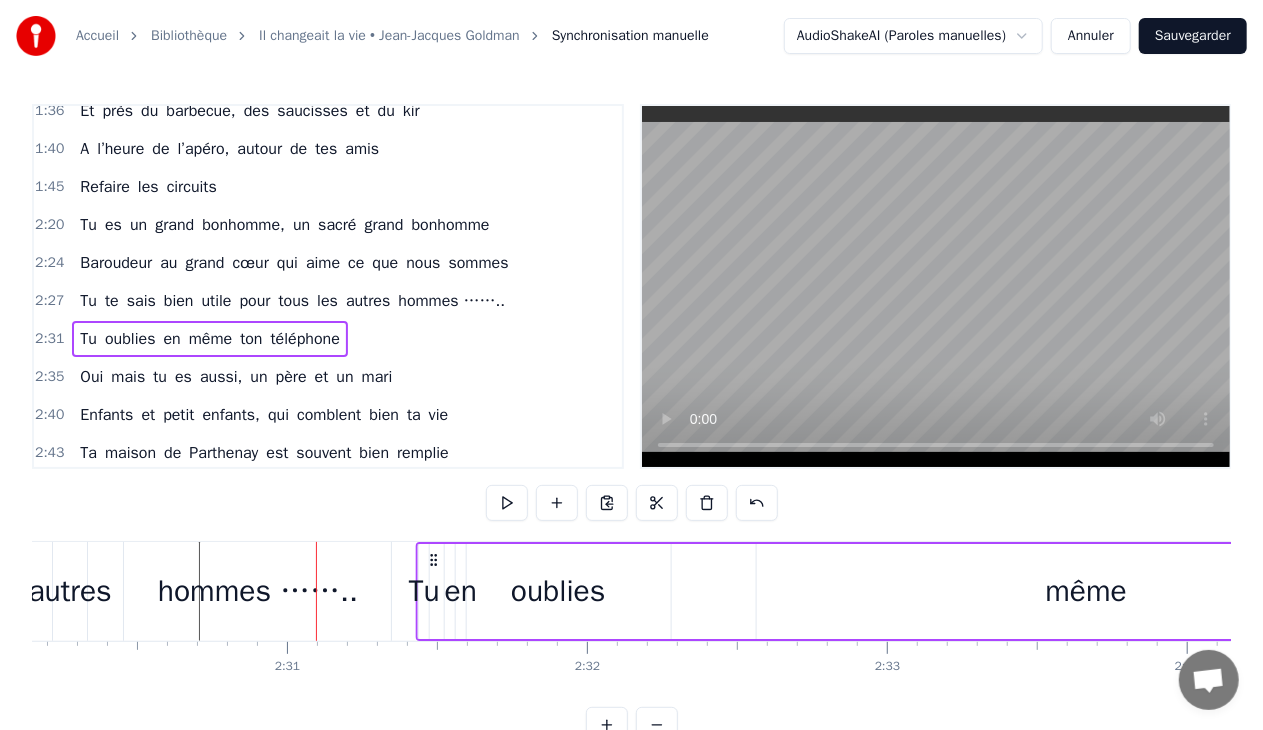 drag, startPoint x: 352, startPoint y: 558, endPoint x: 434, endPoint y: 574, distance: 83.546394 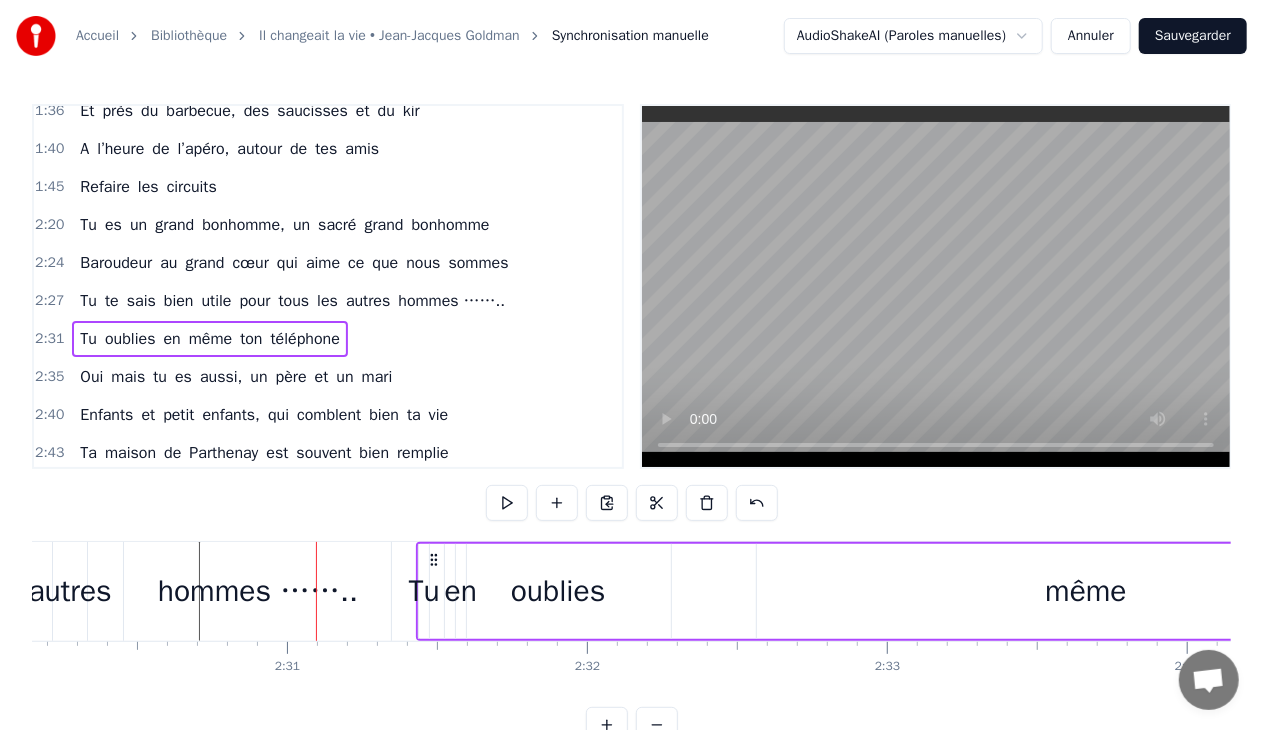 click on "hommes
…….." at bounding box center (258, 591) 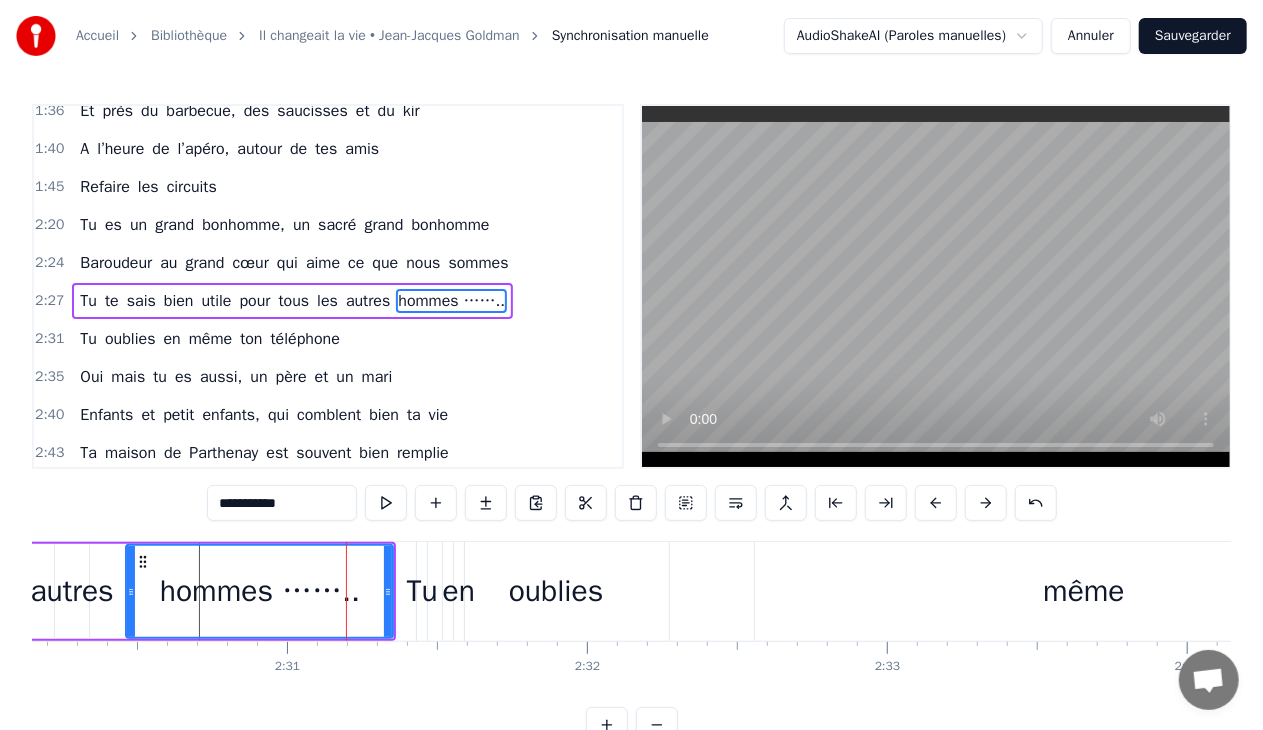 click on "hommes
…….." at bounding box center [259, 591] 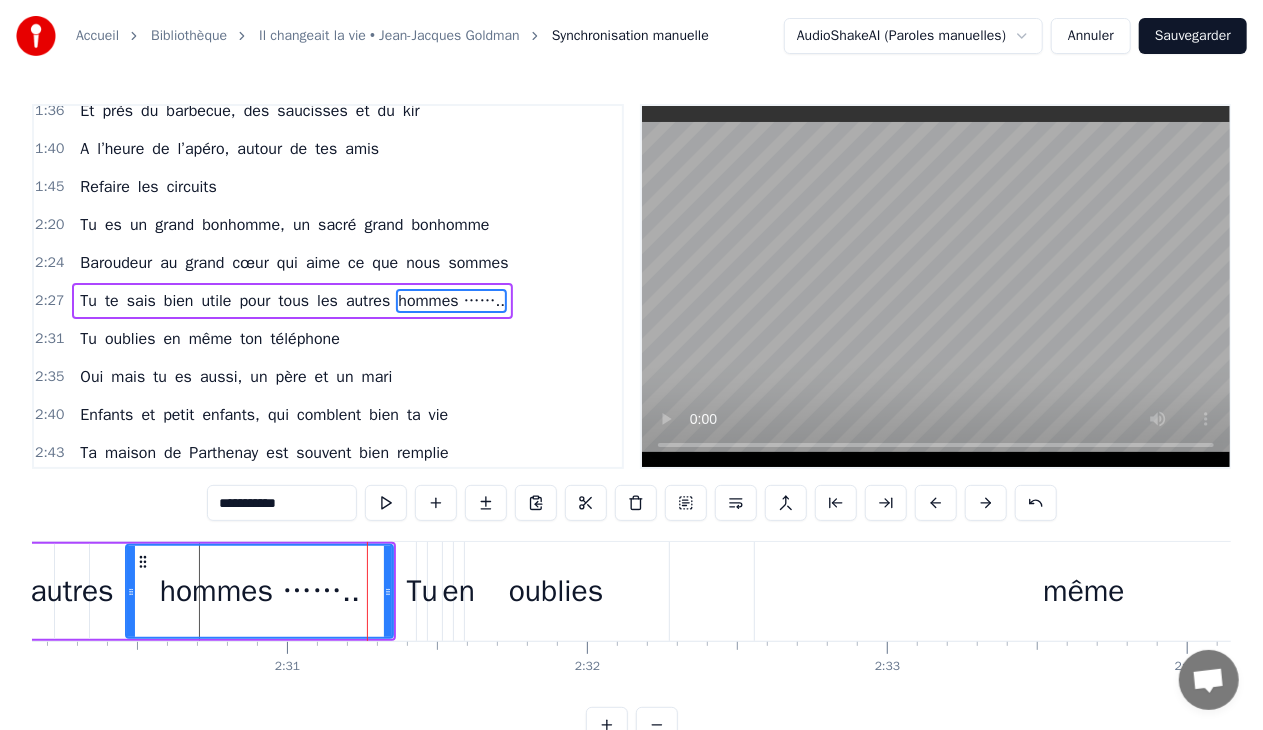 click on "Tu" at bounding box center (422, 591) 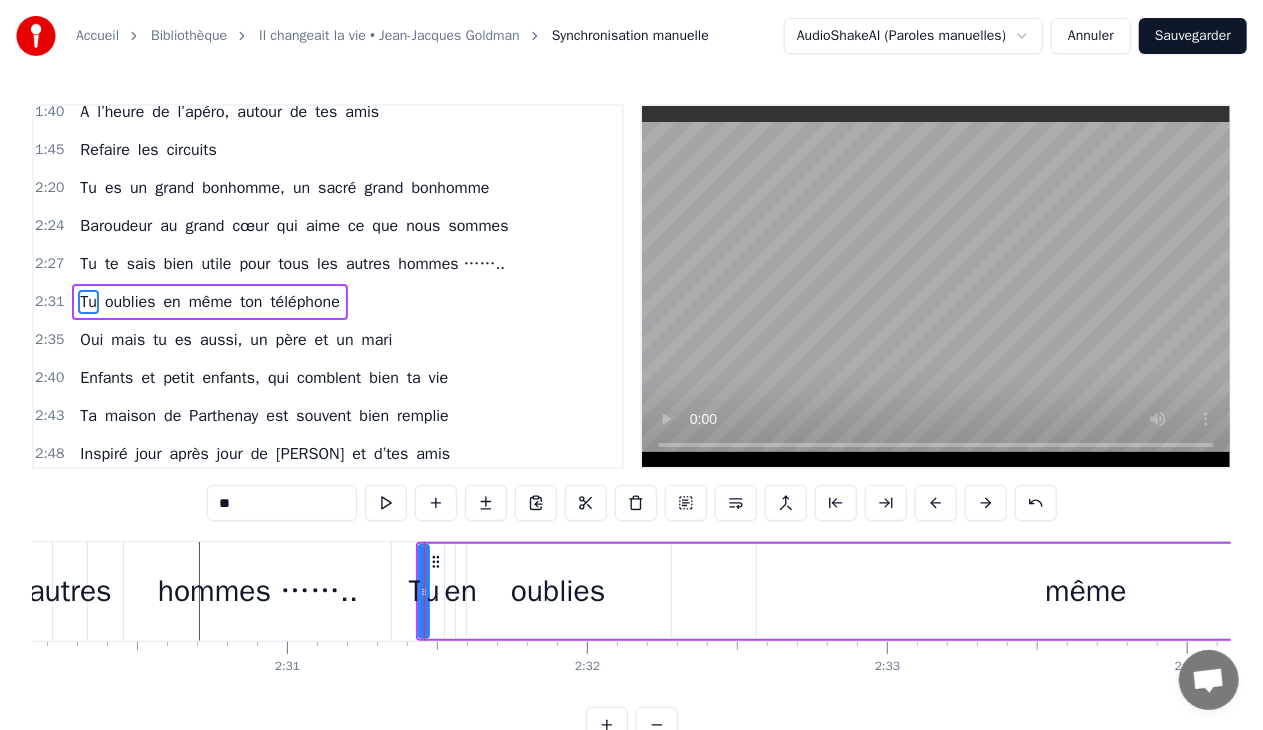 scroll, scrollTop: 622, scrollLeft: 0, axis: vertical 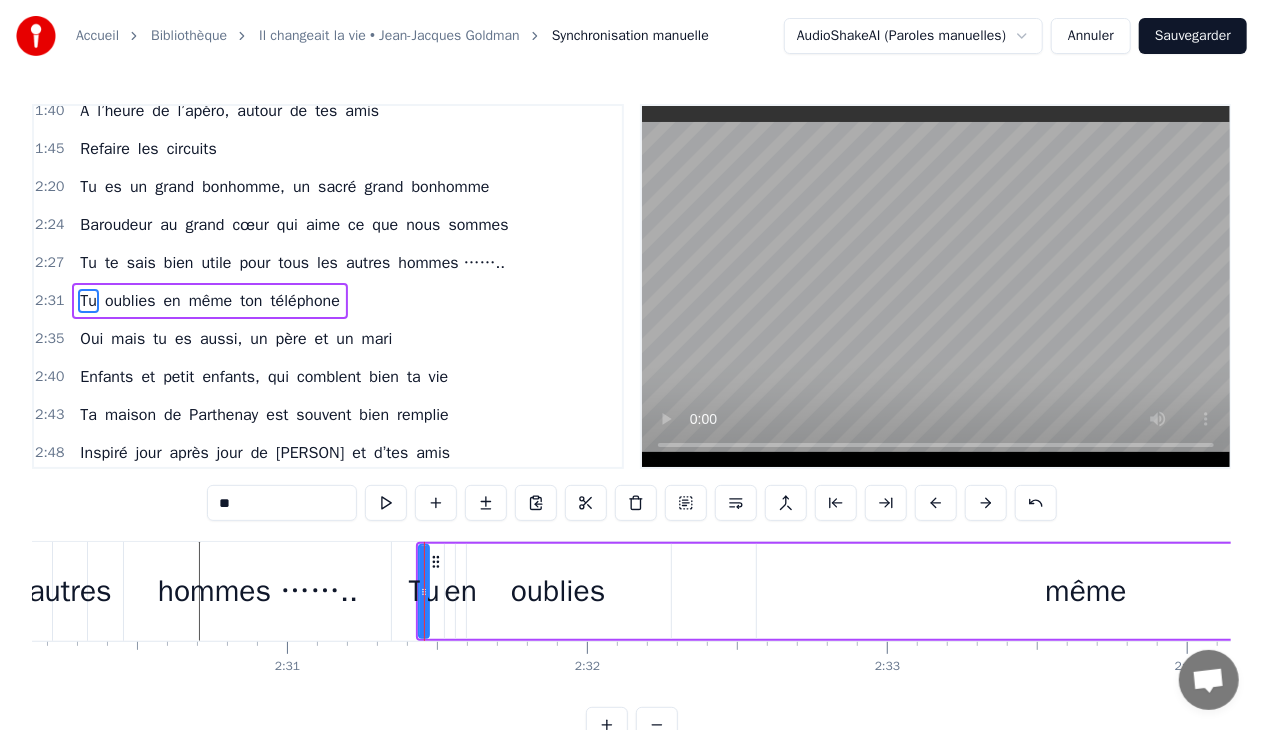 click on "hommes
…….." at bounding box center [257, 591] 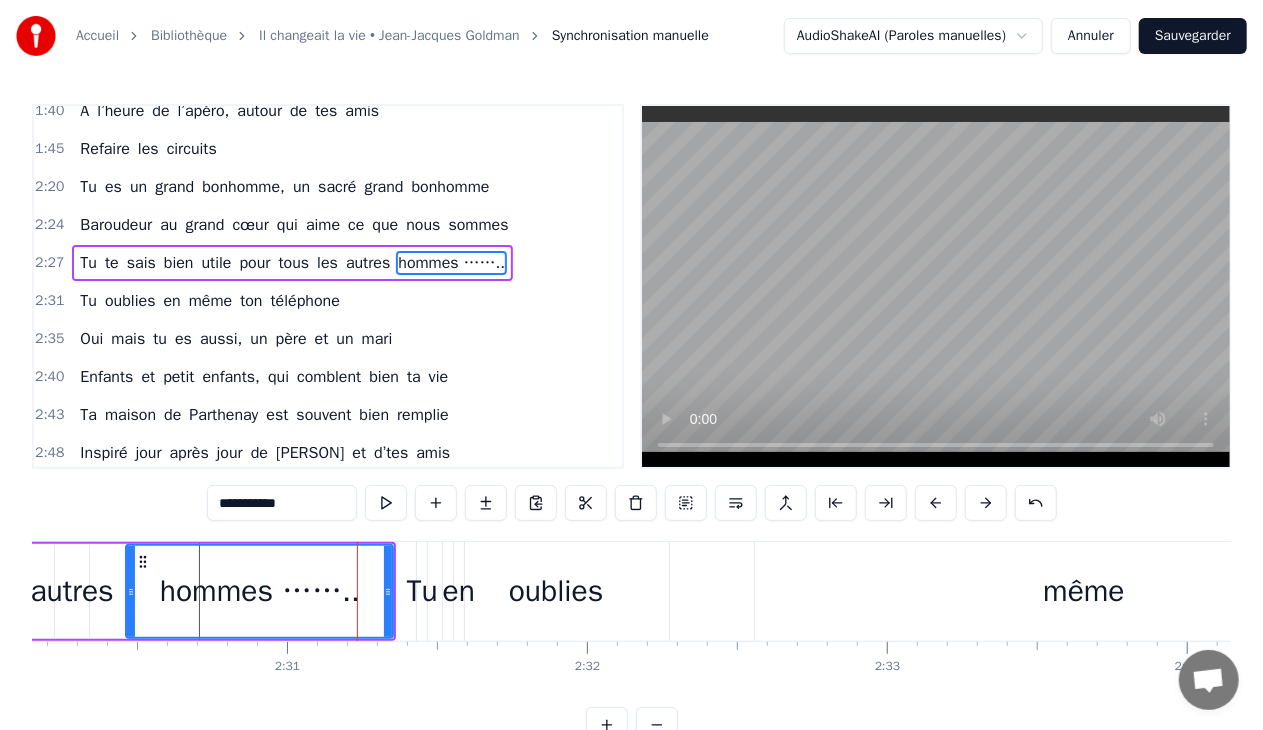 scroll, scrollTop: 584, scrollLeft: 0, axis: vertical 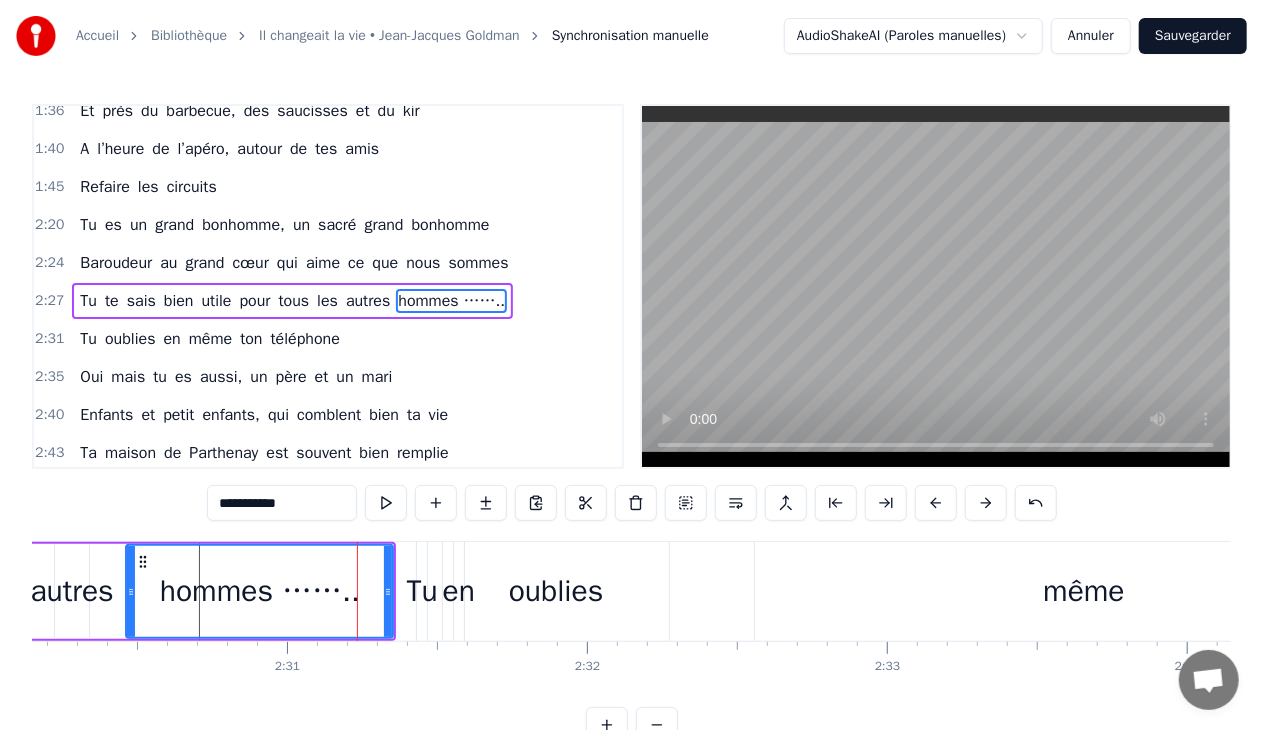 click on "en" at bounding box center (459, 591) 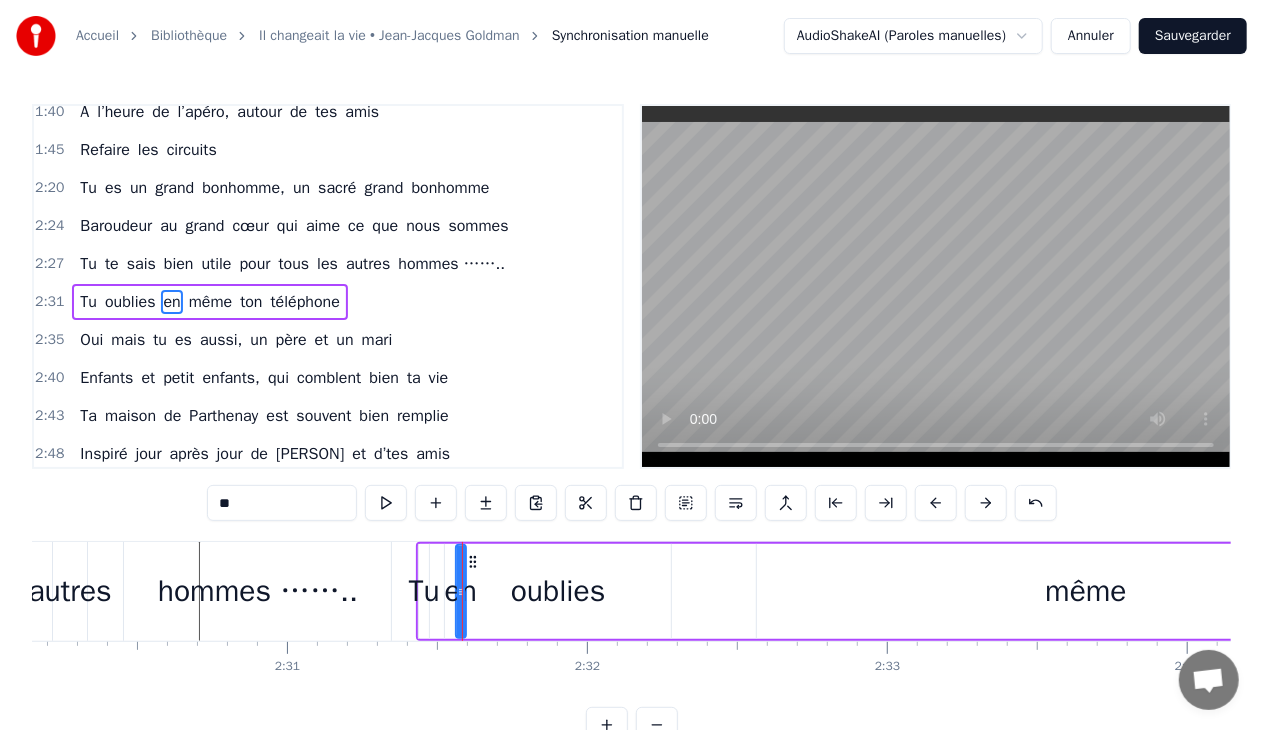 scroll, scrollTop: 622, scrollLeft: 0, axis: vertical 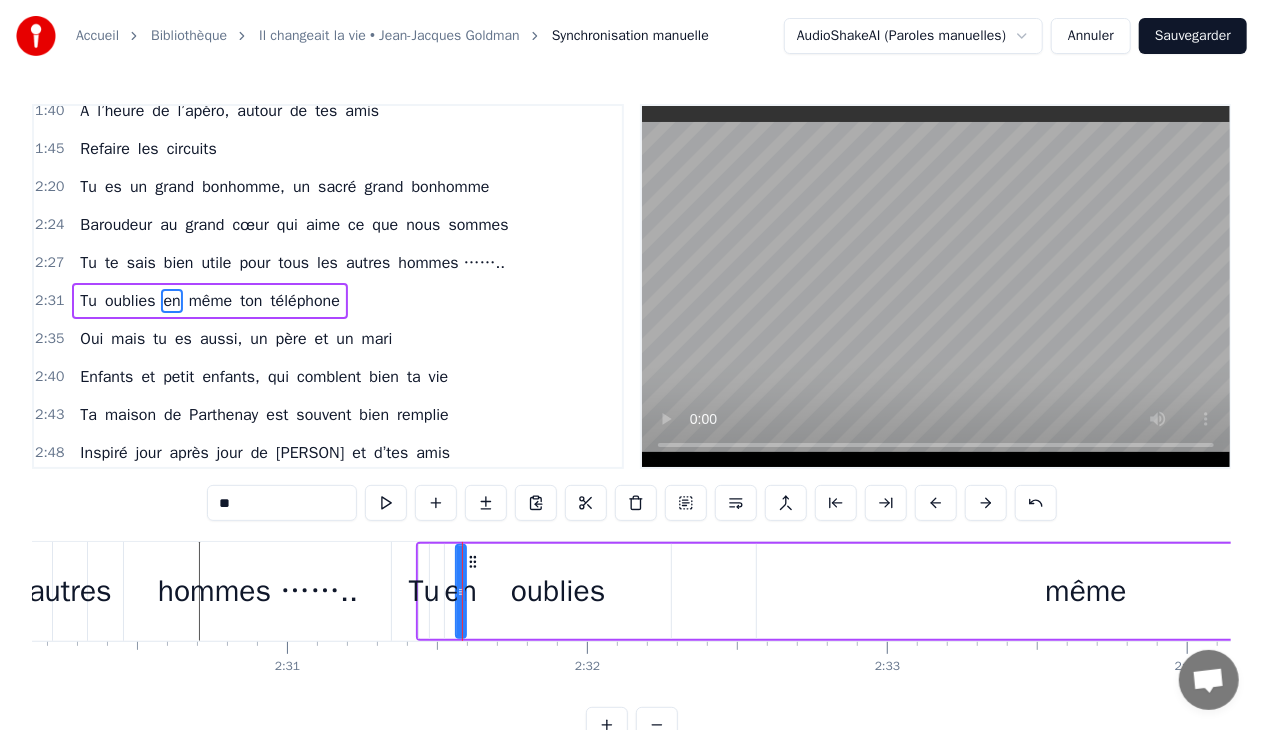 click on "Tu oublies en même ton téléphone" at bounding box center (209, 301) 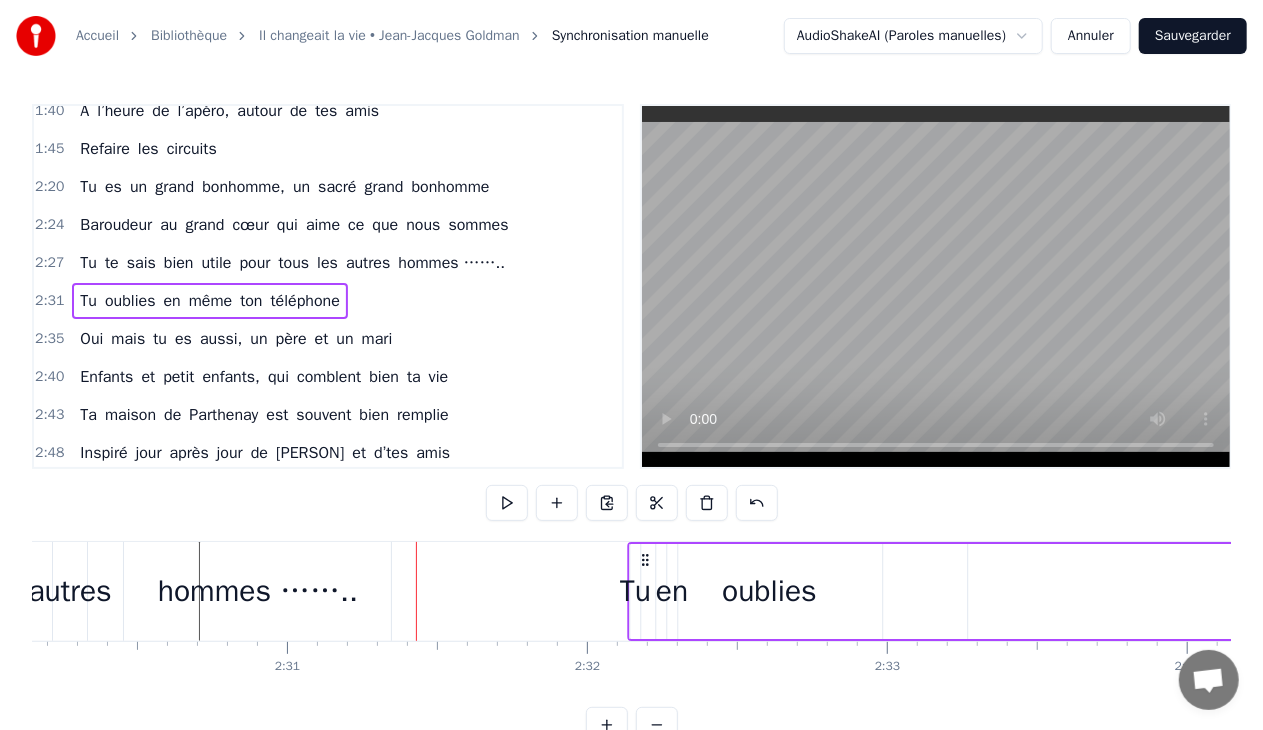 drag, startPoint x: 433, startPoint y: 557, endPoint x: 644, endPoint y: 575, distance: 211.76639 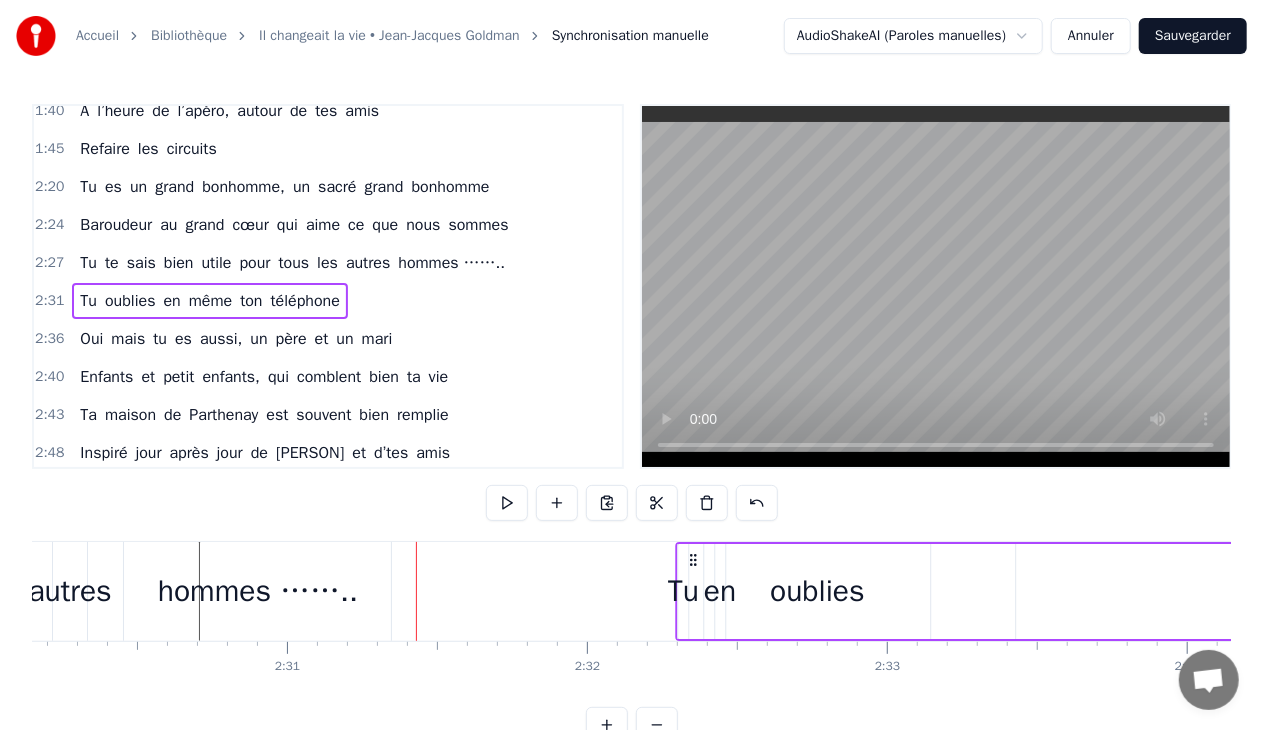 drag, startPoint x: 432, startPoint y: 552, endPoint x: 693, endPoint y: 574, distance: 261.92557 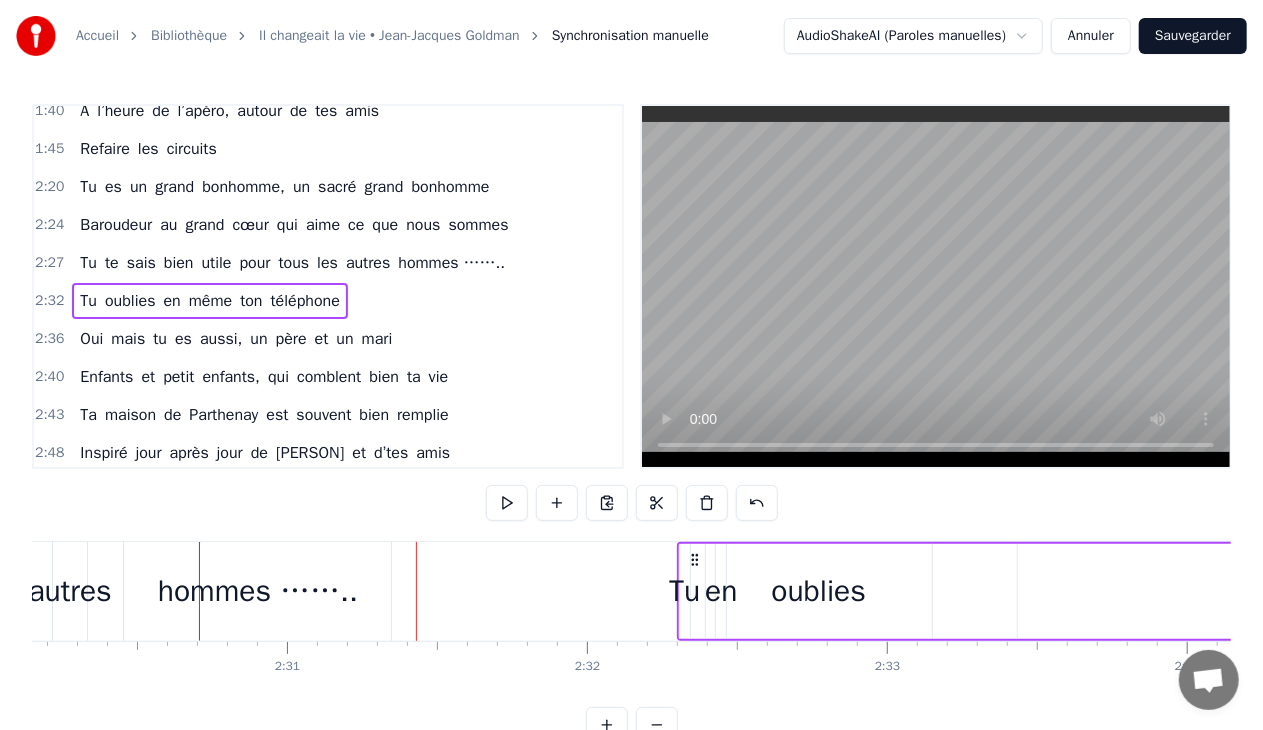 click on "hommes
…….." at bounding box center [258, 591] 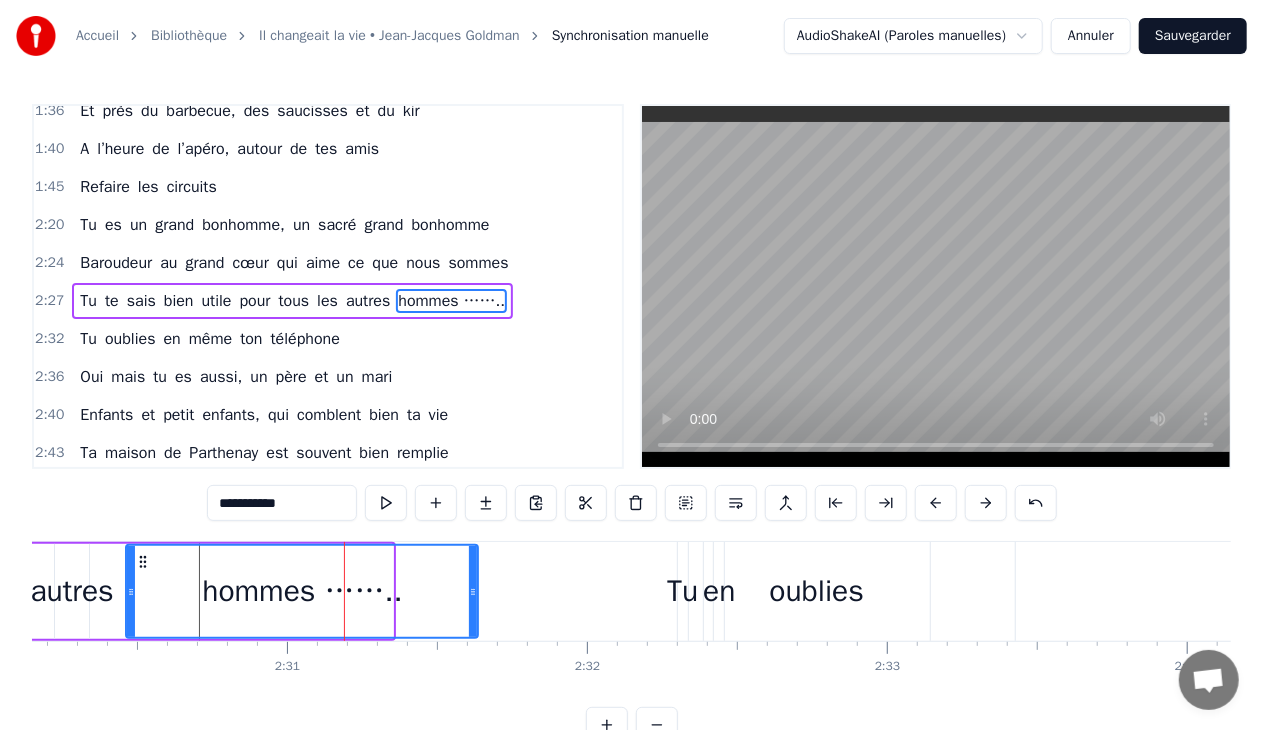 drag, startPoint x: 386, startPoint y: 588, endPoint x: 471, endPoint y: 603, distance: 86.313385 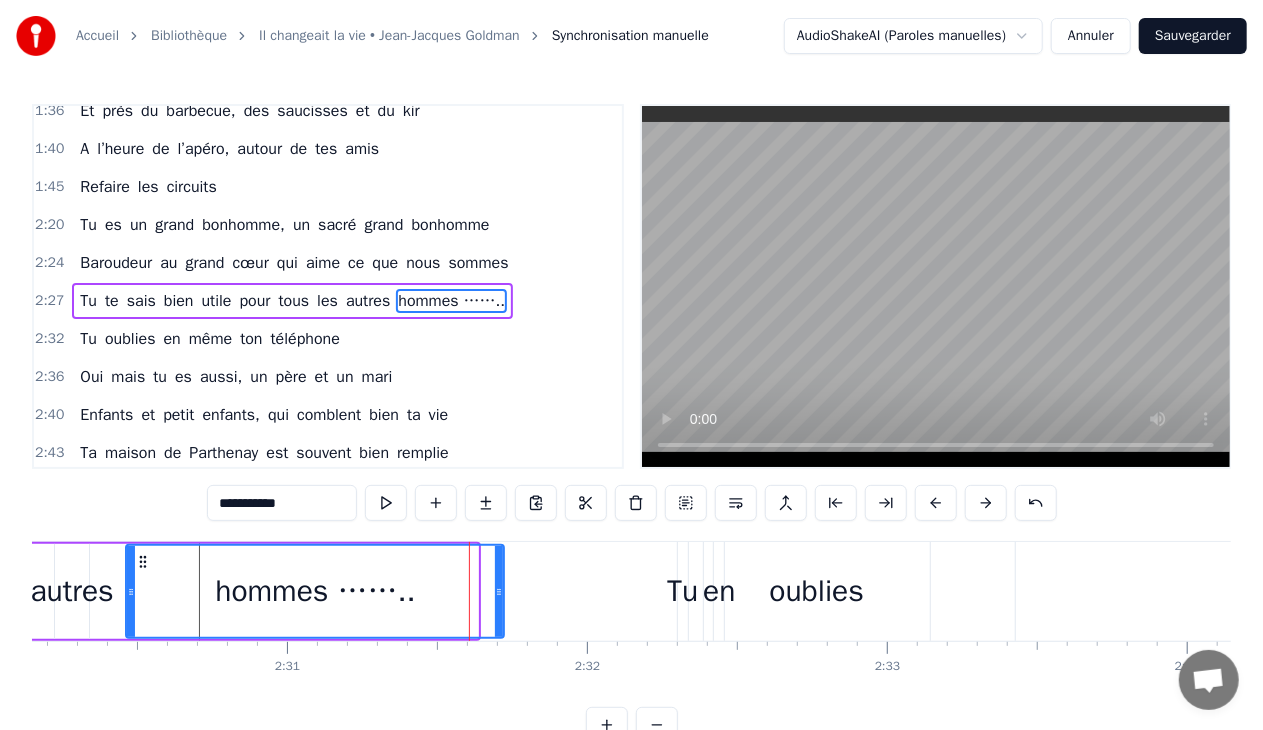 drag, startPoint x: 473, startPoint y: 586, endPoint x: 504, endPoint y: 592, distance: 31.575306 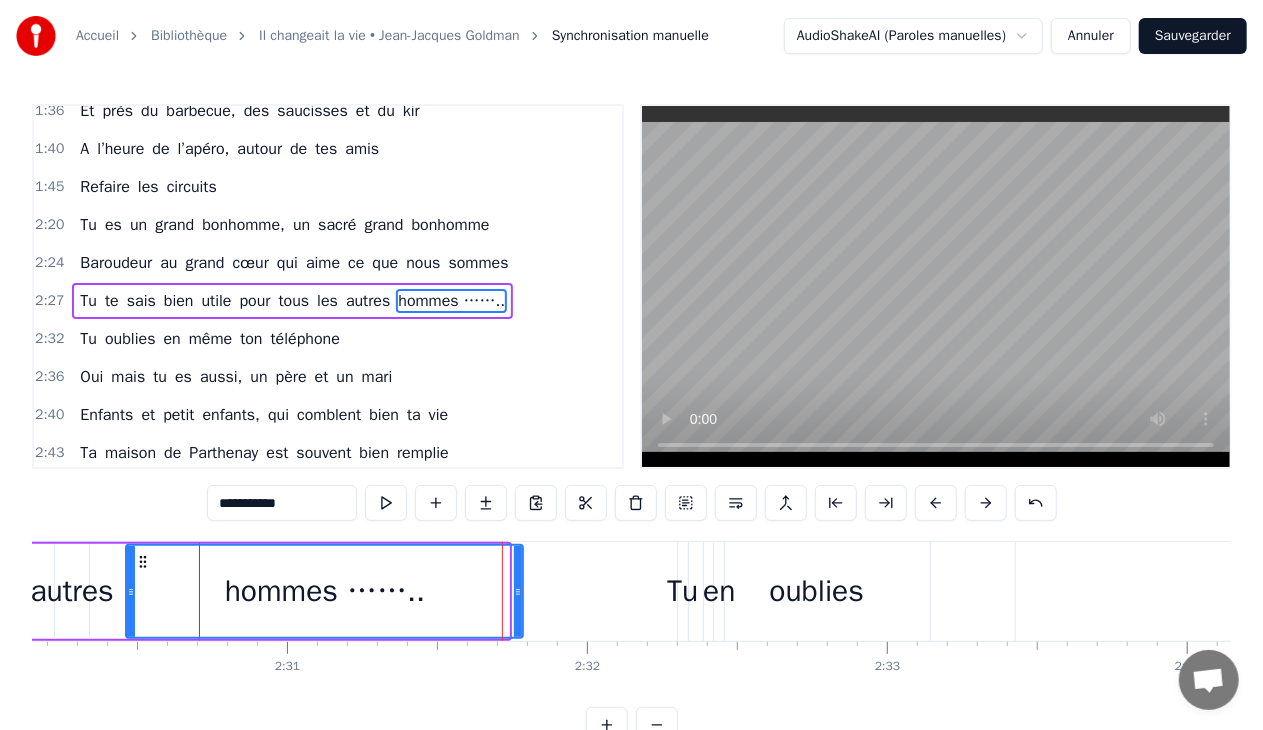 drag, startPoint x: 504, startPoint y: 592, endPoint x: 528, endPoint y: 600, distance: 25.298222 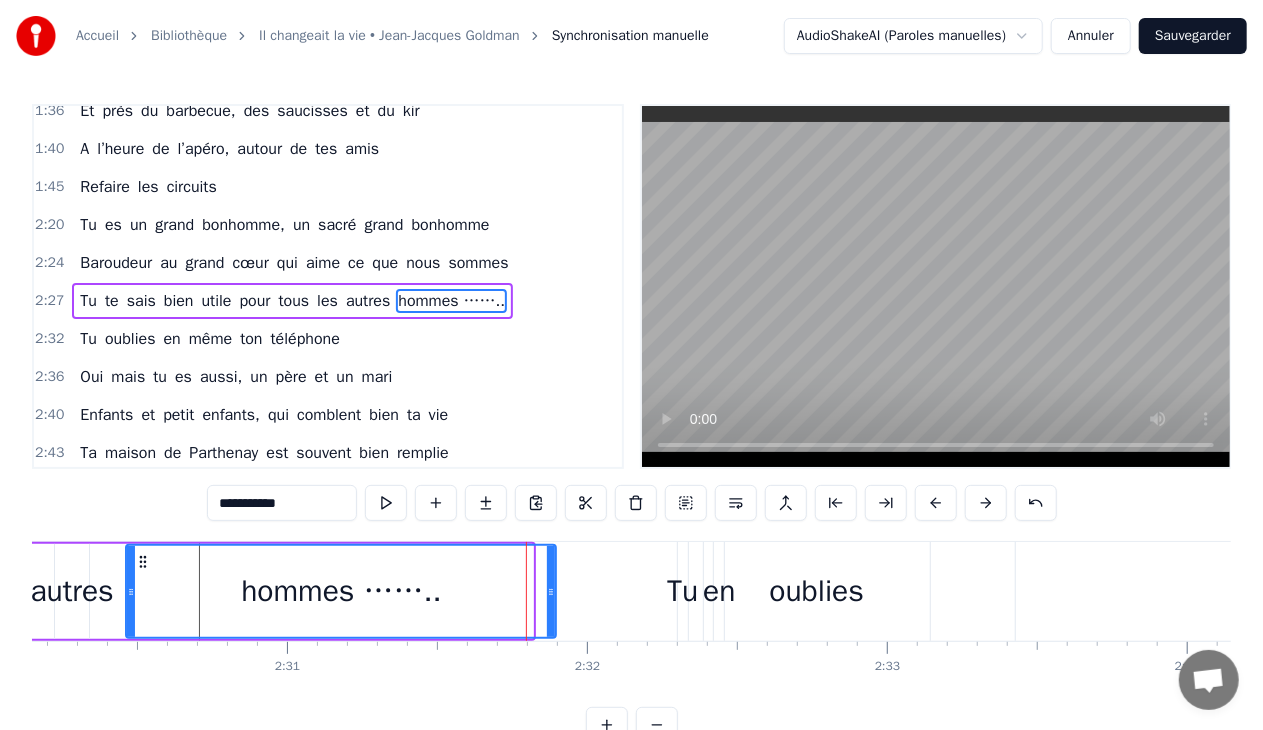 drag, startPoint x: 531, startPoint y: 600, endPoint x: 554, endPoint y: 603, distance: 23.194826 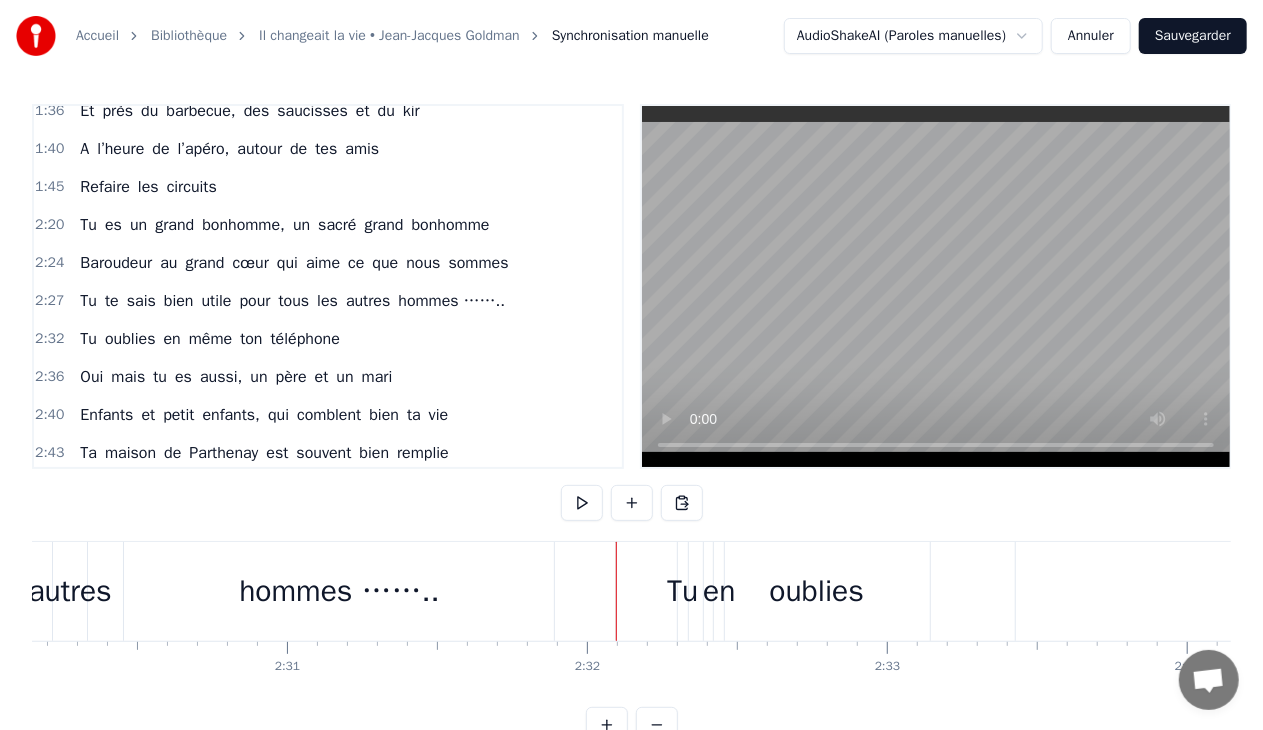 click on "Tu" at bounding box center (682, 591) 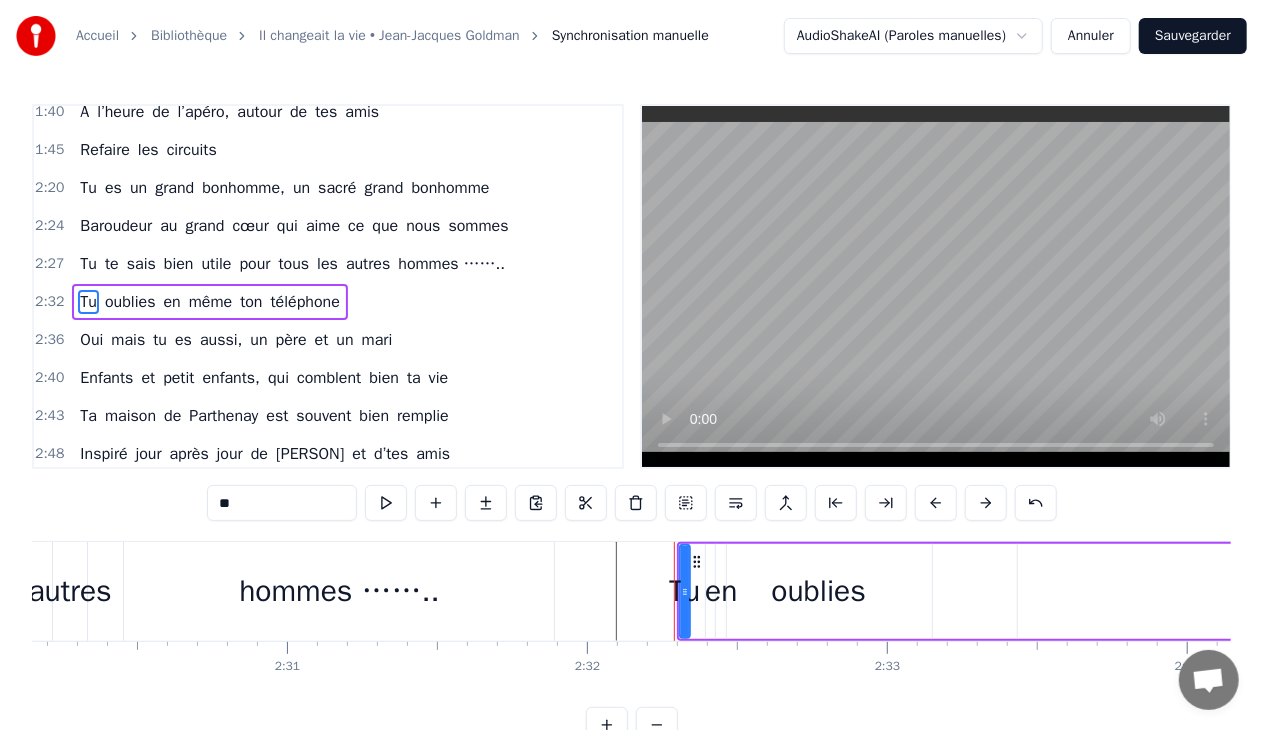 scroll, scrollTop: 622, scrollLeft: 0, axis: vertical 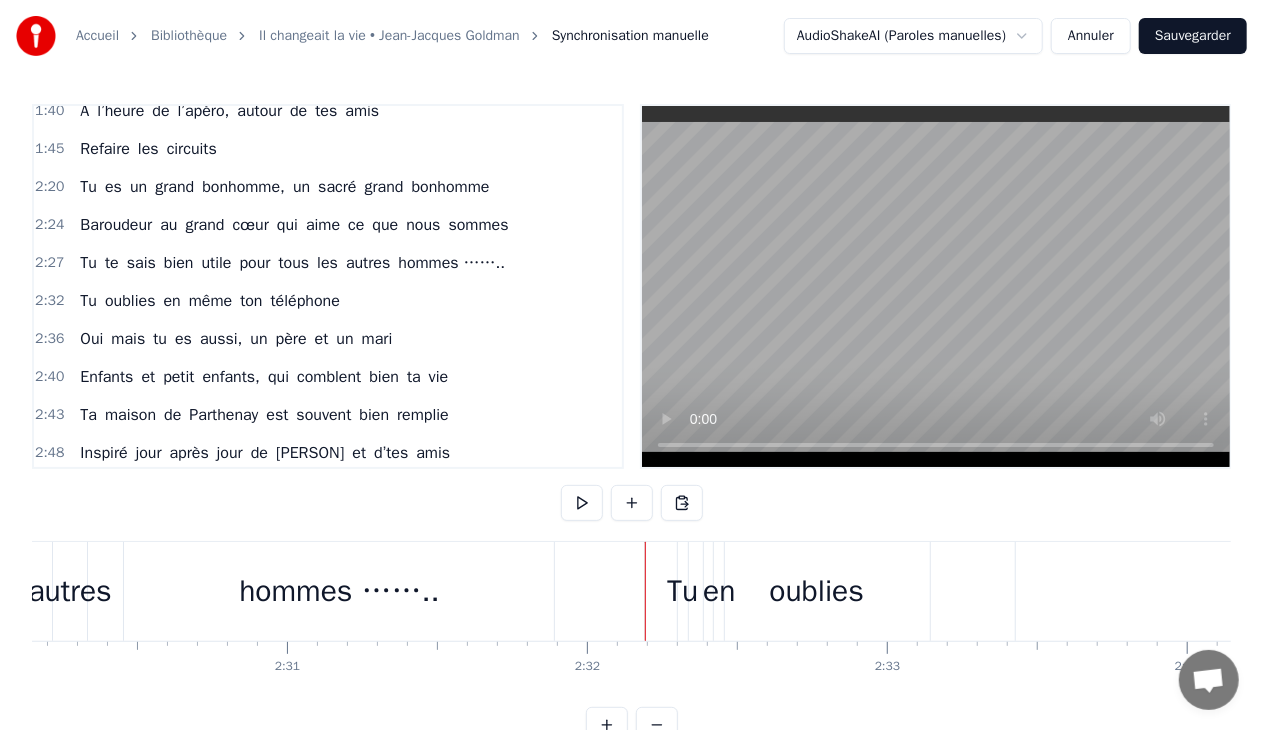 click on "Tu" at bounding box center (682, 591) 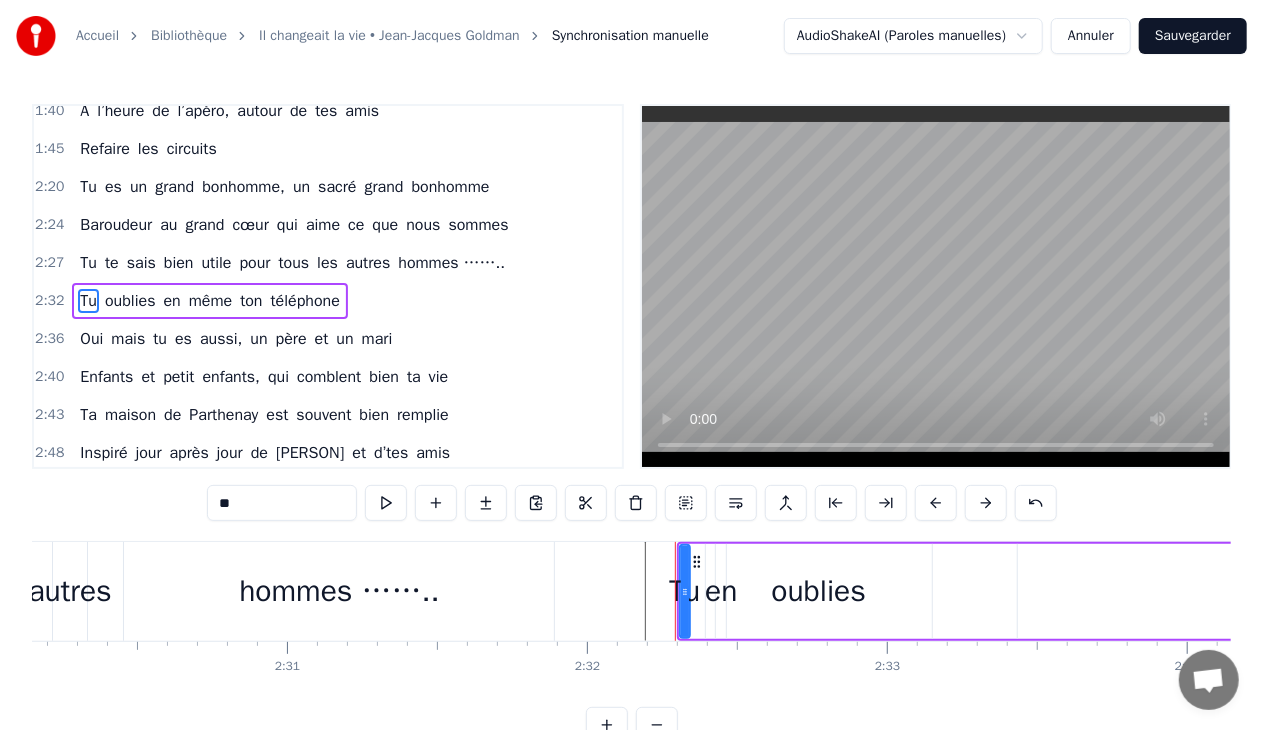 click on "en" at bounding box center (721, 591) 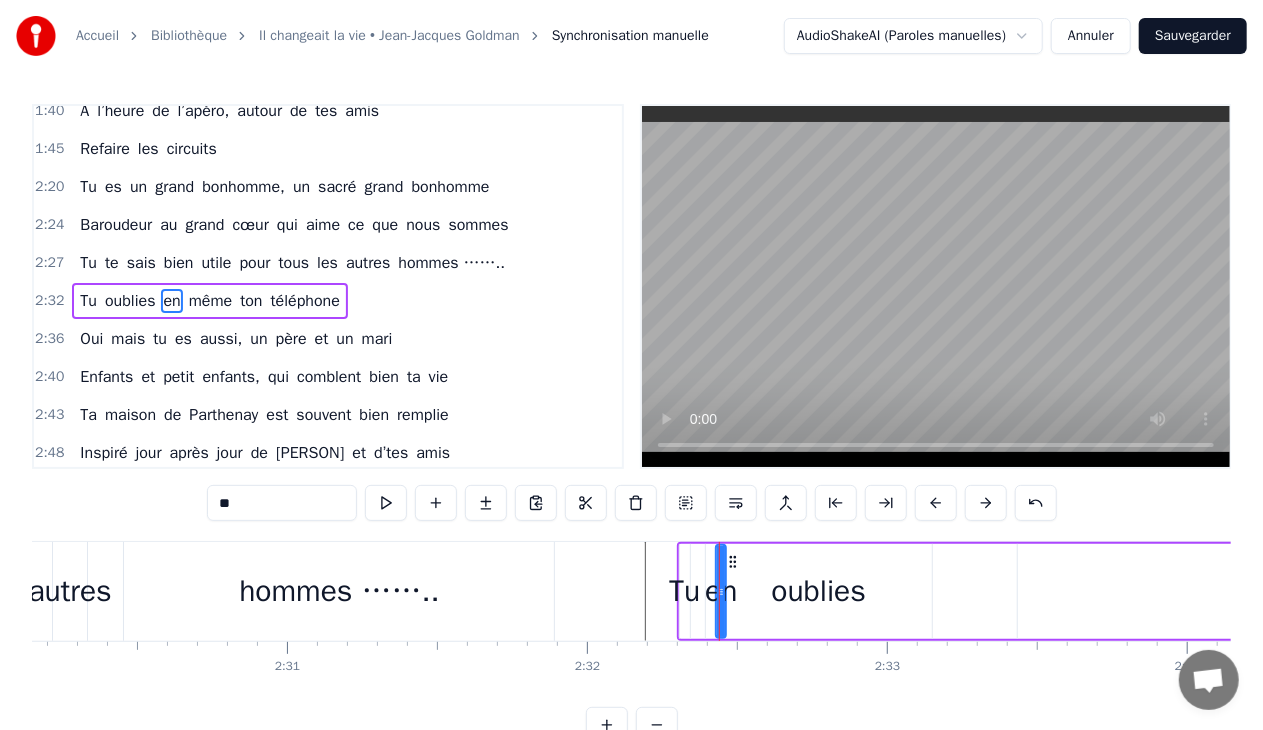 click on "oublies" at bounding box center (819, 591) 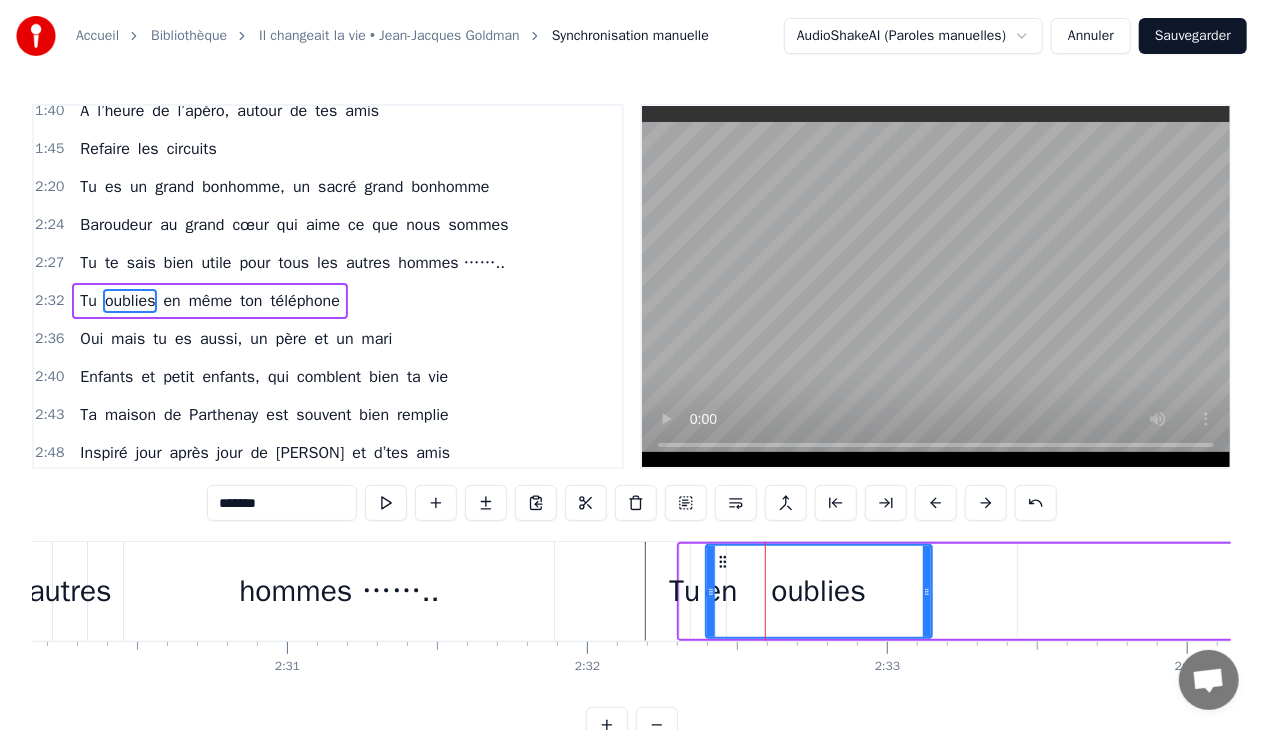 click on "oublies" at bounding box center [818, 591] 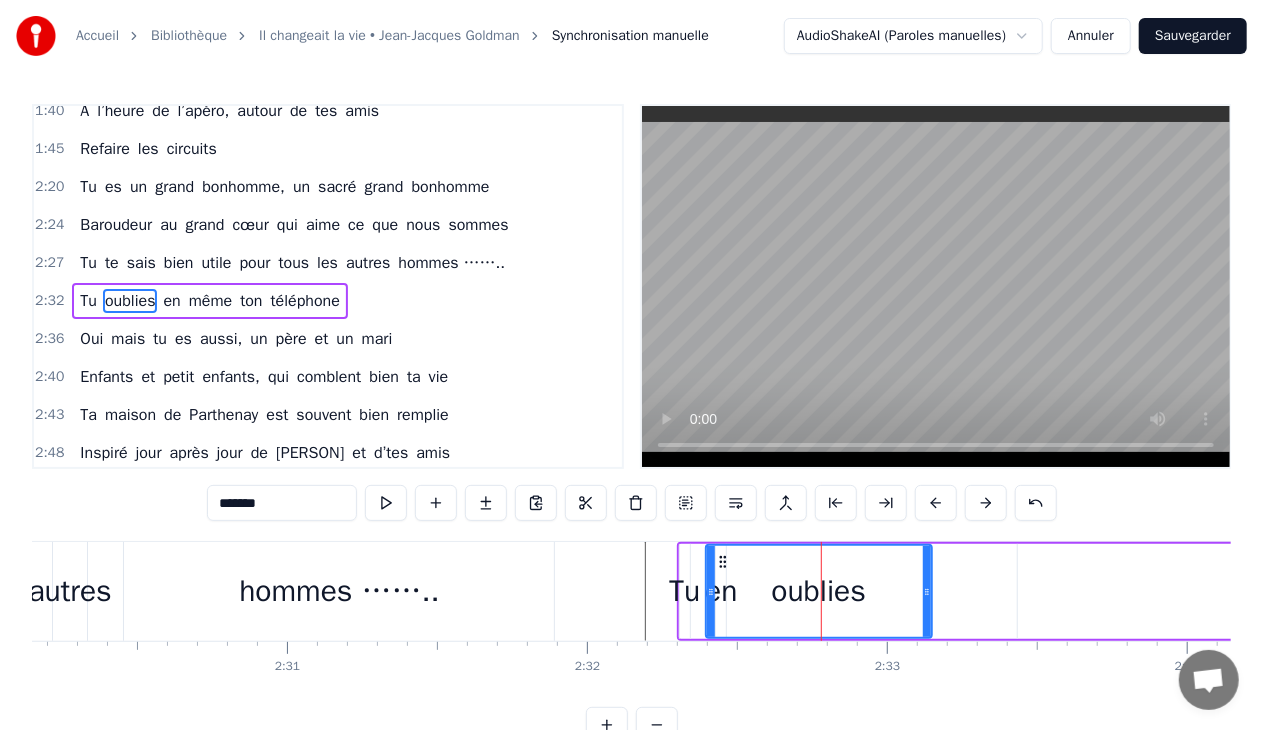 click on "hommes
…….." at bounding box center [339, 591] 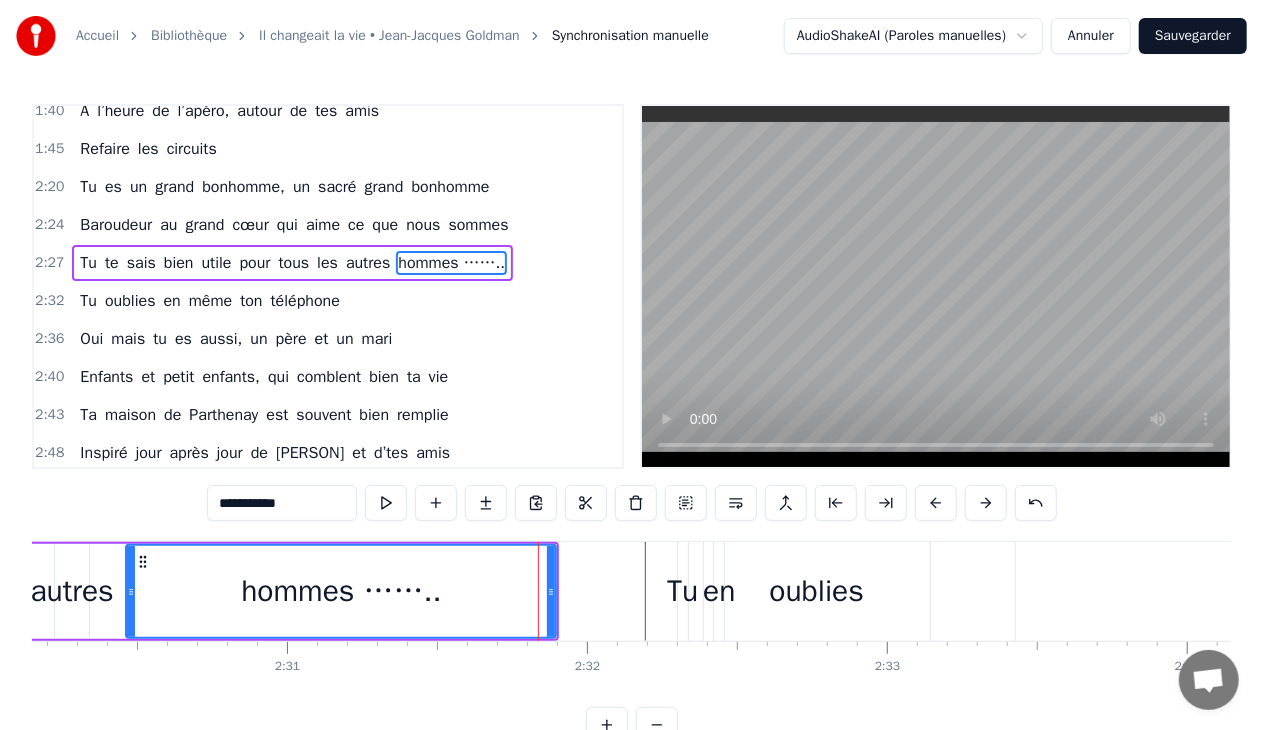 scroll, scrollTop: 584, scrollLeft: 0, axis: vertical 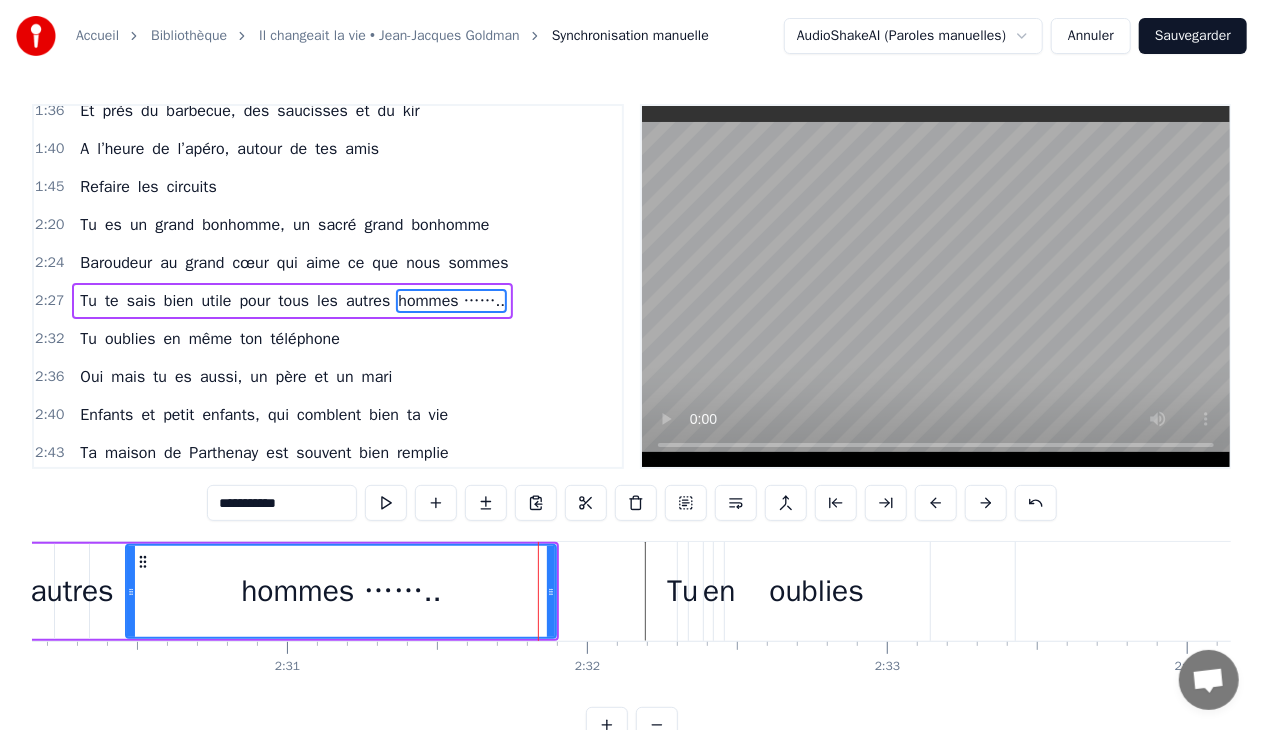 click on "hommes
…….." at bounding box center (341, 591) 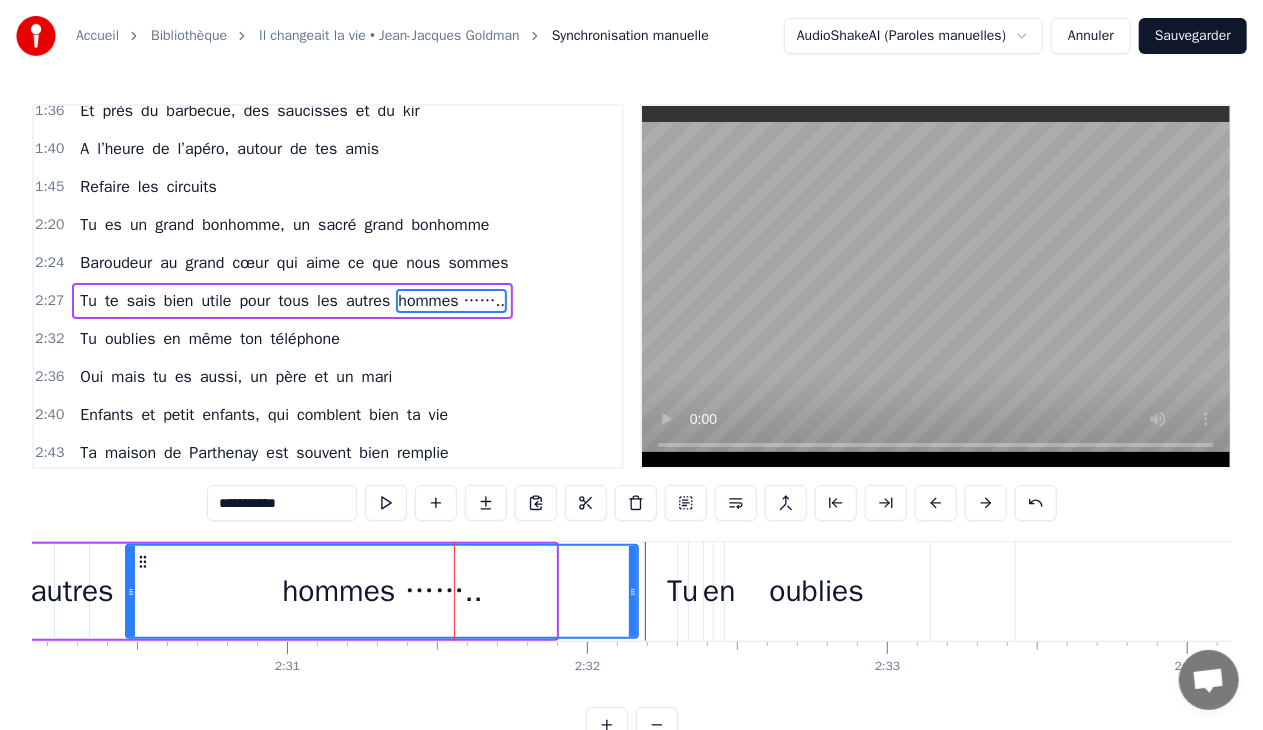 drag, startPoint x: 554, startPoint y: 593, endPoint x: 636, endPoint y: 590, distance: 82.05486 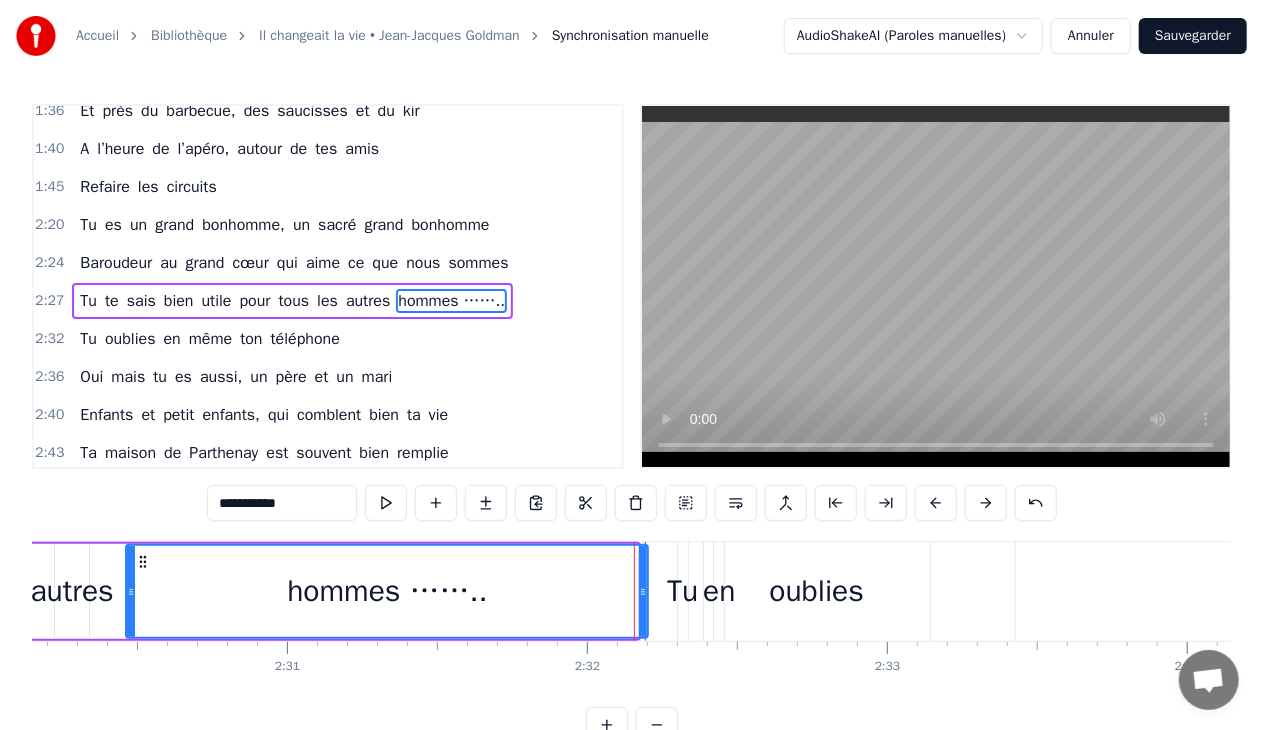 click 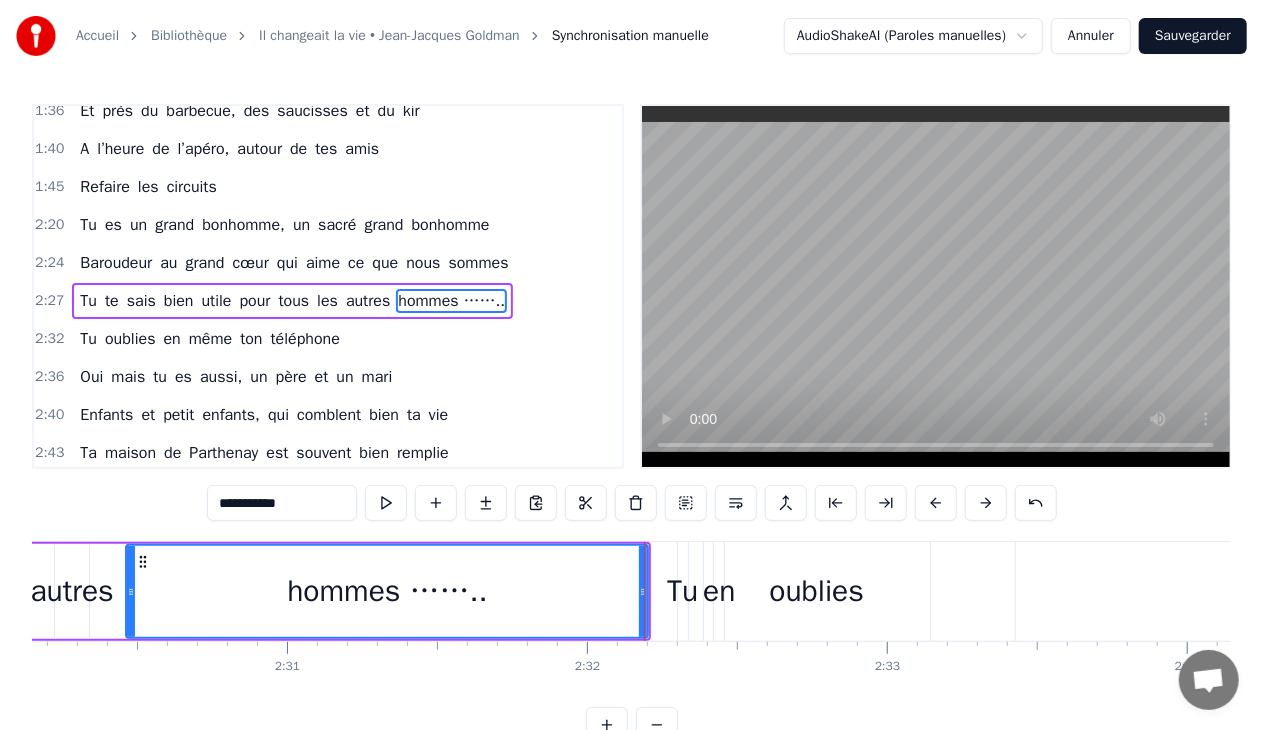 click on "Tu" at bounding box center (683, 591) 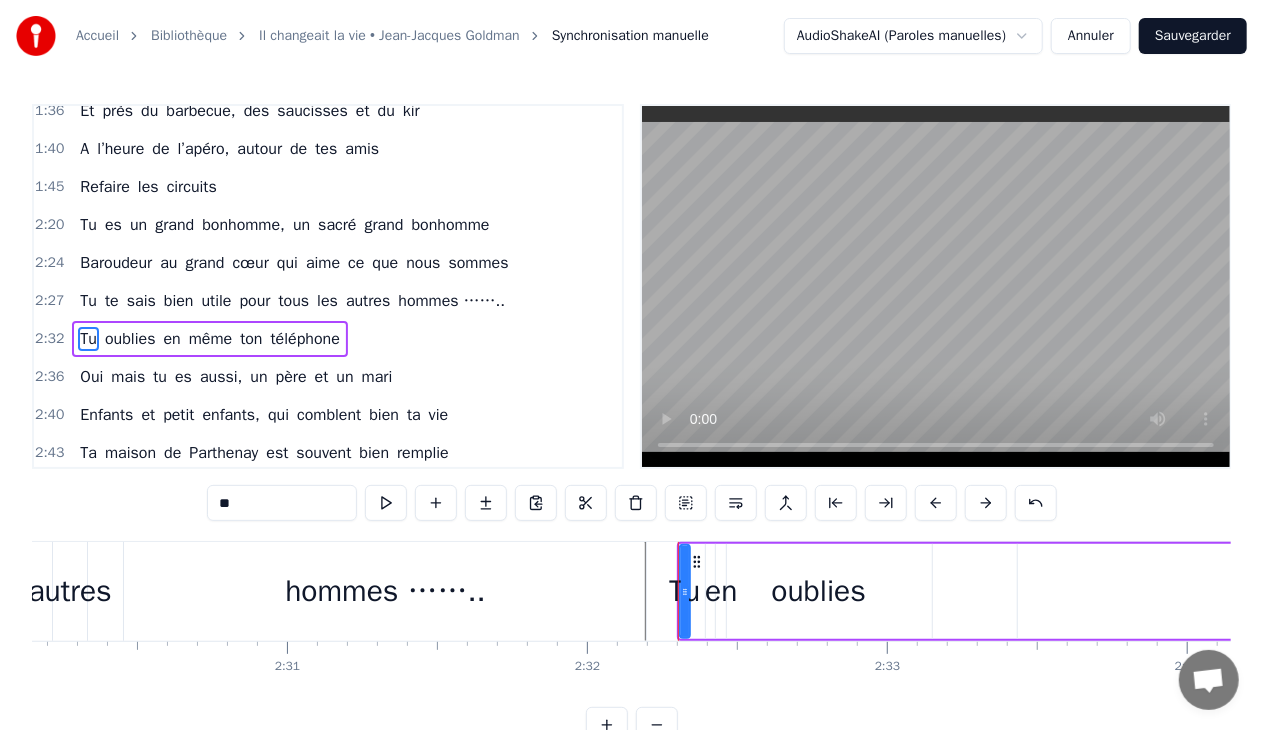 scroll, scrollTop: 622, scrollLeft: 0, axis: vertical 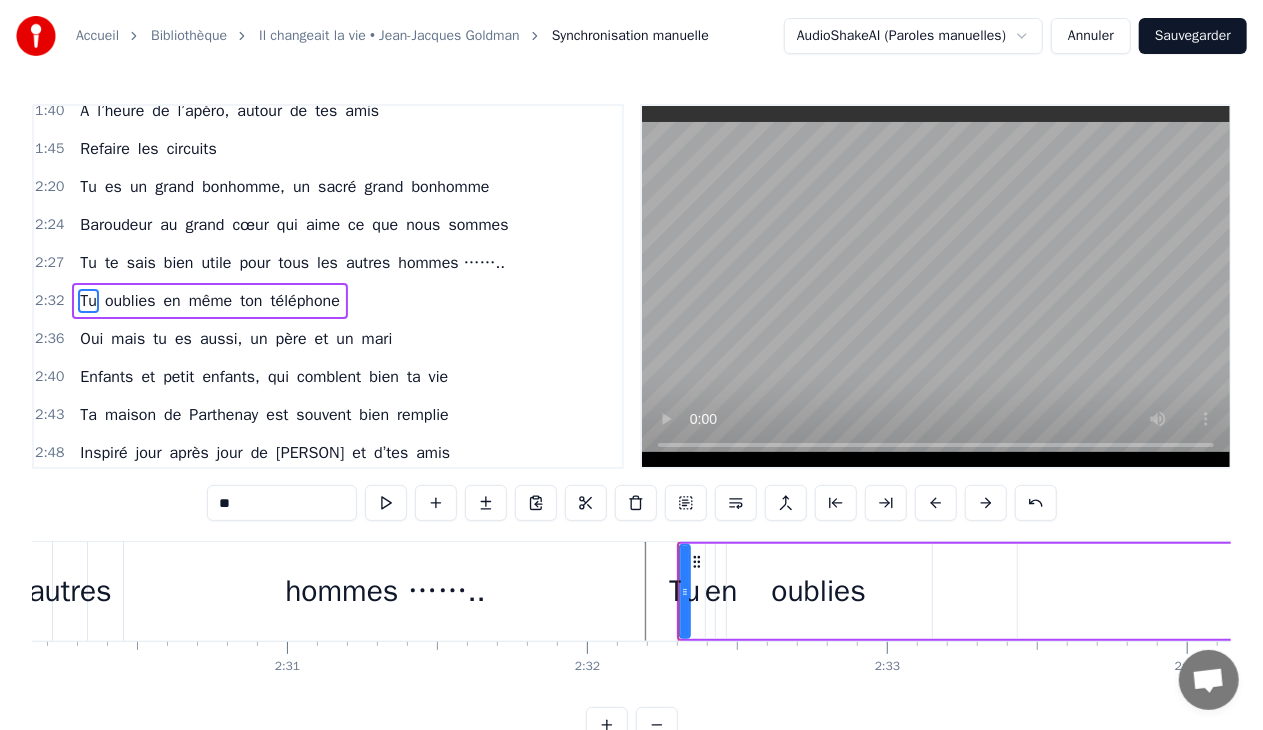 click on "Tu oublies en même ton téléphone" at bounding box center [209, 301] 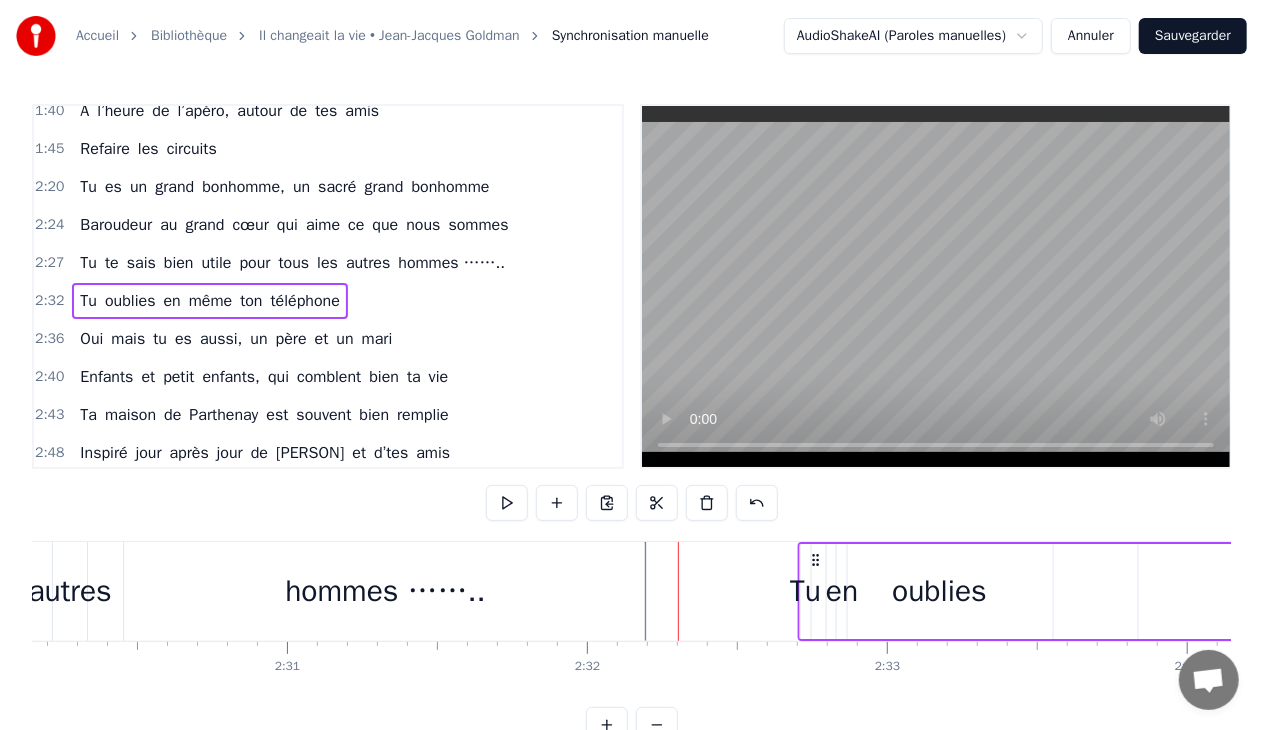drag, startPoint x: 696, startPoint y: 558, endPoint x: 817, endPoint y: 571, distance: 121.69634 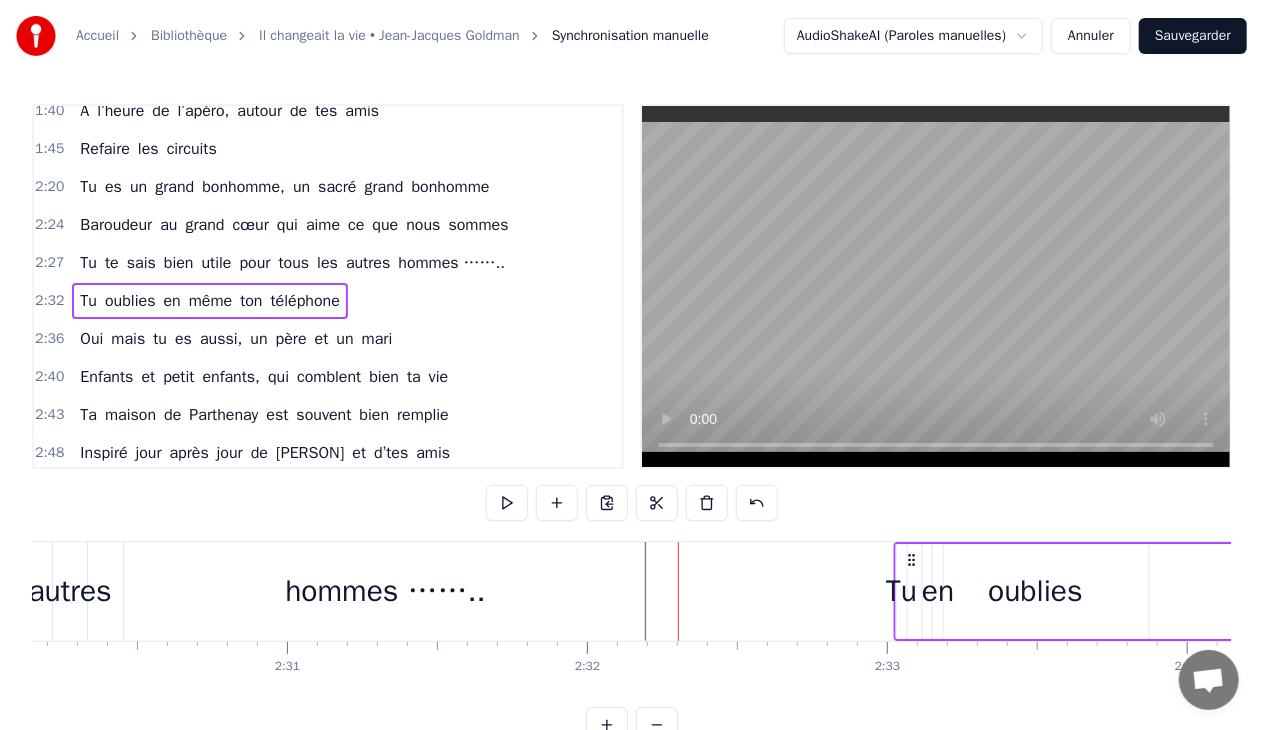 drag, startPoint x: 694, startPoint y: 556, endPoint x: 910, endPoint y: 562, distance: 216.08331 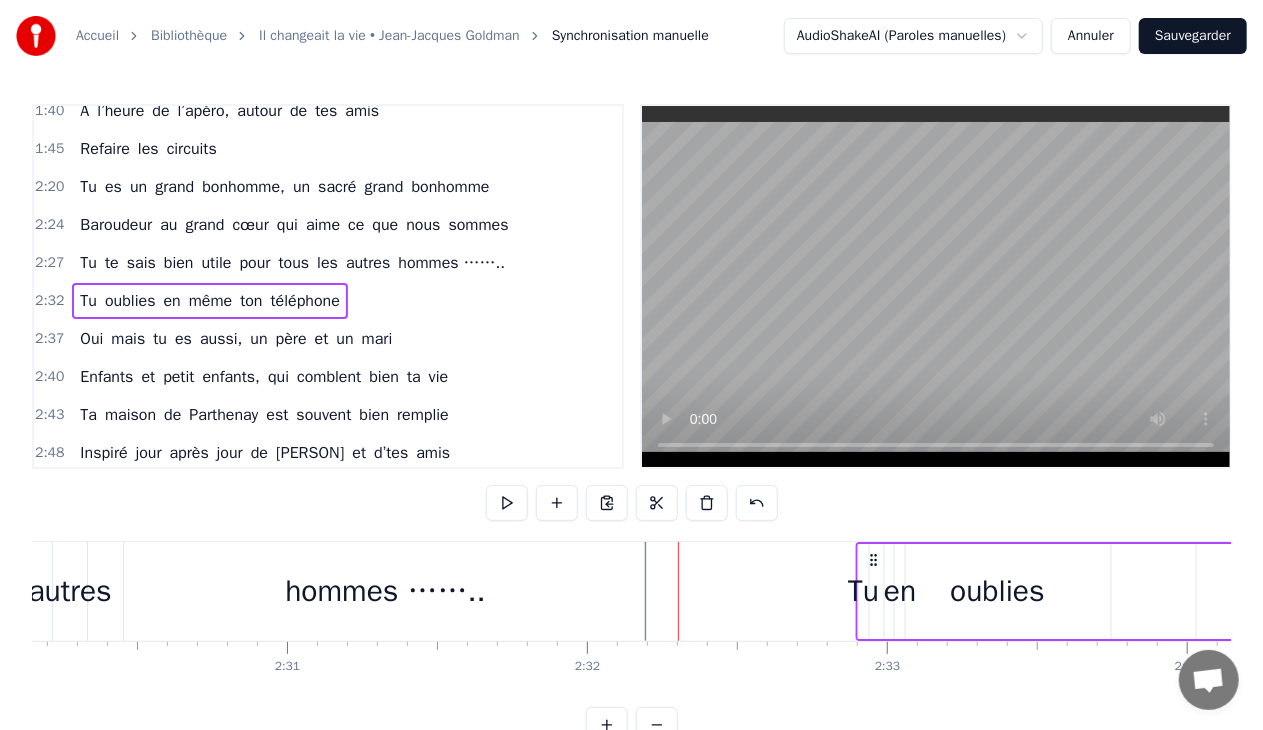 drag, startPoint x: 695, startPoint y: 557, endPoint x: 874, endPoint y: 570, distance: 179.47145 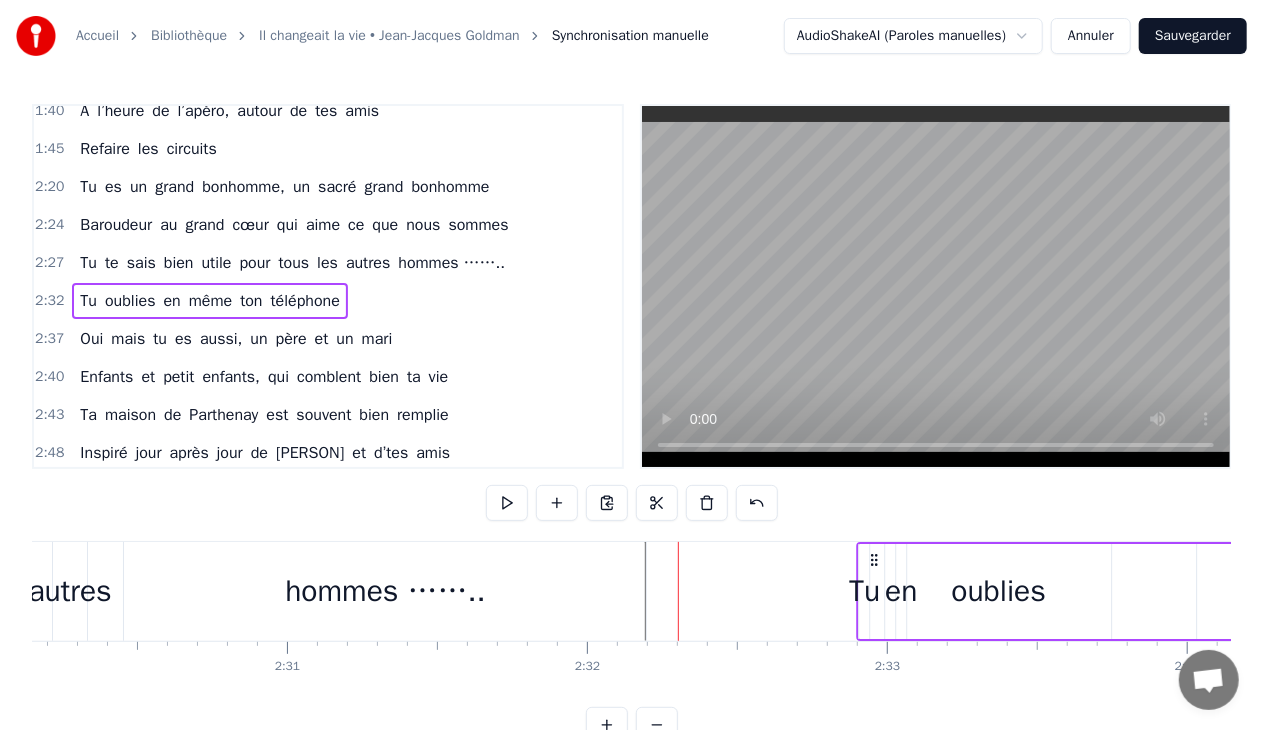 drag, startPoint x: 875, startPoint y: 554, endPoint x: 992, endPoint y: 567, distance: 117.72001 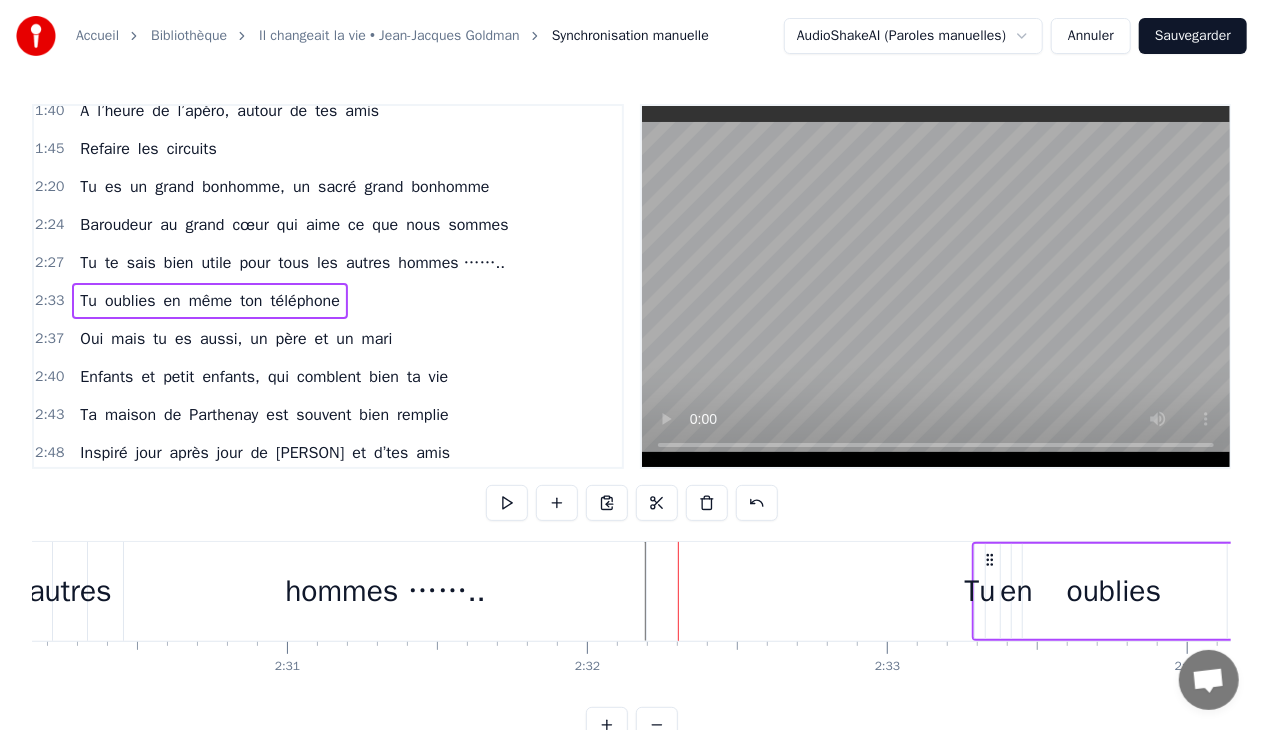 click on "hommes
…….." at bounding box center [385, 591] 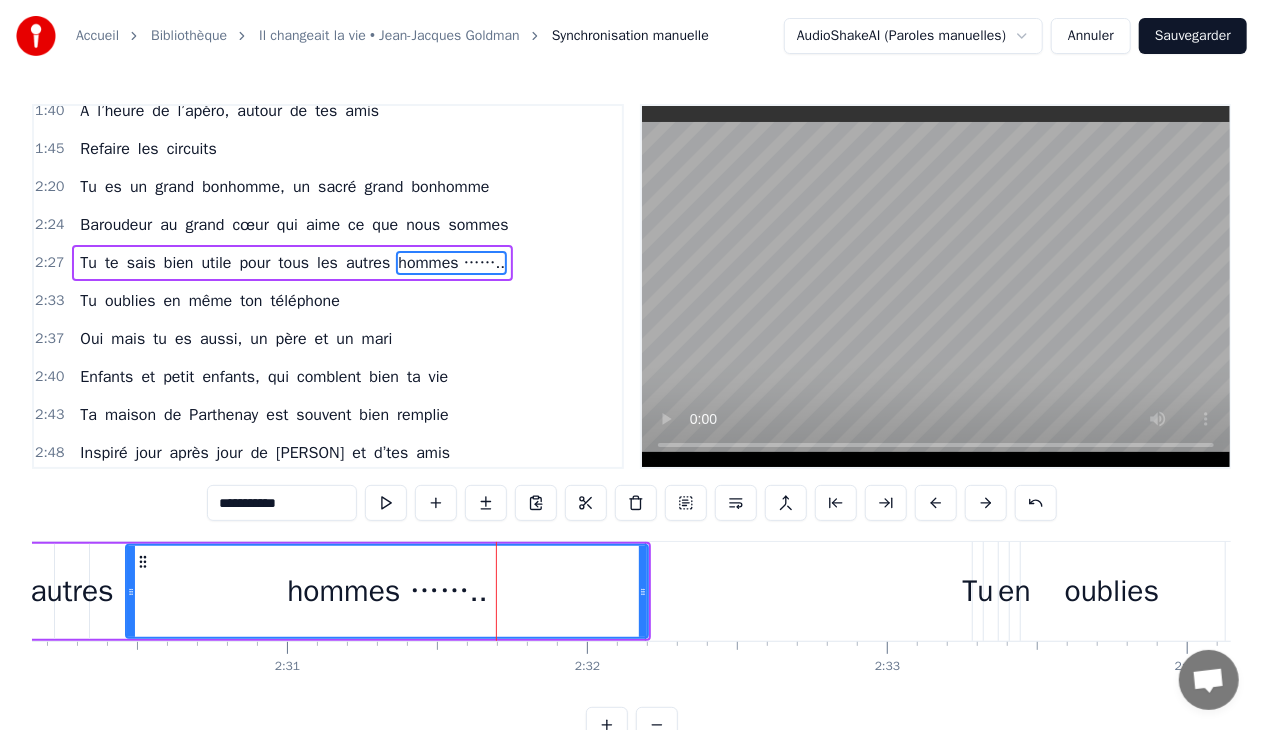 scroll, scrollTop: 584, scrollLeft: 0, axis: vertical 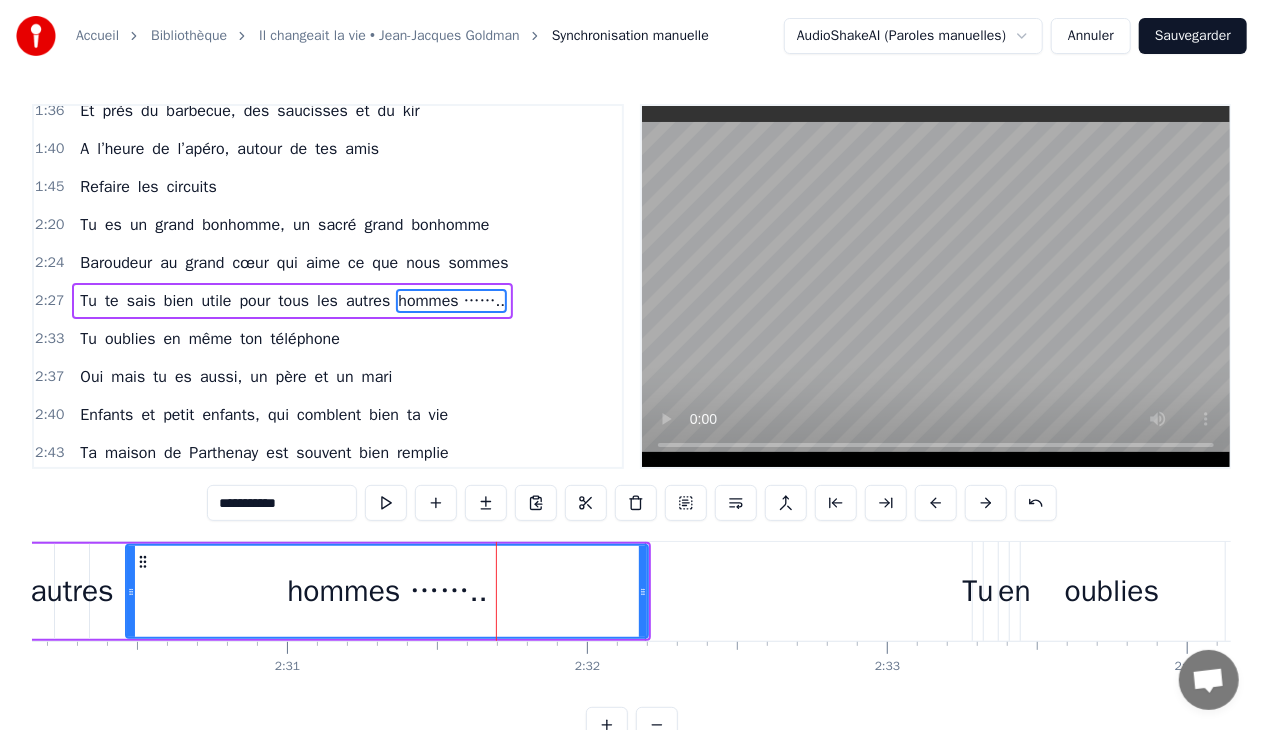 click 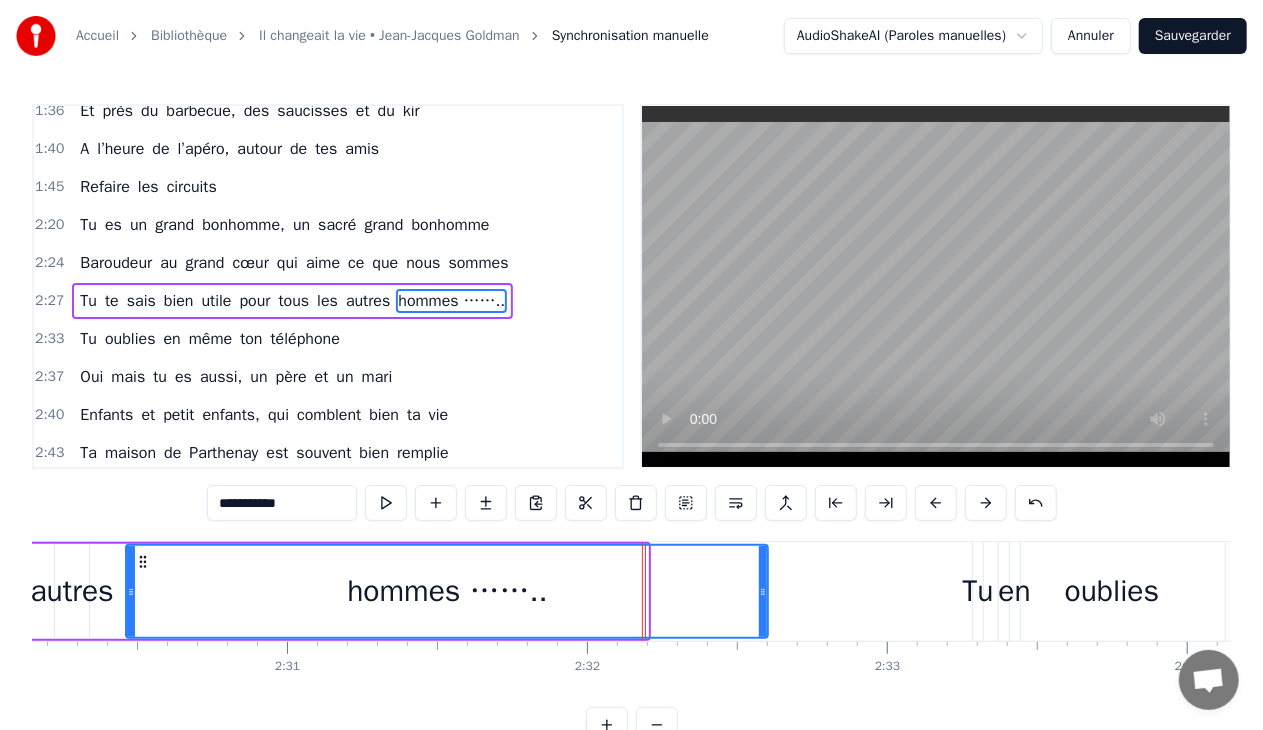 drag, startPoint x: 645, startPoint y: 590, endPoint x: 765, endPoint y: 602, distance: 120.59851 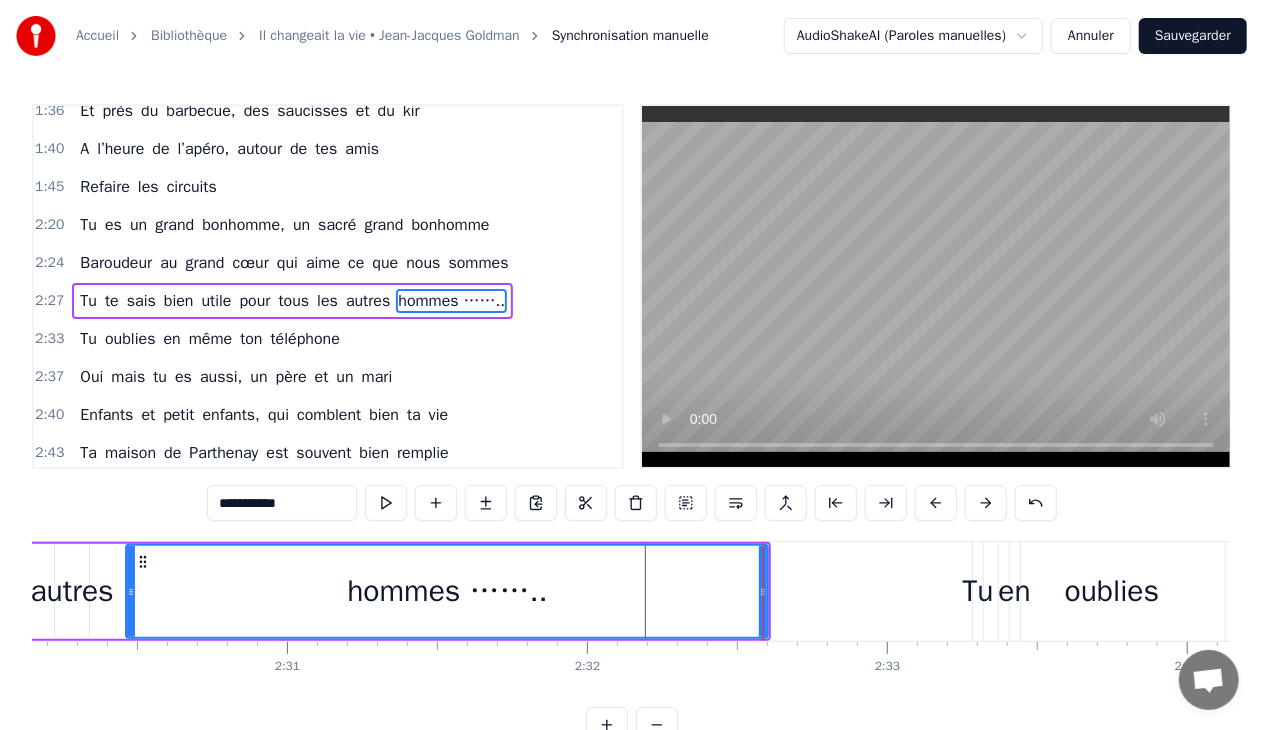 click on "hommes
…….." at bounding box center [447, 591] 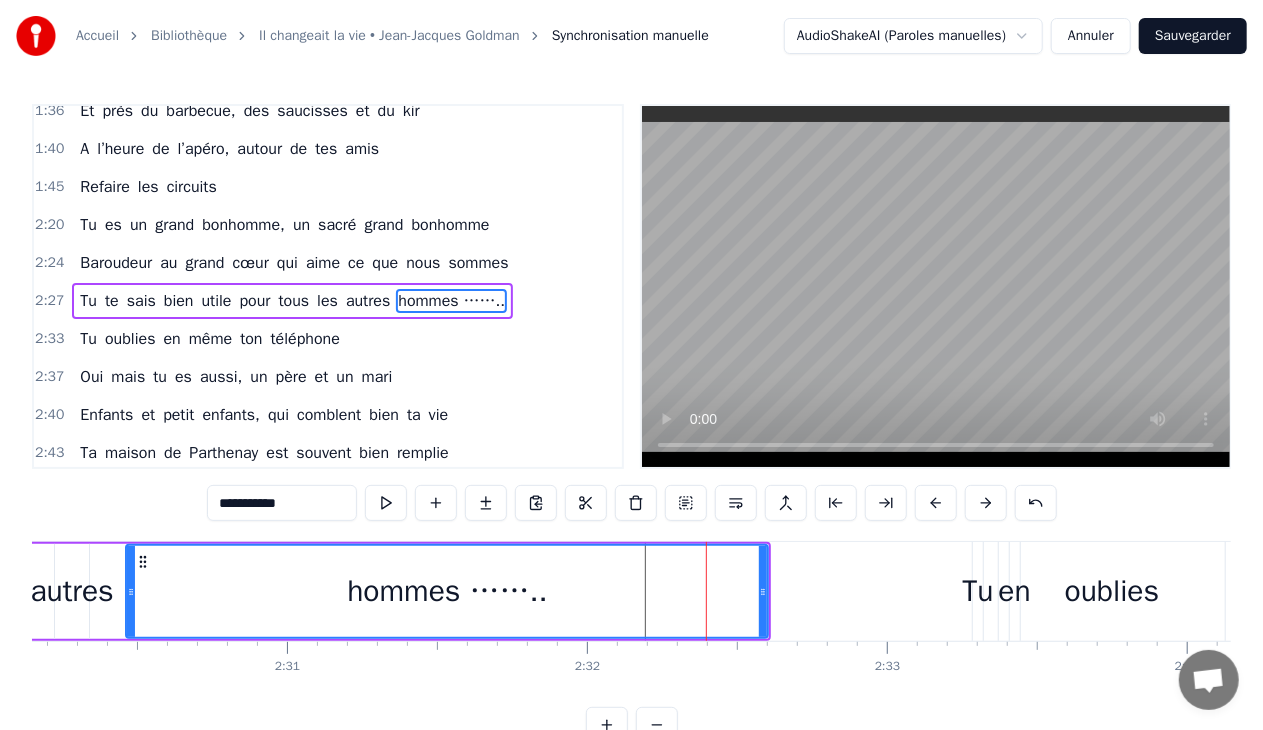 click on "hommes
…….." at bounding box center [447, 591] 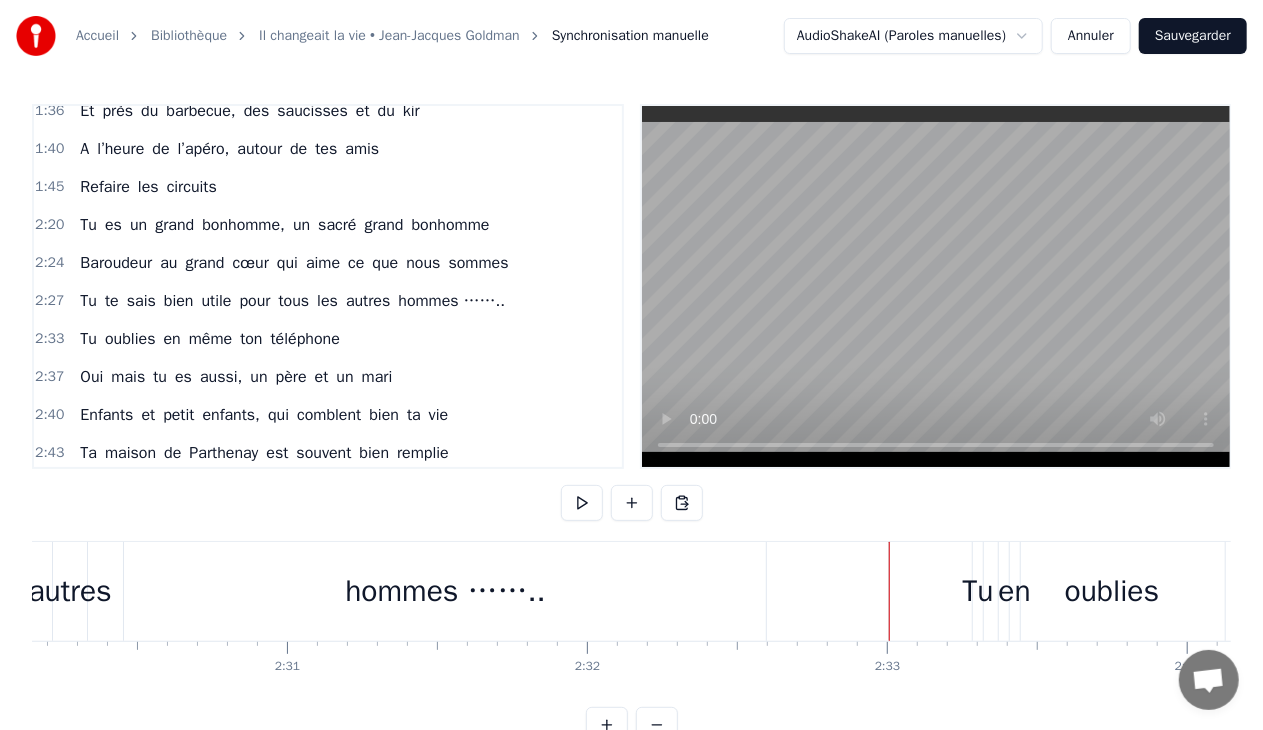 click on "C’était un menuisier, c’est [PERSON] Au beau milieu d’[CITY], là où tu t’es posé Tu as fait des charpentes et du beau mobilier Avec tes ouvriers toujours très motivés Tu y mettais du temps, du talent et du cœur Et dans ton atelier, en plus de ton métier Nombril et Interbourg nous ont bien occupés A déconner ensemble, on peut dire de toi Tu aimmmes la vie T’étais un bon patron, aussi un conseiller Dirigeant la commune comme tes activités Le travail n’attend pas, t’es toujours le premier Ouvrir les chemins pour tous les randonneurs Toujours prêt à donner ton temps et tes idées Tu y mettais du temps, du talent et du cœur Et près du barbecue, des saucisses et du kir A l’heure de l’apéro, autour de tes amis Refaire les circuits Tu es un grand bonhomme, un sacré grand bonhomme Baroudeur au grand cœur qui aime ce que nous sommes Tu te sais bien utile pour tous les autres hommes
…….. Tu en oublies même ton téléphone Oui mais tu es aussi, un père et un mari et" at bounding box center (-6178, 591) 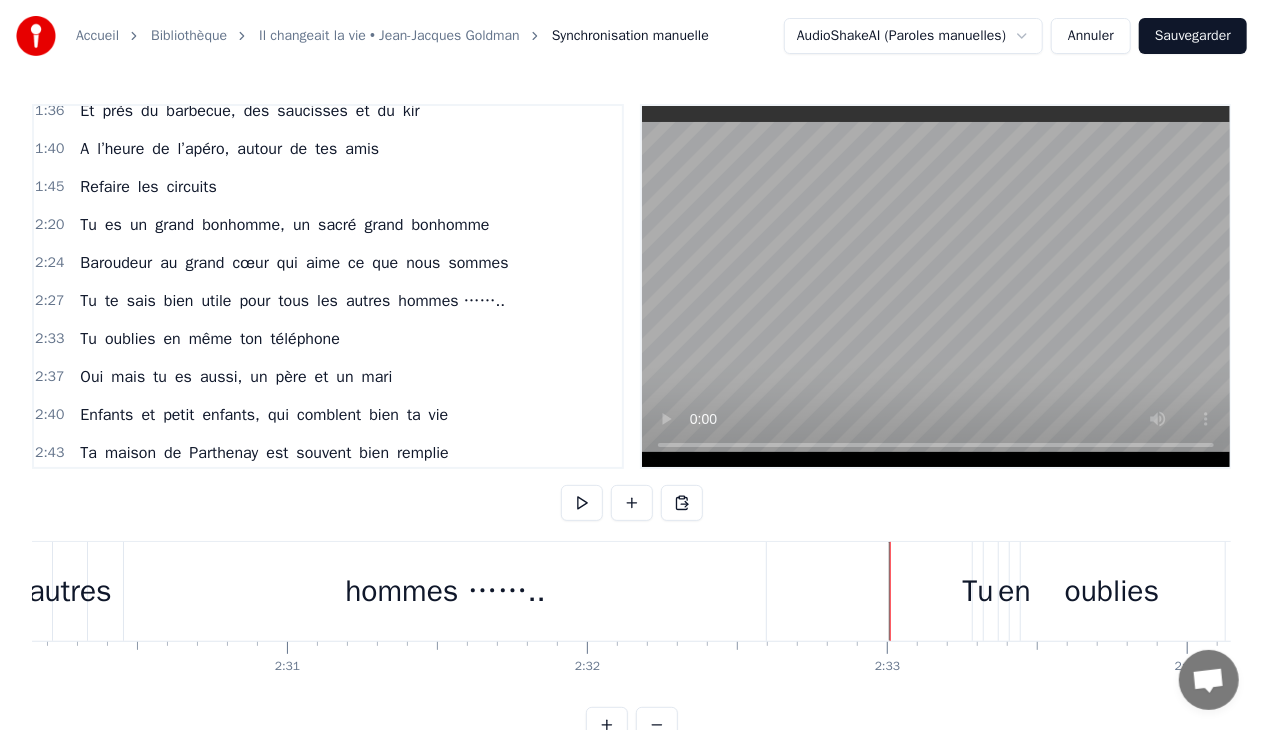 click at bounding box center [890, 591] 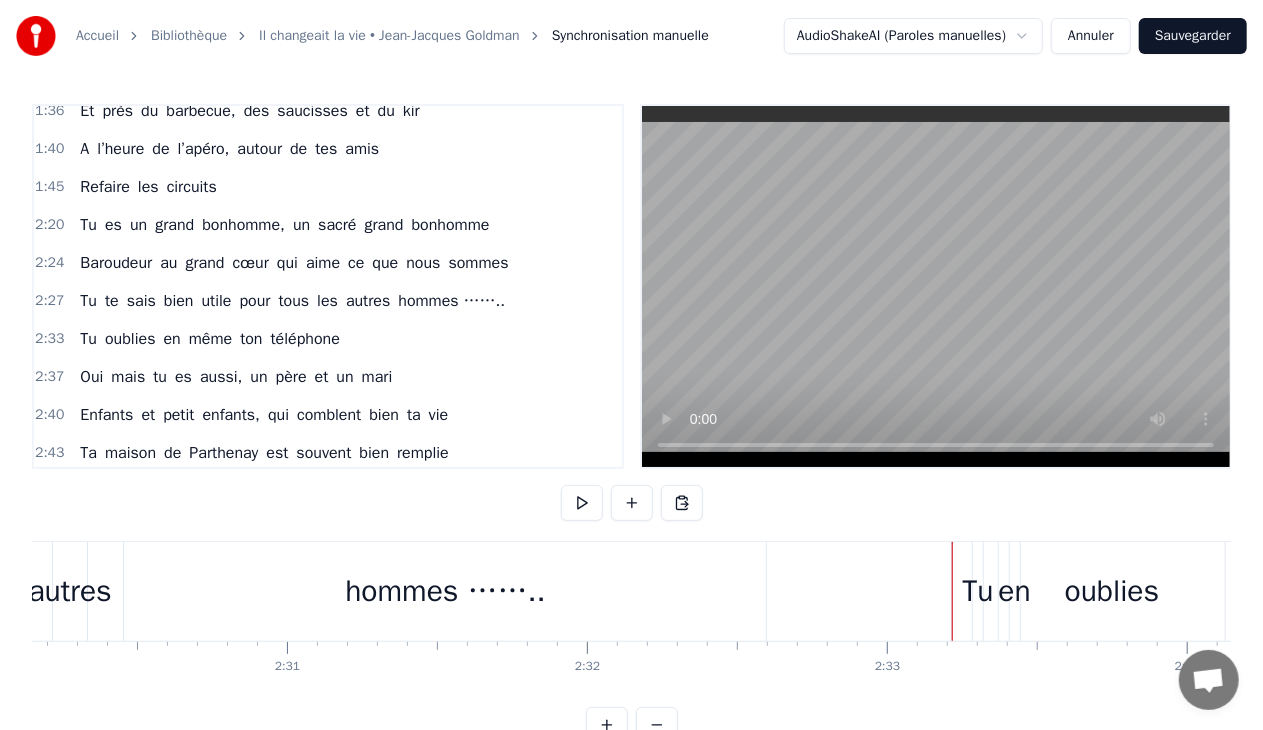 click on "Tu" at bounding box center (978, 591) 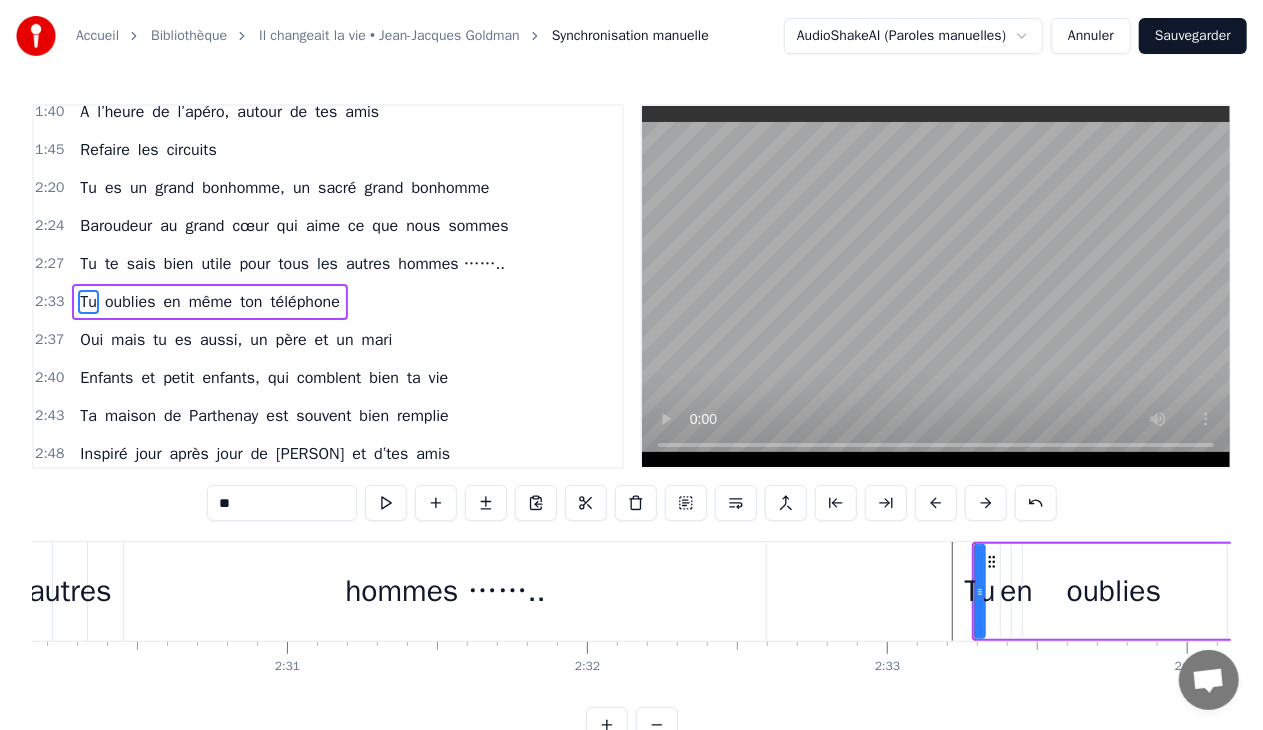 scroll, scrollTop: 622, scrollLeft: 0, axis: vertical 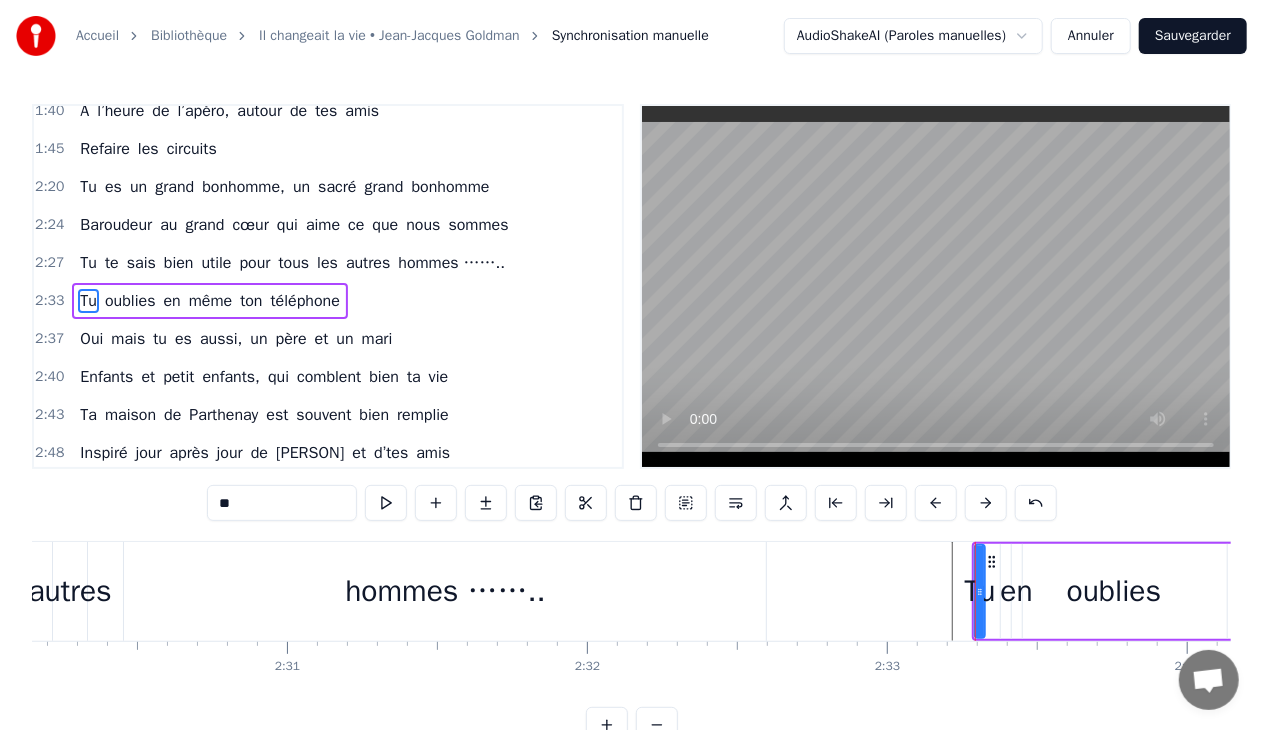 click at bounding box center (-6178, 591) 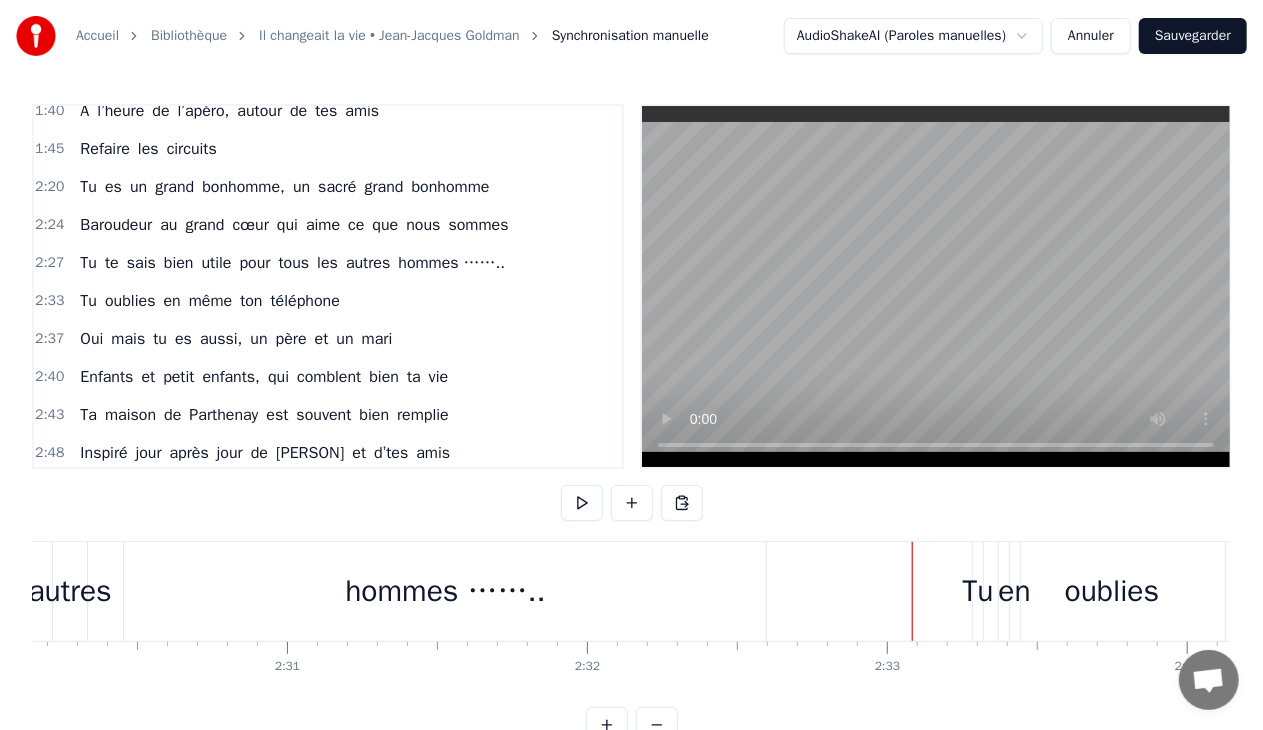 drag, startPoint x: 832, startPoint y: 591, endPoint x: 778, endPoint y: 593, distance: 54.037025 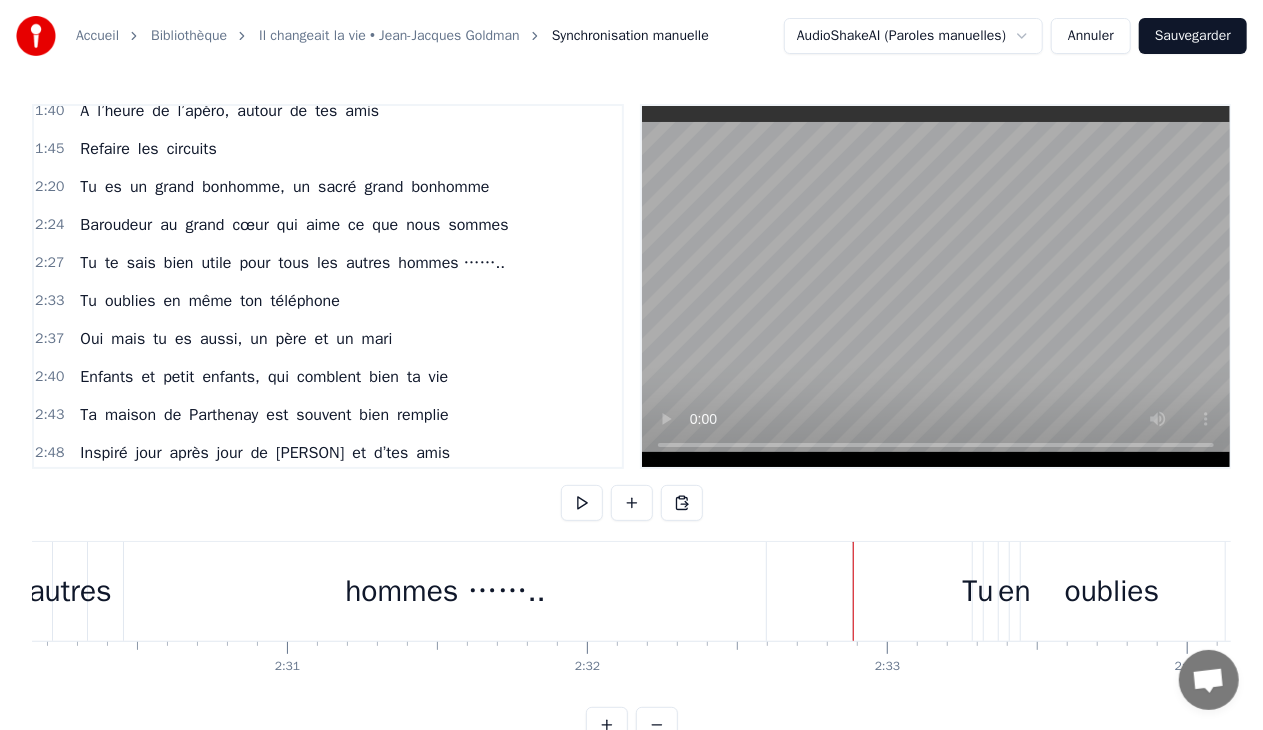 click on "hommes
…….." at bounding box center (445, 591) 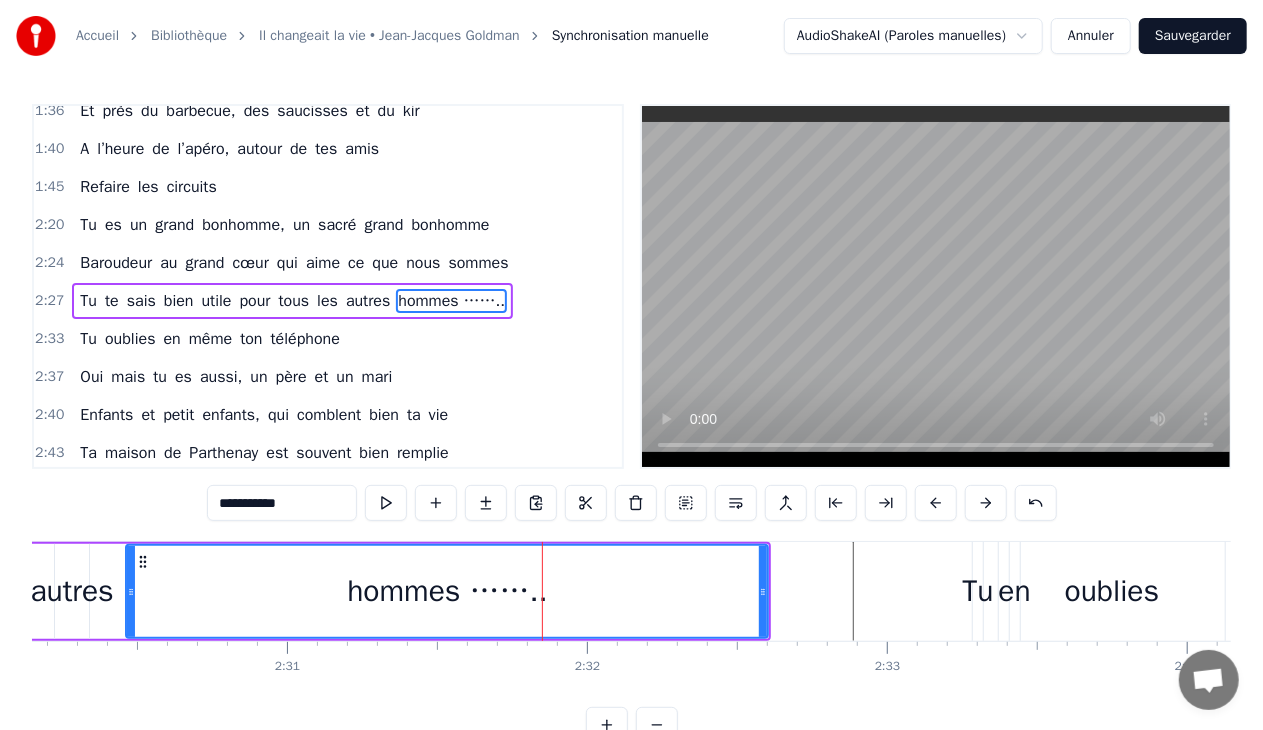 click on "hommes
…….." at bounding box center (447, 591) 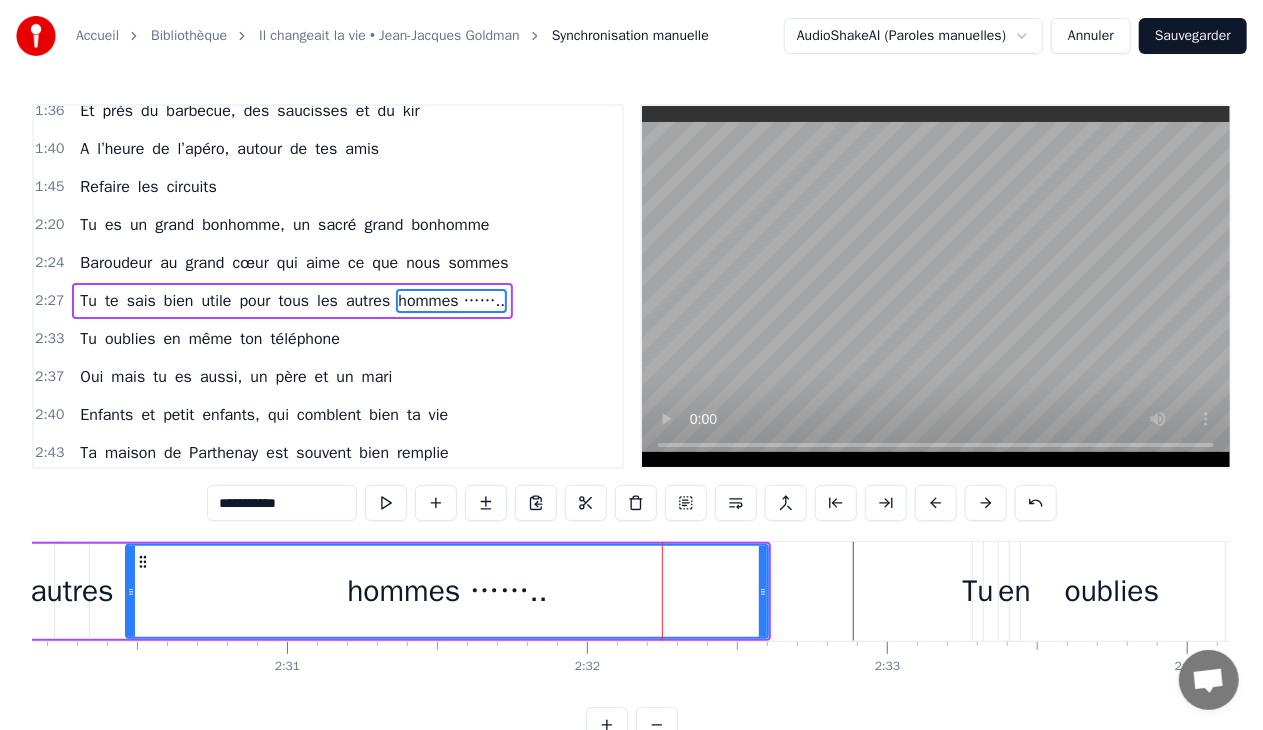 click on "hommes
…….." at bounding box center [447, 591] 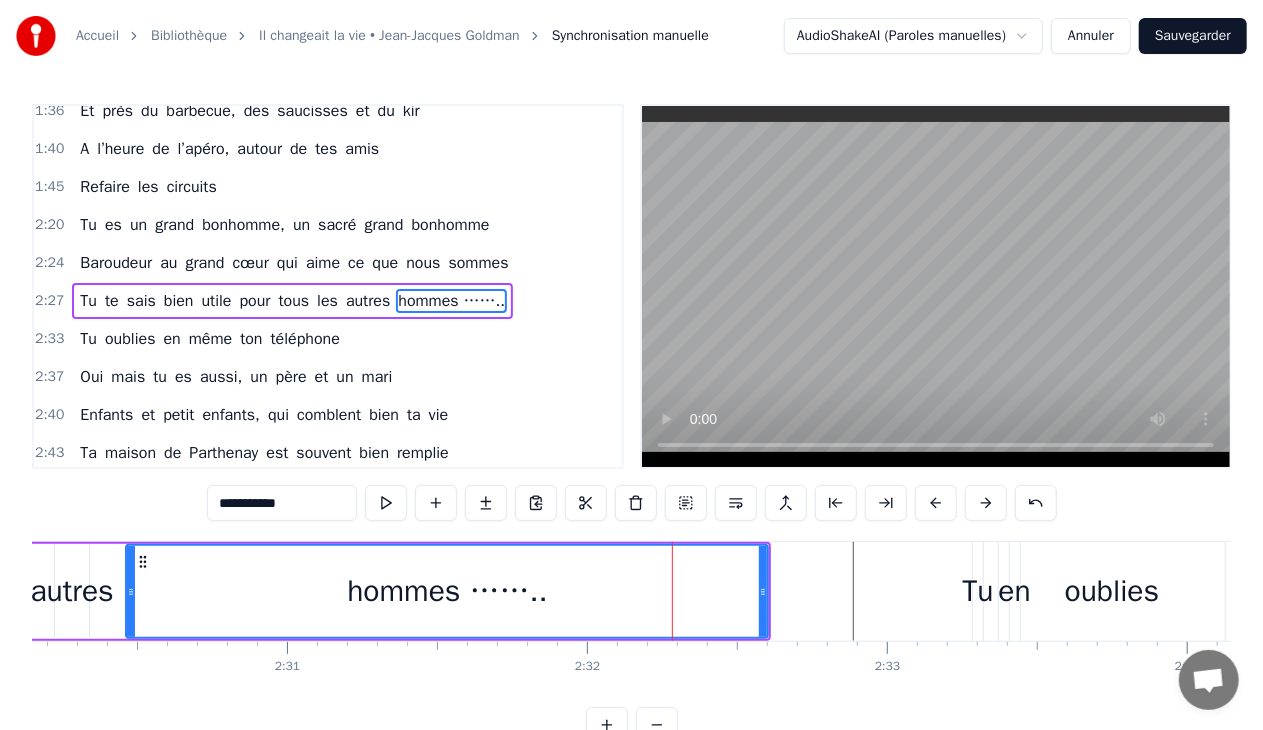click on "hommes
…….." at bounding box center [447, 591] 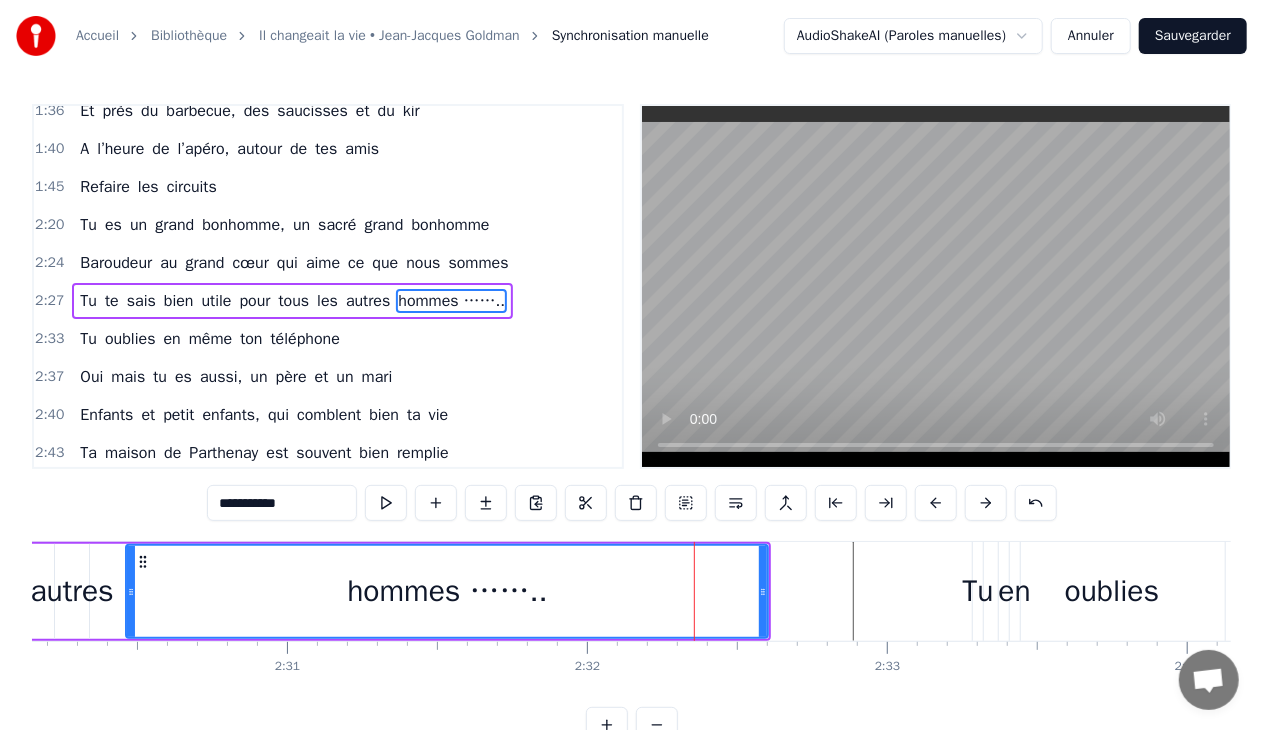 click on "hommes
…….." at bounding box center (447, 591) 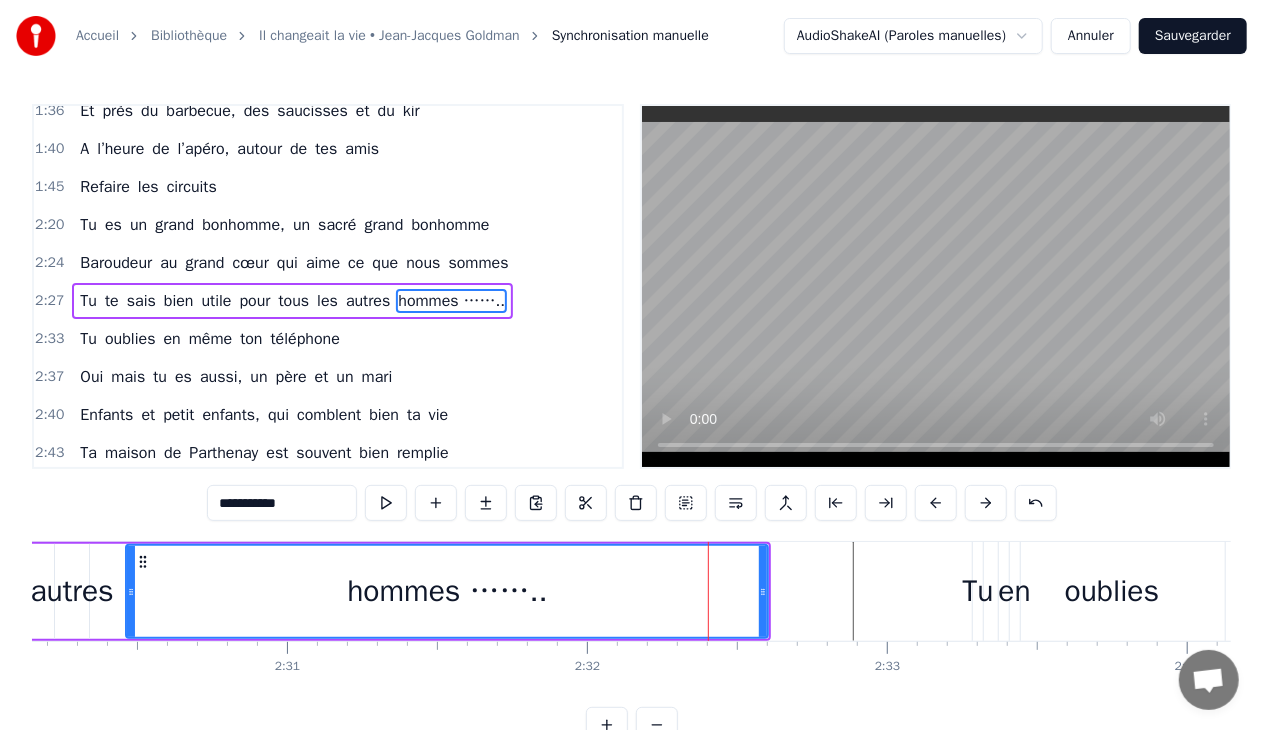click on "hommes
…….." at bounding box center (447, 591) 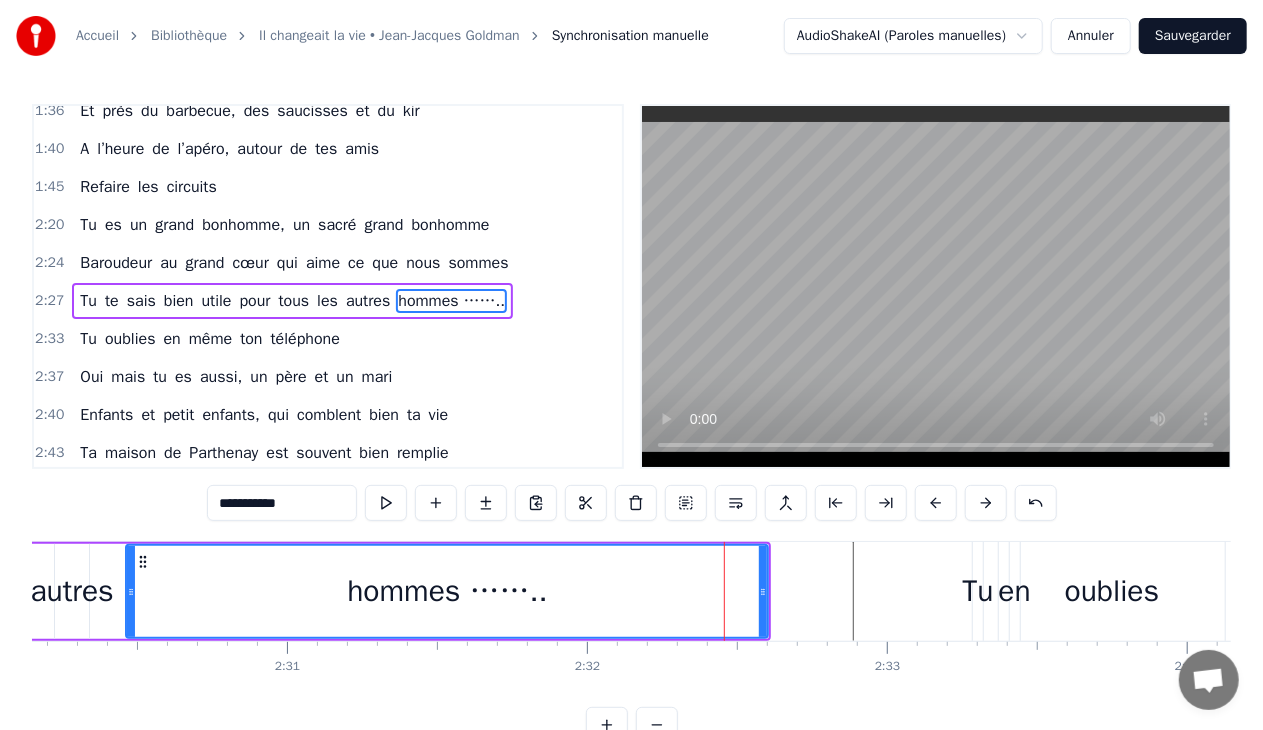 click on "hommes
…….." at bounding box center (447, 591) 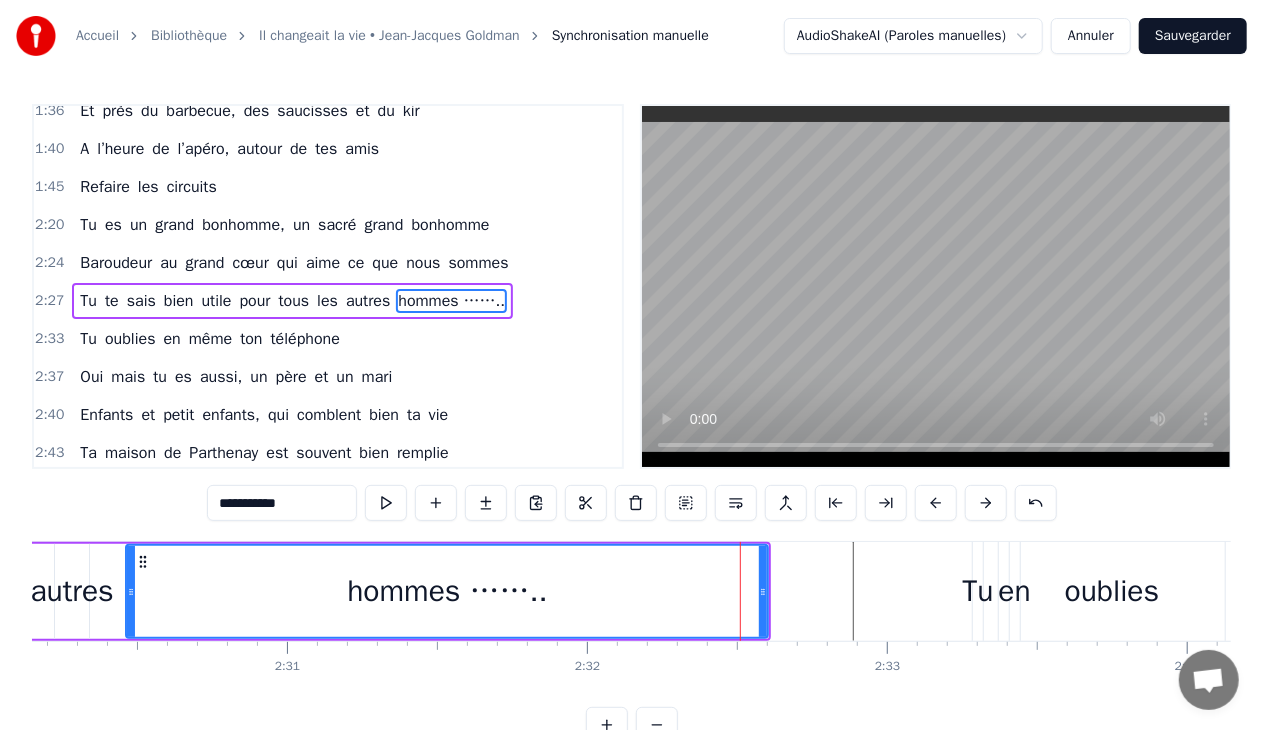 click on "hommes
…….." at bounding box center (447, 591) 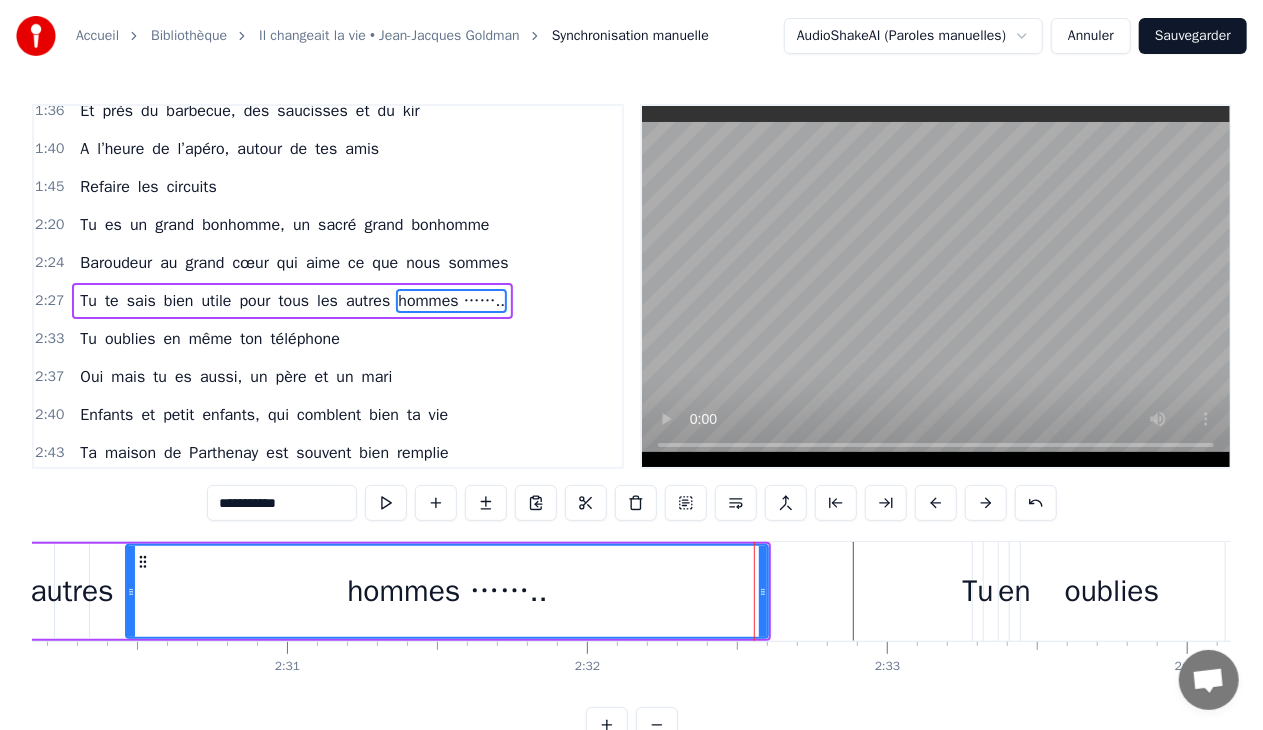 click 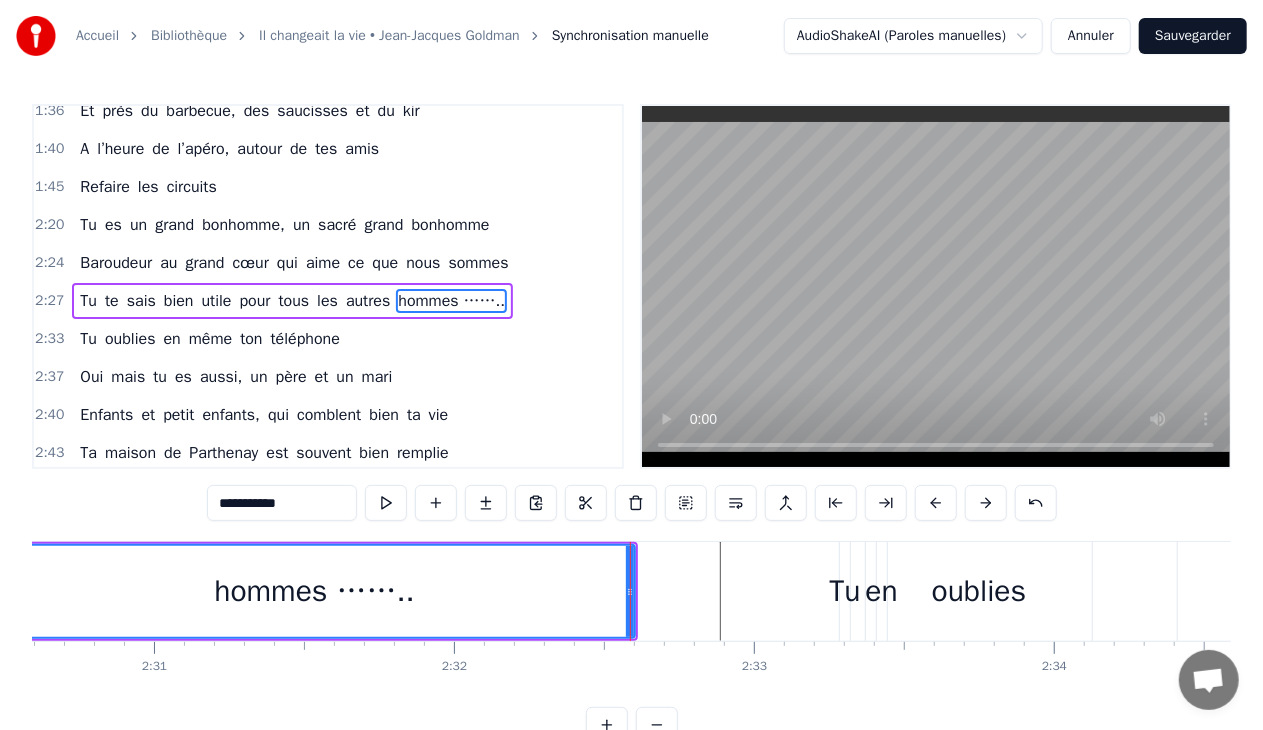 scroll, scrollTop: 0, scrollLeft: 45267, axis: horizontal 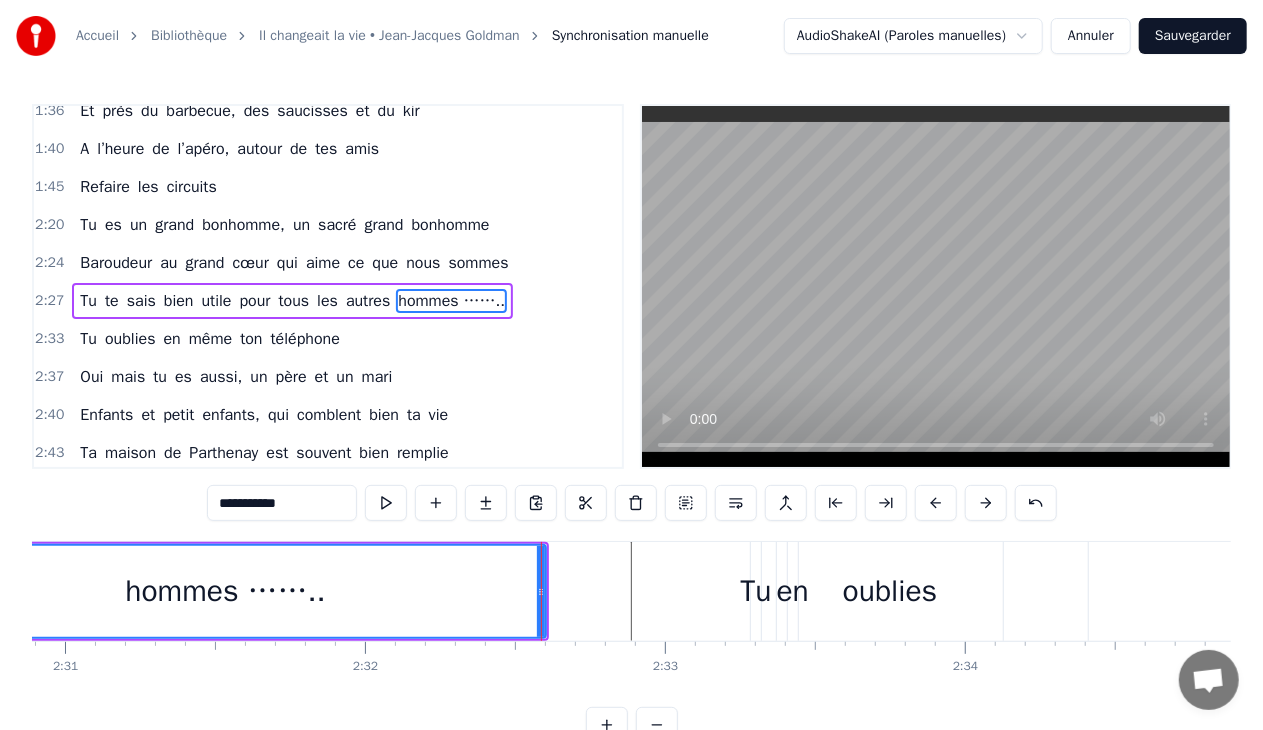 click on "0:28 C’était un menuisier, c’est [FIRST] [LAST] 0:31 Au beau milieu d’Allonne, là où tu t’es posé 0:35 Tu as fait des charpentes et du beau mobilier 0:38 Avec tes ouvriers toujours très motivés 0:42 Tu y mettais du temps, du talent et du cœur 0:46 Et dans ton atelier, en plus de ton métier 0:50 Nombril et Interbourg nous ont bien occupés 0:53 A déconner ensemble, on peut dire de toi 0:59 Tu aimmmes la vie 1:14 T’étais un bon patron, aussi un conseiller 1:18 Dirigeant la commune comme tes activités 1:21 Le travail n’attend pas, t’es toujours le premier 1:26 Ouvrir les chemins pour tous les randonneurs 1:29 Toujours prêt à donner ton temps et tes idées 1:32 Tu y mettais du temps, du talent et du cœur 1:36 Et près du barbecue, des saucisses et du kir 1:40 A l’heure de l’apéro, autour de tes amis 1:45 Refaire les circuits 2:20 Tu es un grand bonhomme, un sacré grand bonhomme 2:24 Baroudeur au grand cœur qui aime ce que nous sommes 2:27 Tu te sais bien utile pour tous les Tu" at bounding box center [631, 423] 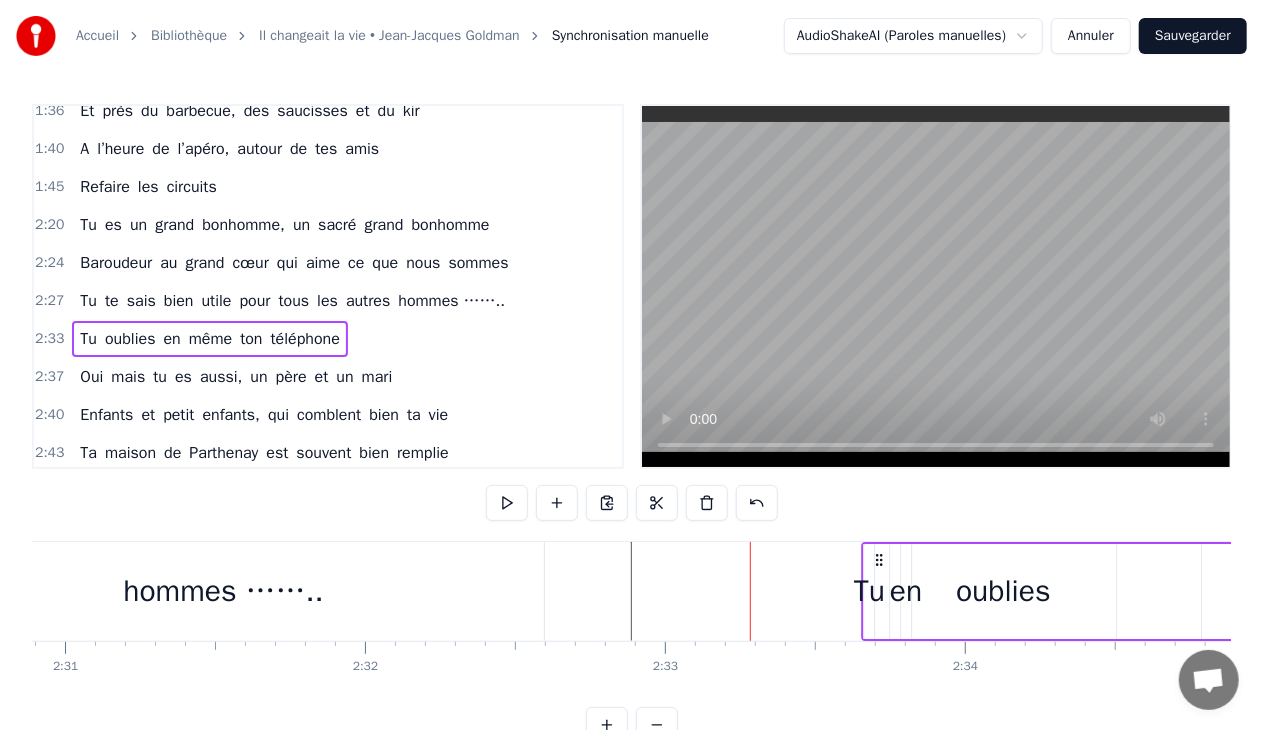 drag, startPoint x: 766, startPoint y: 555, endPoint x: 877, endPoint y: 568, distance: 111.75867 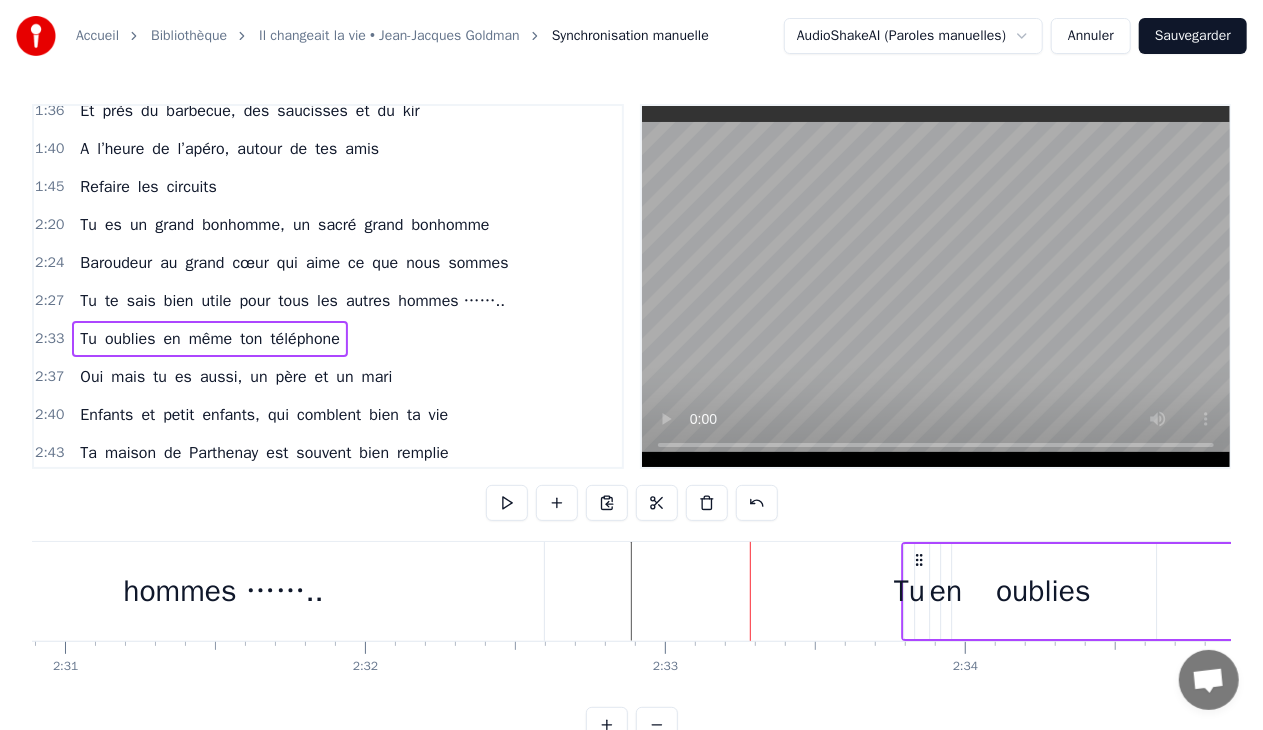 drag, startPoint x: 769, startPoint y: 554, endPoint x: 920, endPoint y: 568, distance: 151.64761 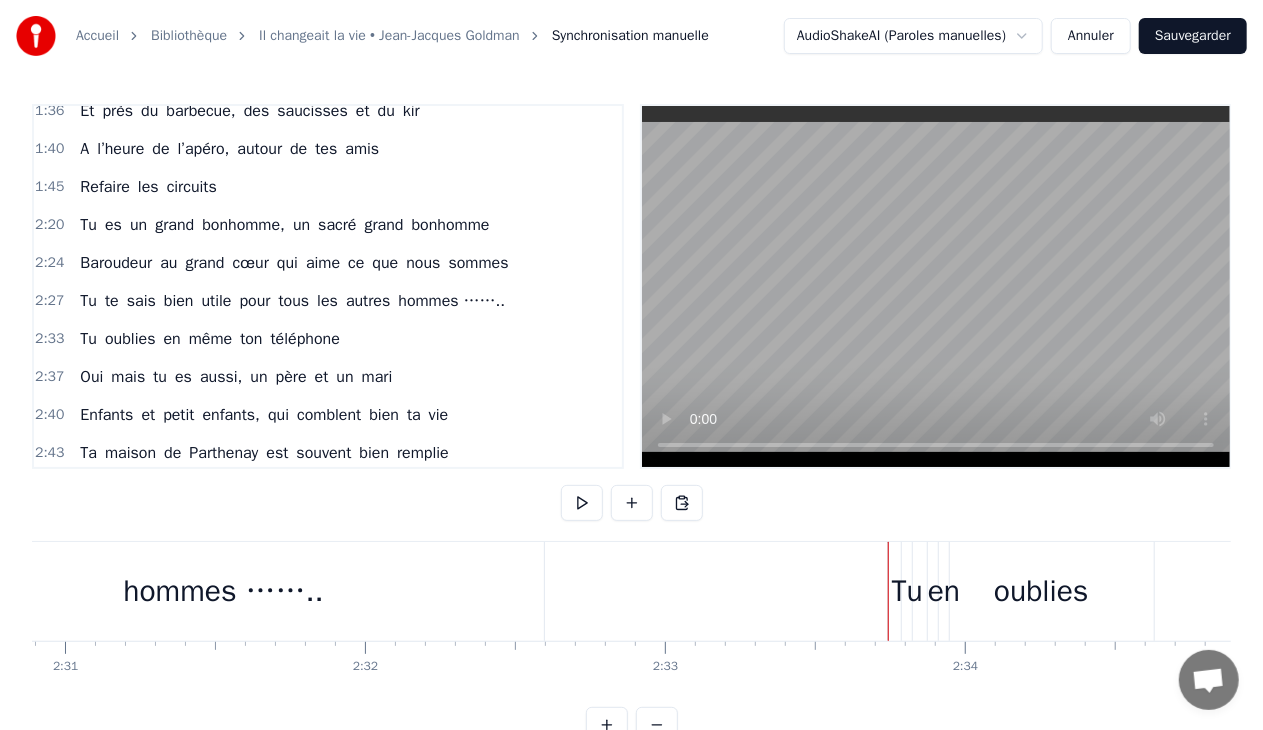 click on "Tu" at bounding box center [907, 591] 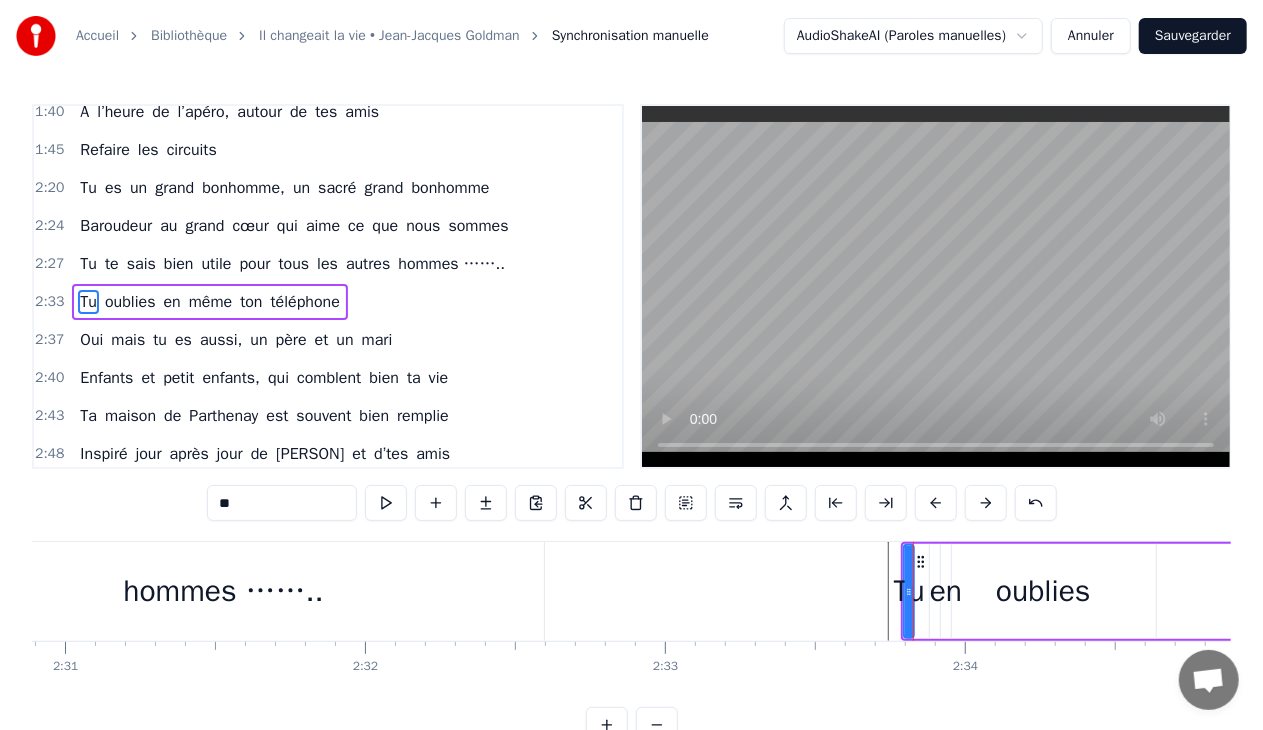 scroll, scrollTop: 622, scrollLeft: 0, axis: vertical 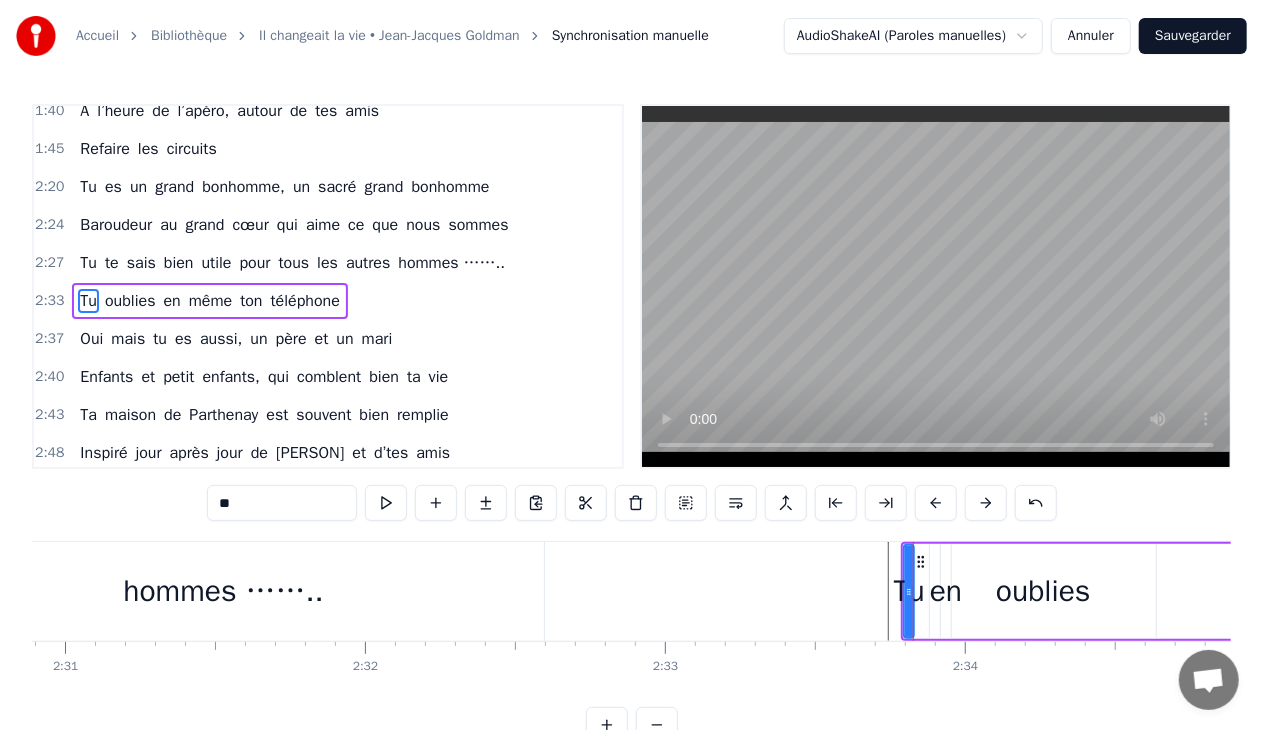 click on "en" at bounding box center [946, 591] 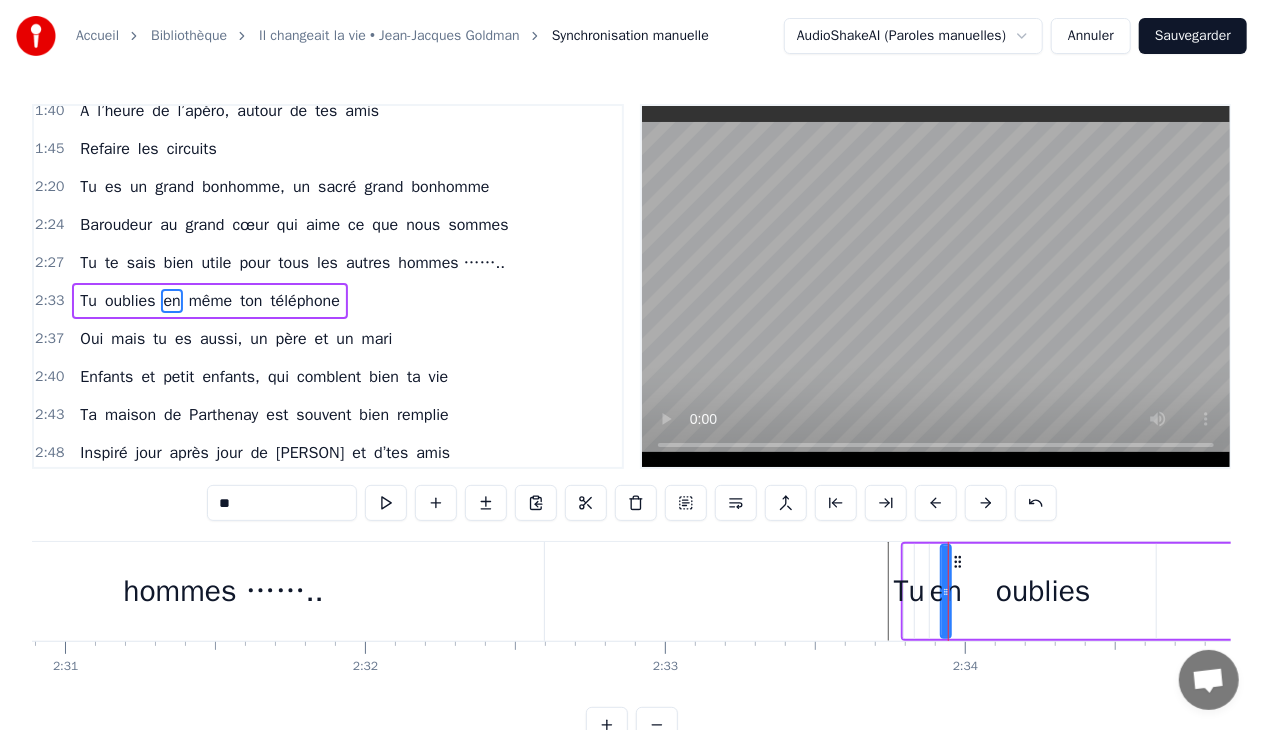click on "en" at bounding box center (946, 591) 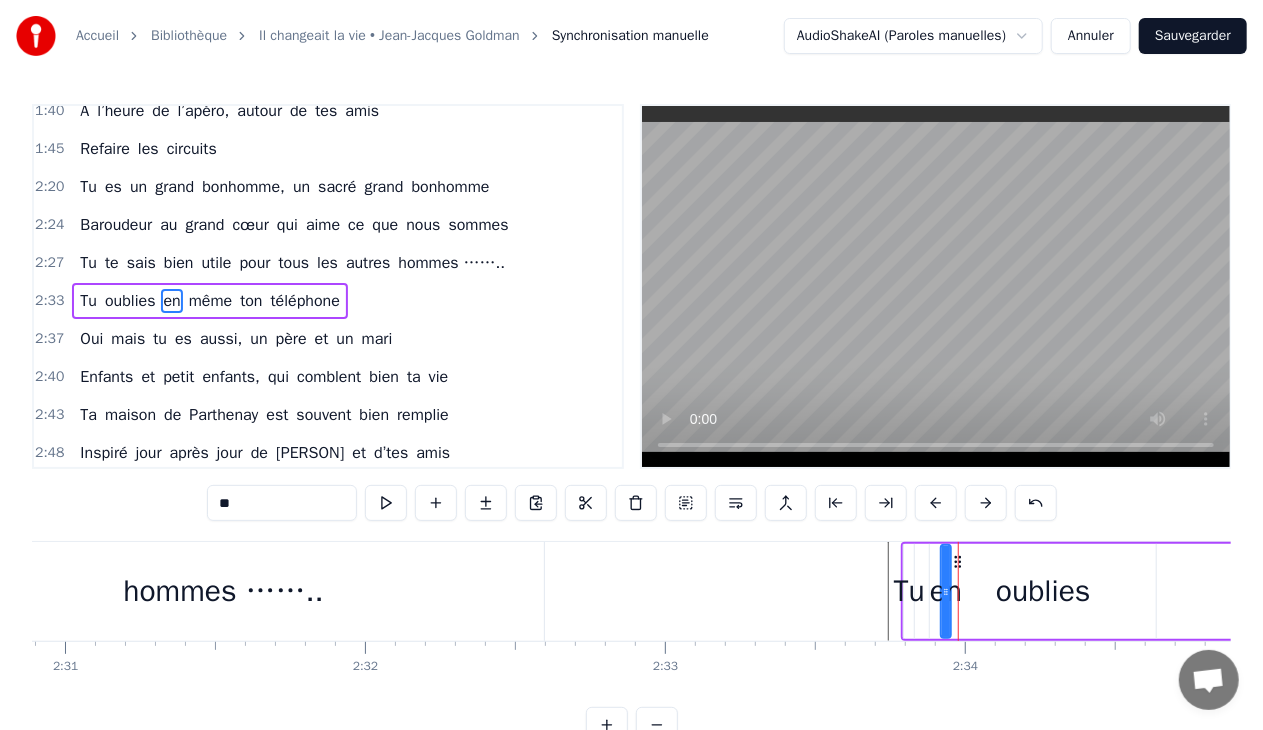 click on "oublies" at bounding box center [1043, 591] 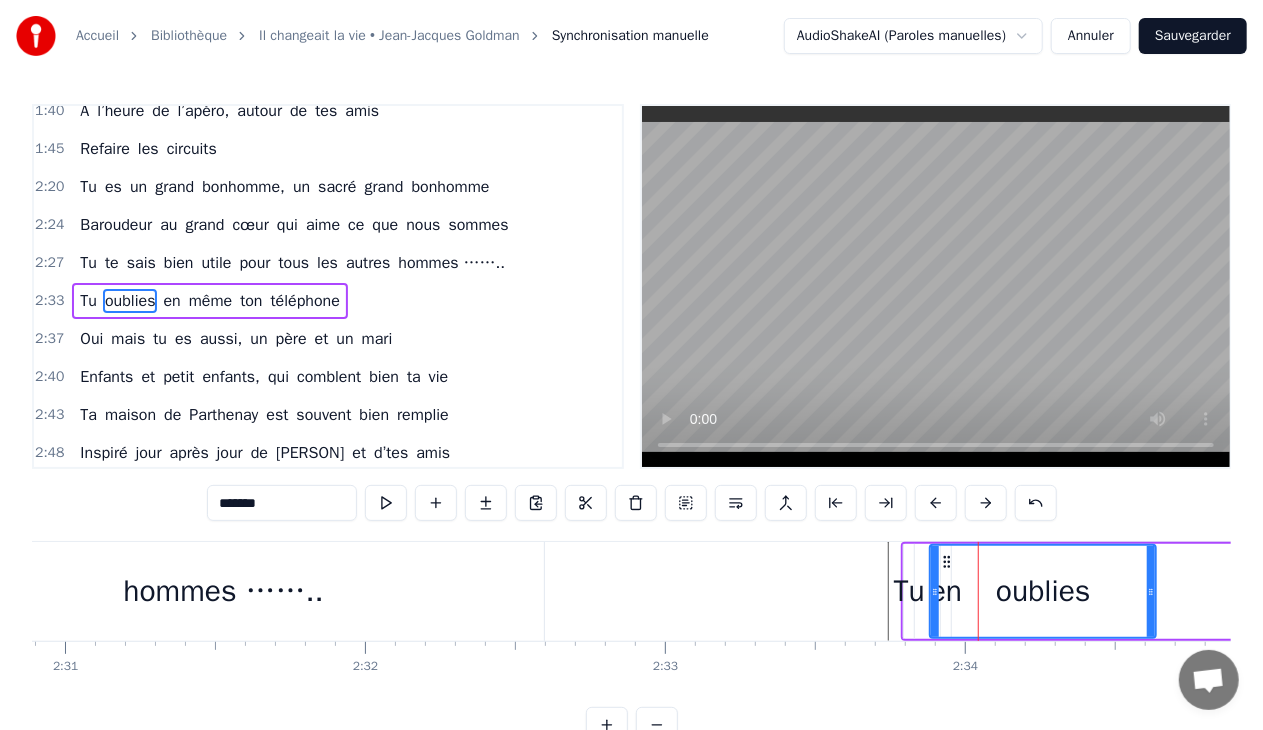 click on "oublies" at bounding box center [1043, 591] 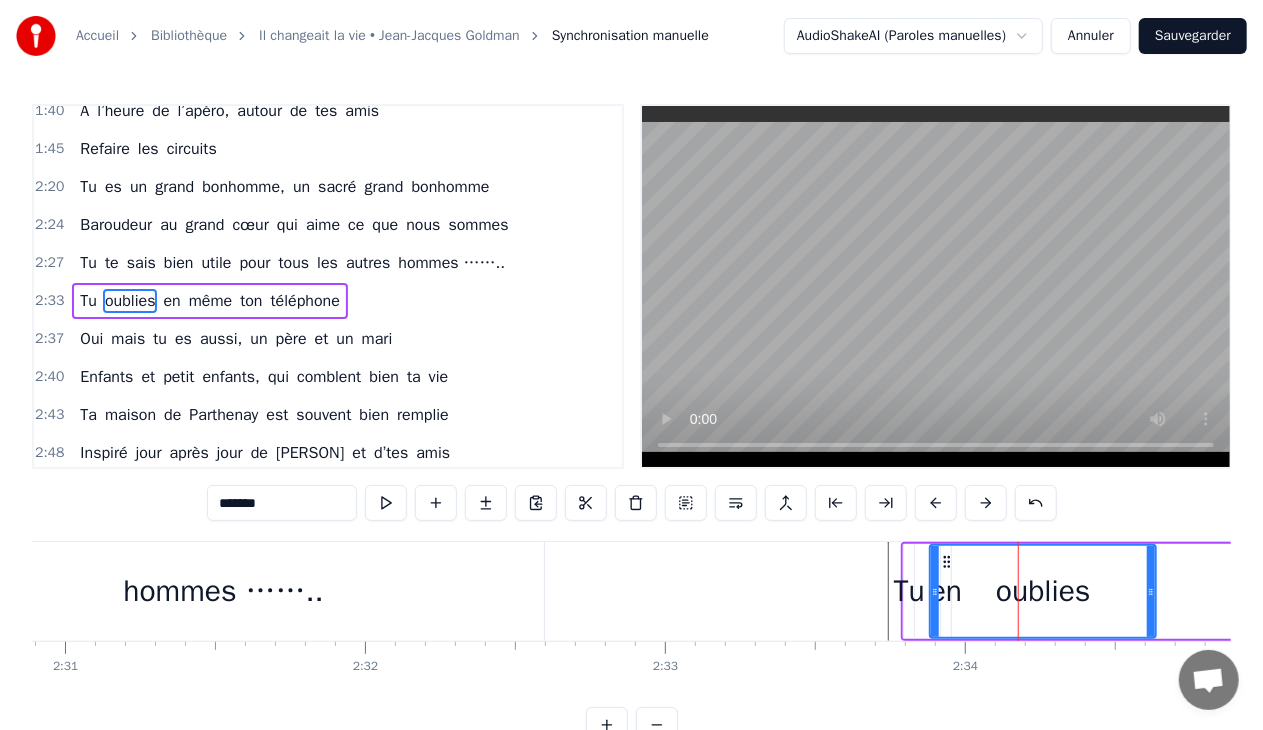 click on "oublies" at bounding box center [1043, 591] 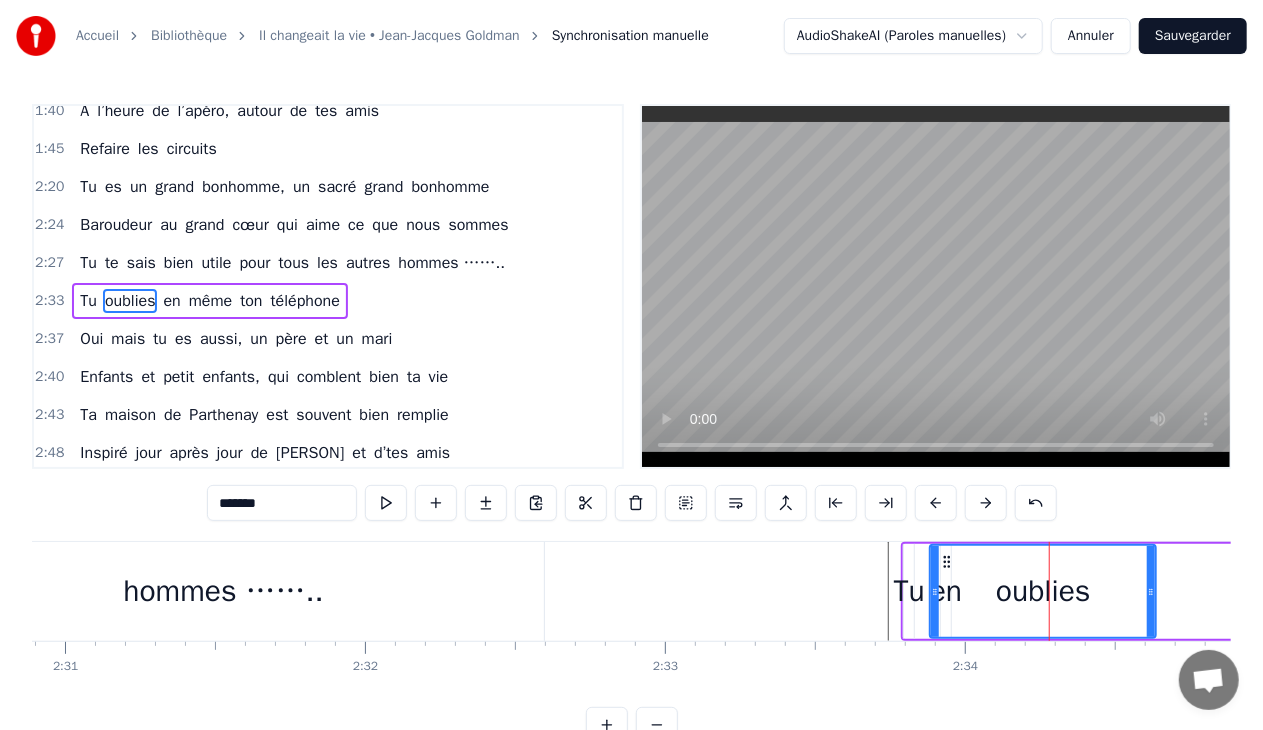 drag, startPoint x: 1062, startPoint y: 597, endPoint x: 1072, endPoint y: 599, distance: 10.198039 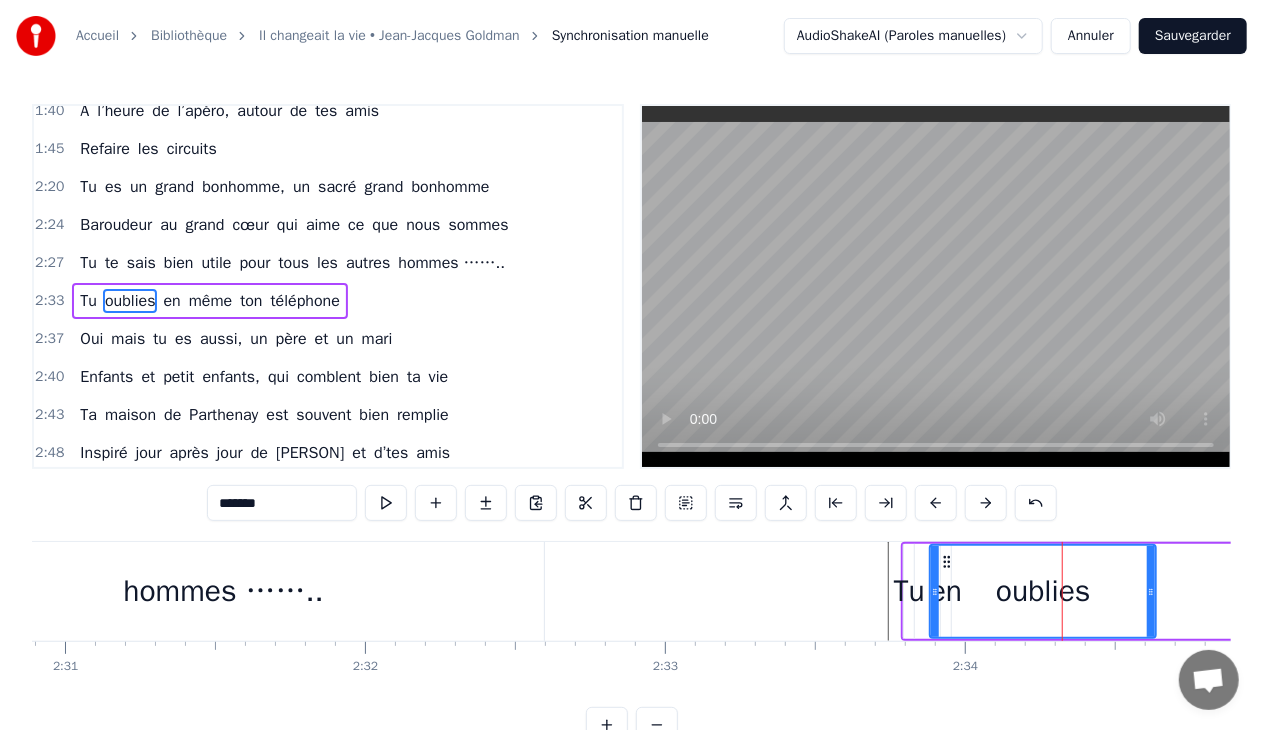 click on "oublies" at bounding box center [1043, 591] 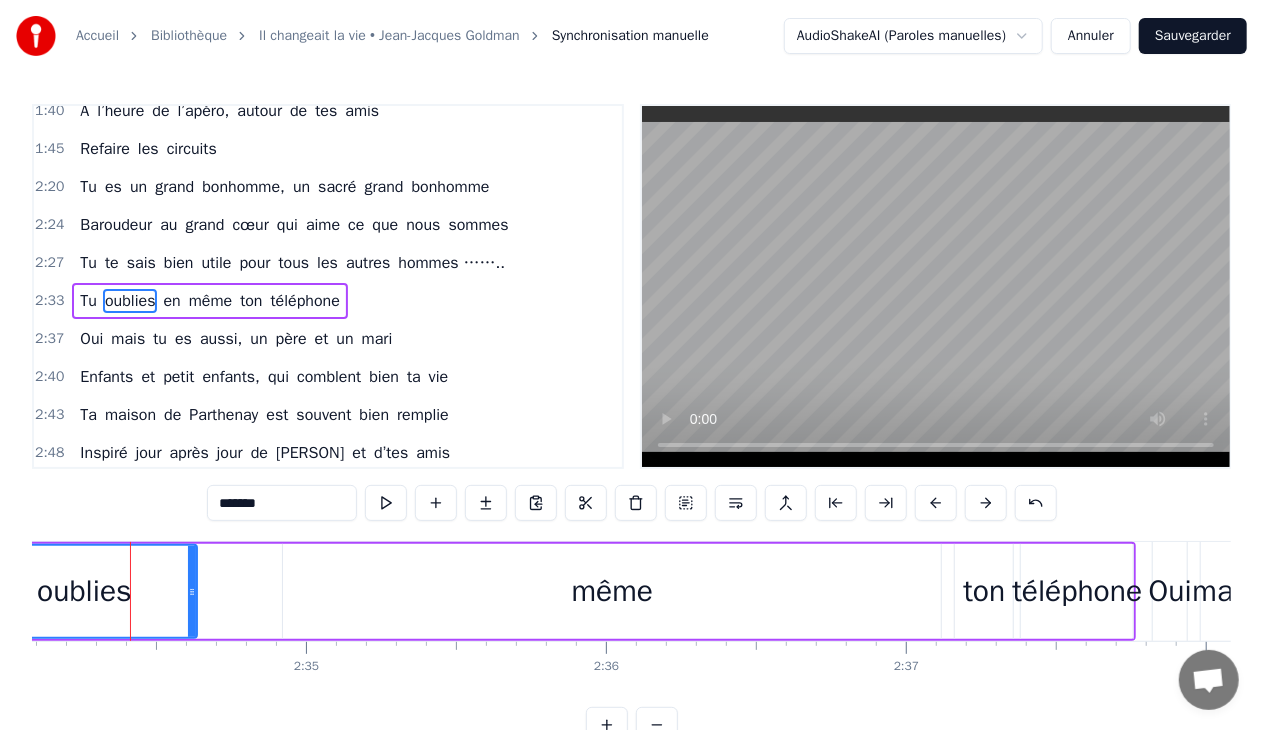 scroll, scrollTop: 0, scrollLeft: 46172, axis: horizontal 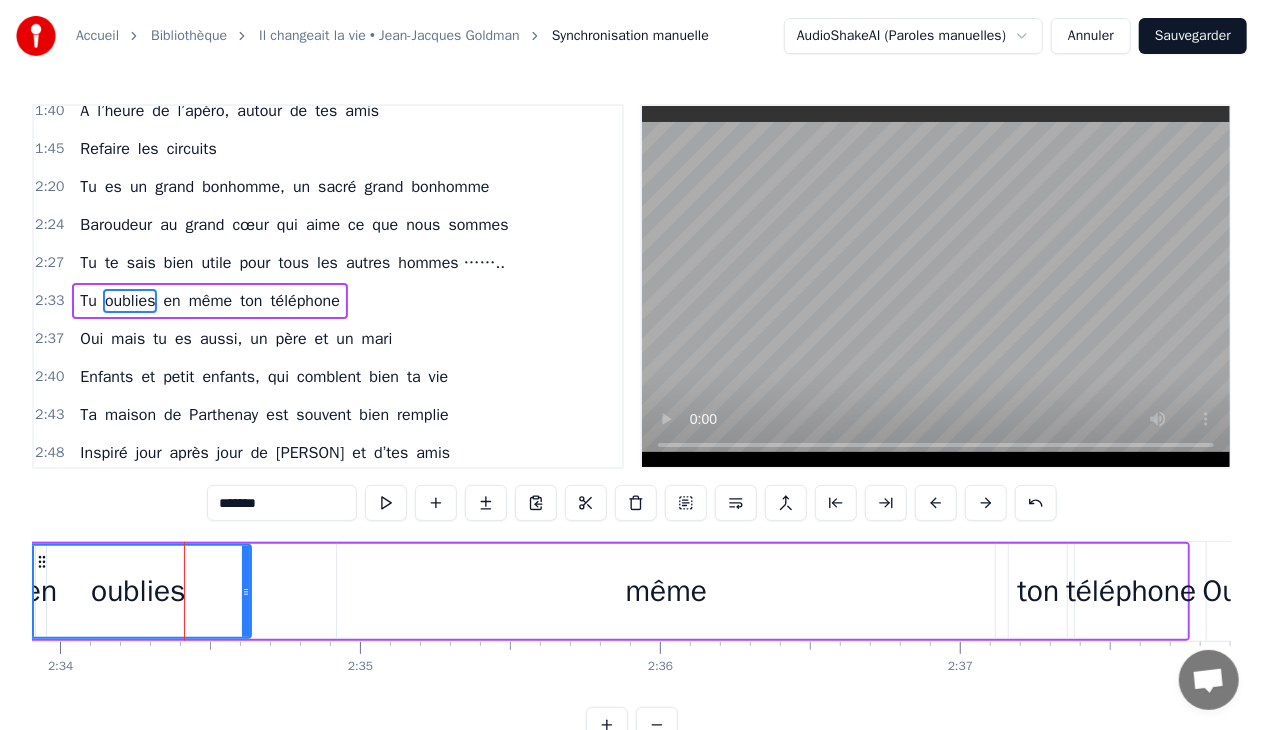 click on "même" at bounding box center [667, 591] 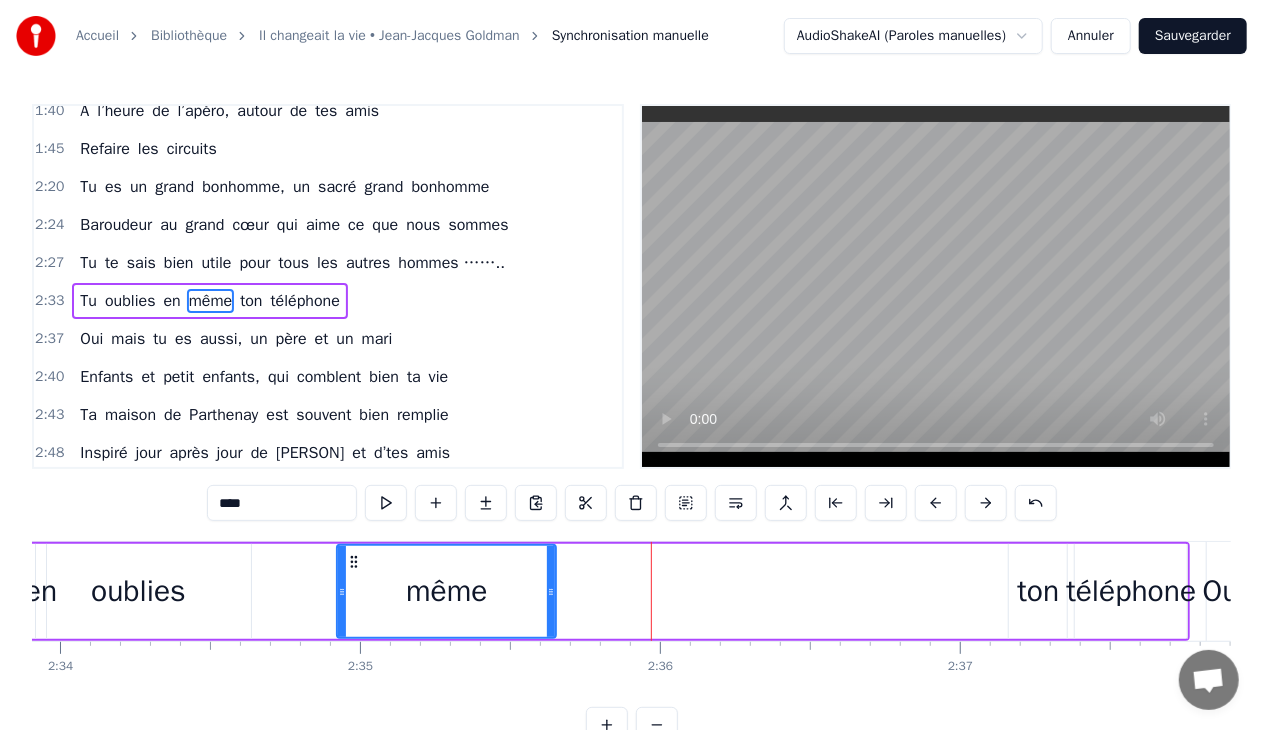 drag, startPoint x: 989, startPoint y: 589, endPoint x: 549, endPoint y: 608, distance: 440.41003 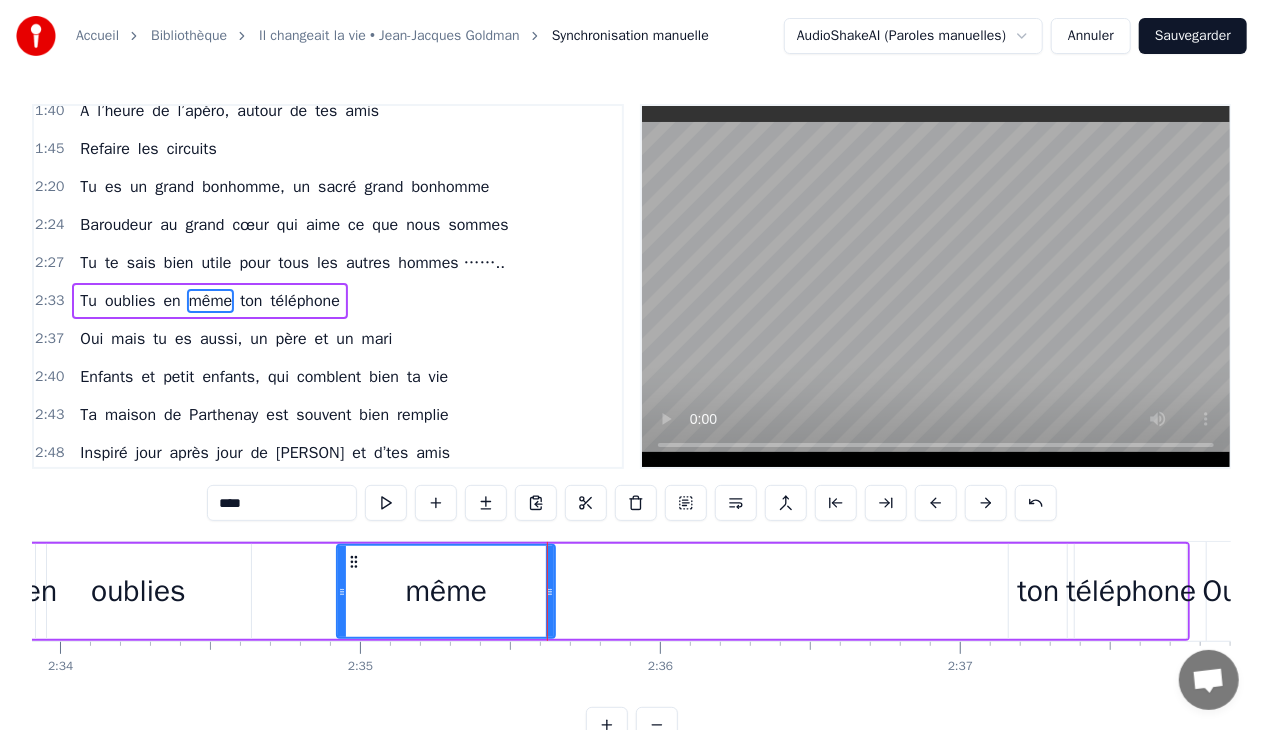 click on "ton" at bounding box center [1038, 591] 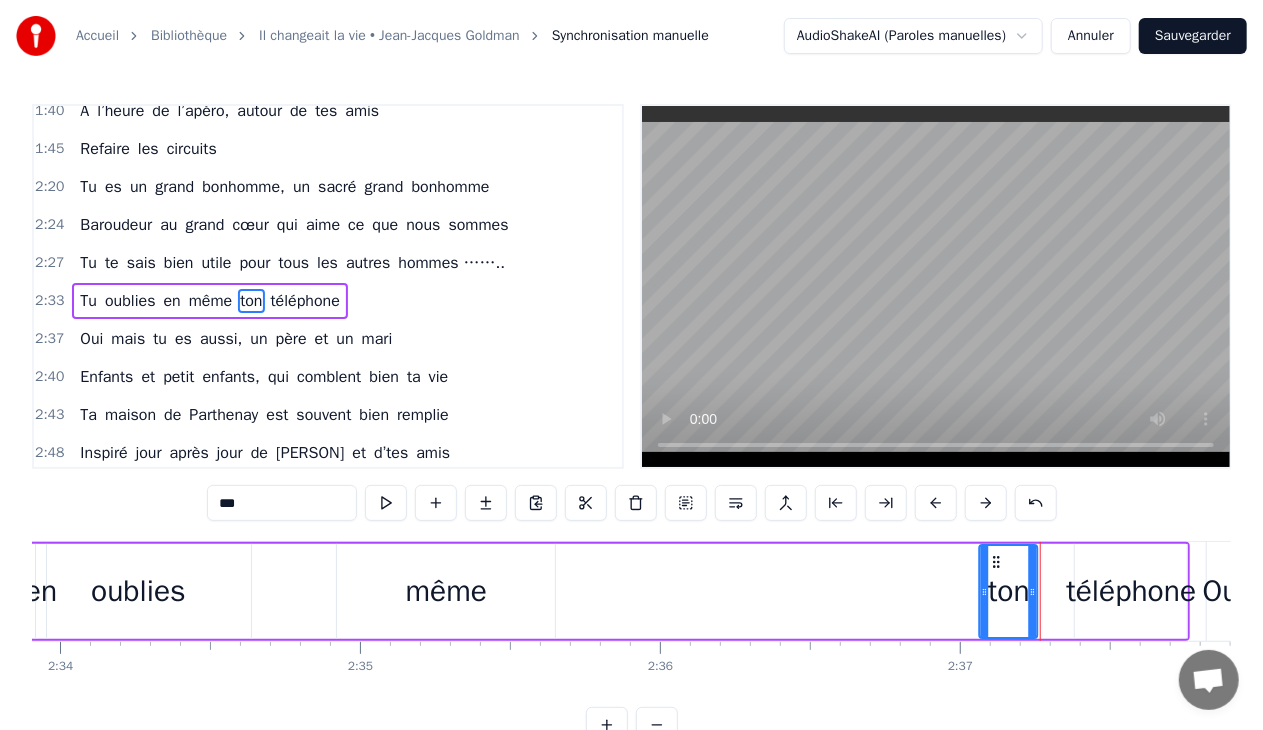 scroll, scrollTop: 0, scrollLeft: 46174, axis: horizontal 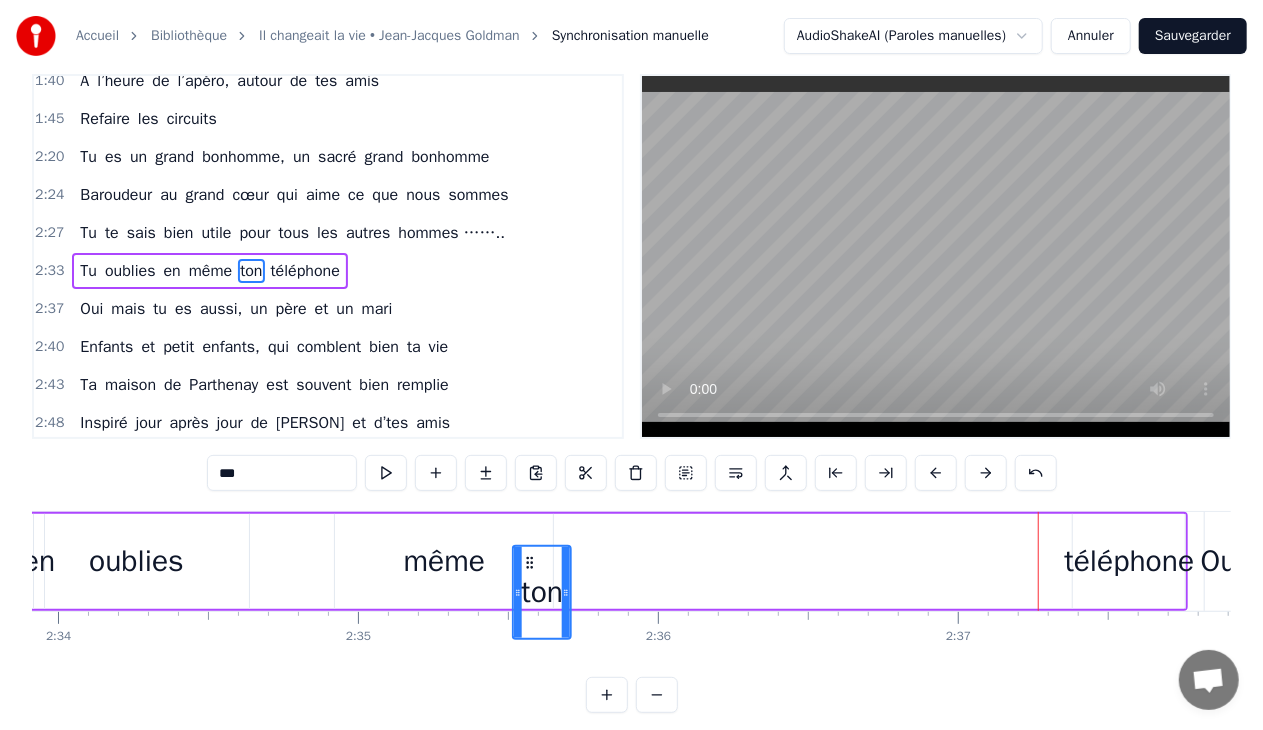 drag, startPoint x: 1026, startPoint y: 560, endPoint x: 531, endPoint y: 520, distance: 496.61353 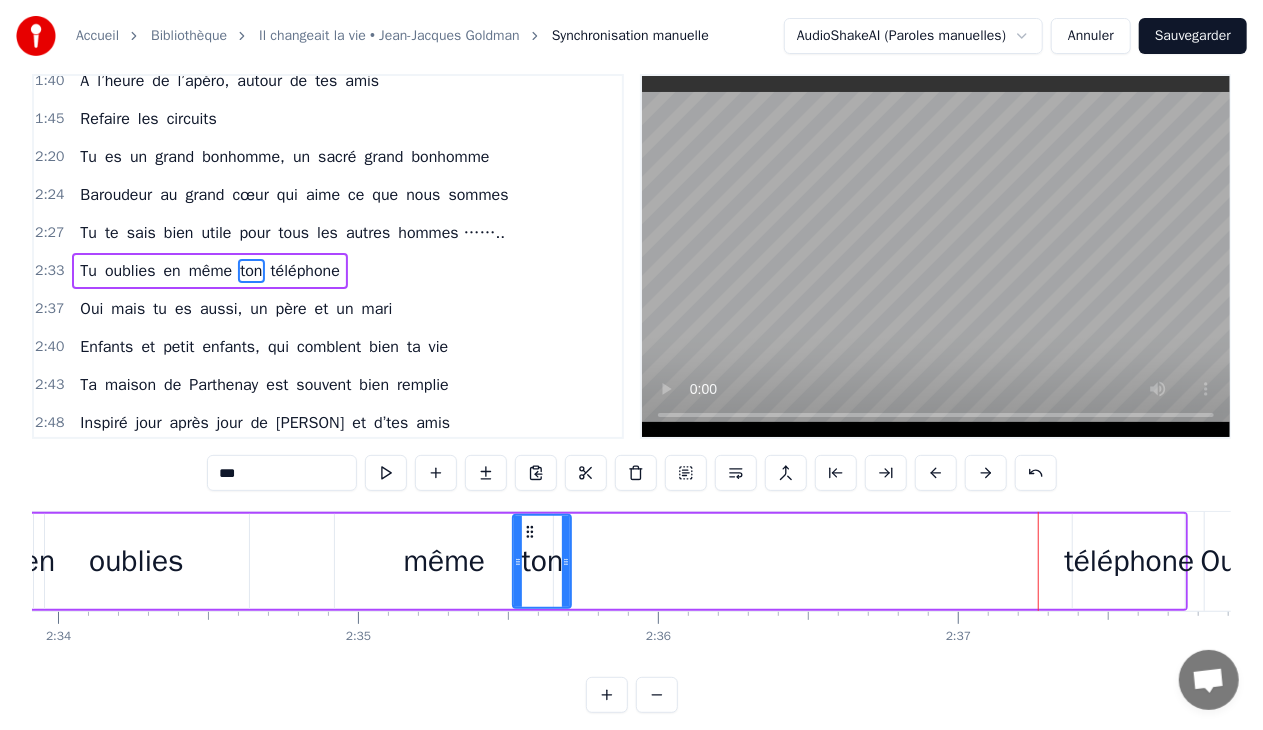 click on "téléphone" at bounding box center [1129, 561] 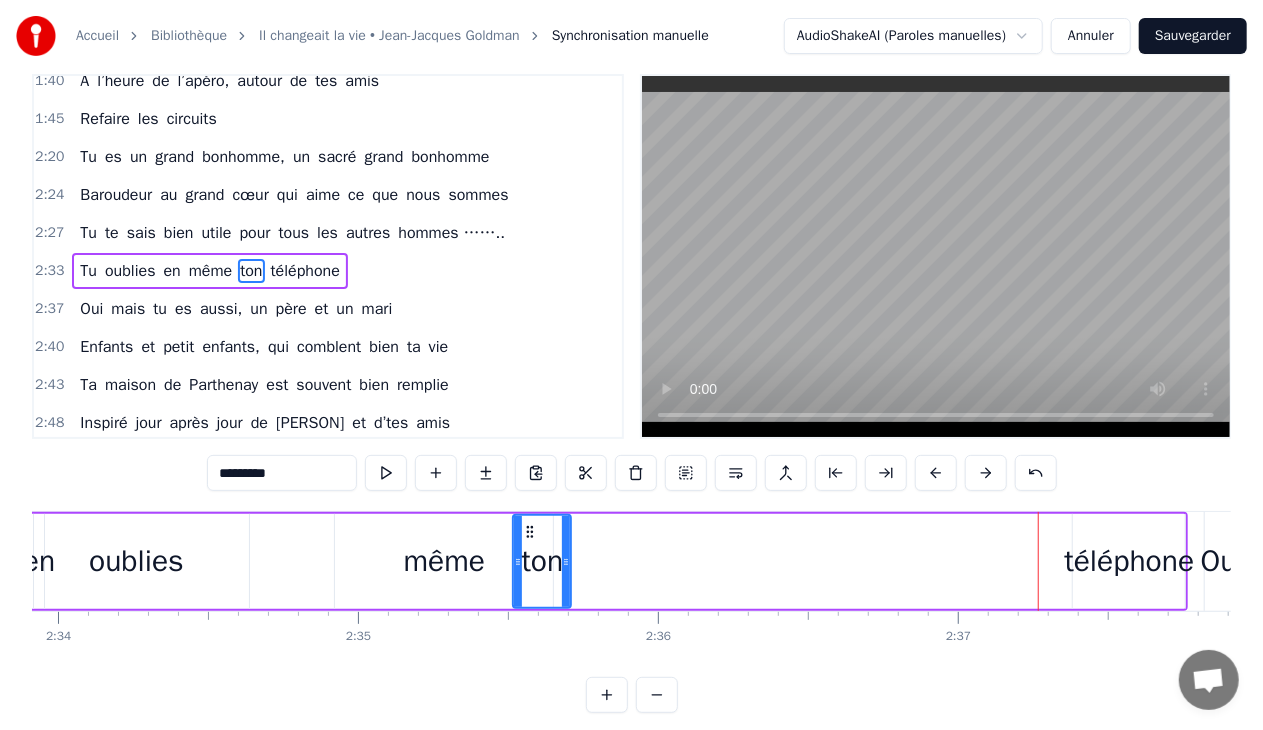 scroll, scrollTop: 0, scrollLeft: 0, axis: both 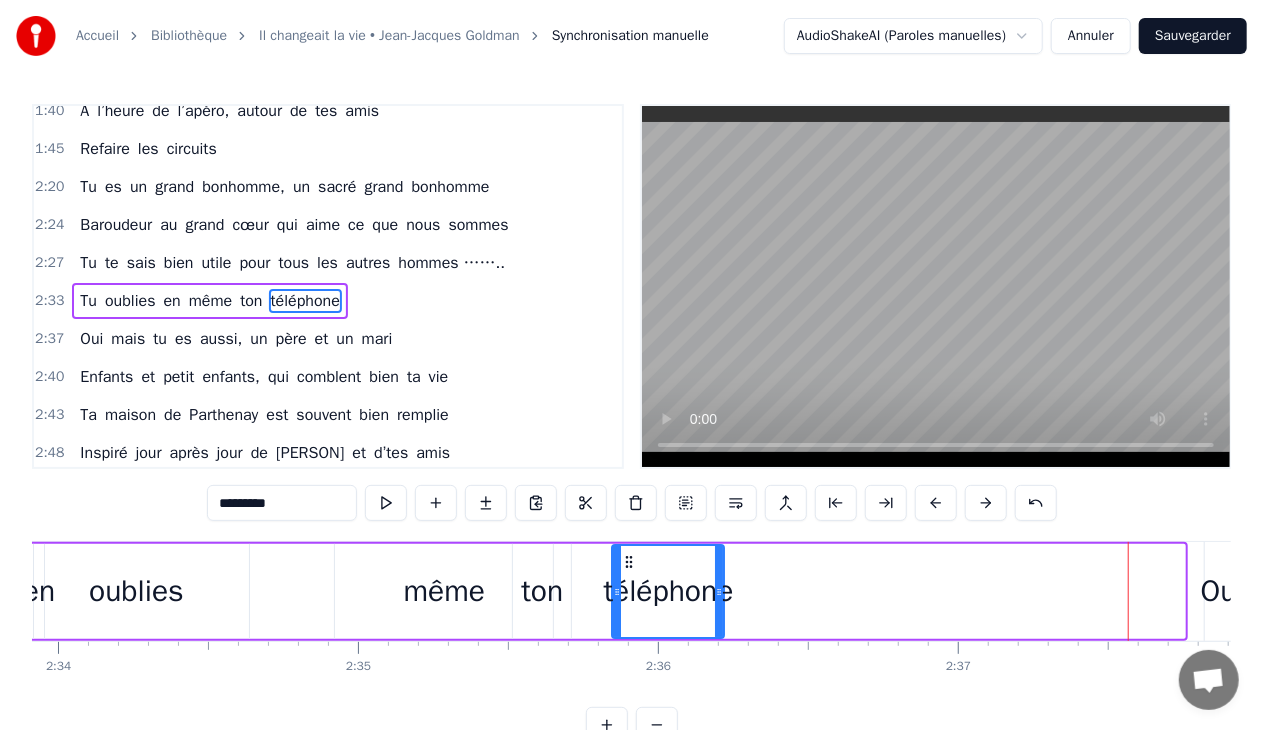 drag, startPoint x: 1088, startPoint y: 561, endPoint x: 627, endPoint y: 571, distance: 461.10846 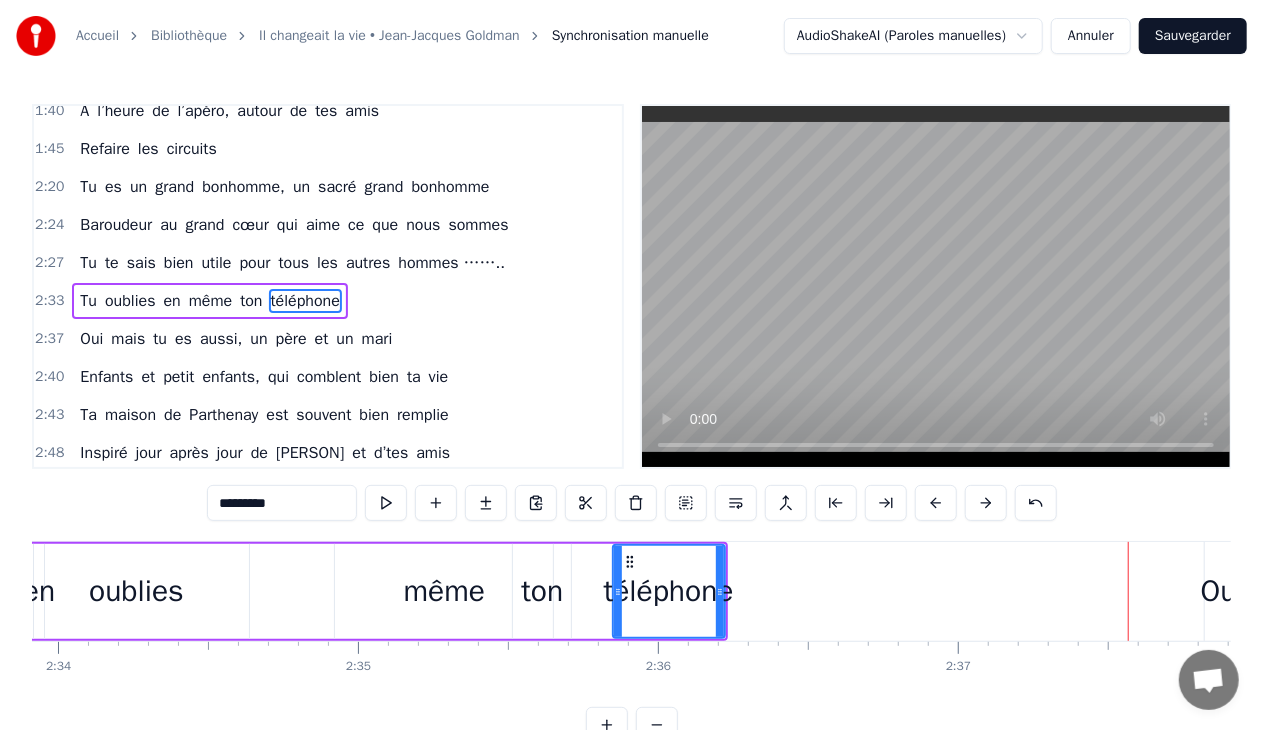 click on "téléphone" at bounding box center (669, 591) 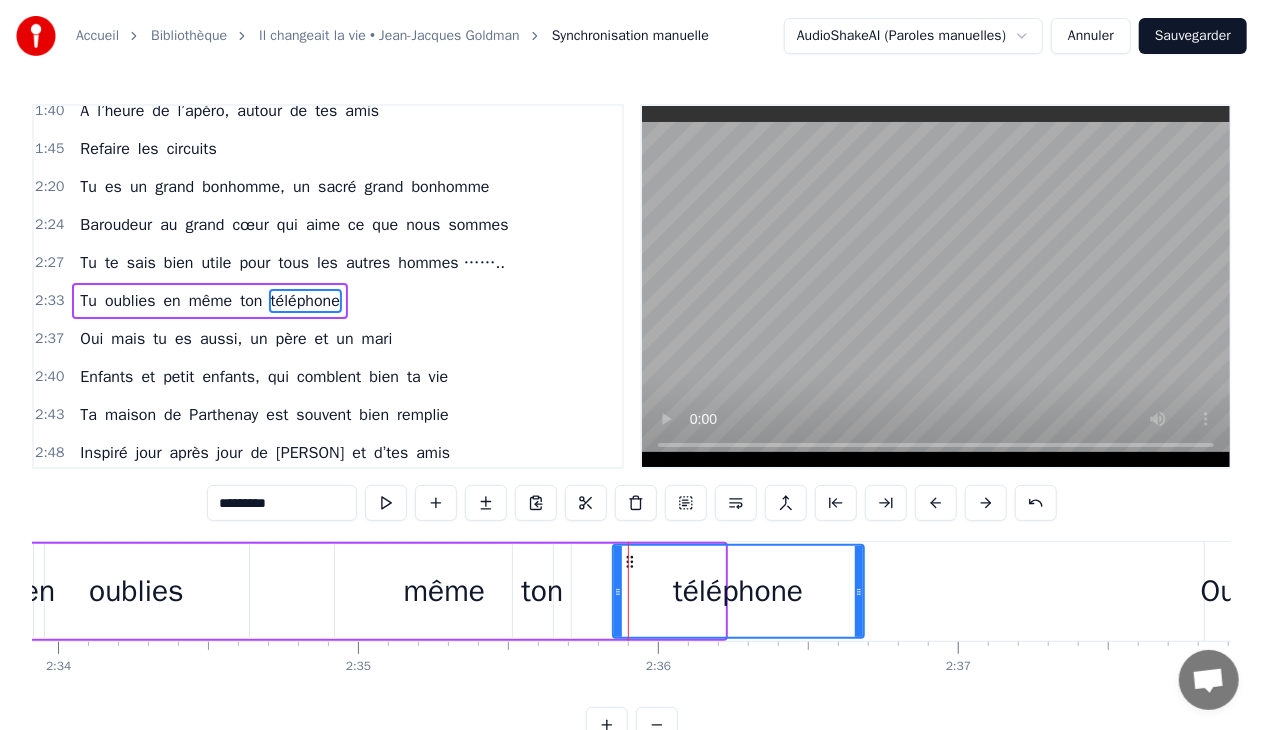 drag, startPoint x: 721, startPoint y: 594, endPoint x: 860, endPoint y: 610, distance: 139.91783 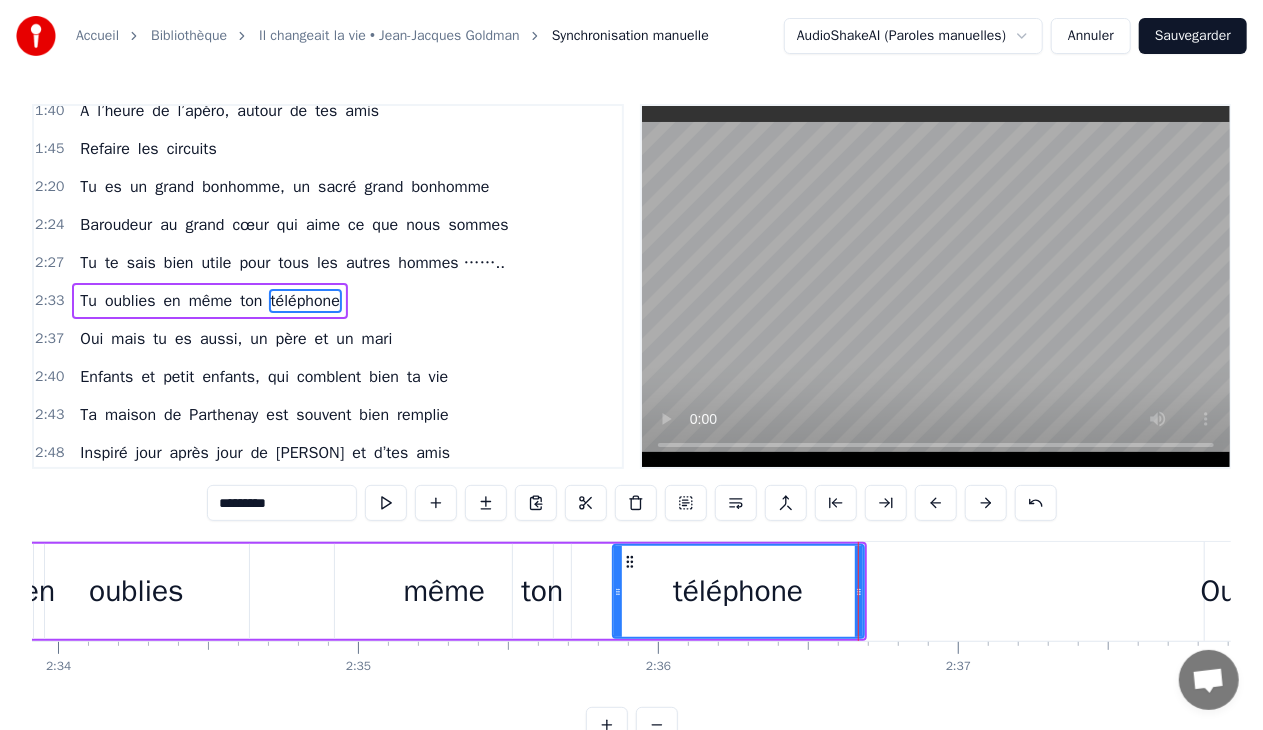 click on "C’était un menuisier, c’est [PERSON] Au beau milieu d’[CITY], là où tu t’es posé Tu as fait des charpentes et du beau mobilier Avec tes ouvriers toujours très motivés Tu y mettais du temps, du talent et du cœur Et dans ton atelier, en plus de ton métier Nombril et Interbourg nous ont bien occupés A déconner ensemble, on peut dire de toi Tu aimmmes la vie T’étais un bon patron, aussi un conseiller Dirigeant la commune comme tes activités Le travail n’attend pas, t’es toujours le premier Ouvrir les chemins pour tous les randonneurs Toujours prêt à donner ton temps et tes idées Tu y mettais du temps, du talent et du cœur Et près du barbecue, des saucisses et du kir A l’heure de l’apéro, autour de tes amis Refaire les circuits Tu es un grand bonhomme, un sacré grand bonhomme Baroudeur au grand cœur qui aime ce que nous sommes Tu te sais bien utile pour tous les autres hommes
…….. Tu en oublies même ton téléphone Oui mais tu es aussi, un père et un mari et" at bounding box center (-7307, 591) 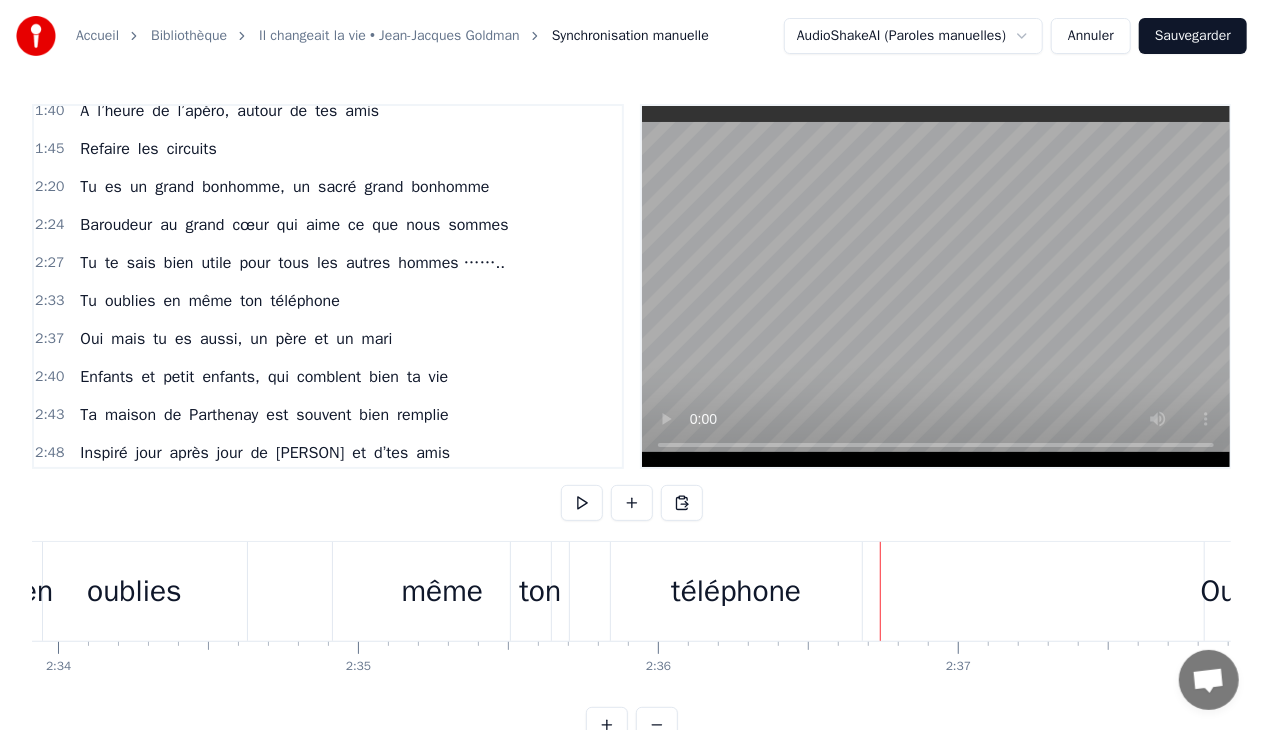 click on "téléphone" at bounding box center [736, 591] 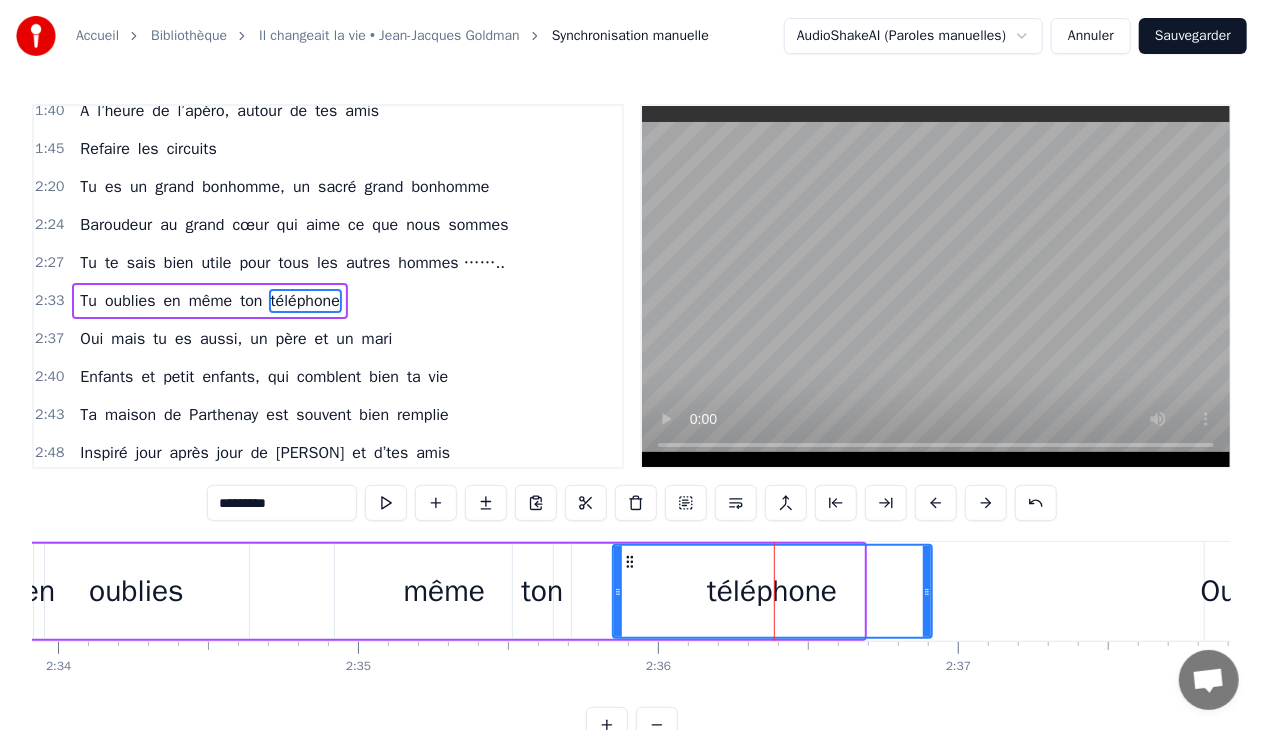 drag, startPoint x: 859, startPoint y: 588, endPoint x: 948, endPoint y: 602, distance: 90.0944 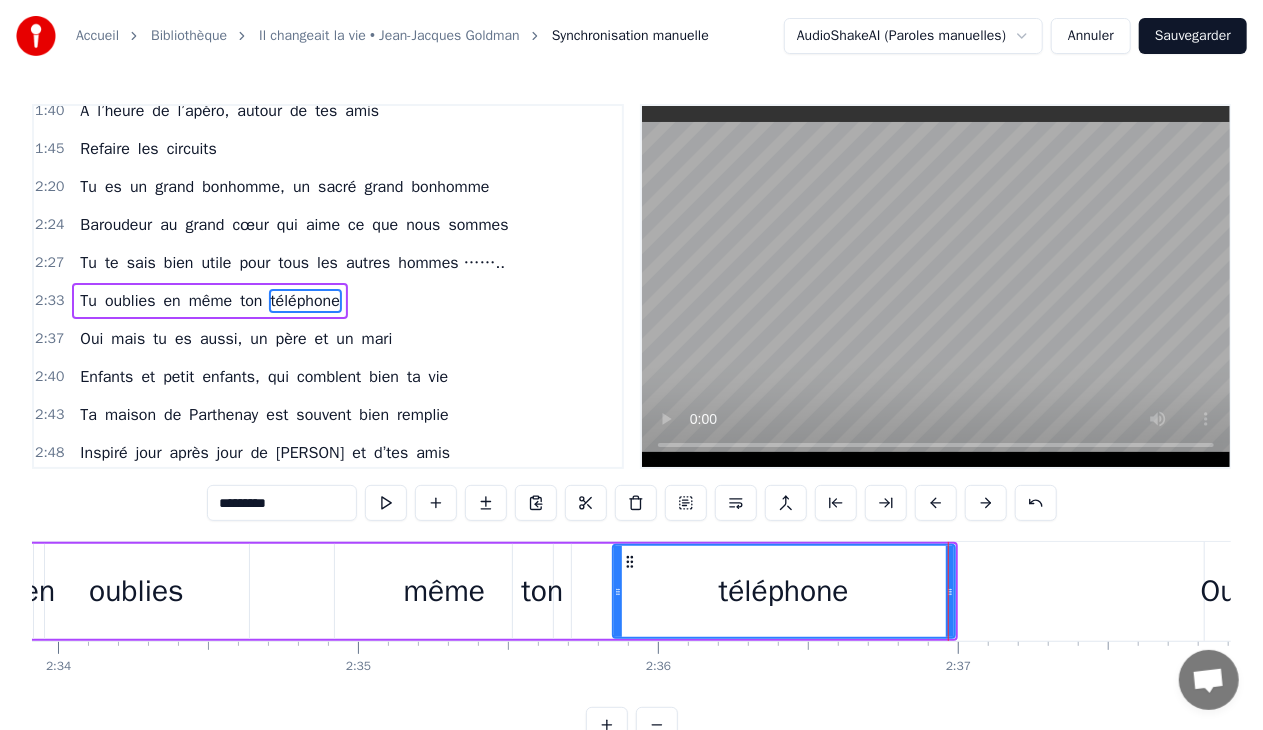 click on "téléphone" at bounding box center [784, 591] 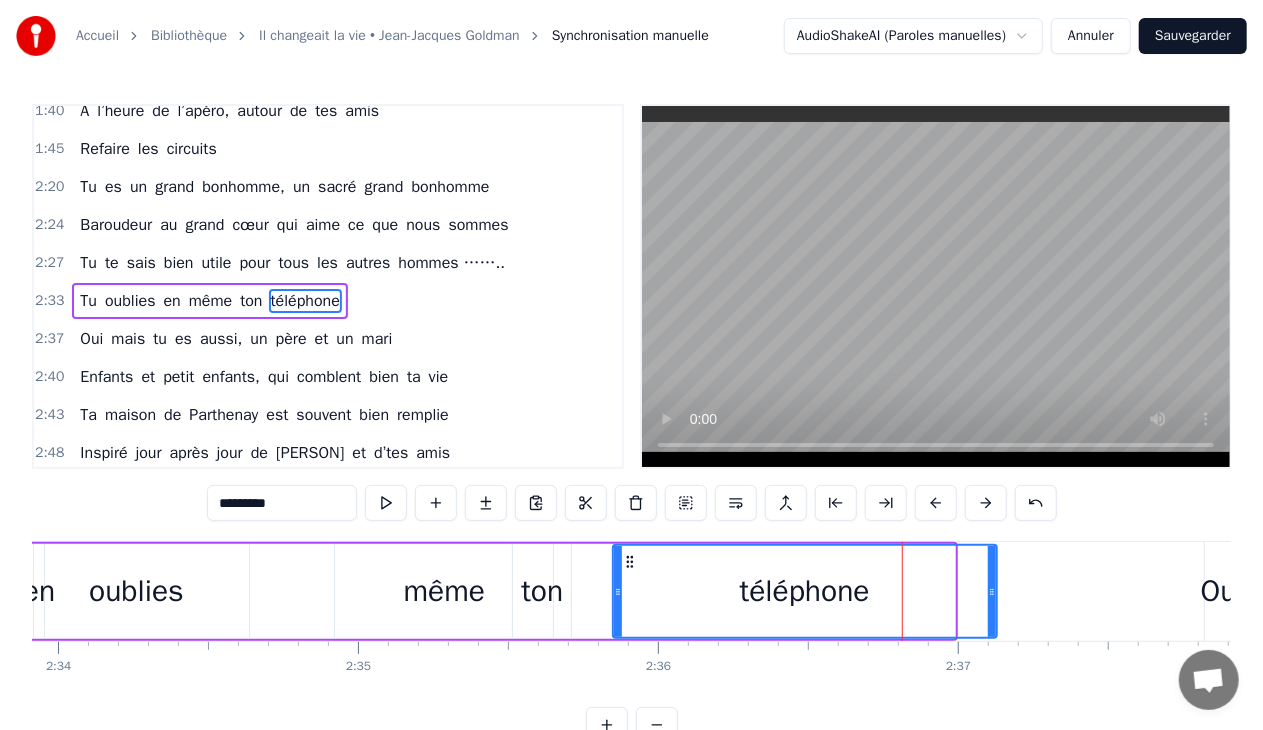 drag, startPoint x: 950, startPoint y: 594, endPoint x: 994, endPoint y: 598, distance: 44.181442 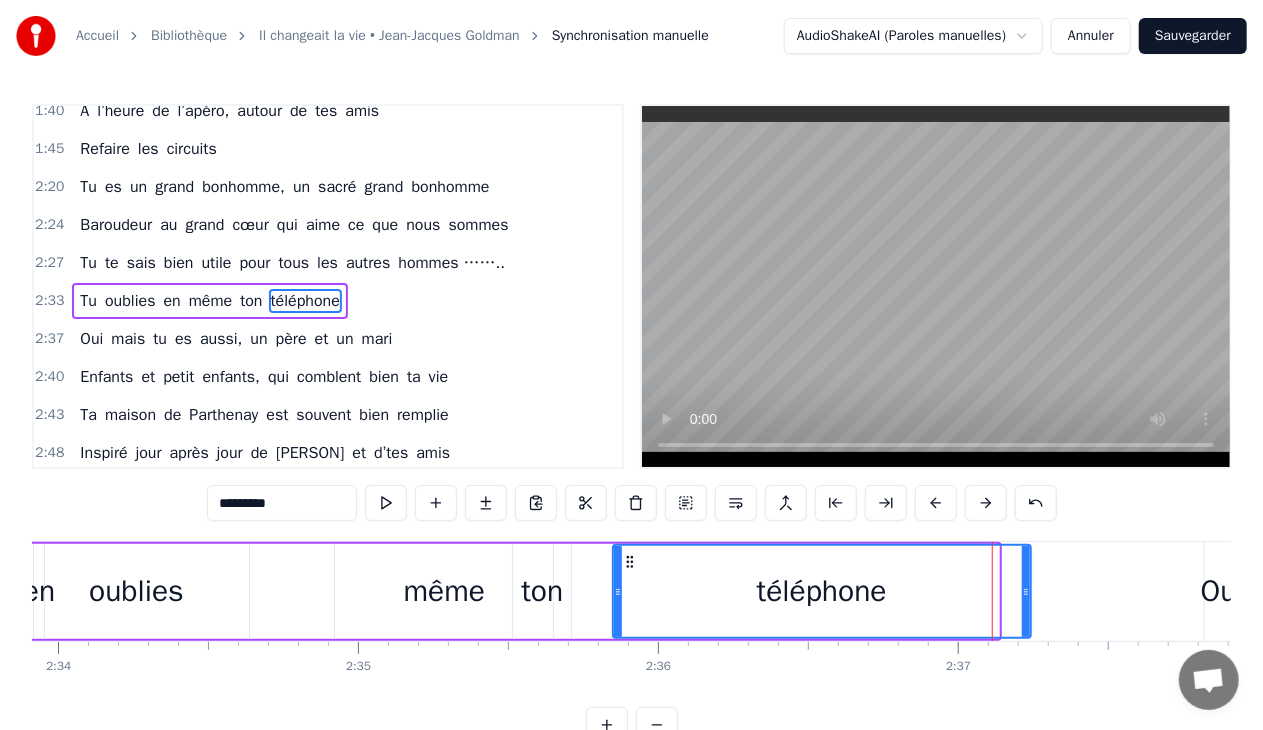drag, startPoint x: 994, startPoint y: 598, endPoint x: 1027, endPoint y: 600, distance: 33.06055 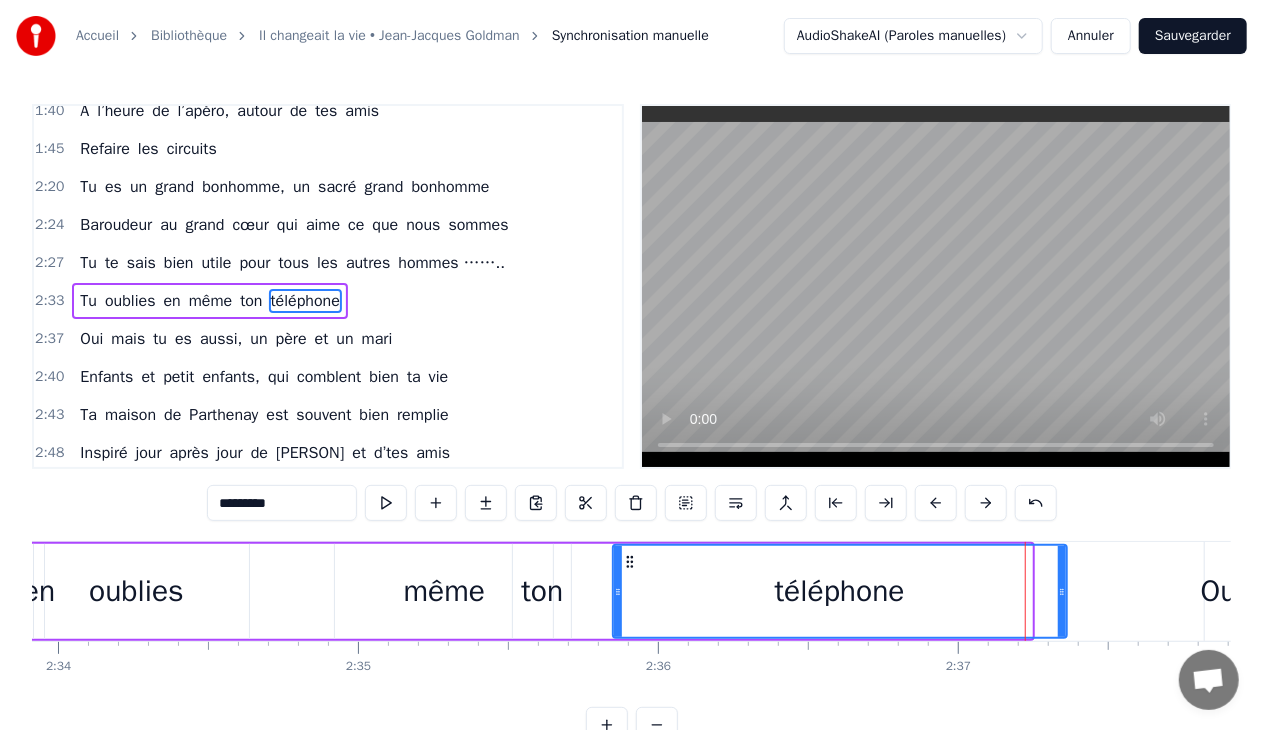 drag, startPoint x: 1026, startPoint y: 589, endPoint x: 1062, endPoint y: 592, distance: 36.124783 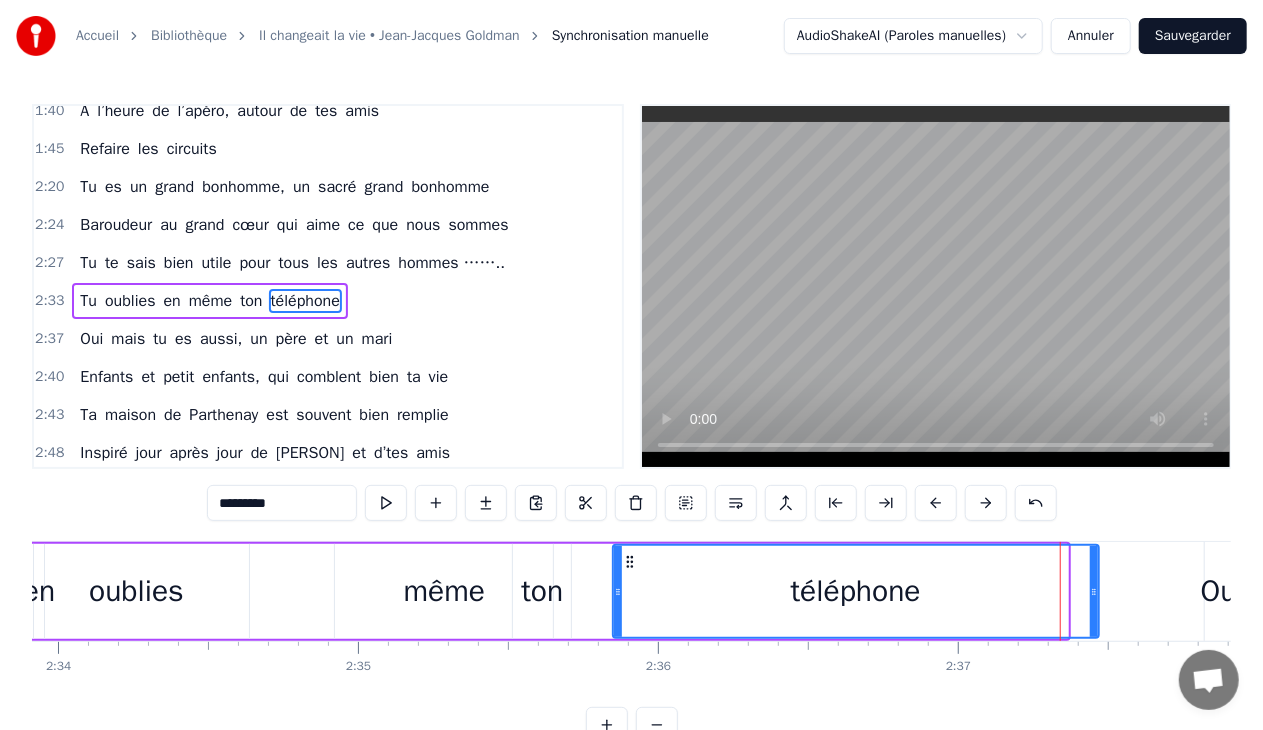 drag, startPoint x: 1062, startPoint y: 592, endPoint x: 1093, endPoint y: 601, distance: 32.280025 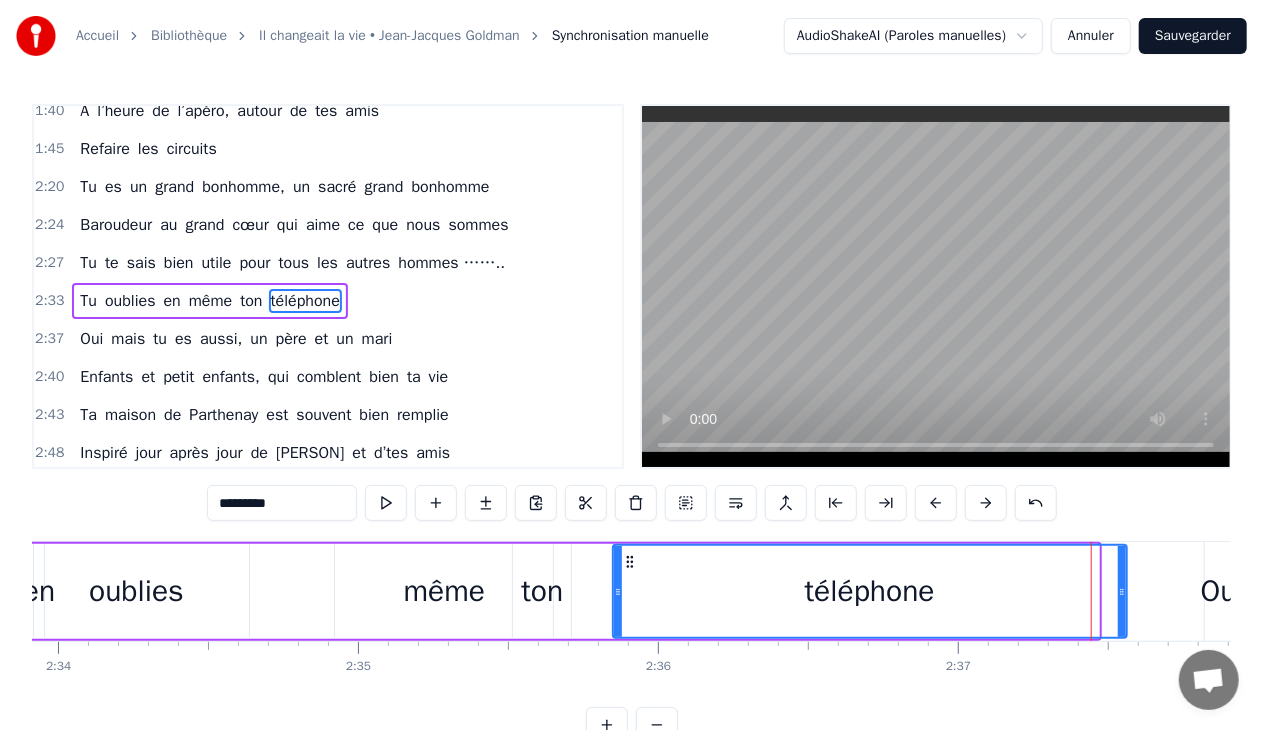 drag, startPoint x: 1093, startPoint y: 594, endPoint x: 1130, endPoint y: 601, distance: 37.65634 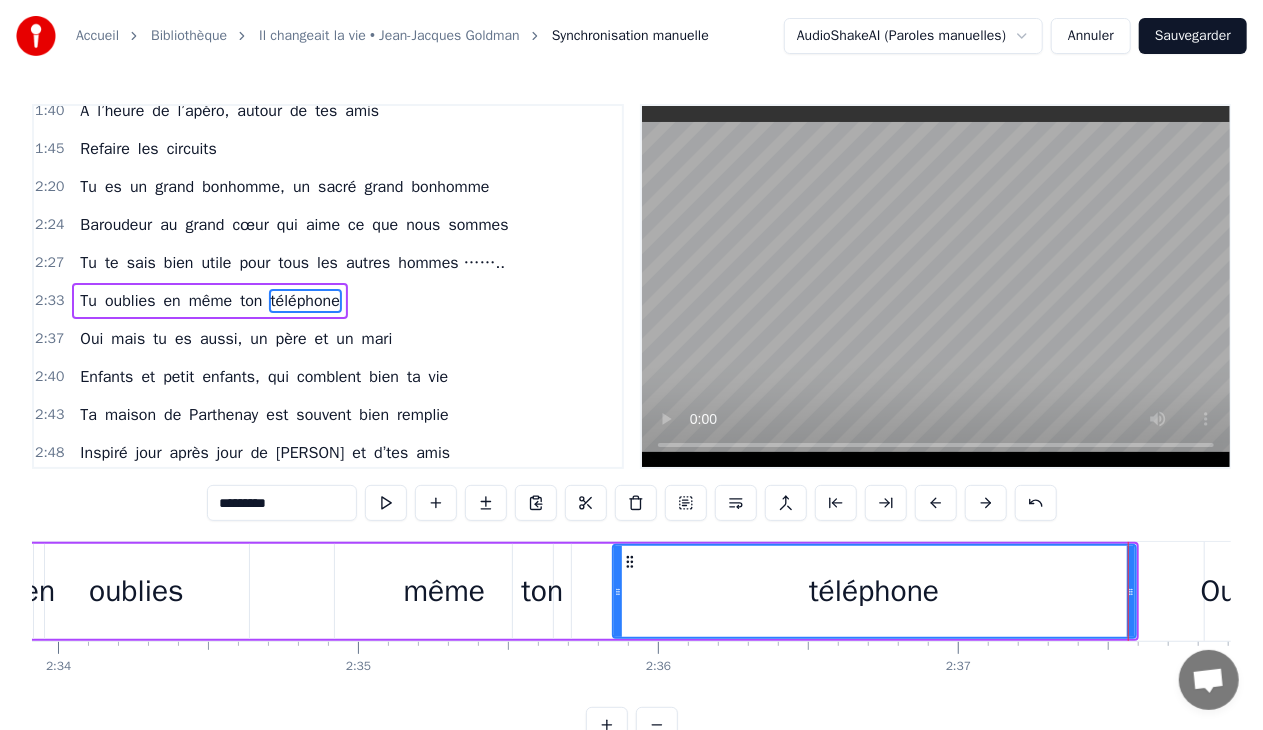click on "téléphone" at bounding box center [874, 591] 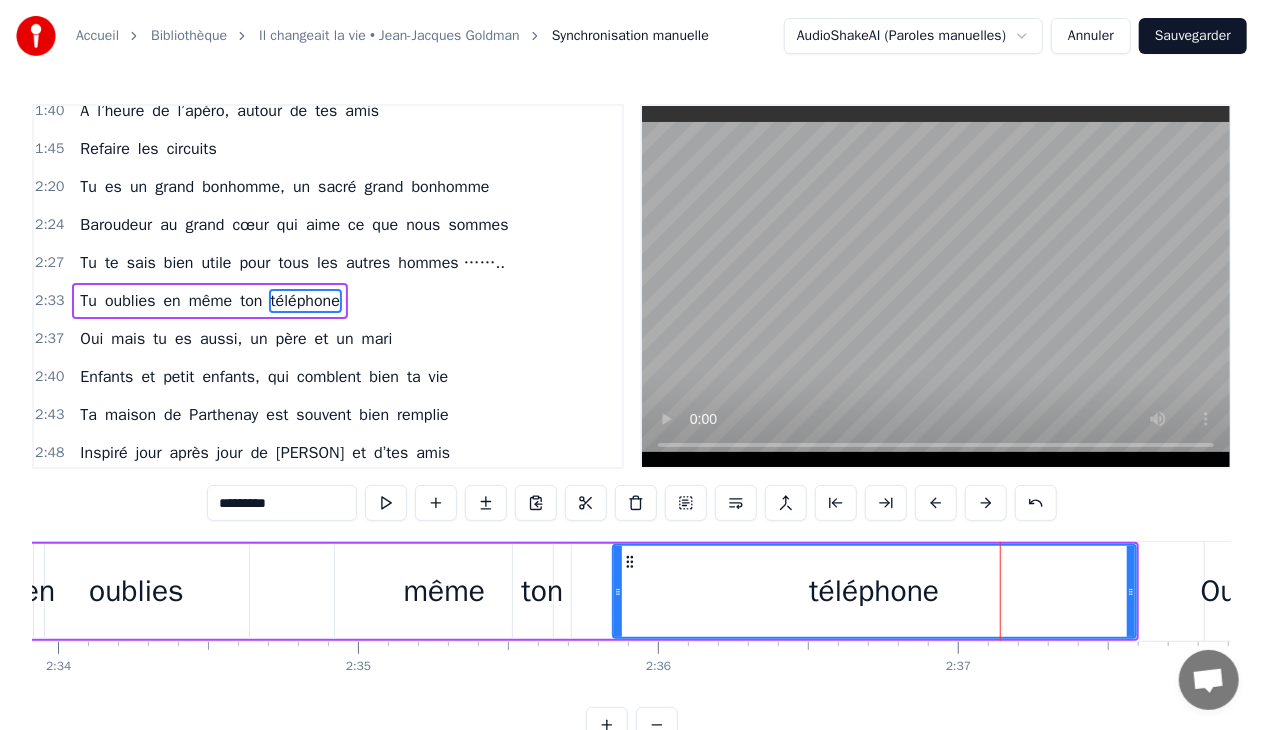 click on "téléphone" at bounding box center (874, 591) 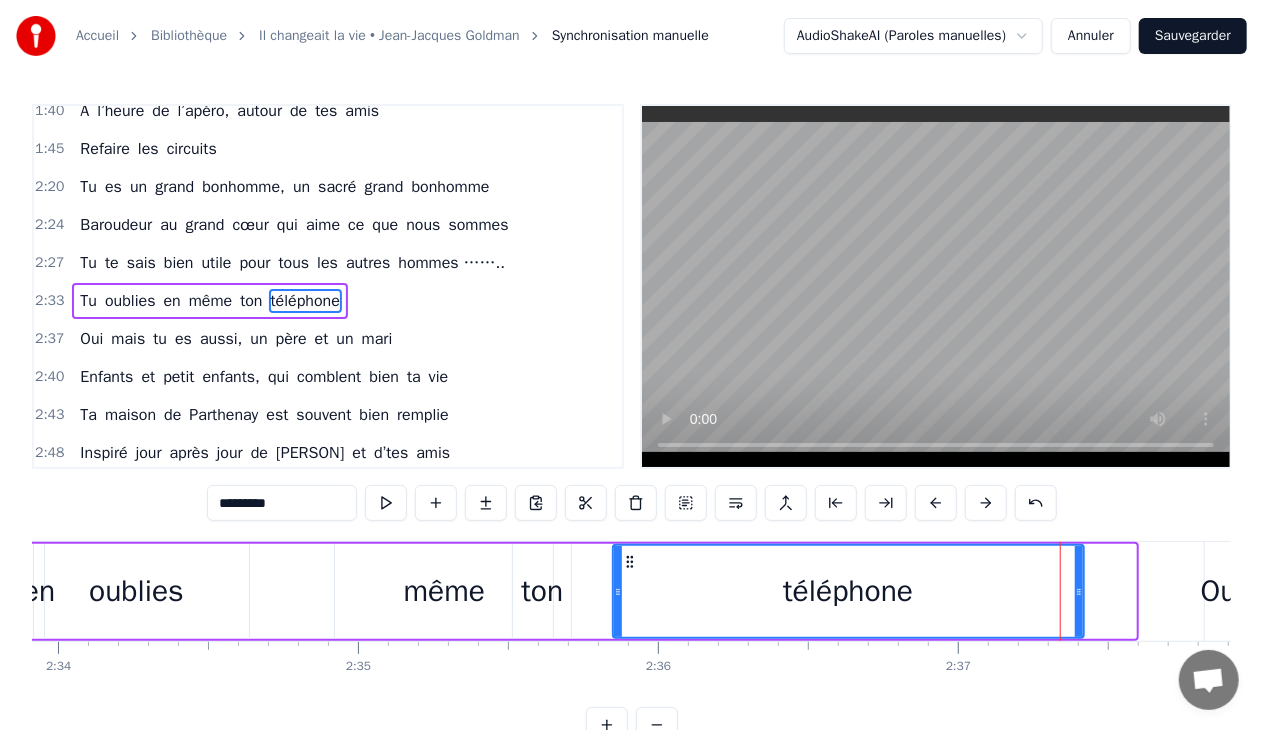 drag, startPoint x: 1134, startPoint y: 590, endPoint x: 1082, endPoint y: 596, distance: 52.34501 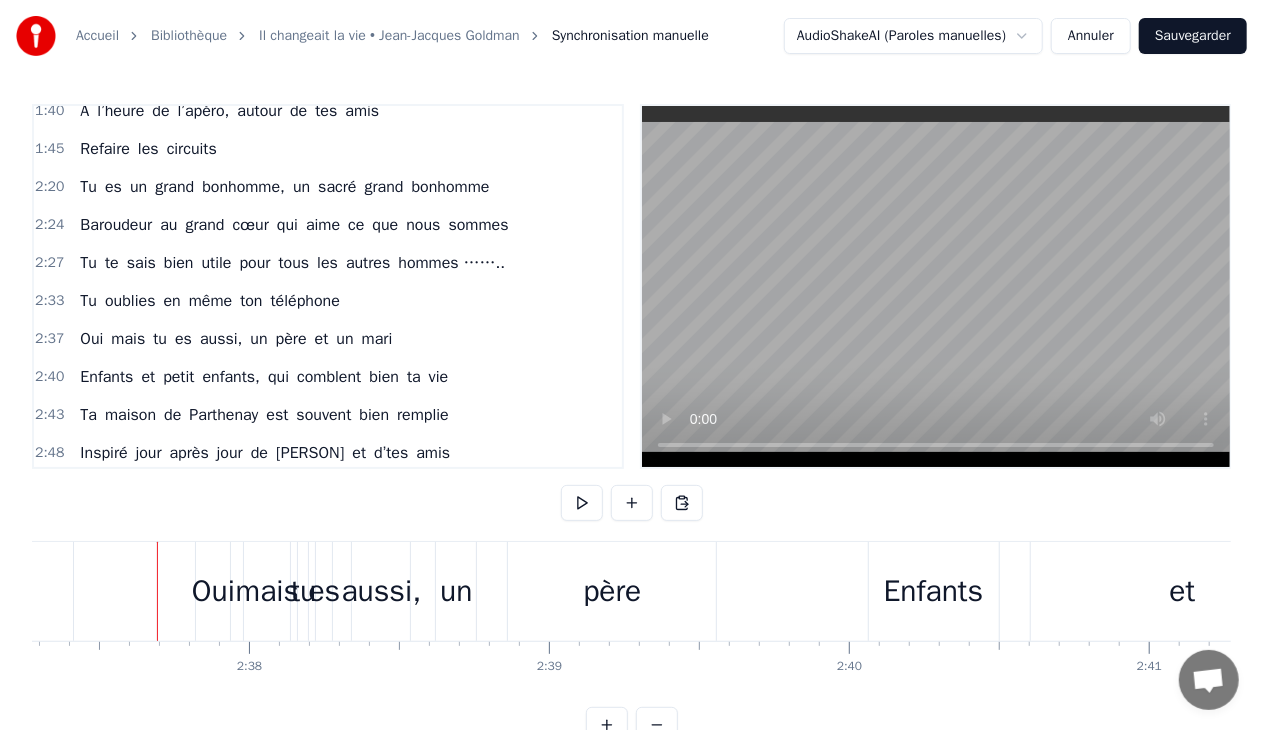 scroll, scrollTop: 0, scrollLeft: 47208, axis: horizontal 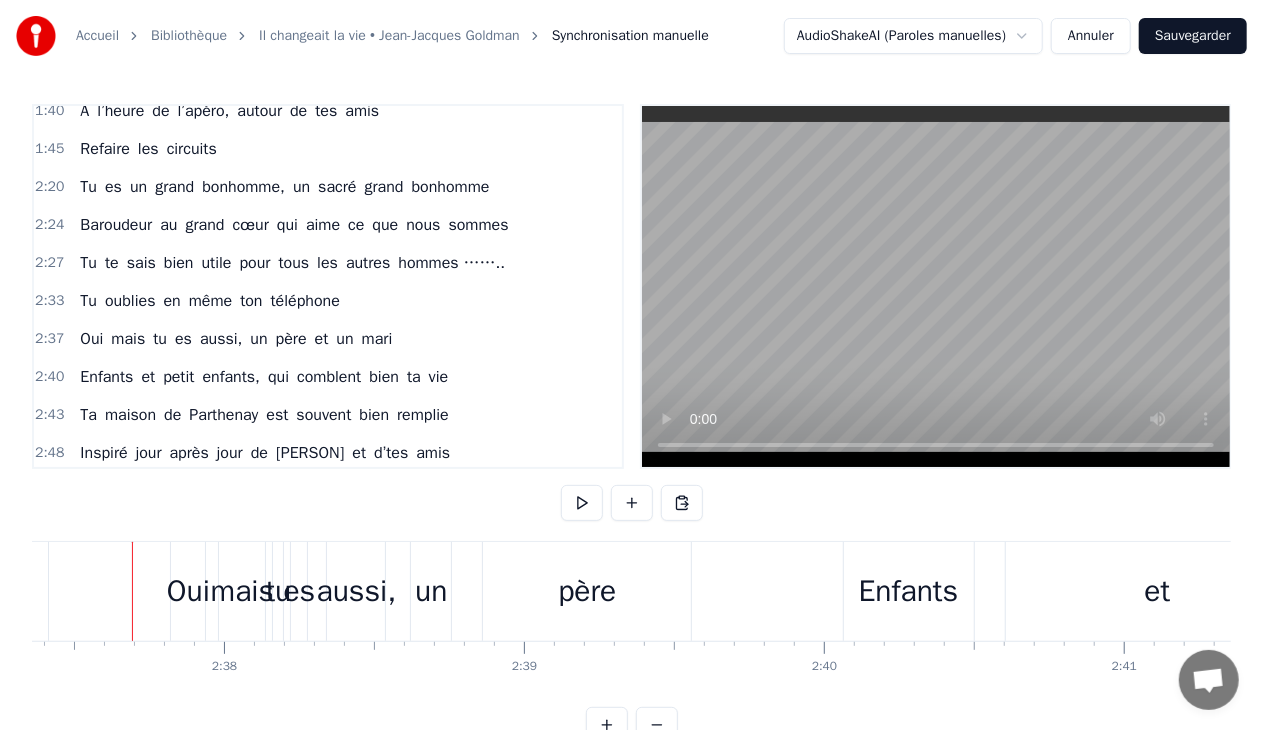 click on "Oui" at bounding box center (188, 591) 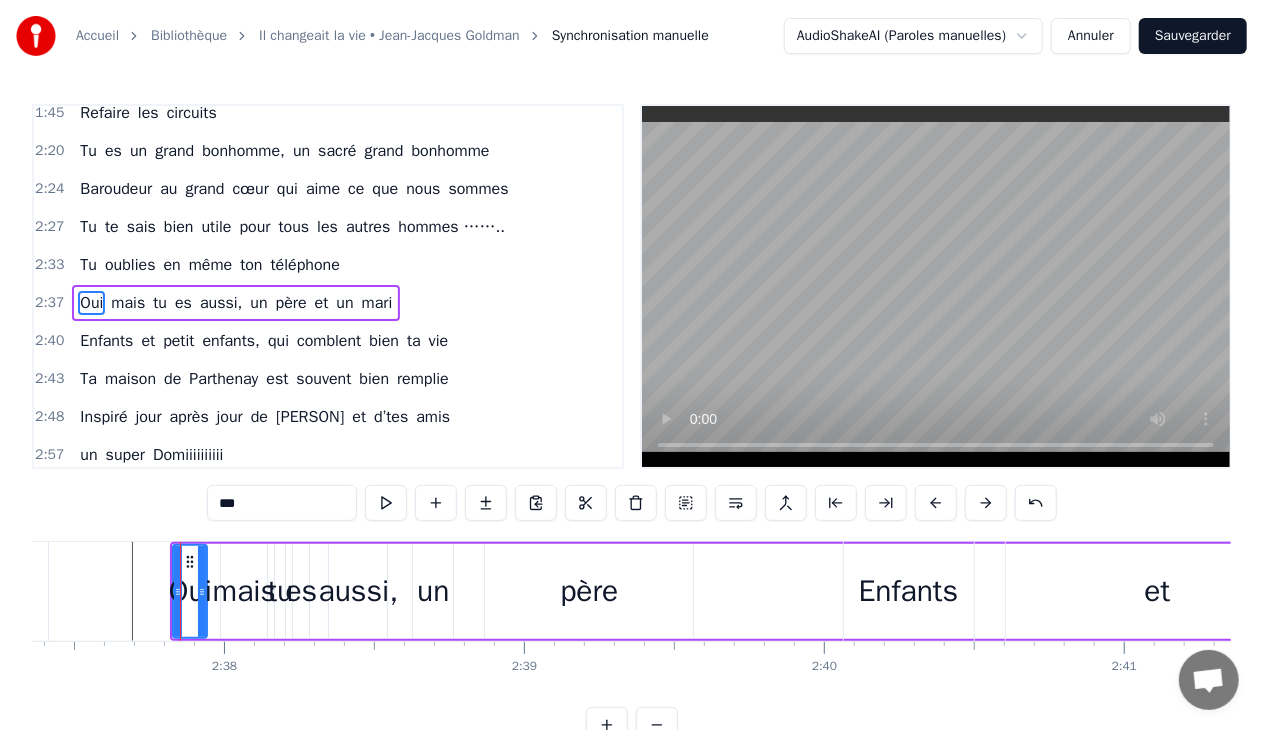 scroll, scrollTop: 659, scrollLeft: 0, axis: vertical 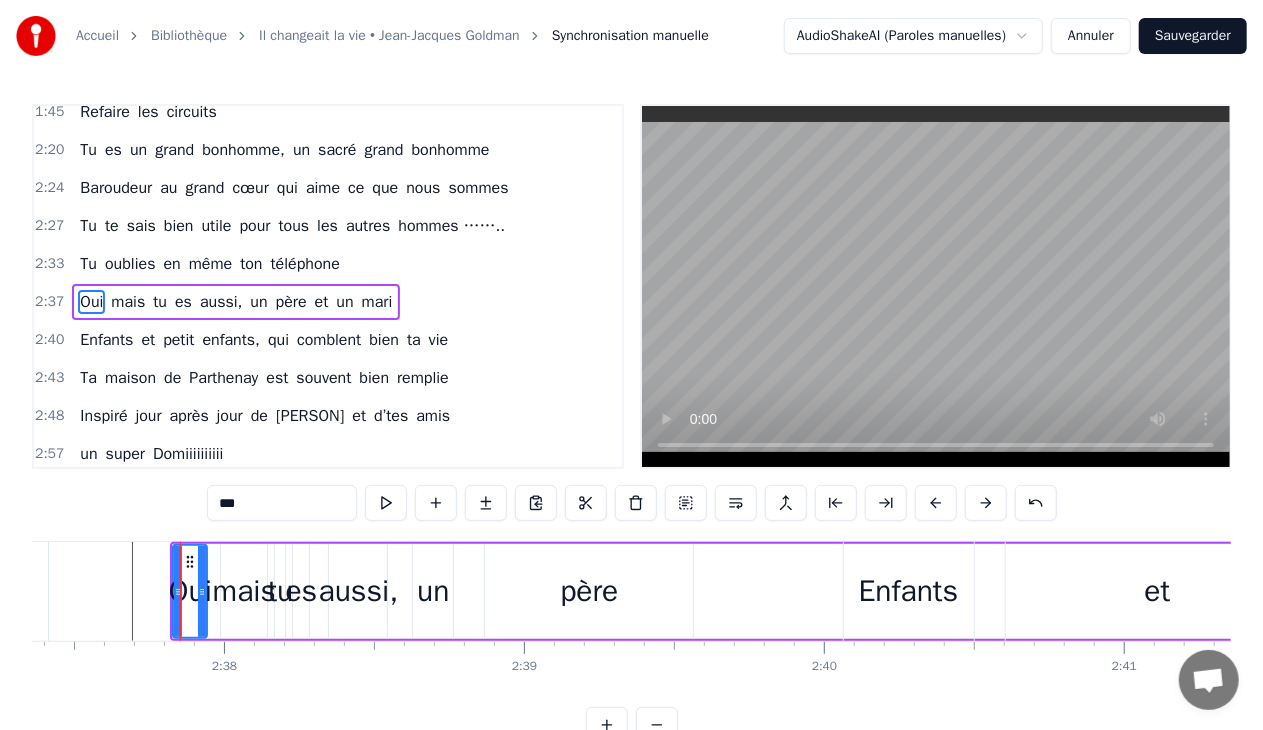 click on "Oui mais tu es aussi, un père et un mari" at bounding box center (236, 302) 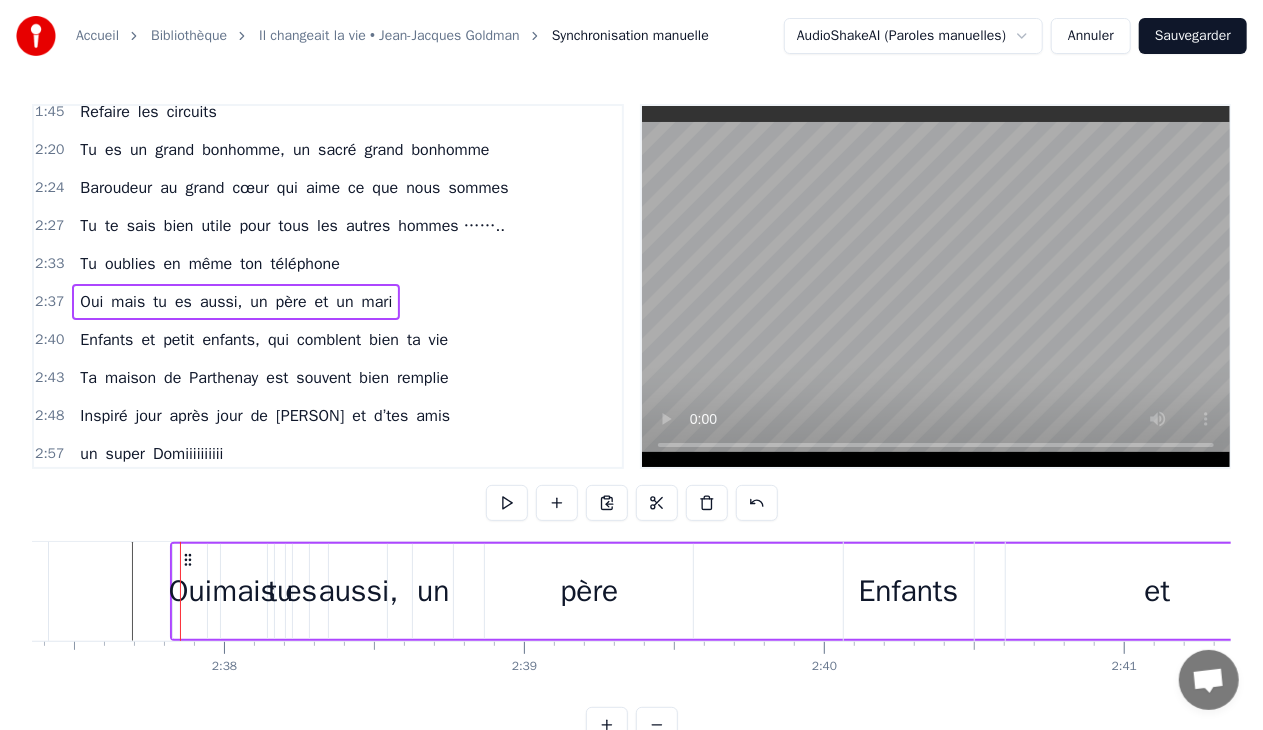 click on "0:28 C’était un menuisier, c’est [FIRST] [LAST] 0:31 Au beau milieu d’Allonne, là où tu t’es posé 0:35 Tu as fait des charpentes et du beau mobilier 0:38 Avec tes ouvriers toujours très motivés 0:42 Tu y mettais du temps, du talent et du cœur 0:46 Et dans ton atelier, en plus de ton métier 0:50 Nombril et Interbourg nous ont bien occupés 0:53 A déconner ensemble, on peut dire de toi 0:59 Tu aimmmes la vie 1:14 T’étais un bon patron, aussi un conseiller 1:18 Dirigeant la commune comme tes activités 1:21 Le travail n’attend pas, t’es toujours le premier 1:26 Ouvrir les chemins pour tous les randonneurs 1:29 Toujours prêt à donner ton temps et tes idées 1:32 Tu y mettais du temps, du talent et du cœur 1:36 Et près du barbecue, des saucisses et du kir 1:40 A l’heure de l’apéro, autour de tes amis 1:45 Refaire les circuits 2:20 Tu es un grand bonhomme, un sacré grand bonhomme 2:24 Baroudeur au grand cœur qui aime ce que nous sommes 2:27 Tu te sais bien utile pour tous les Tu" at bounding box center [631, 423] 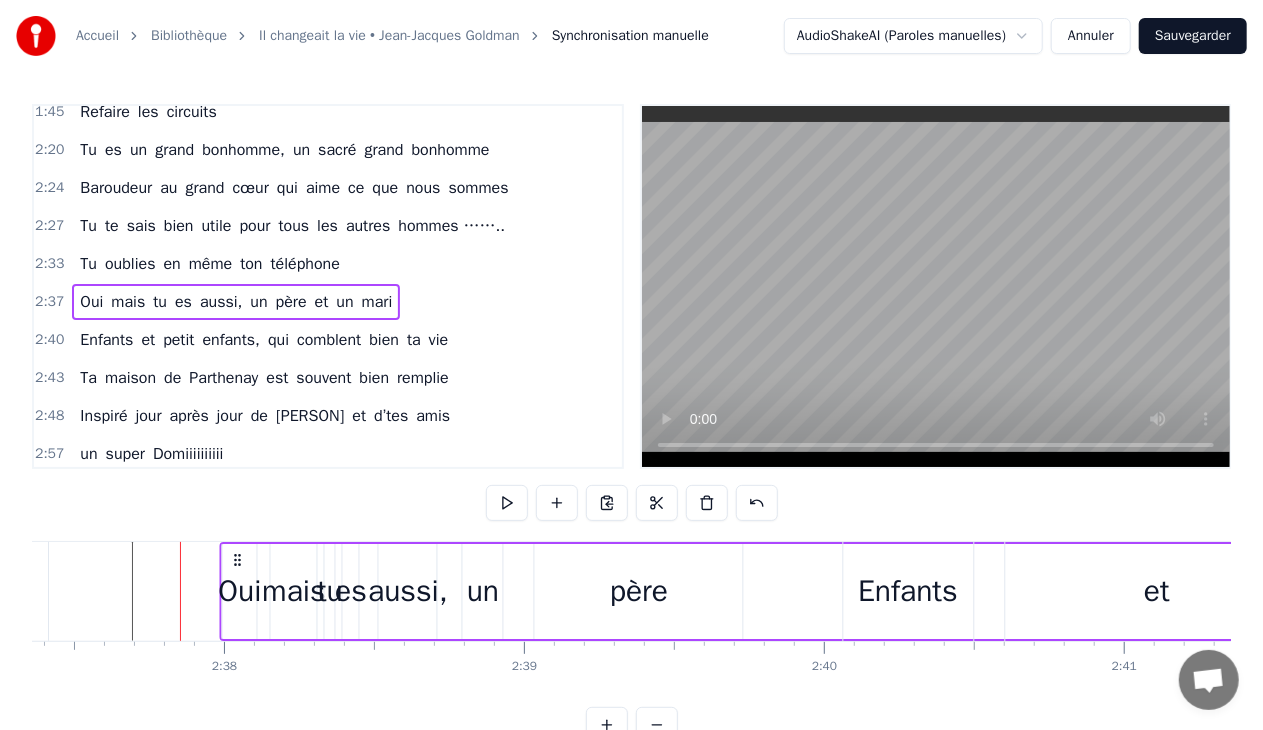 drag, startPoint x: 187, startPoint y: 560, endPoint x: 237, endPoint y: 577, distance: 52.810986 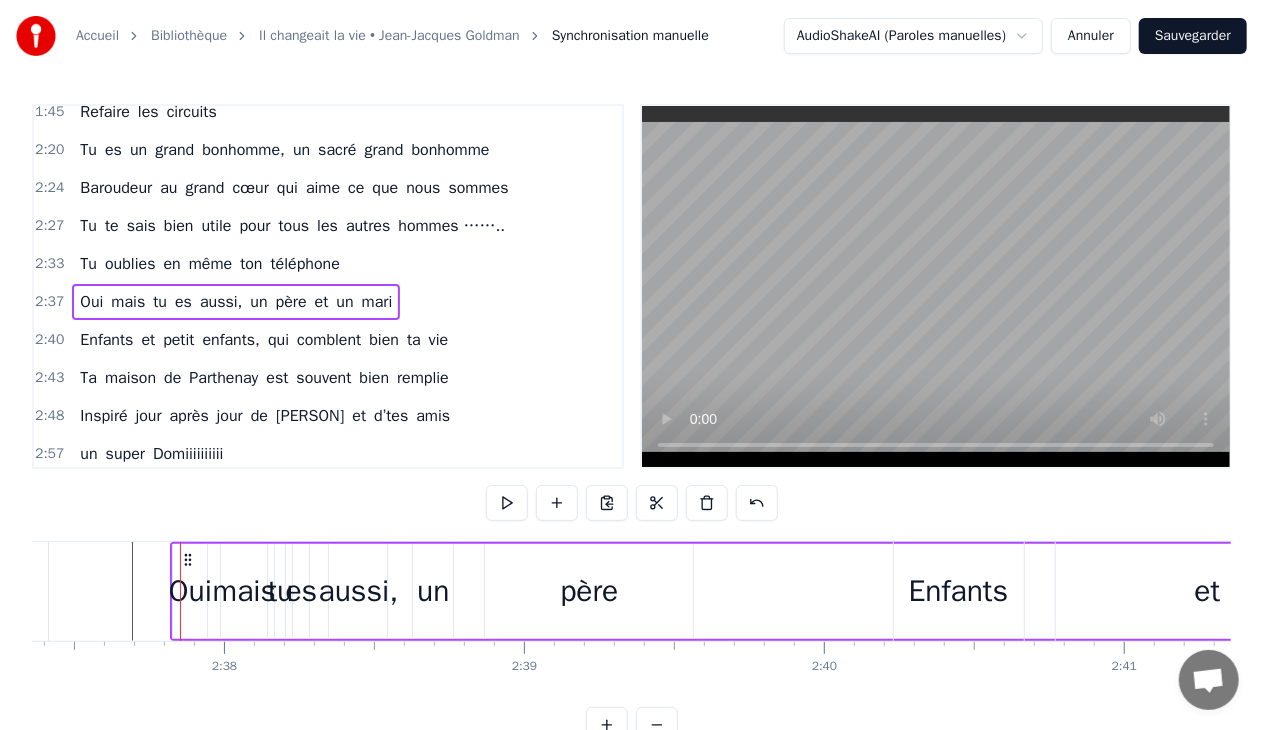 click 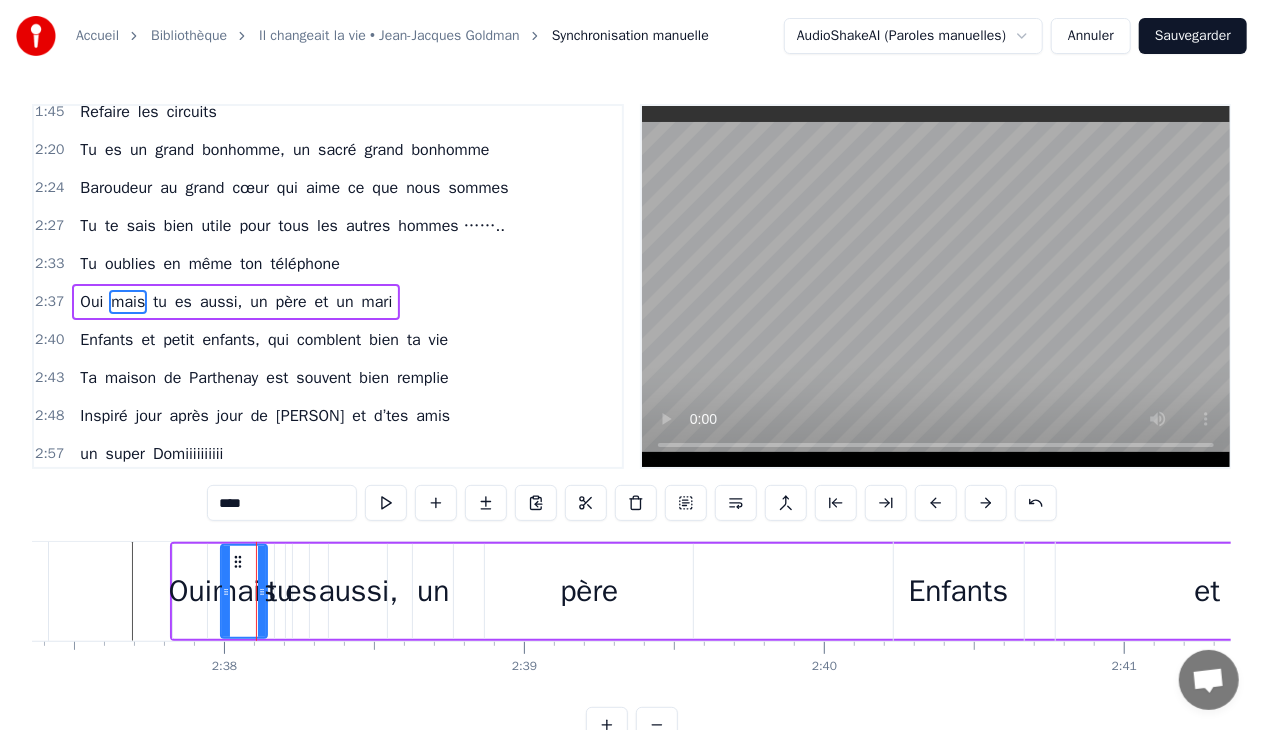 click on "0:28 C’était un menuisier, c’est [FIRST] [LAST] 0:31 Au beau milieu d’Allonne, là où tu t’es posé 0:35 Tu as fait des charpentes et du beau mobilier 0:38 Avec tes ouvriers toujours très motivés 0:42 Tu y mettais du temps, du talent et du cœur 0:46 Et dans ton atelier, en plus de ton métier 0:50 Nombril et Interbourg nous ont bien occupés 0:53 A déconner ensemble, on peut dire de toi 0:59 Tu aimmmes la vie 1:14 T’étais un bon patron, aussi un conseiller 1:18 Dirigeant la commune comme tes activités 1:21 Le travail n’attend pas, t’es toujours le premier 1:26 Ouvrir les chemins pour tous les randonneurs 1:29 Toujours prêt à donner ton temps et tes idées 1:32 Tu y mettais du temps, du talent et du cœur 1:36 Et près du barbecue, des saucisses et du kir 1:40 A l’heure de l’apéro, autour de tes amis 1:45 Refaire les circuits 2:20 Tu es un grand bonhomme, un sacré grand bonhomme 2:24 Baroudeur au grand cœur qui aime ce que nous sommes 2:27 Tu te sais bien utile pour tous les Tu" at bounding box center (631, 423) 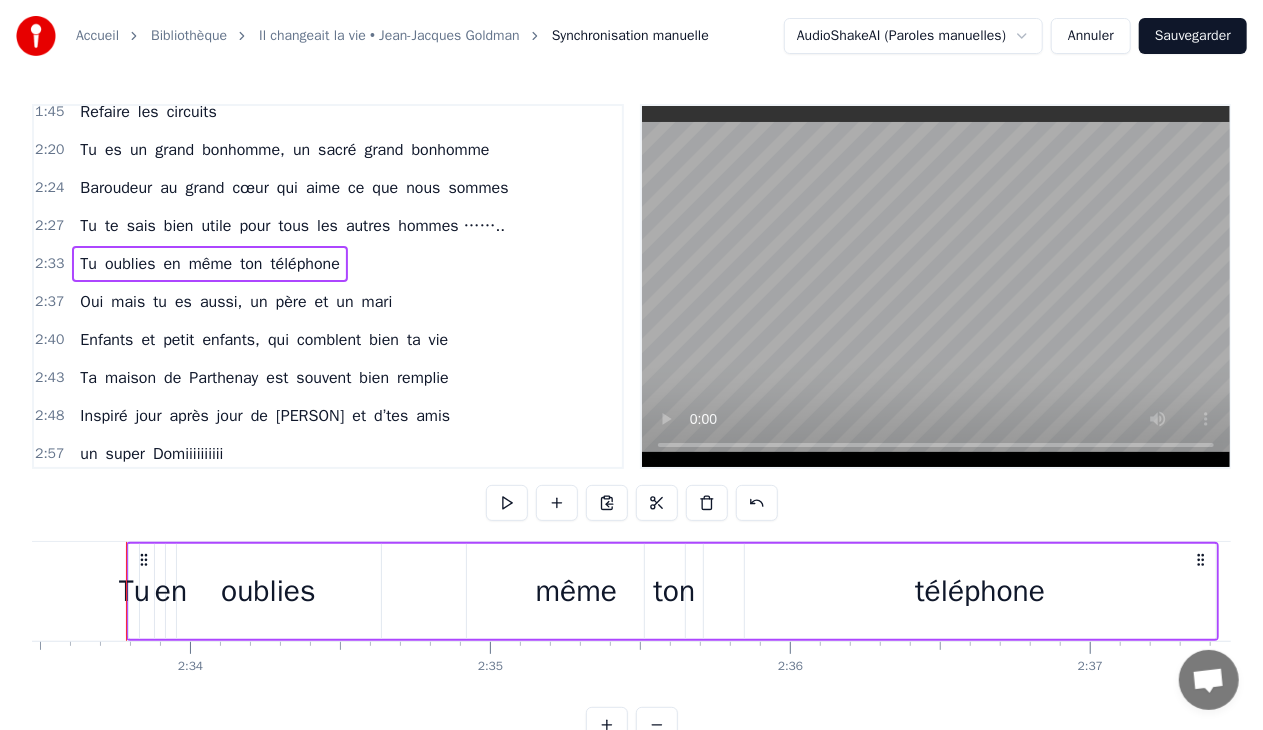 scroll, scrollTop: 0, scrollLeft: 46036, axis: horizontal 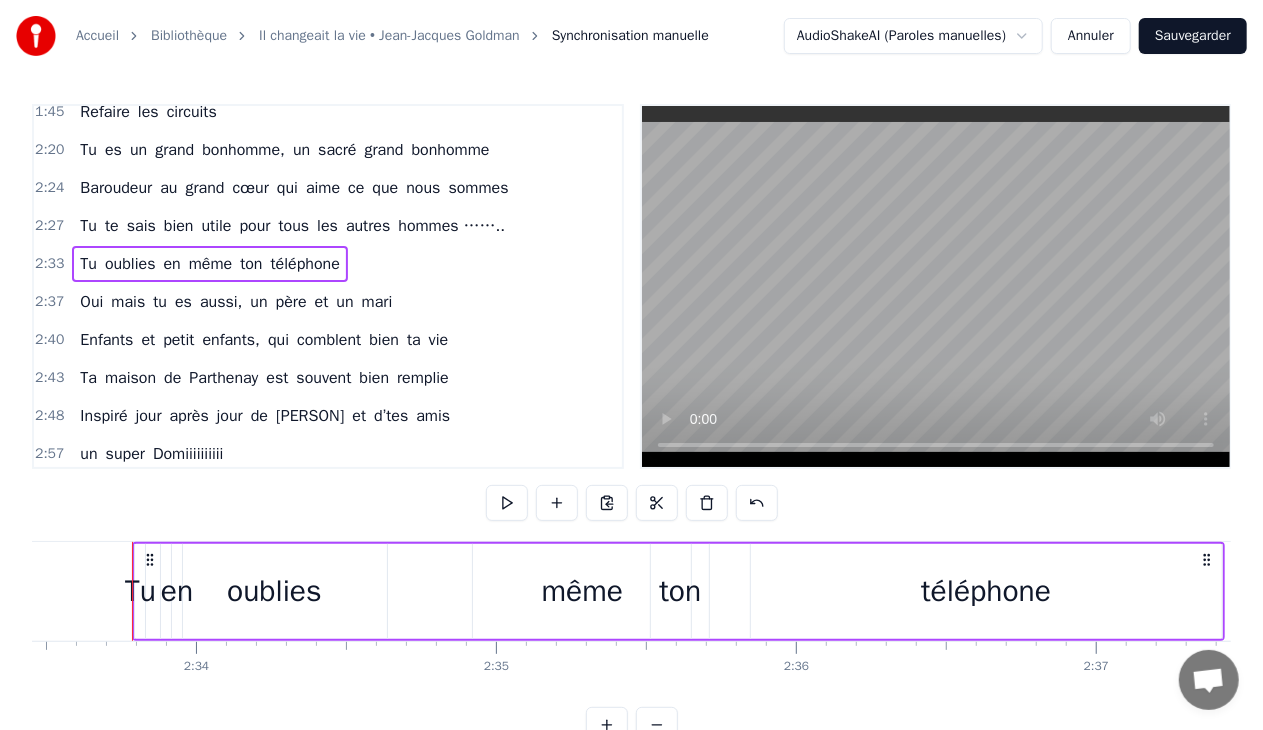 click on "oublies" at bounding box center (274, 591) 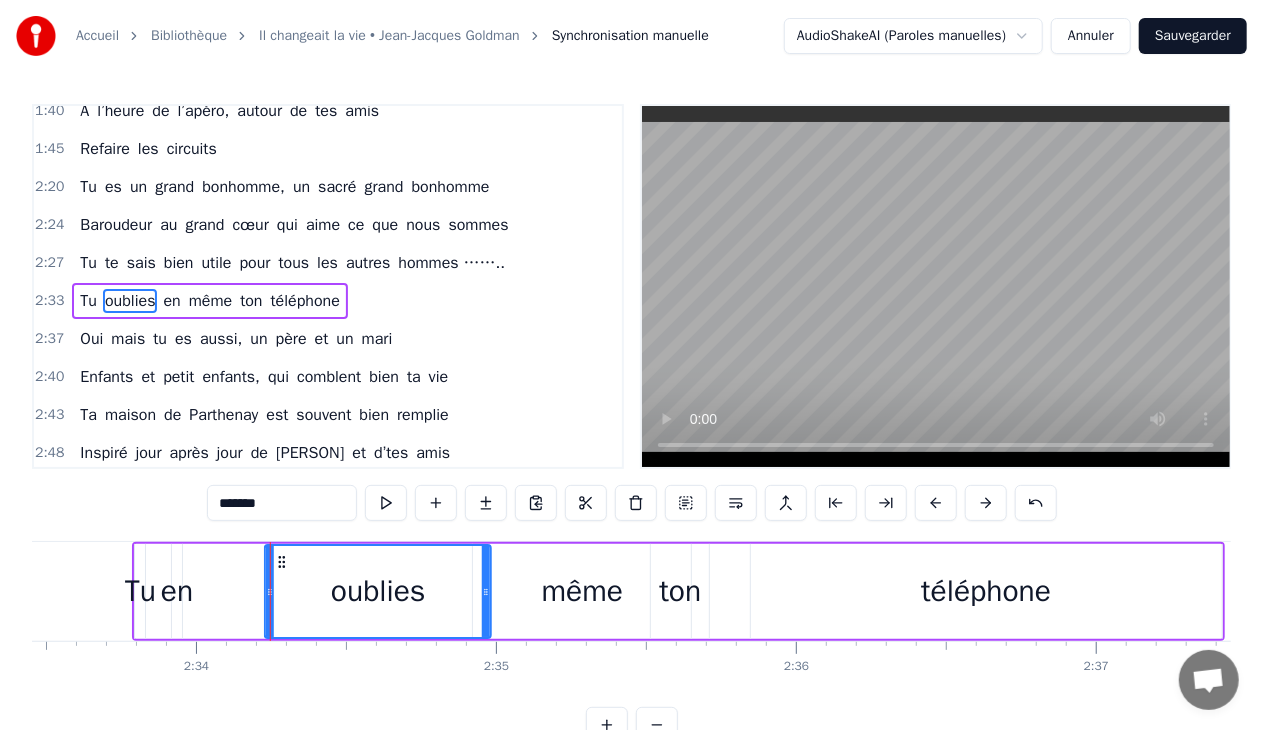 drag, startPoint x: 175, startPoint y: 556, endPoint x: 279, endPoint y: 556, distance: 104 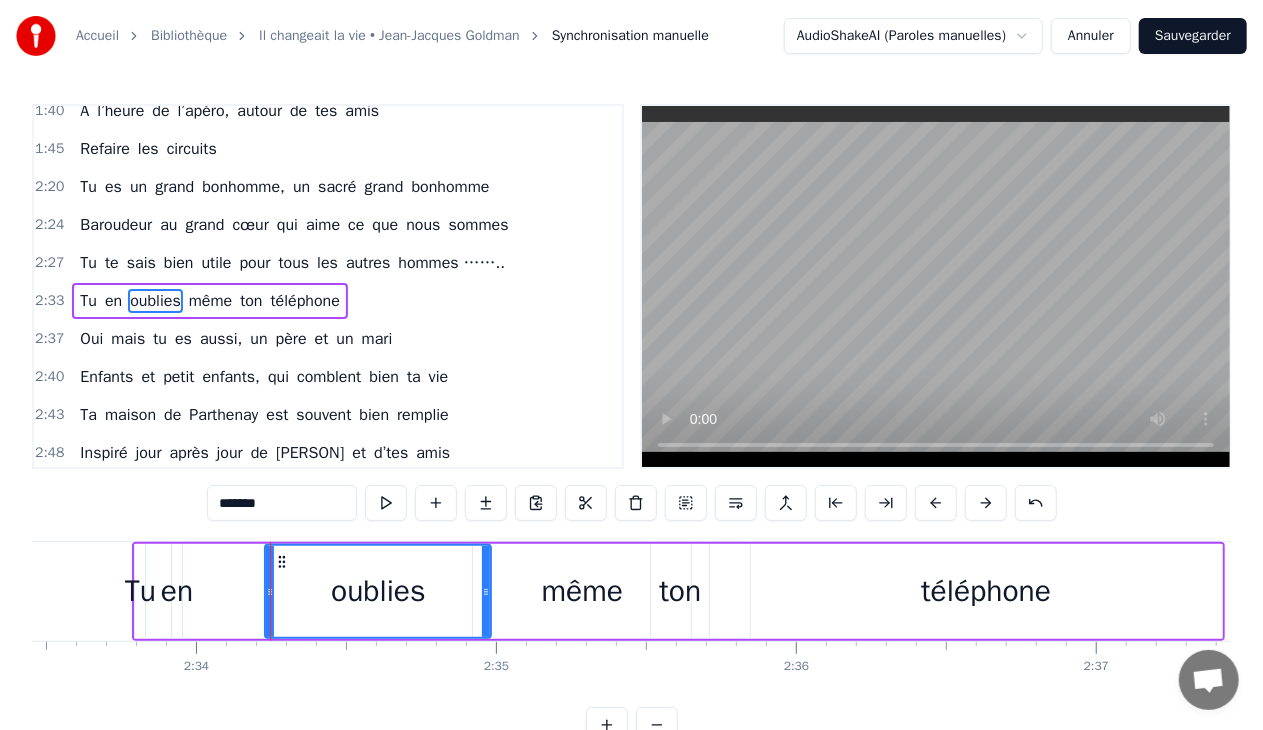 click on "en" at bounding box center (177, 591) 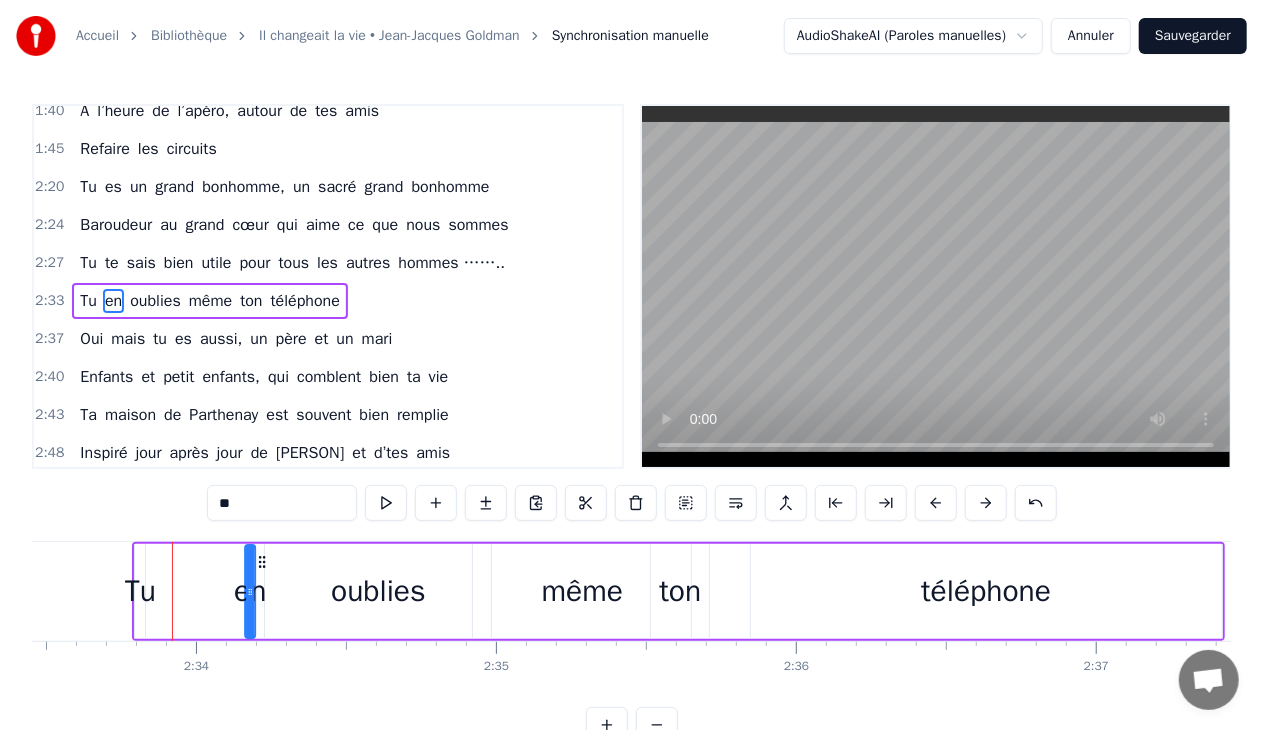 drag, startPoint x: 186, startPoint y: 559, endPoint x: 244, endPoint y: 561, distance: 58.034473 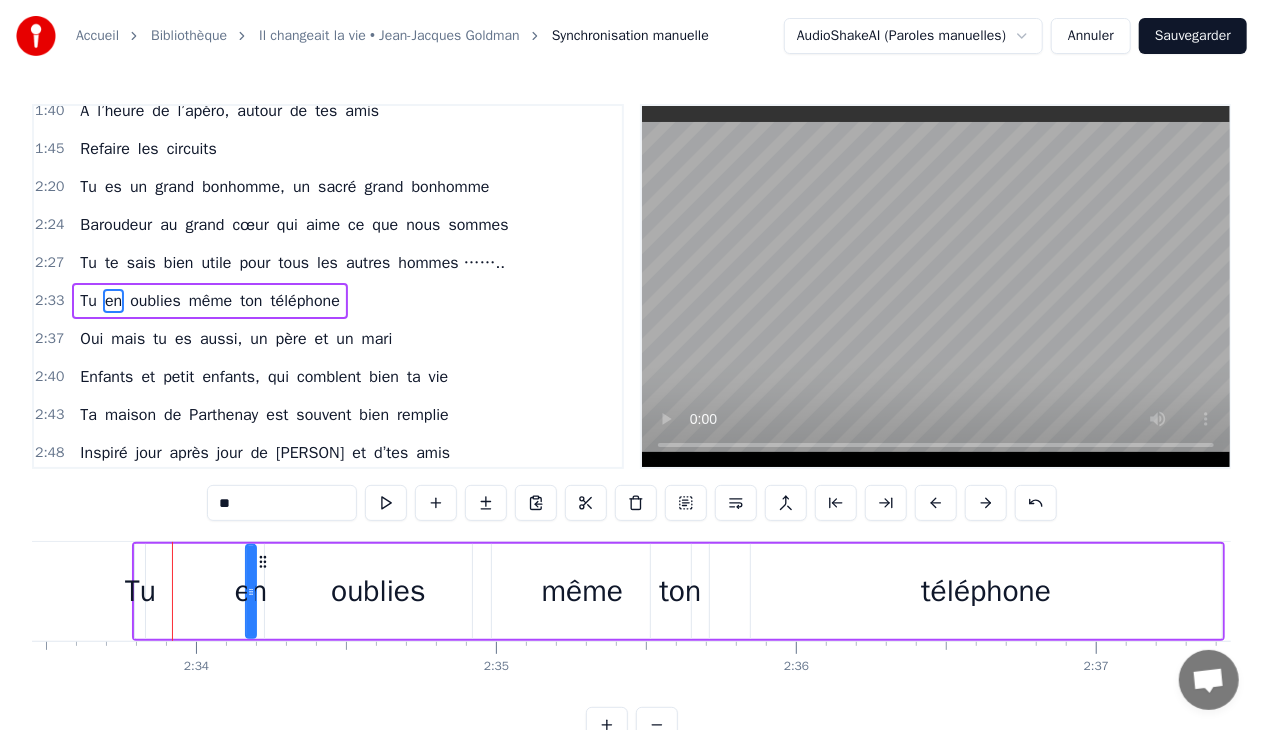 click on "Tu" at bounding box center (140, 591) 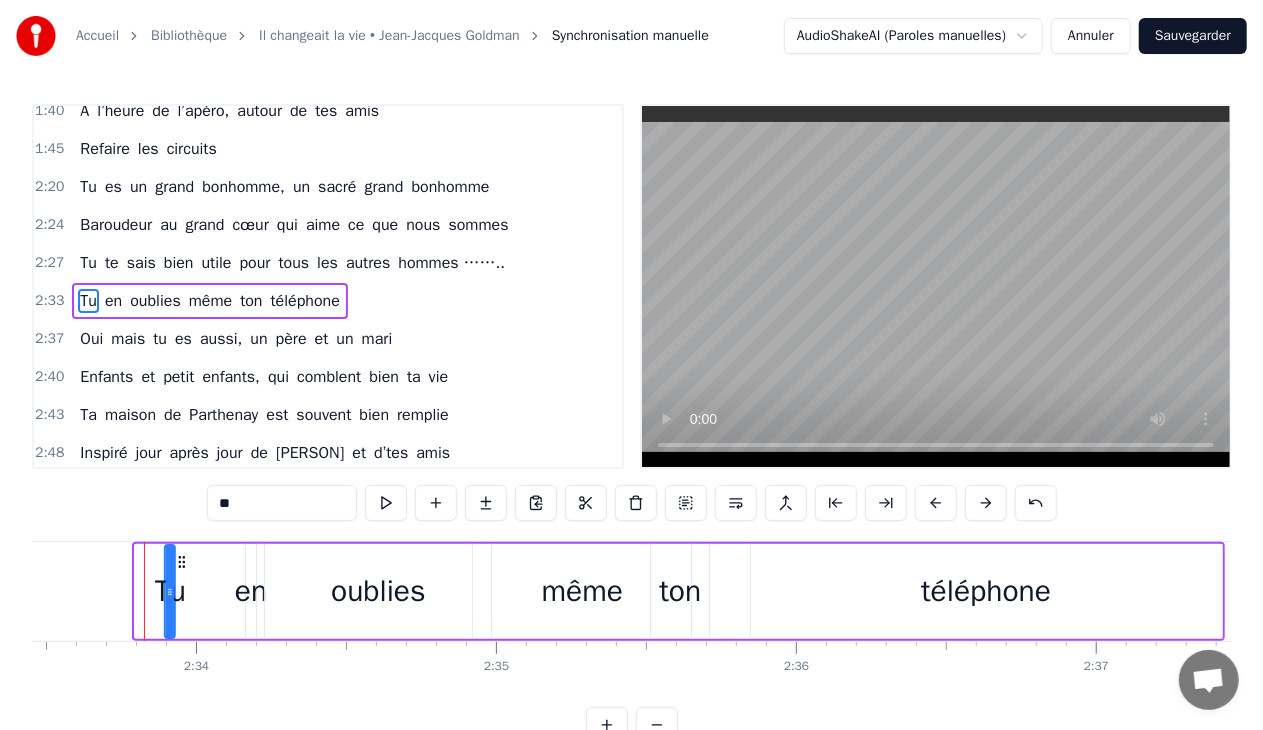 drag, startPoint x: 148, startPoint y: 558, endPoint x: 180, endPoint y: 570, distance: 34.176014 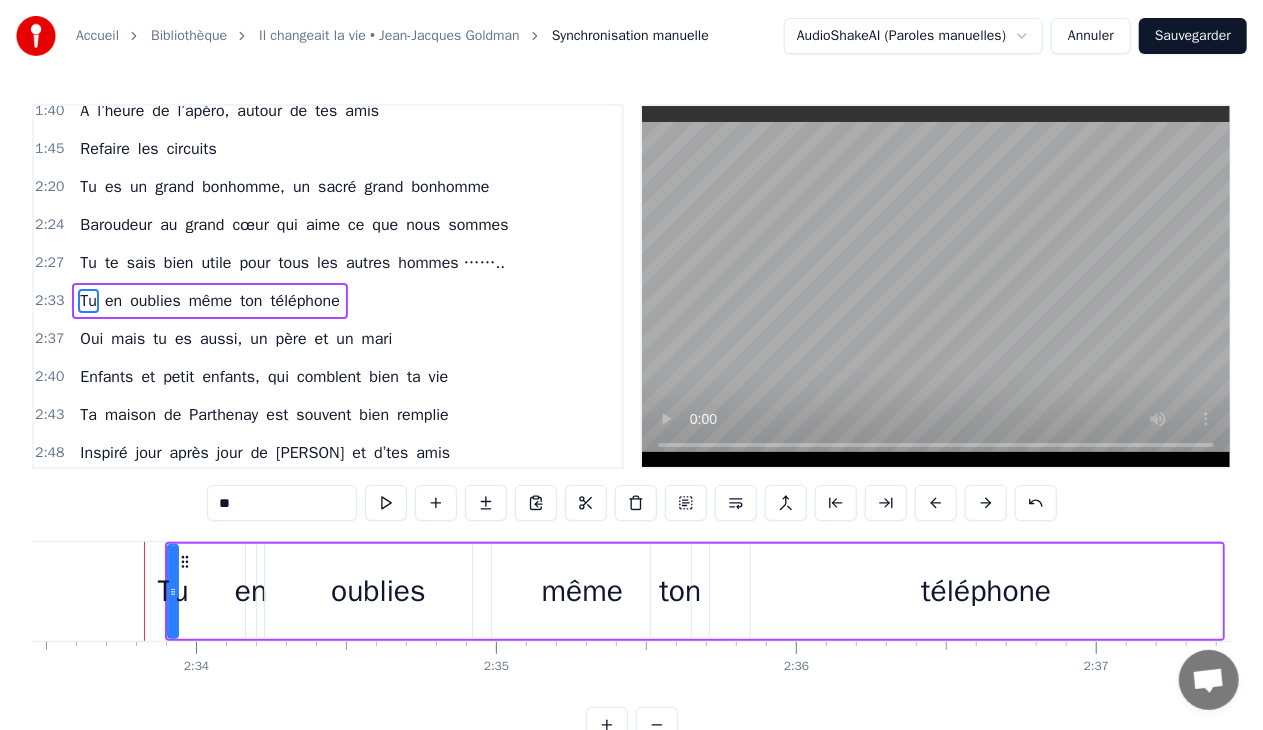 click 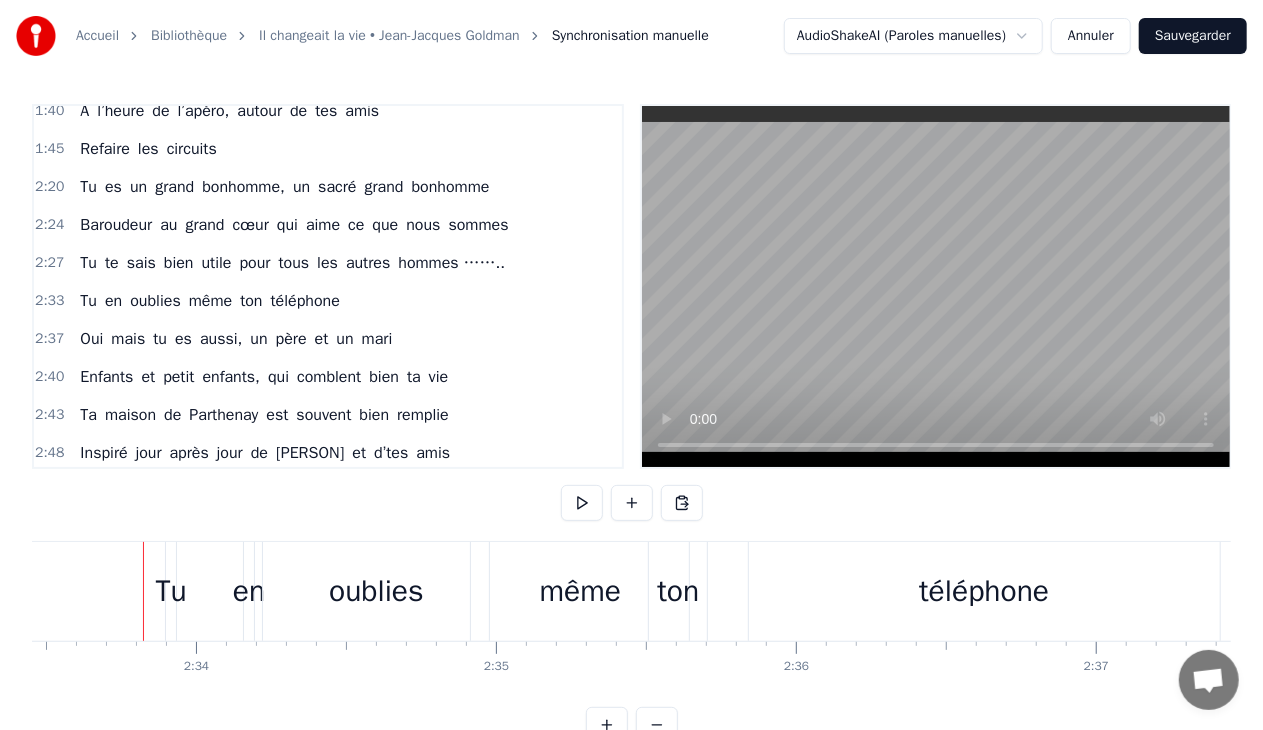 click on "oublies" at bounding box center (376, 591) 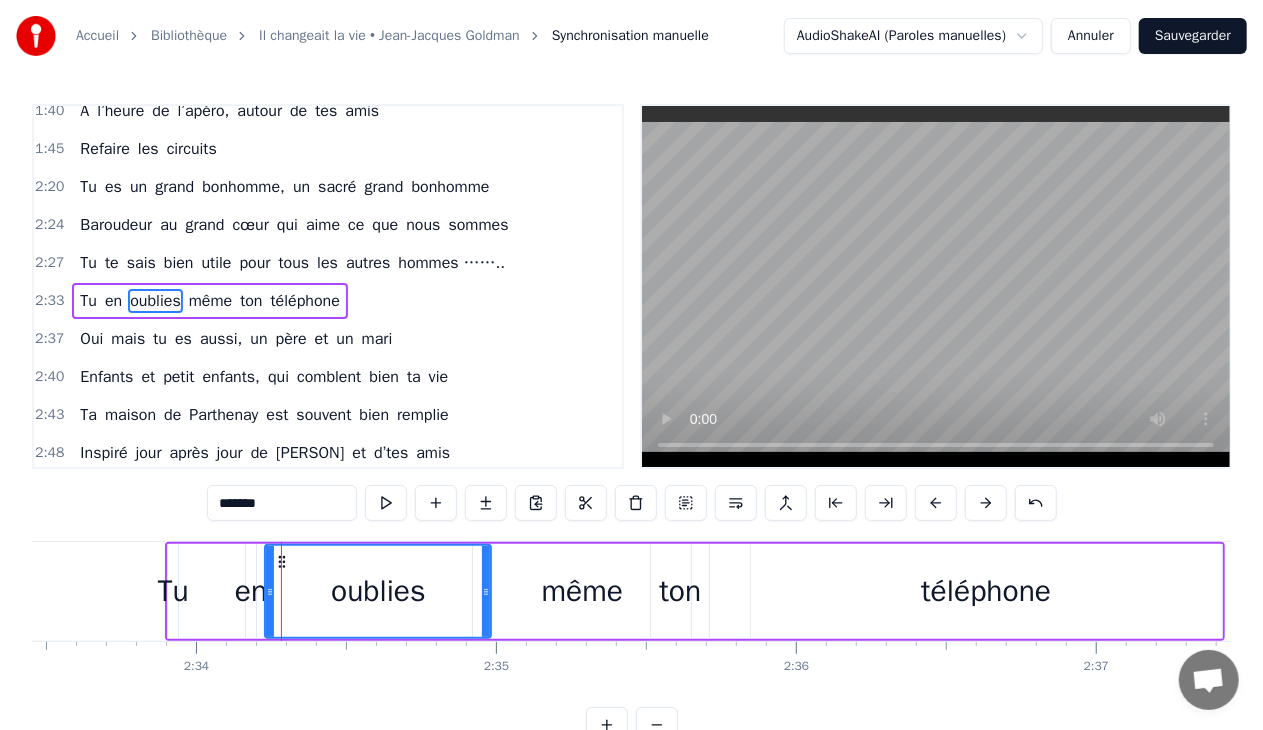 click on "oublies" at bounding box center (378, 591) 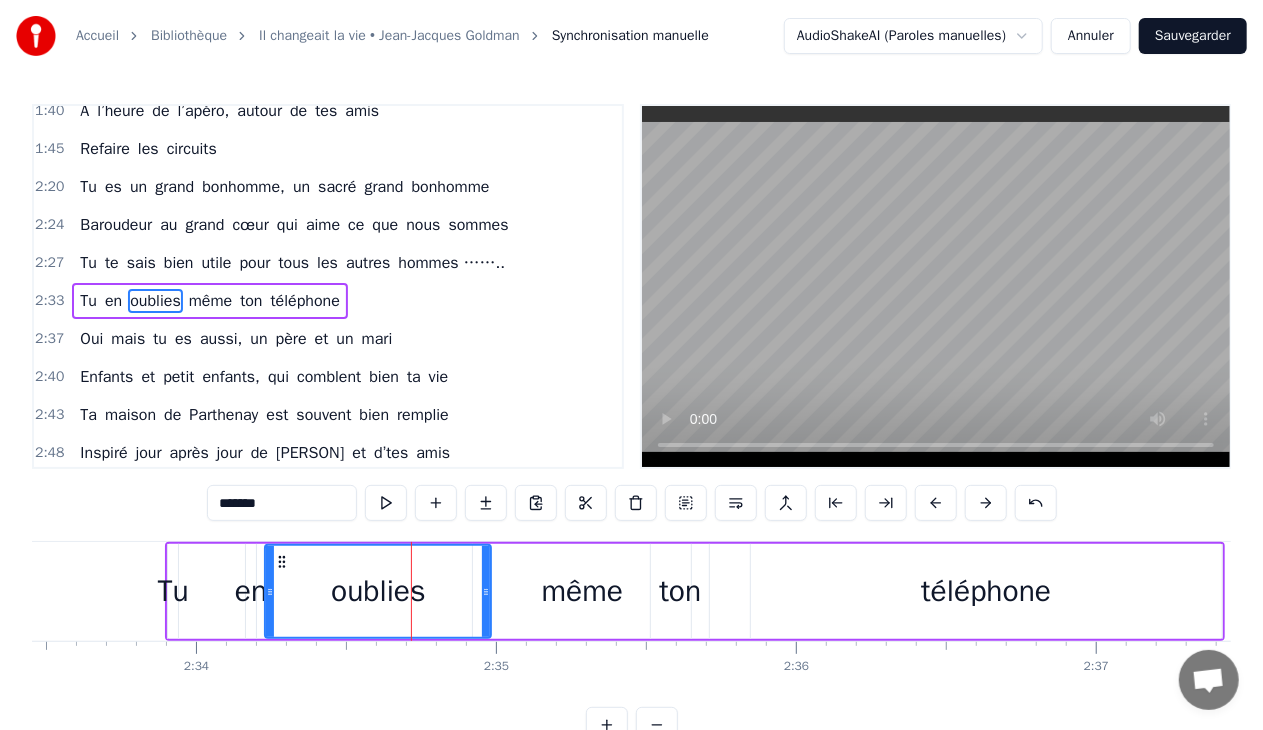 click on "même" at bounding box center [583, 591] 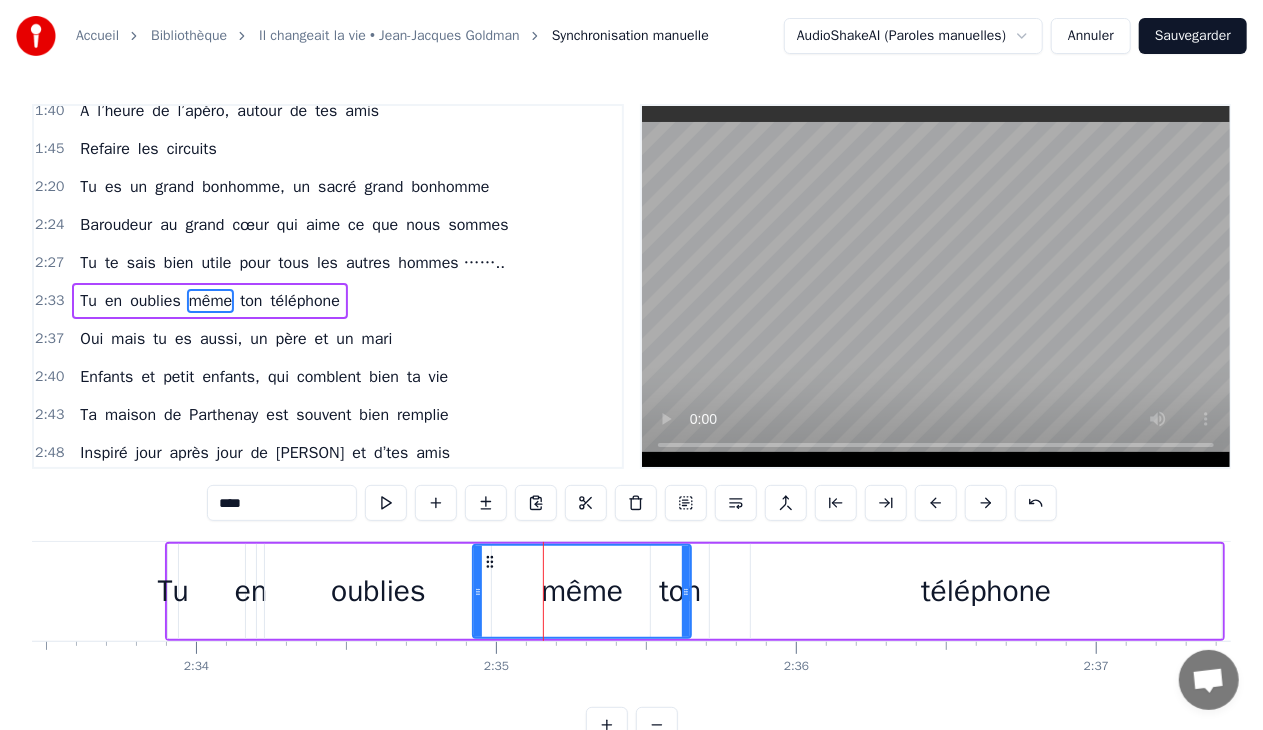 click on "téléphone" at bounding box center [986, 591] 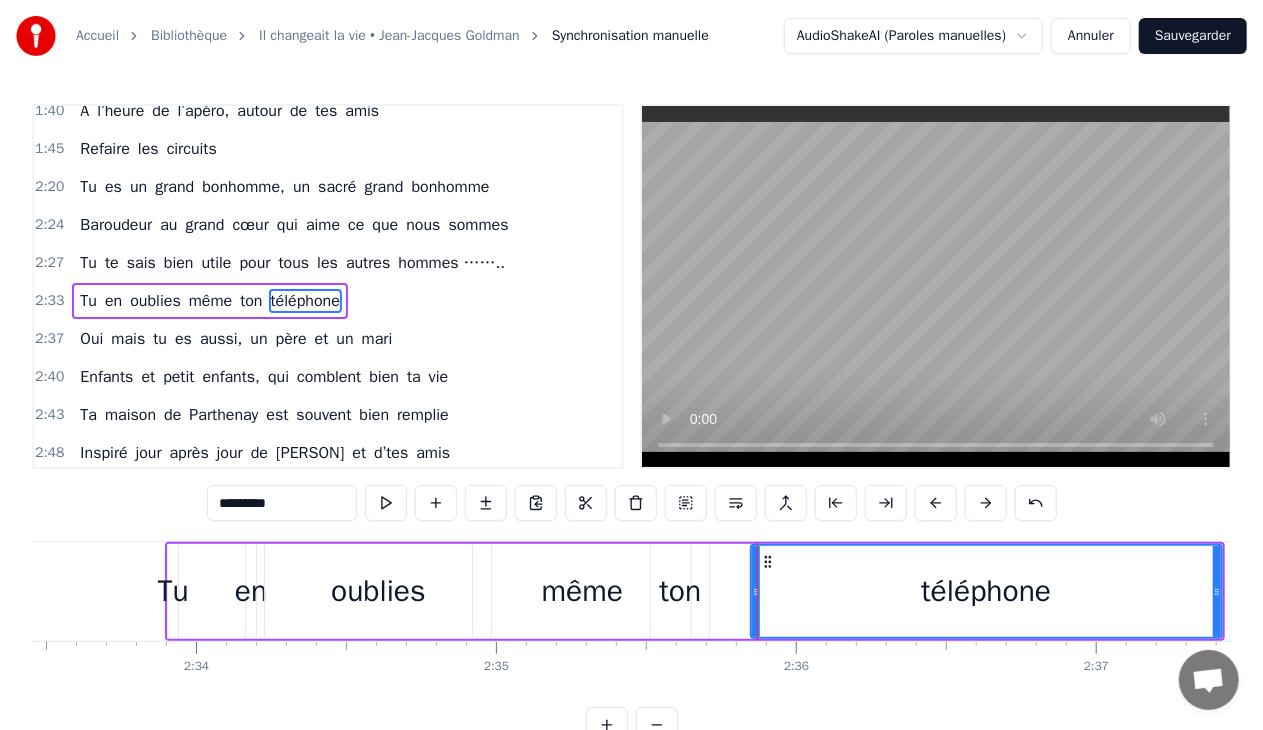 click on "téléphone" at bounding box center [986, 591] 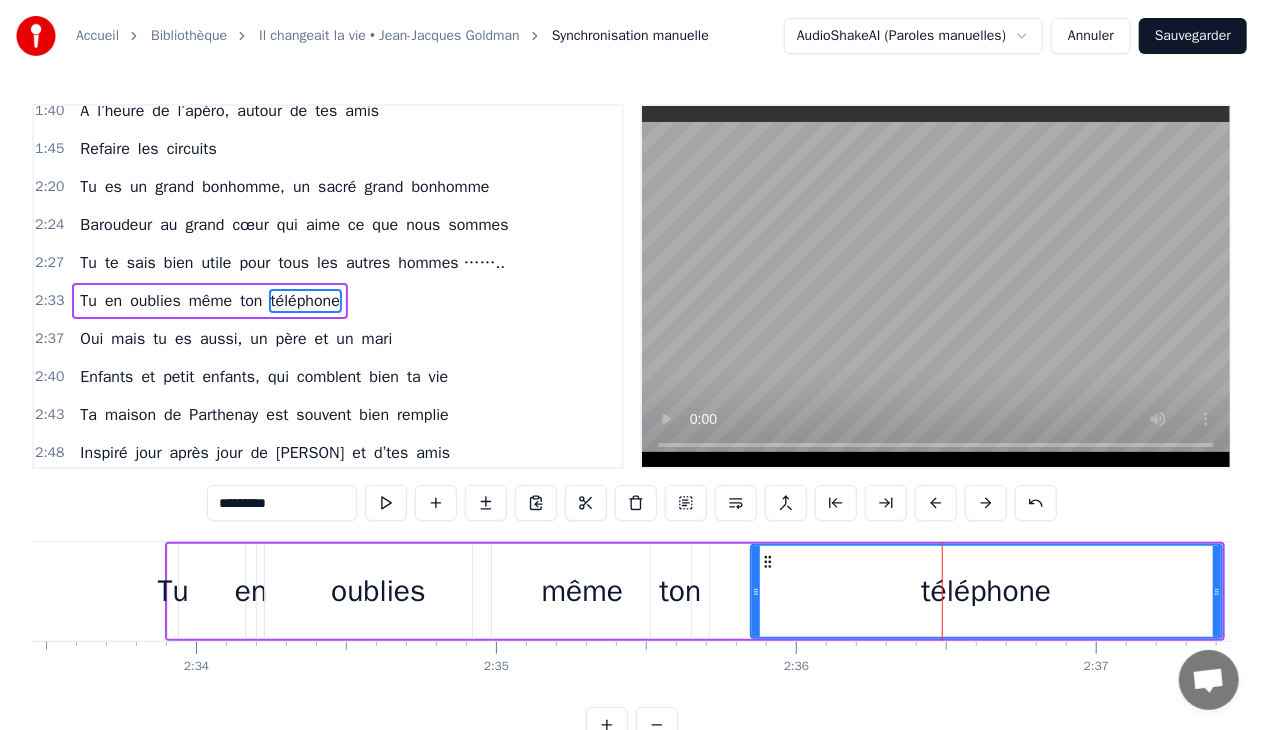 click on "téléphone" at bounding box center (986, 591) 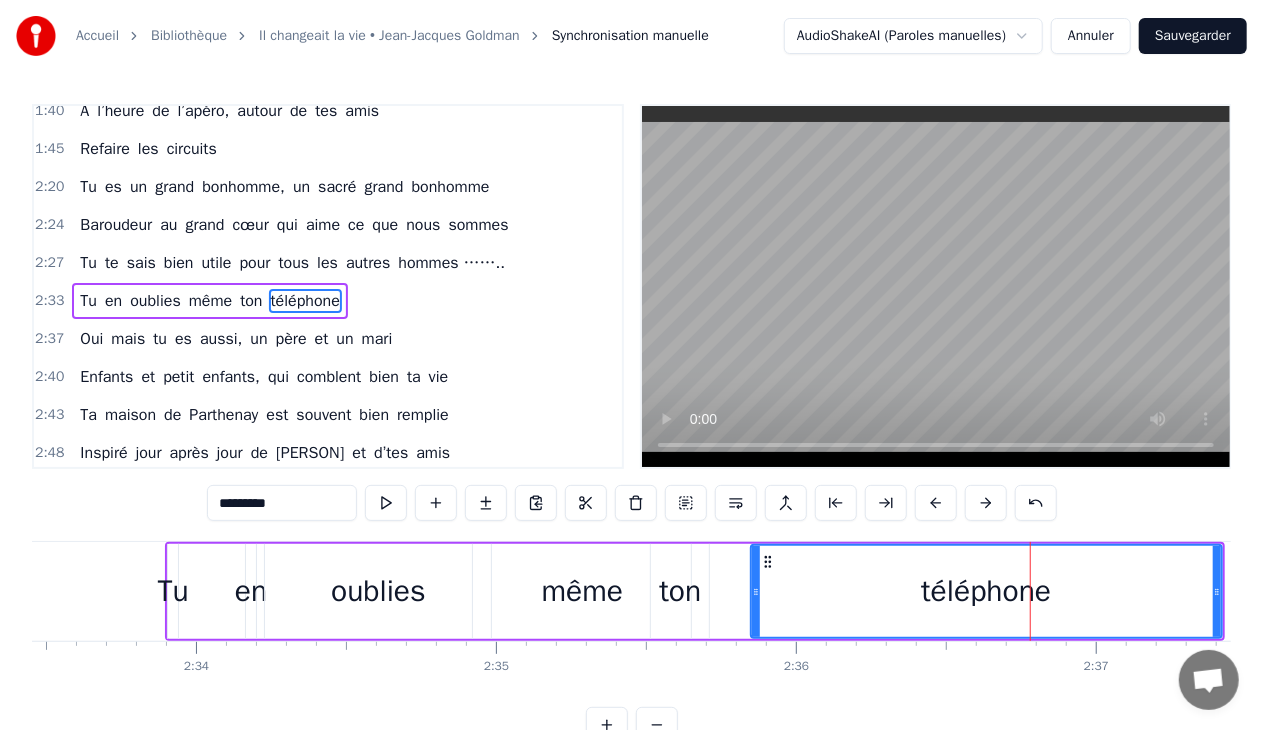click on "téléphone" at bounding box center (986, 591) 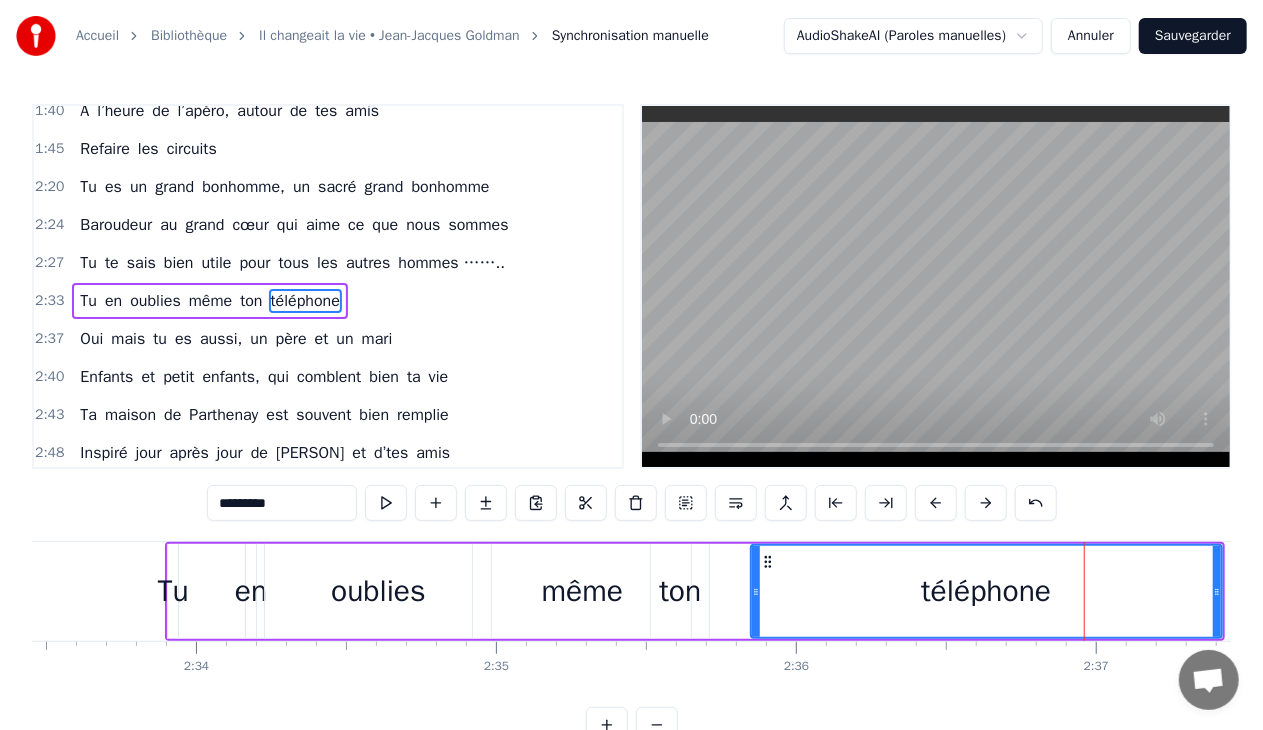 click on "téléphone" at bounding box center (986, 591) 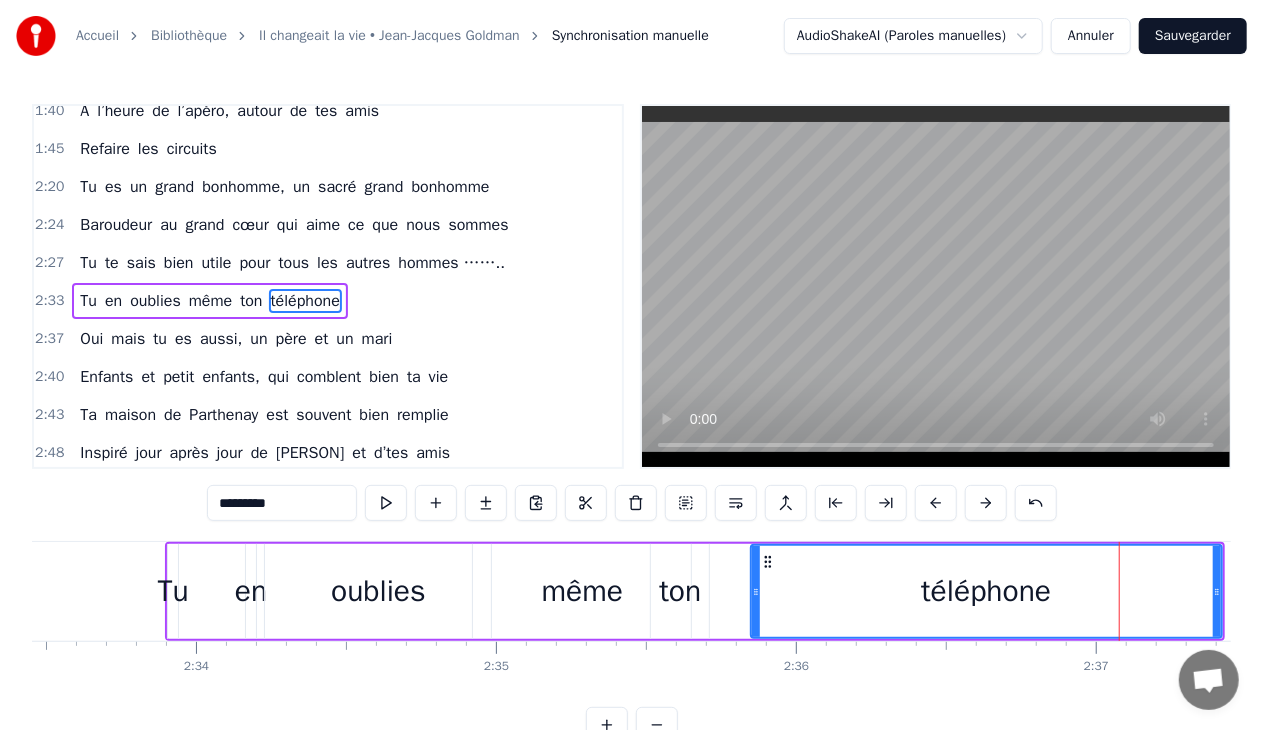 click on "téléphone" at bounding box center (986, 591) 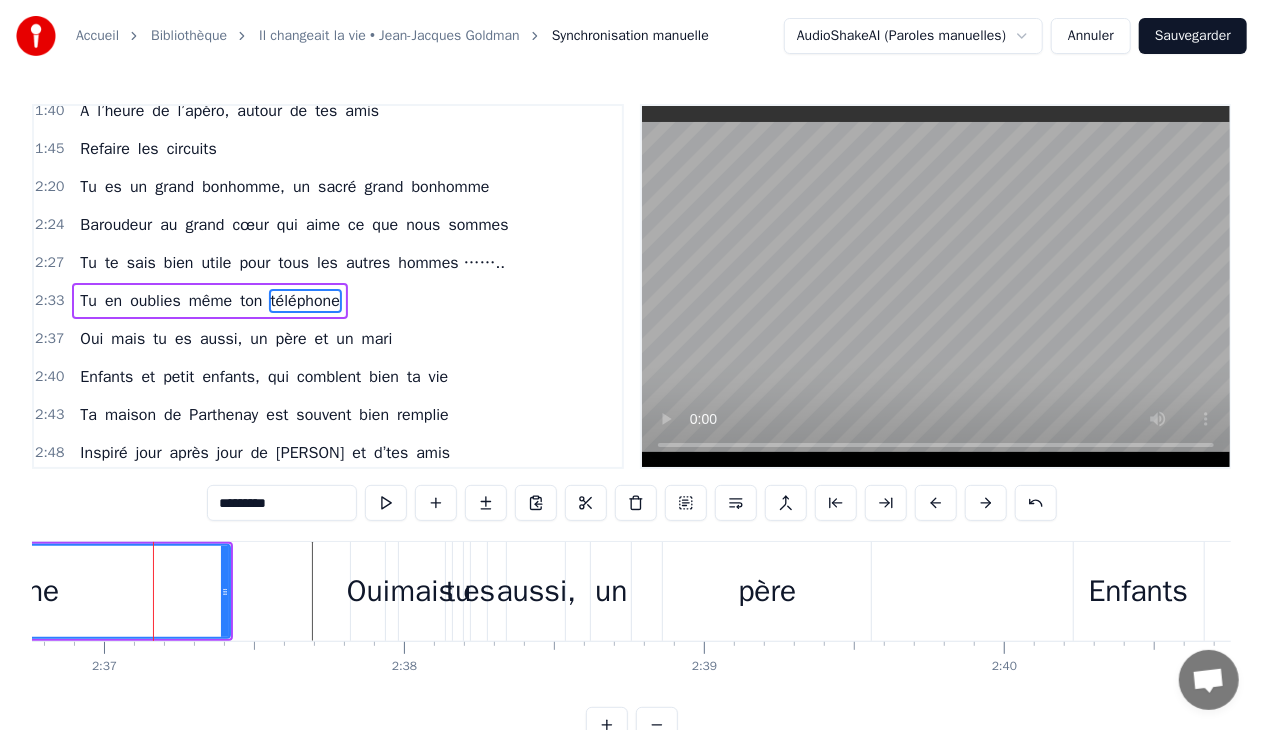 scroll, scrollTop: 0, scrollLeft: 47048, axis: horizontal 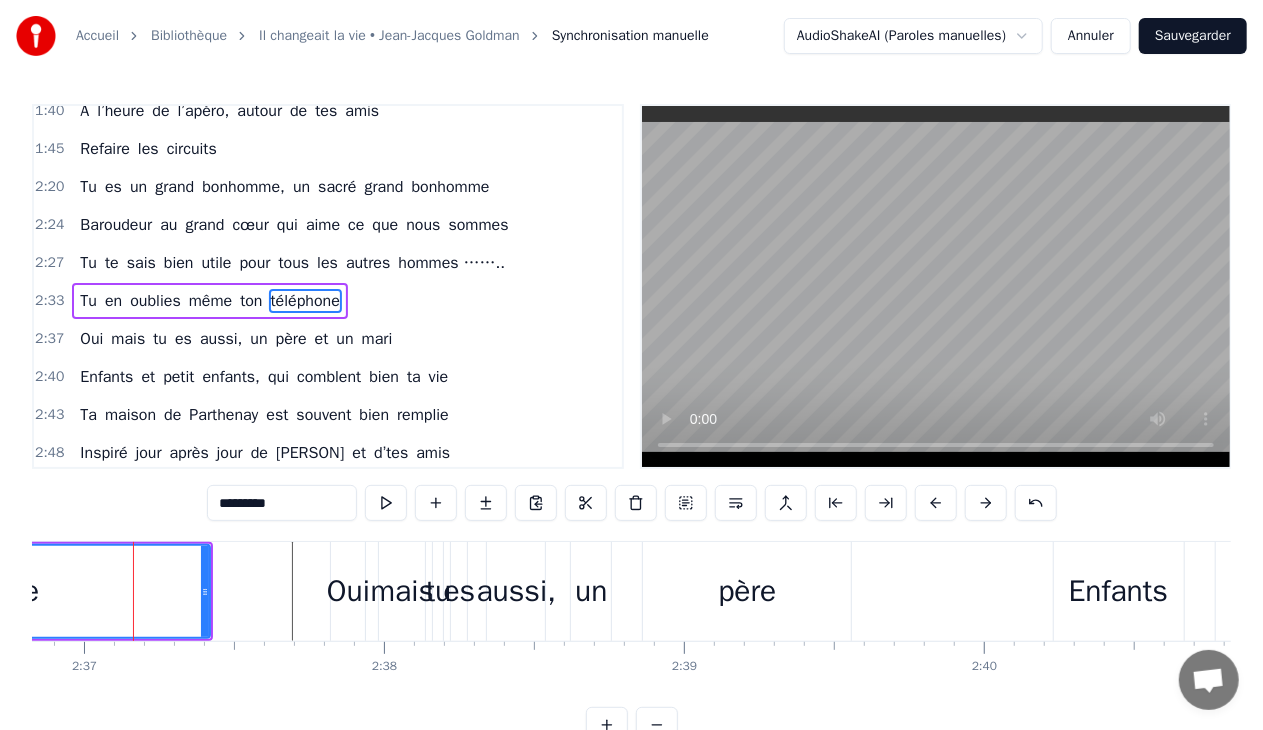 click 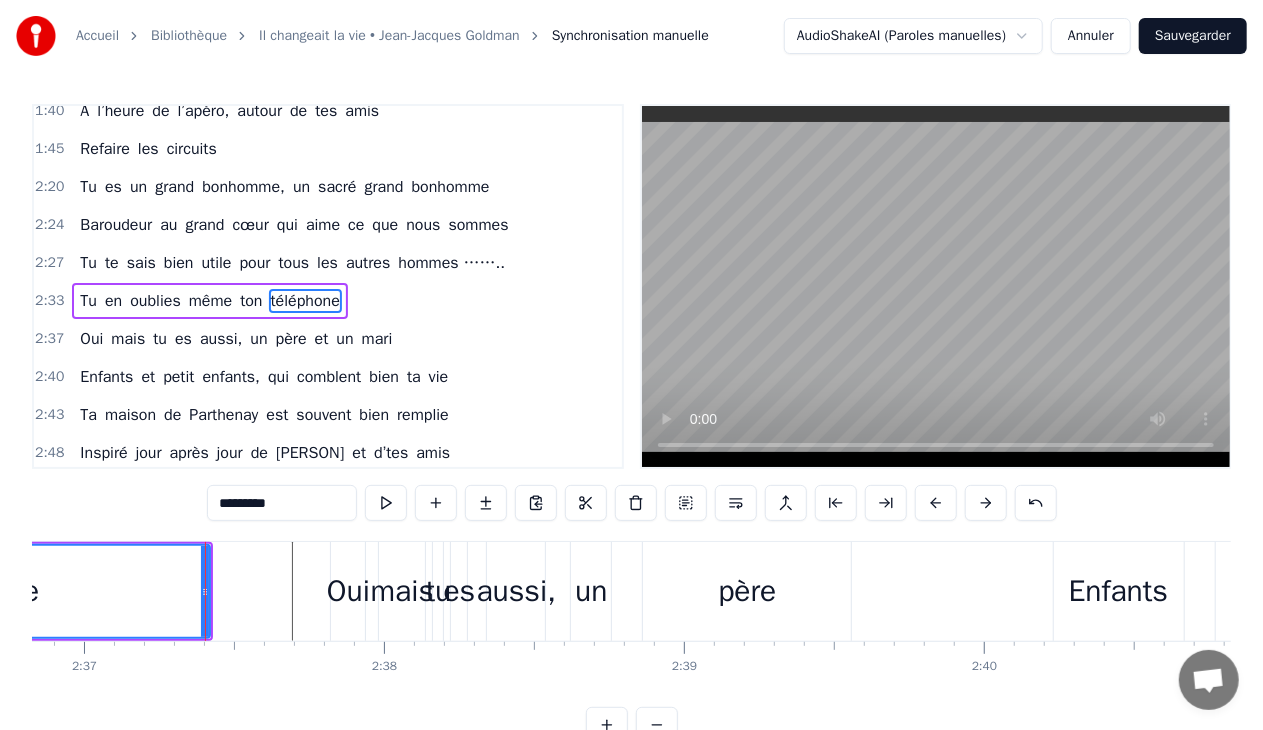 click at bounding box center (-8181, 591) 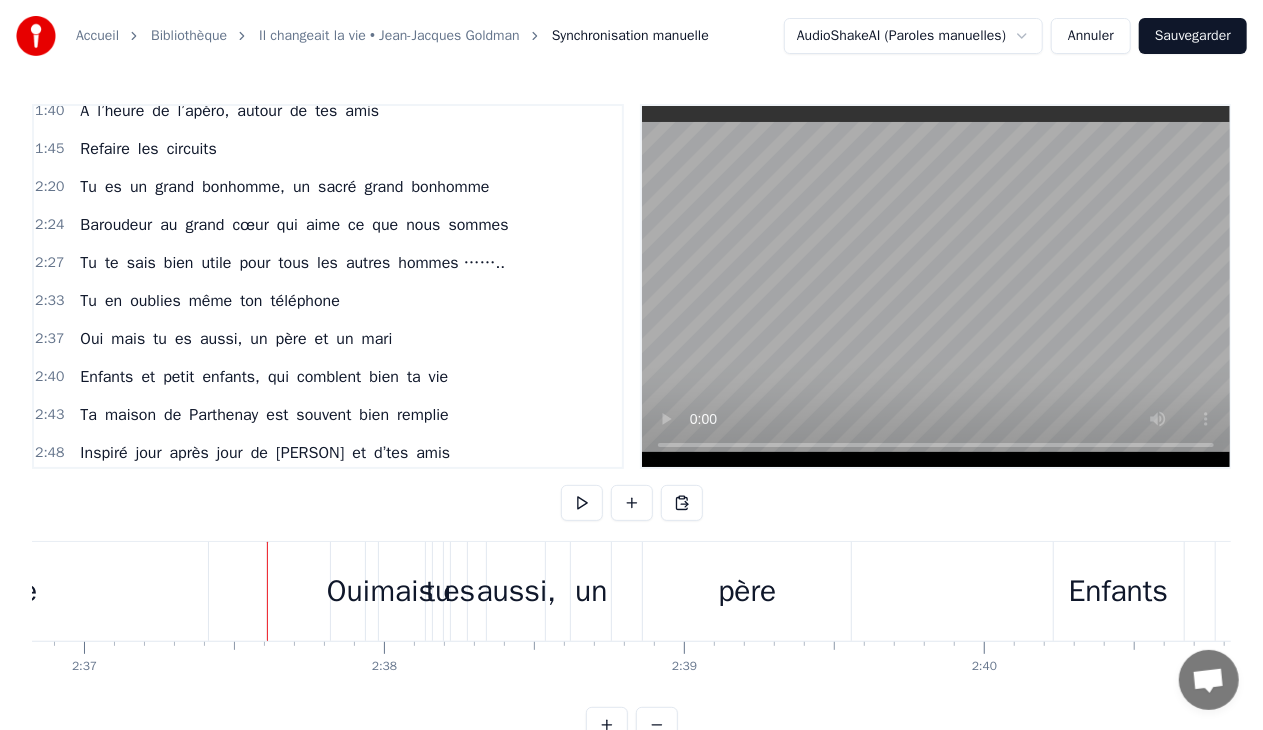 click on "Oui" at bounding box center [348, 591] 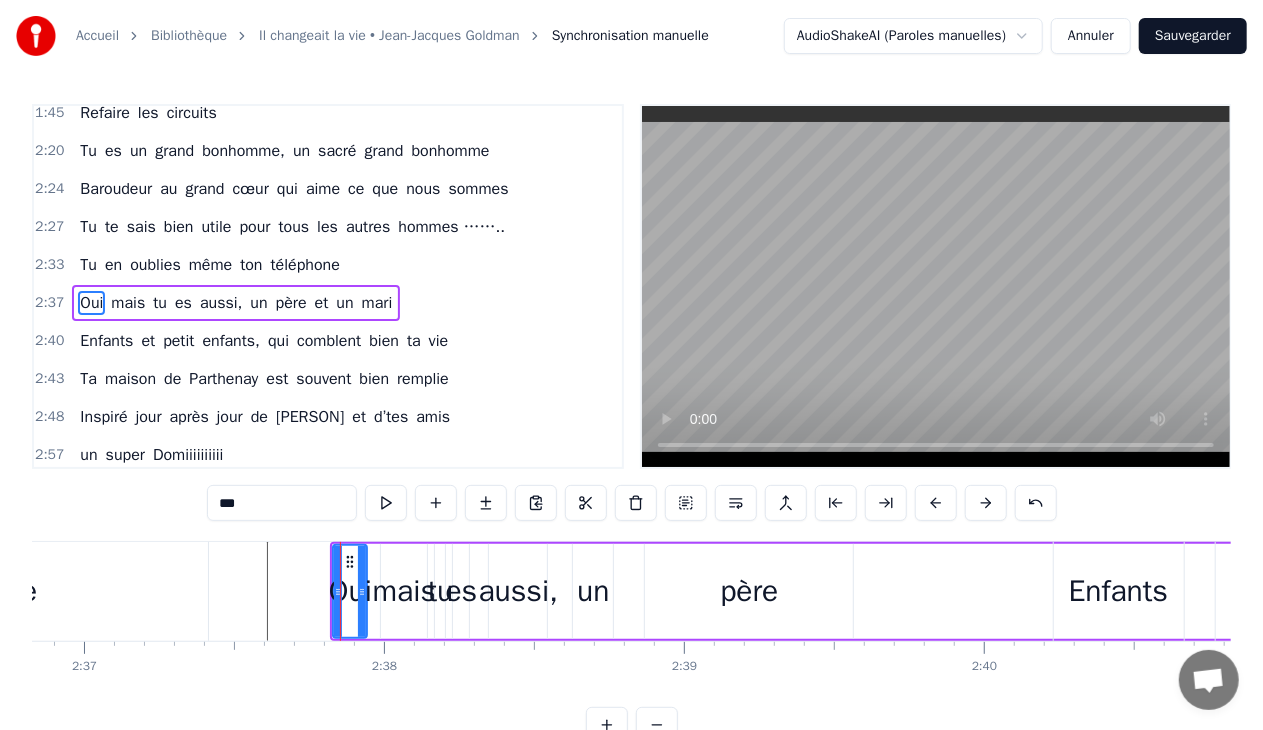 scroll, scrollTop: 659, scrollLeft: 0, axis: vertical 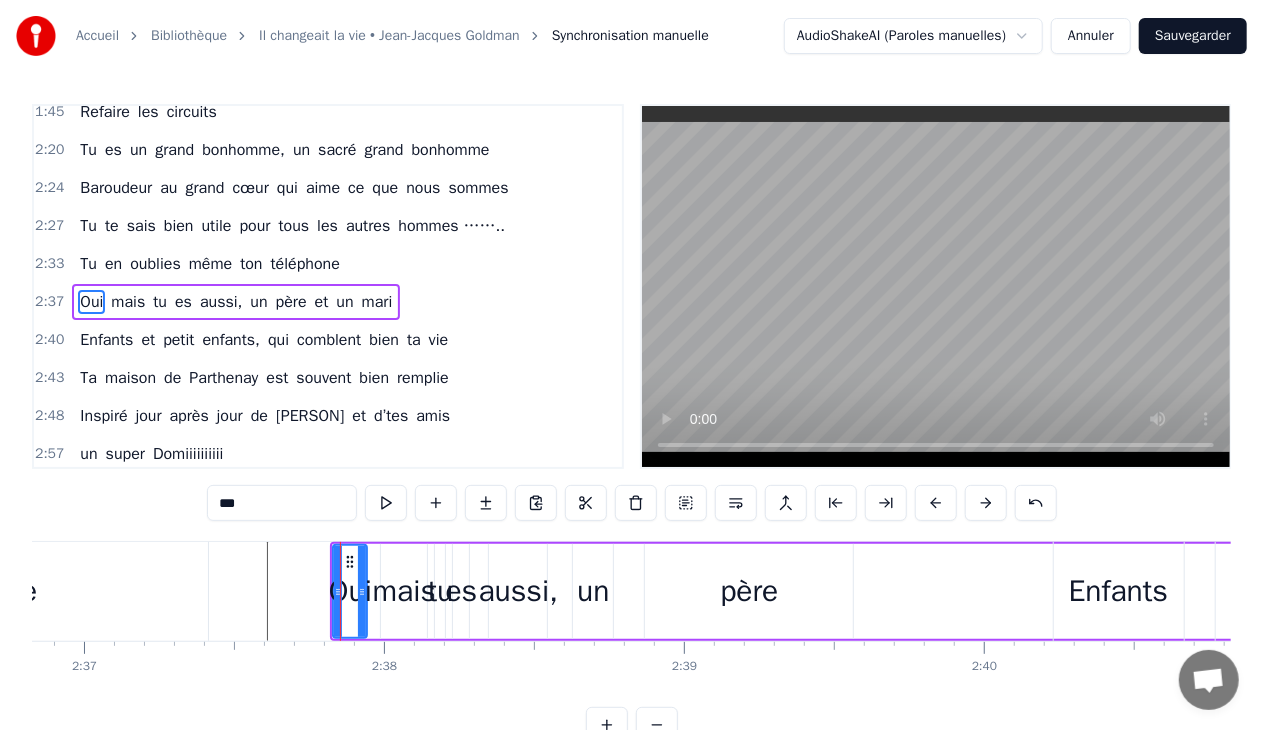 click on "Oui mais tu es aussi, un père et un mari" at bounding box center [236, 302] 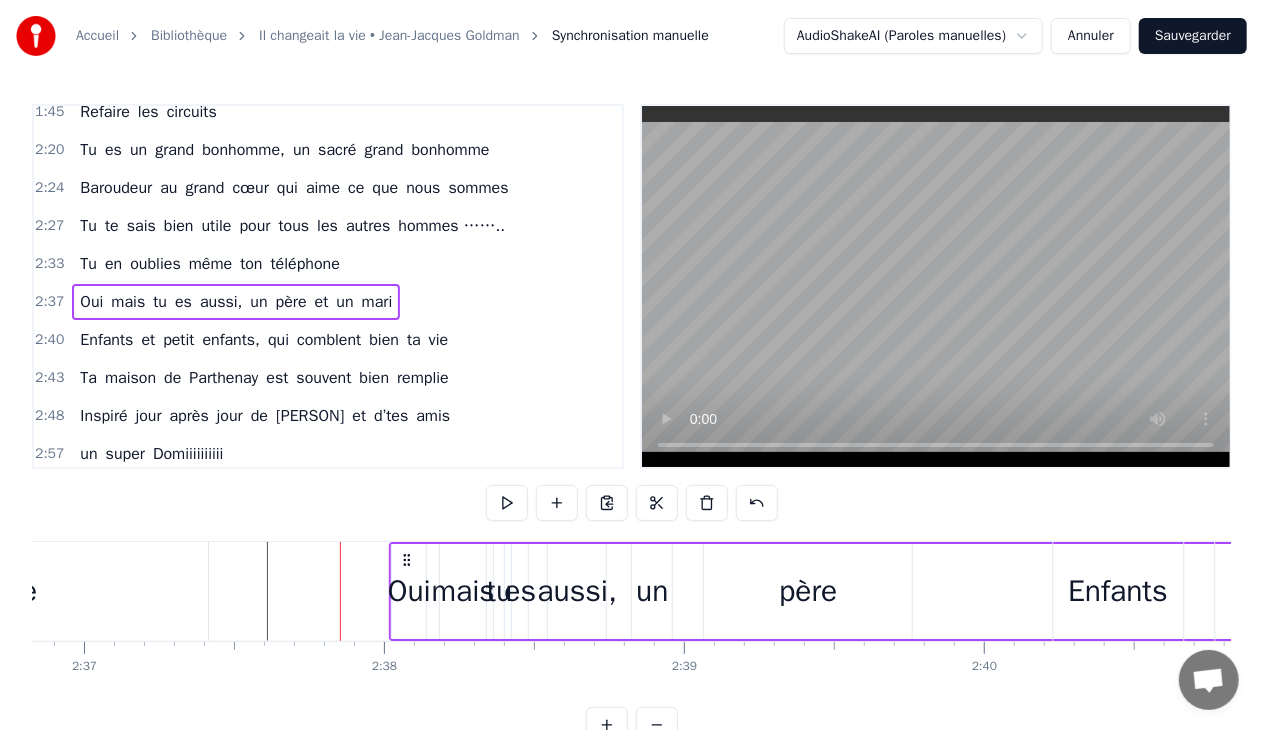 drag, startPoint x: 349, startPoint y: 554, endPoint x: 408, endPoint y: 567, distance: 60.41523 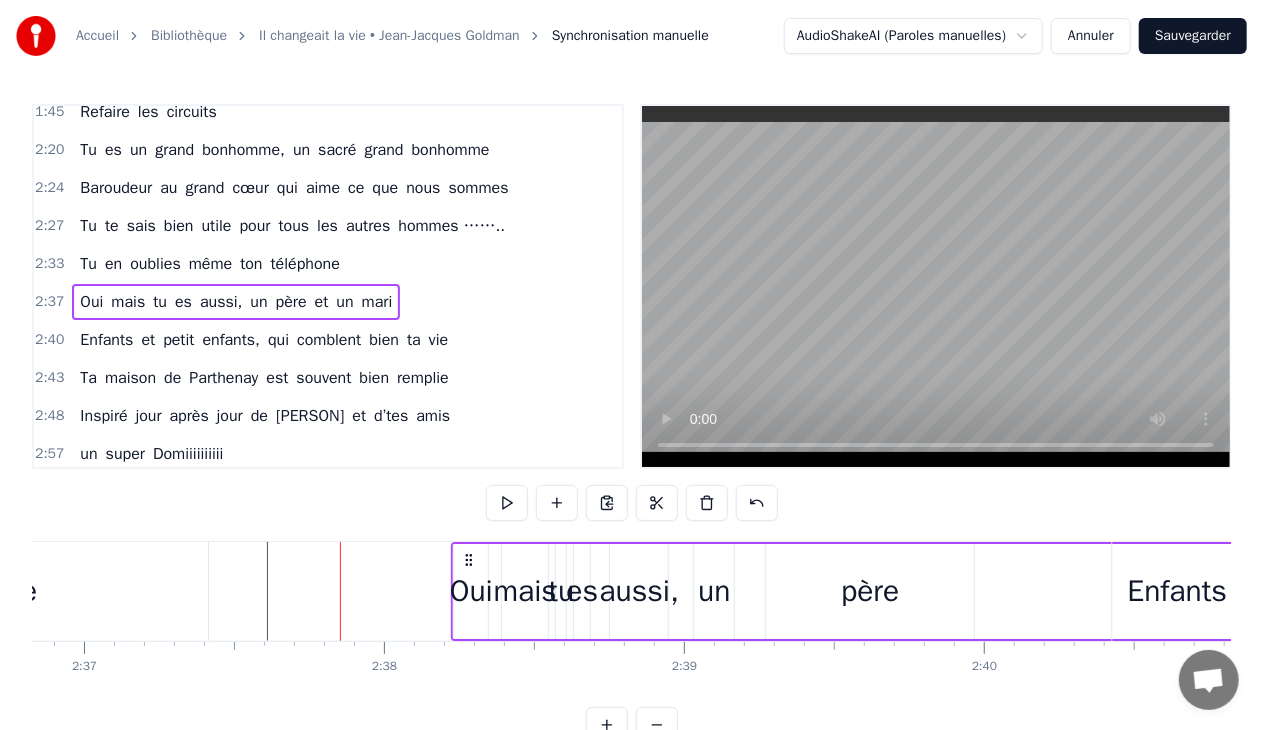 drag, startPoint x: 350, startPoint y: 556, endPoint x: 472, endPoint y: 574, distance: 123.32072 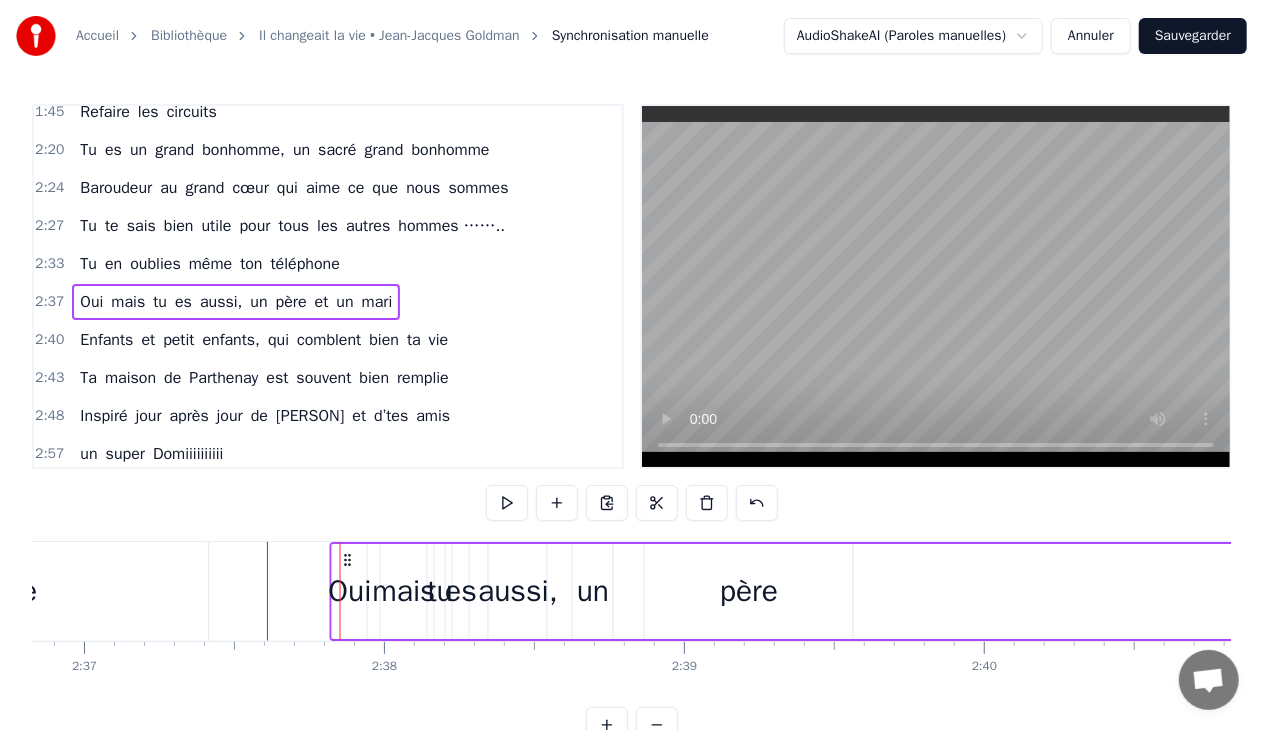 drag, startPoint x: 348, startPoint y: 560, endPoint x: 412, endPoint y: 566, distance: 64.28063 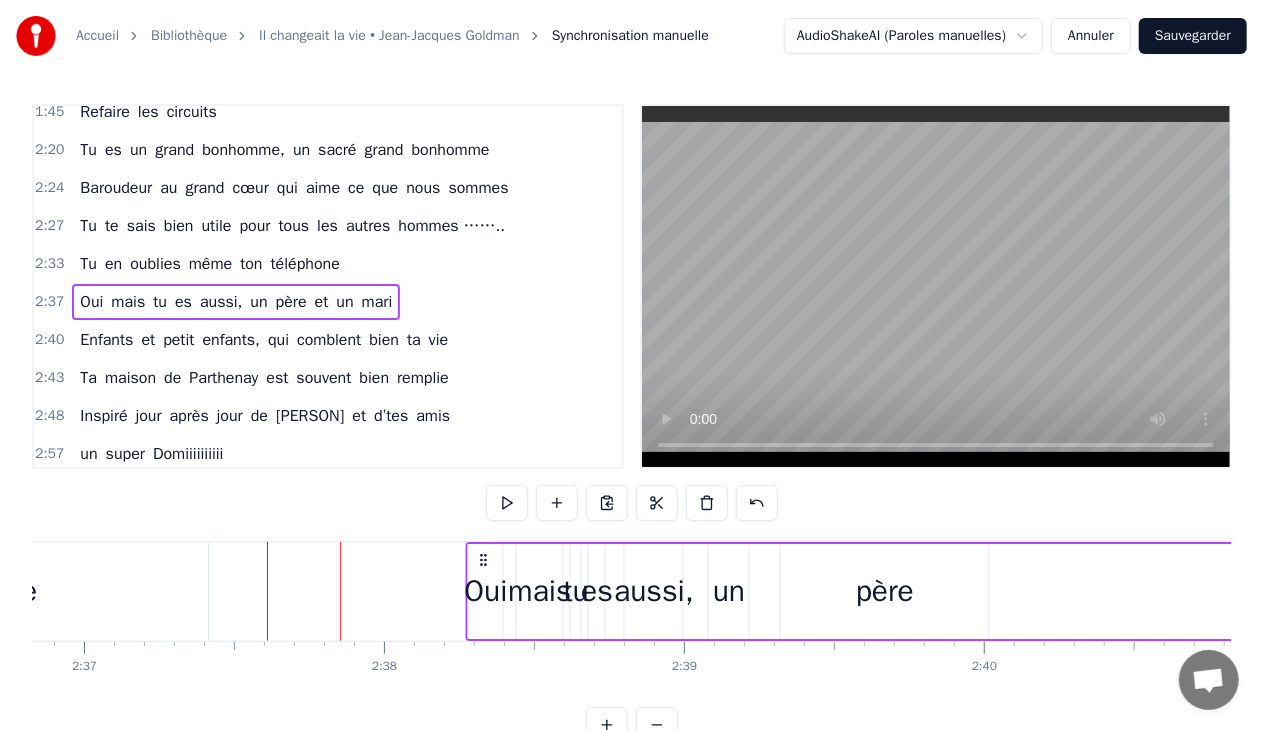 drag, startPoint x: 354, startPoint y: 558, endPoint x: 490, endPoint y: 570, distance: 136.52838 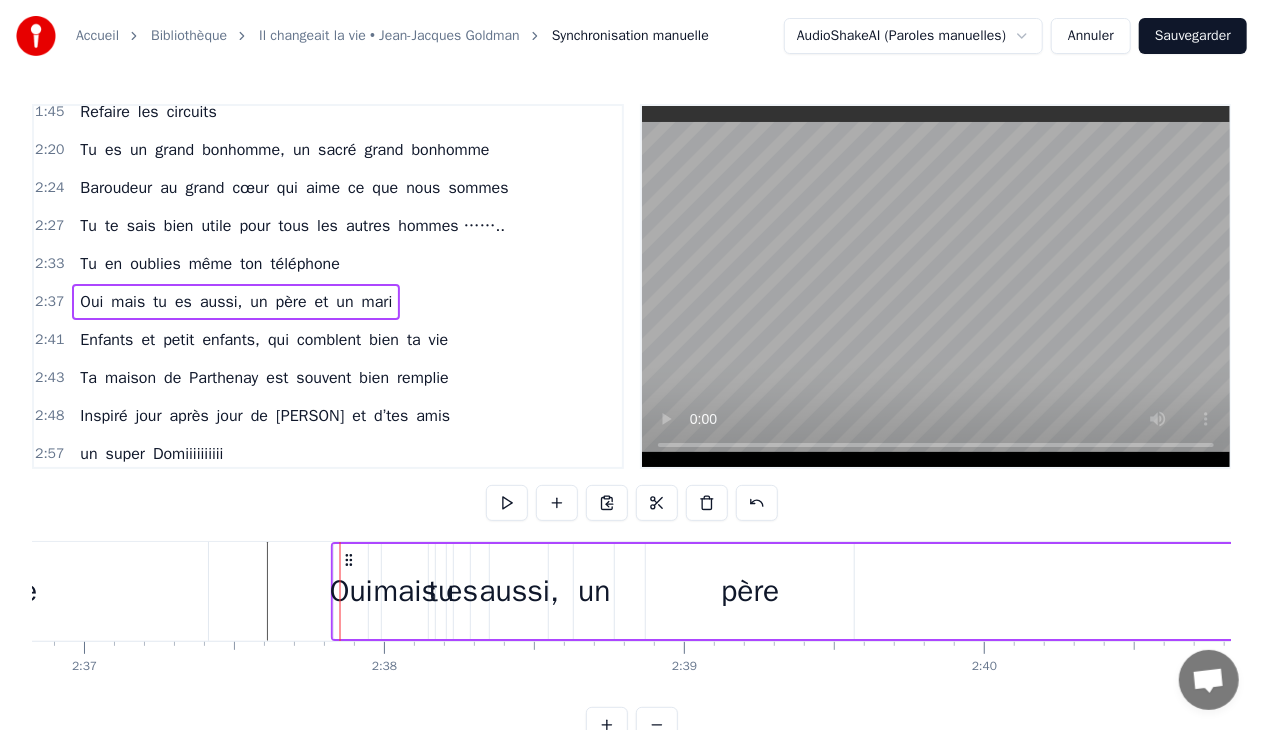 click 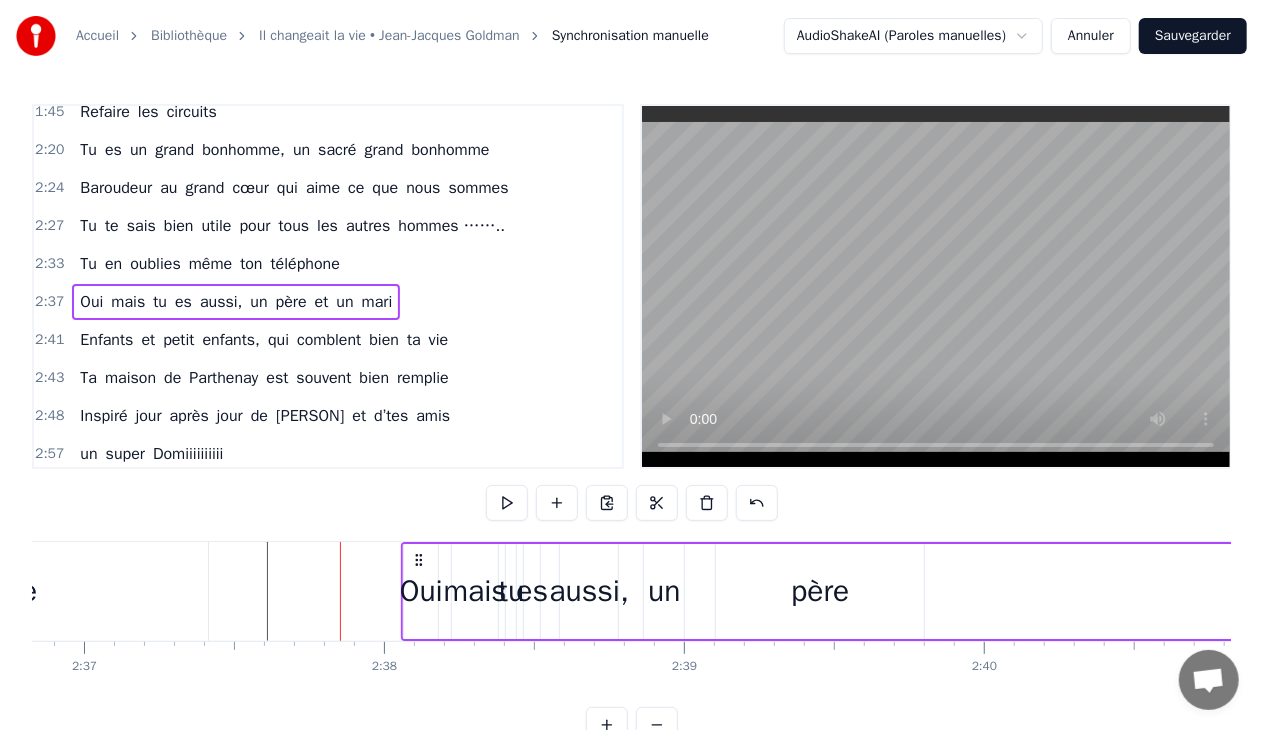 drag, startPoint x: 350, startPoint y: 558, endPoint x: 422, endPoint y: 567, distance: 72.56032 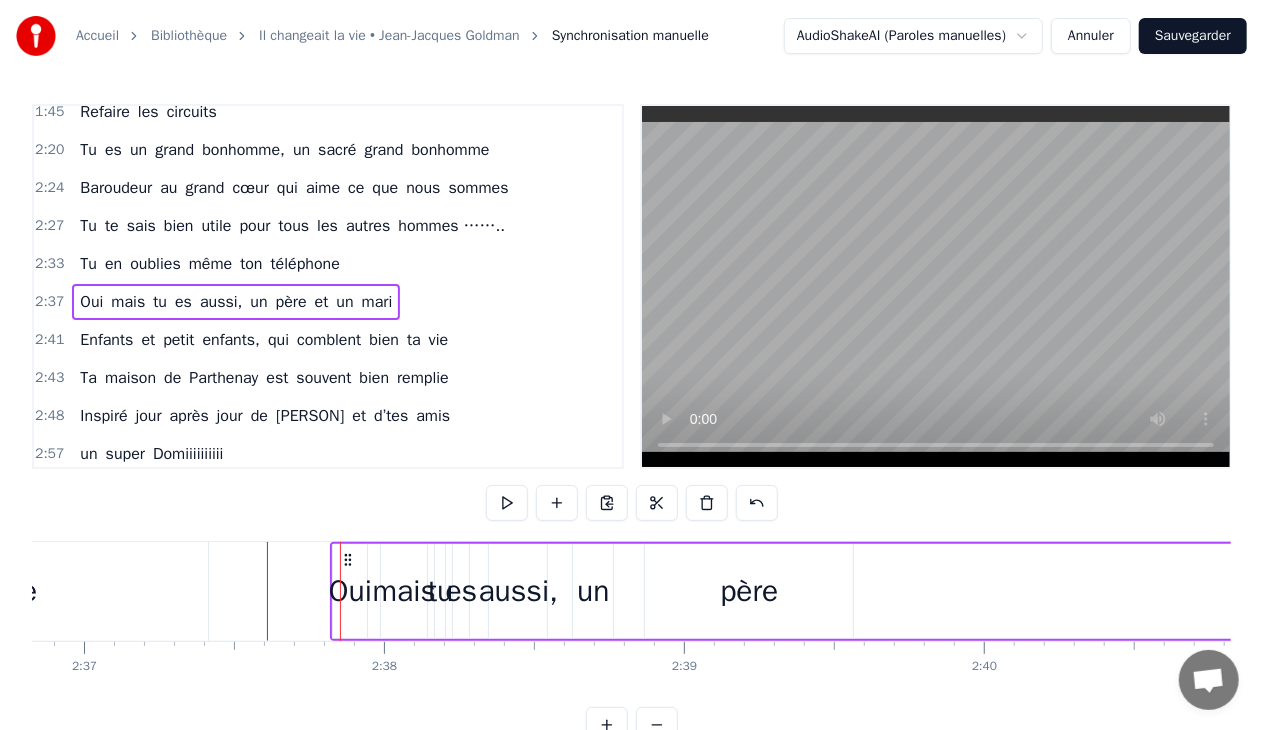 click on "Tu en oublies même ton téléphone" at bounding box center (209, 264) 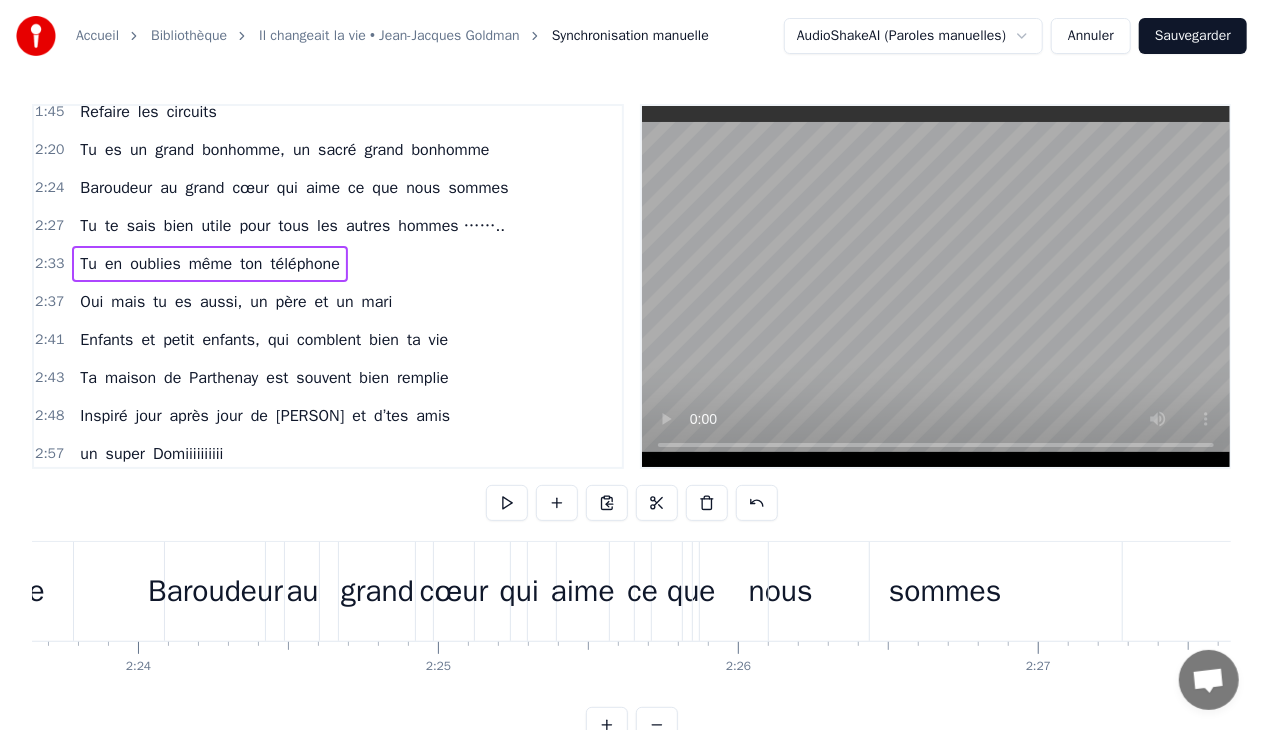 scroll, scrollTop: 0, scrollLeft: 42916, axis: horizontal 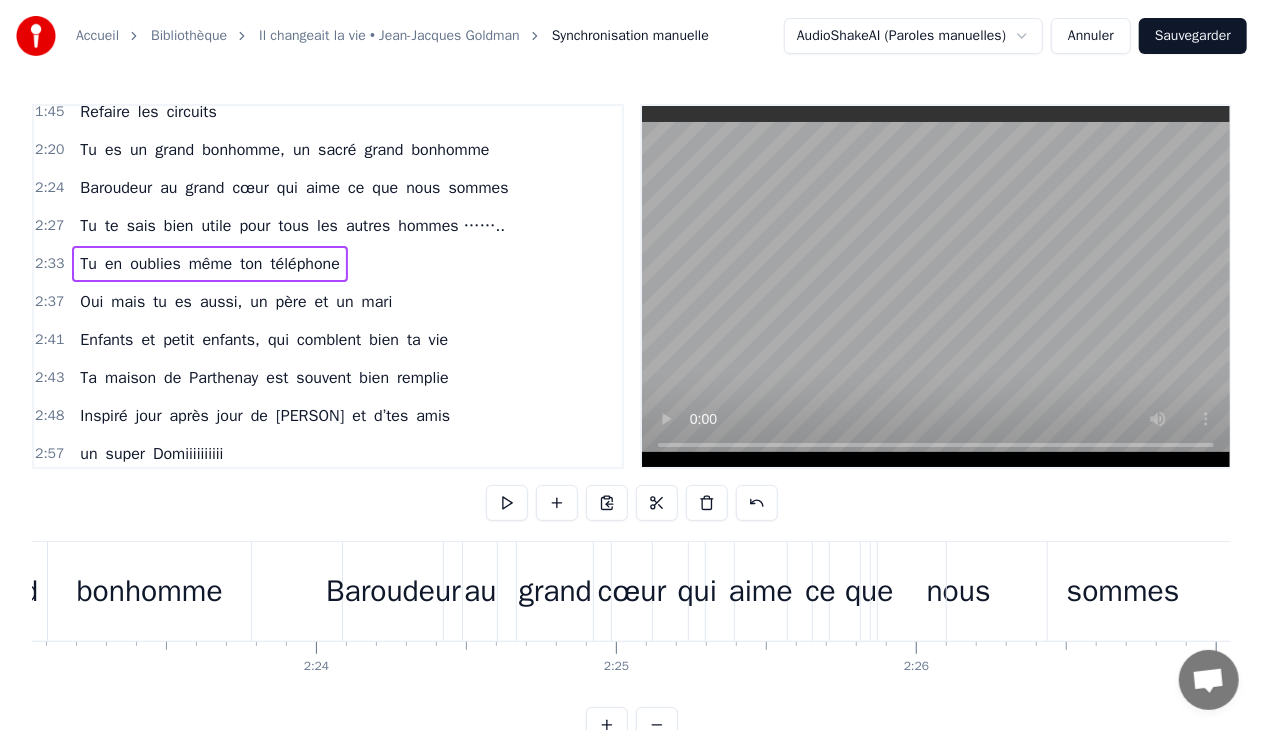 click on "Baroudeur" at bounding box center (393, 591) 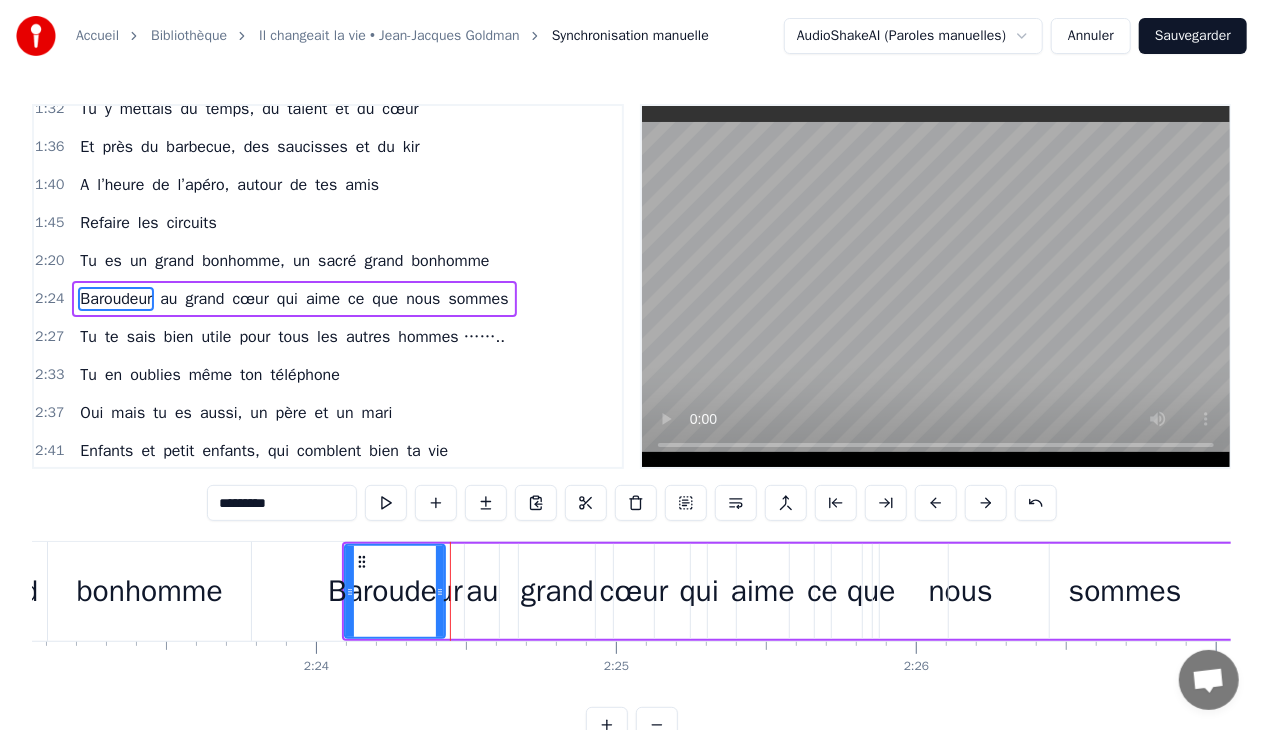 scroll, scrollTop: 547, scrollLeft: 0, axis: vertical 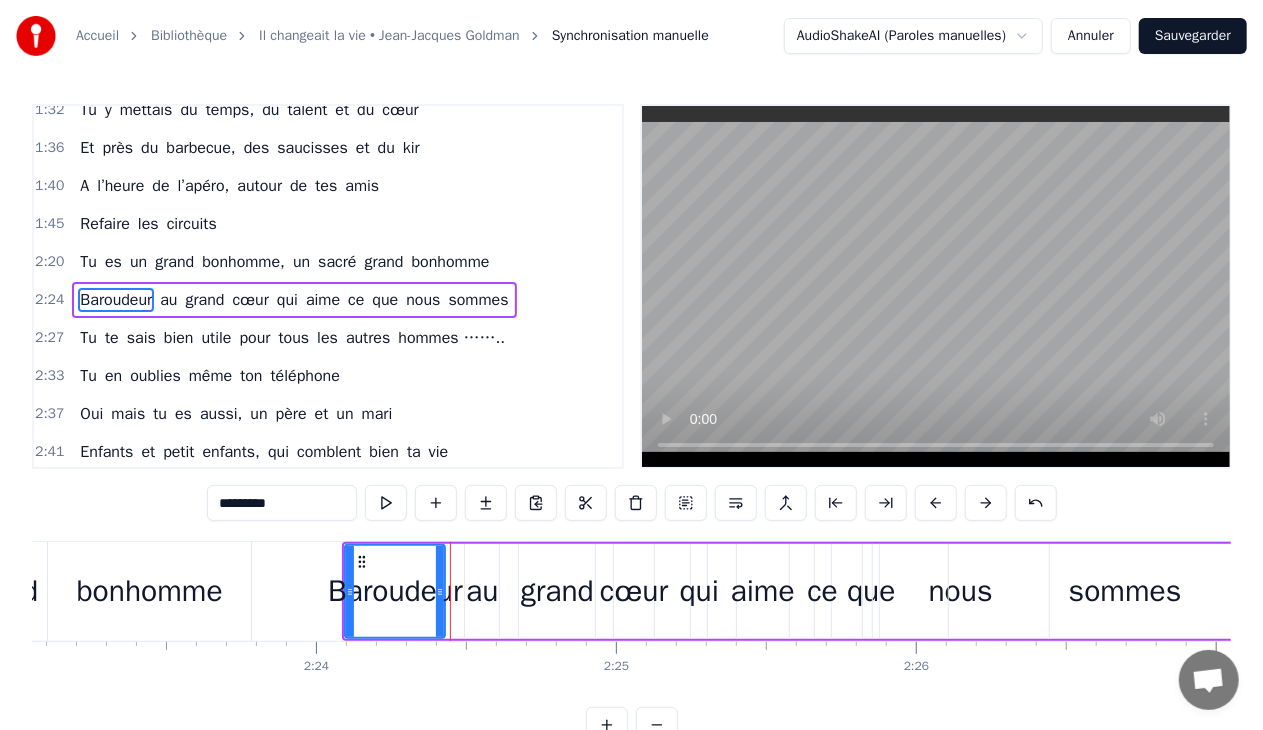 click on "au" at bounding box center (482, 591) 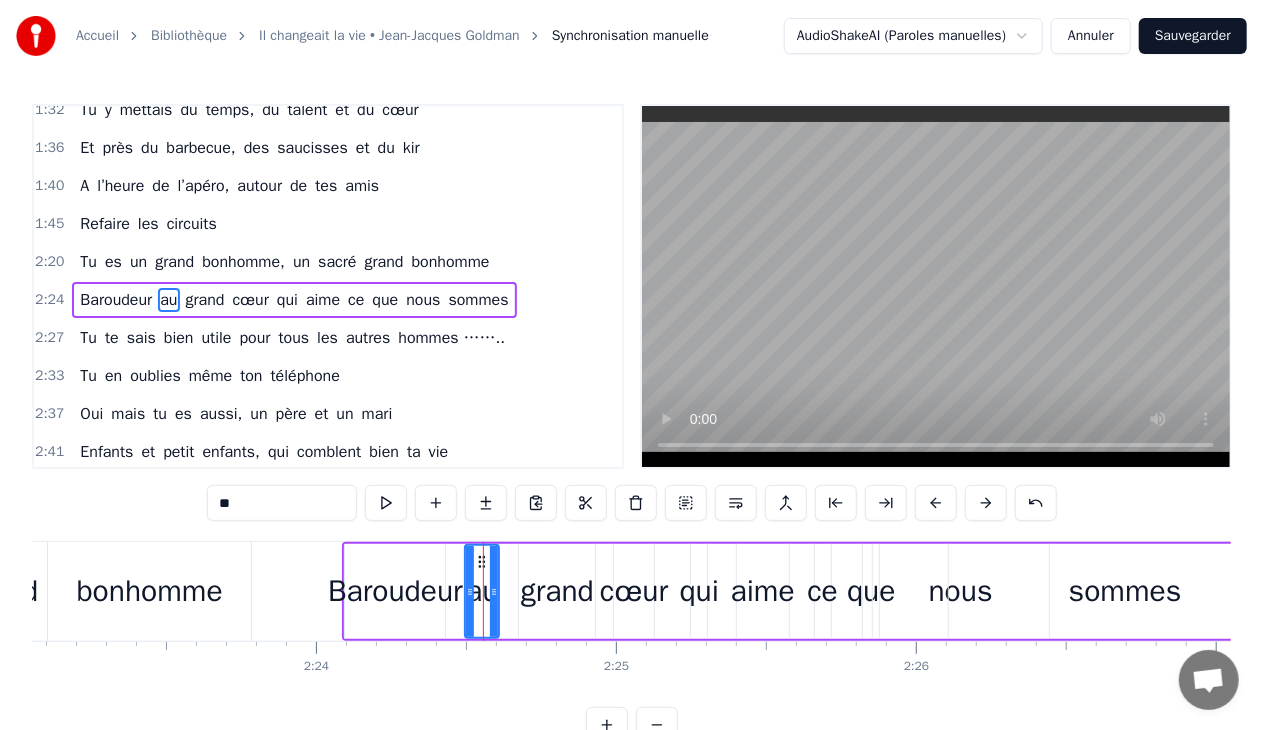 click on "Baroudeur au grand cœur qui aime ce que nous sommes" at bounding box center [823, 591] 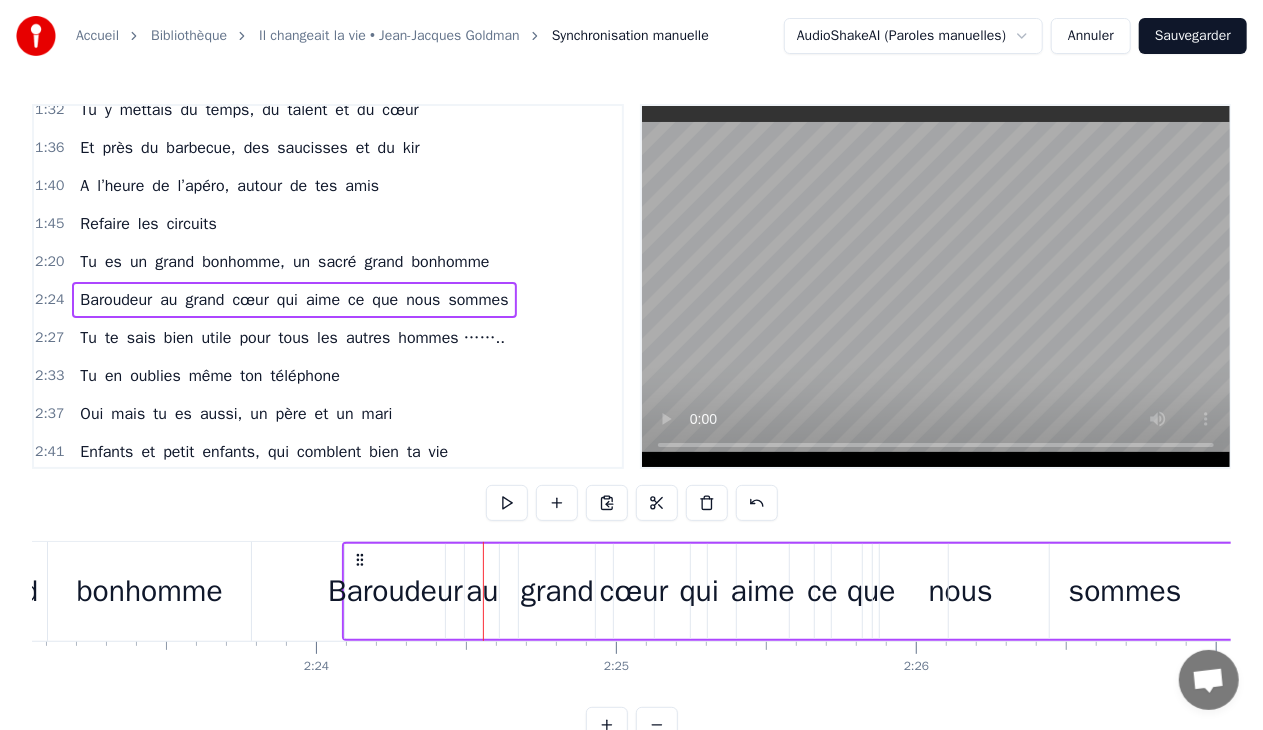 drag, startPoint x: 614, startPoint y: 587, endPoint x: 678, endPoint y: 596, distance: 64.629715 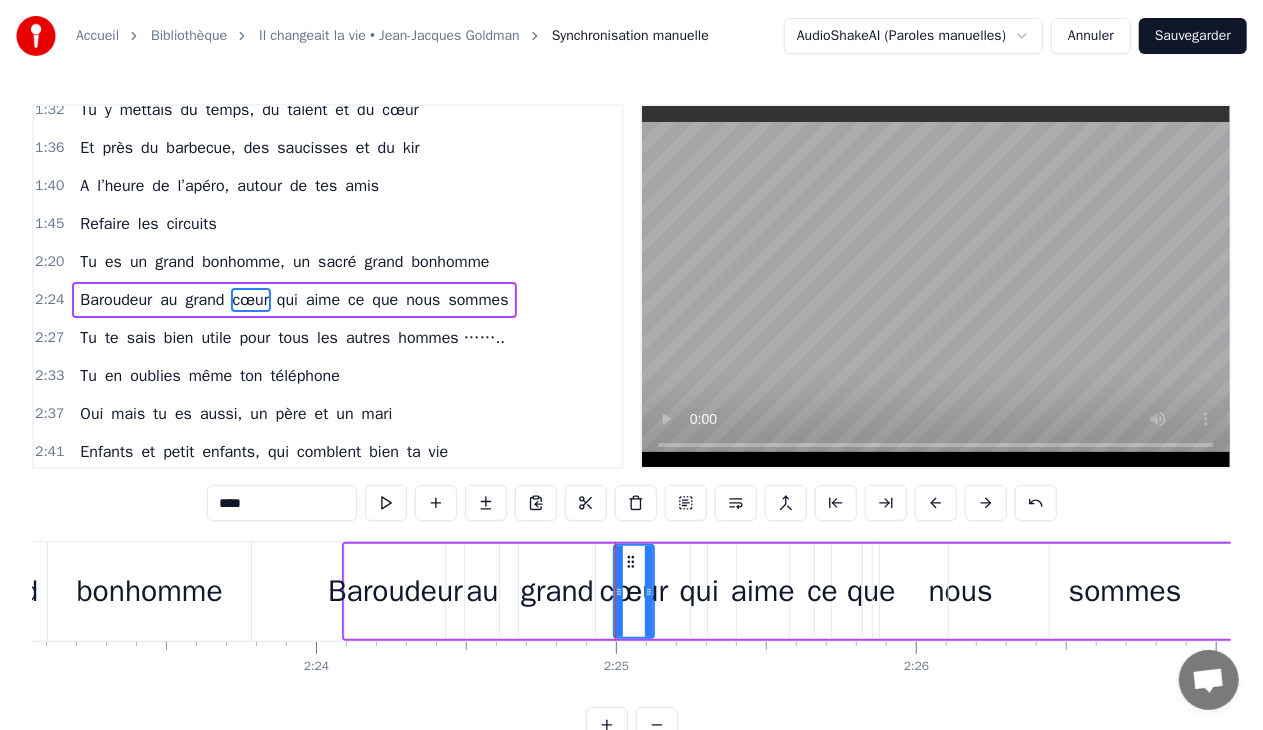 click on "aime" at bounding box center [763, 591] 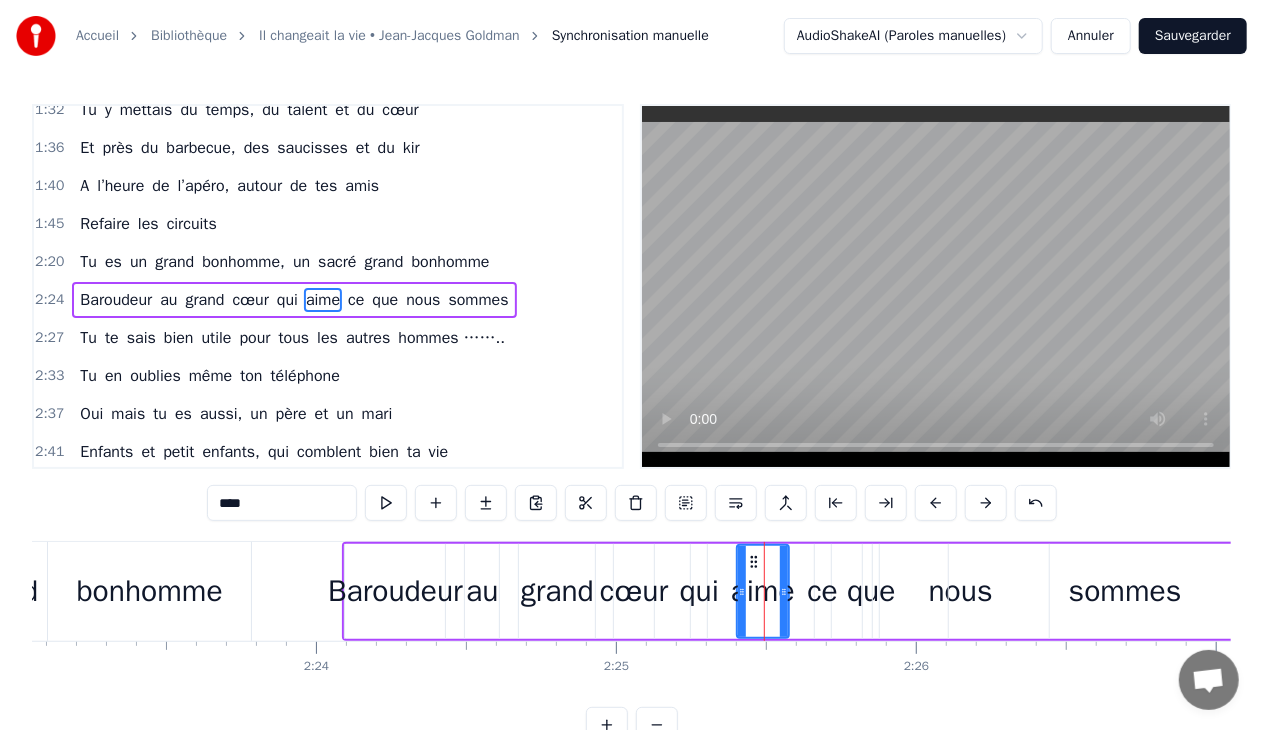 drag, startPoint x: 856, startPoint y: 586, endPoint x: 934, endPoint y: 577, distance: 78.51752 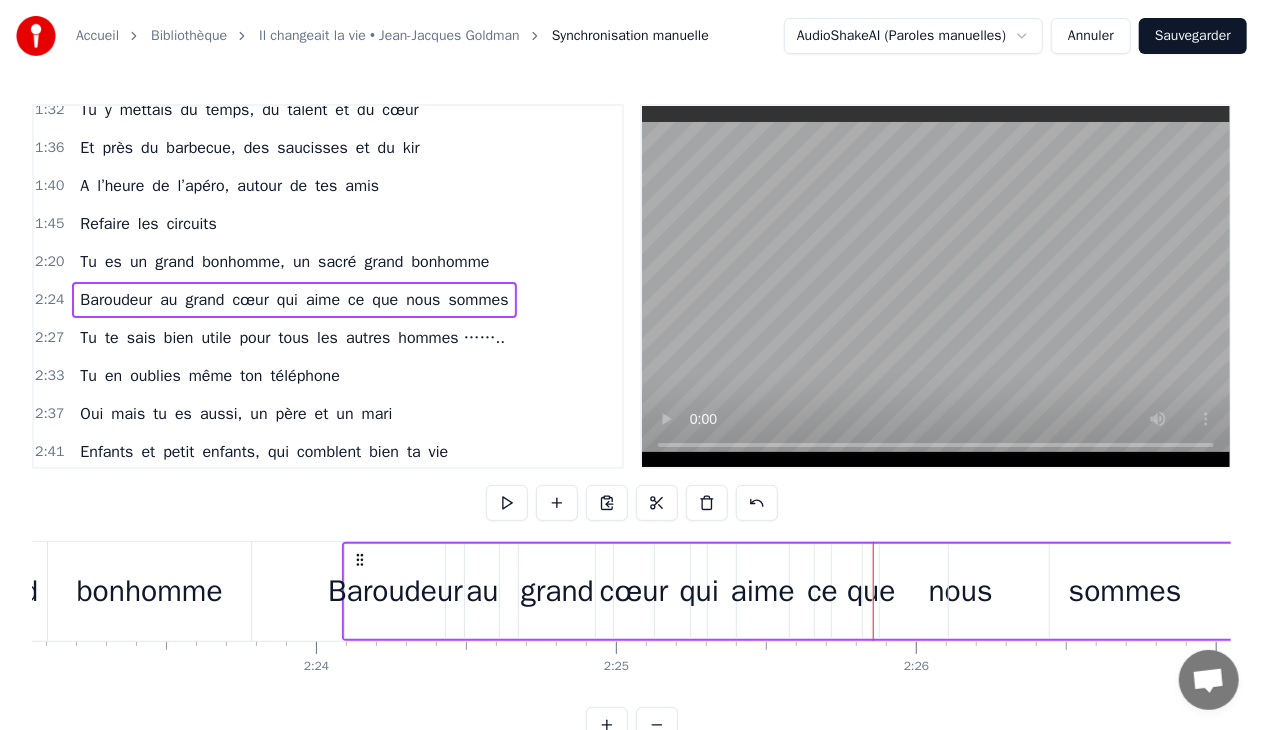 click on "sommes" at bounding box center (1125, 591) 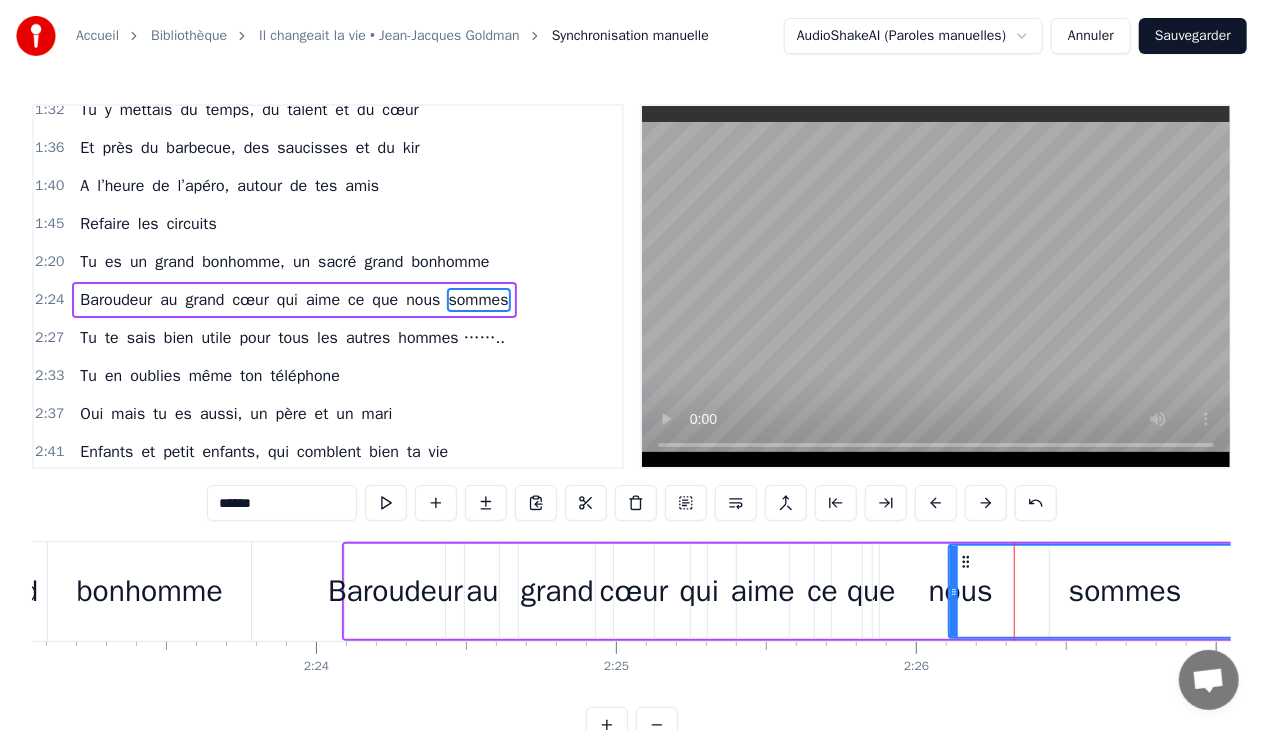 click on "sommes" at bounding box center [1125, 591] 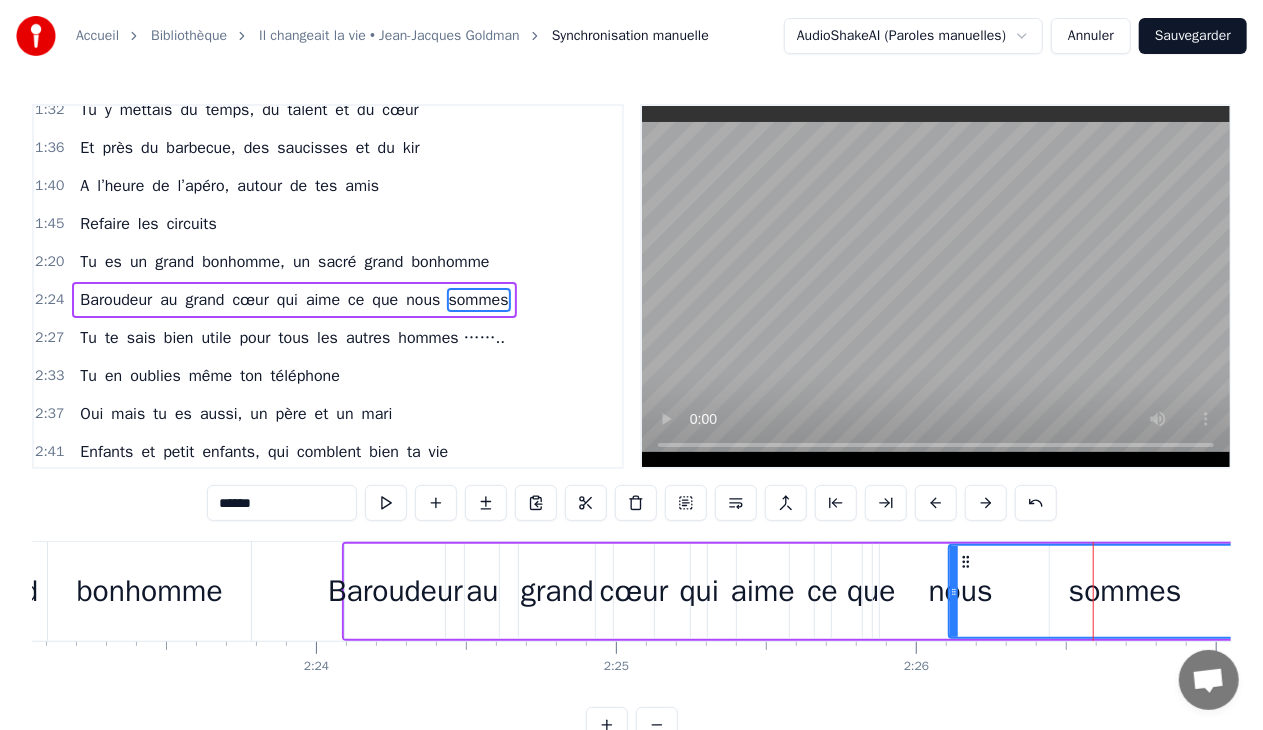 click on "sommes" at bounding box center [1125, 591] 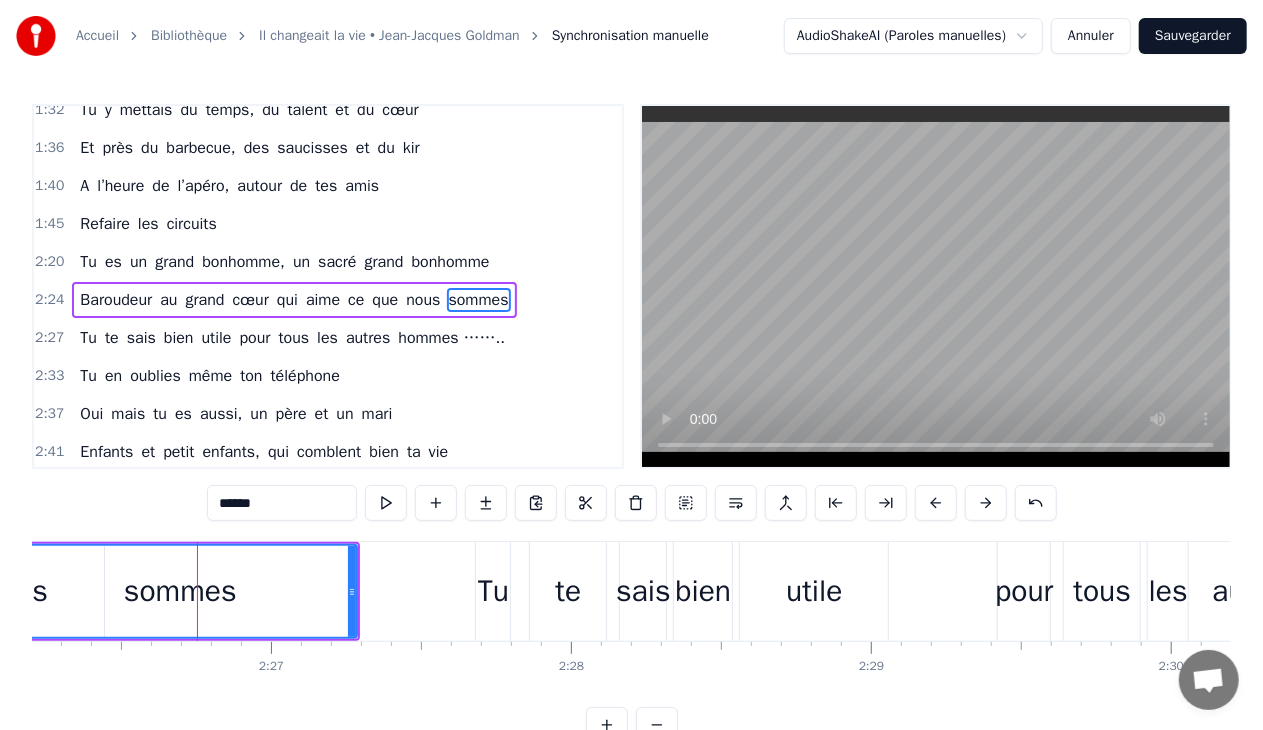 scroll, scrollTop: 0, scrollLeft: 43926, axis: horizontal 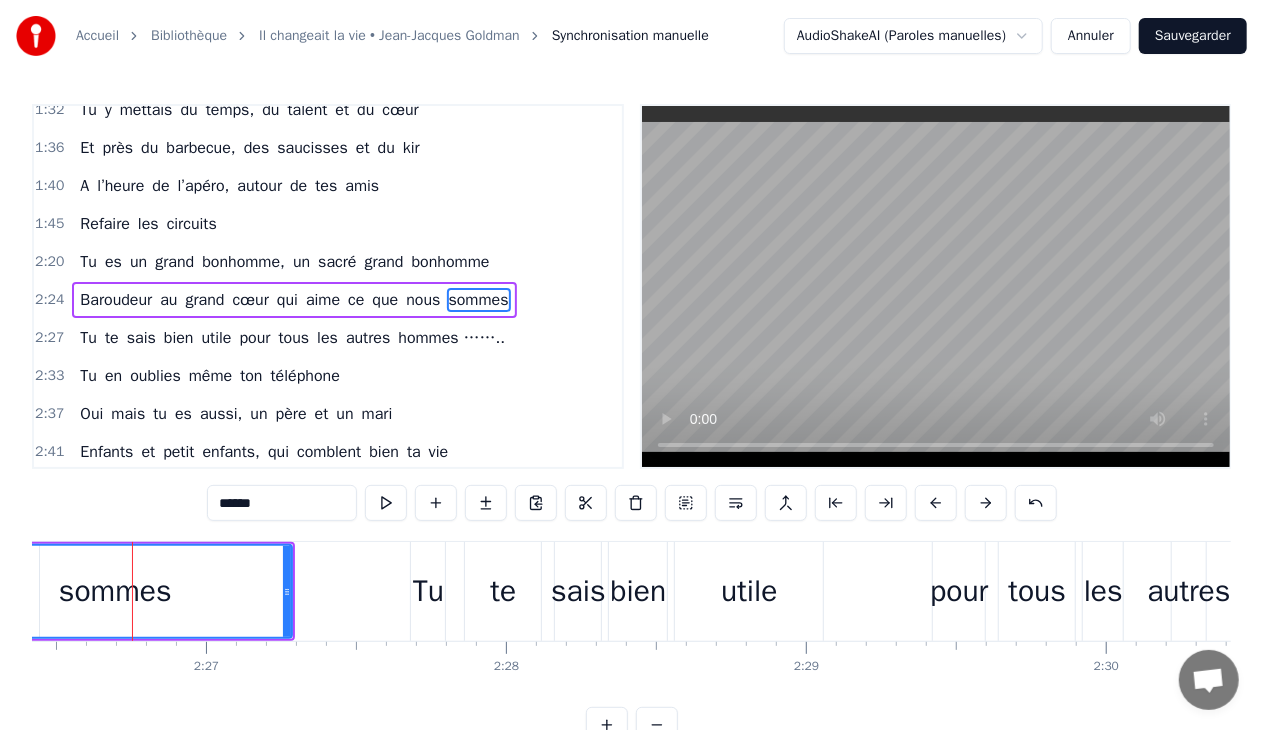 click on "Tu te sais bien utile pour tous les autres hommes
…….." at bounding box center [1150, 591] 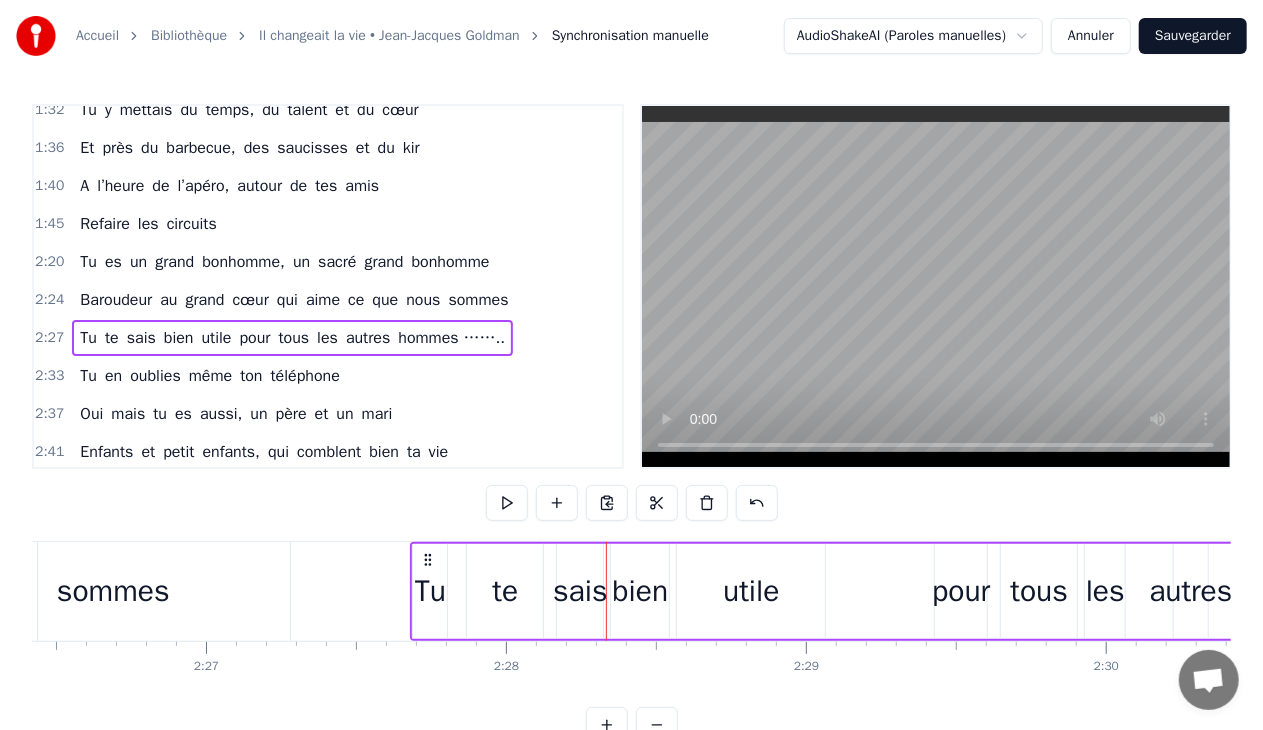 click on "utile" at bounding box center [751, 591] 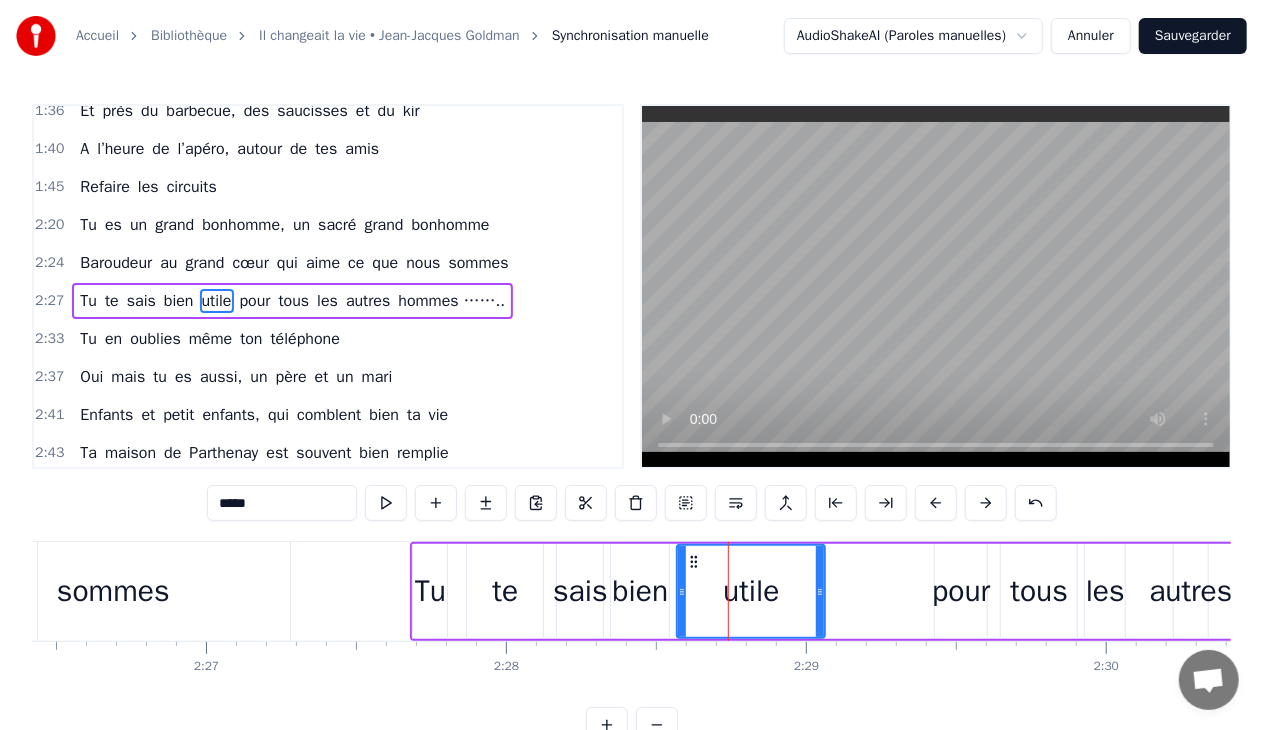 scroll, scrollTop: 584, scrollLeft: 0, axis: vertical 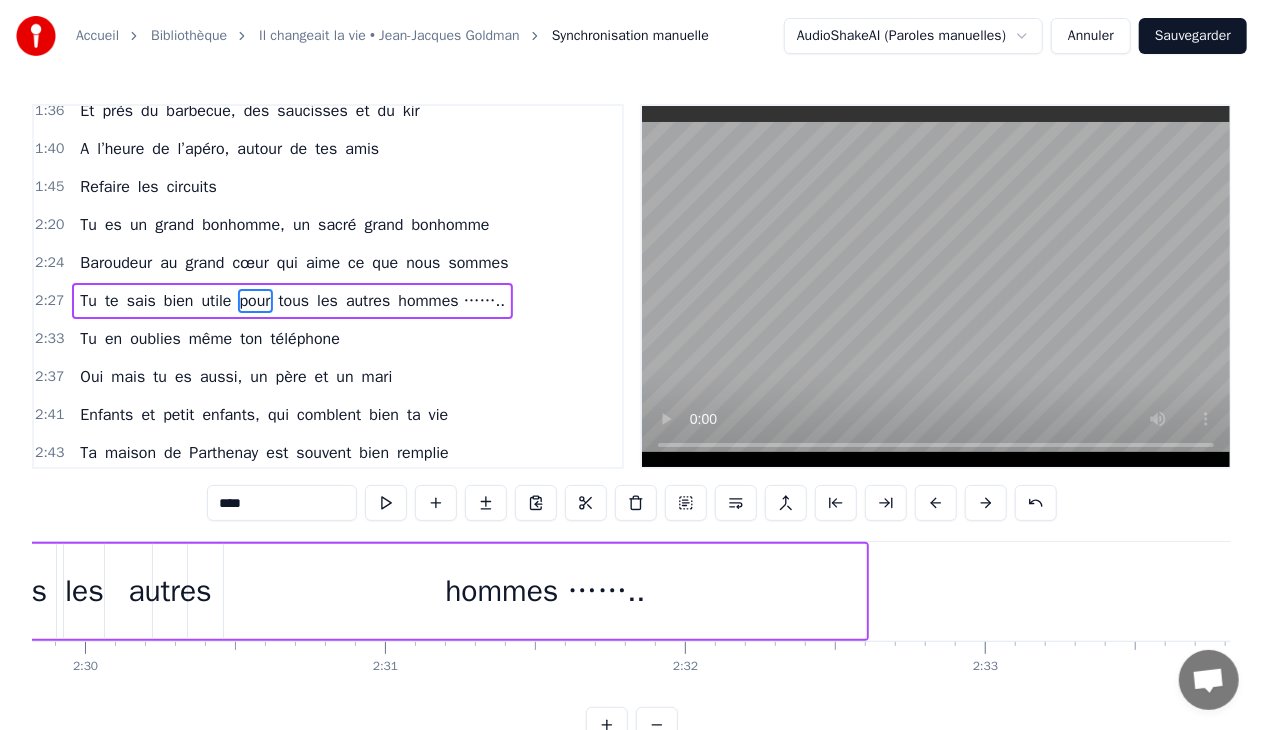 drag, startPoint x: 696, startPoint y: 591, endPoint x: 716, endPoint y: 606, distance: 25 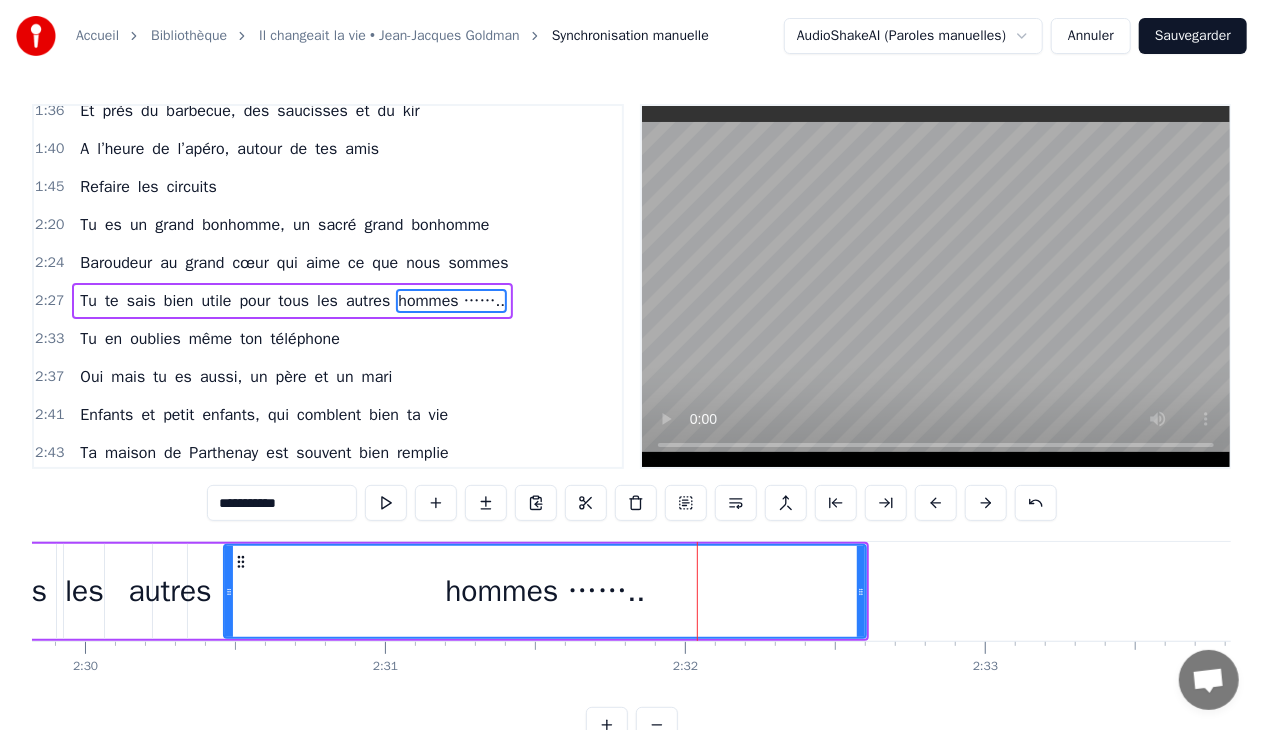 scroll, scrollTop: 0, scrollLeft: 45996, axis: horizontal 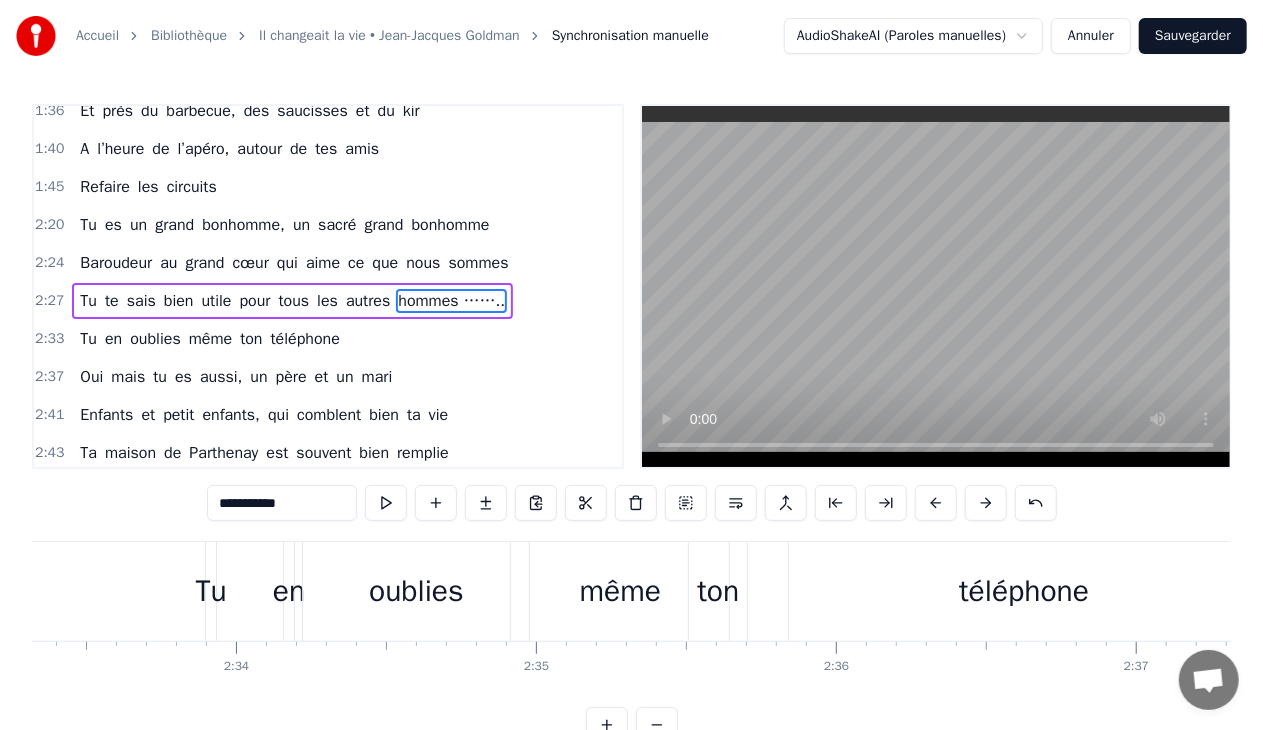 click on "Tu" at bounding box center (211, 591) 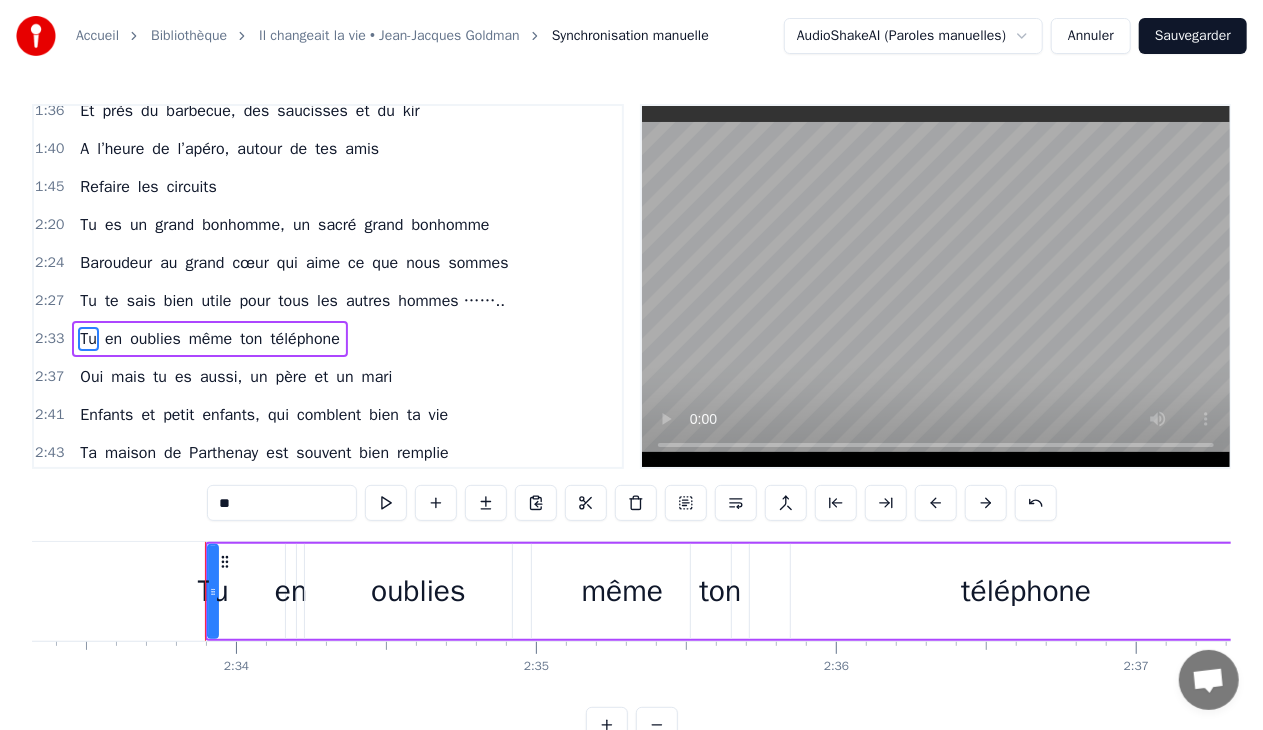 scroll, scrollTop: 622, scrollLeft: 0, axis: vertical 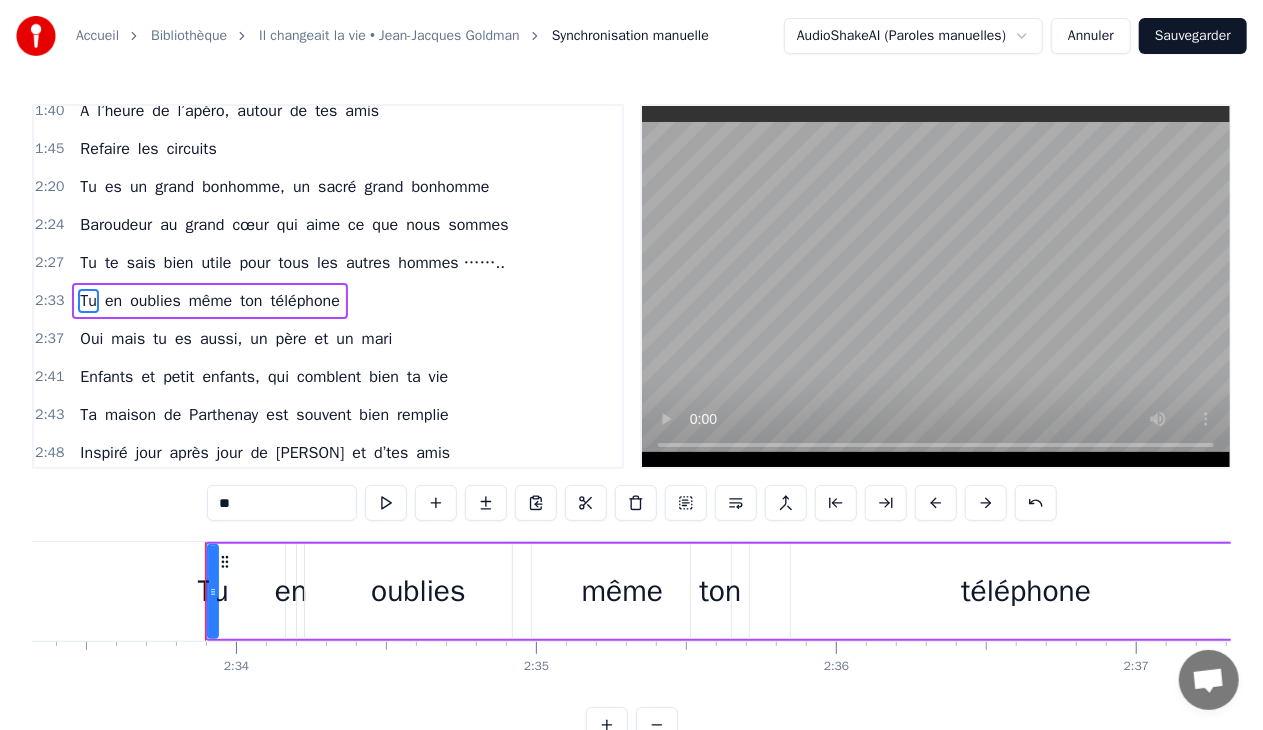 drag, startPoint x: 274, startPoint y: 597, endPoint x: 338, endPoint y: 599, distance: 64.03124 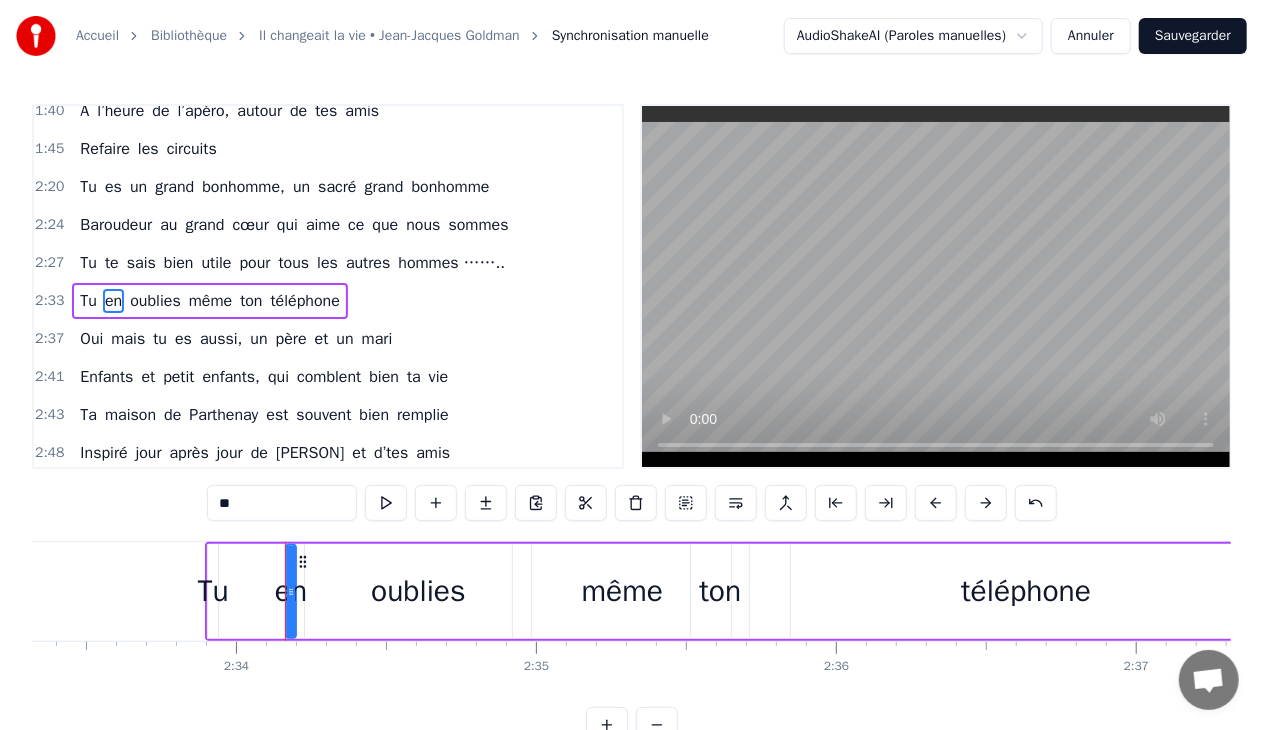 click on "oublies" at bounding box center [418, 591] 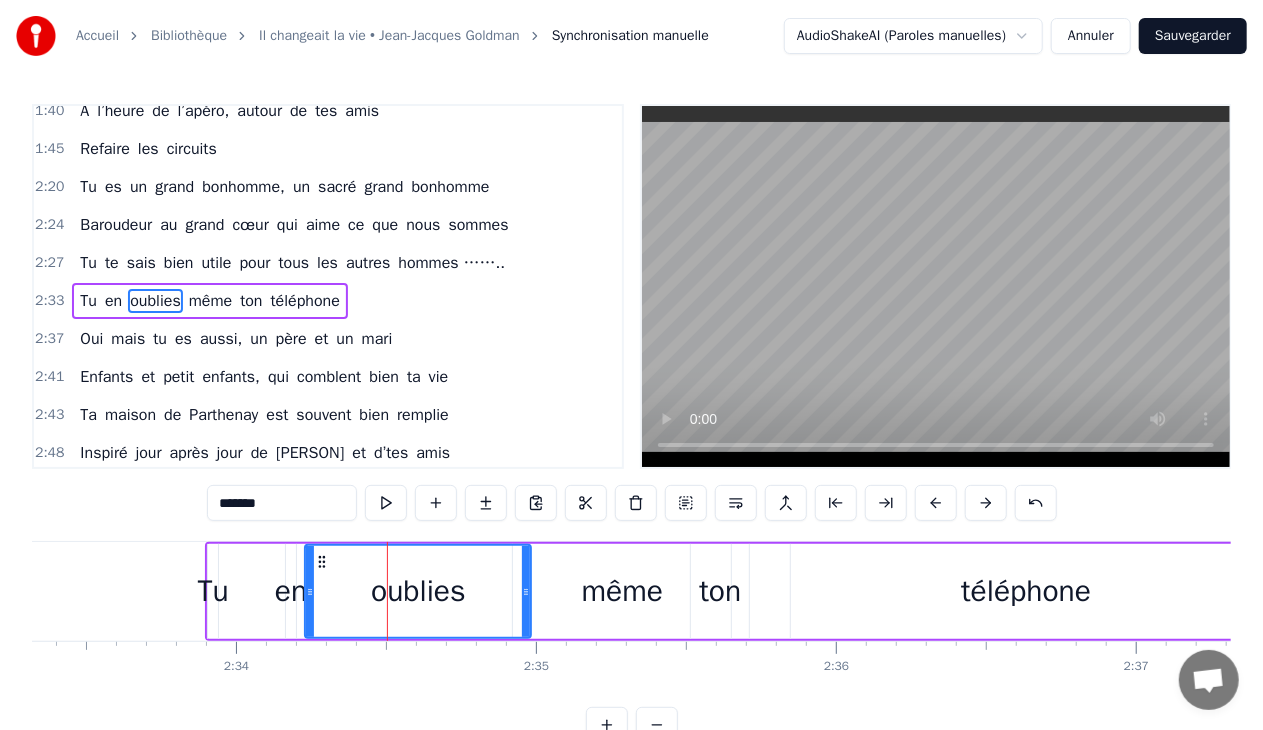 drag, startPoint x: 598, startPoint y: 597, endPoint x: 668, endPoint y: 596, distance: 70.00714 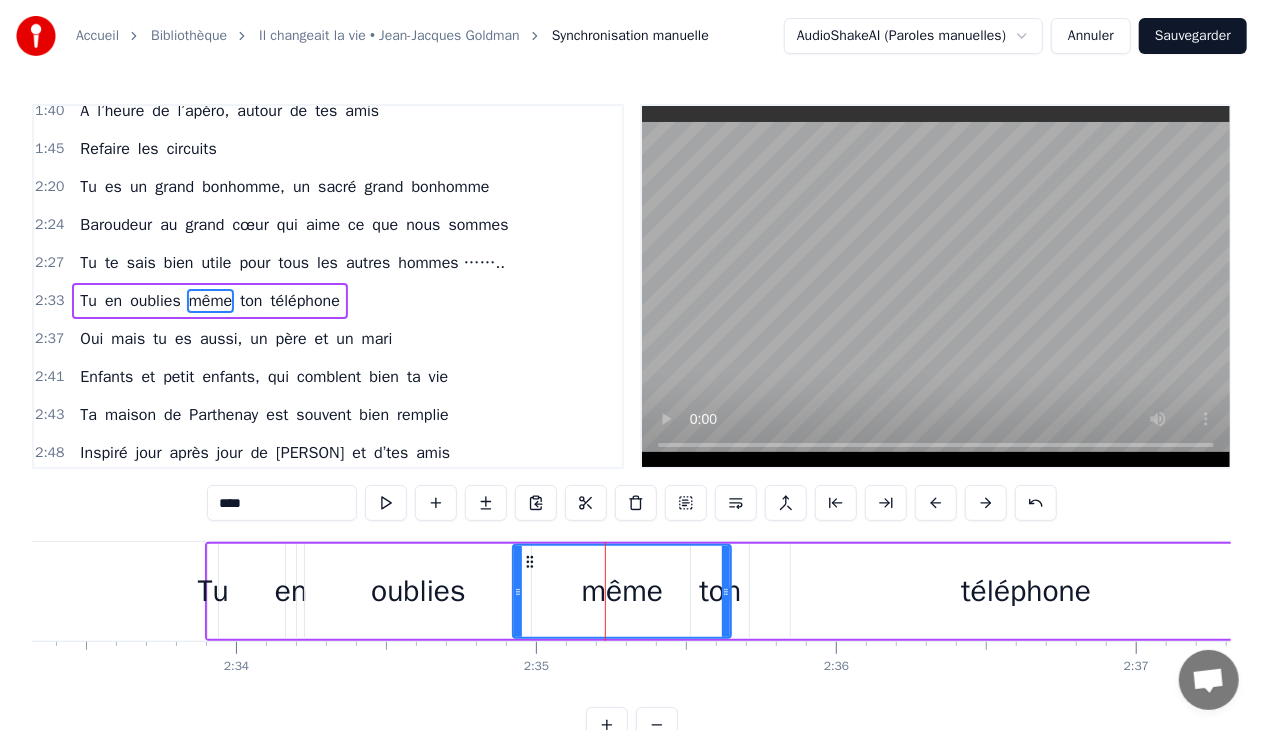 drag, startPoint x: 708, startPoint y: 594, endPoint x: 725, endPoint y: 595, distance: 17.029387 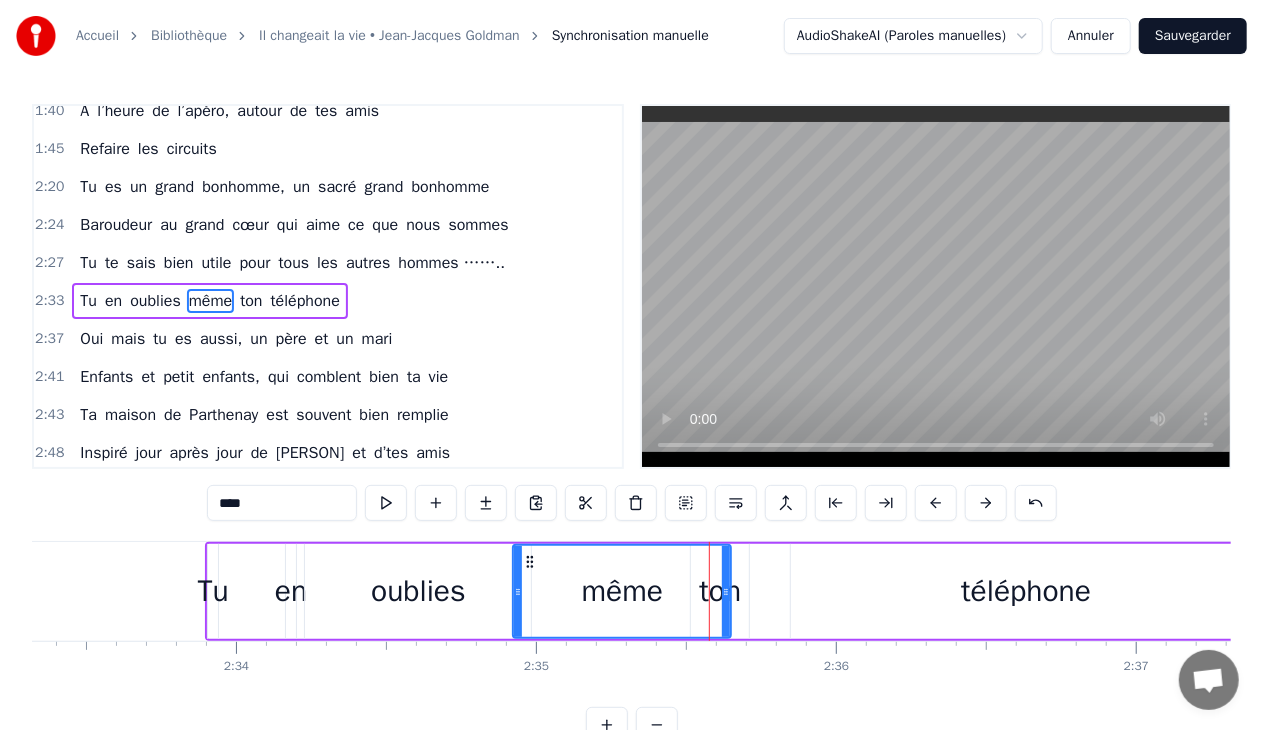 drag, startPoint x: 852, startPoint y: 605, endPoint x: 874, endPoint y: 608, distance: 22.203604 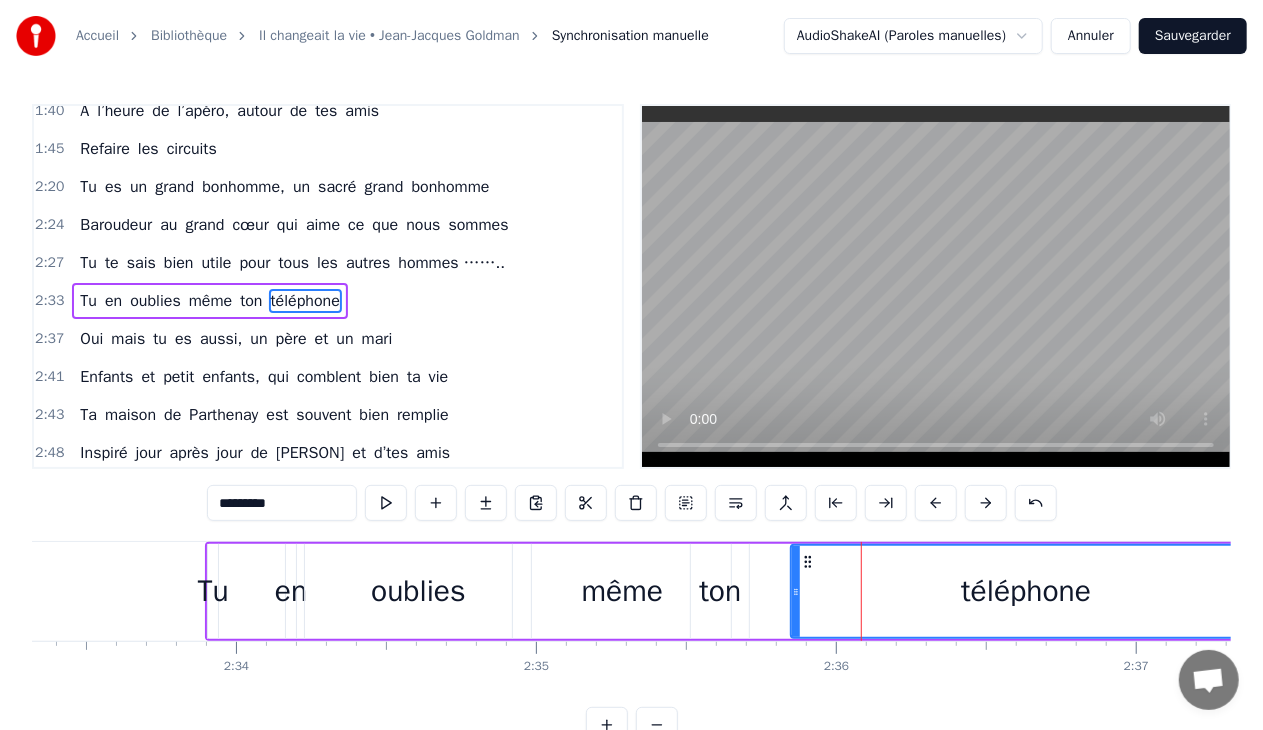 click on "téléphone" at bounding box center [1026, 591] 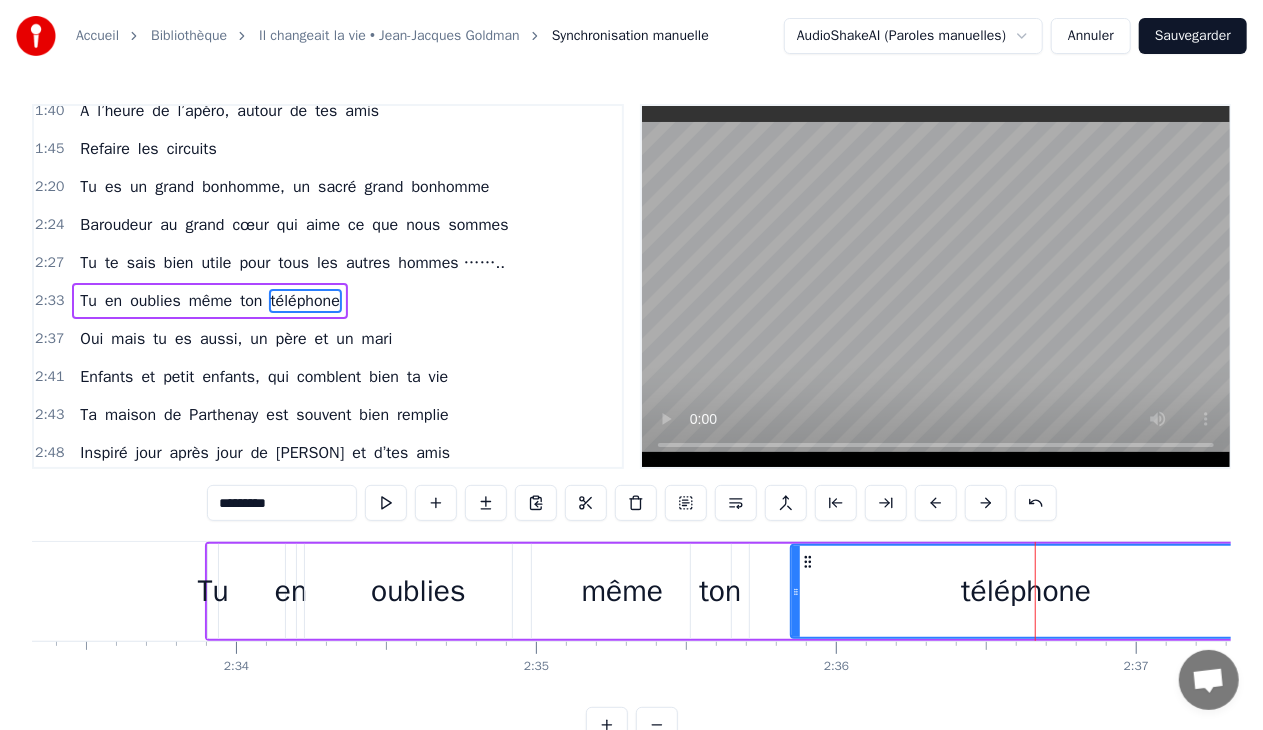 click on "téléphone" at bounding box center (1026, 591) 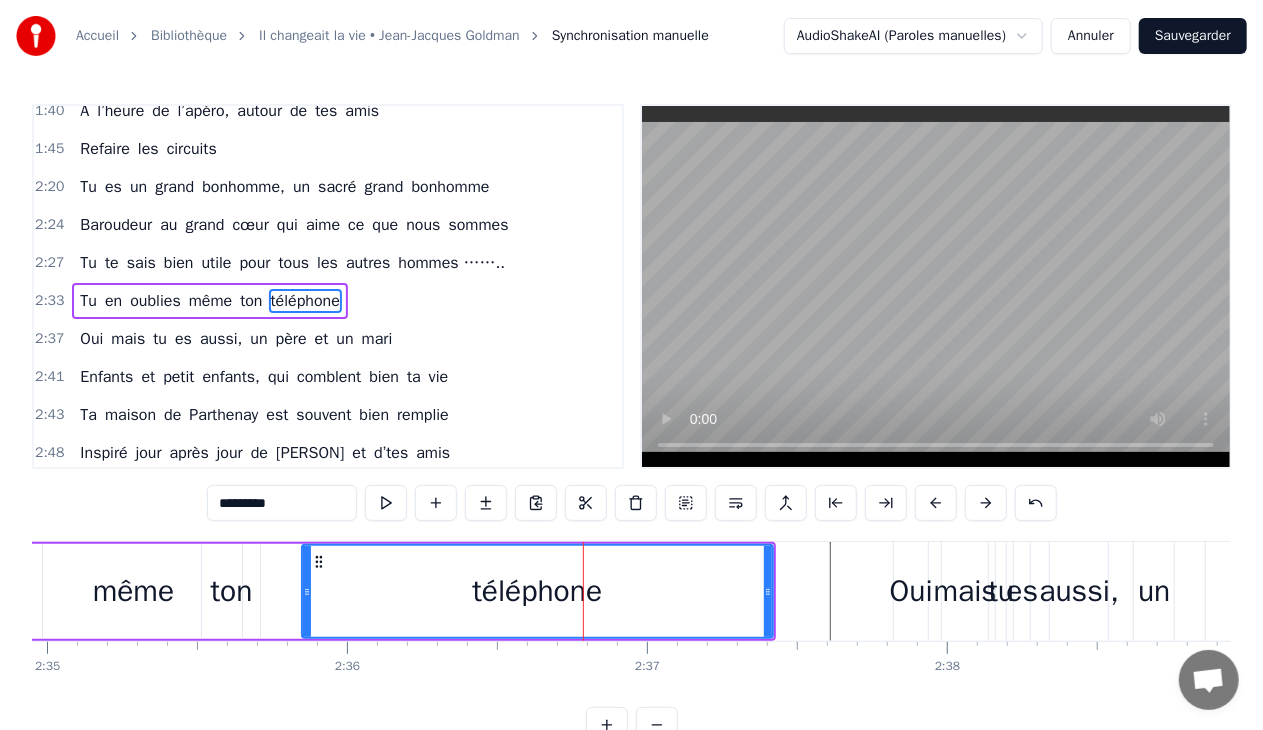 scroll, scrollTop: 0, scrollLeft: 46574, axis: horizontal 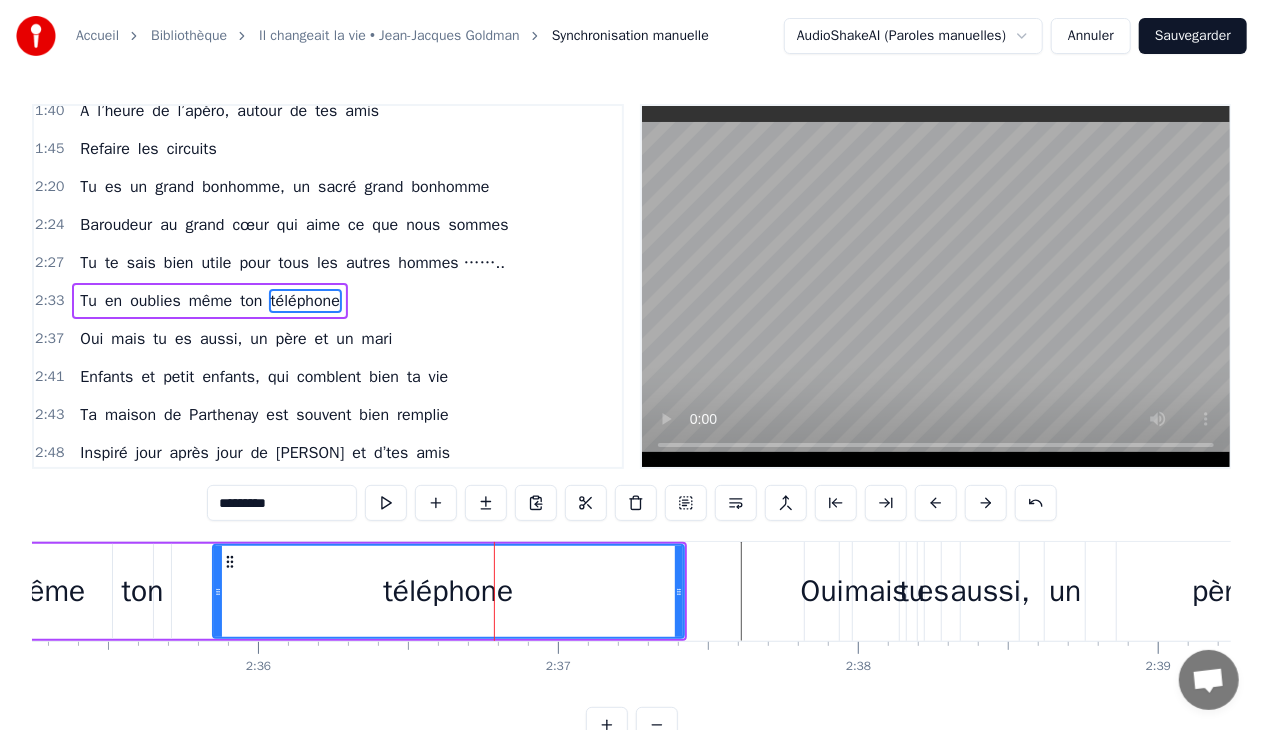click on "Oui" at bounding box center [822, 591] 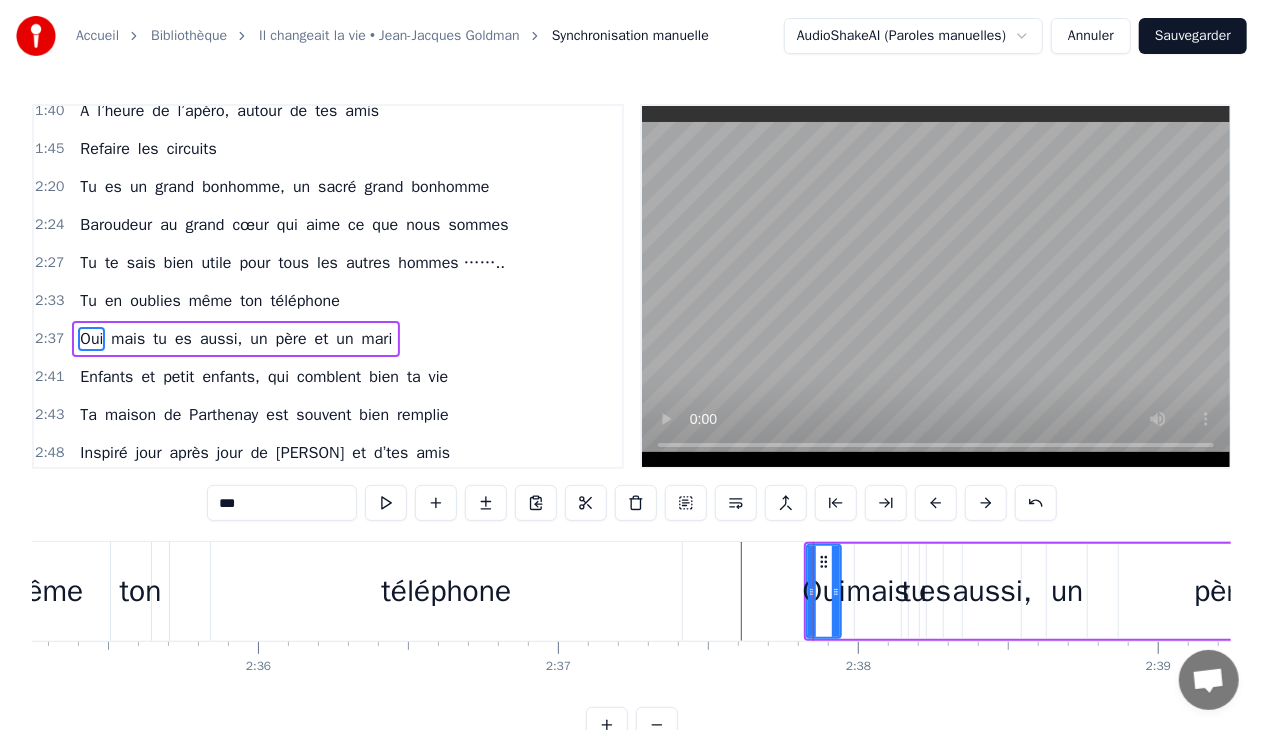 scroll, scrollTop: 659, scrollLeft: 0, axis: vertical 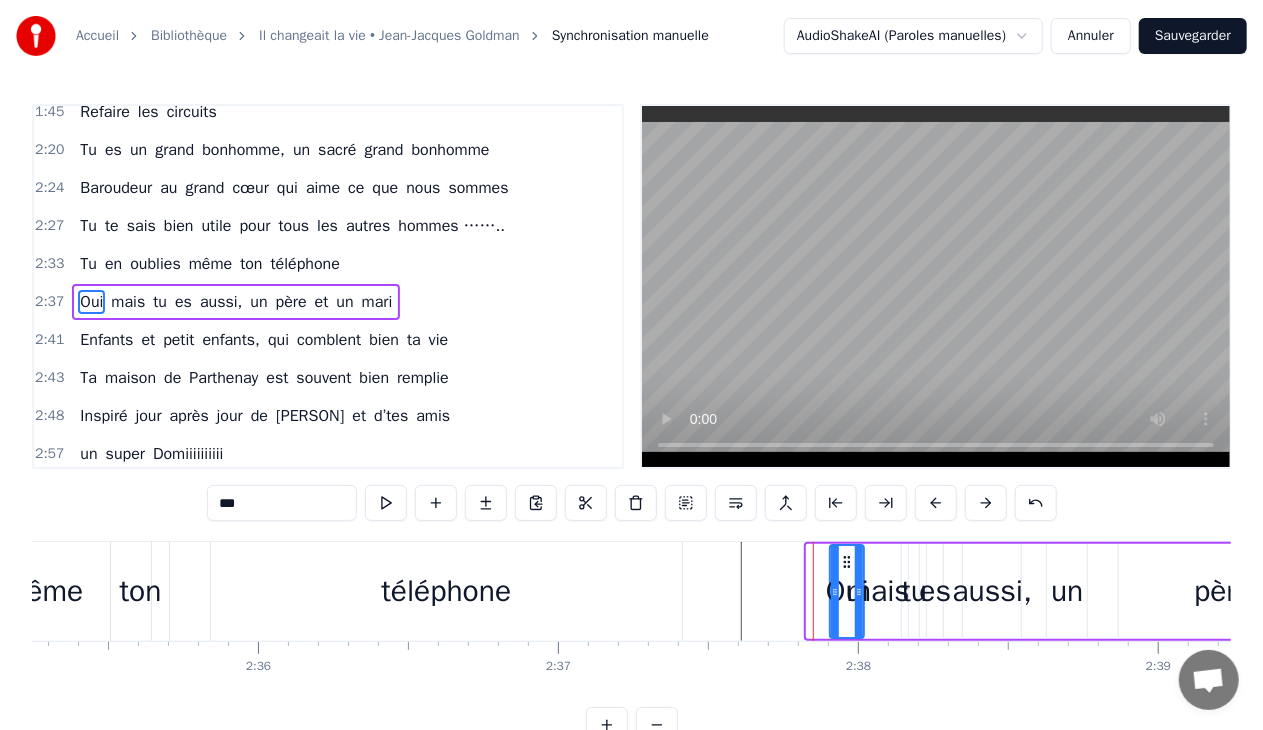 drag, startPoint x: 822, startPoint y: 557, endPoint x: 846, endPoint y: 562, distance: 24.5153 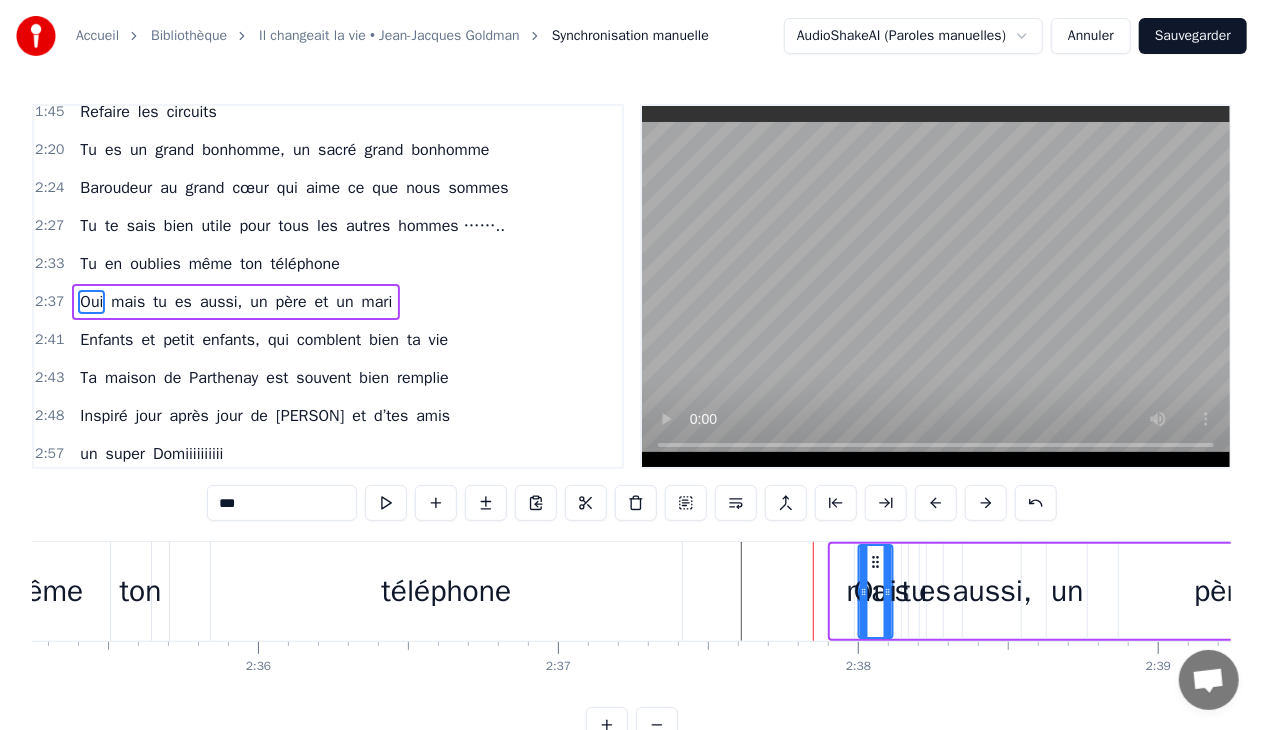 drag, startPoint x: 856, startPoint y: 558, endPoint x: 877, endPoint y: 560, distance: 21.095022 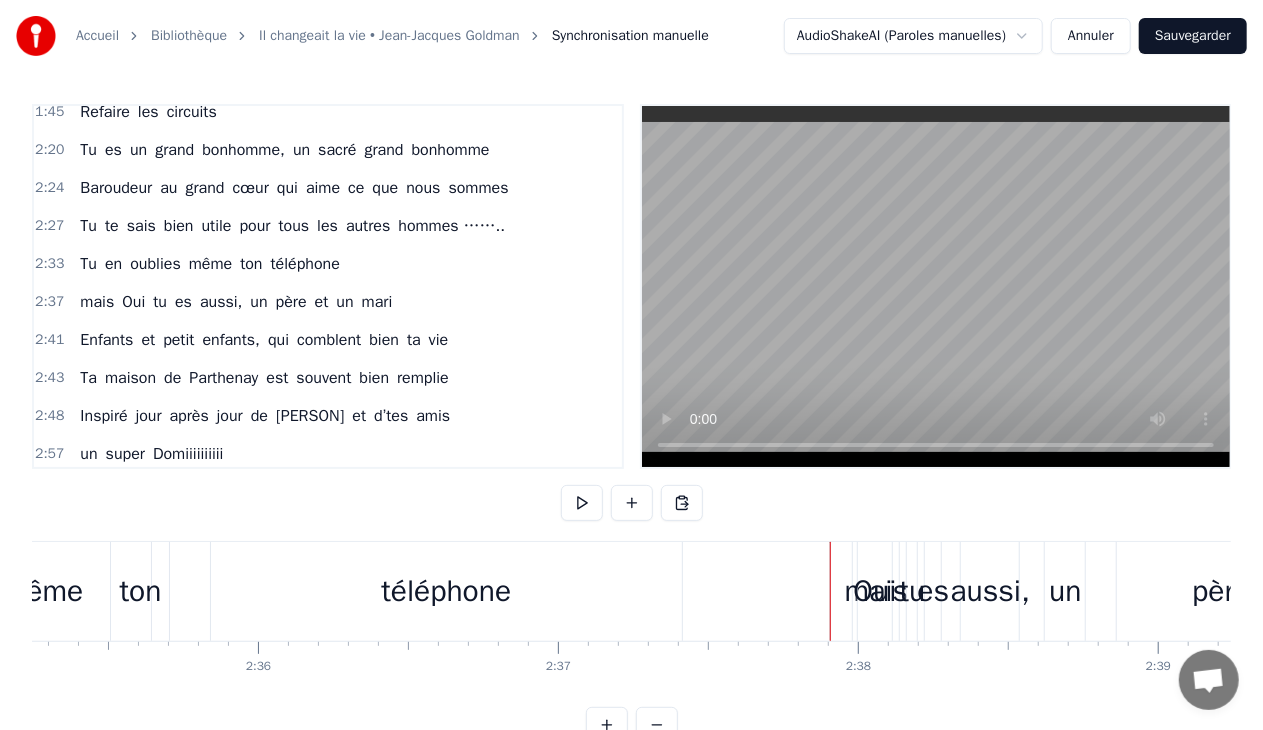 click on "Oui" at bounding box center [875, 591] 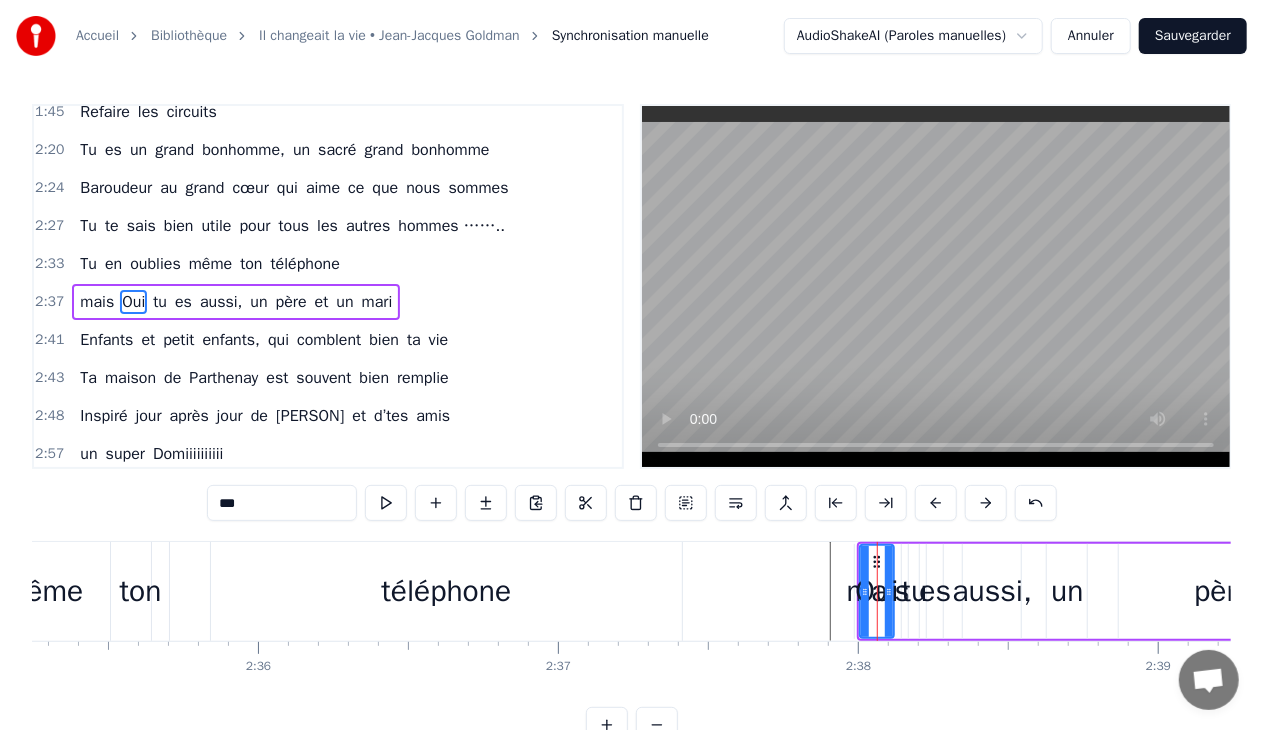 drag, startPoint x: 992, startPoint y: 560, endPoint x: 1026, endPoint y: 560, distance: 34 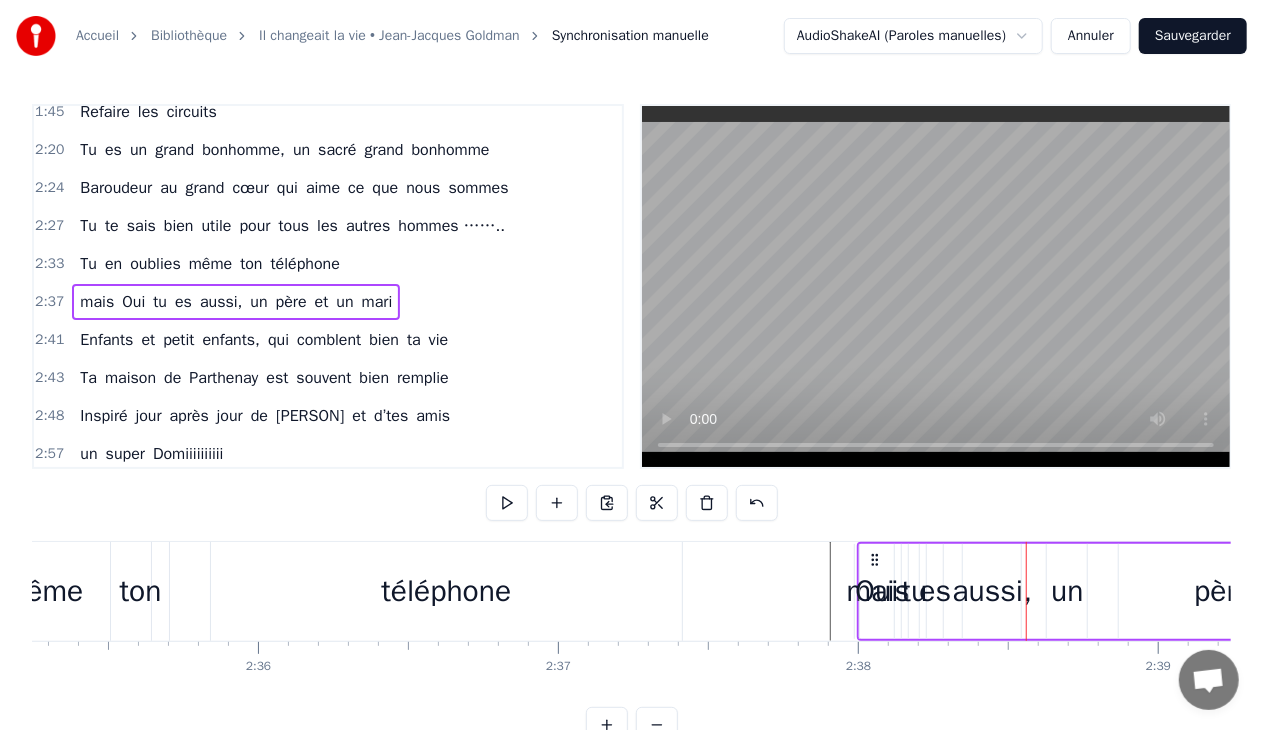 click on "un" at bounding box center (1067, 591) 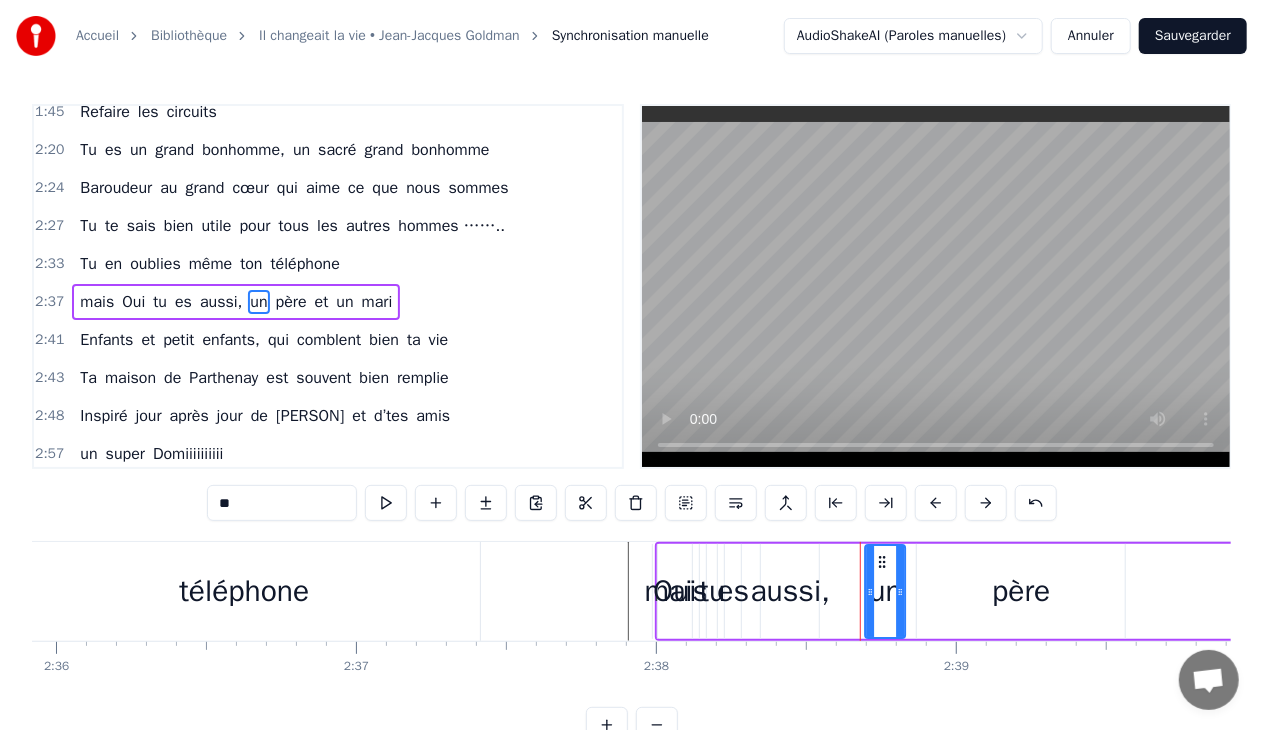 scroll, scrollTop: 0, scrollLeft: 46794, axis: horizontal 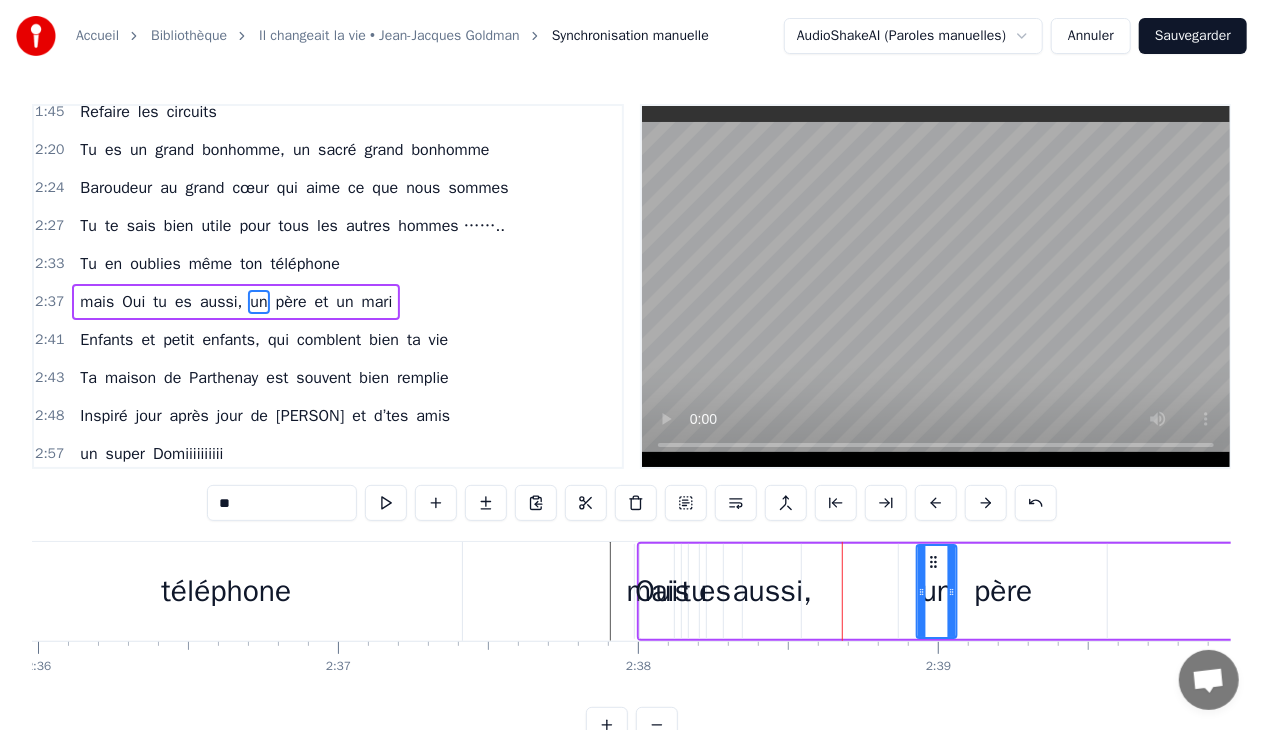 drag, startPoint x: 1064, startPoint y: 560, endPoint x: 920, endPoint y: 554, distance: 144.12494 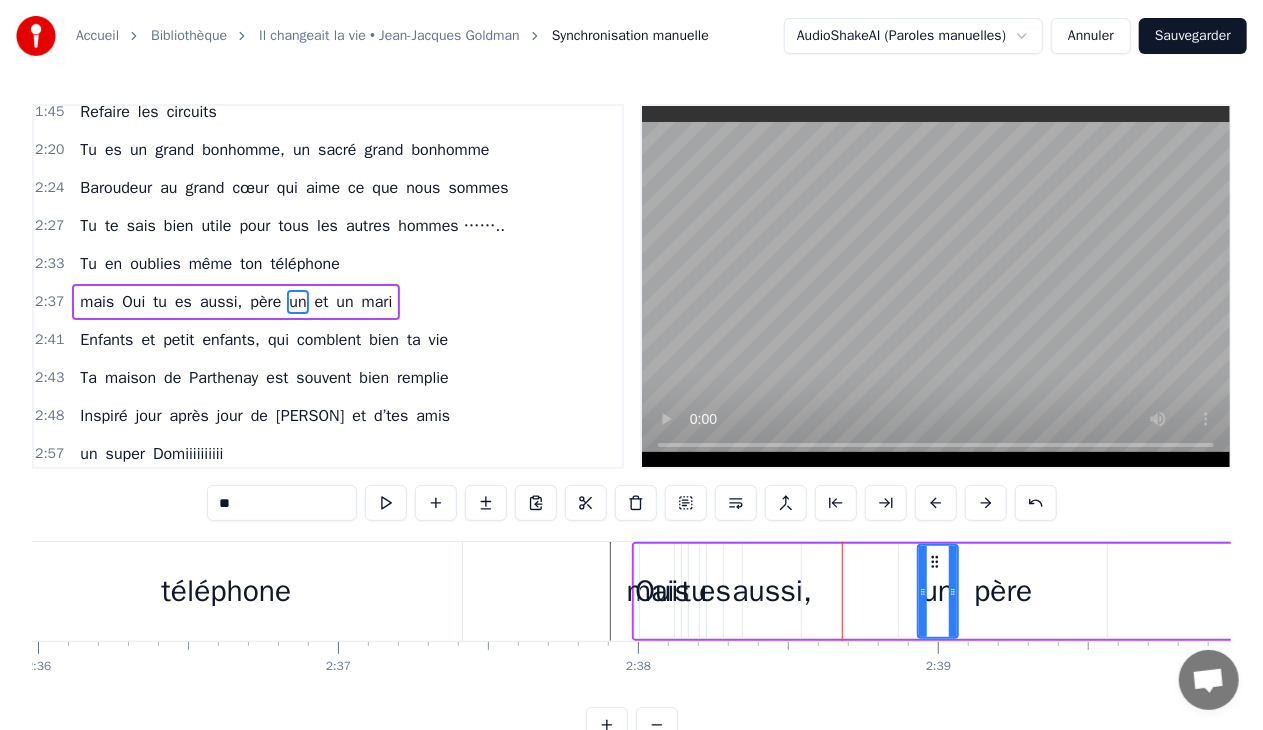 click on "aussi," at bounding box center (772, 591) 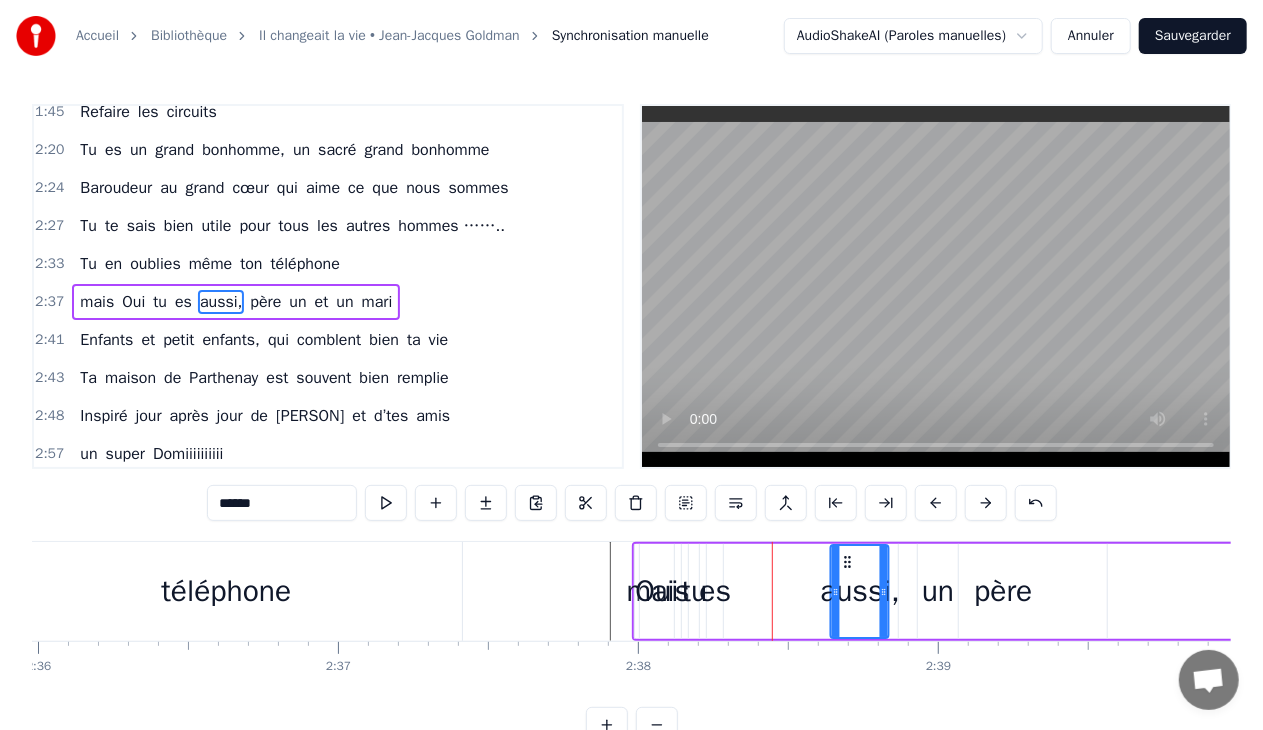 drag, startPoint x: 758, startPoint y: 561, endPoint x: 848, endPoint y: 568, distance: 90.27181 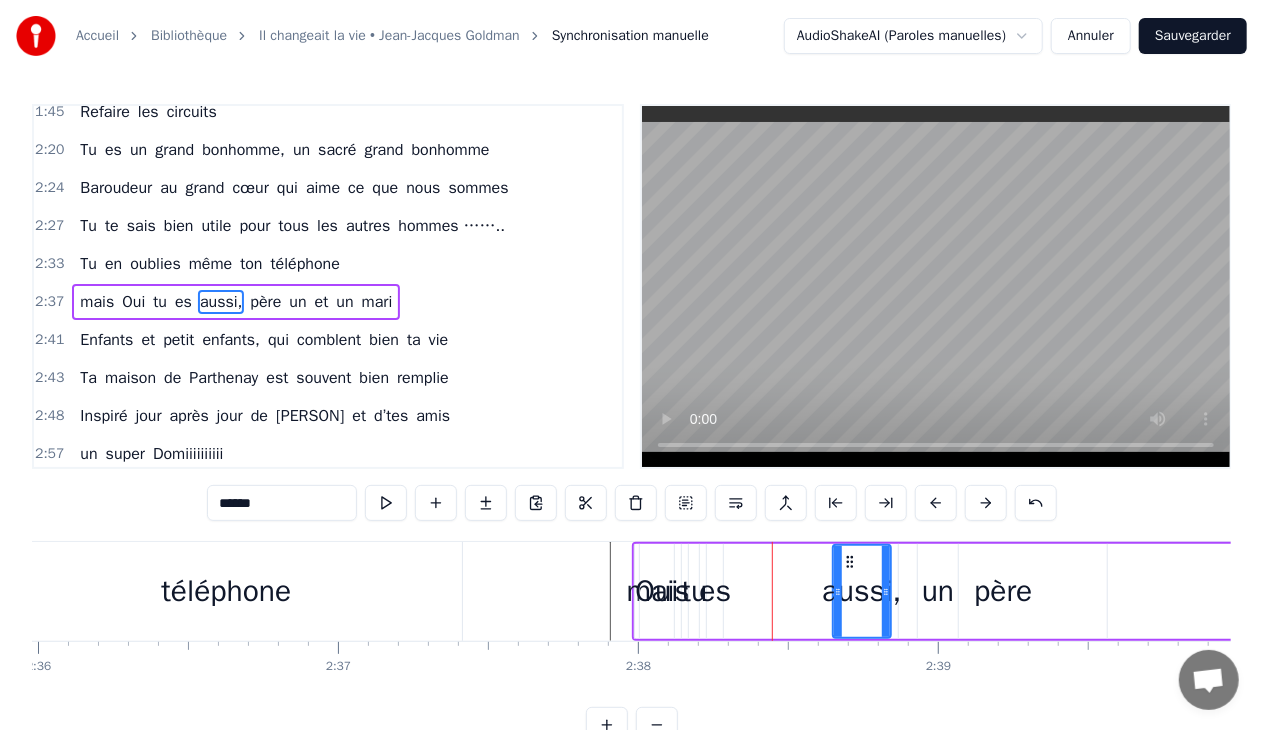 click on "es" at bounding box center (716, 591) 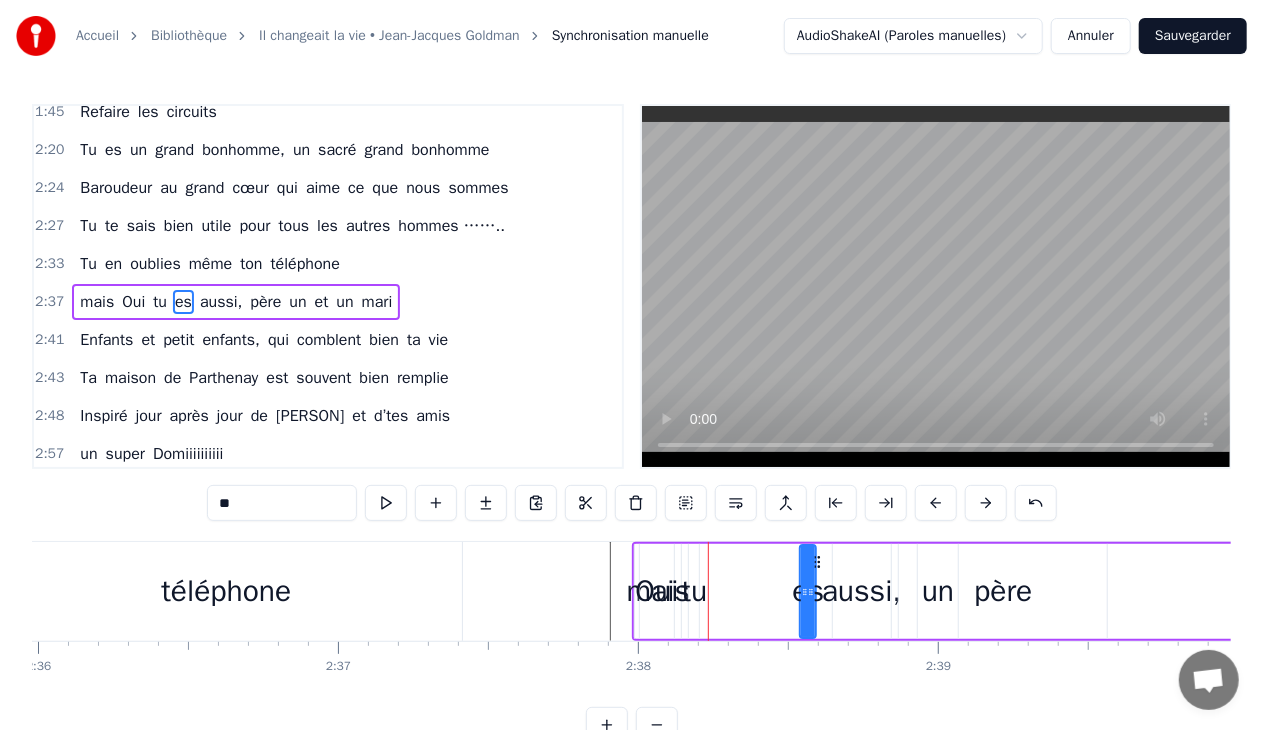 drag, startPoint x: 722, startPoint y: 561, endPoint x: 816, endPoint y: 582, distance: 96.317184 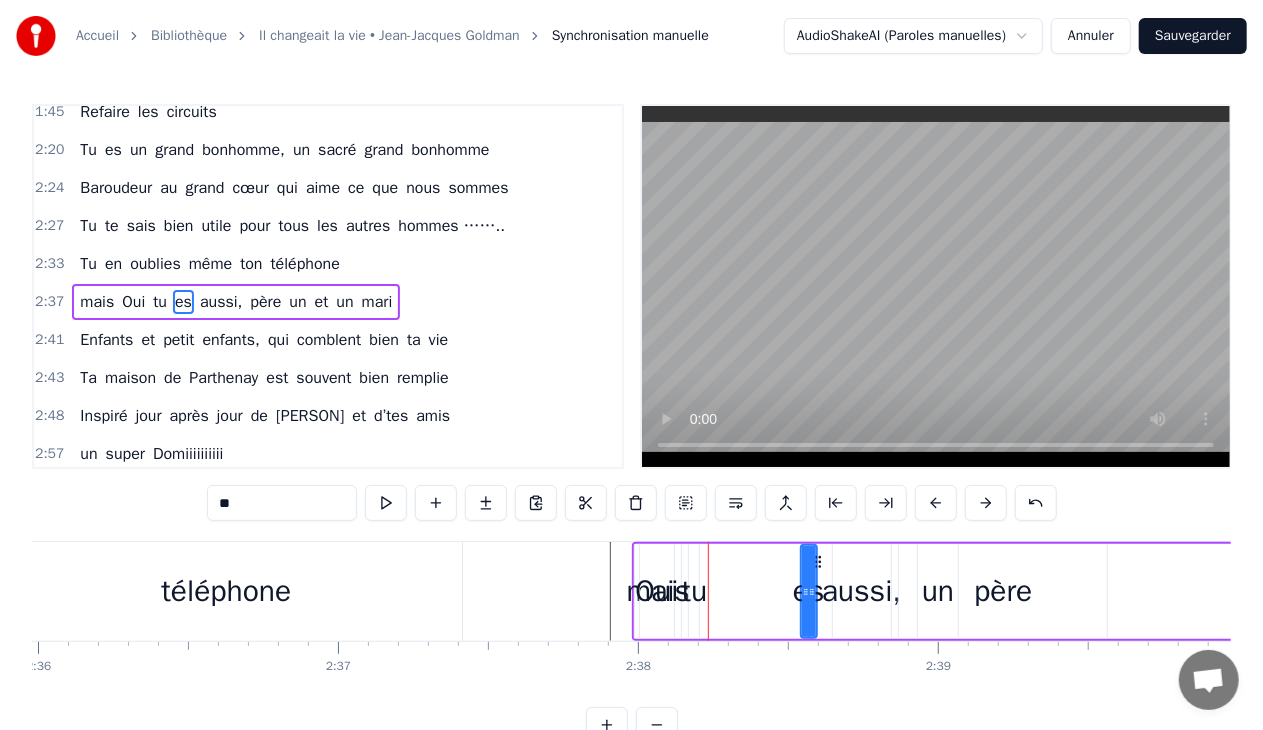 click on "tu" at bounding box center [695, 591] 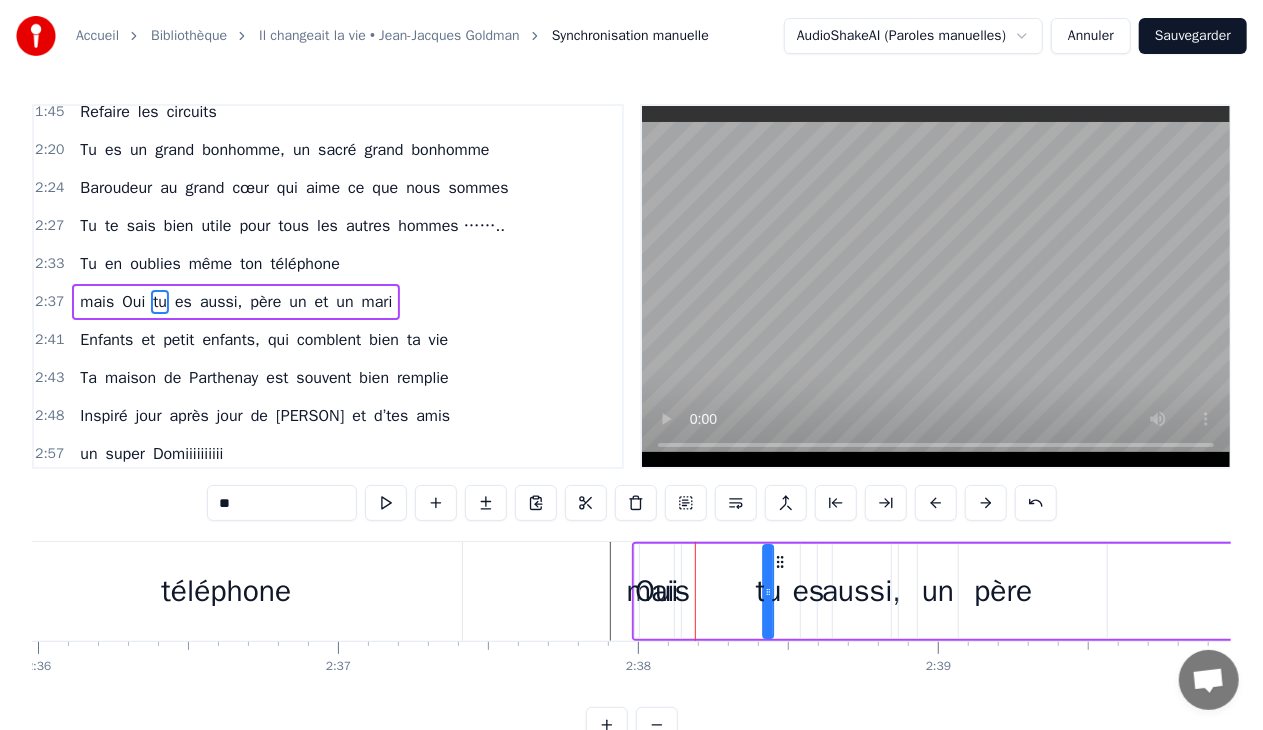 drag, startPoint x: 704, startPoint y: 560, endPoint x: 782, endPoint y: 575, distance: 79.429214 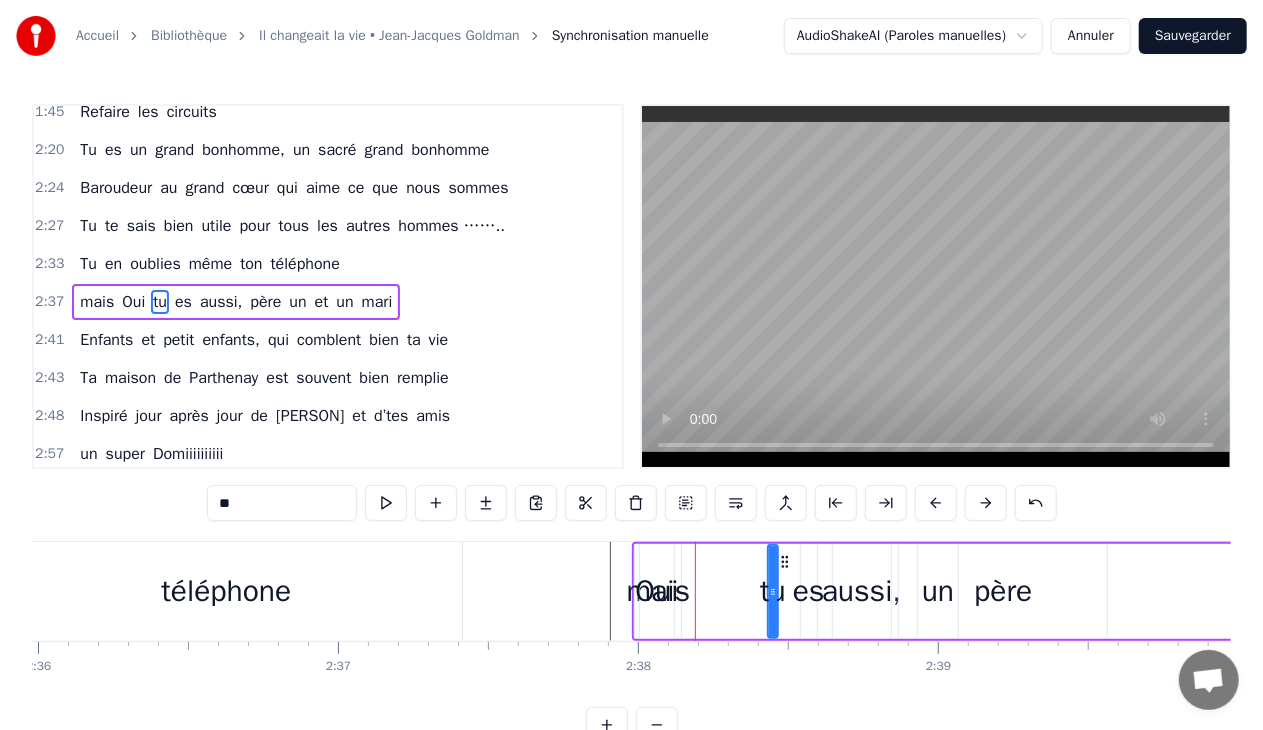 drag, startPoint x: 654, startPoint y: 593, endPoint x: 628, endPoint y: 594, distance: 26.019224 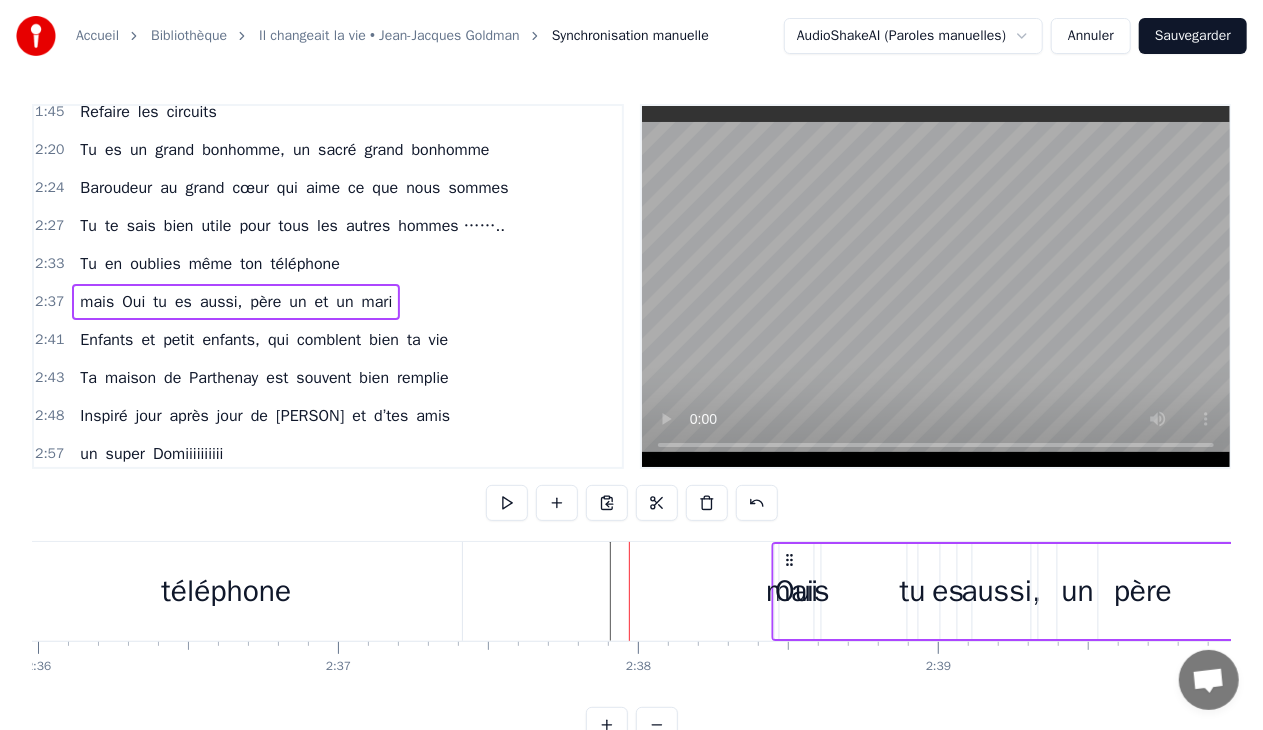 drag, startPoint x: 651, startPoint y: 558, endPoint x: 798, endPoint y: 585, distance: 149.45903 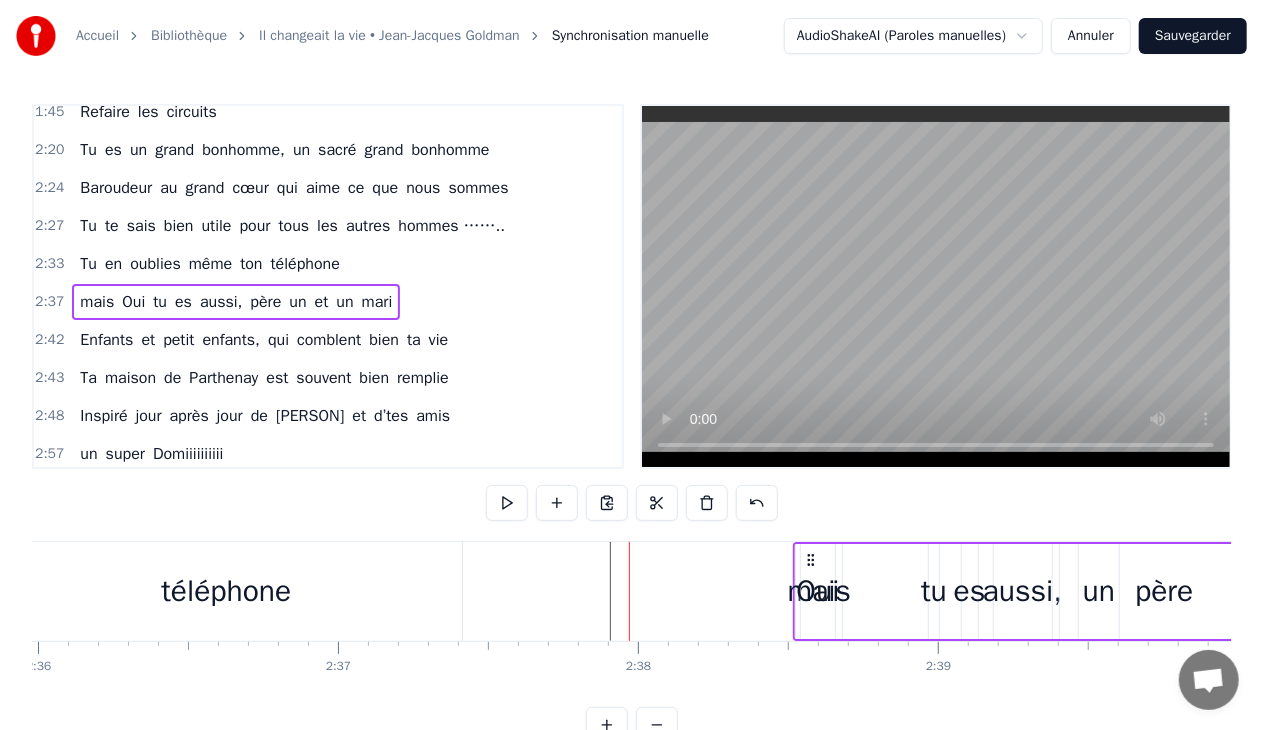 drag, startPoint x: 645, startPoint y: 562, endPoint x: 813, endPoint y: 584, distance: 169.43436 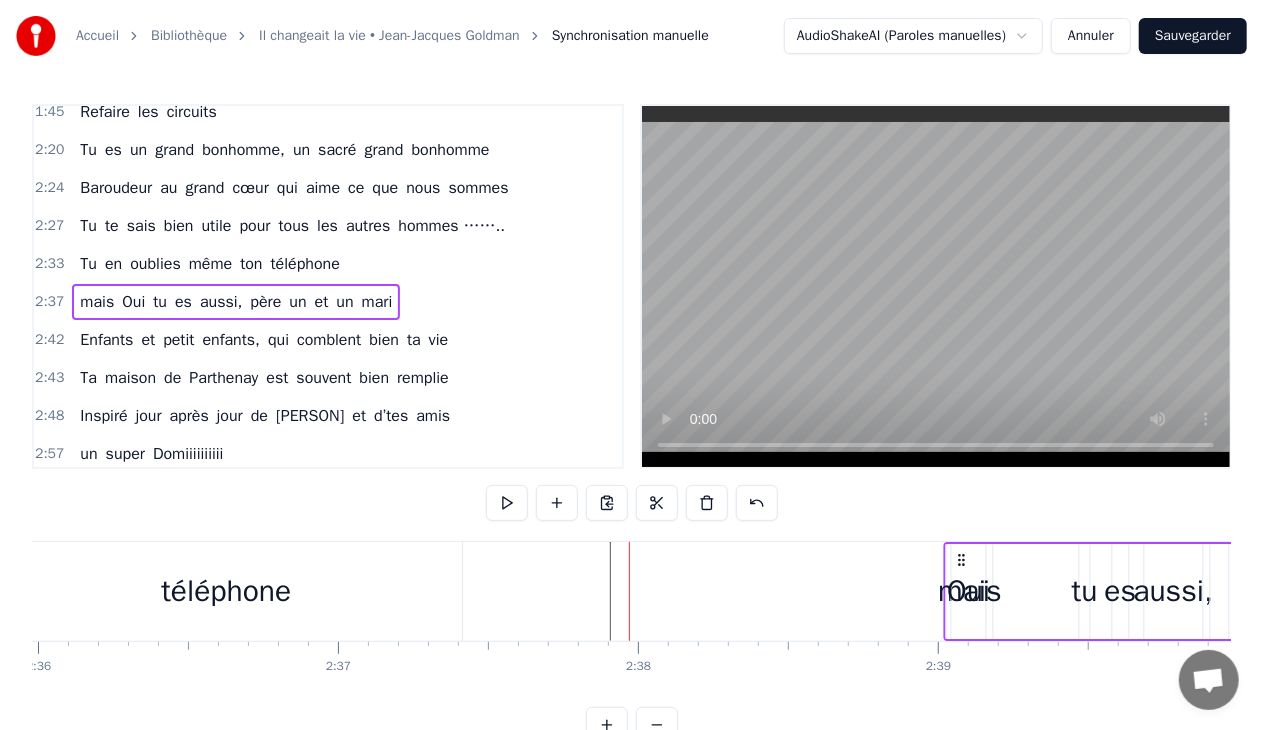 drag, startPoint x: 712, startPoint y: 554, endPoint x: 964, endPoint y: 562, distance: 252.12695 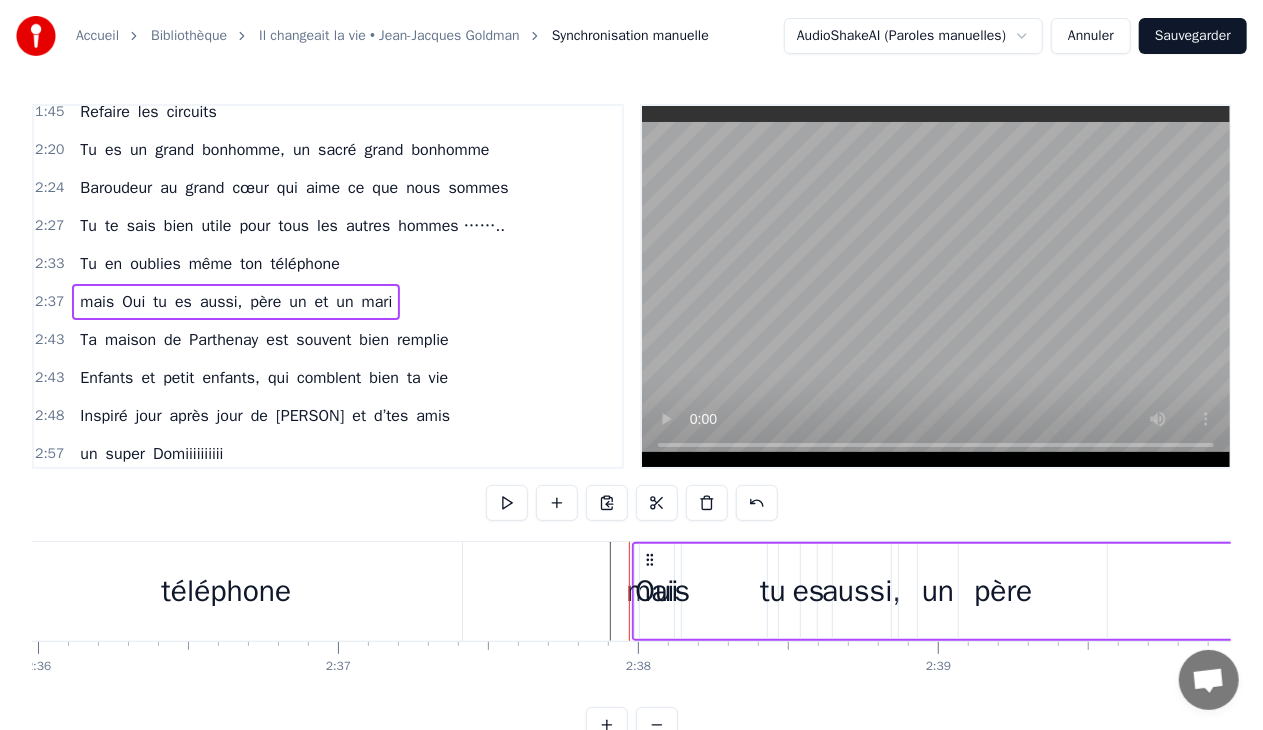 click 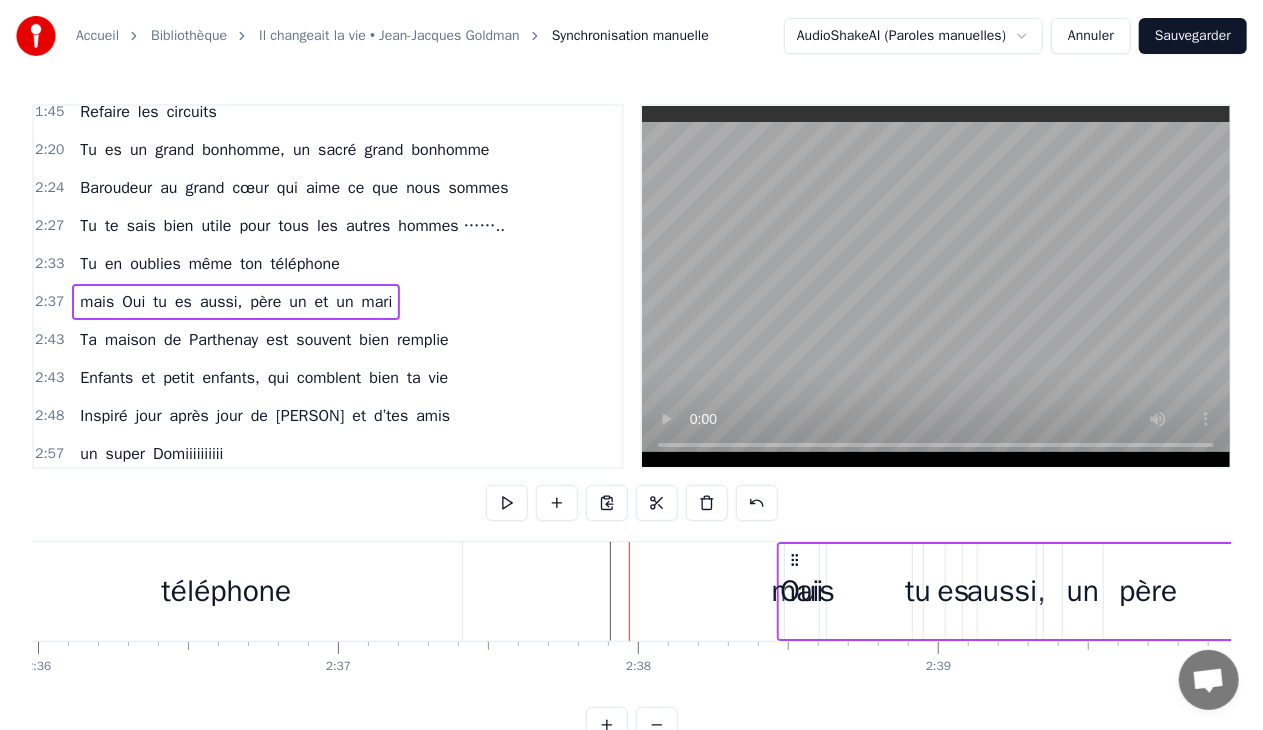 drag, startPoint x: 650, startPoint y: 560, endPoint x: 864, endPoint y: 565, distance: 214.05841 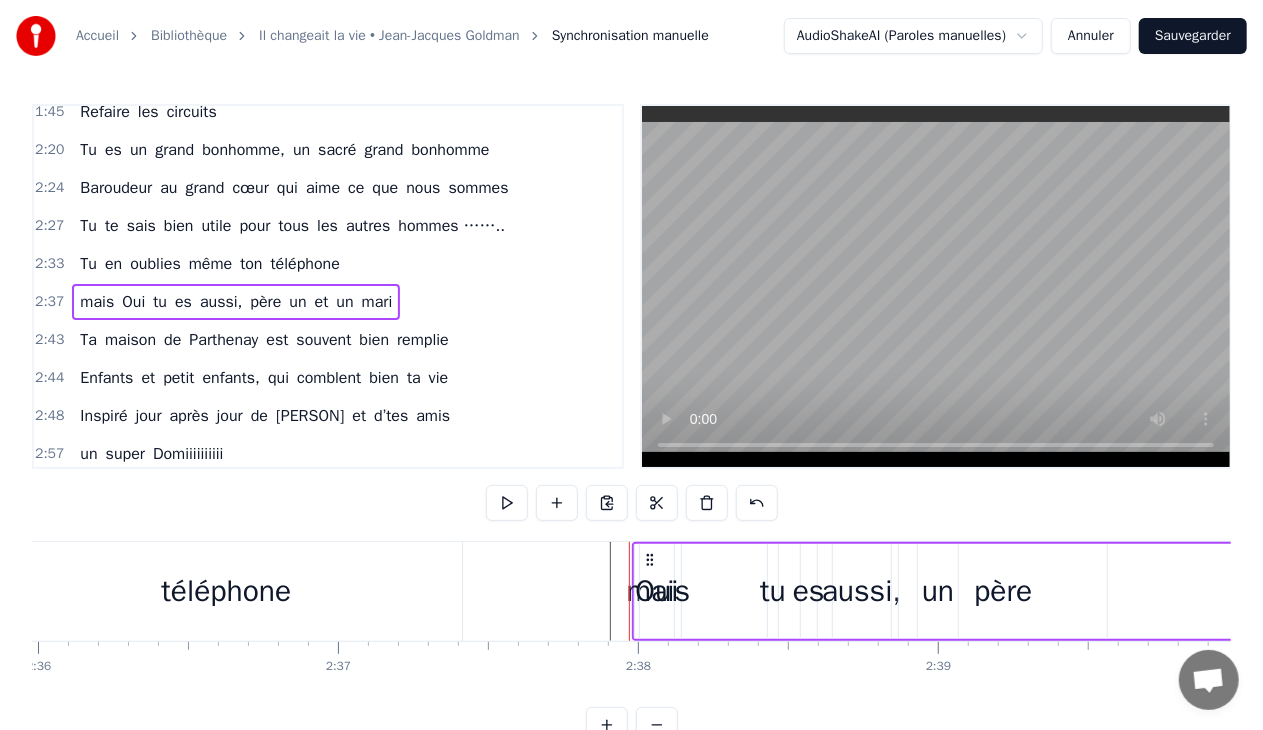 click 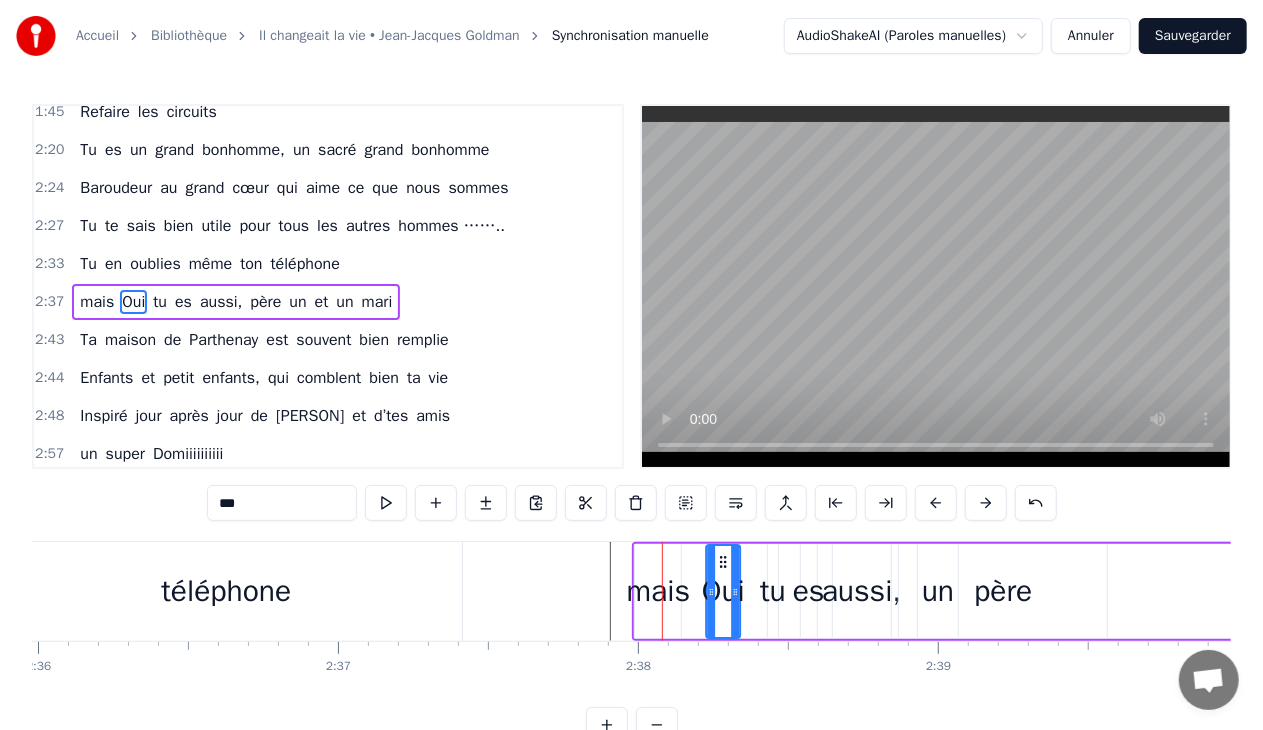 drag, startPoint x: 658, startPoint y: 562, endPoint x: 724, endPoint y: 568, distance: 66.27216 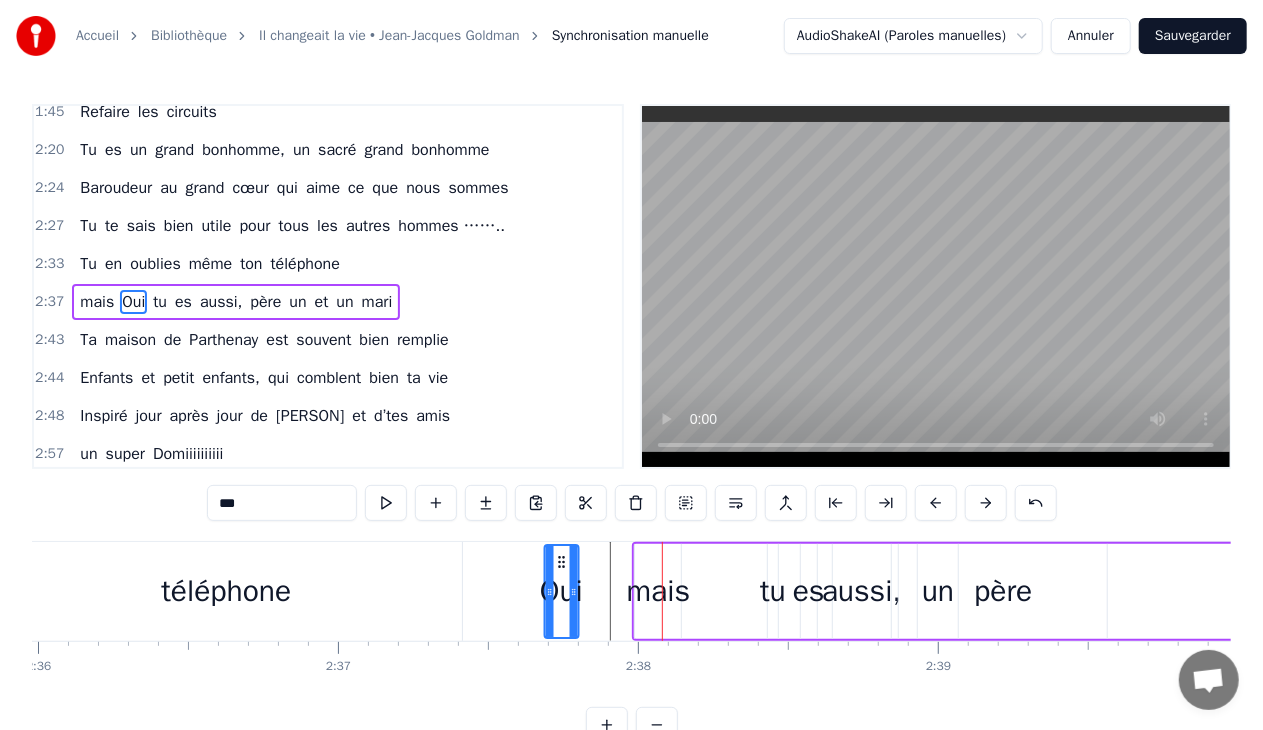 drag, startPoint x: 724, startPoint y: 556, endPoint x: 562, endPoint y: 566, distance: 162.30835 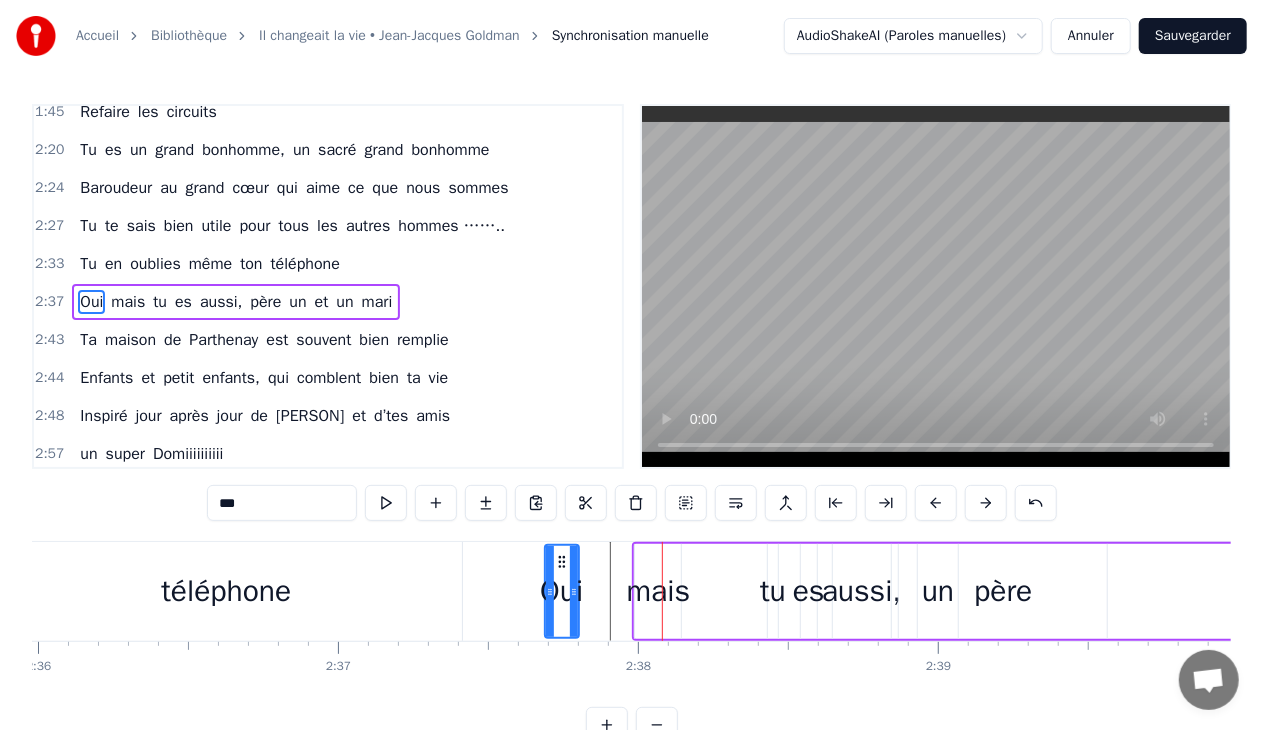 click on "mais" at bounding box center (658, 591) 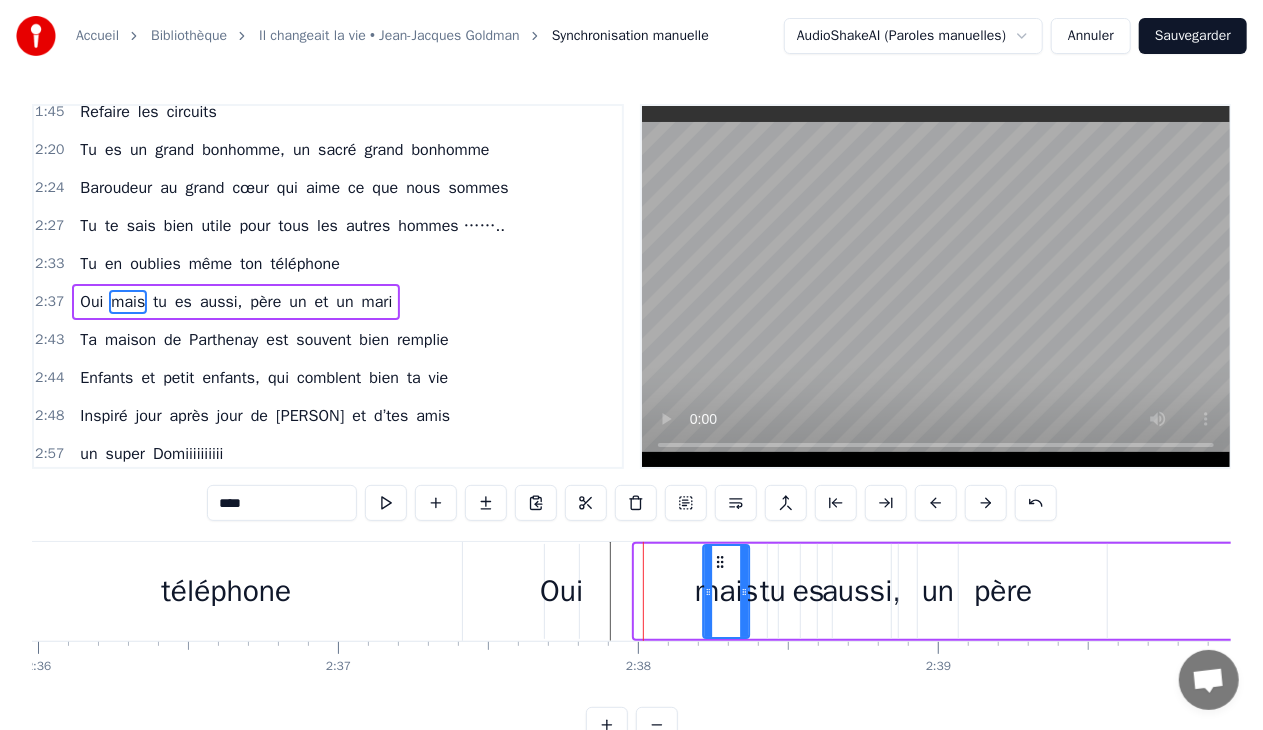 drag, startPoint x: 650, startPoint y: 560, endPoint x: 719, endPoint y: 564, distance: 69.115845 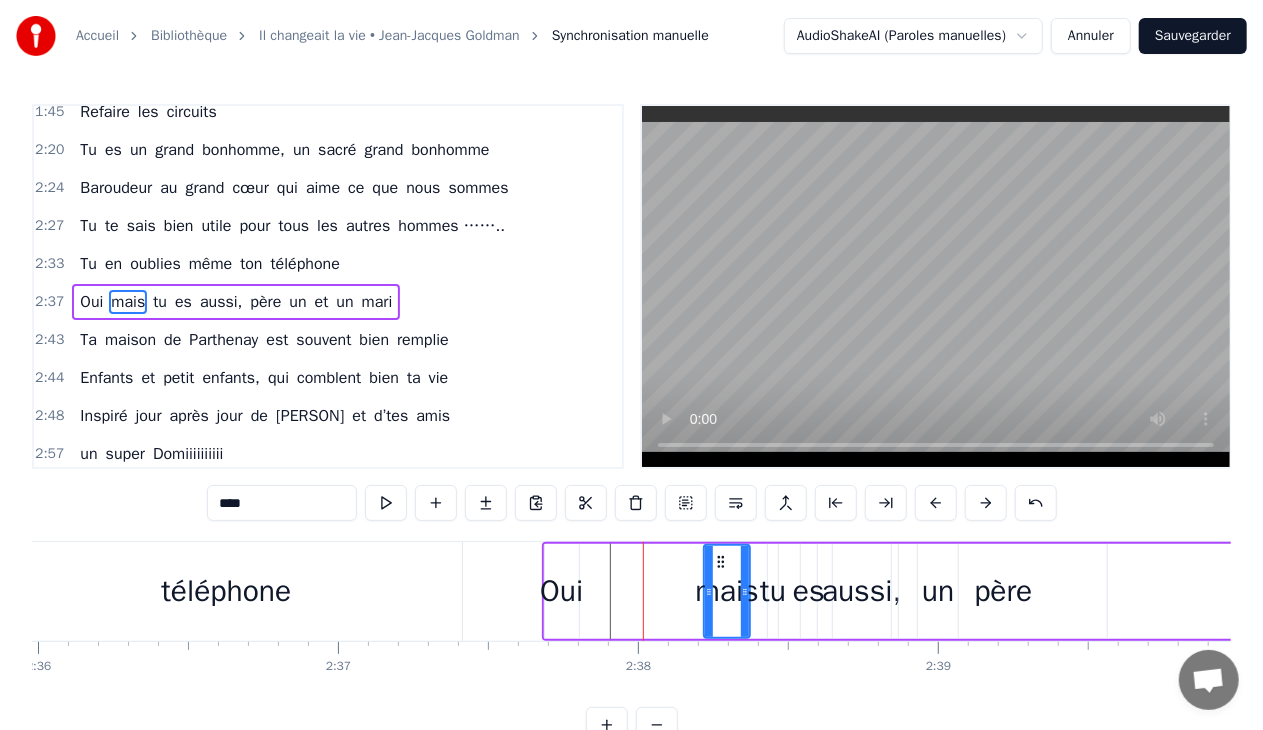 click on "Oui" at bounding box center (562, 591) 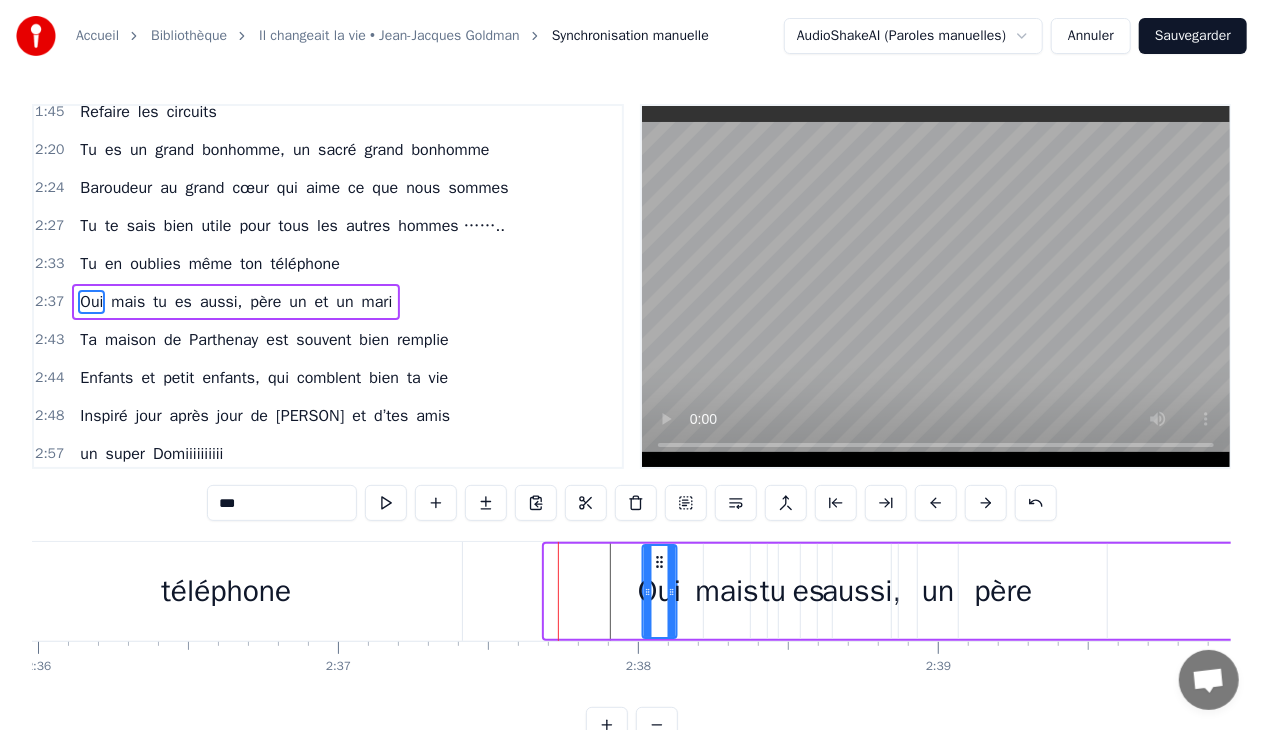 drag, startPoint x: 565, startPoint y: 562, endPoint x: 657, endPoint y: 566, distance: 92.086914 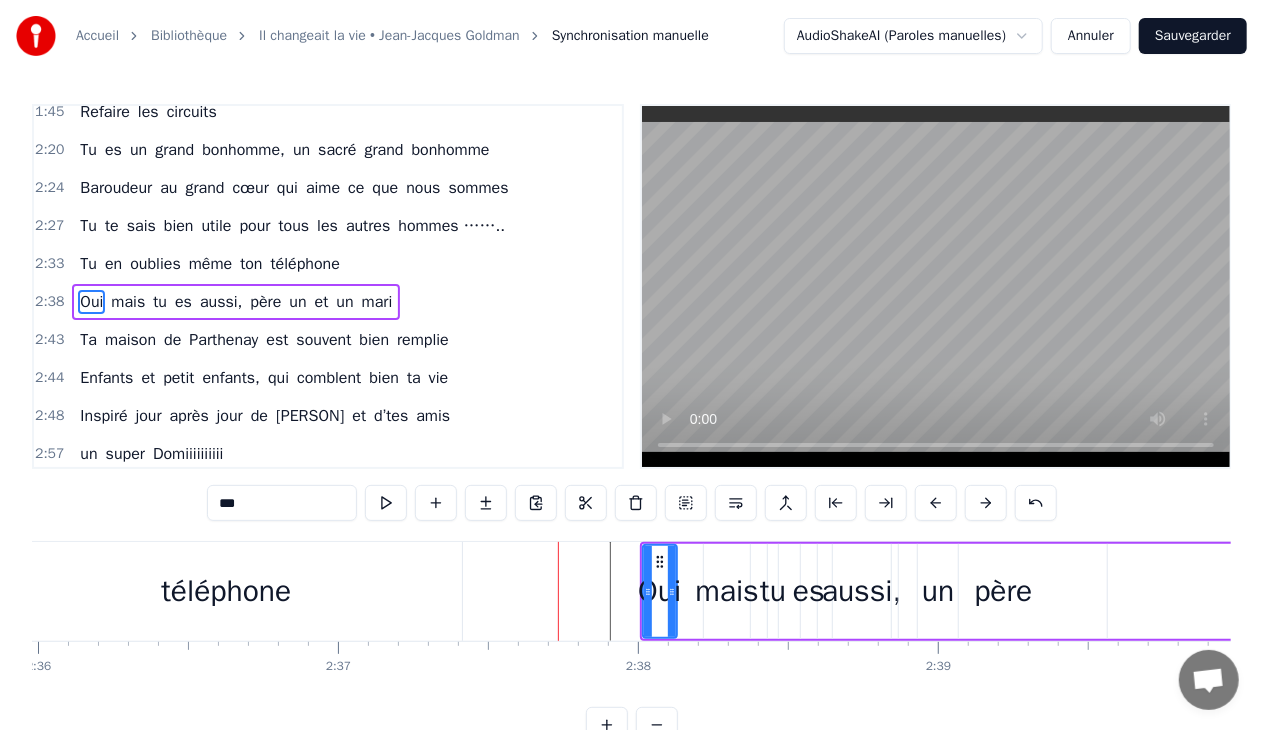 click on "père" at bounding box center [1003, 591] 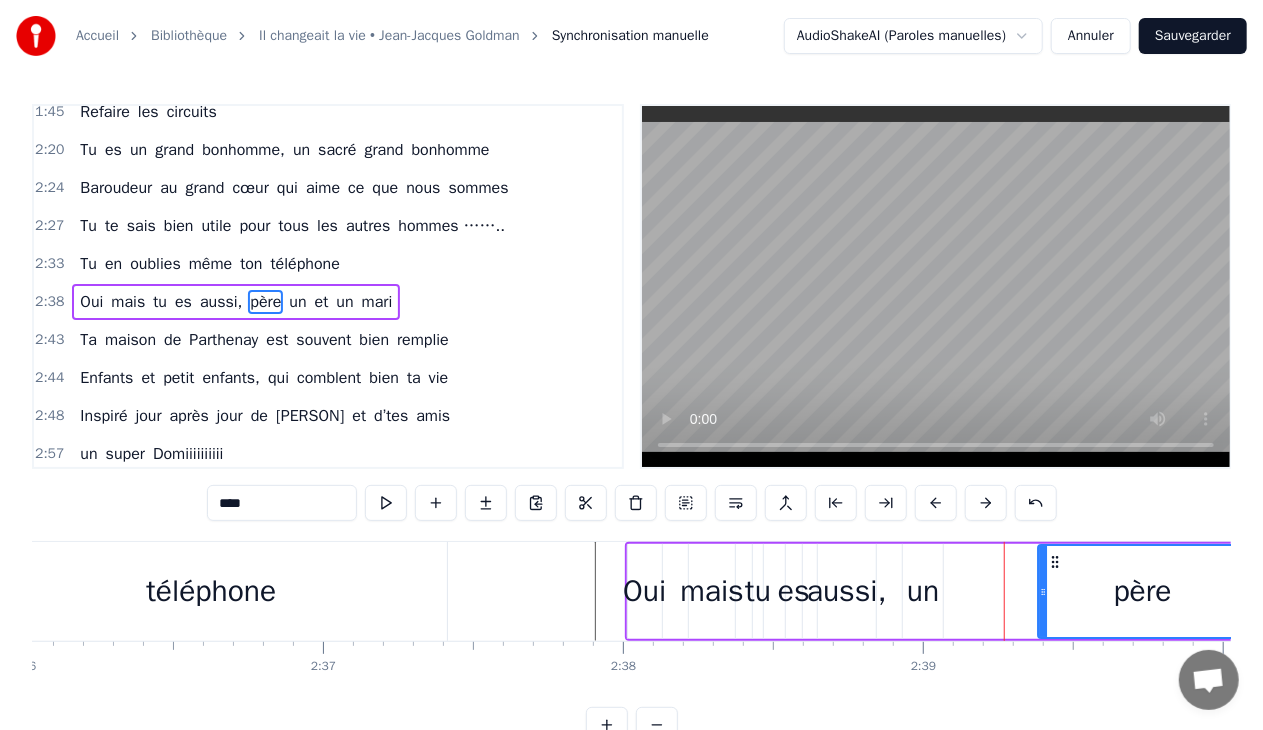 drag, startPoint x: 914, startPoint y: 558, endPoint x: 1052, endPoint y: 564, distance: 138.13037 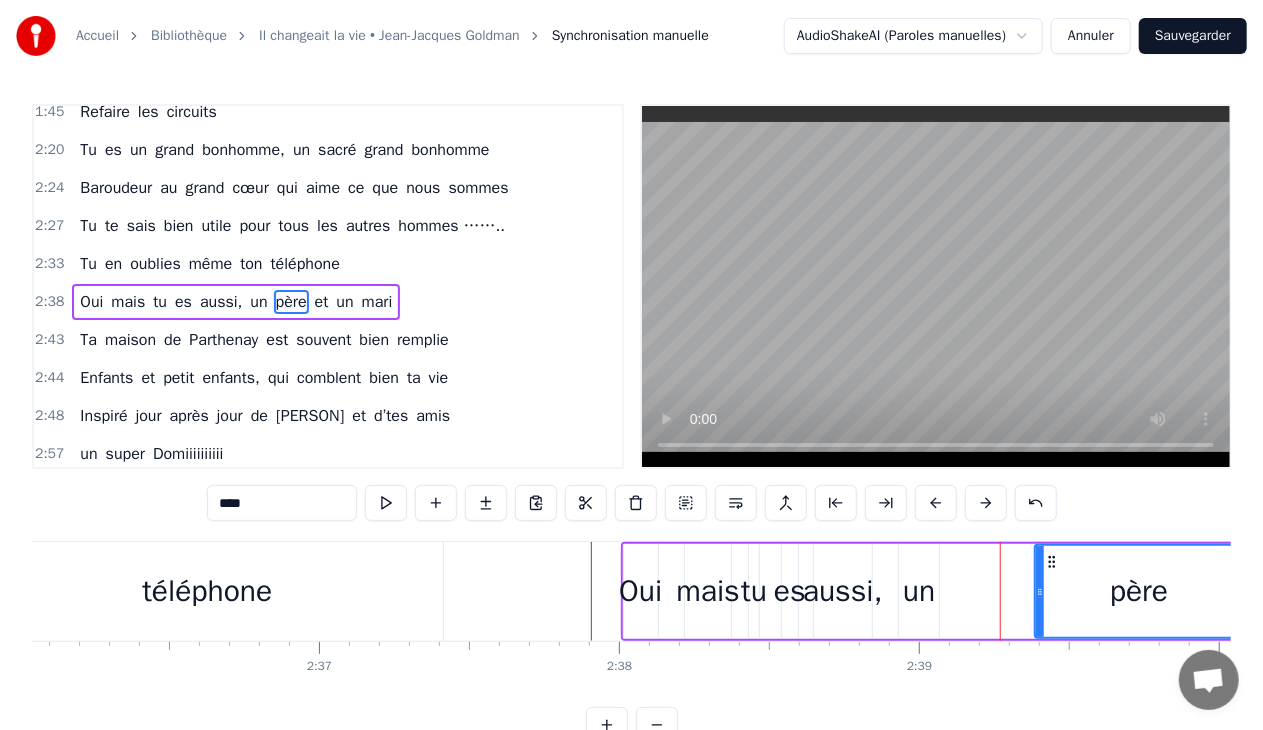 click on "un" at bounding box center [919, 591] 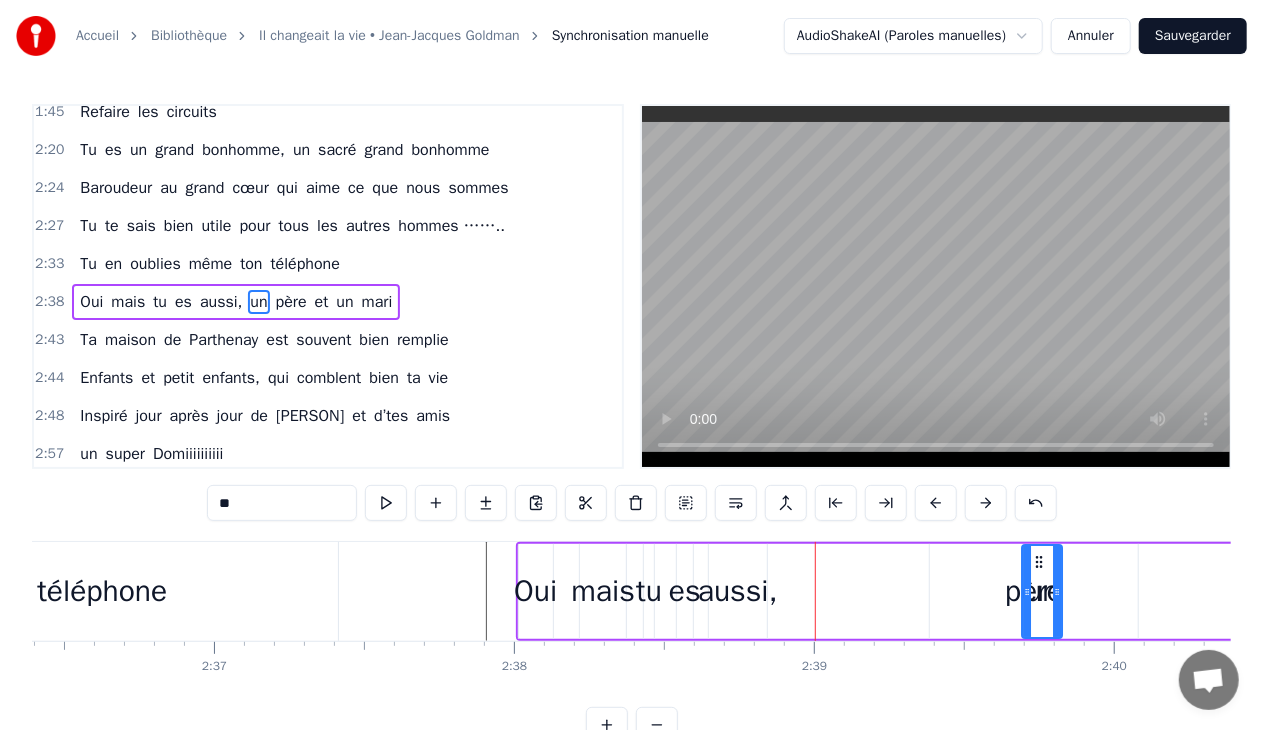 scroll, scrollTop: 0, scrollLeft: 46922, axis: horizontal 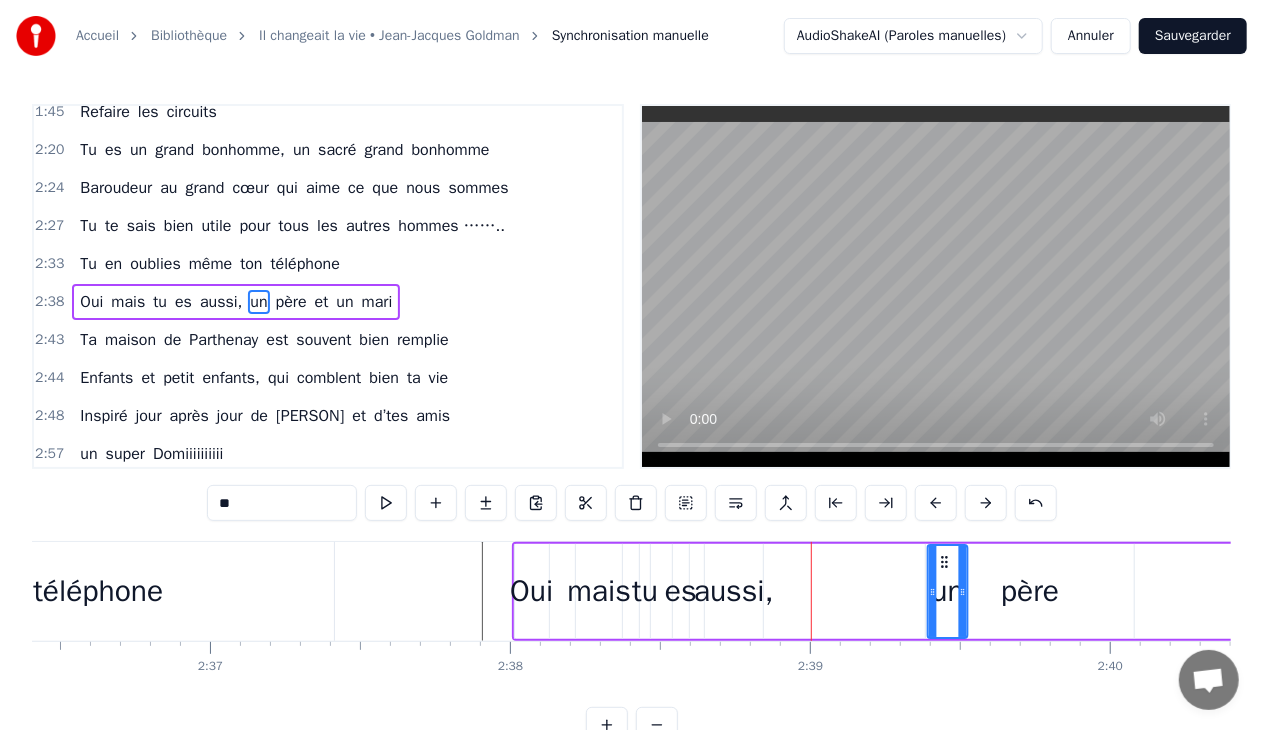 drag, startPoint x: 912, startPoint y: 560, endPoint x: 941, endPoint y: 568, distance: 30.083218 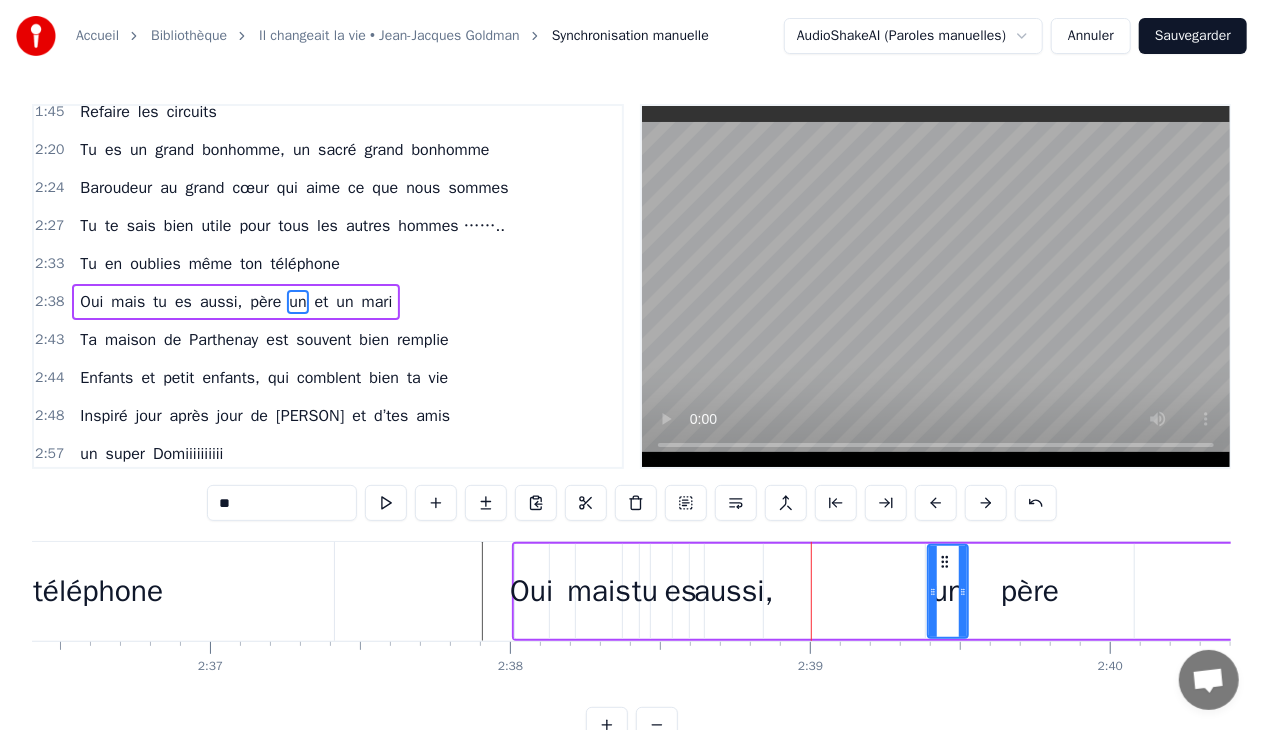 click on "Oui mais tu es aussi, père un et un mari" at bounding box center [1314, 591] 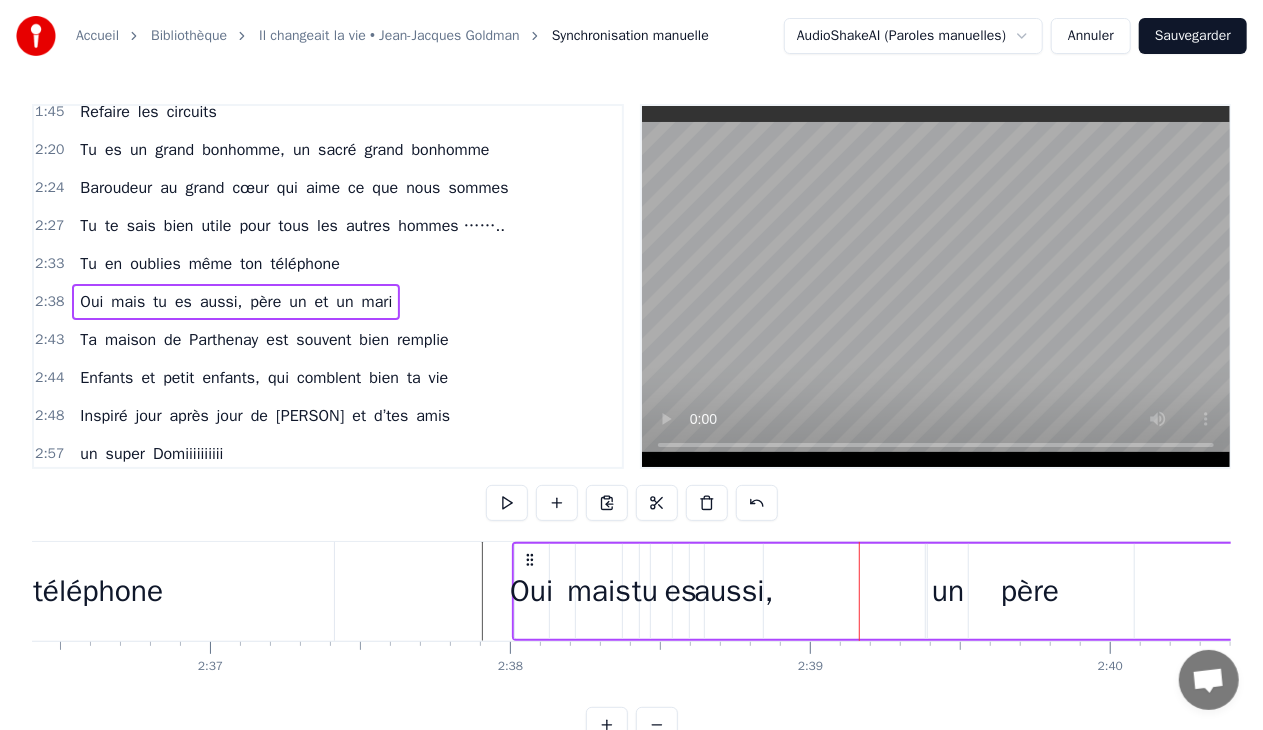 click on "aussi," at bounding box center [734, 591] 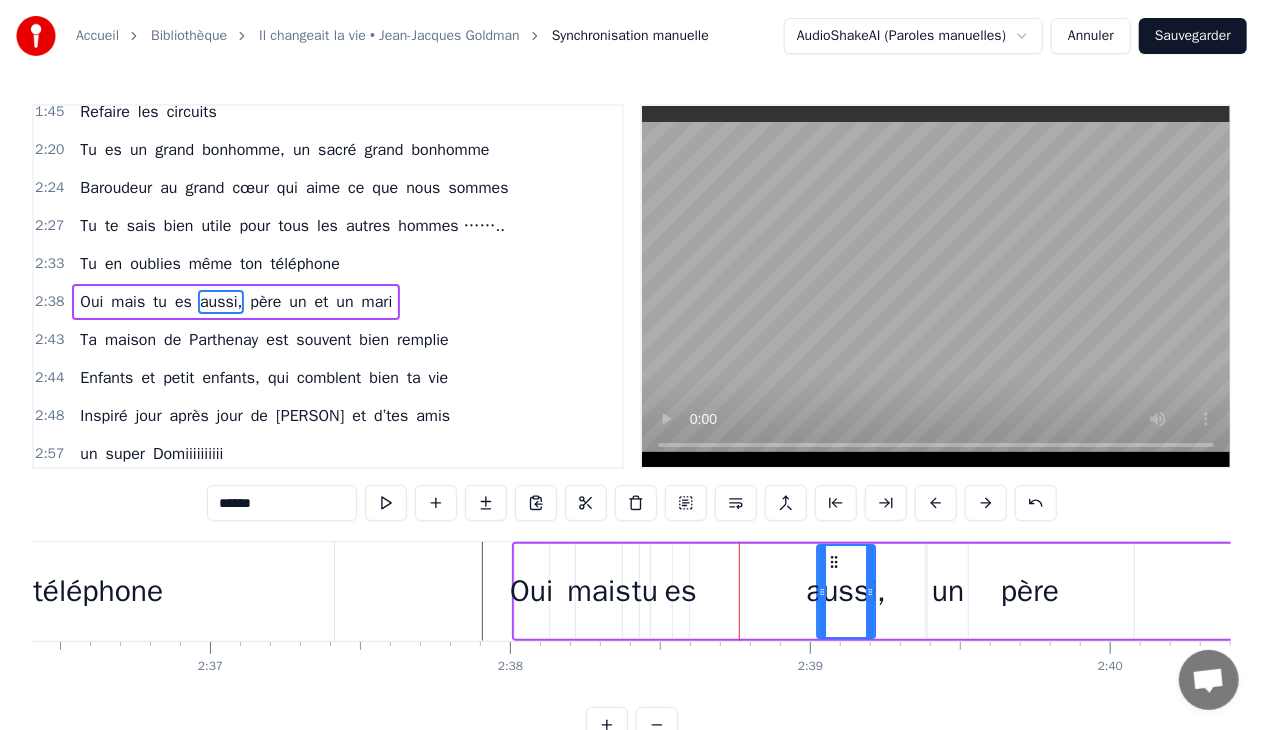 drag, startPoint x: 720, startPoint y: 562, endPoint x: 844, endPoint y: 564, distance: 124.01613 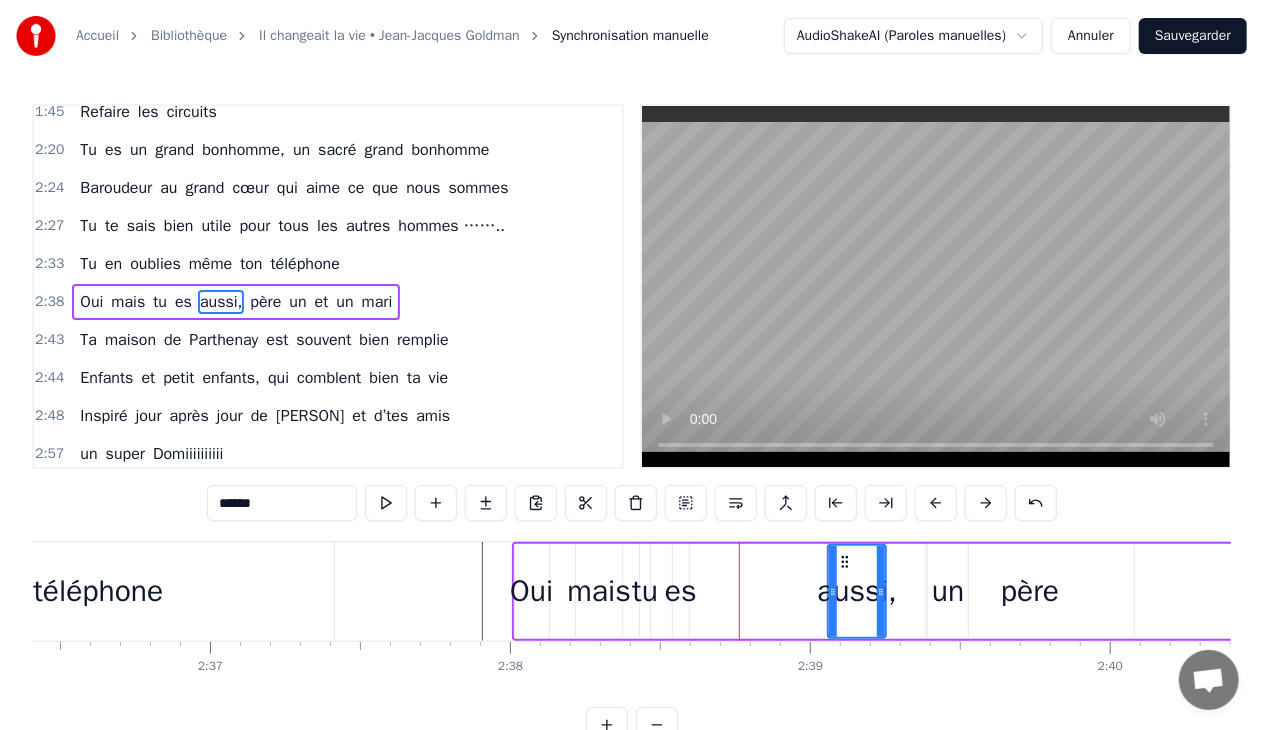 click on "Oui mais tu es aussi, père un et un mari" at bounding box center (1314, 591) 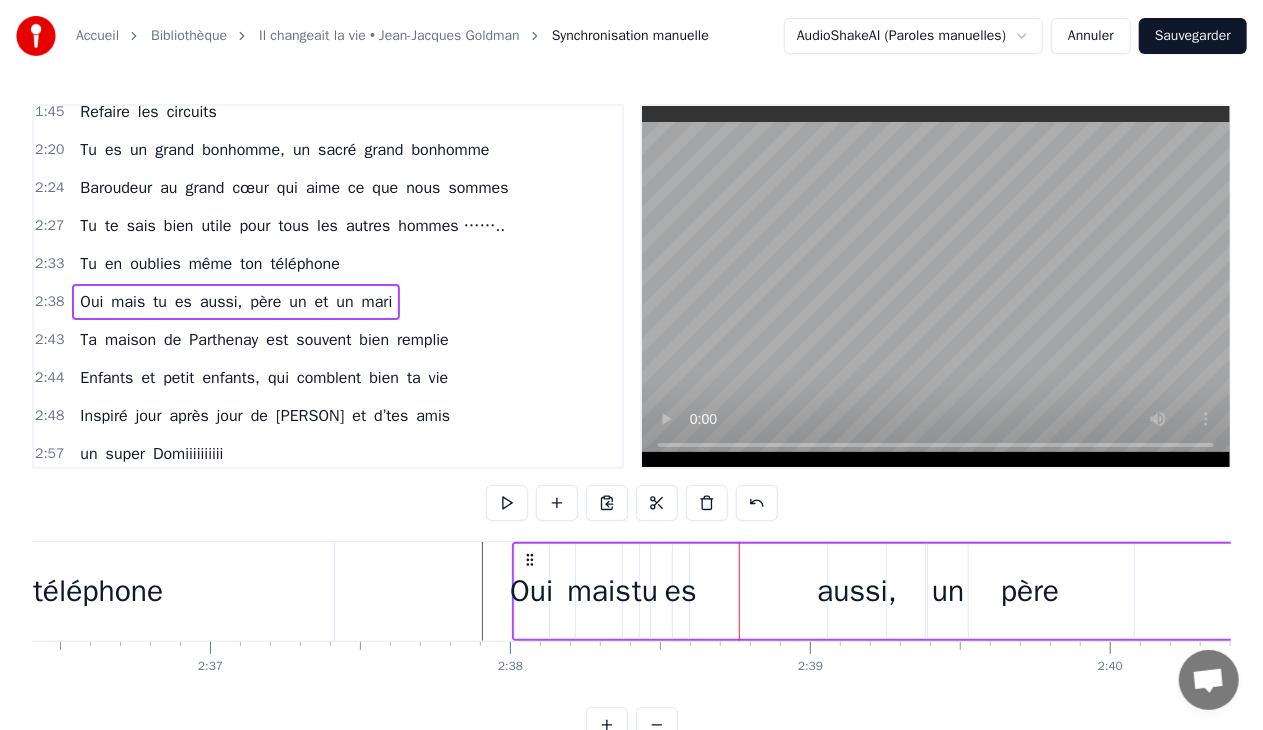 click on "es" at bounding box center [681, 591] 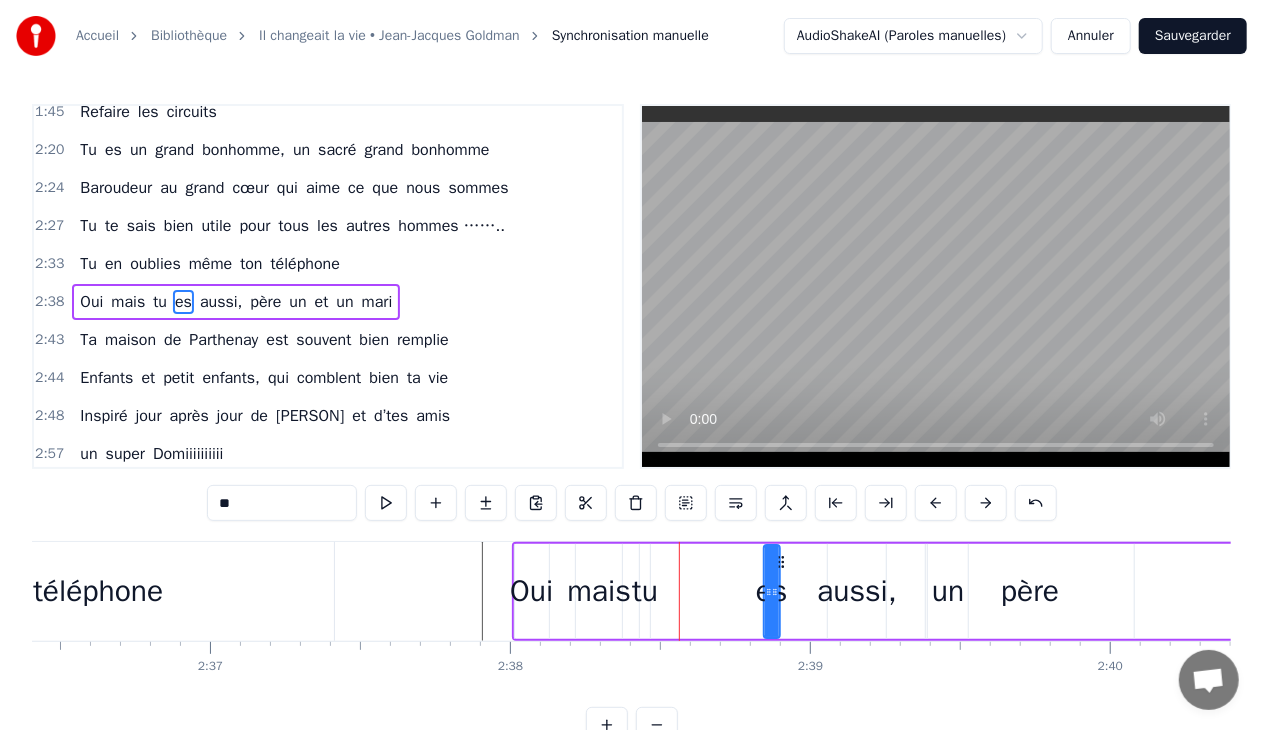 drag, startPoint x: 690, startPoint y: 560, endPoint x: 781, endPoint y: 564, distance: 91.08787 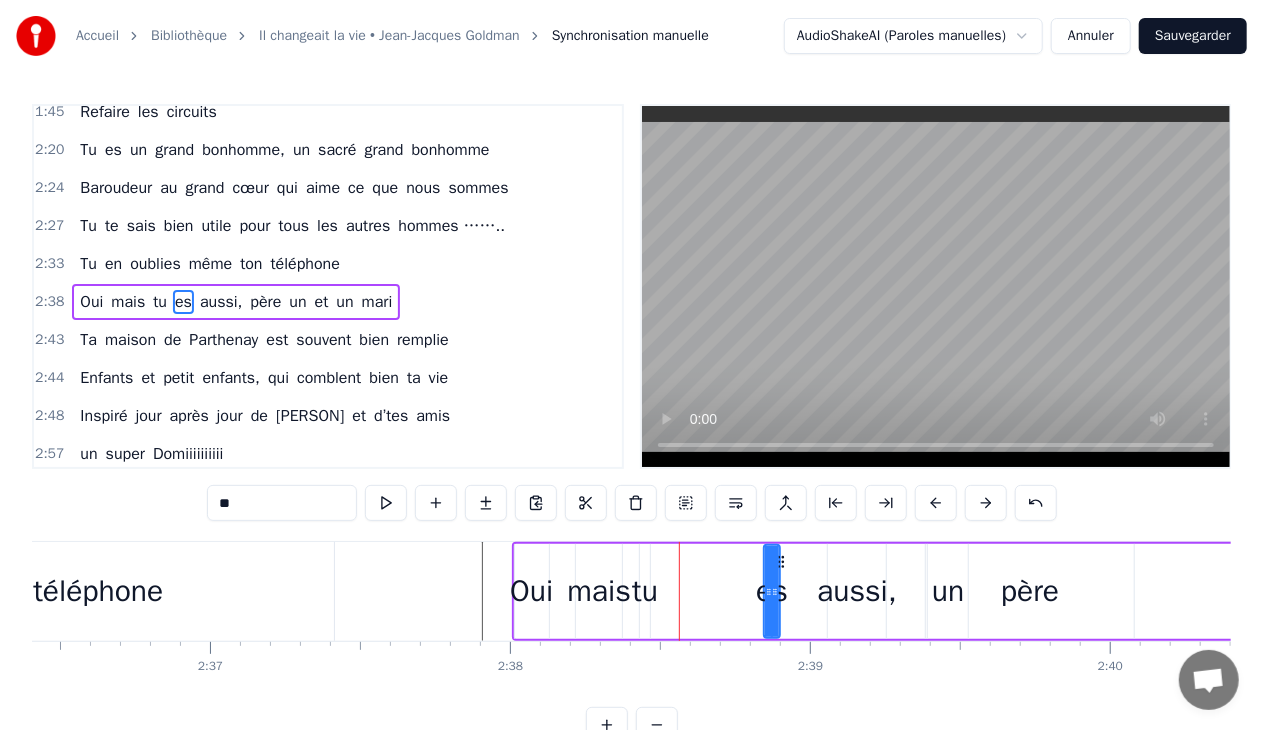 click on "tu" at bounding box center [645, 591] 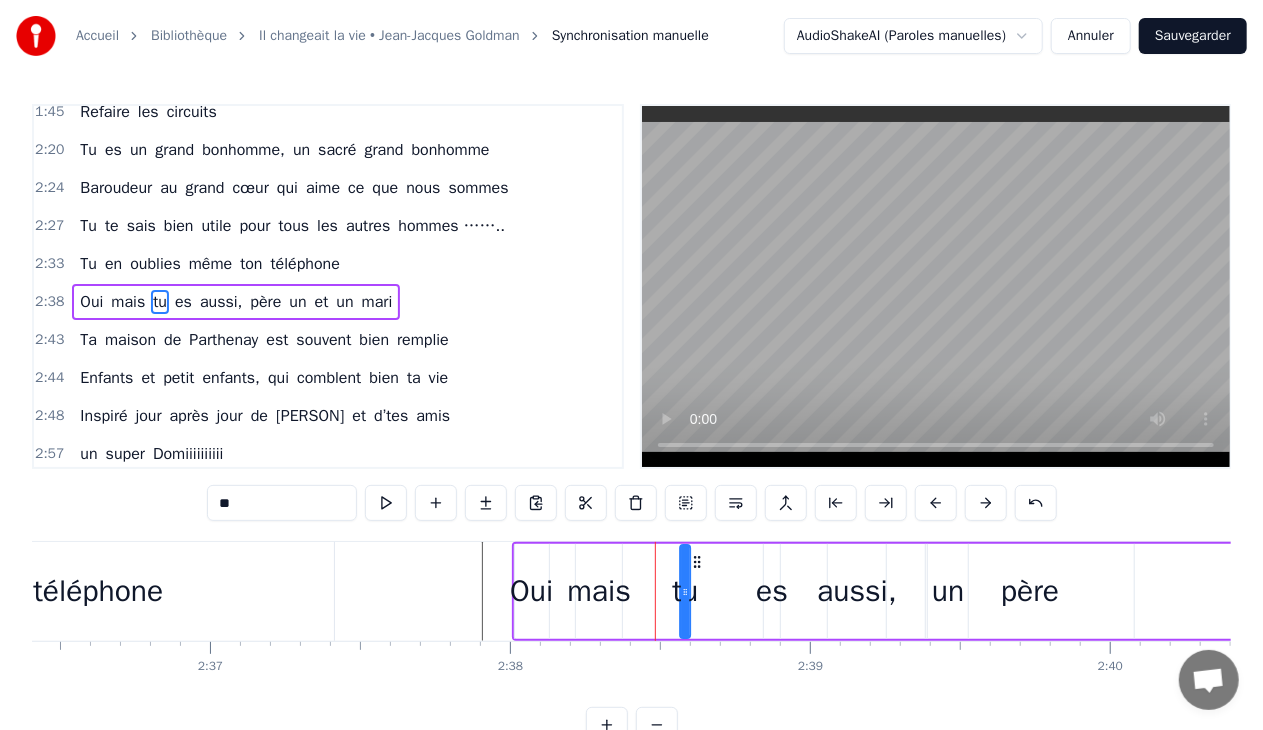 drag, startPoint x: 655, startPoint y: 556, endPoint x: 696, endPoint y: 559, distance: 41.109608 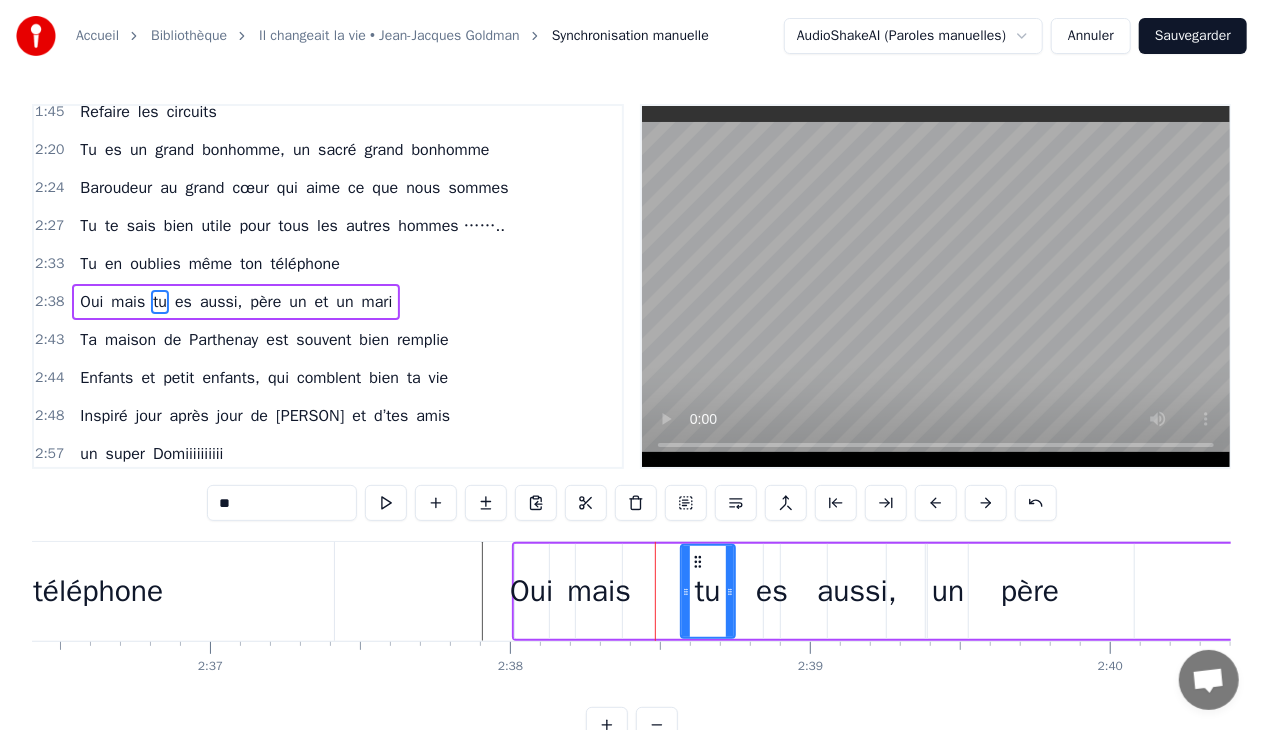 drag, startPoint x: 684, startPoint y: 591, endPoint x: 728, endPoint y: 594, distance: 44.102154 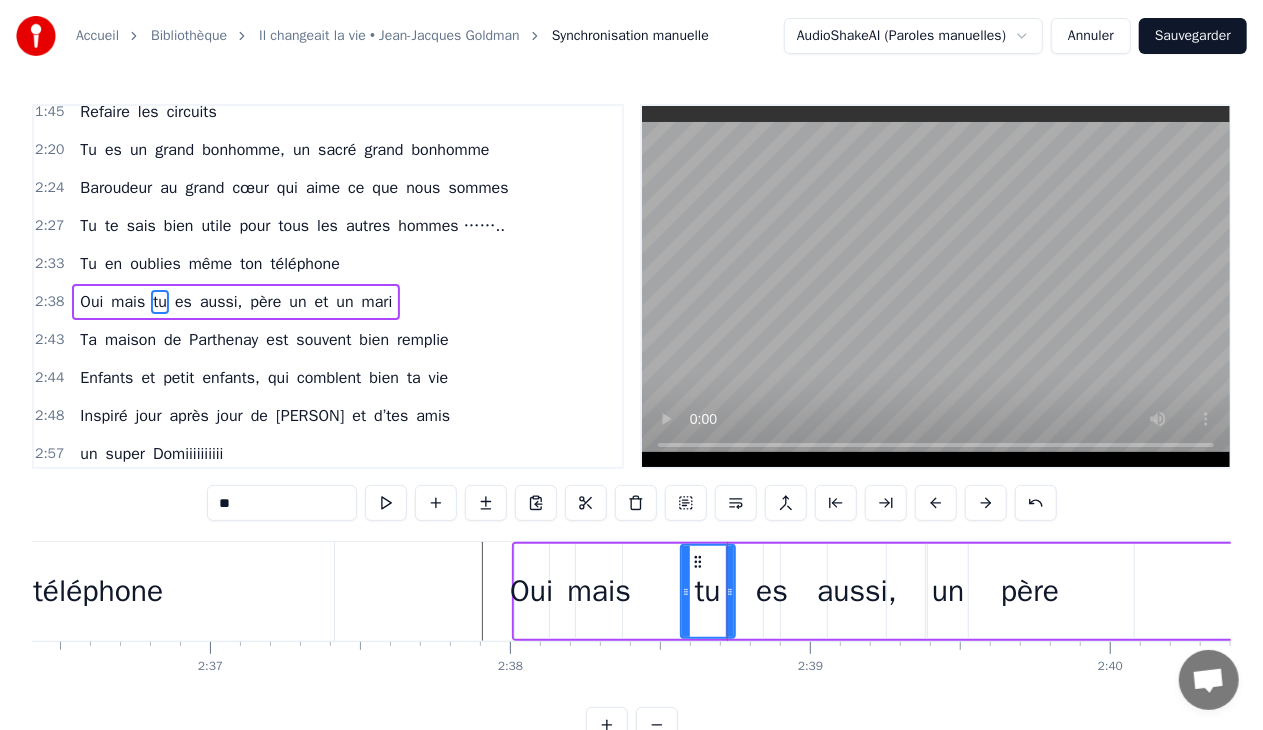 click on "mais" at bounding box center (599, 591) 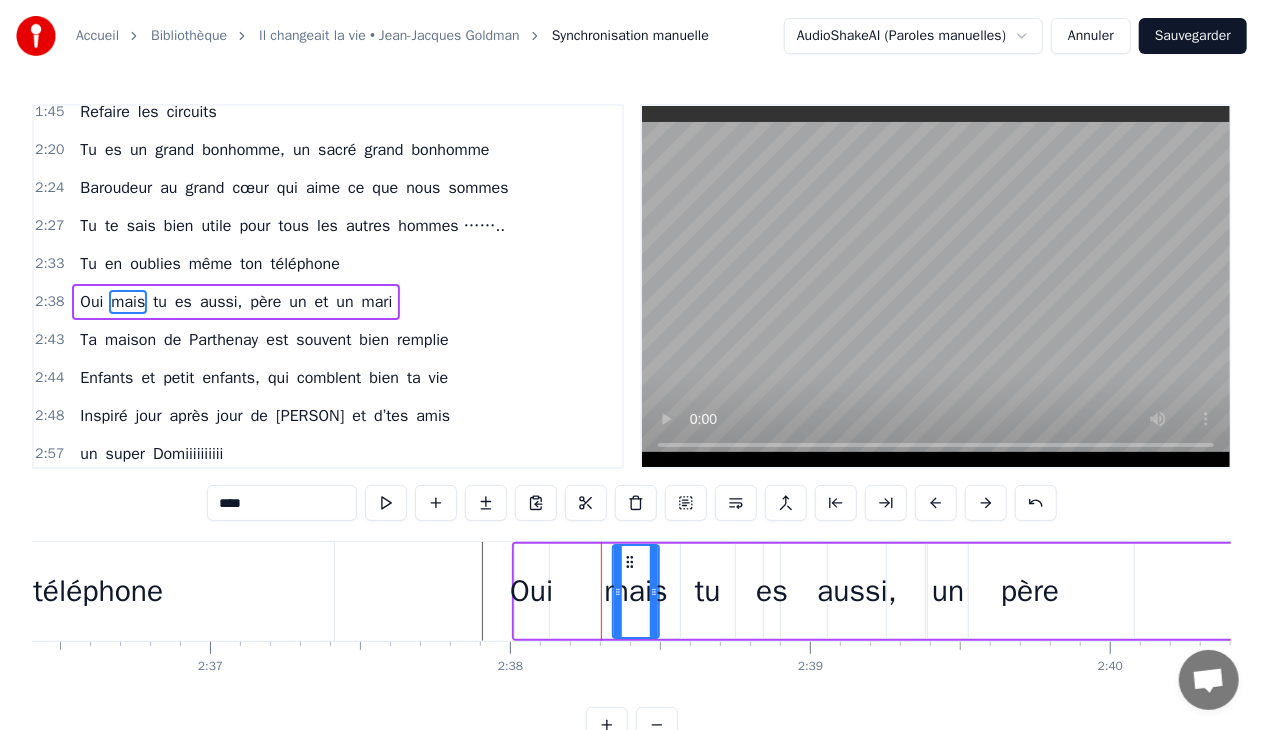 drag, startPoint x: 595, startPoint y: 558, endPoint x: 630, endPoint y: 558, distance: 35 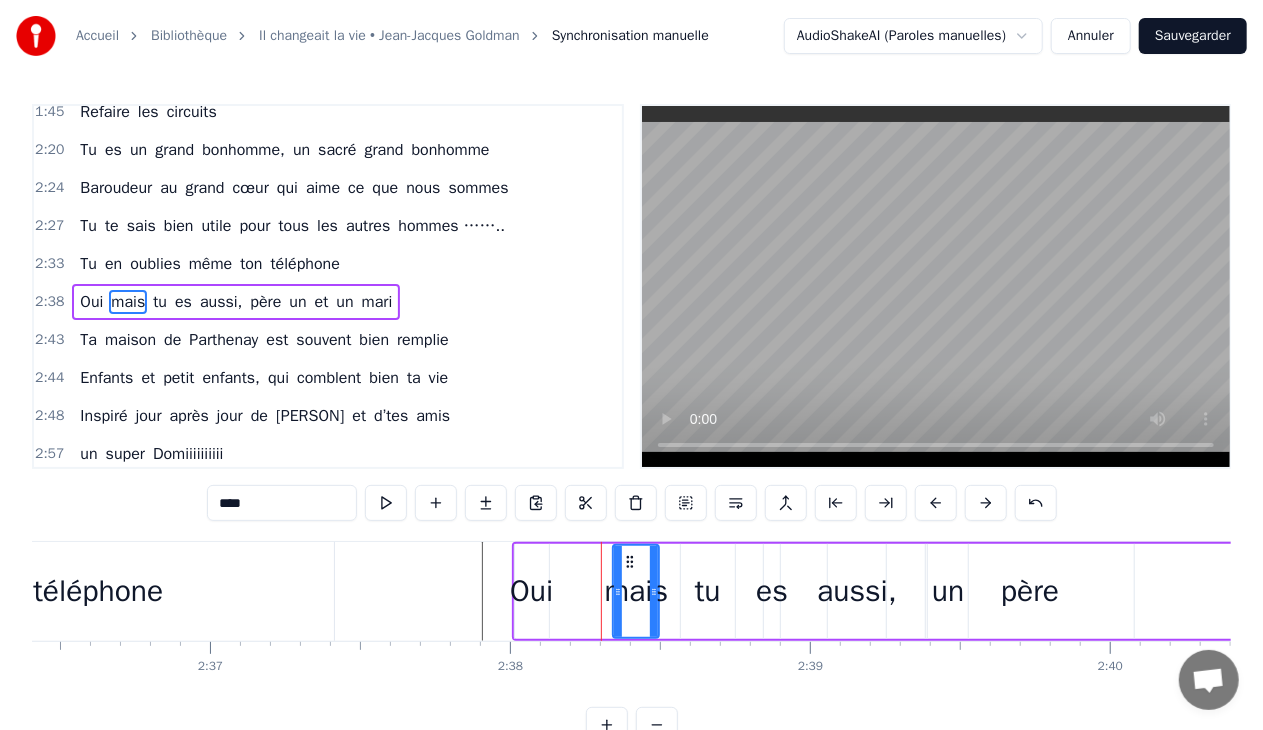 click on "Oui mais tu es aussi, père un et un mari" at bounding box center (1314, 591) 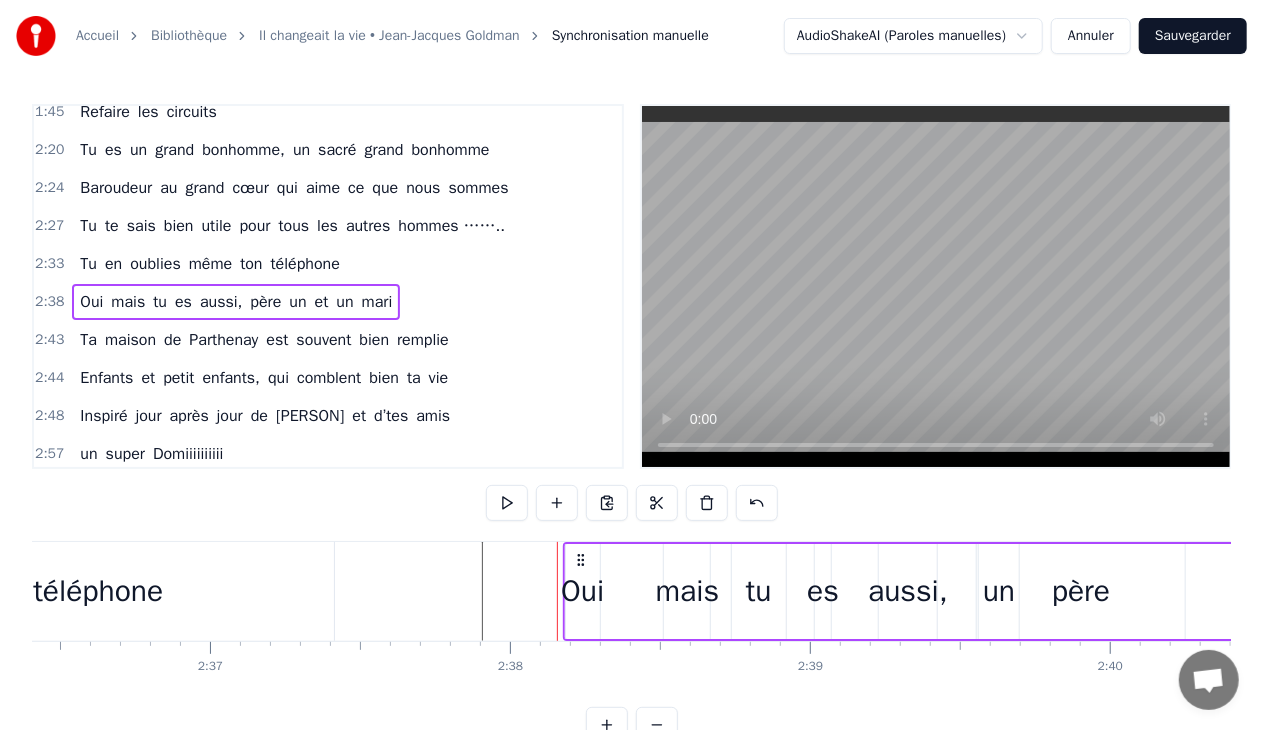 drag, startPoint x: 529, startPoint y: 558, endPoint x: 580, endPoint y: 556, distance: 51.0392 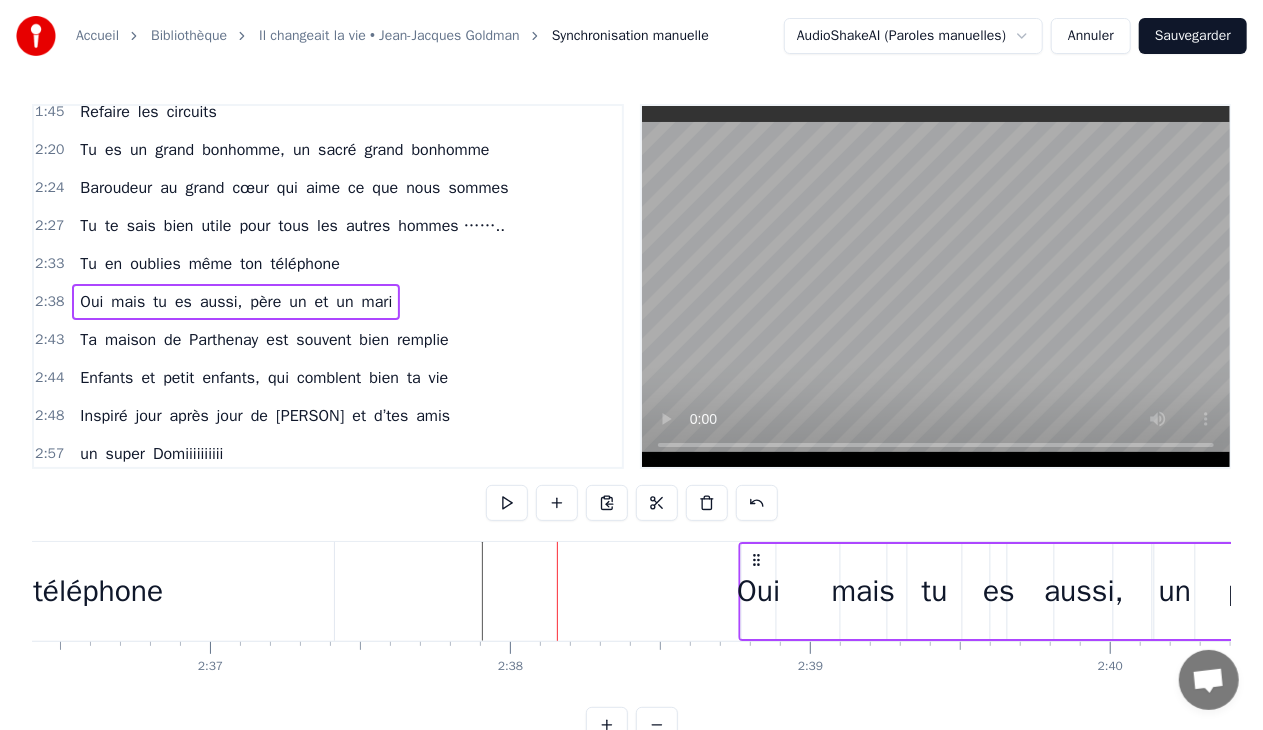 drag, startPoint x: 588, startPoint y: 558, endPoint x: 760, endPoint y: 576, distance: 172.9393 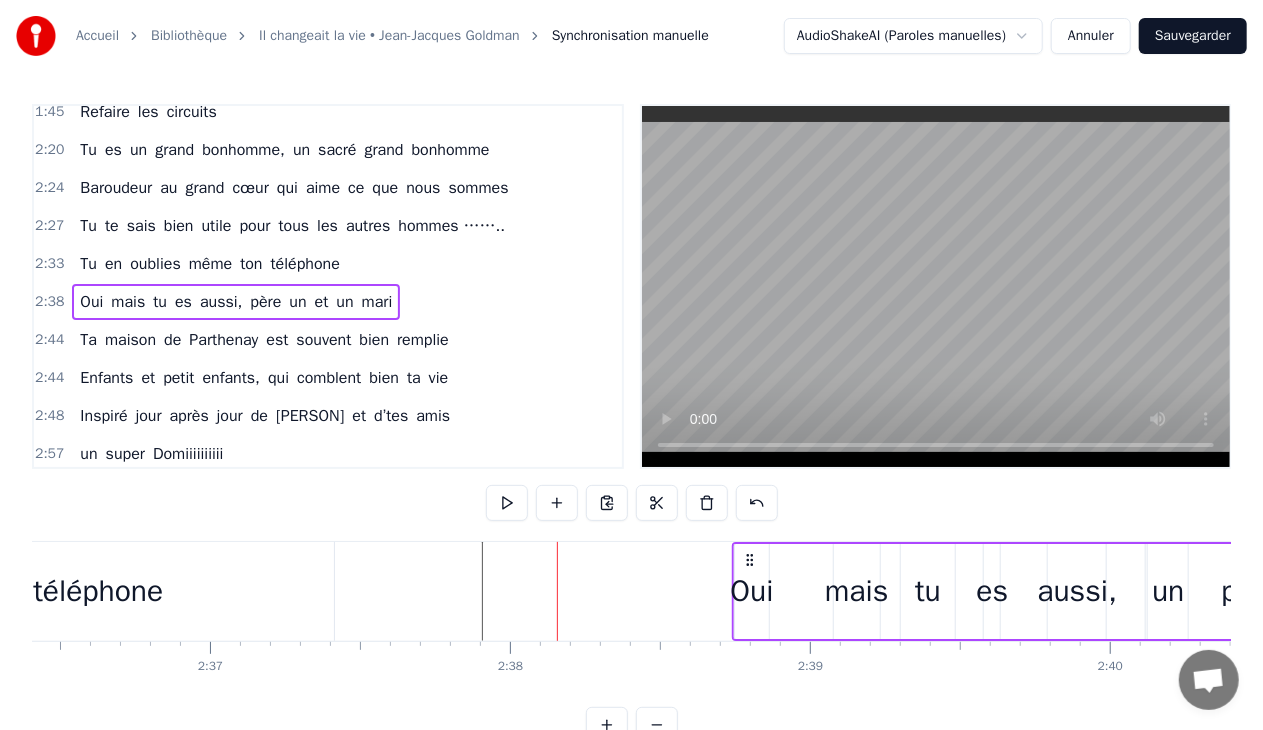 drag, startPoint x: 595, startPoint y: 558, endPoint x: 762, endPoint y: 588, distance: 169.67322 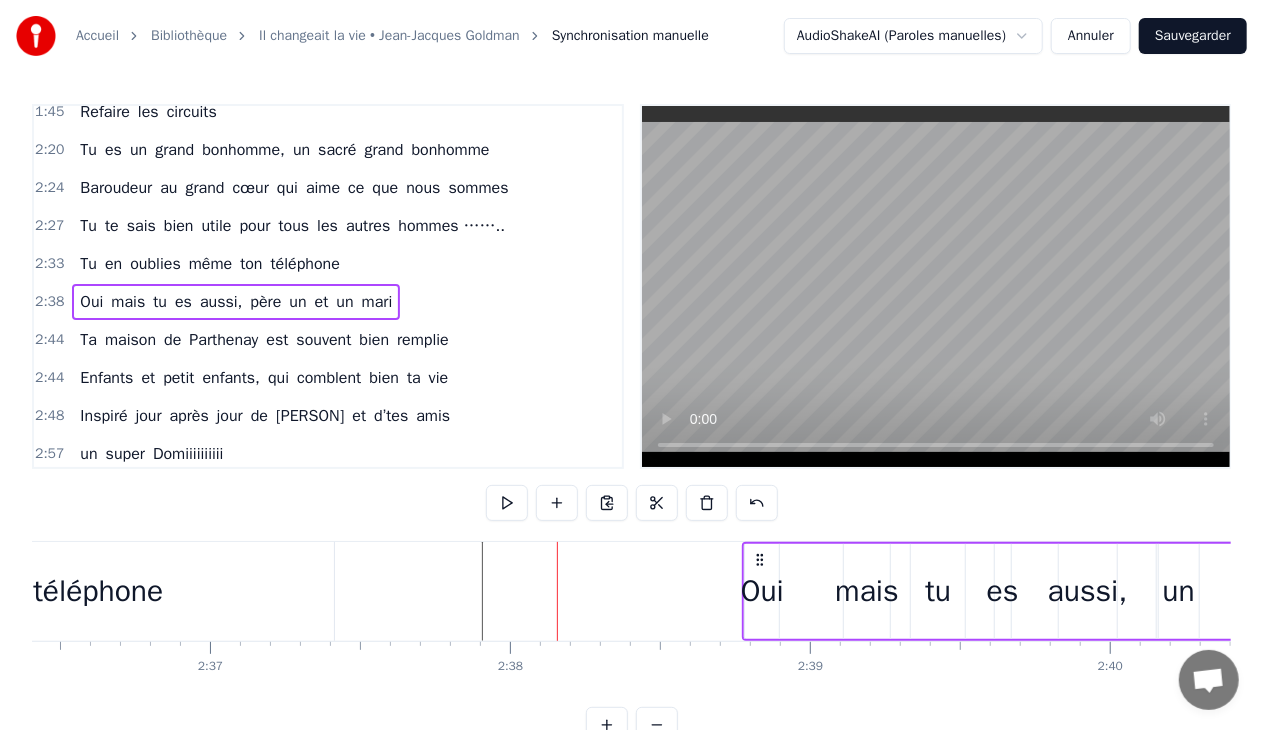 click on "Oui mais tu es aussi, père un et un mari" at bounding box center (1544, 591) 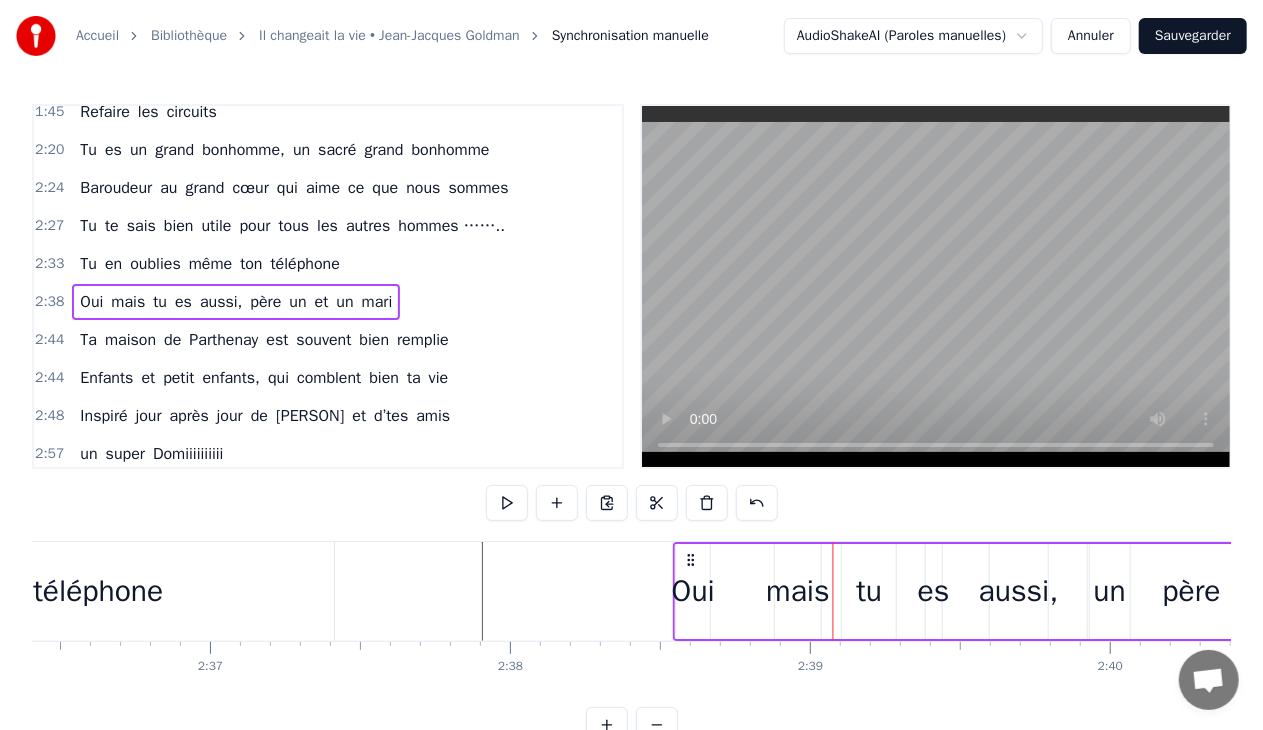 drag, startPoint x: 761, startPoint y: 557, endPoint x: 692, endPoint y: 563, distance: 69.260376 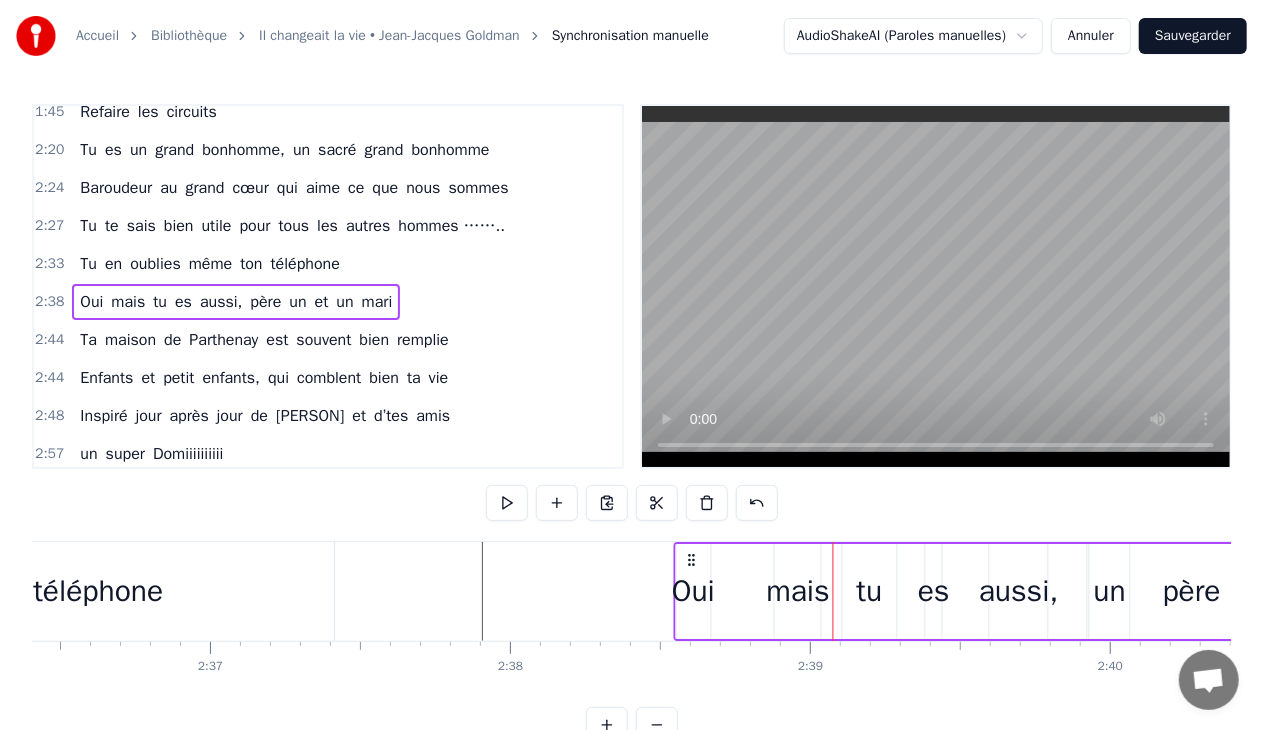 click 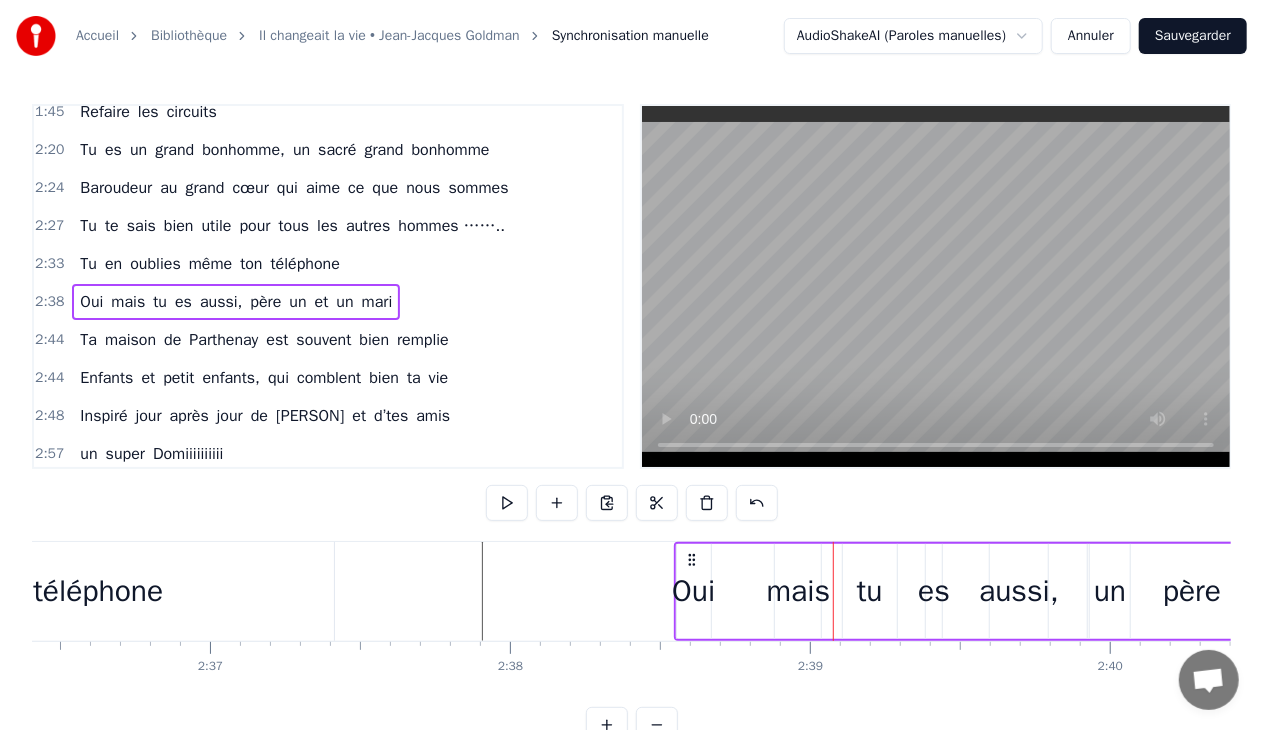 click 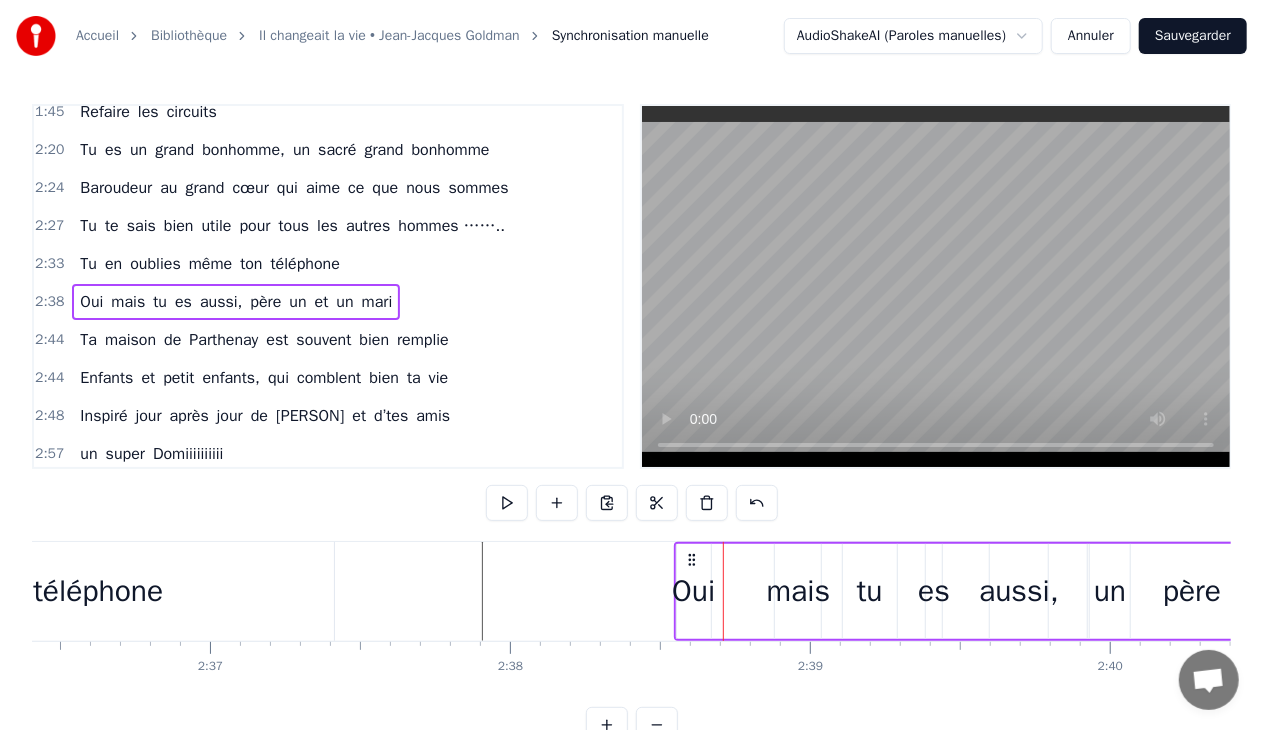 click 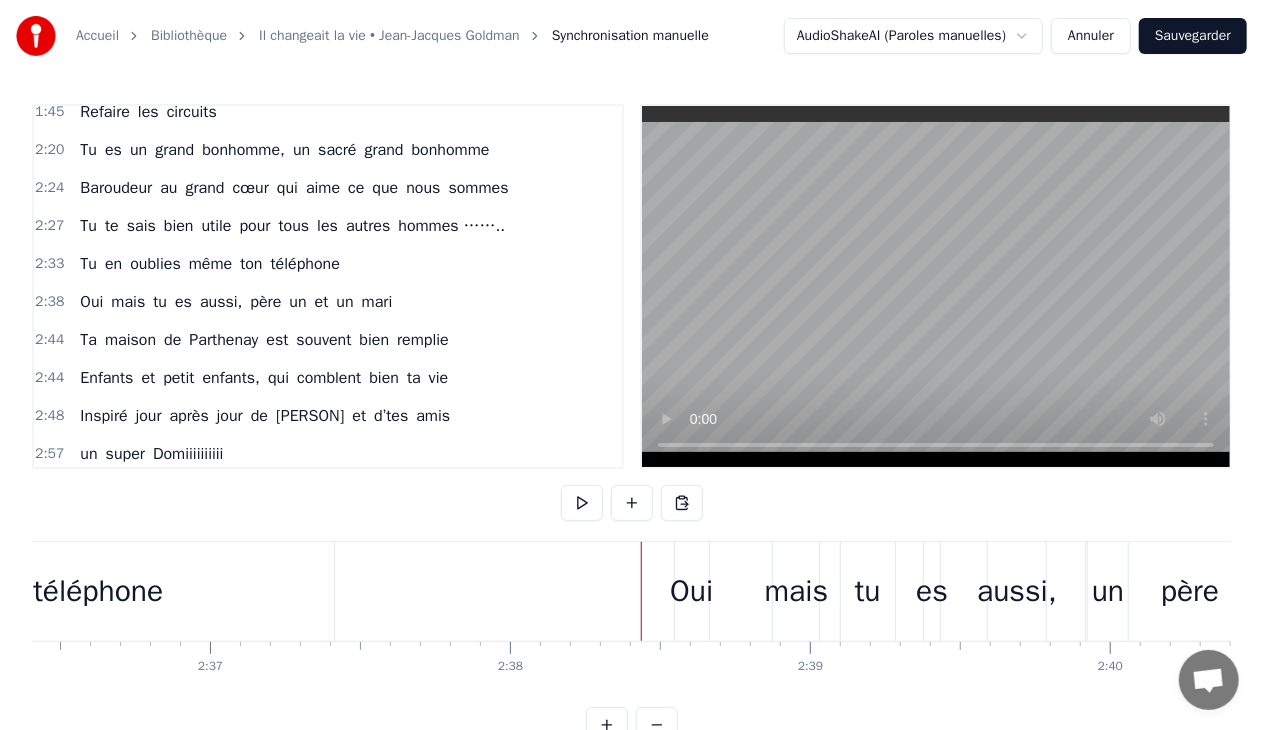 click on "Oui" at bounding box center (691, 591) 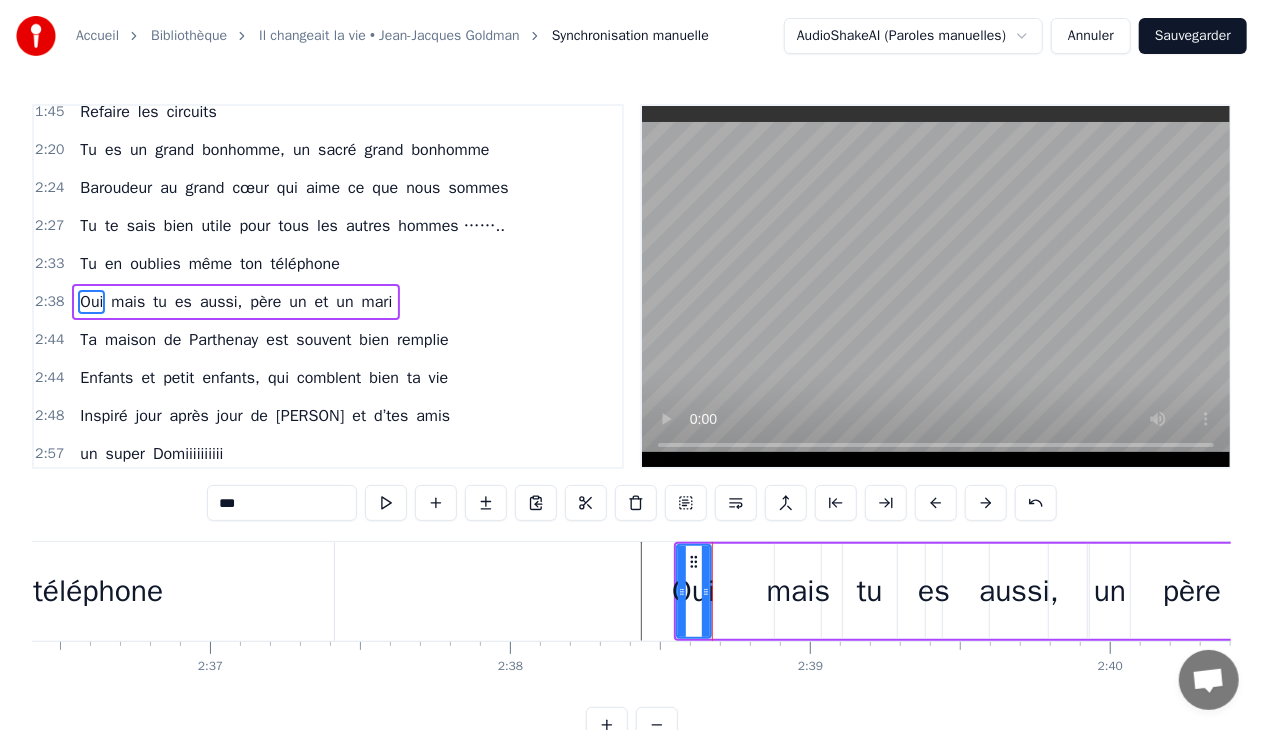 click on "mais" at bounding box center [799, 591] 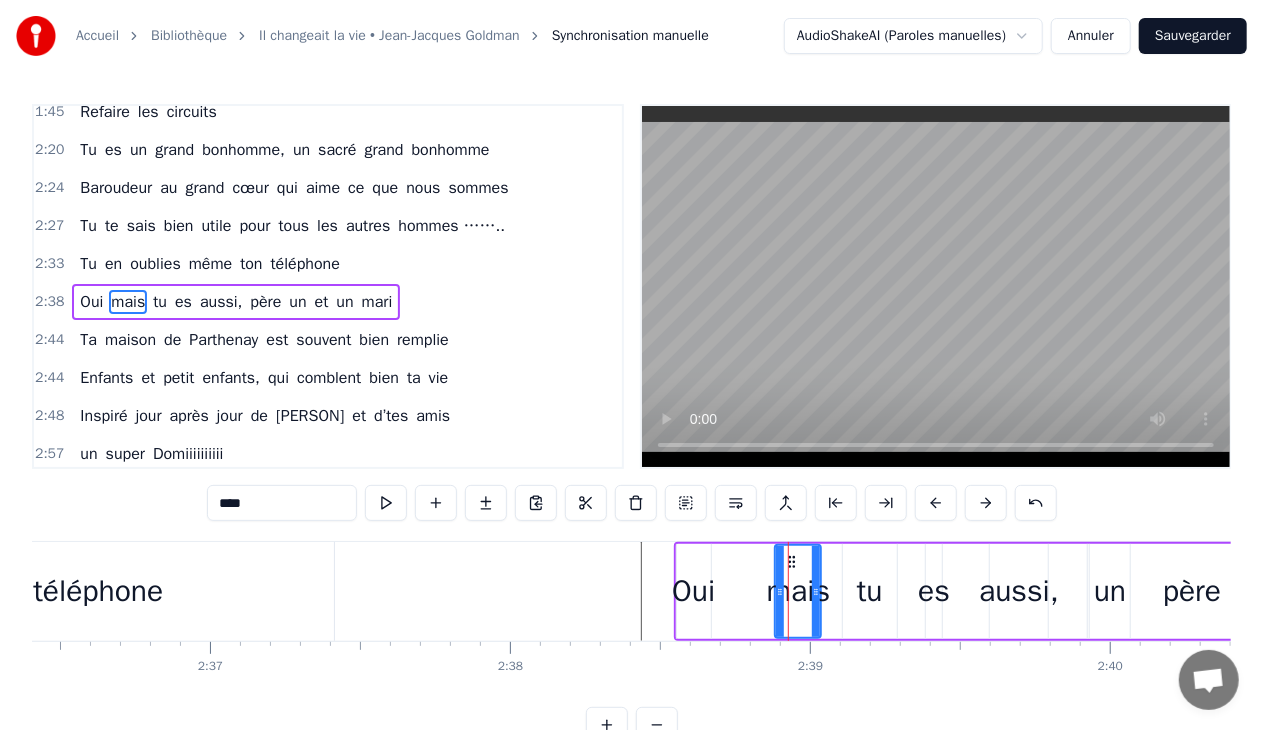click on "Oui mais tu es aussi, père un et un mari" at bounding box center [1476, 591] 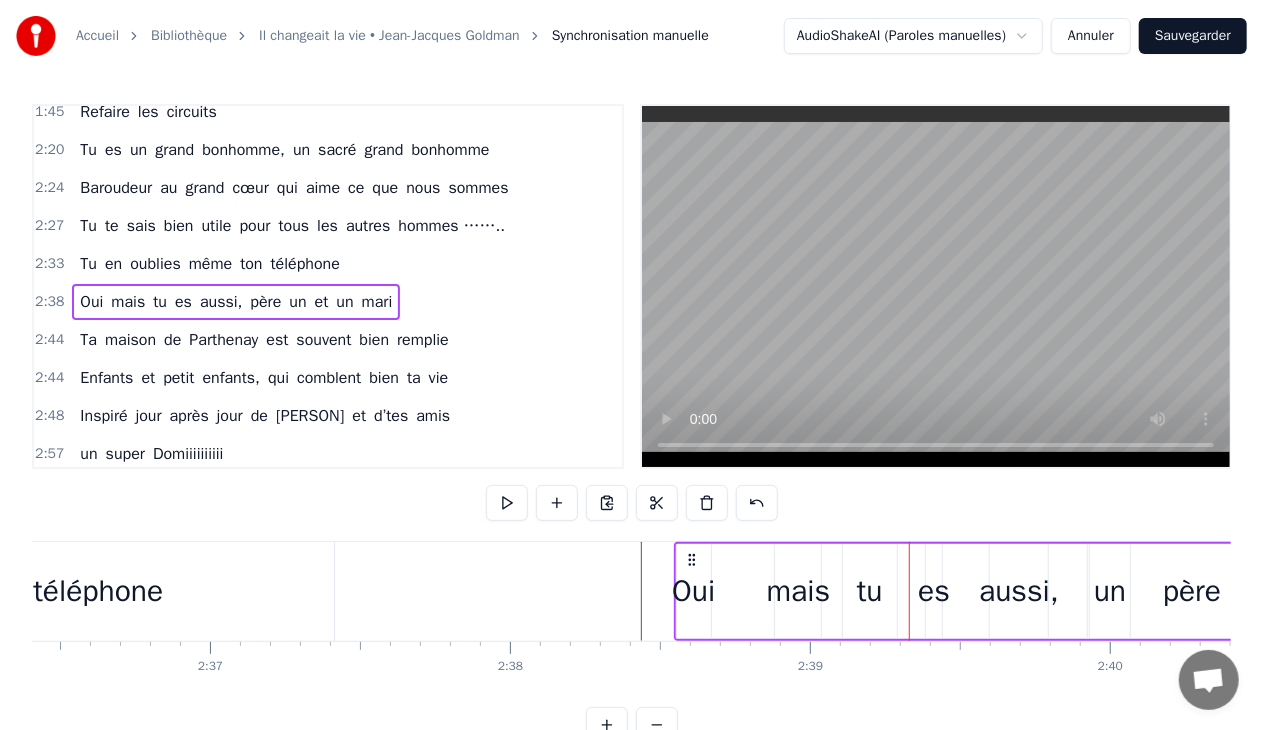 click on "aussi," at bounding box center (1019, 591) 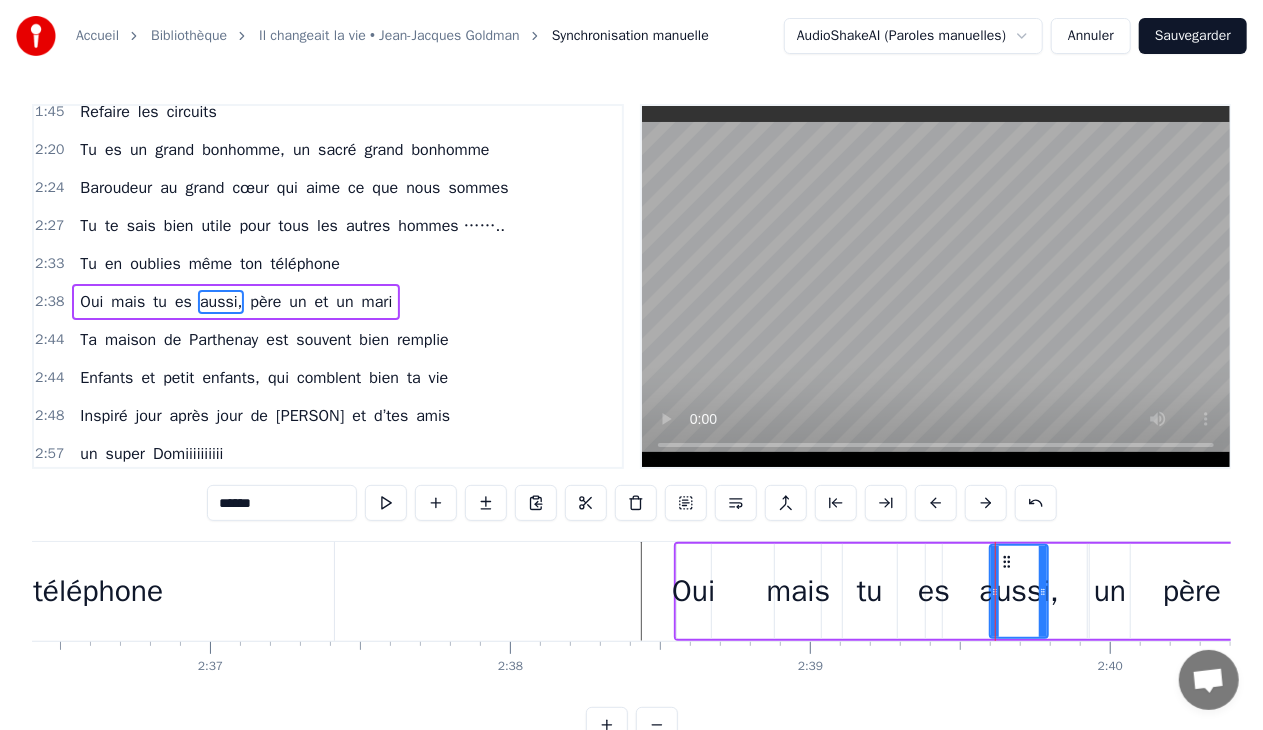 click on "un" at bounding box center (1110, 591) 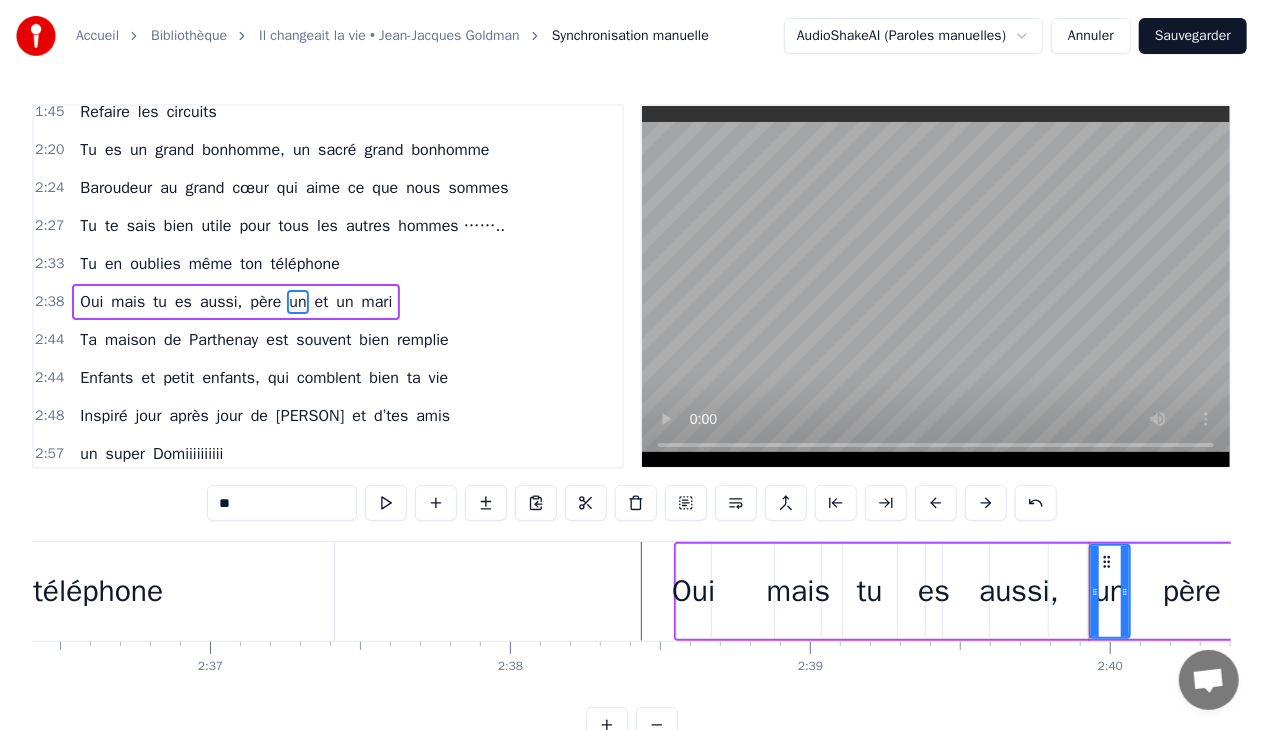 click on "aussi," at bounding box center [1019, 591] 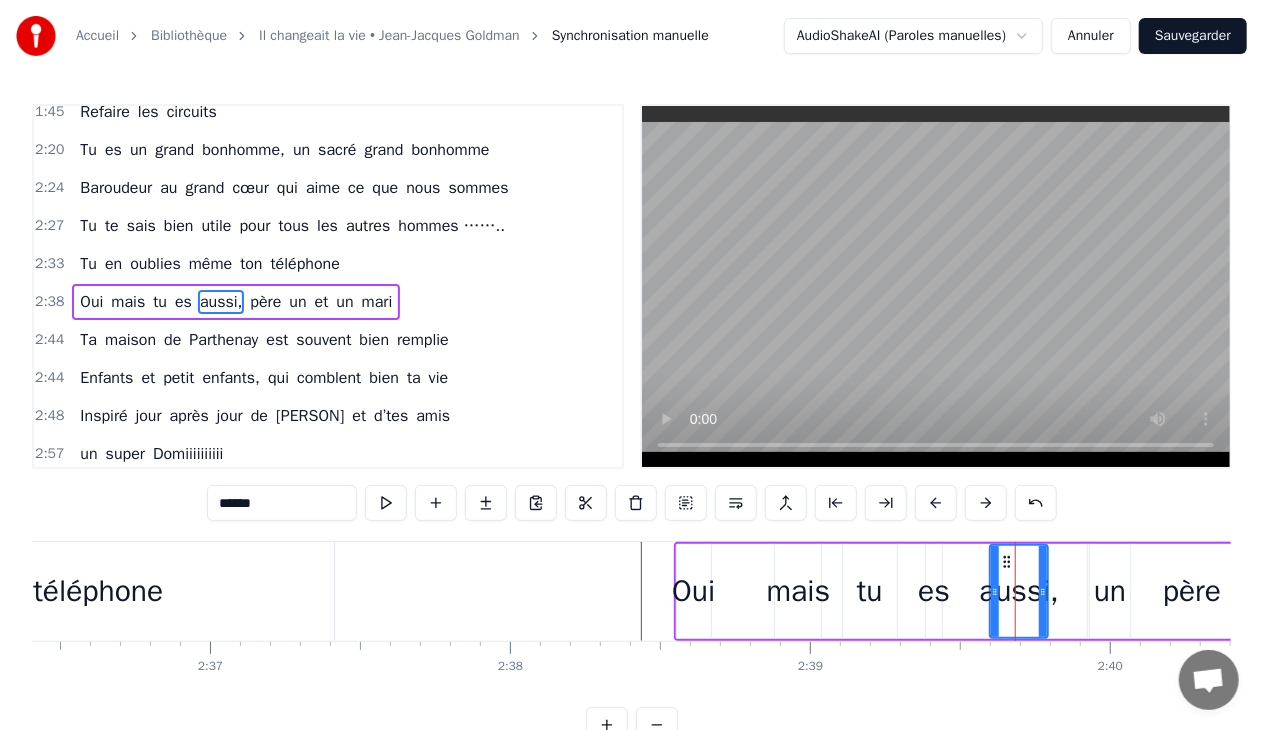 click on "un" at bounding box center (1110, 591) 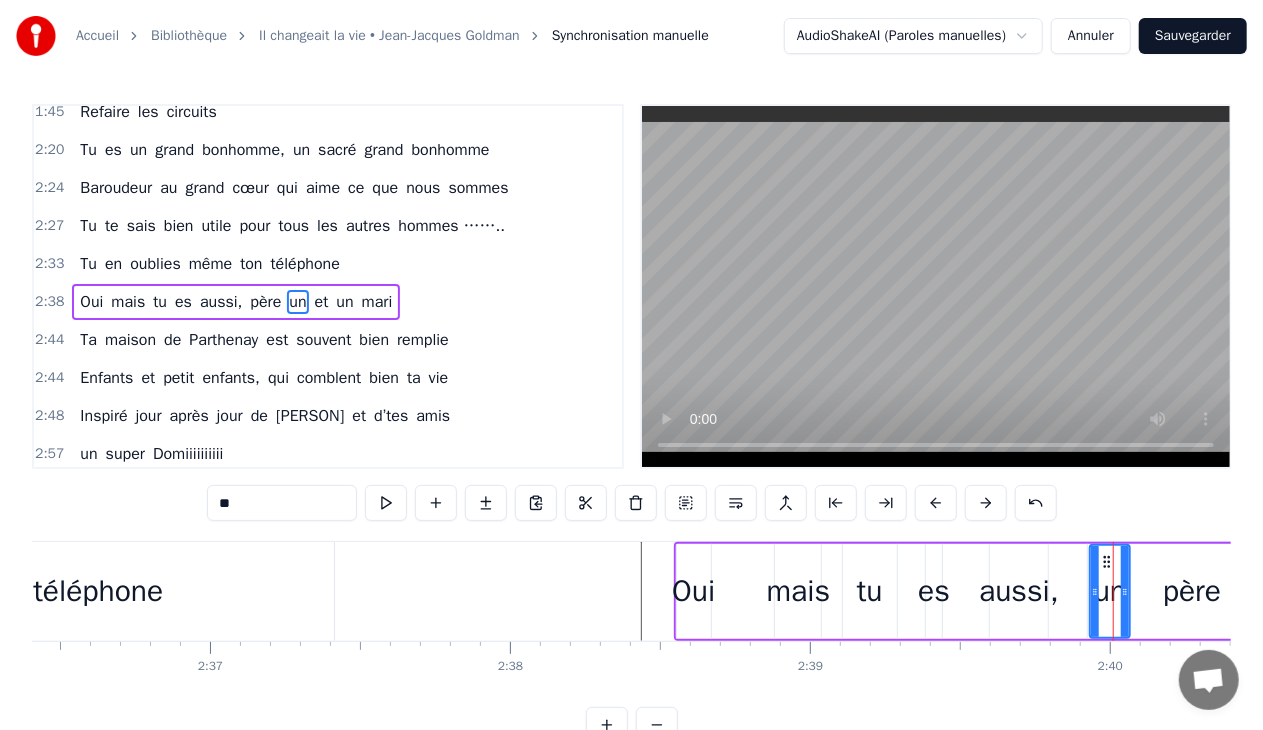 click on "père" at bounding box center [1192, 591] 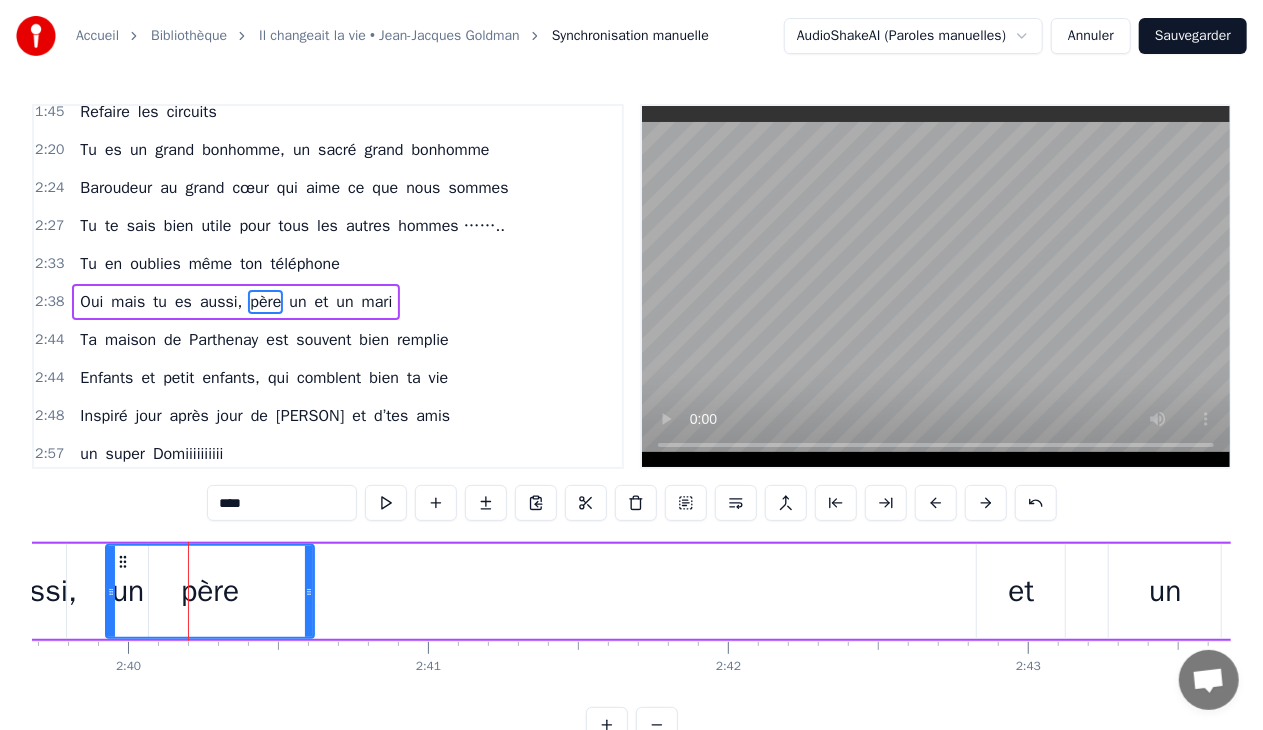 scroll, scrollTop: 0, scrollLeft: 47960, axis: horizontal 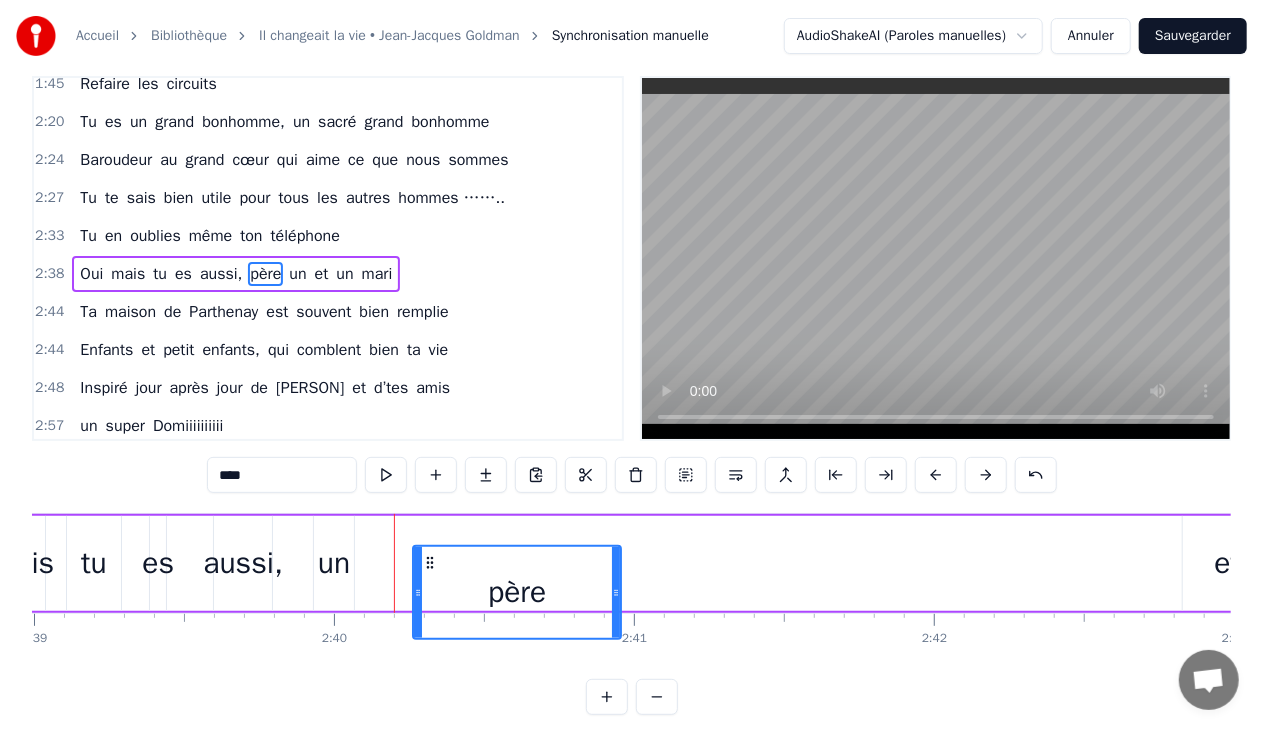 drag, startPoint x: 68, startPoint y: 557, endPoint x: 423, endPoint y: 528, distance: 356.18253 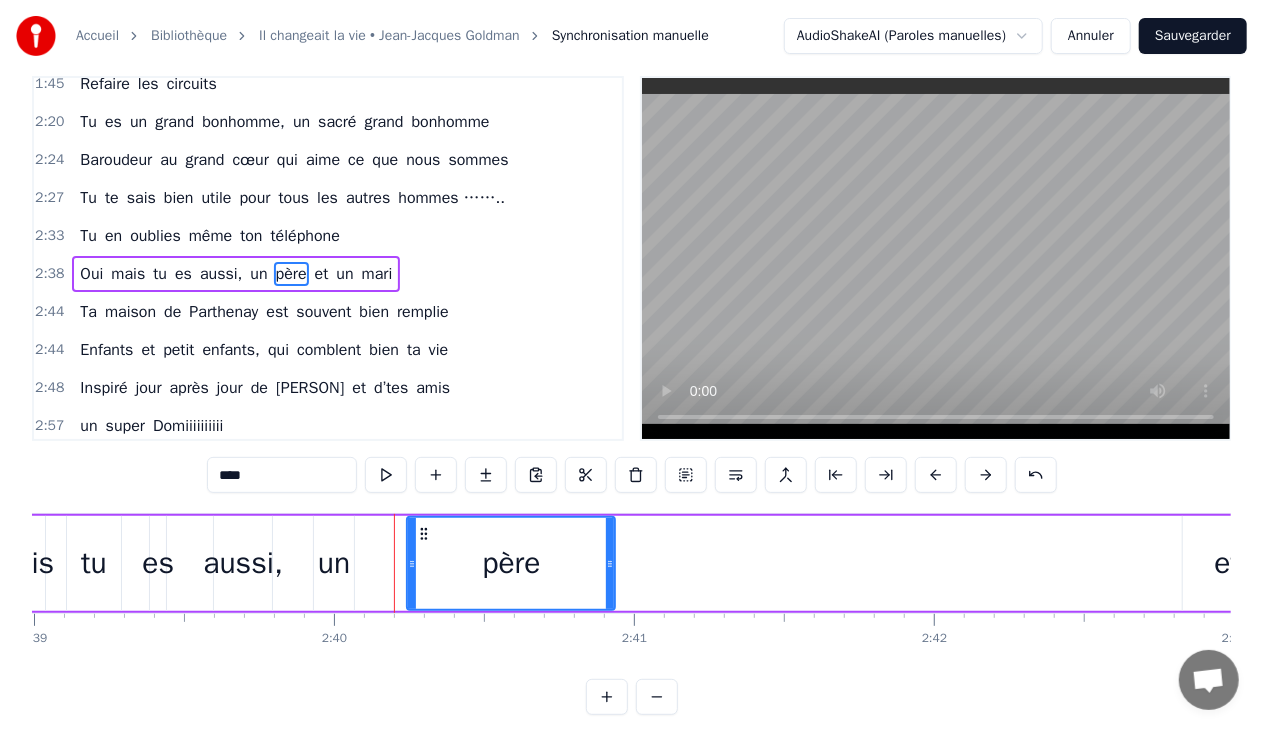 click on "un" at bounding box center [334, 563] 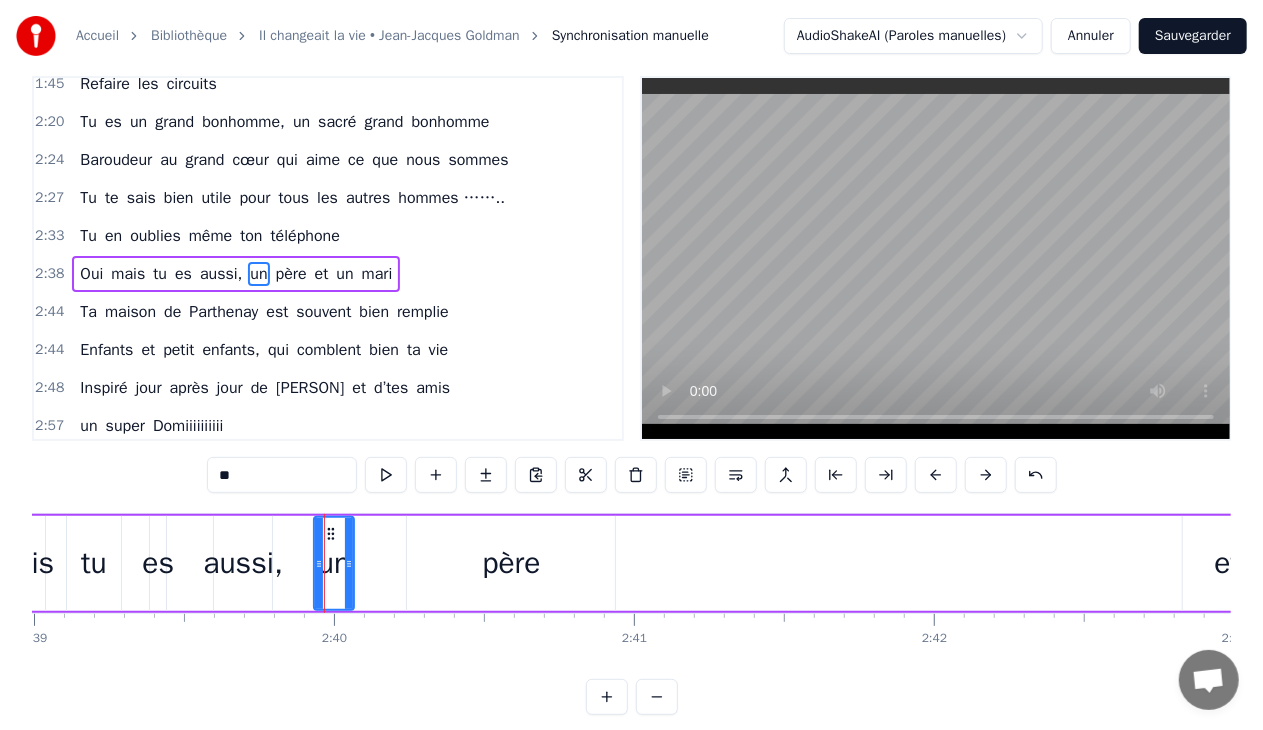 scroll, scrollTop: 0, scrollLeft: 0, axis: both 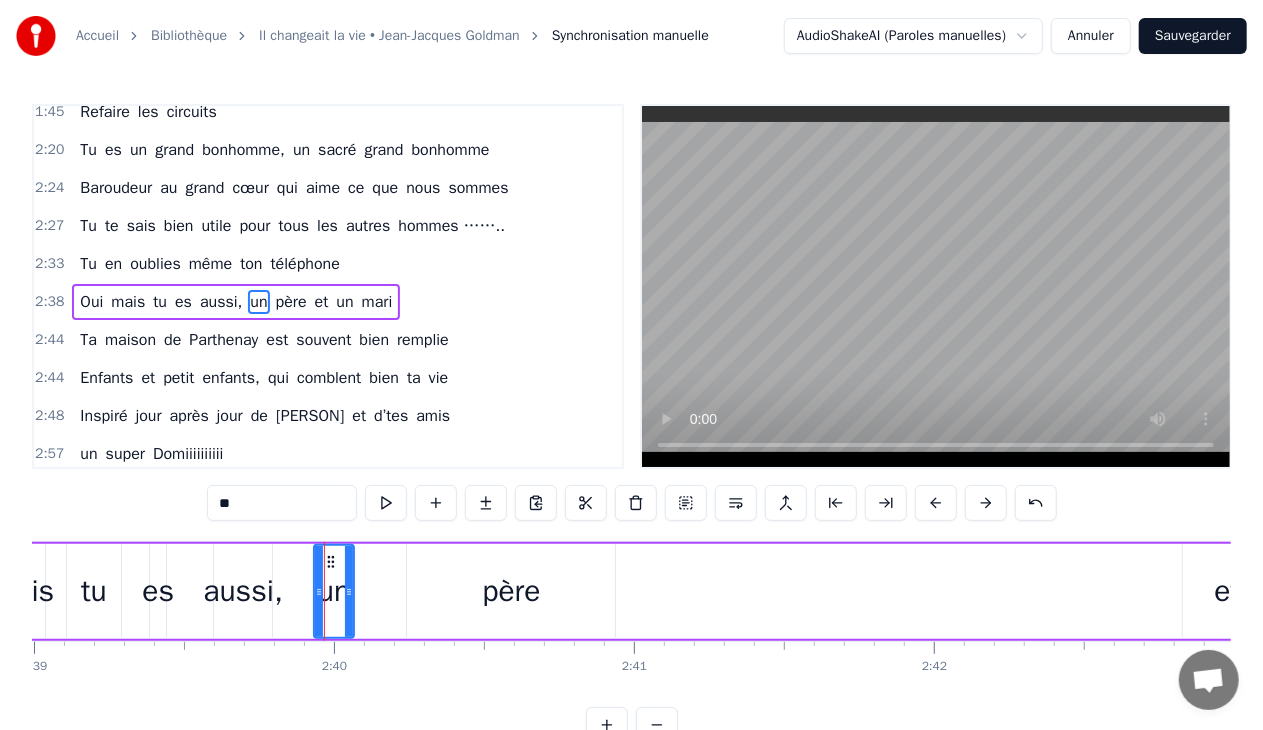 click on "père" at bounding box center [511, 591] 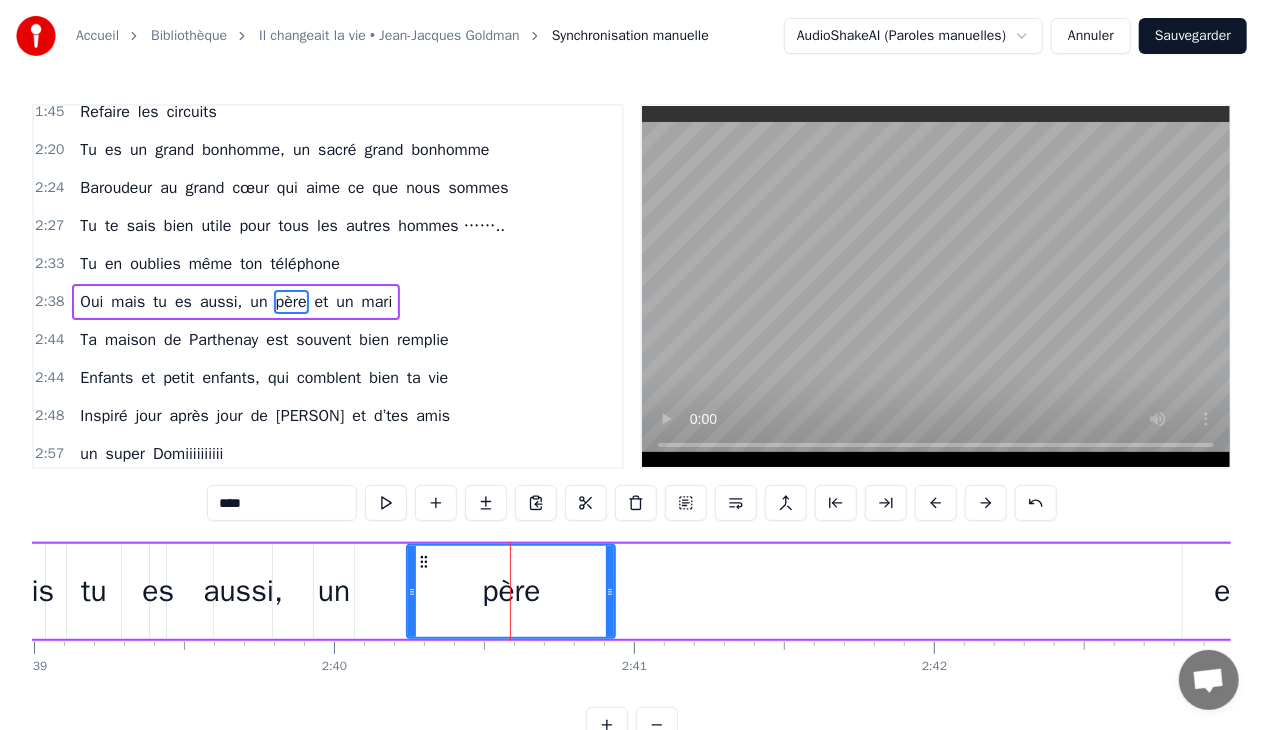 click on "Oui mais tu es aussi, un père et un mari" at bounding box center (700, 591) 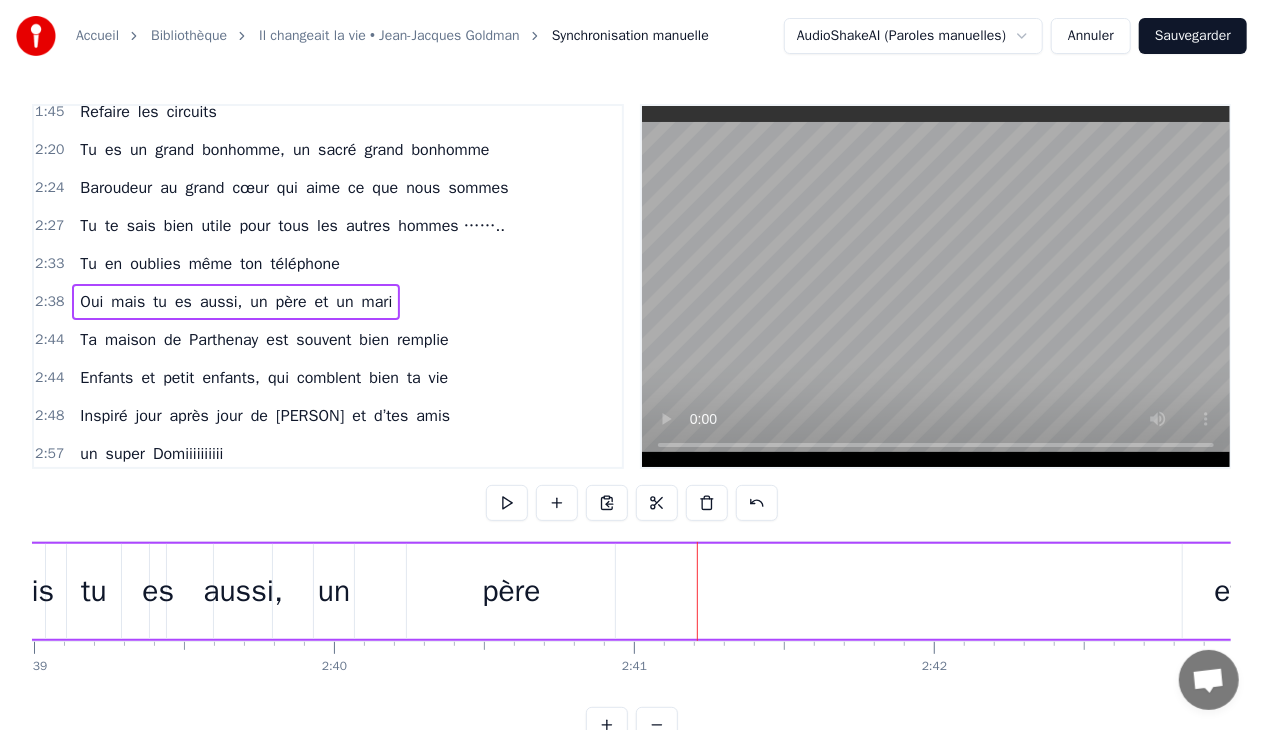 click on "Oui mais tu es aussi, un père et un mari" at bounding box center (700, 591) 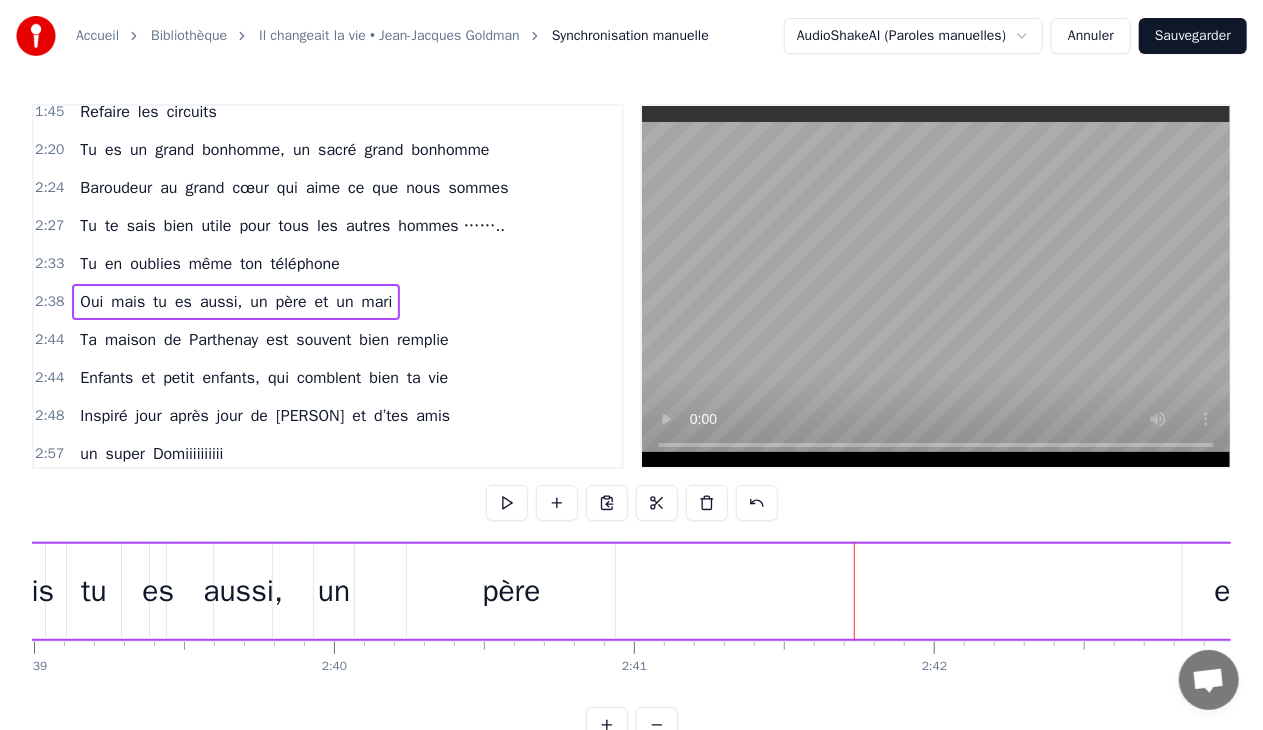 click on "et" at bounding box center [1227, 591] 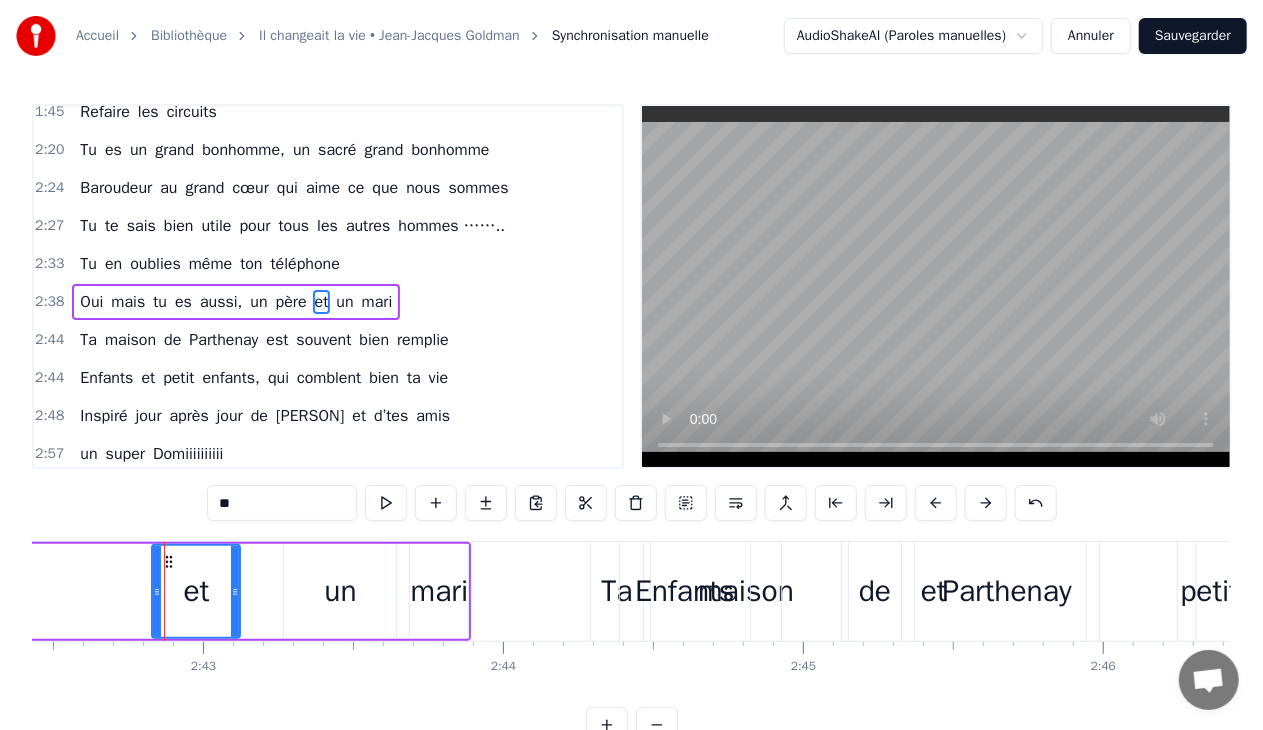 scroll, scrollTop: 0, scrollLeft: 48761, axis: horizontal 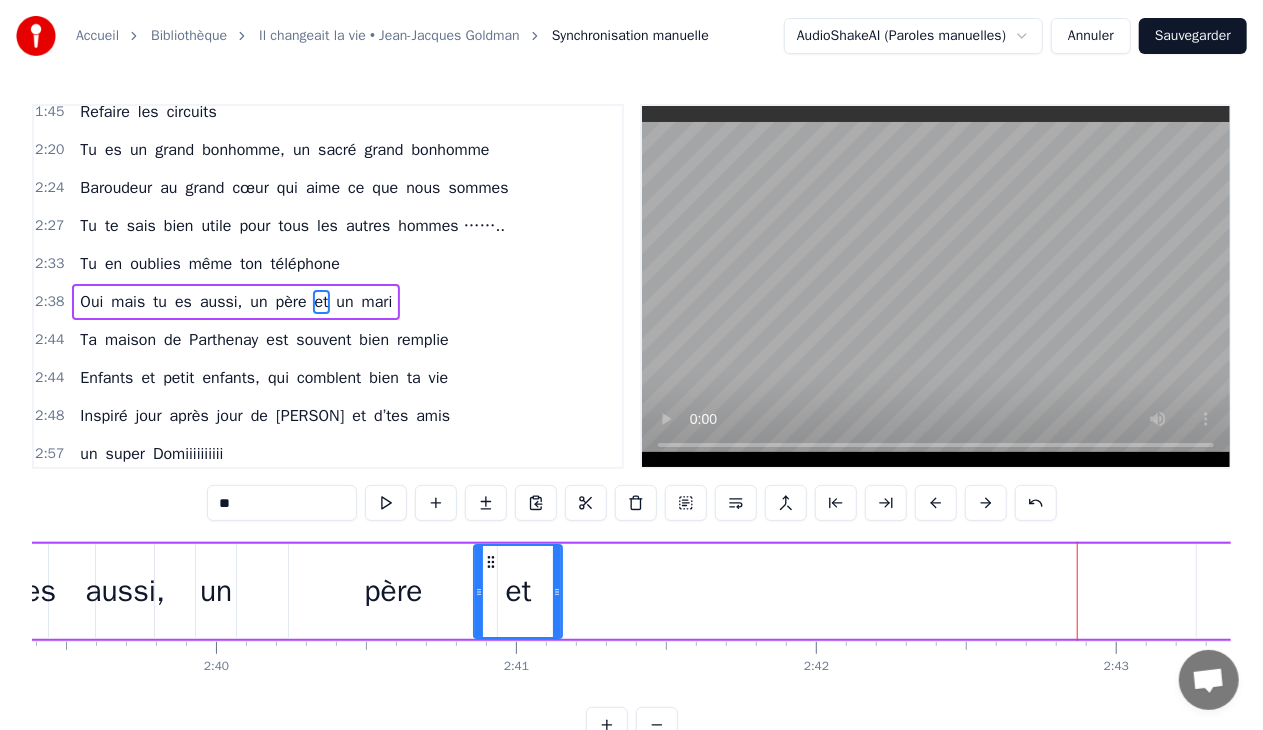 drag, startPoint x: 136, startPoint y: 557, endPoint x: 490, endPoint y: 573, distance: 354.3614 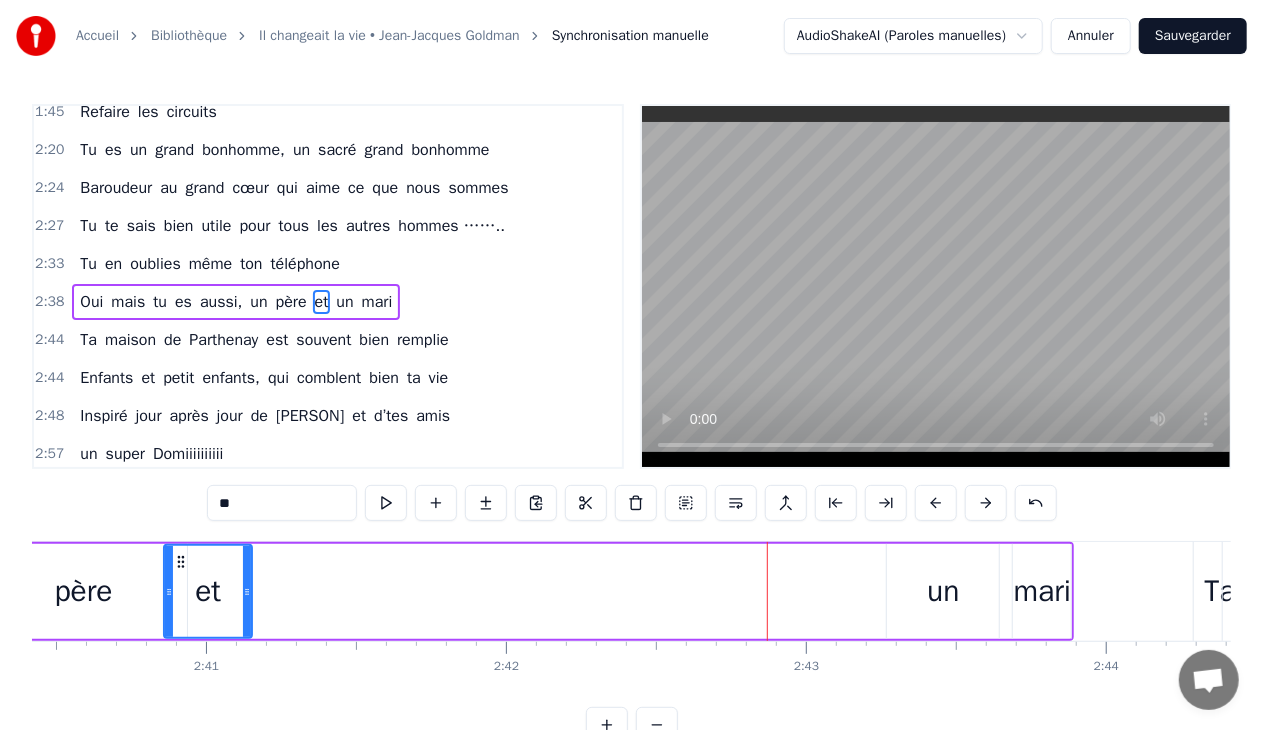 scroll, scrollTop: 0, scrollLeft: 48748, axis: horizontal 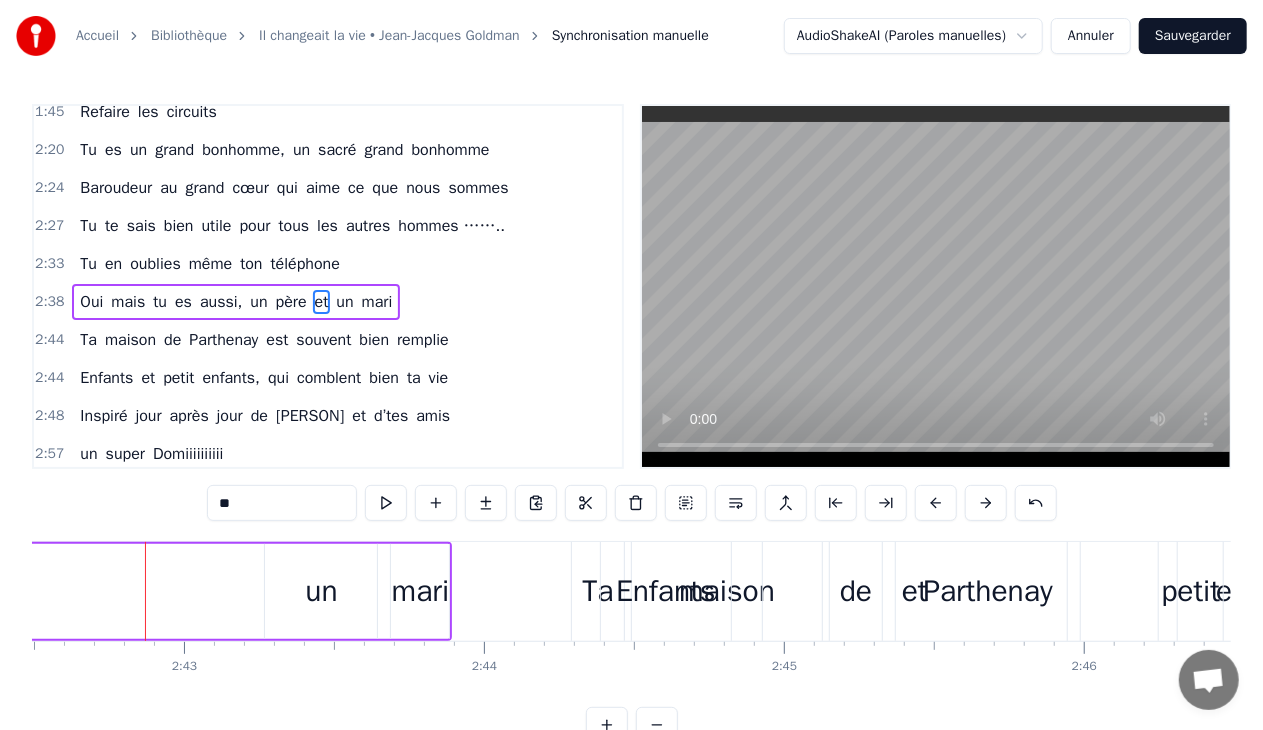 click on "un" at bounding box center [321, 591] 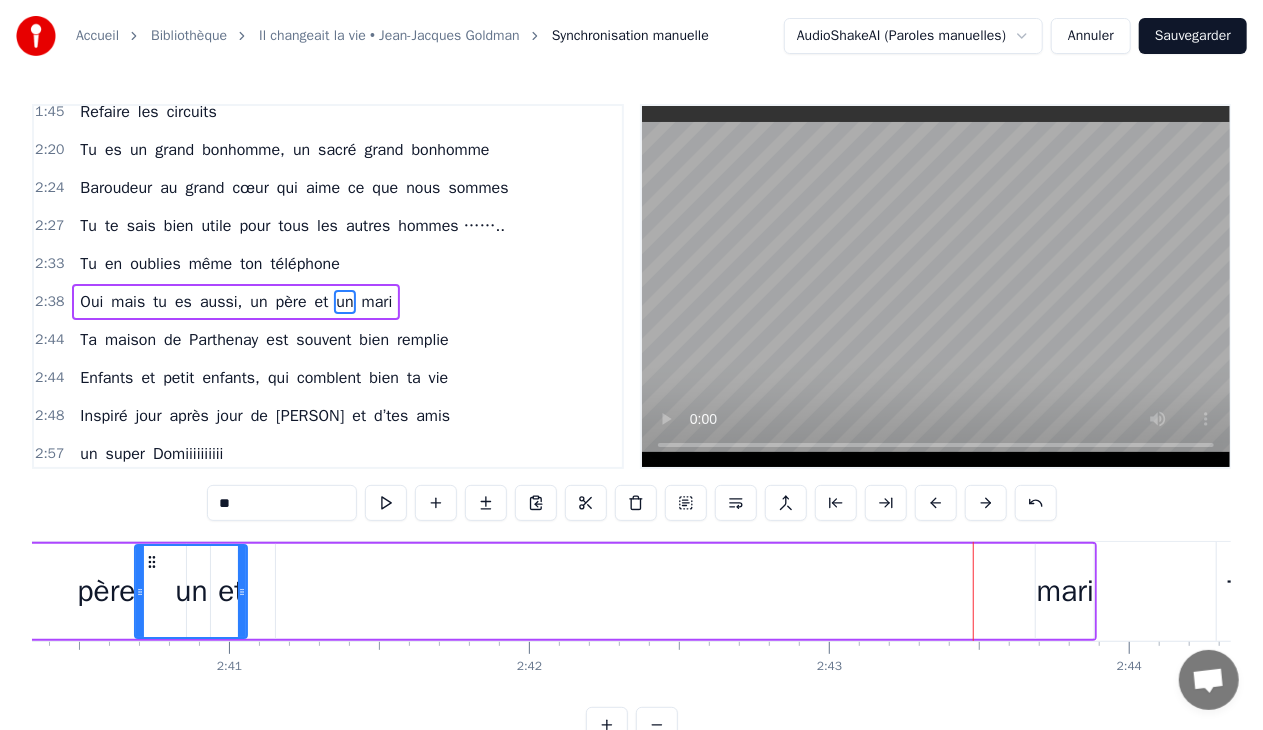 scroll, scrollTop: 0, scrollLeft: 48071, axis: horizontal 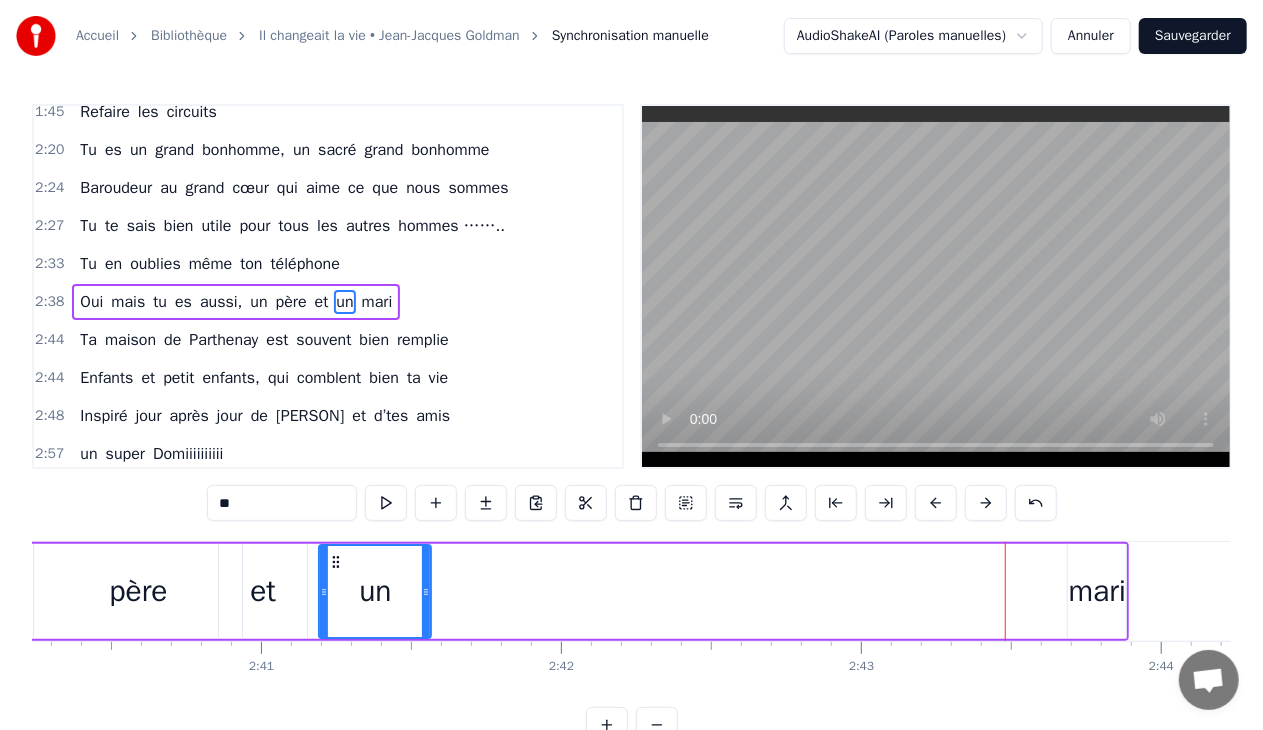 drag, startPoint x: 278, startPoint y: 563, endPoint x: 332, endPoint y: 584, distance: 57.939625 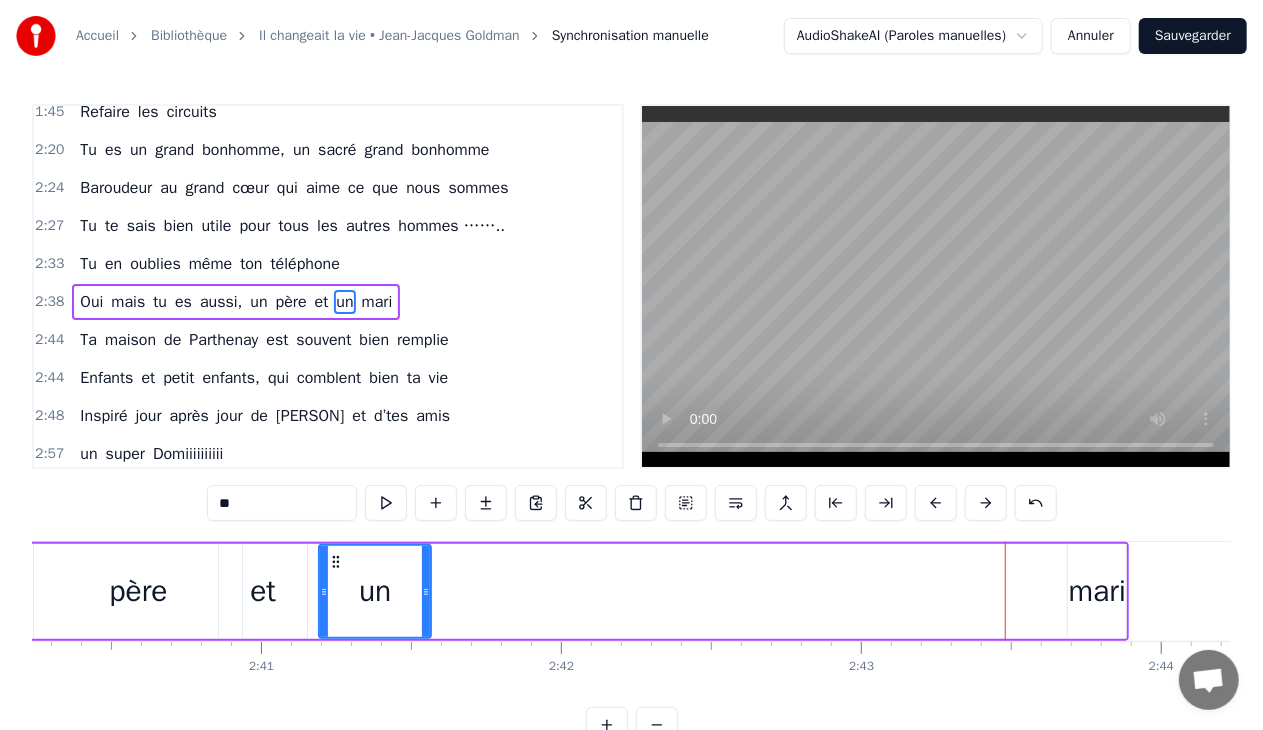 click on "mari" at bounding box center (1098, 591) 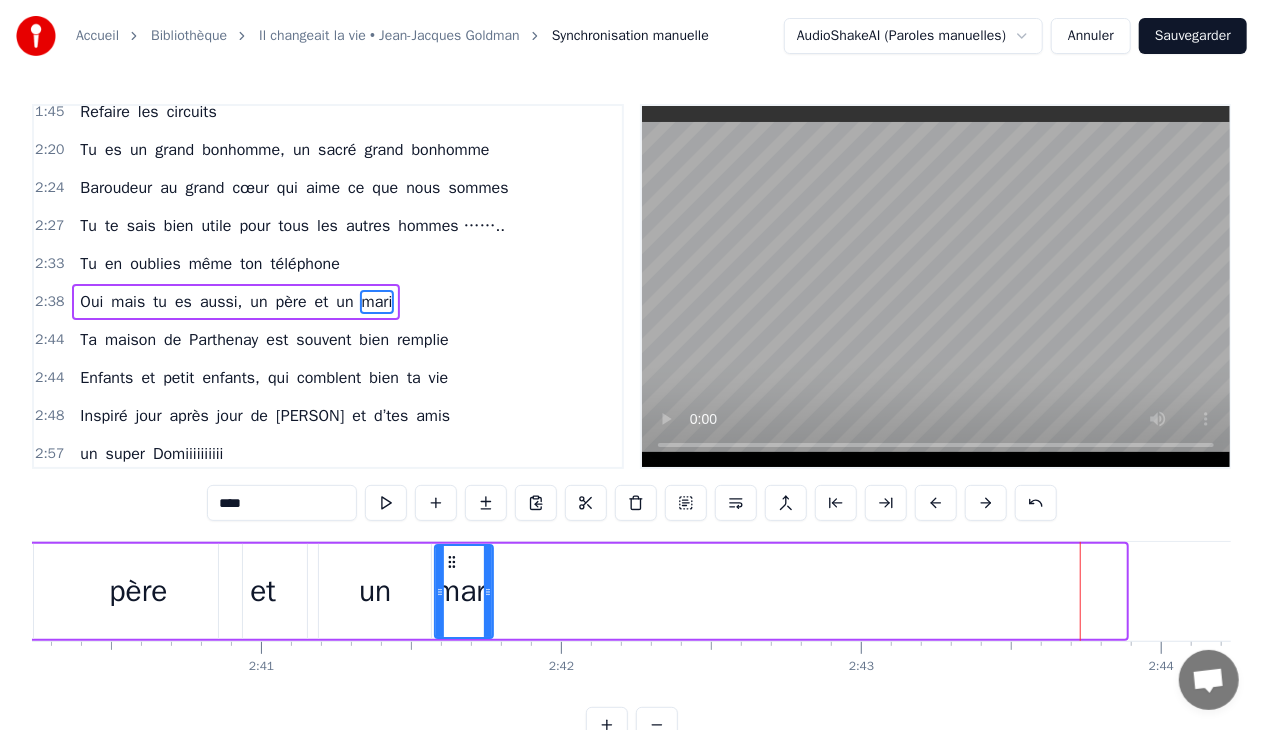 drag, startPoint x: 1083, startPoint y: 555, endPoint x: 449, endPoint y: 564, distance: 634.0639 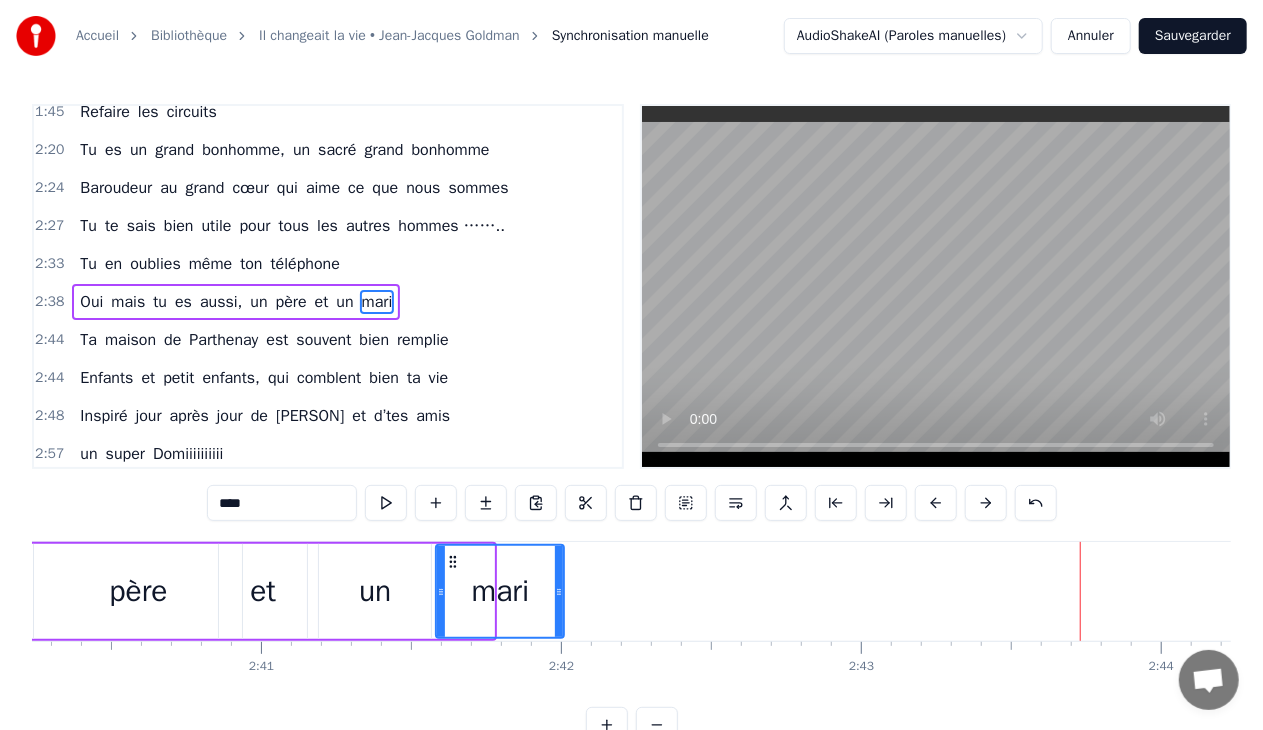 drag, startPoint x: 492, startPoint y: 592, endPoint x: 562, endPoint y: 600, distance: 70.45566 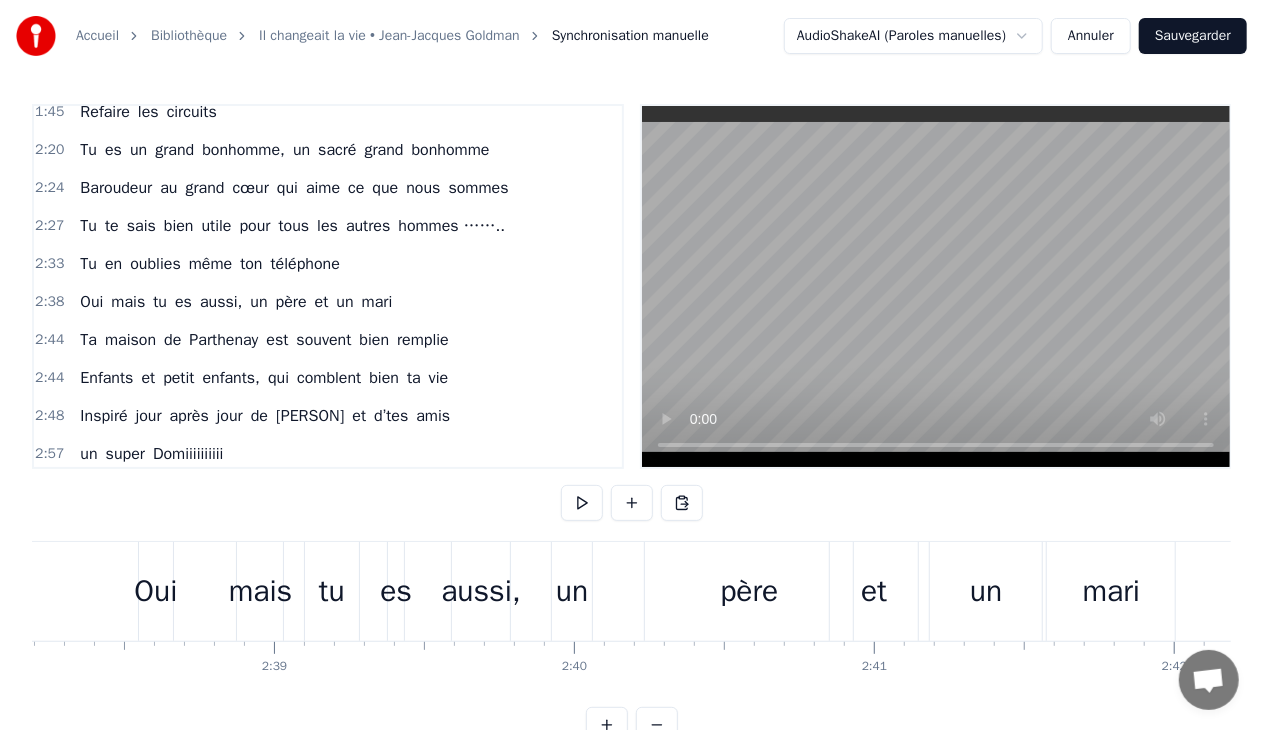 scroll, scrollTop: 0, scrollLeft: 47418, axis: horizontal 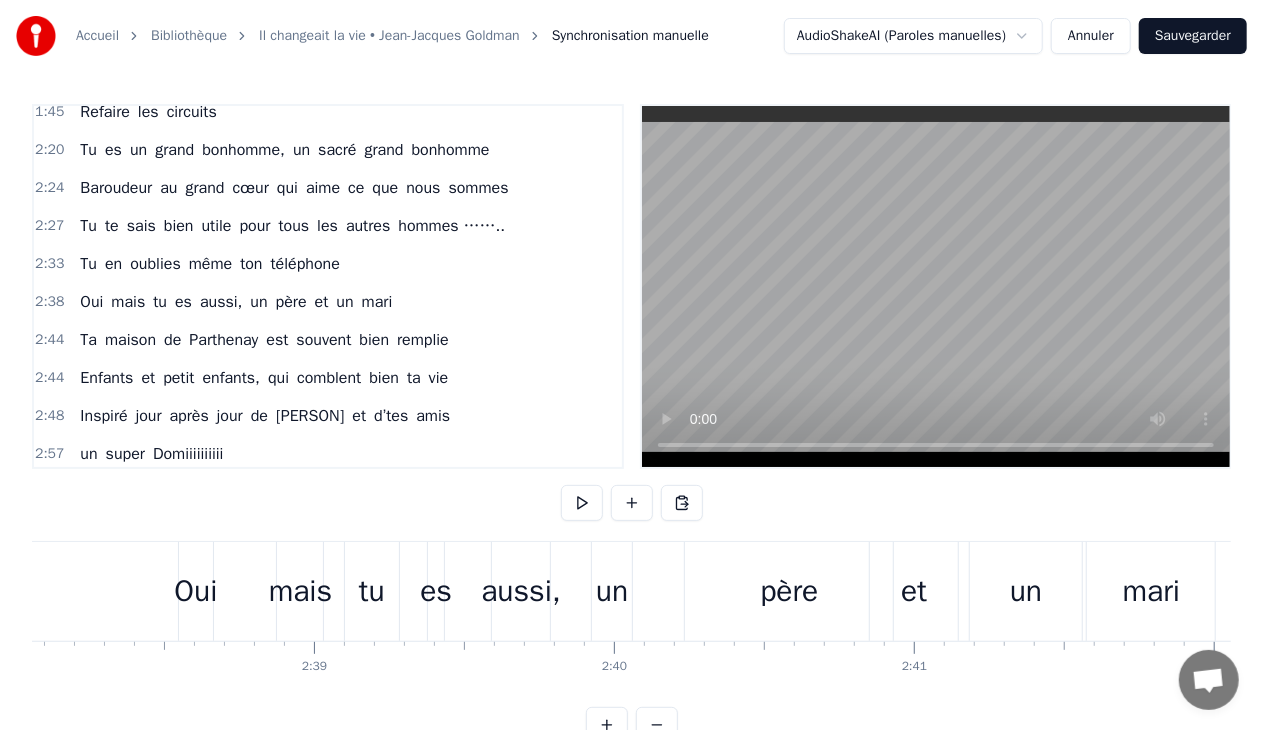 click on "père" at bounding box center [789, 591] 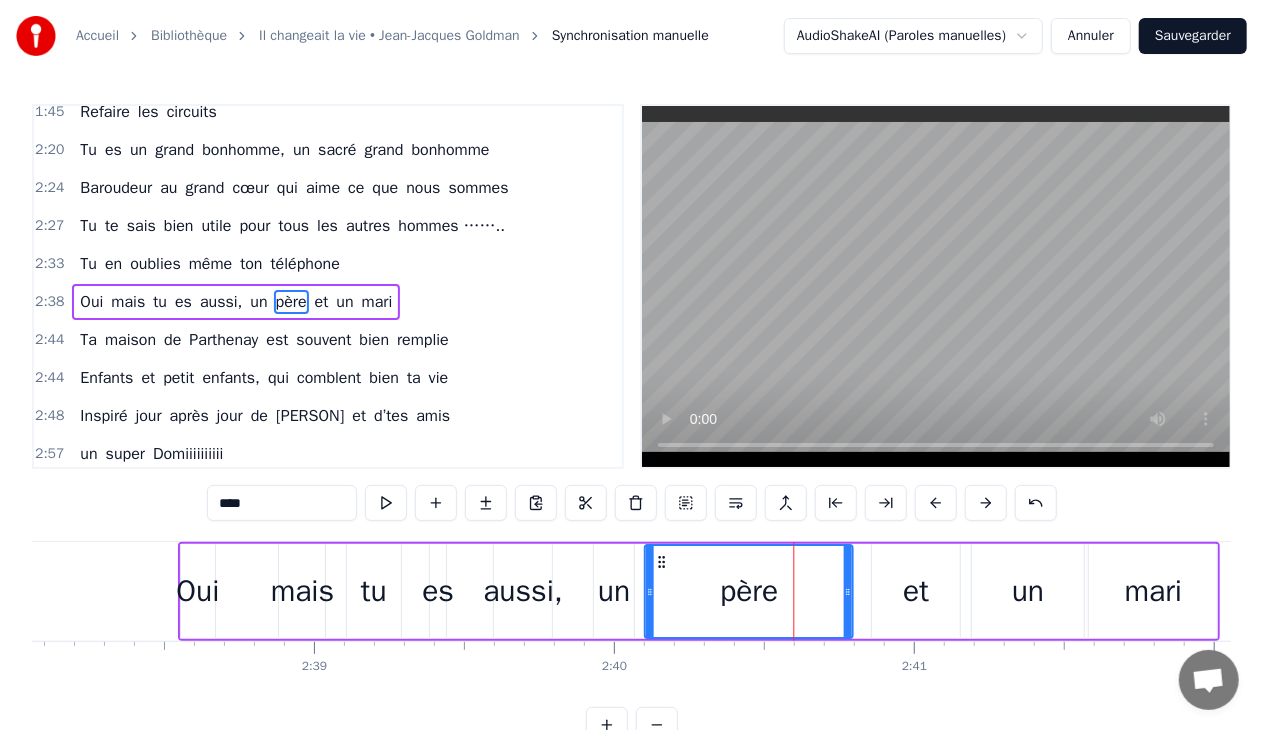 drag, startPoint x: 702, startPoint y: 562, endPoint x: 660, endPoint y: 566, distance: 42.190044 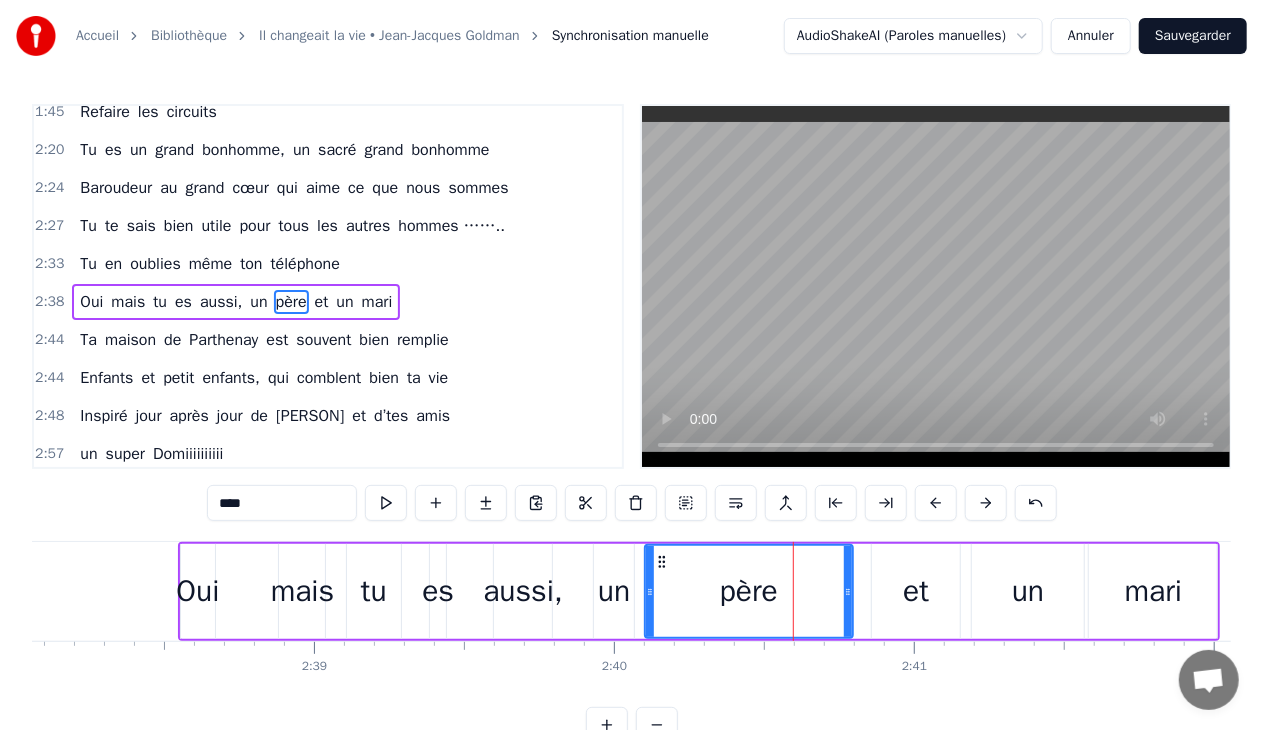 click on "et" at bounding box center (916, 591) 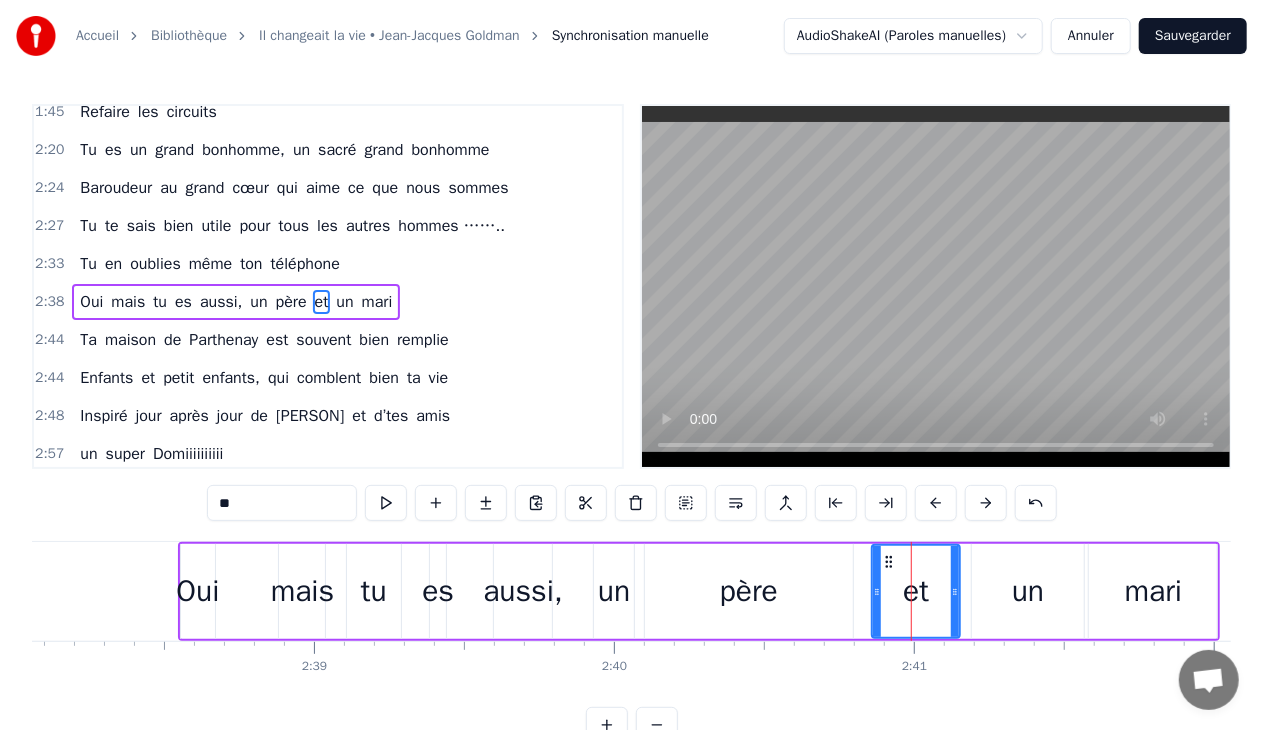 click on "un" at bounding box center (1028, 591) 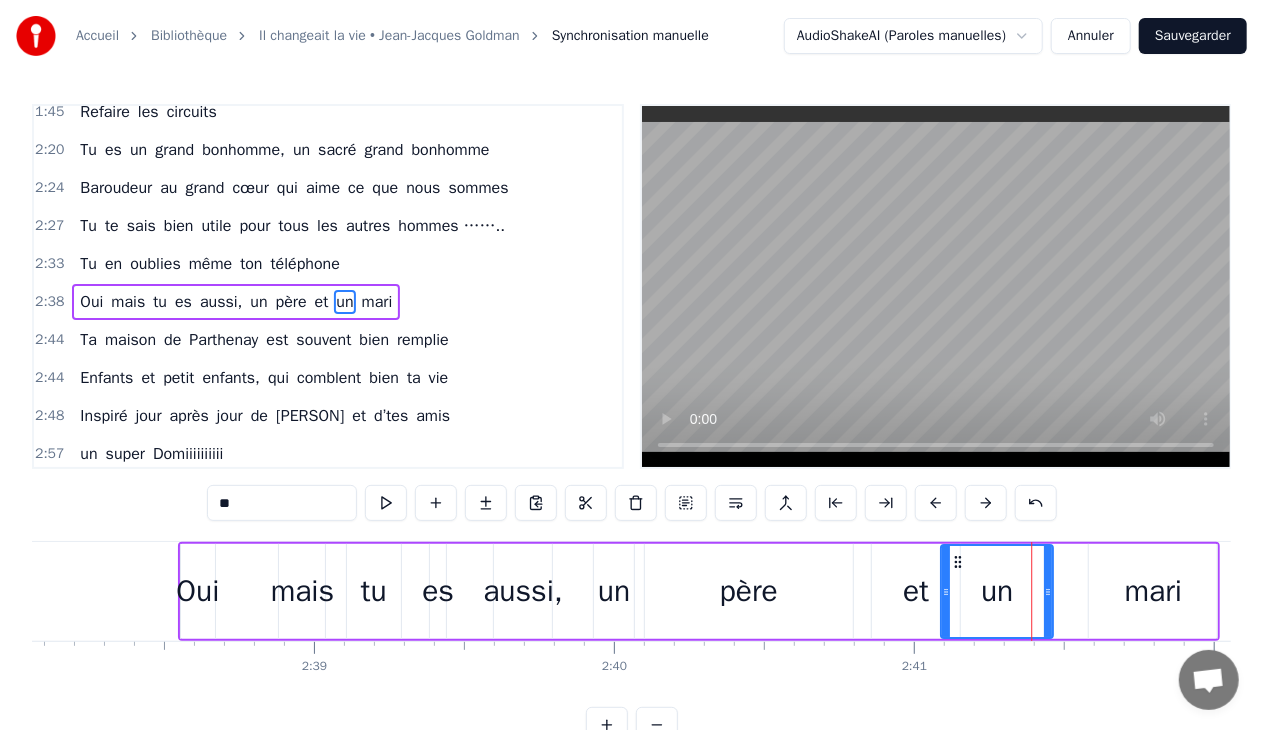 drag, startPoint x: 988, startPoint y: 556, endPoint x: 952, endPoint y: 562, distance: 36.496574 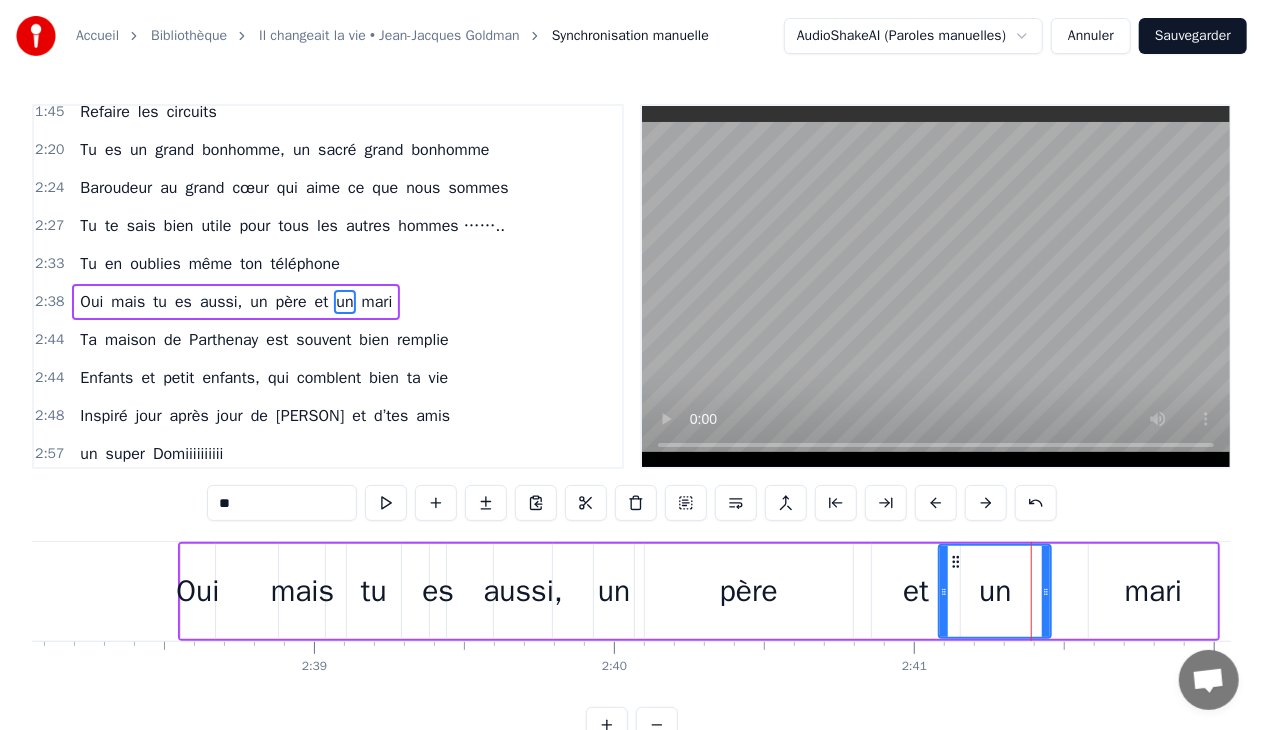 click on "et" at bounding box center (916, 591) 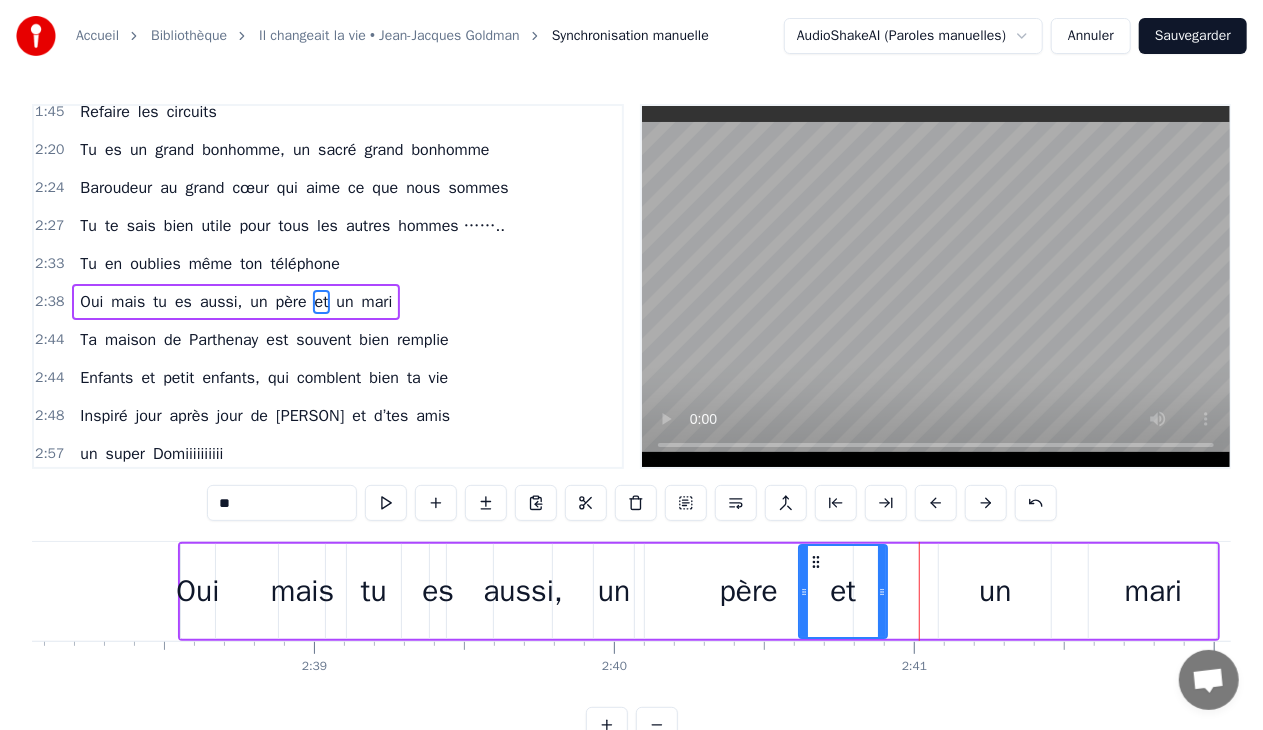 drag, startPoint x: 884, startPoint y: 559, endPoint x: 808, endPoint y: 564, distance: 76.1643 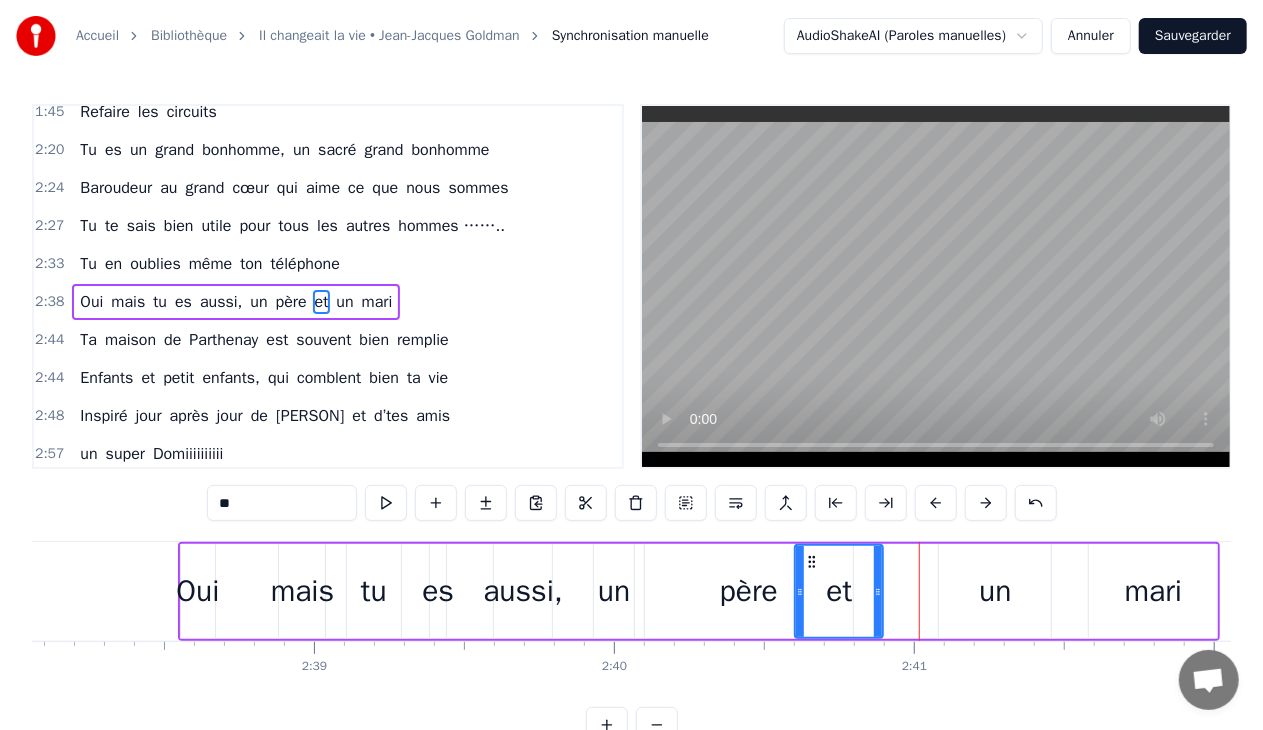 click on "un" at bounding box center (995, 591) 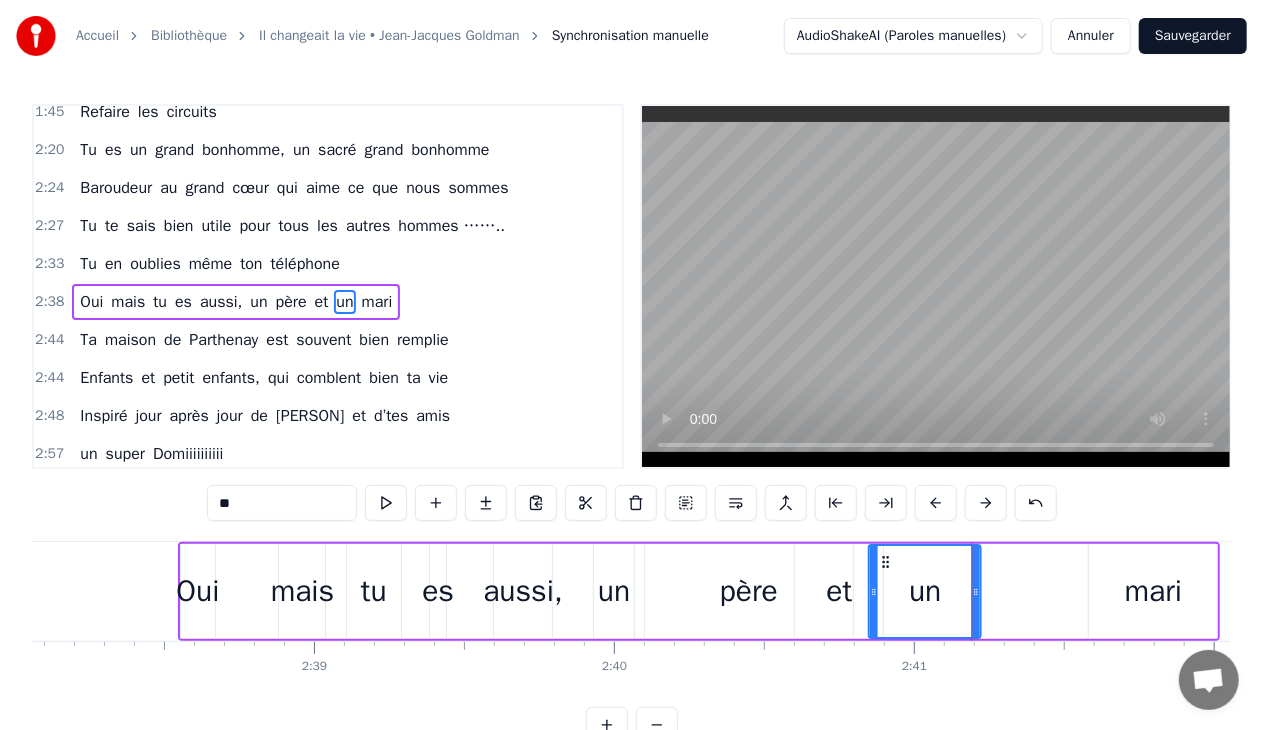 drag, startPoint x: 954, startPoint y: 560, endPoint x: 882, endPoint y: 564, distance: 72.11102 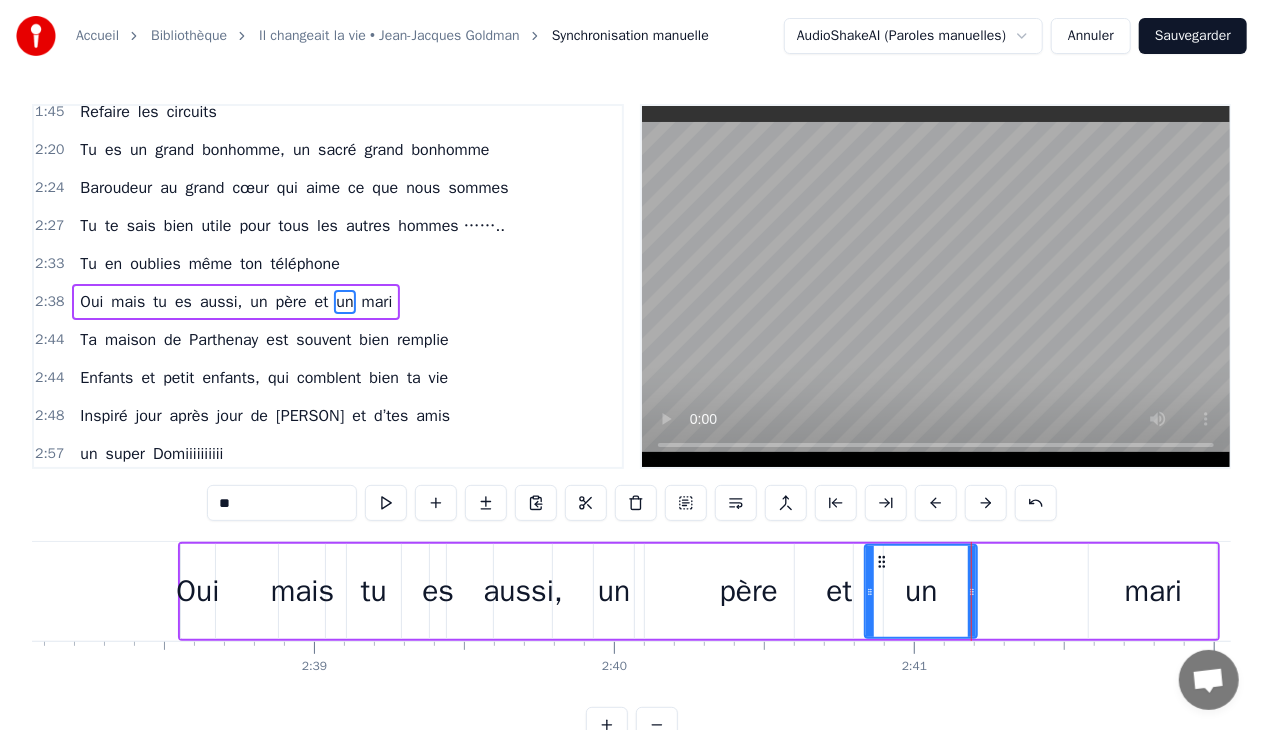 click on "mari" at bounding box center (1154, 591) 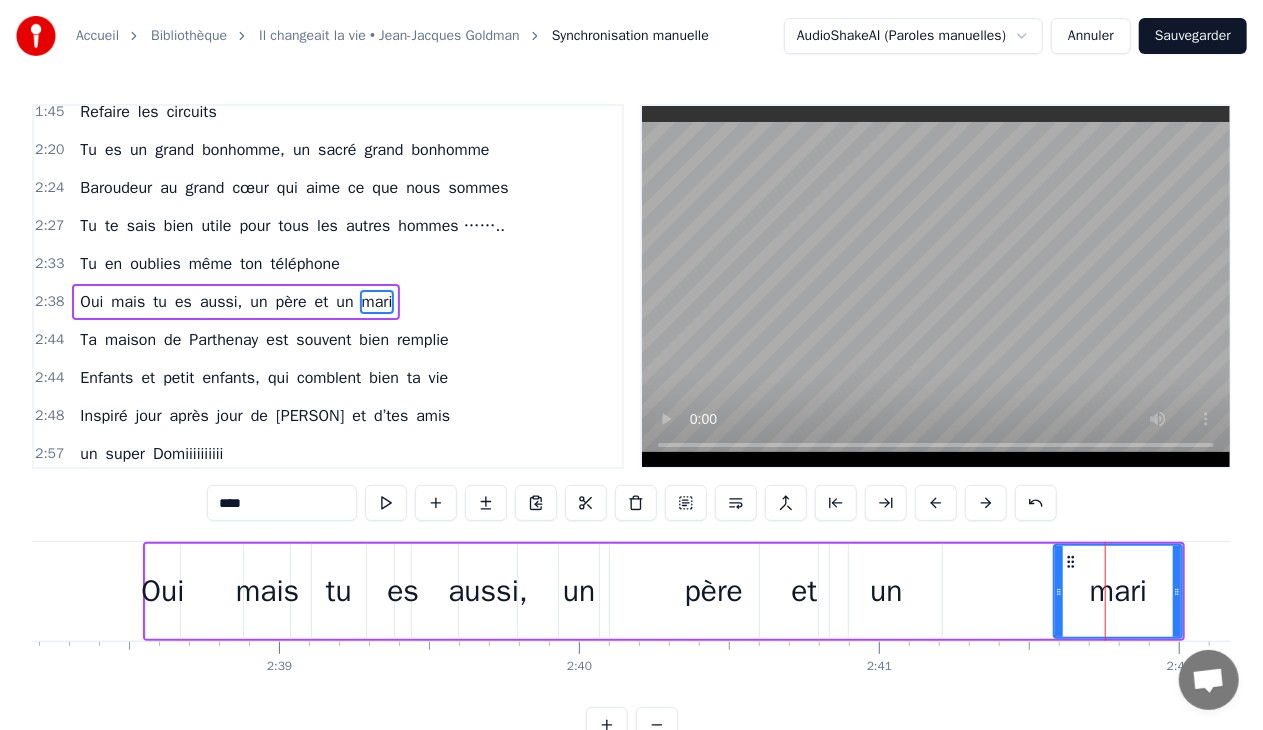 scroll, scrollTop: 0, scrollLeft: 47586, axis: horizontal 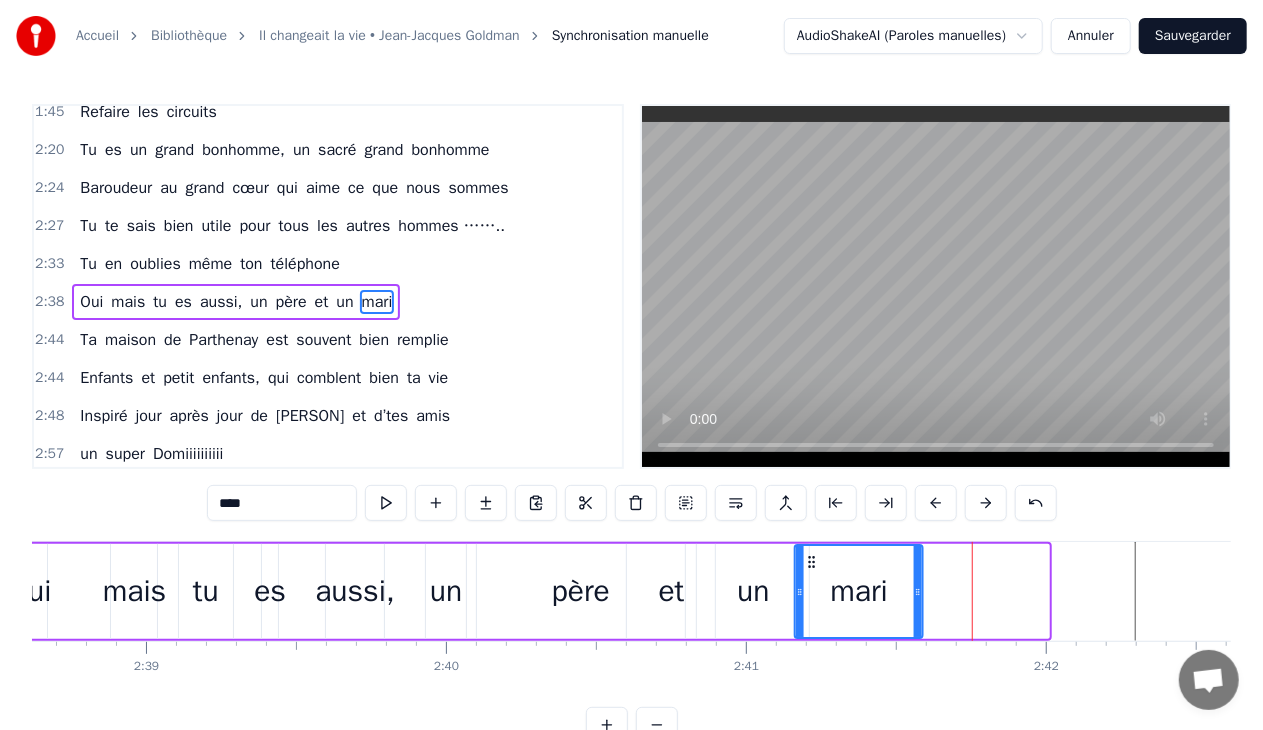 drag, startPoint x: 939, startPoint y: 564, endPoint x: 812, endPoint y: 571, distance: 127.192764 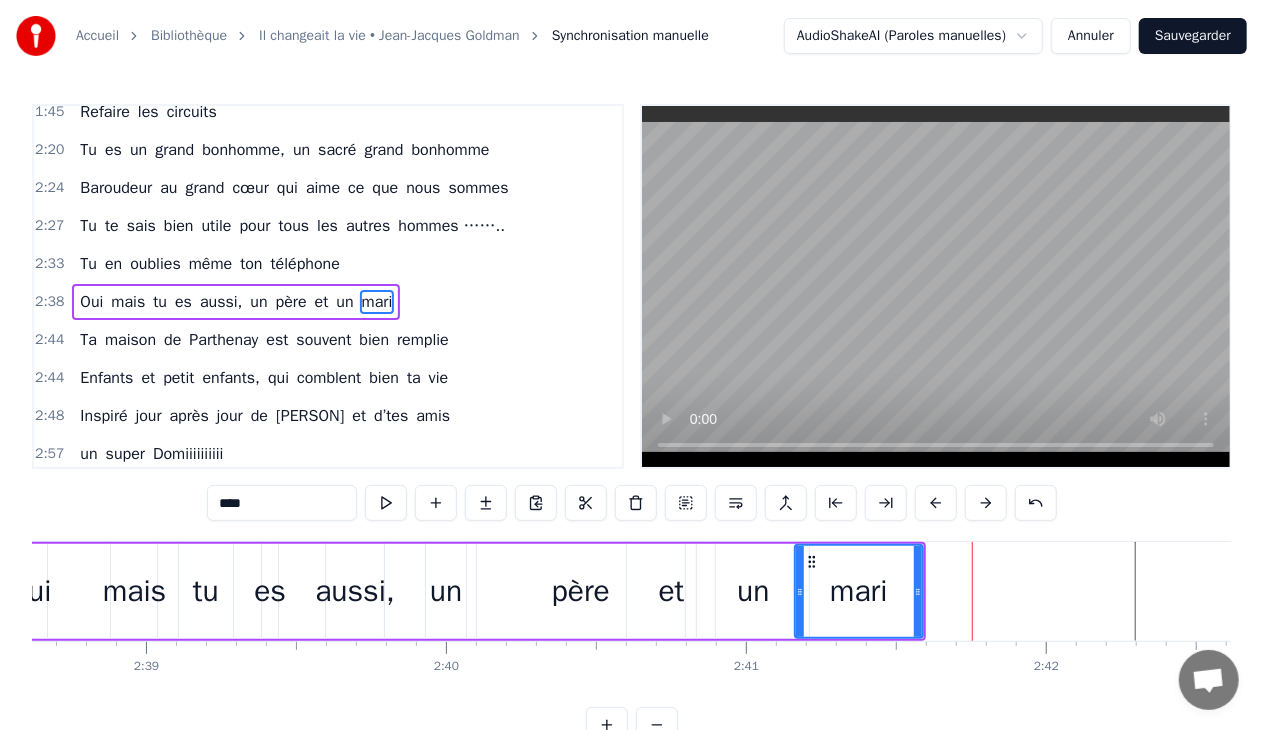 click on "mari" at bounding box center [859, 591] 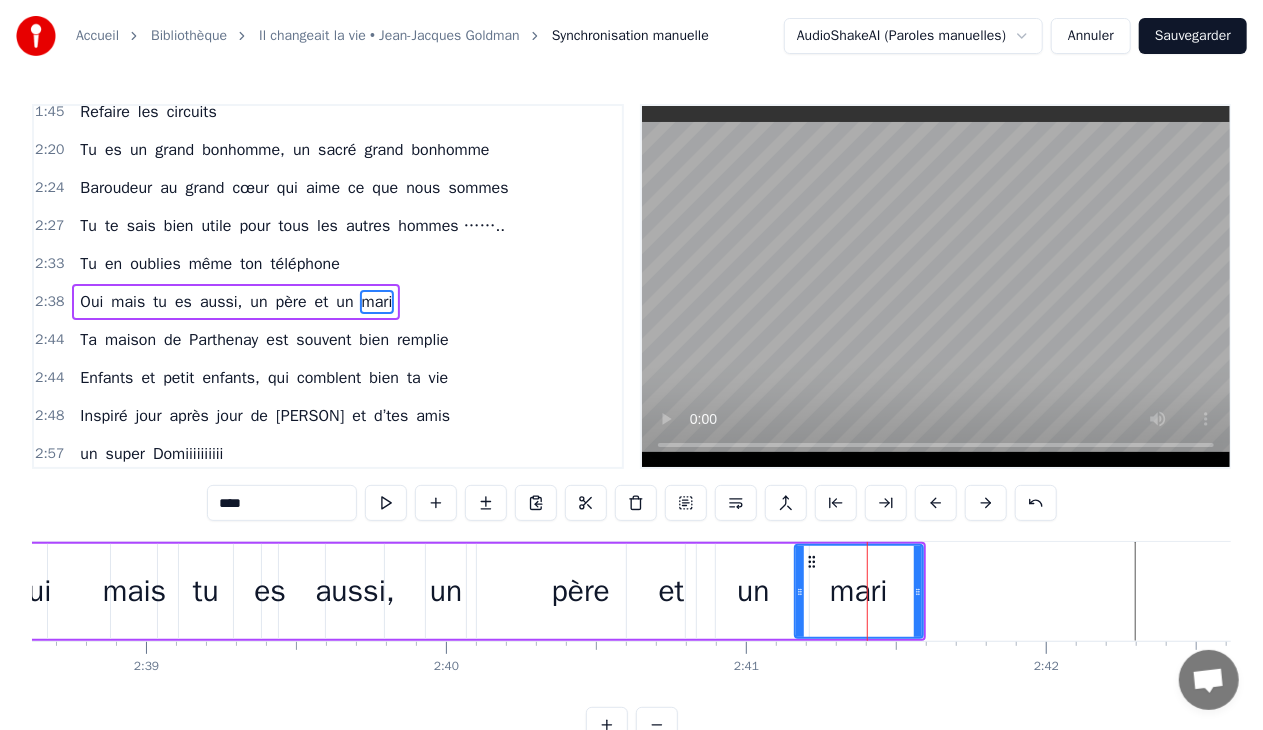 click on "mari" at bounding box center [859, 591] 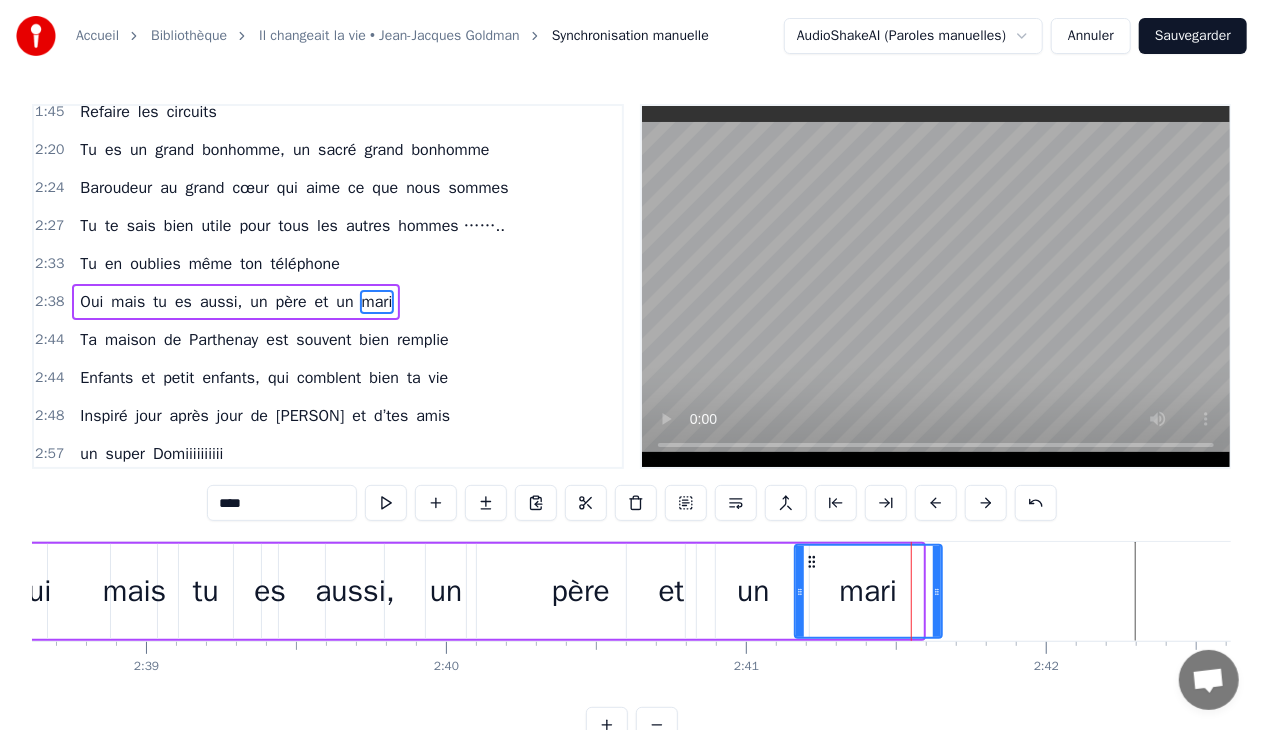 drag, startPoint x: 919, startPoint y: 594, endPoint x: 939, endPoint y: 604, distance: 22.36068 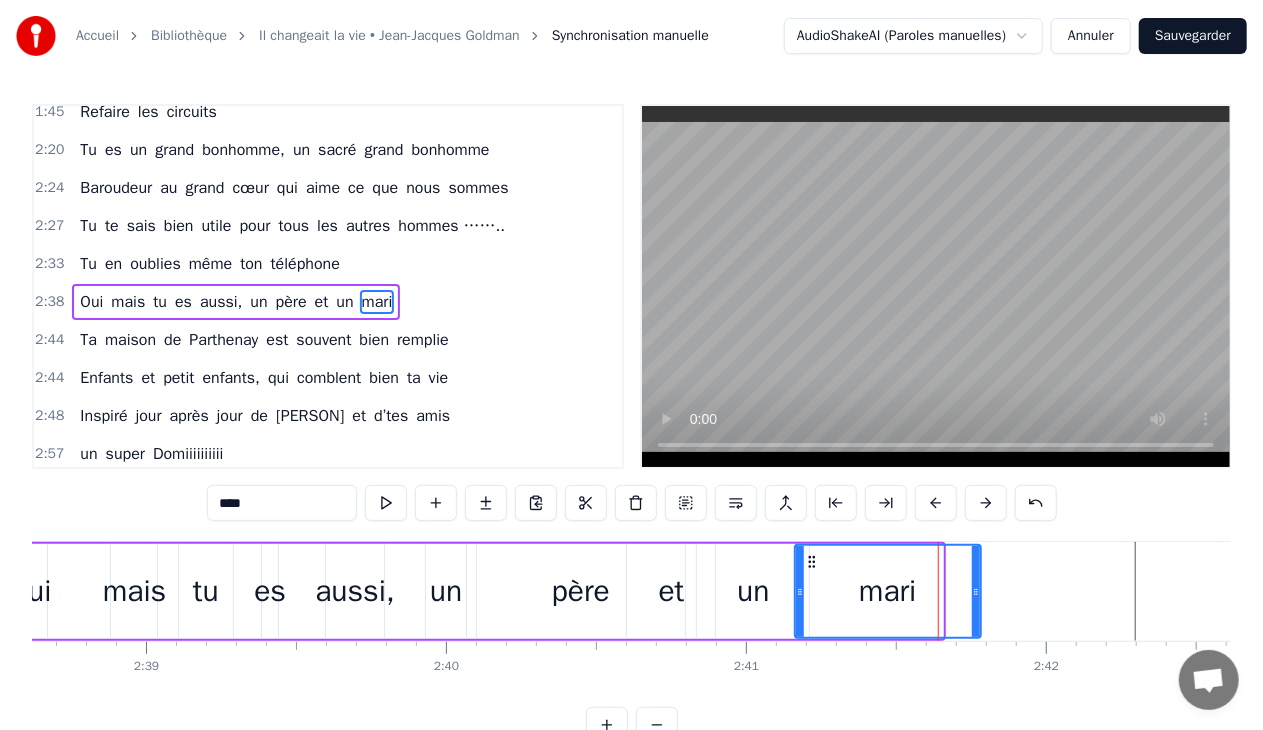 drag, startPoint x: 938, startPoint y: 590, endPoint x: 977, endPoint y: 593, distance: 39.115215 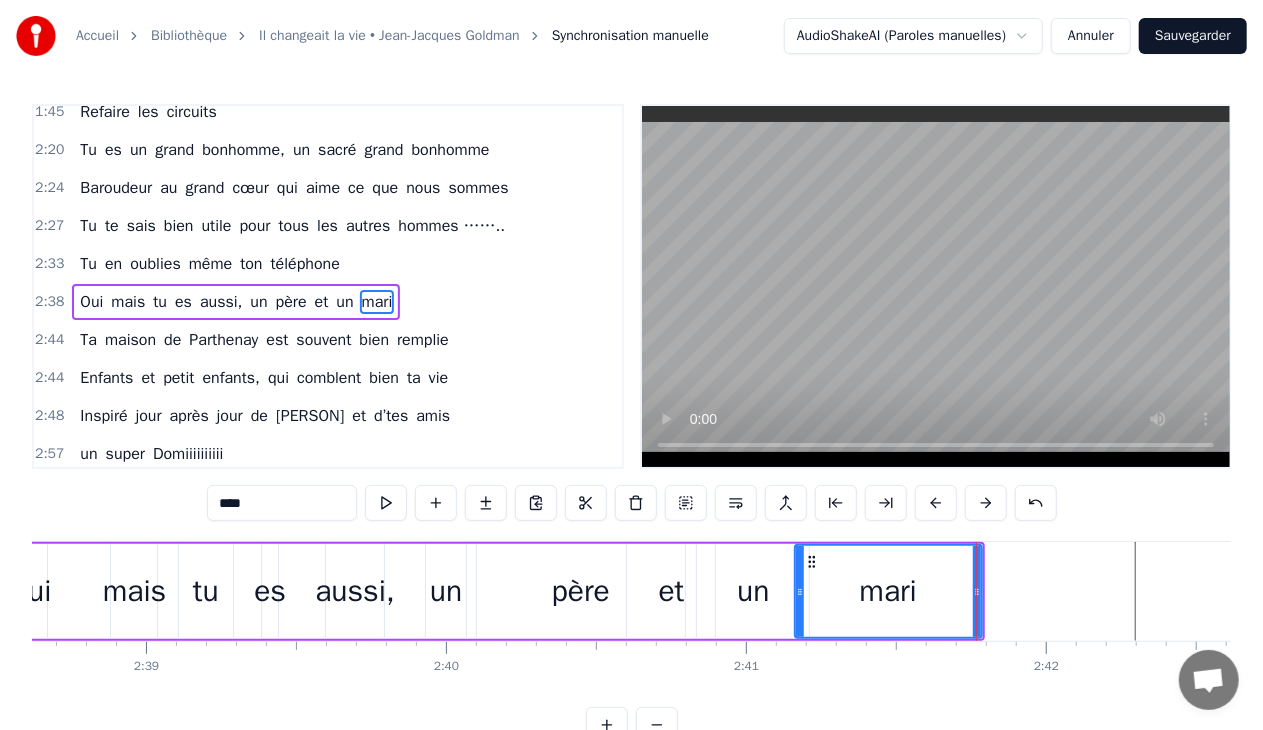 drag, startPoint x: 969, startPoint y: 597, endPoint x: 981, endPoint y: 597, distance: 12 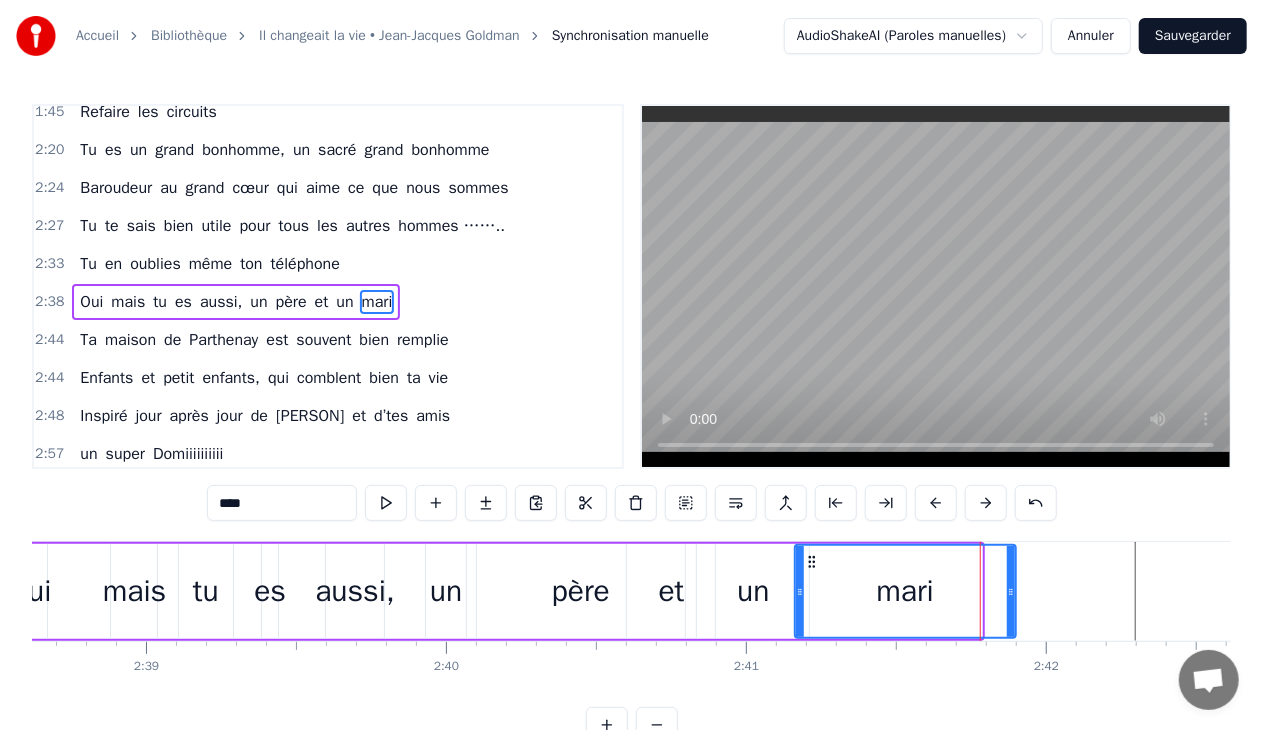 drag, startPoint x: 1009, startPoint y: 587, endPoint x: 1026, endPoint y: 584, distance: 17.262676 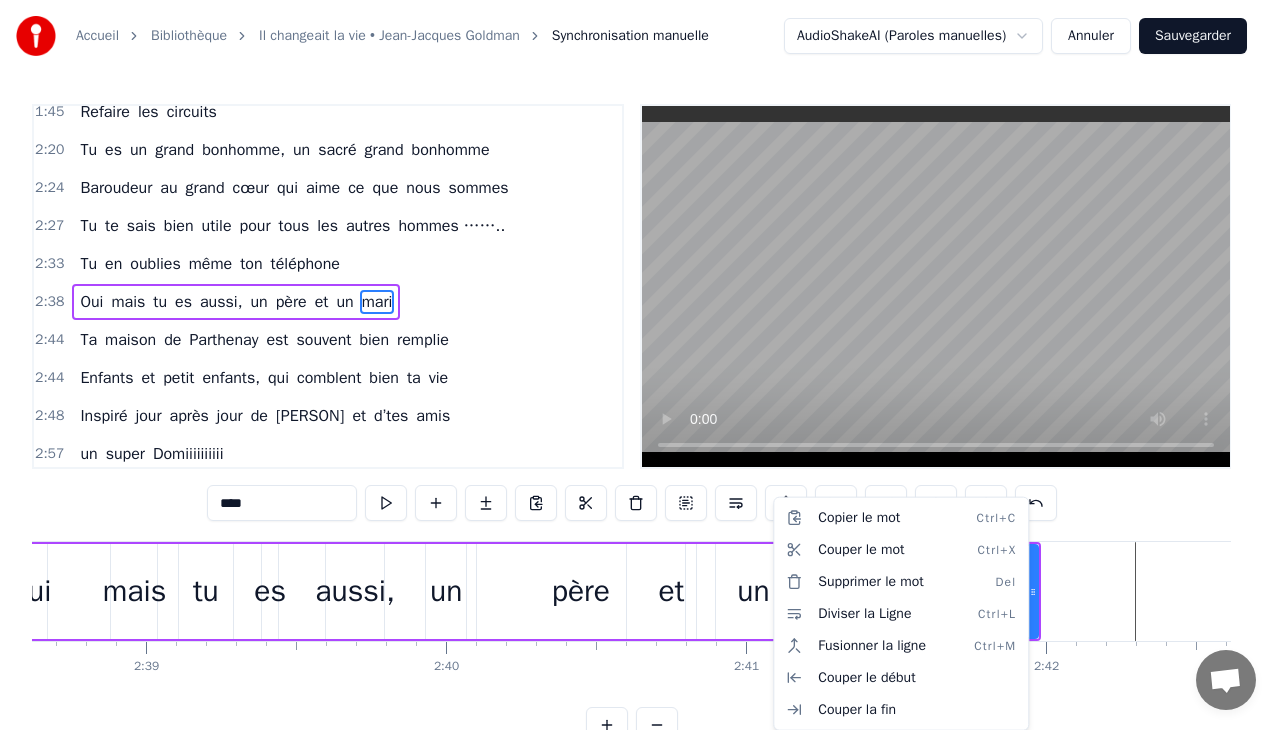 click on "Accueil Bibliothèque Il changeait la vie • Jean-Jacques Goldman Synchronisation manuelle AudioShakeAI (Paroles manuelles) Annuler Sauvegarder 0:28 C’était un menuisier, c’est [FIRST] [LAST] 0:31 Au beau milieu d’Allonne, là où tu t’es posé 0:35 Tu as fait des charpentes et du beau mobilier 0:38 Avec tes ouvriers toujours très motivés 0:42 Tu y mettais du temps, du talent et du cœur 0:46 Et dans ton atelier, en plus de ton métier 0:50 Nombril et Interbourg nous ont bien occupés 0:53 A déconner ensemble, on peut dire de toi 0:59 Tu aimmmes la vie 1:14 T’étais un bon patron, aussi un conseiller 1:18 Dirigeant la commune comme tes activités 1:21 Le travail n’attend pas, t’es toujours le premier 1:26 Ouvrir les chemins pour tous les randonneurs 1:29 Toujours prêt à donner ton temps et tes idées 1:32 Tu y mettais du temps, du talent et du cœur 1:36 Et près du barbecue, des saucisses et du kir 1:40 A l’heure de l’apéro, autour de tes amis 1:45 Refaire les circuits 2:20 Tu es" at bounding box center (640, 387) 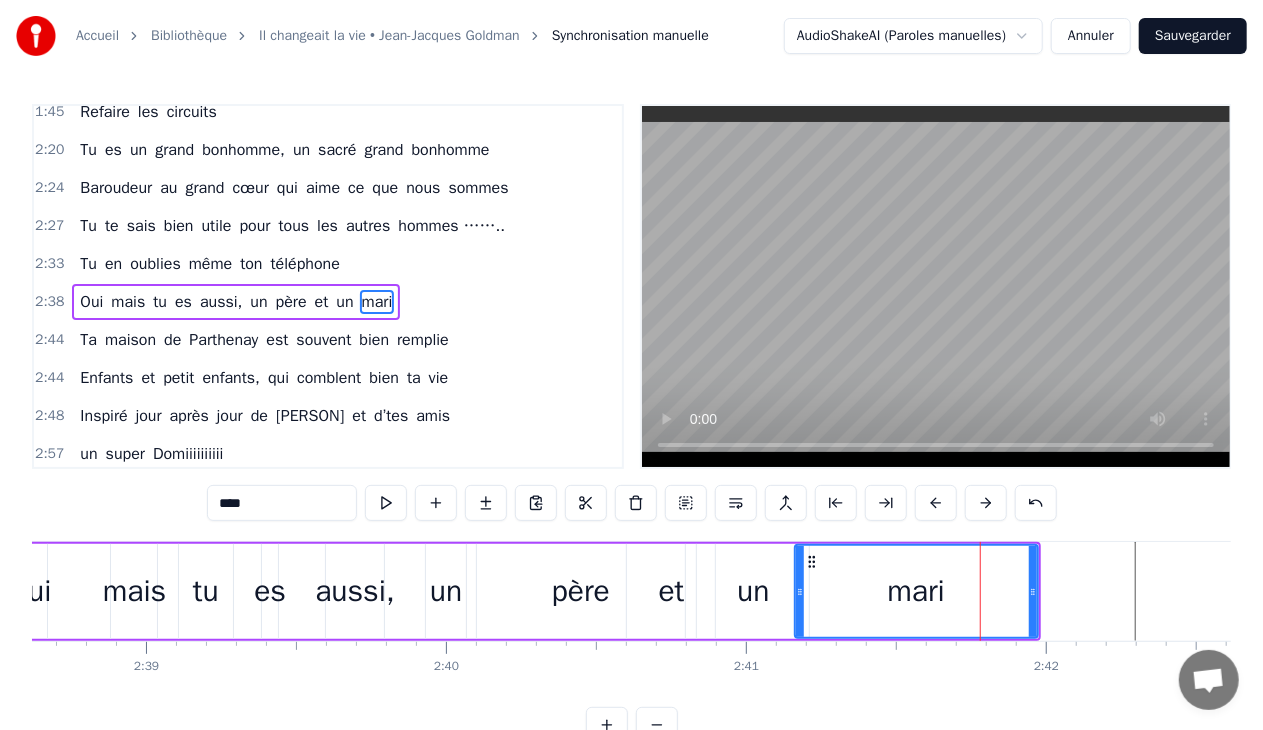 click on "mari" at bounding box center (916, 591) 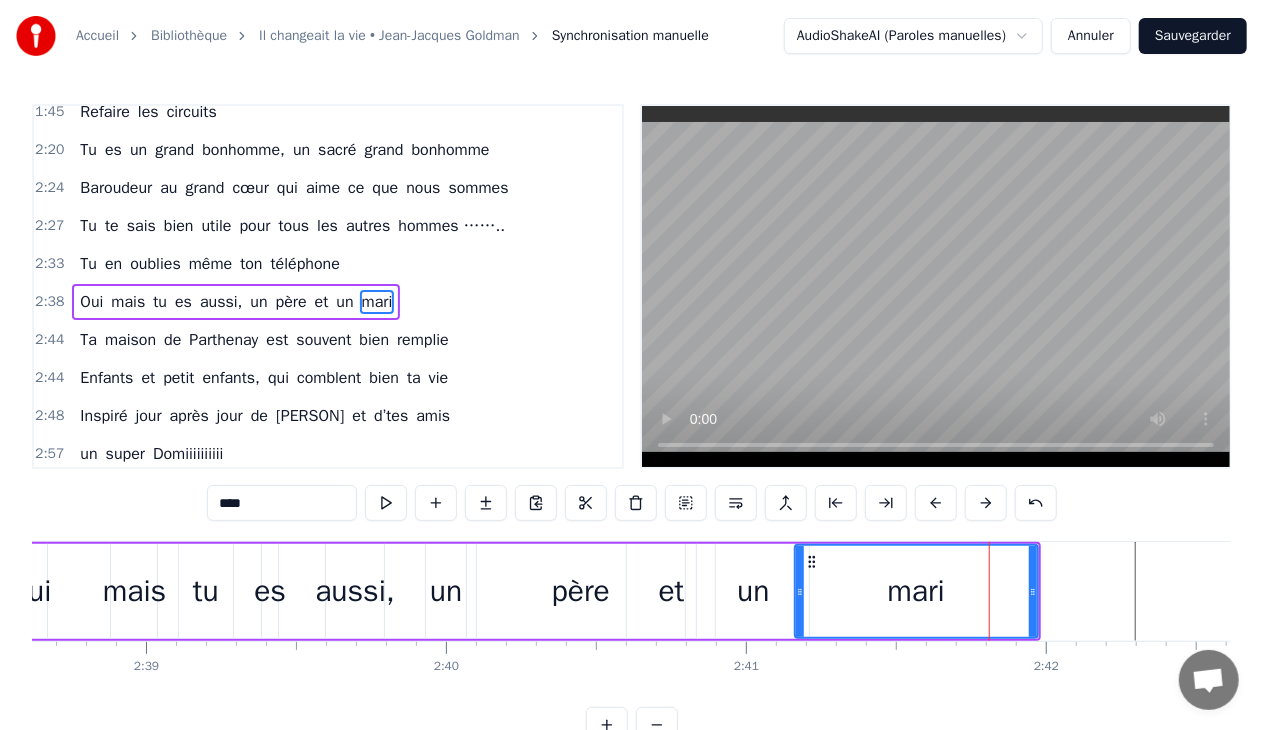 click on "mari" at bounding box center (916, 591) 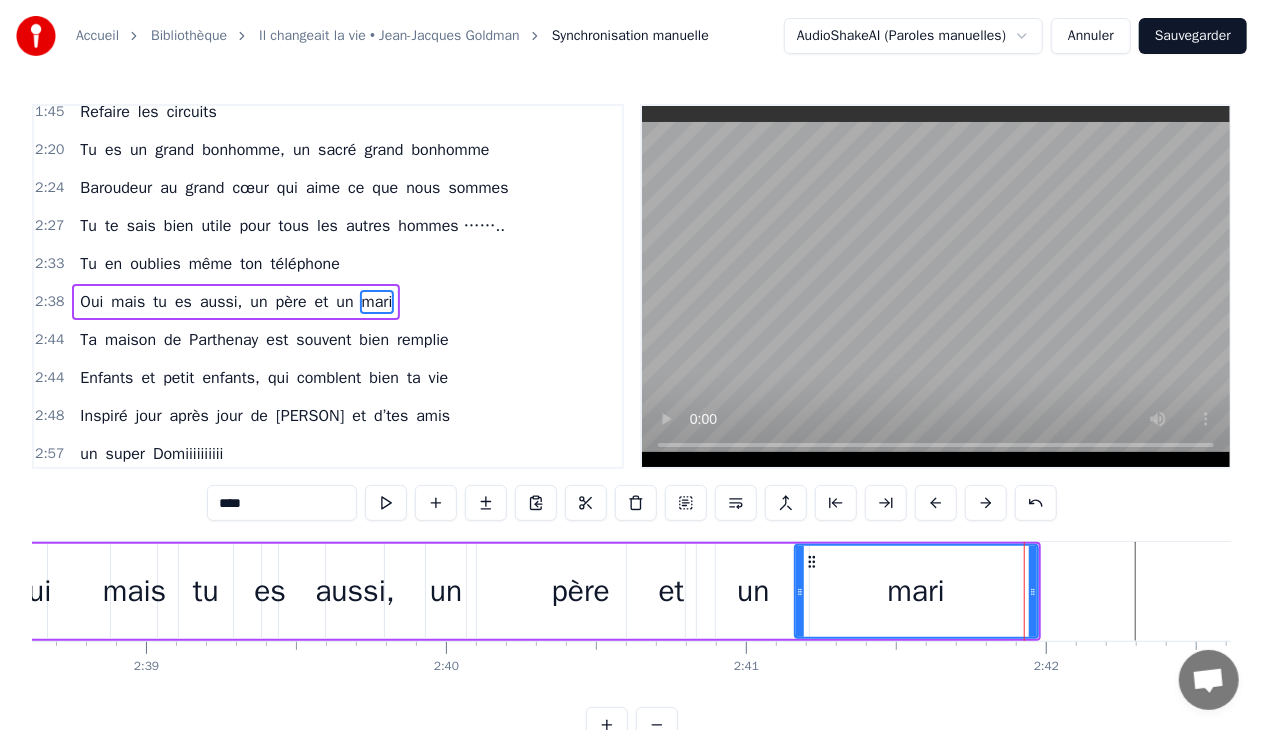 click on "et" at bounding box center [672, 591] 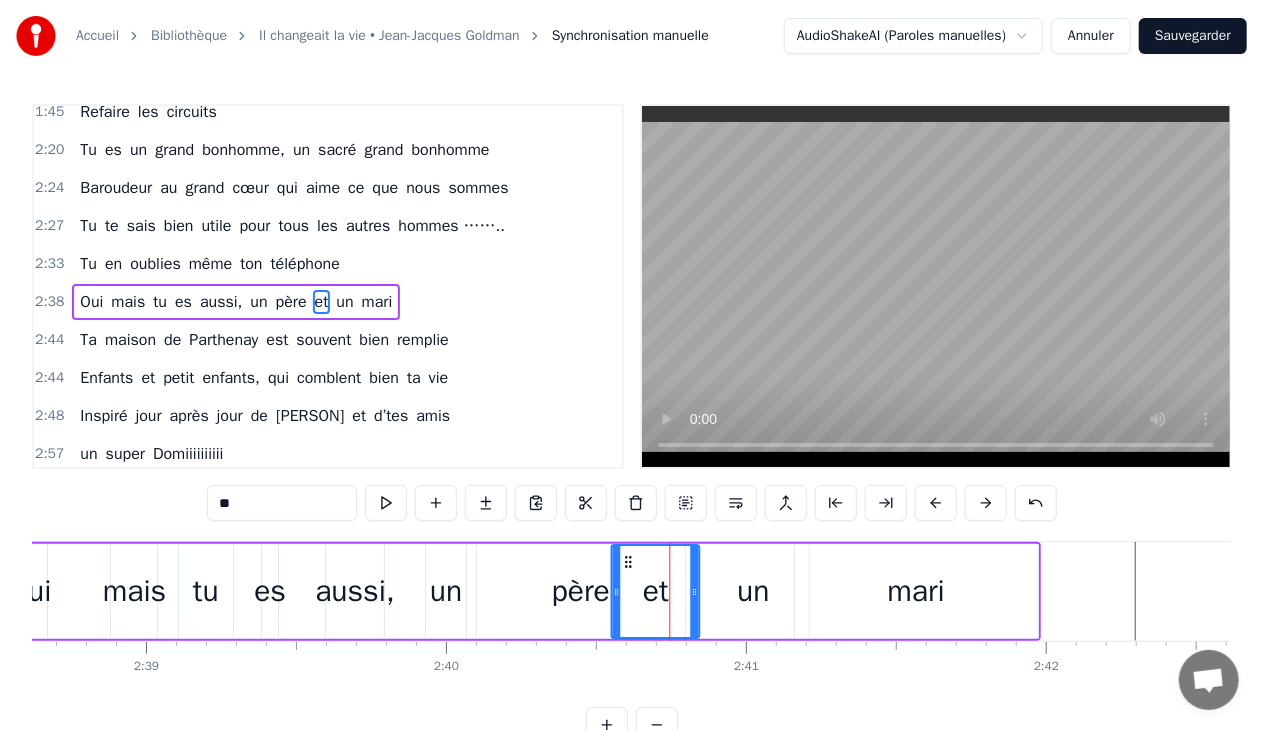 drag, startPoint x: 642, startPoint y: 561, endPoint x: 623, endPoint y: 559, distance: 19.104973 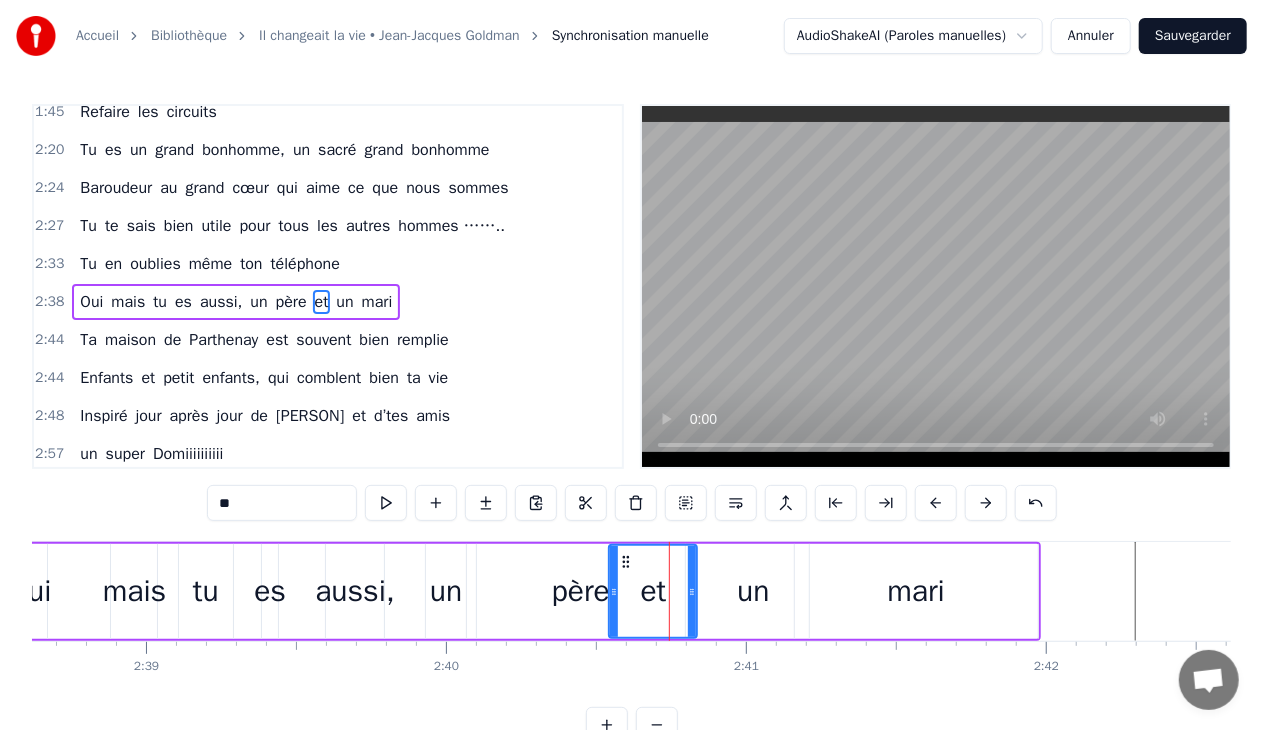 click on "un" at bounding box center [753, 591] 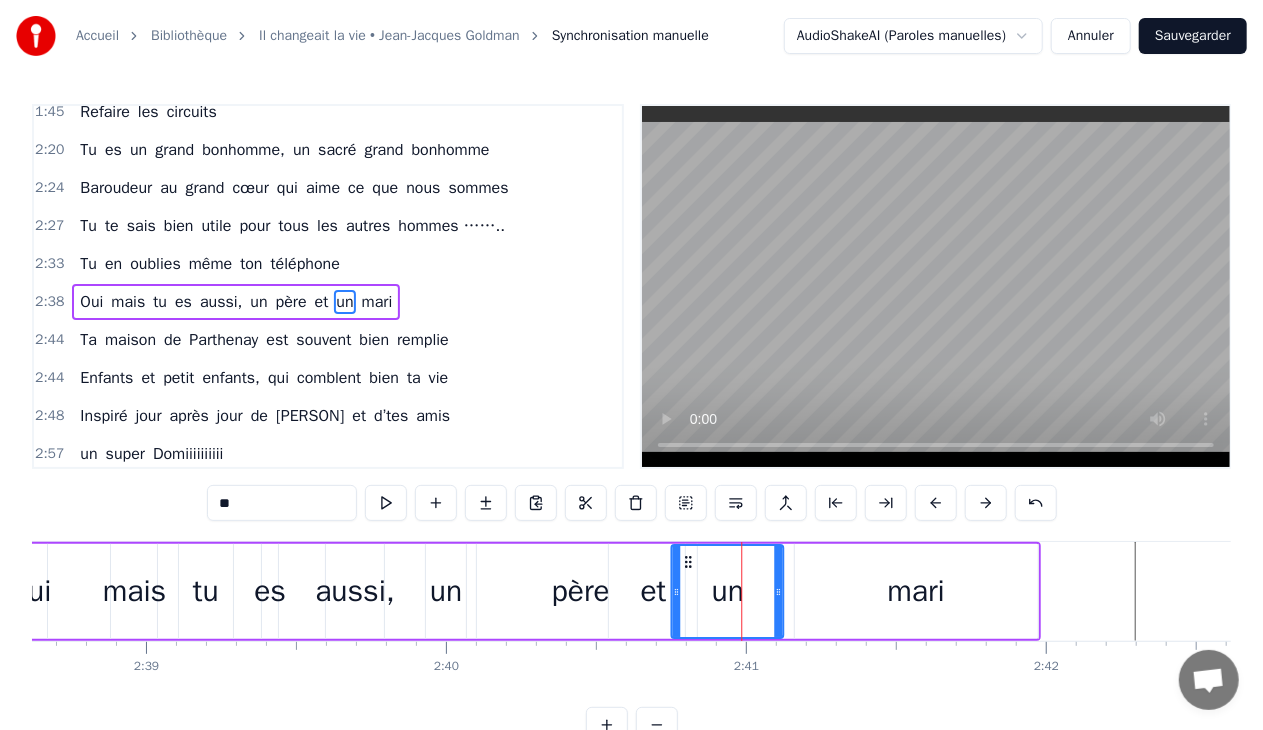 drag, startPoint x: 712, startPoint y: 560, endPoint x: 687, endPoint y: 560, distance: 25 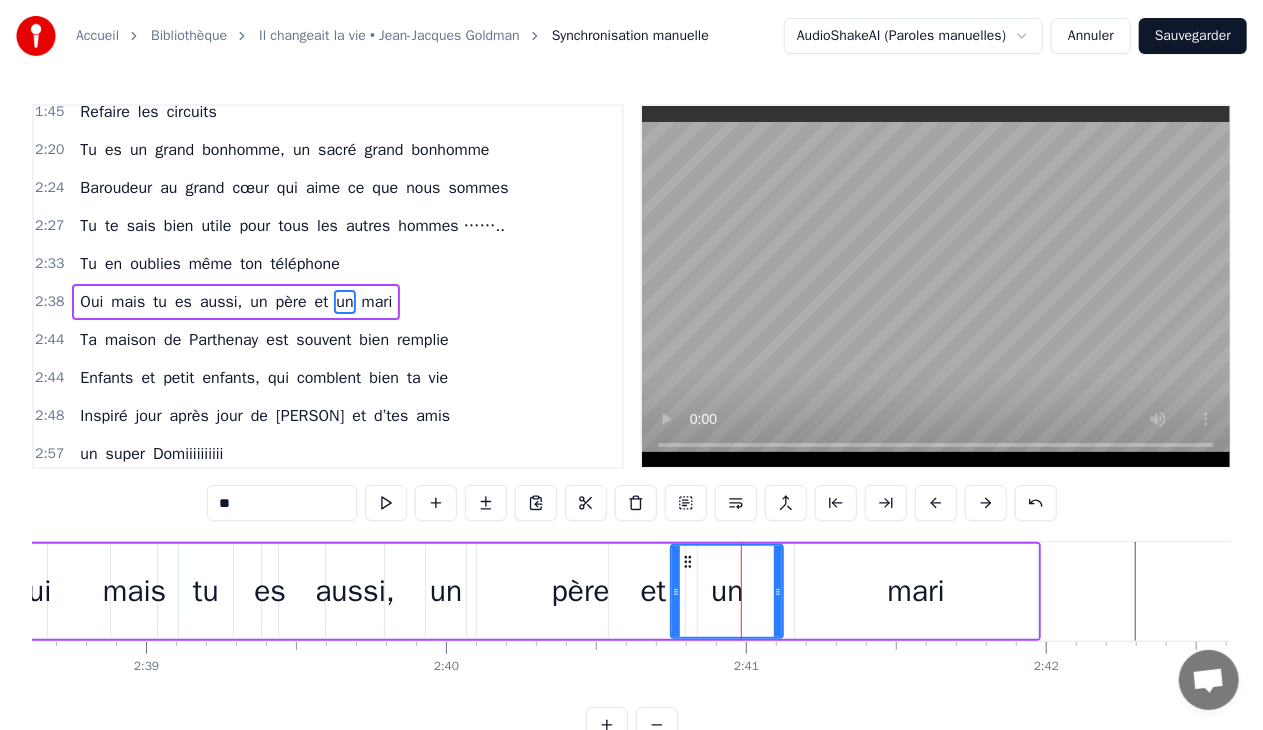 click on "mari" at bounding box center [916, 591] 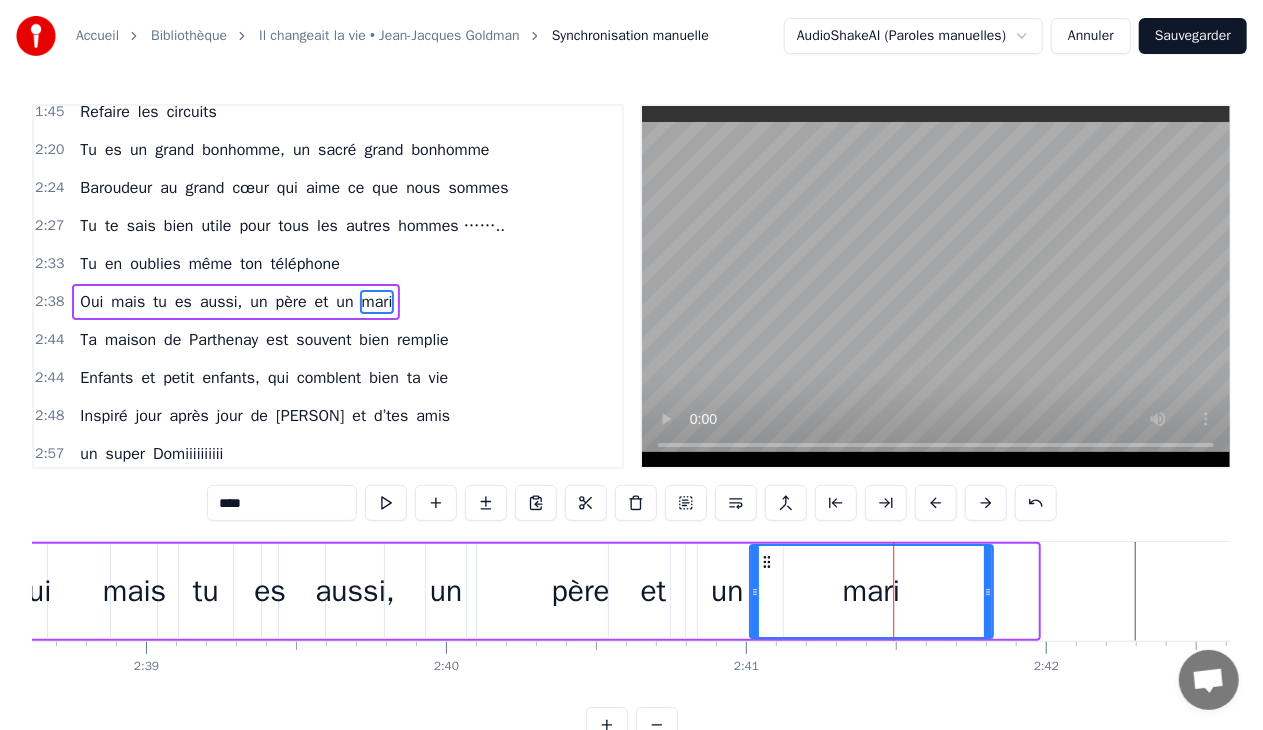 drag, startPoint x: 808, startPoint y: 560, endPoint x: 762, endPoint y: 564, distance: 46.173584 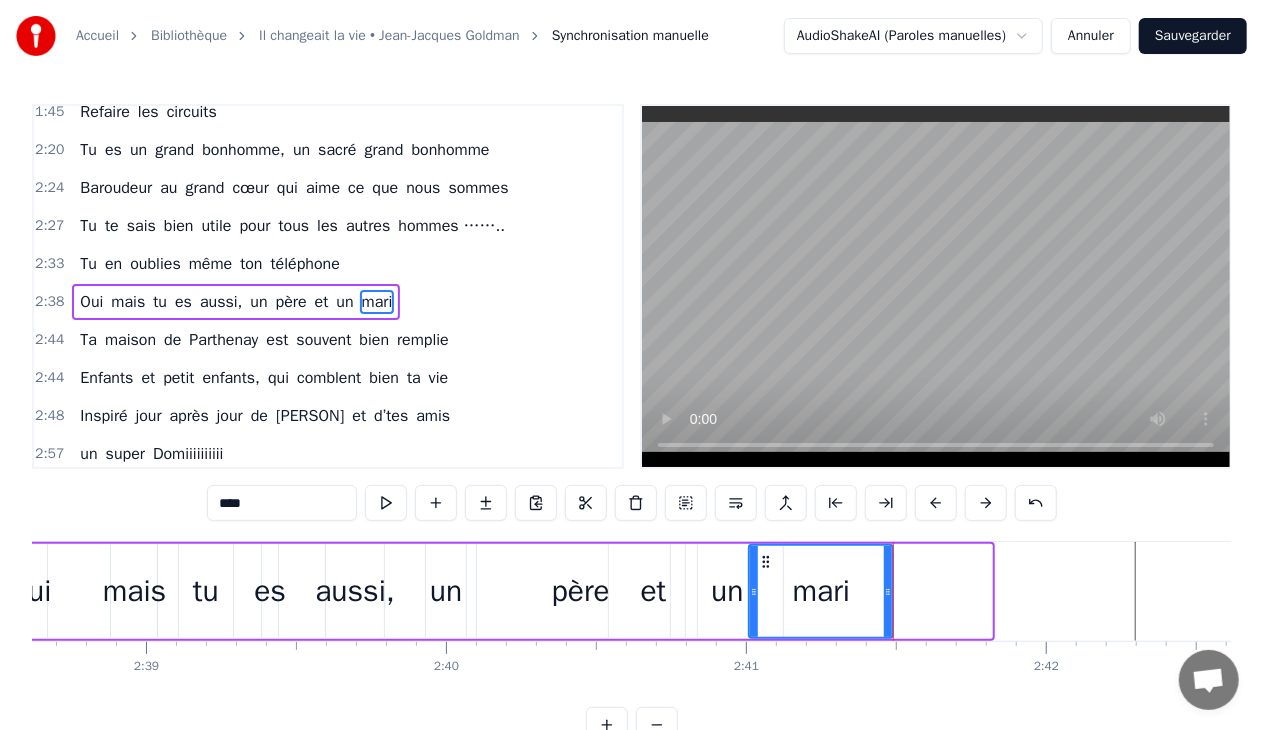 drag, startPoint x: 988, startPoint y: 586, endPoint x: 894, endPoint y: 588, distance: 94.02127 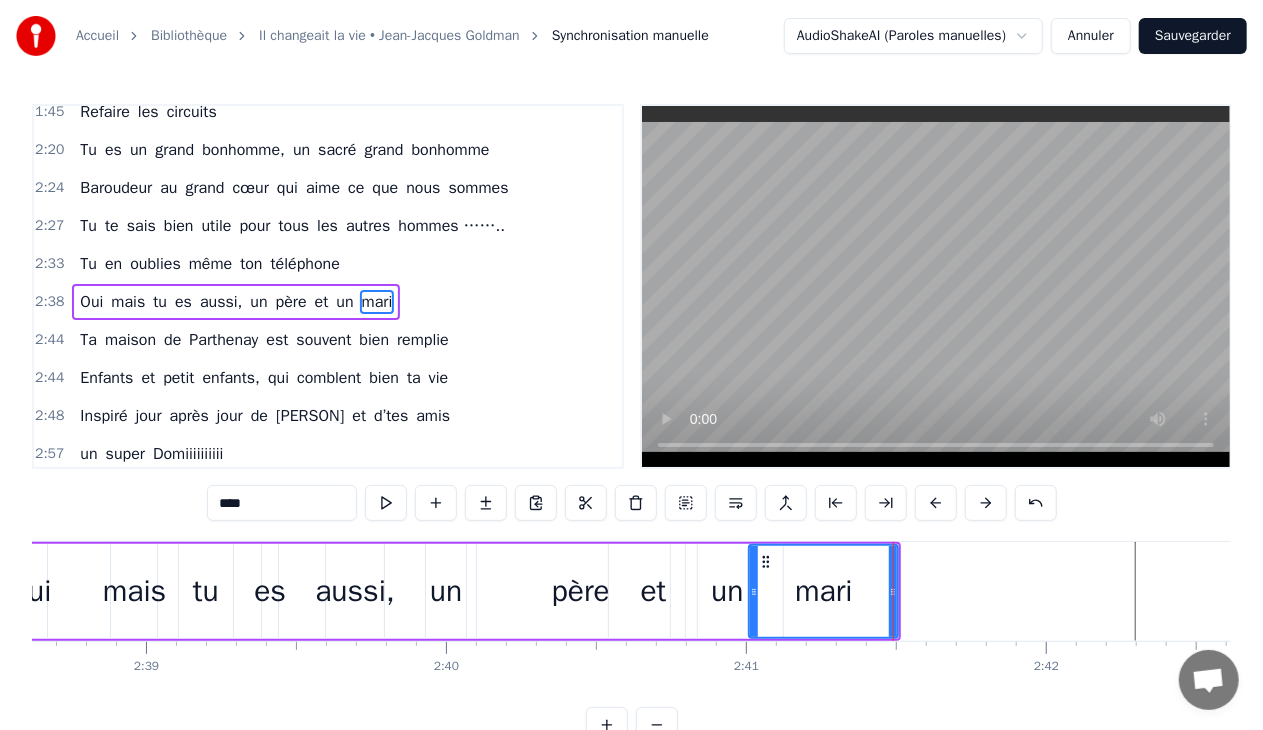 click on "mari" at bounding box center (824, 591) 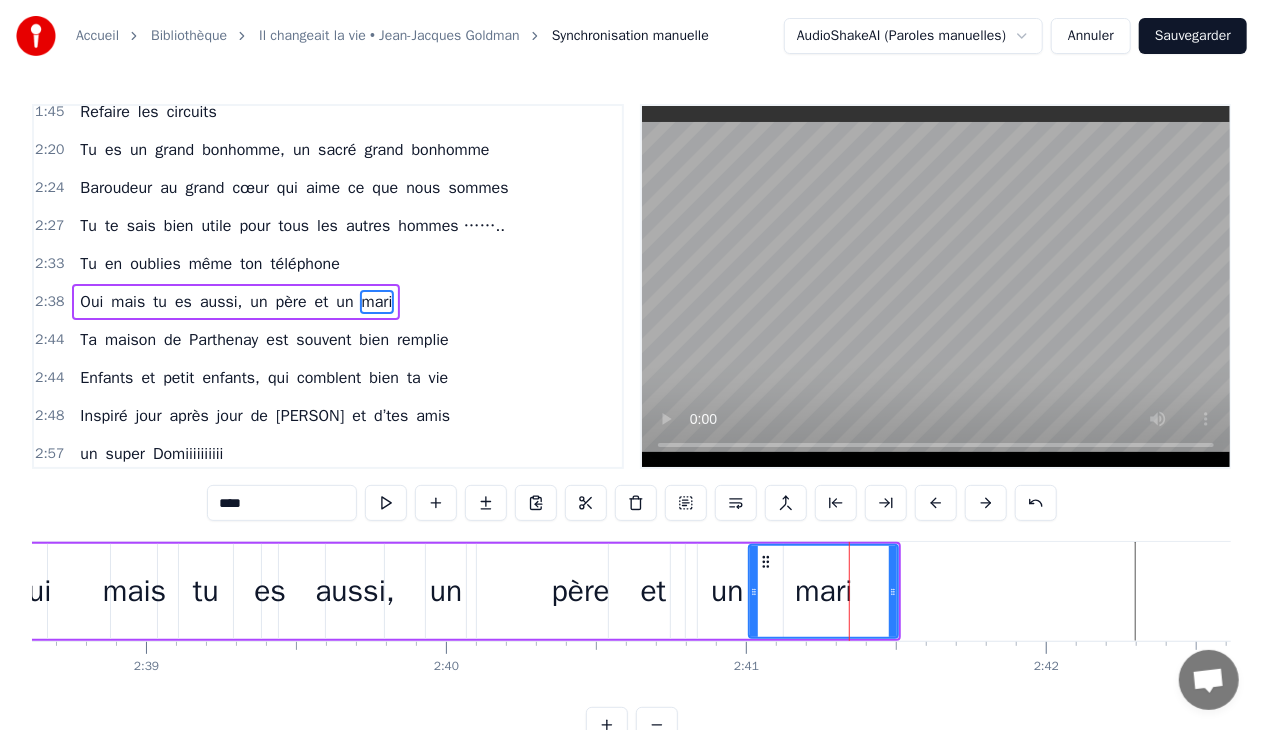 click 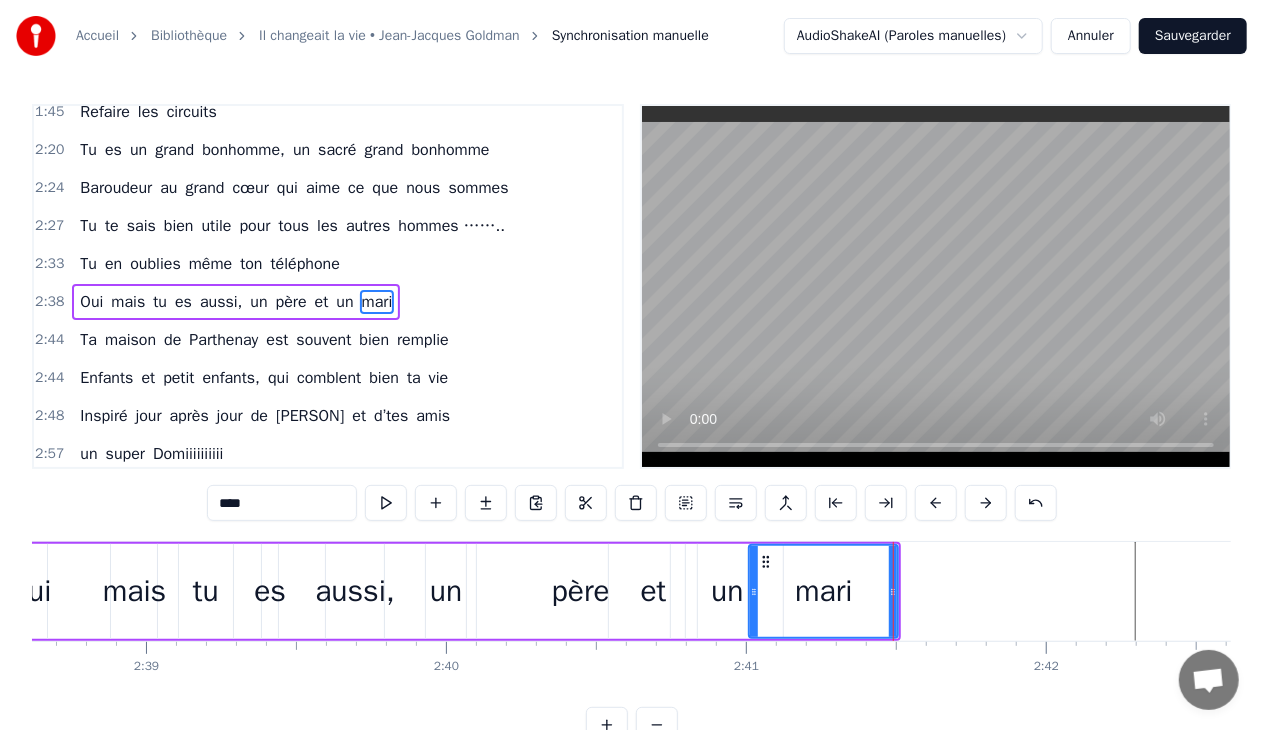 click on "mari" at bounding box center [823, 591] 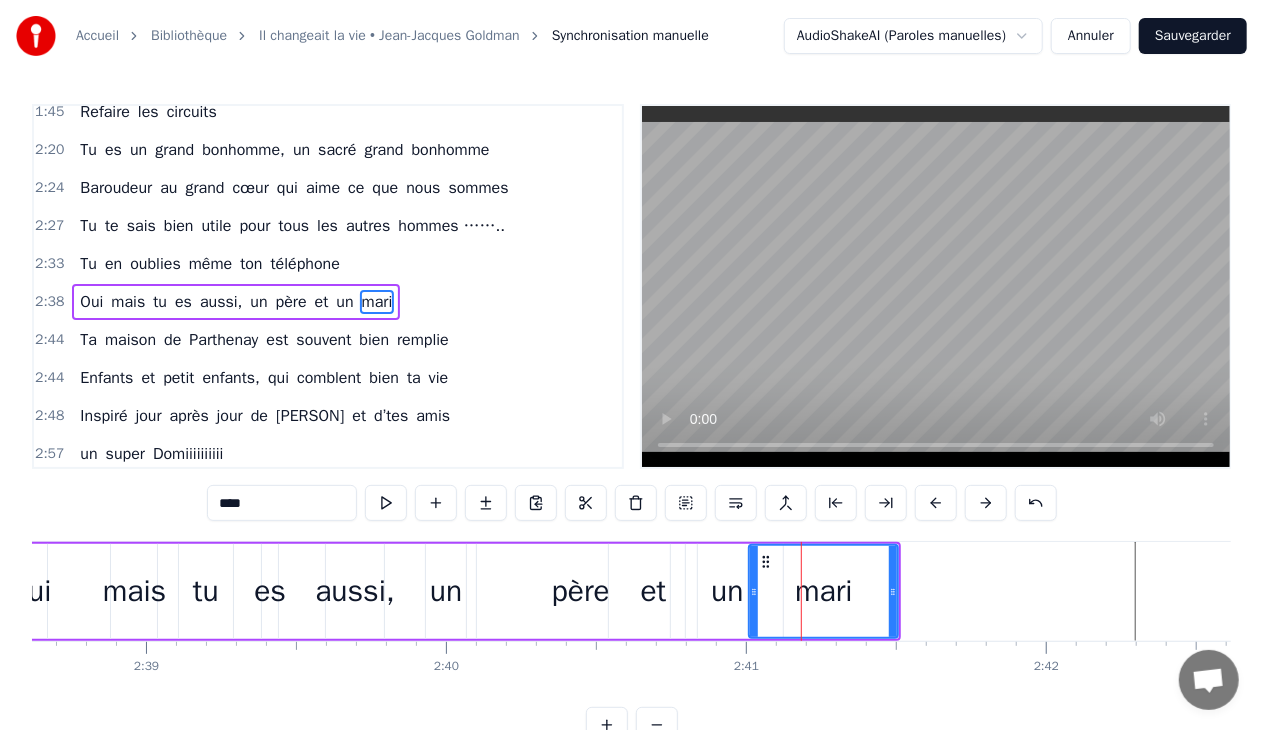 click on "0:28 C’était un menuisier, c’est [FIRST] [LAST] 0:31 Au beau milieu d’Allonne, là où tu t’es posé 0:35 Tu as fait des charpentes et du beau mobilier 0:38 Avec tes ouvriers toujours très motivés 0:42 Tu y mettais du temps, du talent et du cœur 0:46 Et dans ton atelier, en plus de ton métier 0:50 Nombril et Interbourg nous ont bien occupés 0:53 A déconner ensemble, on peut dire de toi 0:59 Tu aimmmes la vie 1:14 T’étais un bon patron, aussi un conseiller 1:18 Dirigeant la commune comme tes activités 1:21 Le travail n’attend pas, t’es toujours le premier 1:26 Ouvrir les chemins pour tous les randonneurs 1:29 Toujours prêt à donner ton temps et tes idées 1:32 Tu y mettais du temps, du talent et du cœur 1:36 Et près du barbecue, des saucisses et du kir 1:40 A l’heure de l’apéro, autour de tes amis 1:45 Refaire les circuits 2:20 Tu es un grand bonhomme, un sacré grand bonhomme 2:24 Baroudeur au grand cœur qui aime ce que nous sommes 2:27 Tu te sais bien utile pour tous les Tu" at bounding box center (328, 286) 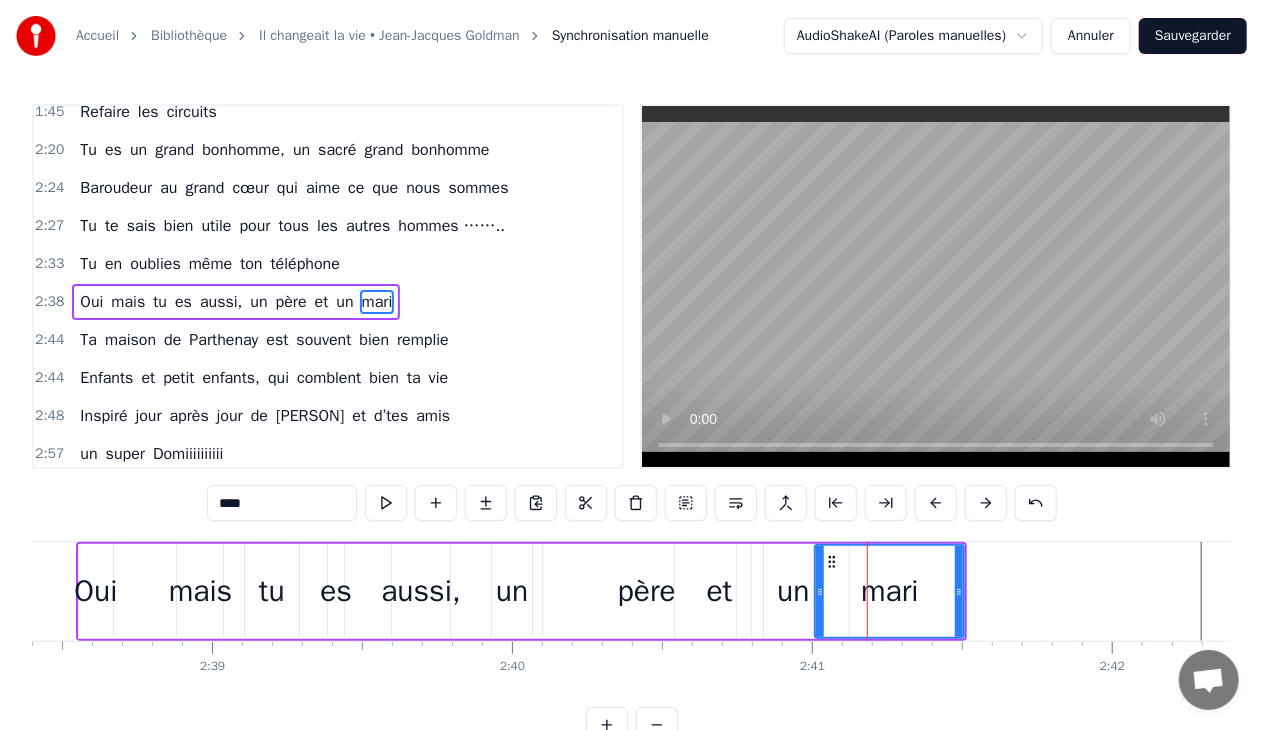 scroll, scrollTop: 0, scrollLeft: 47506, axis: horizontal 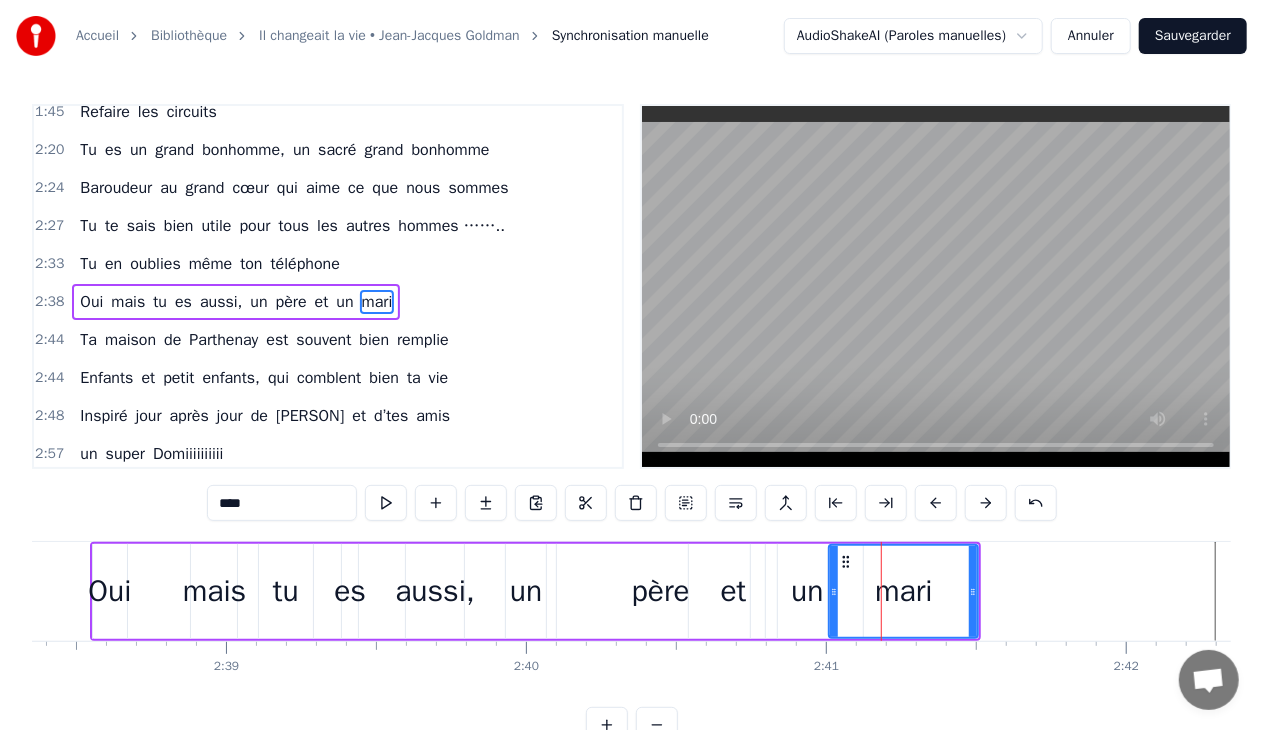 click on "0:28 C’était un menuisier, c’est [FIRST] [LAST] 0:31 Au beau milieu d’Allonne, là où tu t’es posé 0:35 Tu as fait des charpentes et du beau mobilier 0:38 Avec tes ouvriers toujours très motivés 0:42 Tu y mettais du temps, du talent et du cœur 0:46 Et dans ton atelier, en plus de ton métier 0:50 Nombril et Interbourg nous ont bien occupés 0:53 A déconner ensemble, on peut dire de toi 0:59 Tu aimmmes la vie 1:14 T’étais un bon patron, aussi un conseiller 1:18 Dirigeant la commune comme tes activités 1:21 Le travail n’attend pas, t’es toujours le premier 1:26 Ouvrir les chemins pour tous les randonneurs 1:29 Toujours prêt à donner ton temps et tes idées 1:32 Tu y mettais du temps, du talent et du cœur 1:36 Et près du barbecue, des saucisses et du kir 1:40 A l’heure de l’apéro, autour de tes amis 1:45 Refaire les circuits 2:20 Tu es un grand bonhomme, un sacré grand bonhomme 2:24 Baroudeur au grand cœur qui aime ce que nous sommes 2:27 Tu te sais bien utile pour tous les Tu" at bounding box center (631, 423) 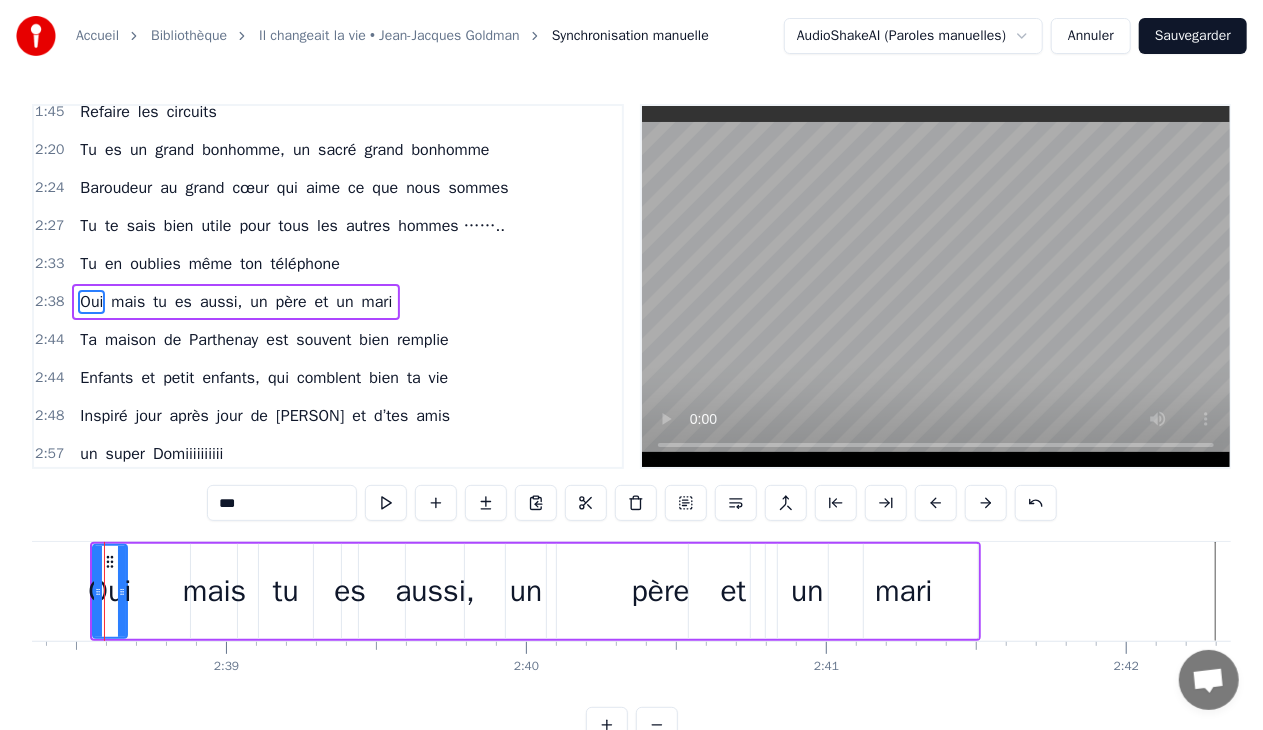 scroll, scrollTop: 0, scrollLeft: 47478, axis: horizontal 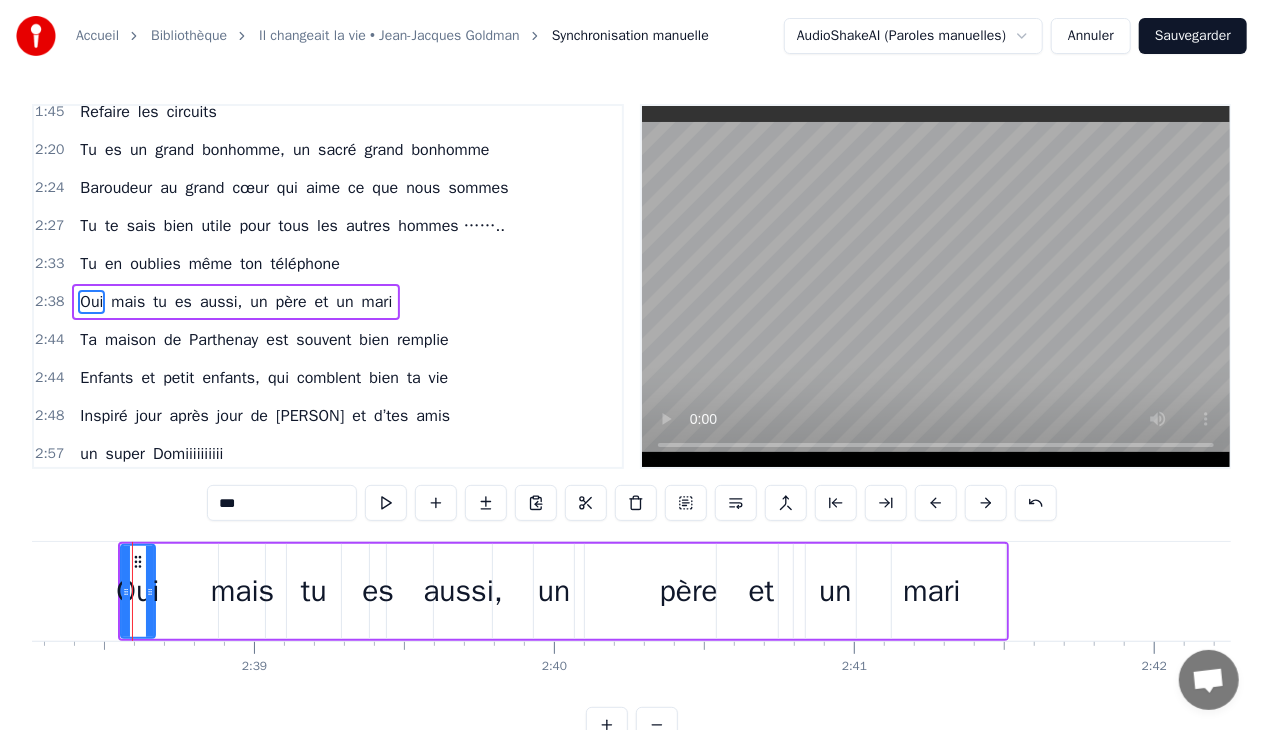 click on "Oui mais tu es aussi, un père et un mari" at bounding box center (564, 591) 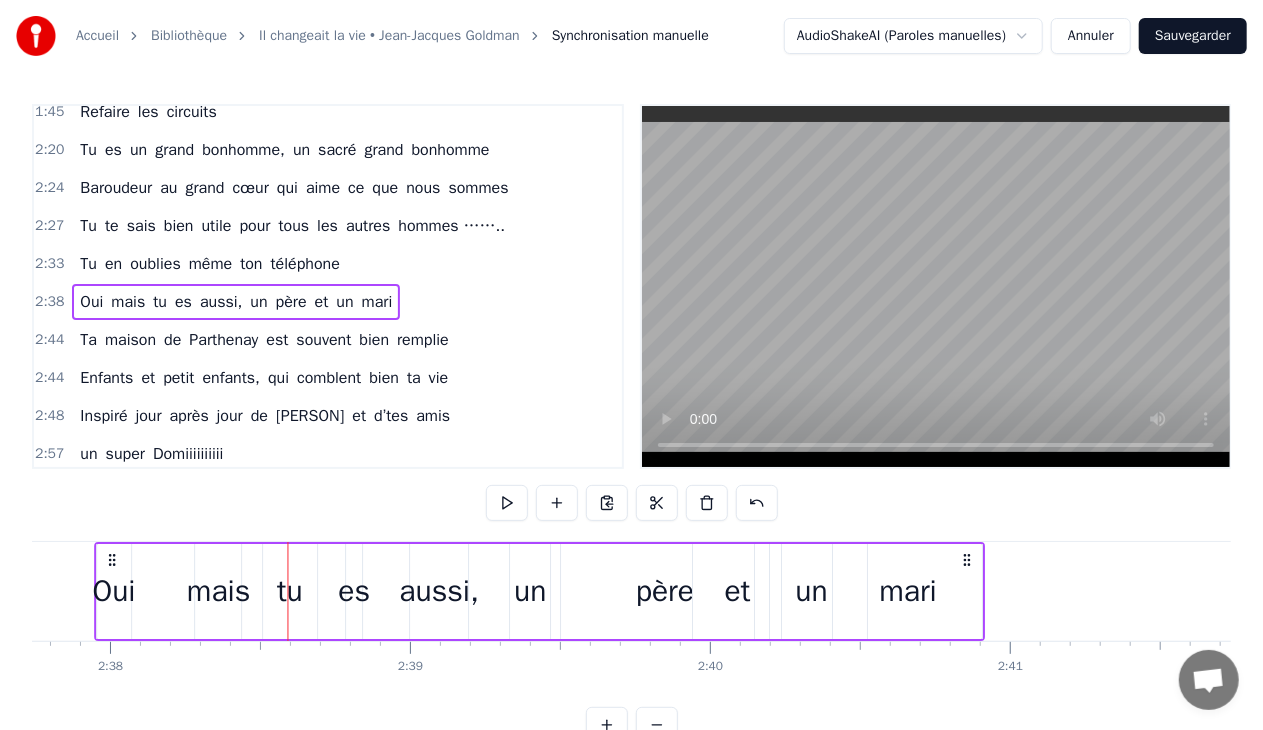 scroll, scrollTop: 0, scrollLeft: 47160, axis: horizontal 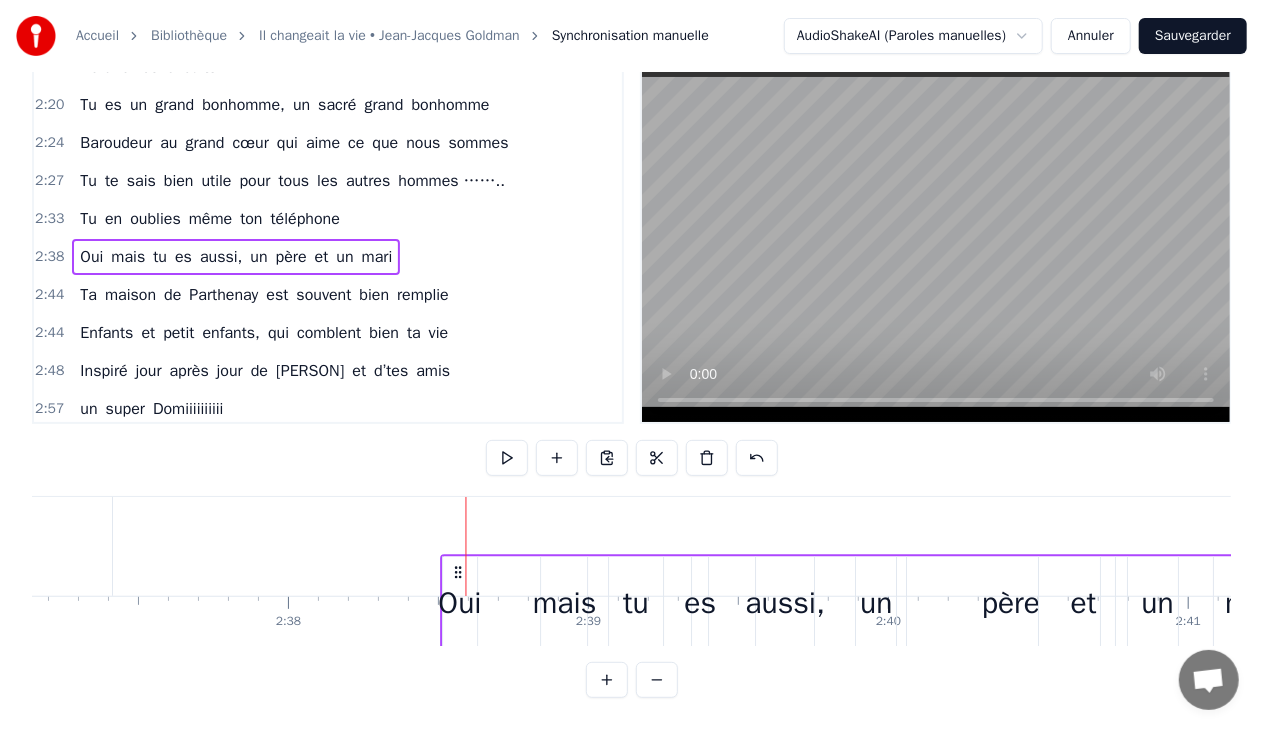 drag, startPoint x: 134, startPoint y: 556, endPoint x: 456, endPoint y: 508, distance: 325.55798 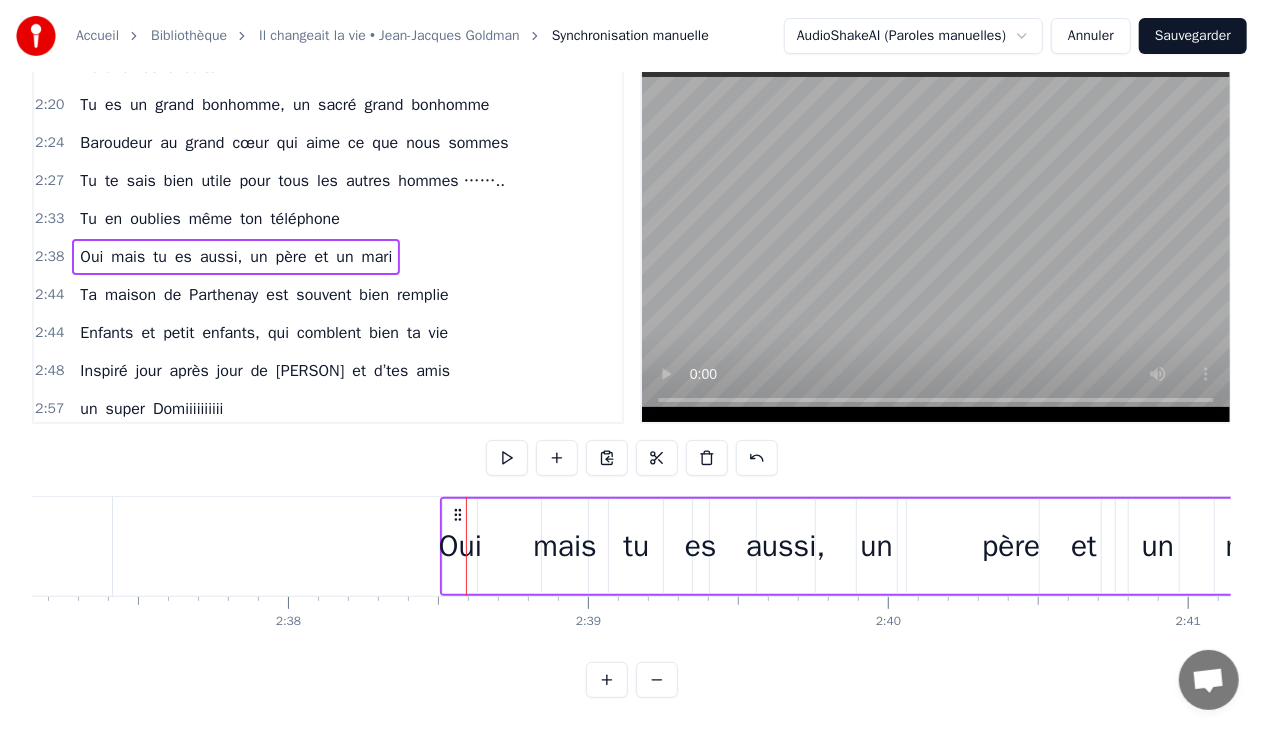 click 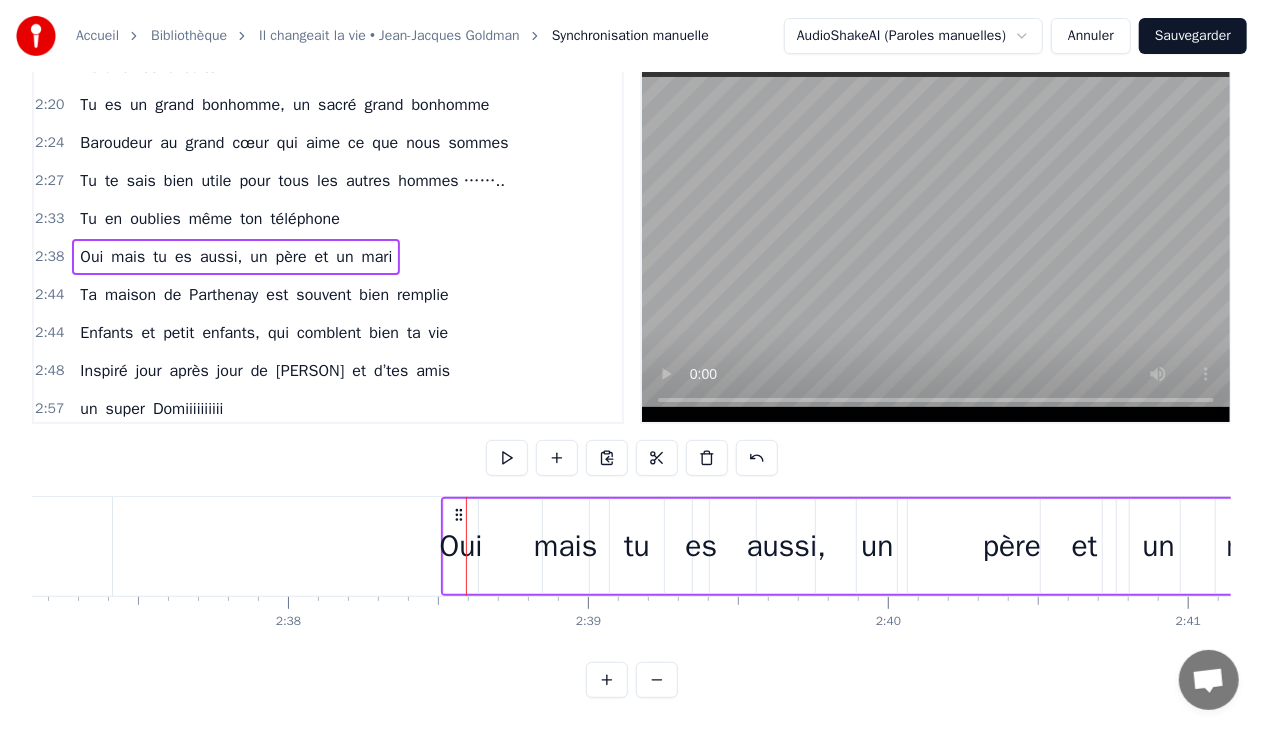 click on "Oui" at bounding box center [461, 546] 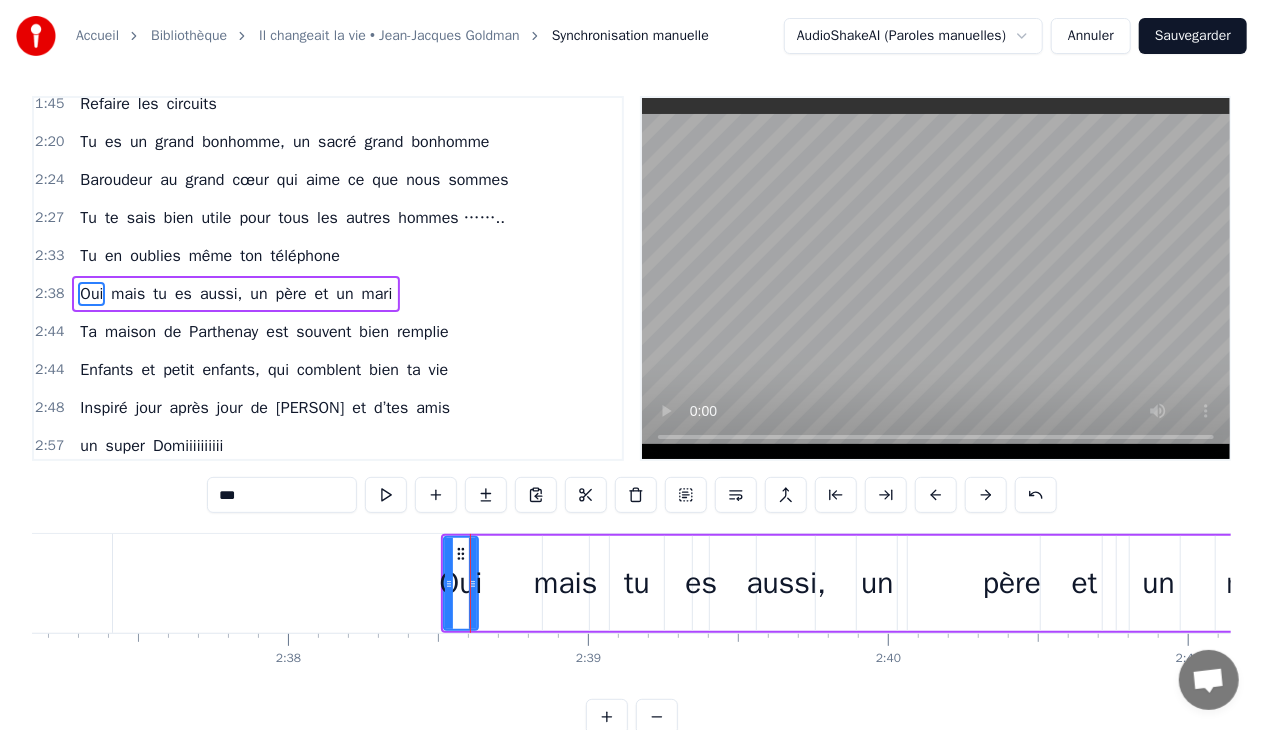 scroll, scrollTop: 0, scrollLeft: 0, axis: both 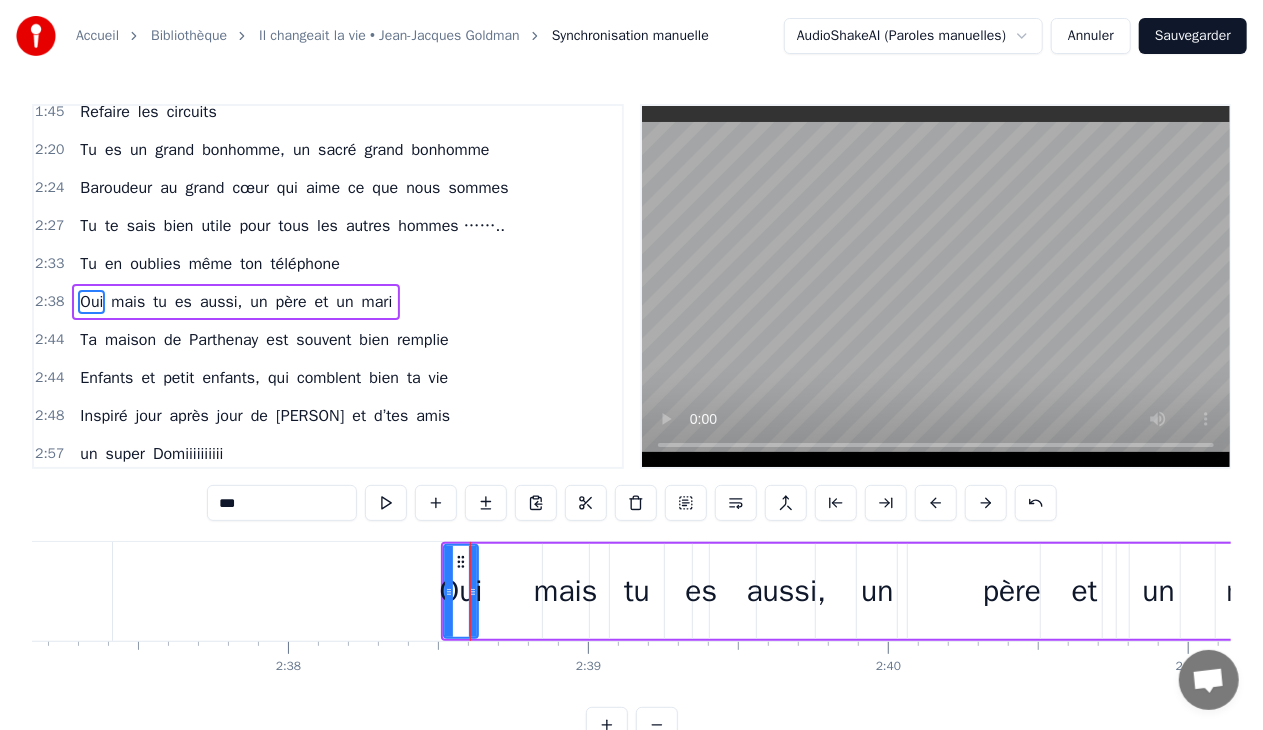 click on "mais" at bounding box center (566, 591) 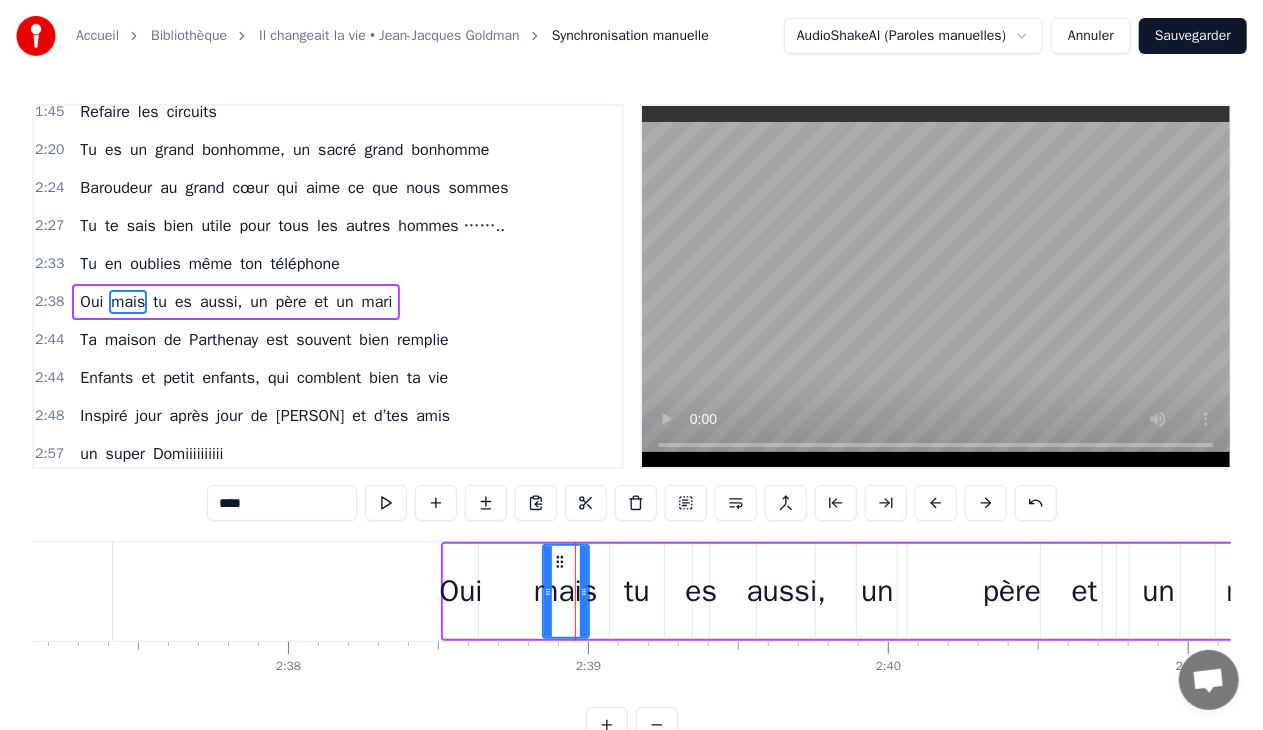 click on "Oui mais tu es aussi, un père et un mari" at bounding box center [887, 591] 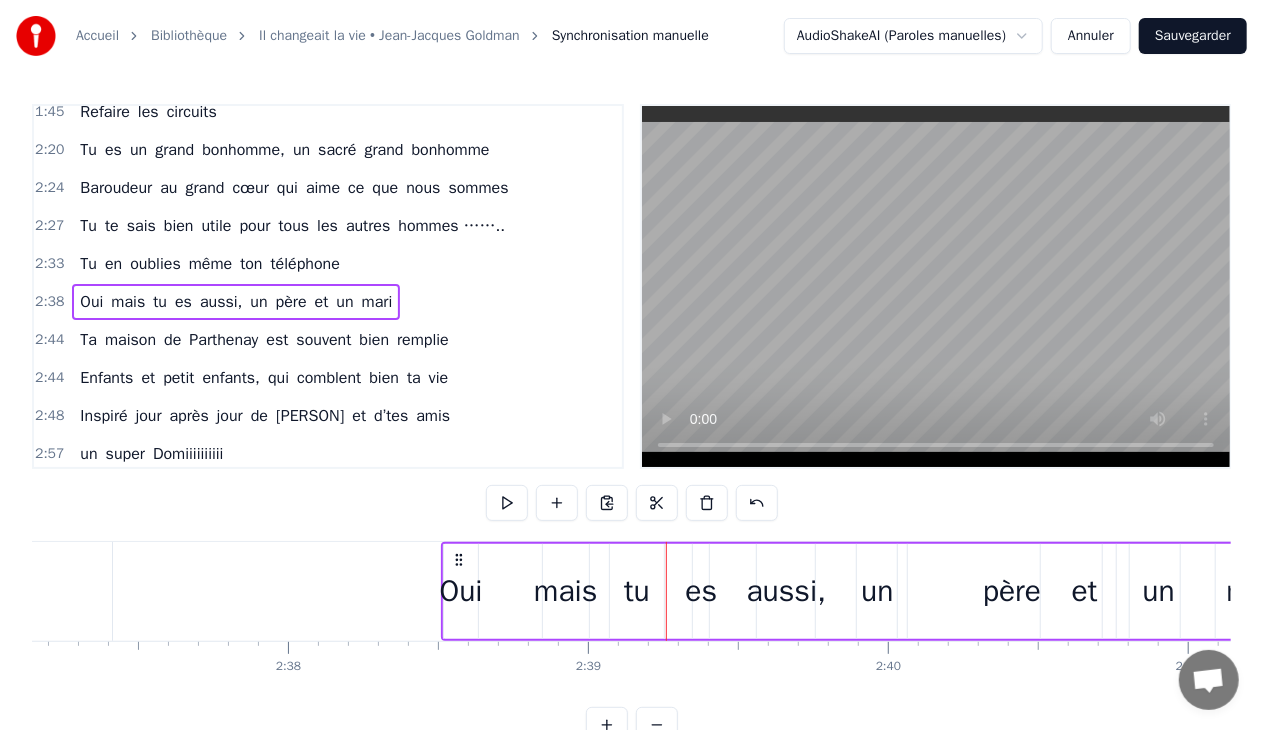 click on "aussi," at bounding box center (787, 591) 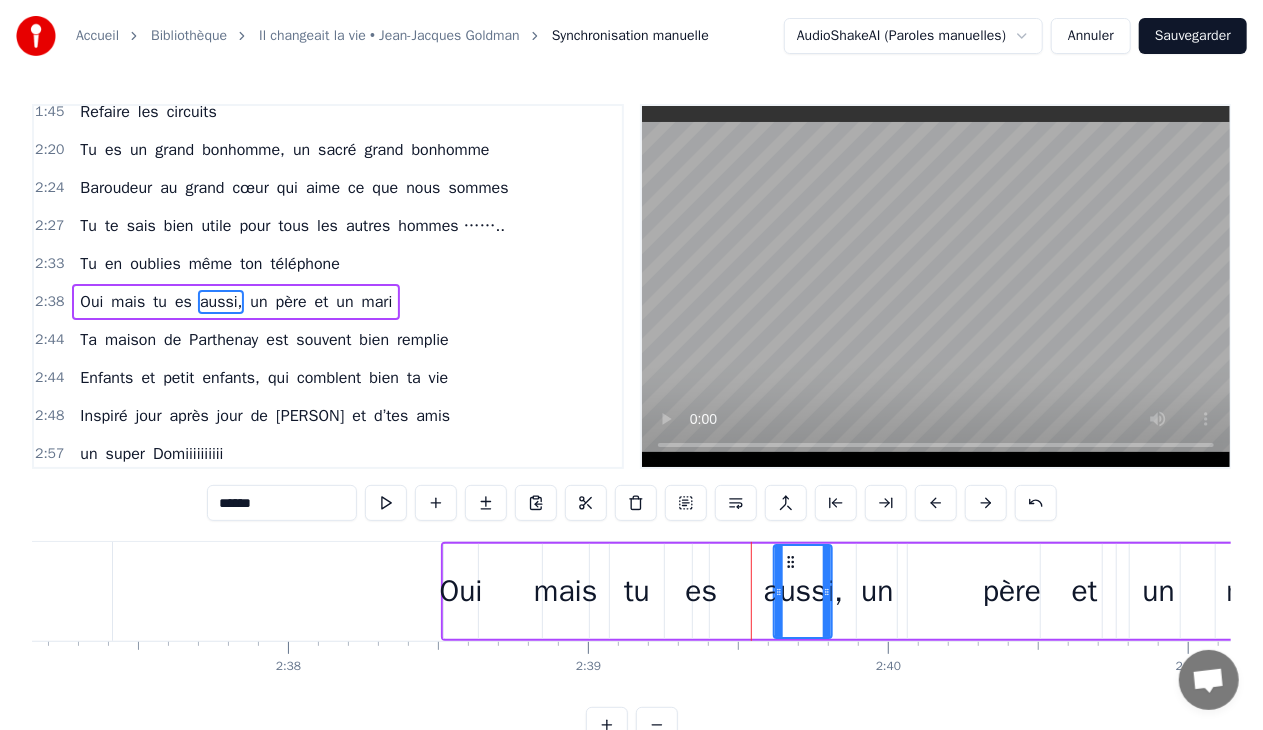 drag, startPoint x: 772, startPoint y: 561, endPoint x: 790, endPoint y: 558, distance: 18.248287 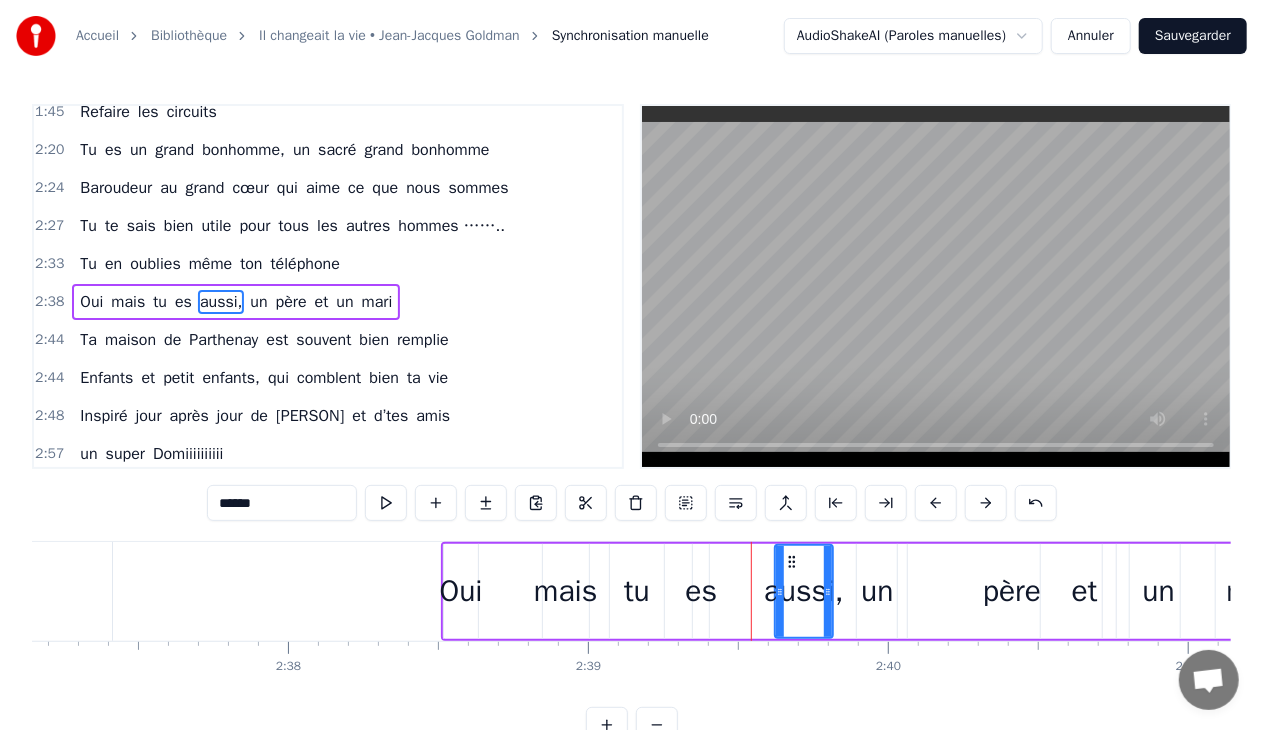 click on "aussi," at bounding box center [804, 591] 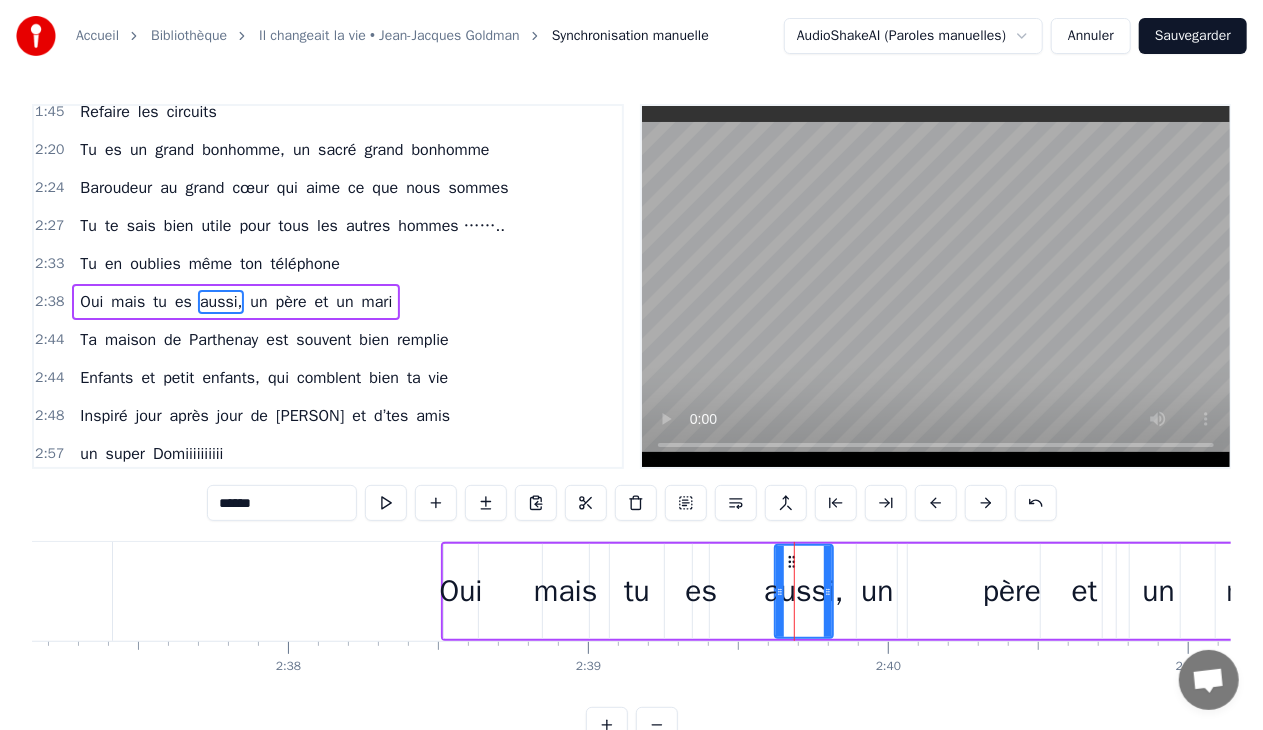 click on "aussi," at bounding box center (804, 591) 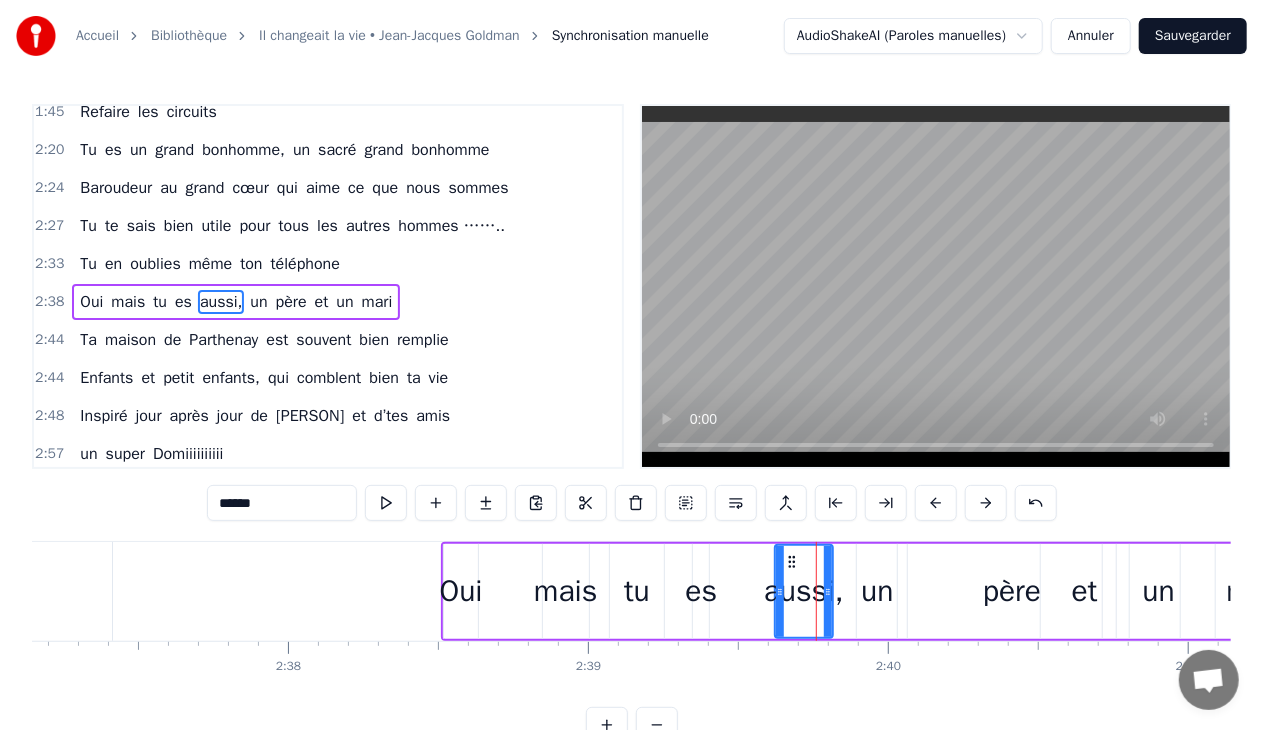 click on "un" at bounding box center (877, 591) 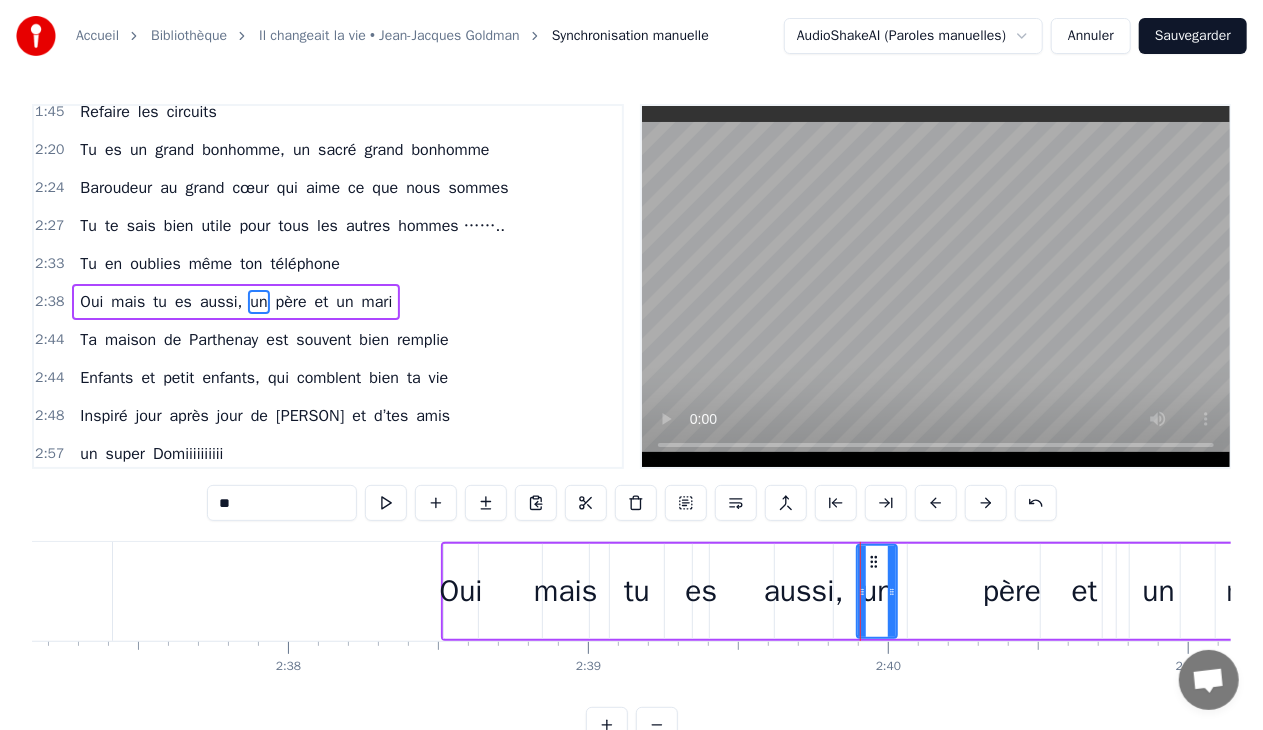 scroll, scrollTop: 0, scrollLeft: 48193, axis: horizontal 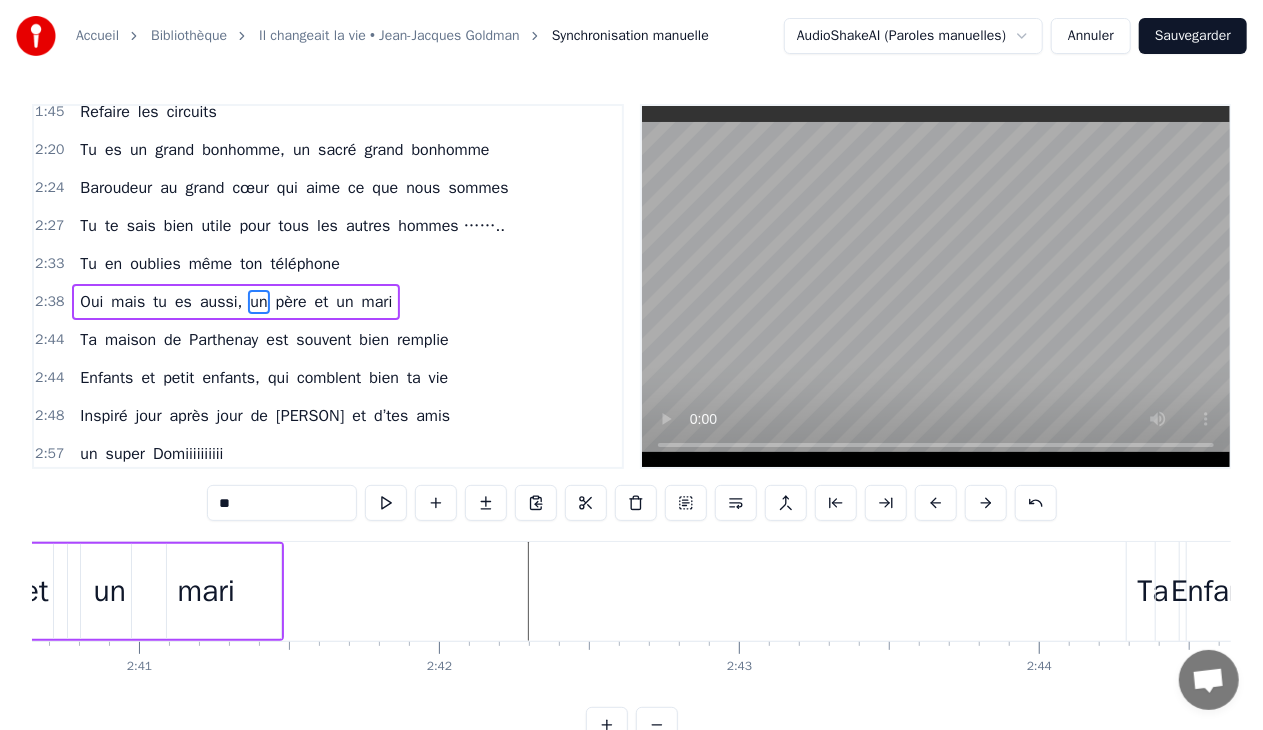 click on "mari" at bounding box center [207, 591] 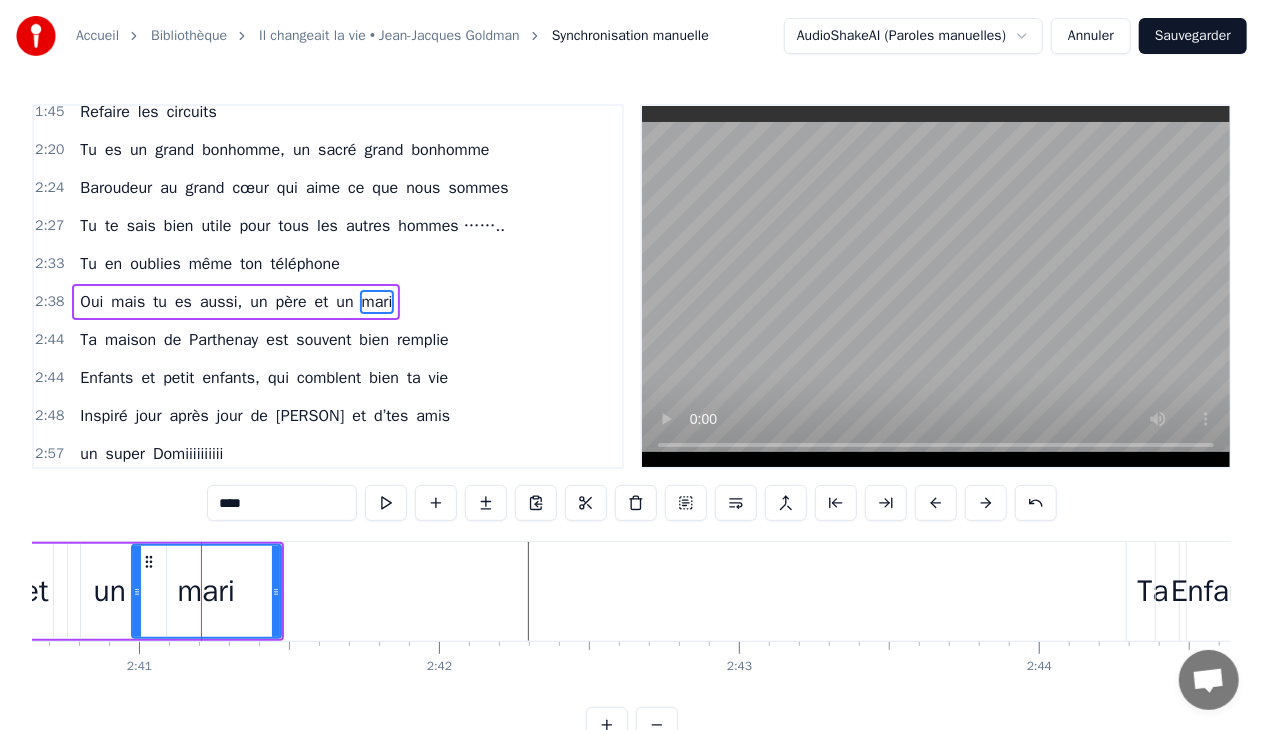 click on "mari" at bounding box center [206, 591] 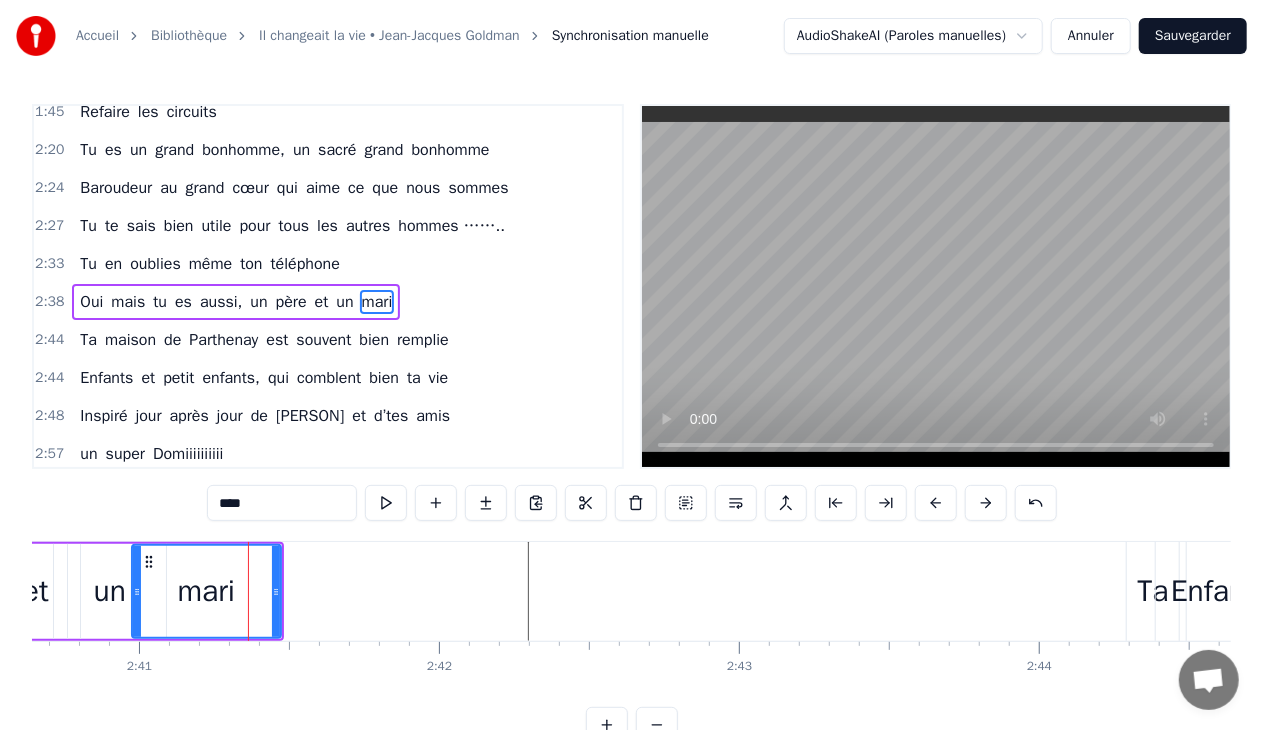 click at bounding box center [-9326, 591] 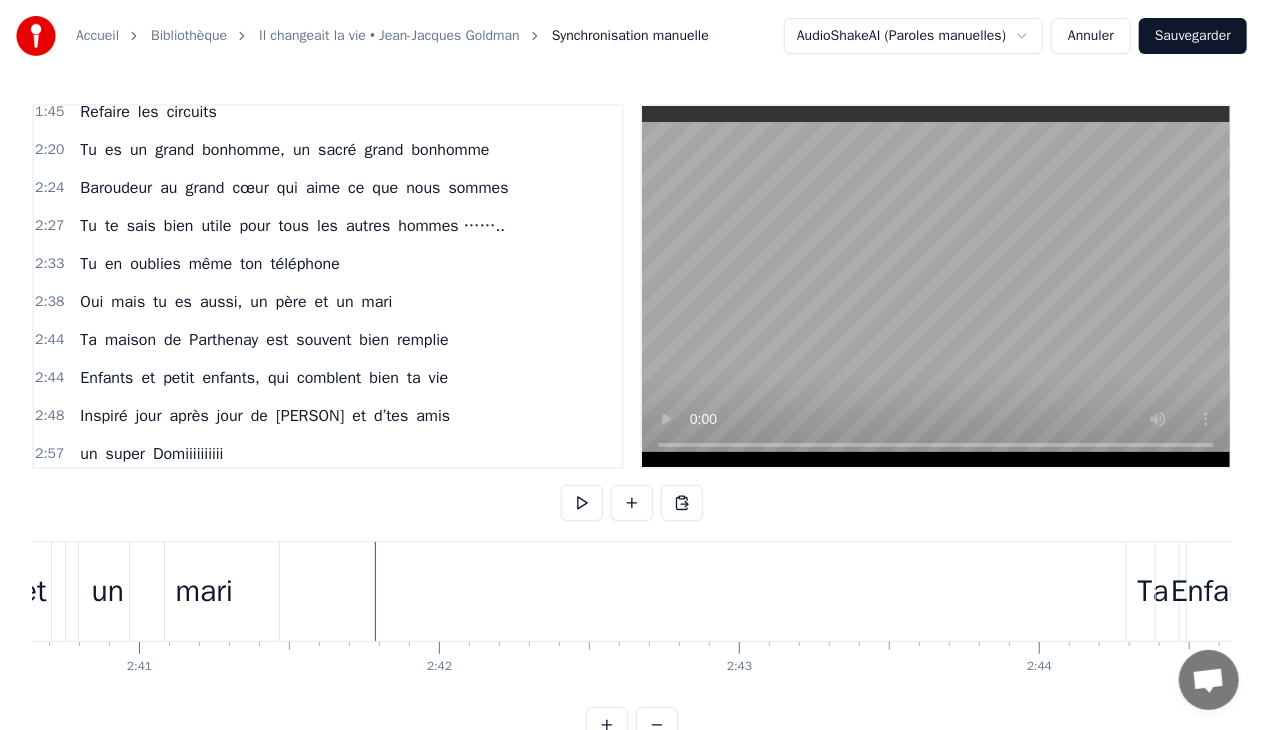 click at bounding box center (-9326, 591) 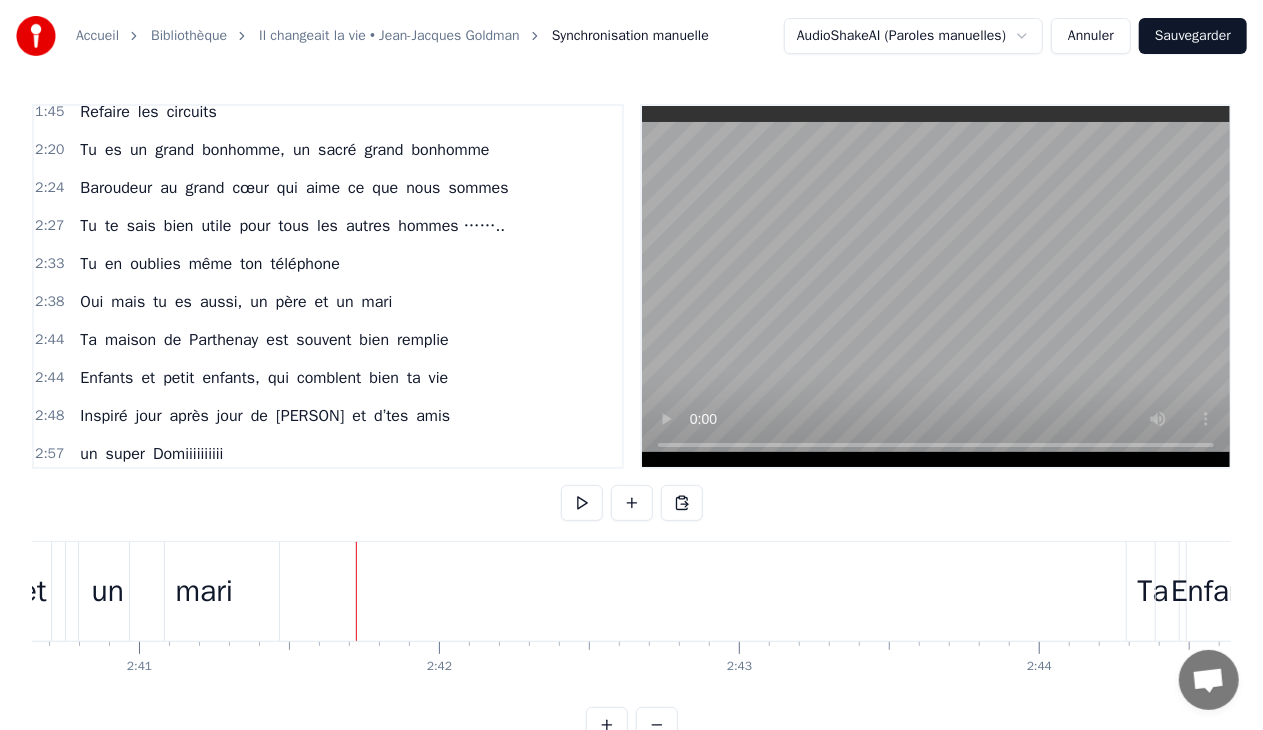 click at bounding box center [-9326, 591] 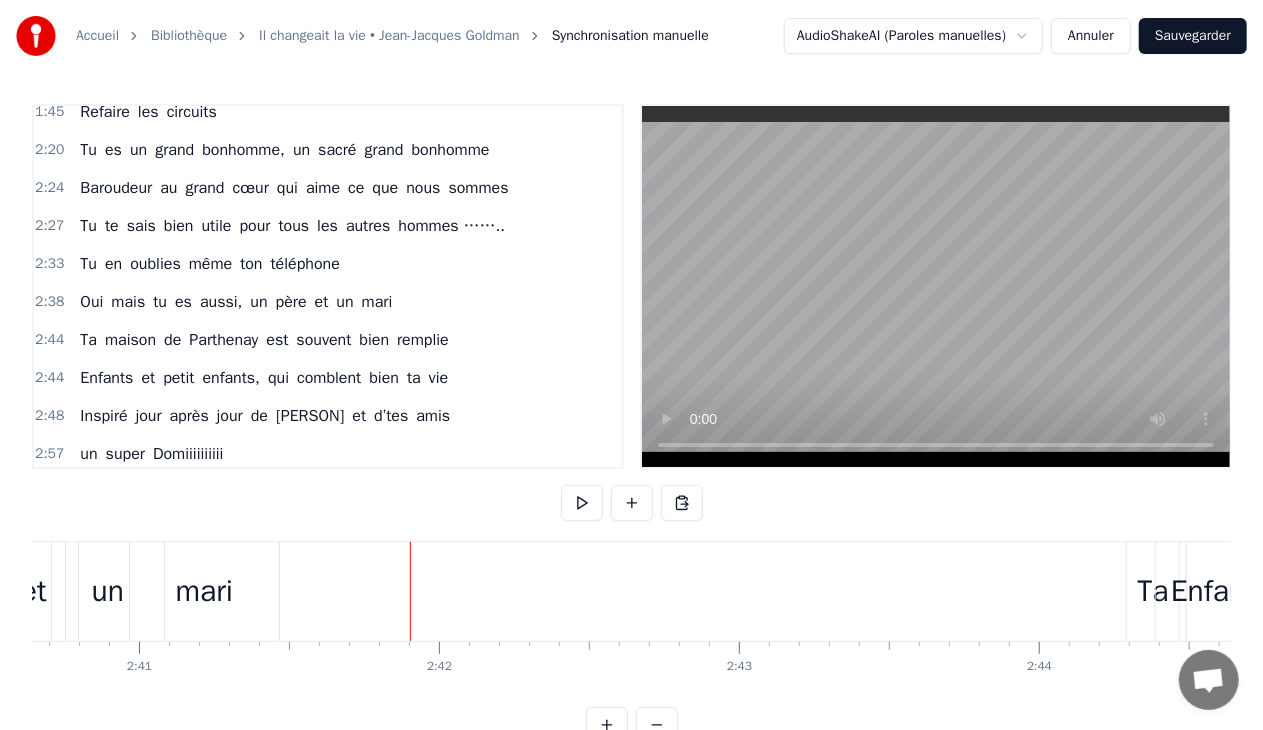 click on "mari" at bounding box center (205, 591) 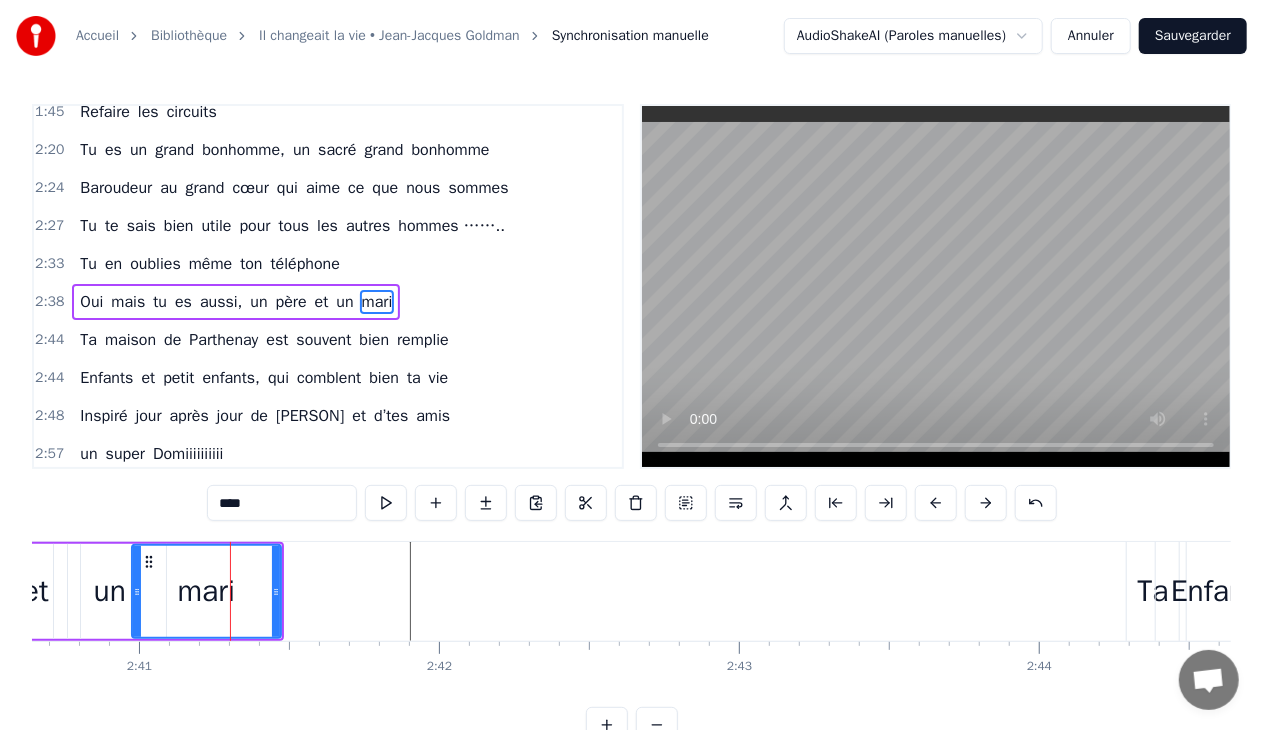 click on "mari" at bounding box center [206, 591] 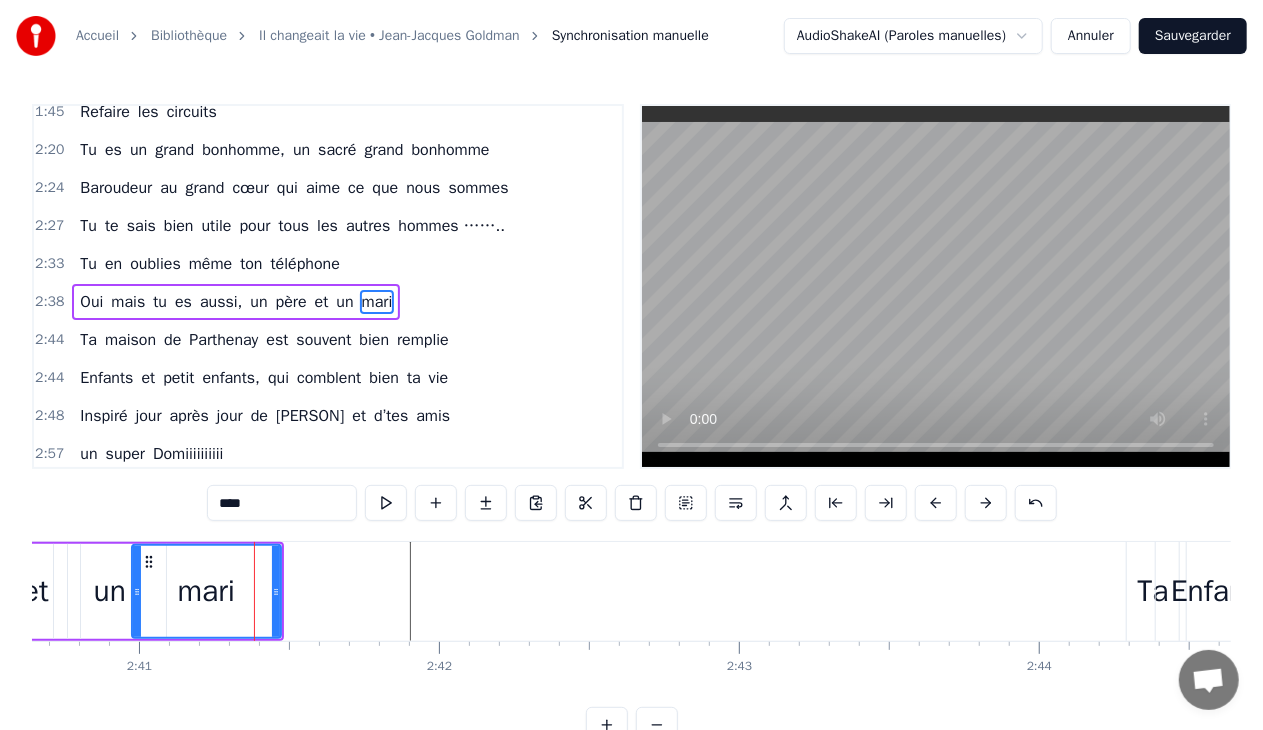 click on "Ta" at bounding box center [1153, 591] 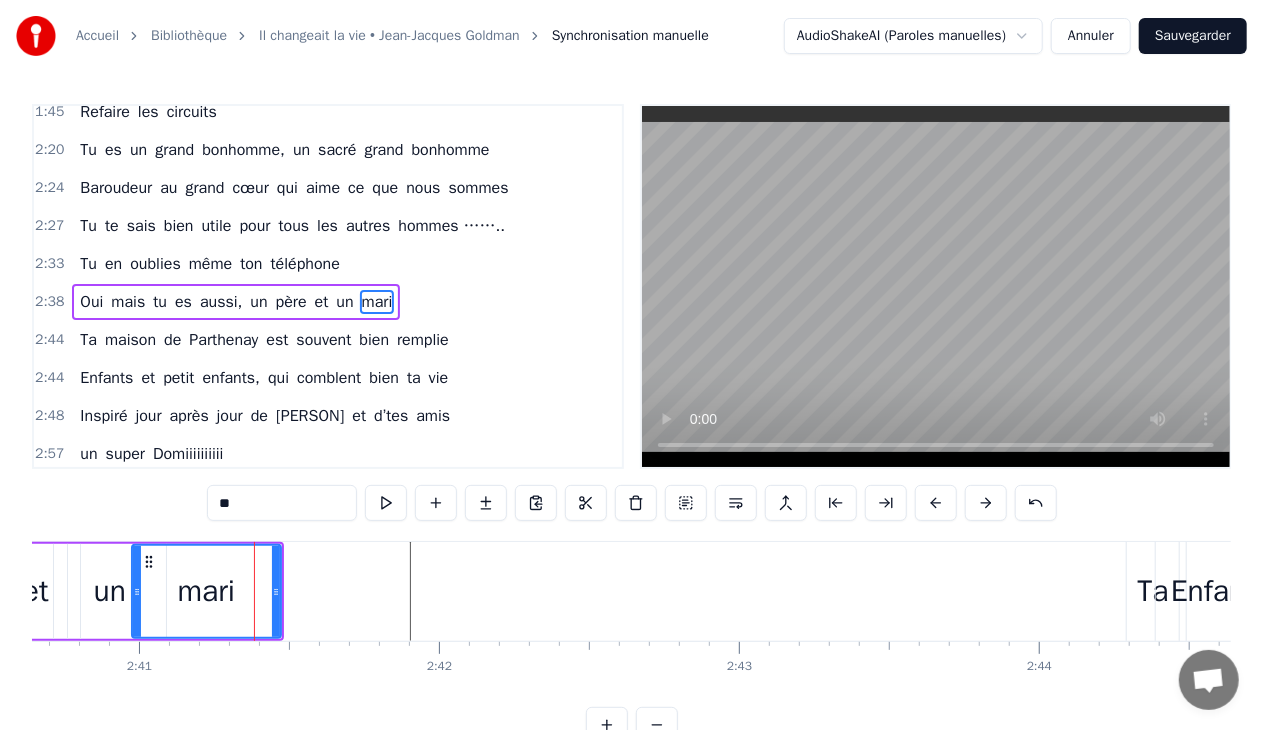 scroll, scrollTop: 664, scrollLeft: 0, axis: vertical 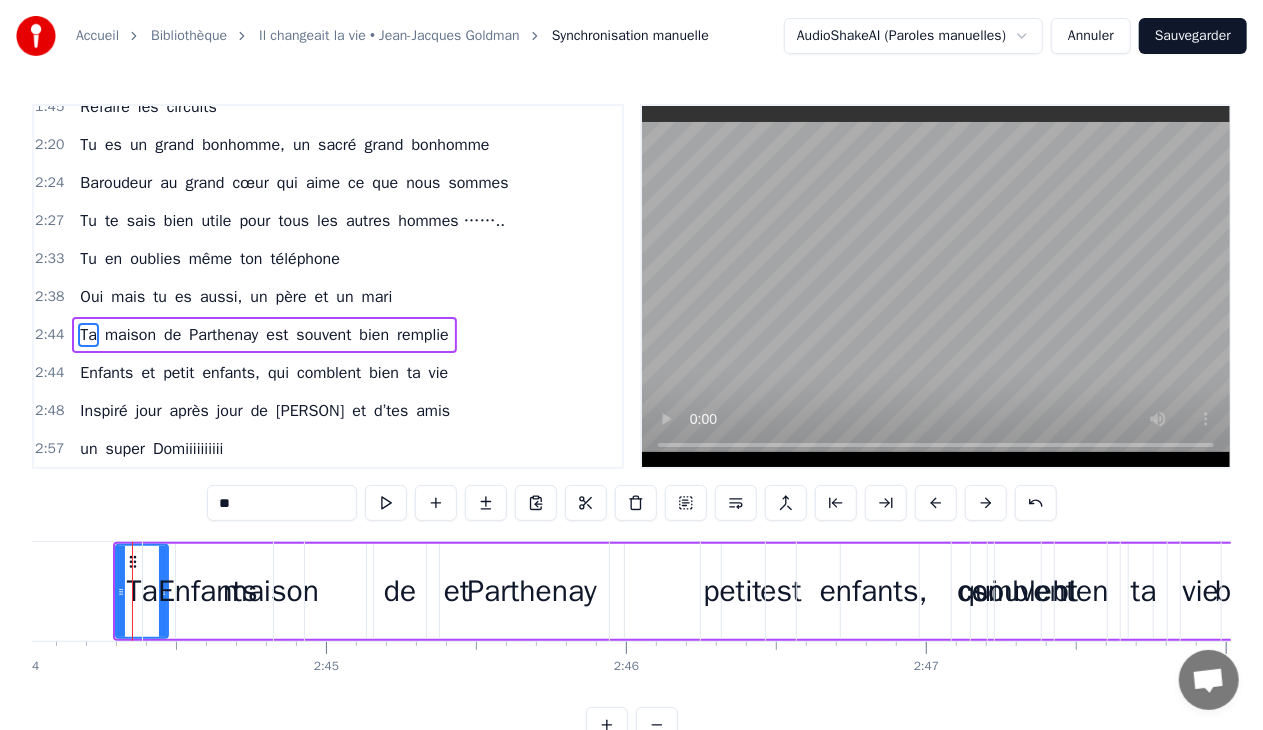 click on "2:38 Oui mais tu es aussi, un père et un mari" at bounding box center [328, 297] 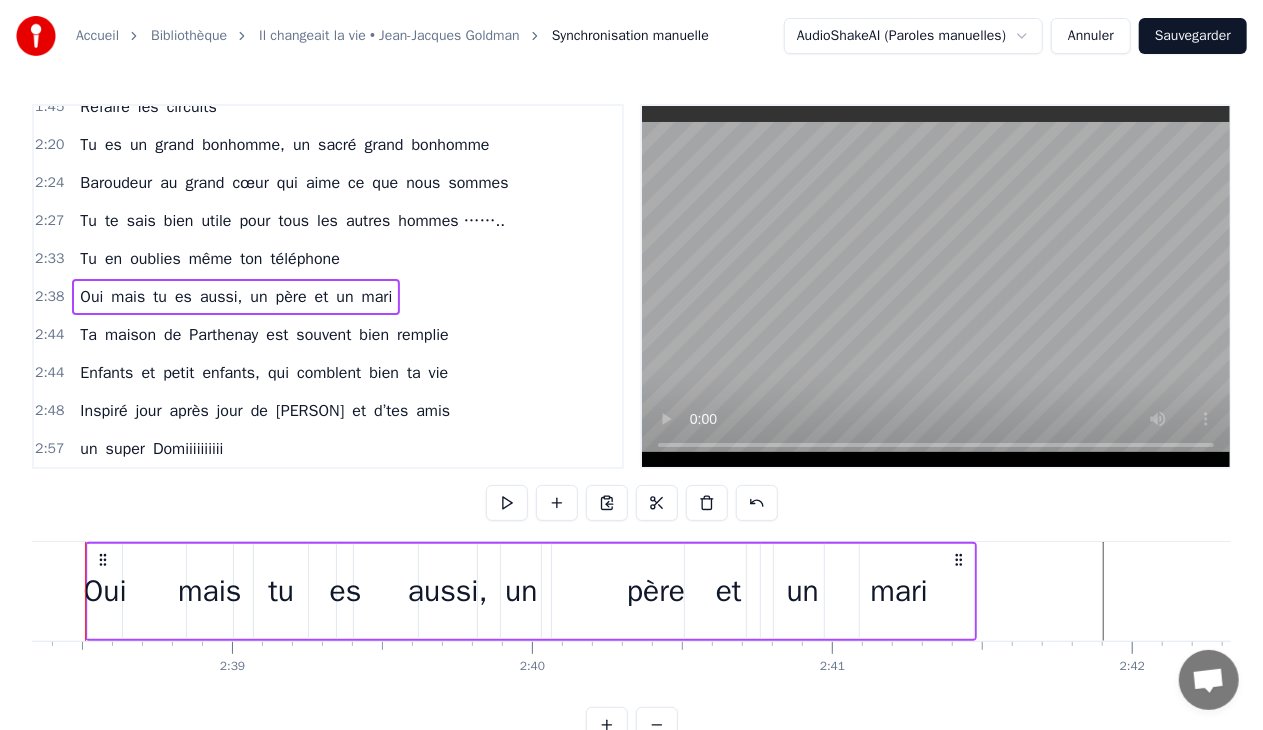 scroll, scrollTop: 0, scrollLeft: 47453, axis: horizontal 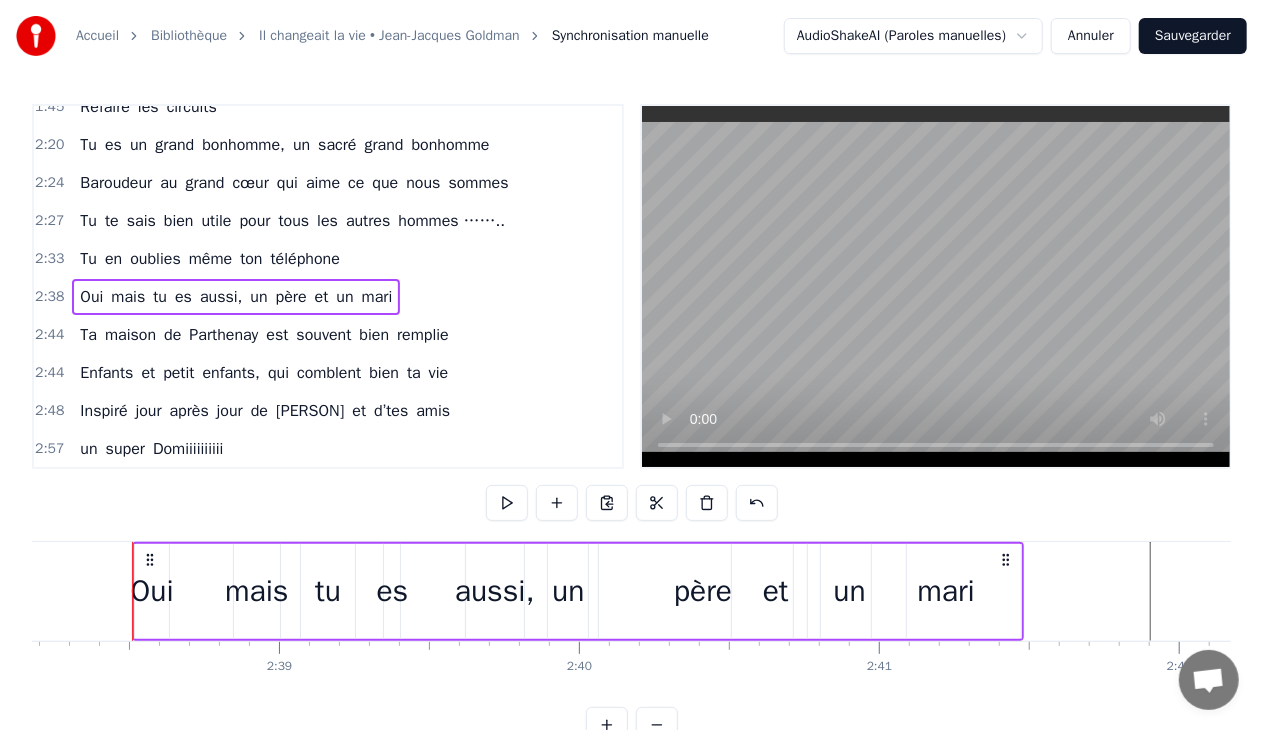 click on "Ta maison de [CITY] est souvent bien remplie" at bounding box center [264, 335] 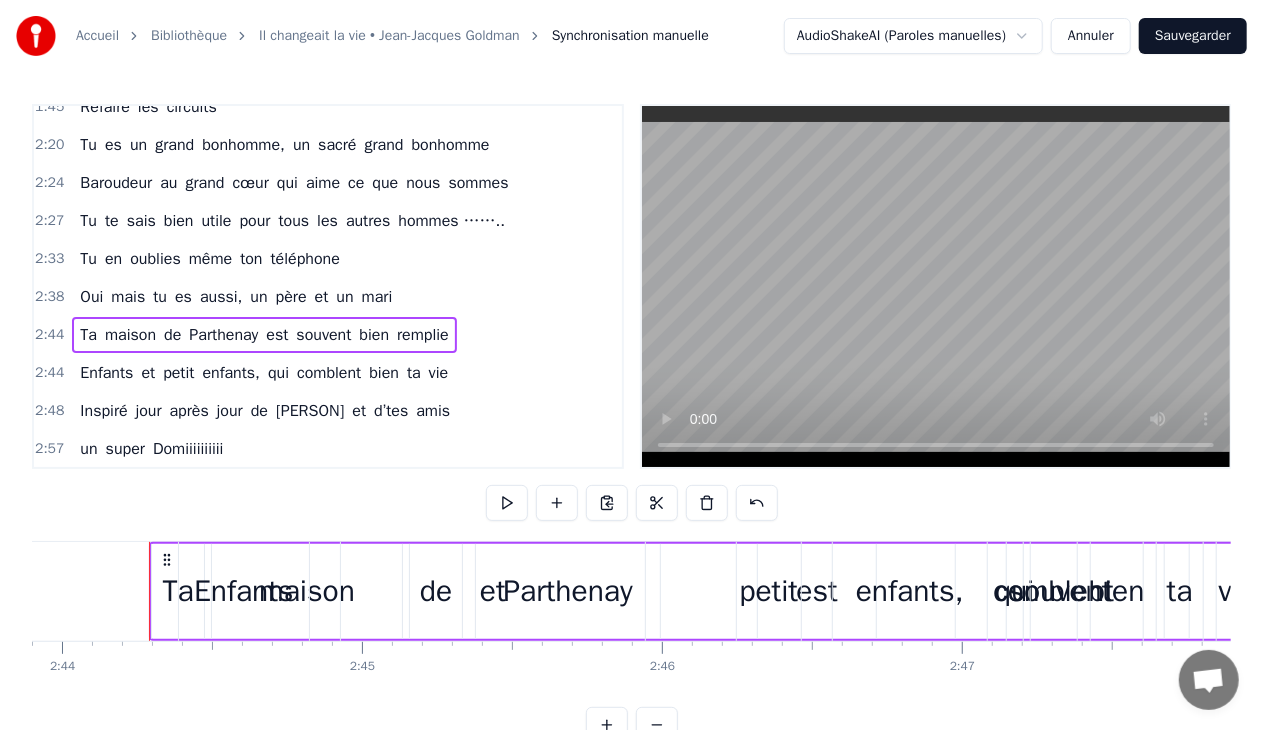 scroll, scrollTop: 0, scrollLeft: 49187, axis: horizontal 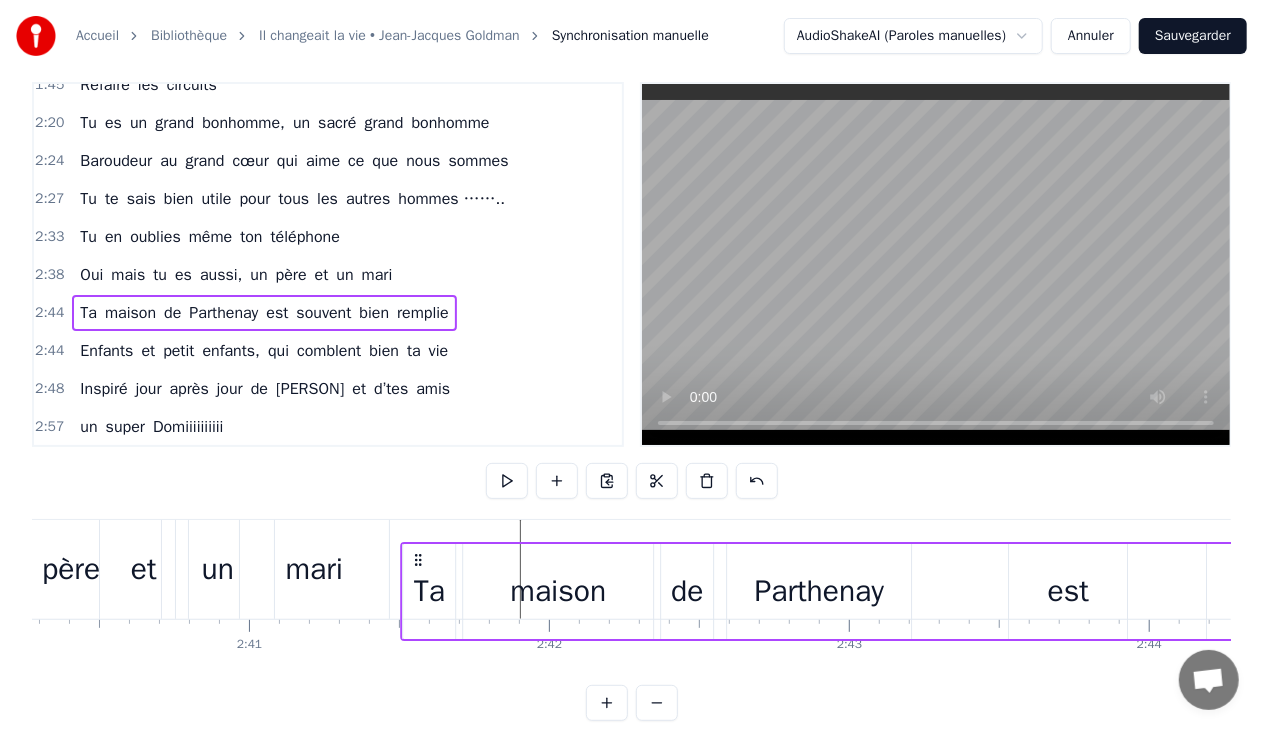 drag, startPoint x: 150, startPoint y: 556, endPoint x: 418, endPoint y: 523, distance: 270.02408 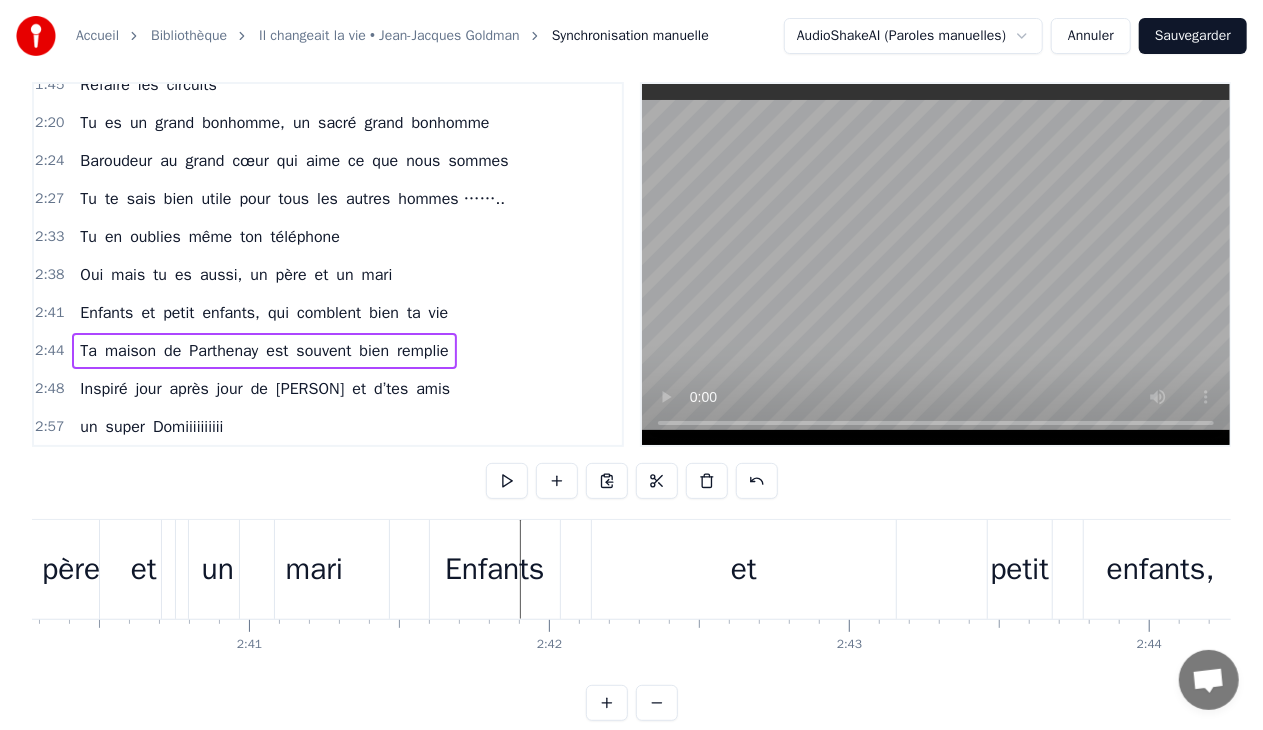 scroll, scrollTop: 0, scrollLeft: 48083, axis: horizontal 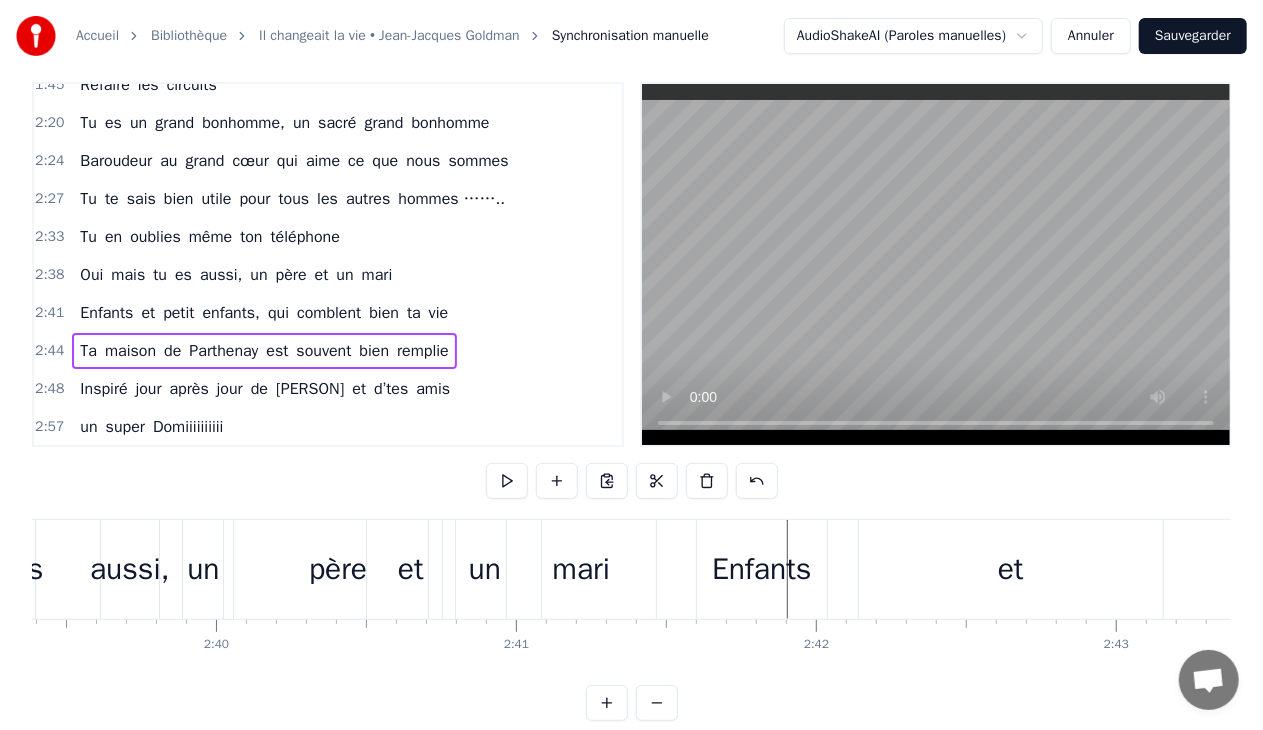 click on "Ta maison de [CITY] est souvent bien remplie" at bounding box center (264, 351) 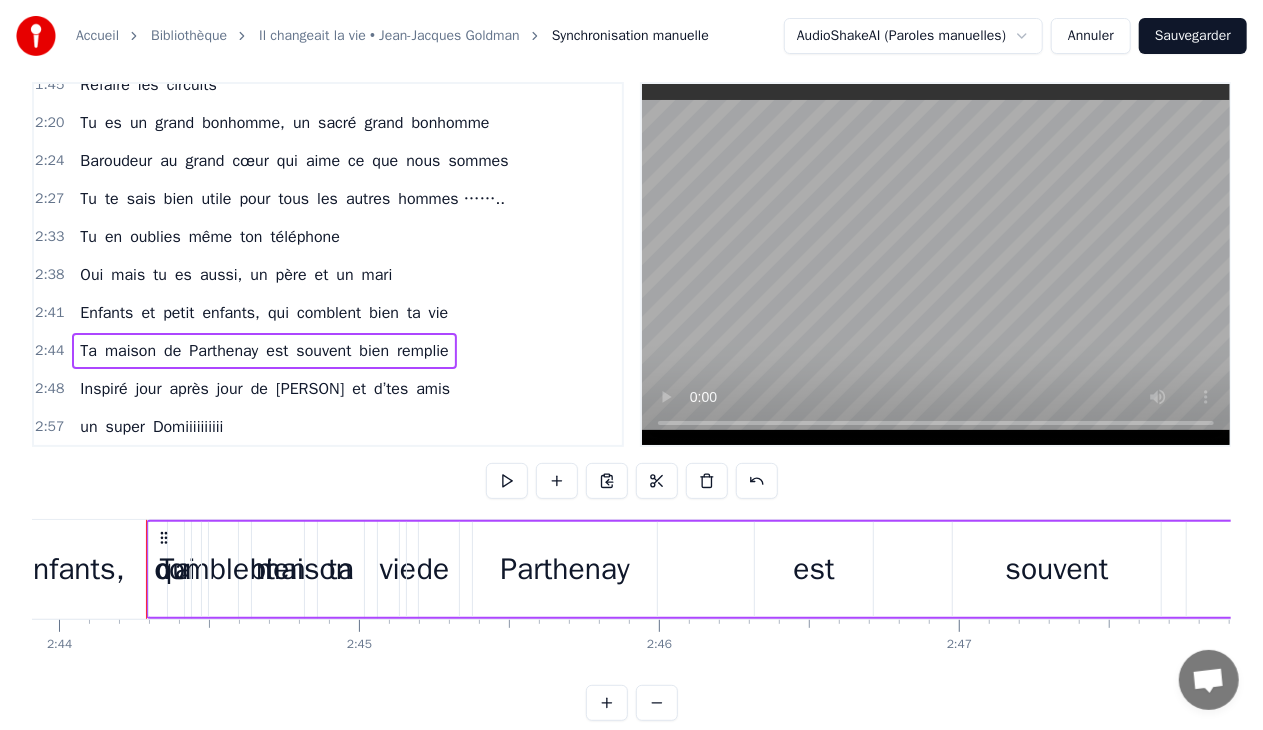 scroll, scrollTop: 0, scrollLeft: 49187, axis: horizontal 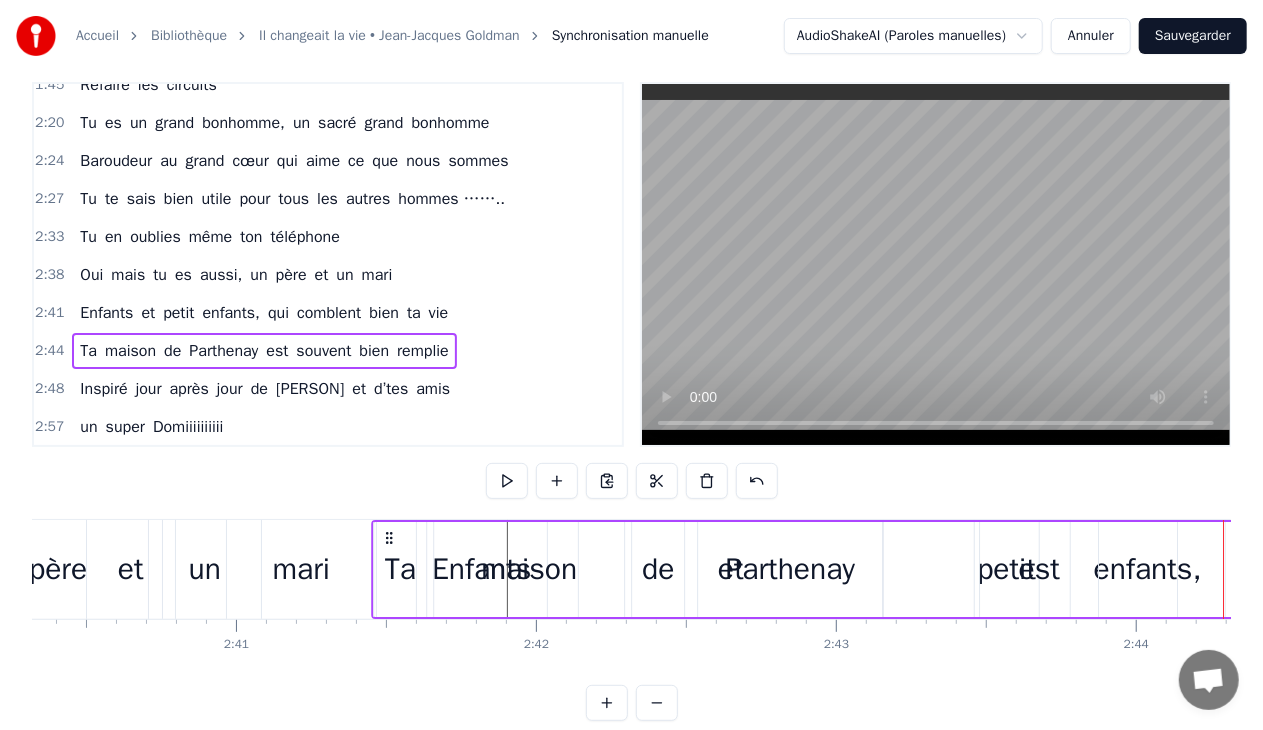 drag, startPoint x: 150, startPoint y: 534, endPoint x: 389, endPoint y: 541, distance: 239.1025 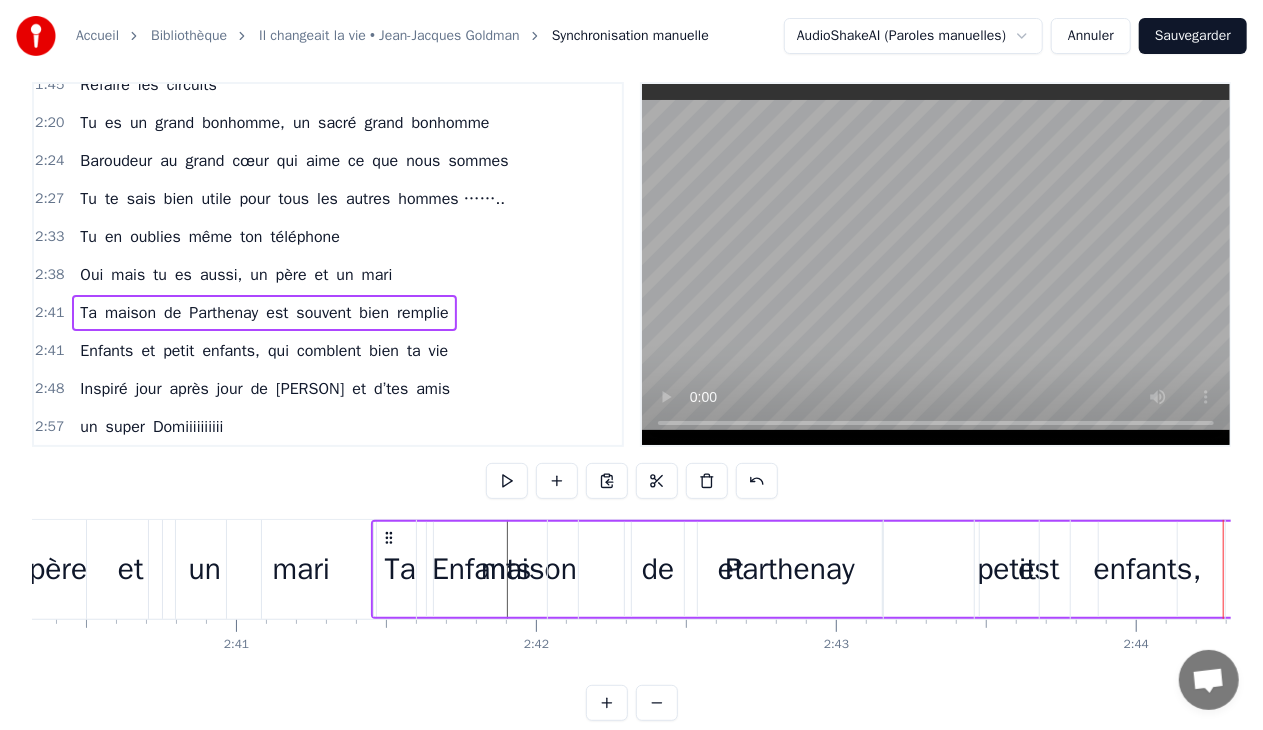 click on "Enfants et petit enfants, qui comblent bien ta vie" at bounding box center (264, 351) 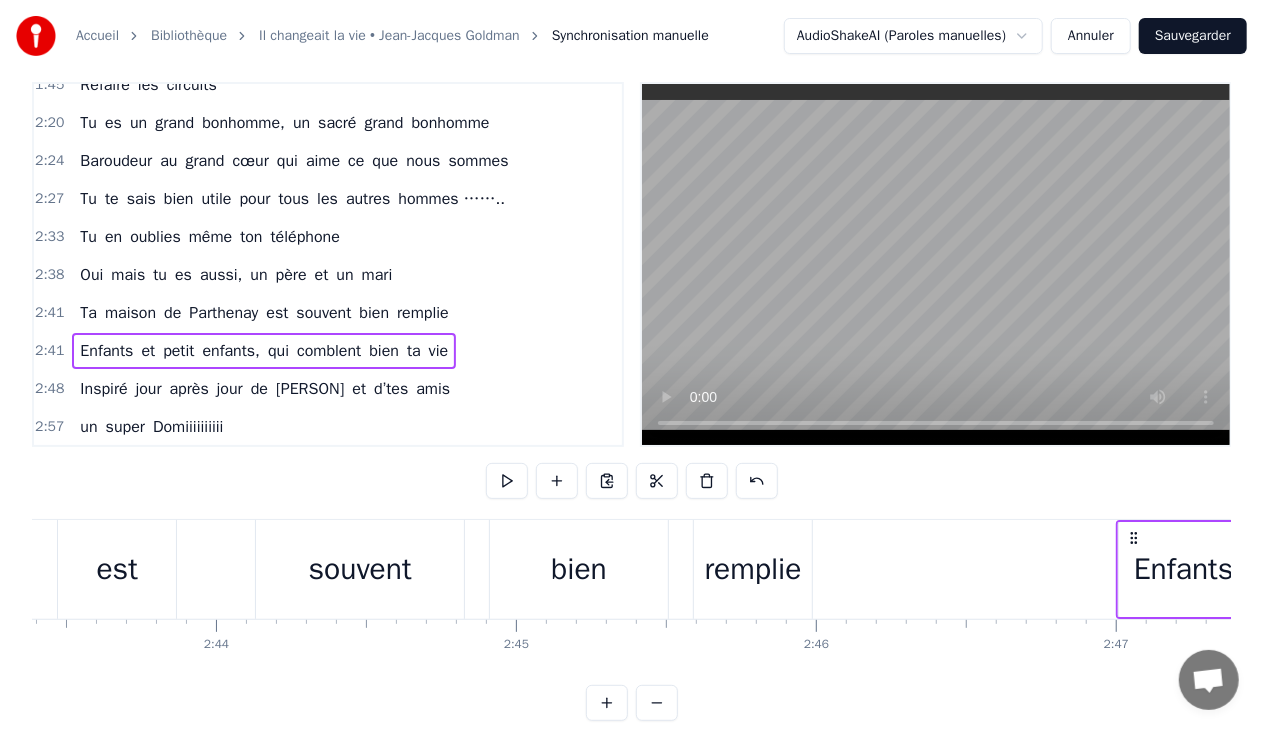 scroll, scrollTop: 0, scrollLeft: 49065, axis: horizontal 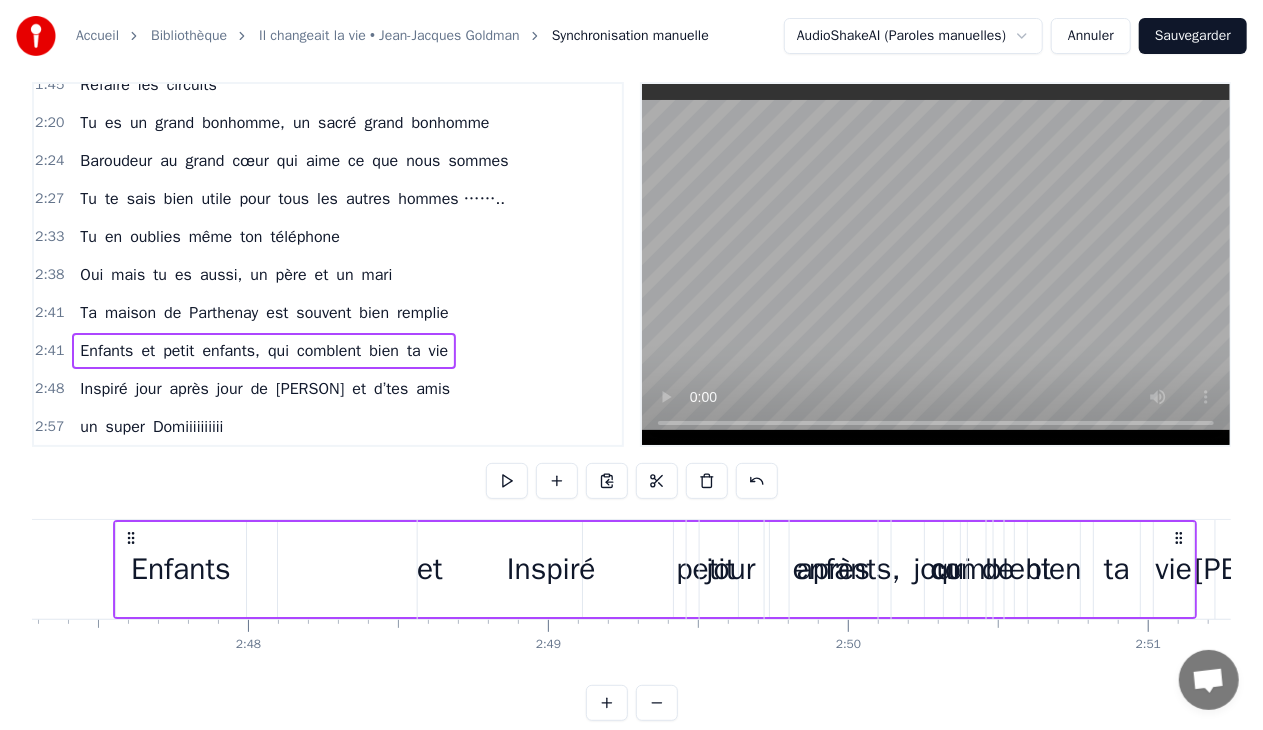 drag, startPoint x: 432, startPoint y: 537, endPoint x: 1256, endPoint y: 528, distance: 824.04913 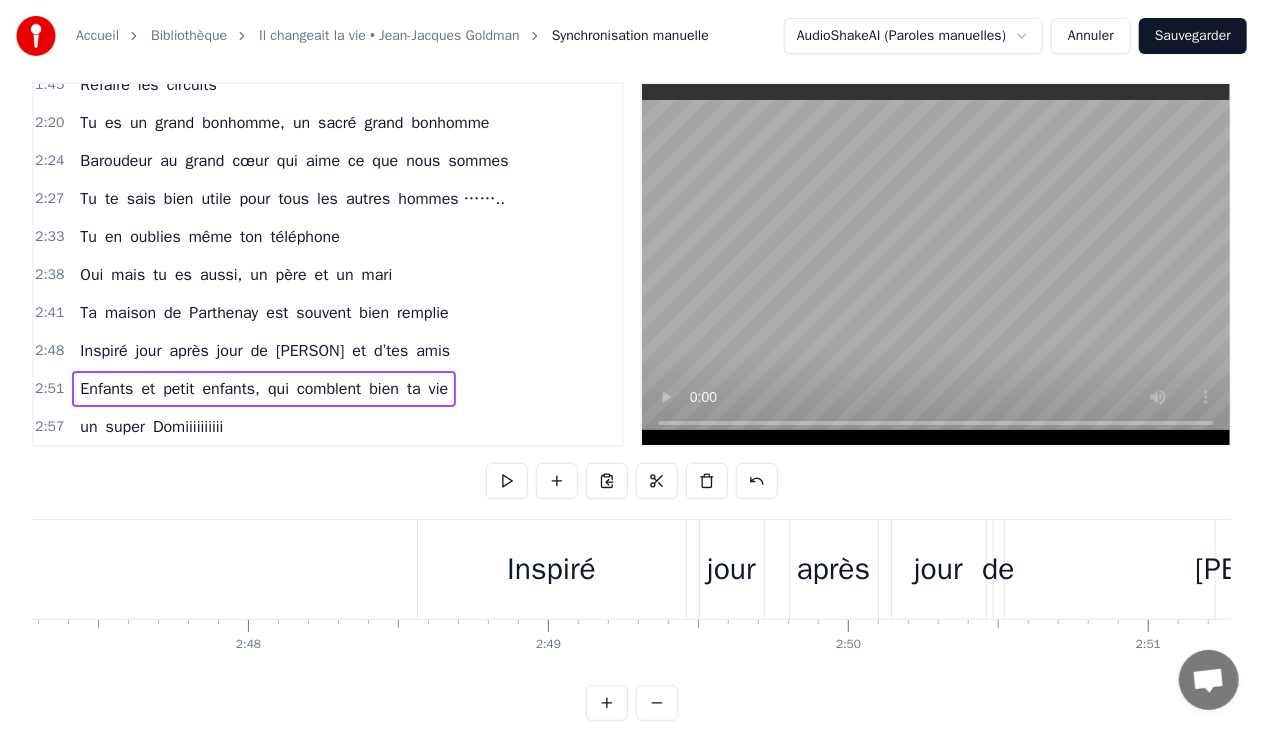 scroll, scrollTop: 0, scrollLeft: 50227, axis: horizontal 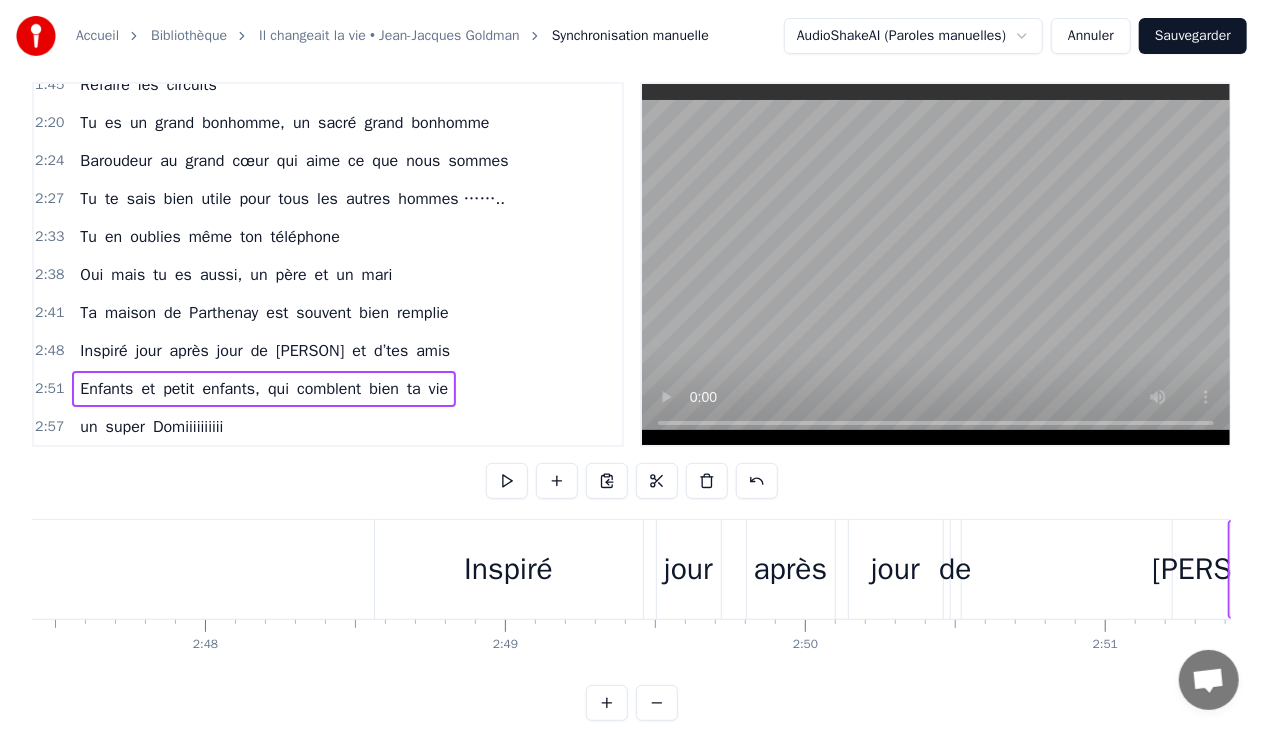 click on "maison" at bounding box center (130, 313) 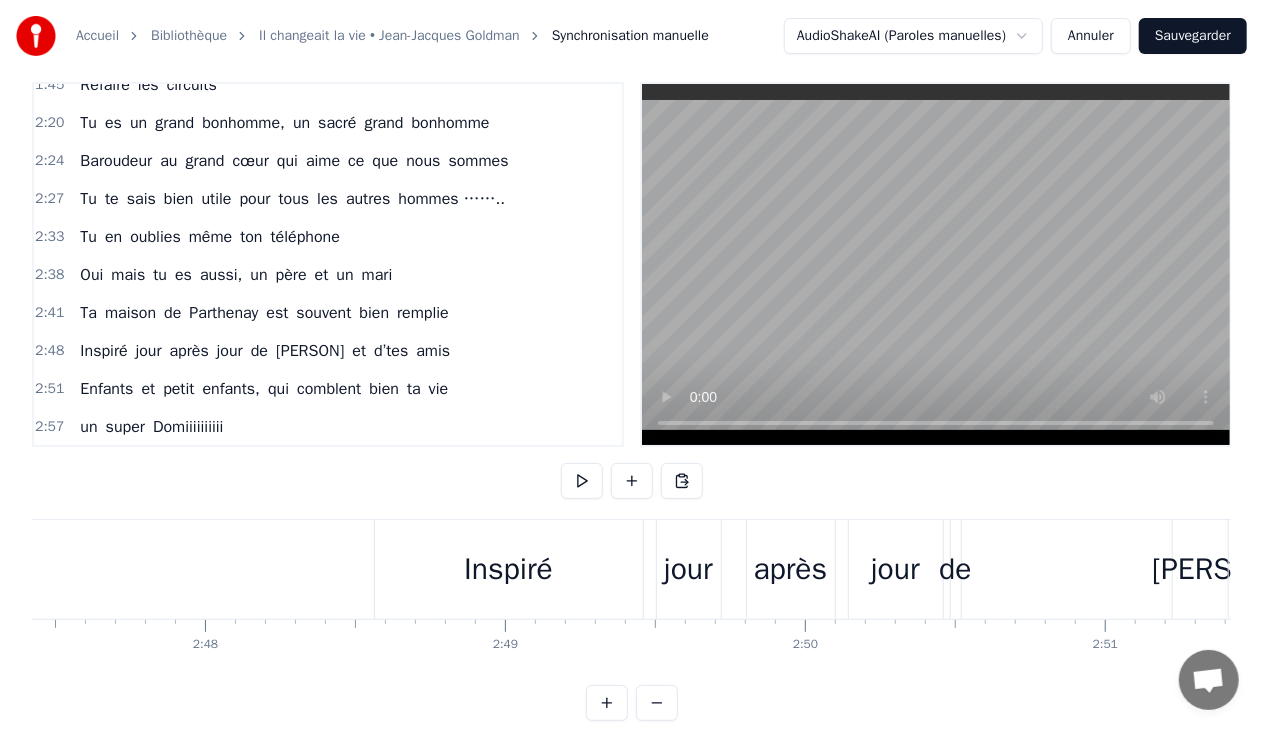 click on "Ta" at bounding box center [88, 313] 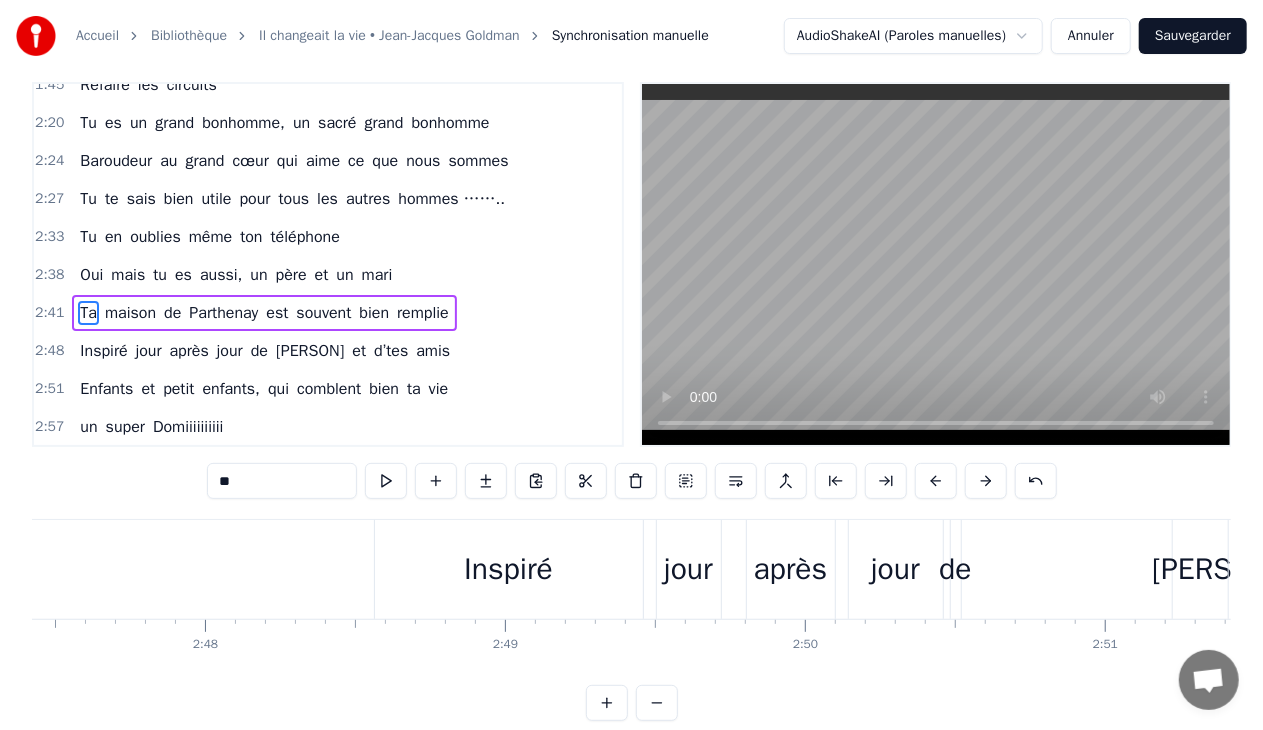 scroll, scrollTop: 4, scrollLeft: 0, axis: vertical 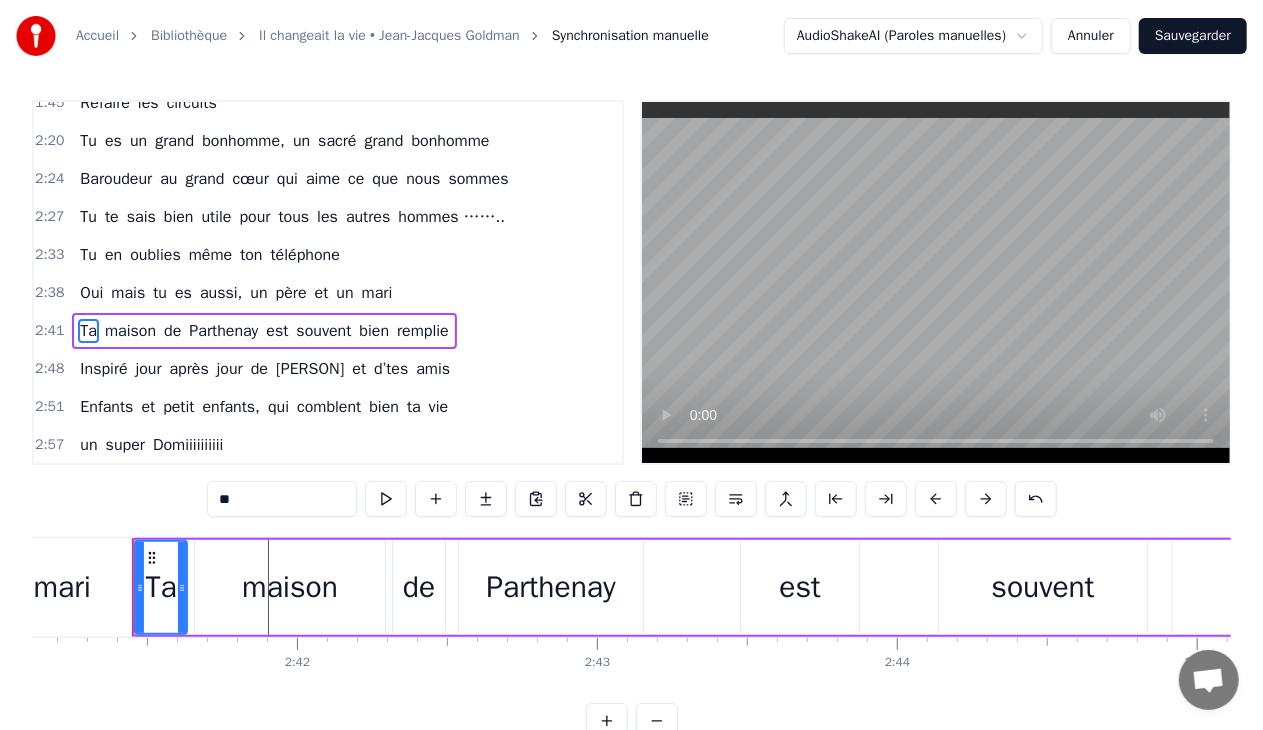 click on "maison" at bounding box center [290, 587] 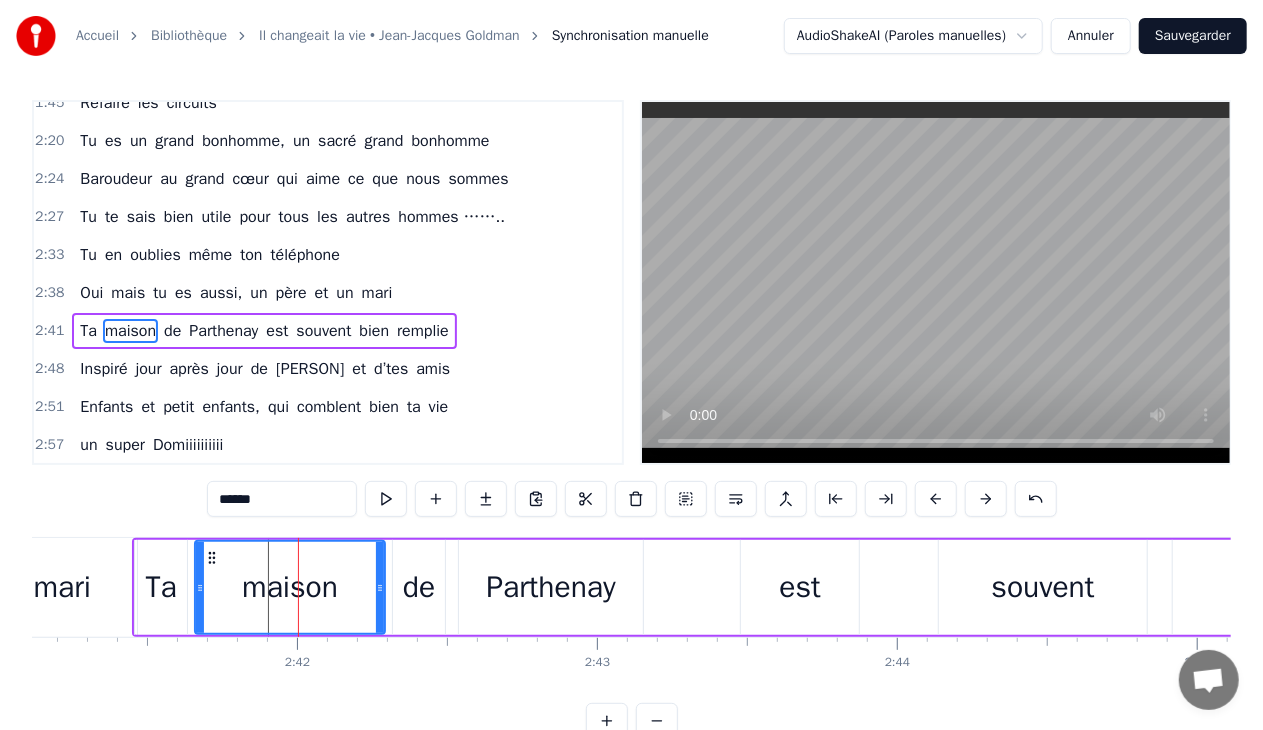 scroll, scrollTop: 0, scrollLeft: 0, axis: both 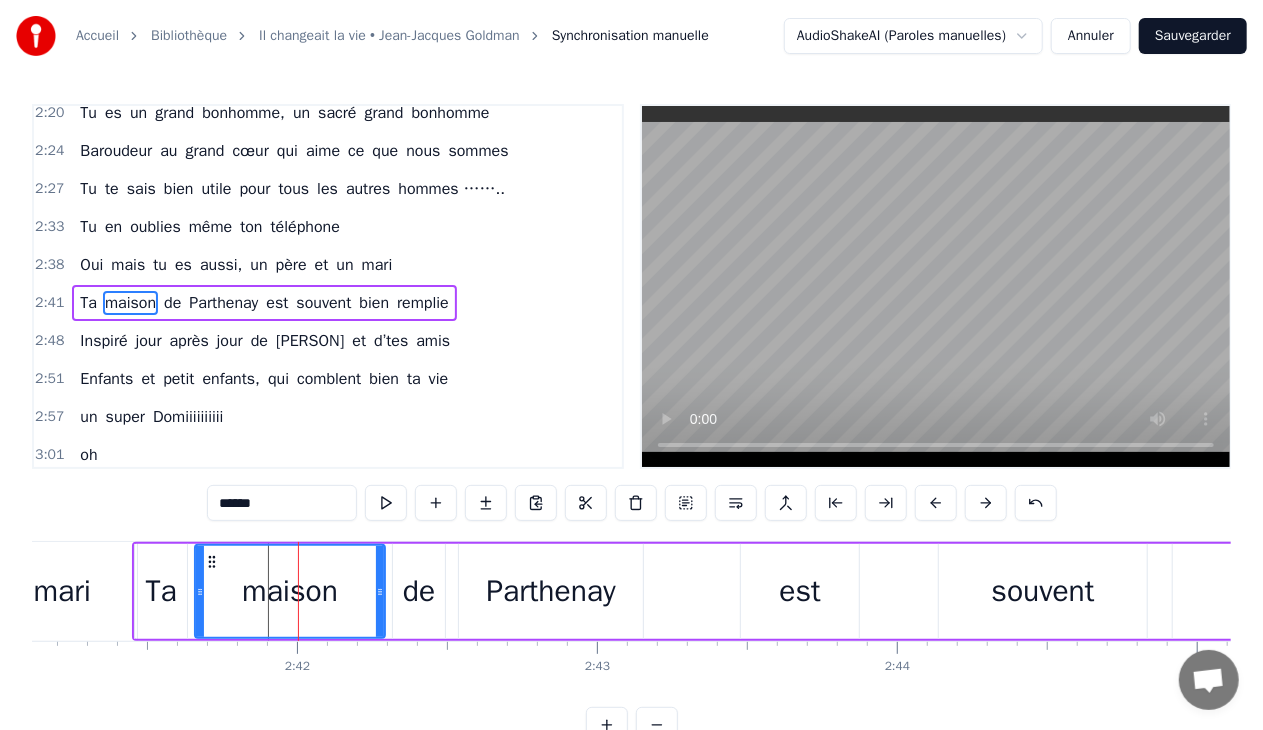 click on "Ta" at bounding box center (161, 591) 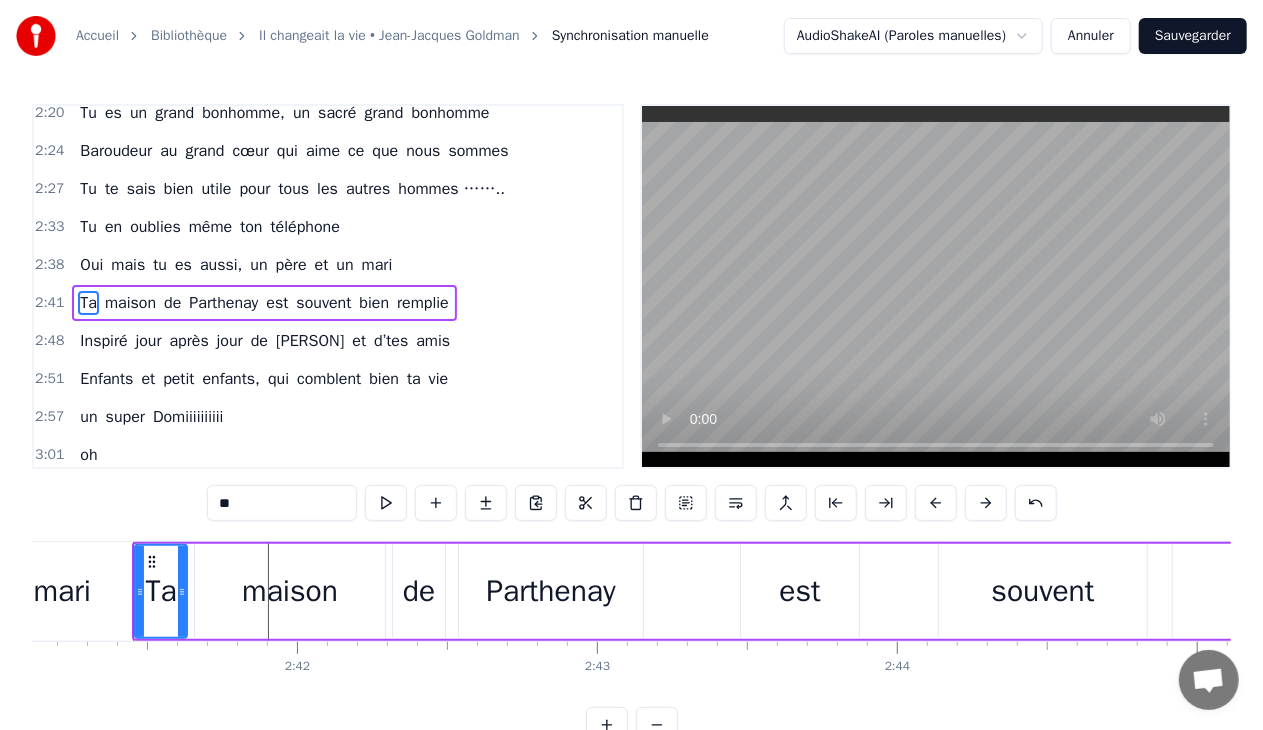 click on "Ta" at bounding box center [161, 591] 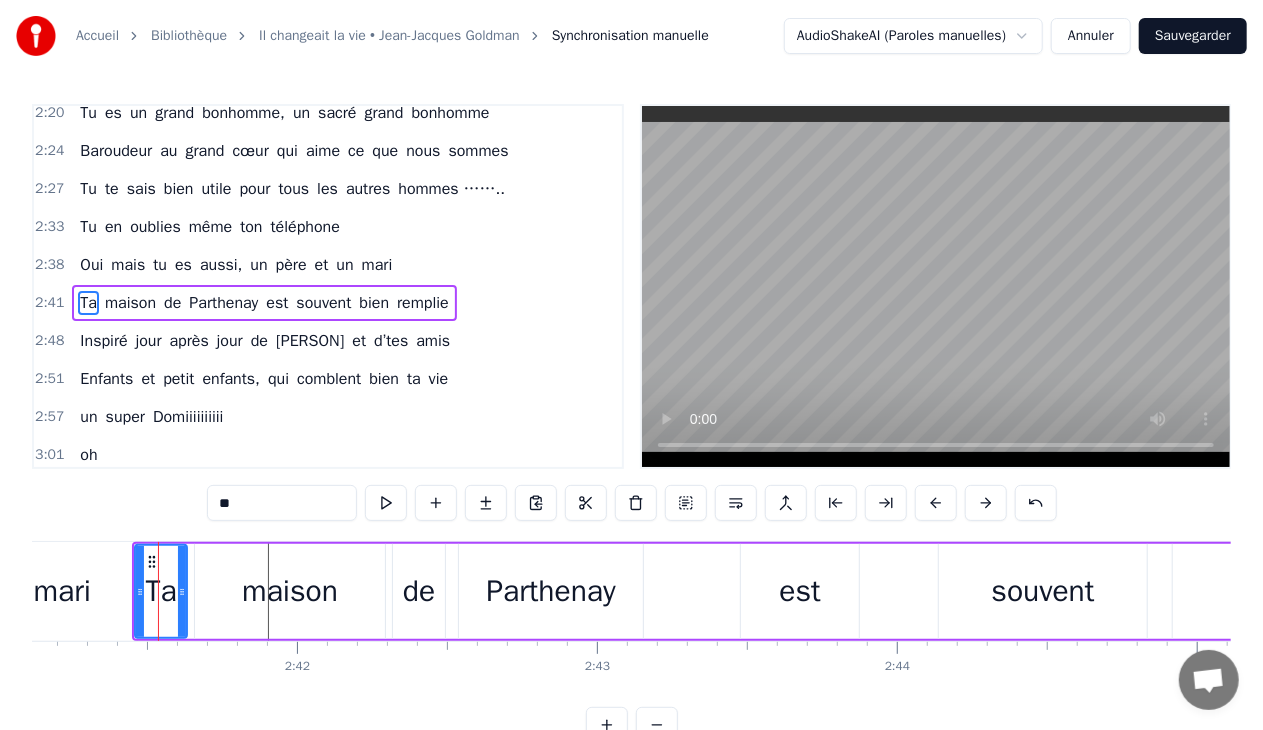 click on "maison" at bounding box center [290, 591] 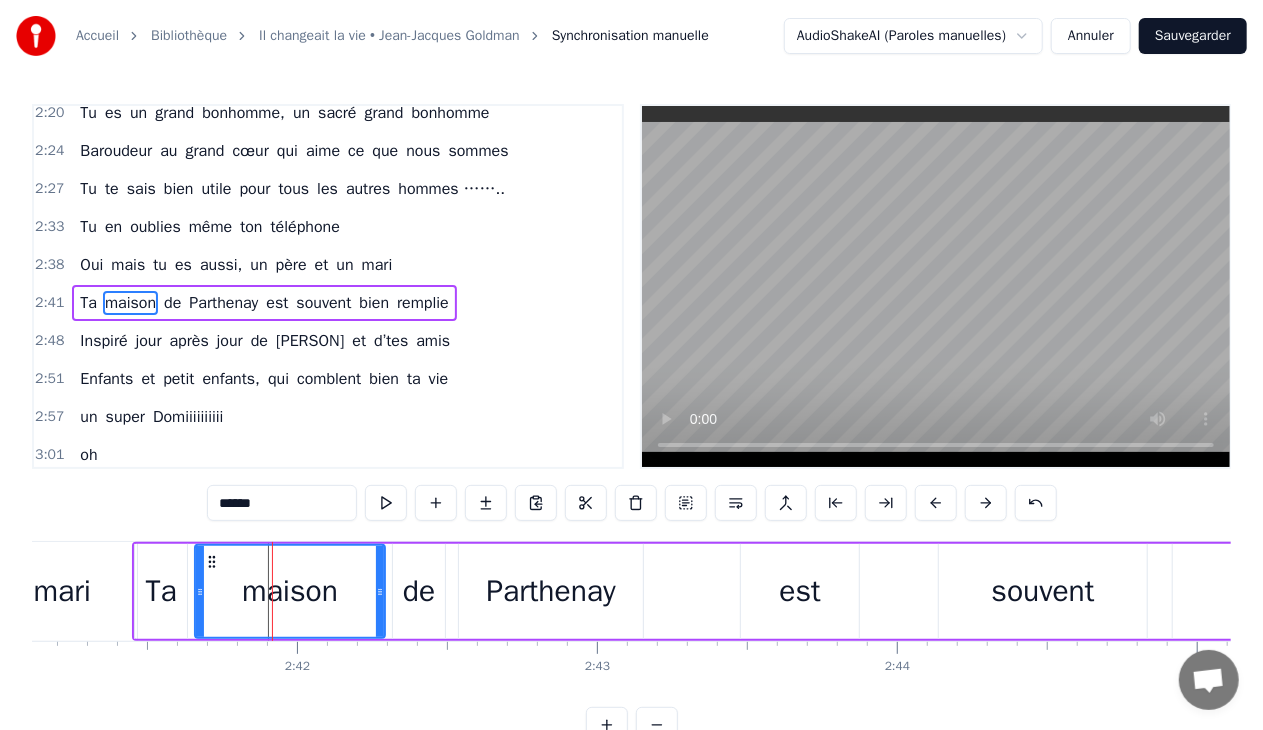 click on "Ta" at bounding box center (161, 591) 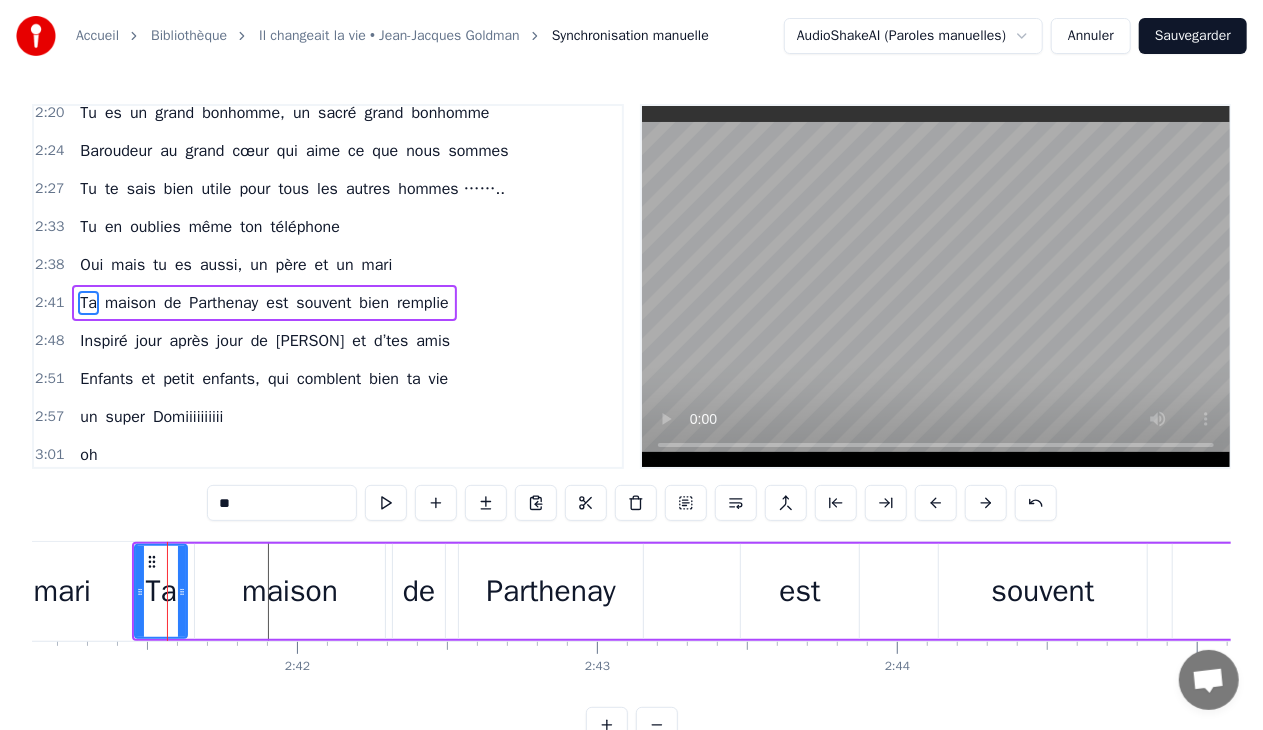 click on "maison" at bounding box center (290, 591) 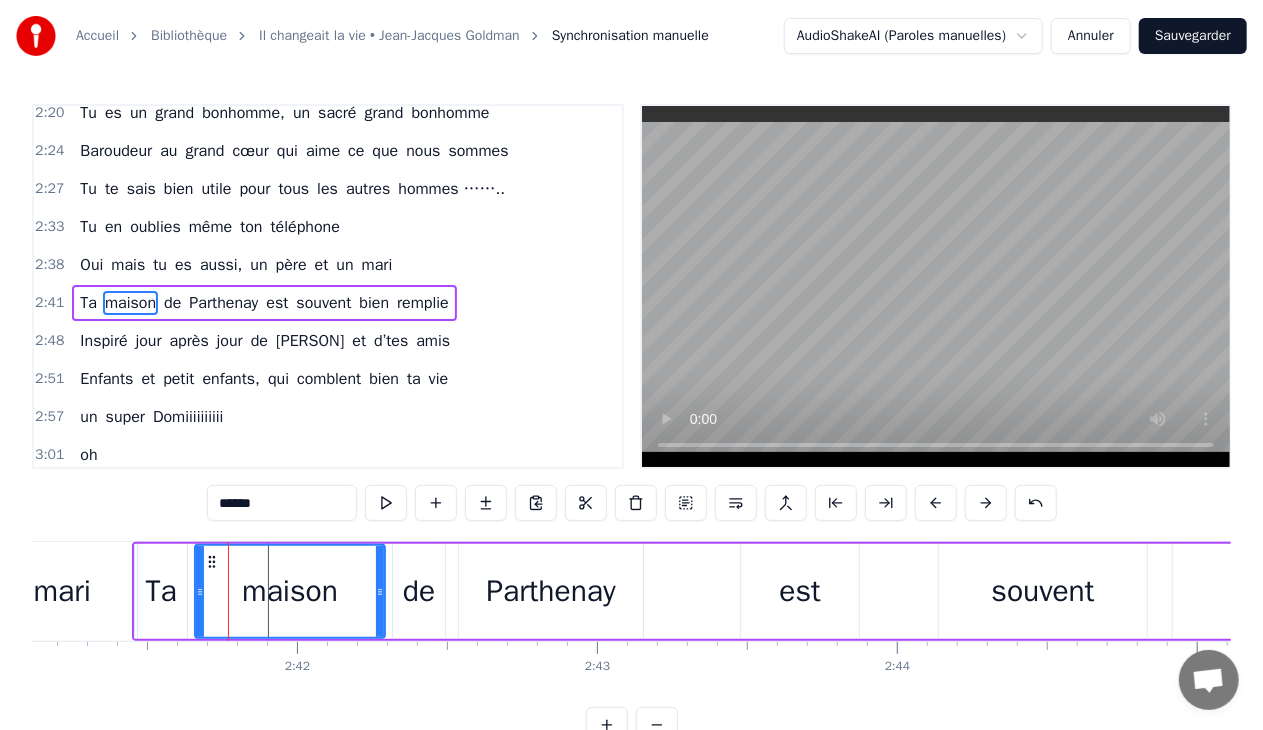 drag, startPoint x: 442, startPoint y: 601, endPoint x: 467, endPoint y: 601, distance: 25 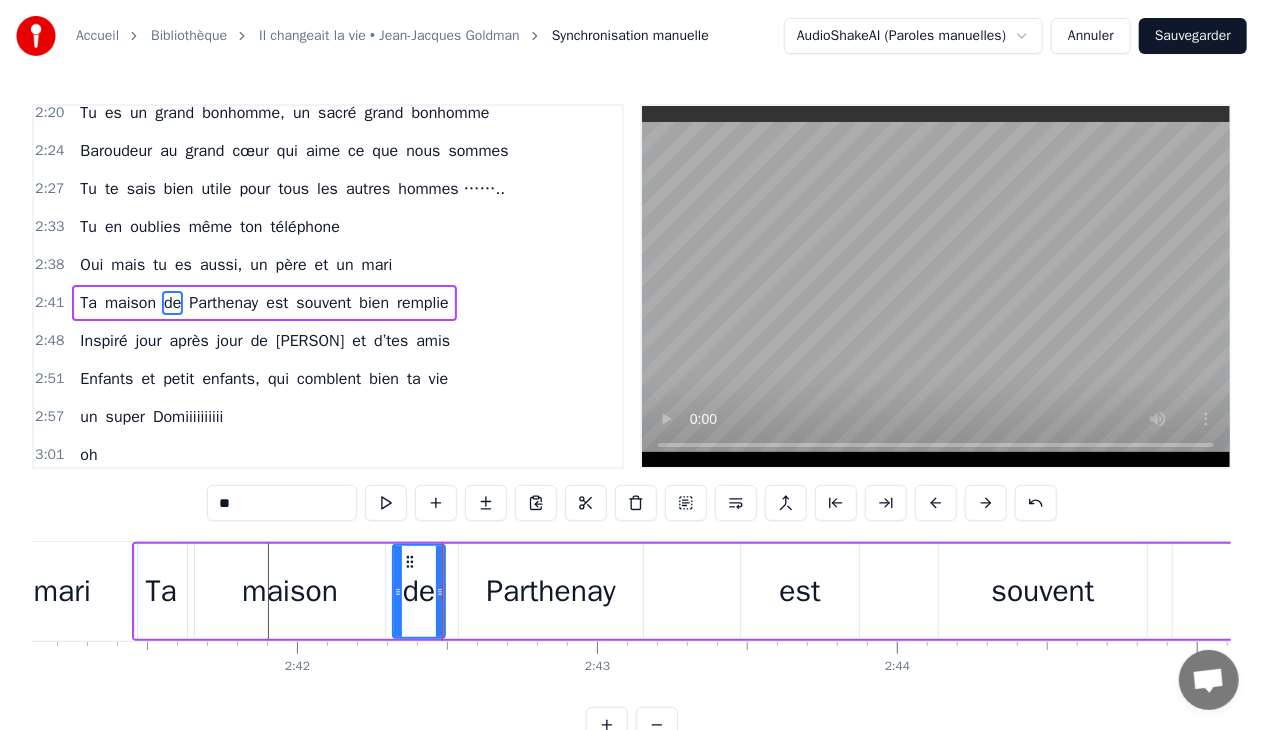 click on "Parthenay" at bounding box center (550, 591) 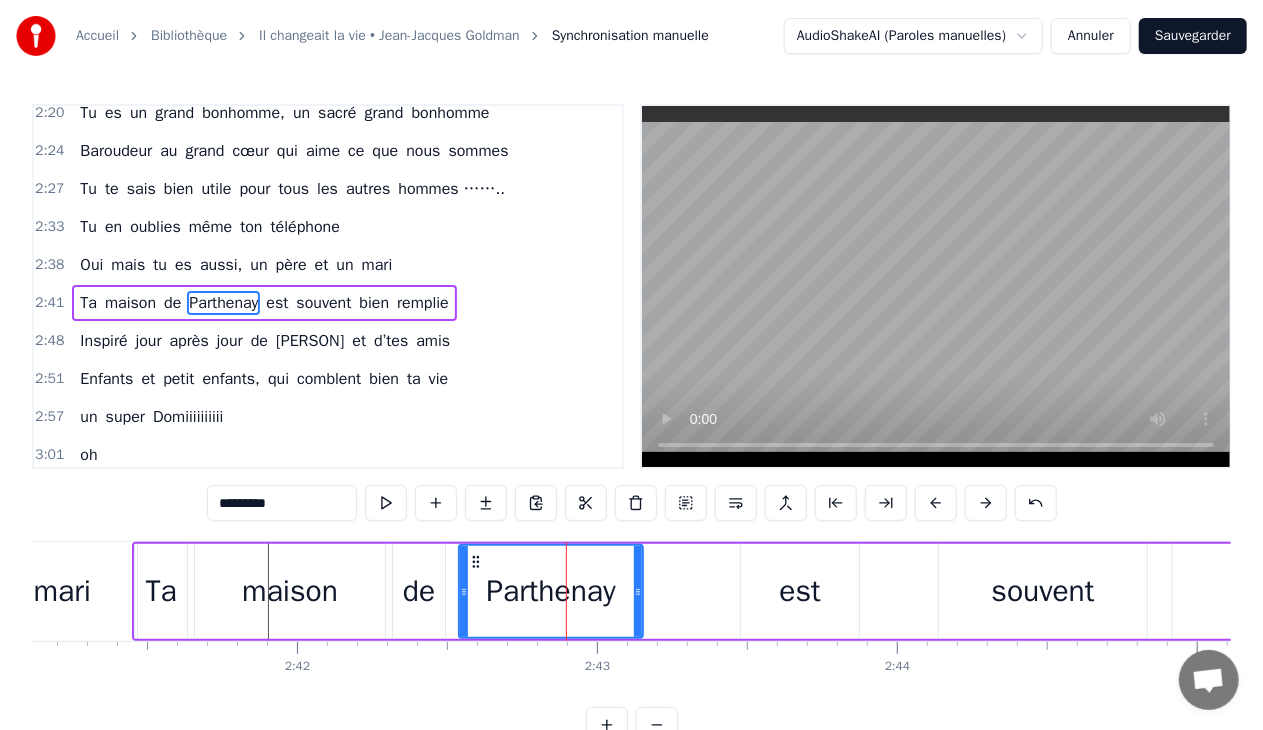 click on "est" at bounding box center (799, 591) 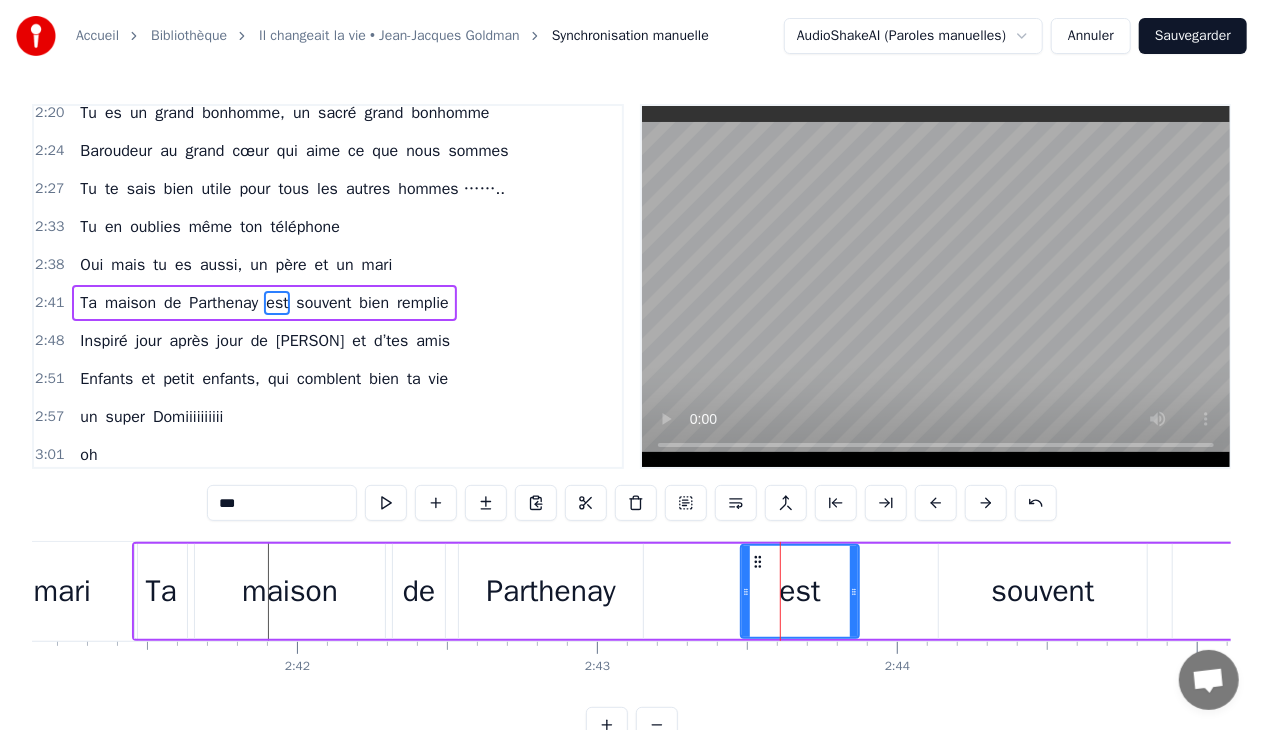 click on "souvent" at bounding box center (1043, 591) 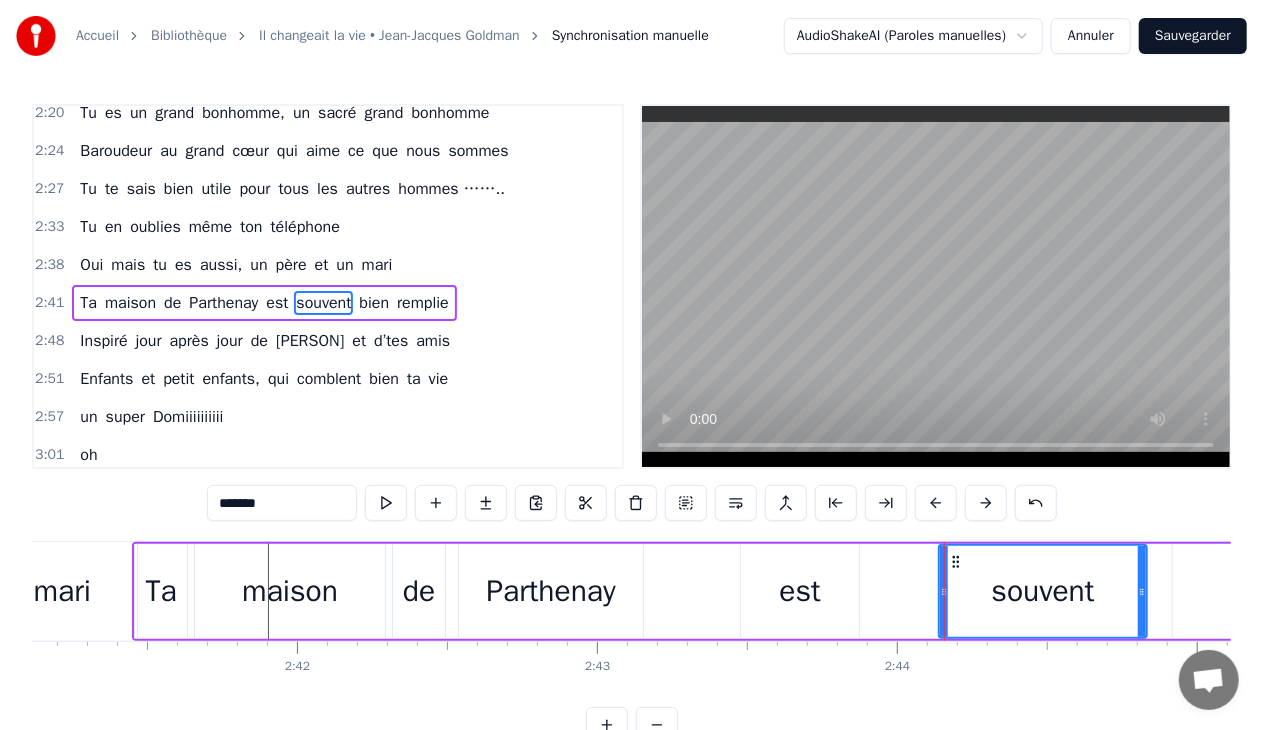 click on "souvent" at bounding box center [1043, 591] 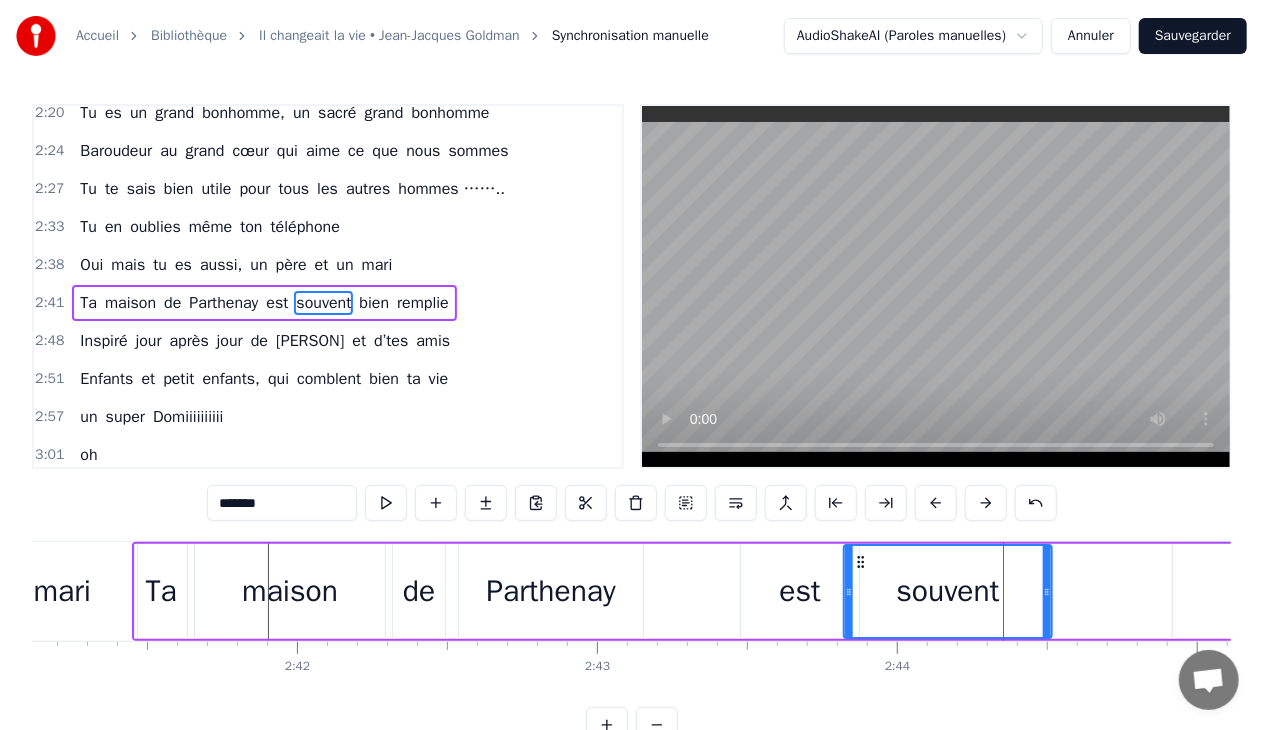 drag, startPoint x: 956, startPoint y: 562, endPoint x: 861, endPoint y: 567, distance: 95.131485 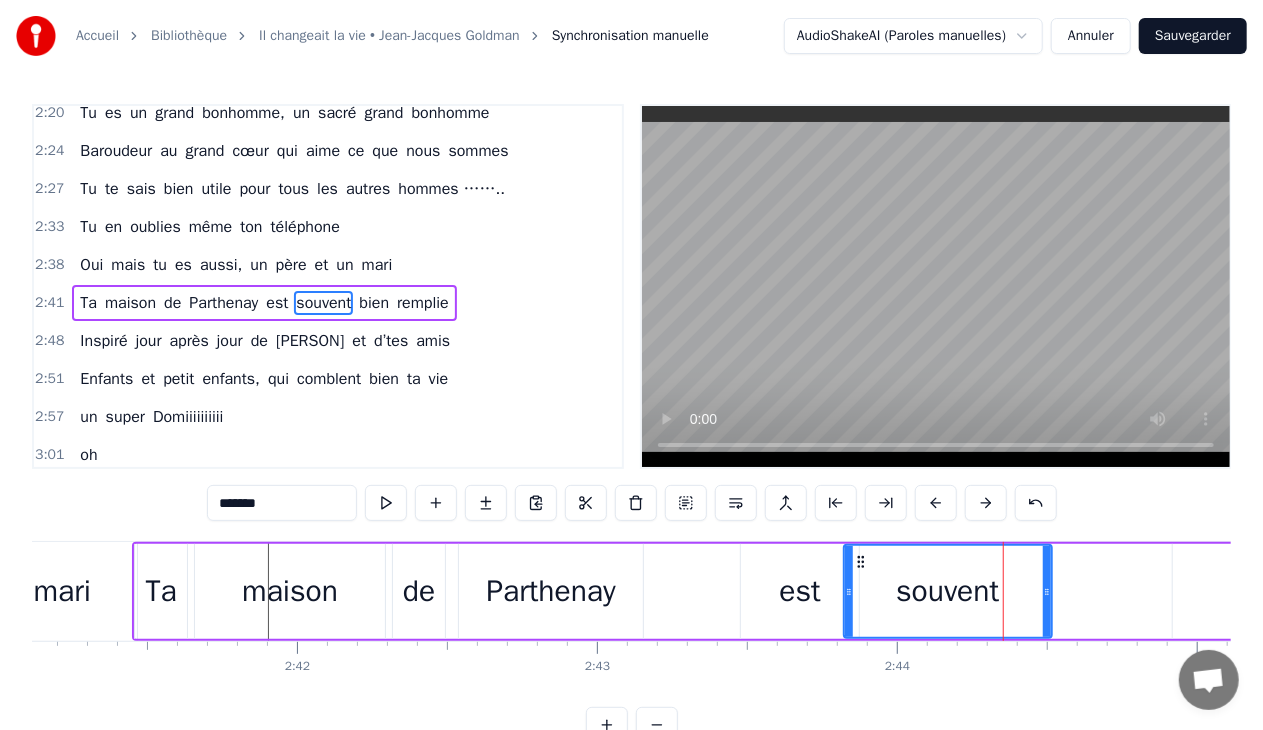 click on "souvent" at bounding box center [948, 591] 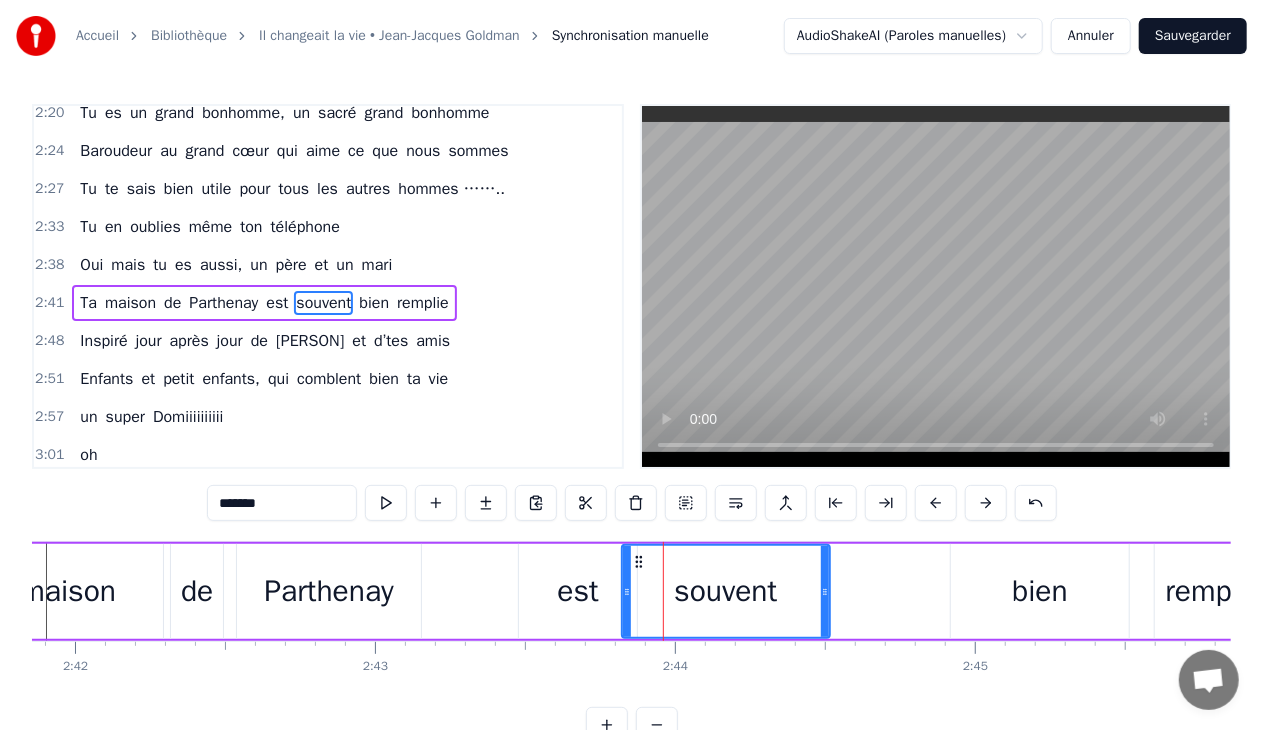 scroll, scrollTop: 0, scrollLeft: 48734, axis: horizontal 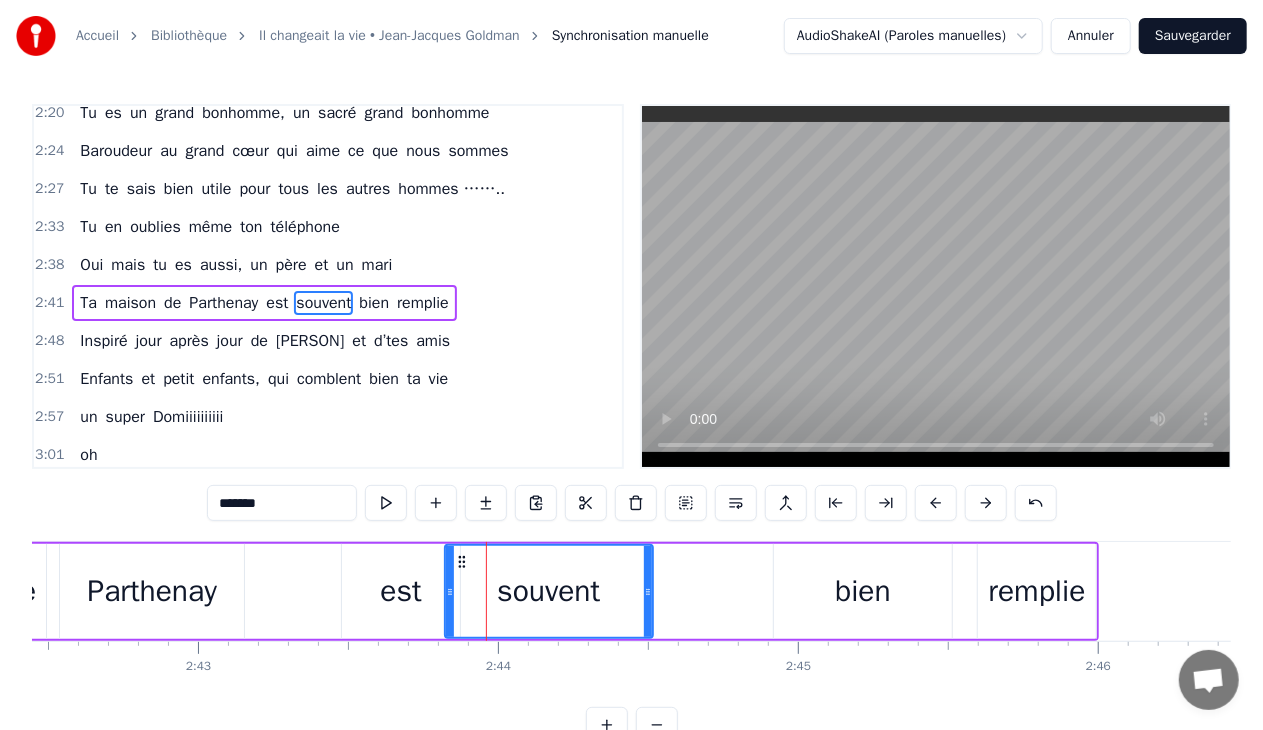 click on "bien" at bounding box center [863, 591] 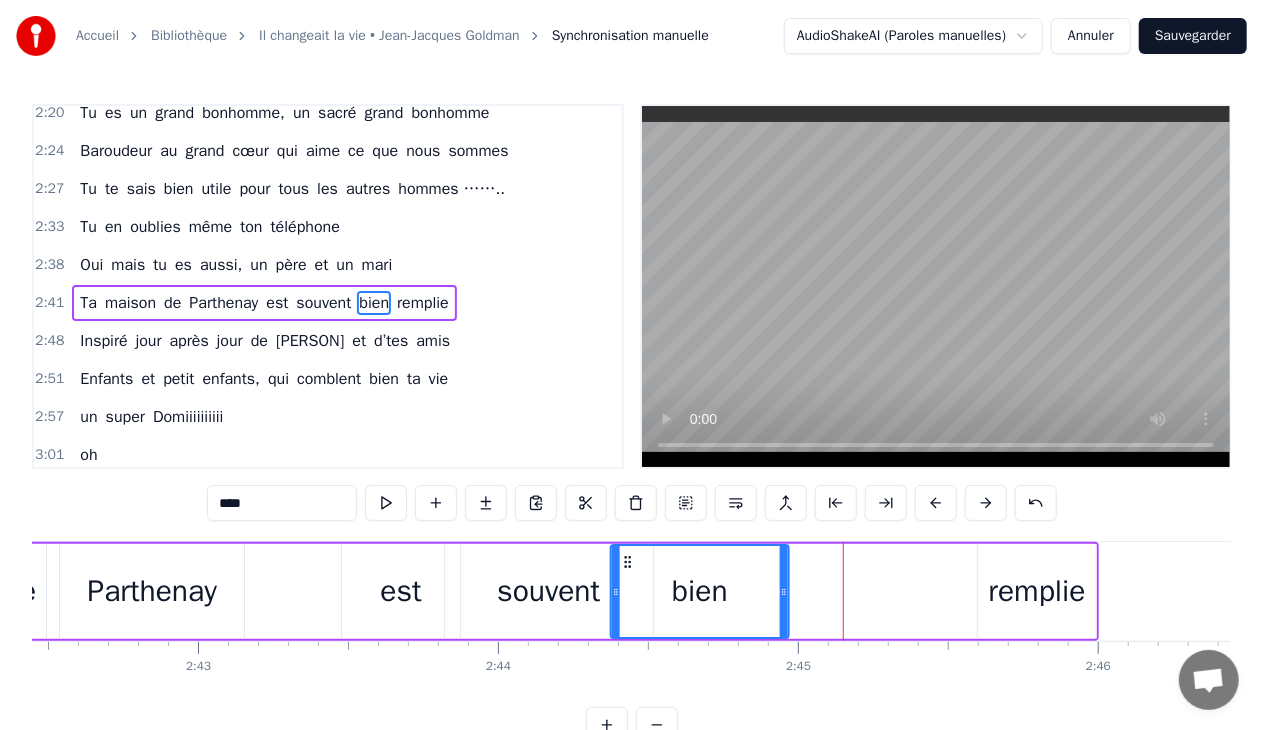 drag, startPoint x: 788, startPoint y: 560, endPoint x: 624, endPoint y: 570, distance: 164.3046 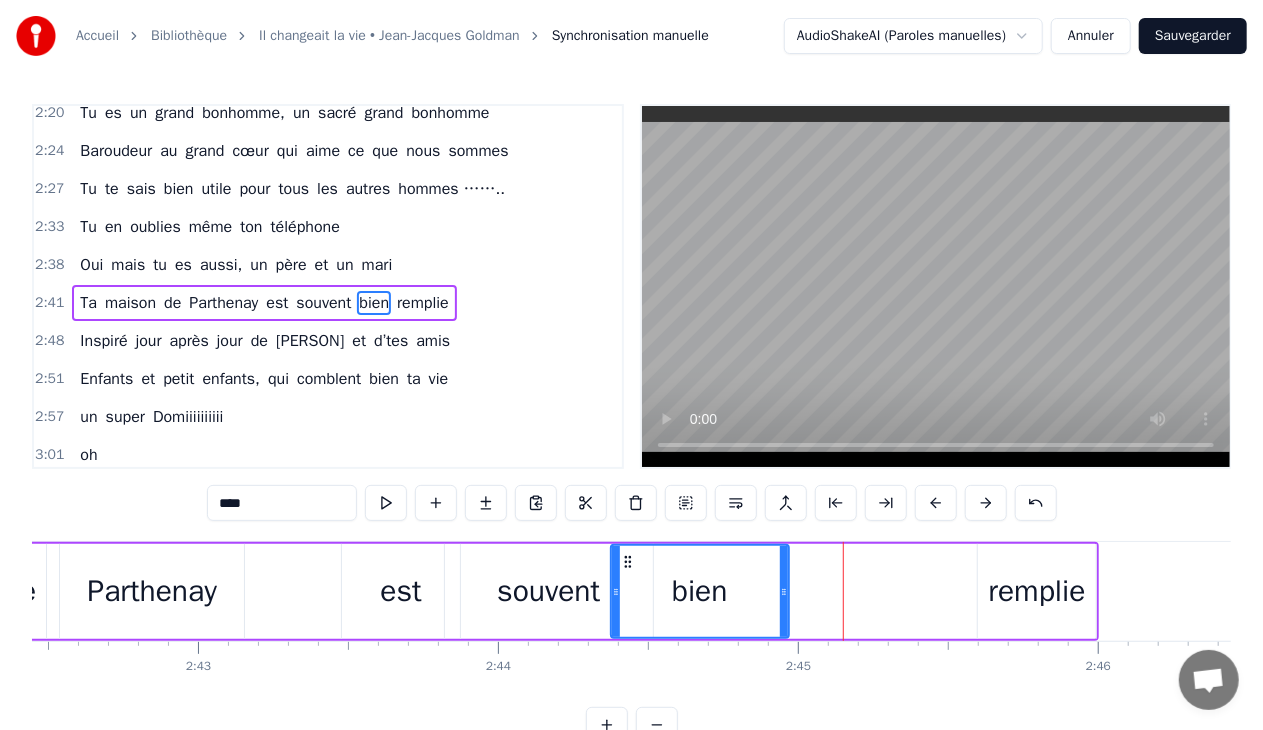 click on "remplie" at bounding box center (1037, 591) 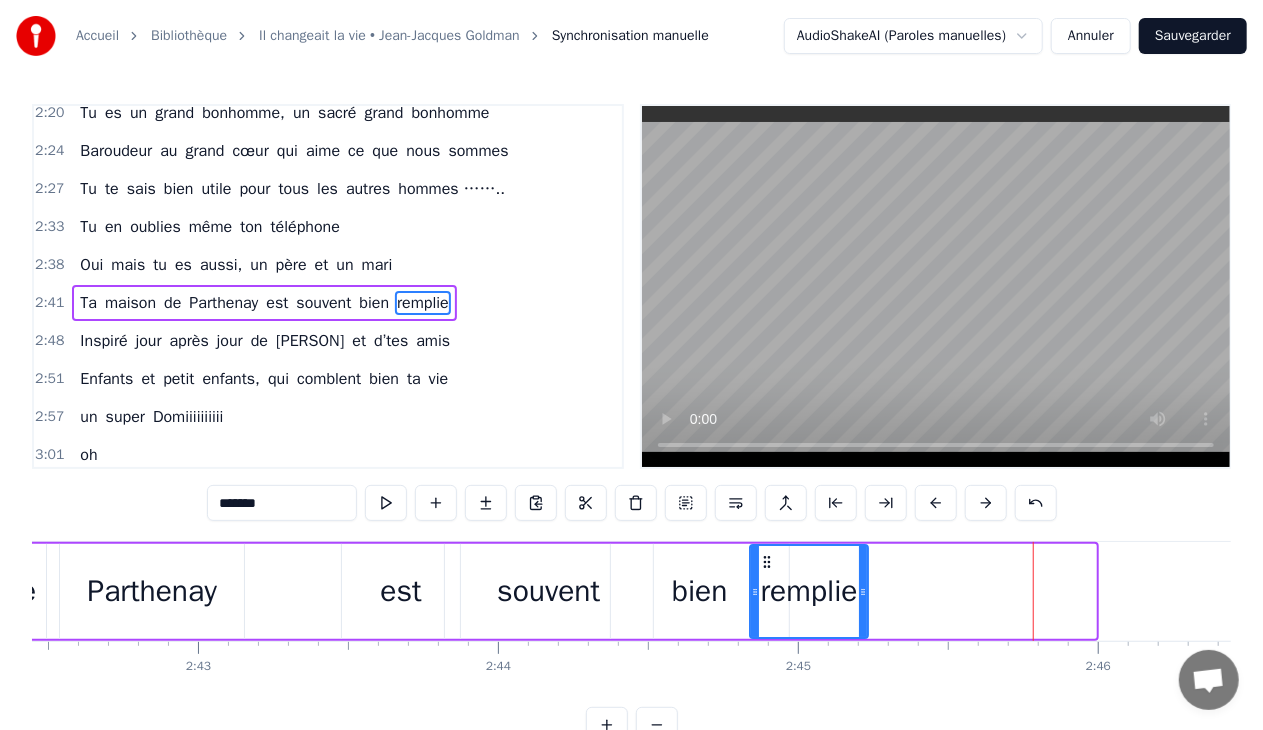 drag, startPoint x: 992, startPoint y: 560, endPoint x: 764, endPoint y: 583, distance: 229.15715 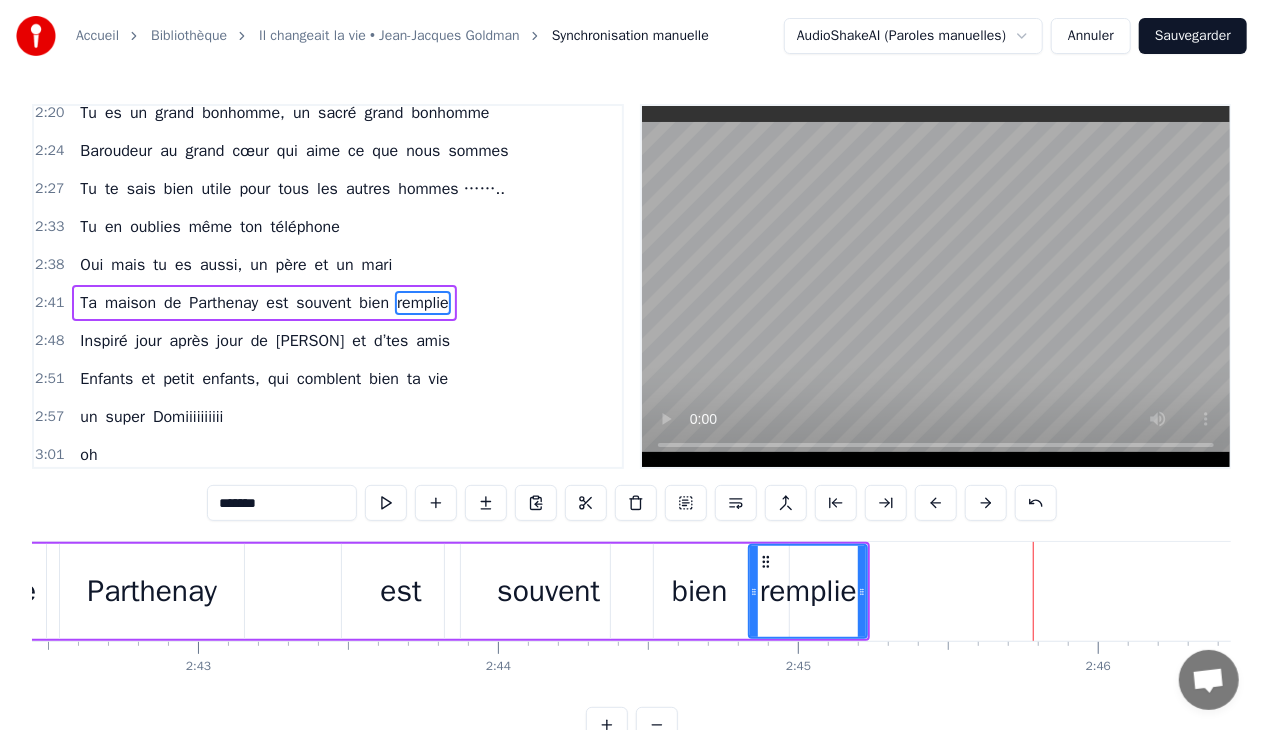click on "remplie" at bounding box center [808, 591] 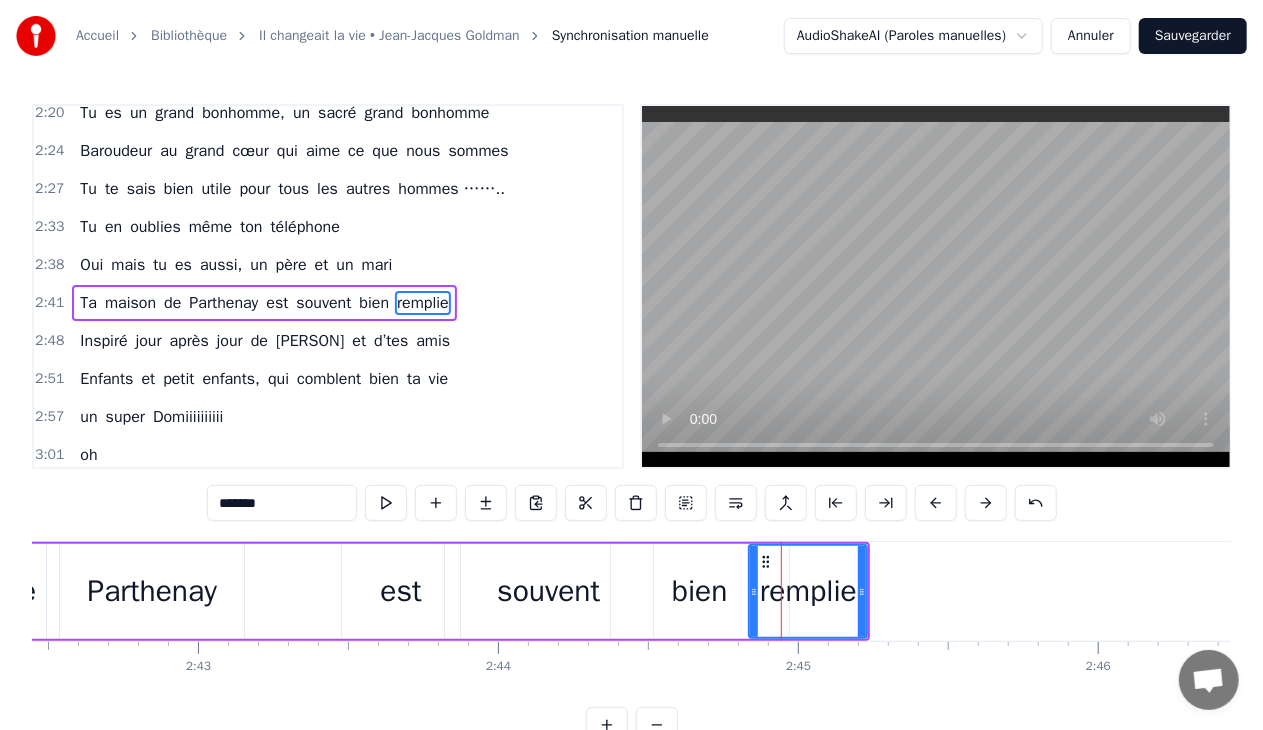 click on "est" at bounding box center [400, 591] 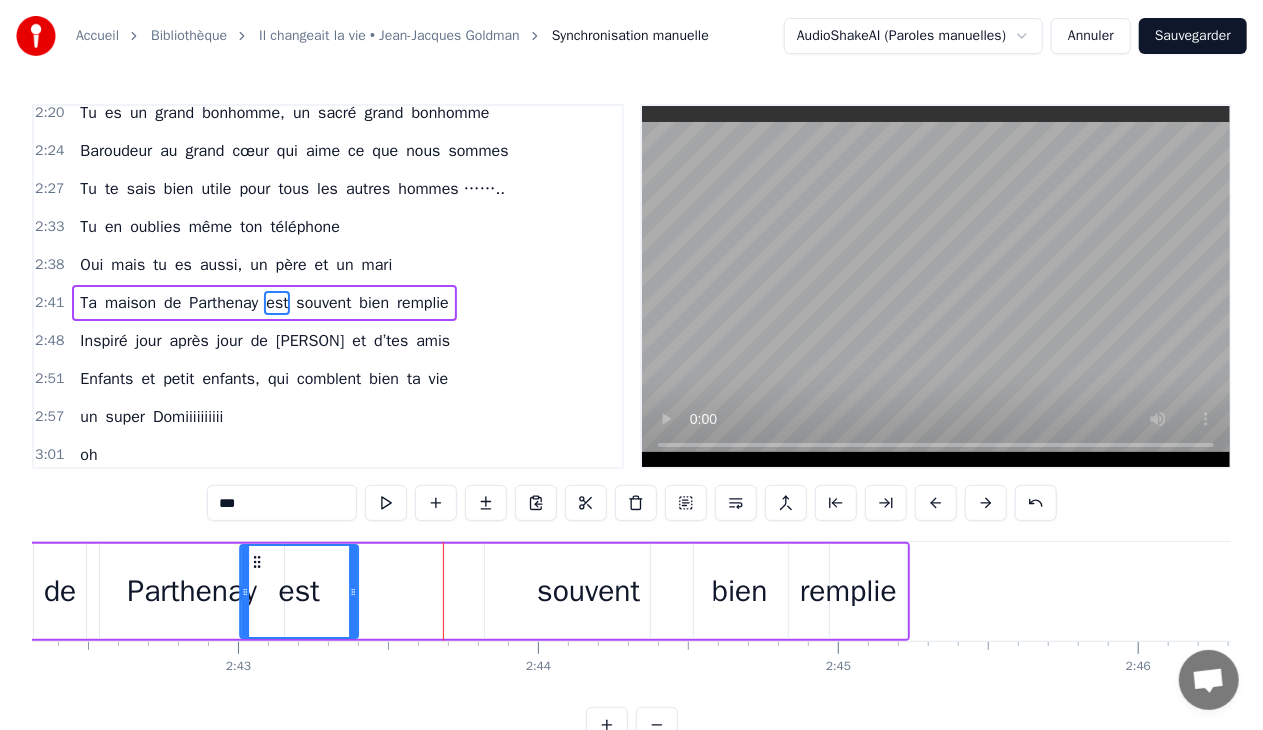 scroll, scrollTop: 0, scrollLeft: 48692, axis: horizontal 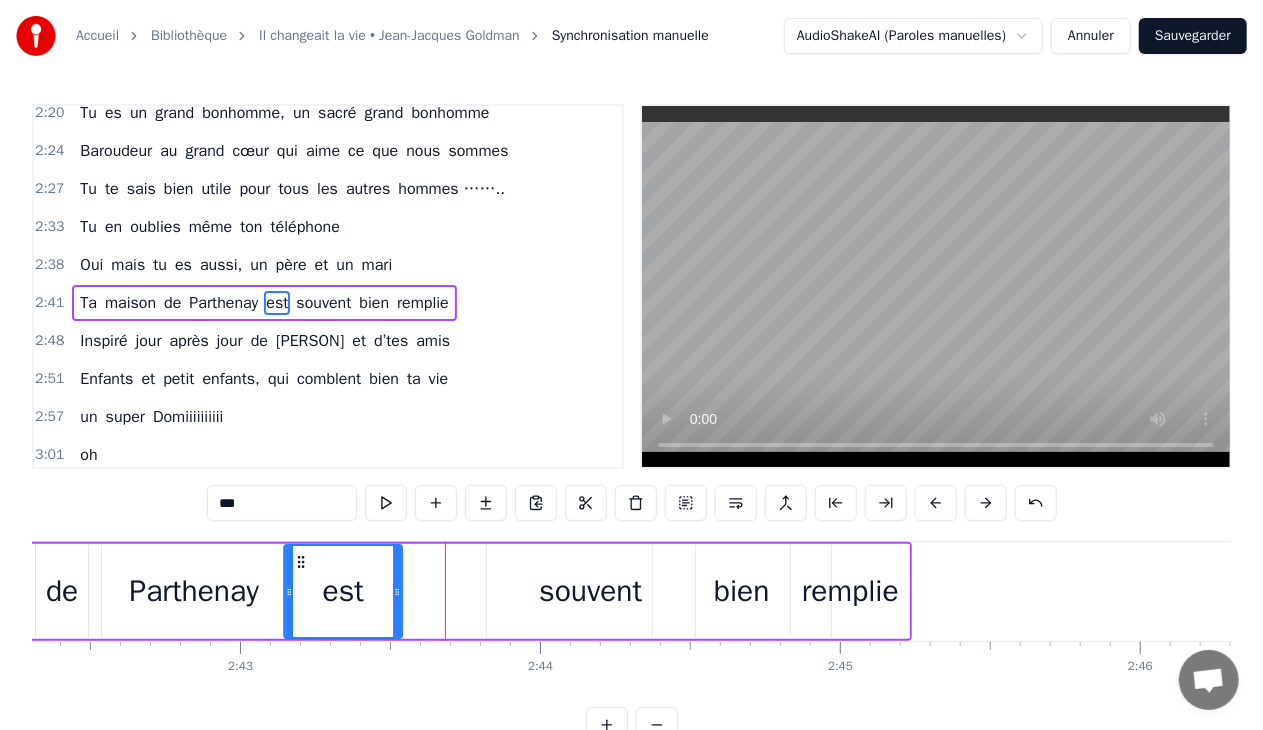 drag, startPoint x: 358, startPoint y: 558, endPoint x: 300, endPoint y: 578, distance: 61.351448 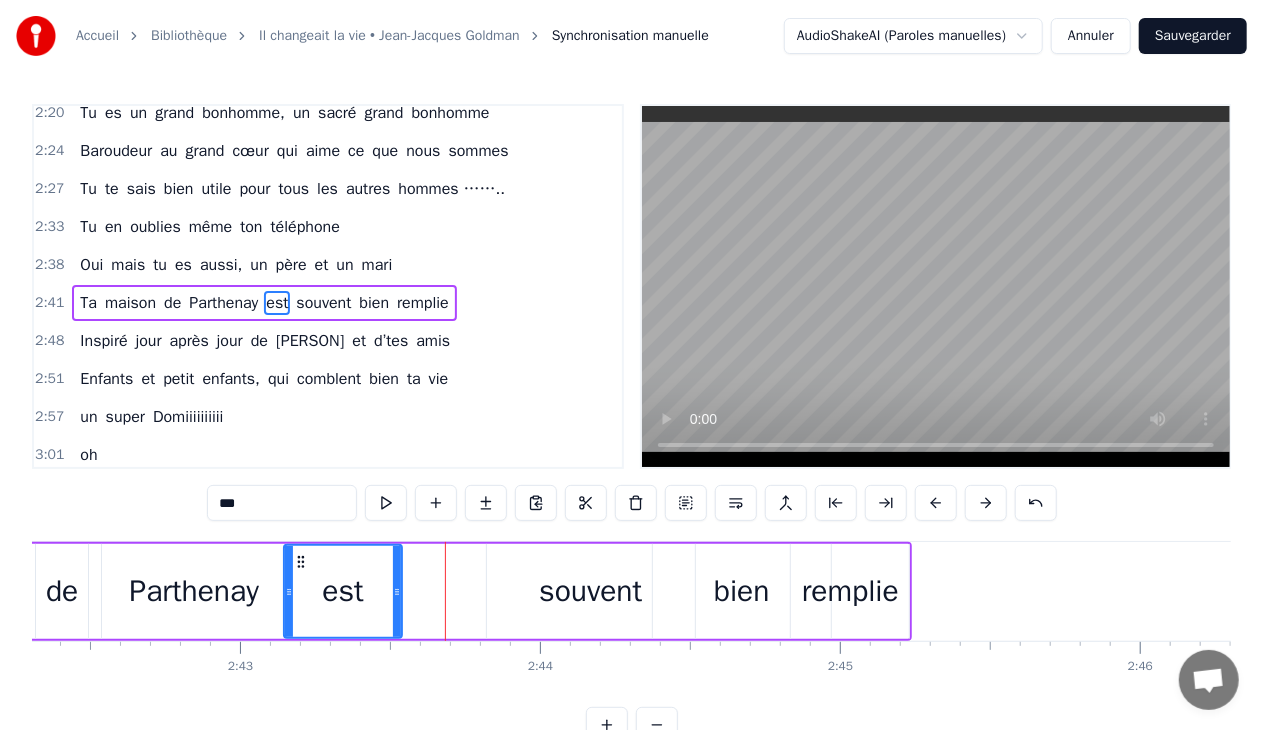 click on "souvent" at bounding box center (590, 591) 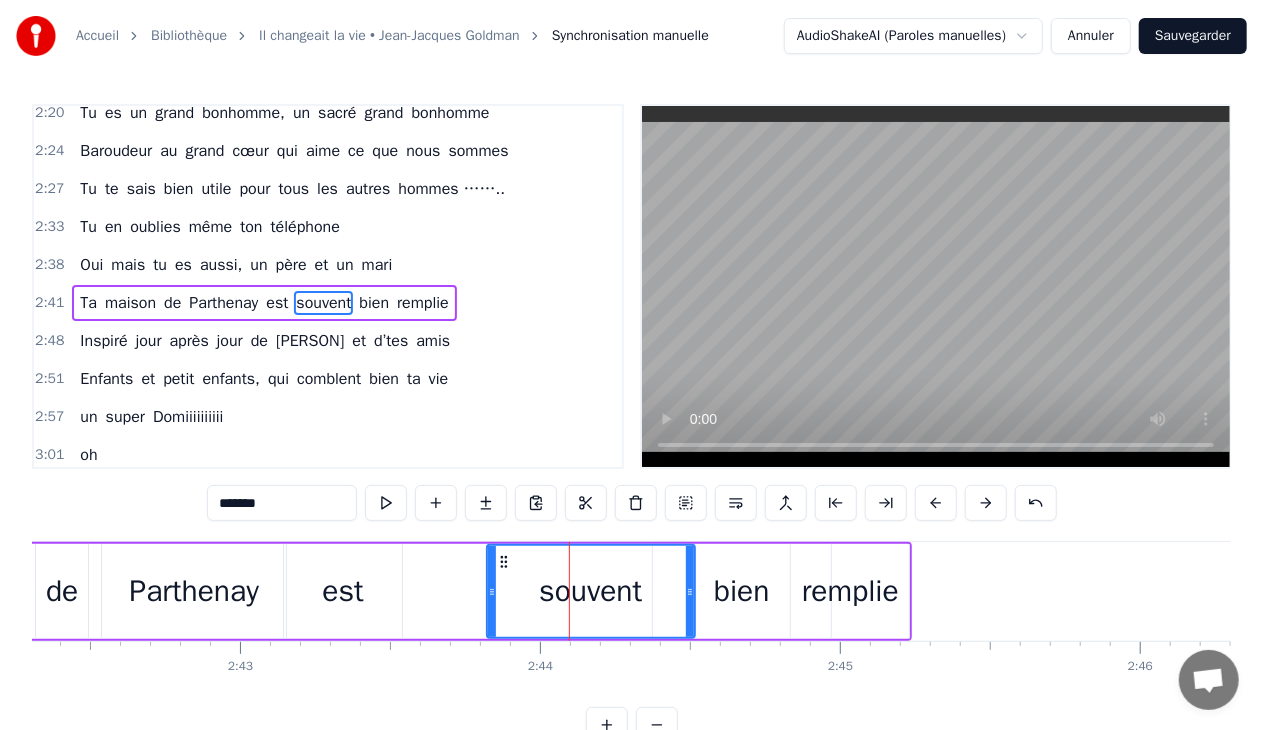 drag, startPoint x: 503, startPoint y: 558, endPoint x: 484, endPoint y: 561, distance: 19.235384 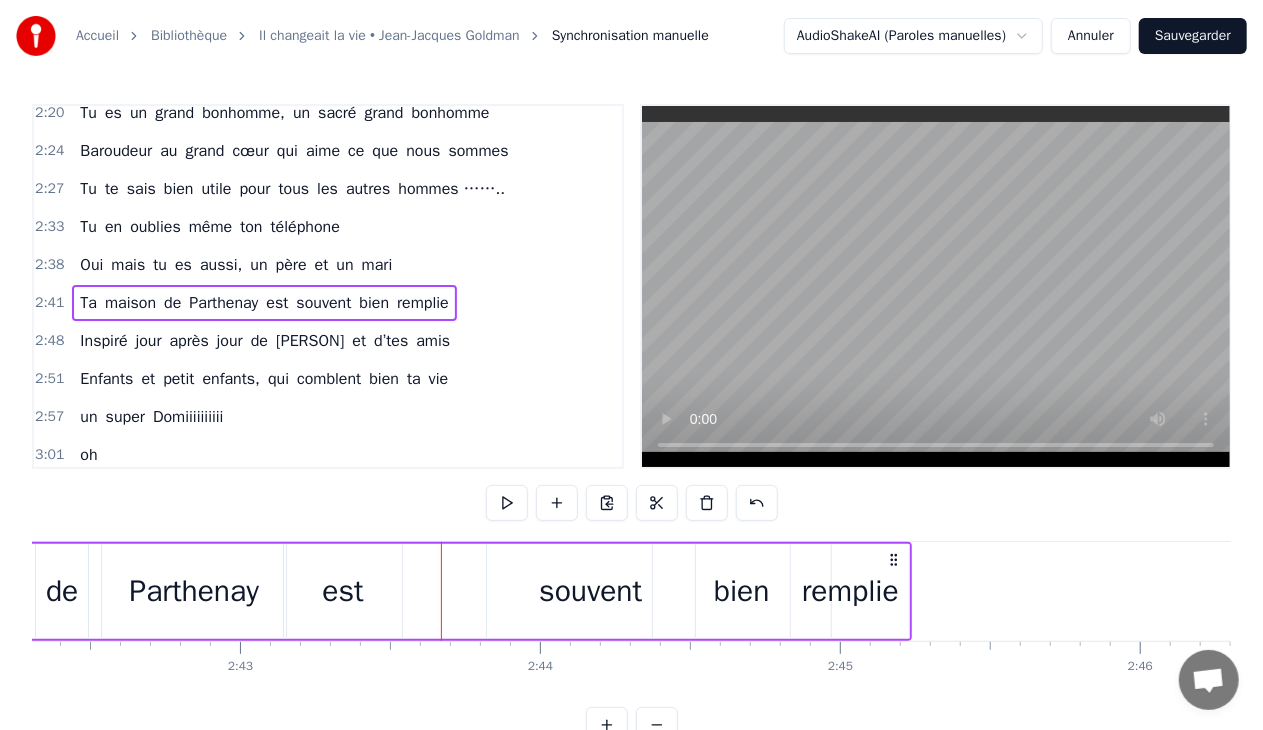 click on "souvent" at bounding box center (591, 591) 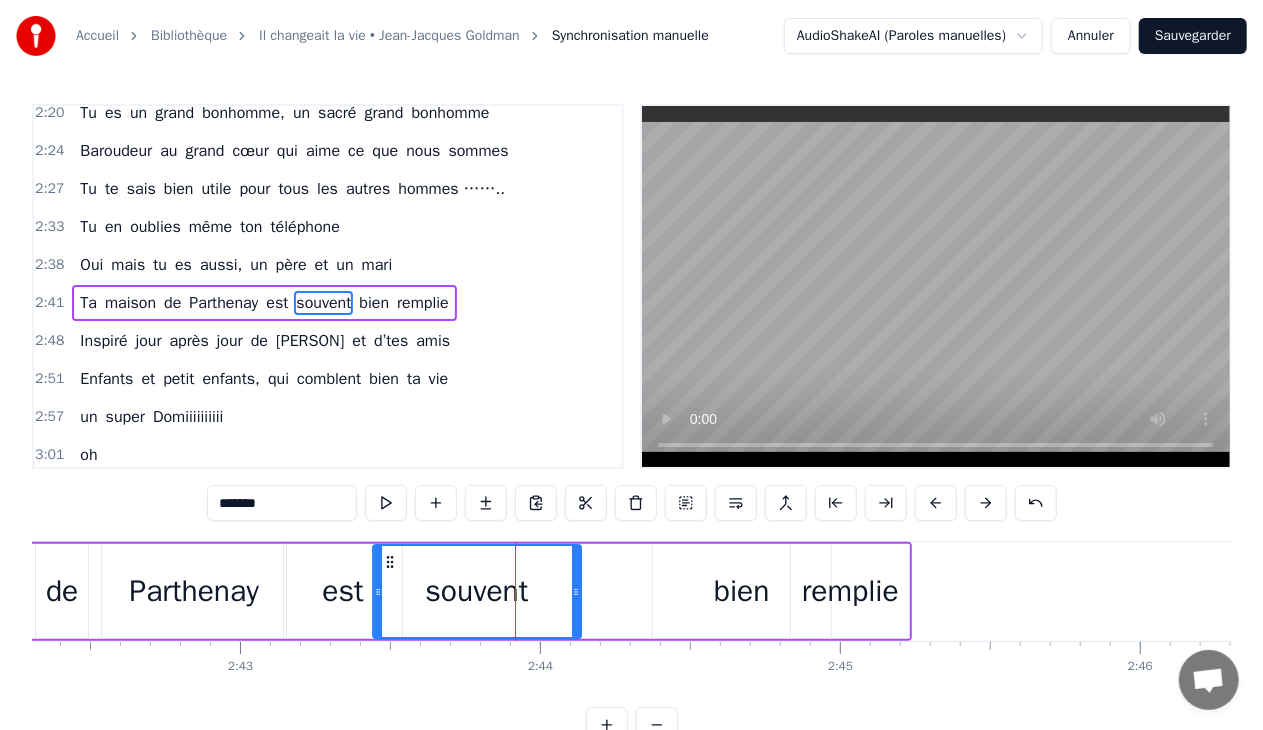 drag, startPoint x: 502, startPoint y: 557, endPoint x: 391, endPoint y: 580, distance: 113.35784 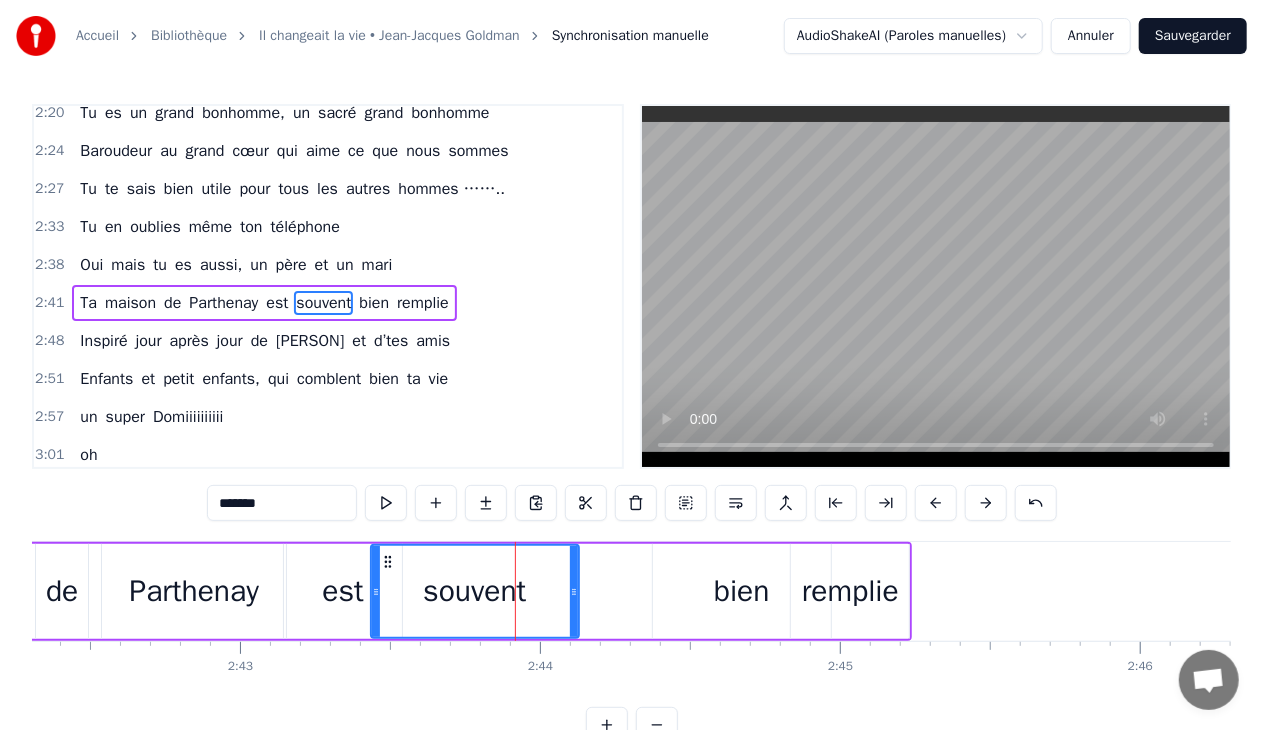 click on "bien" at bounding box center (742, 591) 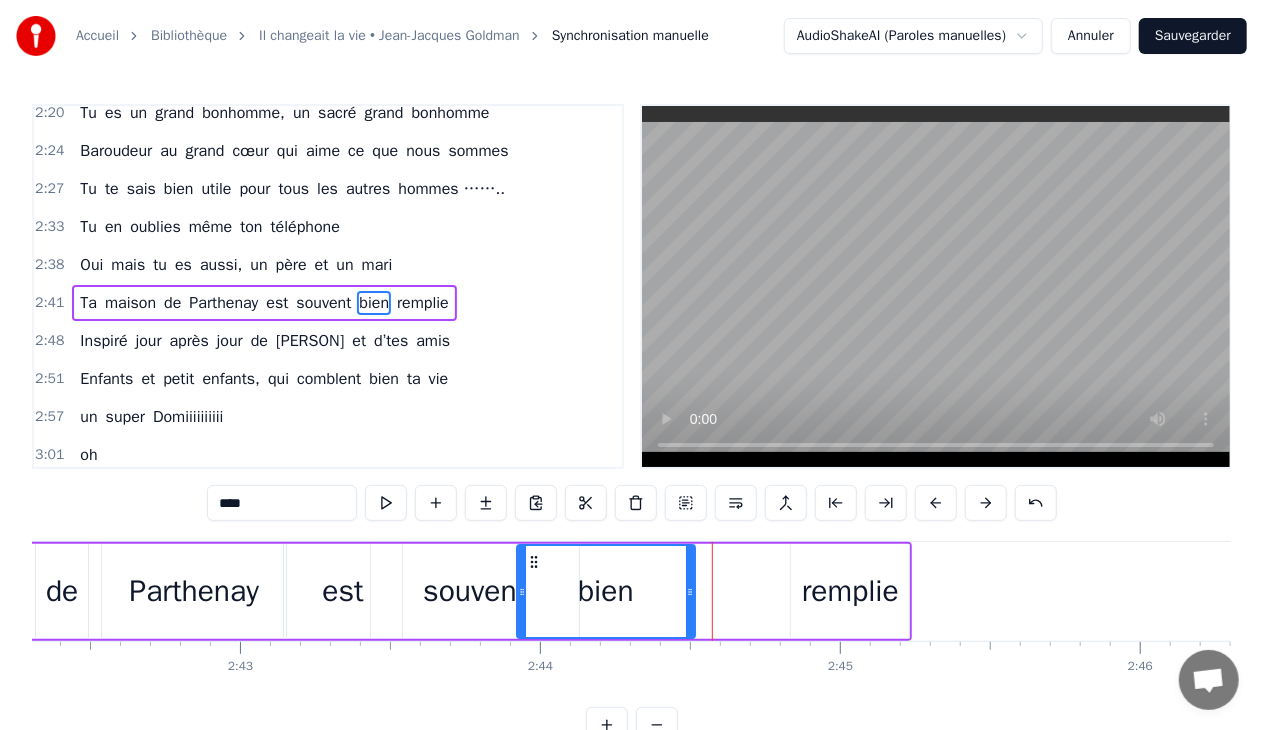 drag, startPoint x: 668, startPoint y: 558, endPoint x: 532, endPoint y: 584, distance: 138.463 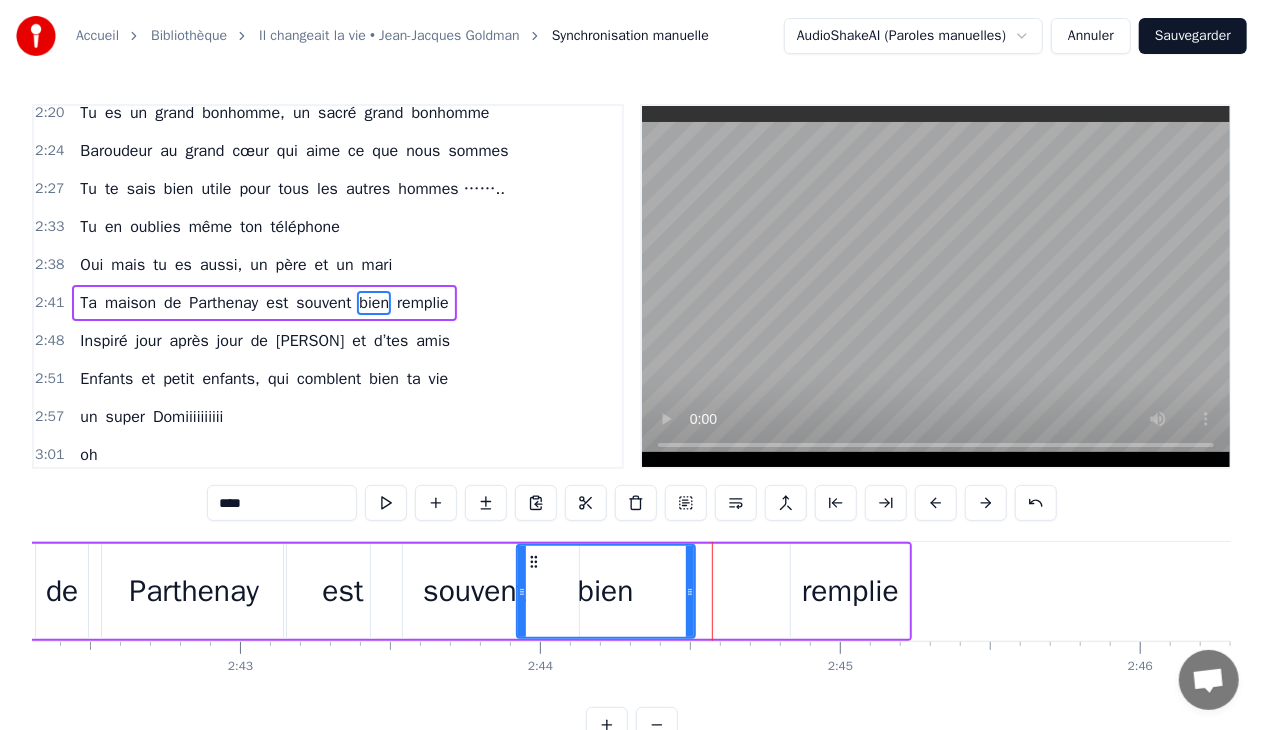 click on "remplie" at bounding box center (850, 591) 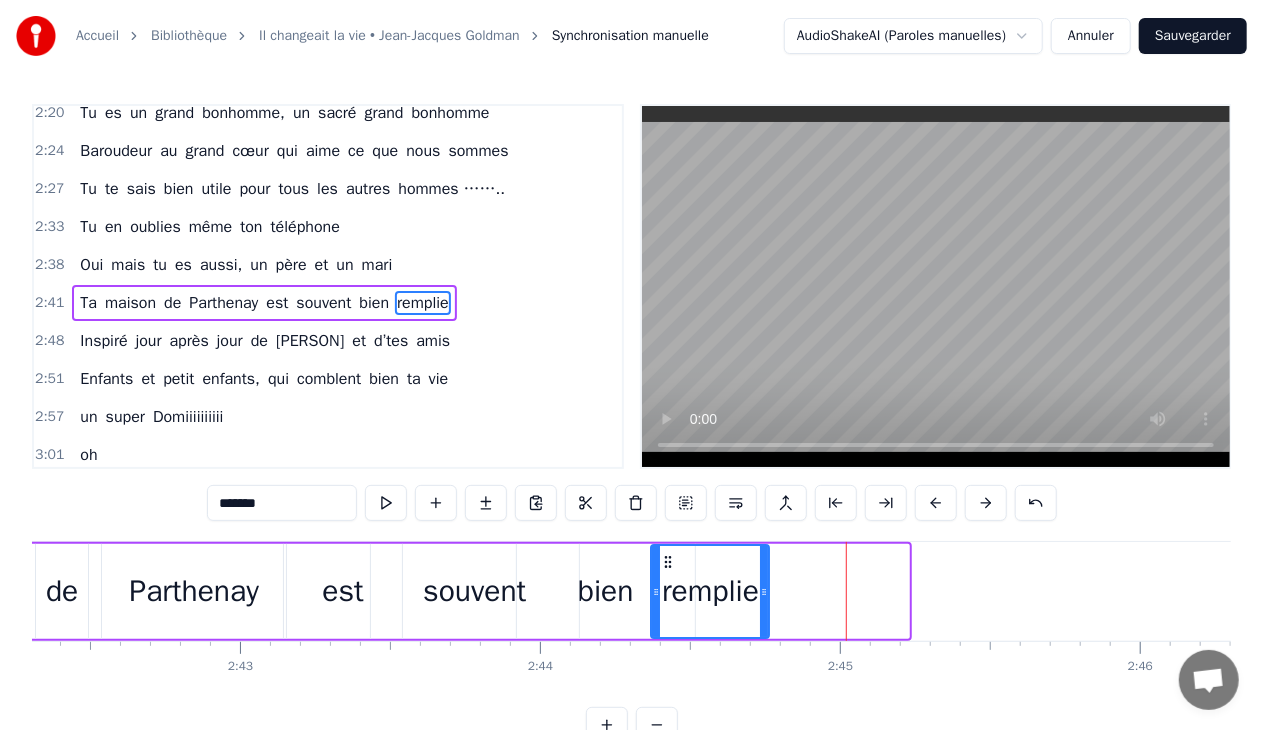drag, startPoint x: 796, startPoint y: 555, endPoint x: 667, endPoint y: 564, distance: 129.31357 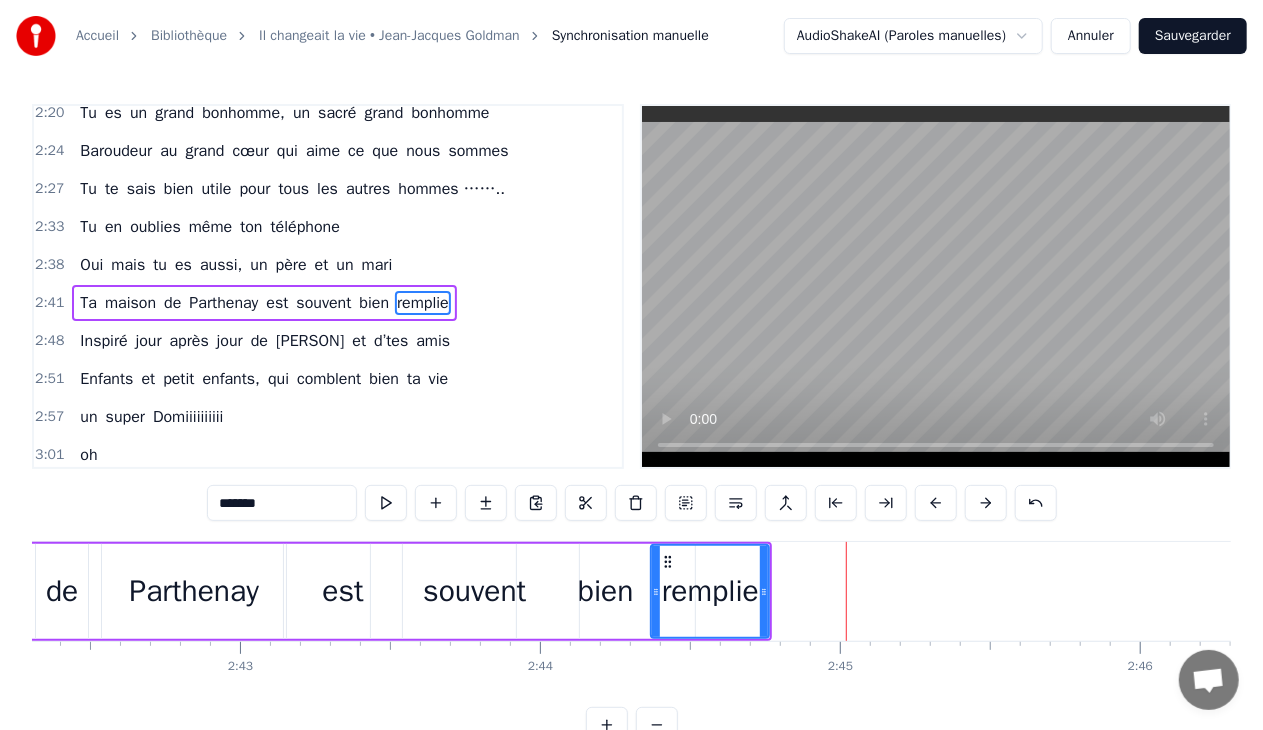 click at bounding box center [656, 591] 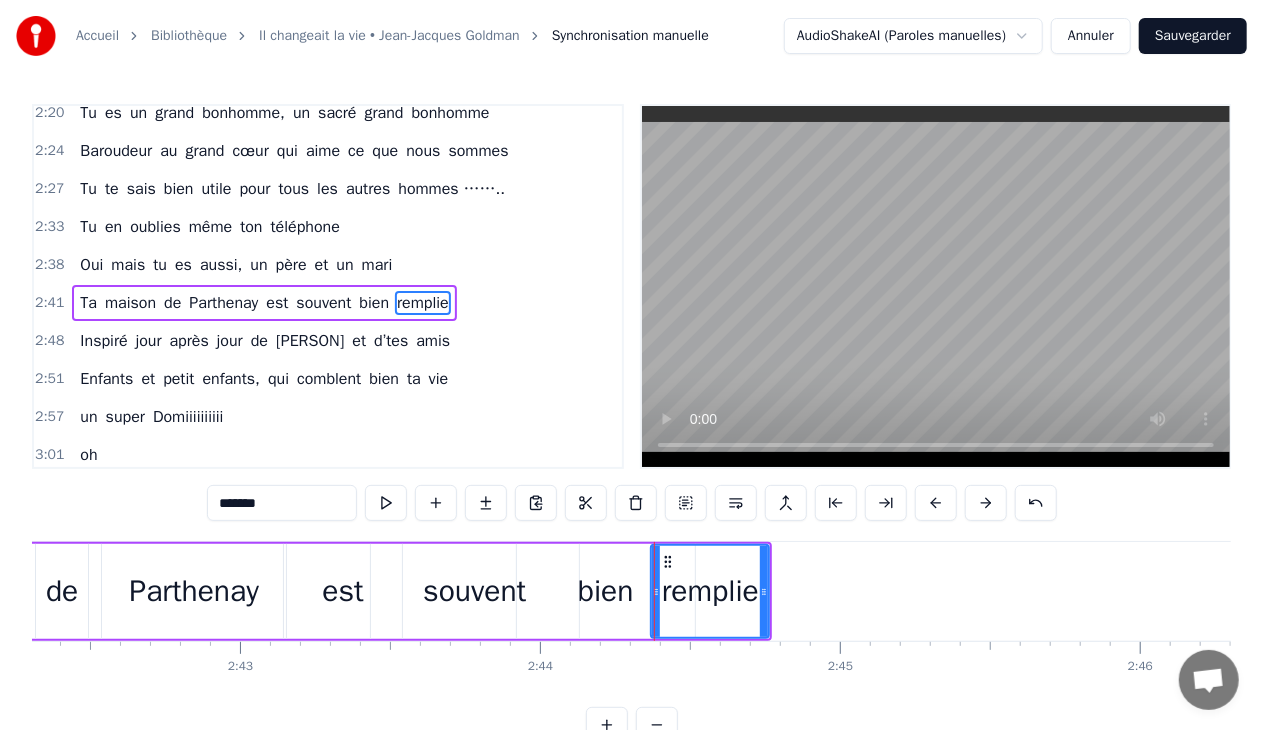 click on "remplie" at bounding box center (710, 591) 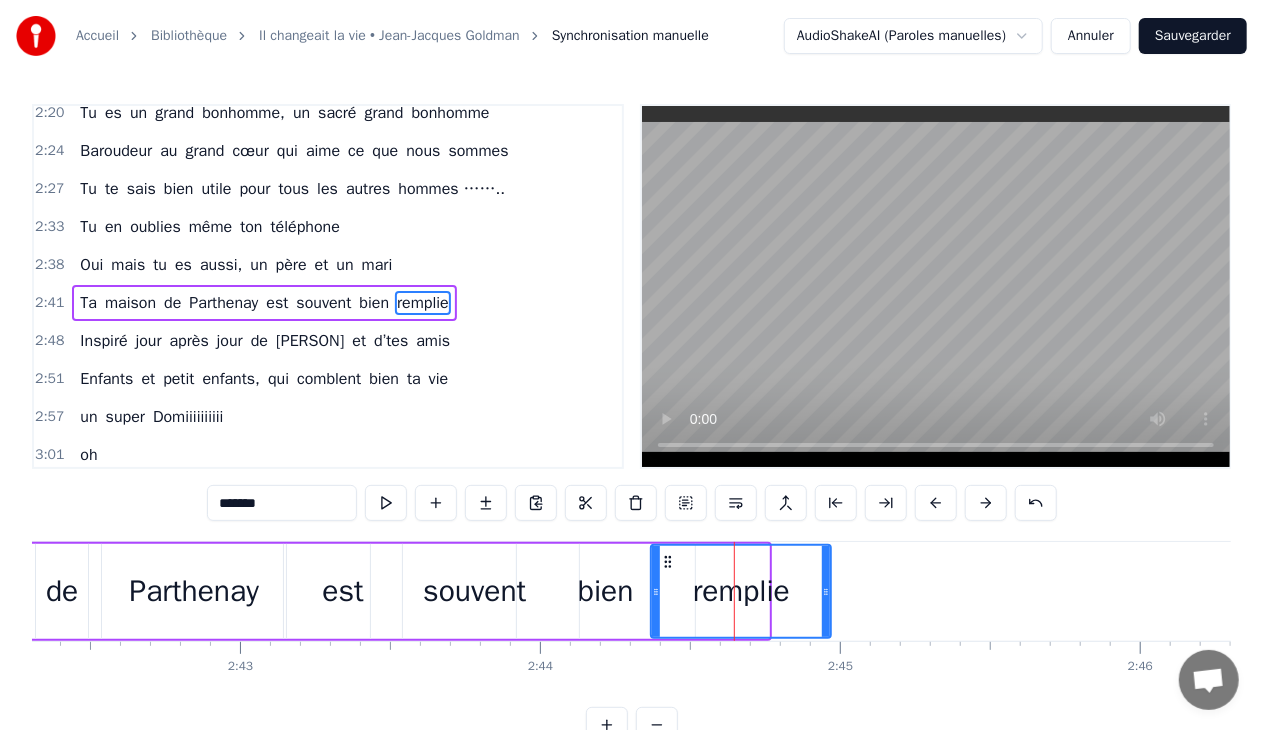 drag, startPoint x: 766, startPoint y: 590, endPoint x: 829, endPoint y: 594, distance: 63.126858 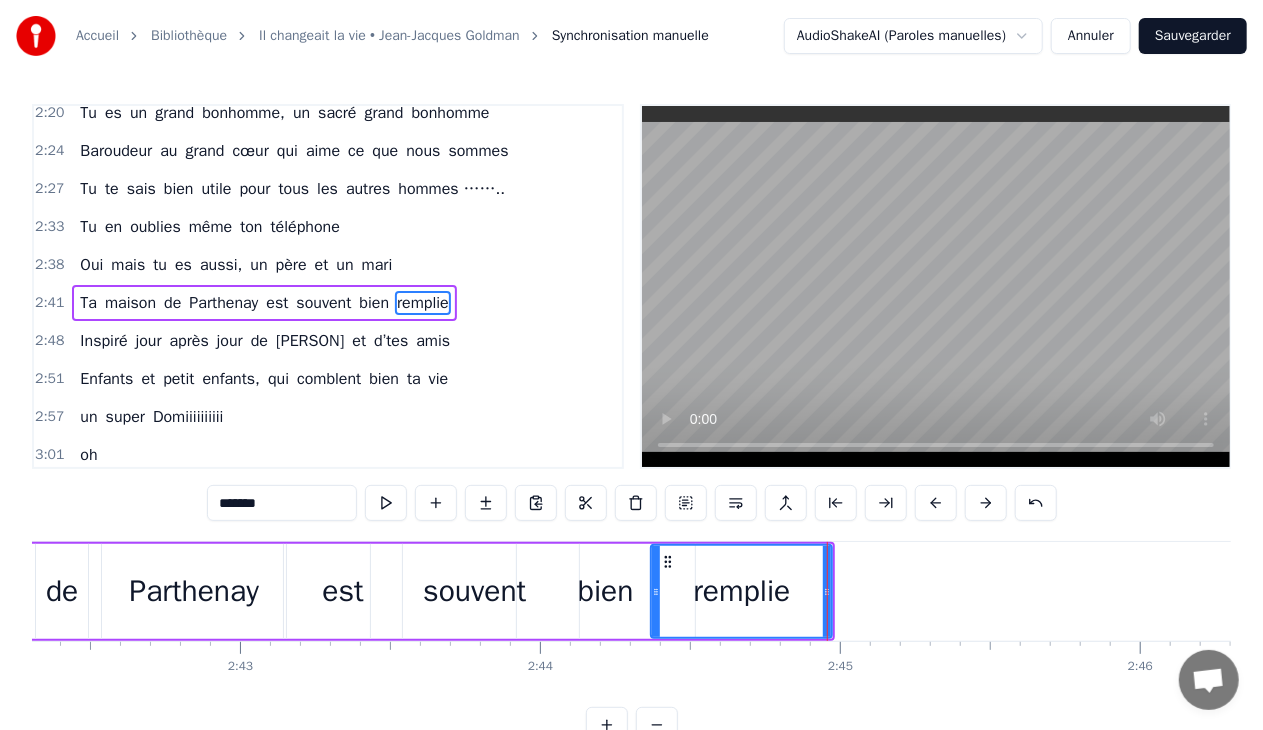 click on "remplie" at bounding box center [741, 591] 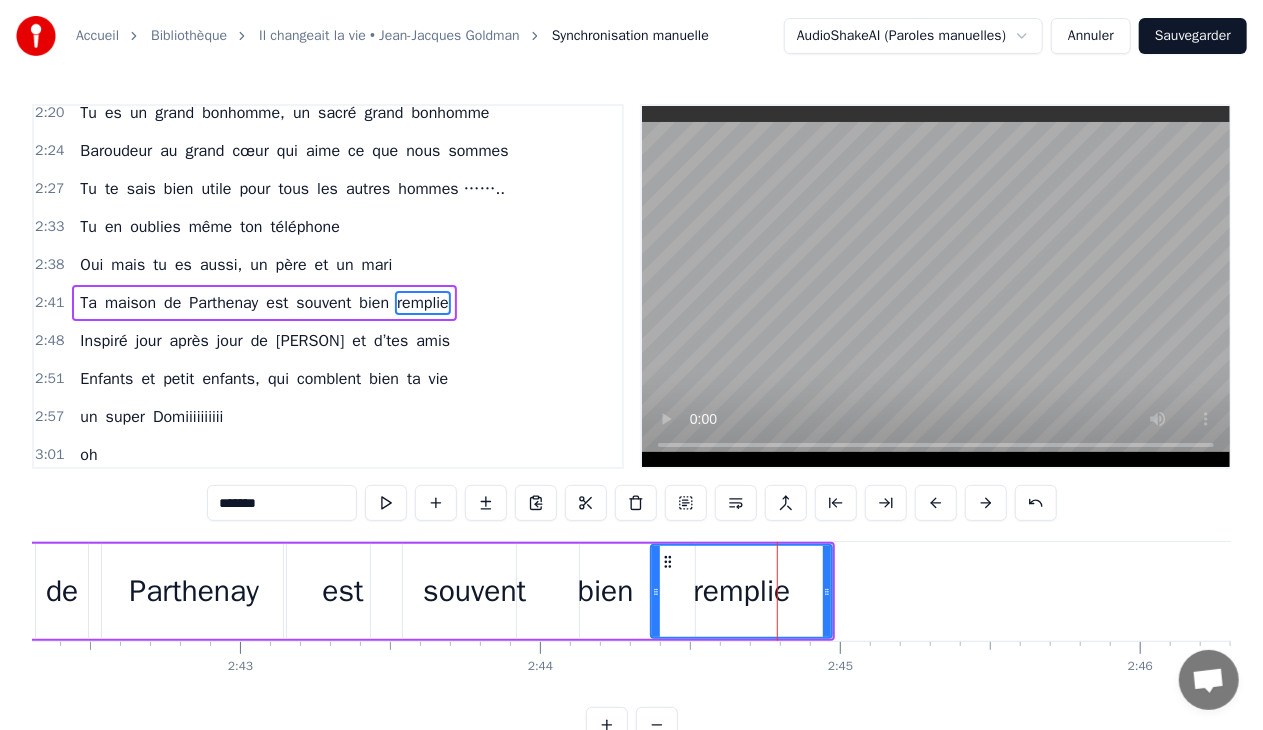 click on "remplie" at bounding box center (741, 591) 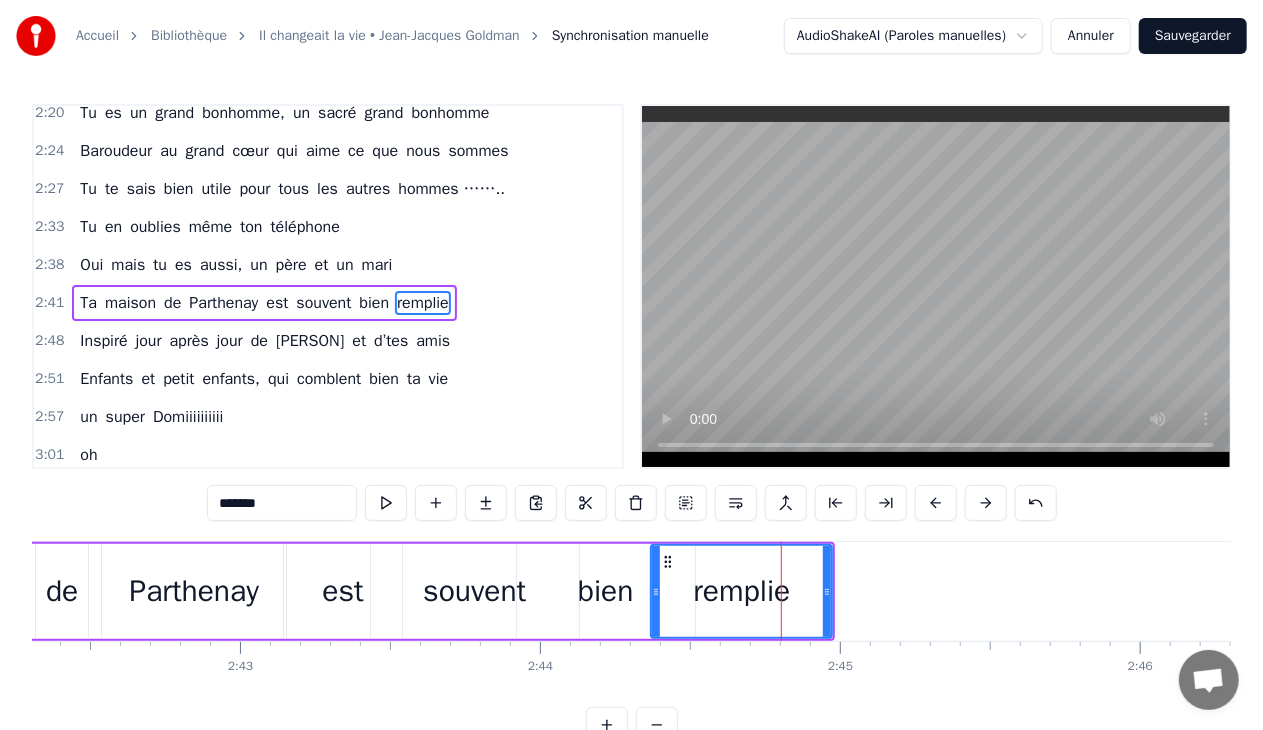 click on "remplie" at bounding box center [741, 591] 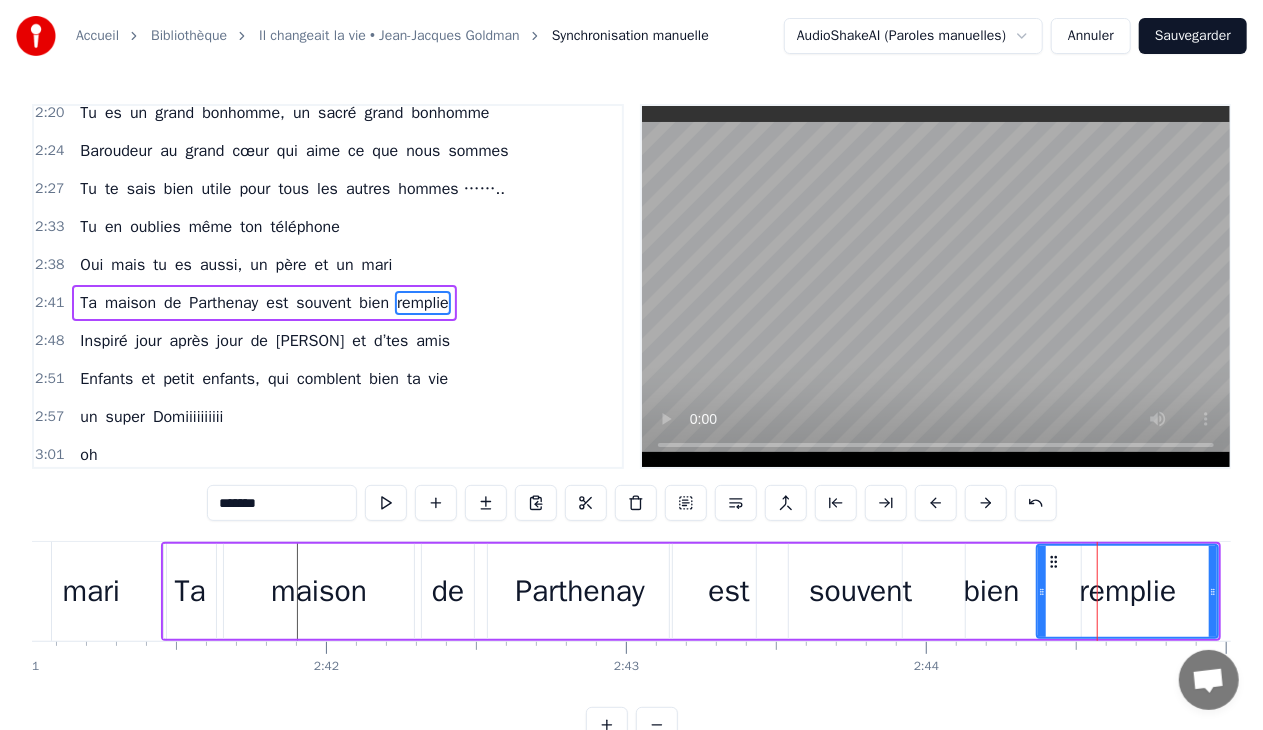 scroll, scrollTop: 0, scrollLeft: 48265, axis: horizontal 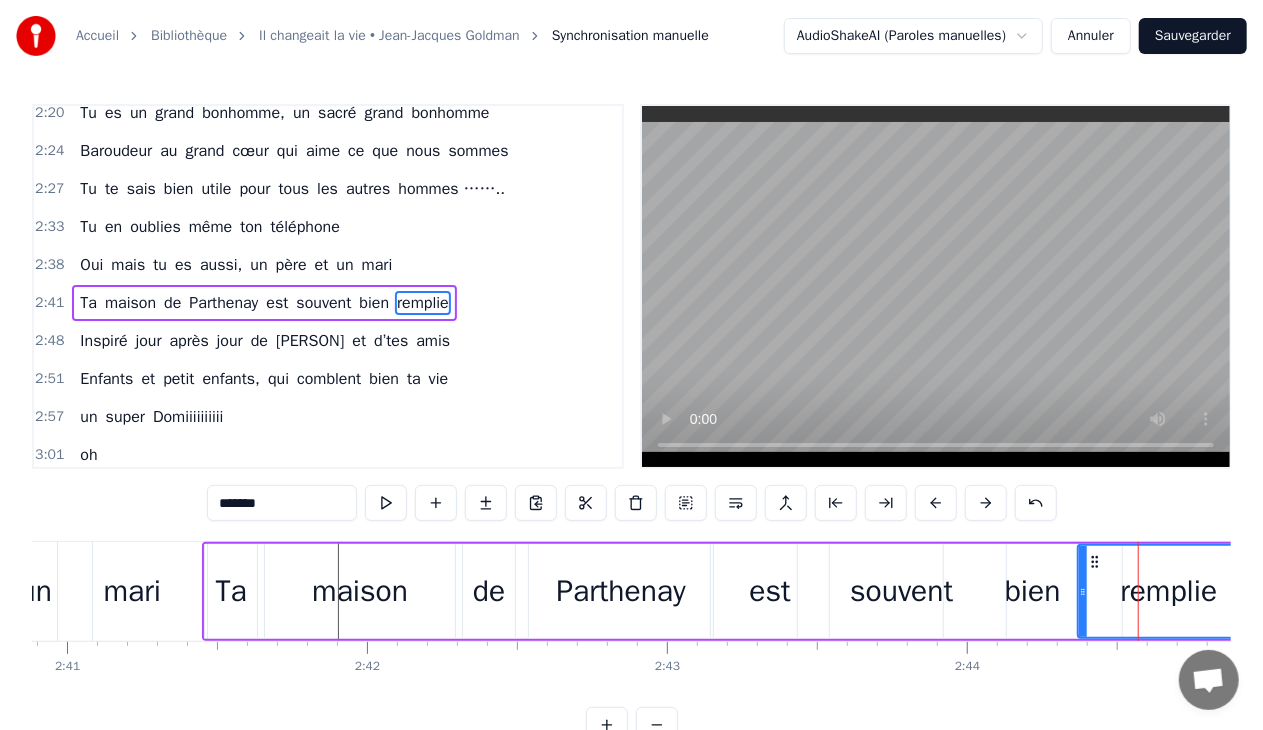 click on "mari" at bounding box center [133, 591] 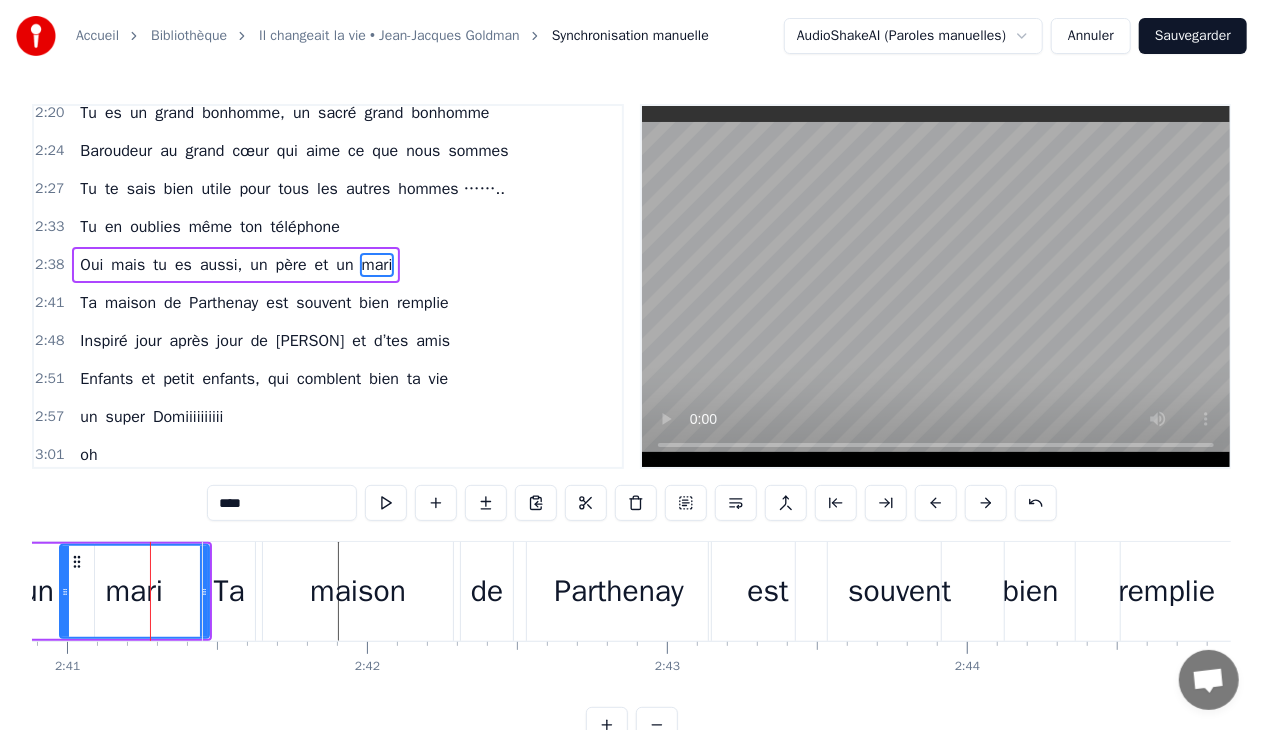 scroll, scrollTop: 659, scrollLeft: 0, axis: vertical 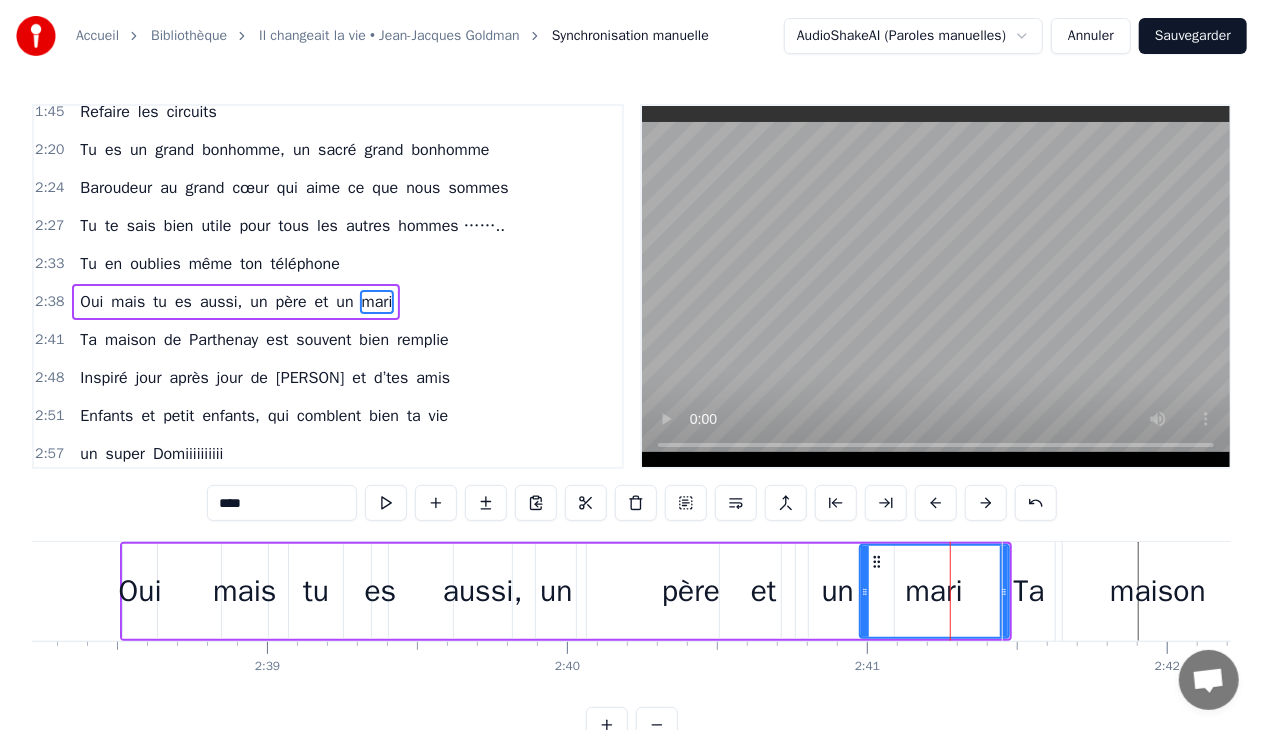 click on "père" at bounding box center (691, 591) 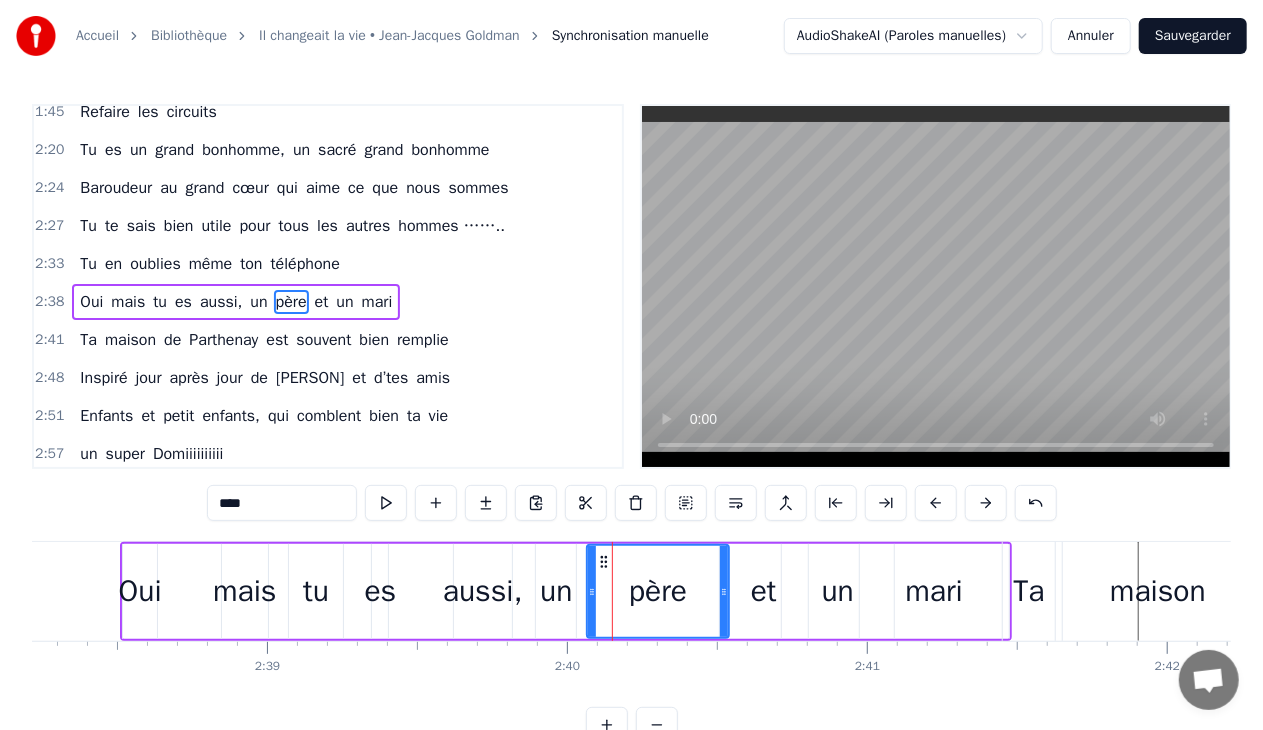 drag, startPoint x: 791, startPoint y: 586, endPoint x: 725, endPoint y: 588, distance: 66.0303 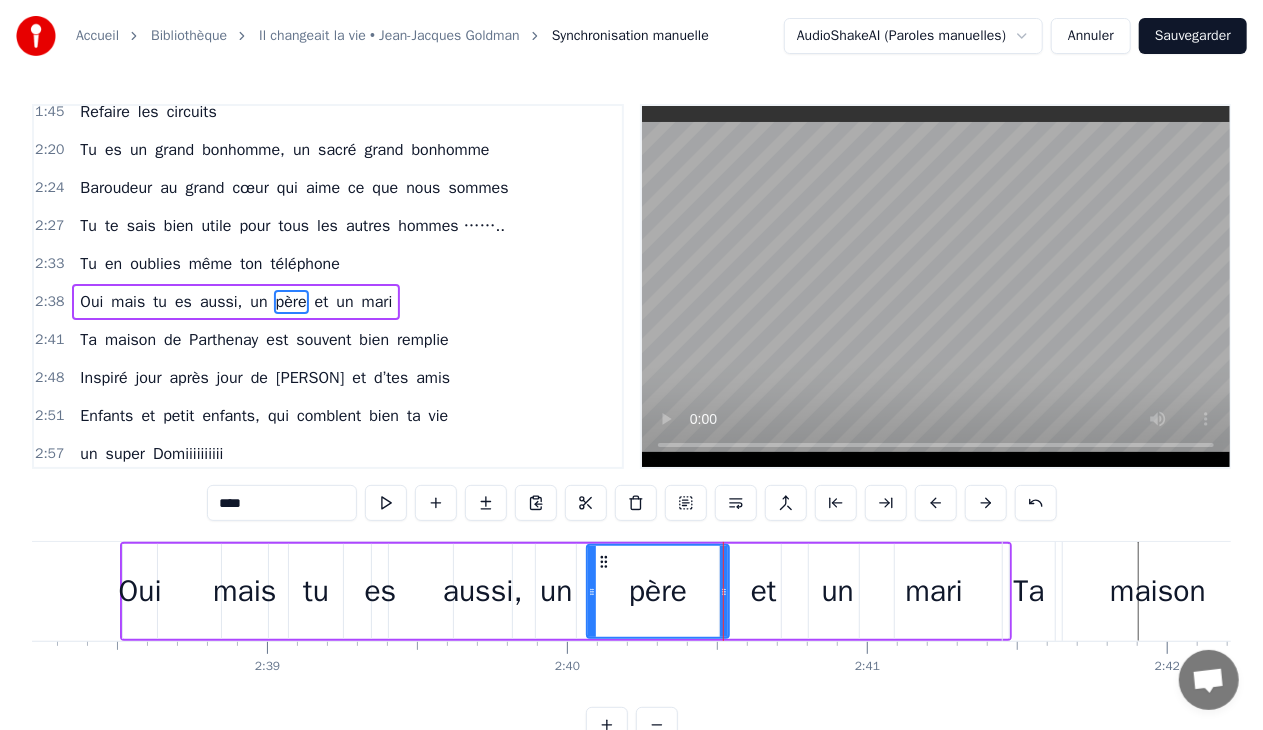 click on "mari" at bounding box center (935, 591) 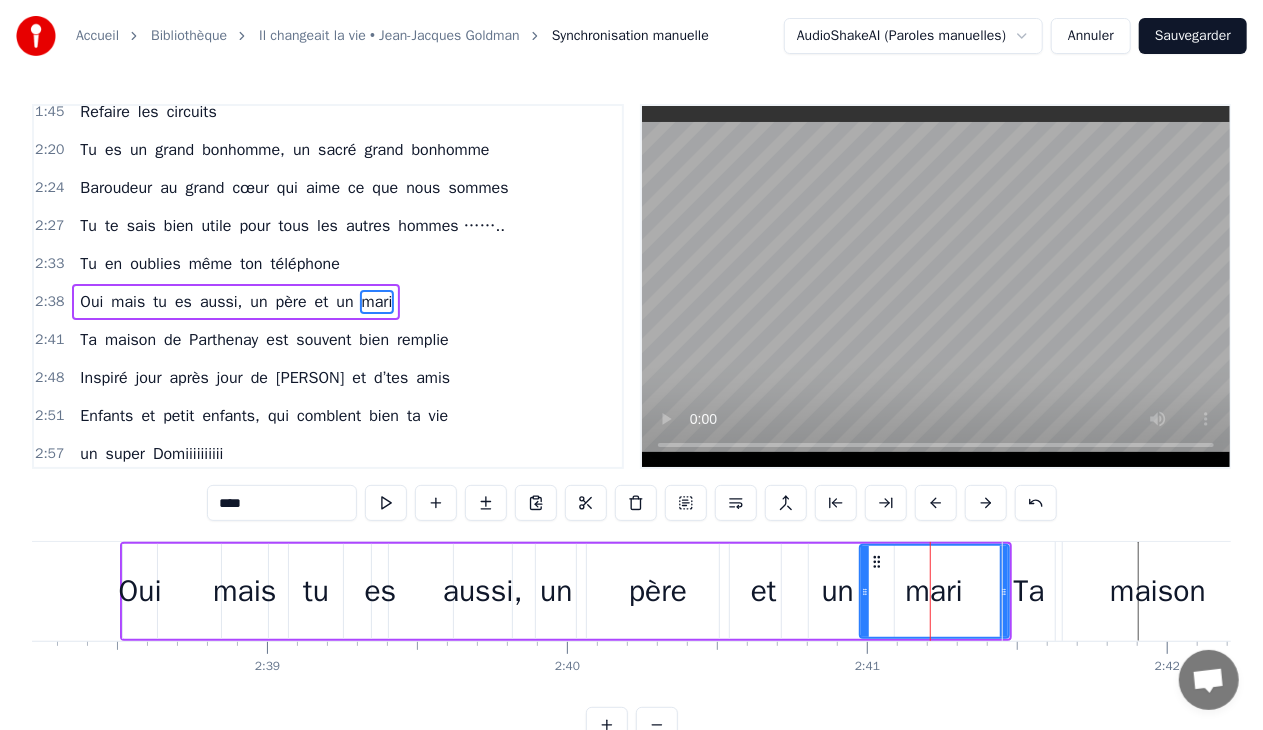 click on "mari" at bounding box center (934, 591) 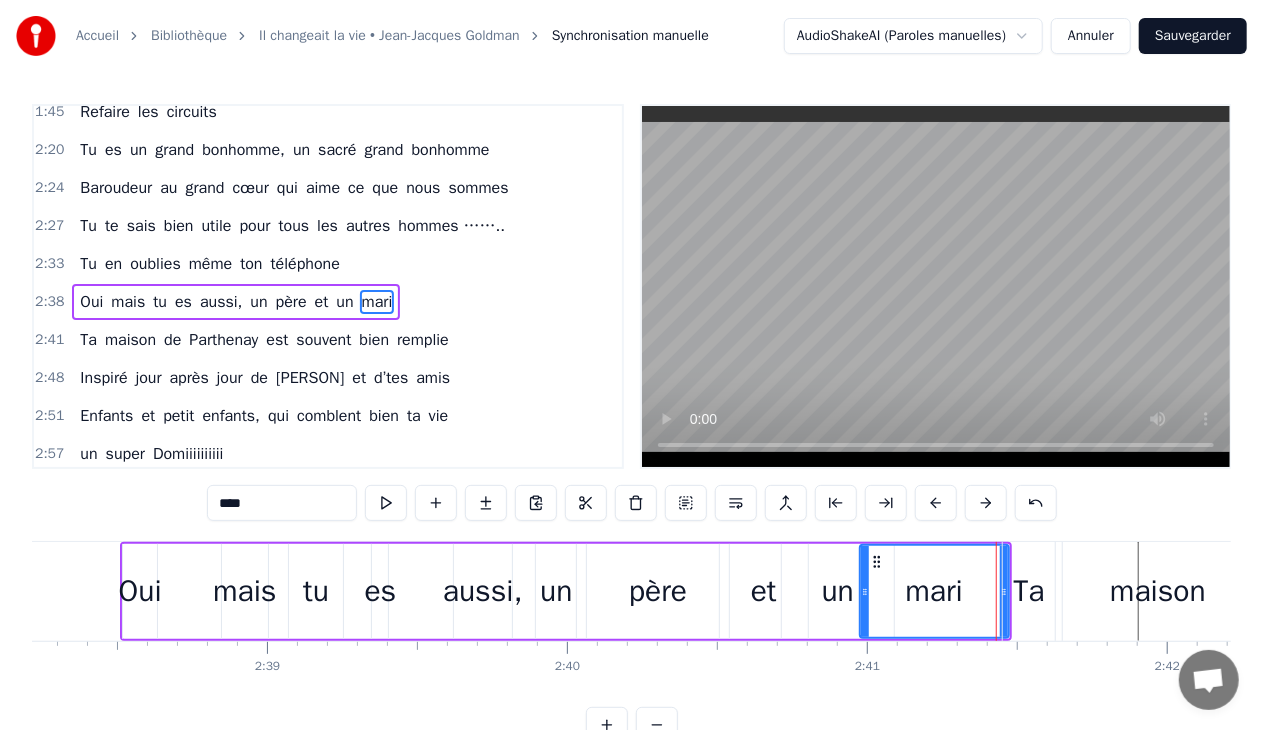 drag, startPoint x: 1002, startPoint y: 588, endPoint x: 939, endPoint y: 592, distance: 63.126858 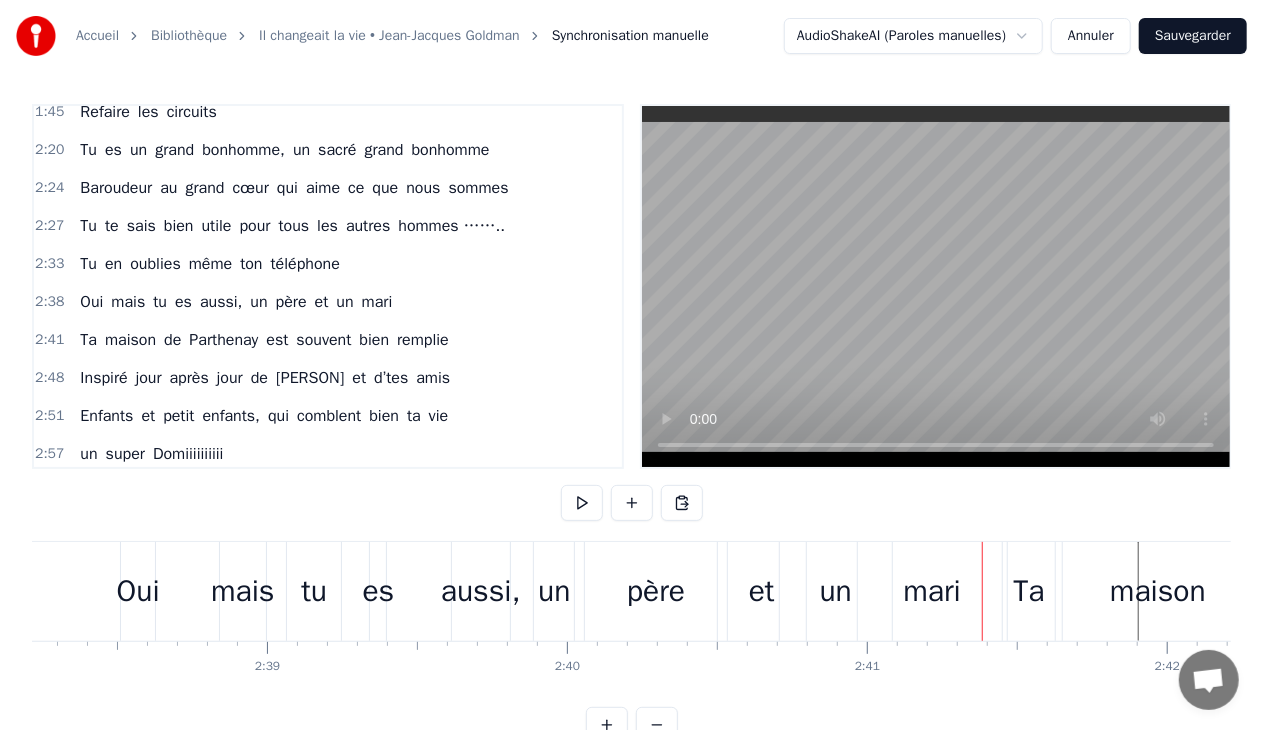 click on "un" at bounding box center (836, 591) 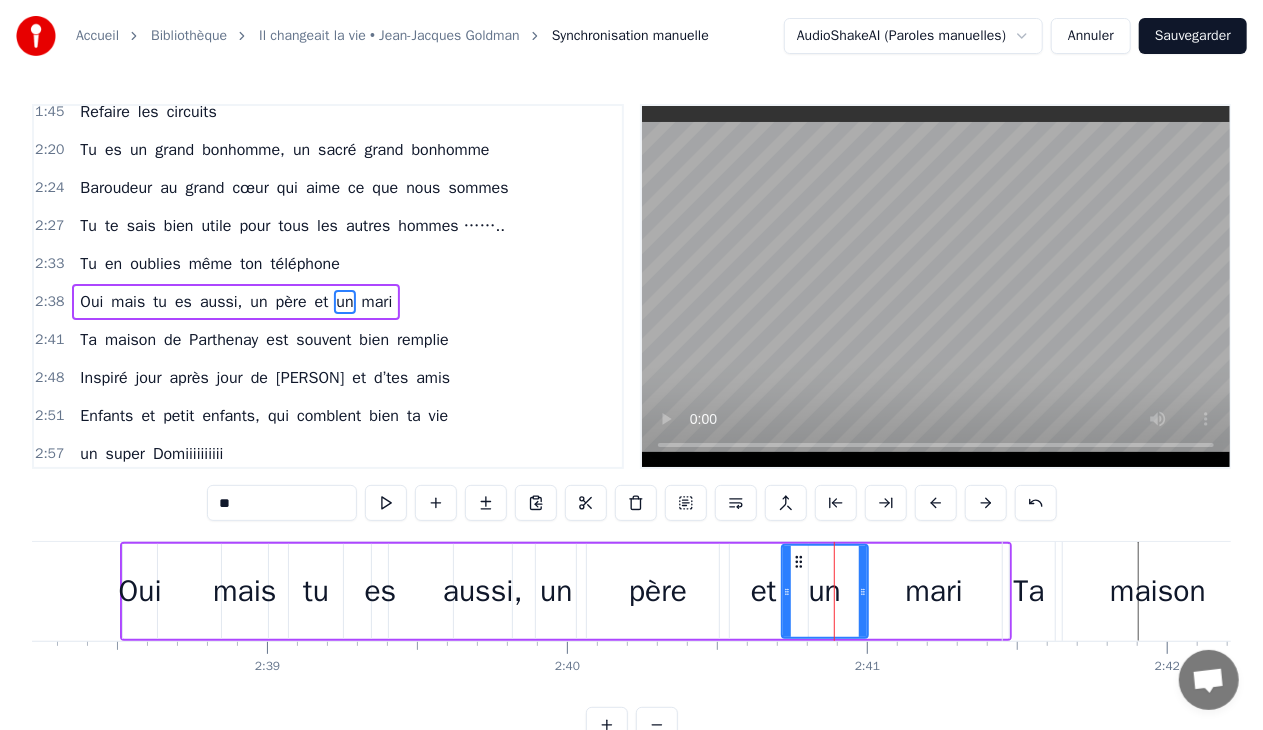 drag, startPoint x: 888, startPoint y: 588, endPoint x: 858, endPoint y: 589, distance: 30.016663 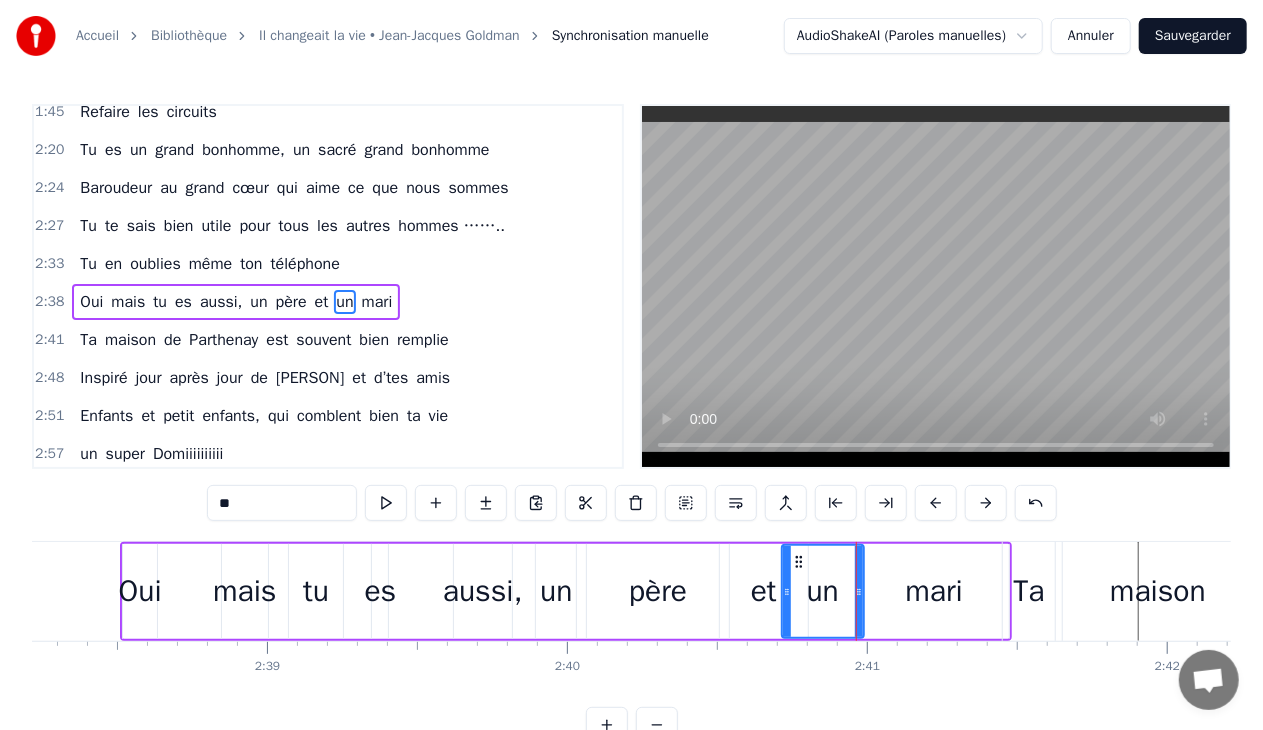 click on "mari" at bounding box center (935, 591) 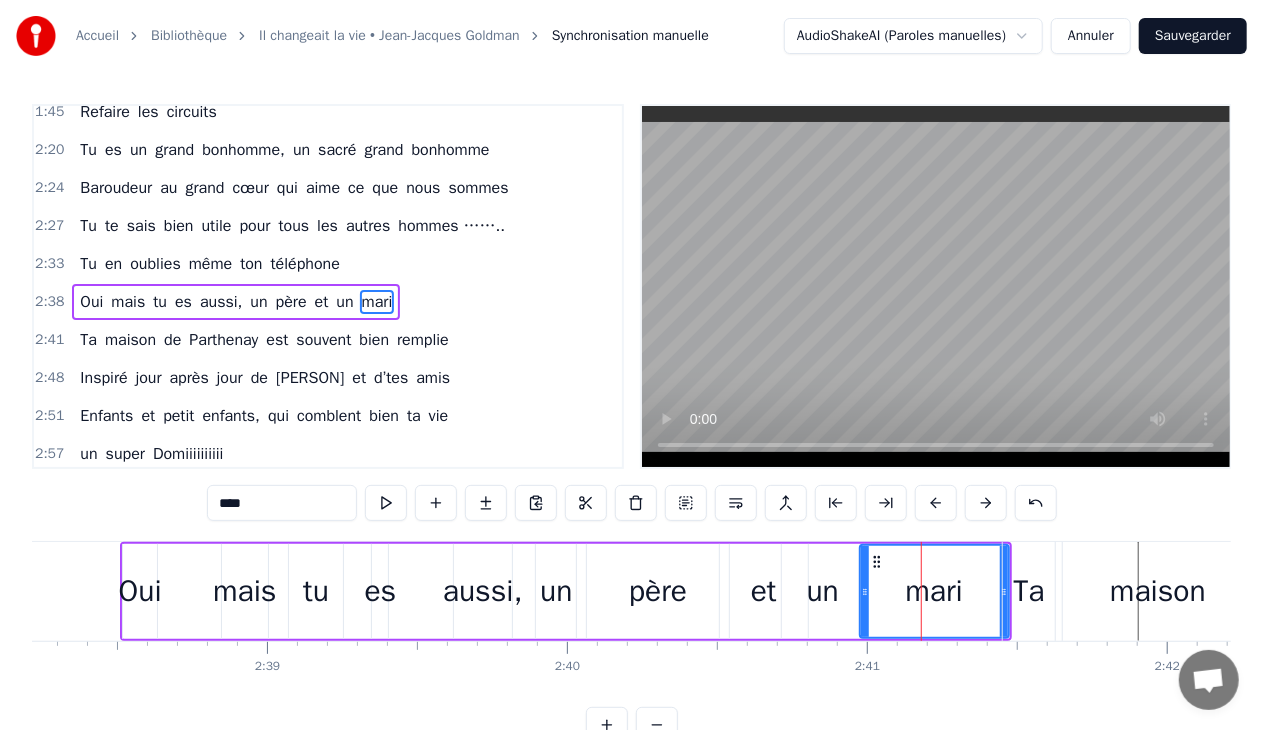 drag, startPoint x: 1002, startPoint y: 590, endPoint x: 939, endPoint y: 594, distance: 63.126858 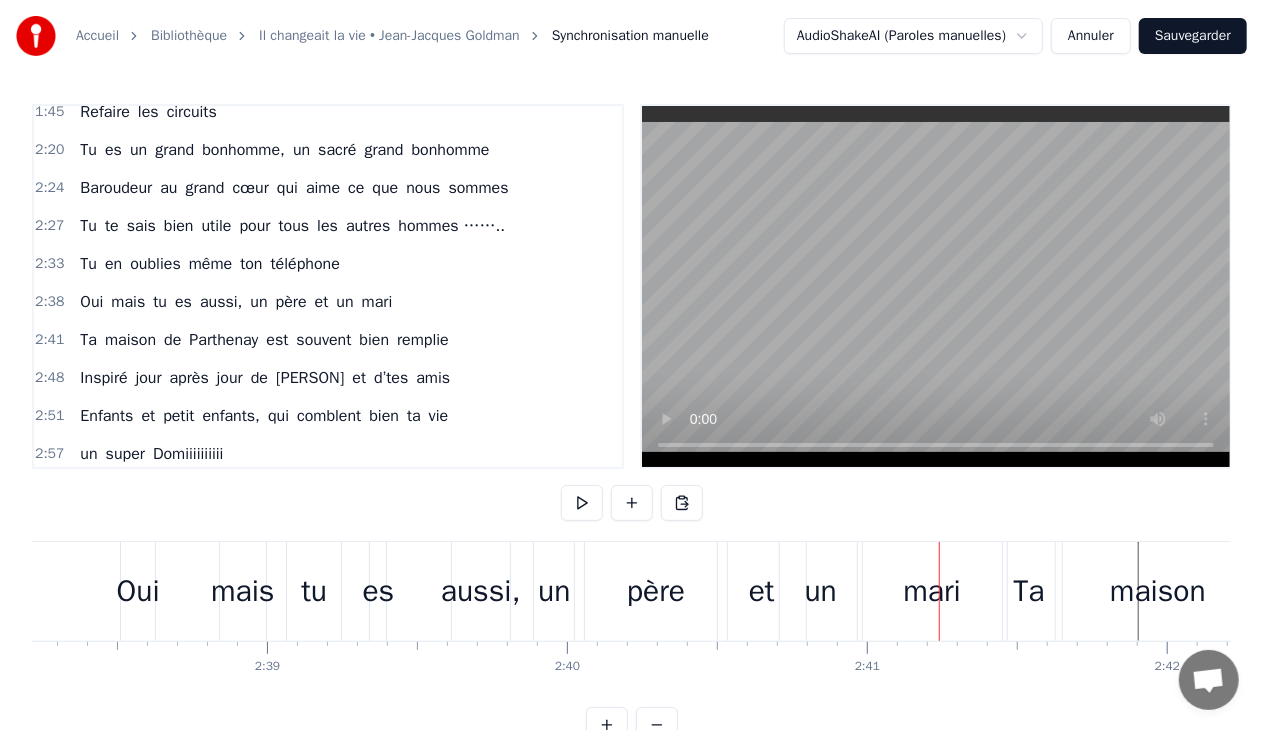 drag, startPoint x: 1006, startPoint y: 592, endPoint x: 992, endPoint y: 592, distance: 14 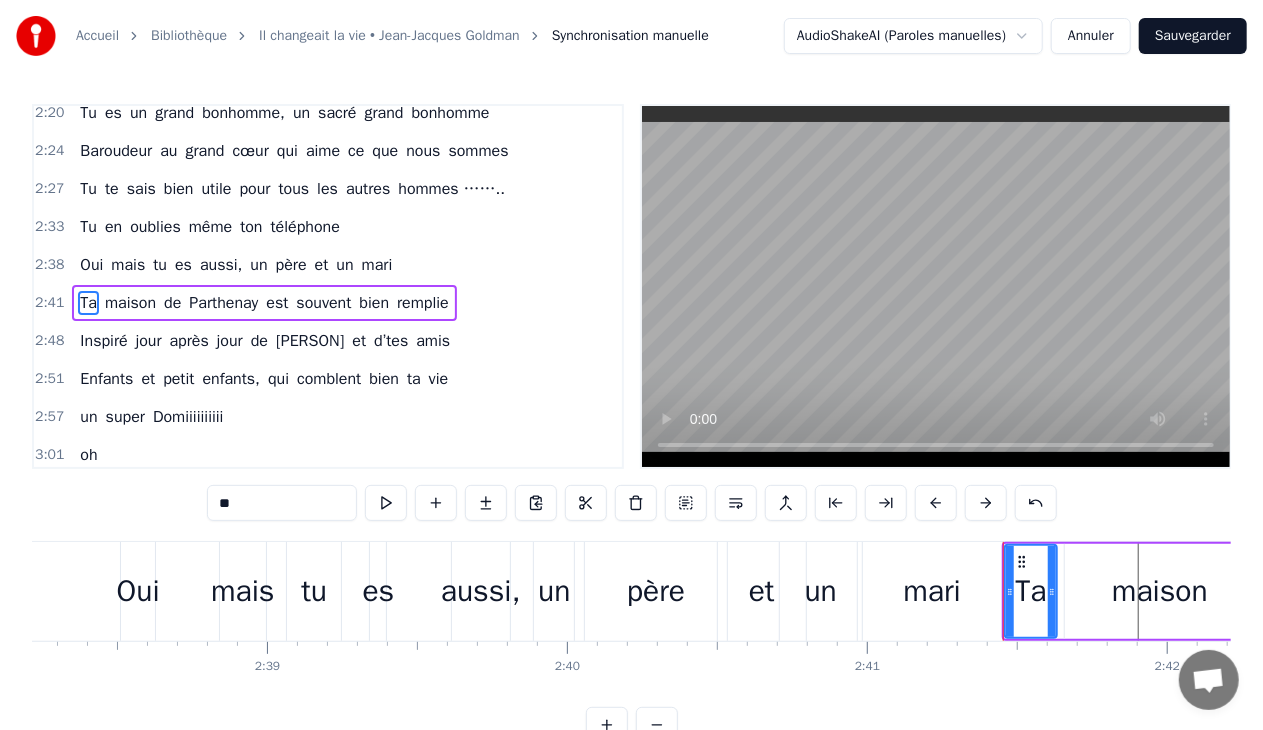 click on "mari" at bounding box center (933, 591) 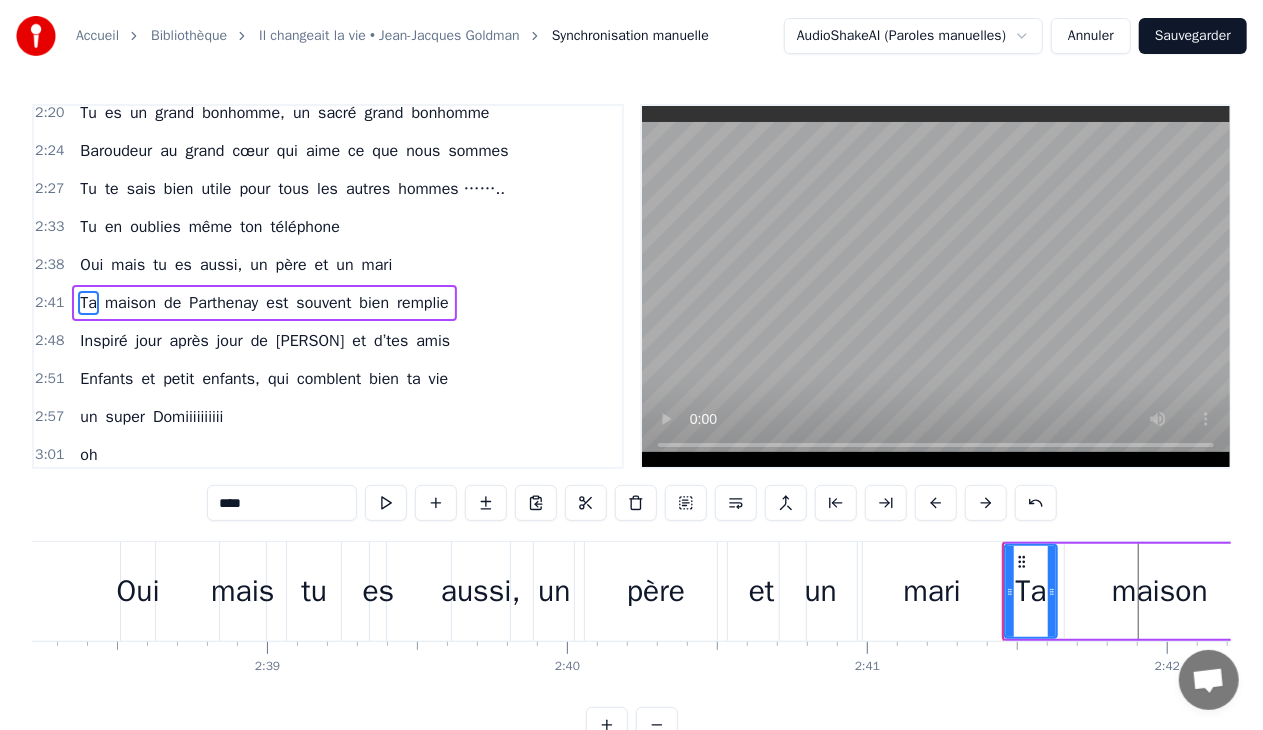 scroll, scrollTop: 659, scrollLeft: 0, axis: vertical 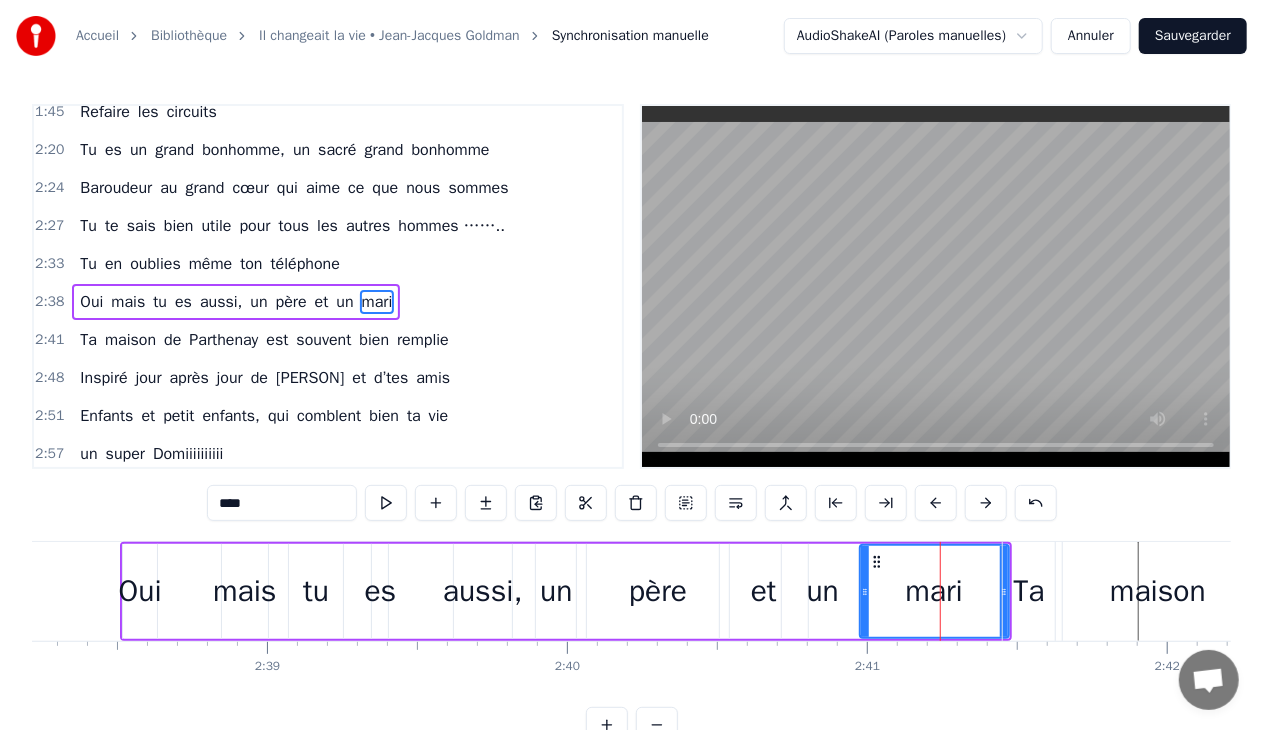 drag, startPoint x: 1004, startPoint y: 590, endPoint x: 945, endPoint y: 598, distance: 59.5399 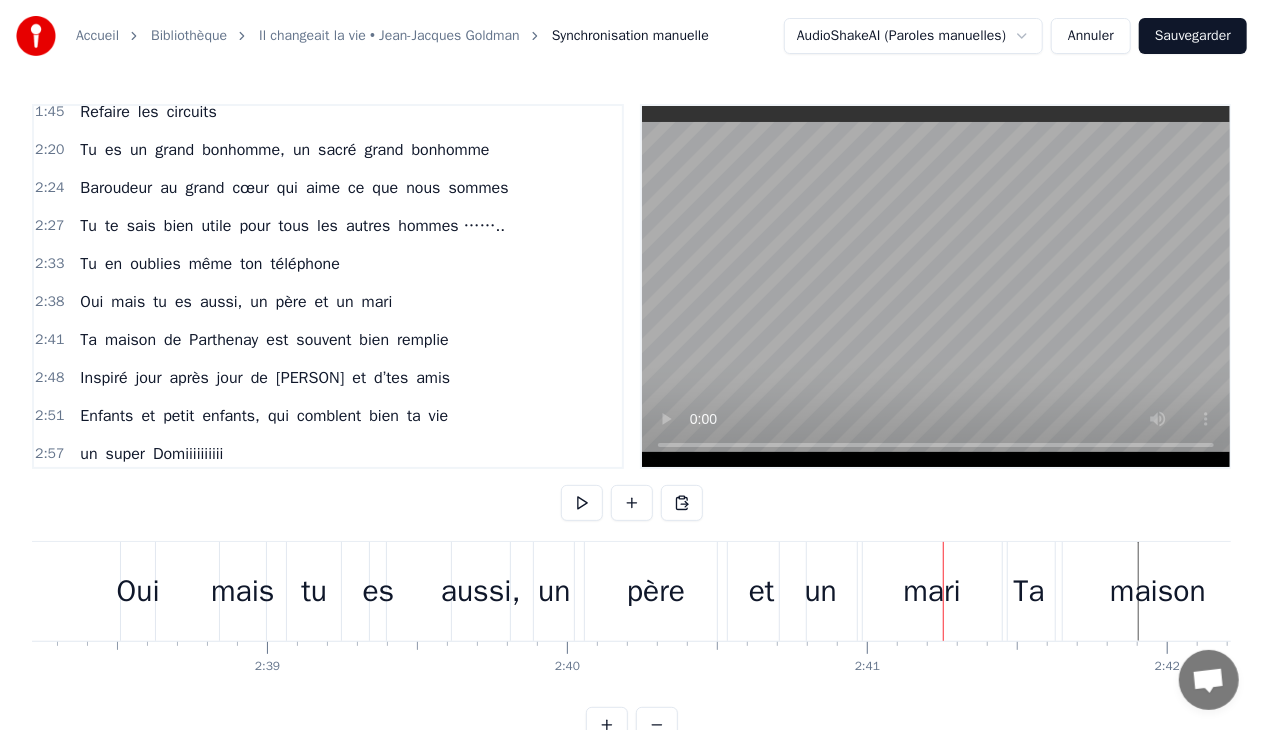 click on "père" at bounding box center (656, 591) 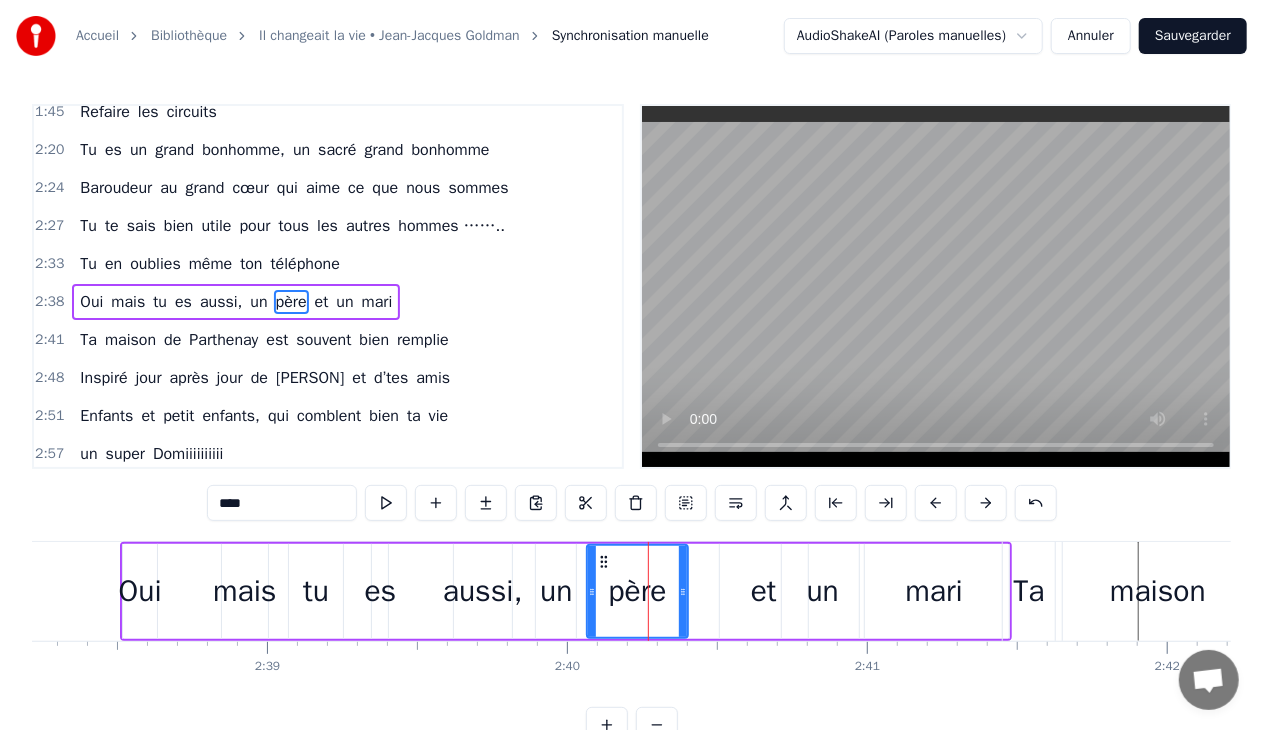 drag, startPoint x: 725, startPoint y: 592, endPoint x: 684, endPoint y: 594, distance: 41.04875 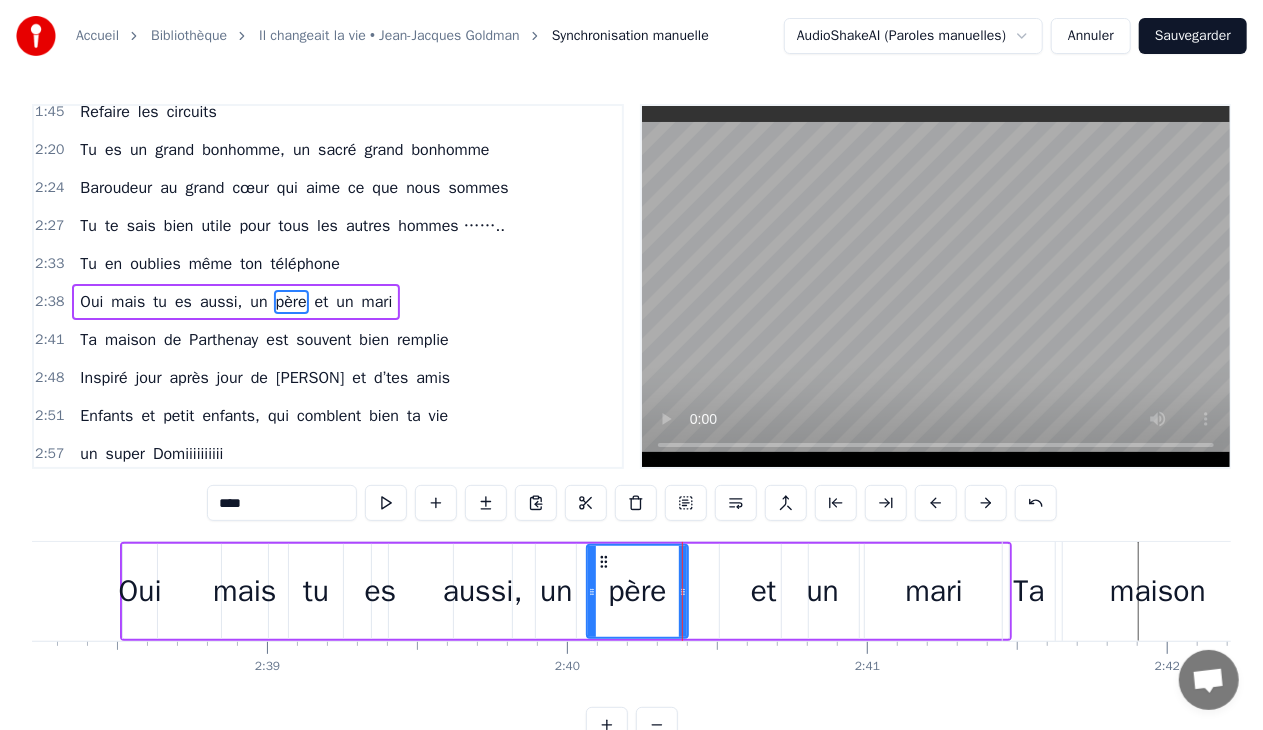 click on "et" at bounding box center (764, 591) 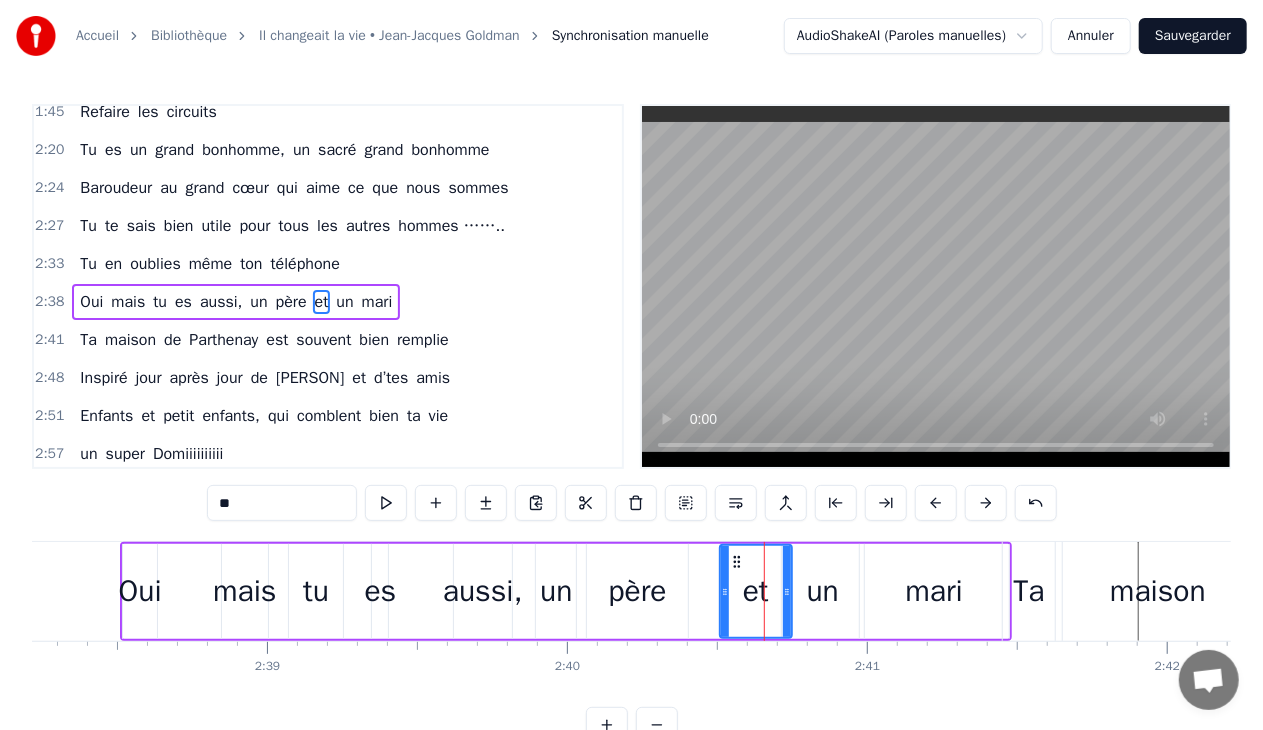drag, startPoint x: 802, startPoint y: 588, endPoint x: 786, endPoint y: 589, distance: 16.03122 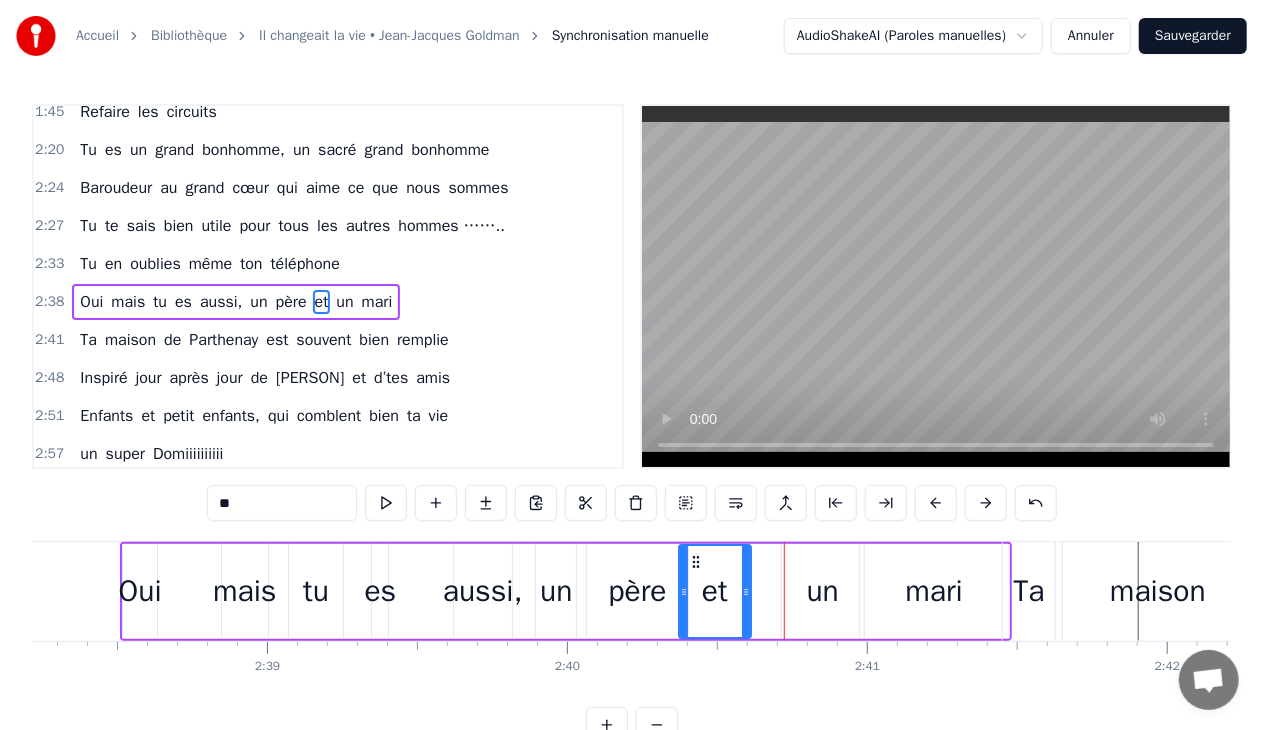 drag, startPoint x: 734, startPoint y: 561, endPoint x: 693, endPoint y: 562, distance: 41.01219 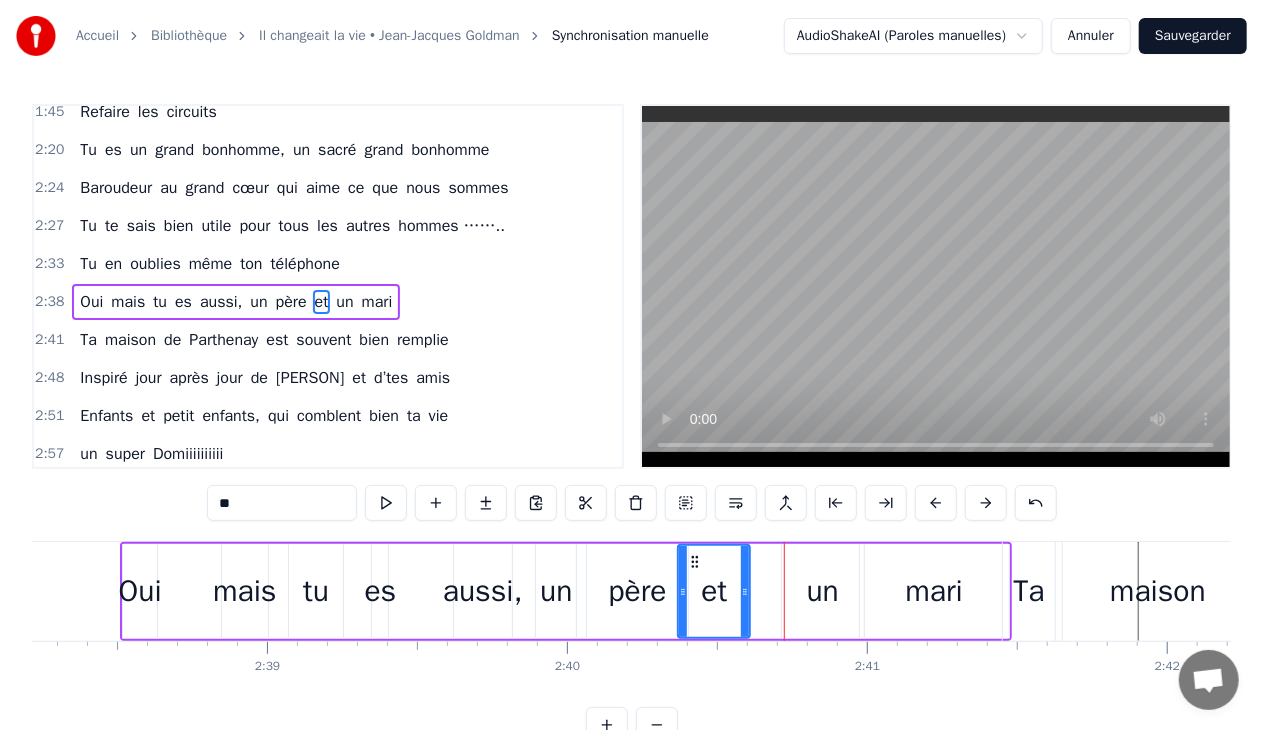 click on "un" at bounding box center [823, 591] 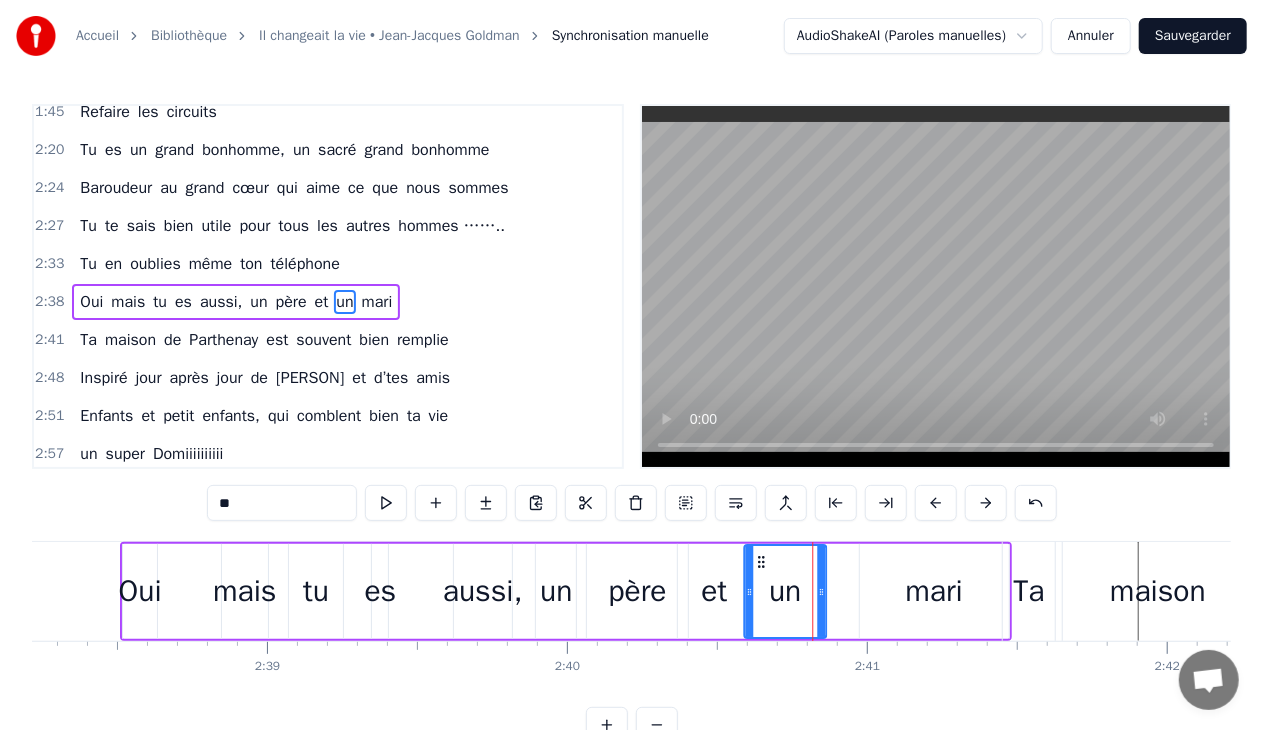 drag, startPoint x: 795, startPoint y: 560, endPoint x: 758, endPoint y: 562, distance: 37.054016 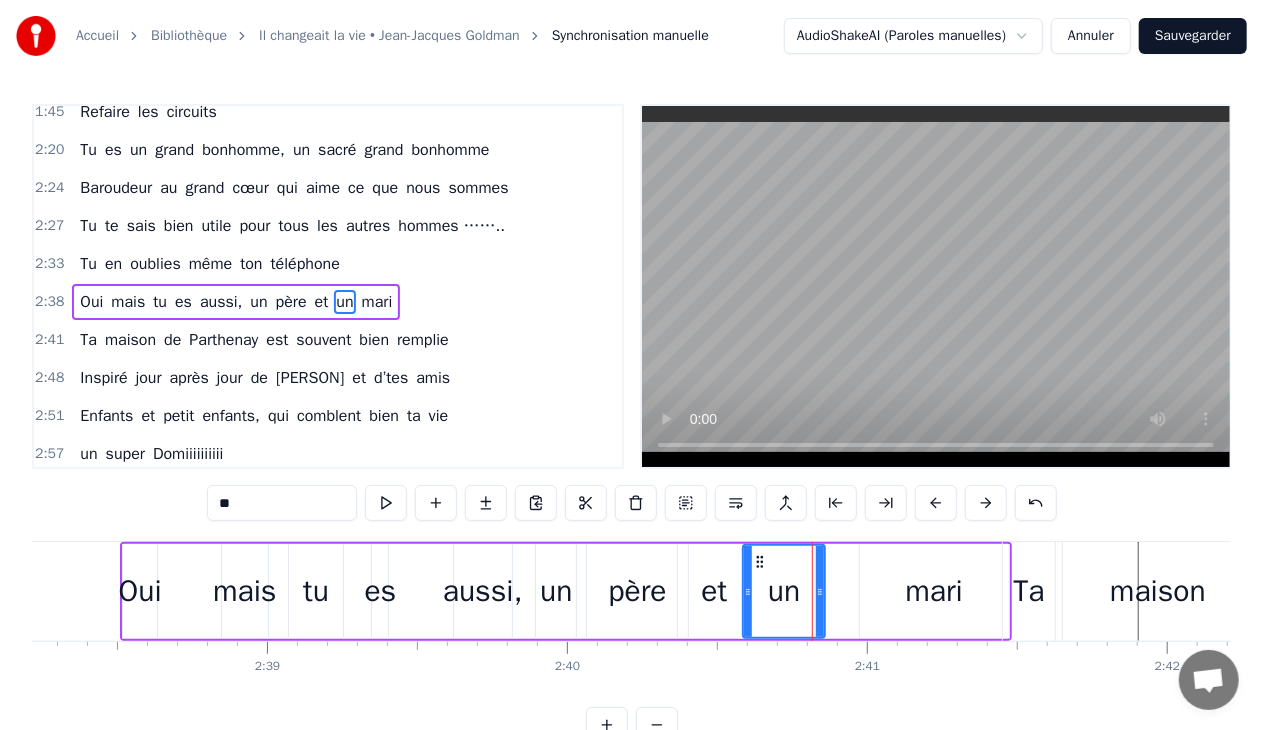 click on "mari" at bounding box center [934, 591] 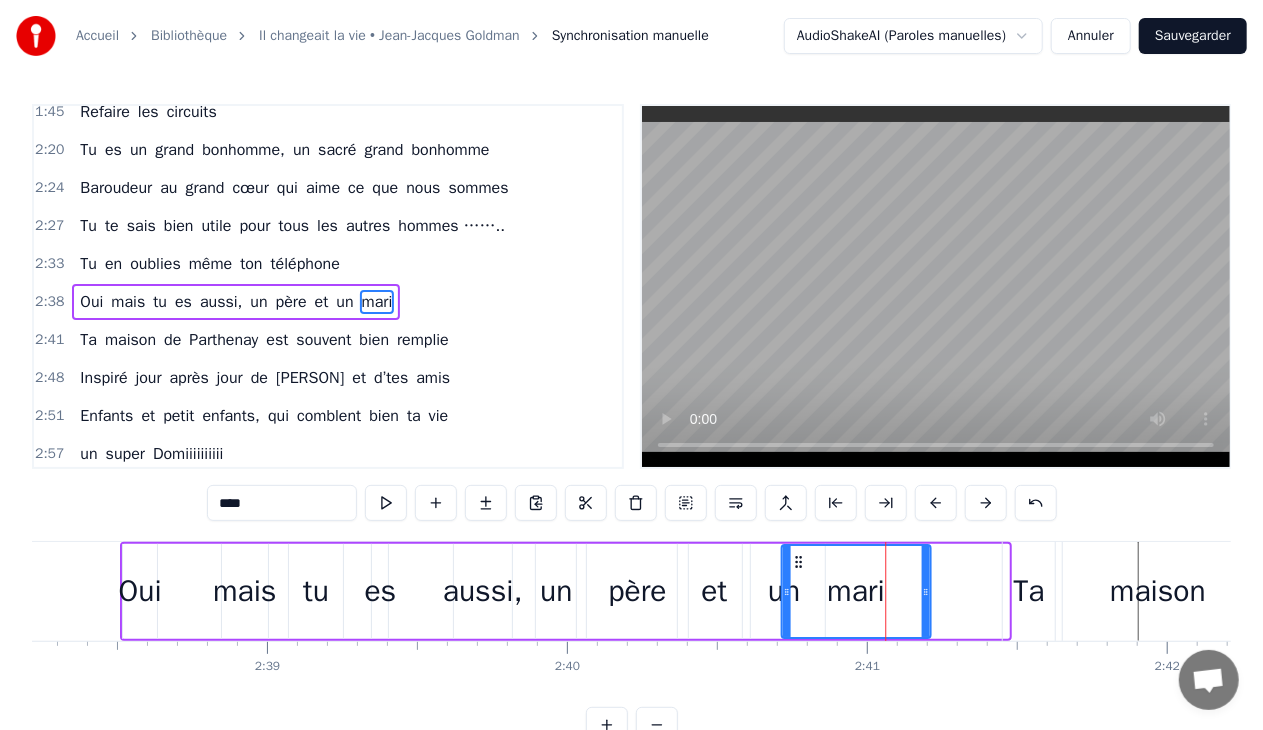 drag, startPoint x: 872, startPoint y: 556, endPoint x: 793, endPoint y: 557, distance: 79.00633 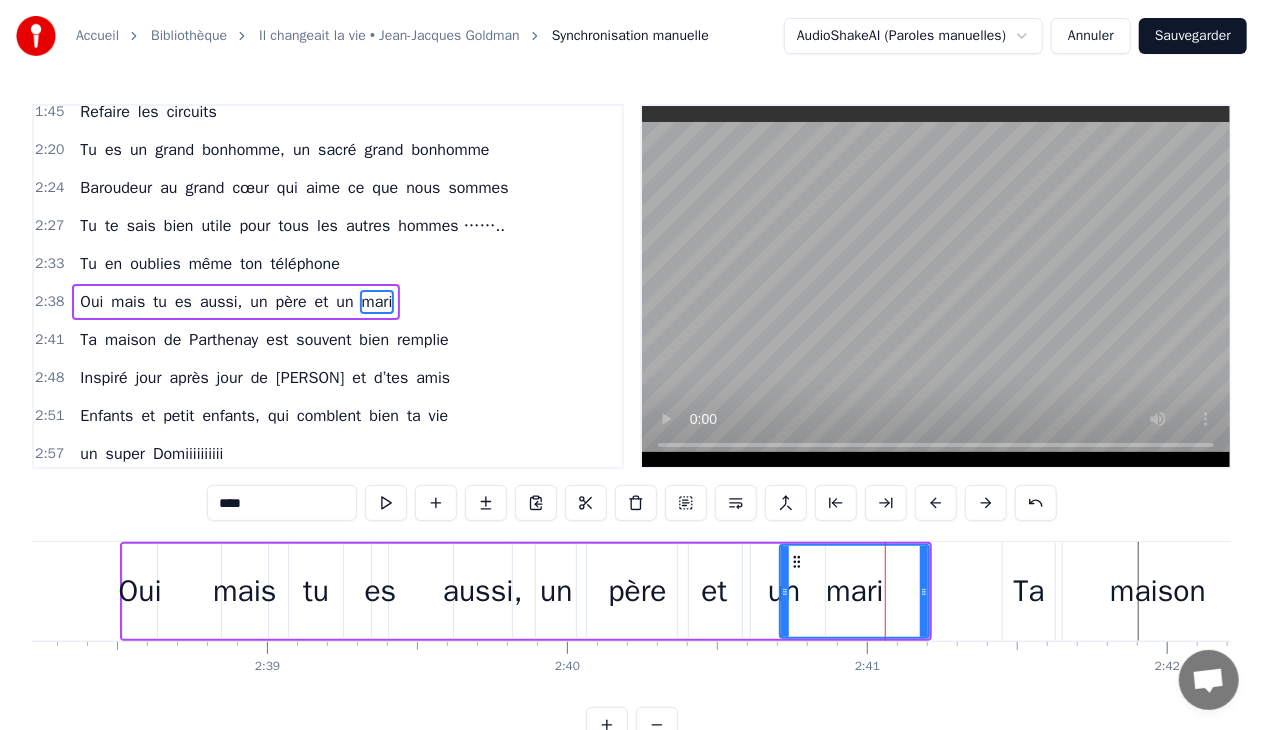 click on "mari" at bounding box center [854, 591] 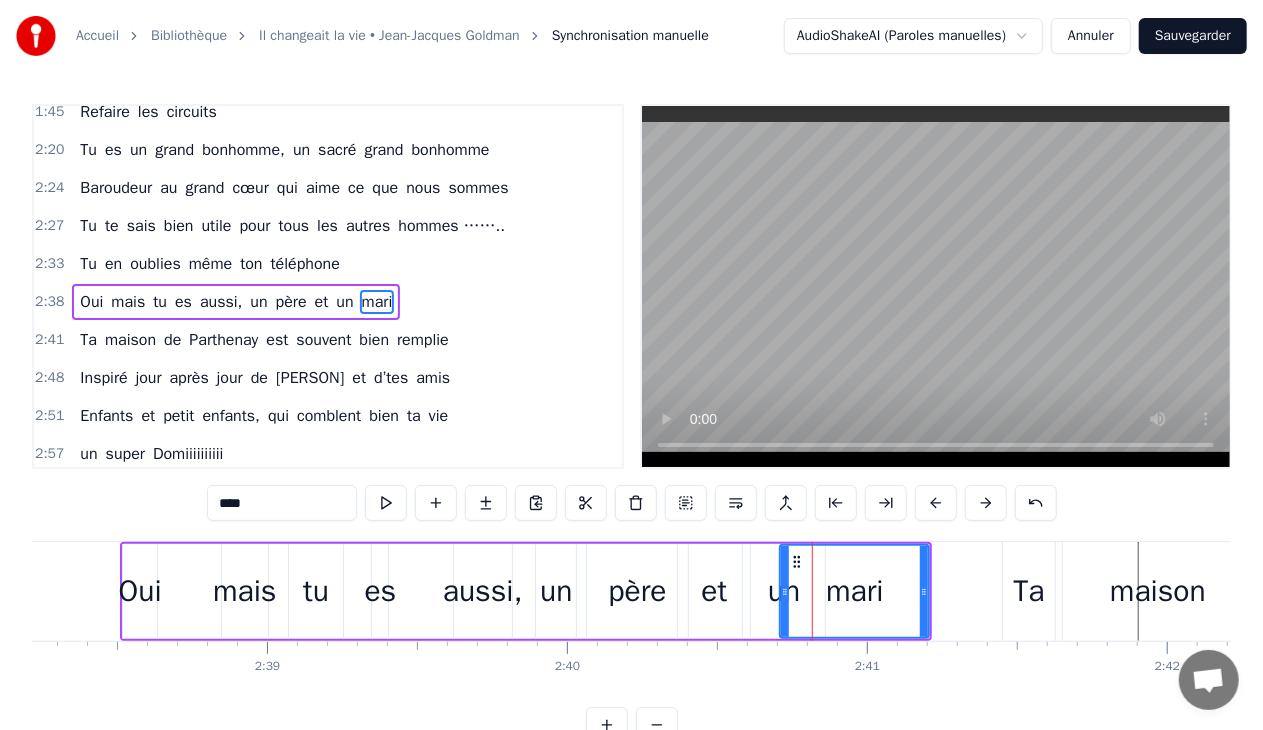 click on "mari" at bounding box center (855, 591) 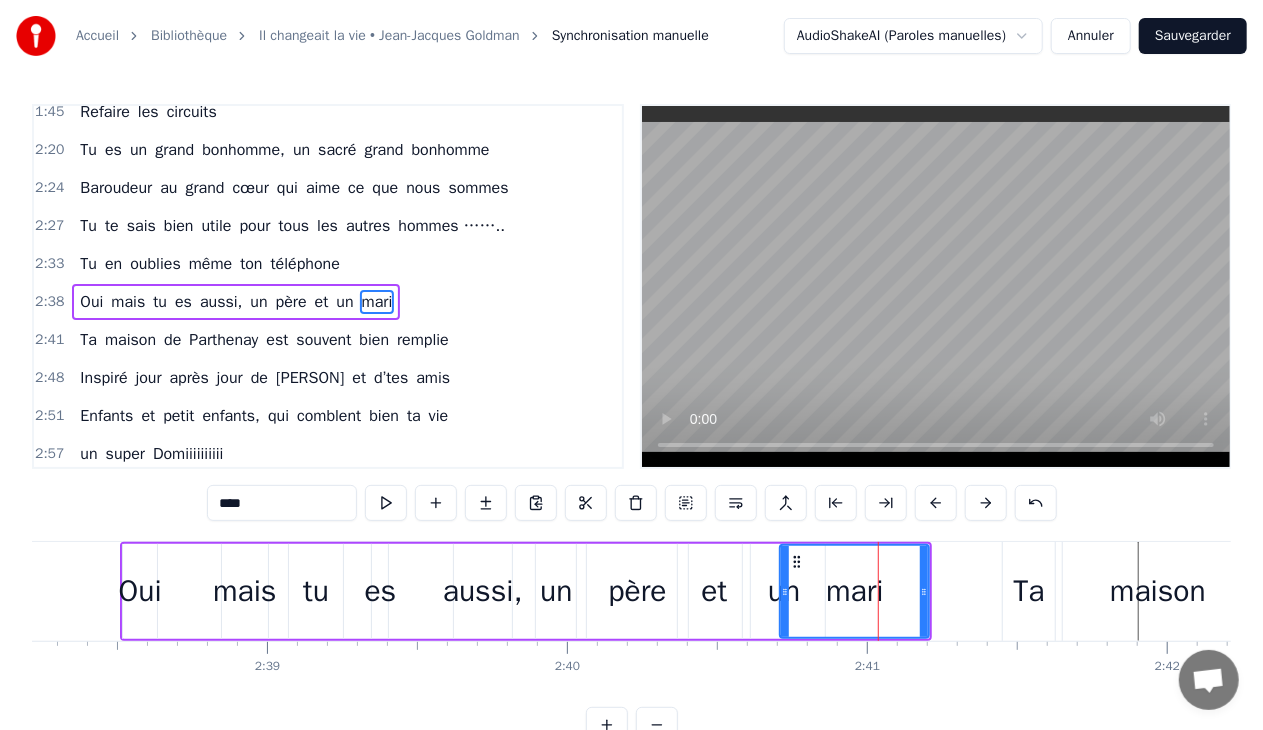 click on "mari" at bounding box center (854, 591) 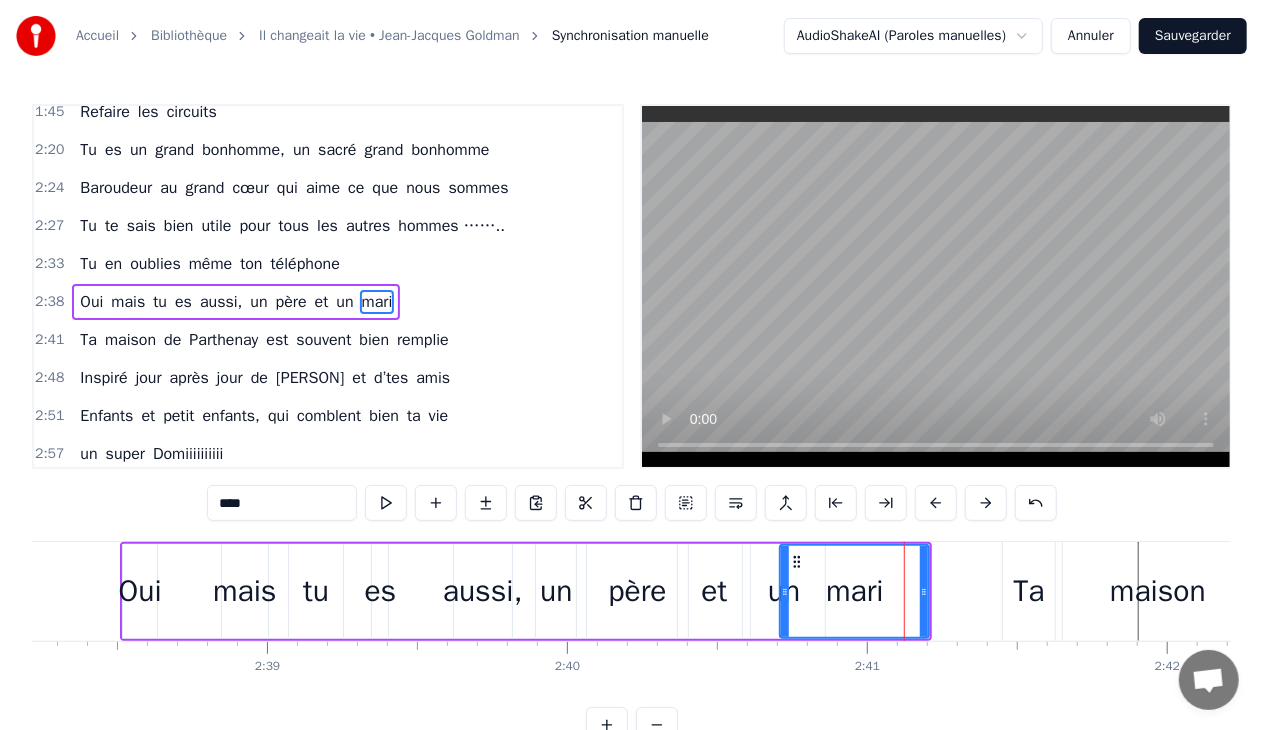 click 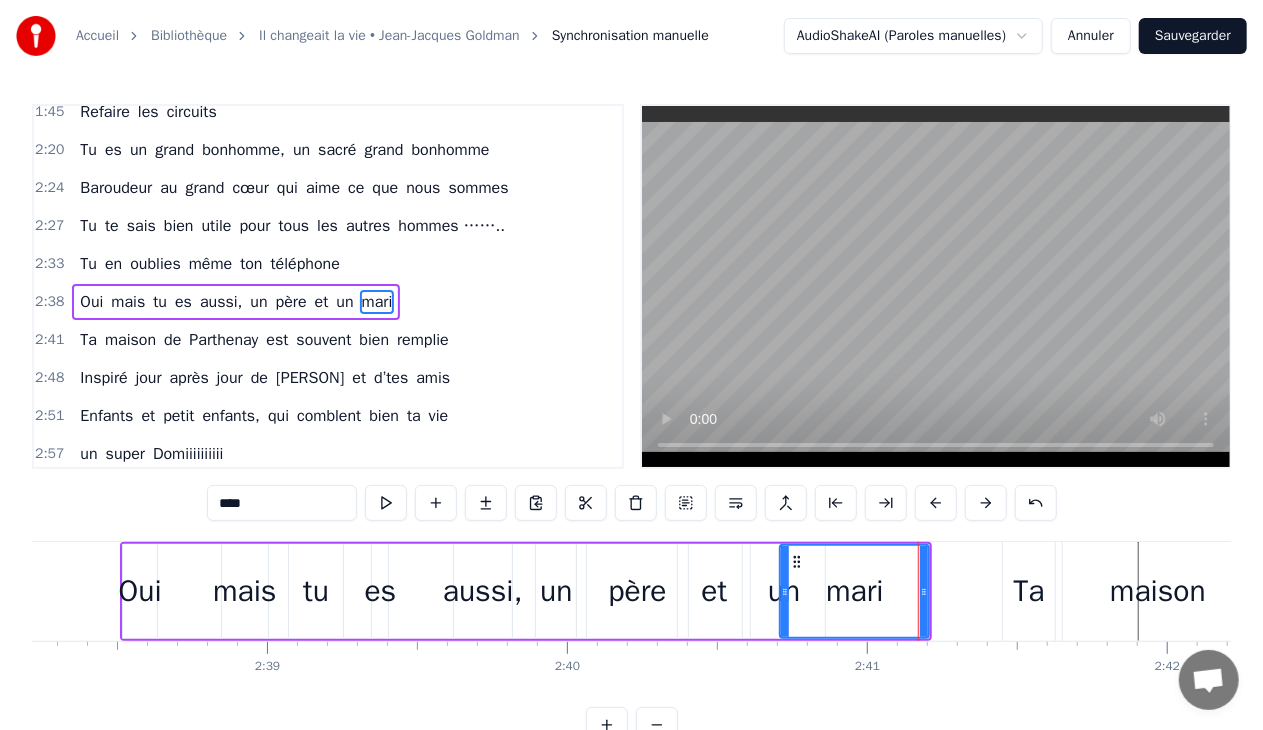click at bounding box center (-8598, 591) 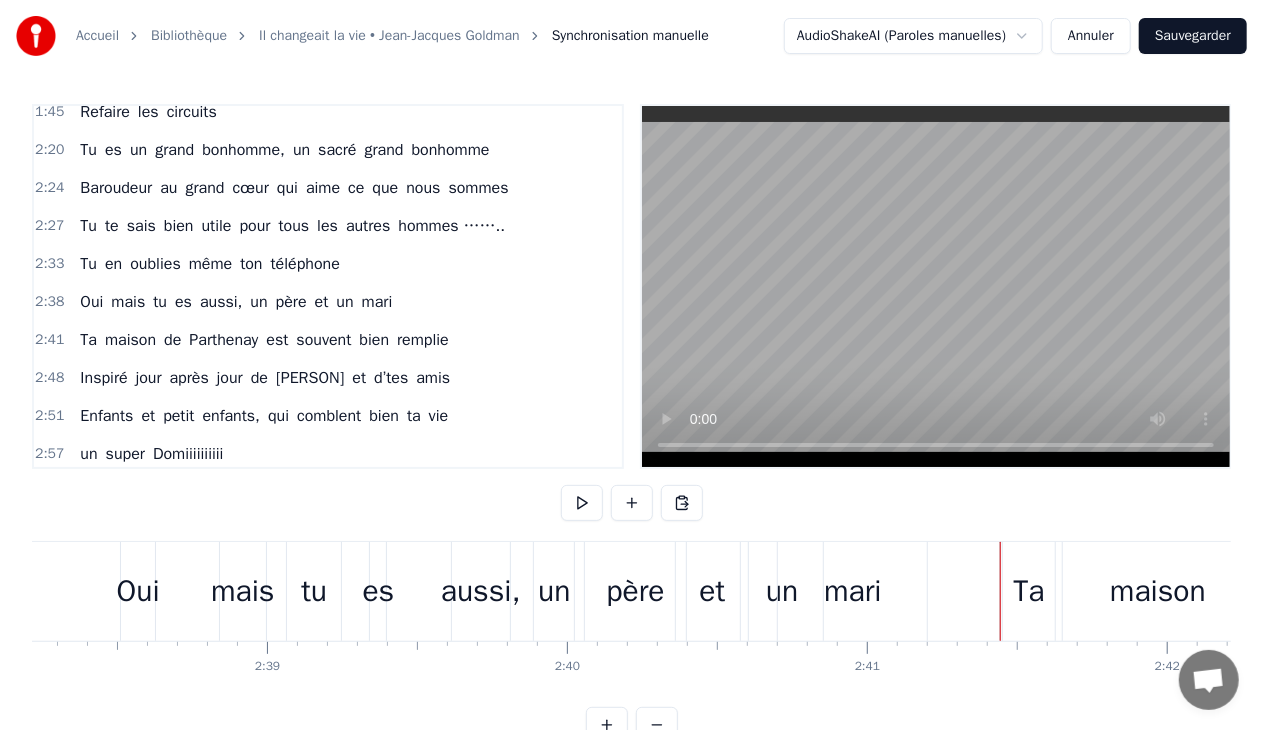 click on "Ta" at bounding box center (1029, 591) 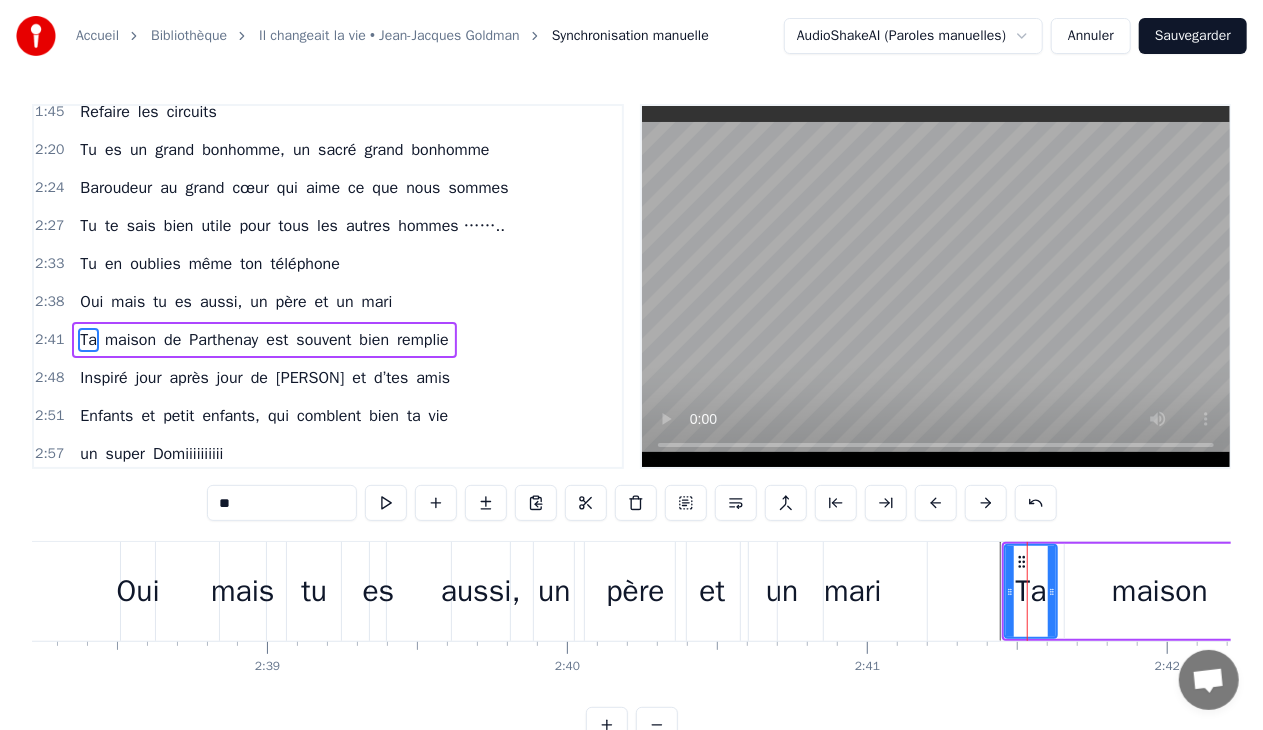 scroll, scrollTop: 696, scrollLeft: 0, axis: vertical 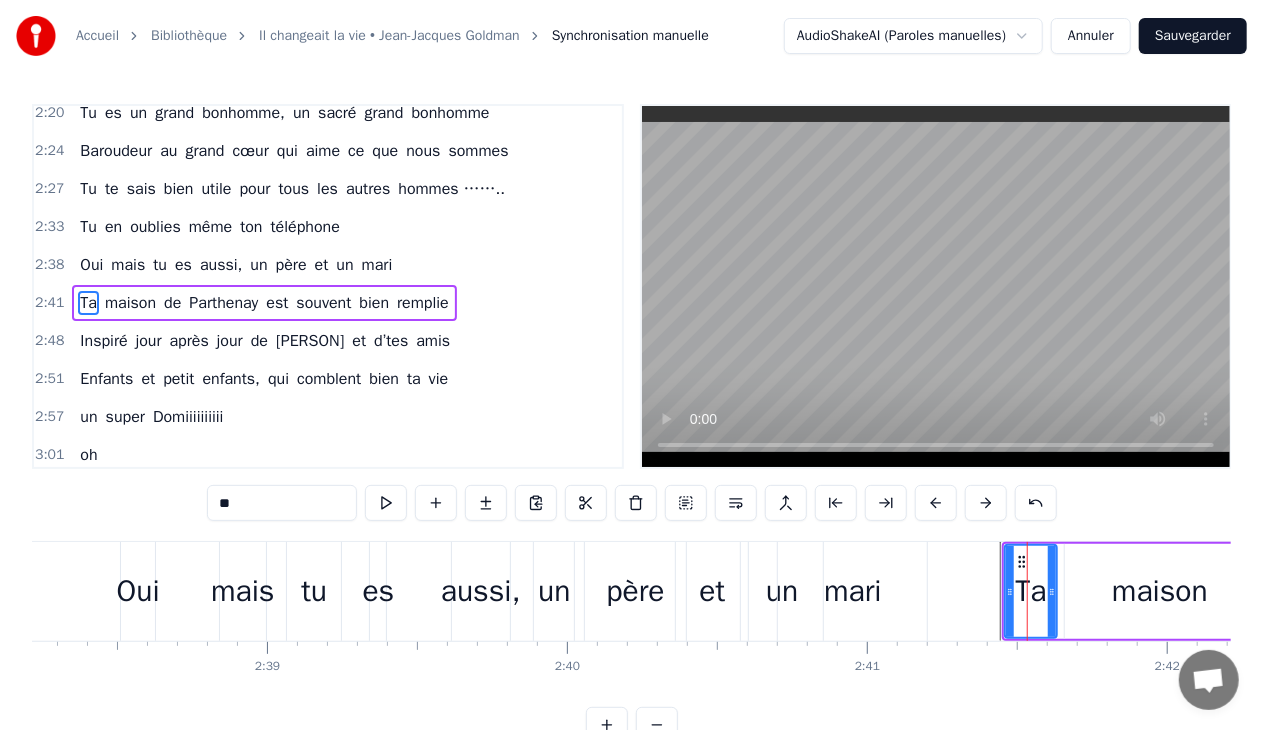 click on "0:28 C’était un menuisier, c’est [FIRST] [LAST] 0:31 Au beau milieu d’Allonne, là où tu t’es posé 0:35 Tu as fait des charpentes et du beau mobilier 0:38 Avec tes ouvriers toujours très motivés 0:42 Tu y mettais du temps, du talent et du cœur 0:46 Et dans ton atelier, en plus de ton métier 0:50 Nombril et Interbourg nous ont bien occupés 0:53 A déconner ensemble, on peut dire de toi 0:59 Tu aimmmes la vie 1:14 T’étais un bon patron, aussi un conseiller 1:18 Dirigeant la commune comme tes activités 1:21 Le travail n’attend pas, t’es toujours le premier 1:26 Ouvrir les chemins pour tous les randonneurs 1:29 Toujours prêt à donner ton temps et tes idées 1:32 Tu y mettais du temps, du talent et du cœur 1:36 Et près du barbecue, des saucisses et du kir 1:40 A l’heure de l’apéro, autour de tes amis 1:45 Refaire les circuits 2:20 Tu es un grand bonhomme, un sacré grand bonhomme 2:24 Baroudeur au grand cœur qui aime ce que nous sommes 2:27 Tu te sais bien utile pour tous les Tu" at bounding box center (631, 423) 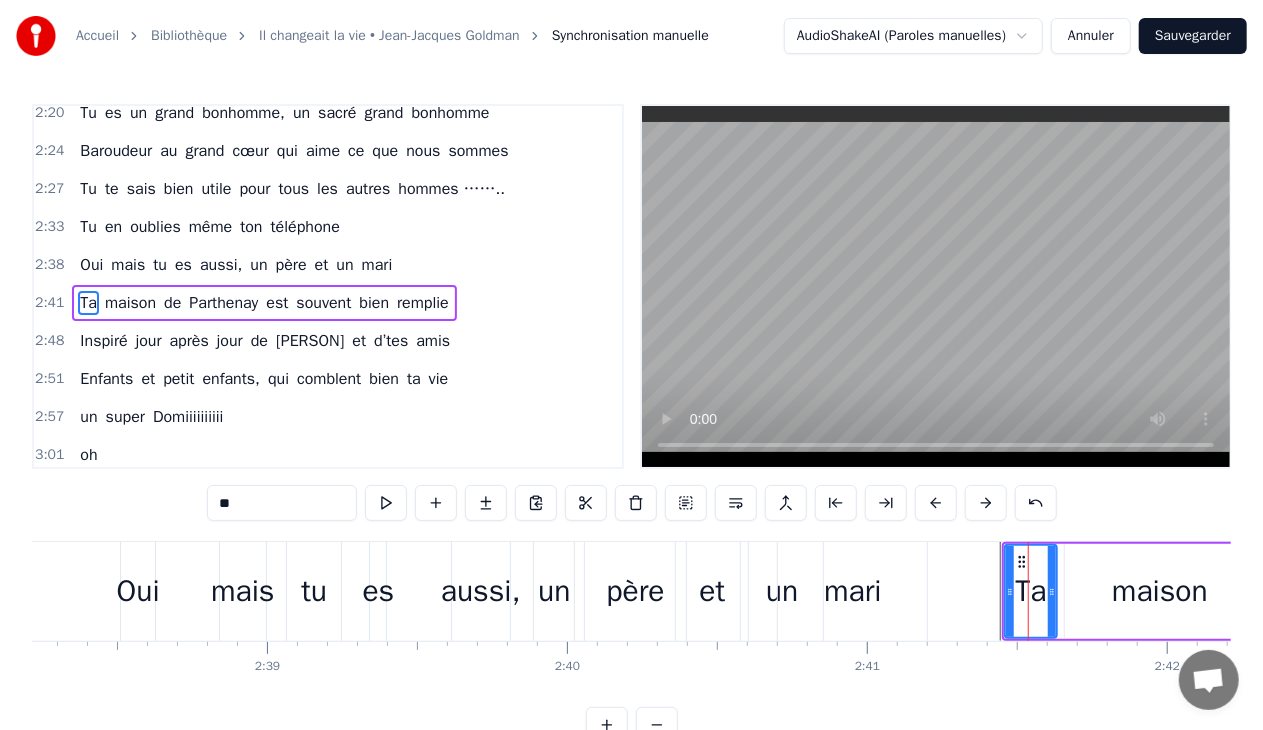 click at bounding box center [1052, 591] 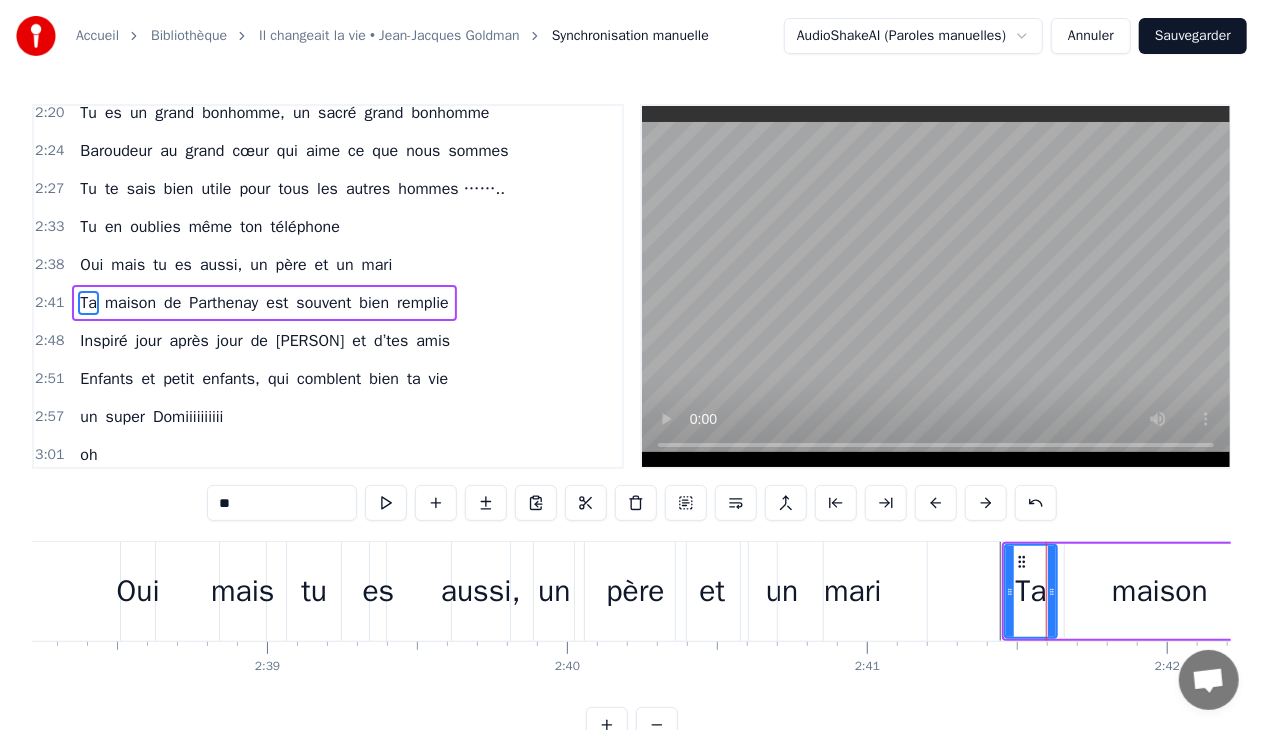 click on "Ta" at bounding box center (1031, 591) 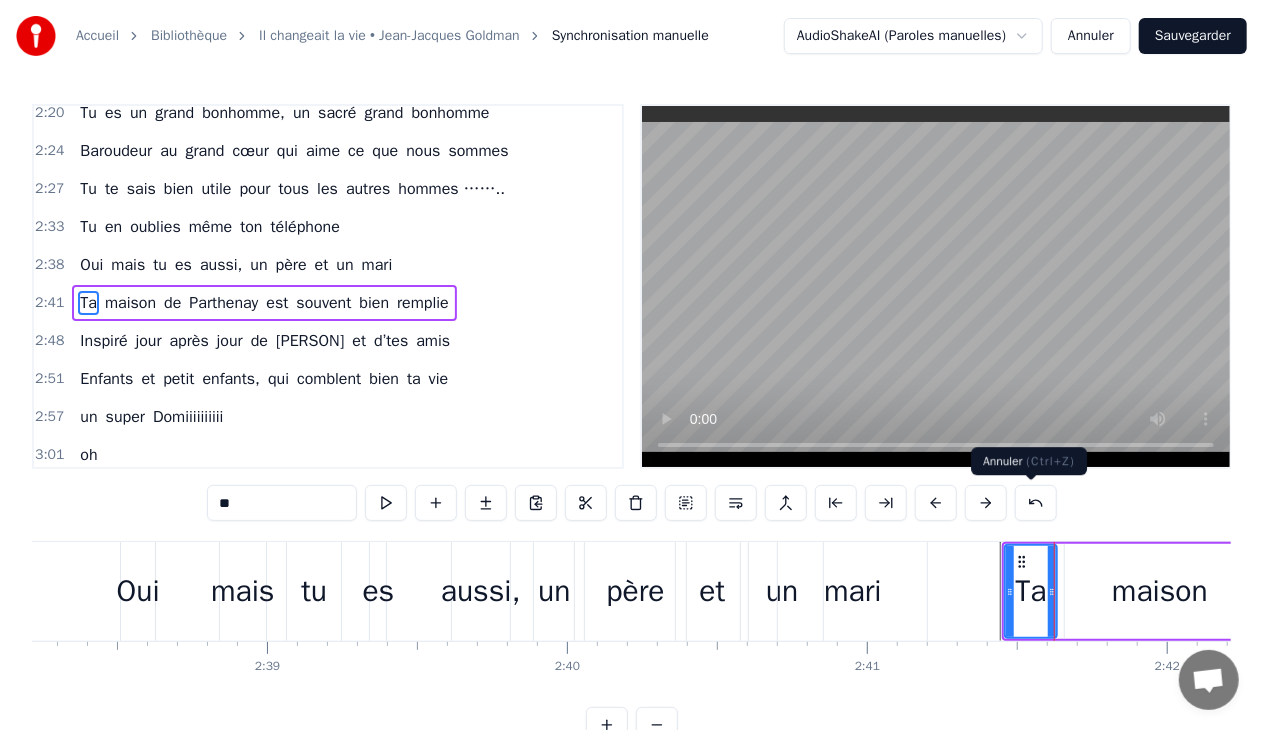 click on "**" at bounding box center (632, 505) 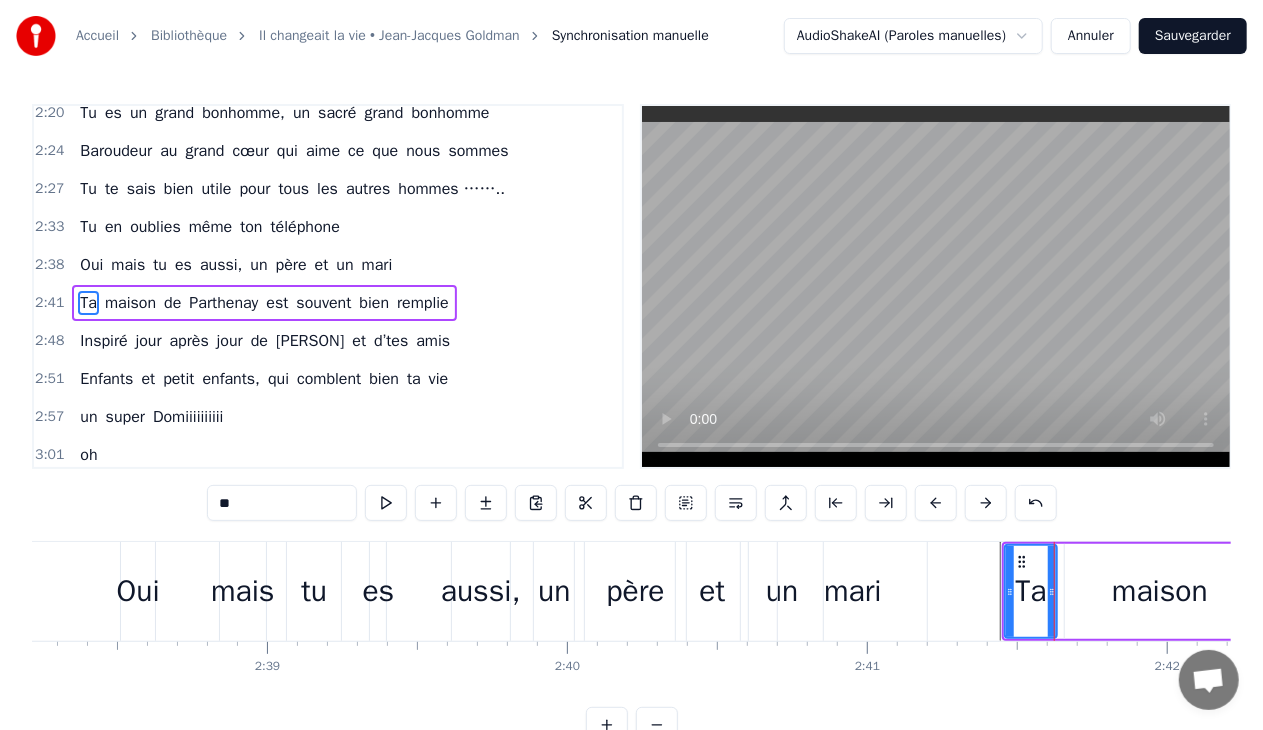 click on "0:28 C’était un menuisier, c’est [FIRST] [LAST] 0:31 Au beau milieu d’Allonne, là où tu t’es posé 0:35 Tu as fait des charpentes et du beau mobilier 0:38 Avec tes ouvriers toujours très motivés 0:42 Tu y mettais du temps, du talent et du cœur 0:46 Et dans ton atelier, en plus de ton métier 0:50 Nombril et Interbourg nous ont bien occupés 0:53 A déconner ensemble, on peut dire de toi 0:59 Tu aimmmes la vie 1:14 T’étais un bon patron, aussi un conseiller 1:18 Dirigeant la commune comme tes activités 1:21 Le travail n’attend pas, t’es toujours le premier 1:26 Ouvrir les chemins pour tous les randonneurs 1:29 Toujours prêt à donner ton temps et tes idées 1:32 Tu y mettais du temps, du talent et du cœur 1:36 Et près du barbecue, des saucisses et du kir 1:40 A l’heure de l’apéro, autour de tes amis 1:45 Refaire les circuits 2:20 Tu es un grand bonhomme, un sacré grand bonhomme 2:24 Baroudeur au grand cœur qui aime ce que nous sommes 2:27 Tu te sais bien utile pour tous les Tu" at bounding box center (631, 423) 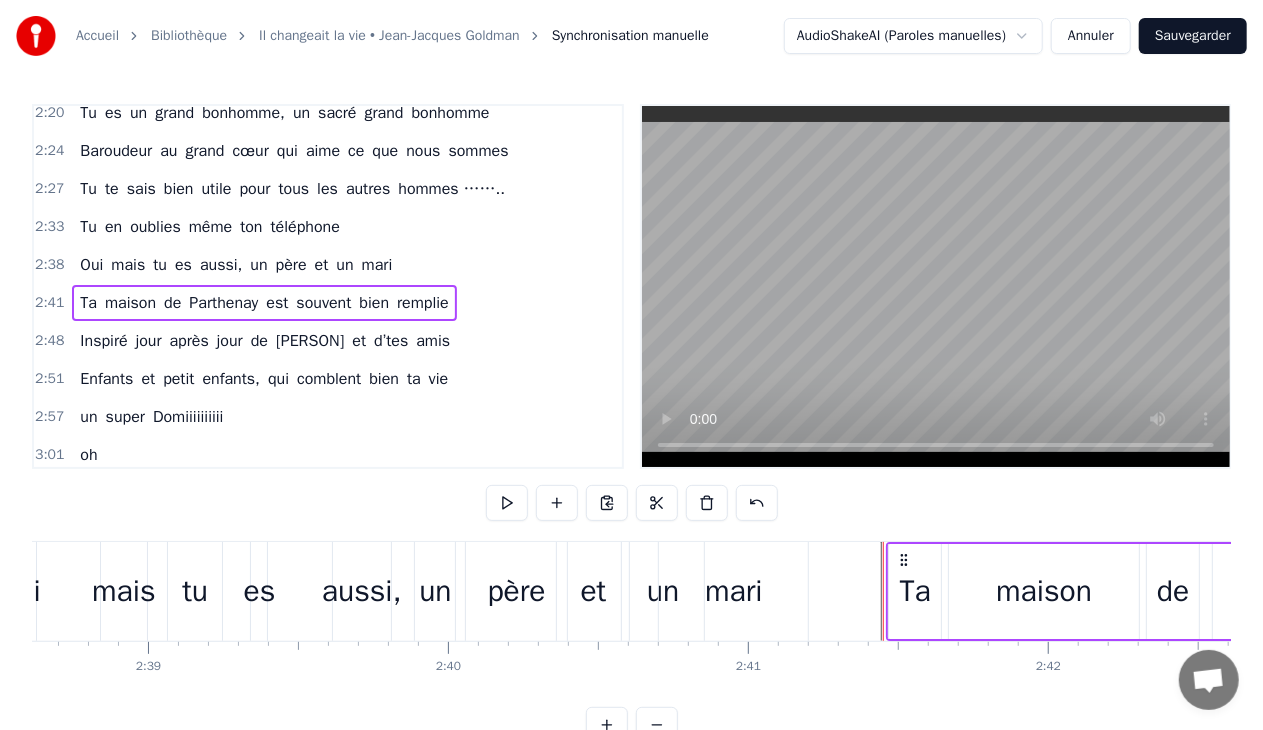 scroll, scrollTop: 0, scrollLeft: 47585, axis: horizontal 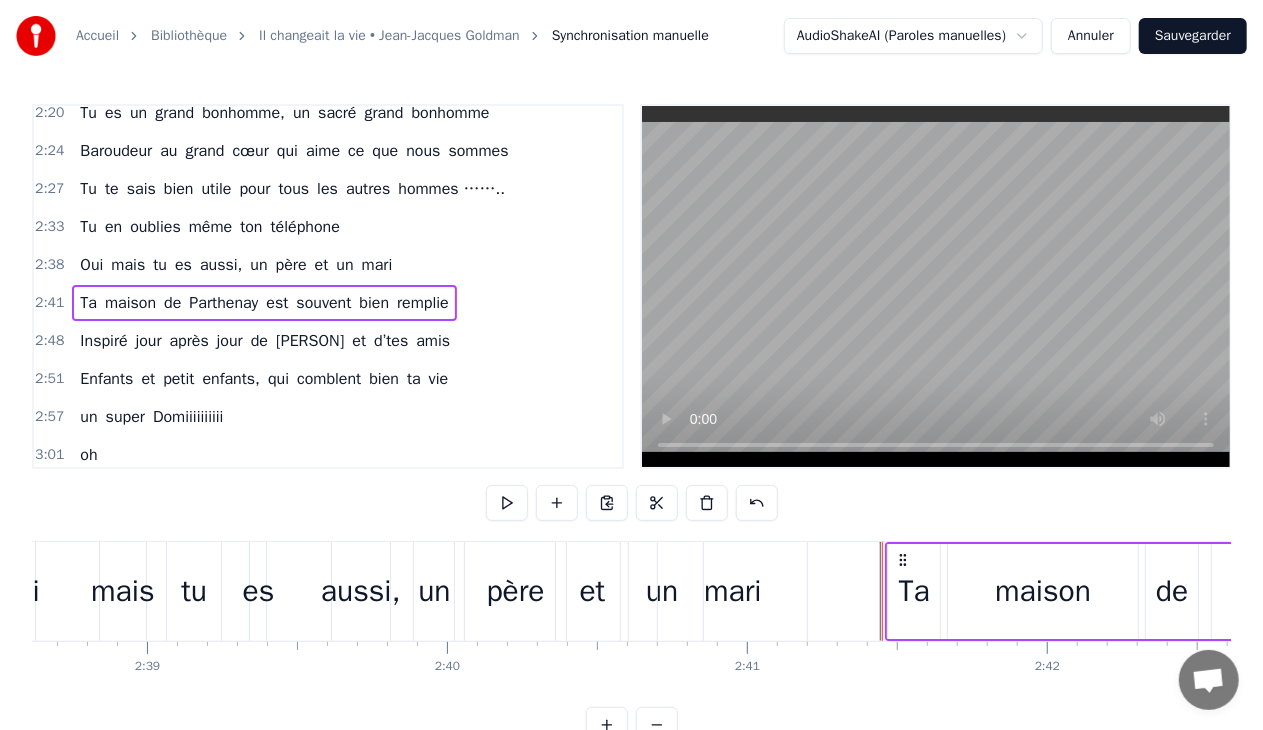 drag, startPoint x: 1021, startPoint y: 556, endPoint x: 904, endPoint y: 540, distance: 118.08895 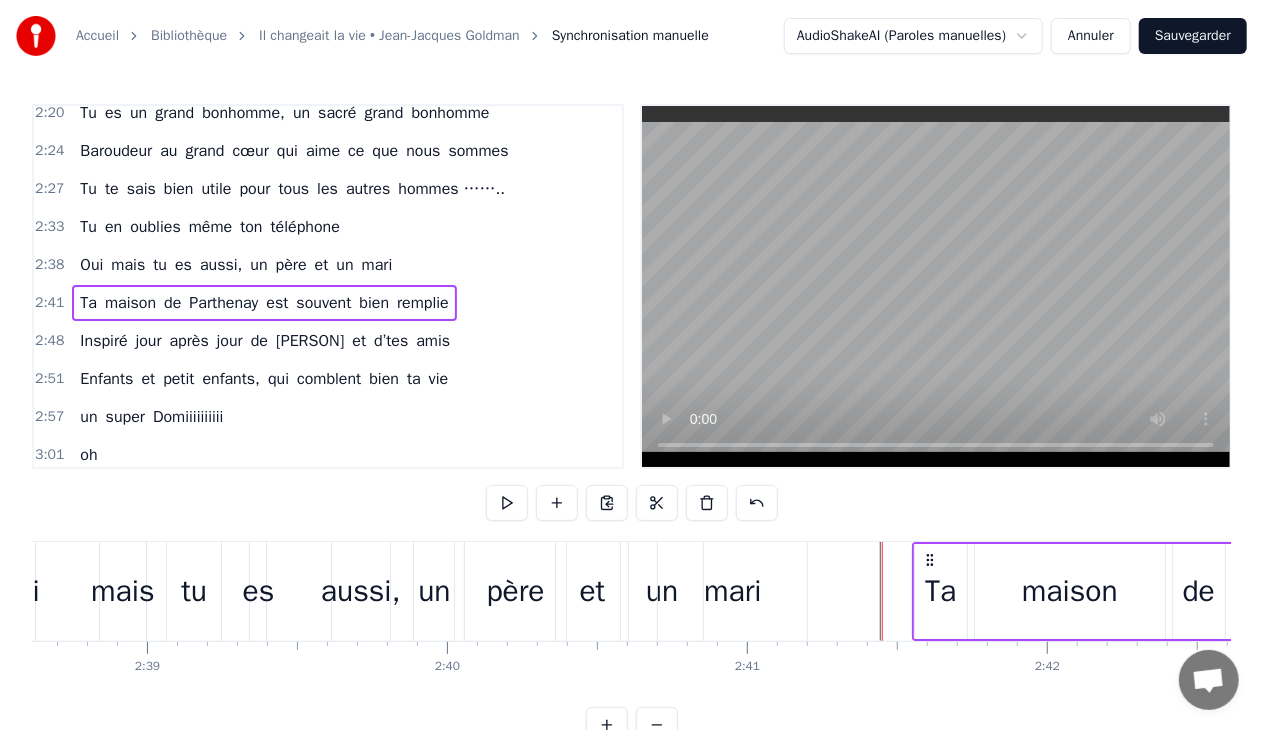 drag, startPoint x: 903, startPoint y: 554, endPoint x: 930, endPoint y: 555, distance: 27.018513 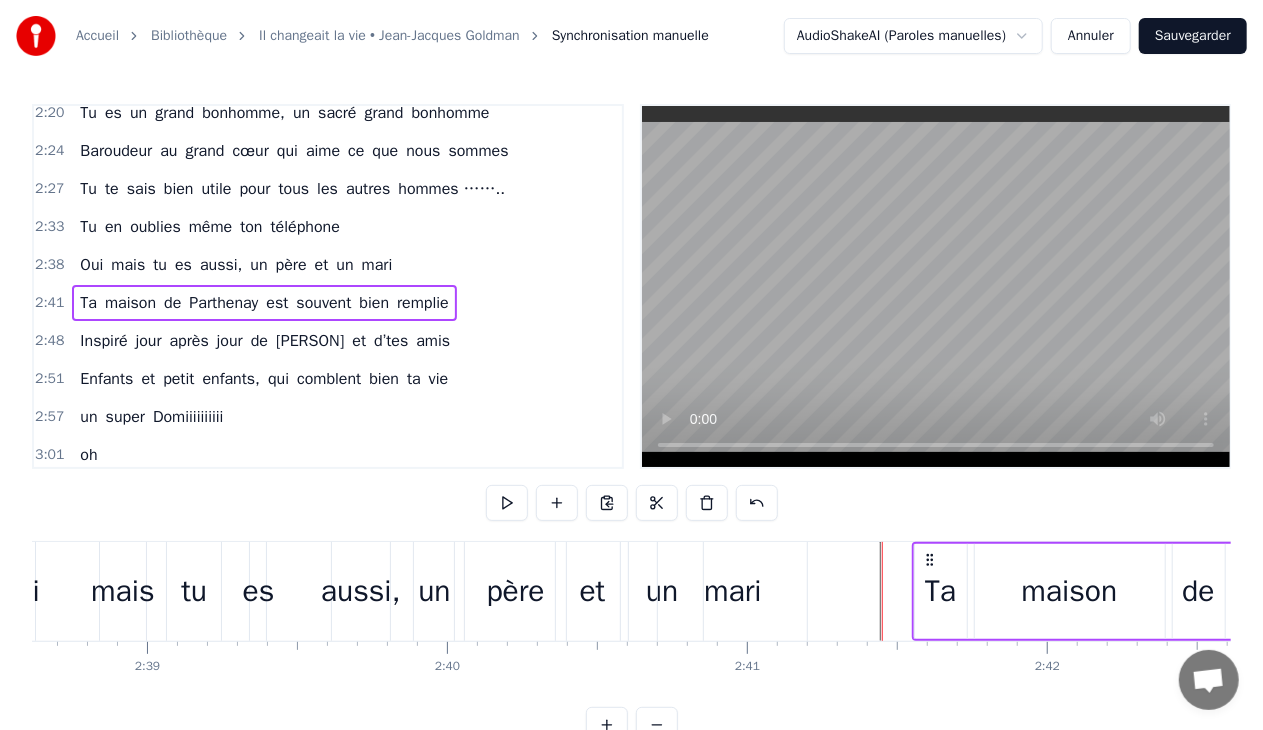 click on "Ta" at bounding box center [941, 591] 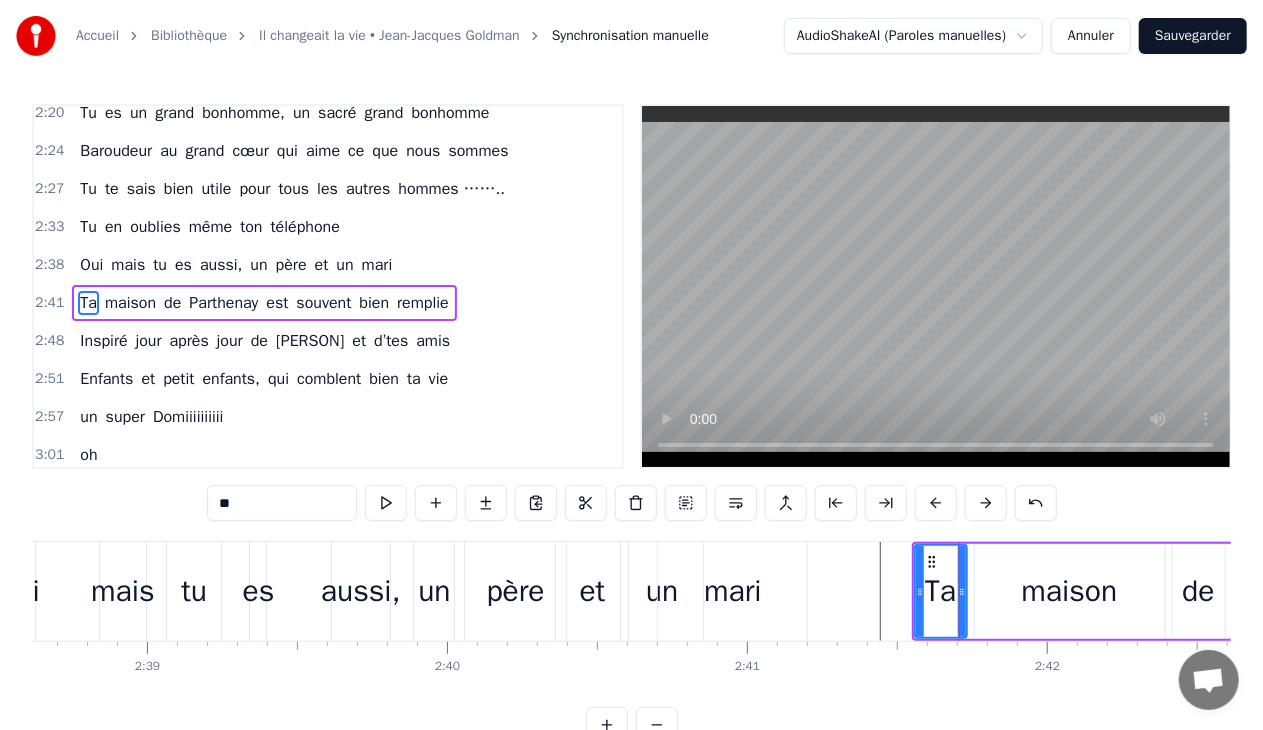 click on "maison" at bounding box center [1070, 591] 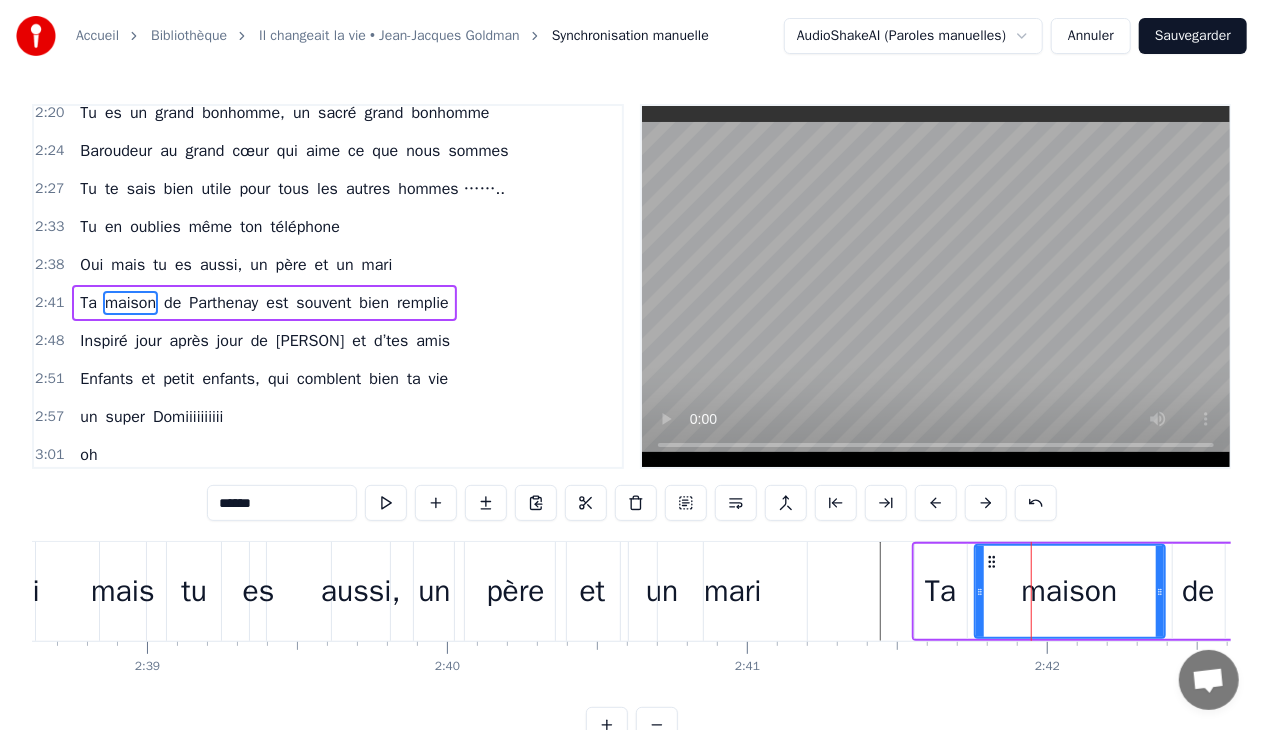 click on "Ta" at bounding box center [941, 591] 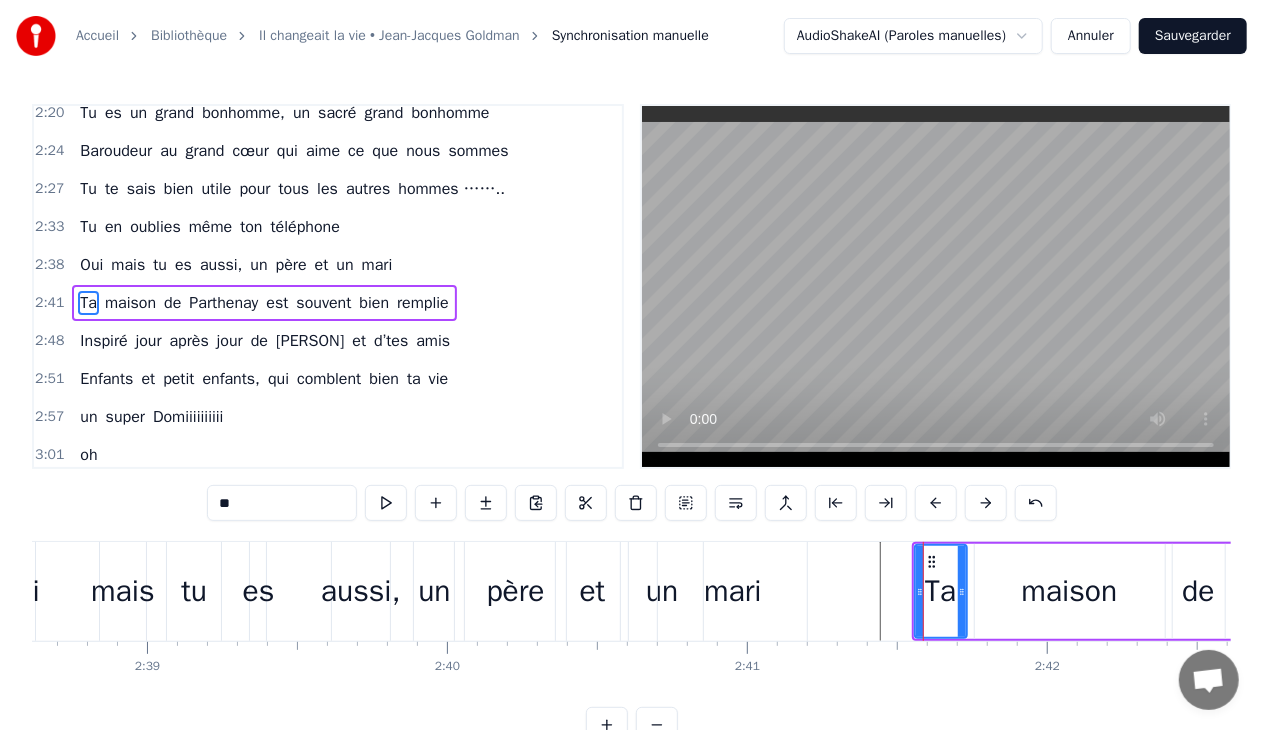 click on "maison" at bounding box center (1070, 591) 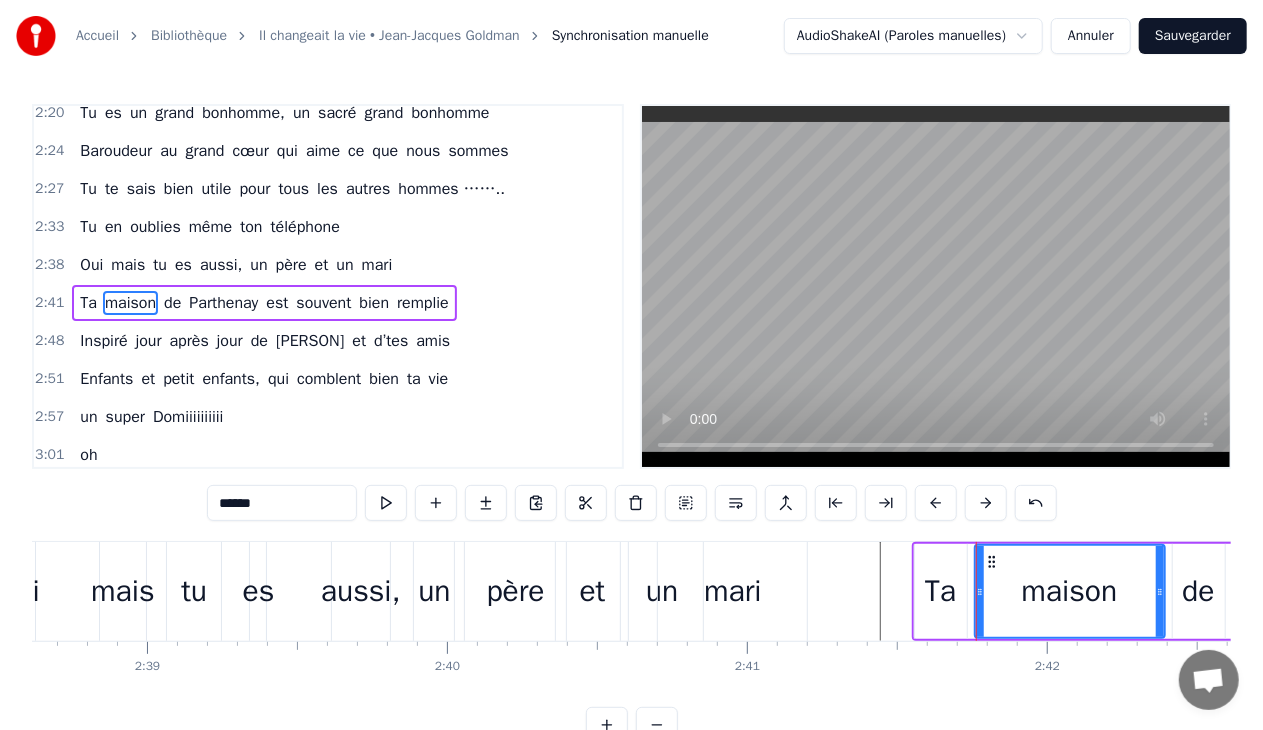 click on "maison" at bounding box center [1070, 591] 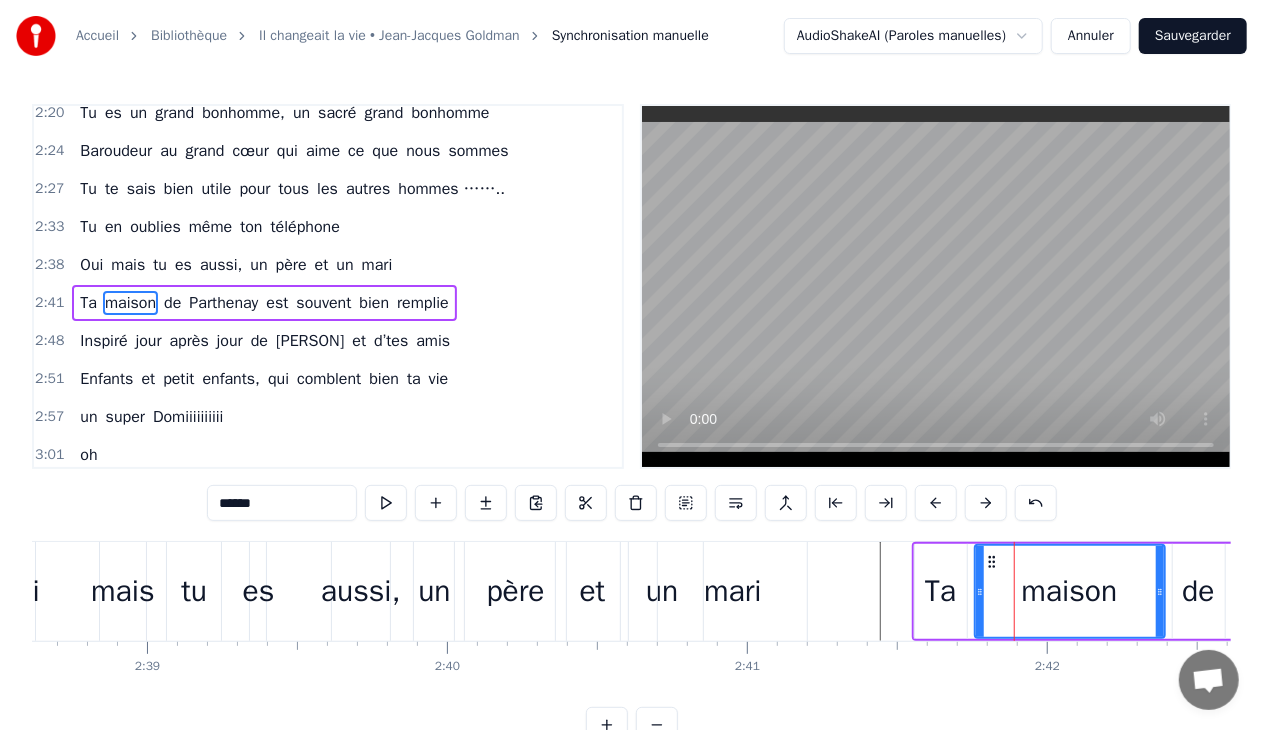 click on "maison" at bounding box center (1070, 591) 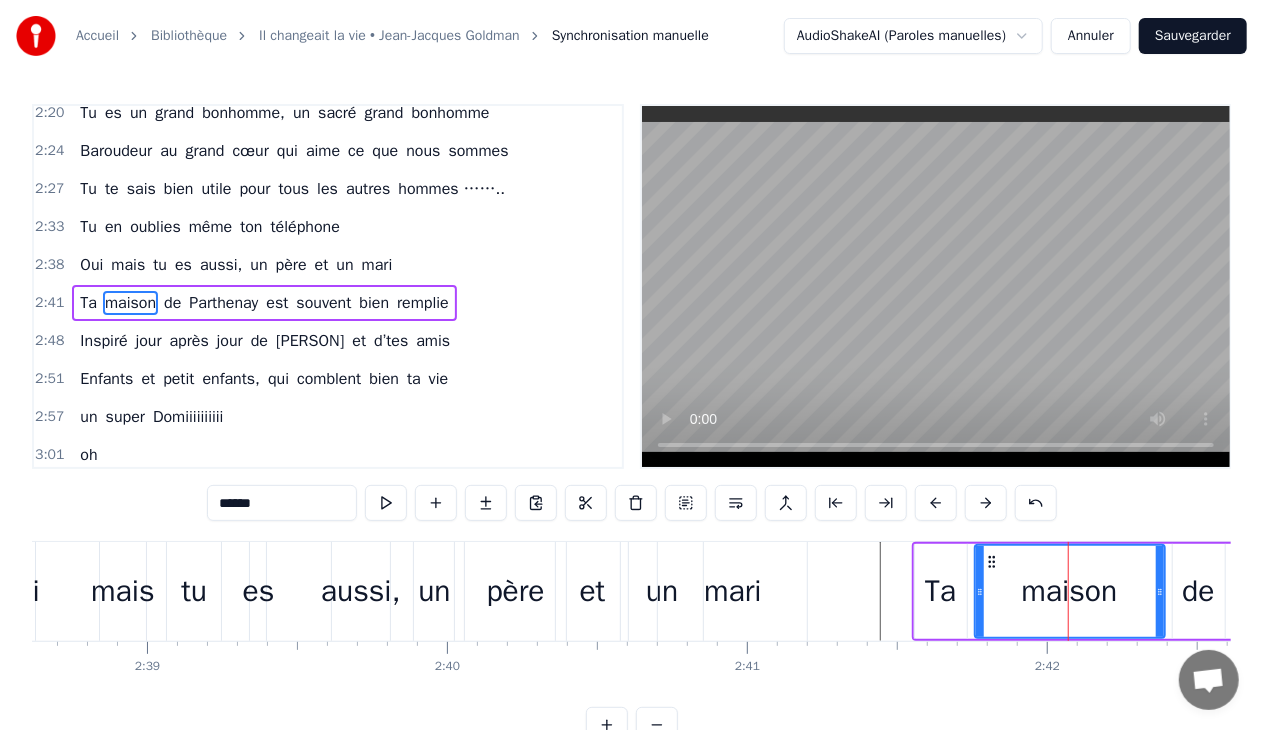 click on "maison" at bounding box center (1070, 591) 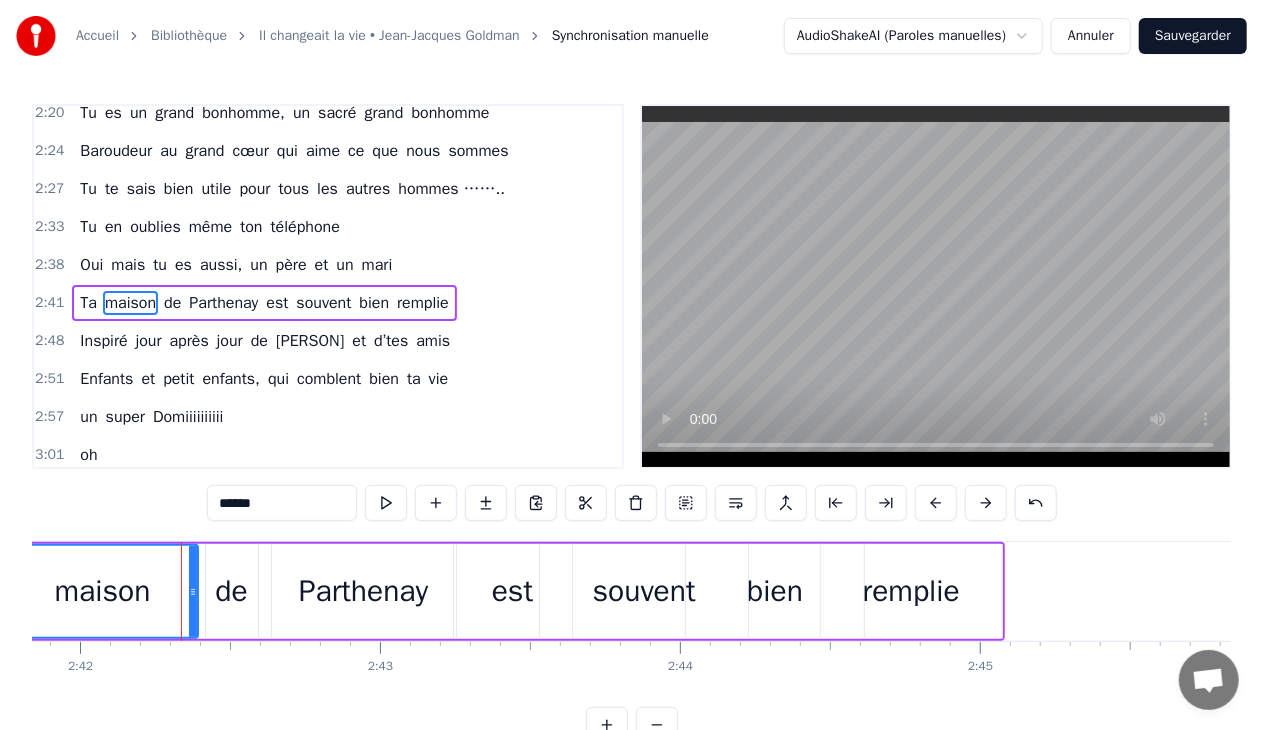 scroll, scrollTop: 0, scrollLeft: 48601, axis: horizontal 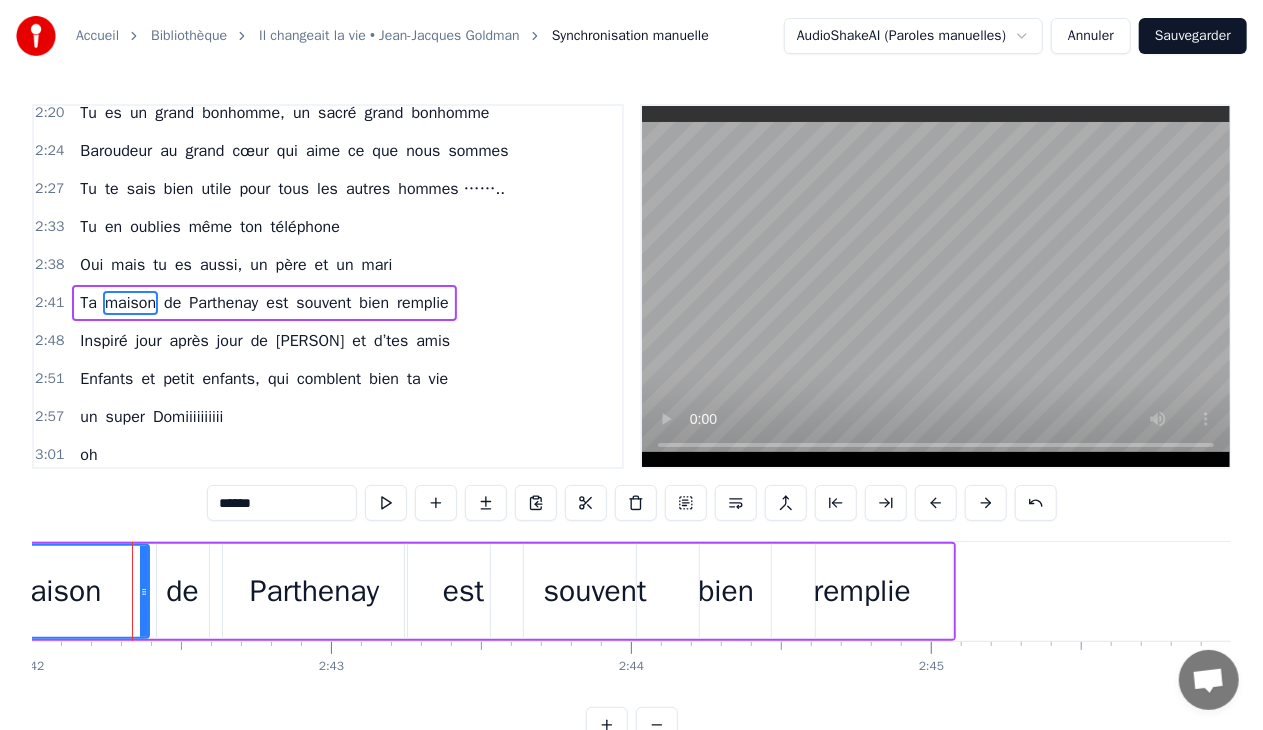 click on "de" at bounding box center [182, 591] 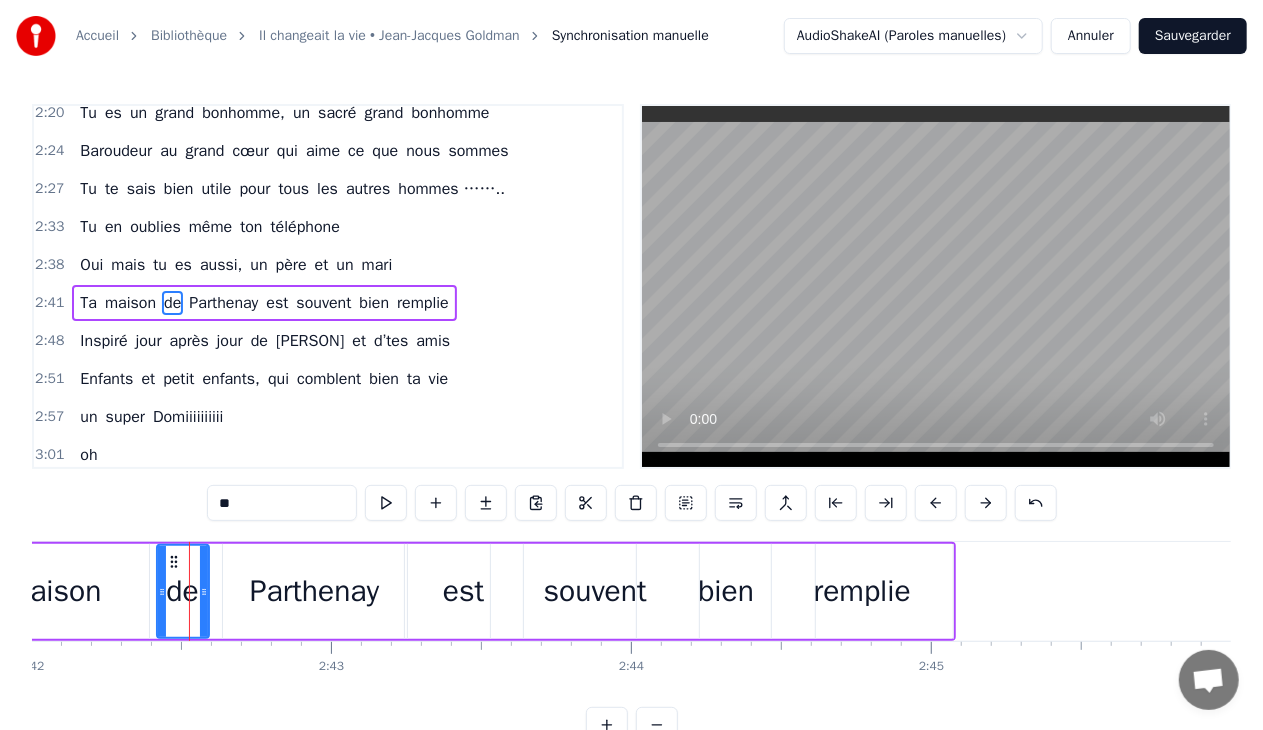 click on "Parthenay" at bounding box center (314, 591) 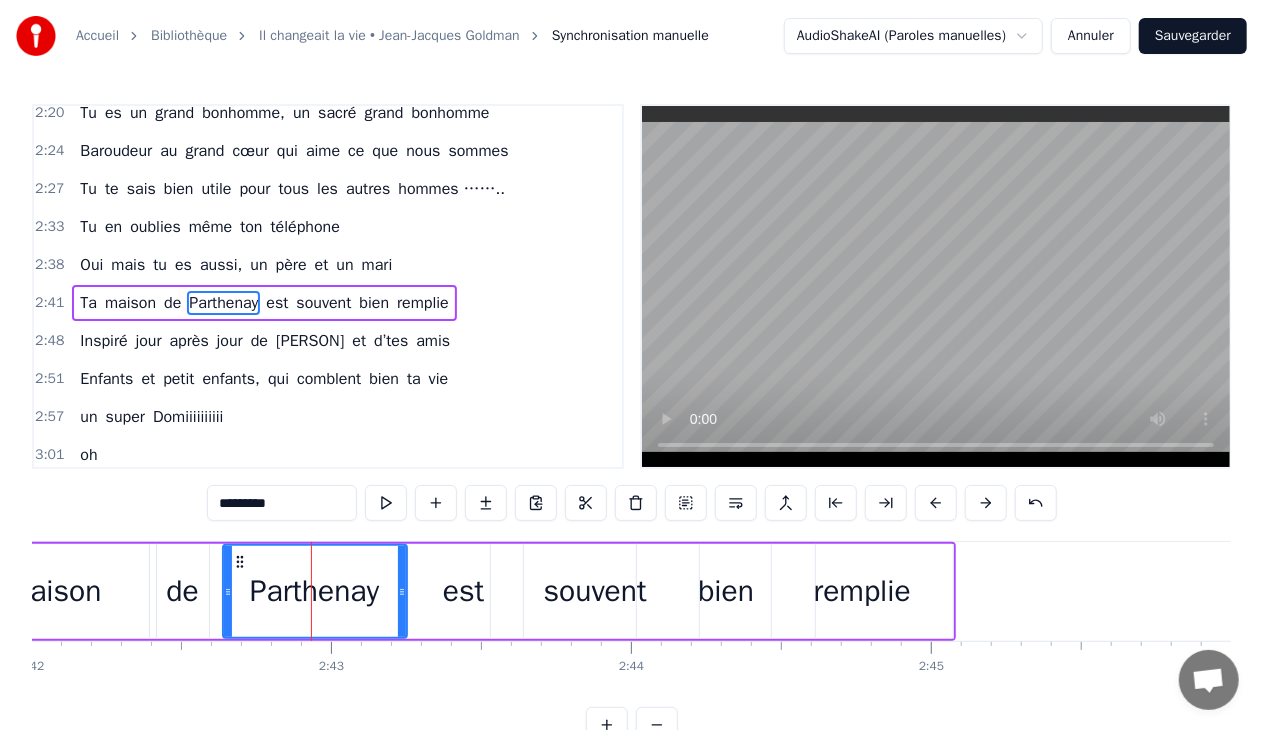 click on "est" at bounding box center [463, 591] 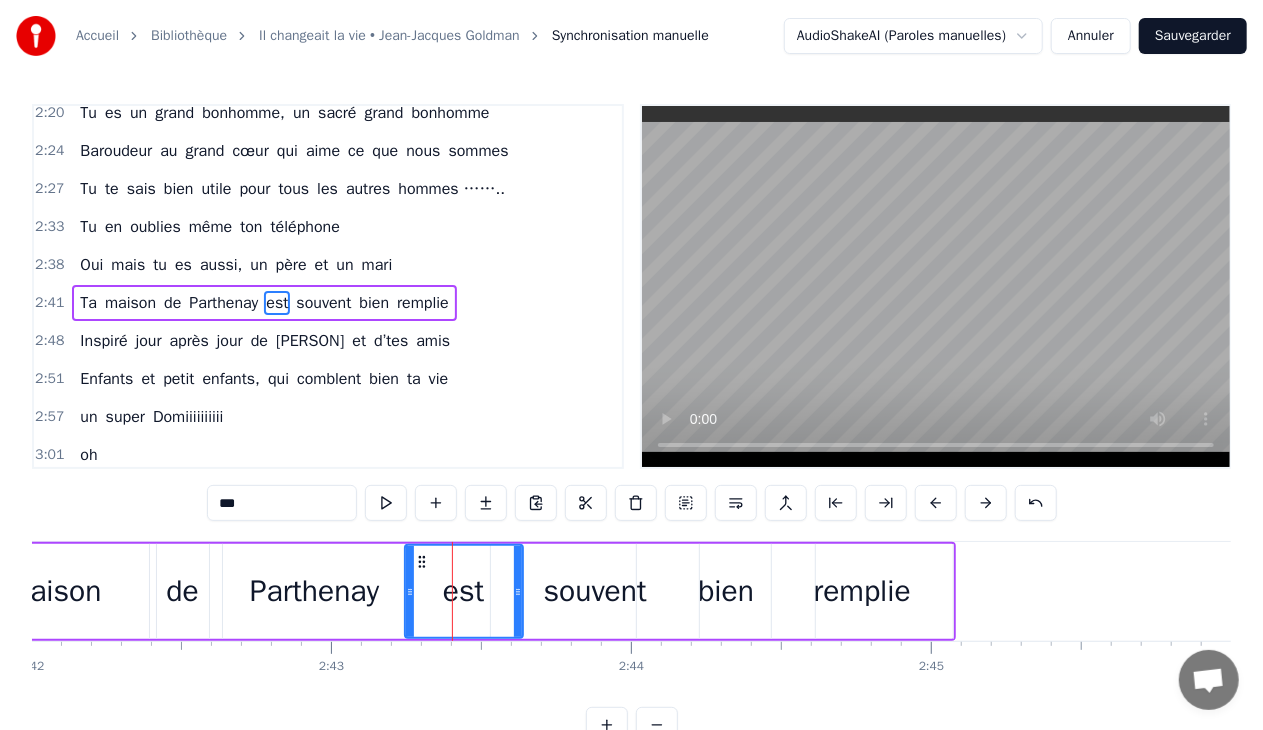 click on "souvent" at bounding box center (595, 591) 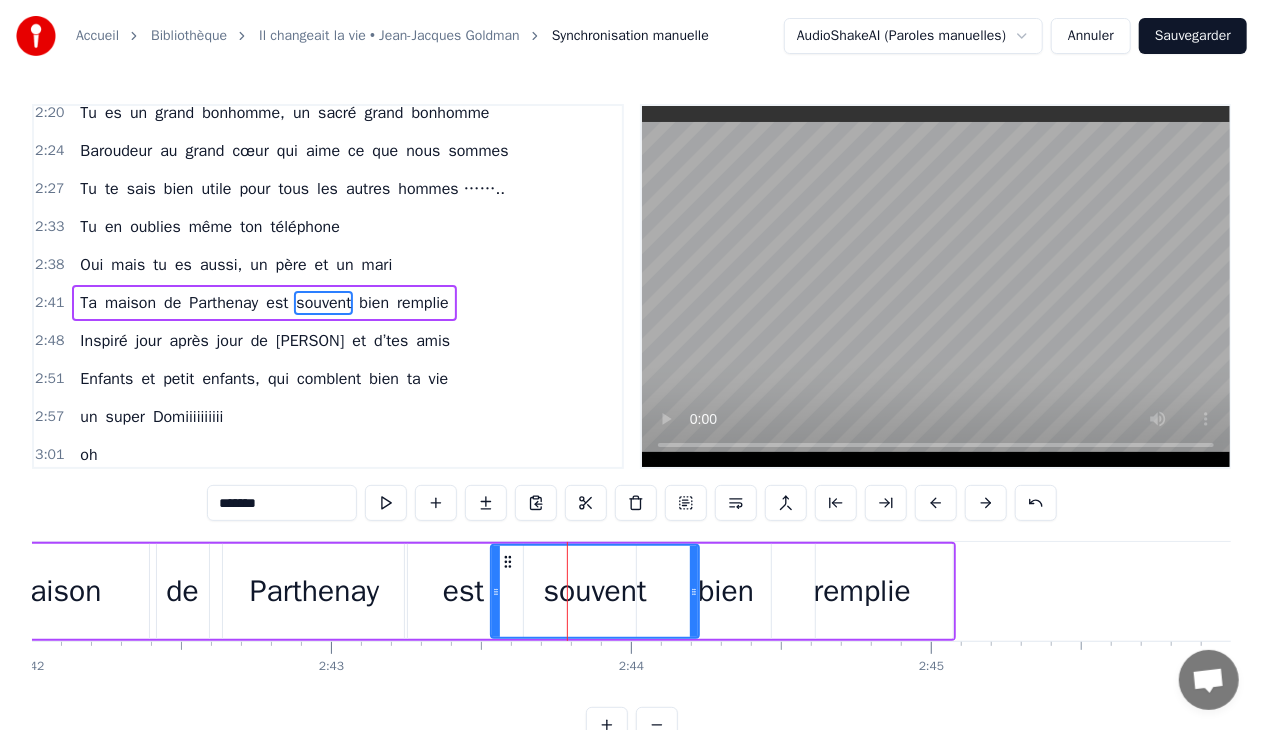 click on "bien" at bounding box center (726, 591) 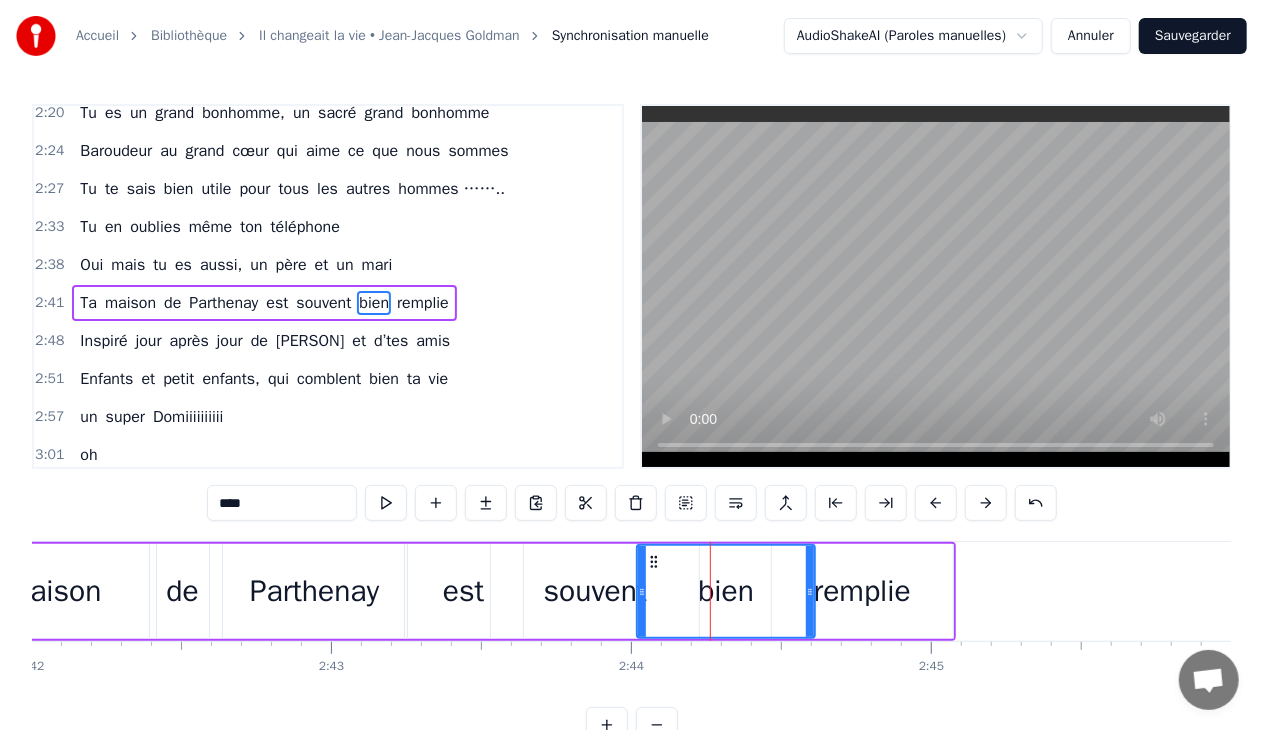 click at bounding box center [810, 591] 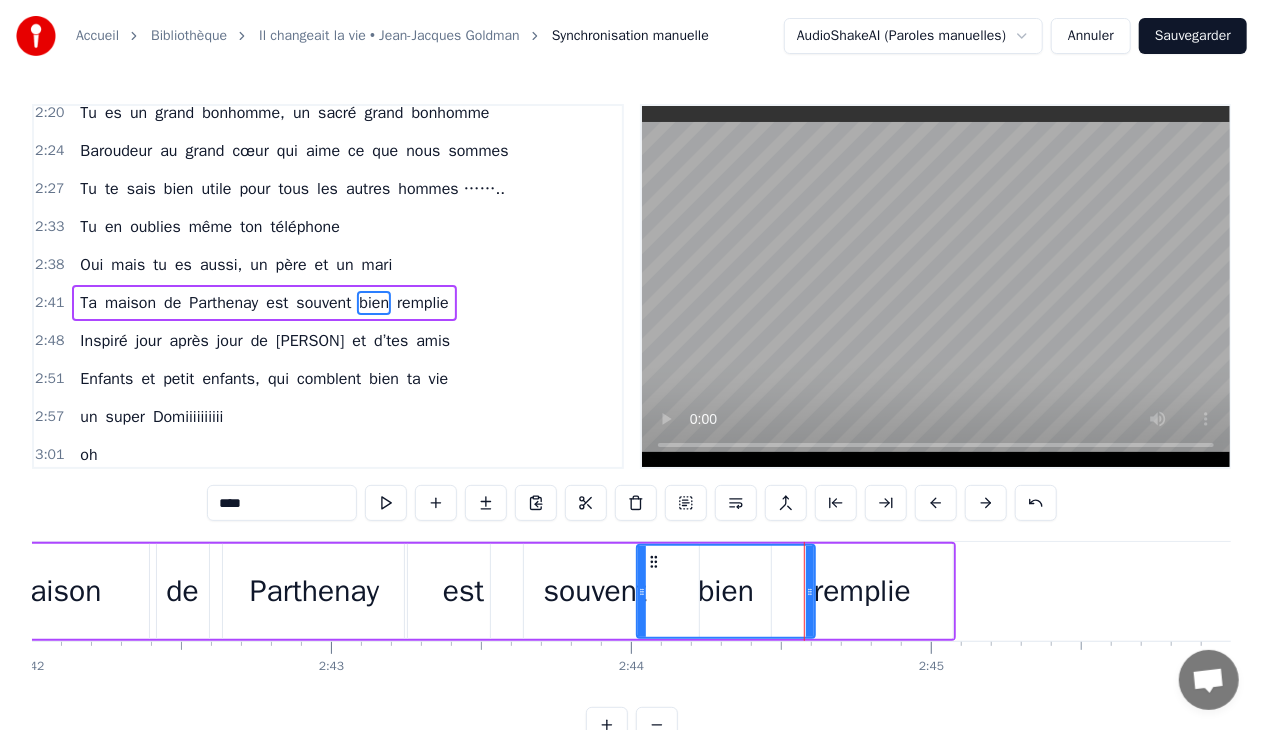 click on "remplie" at bounding box center [862, 591] 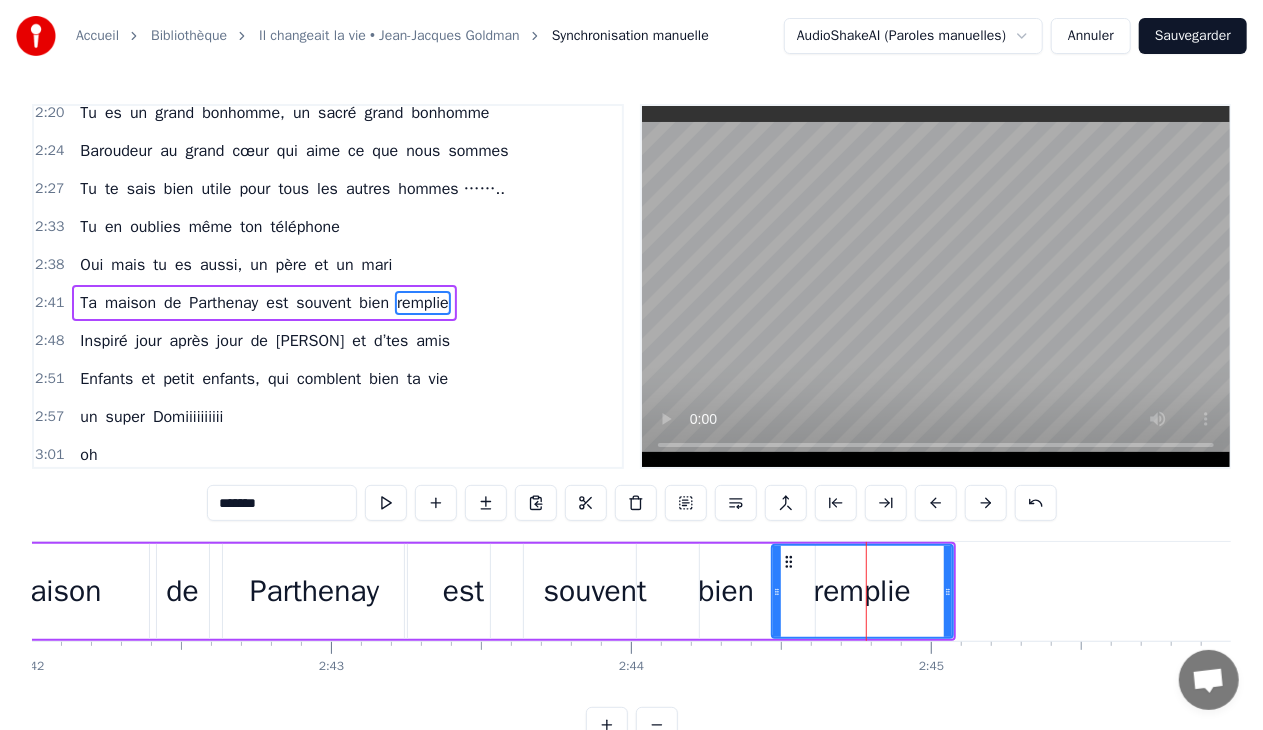 click on "remplie" at bounding box center (862, 591) 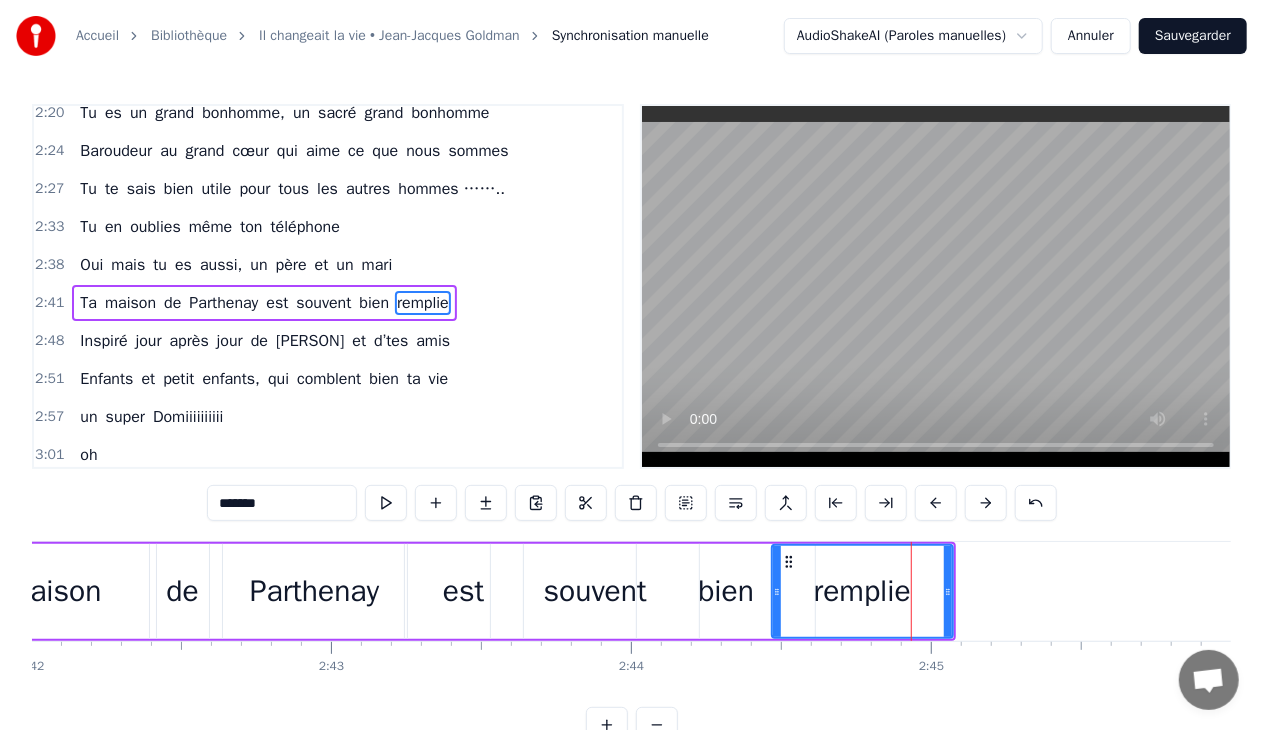 click on "remplie" at bounding box center [862, 591] 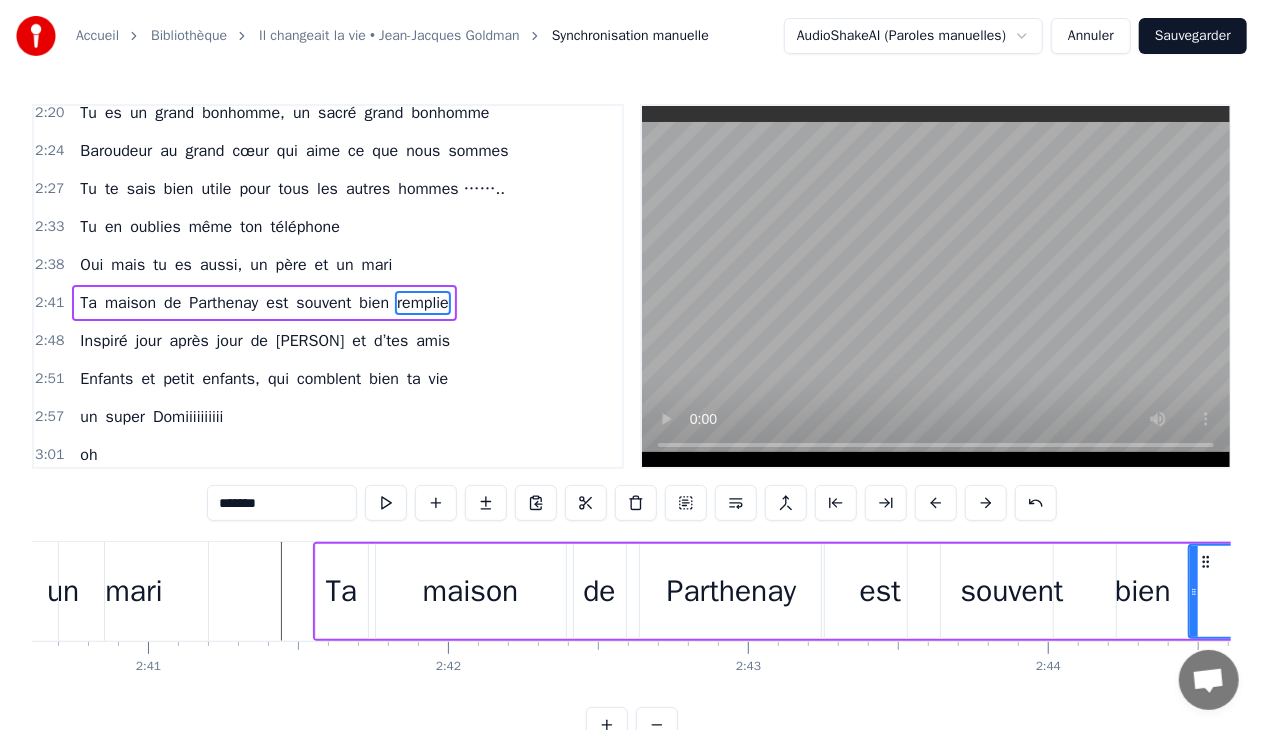 scroll, scrollTop: 0, scrollLeft: 48161, axis: horizontal 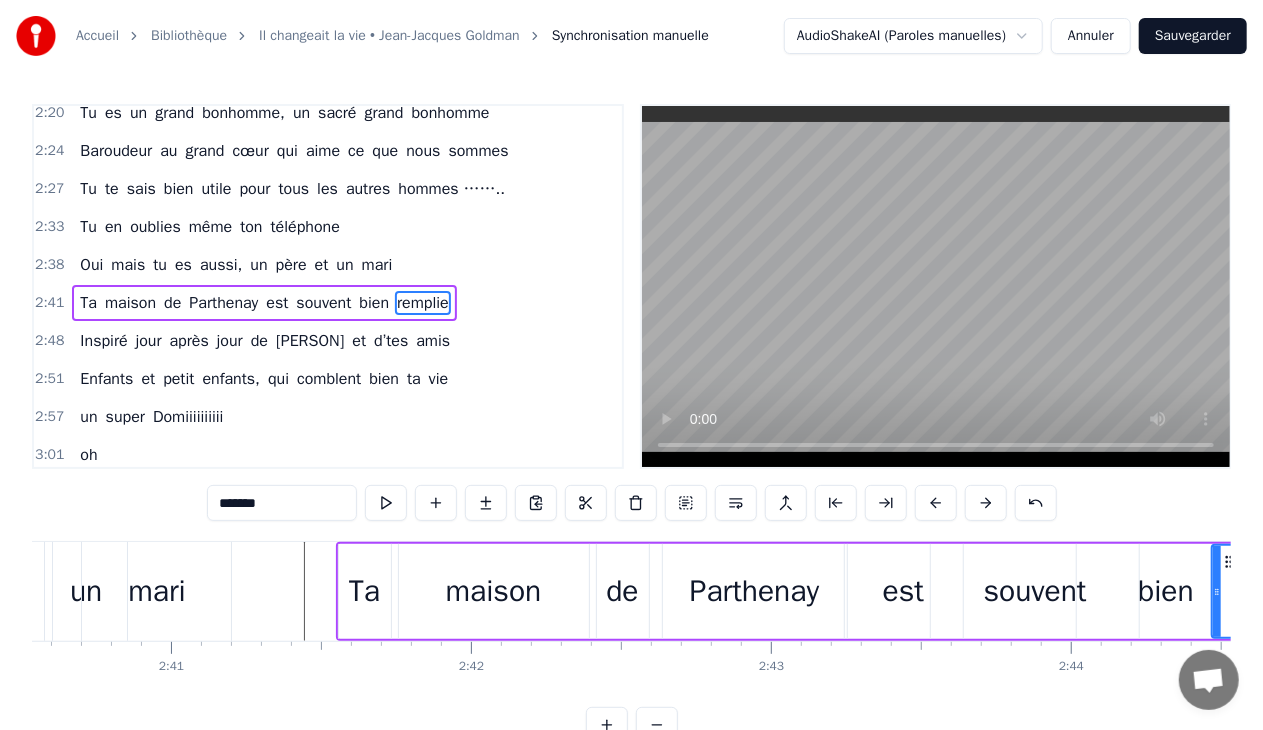 click on "0:28 C’était un menuisier, c’est [FIRST] [LAST] 0:31 Au beau milieu d’Allonne, là où tu t’es posé 0:35 Tu as fait des charpentes et du beau mobilier 0:38 Avec tes ouvriers toujours très motivés 0:42 Tu y mettais du temps, du talent et du cœur 0:46 Et dans ton atelier, en plus de ton métier 0:50 Nombril et Interbourg nous ont bien occupés 0:53 A déconner ensemble, on peut dire de toi 0:59 Tu aimmmes la vie 1:14 T’étais un bon patron, aussi un conseiller 1:18 Dirigeant la commune comme tes activités 1:21 Le travail n’attend pas, t’es toujours le premier 1:26 Ouvrir les chemins pour tous les randonneurs 1:29 Toujours prêt à donner ton temps et tes idées 1:32 Tu y mettais du temps, du talent et du cœur 1:36 Et près du barbecue, des saucisses et du kir 1:40 A l’heure de l’apéro, autour de tes amis 1:45 Refaire les circuits 2:20 Tu es un grand bonhomme, un sacré grand bonhomme 2:24 Baroudeur au grand cœur qui aime ce que nous sommes 2:27 Tu te sais bien utile pour tous les Tu" at bounding box center (631, 423) 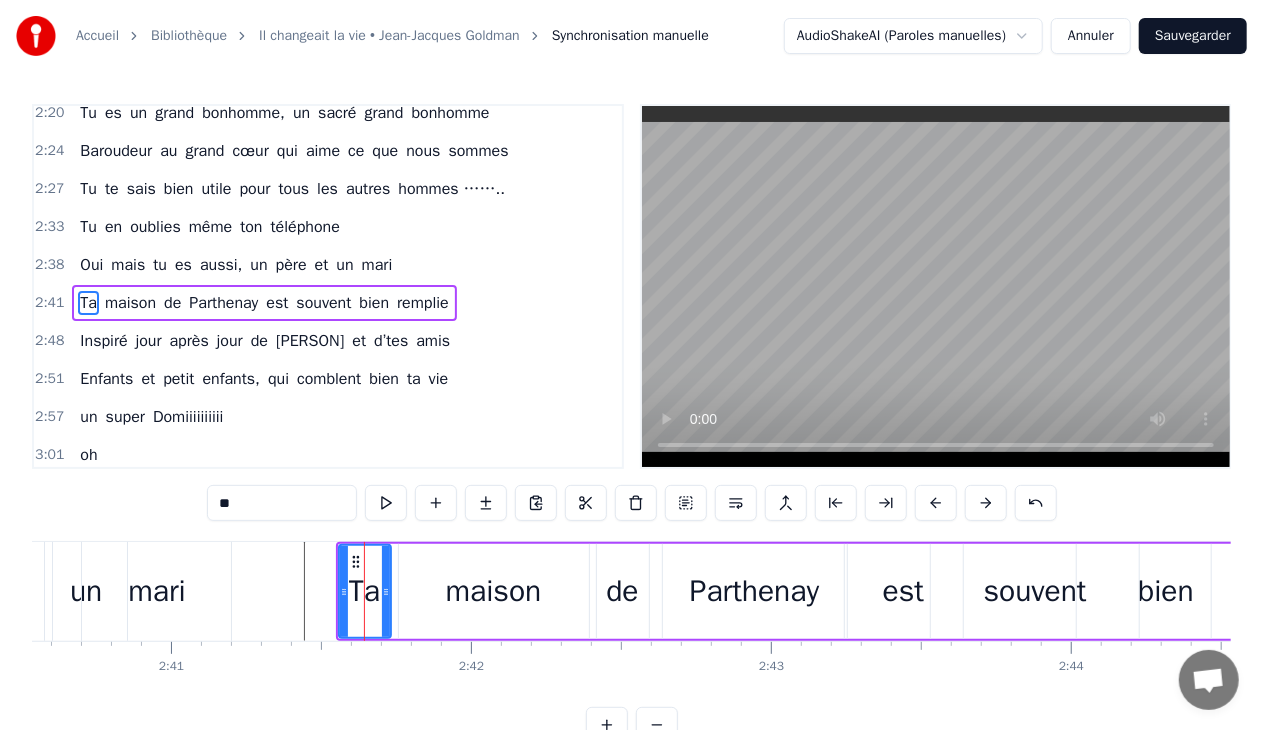click on "Oui mais tu es aussi, un père et un mari" at bounding box center [236, 265] 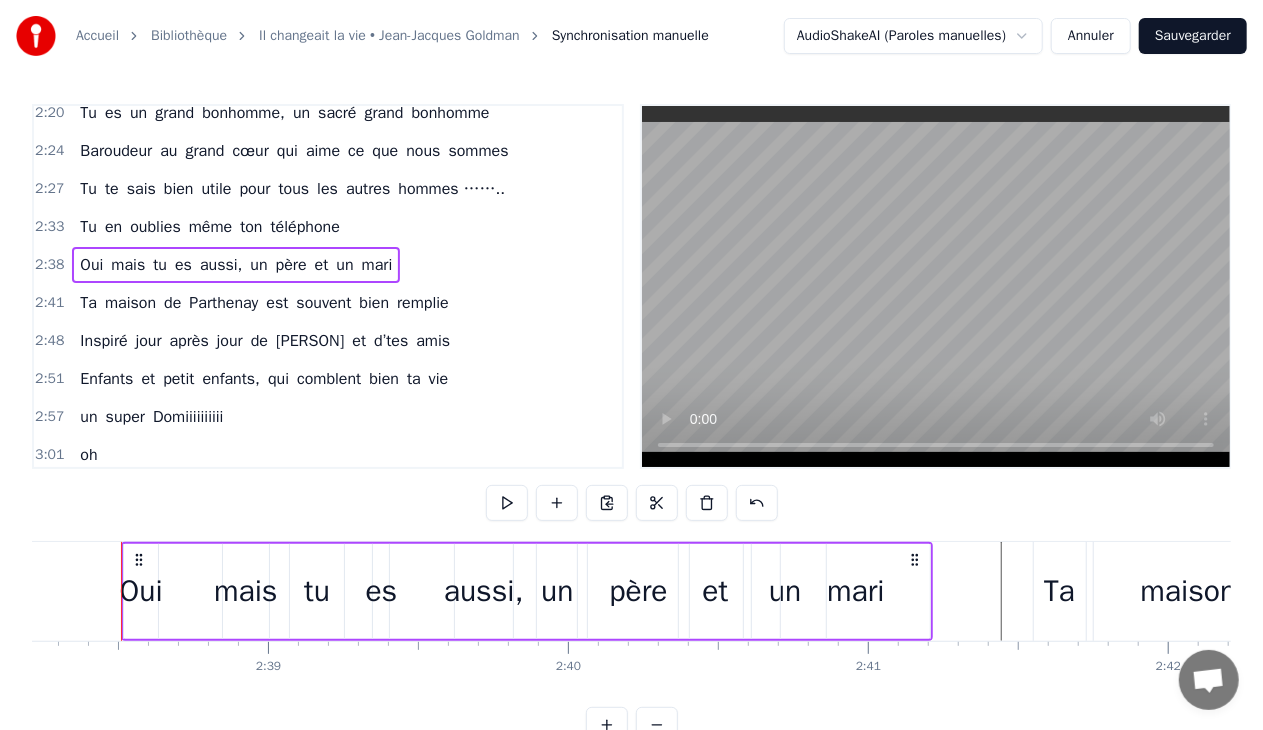 scroll, scrollTop: 0, scrollLeft: 47453, axis: horizontal 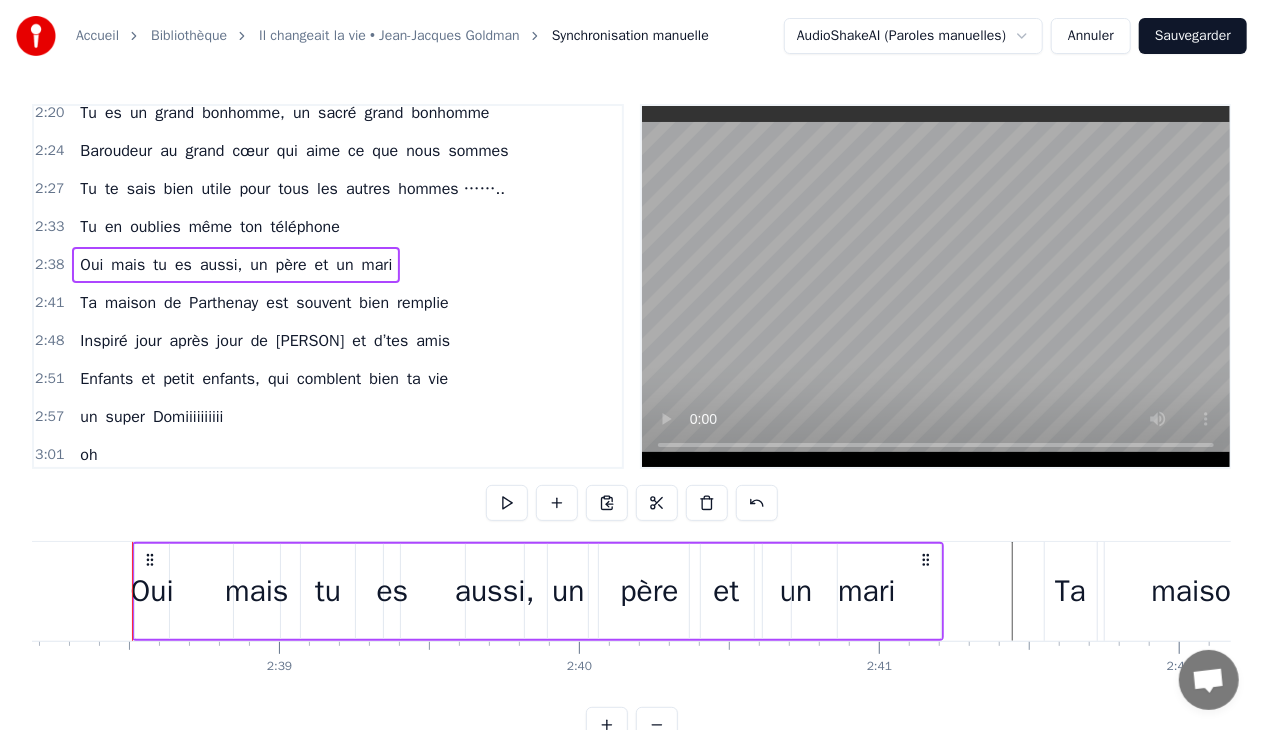 click on "Ta maison de [CITY] est souvent bien remplie" at bounding box center [264, 303] 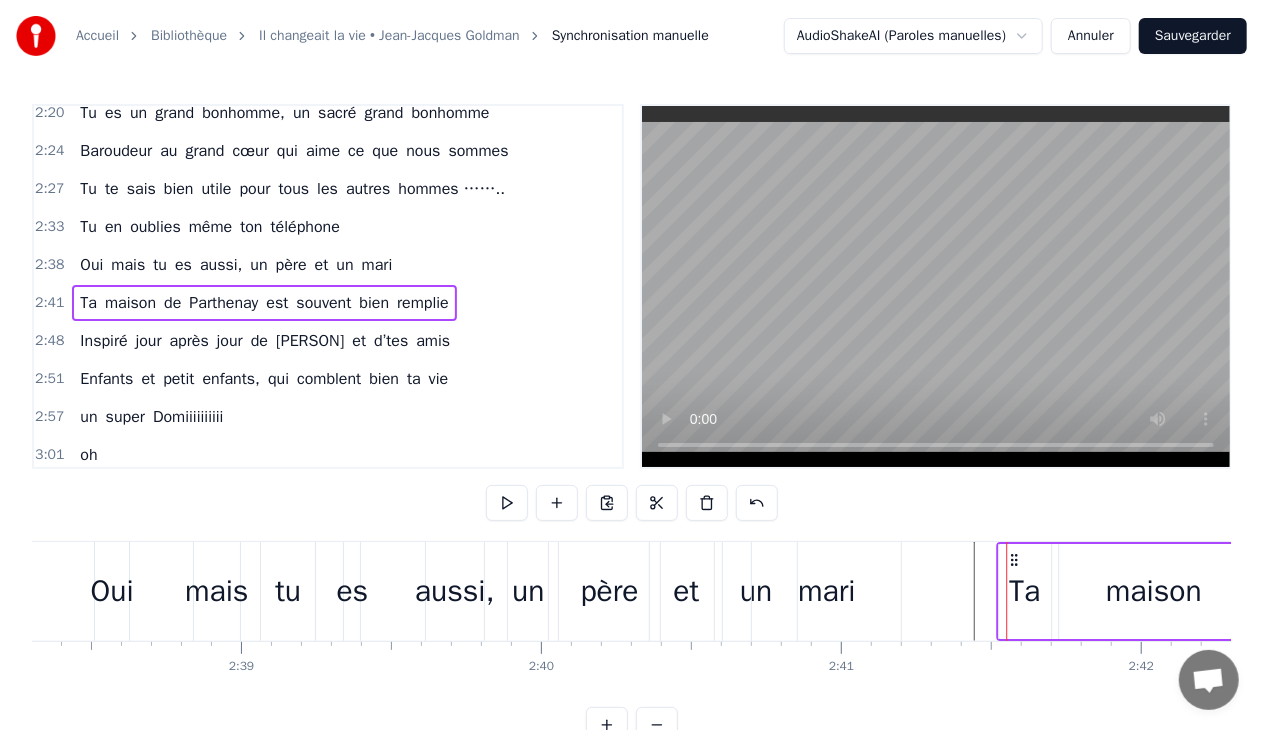 scroll, scrollTop: 0, scrollLeft: 47496, axis: horizontal 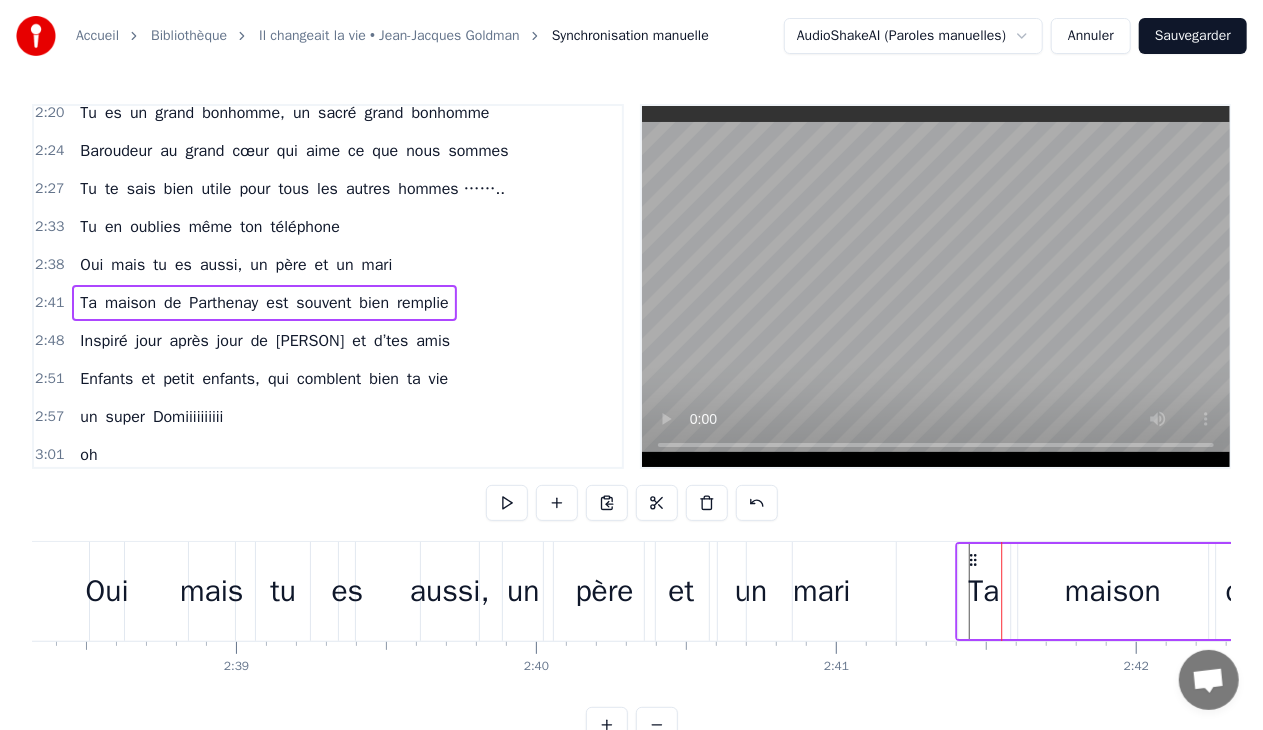 drag, startPoint x: 1052, startPoint y: 558, endPoint x: 972, endPoint y: 574, distance: 81.58431 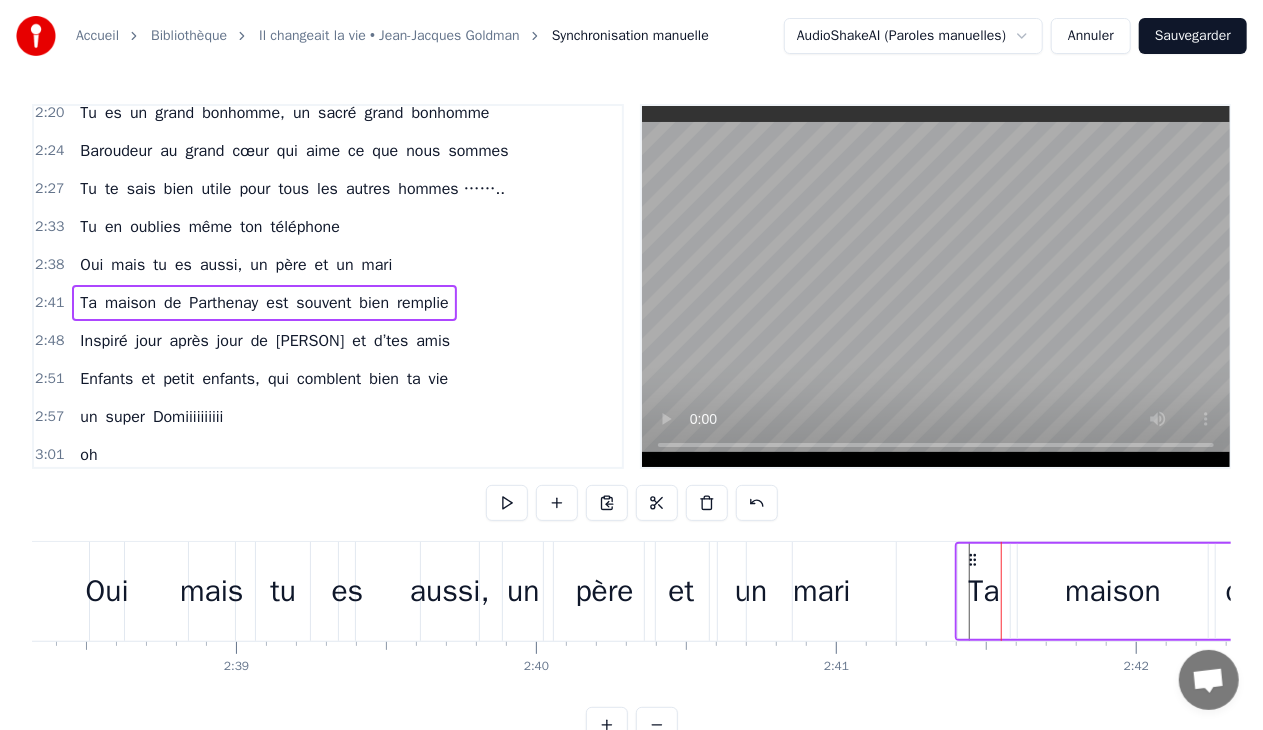 click on "0:28 C’était un menuisier, c’est [FIRST] [LAST] 0:31 Au beau milieu d’Allonne, là où tu t’es posé 0:35 Tu as fait des charpentes et du beau mobilier 0:38 Avec tes ouvriers toujours très motivés 0:42 Tu y mettais du temps, du talent et du cœur 0:46 Et dans ton atelier, en plus de ton métier 0:50 Nombril et Interbourg nous ont bien occupés 0:53 A déconner ensemble, on peut dire de toi 0:59 Tu aimmmes la vie 1:14 T’étais un bon patron, aussi un conseiller 1:18 Dirigeant la commune comme tes activités 1:21 Le travail n’attend pas, t’es toujours le premier 1:26 Ouvrir les chemins pour tous les randonneurs 1:29 Toujours prêt à donner ton temps et tes idées 1:32 Tu y mettais du temps, du talent et du cœur 1:36 Et près du barbecue, des saucisses et du kir 1:40 A l’heure de l’apéro, autour de tes amis 1:45 Refaire les circuits 2:20 Tu es un grand bonhomme, un sacré grand bonhomme 2:24 Baroudeur au grand cœur qui aime ce que nous sommes 2:27 Tu te sais bien utile pour tous les Tu" at bounding box center (631, 423) 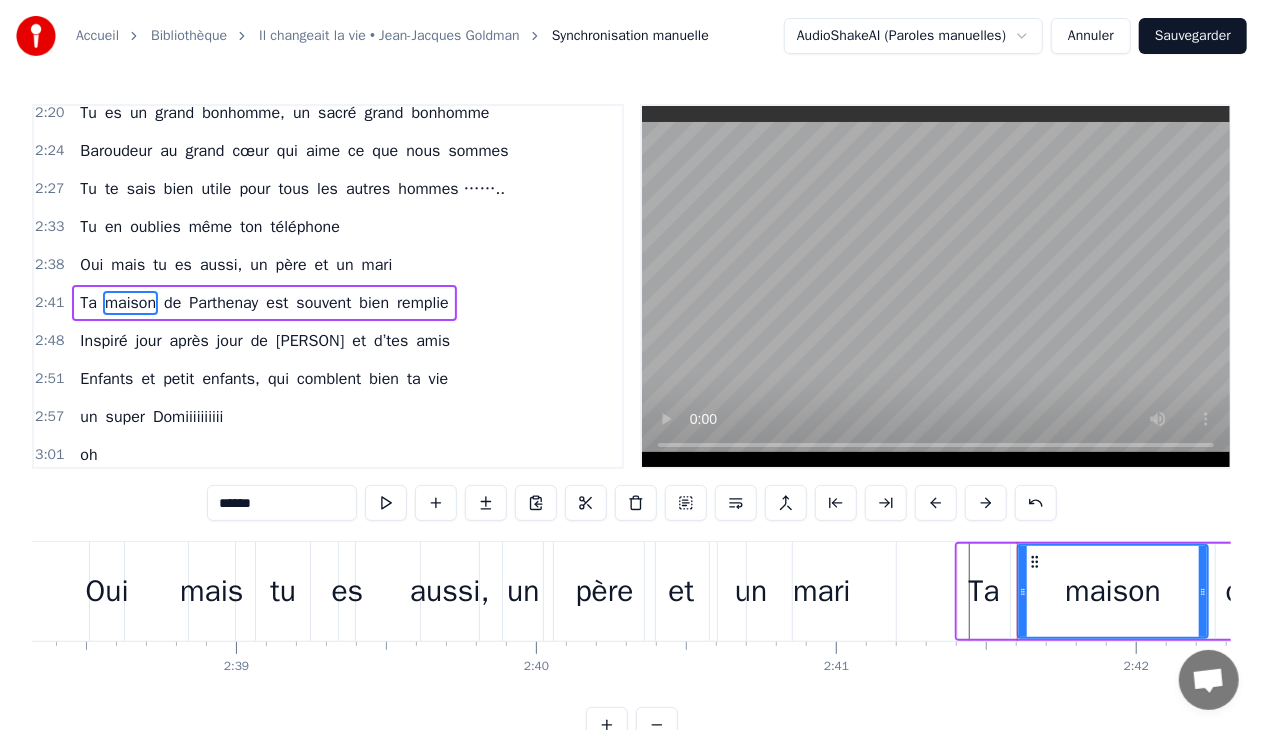 click on "Ta" at bounding box center [984, 591] 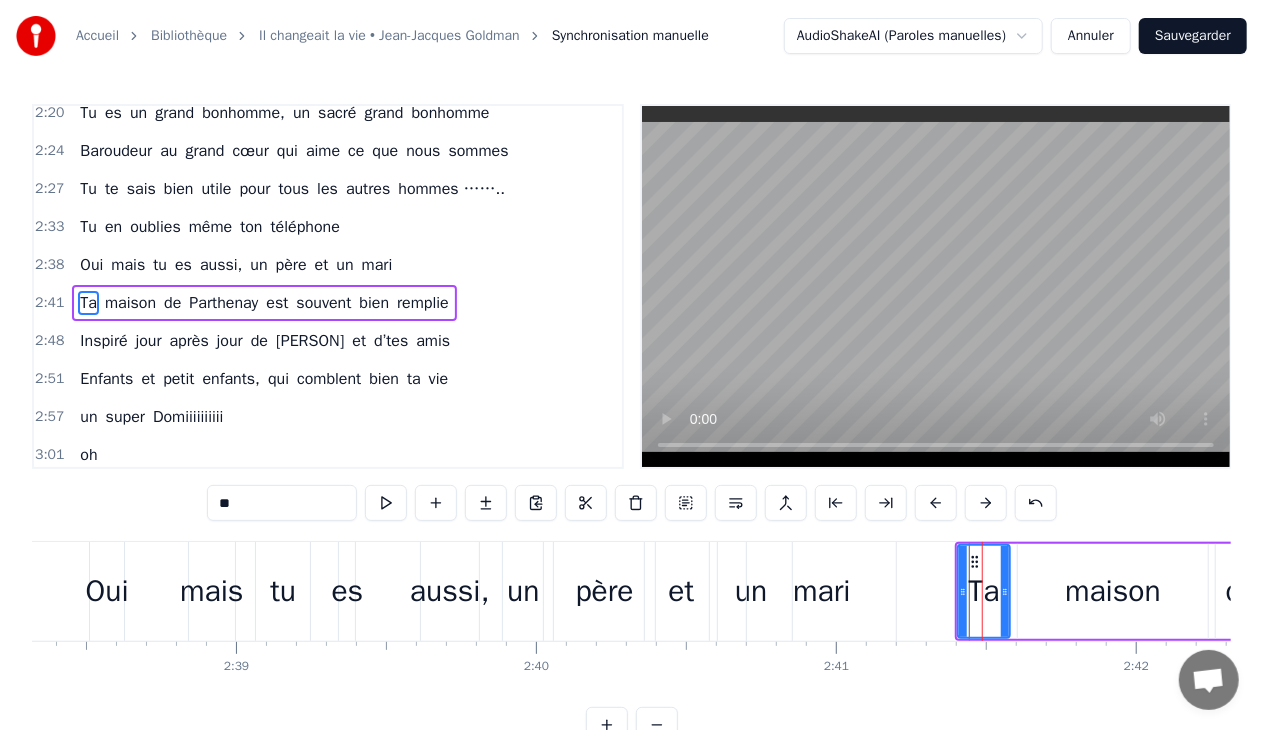 click on "maison" at bounding box center [1113, 591] 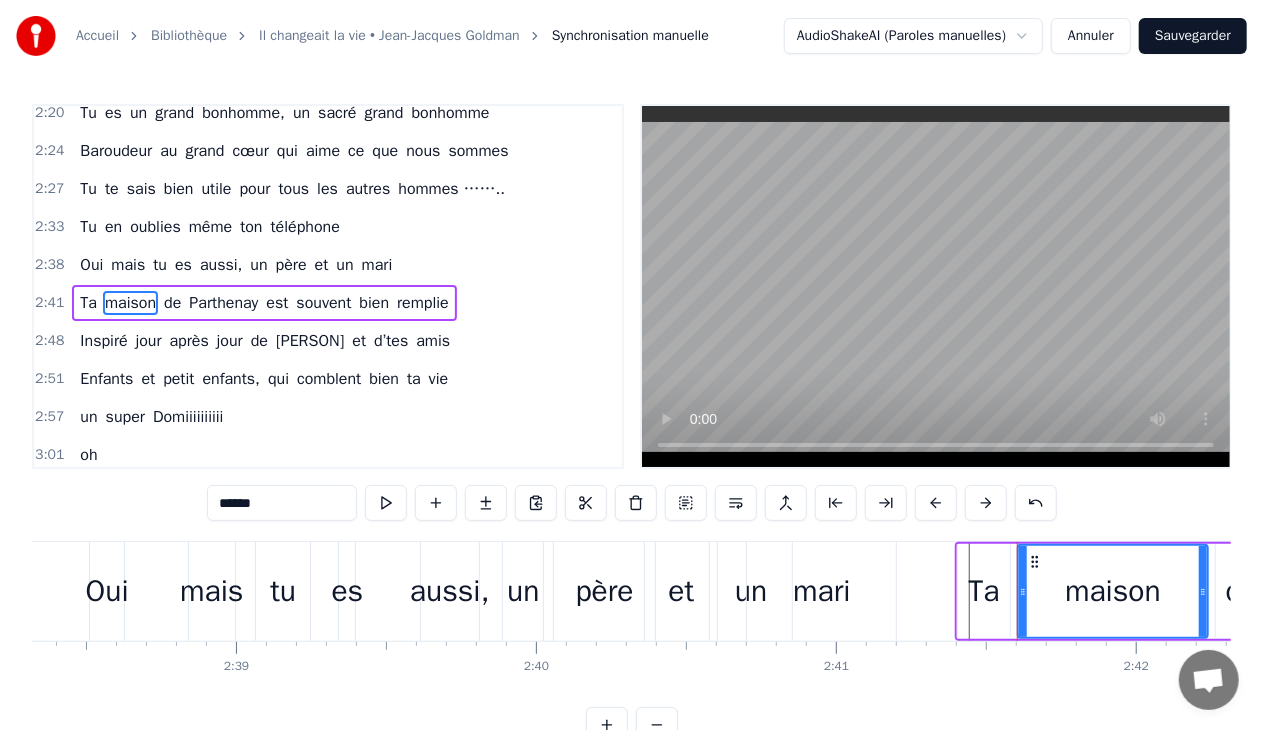 click on "maison" at bounding box center [1113, 591] 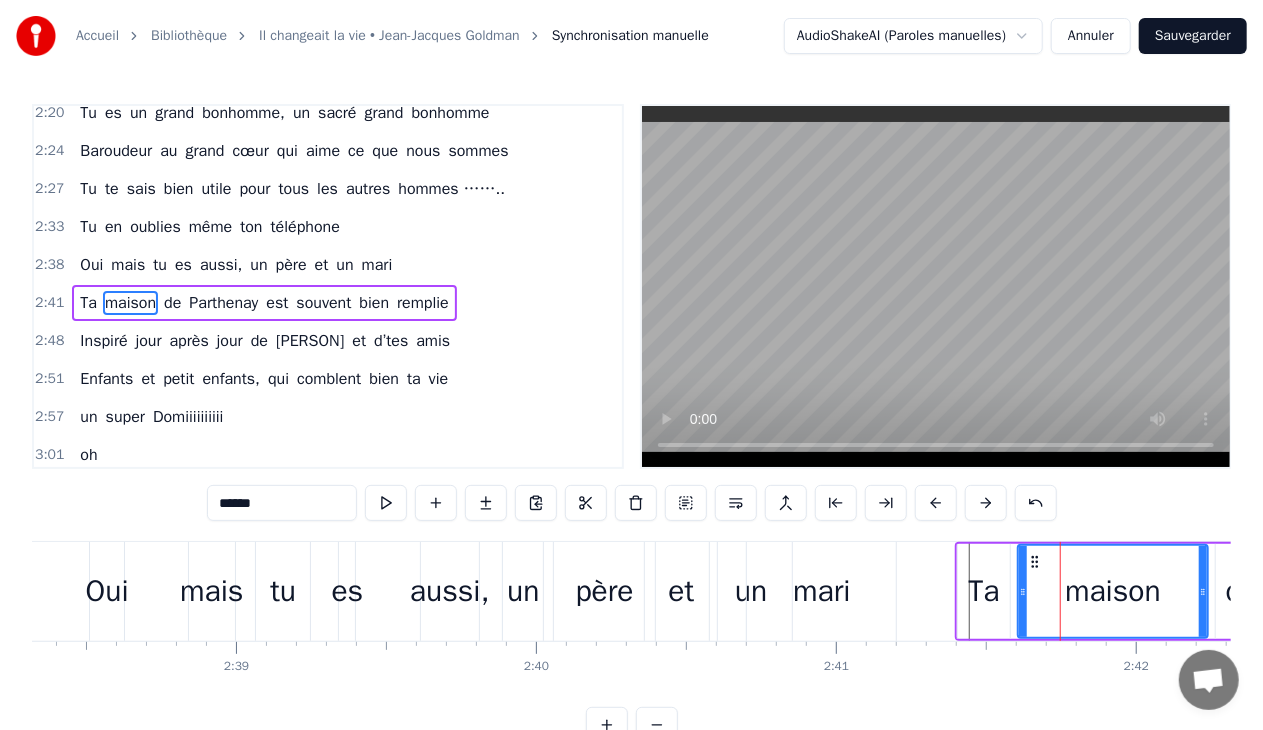 click on "maison" at bounding box center (1113, 591) 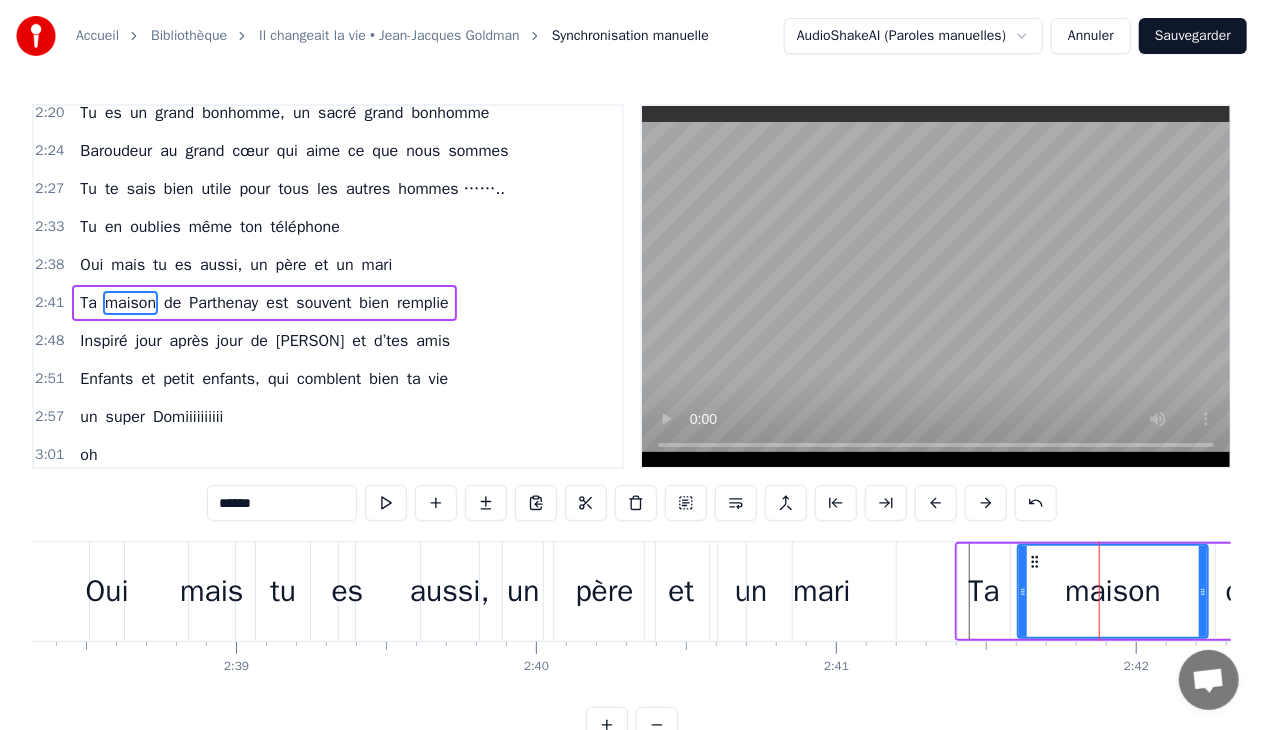 click on "2:38 Oui mais tu es aussi, un père et un mari" at bounding box center [328, 265] 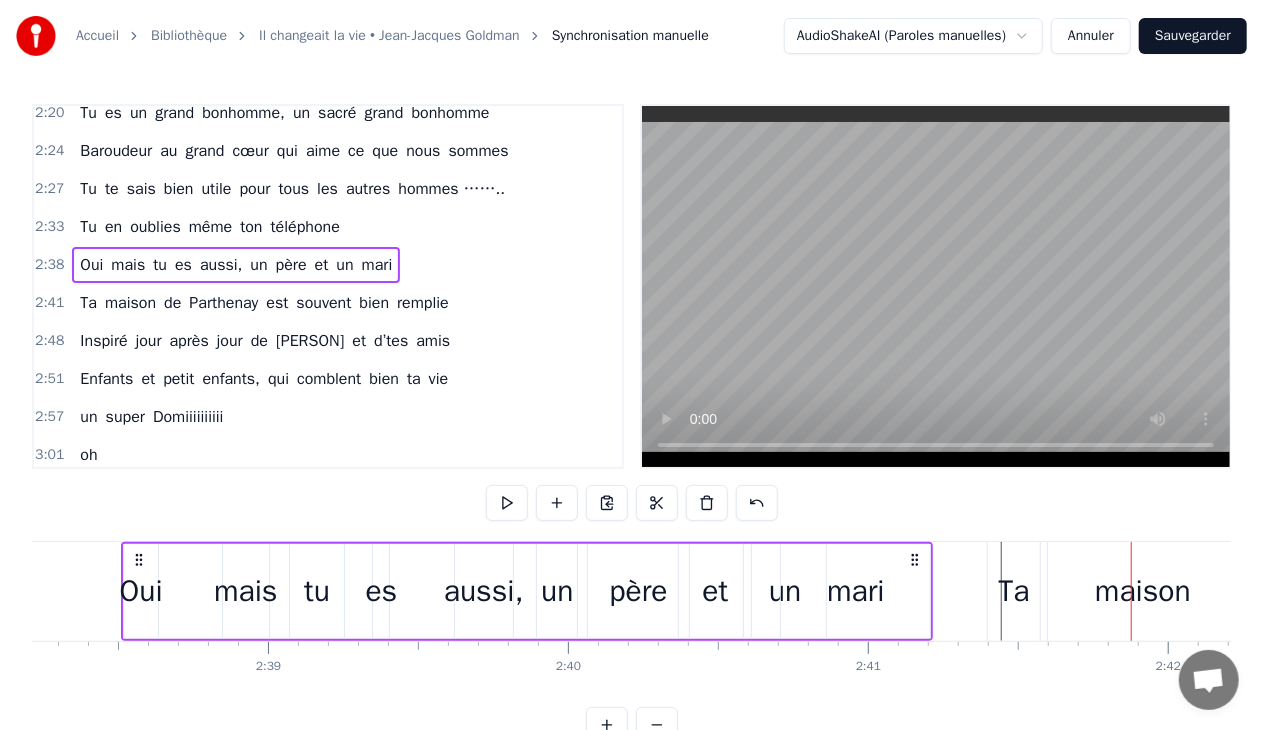 scroll, scrollTop: 0, scrollLeft: 47453, axis: horizontal 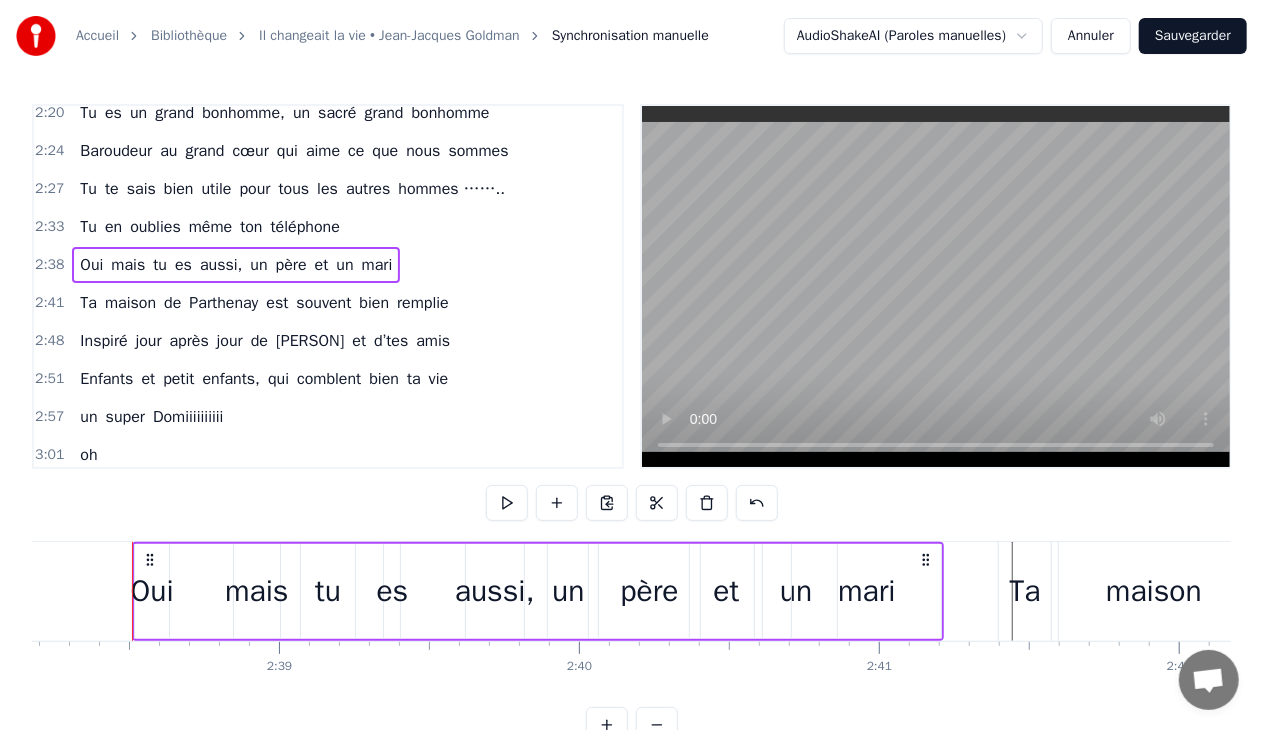 click on "Ta" at bounding box center [1025, 591] 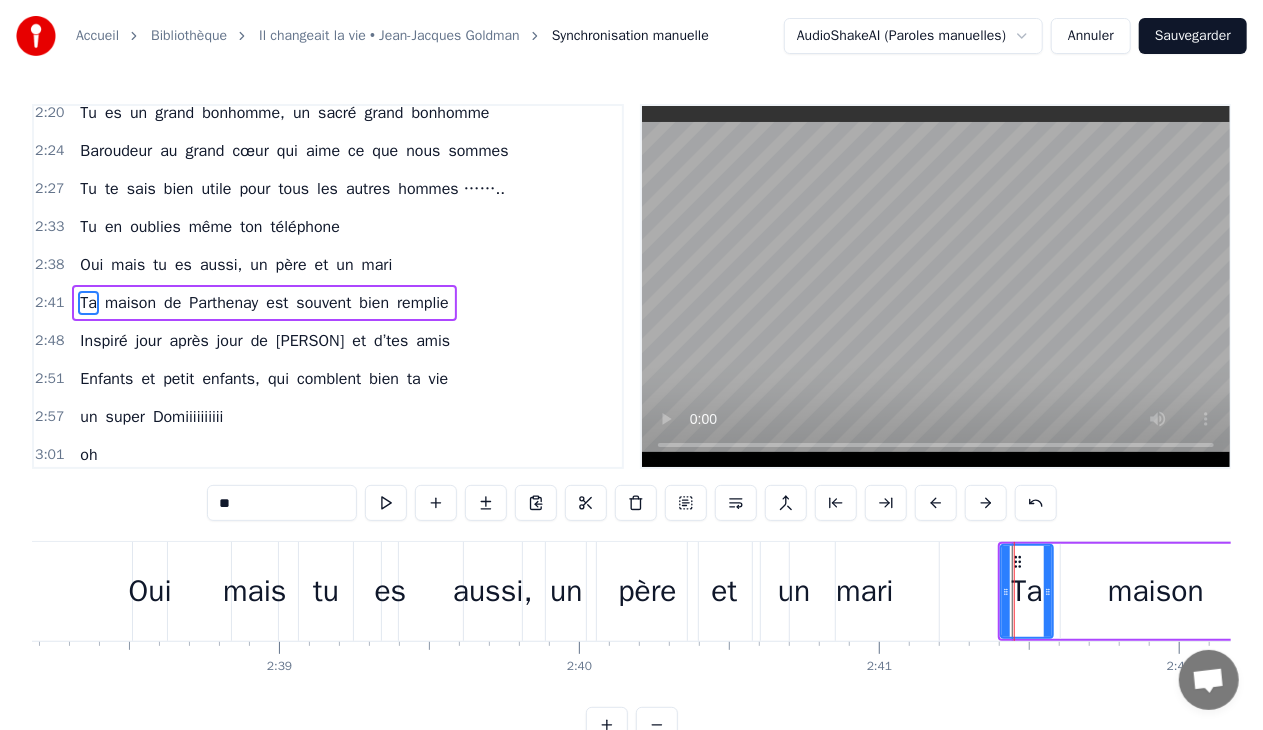 click on "Ta maison de [CITY] est souvent bien remplie" at bounding box center (264, 303) 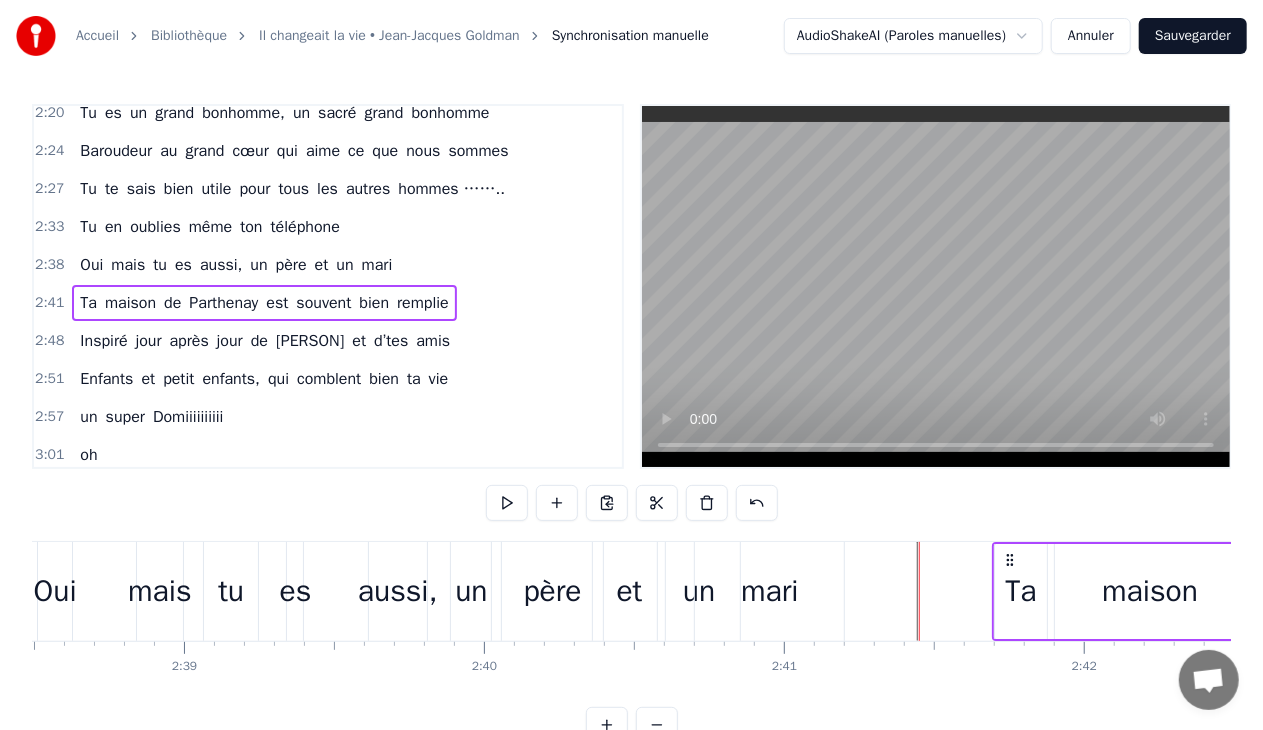 scroll, scrollTop: 0, scrollLeft: 47551, axis: horizontal 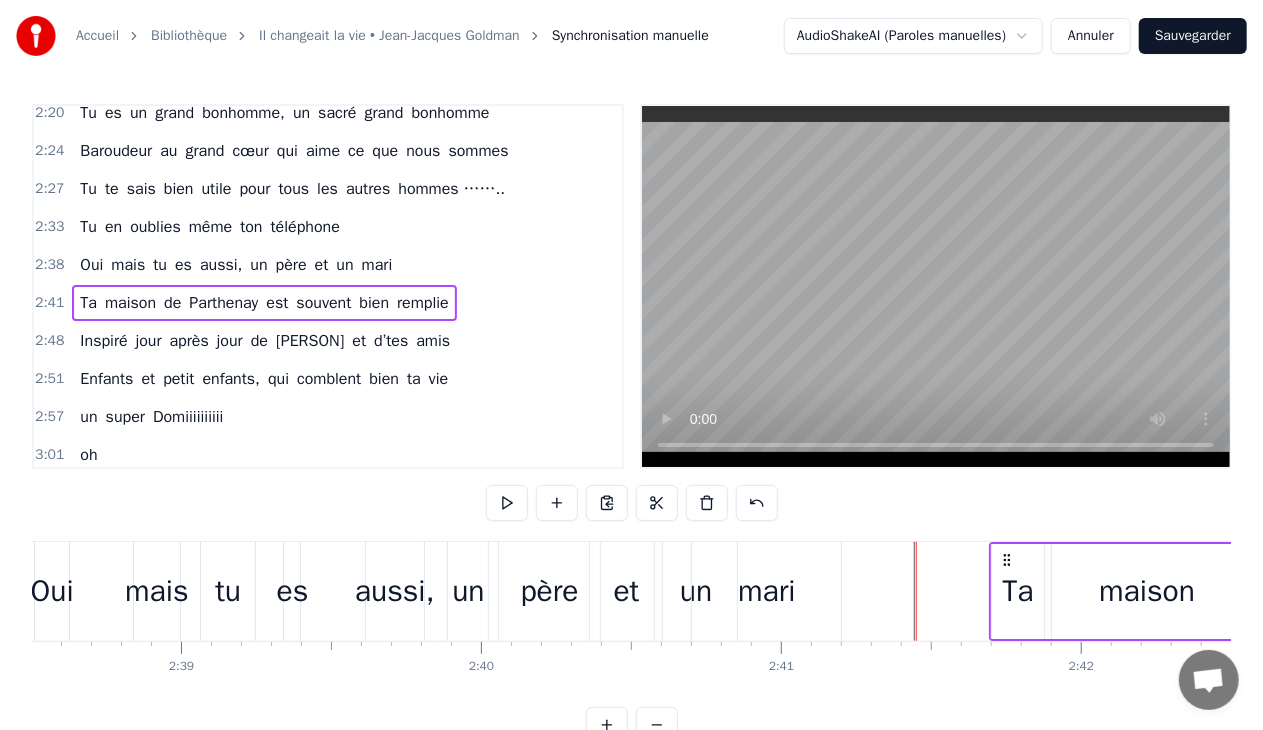 drag, startPoint x: 1016, startPoint y: 558, endPoint x: 1006, endPoint y: 557, distance: 10.049875 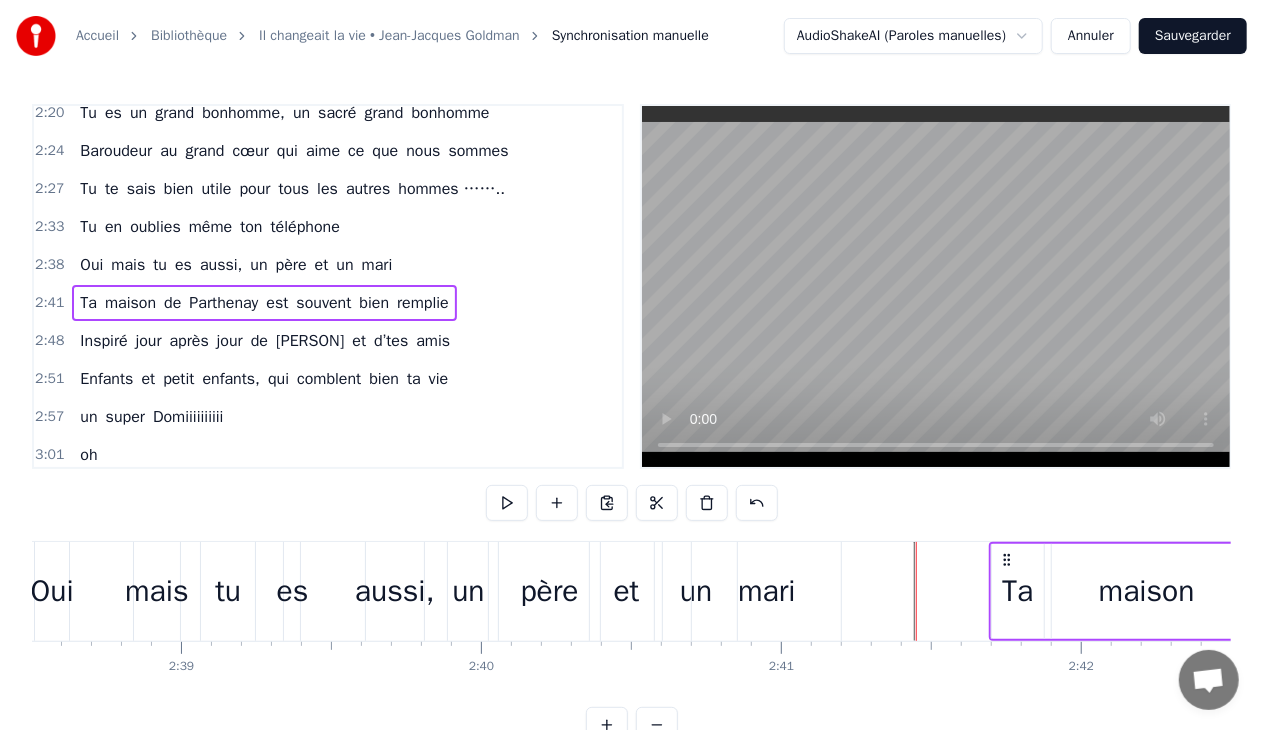 click on "maison" at bounding box center (1147, 591) 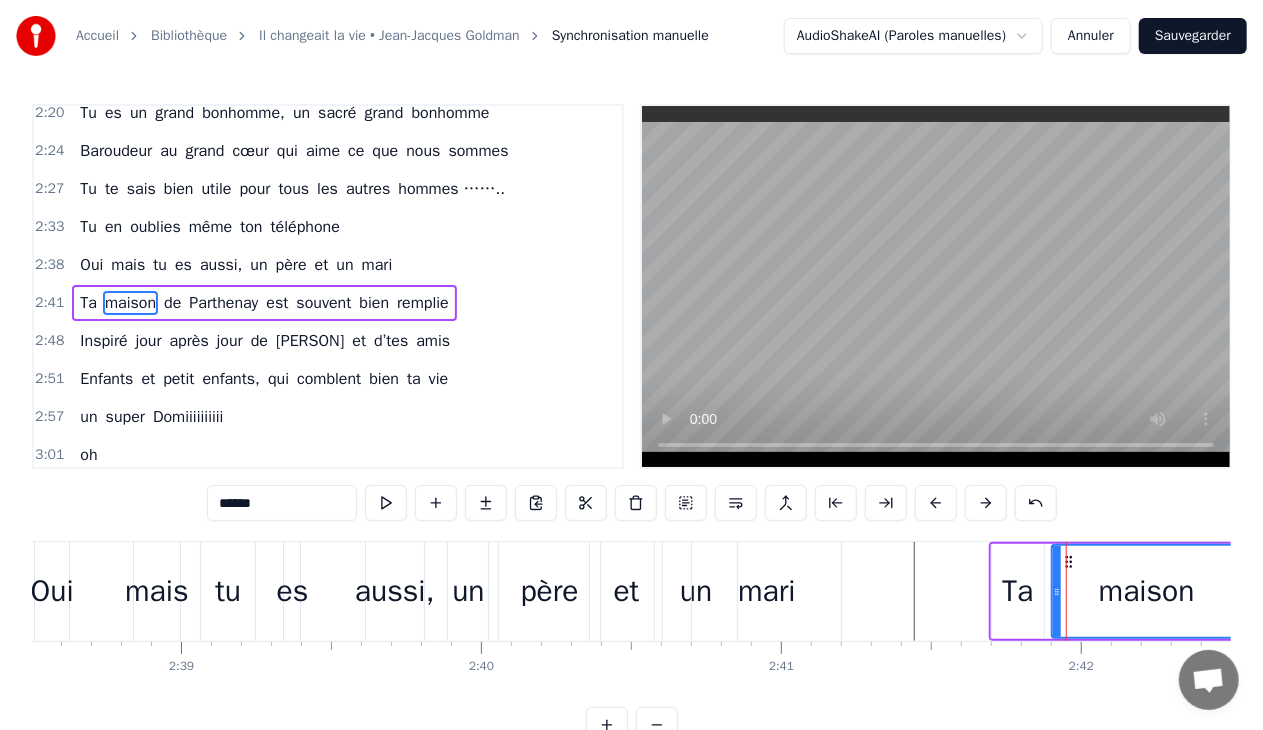 click on "maison" at bounding box center [1147, 591] 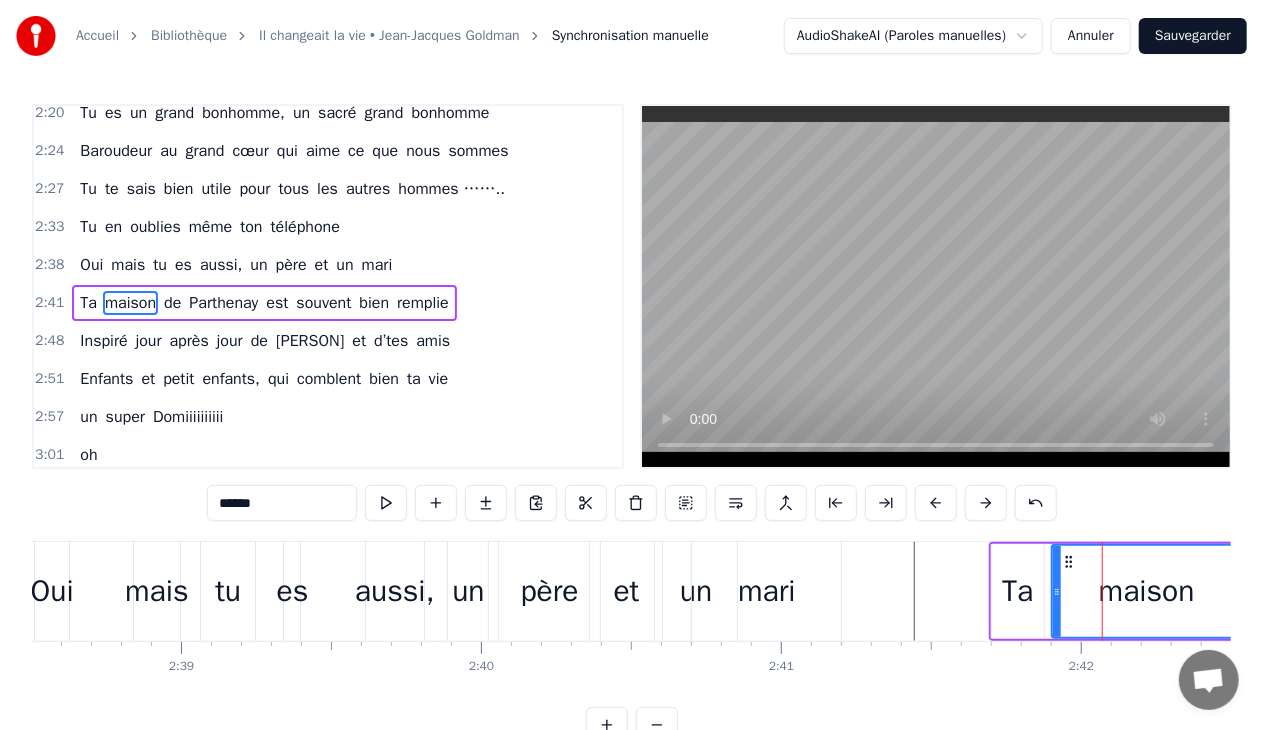 click on "maison" at bounding box center (1147, 591) 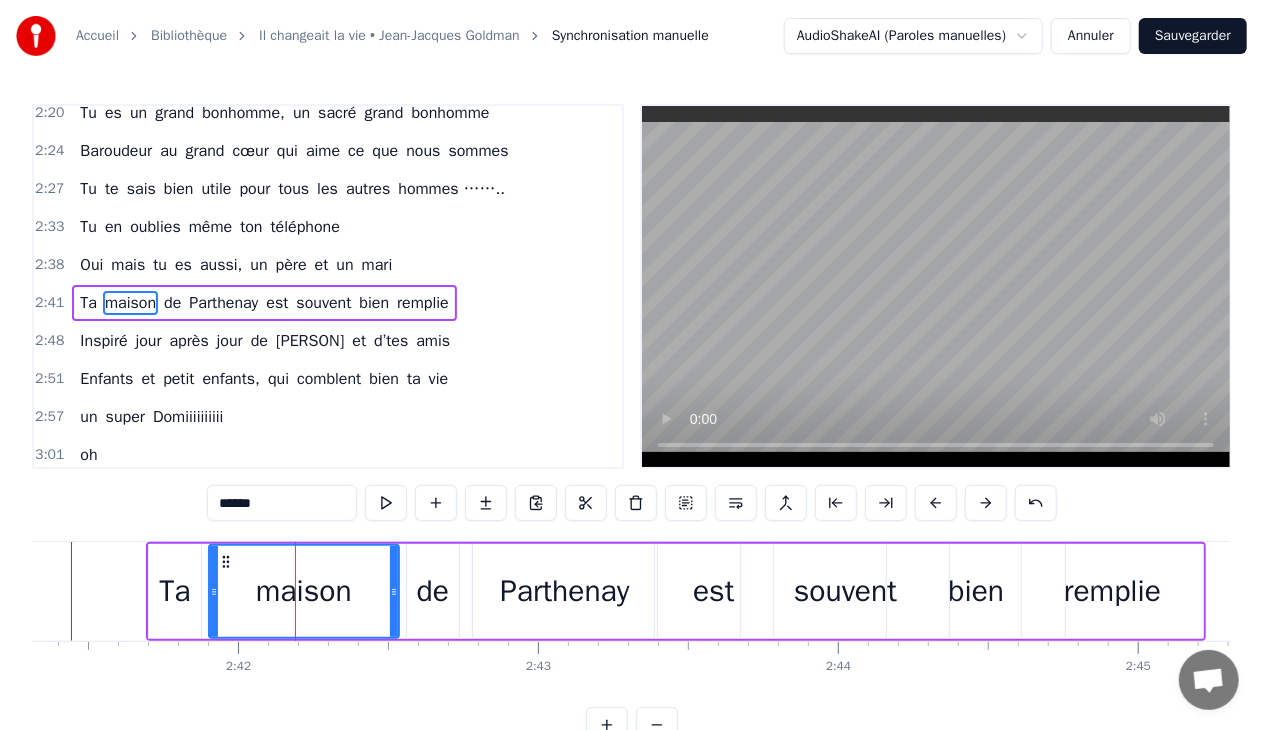 scroll, scrollTop: 0, scrollLeft: 48557, axis: horizontal 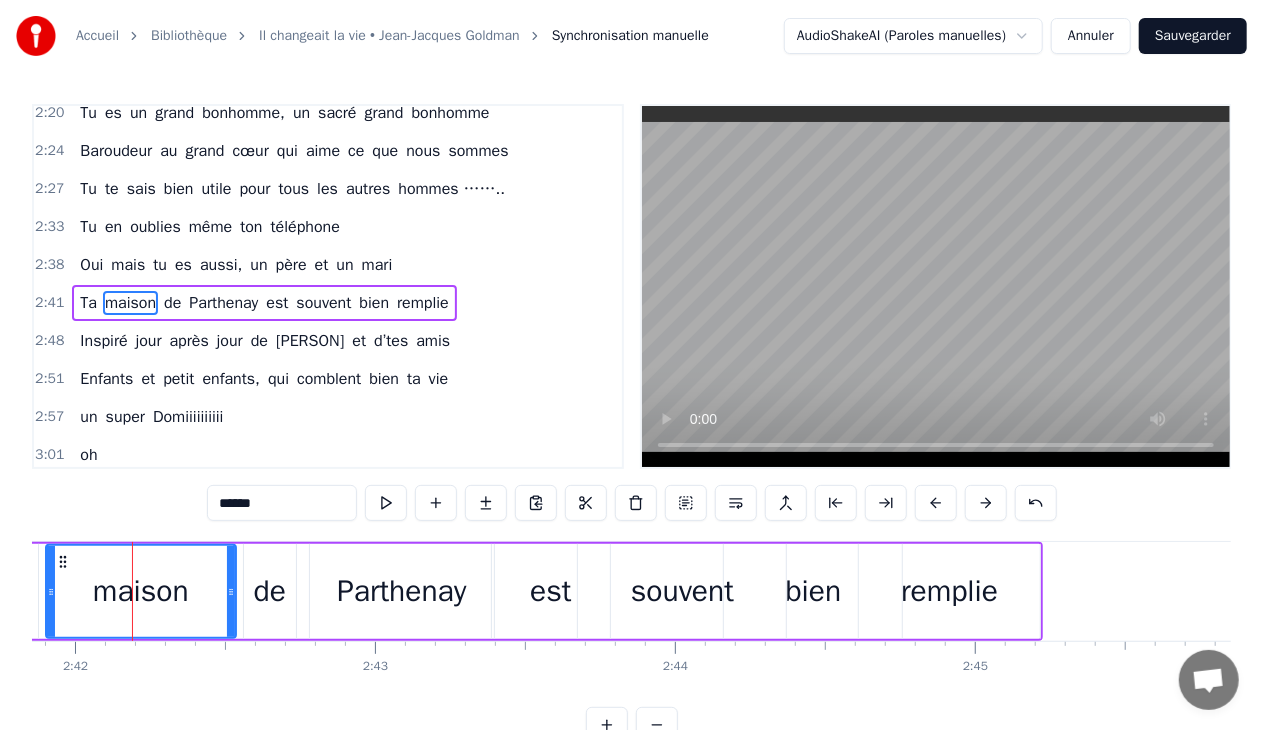 click on "Parthenay" at bounding box center [401, 591] 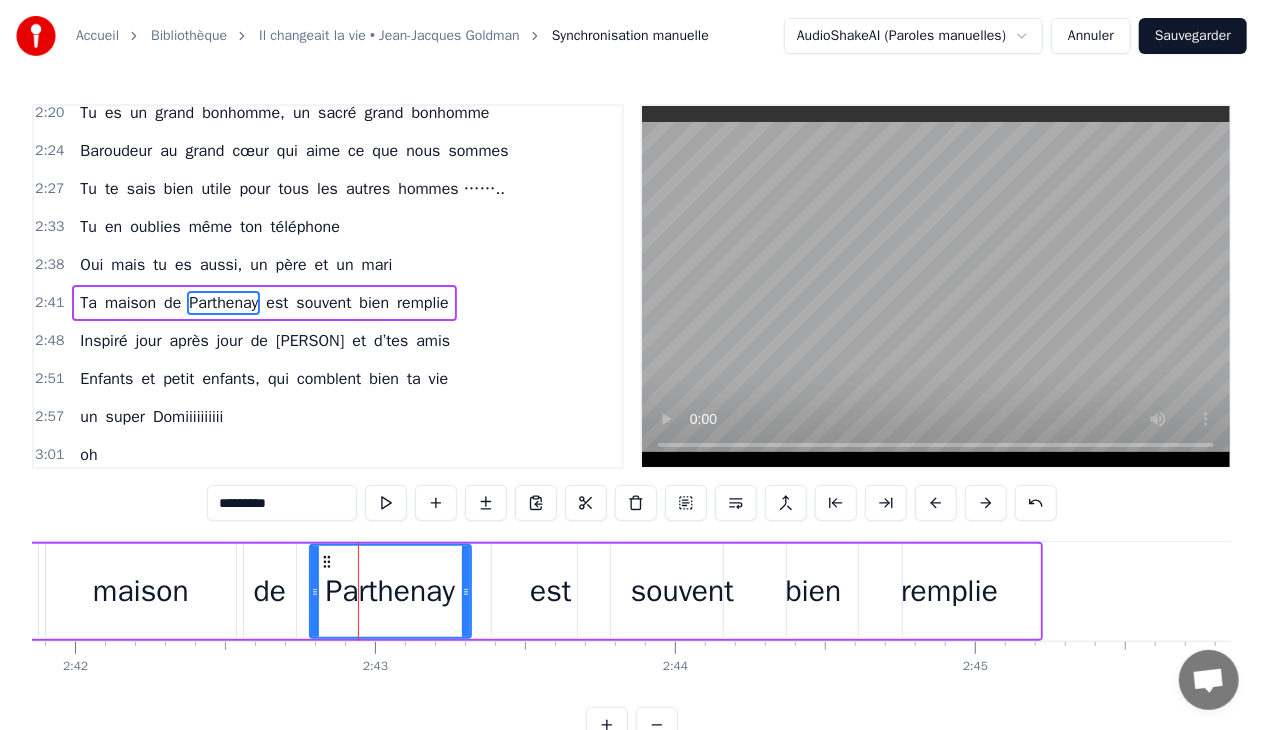 drag, startPoint x: 489, startPoint y: 586, endPoint x: 460, endPoint y: 588, distance: 29.068884 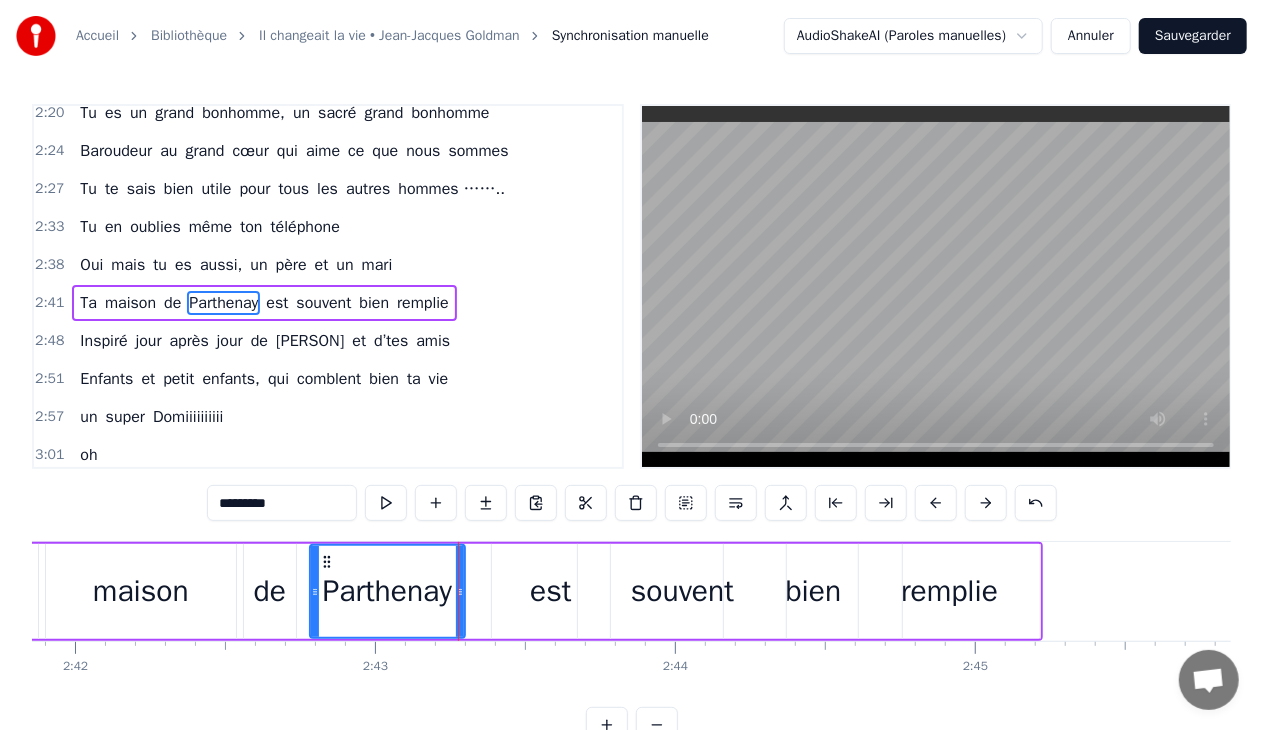 click on "de" at bounding box center [270, 591] 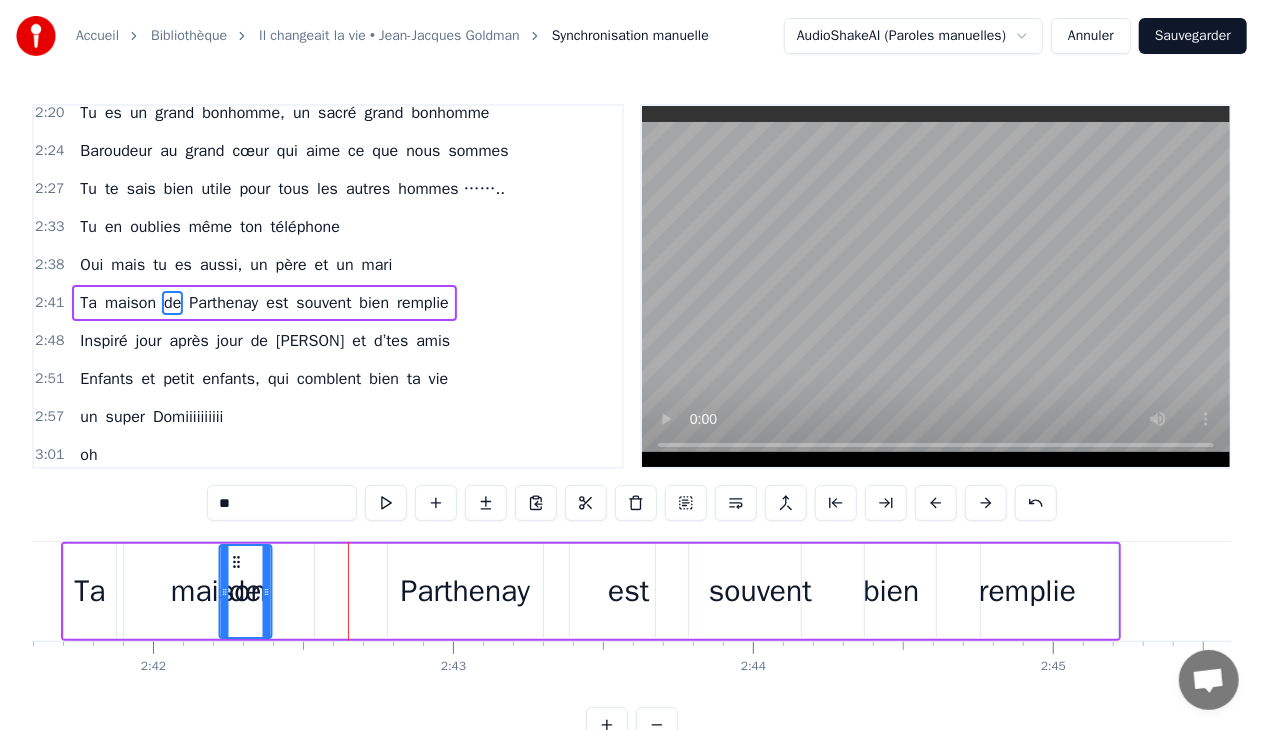 scroll, scrollTop: 0, scrollLeft: 48477, axis: horizontal 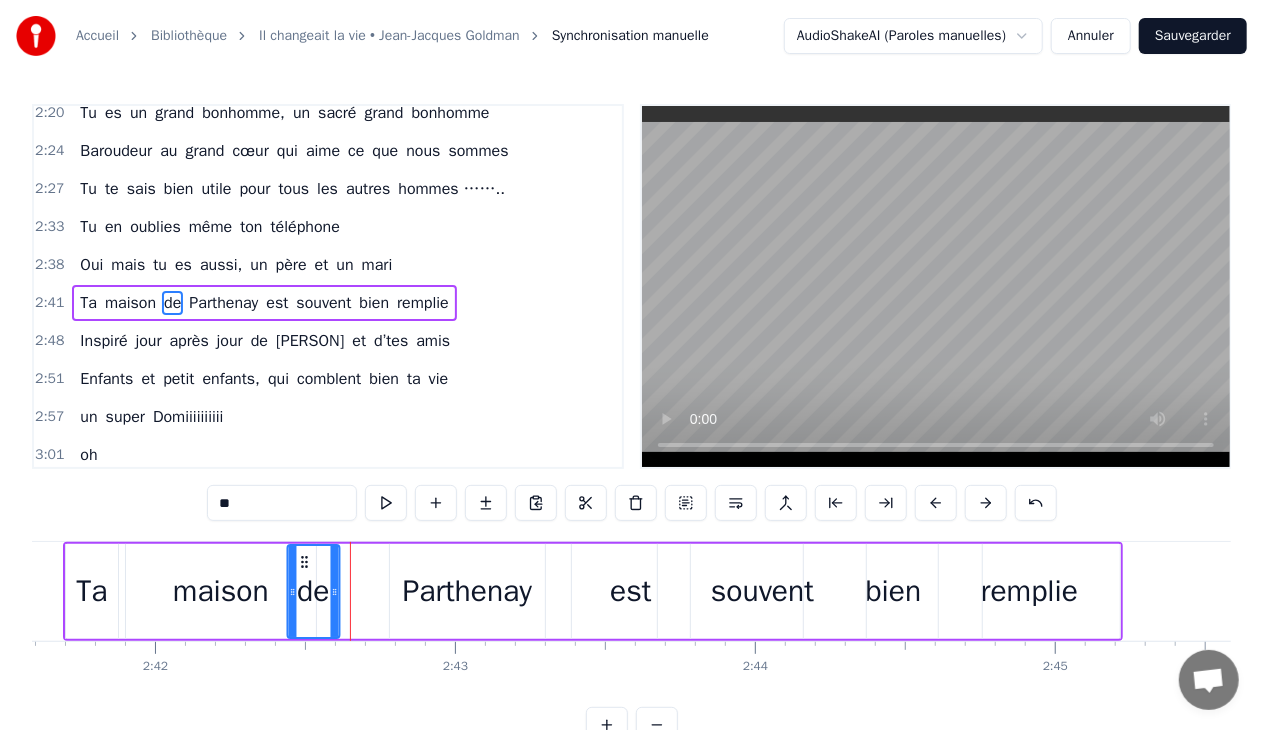 drag, startPoint x: 258, startPoint y: 560, endPoint x: 301, endPoint y: 582, distance: 48.30114 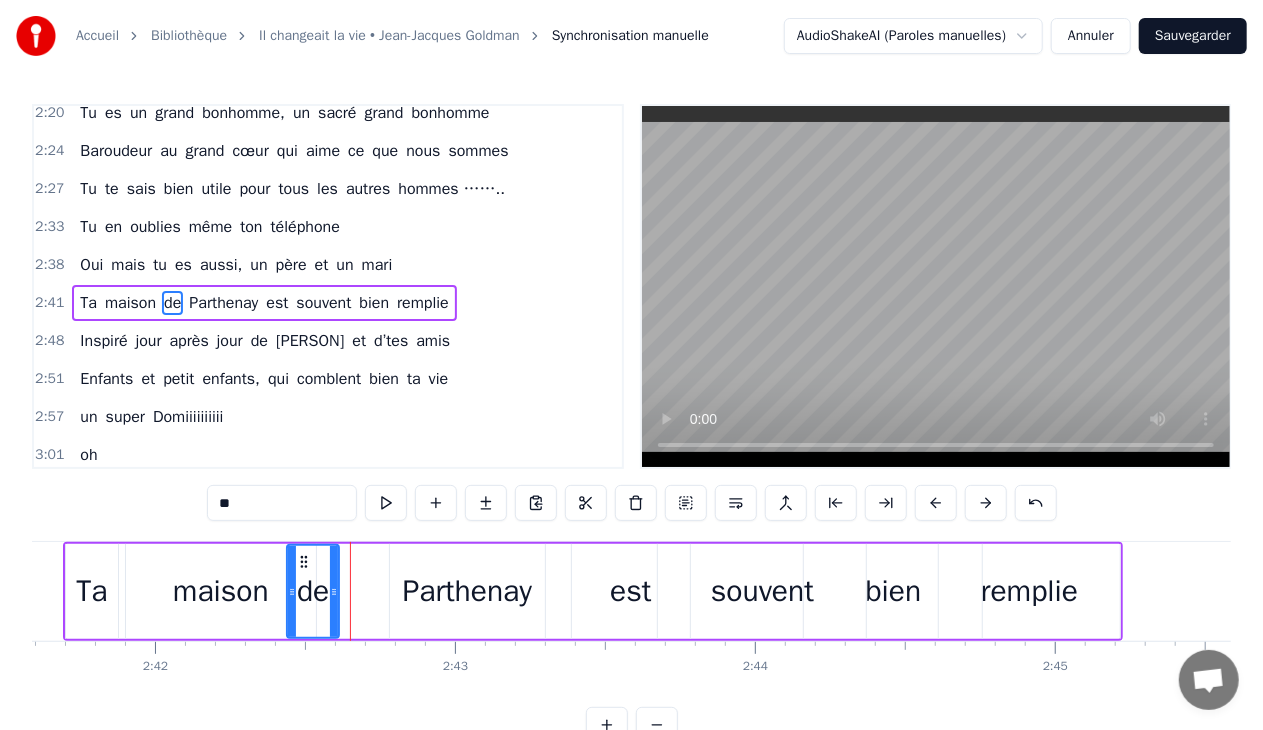 click on "Parthenay" at bounding box center [467, 591] 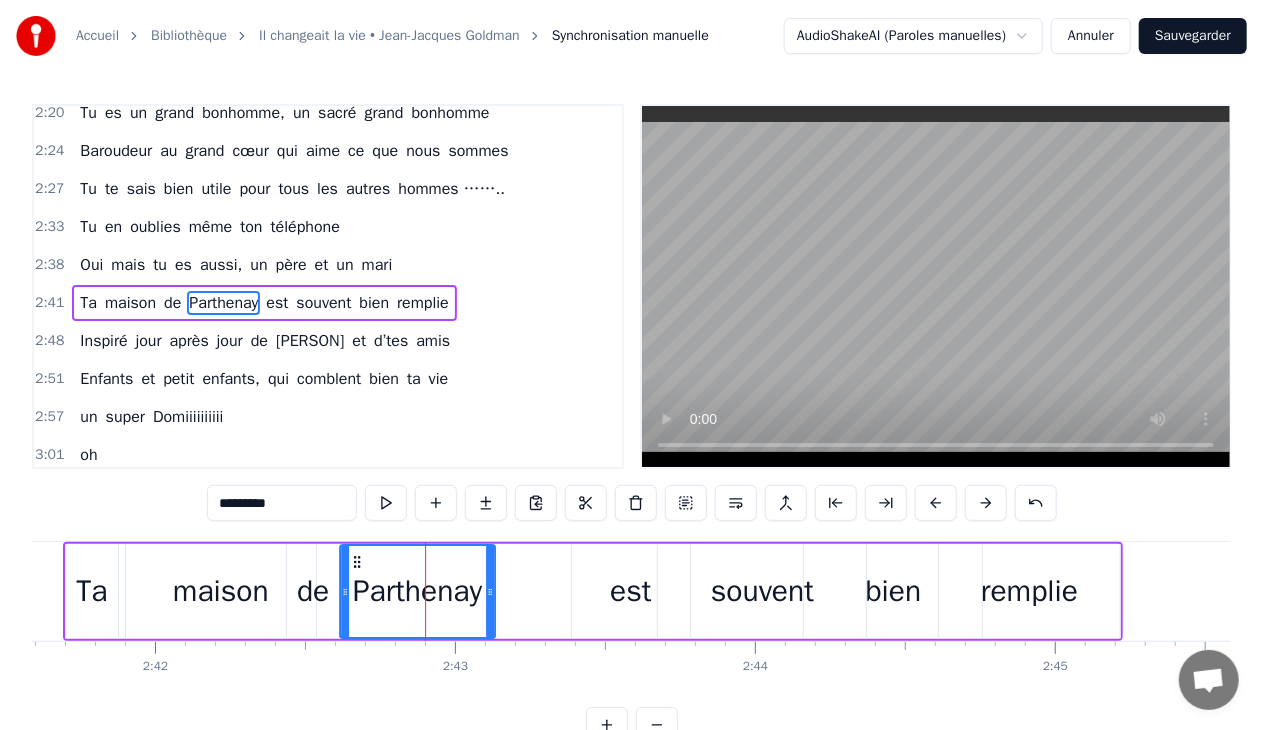 drag, startPoint x: 402, startPoint y: 562, endPoint x: 352, endPoint y: 564, distance: 50.039986 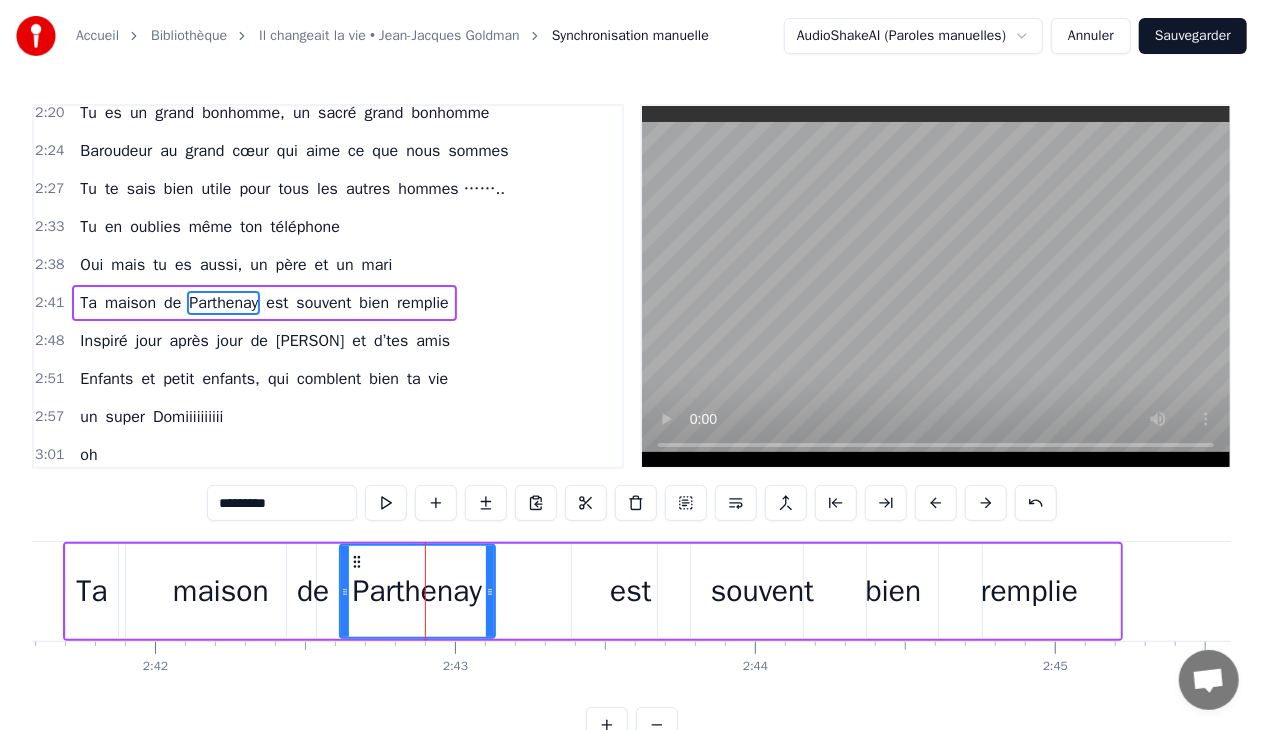 click on "Parthenay" at bounding box center [417, 591] 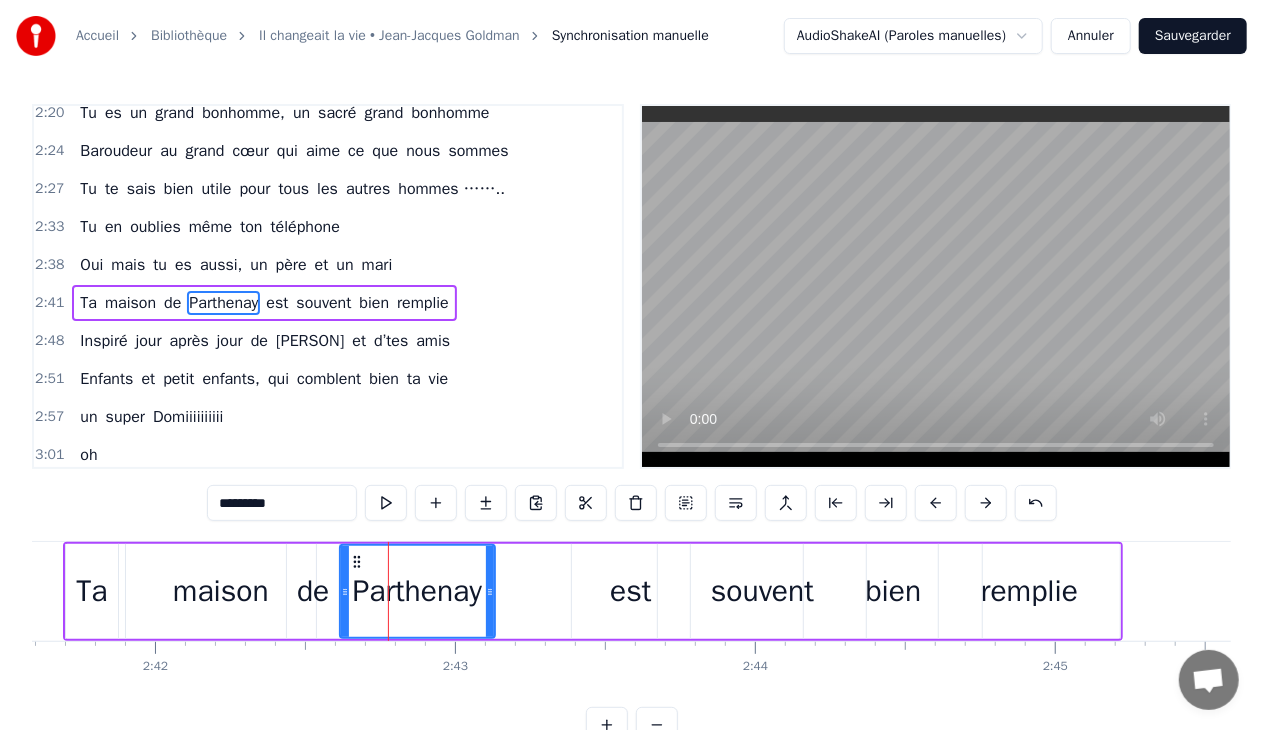 click on "Parthenay" at bounding box center [417, 591] 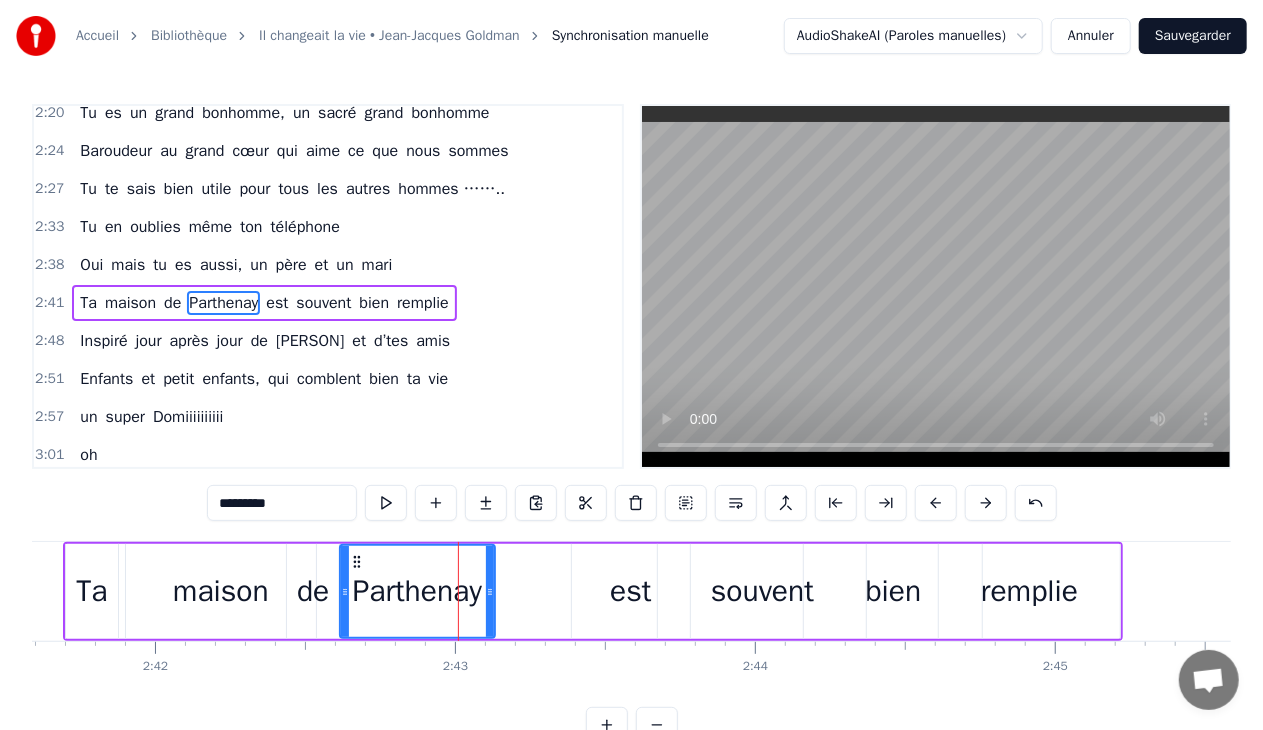 click on "Parthenay" at bounding box center [417, 591] 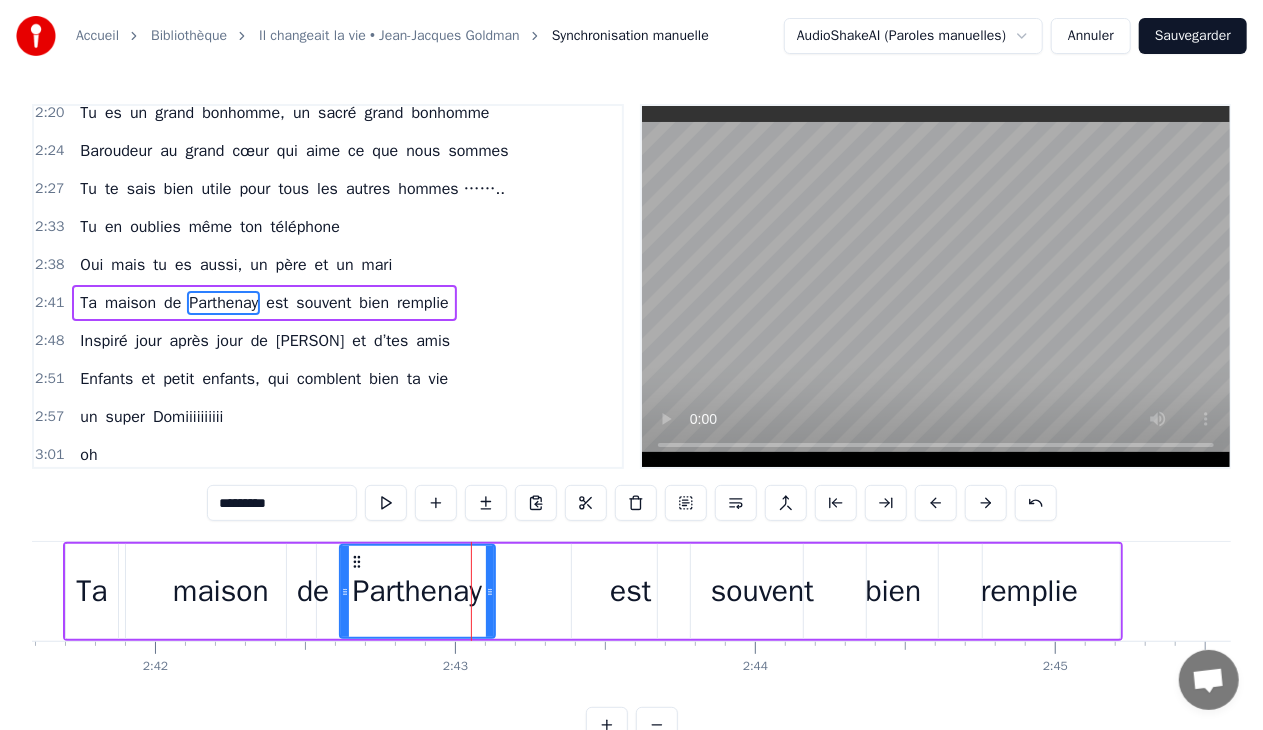 click on "Ta maison de [CITY] est souvent bien remplie" at bounding box center (593, 591) 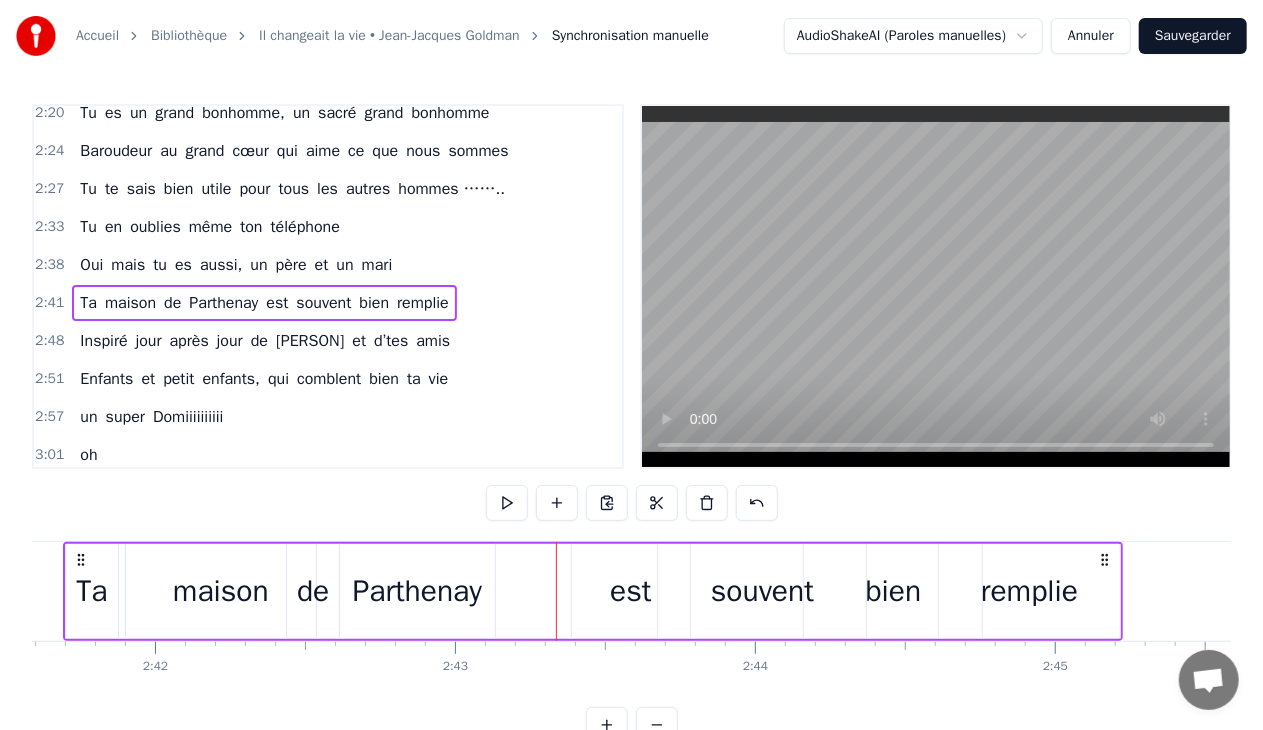 click on "est" at bounding box center [630, 591] 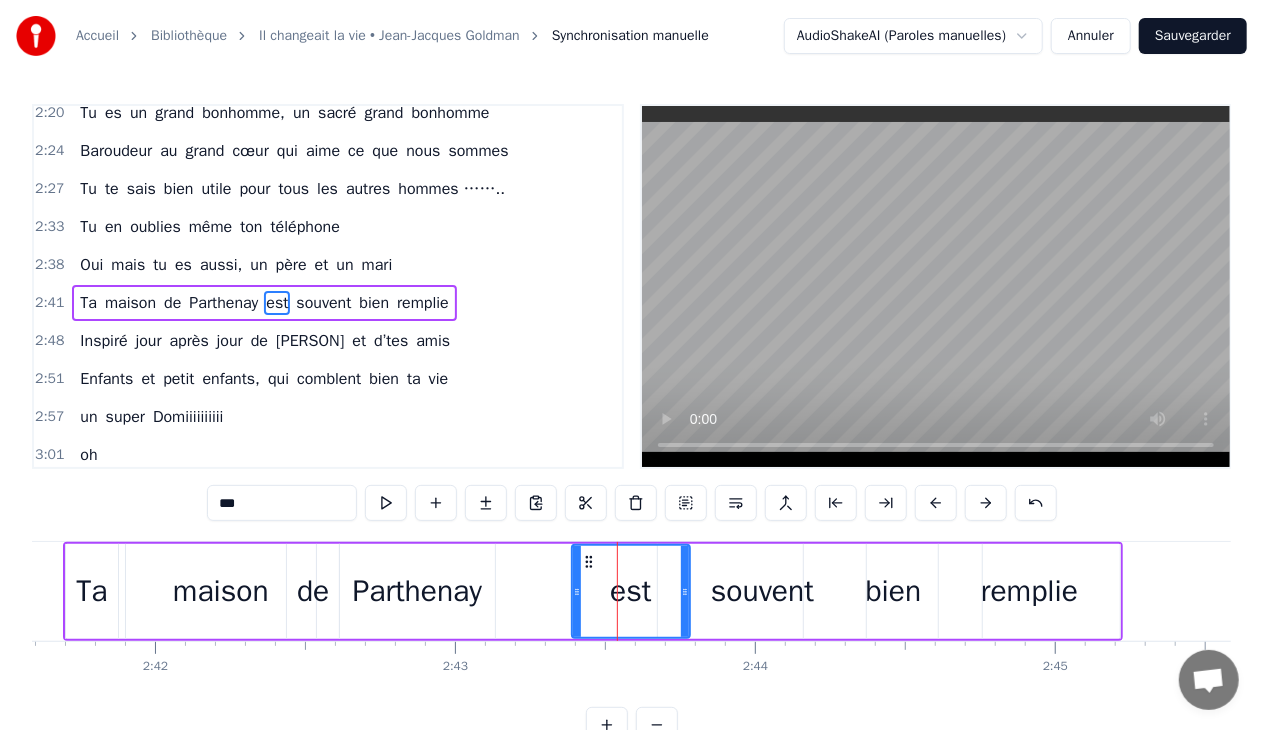 drag, startPoint x: 587, startPoint y: 552, endPoint x: 538, endPoint y: 555, distance: 49.09175 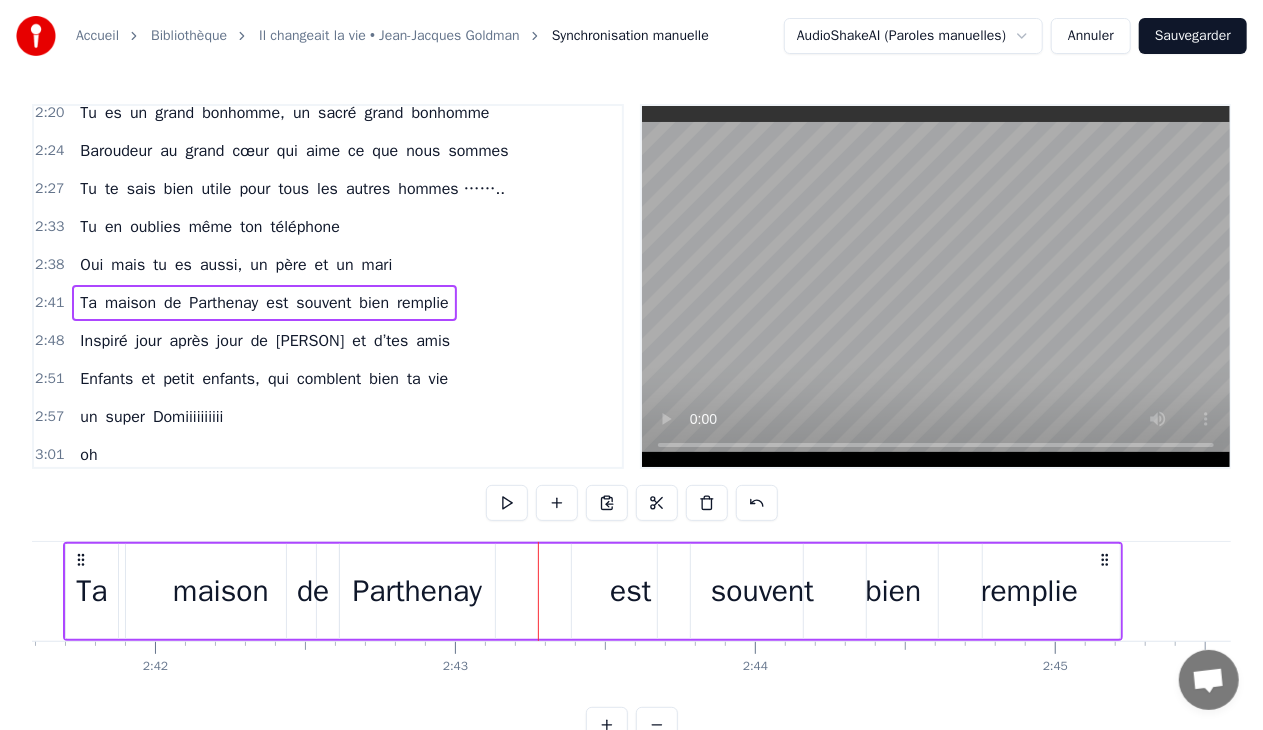 click on "est" at bounding box center (631, 591) 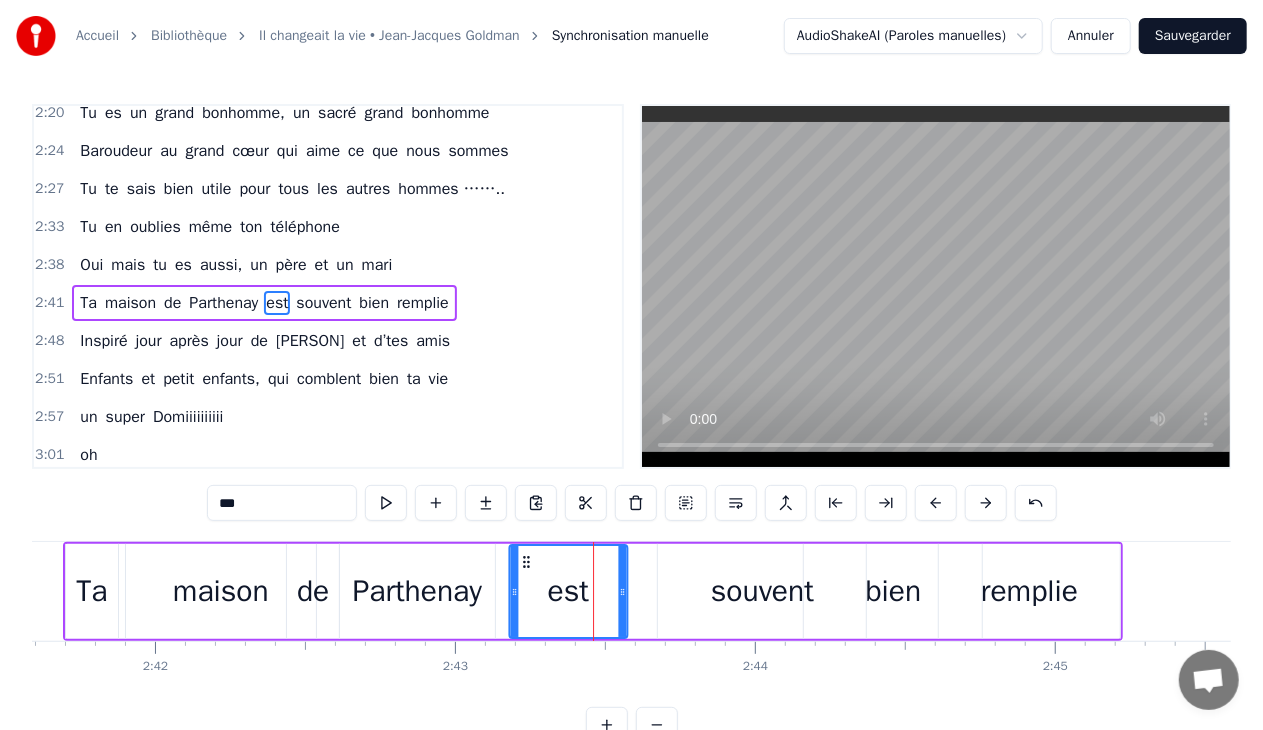 drag, startPoint x: 587, startPoint y: 560, endPoint x: 519, endPoint y: 560, distance: 68 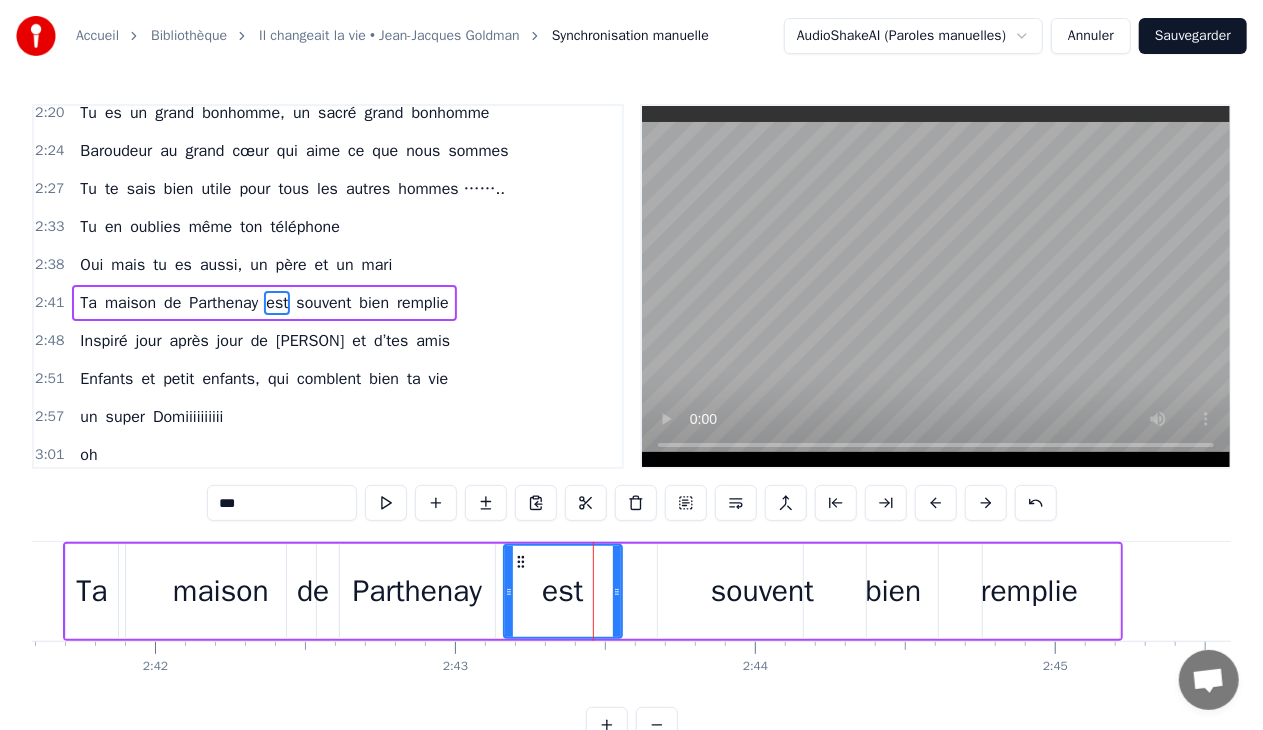 click on "est" at bounding box center [563, 591] 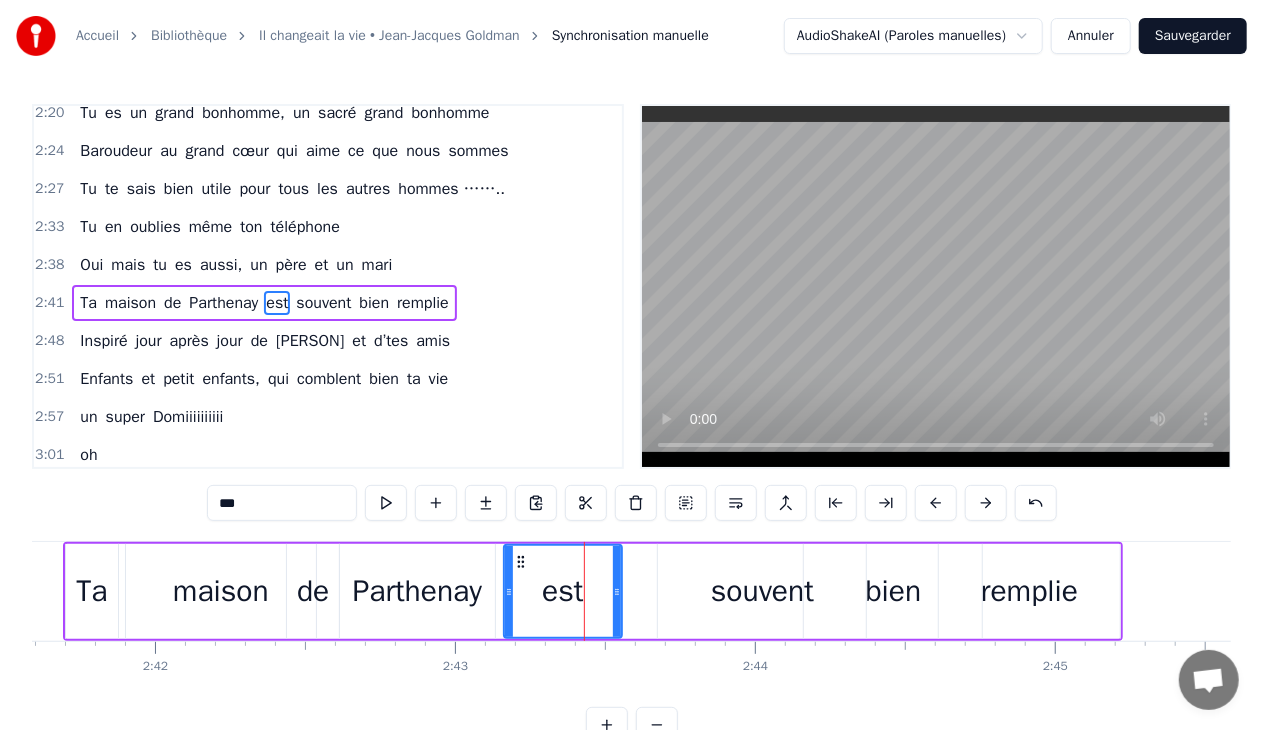 click on "souvent" at bounding box center (762, 591) 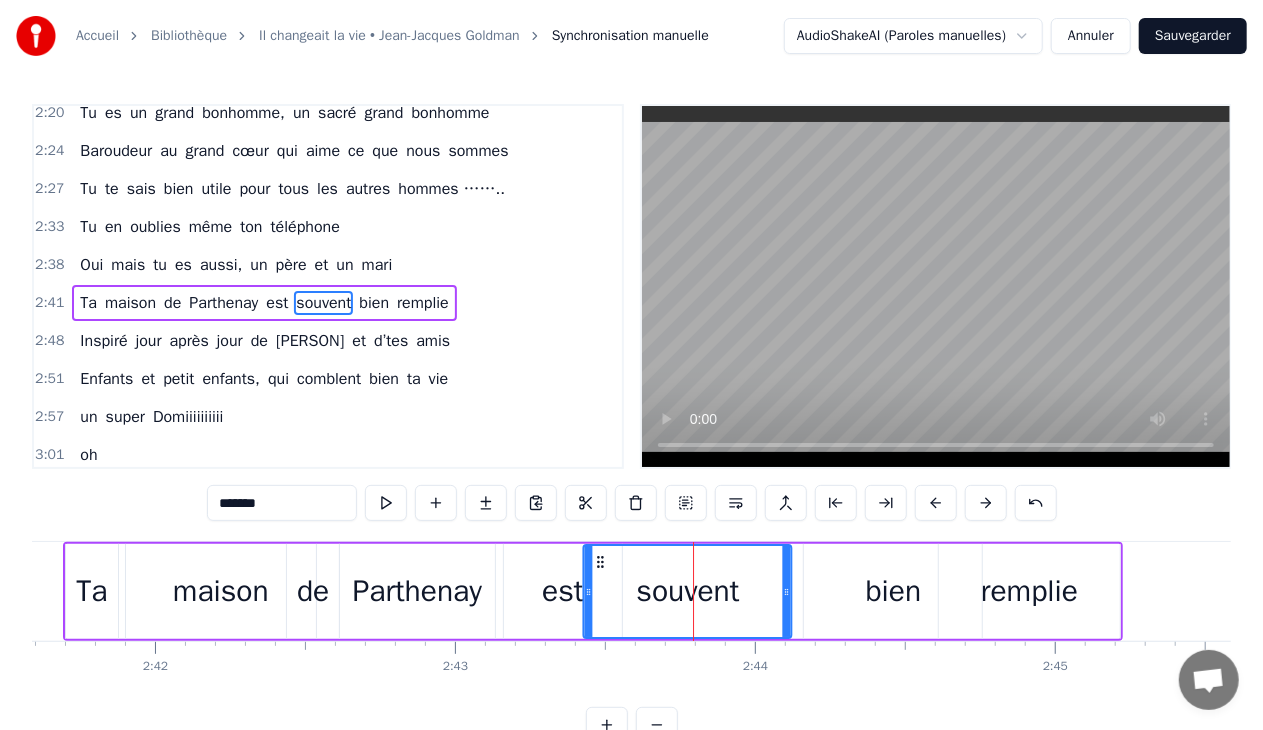 drag, startPoint x: 675, startPoint y: 563, endPoint x: 600, endPoint y: 566, distance: 75.059975 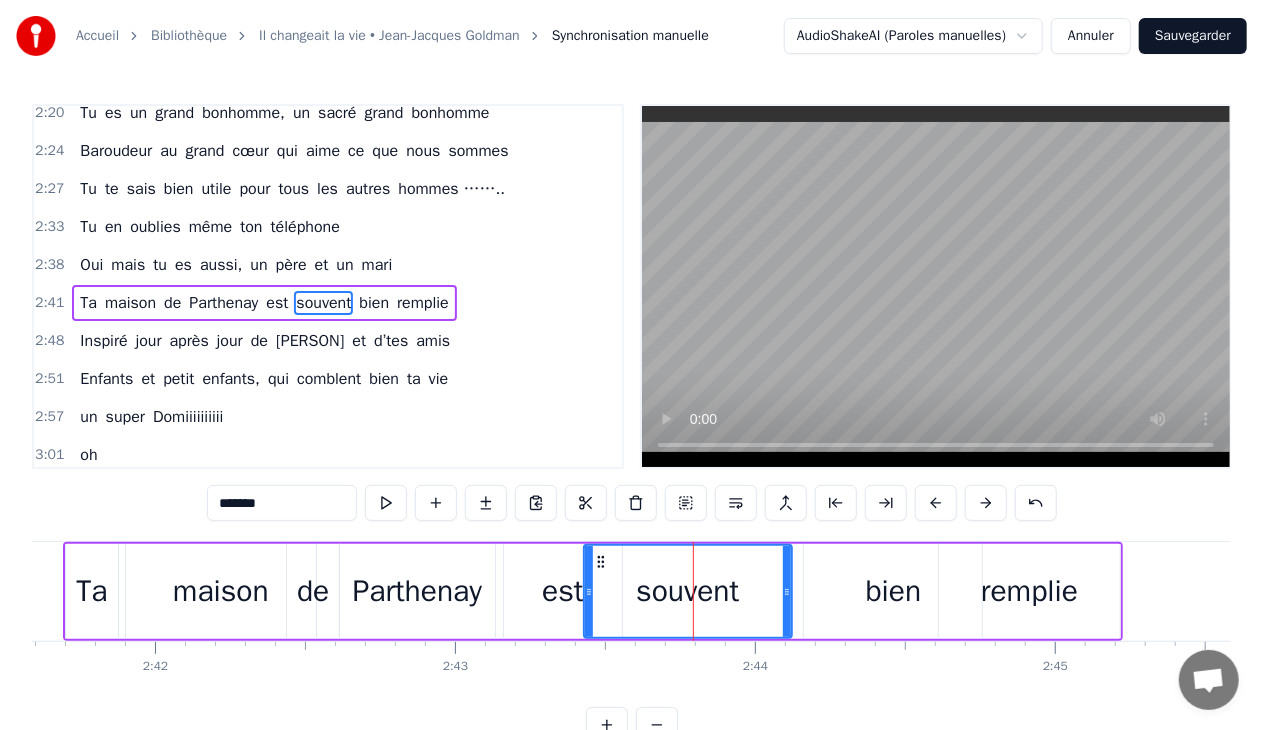 click on "souvent" at bounding box center (687, 591) 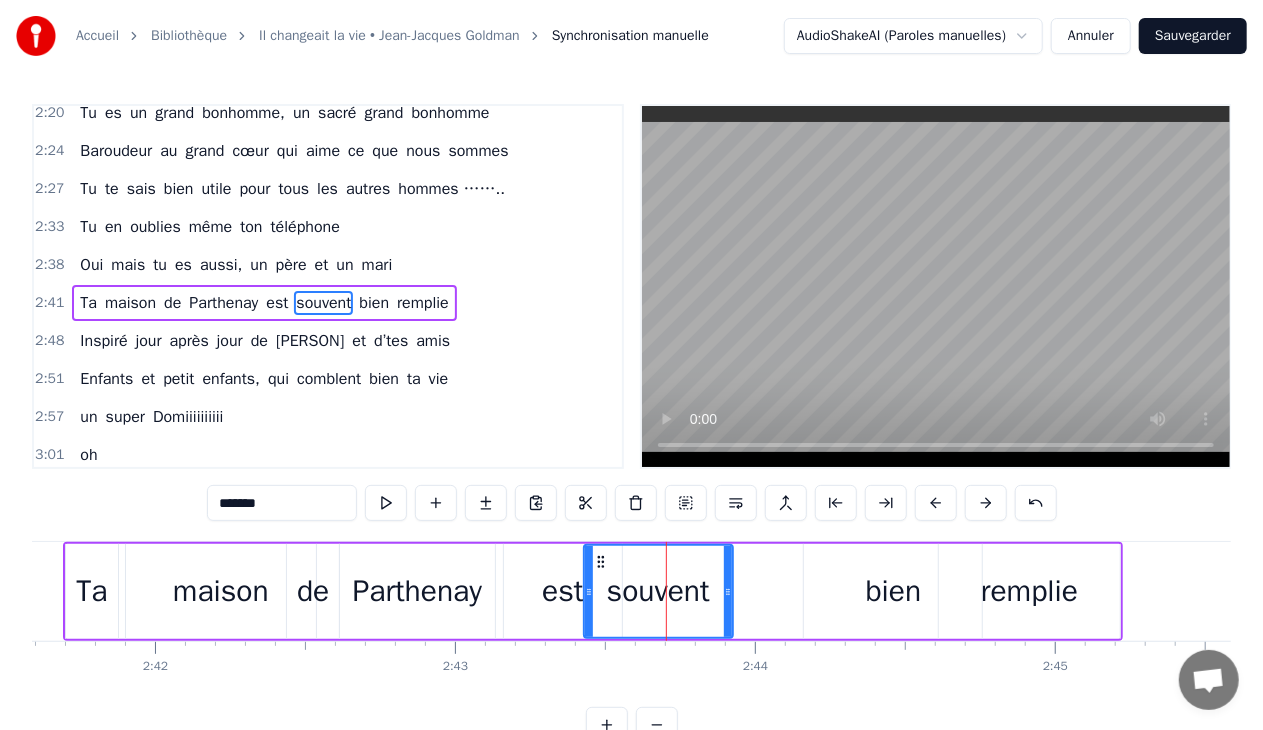 drag, startPoint x: 790, startPoint y: 586, endPoint x: 731, endPoint y: 582, distance: 59.135437 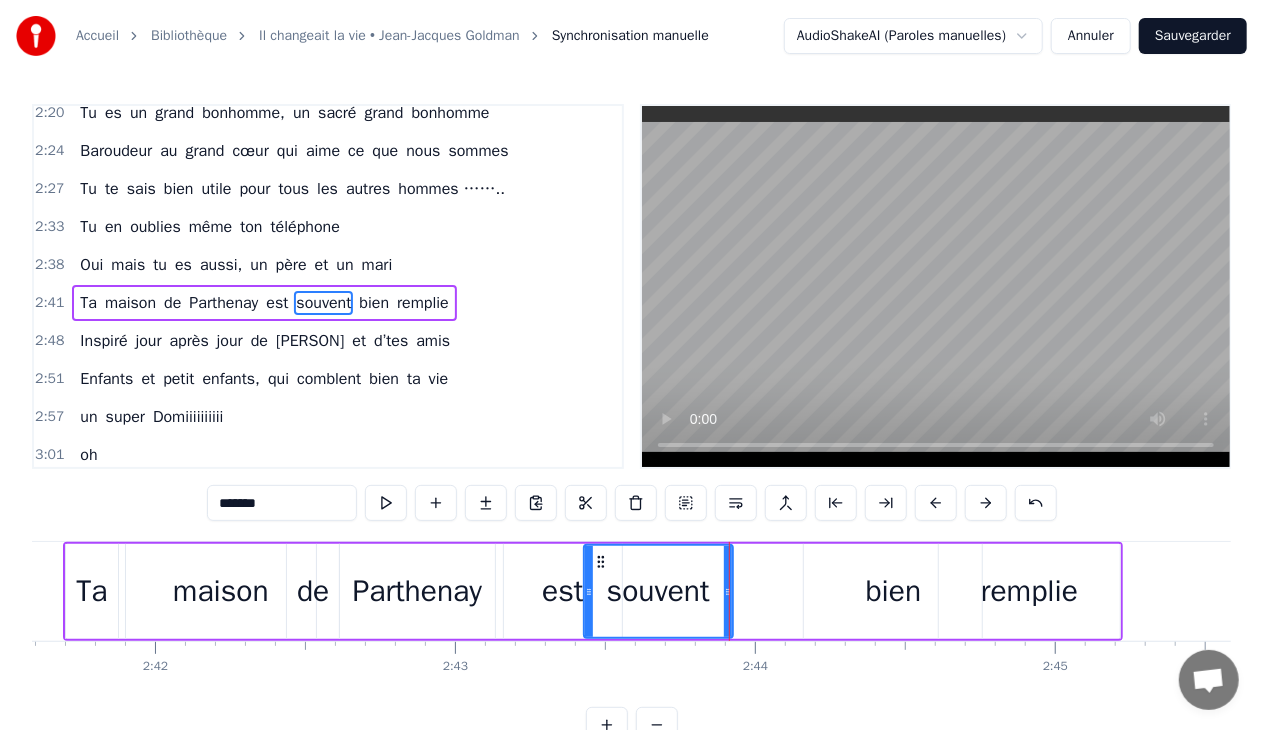 click on "bien" at bounding box center [894, 591] 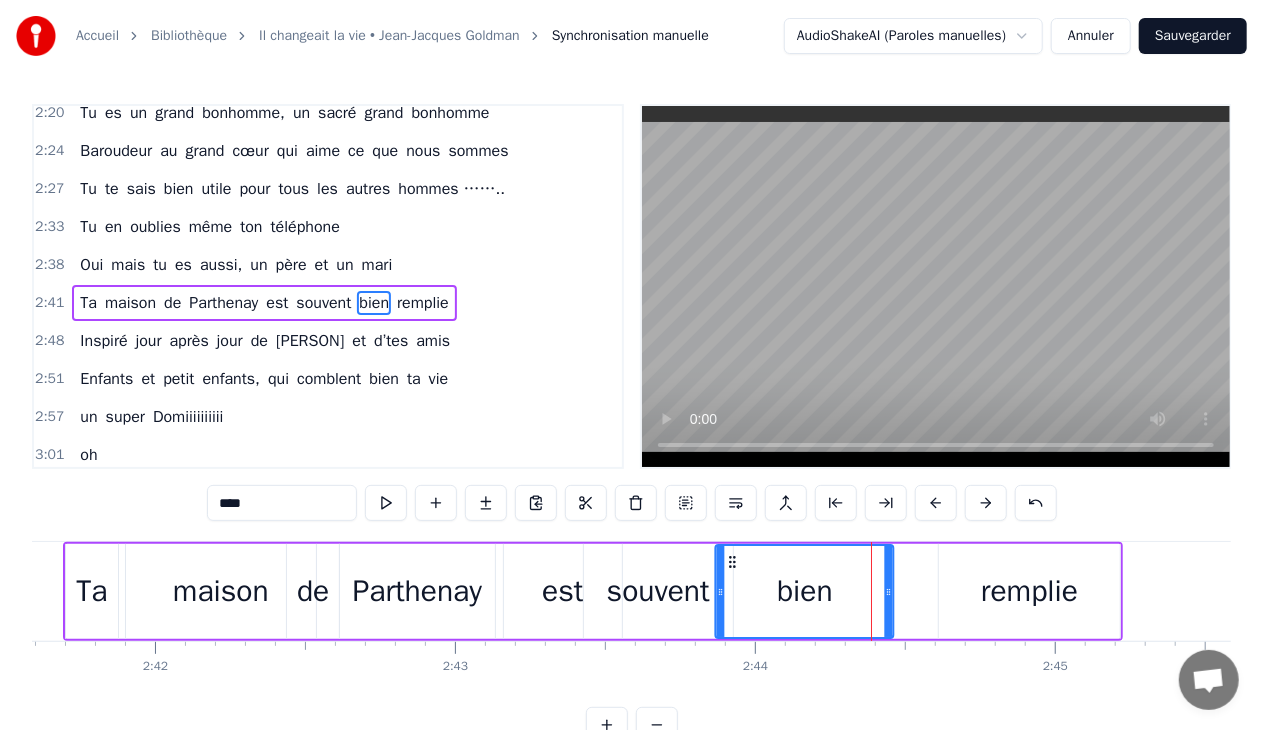 drag, startPoint x: 818, startPoint y: 560, endPoint x: 728, endPoint y: 563, distance: 90.04999 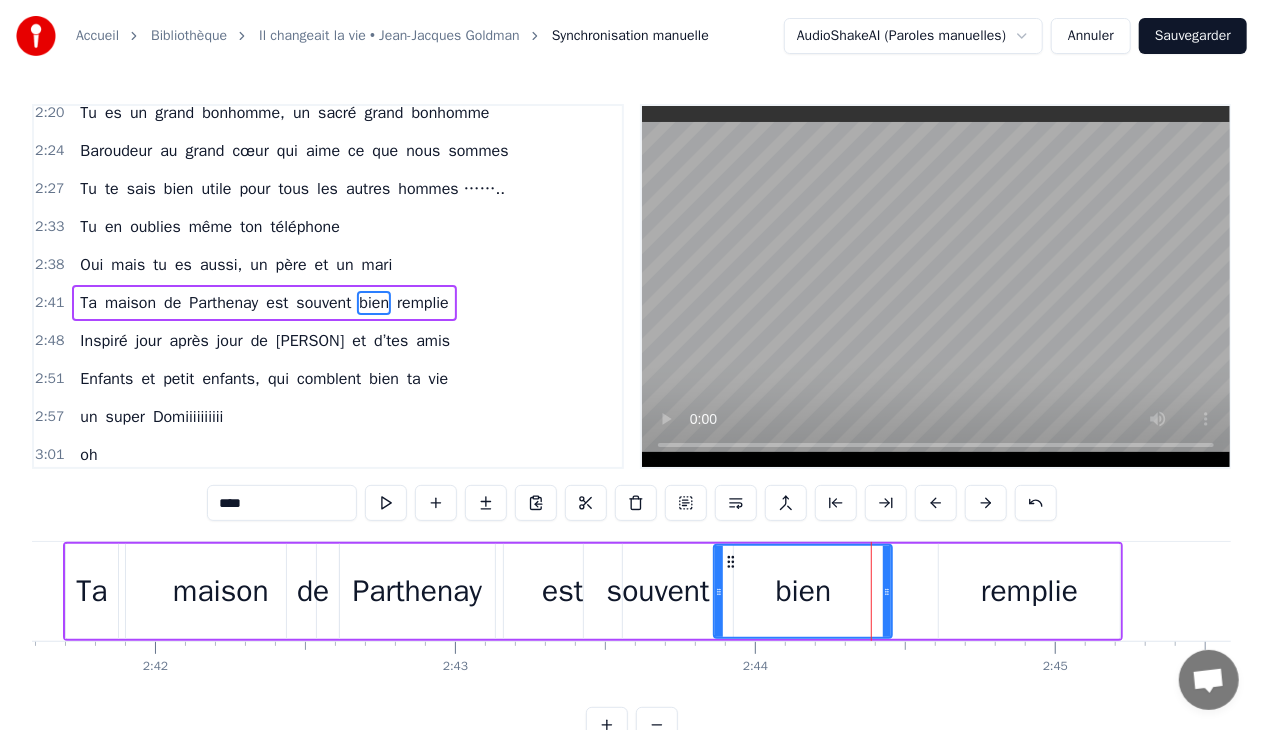 click on "bien" at bounding box center (804, 591) 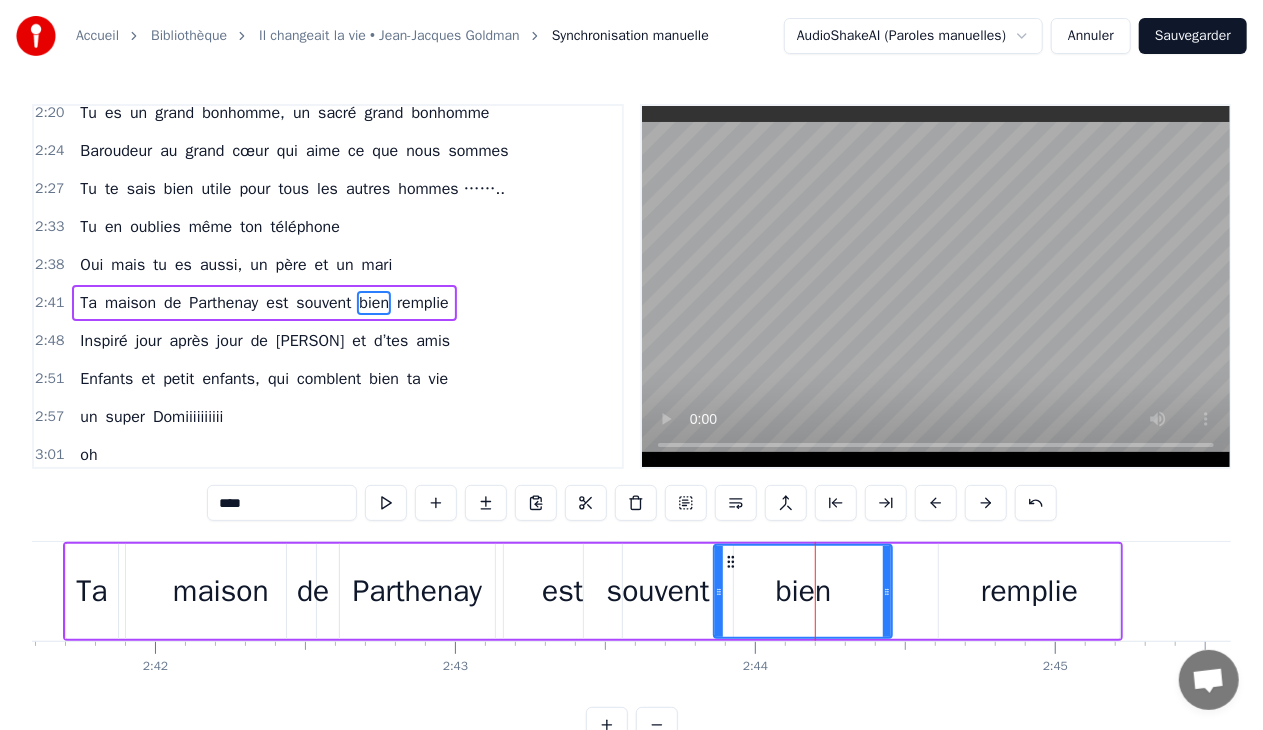 click on "remplie" at bounding box center (1029, 591) 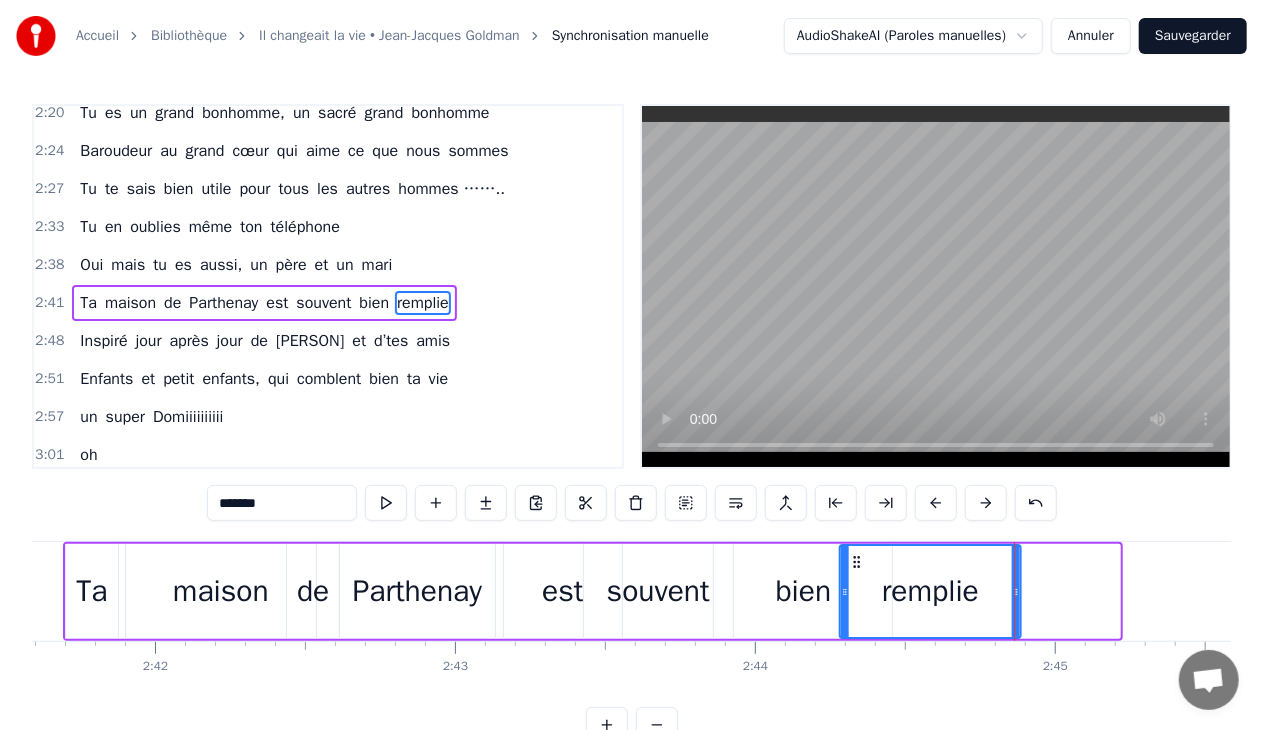 drag, startPoint x: 954, startPoint y: 559, endPoint x: 855, endPoint y: 564, distance: 99.12618 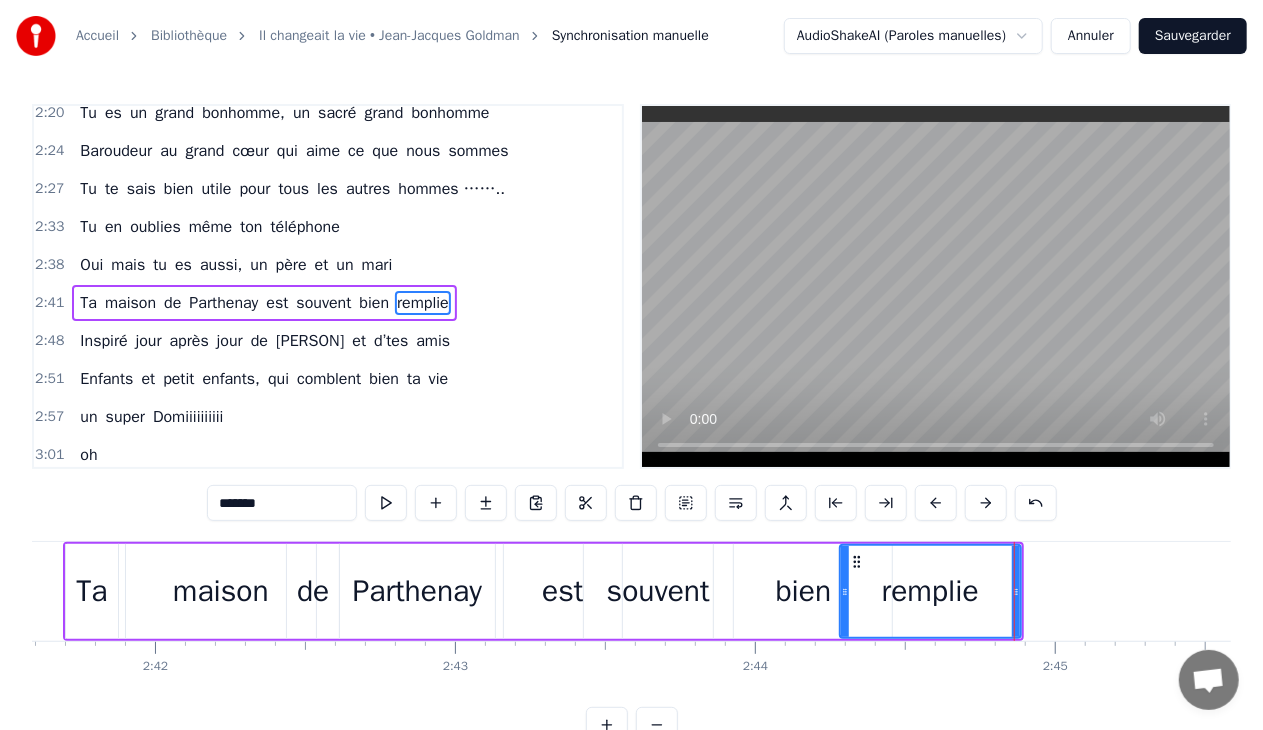 click on "remplie" at bounding box center [930, 591] 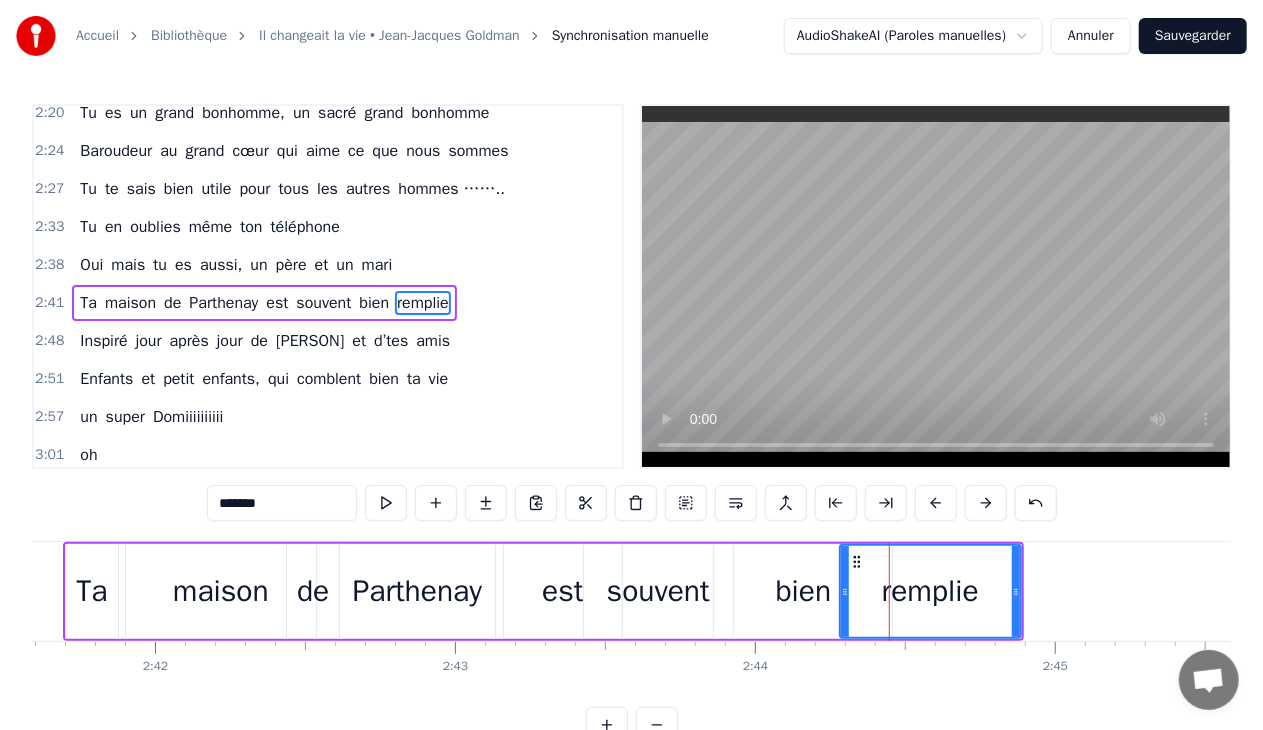 click on "remplie" at bounding box center [930, 591] 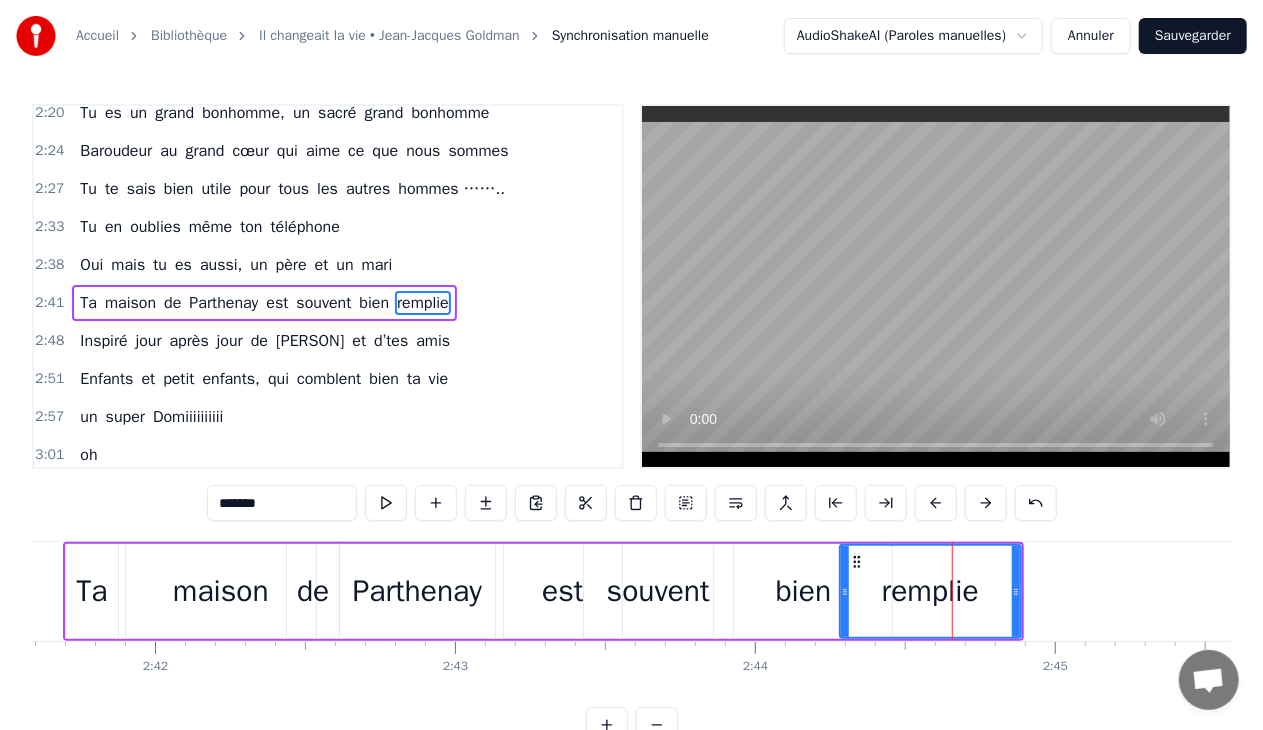 click on "remplie" at bounding box center [930, 591] 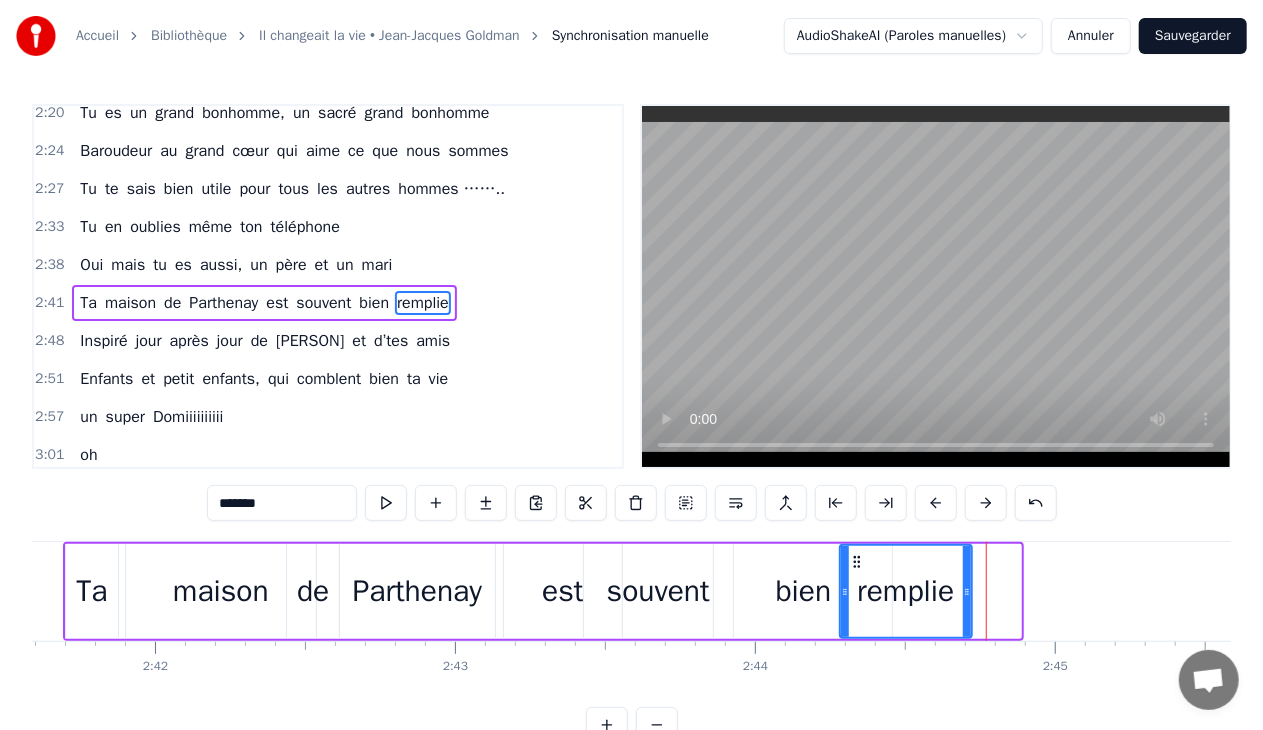 drag, startPoint x: 1018, startPoint y: 594, endPoint x: 969, endPoint y: 594, distance: 49 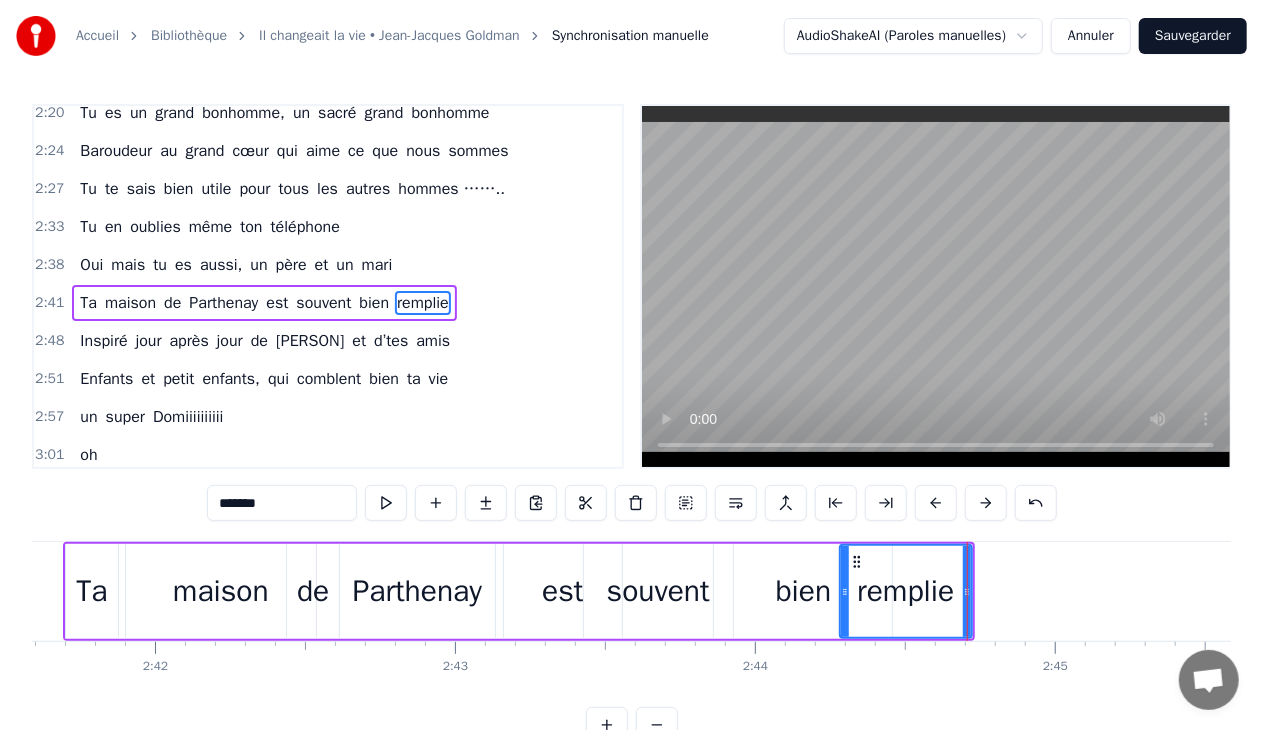 click on "remplie" at bounding box center [905, 591] 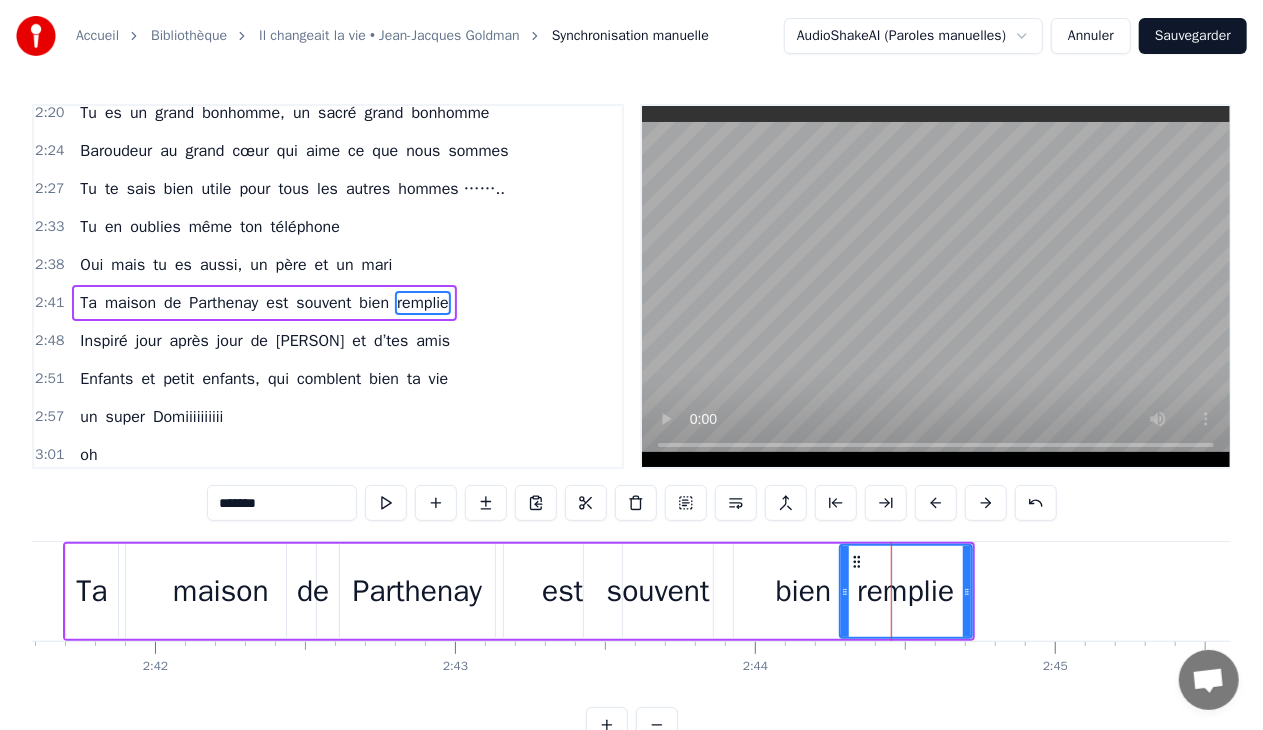 click 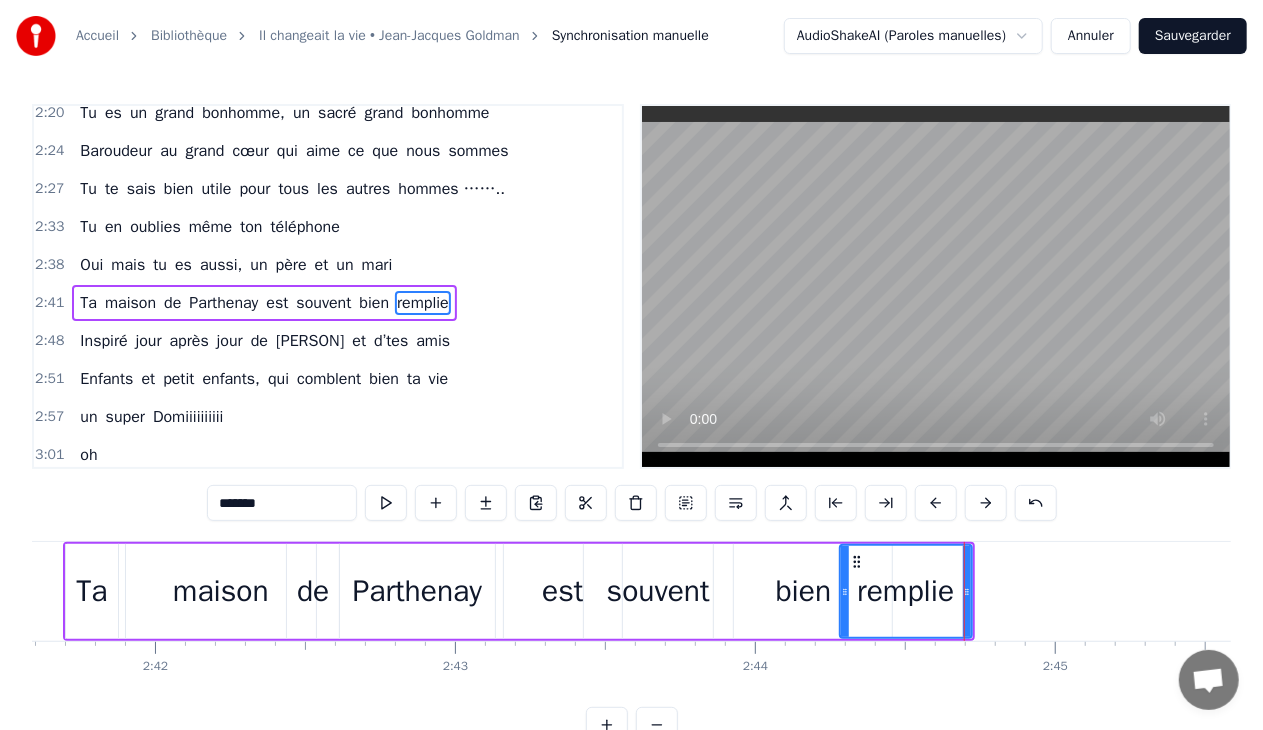 click on "souvent" at bounding box center (658, 591) 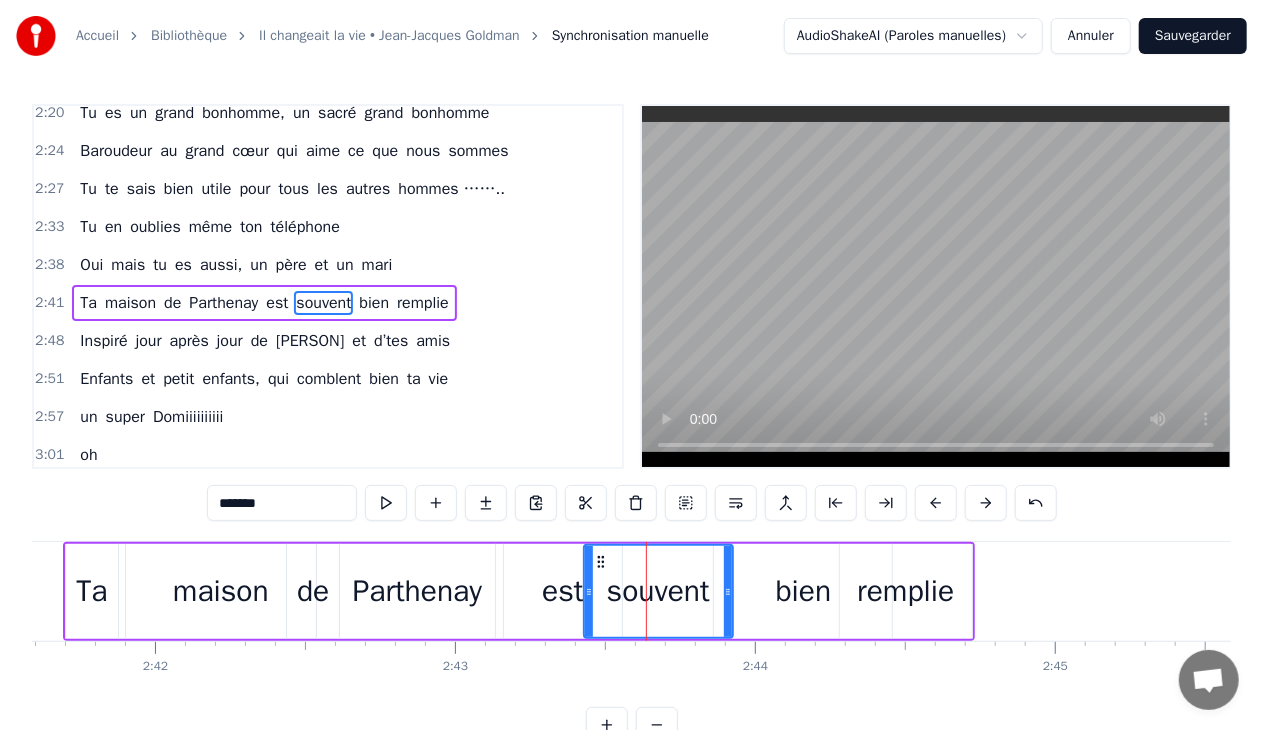 click on "est" at bounding box center [562, 591] 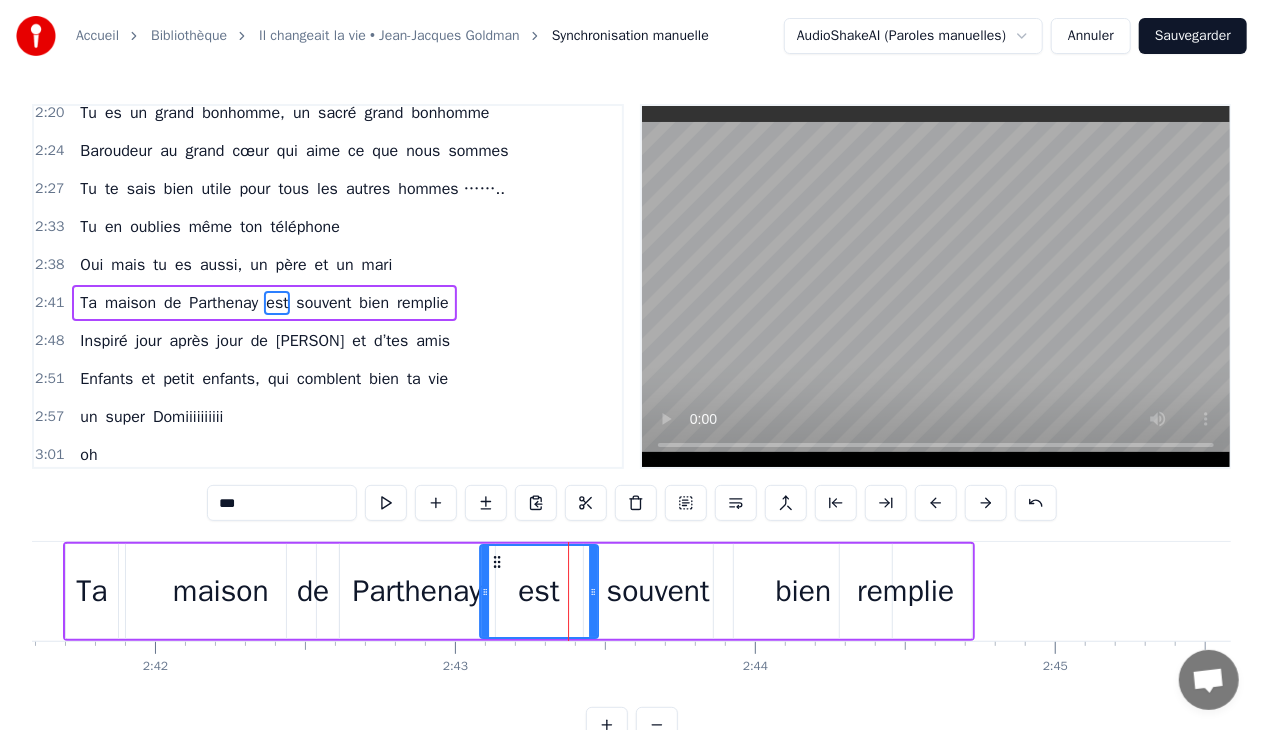 drag, startPoint x: 521, startPoint y: 560, endPoint x: 497, endPoint y: 564, distance: 24.33105 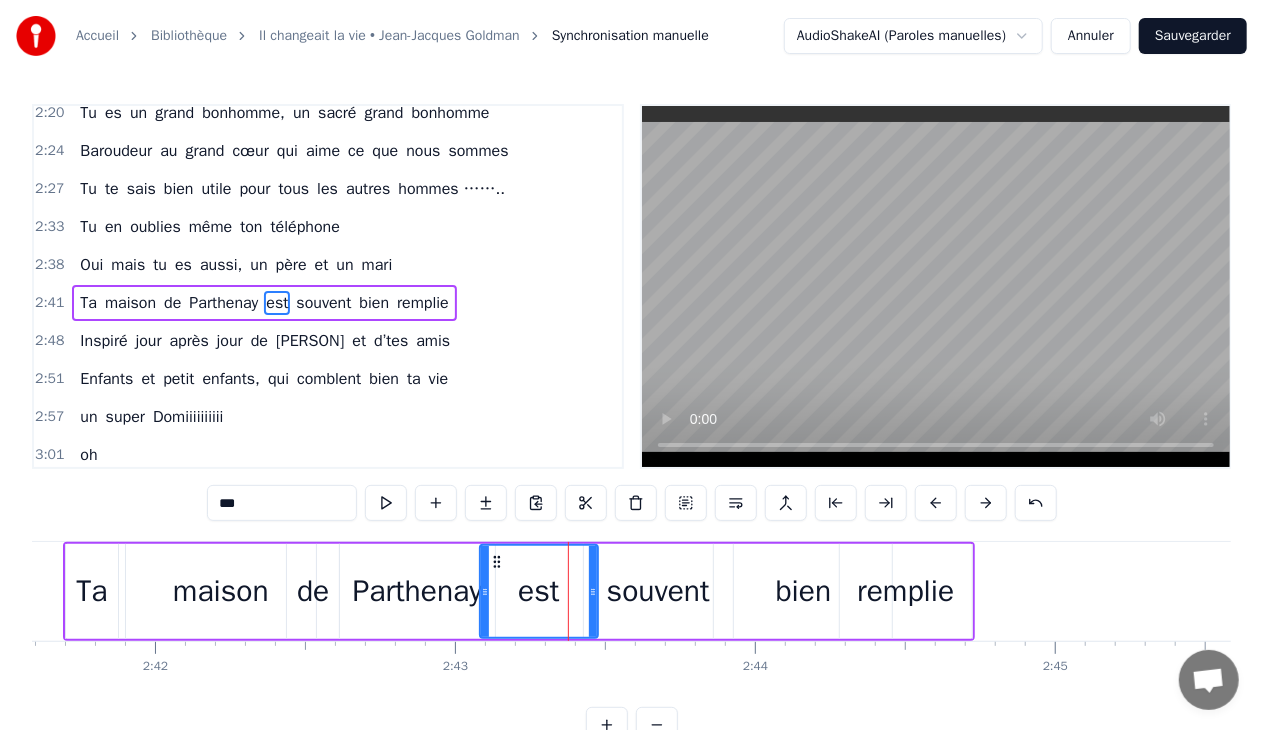 click on "souvent" at bounding box center (658, 591) 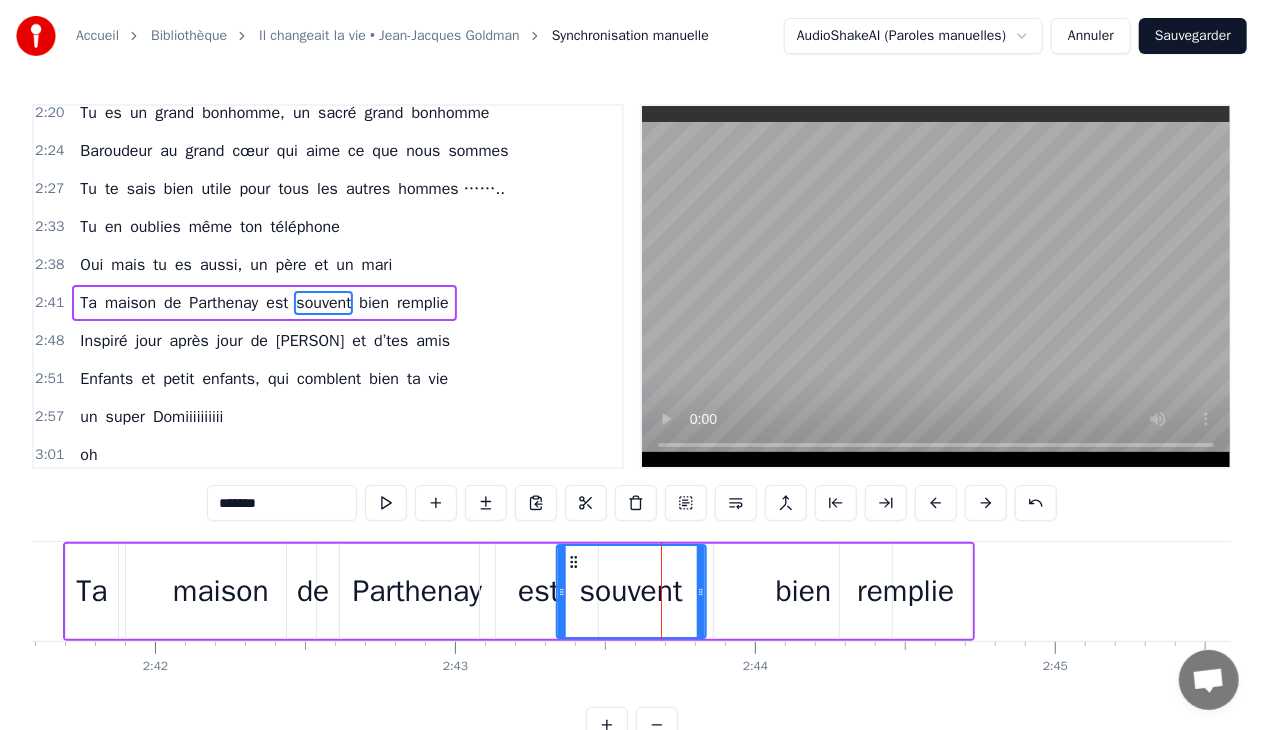 drag, startPoint x: 600, startPoint y: 560, endPoint x: 572, endPoint y: 560, distance: 28 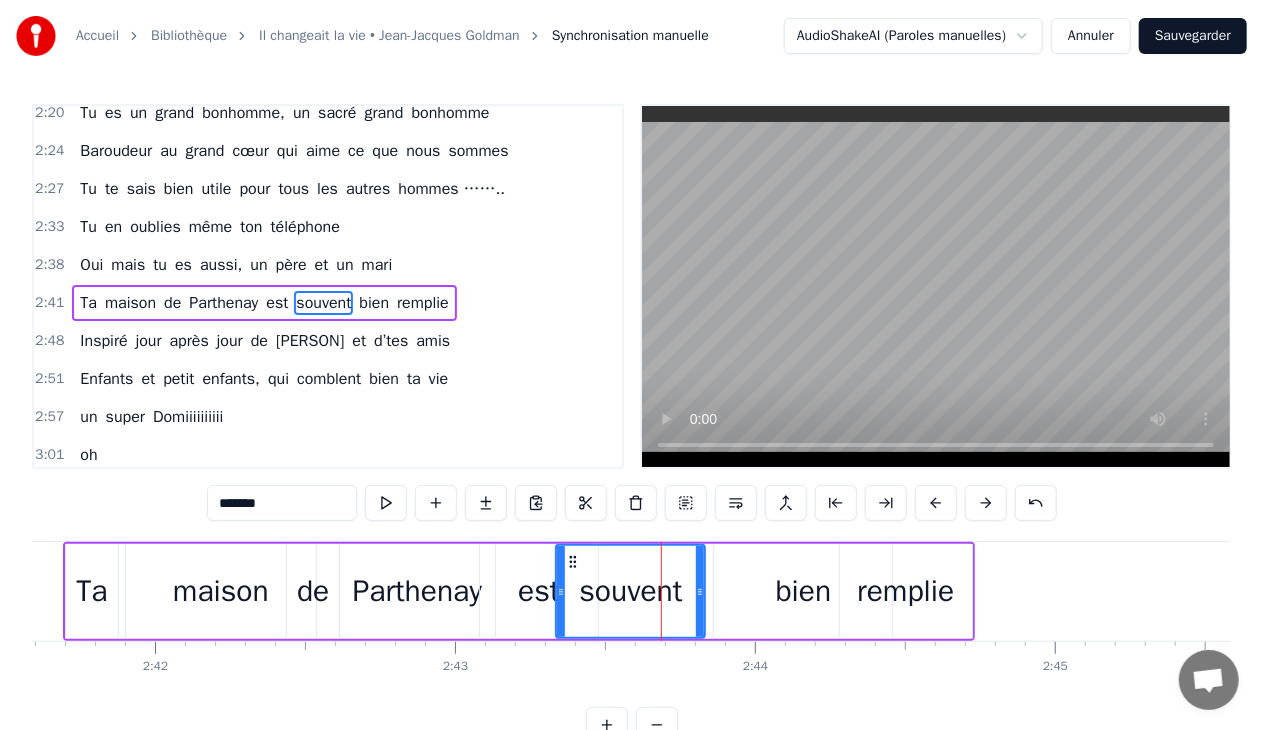 click on "bien" at bounding box center (804, 591) 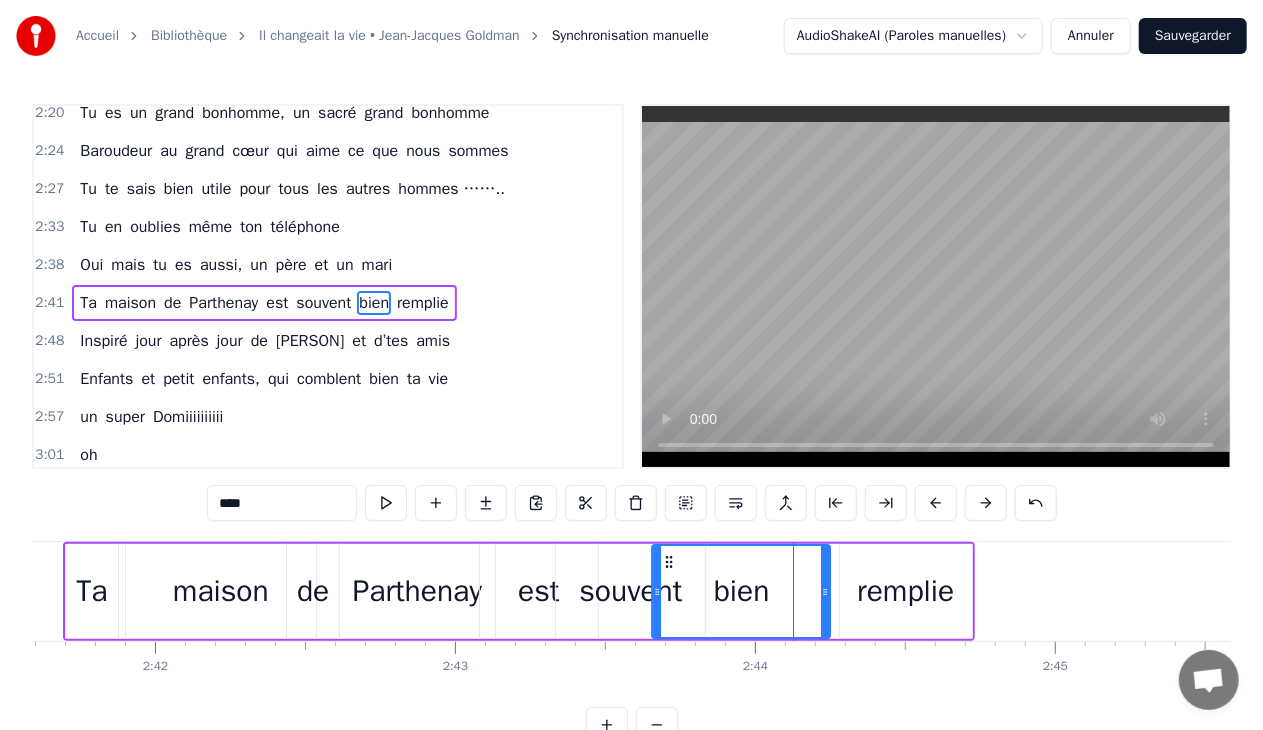 drag, startPoint x: 728, startPoint y: 562, endPoint x: 668, endPoint y: 566, distance: 60.133186 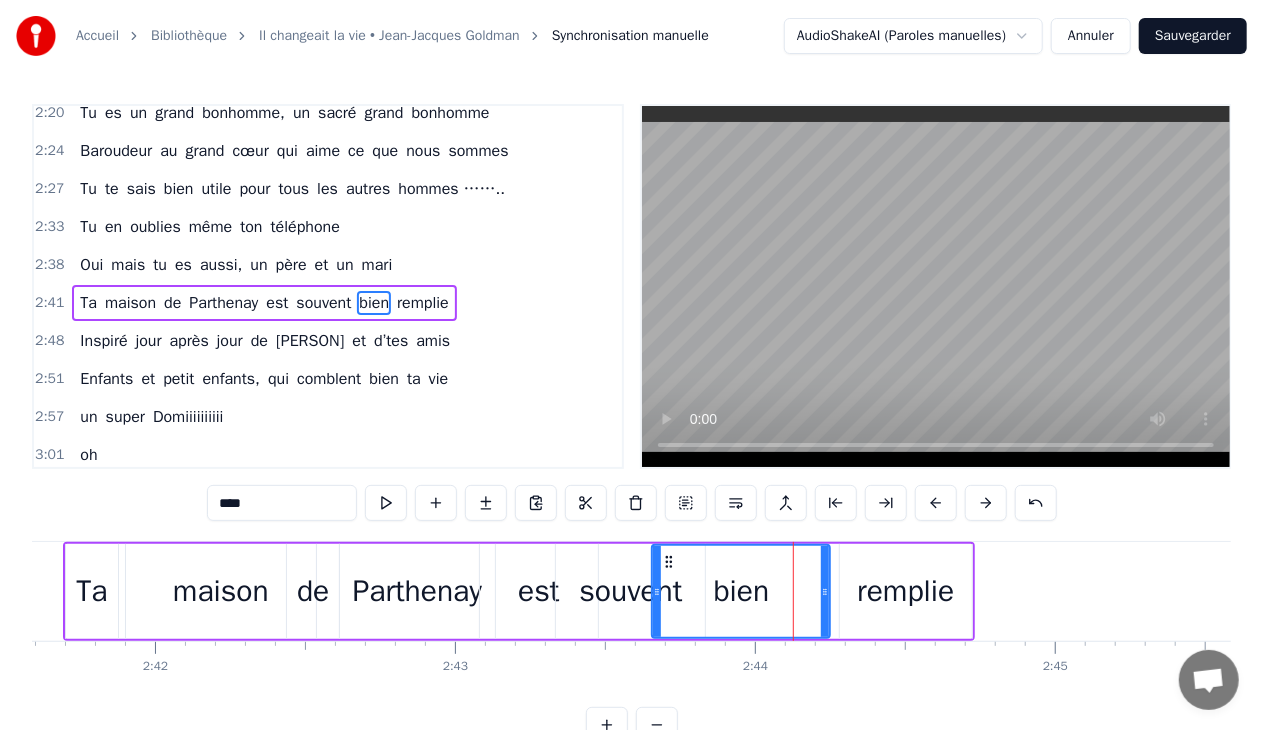 drag, startPoint x: 860, startPoint y: 593, endPoint x: 848, endPoint y: 575, distance: 21.633308 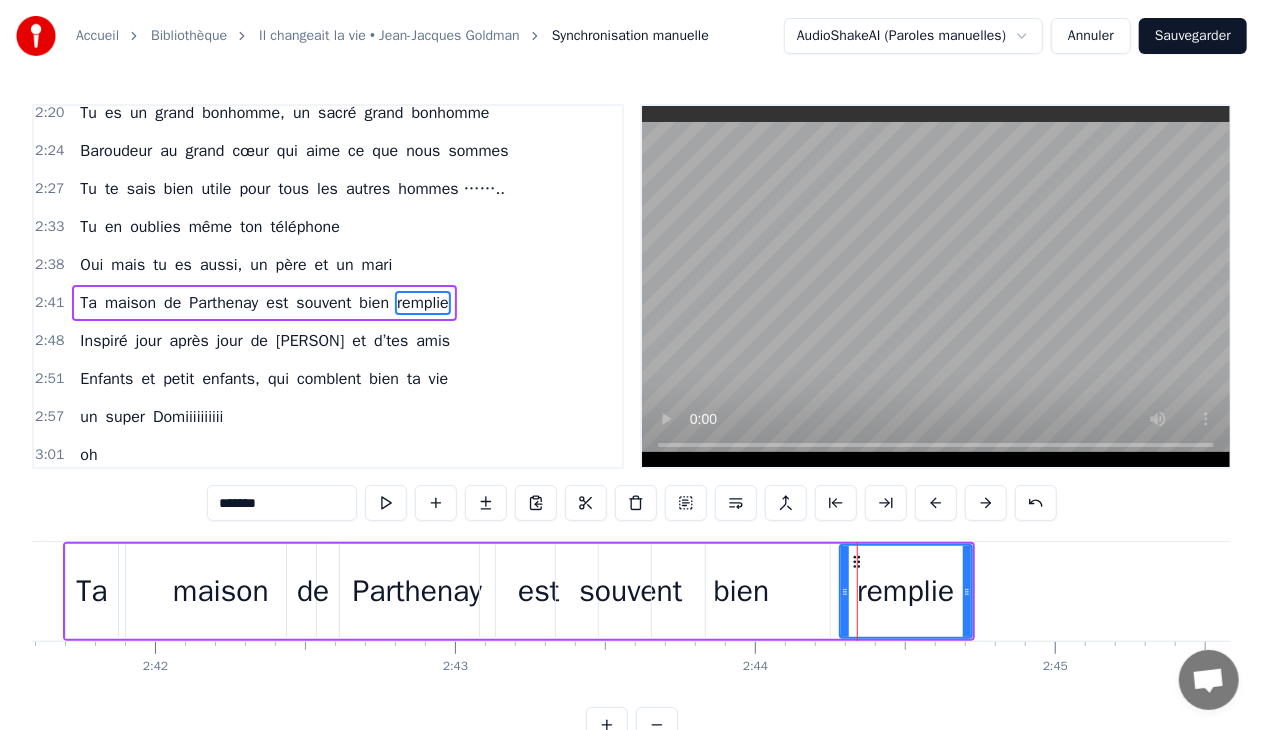 drag, startPoint x: 857, startPoint y: 563, endPoint x: 804, endPoint y: 566, distance: 53.08484 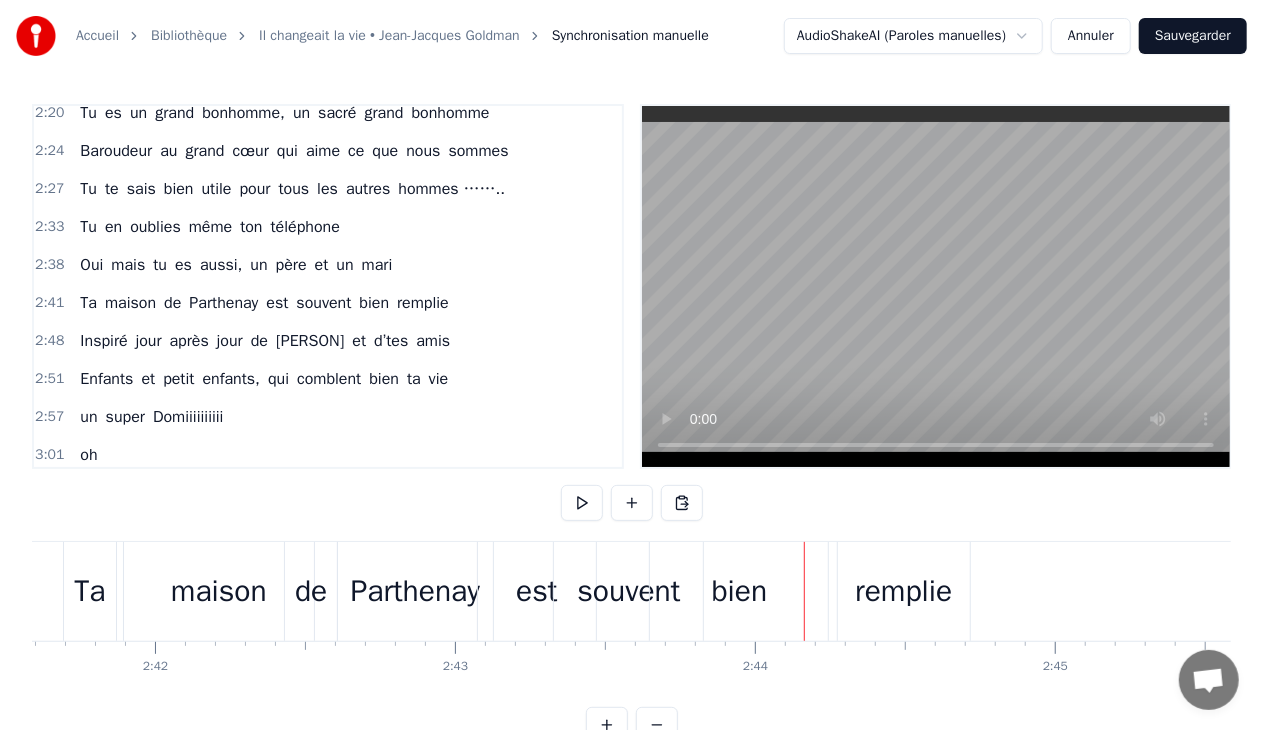 click on "remplie" at bounding box center (903, 591) 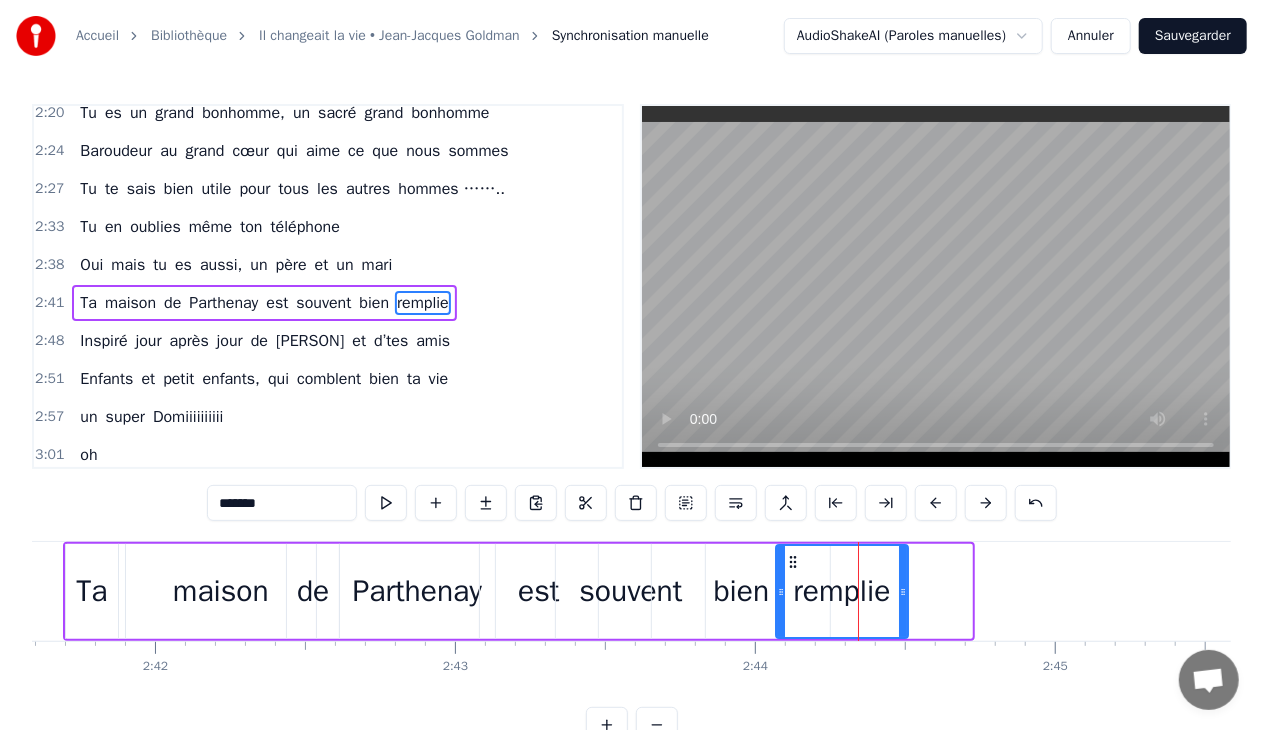 drag, startPoint x: 857, startPoint y: 564, endPoint x: 792, endPoint y: 565, distance: 65.00769 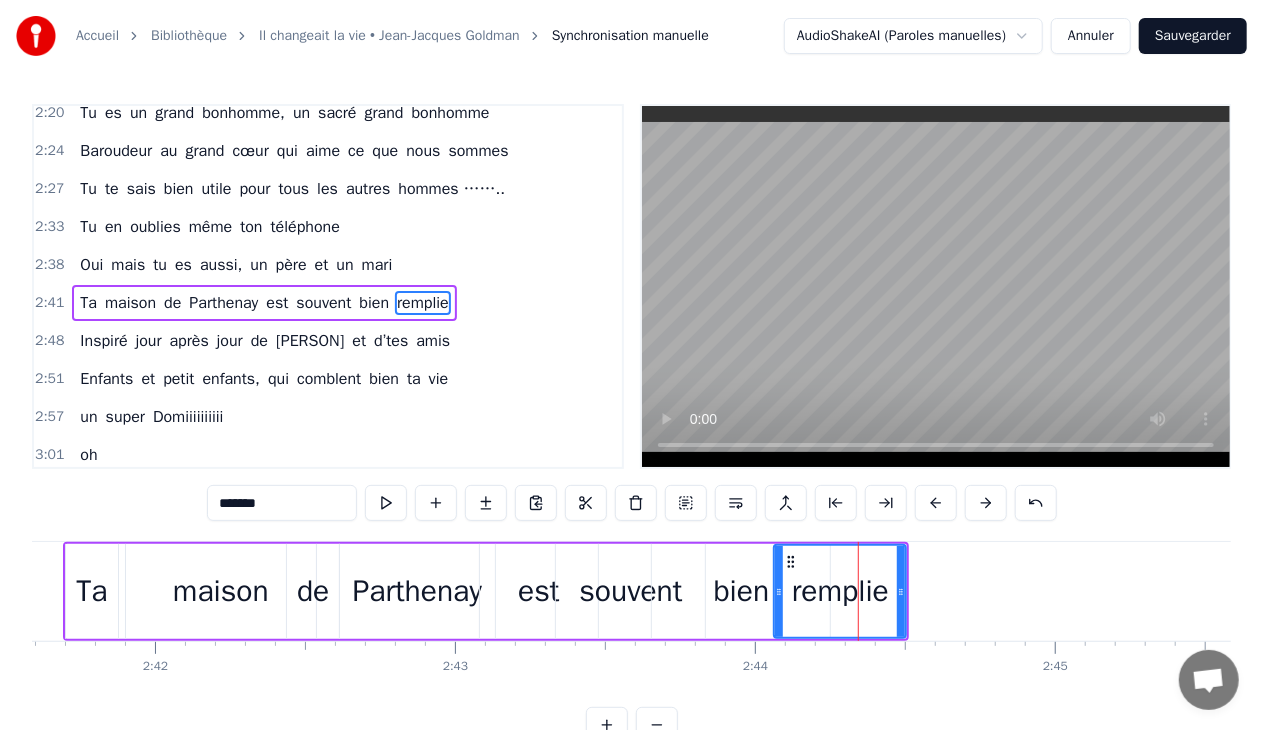 click on "remplie" at bounding box center (840, 591) 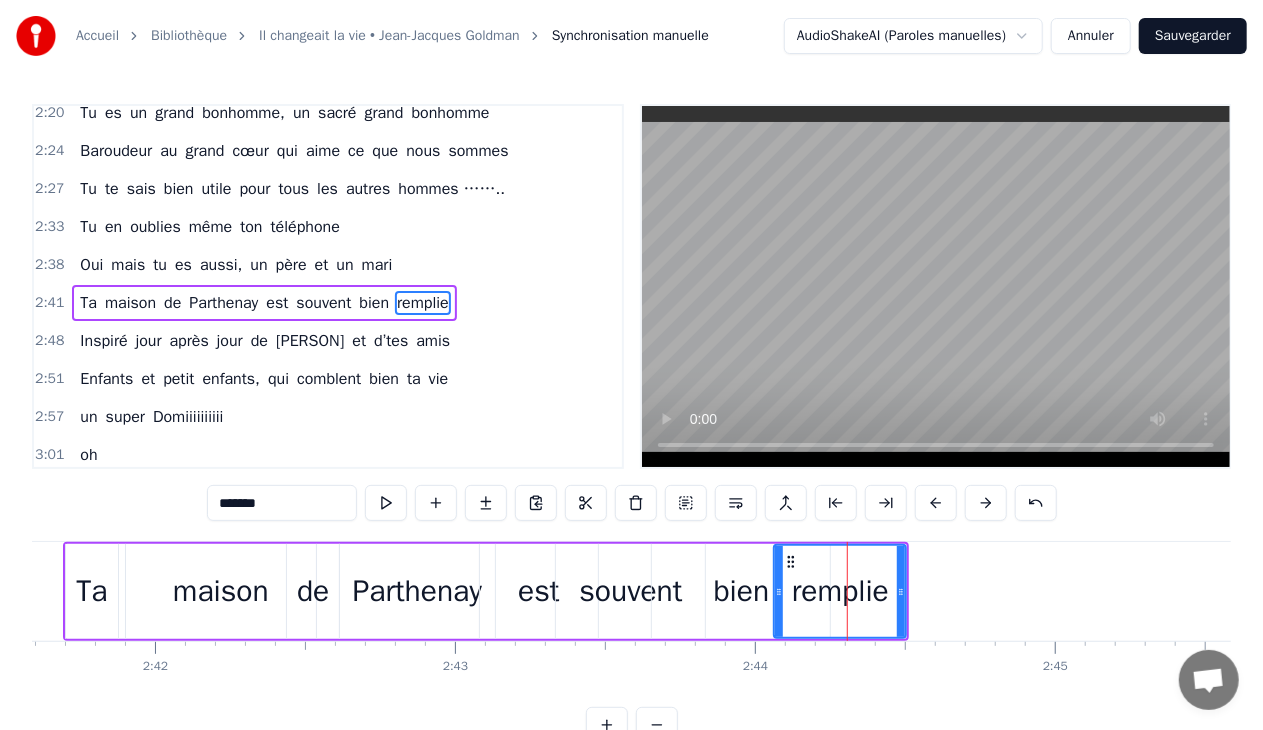 click on "remplie" at bounding box center [840, 591] 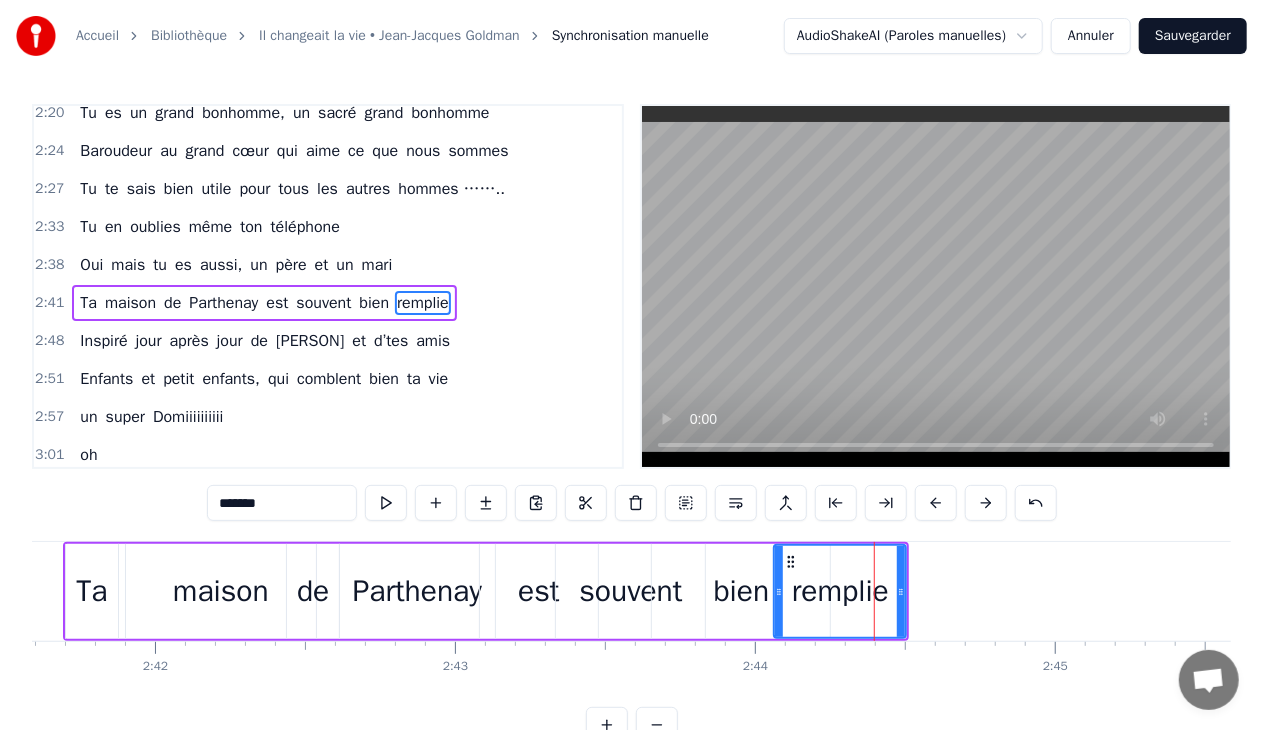 click on "remplie" at bounding box center (840, 591) 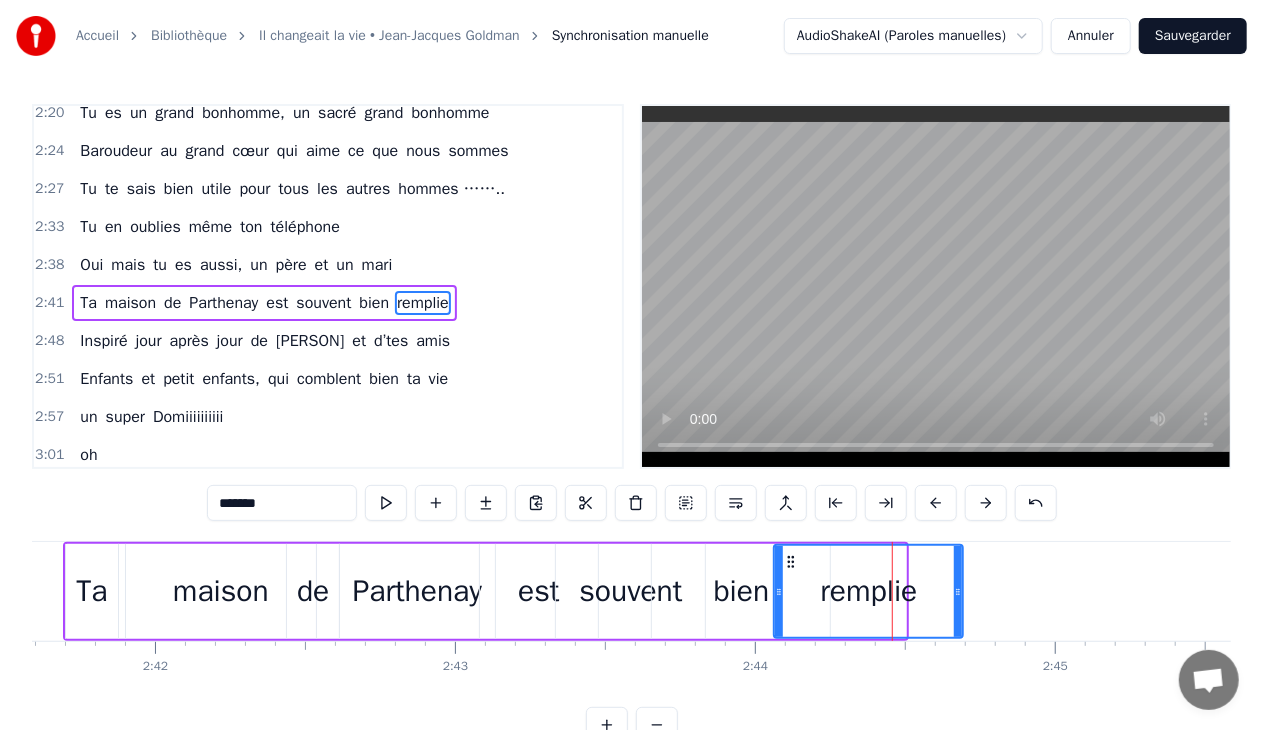 drag, startPoint x: 903, startPoint y: 587, endPoint x: 962, endPoint y: 592, distance: 59.211487 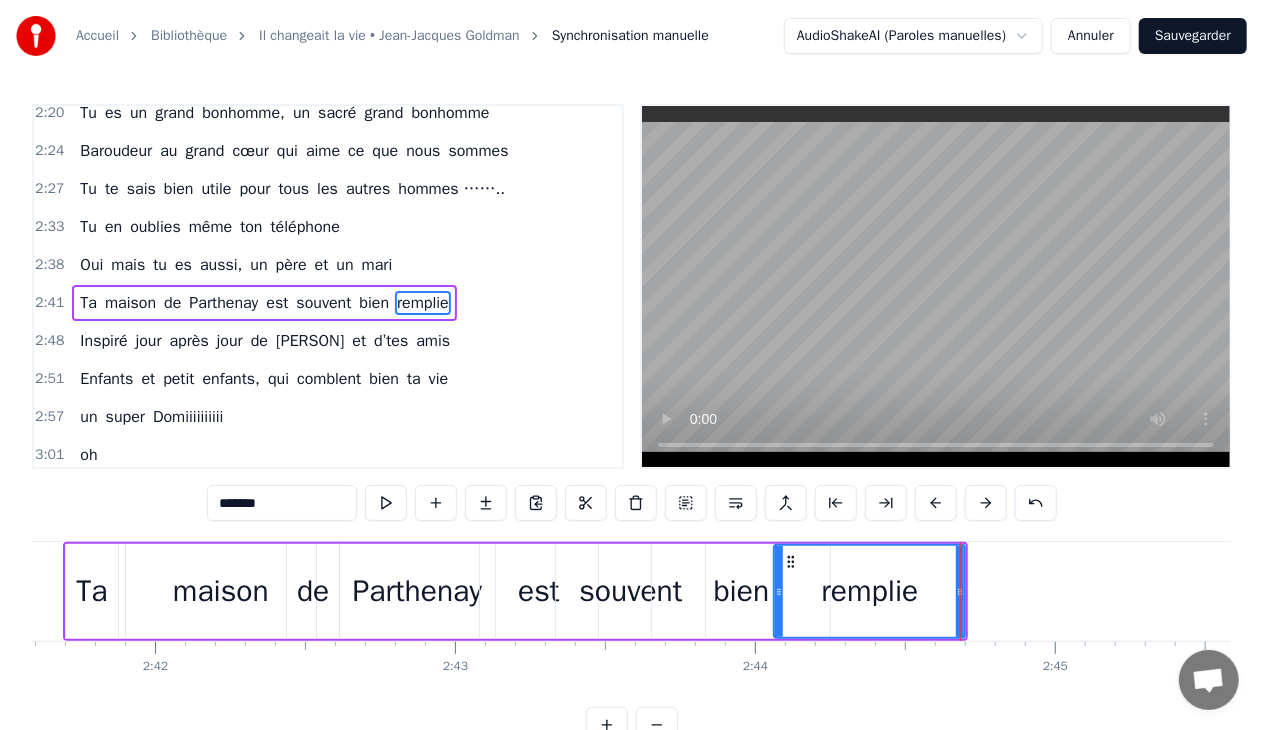 click on "remplie" at bounding box center [869, 591] 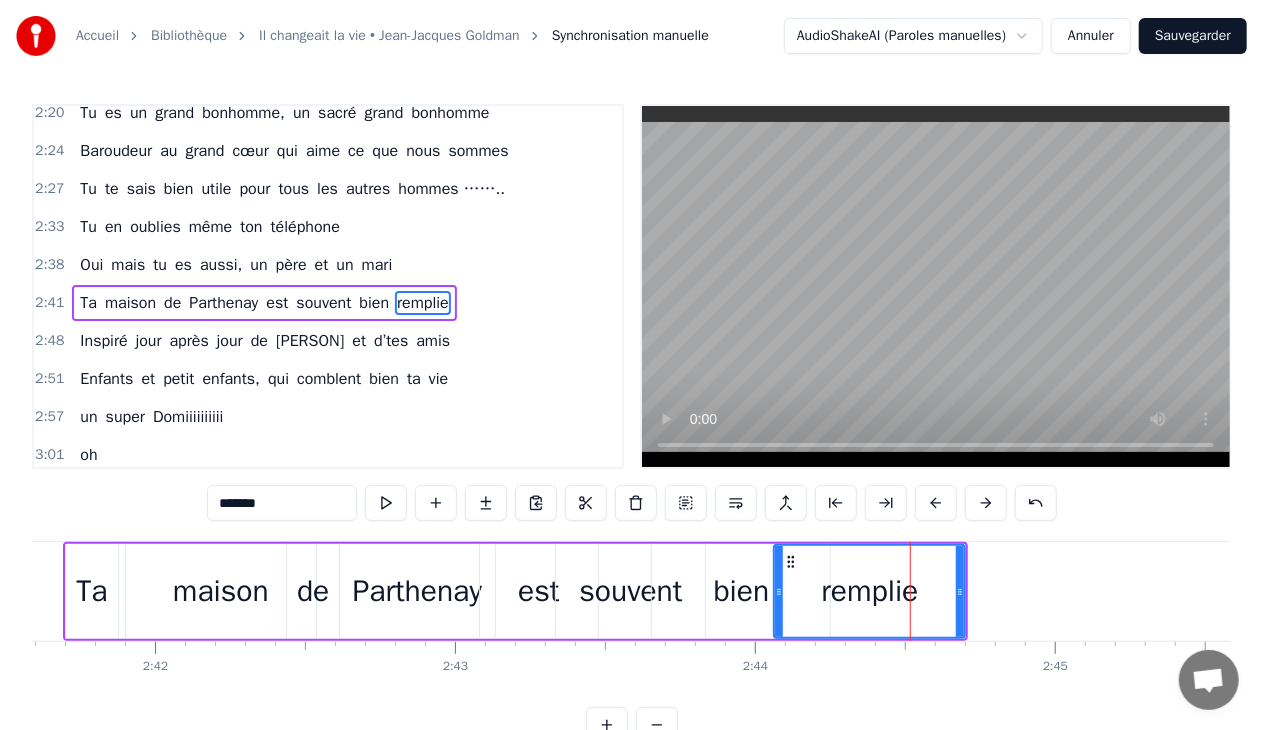 click on "remplie" at bounding box center [869, 591] 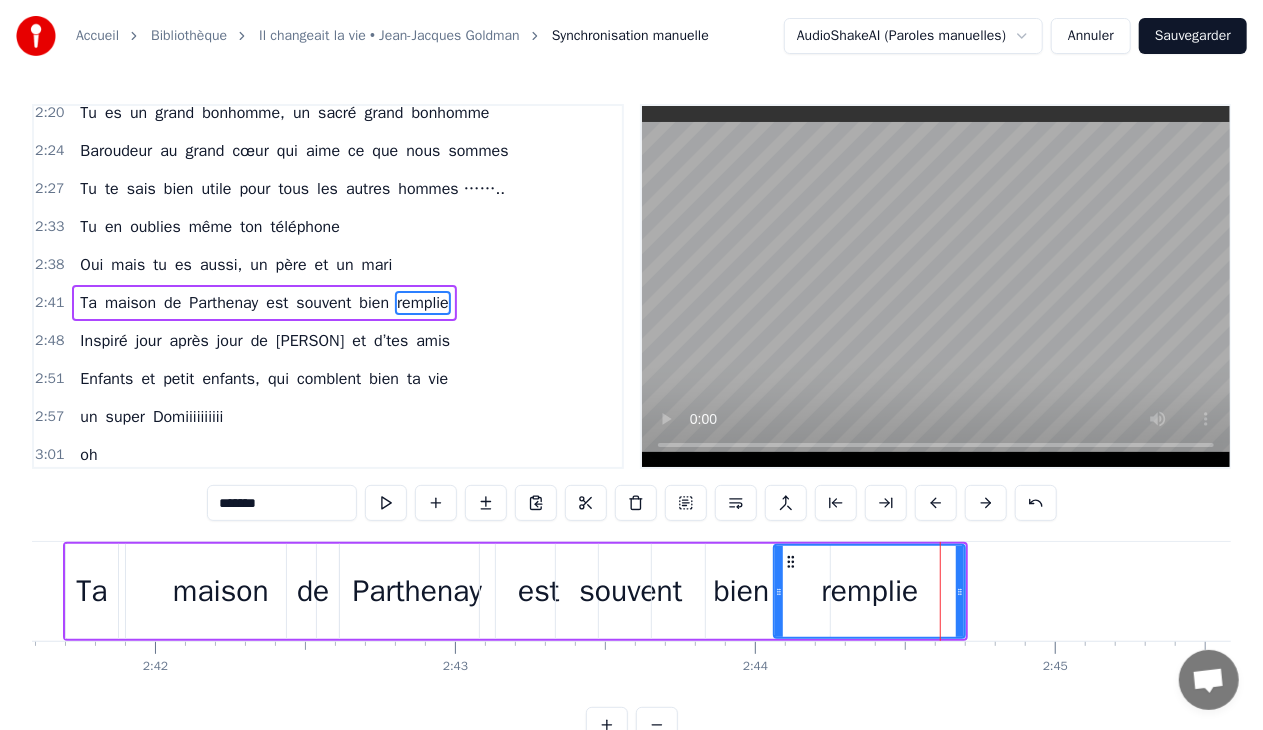 click on "bien" at bounding box center (742, 591) 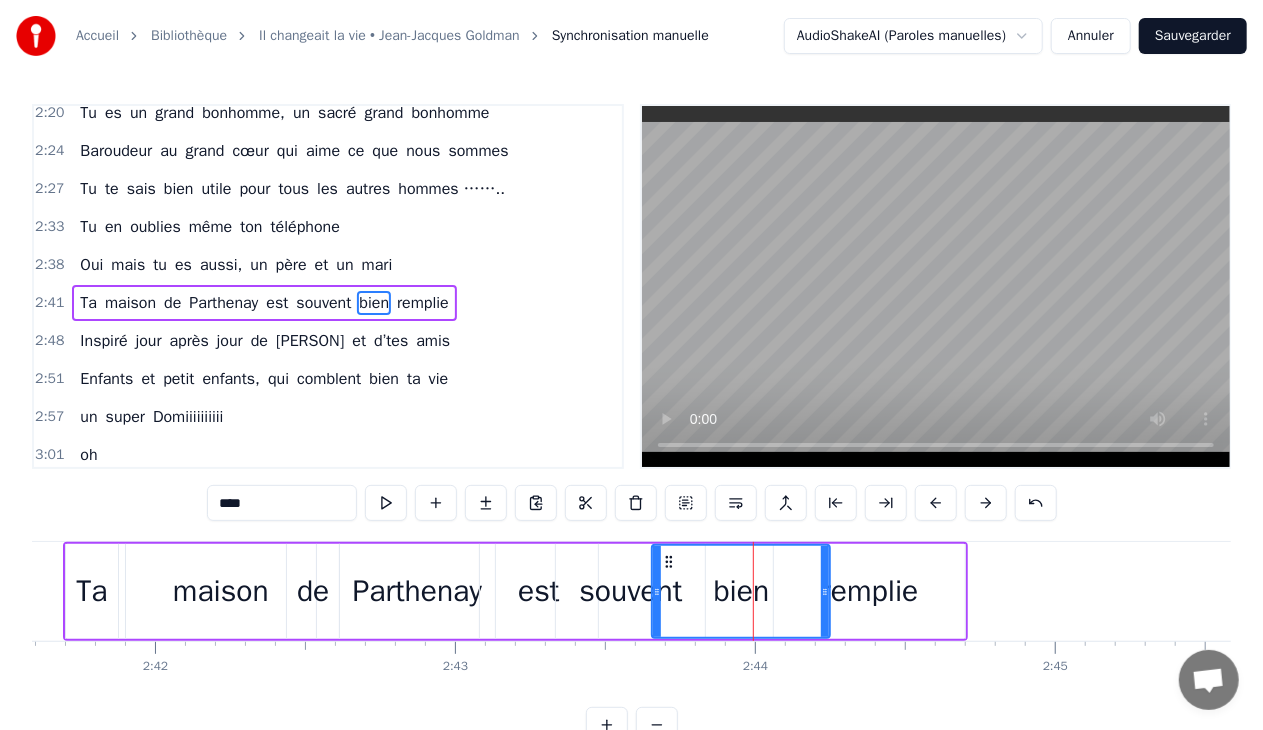 click on "Parthenay" at bounding box center (417, 591) 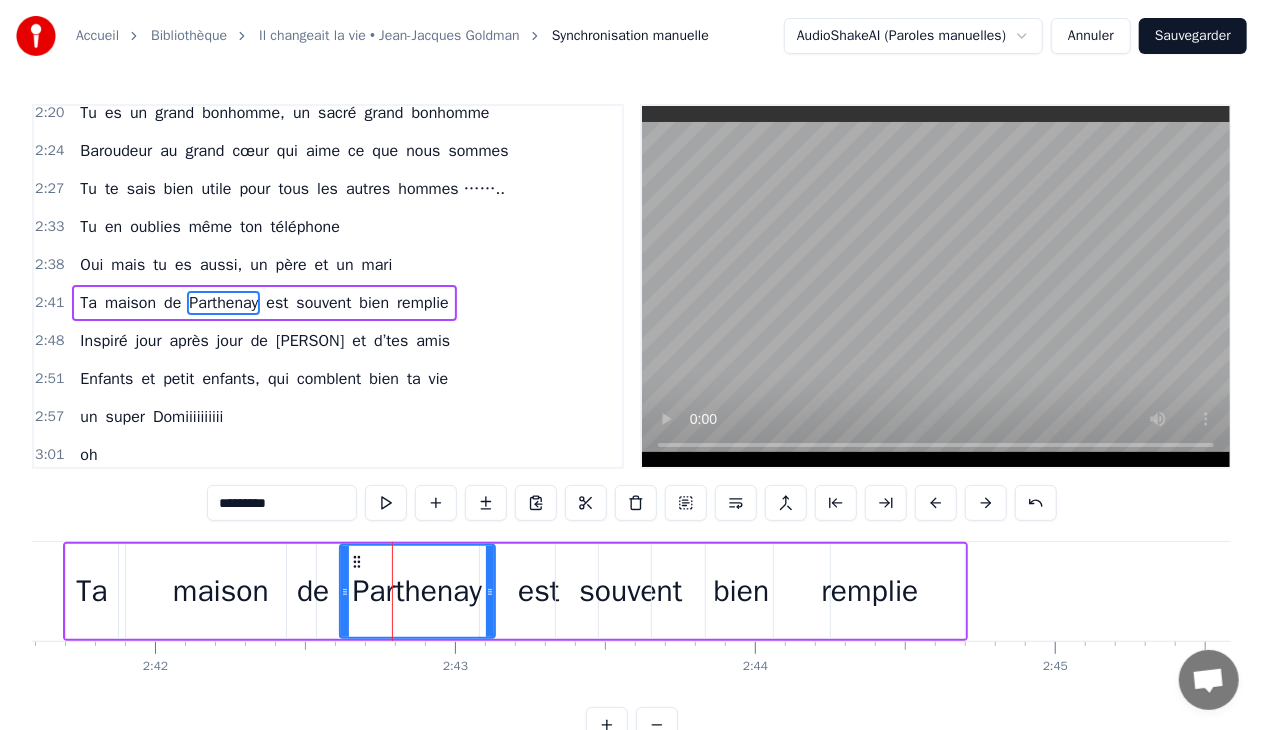 click on "est" at bounding box center (538, 591) 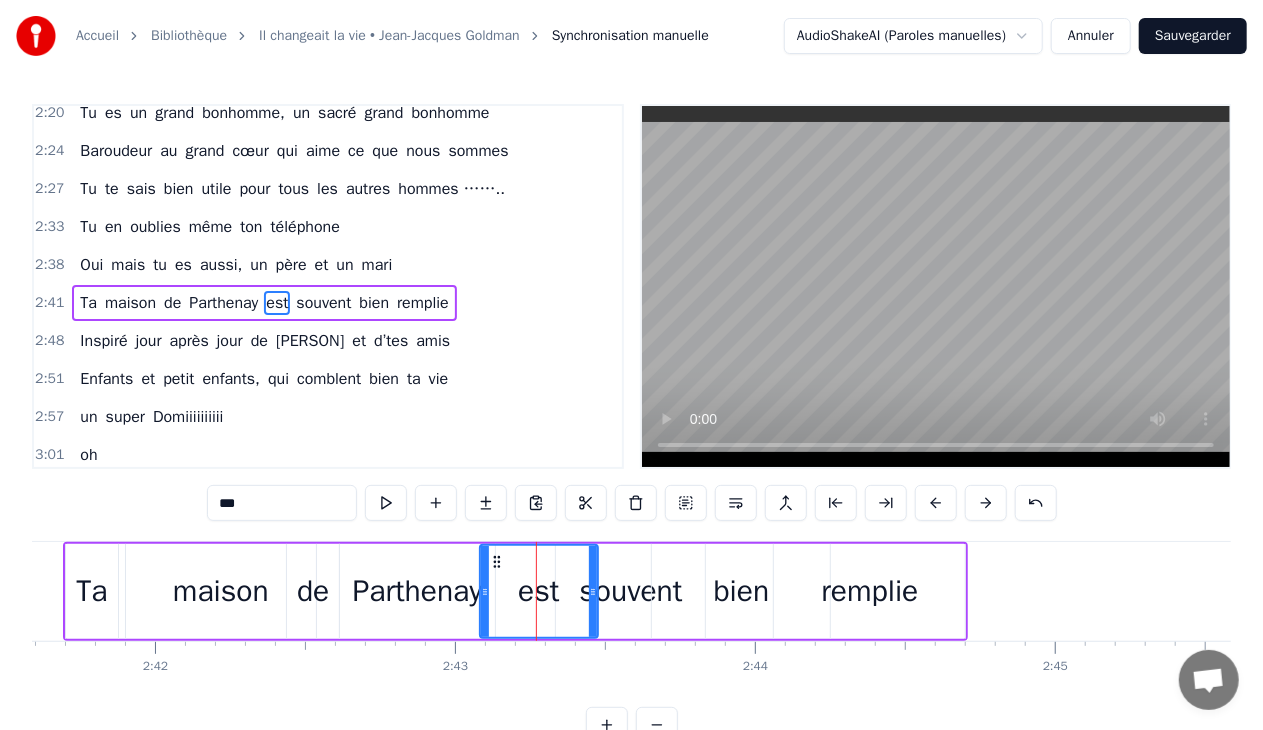 click on "souvent" at bounding box center (630, 591) 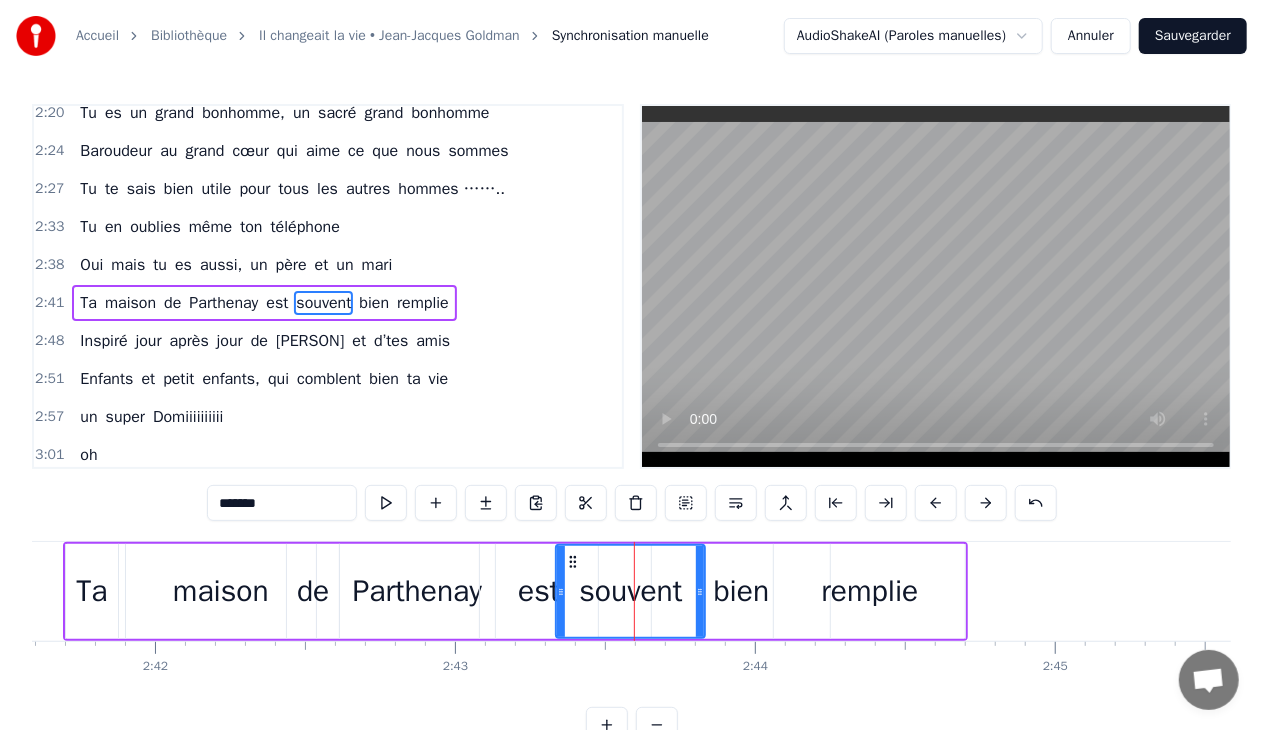click on "souvent" at bounding box center (630, 591) 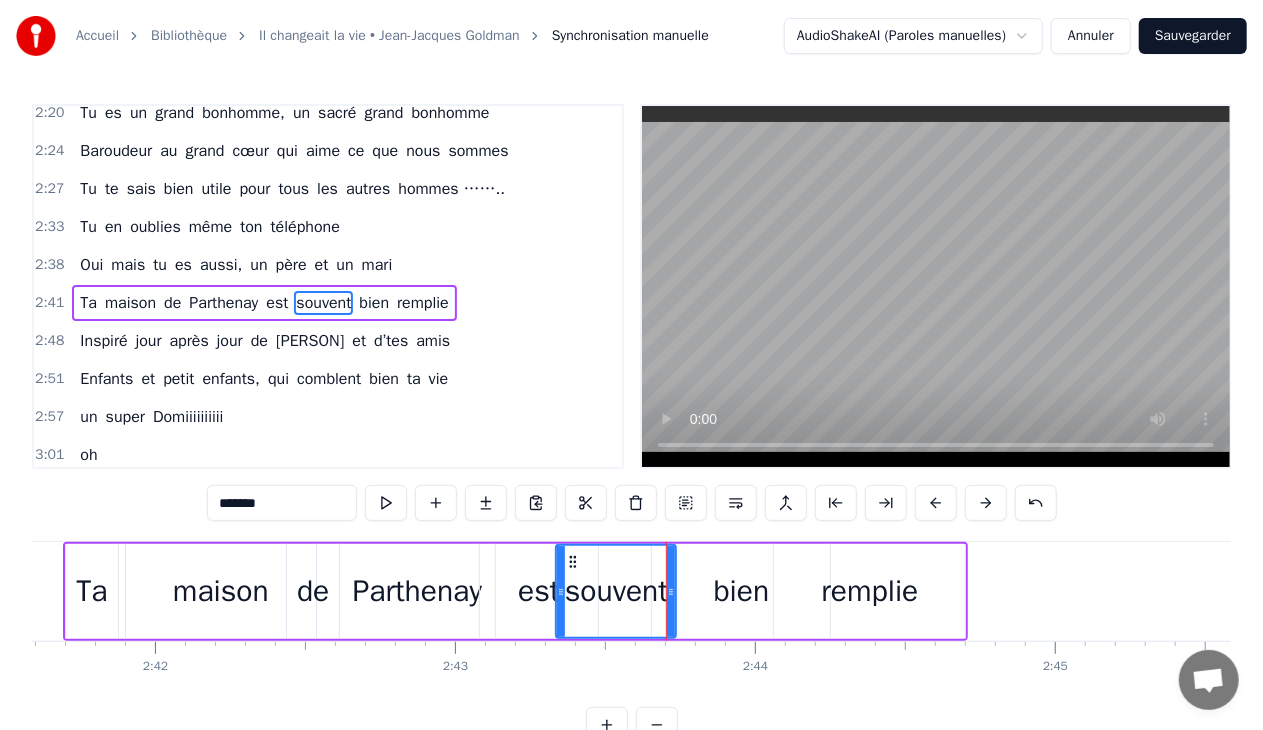 drag, startPoint x: 700, startPoint y: 588, endPoint x: 671, endPoint y: 592, distance: 29.274563 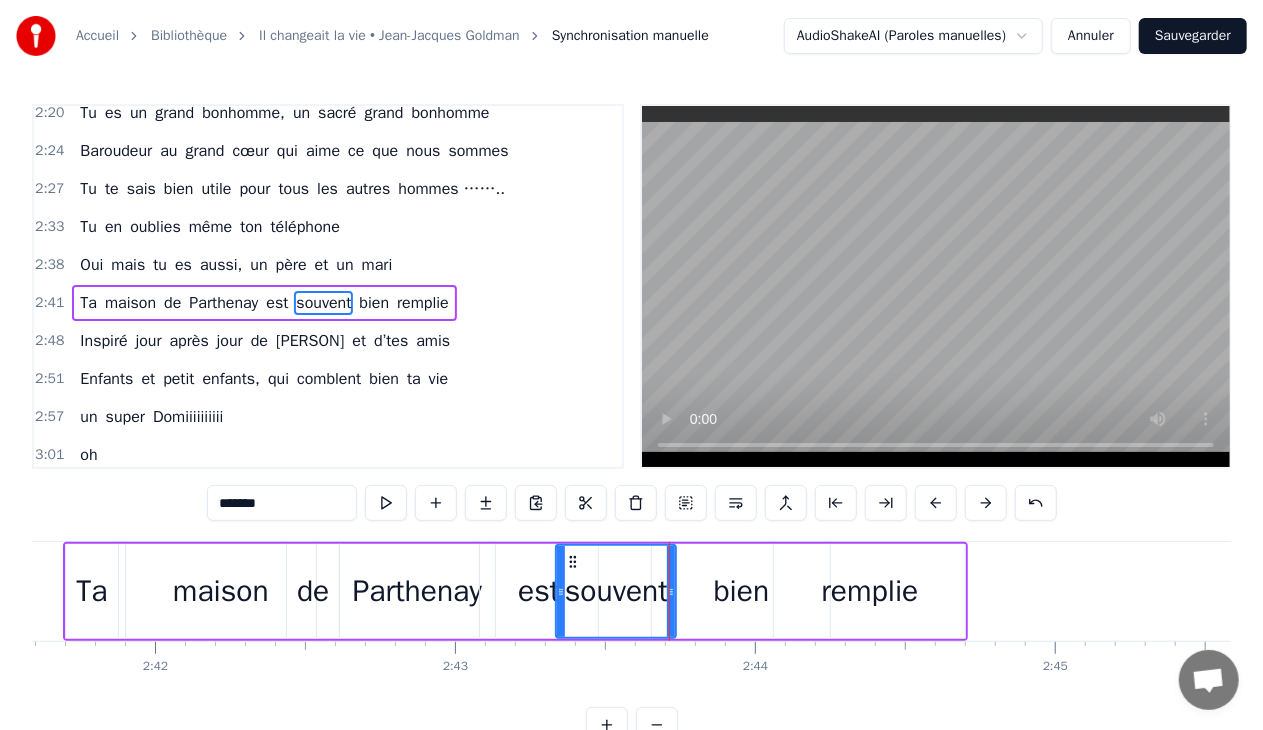 click on "souvent" at bounding box center [616, 591] 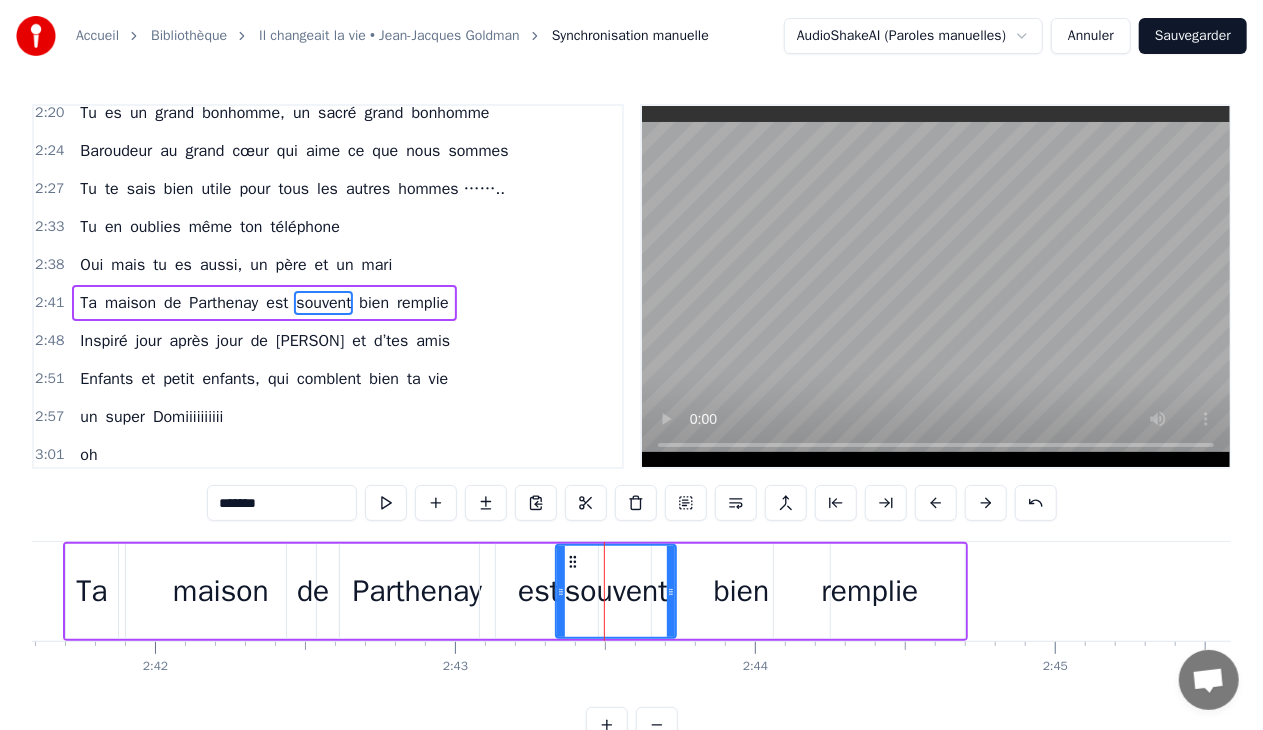click on "souvent" at bounding box center [616, 591] 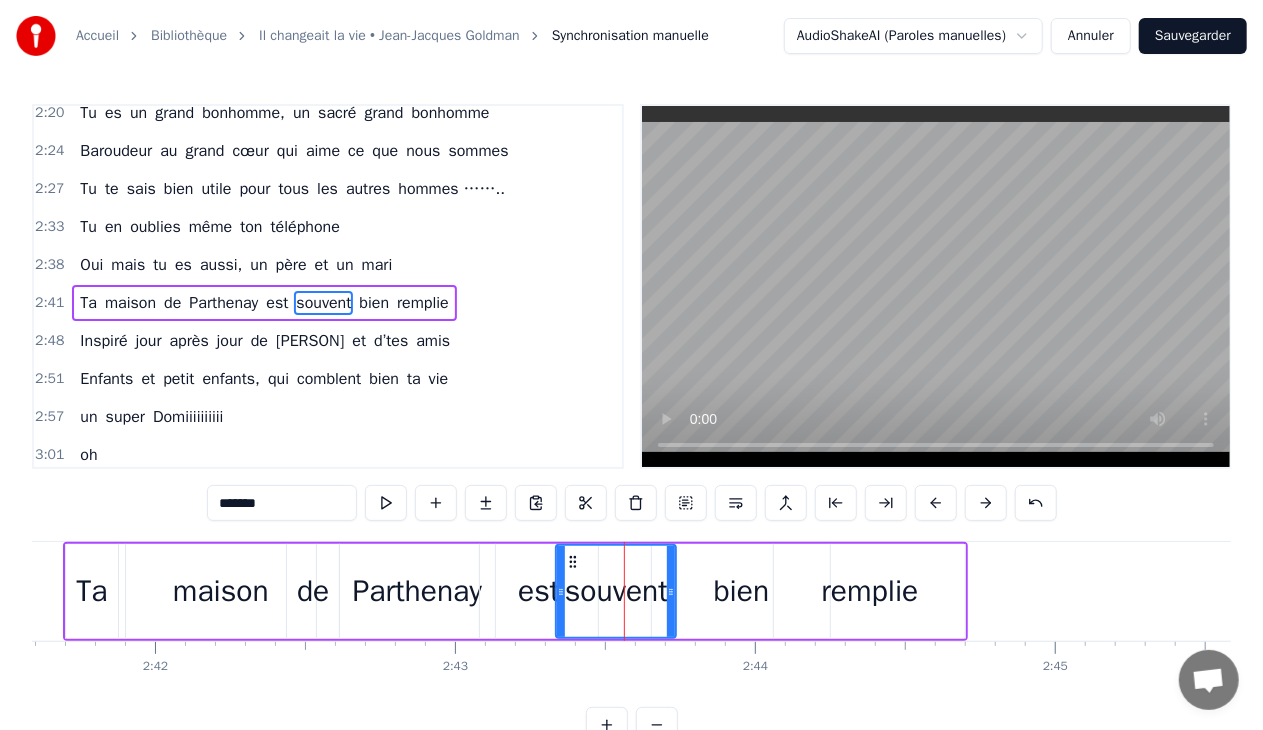 click on "est" at bounding box center [539, 591] 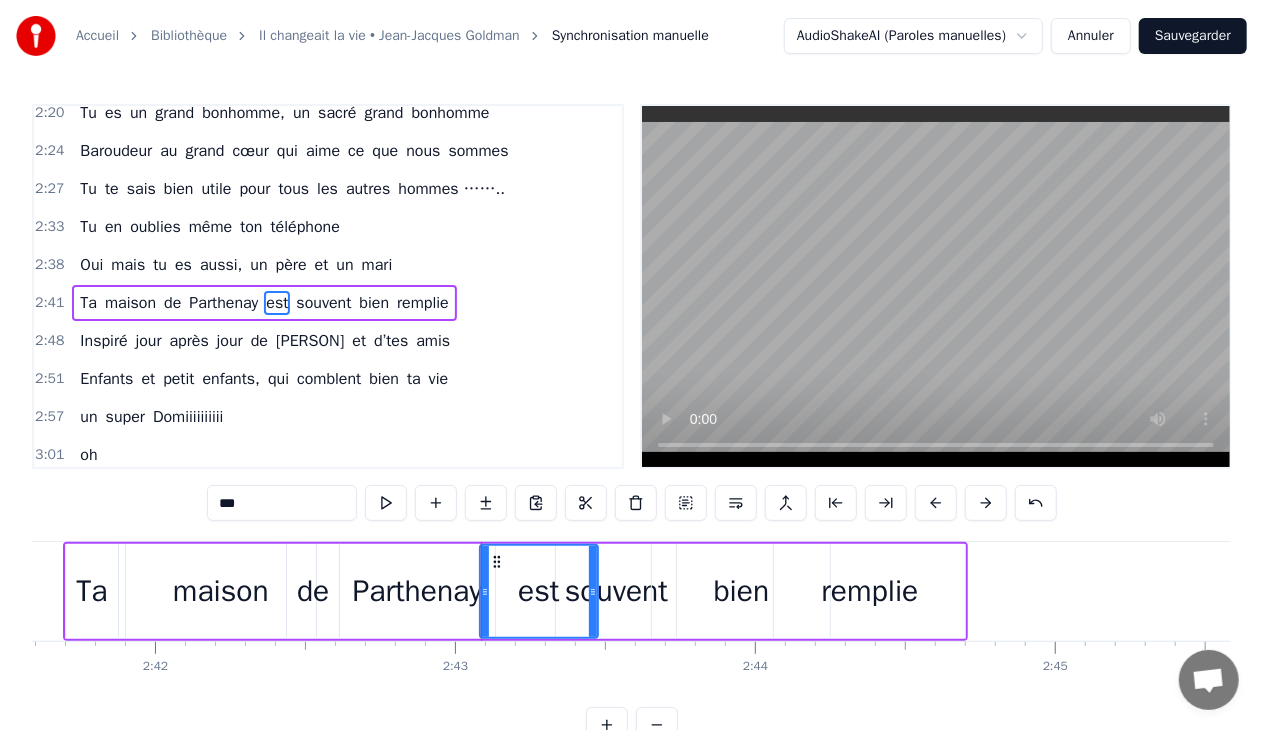 click on "est" at bounding box center (539, 591) 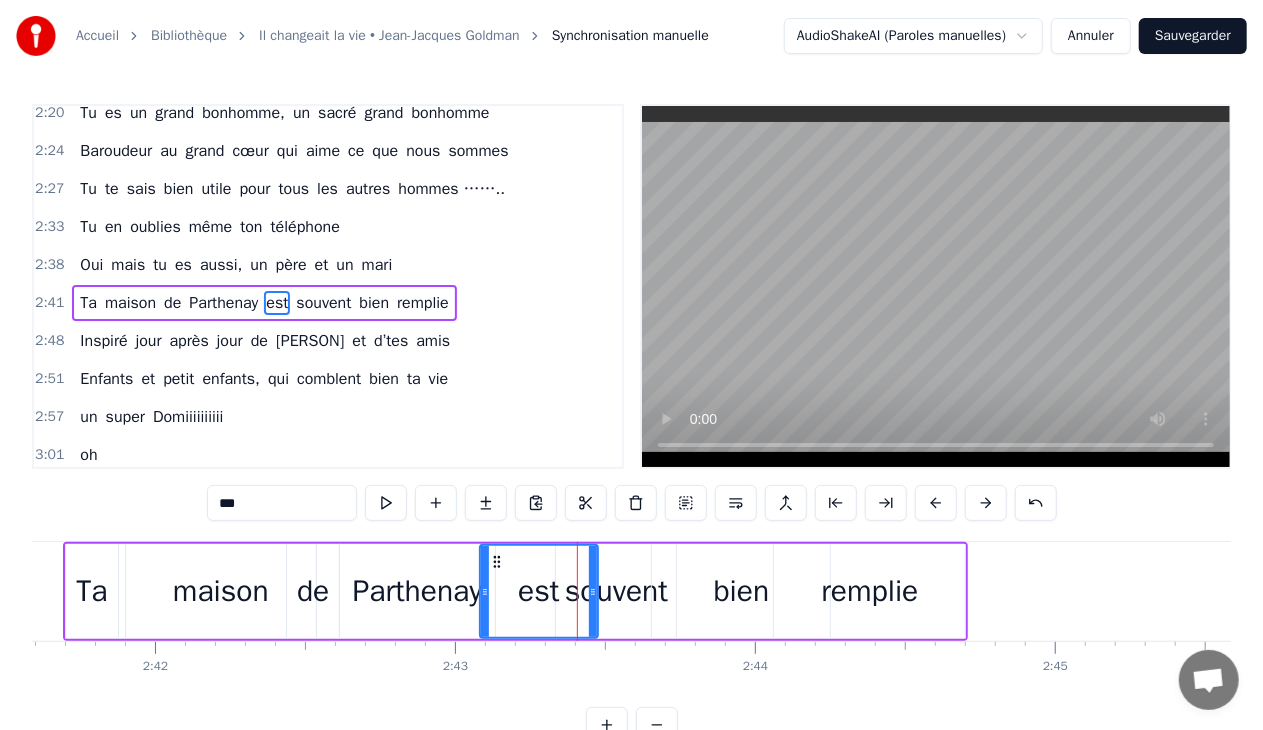 click on "souvent" at bounding box center [616, 591] 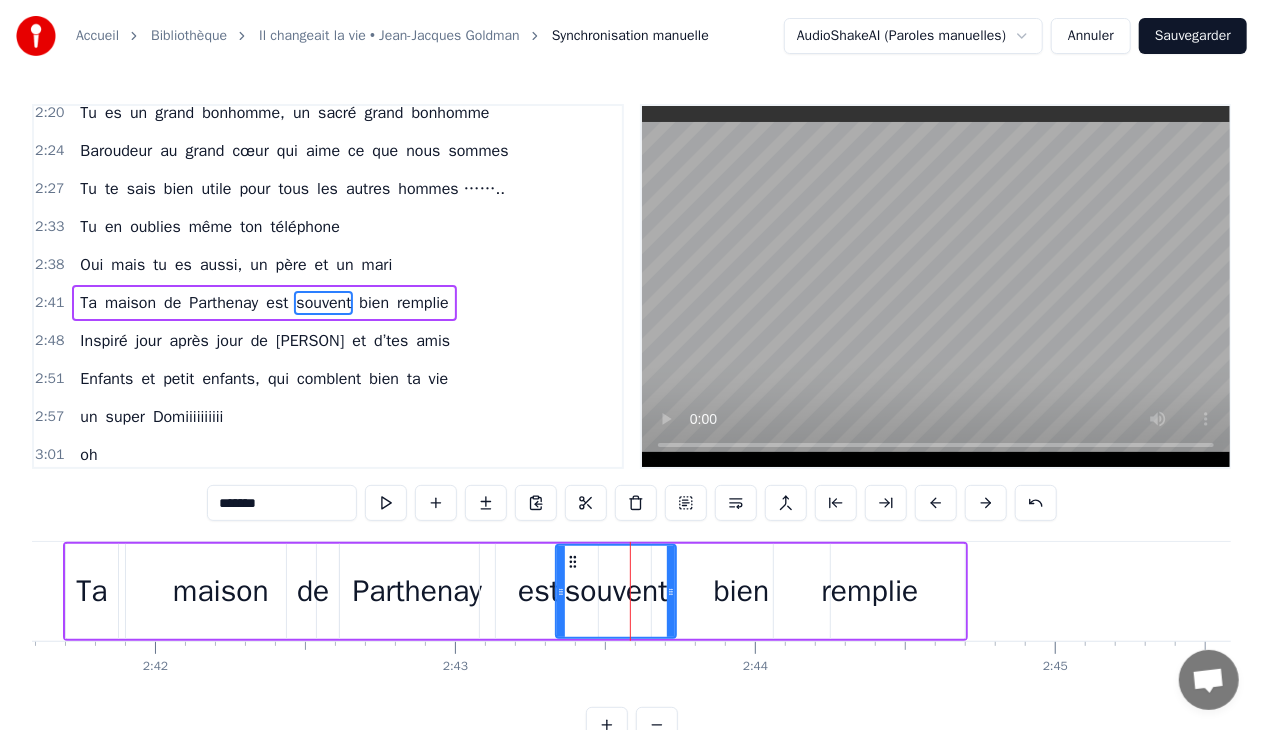 click on "bien" at bounding box center (741, 591) 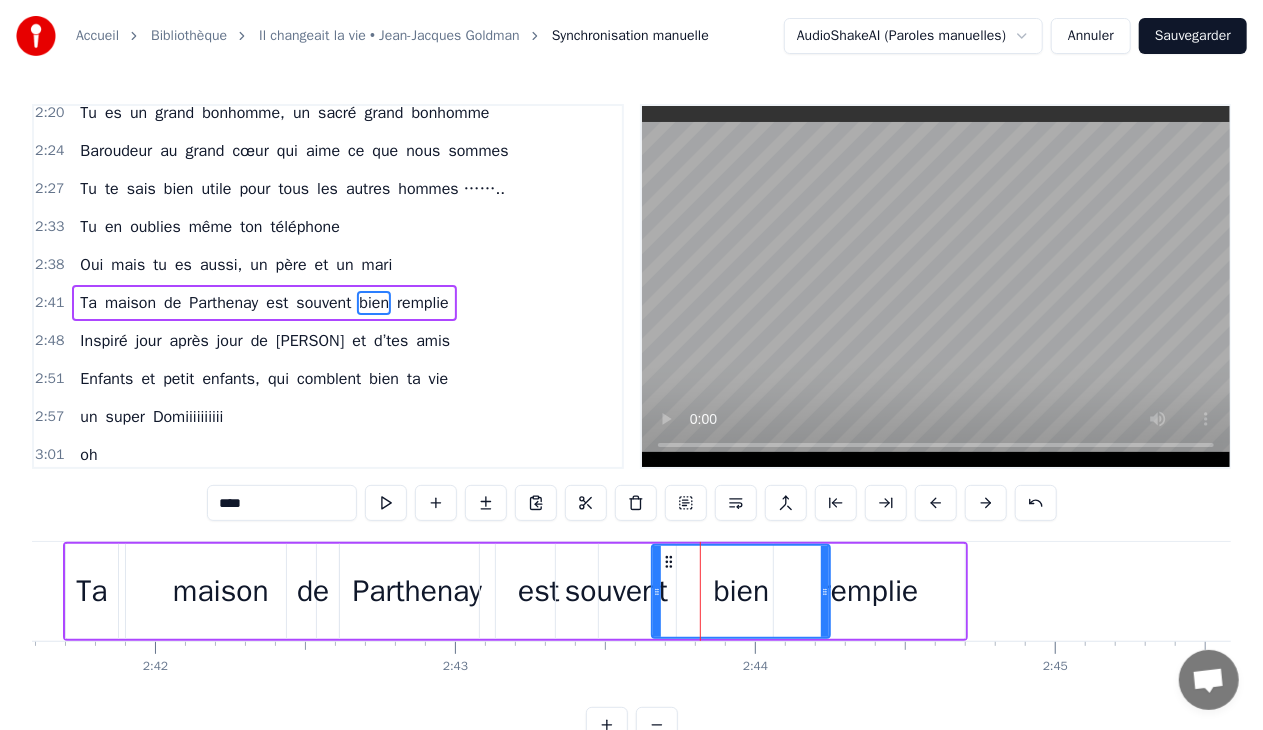 click on "bien" at bounding box center [742, 591] 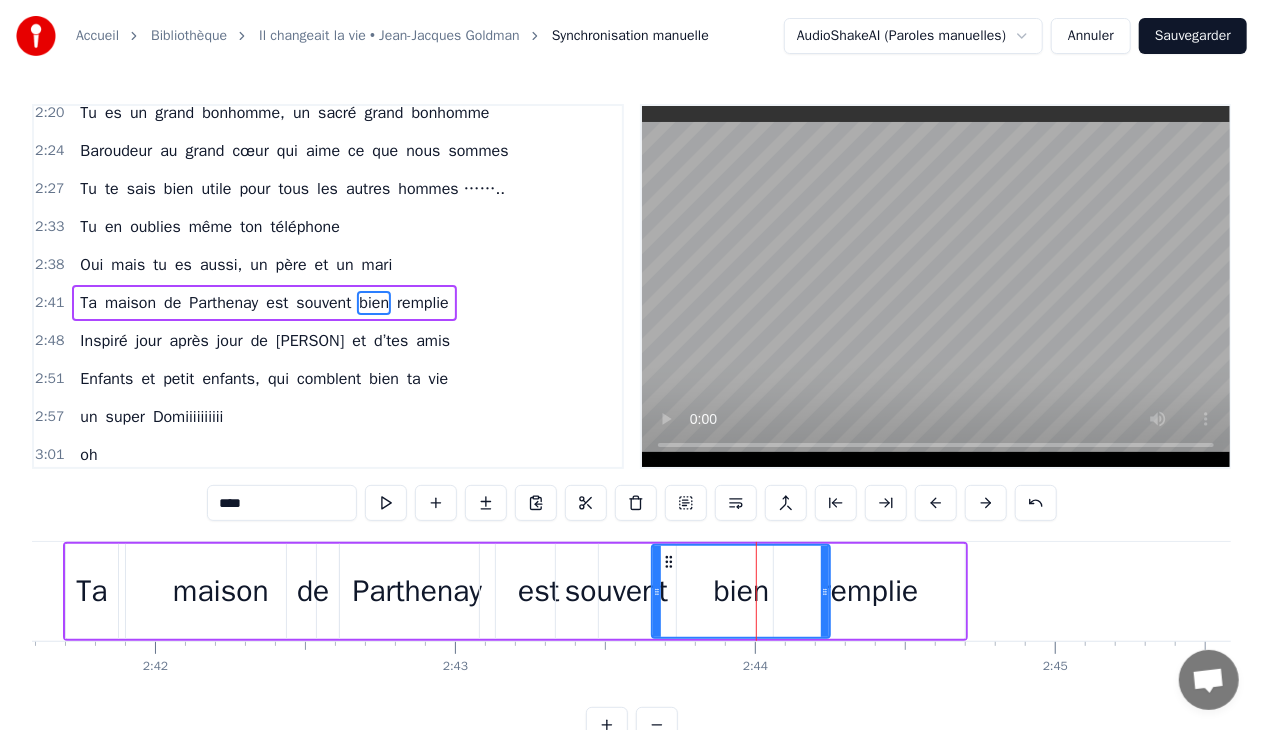 click on "bien" at bounding box center (741, 591) 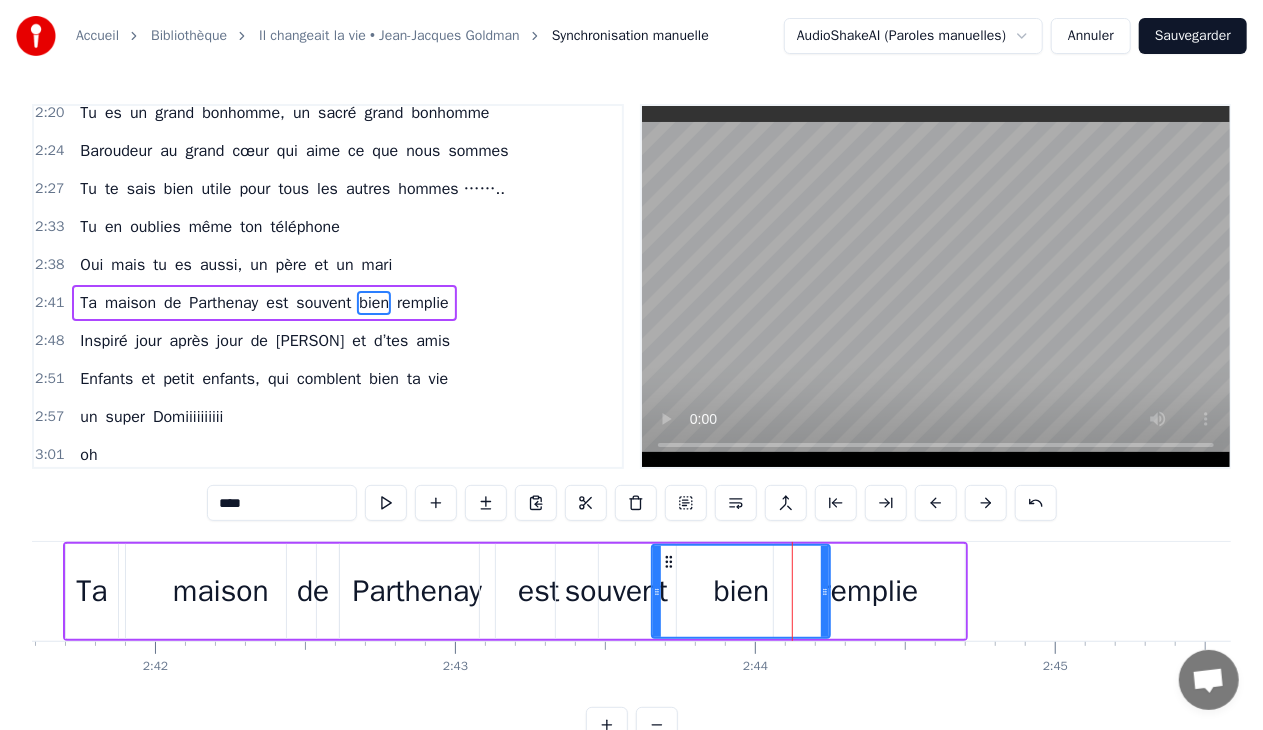 click on "remplie" at bounding box center [869, 591] 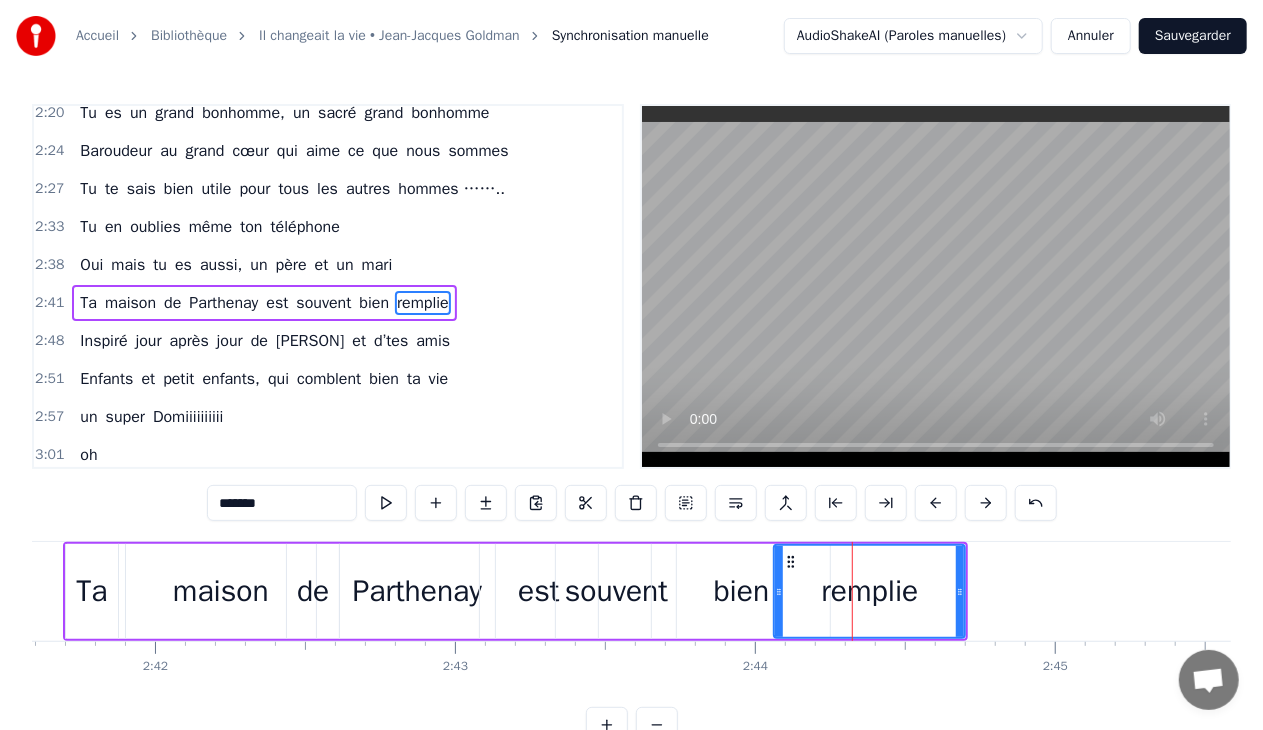 click on "remplie" at bounding box center [869, 591] 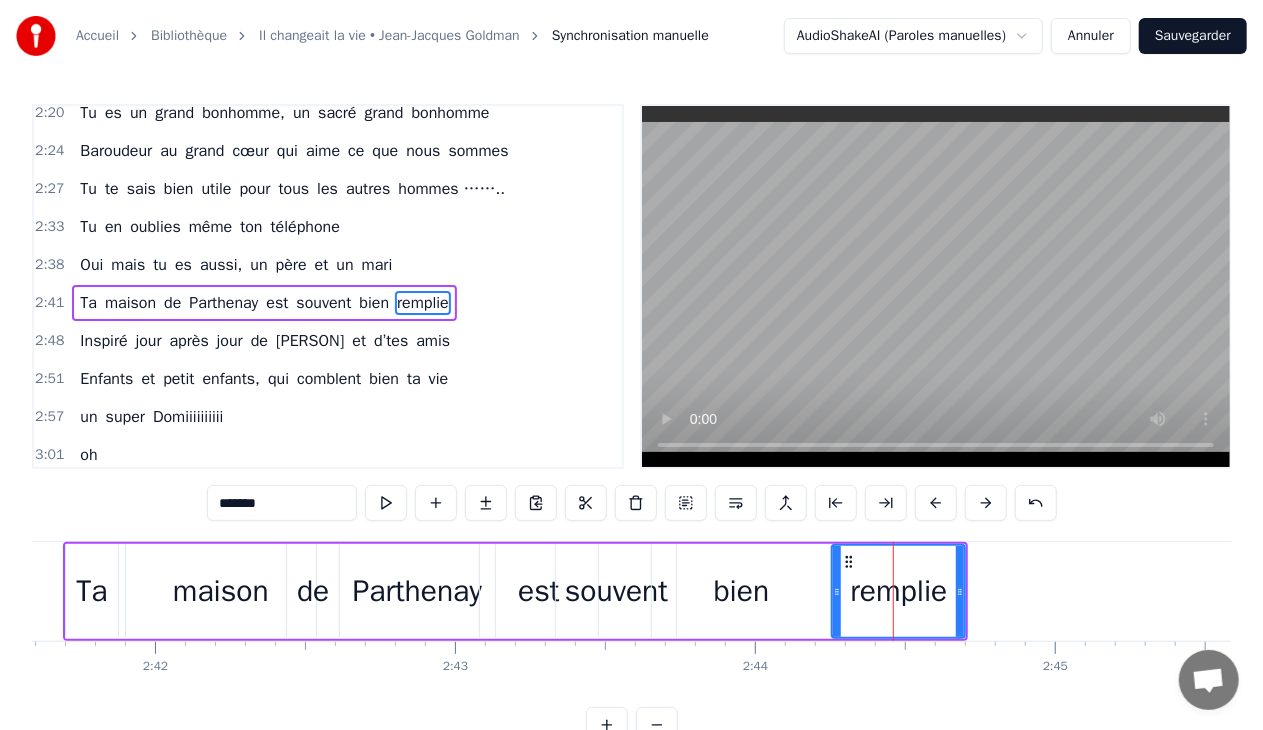 drag, startPoint x: 778, startPoint y: 589, endPoint x: 836, endPoint y: 587, distance: 58.034473 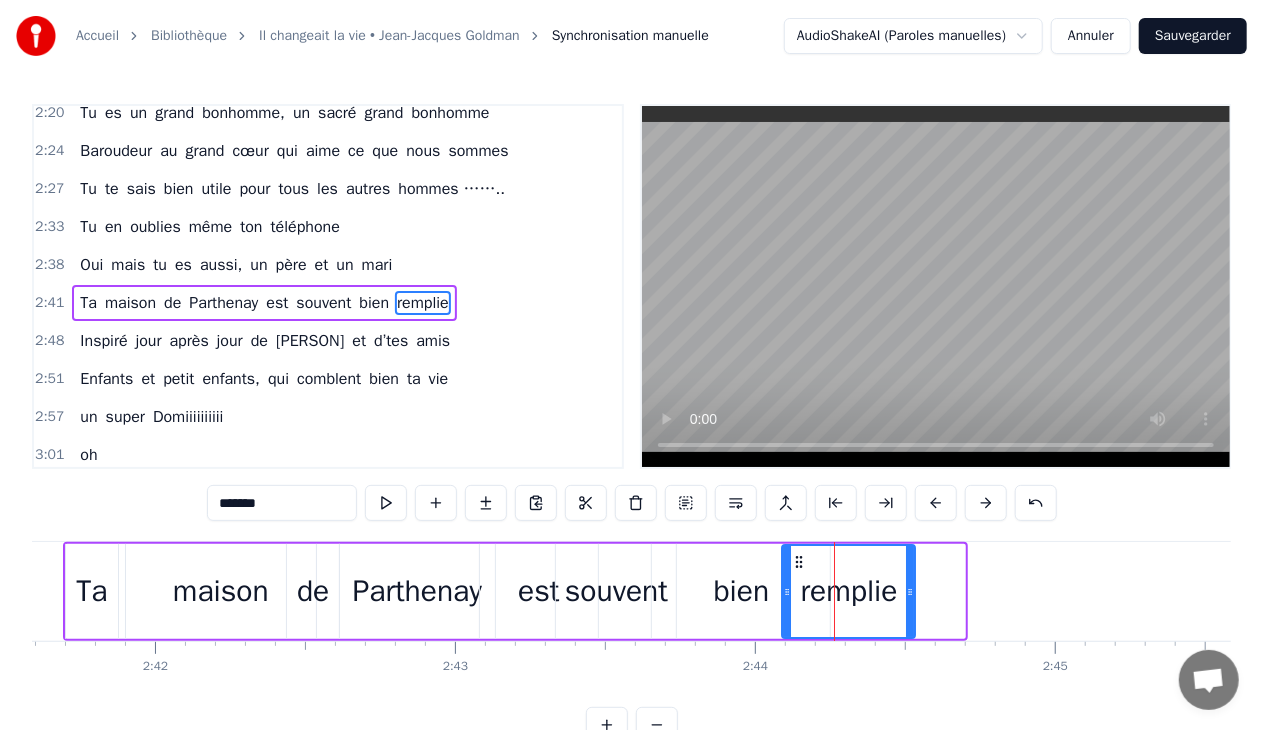 drag, startPoint x: 849, startPoint y: 562, endPoint x: 799, endPoint y: 568, distance: 50.358715 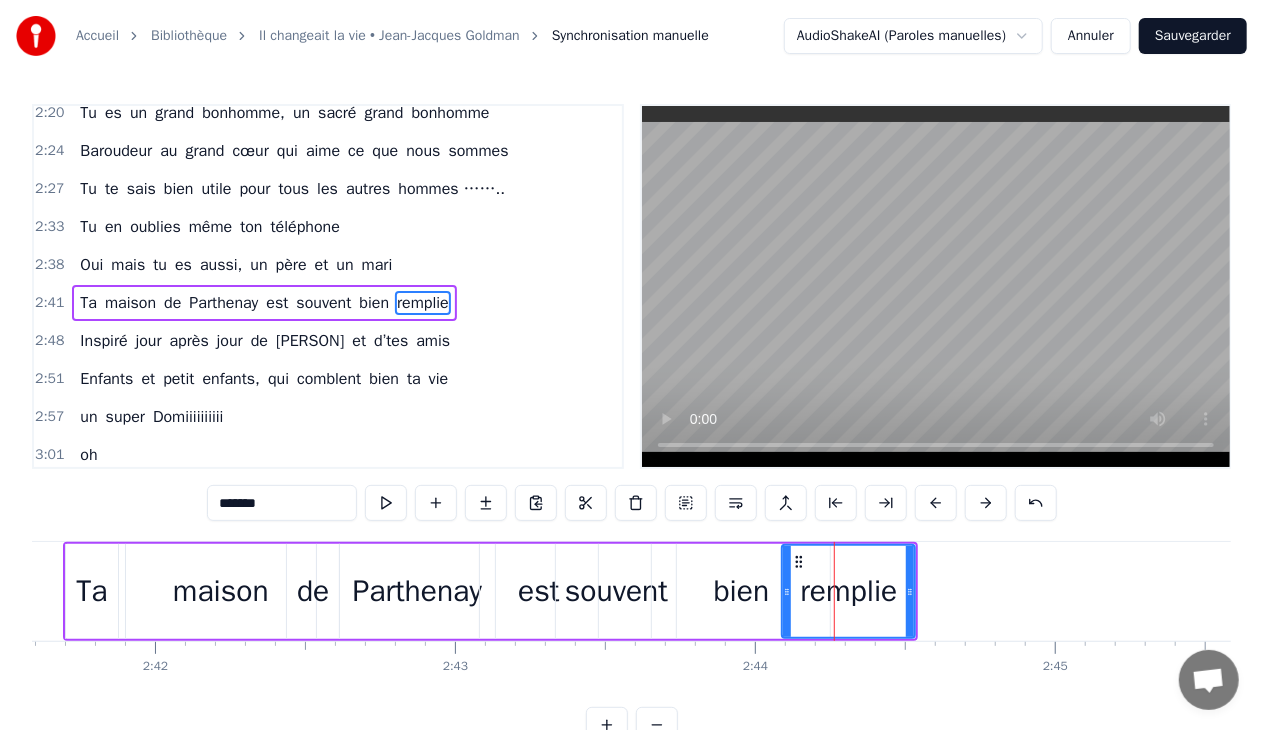 click on "remplie" at bounding box center (848, 591) 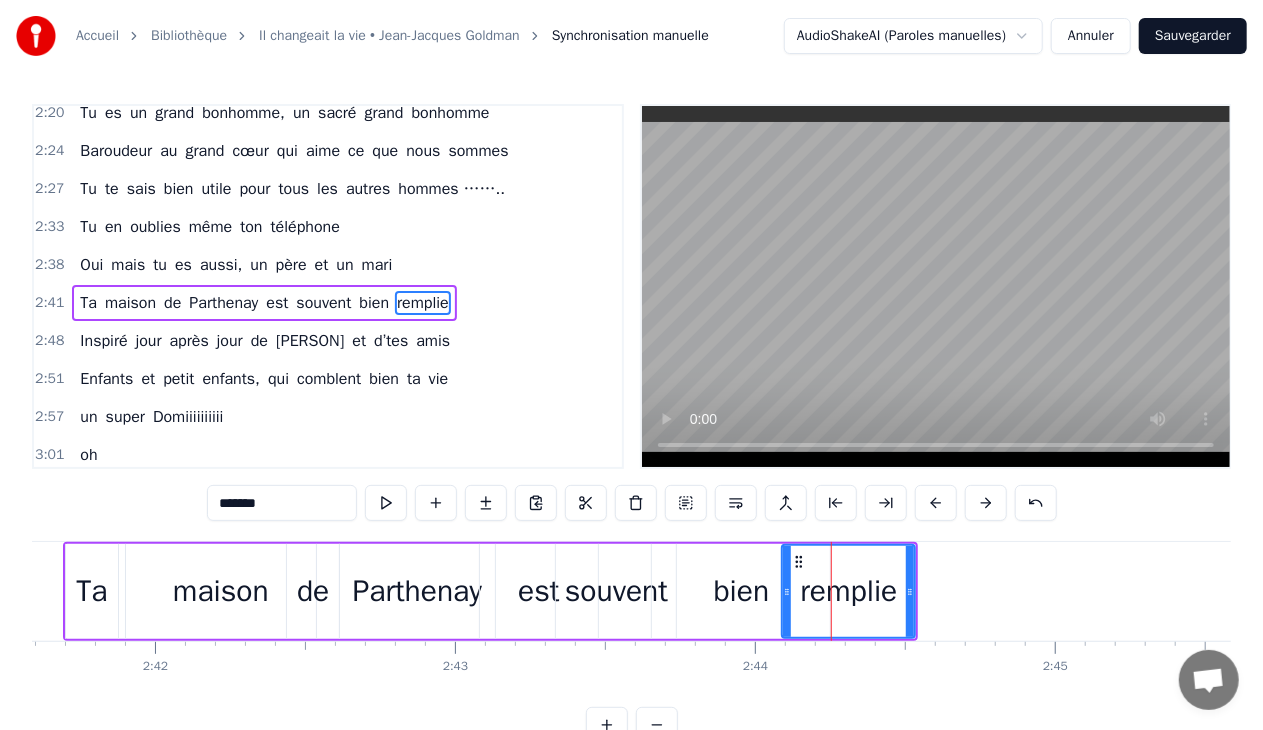 click on "remplie" at bounding box center (848, 591) 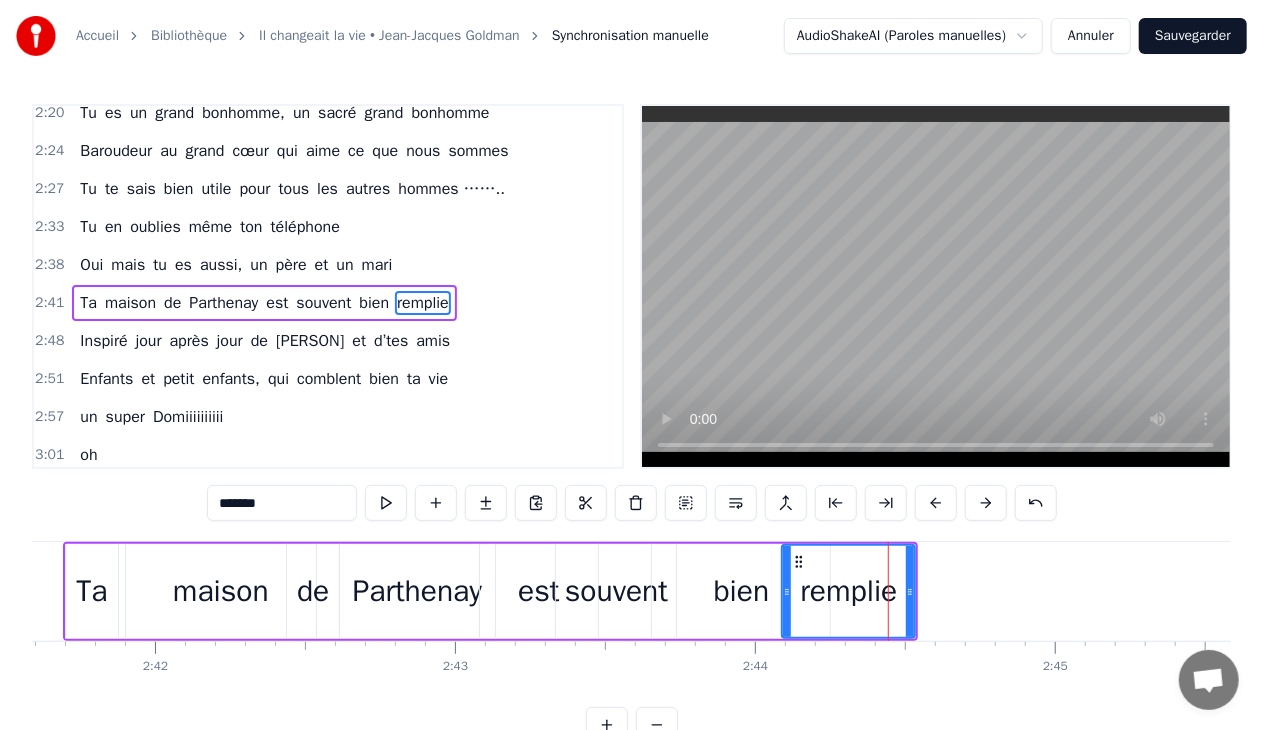 click on "remplie" at bounding box center (848, 591) 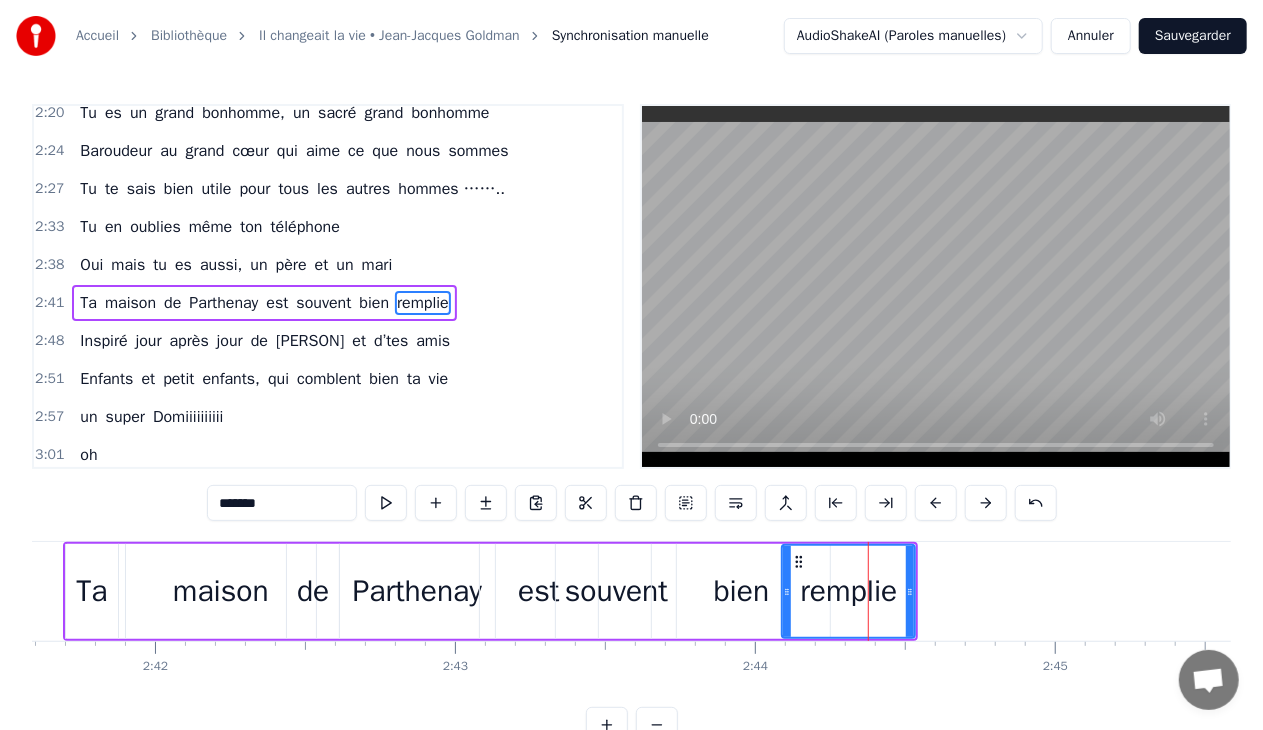 click on "remplie" at bounding box center [848, 591] 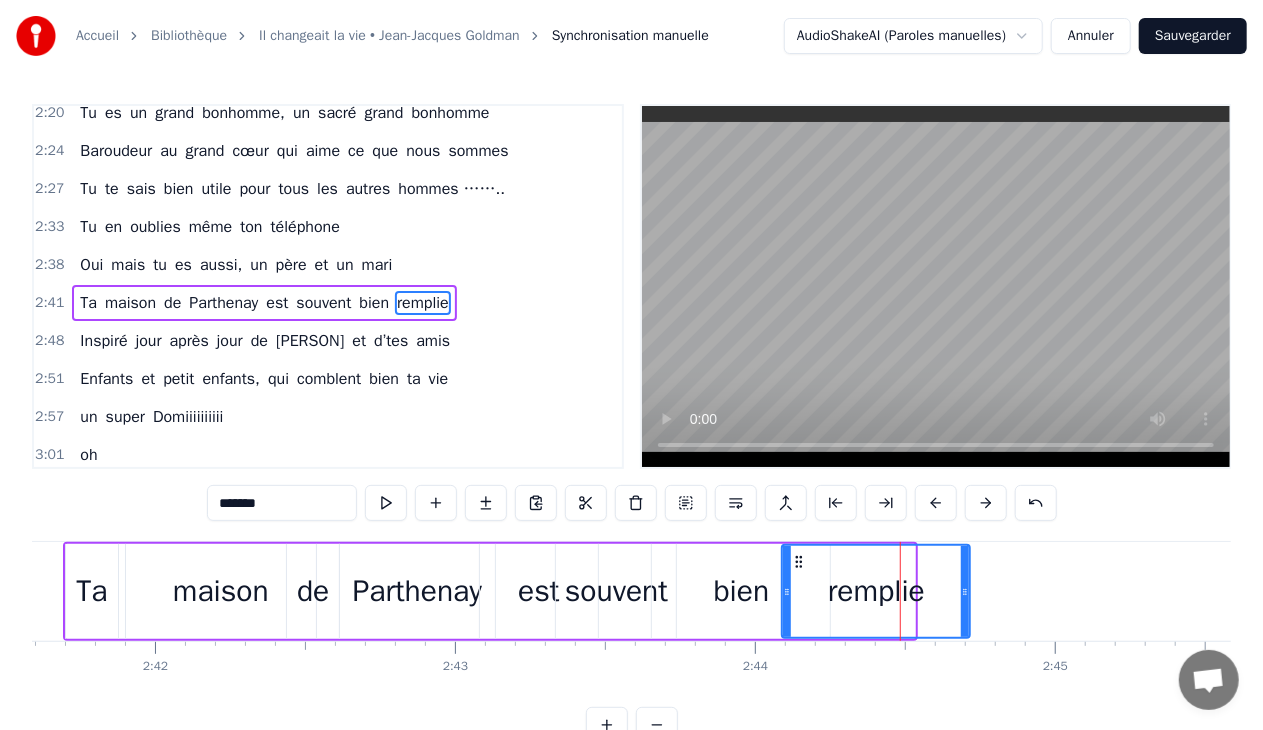 drag, startPoint x: 912, startPoint y: 591, endPoint x: 966, endPoint y: 595, distance: 54.147945 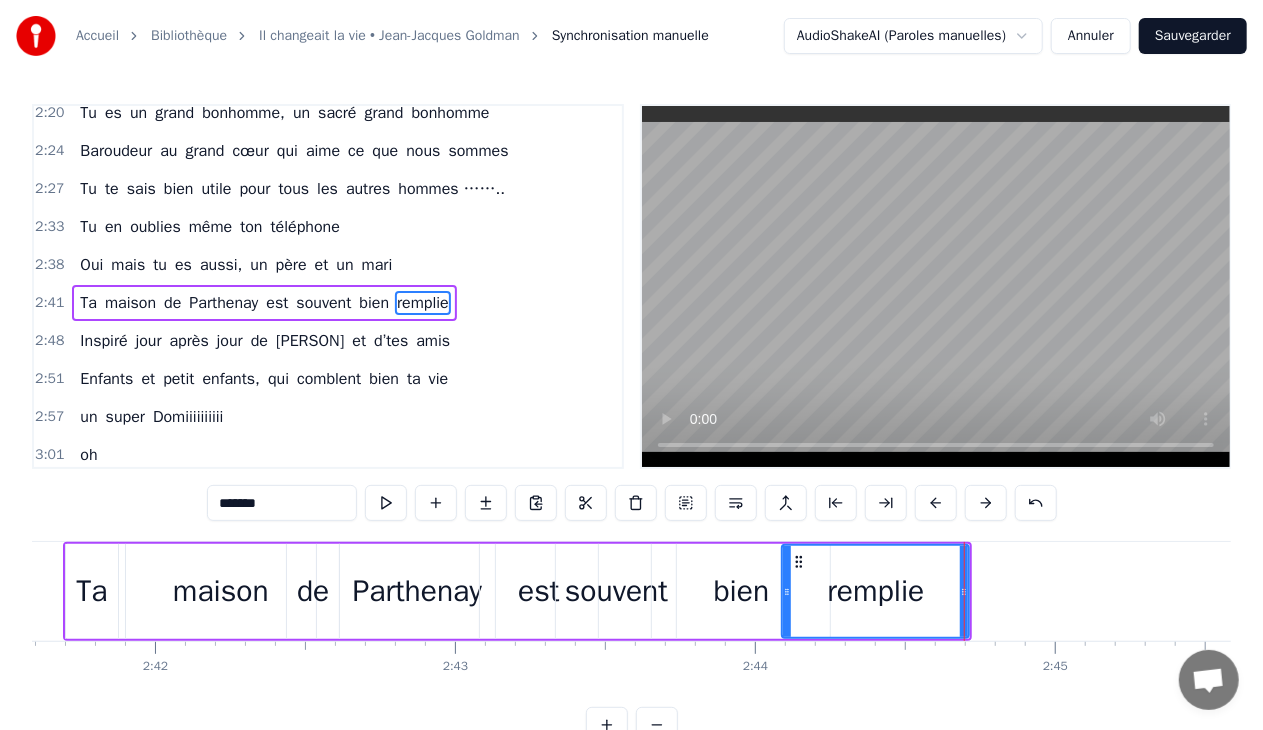 click on "remplie" at bounding box center (875, 591) 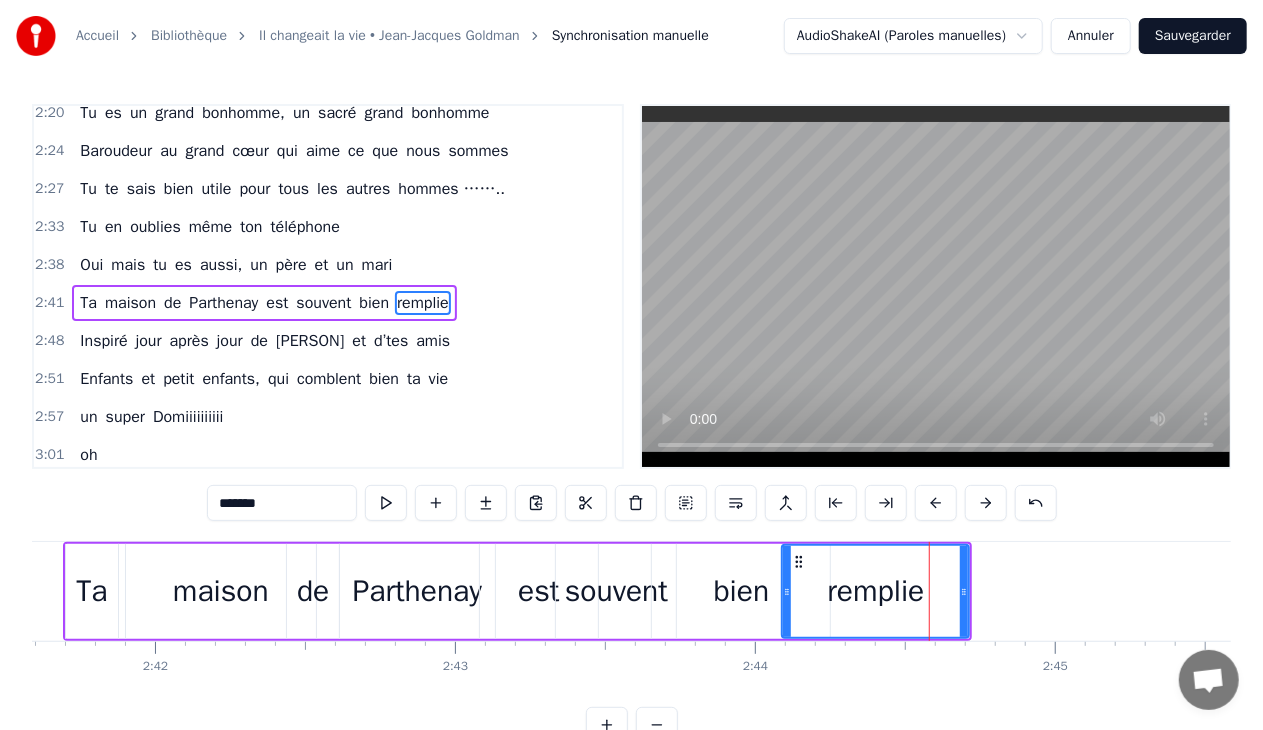 click on "remplie" at bounding box center (875, 591) 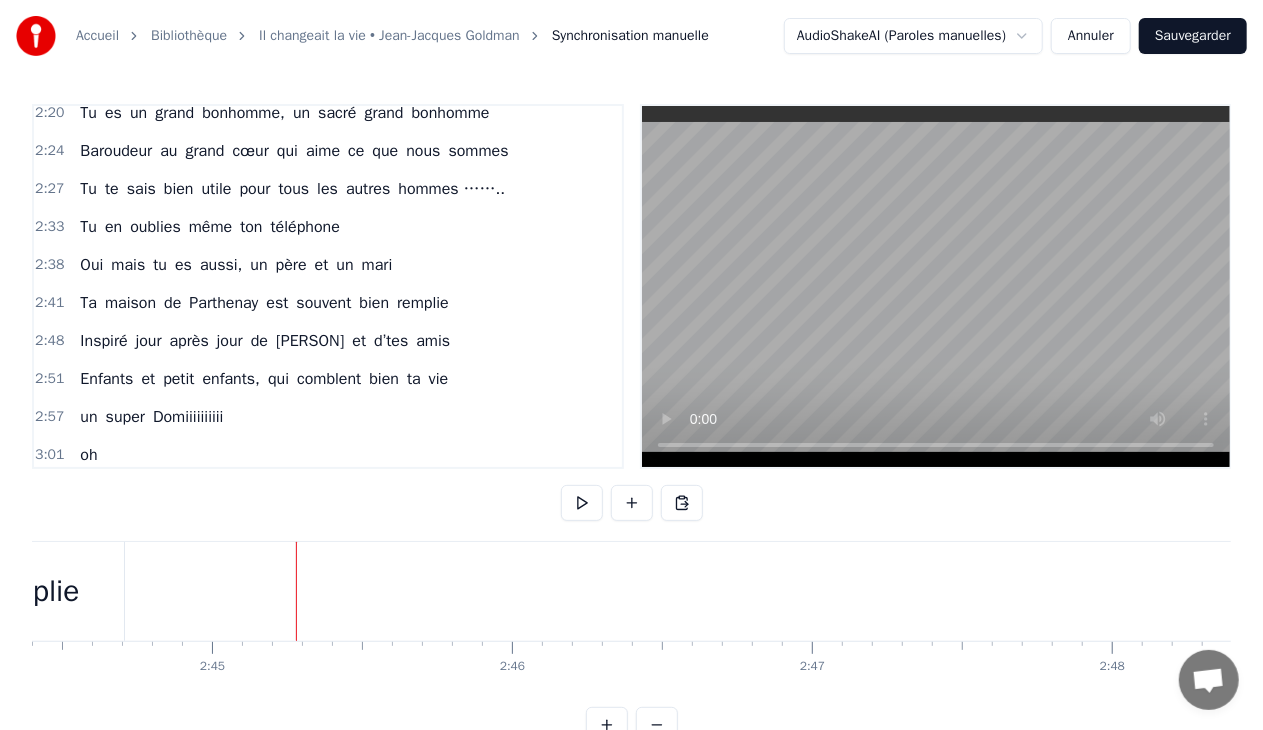 scroll, scrollTop: 0, scrollLeft: 49484, axis: horizontal 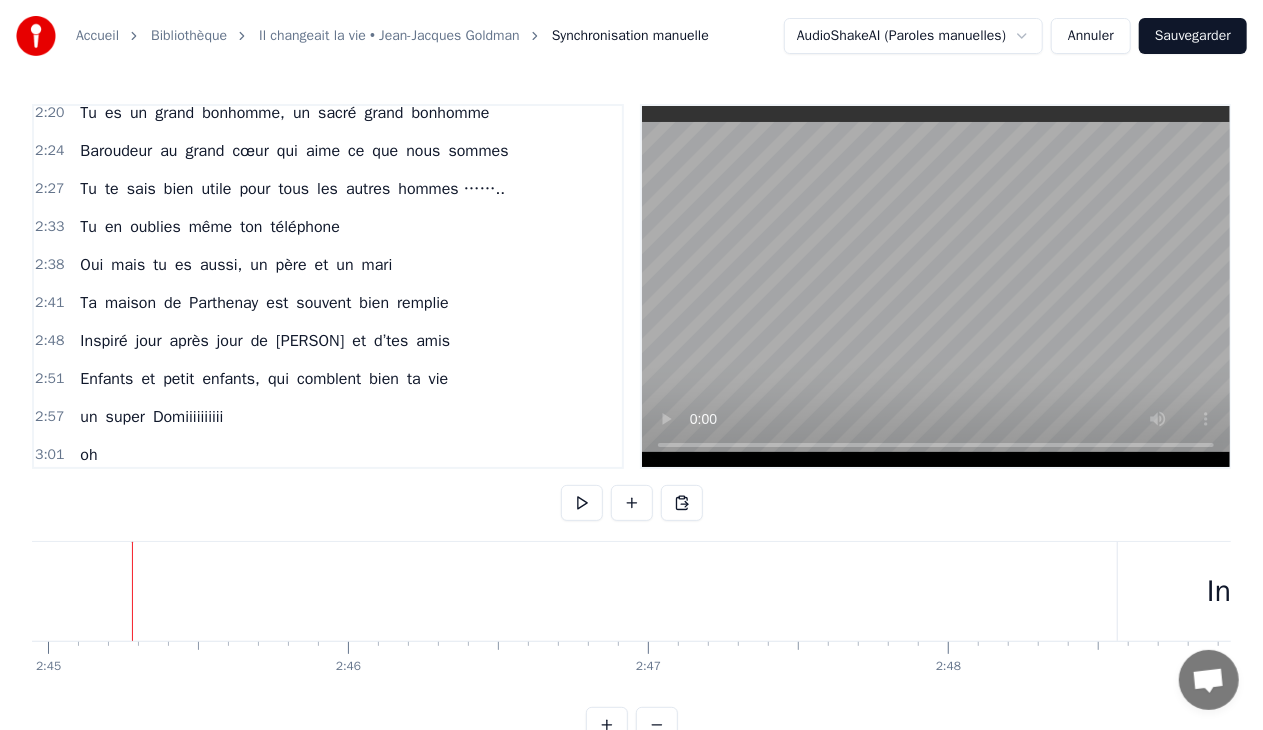 click on "jour" at bounding box center [230, 341] 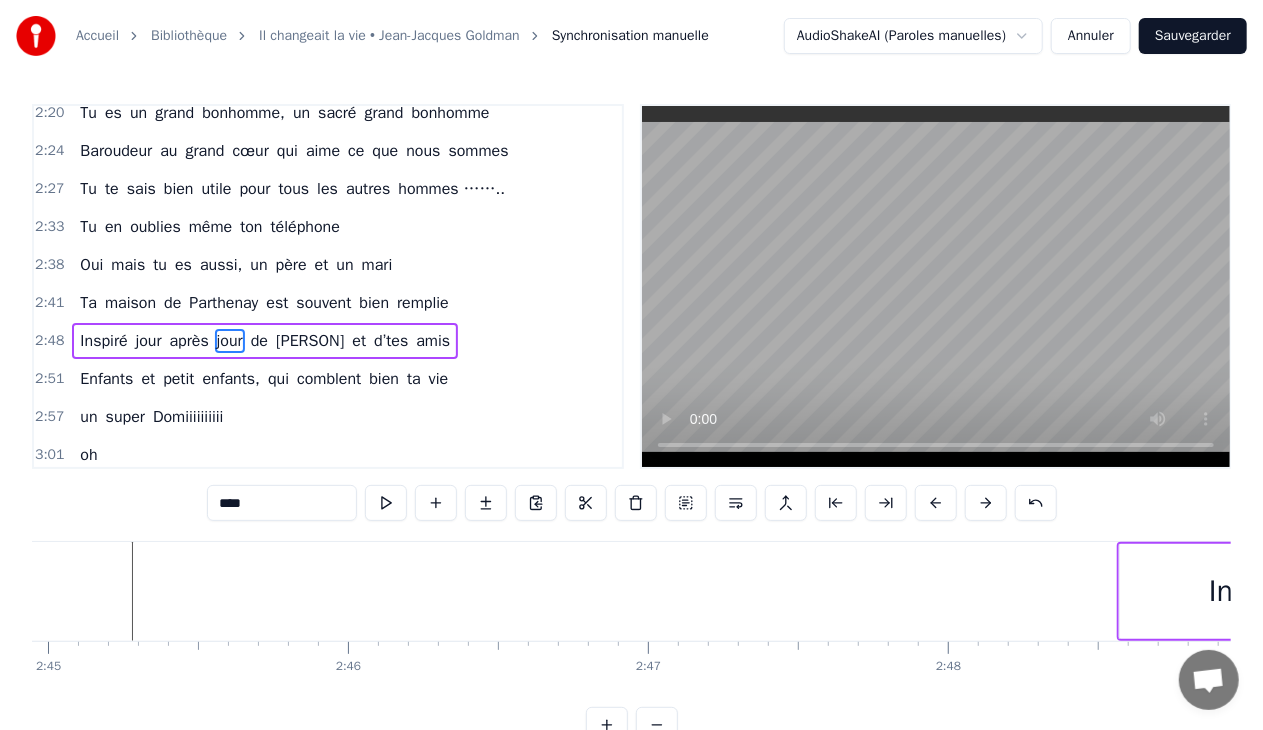 scroll, scrollTop: 698, scrollLeft: 0, axis: vertical 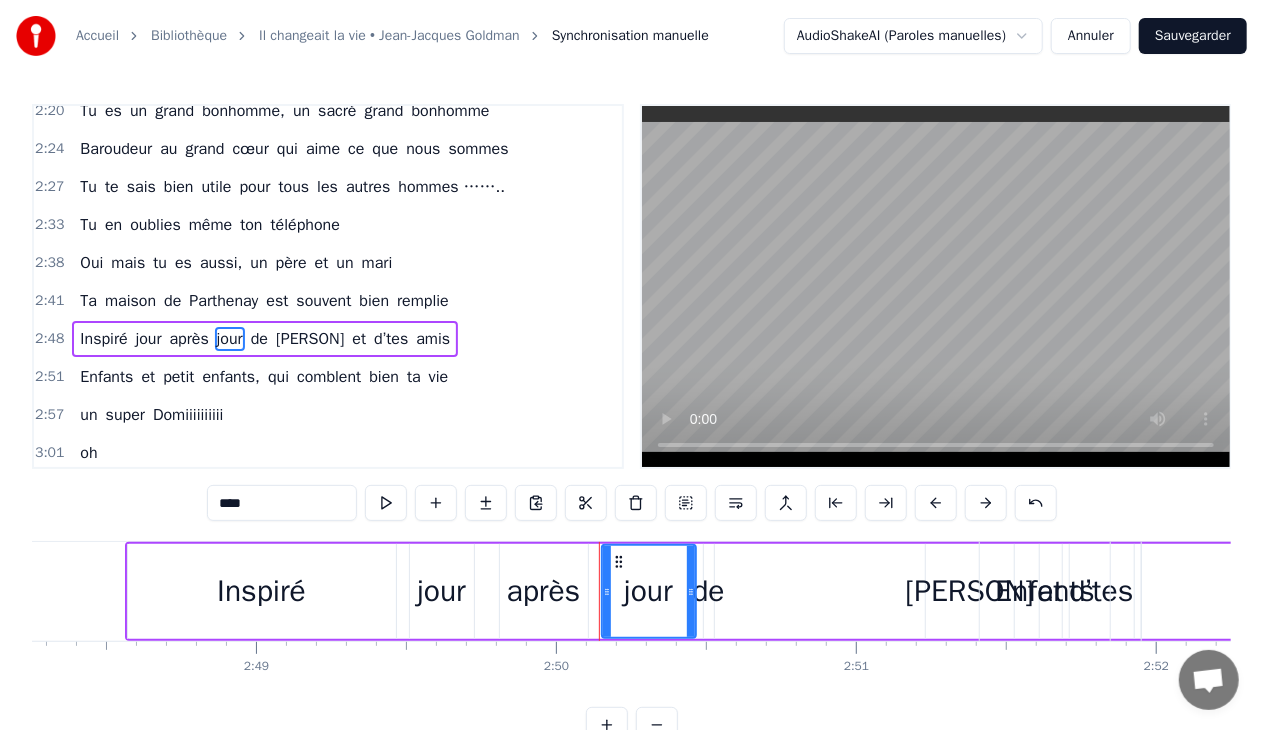 click on "Inspiré" at bounding box center [261, 591] 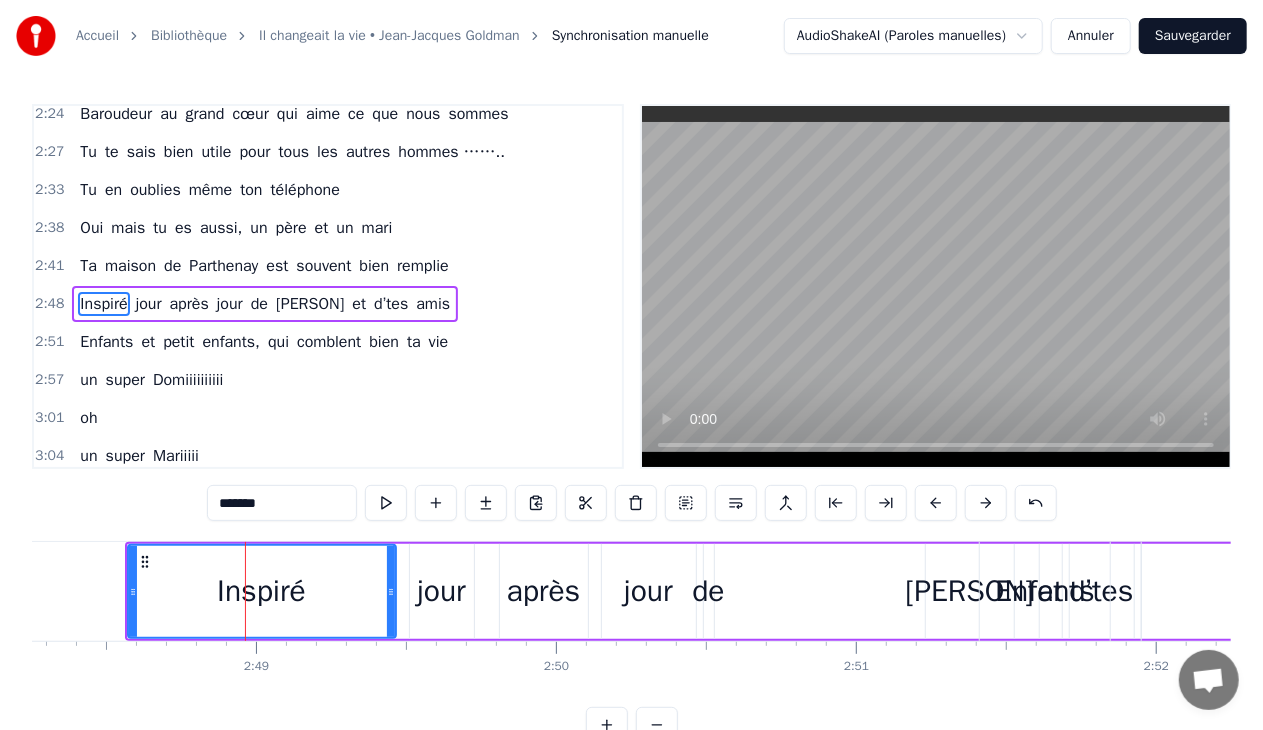 scroll, scrollTop: 734, scrollLeft: 0, axis: vertical 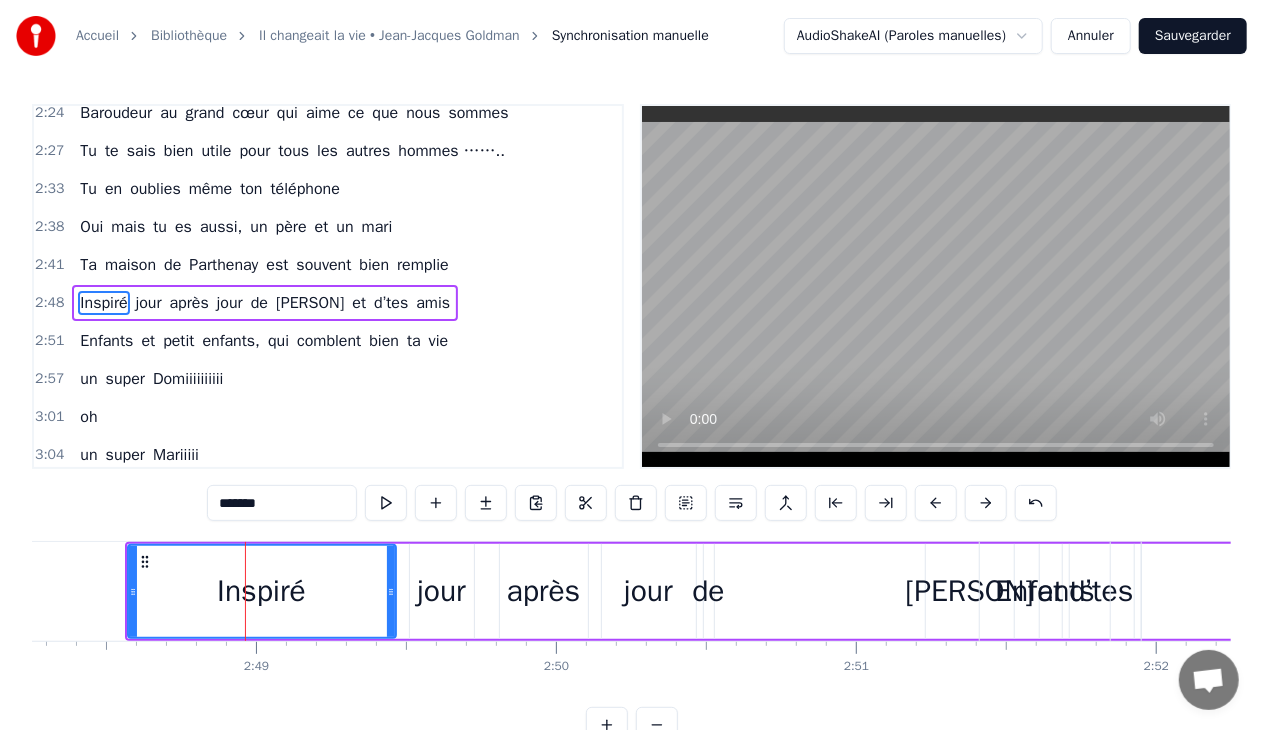 click on "après" at bounding box center [544, 591] 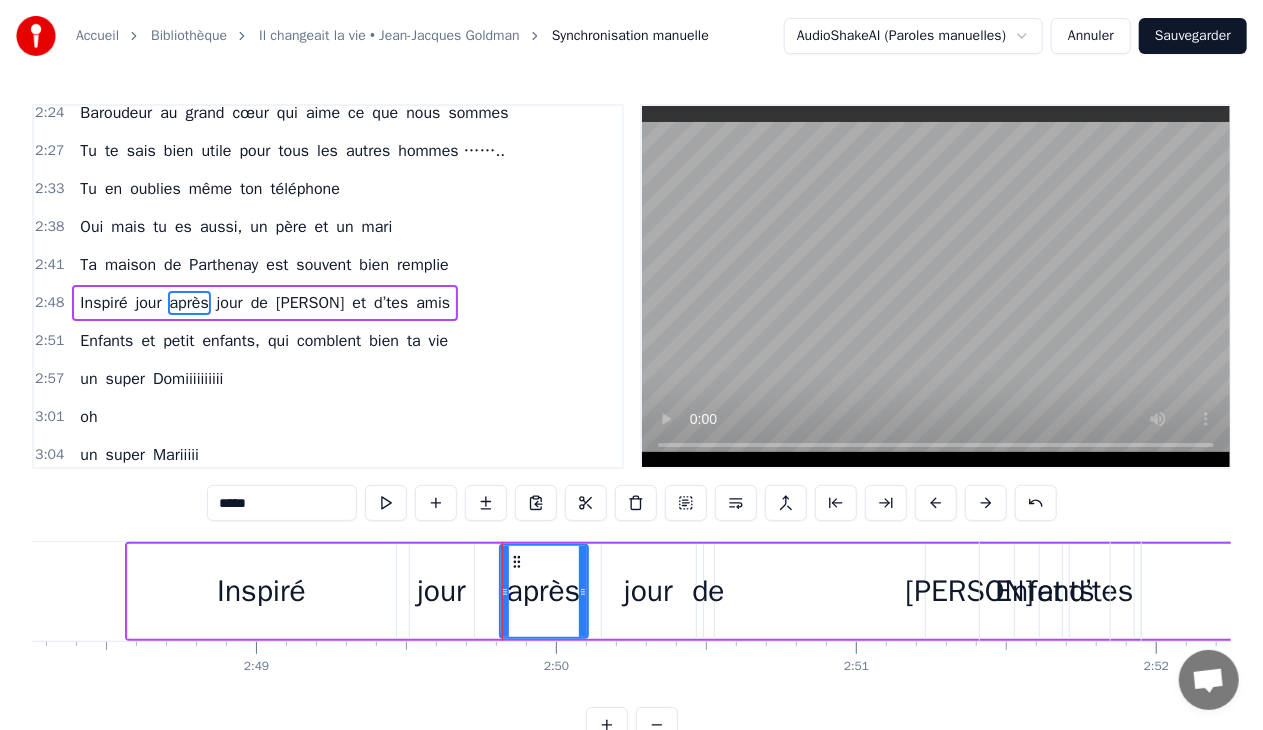 click on "jour" at bounding box center [649, 591] 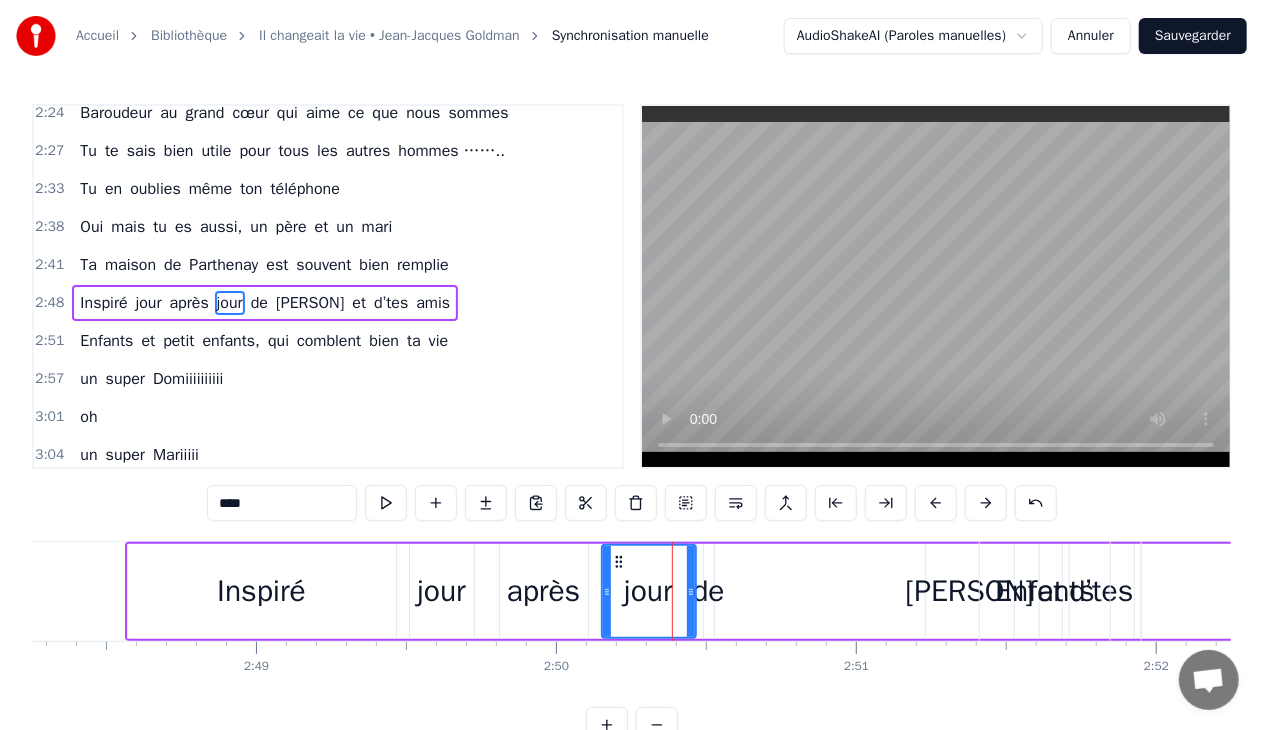 click on "Inspiré jour après jour de Christine et d’tes amis" at bounding box center (817, 591) 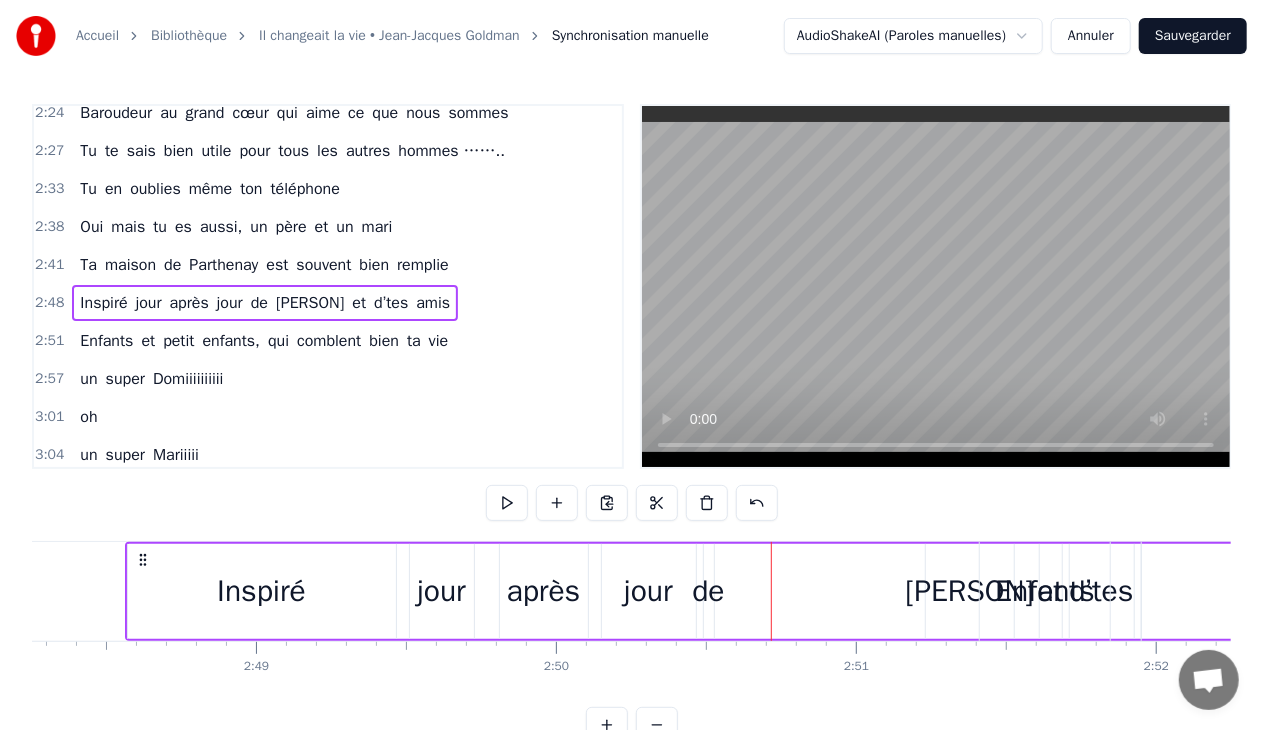 click on "[PERSON]" at bounding box center [969, 591] 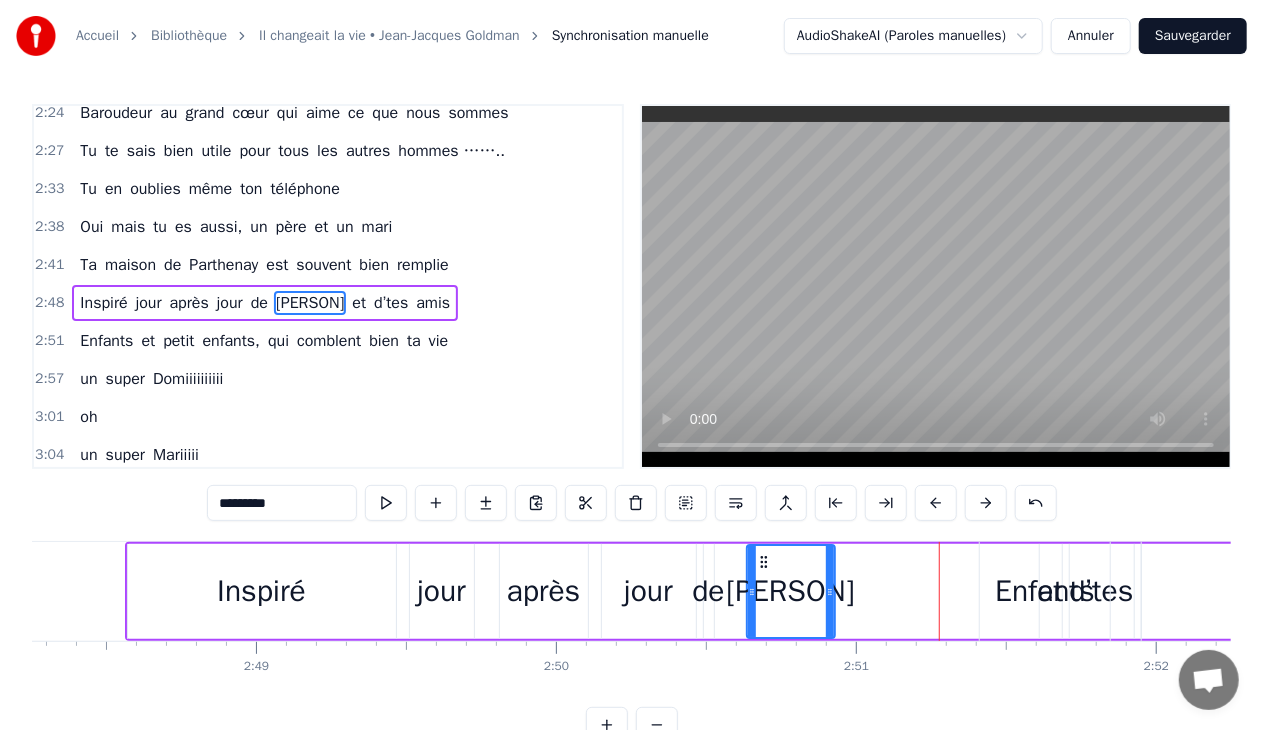 drag, startPoint x: 942, startPoint y: 558, endPoint x: 763, endPoint y: 582, distance: 180.60178 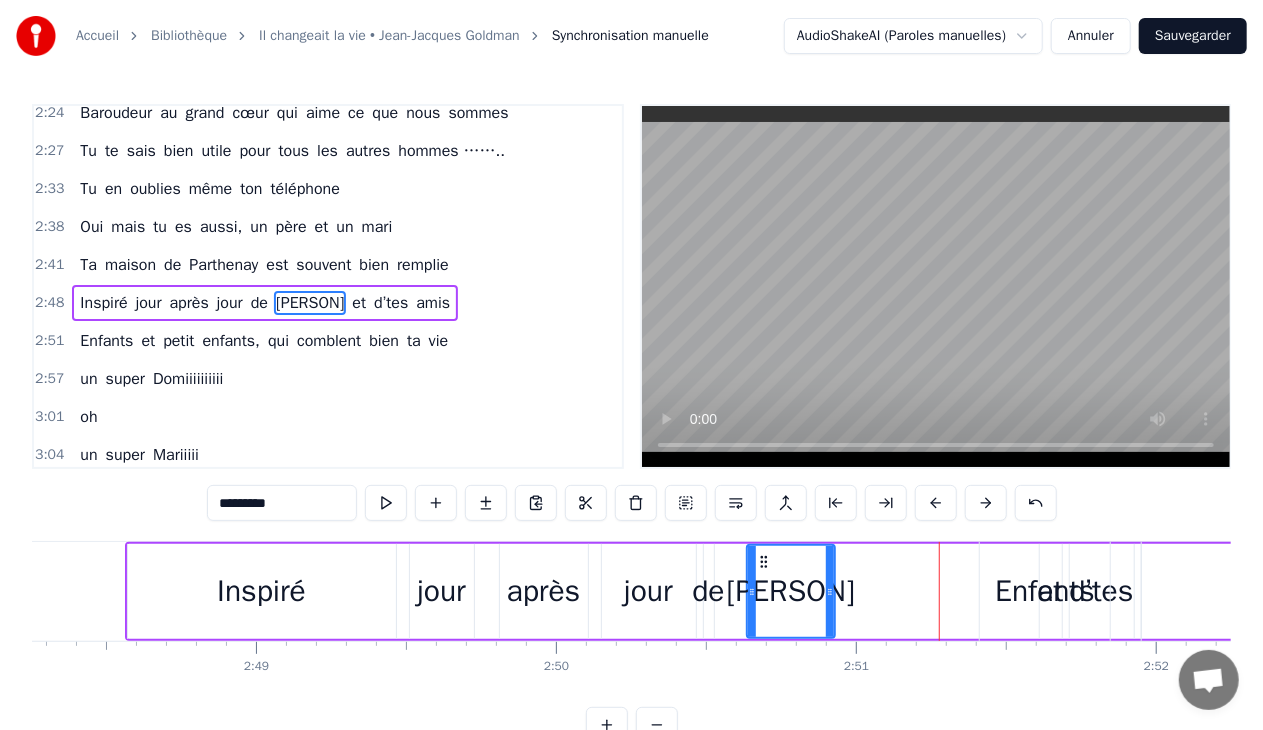 click on "petit" at bounding box center (178, 341) 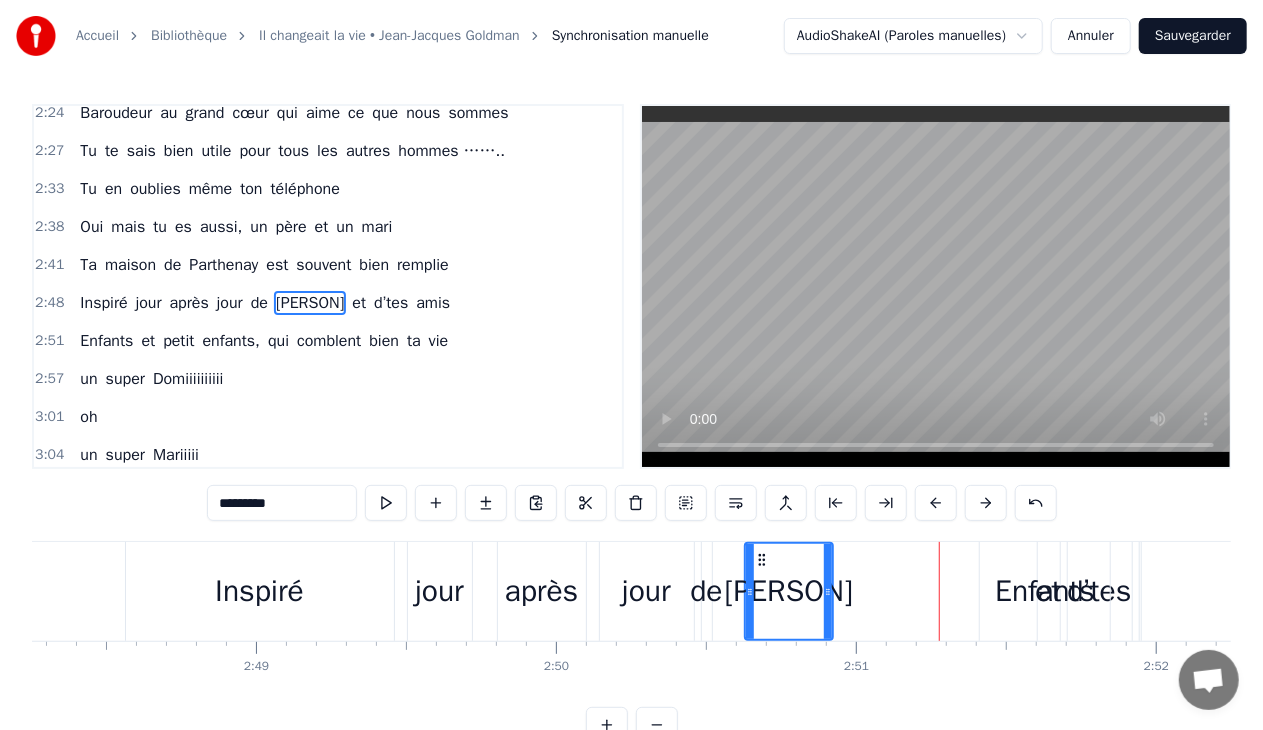 click on "Enfants et petit enfants, qui comblent bien ta vie" at bounding box center (264, 341) 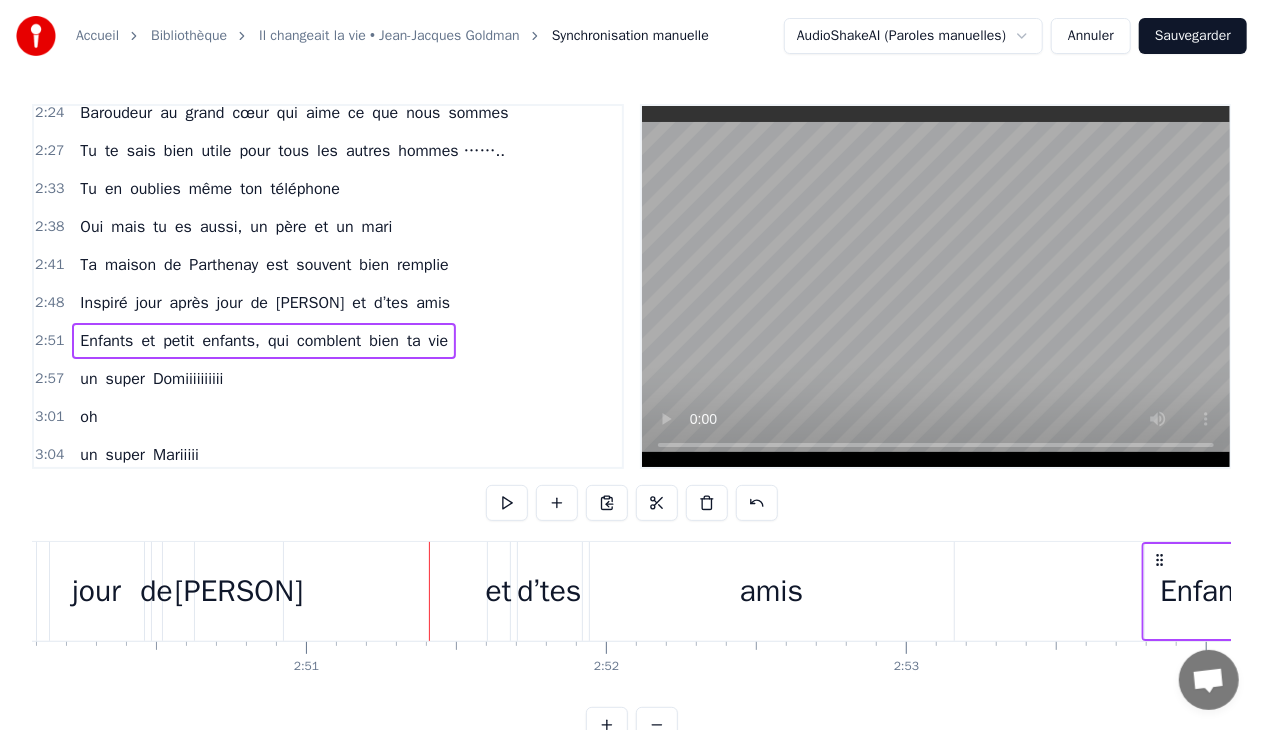 drag, startPoint x: 996, startPoint y: 556, endPoint x: 1108, endPoint y: 546, distance: 112.44554 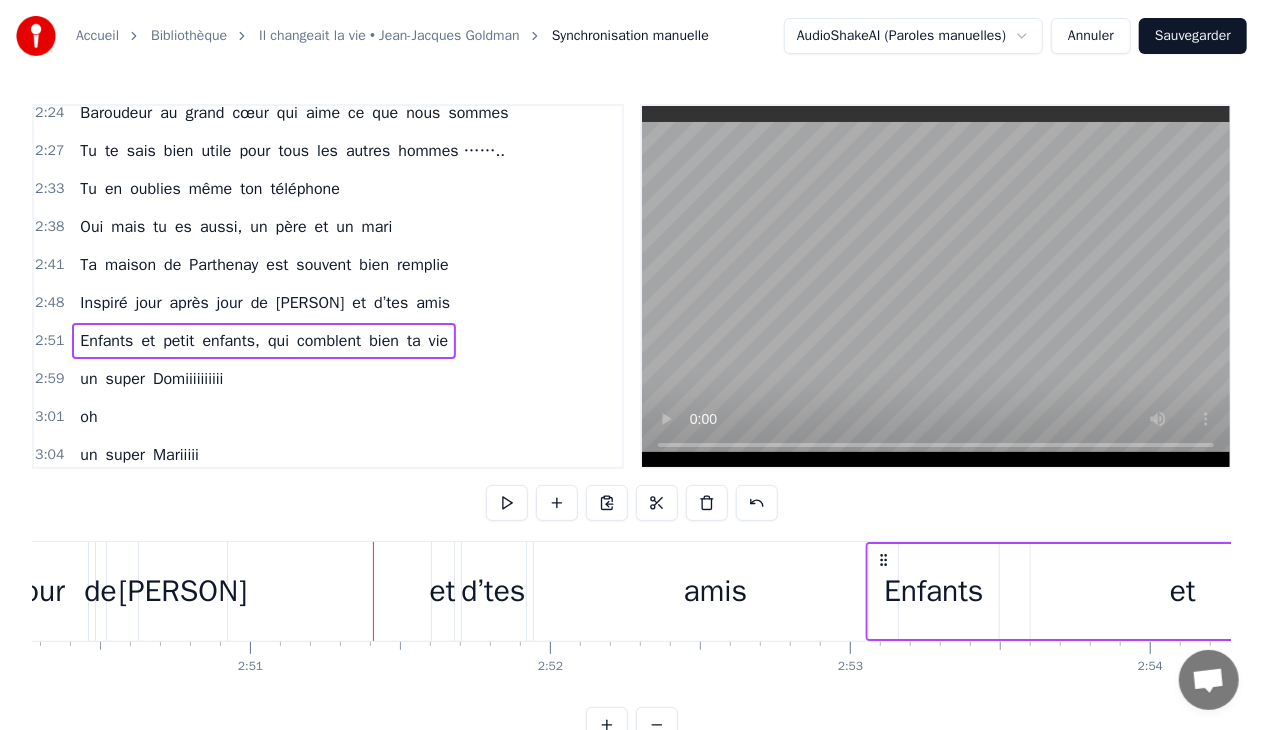 drag, startPoint x: 389, startPoint y: 556, endPoint x: 882, endPoint y: 544, distance: 493.14603 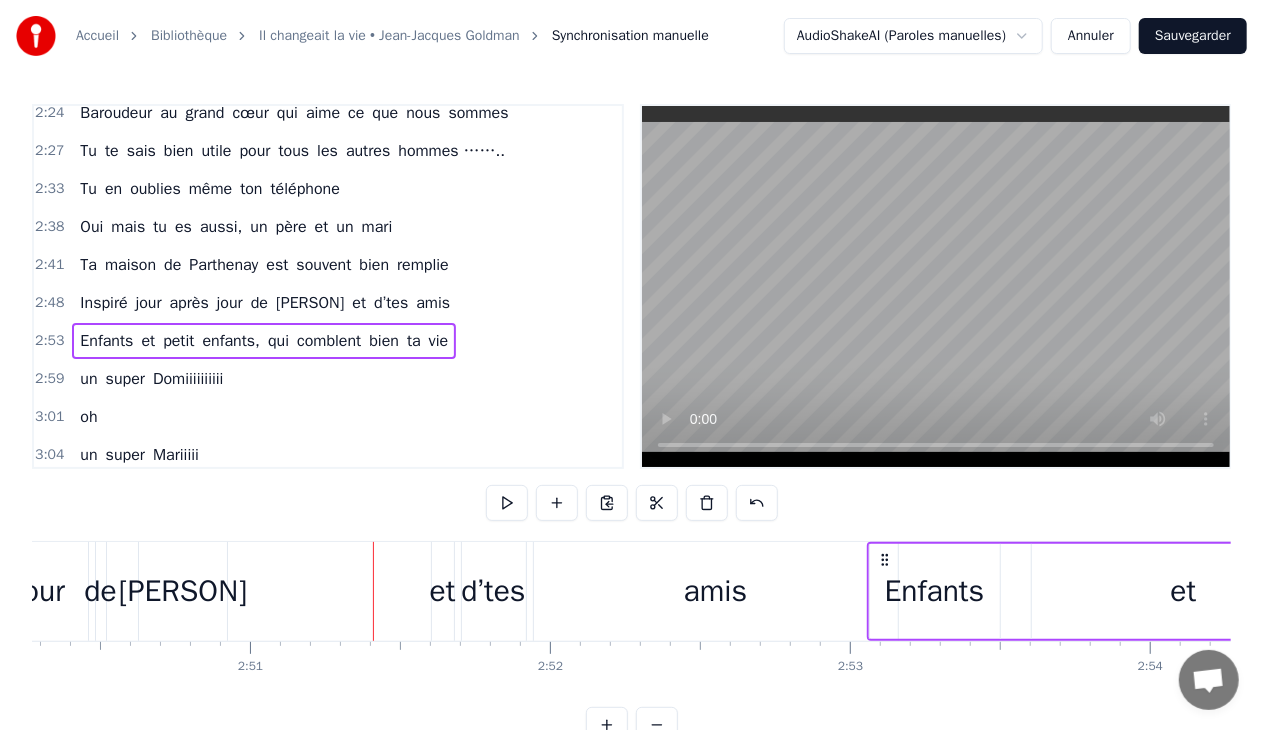 click on "Inspiré jour après jour de Christine et d’tes amis" at bounding box center [211, 591] 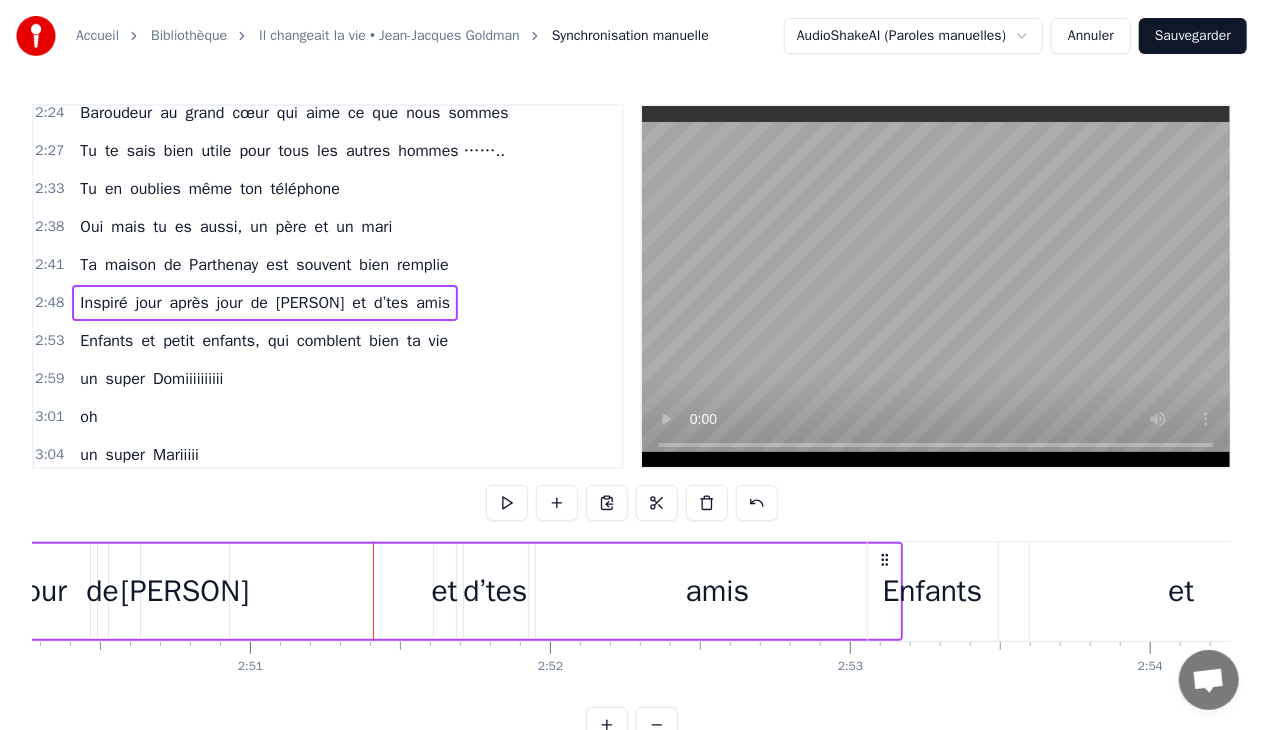 click on "Inspiré jour après jour de Christine et d’tes amis" at bounding box center [211, 591] 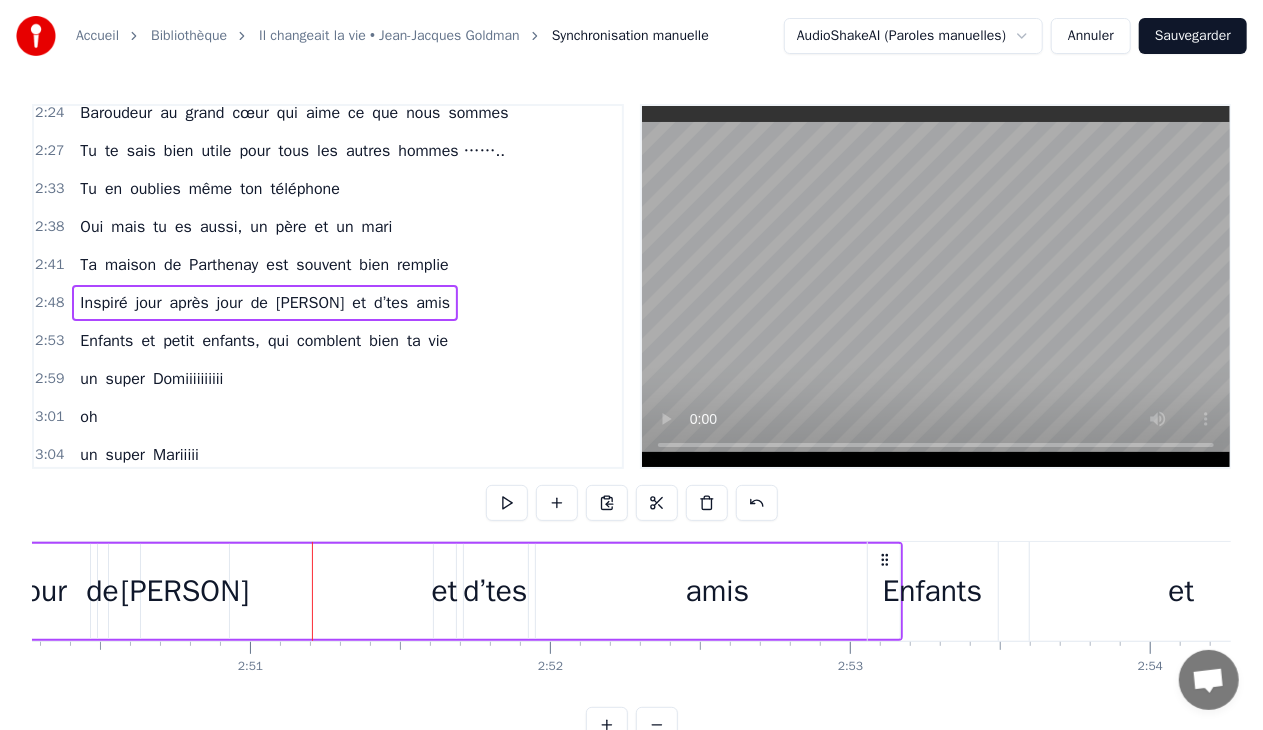 click on "et" at bounding box center (445, 591) 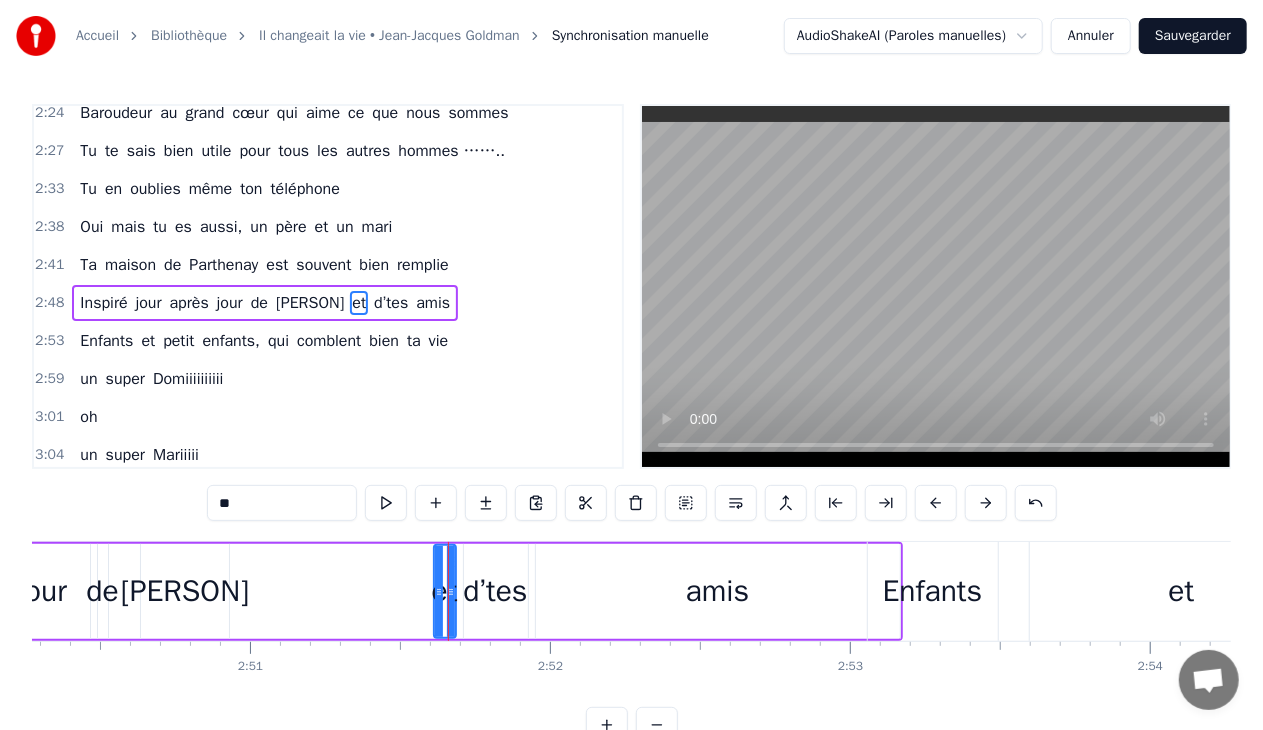 click on "d’tes" at bounding box center (495, 591) 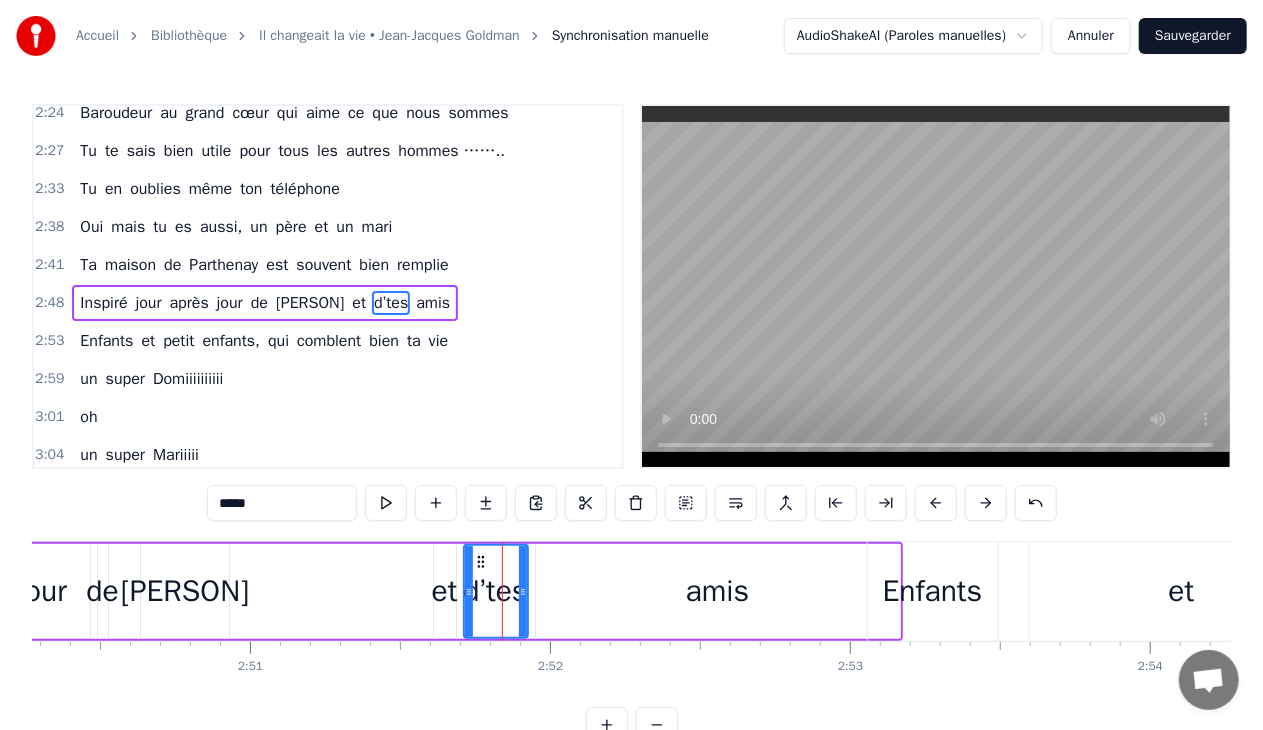 click on "amis" at bounding box center (718, 591) 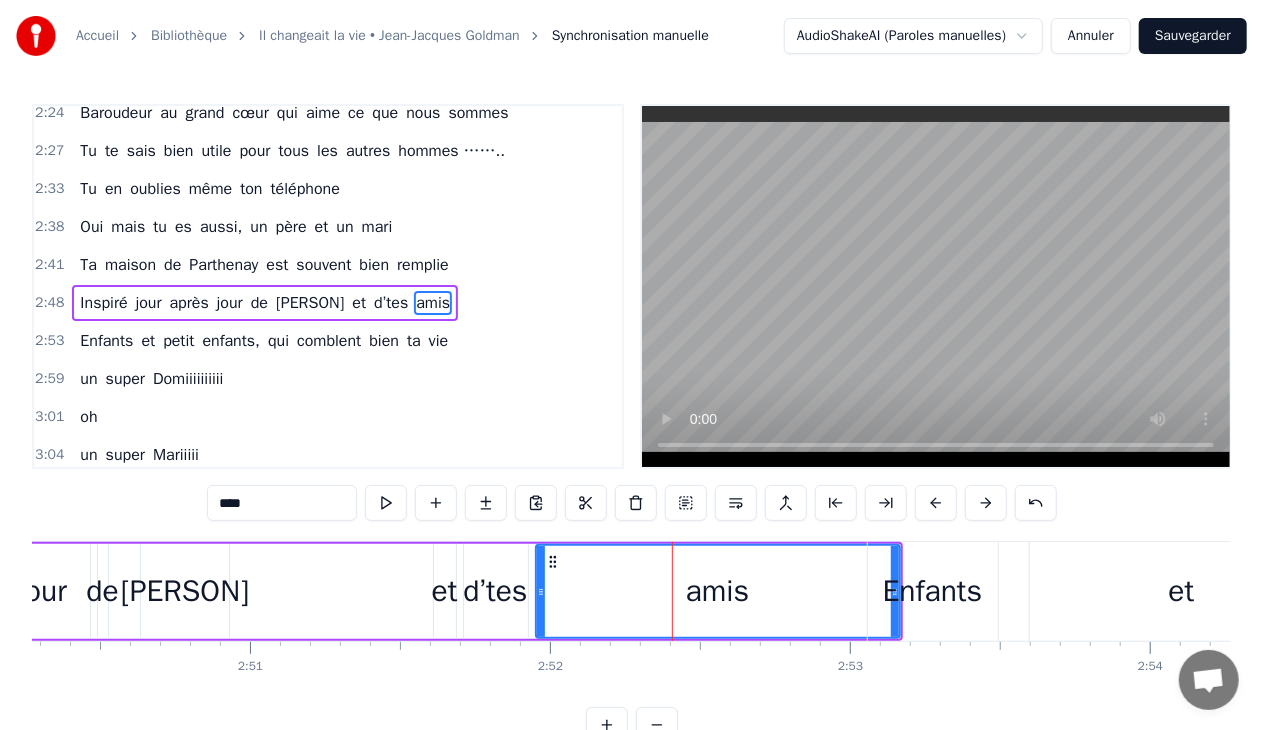click on "amis" at bounding box center [718, 591] 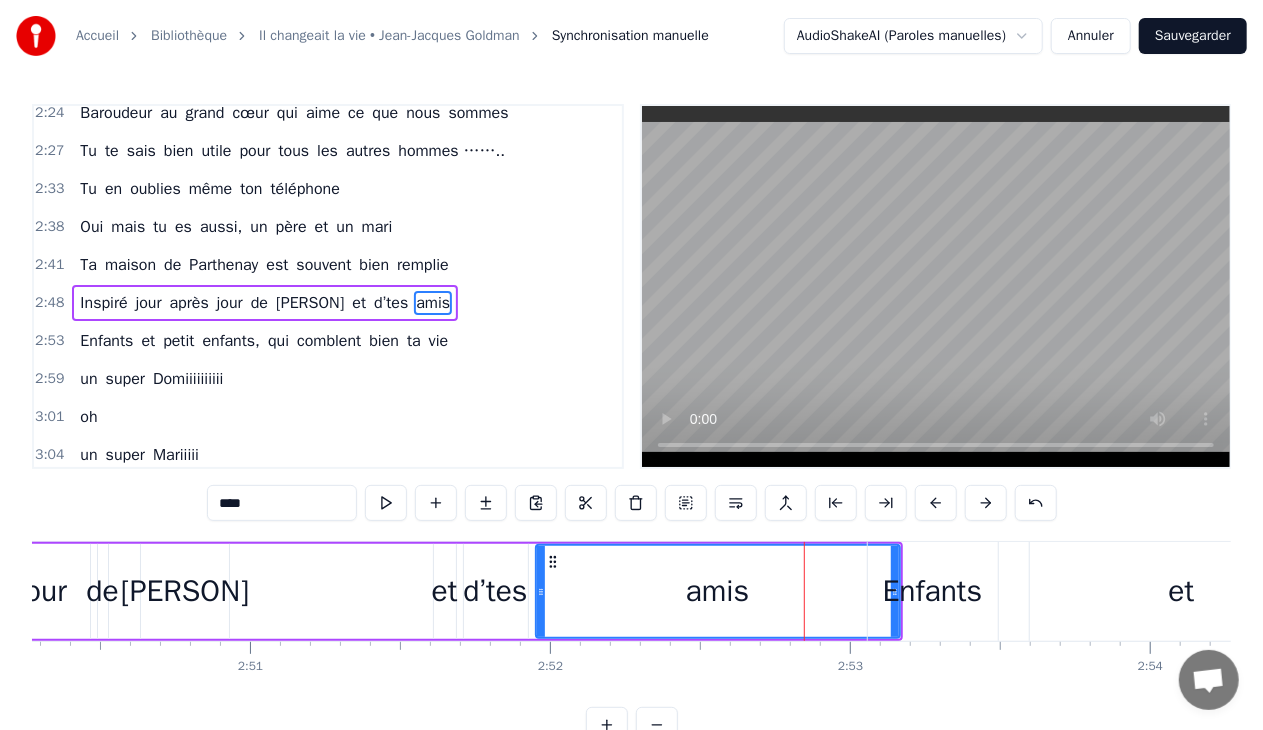 click on "amis" at bounding box center (718, 591) 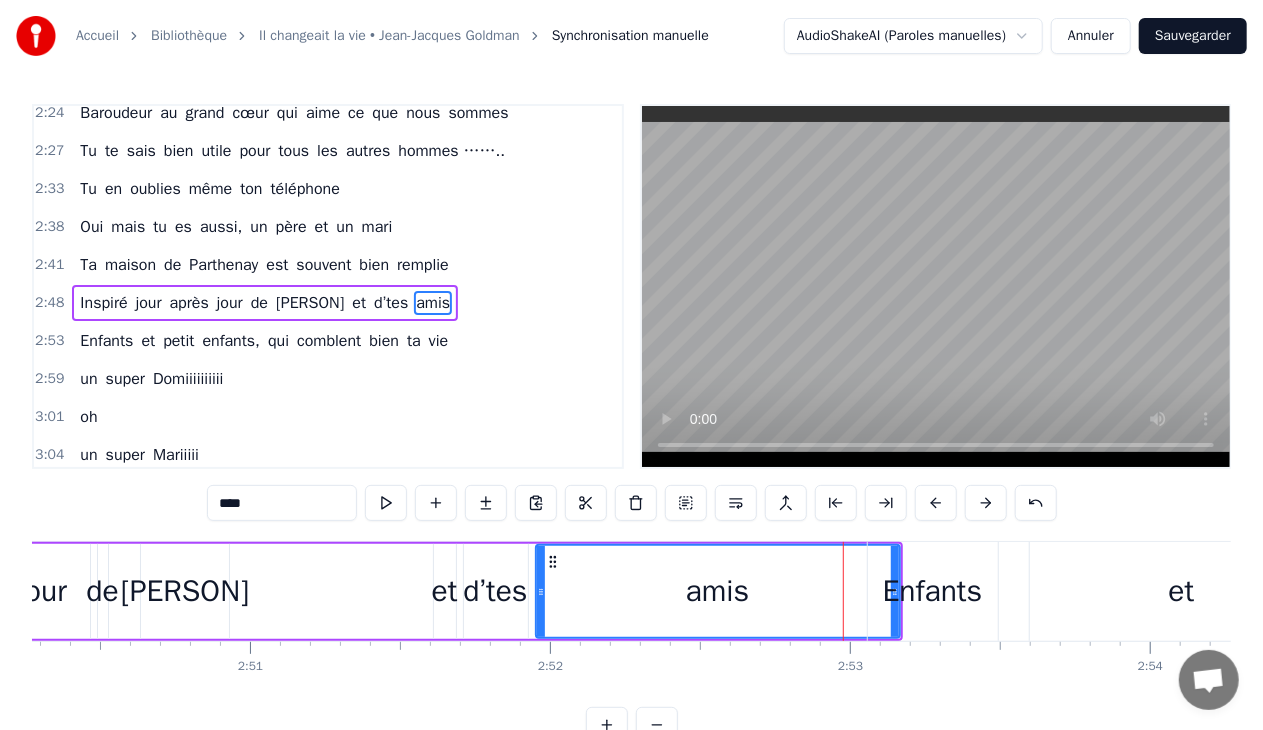 click on "Enfants" at bounding box center [933, 591] 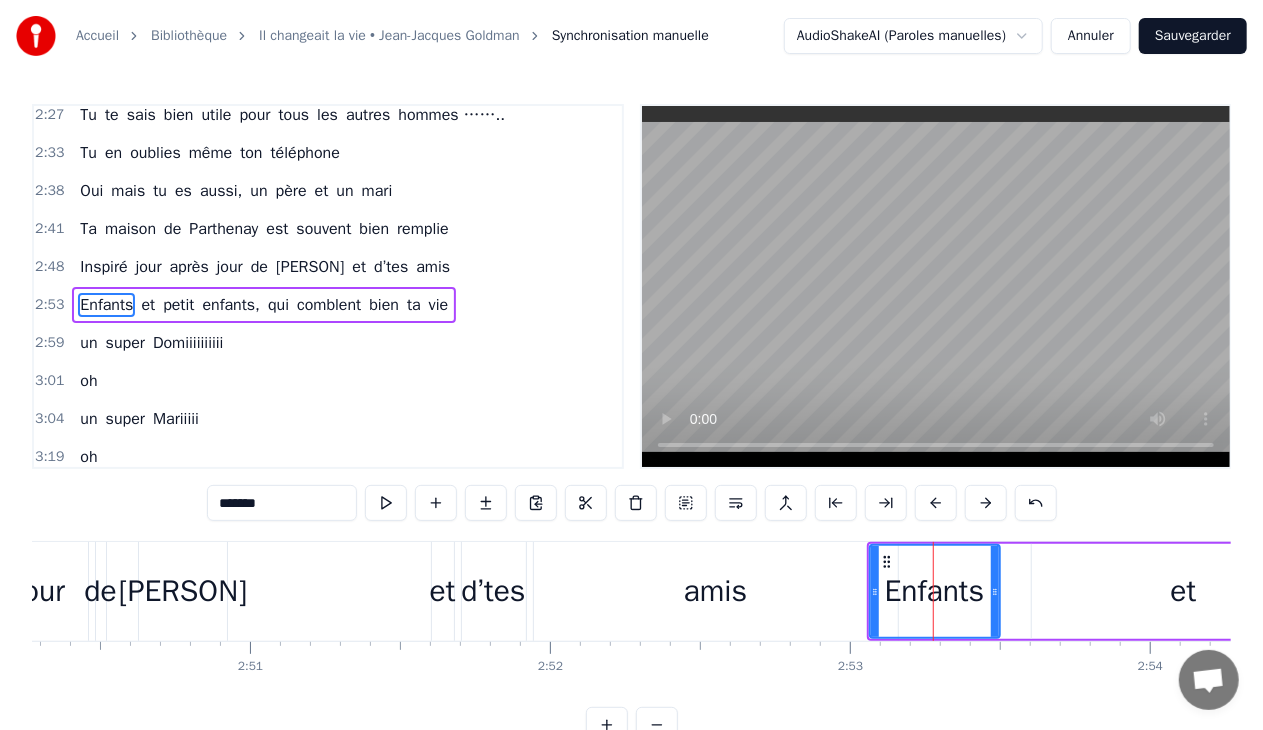 scroll, scrollTop: 771, scrollLeft: 0, axis: vertical 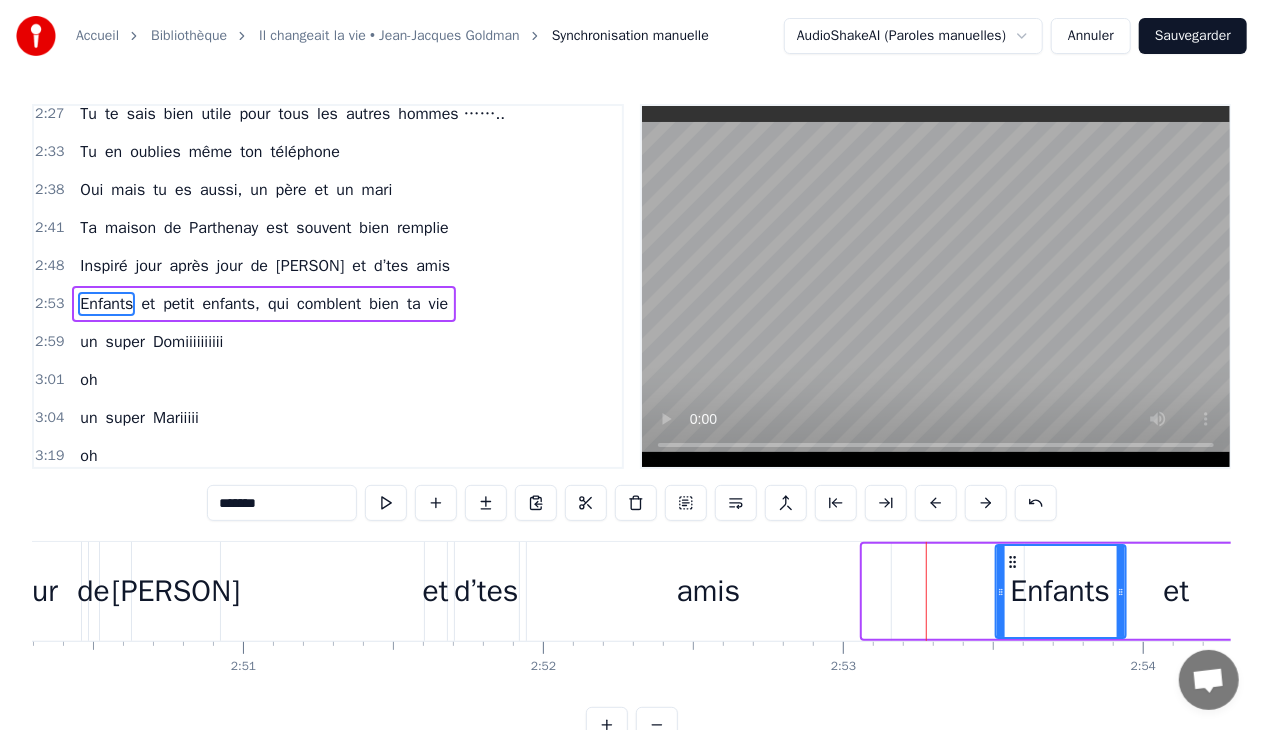 drag, startPoint x: 886, startPoint y: 557, endPoint x: 1012, endPoint y: 552, distance: 126.09917 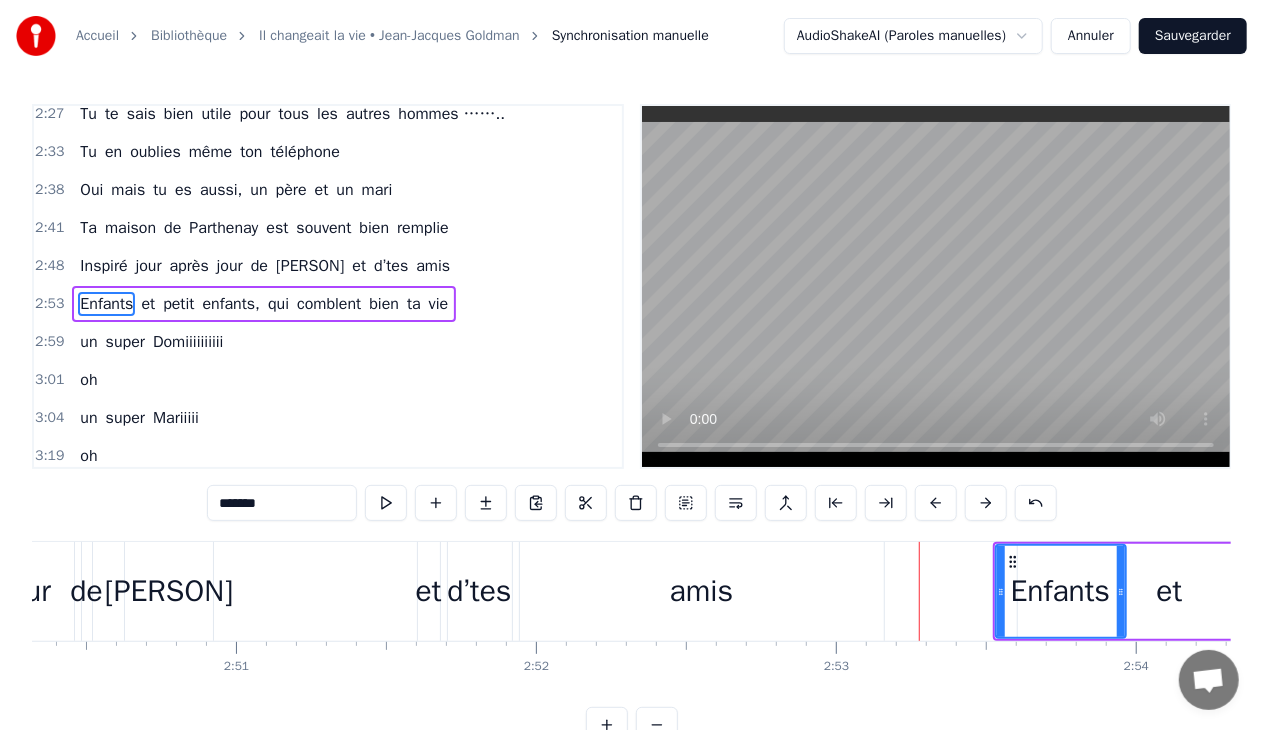click on "amis" at bounding box center (702, 591) 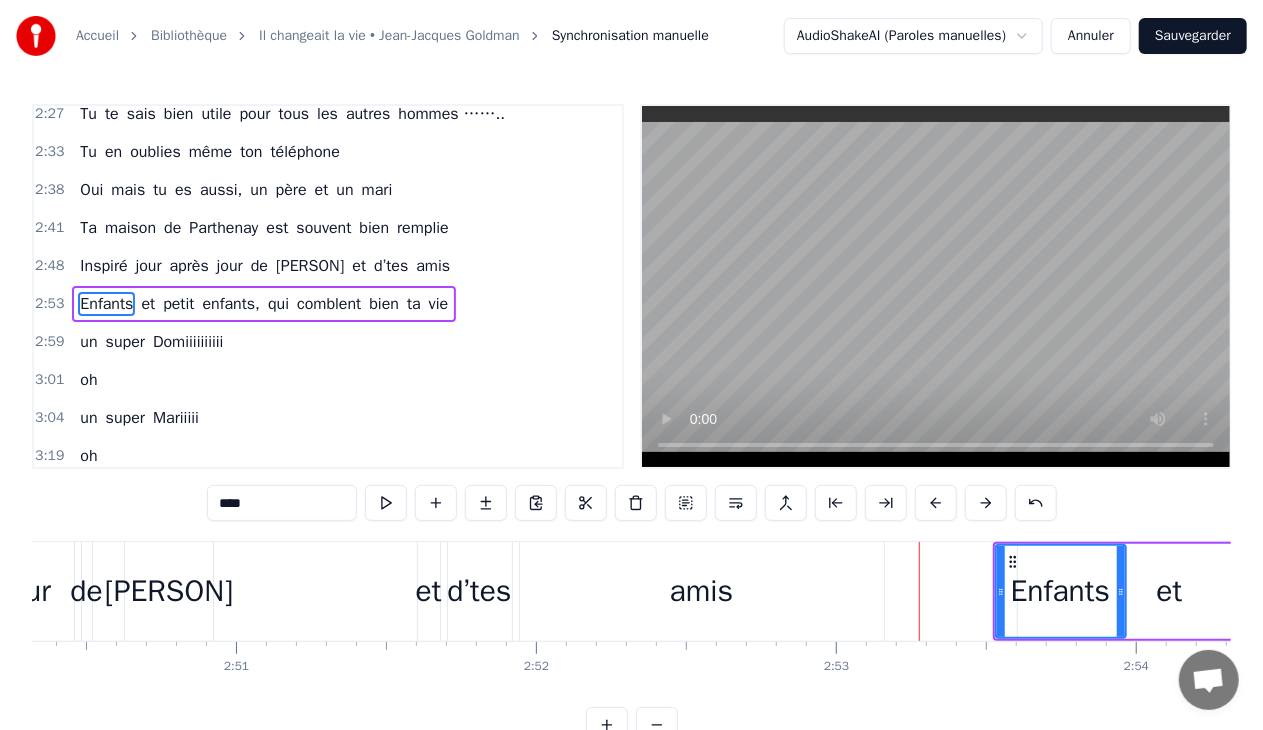 scroll, scrollTop: 734, scrollLeft: 0, axis: vertical 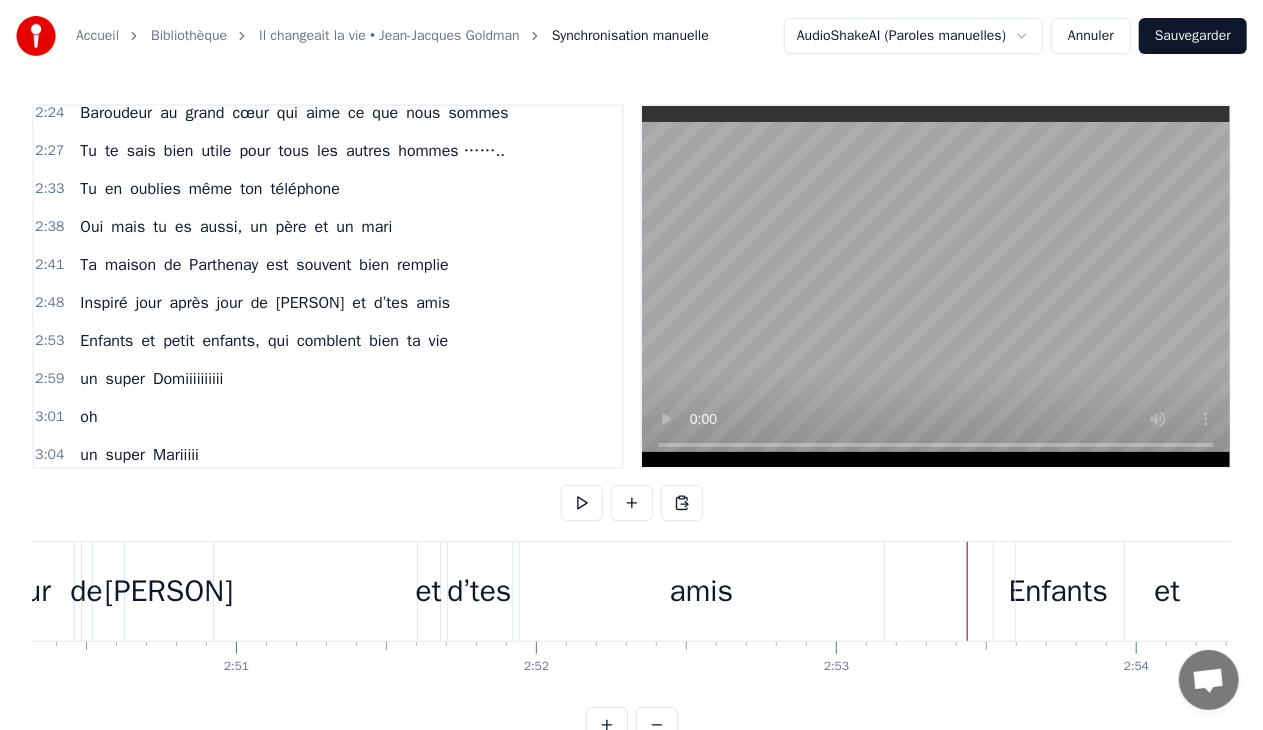 click on "et" at bounding box center (1168, 591) 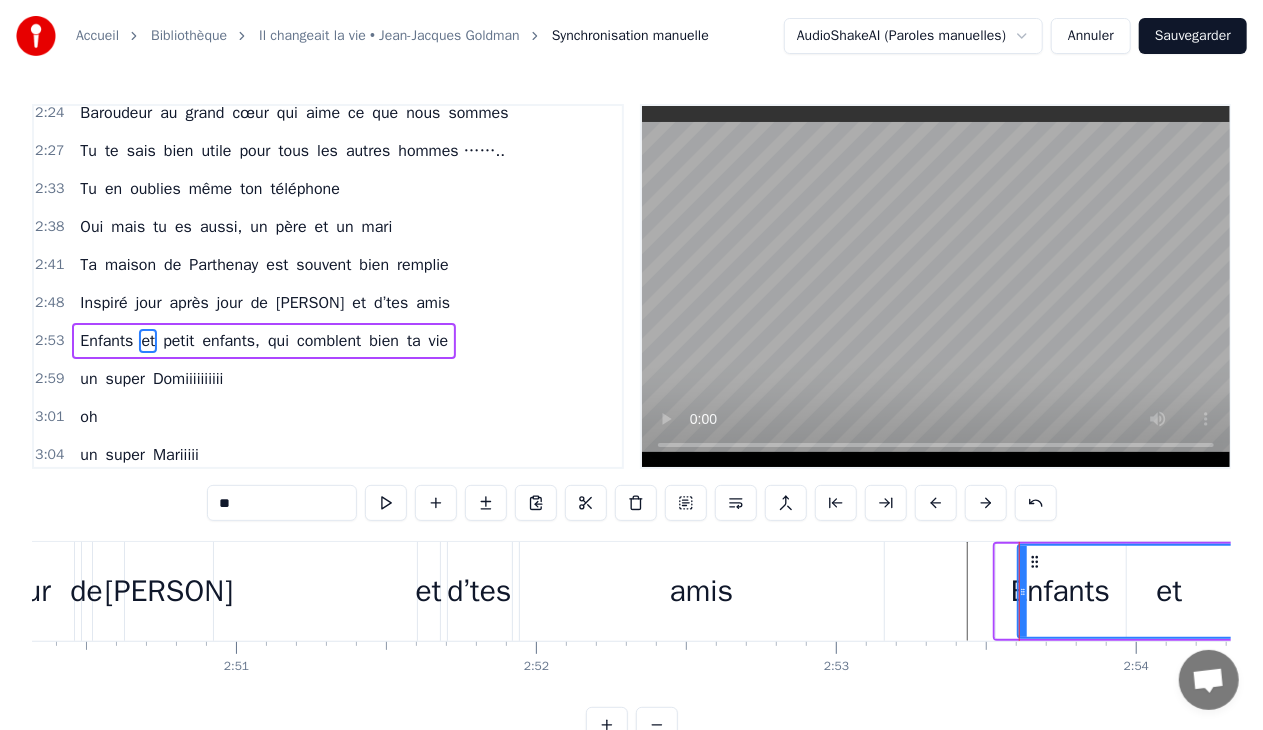 scroll, scrollTop: 771, scrollLeft: 0, axis: vertical 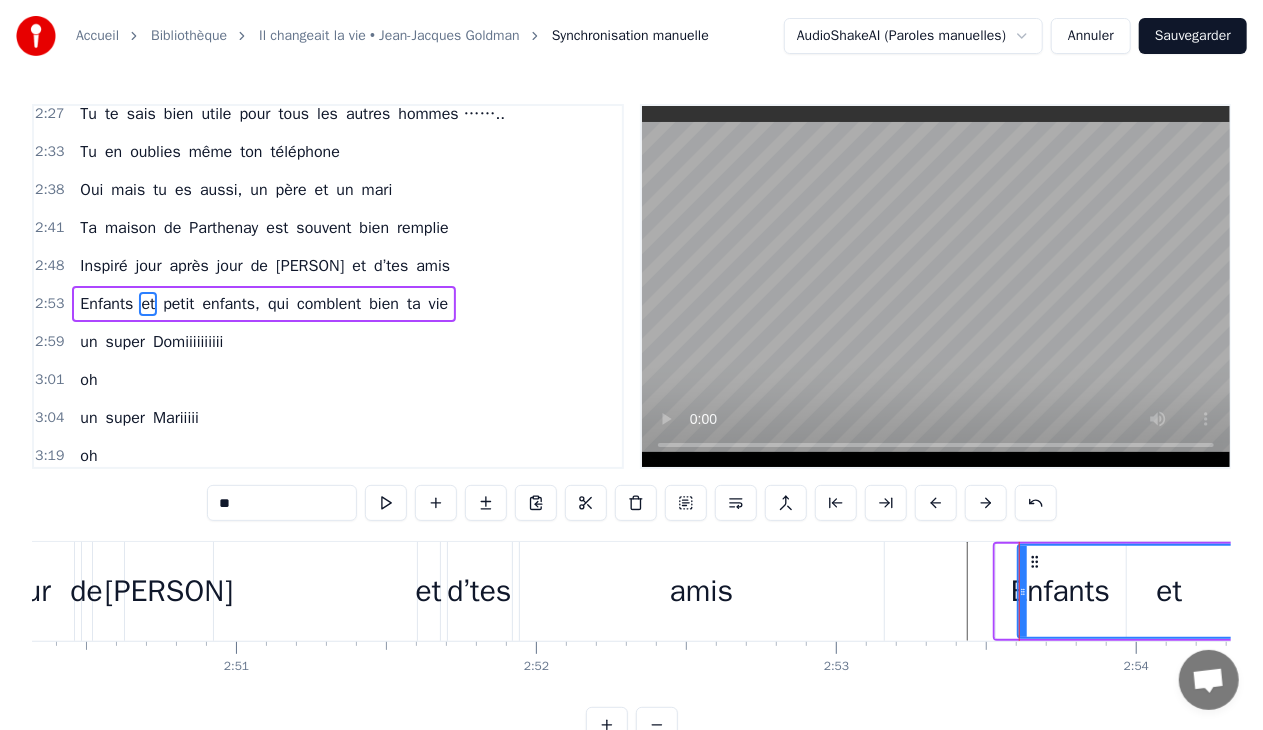 click on "et" at bounding box center (1170, 591) 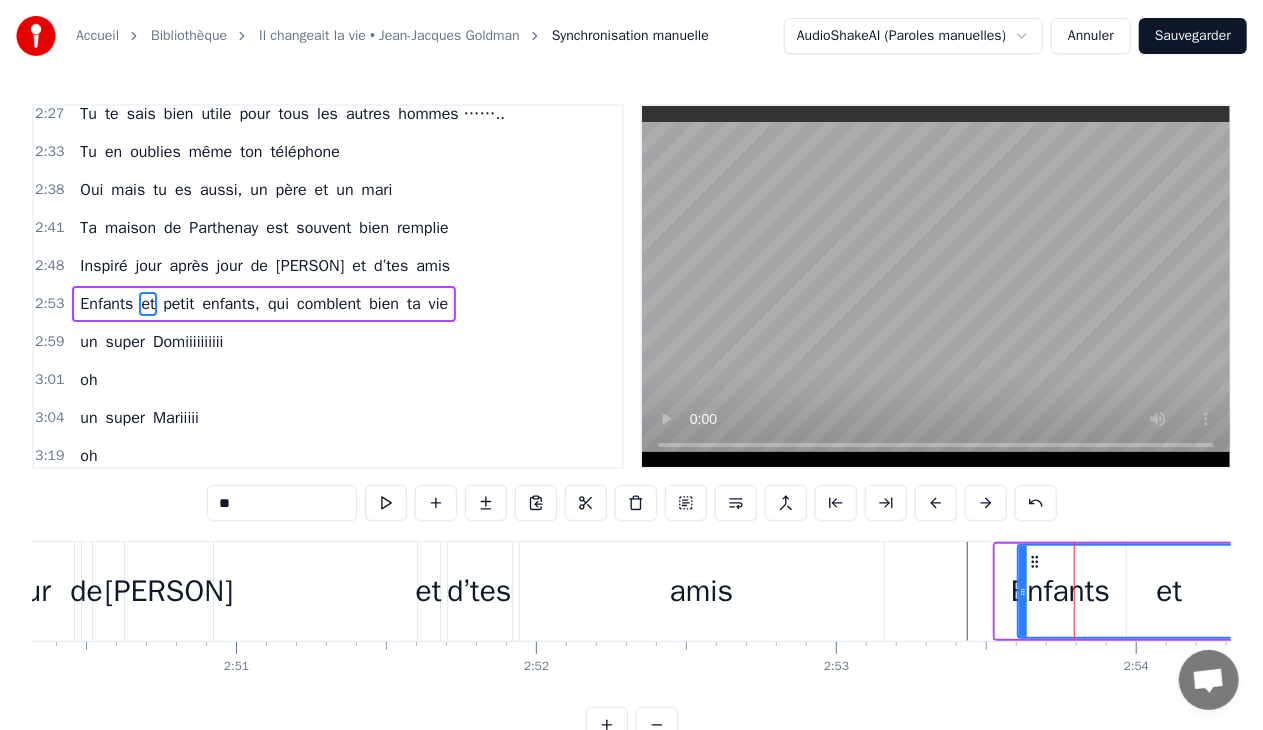 click on "et" at bounding box center [1170, 591] 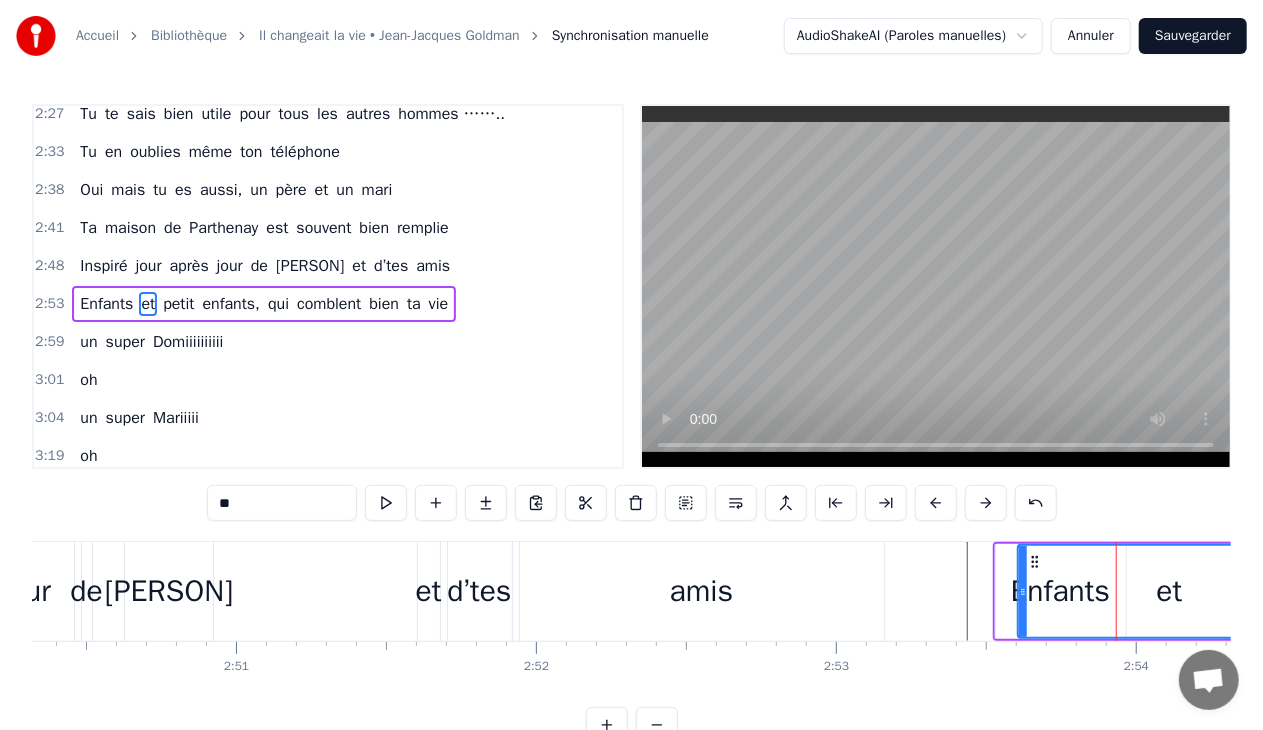click on "et" at bounding box center (1170, 591) 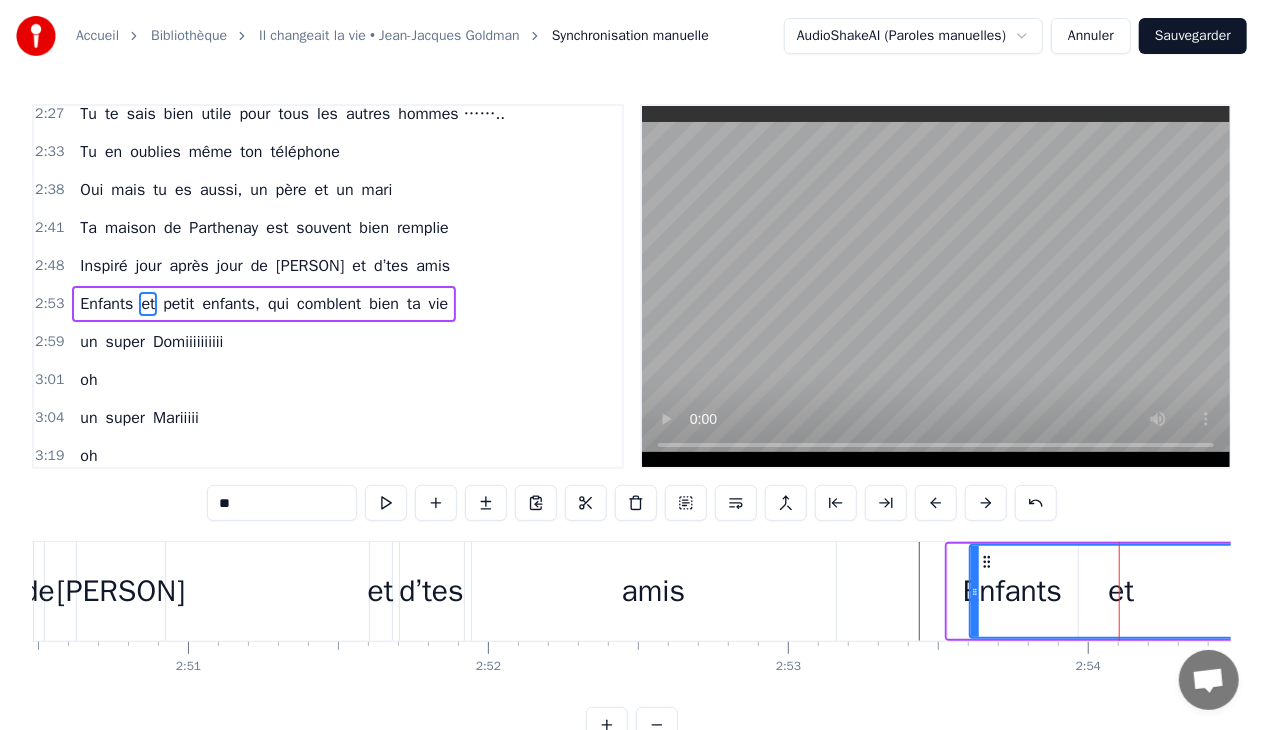 click on "Enfants et petit enfants, qui comblent bien ta vie" at bounding box center [1417, 591] 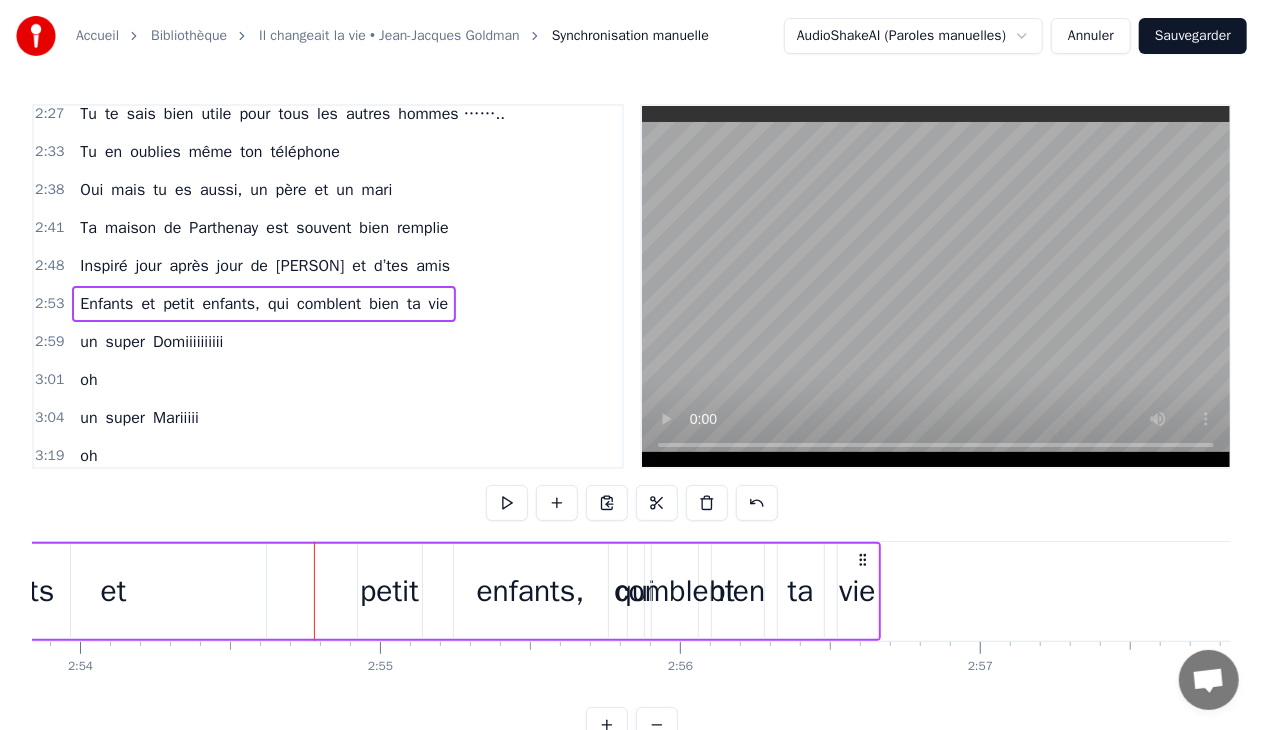scroll, scrollTop: 0, scrollLeft: 52334, axis: horizontal 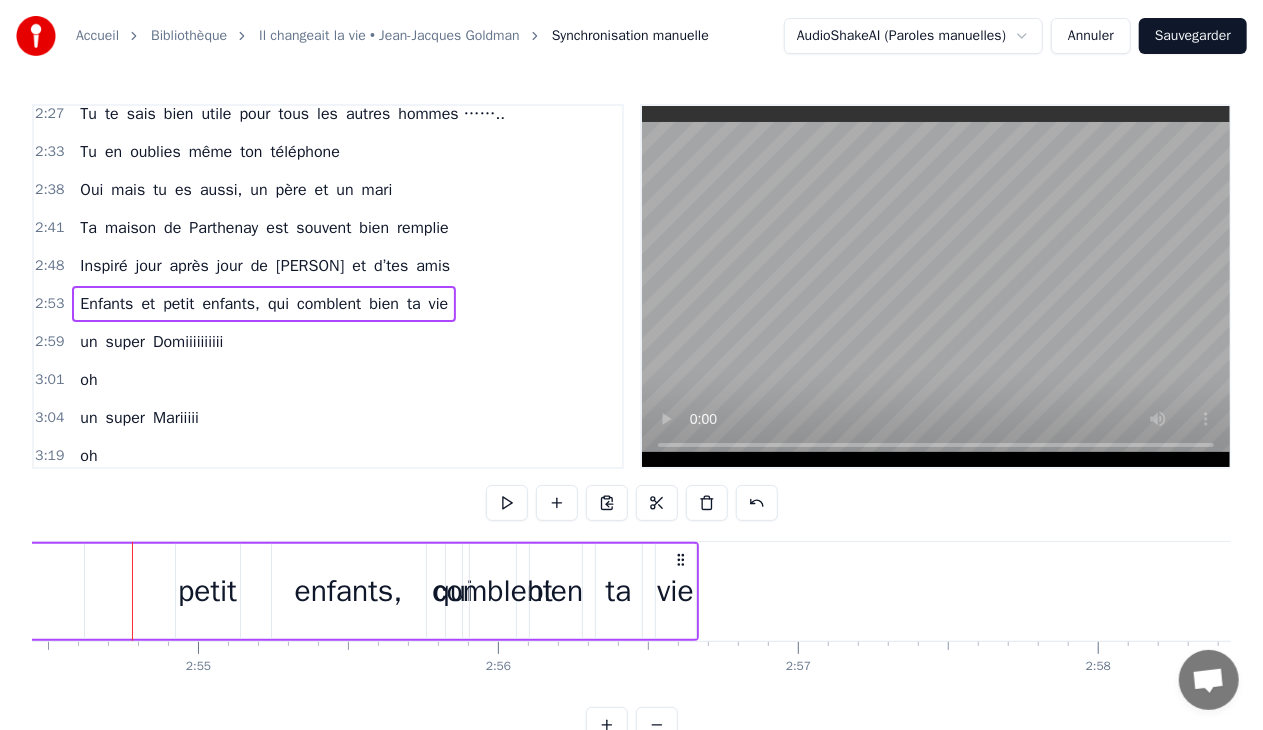 click on "bien" at bounding box center (556, 591) 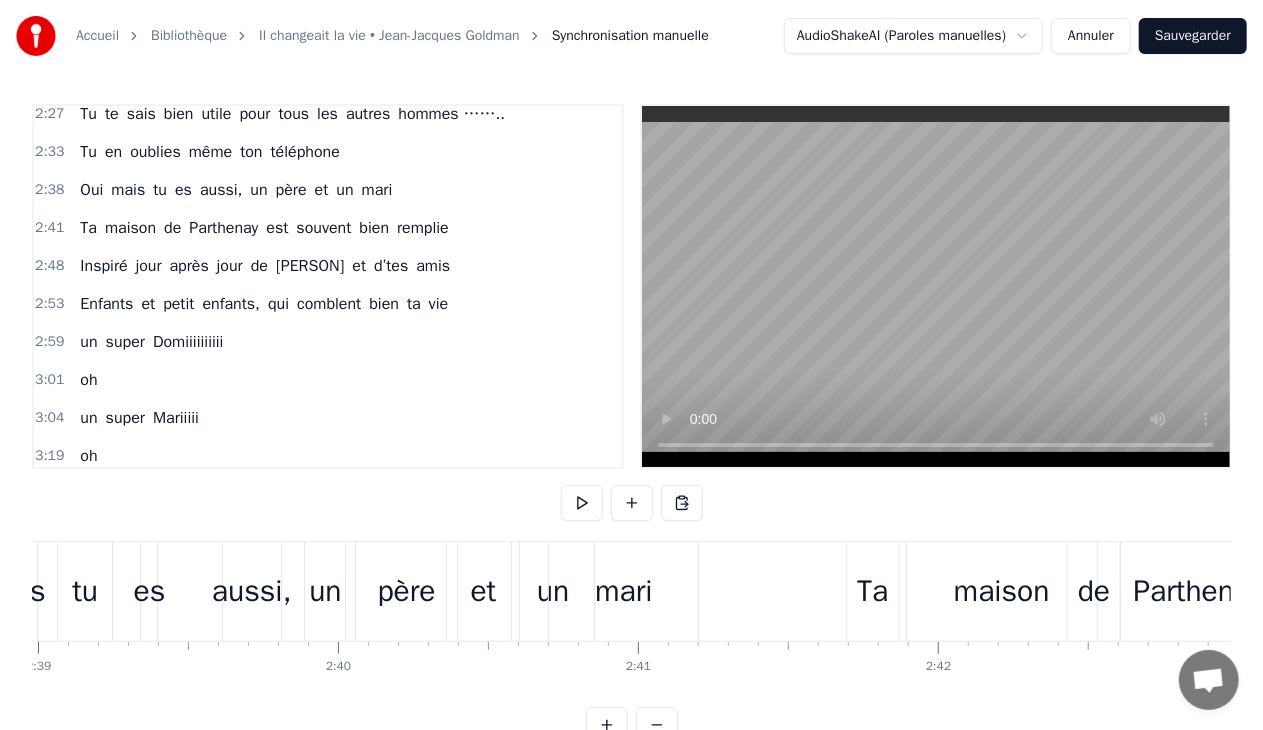scroll, scrollTop: 0, scrollLeft: 47600, axis: horizontal 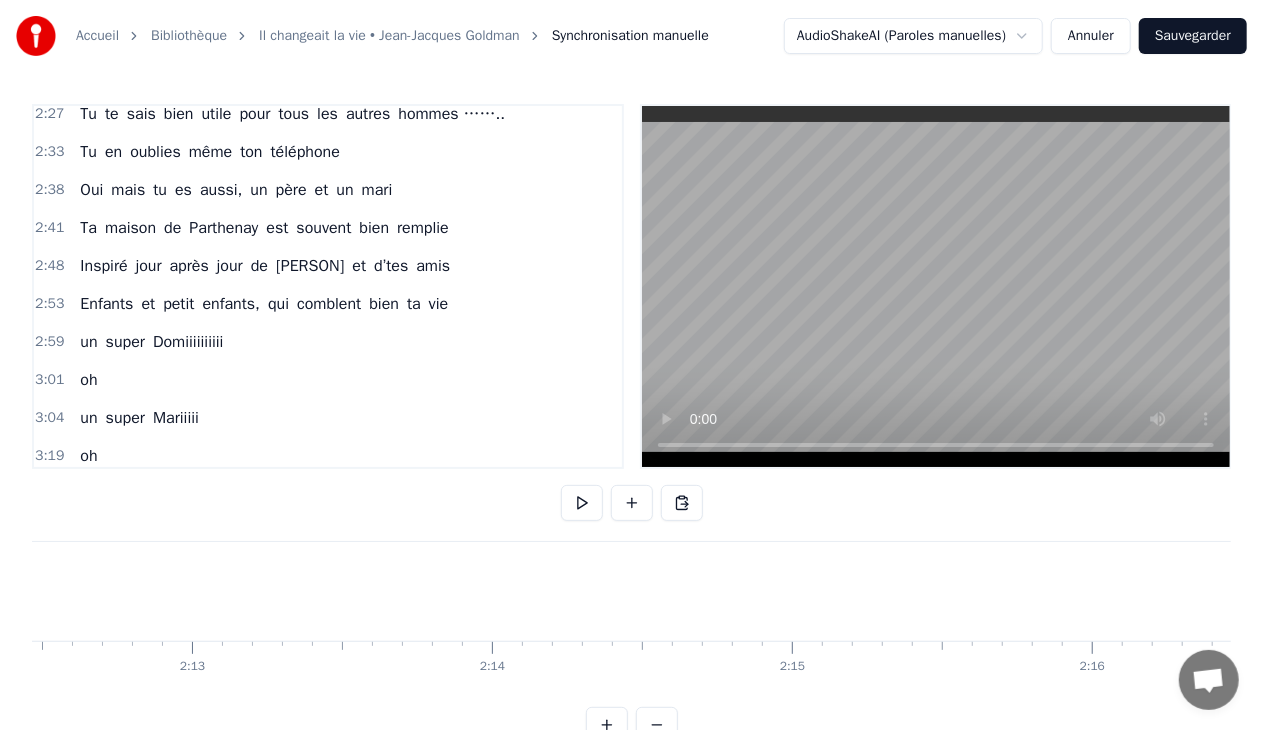 click on "Enfants et petit enfants, qui comblent bien ta vie" at bounding box center (264, 304) 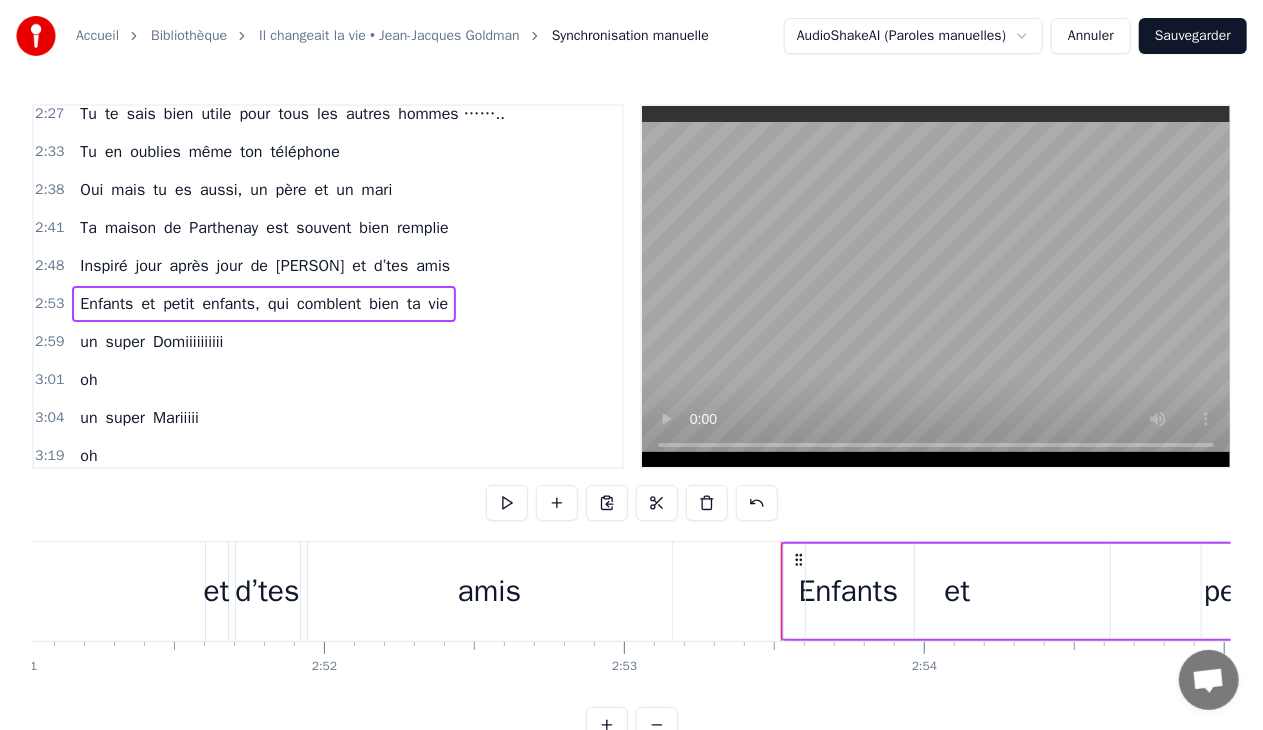 scroll, scrollTop: 0, scrollLeft: 51956, axis: horizontal 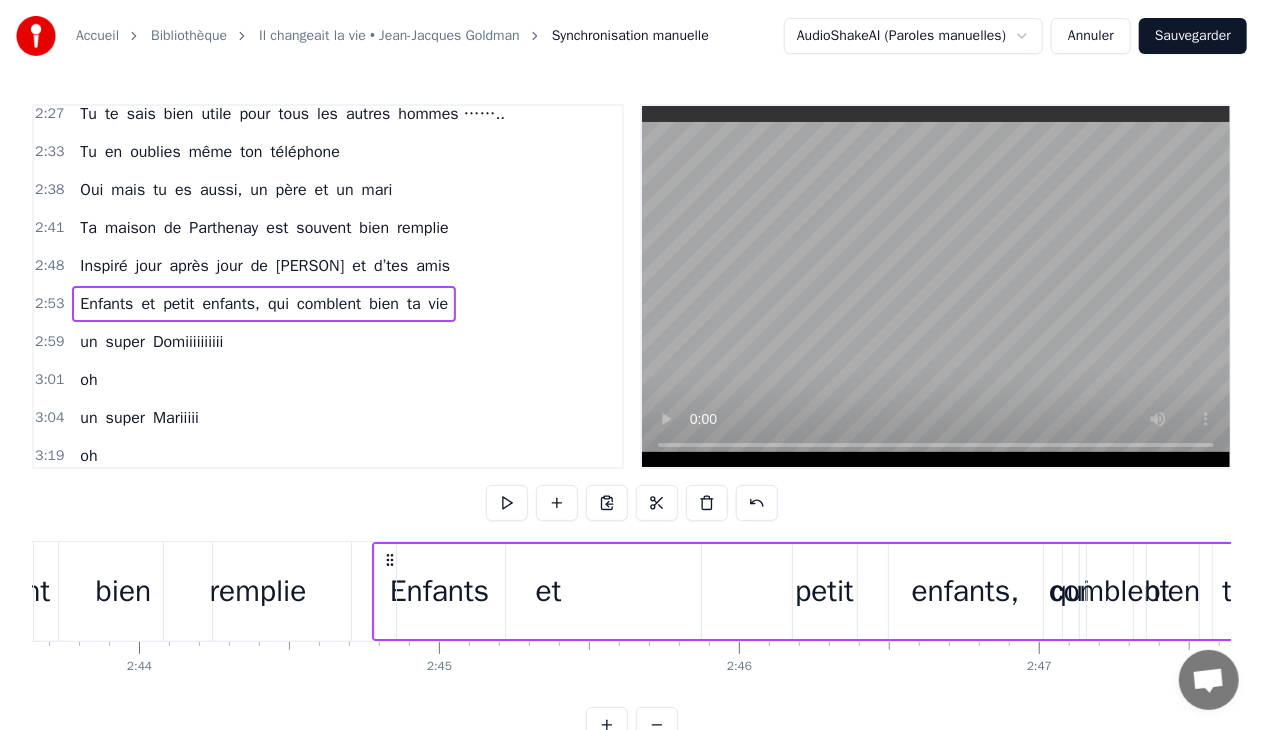 drag, startPoint x: 148, startPoint y: 560, endPoint x: 388, endPoint y: 580, distance: 240.8319 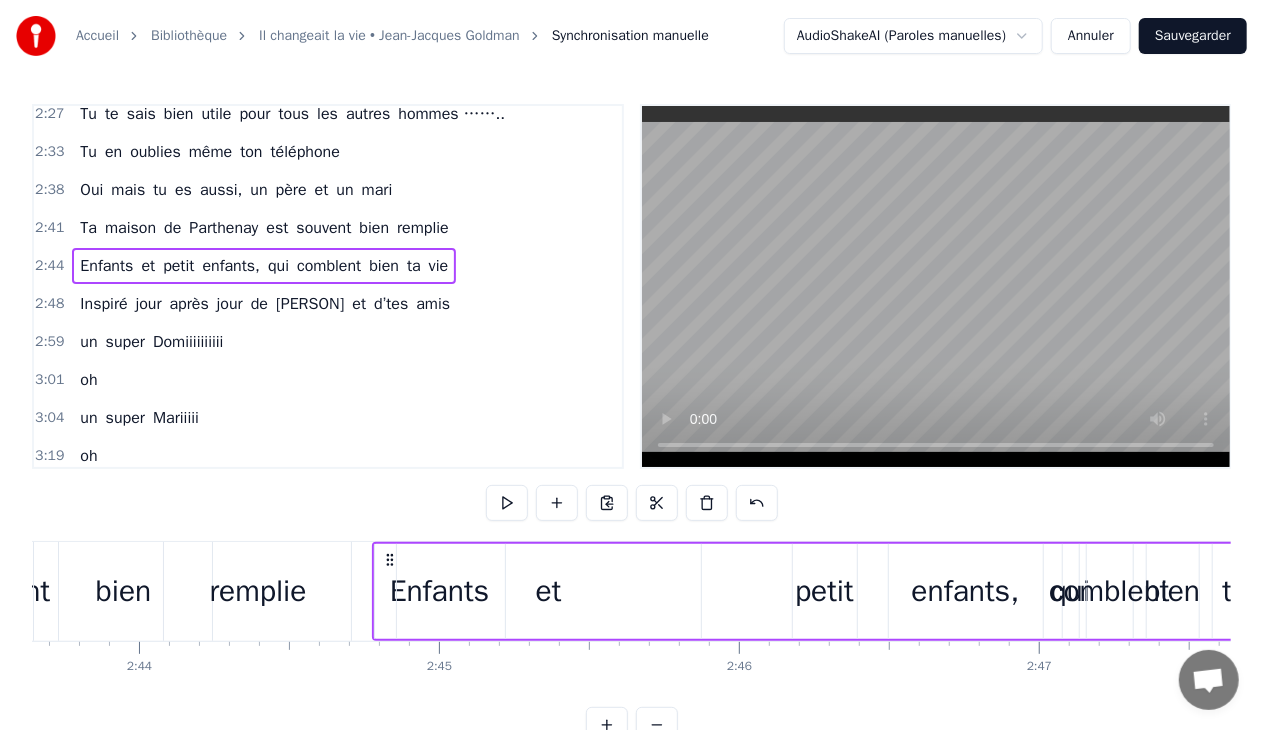 click on "Oui mais tu es aussi, un père et un mari" at bounding box center [236, 190] 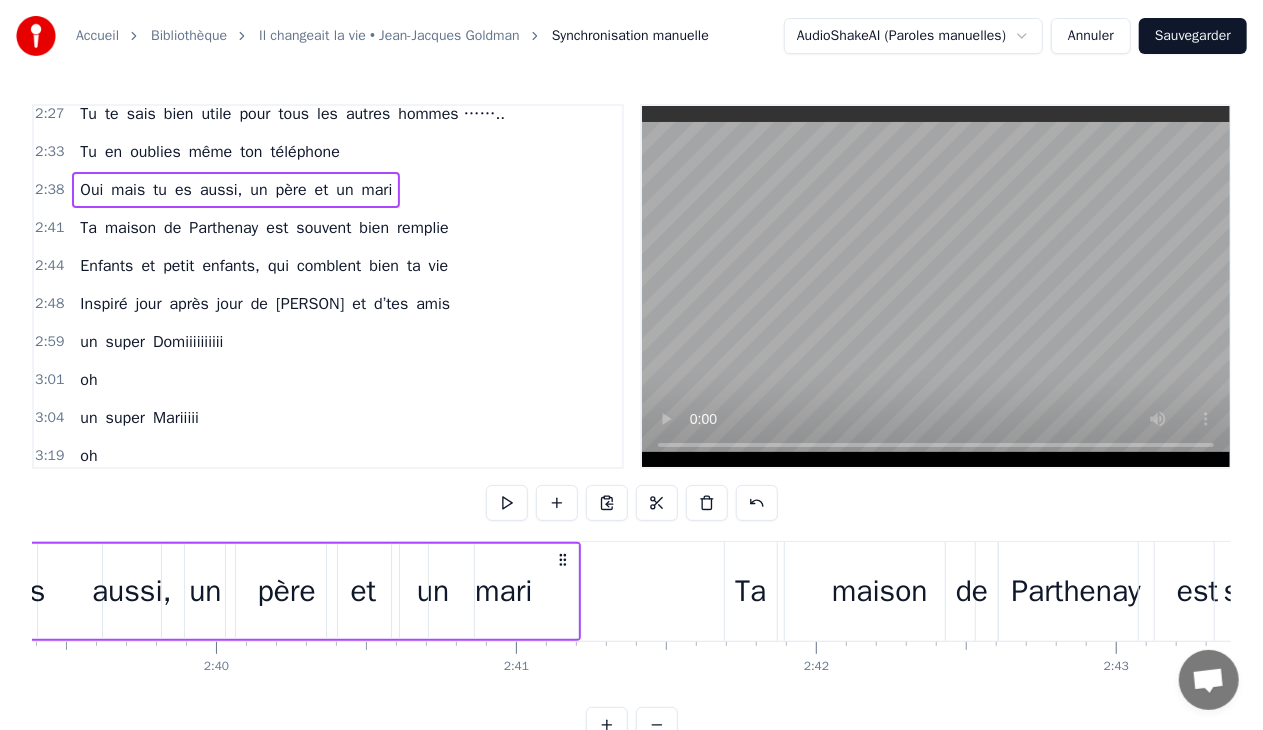 scroll, scrollTop: 0, scrollLeft: 47453, axis: horizontal 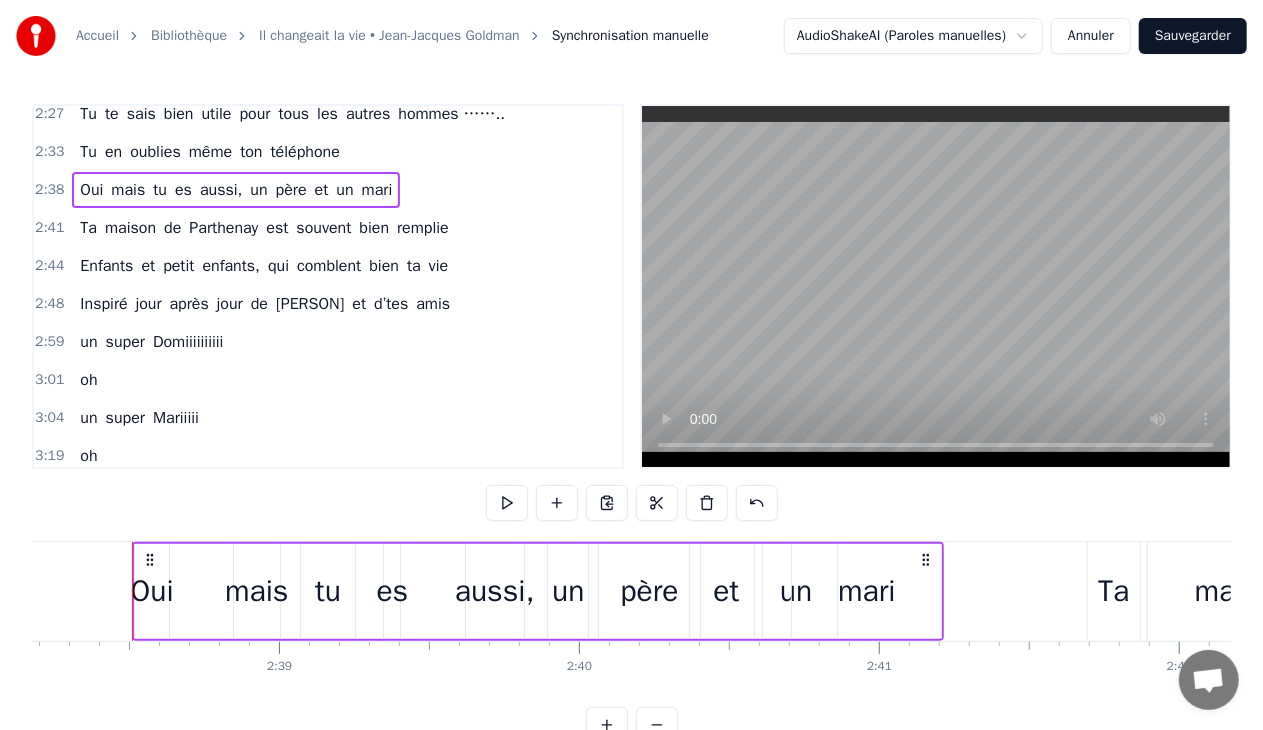 click on "Enfants" at bounding box center [106, 266] 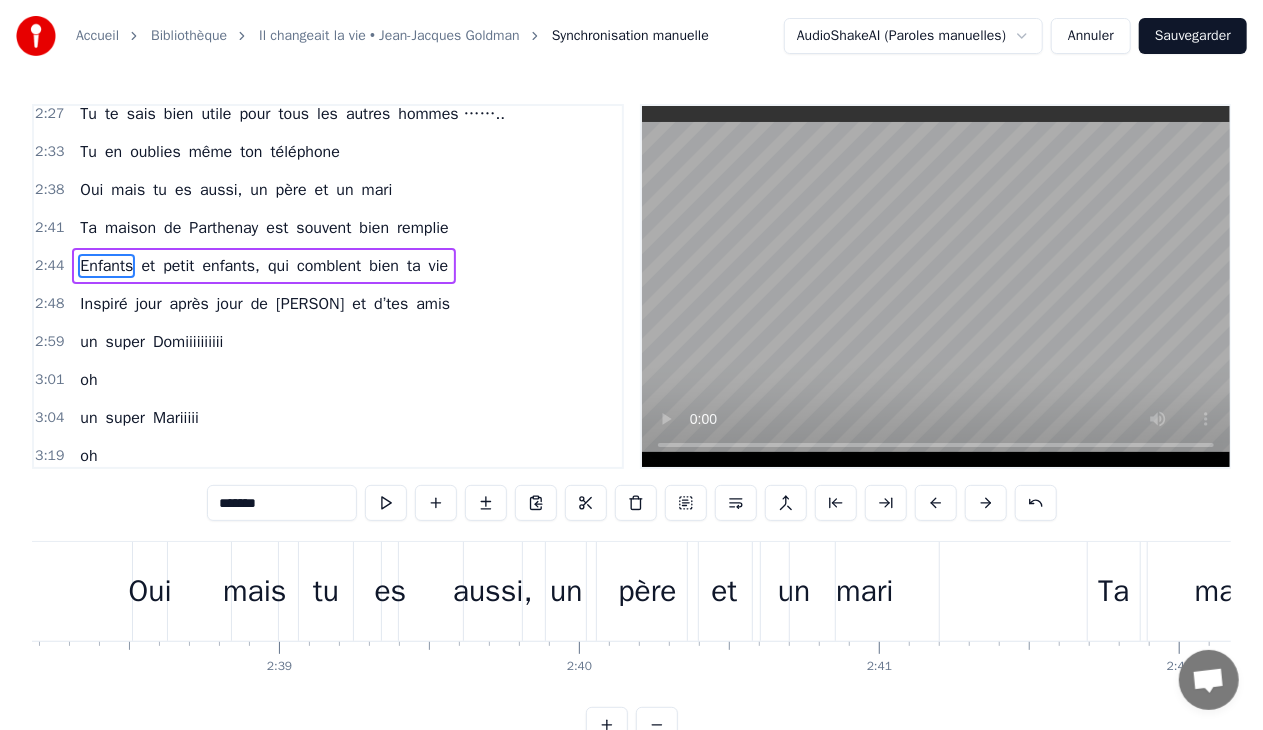 scroll, scrollTop: 758, scrollLeft: 0, axis: vertical 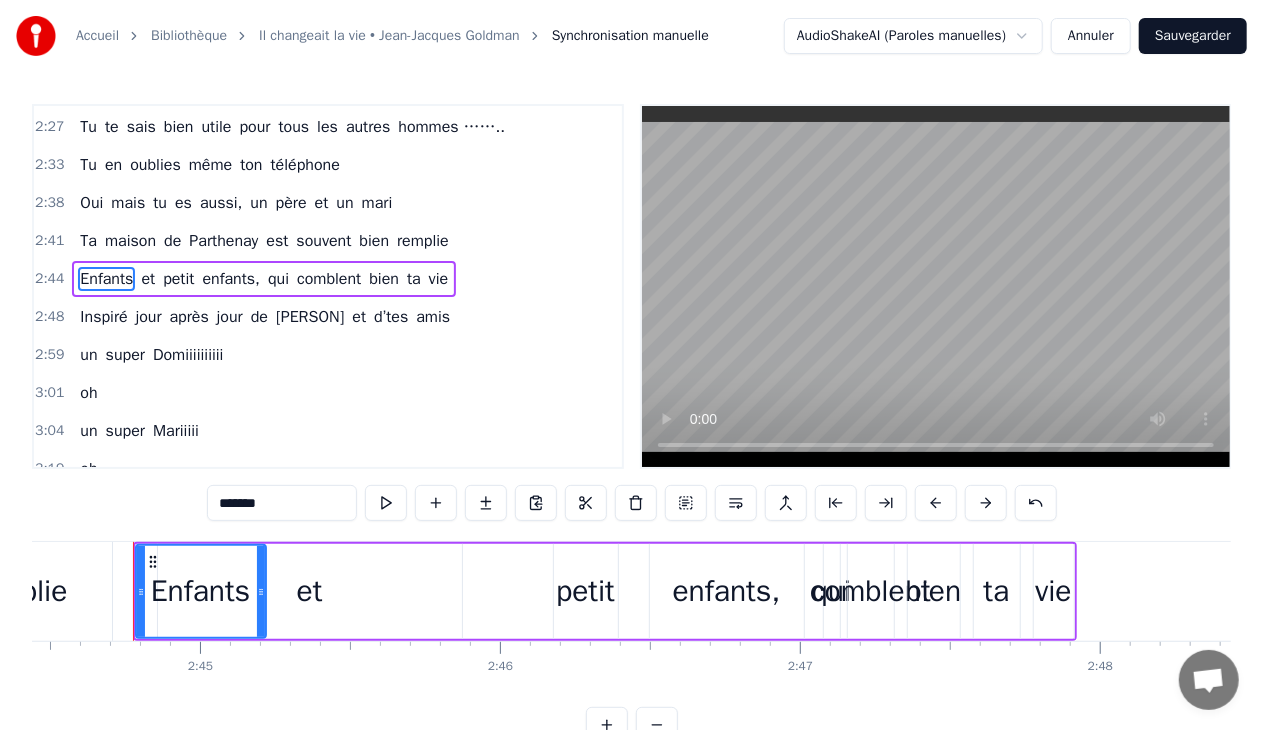 click on "Enfants et petit enfants, qui comblent bien ta vie" at bounding box center [264, 279] 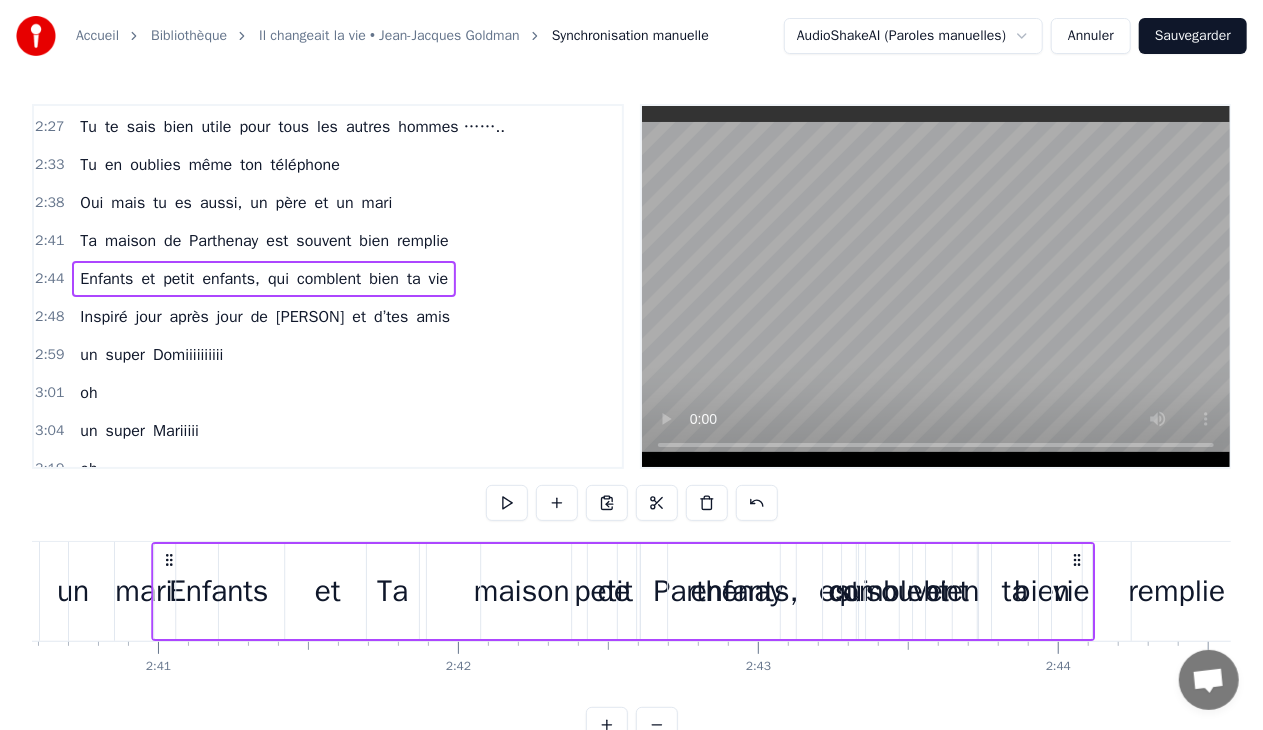 scroll, scrollTop: 0, scrollLeft: 48160, axis: horizontal 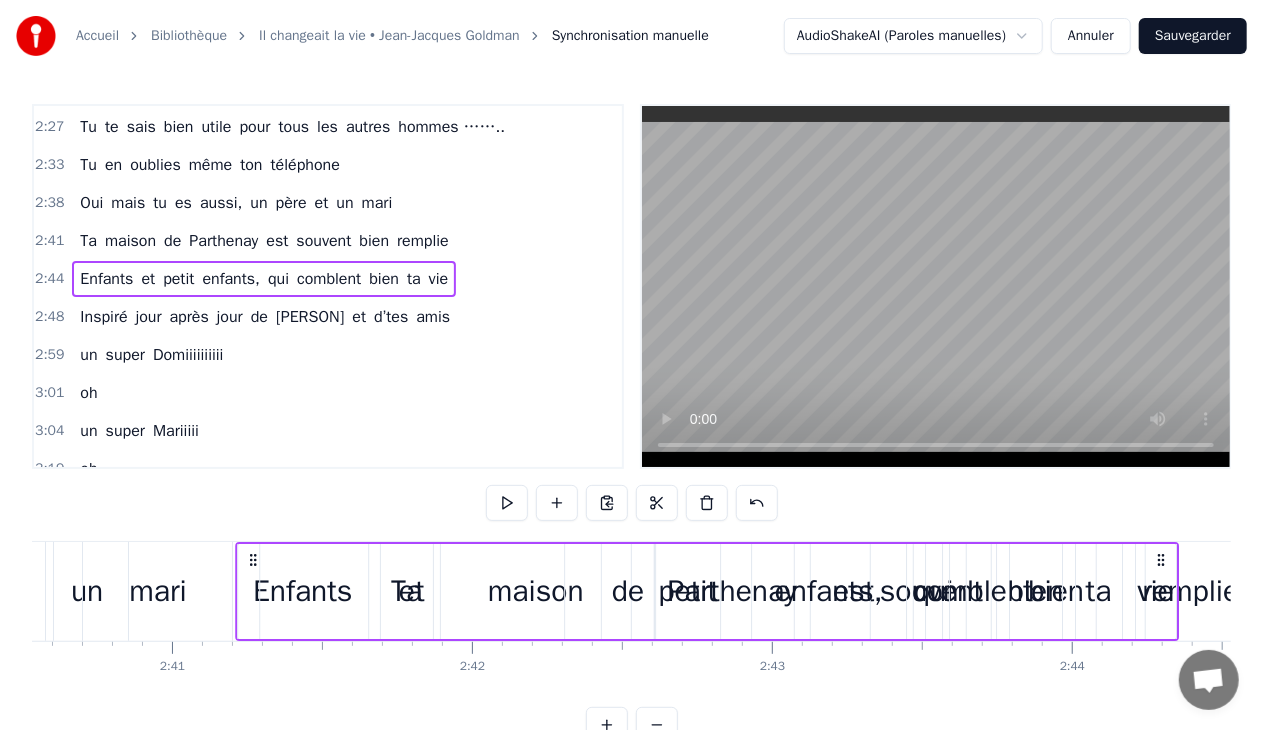 drag, startPoint x: 148, startPoint y: 558, endPoint x: 251, endPoint y: 586, distance: 106.738 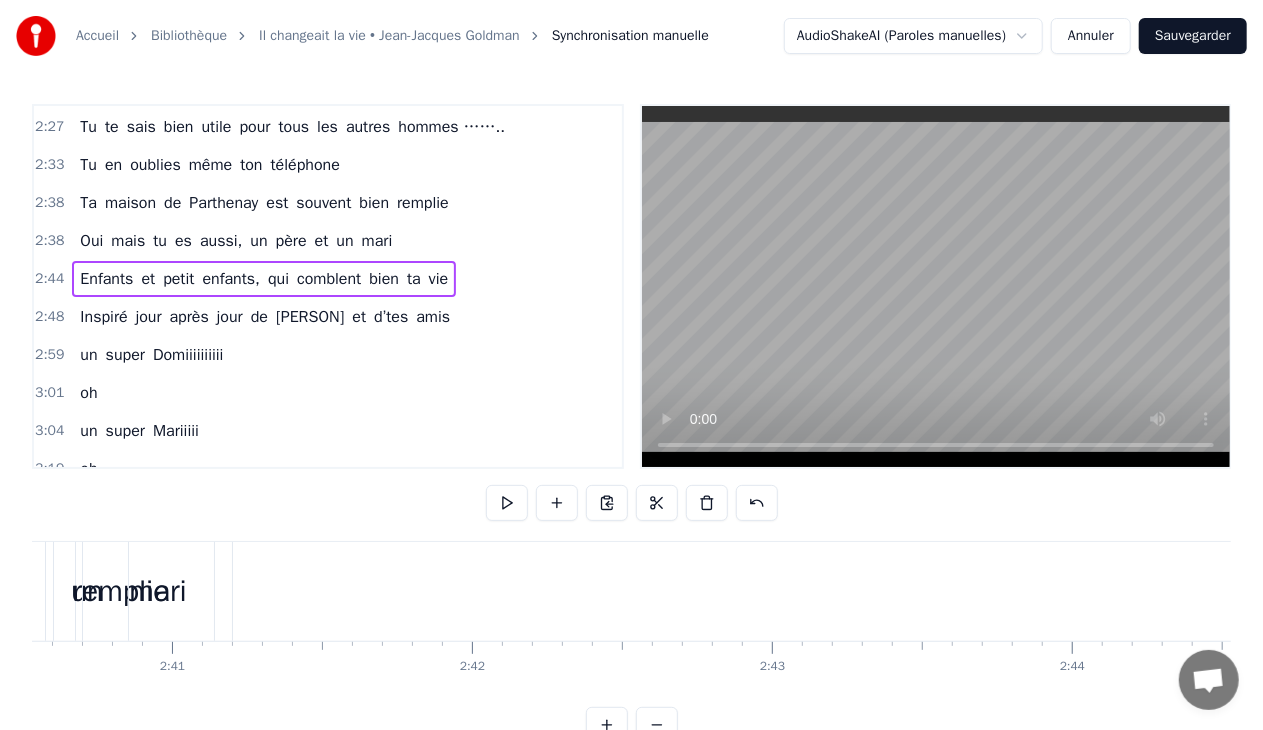 click on "Oui" at bounding box center [91, 241] 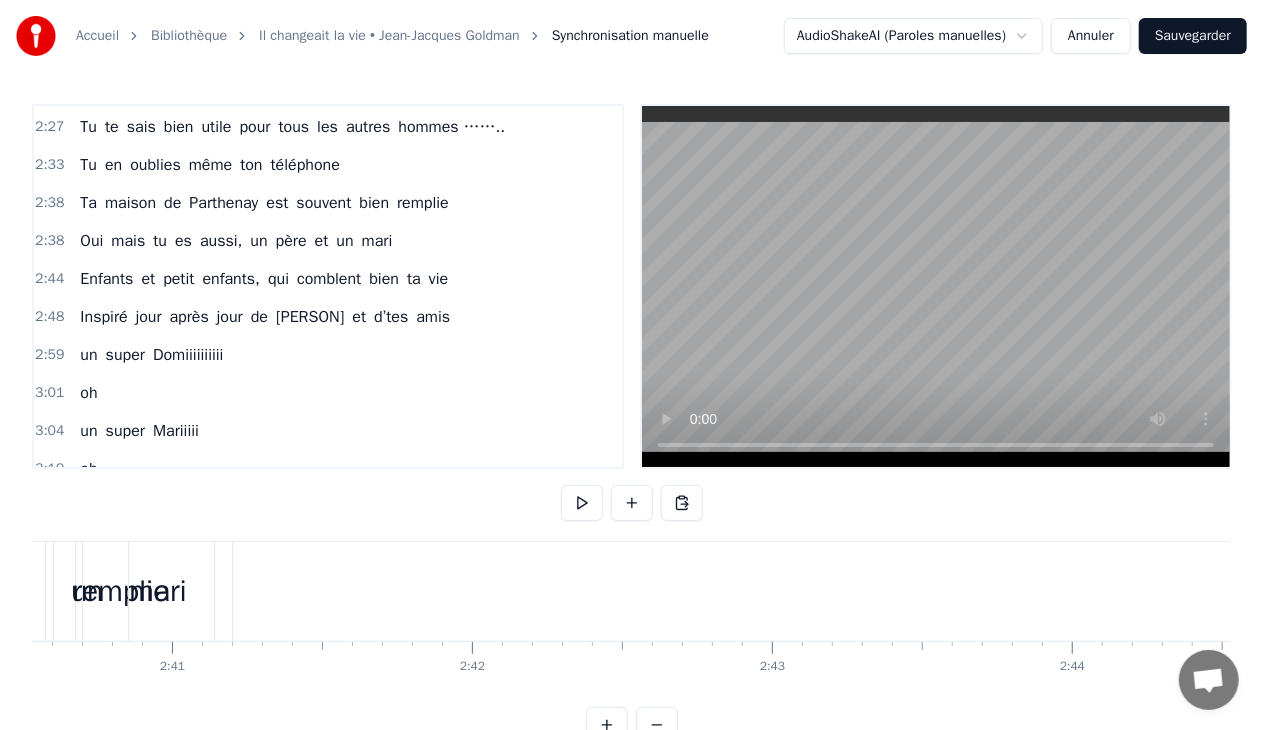 drag, startPoint x: 100, startPoint y: 267, endPoint x: 98, endPoint y: 256, distance: 11.18034 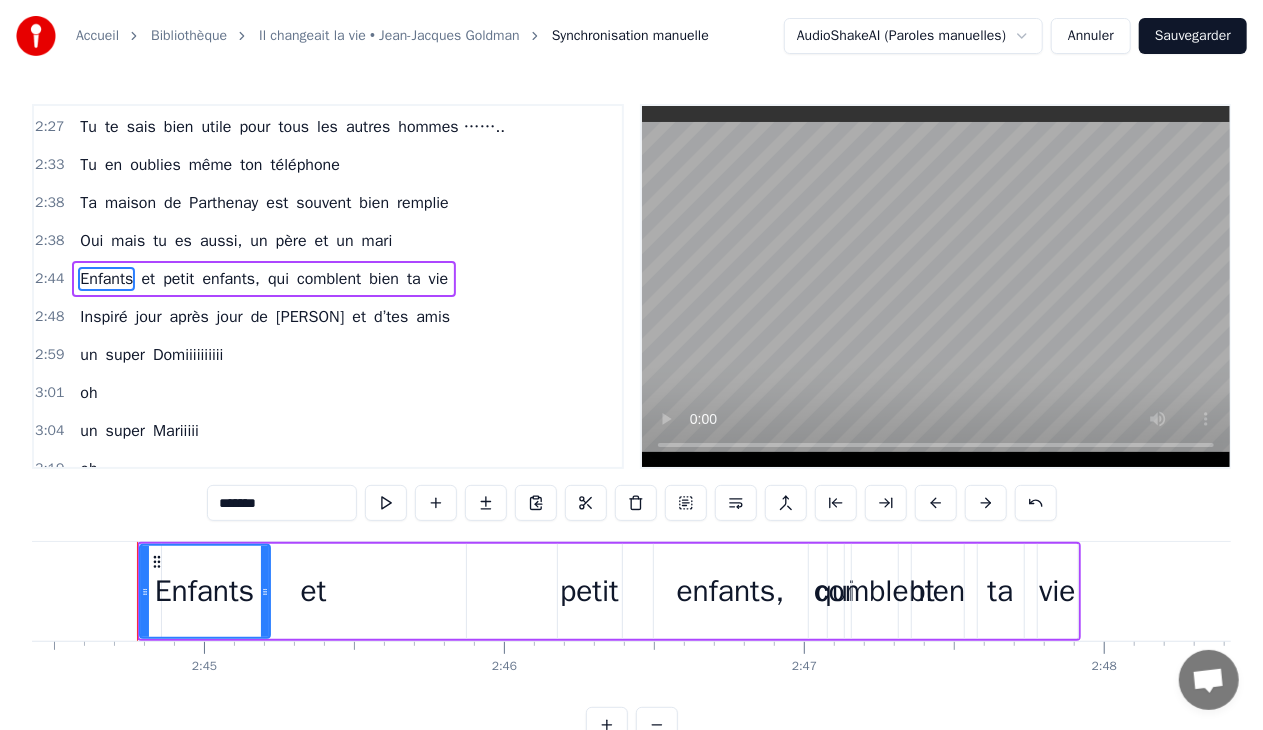 scroll, scrollTop: 0, scrollLeft: 49332, axis: horizontal 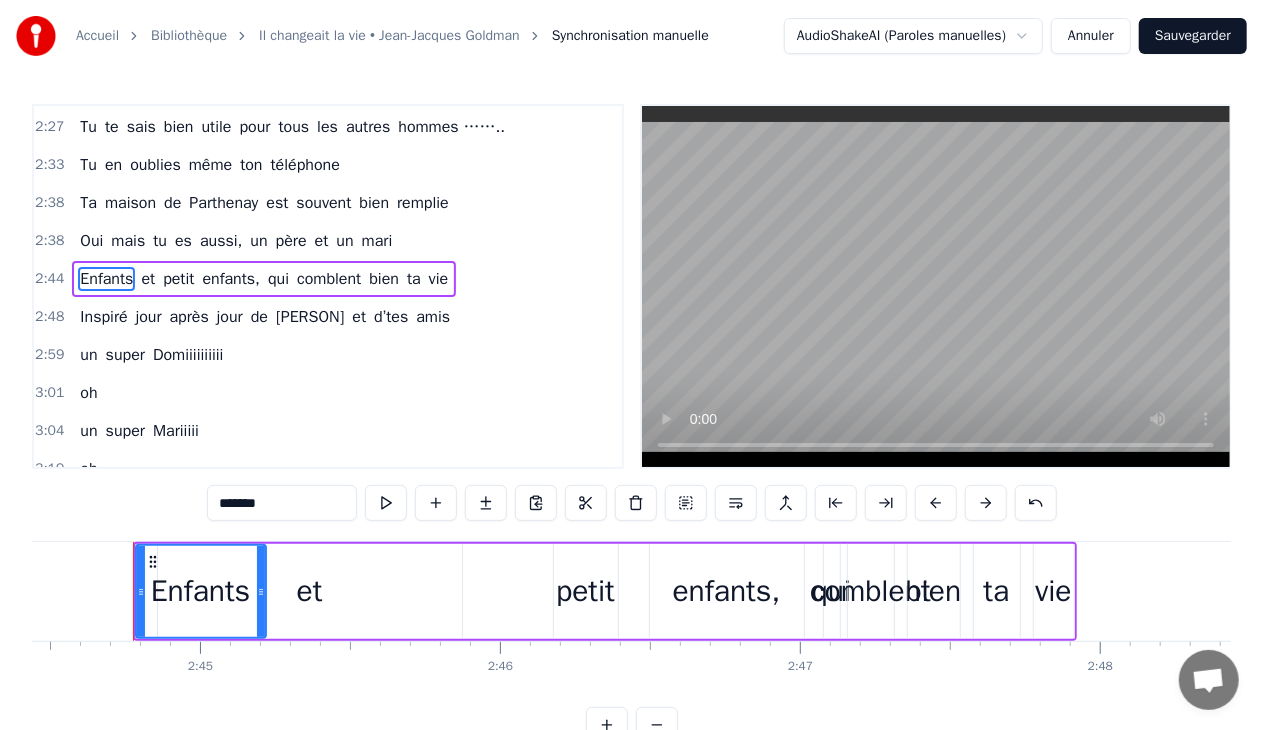 click on "Oui" at bounding box center (91, 241) 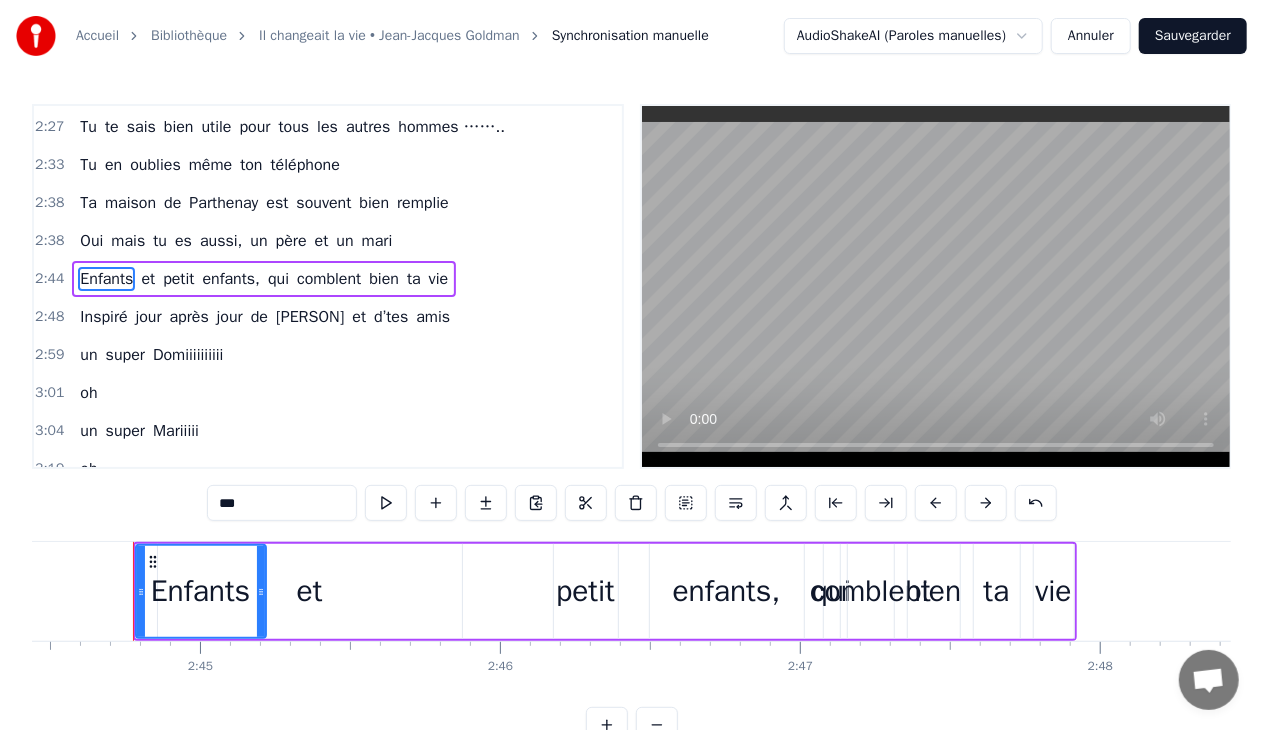 scroll, scrollTop: 725, scrollLeft: 0, axis: vertical 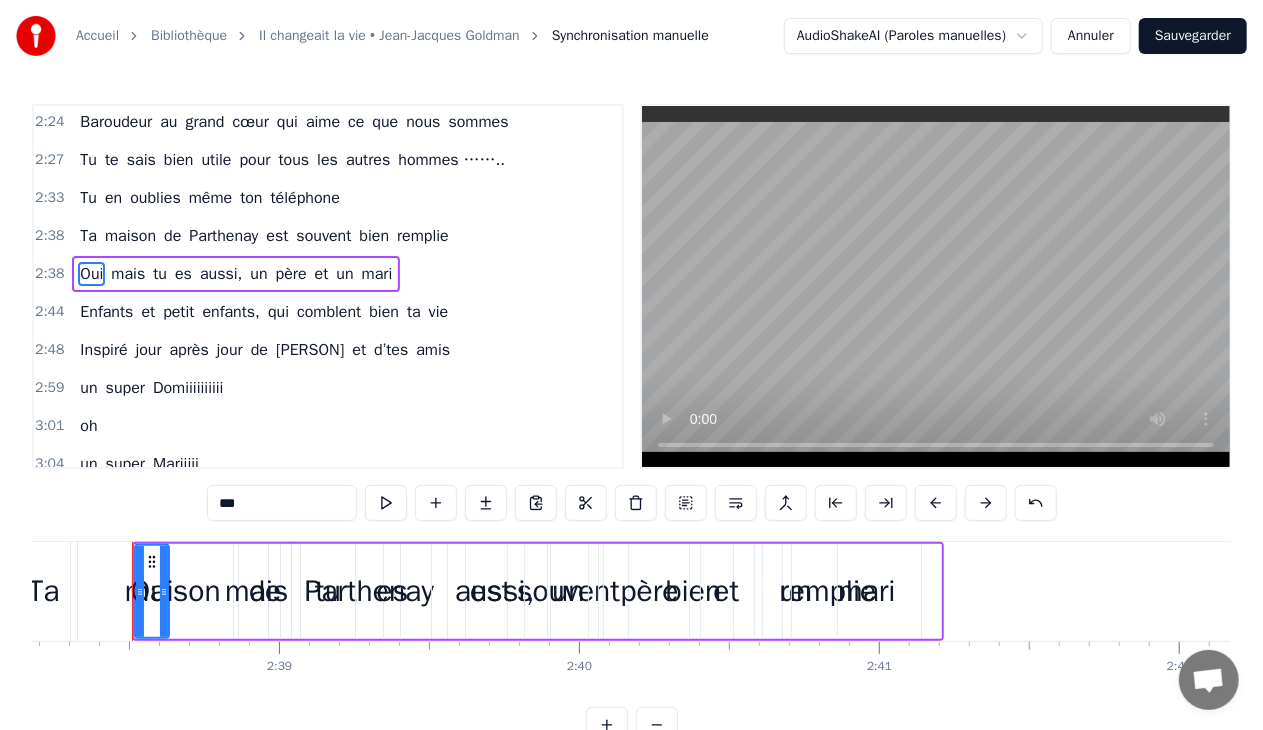 click on "Oui mais tu es aussi, un père et un mari" at bounding box center (236, 274) 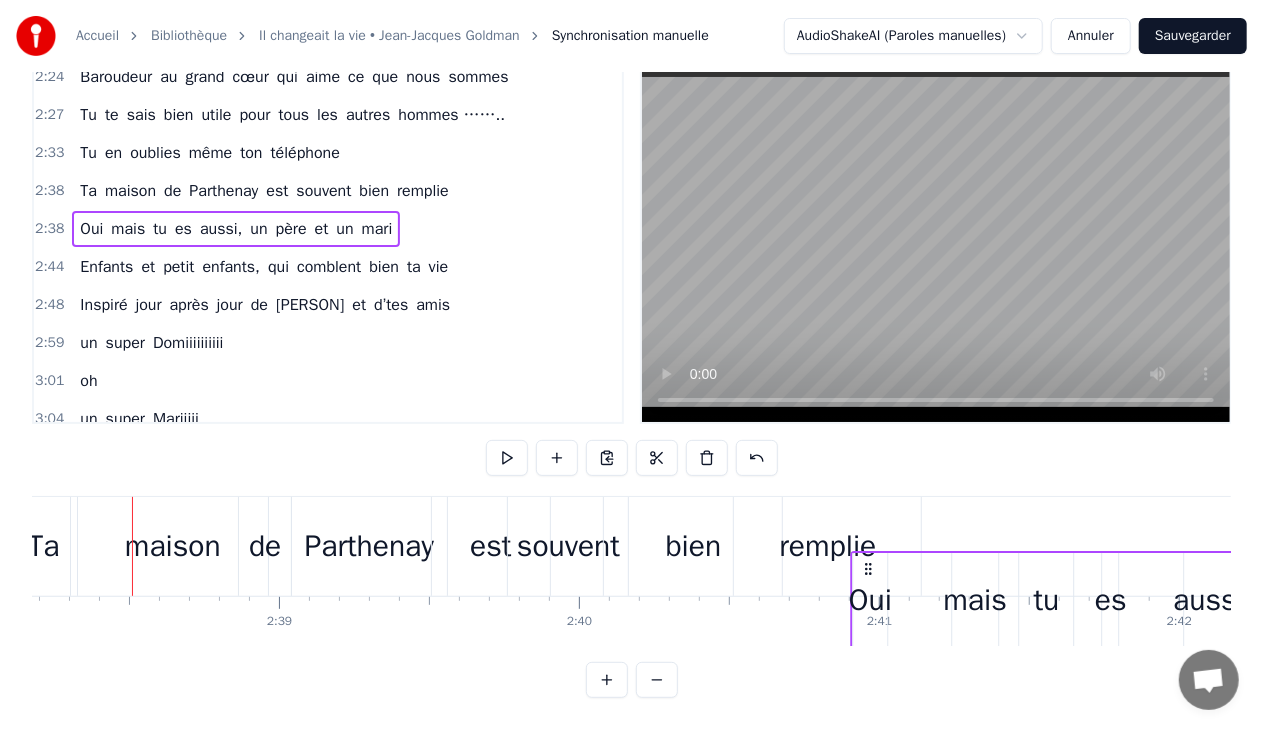 scroll, scrollTop: 62, scrollLeft: 0, axis: vertical 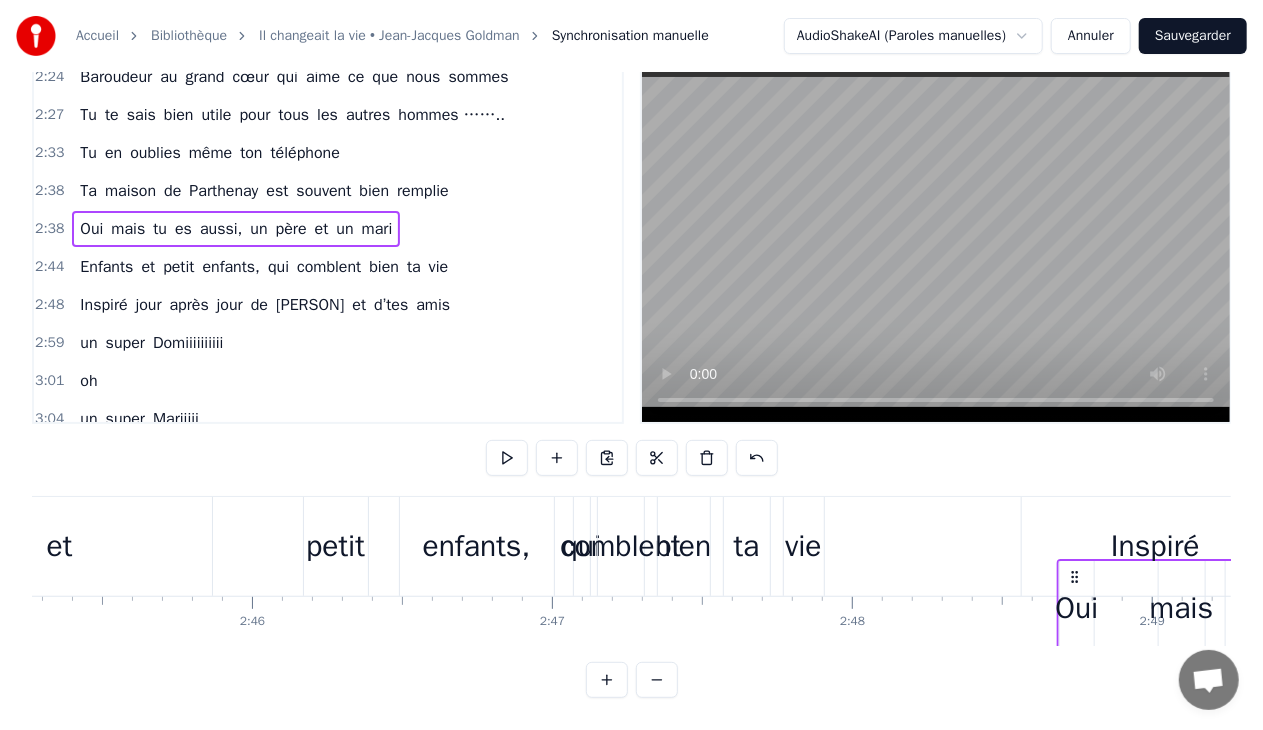 drag, startPoint x: 150, startPoint y: 560, endPoint x: 1156, endPoint y: 508, distance: 1007.343 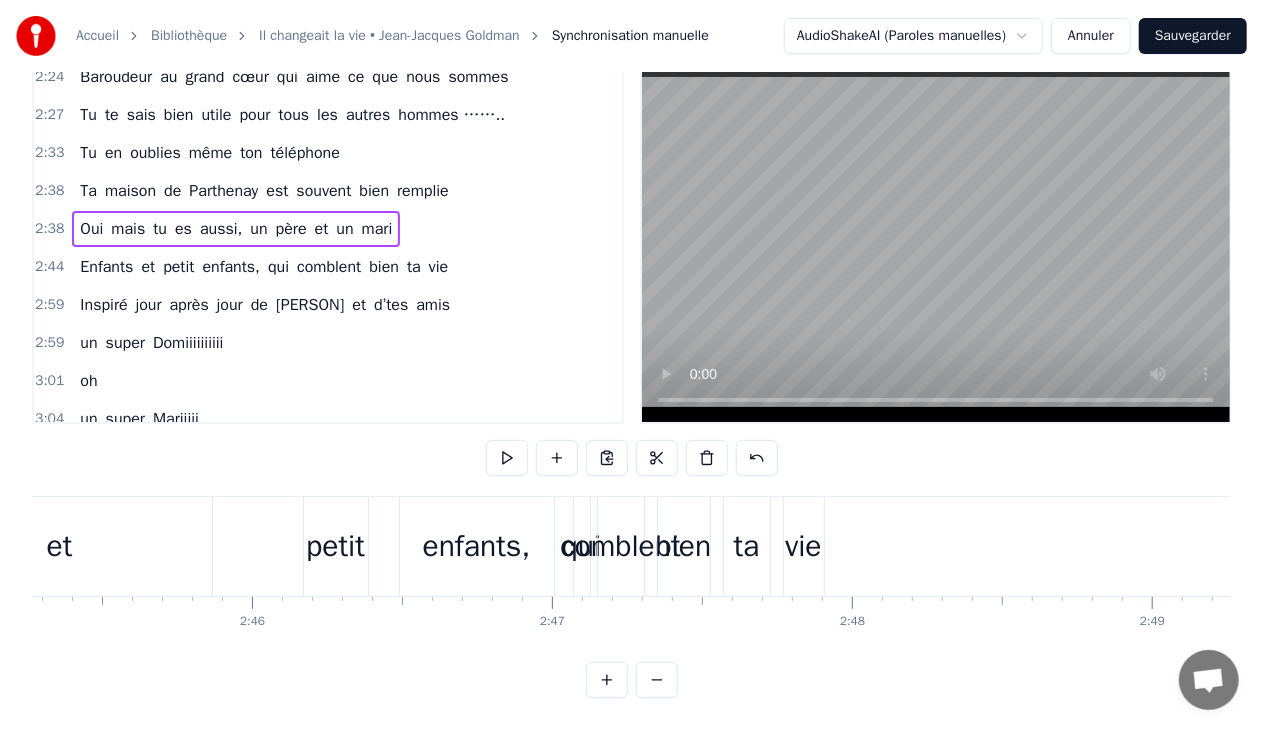 click on "Oui mais tu es aussi, un père et un mari" at bounding box center (236, 229) 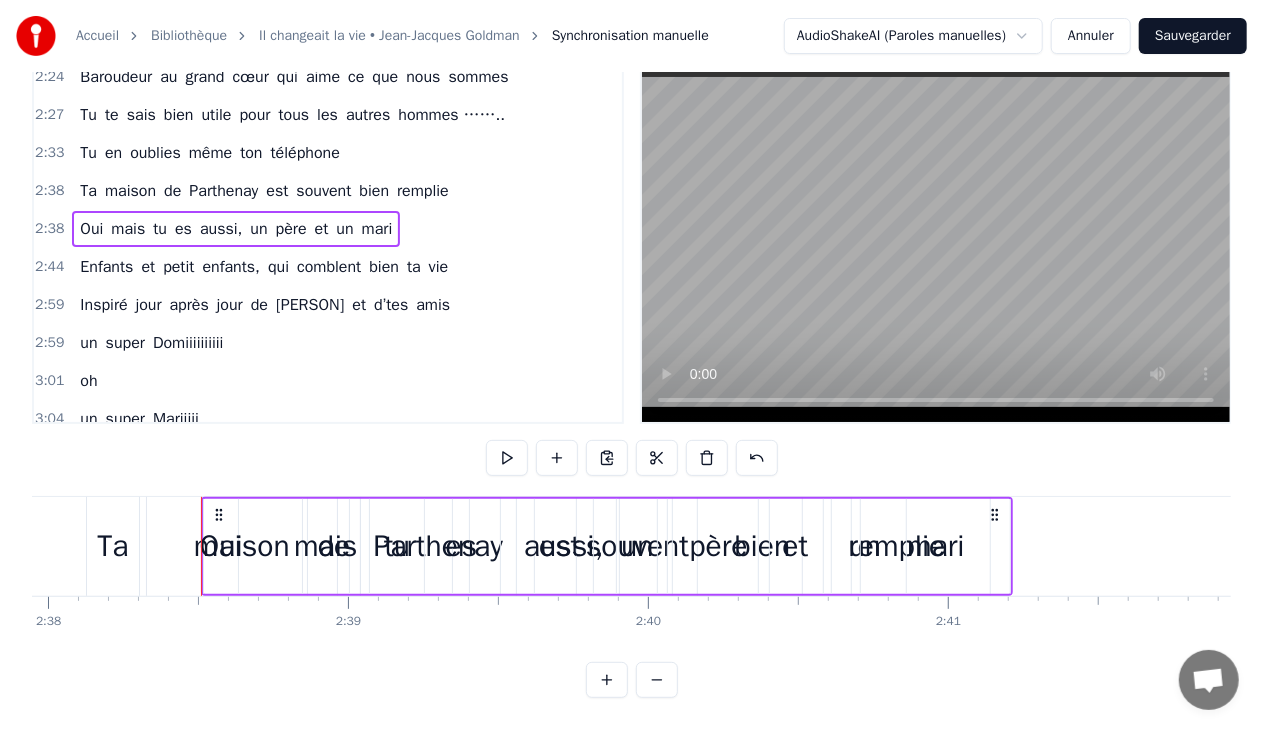 scroll, scrollTop: 0, scrollLeft: 47343, axis: horizontal 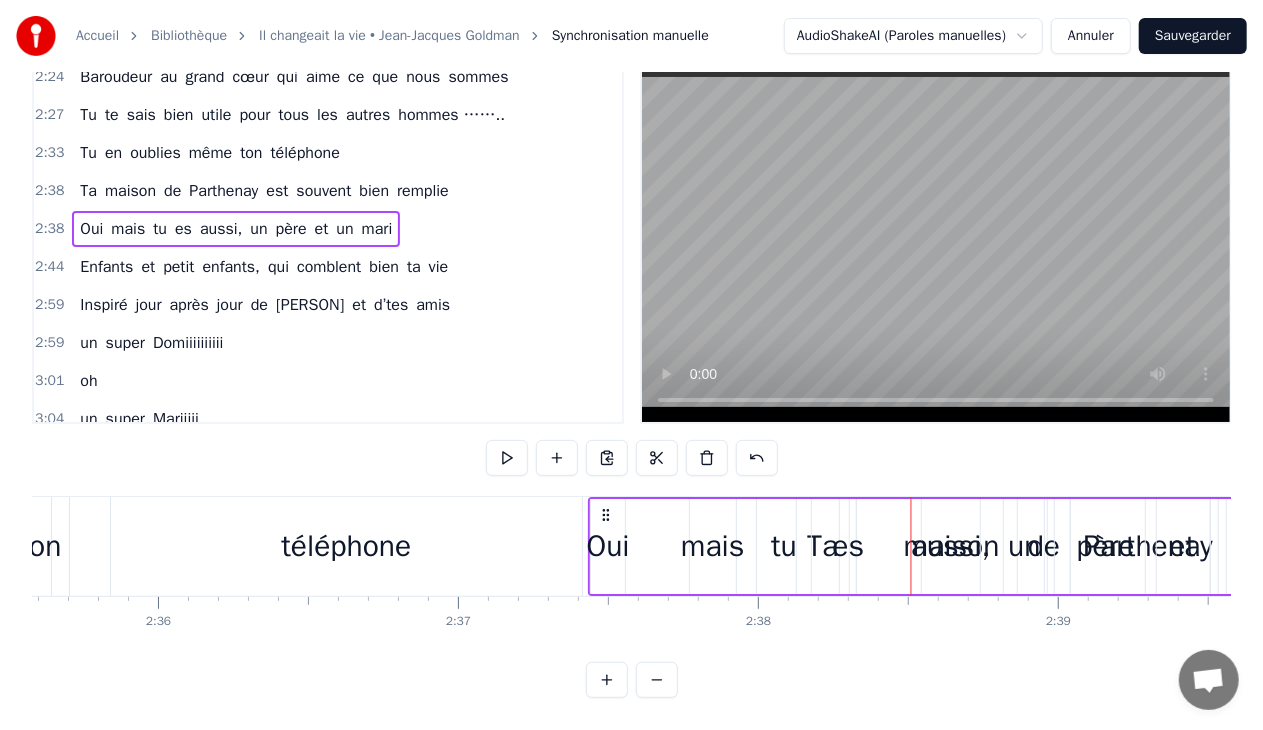 drag, startPoint x: 264, startPoint y: 496, endPoint x: 610, endPoint y: 632, distance: 371.76874 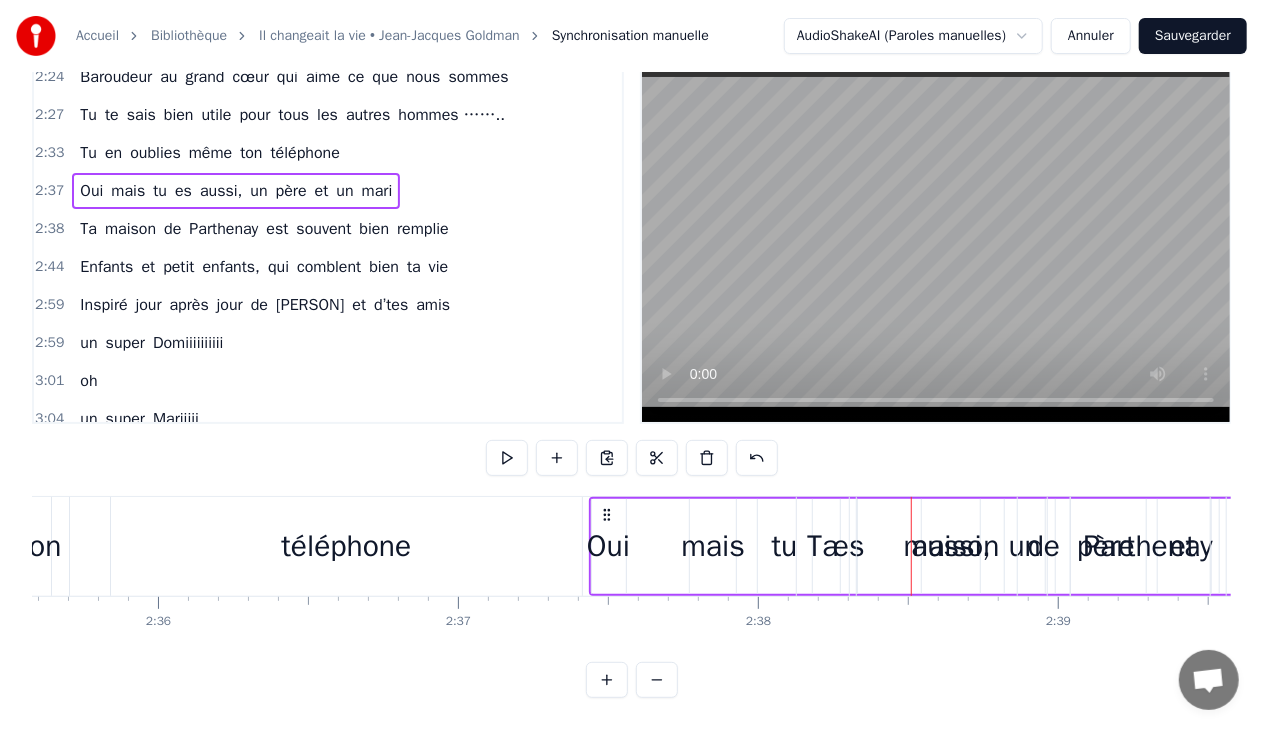 click on "Ta maison de [CITY] est souvent bien remplie" at bounding box center [264, 229] 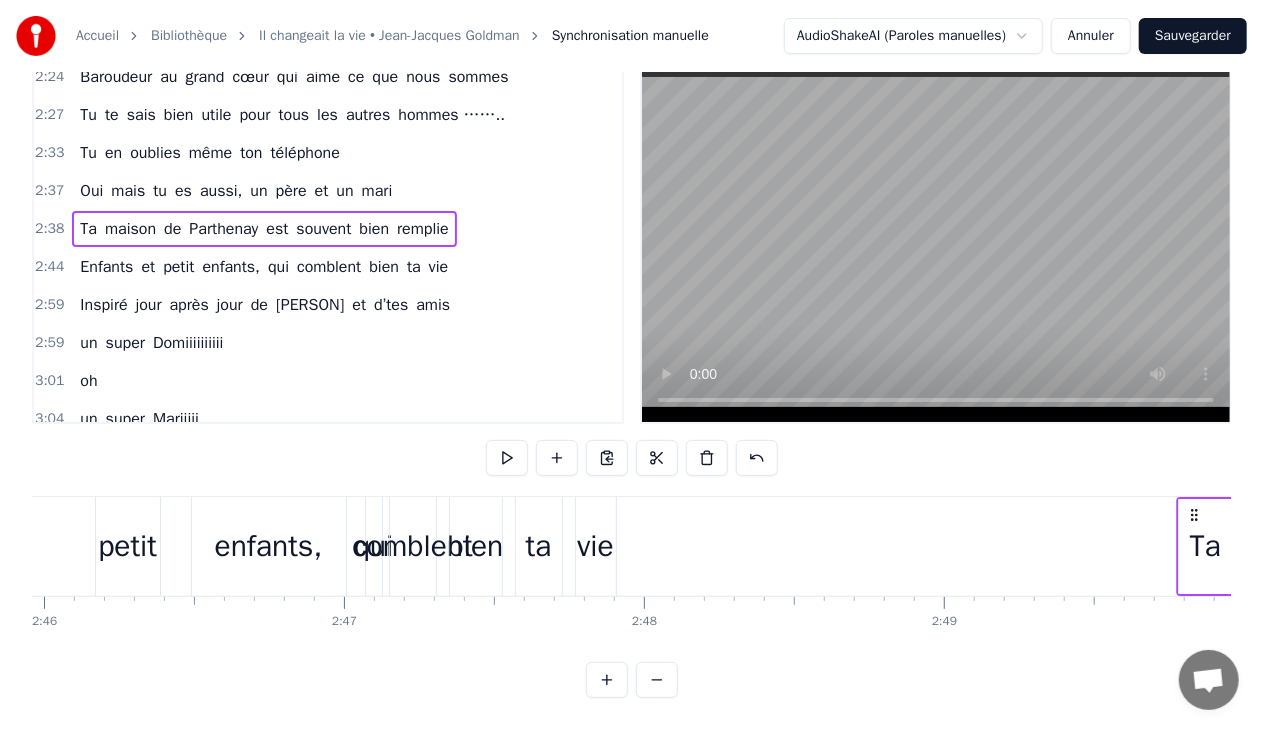 scroll, scrollTop: 0, scrollLeft: 49887, axis: horizontal 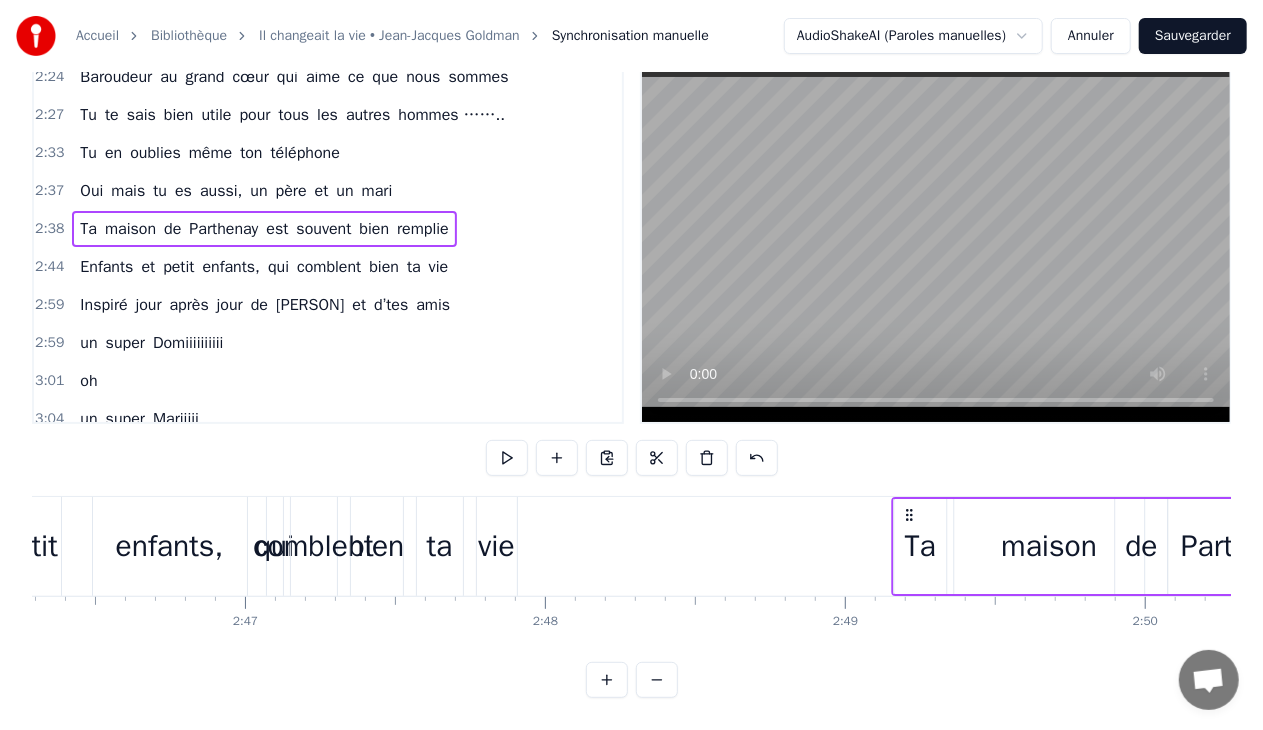 drag, startPoint x: 812, startPoint y: 497, endPoint x: 908, endPoint y: 518, distance: 98.270035 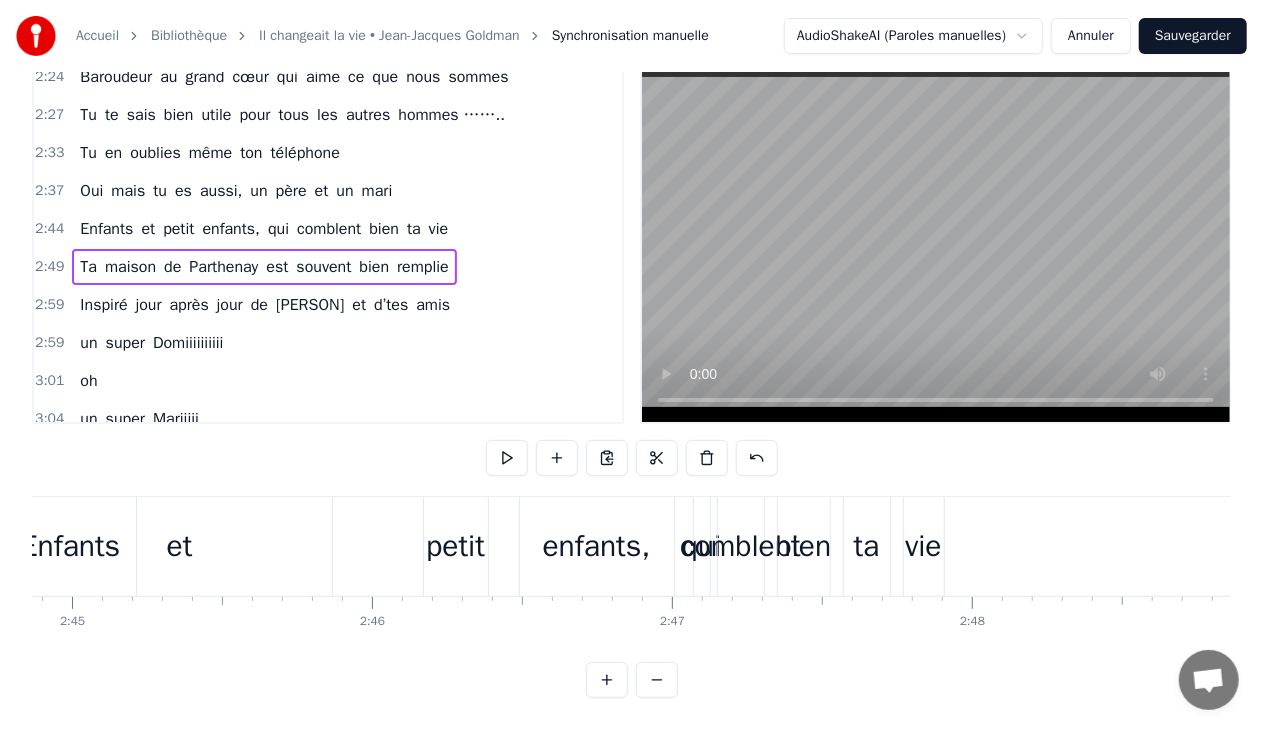 scroll, scrollTop: 0, scrollLeft: 49354, axis: horizontal 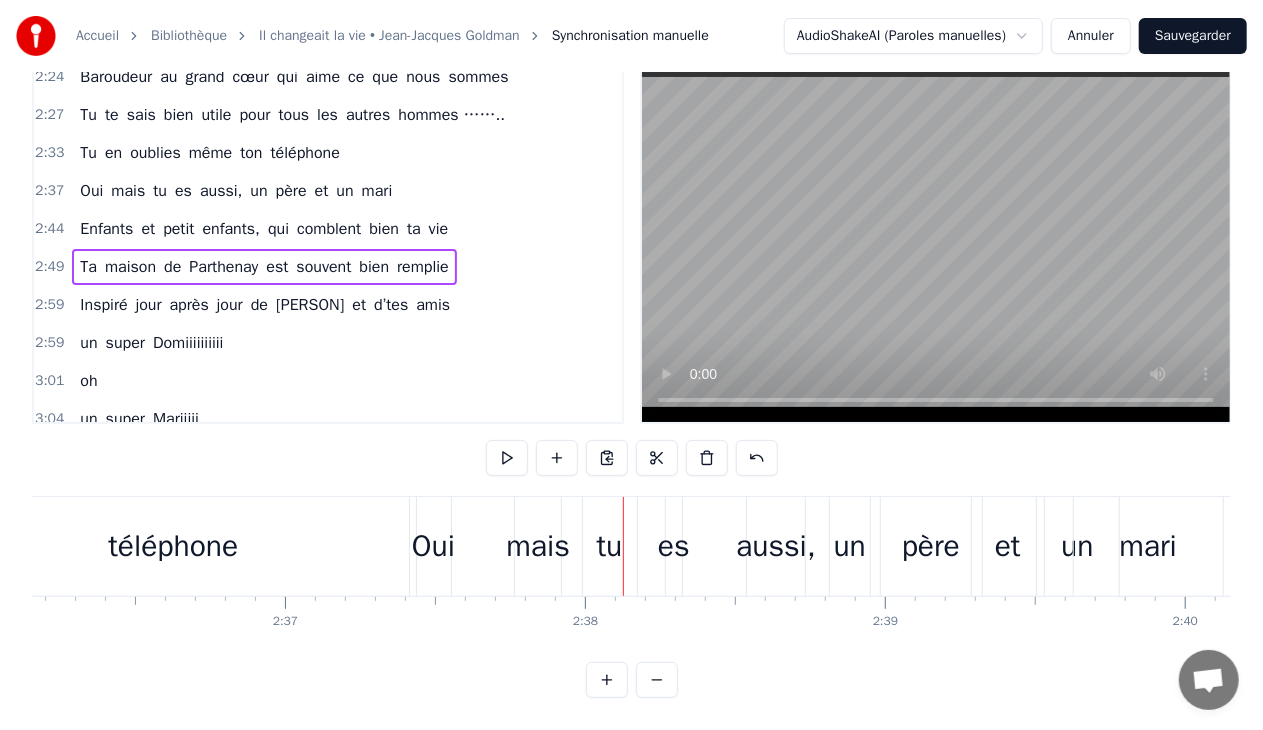 click on "Oui" at bounding box center [433, 546] 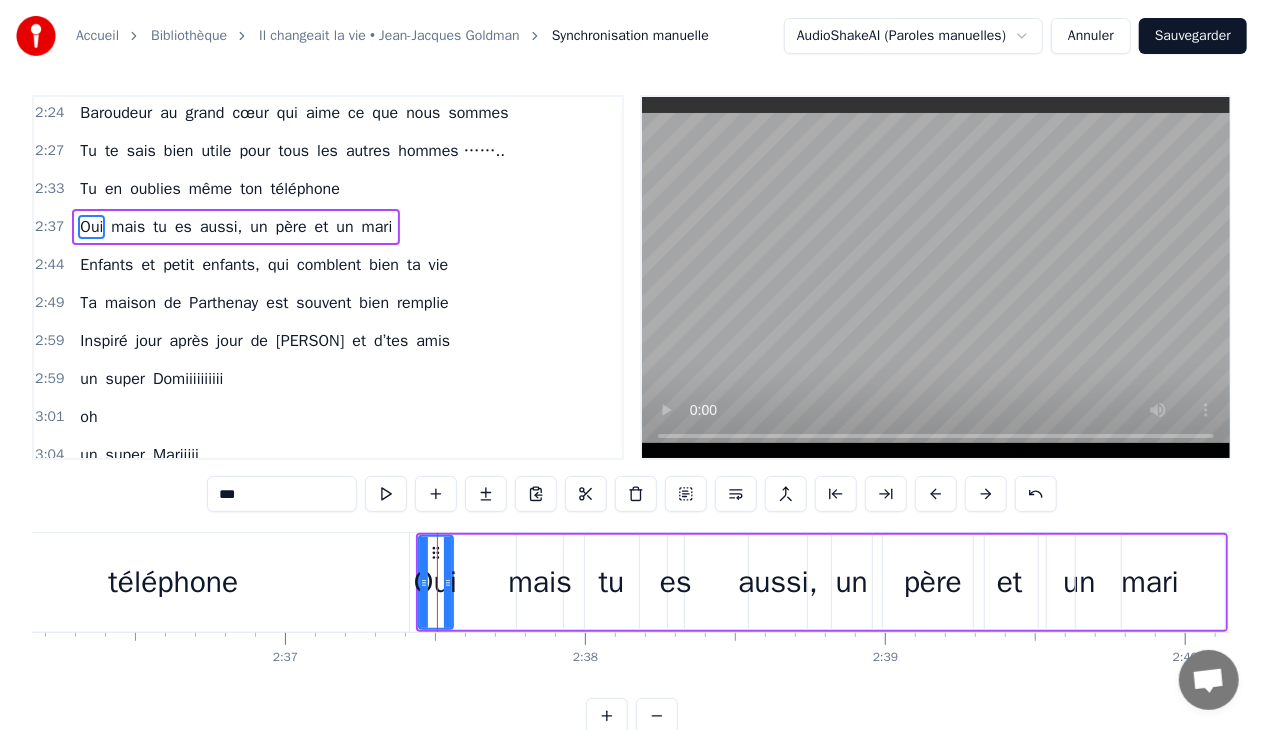scroll, scrollTop: 0, scrollLeft: 0, axis: both 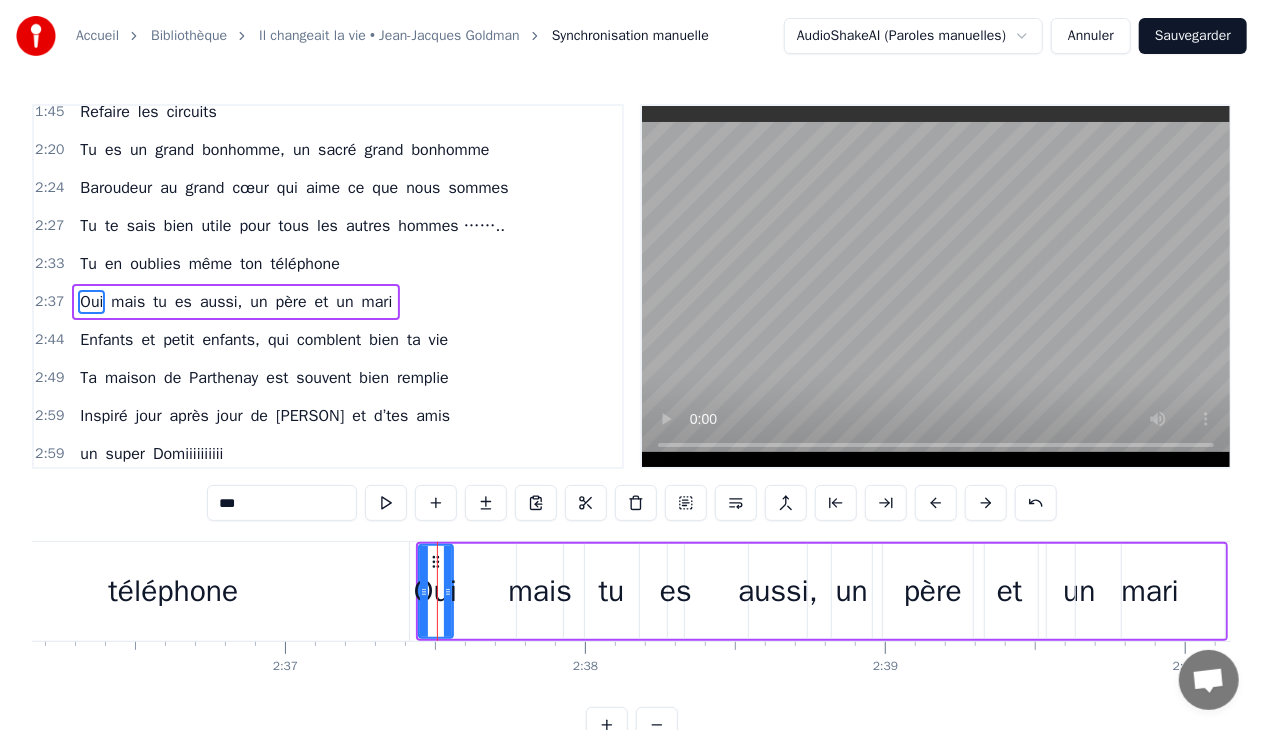 click on "Oui mais tu es aussi, un père et un mari" at bounding box center [822, 591] 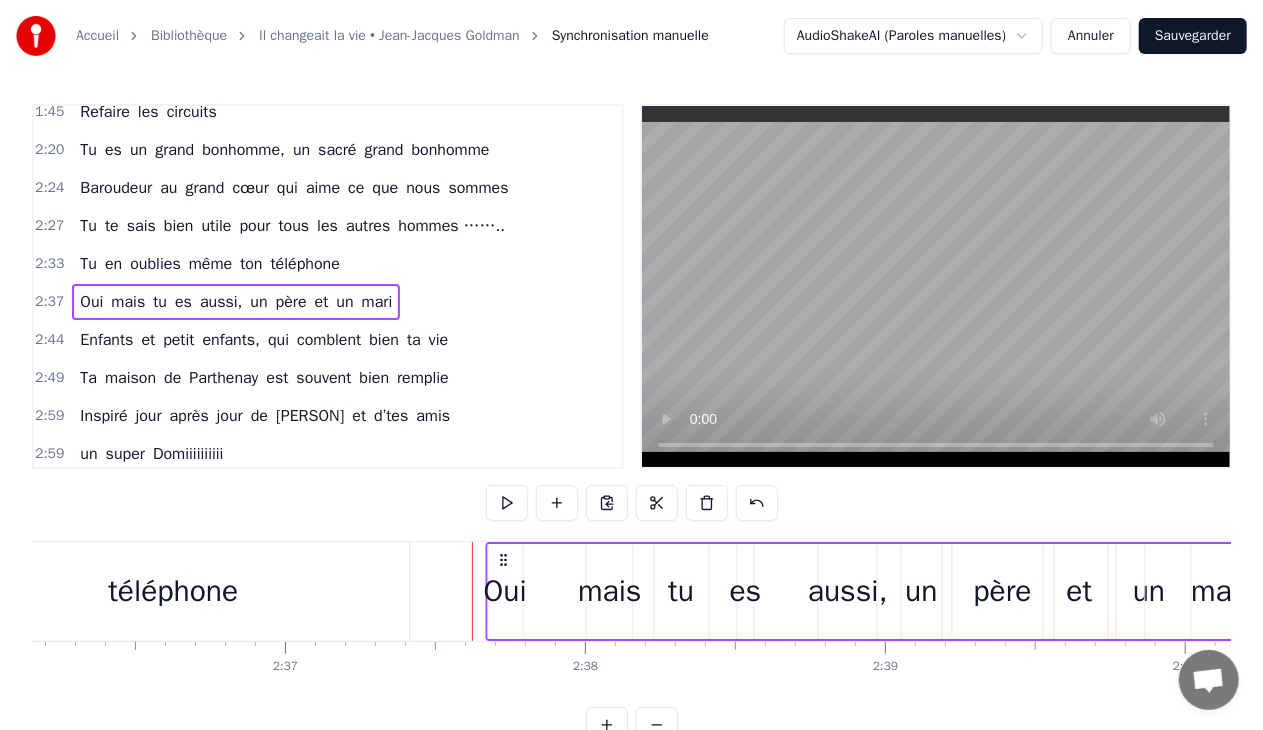 drag, startPoint x: 434, startPoint y: 562, endPoint x: 504, endPoint y: 583, distance: 73.082146 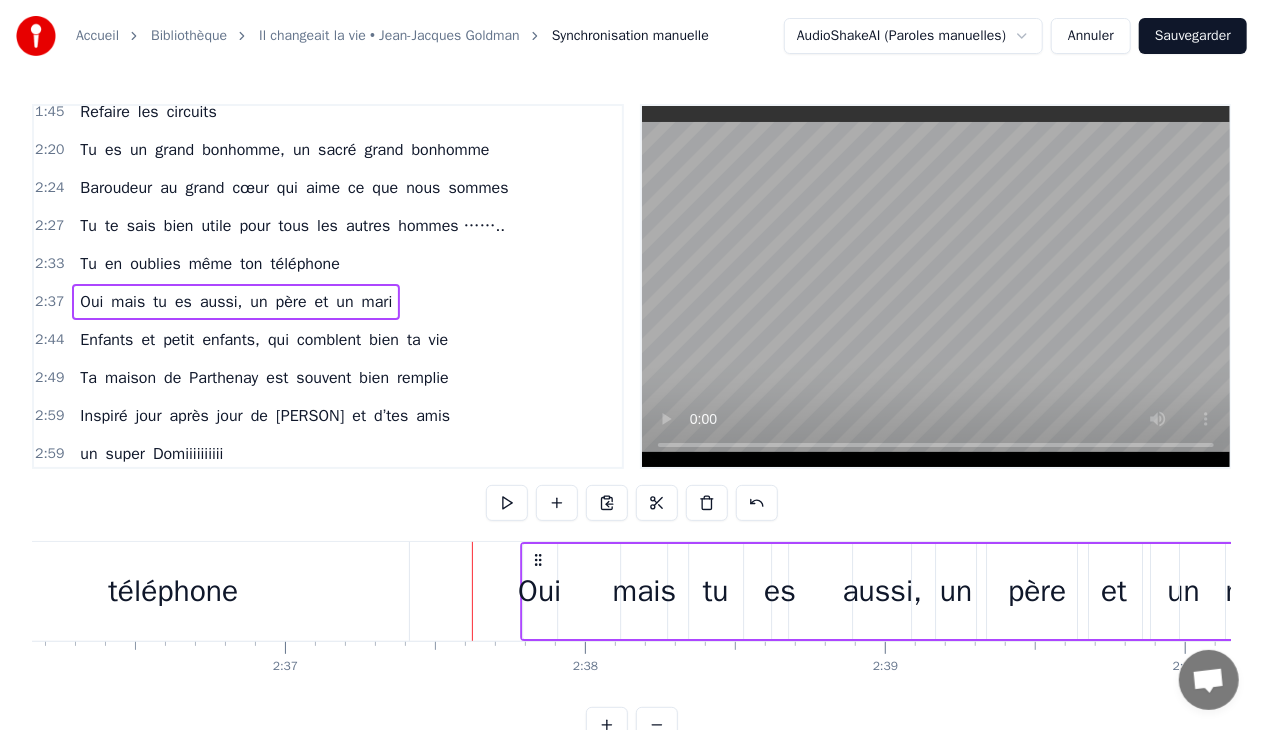 drag, startPoint x: 504, startPoint y: 559, endPoint x: 546, endPoint y: 564, distance: 42.296574 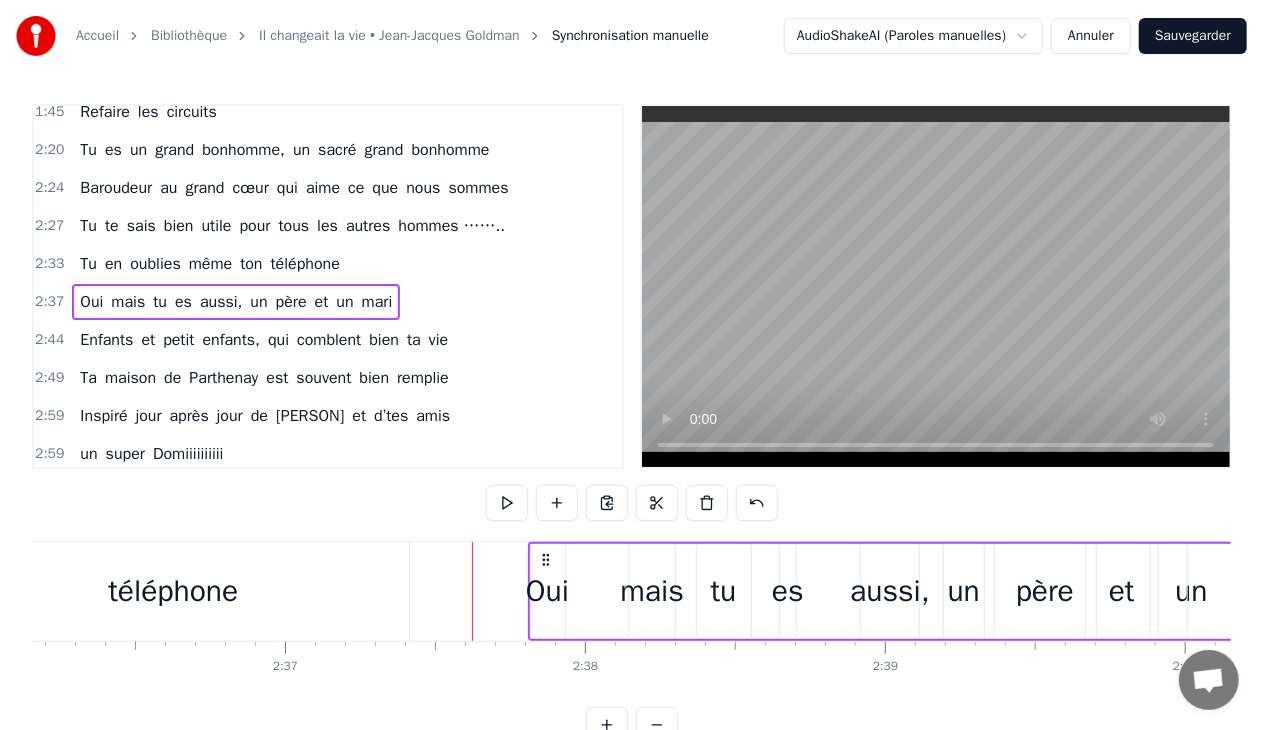 click 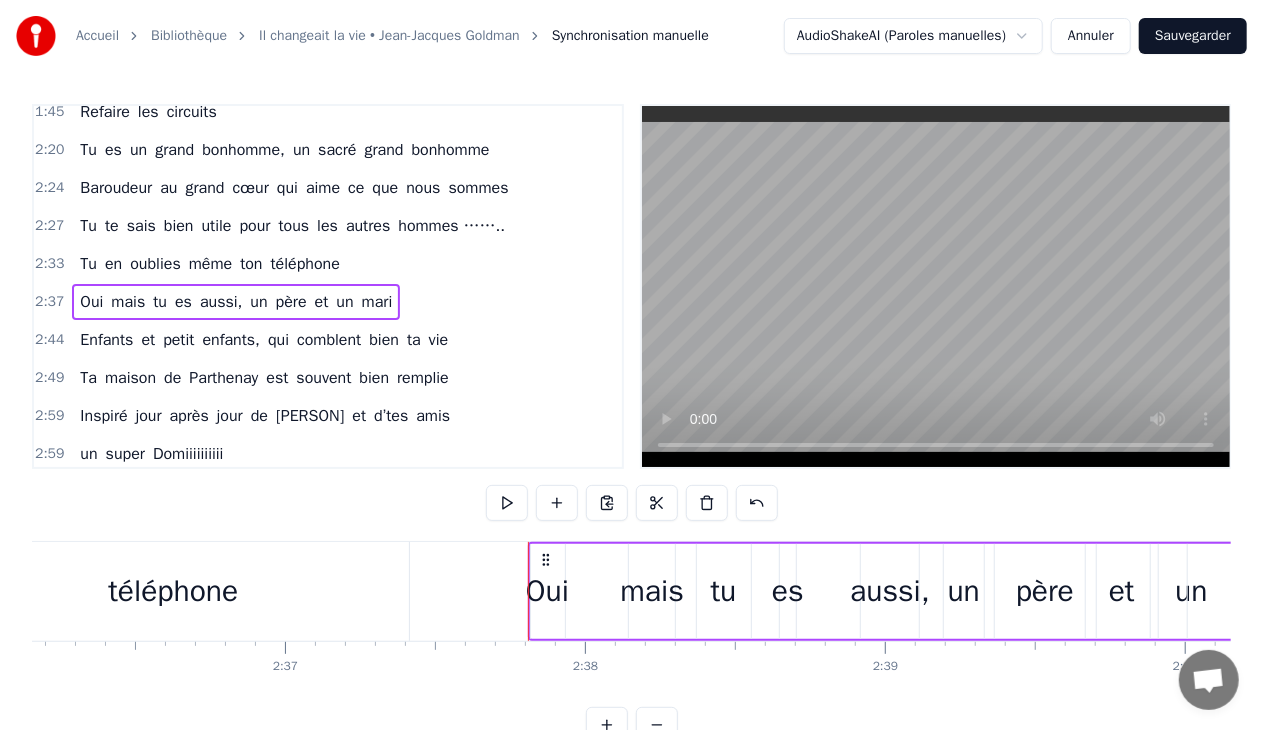 click at bounding box center (-7980, 591) 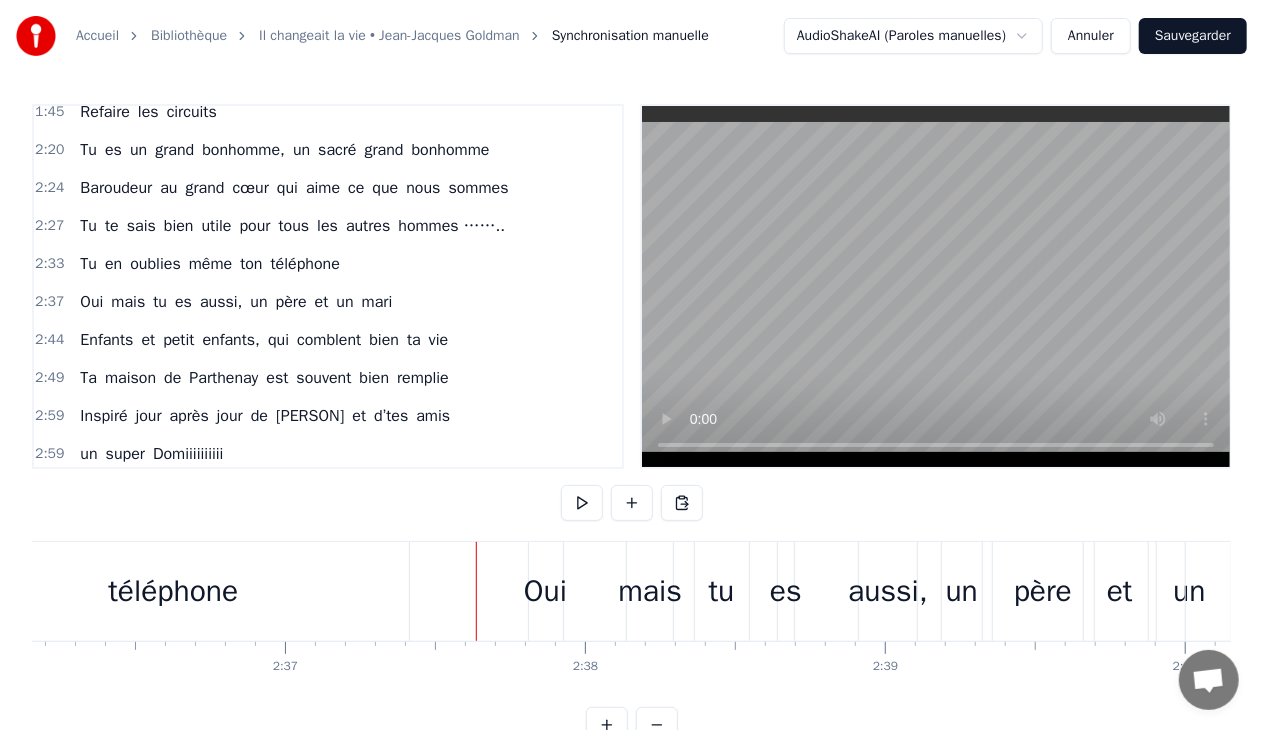 click on "0:28 C’était un menuisier, c’est [FIRST] [LAST] 0:31 Au beau milieu d’Allonne, là où tu t’es posé 0:35 Tu as fait des charpentes et du beau mobilier 0:38 Avec tes ouvriers toujours très motivés 0:42 Tu y mettais du temps, du talent et du cœur 0:46 Et dans ton atelier, en plus de ton métier 0:50 Nombril et Interbourg nous ont bien occupés 0:53 A déconner ensemble, on peut dire de toi 0:59 Tu aimmmes la vie 1:14 T’étais un bon patron, aussi un conseiller 1:18 Dirigeant la commune comme tes activités 1:21 Le travail n’attend pas, t’es toujours le premier 1:26 Ouvrir les chemins pour tous les randonneurs 1:29 Toujours prêt à donner ton temps et tes idées 1:32 Tu y mettais du temps, du talent et du cœur 1:36 Et près du barbecue, des saucisses et du kir 1:40 A l’heure de l’apéro, autour de tes amis 1:45 Refaire les circuits 2:20 Tu es un grand bonhomme, un sacré grand bonhomme 2:24 Baroudeur au grand cœur qui aime ce que nous sommes 2:27 Tu te sais bien utile pour tous les Tu" at bounding box center (631, 423) 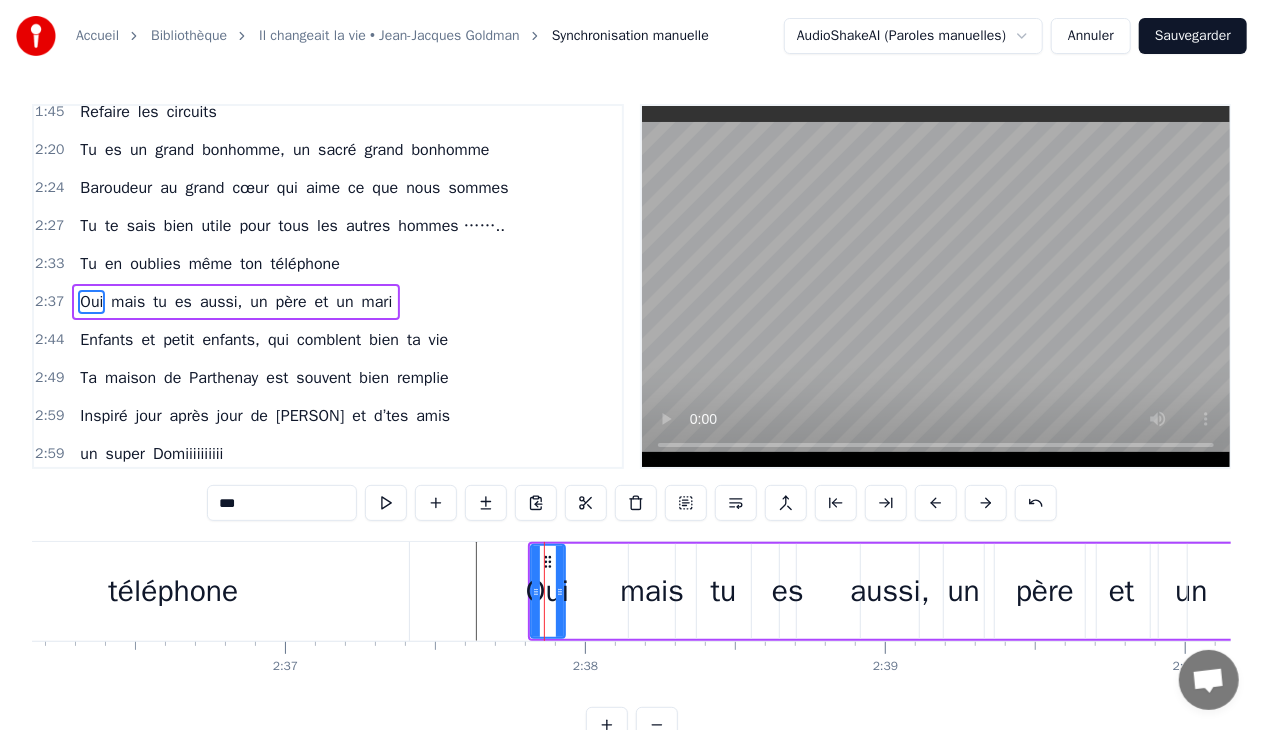 click 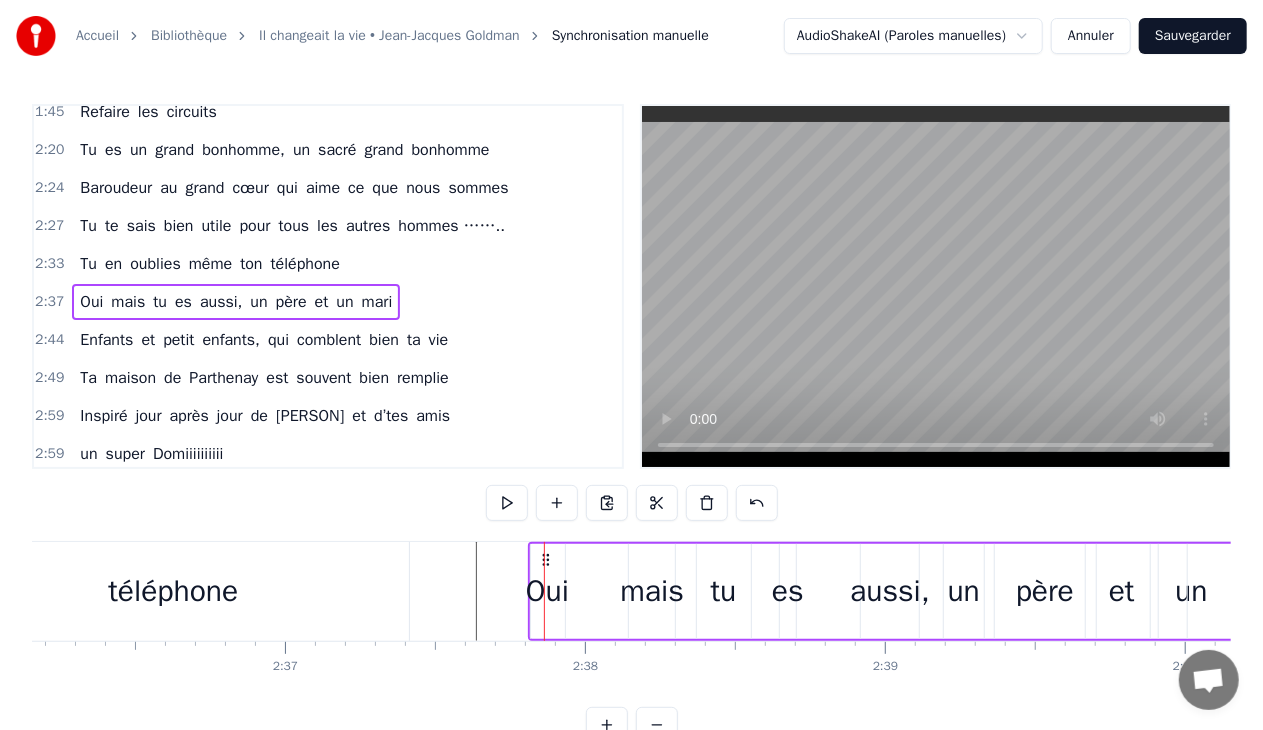 drag, startPoint x: 544, startPoint y: 556, endPoint x: 592, endPoint y: 567, distance: 49.24429 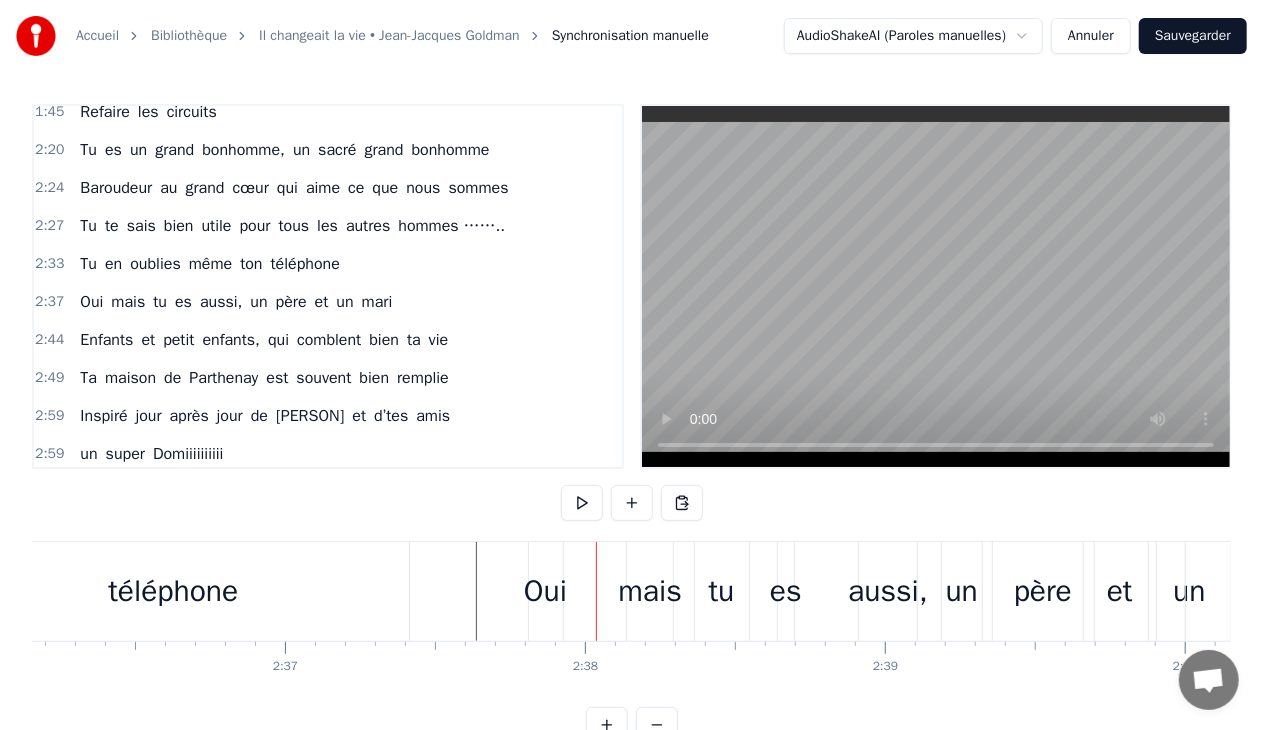 click on "Oui mais tu es aussi, un père et un mari" at bounding box center (236, 302) 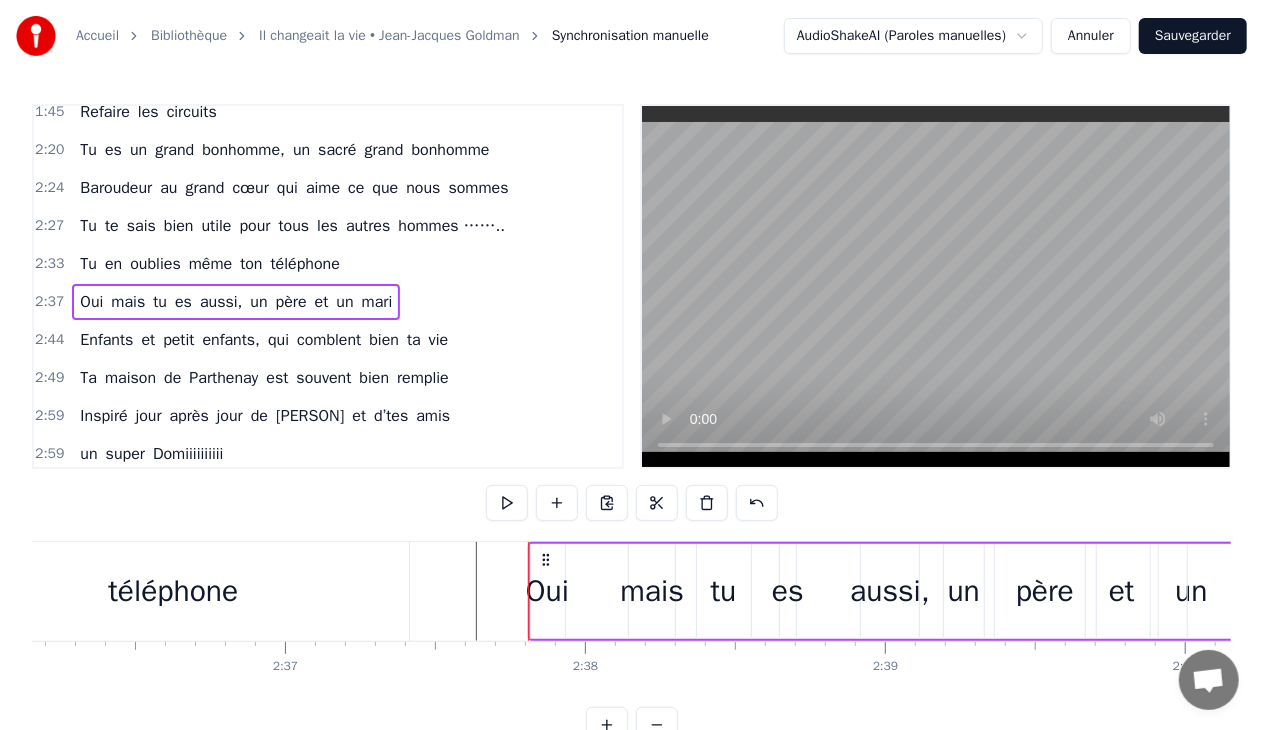 click on "Oui mais tu es aussi, un père et un mari" at bounding box center (236, 302) 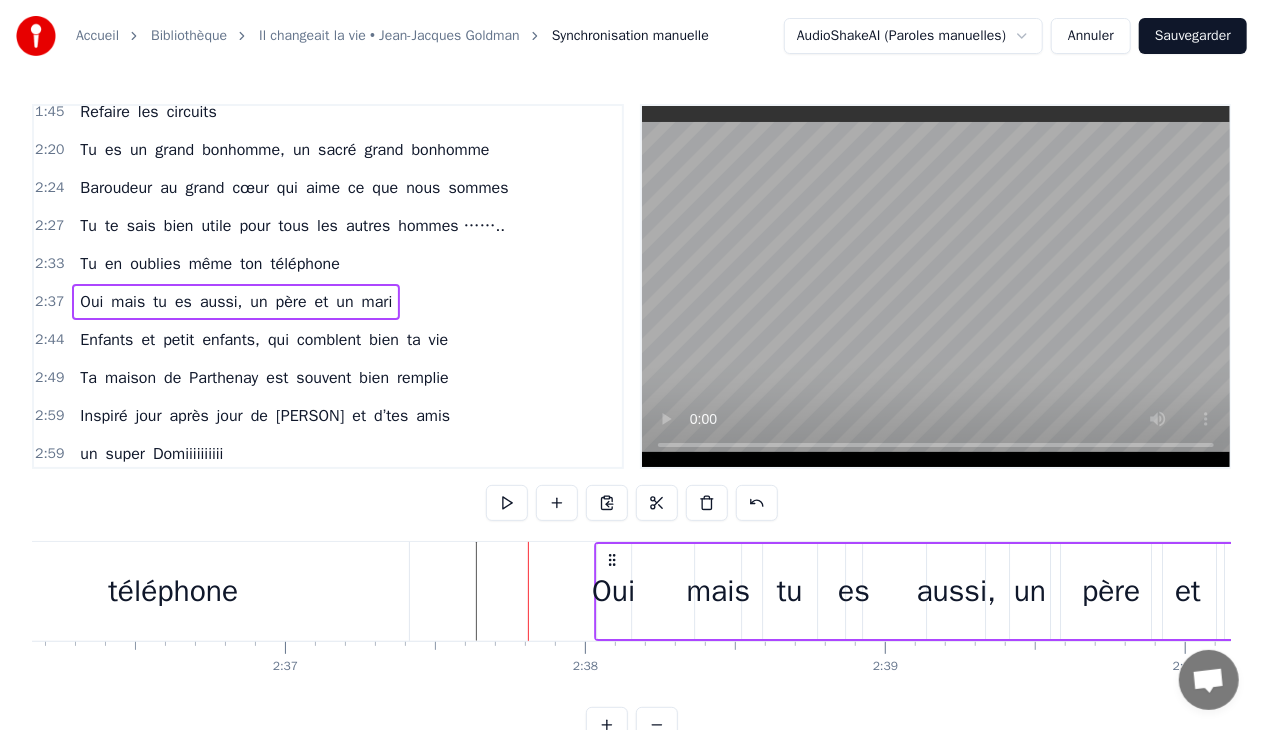 drag, startPoint x: 548, startPoint y: 559, endPoint x: 615, endPoint y: 566, distance: 67.36468 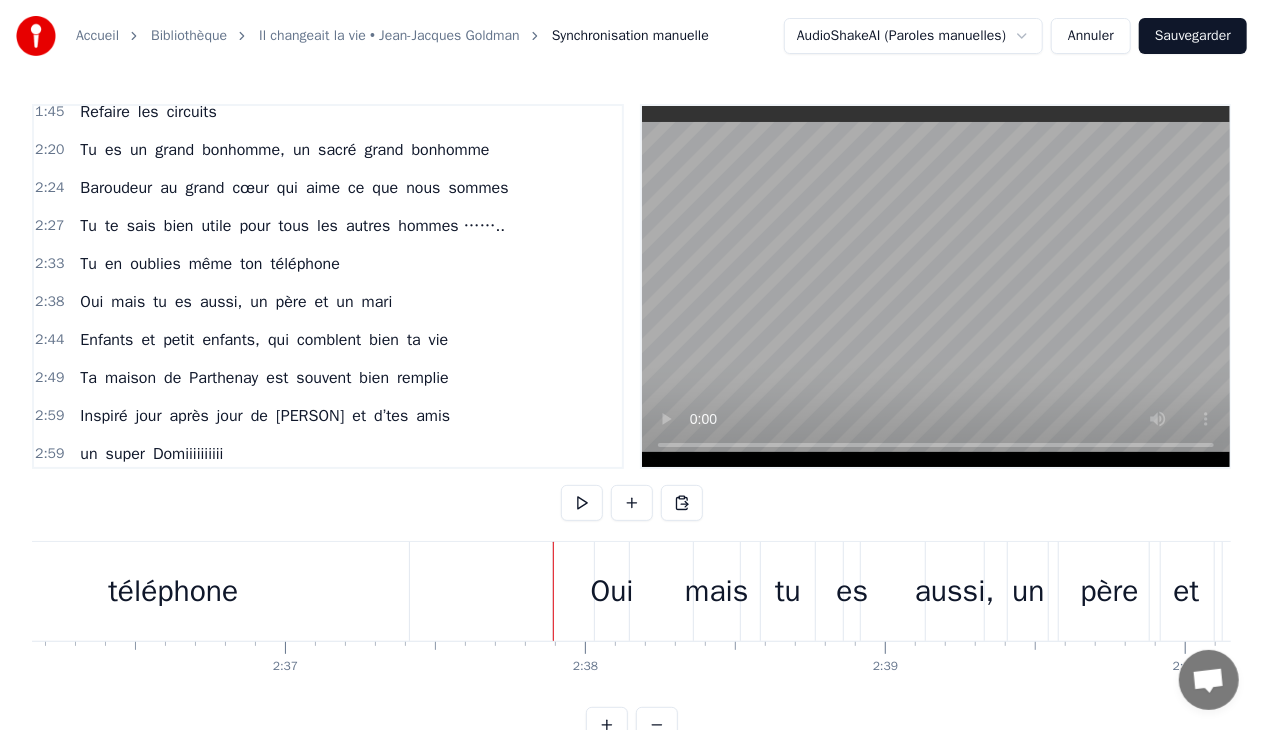 click on "0:28 C’était un menuisier, c’est [FIRST] [LAST] 0:31 Au beau milieu d’Allonne, là où tu t’es posé 0:35 Tu as fait des charpentes et du beau mobilier 0:38 Avec tes ouvriers toujours très motivés 0:42 Tu y mettais du temps, du talent et du cœur 0:46 Et dans ton atelier, en plus de ton métier 0:50 Nombril et Interbourg nous ont bien occupés 0:53 A déconner ensemble, on peut dire de toi 0:59 Tu aimmmes la vie 1:14 T’étais un bon patron, aussi un conseiller 1:18 Dirigeant la commune comme tes activités 1:21 Le travail n’attend pas, t’es toujours le premier 1:26 Ouvrir les chemins pour tous les randonneurs 1:29 Toujours prêt à donner ton temps et tes idées 1:32 Tu y mettais du temps, du talent et du cœur 1:36 Et près du barbecue, des saucisses et du kir 1:40 A l’heure de l’apéro, autour de tes amis 1:45 Refaire les circuits 2:20 Tu es un grand bonhomme, un sacré grand bonhomme 2:24 Baroudeur au grand cœur qui aime ce que nous sommes 2:27 Tu te sais bien utile pour tous les Tu" at bounding box center [631, 423] 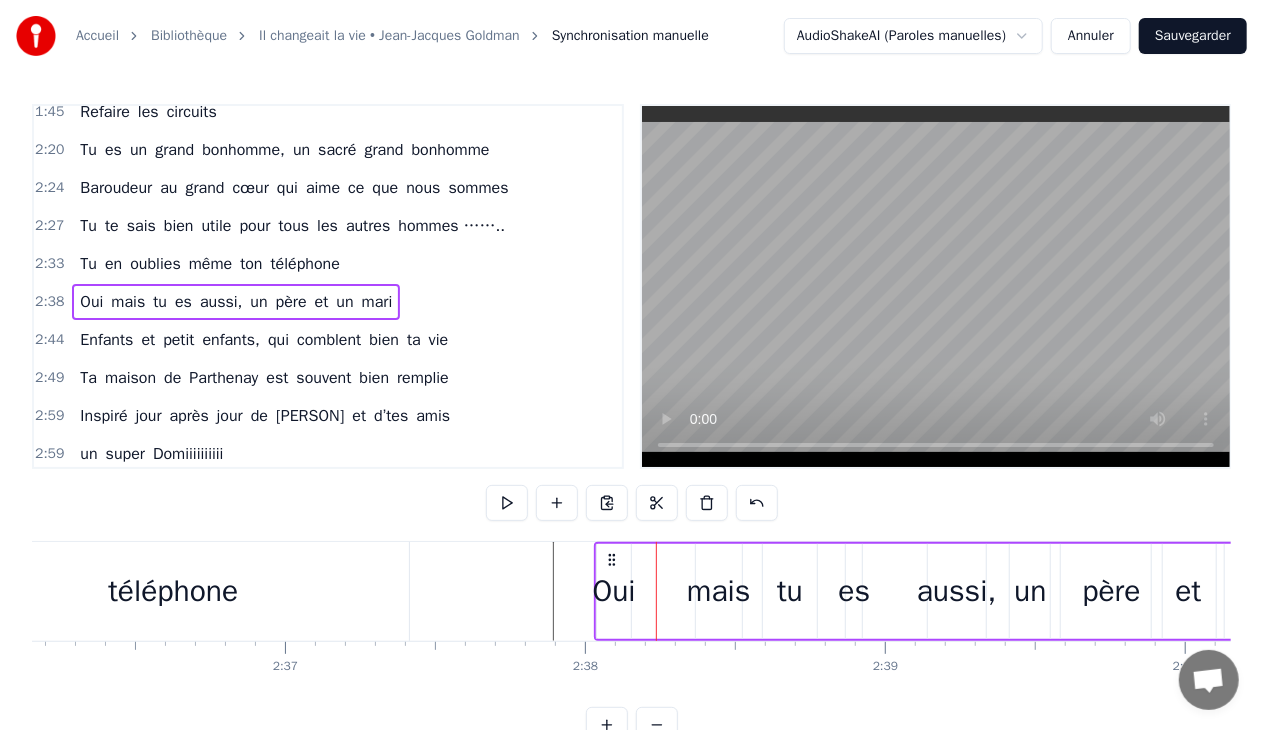 click on "mais" at bounding box center (719, 591) 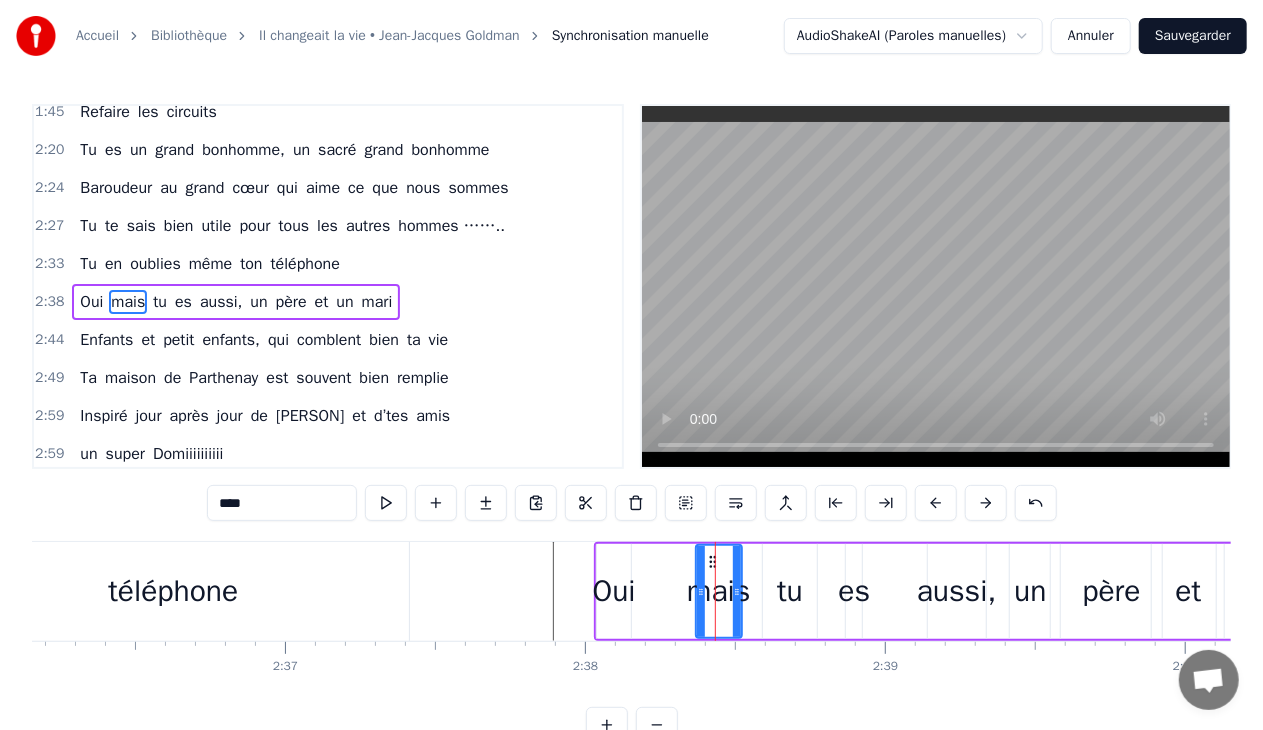 click on "Oui mais tu es aussi, un père et un mari" at bounding box center (1000, 591) 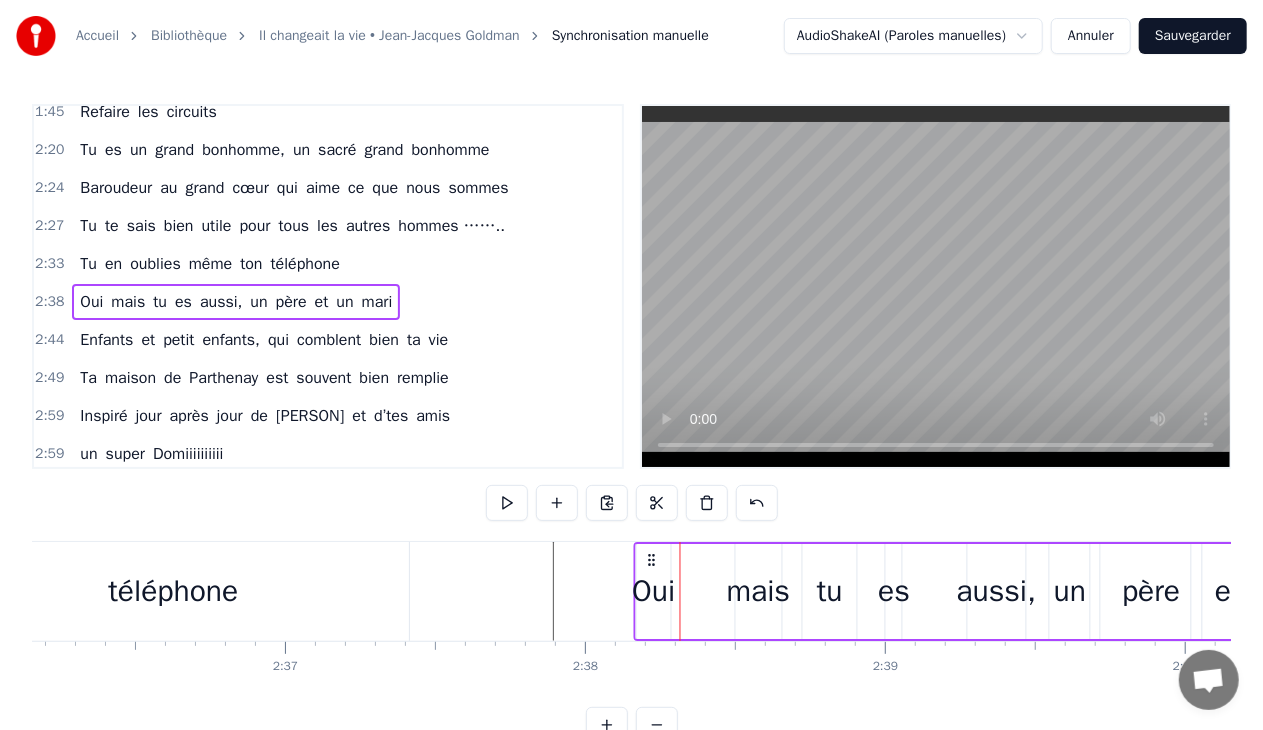 drag, startPoint x: 610, startPoint y: 559, endPoint x: 650, endPoint y: 561, distance: 40.04997 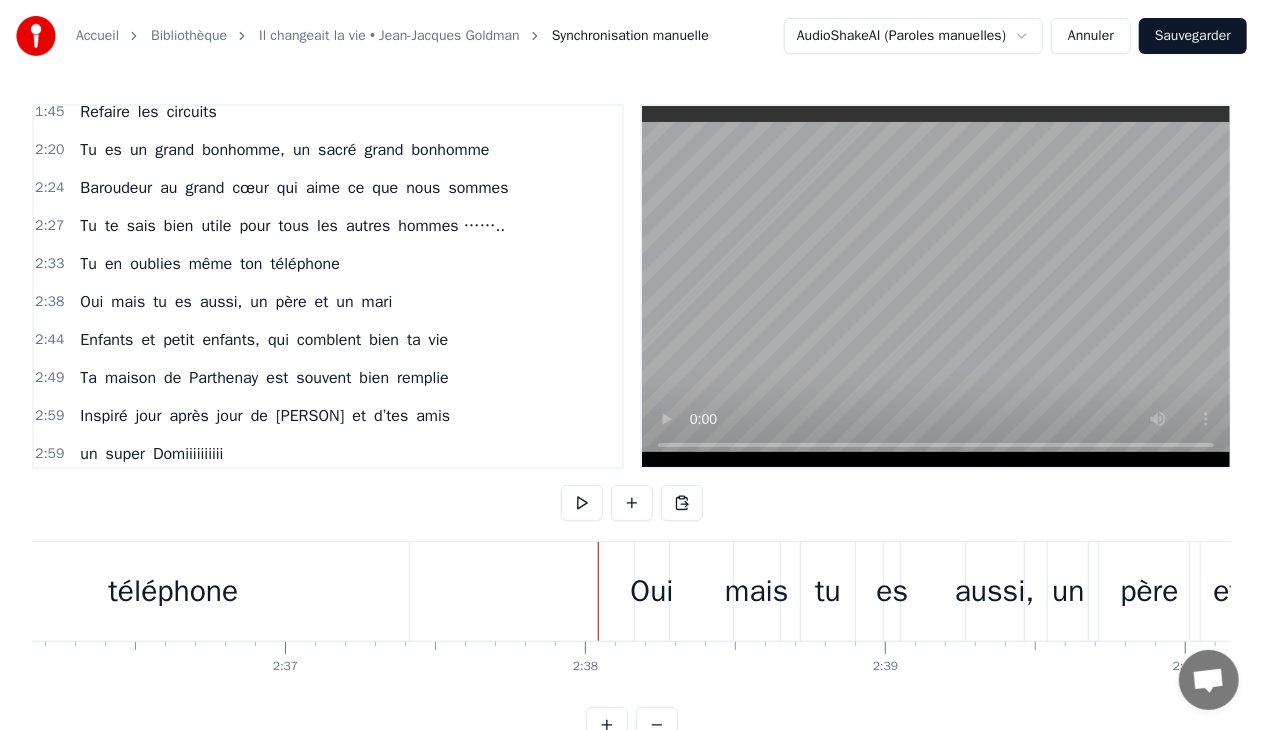 click on "Oui" at bounding box center [652, 591] 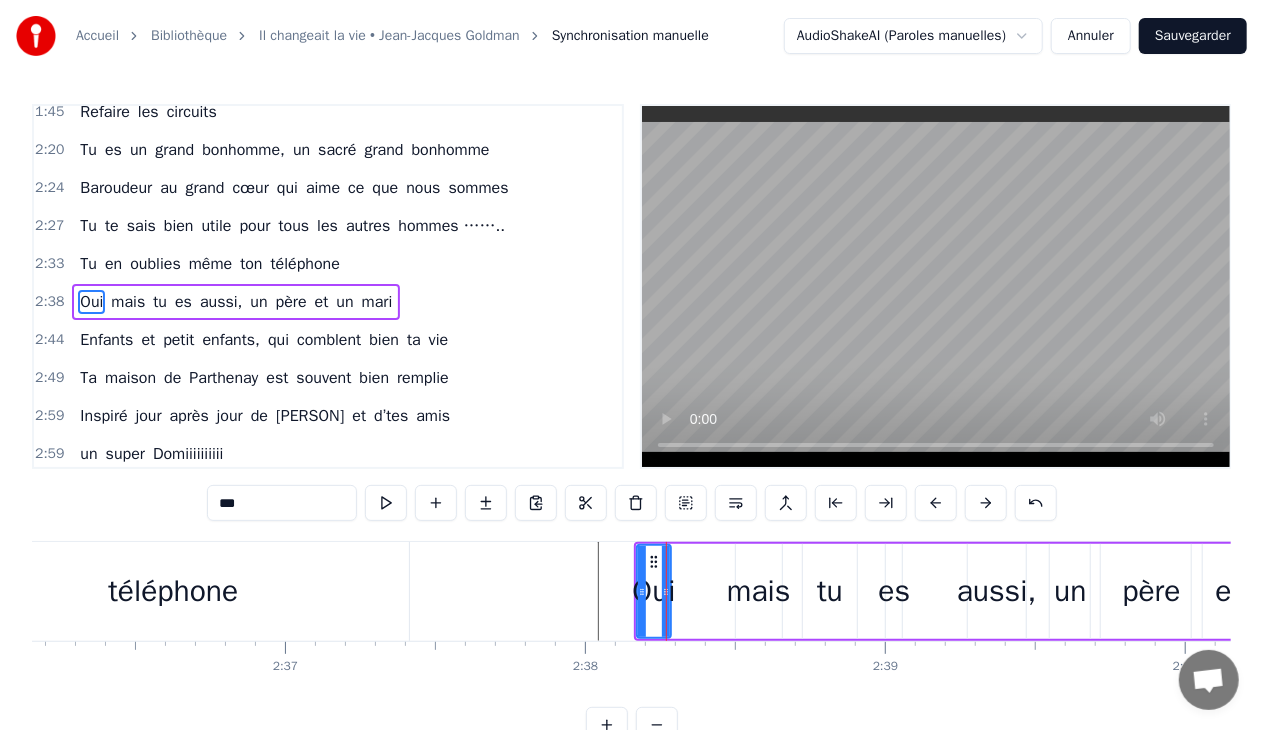 click on "Oui mais tu es aussi, un père et un mari" at bounding box center [1040, 591] 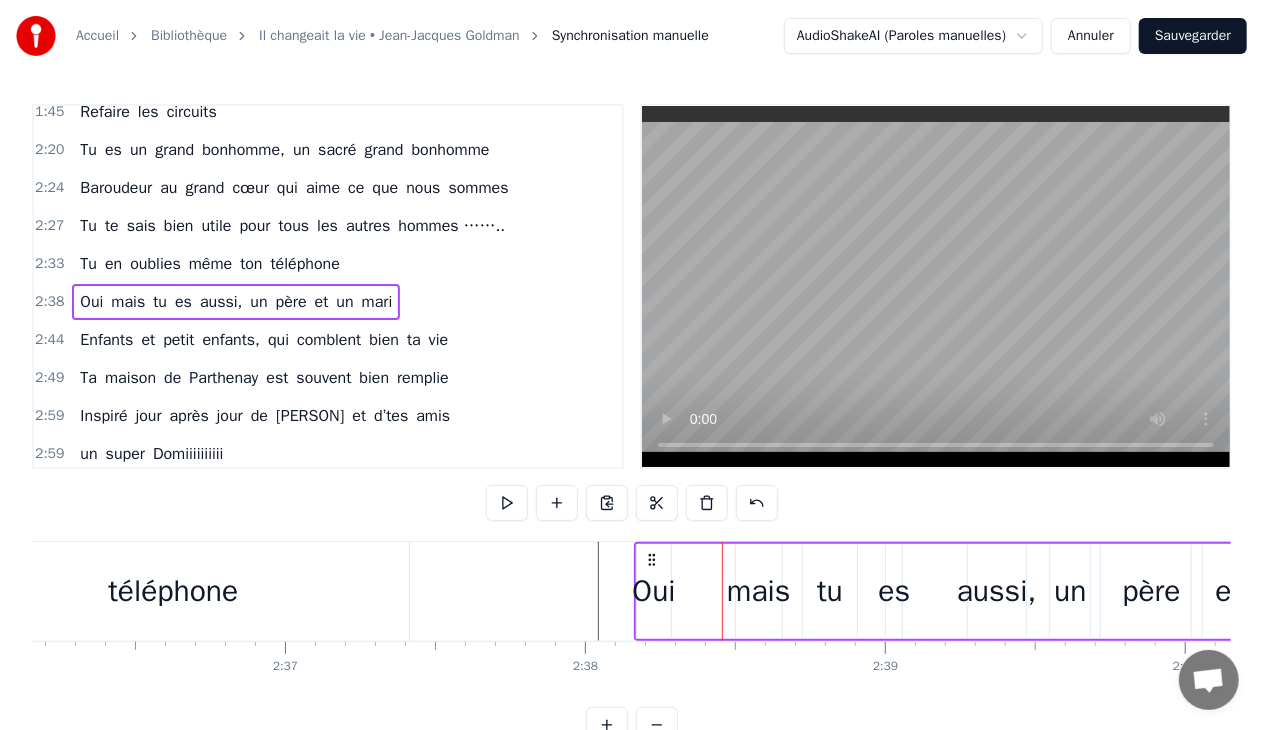 click on "mais" at bounding box center (759, 591) 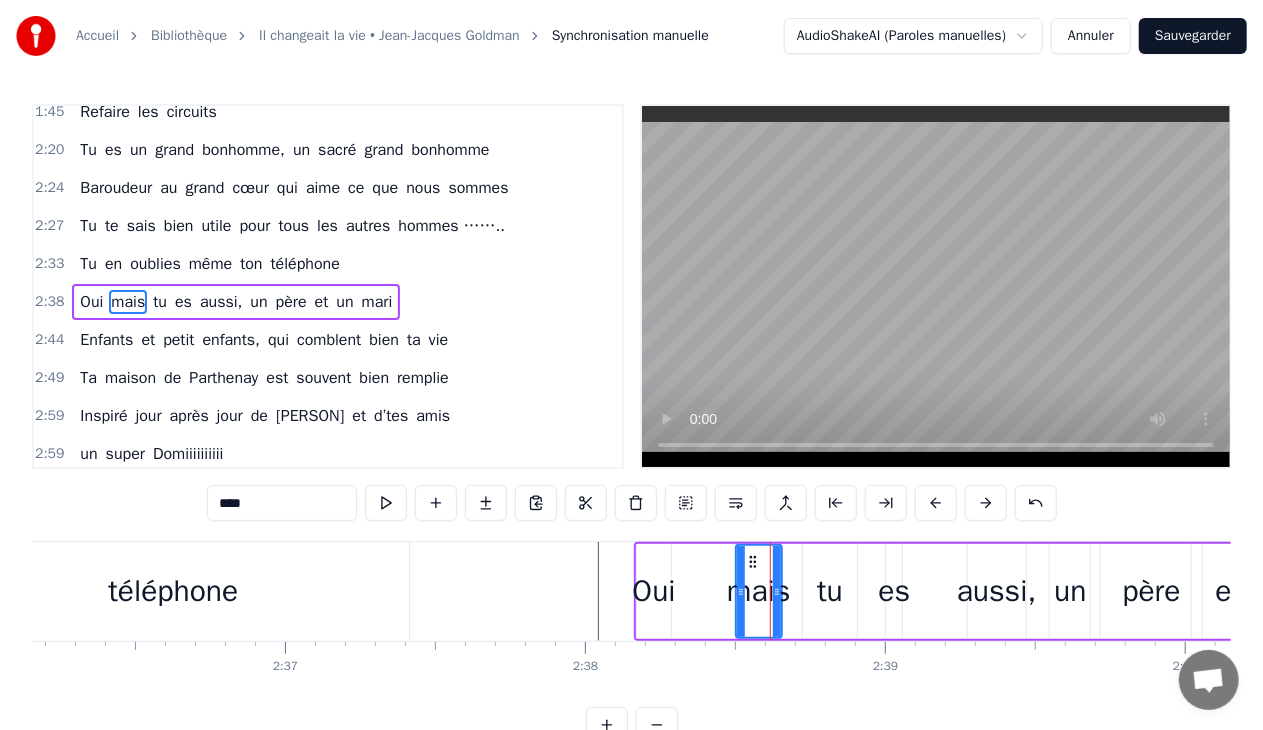 click on "Oui mais tu es aussi, un père et un mari" at bounding box center [1040, 591] 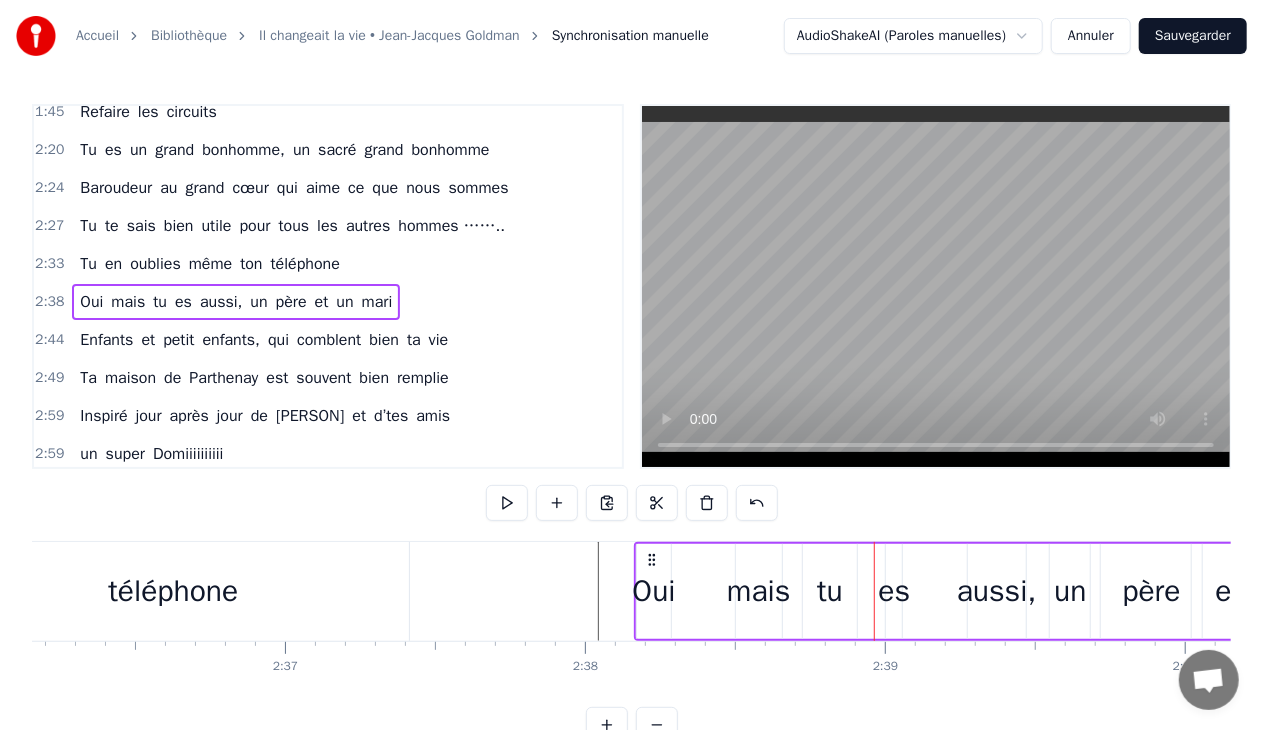 click on "aussi," at bounding box center [997, 591] 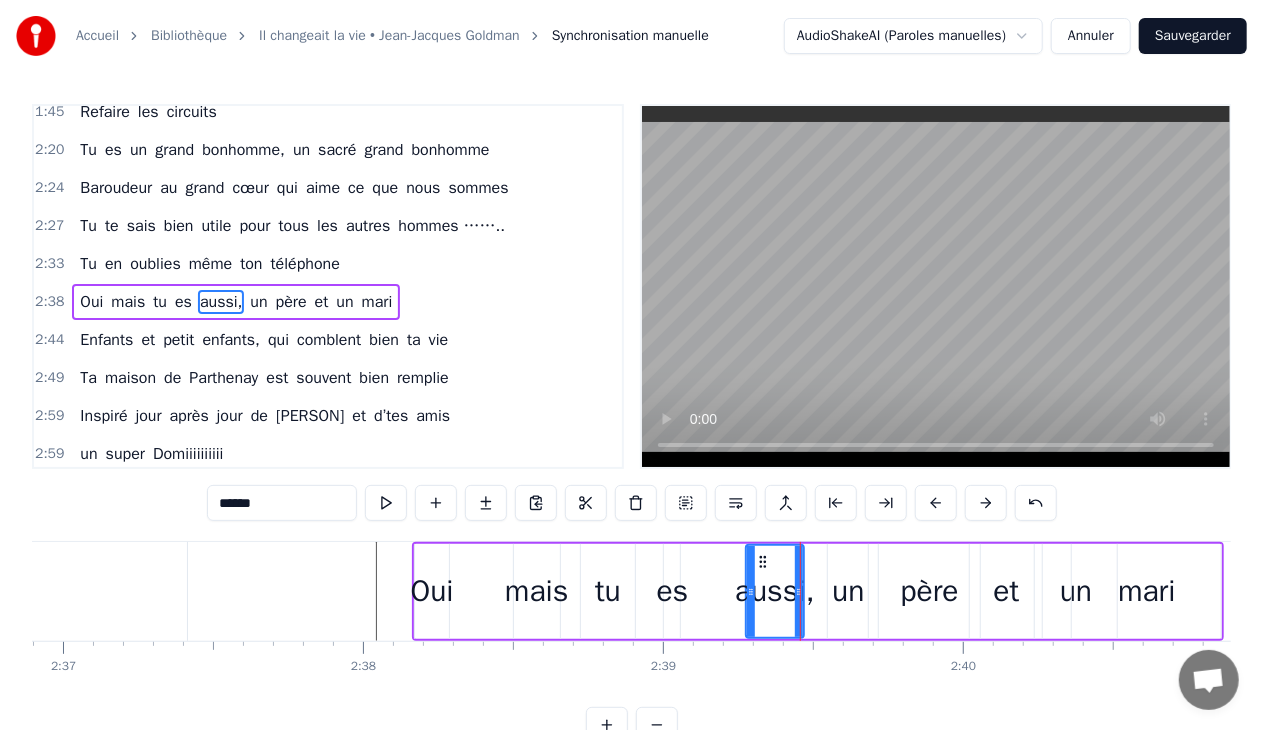 scroll, scrollTop: 0, scrollLeft: 47114, axis: horizontal 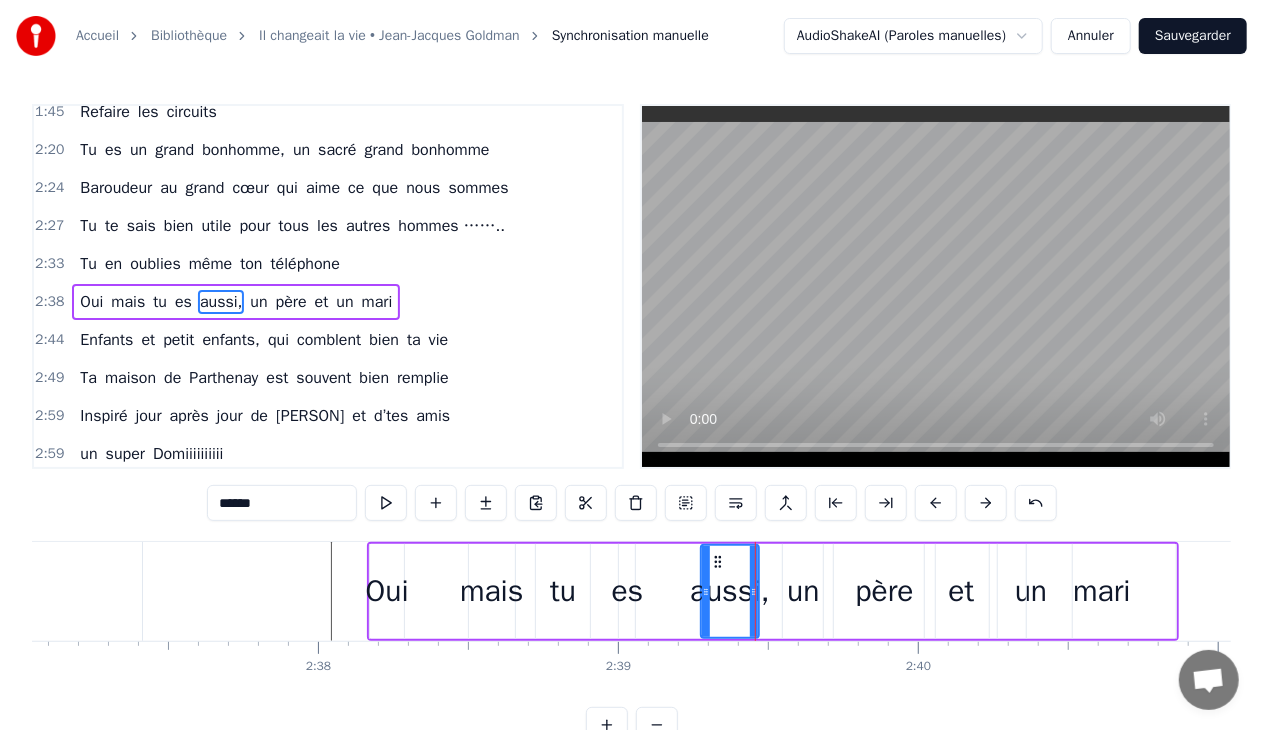 click on "et" at bounding box center [961, 591] 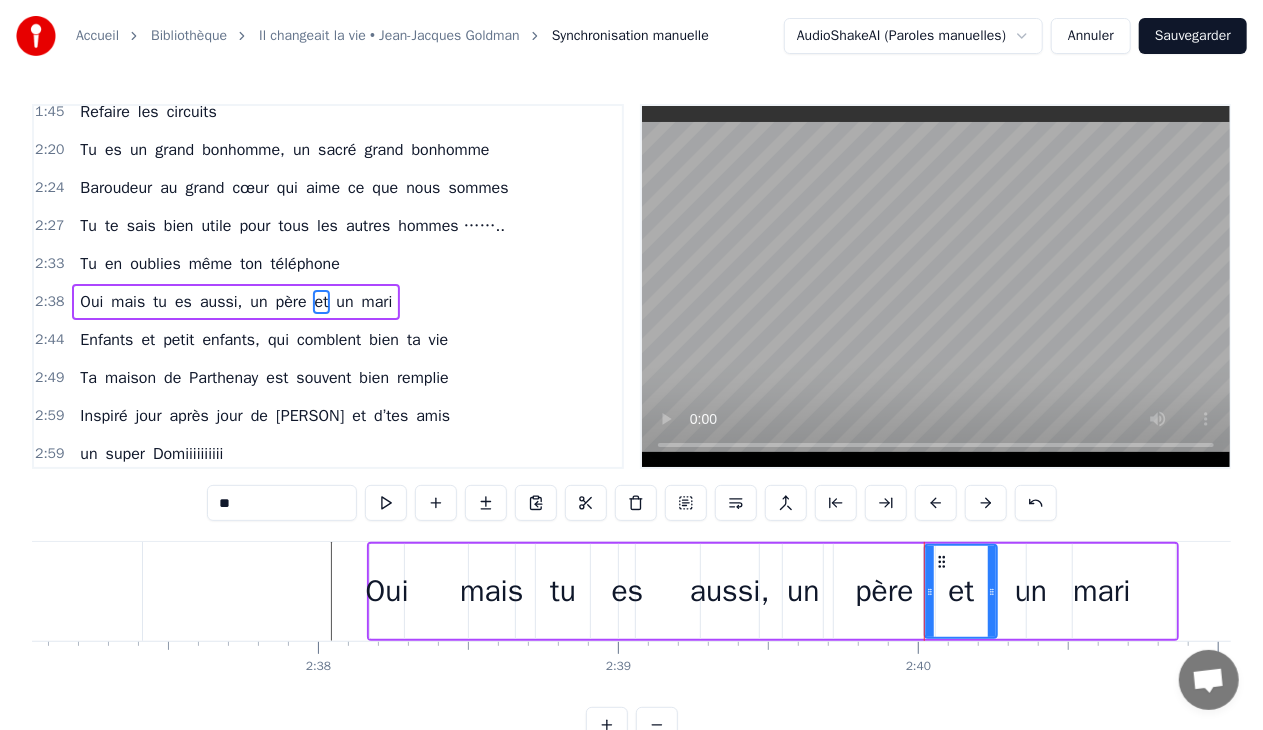 click on "mari" at bounding box center [1102, 591] 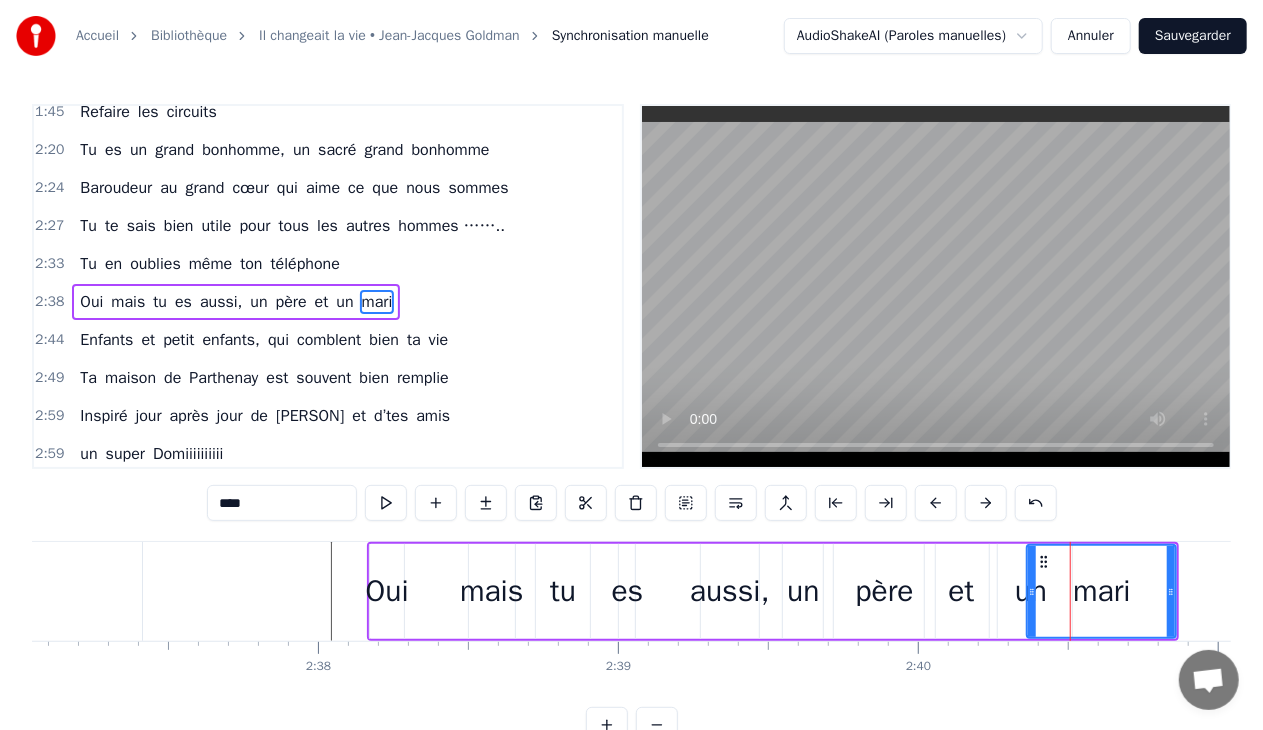 click on "mari" at bounding box center (1101, 591) 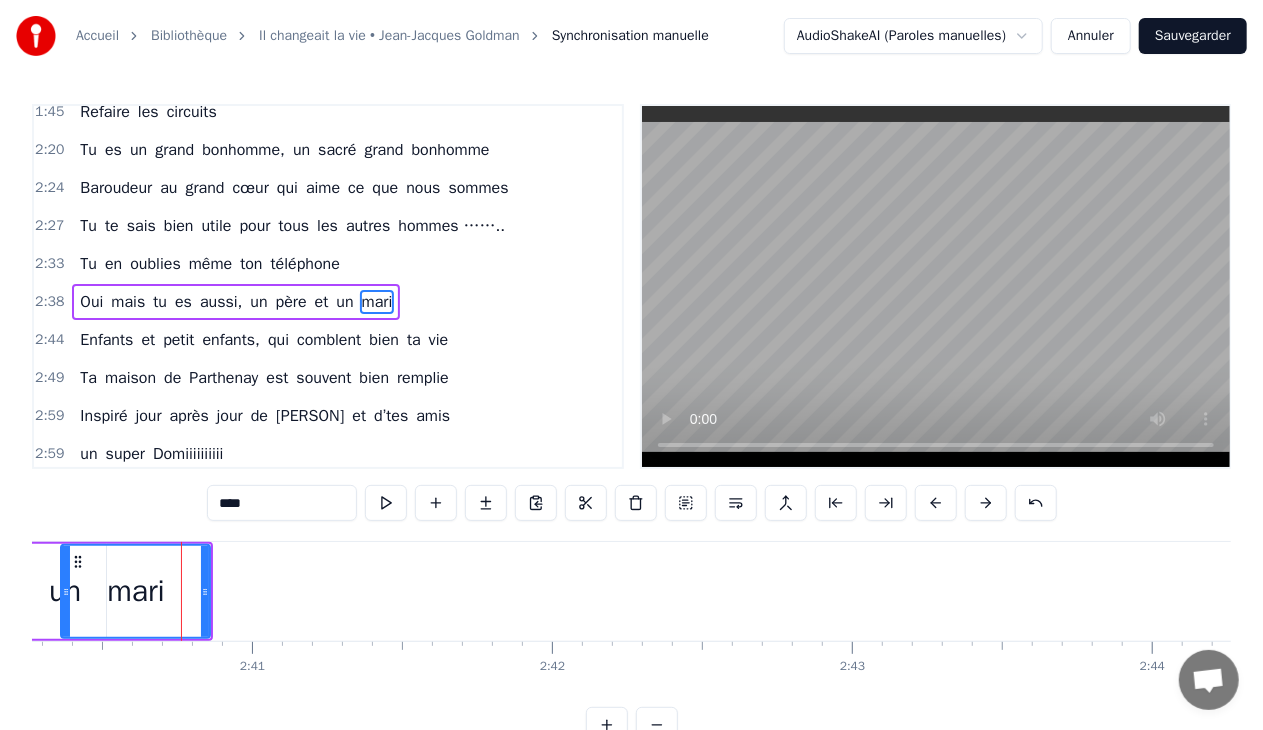 scroll, scrollTop: 0, scrollLeft: 48129, axis: horizontal 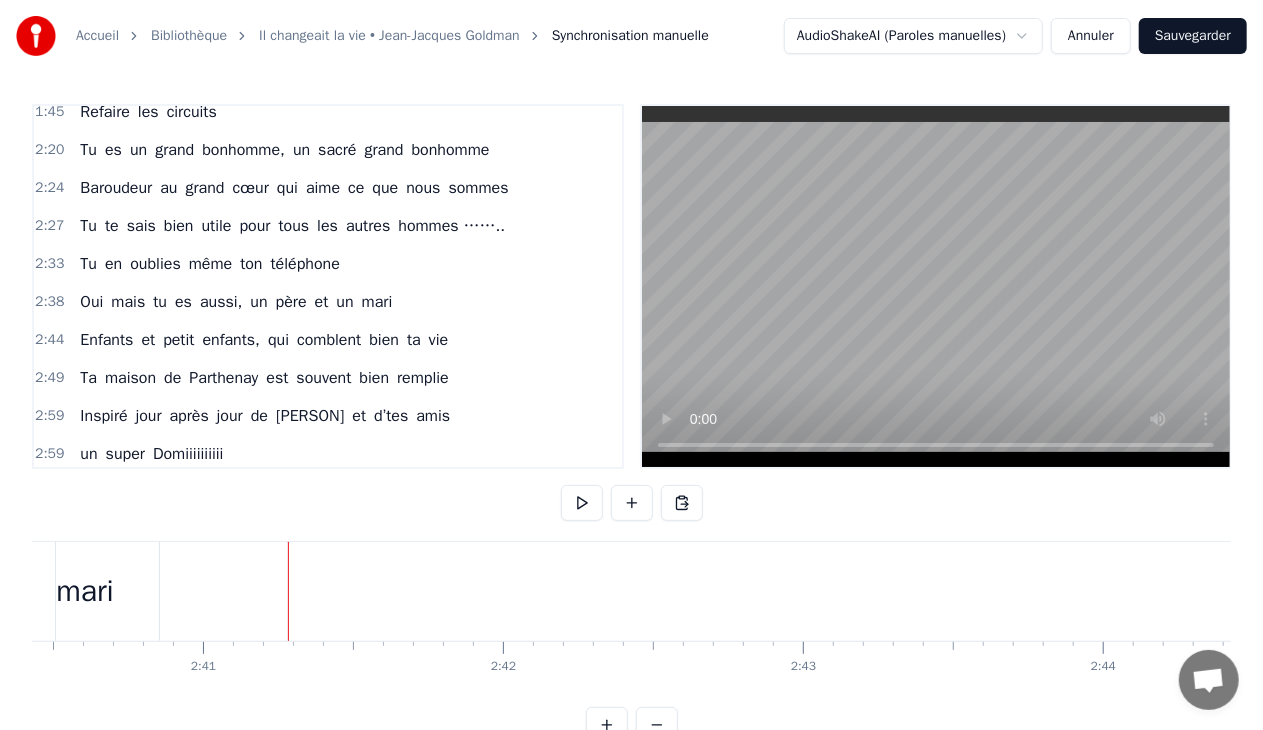 click on "mari" at bounding box center (84, 591) 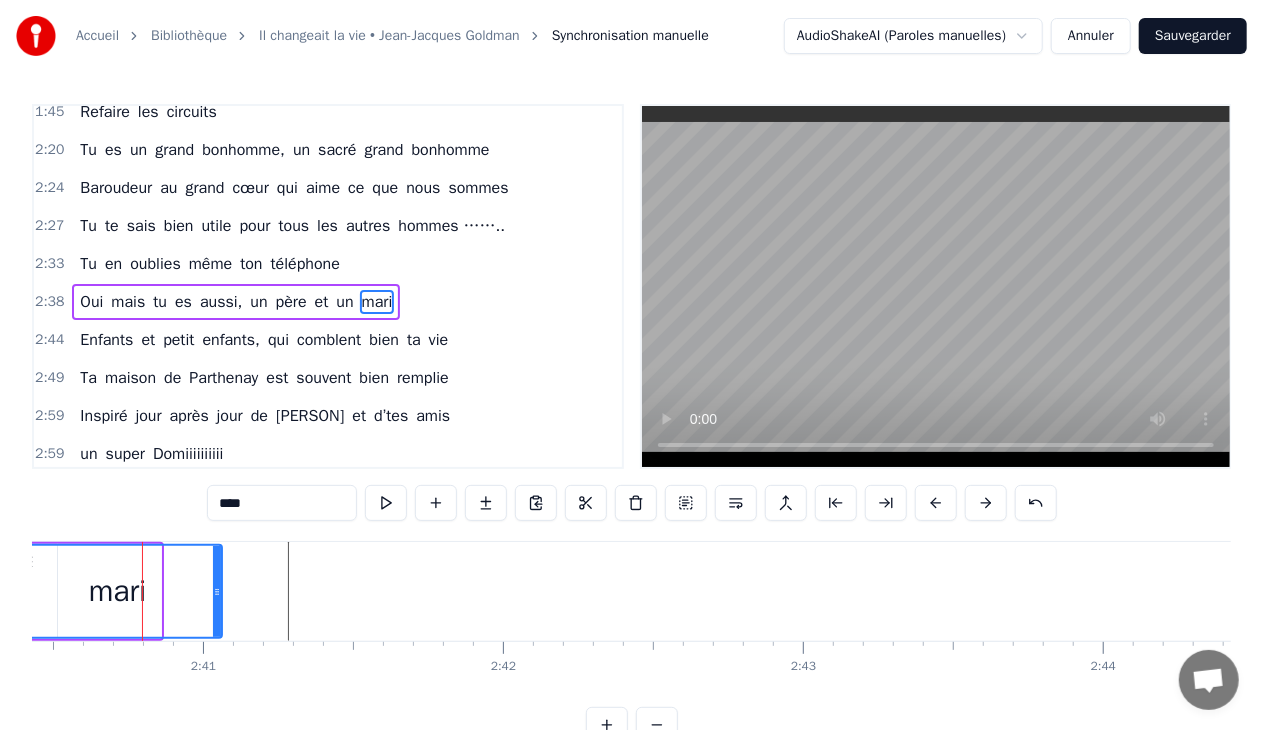 drag, startPoint x: 158, startPoint y: 592, endPoint x: 225, endPoint y: 598, distance: 67.26812 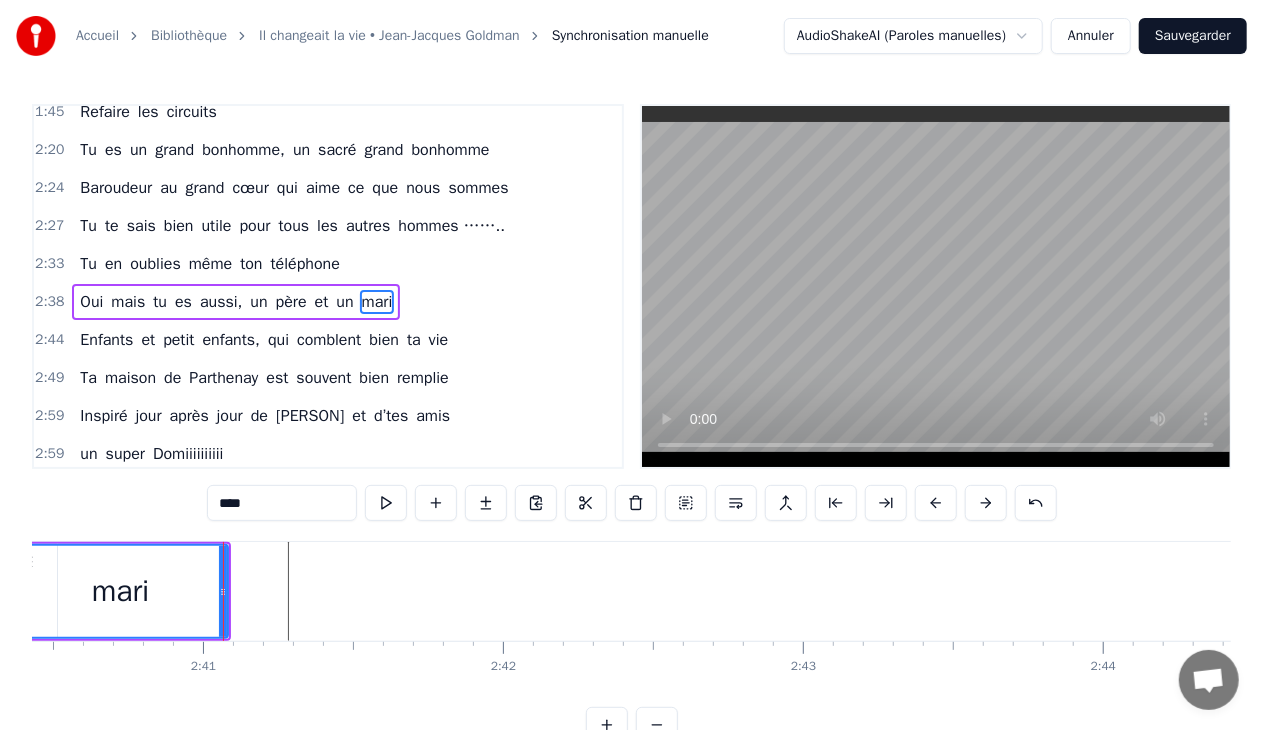 click on "mari" at bounding box center (120, 591) 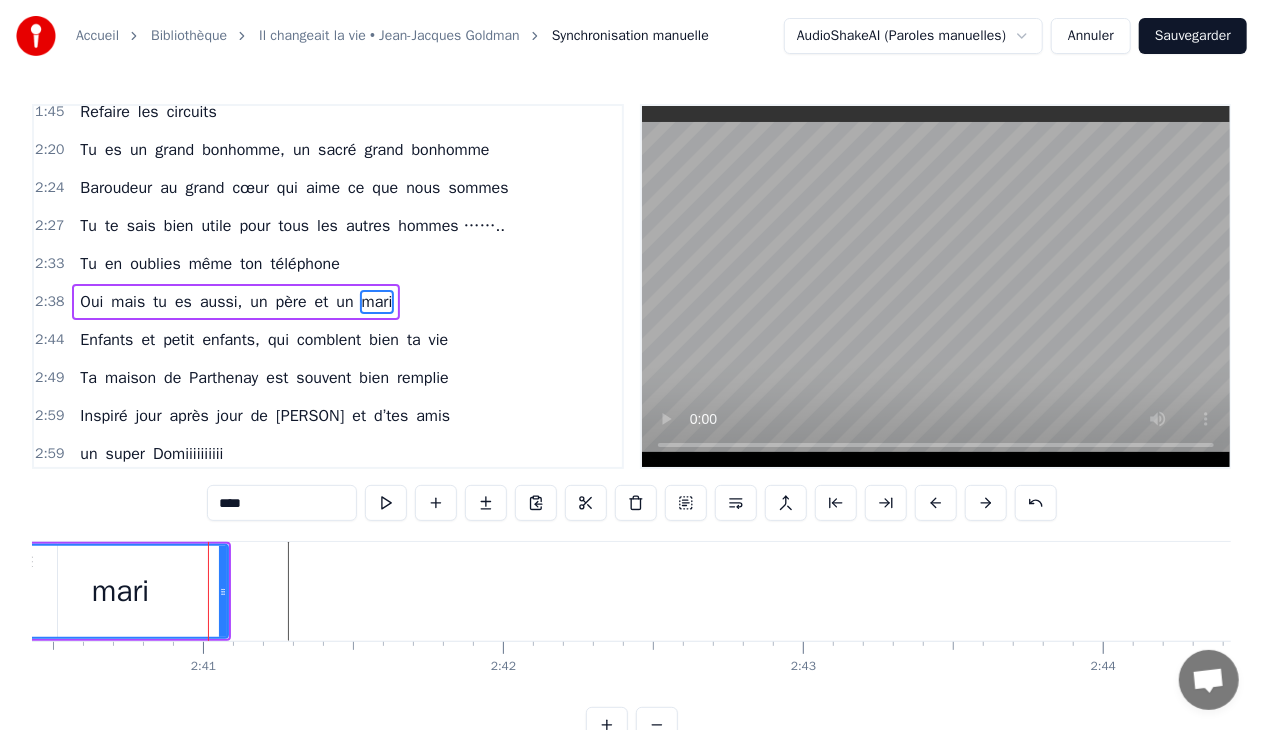 click at bounding box center (-9262, 591) 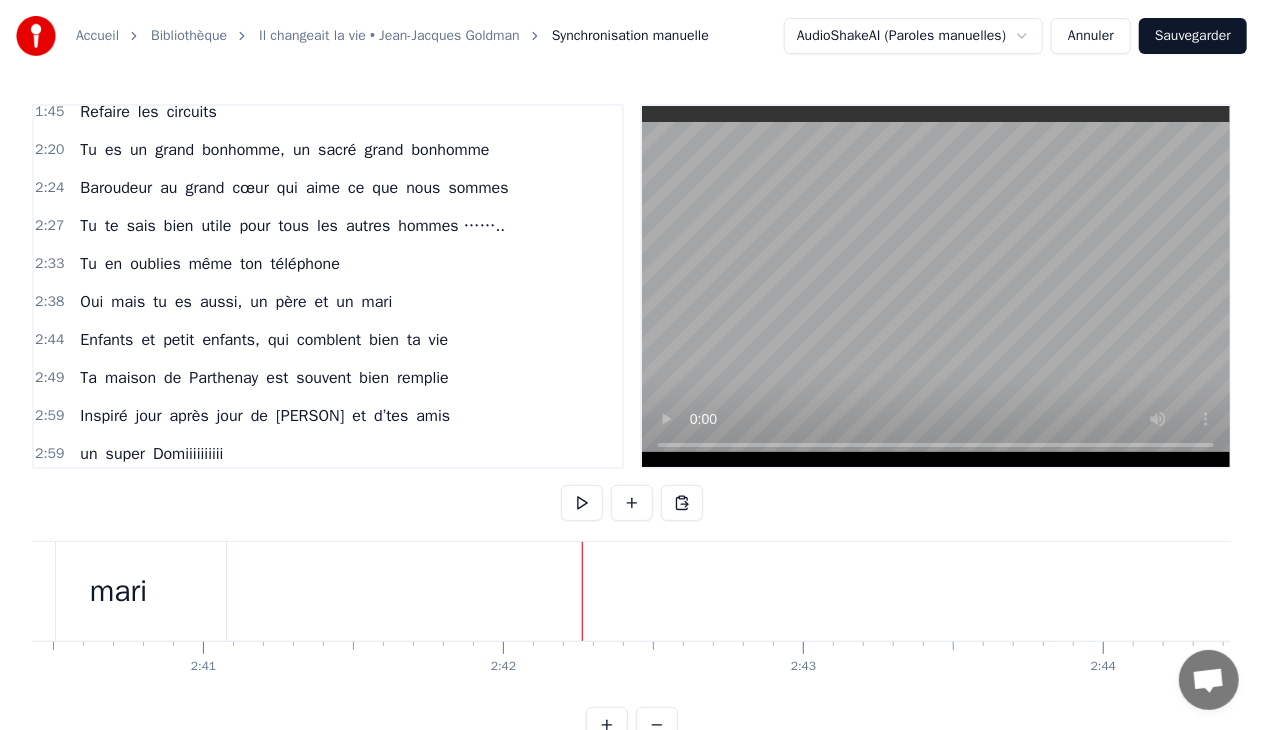 click at bounding box center [-9262, 591] 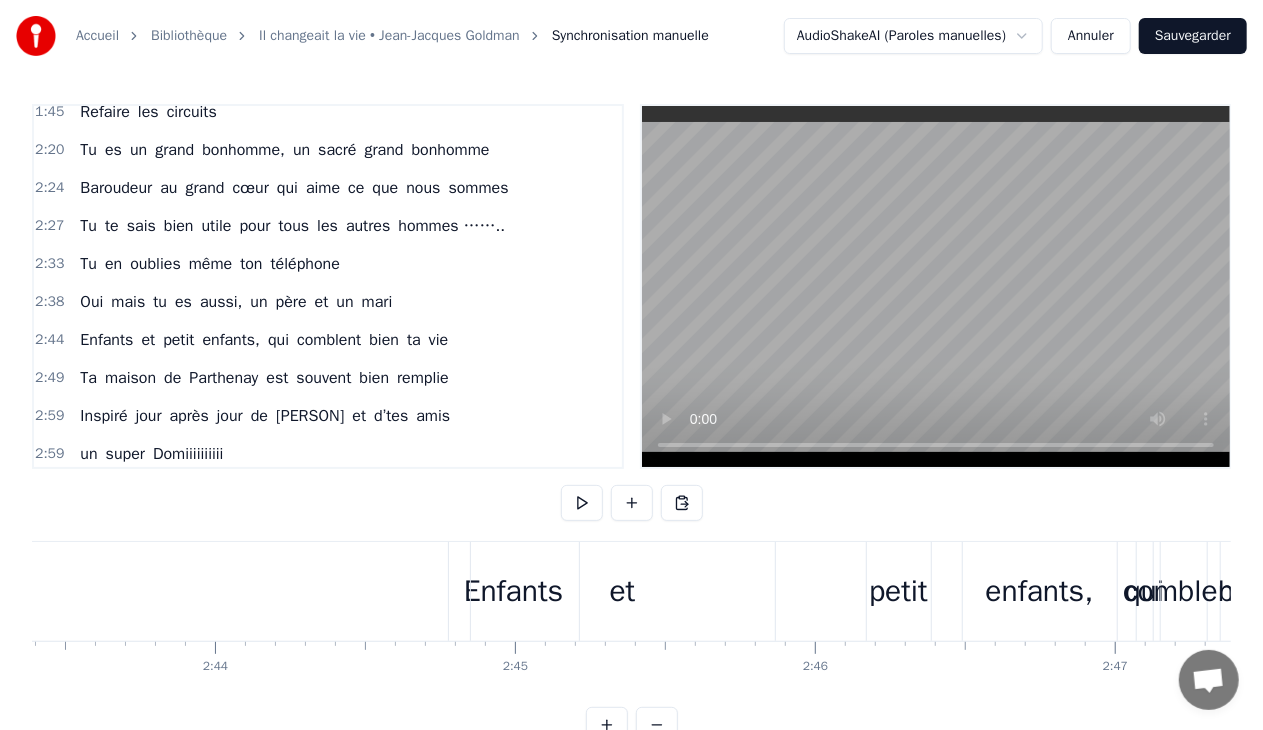 scroll, scrollTop: 0, scrollLeft: 49106, axis: horizontal 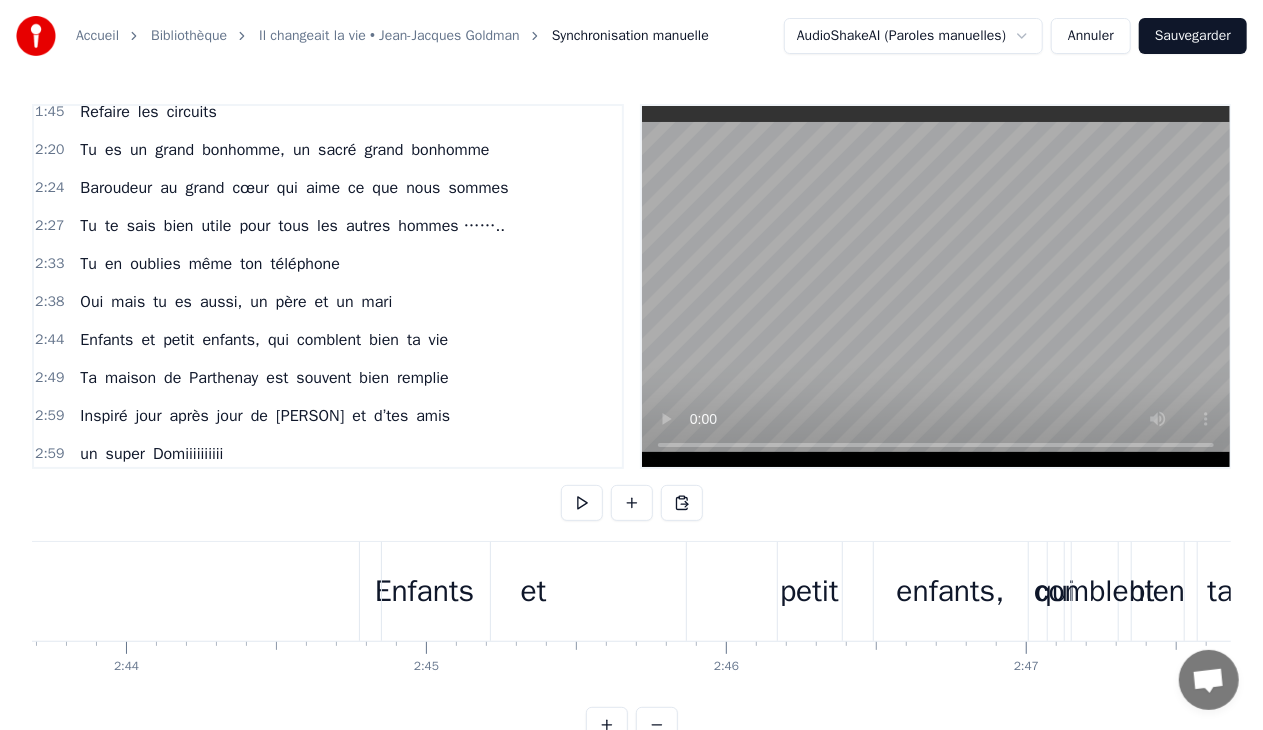 click on "et" at bounding box center [534, 591] 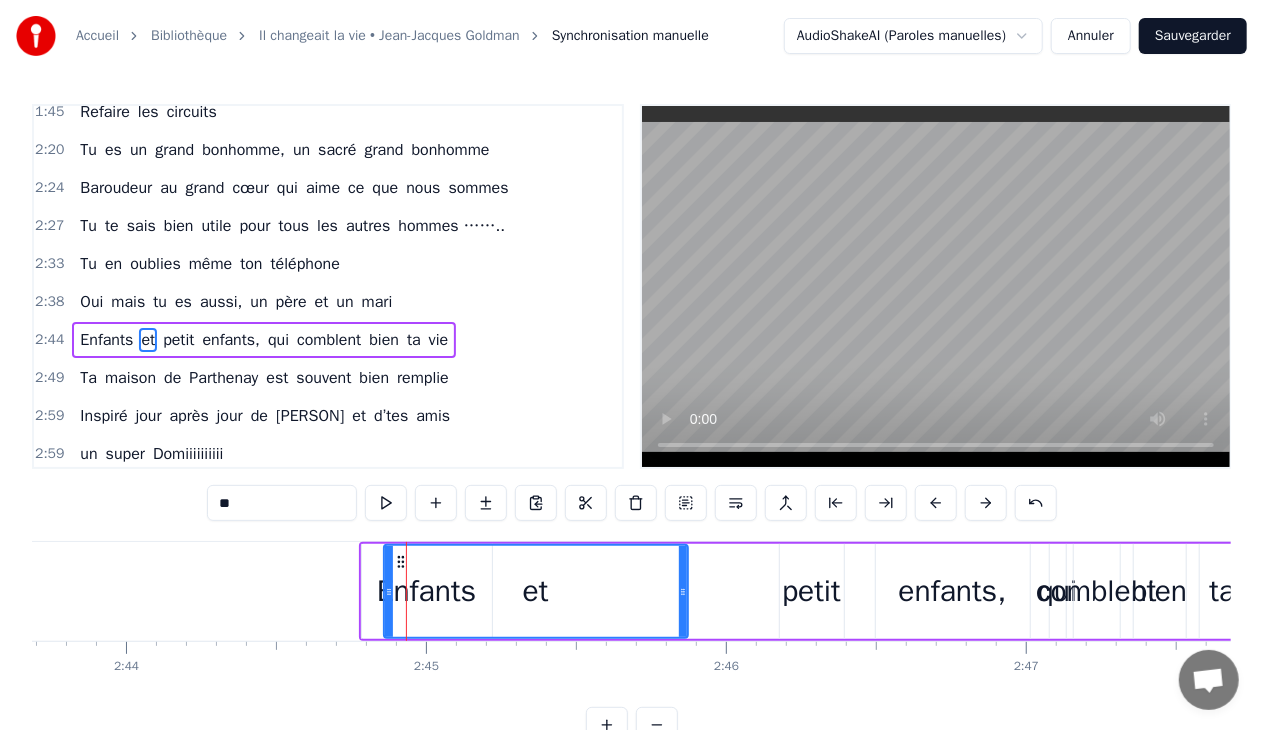 scroll, scrollTop: 696, scrollLeft: 0, axis: vertical 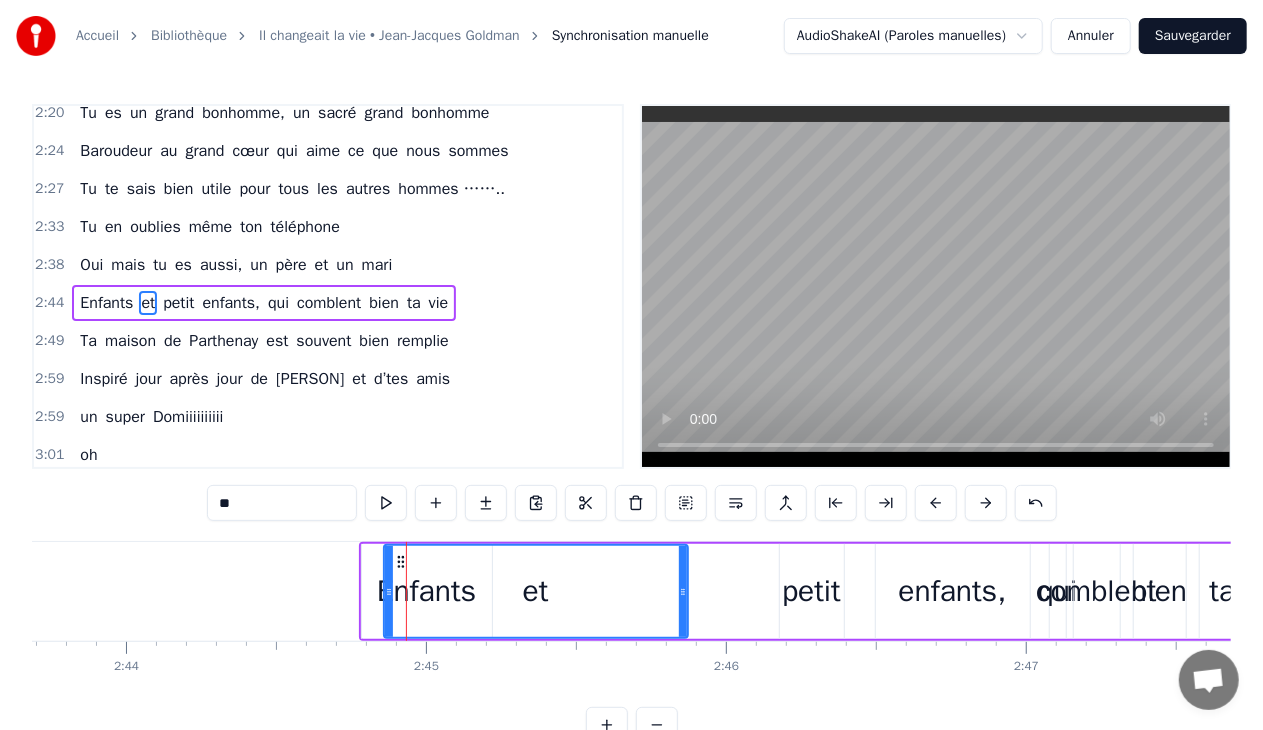 click on "Enfants et petit enfants, qui comblent bien ta vie" at bounding box center (264, 303) 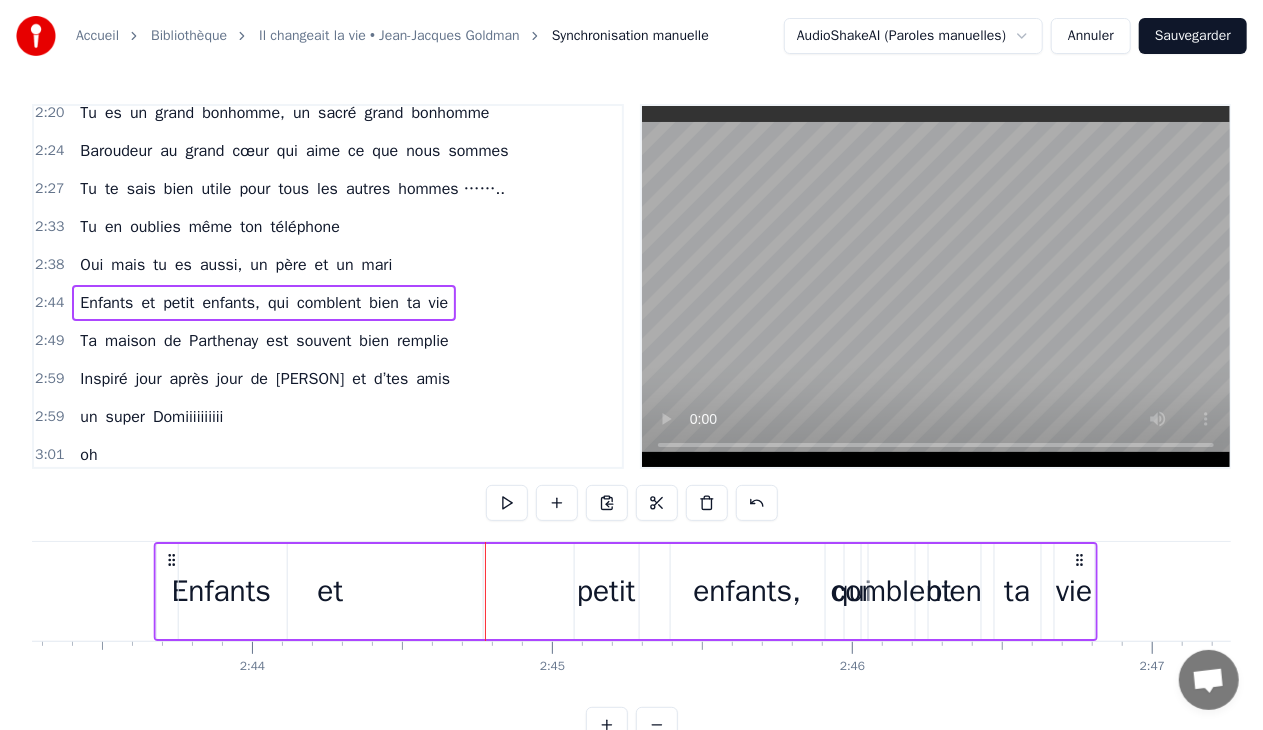 scroll, scrollTop: 0, scrollLeft: 48953, axis: horizontal 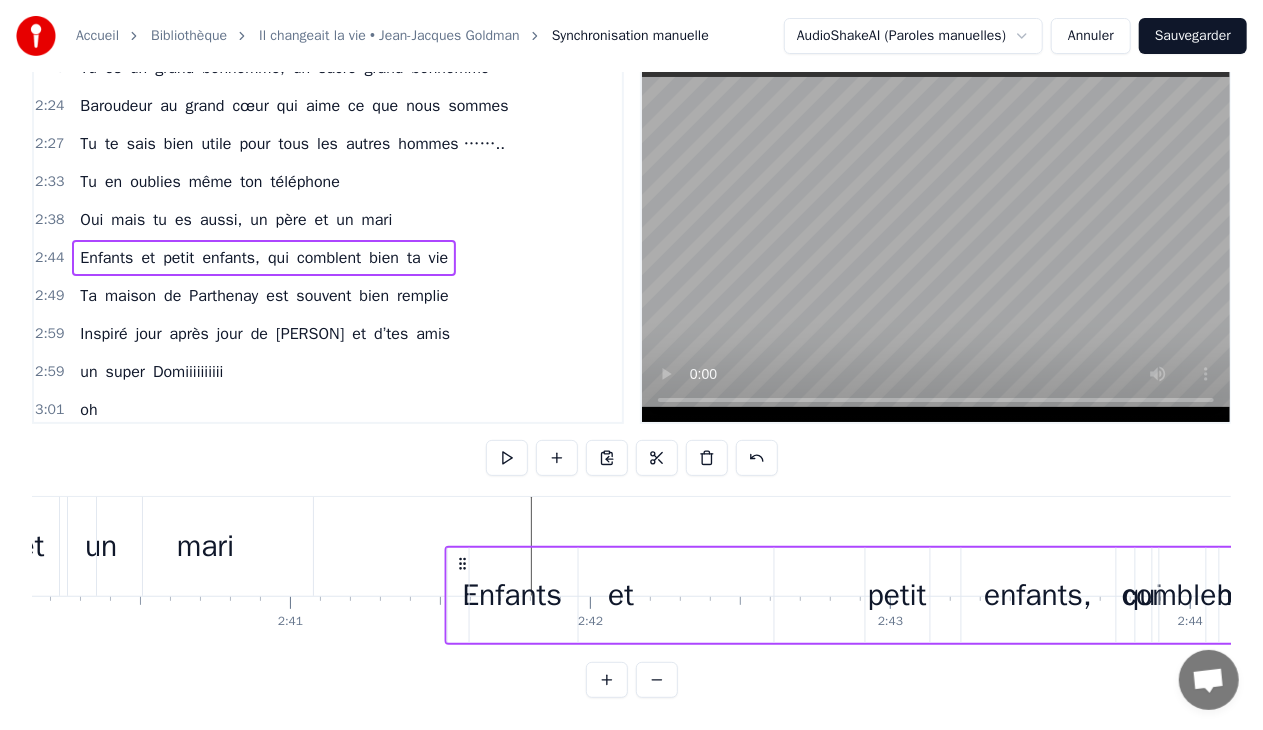 drag, startPoint x: 376, startPoint y: 559, endPoint x: 461, endPoint y: 511, distance: 97.6166 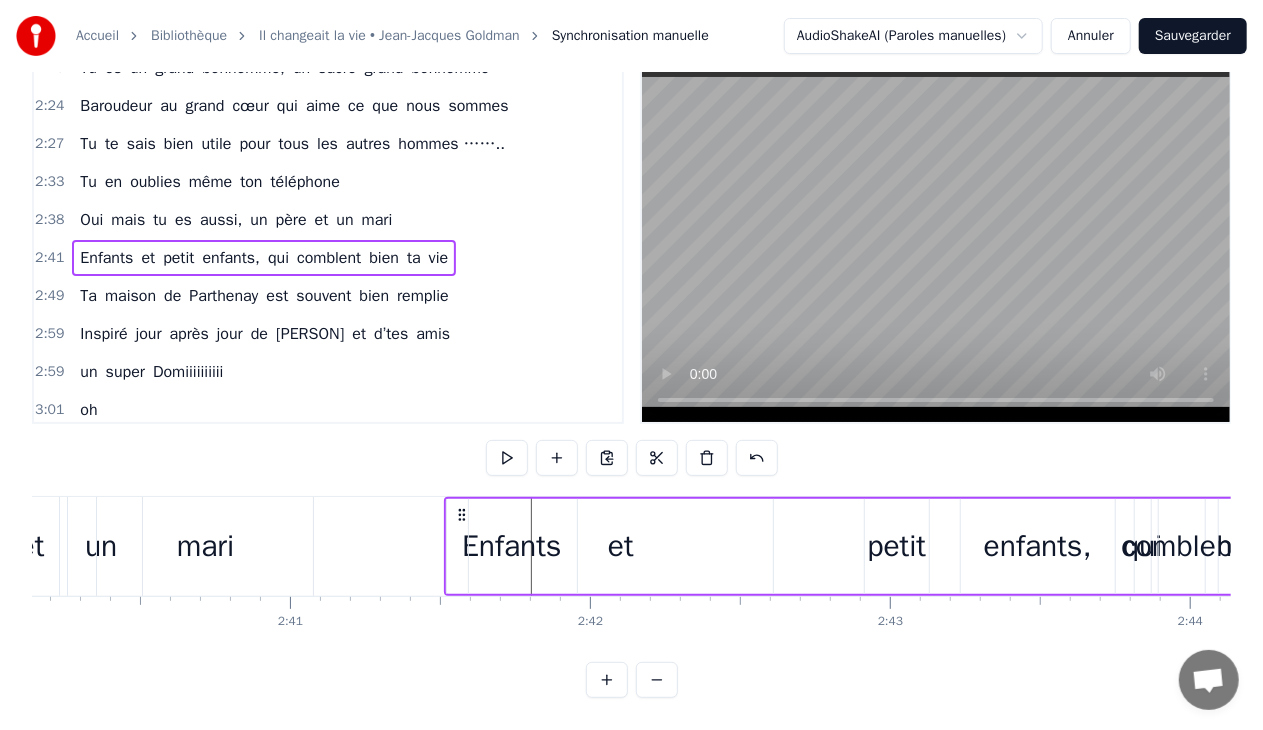 click on "et" at bounding box center (621, 546) 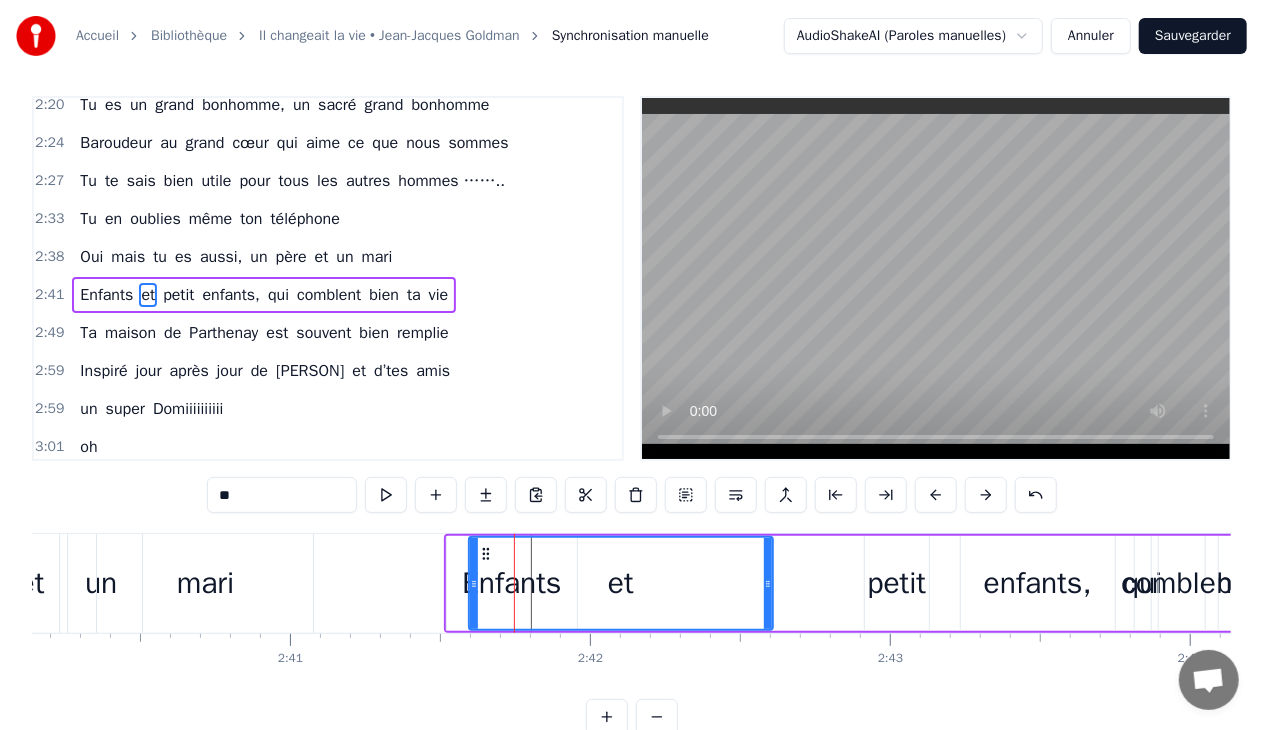 scroll, scrollTop: 0, scrollLeft: 0, axis: both 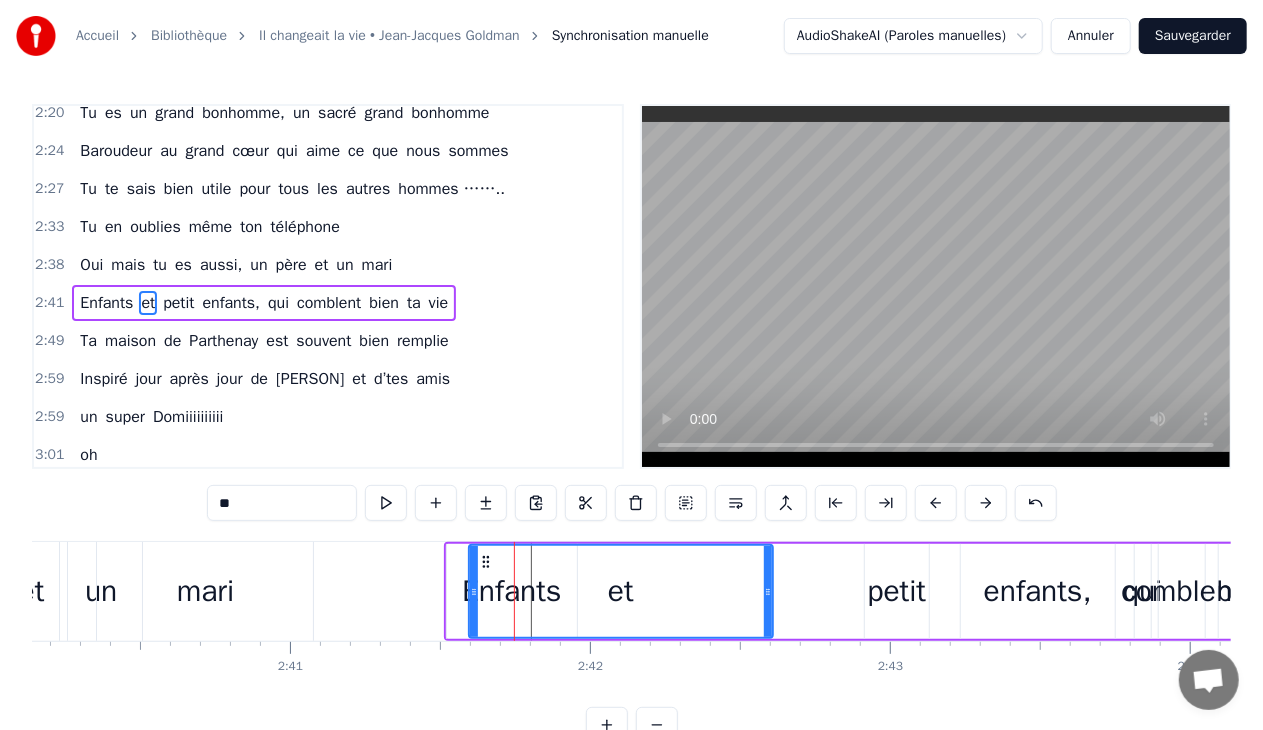click on "et" at bounding box center [621, 591] 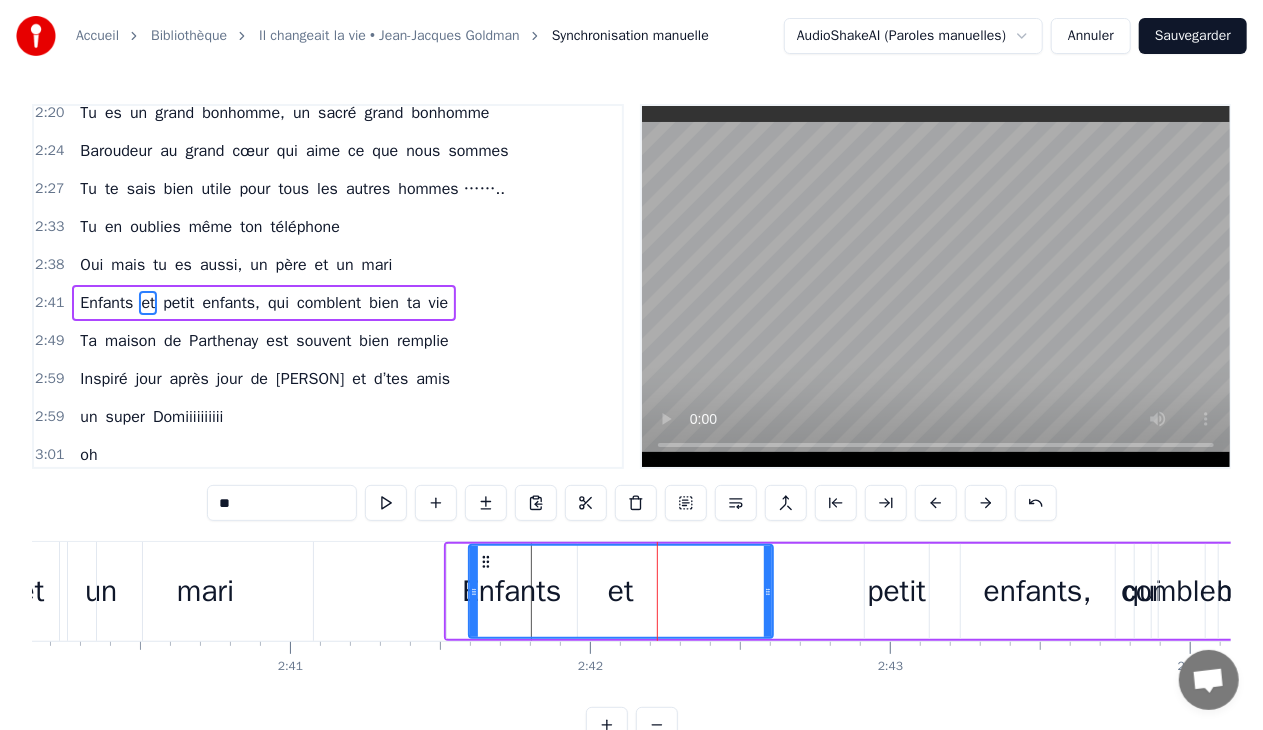 click on "Enfants et petit enfants, qui comblent bien ta vie" at bounding box center (264, 303) 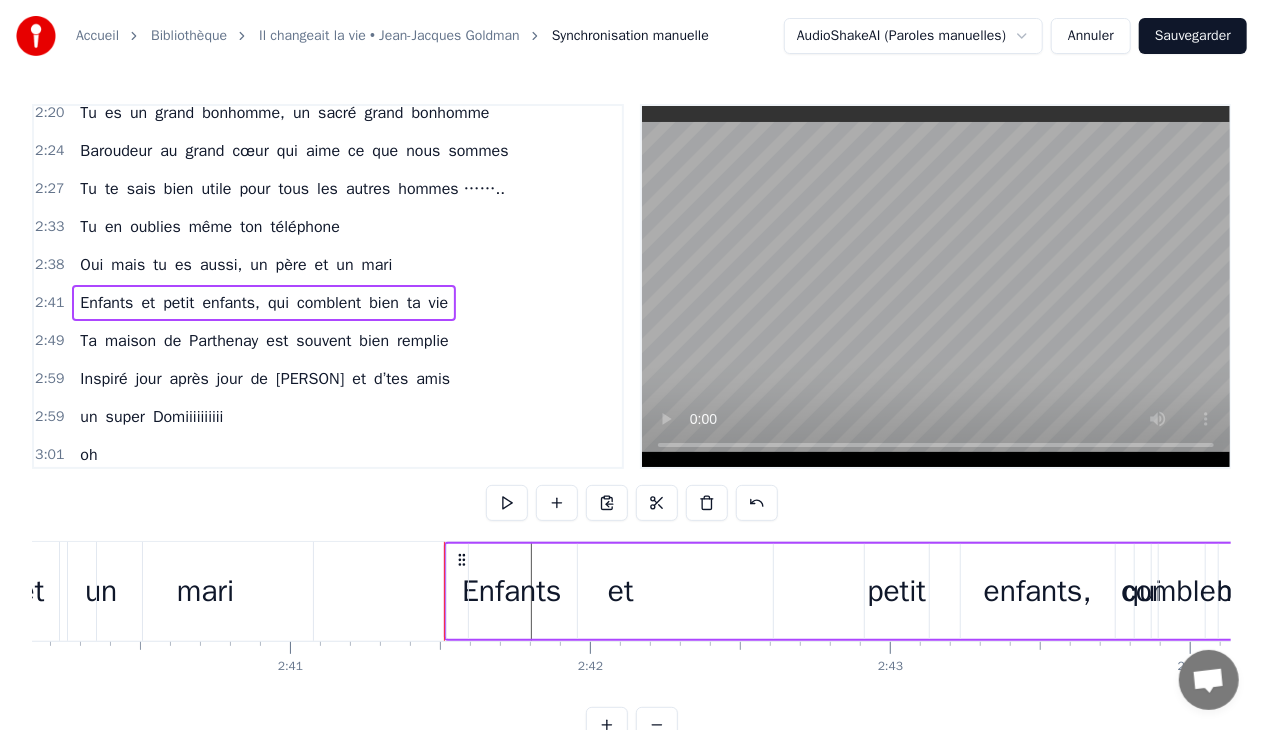 click on "Enfants et petit enfants, qui comblent bien ta vie" at bounding box center [264, 303] 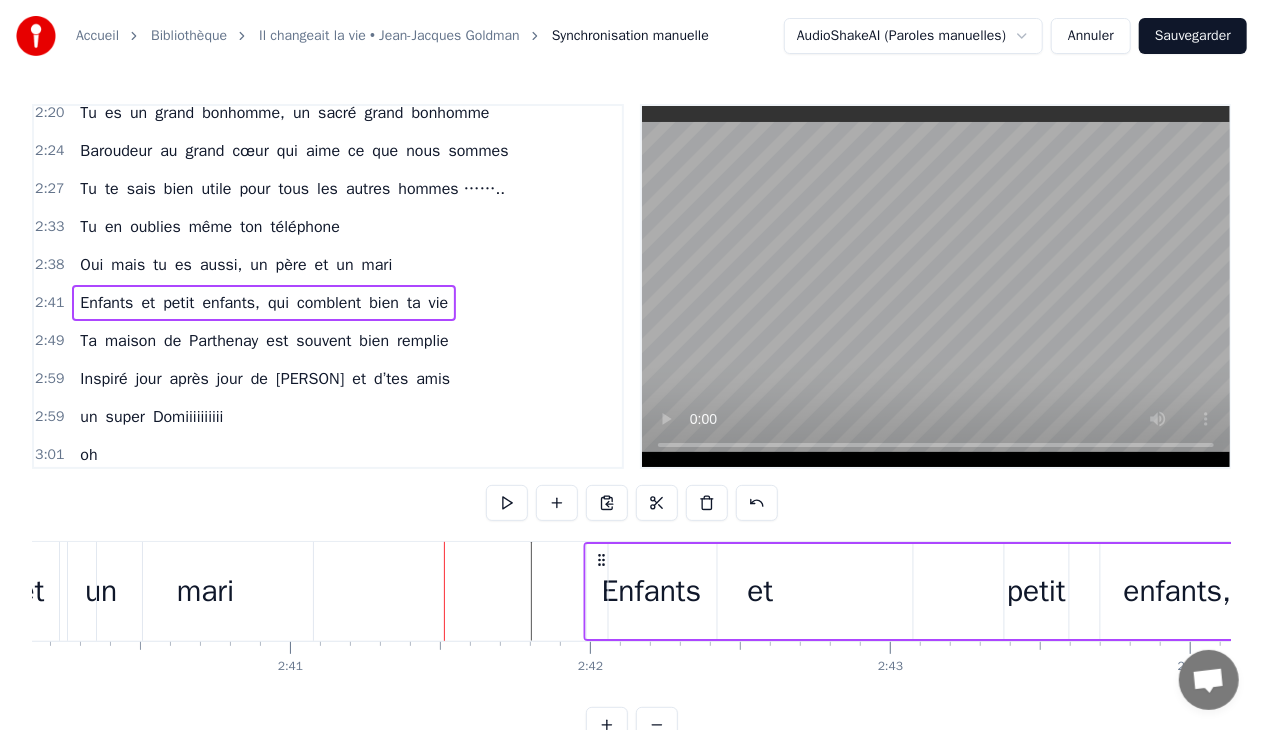 drag, startPoint x: 462, startPoint y: 558, endPoint x: 602, endPoint y: 576, distance: 141.1524 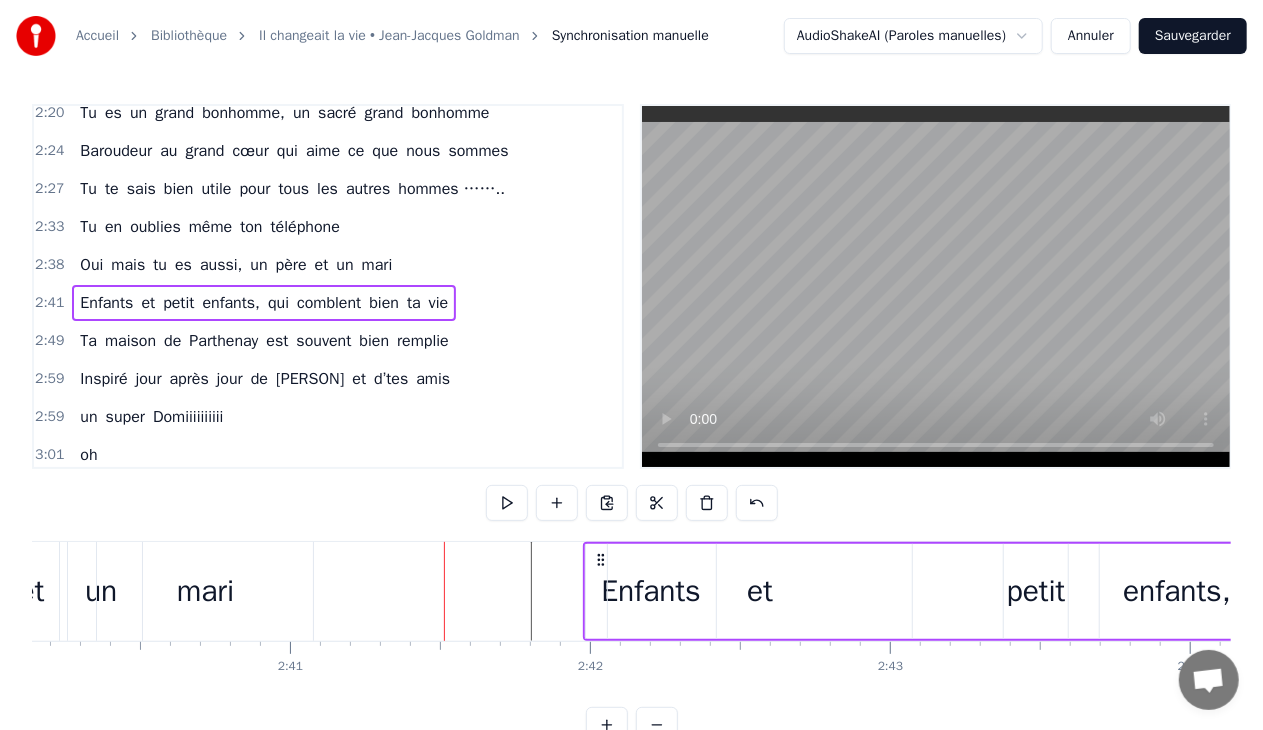 click on "Enfants" at bounding box center (651, 591) 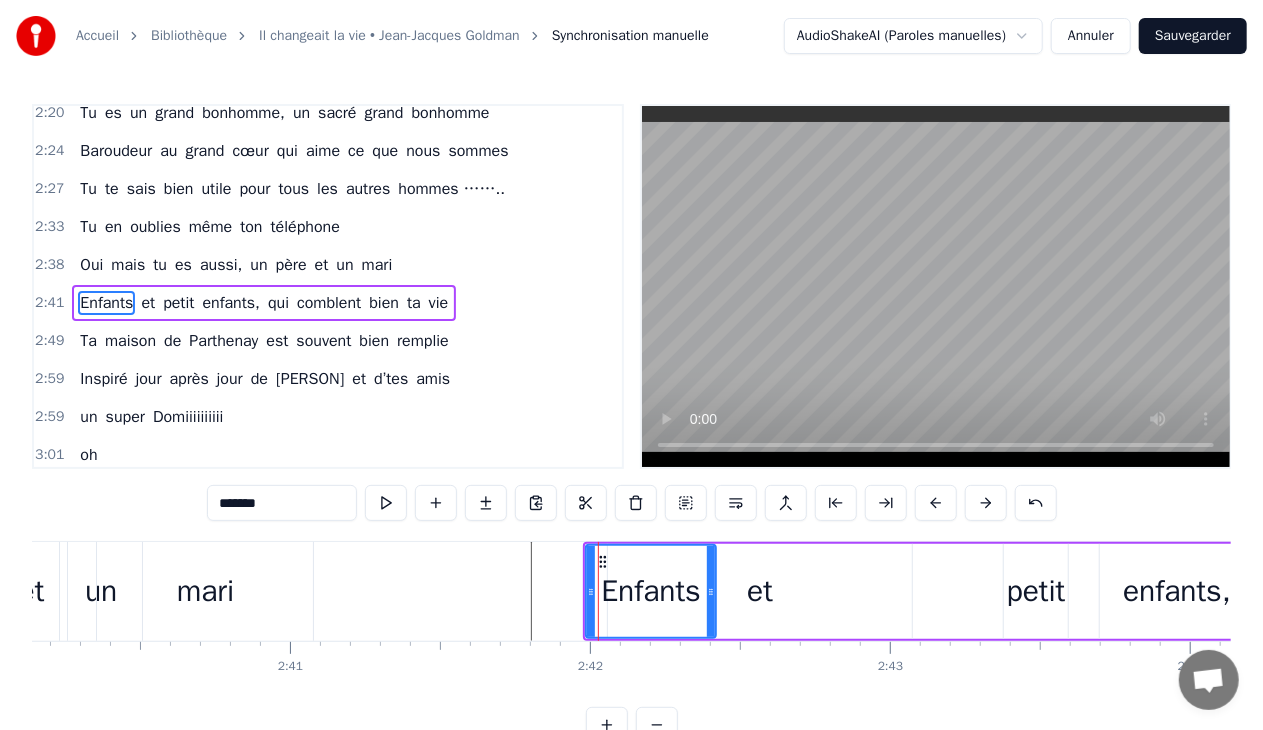 click on "et" at bounding box center (760, 591) 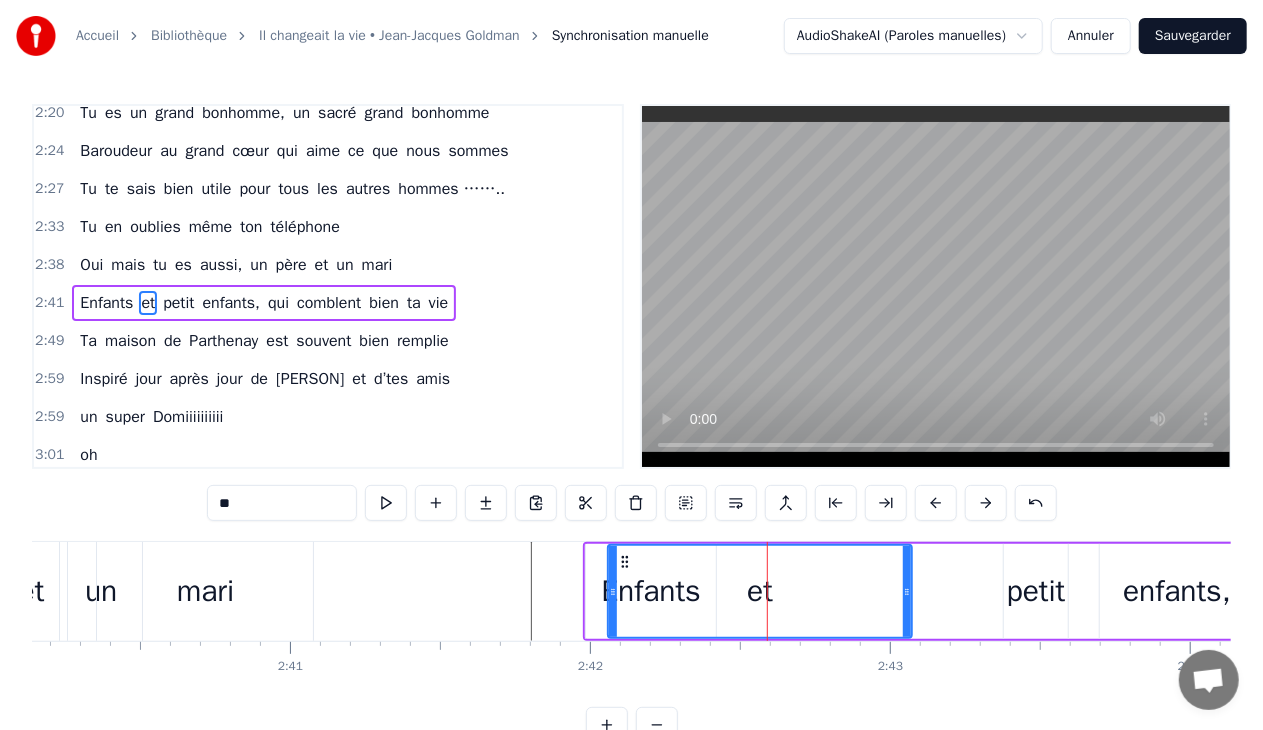 click on "Enfants et petit enfants, qui comblent bien ta vie" at bounding box center (1055, 591) 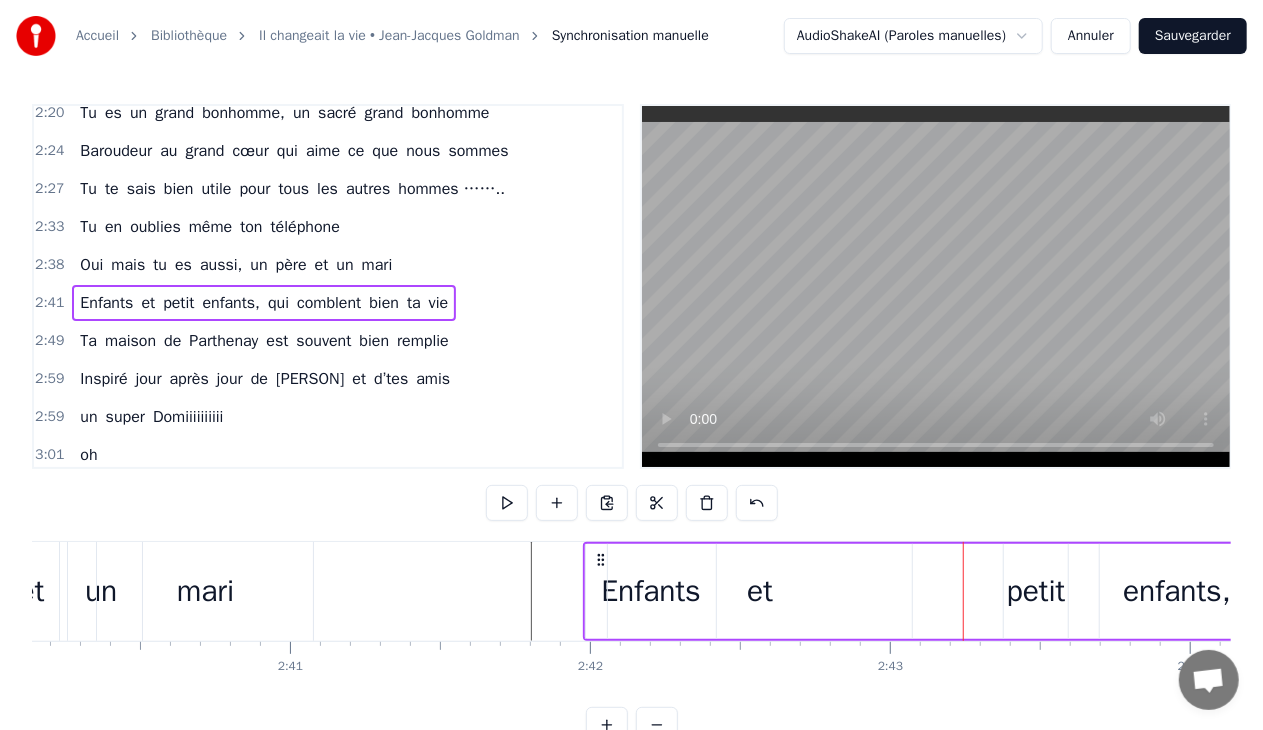 click on "petit" at bounding box center (1036, 591) 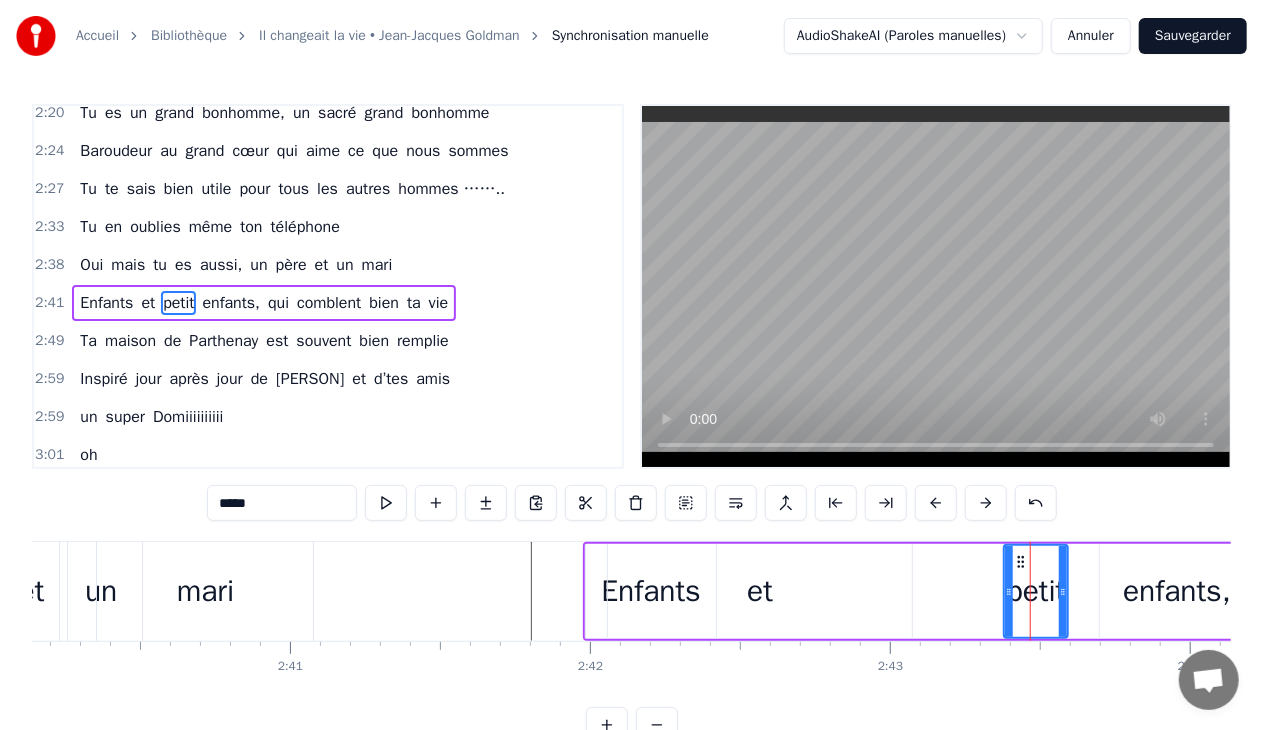 click on "enfants," at bounding box center [1177, 591] 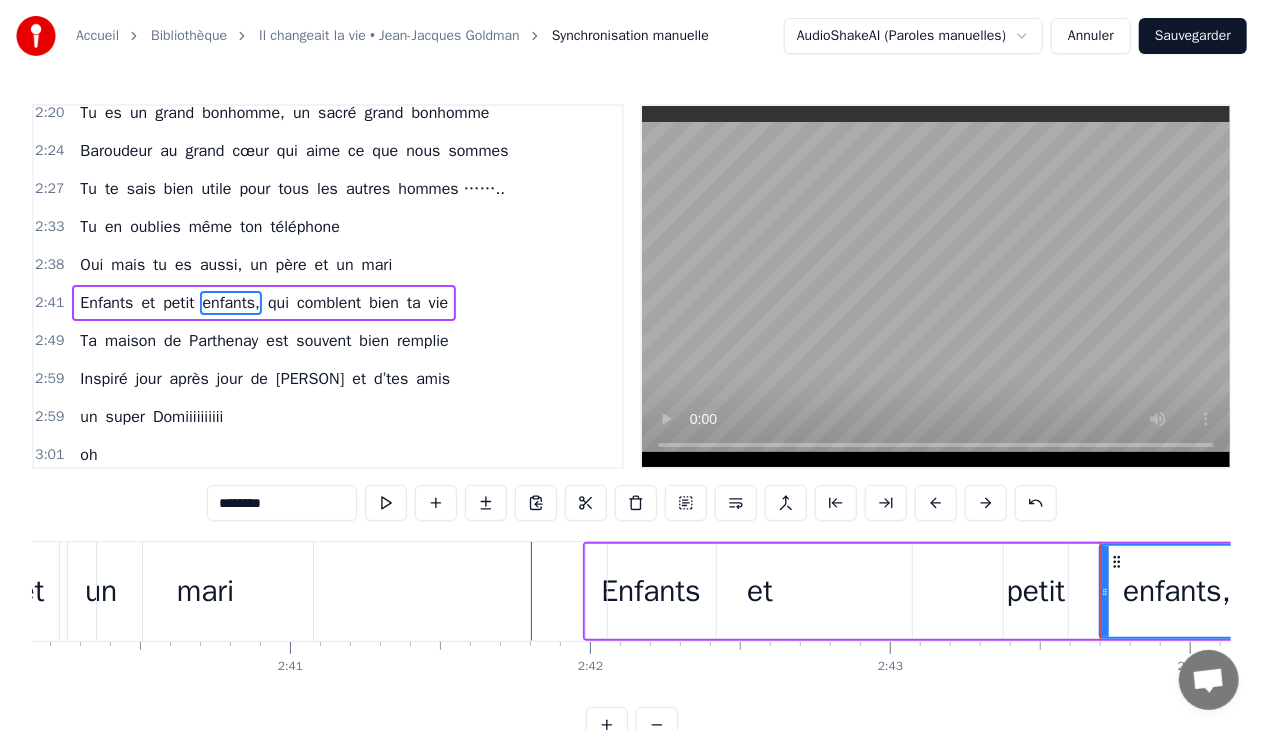 click on "enfants," at bounding box center (1177, 591) 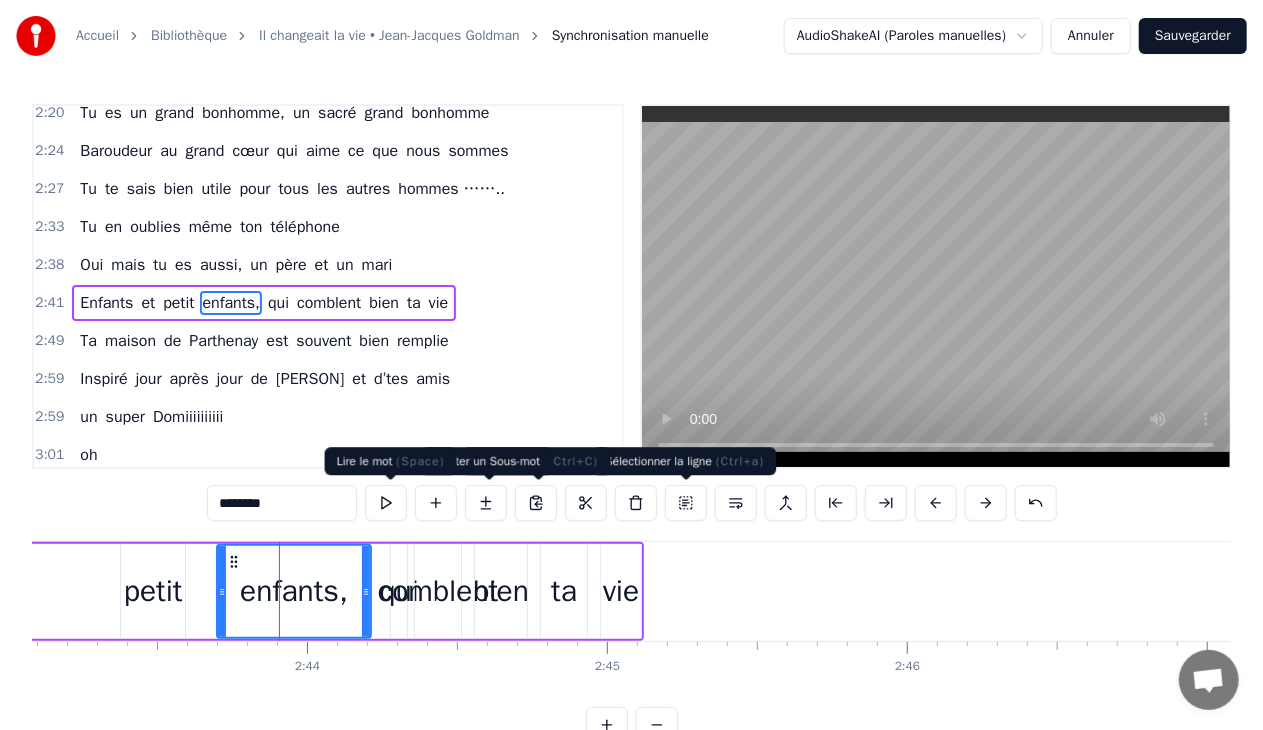 scroll, scrollTop: 0, scrollLeft: 49072, axis: horizontal 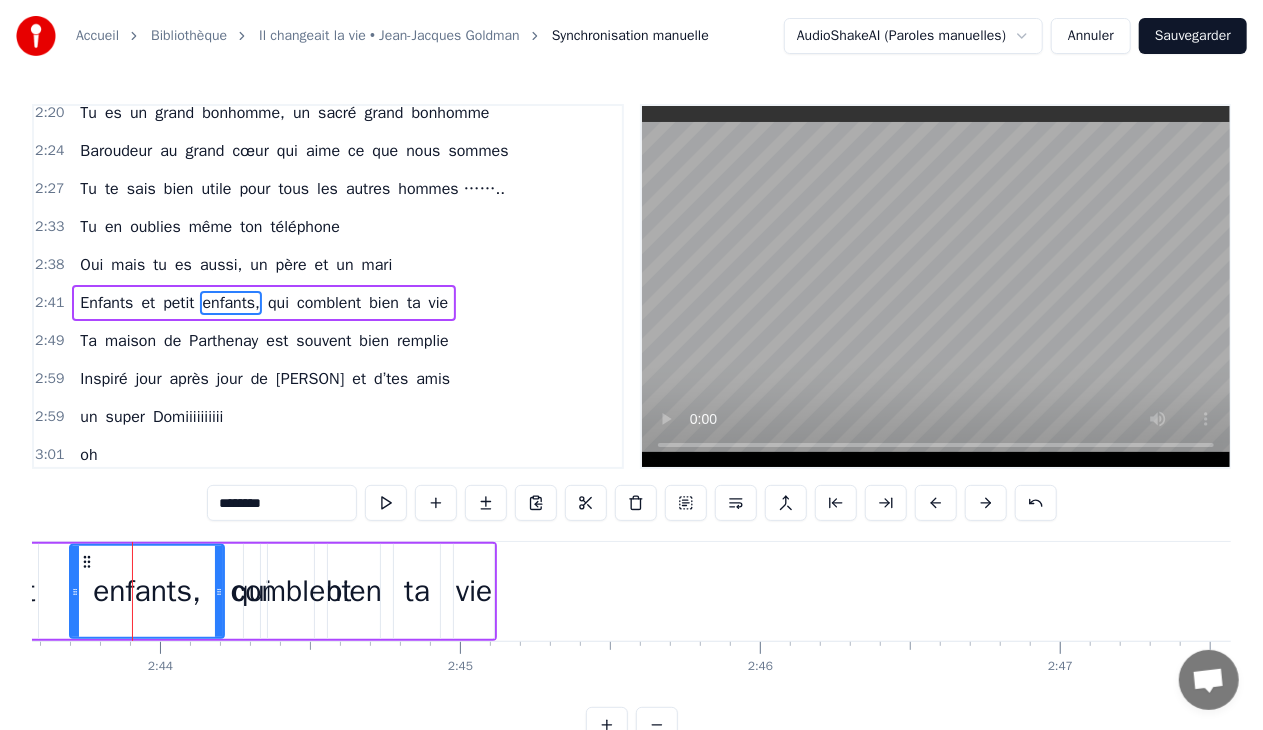 click on "comblent" at bounding box center (291, 591) 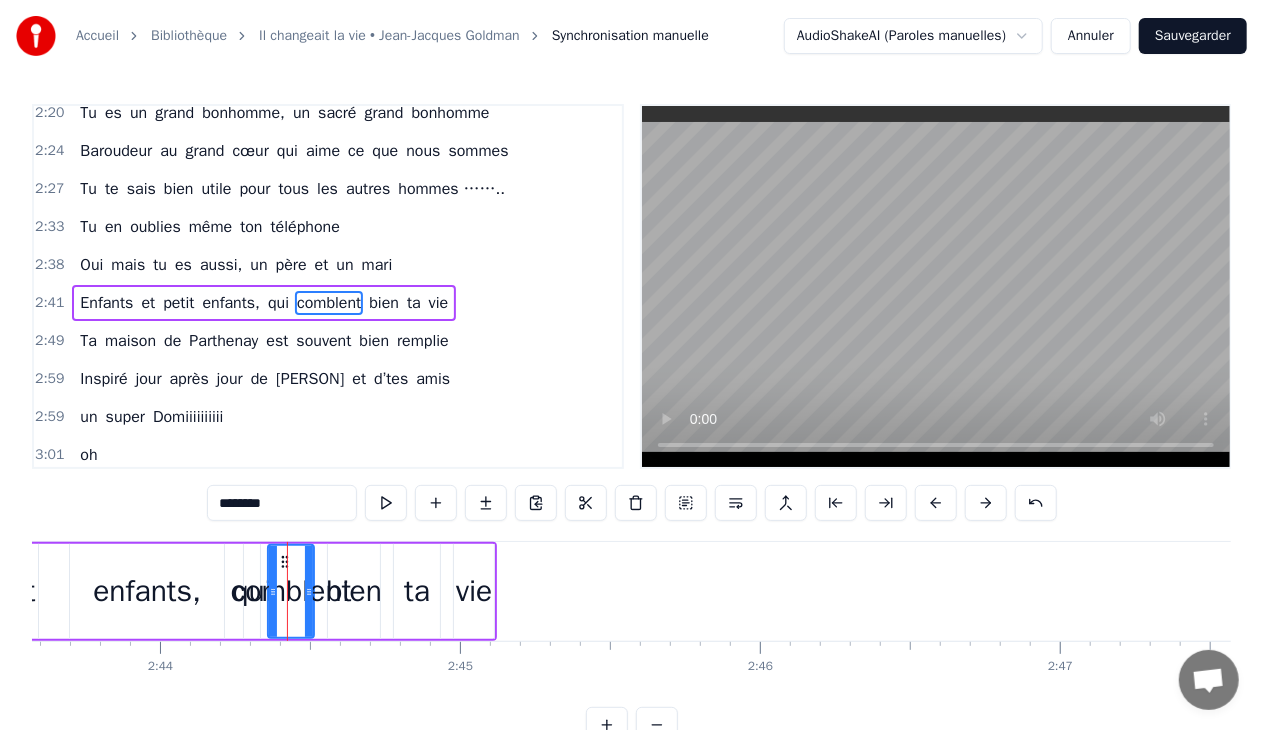 click on "bien" at bounding box center [354, 591] 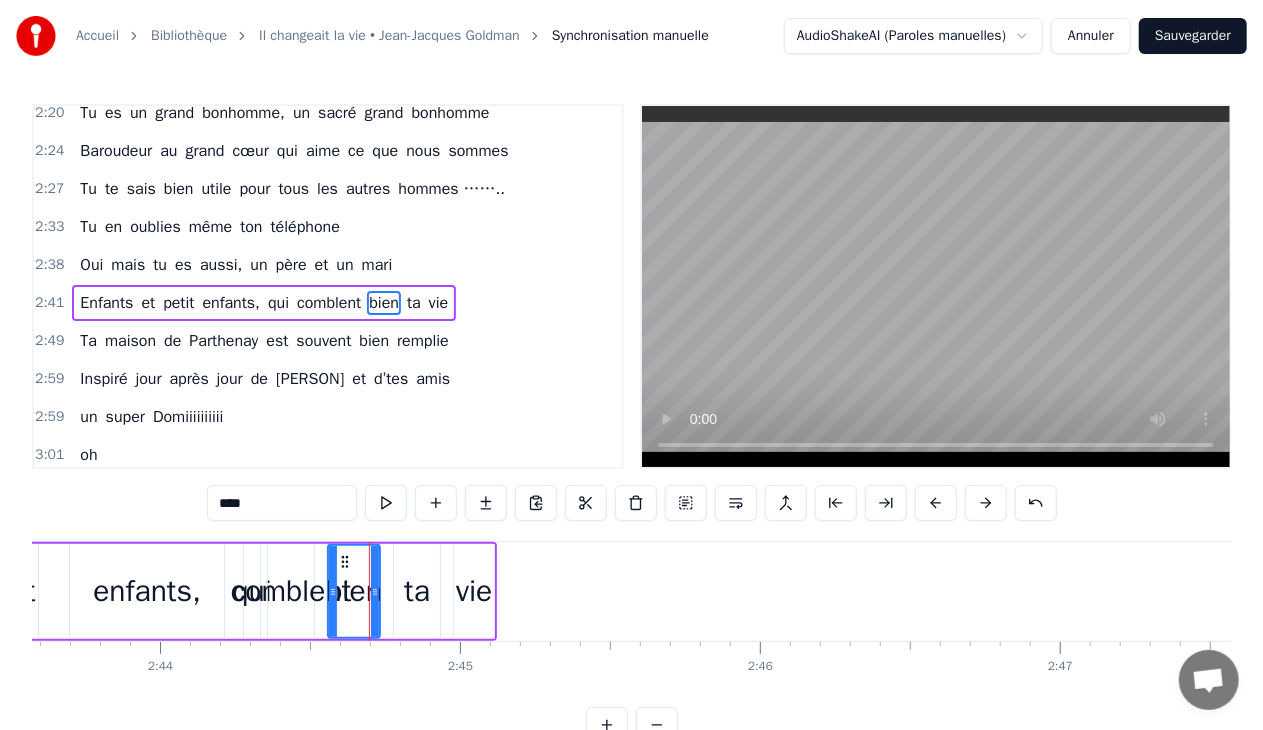 click on "Enfants et petit enfants, qui comblent bien ta vie" at bounding box center [25, 591] 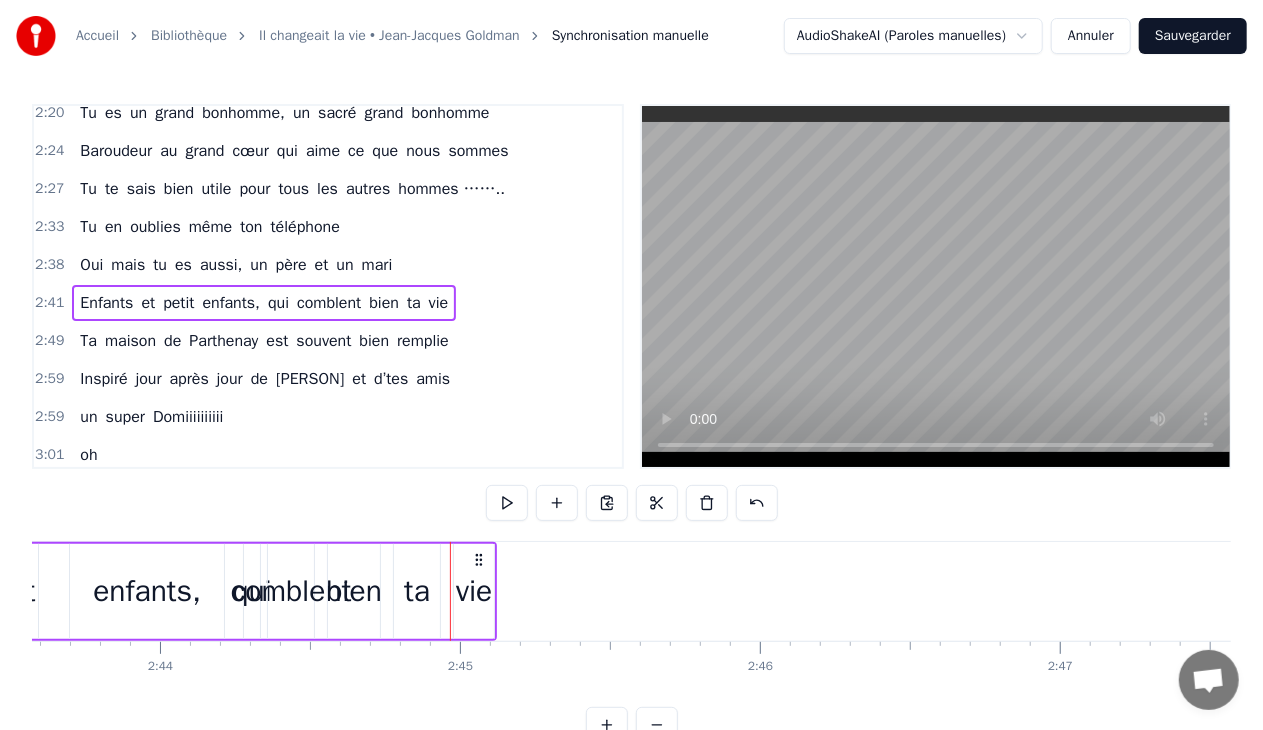 click on "vie" at bounding box center (474, 591) 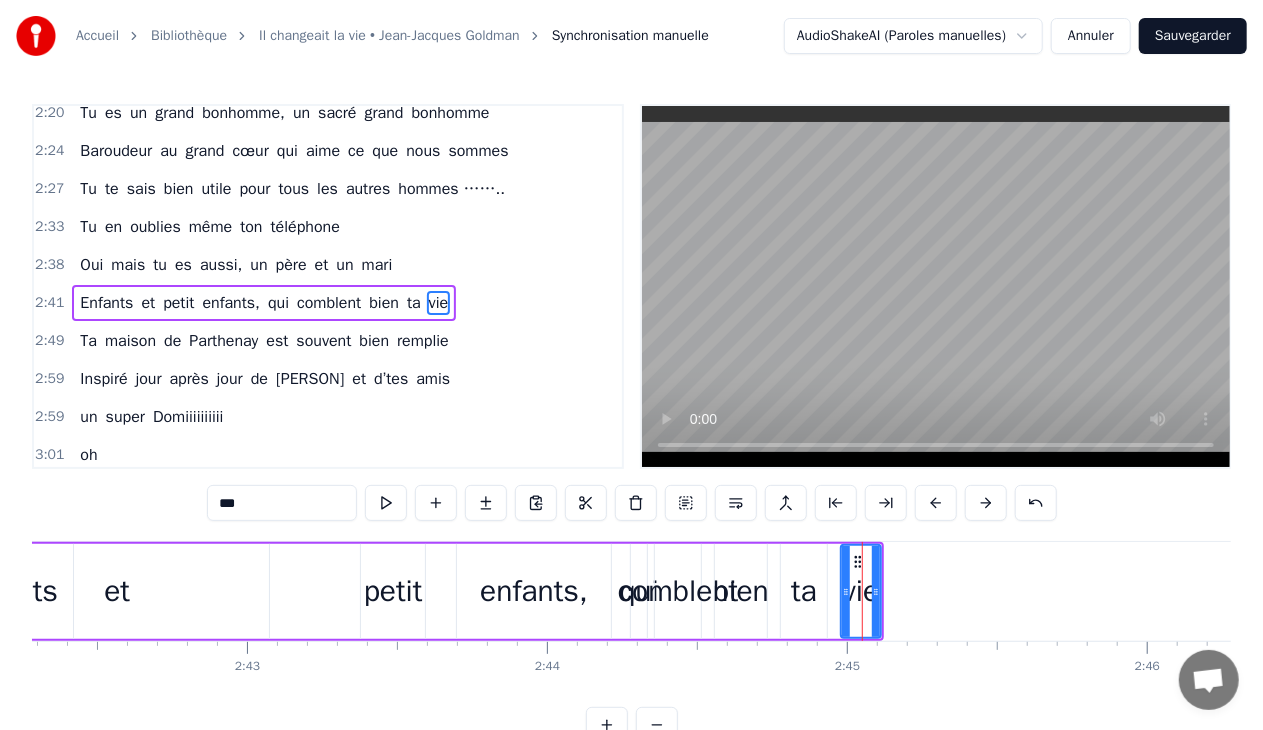 scroll, scrollTop: 0, scrollLeft: 48605, axis: horizontal 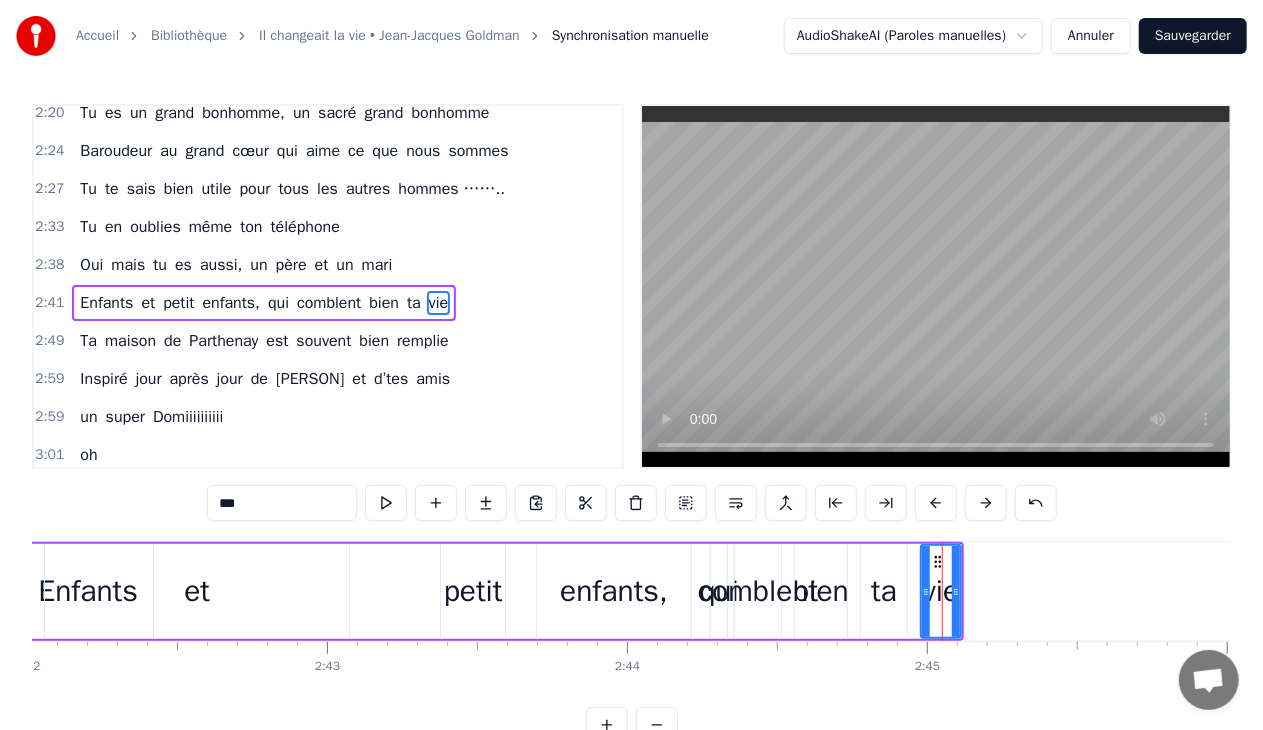 click on "petit" at bounding box center [473, 591] 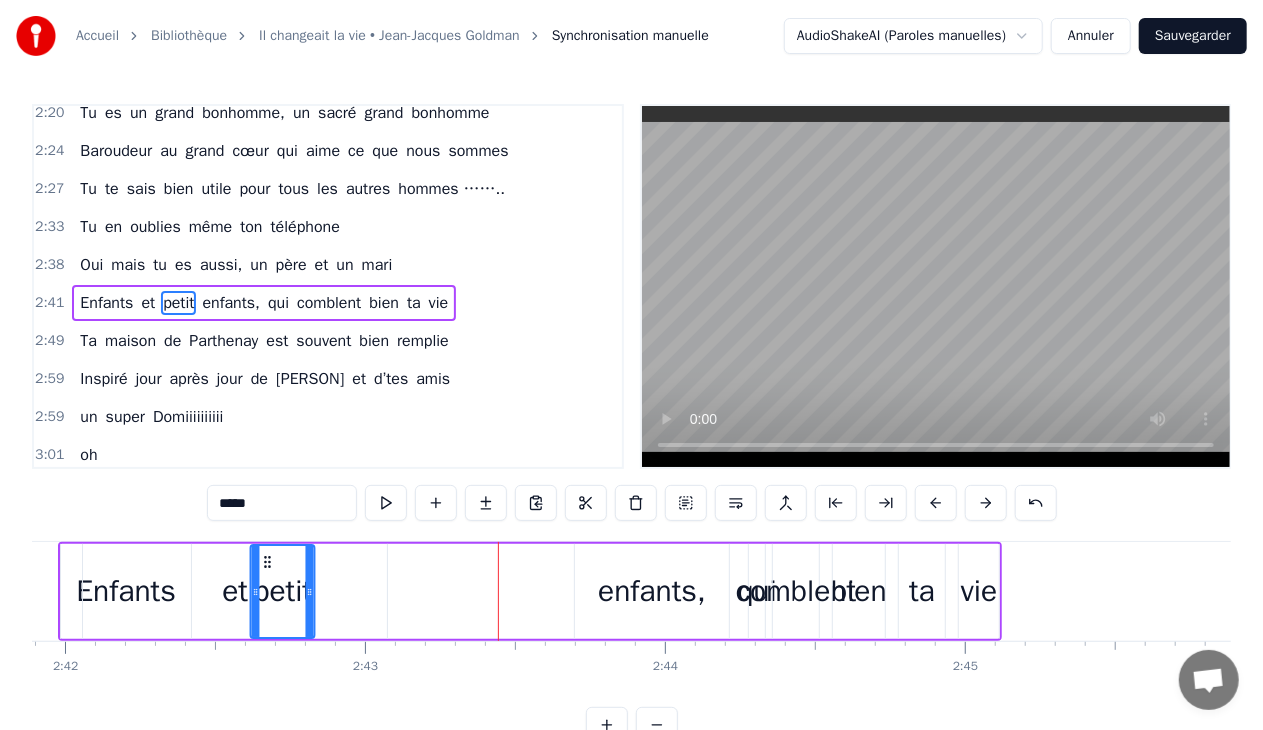 scroll, scrollTop: 0, scrollLeft: 48560, axis: horizontal 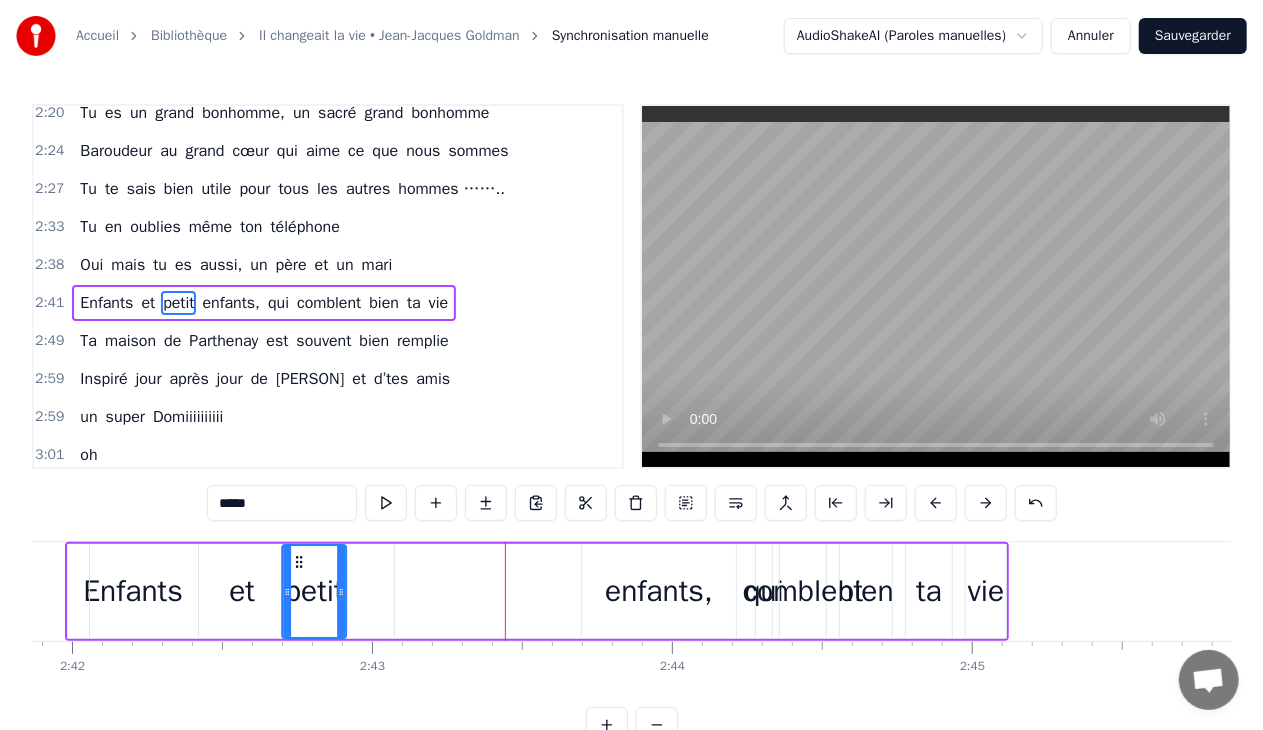 drag, startPoint x: 457, startPoint y: 564, endPoint x: 298, endPoint y: 574, distance: 159.31415 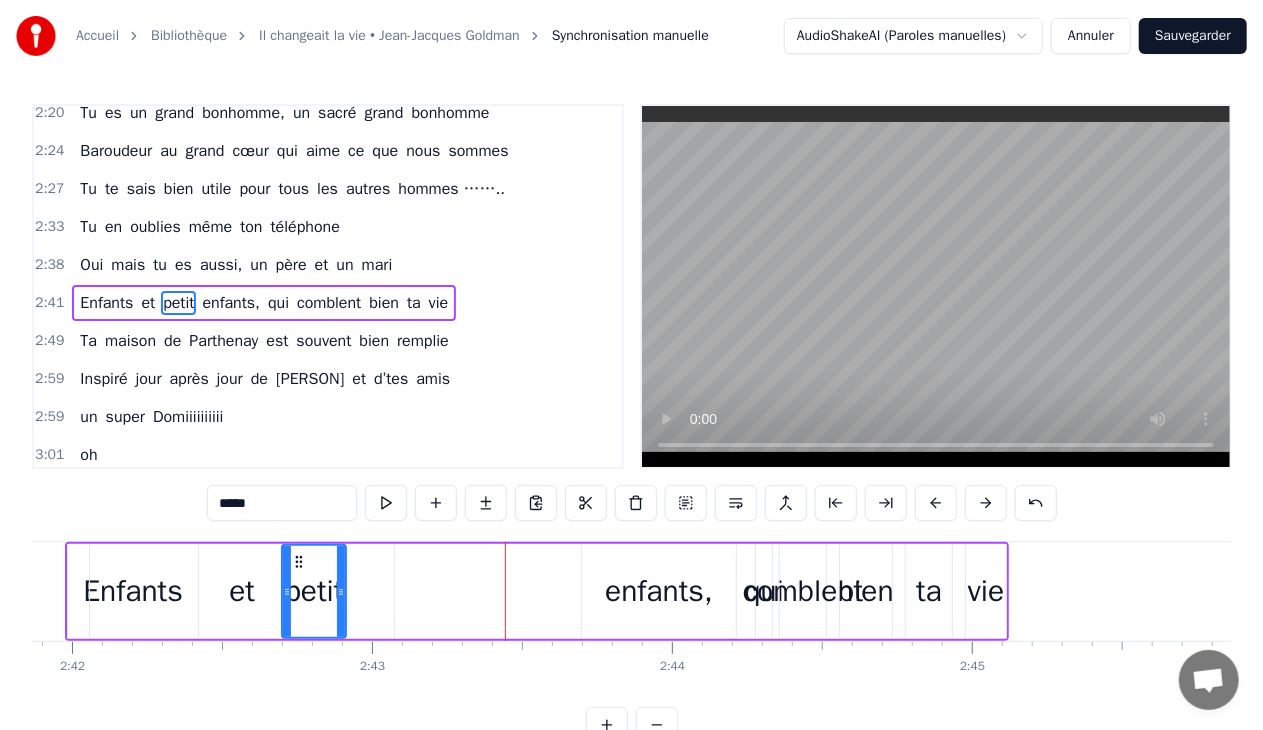 click on "enfants," at bounding box center (659, 591) 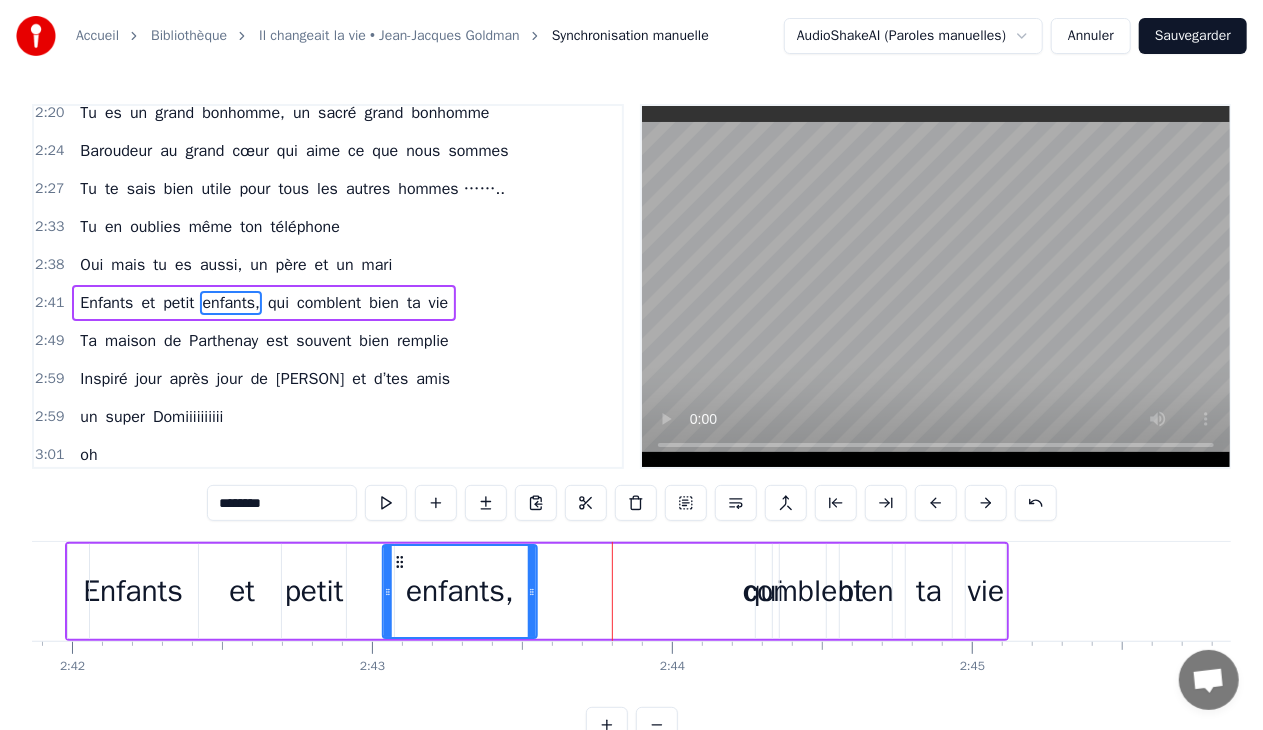 drag, startPoint x: 598, startPoint y: 560, endPoint x: 399, endPoint y: 576, distance: 199.64218 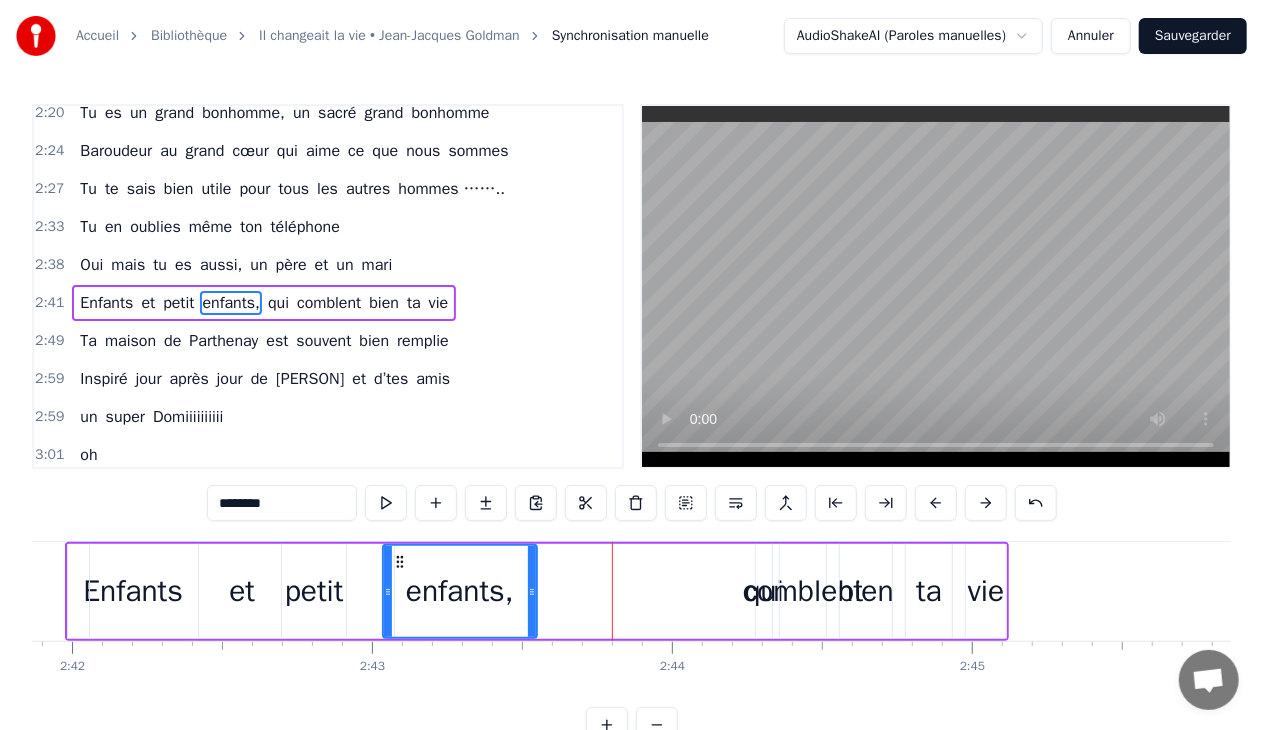 click on "comblent" at bounding box center [803, 591] 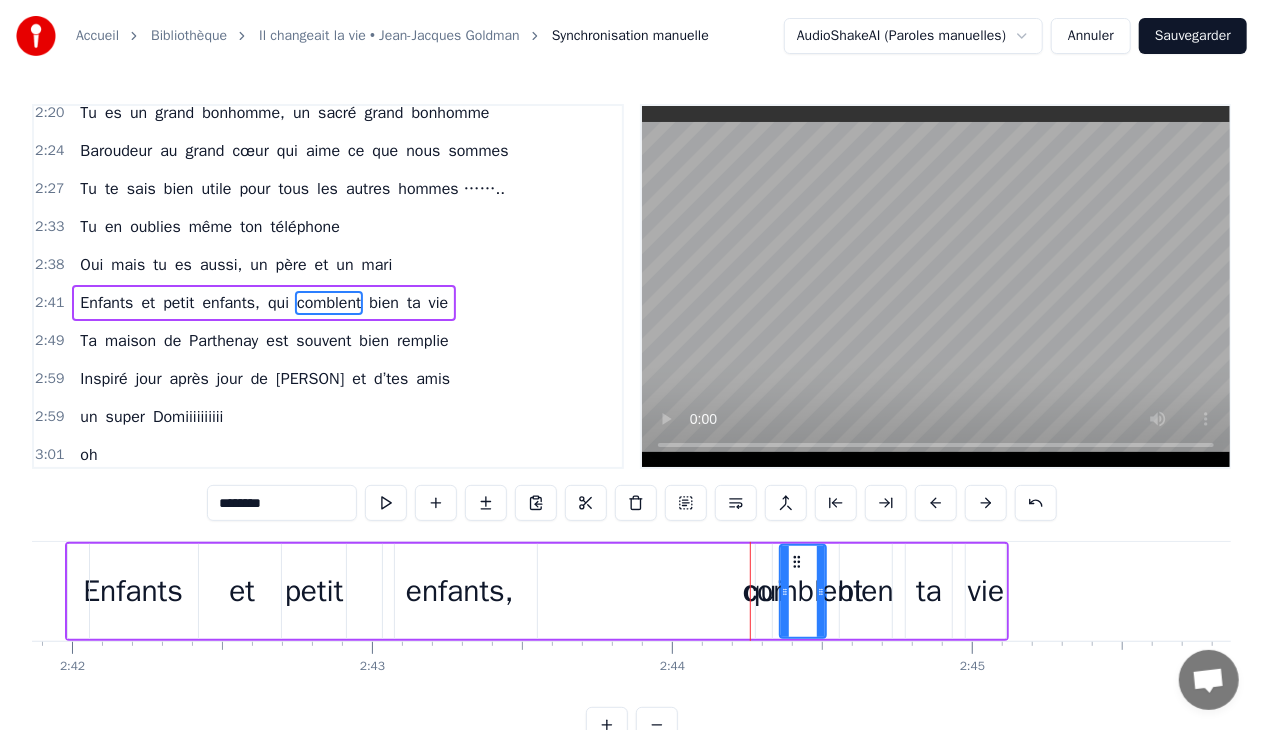 click on "comblent" at bounding box center (803, 591) 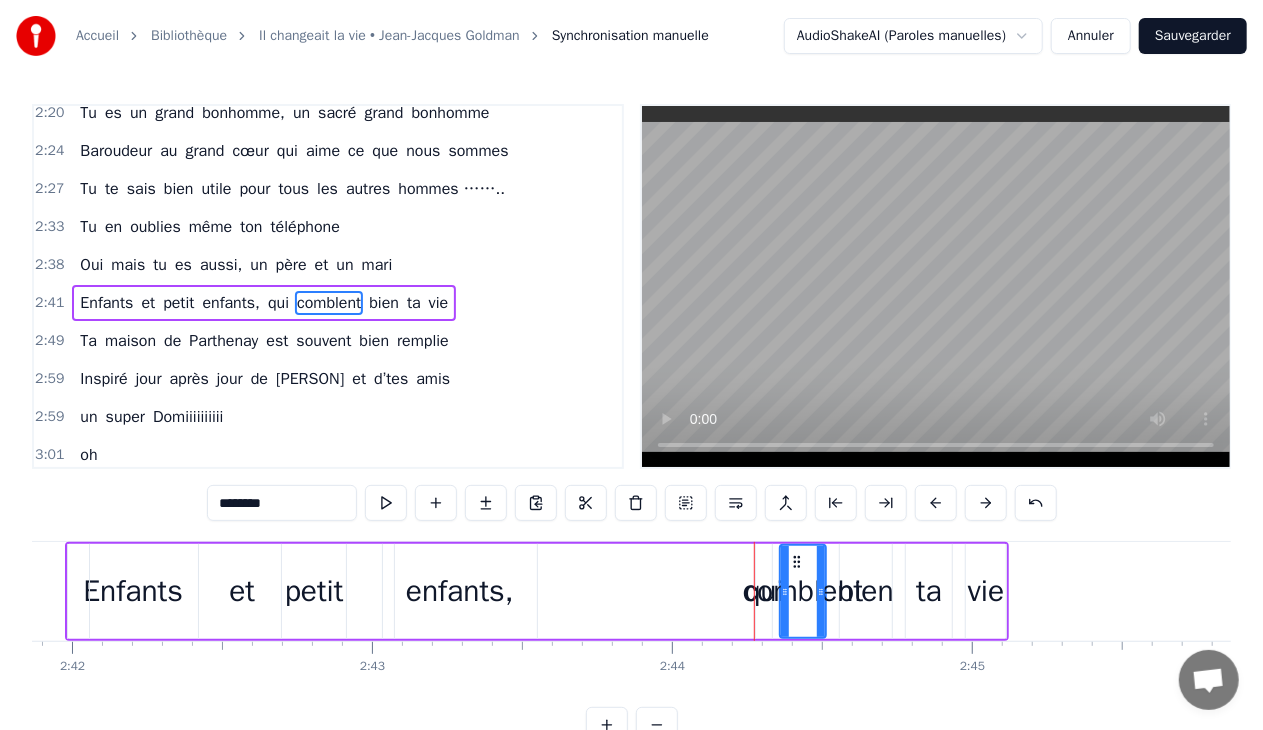 click on "qui" at bounding box center (764, 591) 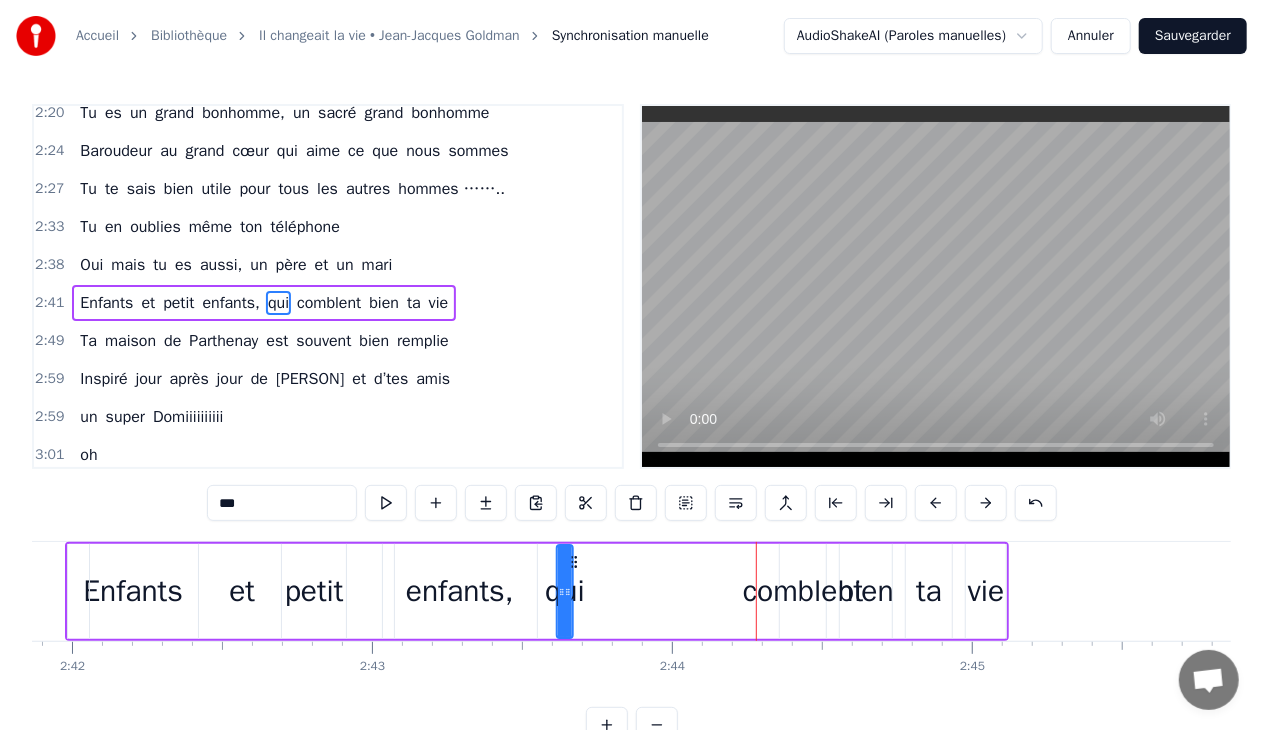 drag, startPoint x: 771, startPoint y: 562, endPoint x: 570, endPoint y: 570, distance: 201.15913 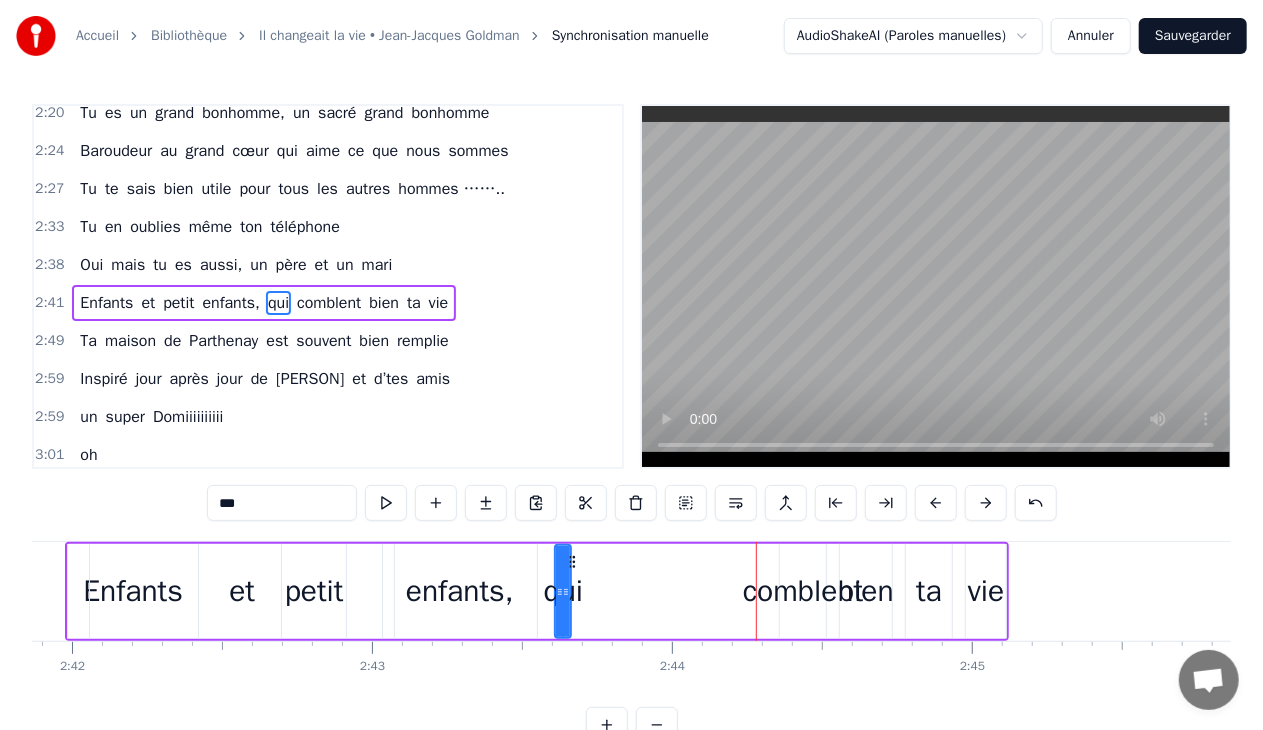 click on "comblent" at bounding box center [803, 591] 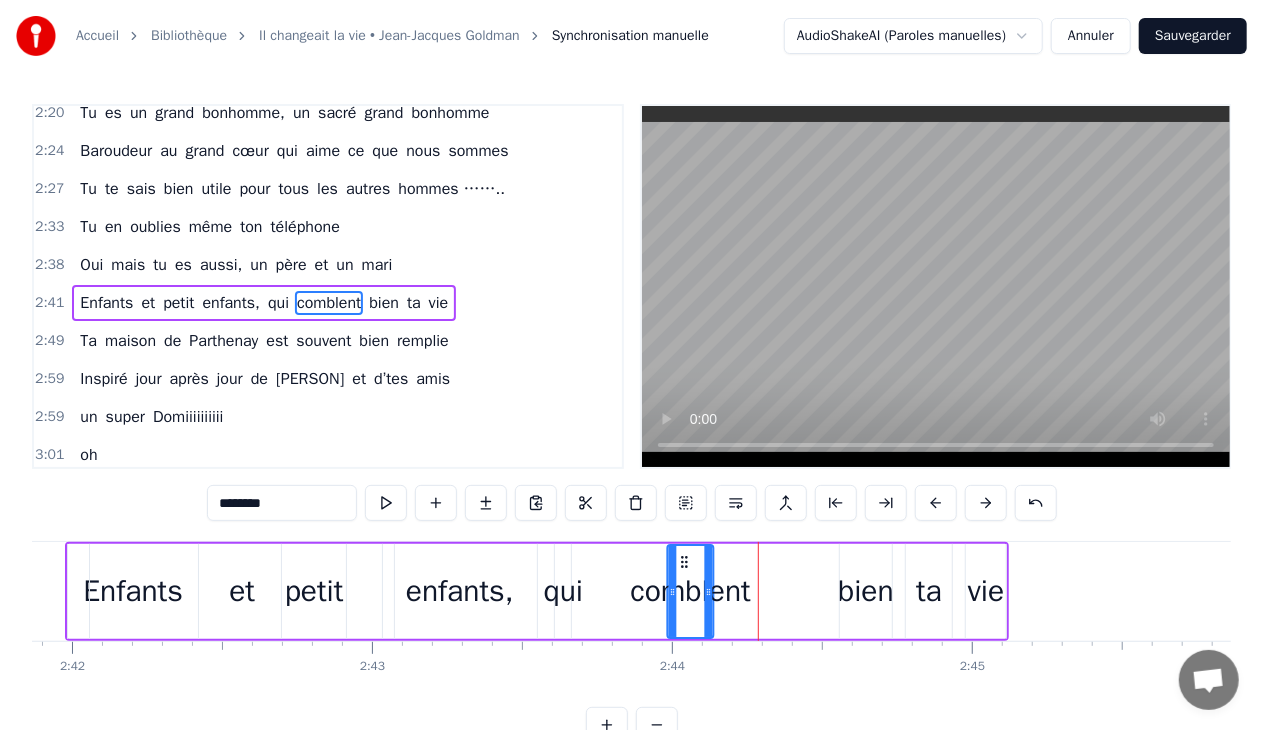 drag, startPoint x: 800, startPoint y: 564, endPoint x: 684, endPoint y: 575, distance: 116.520386 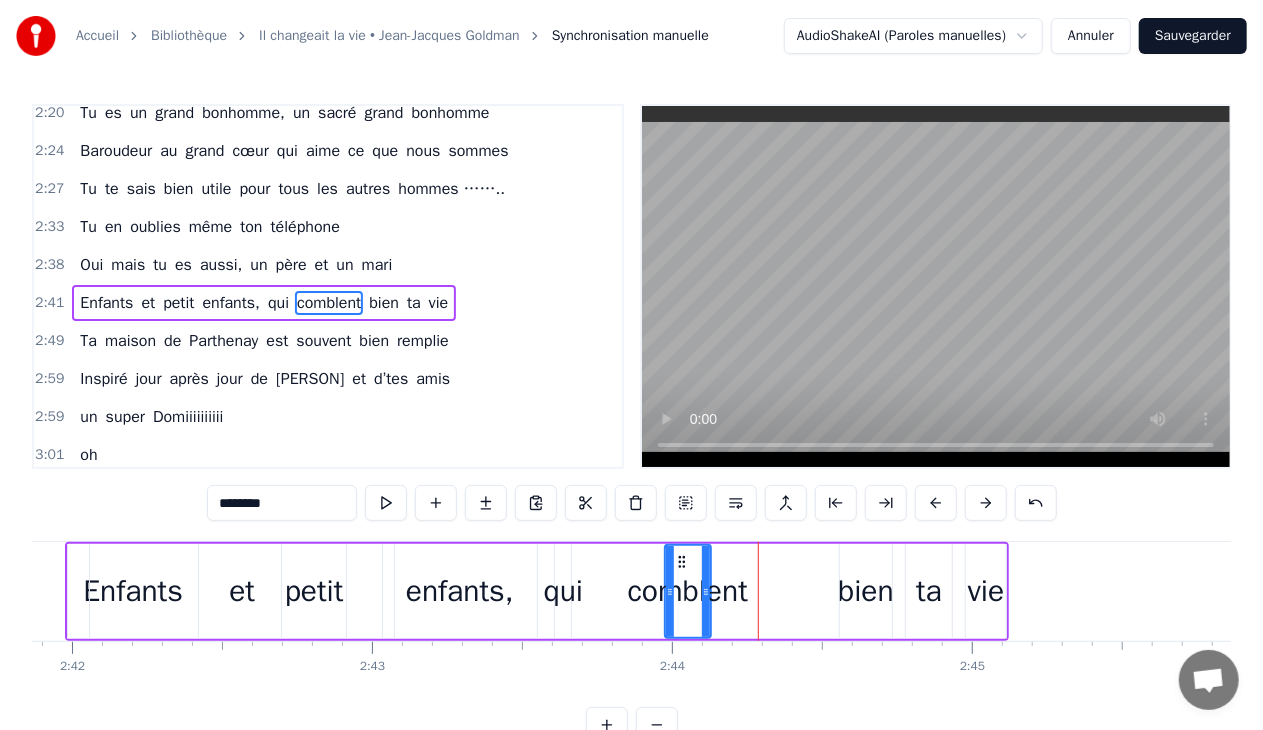 click on "bien" at bounding box center (866, 591) 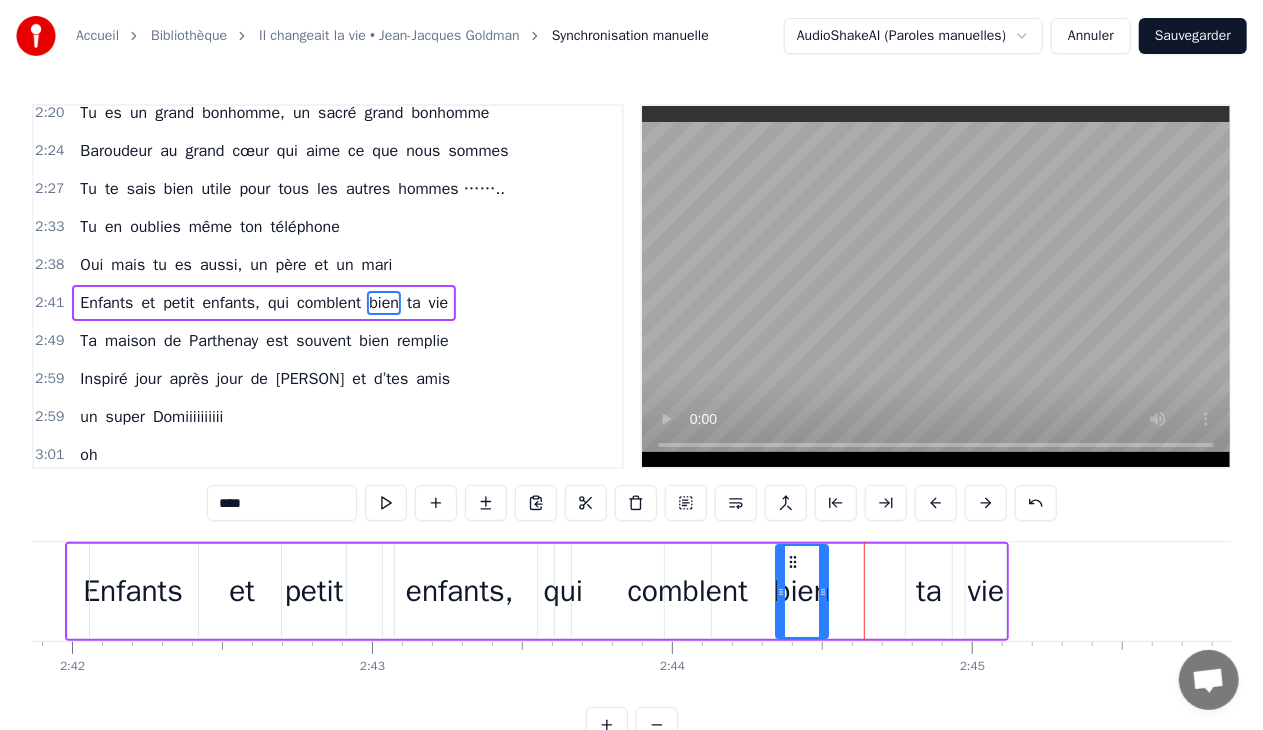 drag, startPoint x: 858, startPoint y: 559, endPoint x: 794, endPoint y: 578, distance: 66.760765 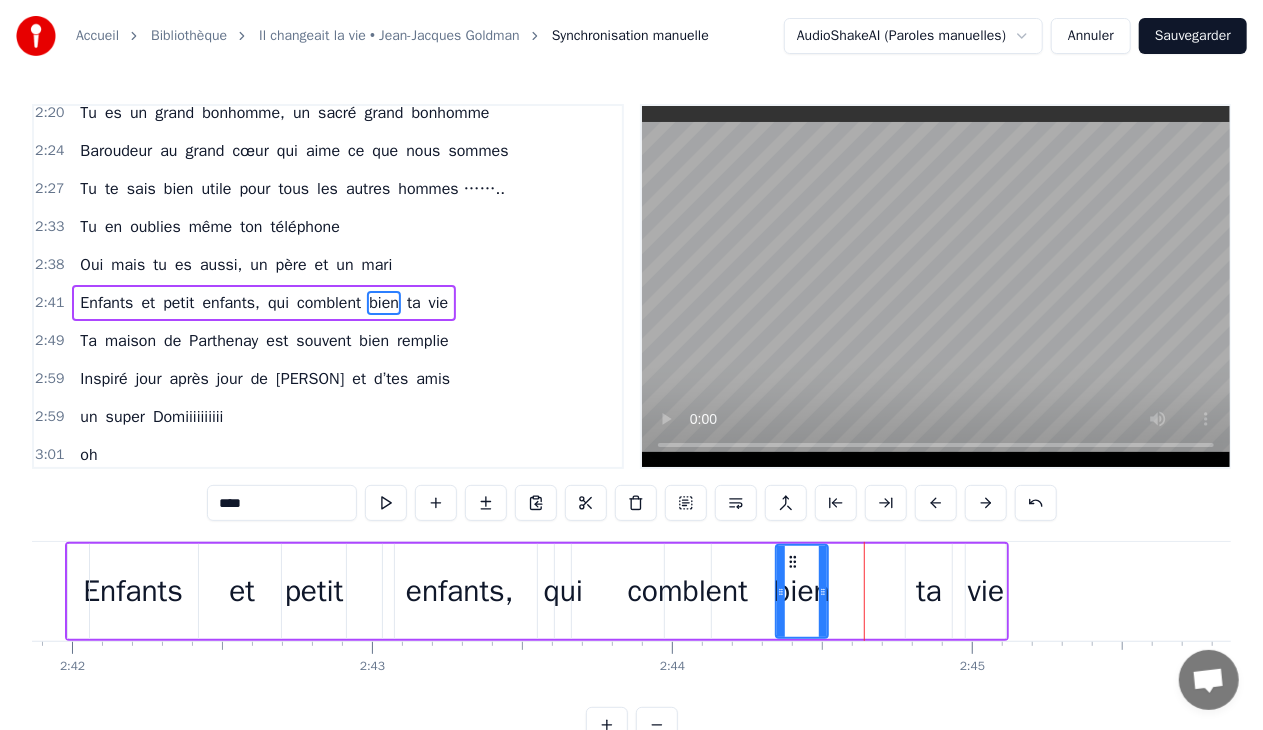 click on "ta" at bounding box center [929, 591] 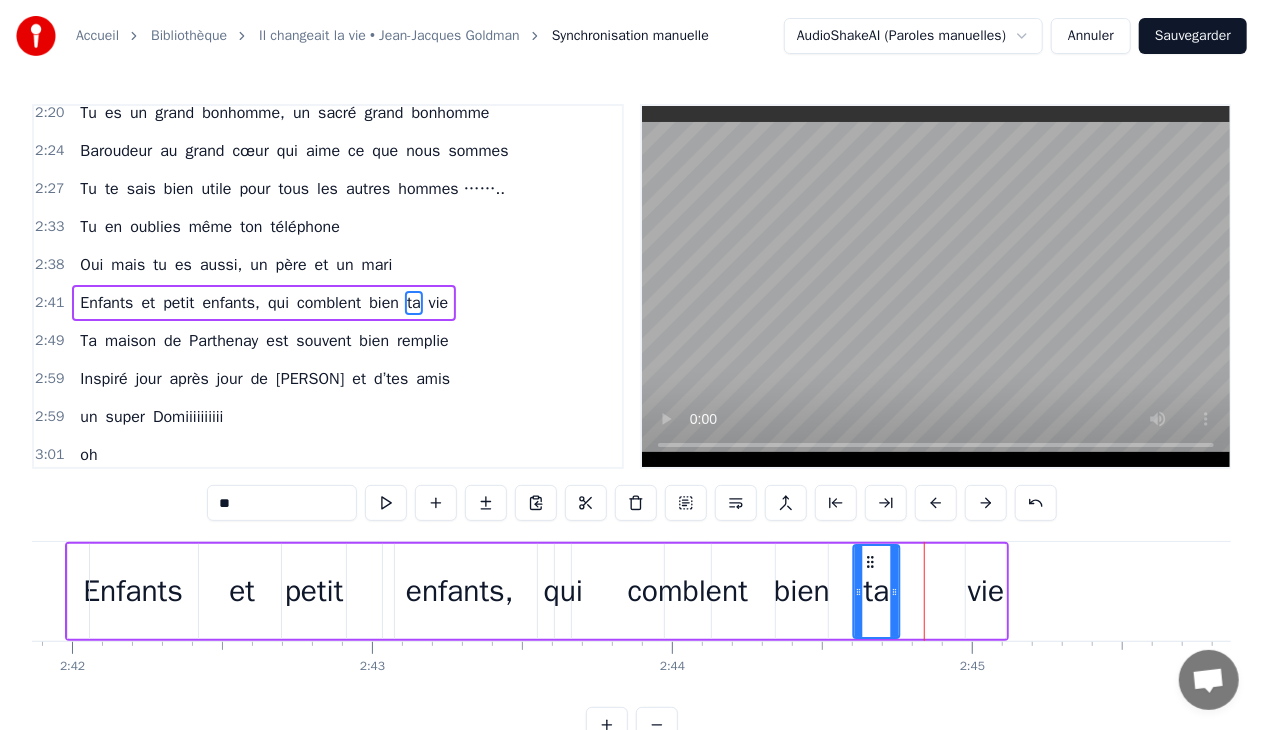 drag, startPoint x: 922, startPoint y: 558, endPoint x: 867, endPoint y: 564, distance: 55.326305 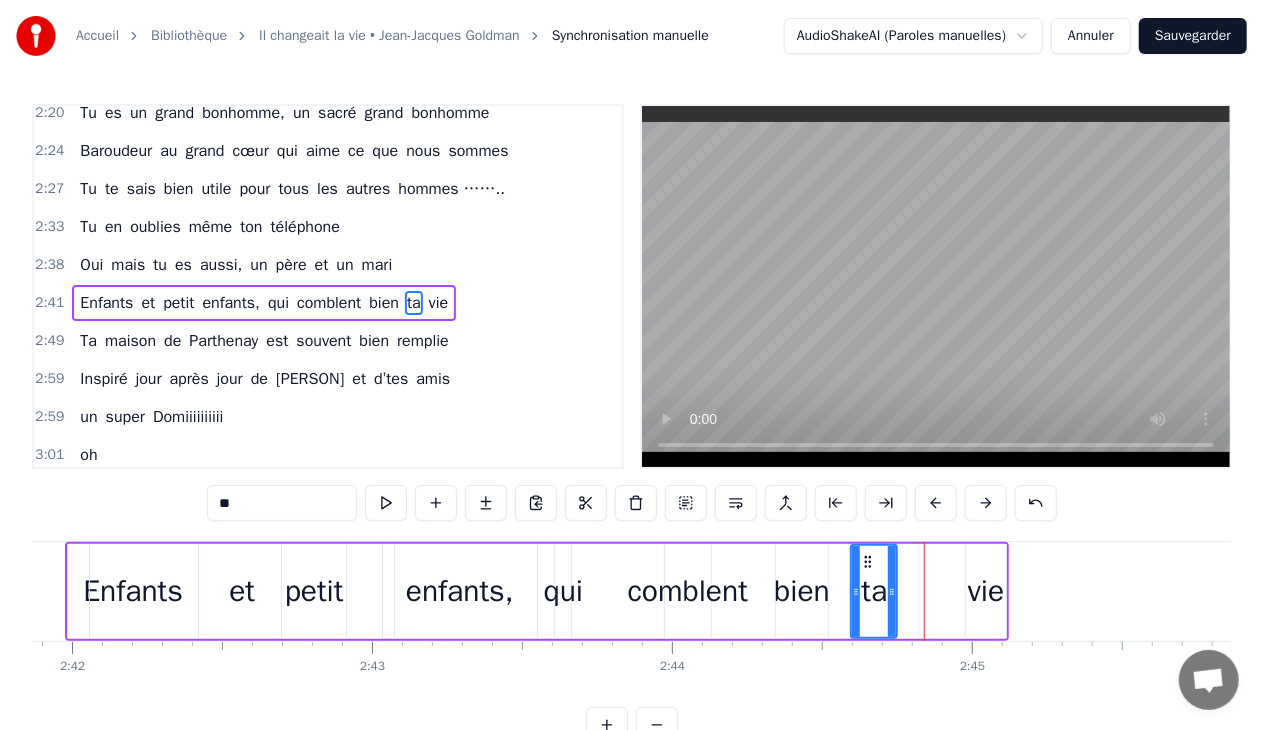 click on "vie" at bounding box center [986, 591] 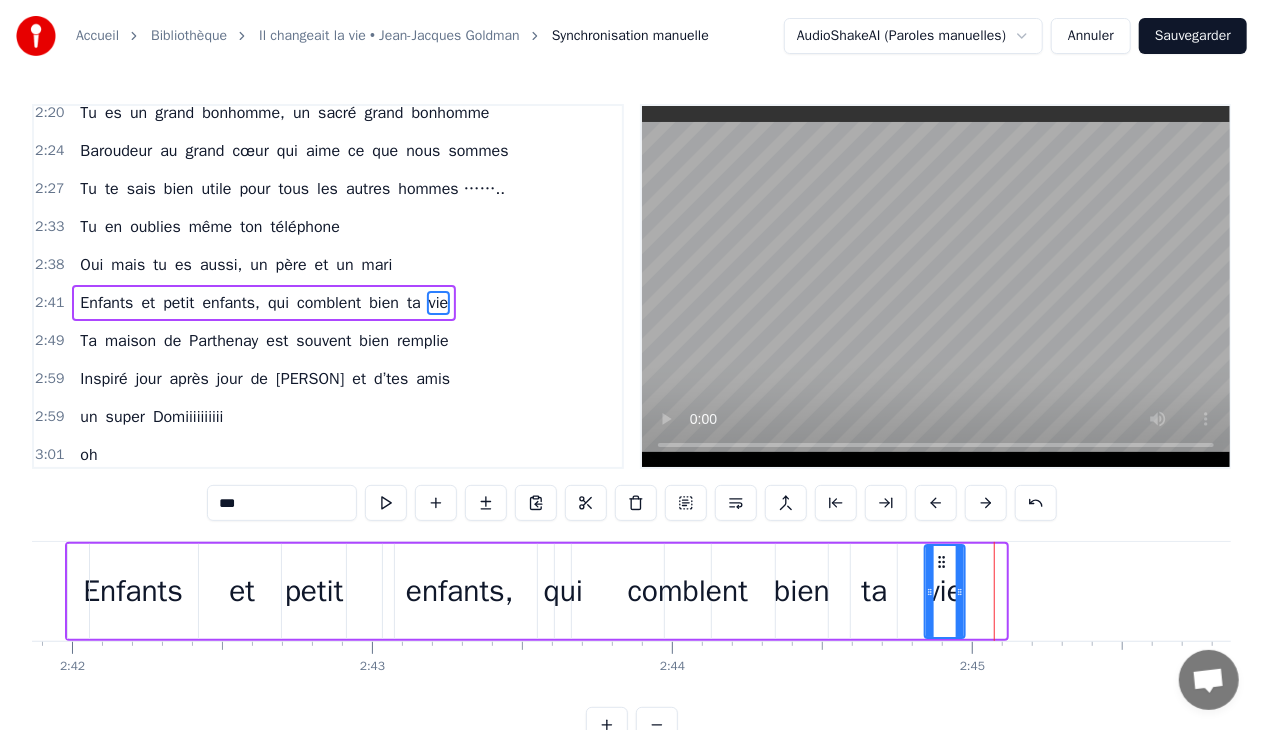 drag, startPoint x: 985, startPoint y: 557, endPoint x: 939, endPoint y: 571, distance: 48.08326 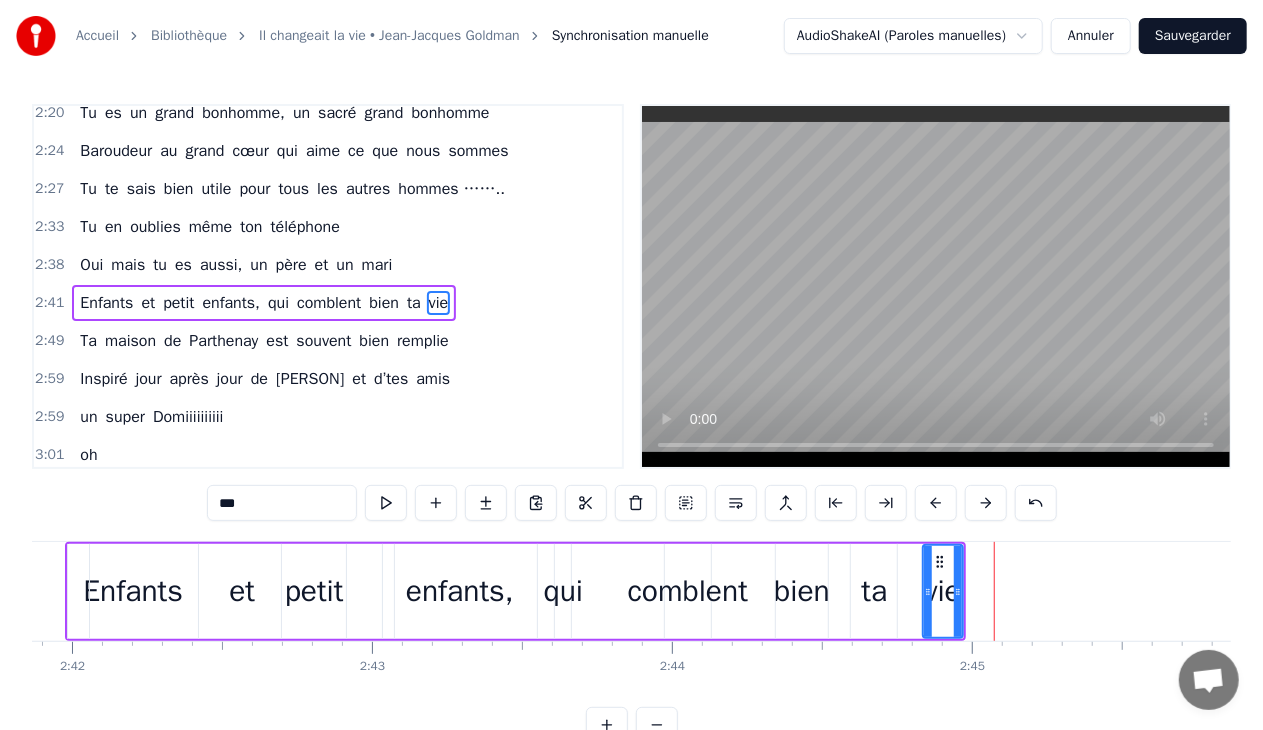 click on "vie" at bounding box center (942, 591) 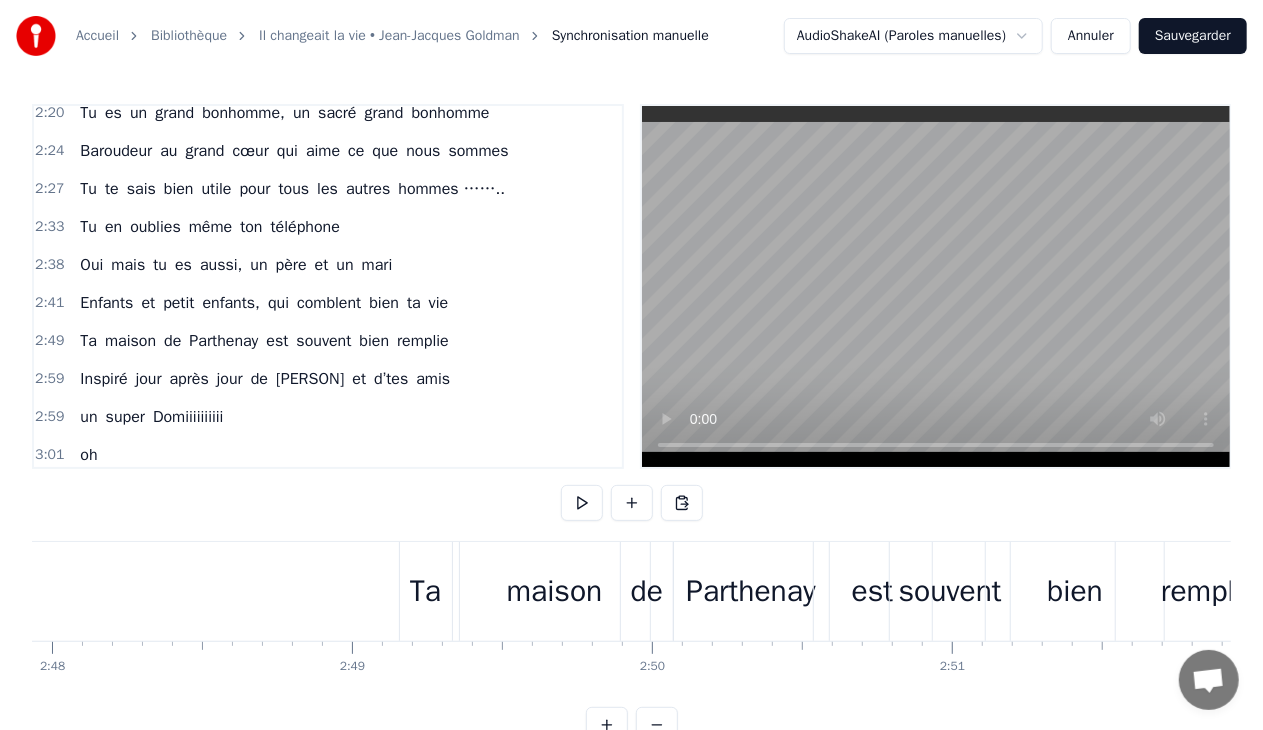 scroll, scrollTop: 0, scrollLeft: 50425, axis: horizontal 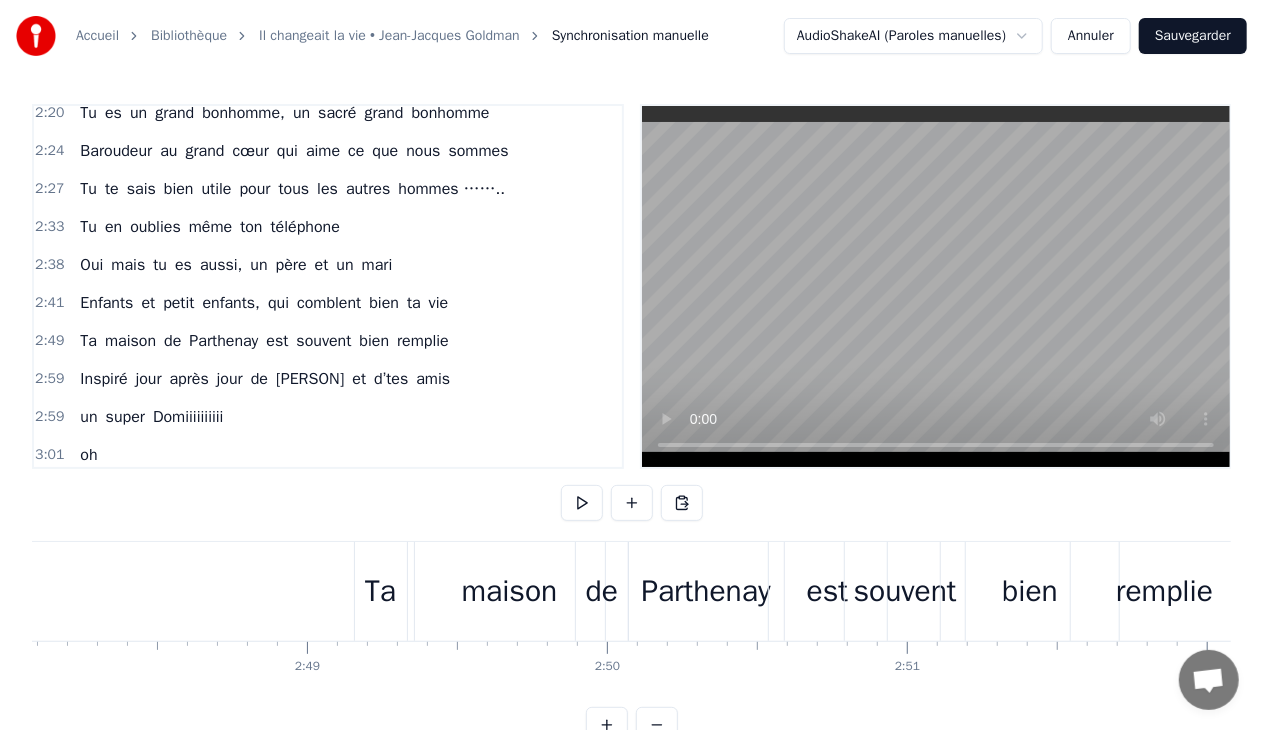 click on "Ta" at bounding box center [381, 591] 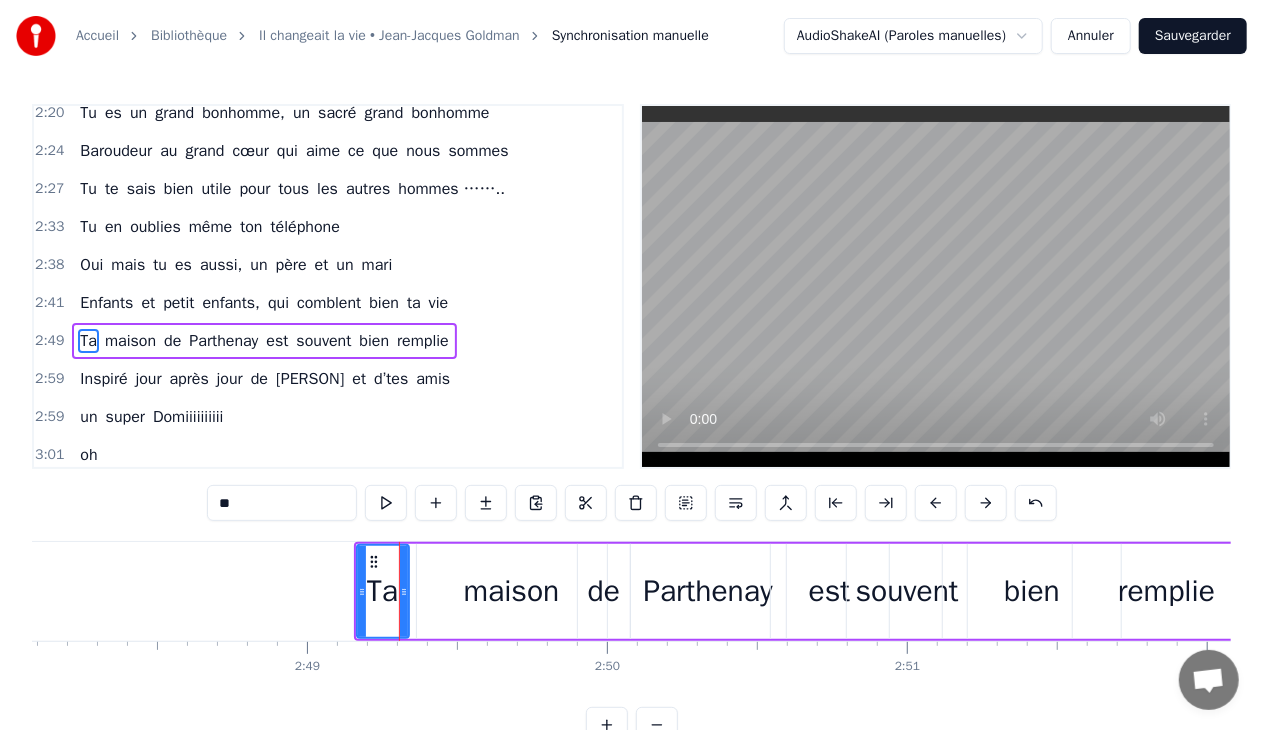 scroll, scrollTop: 734, scrollLeft: 0, axis: vertical 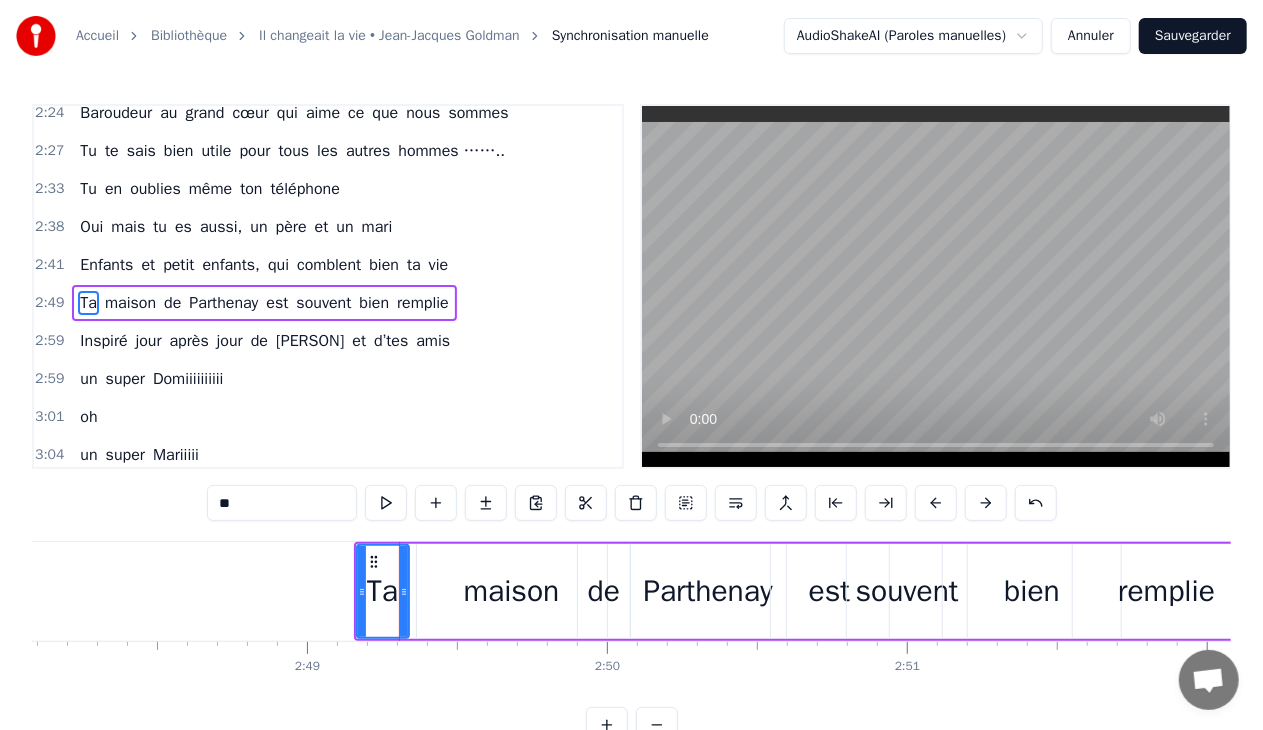 click on "Ta maison de [CITY] est souvent bien remplie" at bounding box center (264, 303) 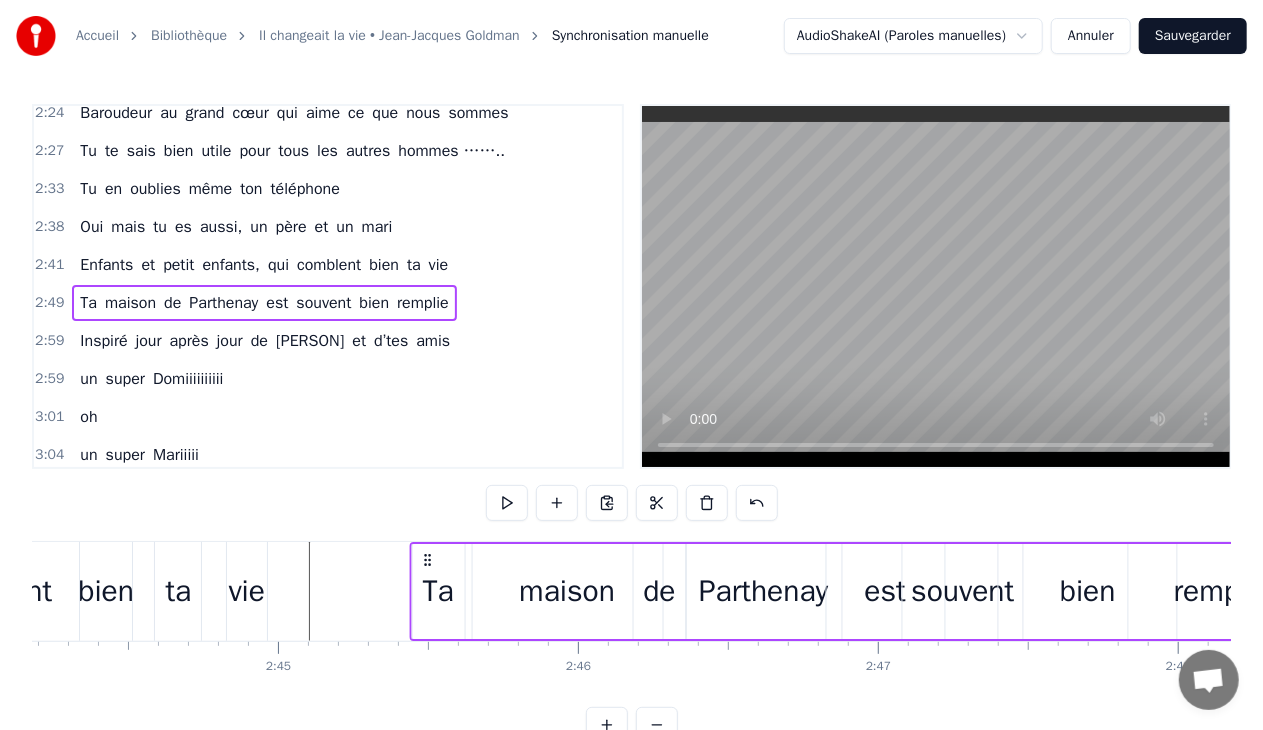 scroll, scrollTop: 0, scrollLeft: 49233, axis: horizontal 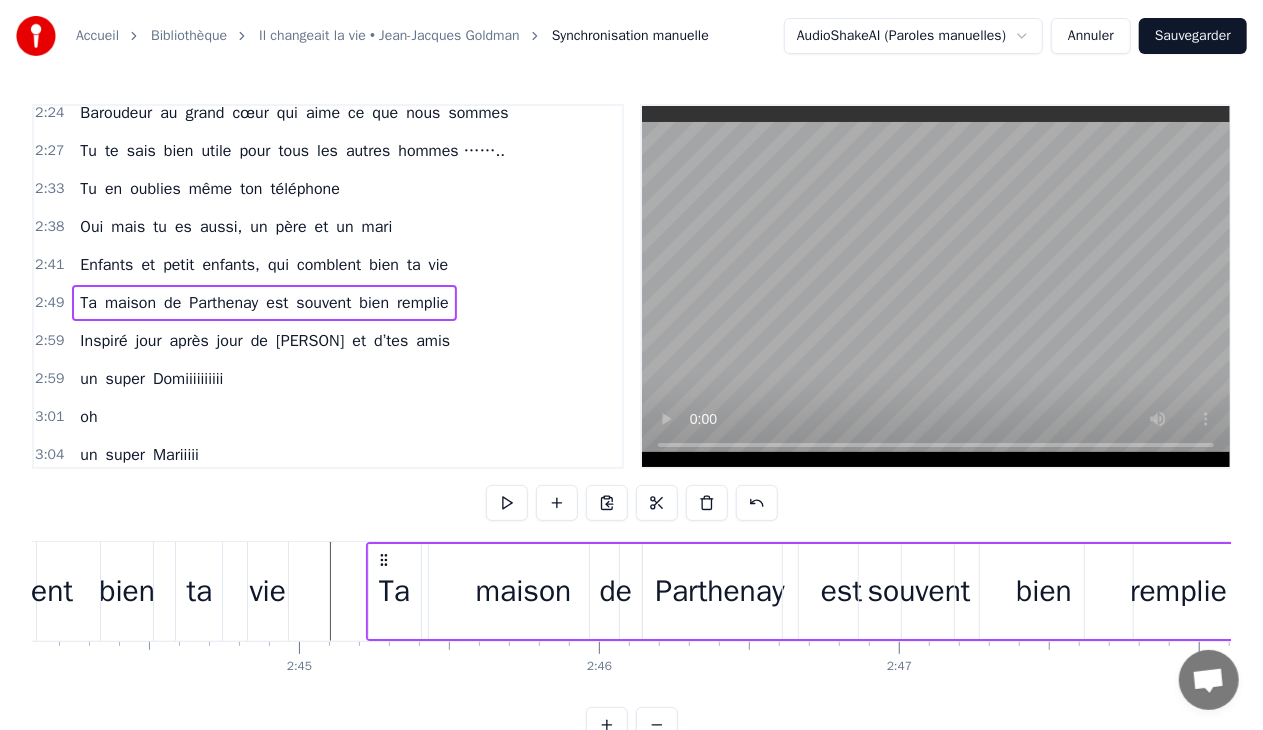drag, startPoint x: 371, startPoint y: 560, endPoint x: 383, endPoint y: 572, distance: 16.970562 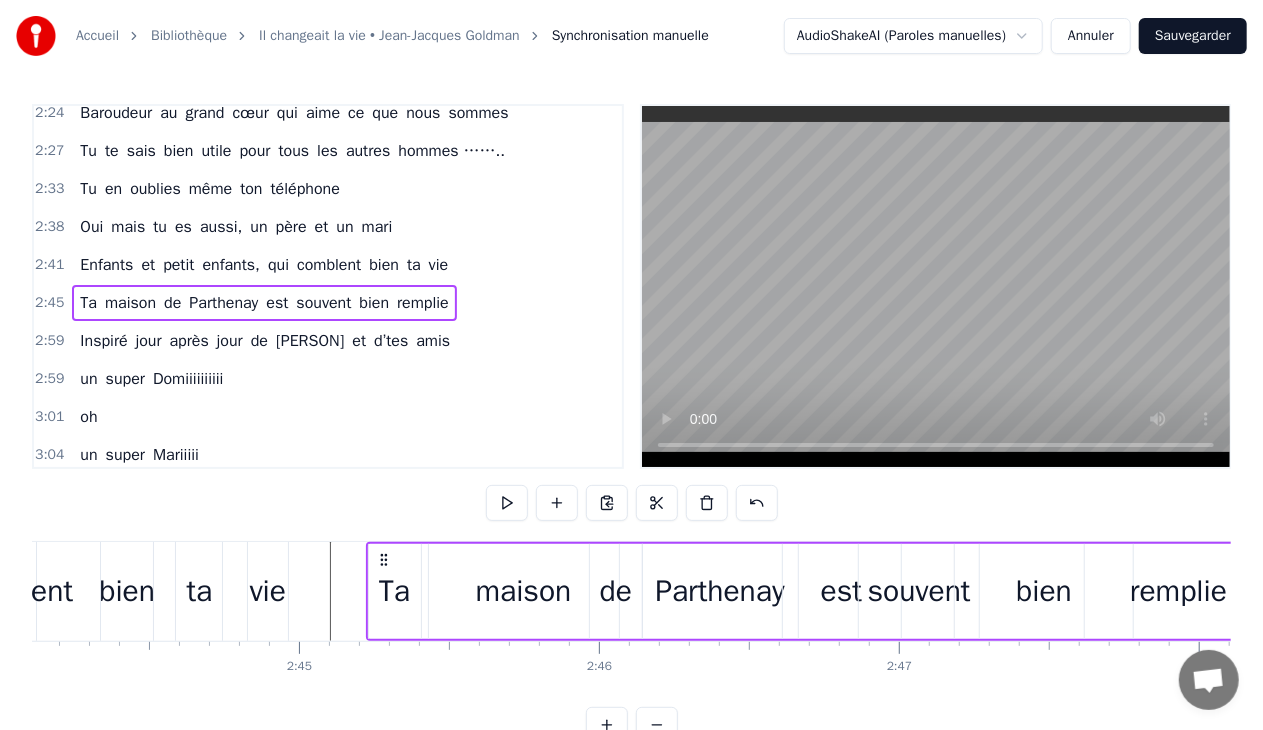 click 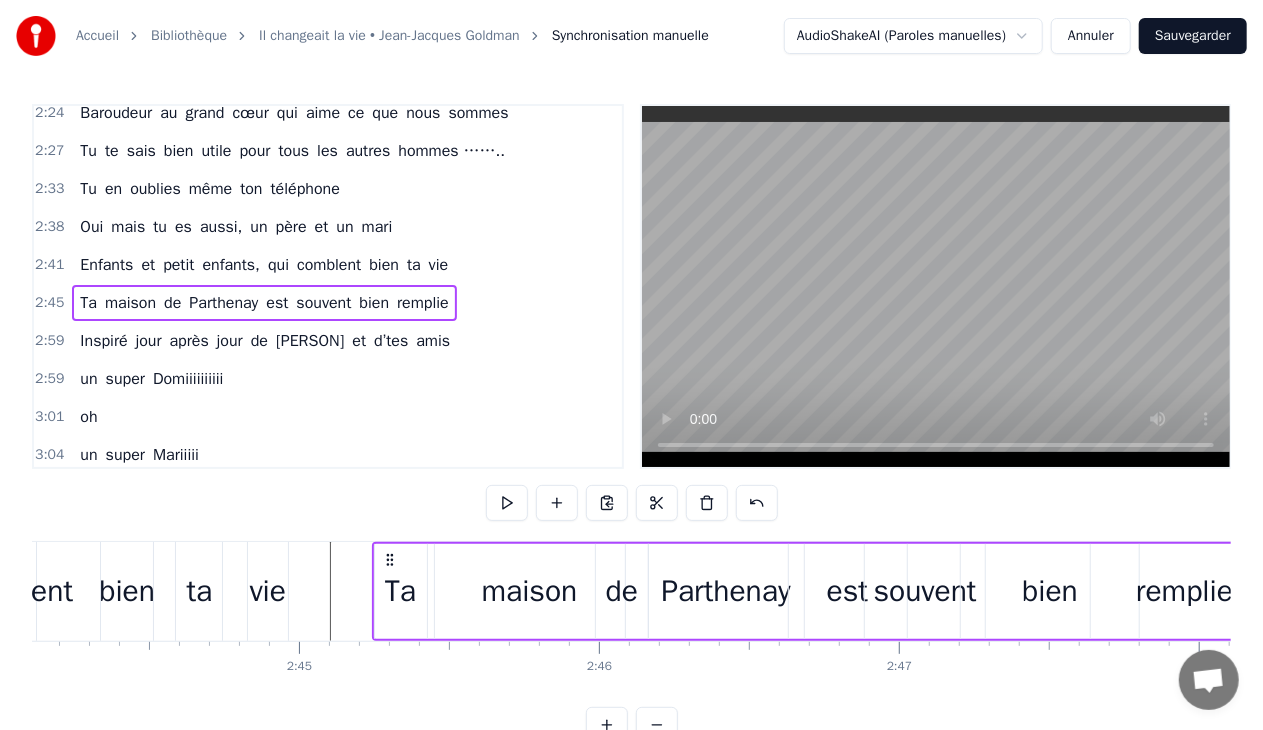 click 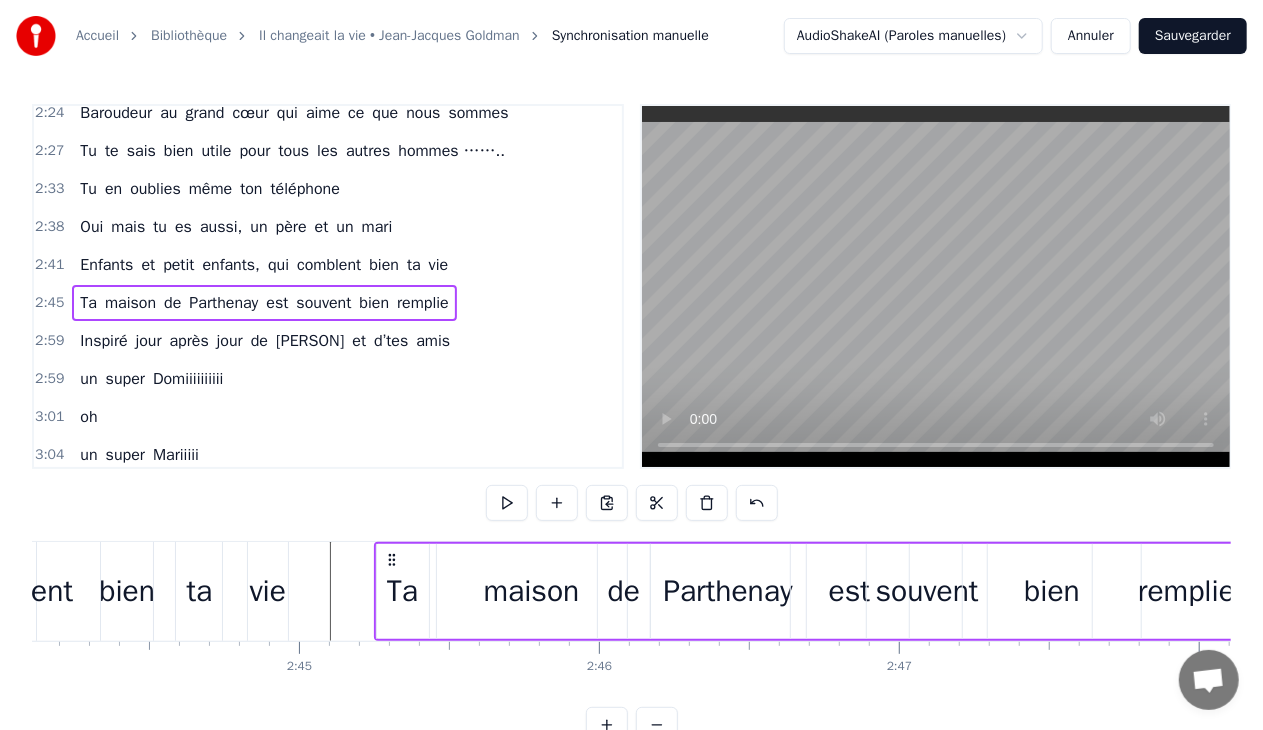 click on "maison" at bounding box center [532, 591] 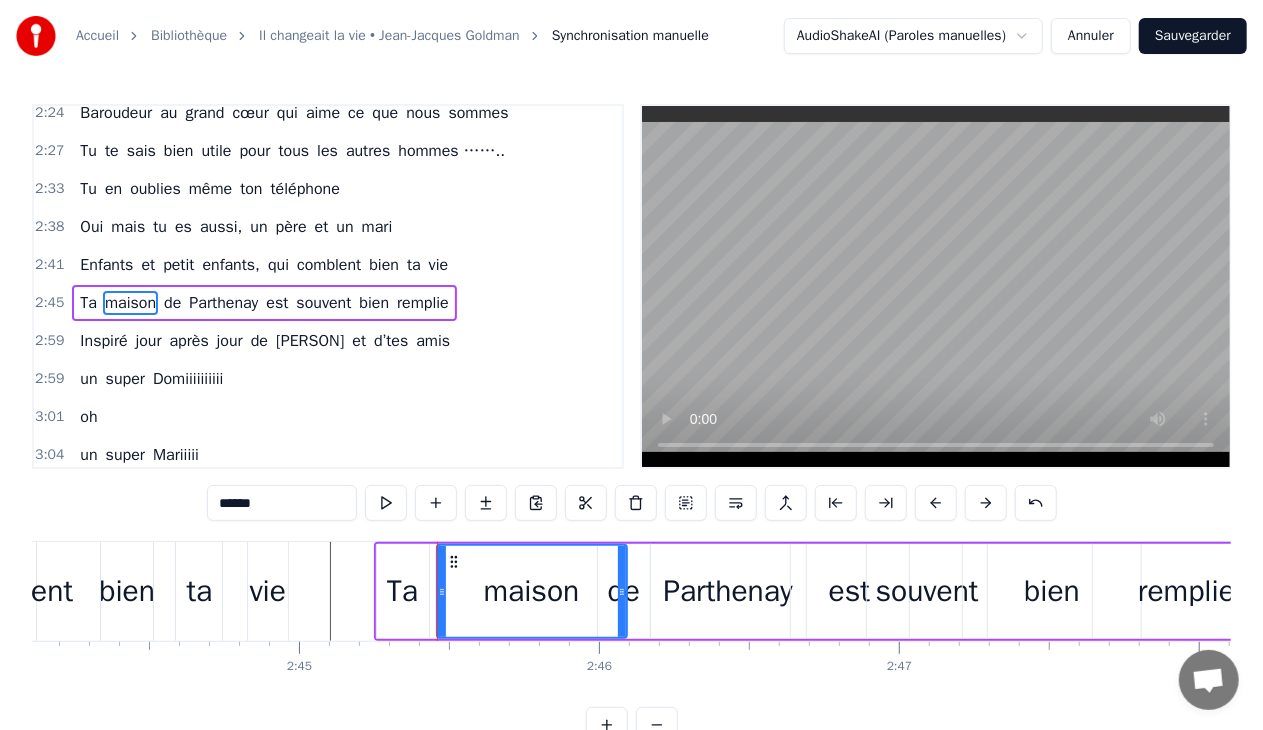 click on "maison" at bounding box center (532, 591) 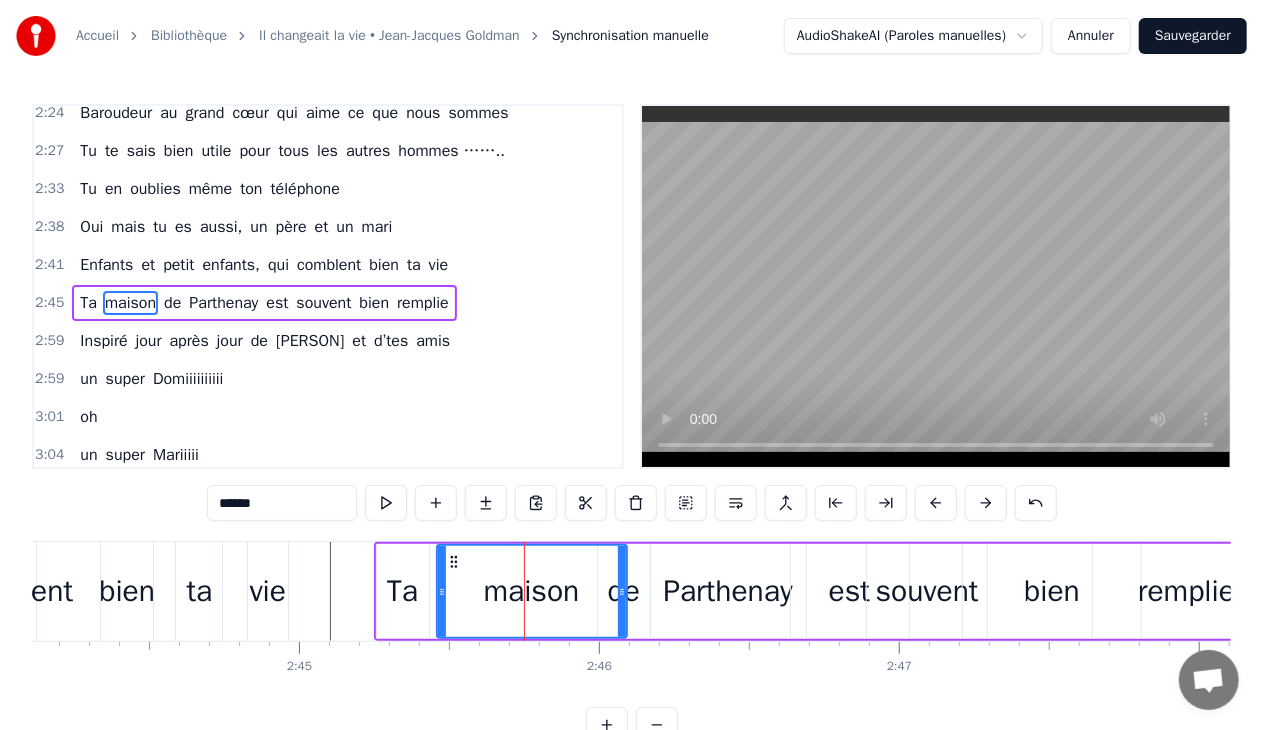 click on "Parthenay" at bounding box center [727, 591] 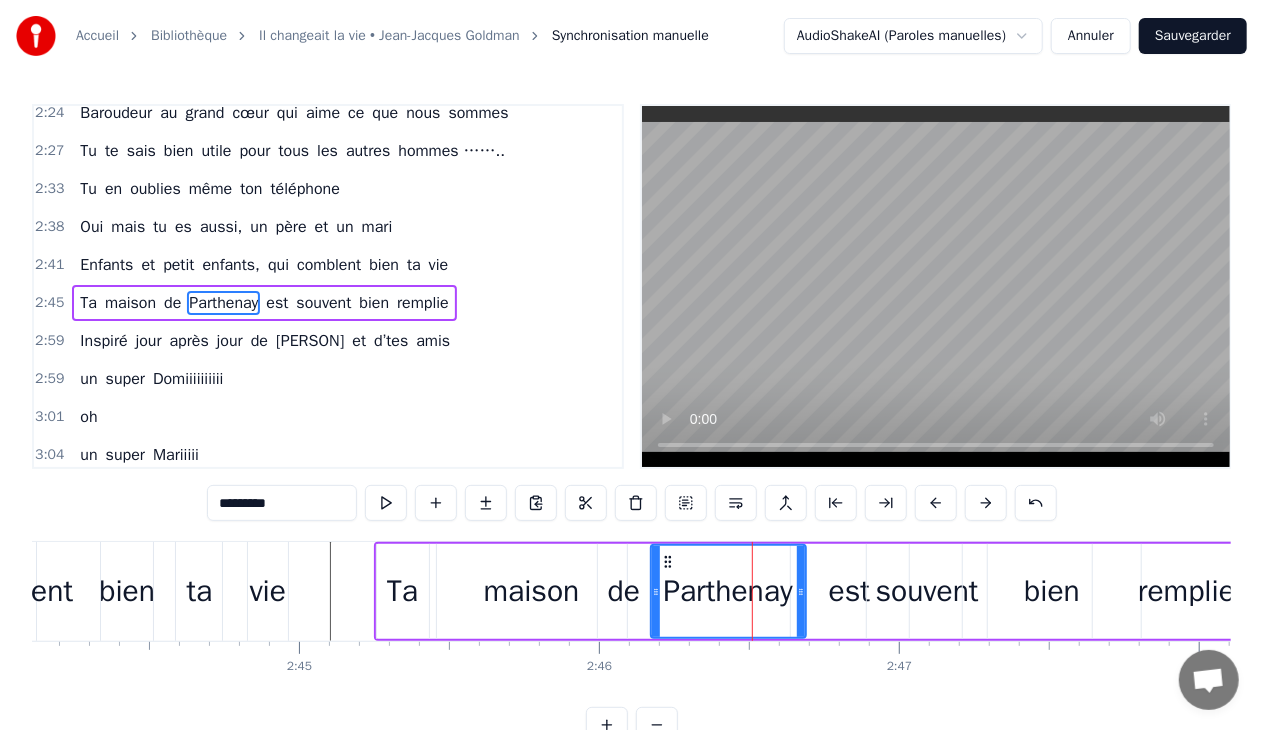 click on "souvent" at bounding box center (927, 591) 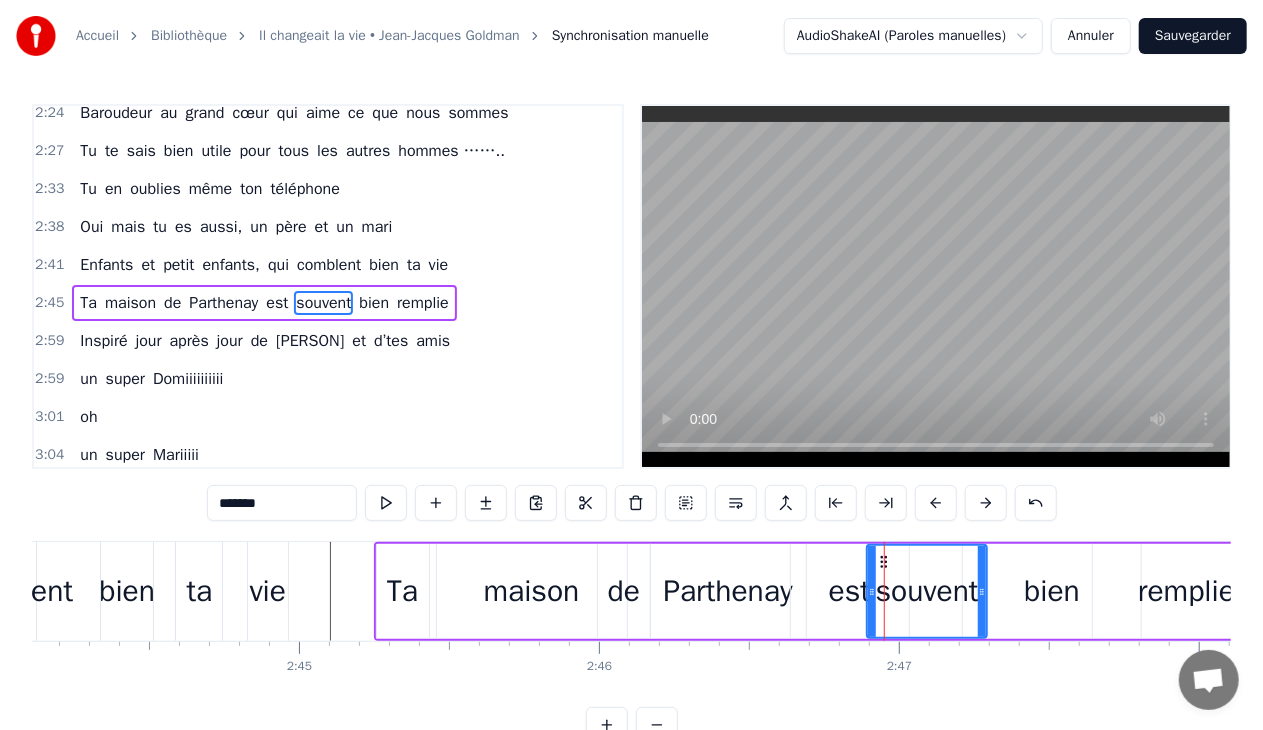 click on "bien" at bounding box center [1052, 591] 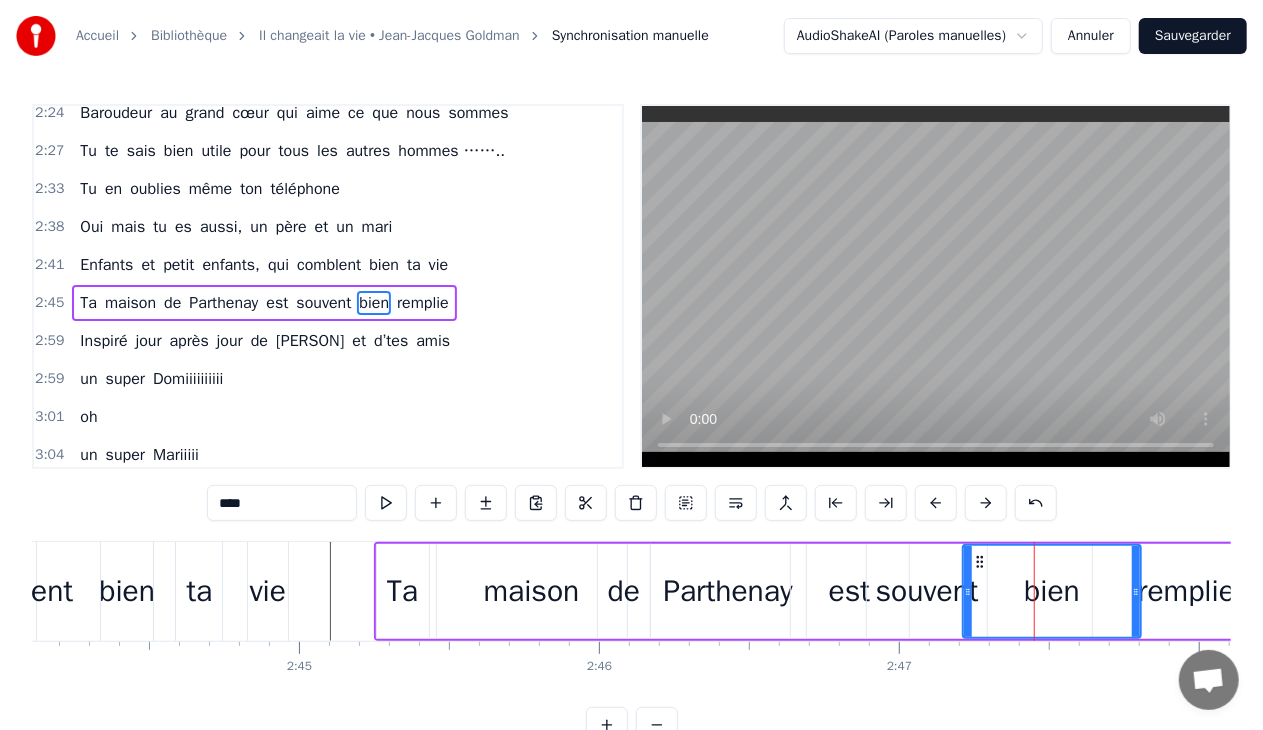 click on "remplie" at bounding box center (1186, 591) 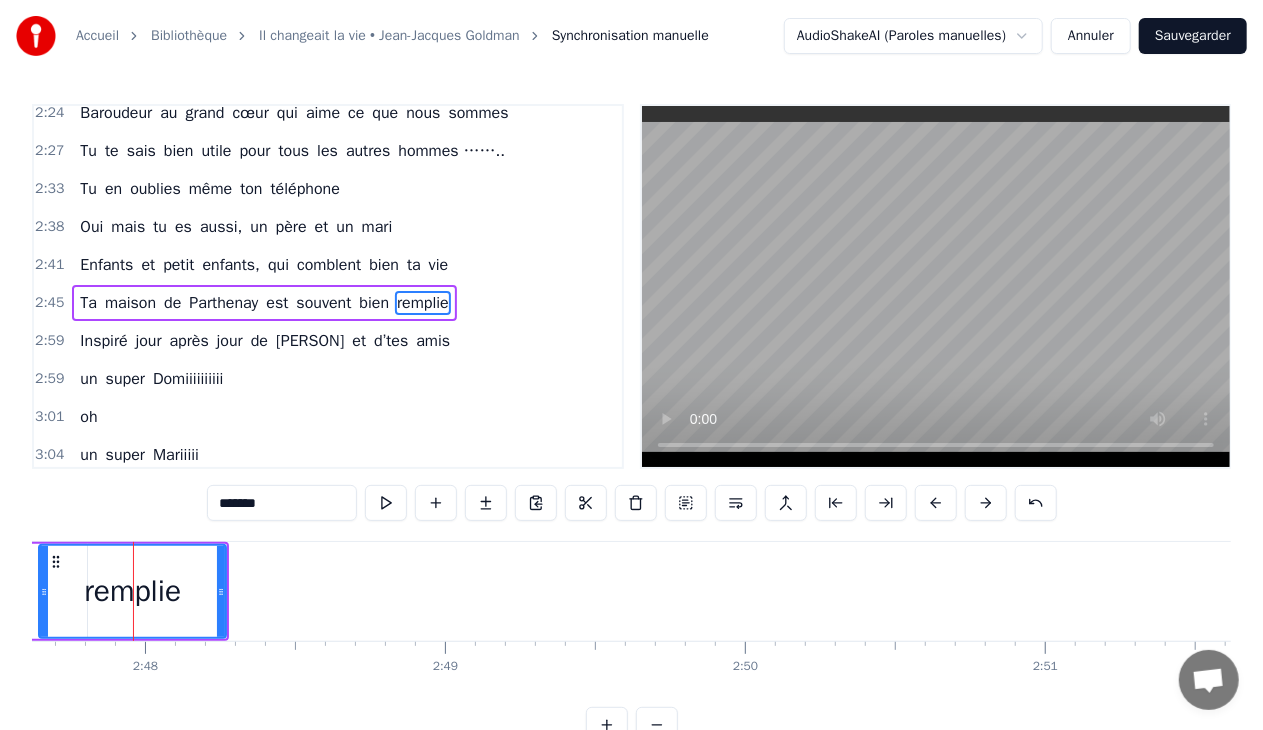 scroll, scrollTop: 0, scrollLeft: 50288, axis: horizontal 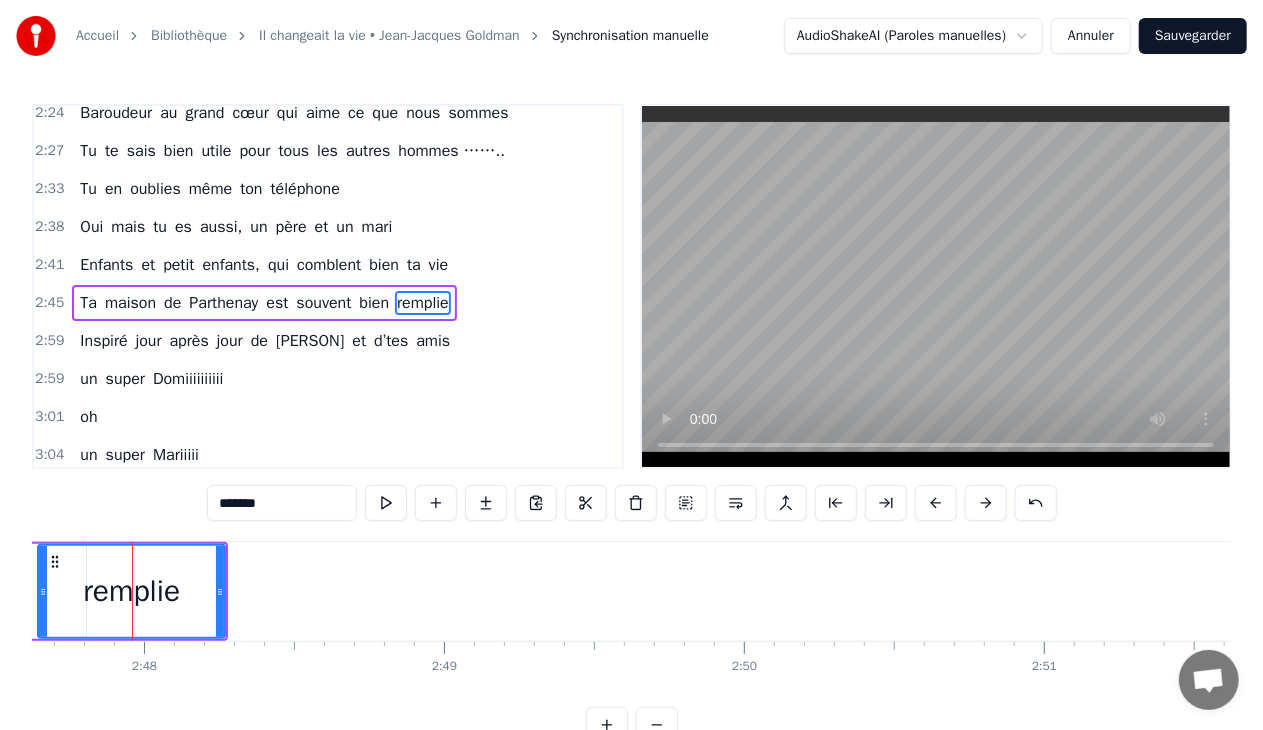 click on "remplie" at bounding box center (131, 591) 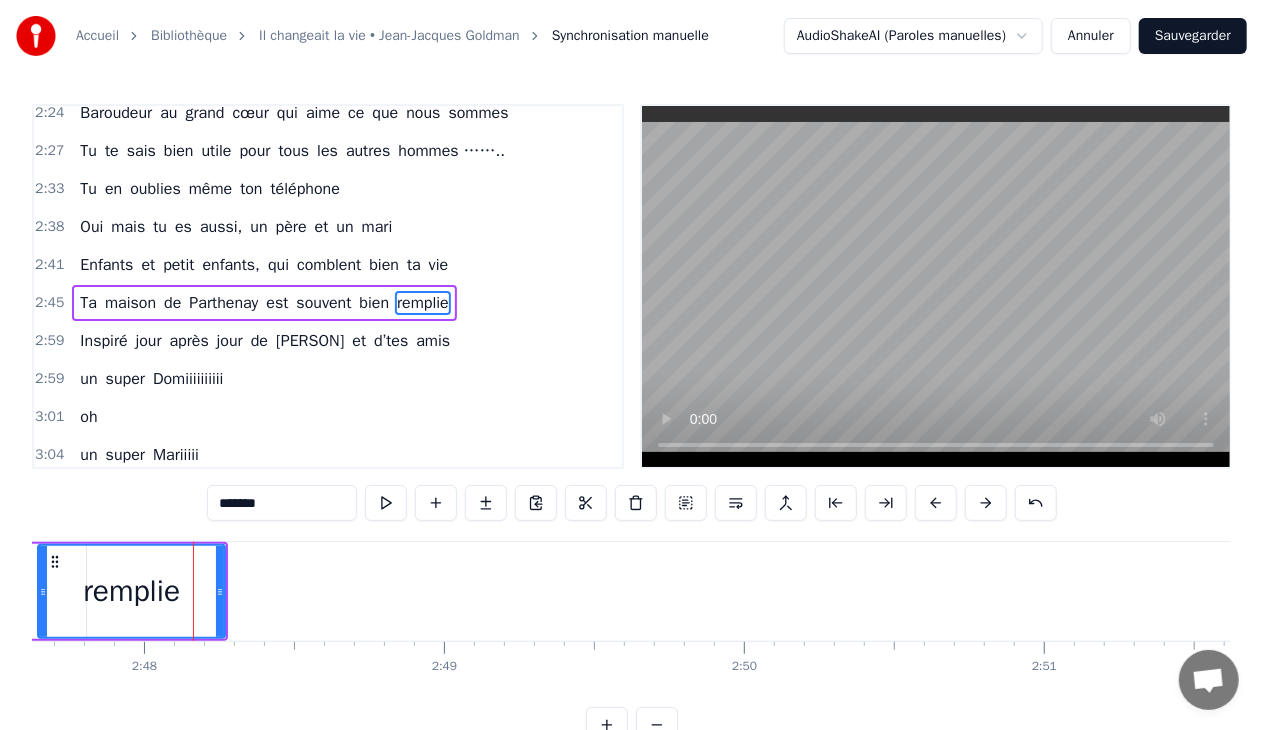 click on "Inspiré" at bounding box center [103, 341] 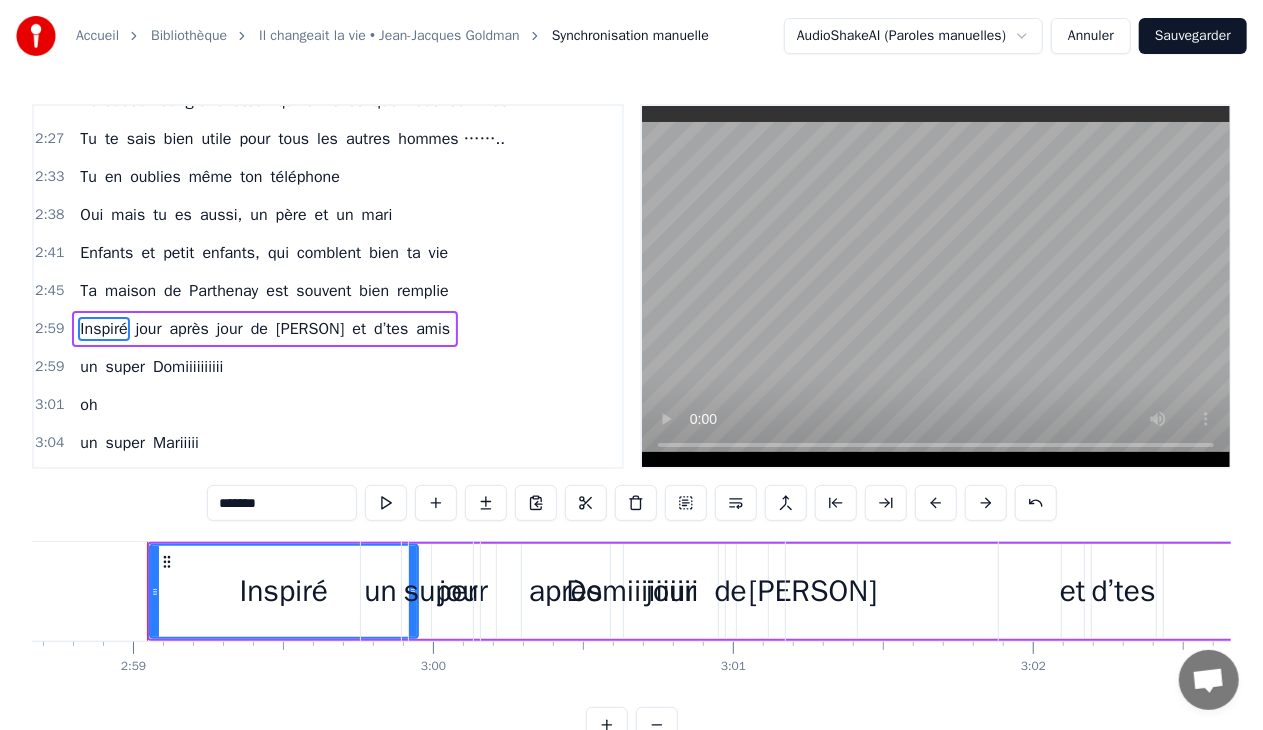 scroll, scrollTop: 0, scrollLeft: 53614, axis: horizontal 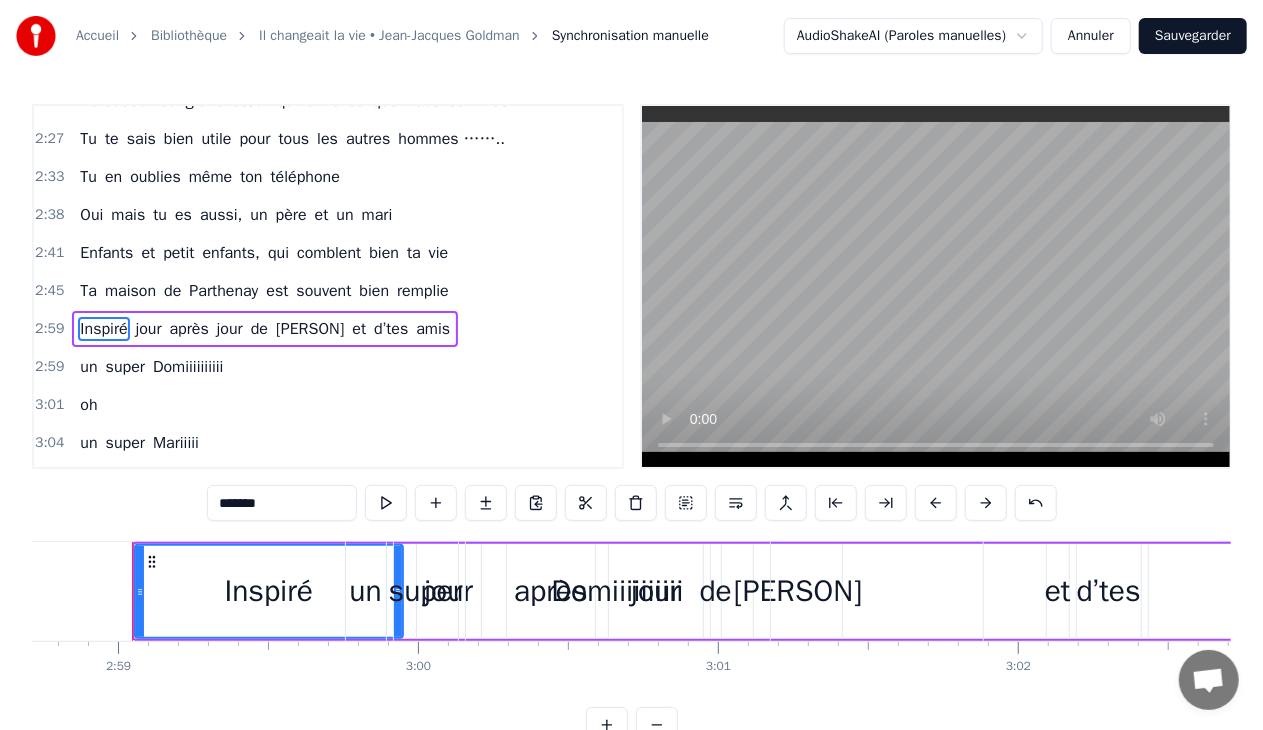 click on "Inspiré jour après jour de Christine et d’tes amis" at bounding box center [265, 329] 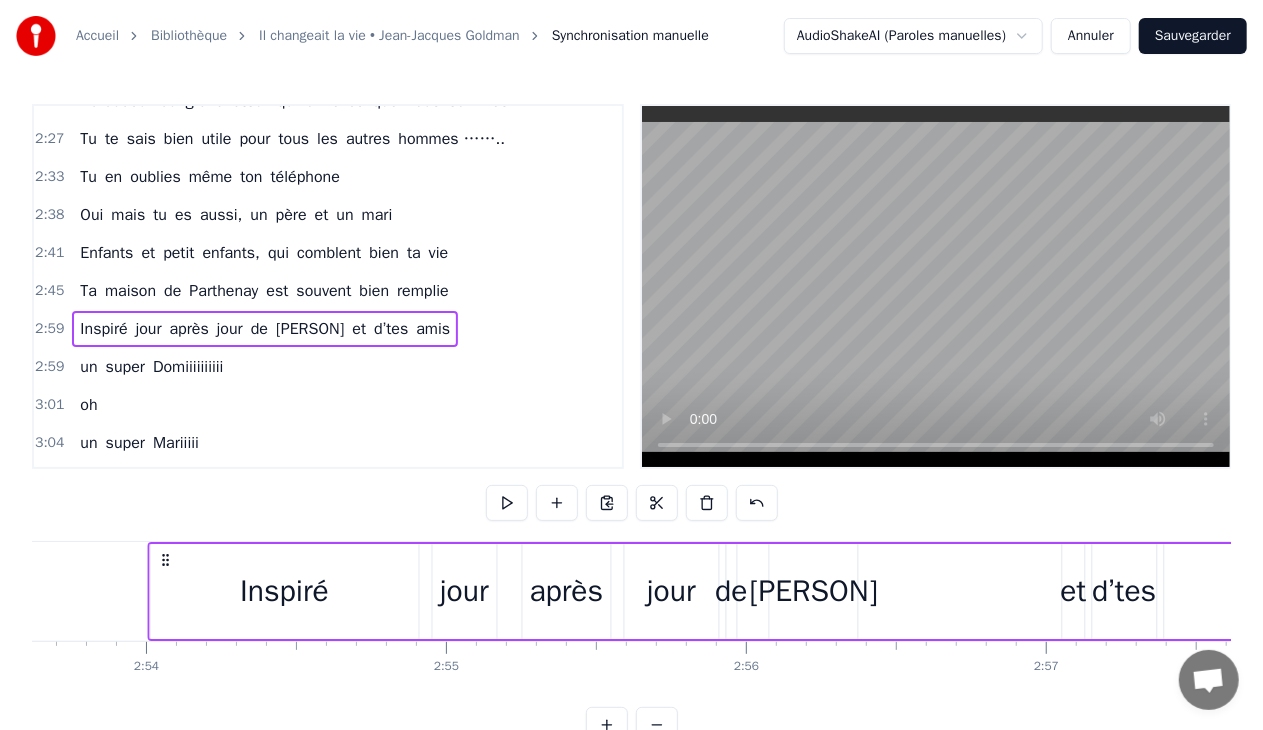 scroll, scrollTop: 0, scrollLeft: 52054, axis: horizontal 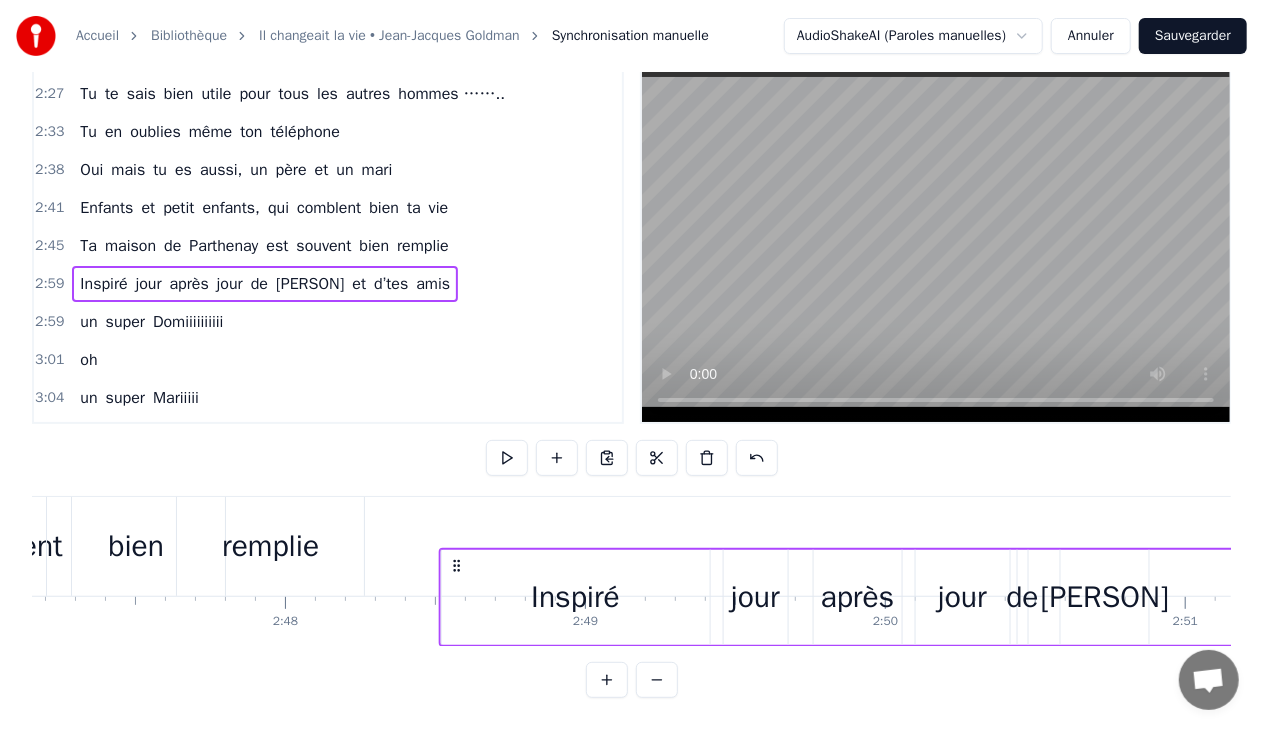 drag, startPoint x: 147, startPoint y: 559, endPoint x: 454, endPoint y: 544, distance: 307.36624 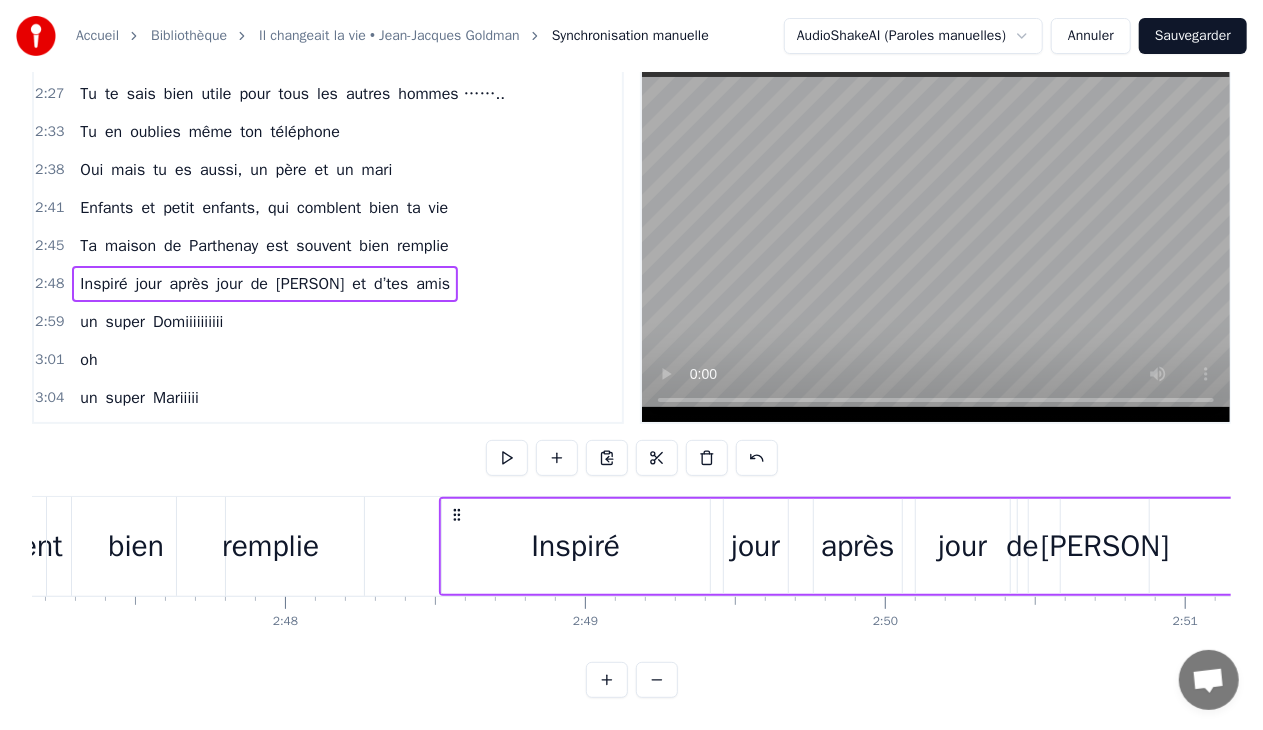 click on "Inspiré" at bounding box center [575, 546] 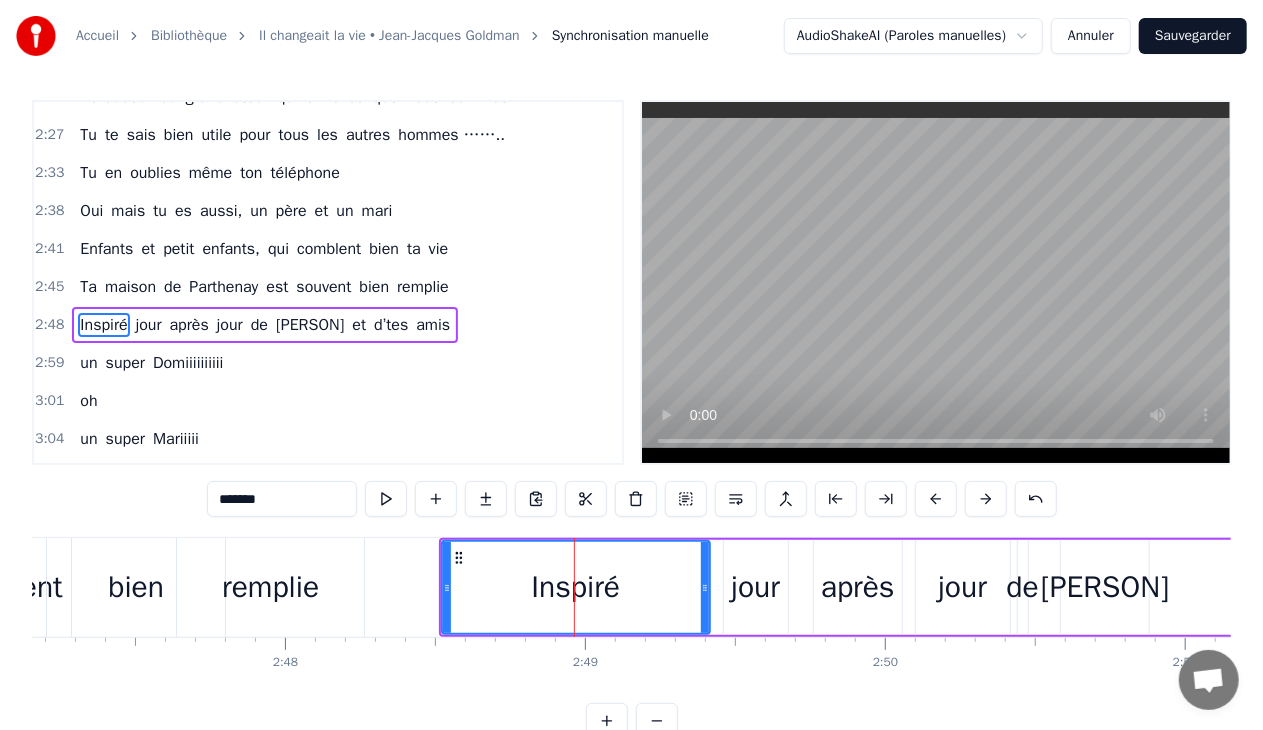 scroll, scrollTop: 0, scrollLeft: 0, axis: both 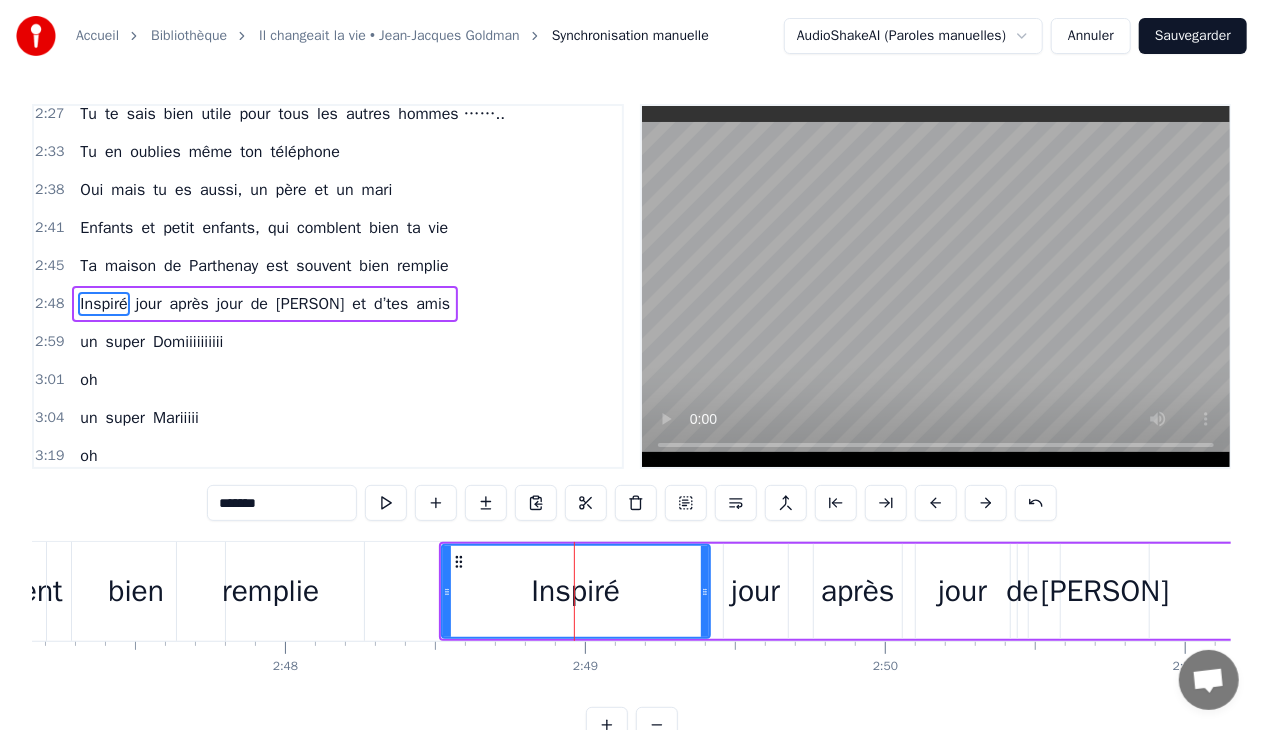 click on "Inspiré jour après jour de Christine et d’tes amis" at bounding box center [1131, 591] 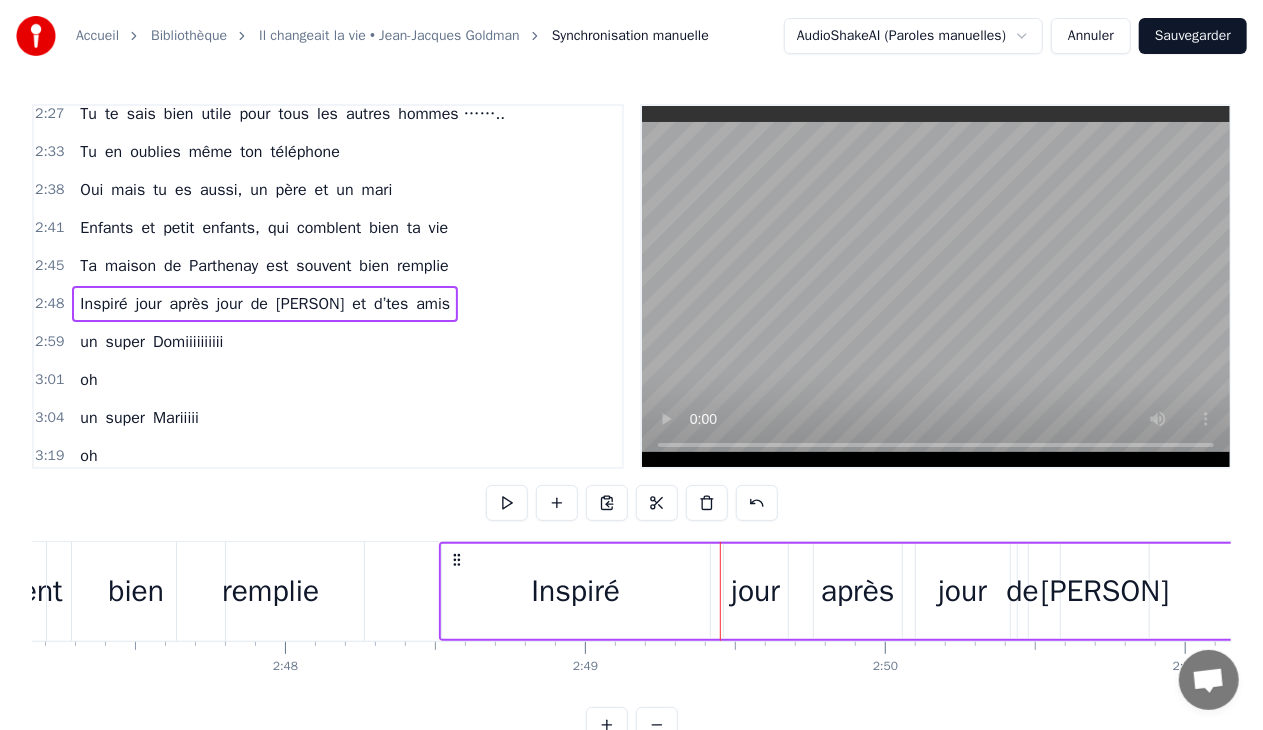 click on "jour" at bounding box center [963, 591] 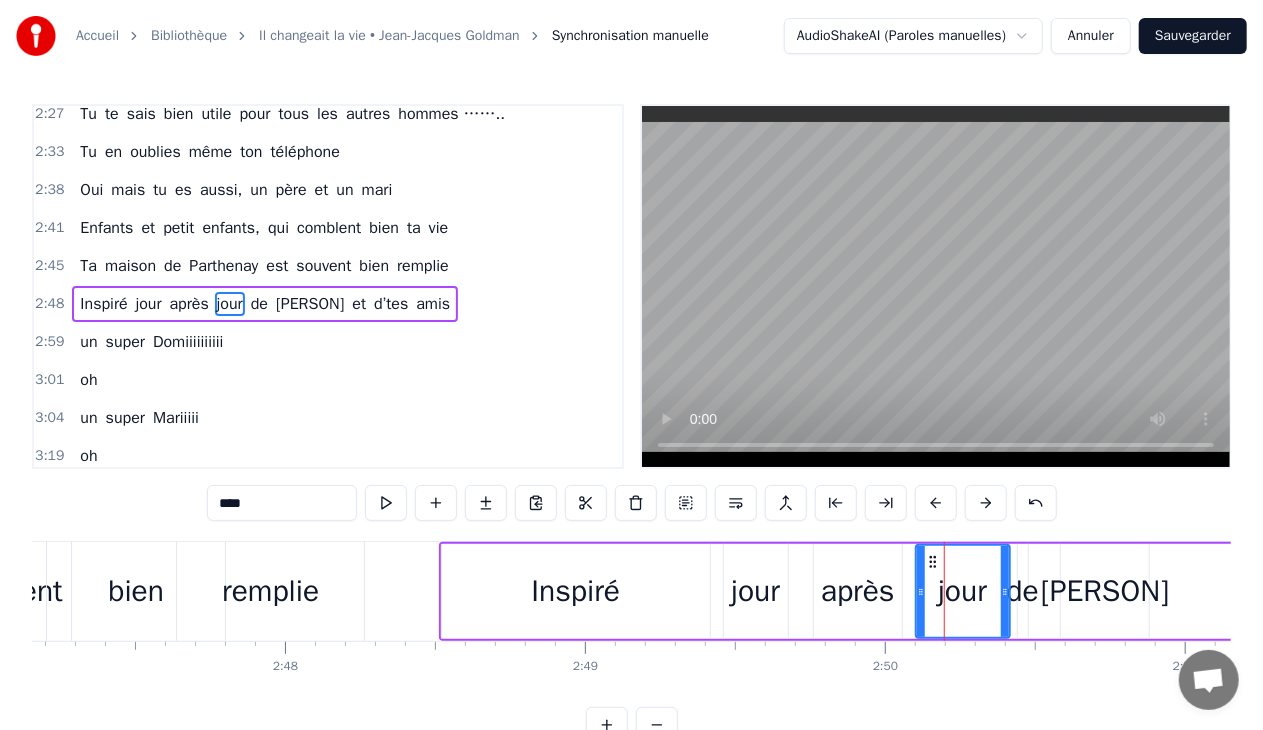 click on "[PERSON]" at bounding box center [1105, 591] 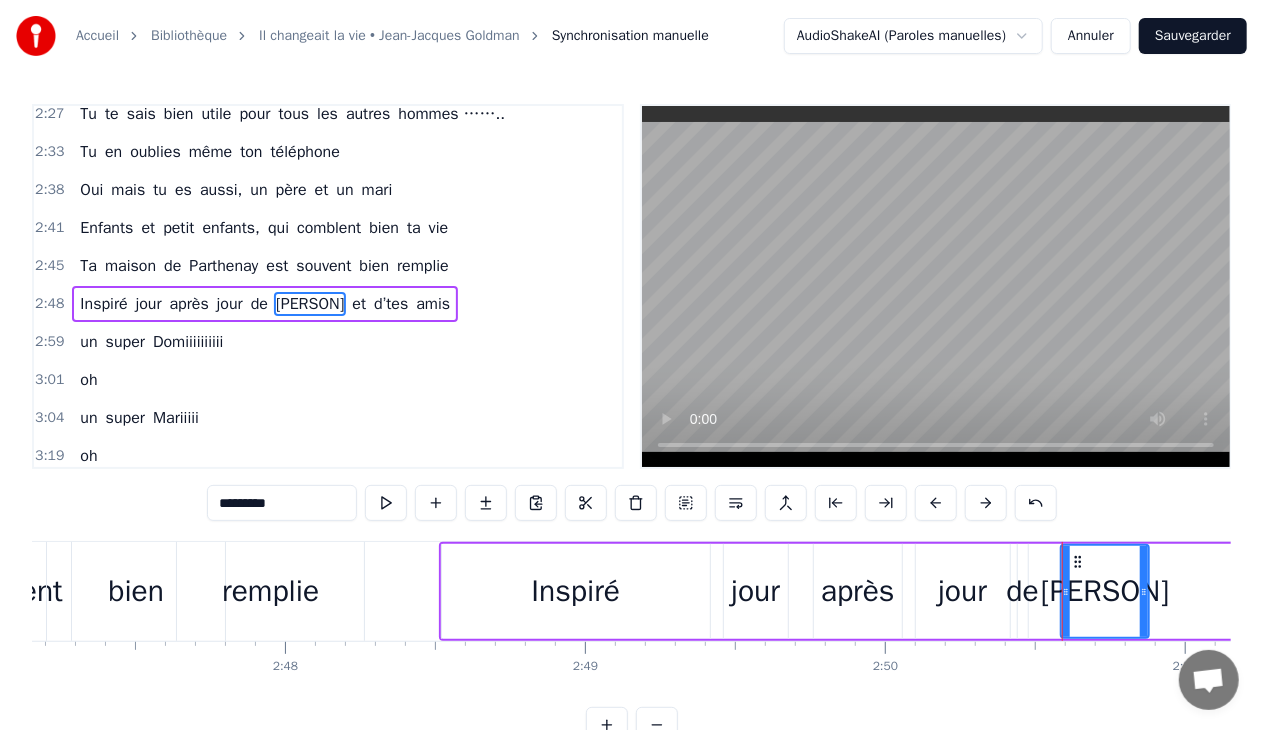 click on "Inspiré jour après jour de Christine et d’tes amis" at bounding box center (1131, 591) 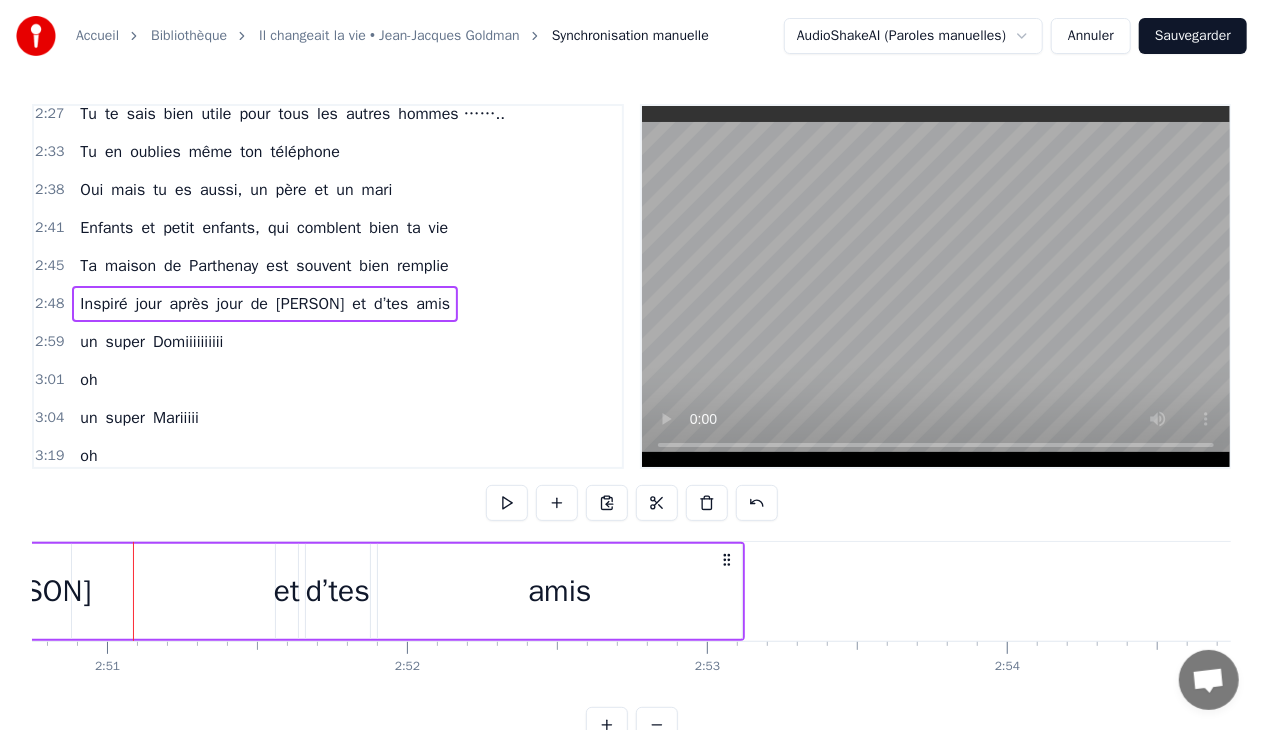scroll, scrollTop: 0, scrollLeft: 51226, axis: horizontal 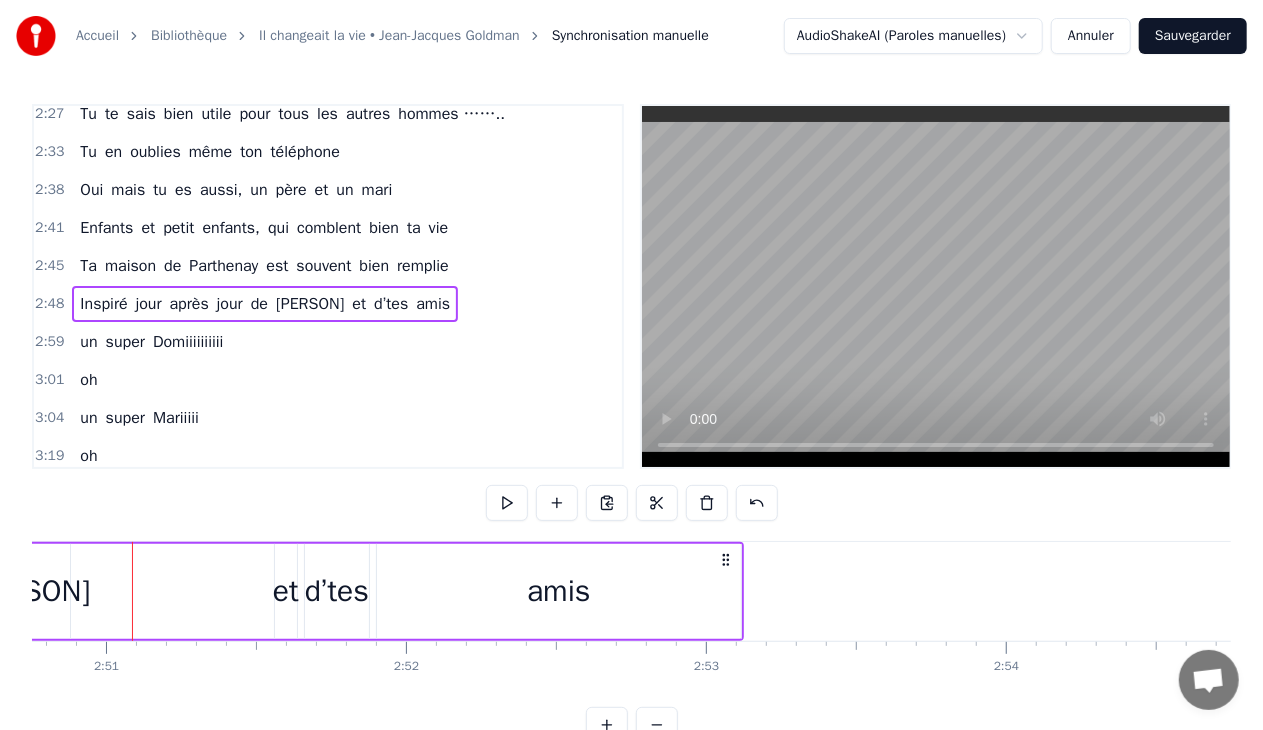 click on "d’tes" at bounding box center [337, 591] 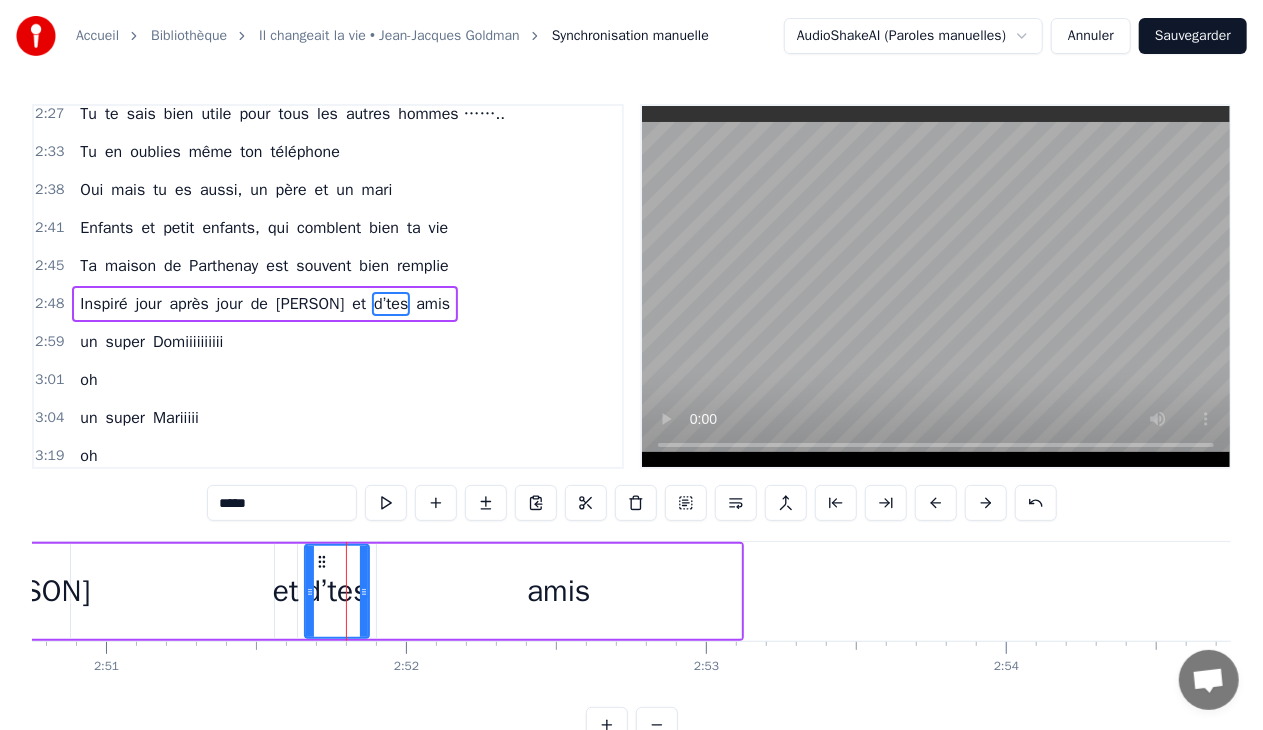 click on "amis" at bounding box center [559, 591] 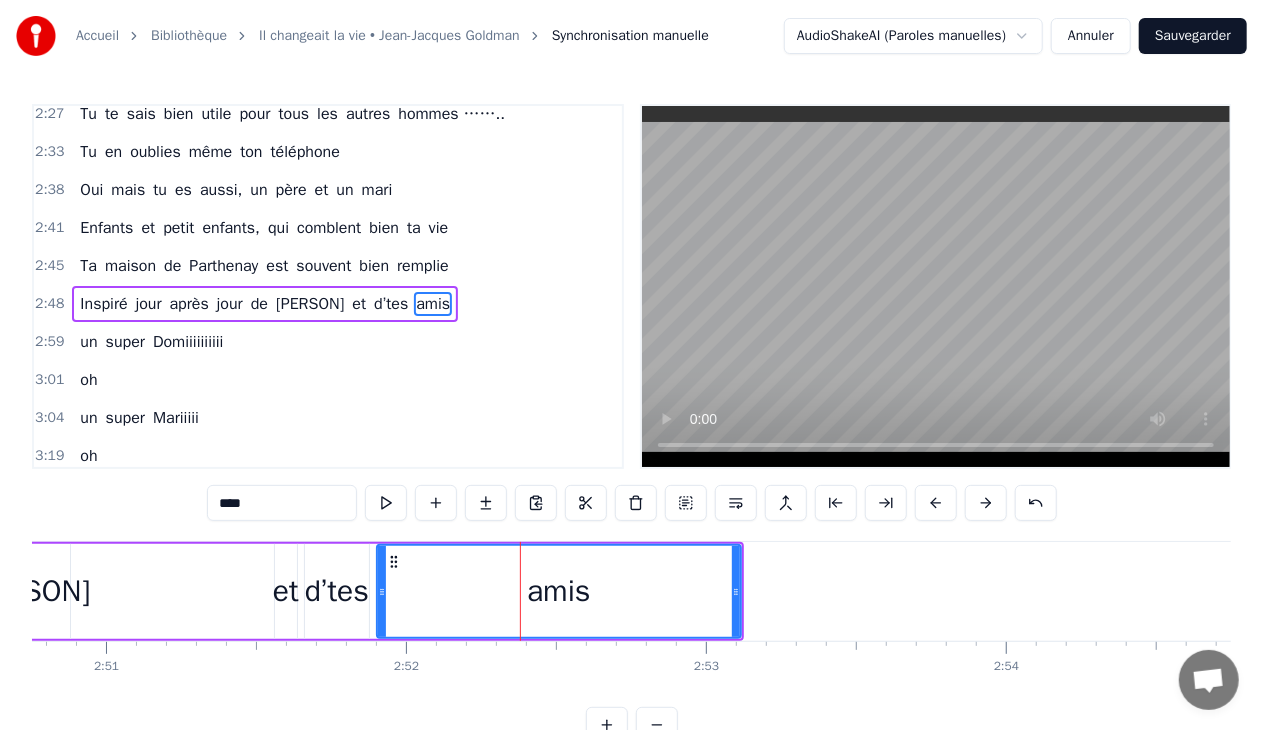 click on "amis" at bounding box center (559, 591) 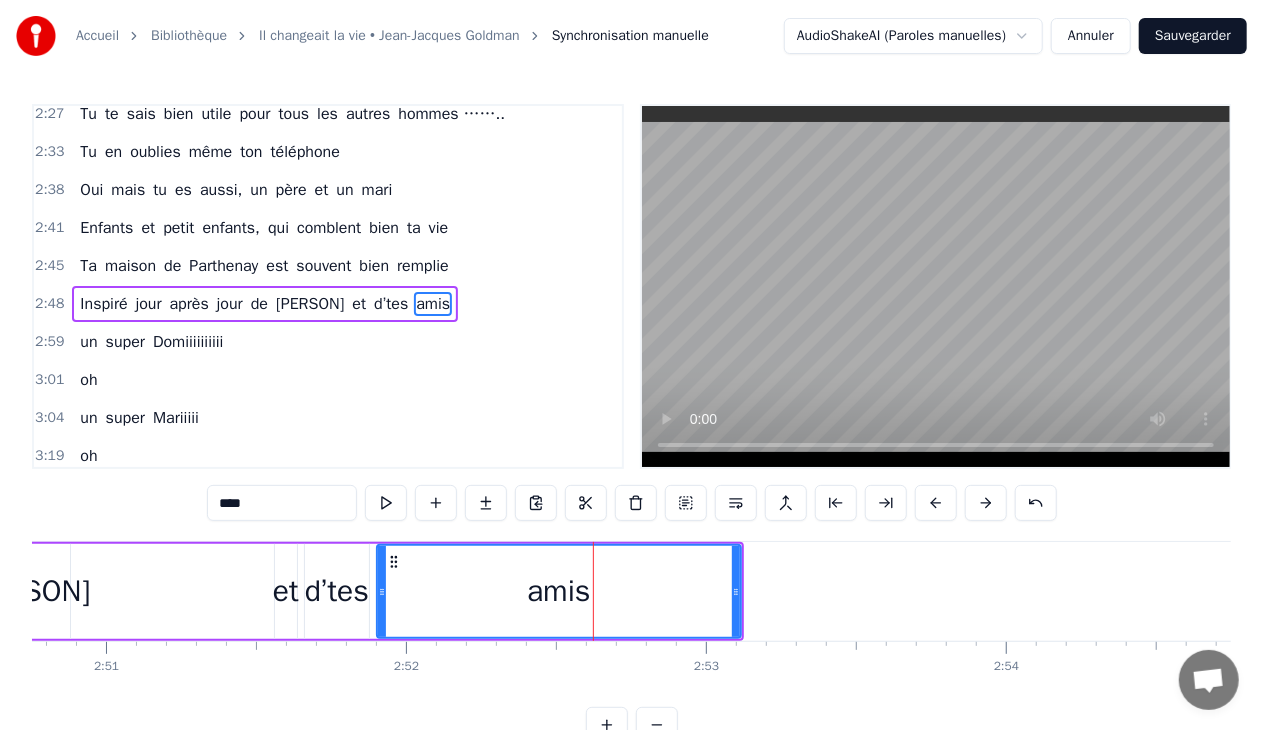 click on "amis" at bounding box center [559, 591] 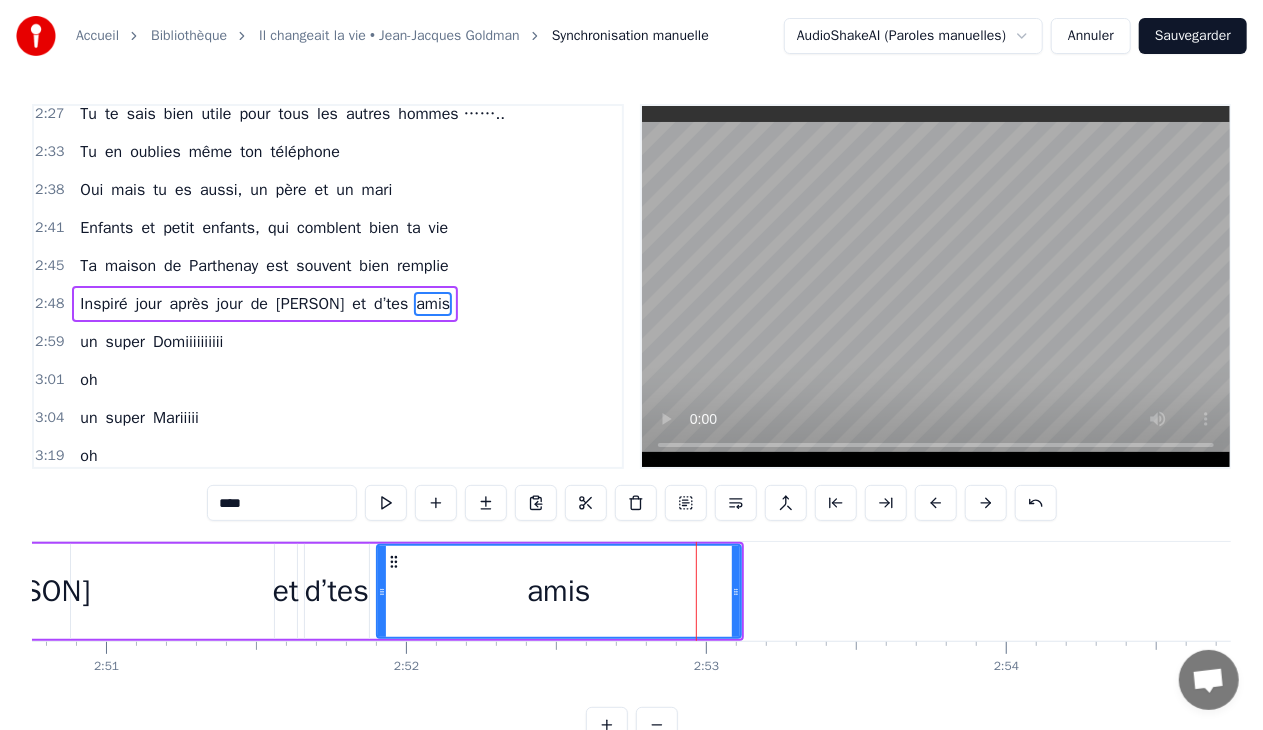 click on "amis" at bounding box center (559, 591) 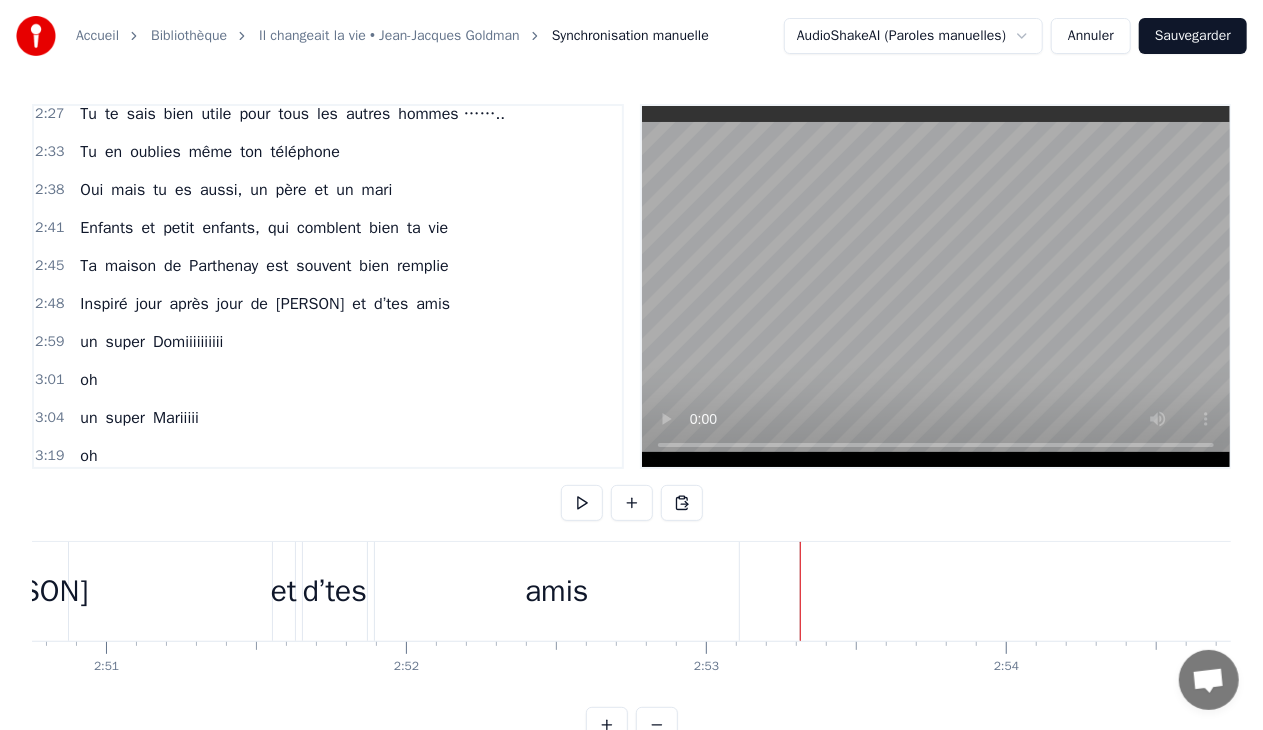 click on "amis" at bounding box center (557, 591) 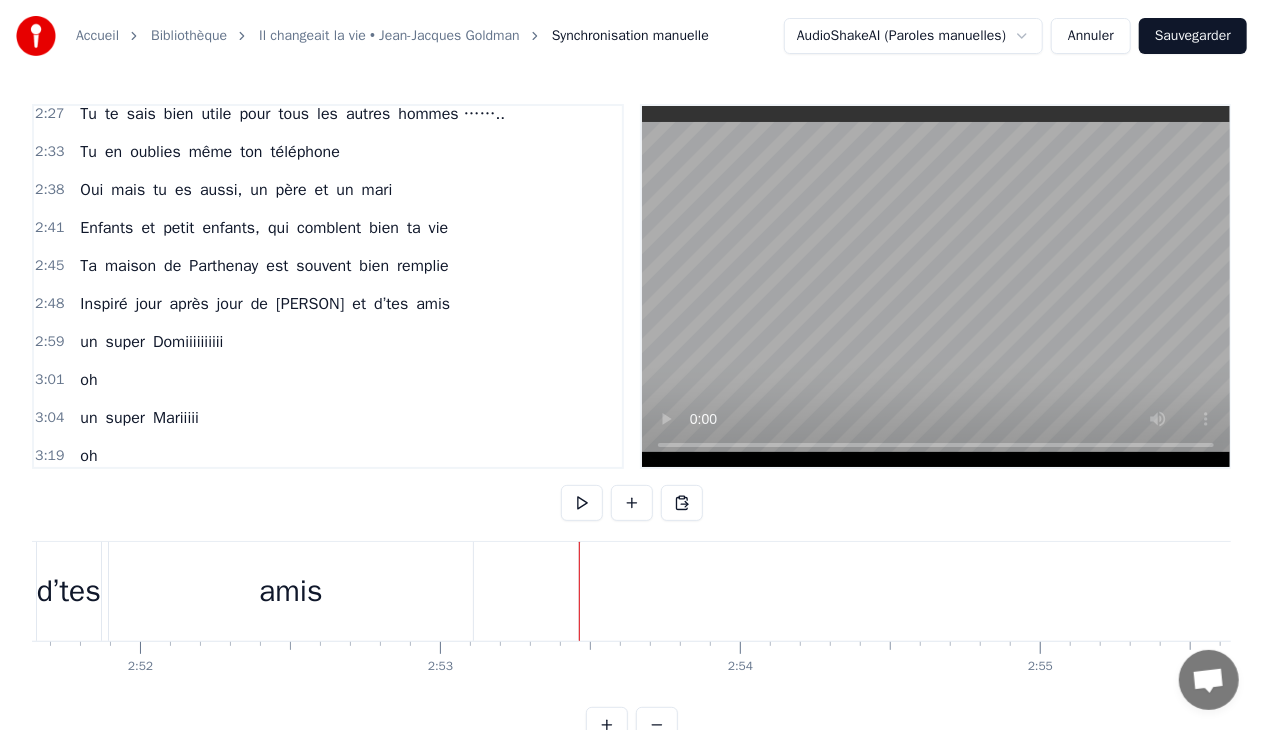 scroll, scrollTop: 0, scrollLeft: 51404, axis: horizontal 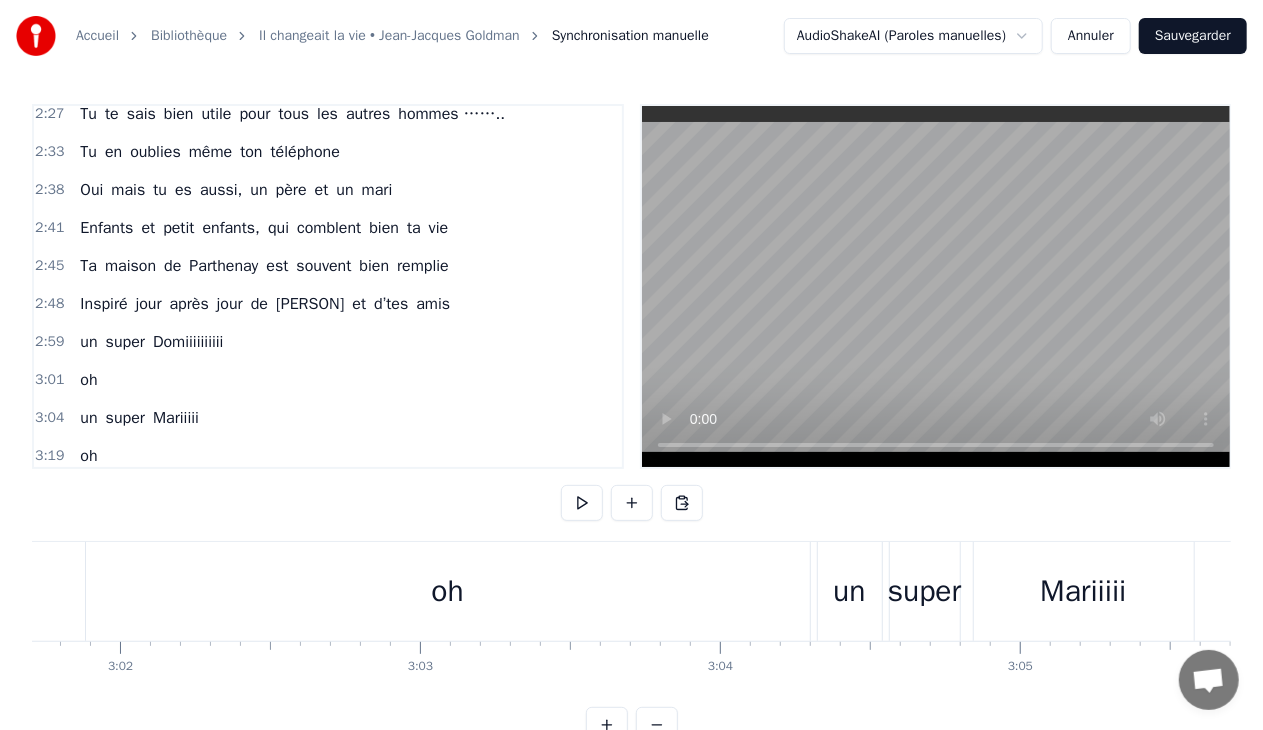 click on "un" at bounding box center [88, 342] 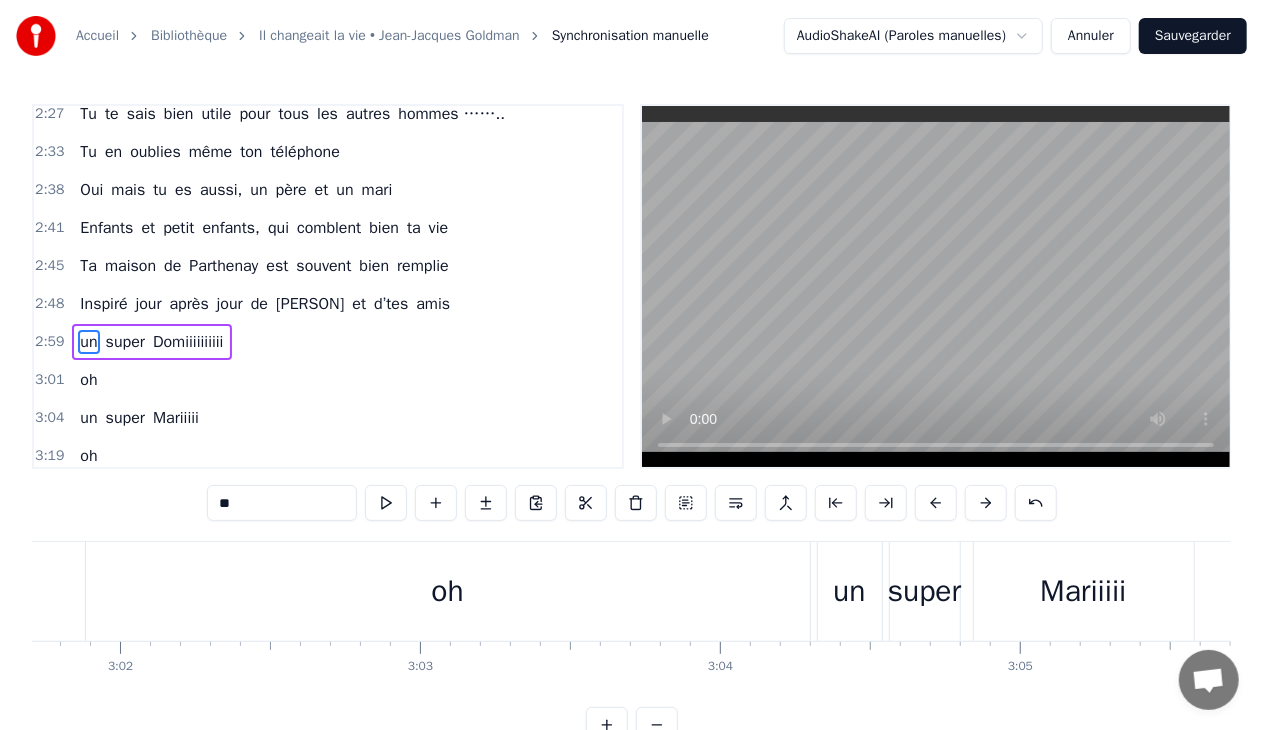 scroll, scrollTop: 772, scrollLeft: 0, axis: vertical 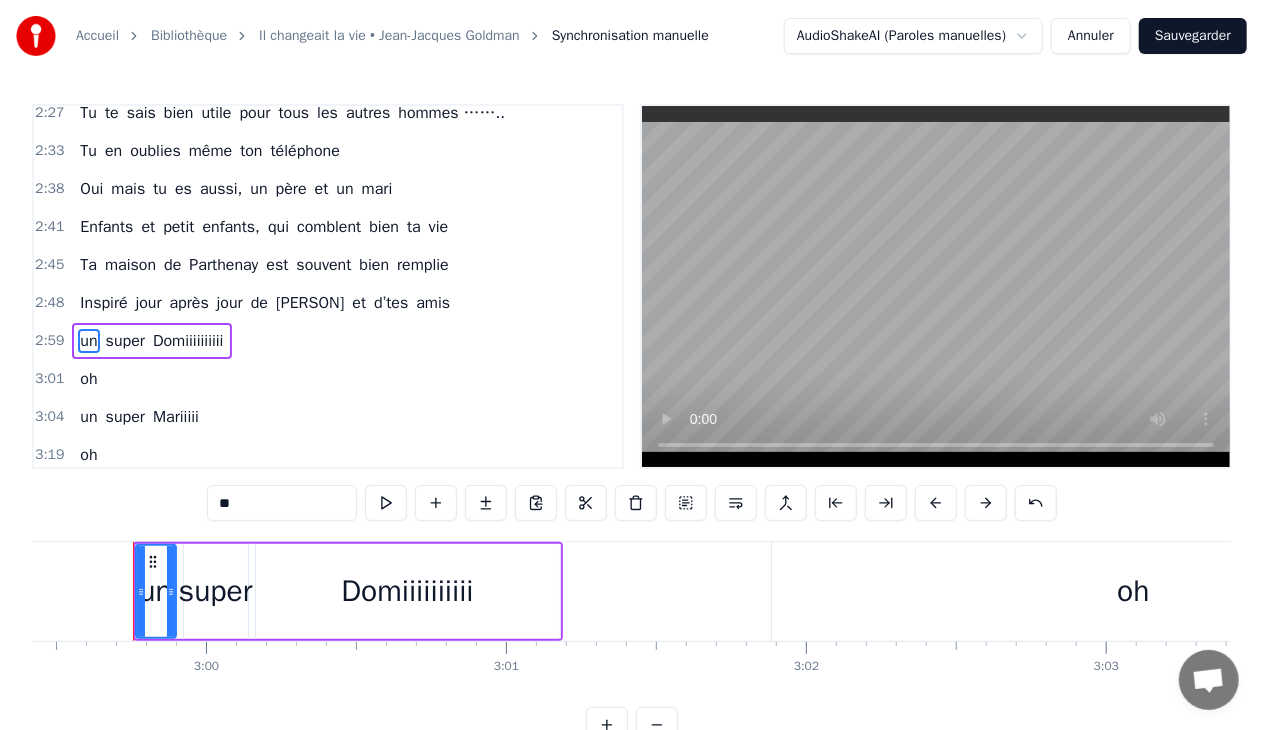 click on "2:59 un super Domiiiiiiiiii" at bounding box center [328, 341] 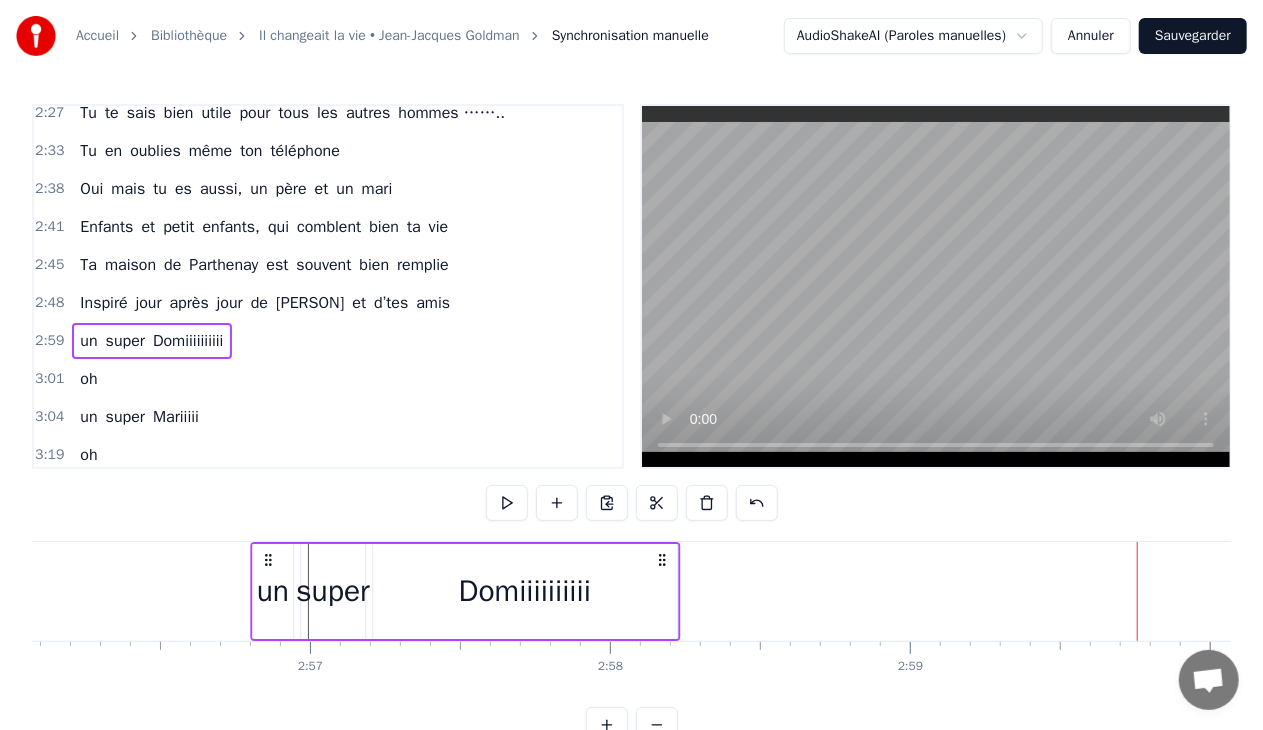 scroll, scrollTop: 0, scrollLeft: 52816, axis: horizontal 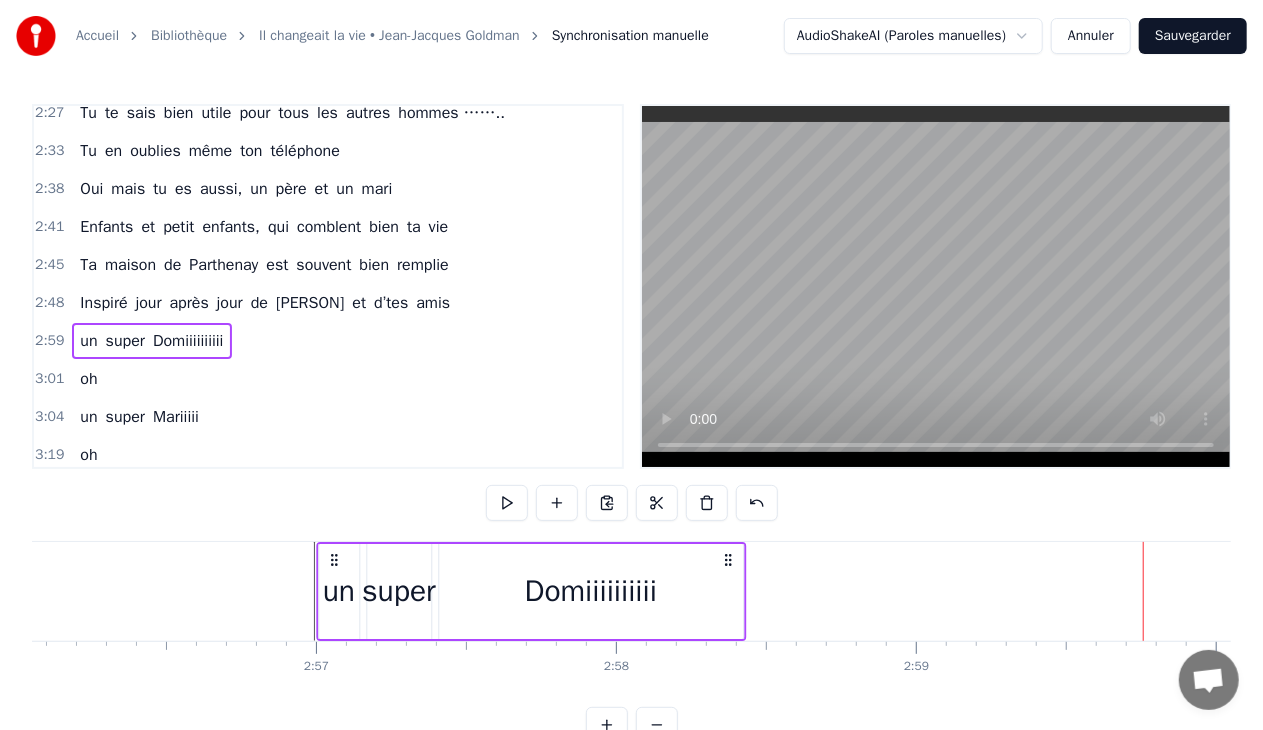 drag, startPoint x: 147, startPoint y: 555, endPoint x: 330, endPoint y: 566, distance: 183.3303 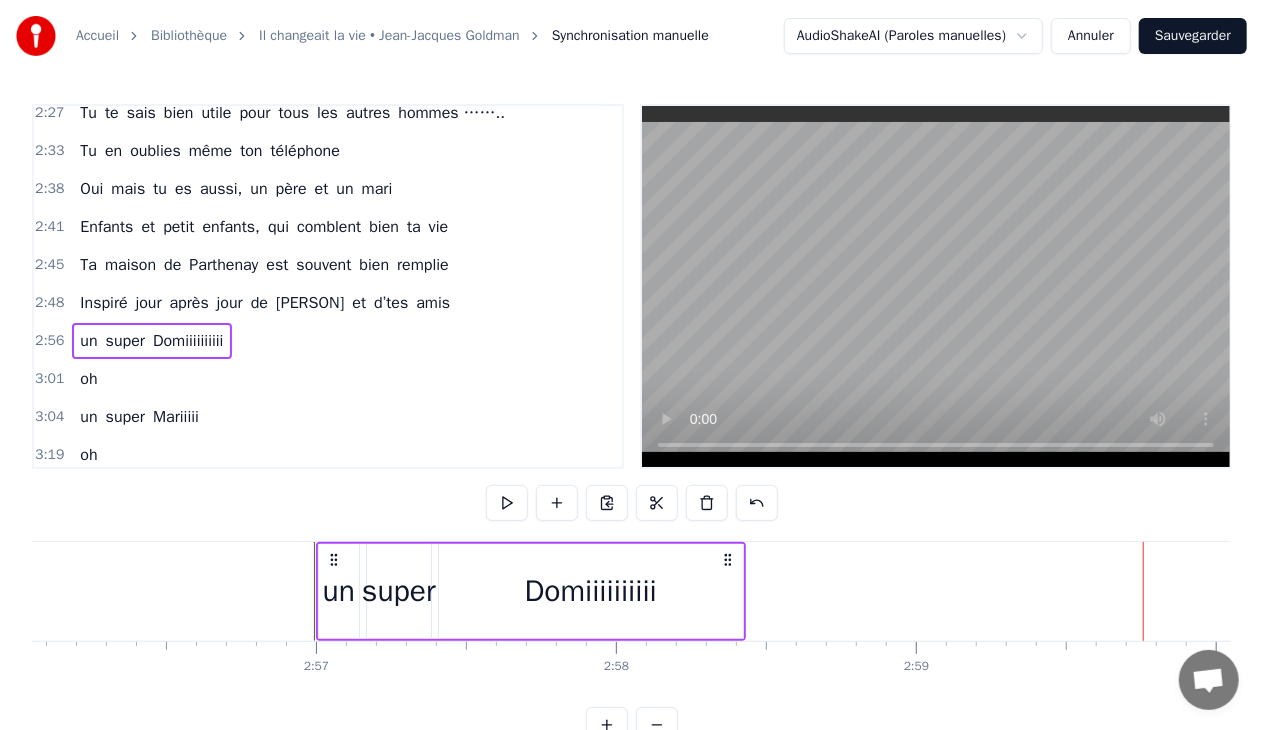 click on "un super Domiiiiiiiiii" at bounding box center (531, 591) 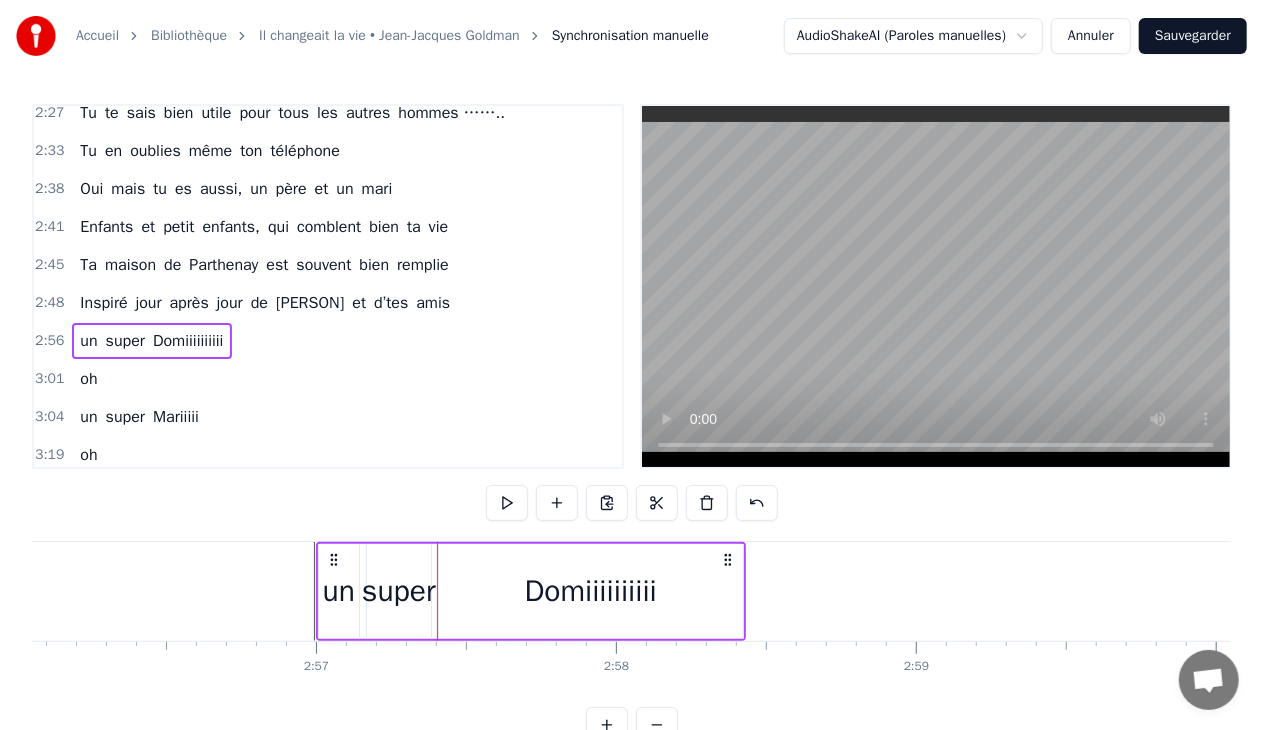click on "Domiiiiiiiiii" at bounding box center [591, 591] 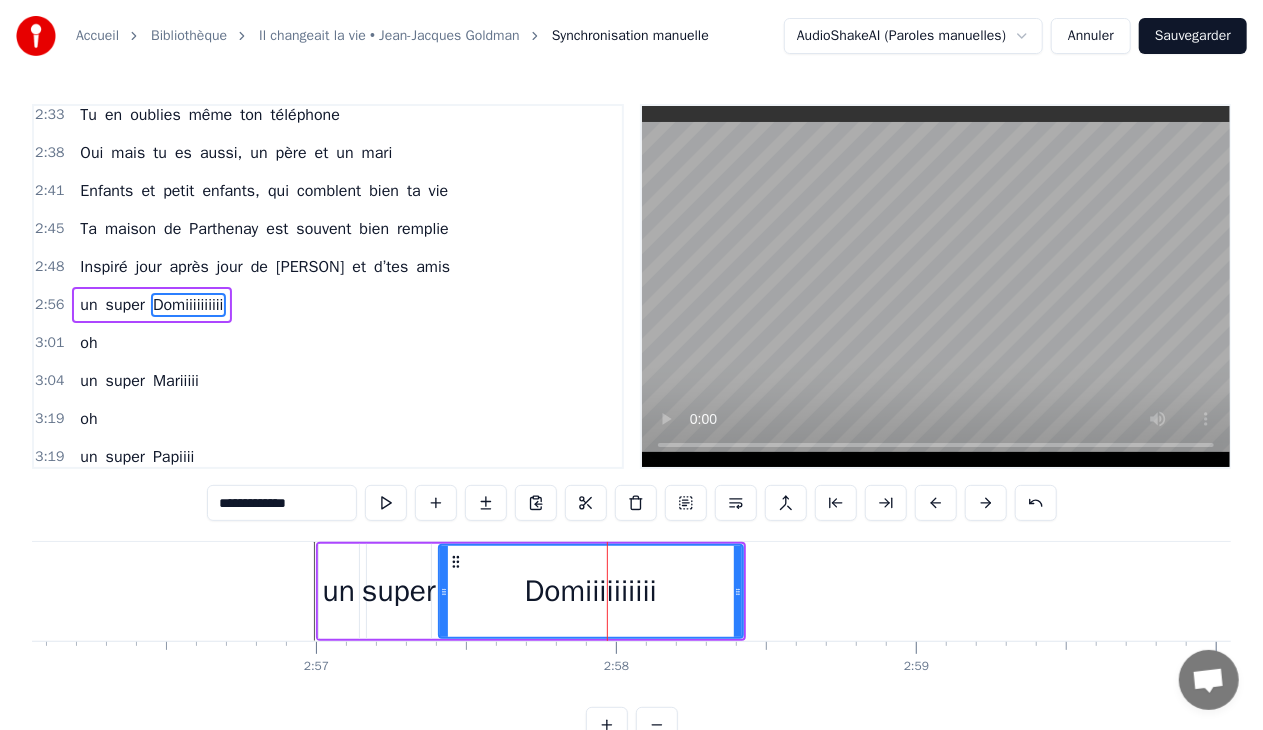 scroll, scrollTop: 808, scrollLeft: 0, axis: vertical 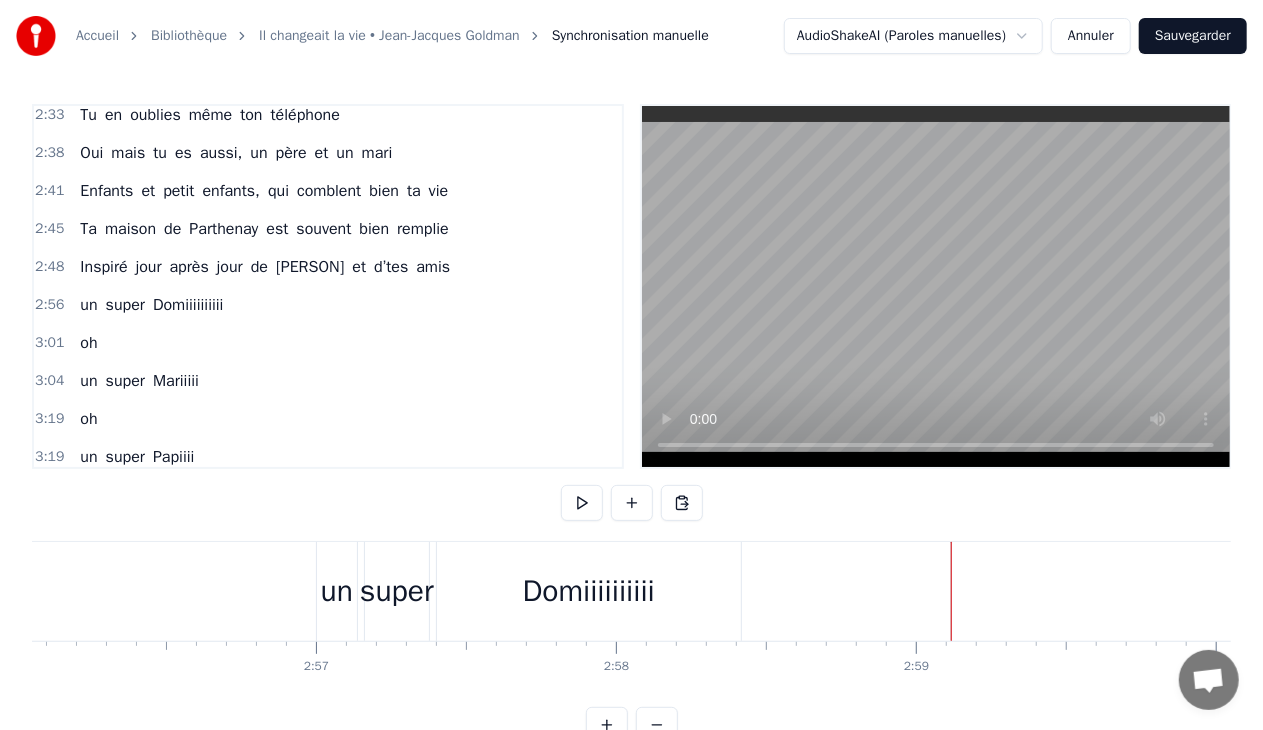 click on "Domiiiiiiiiii" at bounding box center [589, 591] 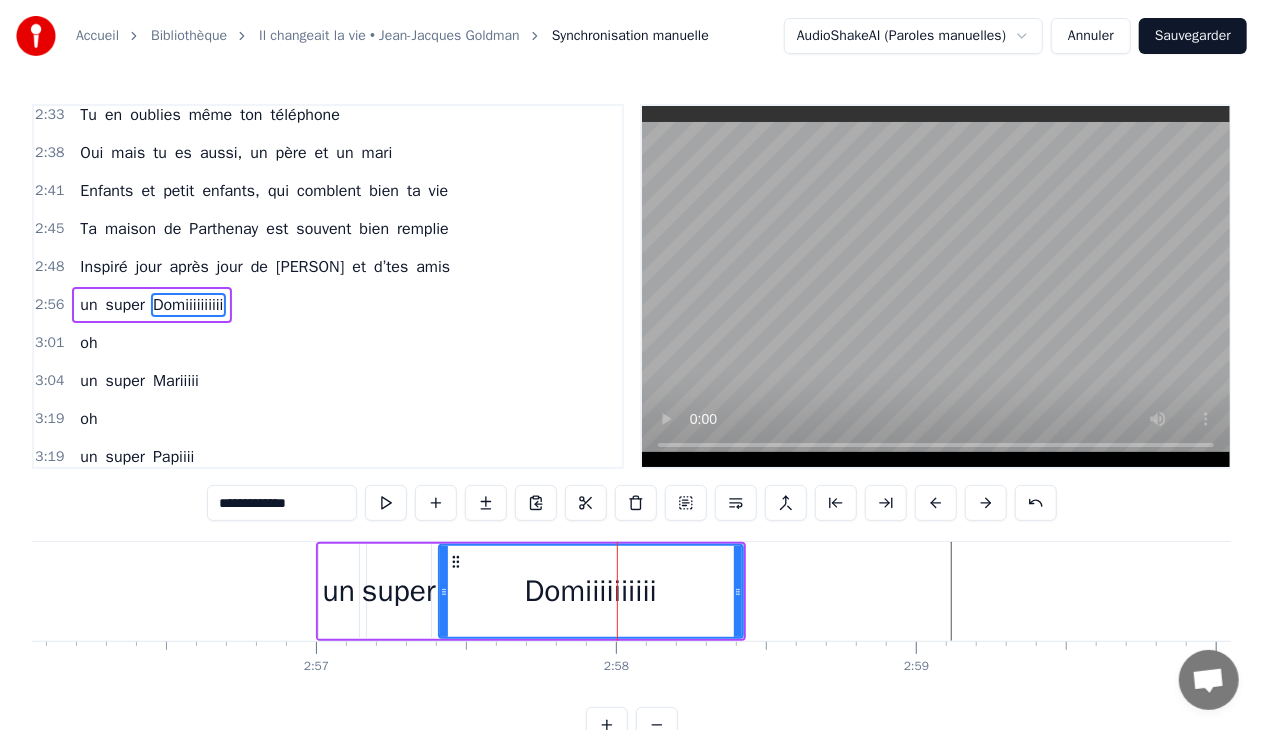 click on "Domiiiiiiiiii" at bounding box center (591, 591) 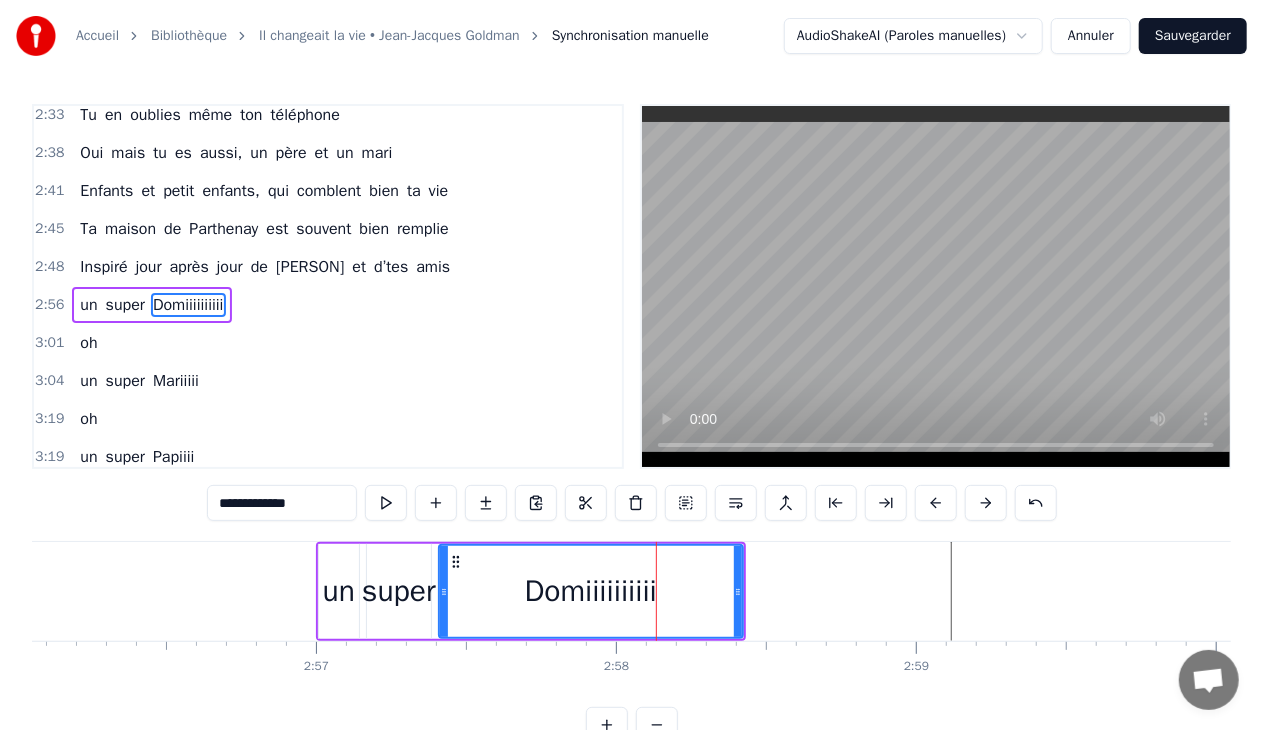click on "un super Domiiiiiiiiii" at bounding box center [531, 591] 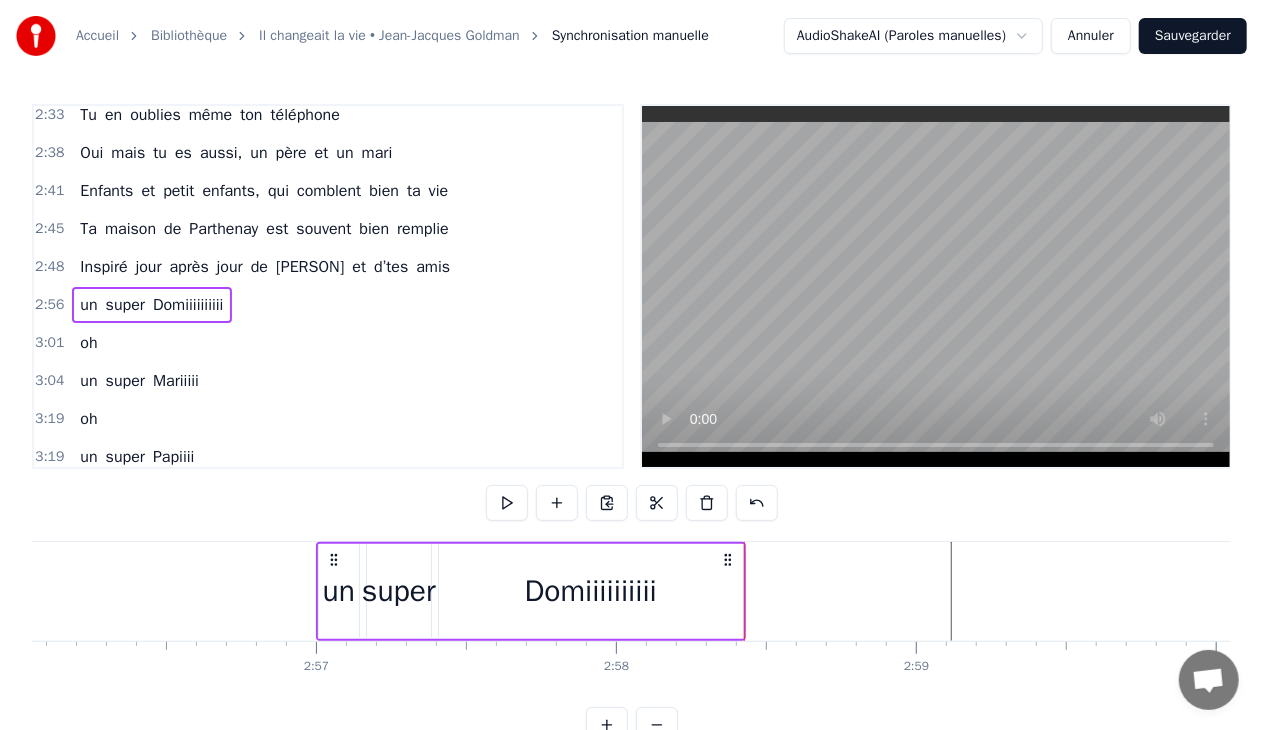 click at bounding box center (-13949, 591) 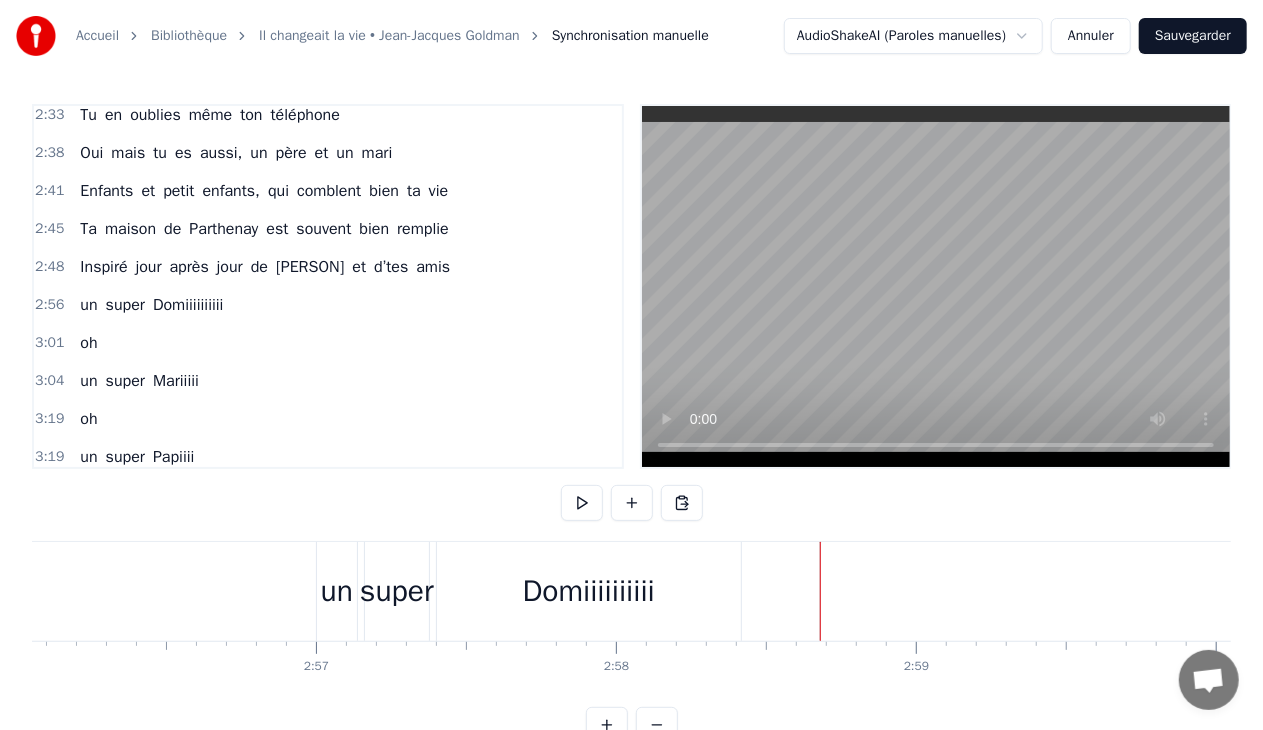 click at bounding box center (820, 591) 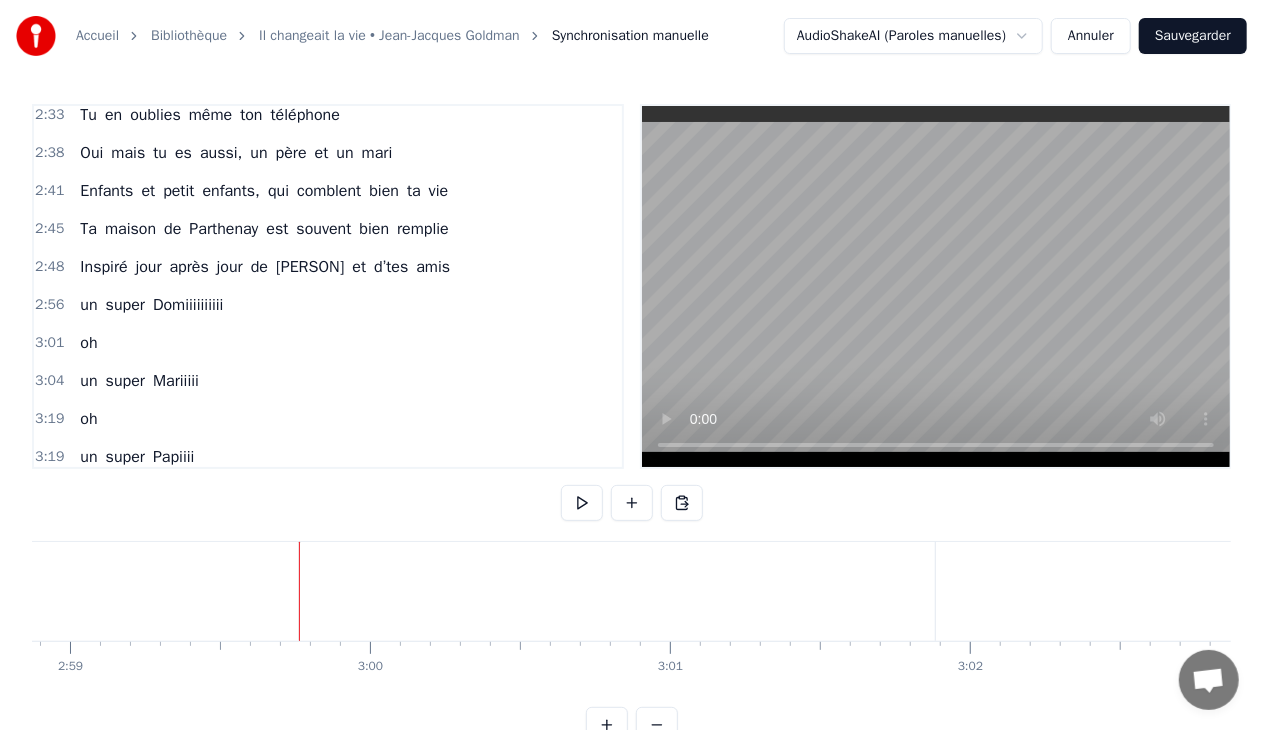 scroll, scrollTop: 0, scrollLeft: 53828, axis: horizontal 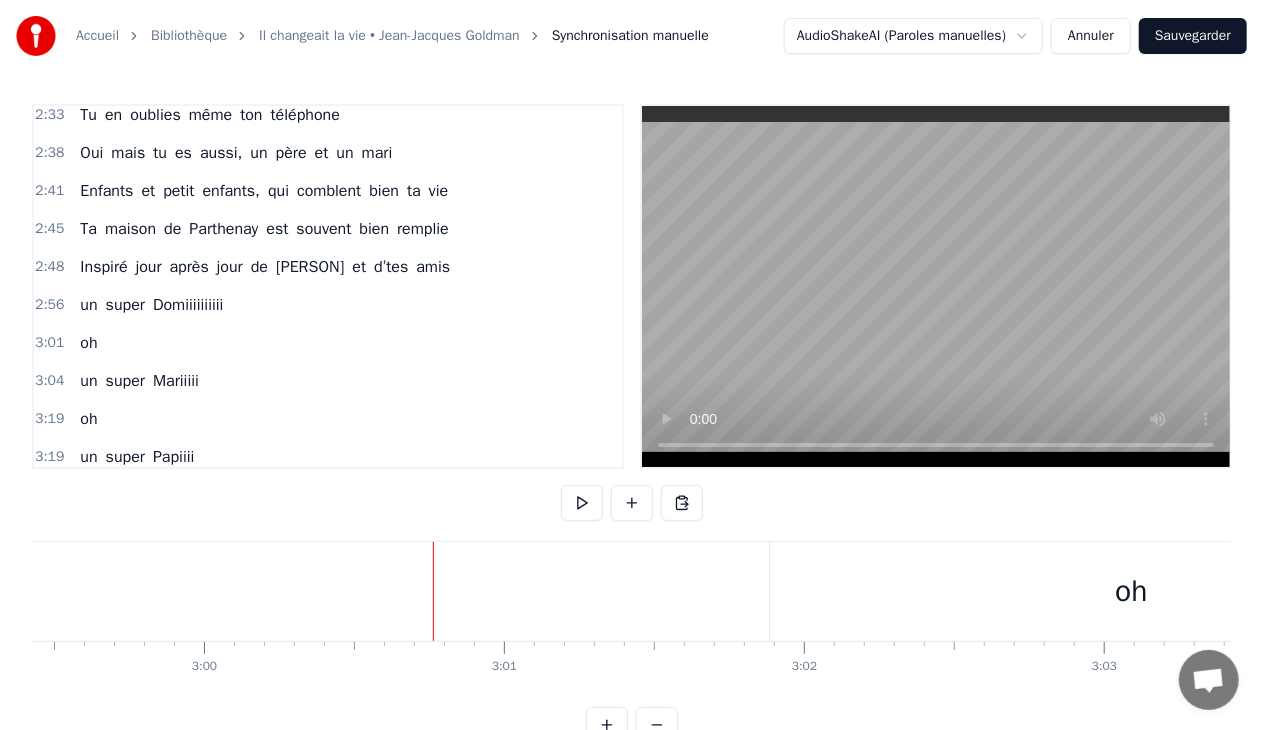 click at bounding box center (433, 591) 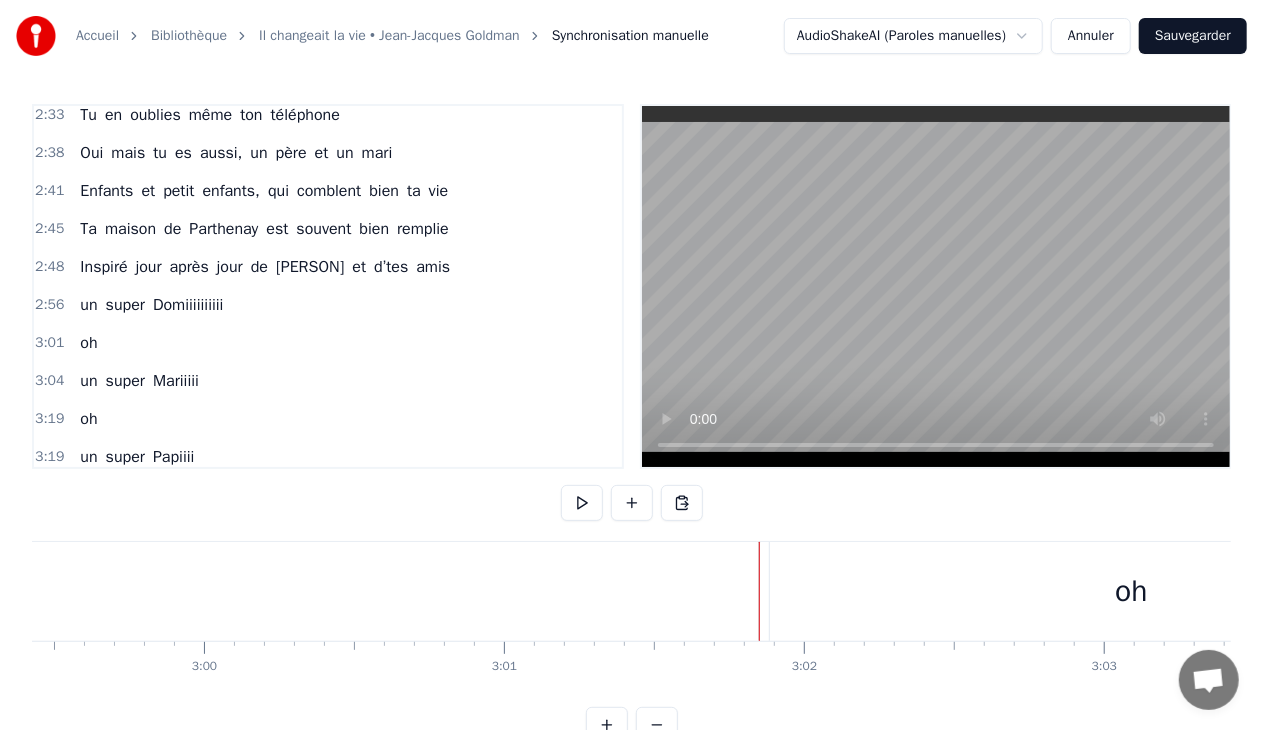click on "oh" at bounding box center [1132, 591] 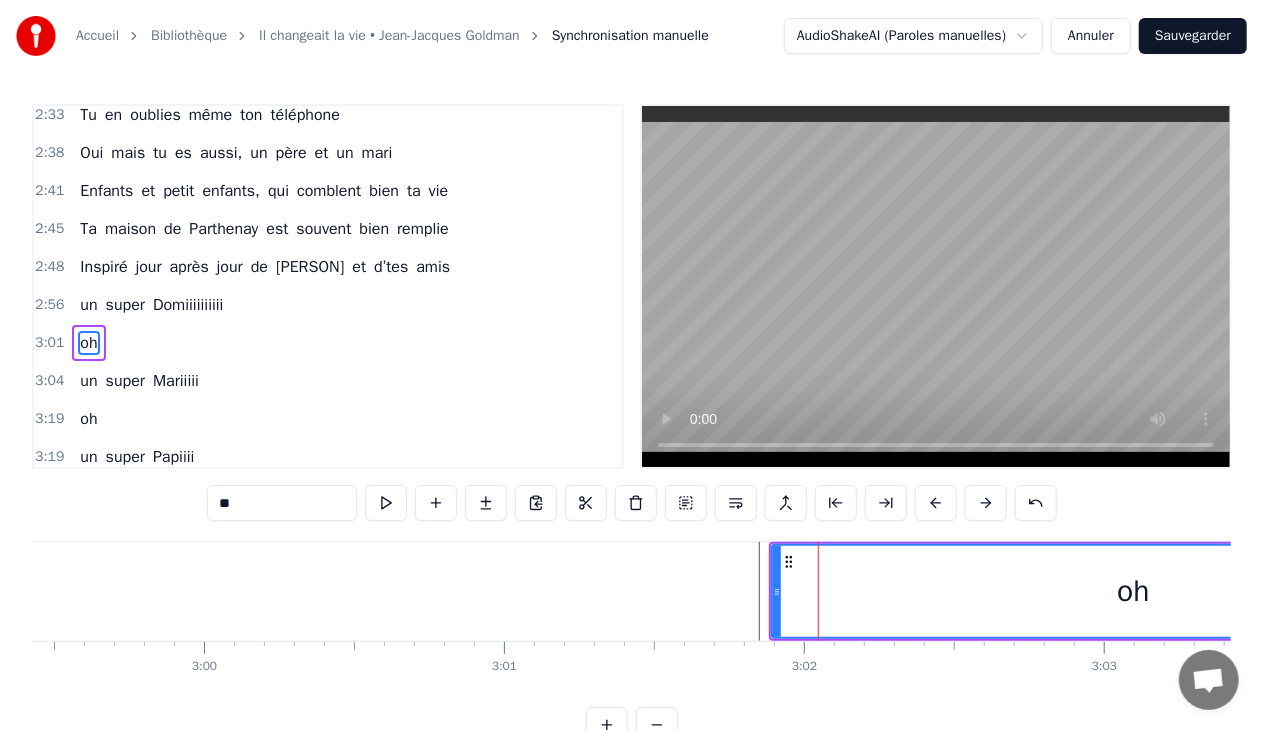 scroll, scrollTop: 846, scrollLeft: 0, axis: vertical 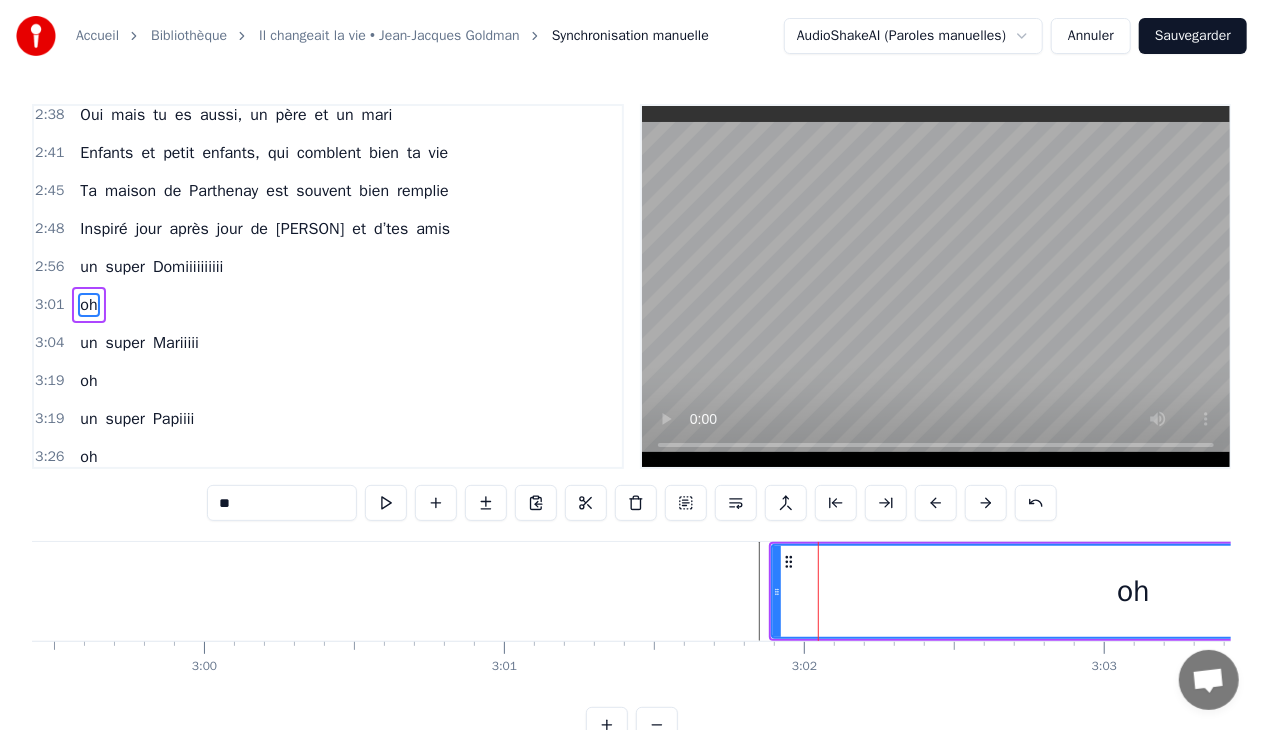 click on "oh" at bounding box center [1134, 591] 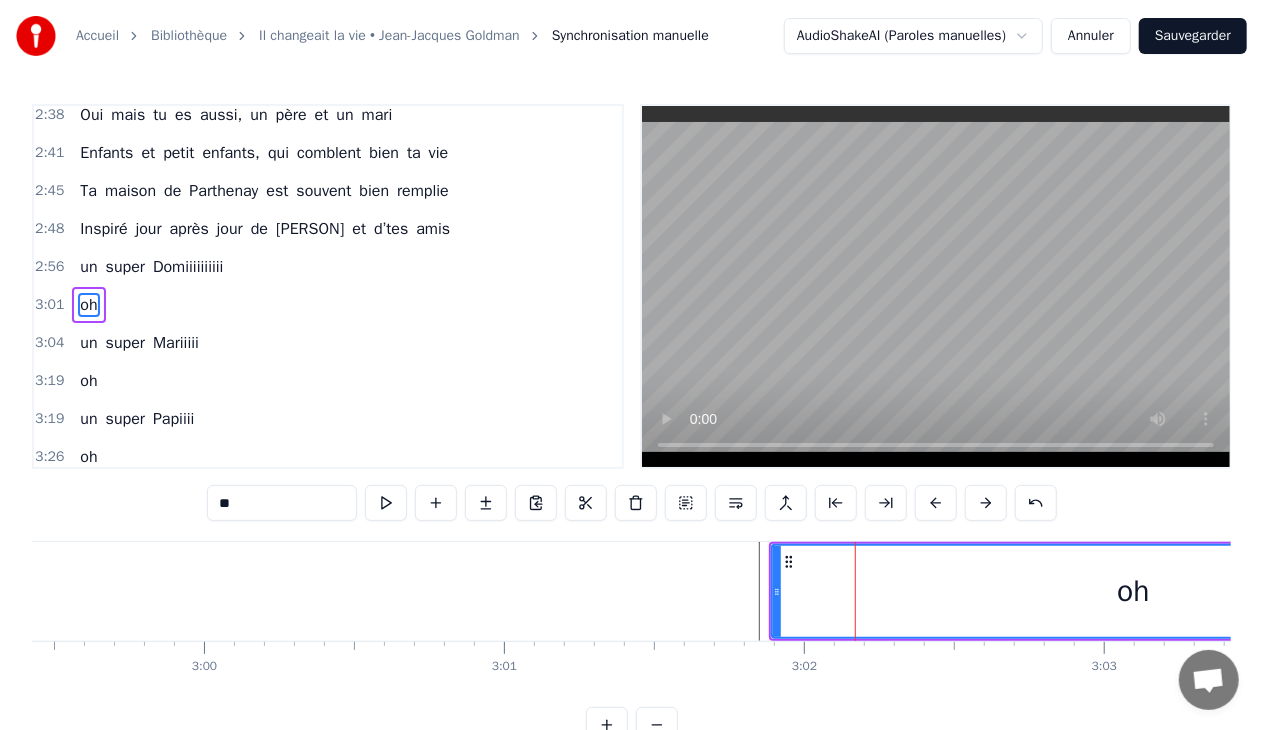 click on "oh" at bounding box center (1134, 591) 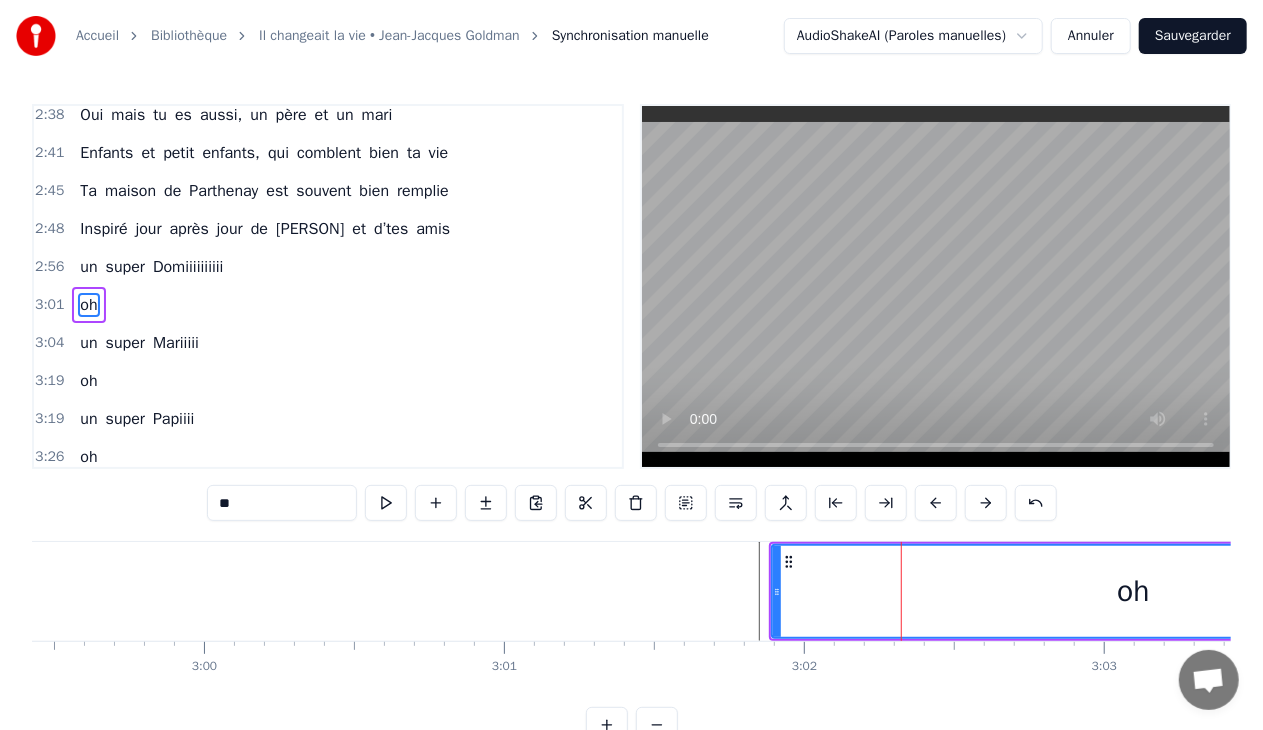 click on "oh" at bounding box center [1134, 591] 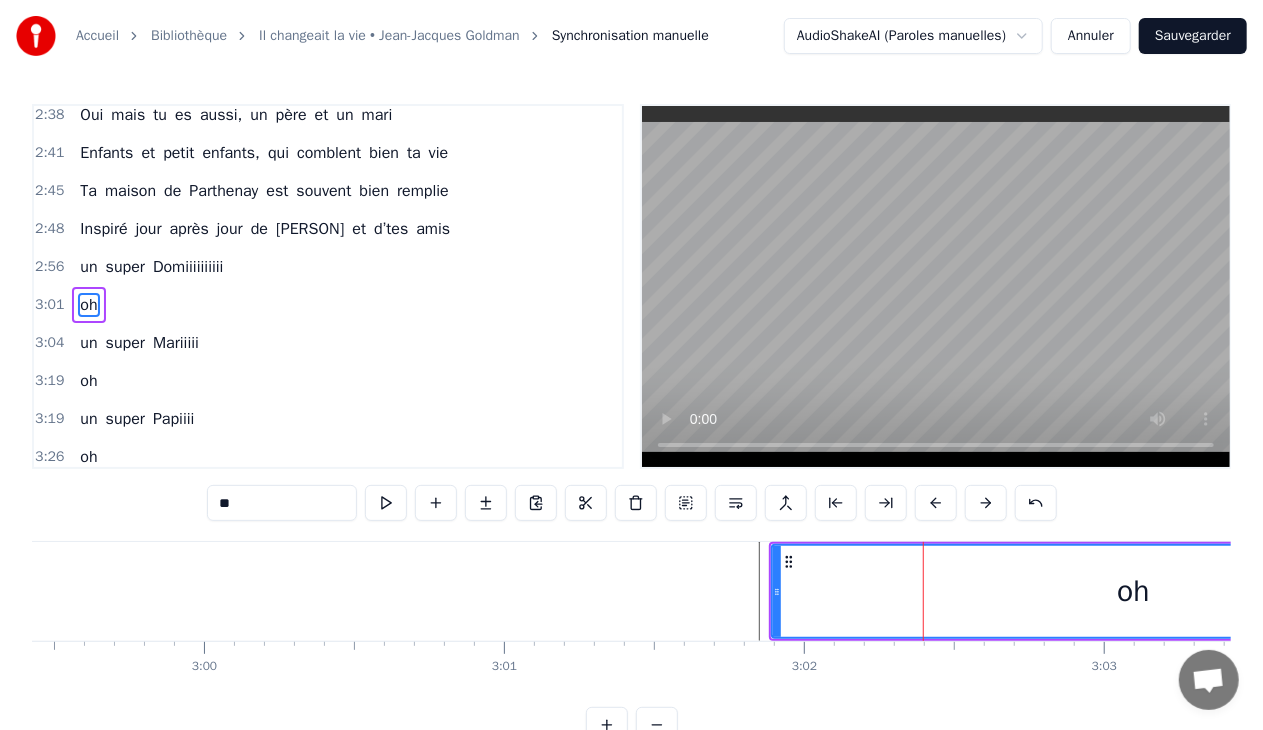 drag, startPoint x: 939, startPoint y: 594, endPoint x: 955, endPoint y: 590, distance: 16.492422 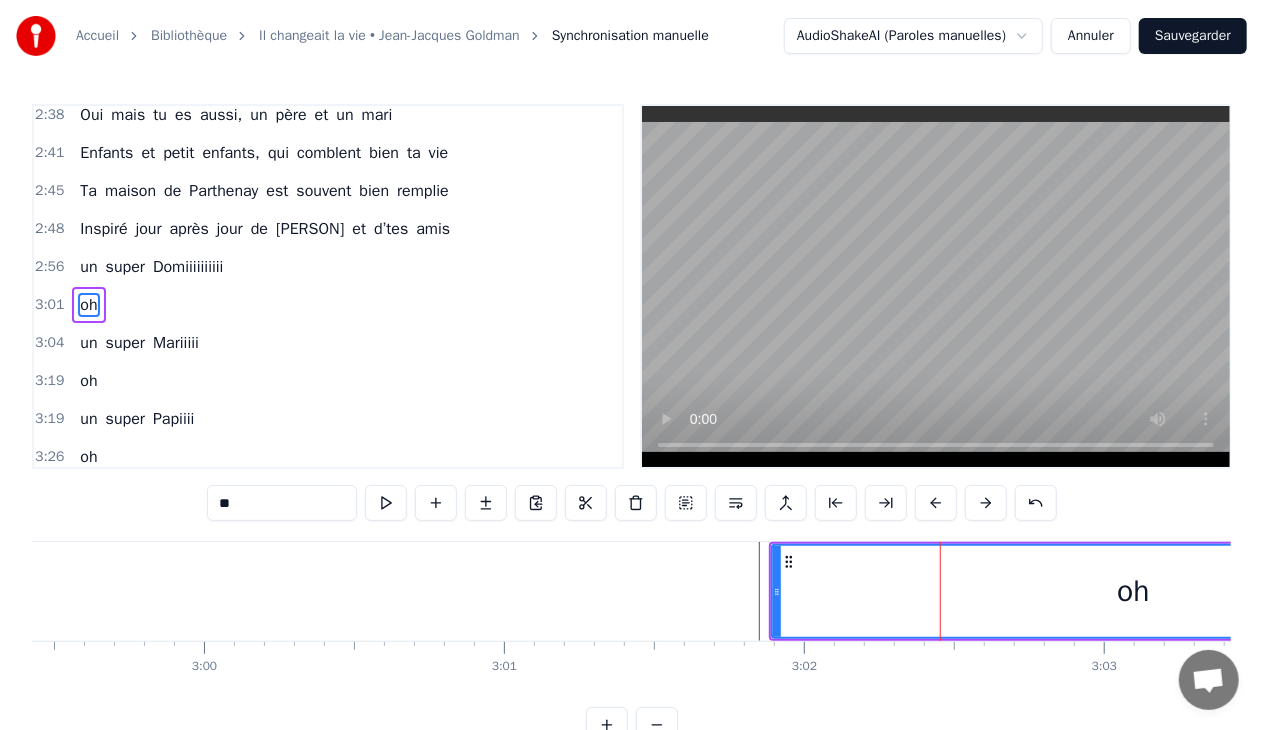 click on "oh" at bounding box center (1134, 591) 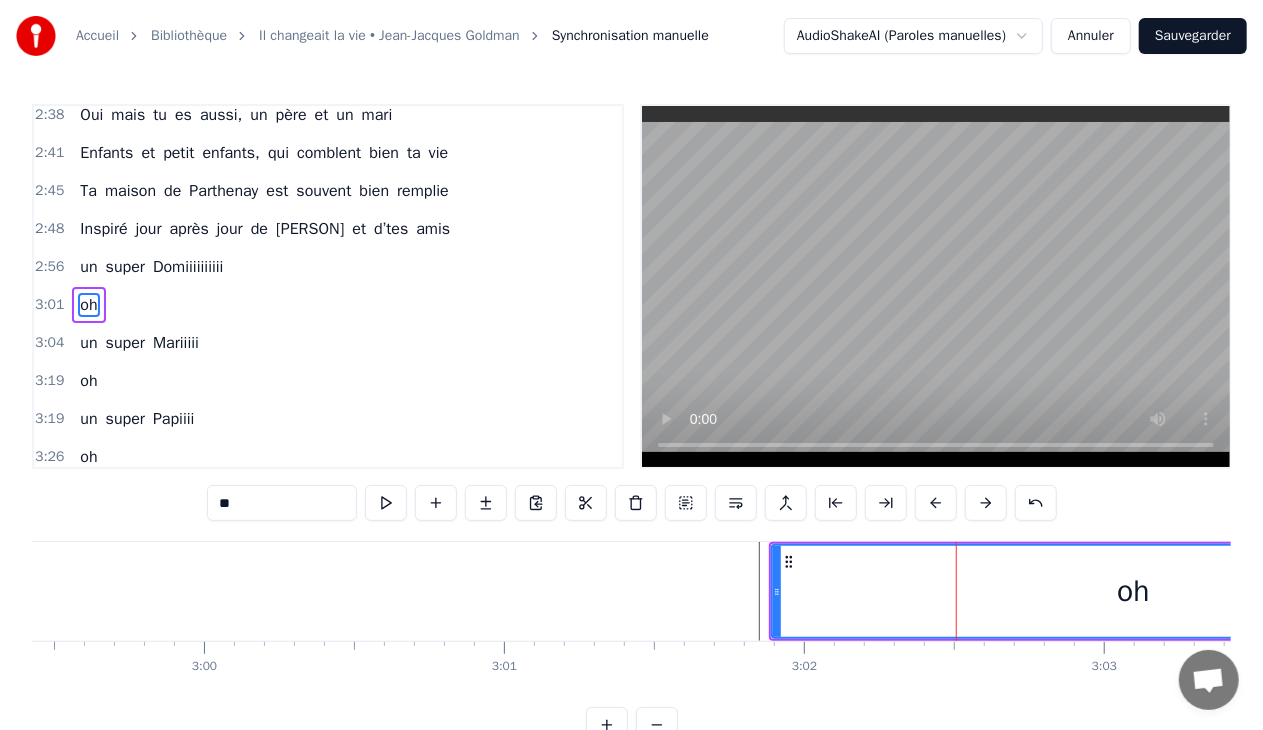 click on "oh" at bounding box center (1134, 591) 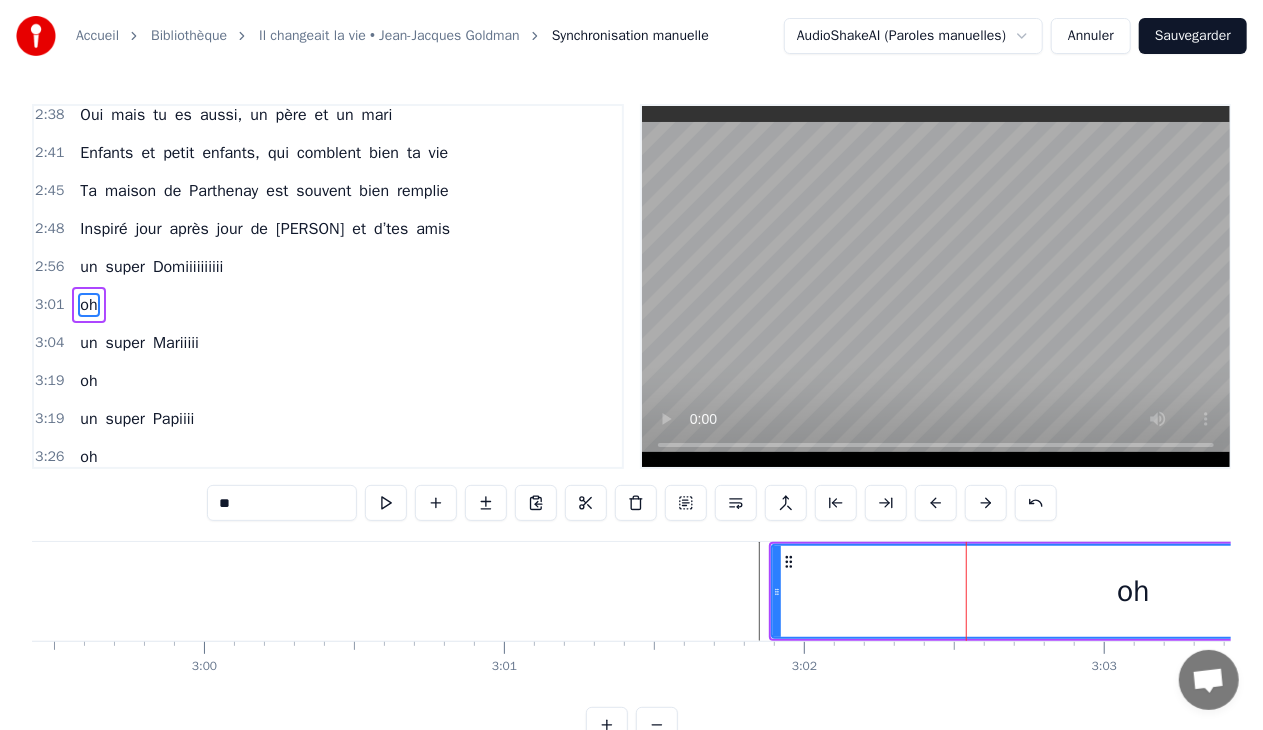 click on "oh" at bounding box center (1134, 591) 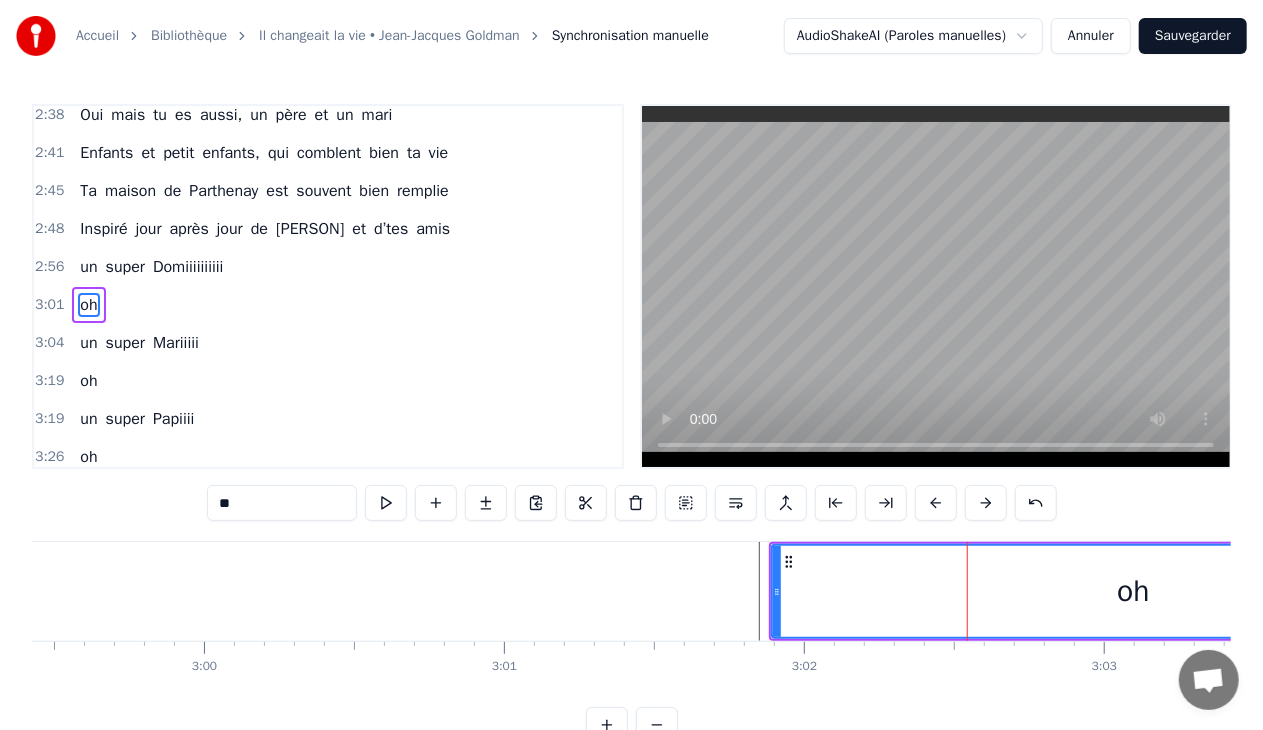 click on "oh" at bounding box center [1134, 591] 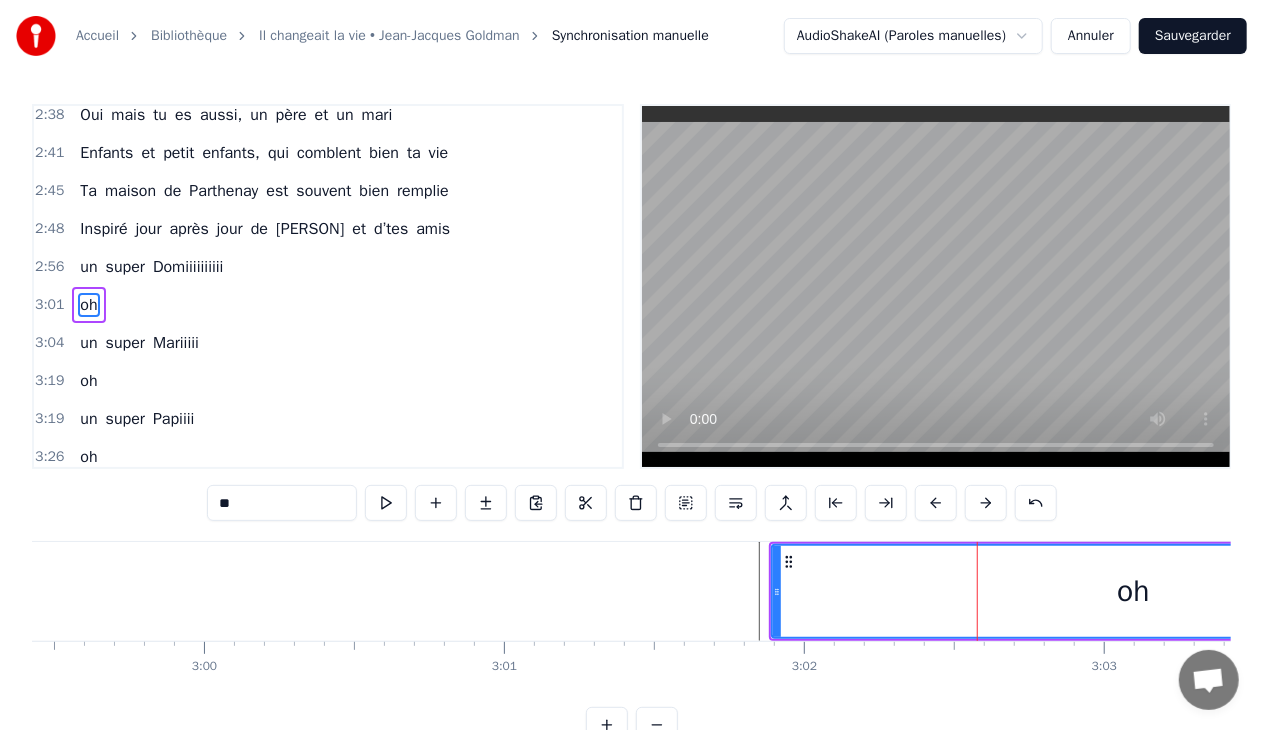 drag, startPoint x: 1012, startPoint y: 586, endPoint x: 1029, endPoint y: 587, distance: 17.029387 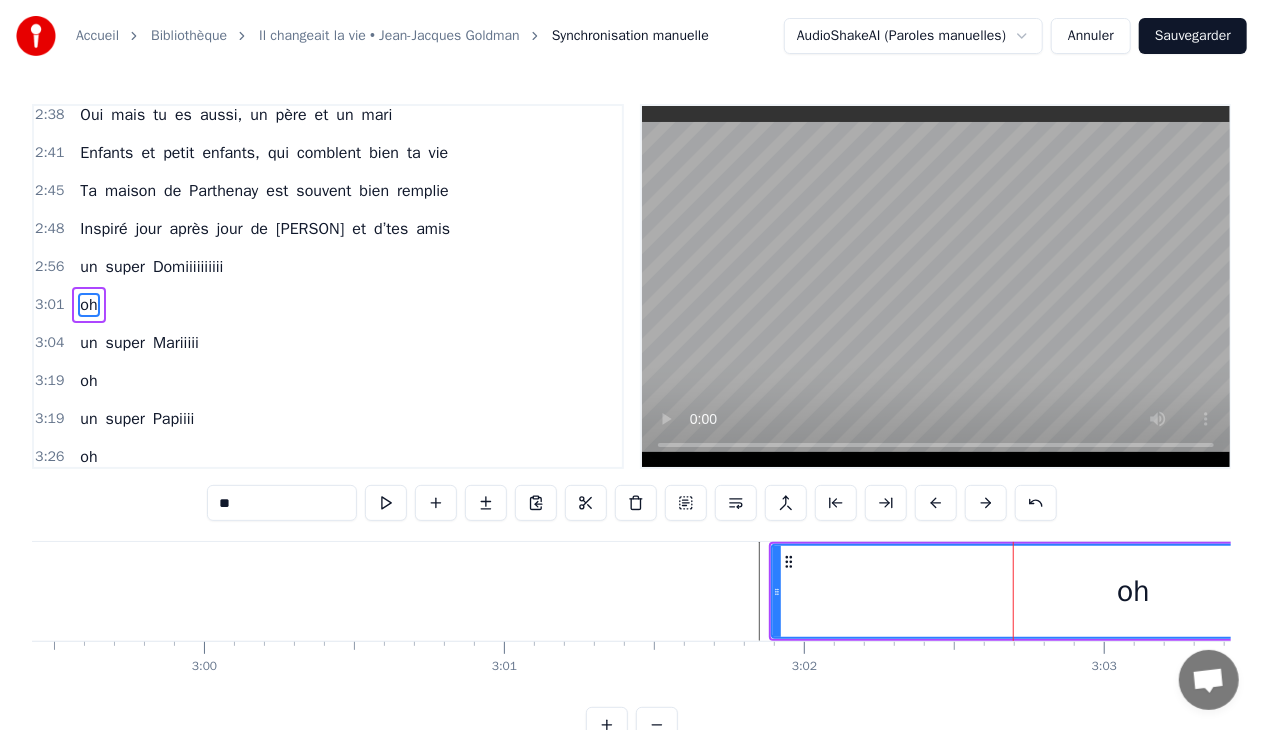 drag, startPoint x: 1056, startPoint y: 586, endPoint x: 1093, endPoint y: 584, distance: 37.054016 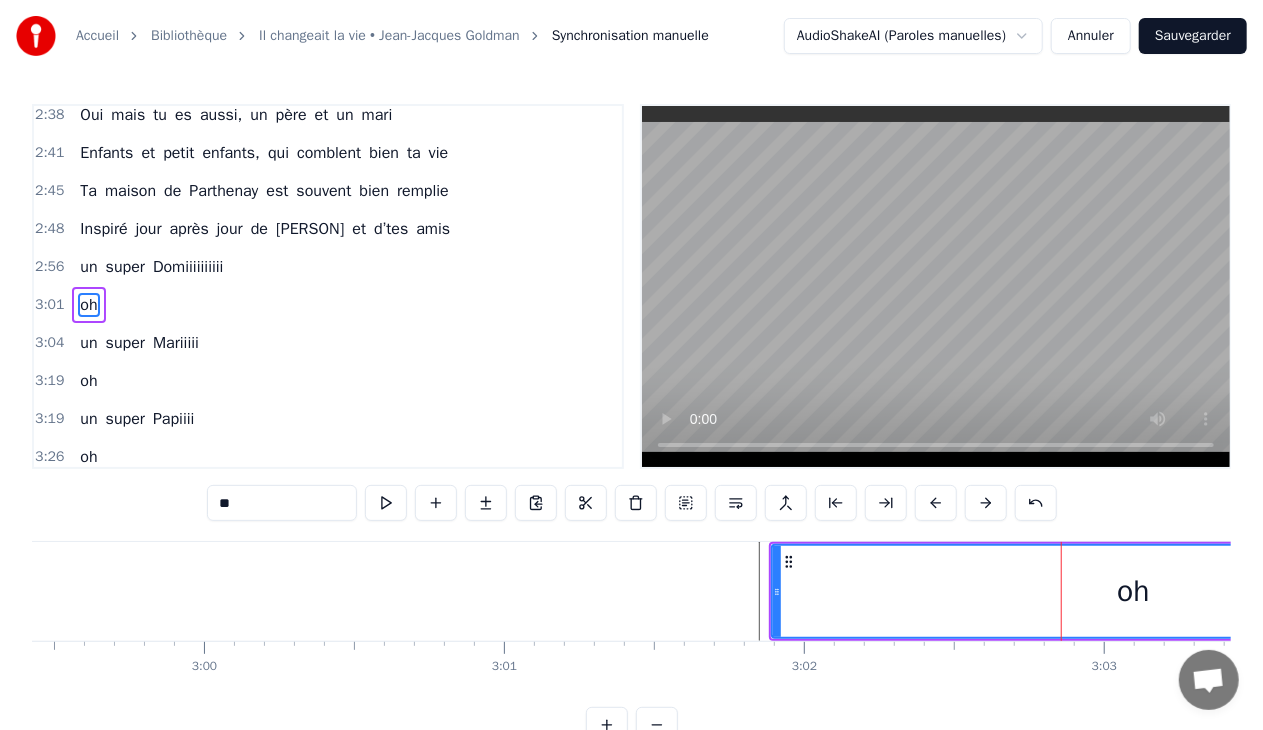 click on "oh" at bounding box center [1134, 591] 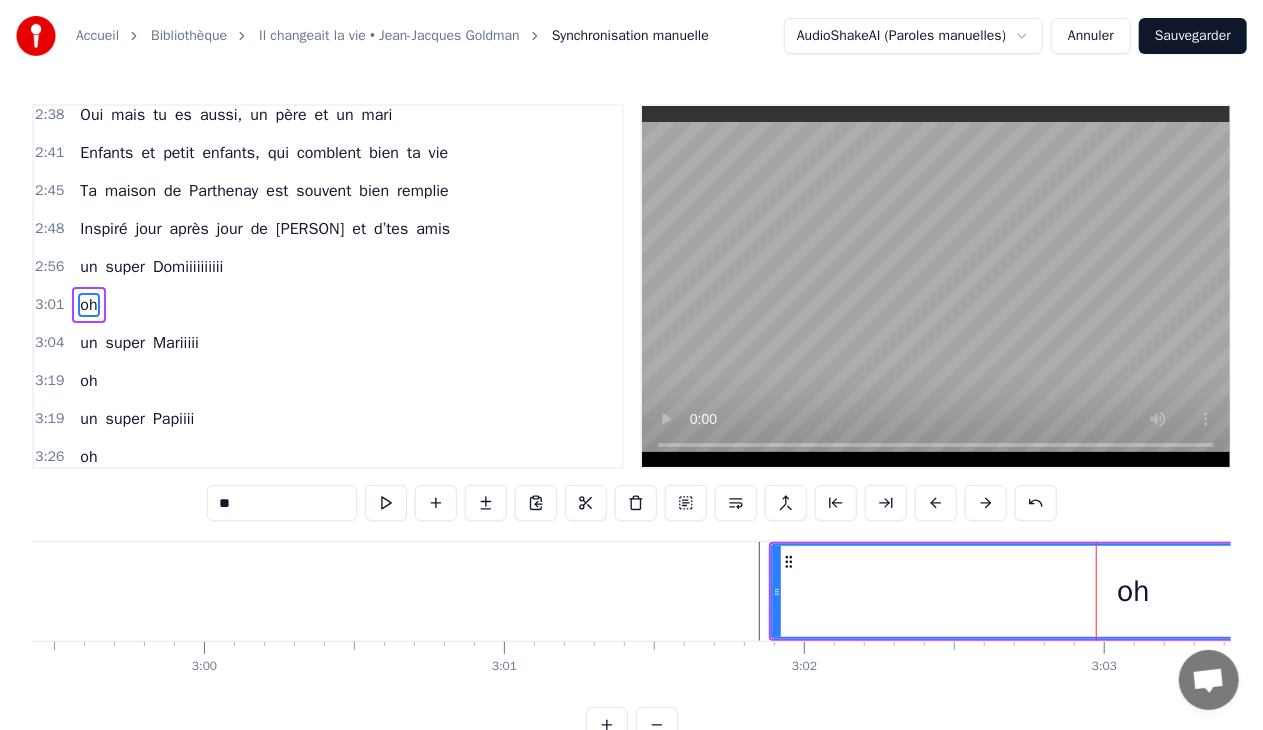 click on "oh" at bounding box center (1134, 591) 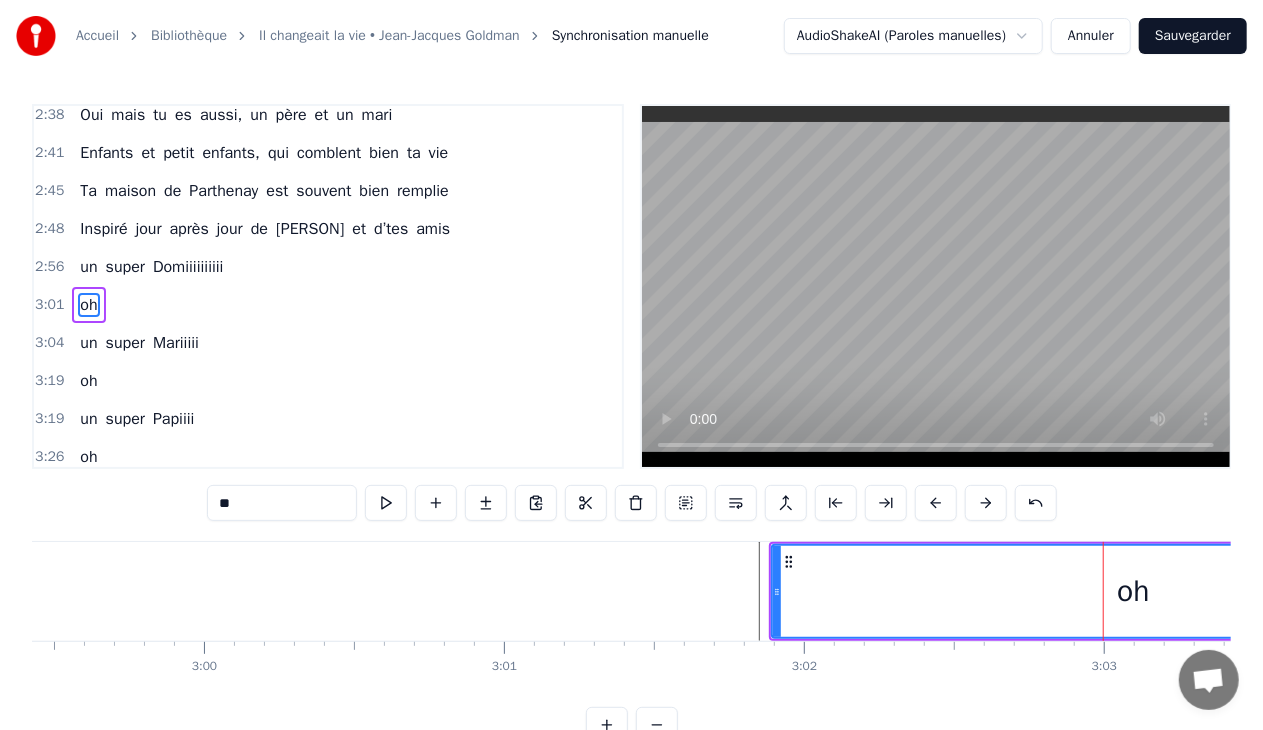 click on "oh" at bounding box center [1133, 591] 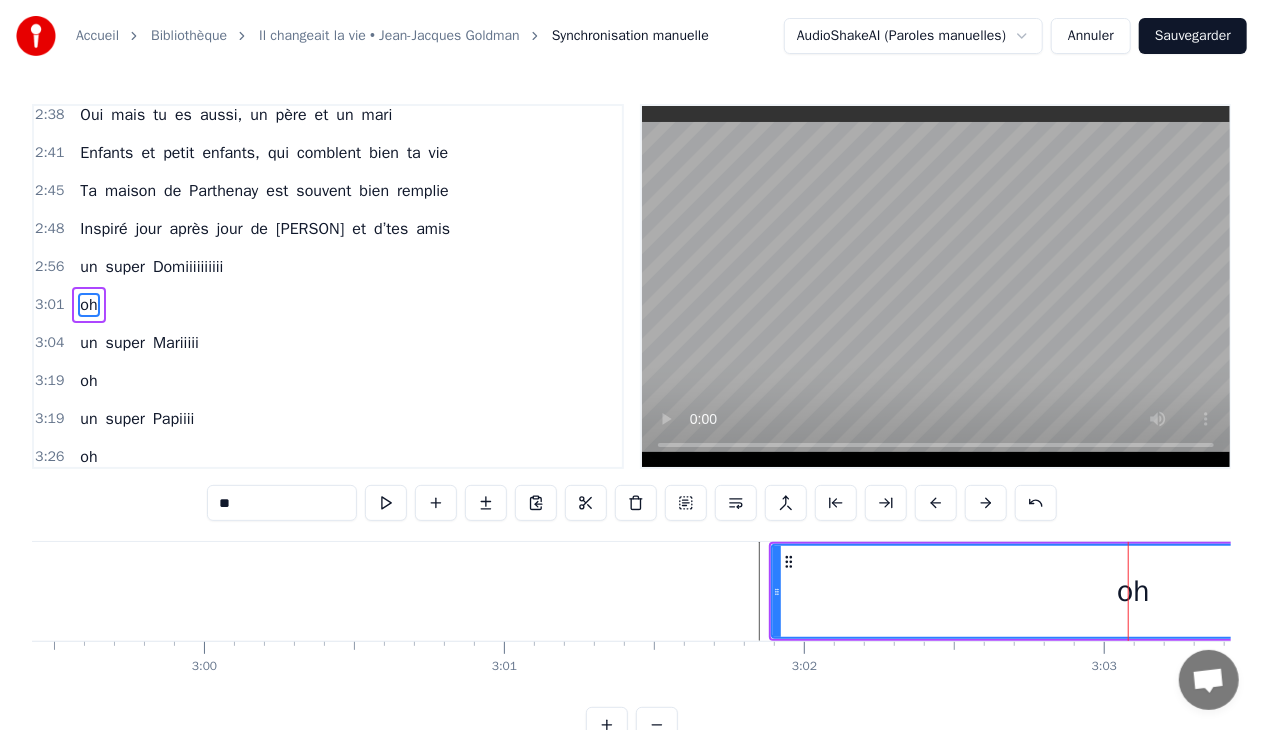 click on "oh" at bounding box center (1134, 591) 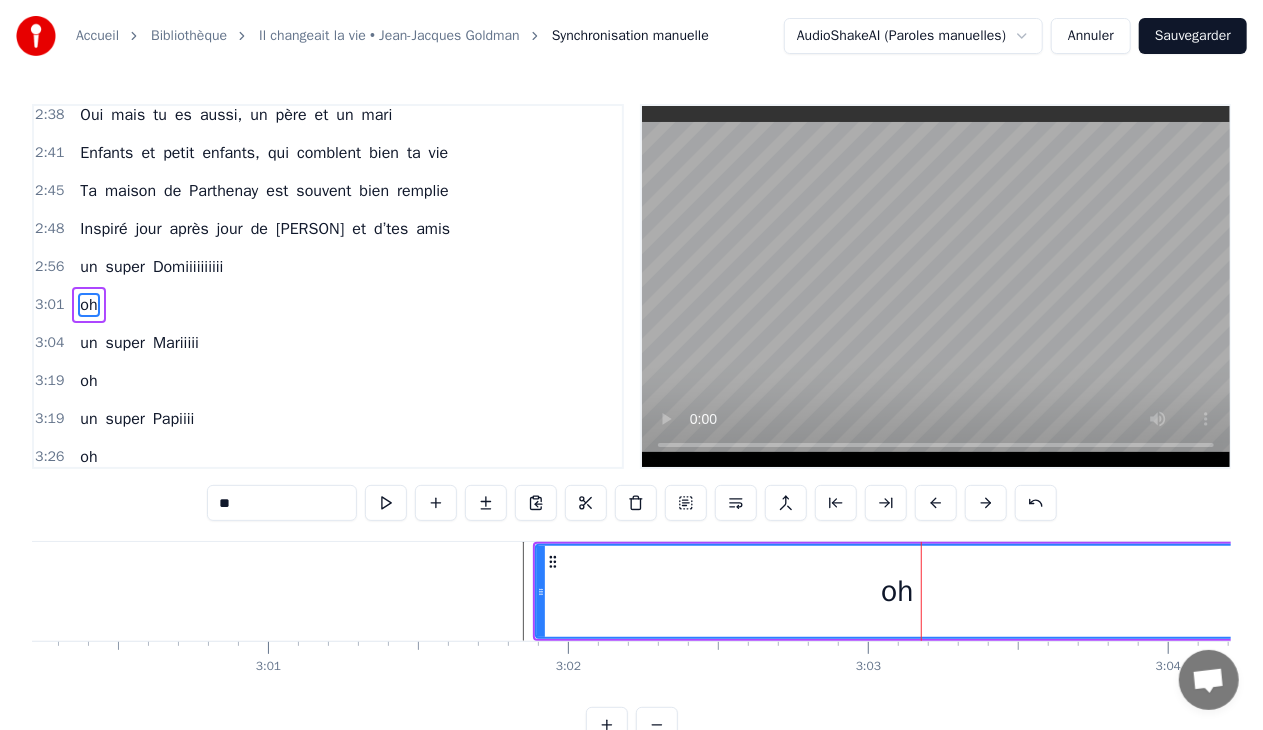 click on "C’était un menuisier, c’est [PERSON] Au beau milieu d’[CITY], là où tu t’es posé Tu as fait des charpentes et du beau mobilier Avec tes ouvriers toujours très motivés Tu y mettais du temps, du talent et du cœur Et dans ton atelier, en plus de ton métier Nombril et Interbourg nous ont bien occupés A déconner ensemble, on peut dire de toi Tu aimmmes la vie T’étais un bon patron, aussi un conseiller Dirigeant la commune comme tes activités Le travail n’attend pas, t’es toujours le premier Toujours prêt à donner ton temps et tes idées Tu y mettais du temps, du talent et du cœur Et près du barbecue, des saucisses et du kir A l’heure de l’apéro, autour de tes amis Refaire les circuits Tu es un grand bonhomme, un sacré grand bonhomme Baroudeur au grand cœur qui aime ce que nous sommes Tu te sais bien utile pour tous les autres hommes
…….. Tu en oublies même ton téléphone Oui mais tu es aussi, un père et un mari et" at bounding box center (-15197, 591) 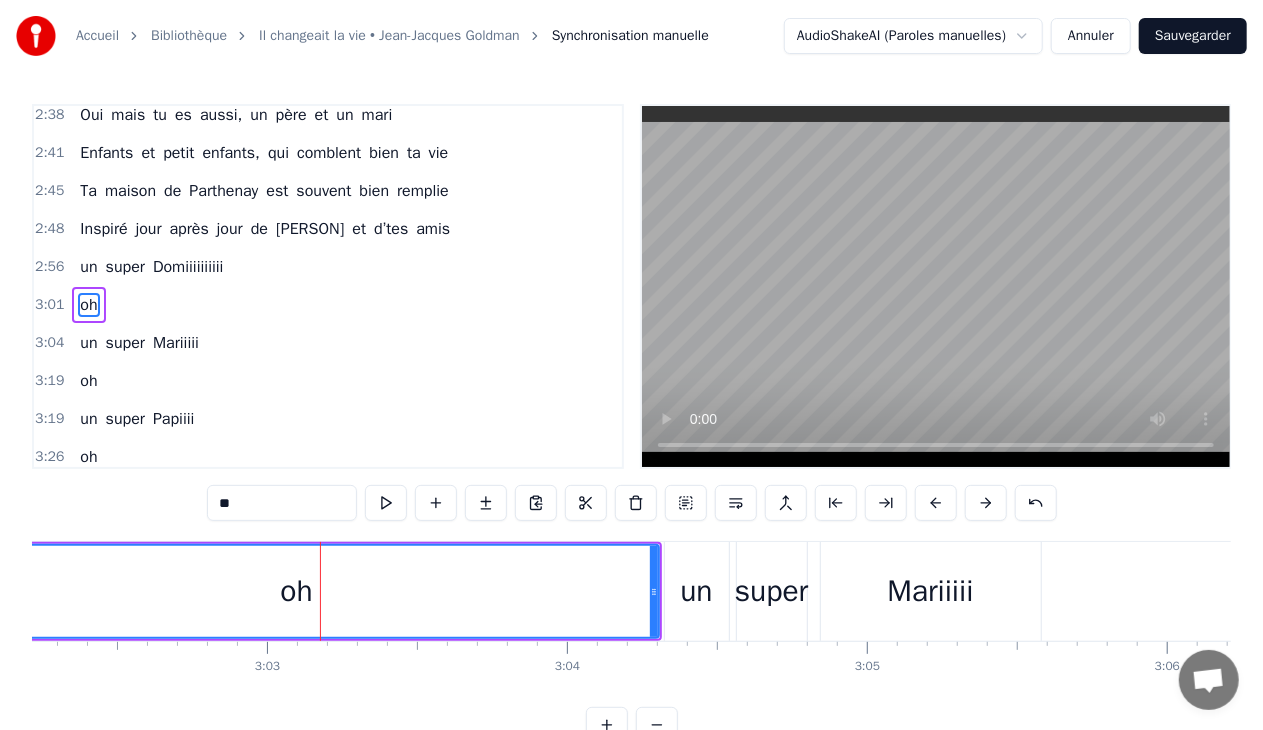 click on "C’était un menuisier, c’est [PERSON] Au beau milieu d’[CITY], là où tu t’es posé Tu as fait des charpentes et du beau mobilier Avec tes ouvriers toujours très motivés Tu y mettais du temps, du talent et du cœur Et dans ton atelier, en plus de ton métier Nombril et Interbourg nous ont bien occupés A déconner ensemble, on peut dire de toi Tu aimmmes la vie T’étais un bon patron, aussi un conseiller Dirigeant la commune comme tes activités Le travail n’attend pas, t’es toujours le premier Toujours prêt à donner ton temps et tes idées Tu y mettais du temps, du talent et du cœur Et près du barbecue, des saucisses et du kir A l’heure de l’apéro, autour de tes amis Refaire les circuits Tu es un grand bonhomme, un sacré grand bonhomme Baroudeur au grand cœur qui aime ce que nous sommes Tu te sais bien utile pour tous les autres hommes
…….. Tu en oublies même ton téléphone Oui mais tu es aussi, un père et un mari et" at bounding box center (-15798, 591) 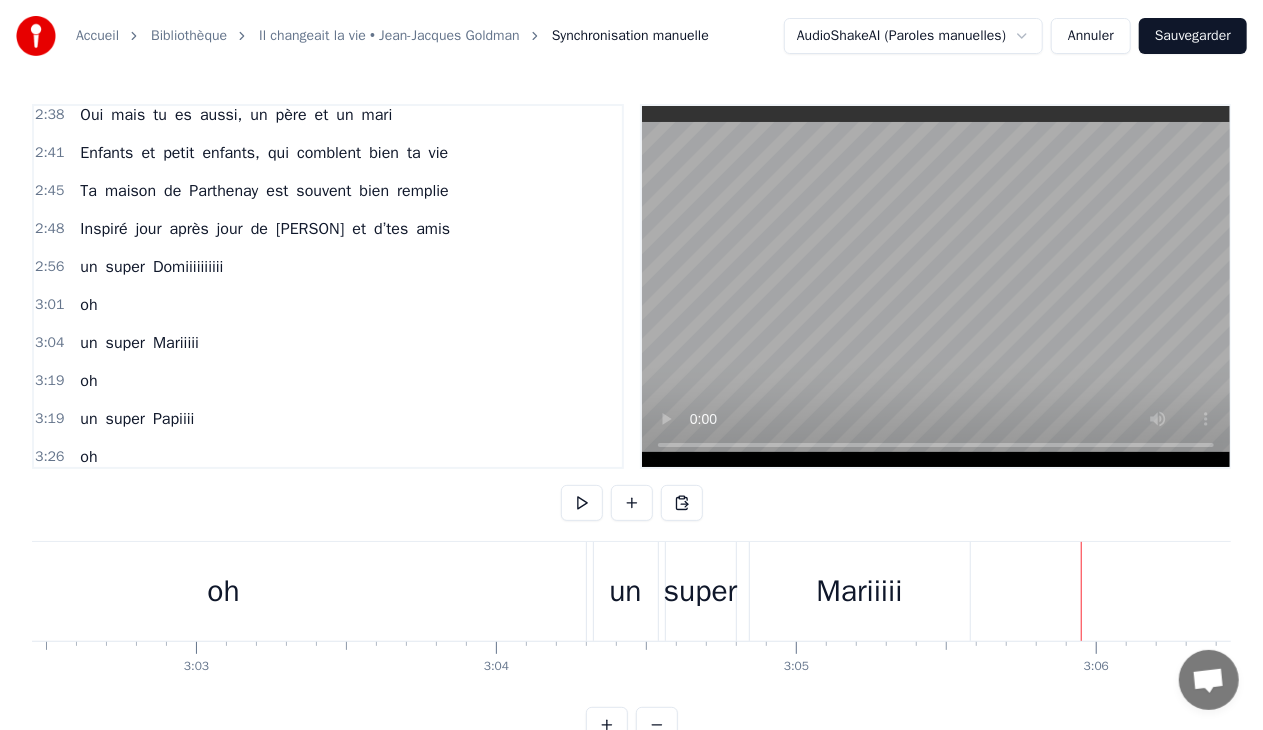 scroll, scrollTop: 0, scrollLeft: 54852, axis: horizontal 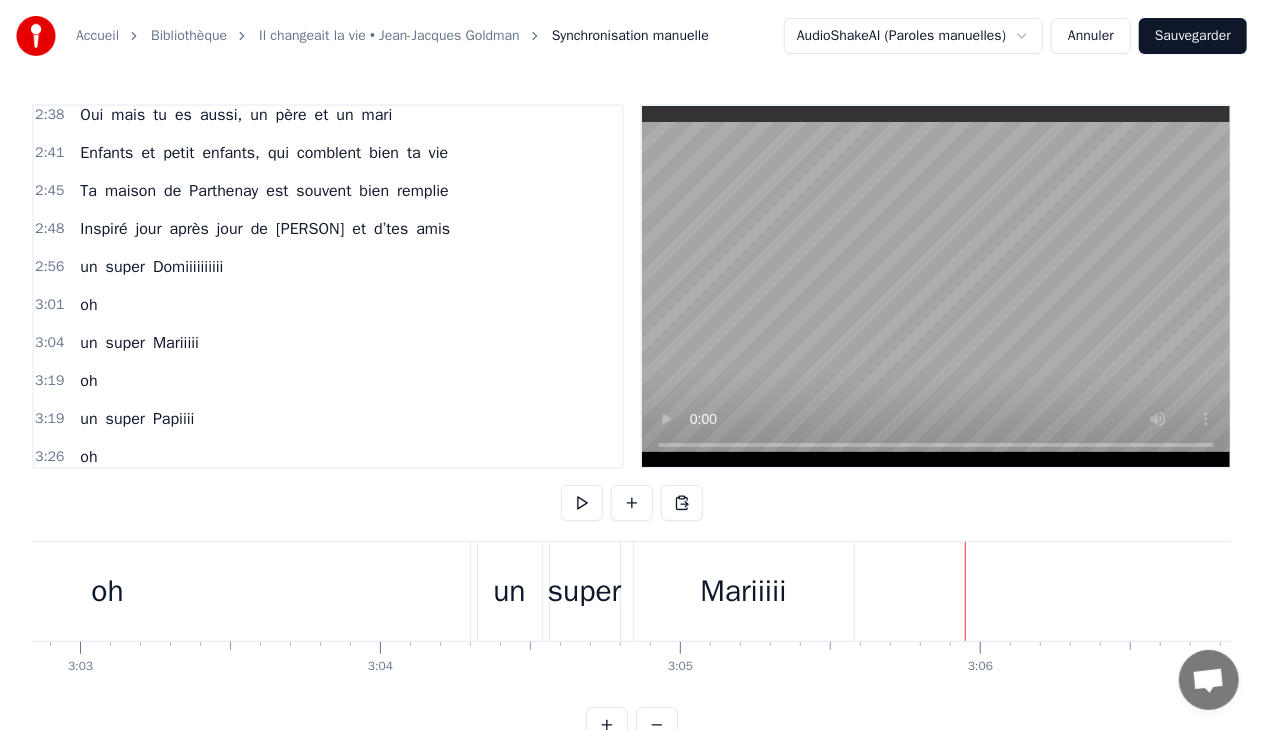 click on "oh" at bounding box center [108, 591] 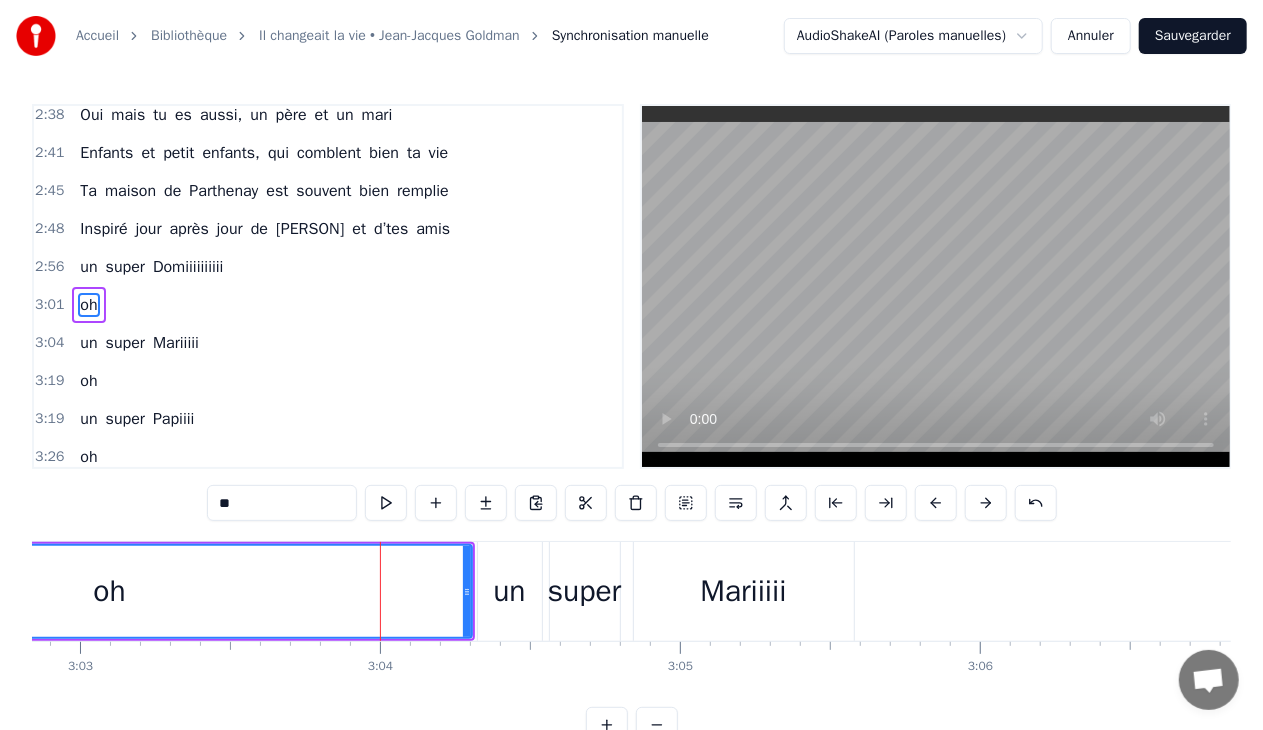 click on "oh" at bounding box center (110, 591) 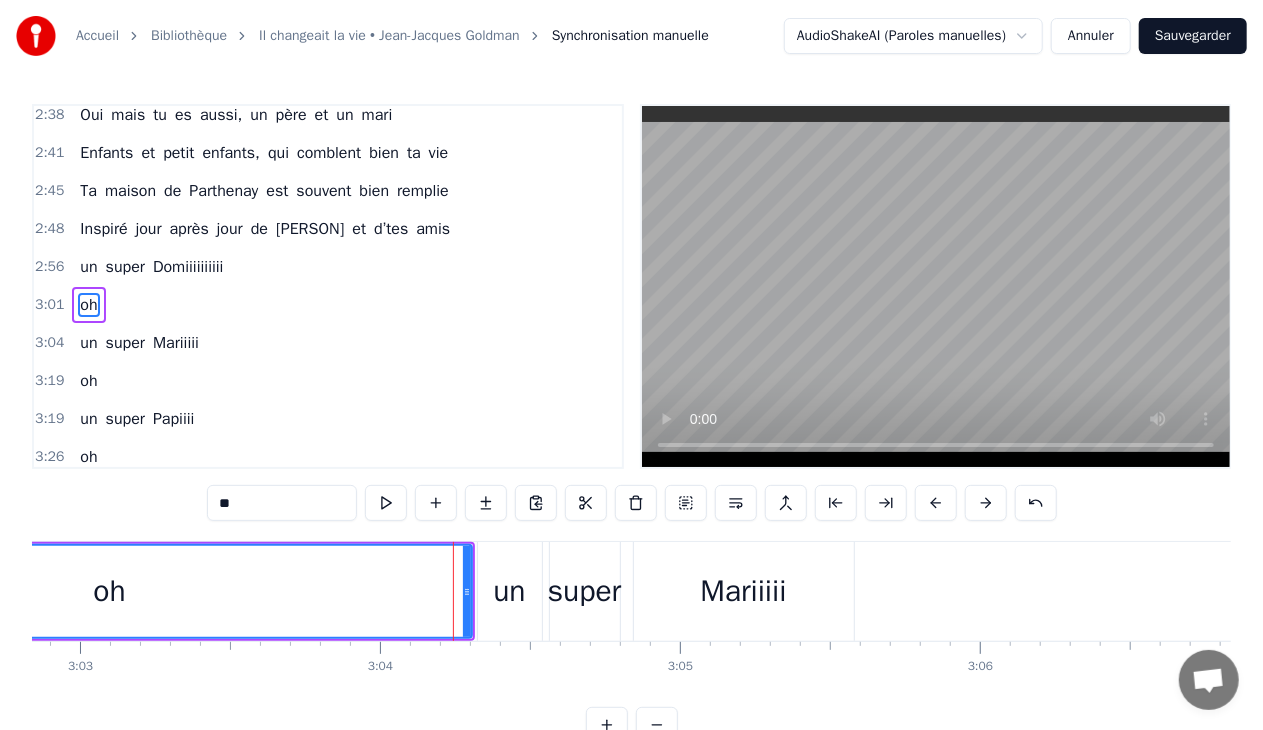 click on "un" at bounding box center (510, 591) 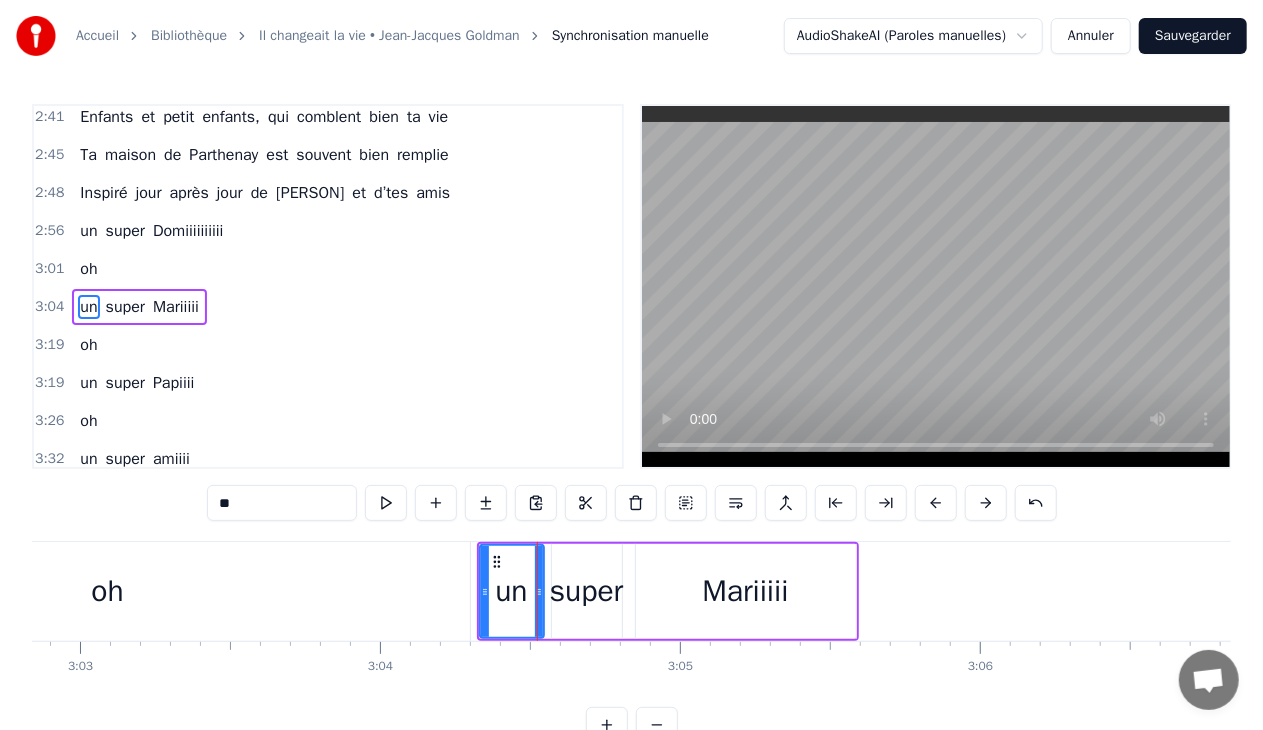 scroll, scrollTop: 883, scrollLeft: 0, axis: vertical 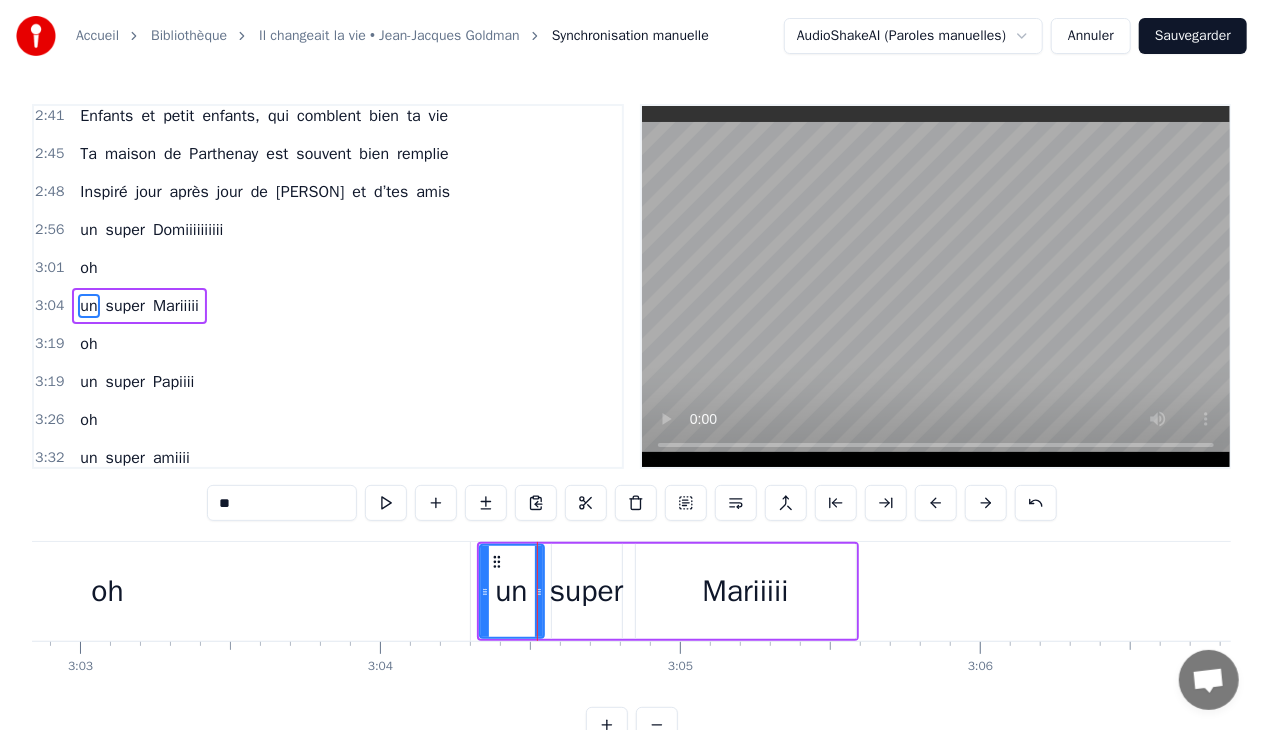 click on "super" at bounding box center (587, 591) 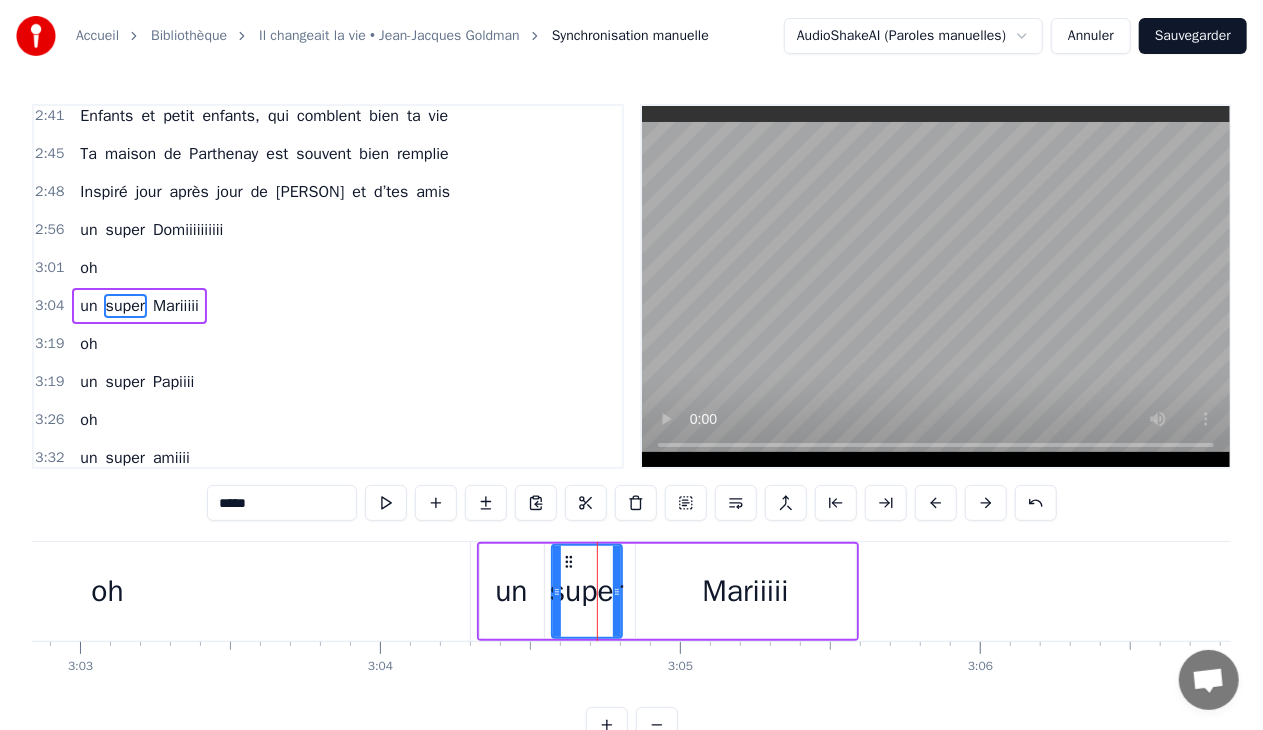 click on "Mariiiii" at bounding box center (745, 591) 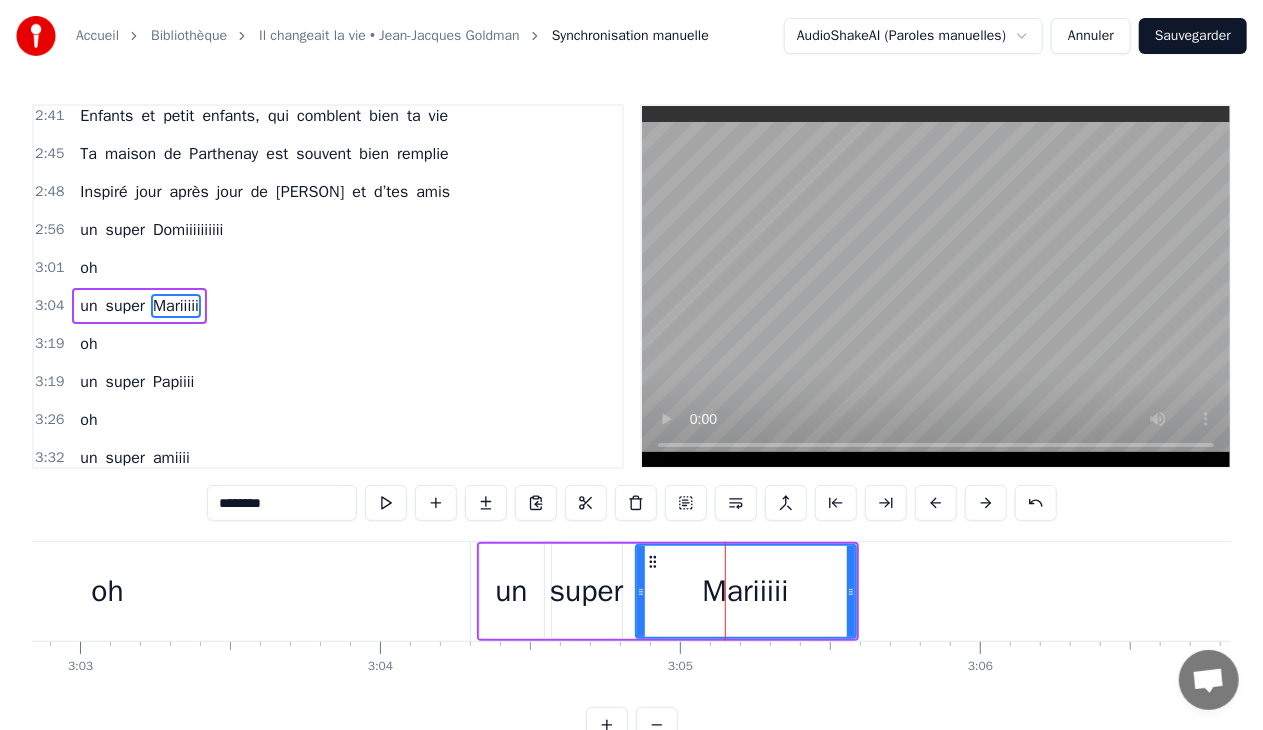 click on "Mariiiii" at bounding box center [746, 591] 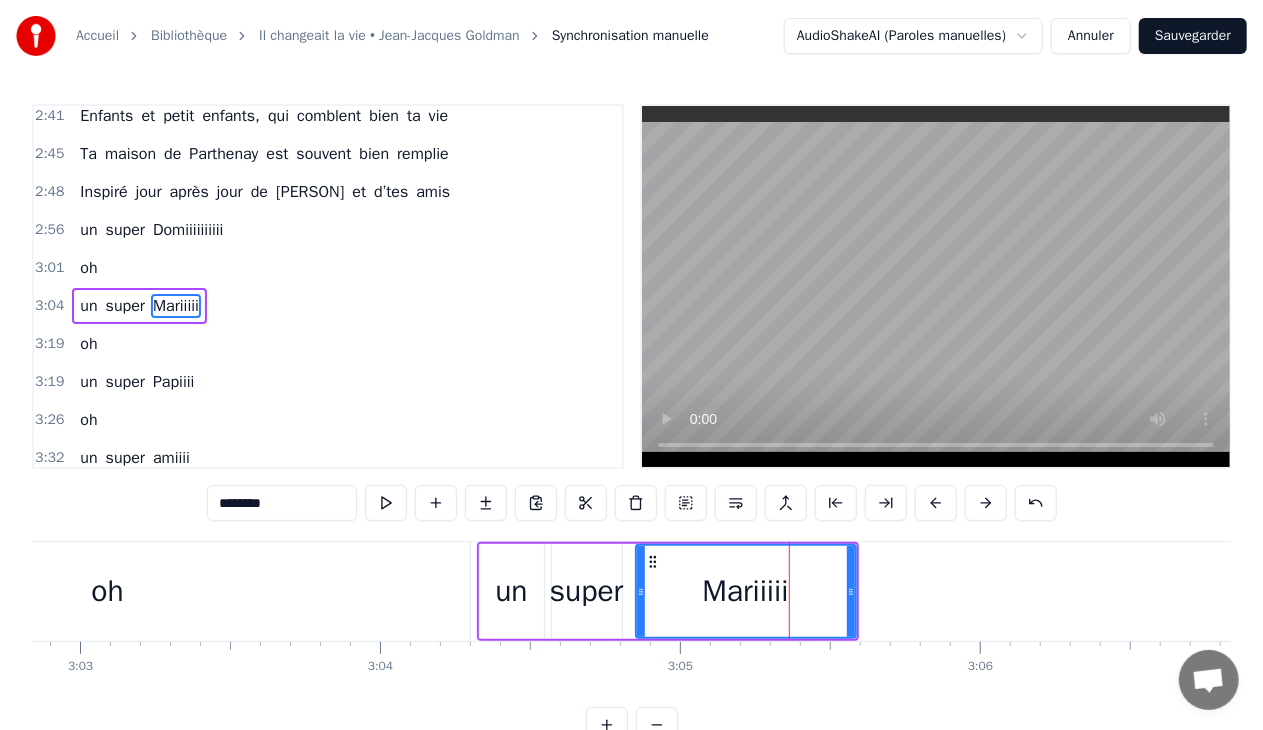 click on "Mariiiii" at bounding box center [746, 591] 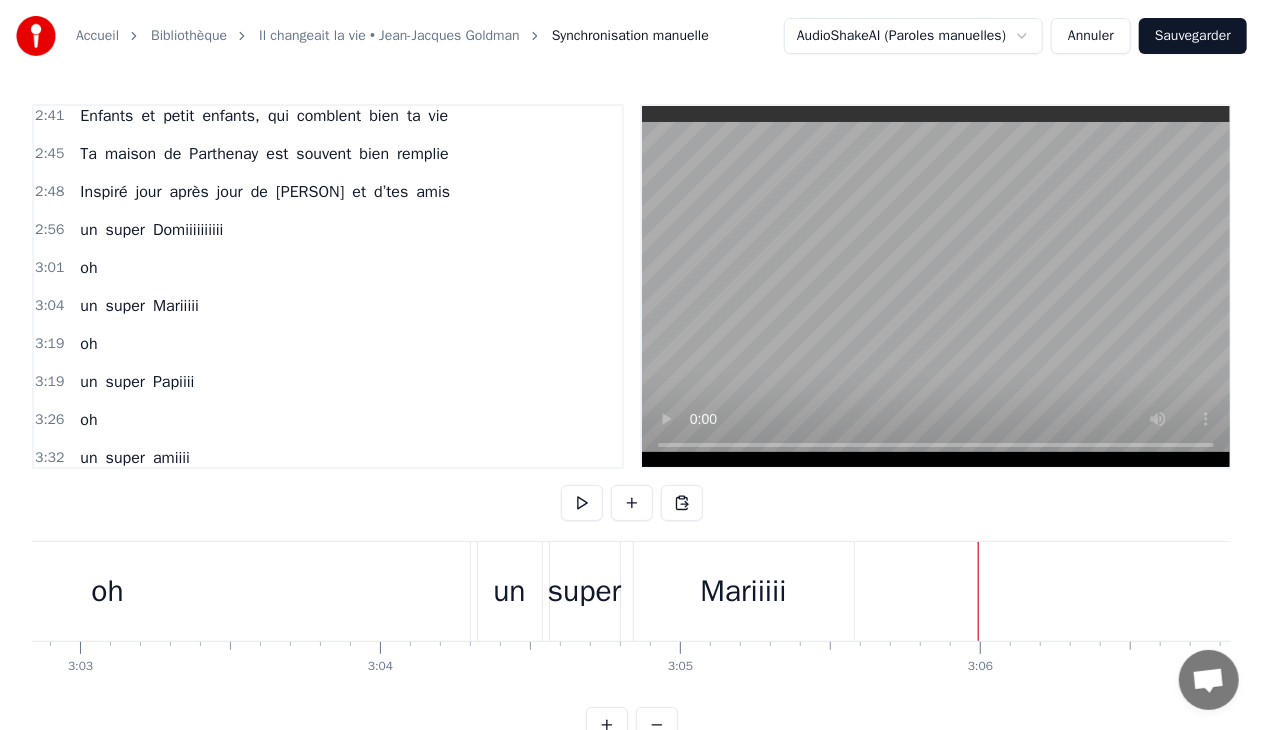 click on "C’était un menuisier, c’est [PERSON] Au beau milieu d’[CITY], là où tu t’es posé Tu as fait des charpentes et du beau mobilier Avec tes ouvriers toujours très motivés Tu y mettais du temps, du talent et du cœur Et dans ton atelier, en plus de ton métier Nombril et Interbourg nous ont bien occupés A déconner ensemble, on peut dire de toi Tu aimmmes la vie T’étais un bon patron, aussi un conseiller Dirigeant la commune comme tes activités Le travail n’attend pas, t’es toujours le premier Toujours prêt à donner ton temps et tes idées Tu y mettais du temps, du talent et du cœur Et près du barbecue, des saucisses et du kir A l’heure de l’apéro, autour de tes amis Refaire les circuits Tu es un grand bonhomme, un sacré grand bonhomme Baroudeur au grand cœur qui aime ce que nous sommes Tu te sais bien utile pour tous les autres hommes
…….. Tu en oublies même ton téléphone Oui mais tu es aussi, un père et un mari et" at bounding box center (-15985, 591) 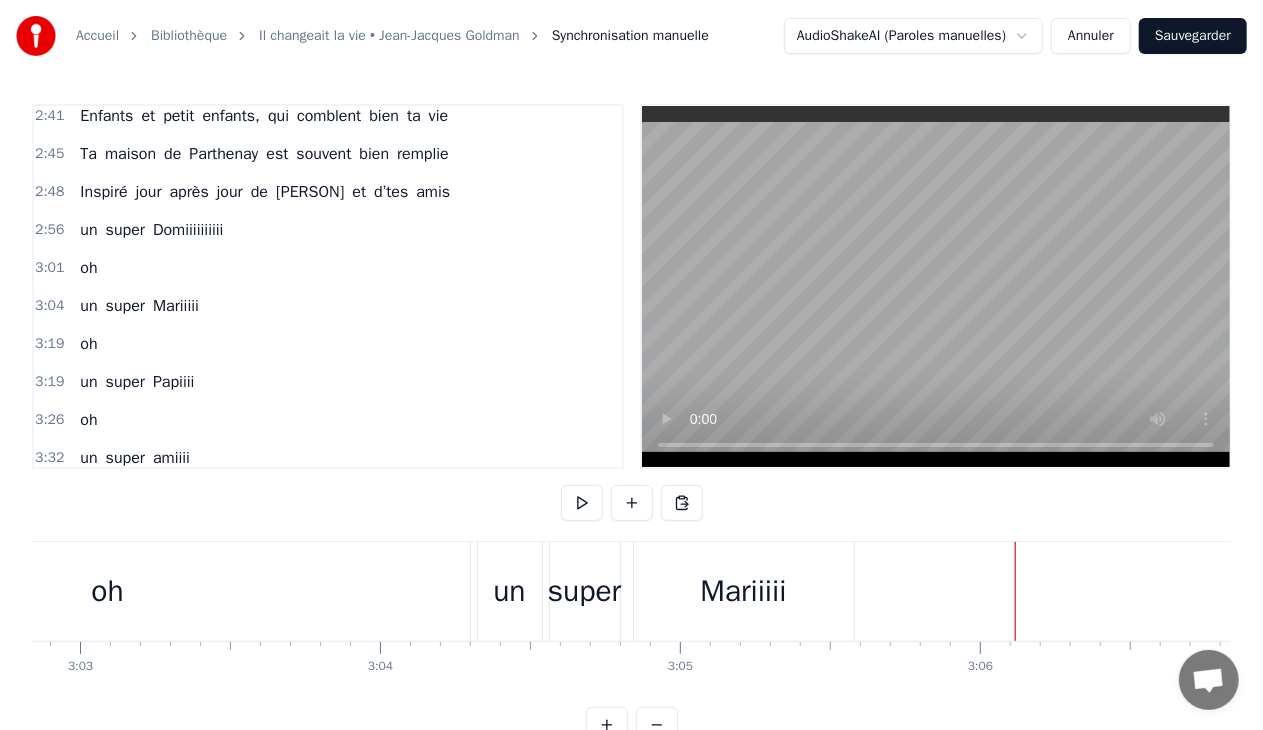 click at bounding box center [1015, 591] 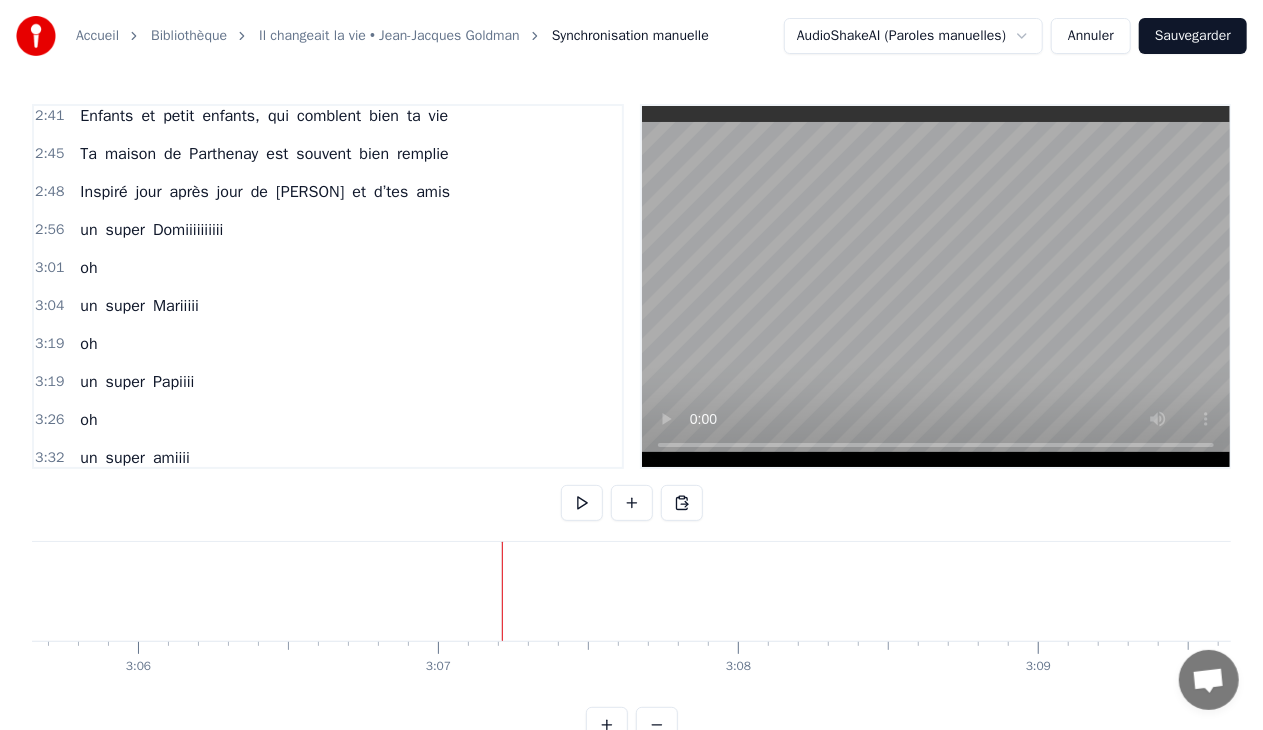 scroll, scrollTop: 0, scrollLeft: 55854, axis: horizontal 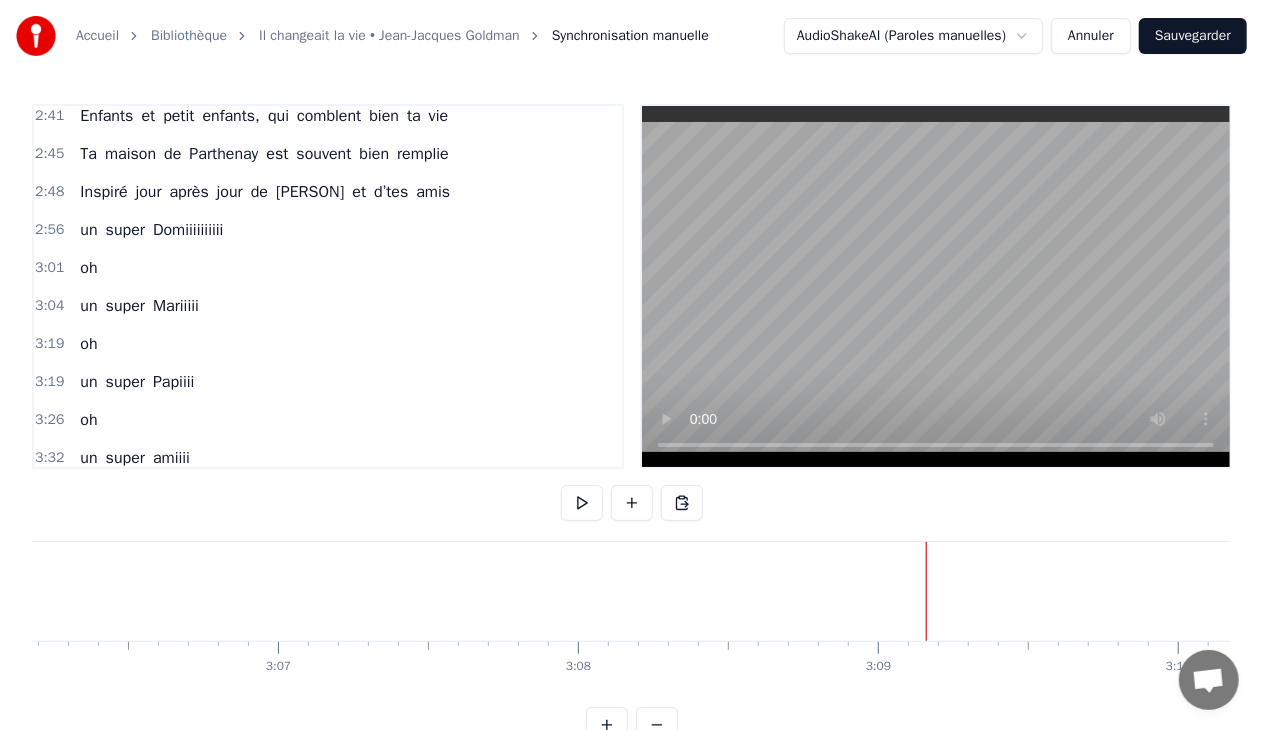 click at bounding box center [926, 591] 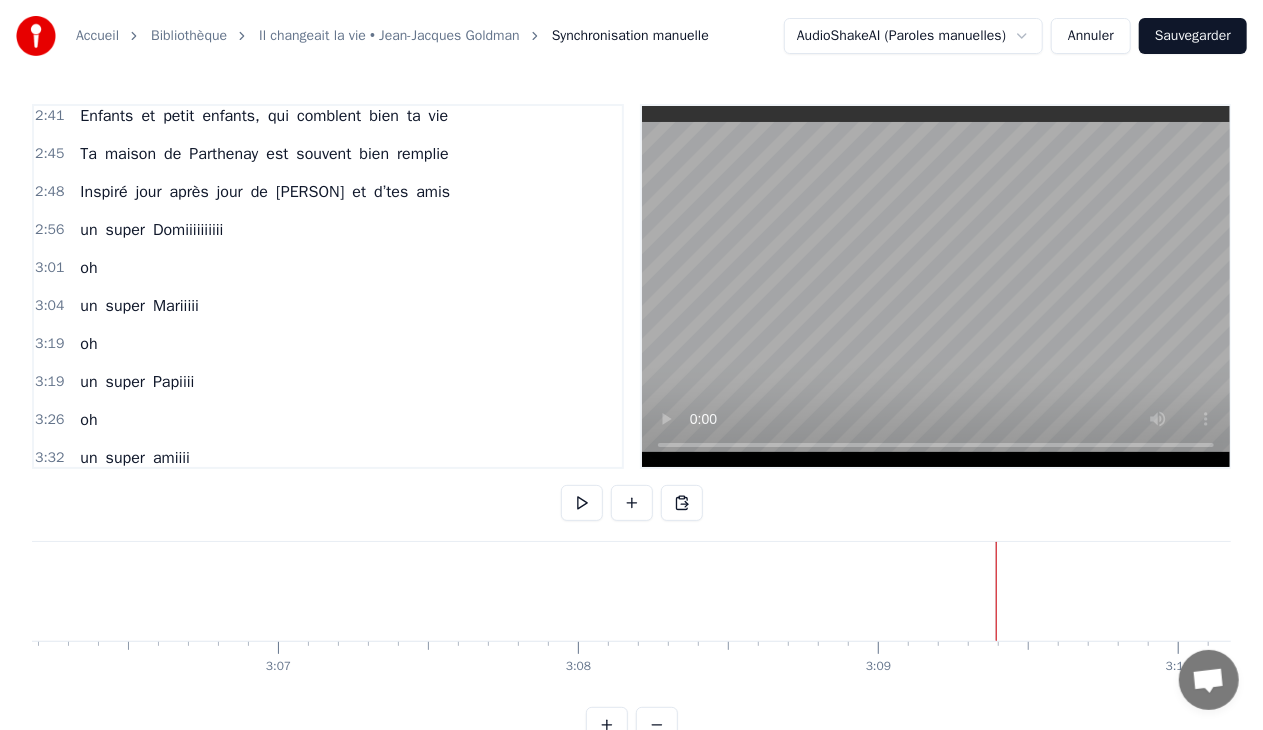 click on "C’était un menuisier, c’est [PERSON] Au beau milieu d’[CITY], là où tu t’es posé Tu as fait des charpentes et du beau mobilier Avec tes ouvriers toujours très motivés Tu y mettais du temps, du talent et du cœur Et dans ton atelier, en plus de ton métier Nombril et Interbourg nous ont bien occupés A déconner ensemble, on peut dire de toi Tu aimmmes la vie T’étais un bon patron, aussi un conseiller Dirigeant la commune comme tes activités Le travail n’attend pas, t’es toujours le premier Toujours prêt à donner ton temps et tes idées Tu y mettais du temps, du talent et du cœur Et près du barbecue, des saucisses et du kir A l’heure de l’apéro, autour de tes amis Refaire les circuits Tu es un grand bonhomme, un sacré grand bonhomme Baroudeur au grand cœur qui aime ce que nous sommes Tu te sais bien utile pour tous les autres hommes
…….. Tu en oublies même ton téléphone Oui mais tu es aussi, un père et un mari et" at bounding box center [-16987, 591] 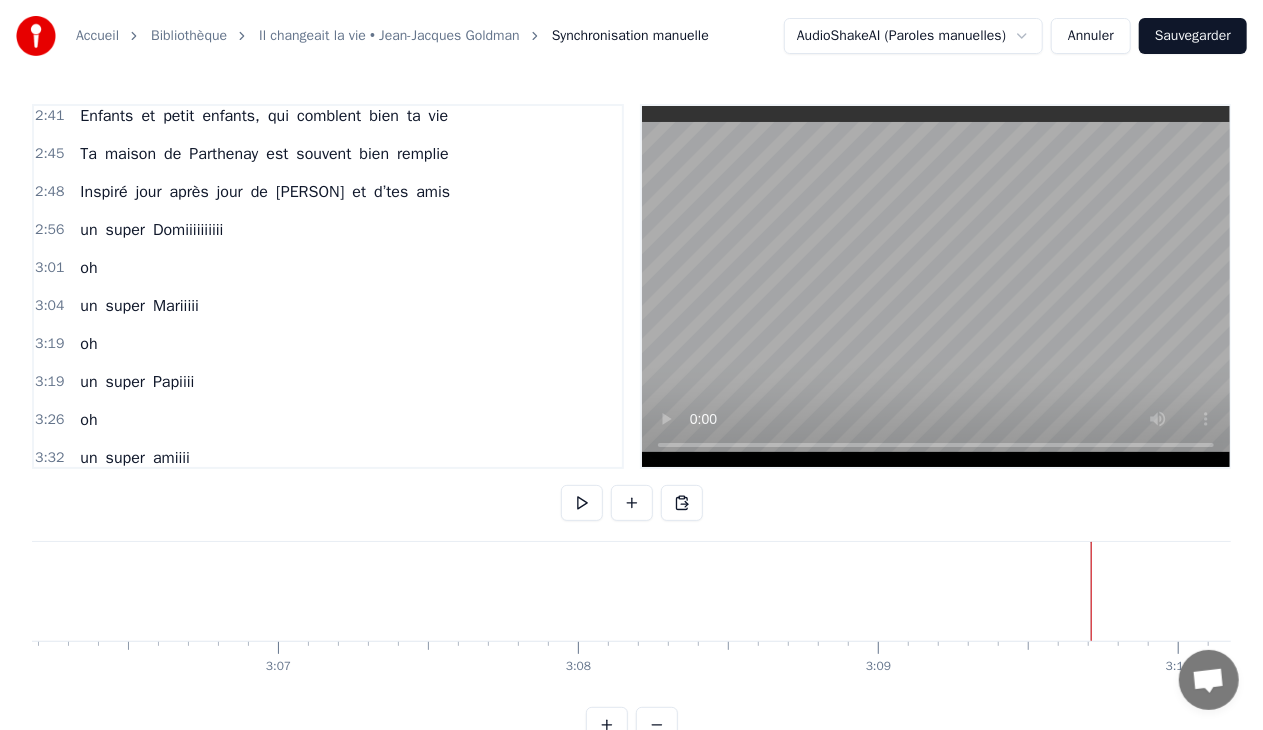 click at bounding box center (1091, 591) 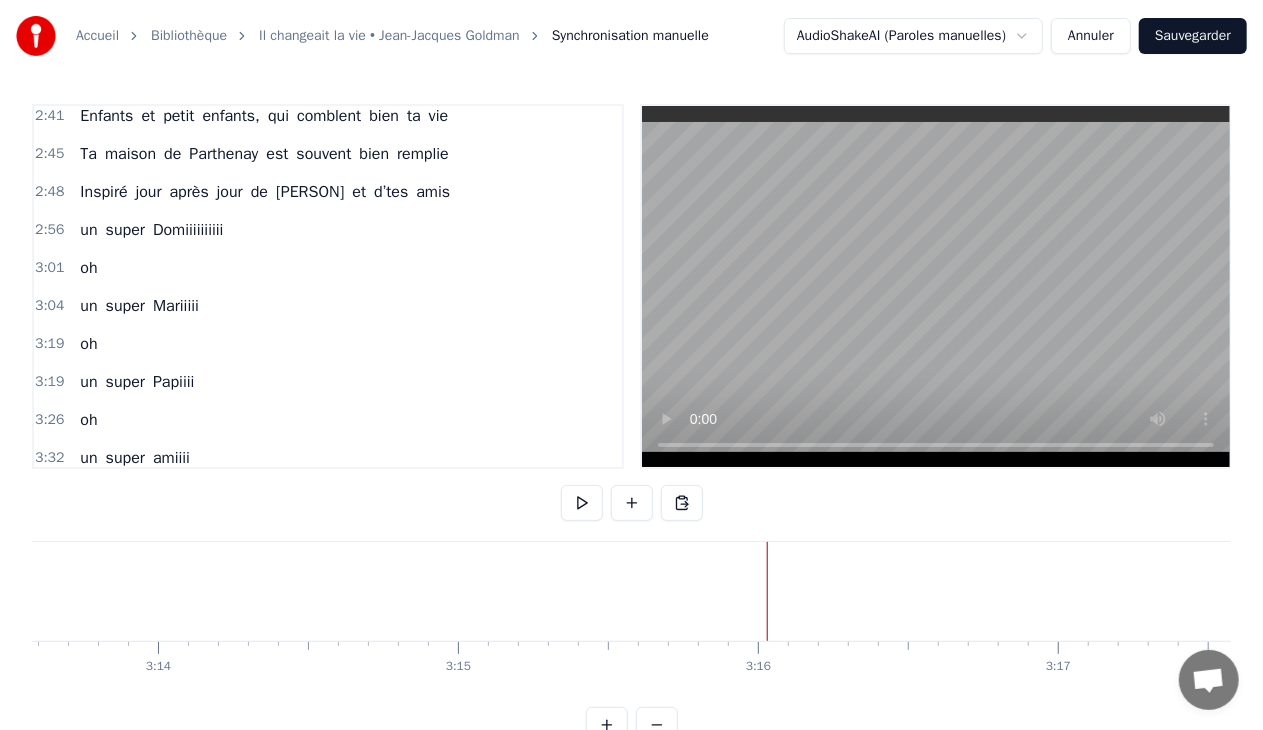 scroll, scrollTop: 0, scrollLeft: 58236, axis: horizontal 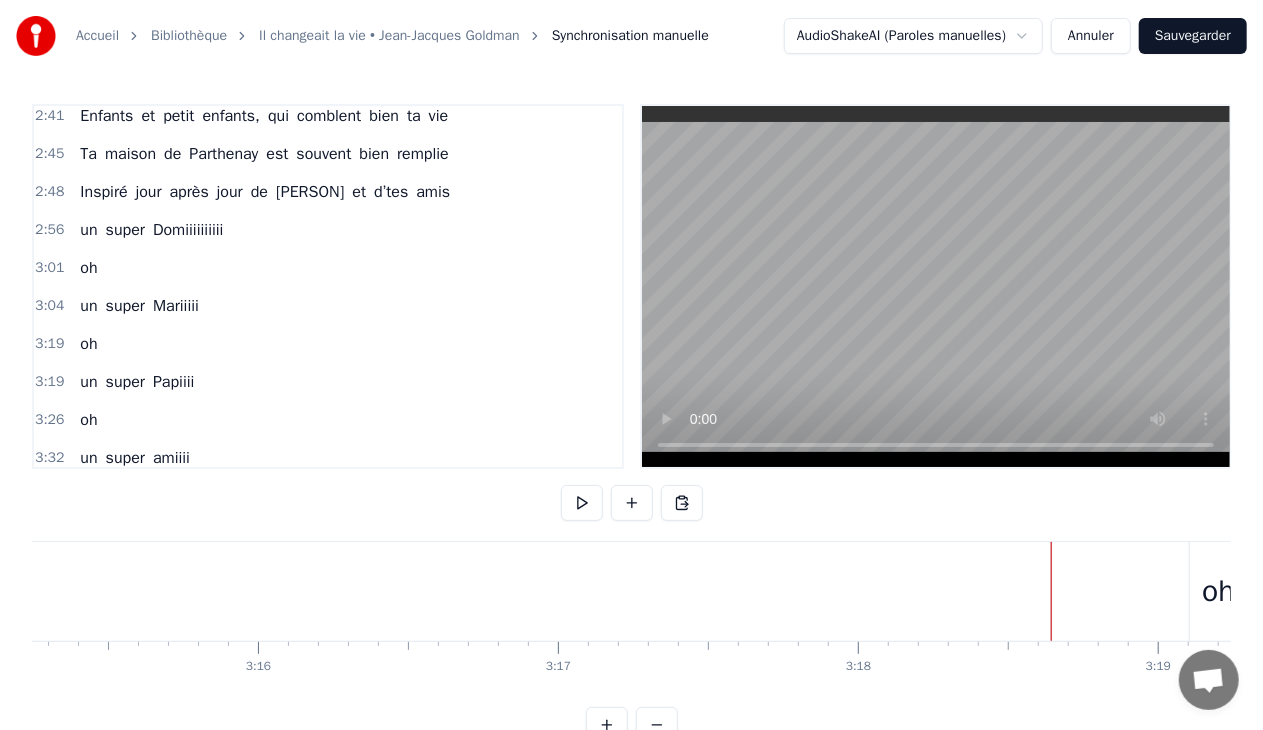 click on "C’était un menuisier, c’est [PERSON] Au beau milieu d’[CITY], là où tu t’es posé Tu as fait des charpentes et du beau mobilier Avec tes ouvriers toujours très motivés Tu y mettais du temps, du talent et du cœur Et dans ton atelier, en plus de ton métier Nombril et Interbourg nous ont bien occupés A déconner ensemble, on peut dire de toi Tu aimmmes la vie T’étais un bon patron, aussi un conseiller Dirigeant la commune comme tes activités Le travail n’attend pas, t’es toujours le premier Toujours prêt à donner ton temps et tes idées Tu y mettais du temps, du talent et du cœur Et près du barbecue, des saucisses et du kir A l’heure de l’apéro, autour de tes amis Refaire les circuits Tu es un grand bonhomme, un sacré grand bonhomme Baroudeur au grand cœur qui aime ce que nous sommes Tu te sais bien utile pour tous les autres hommes
…….. Tu en oublies même ton téléphone Oui mais tu es aussi, un père et un mari et" at bounding box center [-19707, 591] 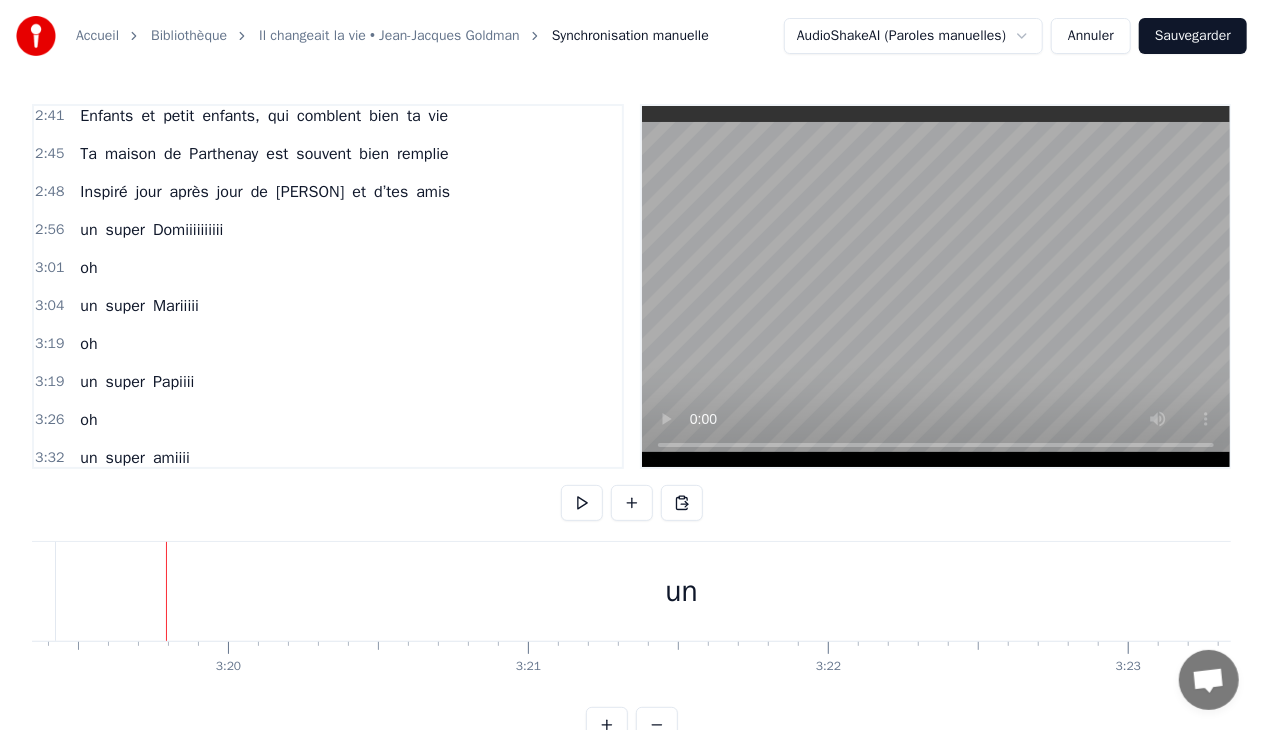 scroll, scrollTop: 0, scrollLeft: 59838, axis: horizontal 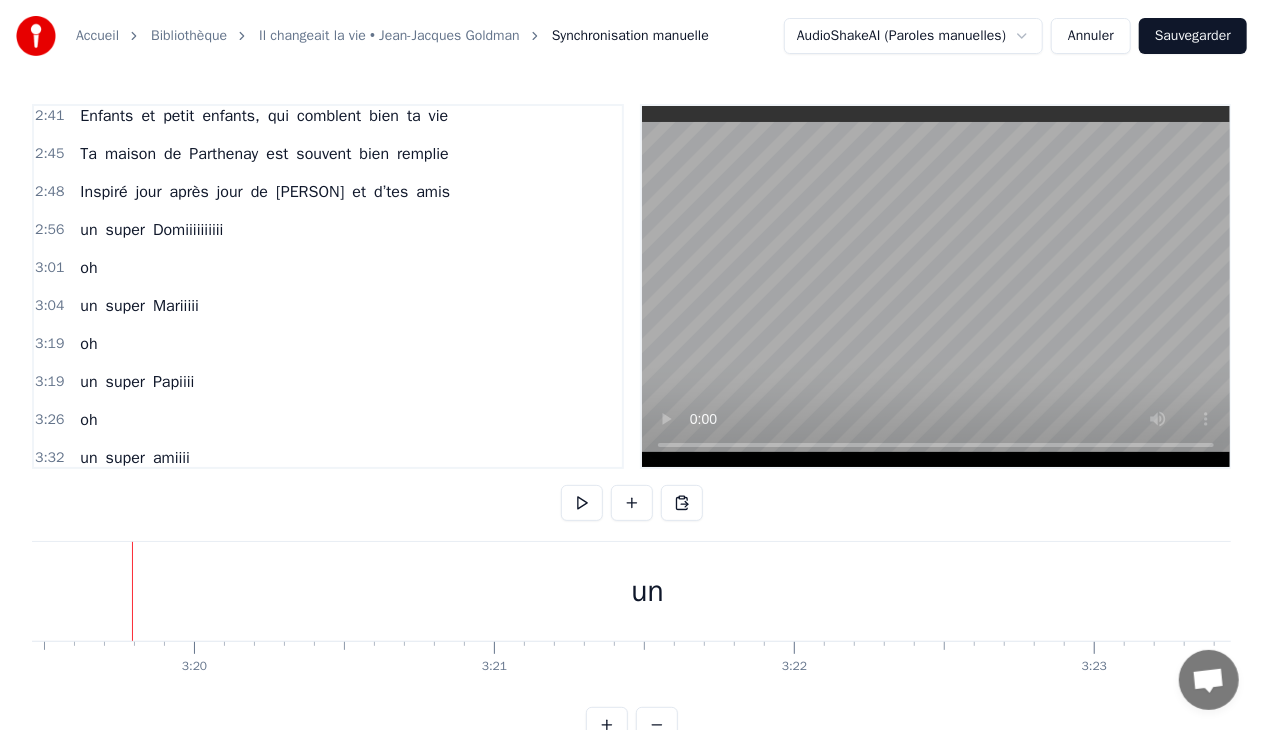 click on "un" at bounding box center (648, 591) 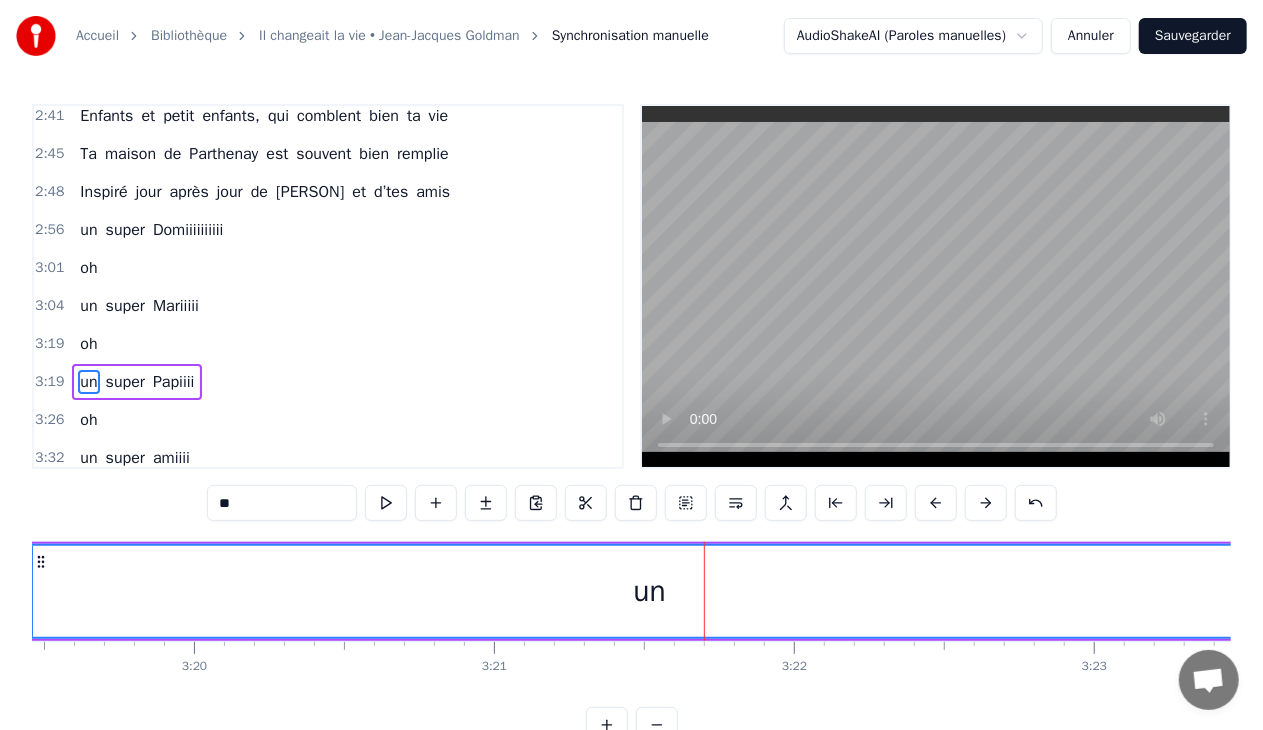 scroll, scrollTop: 945, scrollLeft: 0, axis: vertical 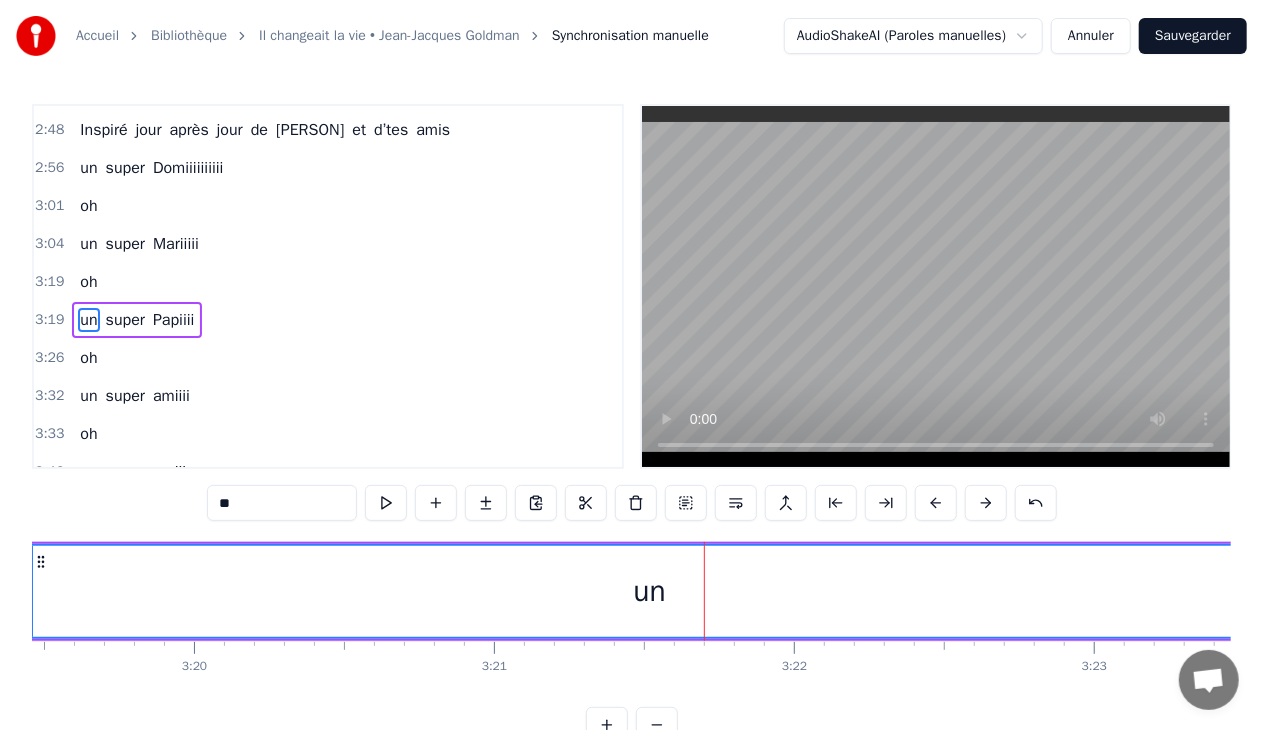 click on "un" at bounding box center [650, 591] 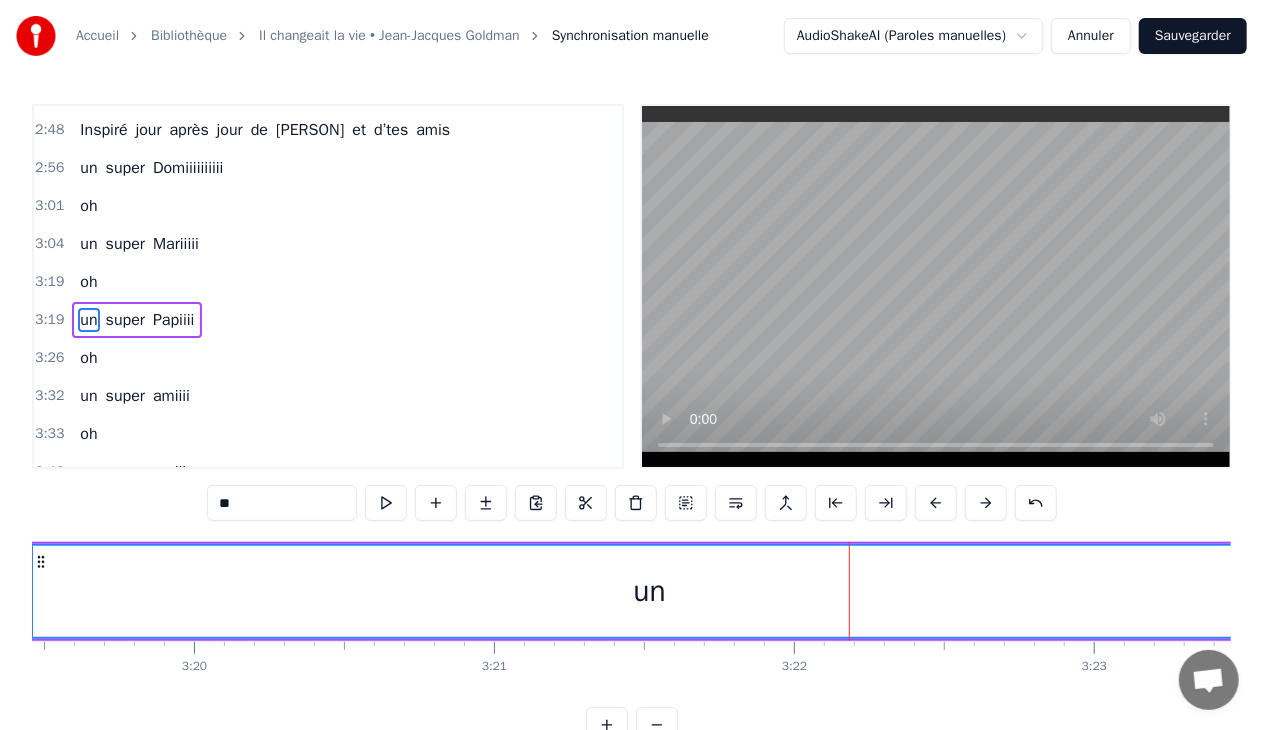 click on "un" at bounding box center [650, 591] 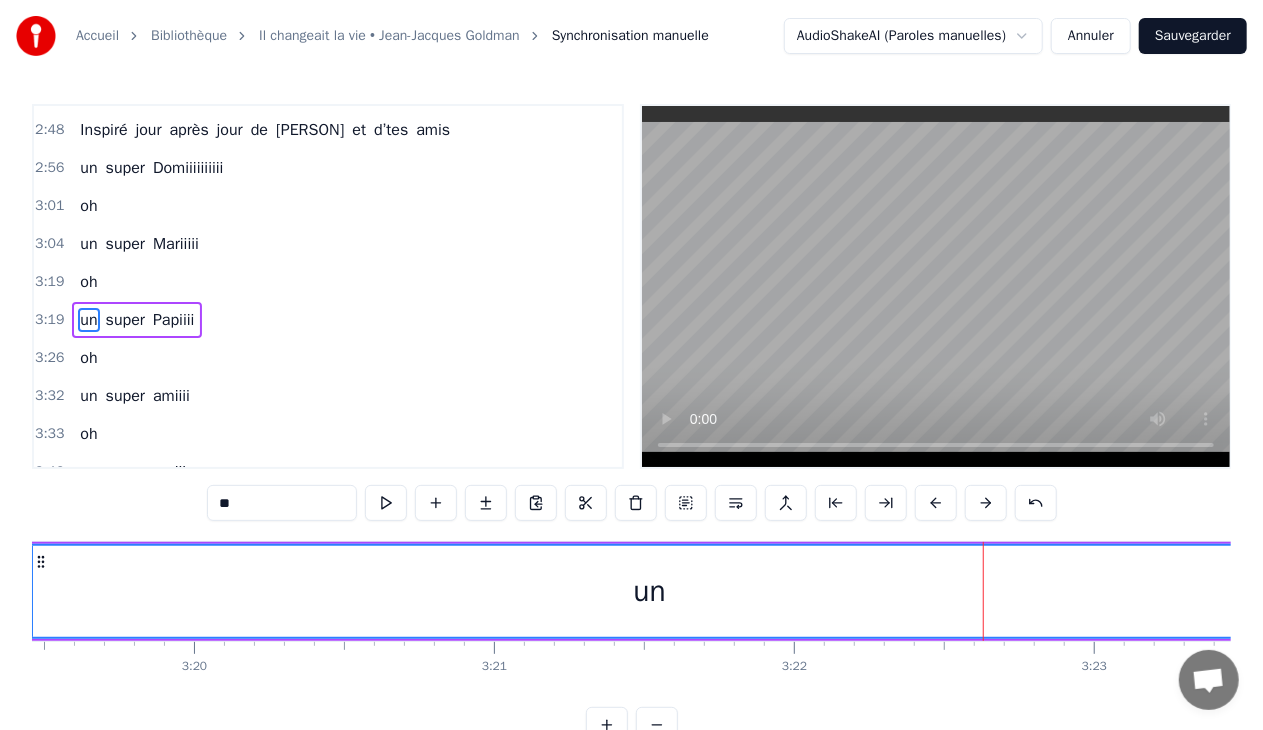 click on "un" at bounding box center [650, 591] 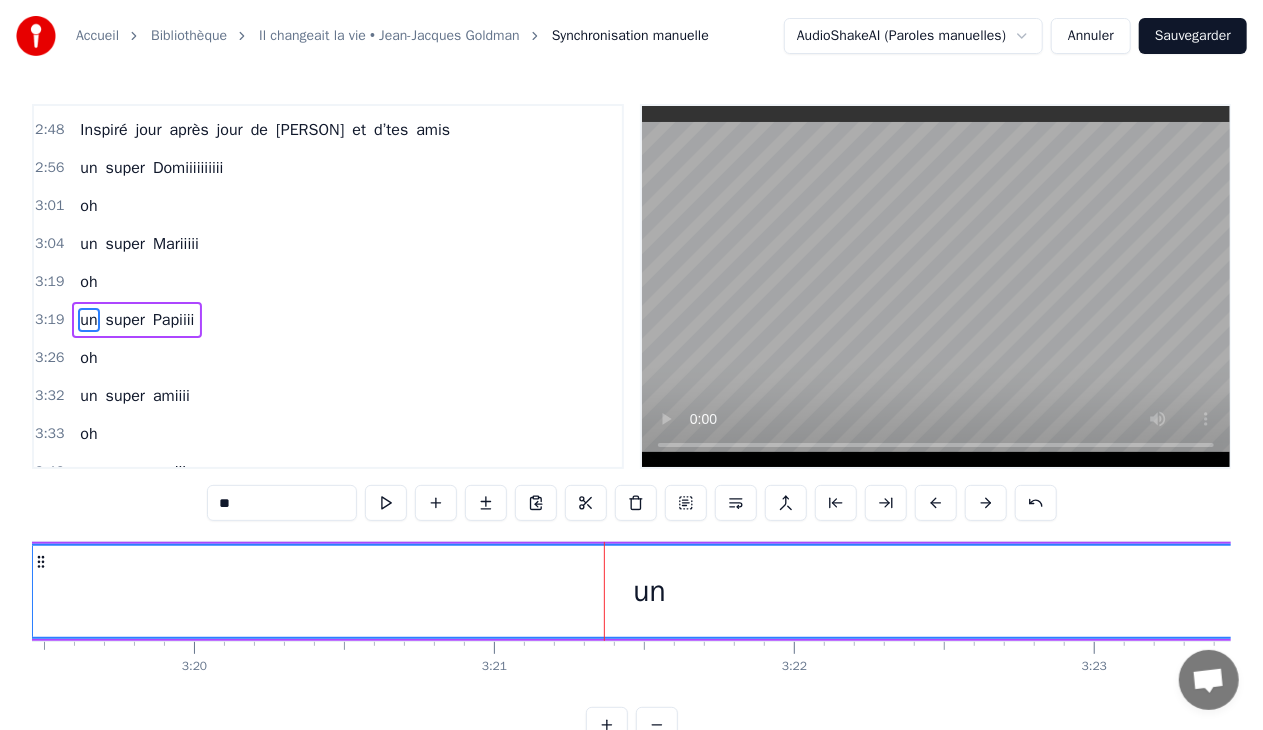 click on "un" at bounding box center (650, 591) 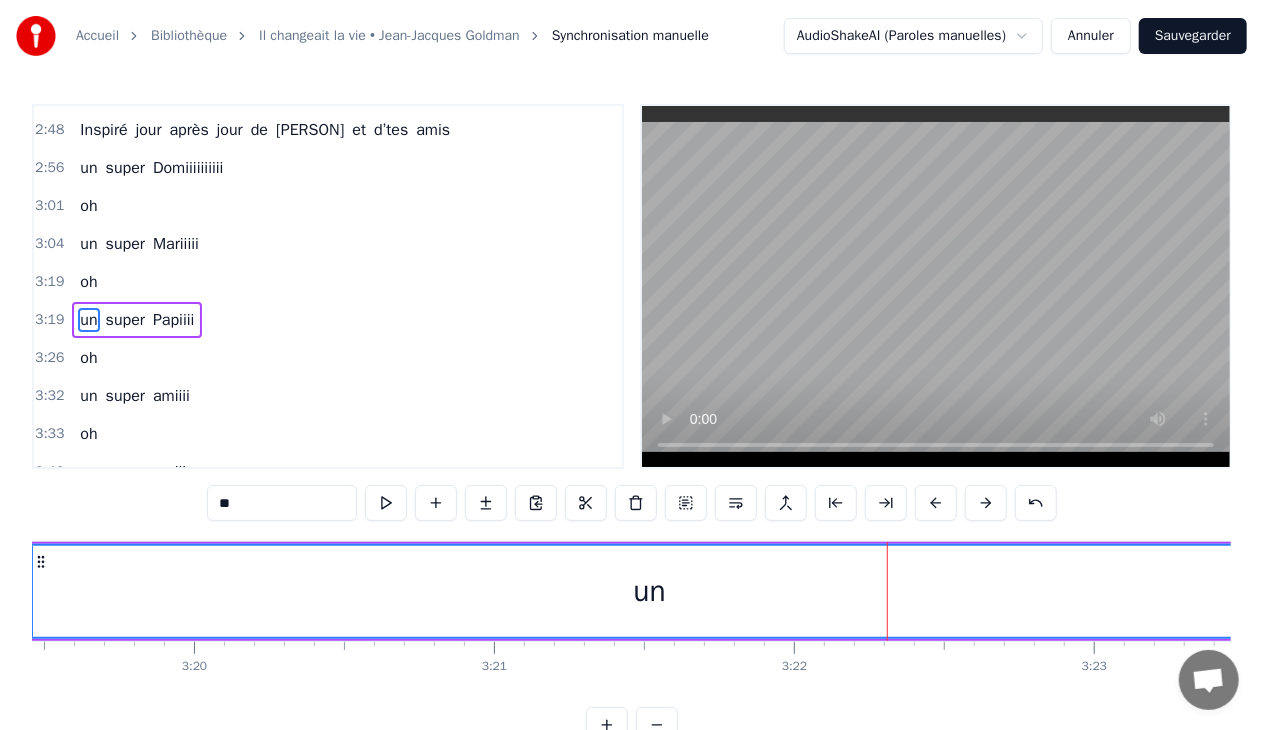 click on "un" at bounding box center [650, 591] 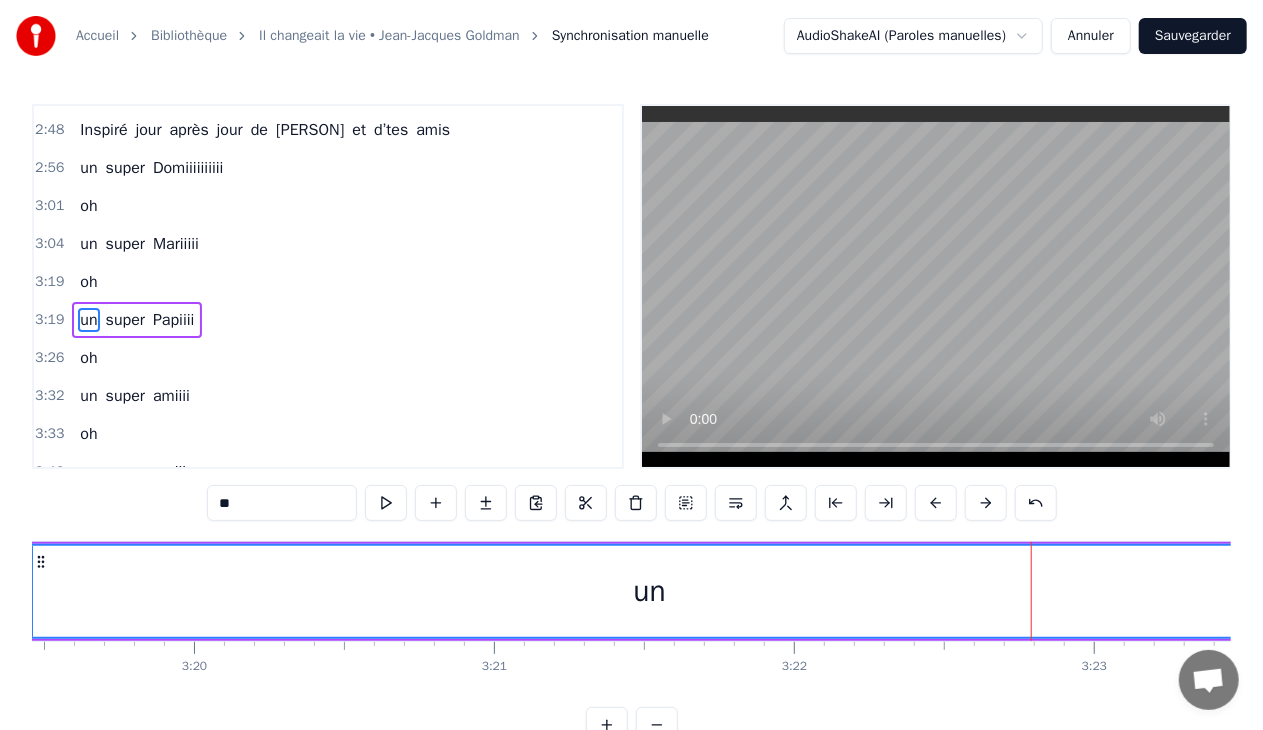 drag, startPoint x: 1084, startPoint y: 597, endPoint x: 1111, endPoint y: 596, distance: 27.018513 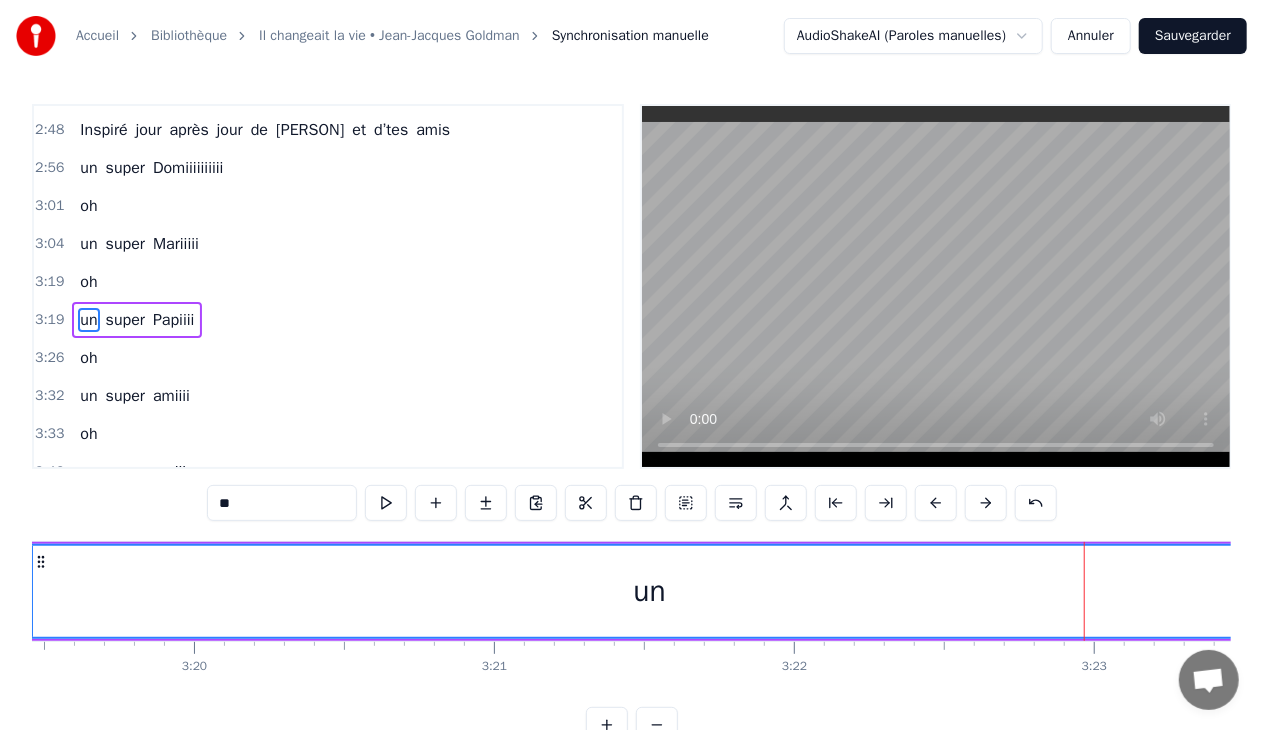 click on "un" at bounding box center (650, 591) 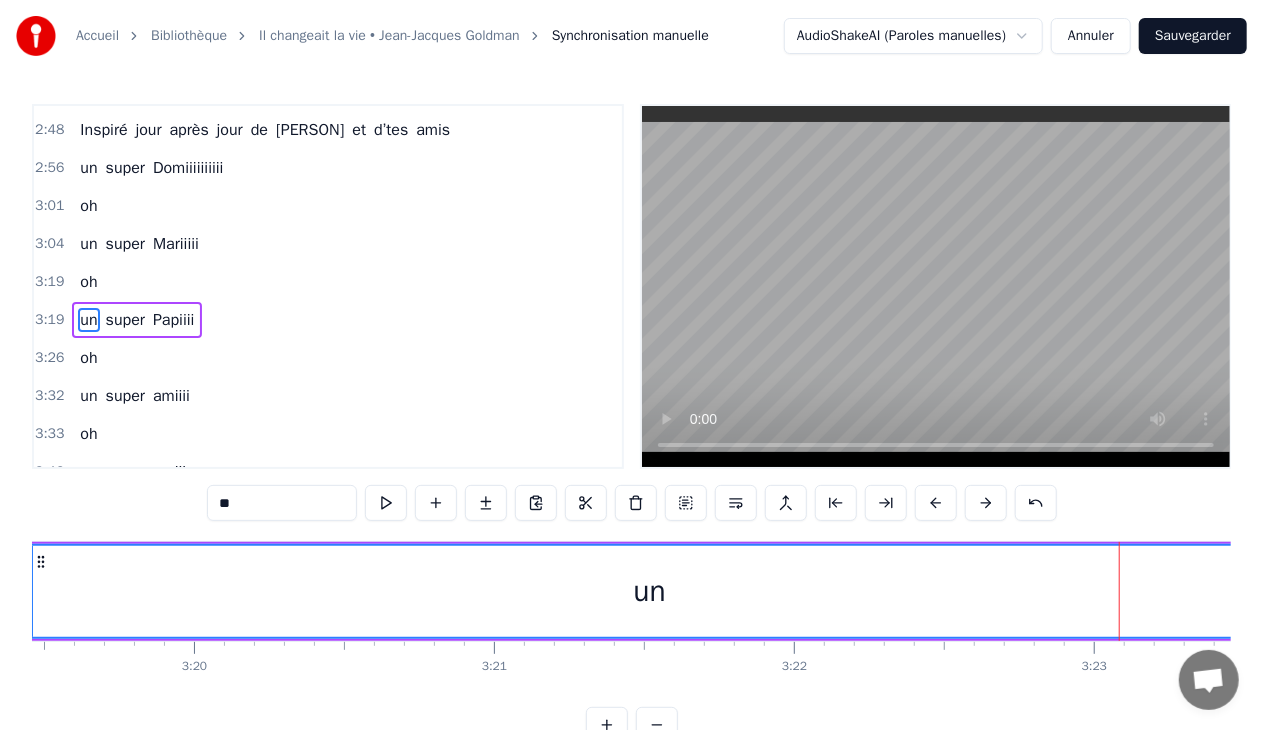 click on "un" at bounding box center [650, 591] 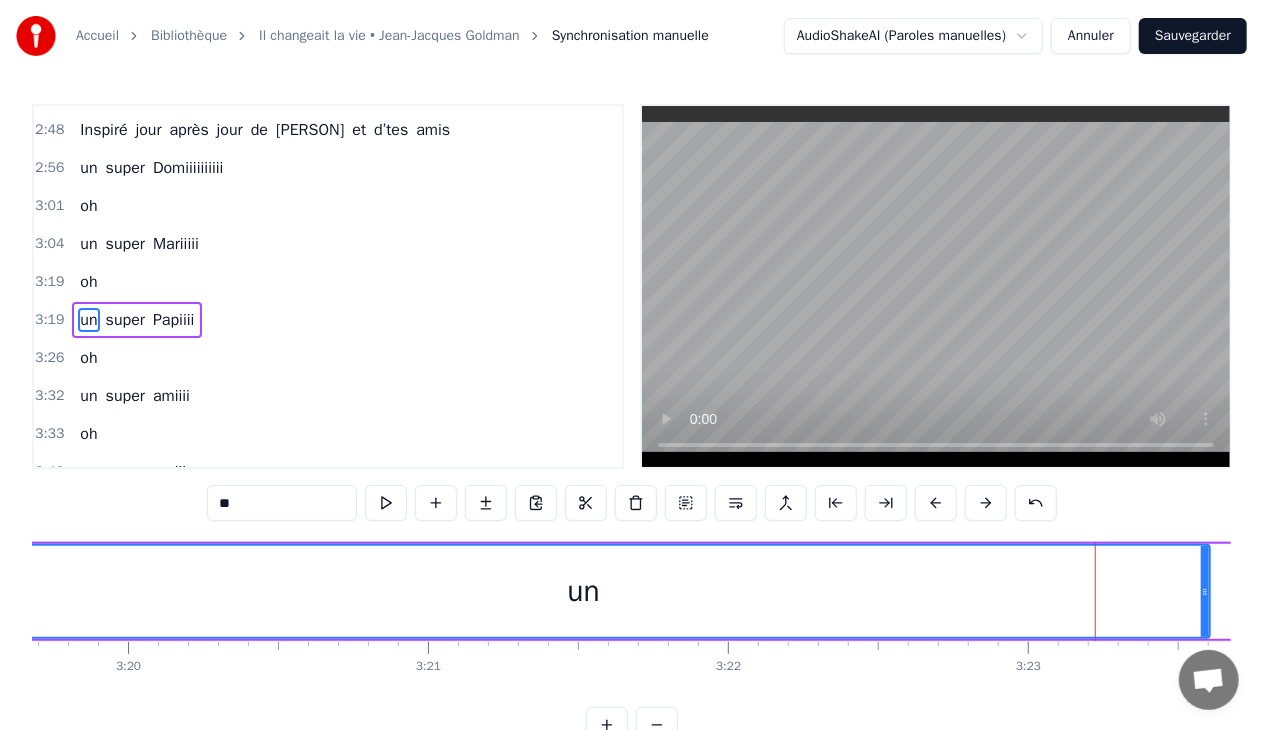 click on "un super Papiiii" at bounding box center (947, 591) 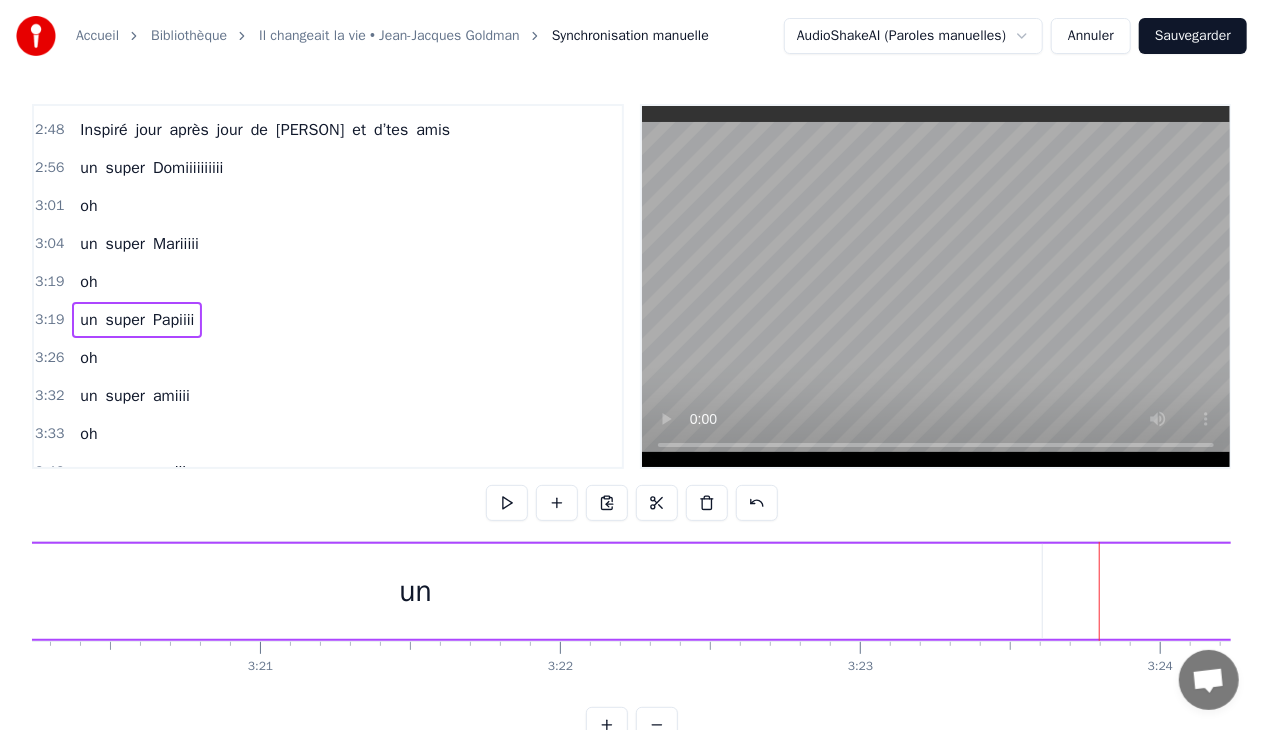 click on "un super Papiiii" at bounding box center [779, 591] 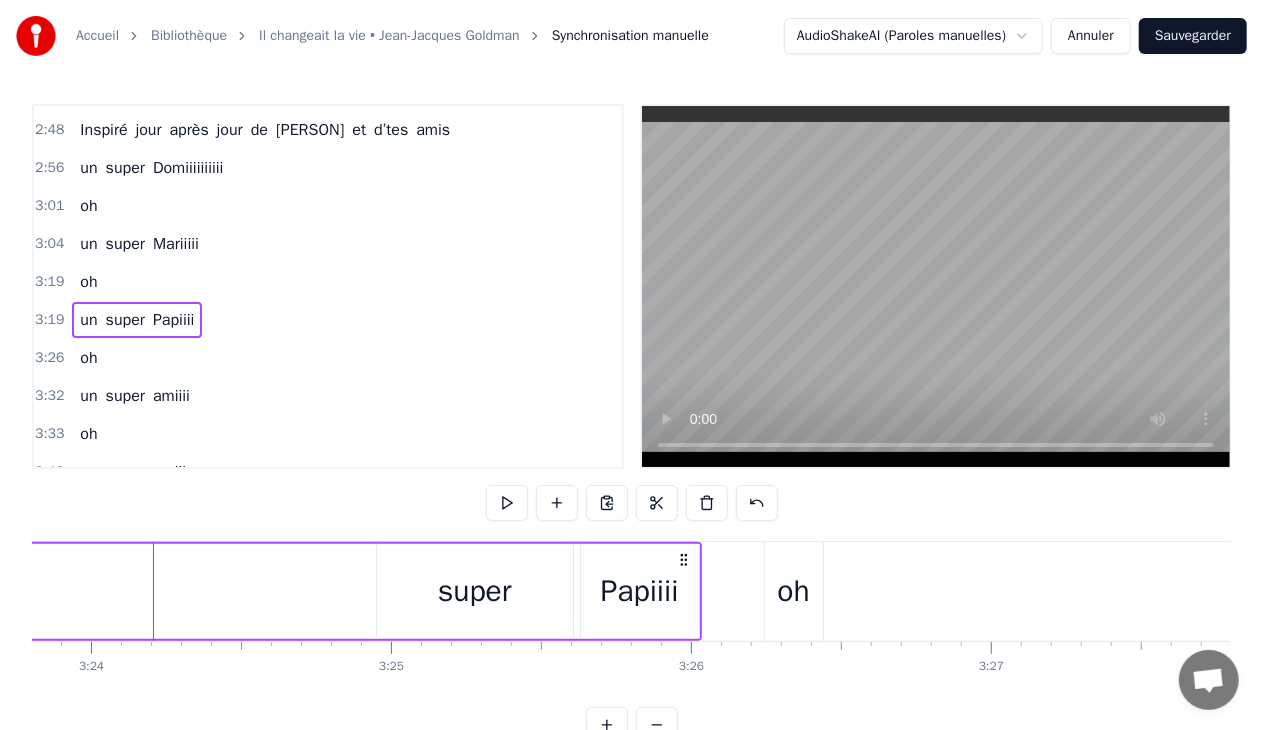 scroll, scrollTop: 0, scrollLeft: 61162, axis: horizontal 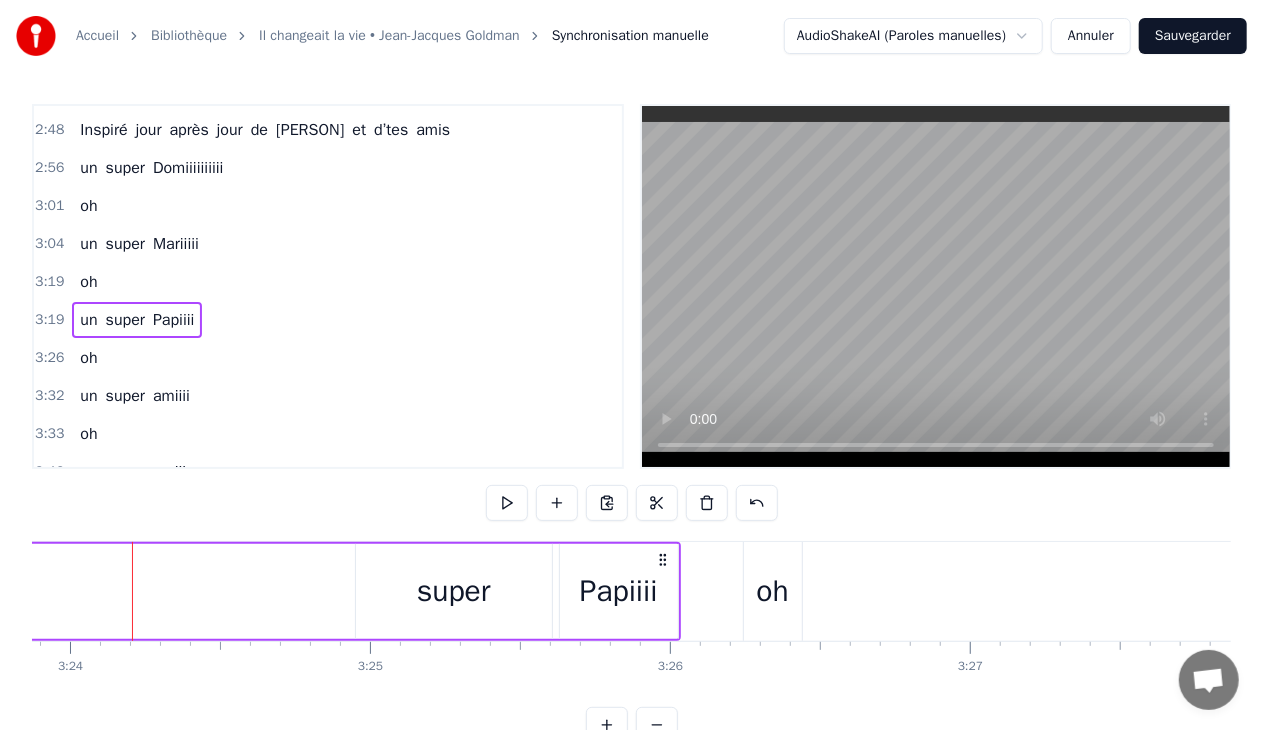 click on "super" at bounding box center [454, 591] 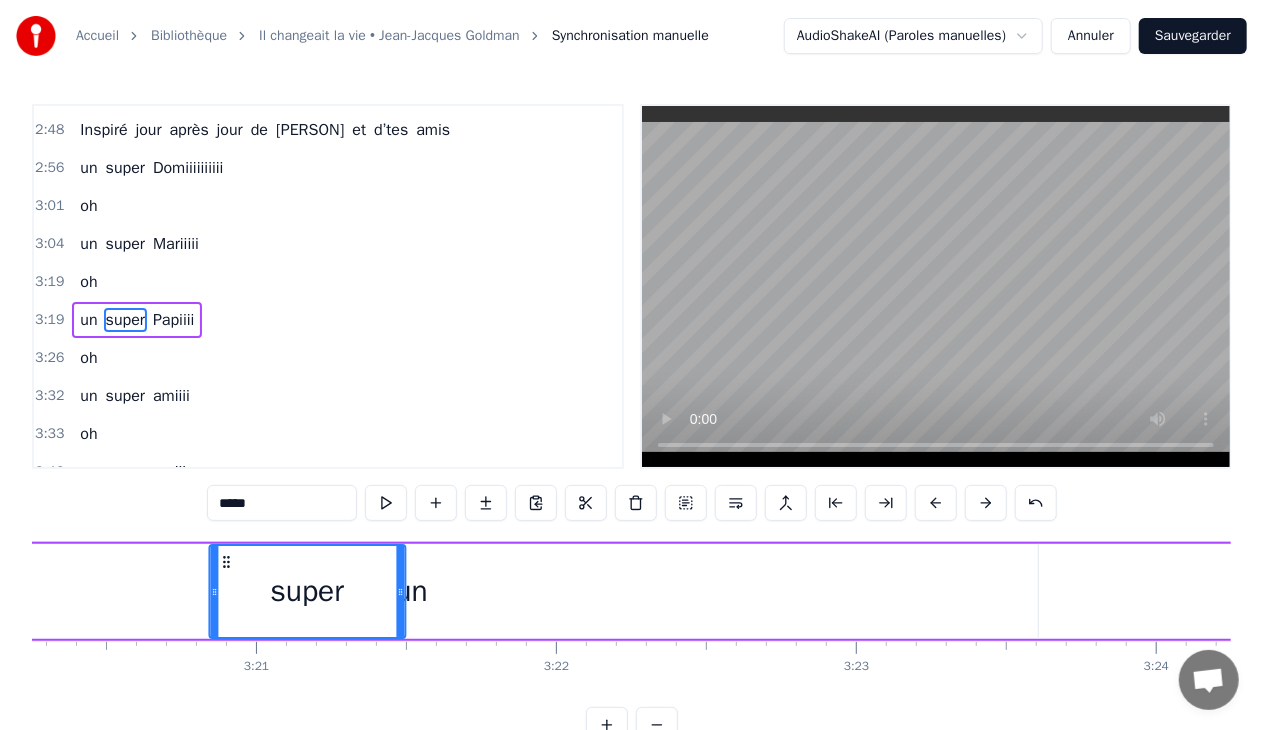 scroll, scrollTop: 0, scrollLeft: 60074, axis: horizontal 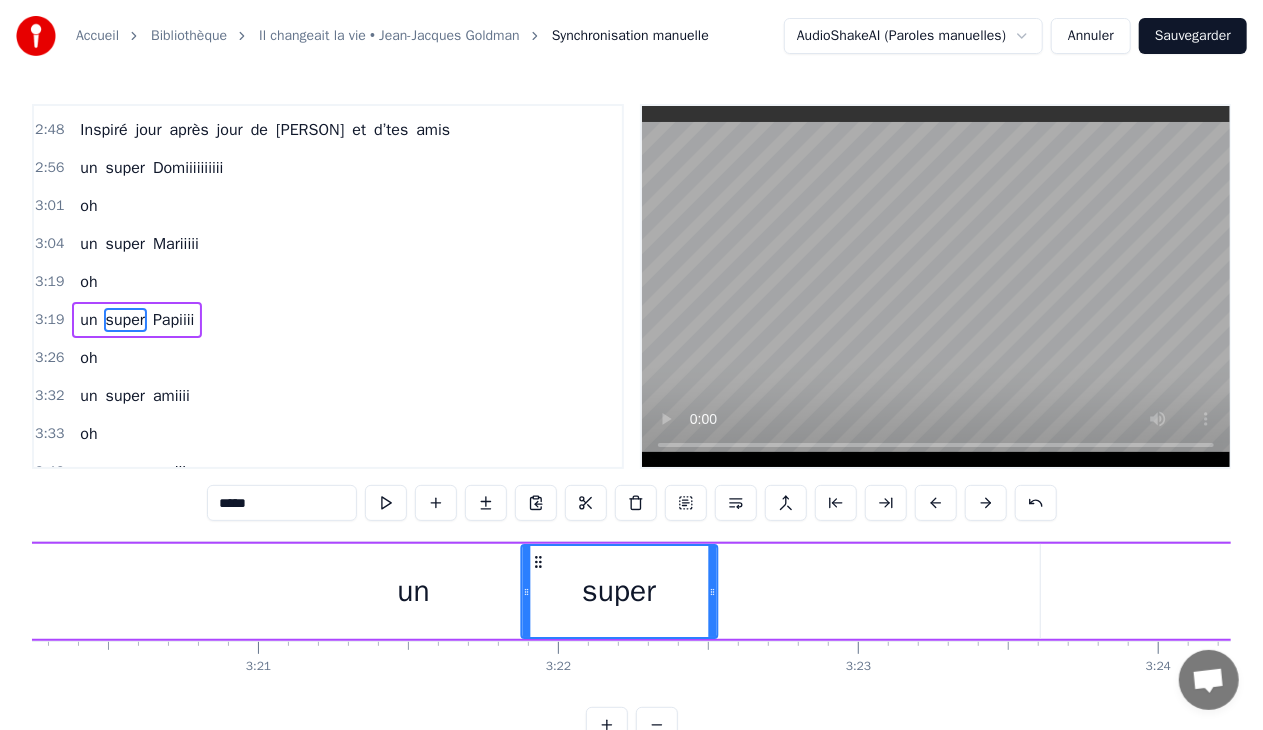 drag, startPoint x: 374, startPoint y: 555, endPoint x: 539, endPoint y: 568, distance: 165.51132 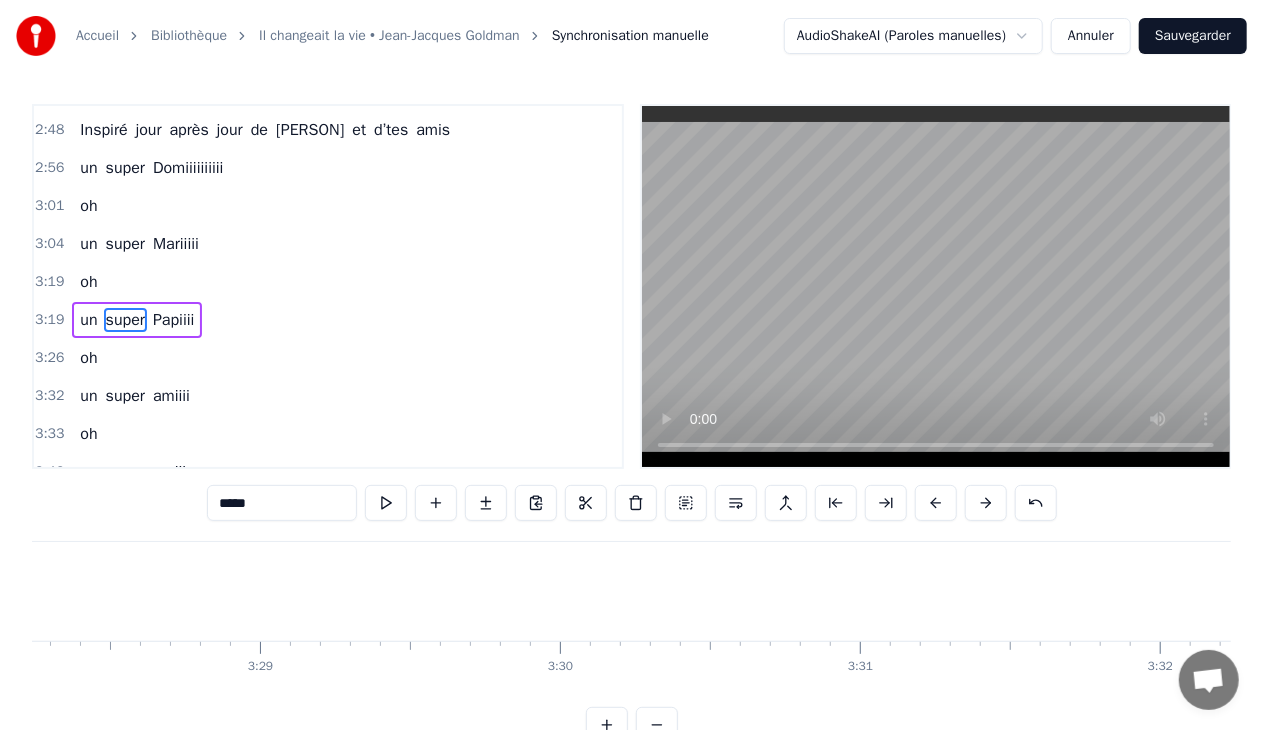scroll, scrollTop: 0, scrollLeft: 61422, axis: horizontal 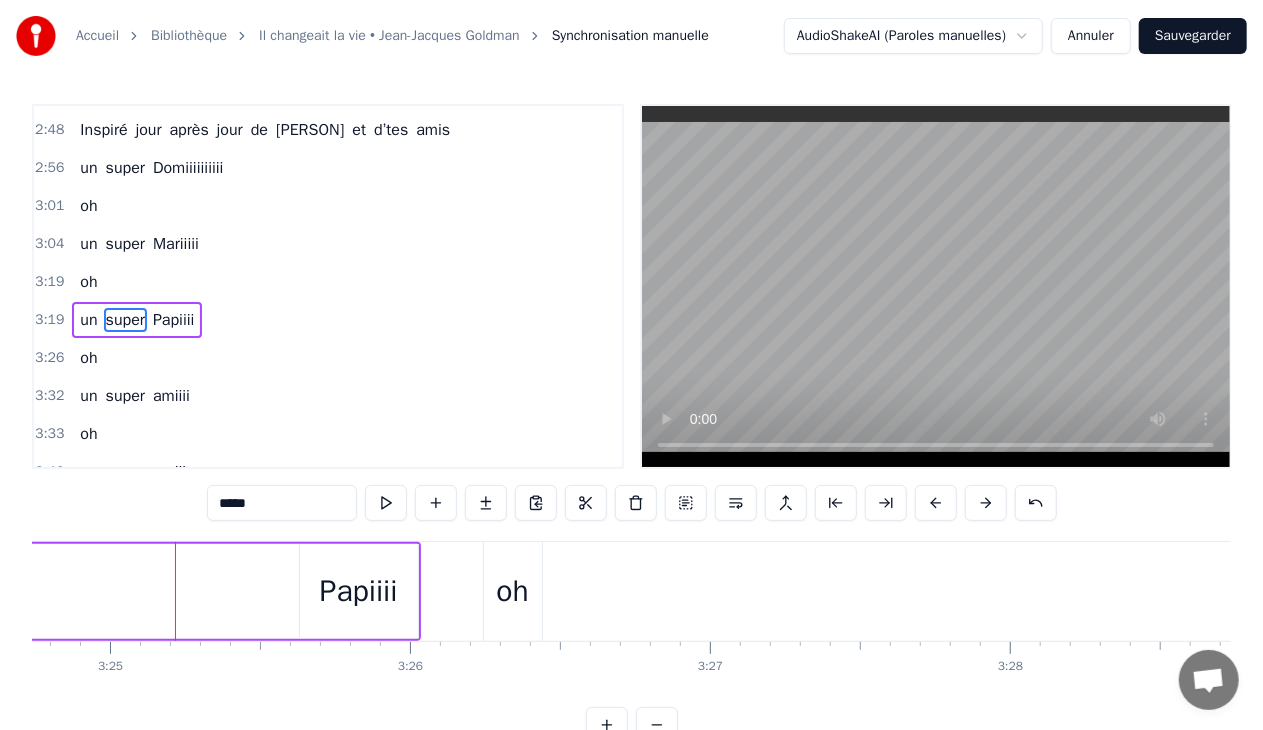 click on "Papiiii" at bounding box center (359, 591) 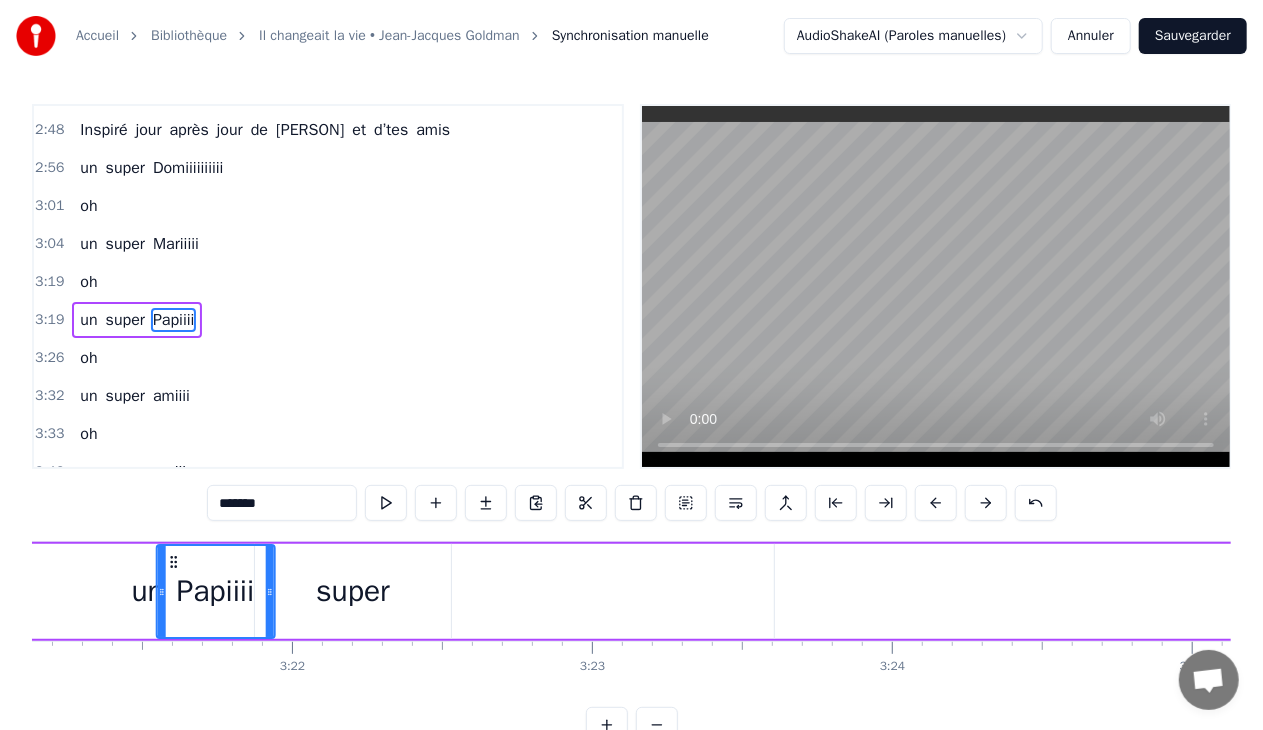 scroll, scrollTop: 0, scrollLeft: 60331, axis: horizontal 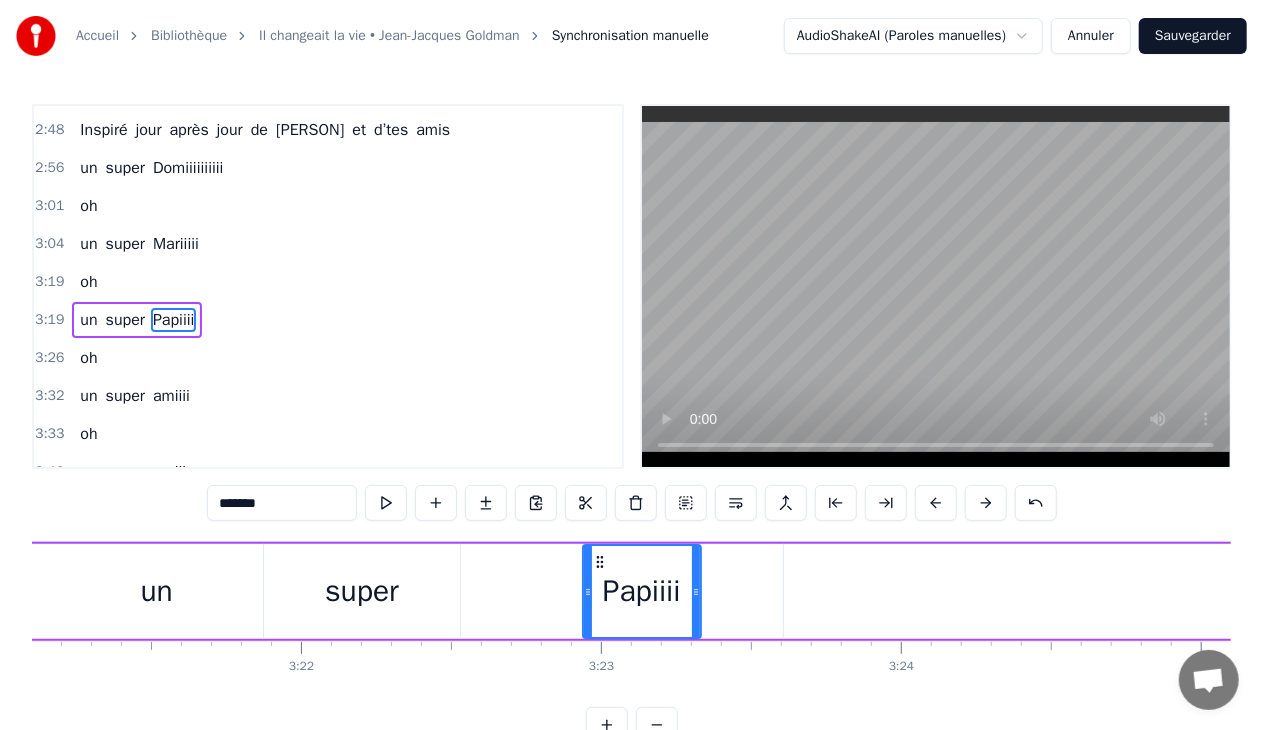 drag, startPoint x: 316, startPoint y: 561, endPoint x: 598, endPoint y: 580, distance: 282.63934 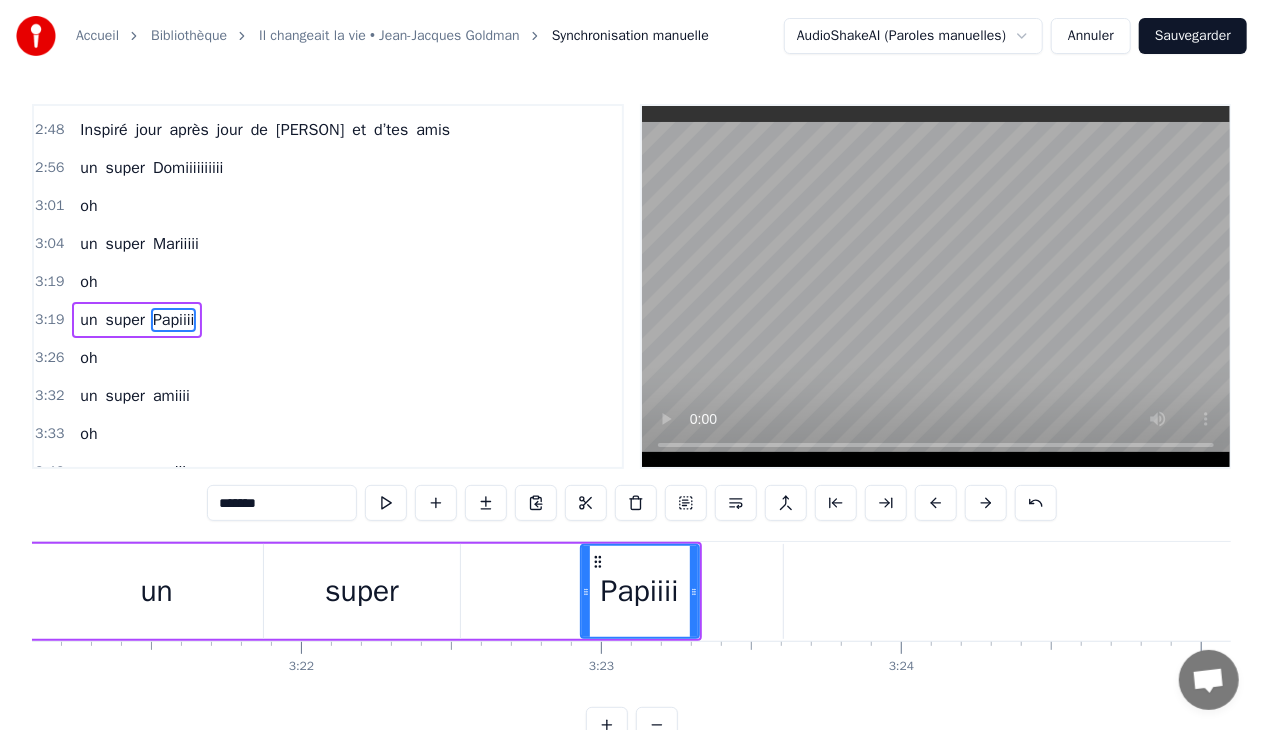 click on "Papiiii" at bounding box center [640, 591] 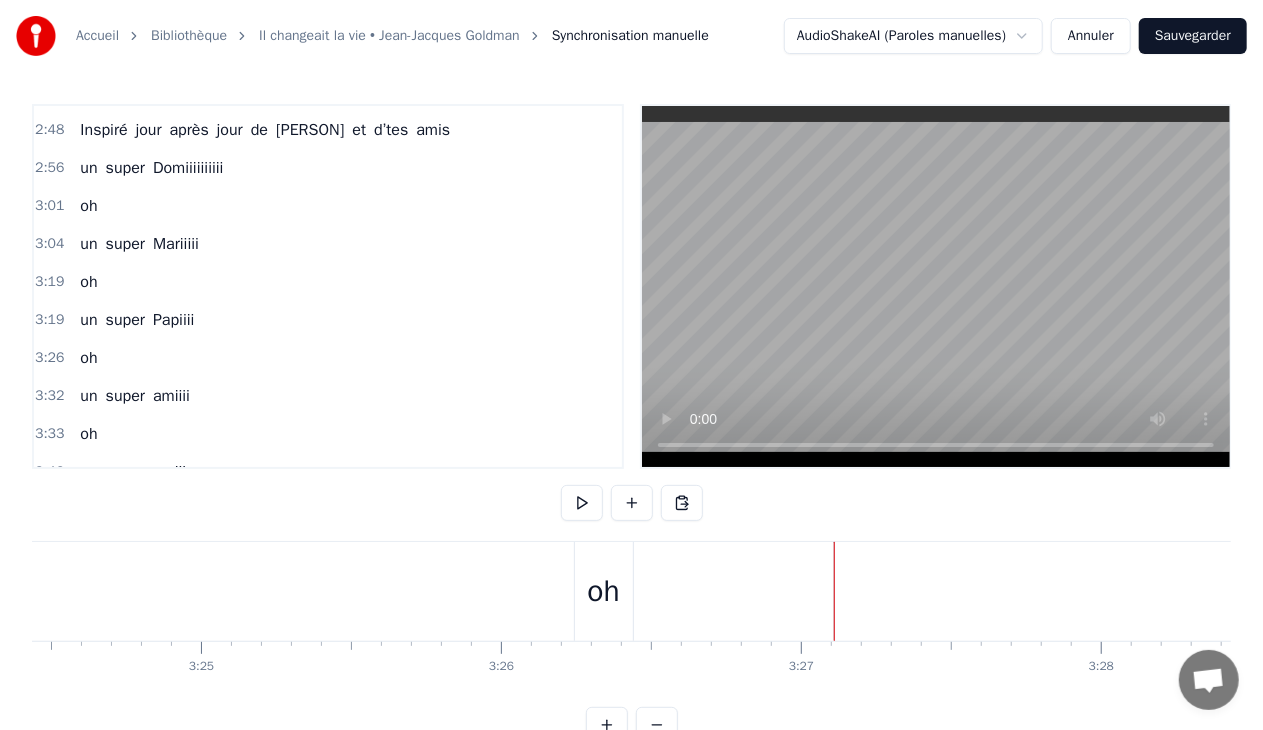 scroll, scrollTop: 0, scrollLeft: 61332, axis: horizontal 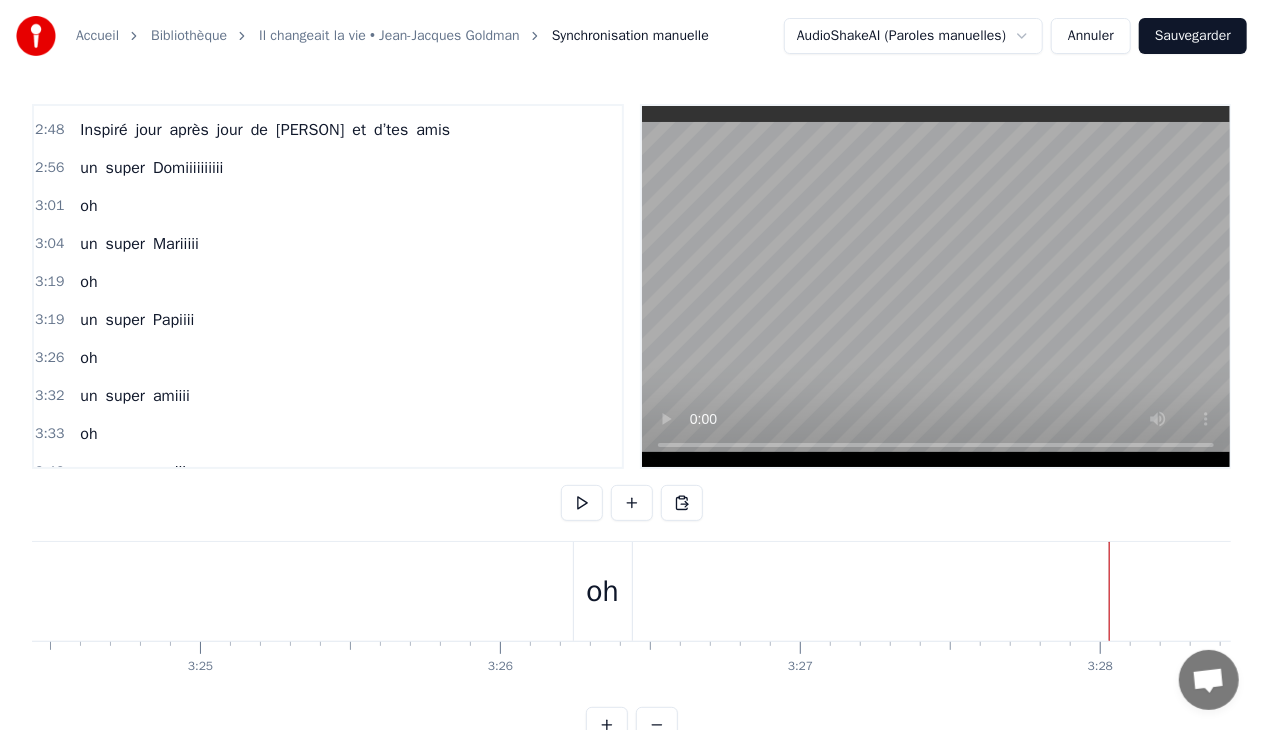 click at bounding box center (-22465, 591) 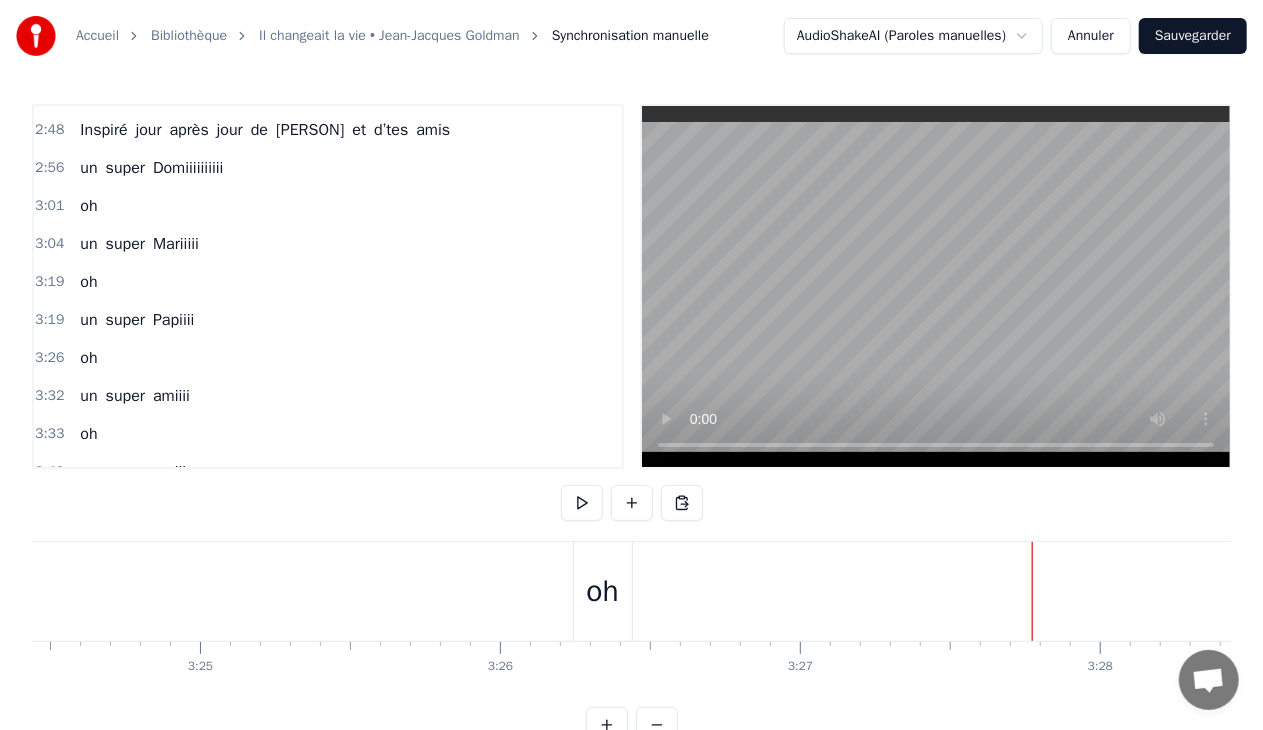 click on "Sauvegarder" at bounding box center (1193, 36) 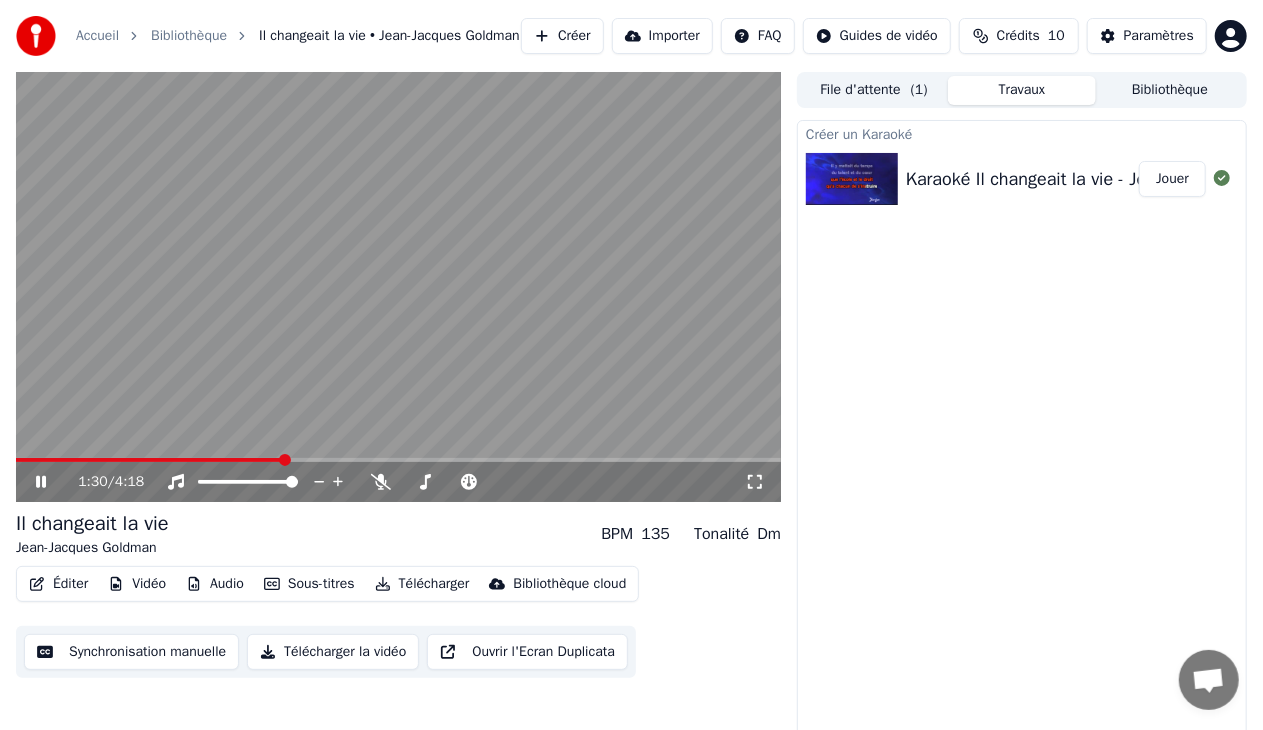 click at bounding box center (398, 287) 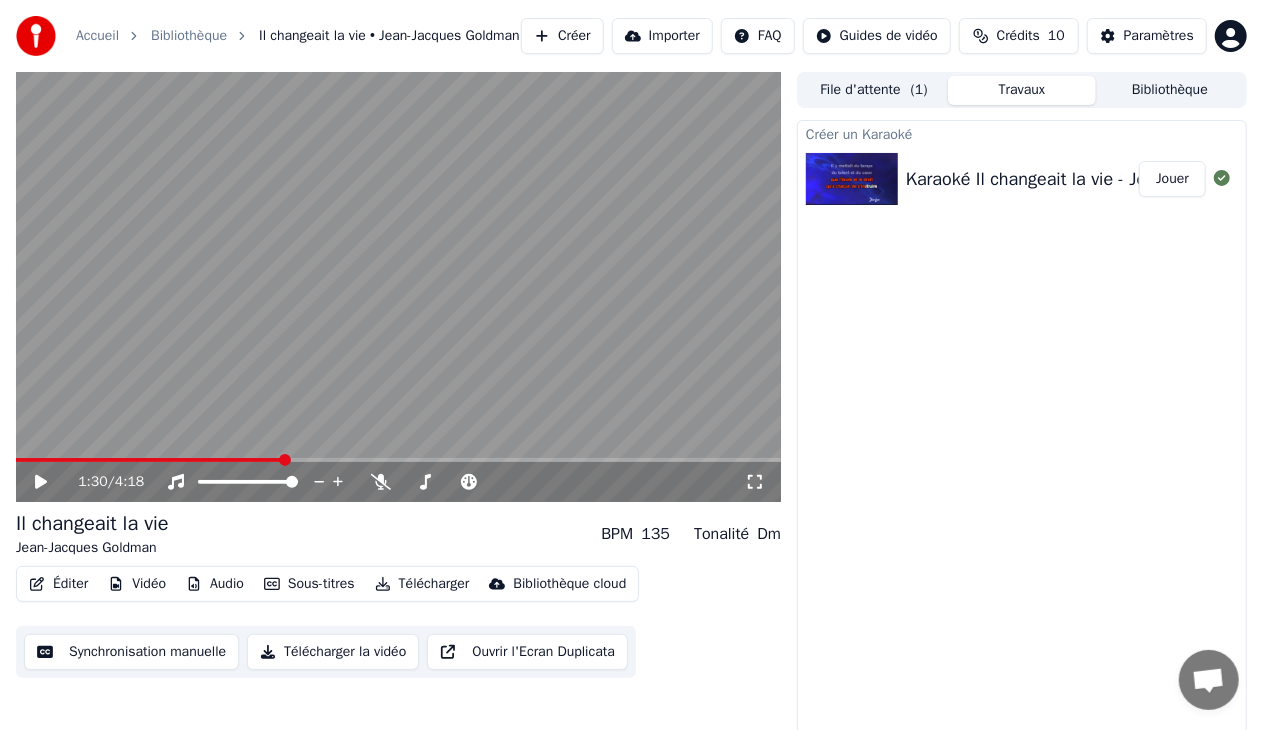 click at bounding box center [150, 460] 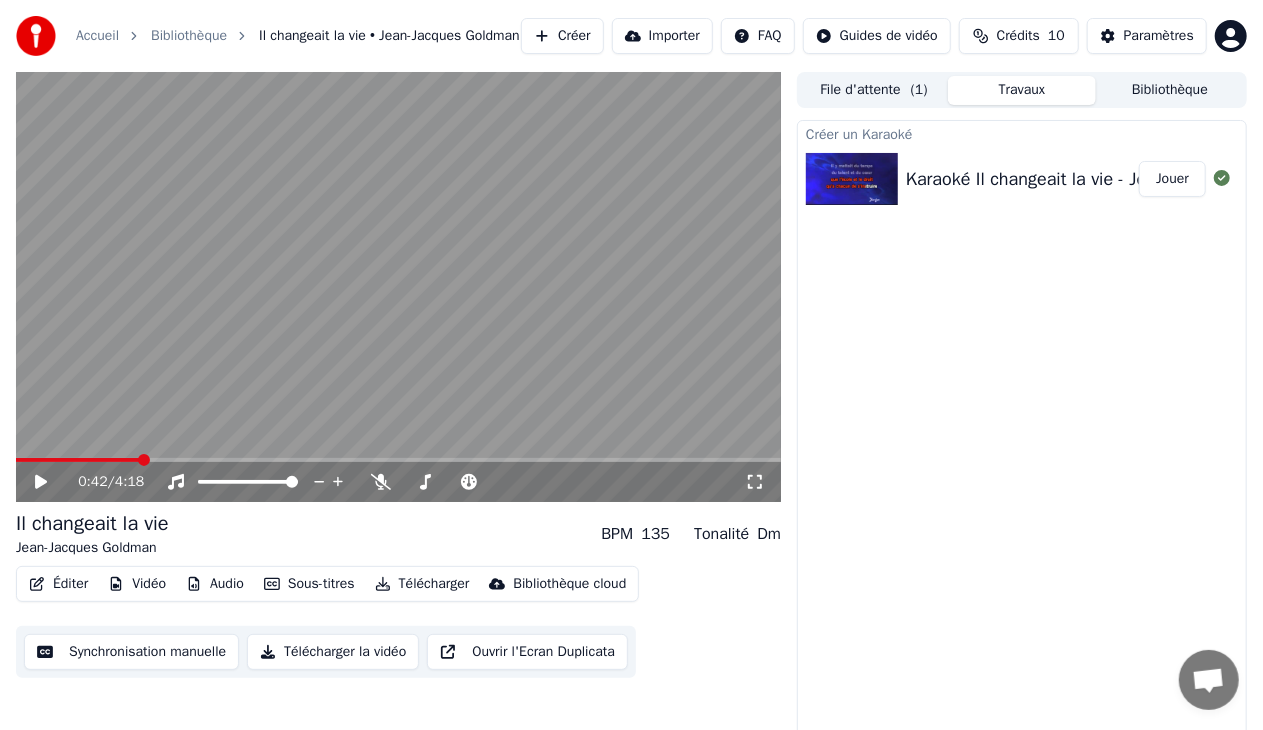 click 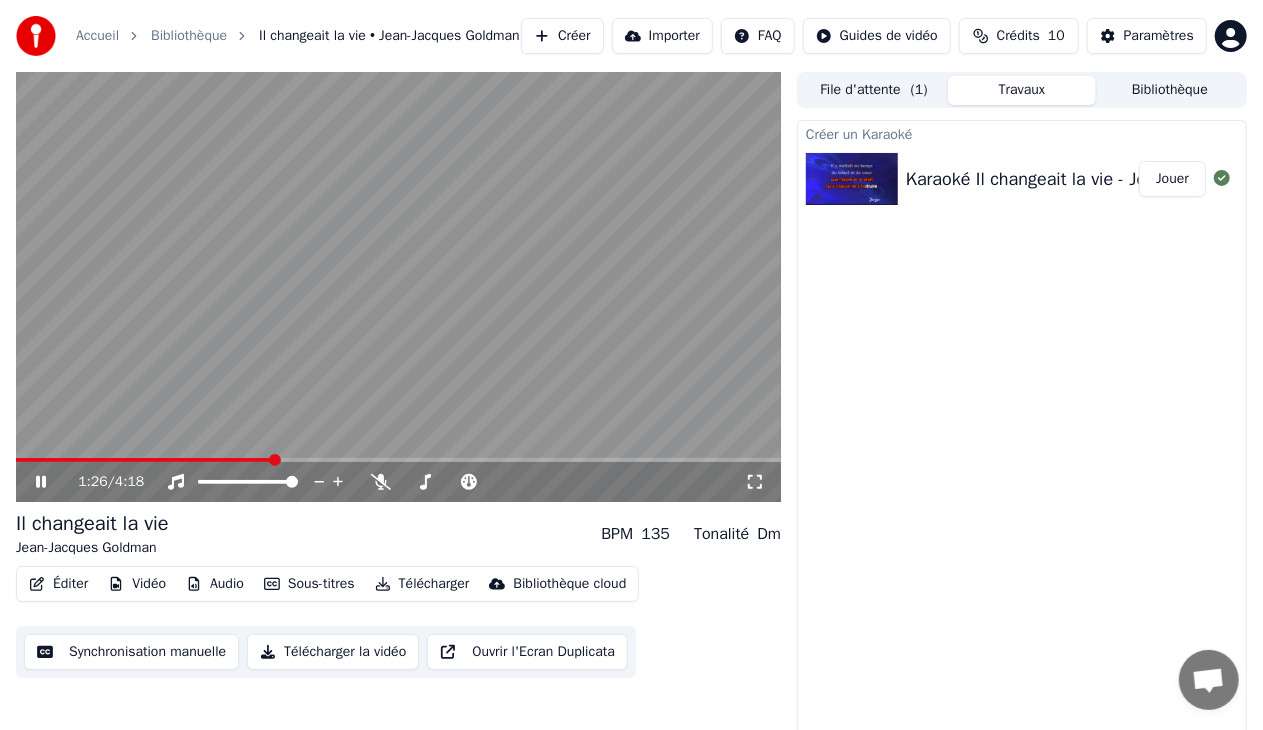 click at bounding box center (398, 287) 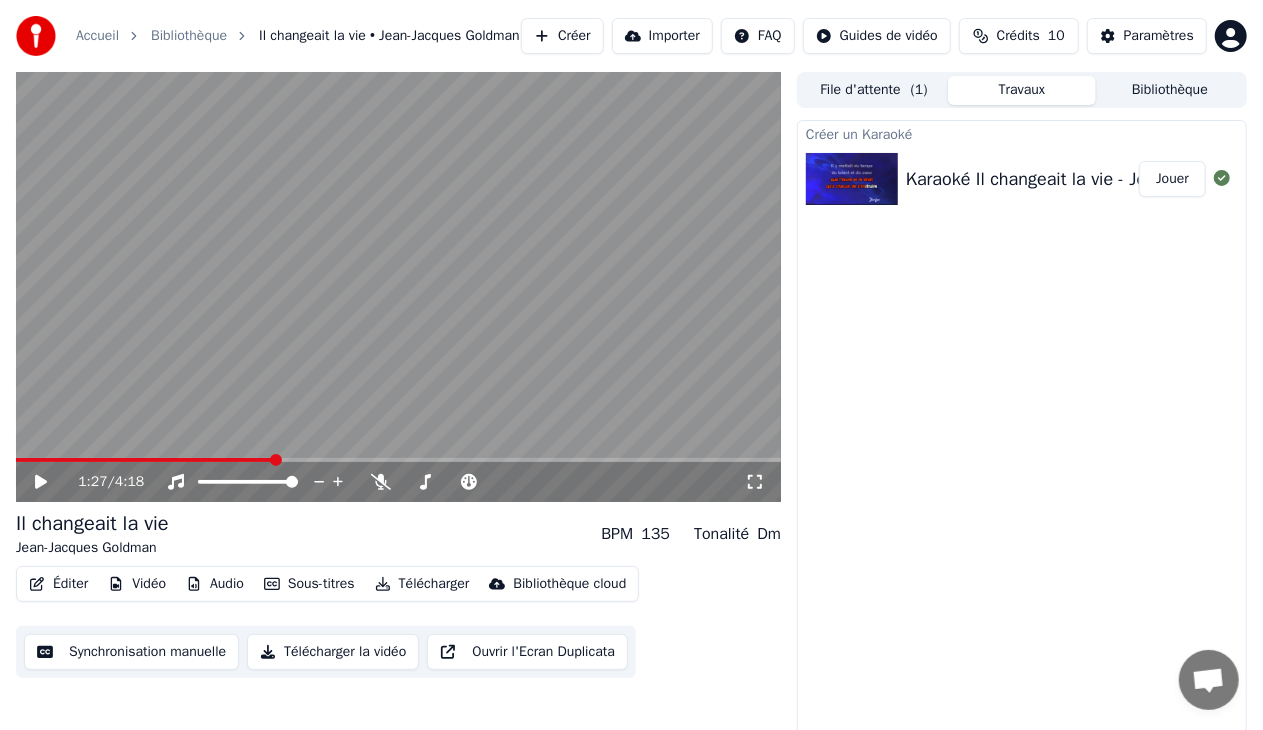 click at bounding box center [398, 460] 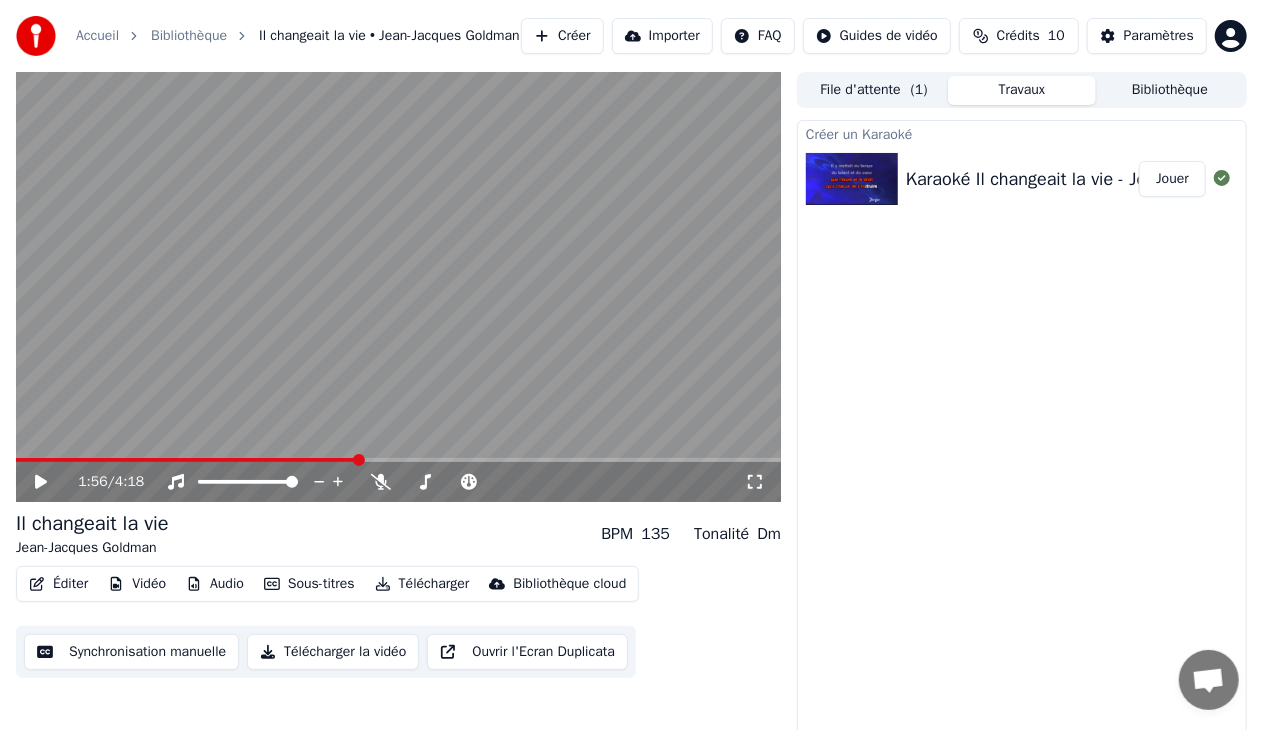 click at bounding box center (398, 460) 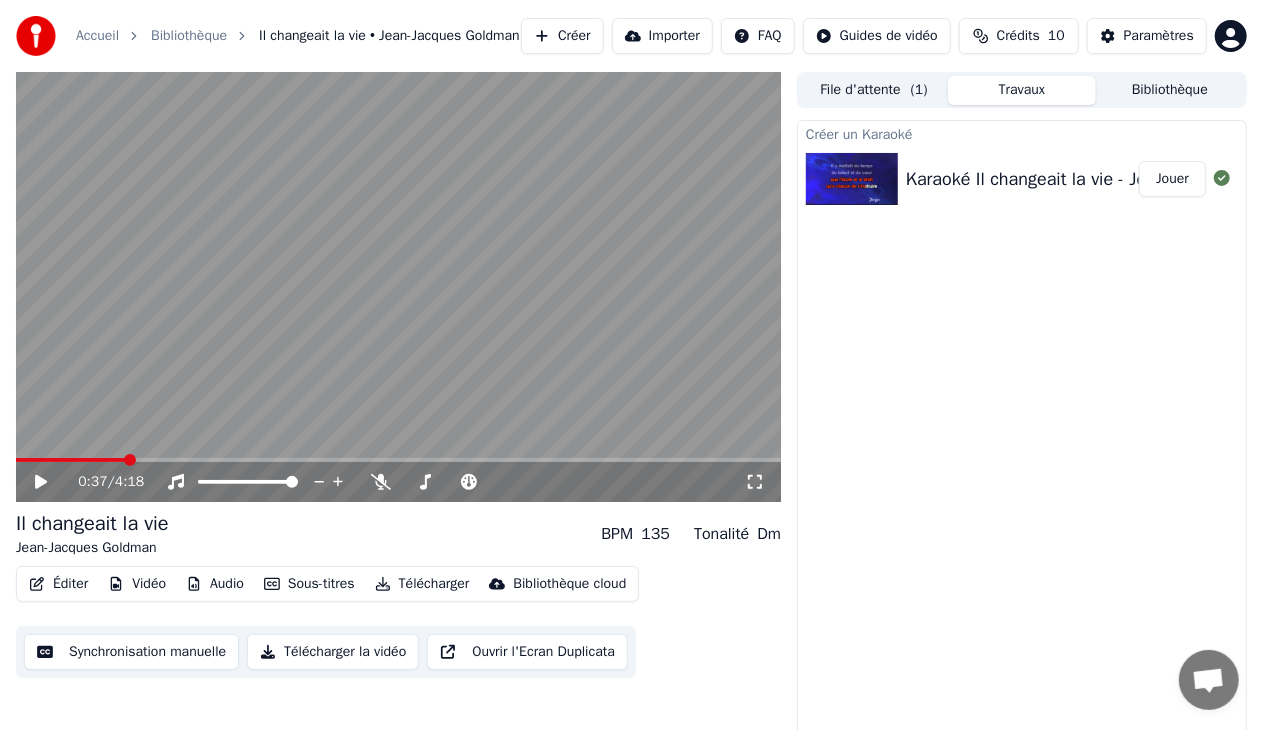 click on "Synchronisation manuelle" at bounding box center [131, 652] 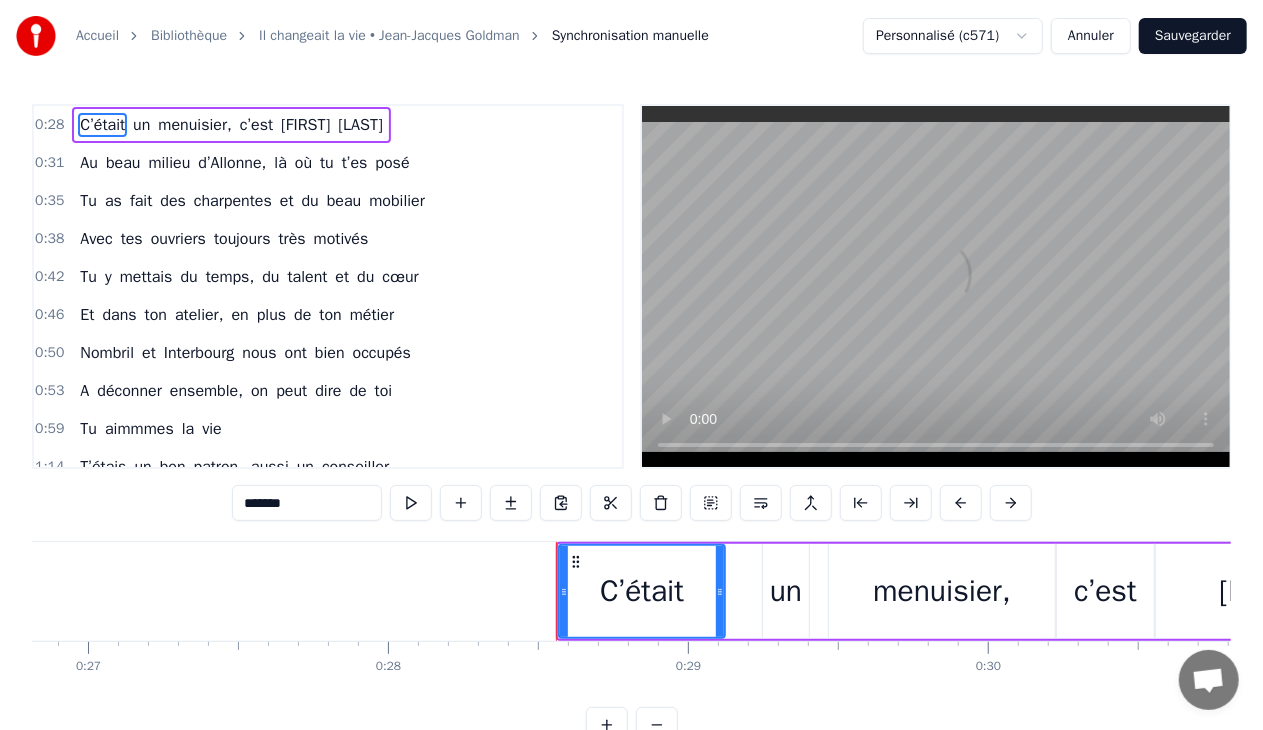 scroll, scrollTop: 0, scrollLeft: 8468, axis: horizontal 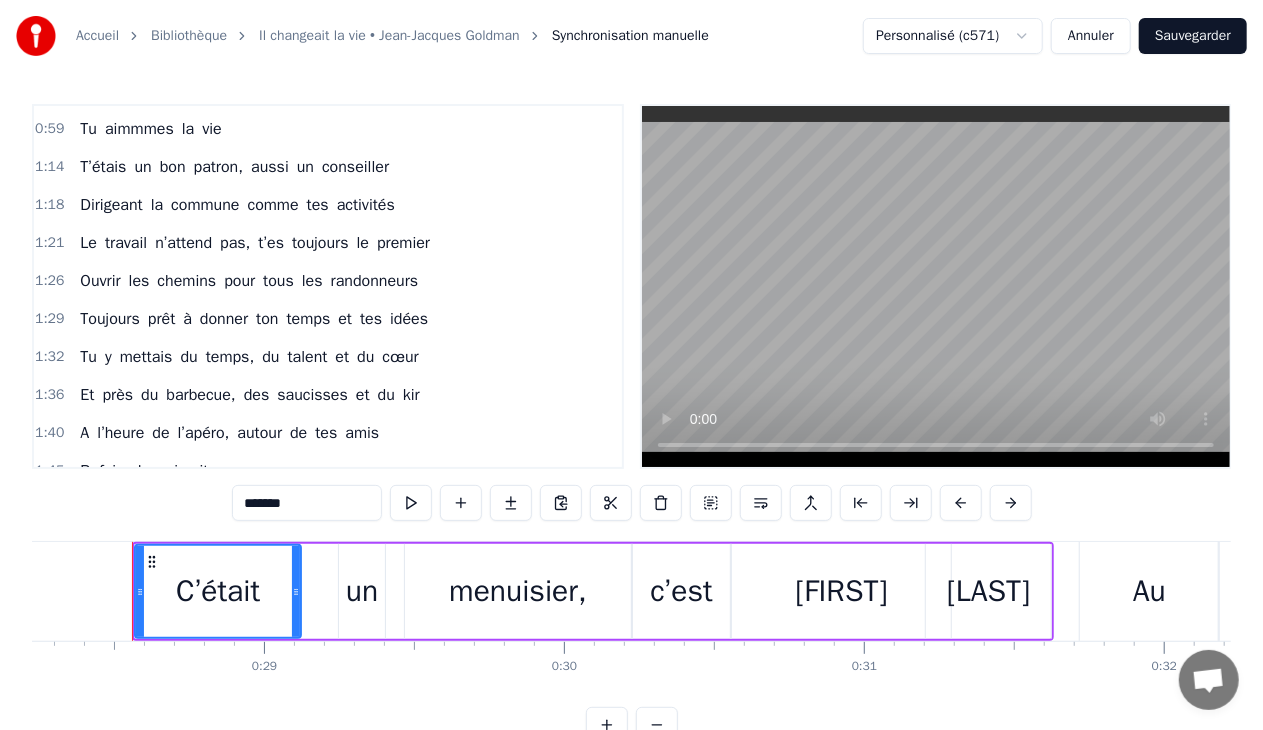 click on "chemins" at bounding box center (186, 281) 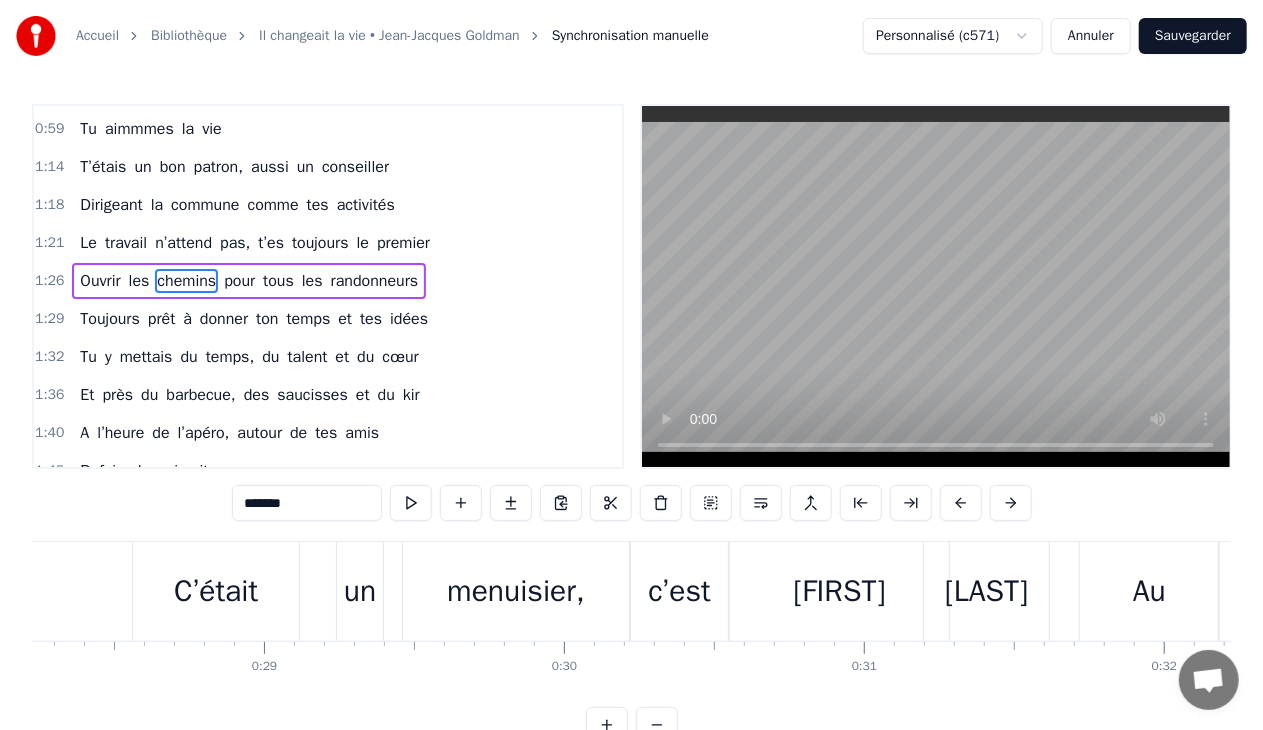 scroll, scrollTop: 286, scrollLeft: 0, axis: vertical 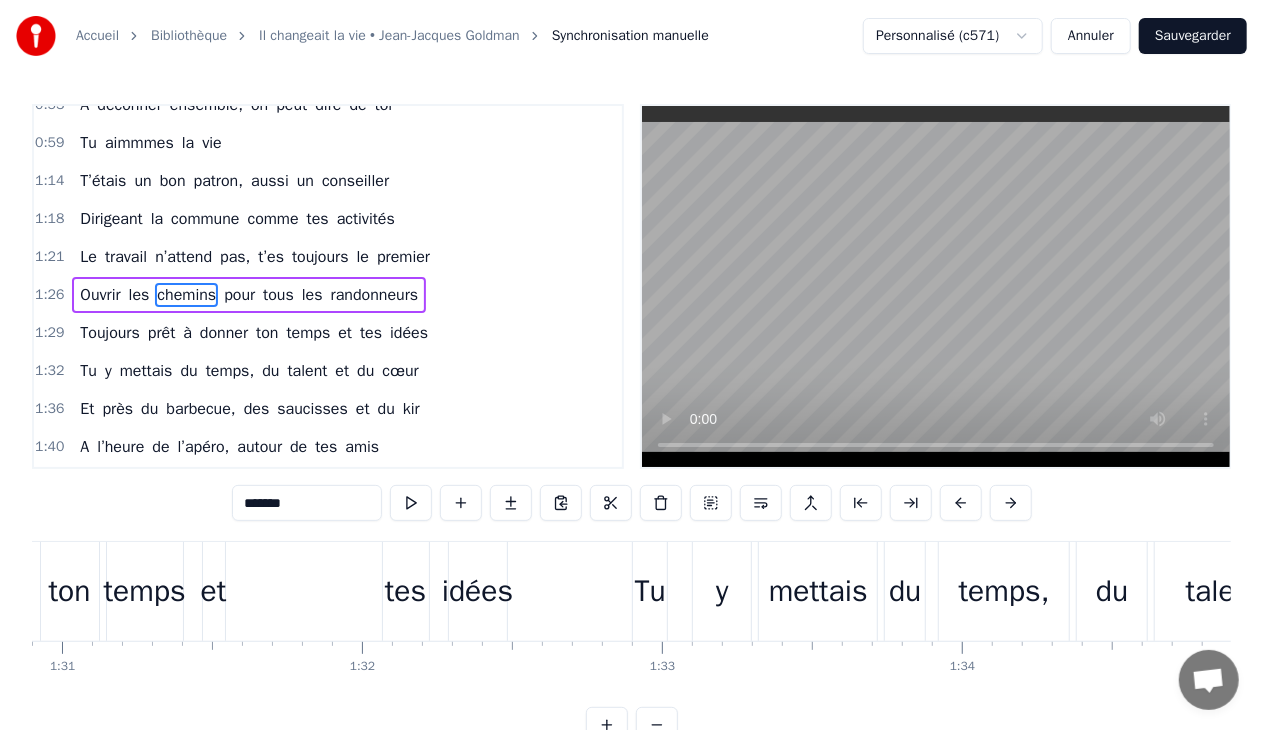 click on "Tu y mettais du temps, du talent et du cœur" at bounding box center (249, 371) 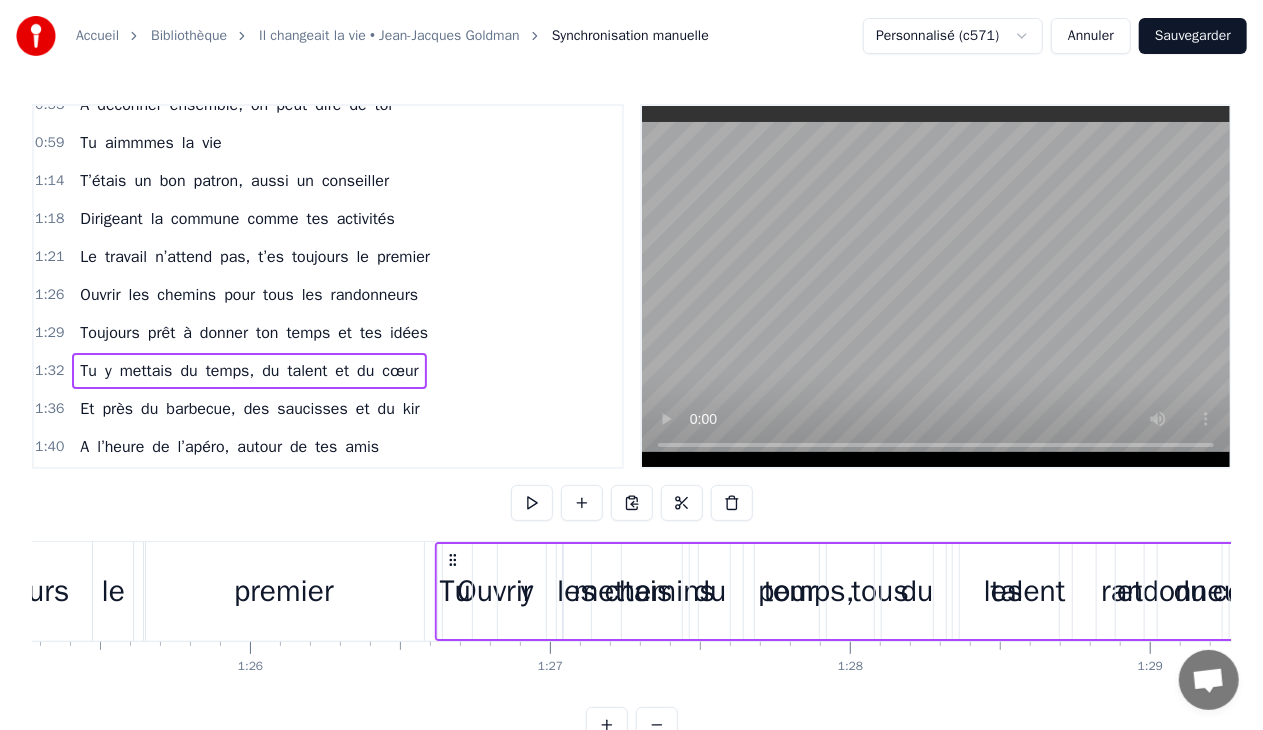 scroll, scrollTop: 0, scrollLeft: 25579, axis: horizontal 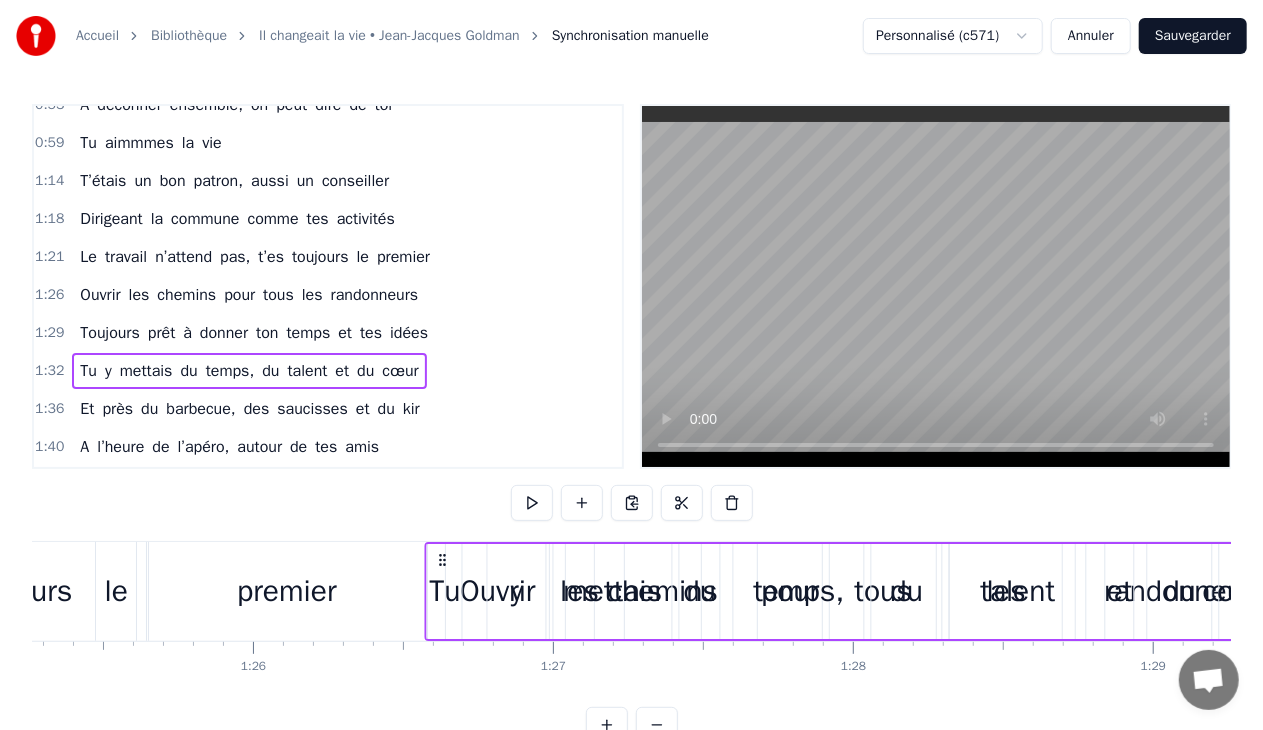 drag, startPoint x: 650, startPoint y: 560, endPoint x: 442, endPoint y: 571, distance: 208.29066 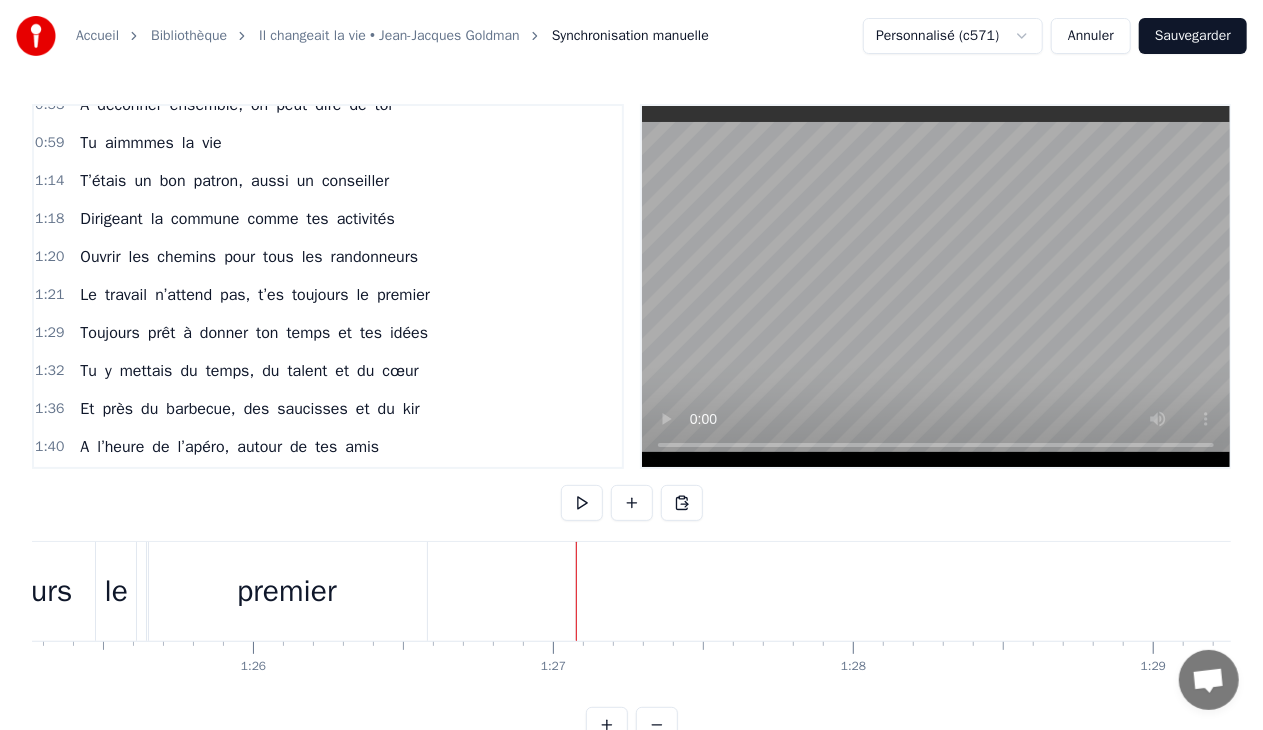 click at bounding box center (13288, 591) 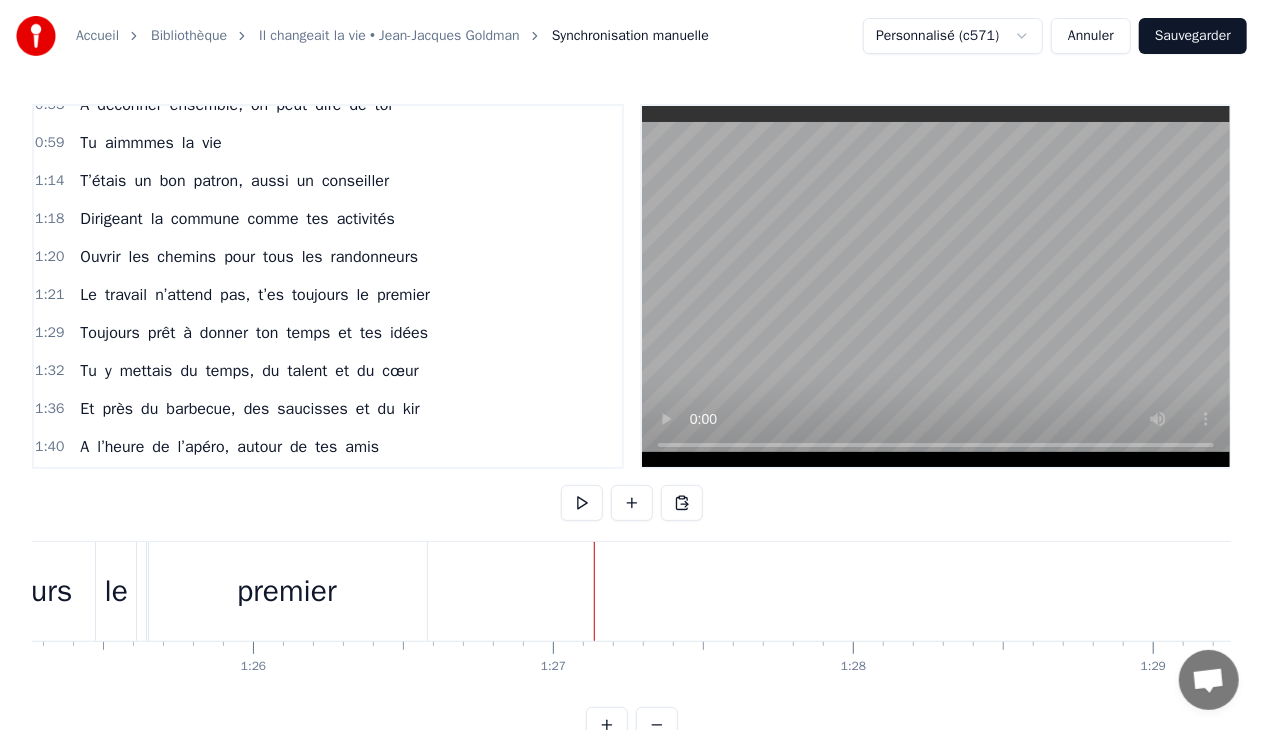 click on "Tu" at bounding box center [88, 371] 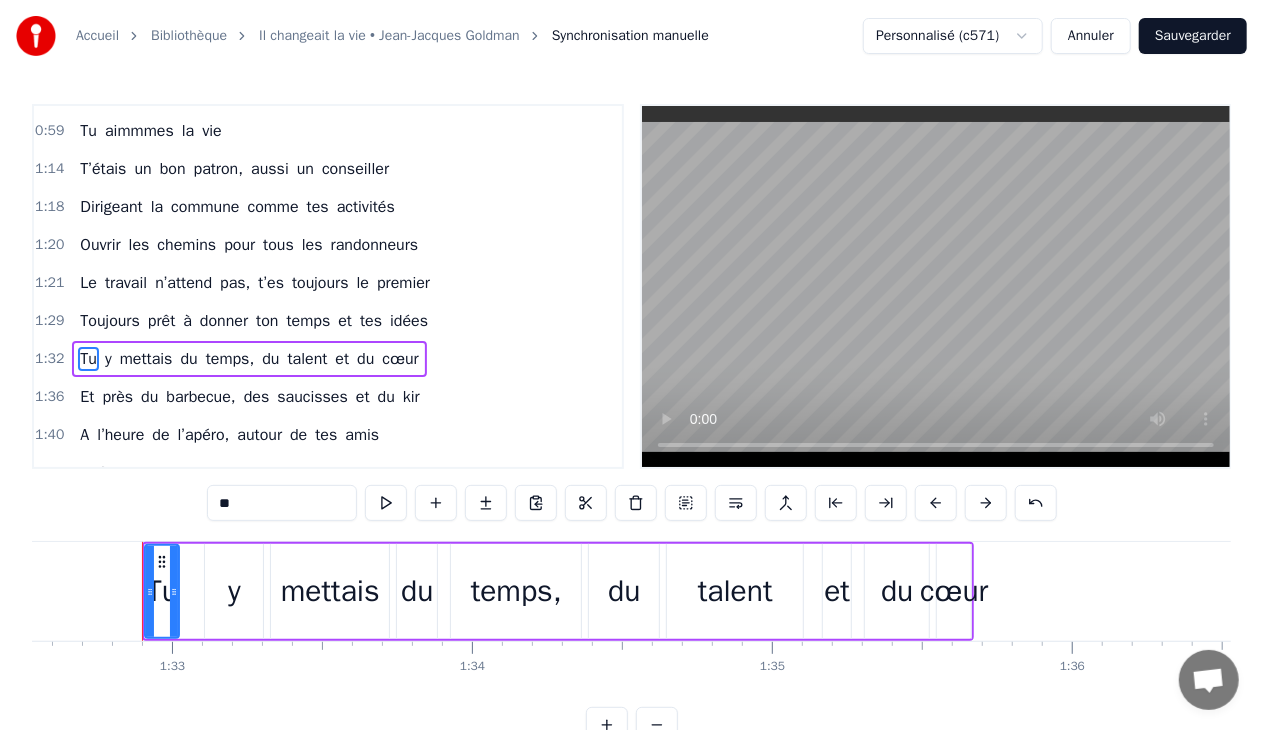 scroll, scrollTop: 0, scrollLeft: 27770, axis: horizontal 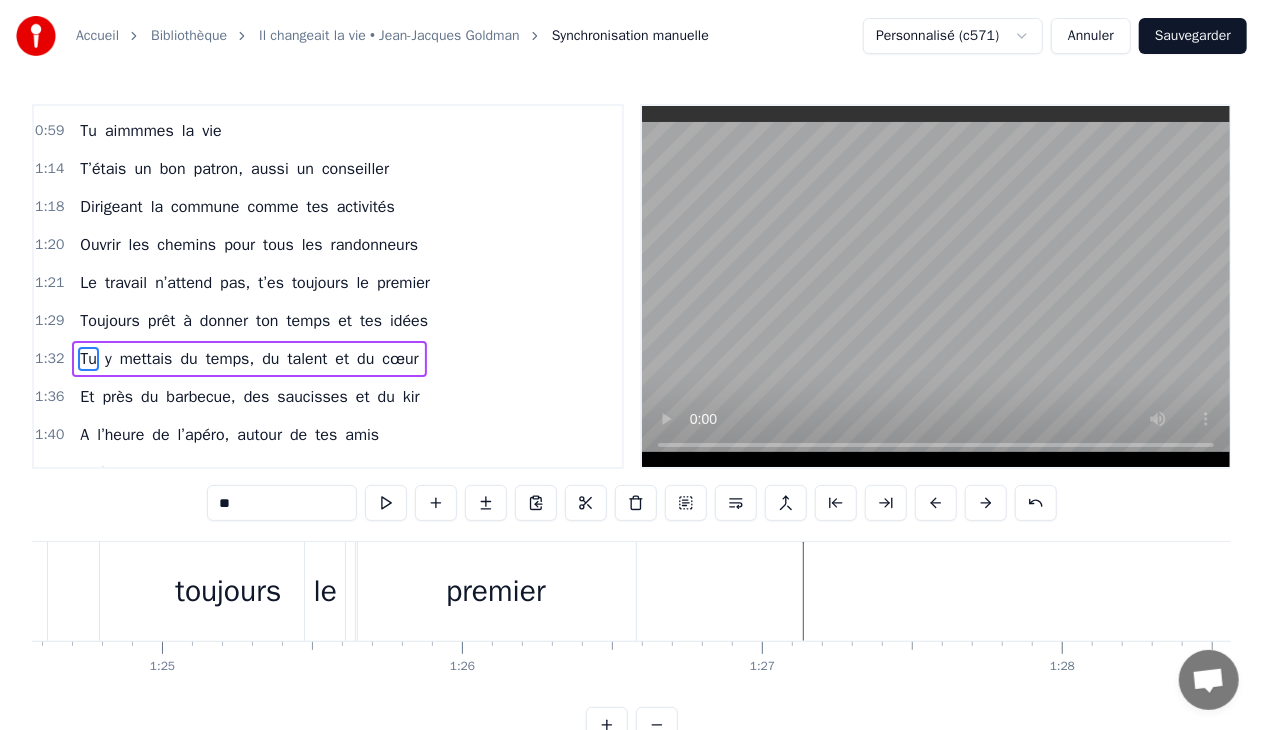 click on "Ouvrir les chemins pour tous les randonneurs" at bounding box center [249, 245] 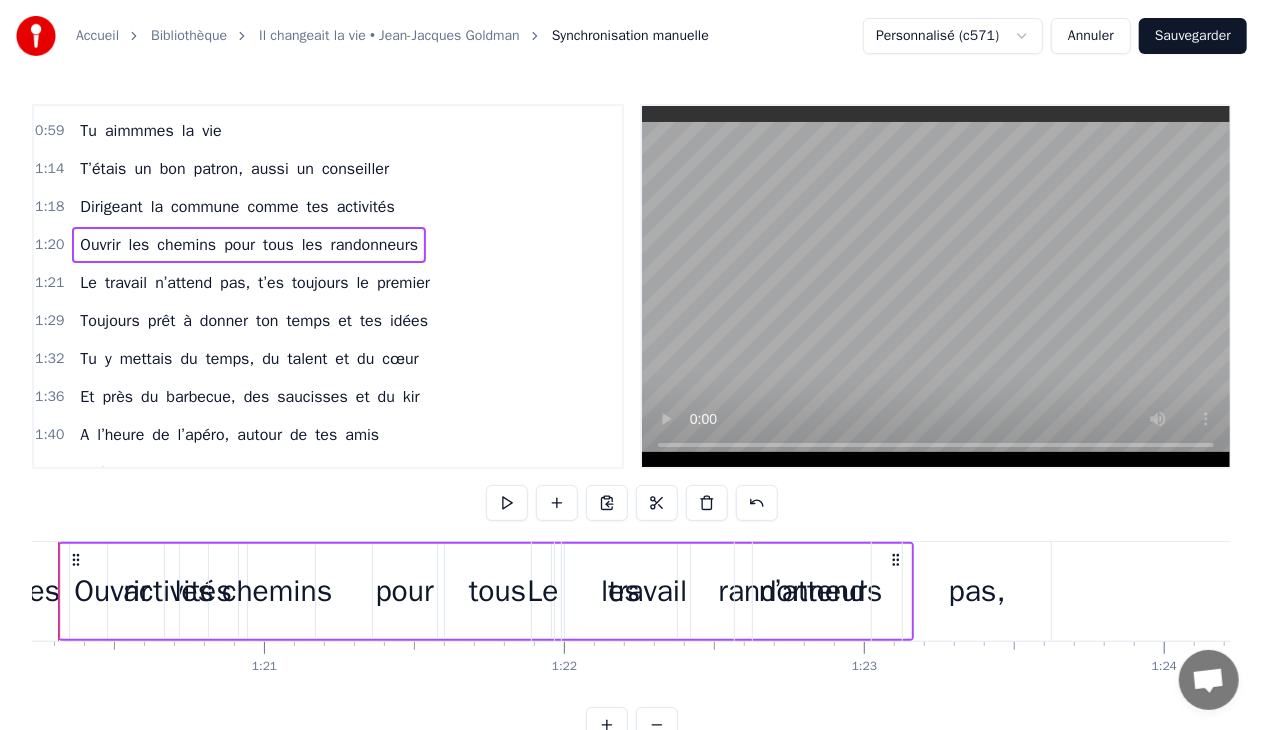 scroll, scrollTop: 0, scrollLeft: 23993, axis: horizontal 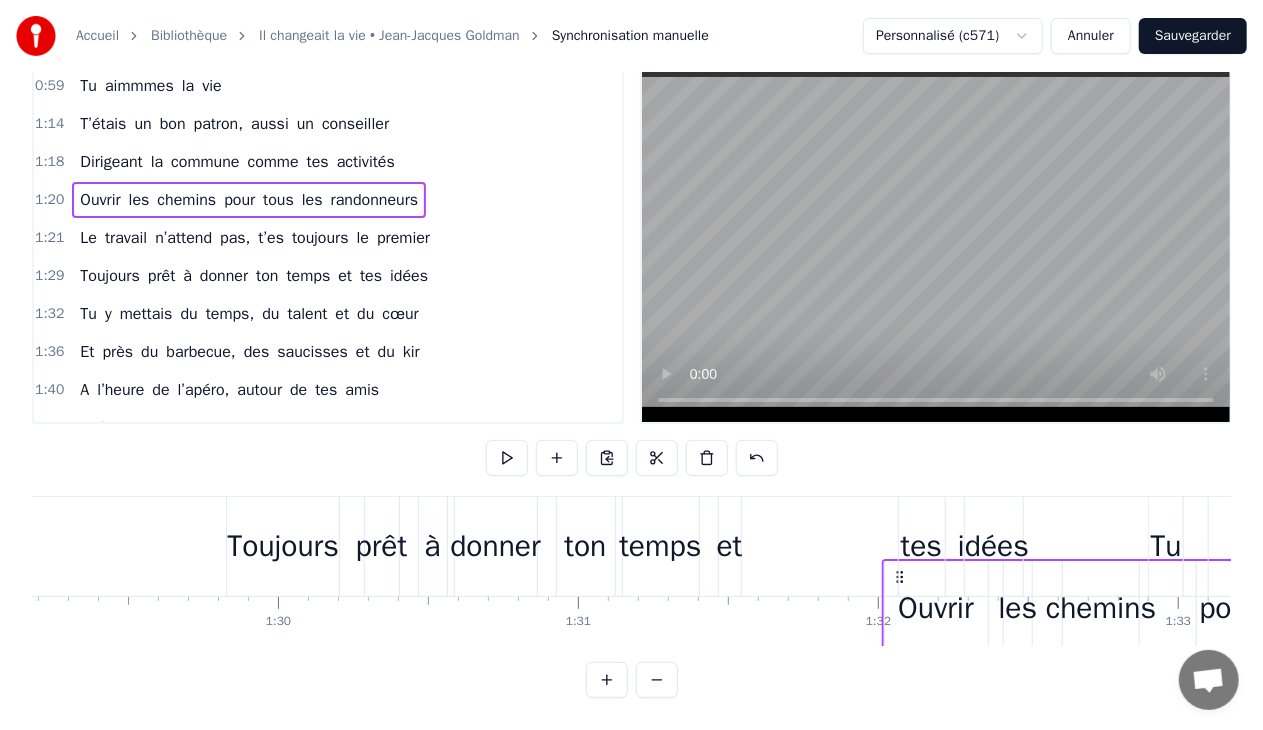 drag, startPoint x: 154, startPoint y: 556, endPoint x: 902, endPoint y: 526, distance: 748.6014 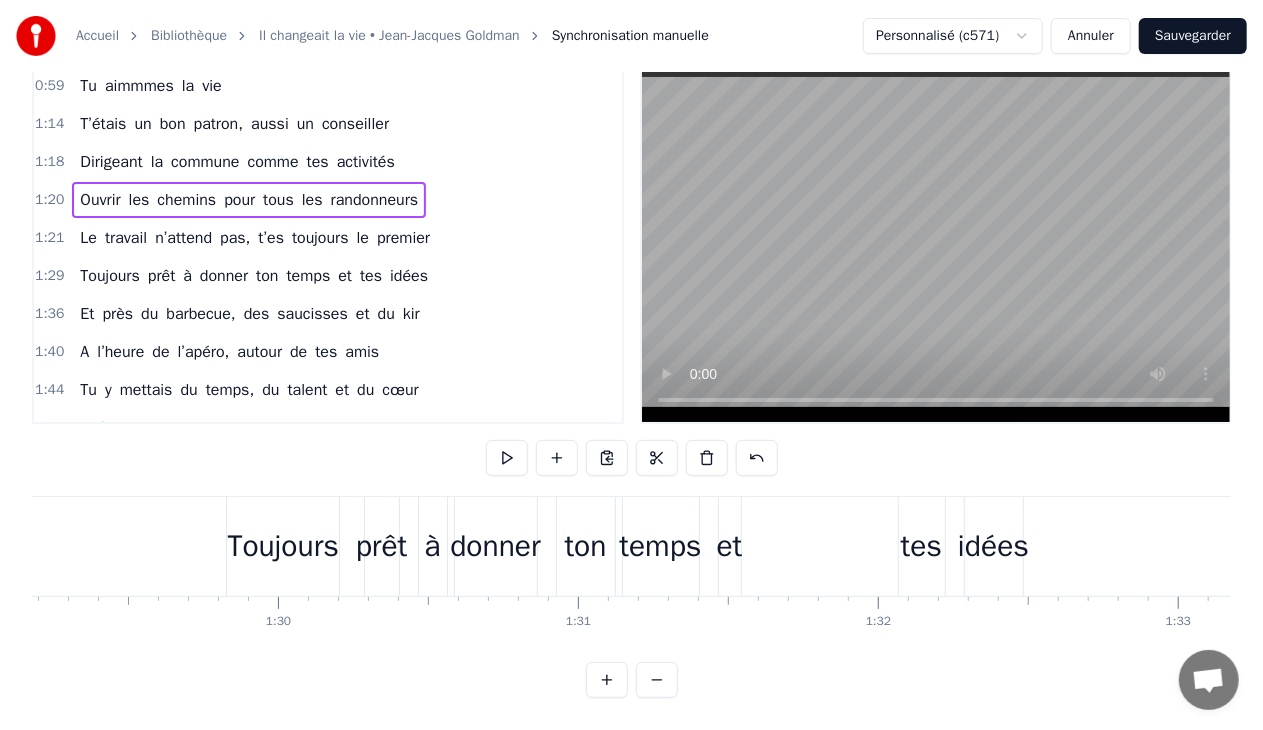 click on "Ouvrir les chemins pour tous les randonneurs" at bounding box center (249, 200) 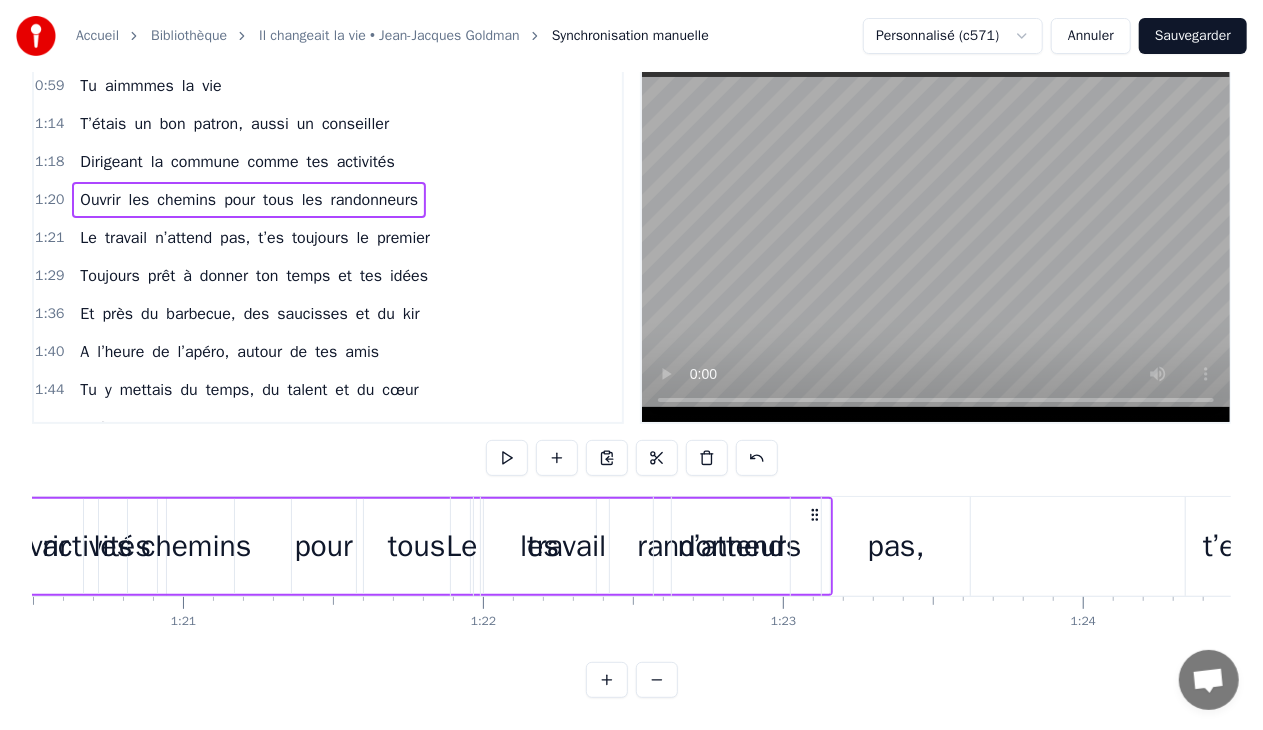 scroll, scrollTop: 0, scrollLeft: 23993, axis: horizontal 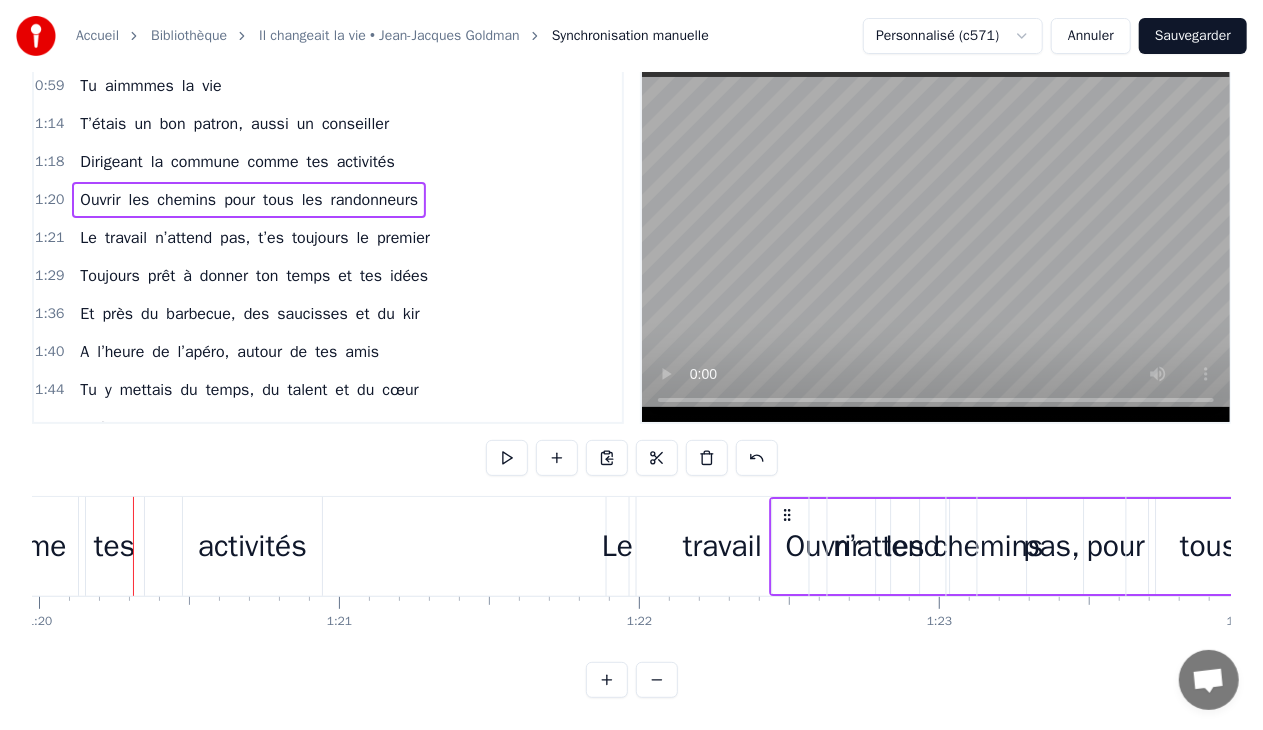 drag, startPoint x: 150, startPoint y: 499, endPoint x: 906, endPoint y: 530, distance: 756.6353 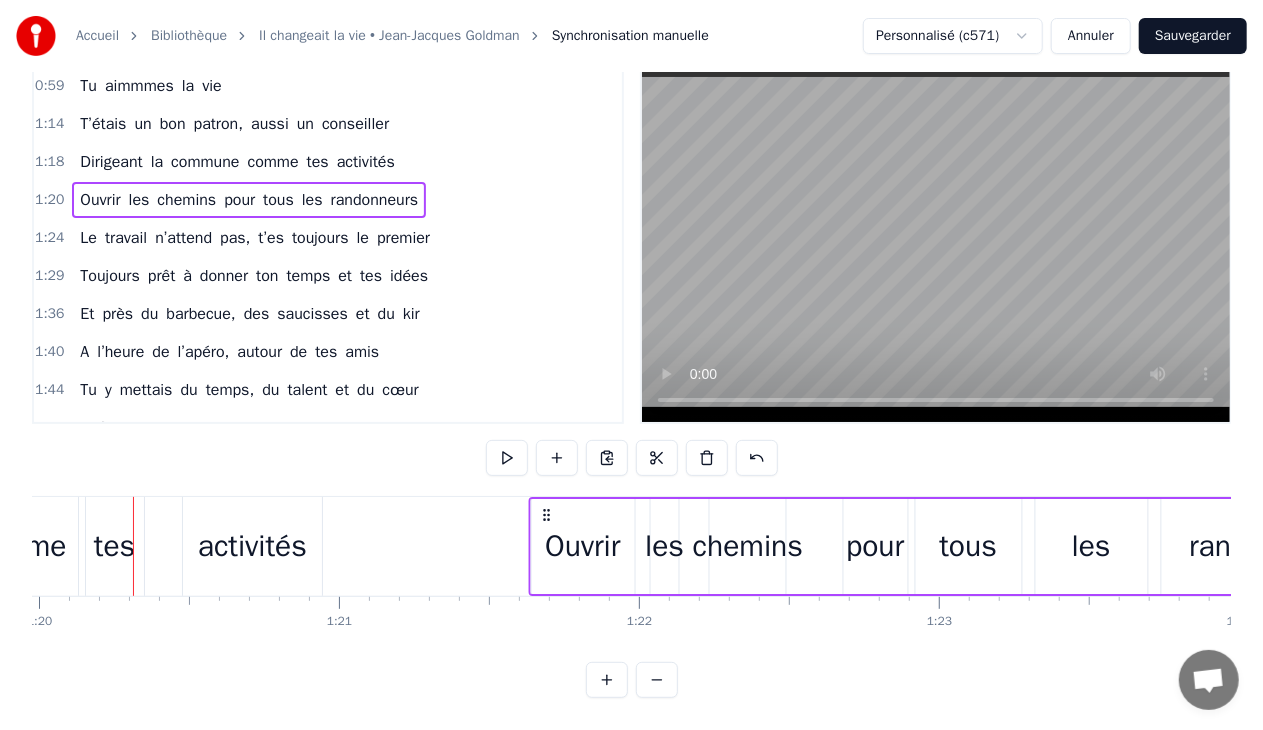 drag, startPoint x: 144, startPoint y: 493, endPoint x: 620, endPoint y: 510, distance: 476.30347 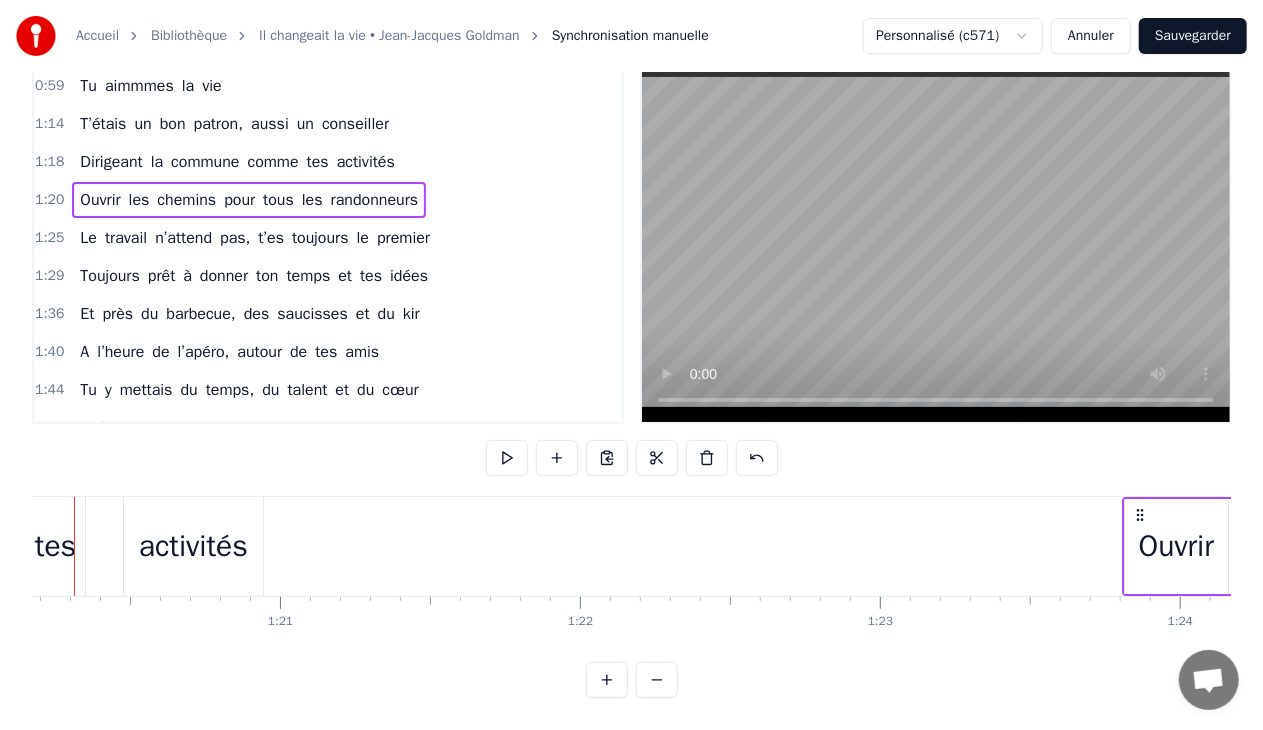 drag, startPoint x: 149, startPoint y: 497, endPoint x: 1122, endPoint y: 614, distance: 980.00916 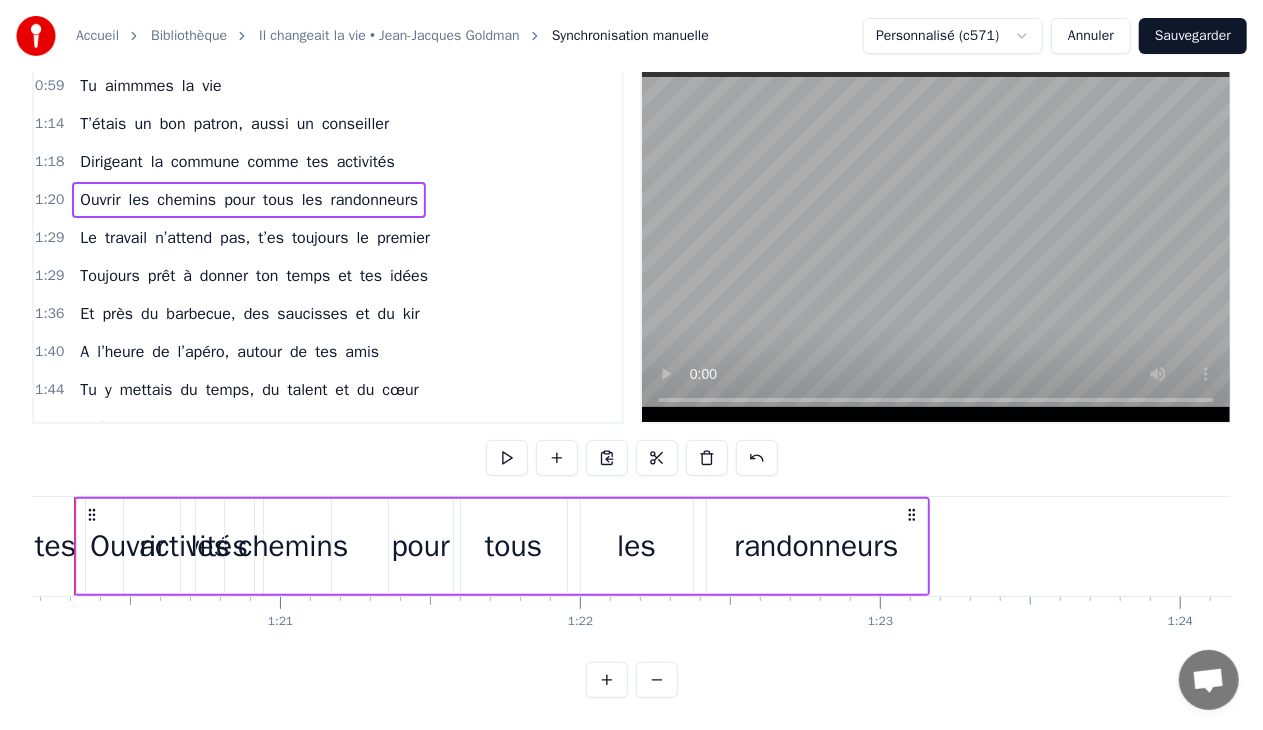 scroll, scrollTop: 0, scrollLeft: 24012, axis: horizontal 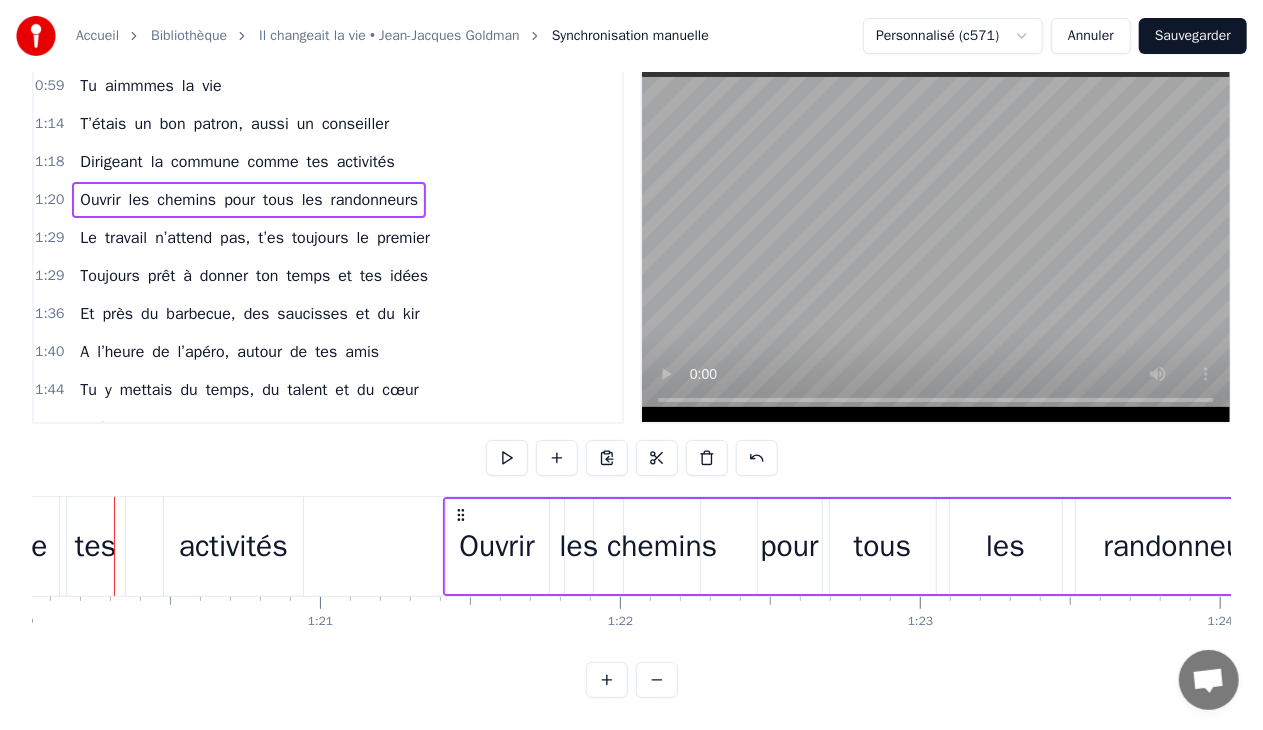 drag, startPoint x: 126, startPoint y: 493, endPoint x: 468, endPoint y: 516, distance: 342.77252 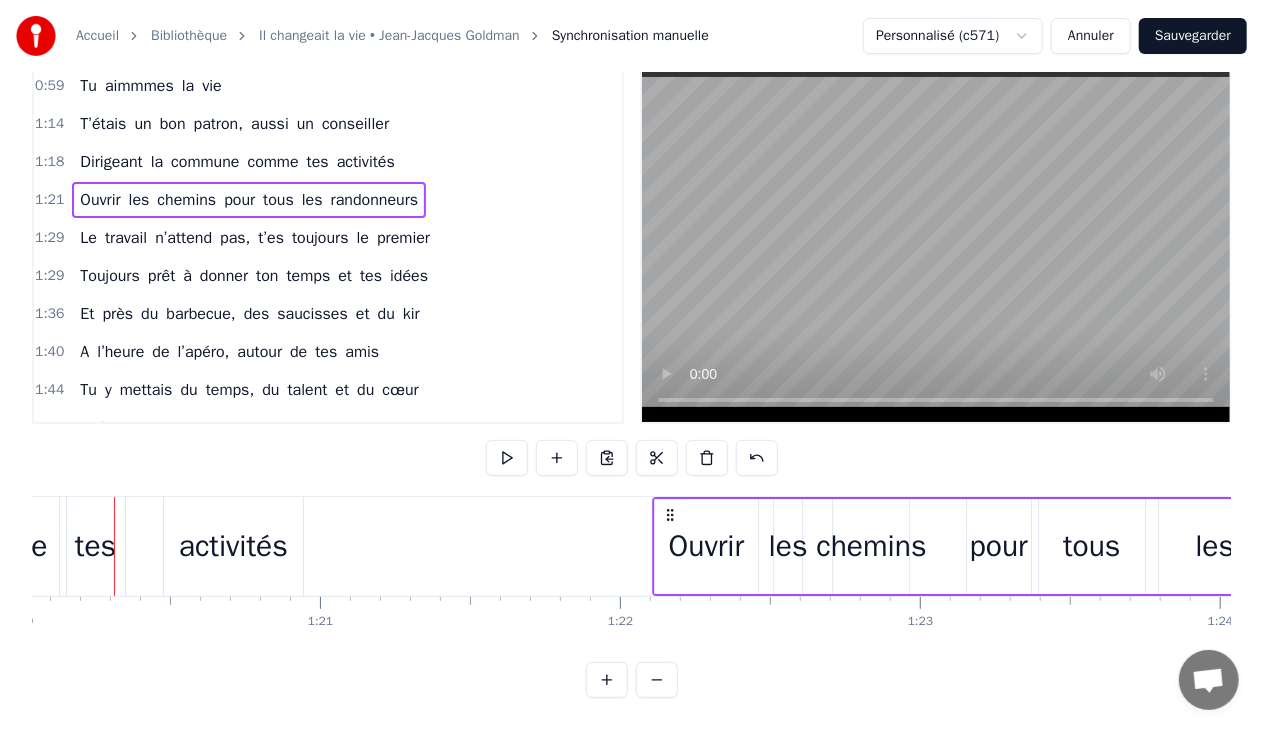 drag, startPoint x: 477, startPoint y: 496, endPoint x: 750, endPoint y: 506, distance: 273.18307 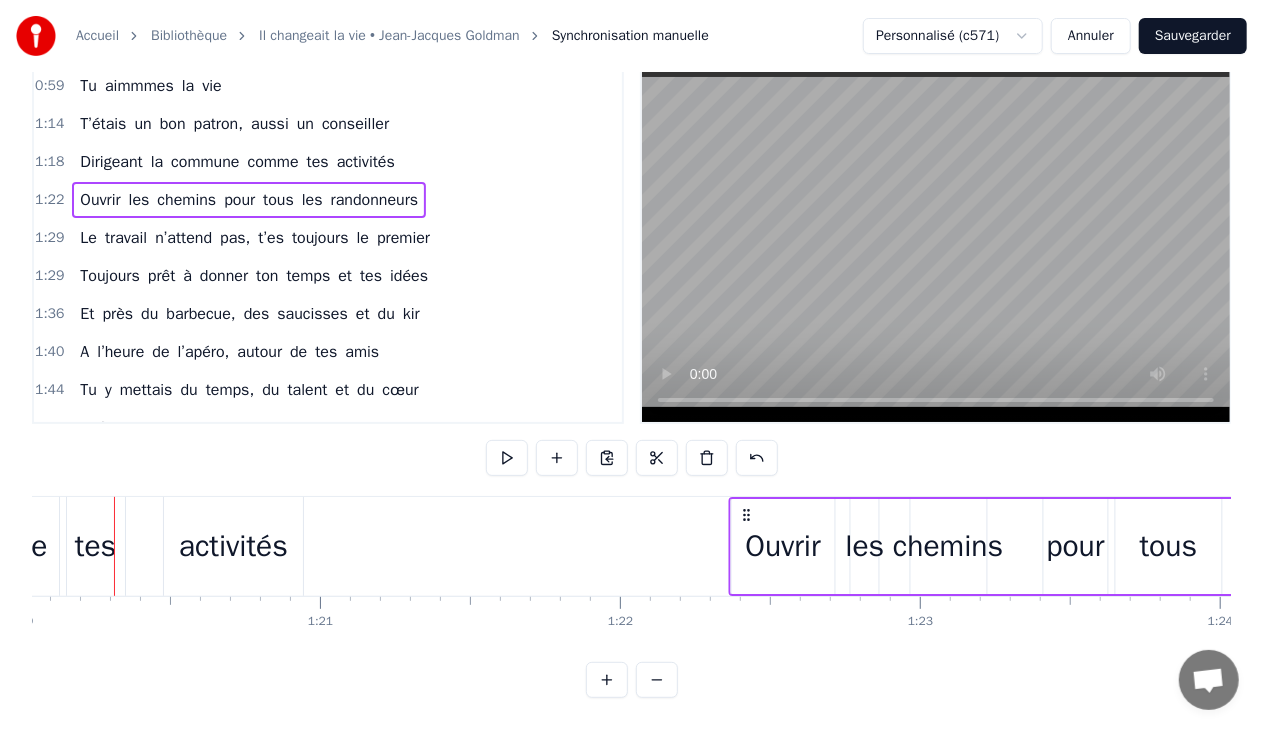drag, startPoint x: 746, startPoint y: 497, endPoint x: 942, endPoint y: 496, distance: 196.00255 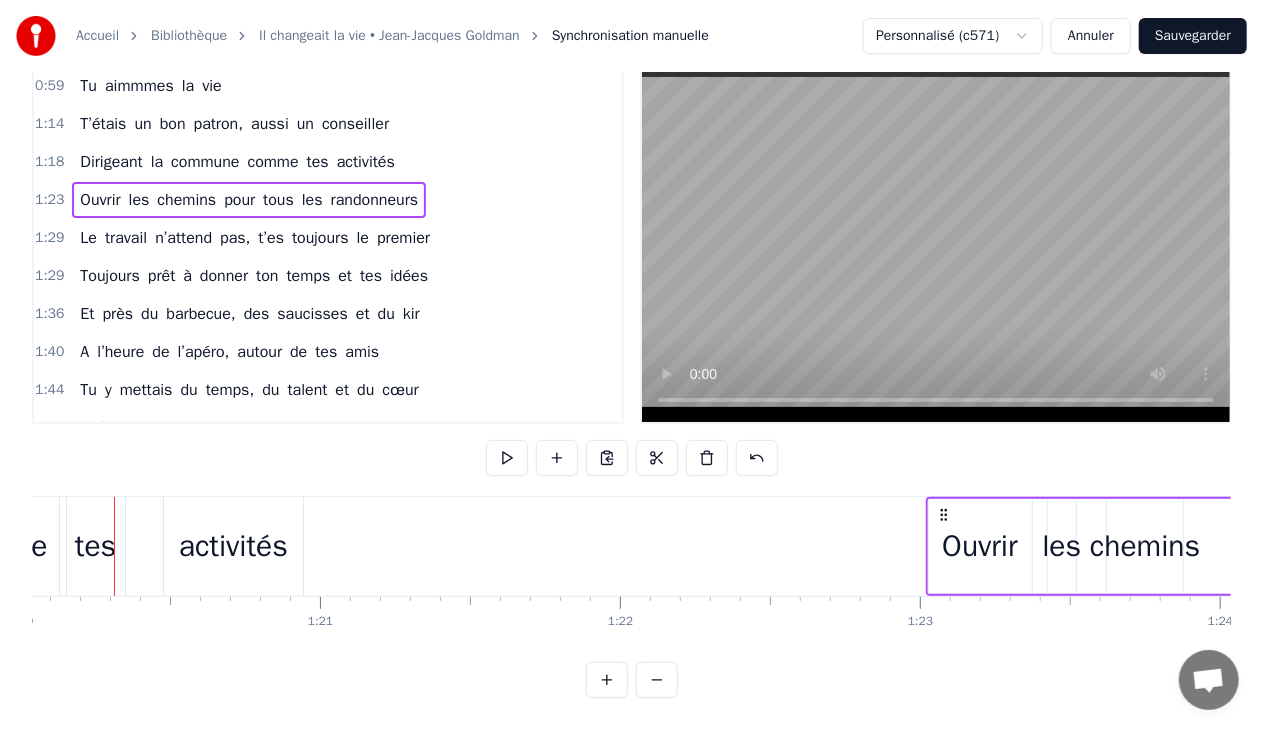 drag, startPoint x: 940, startPoint y: 497, endPoint x: 1014, endPoint y: 488, distance: 74.54529 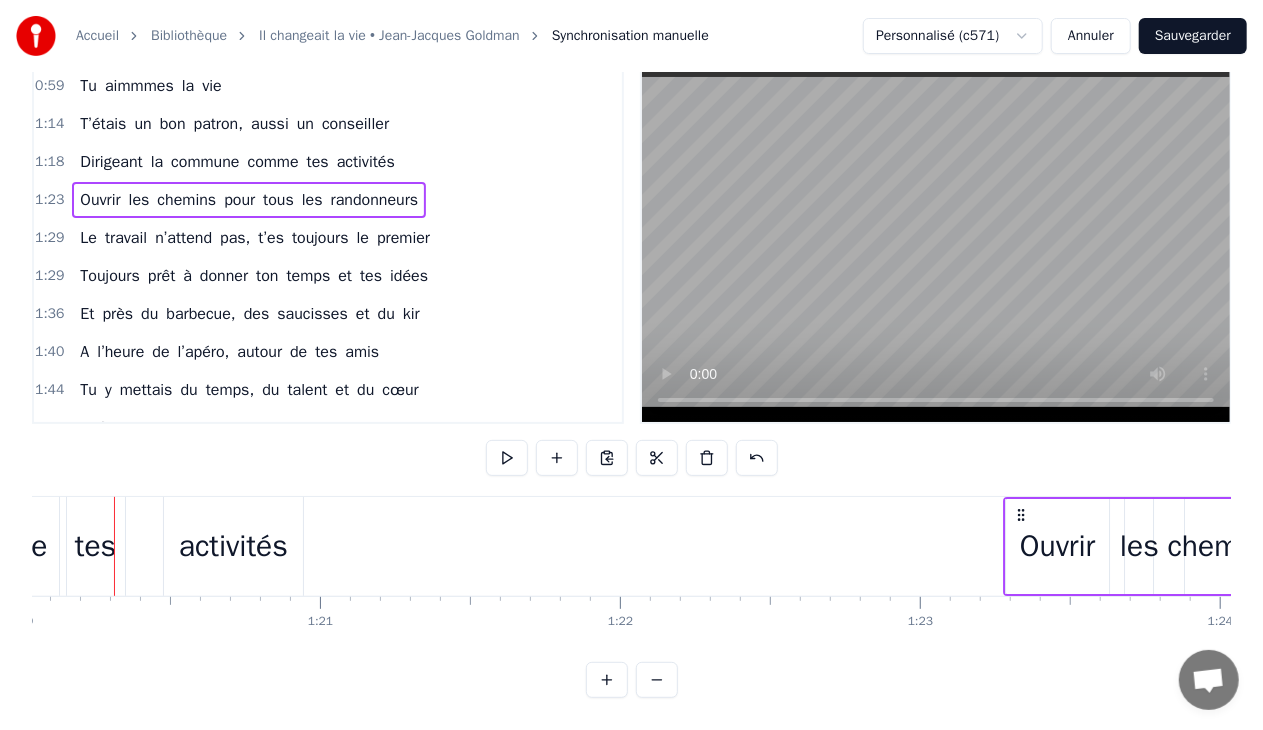 scroll, scrollTop: 0, scrollLeft: 24182, axis: horizontal 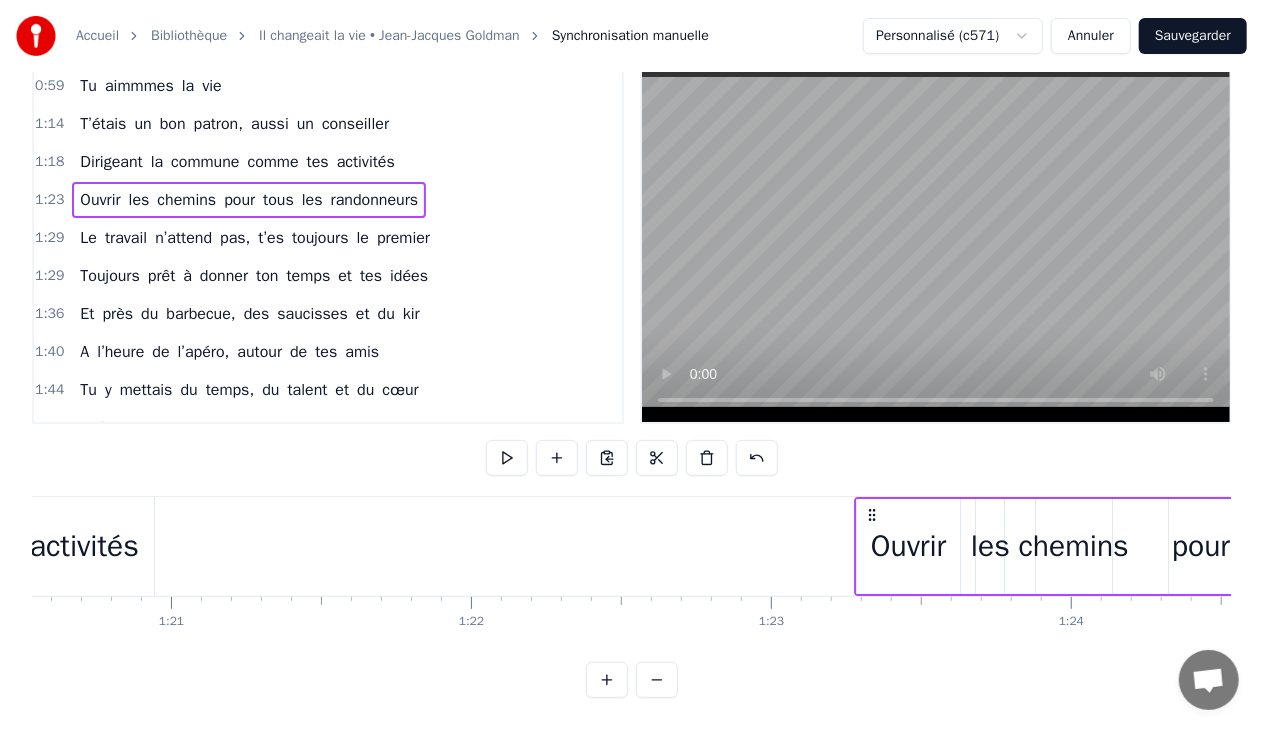 drag, startPoint x: 956, startPoint y: 502, endPoint x: 1176, endPoint y: 463, distance: 223.43008 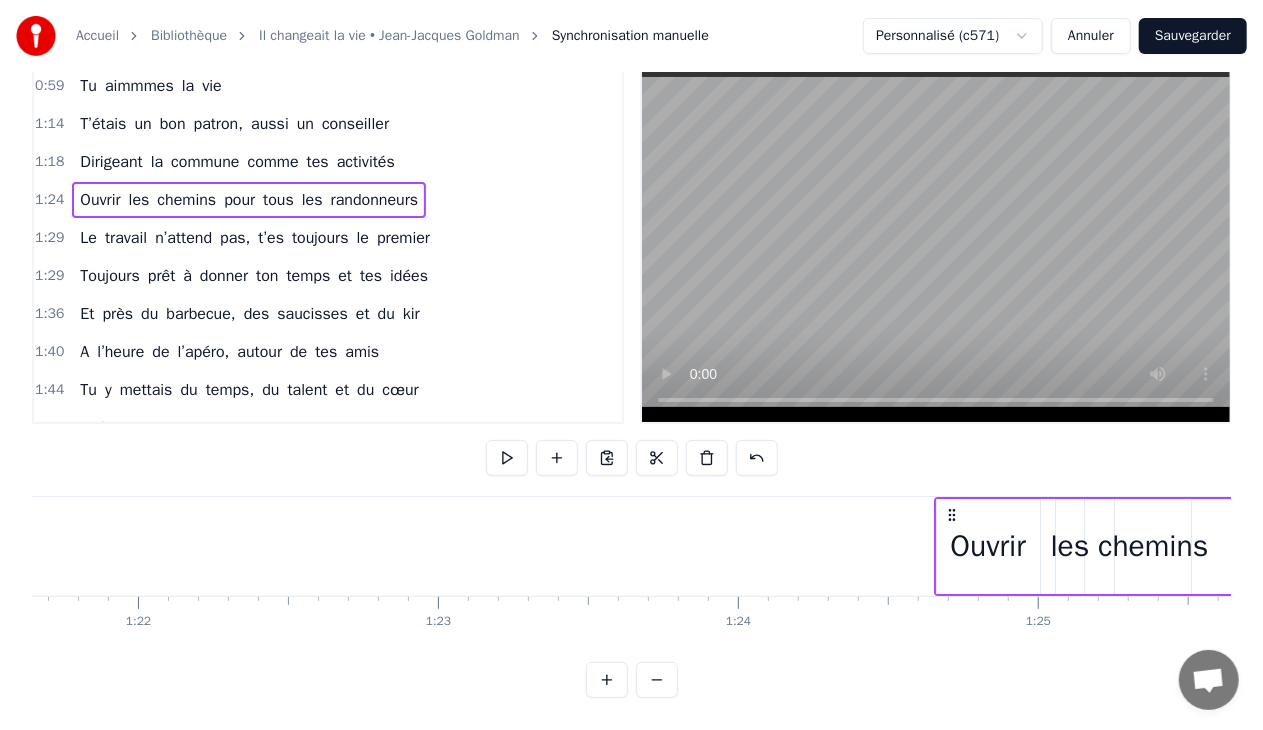 drag, startPoint x: 1156, startPoint y: 499, endPoint x: 1256, endPoint y: 487, distance: 100.71743 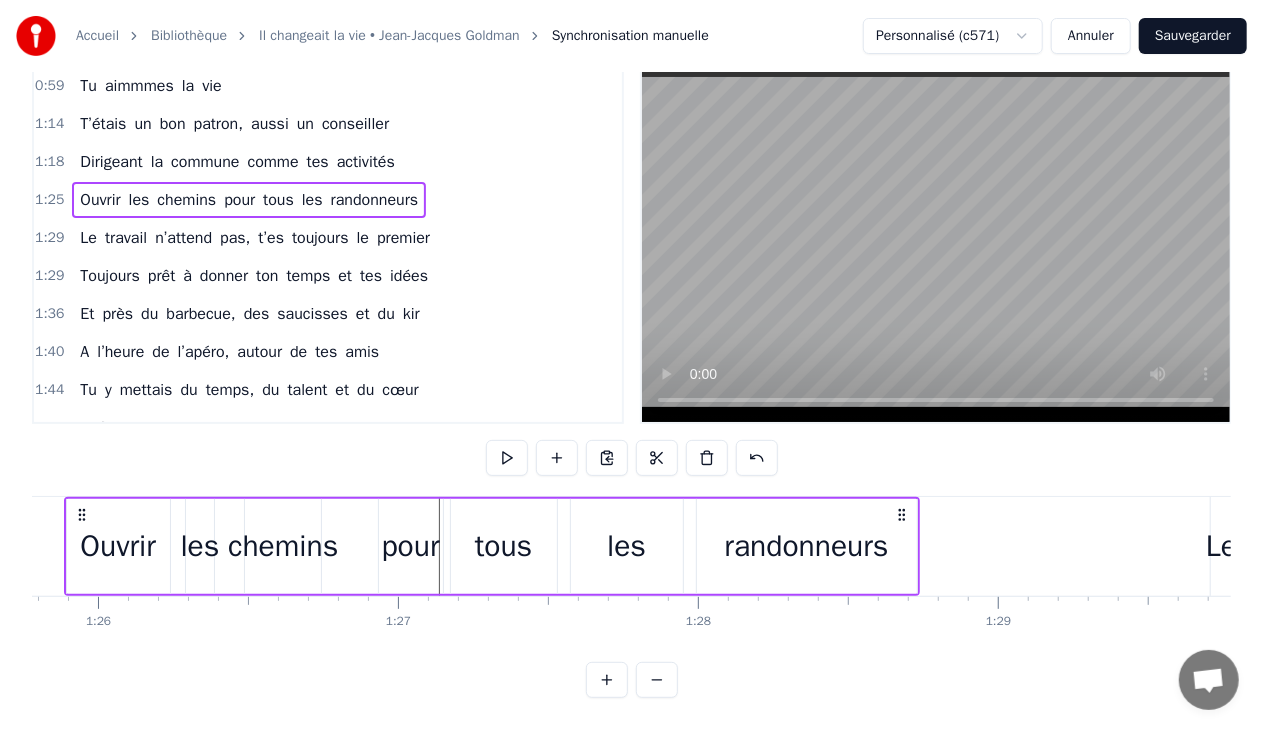 scroll, scrollTop: 0, scrollLeft: 24688, axis: horizontal 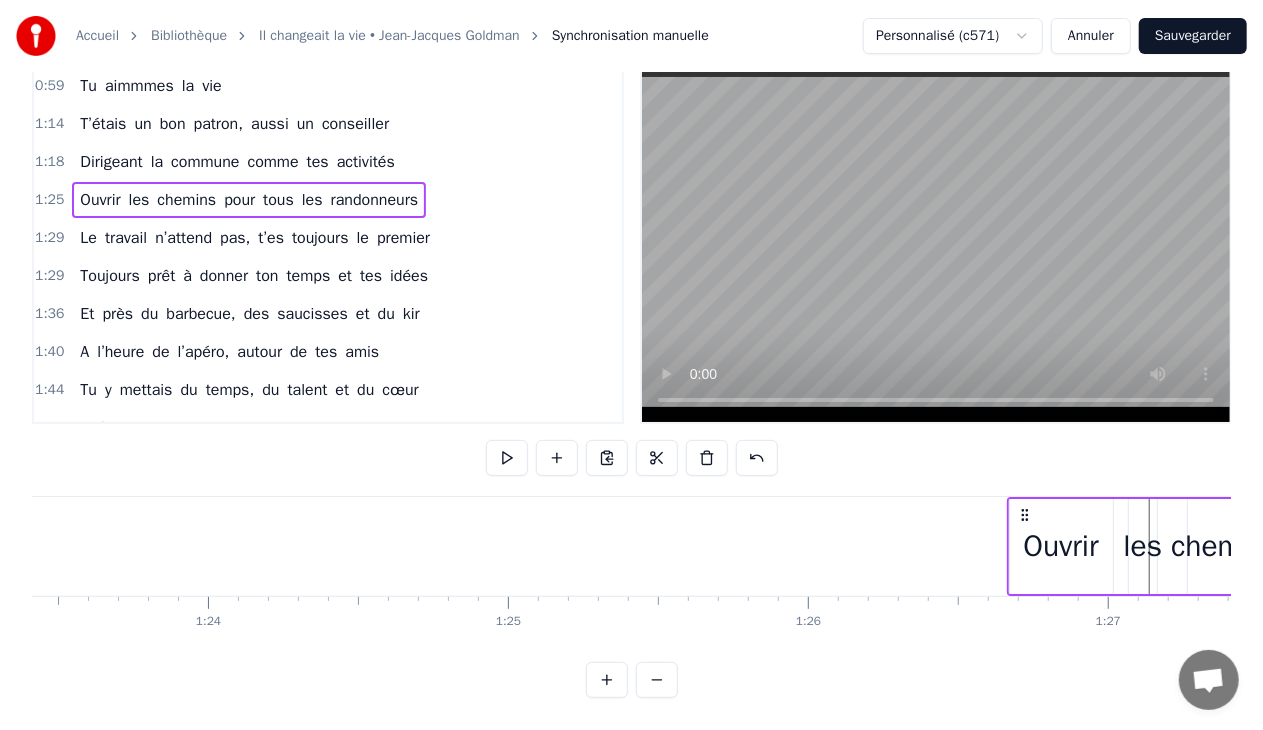drag, startPoint x: 1120, startPoint y: 496, endPoint x: 1188, endPoint y: 499, distance: 68.06615 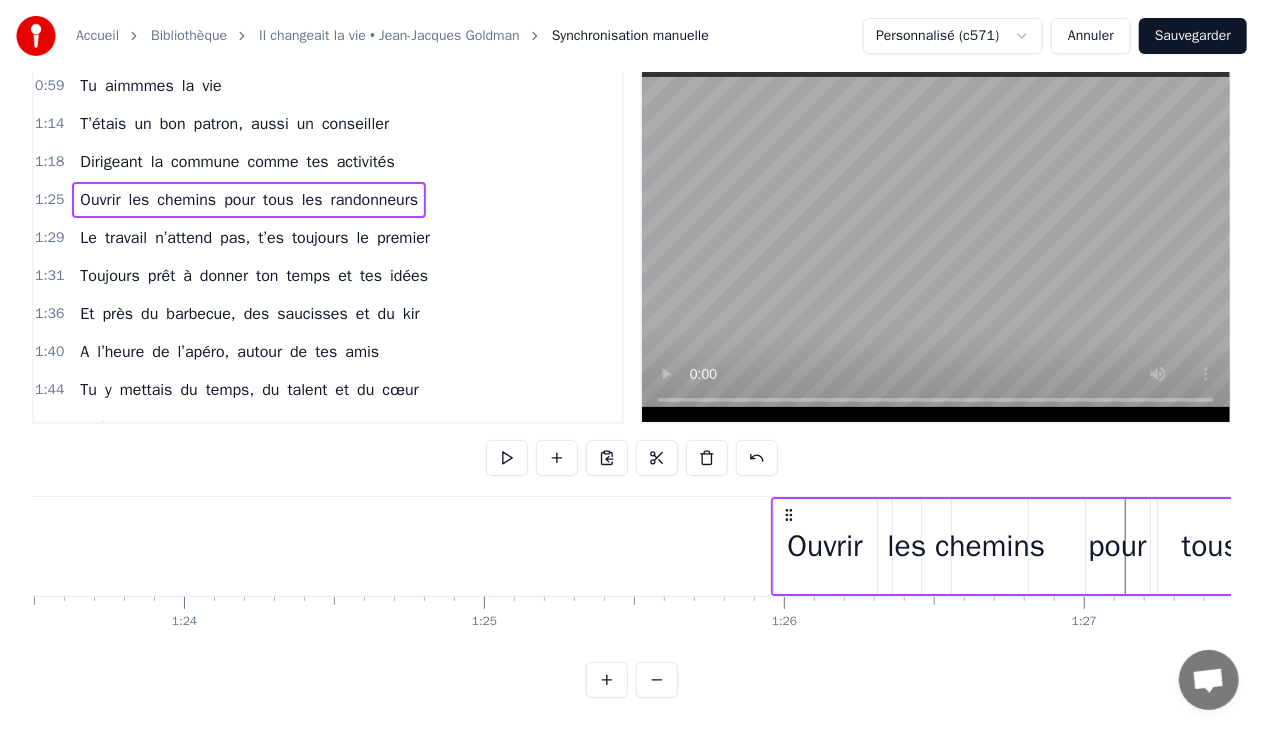 drag, startPoint x: 771, startPoint y: 496, endPoint x: 984, endPoint y: 496, distance: 213 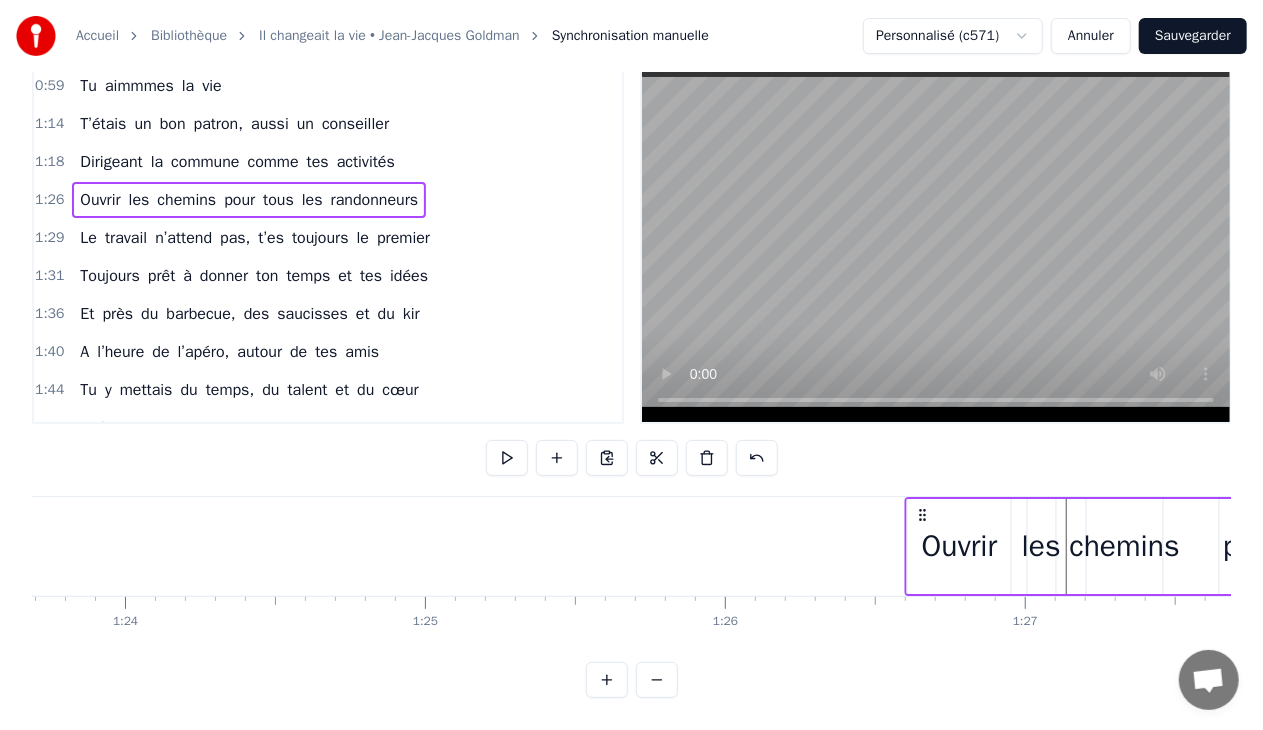 drag, startPoint x: 981, startPoint y: 499, endPoint x: 1123, endPoint y: 501, distance: 142.01408 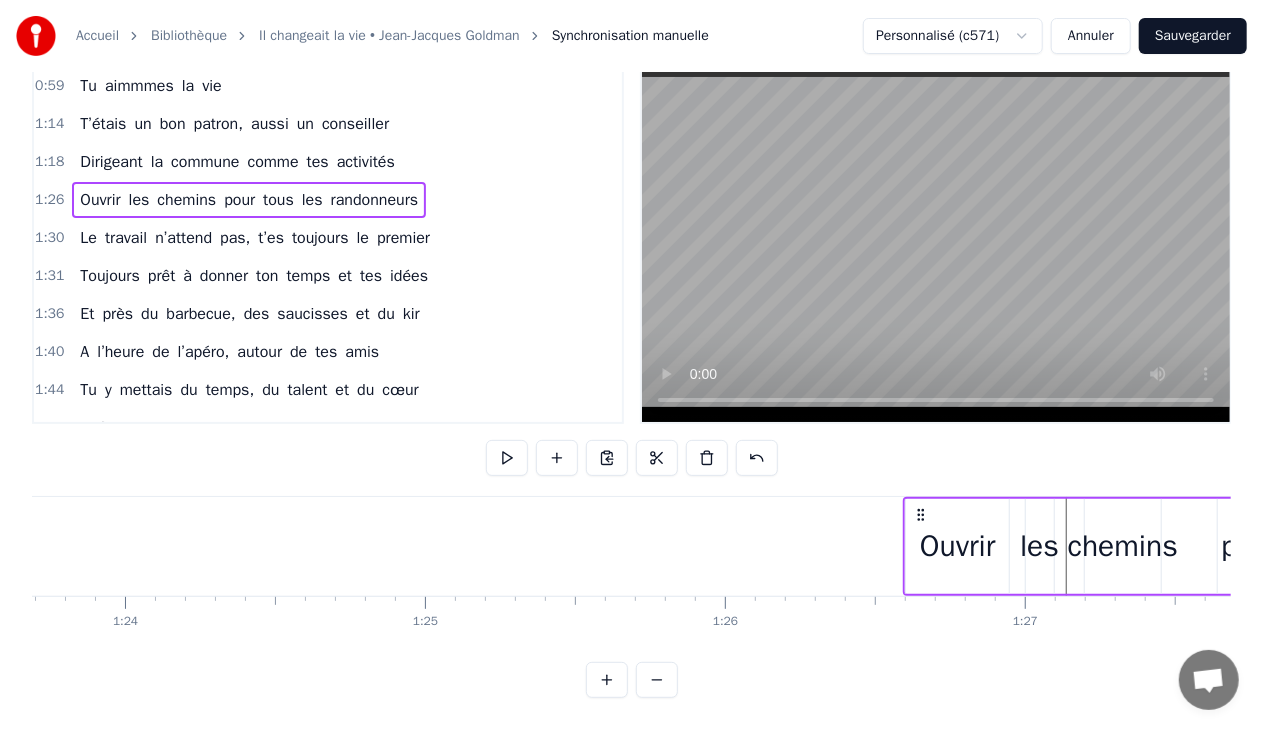 scroll, scrollTop: 0, scrollLeft: 25171, axis: horizontal 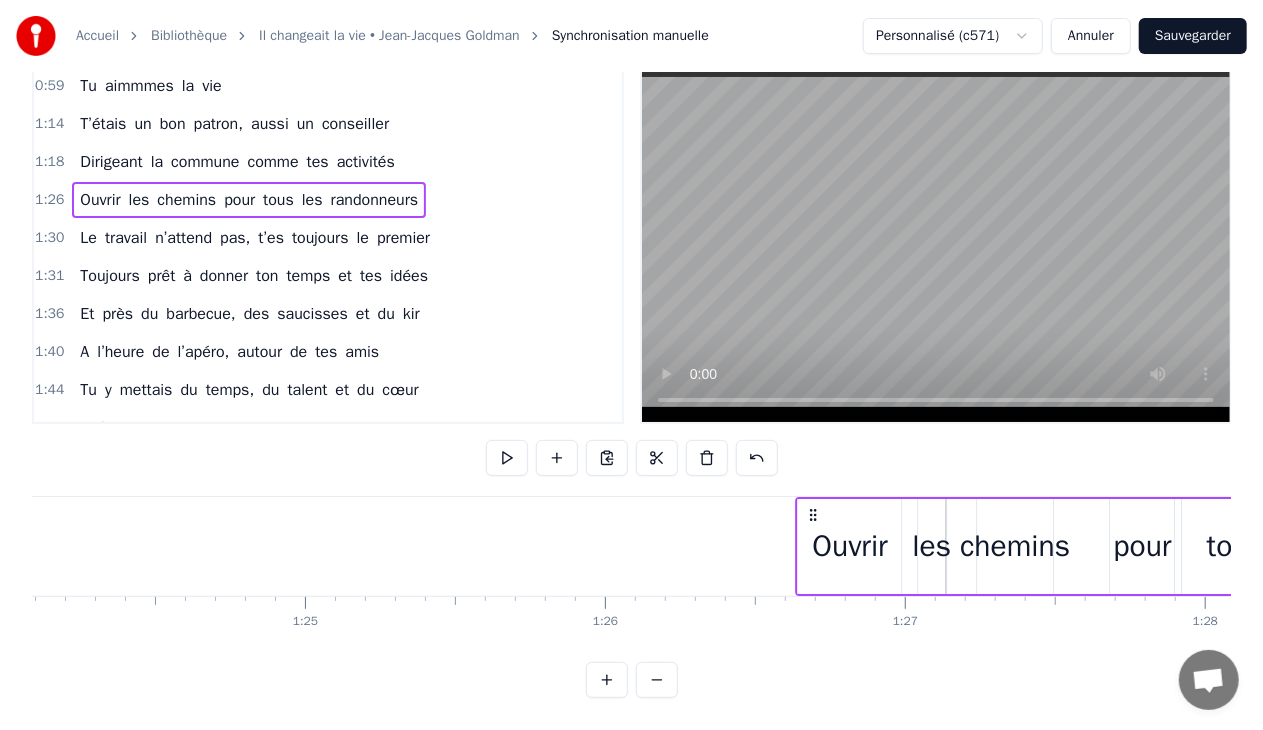 drag, startPoint x: 872, startPoint y: 496, endPoint x: 1074, endPoint y: 496, distance: 202 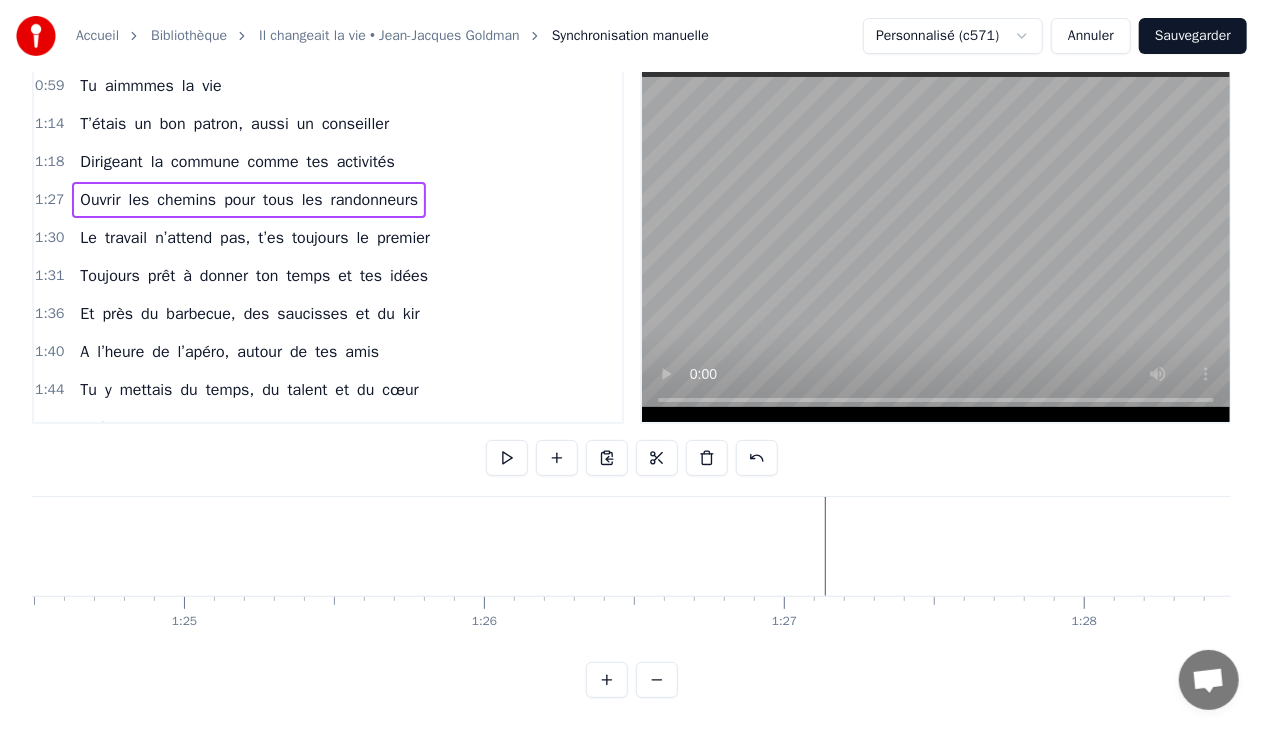 scroll, scrollTop: 0, scrollLeft: 25550, axis: horizontal 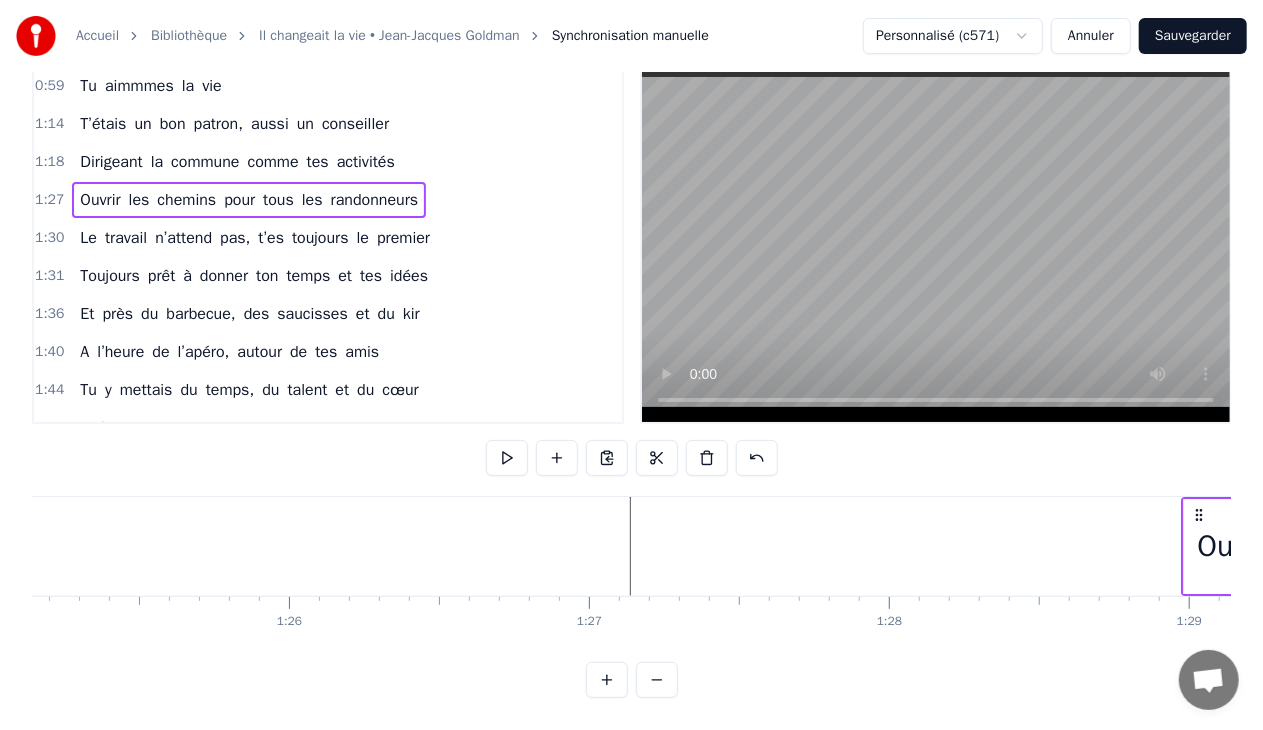drag, startPoint x: 1068, startPoint y: 498, endPoint x: 1258, endPoint y: 496, distance: 190.01053 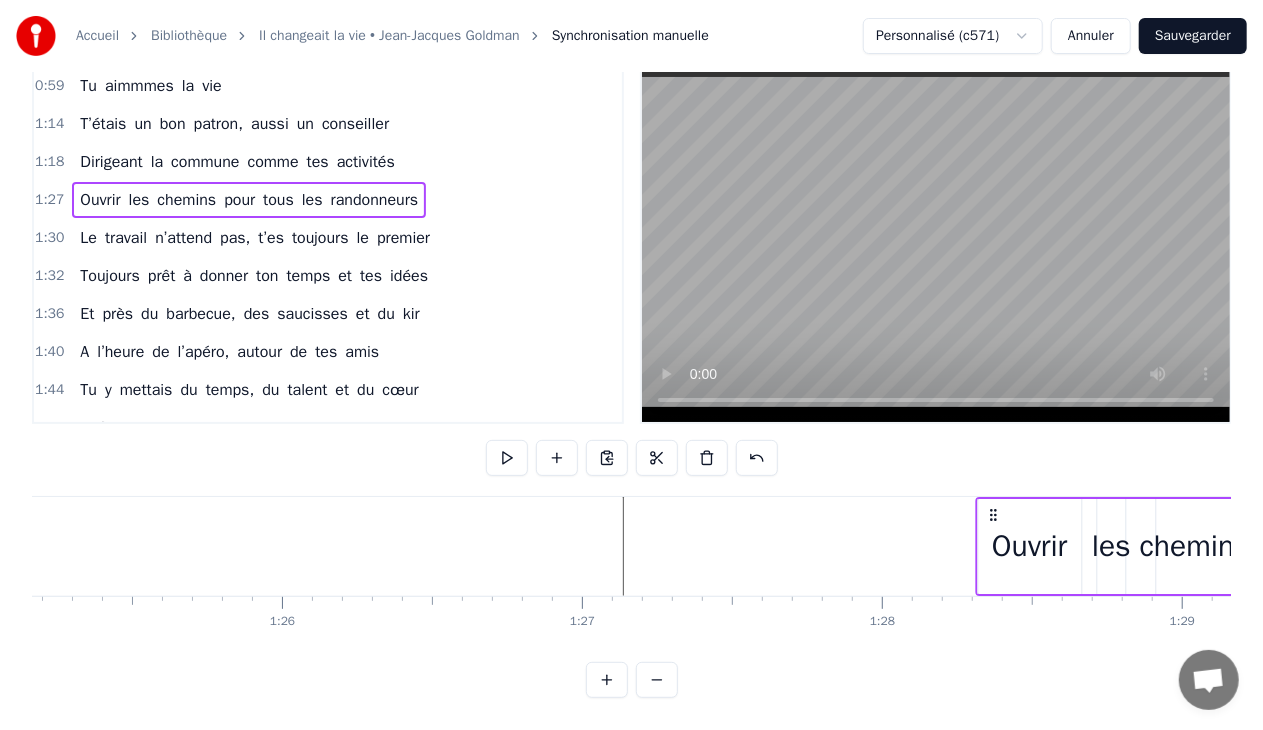 drag, startPoint x: 760, startPoint y: 498, endPoint x: 998, endPoint y: 504, distance: 238.07562 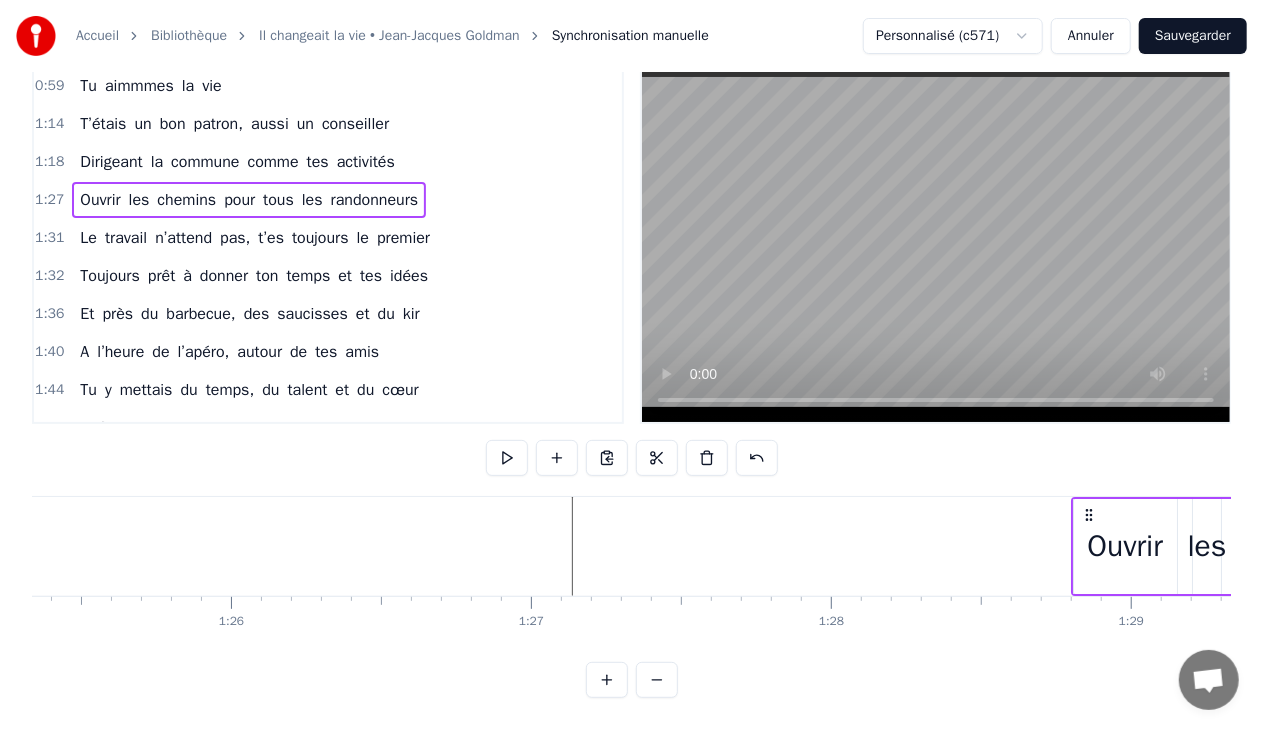 drag, startPoint x: 757, startPoint y: 498, endPoint x: 1176, endPoint y: 493, distance: 419.02985 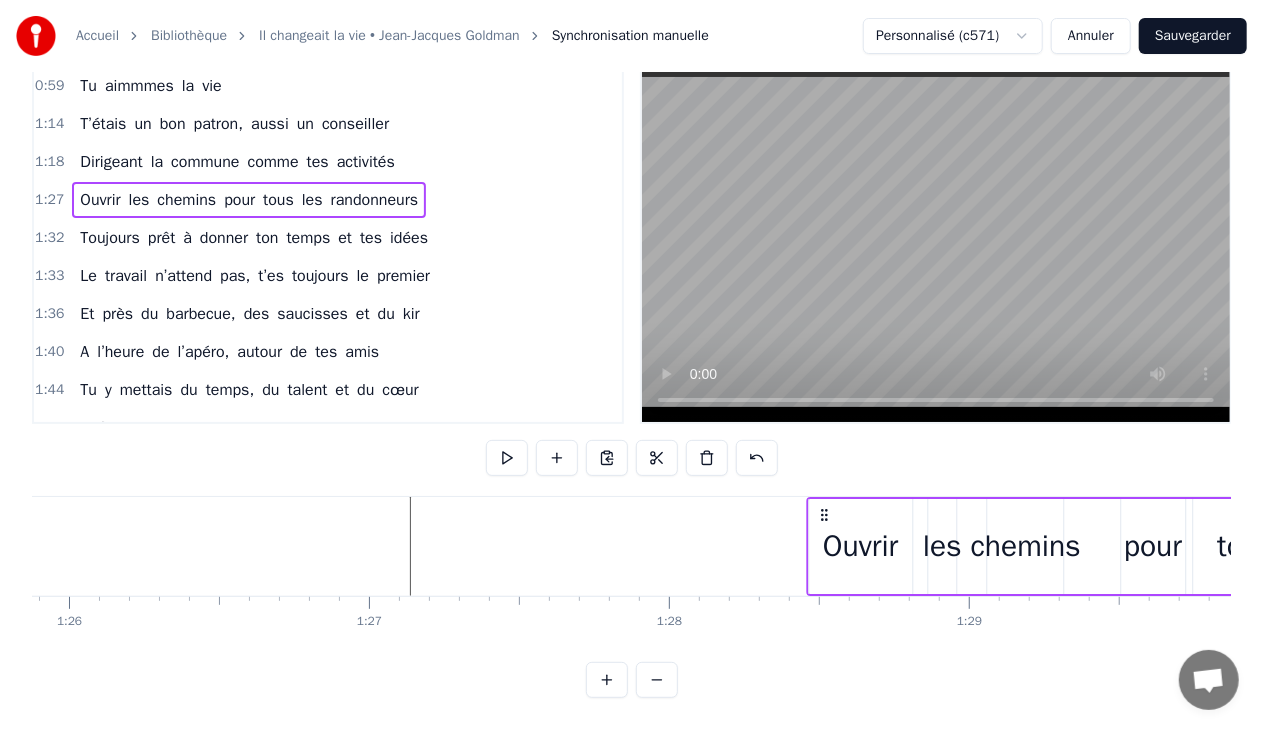 drag, startPoint x: 563, startPoint y: 494, endPoint x: 1032, endPoint y: 471, distance: 469.56363 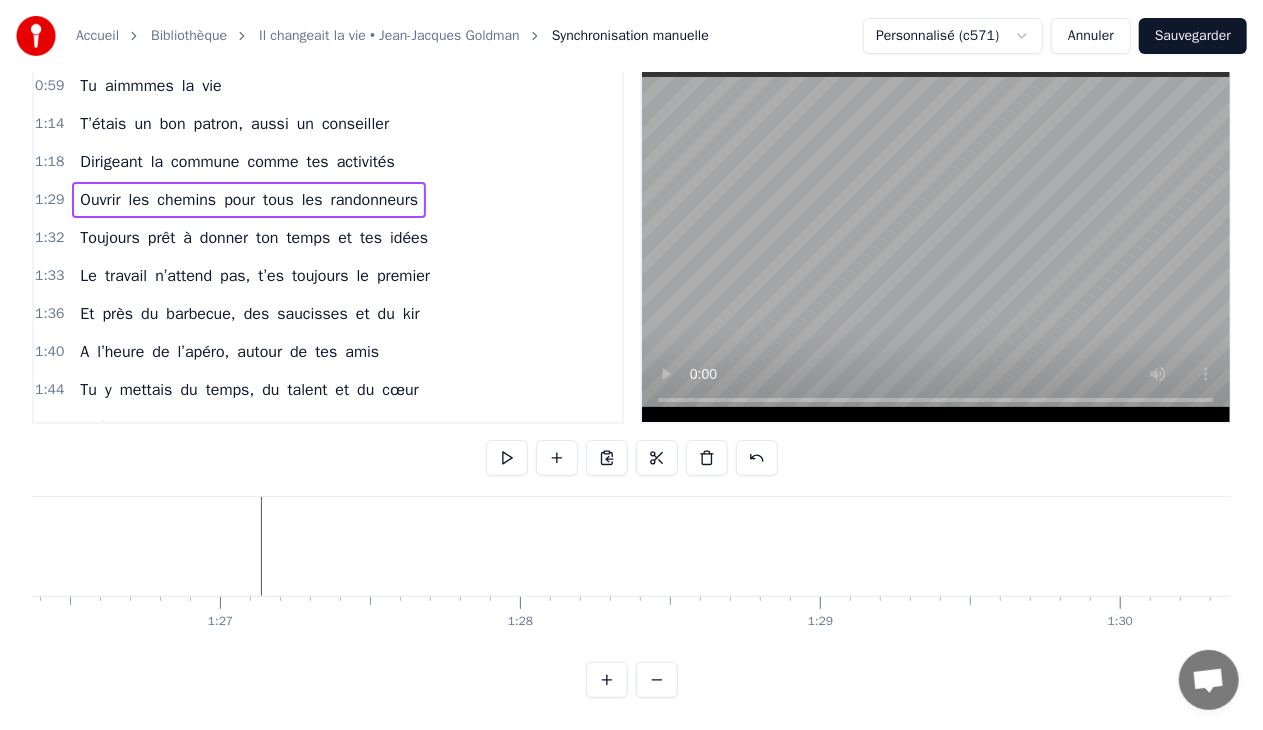 drag, startPoint x: 1032, startPoint y: 499, endPoint x: 1279, endPoint y: 502, distance: 247.01822 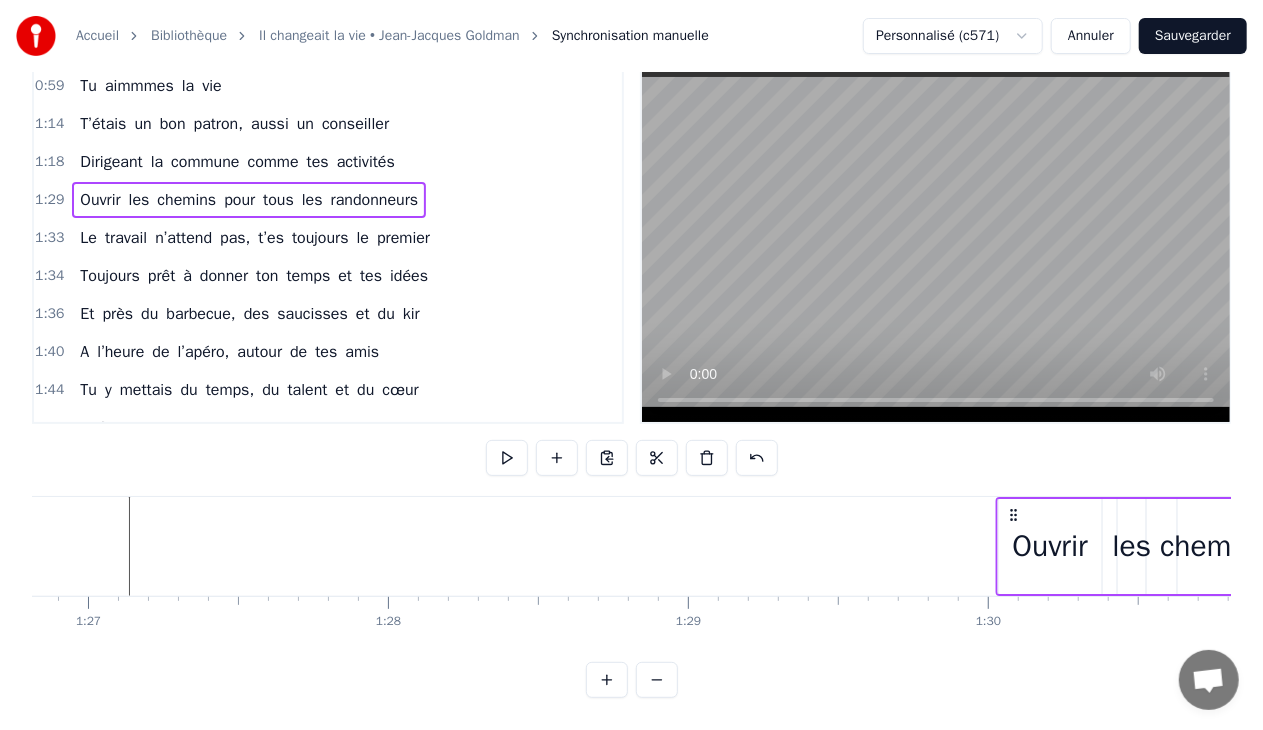 drag, startPoint x: 753, startPoint y: 491, endPoint x: 1050, endPoint y: 489, distance: 297.00674 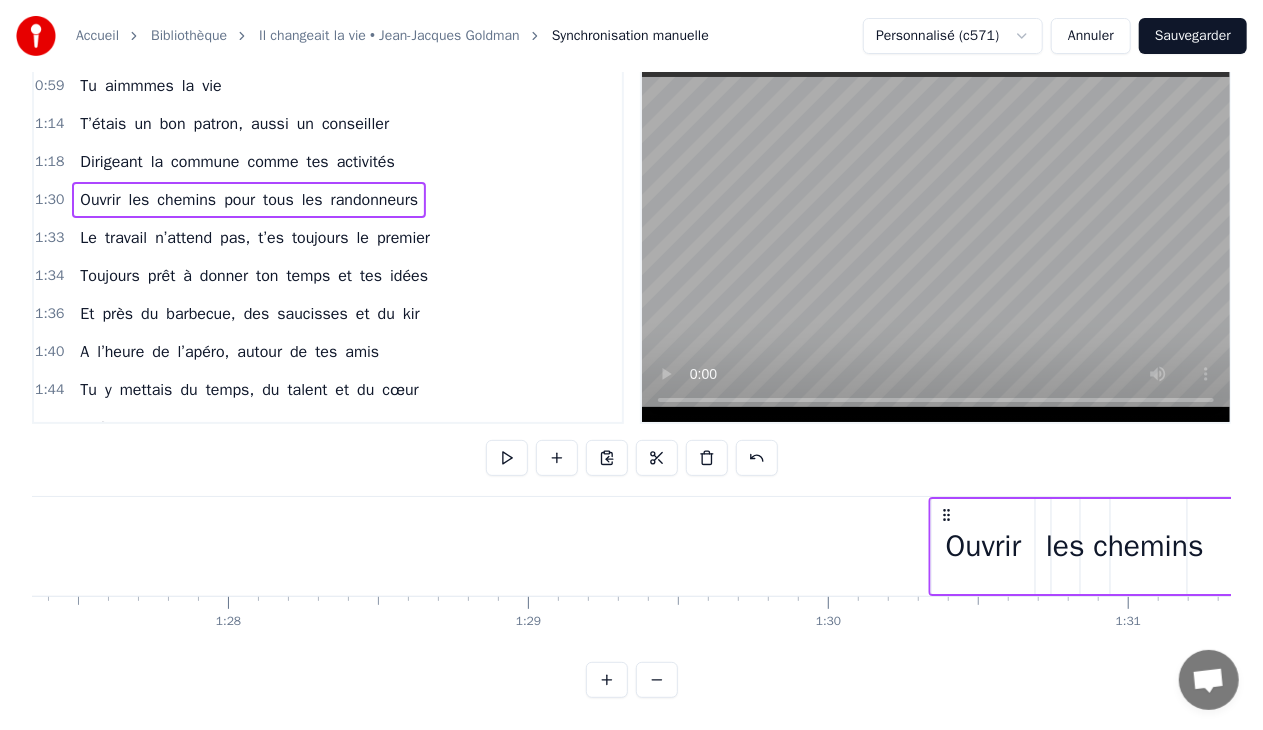drag, startPoint x: 1049, startPoint y: 493, endPoint x: 1192, endPoint y: 499, distance: 143.12582 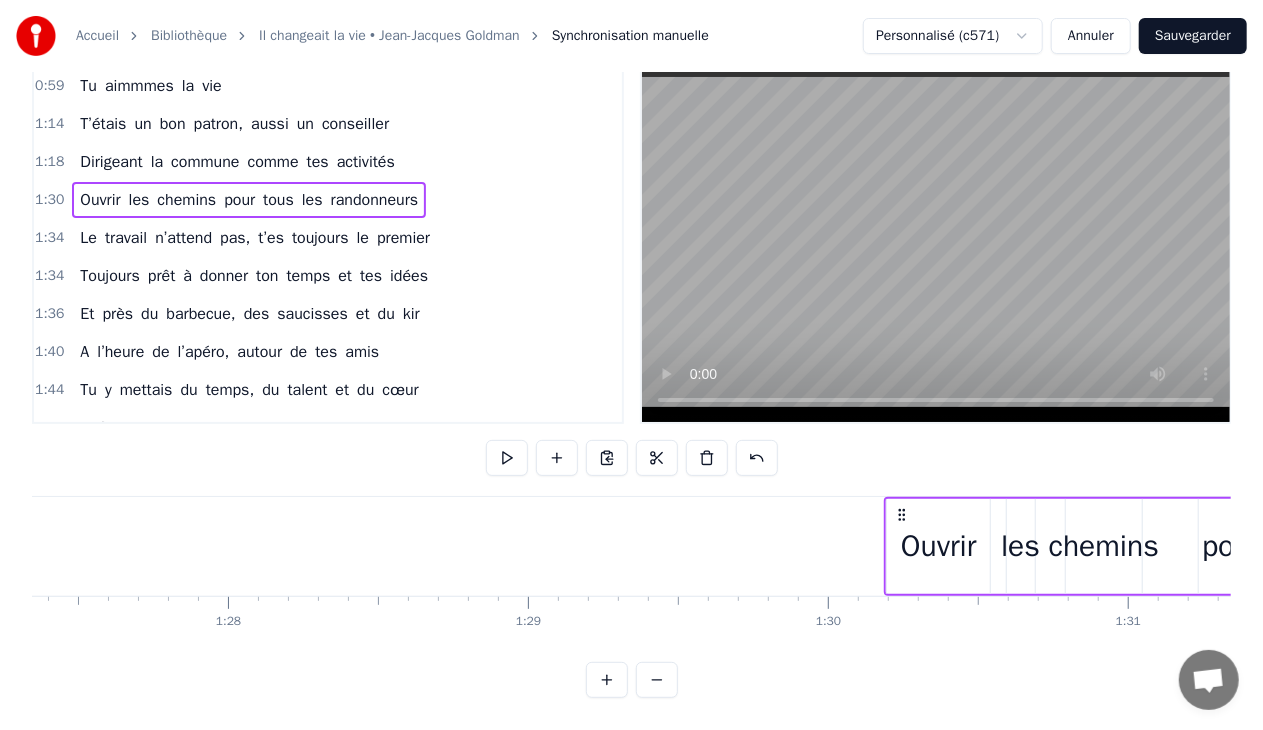 scroll, scrollTop: 0, scrollLeft: 26268, axis: horizontal 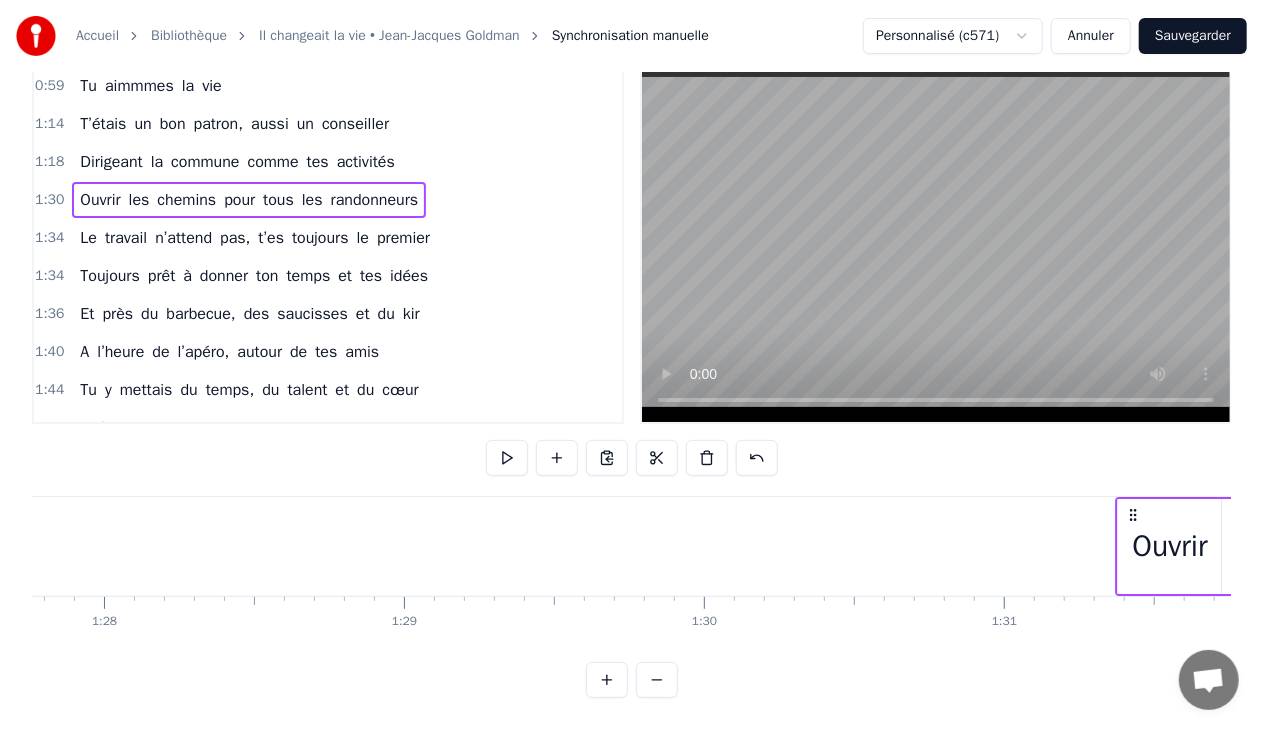 drag, startPoint x: 838, startPoint y: 498, endPoint x: 1142, endPoint y: 498, distance: 304 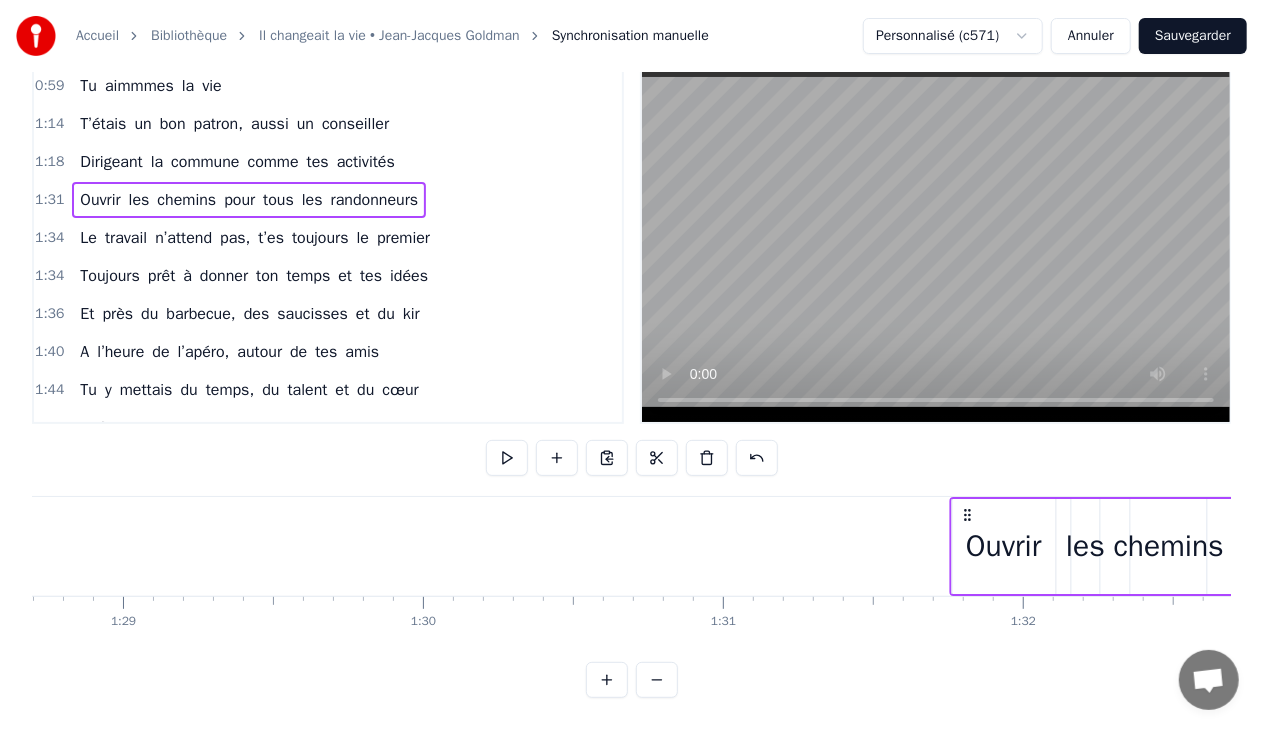 drag, startPoint x: 1156, startPoint y: 496, endPoint x: 1212, endPoint y: 494, distance: 56.0357 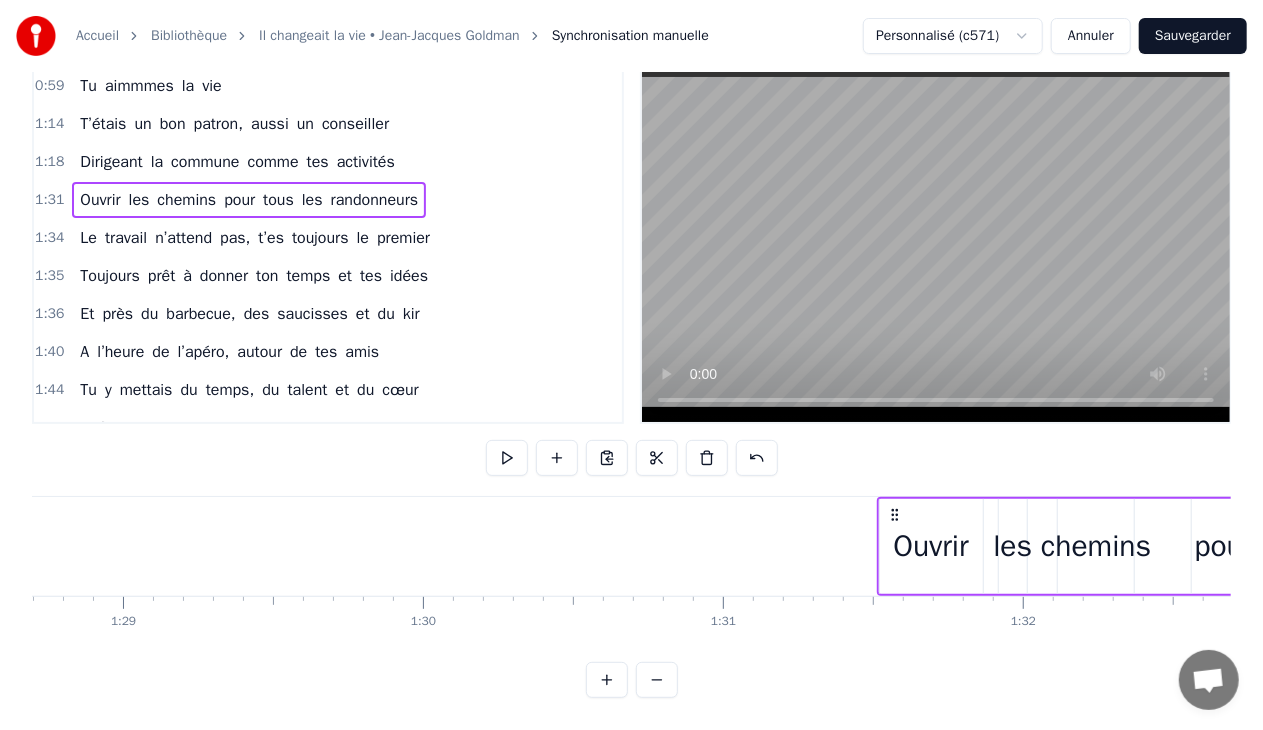 scroll, scrollTop: 0, scrollLeft: 26678, axis: horizontal 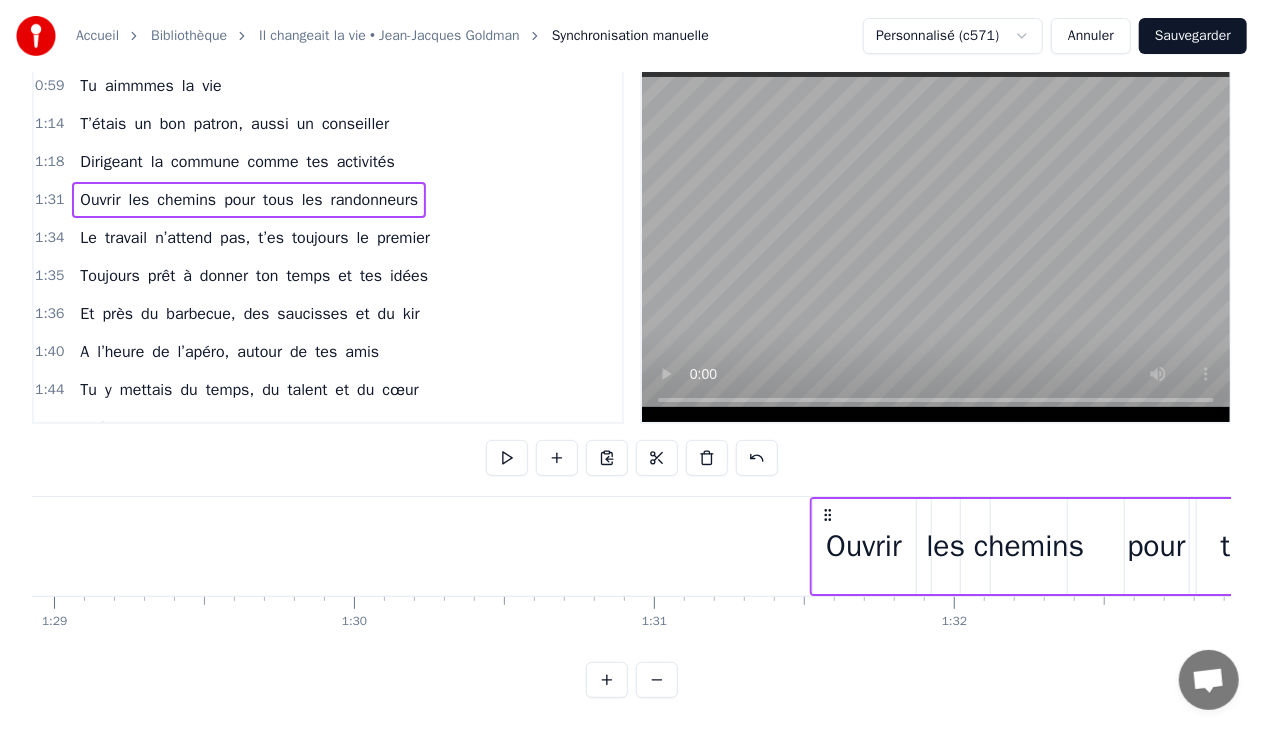 drag, startPoint x: 826, startPoint y: 494, endPoint x: 848, endPoint y: 494, distance: 22 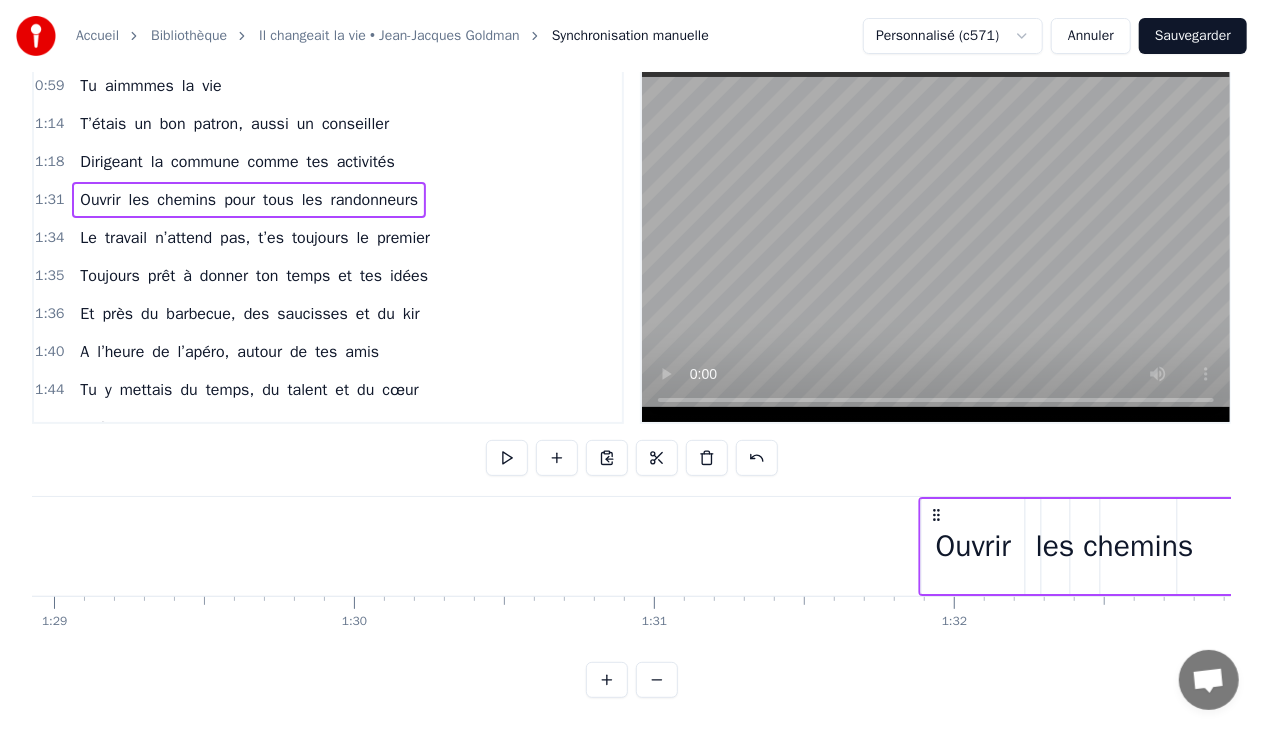 drag, startPoint x: 828, startPoint y: 495, endPoint x: 946, endPoint y: 500, distance: 118.10589 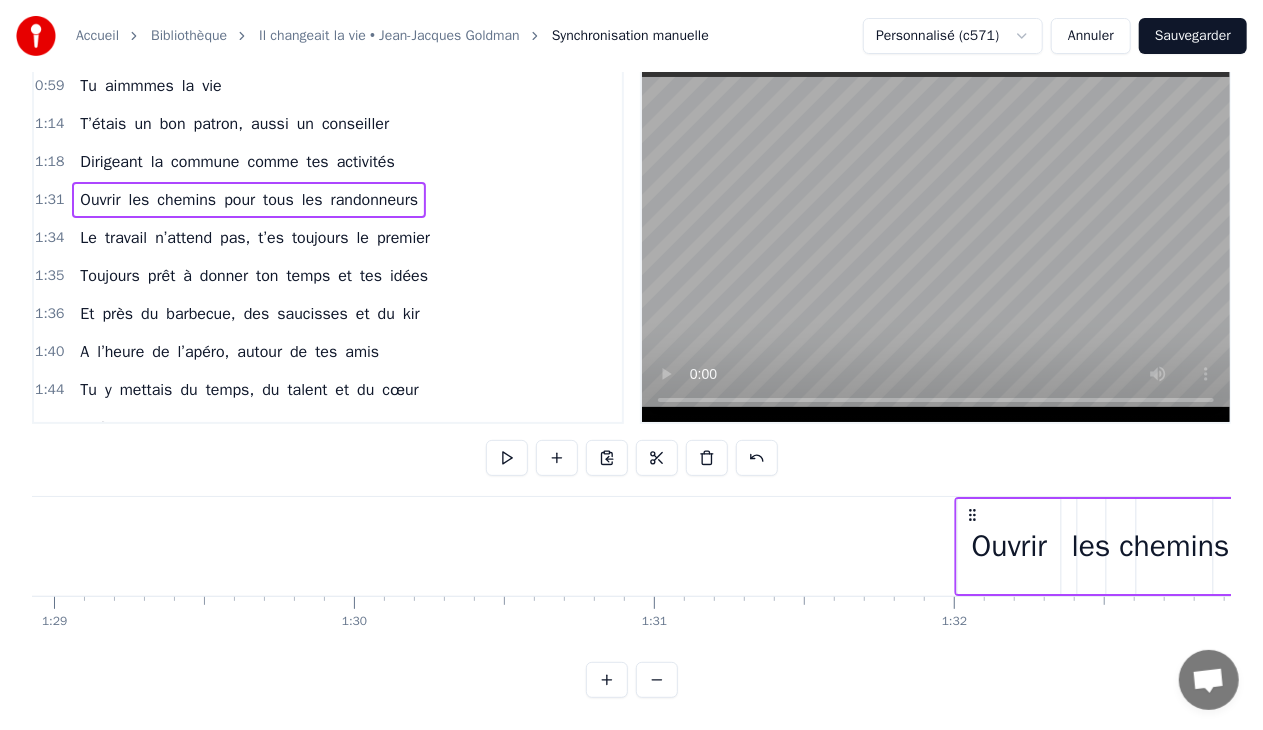 drag, startPoint x: 835, startPoint y: 494, endPoint x: 973, endPoint y: 500, distance: 138.13037 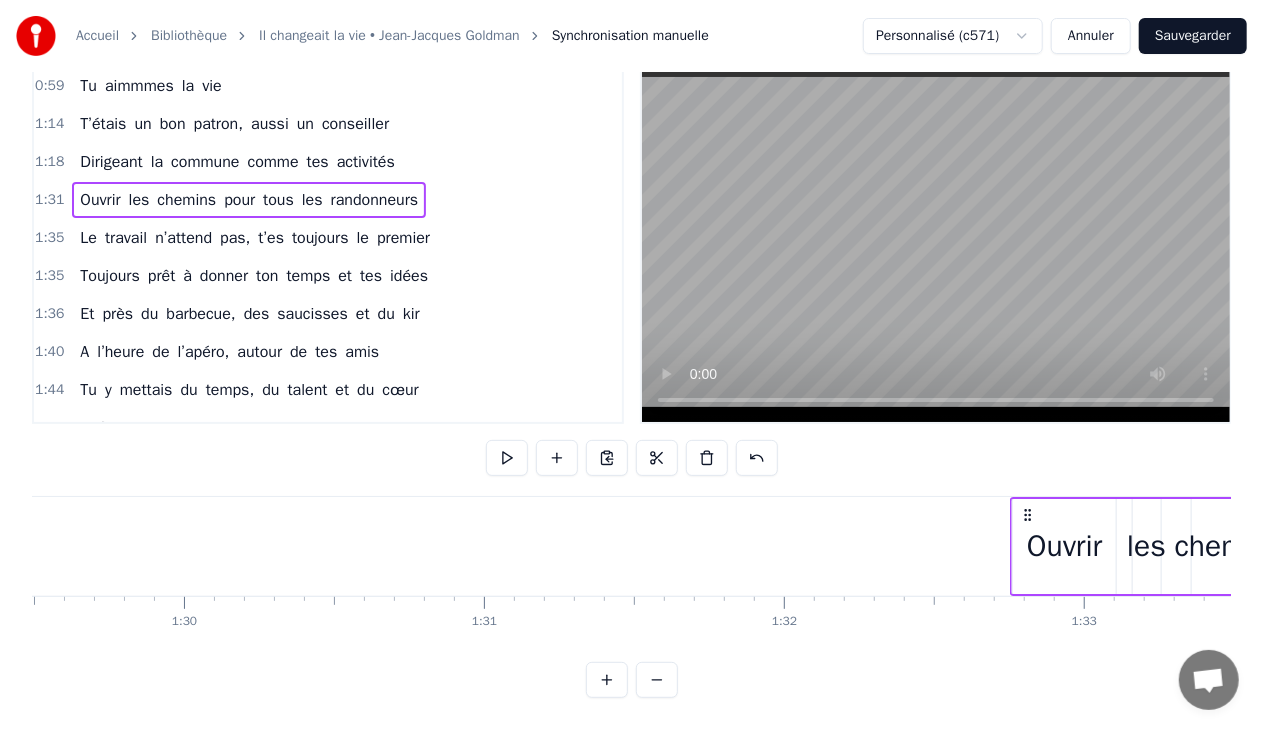 drag, startPoint x: 1031, startPoint y: 496, endPoint x: 1134, endPoint y: 509, distance: 103.81715 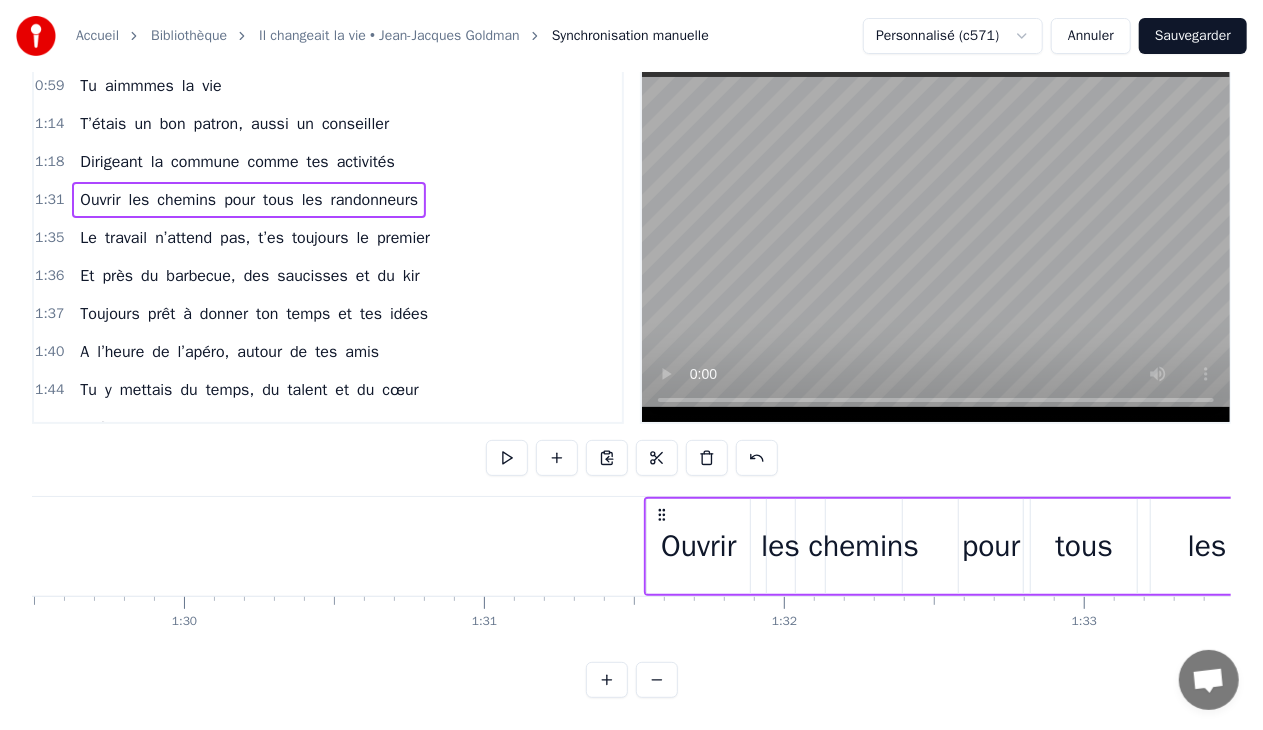 scroll, scrollTop: 0, scrollLeft: 26928, axis: horizontal 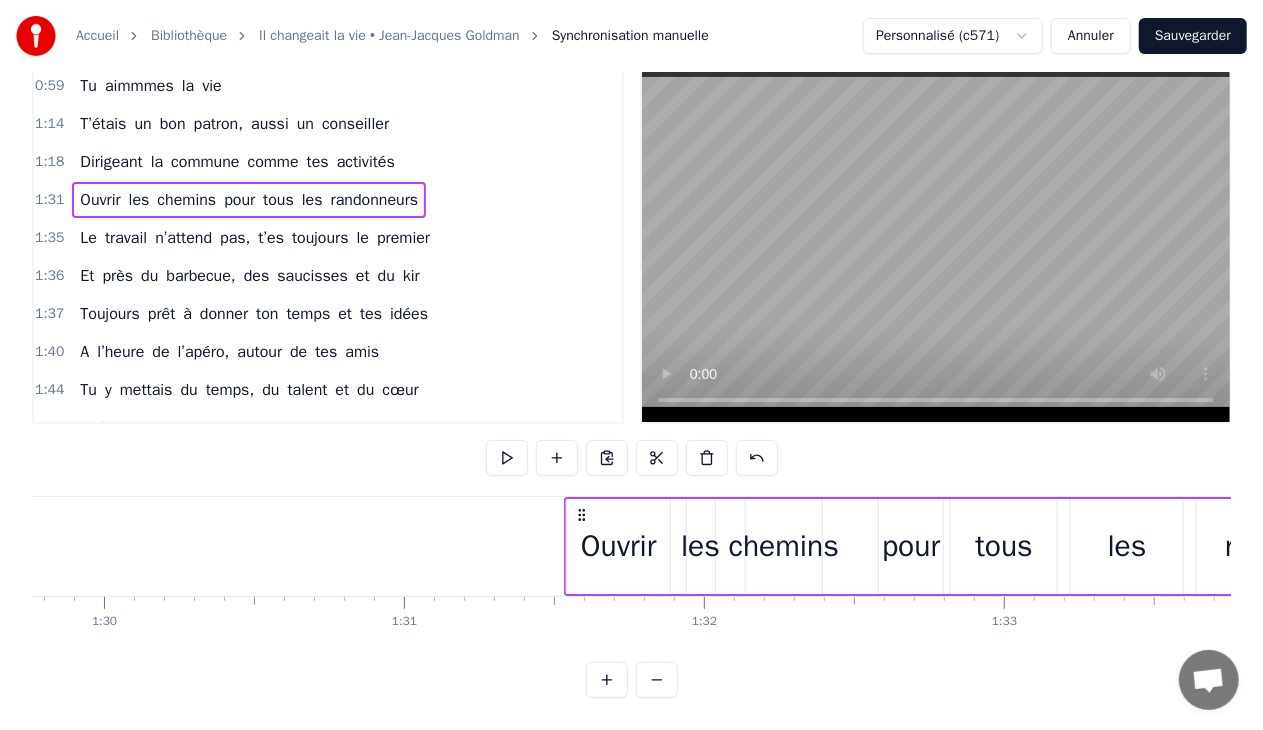 drag, startPoint x: 586, startPoint y: 496, endPoint x: 873, endPoint y: 505, distance: 287.14108 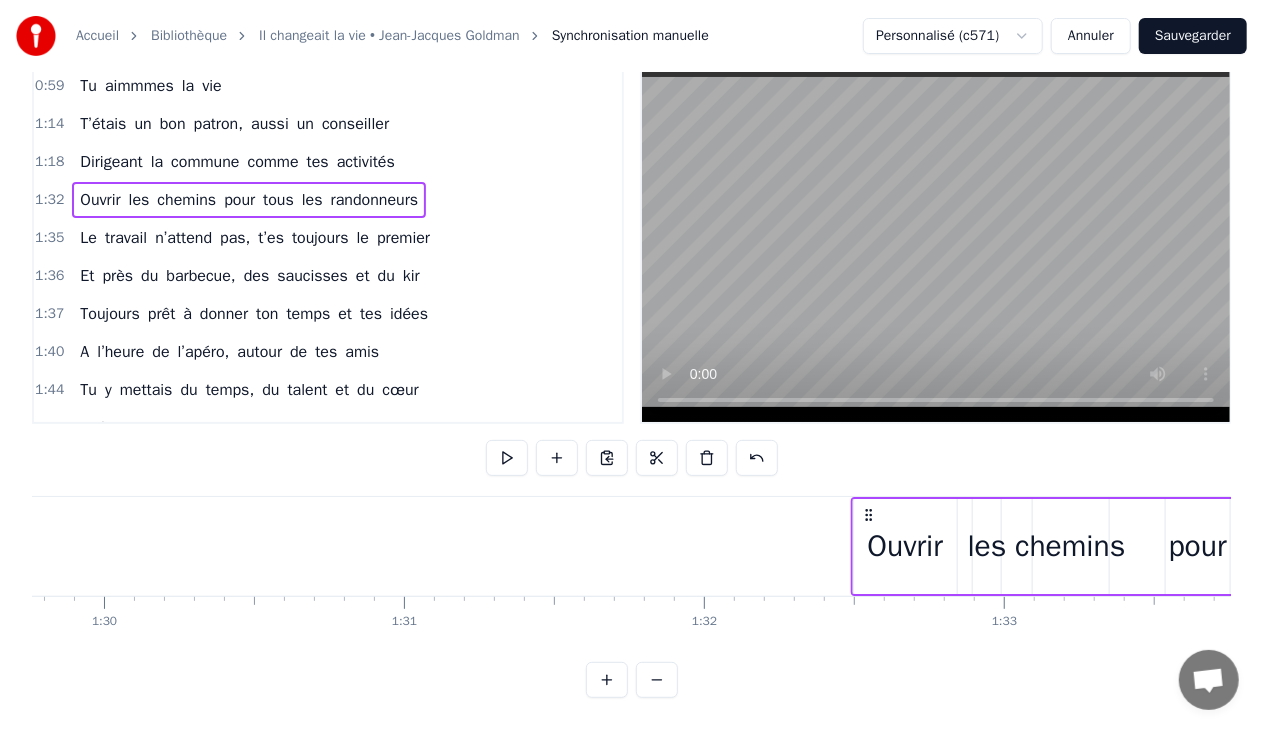 drag, startPoint x: 869, startPoint y: 496, endPoint x: 819, endPoint y: 500, distance: 50.159744 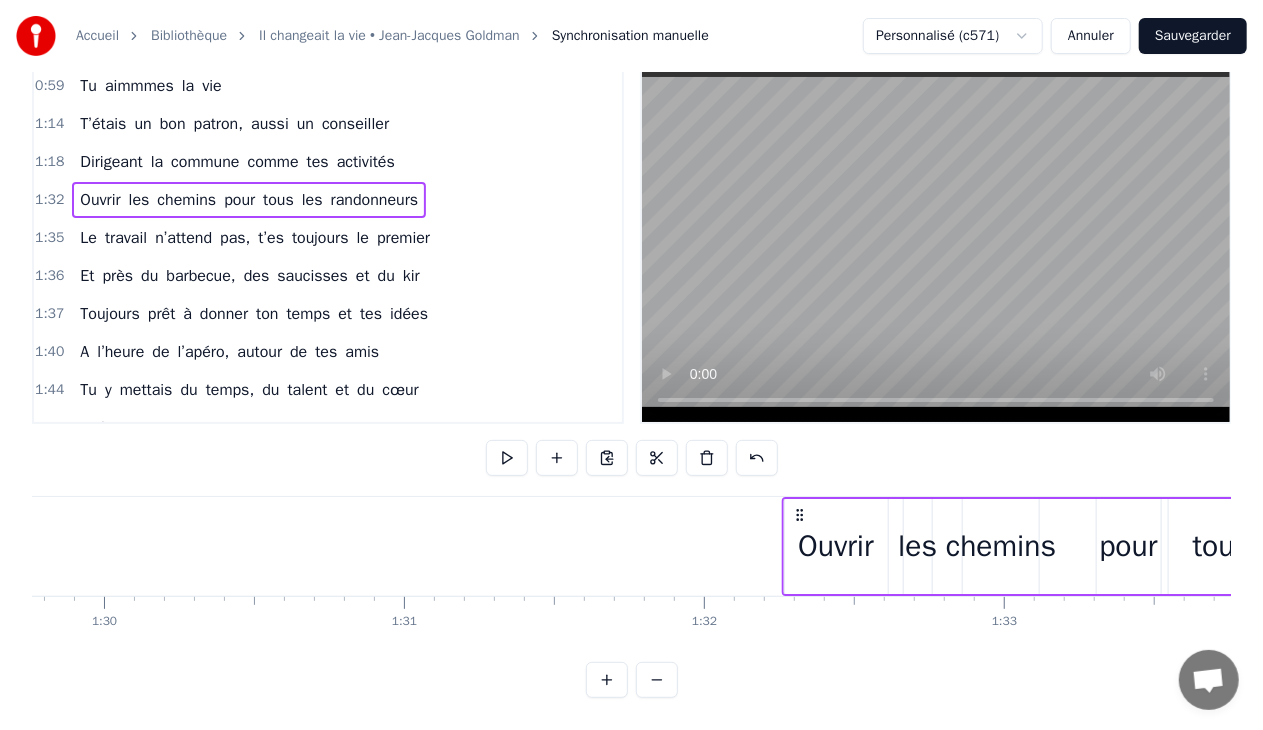 drag, startPoint x: 840, startPoint y: 498, endPoint x: 796, endPoint y: 498, distance: 44 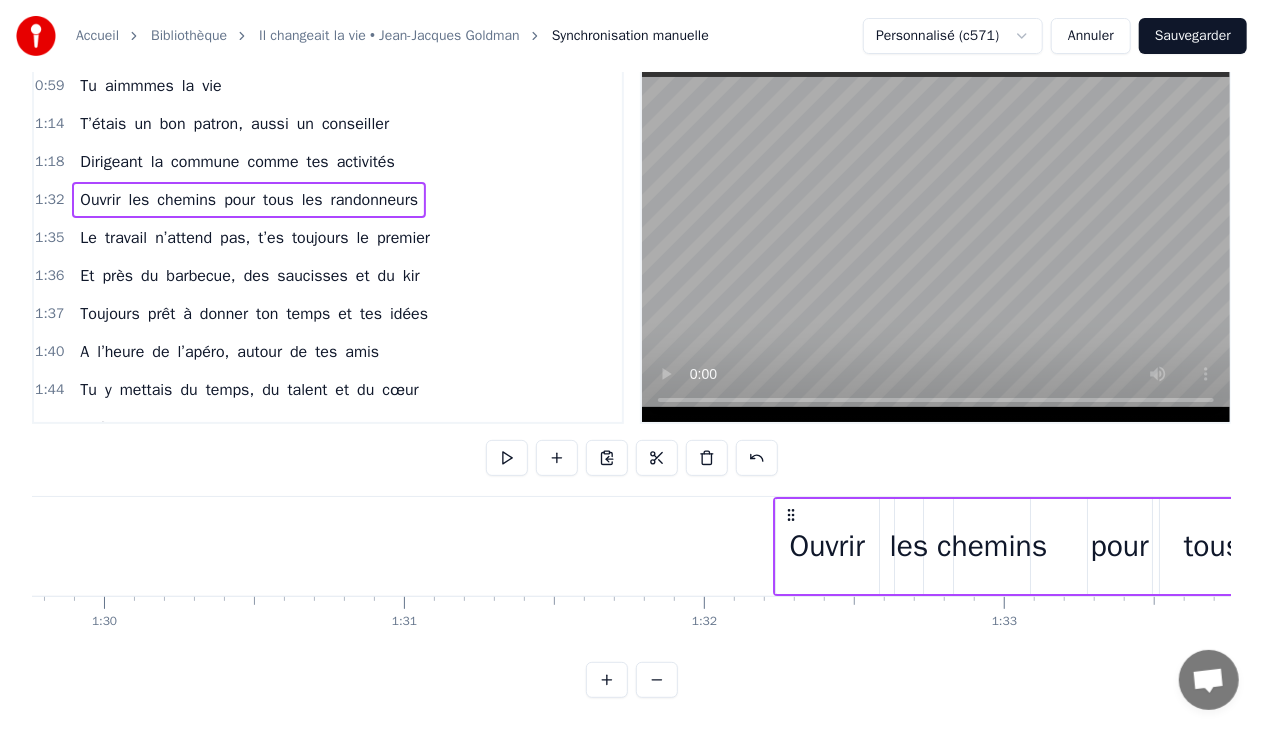 drag, startPoint x: 798, startPoint y: 498, endPoint x: 766, endPoint y: 500, distance: 32.06244 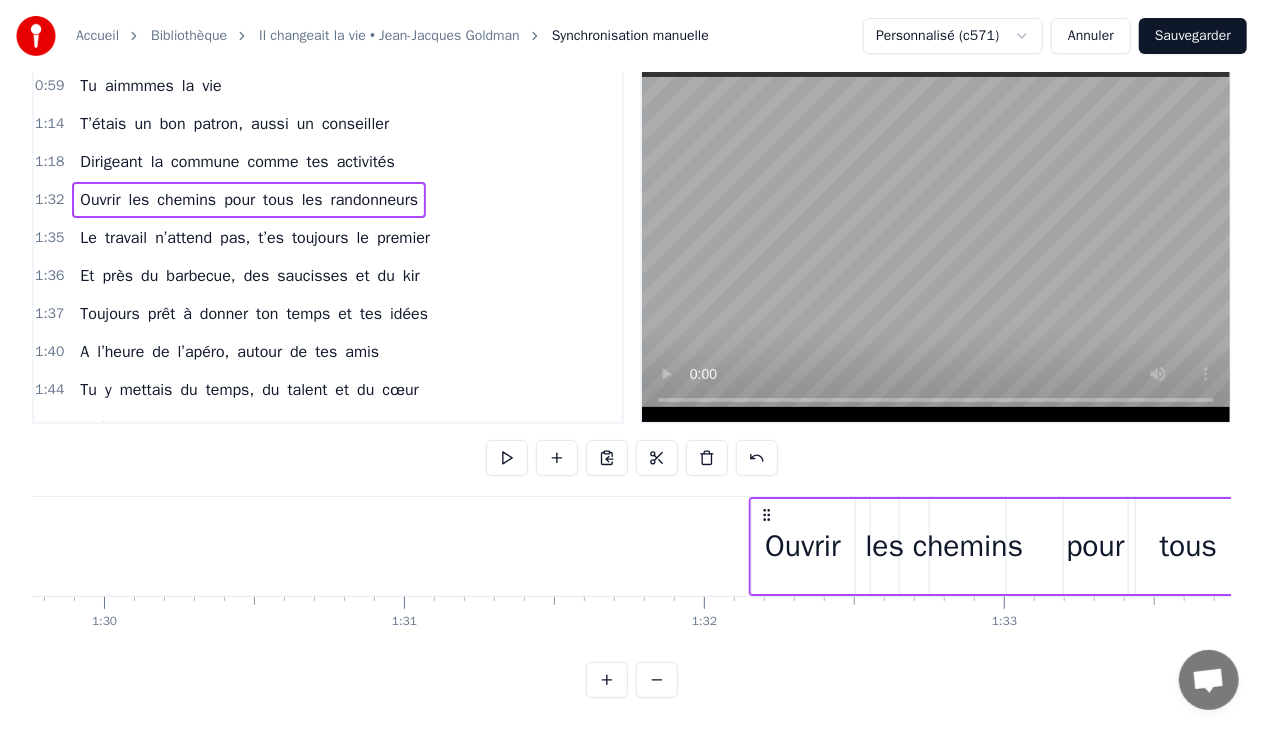 drag 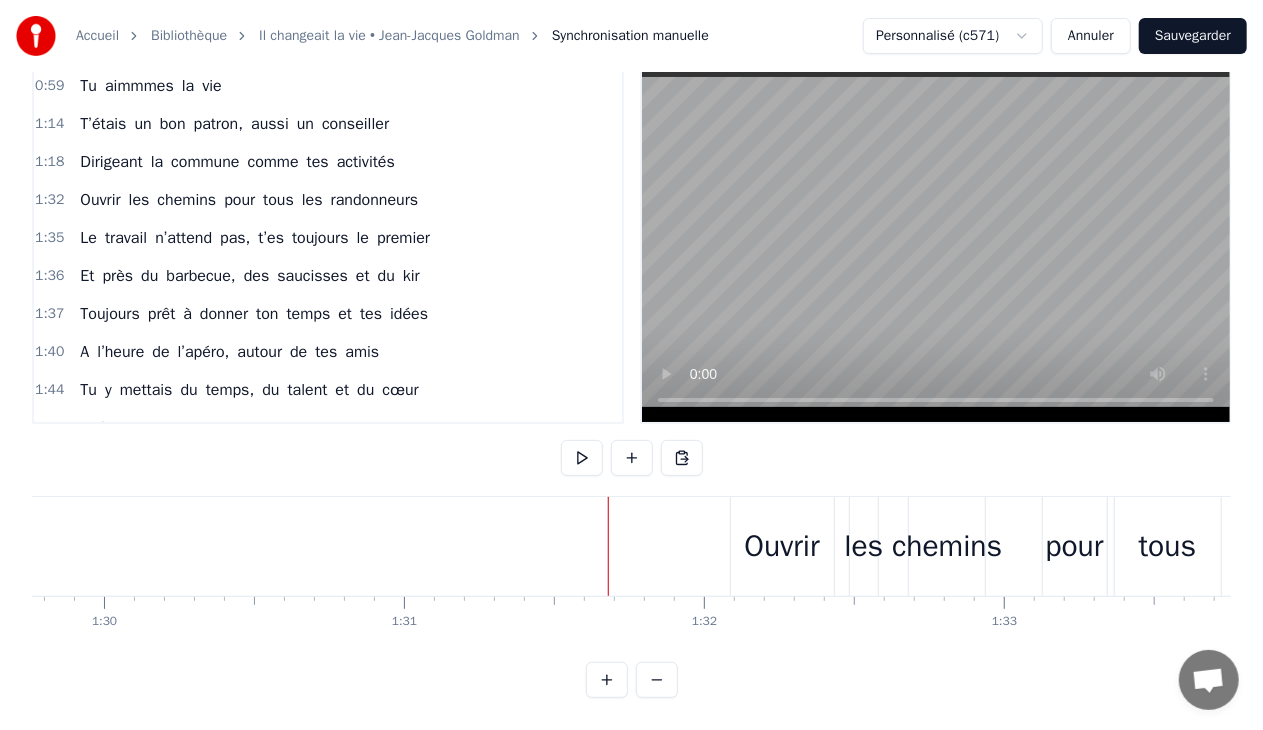 click at bounding box center [11939, 546] 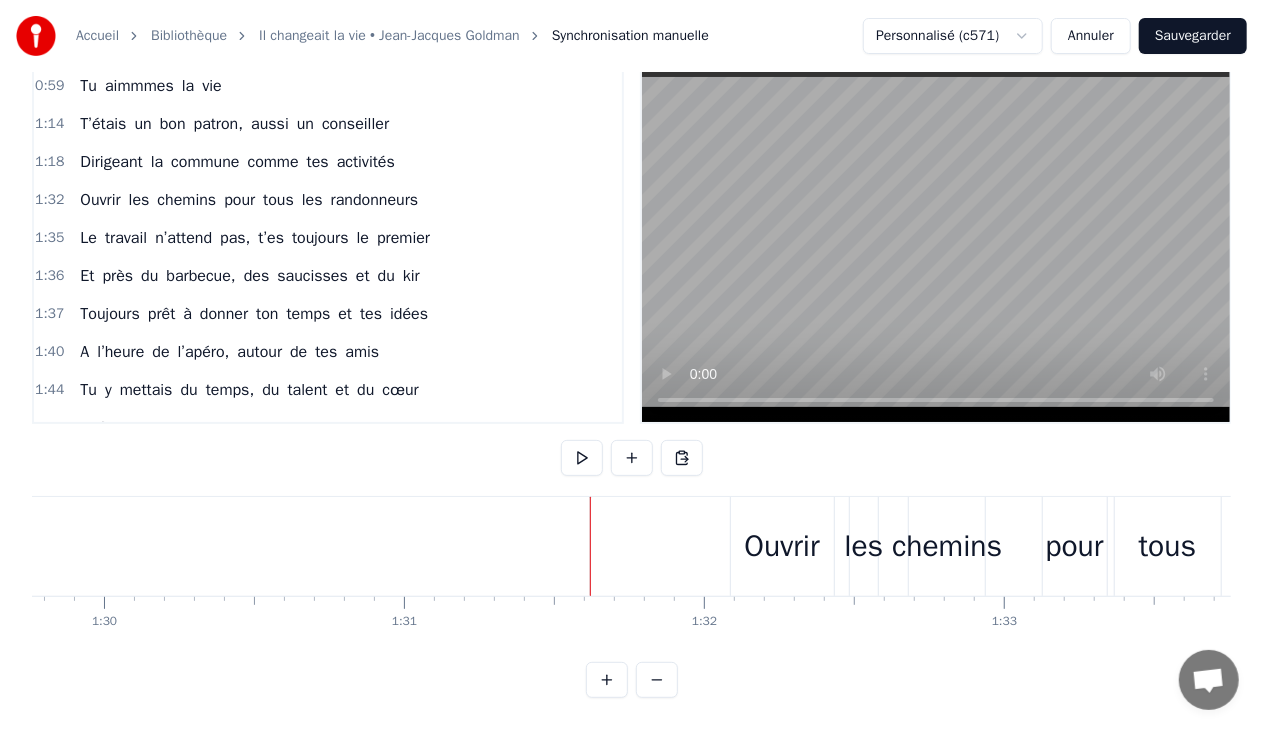 scroll, scrollTop: 198, scrollLeft: 0, axis: vertical 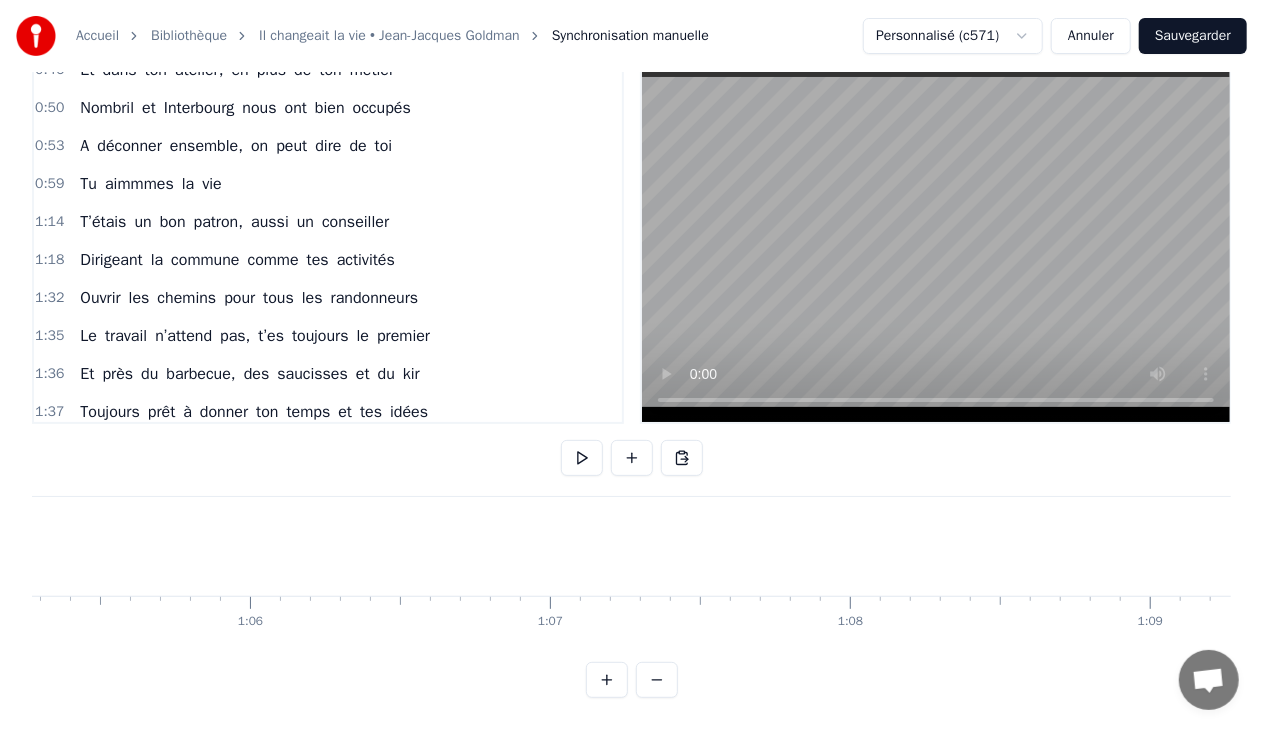 click on "Toujours" at bounding box center [109, 412] 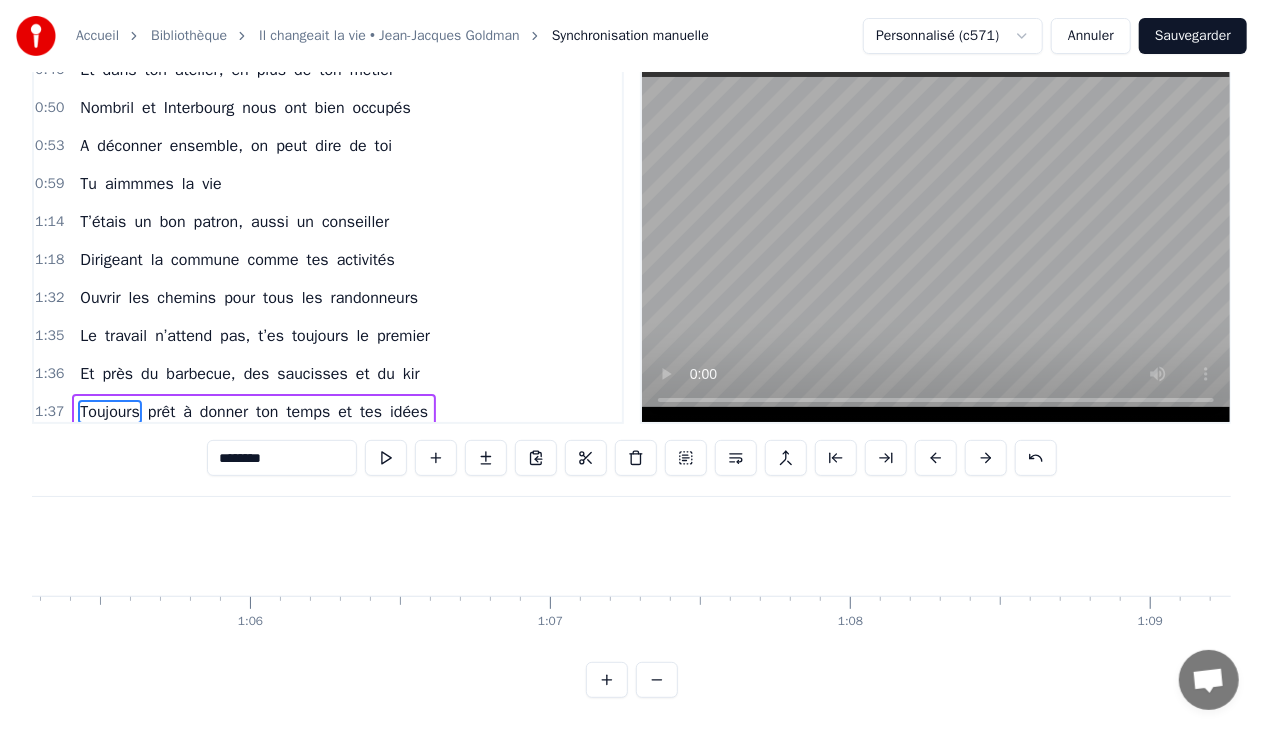 scroll, scrollTop: 56, scrollLeft: 0, axis: vertical 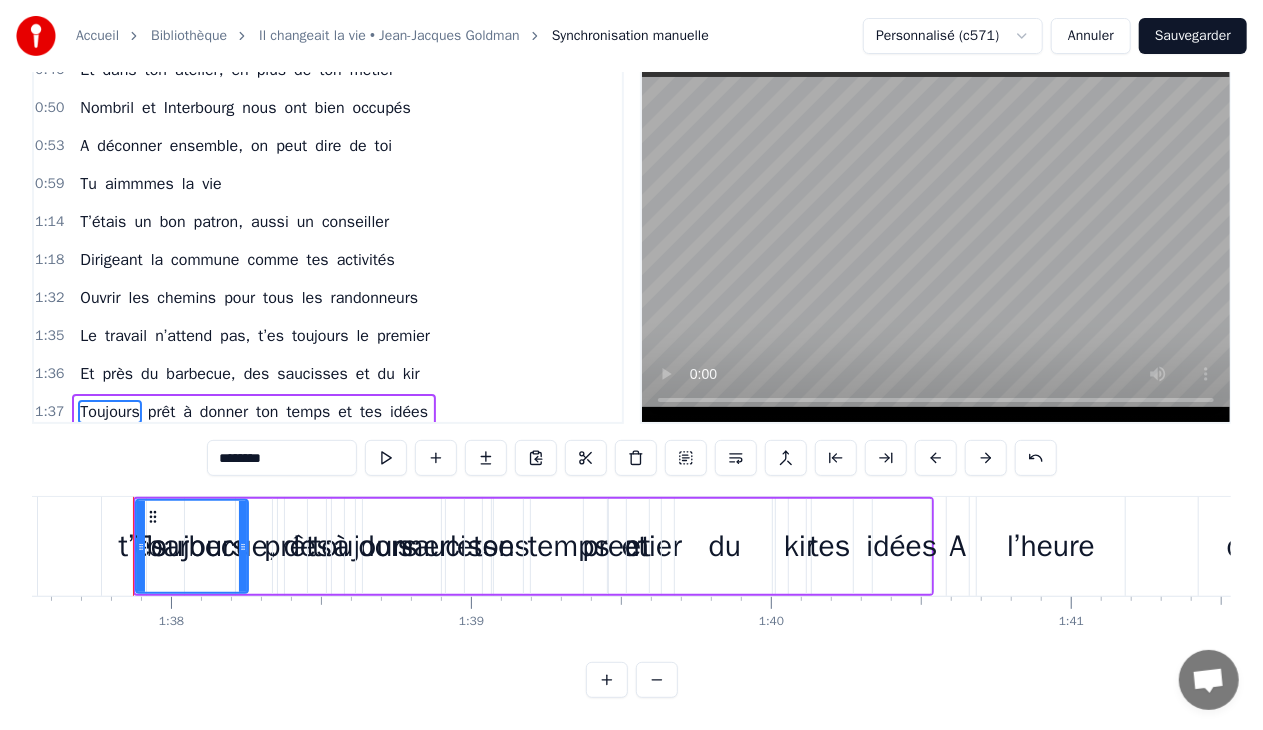 click on "Toujours prêt à donner ton temps et tes idées" at bounding box center (254, 412) 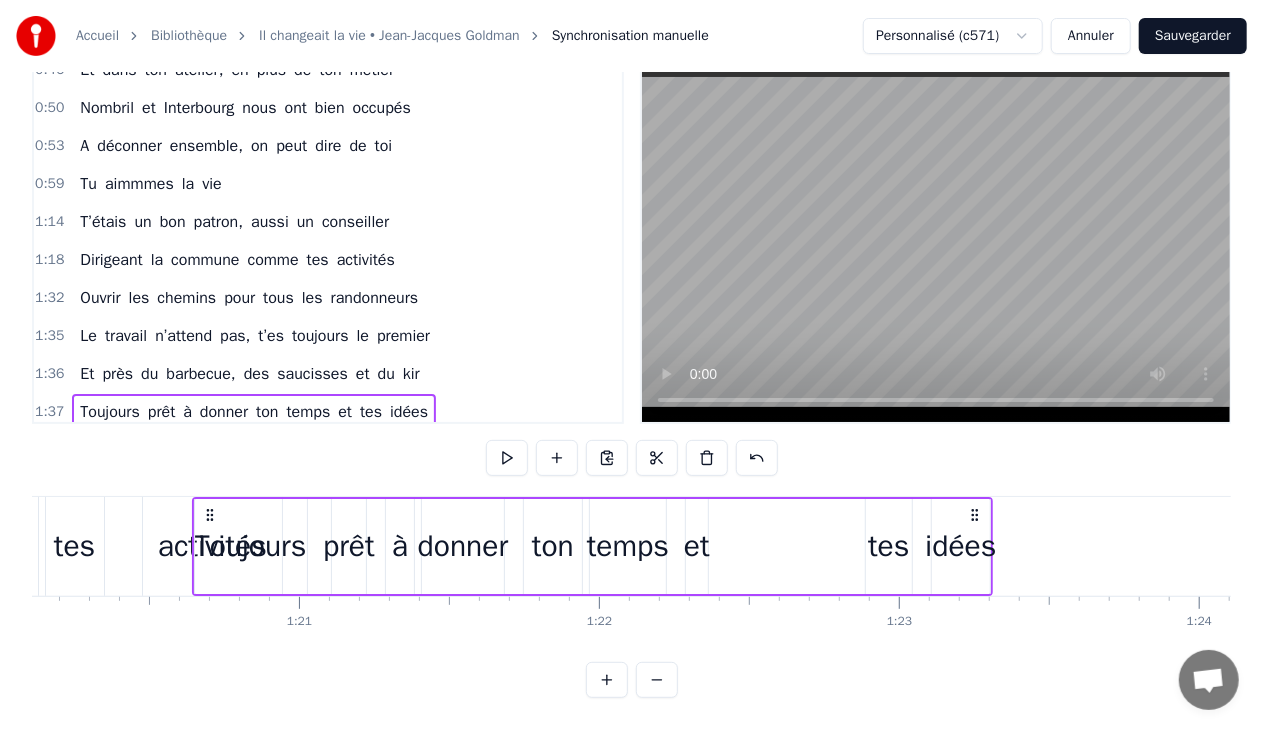 scroll, scrollTop: 0, scrollLeft: 24015, axis: horizontal 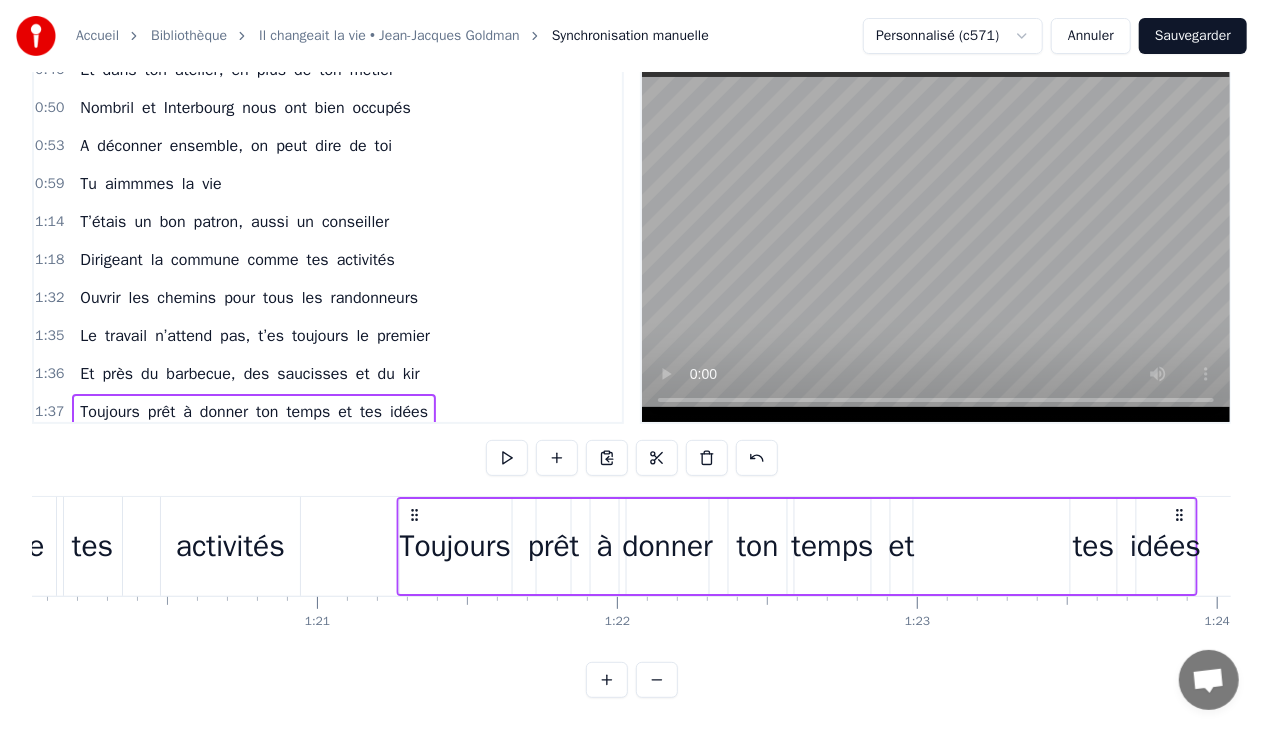 drag, startPoint x: 146, startPoint y: 500, endPoint x: 410, endPoint y: 593, distance: 279.90176 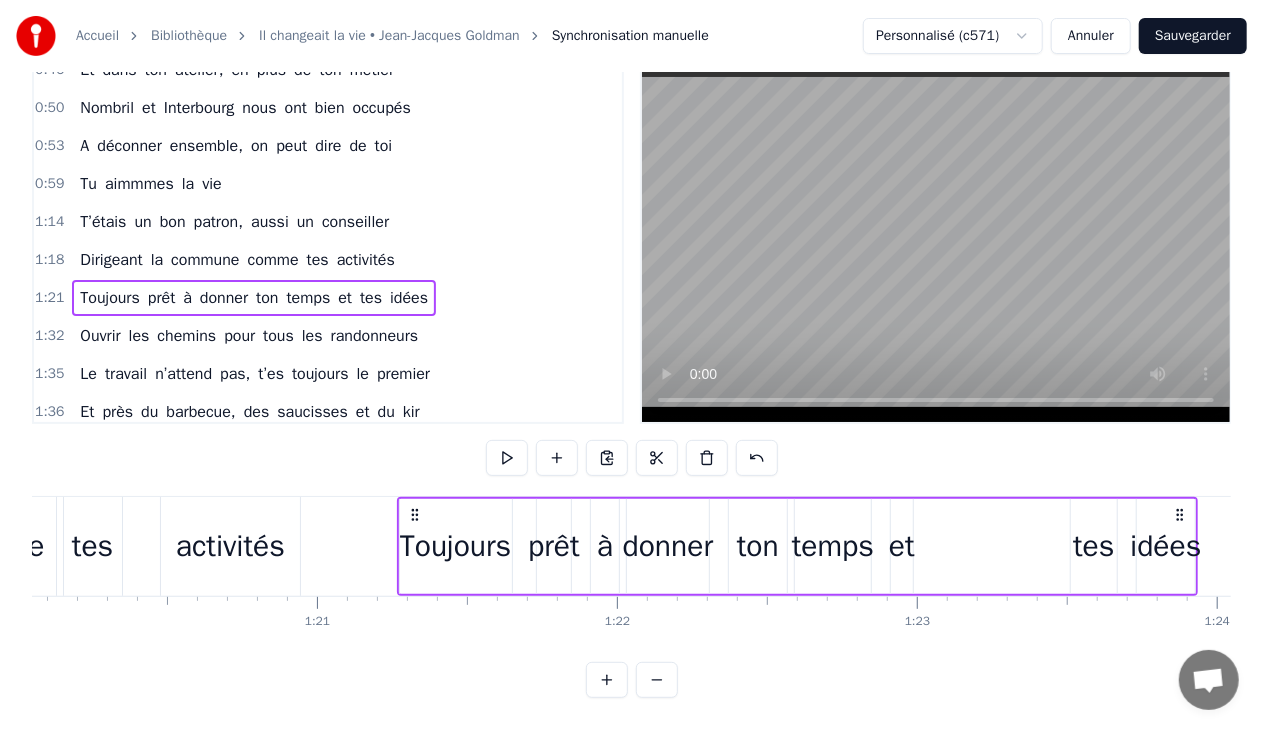 click on "Le" at bounding box center [88, 374] 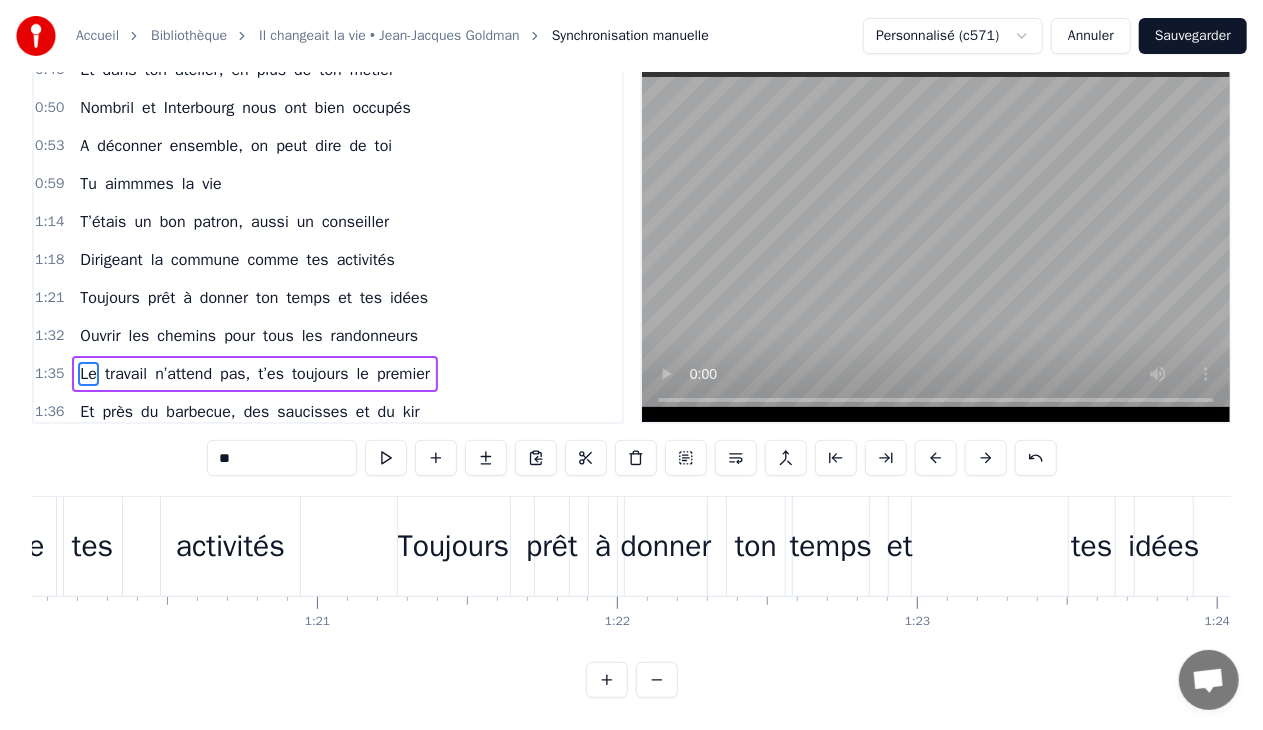 scroll, scrollTop: 34, scrollLeft: 0, axis: vertical 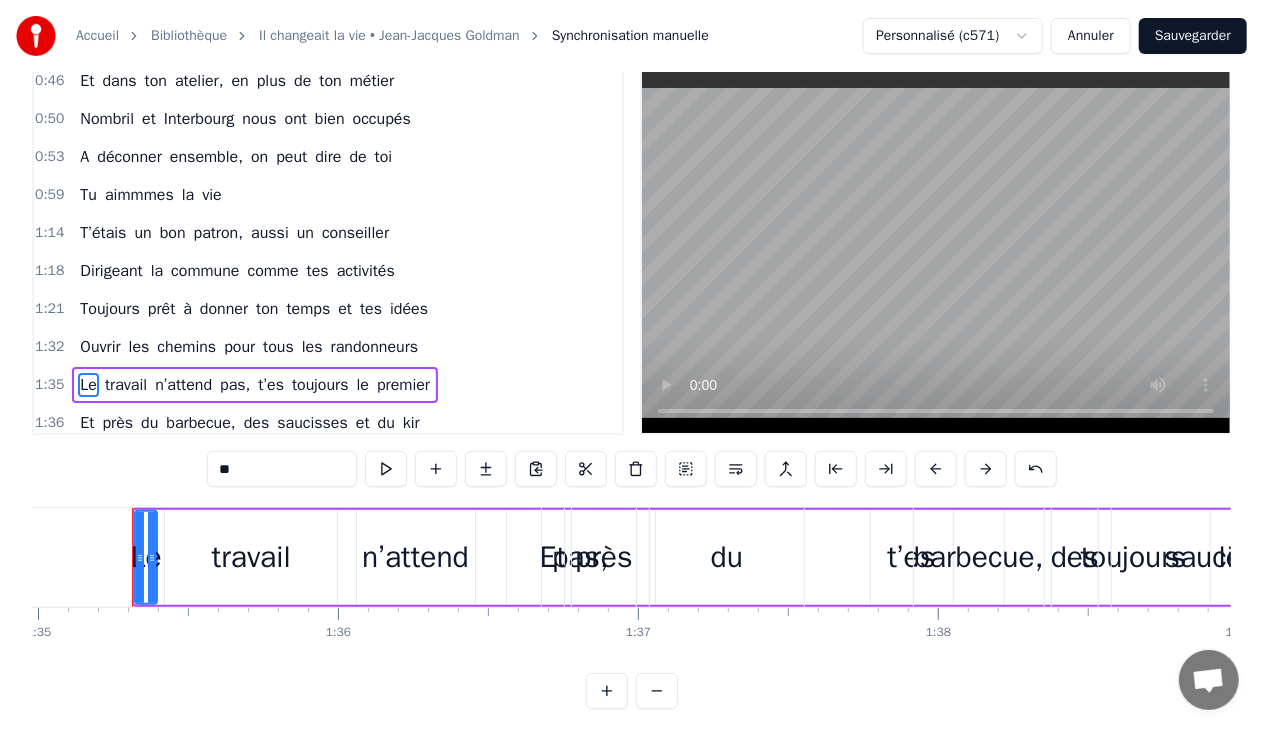 click on "Le travail n’attend pas, t’es toujours le premier" at bounding box center [255, 385] 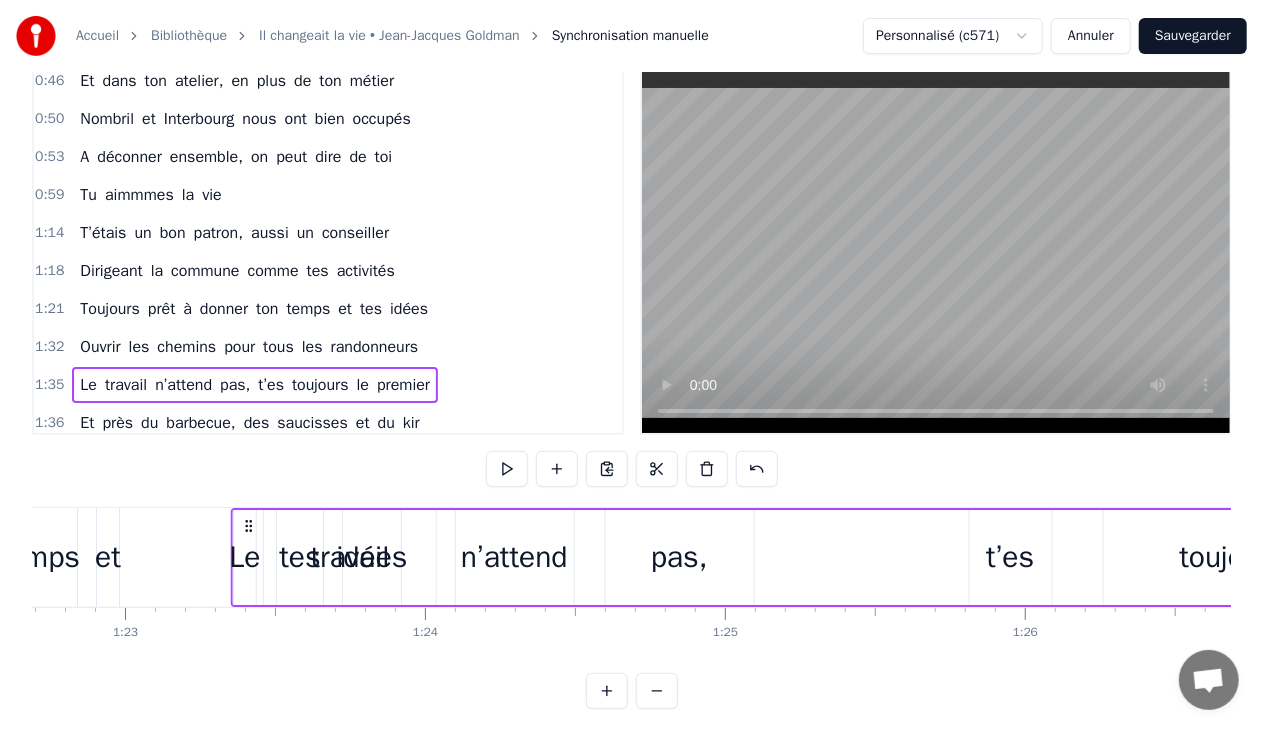 scroll, scrollTop: 0, scrollLeft: 24787, axis: horizontal 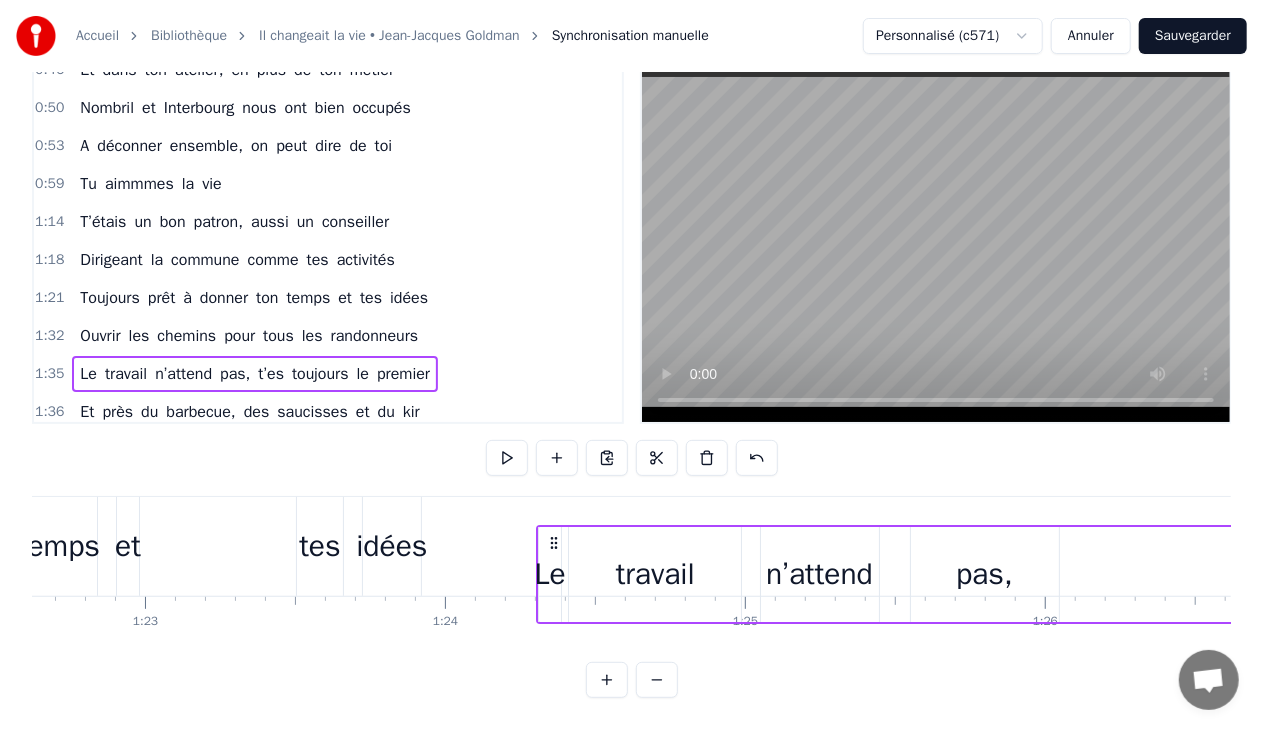 drag, startPoint x: 149, startPoint y: 521, endPoint x: 546, endPoint y: 506, distance: 397.28326 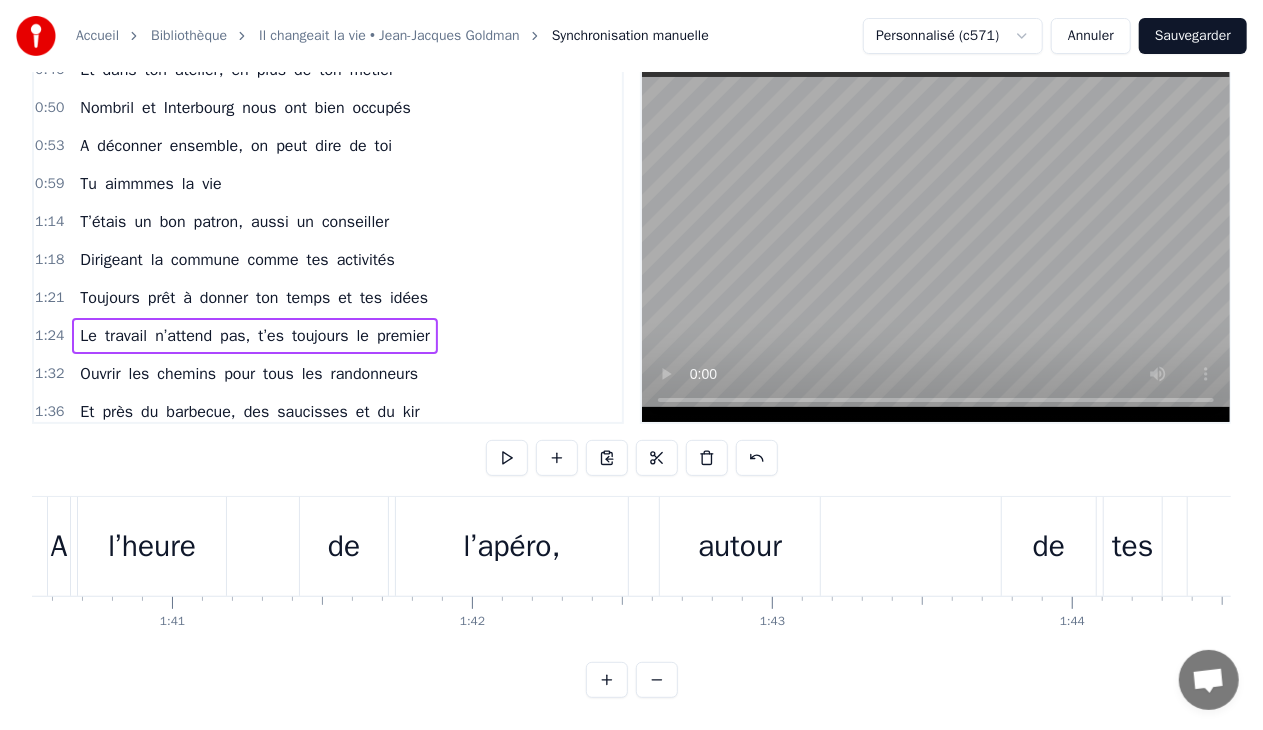 scroll, scrollTop: 0, scrollLeft: 30116, axis: horizontal 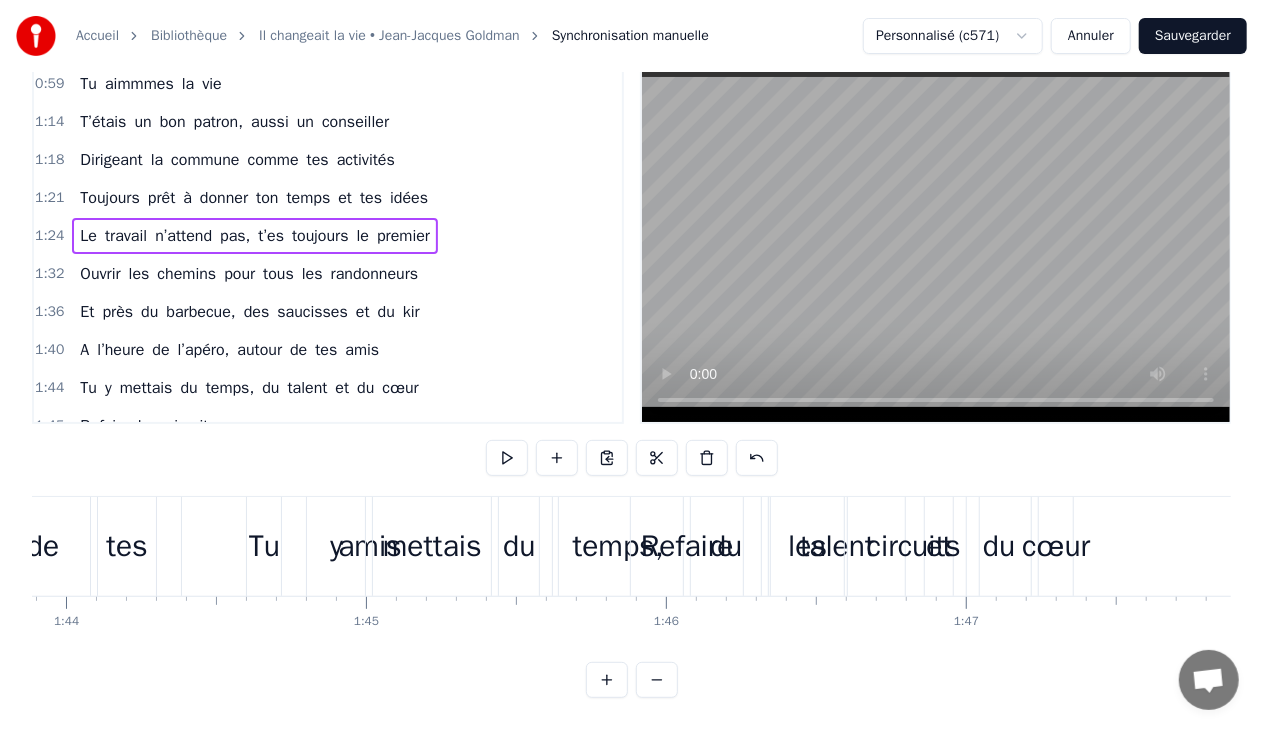 click on "Tu y mettais du temps, du talent et du cœur" at bounding box center (249, 388) 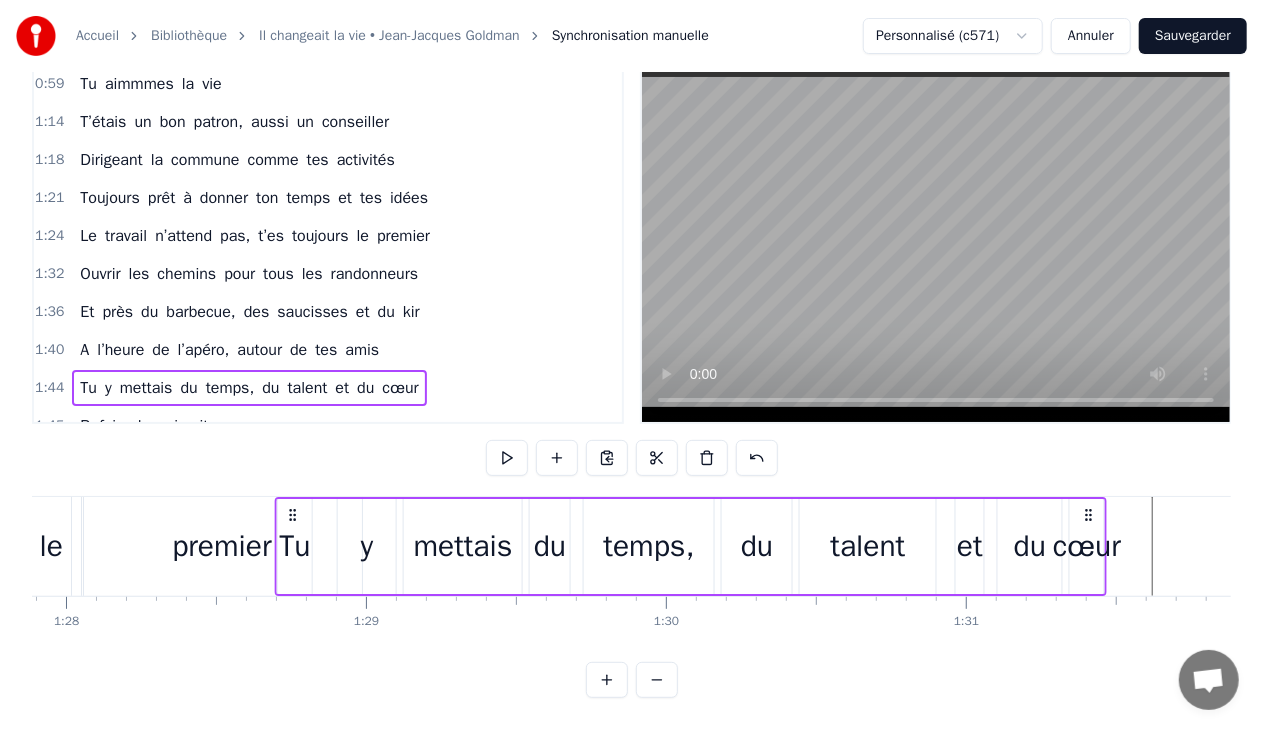 scroll, scrollTop: 0, scrollLeft: 26348, axis: horizontal 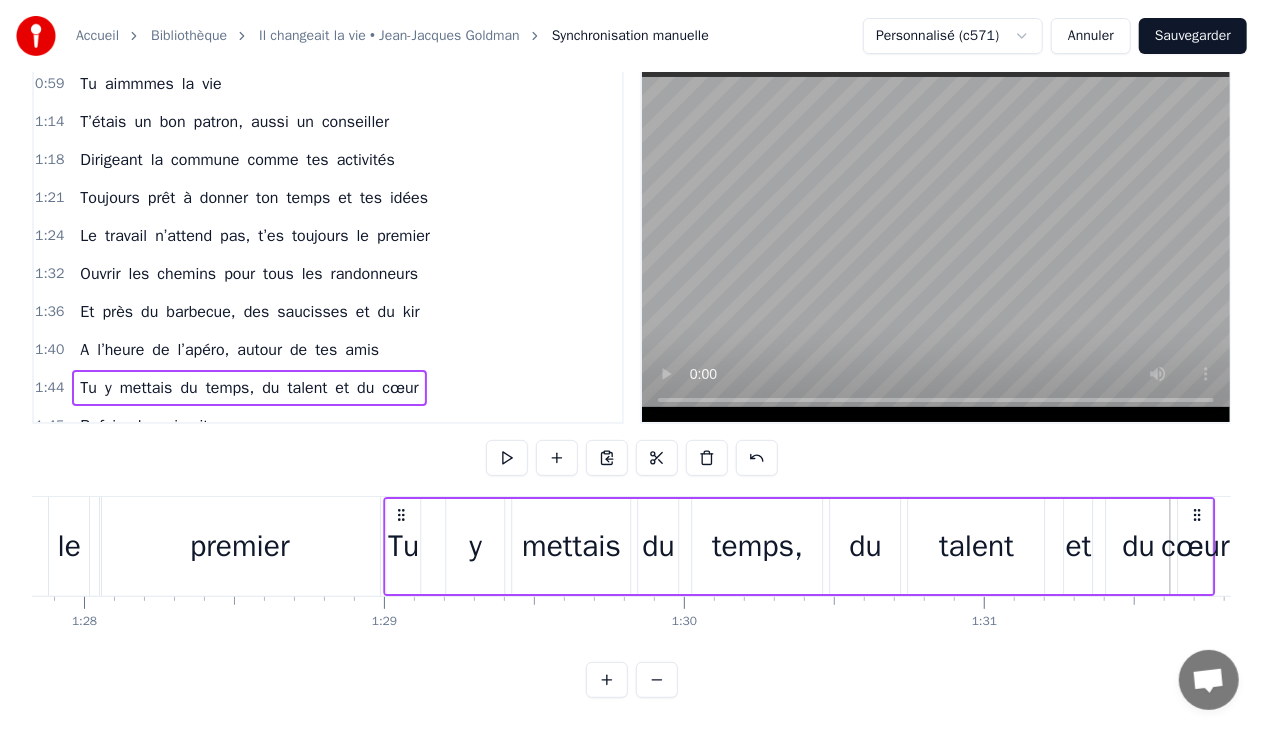 drag, startPoint x: 260, startPoint y: 493, endPoint x: 397, endPoint y: 532, distance: 142.44298 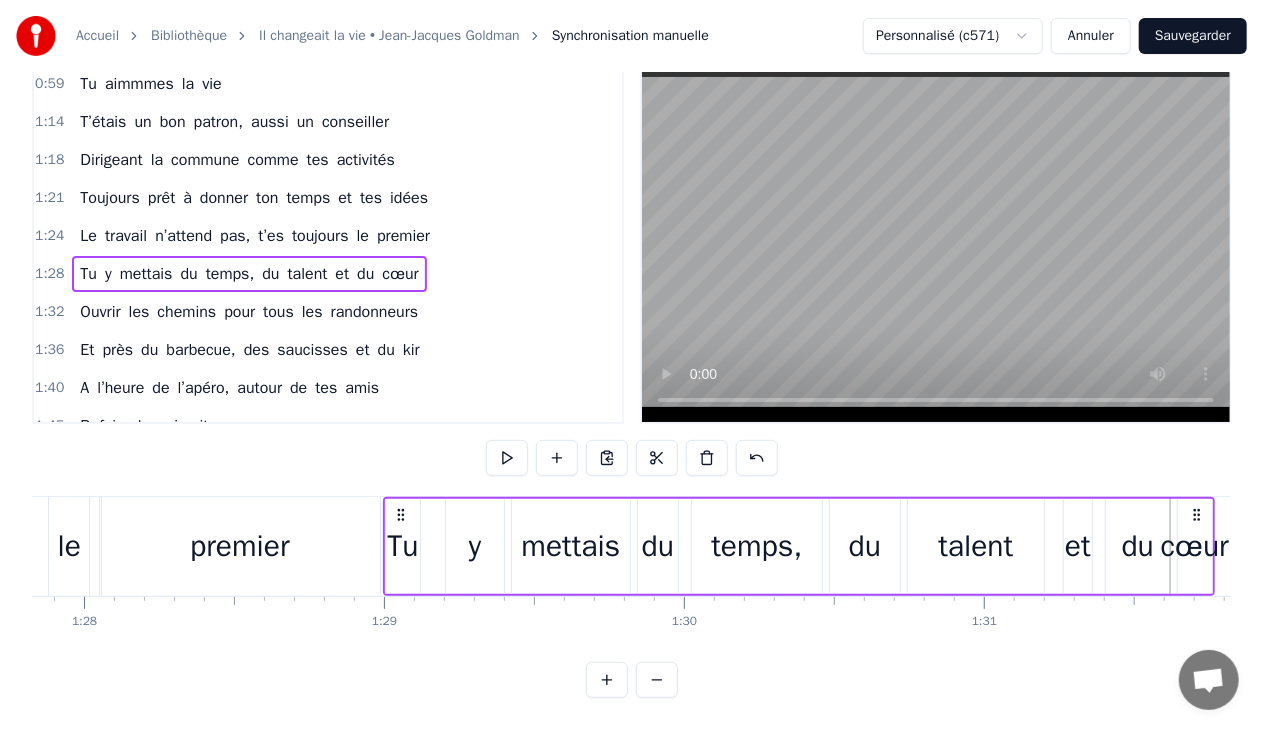 click 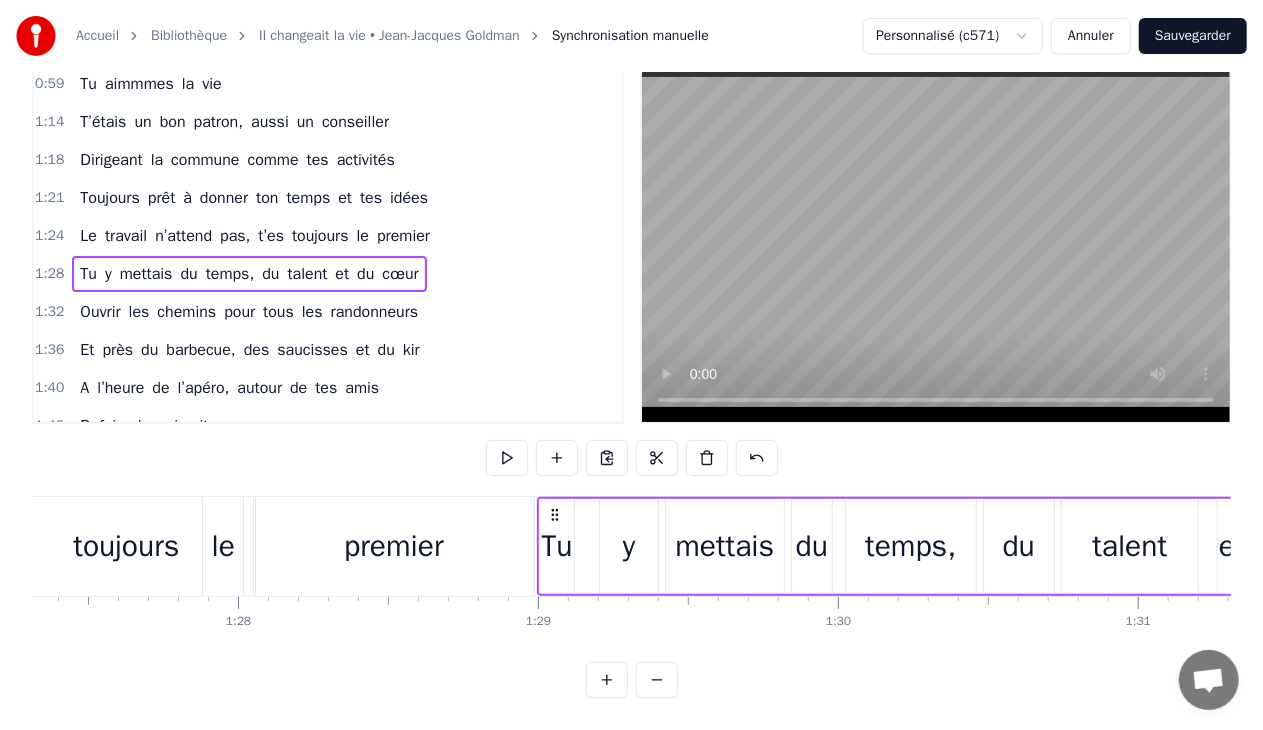 scroll, scrollTop: 0, scrollLeft: 26188, axis: horizontal 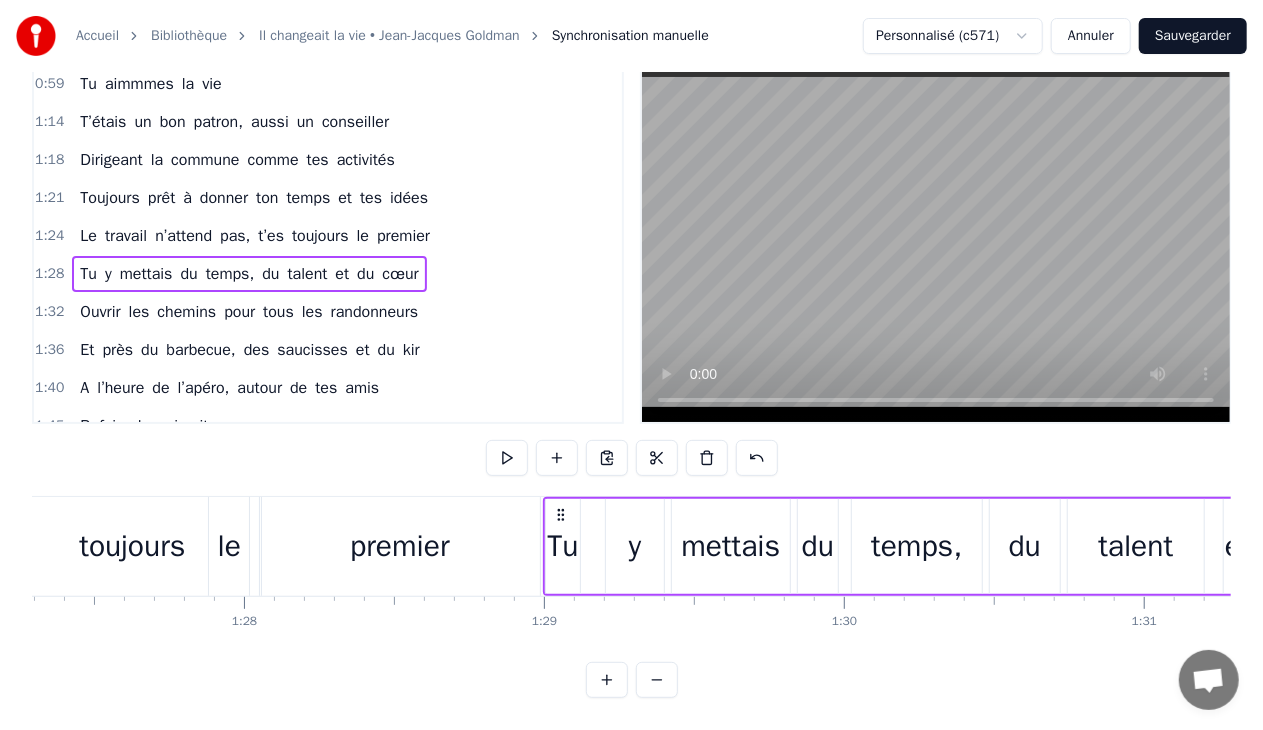 click on "Tu" at bounding box center [562, 546] 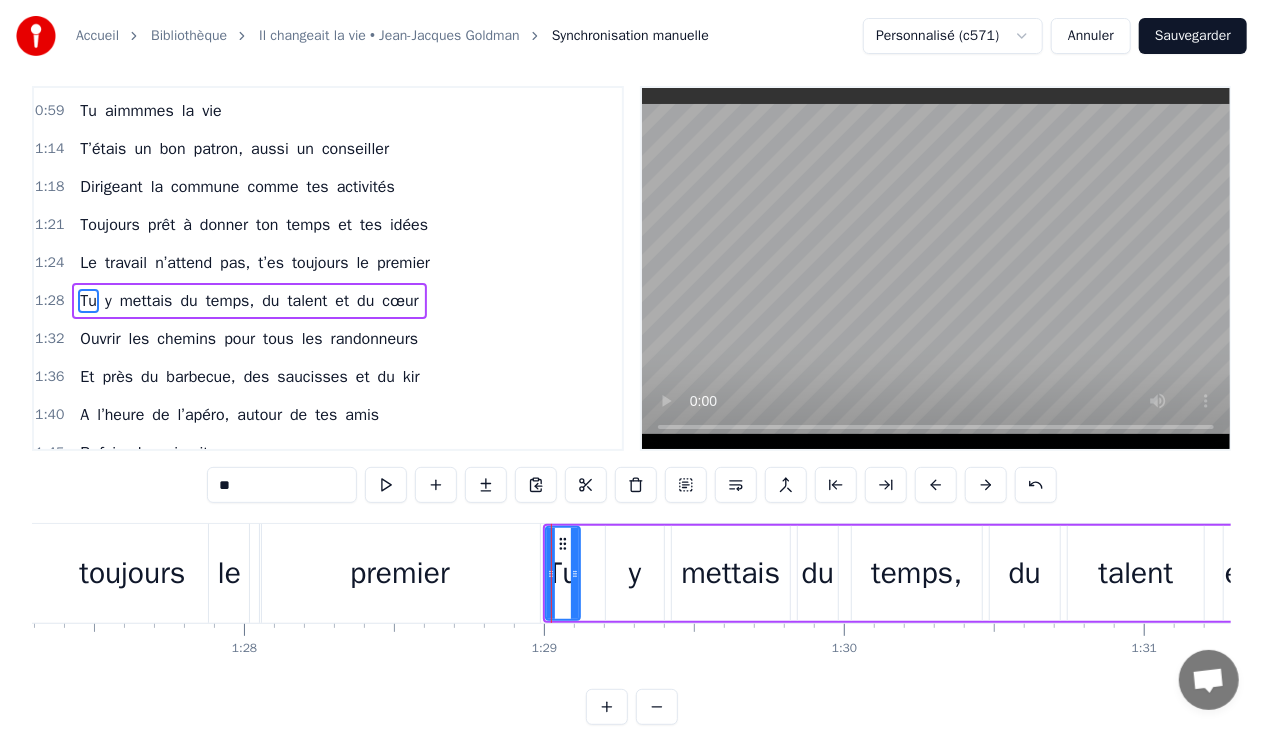 scroll, scrollTop: 0, scrollLeft: 0, axis: both 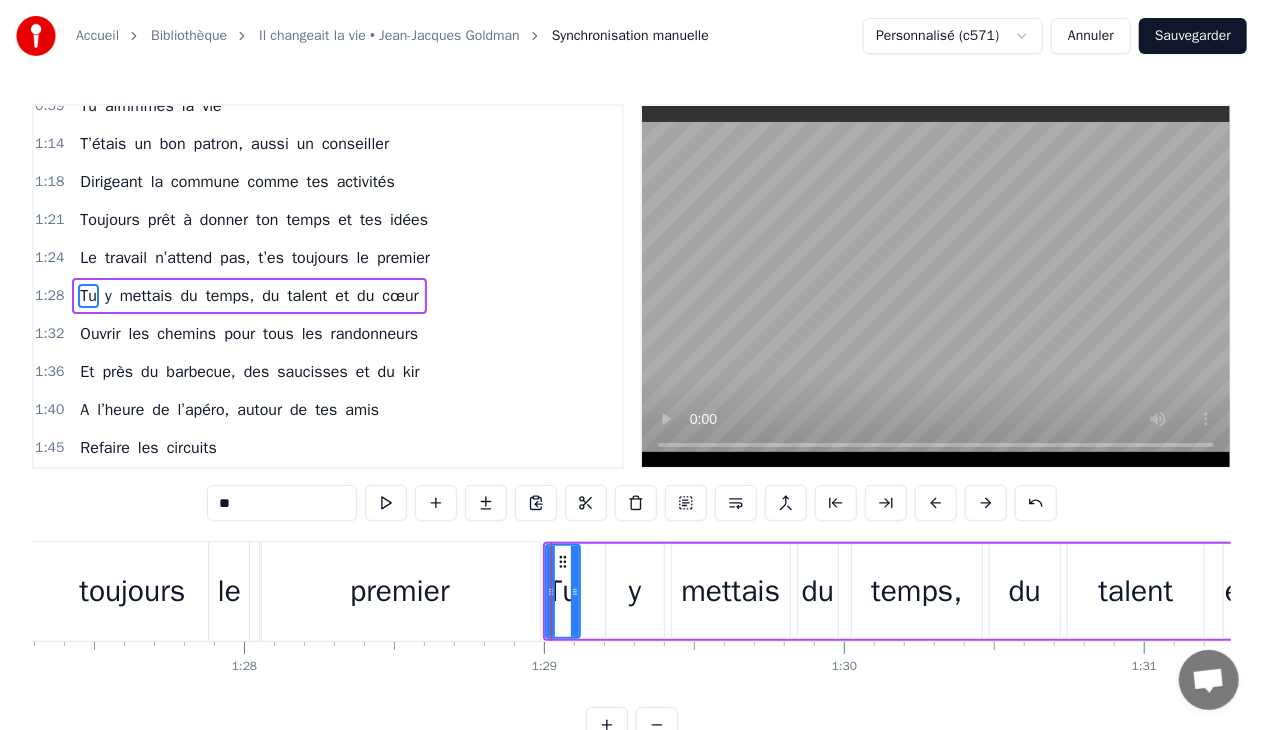 click on "Sauvegarder" at bounding box center (1193, 36) 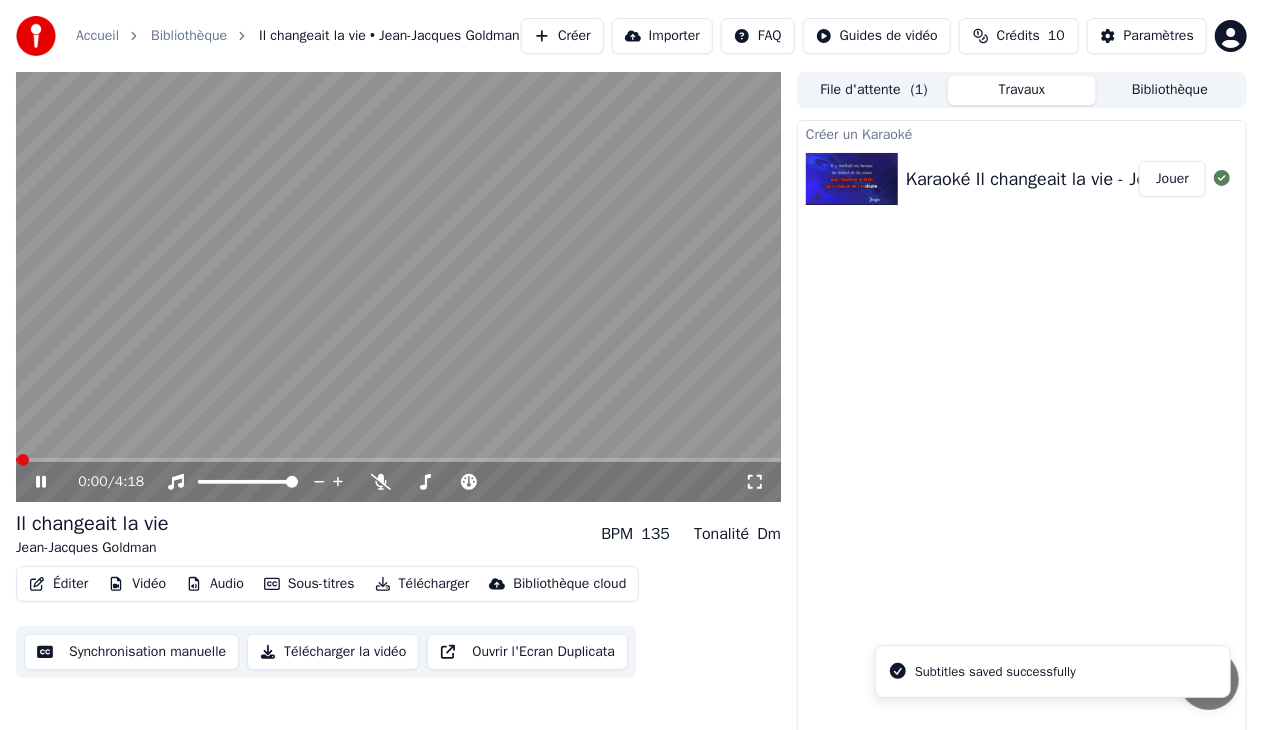 click at bounding box center [398, 287] 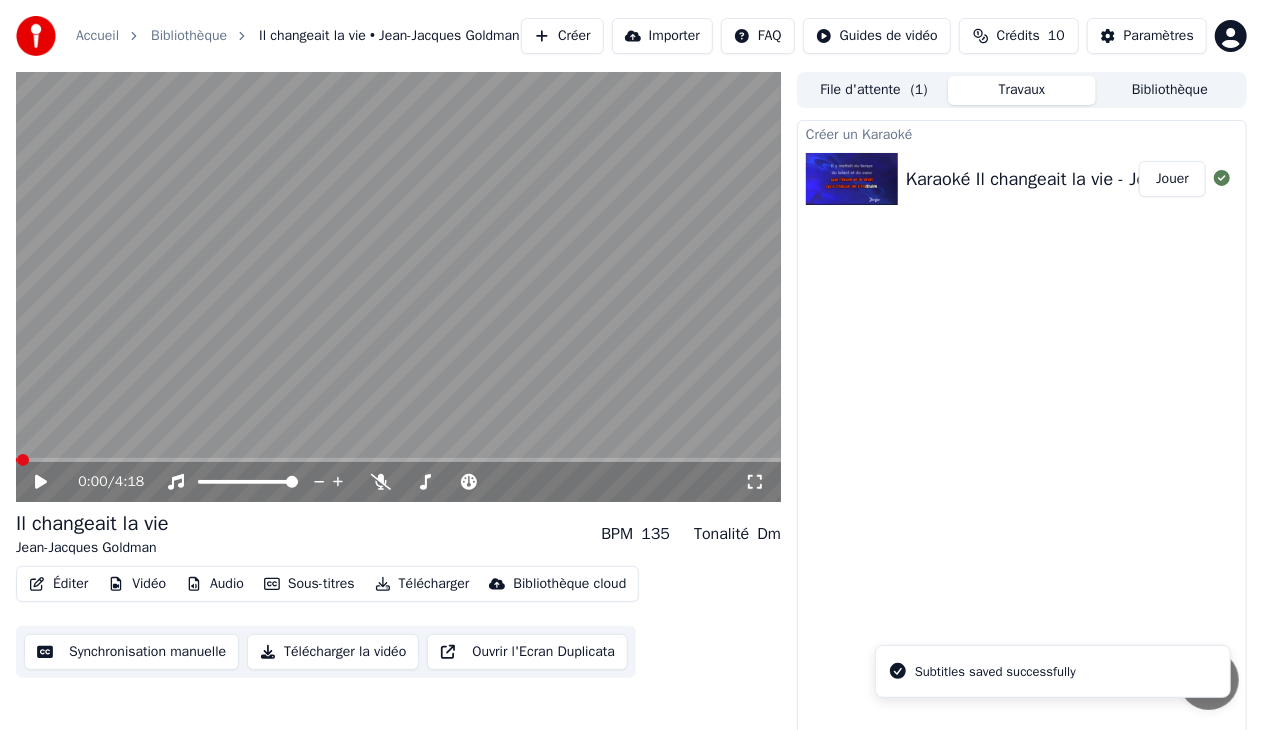 click at bounding box center [398, 287] 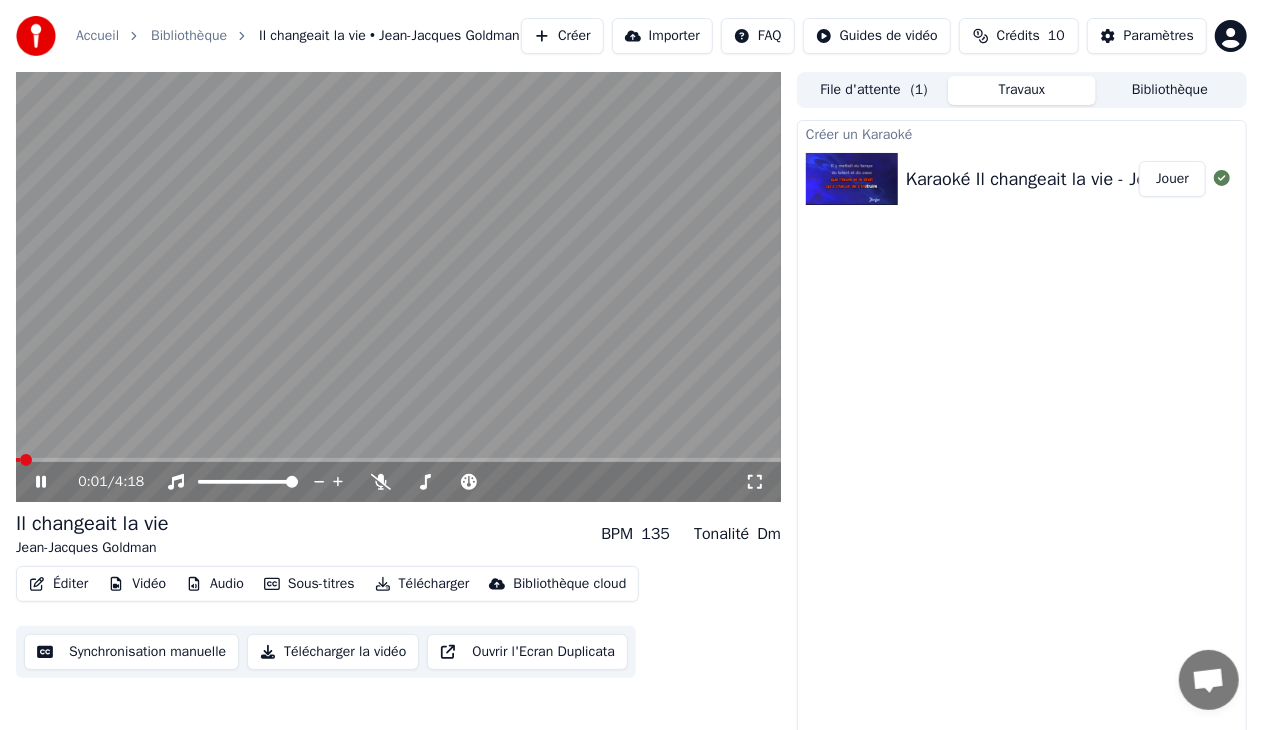 click at bounding box center [398, 287] 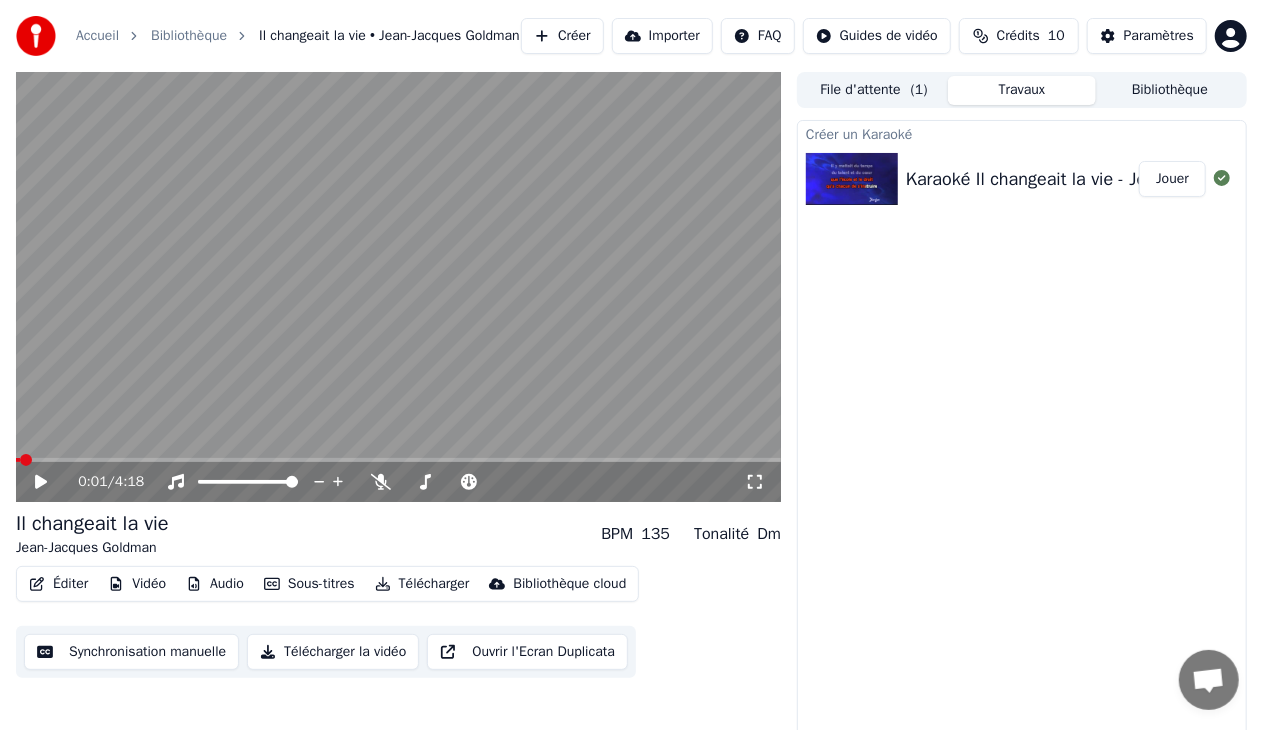 click at bounding box center (398, 460) 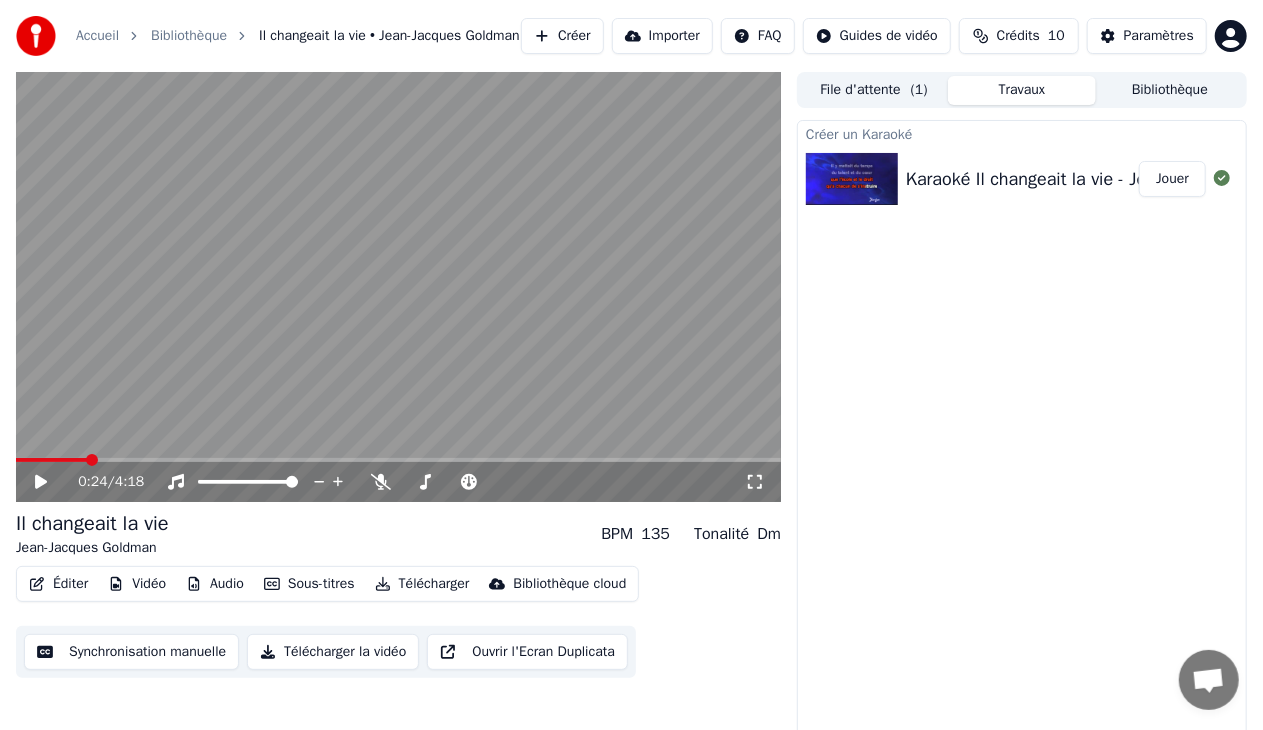 click at bounding box center (51, 460) 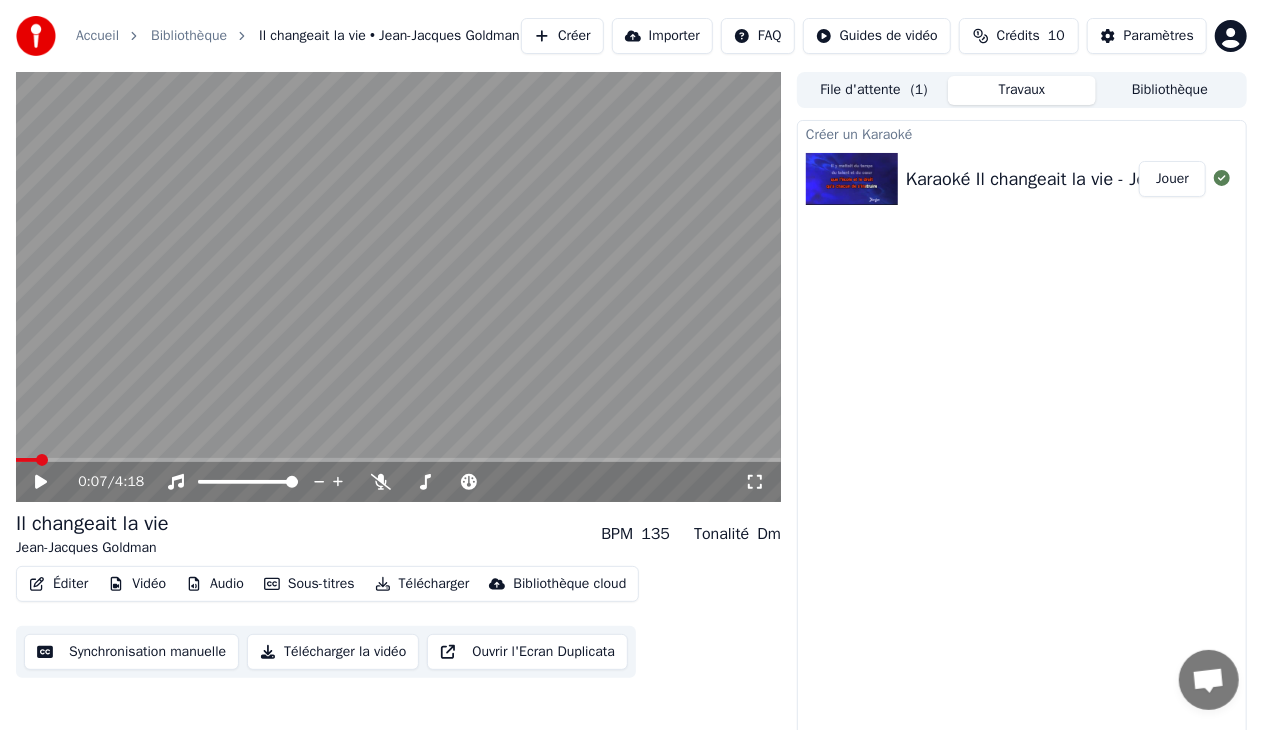 click at bounding box center (26, 460) 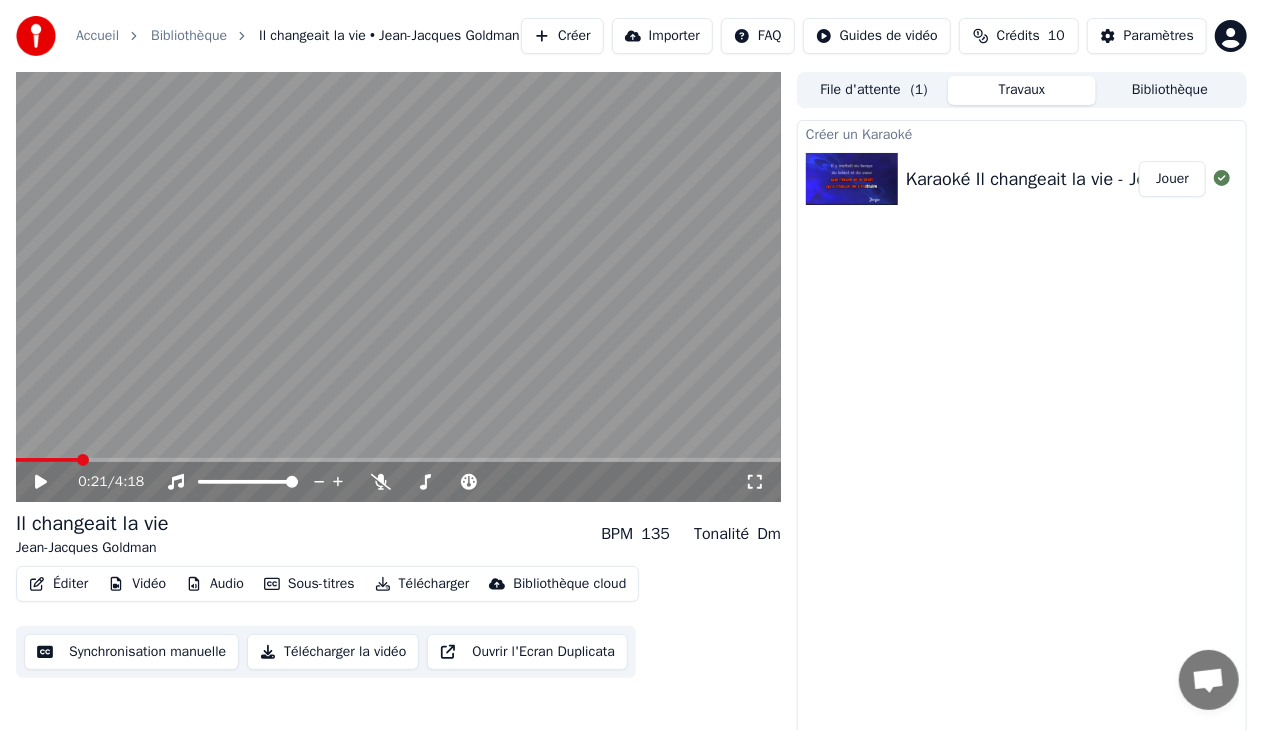 click 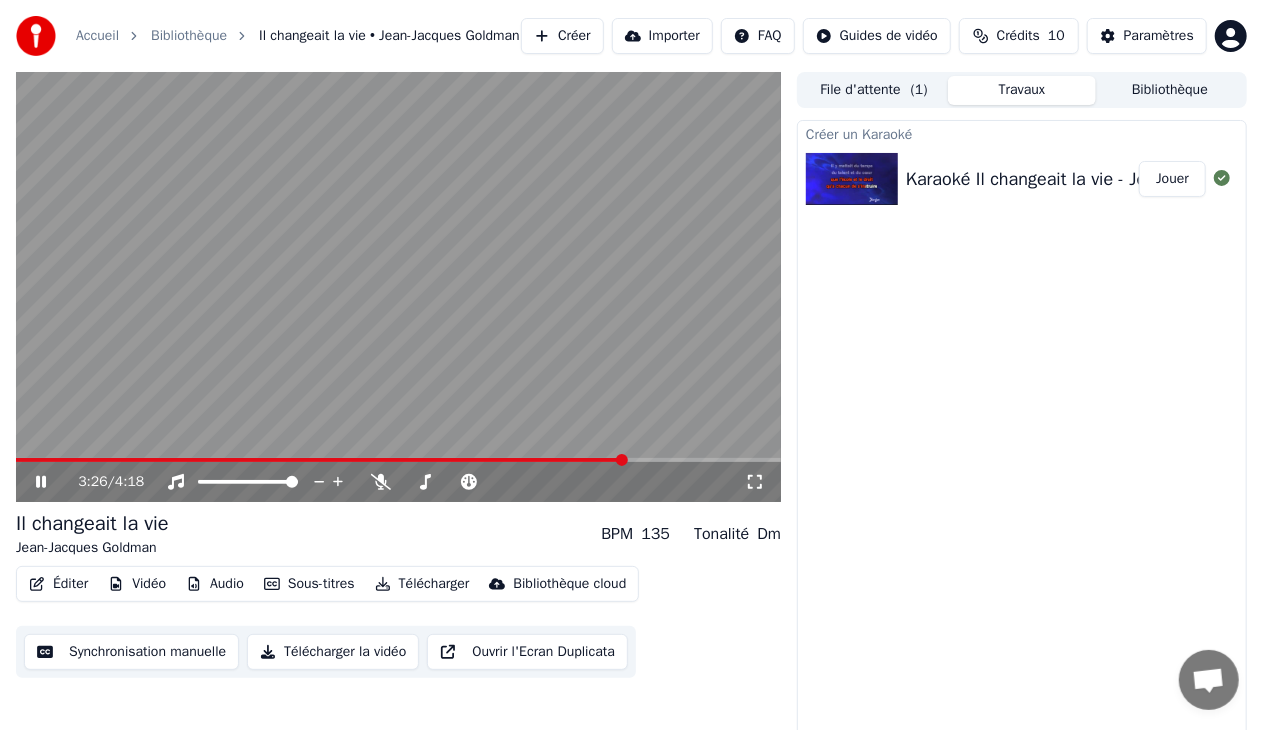 click on "Synchronisation manuelle" at bounding box center [131, 652] 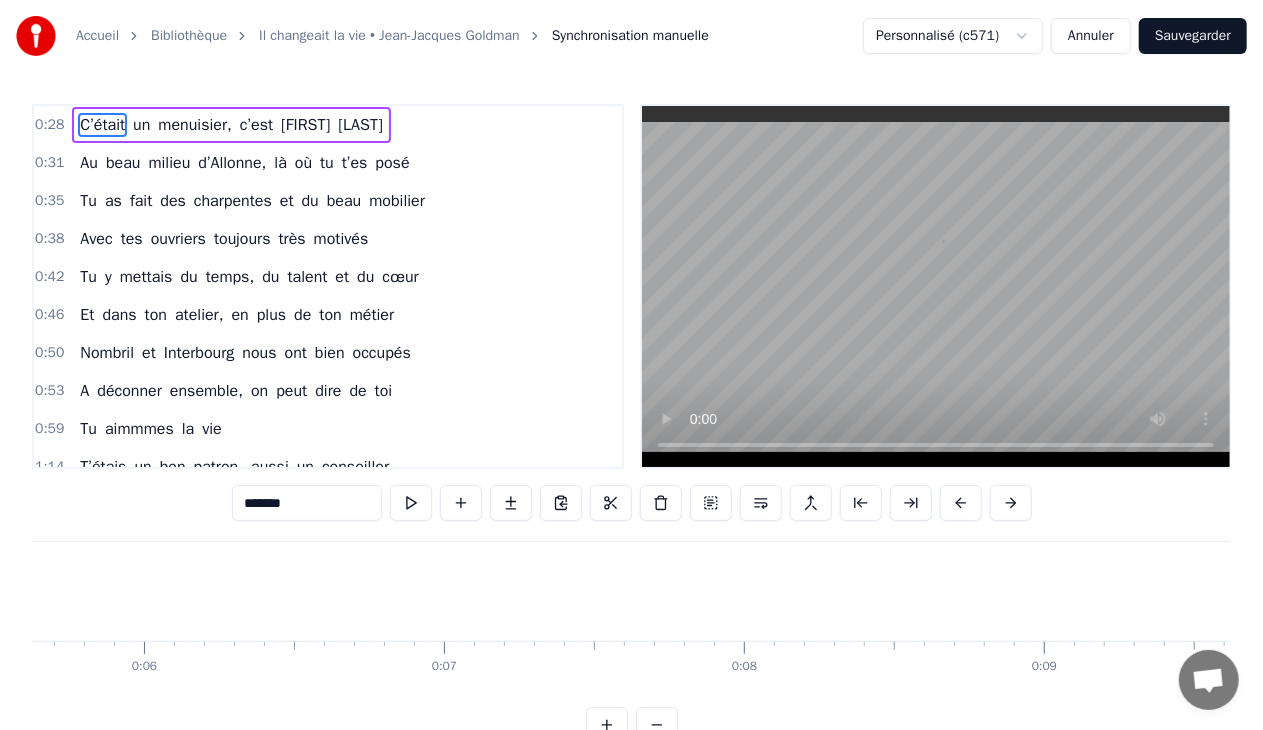 scroll, scrollTop: 0, scrollLeft: 2326, axis: horizontal 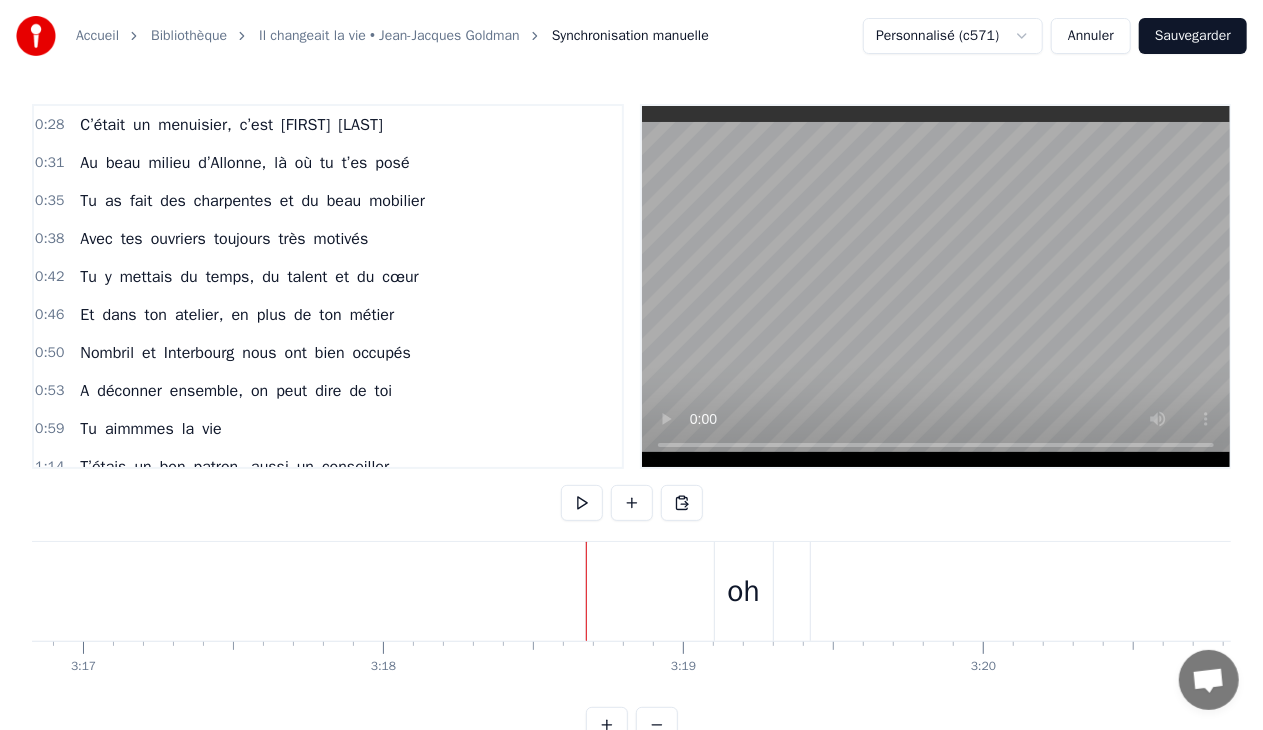 click on "oh" at bounding box center [743, 591] 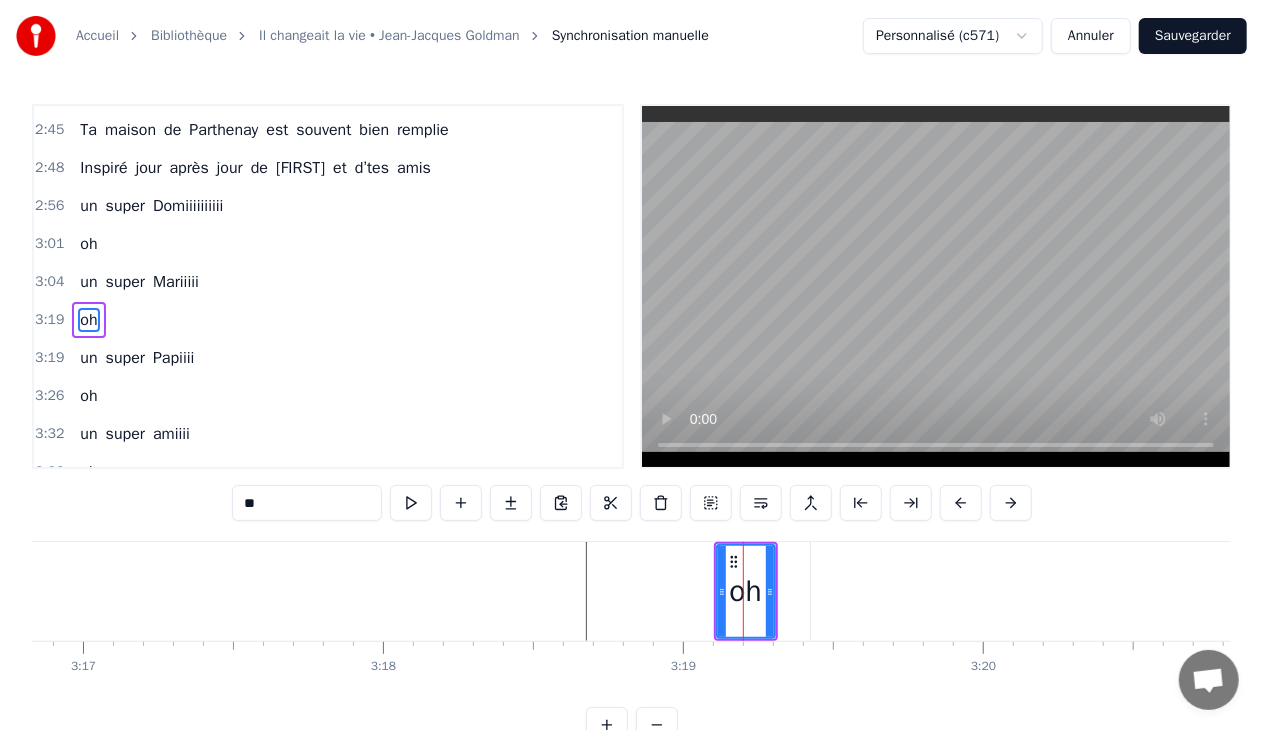 scroll, scrollTop: 920, scrollLeft: 0, axis: vertical 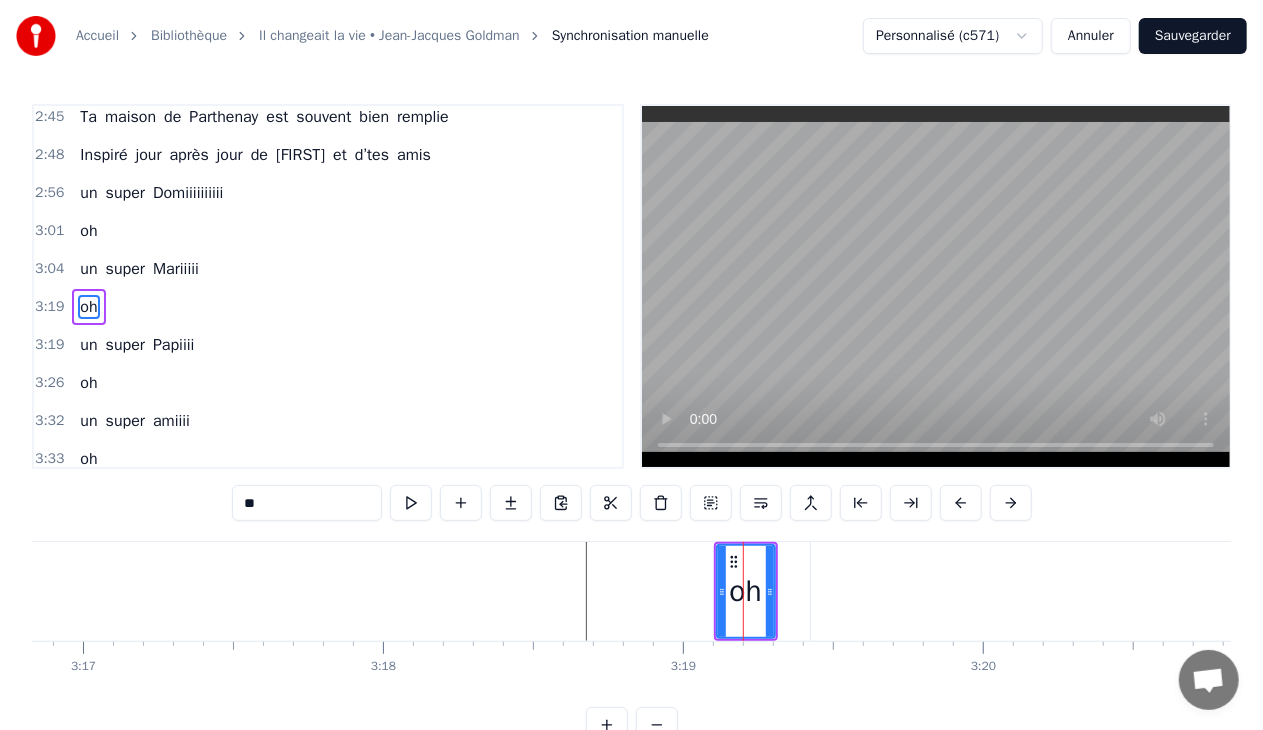 click at bounding box center [-20182, 591] 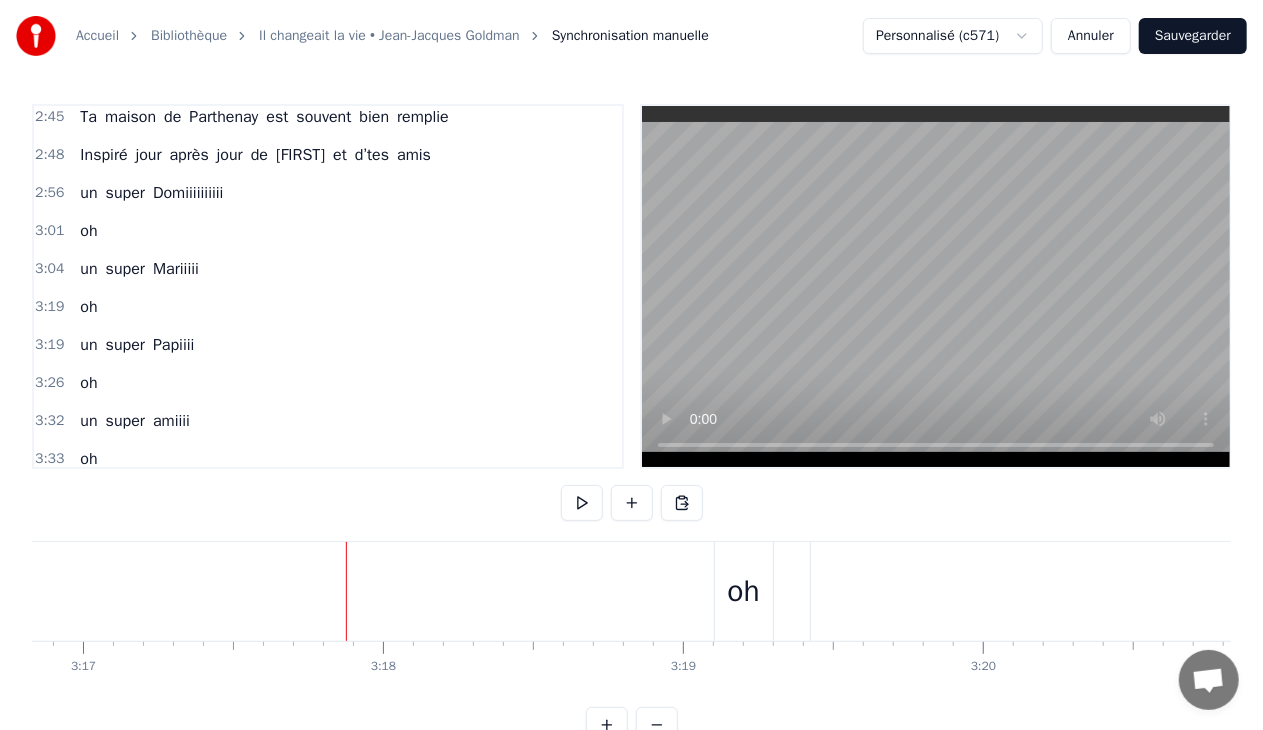 scroll, scrollTop: 0, scrollLeft: 58000, axis: horizontal 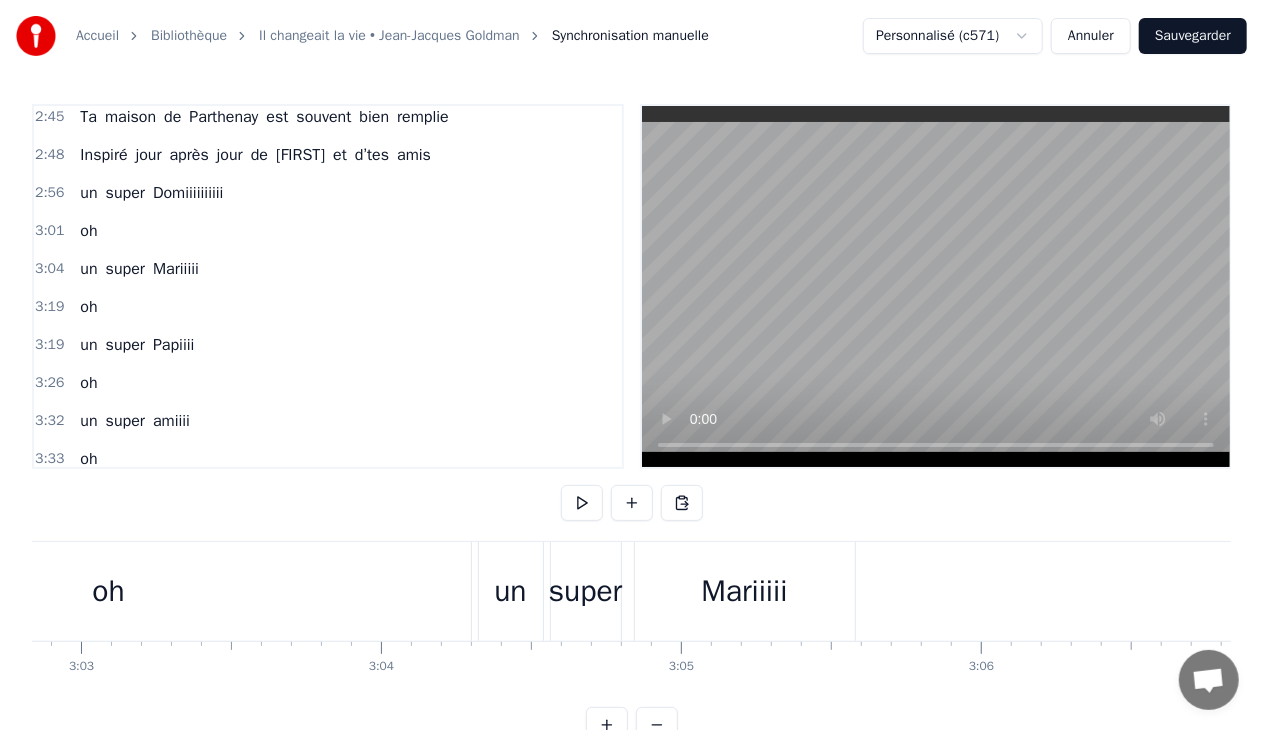 click on "super" at bounding box center (586, 591) 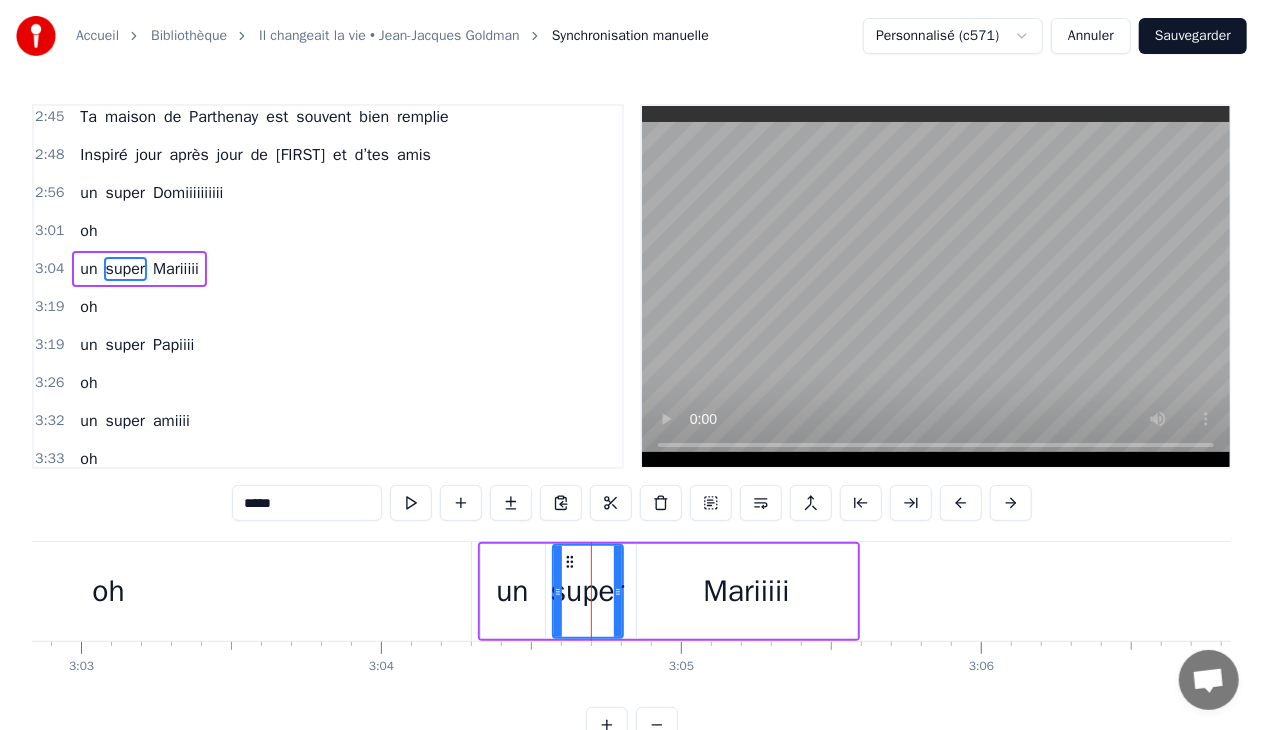 scroll, scrollTop: 883, scrollLeft: 0, axis: vertical 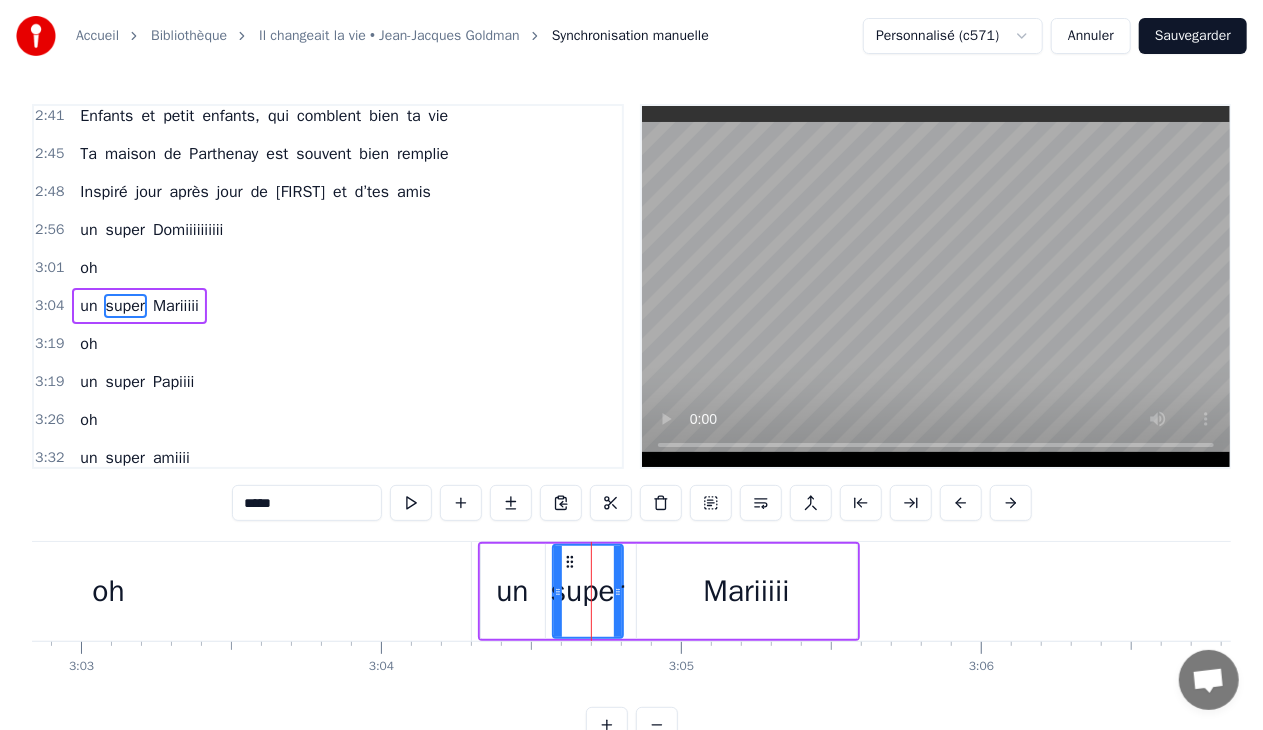 click on "oh" at bounding box center (108, 591) 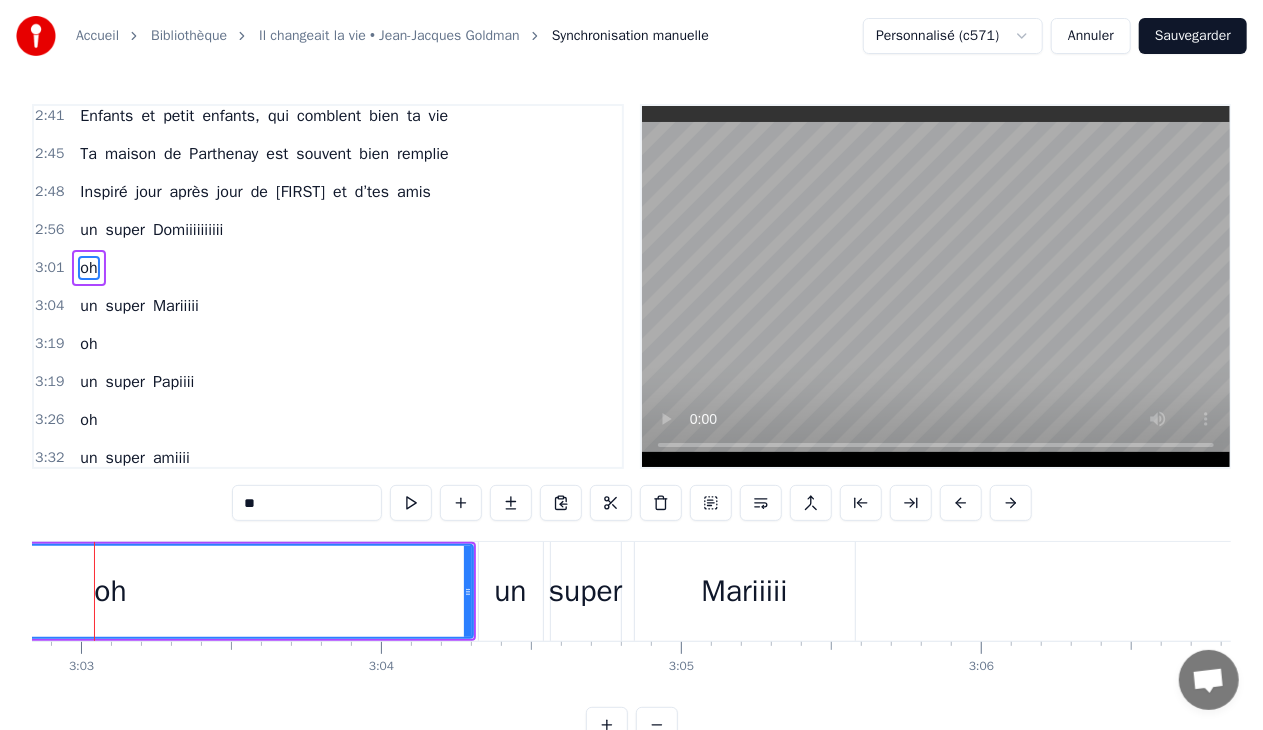 scroll, scrollTop: 882, scrollLeft: 0, axis: vertical 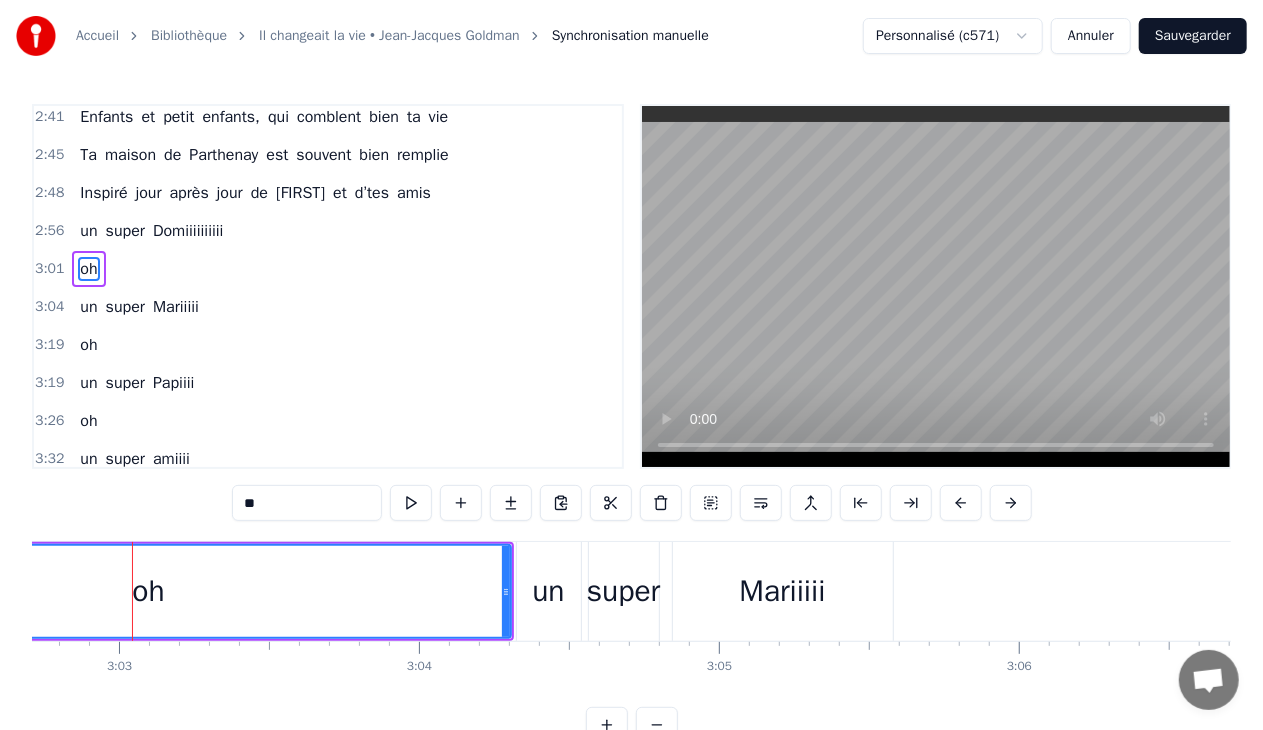 click on "un" at bounding box center [548, 591] 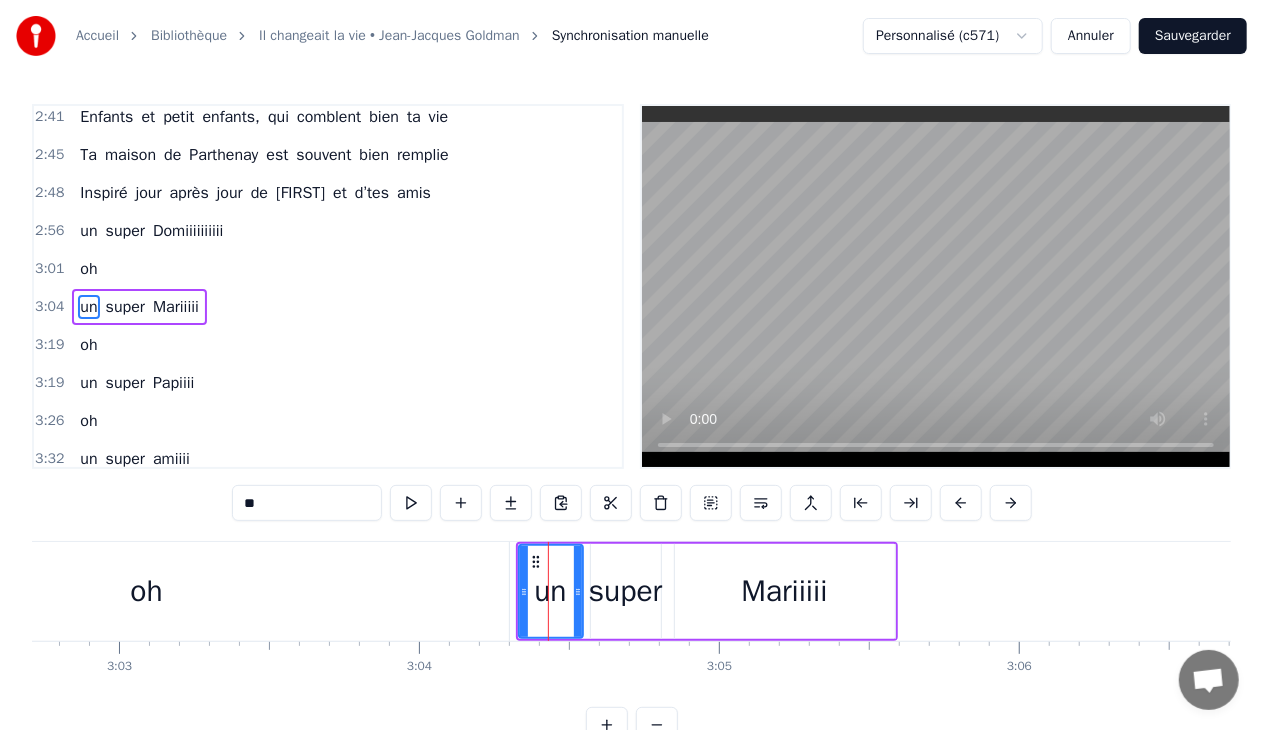 scroll, scrollTop: 883, scrollLeft: 0, axis: vertical 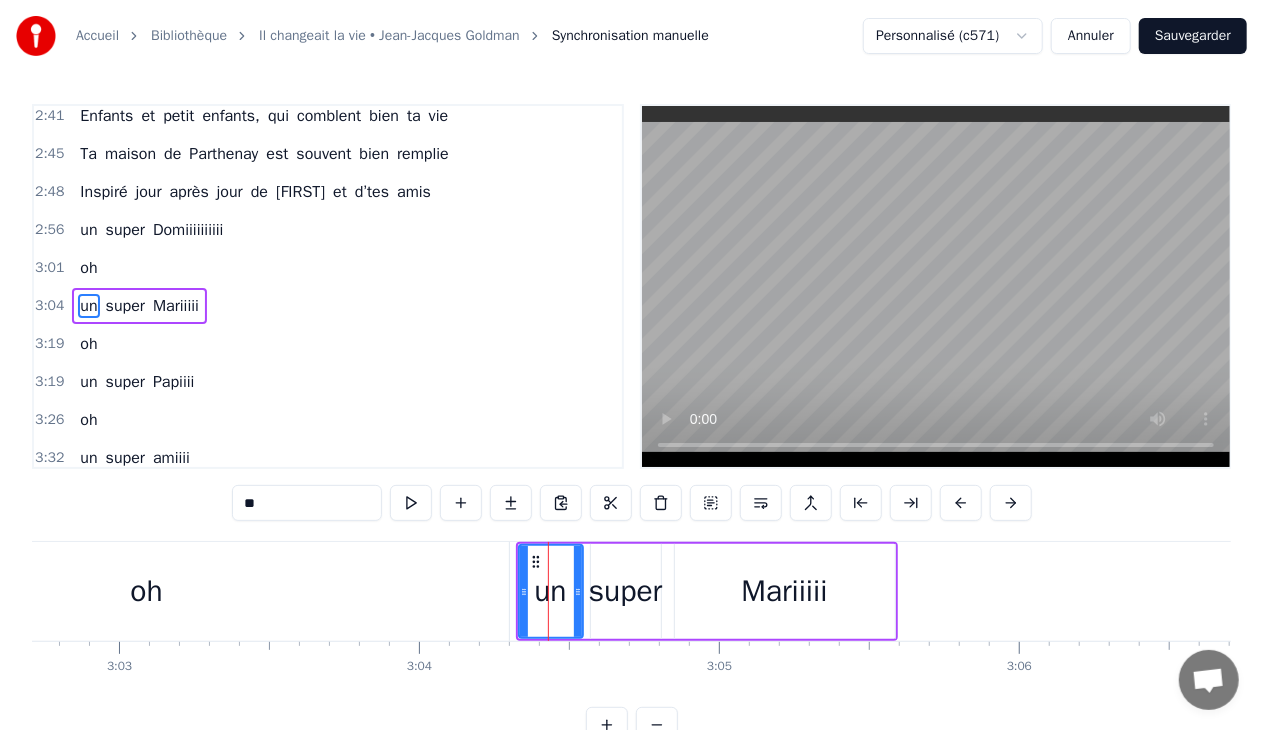 click on "super" at bounding box center (626, 591) 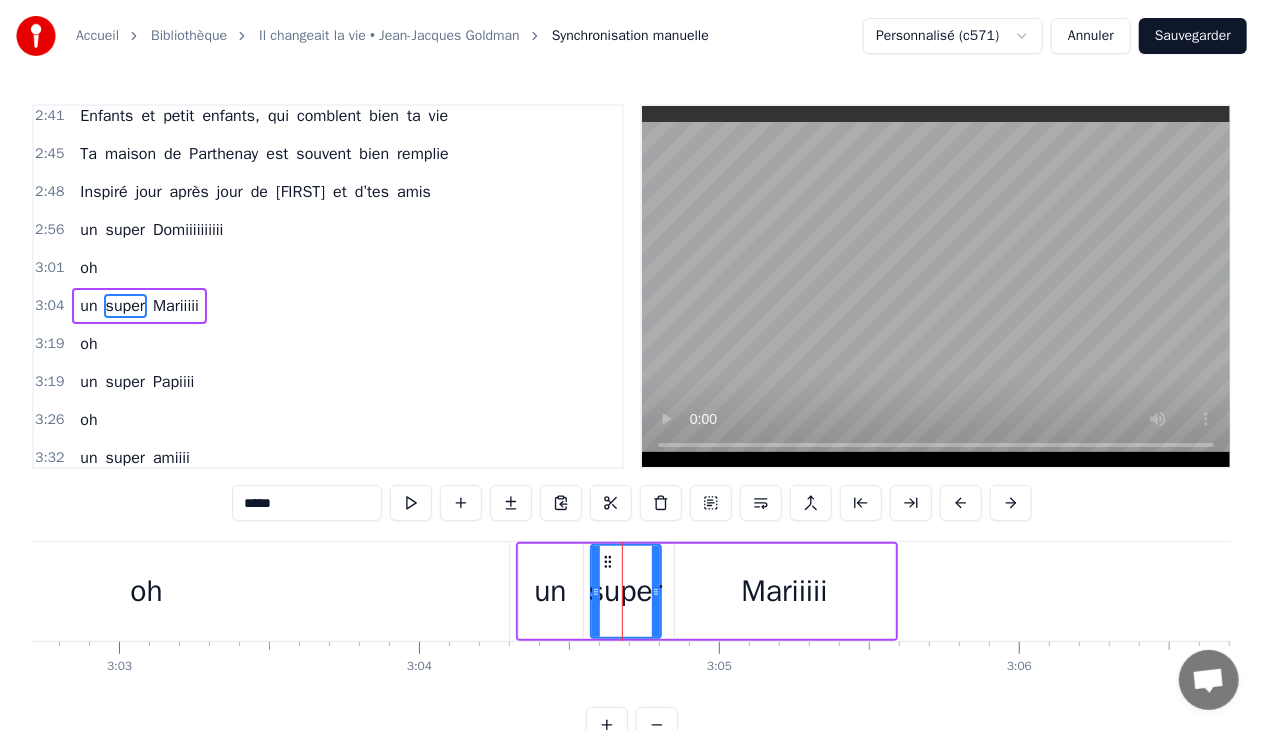 click on "Mariiiii" at bounding box center (784, 591) 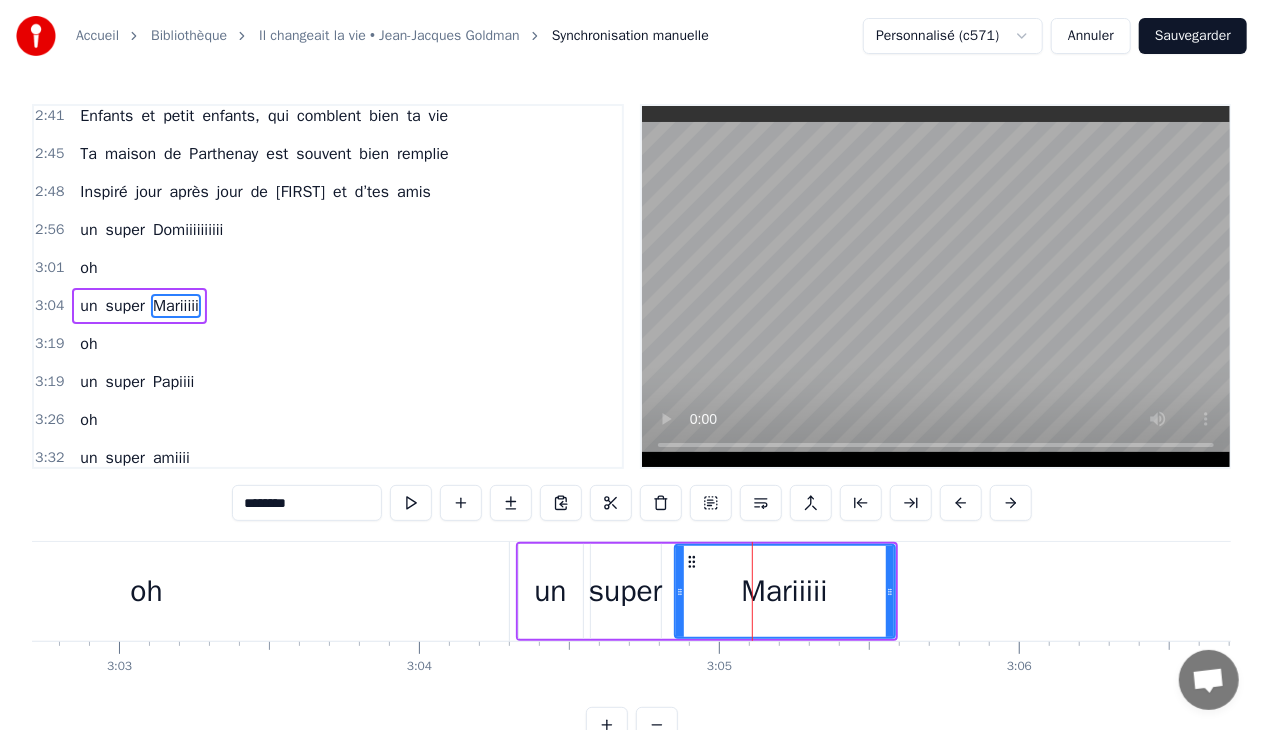 click on "un super Mariiiii" at bounding box center [707, 591] 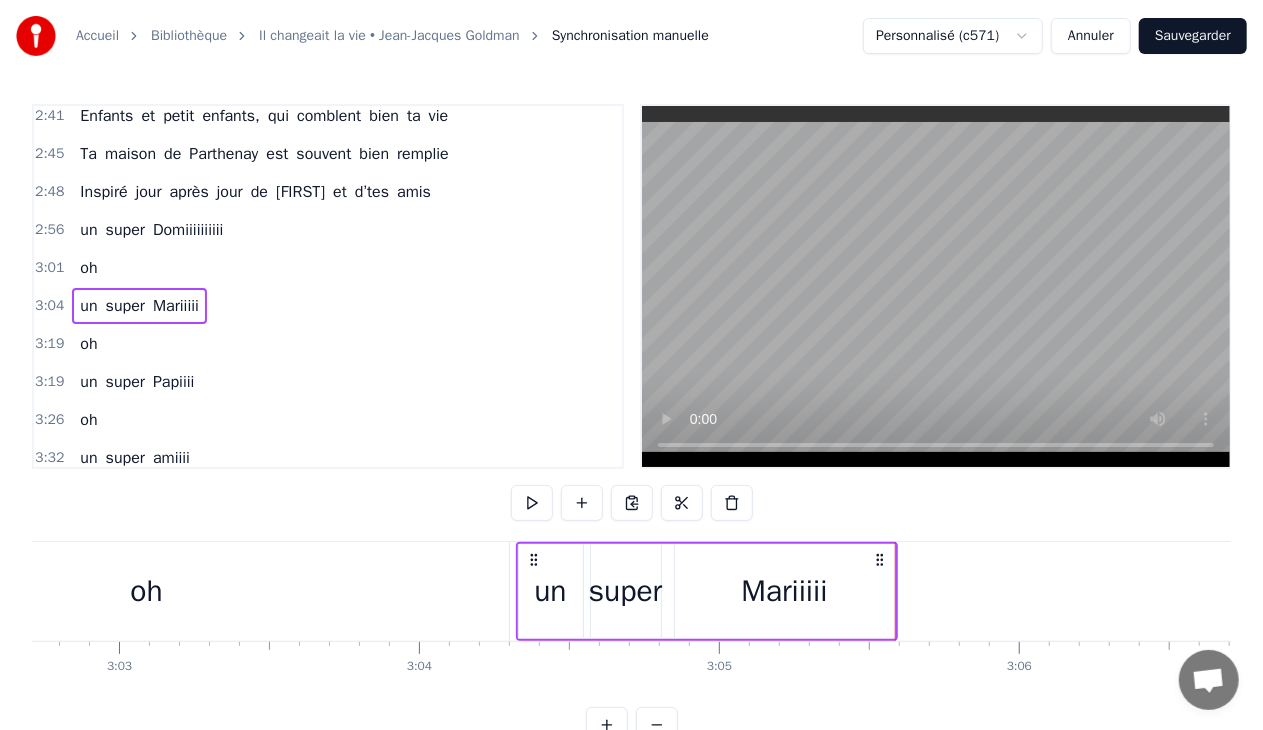 click at bounding box center (-15946, 591) 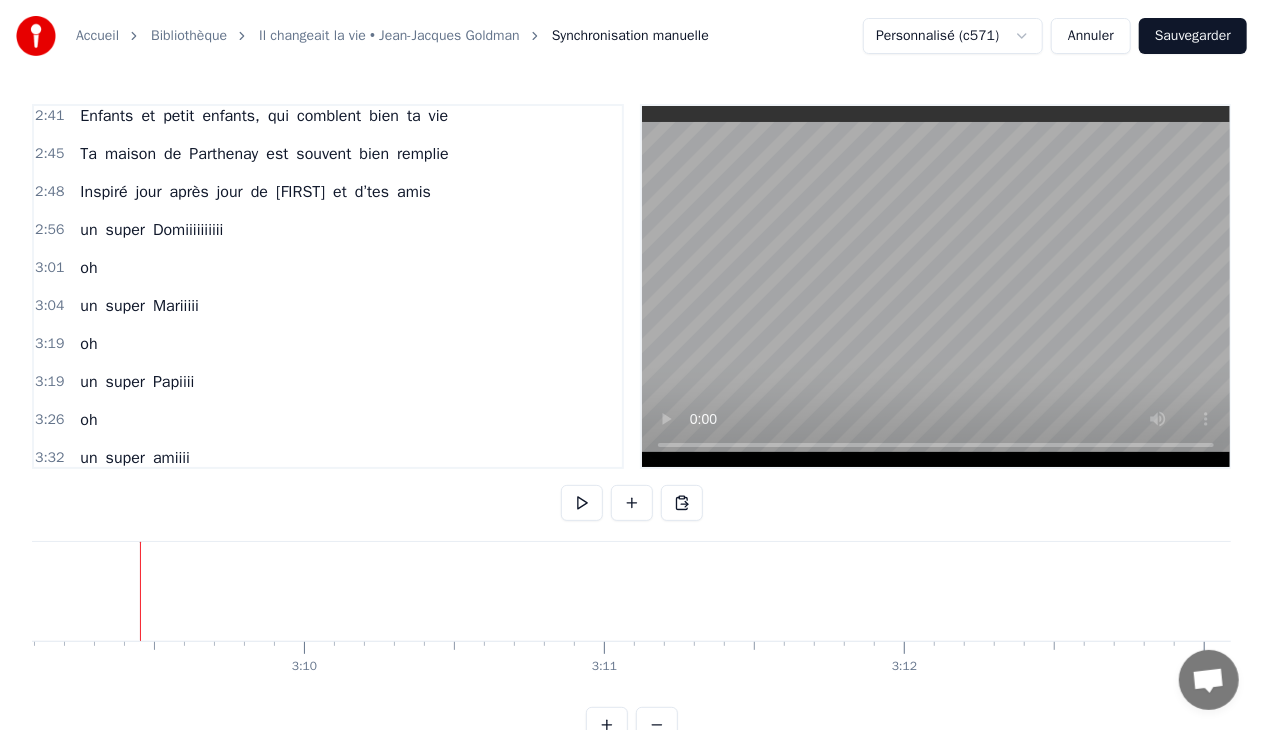 scroll, scrollTop: 0, scrollLeft: 56736, axis: horizontal 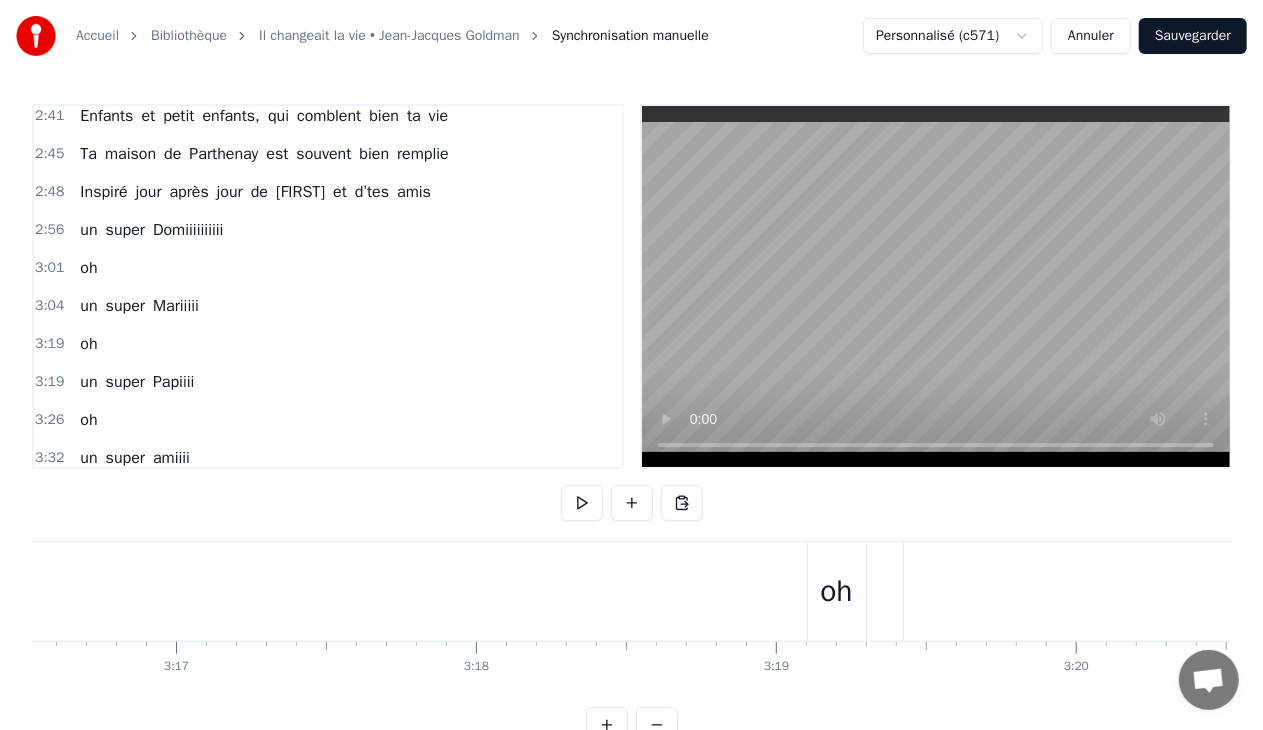 click on "oh" at bounding box center (836, 591) 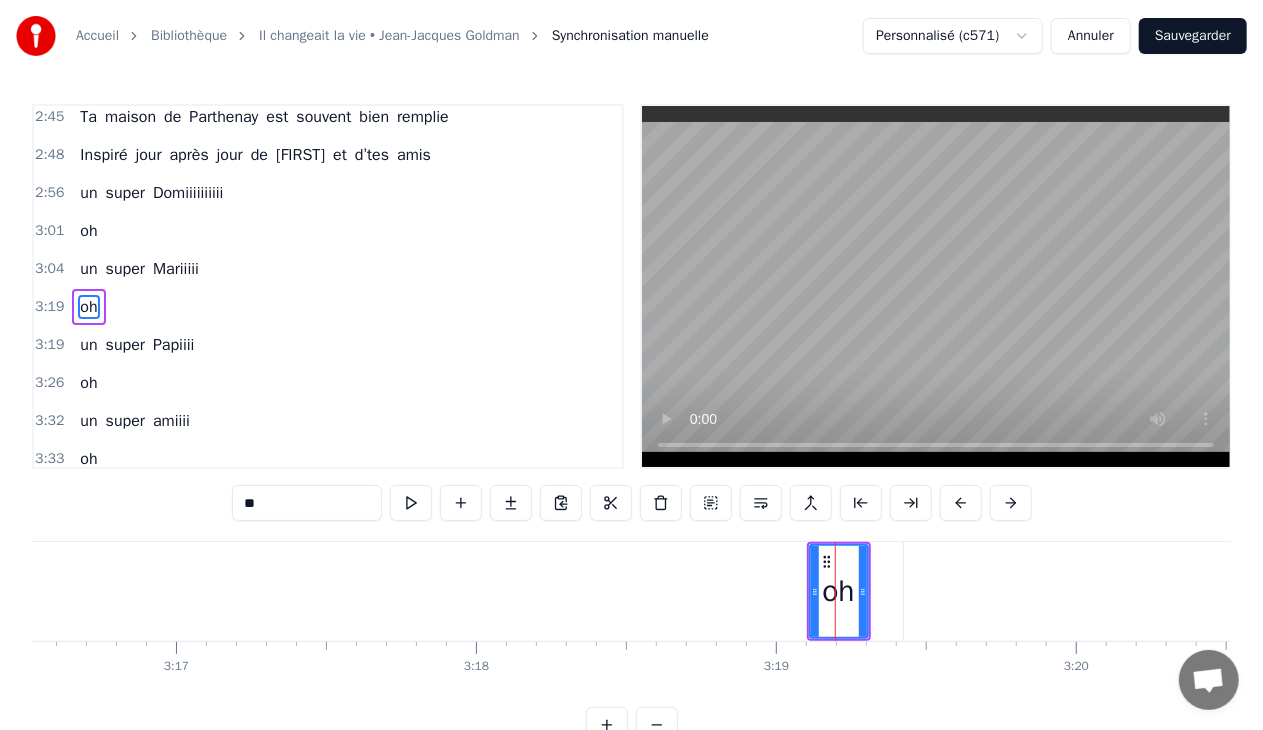 scroll, scrollTop: 920, scrollLeft: 0, axis: vertical 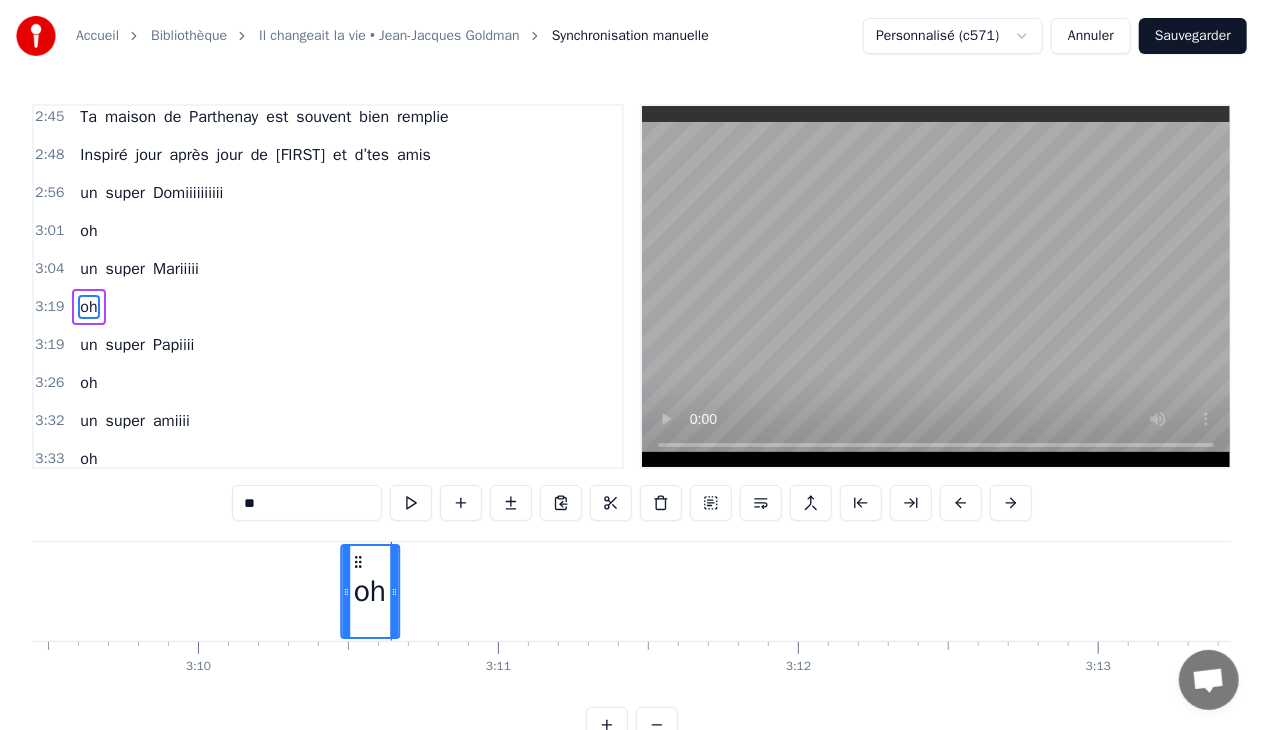 drag, startPoint x: 824, startPoint y: 558, endPoint x: 355, endPoint y: 514, distance: 471.05945 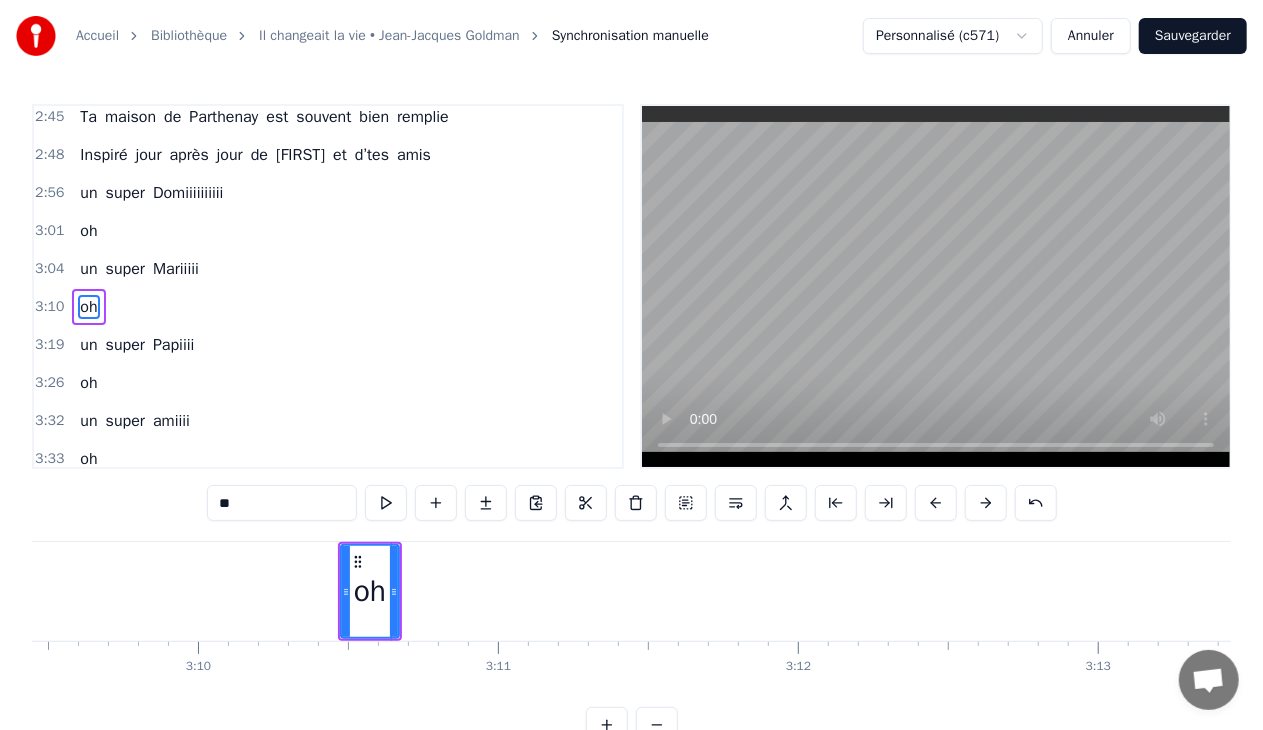 click 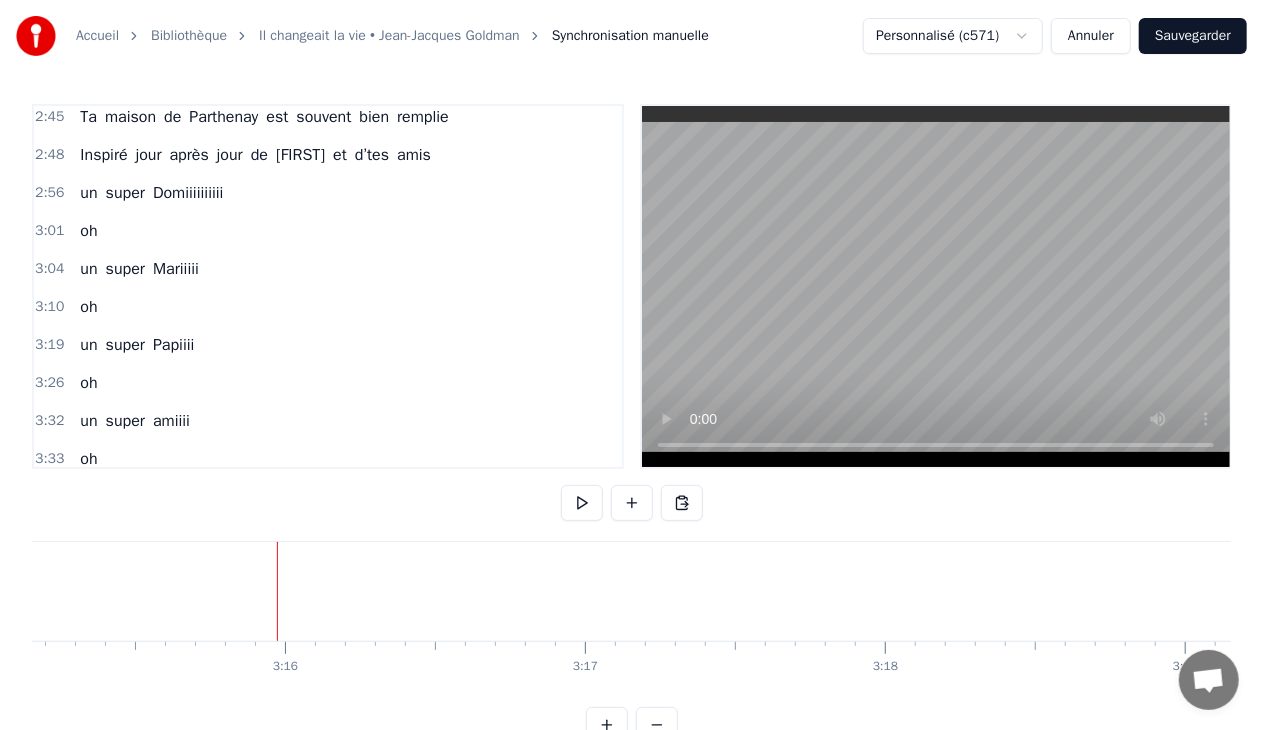scroll, scrollTop: 0, scrollLeft: 58591, axis: horizontal 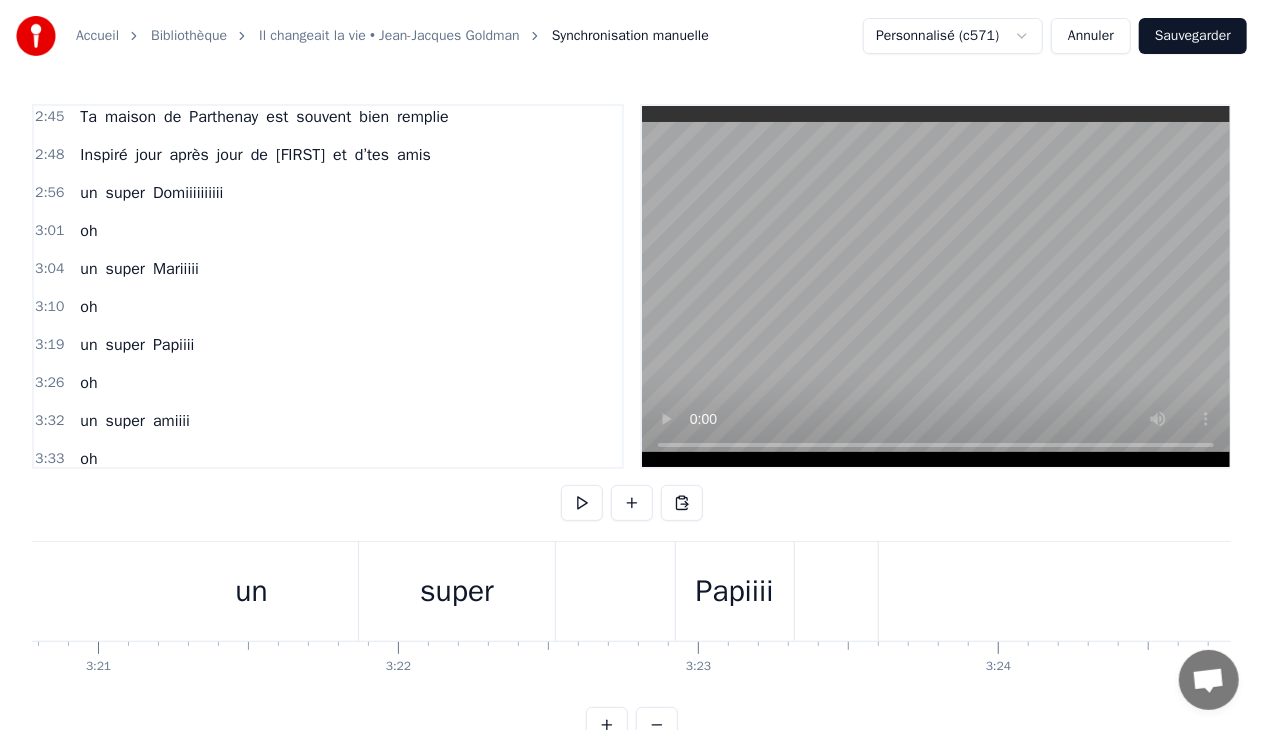 click on "un" at bounding box center (251, 591) 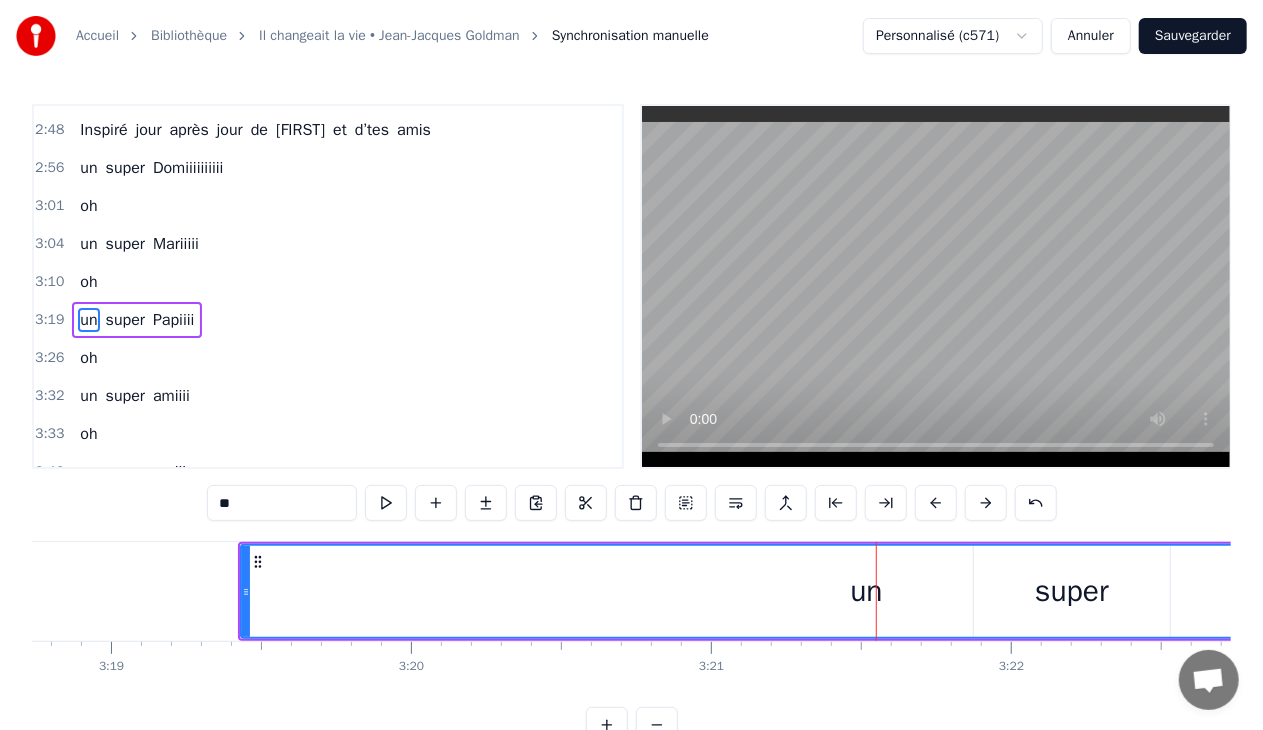 scroll, scrollTop: 0, scrollLeft: 59594, axis: horizontal 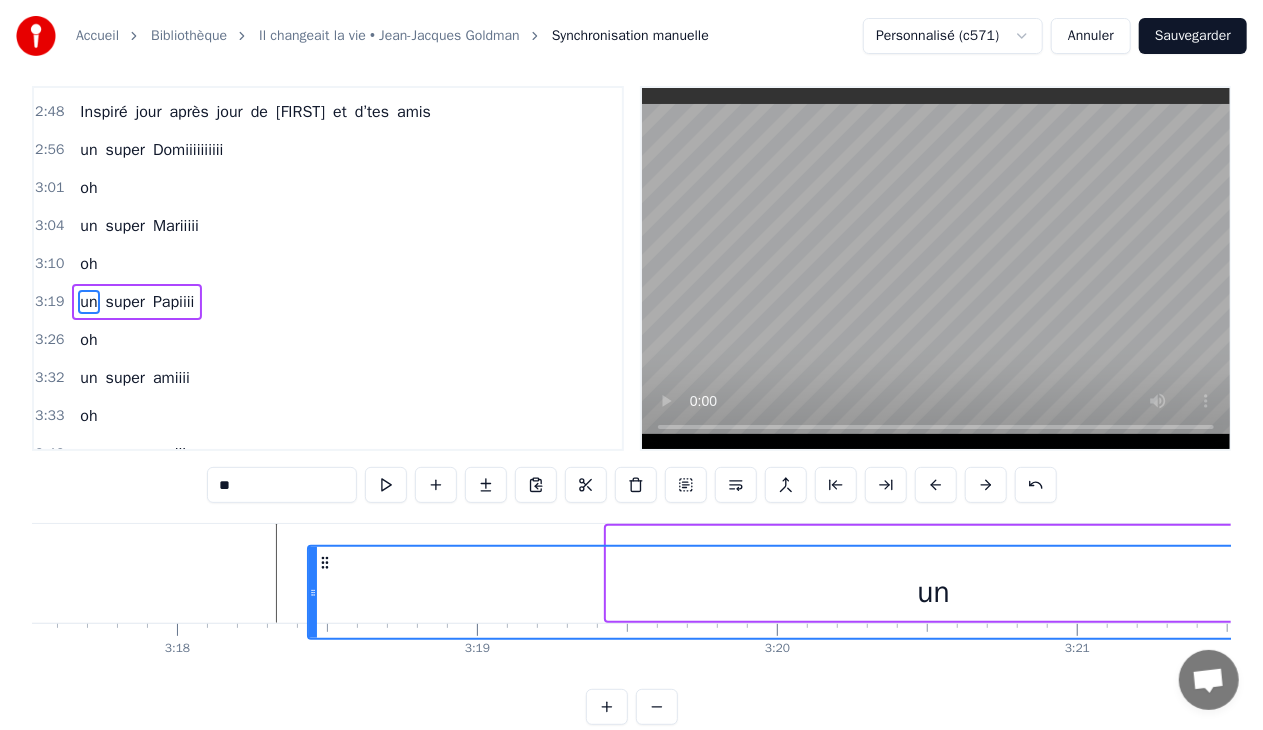 drag, startPoint x: 283, startPoint y: 562, endPoint x: 323, endPoint y: 516, distance: 60.959003 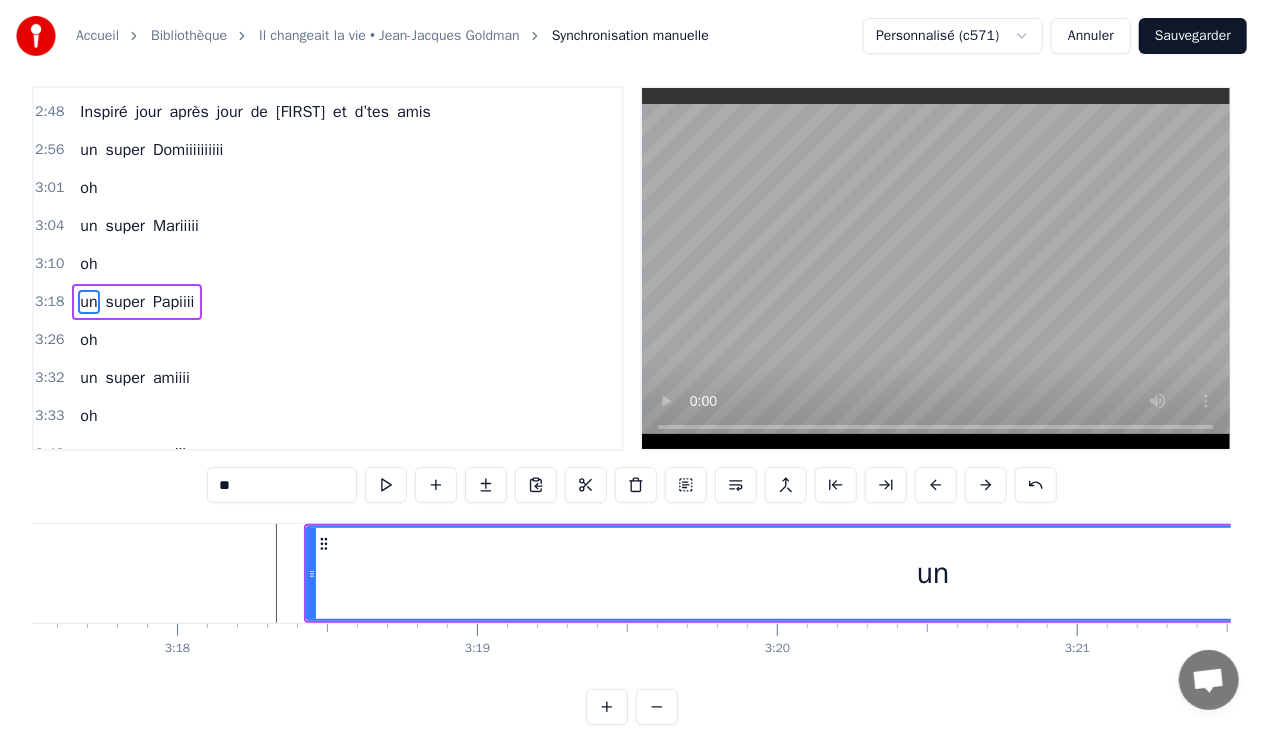 click on "un" at bounding box center (933, 573) 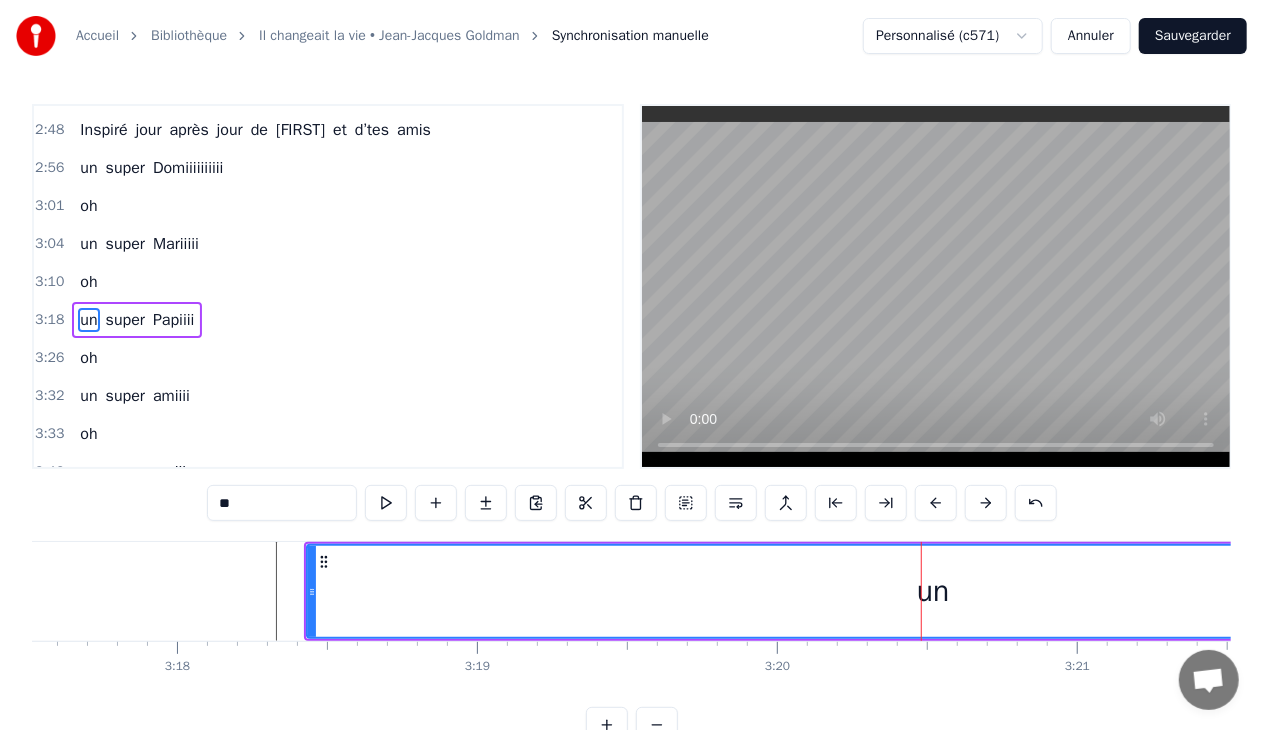 click on "un" at bounding box center (933, 591) 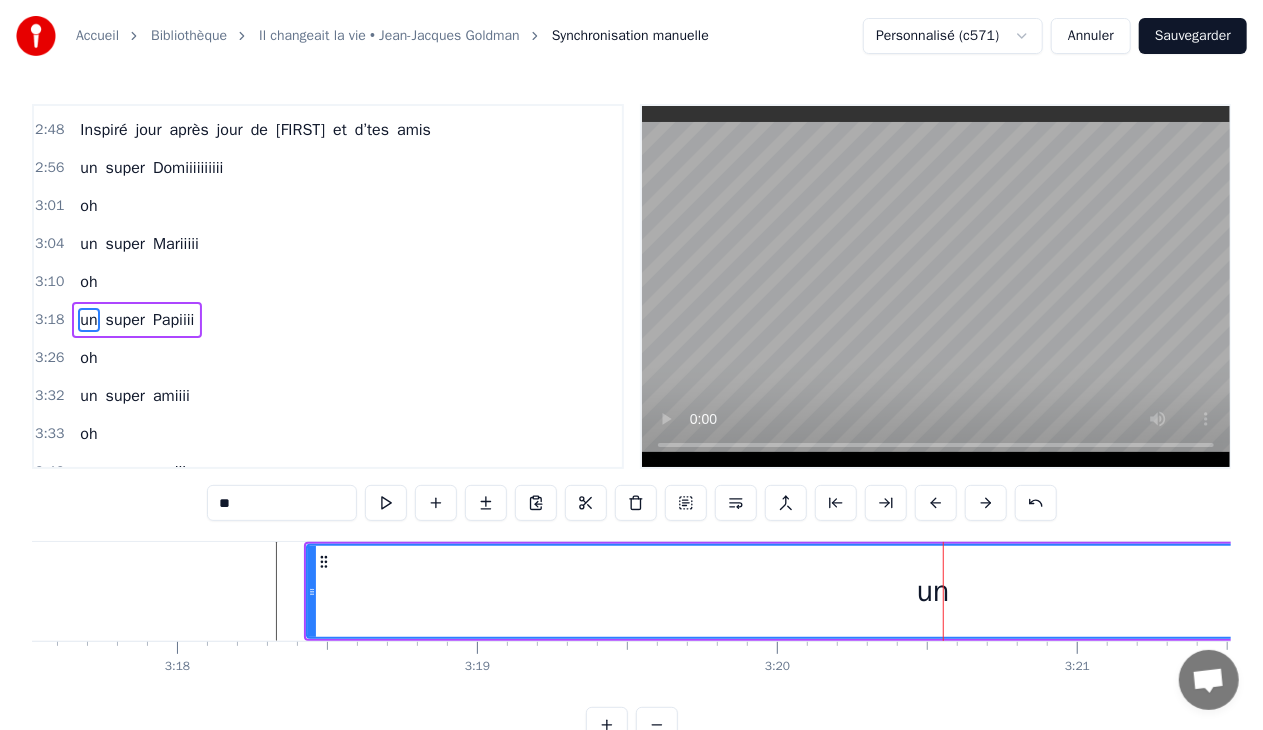 click on "un" at bounding box center [933, 591] 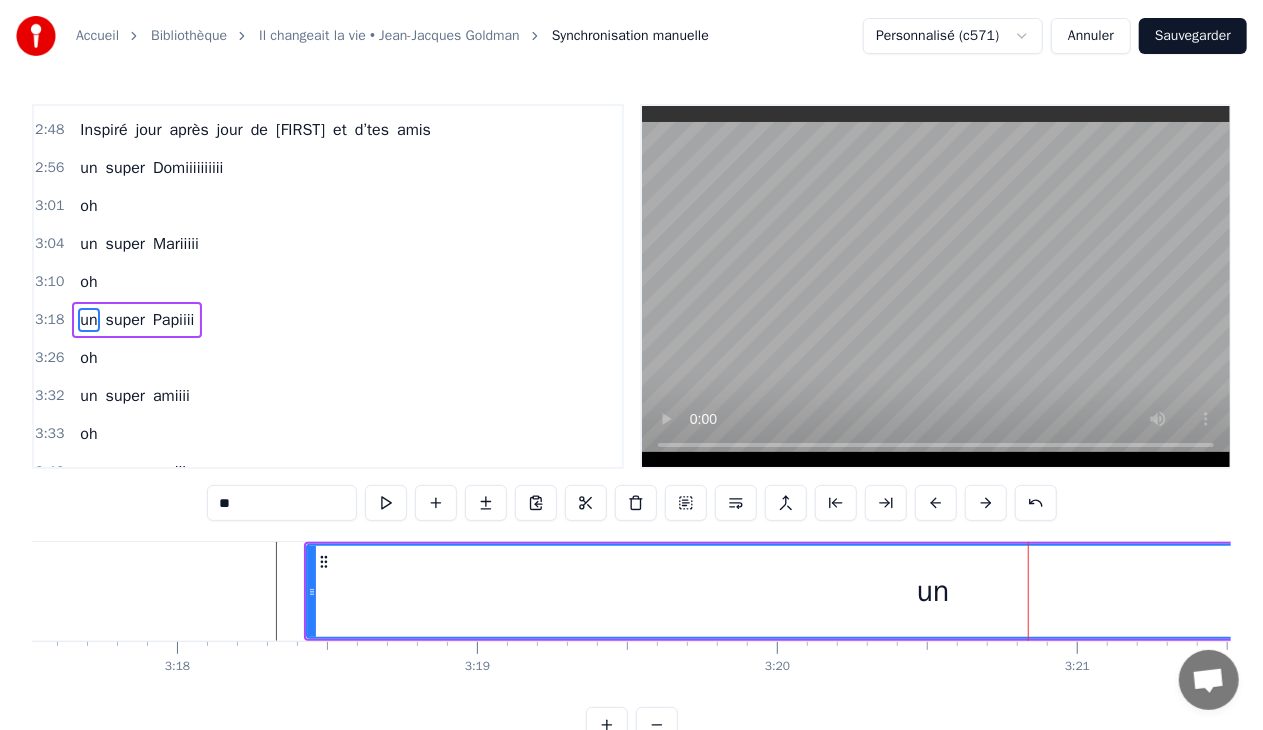 click on "un" at bounding box center [933, 591] 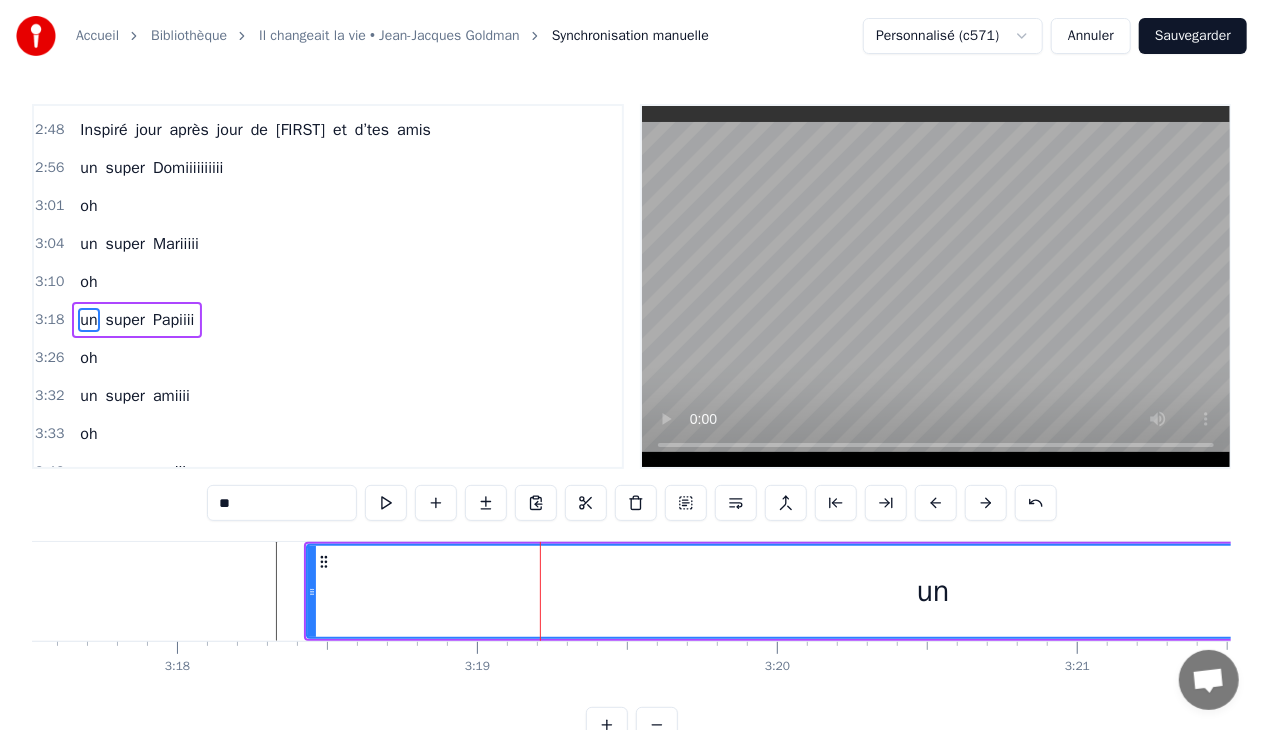 click on "un" at bounding box center (933, 591) 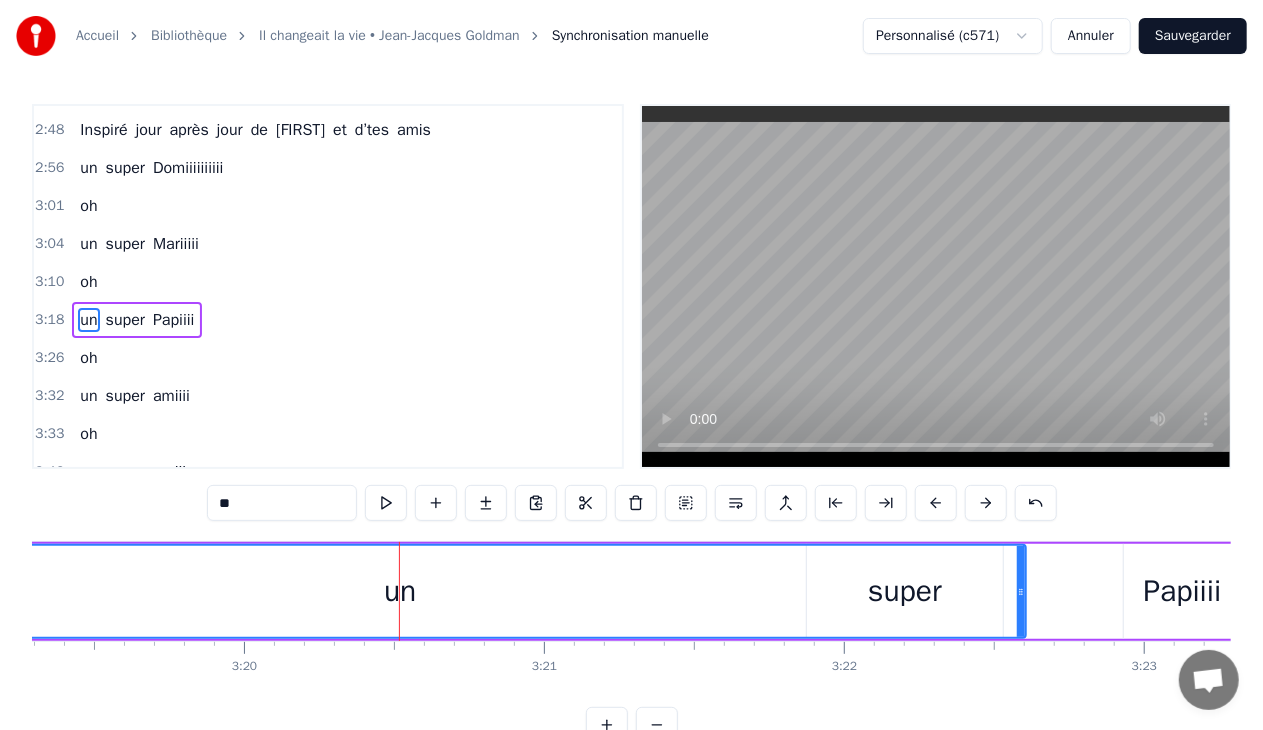 scroll, scrollTop: 0, scrollLeft: 59832, axis: horizontal 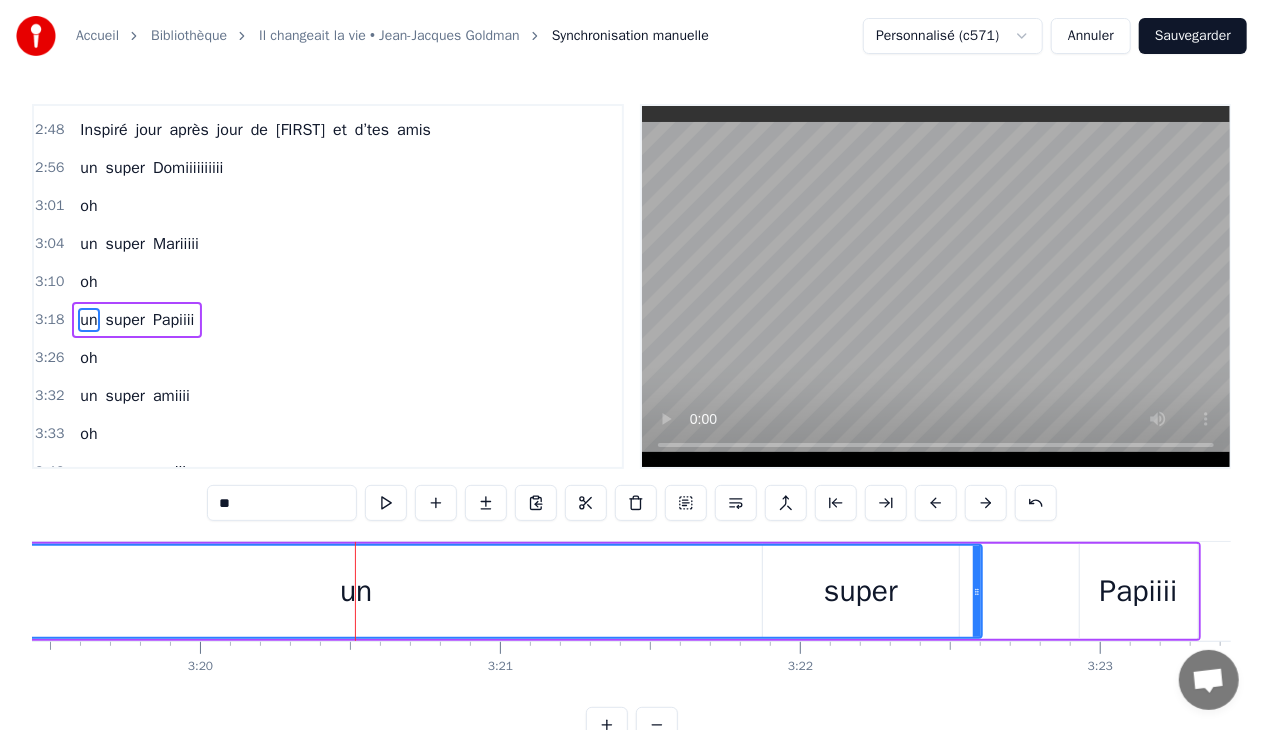 click on "un" at bounding box center (356, 591) 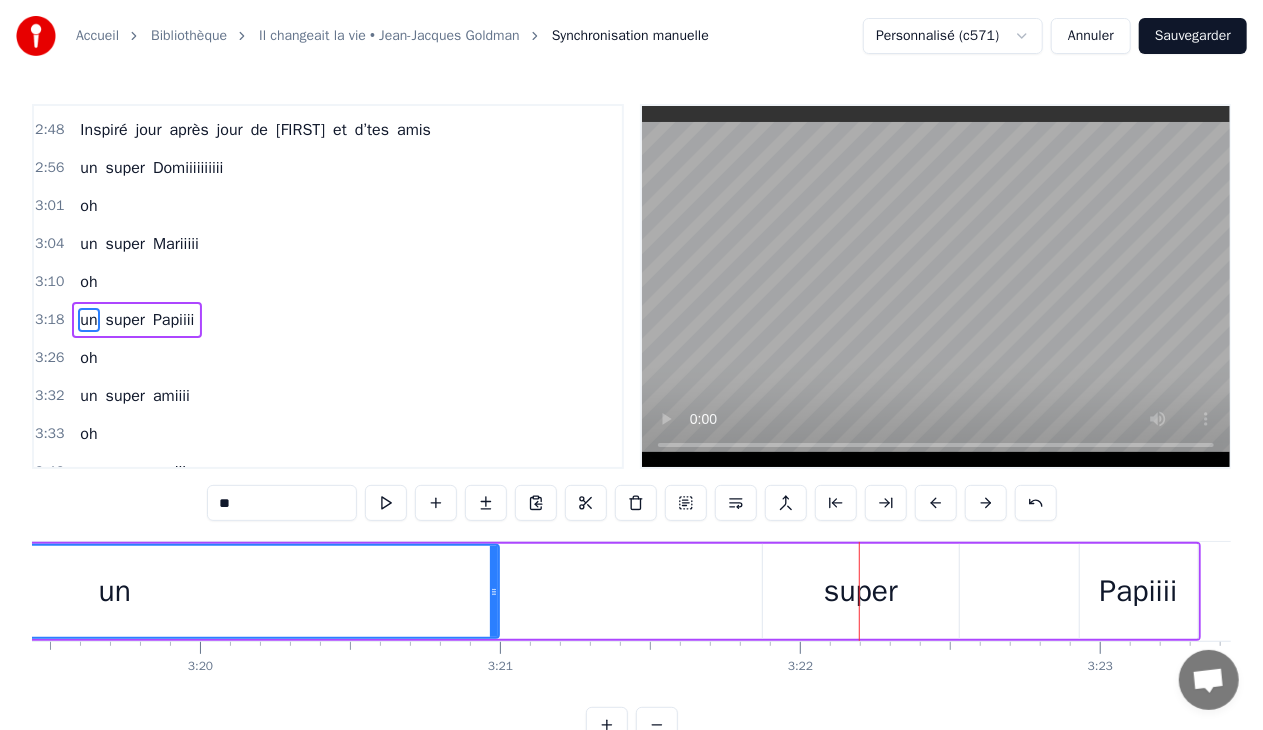 drag, startPoint x: 978, startPoint y: 589, endPoint x: 495, endPoint y: 594, distance: 483.02588 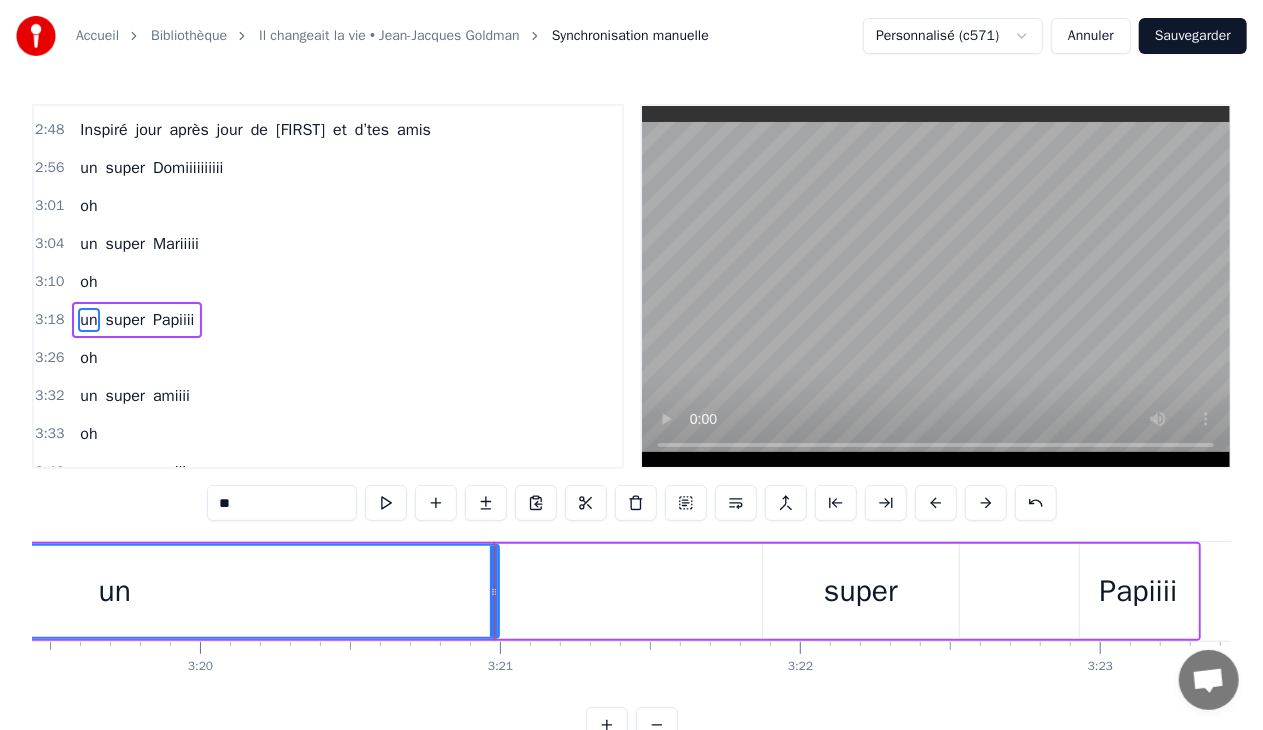 click on "super" at bounding box center [861, 591] 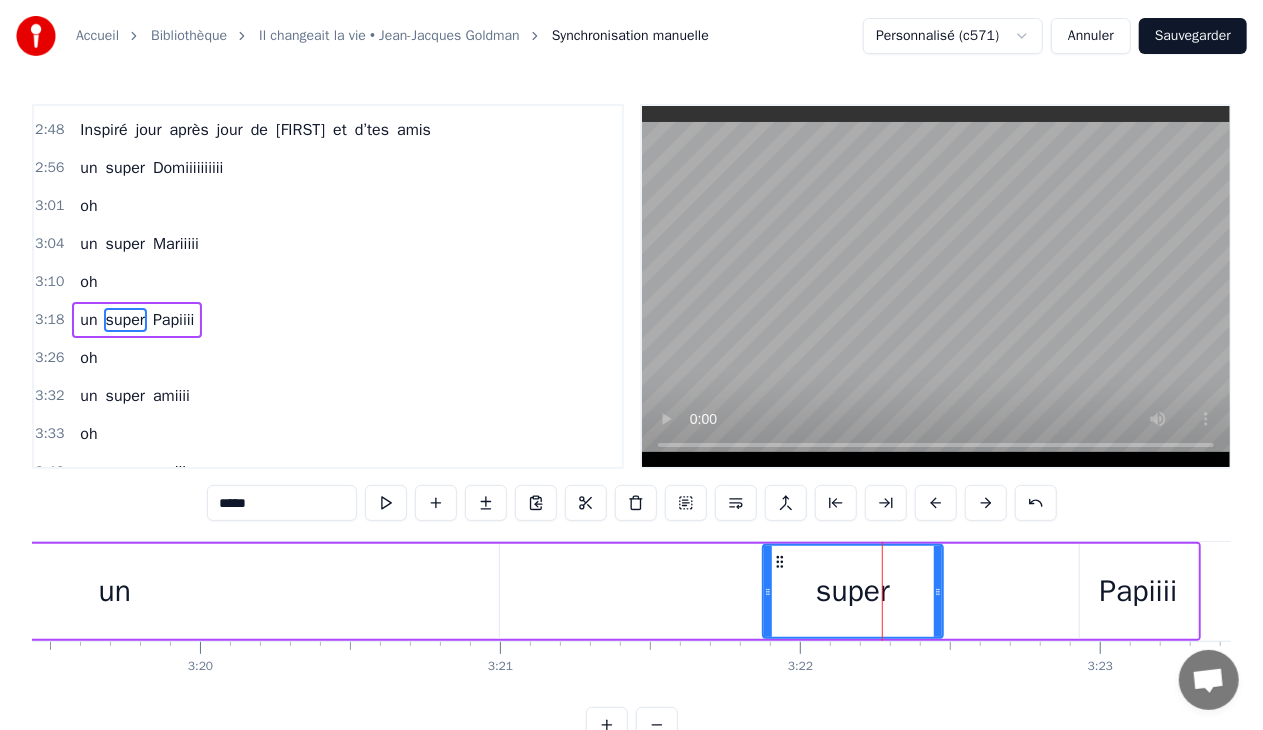 drag, startPoint x: 954, startPoint y: 592, endPoint x: 746, endPoint y: 575, distance: 208.69356 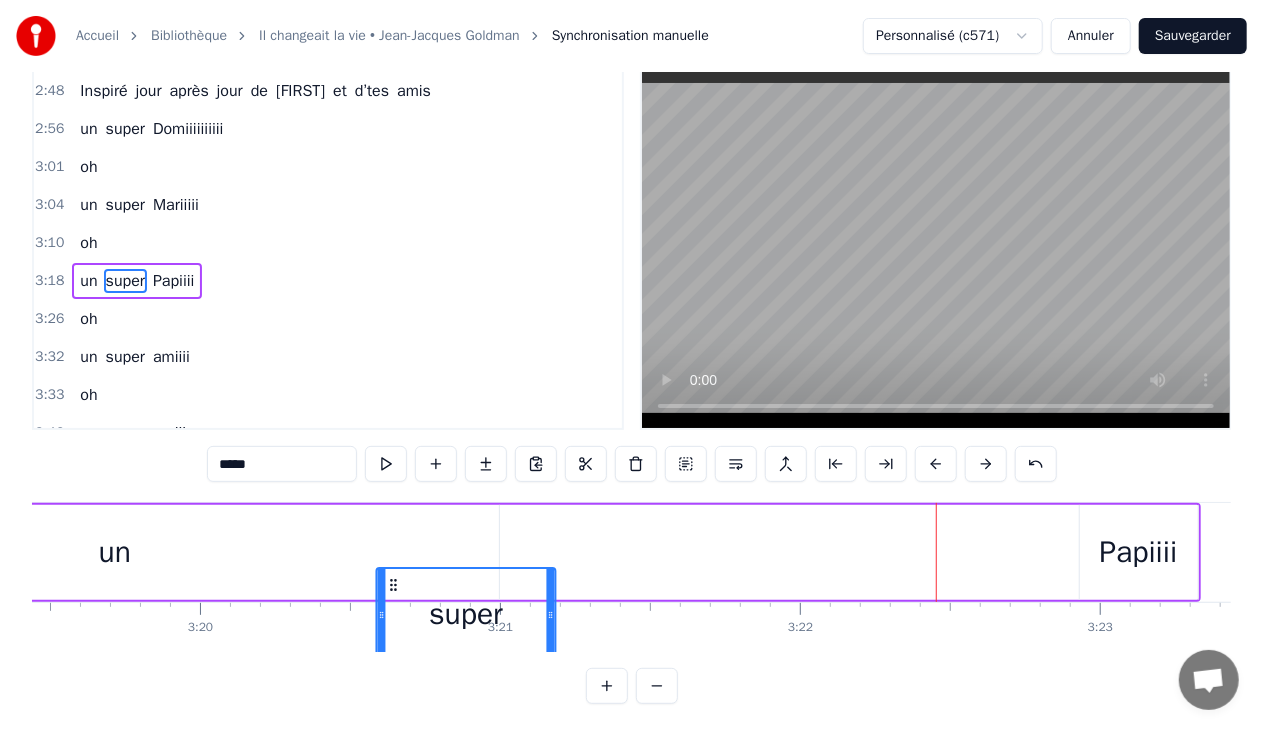 scroll, scrollTop: 62, scrollLeft: 0, axis: vertical 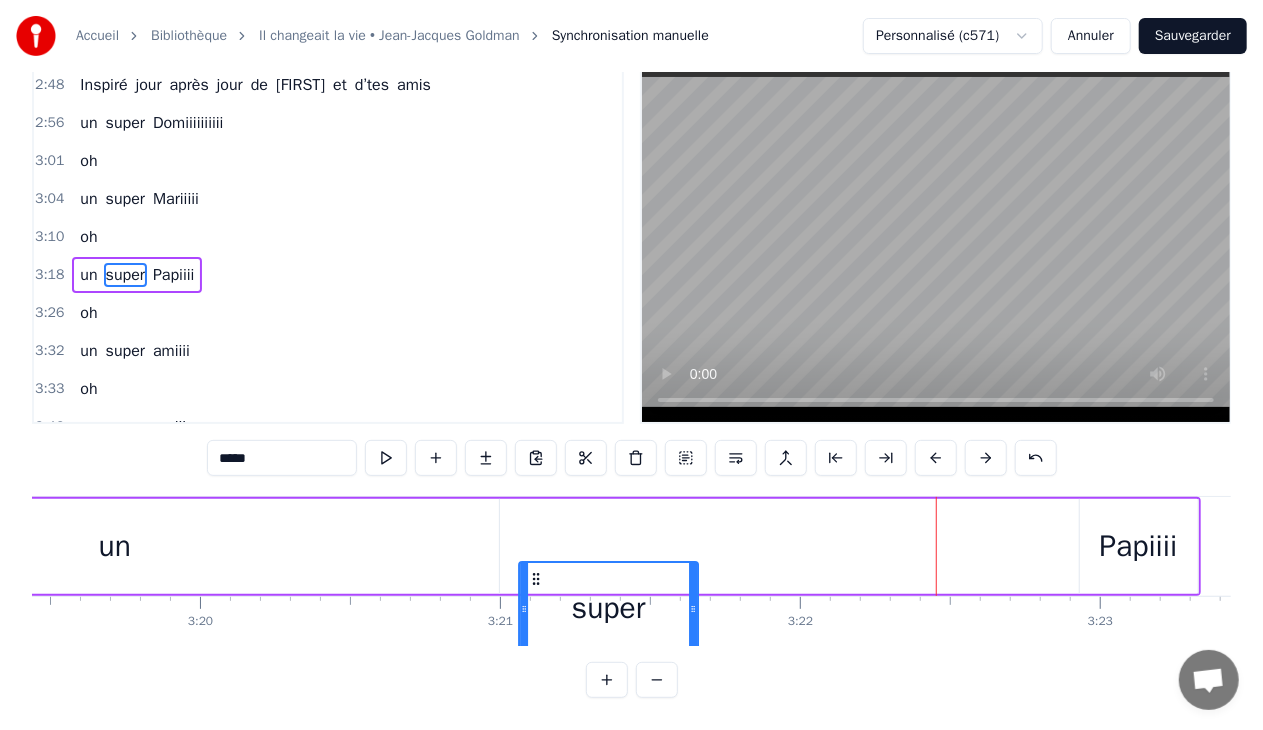 drag, startPoint x: 783, startPoint y: 560, endPoint x: 537, endPoint y: 512, distance: 250.63918 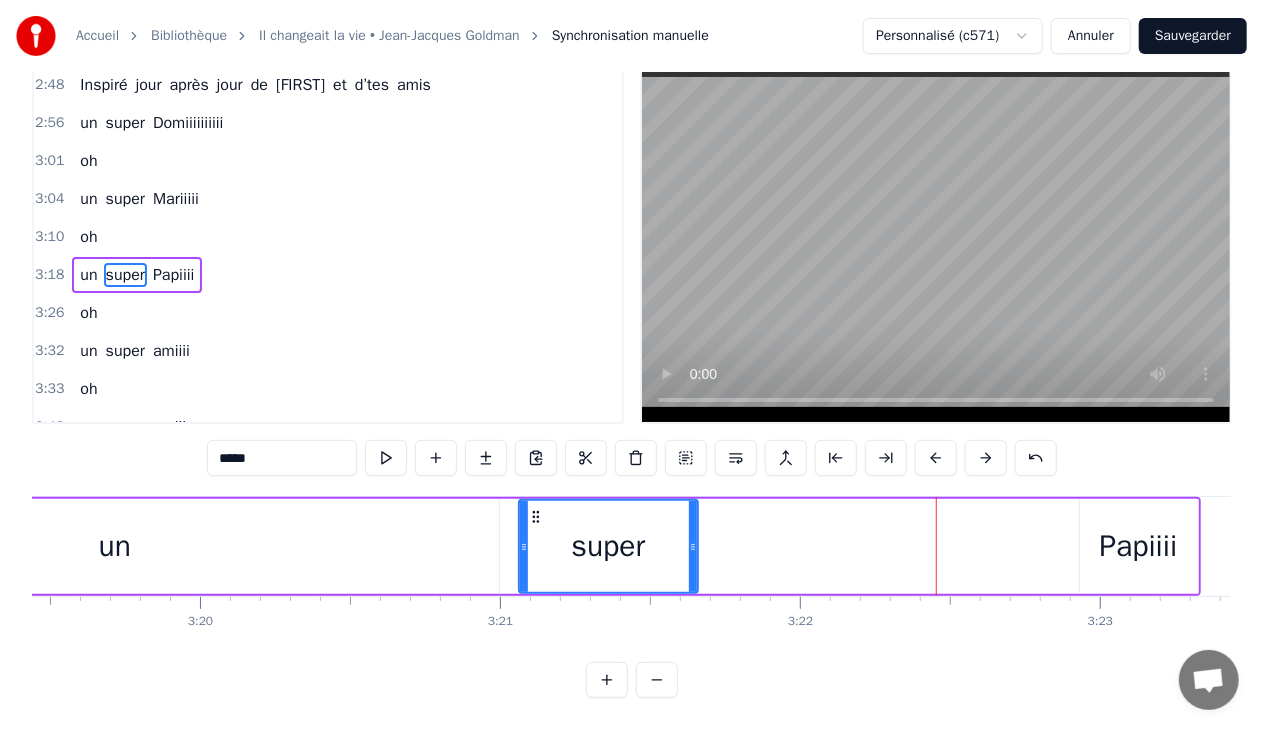 click on "un" at bounding box center (114, 546) 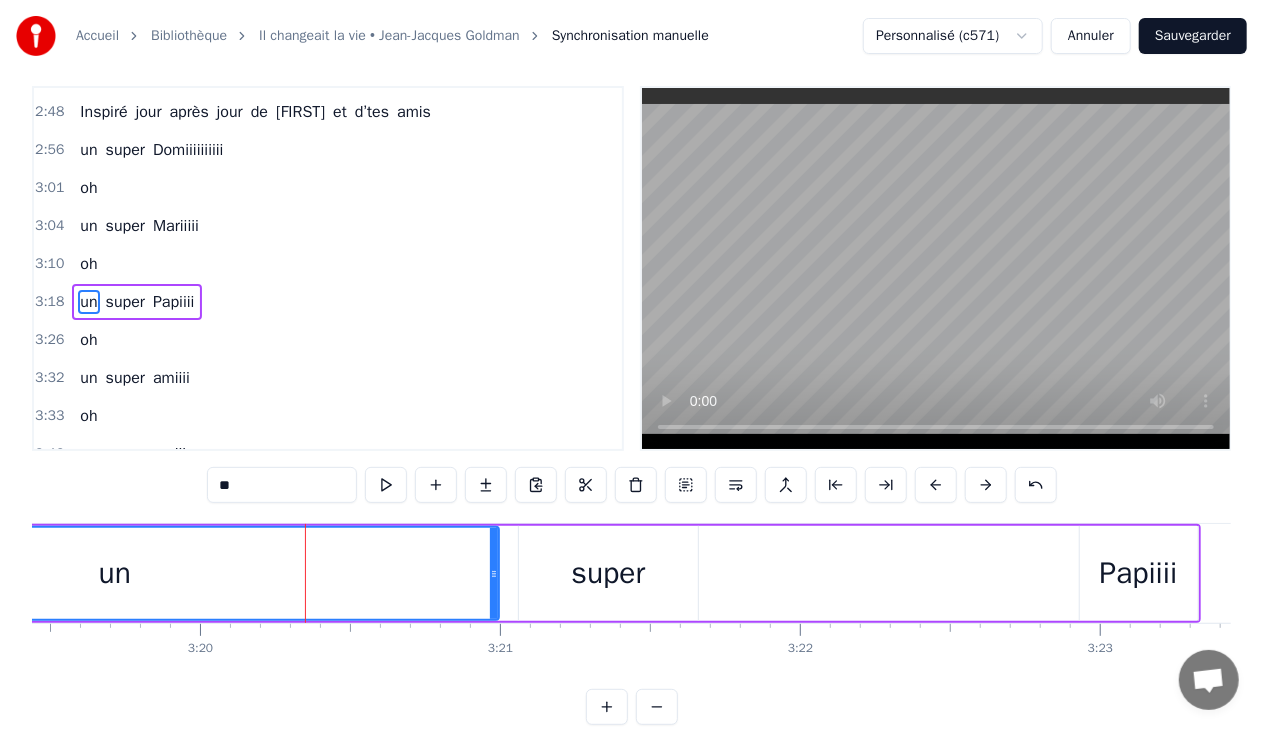 scroll, scrollTop: 0, scrollLeft: 0, axis: both 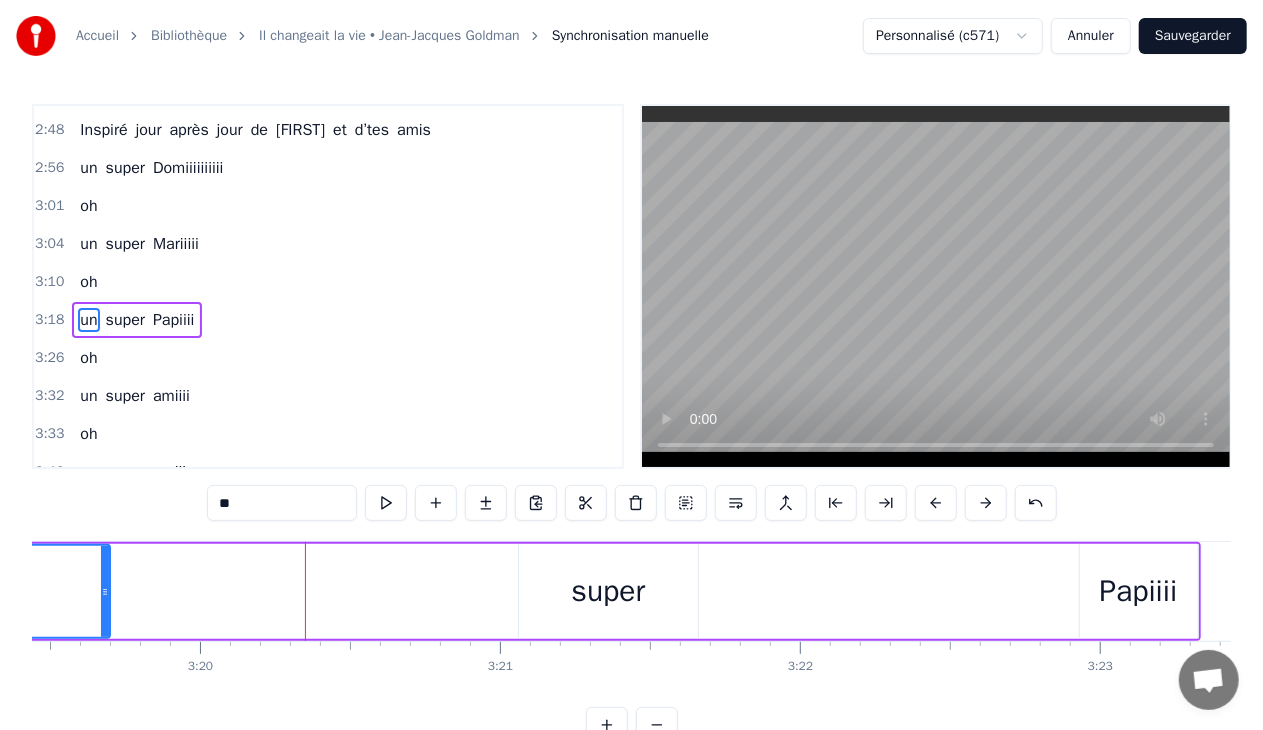 drag, startPoint x: 495, startPoint y: 589, endPoint x: 106, endPoint y: 591, distance: 389.00513 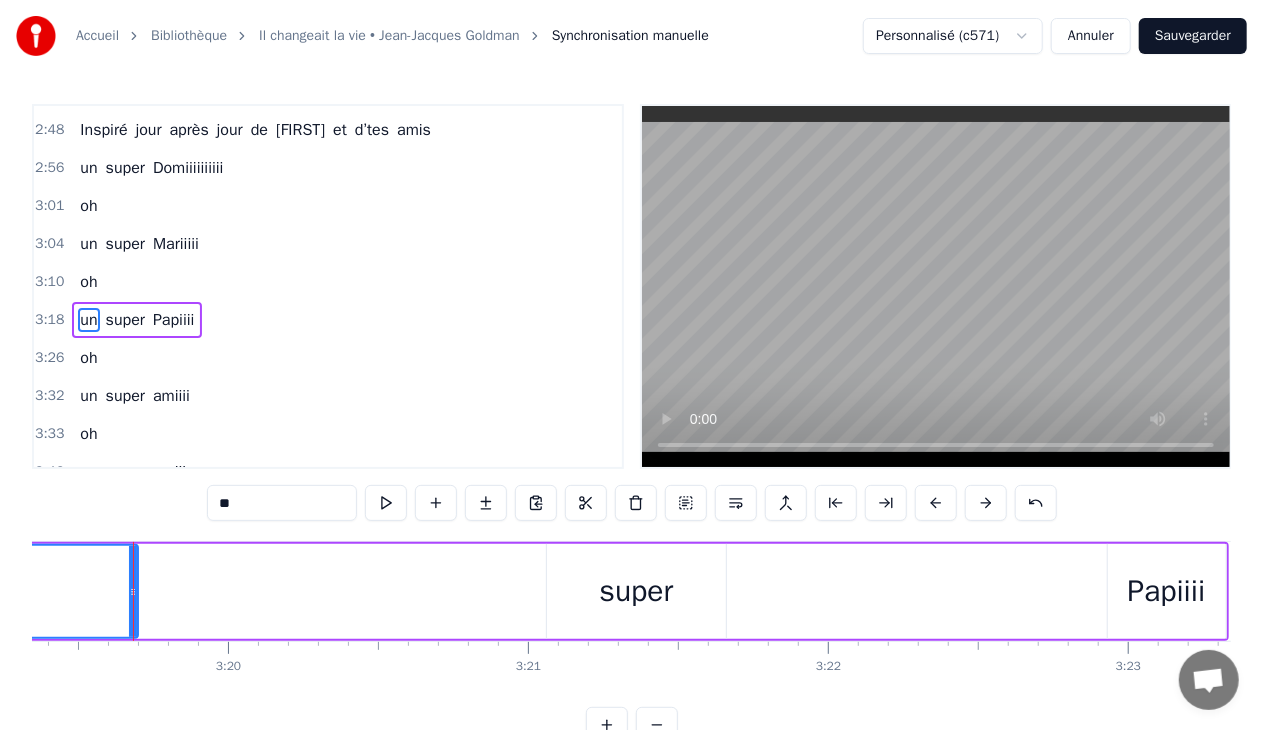 click on "super" at bounding box center (637, 591) 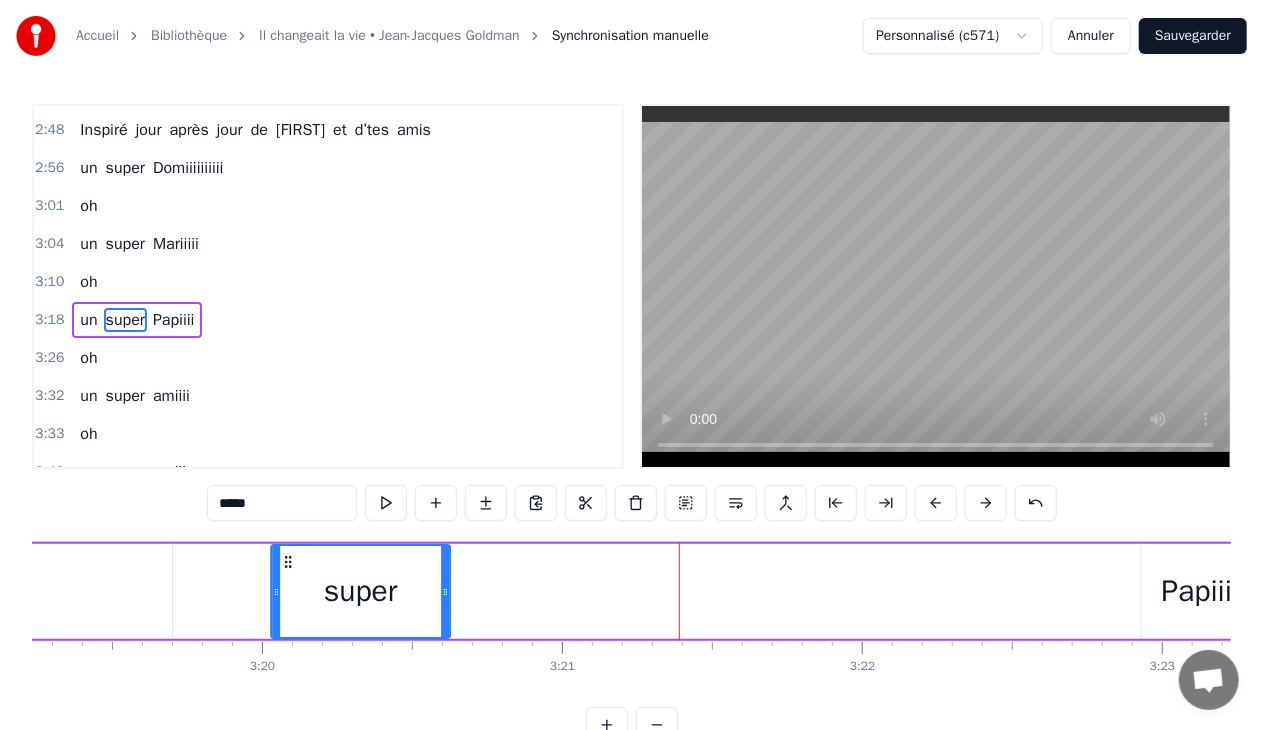 drag, startPoint x: 564, startPoint y: 560, endPoint x: 246, endPoint y: 569, distance: 318.12732 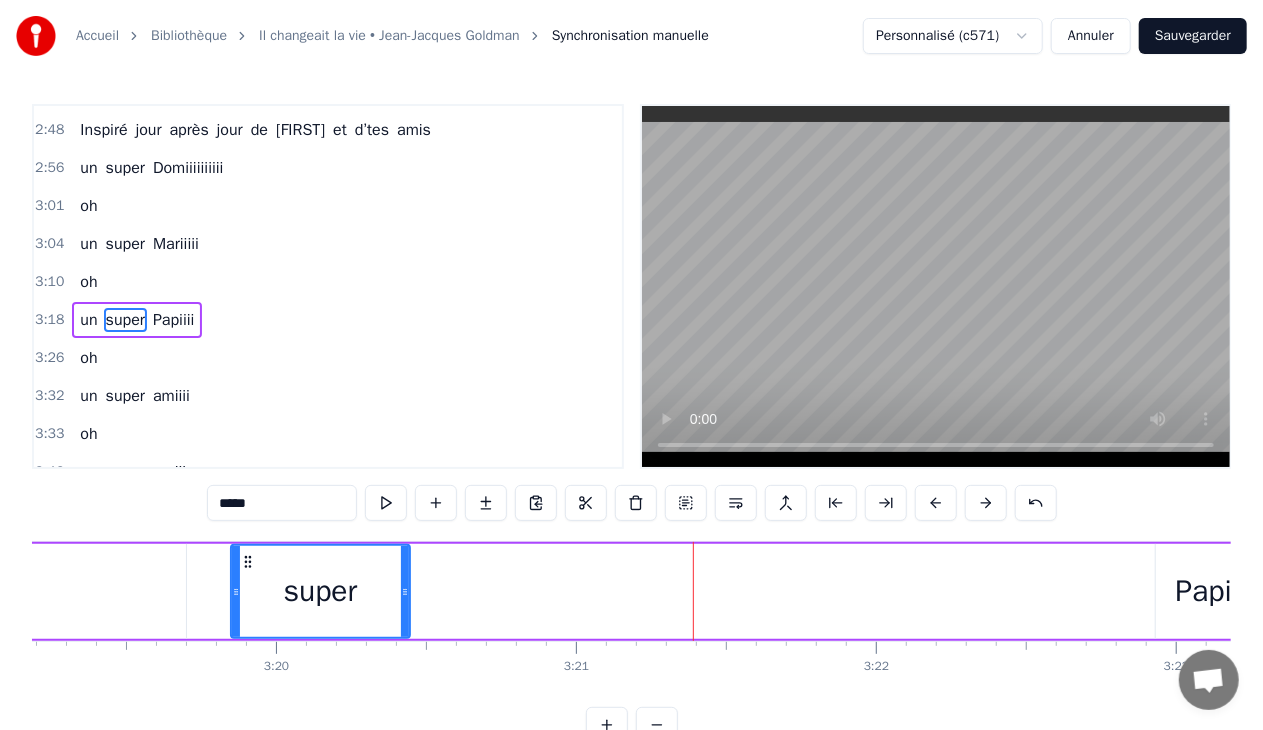 click on "Papiiii" at bounding box center [1215, 591] 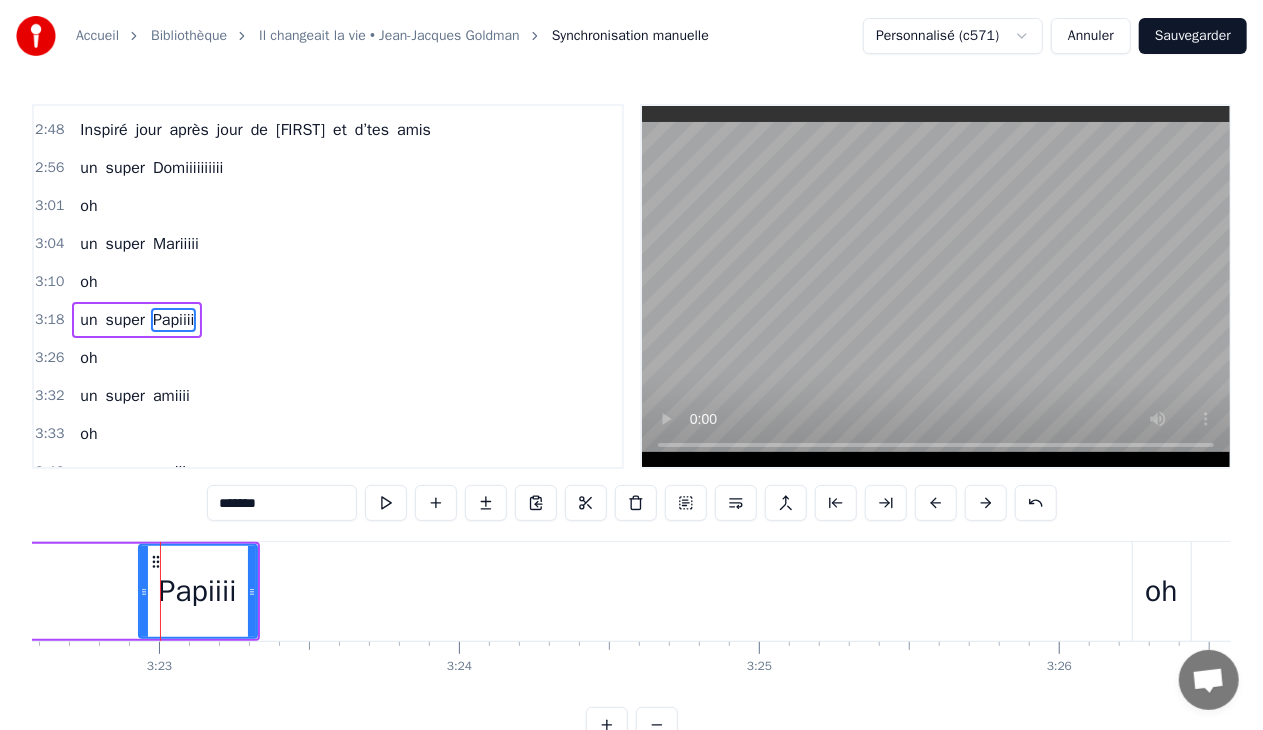 scroll, scrollTop: 0, scrollLeft: 60801, axis: horizontal 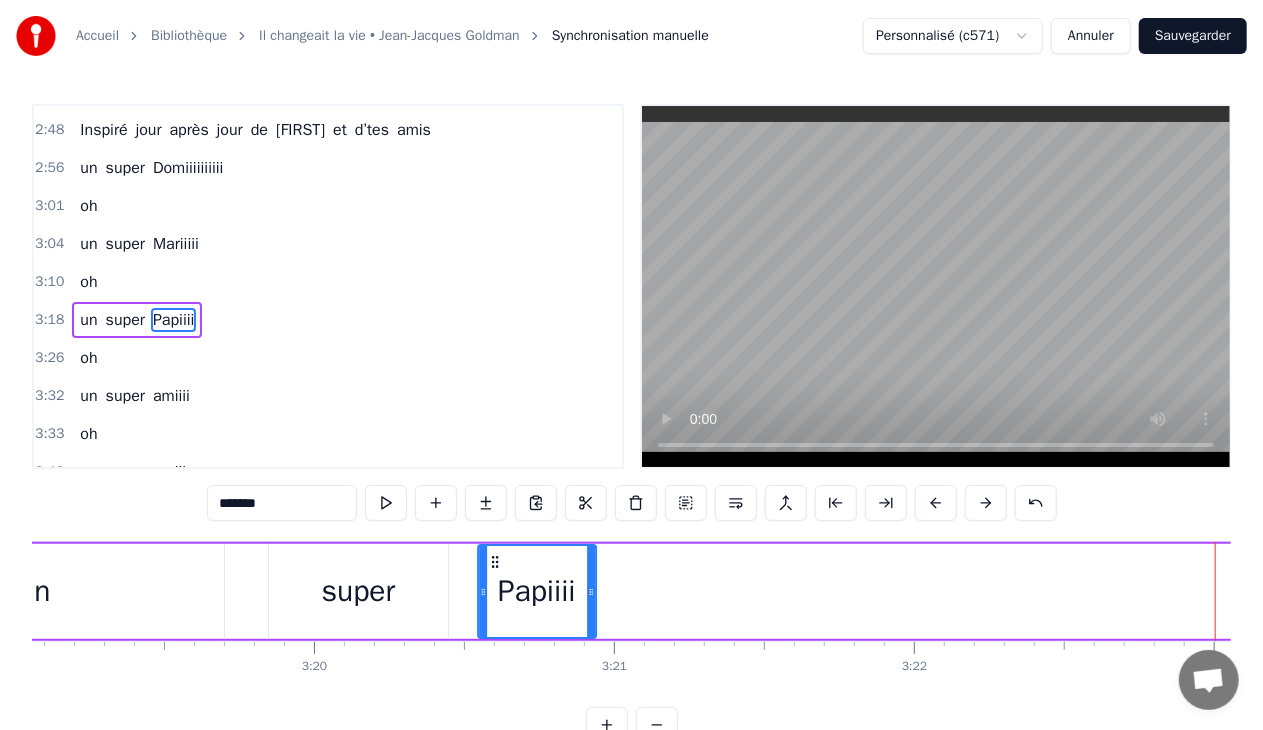 drag, startPoint x: 124, startPoint y: 559, endPoint x: 491, endPoint y: 582, distance: 367.72 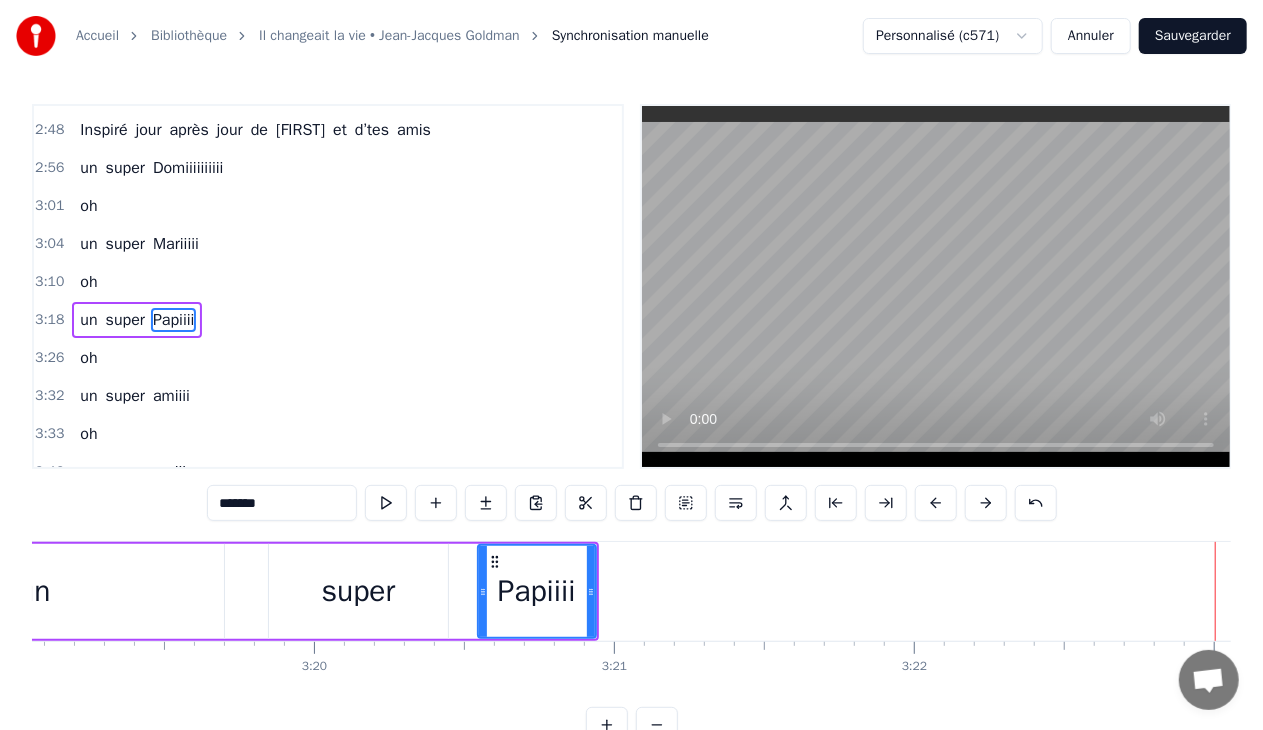 click on "super" at bounding box center (358, 591) 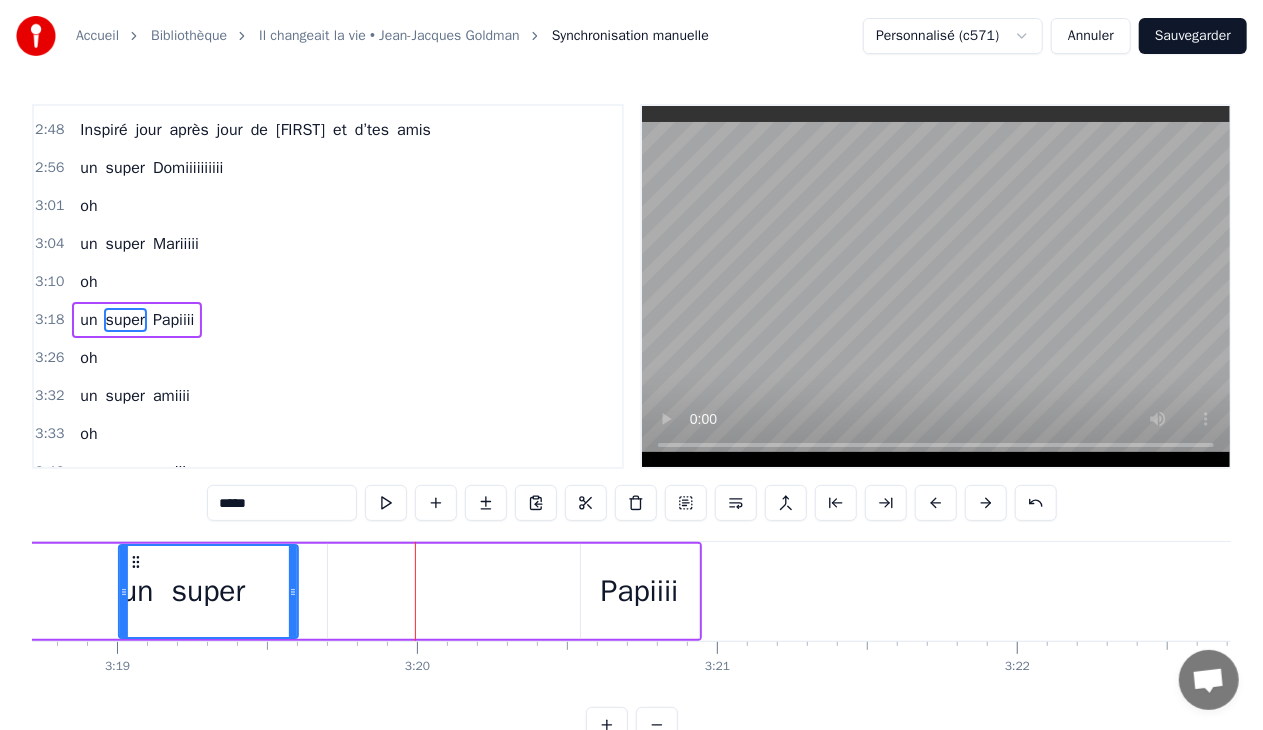 scroll, scrollTop: 0, scrollLeft: 59472, axis: horizontal 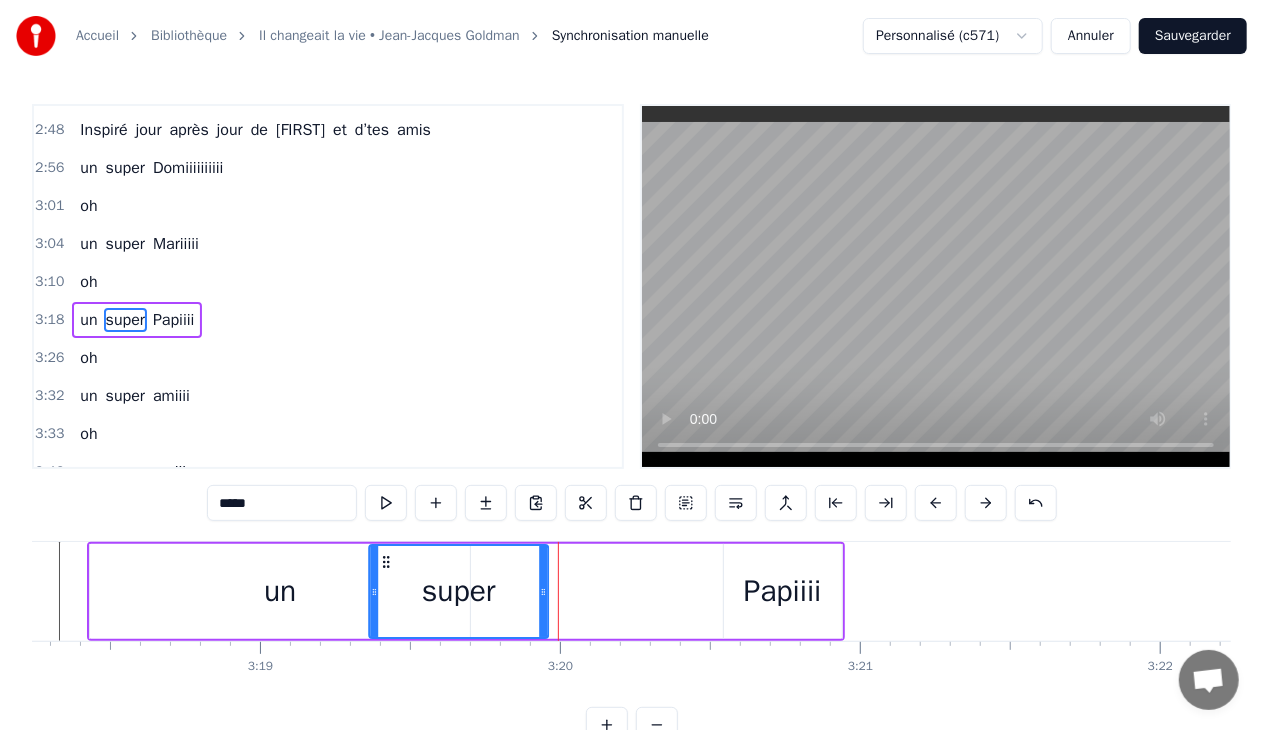 drag, startPoint x: 285, startPoint y: 558, endPoint x: 384, endPoint y: 587, distance: 103.16007 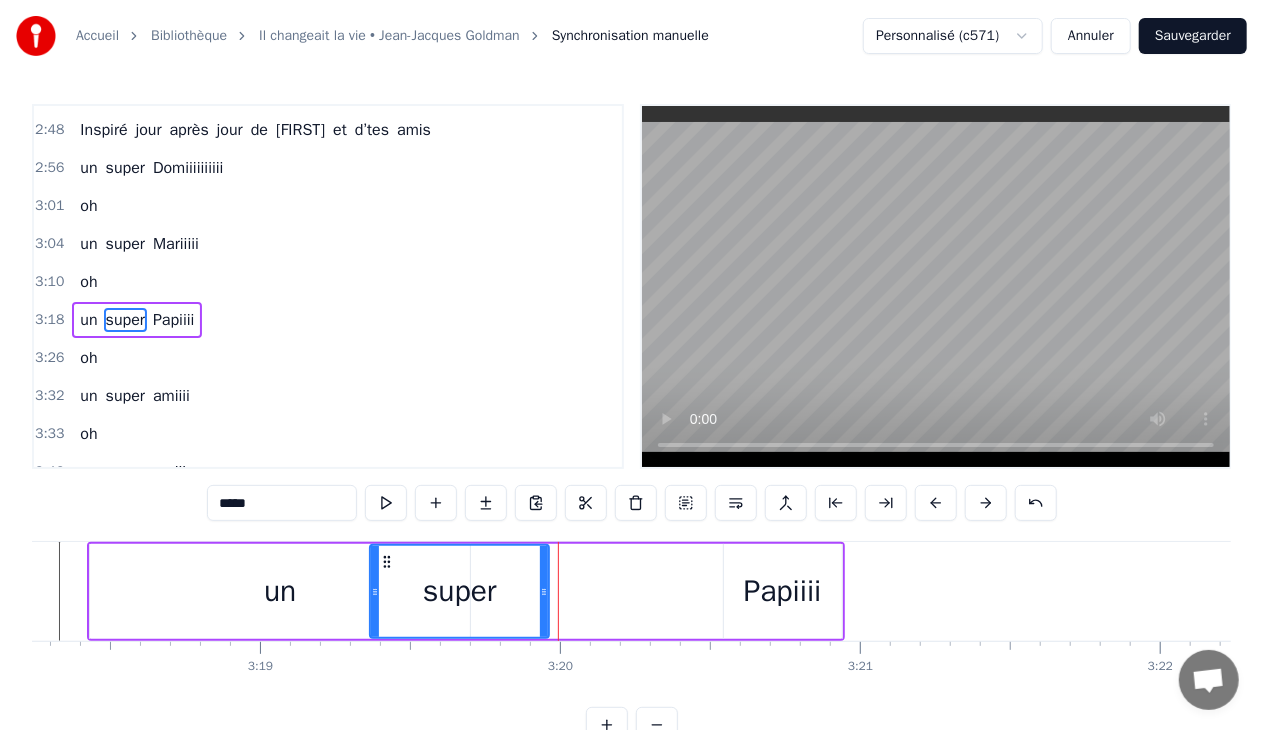 click on "un" at bounding box center [280, 591] 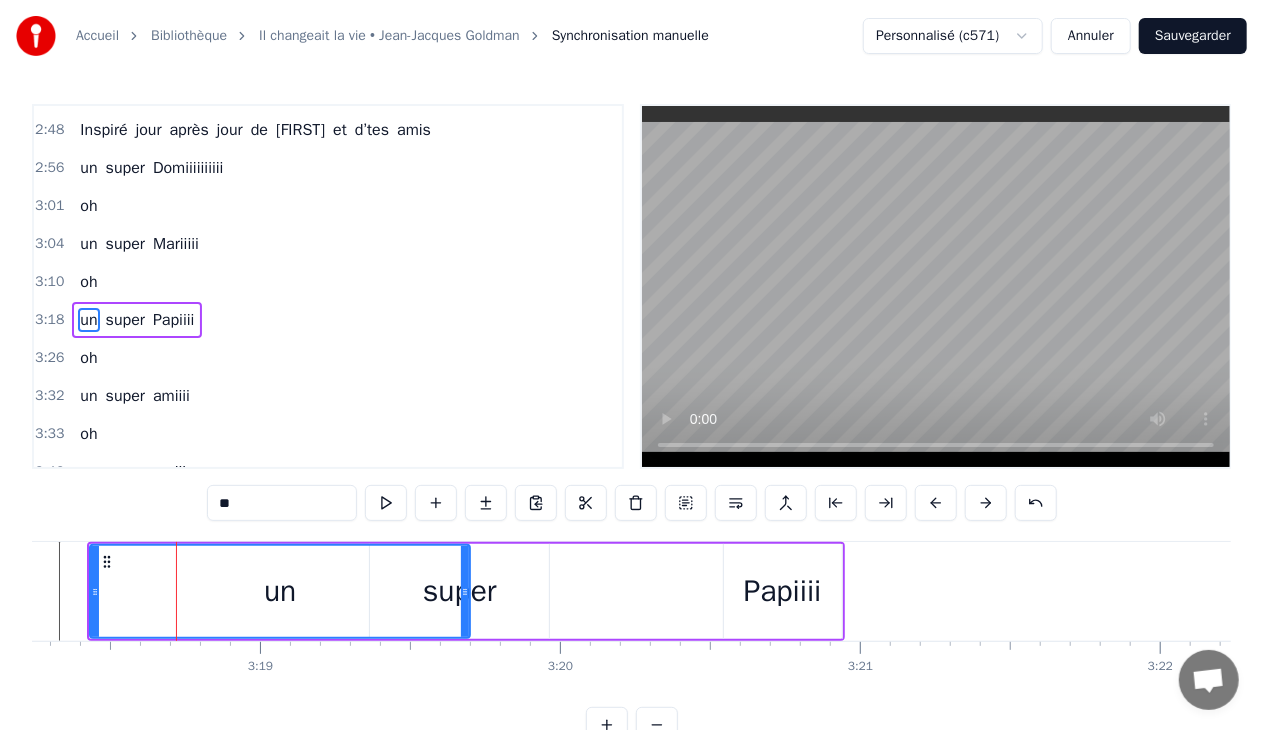 click on "un" at bounding box center [280, 591] 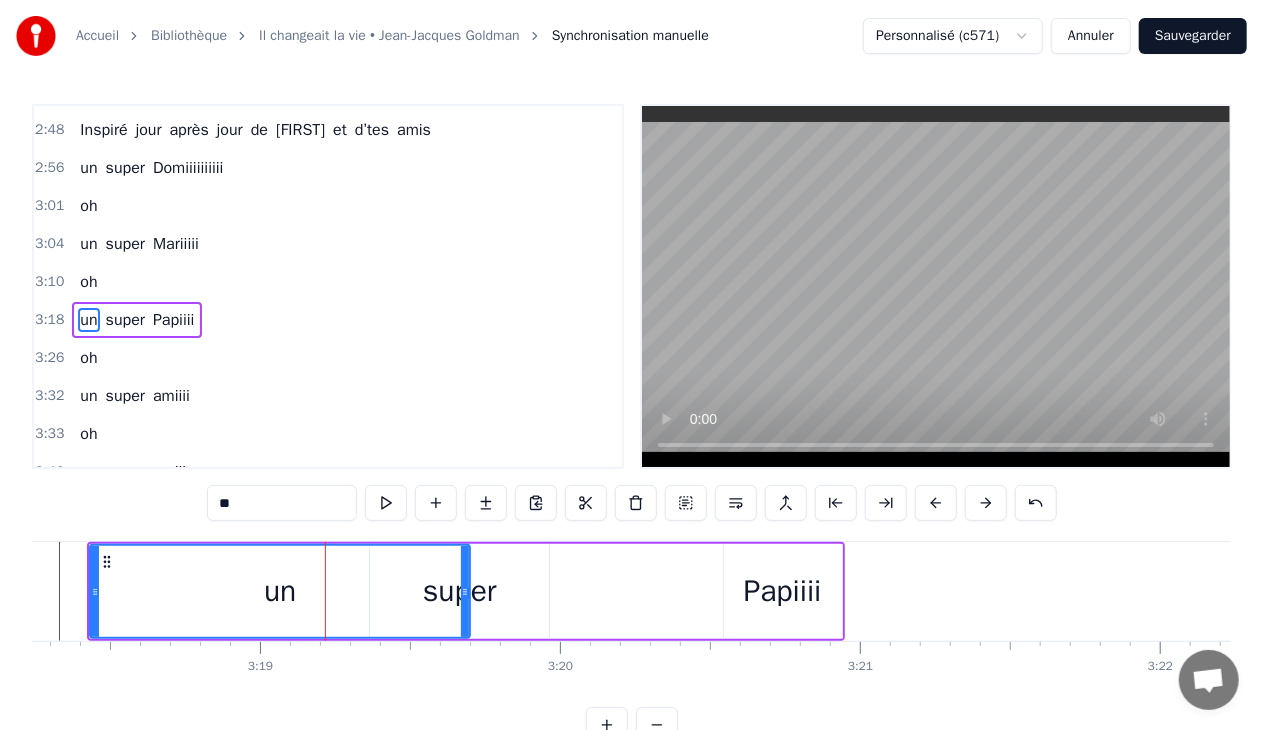 click on "un" at bounding box center (280, 591) 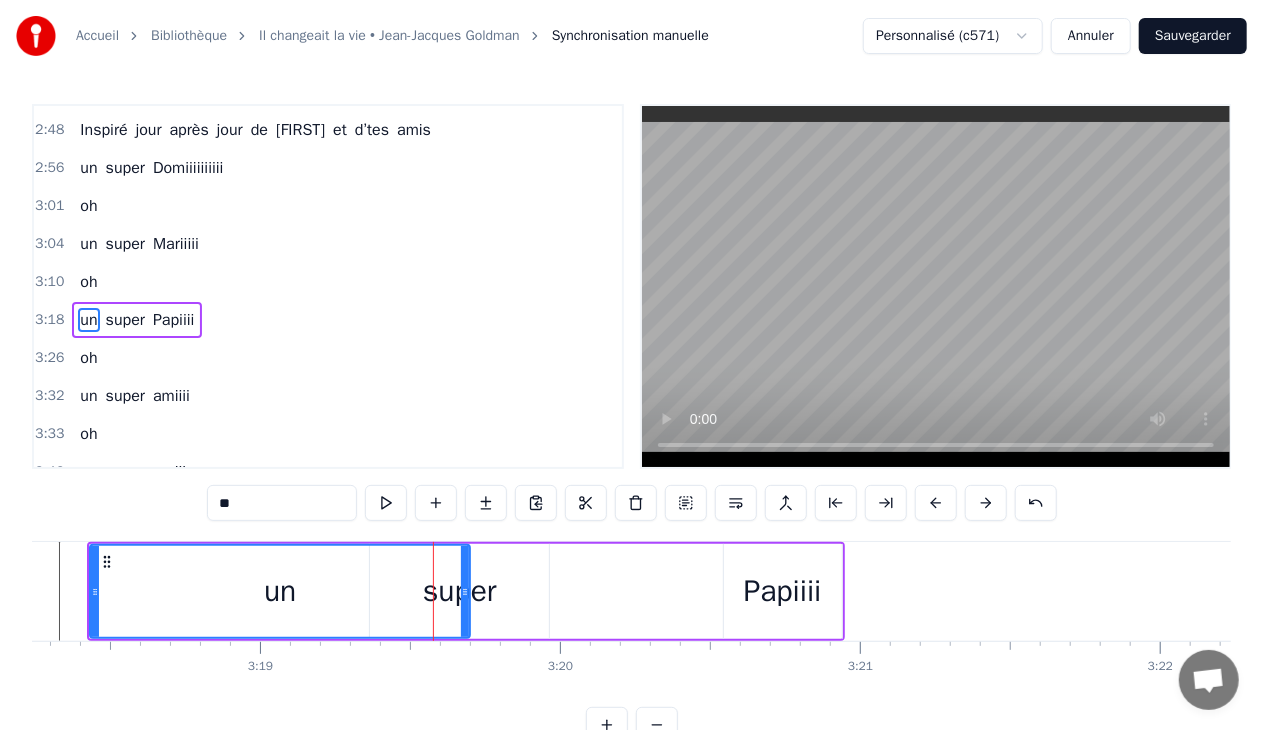 click on "un super Papiiii" at bounding box center (465, 591) 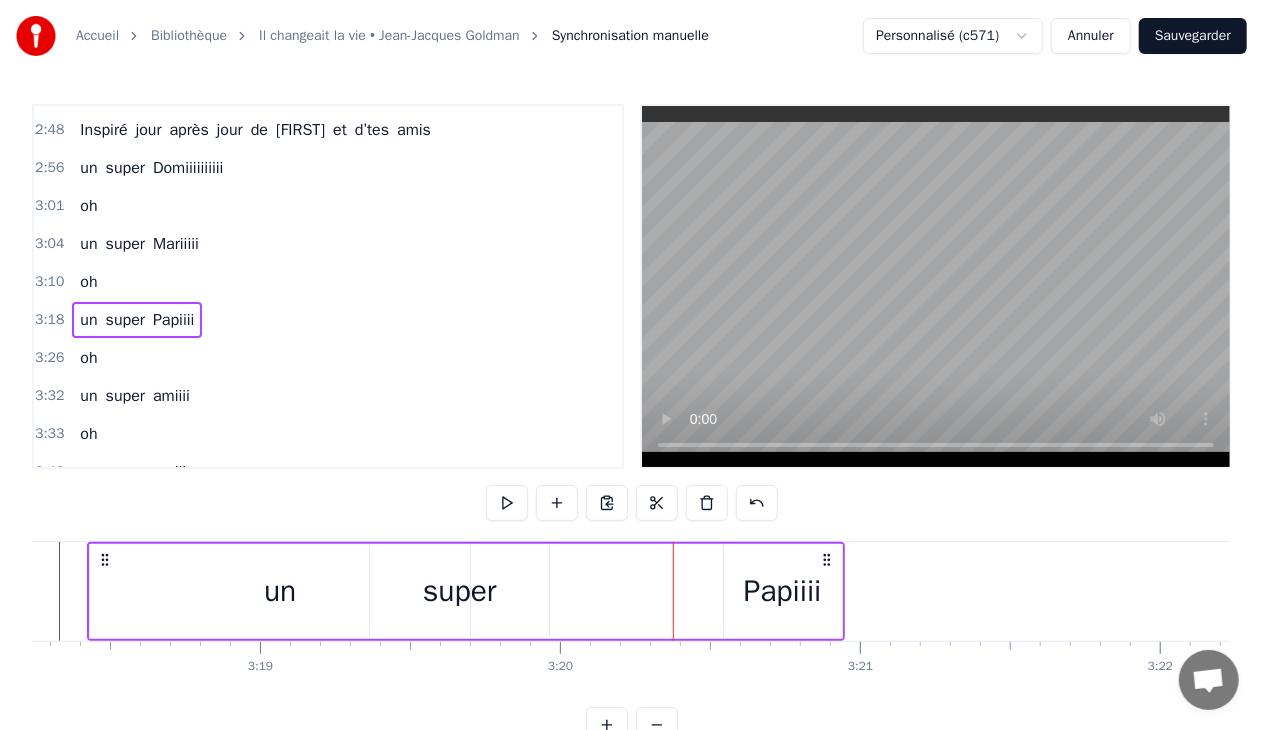 click on "Papiiii" at bounding box center [783, 591] 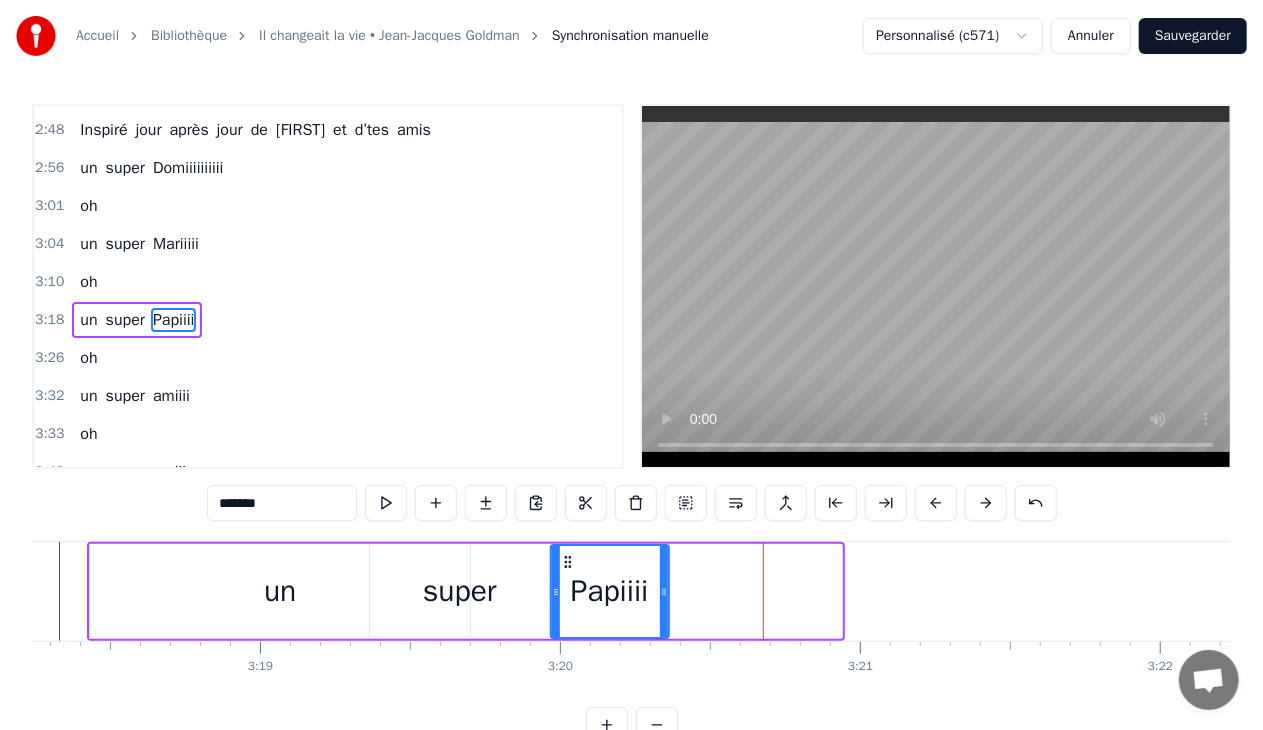 drag, startPoint x: 739, startPoint y: 558, endPoint x: 565, endPoint y: 574, distance: 174.73409 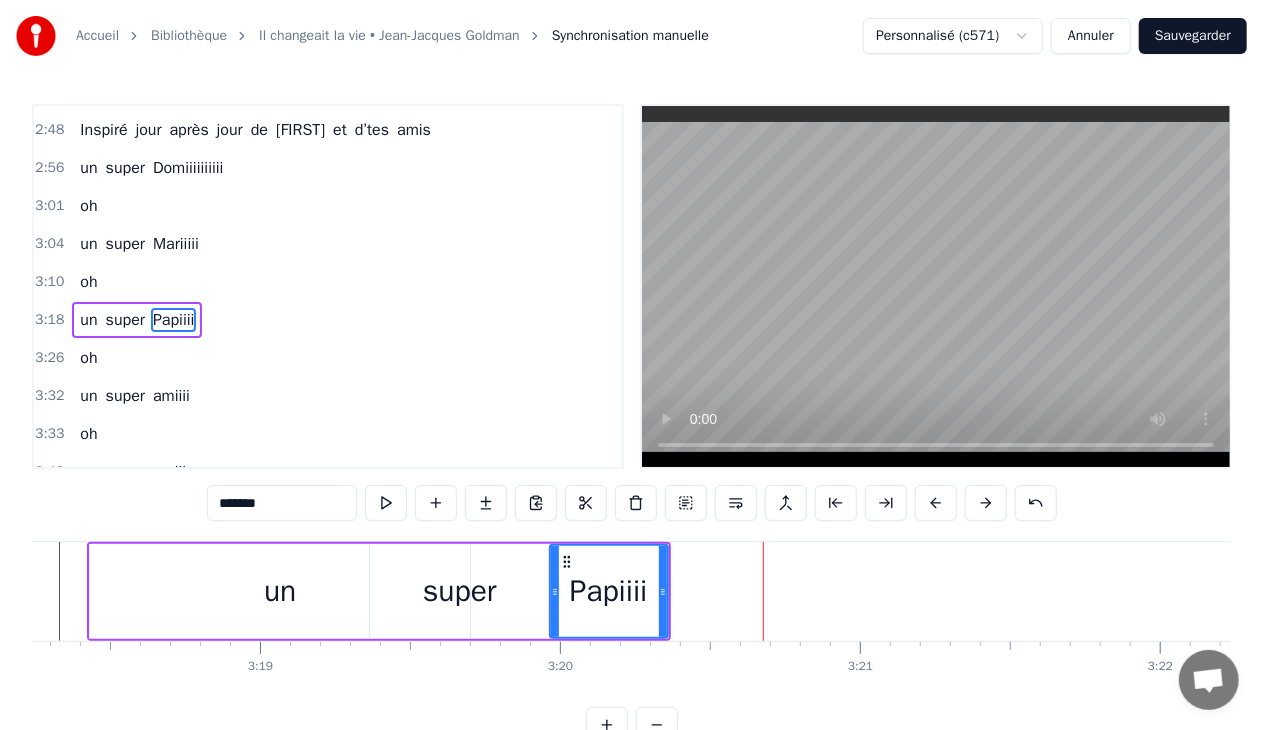 click on "un" at bounding box center [280, 591] 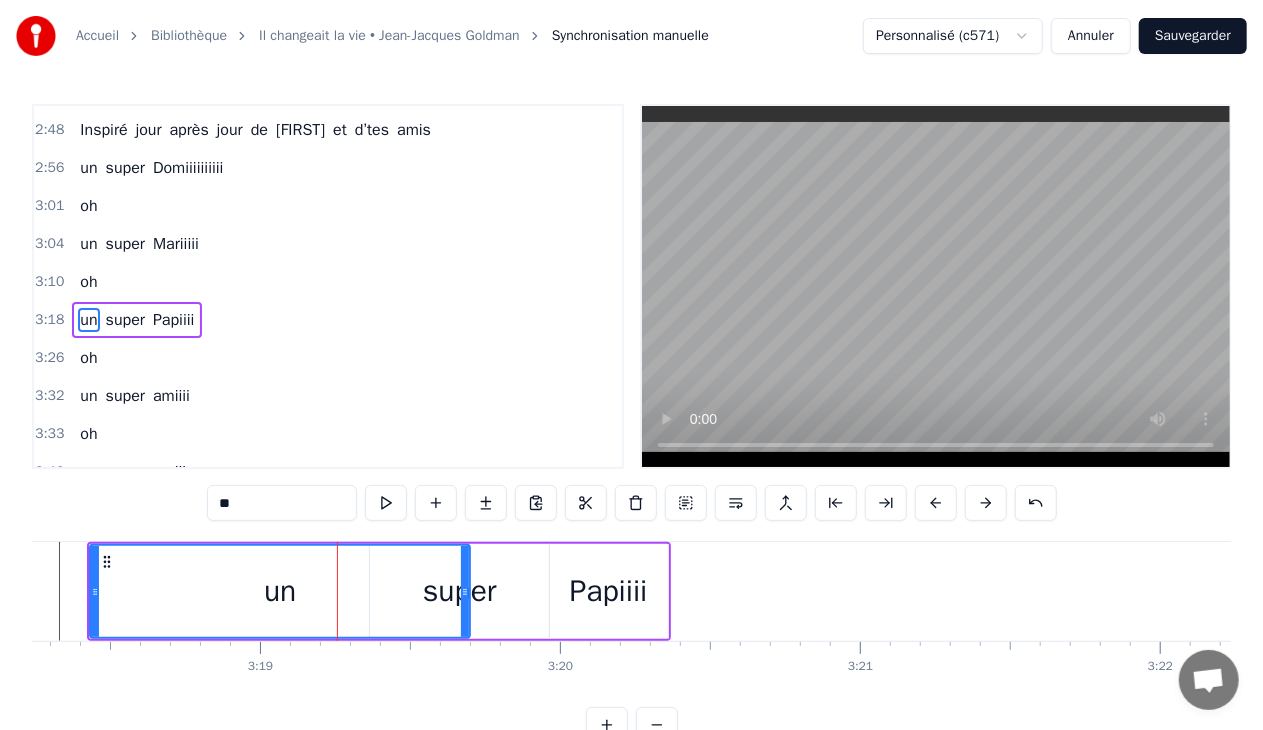 click on "un" at bounding box center (280, 591) 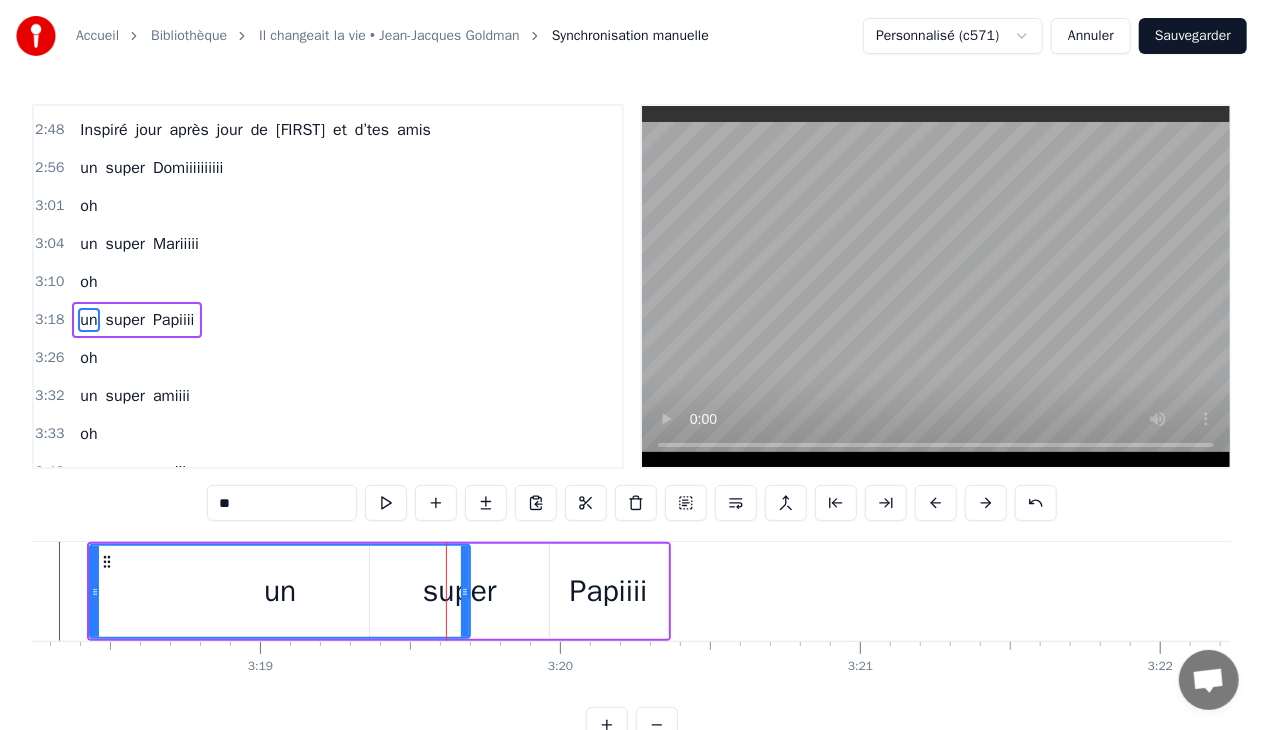 click on "un" at bounding box center [280, 591] 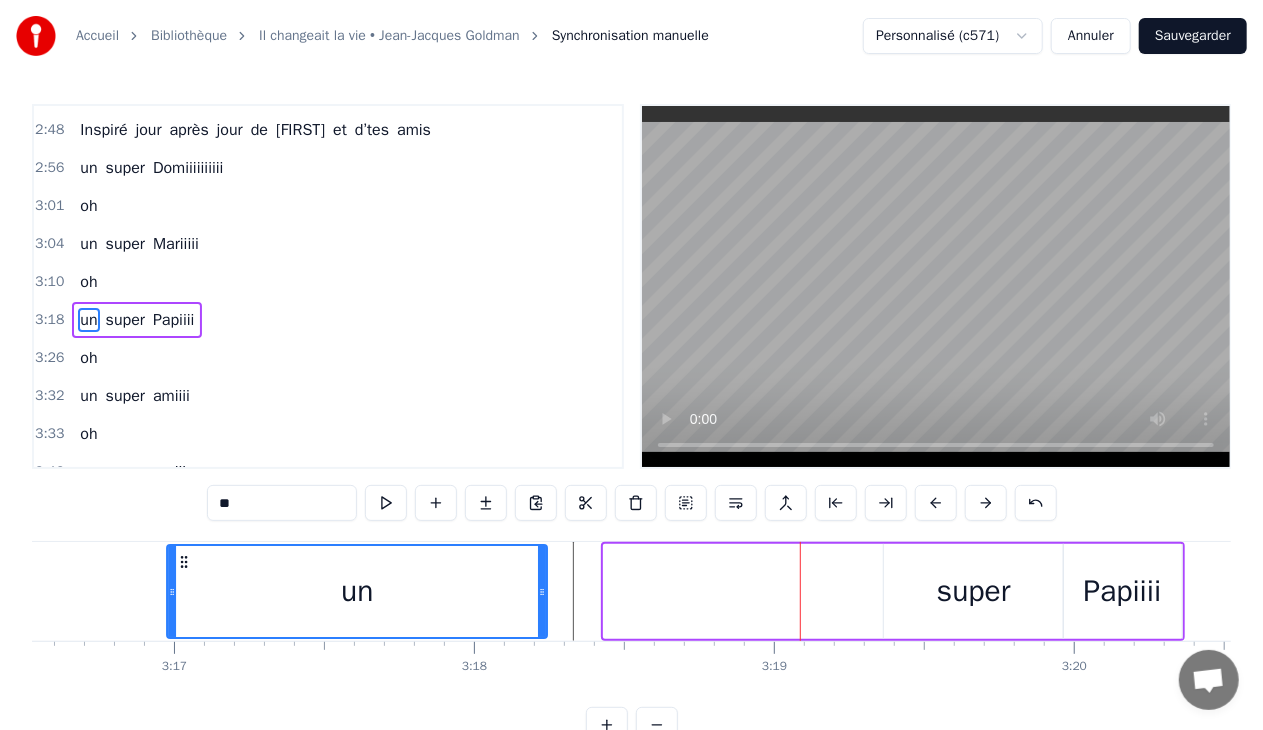 scroll, scrollTop: 0, scrollLeft: 58957, axis: horizontal 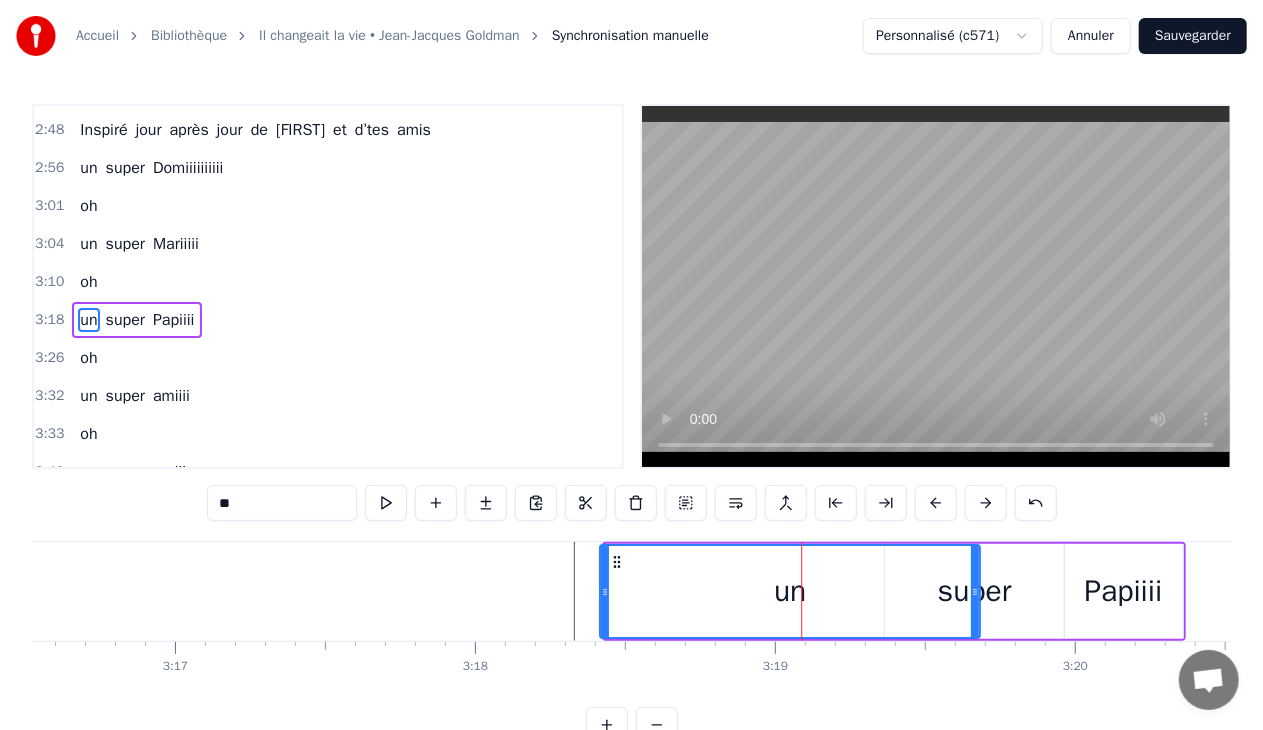 drag, startPoint x: 106, startPoint y: 556, endPoint x: 620, endPoint y: 554, distance: 514.0039 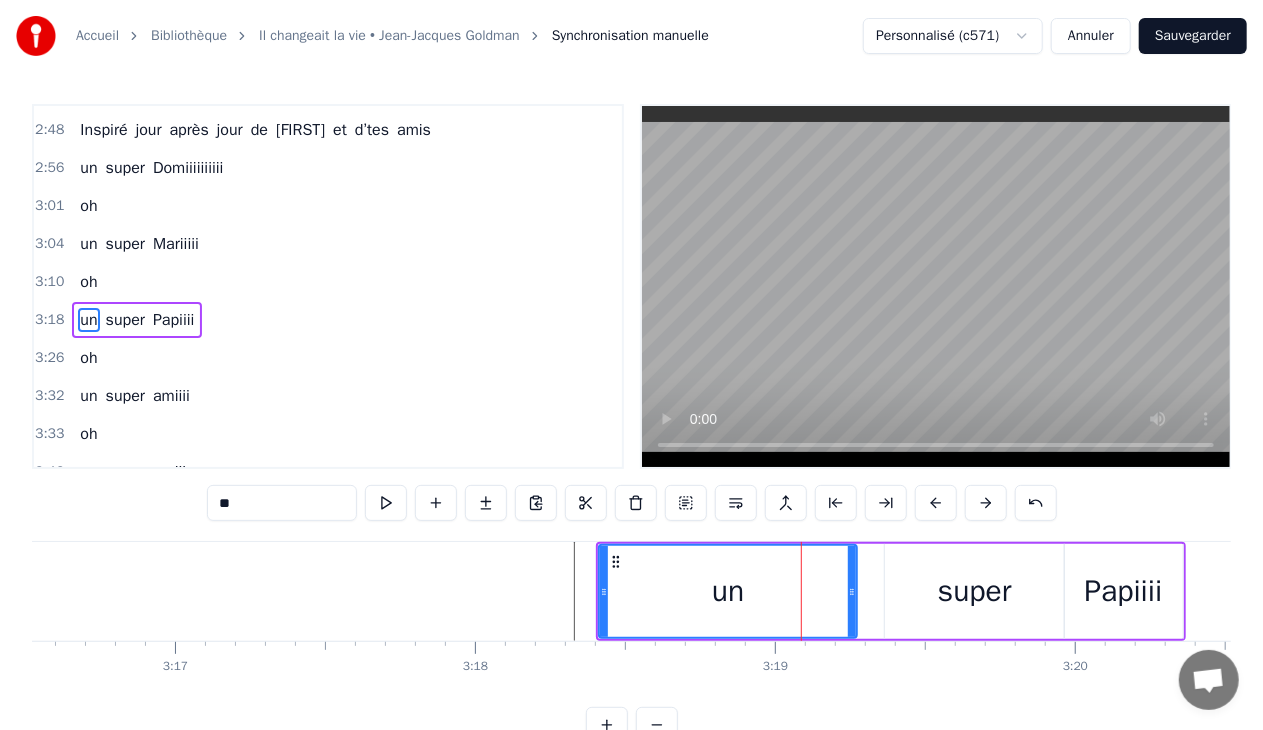drag, startPoint x: 976, startPoint y: 588, endPoint x: 862, endPoint y: 594, distance: 114.15778 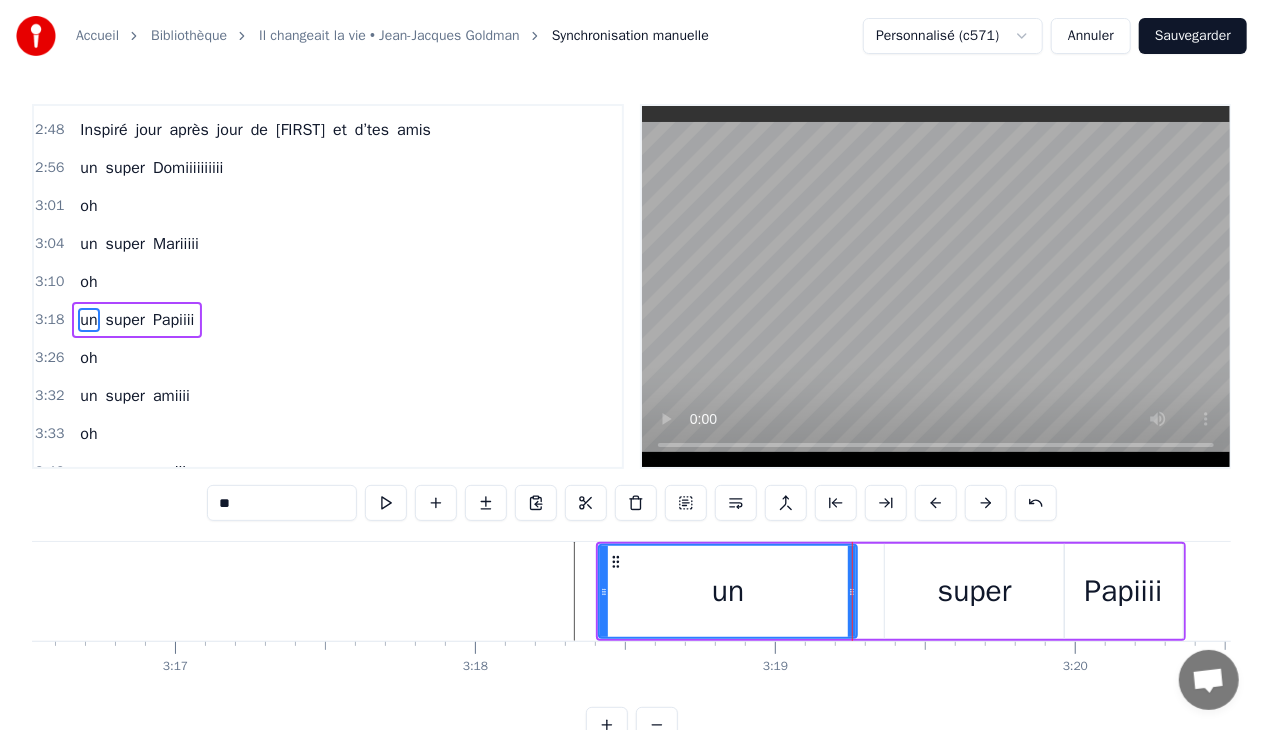 drag, startPoint x: 974, startPoint y: 584, endPoint x: 894, endPoint y: 588, distance: 80.09994 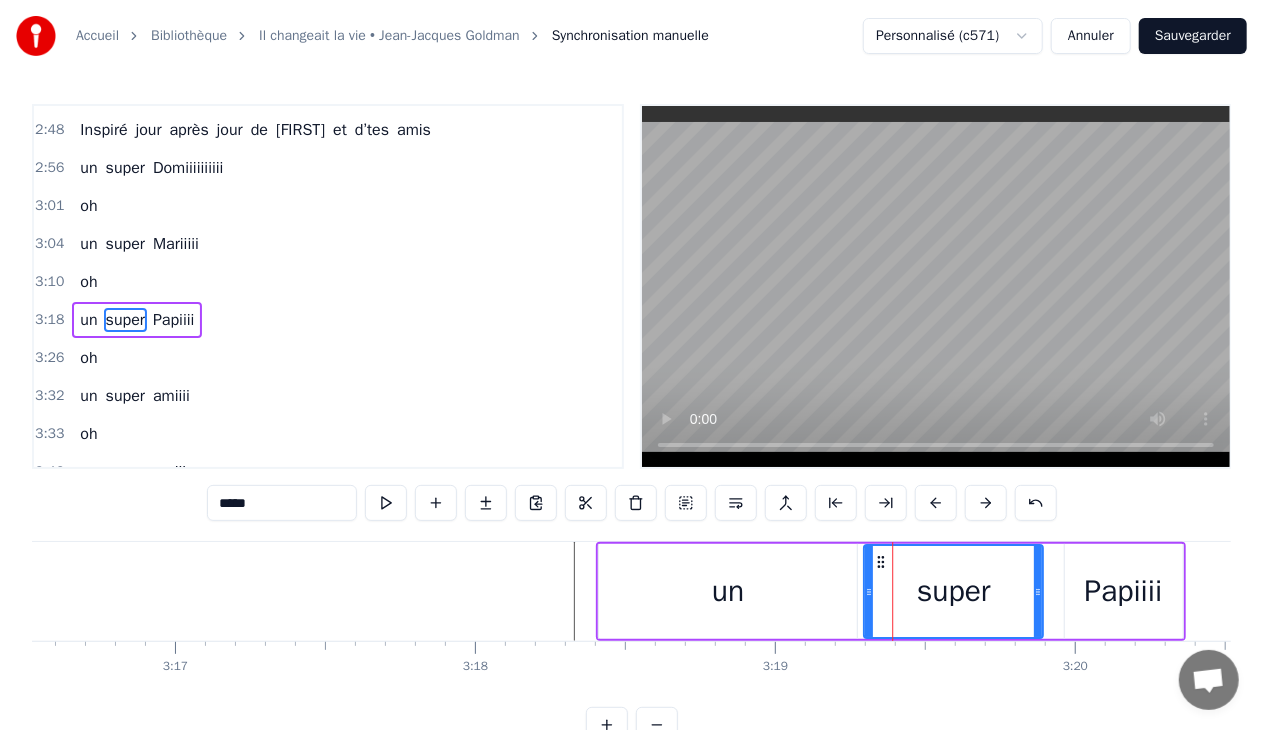 drag, startPoint x: 905, startPoint y: 558, endPoint x: 886, endPoint y: 568, distance: 21.470911 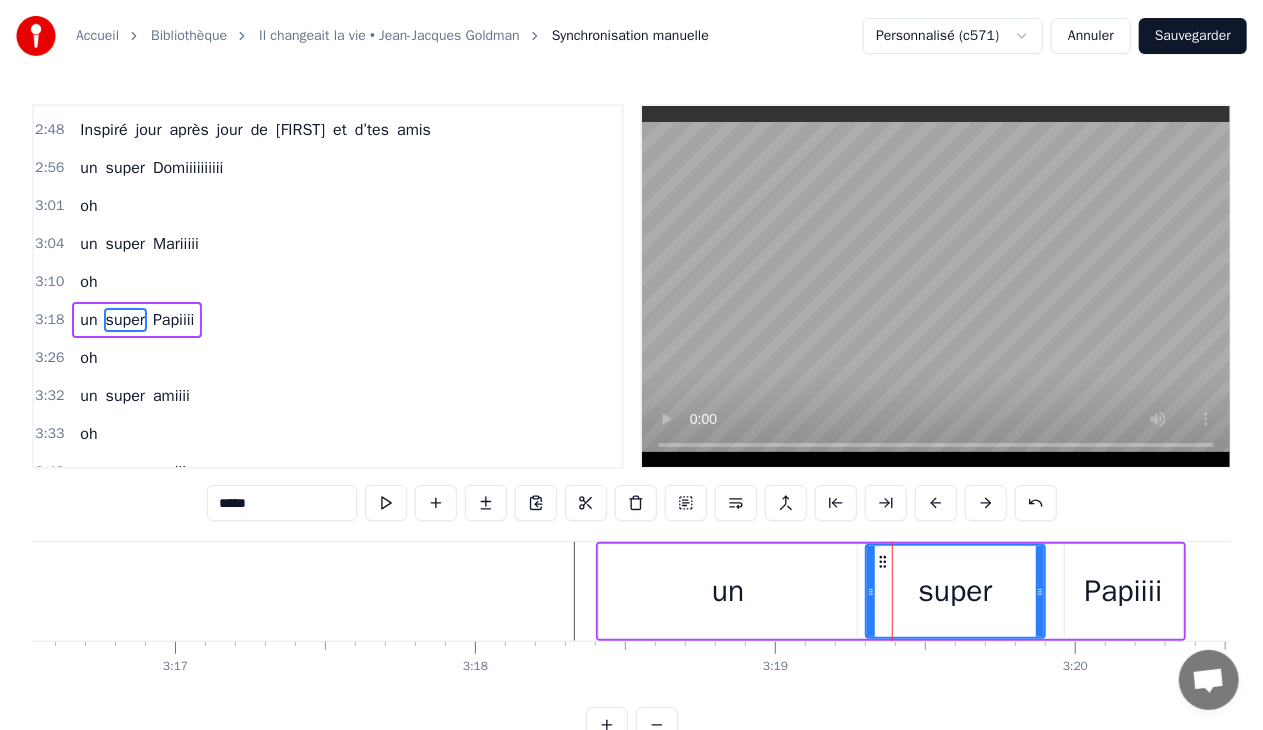 click on "un" at bounding box center (728, 591) 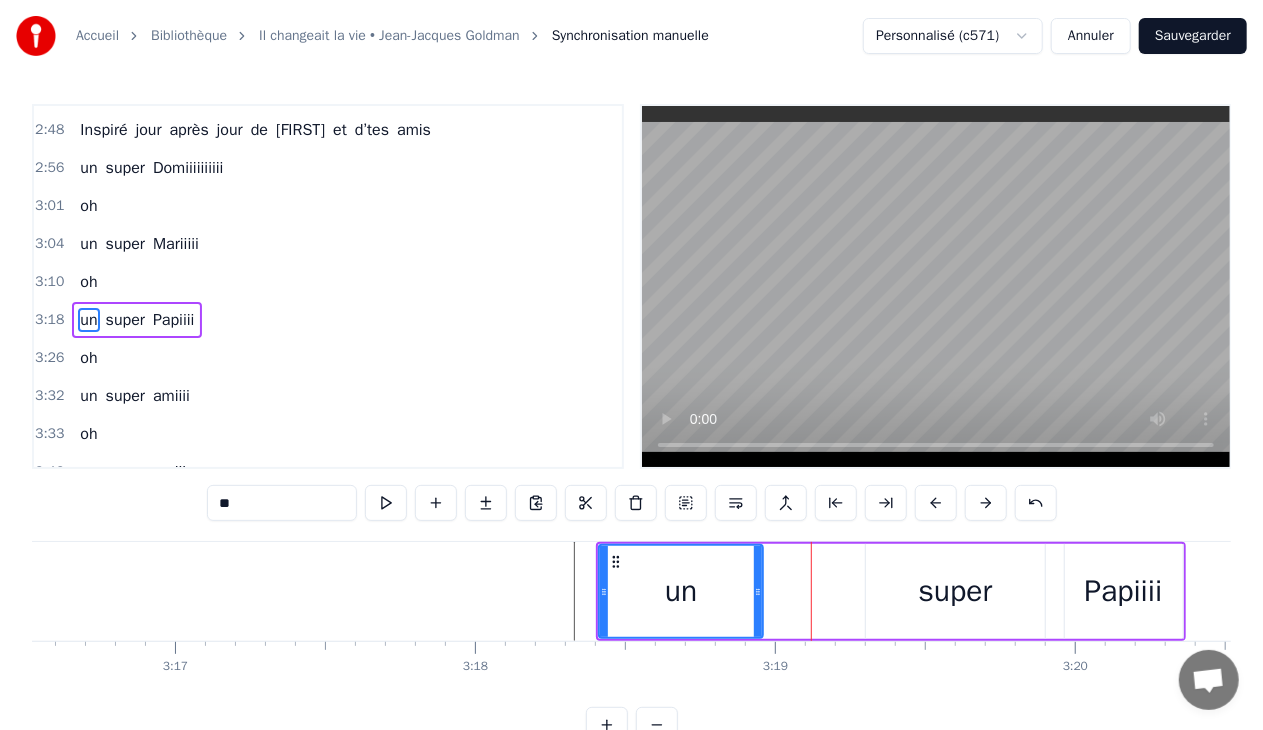 drag, startPoint x: 854, startPoint y: 588, endPoint x: 758, endPoint y: 591, distance: 96.04687 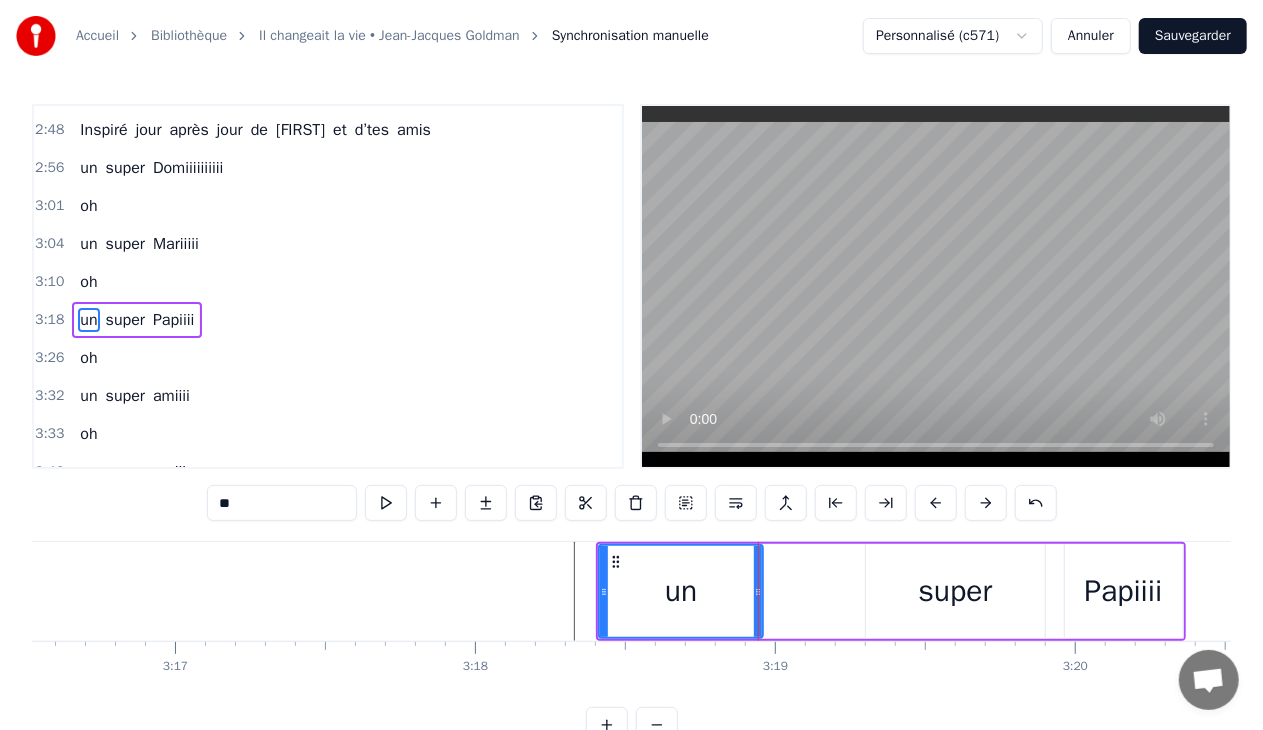 click on "un super Papiiii" at bounding box center [890, 591] 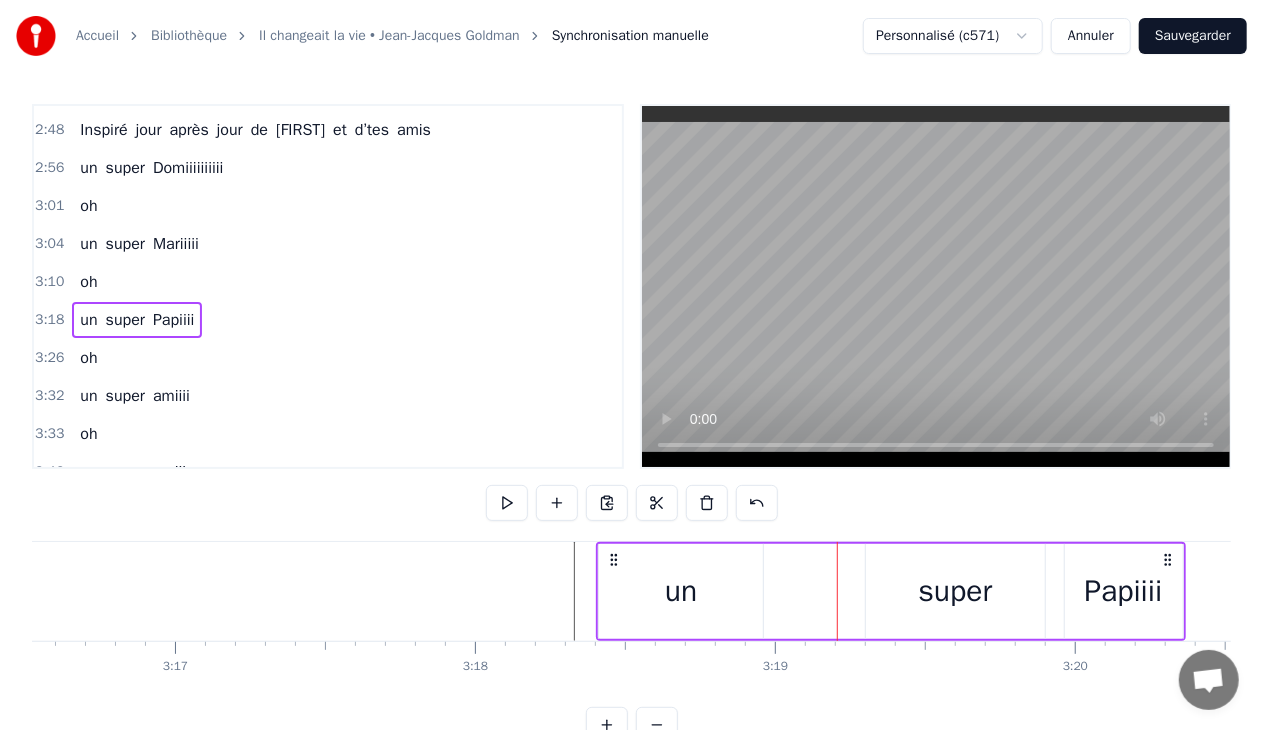 click on "un" at bounding box center (681, 591) 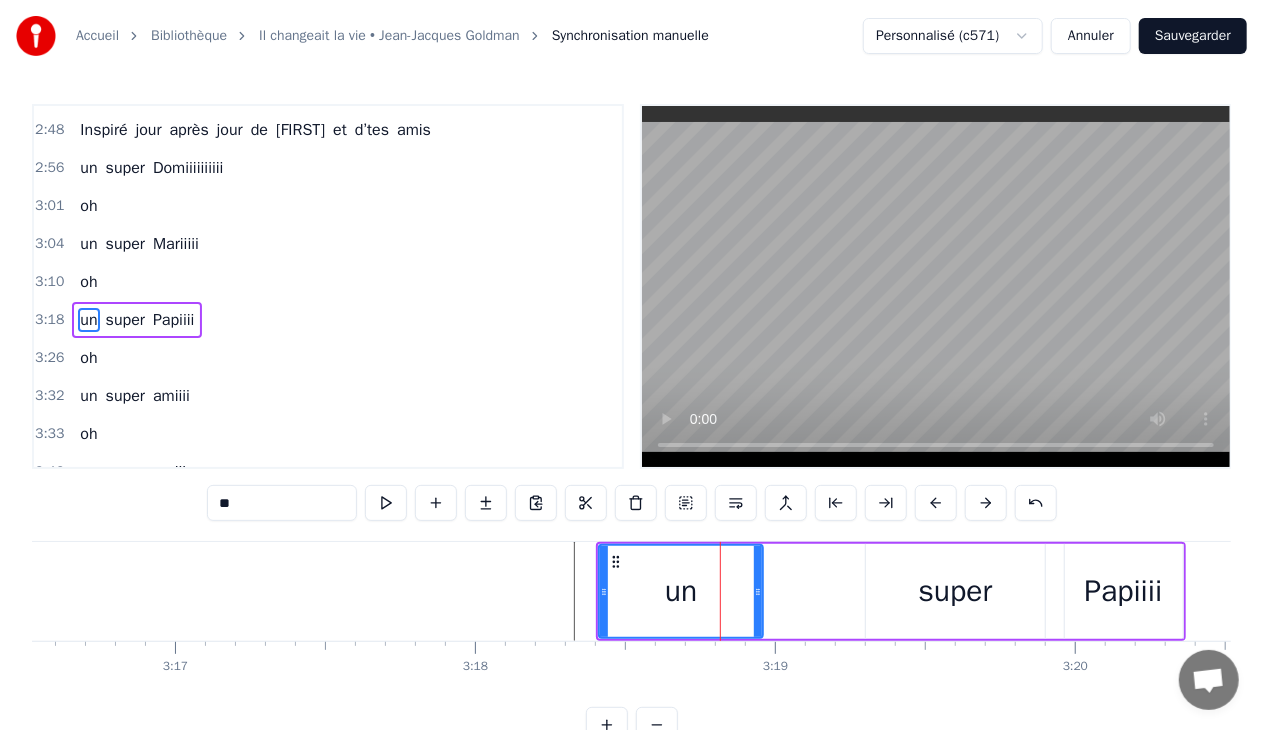 click on "un super Papiiii" at bounding box center (890, 591) 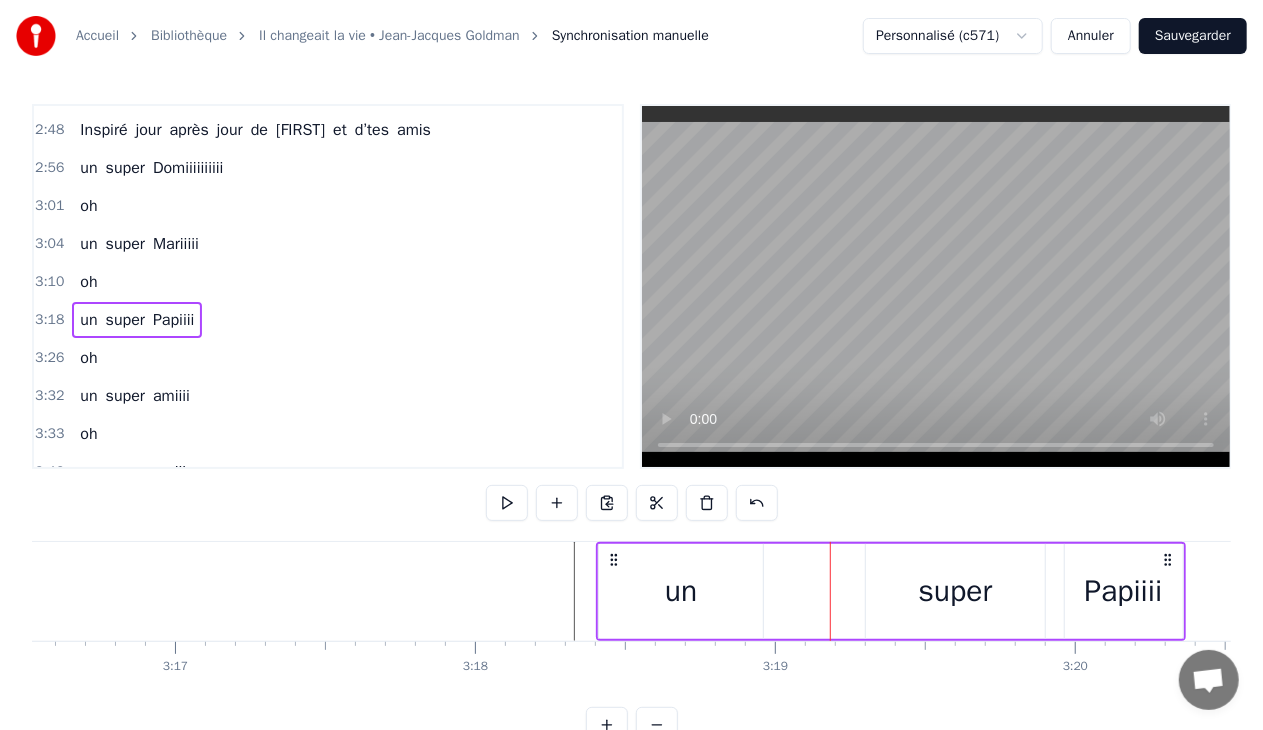click on "super" at bounding box center (956, 591) 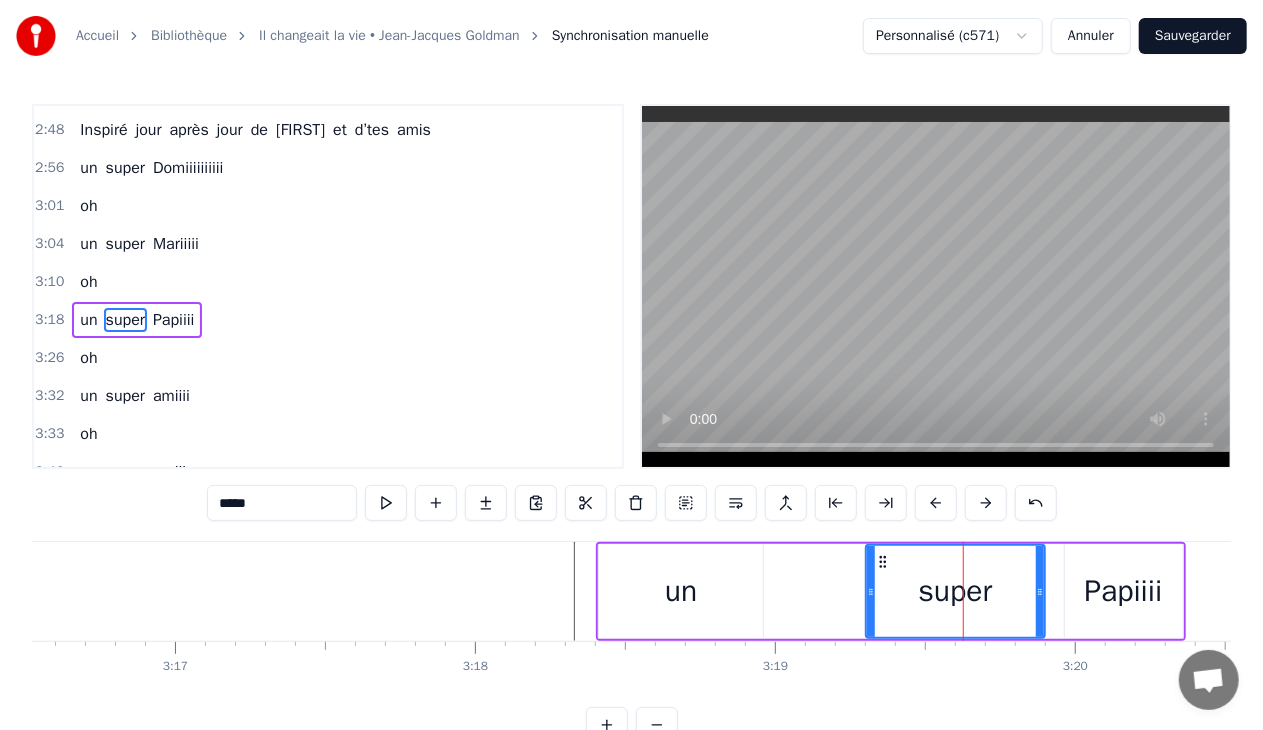 click on "Papiiii" at bounding box center [1124, 591] 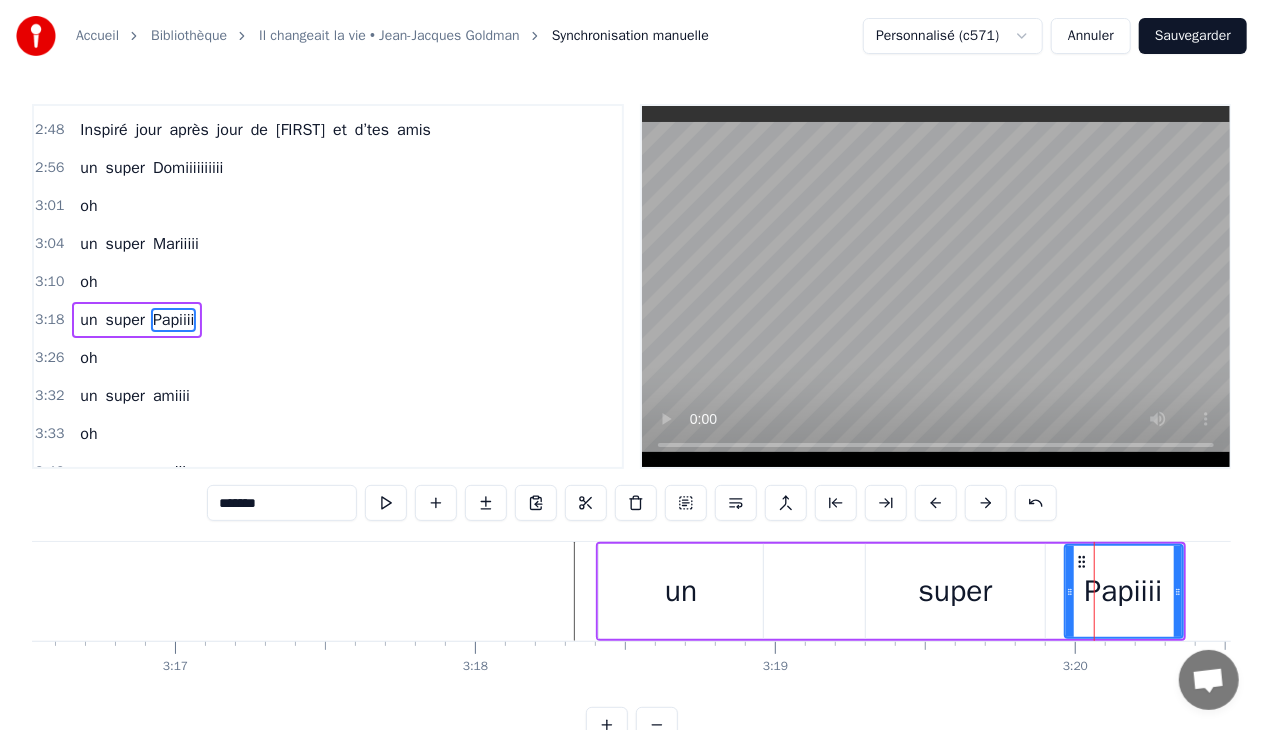click on "Accueil Bibliothèque Il changeait la vie • Jean-Jacques Goldman Synchronisation manuelle Personnalisé (c571) Annuler Sauvegarder 0:28 C’était un menuisier, c’est Dominique Pillet 0:31 Au beau milieu d’Allonne, là où tu t’es posé 0:35 Tu as fait des charpentes et du beau mobilier 0:38 Avec tes ouvriers toujours très motivés 0:42 Tu y mettais du temps, du talent et du cœur 0:46 Et dans ton atelier, en plus de ton métier 0:50 Nombril et Interbourg nous ont bien occupés 0:53 A déconner ensemble, on peut dire de toi 0:59 Tu aimmmes la vie 1:14 T’étais un bon patron, aussi un conseiller 1:18 Dirigeant la commune comme tes activités 1:21 Toujours prêt à donner ton temps et tes idées 1:24 Le travail n’attend pas, t’es toujours le premier 1:28 Tu y mettais du temps, du talent et du cœur 1:32 Ouvrir les chemins pour tous les randonneurs 1:36 Et près du barbecue, des saucisses et du kir 1:40 A l’heure de l’apéro, autour de tes amis 1:45 Refaire les circuits 2:20 Tu es un grand un" at bounding box center (631, 371) 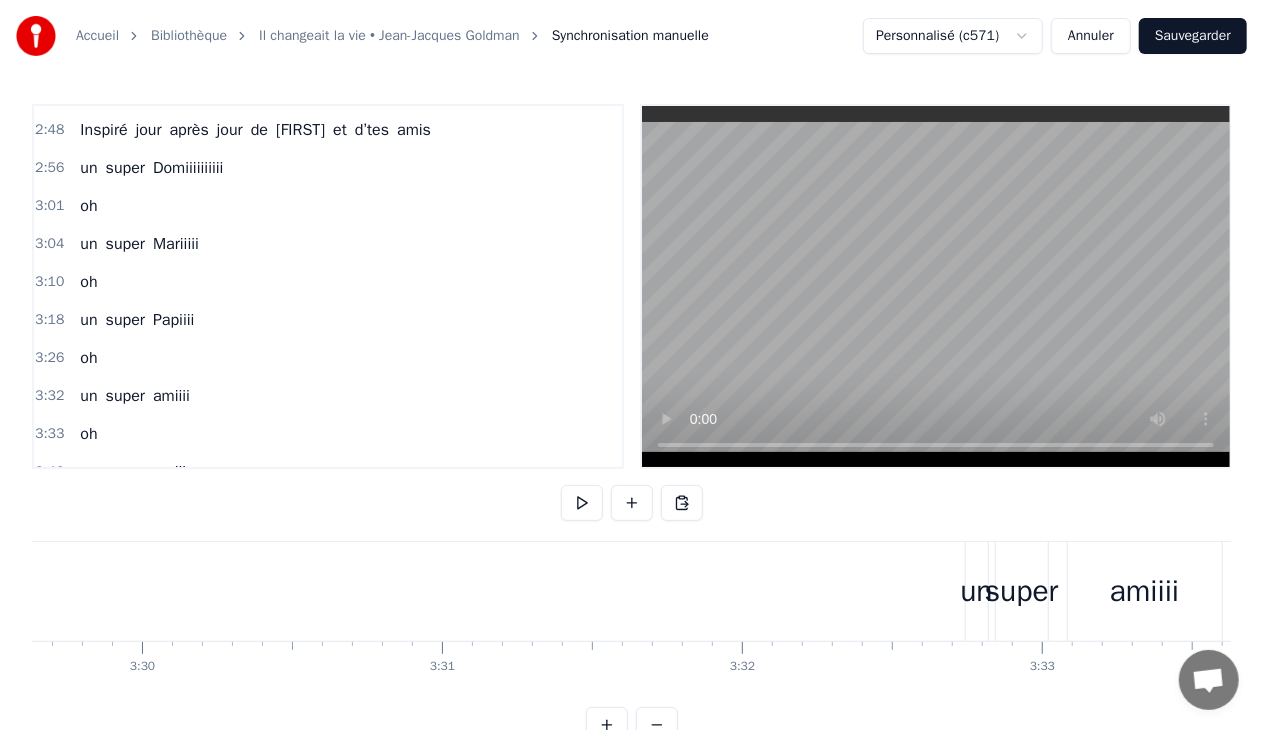 scroll, scrollTop: 0, scrollLeft: 62980, axis: horizontal 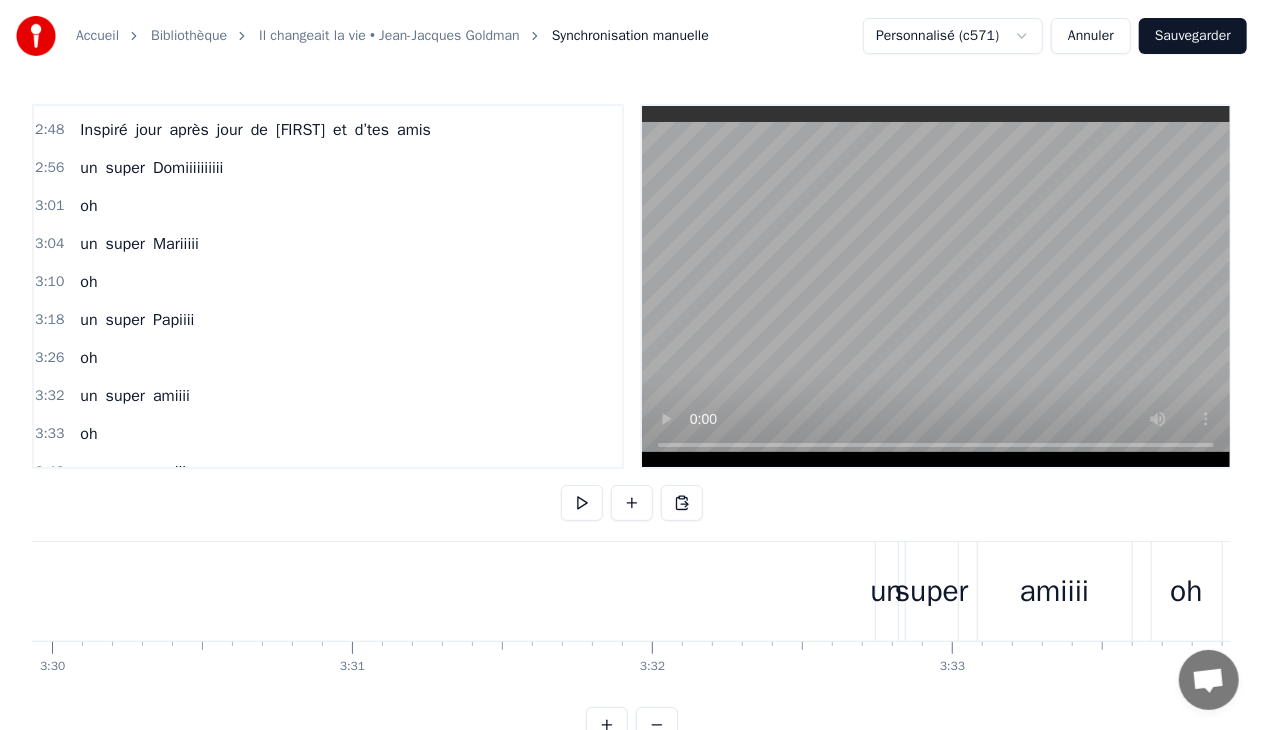 click on "oh" at bounding box center [1186, 591] 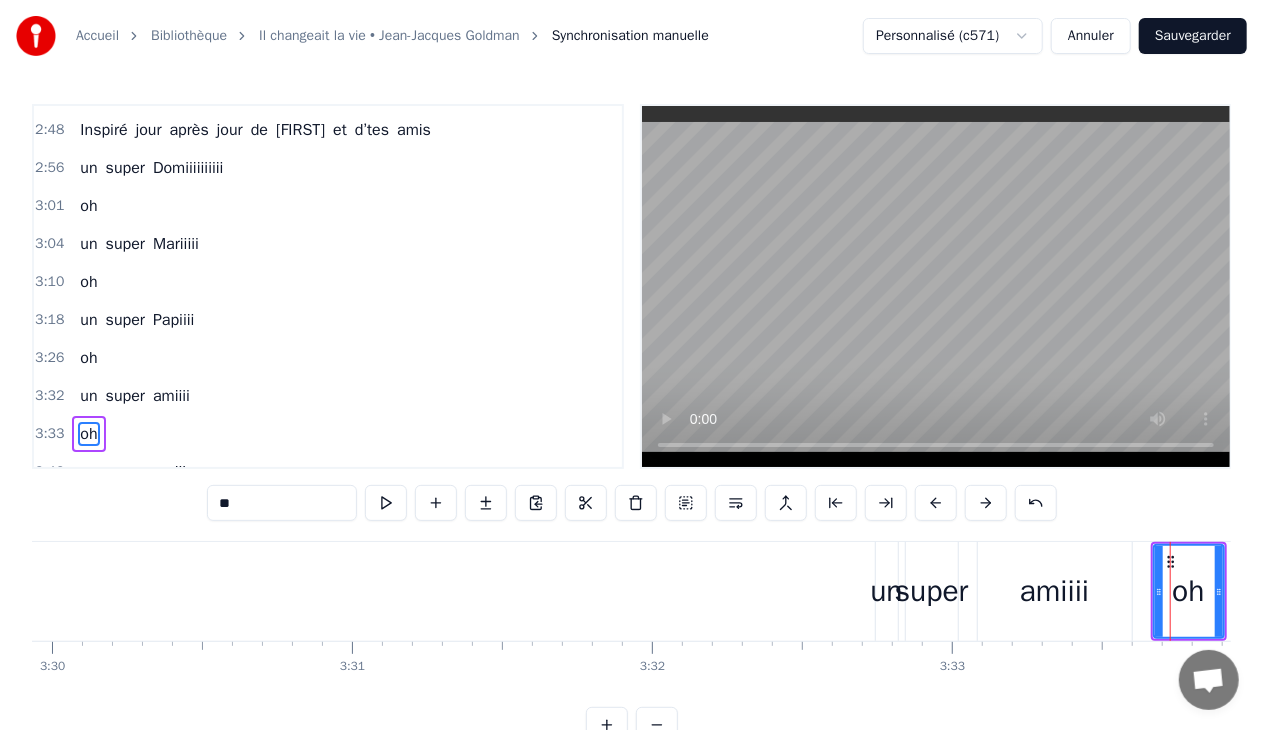 scroll, scrollTop: 0, scrollLeft: 0, axis: both 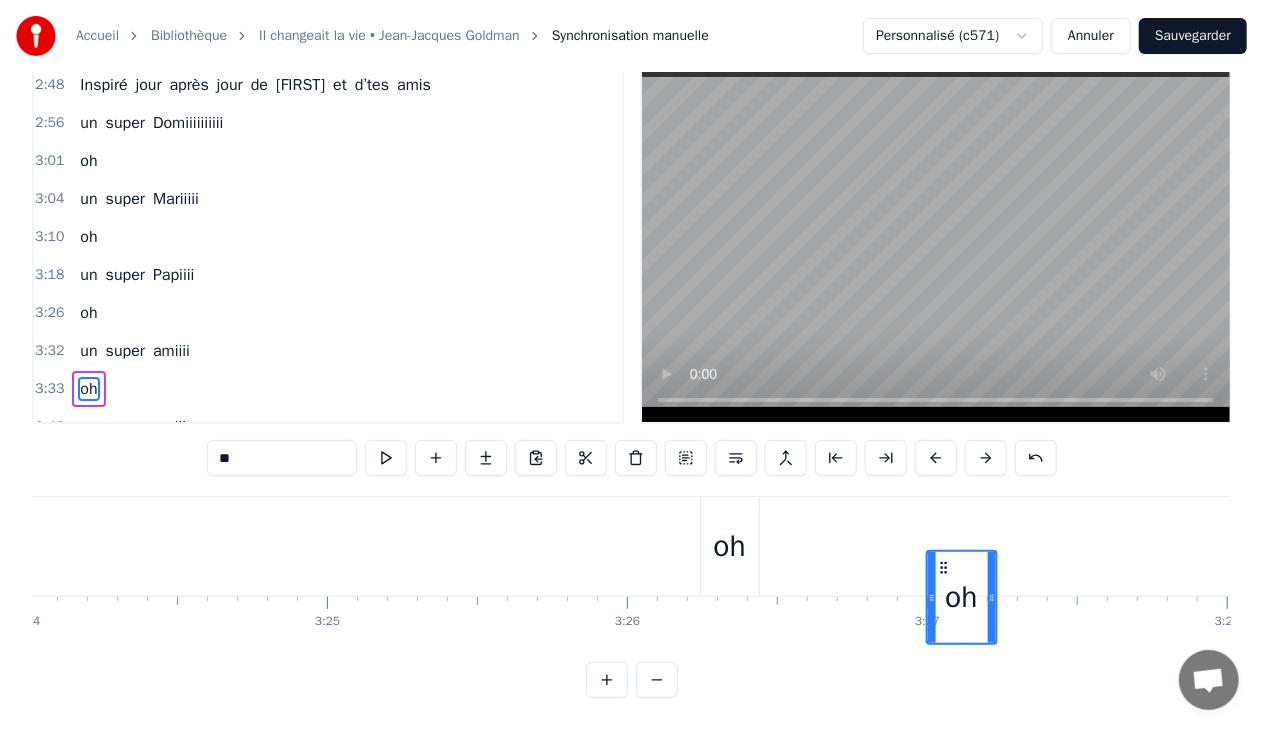 click on "C’était un menuisier, c’est Dominique Pillet Au beau milieu d’Allonne, là où tu t’es posé Tu as fait des charpentes et du beau mobilier Avec tes ouvriers toujours très motivés Tu y mettais du temps, du talent et du cœur Et dans ton atelier, en plus de ton métier Nombril et Interbourg nous ont bien occupés A déconner ensemble, on peut dire de toi Tu aimmmes la vie T’étais un bon patron, aussi un conseiller Dirigeant la commune comme tes activités Toujours prêt à donner ton temps et tes idées Le travail n’attend pas, t’es toujours le premier Tu y mettais du temps, du talent et du cœur Ouvrir les chemins pour tous les randonneurs Et près du barbecue, des saucisses et du kir A l’heure de l’apéro, autour de tes amis Refaire les circuits Tu es un grand bonhomme, un sacré grand bonhomme Baroudeur au grand cœur qui aime ce que nous sommes Tu te sais bien utile pour tous les autres hommes
…….. Tu en oublies même ton téléphone Oui mais tu es aussi, un père et un mari et" at bounding box center (-22338, 546) 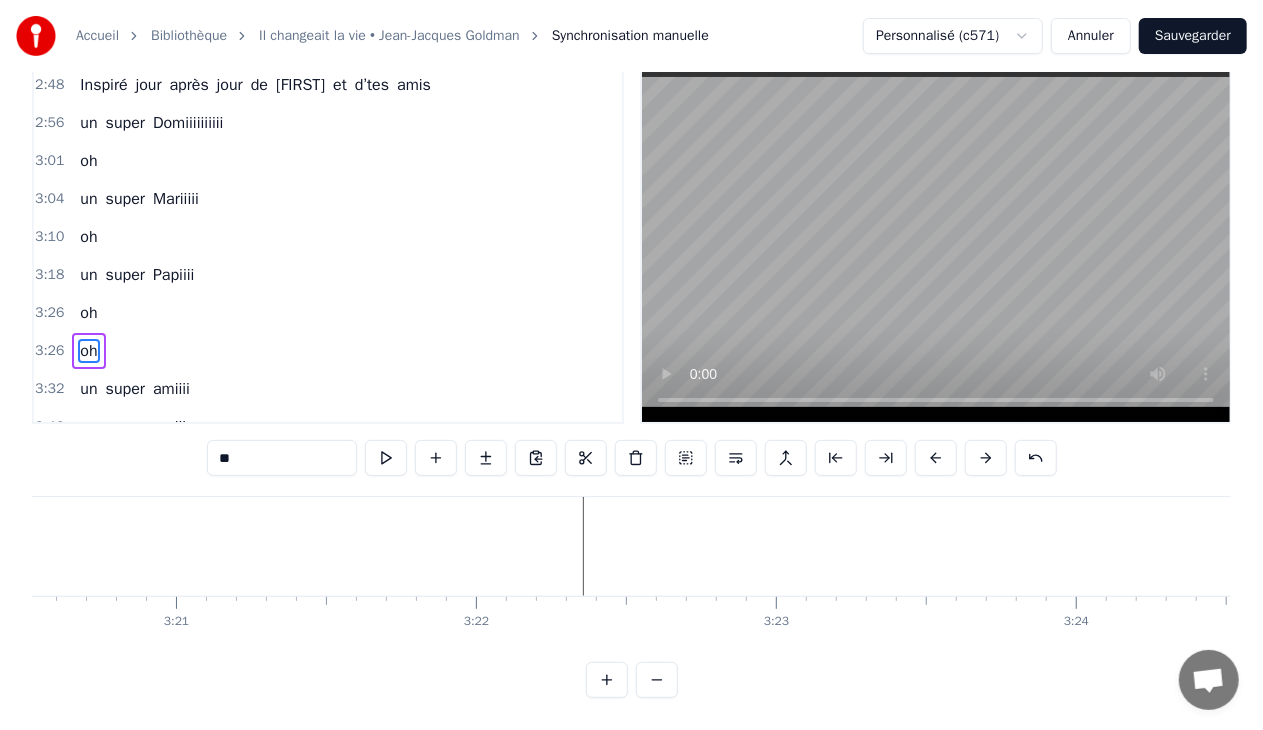 scroll, scrollTop: 0, scrollLeft: 57710, axis: horizontal 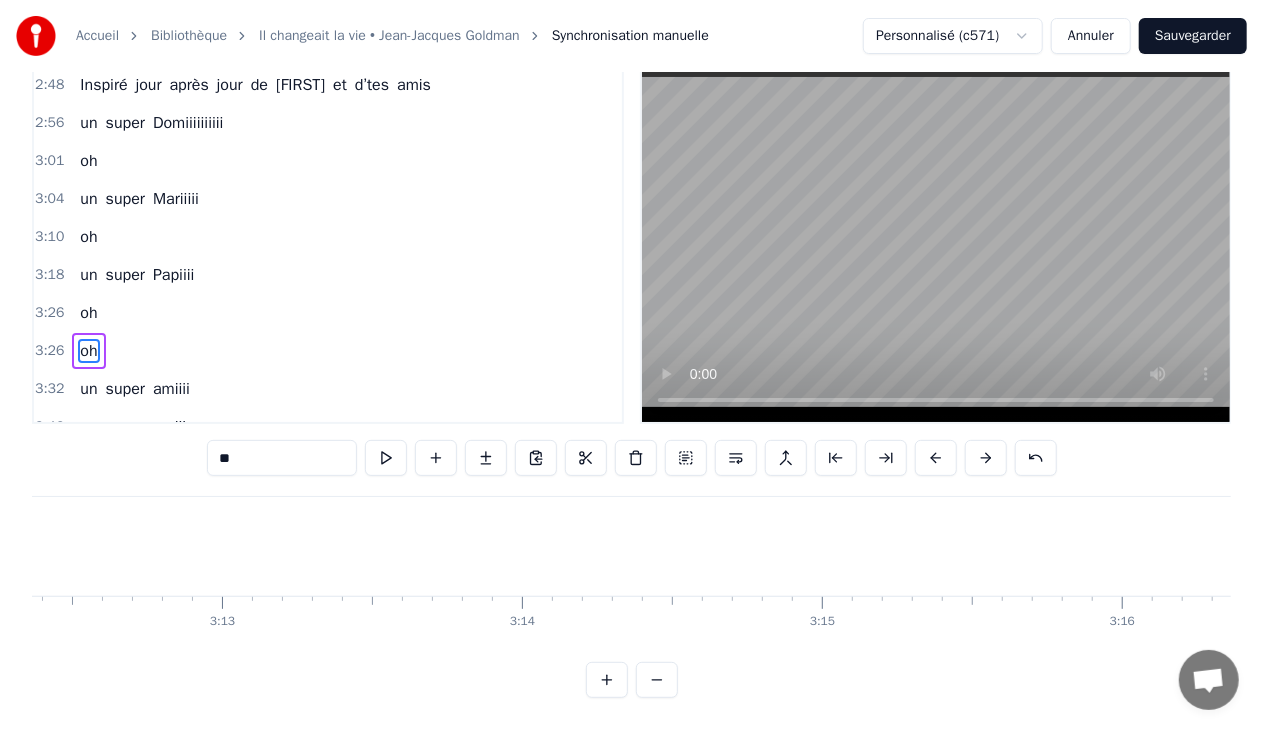 click at bounding box center [-18843, 546] 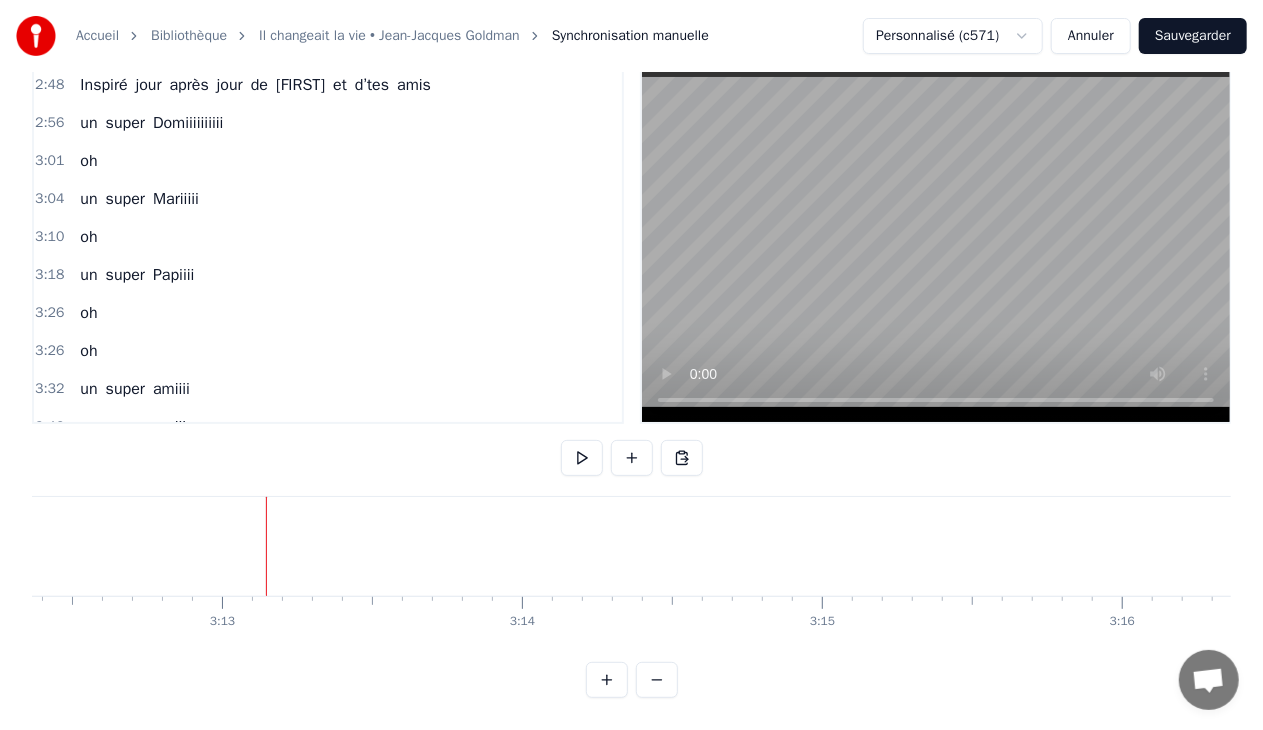 click on "un super Papiiii" at bounding box center [137, 275] 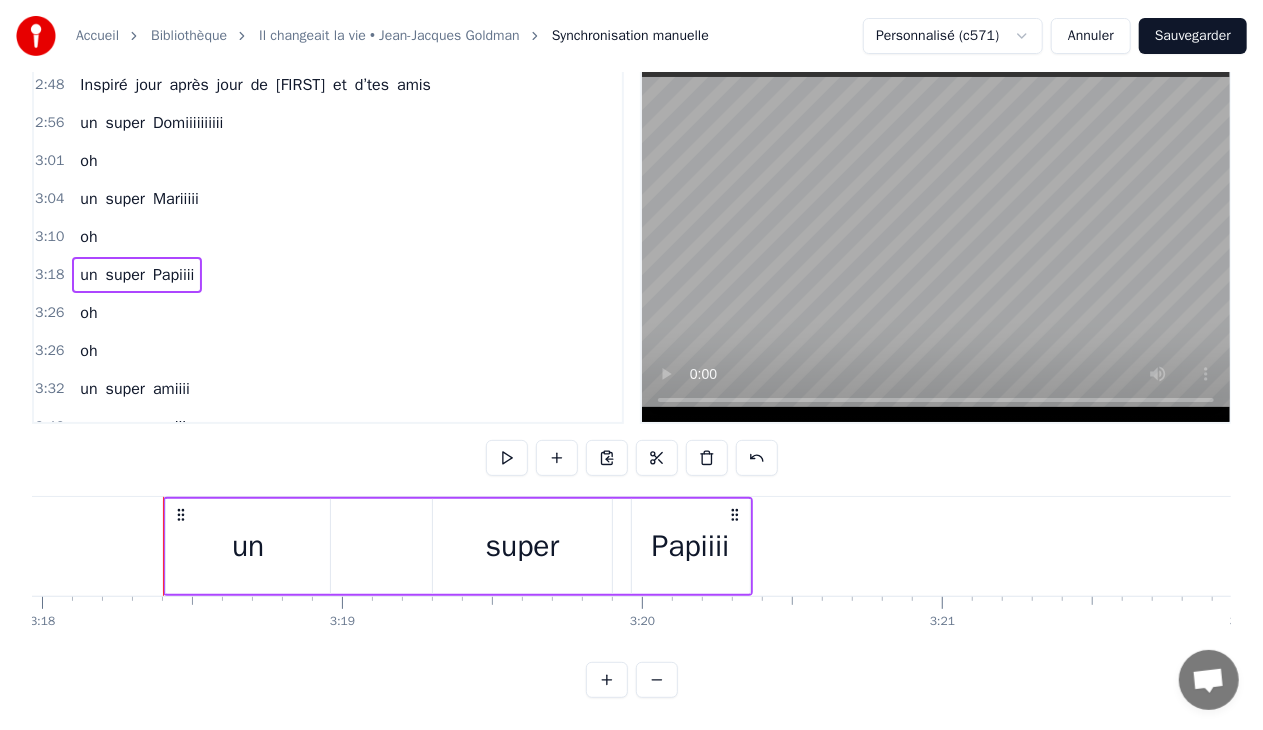 scroll, scrollTop: 0, scrollLeft: 59421, axis: horizontal 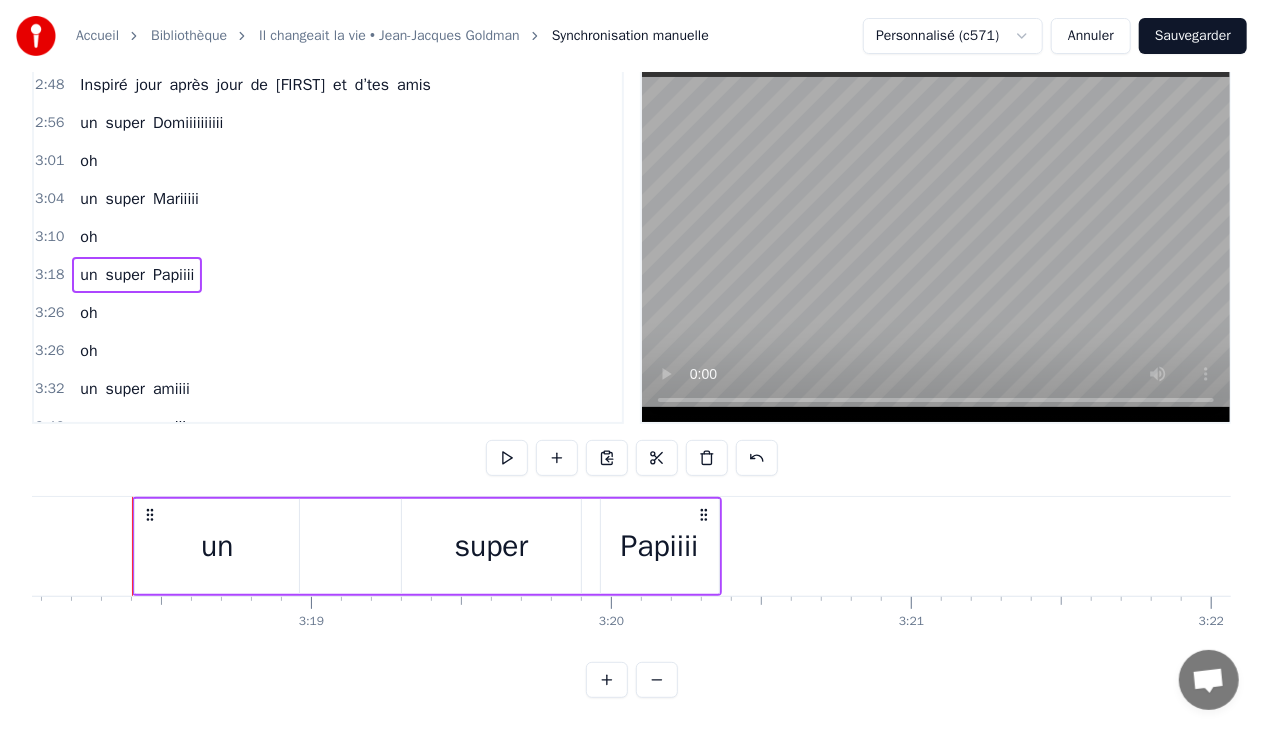 click on "Papiiii" at bounding box center (660, 546) 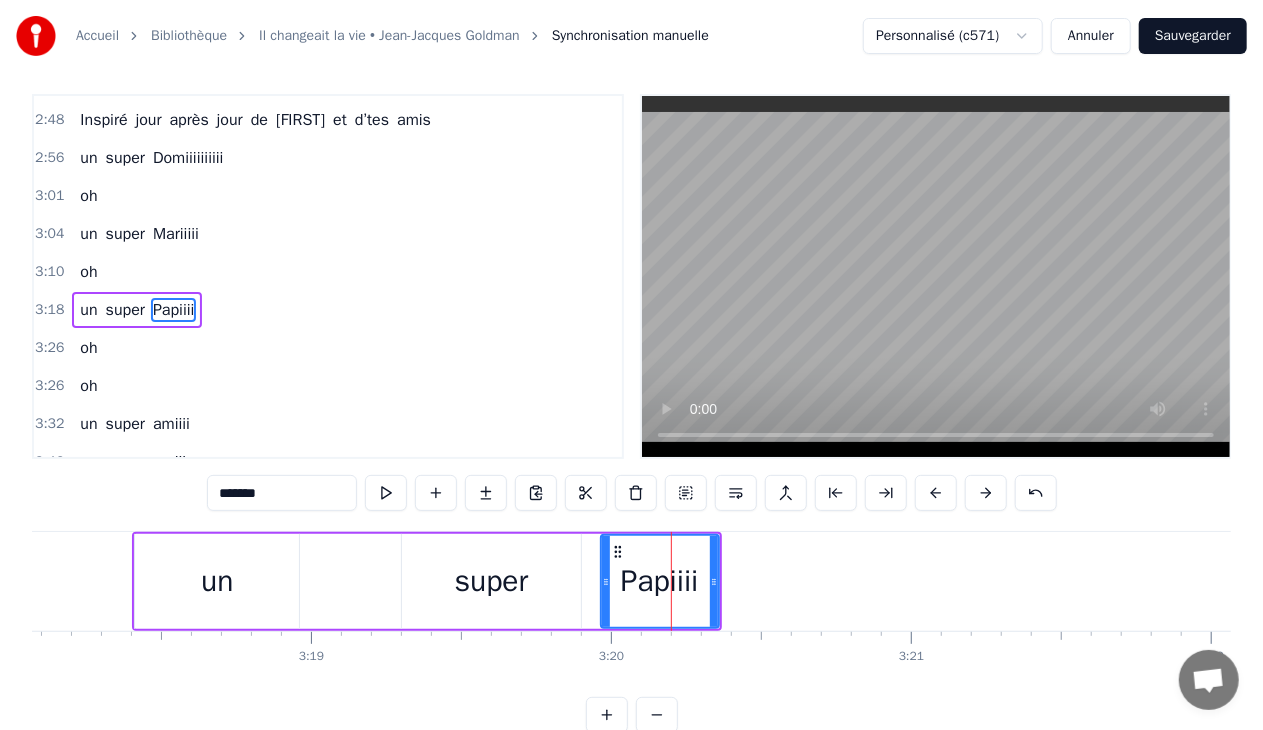 scroll, scrollTop: 0, scrollLeft: 0, axis: both 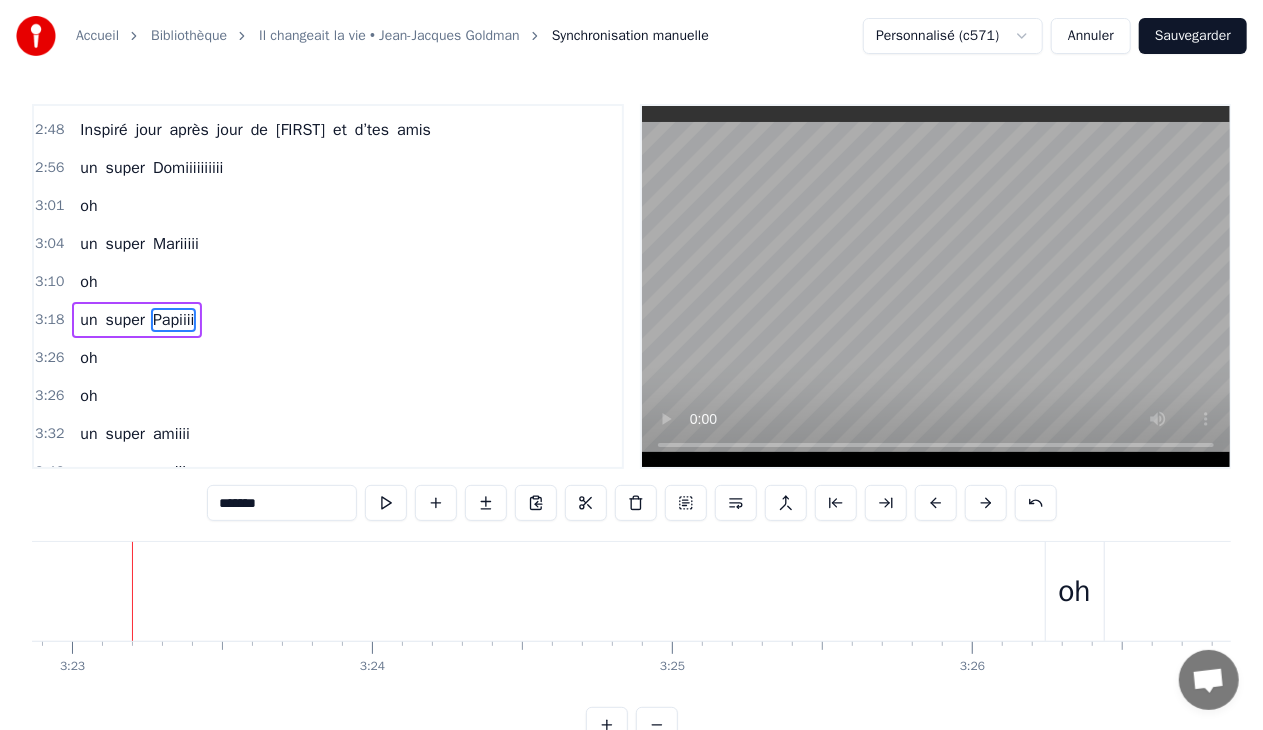 click on "oh" at bounding box center (1074, 591) 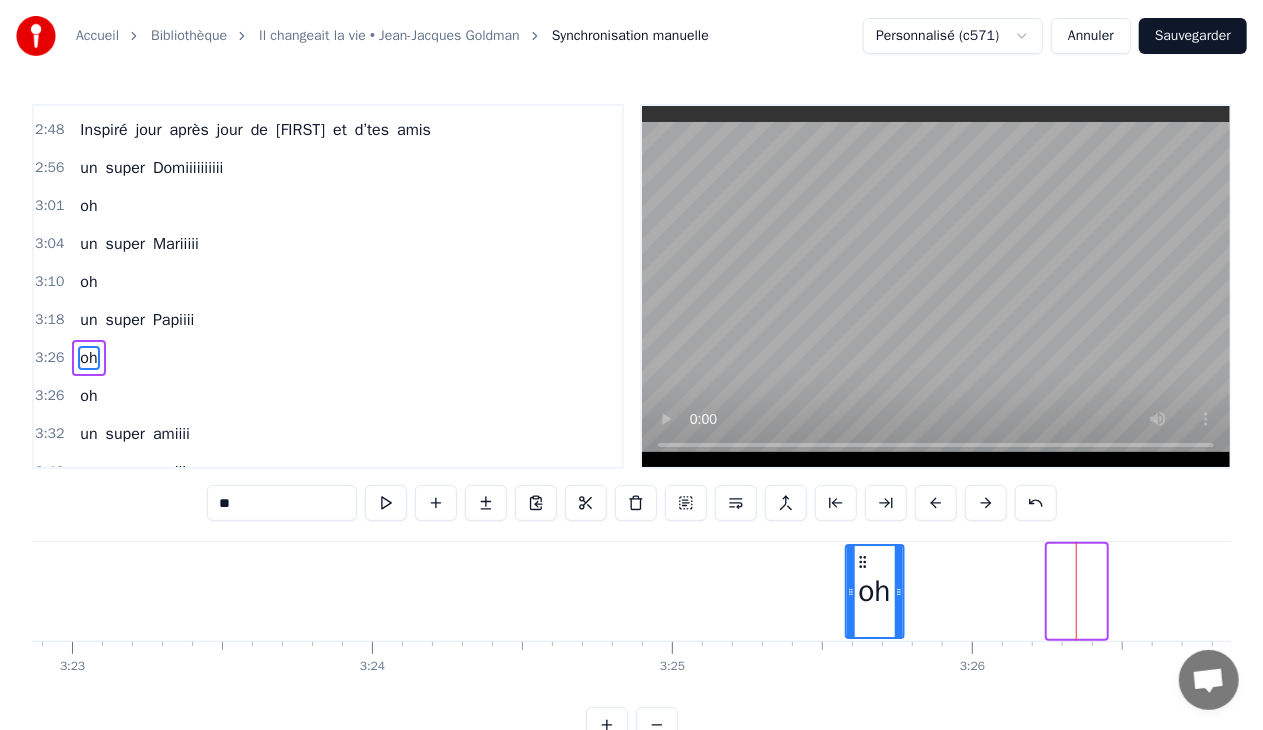 drag, startPoint x: 1062, startPoint y: 555, endPoint x: 859, endPoint y: 565, distance: 203.24615 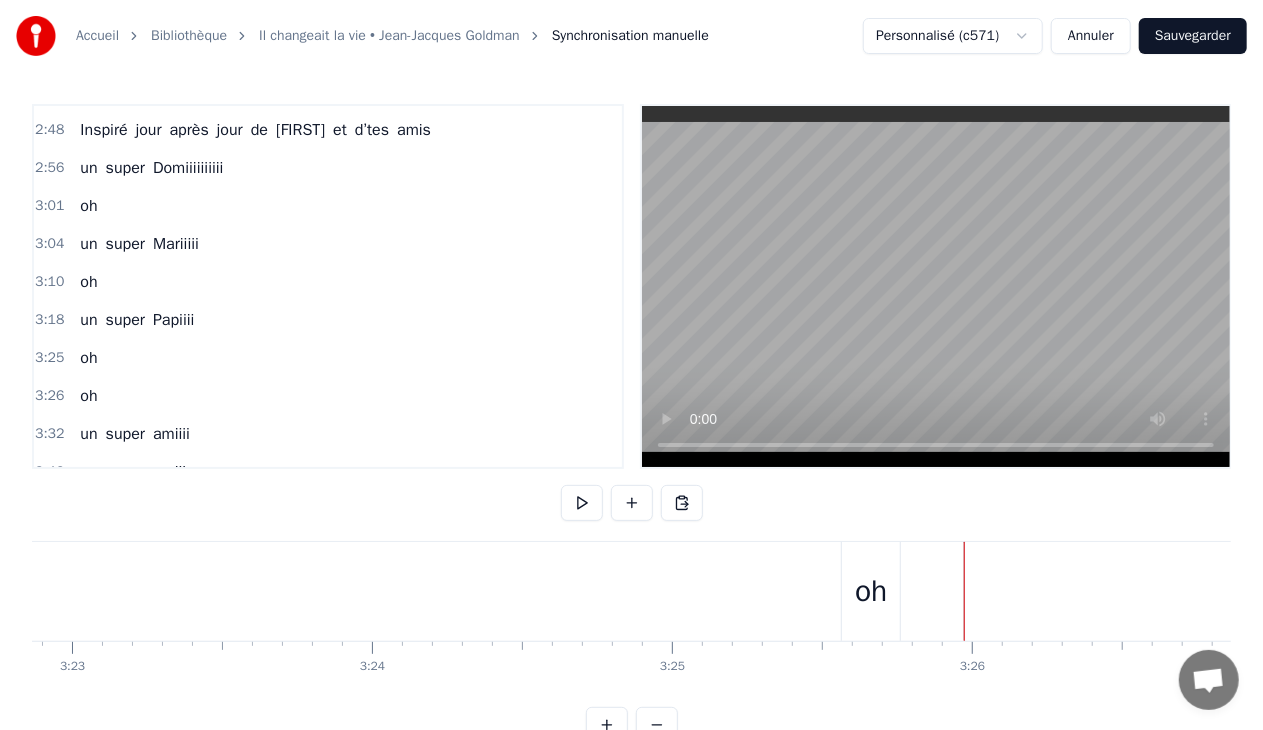 click on "oh" at bounding box center (871, 591) 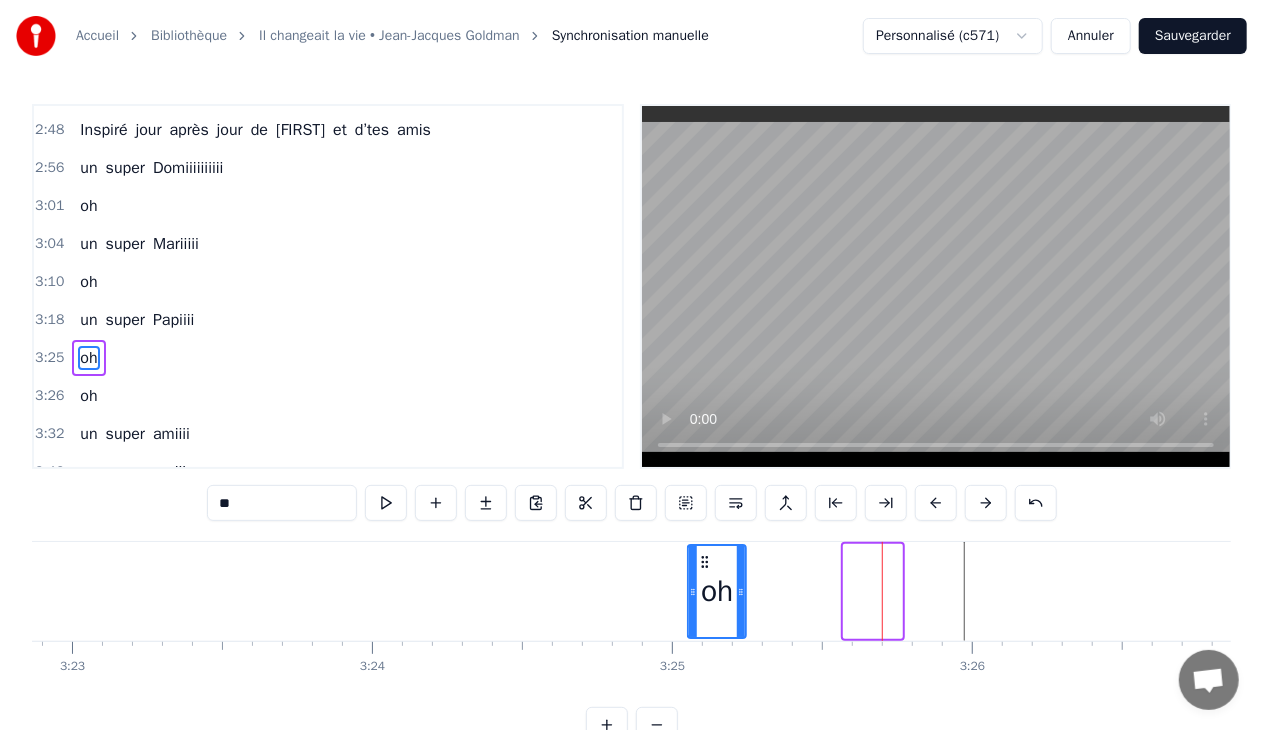 drag, startPoint x: 862, startPoint y: 562, endPoint x: 706, endPoint y: 569, distance: 156.15697 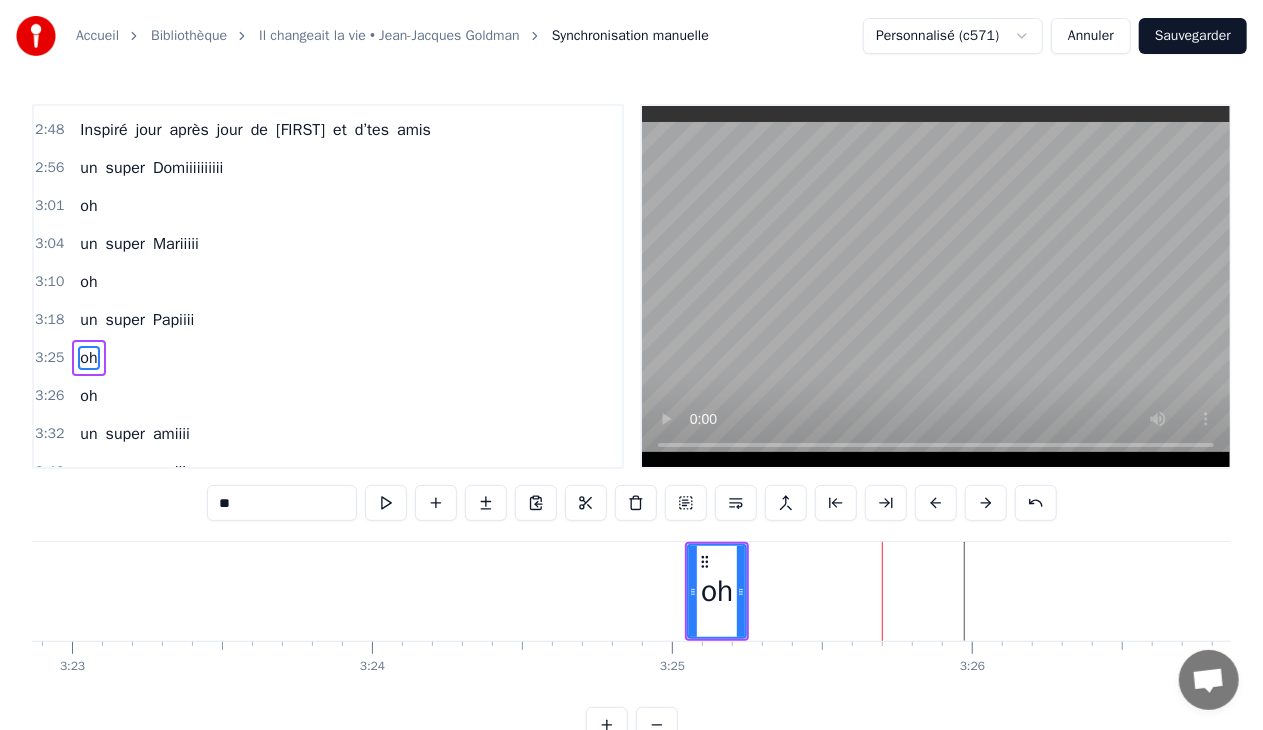click at bounding box center [-21993, 591] 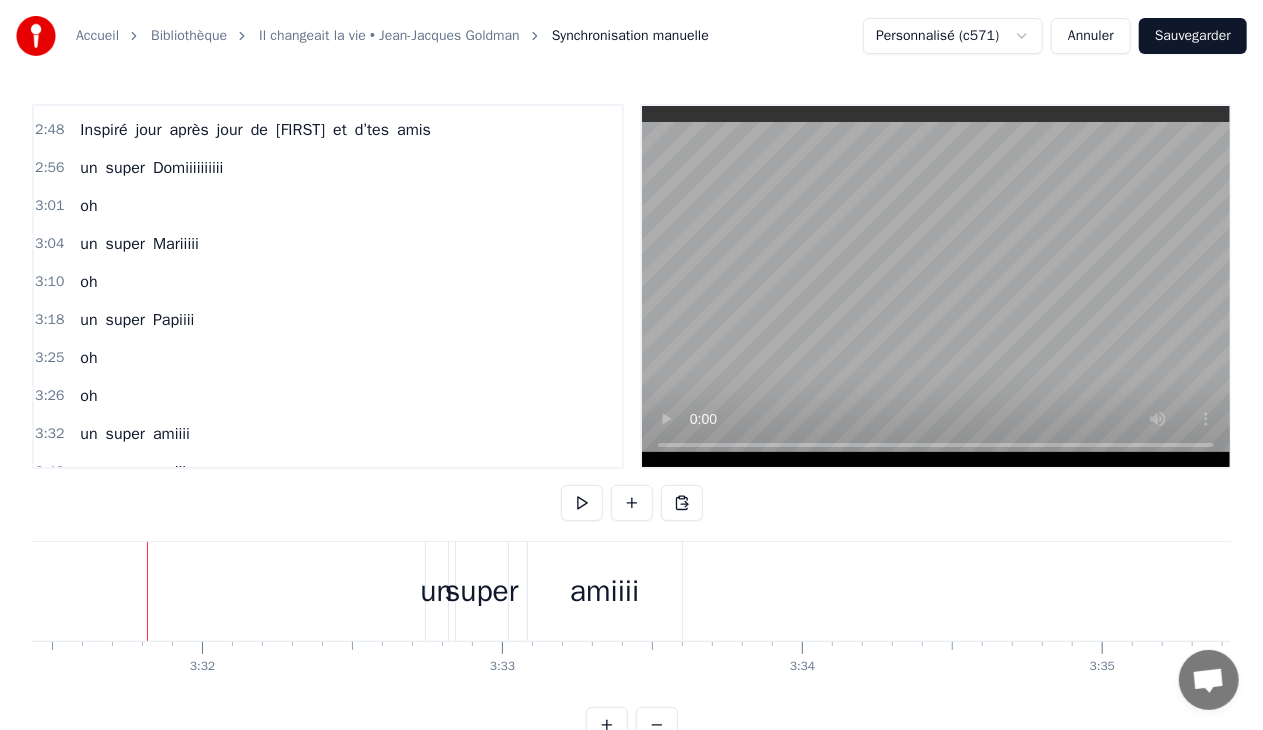scroll, scrollTop: 0, scrollLeft: 63444, axis: horizontal 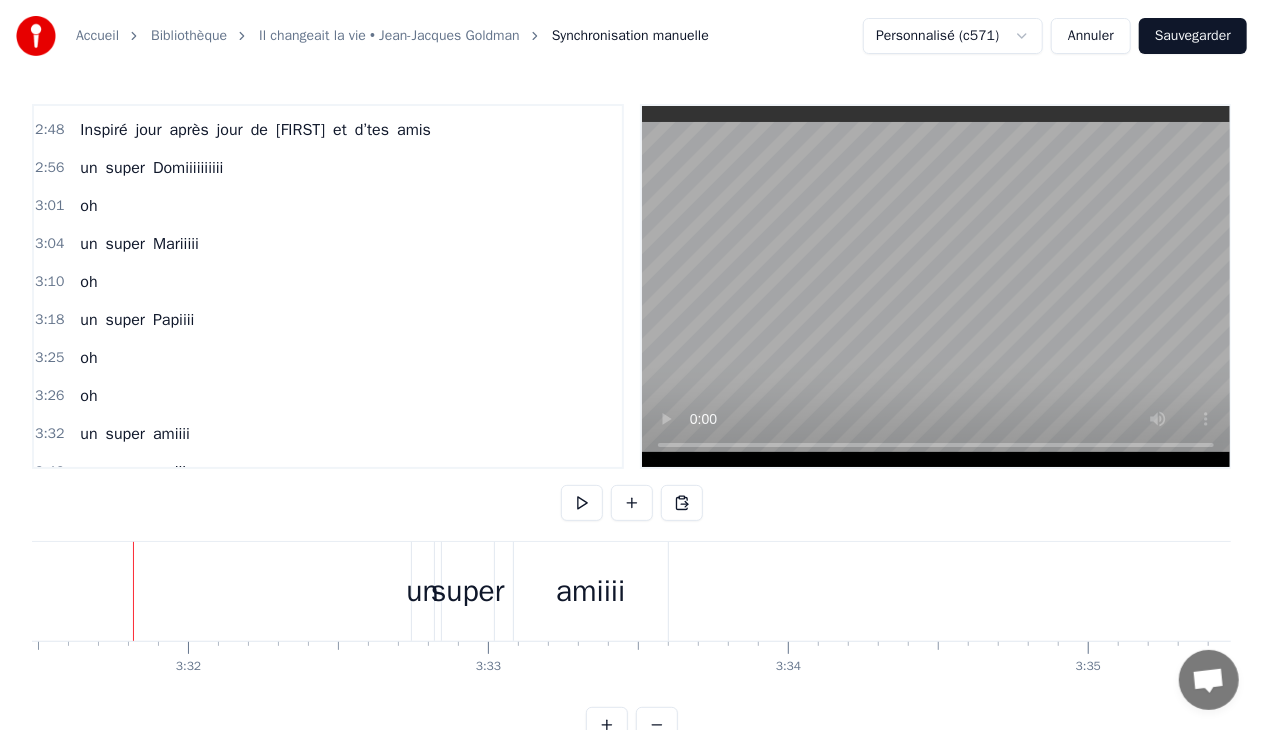 click on "un" at bounding box center [422, 591] 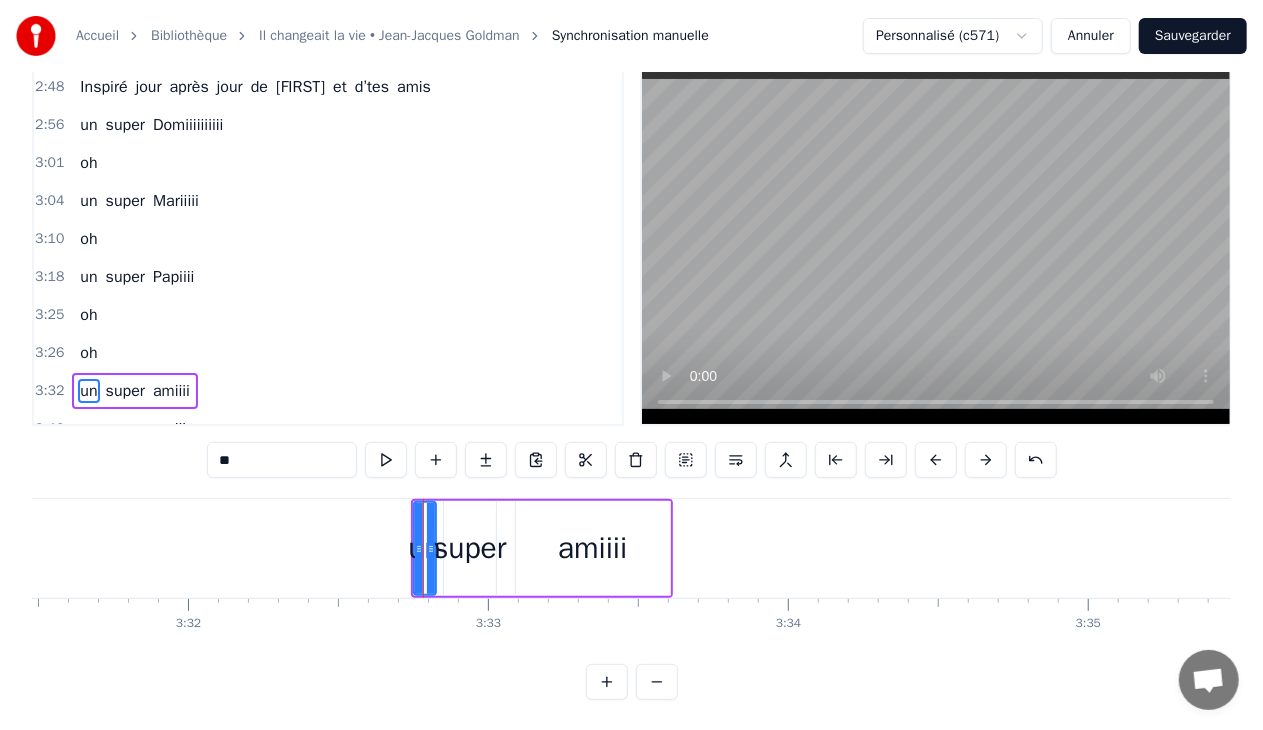 scroll, scrollTop: 46, scrollLeft: 0, axis: vertical 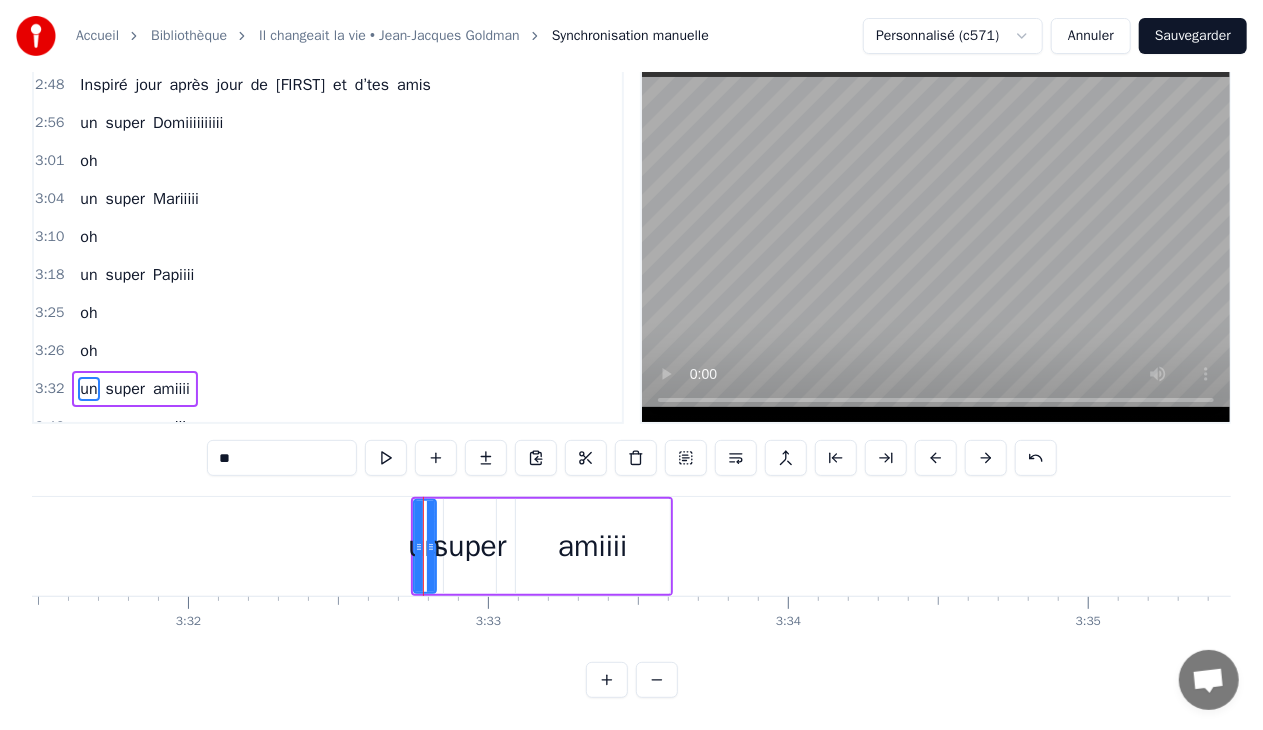 click on "un super amiiii" at bounding box center (135, 389) 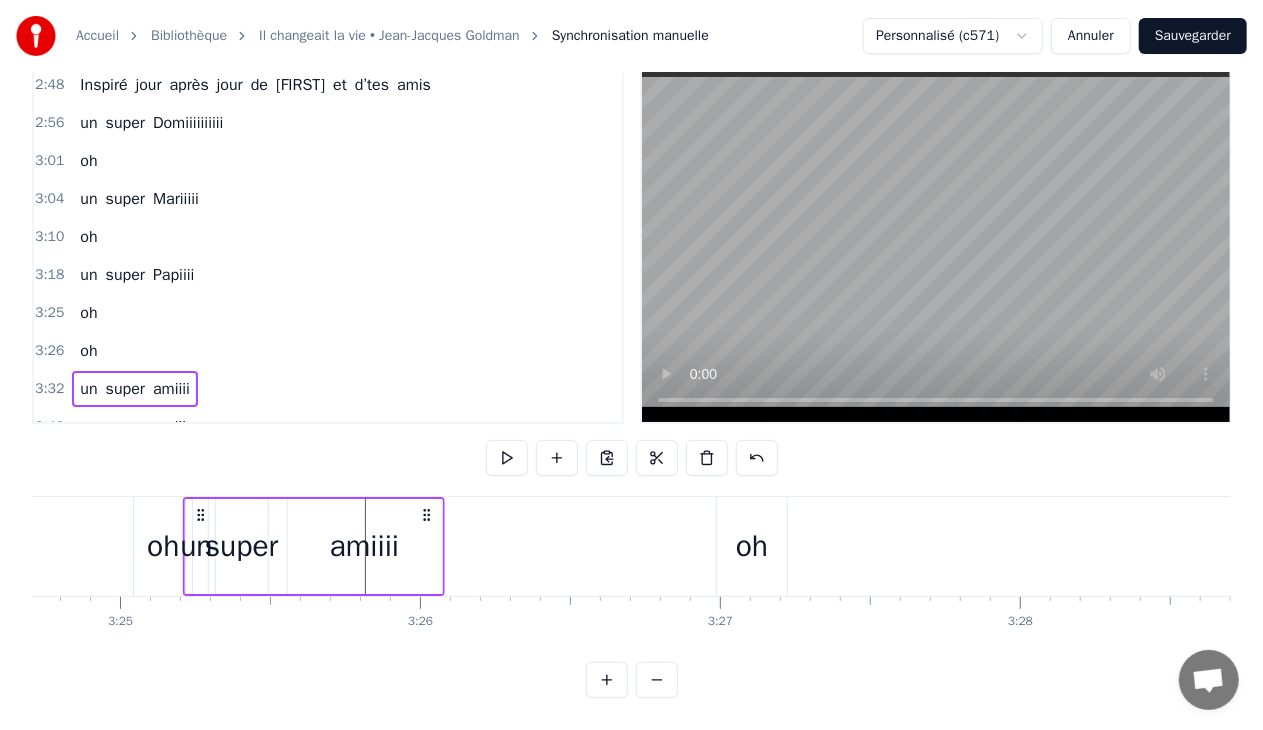 scroll, scrollTop: 0, scrollLeft: 61354, axis: horizontal 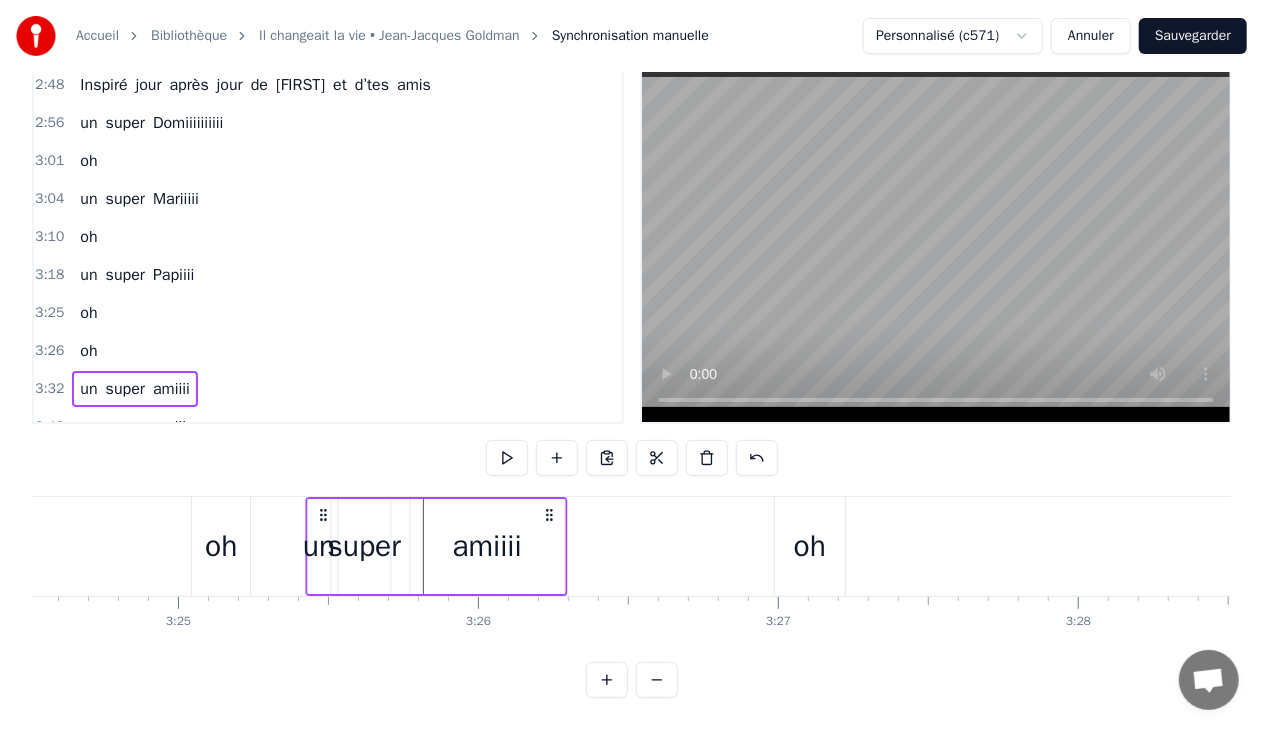 drag, startPoint x: 426, startPoint y: 508, endPoint x: 320, endPoint y: 568, distance: 121.80312 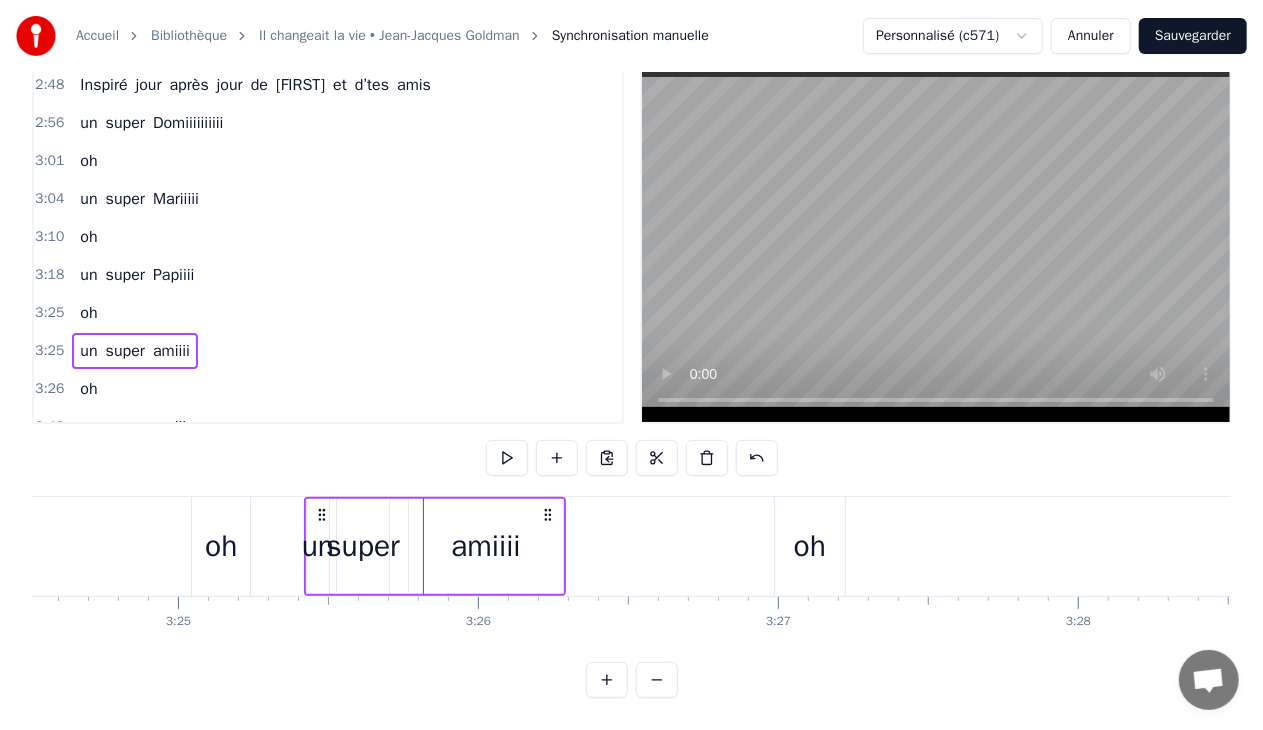 click on "super" at bounding box center (363, 546) 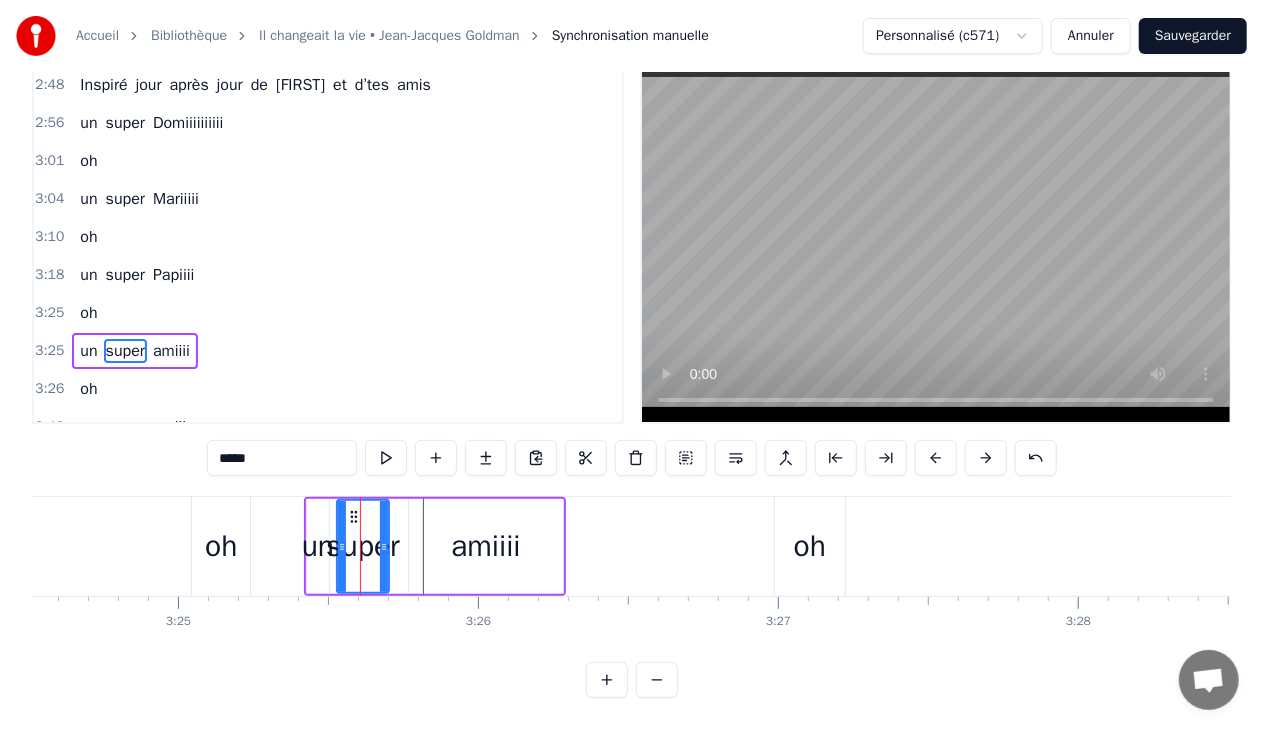 scroll, scrollTop: 8, scrollLeft: 0, axis: vertical 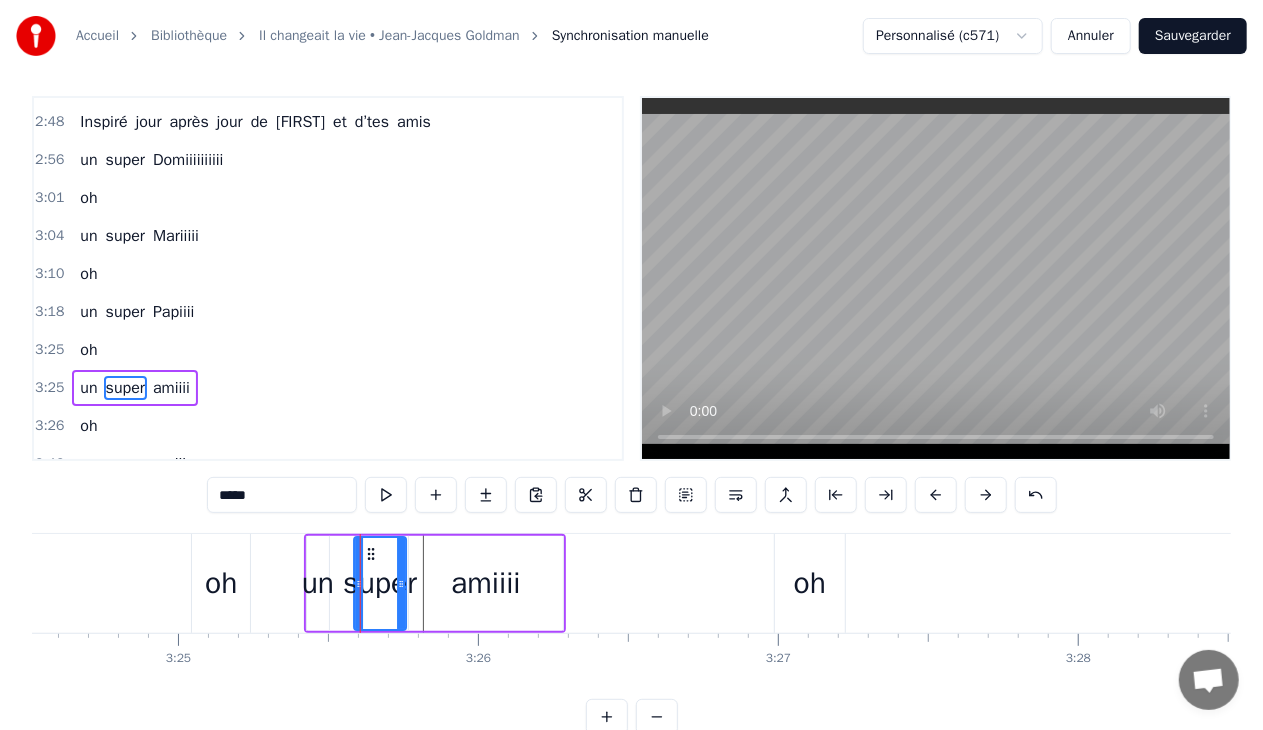 drag, startPoint x: 352, startPoint y: 552, endPoint x: 369, endPoint y: 552, distance: 17 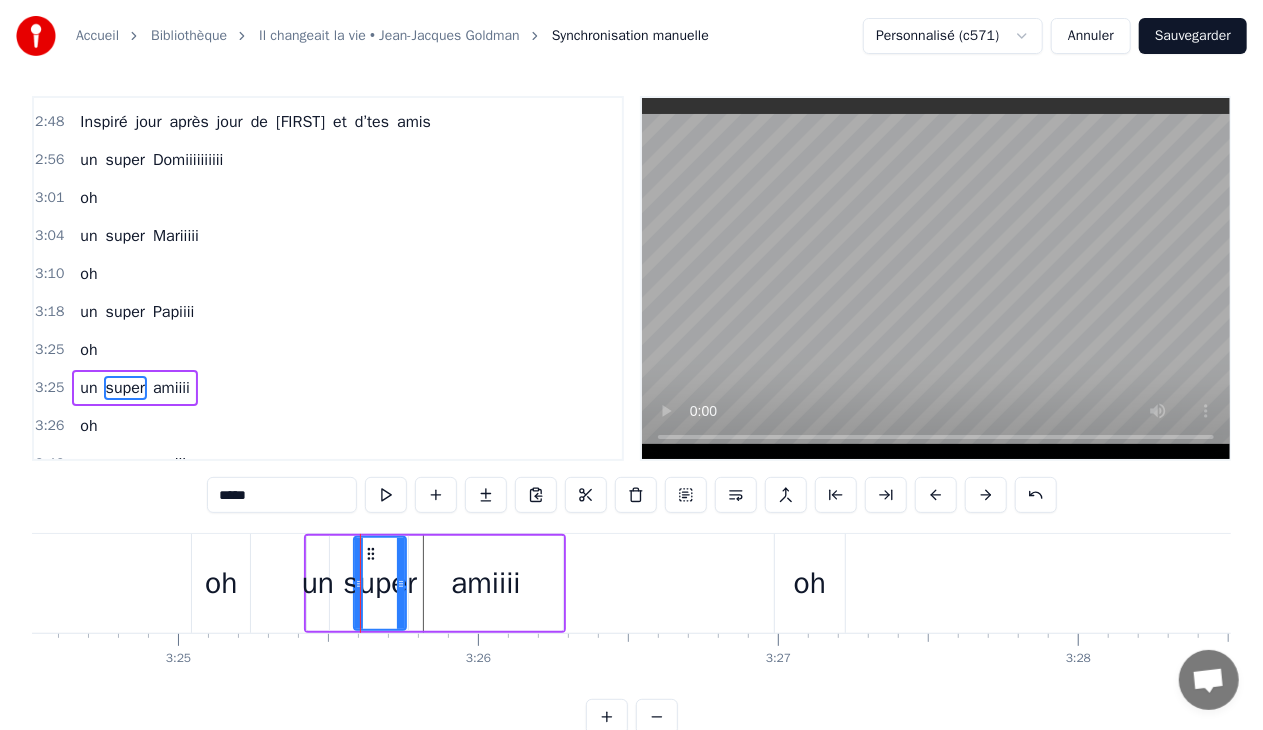 click on "amiiii" at bounding box center [485, 583] 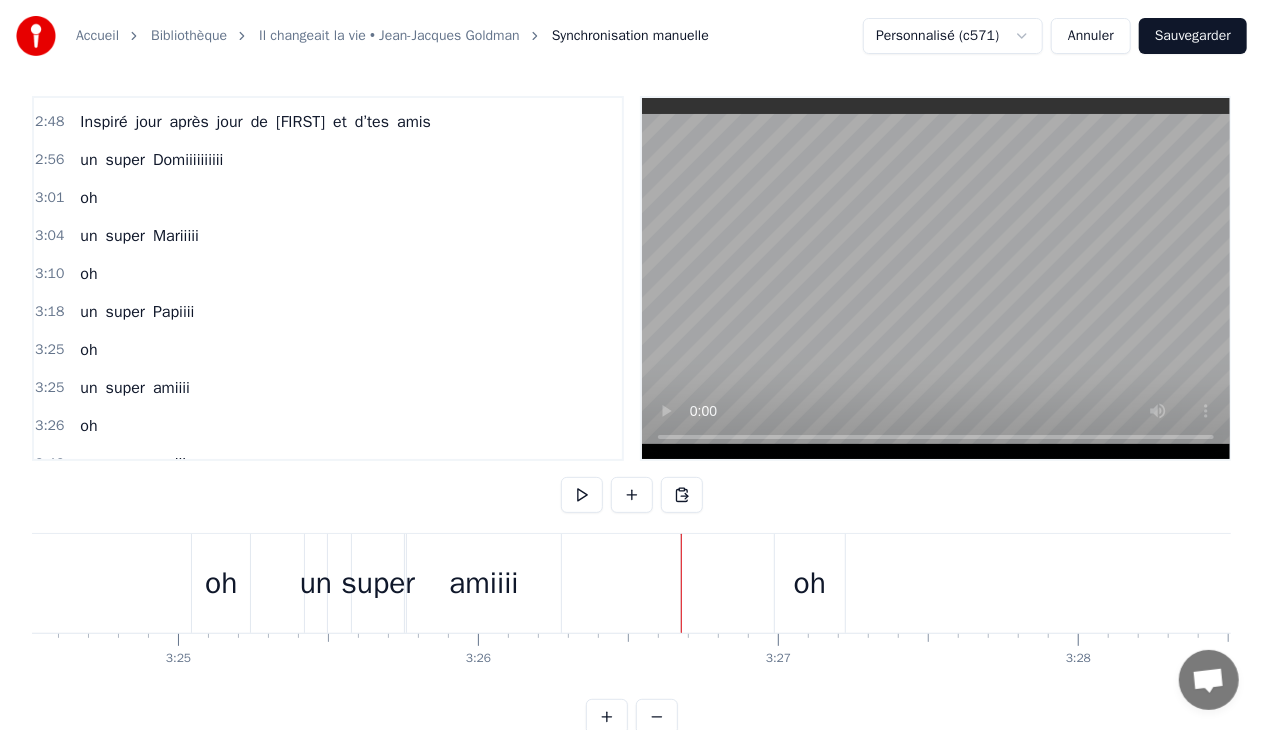 click on "amiiii" at bounding box center [483, 583] 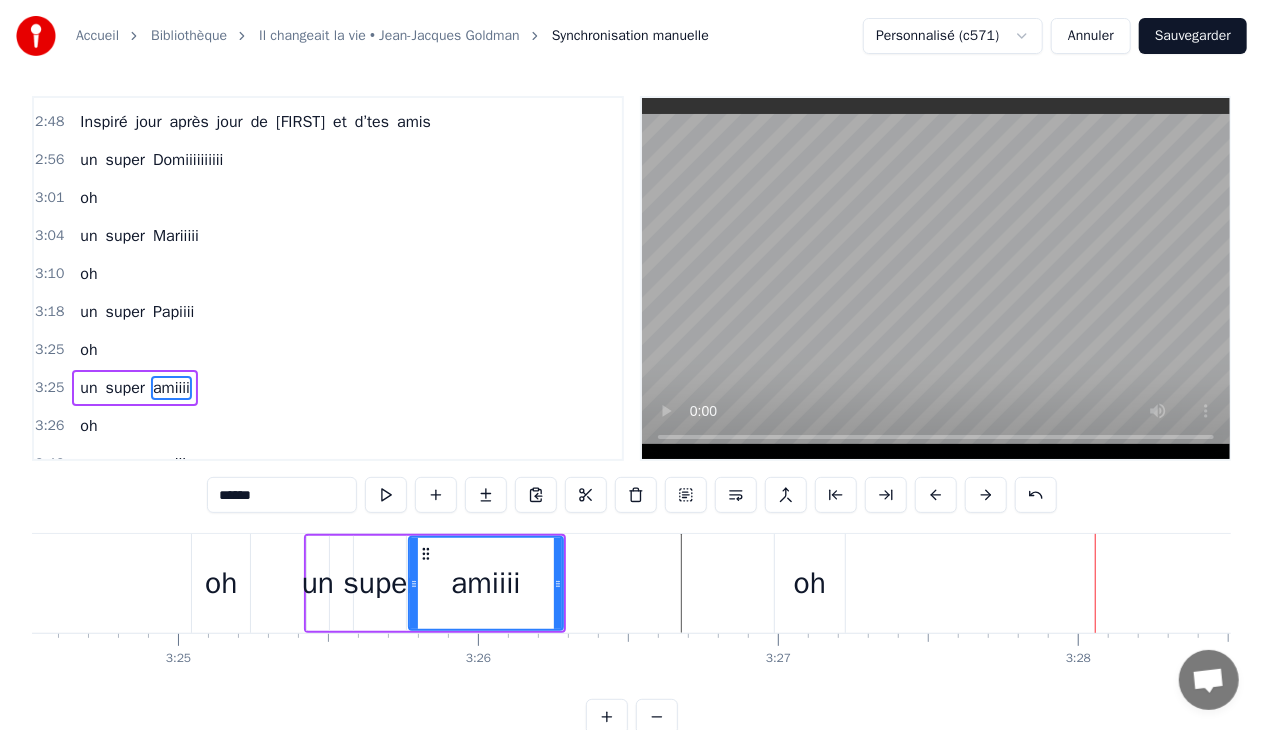 click on "oh" at bounding box center [810, 583] 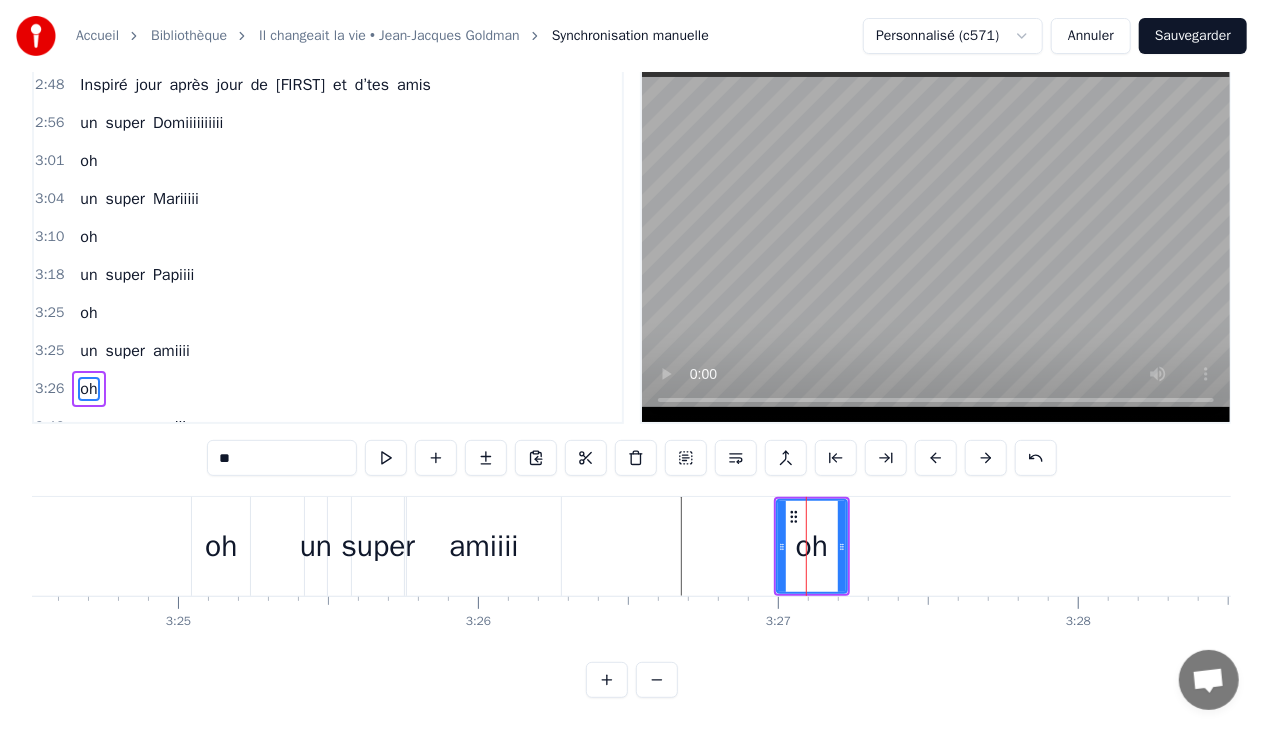 scroll, scrollTop: 46, scrollLeft: 0, axis: vertical 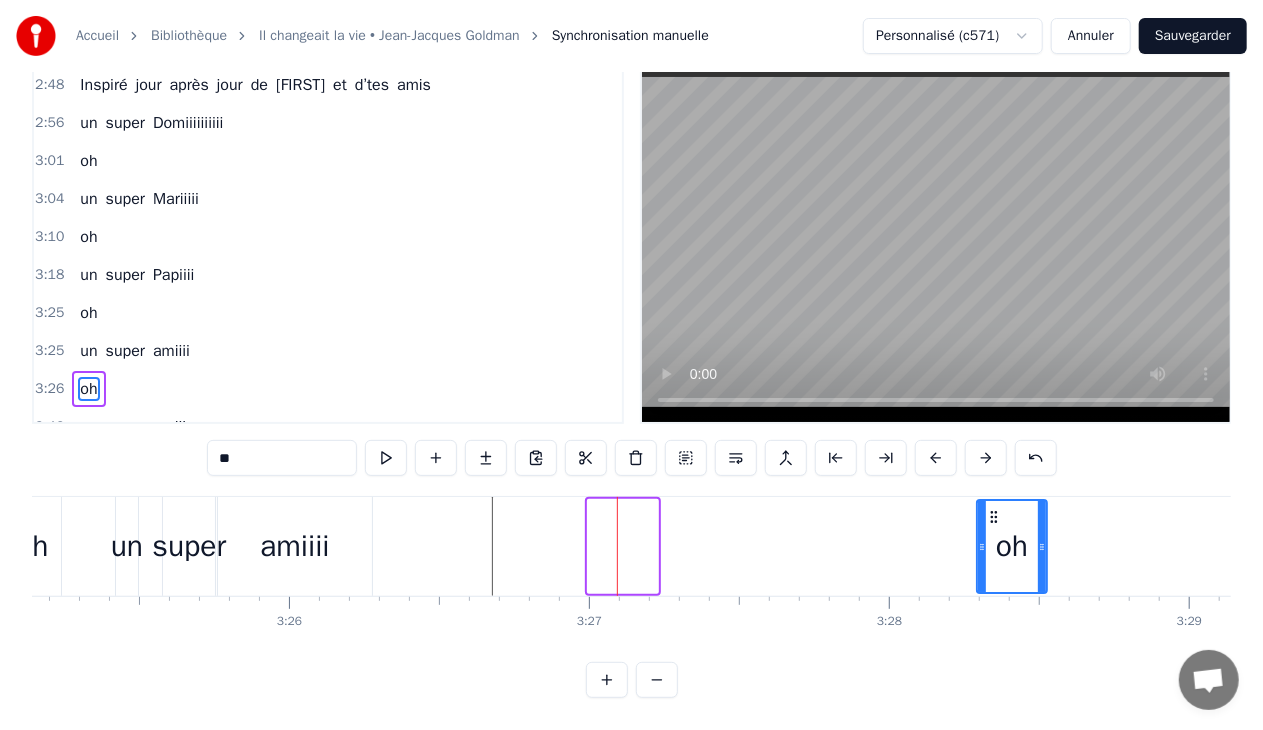 drag, startPoint x: 794, startPoint y: 515, endPoint x: 1092, endPoint y: 512, distance: 298.0151 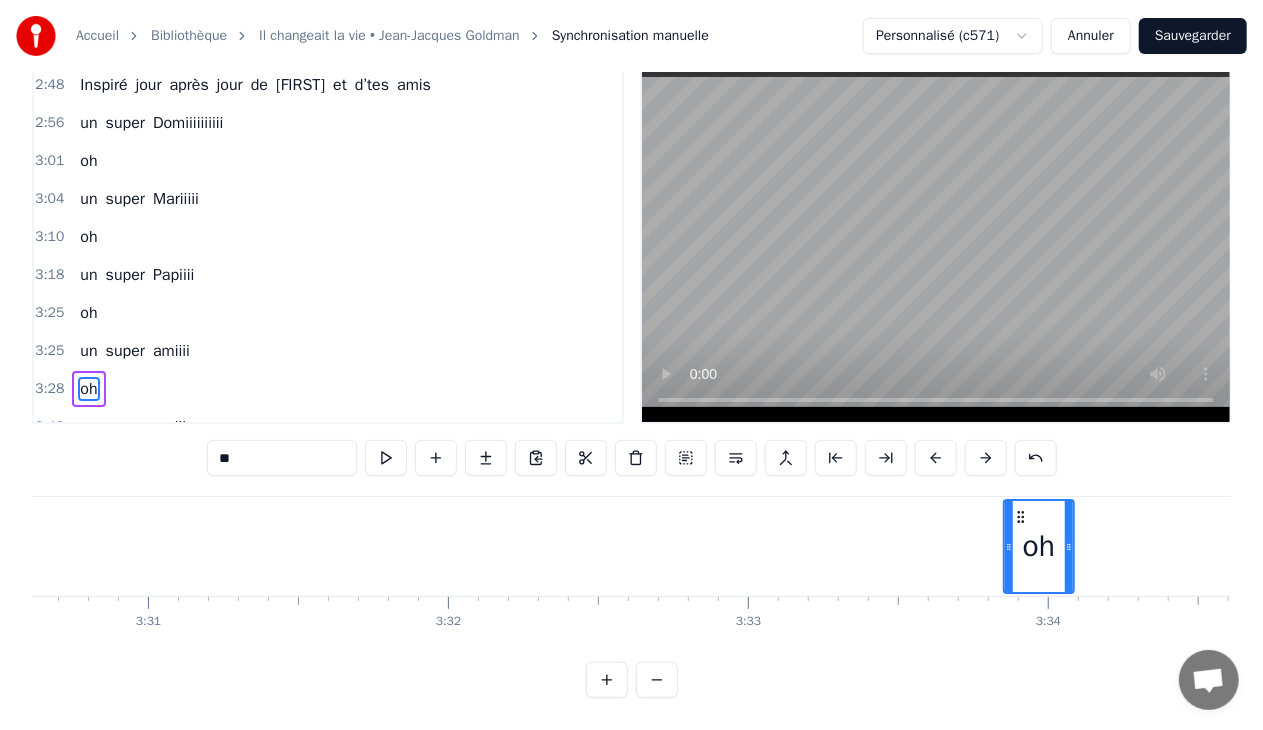 scroll, scrollTop: 0, scrollLeft: 63192, axis: horizontal 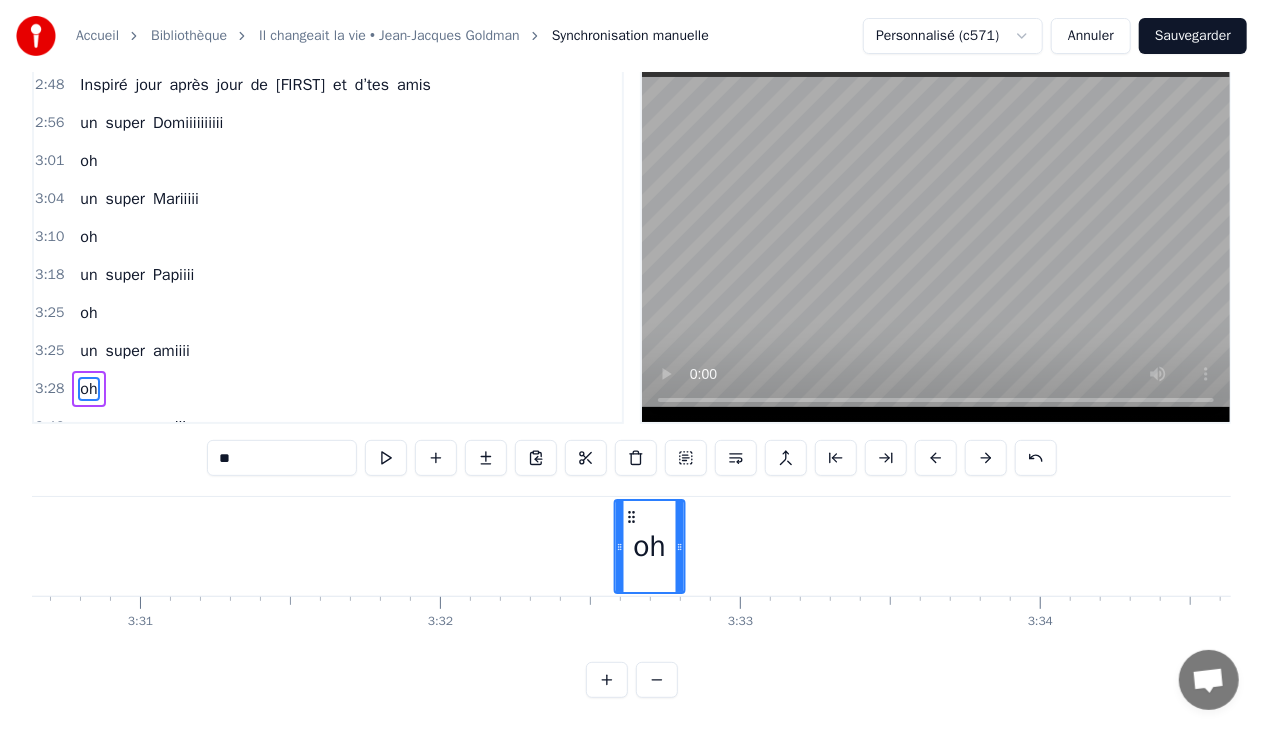 drag, startPoint x: 1078, startPoint y: 508, endPoint x: 628, endPoint y: 518, distance: 450.11108 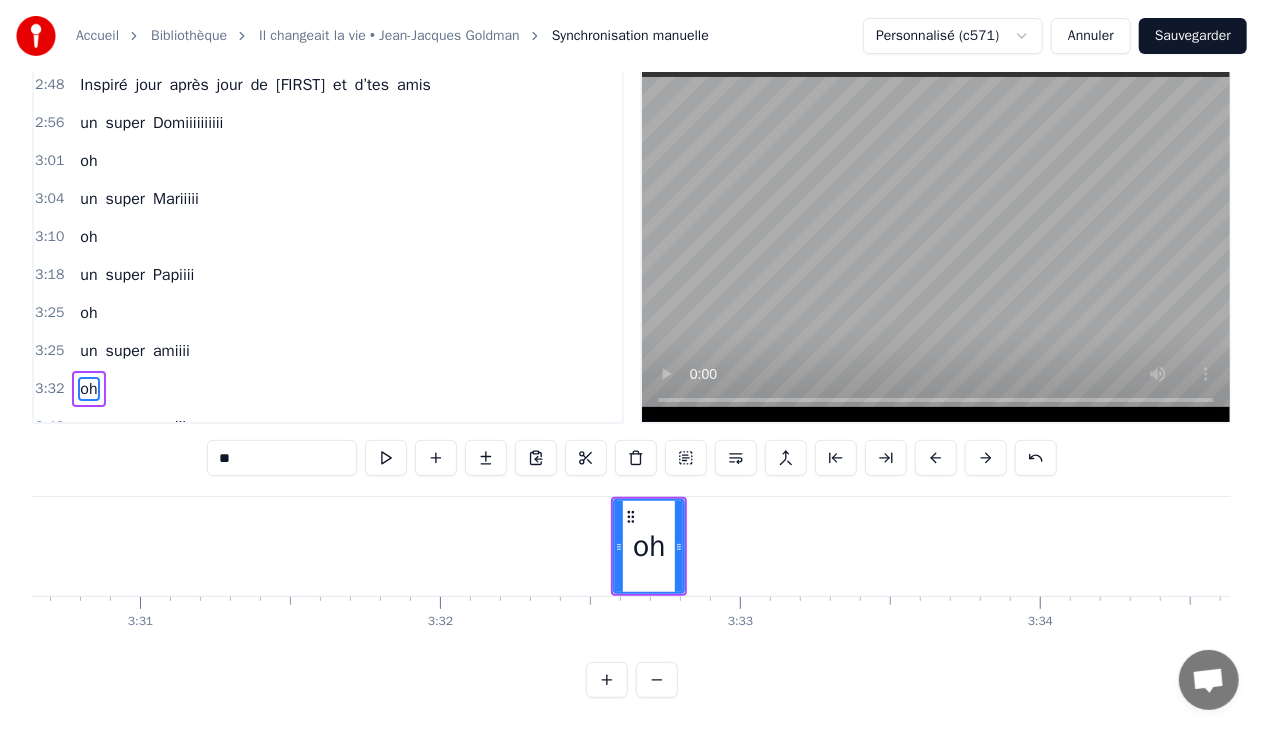 click on "oh" at bounding box center (649, 546) 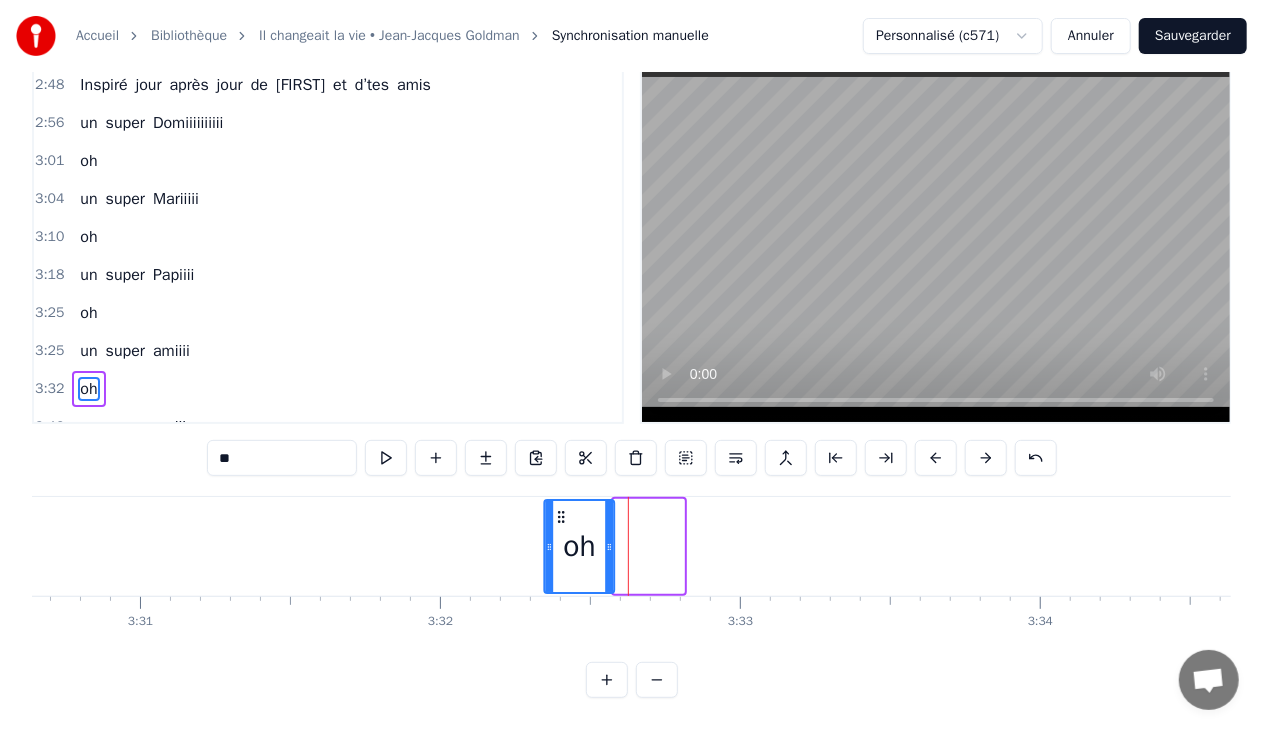 drag, startPoint x: 632, startPoint y: 512, endPoint x: 561, endPoint y: 516, distance: 71.11259 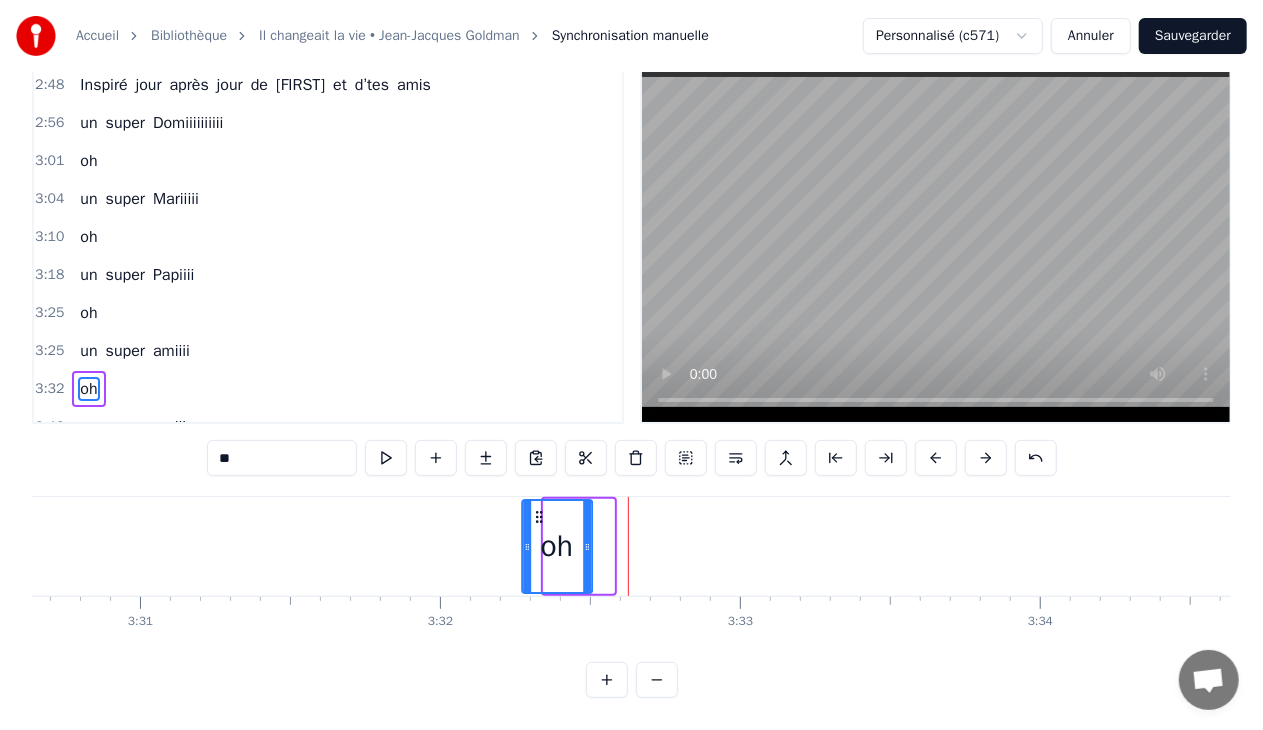 drag, startPoint x: 554, startPoint y: 514, endPoint x: 516, endPoint y: 515, distance: 38.013157 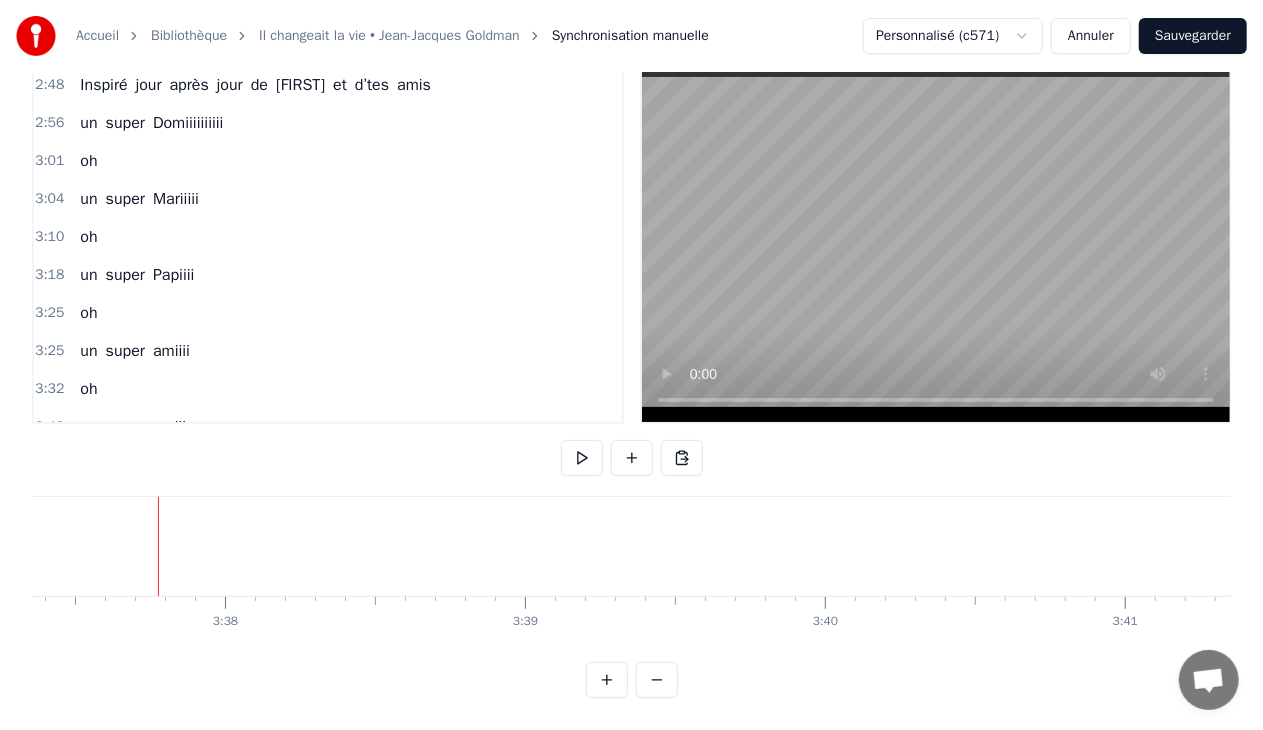 scroll, scrollTop: 0, scrollLeft: 65232, axis: horizontal 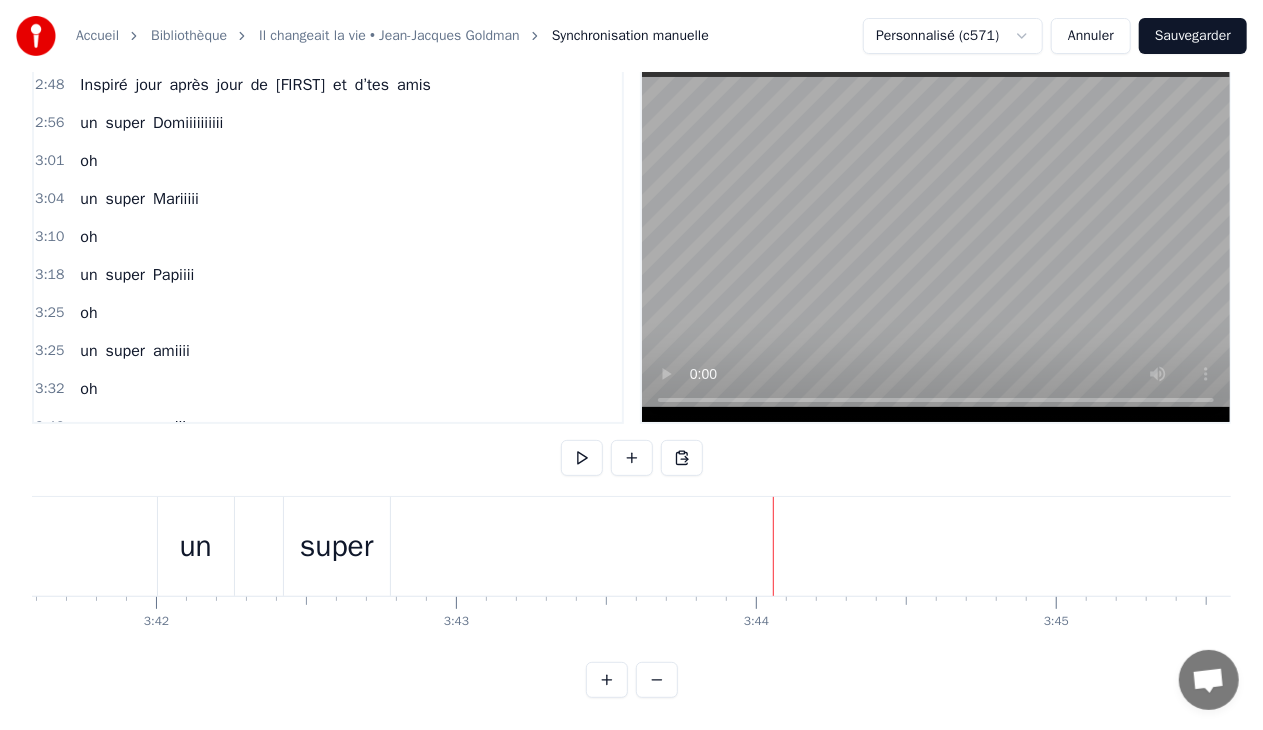 click on "un" at bounding box center (195, 546) 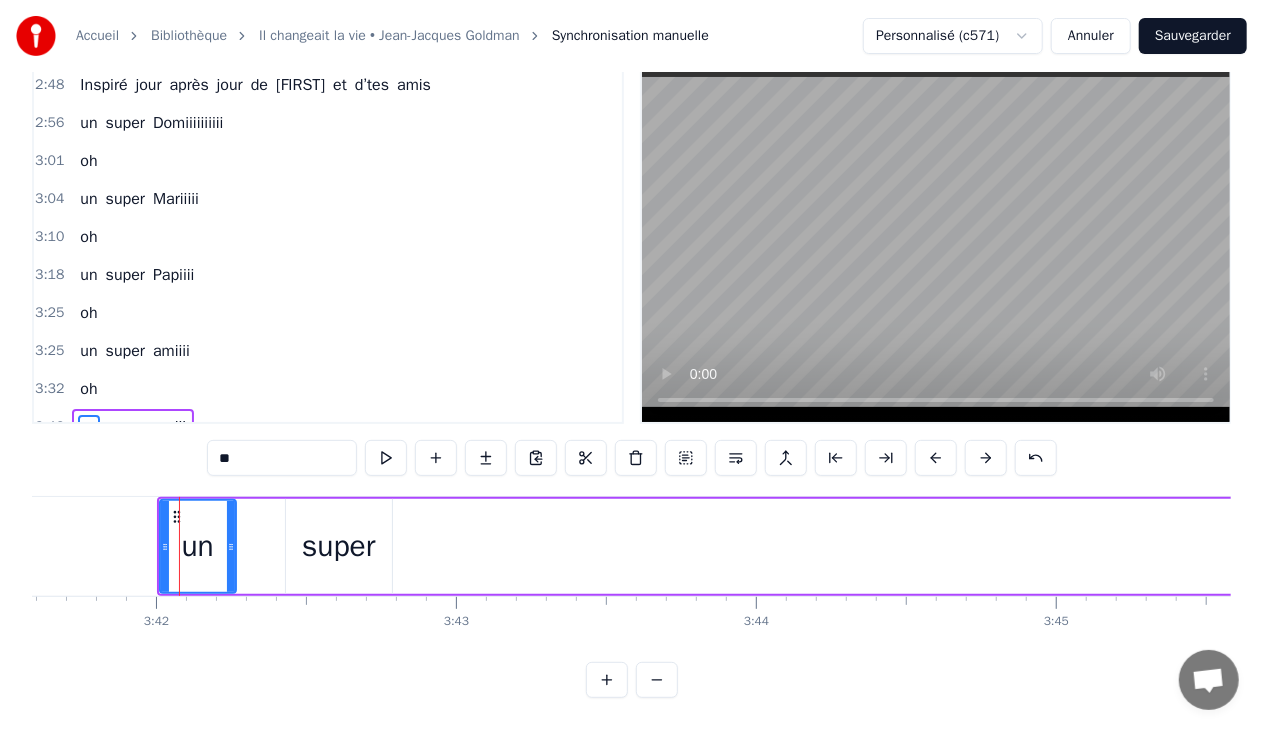 scroll, scrollTop: 62, scrollLeft: 0, axis: vertical 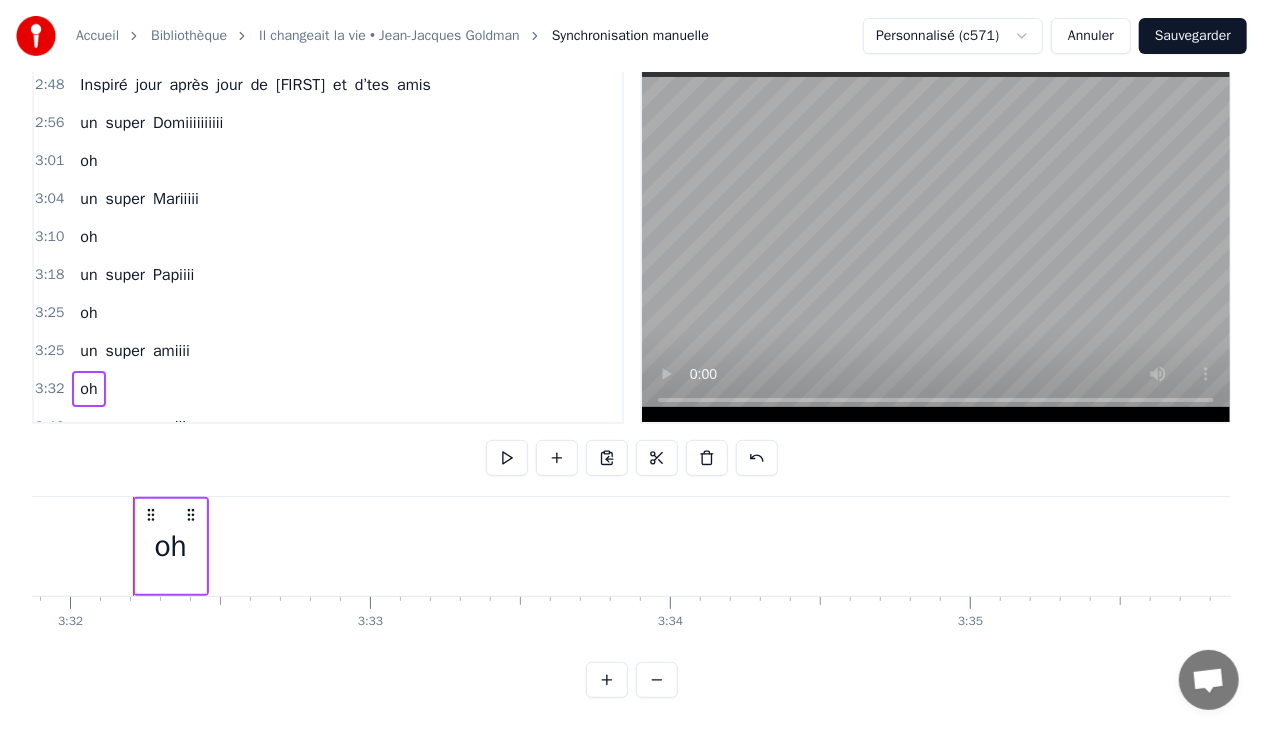 click on "un" at bounding box center (88, 427) 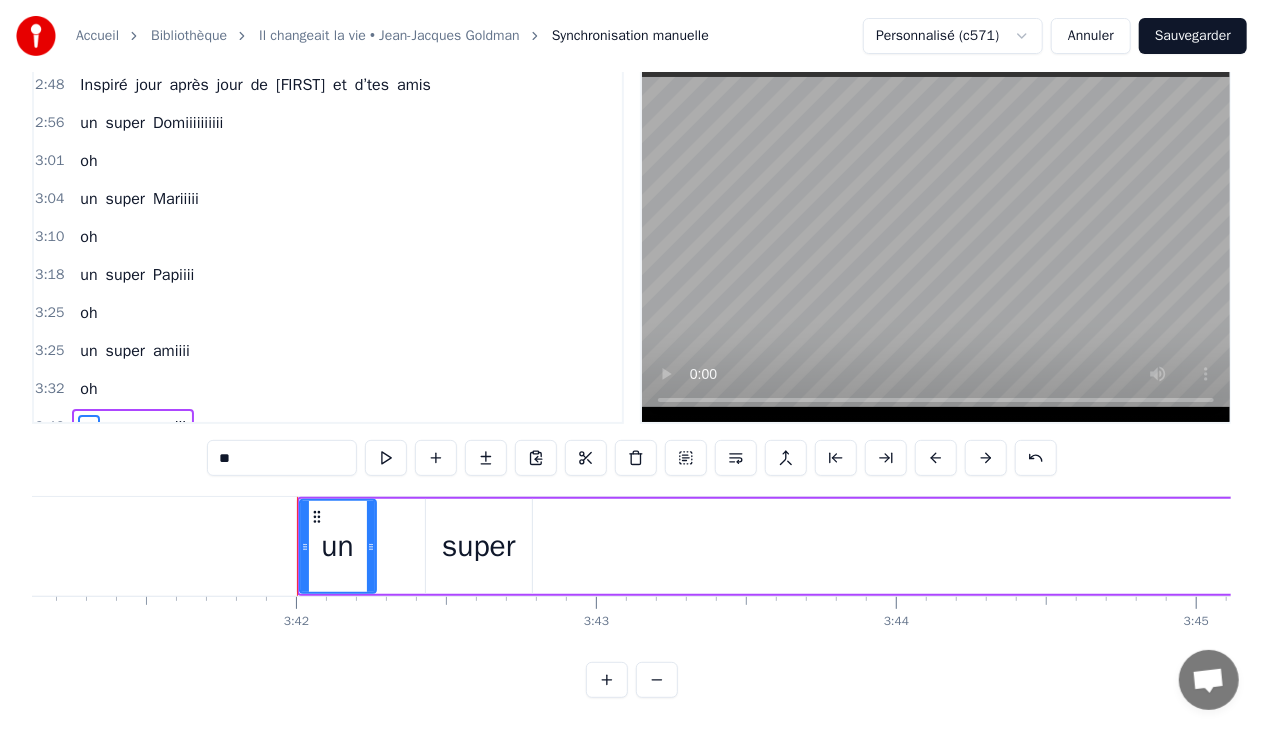 scroll, scrollTop: 0, scrollLeft: 66500, axis: horizontal 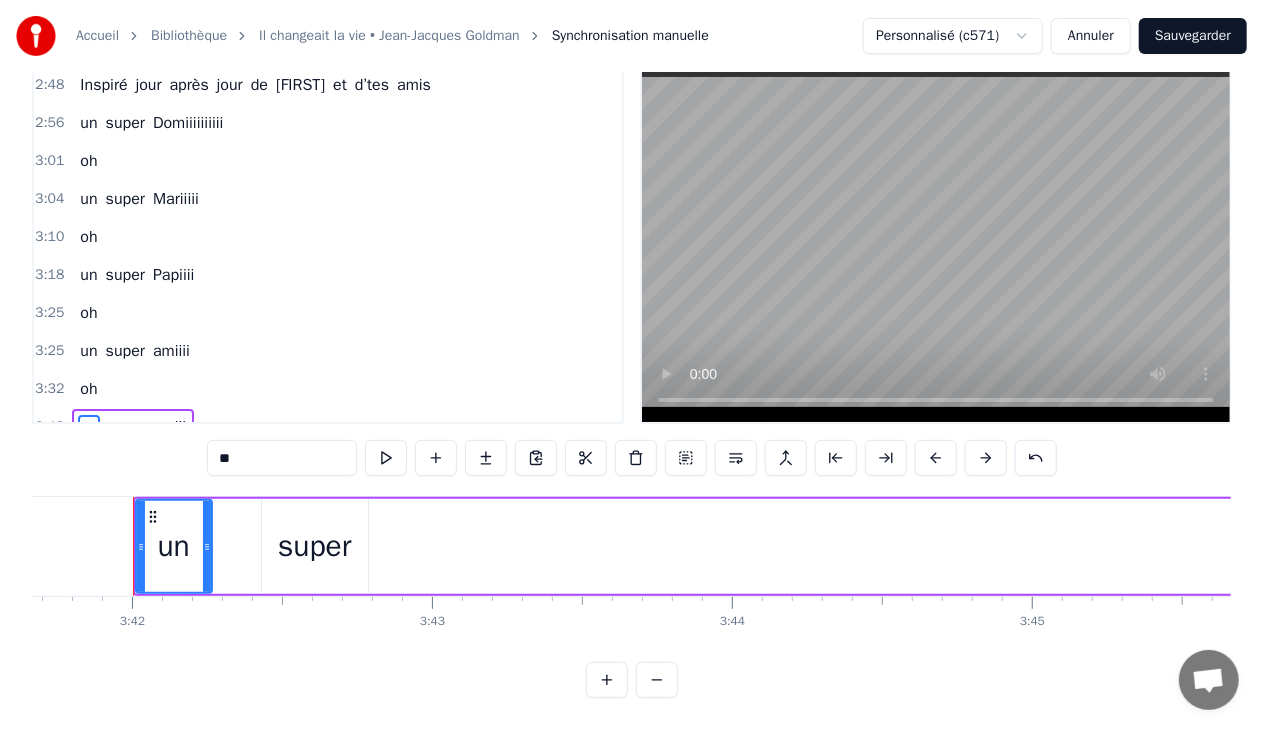 click on "un super amiii" at bounding box center [133, 427] 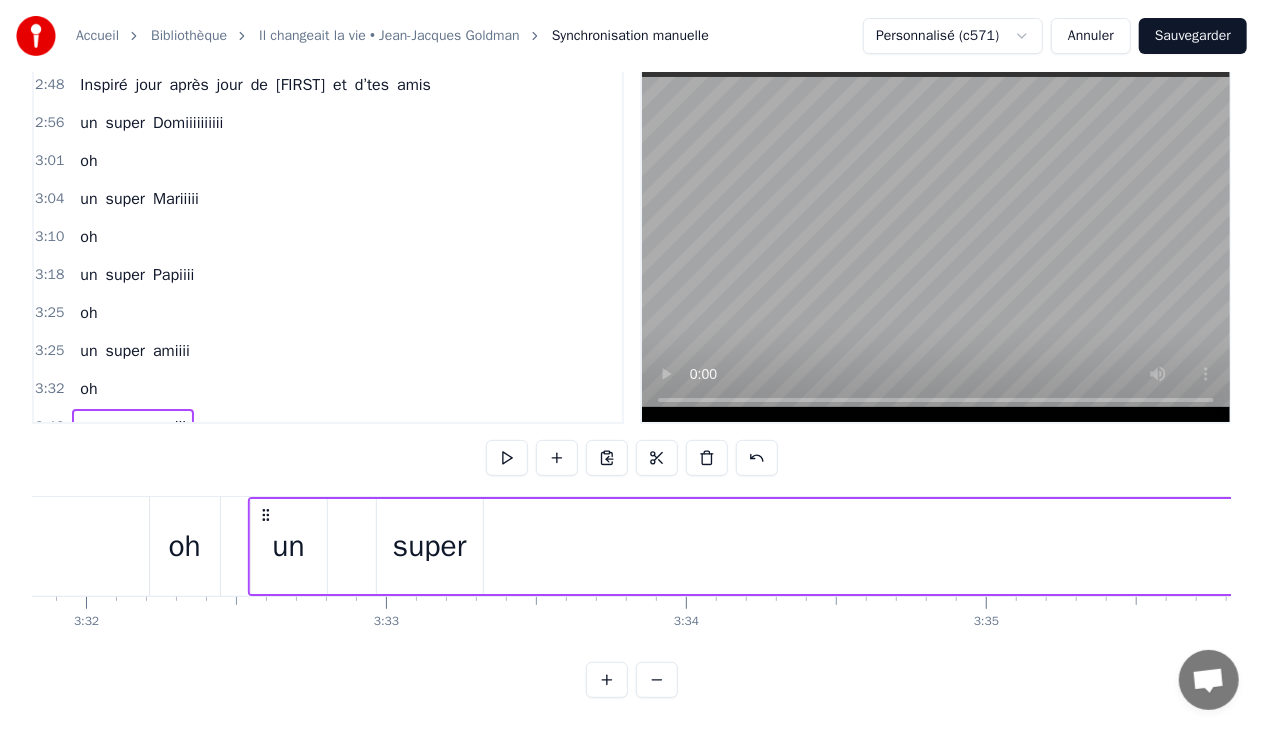 scroll, scrollTop: 0, scrollLeft: 63531, axis: horizontal 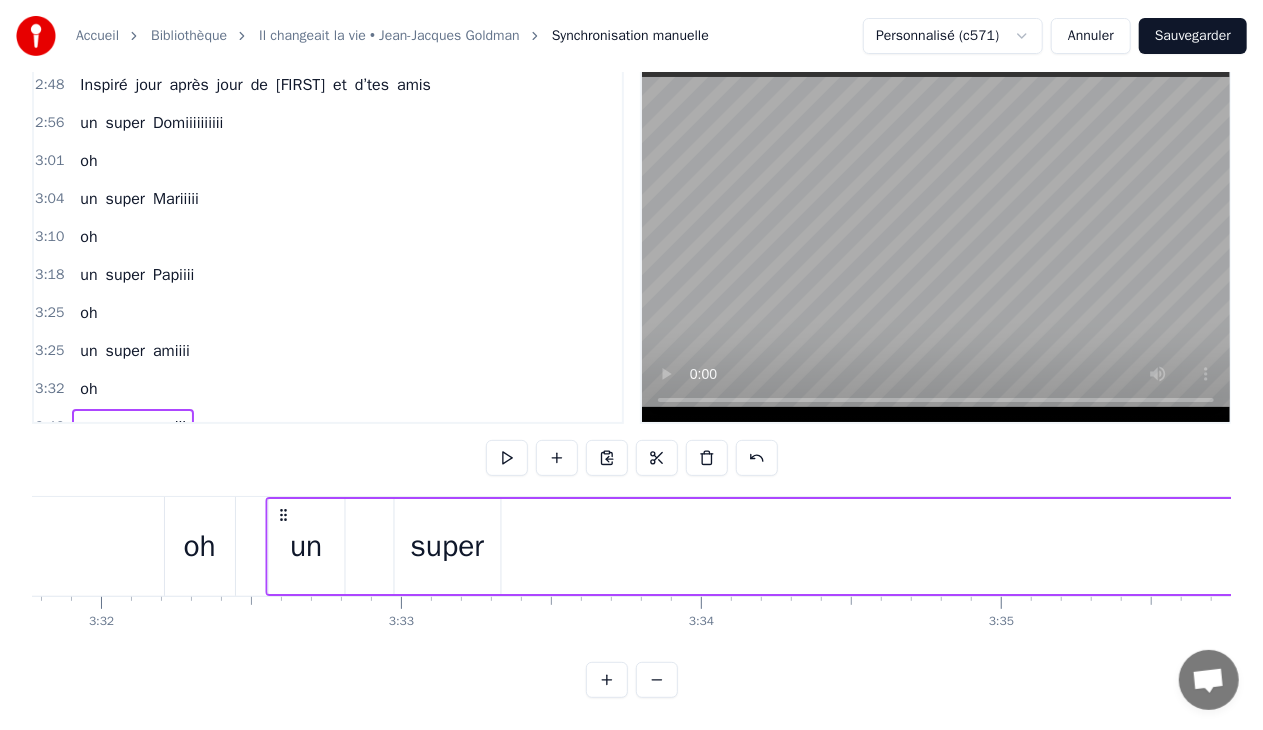 drag, startPoint x: 149, startPoint y: 496, endPoint x: 282, endPoint y: 510, distance: 133.73482 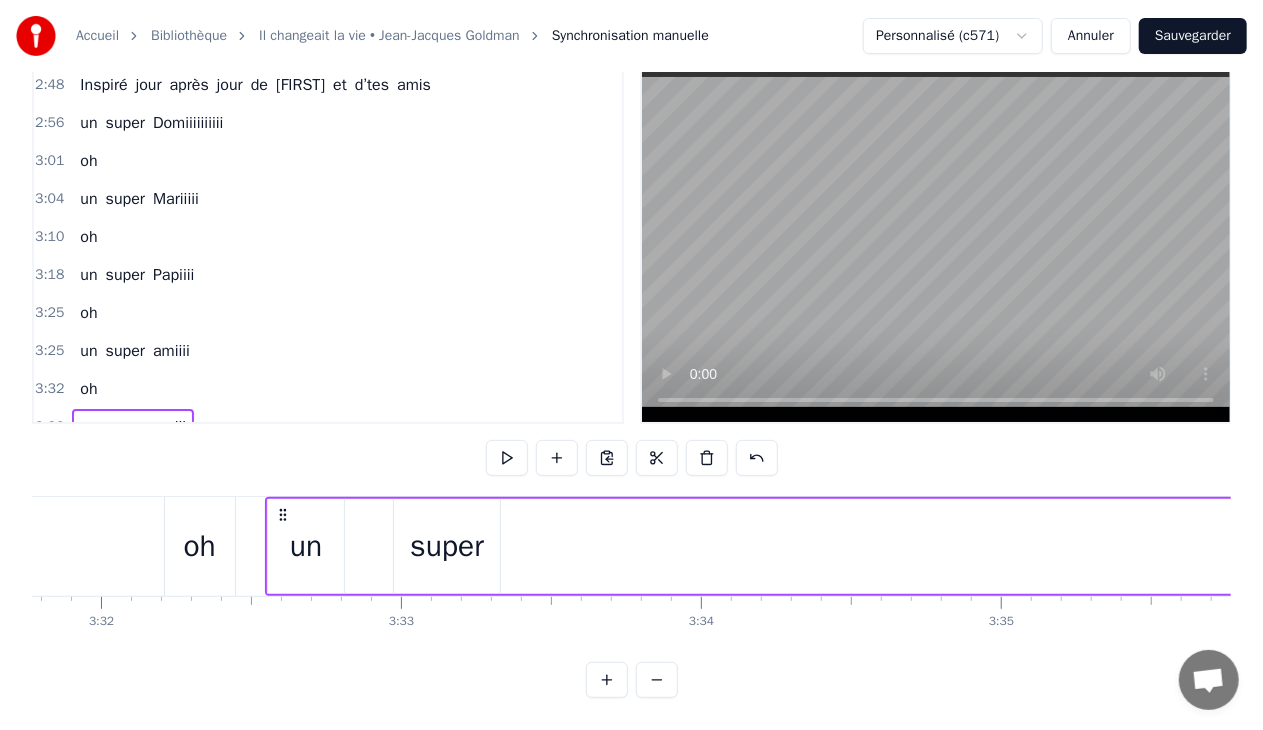 click on "super" at bounding box center (447, 546) 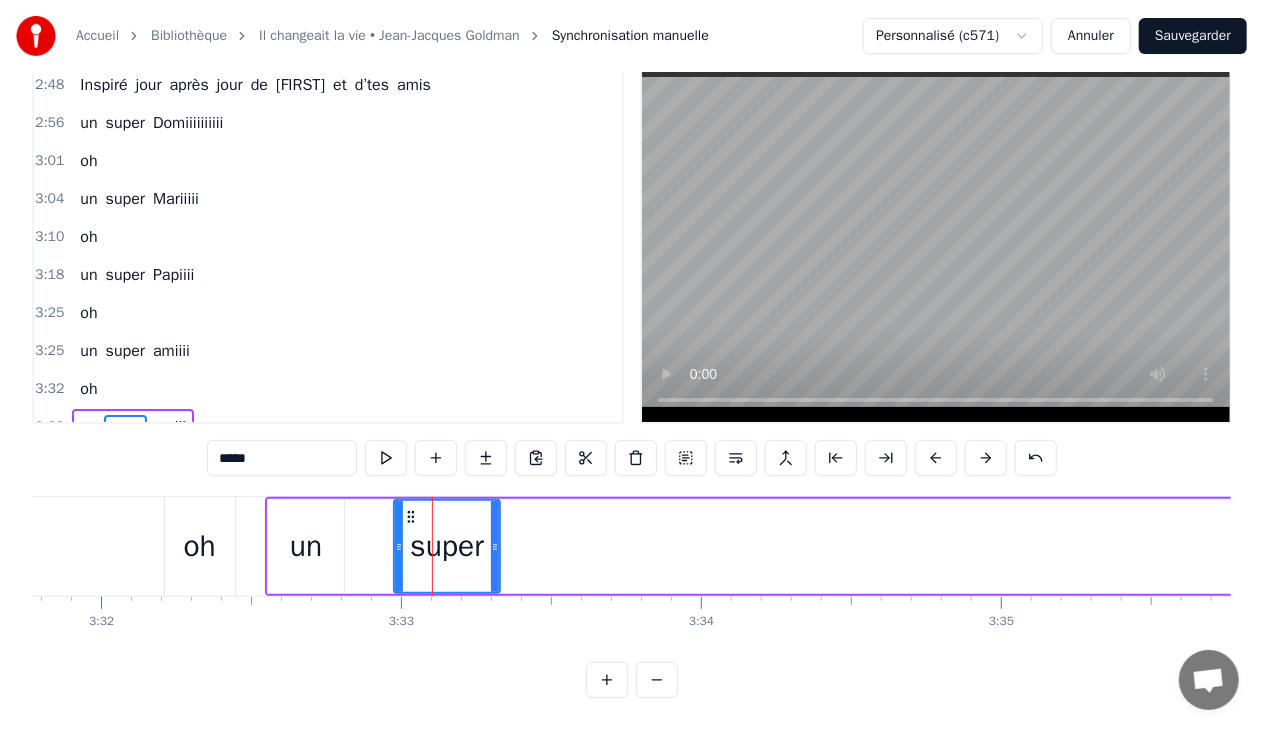 click on "un super amiii" at bounding box center [4683, 546] 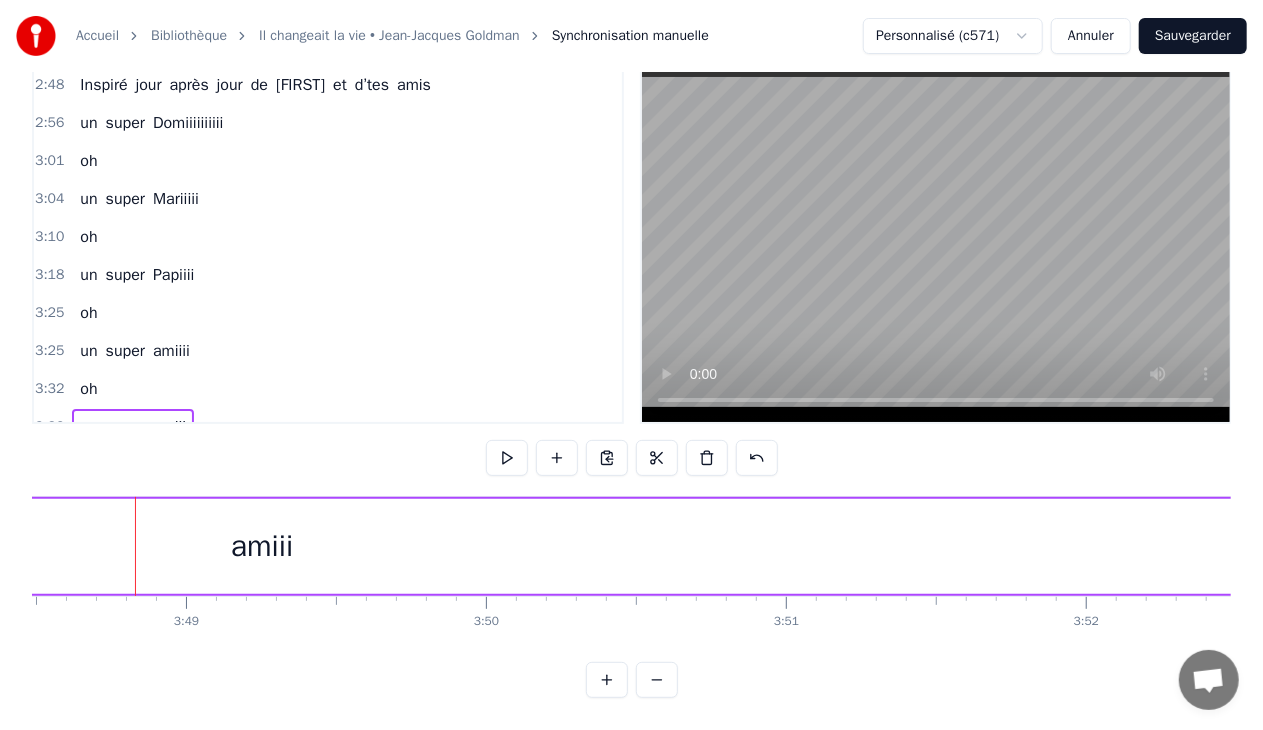 scroll, scrollTop: 0, scrollLeft: 68549, axis: horizontal 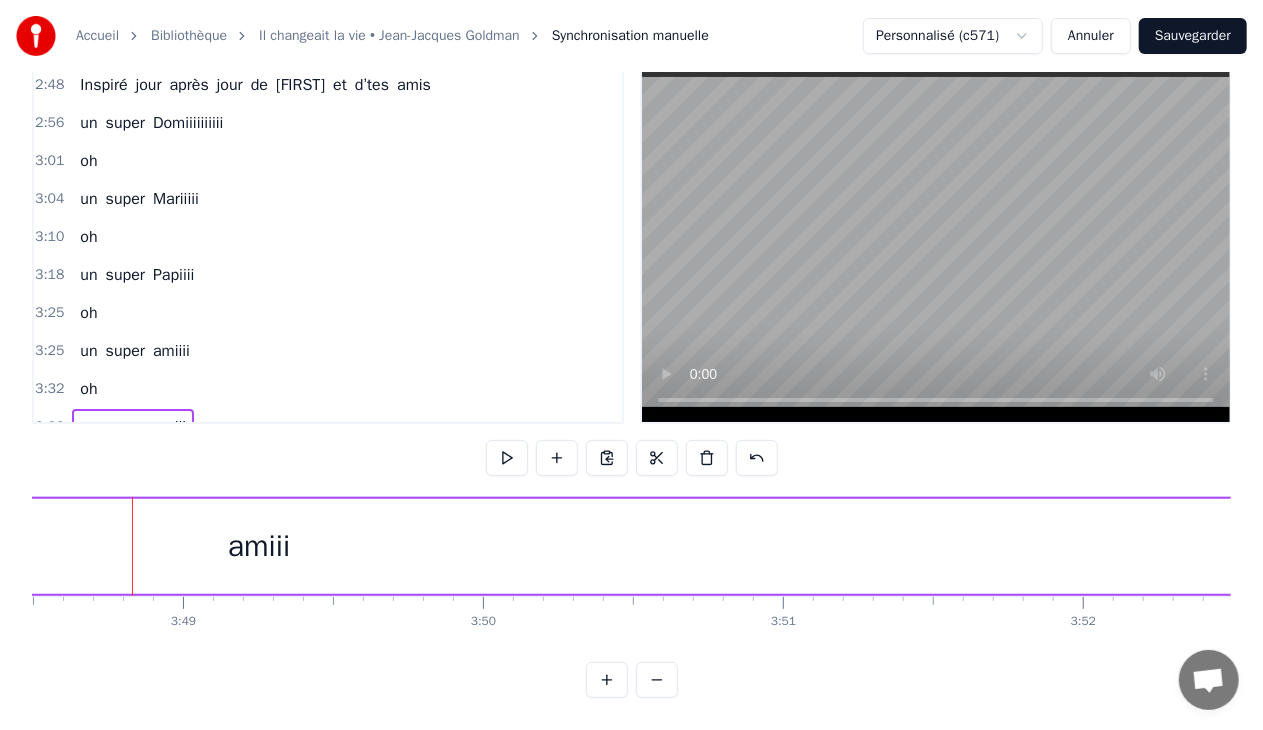 click on "amiii" at bounding box center (259, 546) 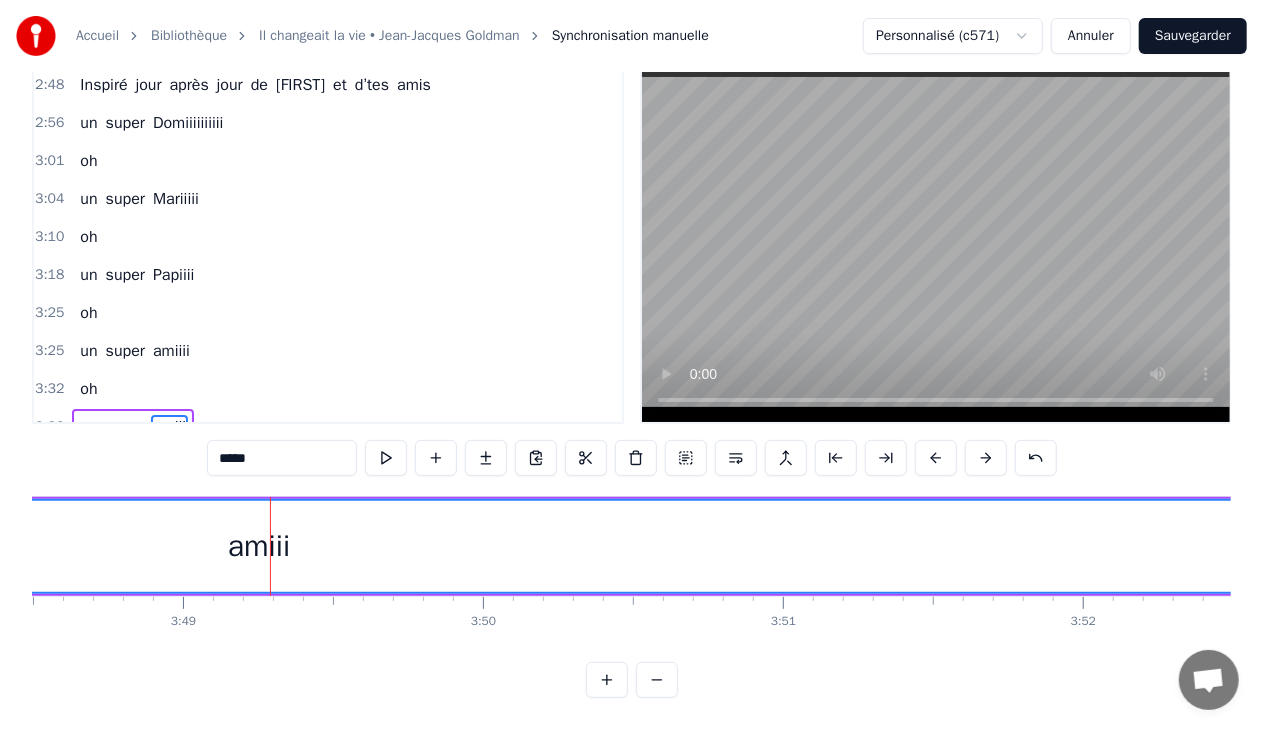 click on "amiii" at bounding box center [259, 546] 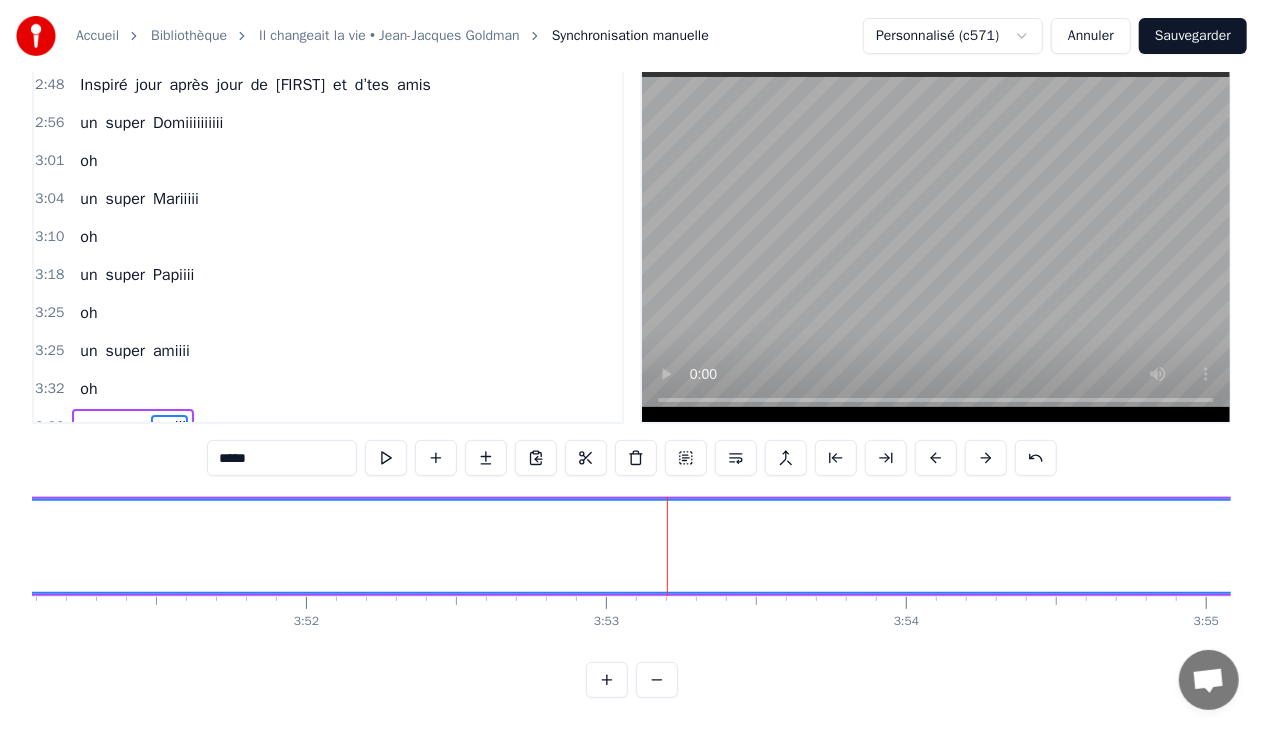 scroll, scrollTop: 0, scrollLeft: 69318, axis: horizontal 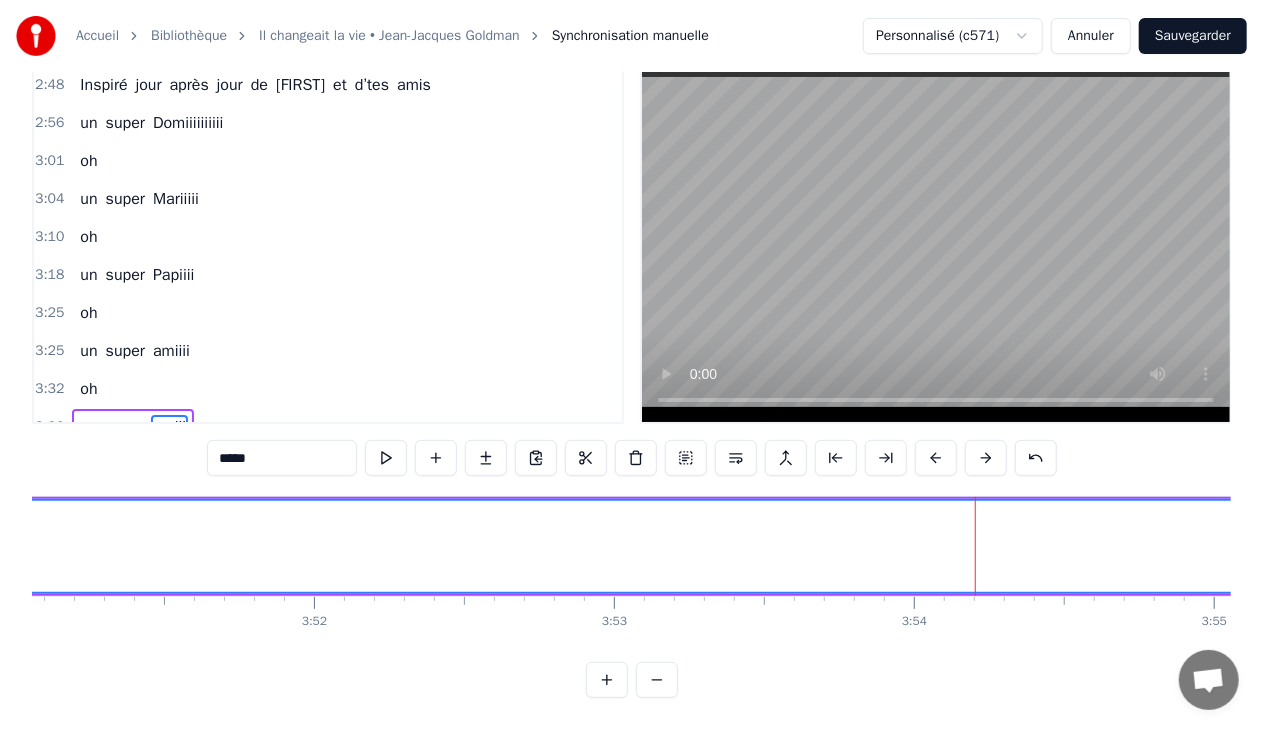 click on "amiii" at bounding box center [-510, 546] 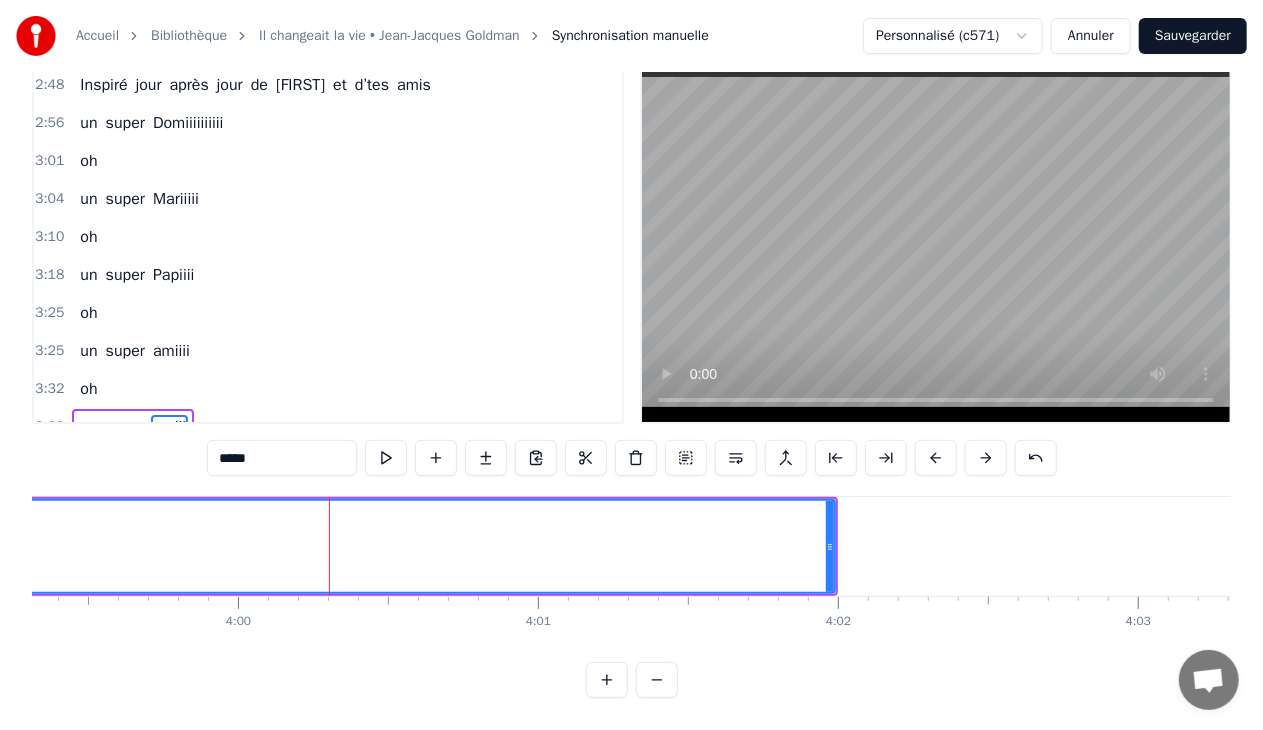scroll, scrollTop: 0, scrollLeft: 71990, axis: horizontal 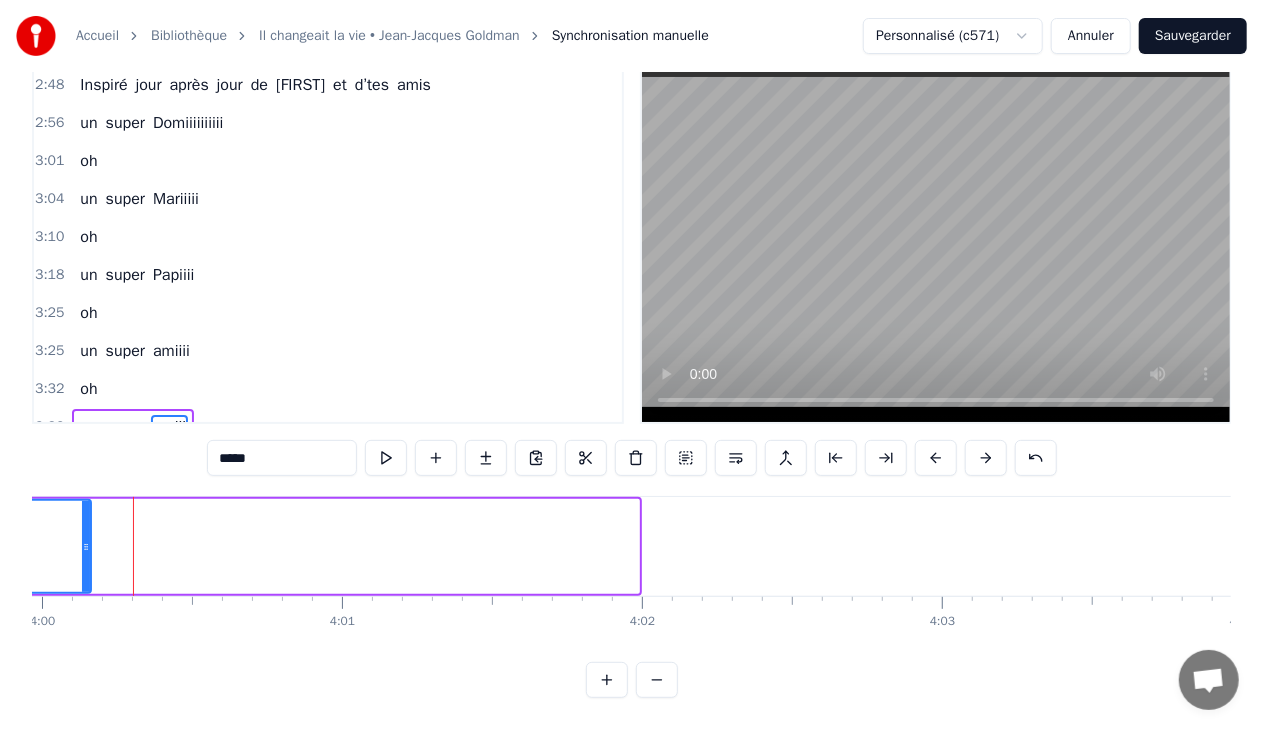 drag, startPoint x: 636, startPoint y: 531, endPoint x: 88, endPoint y: 510, distance: 548.4022 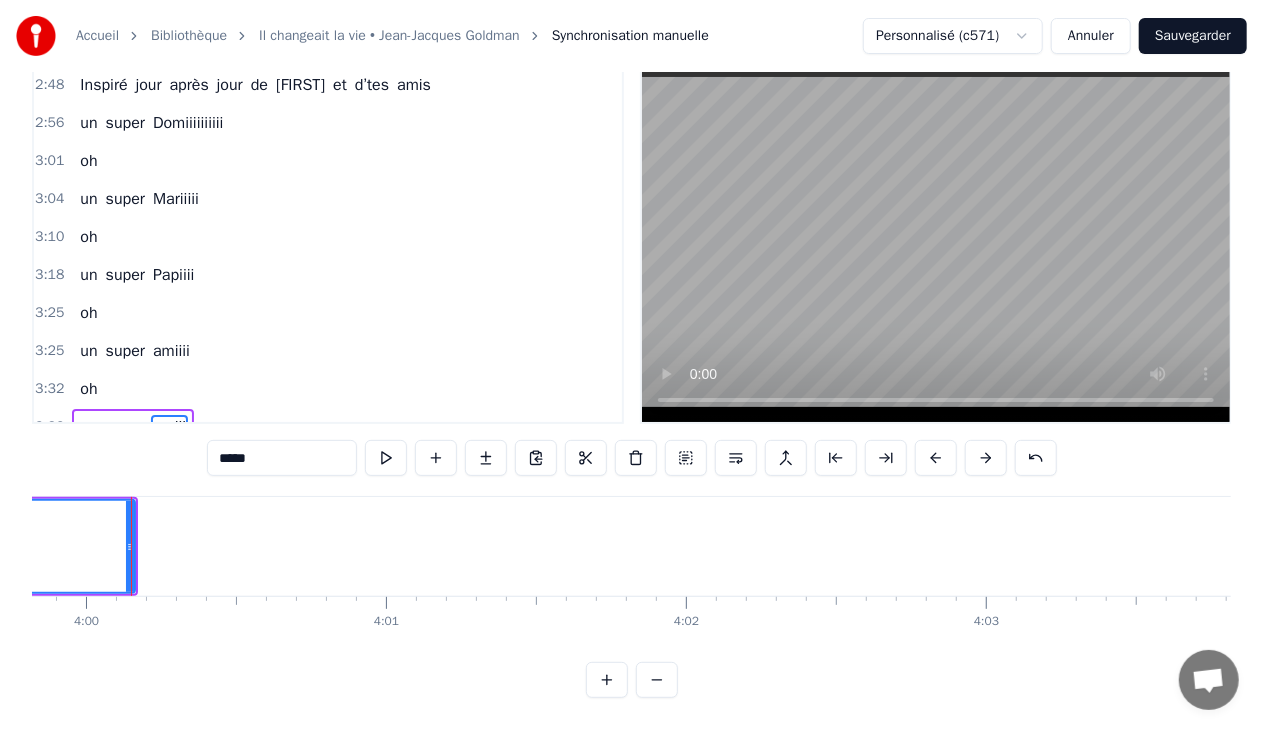 scroll, scrollTop: 0, scrollLeft: 71944, axis: horizontal 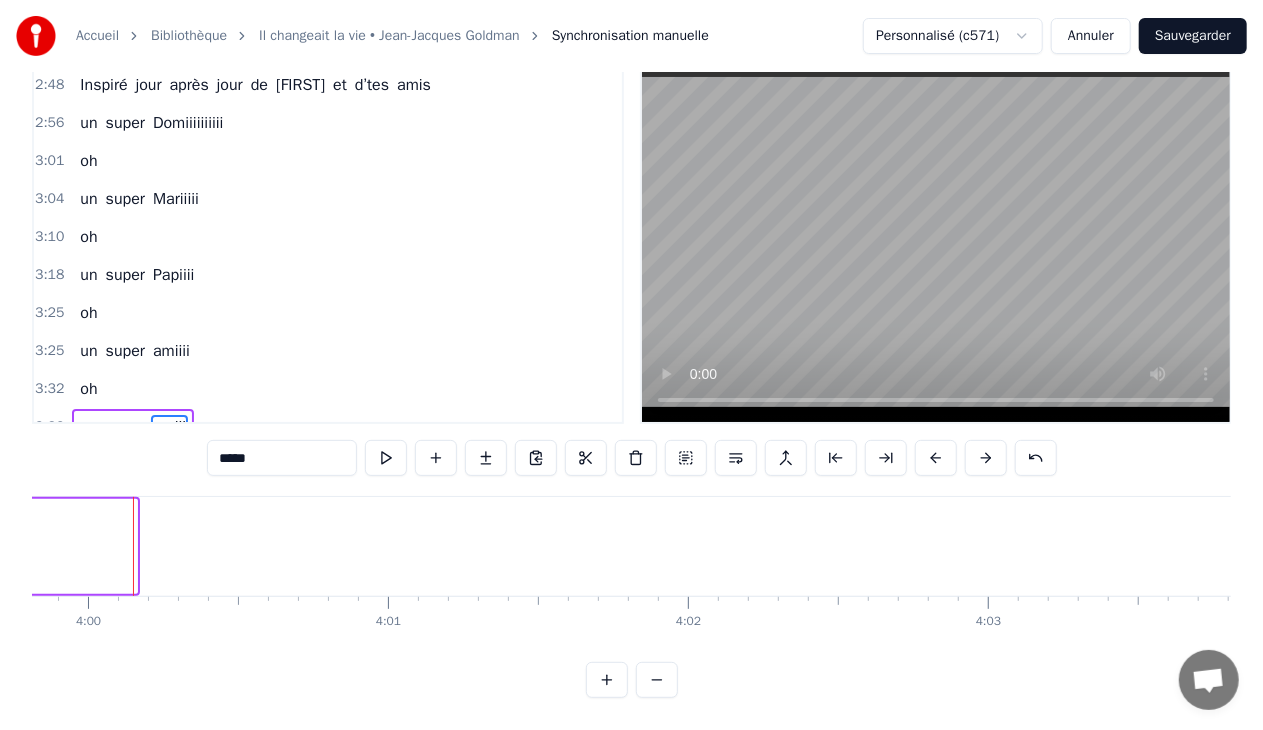 drag, startPoint x: 130, startPoint y: 527, endPoint x: 0, endPoint y: 537, distance: 130.38405 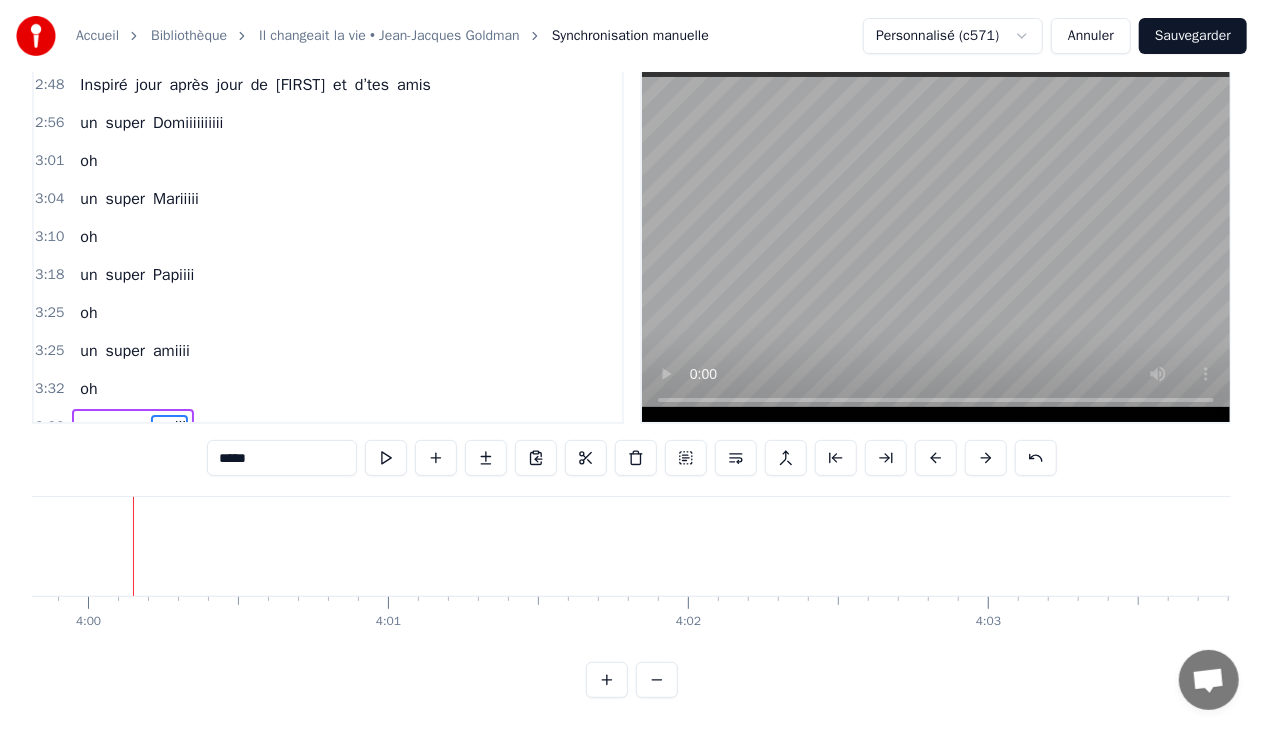 click at bounding box center (-33077, 546) 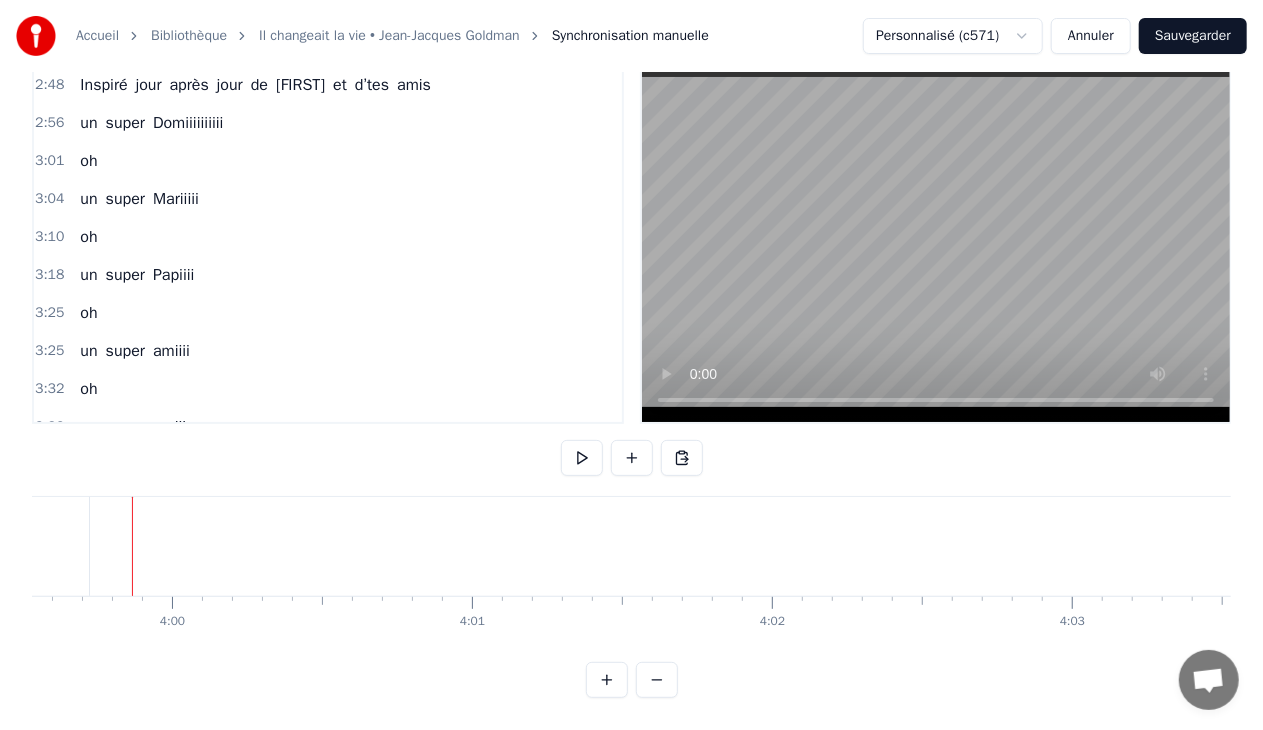 click on "super" at bounding box center (125, 427) 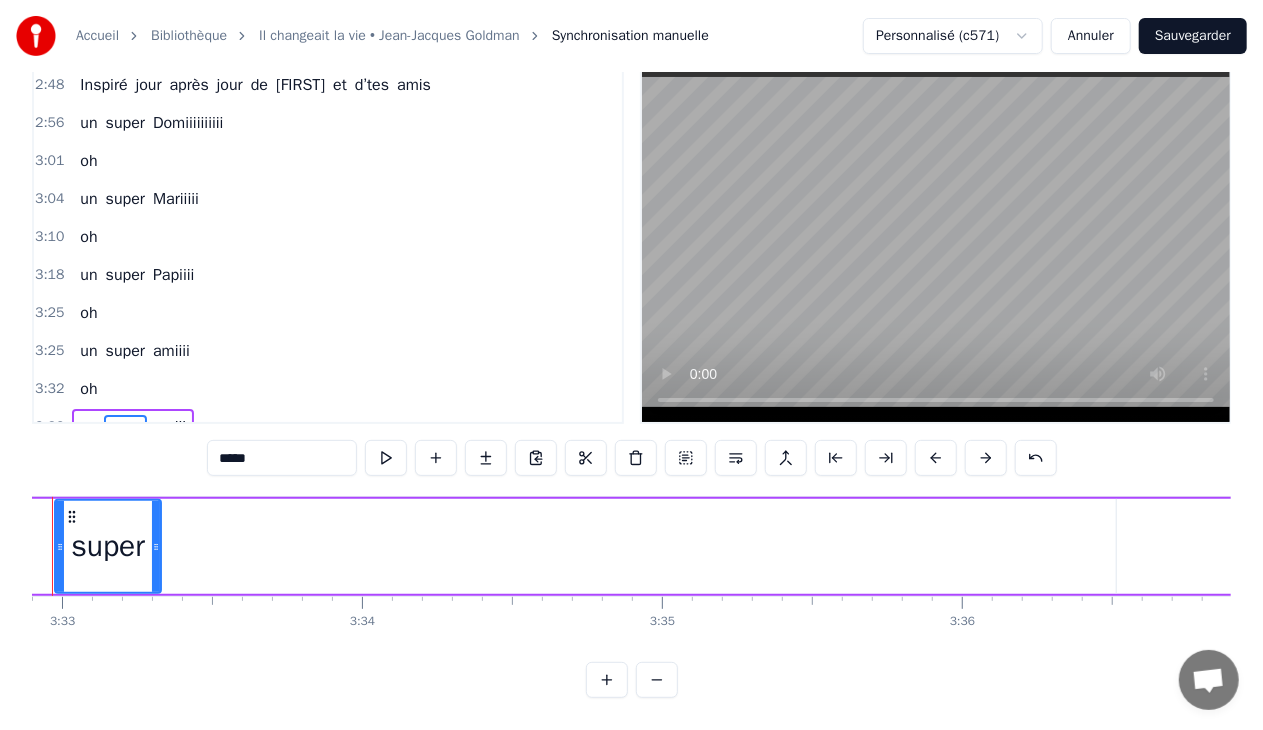scroll, scrollTop: 0, scrollLeft: 63790, axis: horizontal 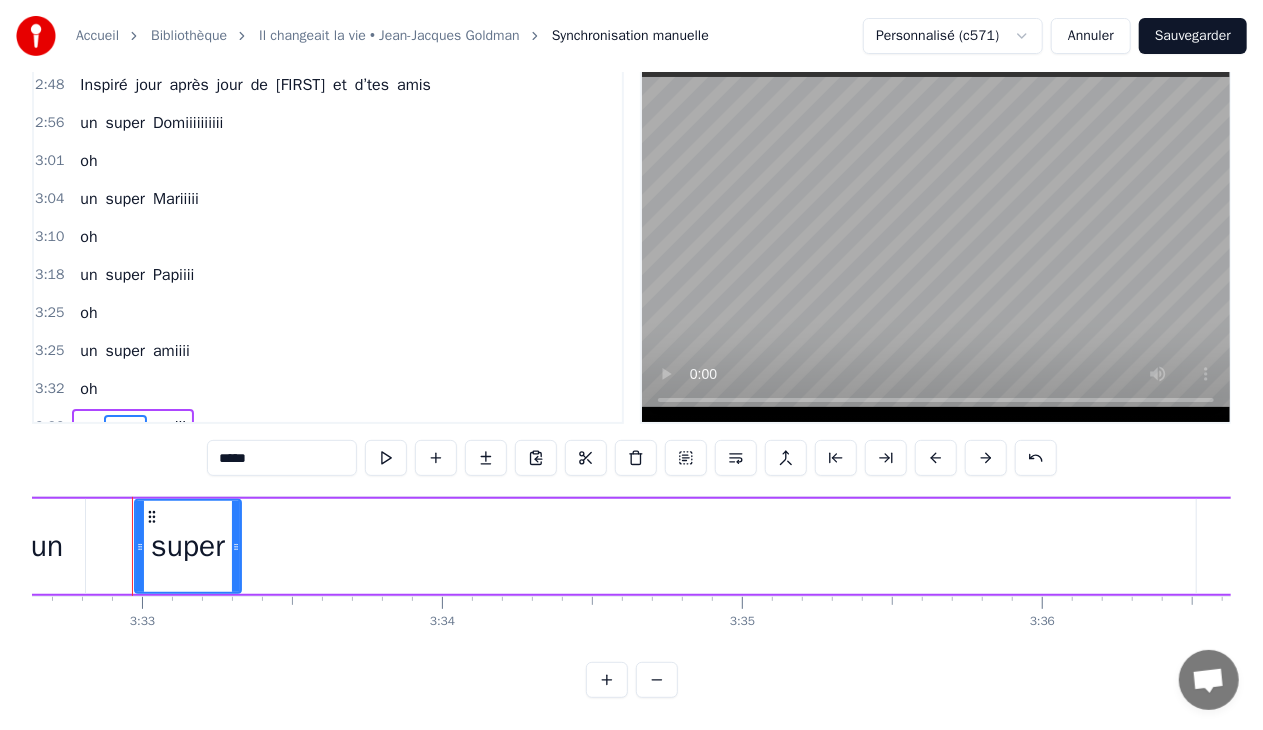 click on "un super amiii" at bounding box center [4085, 546] 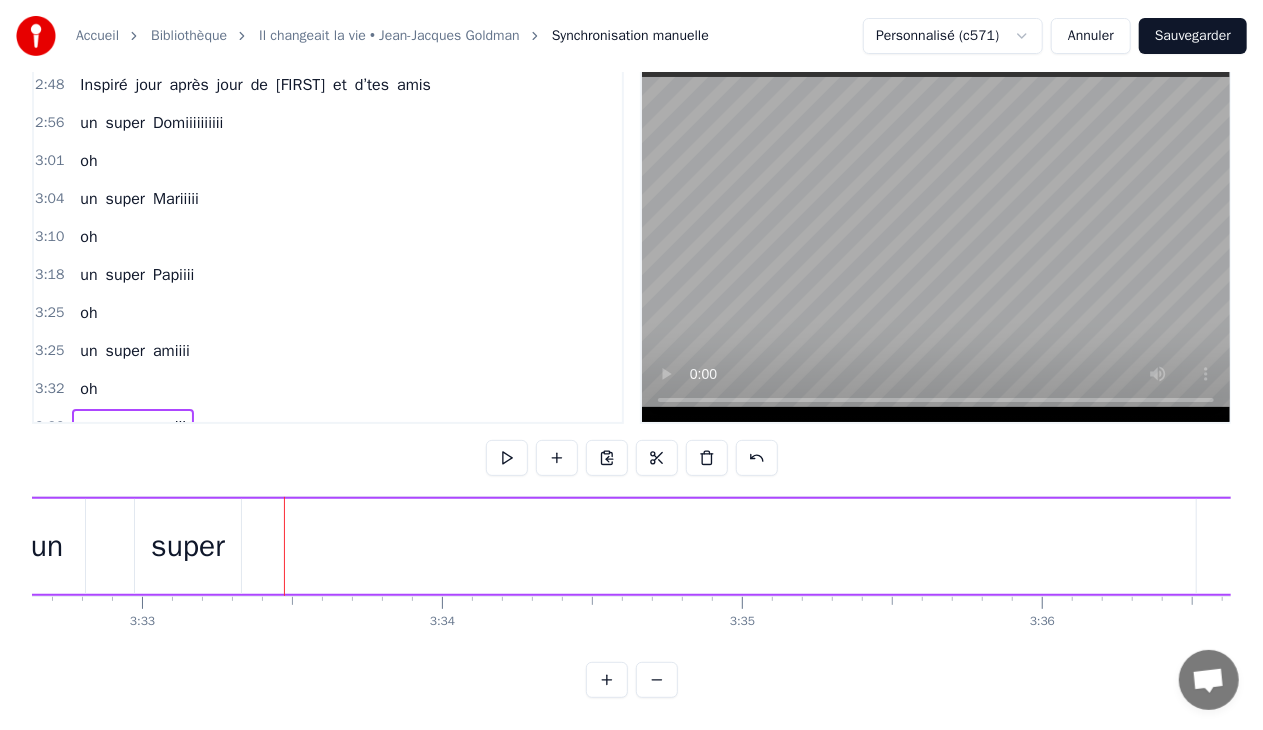 click on "un super amiii" at bounding box center [4085, 546] 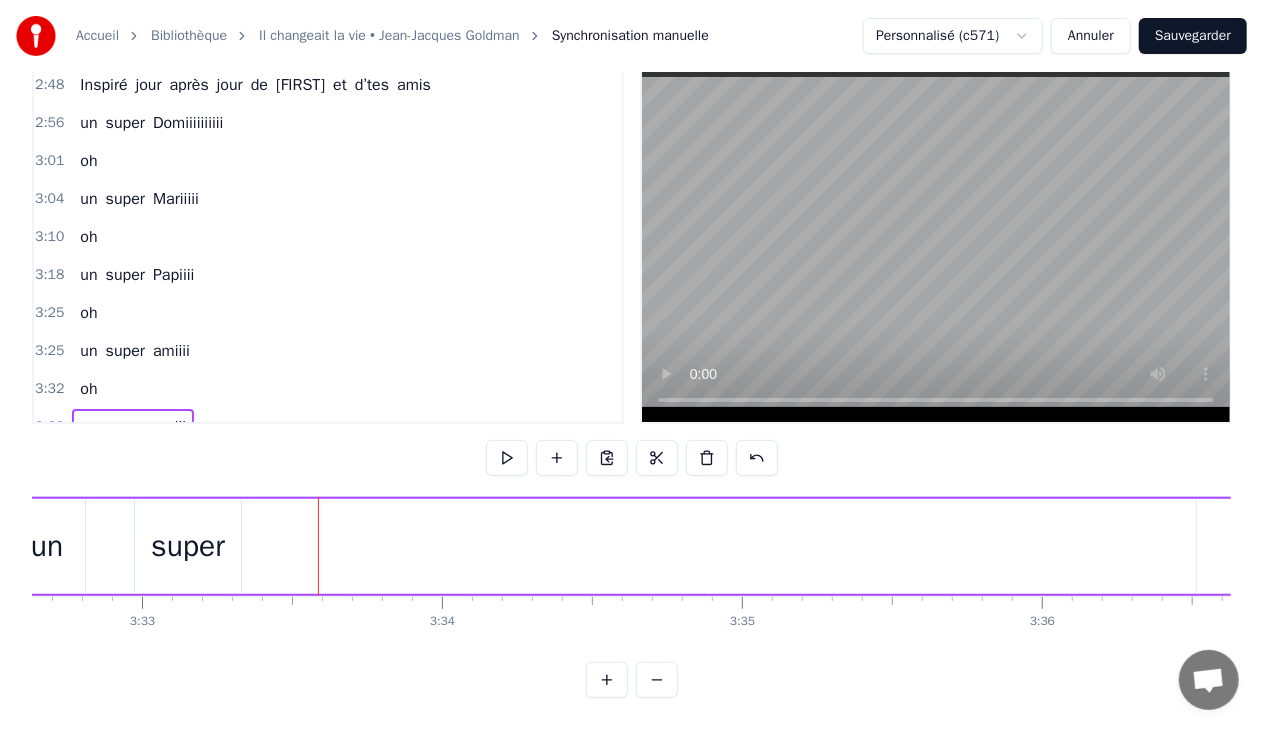 click on "super" at bounding box center (188, 546) 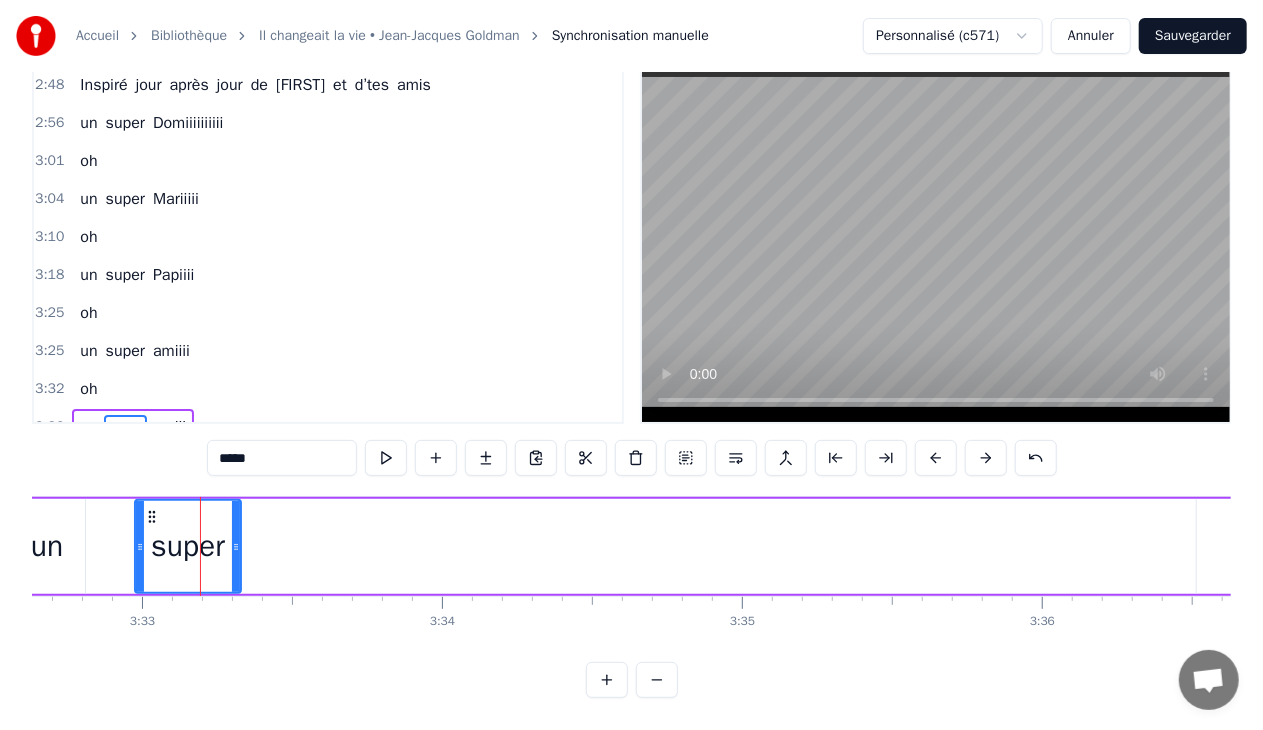 click on "un super amiii" at bounding box center (4085, 546) 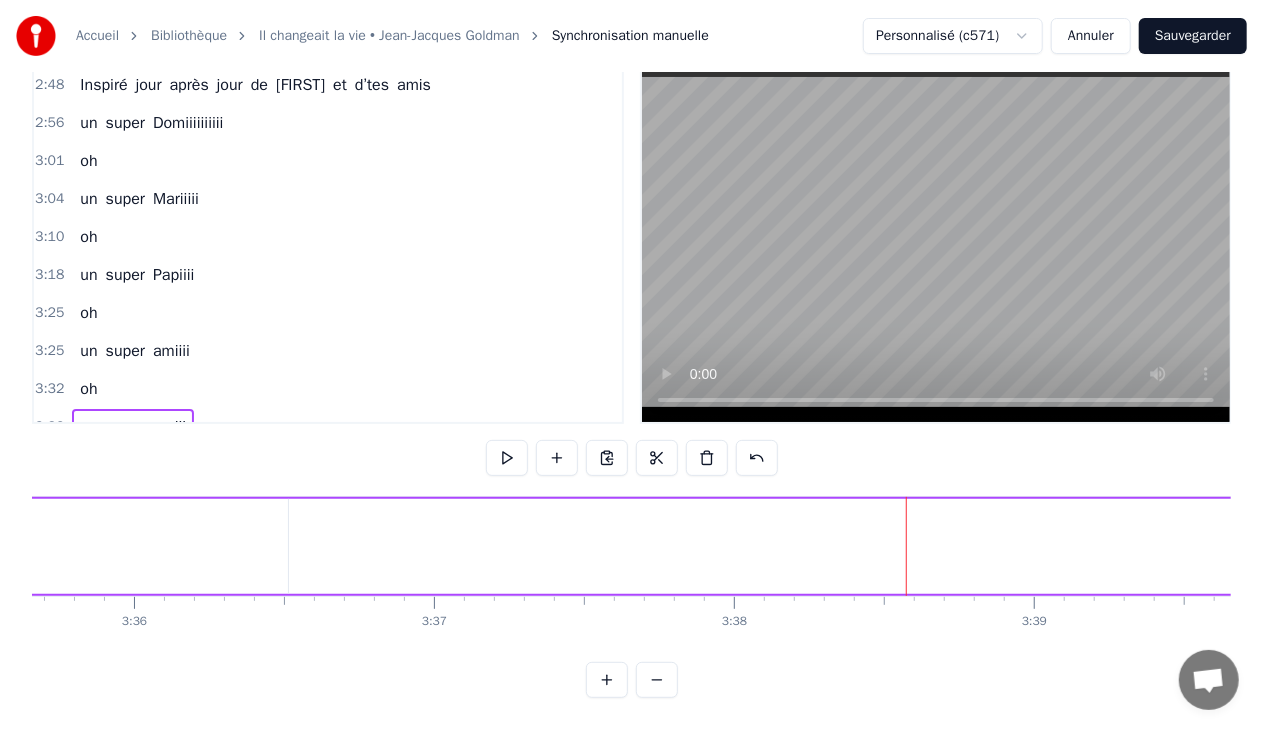 scroll, scrollTop: 0, scrollLeft: 64688, axis: horizontal 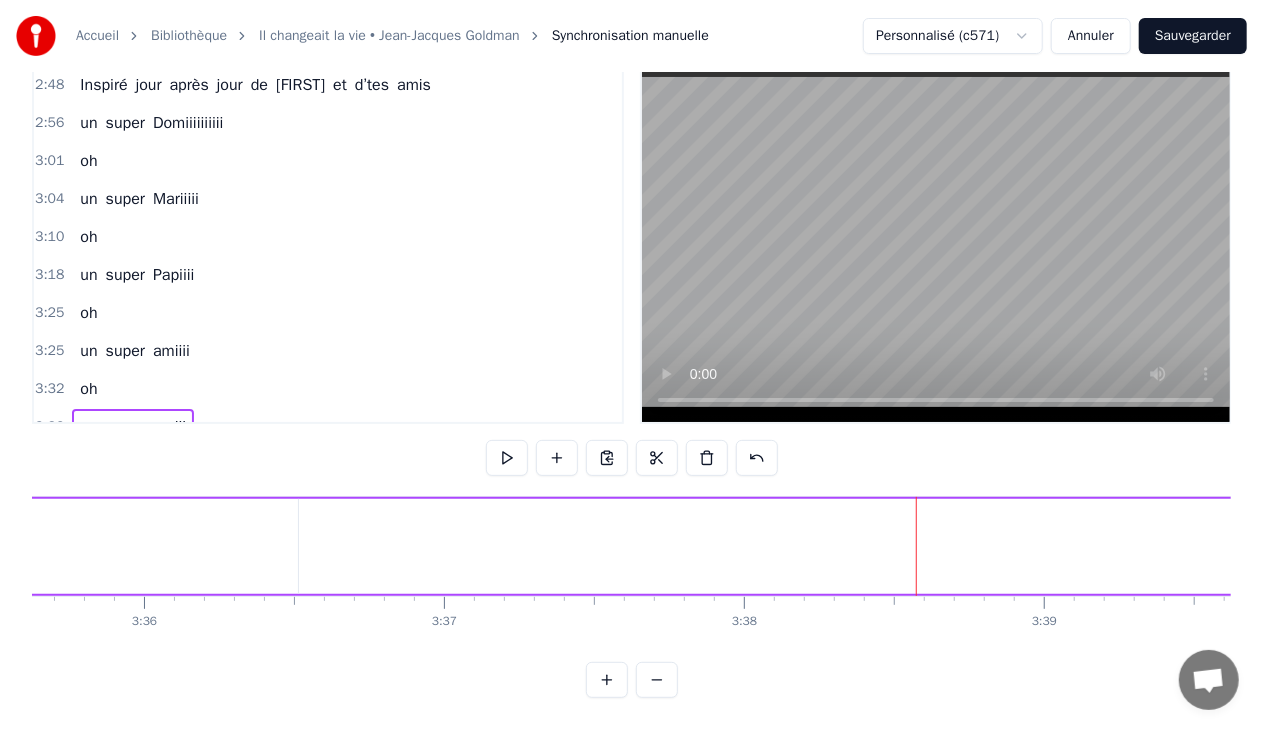 click on "amiii" at bounding box center (3781, 546) 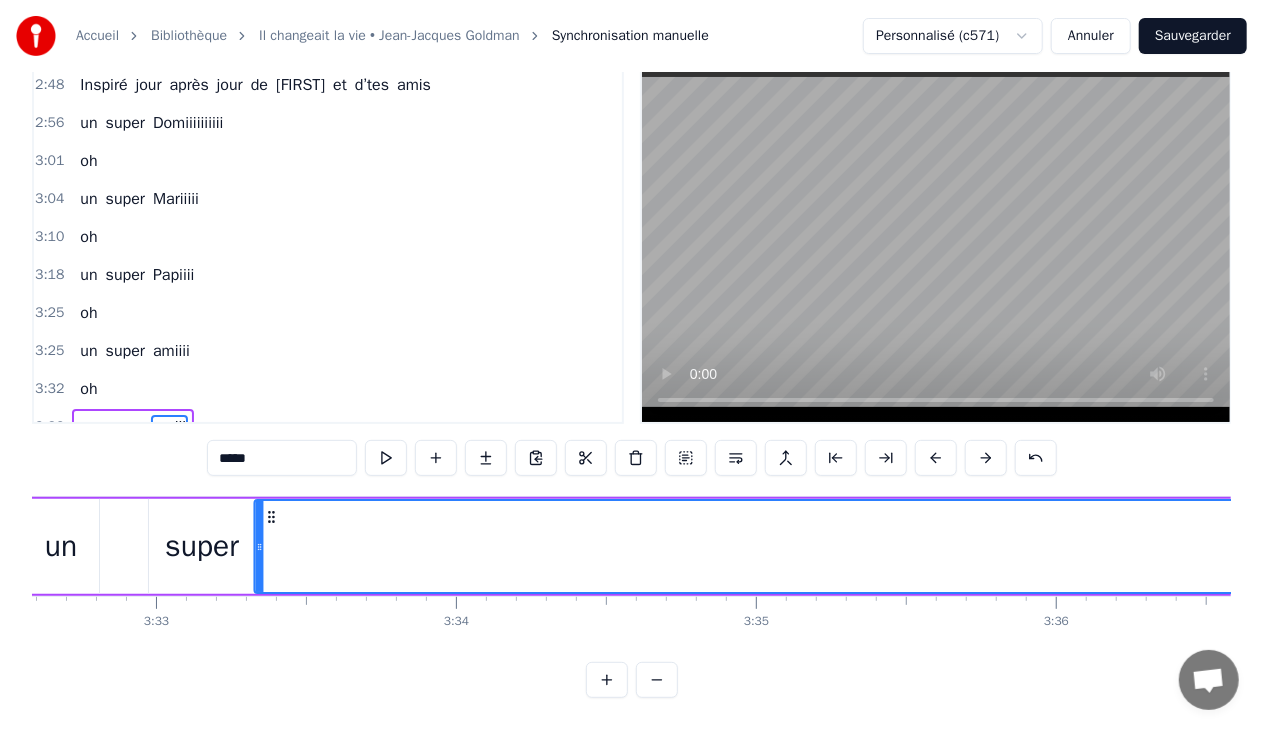 scroll, scrollTop: 0, scrollLeft: 63775, axis: horizontal 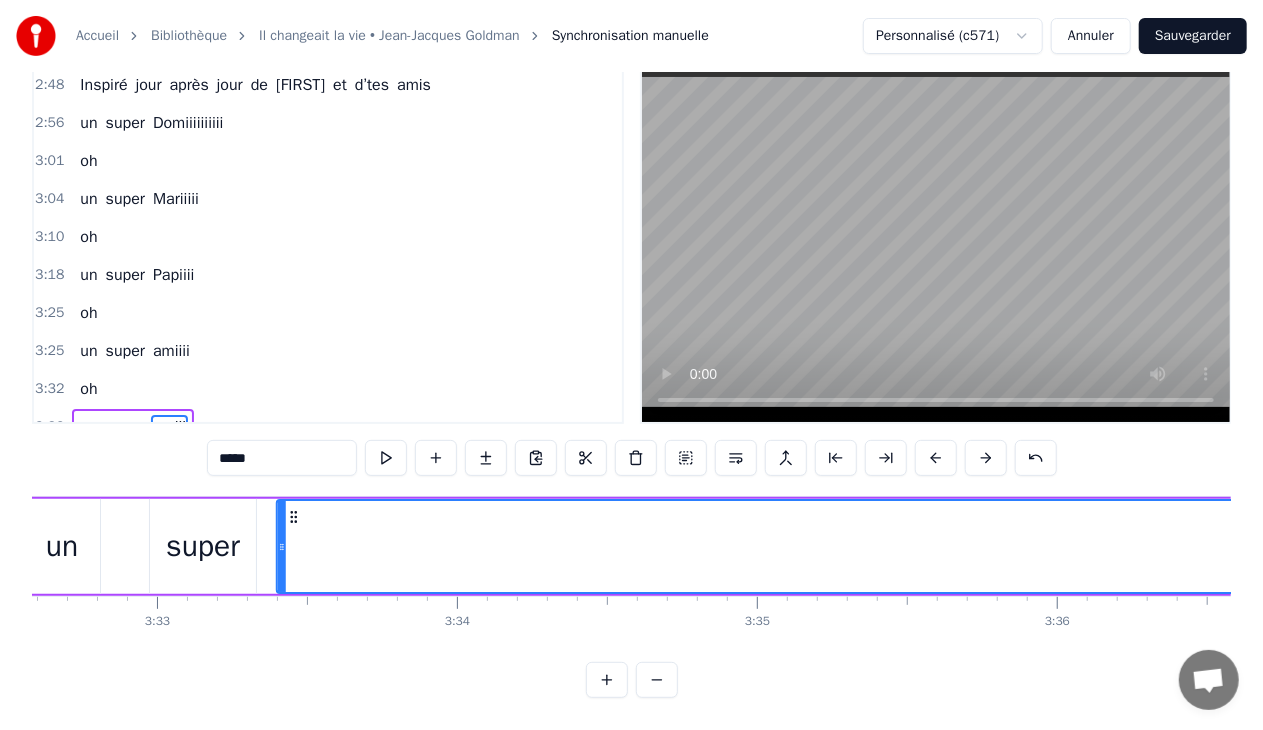 drag, startPoint x: 315, startPoint y: 497, endPoint x: 294, endPoint y: 518, distance: 29.698484 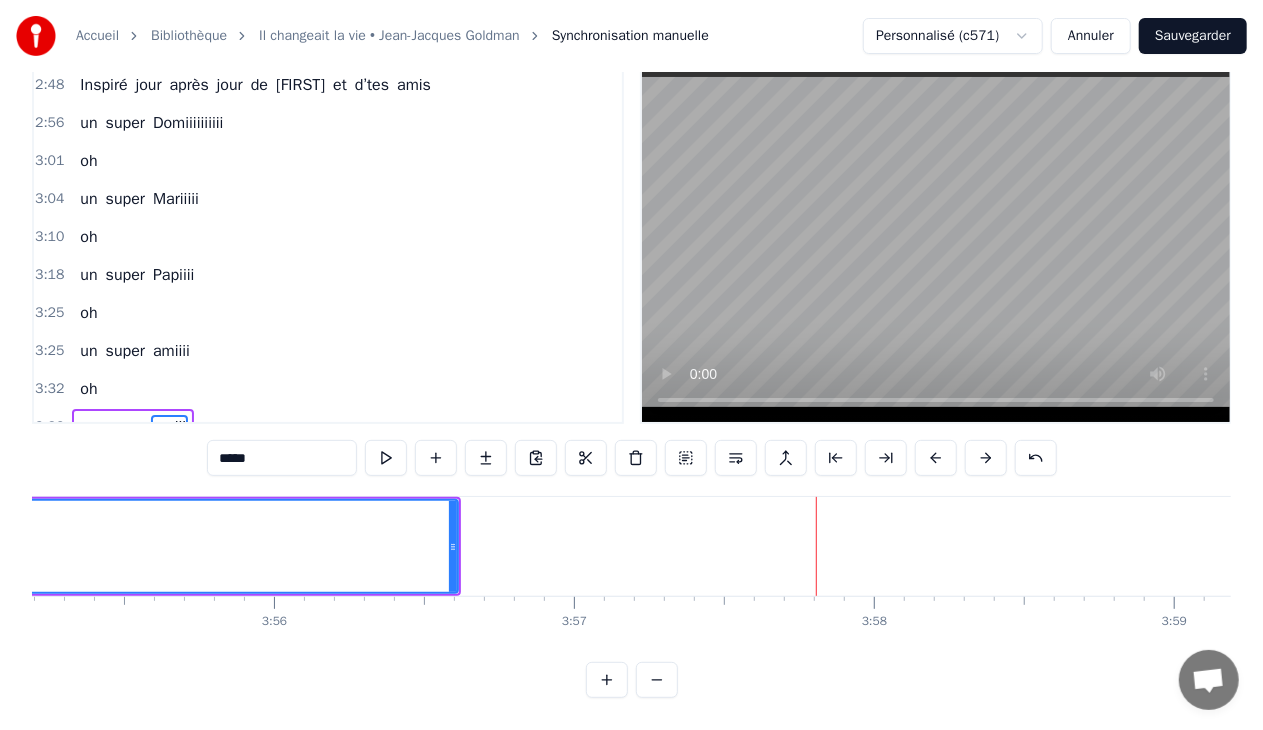 scroll, scrollTop: 0, scrollLeft: 70548, axis: horizontal 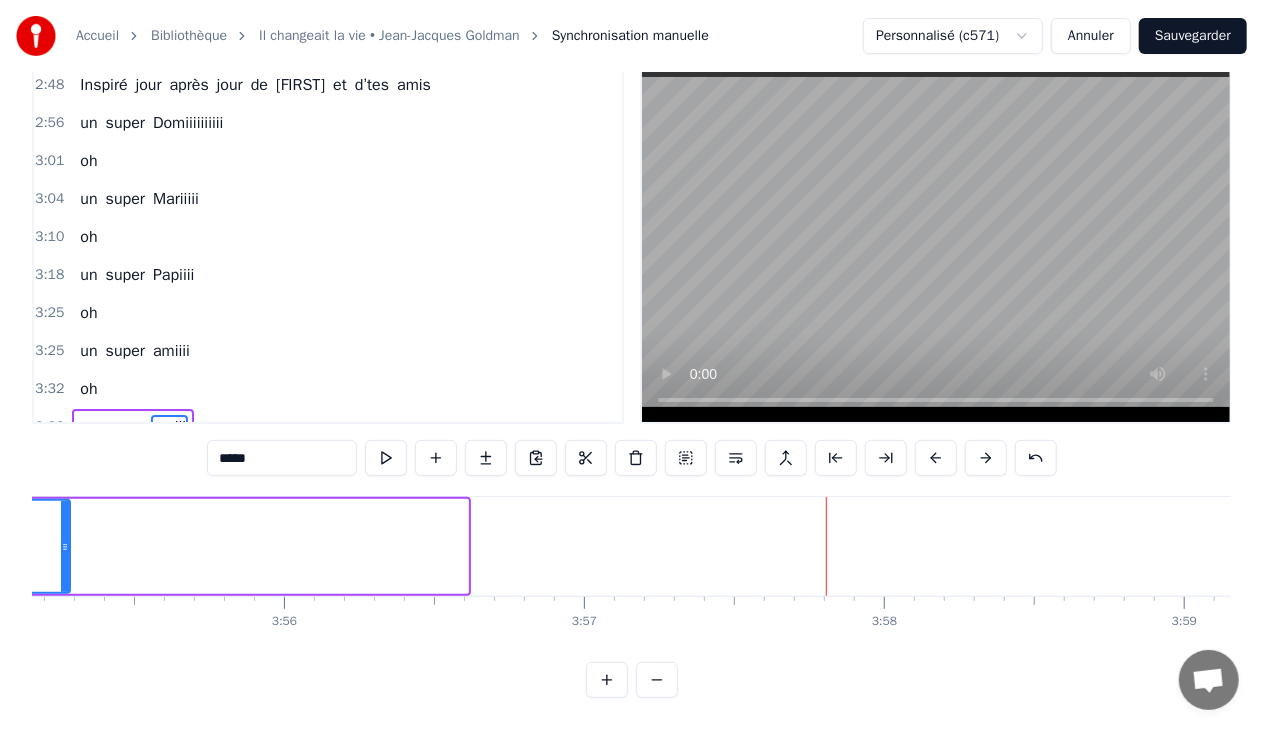 drag, startPoint x: 462, startPoint y: 528, endPoint x: 64, endPoint y: 523, distance: 398.0314 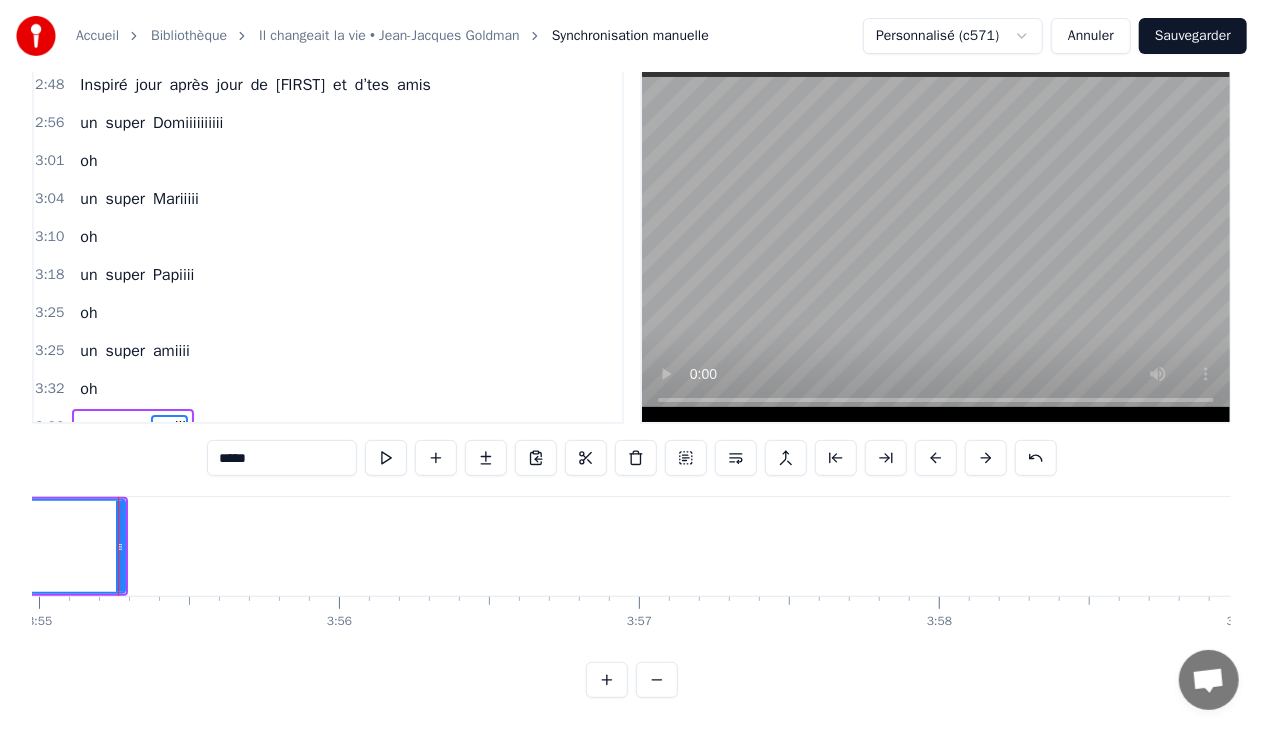 scroll, scrollTop: 0, scrollLeft: 70478, axis: horizontal 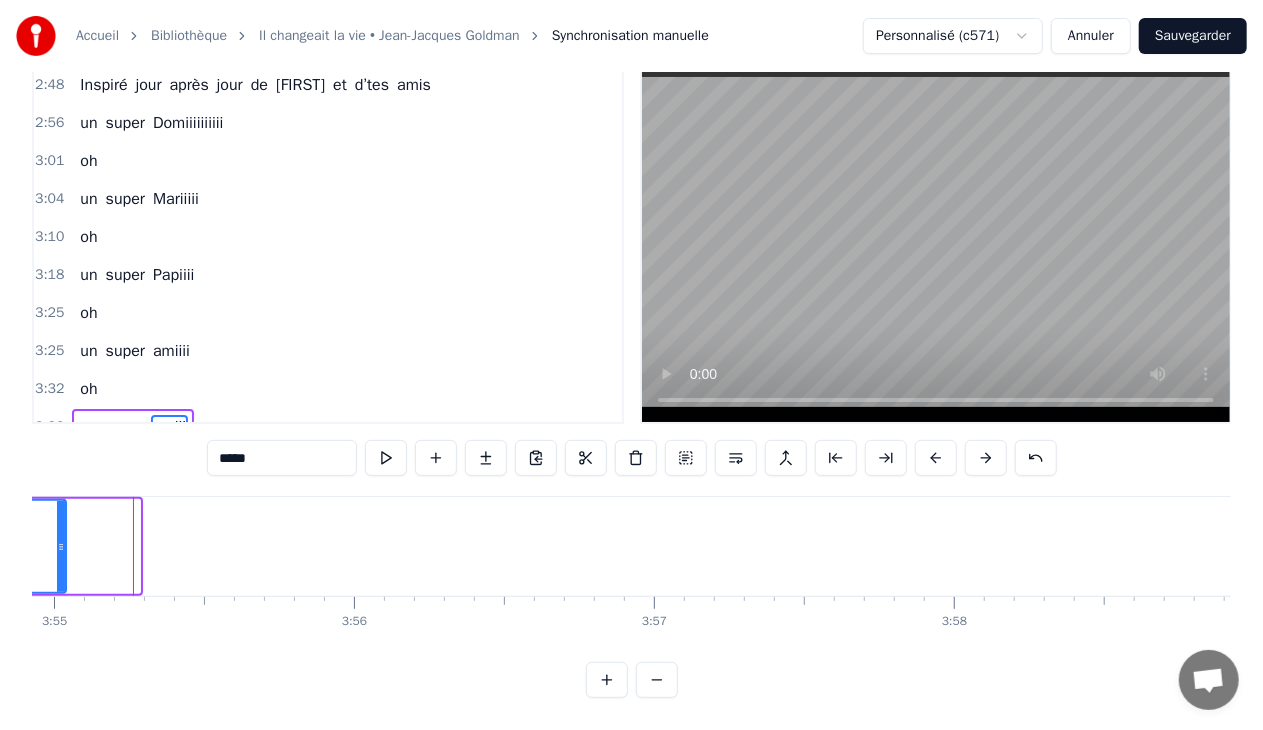 drag, startPoint x: 128, startPoint y: 526, endPoint x: 45, endPoint y: 530, distance: 83.09633 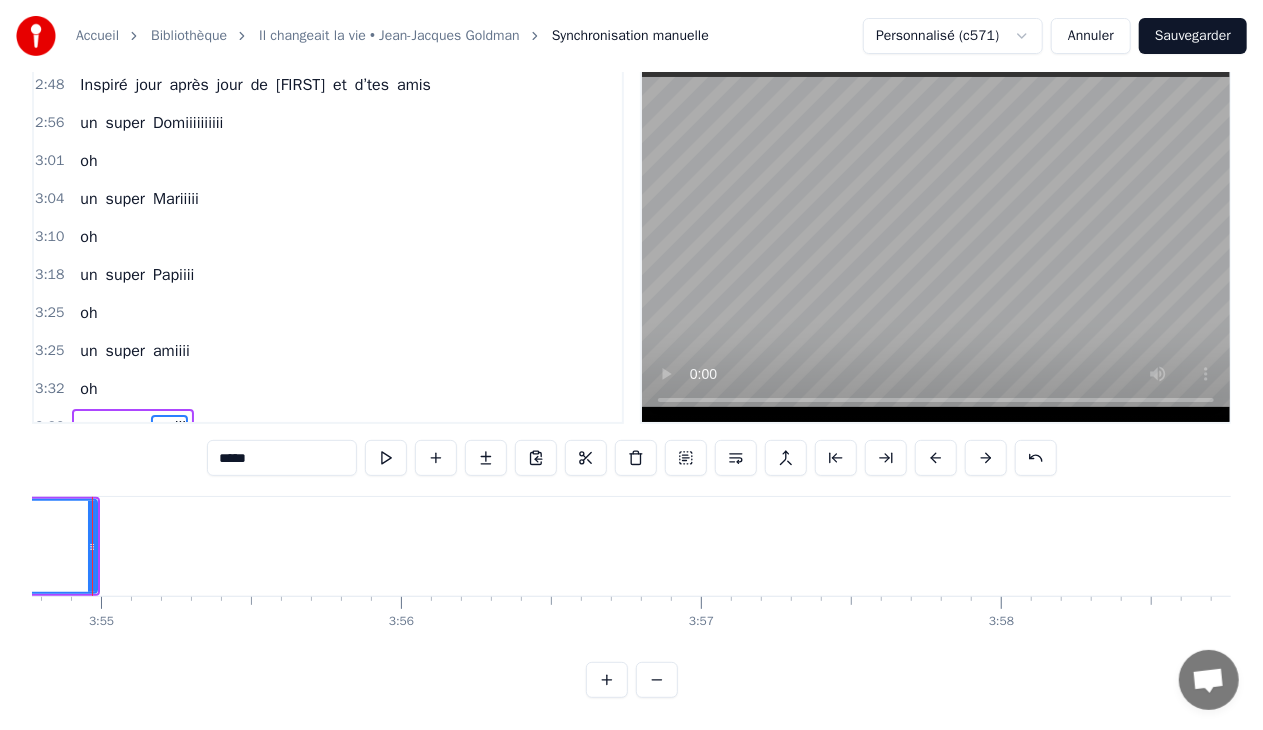 scroll, scrollTop: 0, scrollLeft: 70390, axis: horizontal 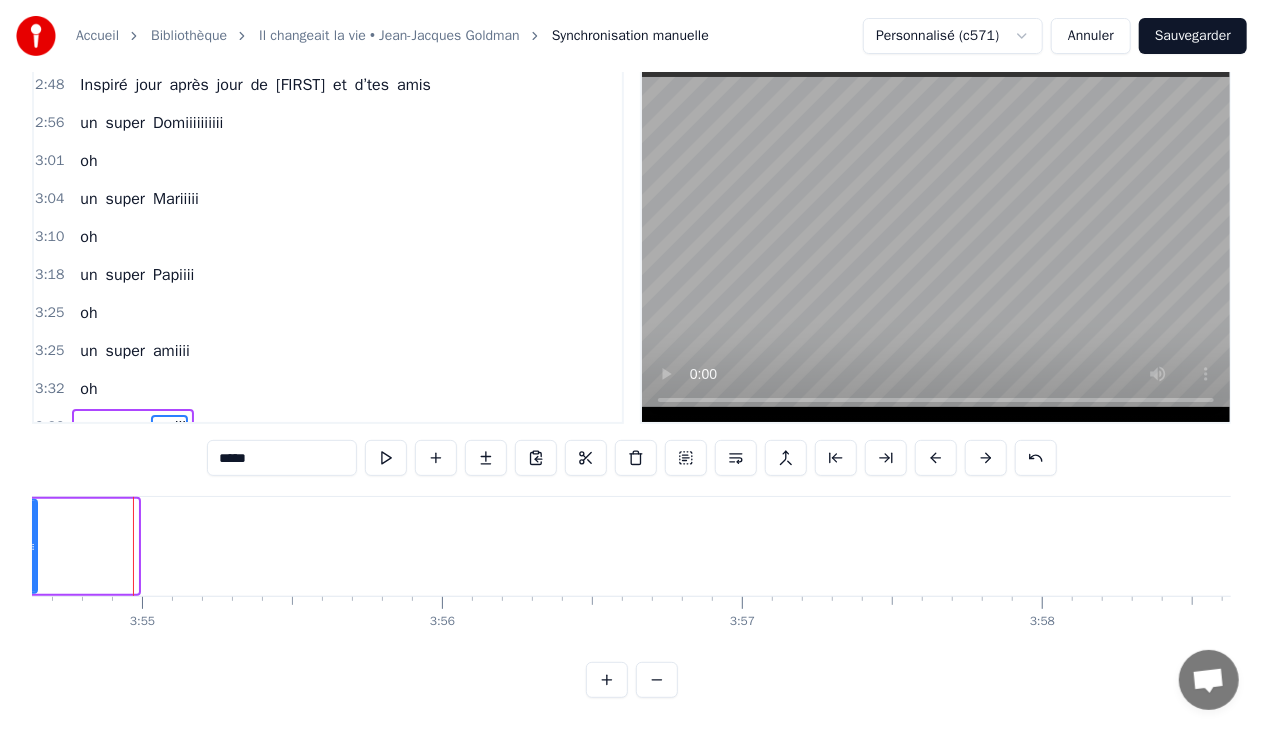 drag, startPoint x: 131, startPoint y: 528, endPoint x: 29, endPoint y: 527, distance: 102.0049 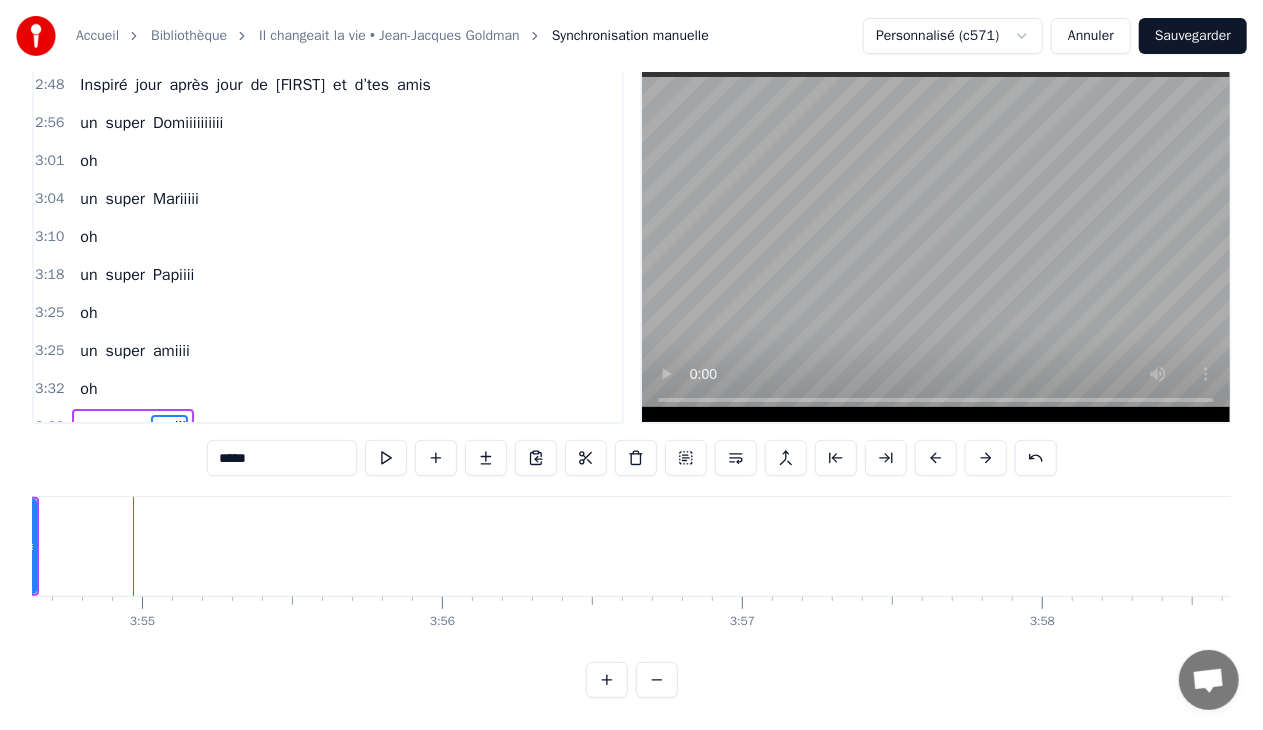 click at bounding box center [-31523, 546] 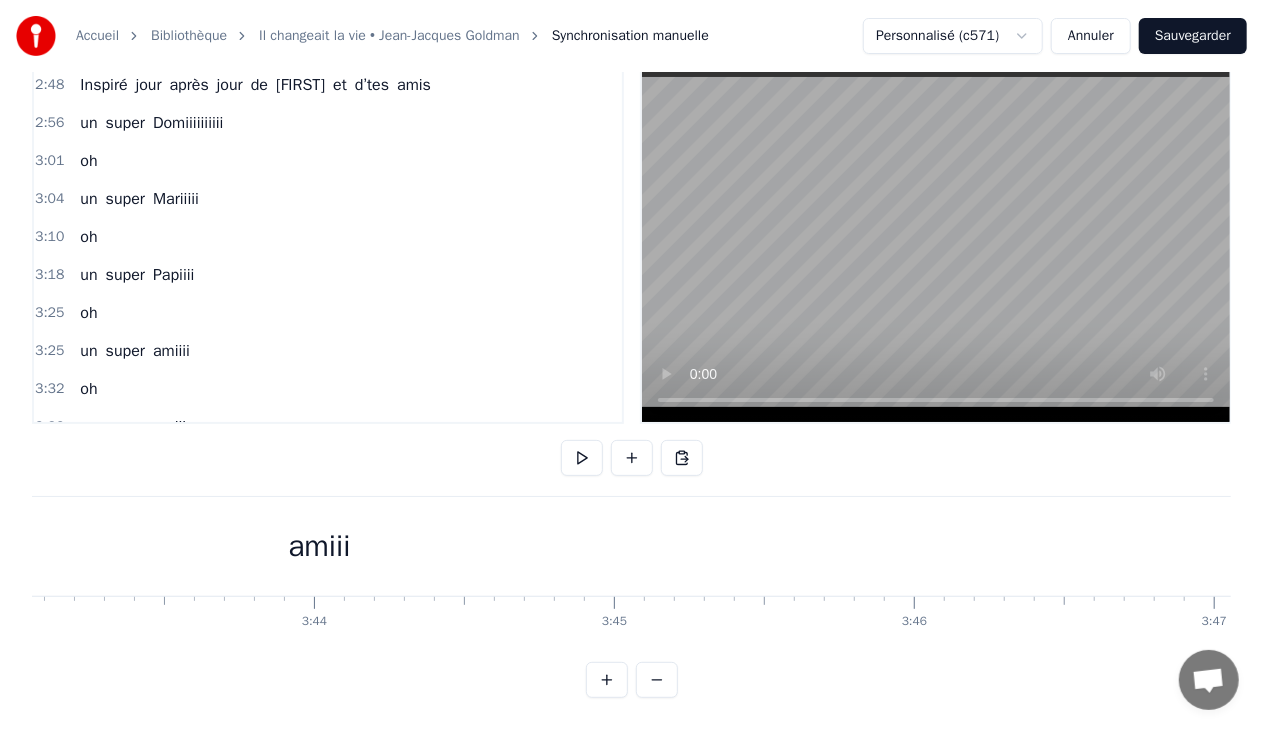 scroll, scrollTop: 0, scrollLeft: 66904, axis: horizontal 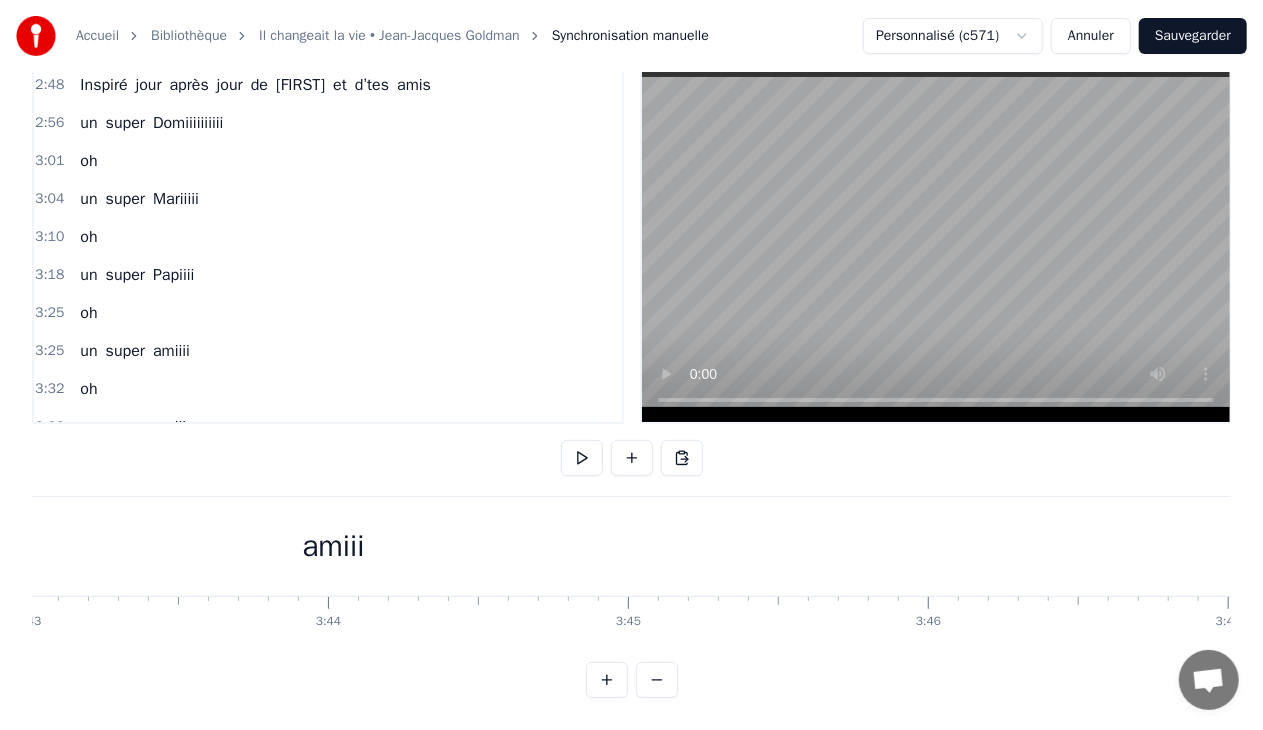 click on "amiii" at bounding box center [333, 546] 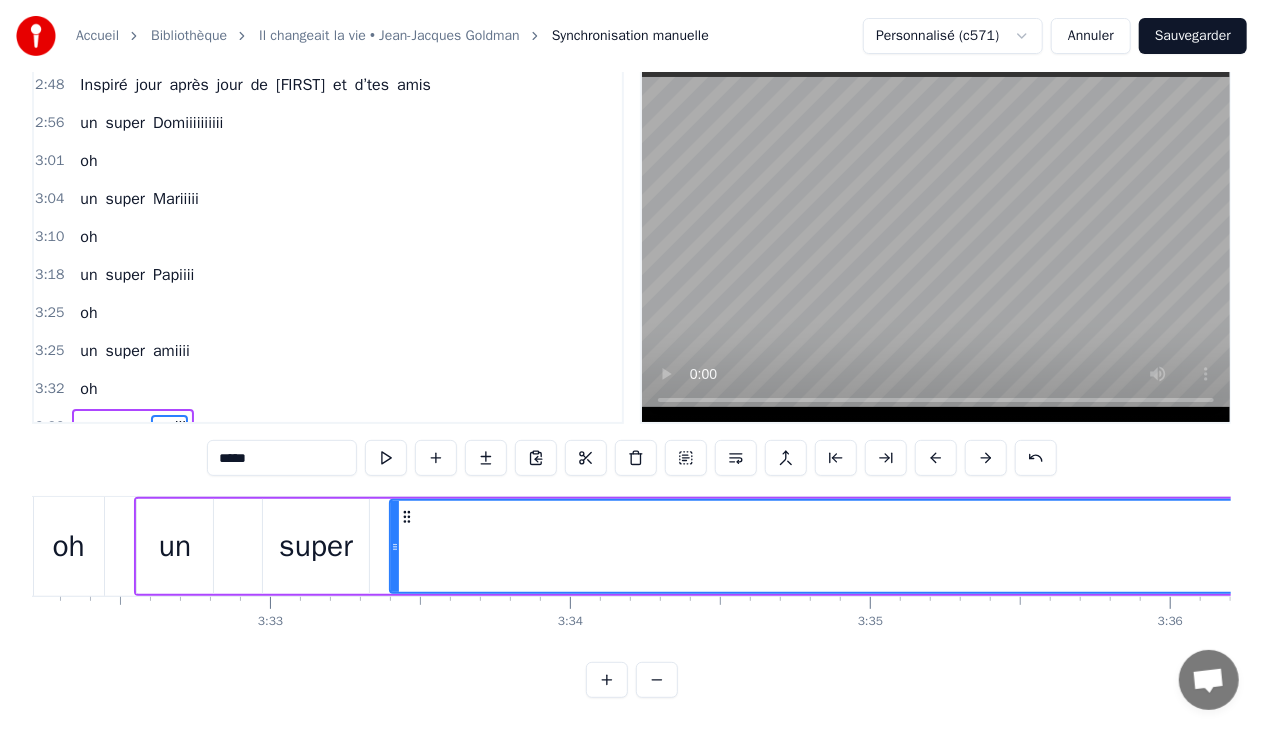 scroll, scrollTop: 0, scrollLeft: 63706, axis: horizontal 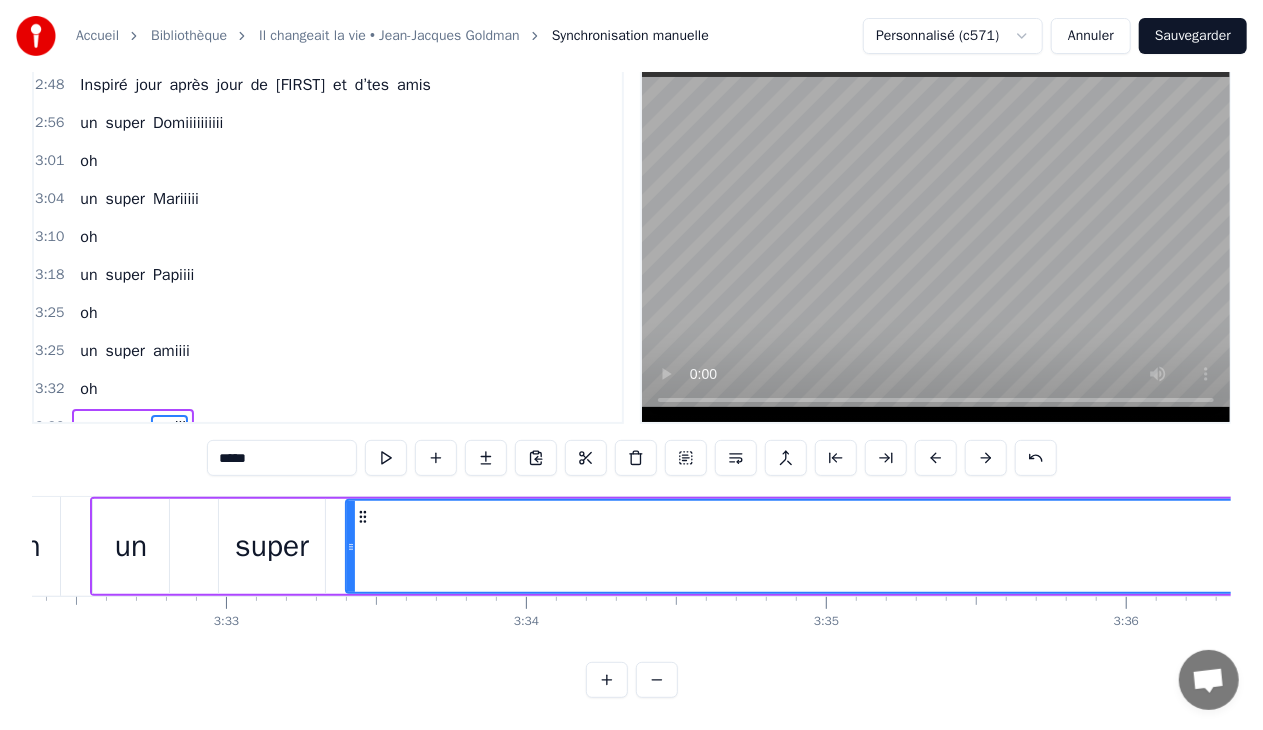 click 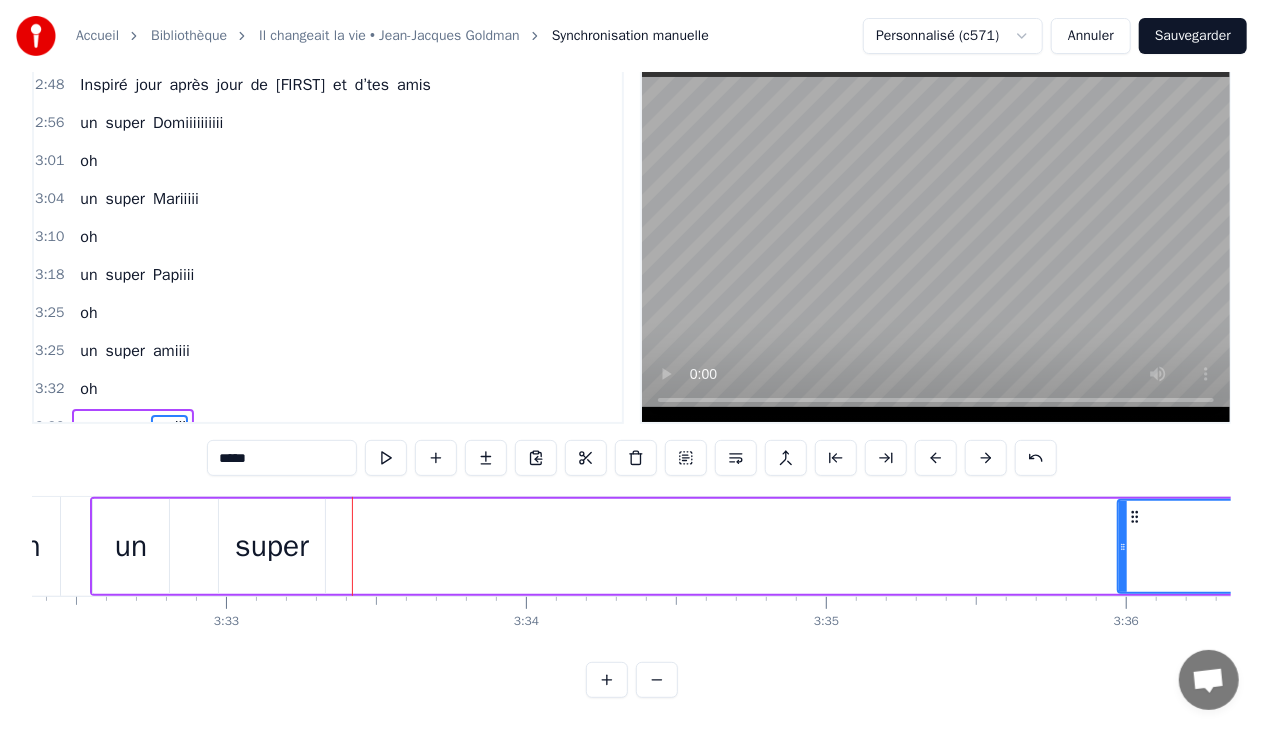 drag, startPoint x: 397, startPoint y: 531, endPoint x: 1133, endPoint y: 528, distance: 736.0061 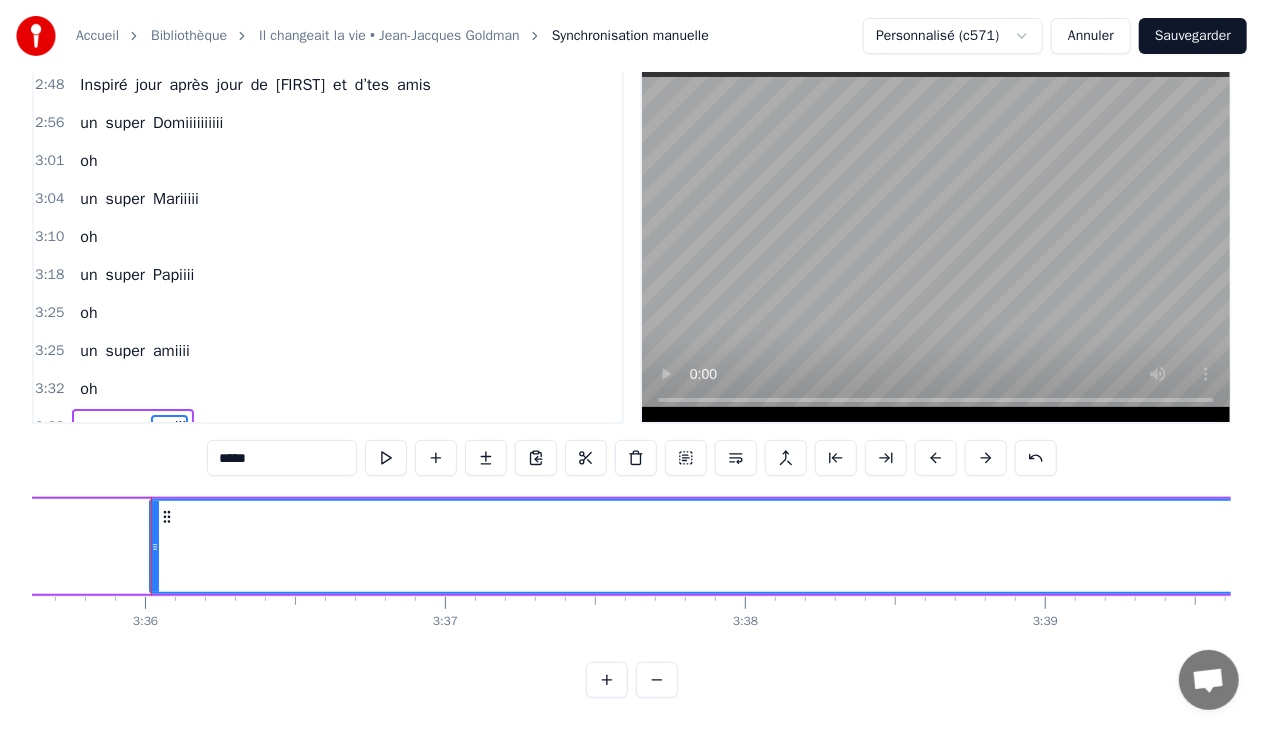 scroll, scrollTop: 0, scrollLeft: 64706, axis: horizontal 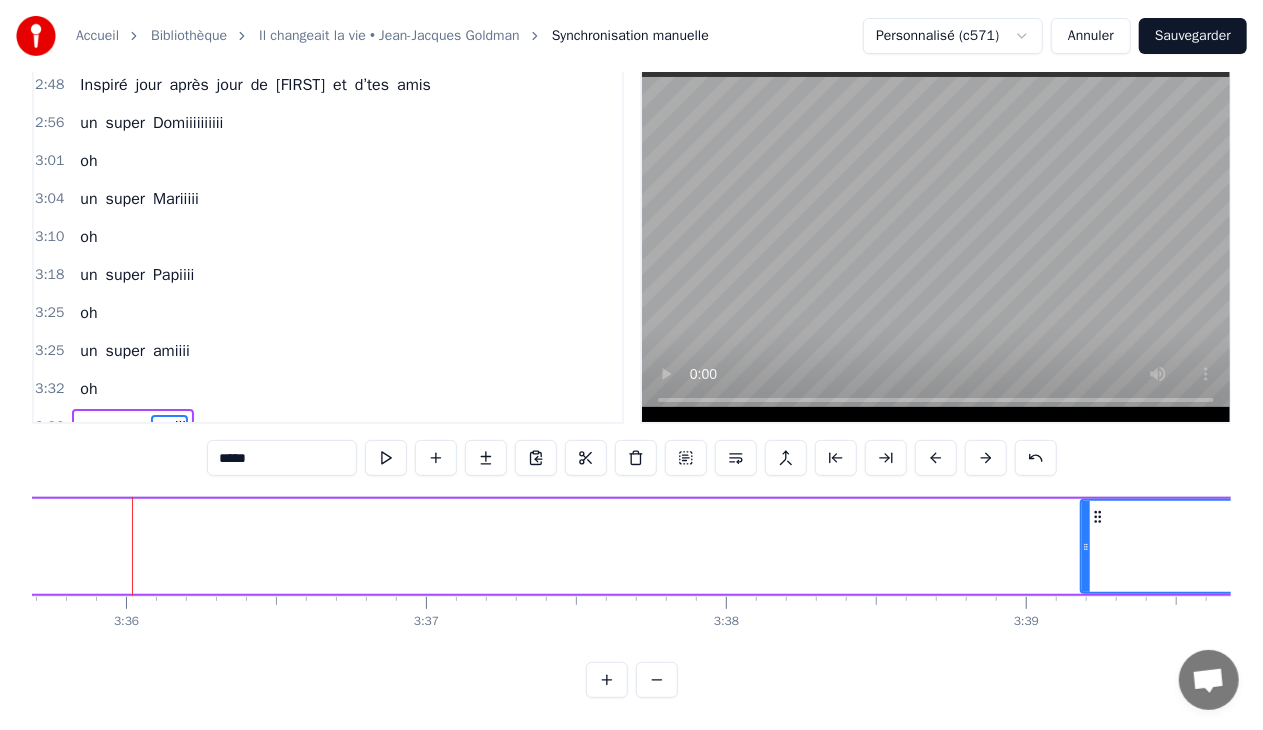 drag, startPoint x: 135, startPoint y: 529, endPoint x: 1085, endPoint y: 538, distance: 950.0426 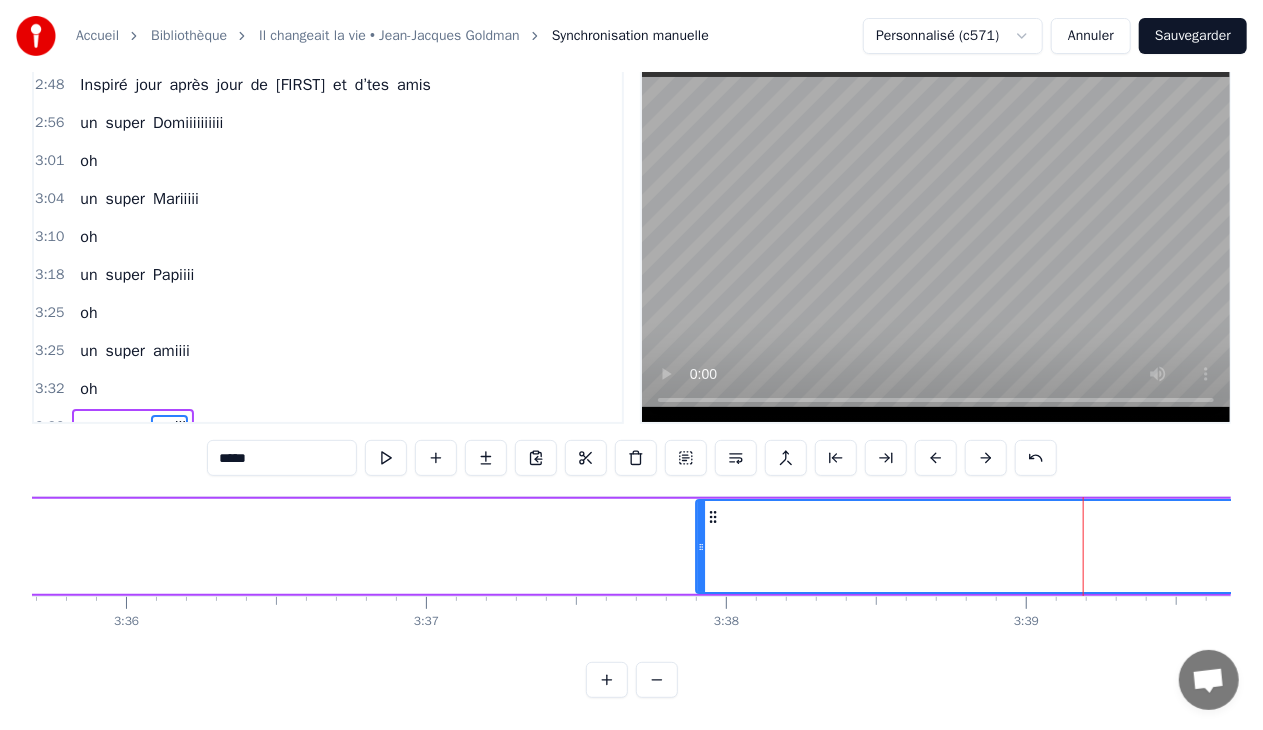 drag, startPoint x: 1096, startPoint y: 499, endPoint x: 735, endPoint y: 516, distance: 361.40005 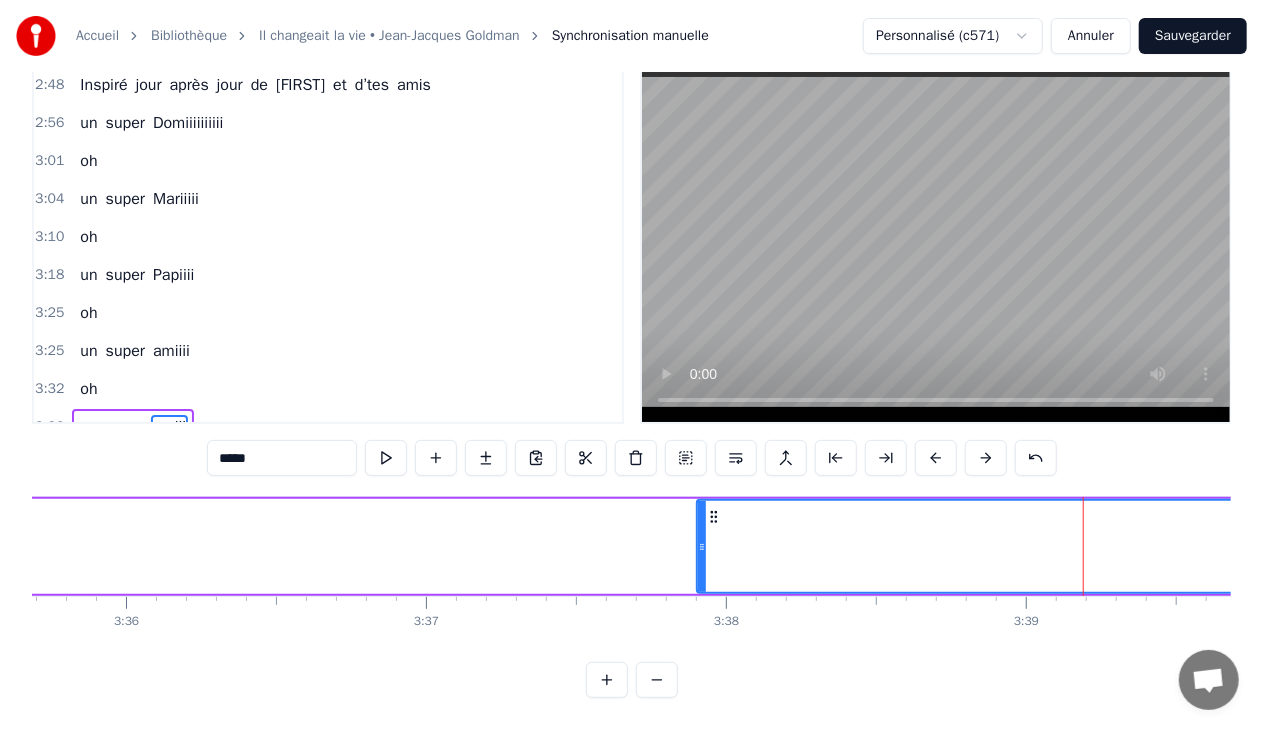 click 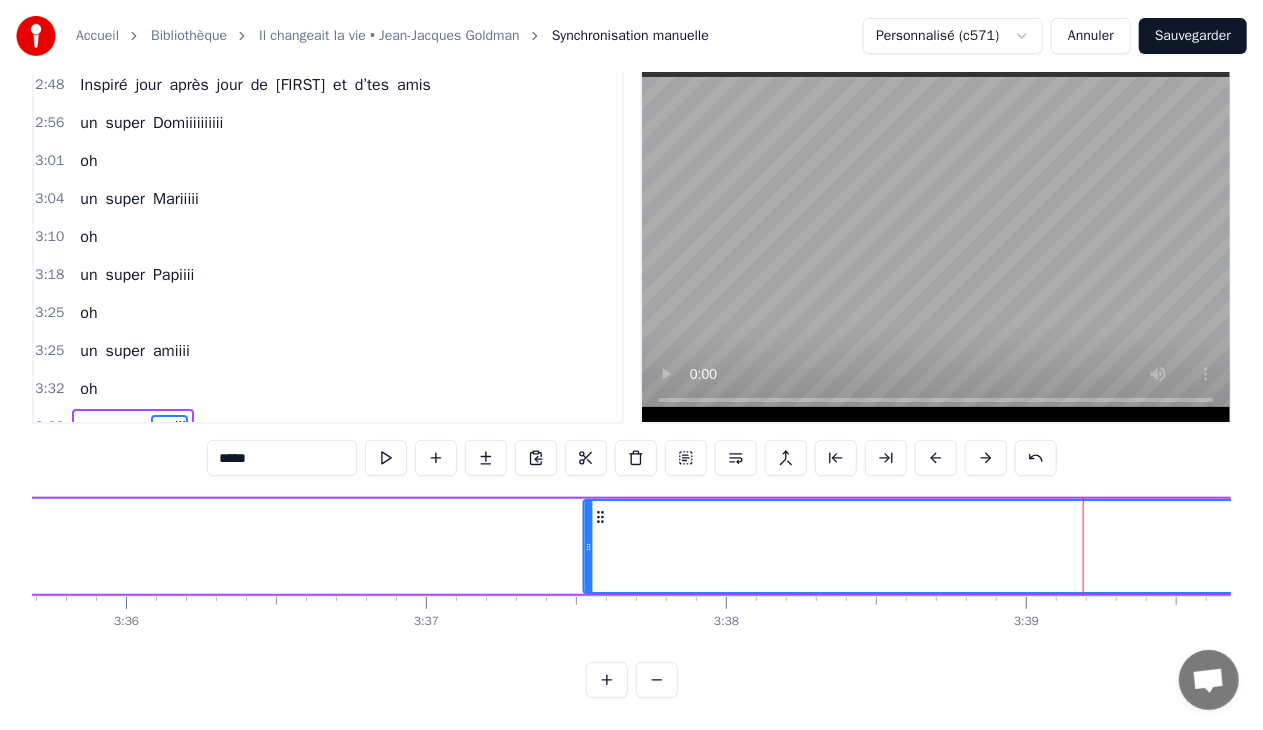 drag, startPoint x: 713, startPoint y: 496, endPoint x: 601, endPoint y: 516, distance: 113.7717 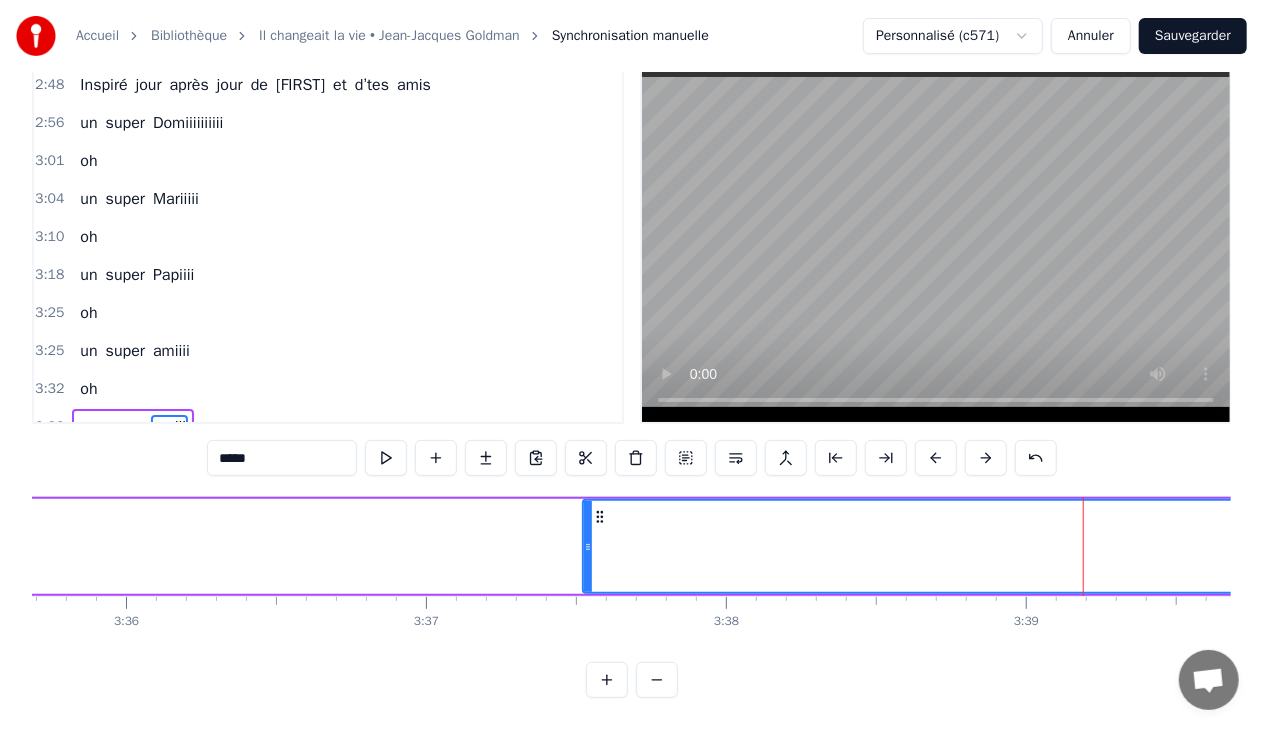 click on "amiii" at bounding box center [2902, 546] 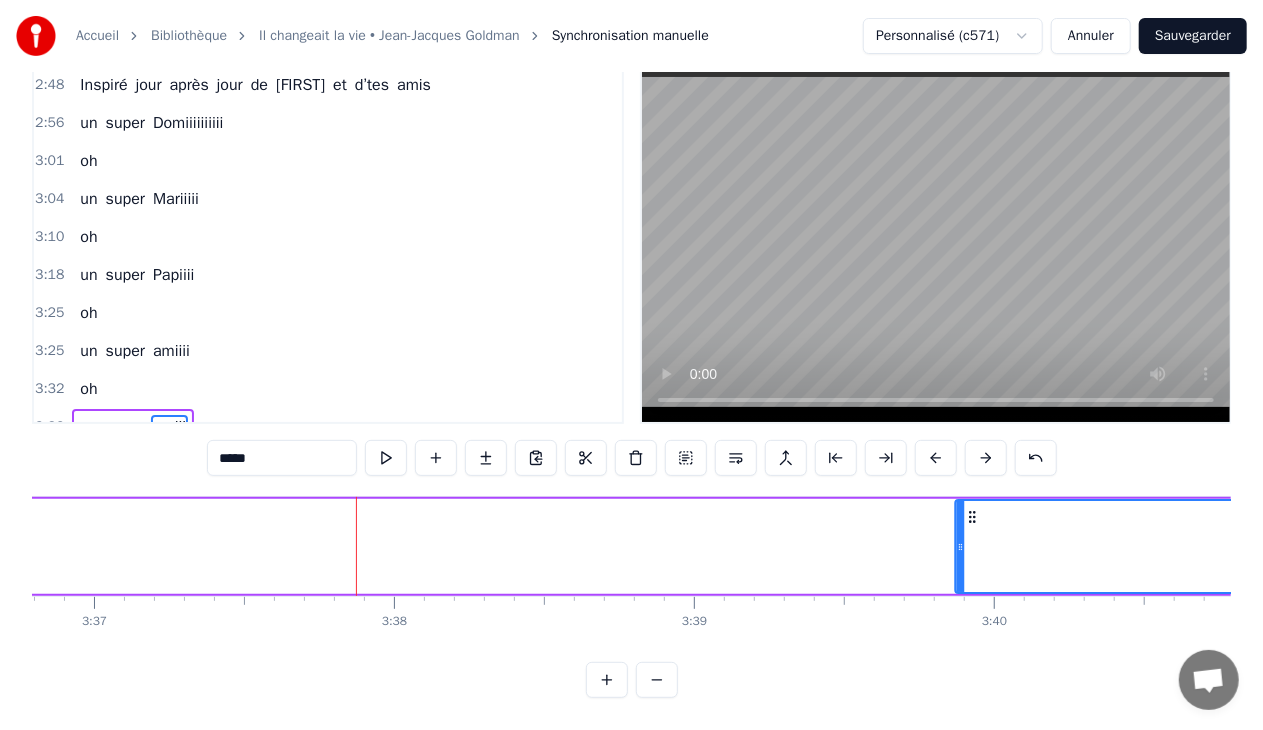 drag, startPoint x: 598, startPoint y: 500, endPoint x: 1102, endPoint y: 532, distance: 505.01486 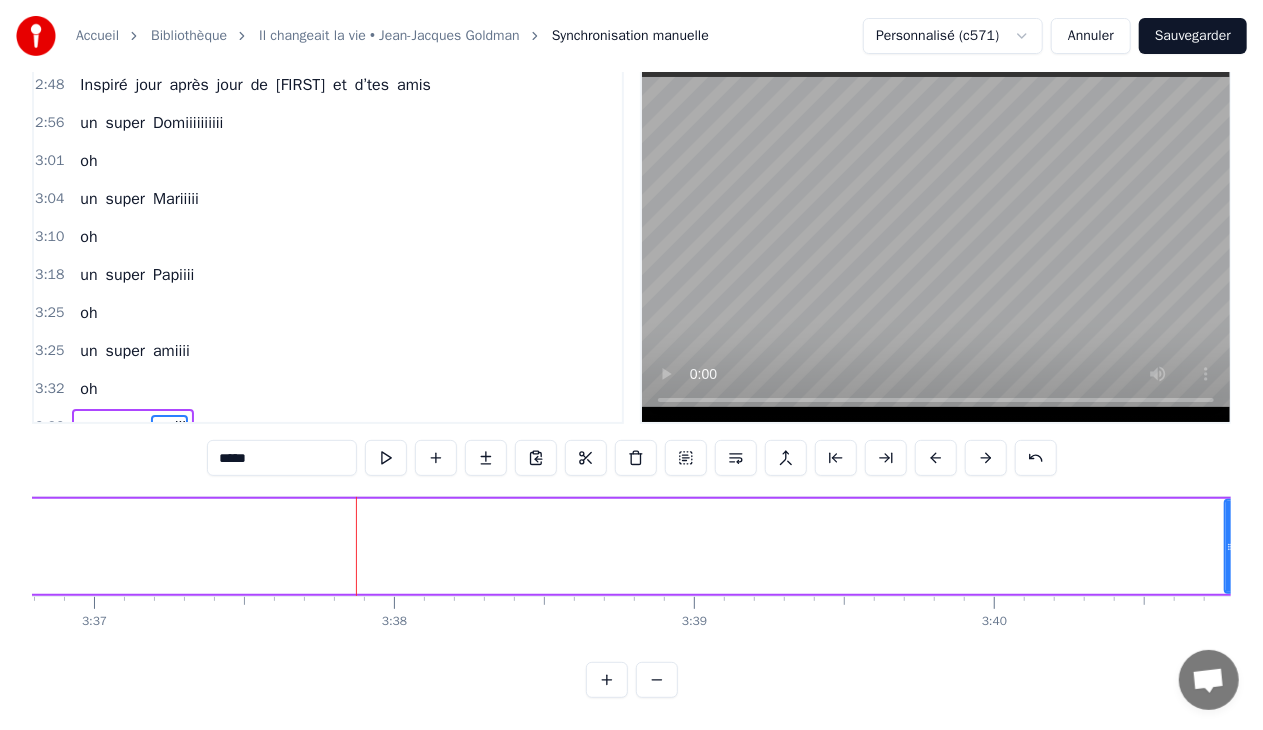 scroll, scrollTop: 0, scrollLeft: 65112, axis: horizontal 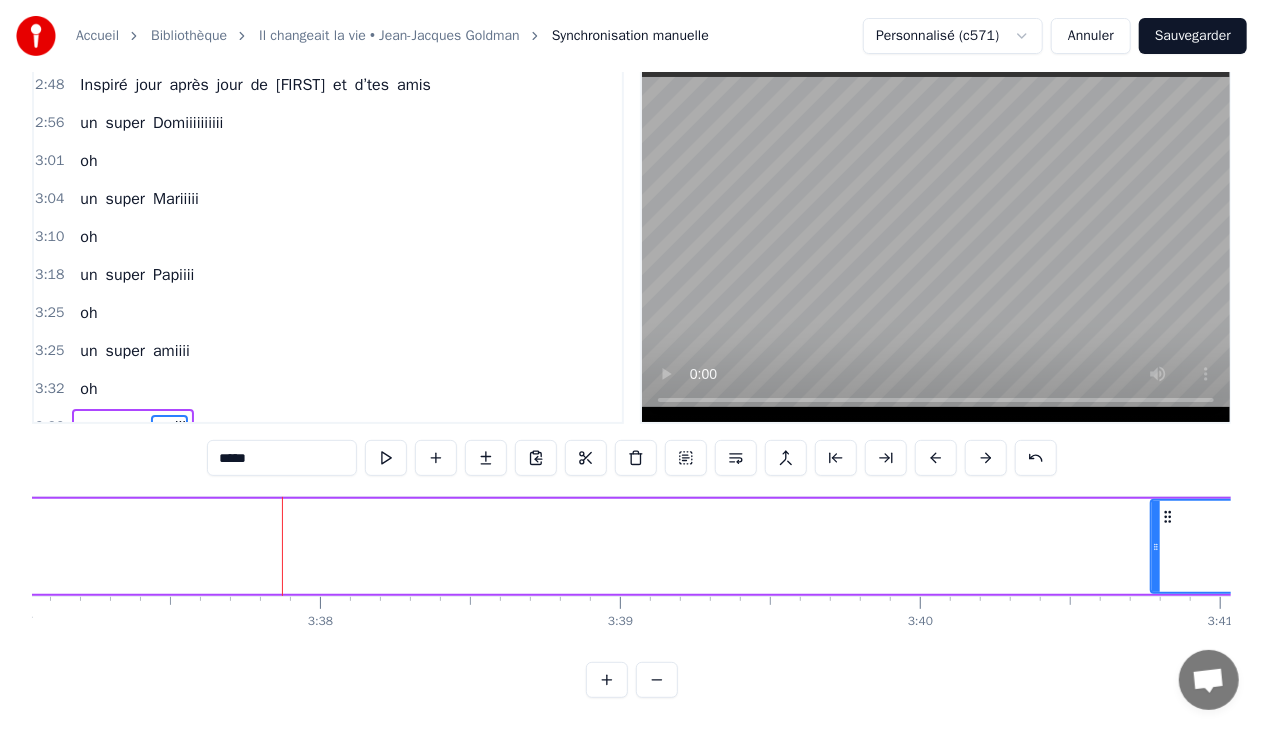 click 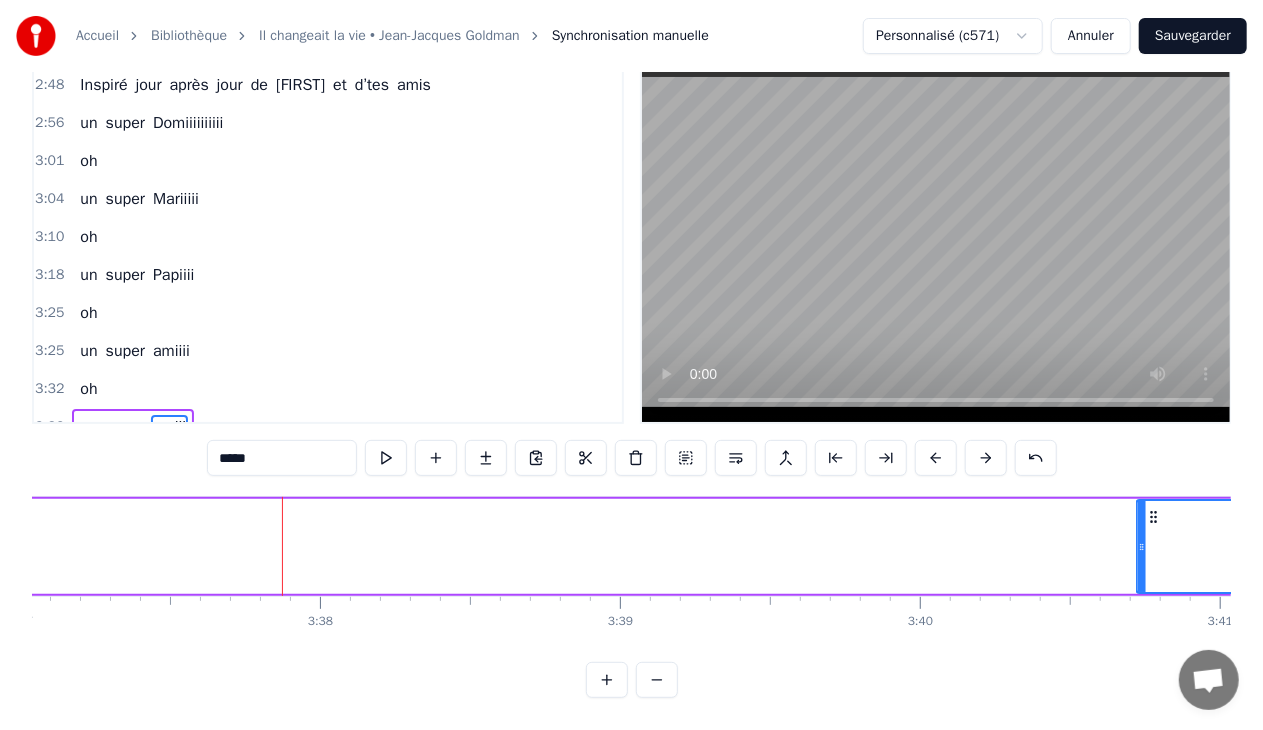 drag, startPoint x: 1170, startPoint y: 495, endPoint x: 1162, endPoint y: 507, distance: 14.422205 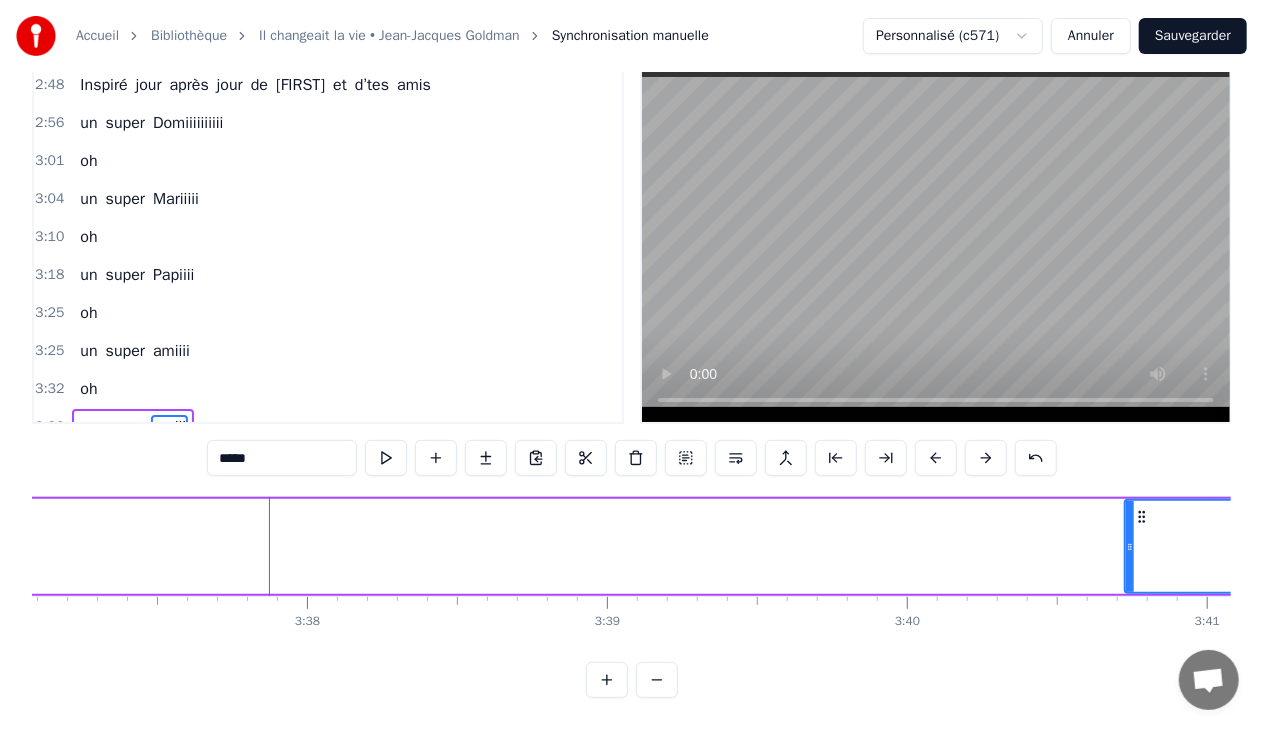 click on "amiii" at bounding box center (3444, 546) 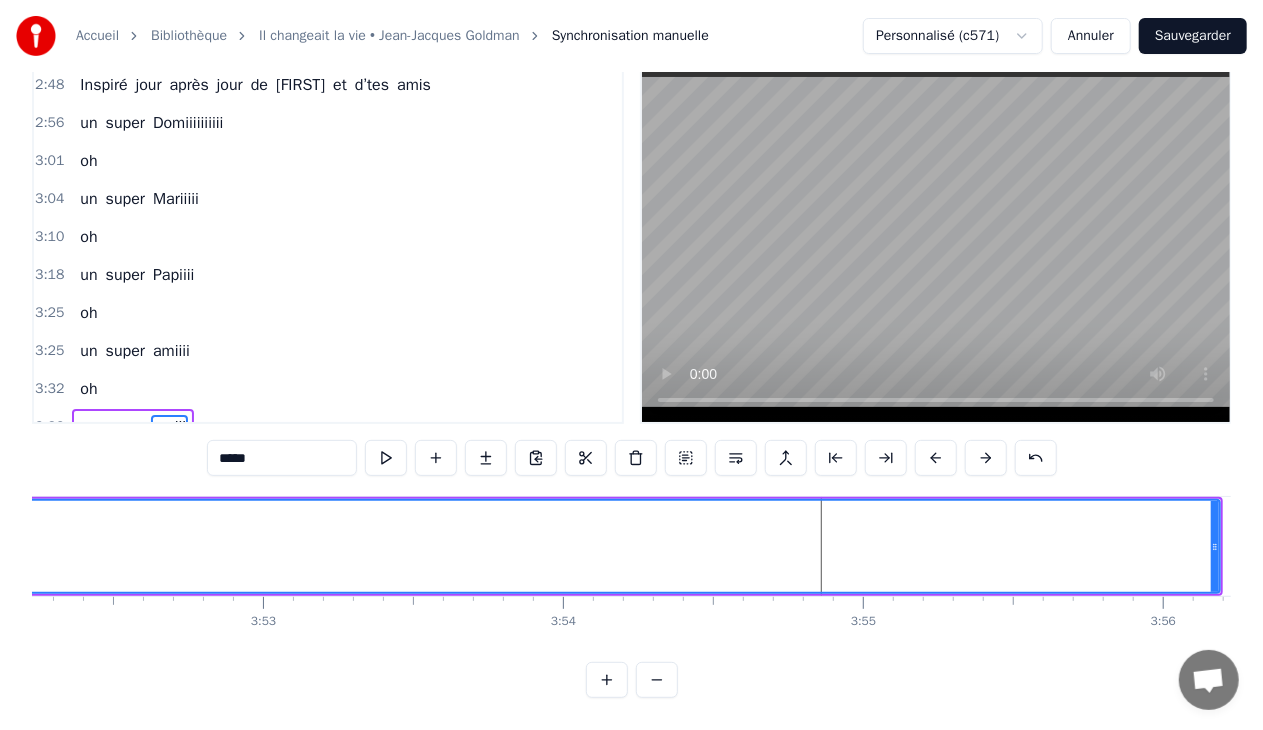 scroll, scrollTop: 0, scrollLeft: 69714, axis: horizontal 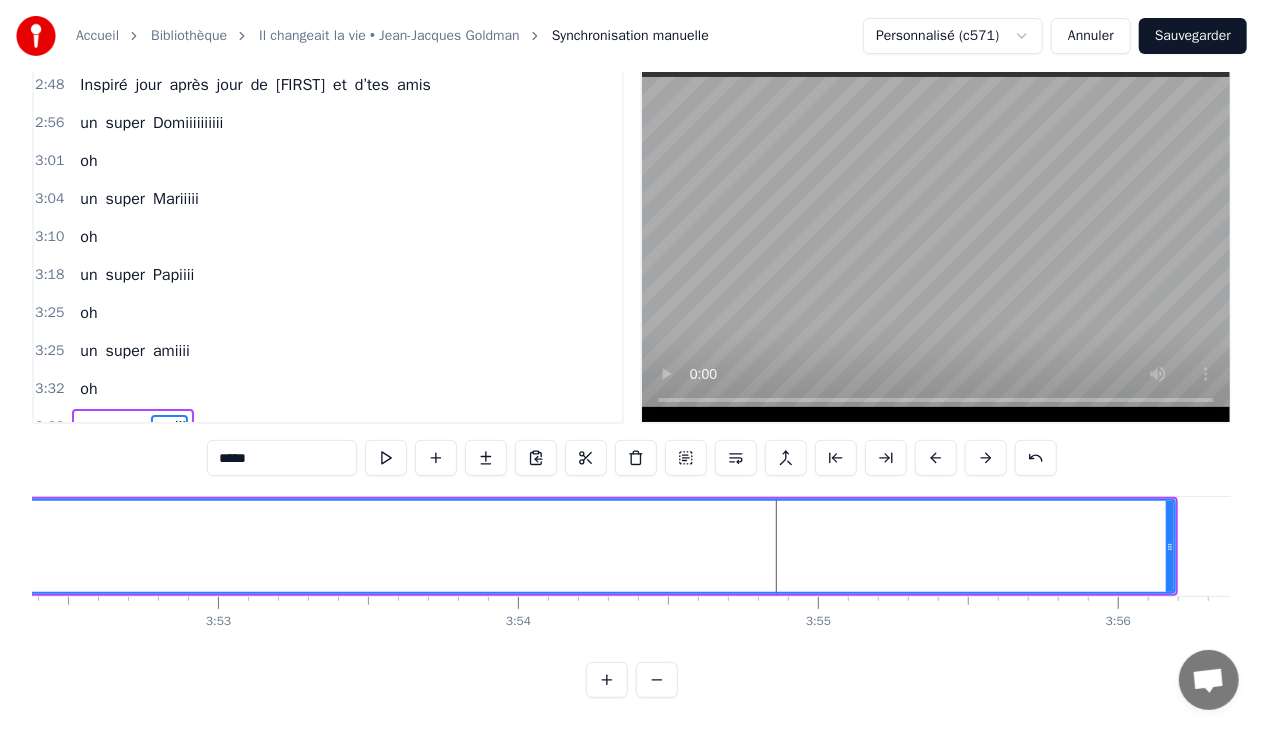 click on "amiii" at bounding box center [-1145, 546] 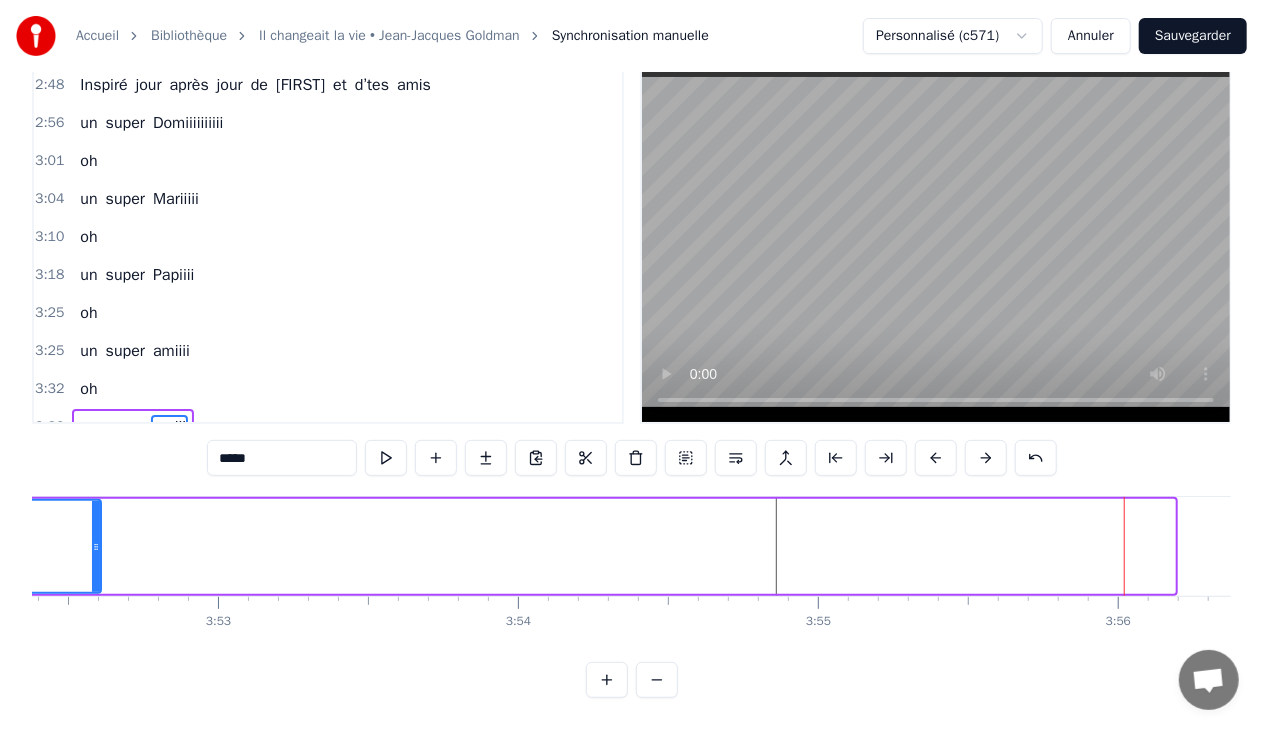 drag, startPoint x: 1170, startPoint y: 530, endPoint x: 83, endPoint y: 516, distance: 1087.0902 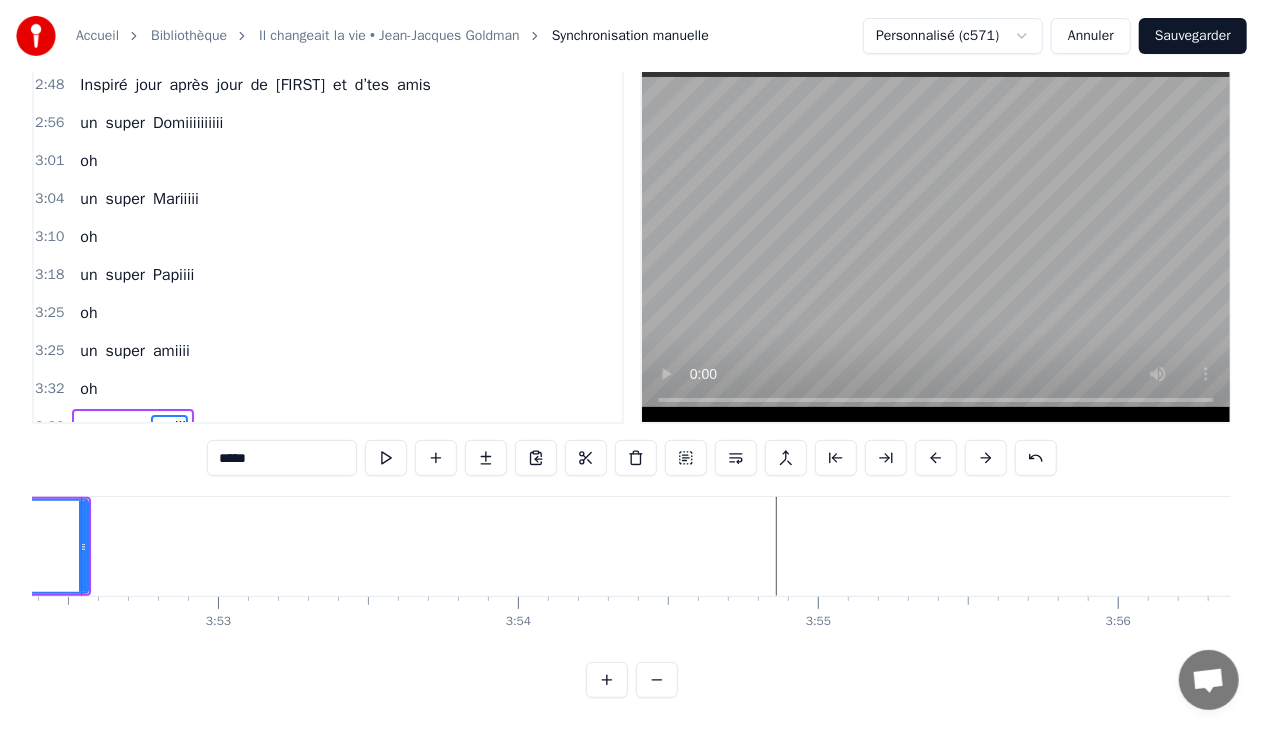 scroll, scrollTop: 0, scrollLeft: 69663, axis: horizontal 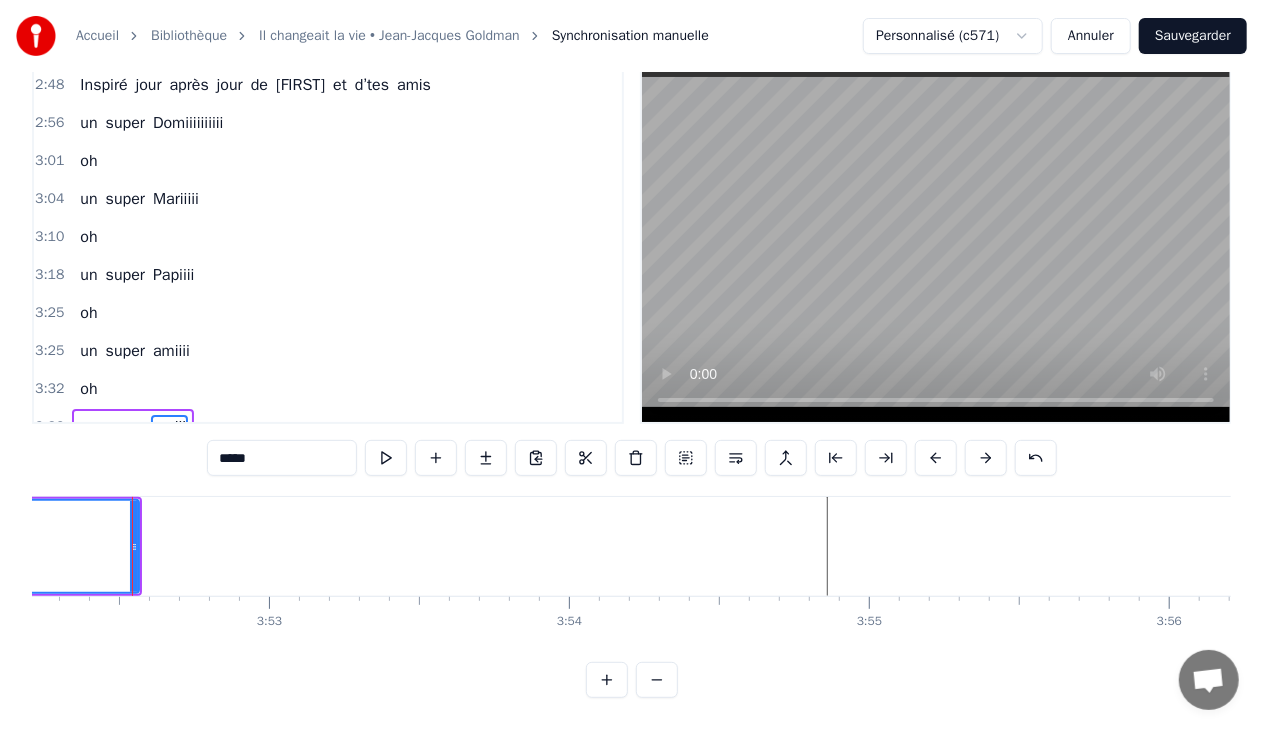 drag, startPoint x: 132, startPoint y: 527, endPoint x: 86, endPoint y: 534, distance: 46.52956 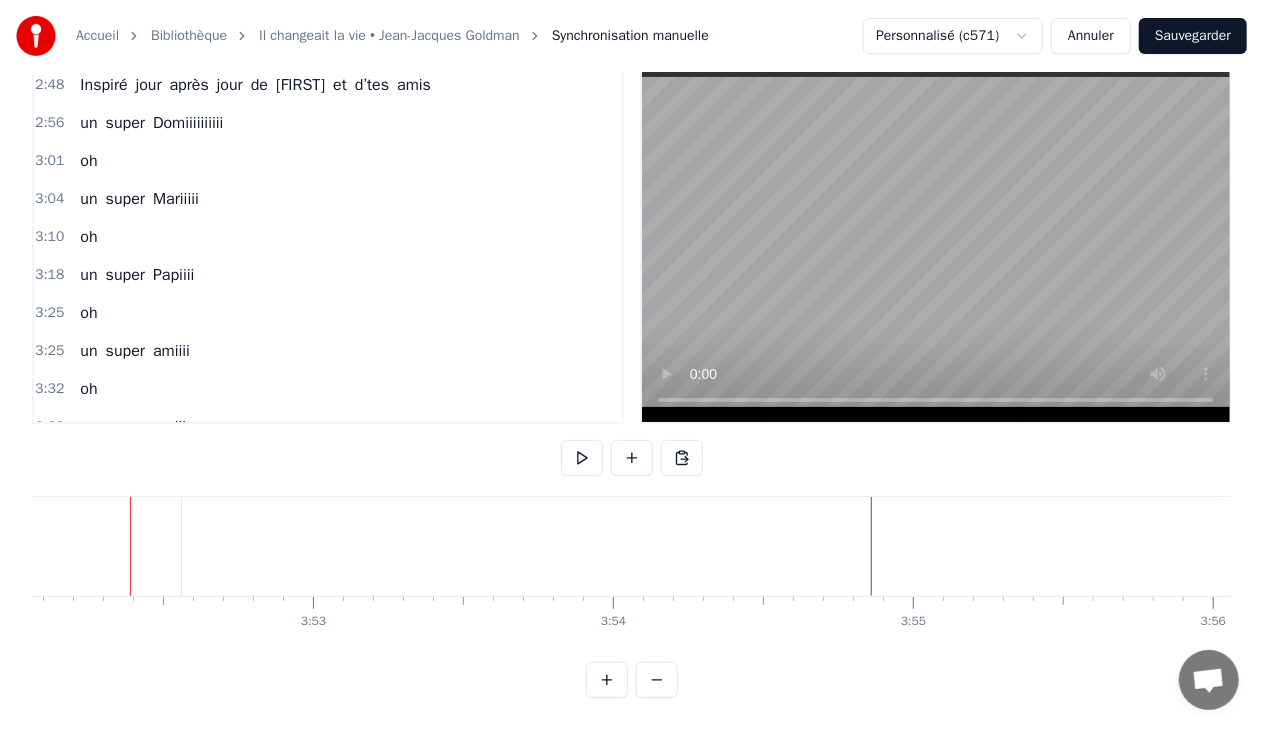 scroll, scrollTop: 0, scrollLeft: 69617, axis: horizontal 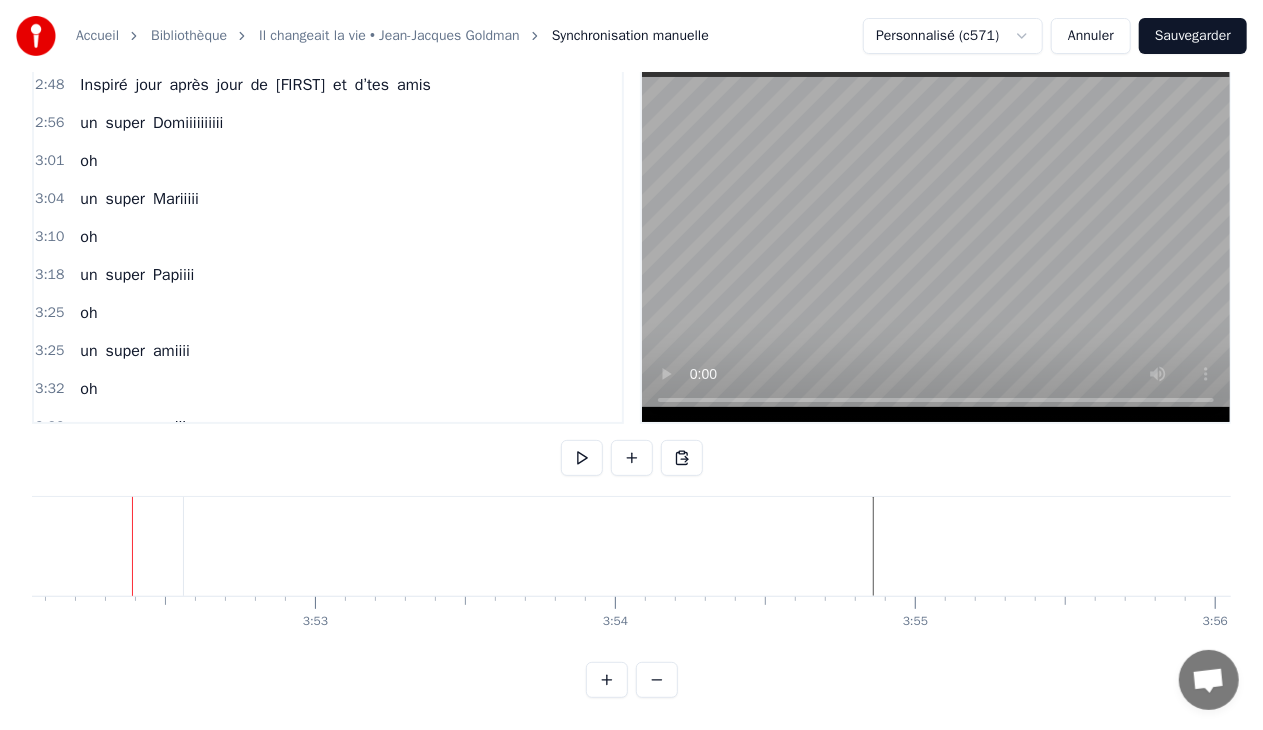 click on "amiii" at bounding box center (-1593, 546) 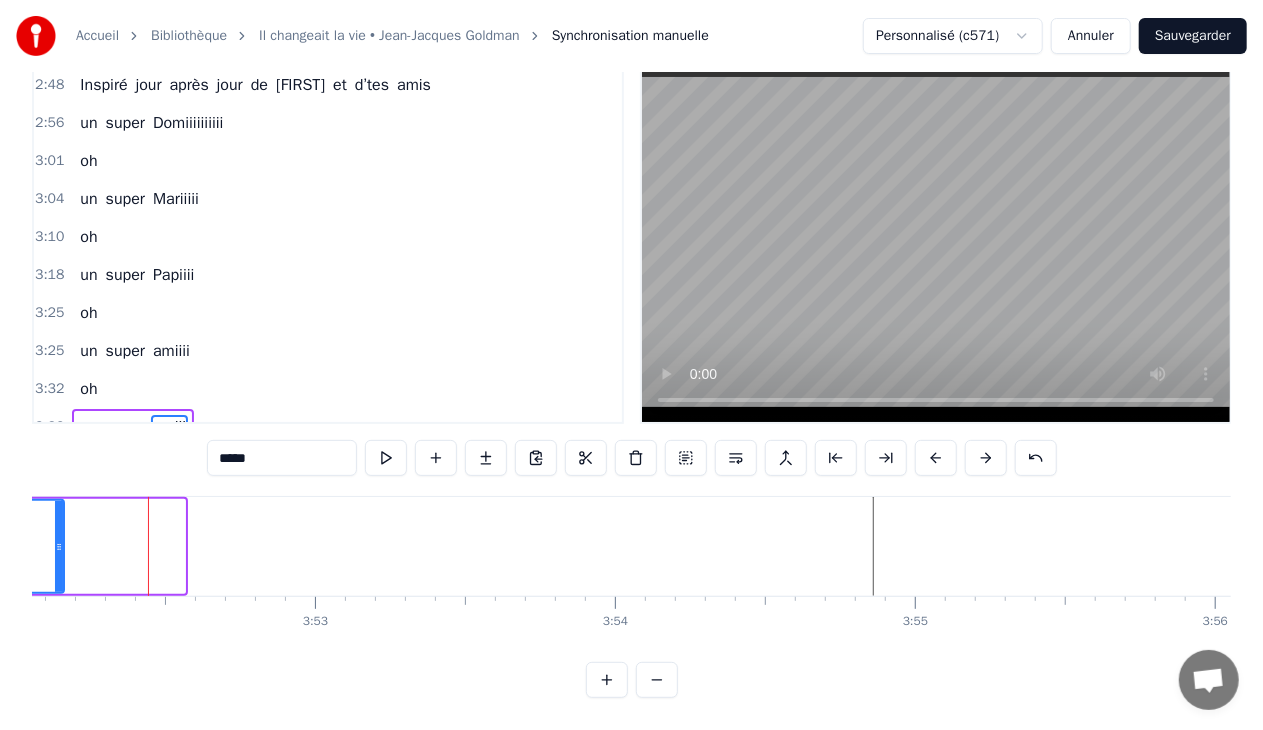 drag, startPoint x: 178, startPoint y: 525, endPoint x: 52, endPoint y: 524, distance: 126.00397 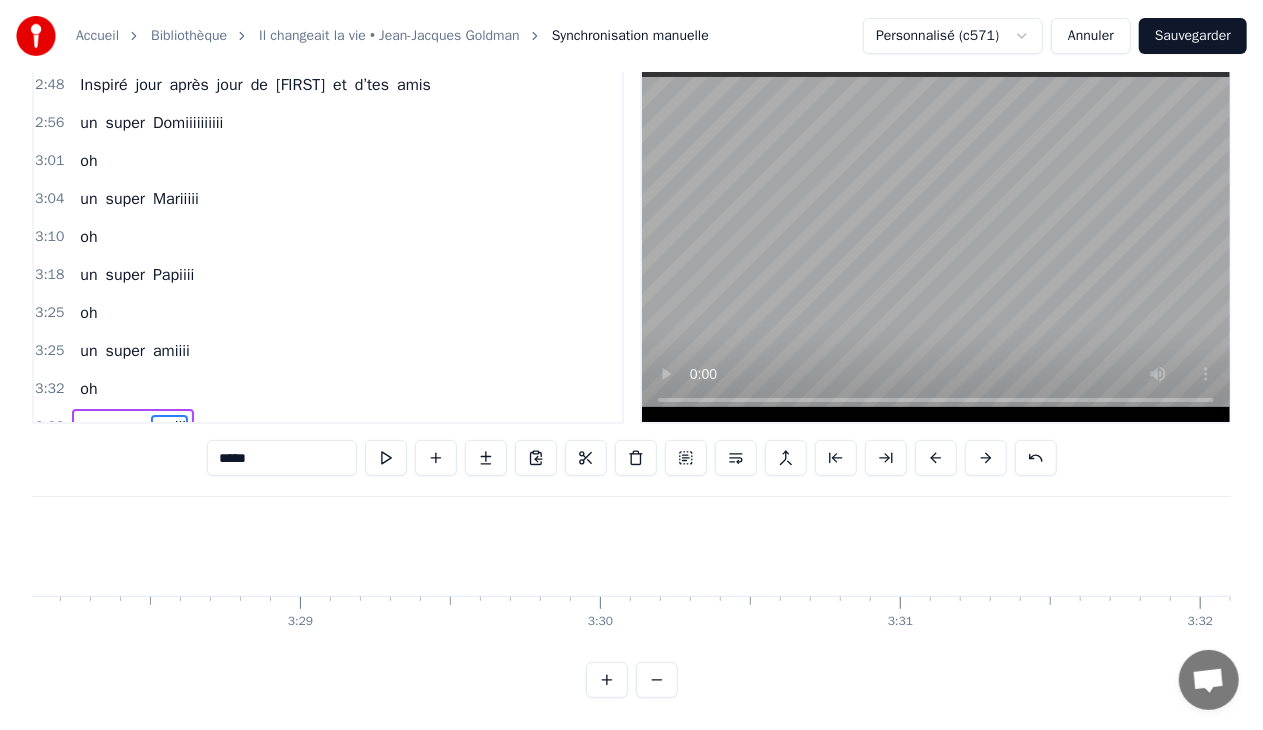 scroll, scrollTop: 0, scrollLeft: 61055, axis: horizontal 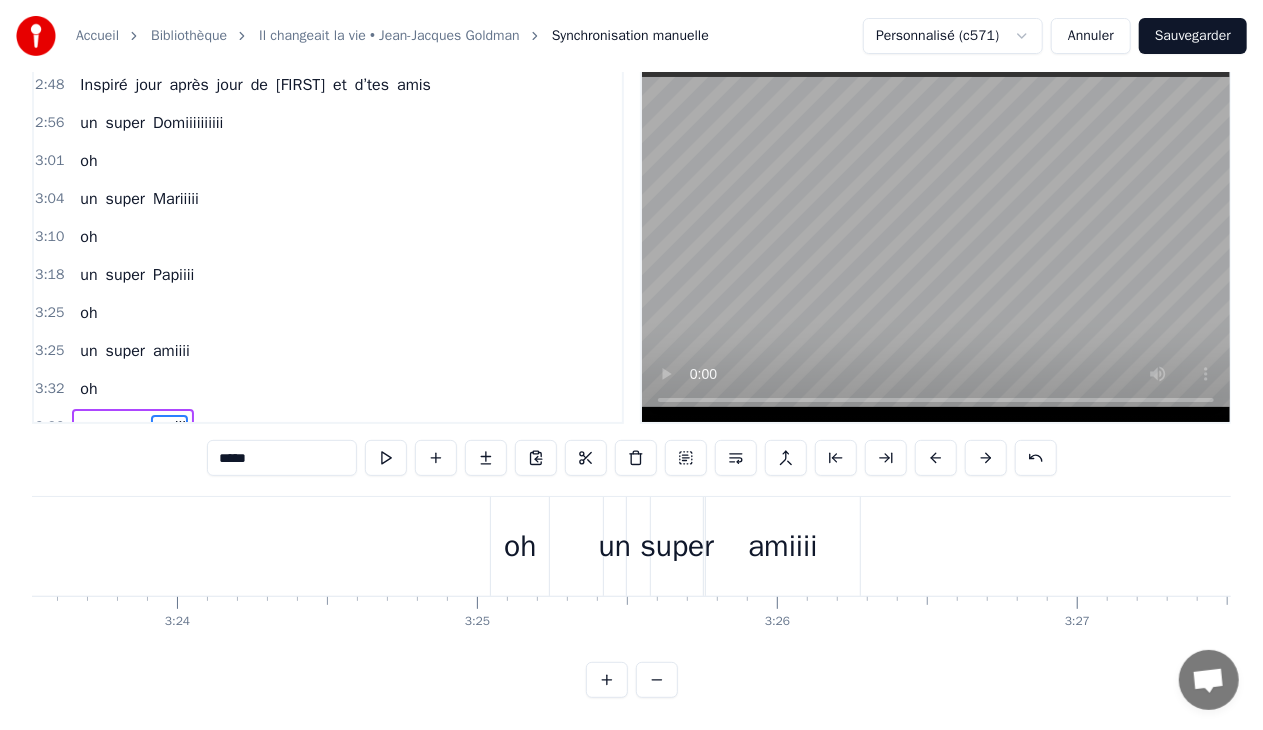 click on "super" at bounding box center [677, 546] 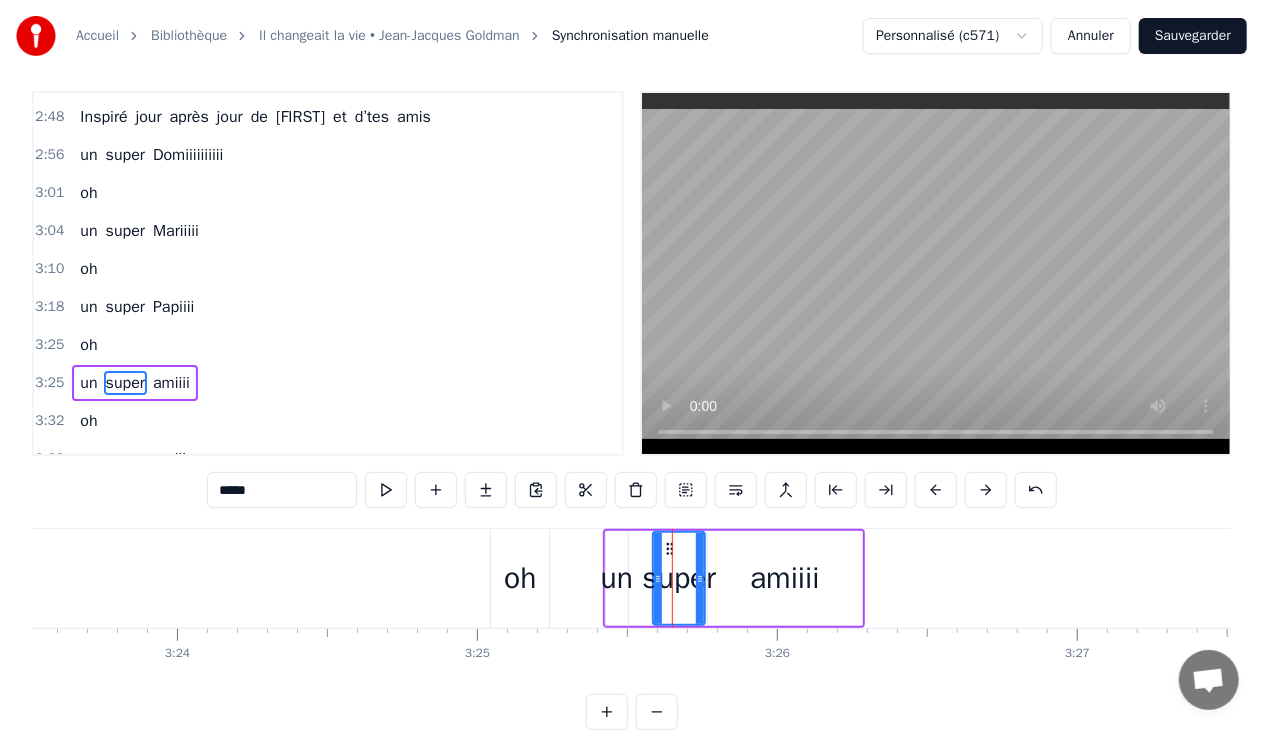 scroll, scrollTop: 8, scrollLeft: 0, axis: vertical 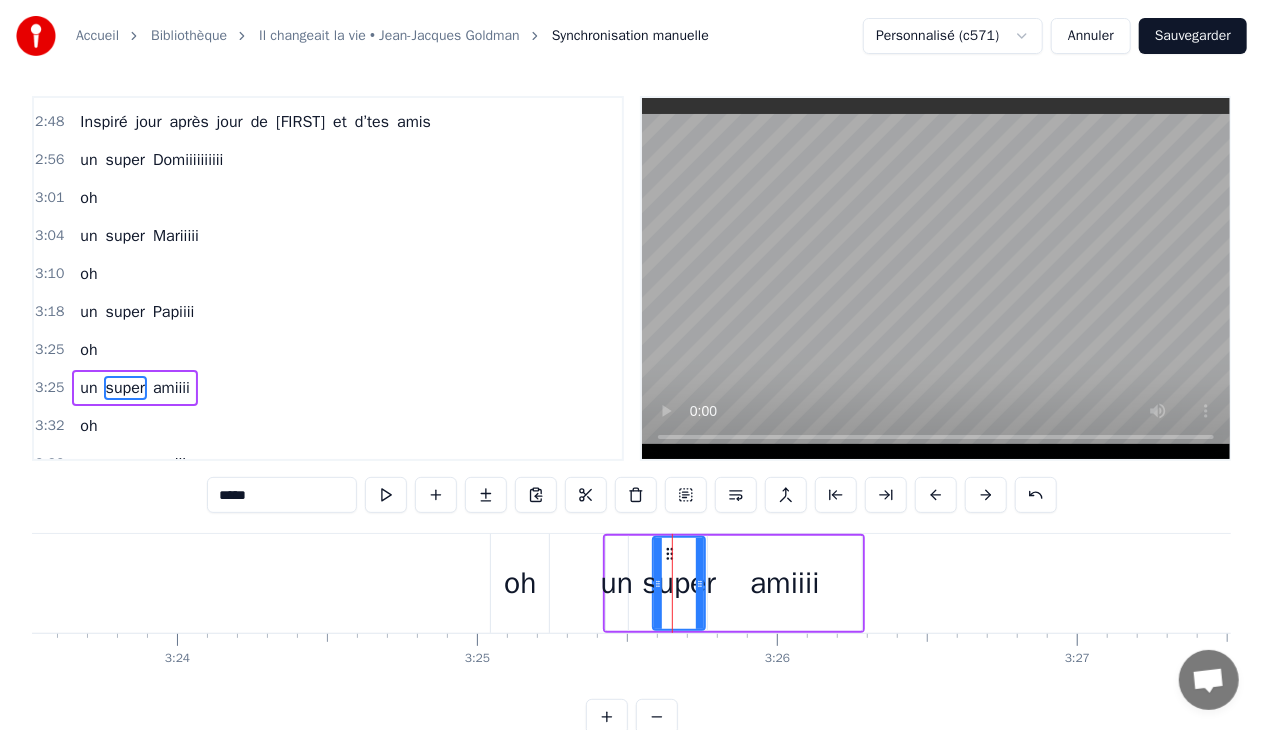 click on "amiiii" at bounding box center [784, 583] 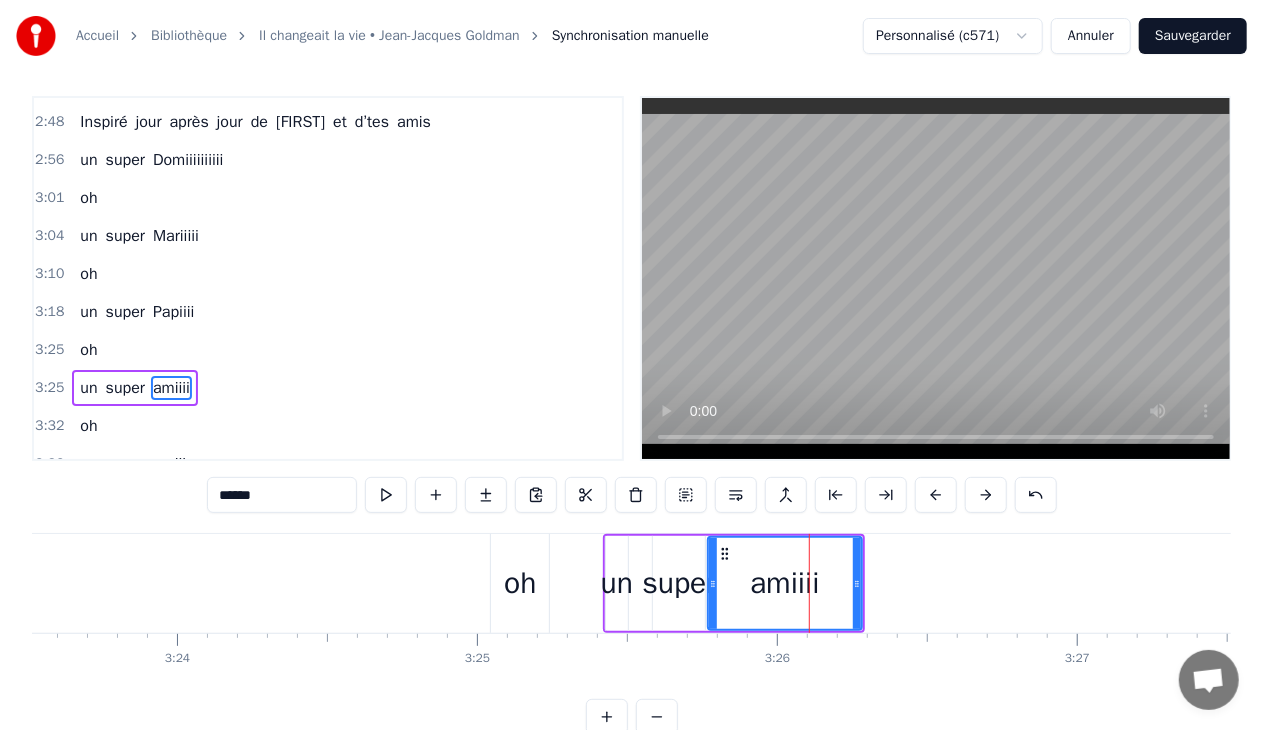 click at bounding box center (-22188, 583) 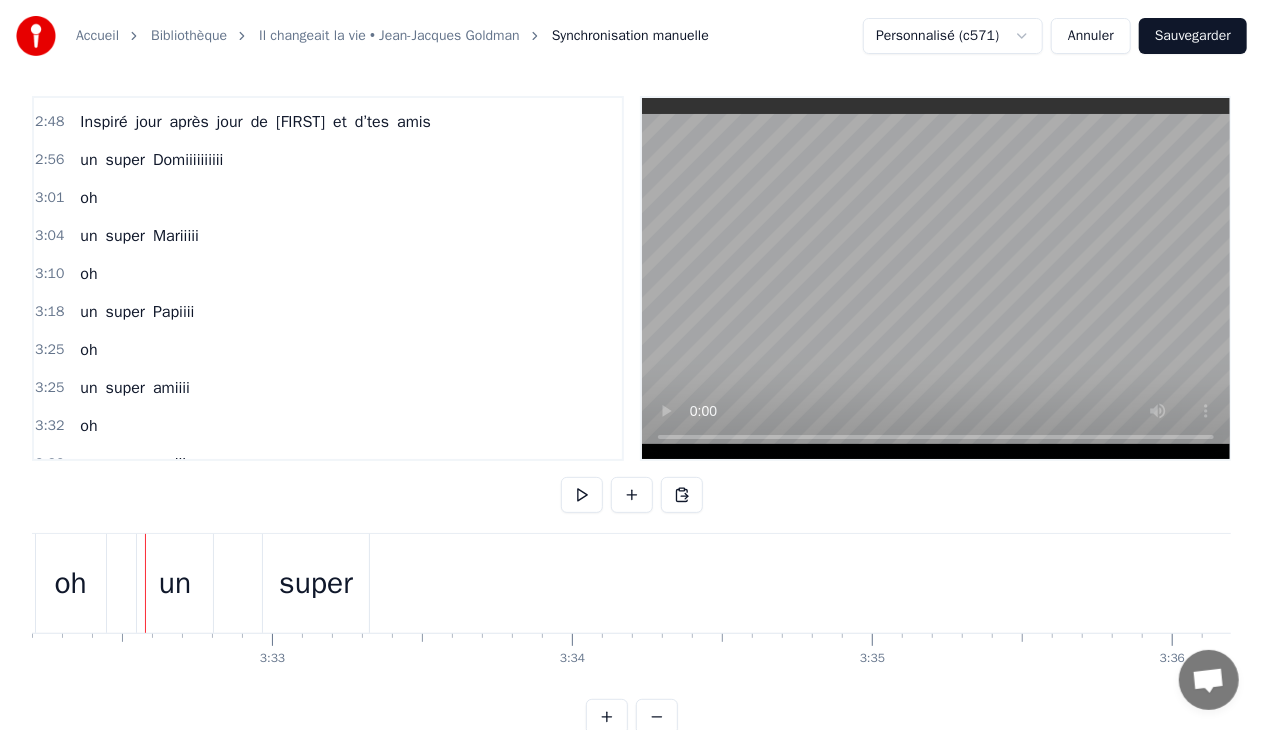 scroll, scrollTop: 0, scrollLeft: 63673, axis: horizontal 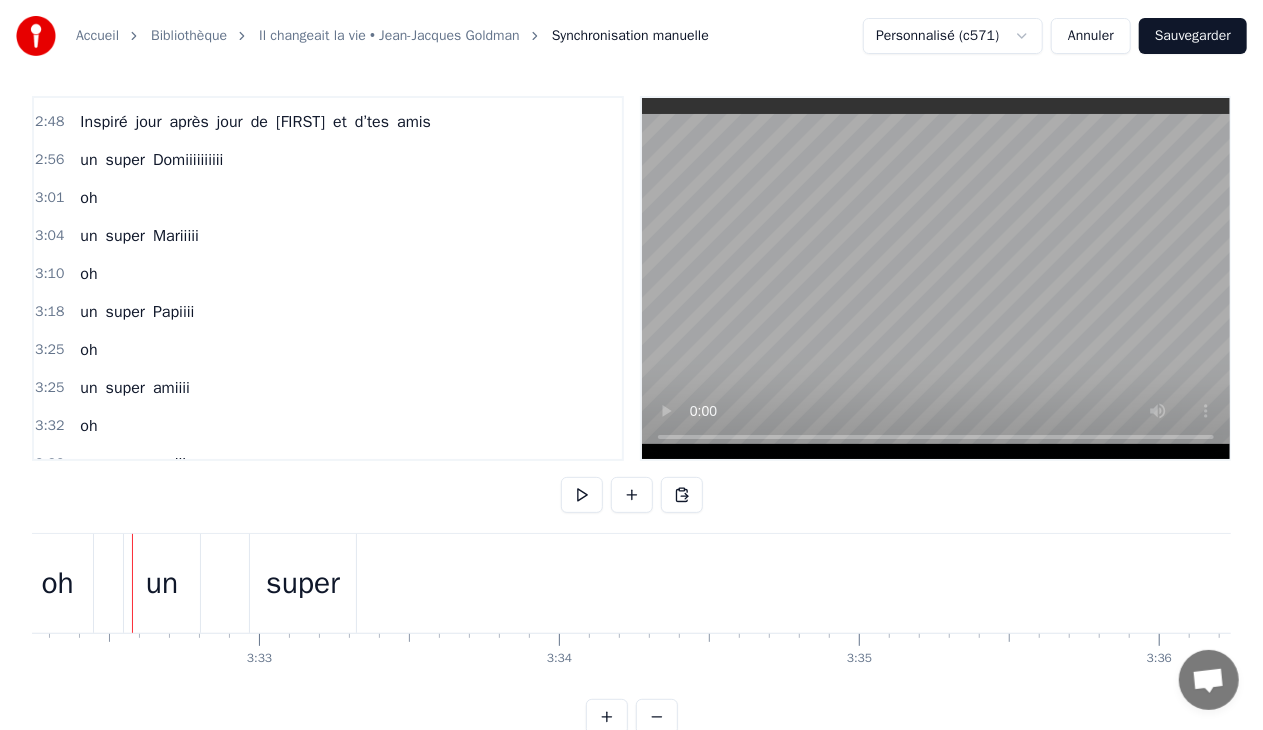 click on "un super amiii" at bounding box center (3065, 583) 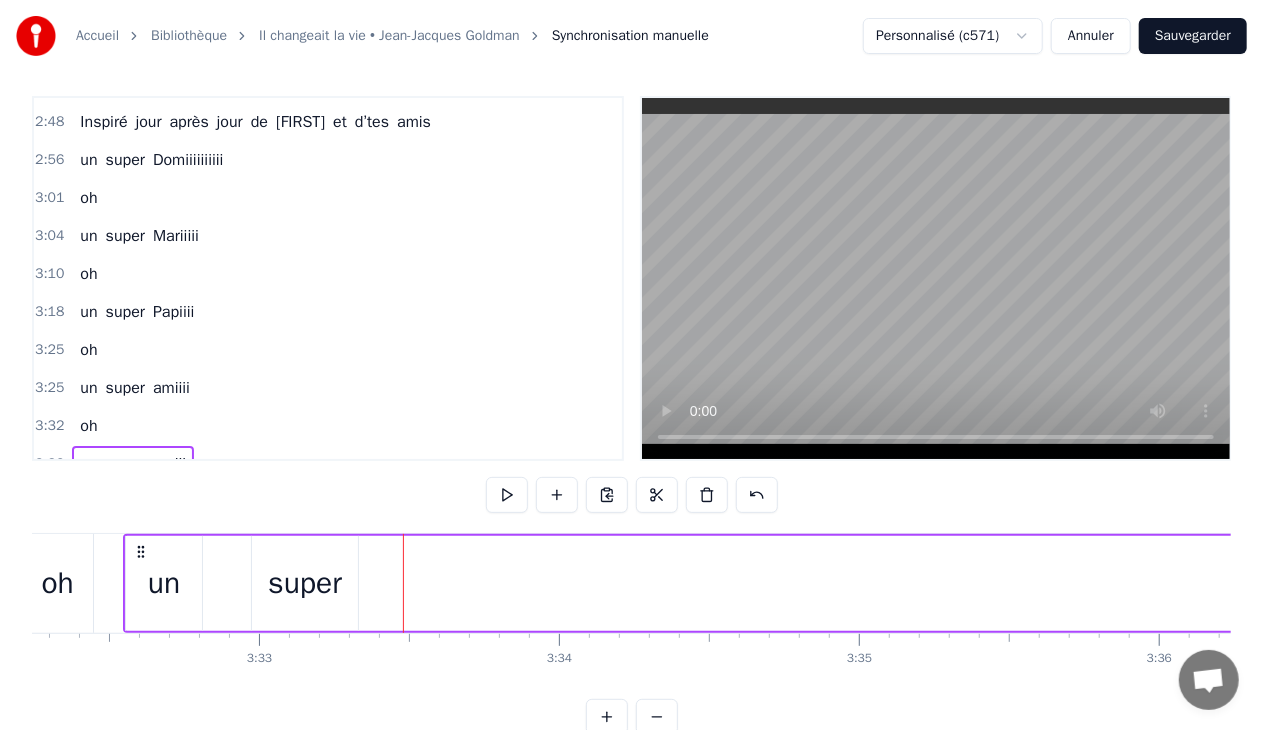 click on "un super amiii" at bounding box center (3065, 583) 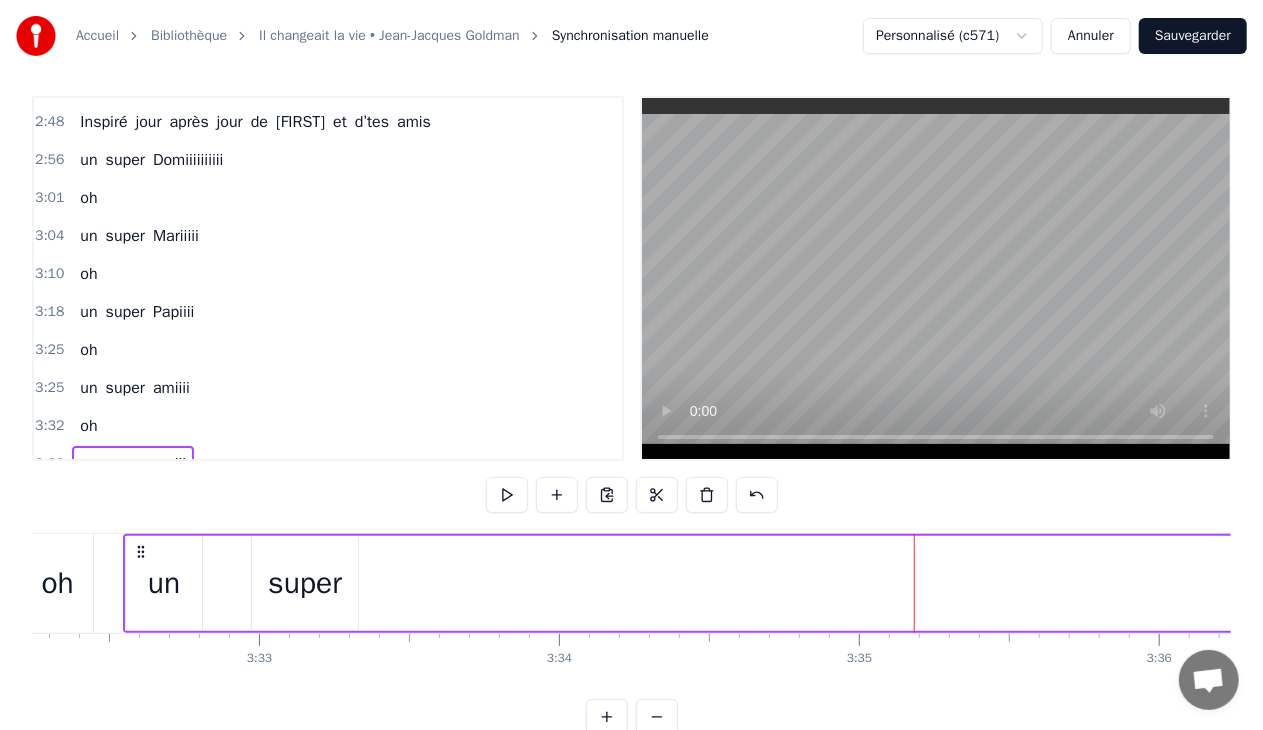click on "un super amiii" at bounding box center [3065, 583] 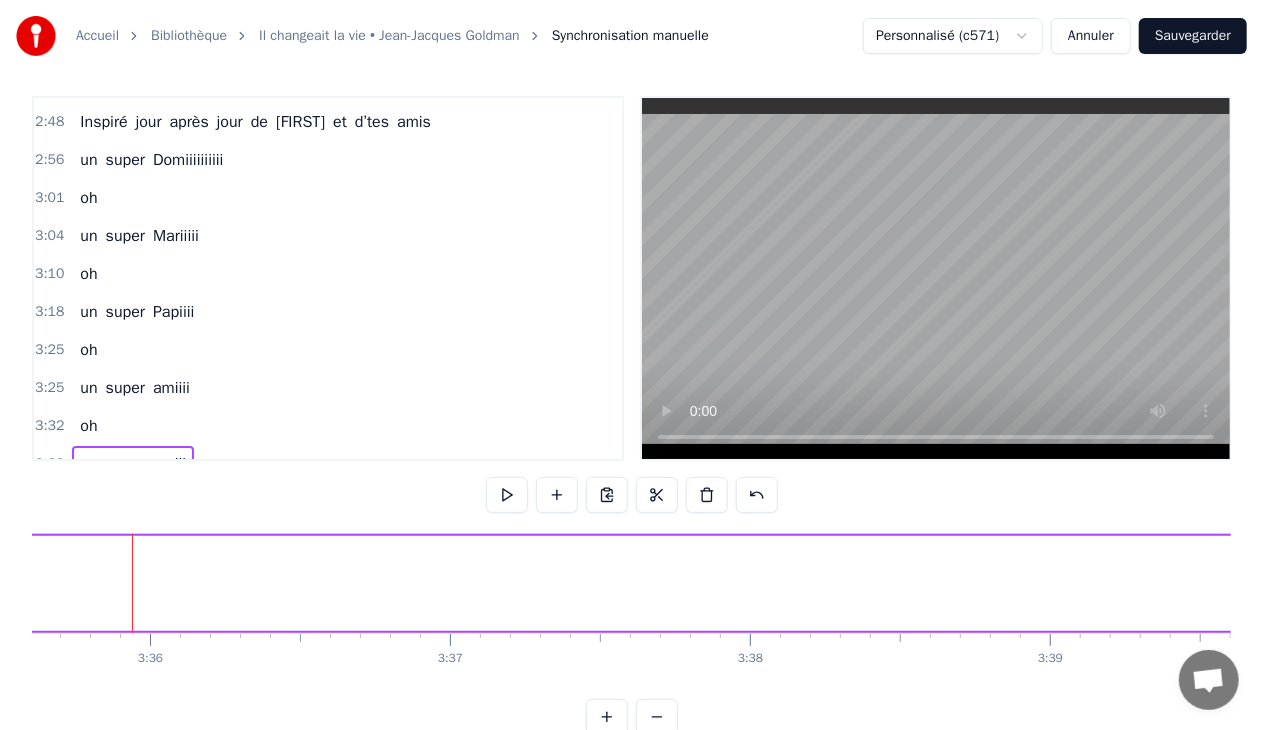 click on "un super amiii" at bounding box center [2056, 583] 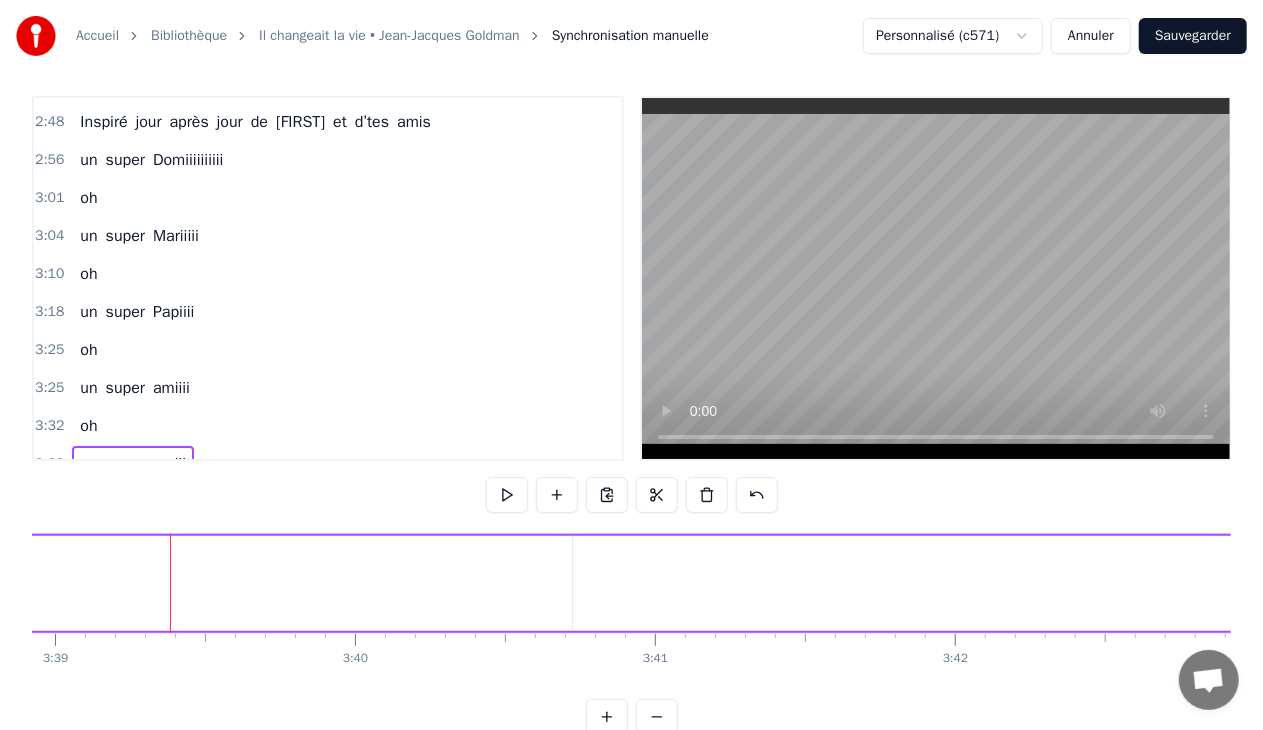 scroll, scrollTop: 0, scrollLeft: 65714, axis: horizontal 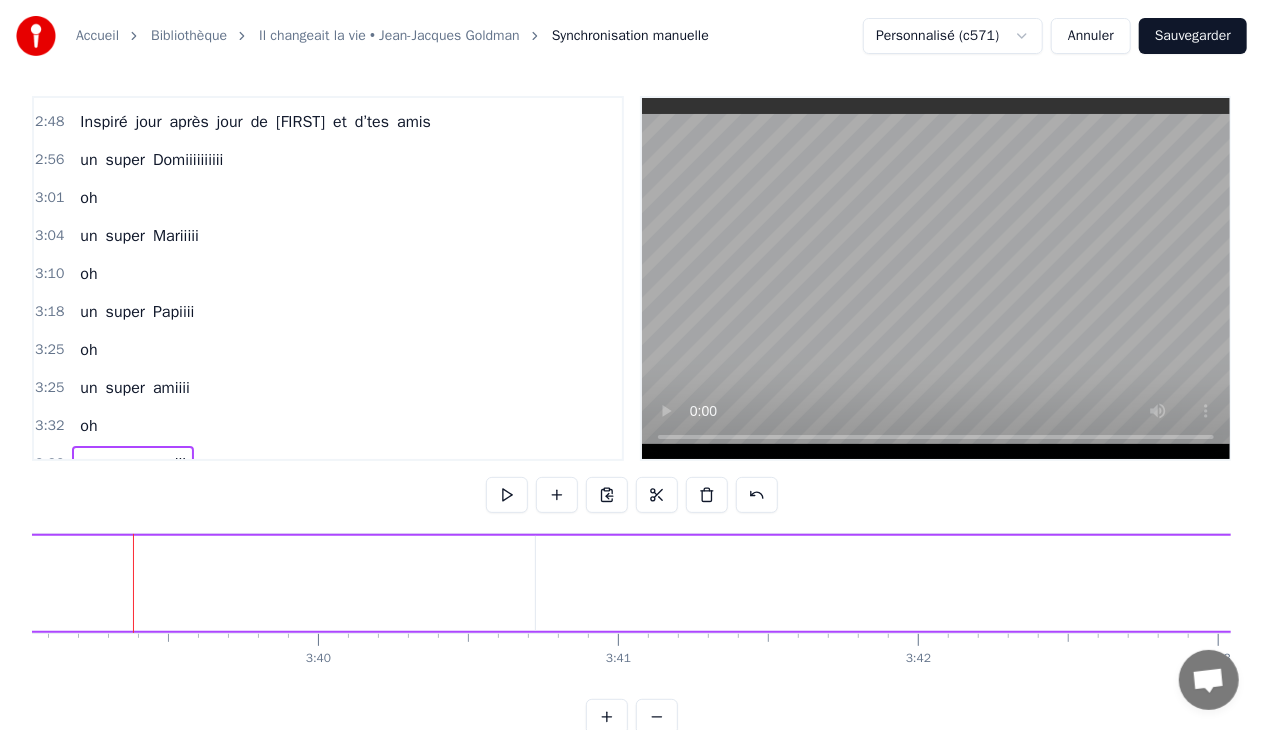 click on "amiii" at bounding box center (2250, 583) 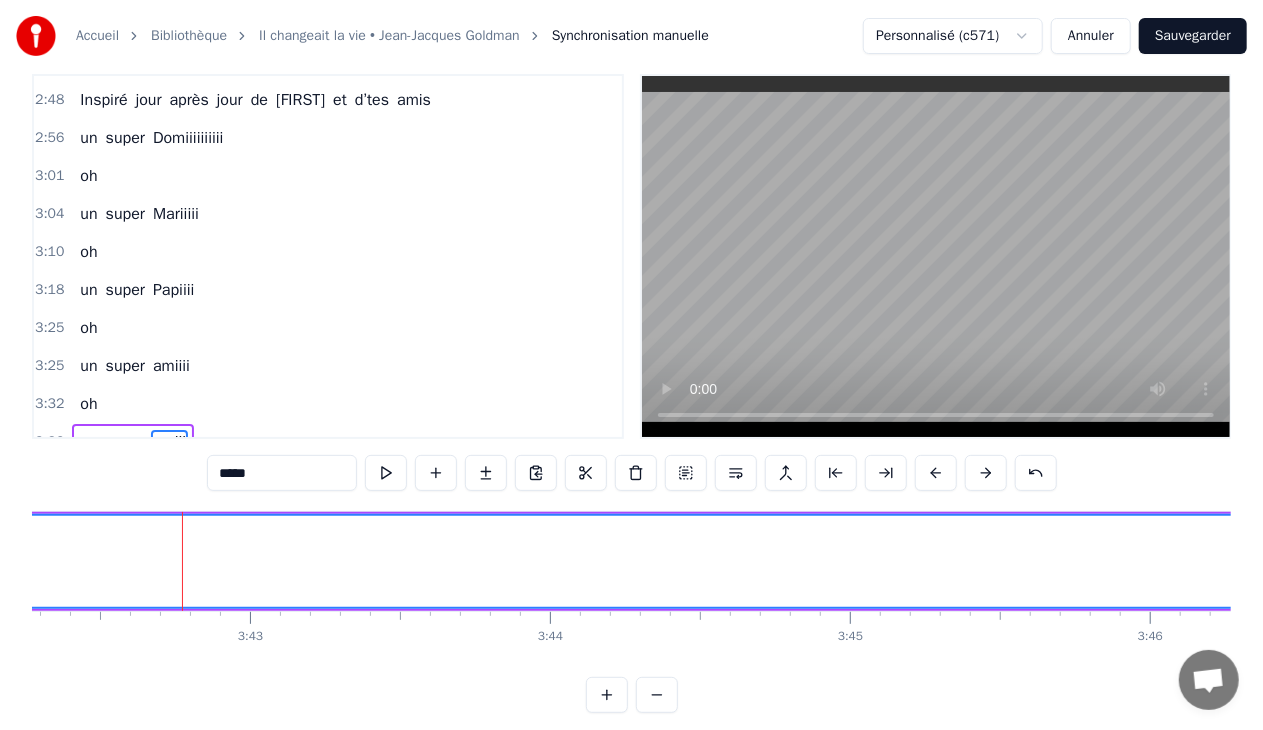 scroll, scrollTop: 0, scrollLeft: 66732, axis: horizontal 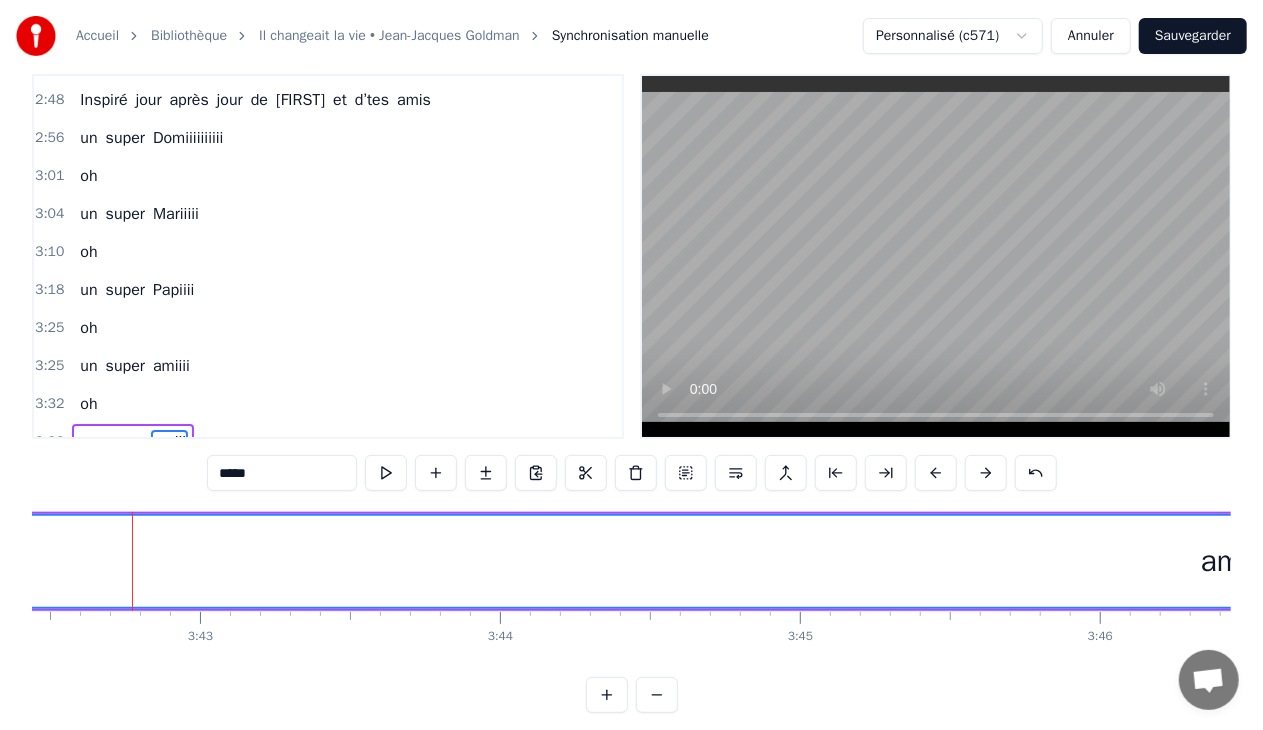 click on "amiii" at bounding box center [1232, 561] 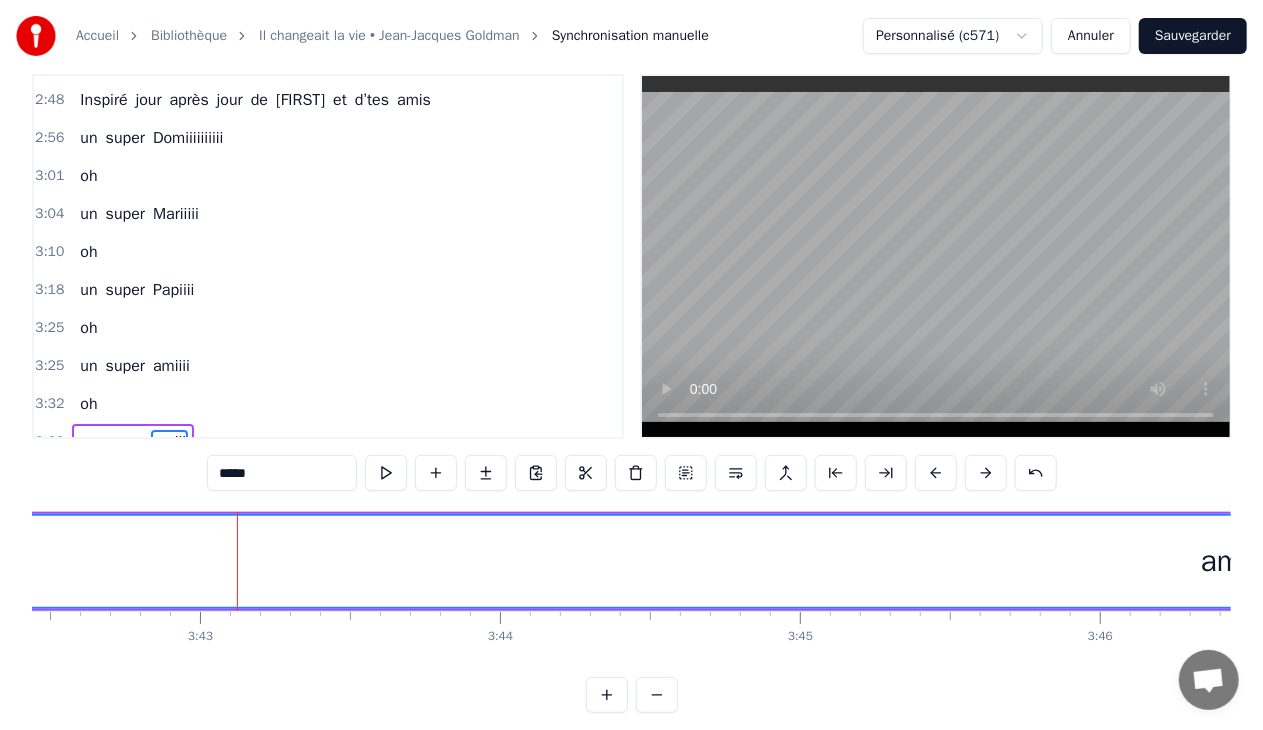 scroll, scrollTop: 62, scrollLeft: 0, axis: vertical 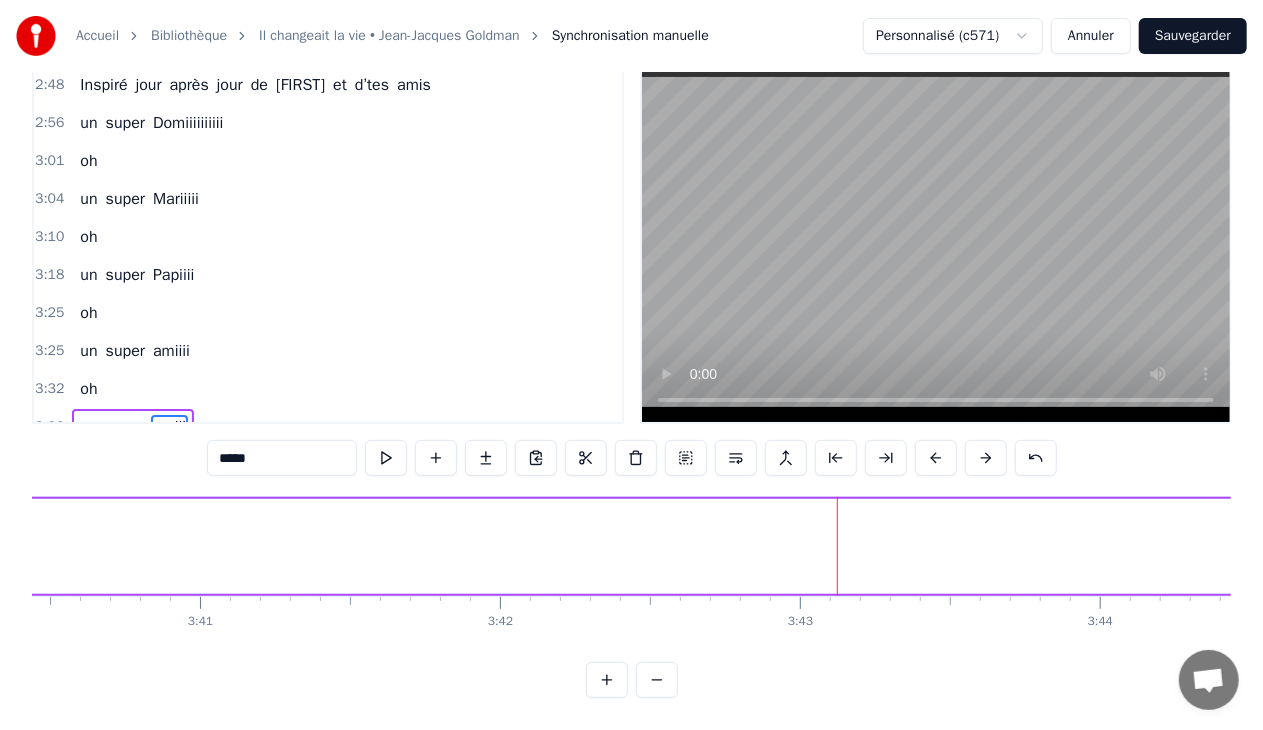 drag, startPoint x: 119, startPoint y: 530, endPoint x: 1244, endPoint y: 514, distance: 1125.1138 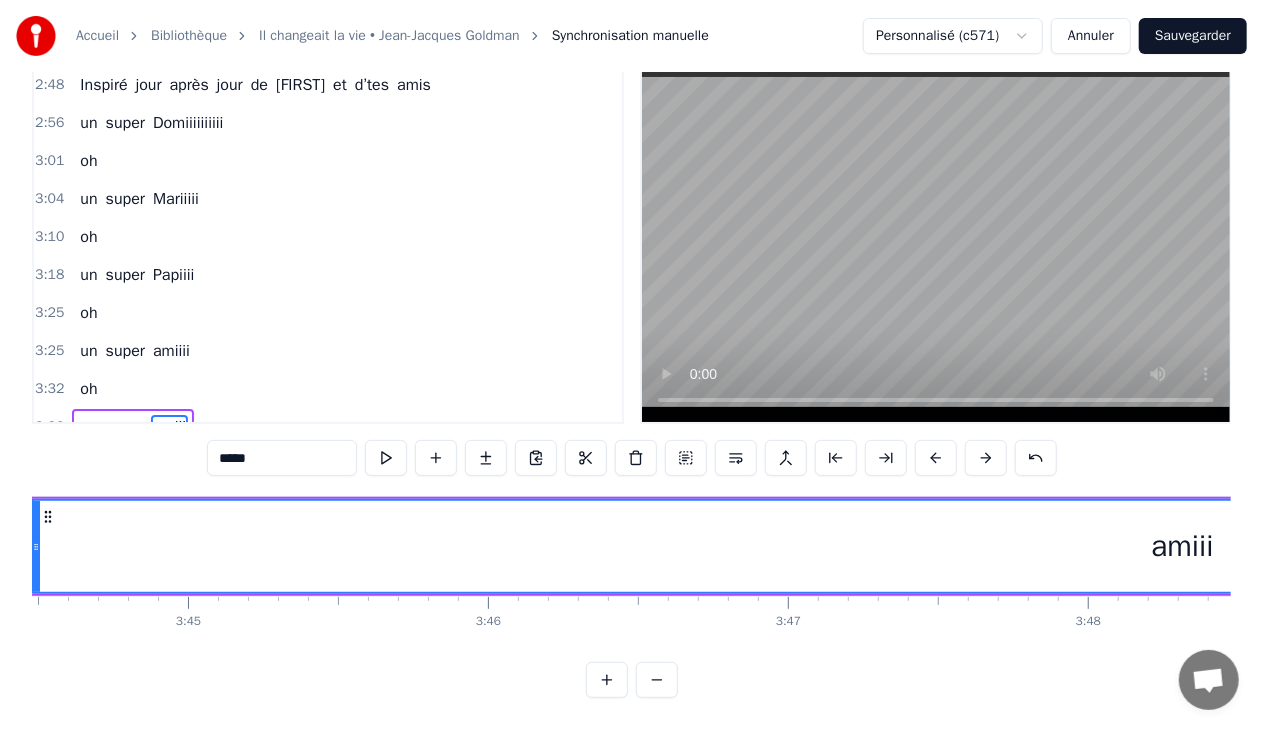 scroll, scrollTop: 0, scrollLeft: 67210, axis: horizontal 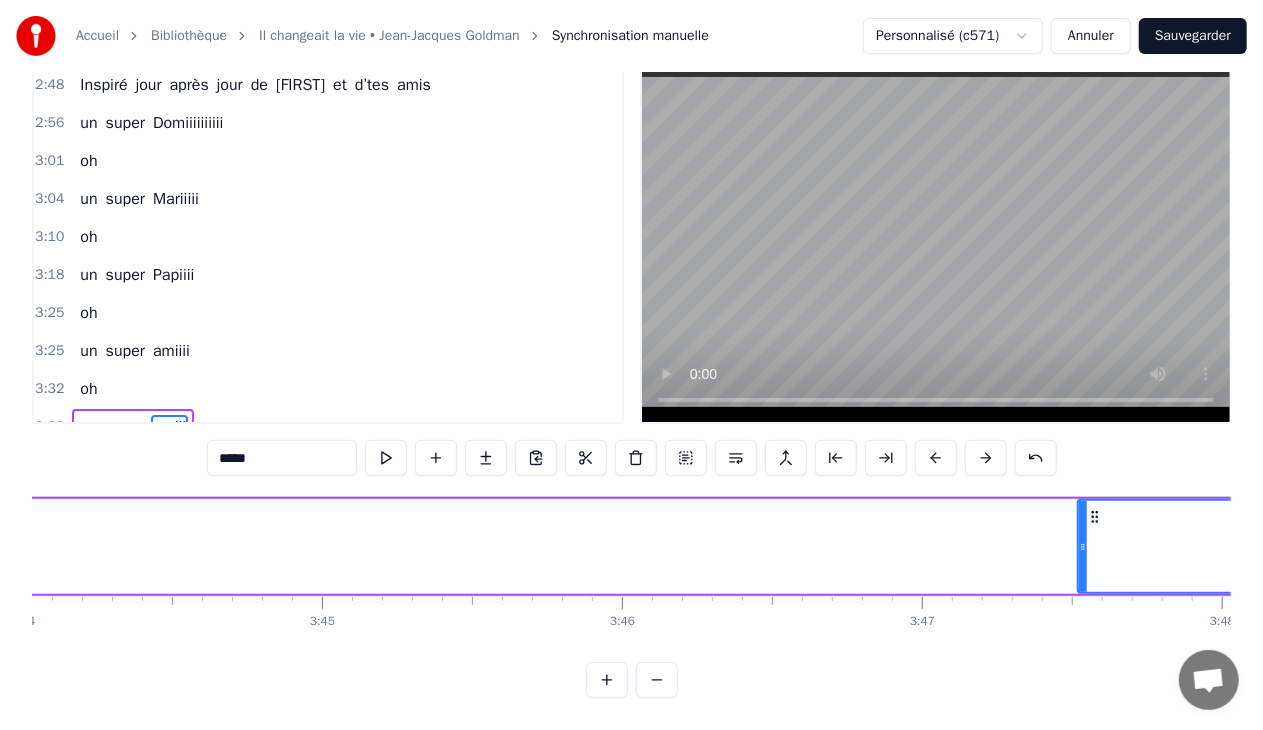 drag, startPoint x: 169, startPoint y: 527, endPoint x: 1126, endPoint y: 519, distance: 957.03345 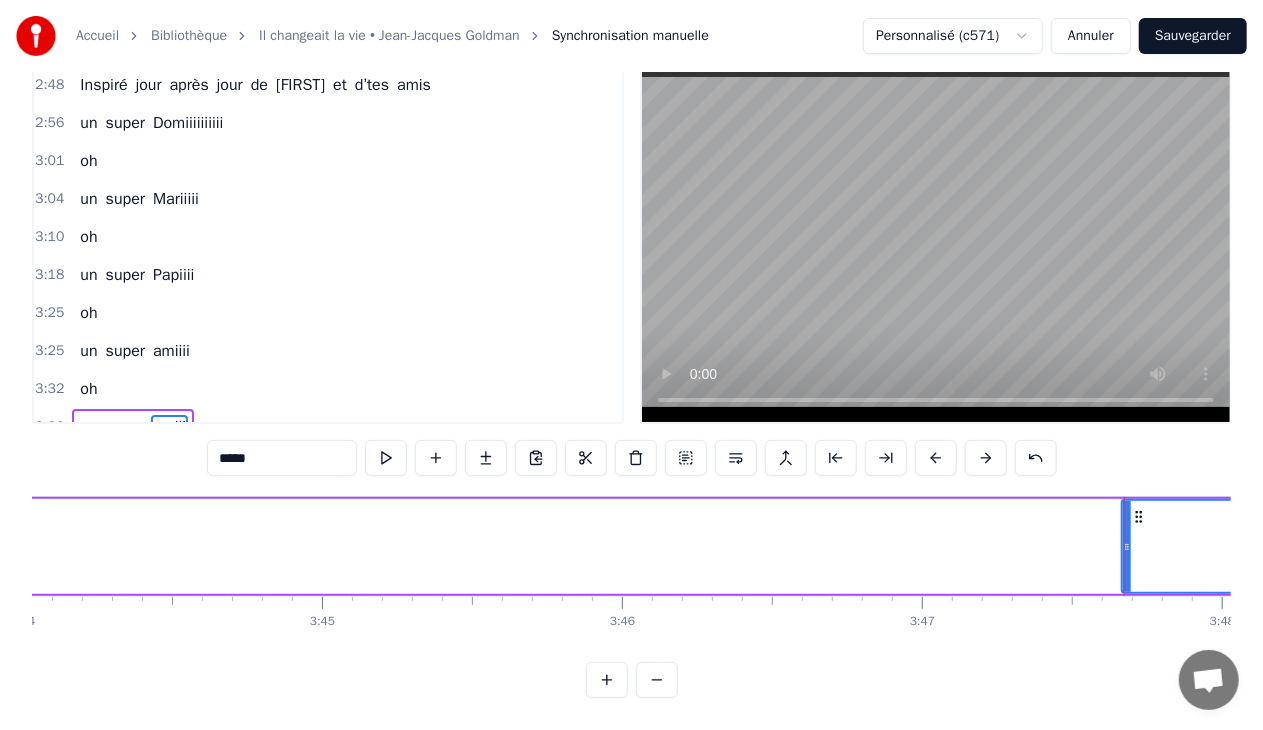 scroll, scrollTop: 0, scrollLeft: 68260, axis: horizontal 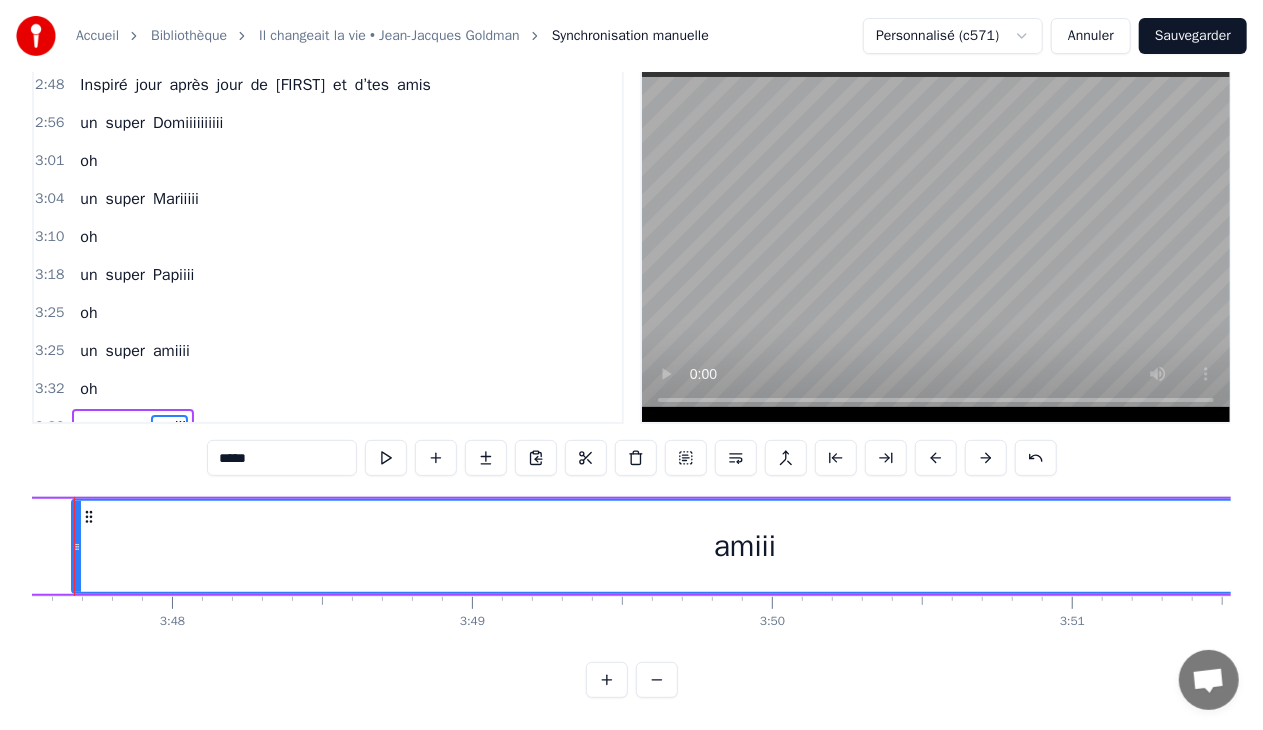 click on "C’était un menuisier, c’est Dominique Pillet Au beau milieu d’Allonne, là où tu t’es posé Tu as fait des charpentes et du beau mobilier Avec tes ouvriers toujours très motivés Tu y mettais du temps, du talent et du cœur Et dans ton atelier, en plus de ton métier Nombril et Interbourg nous ont bien occupés A déconner ensemble, on peut dire de toi Tu aimmmes la vie T’étais un bon patron, aussi un conseiller Dirigeant la commune comme tes activités Toujours prêt à donner ton temps et tes idées Le travail n’attend pas, t’es toujours le premier Tu y mettais du temps, du talent et du cœur Ouvrir les chemins pour tous les randonneurs Et près du barbecue, des saucisses et du kir A l’heure de l’apéro, autour de tes amis Refaire les circuits Tu es un grand bonhomme, un sacré grand bonhomme Baroudeur au grand cœur qui aime ce que nous sommes Tu te sais bien utile pour tous les autres hommes
…….. Tu en oublies même ton téléphone Oui mais tu es aussi, un père et un mari et" at bounding box center [-29393, 546] 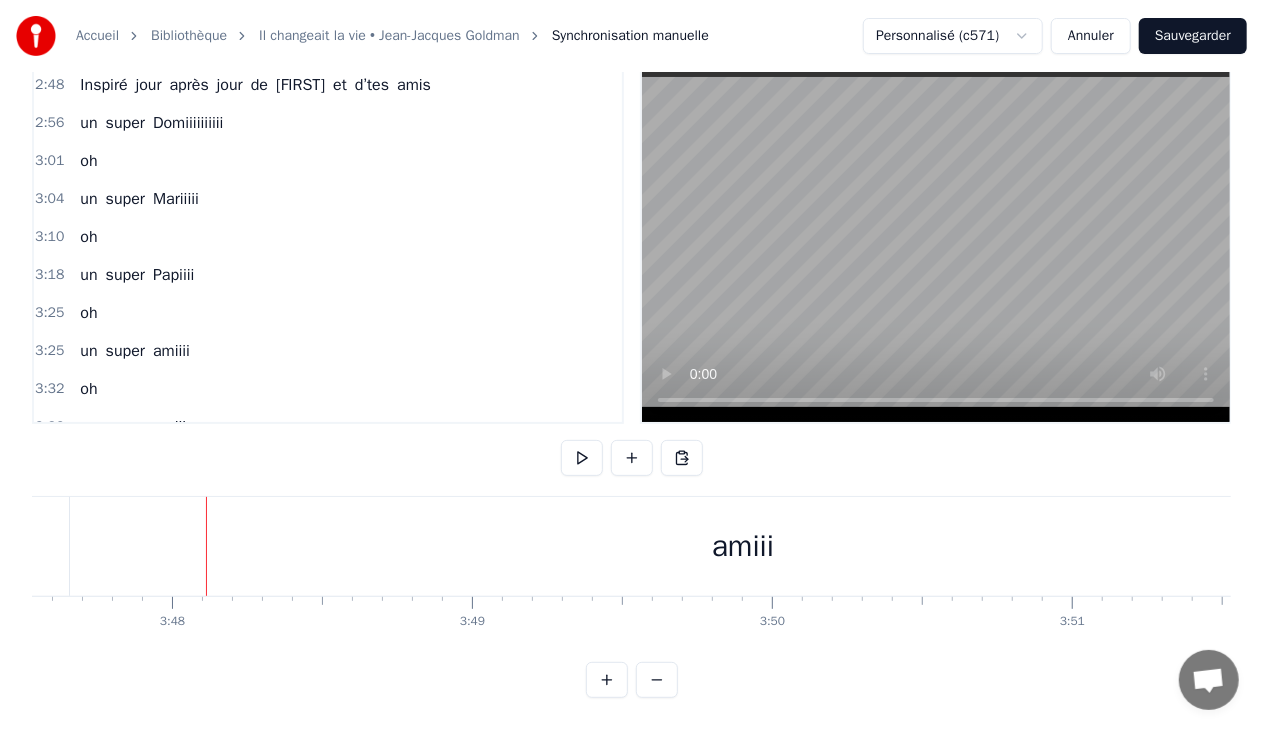 click on "amiii" at bounding box center (743, 546) 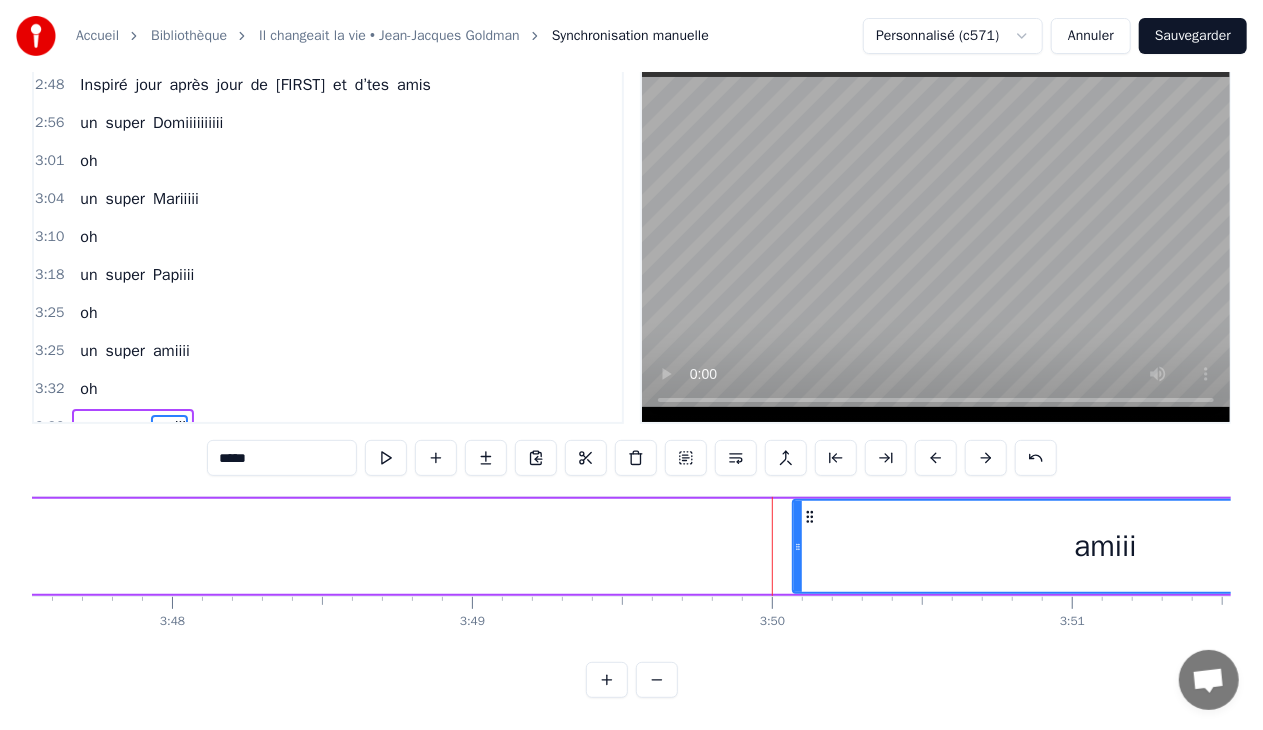 drag, startPoint x: 74, startPoint y: 528, endPoint x: 792, endPoint y: 520, distance: 718.04456 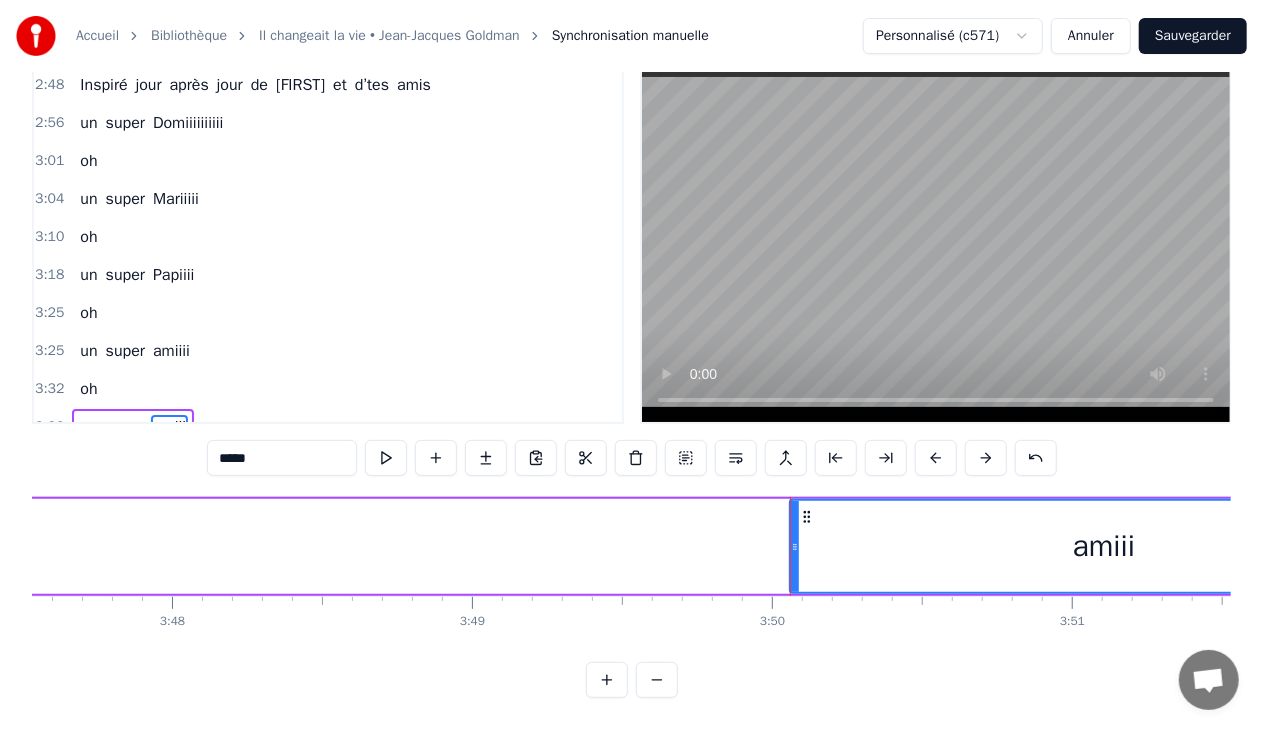 scroll, scrollTop: 0, scrollLeft: 69309, axis: horizontal 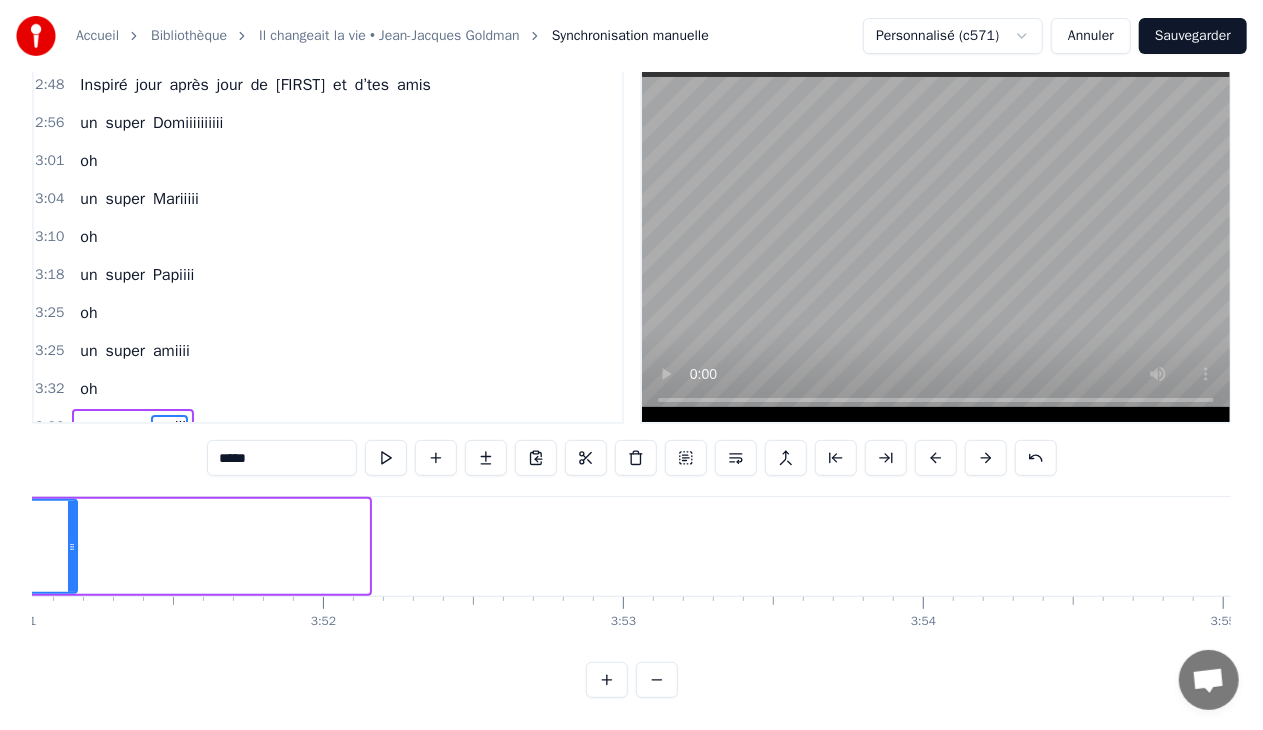 drag, startPoint x: 364, startPoint y: 522, endPoint x: 72, endPoint y: 516, distance: 292.06165 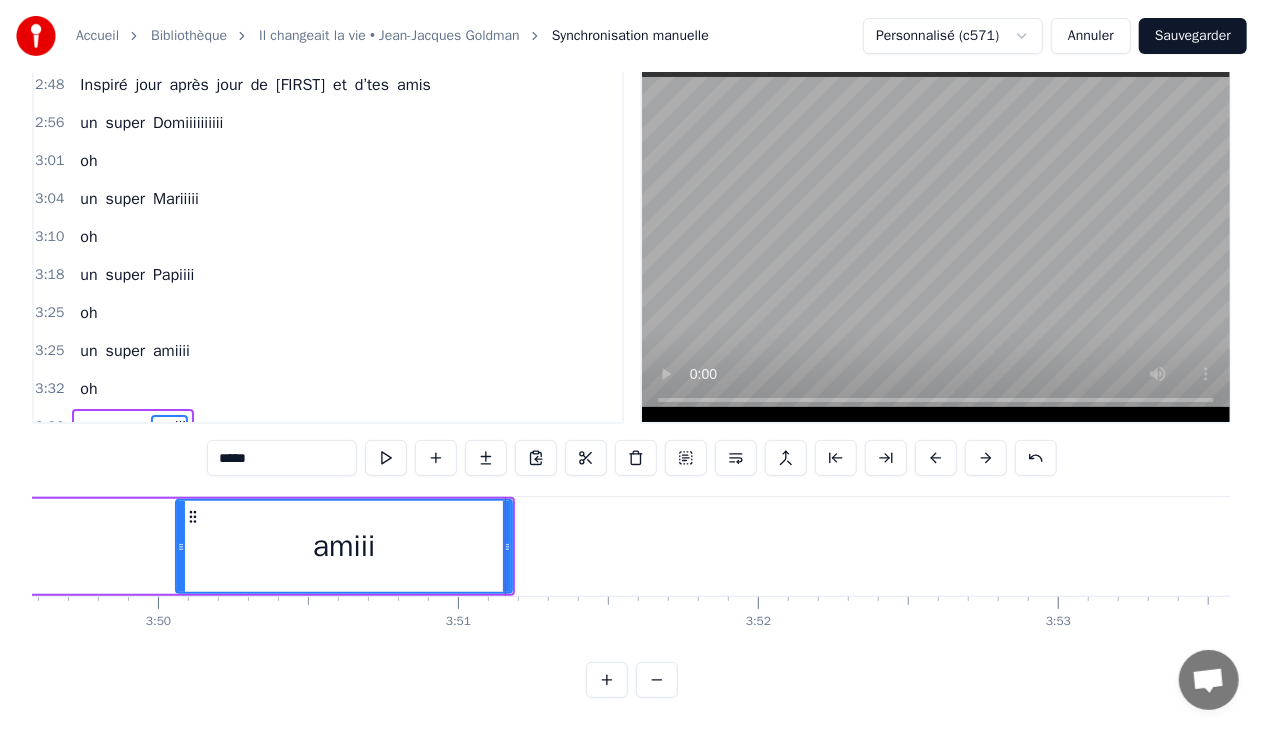 scroll, scrollTop: 0, scrollLeft: 68807, axis: horizontal 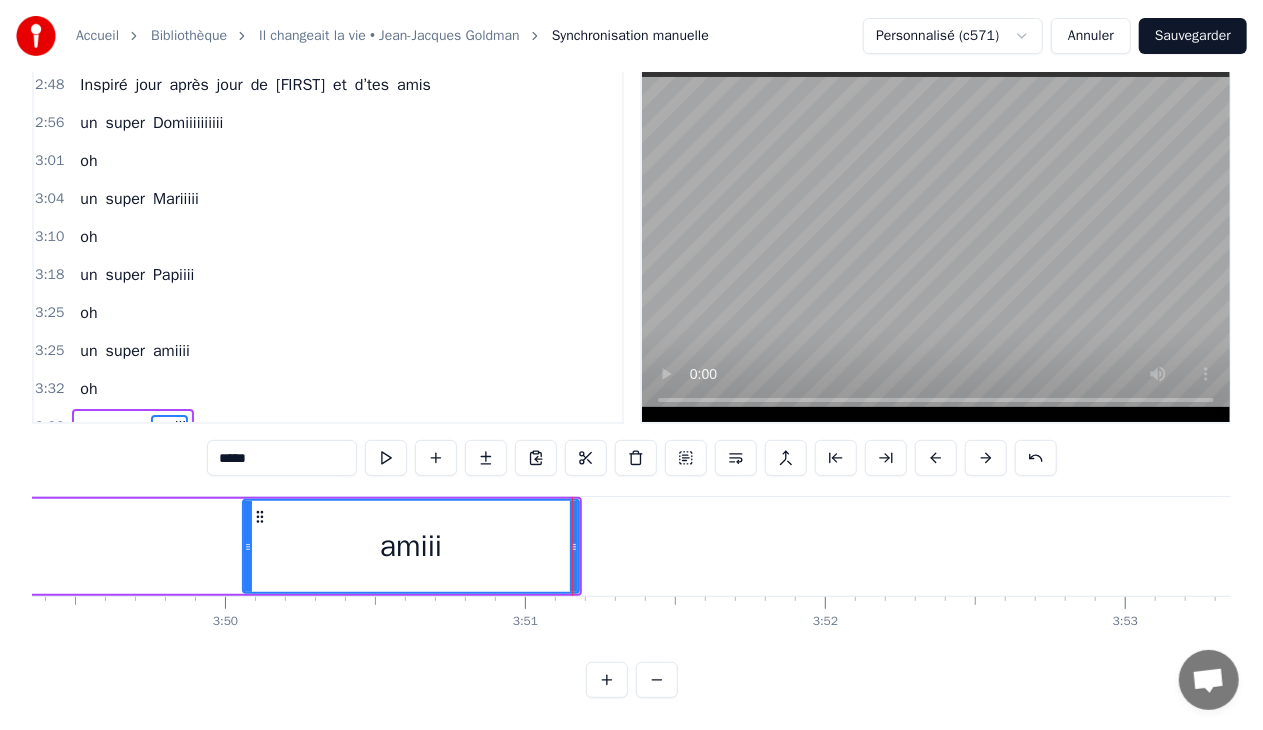 click on "amiii" at bounding box center (411, 546) 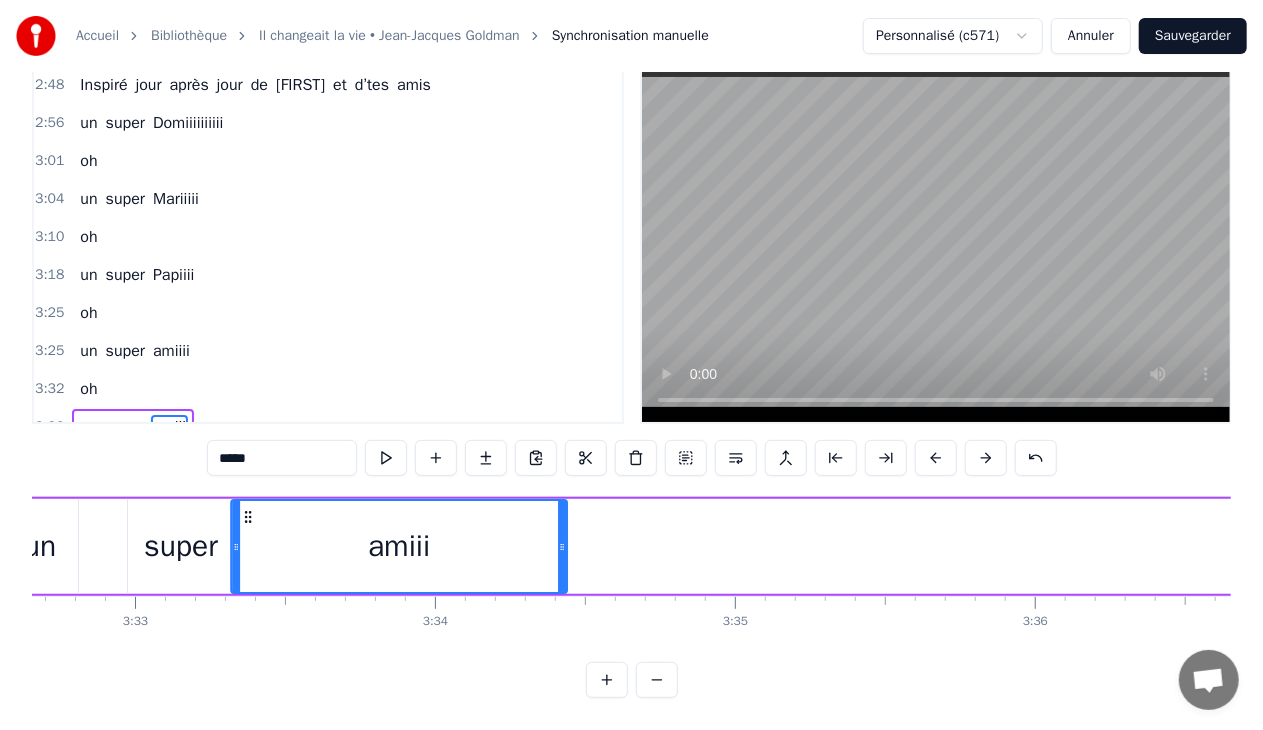 scroll, scrollTop: 0, scrollLeft: 63787, axis: horizontal 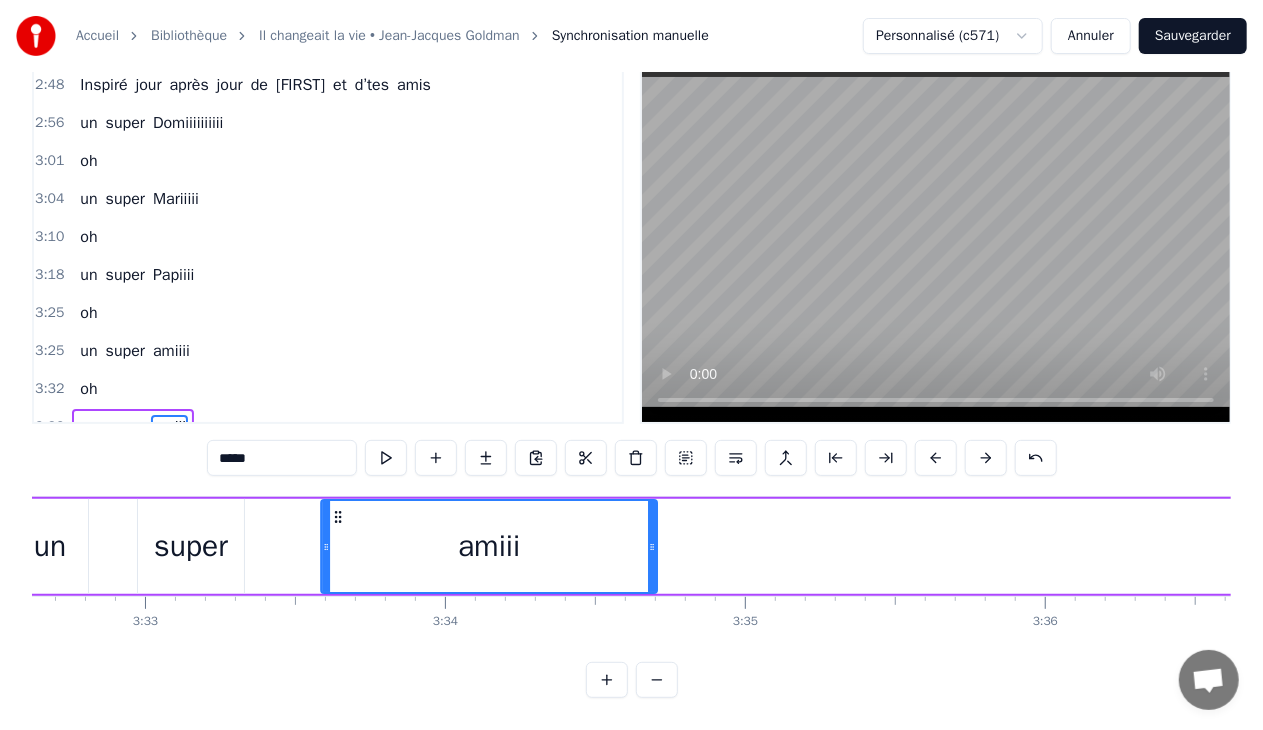 drag, startPoint x: 262, startPoint y: 500, endPoint x: 340, endPoint y: 551, distance: 93.193344 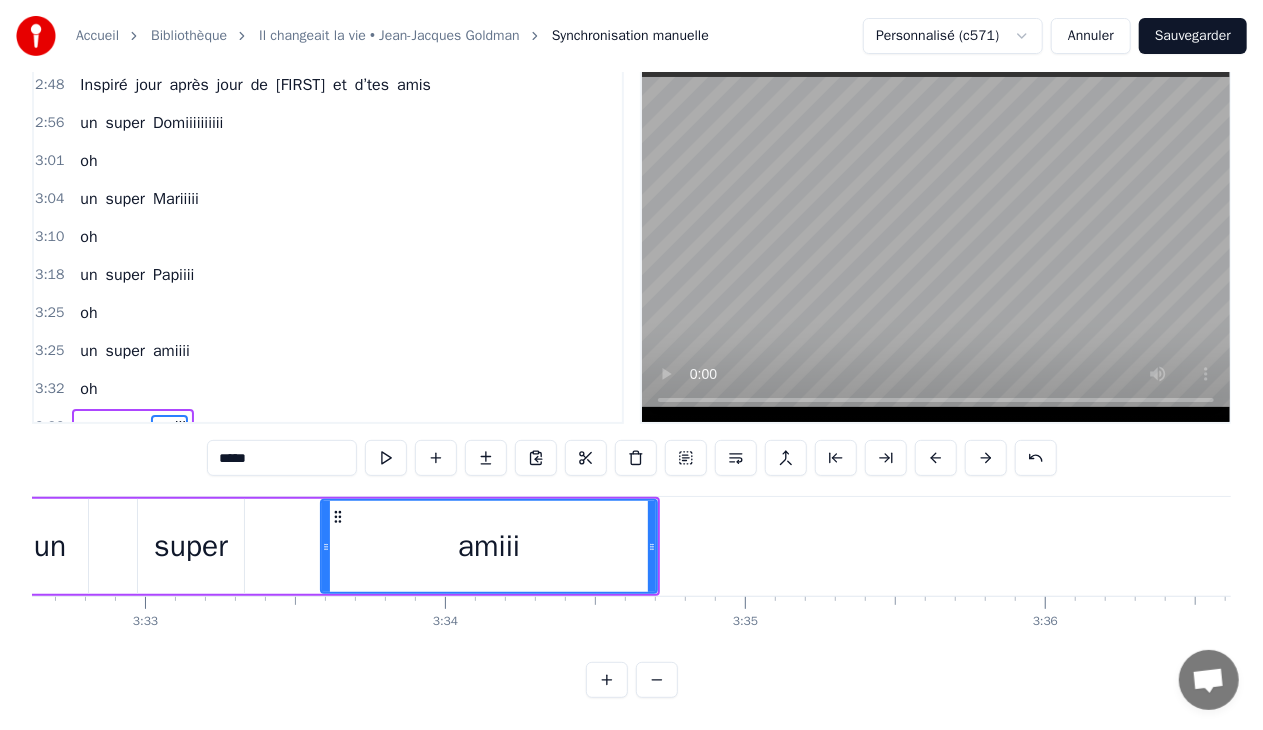 click on "super" at bounding box center [191, 546] 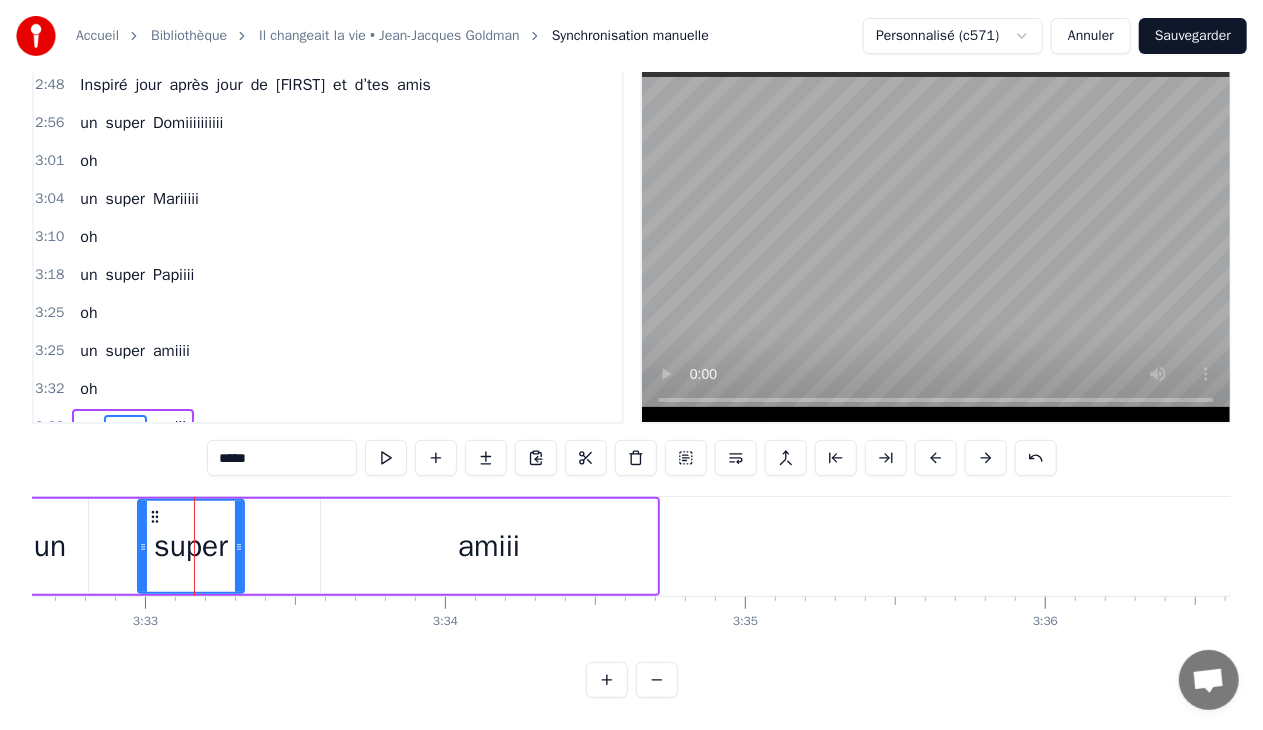 click on "amiii" at bounding box center [489, 546] 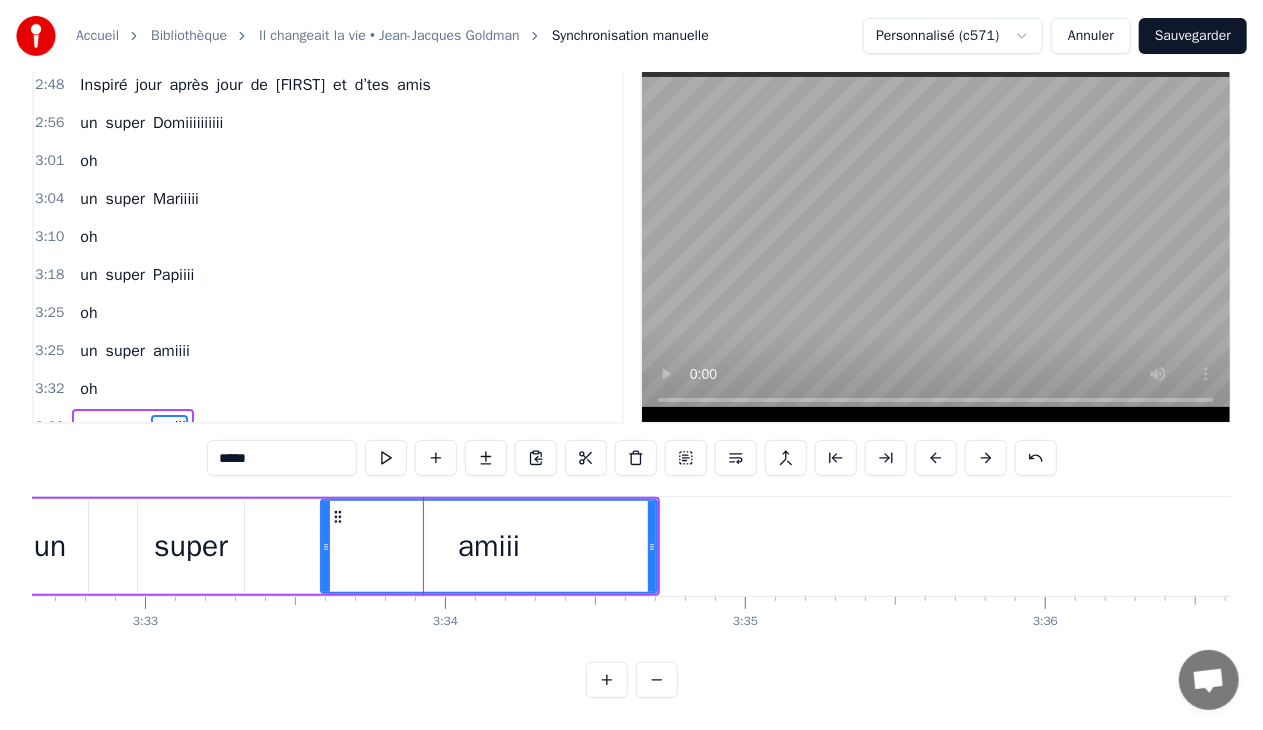click on "amiii" at bounding box center (489, 546) 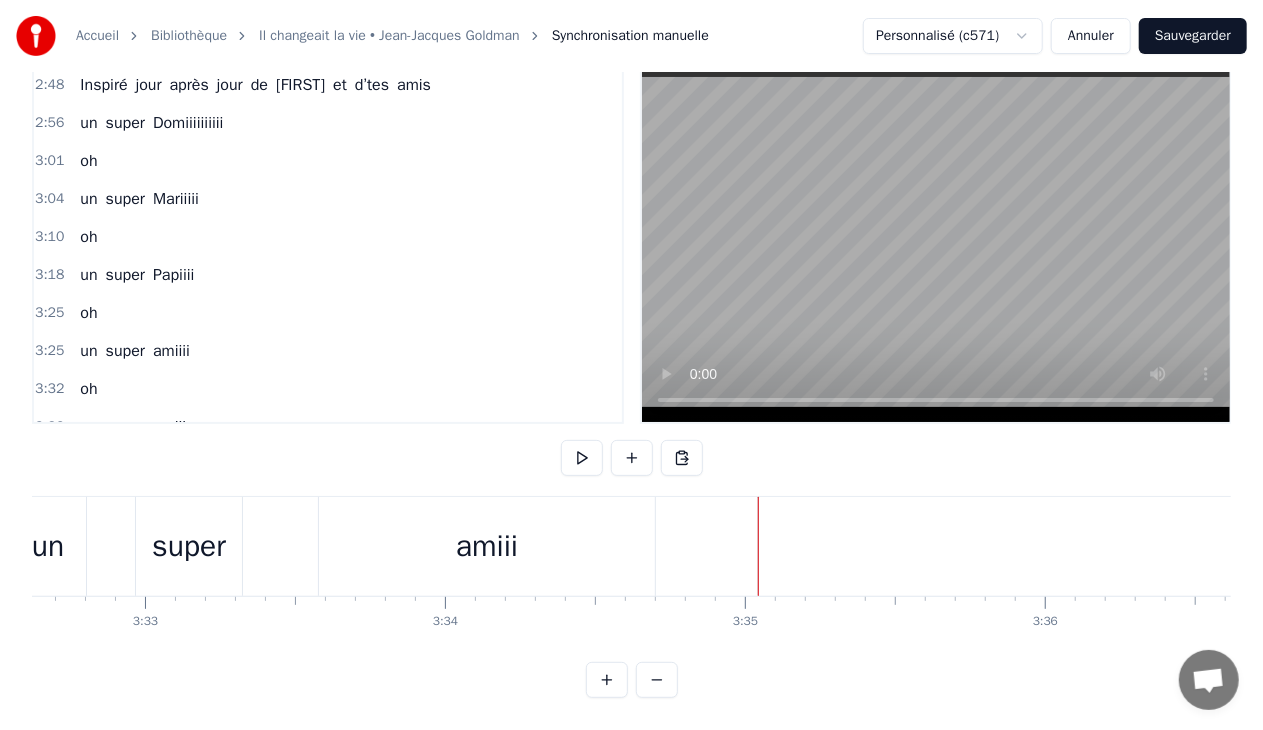 click on "Sauvegarder" at bounding box center (1193, 36) 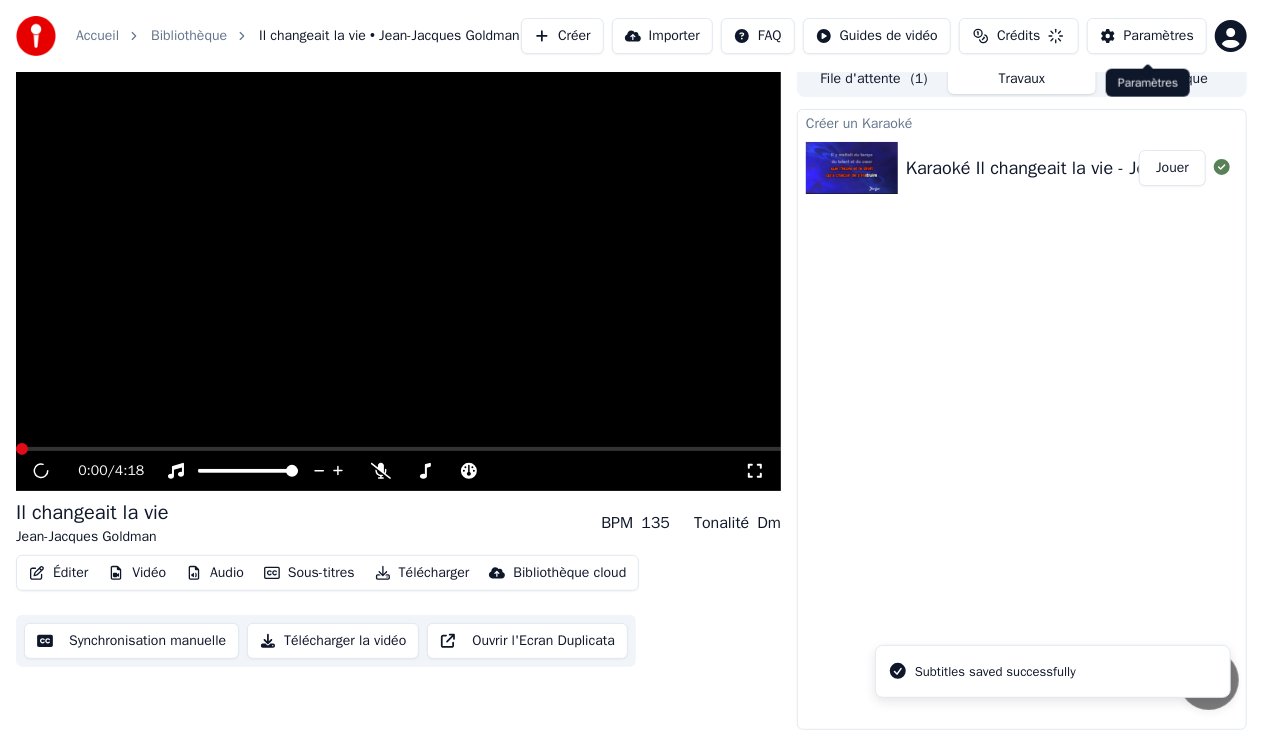 scroll, scrollTop: 20, scrollLeft: 0, axis: vertical 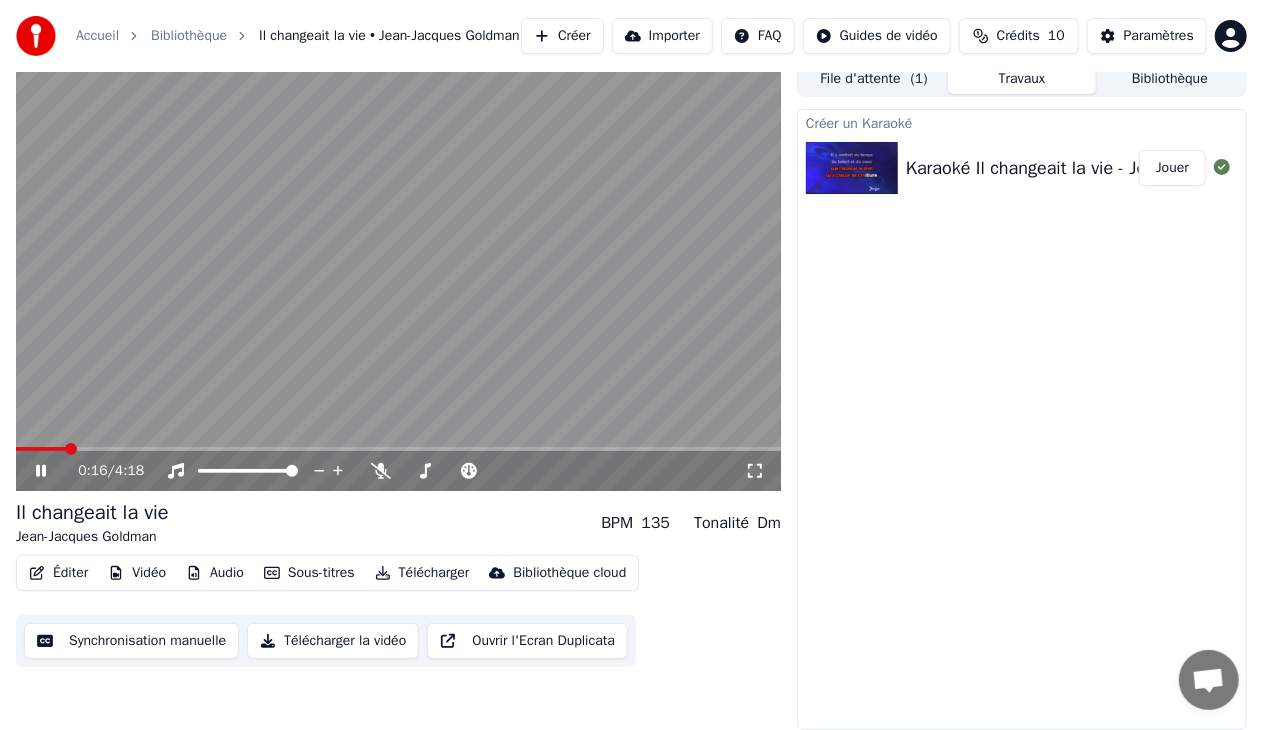 click at bounding box center [398, 276] 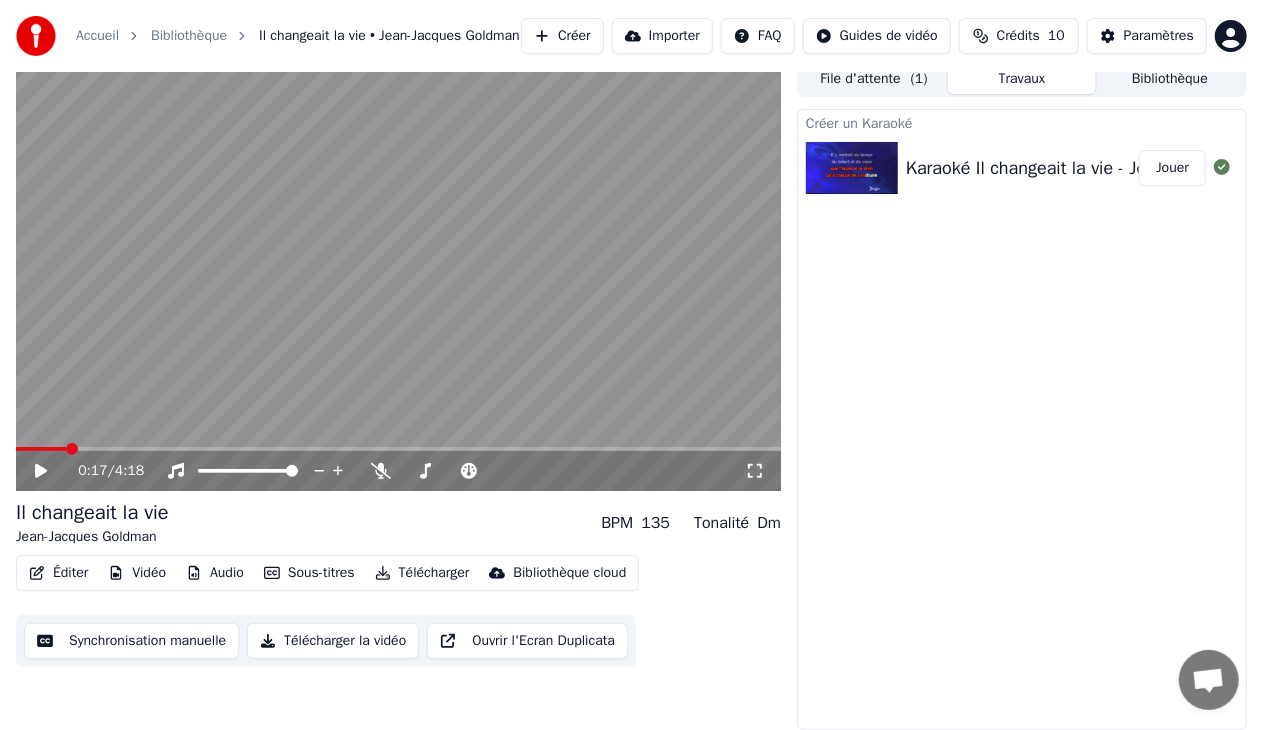 click at bounding box center [398, 276] 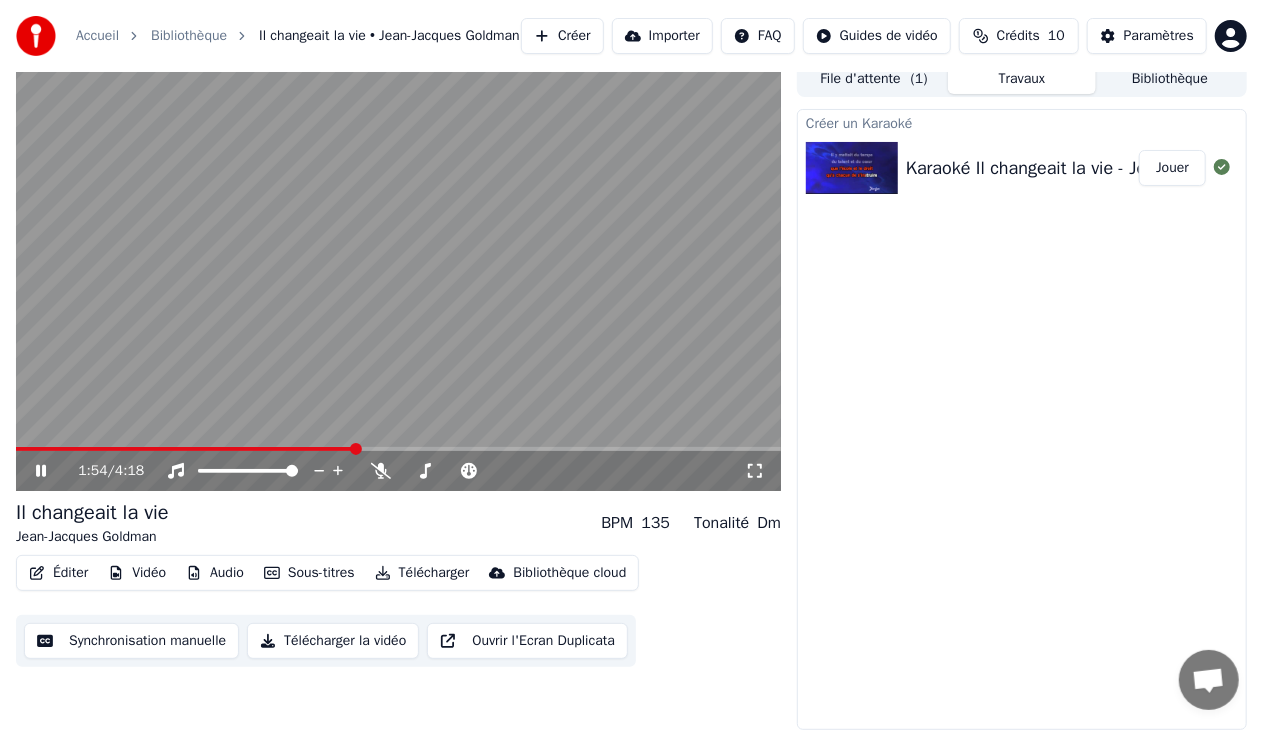 click 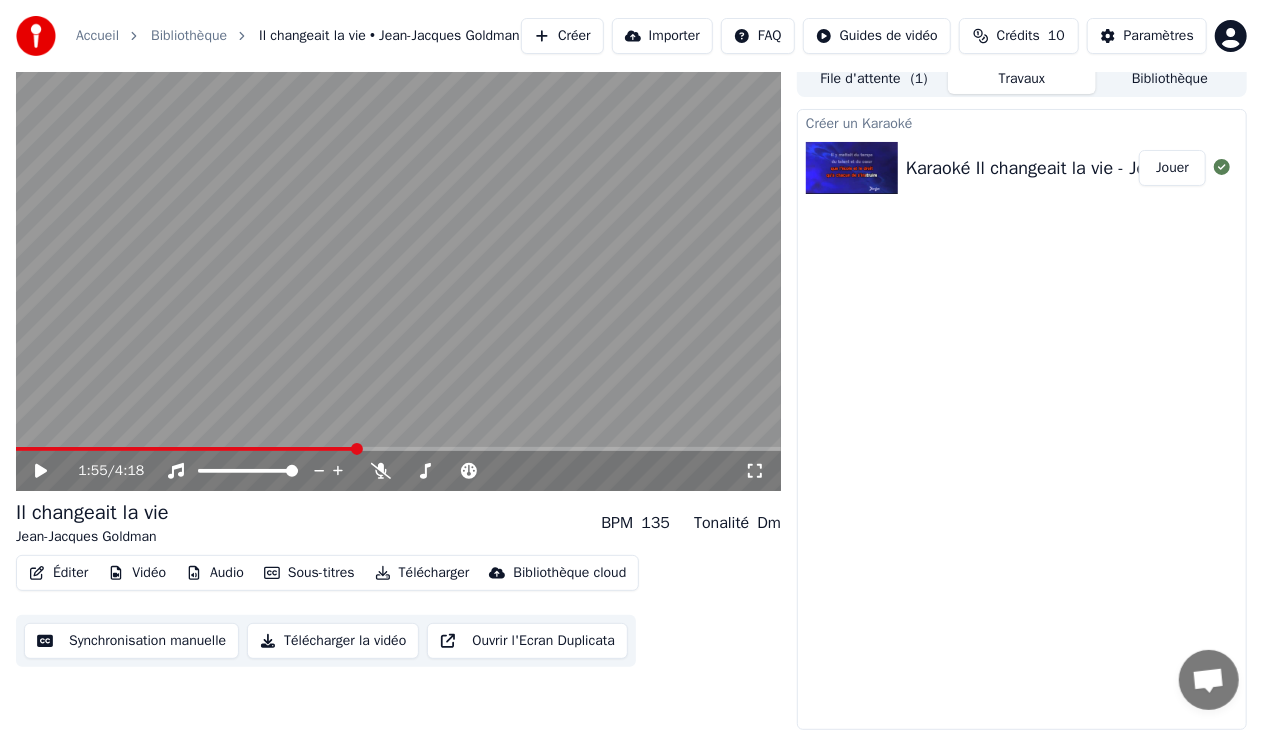 click 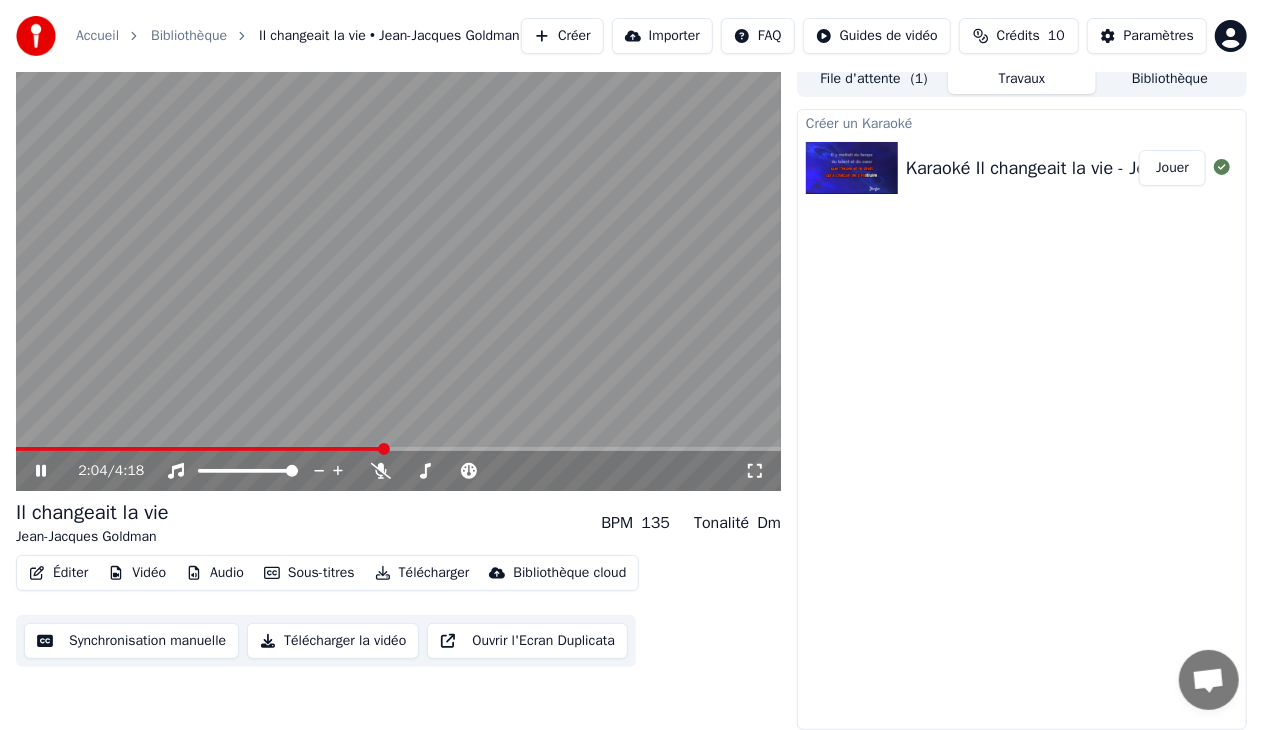 click 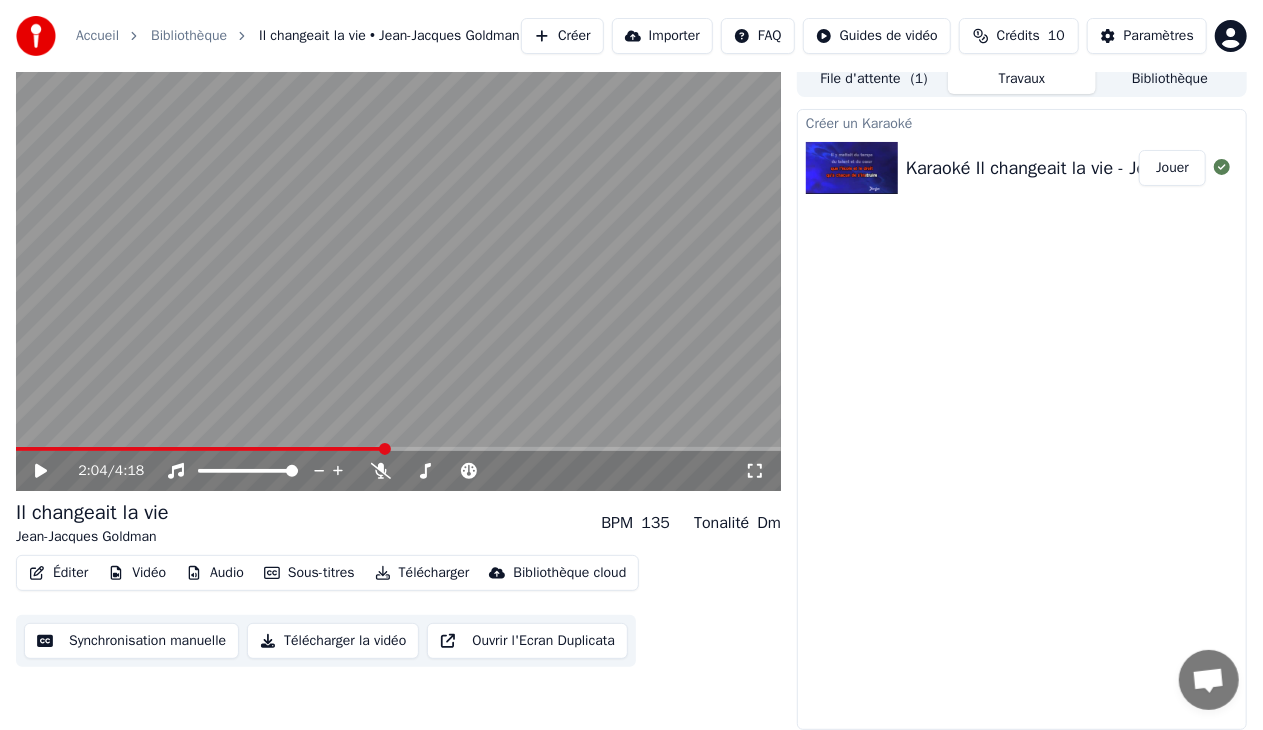 click 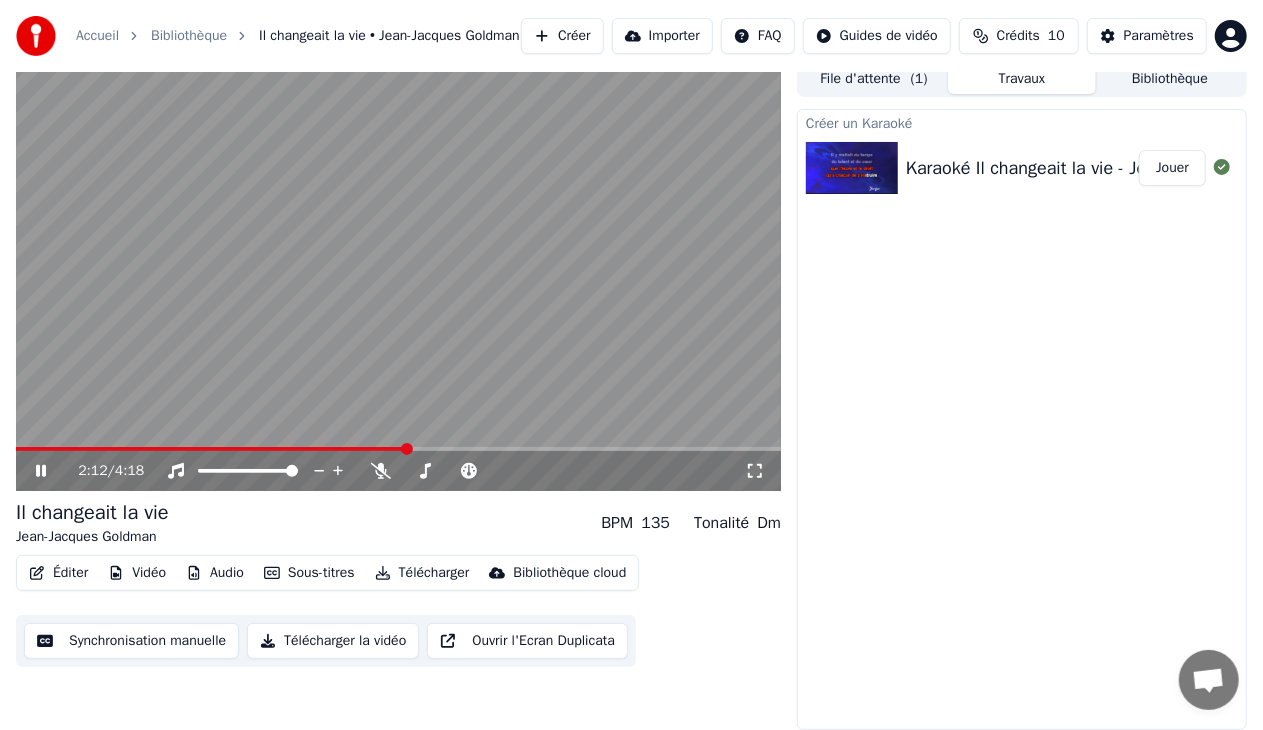 scroll, scrollTop: 0, scrollLeft: 0, axis: both 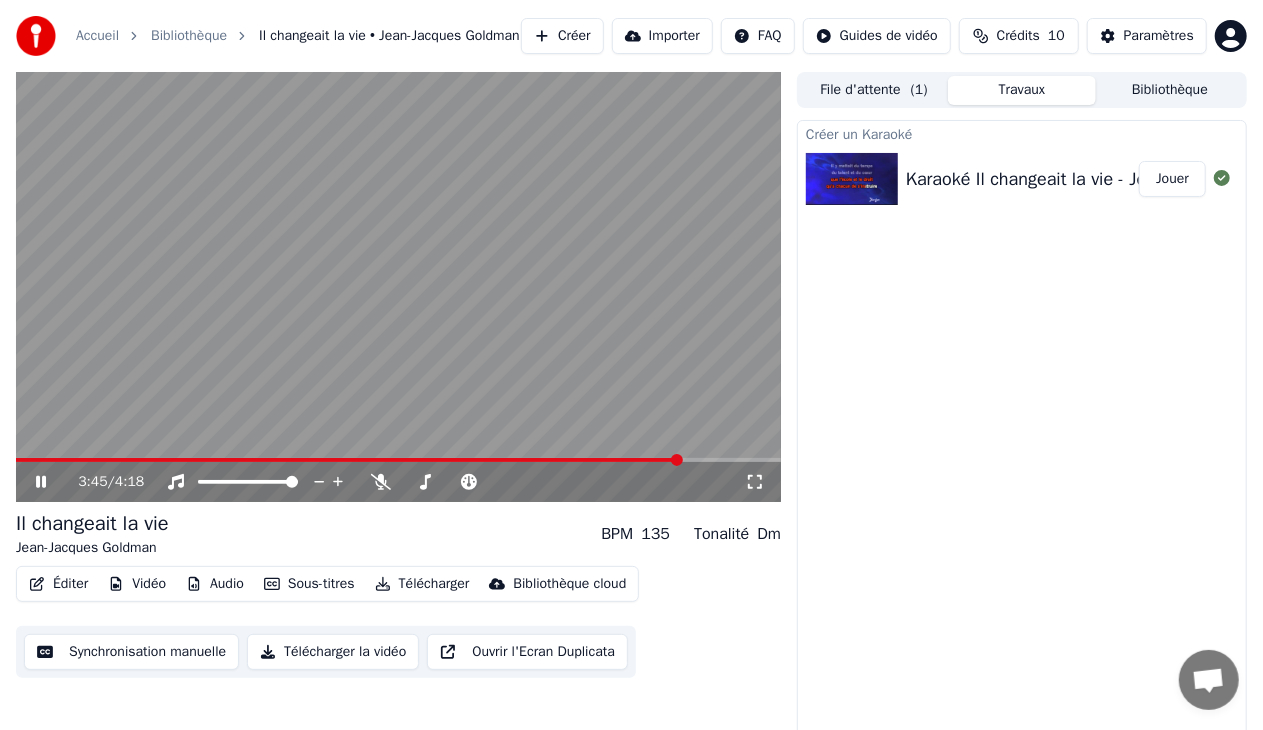 click 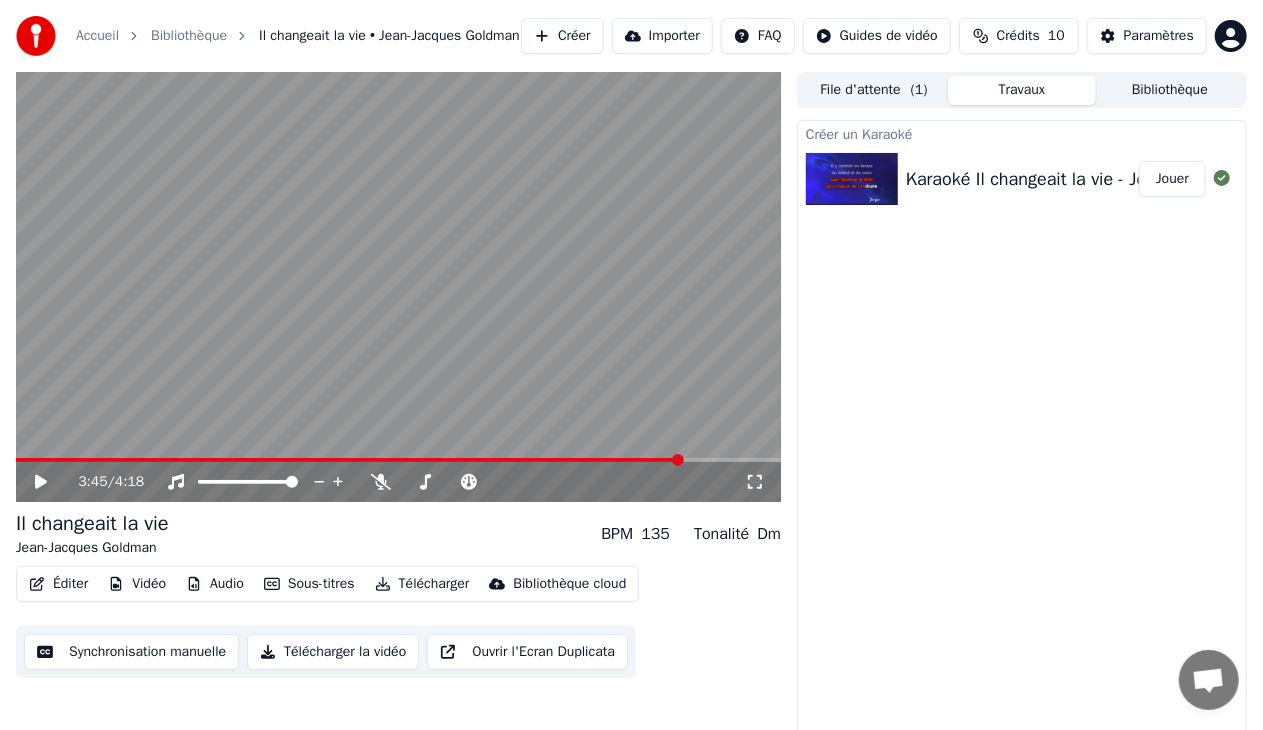 click on "Télécharger la vidéo" at bounding box center [333, 652] 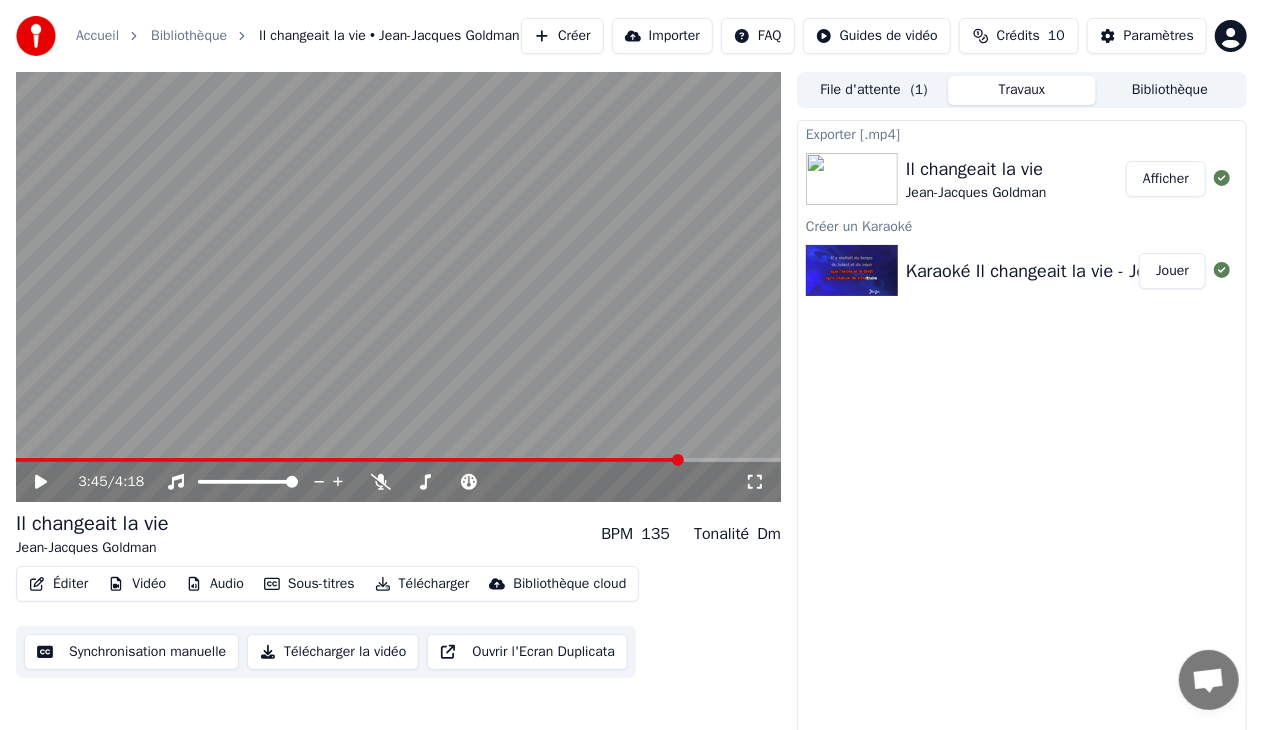 click on "Afficher" at bounding box center (1166, 179) 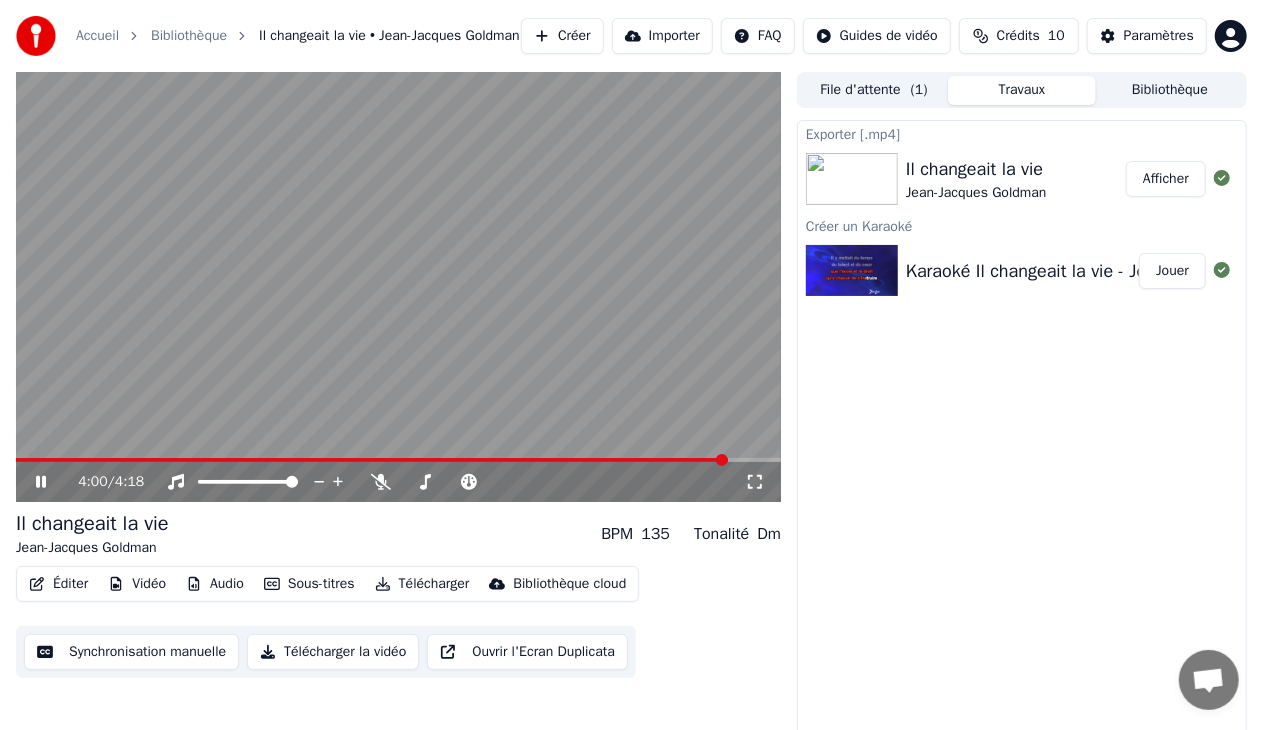 click on "4:00  /  4:18" at bounding box center [398, 482] 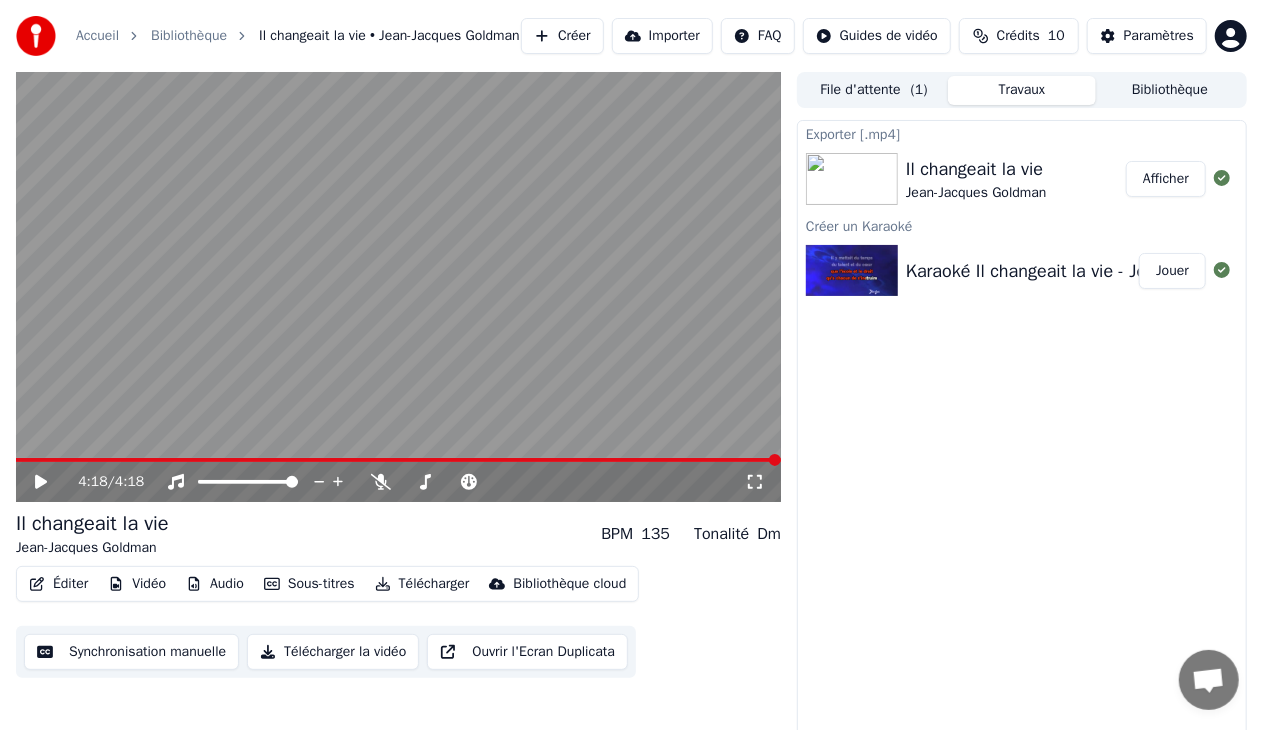 click 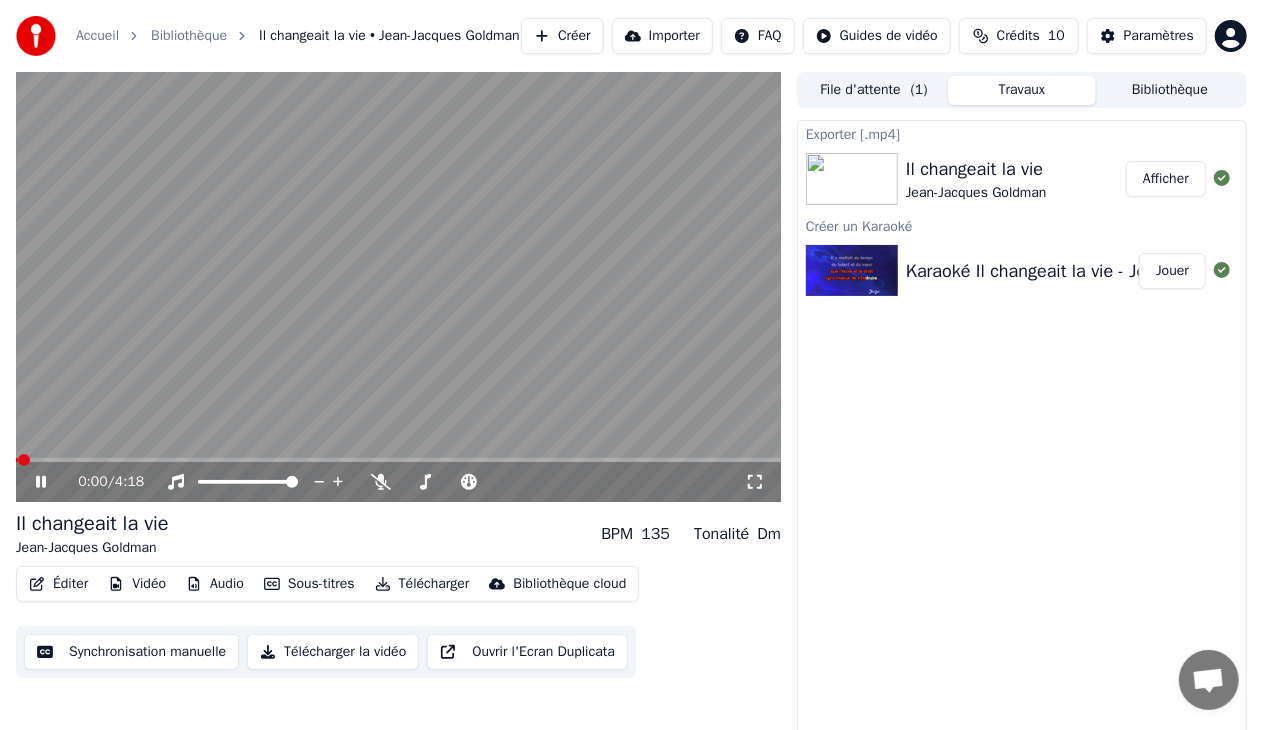 click on "Ouvrir l'Ecran Duplicata" at bounding box center [527, 652] 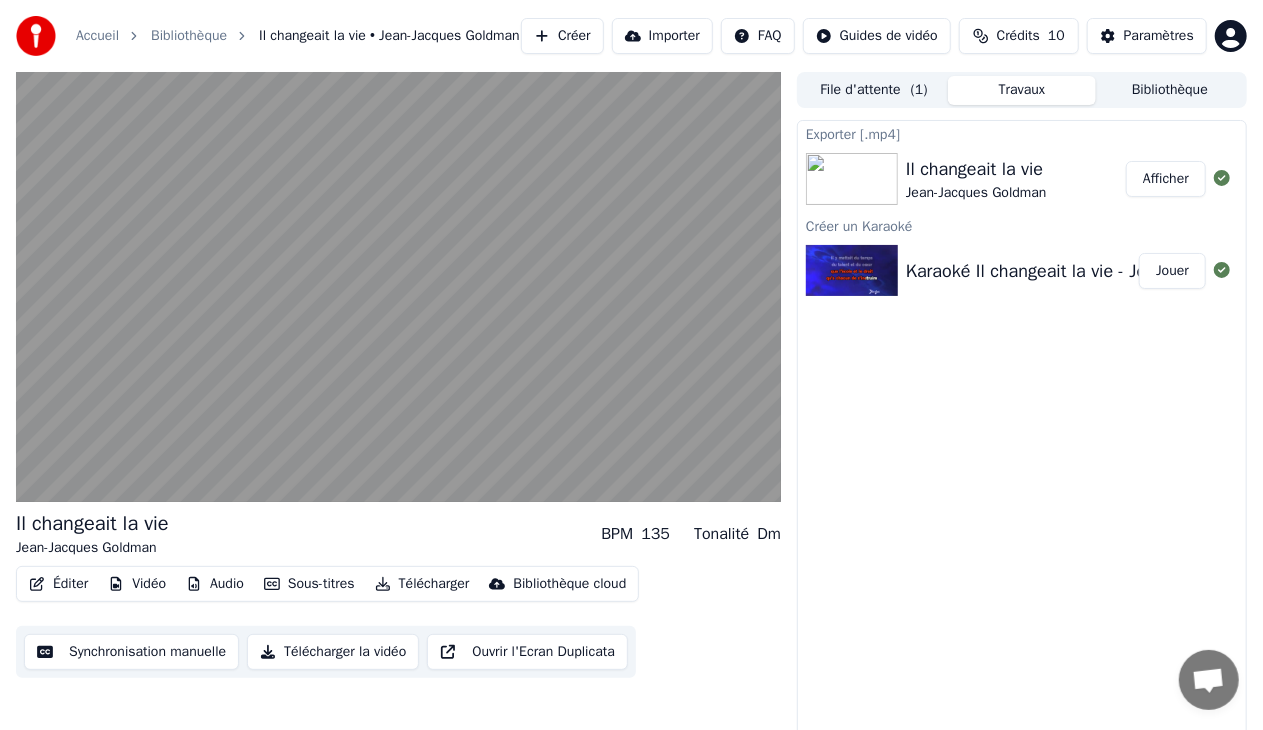 click on "Sous-titres" at bounding box center [309, 584] 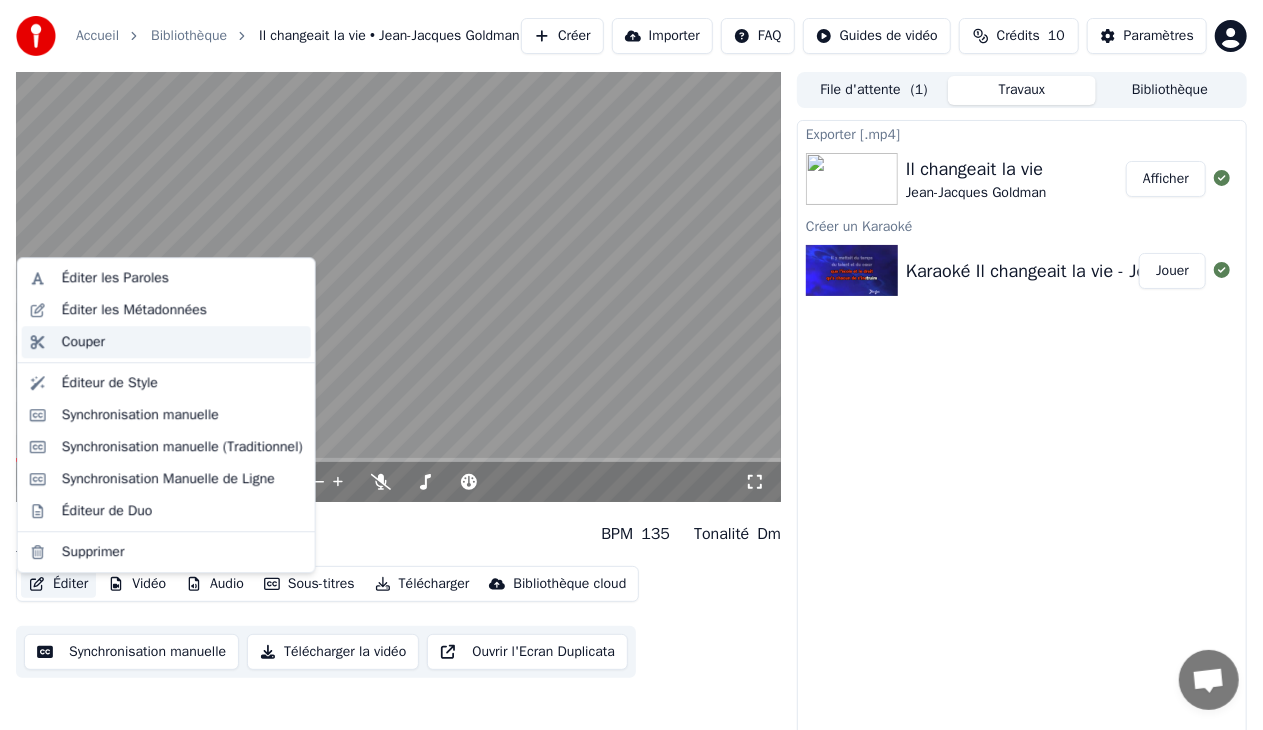 click on "Couper" at bounding box center [83, 342] 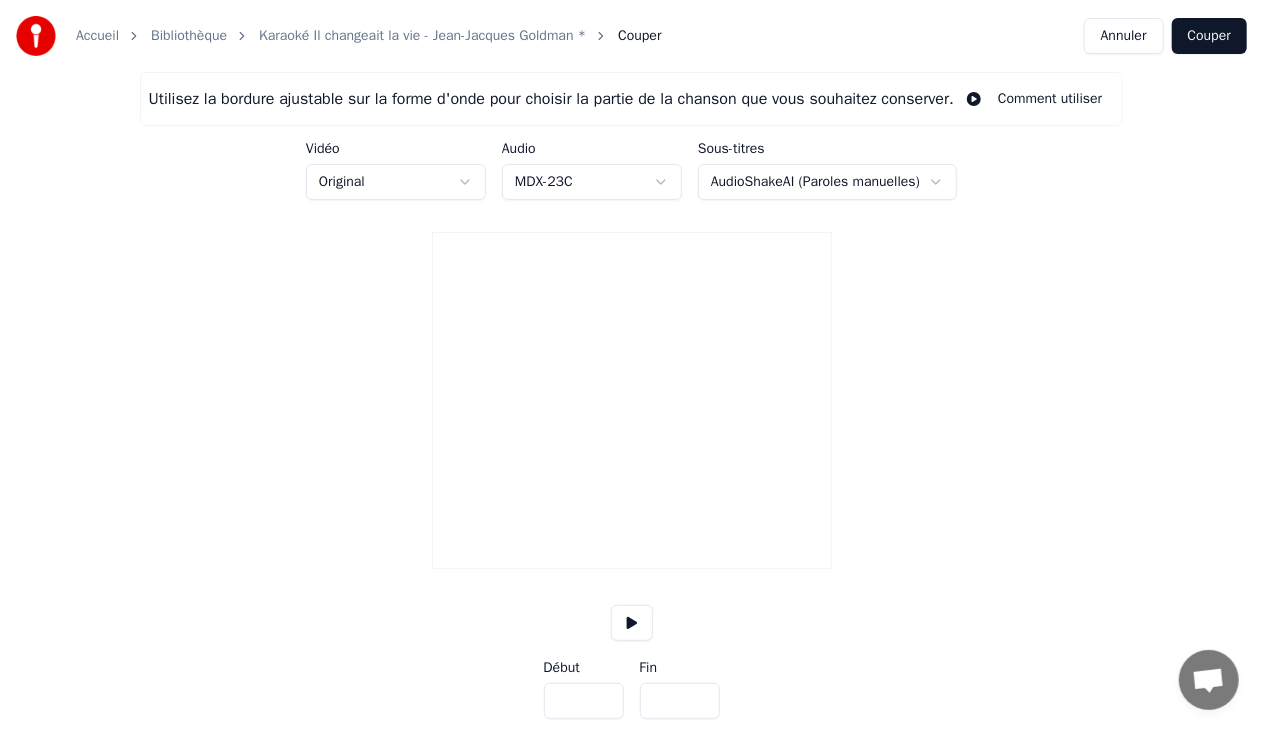 type on "*****" 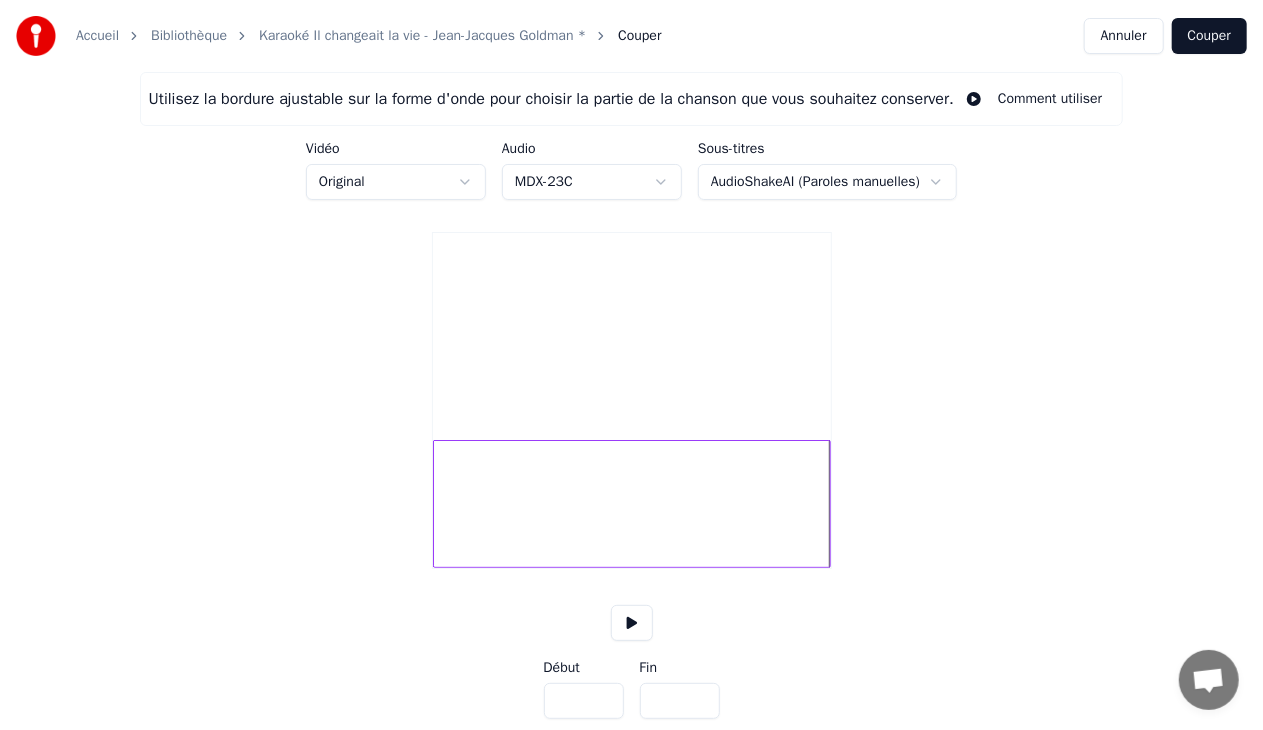 click on "Accueil Bibliothèque Karaoké Il changeait la vie - Jean-Jacques Goldman * Couper Annuler Couper Utilisez la bordure ajustable sur la forme d'onde pour choisir la partie de la chanson que vous souhaitez conserver. Comment utiliser Vidéo Original Audio MDX-23C Sous-titres AudioShakeAI (Paroles manuelles) Début *** Fin ***** Temps :  4:18 Début :  0:00 Fin :  4:18 Durée :  4:18" at bounding box center [631, 379] 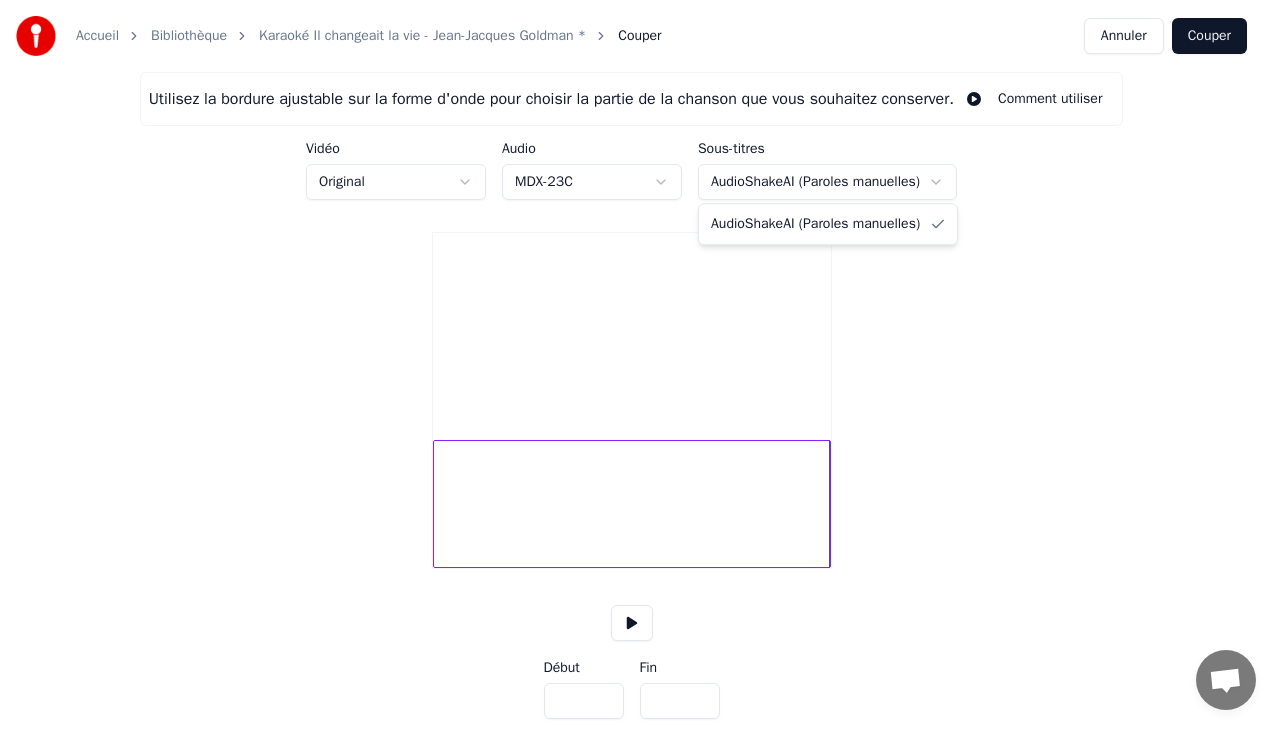 click on "Accueil Bibliothèque Karaoké Il changeait la vie - Jean-Jacques Goldman * Couper Annuler Couper Utilisez la bordure ajustable sur la forme d'onde pour choisir la partie de la chanson que vous souhaitez conserver. Comment utiliser Vidéo Original Audio MDX-23C Sous-titres AudioShakeAI (Paroles manuelles) Début *** Fin ***** Temps :  4:18 Début :  0:00 Fin :  4:18 Durée :  4:18
AudioShakeAI (Paroles manuelles)" at bounding box center (640, 379) 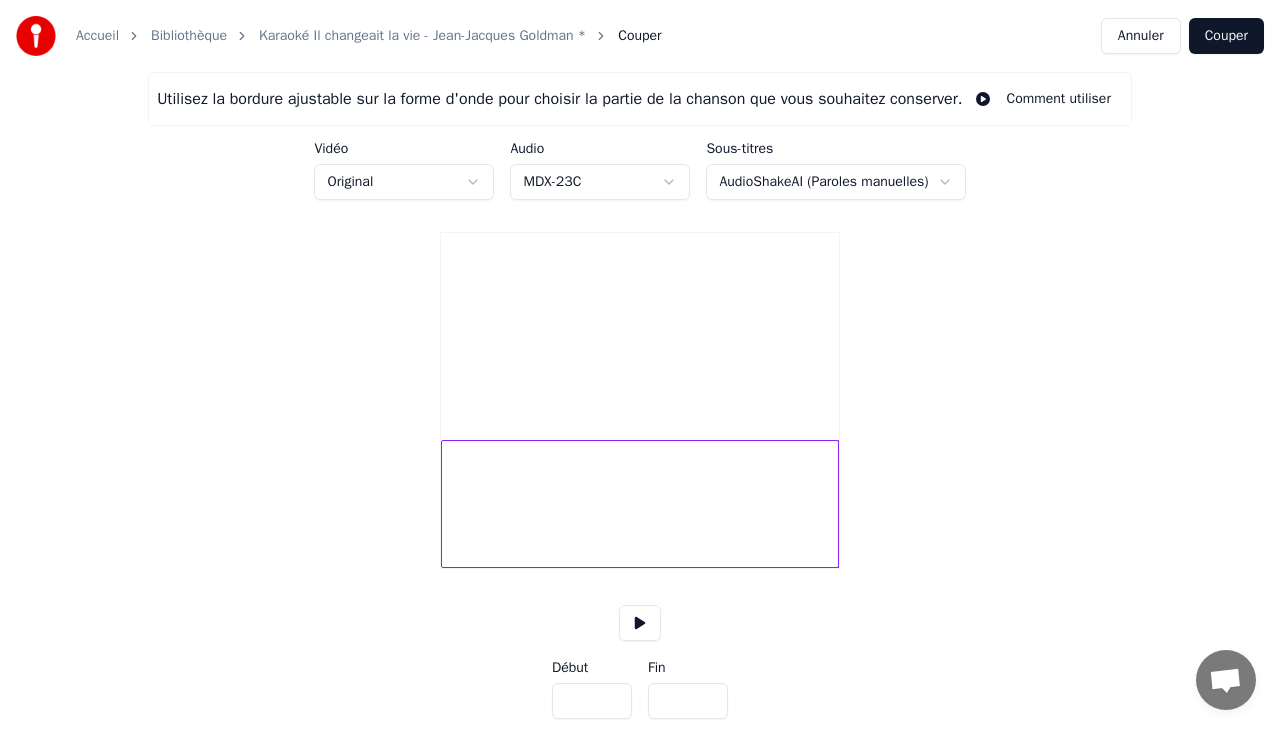 click on "Accueil Bibliothèque Karaoké Il changeait la vie - Jean-Jacques Goldman * Couper Annuler Couper Utilisez la bordure ajustable sur la forme d'onde pour choisir la partie de la chanson que vous souhaitez conserver. Comment utiliser Vidéo Original Audio MDX-23C Sous-titres AudioShakeAI (Paroles manuelles) Début *** Fin ***** Temps :  4:18 Début :  0:00 Fin :  4:18 Durée :  4:18" at bounding box center [640, 379] 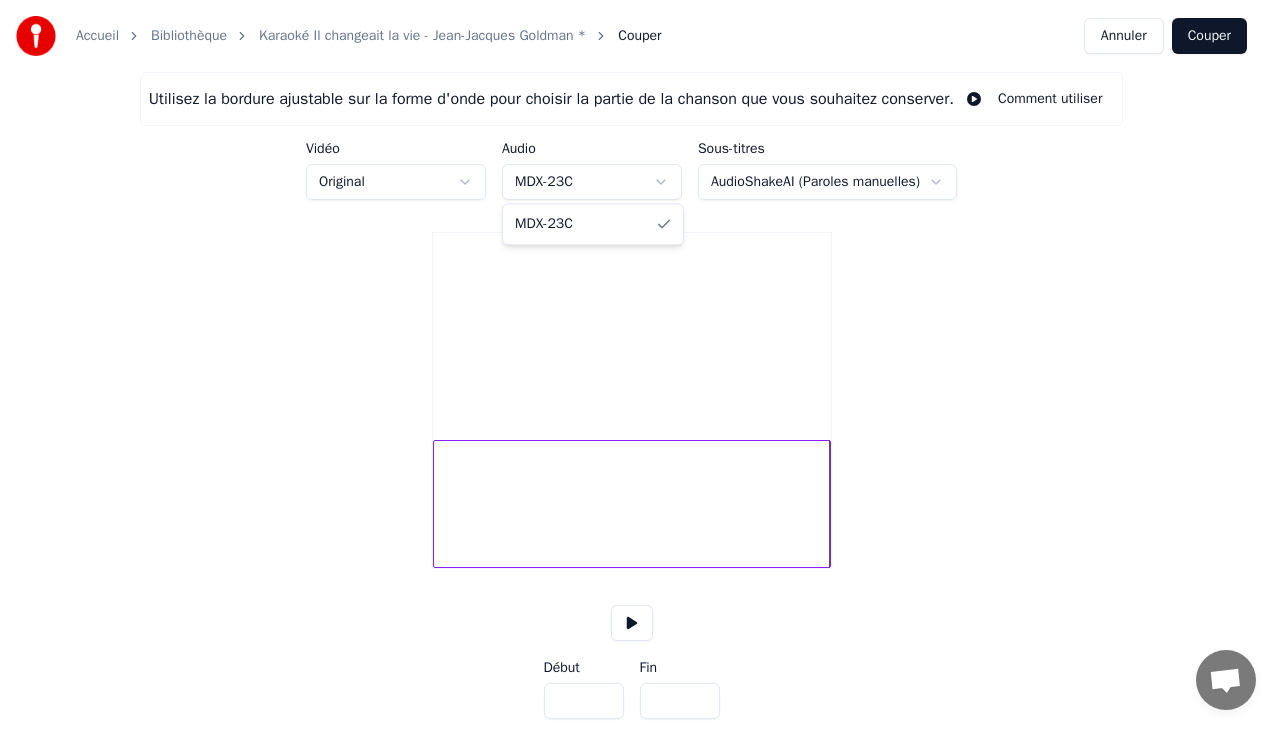 click on "Accueil Bibliothèque Karaoké Il changeait la vie - Jean-Jacques Goldman * Couper Annuler Couper Utilisez la bordure ajustable sur la forme d'onde pour choisir la partie de la chanson que vous souhaitez conserver. Comment utiliser Vidéo Original Audio MDX-23C Sous-titres AudioShakeAI (Paroles manuelles) Début *** Fin ***** Temps :  4:18 Début :  0:00 Fin :  4:18 Durée :  4:18
MDX-23C" at bounding box center [640, 379] 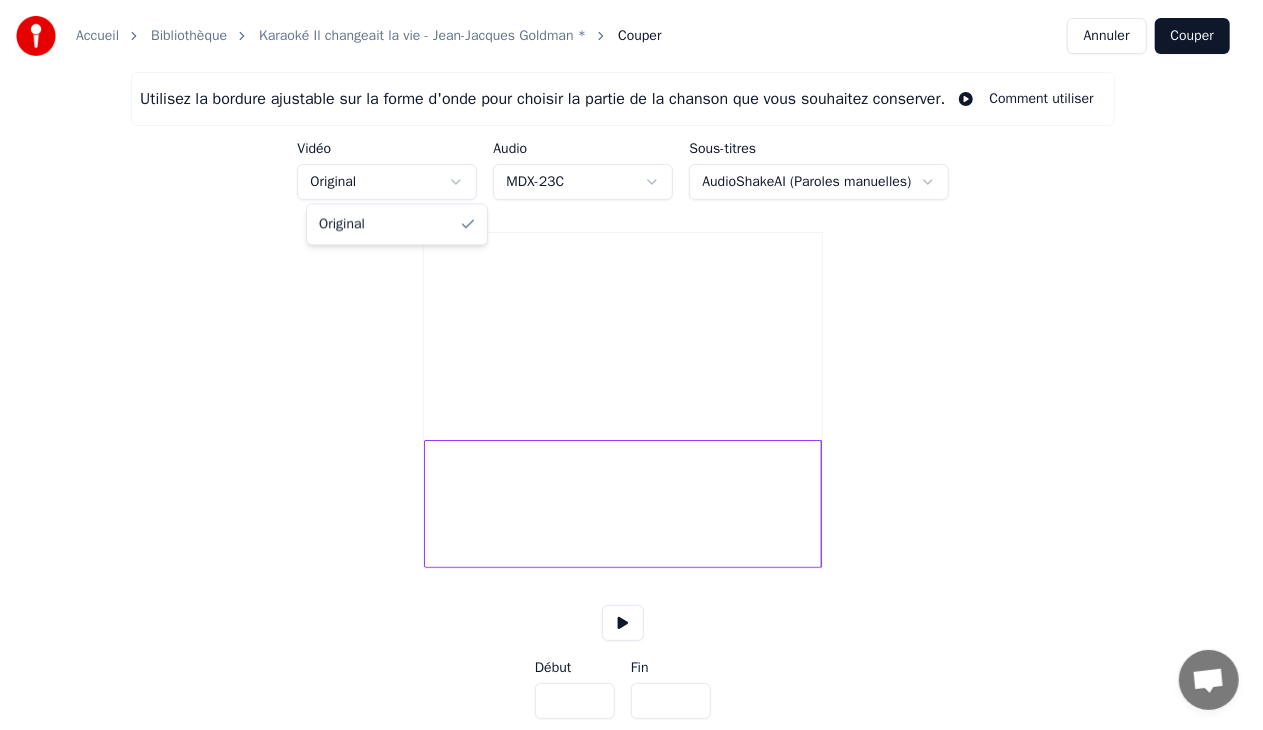 click on "Accueil Bibliothèque Karaoké Il changeait la vie - Jean-Jacques Goldman * Couper Annuler Couper Utilisez la bordure ajustable sur la forme d'onde pour choisir la partie de la chanson que vous souhaitez conserver. Comment utiliser Vidéo Original Audio MDX-23C Sous-titres AudioShakeAI (Paroles manuelles) Début *** Fin ***** Temps :  4:18 Début :  0:00 Fin :  4:18 Durée :  4:18
Original" at bounding box center [631, 379] 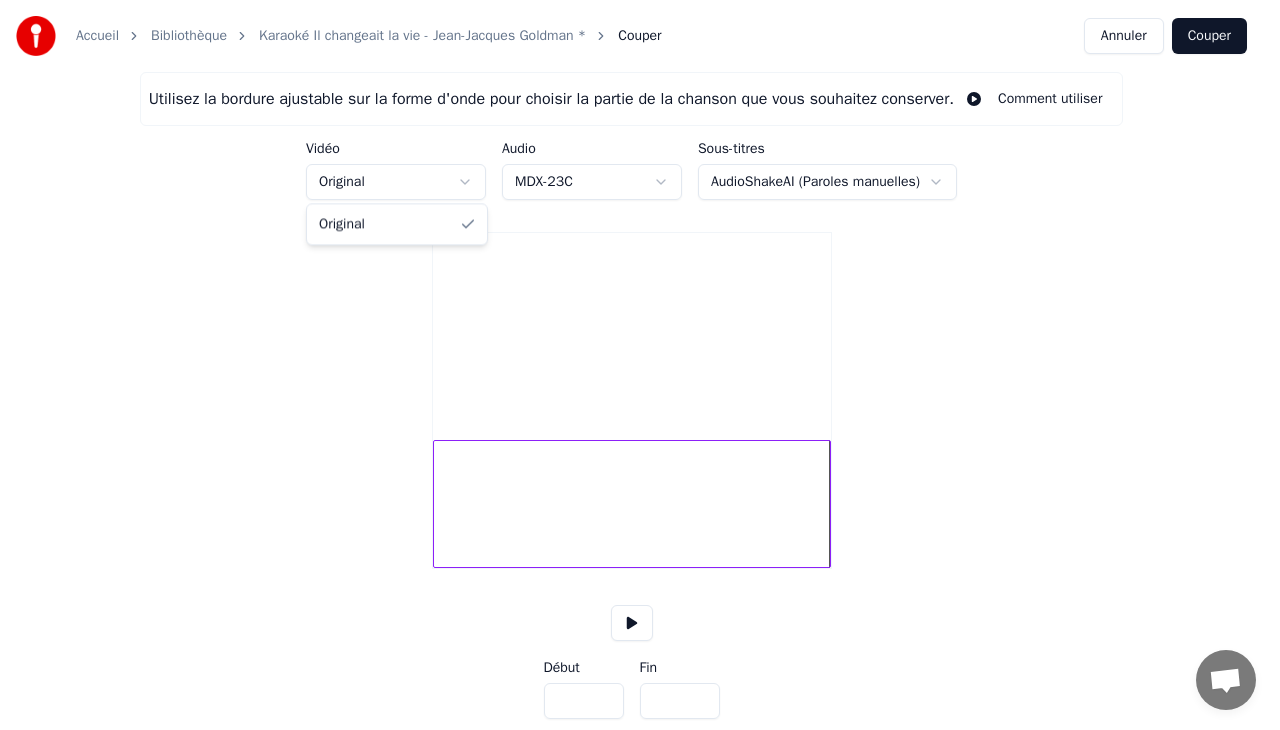 click on "Accueil Bibliothèque Karaoké Il changeait la vie - Jean-Jacques Goldman * Couper Annuler Couper Utilisez la bordure ajustable sur la forme d'onde pour choisir la partie de la chanson que vous souhaitez conserver. Comment utiliser Vidéo Original Audio MDX-23C Sous-titres AudioShakeAI (Paroles manuelles) Début *** Fin ***** Temps :  4:18 Début :  0:00 Fin :  4:18 Durée :  4:18
Original" at bounding box center (640, 379) 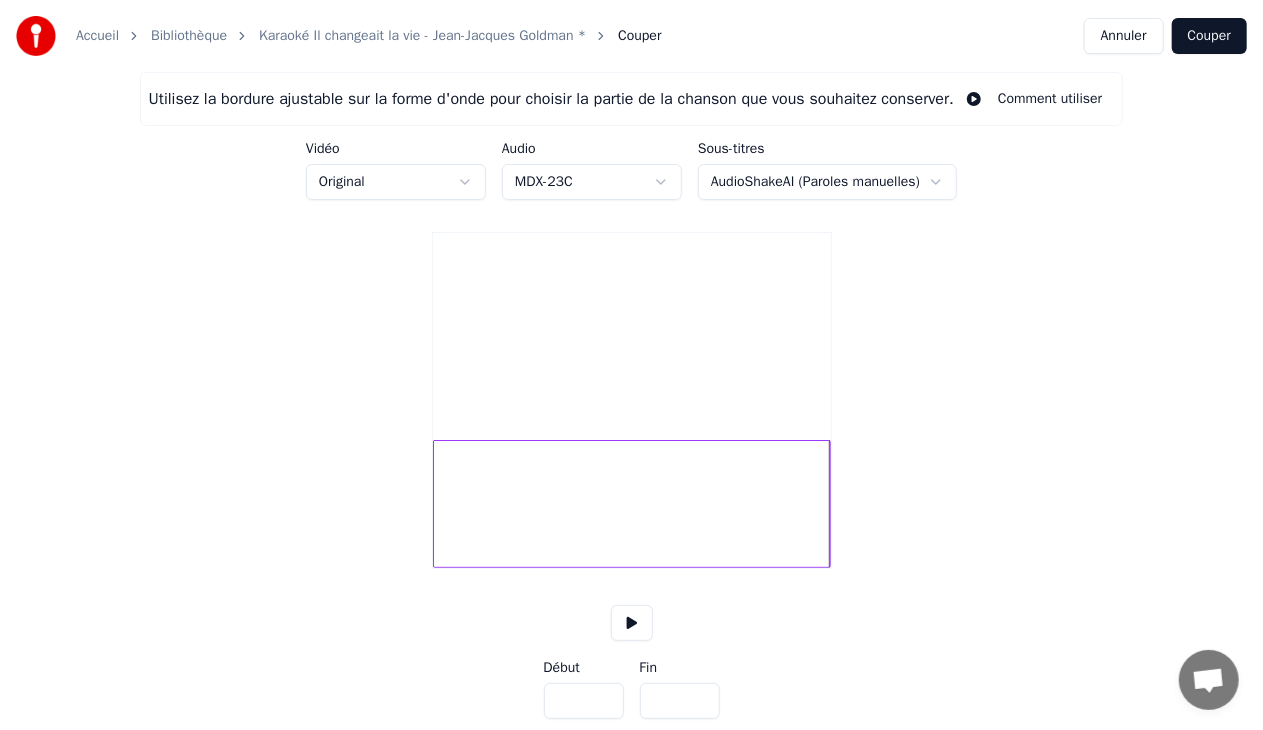 click on "Annuler" at bounding box center (1124, 36) 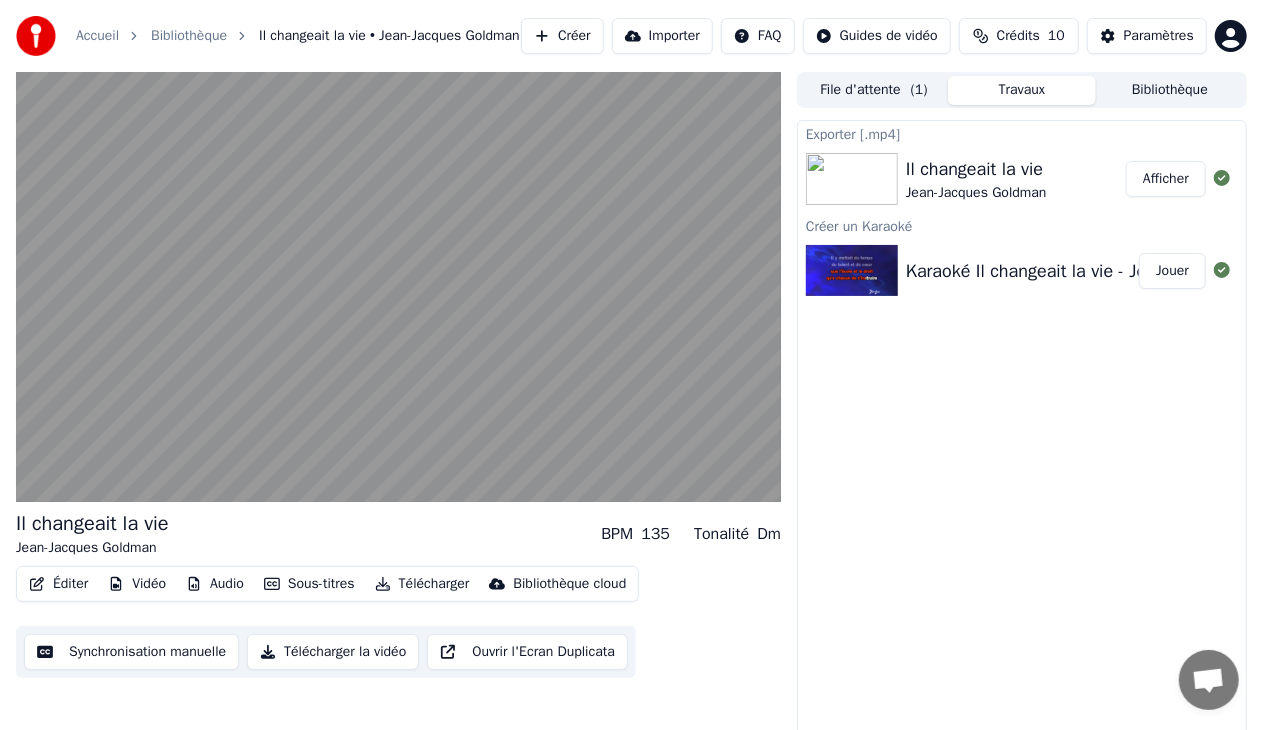 click on "Jouer" at bounding box center [1172, 271] 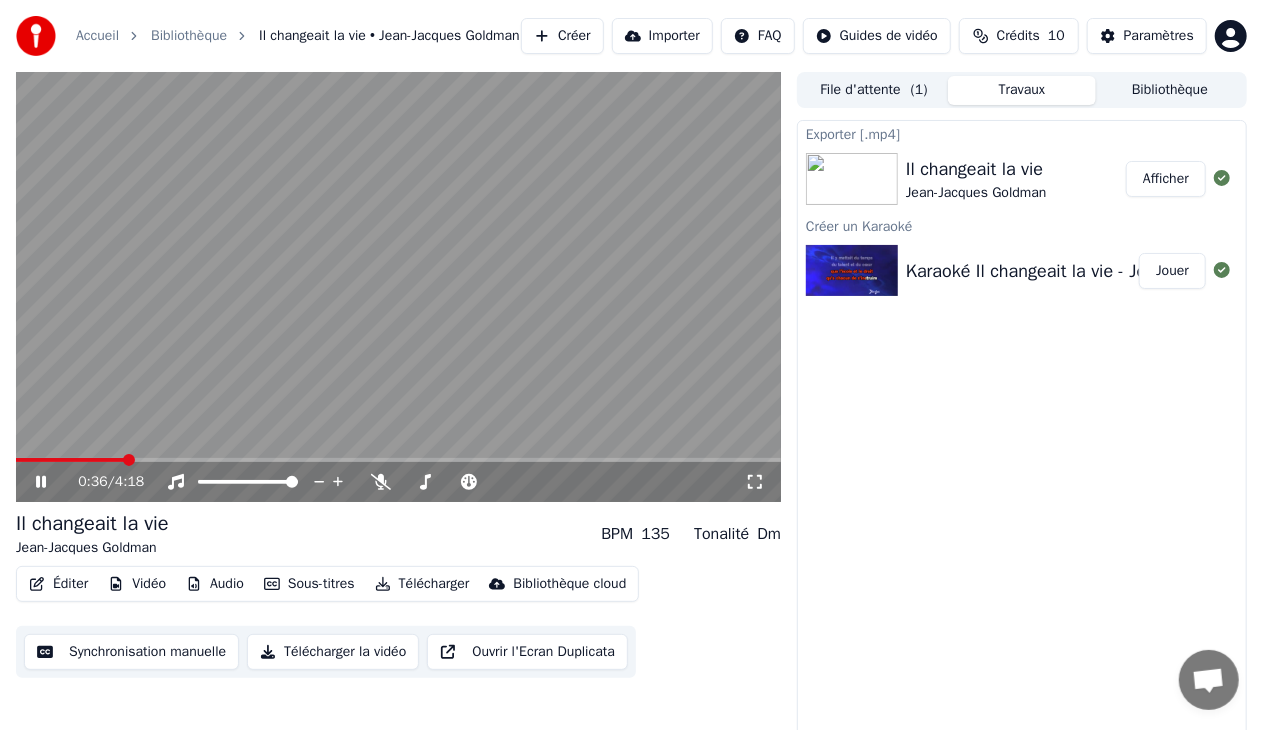 click on "Éditer" at bounding box center (58, 584) 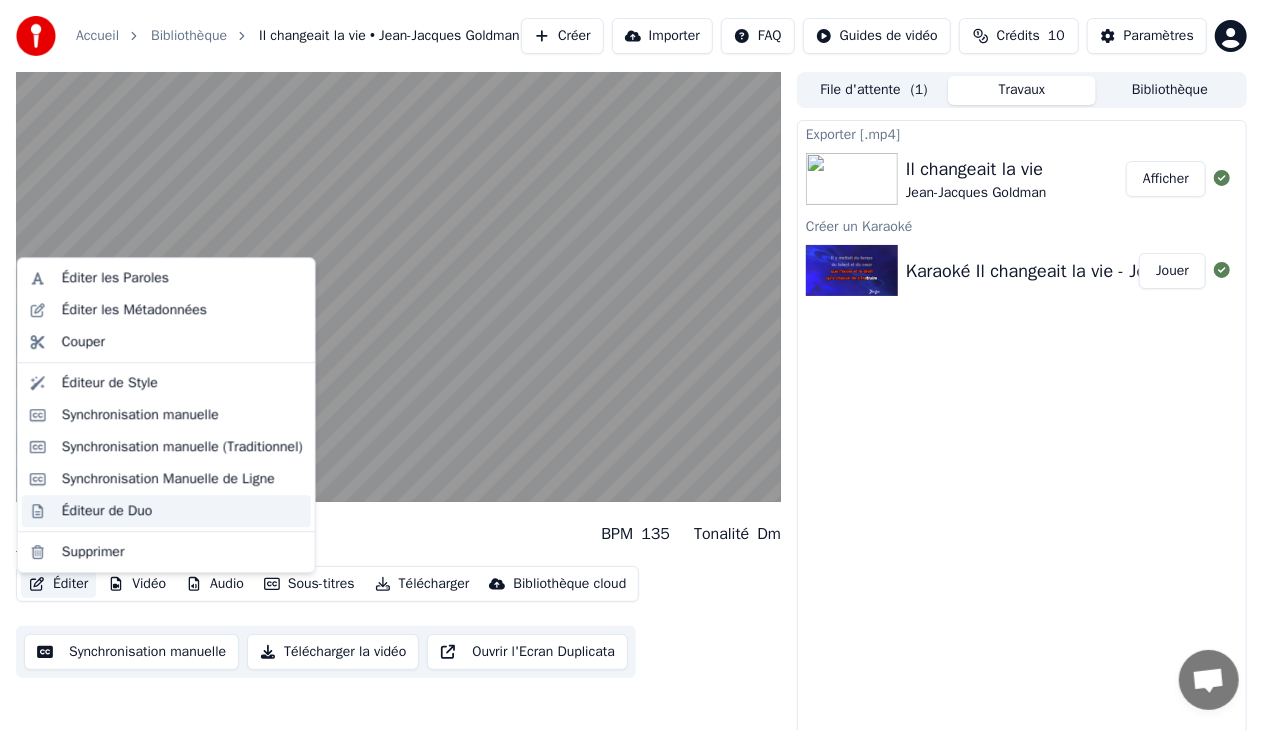 click on "Éditeur de Duo" at bounding box center [107, 511] 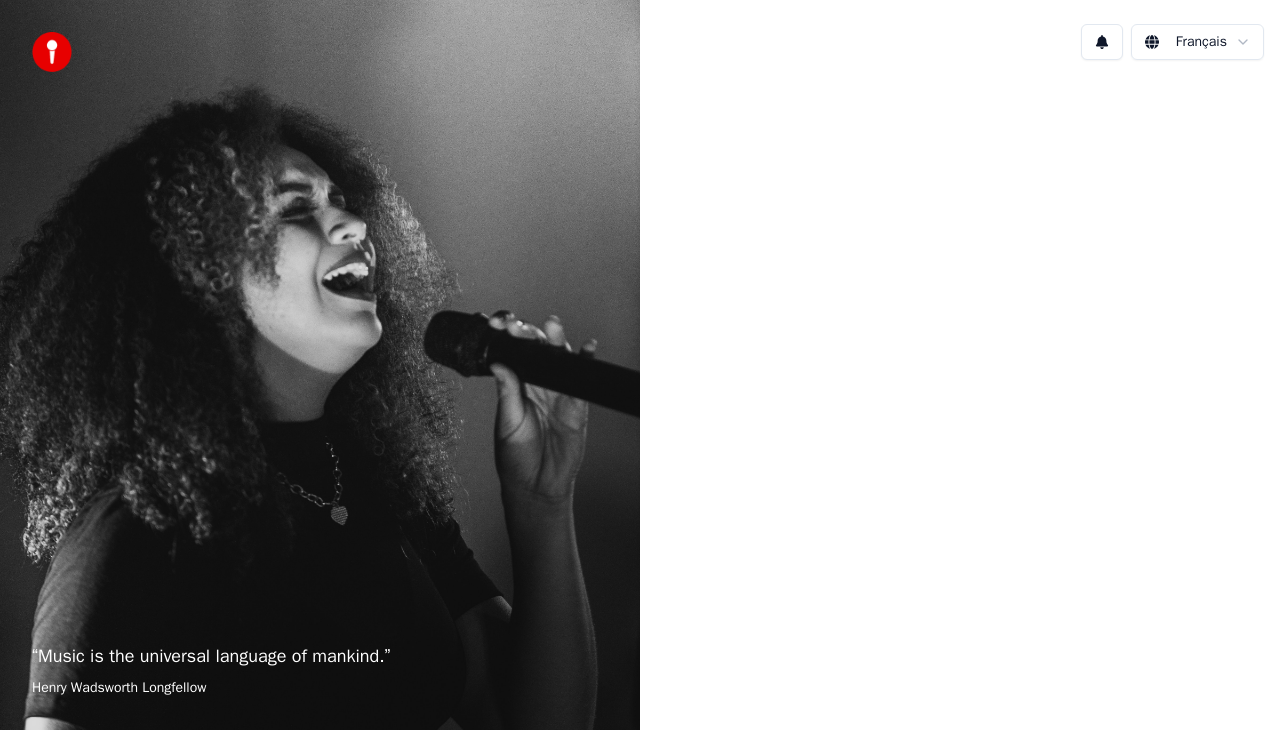 scroll, scrollTop: 0, scrollLeft: 0, axis: both 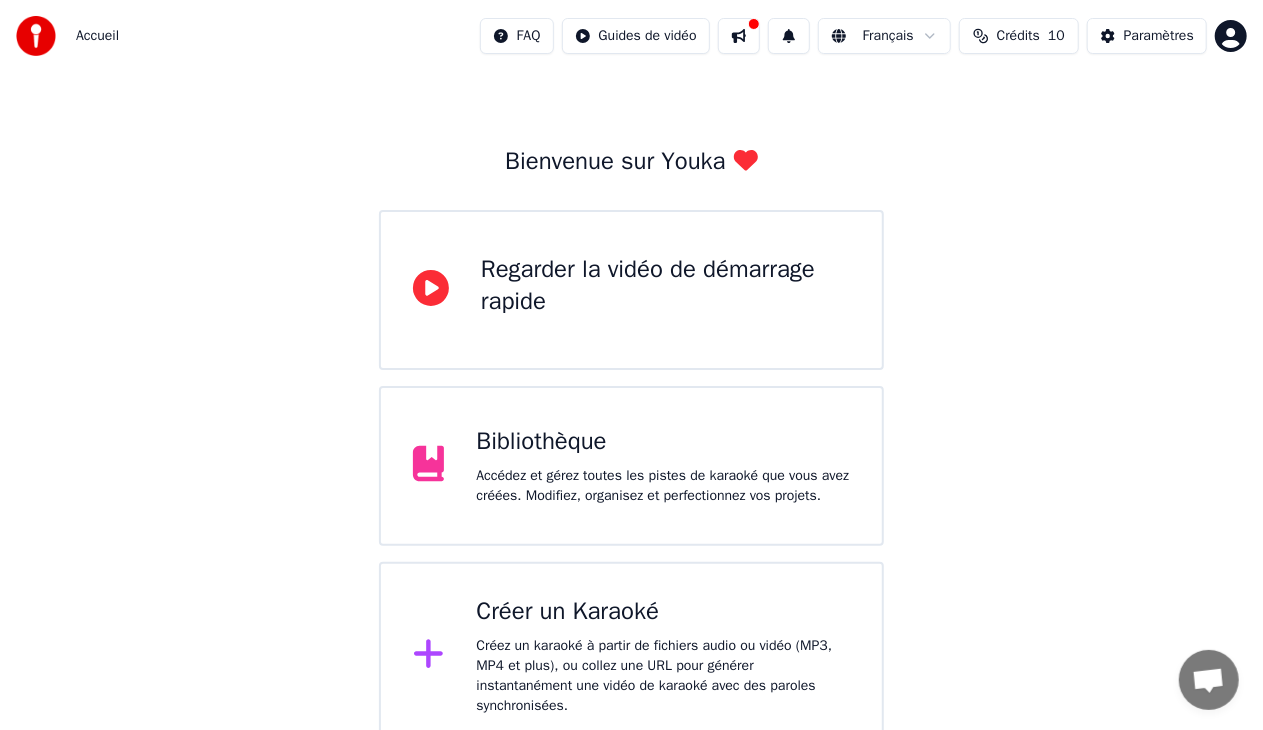 click on "Bibliothèque" at bounding box center [663, 442] 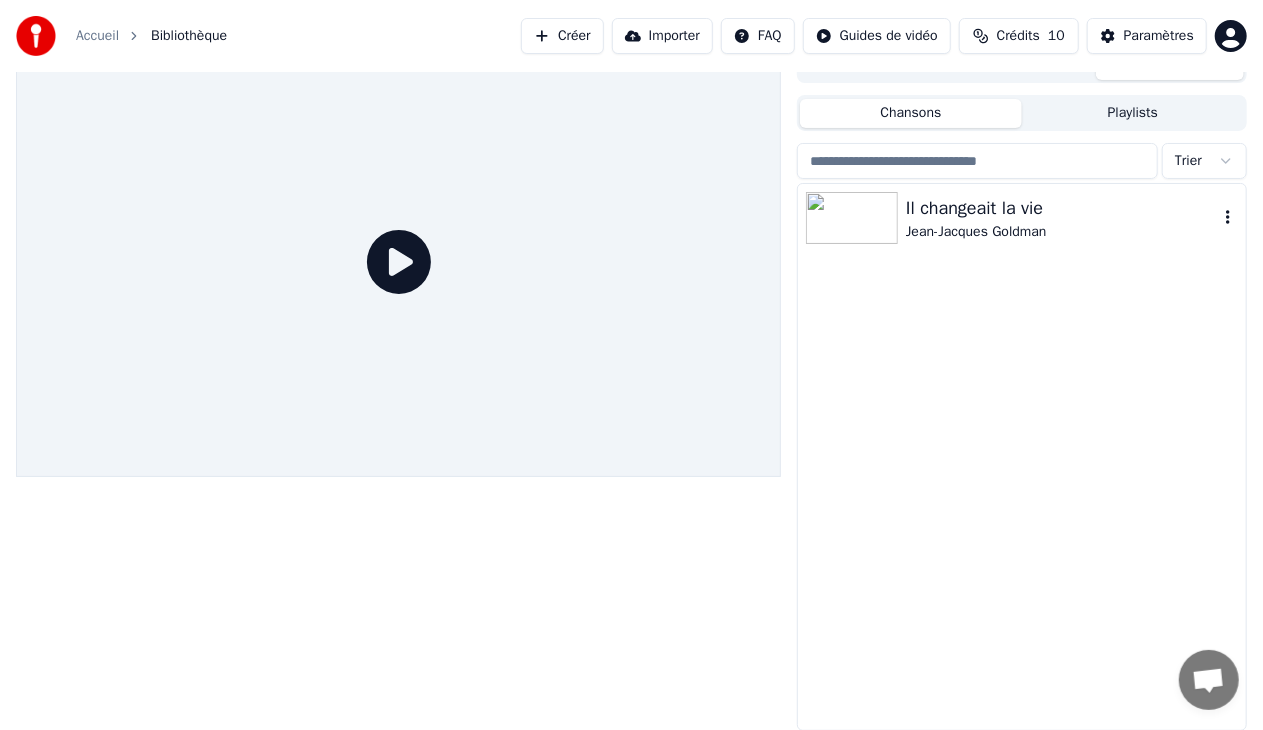 click on "Il changeait la vie" at bounding box center (1062, 208) 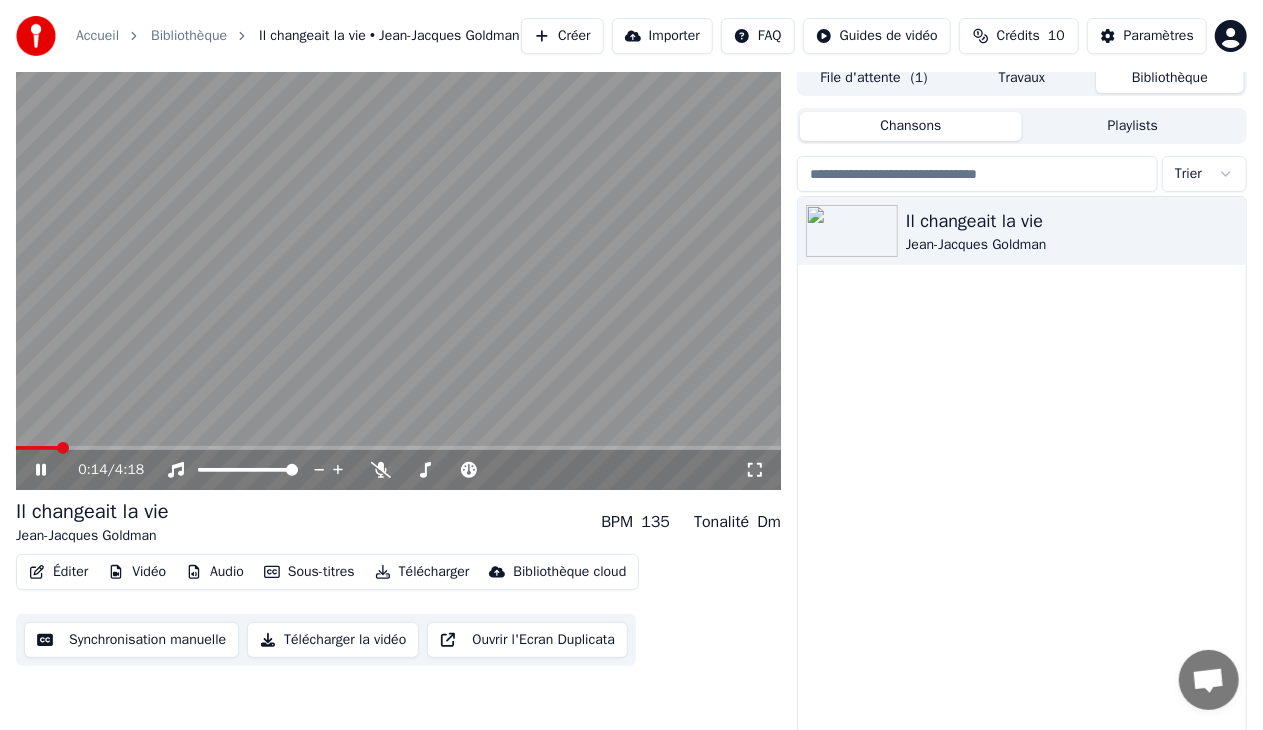 scroll, scrollTop: 0, scrollLeft: 0, axis: both 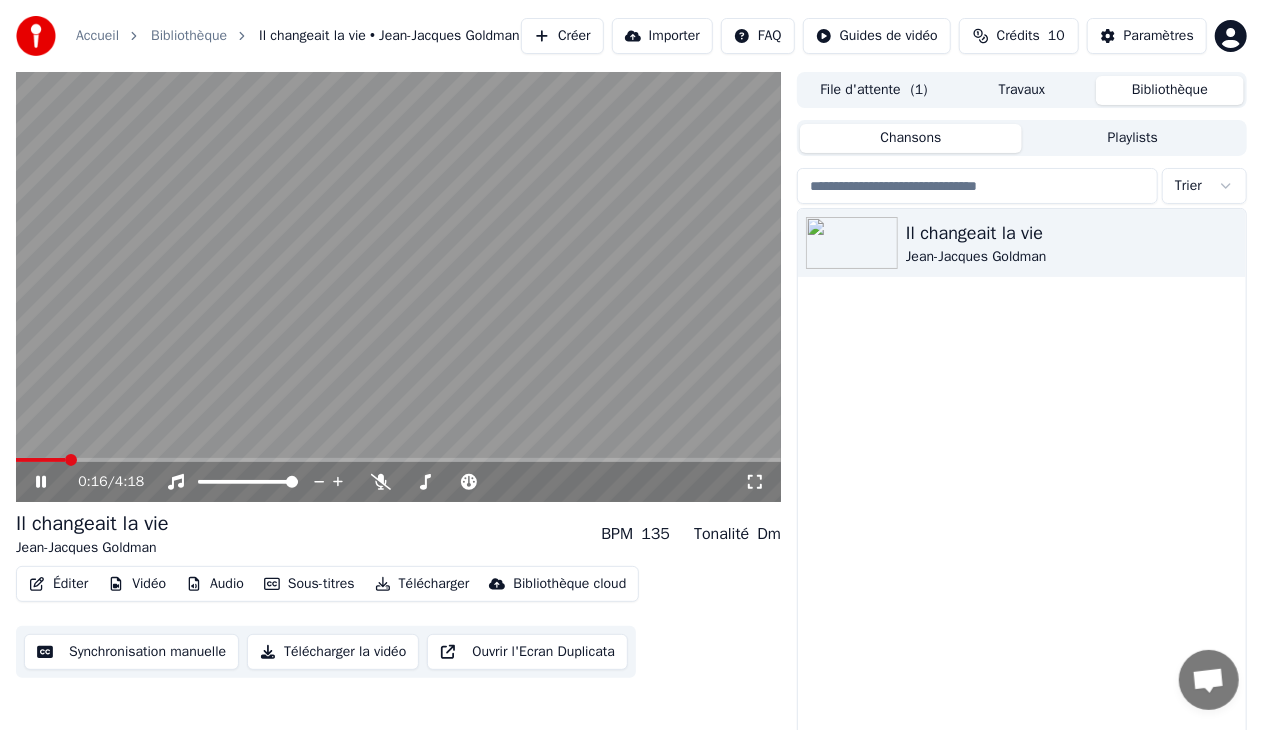 click 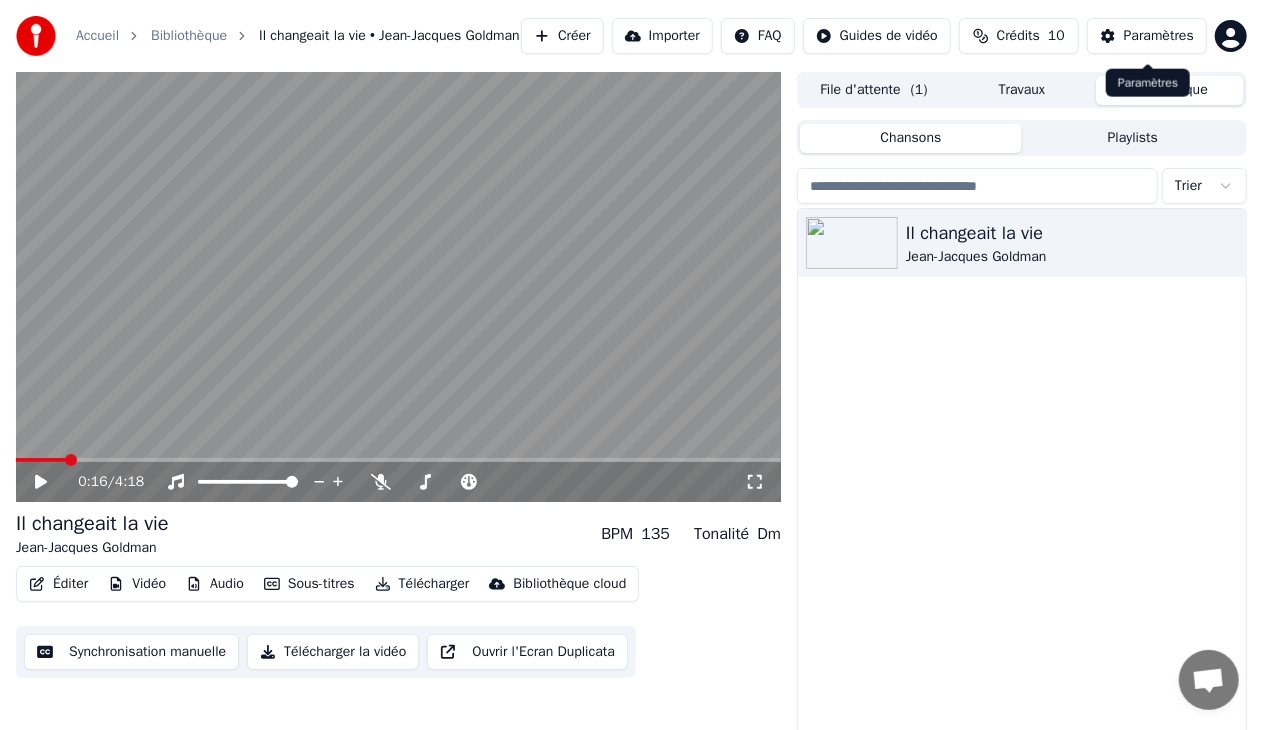 click on "Paramètres" at bounding box center [1159, 36] 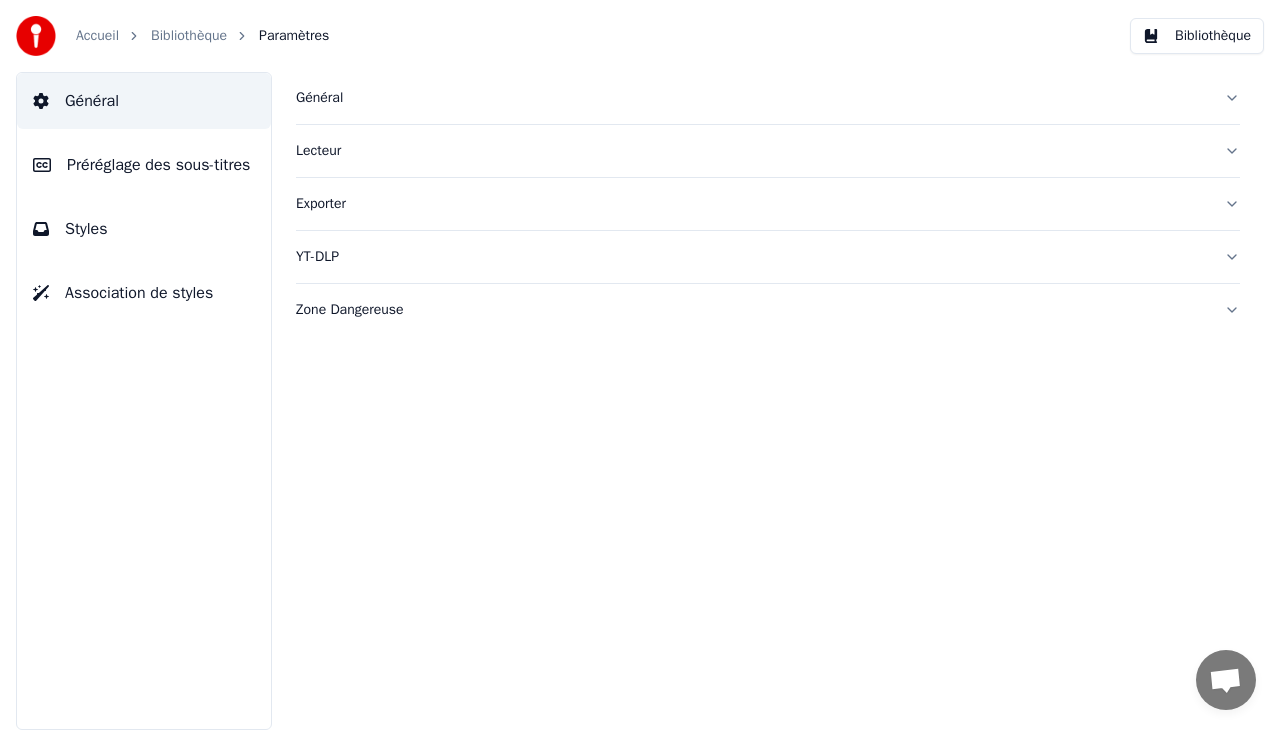 click on "Bibliothèque" at bounding box center [189, 36] 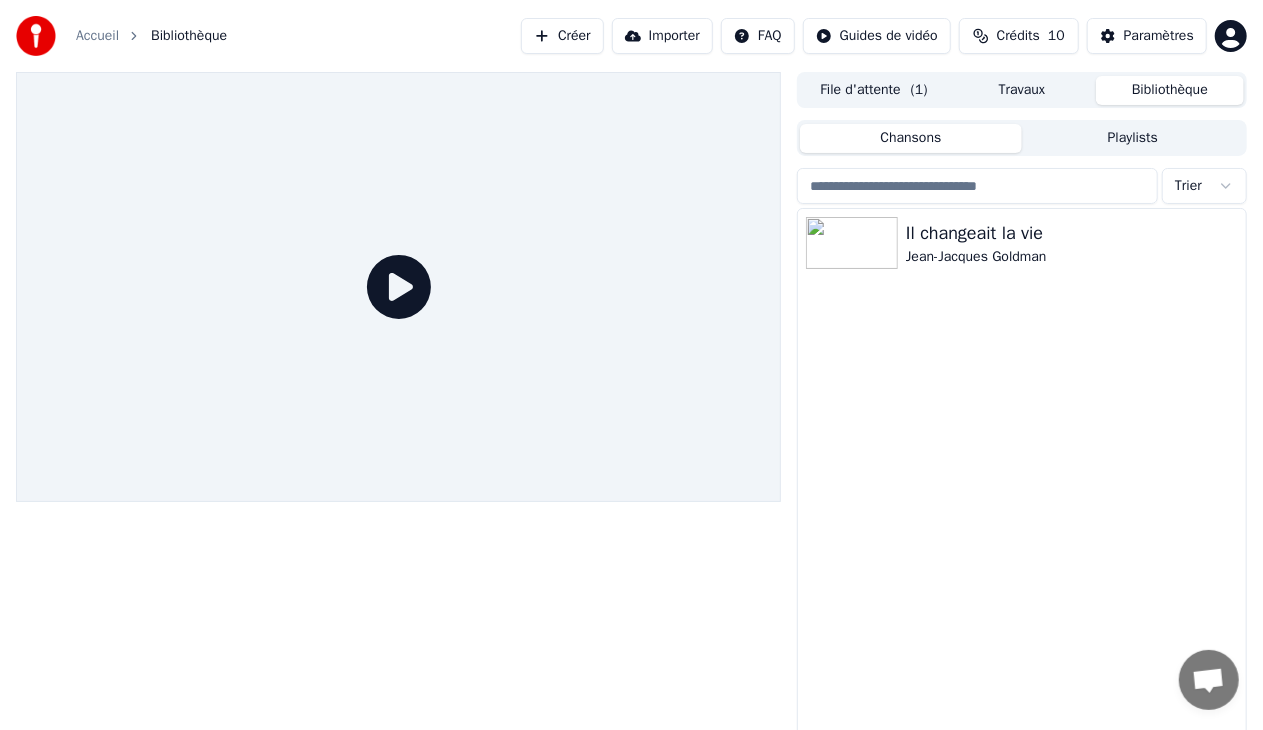 click on "Accueil" at bounding box center (97, 36) 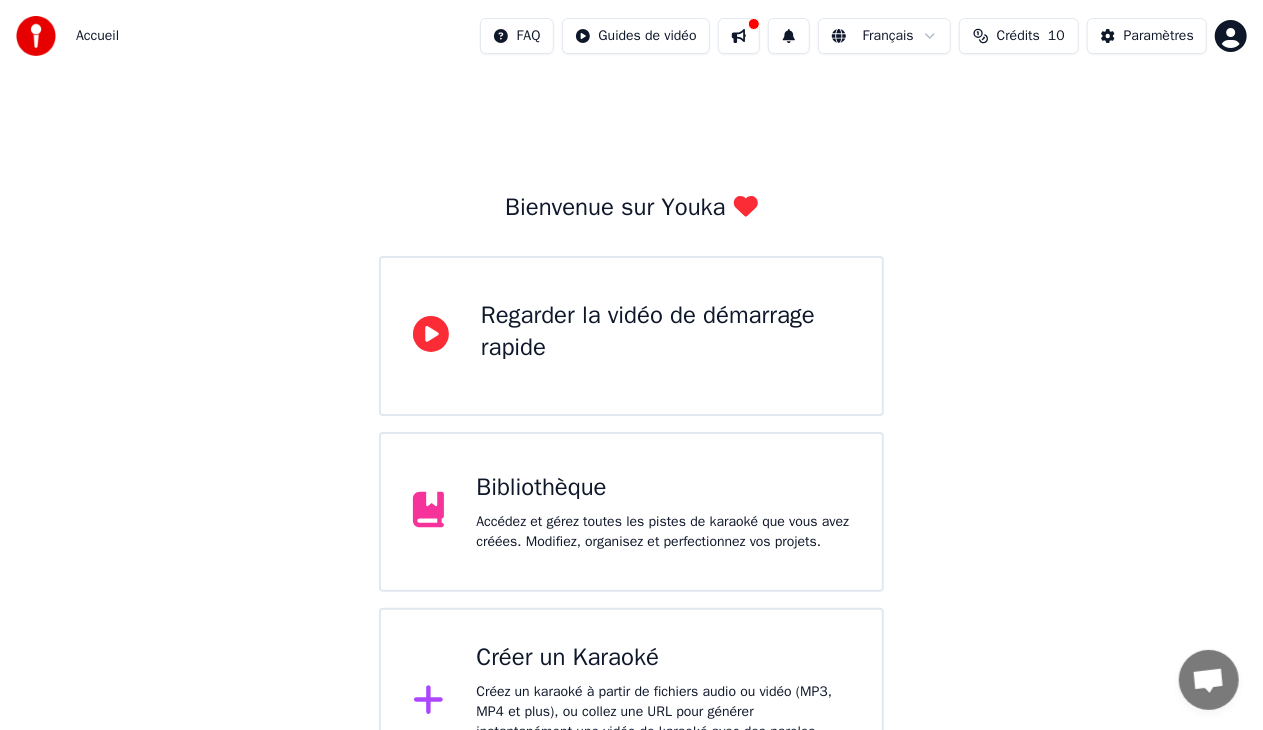 click on "Bibliothèque" at bounding box center (663, 488) 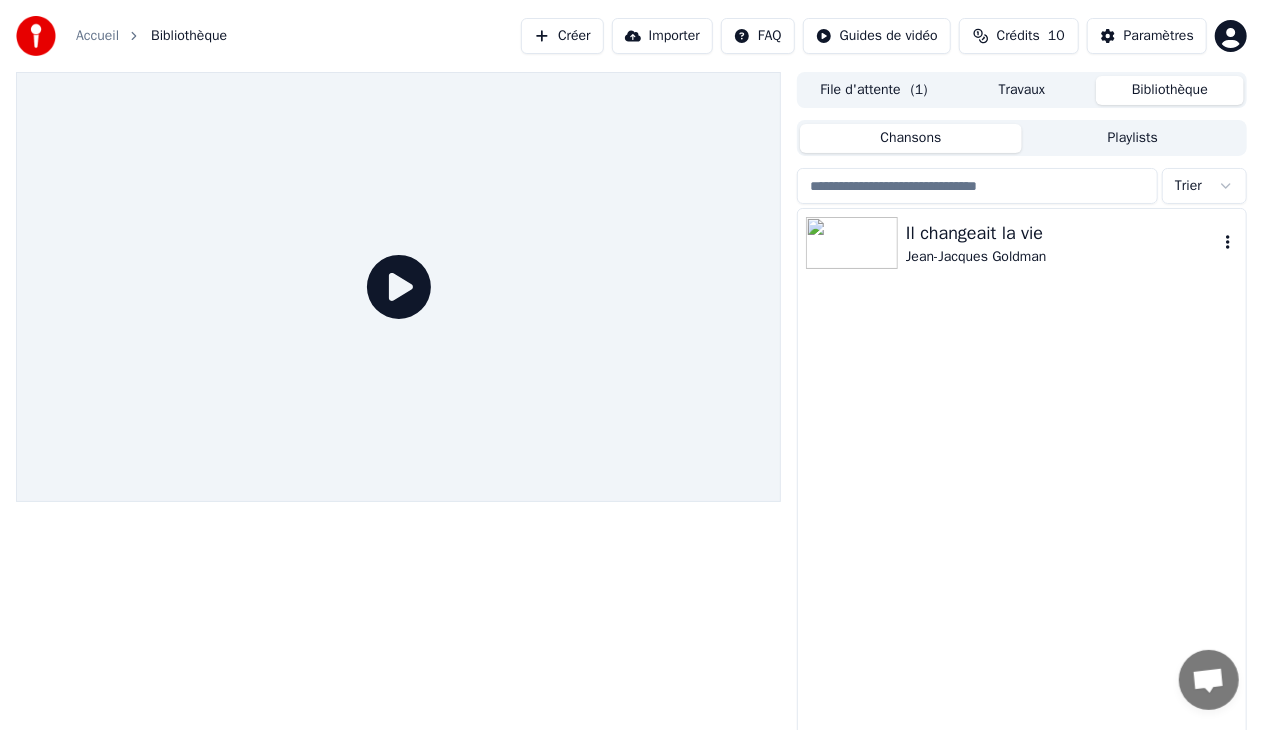 click at bounding box center (852, 243) 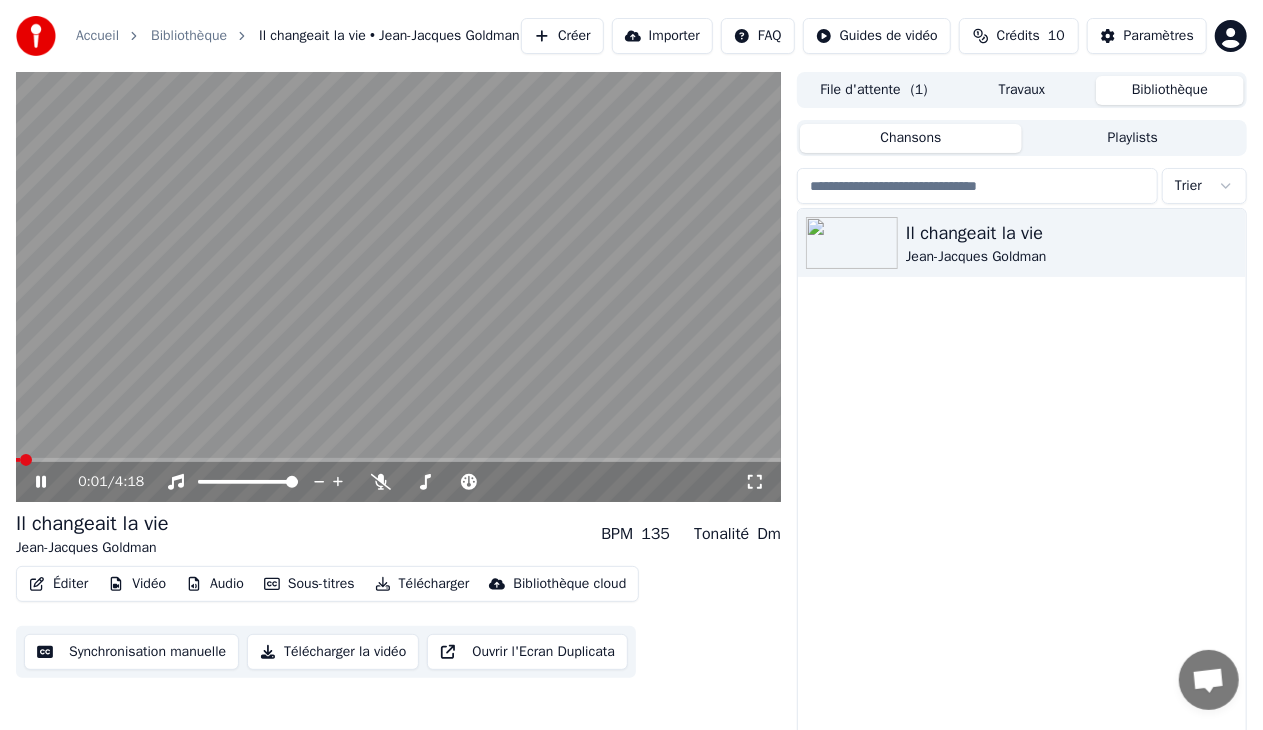 click 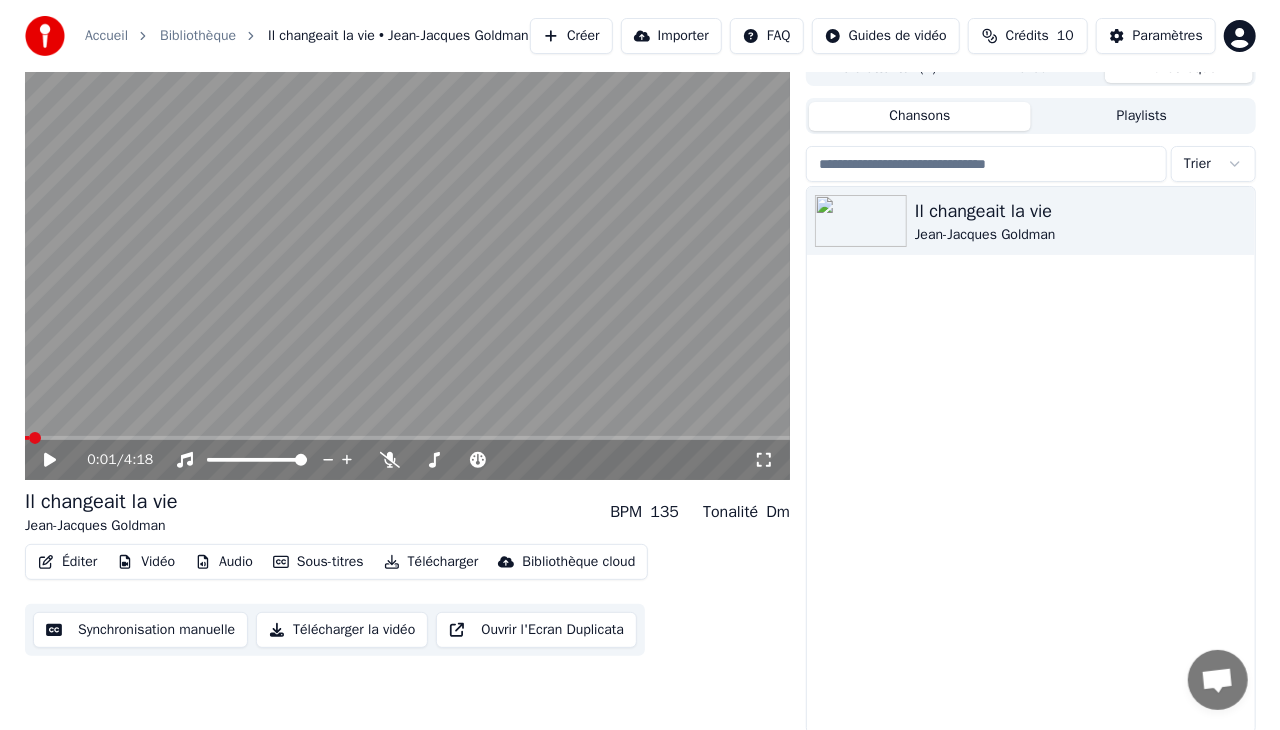 scroll, scrollTop: 35, scrollLeft: 0, axis: vertical 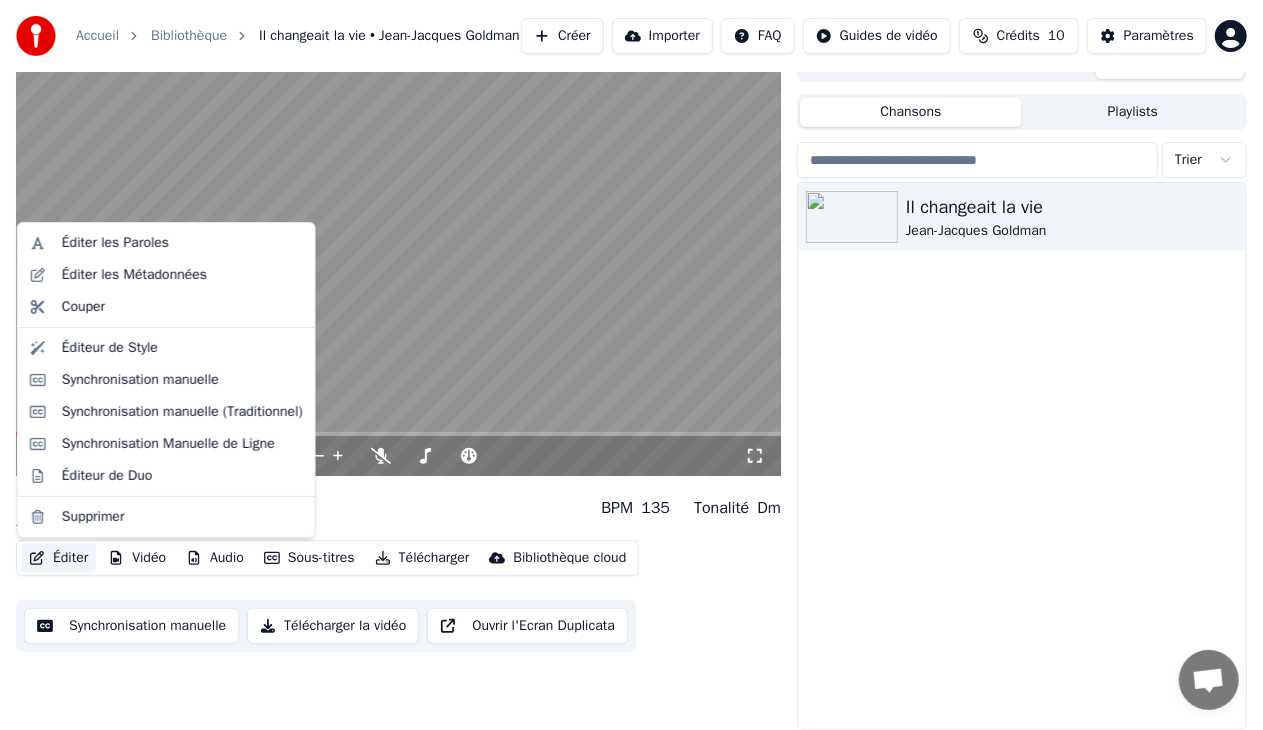click 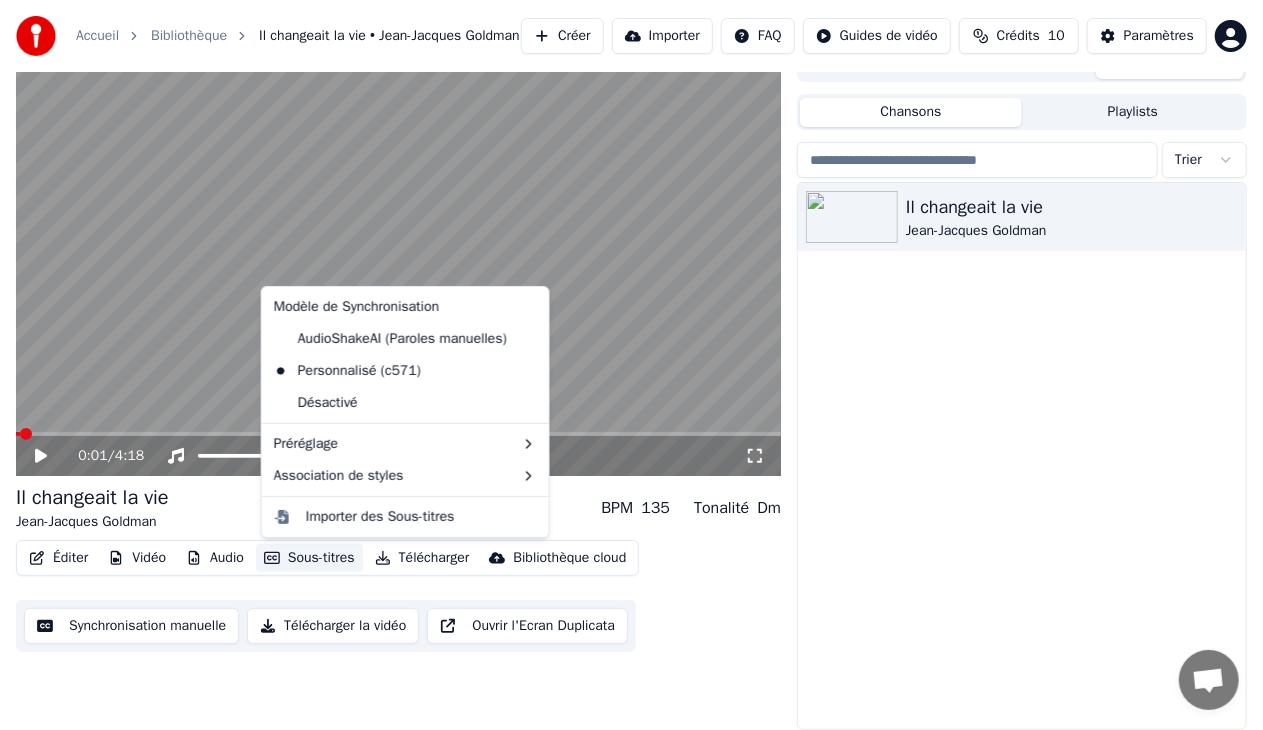 click on "Éditer Vidéo Audio Sous-titres Télécharger Bibliothèque cloud Synchronisation manuelle Télécharger la vidéo Ouvrir l'Ecran Duplicata" at bounding box center (398, 596) 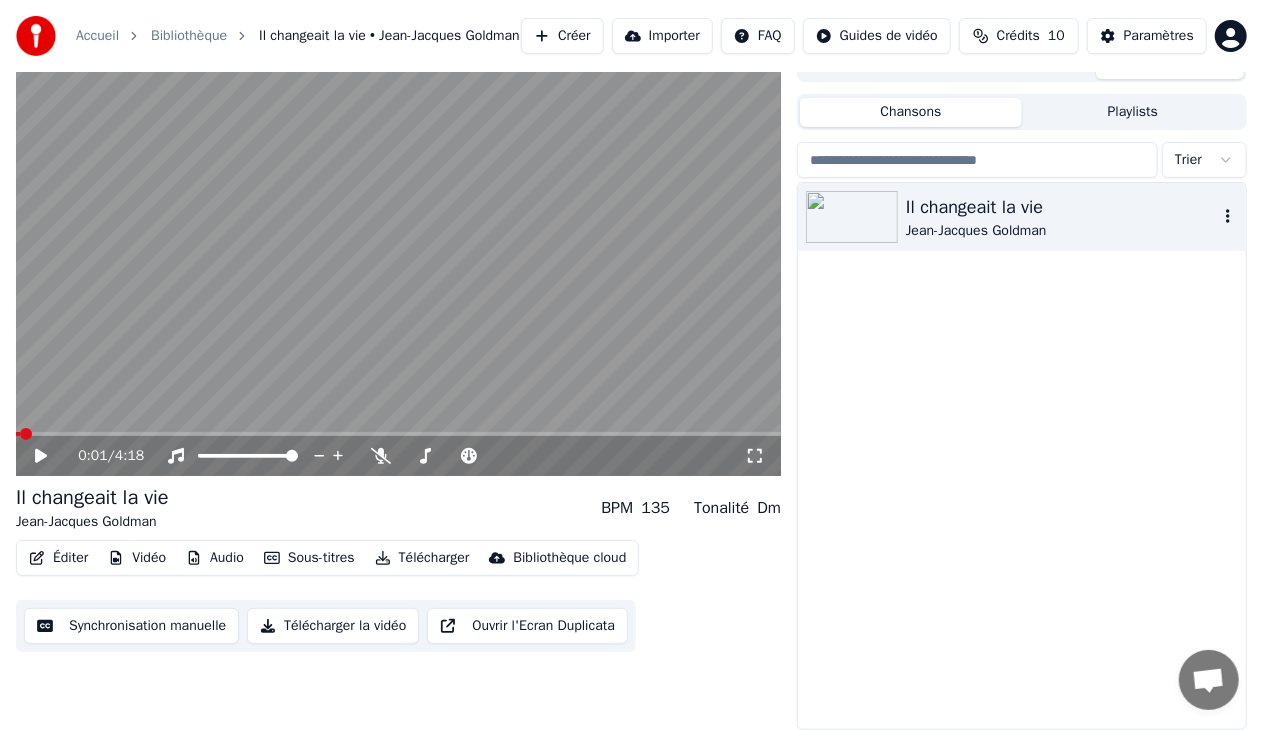click 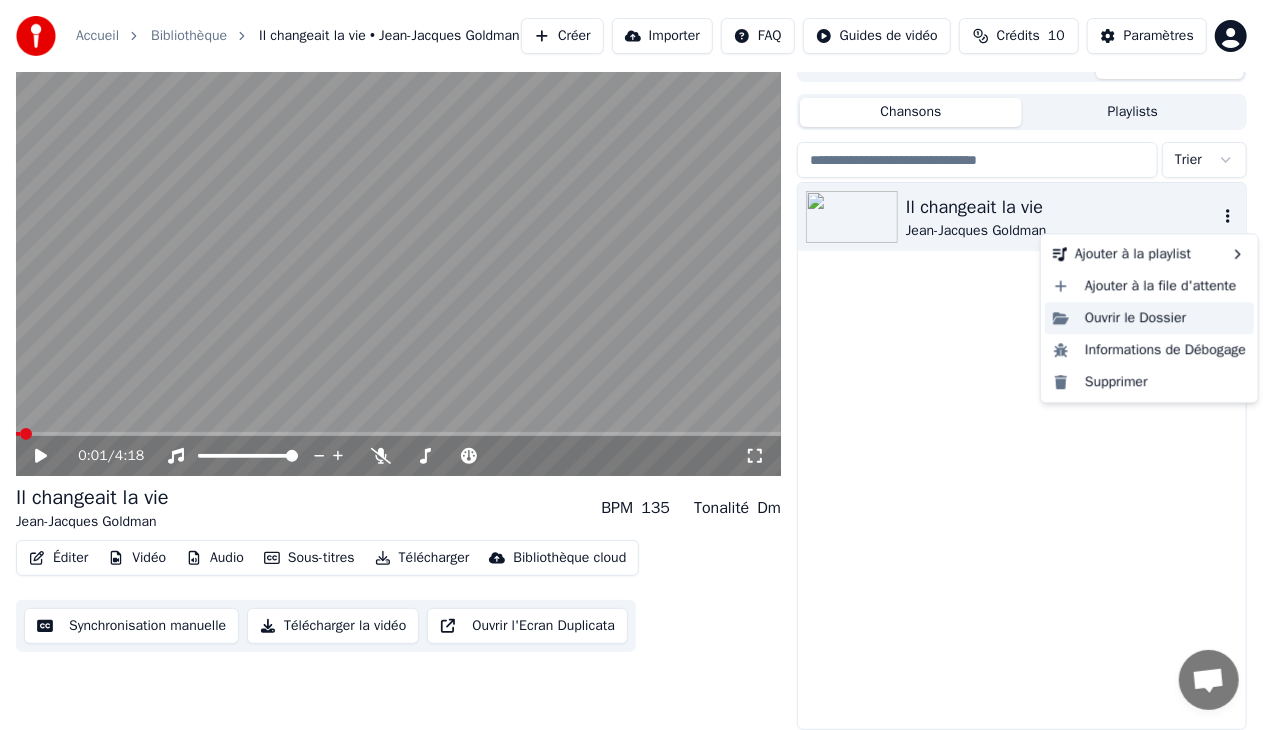 click on "Ouvrir le Dossier" at bounding box center [1149, 318] 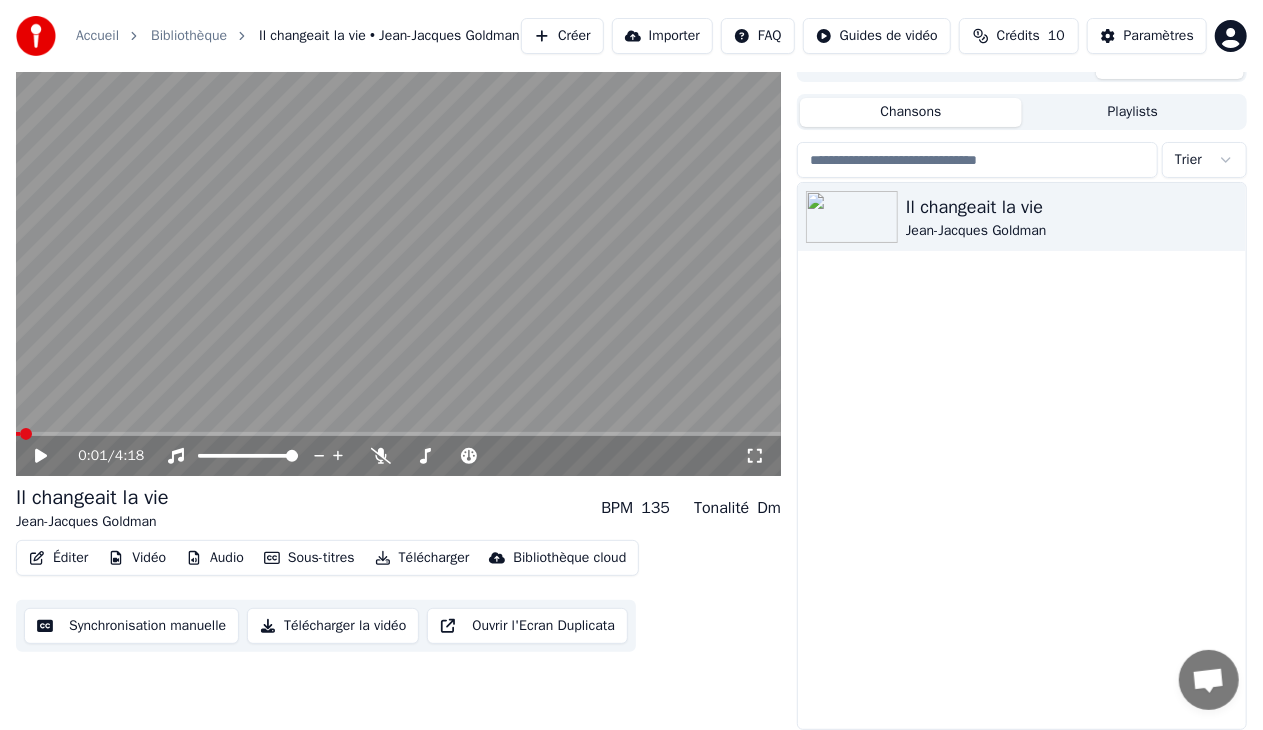 click on "Importer" at bounding box center (662, 36) 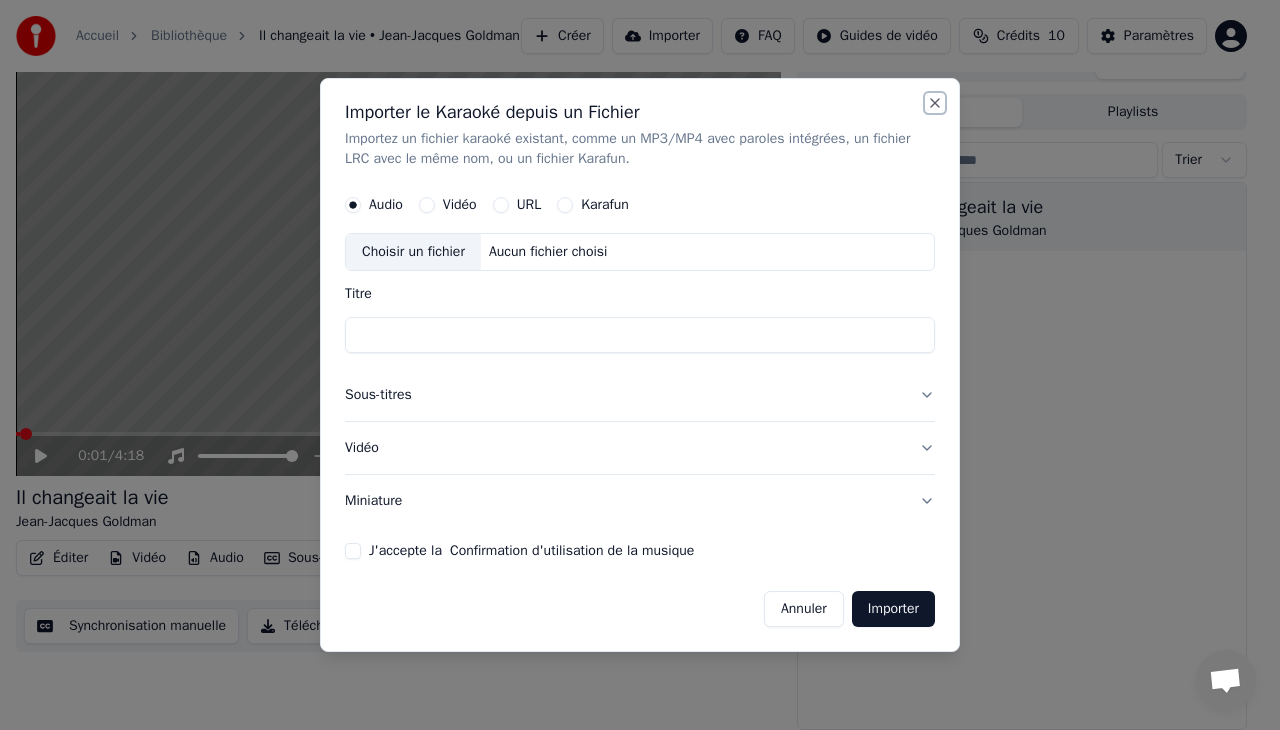 click on "Close" at bounding box center [935, 103] 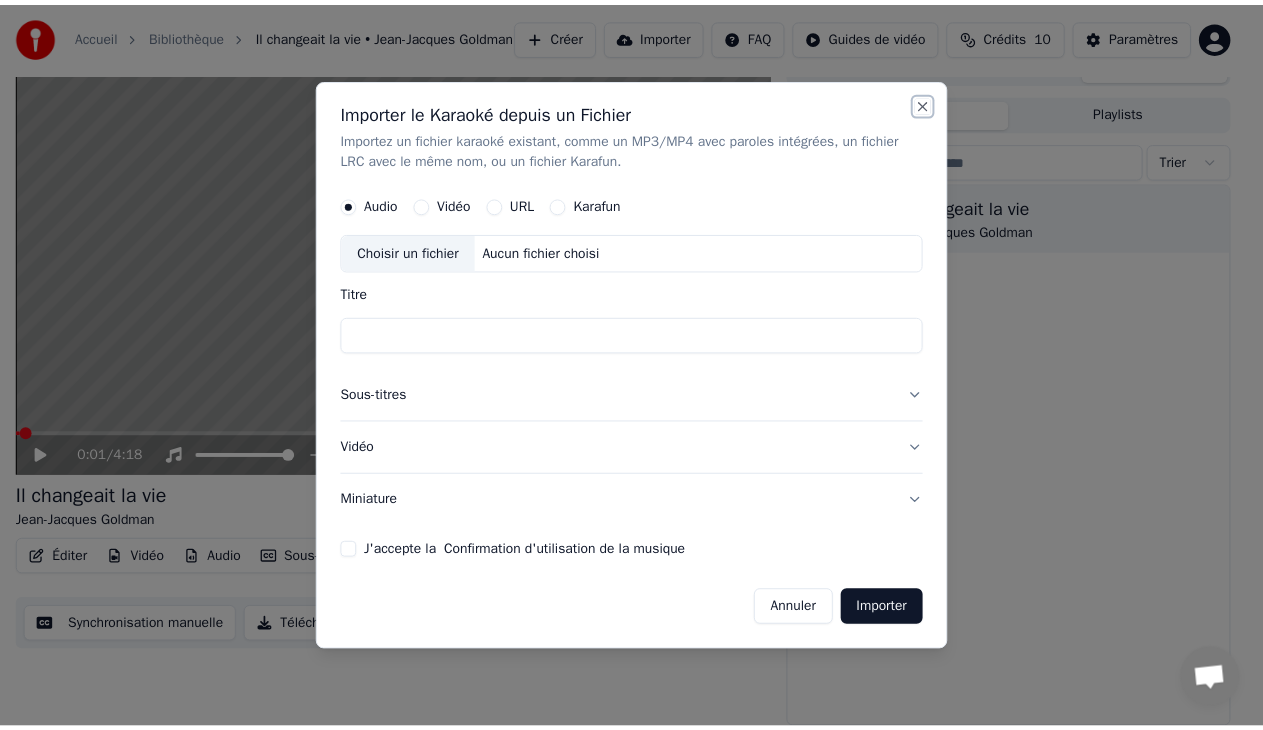 scroll, scrollTop: 25, scrollLeft: 0, axis: vertical 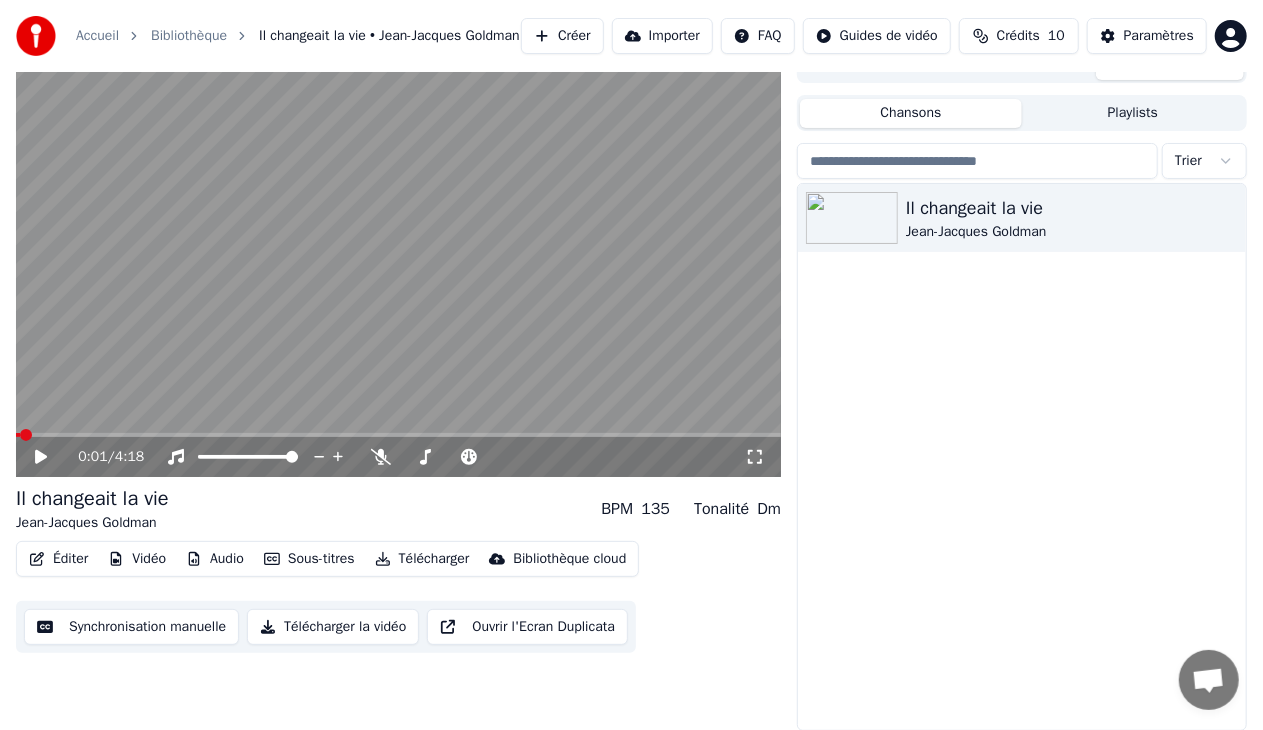 click on "Synchronisation manuelle" at bounding box center (131, 627) 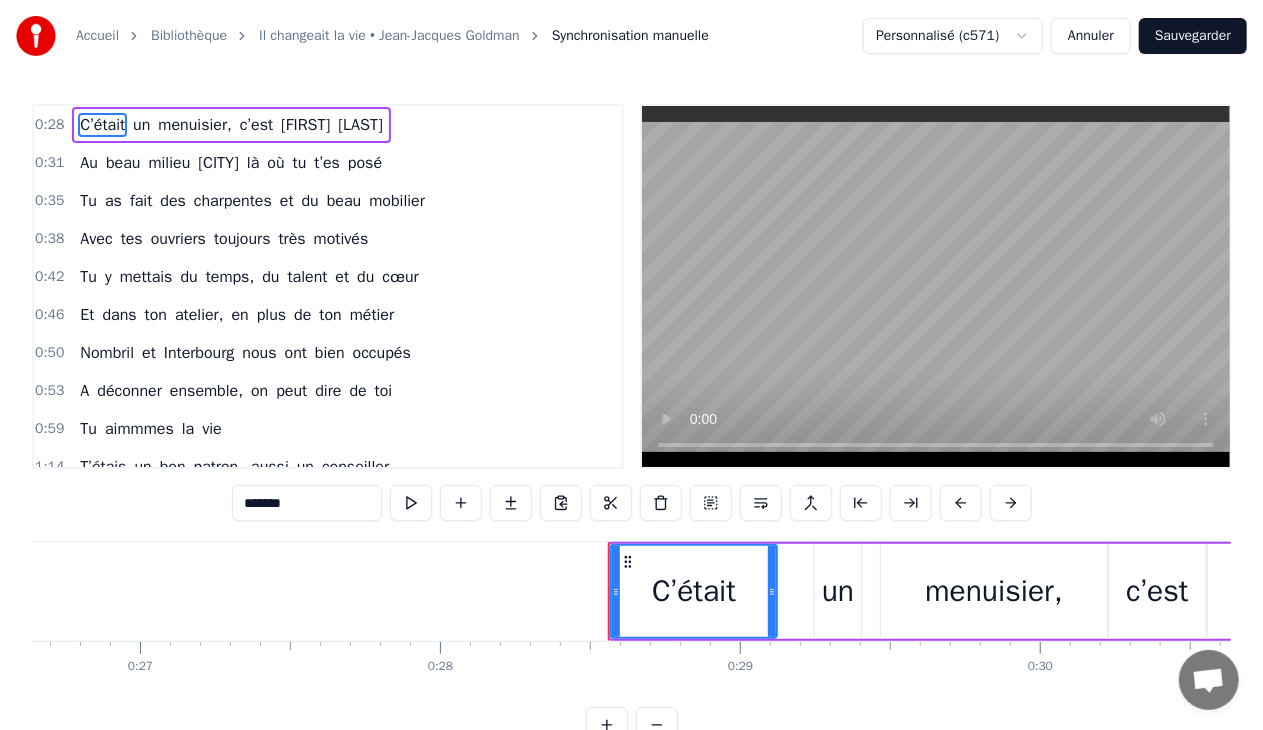 scroll, scrollTop: 0, scrollLeft: 8468, axis: horizontal 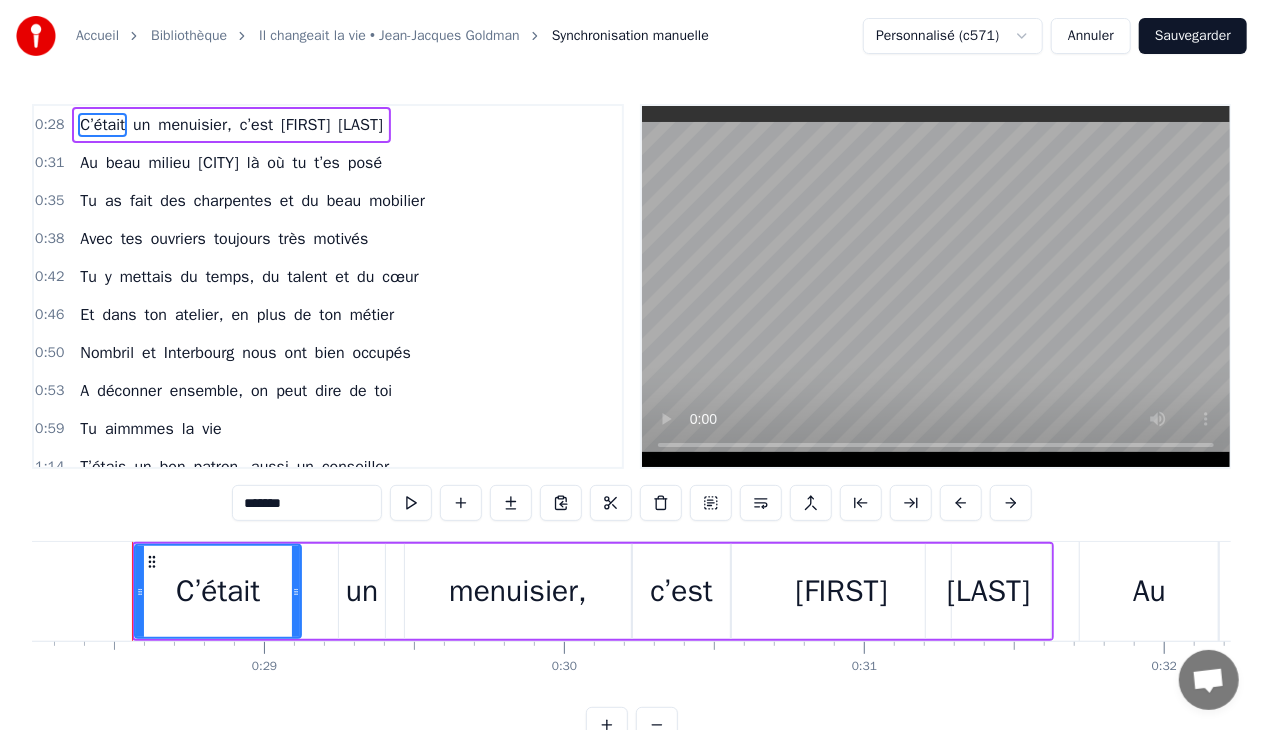 click on "Accueil Bibliothèque Il changeait la vie • Jean-Jacques Goldman Synchronisation manuelle Personnalisé (c571) Annuler Sauvegarder 0:28 C’était un menuisier, c’est Dominique Pillet 0:31 Au beau milieu d’Allonne, là où tu t’es posé 0:35 Tu as fait des charpentes et du beau mobilier 0:38 Avec tes ouvriers toujours très motivés 0:42 Tu y mettais du temps, du talent et du cœur 0:46 Et dans ton atelier, en plus de ton métier 0:50 Nombril et Interbourg nous ont bien occupés 0:53 A déconner ensemble, on peut dire de toi 0:59 Tu aimmmes la vie 1:14 T’étais un bon patron, aussi un conseiller 1:18 Dirigeant la commune comme tes activités 1:21 Toujours prêt à donner ton temps et tes idées 1:24 Le travail n’attend pas, t’es toujours le premier 1:28 Tu y mettais du temps, du talent et du cœur 1:32 Ouvrir les chemins pour tous les randonneurs 1:36 Et près du barbecue, des saucisses et du kir 1:40 A l’heure de l’apéro, autour de tes amis 1:45 Refaire les circuits 2:20 Tu es un grand un" at bounding box center [631, 387] 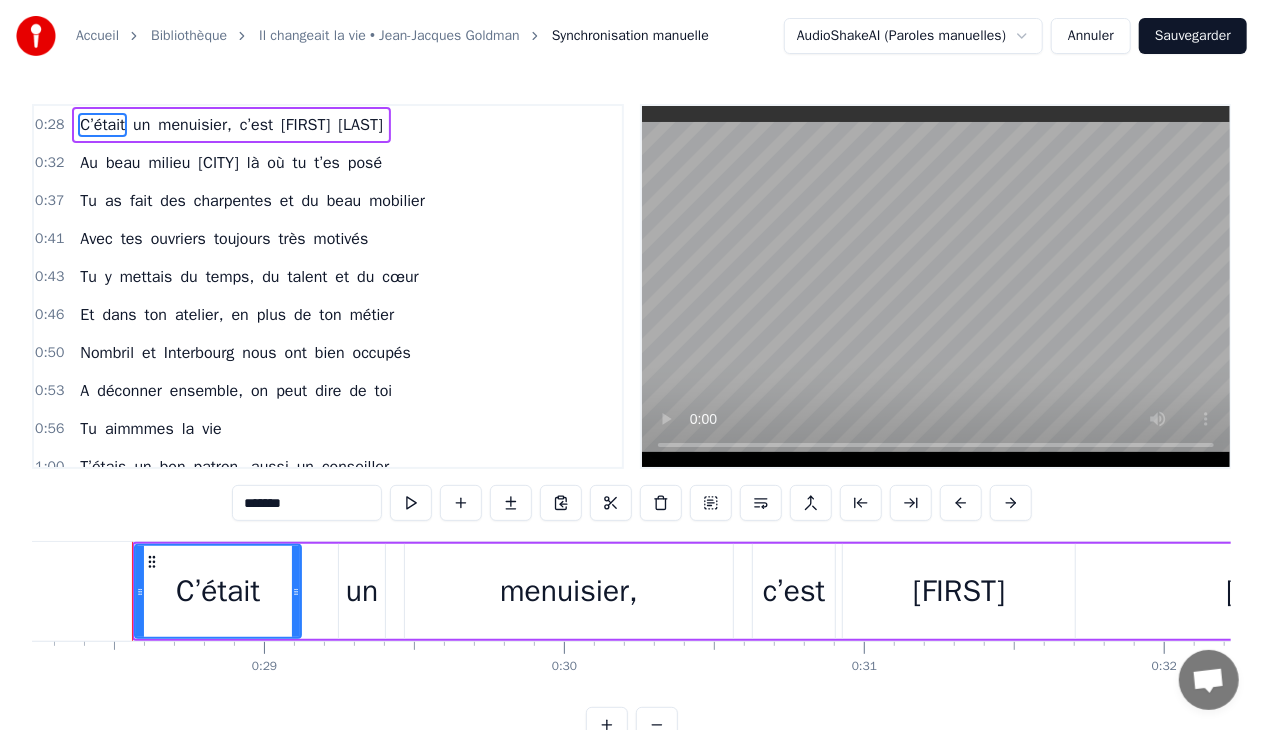 click on "Accueil Bibliothèque Il changeait la vie • Jean-Jacques Goldman Synchronisation manuelle AudioShakeAI (Paroles manuelles) Annuler Sauvegarder 0:28 C’était un menuisier, c’est Dominique Pillet 0:32 Au beau milieu d’Allonne, là où tu t’es posé 0:37 Tu as fait des charpentes et du beau mobilier 0:41 Avec tes ouvriers toujours très motivés 0:43 Tu y mettais du temps, du talent et du cœur 0:46 Et dans ton atelier, en plus de ton métier 0:50 Nombril et Interbourg nous ont bien occupés 0:53 A déconner ensemble, on peut dire de toi 0:56 Tu aimmmes la vie 1:00 T’étais un bon patron, aussi un conseiller 1:17 Dirigeant la commune comme tes activités 1:19 Toujours prêt à donner ton temps et tes idées 1:22 Le travail n’attend pas, t’es toujours le premier 1:29 Tu y mettais du temps, du talent et du cœur 1:32 Ouvrir les chemins pour tous les randonneurs 1:34 Et près du barbecue, des saucisses et du kir 1:38 A l’heure de l’apéro, autour de tes amis 1:59 Refaire les circuits 2:21 Tu es" at bounding box center (631, 387) 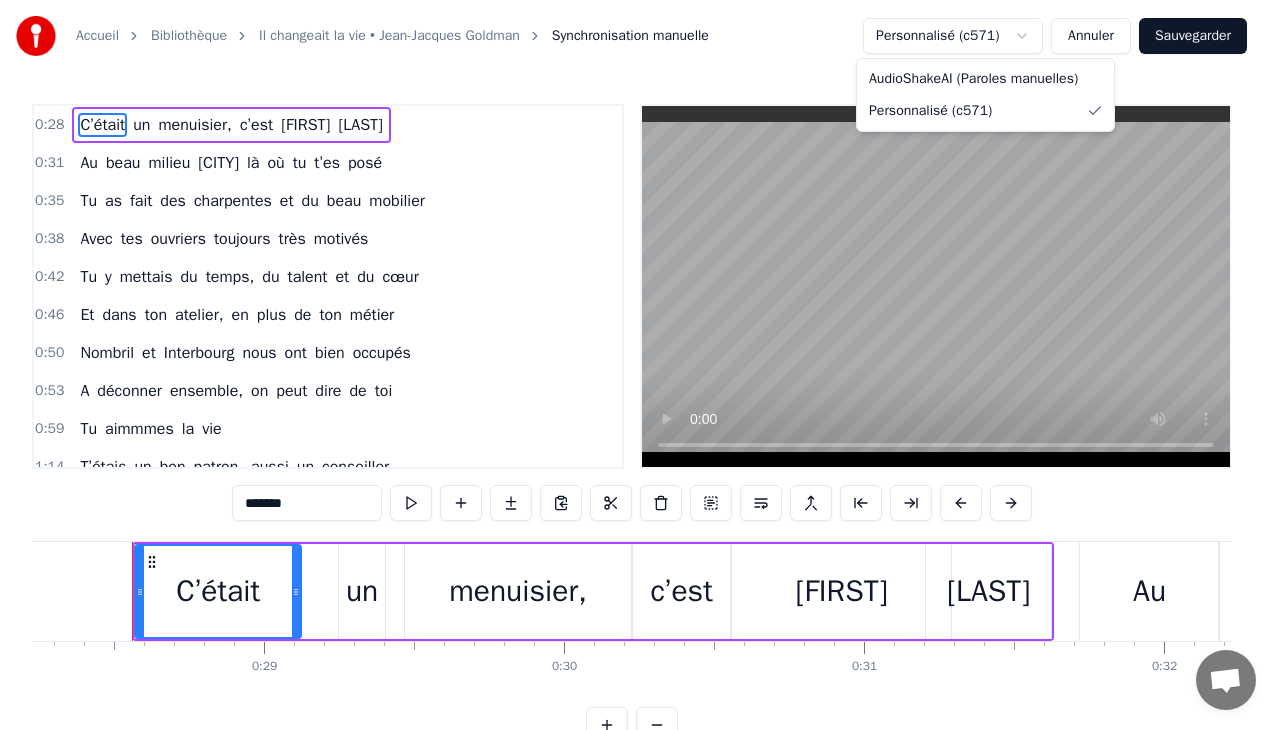 click on "Accueil Bibliothèque Il changeait la vie • Jean-Jacques Goldman Synchronisation manuelle Personnalisé (c571) Annuler Sauvegarder 0:28 C’était un menuisier, c’est Dominique Pillet 0:31 Au beau milieu d’Allonne, là où tu t’es posé 0:35 Tu as fait des charpentes et du beau mobilier 0:38 Avec tes ouvriers toujours très motivés 0:42 Tu y mettais du temps, du talent et du cœur 0:46 Et dans ton atelier, en plus de ton métier 0:50 Nombril et Interbourg nous ont bien occupés 0:53 A déconner ensemble, on peut dire de toi 0:59 Tu aimmmes la vie 1:14 T’étais un bon patron, aussi un conseiller 1:18 Dirigeant la commune comme tes activités 1:21 Toujours prêt à donner ton temps et tes idées 1:24 Le travail n’attend pas, t’es toujours le premier 1:28 Tu y mettais du temps, du talent et du cœur 1:32 Ouvrir les chemins pour tous les randonneurs 1:36 Et près du barbecue, des saucisses et du kir 1:40 A l’heure de l’apéro, autour de tes amis 1:45 Refaire les circuits 2:20 Tu es un grand un" at bounding box center [640, 387] 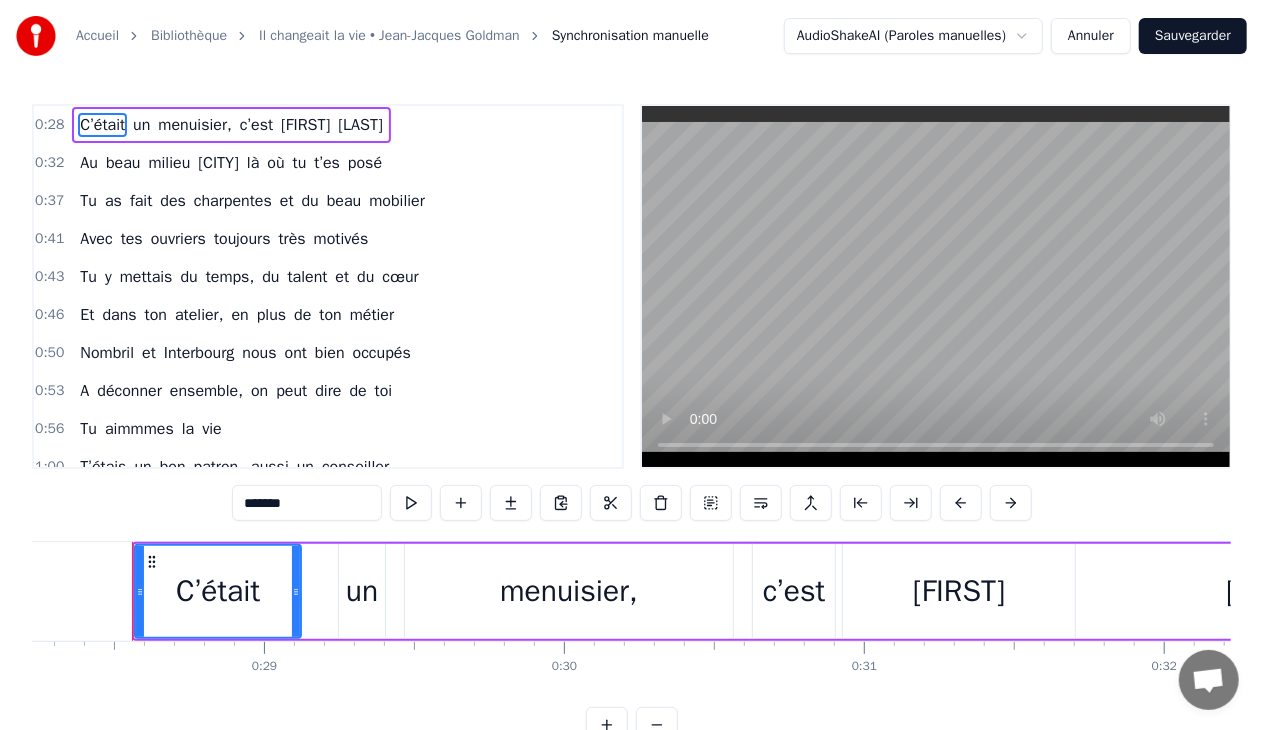 click on "Annuler" at bounding box center [1091, 36] 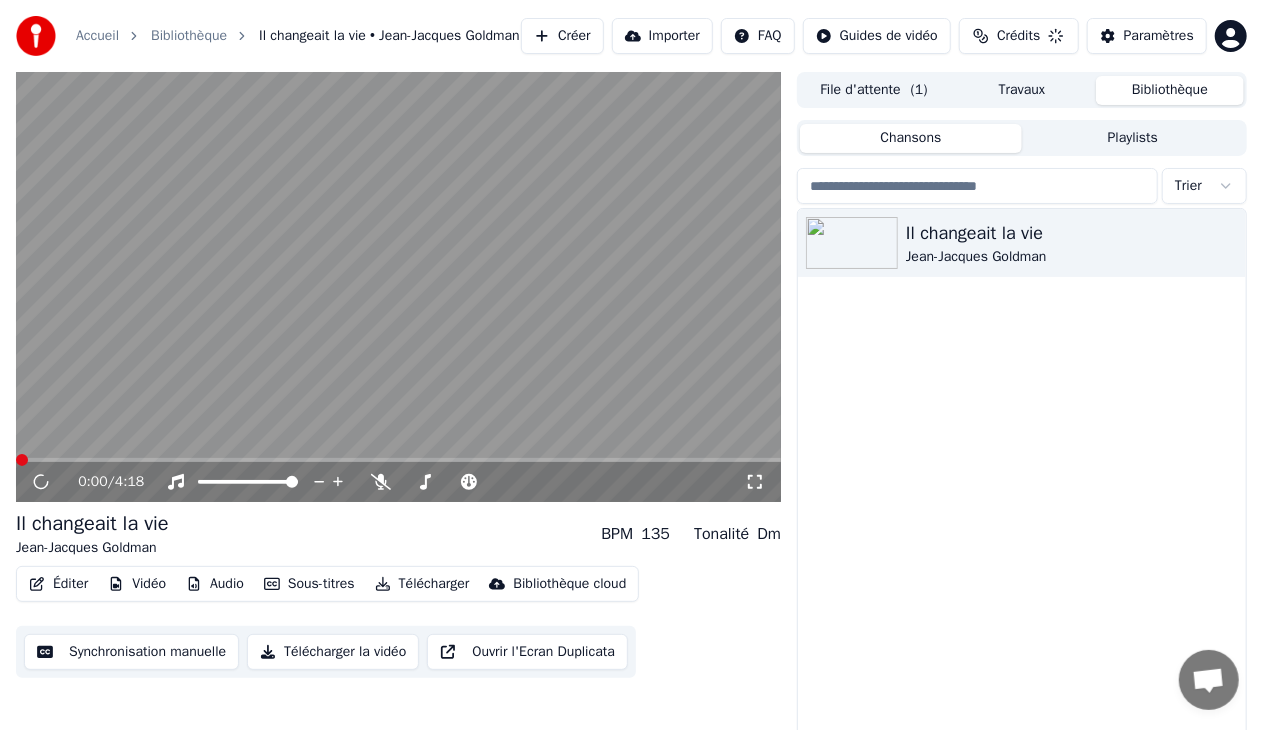 scroll, scrollTop: 25, scrollLeft: 0, axis: vertical 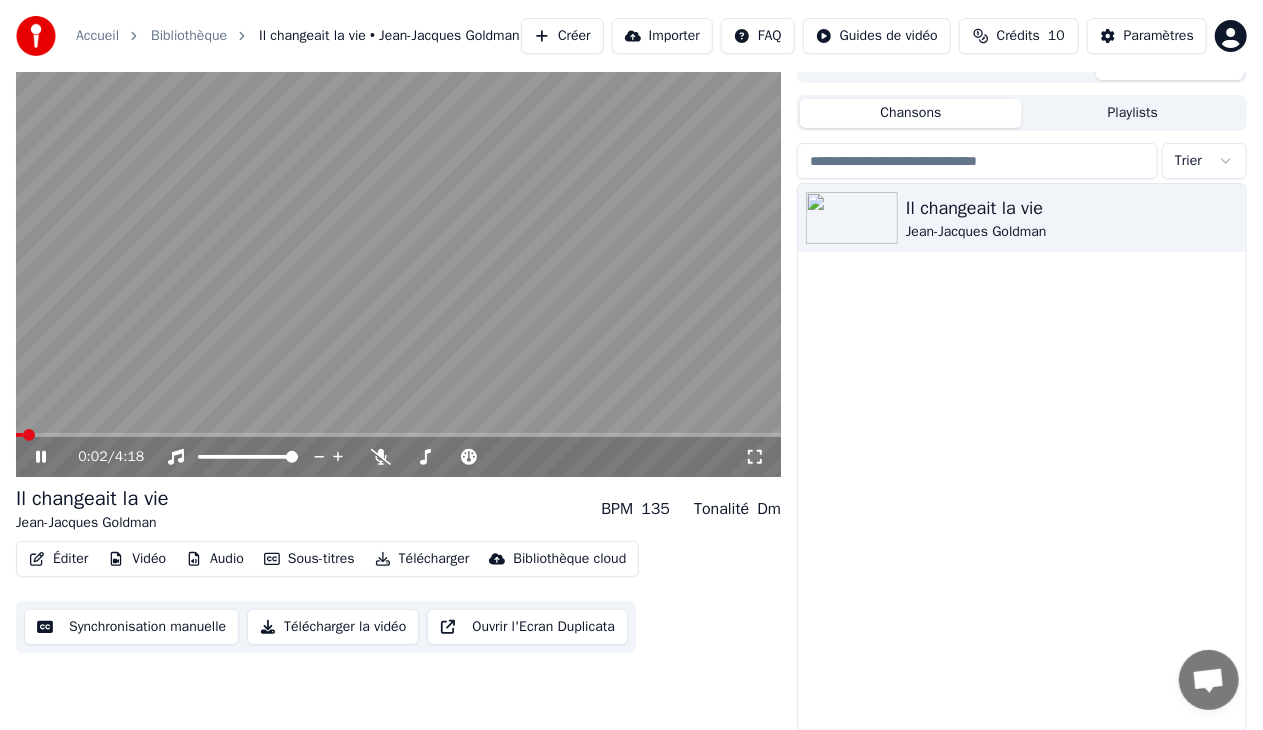 click 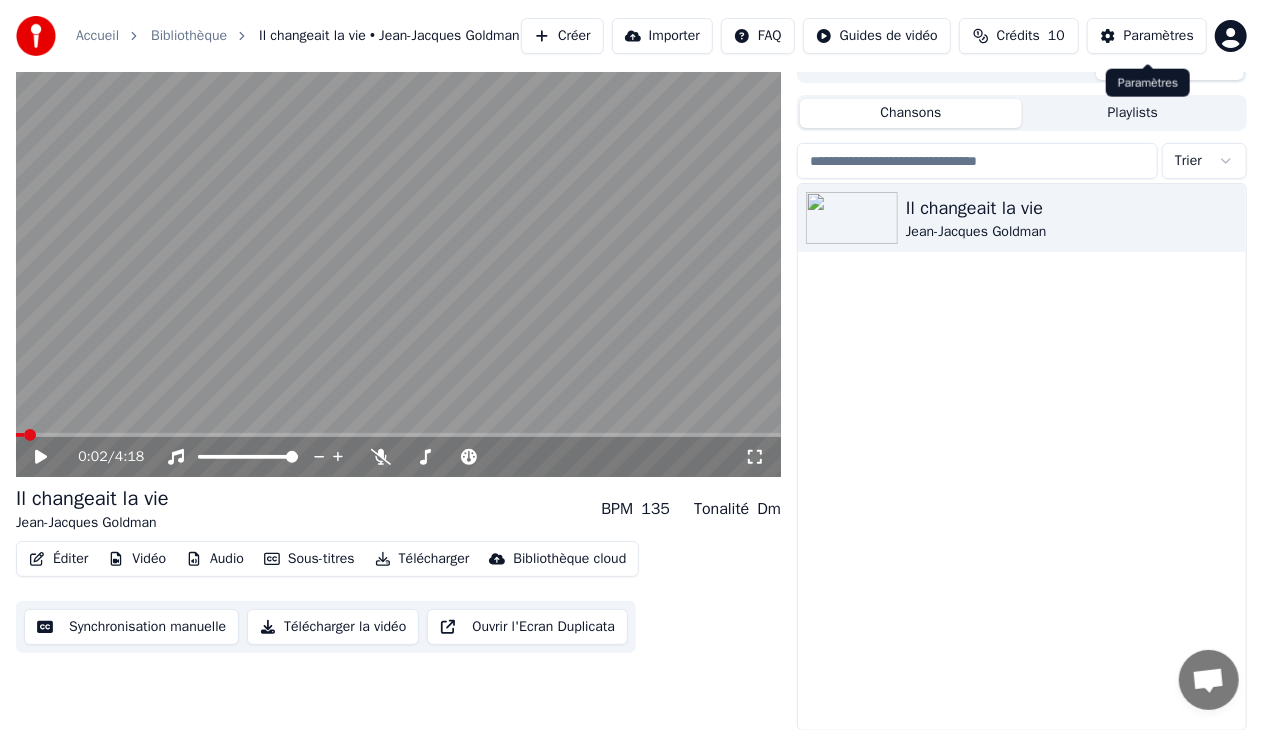 click on "Paramètres" at bounding box center (1159, 36) 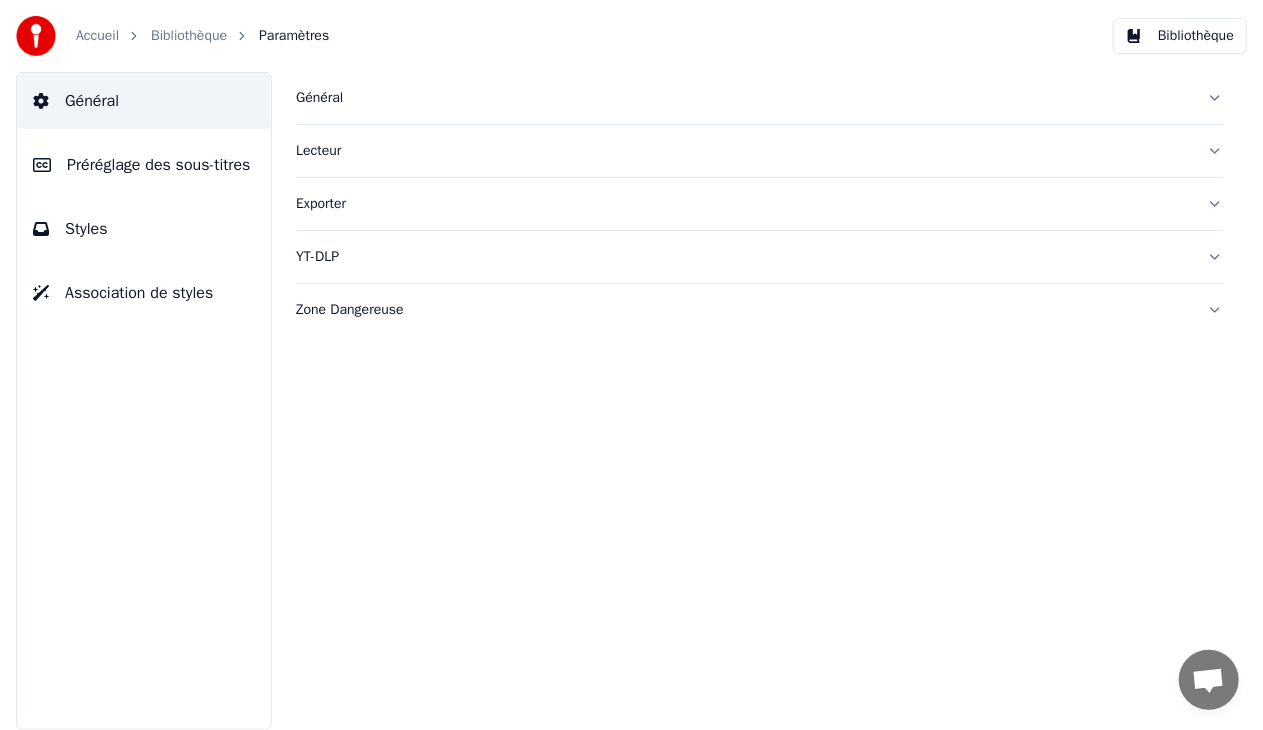 scroll, scrollTop: 0, scrollLeft: 0, axis: both 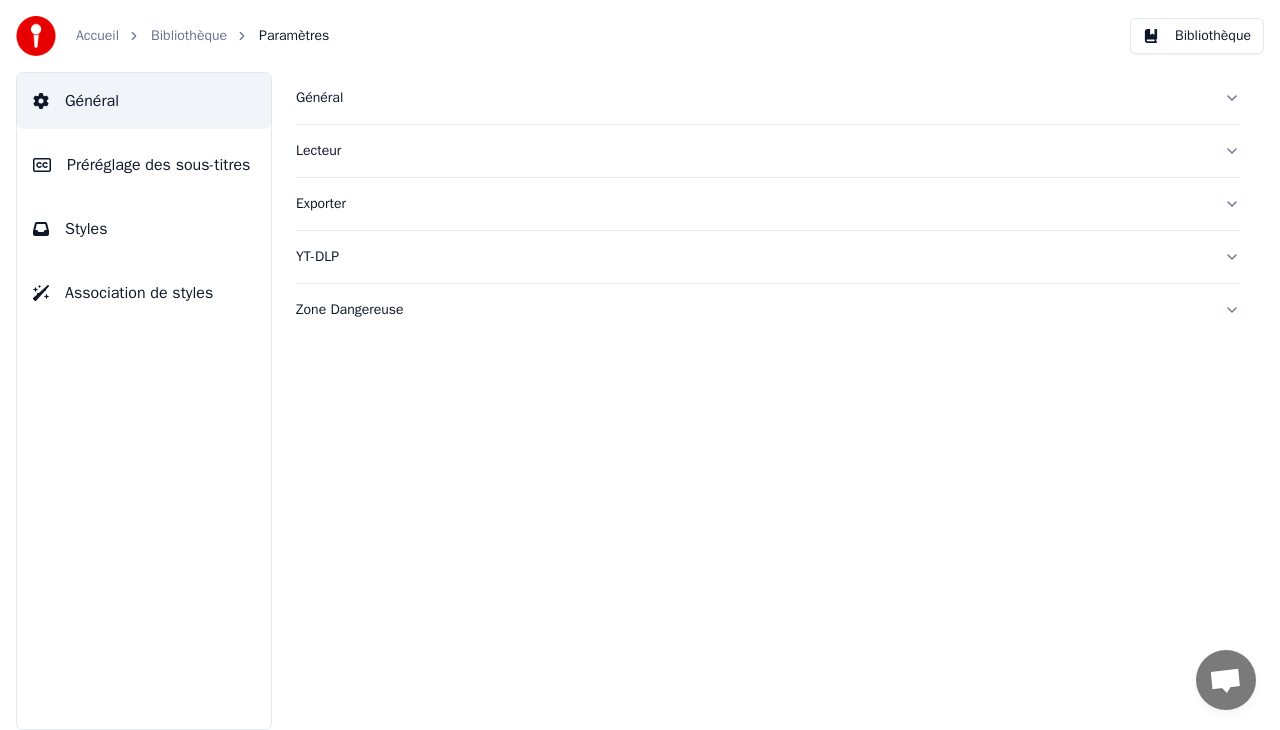 click on "Bibliothèque" at bounding box center [189, 36] 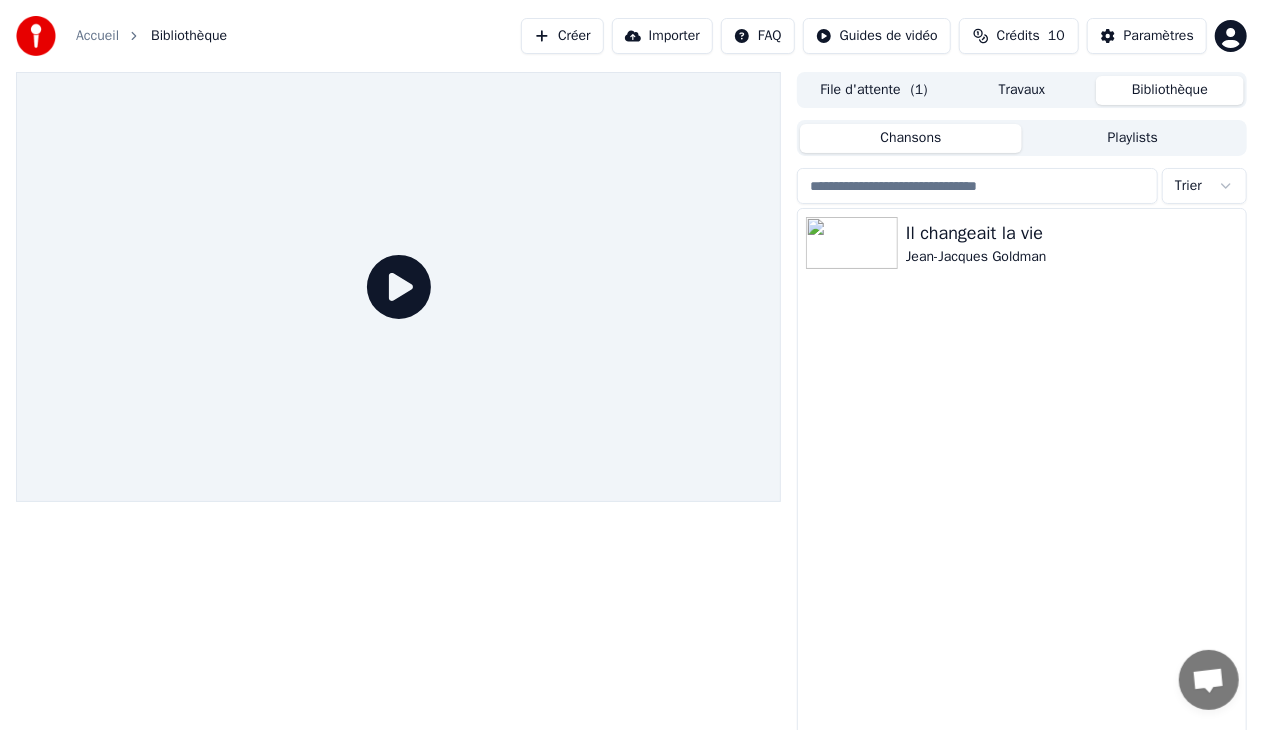 click on "Accueil Bibliothèque Créer Importer FAQ Guides de vidéo Crédits 10 Paramètres File d'attente ( 1 ) Travaux Bibliothèque Chansons Playlists Trier Il changeait la vie Jean-Jacques Goldman" at bounding box center [631, 365] 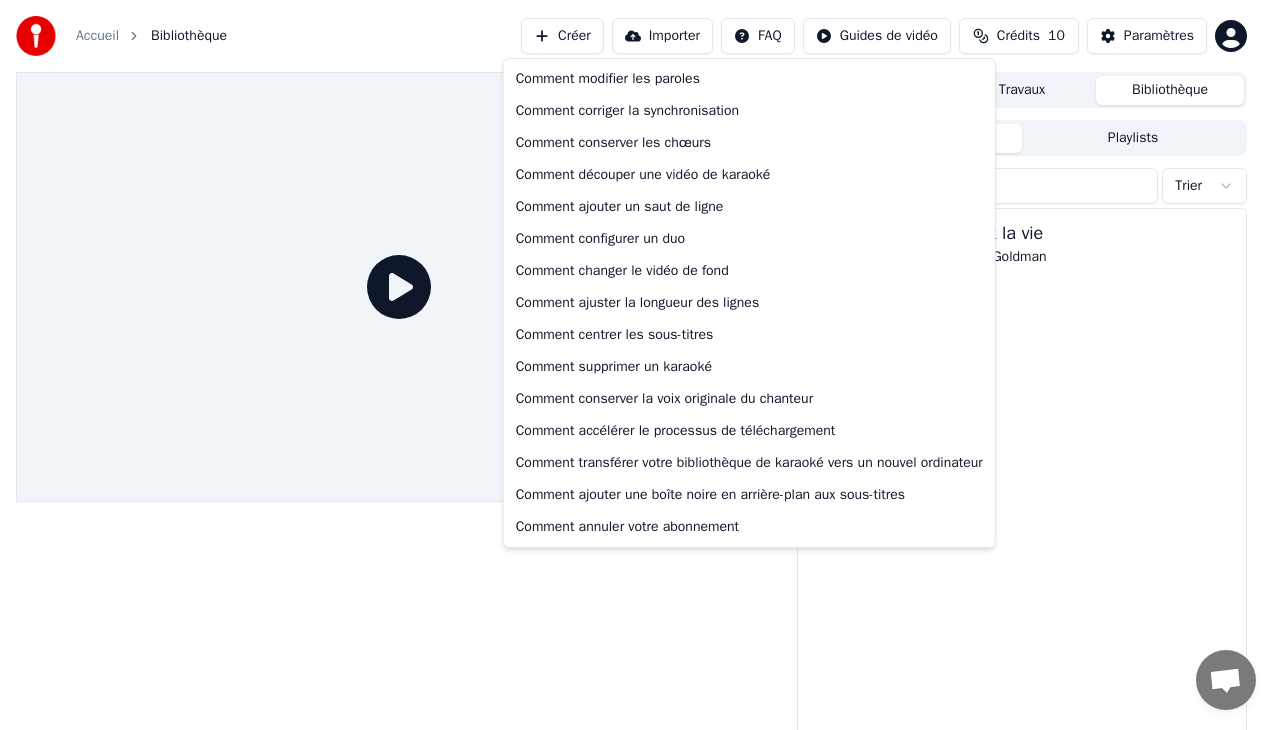 click on "Accueil Bibliothèque Créer Importer FAQ Guides de vidéo Crédits 10 Paramètres File d'attente ( 1 ) Travaux Bibliothèque Chansons Playlists Trier Il changeait la vie Jean-Jacques Goldman Comment modifier les paroles Comment corriger la synchronisation Comment conserver les chœurs Comment découper une vidéo de karaoké Comment ajouter un saut de ligne Comment configurer un duo Comment changer le vidéo de fond Comment ajuster la longueur des lignes Comment centrer les sous-titres Comment supprimer un karaoké Comment conserver la voix originale du chanteur Comment accélérer le processus de téléchargement Comment transférer votre bibliothèque de karaoké vers un nouvel ordinateur Comment ajouter une boîte noire en arrière-plan aux sous-titres Comment annuler votre abonnement" at bounding box center (640, 365) 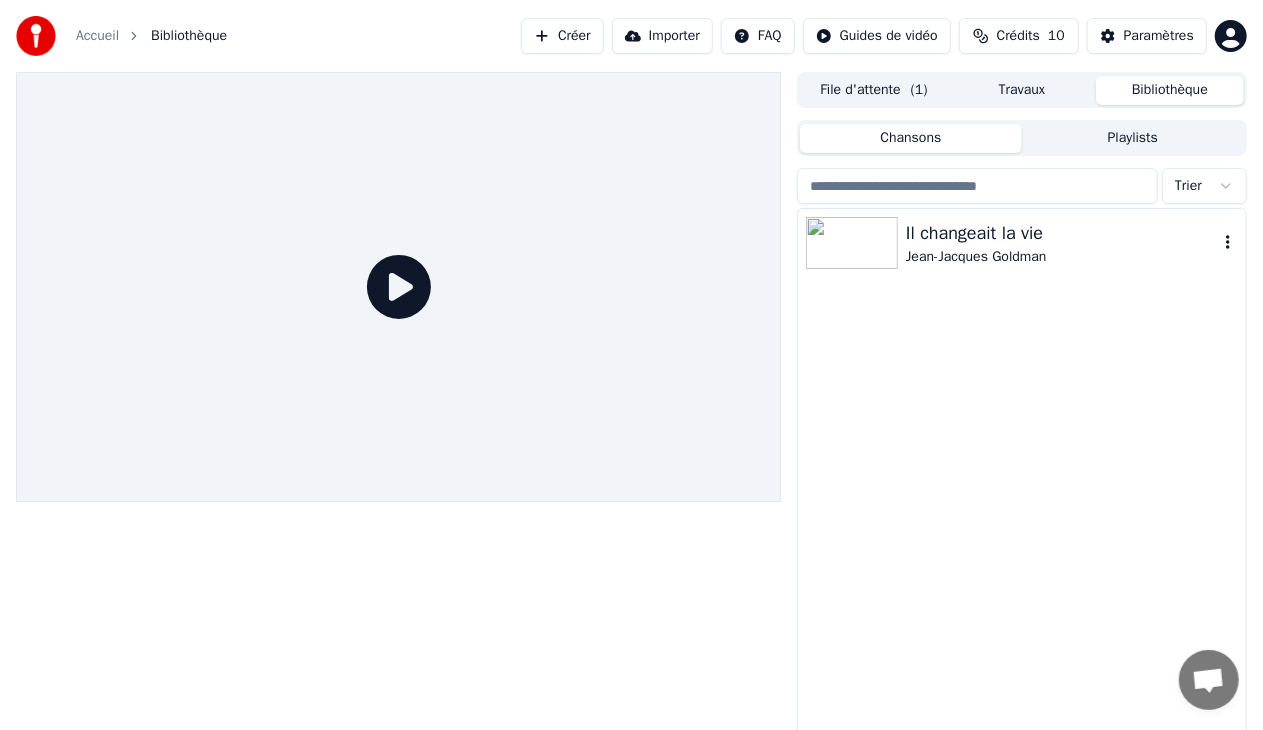 click on "Il changeait la vie" at bounding box center [1062, 233] 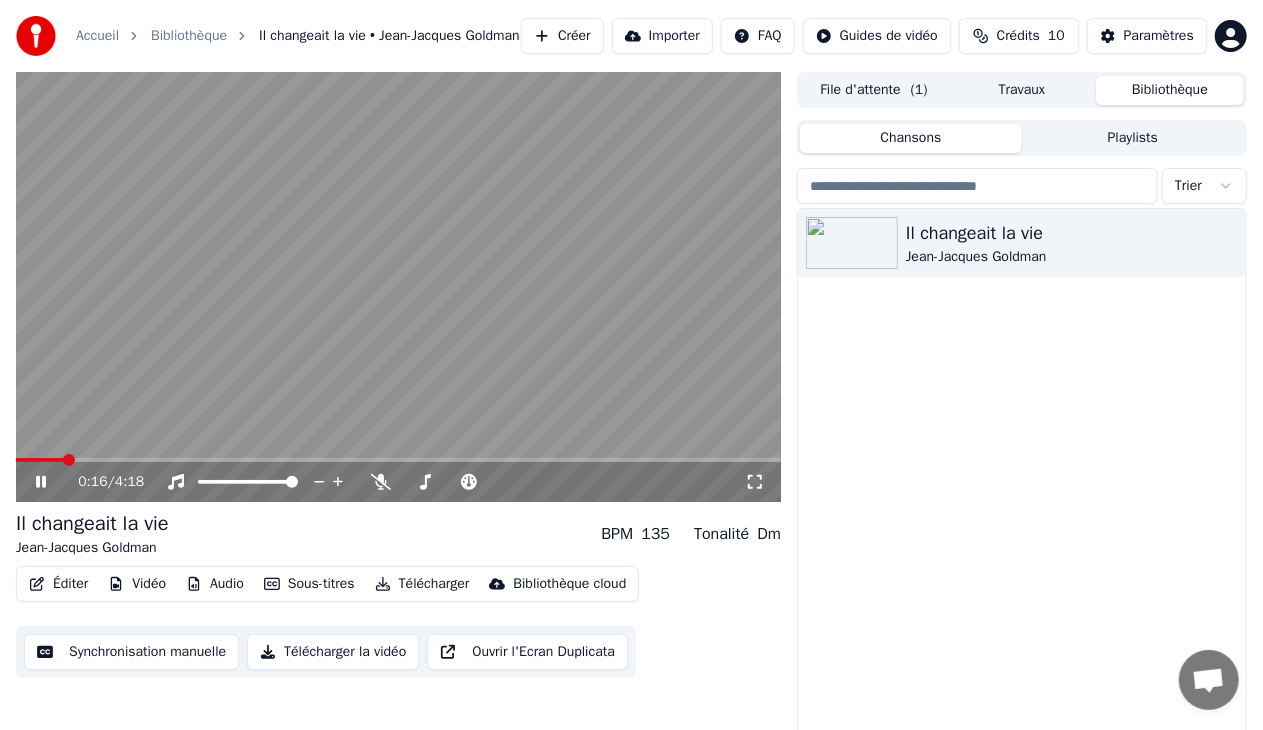 click on "Paramètres" at bounding box center (1159, 36) 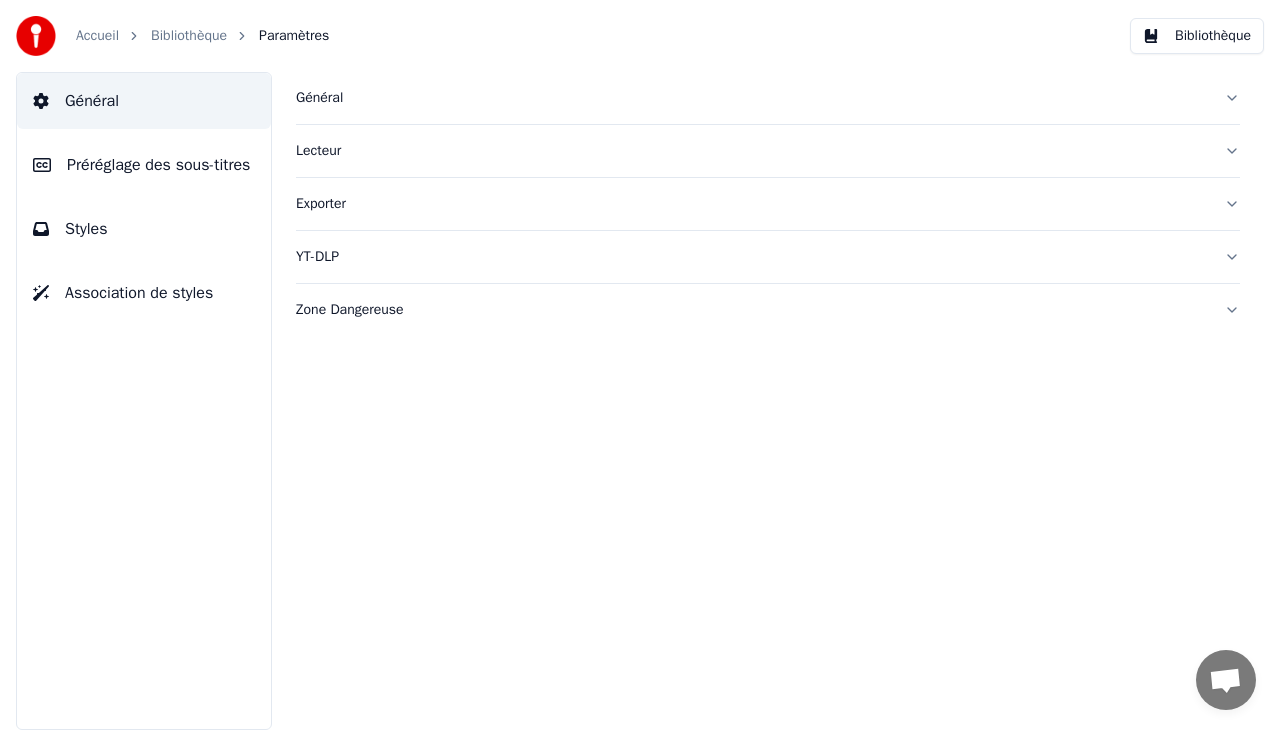 click on "Bibliothèque" at bounding box center (1197, 36) 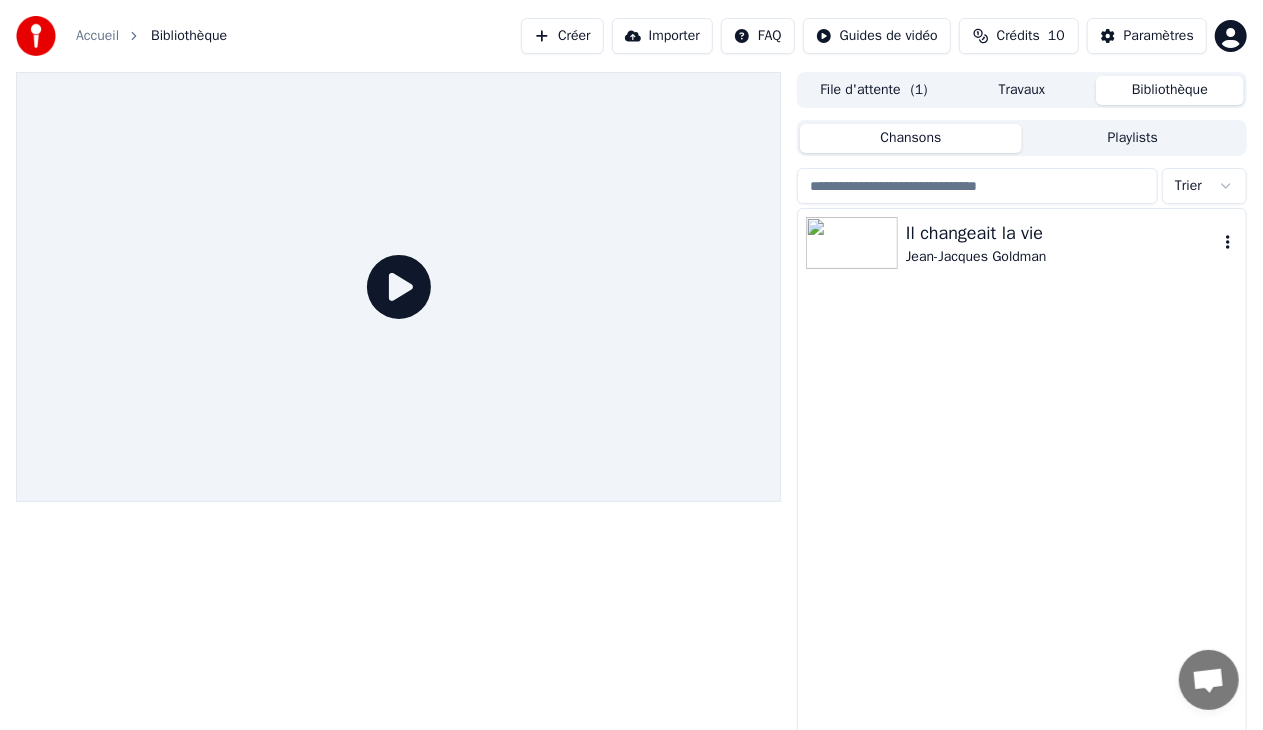click at bounding box center (852, 243) 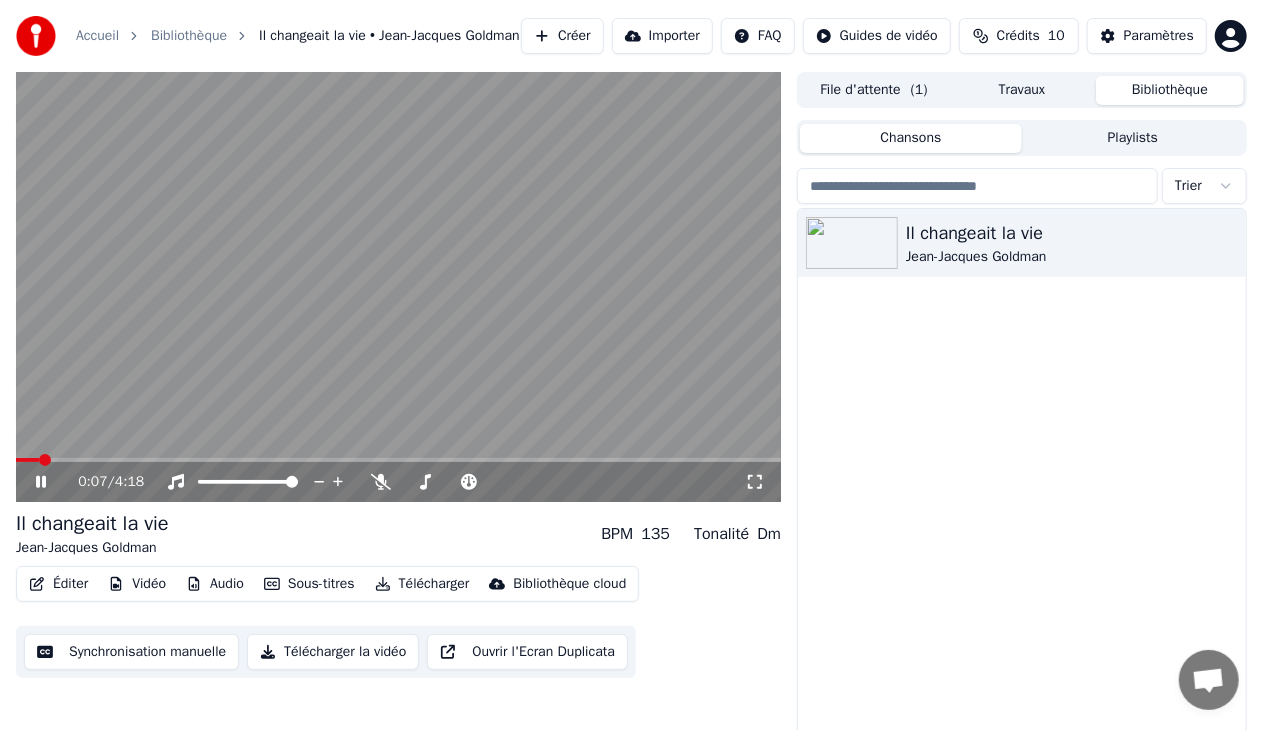 scroll, scrollTop: 35, scrollLeft: 0, axis: vertical 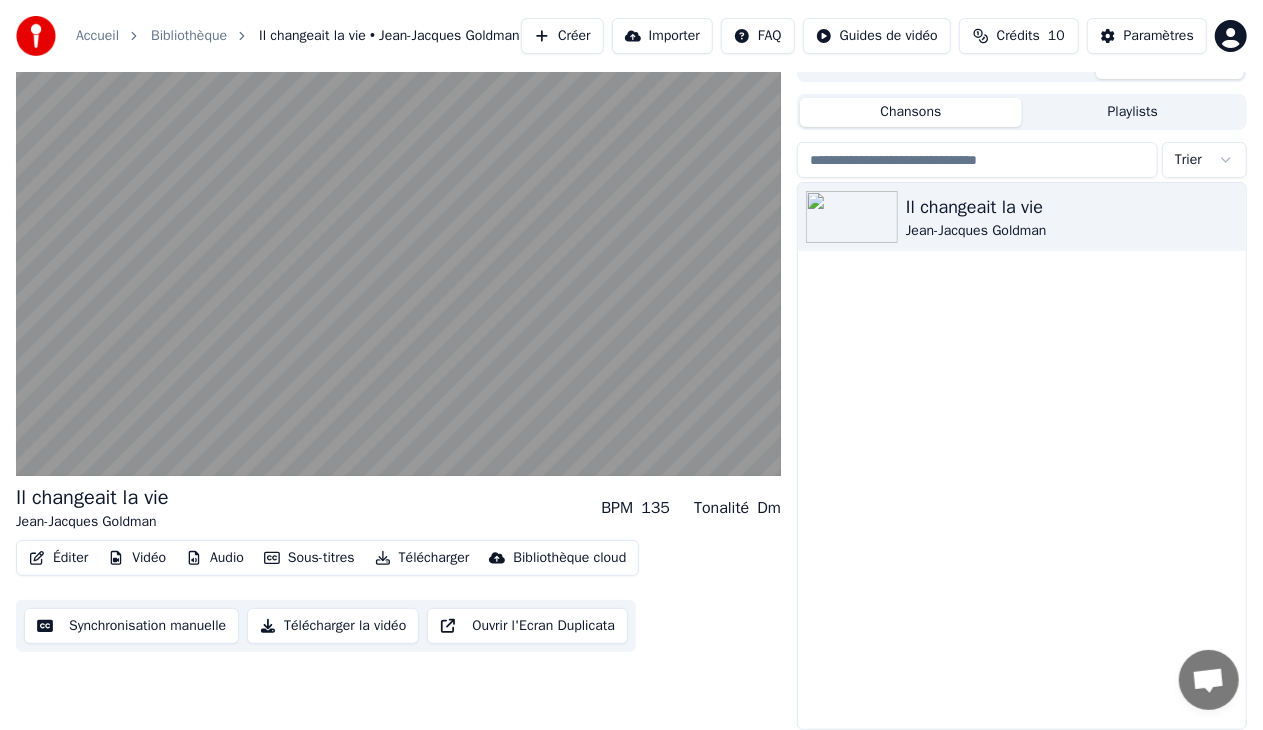 click on "Télécharger la vidéo" at bounding box center [333, 626] 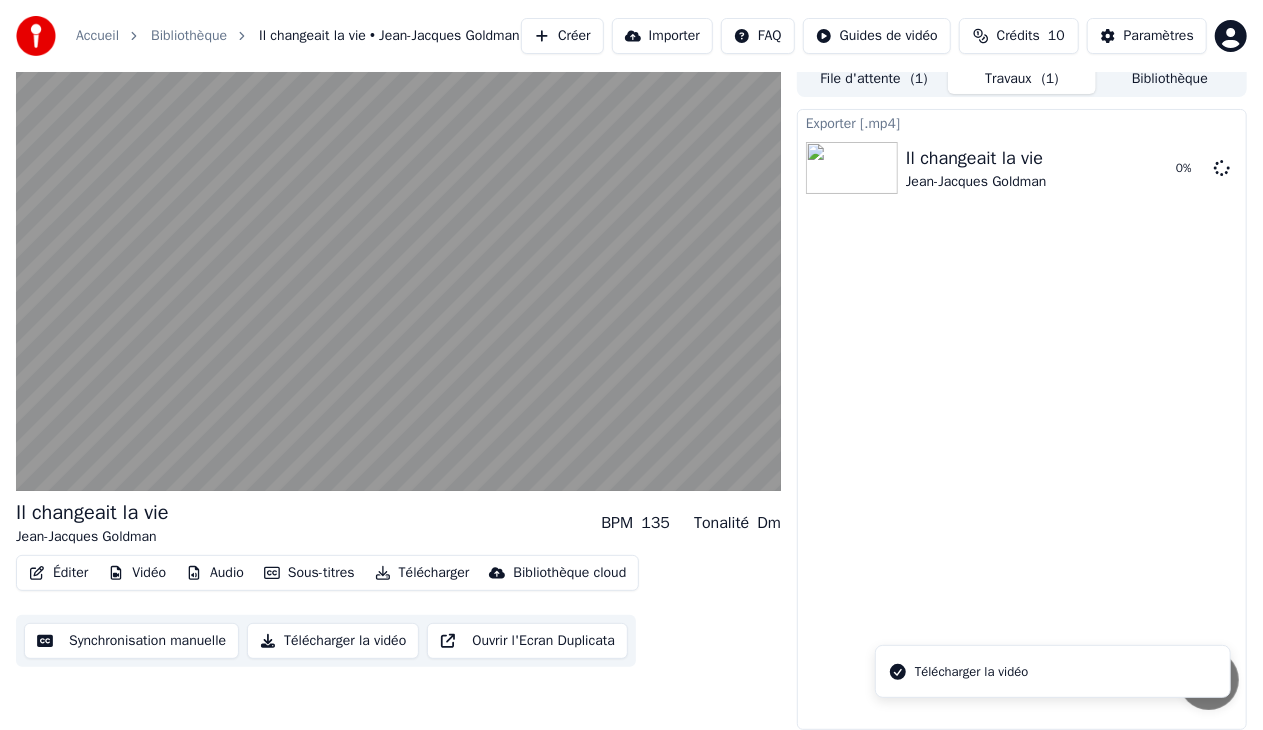 click on "Télécharger la vidéo" at bounding box center [971, 672] 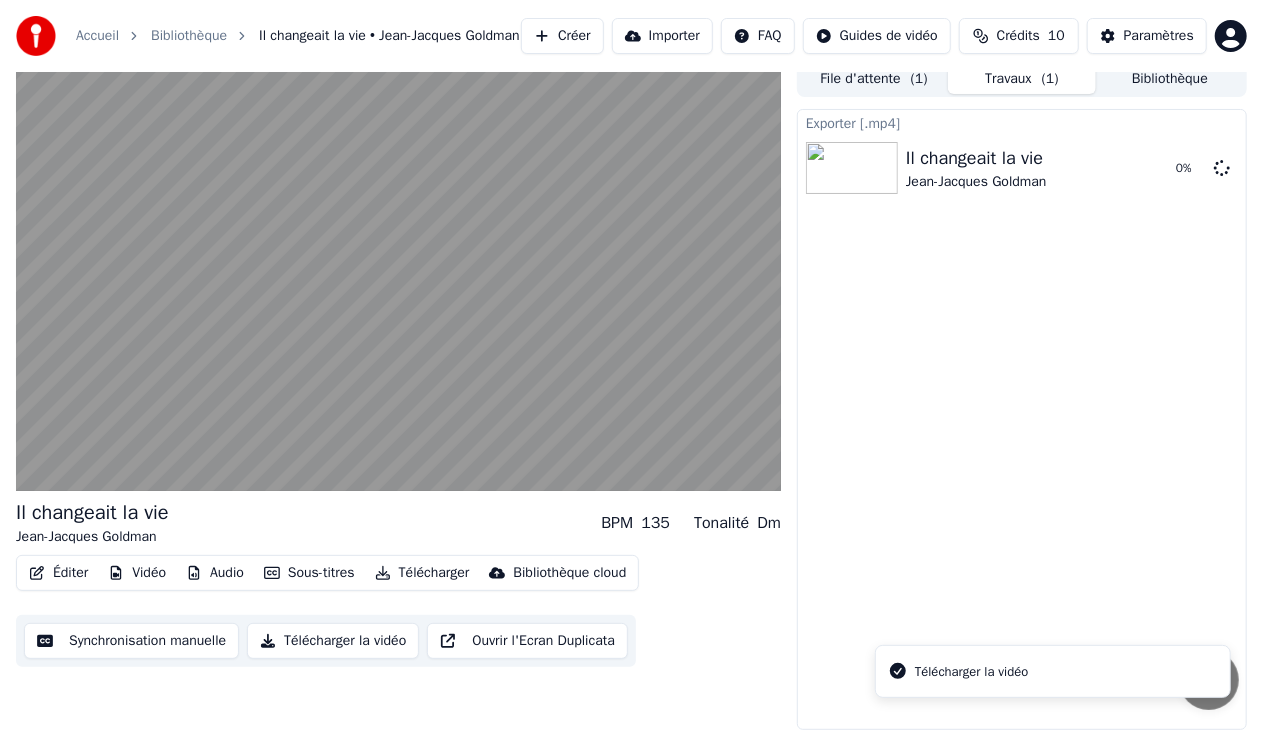 scroll, scrollTop: 0, scrollLeft: 0, axis: both 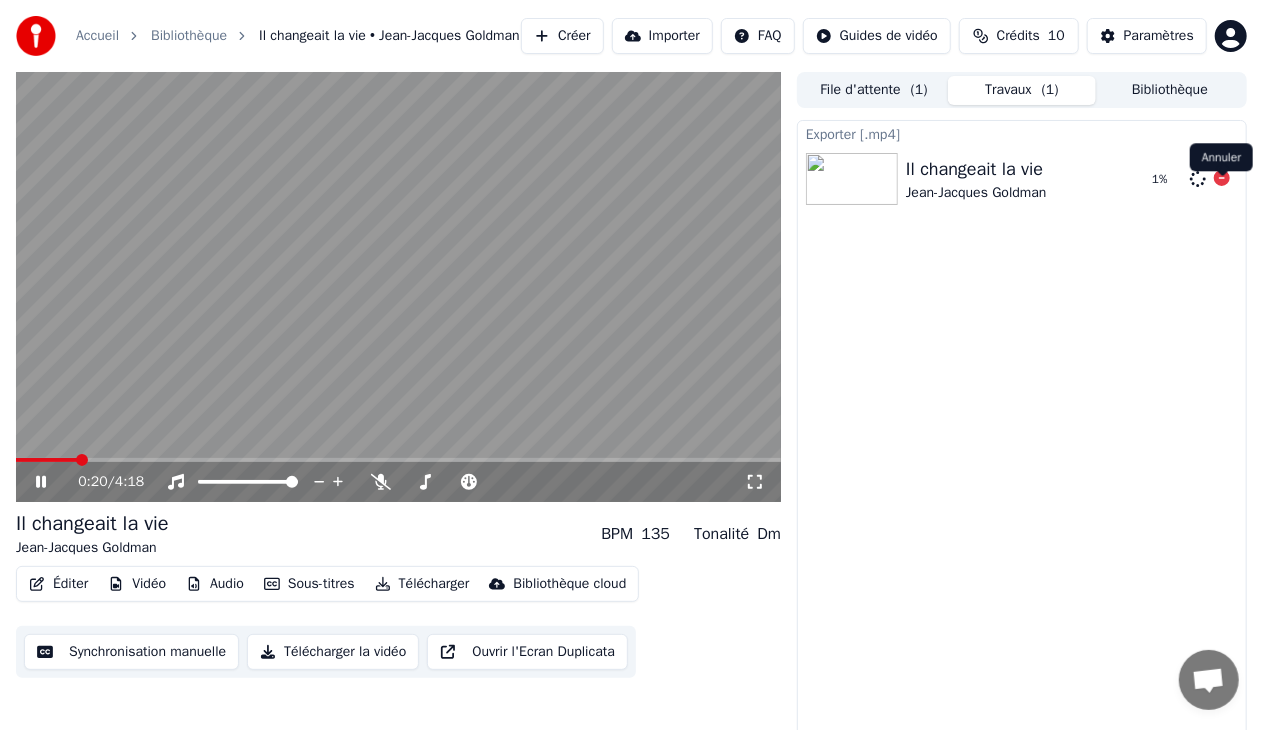 click on "Annuler Annuler" at bounding box center (1221, 157) 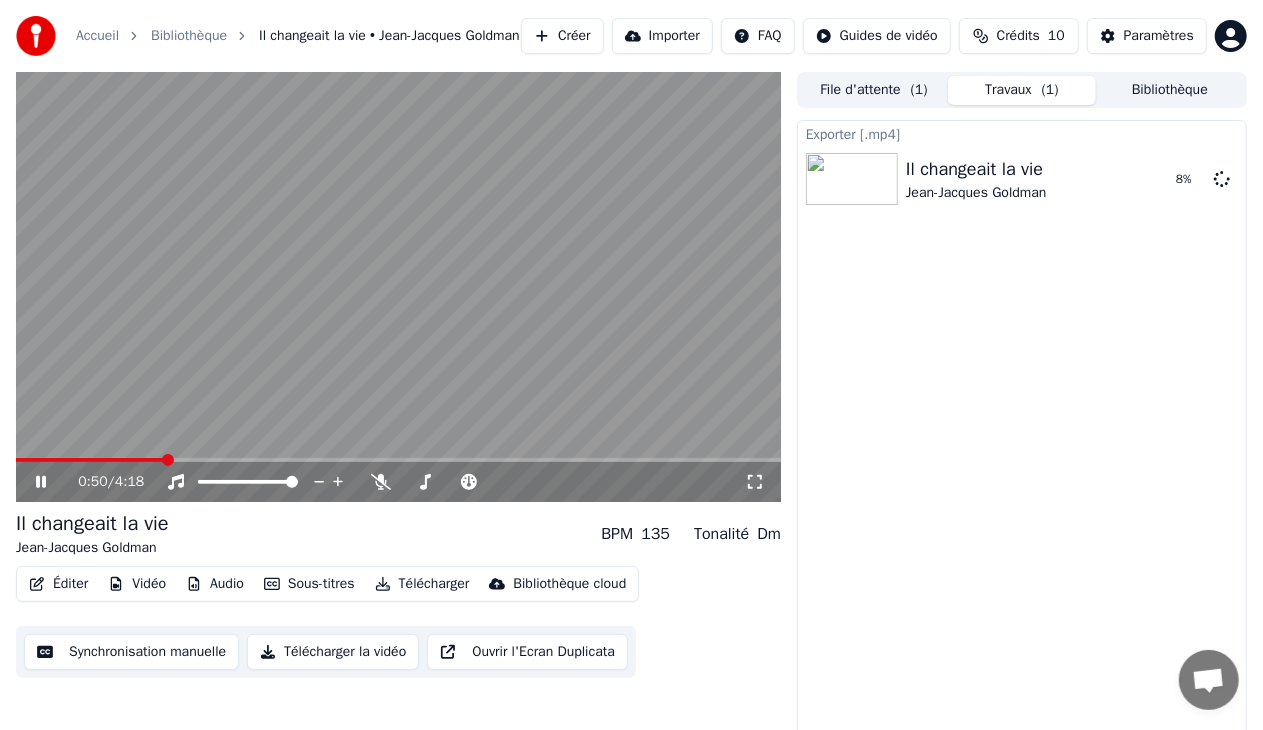 click 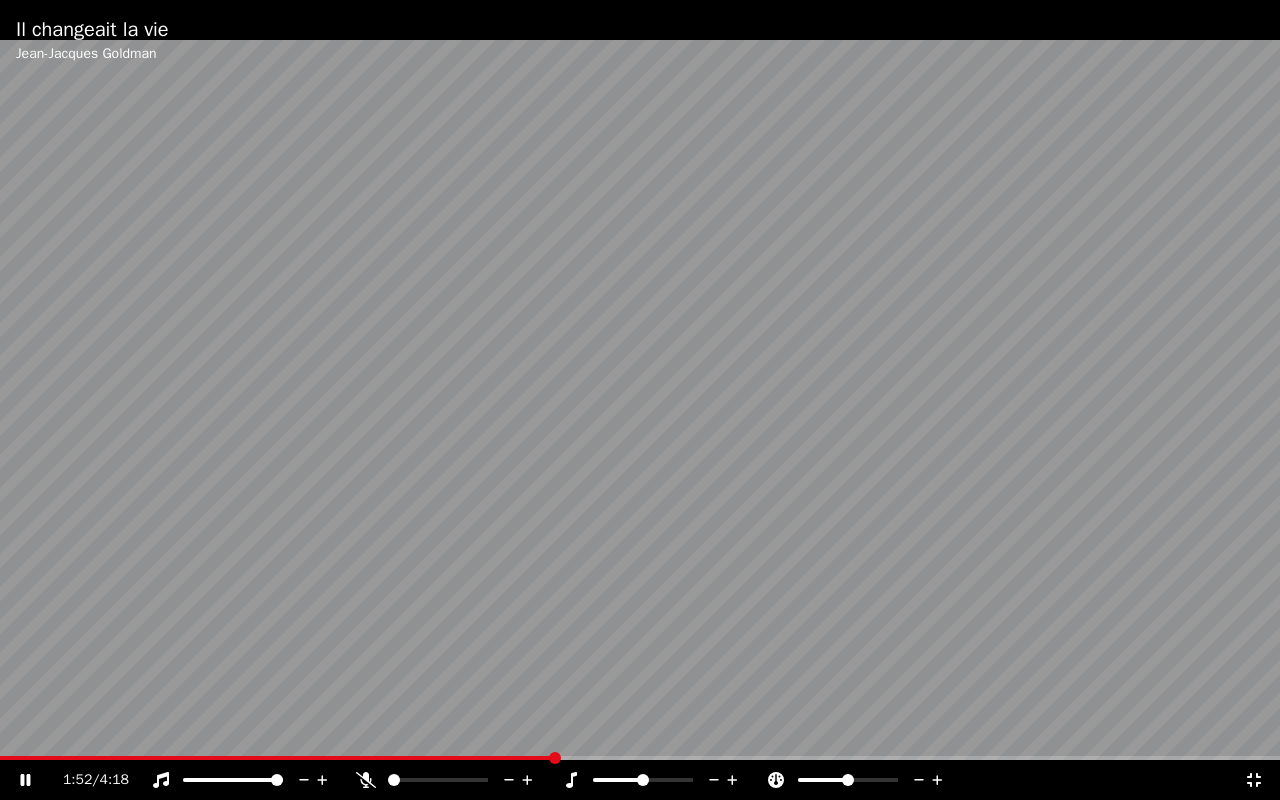click at bounding box center (640, 400) 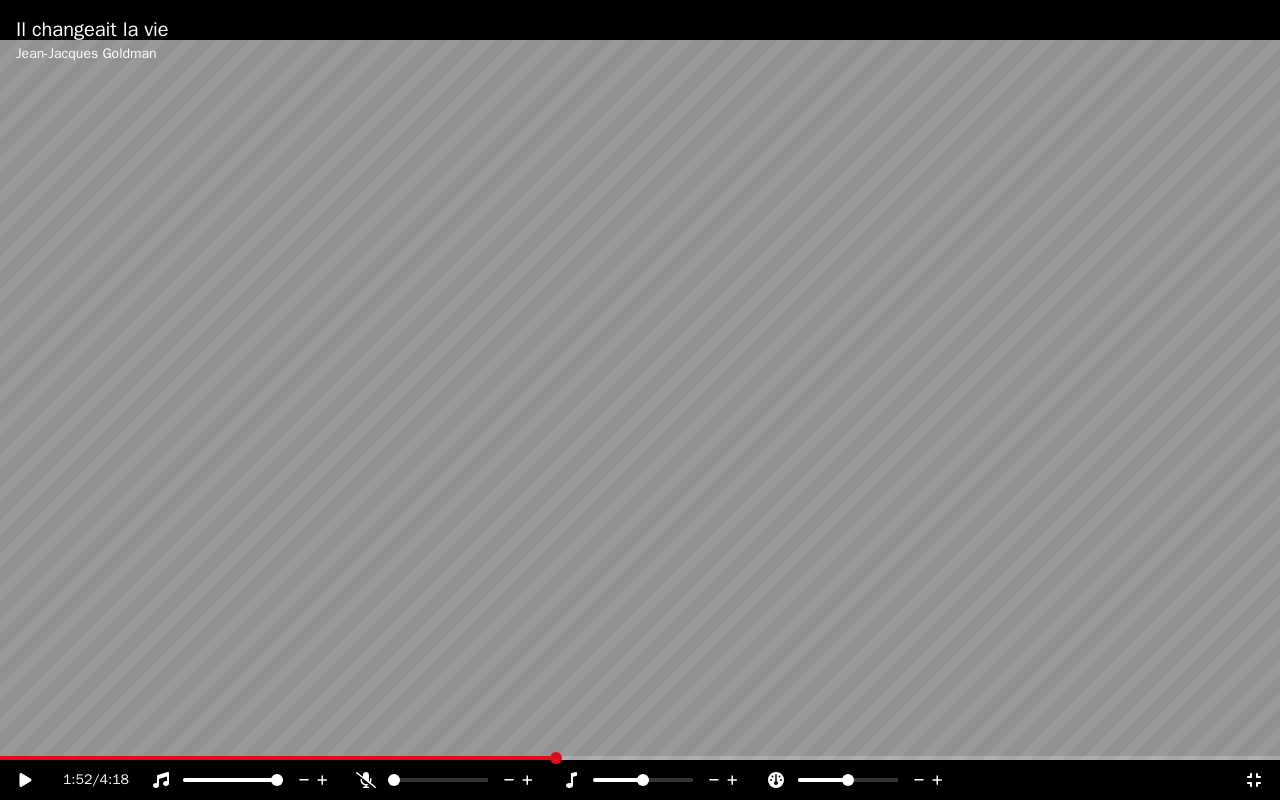 click at bounding box center (640, 400) 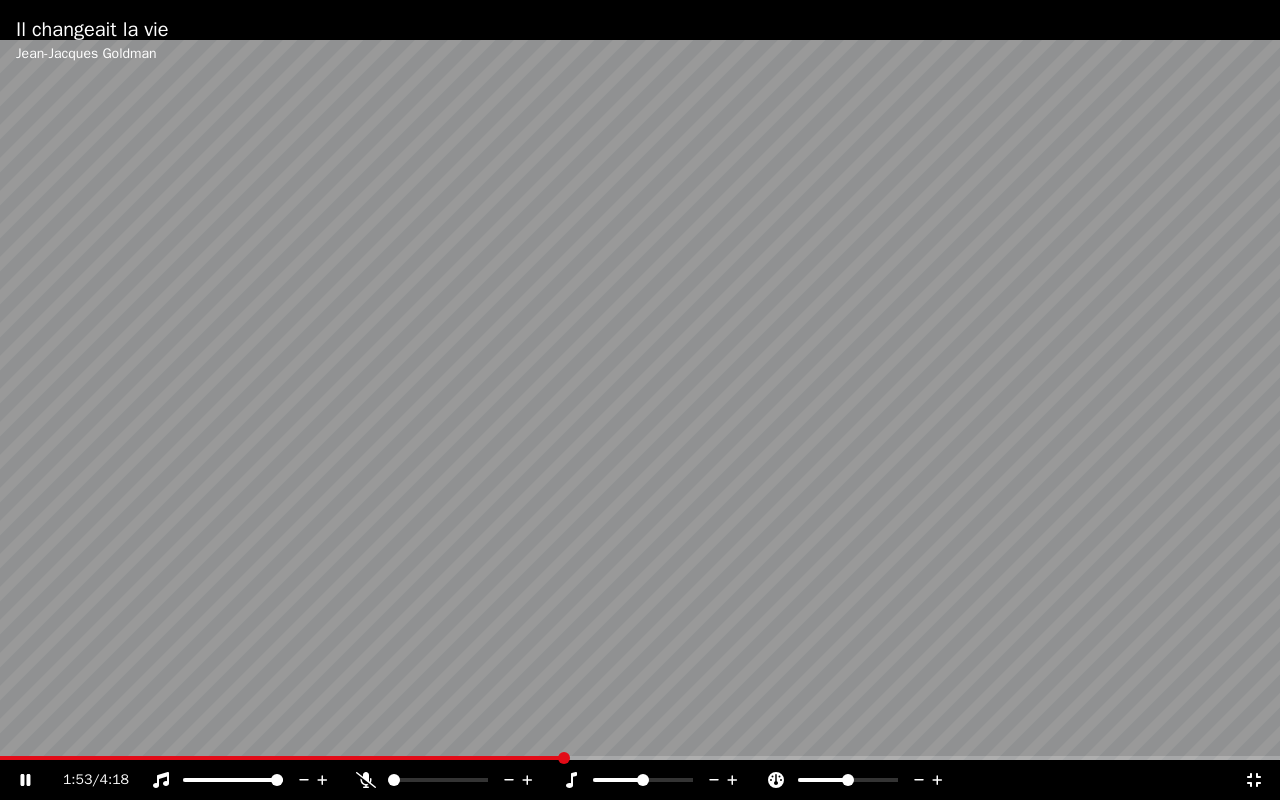 click 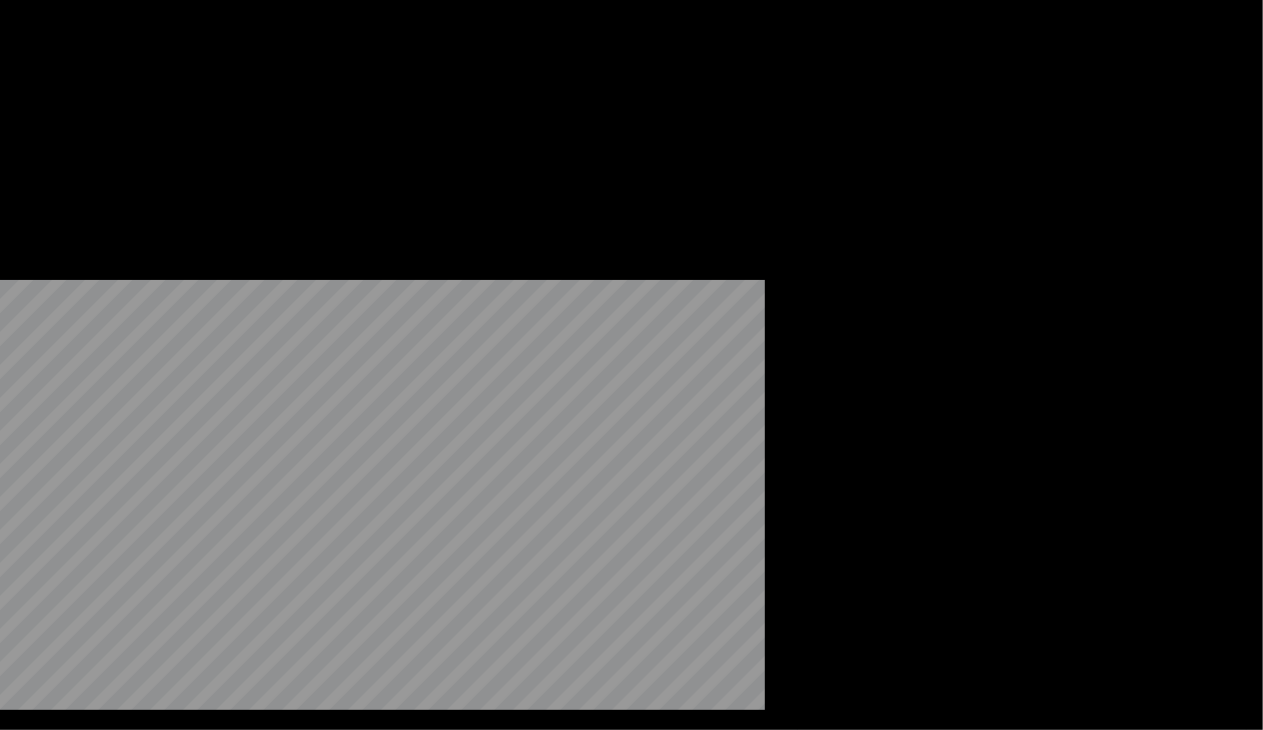 click on "Sous-titres" at bounding box center (309, 154) 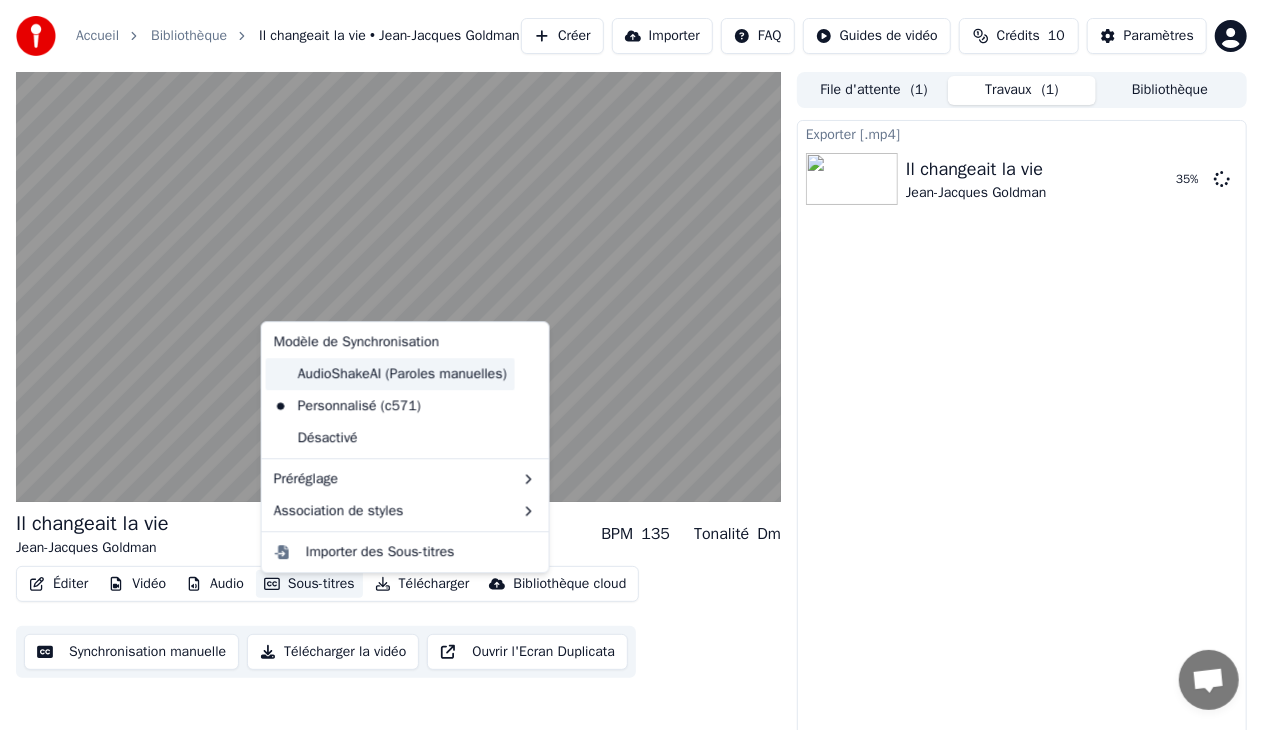 click on "AudioShakeAI (Paroles manuelles)" at bounding box center [390, 374] 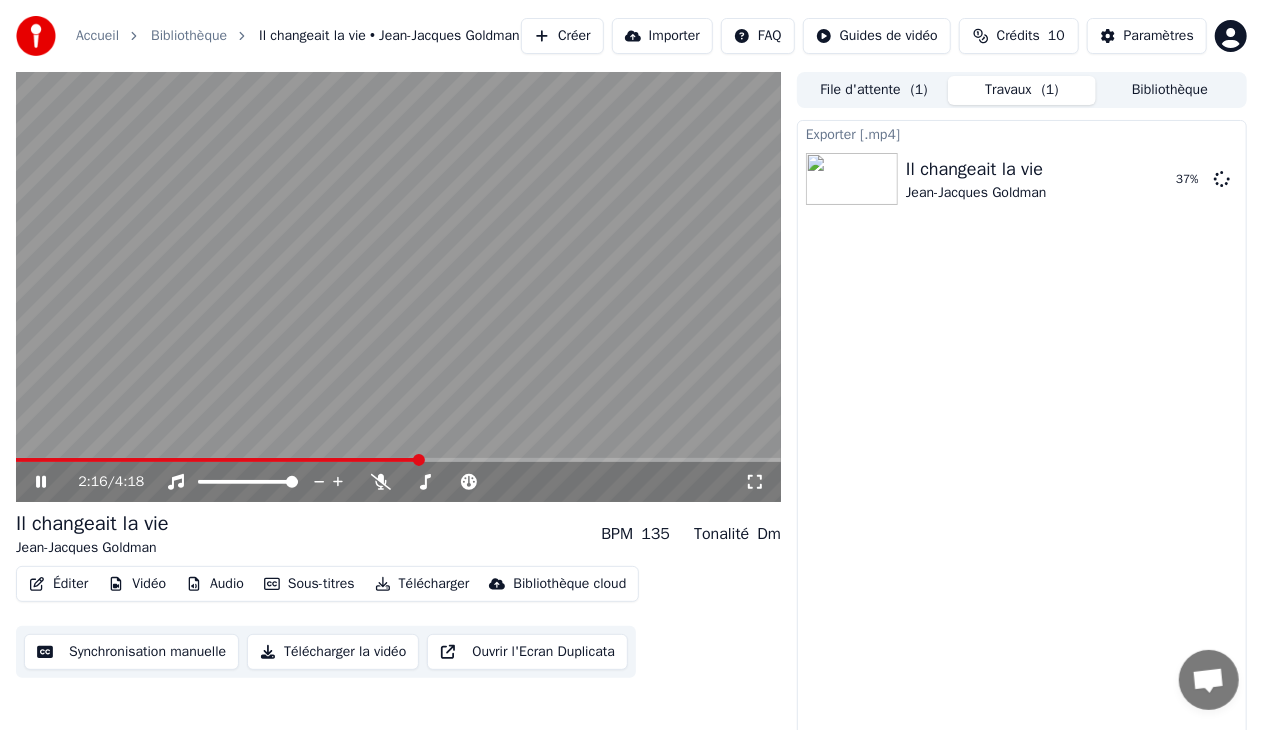 click on "Sous-titres" at bounding box center [309, 584] 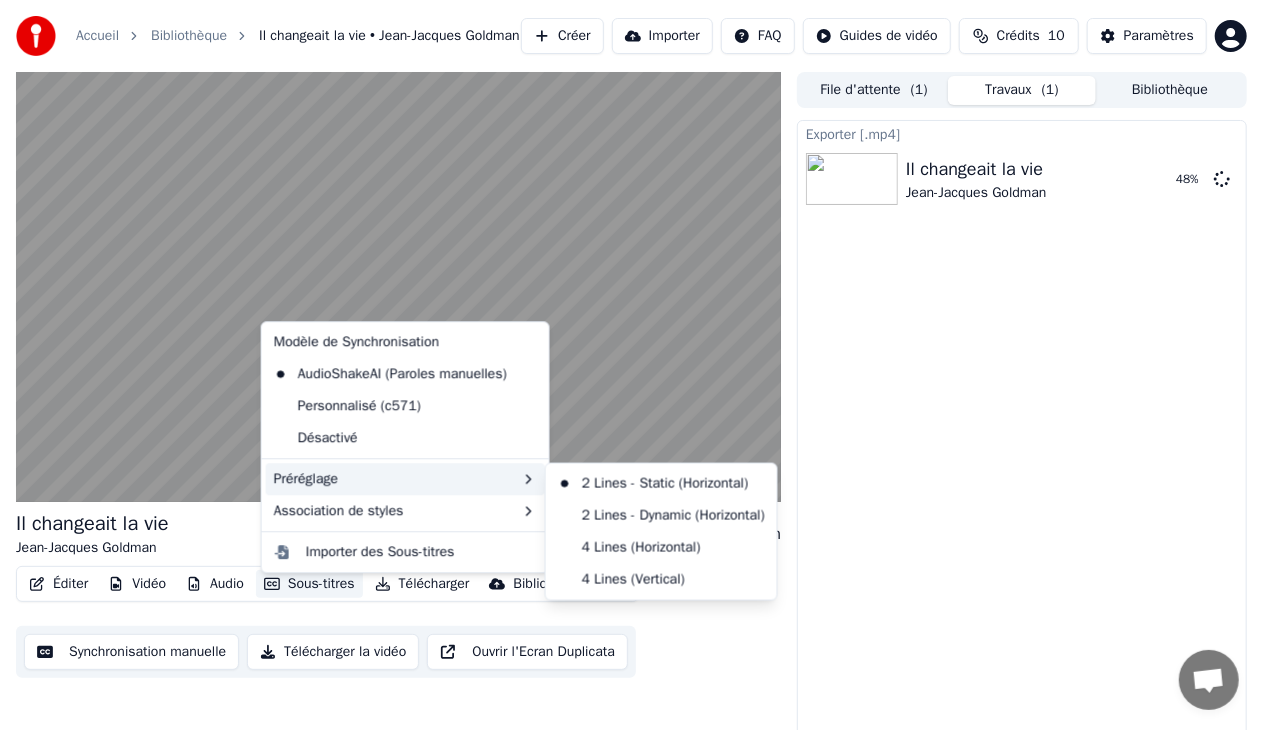 click on "Préréglage" at bounding box center [405, 479] 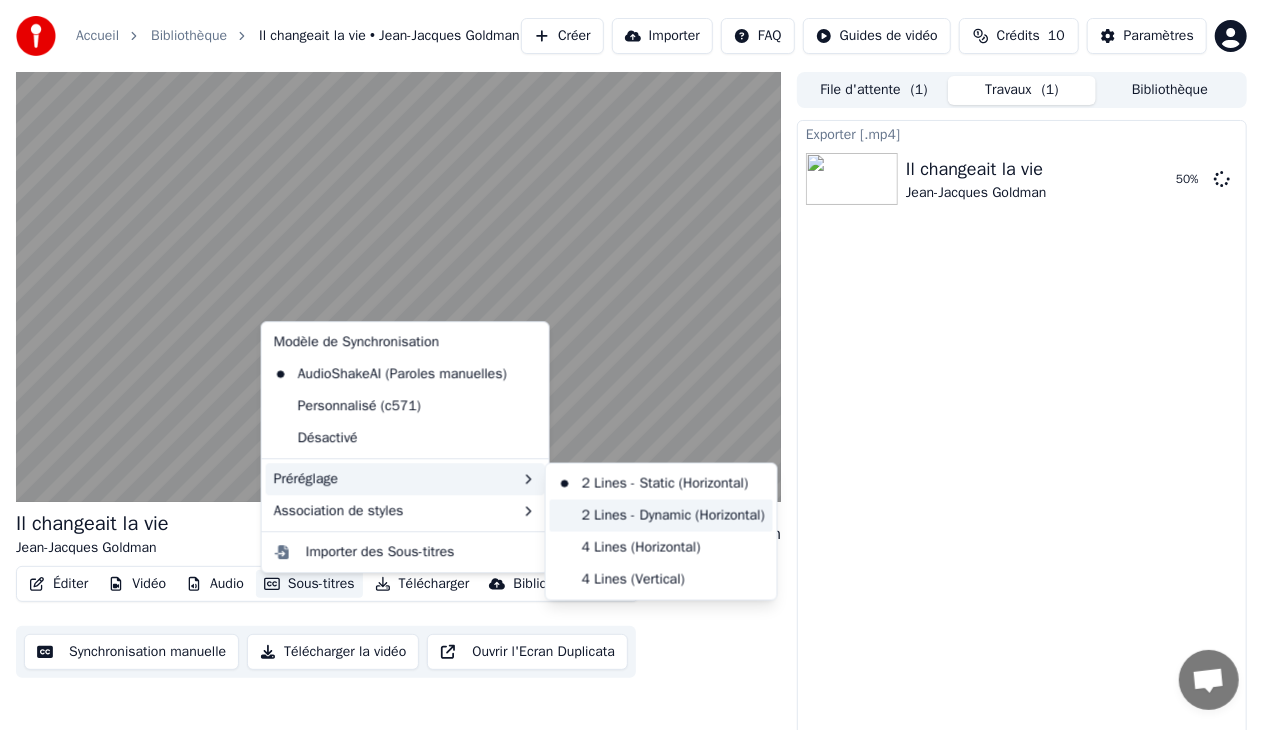click on "2 Lines - Dynamic (Horizontal)" at bounding box center [661, 516] 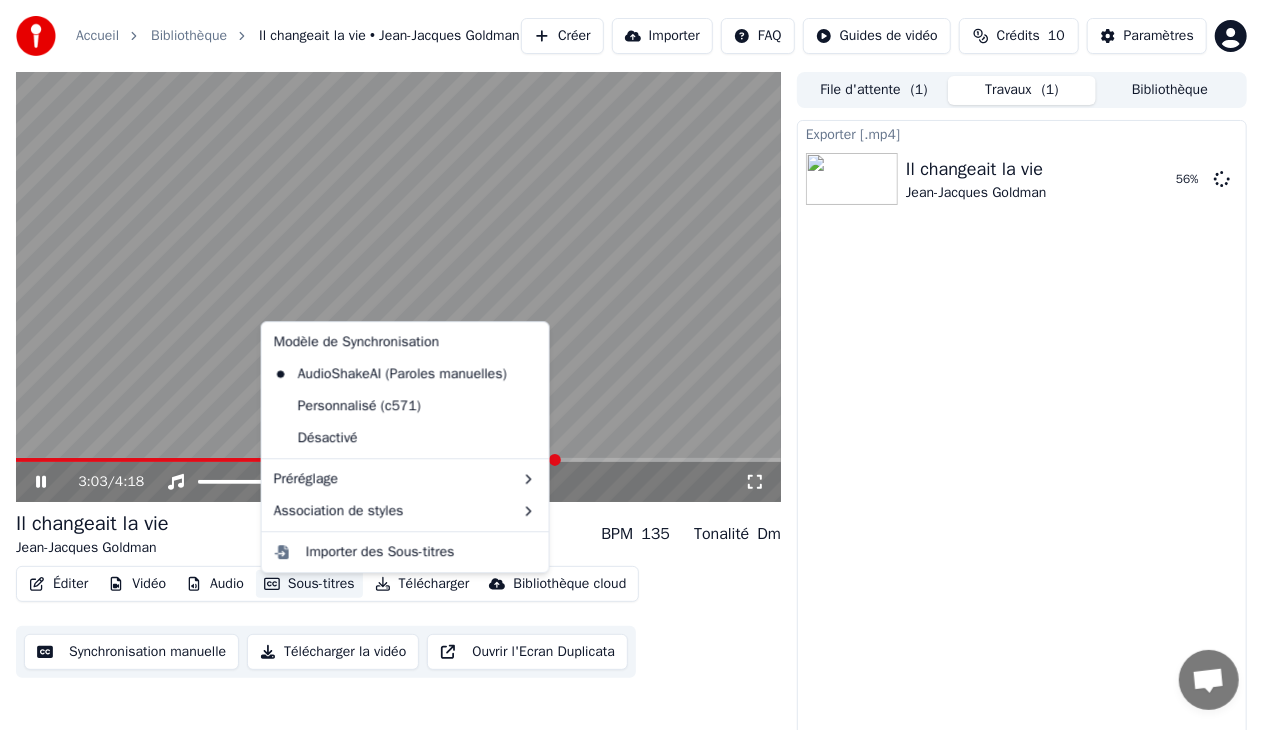 click on "Sous-titres" at bounding box center [309, 584] 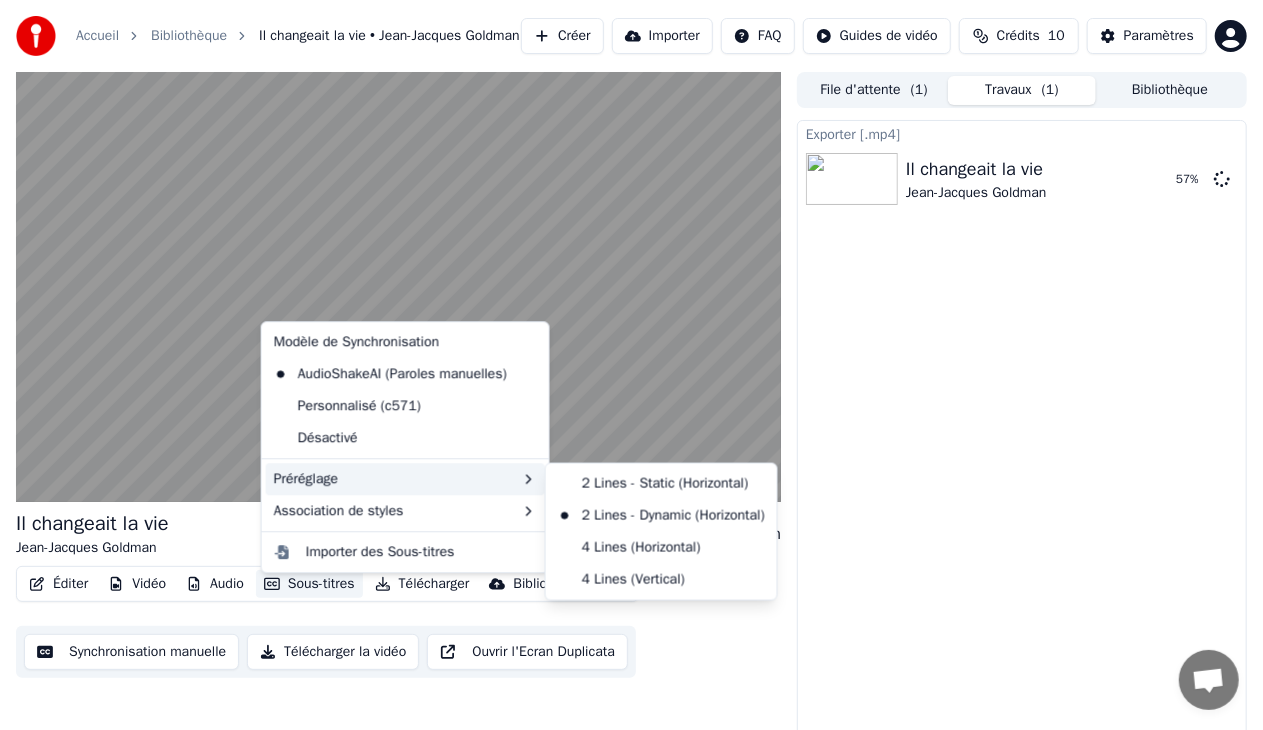 click on "Préréglage" at bounding box center [405, 479] 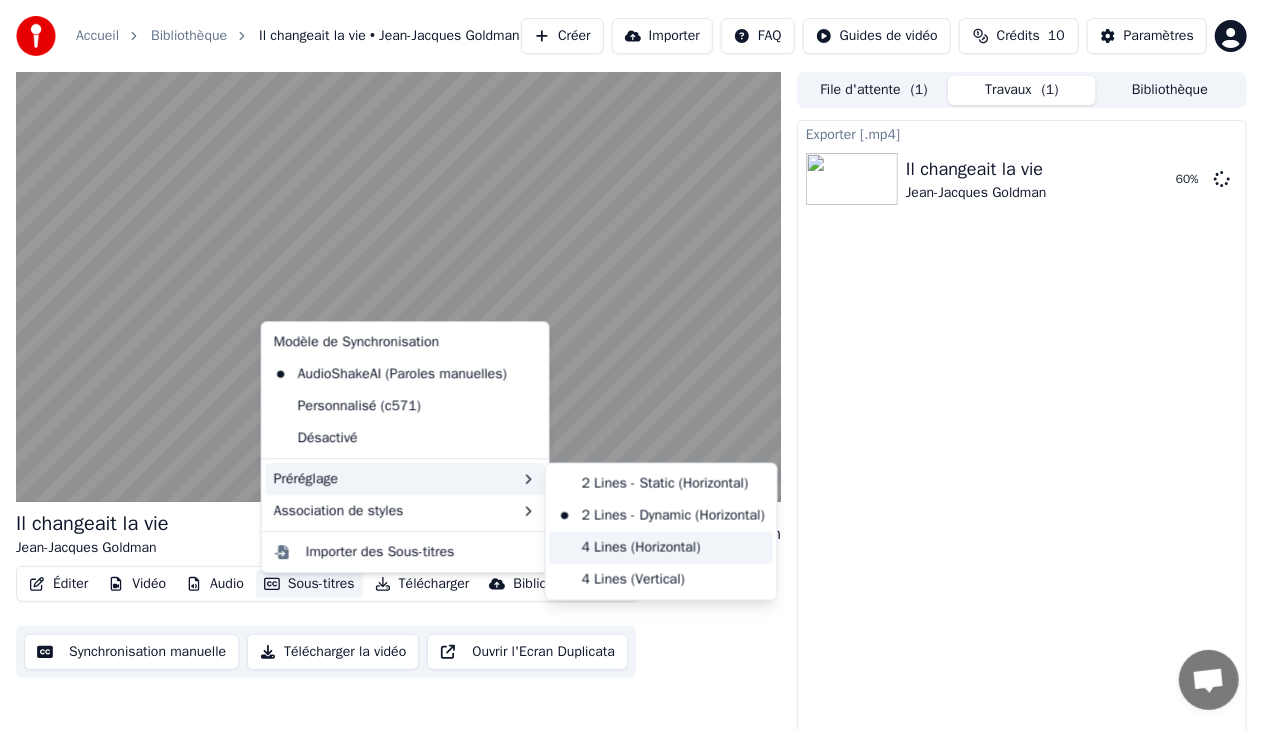 click on "4 Lines (Horizontal)" at bounding box center (661, 548) 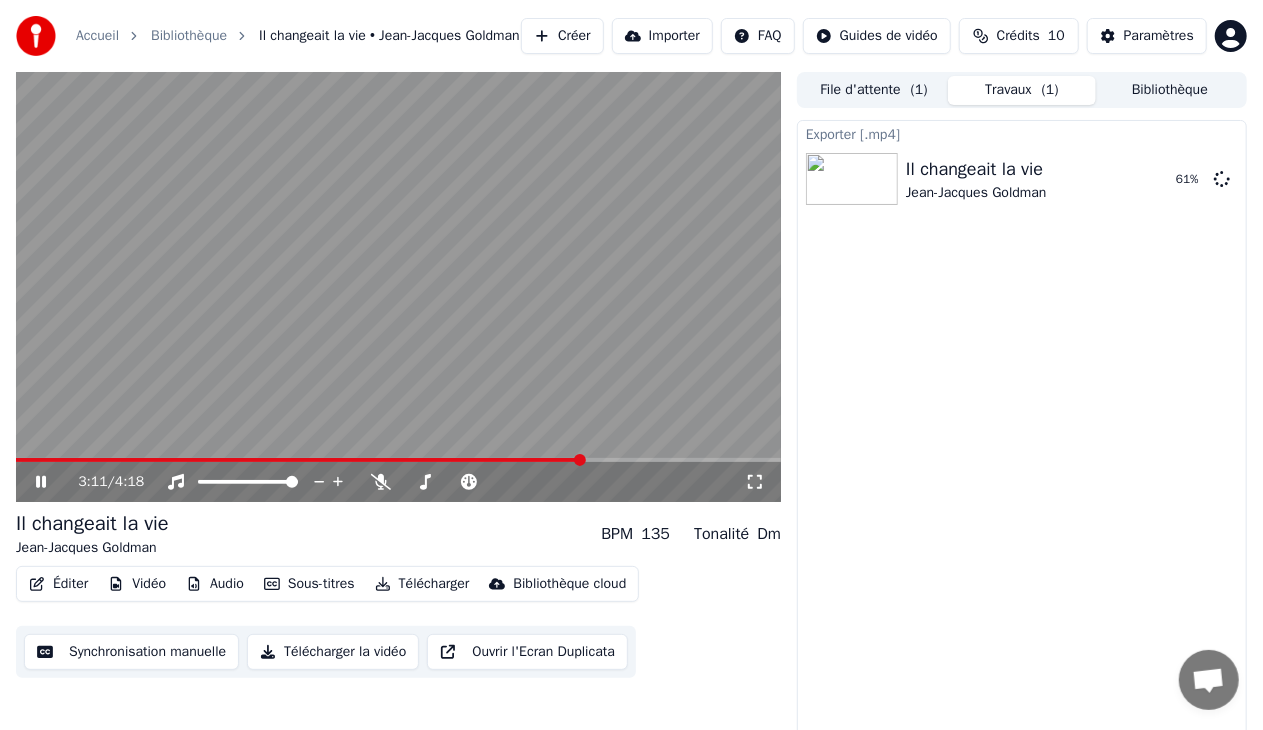 click at bounding box center (299, 460) 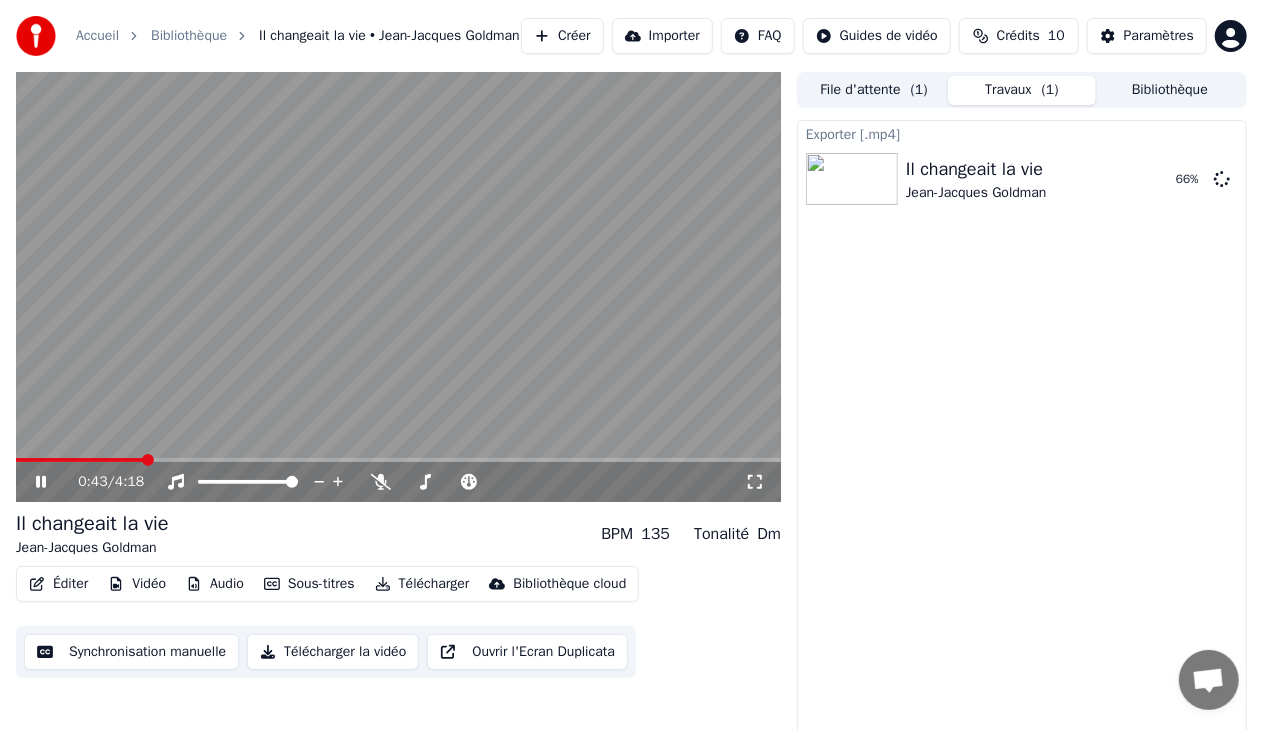 click on "Sous-titres" at bounding box center [309, 584] 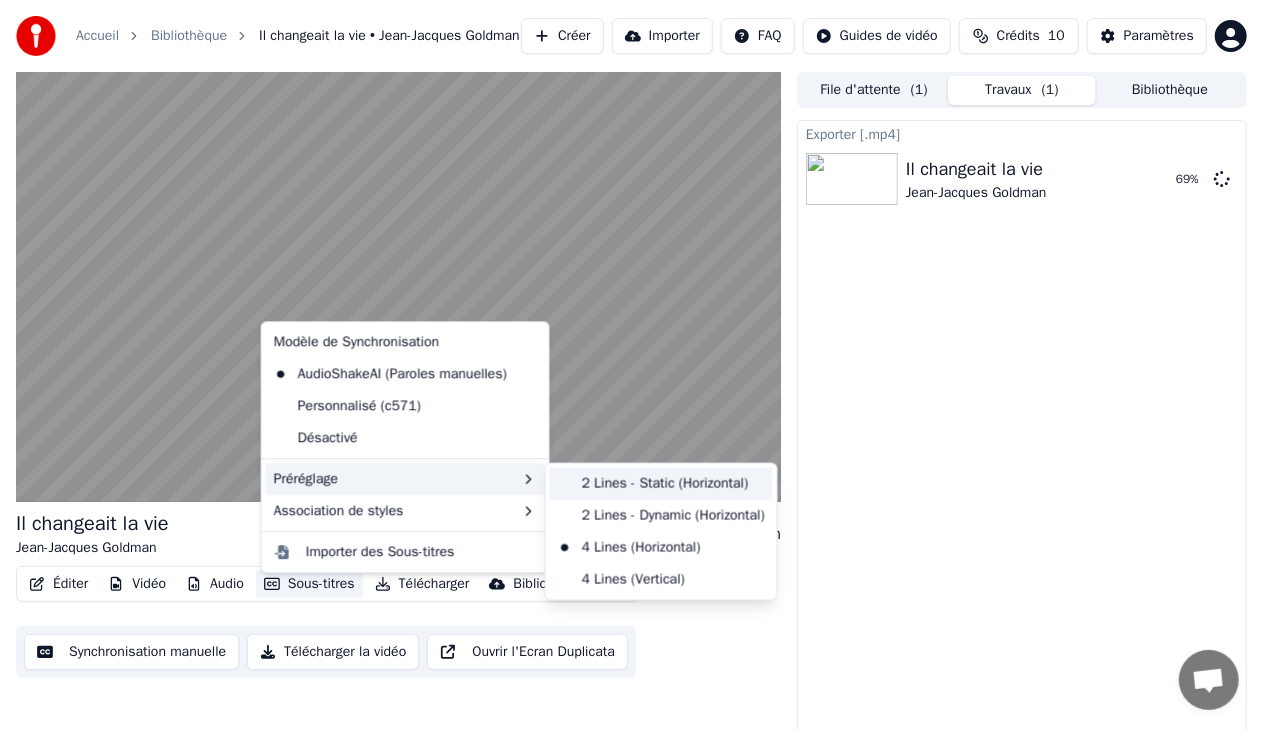 click on "2 Lines - Static (Horizontal)" at bounding box center [661, 484] 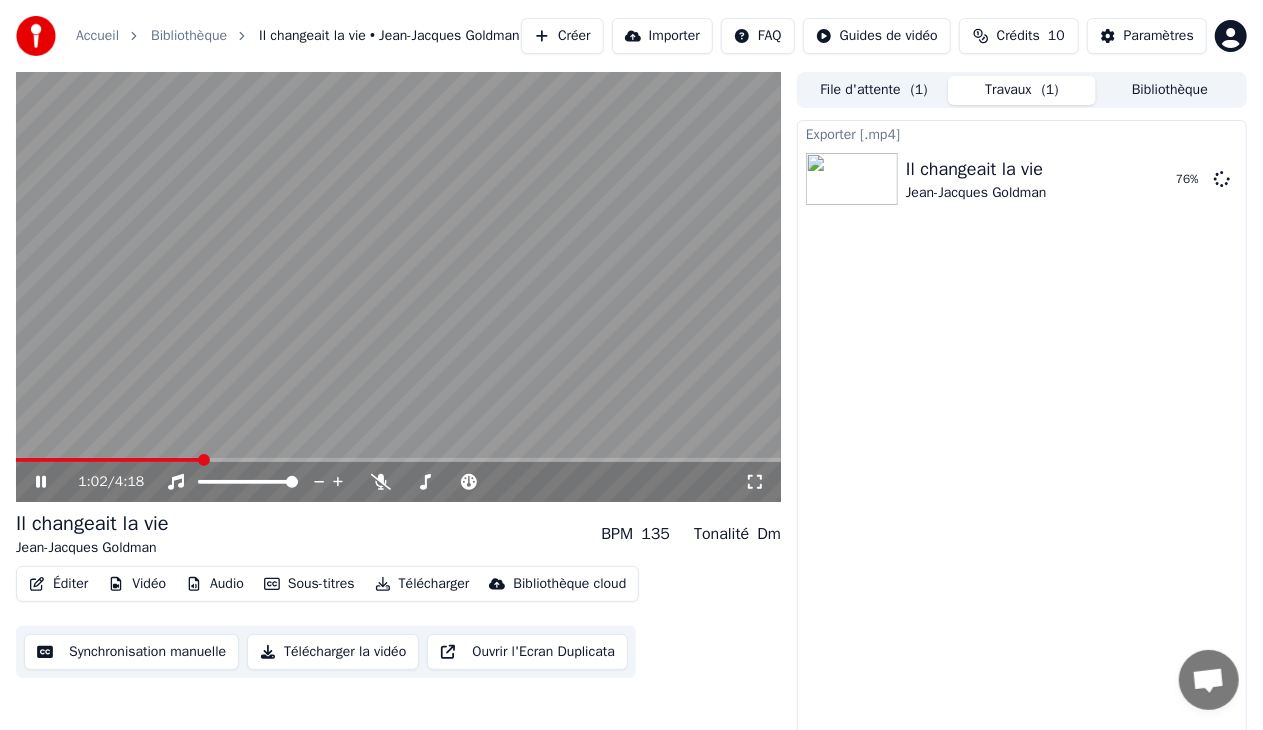 click at bounding box center (108, 460) 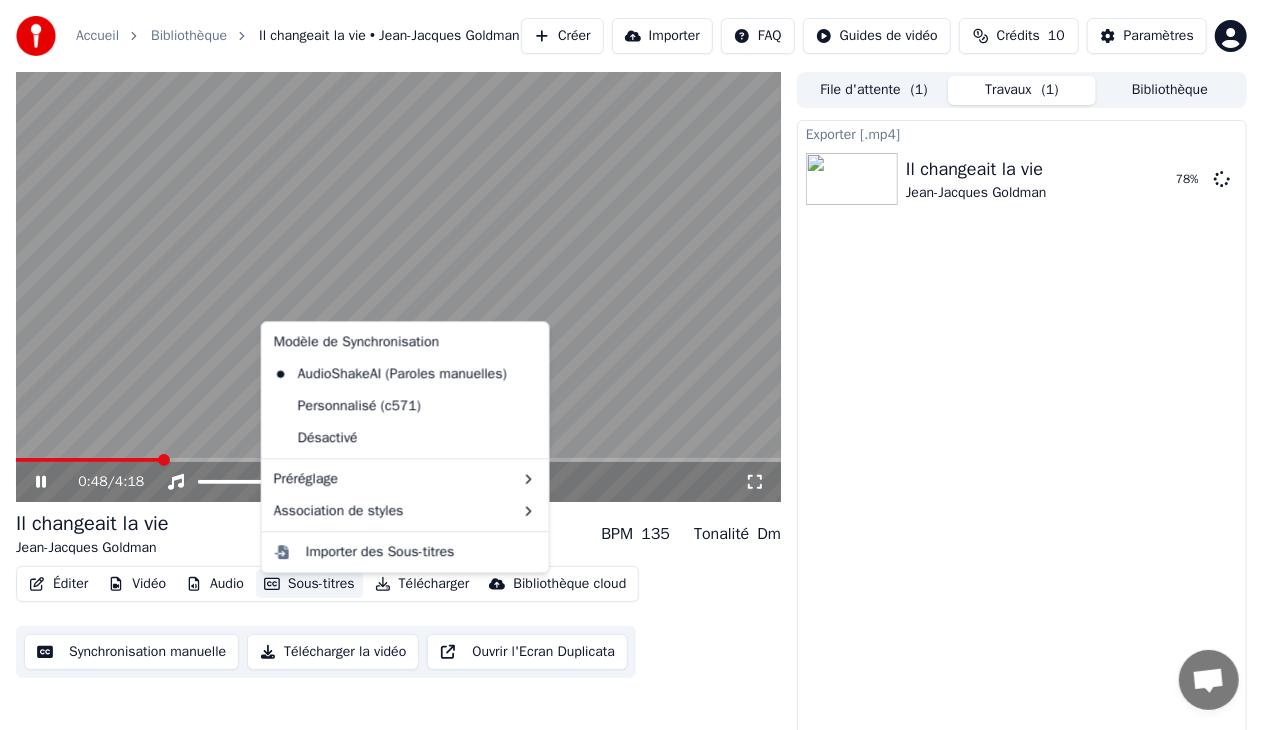 click on "Sous-titres" at bounding box center [309, 584] 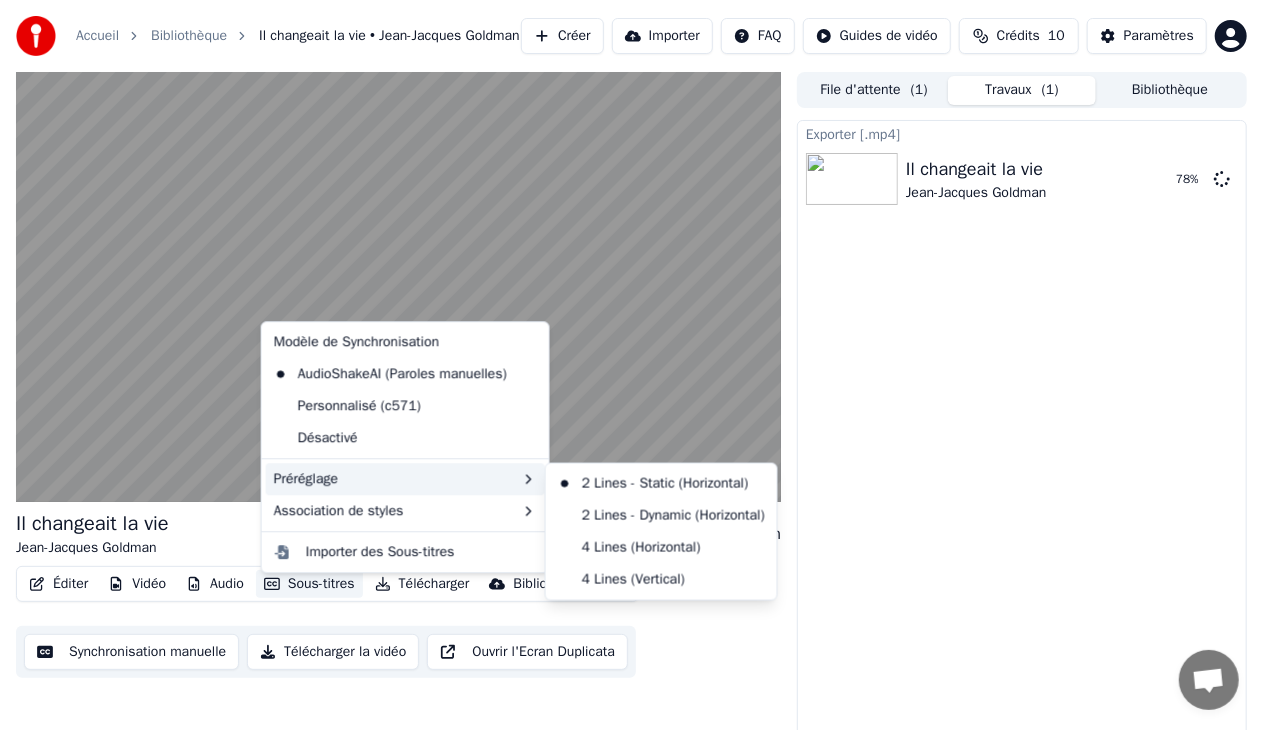 click on "Préréglage" at bounding box center [405, 479] 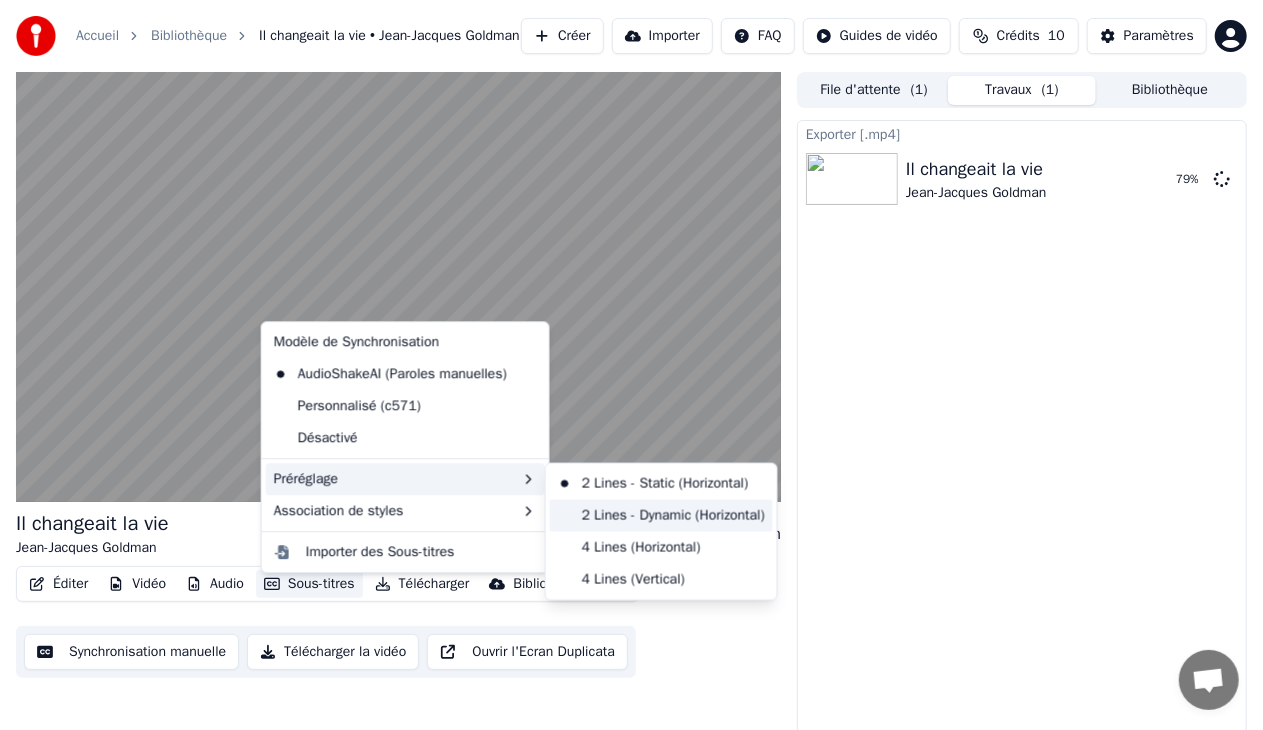 click on "2 Lines - Dynamic (Horizontal)" at bounding box center [661, 516] 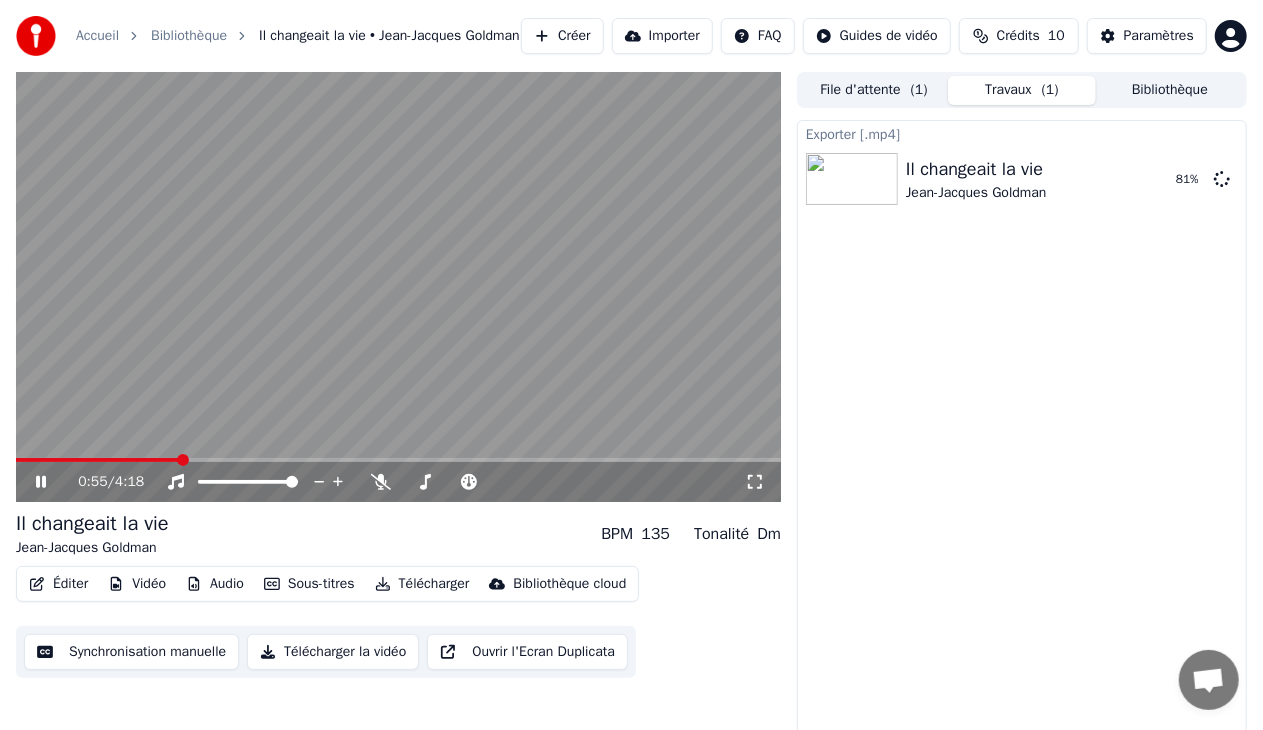 click 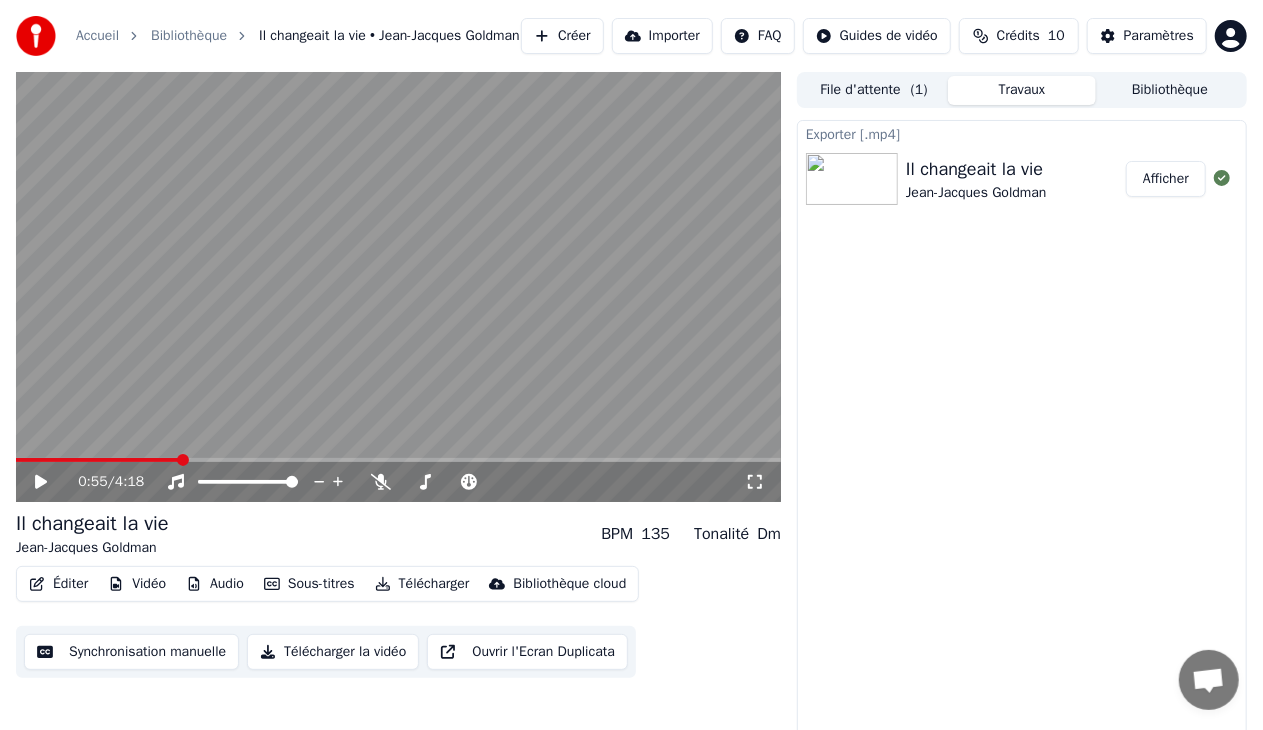 click on "Afficher" at bounding box center (1166, 179) 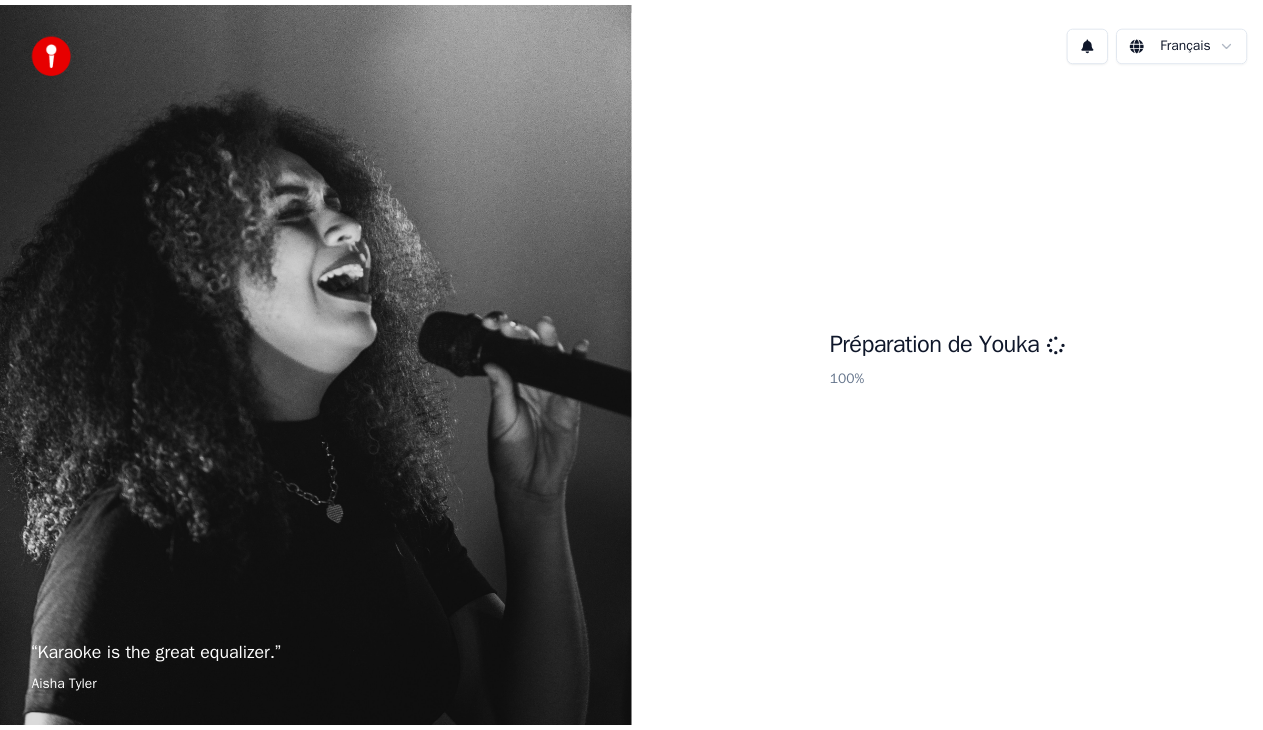 scroll, scrollTop: 0, scrollLeft: 0, axis: both 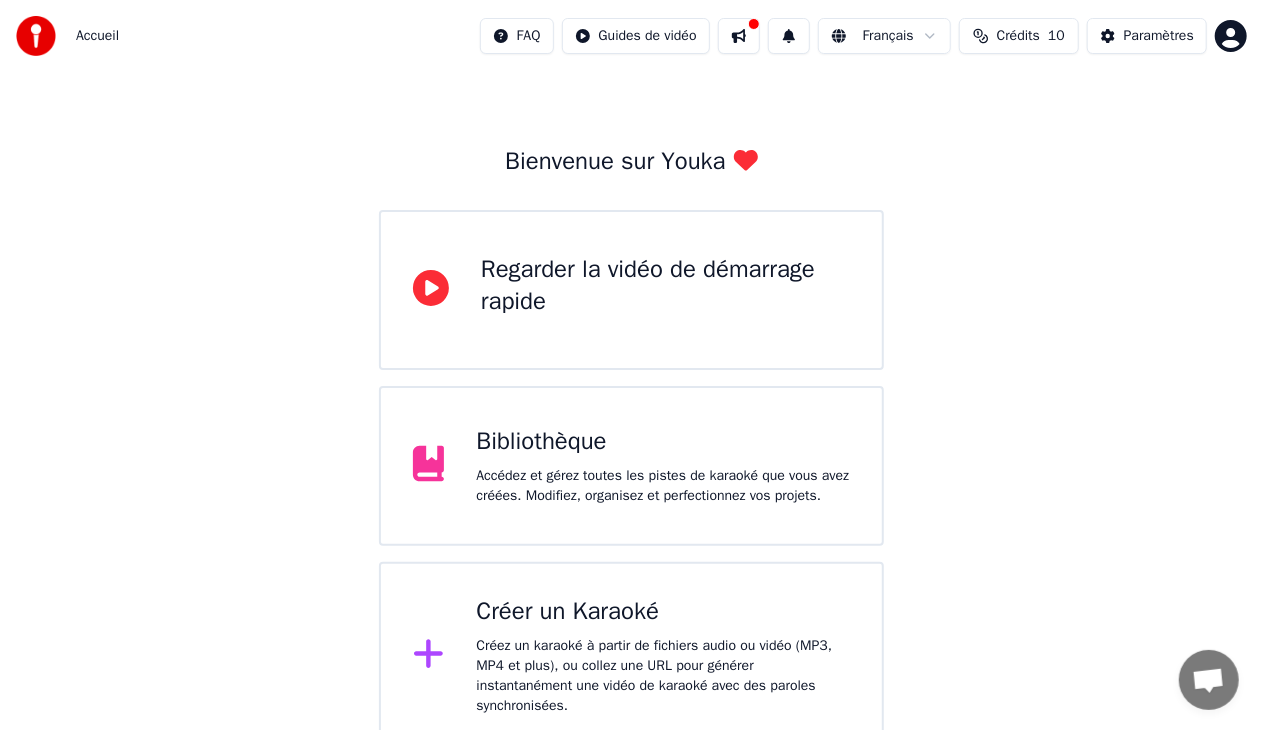 click on "Bibliothèque" at bounding box center (663, 442) 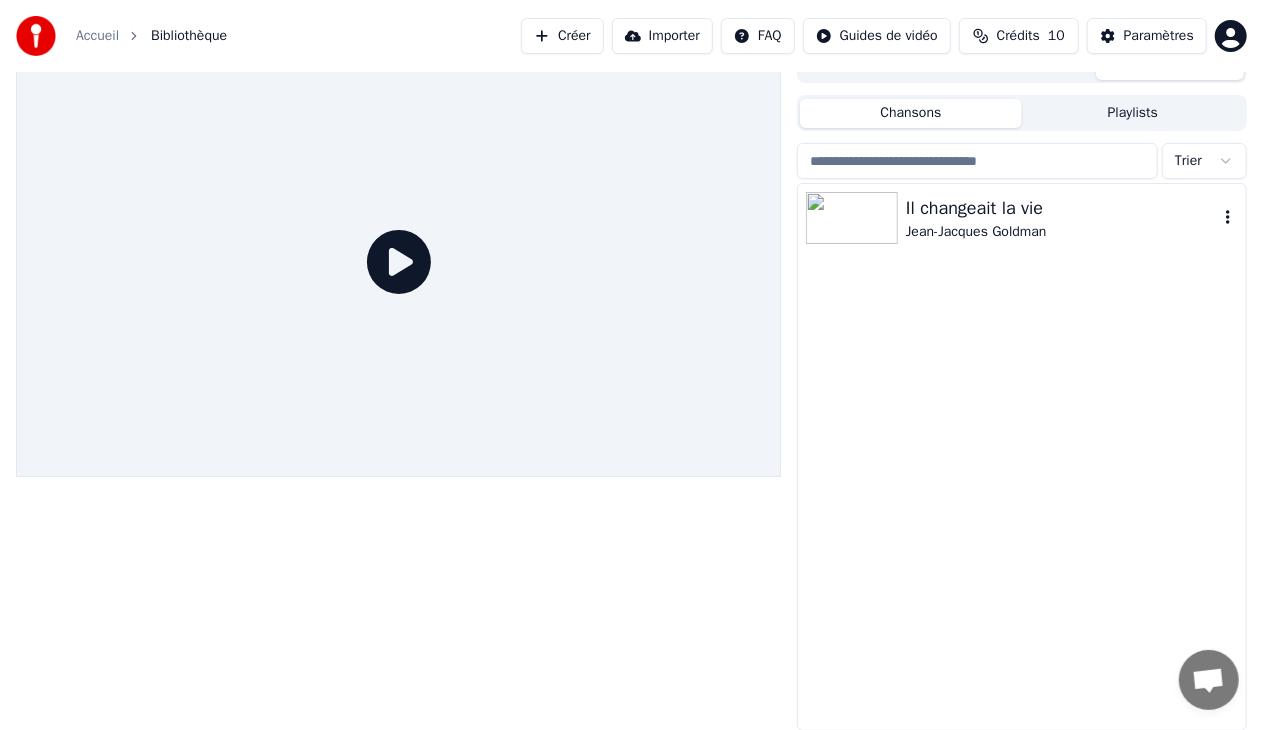 click at bounding box center [852, 218] 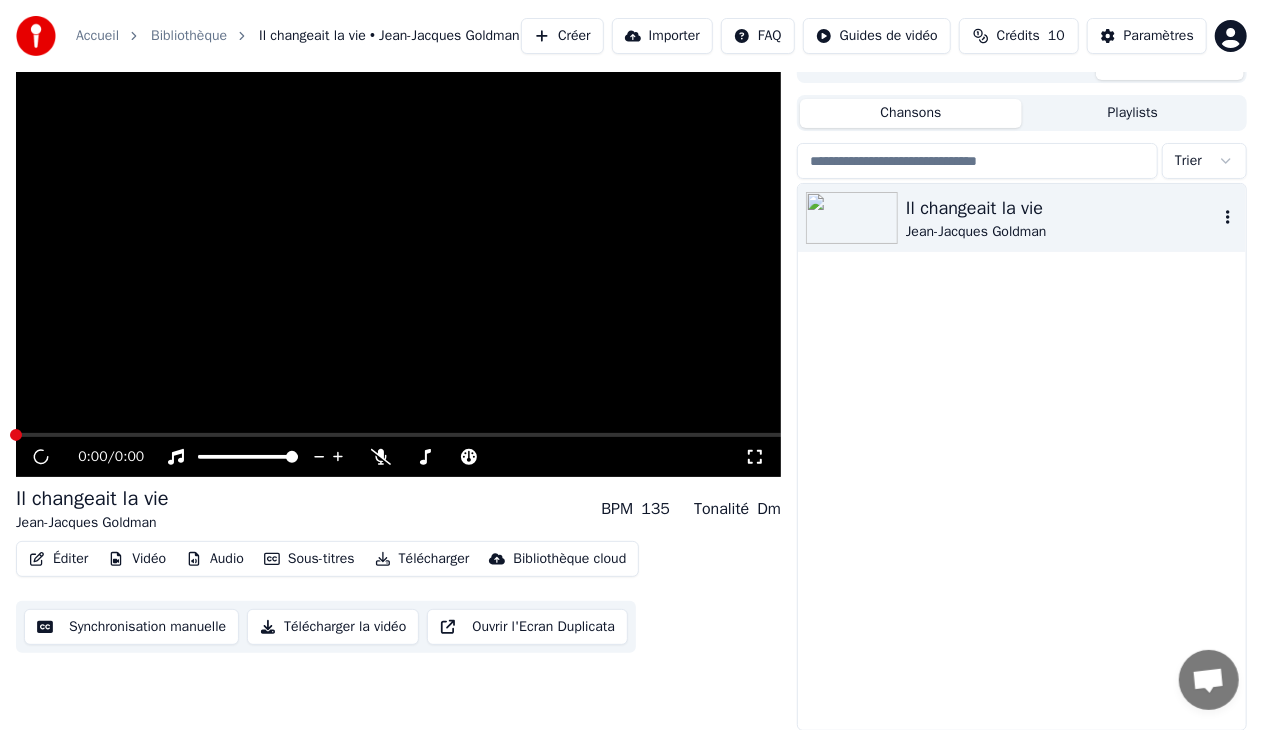 scroll, scrollTop: 35, scrollLeft: 0, axis: vertical 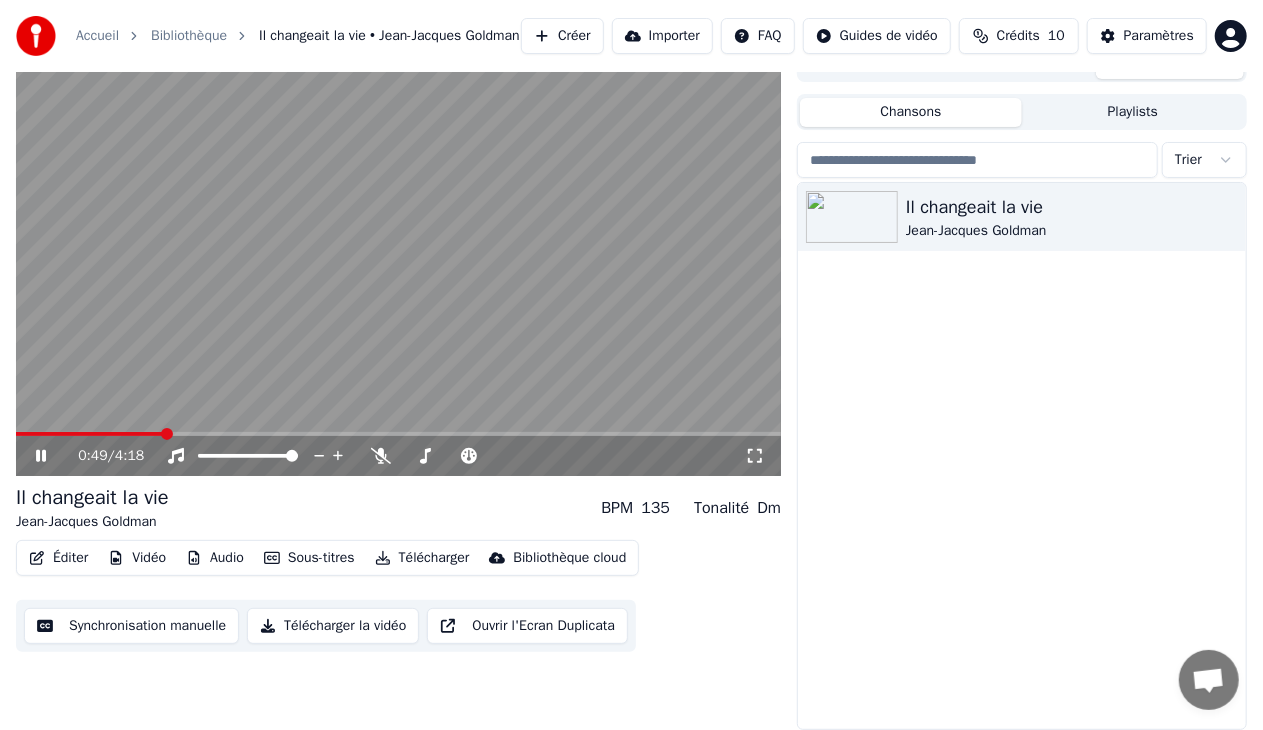 click on "Sous-titres" at bounding box center [309, 558] 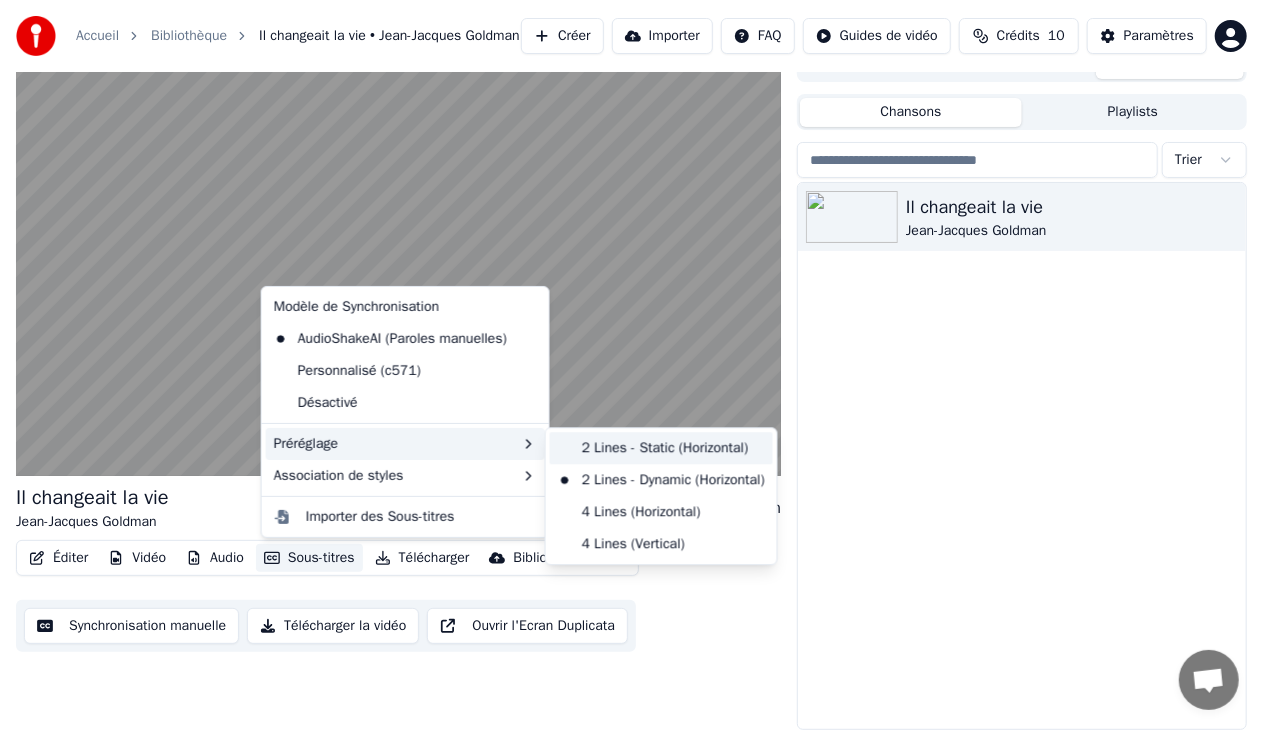 click on "2 Lines - Static (Horizontal)" at bounding box center [661, 448] 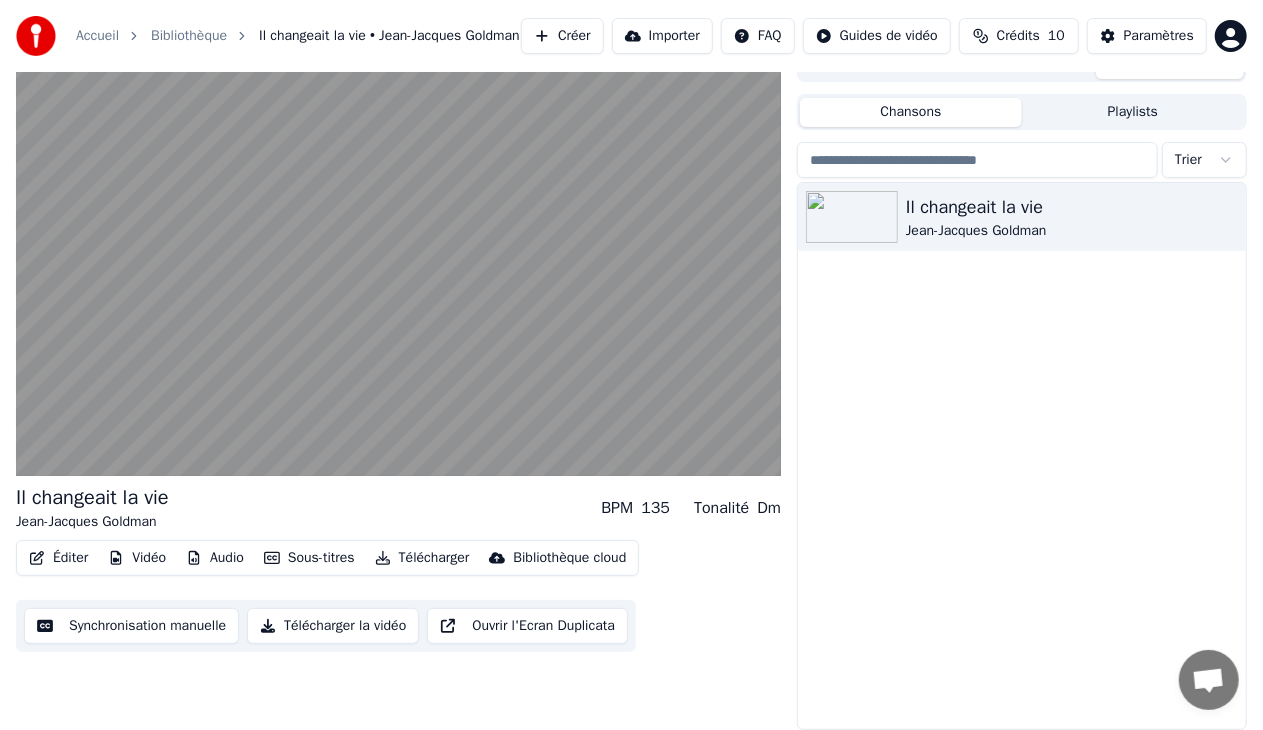 click on "Éditer" at bounding box center (58, 558) 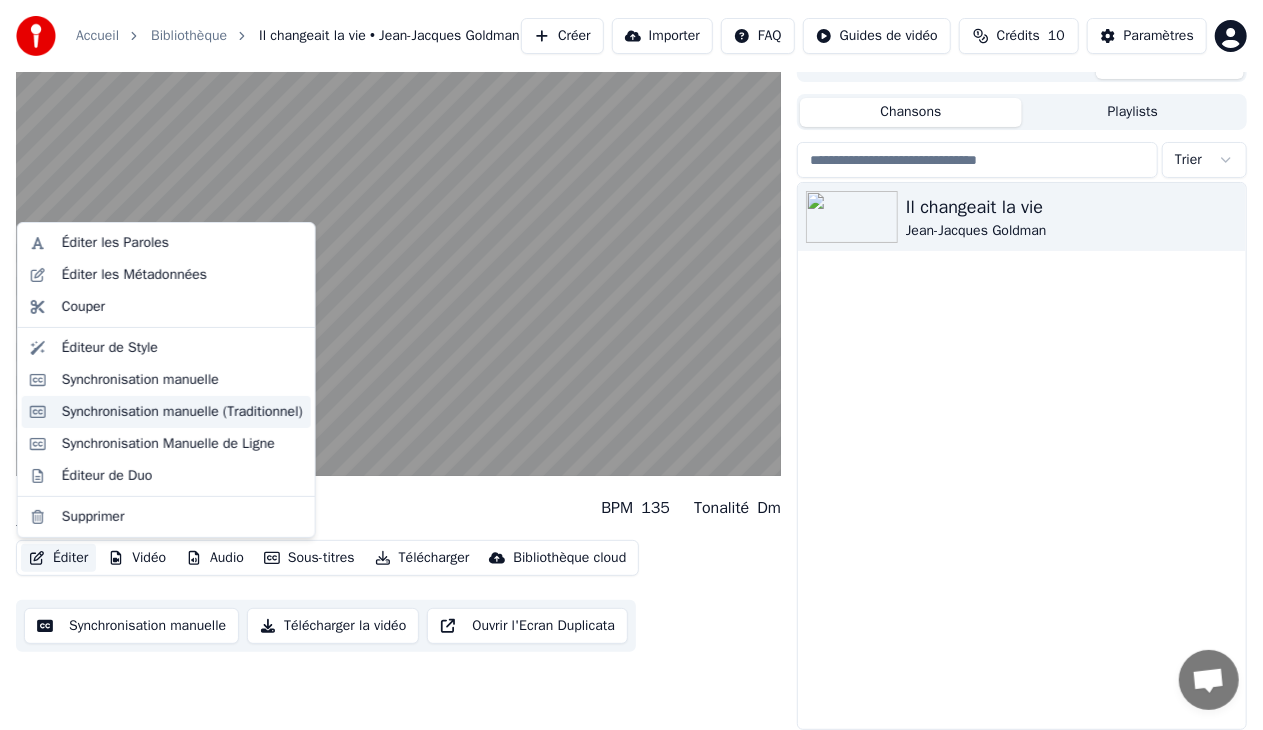 click on "Synchronisation manuelle (Traditionnel)" at bounding box center (182, 412) 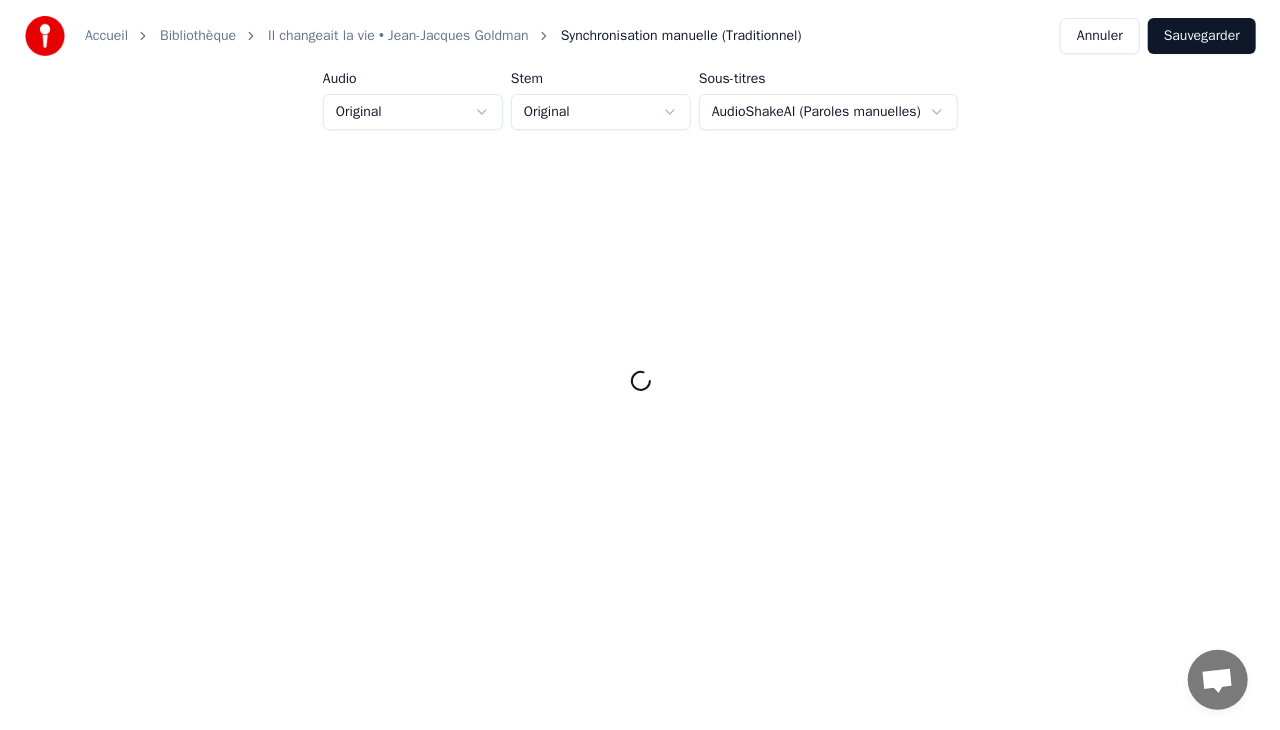 scroll, scrollTop: 0, scrollLeft: 0, axis: both 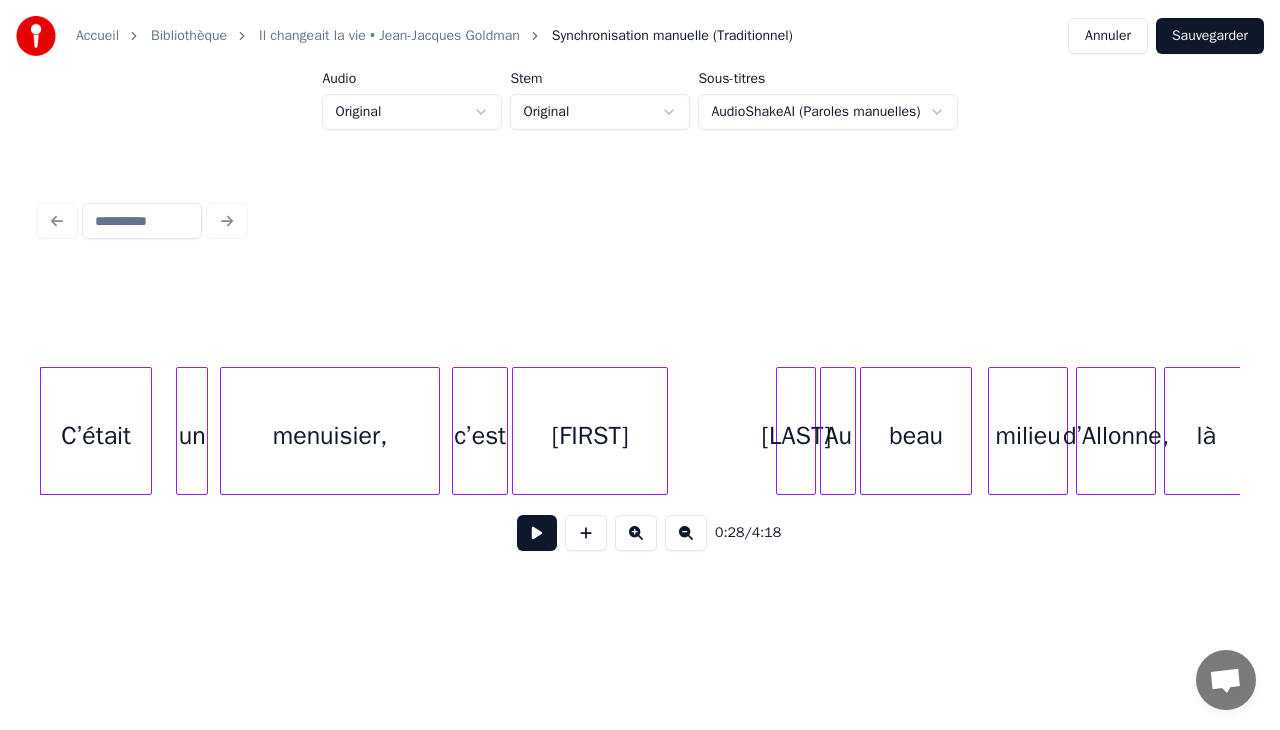 click on "Il changeait la vie • Jean-Jacques Goldman" at bounding box center (389, 36) 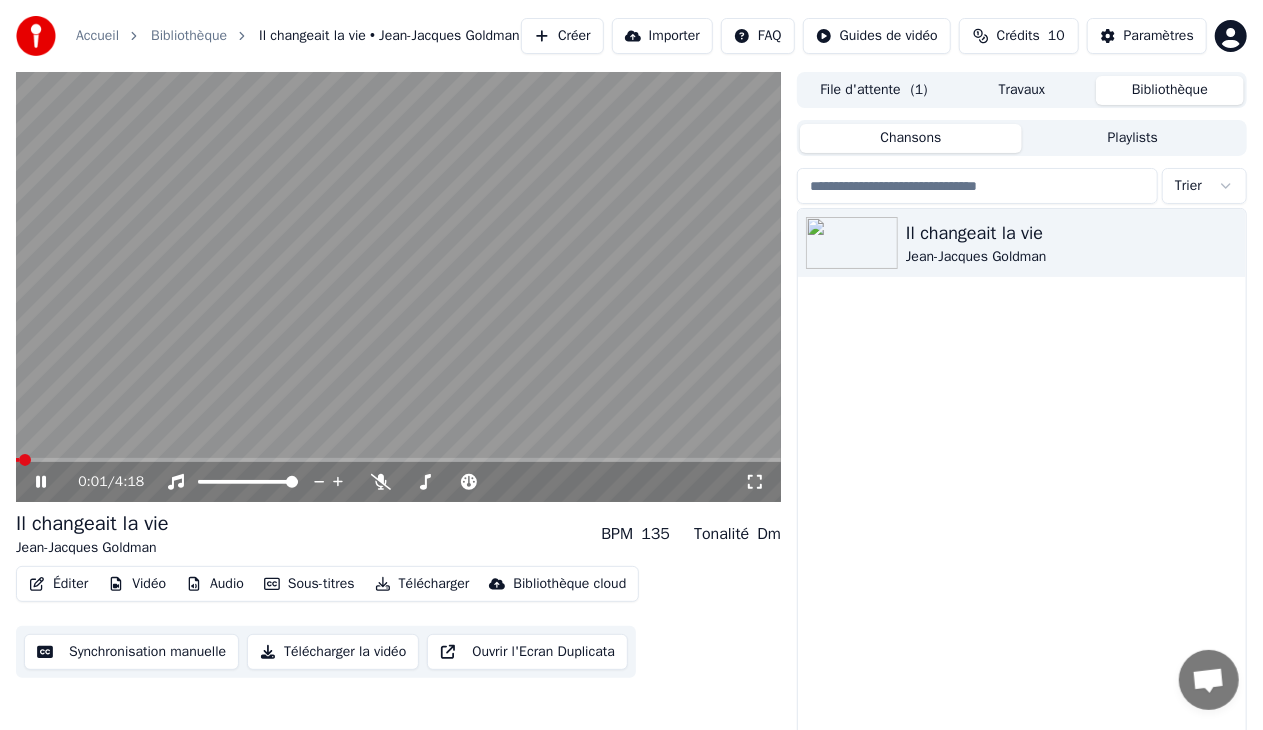 click on "Éditer" at bounding box center (58, 584) 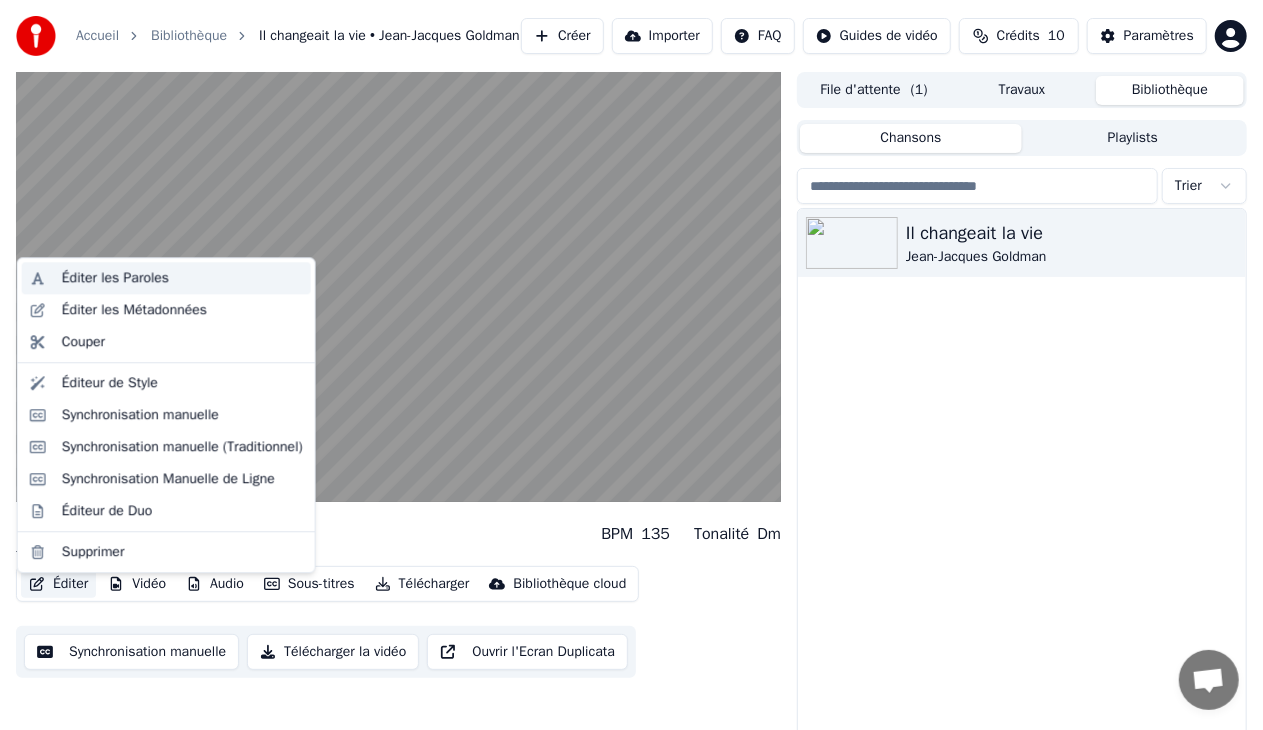 click on "Éditer les Paroles" at bounding box center [115, 278] 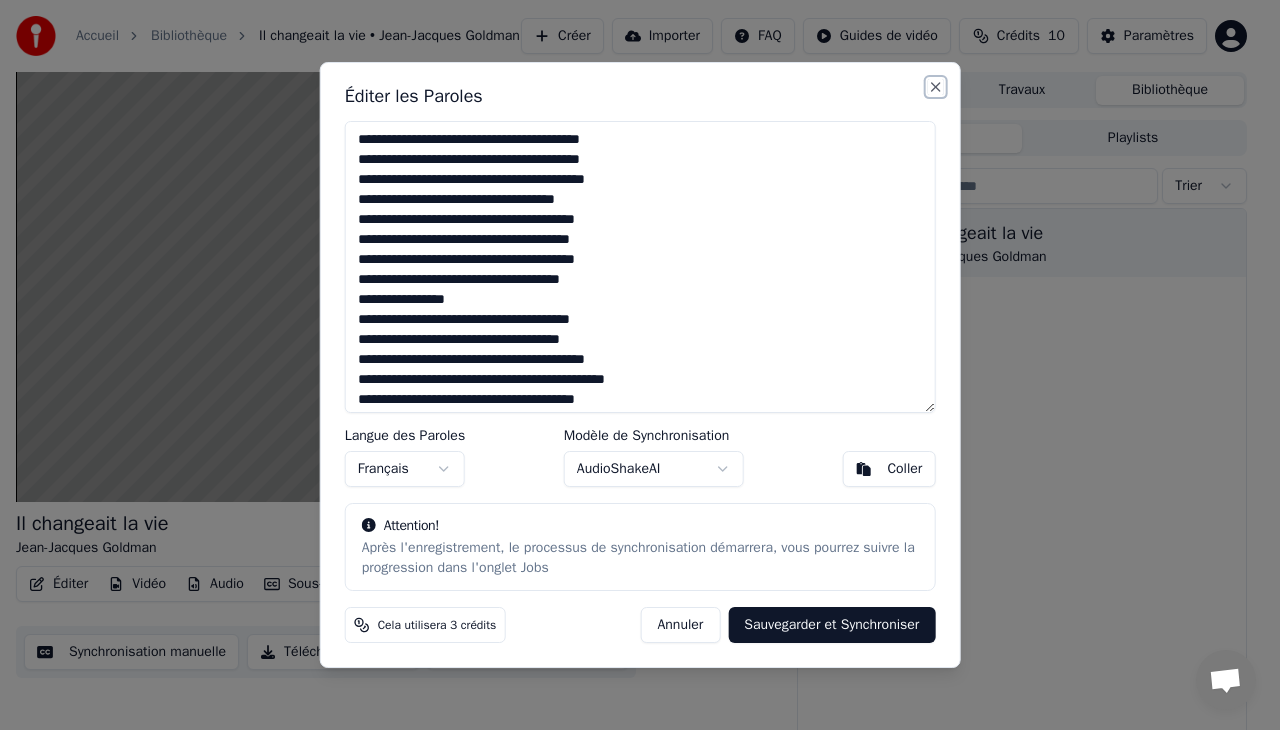 click on "Close" at bounding box center [935, 87] 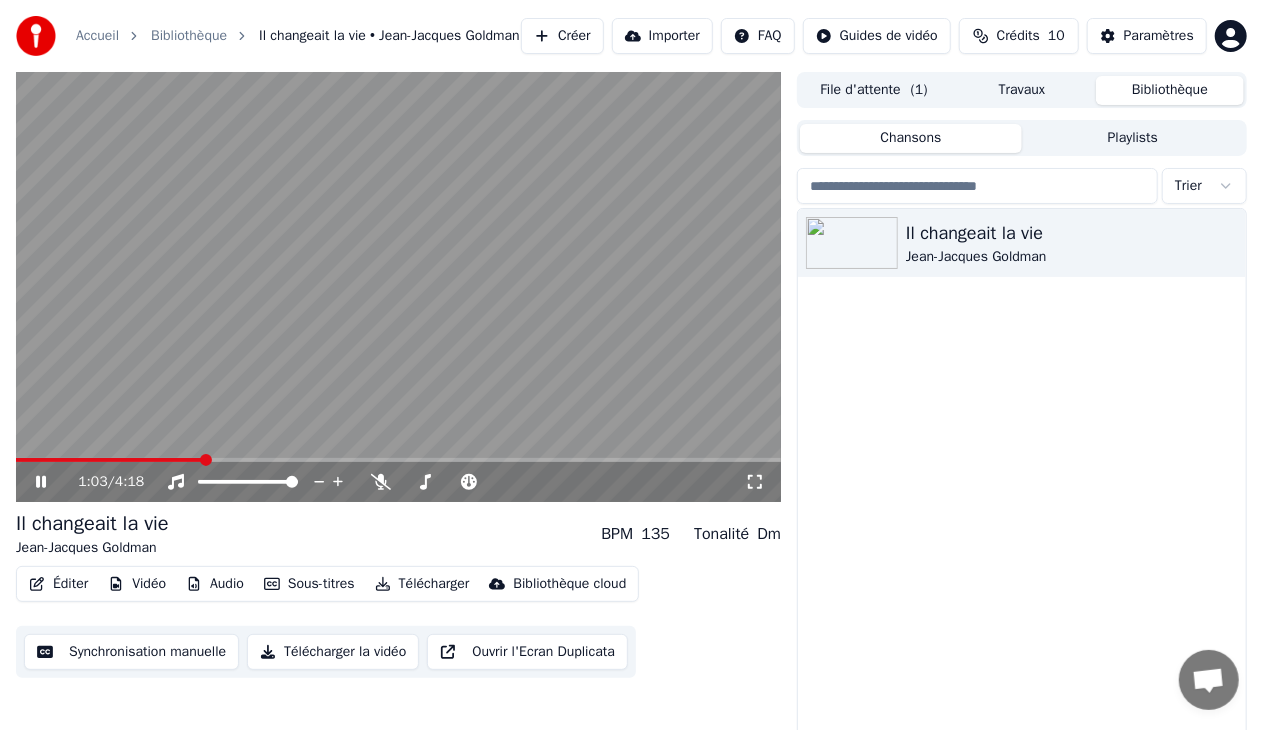 click at bounding box center (398, 287) 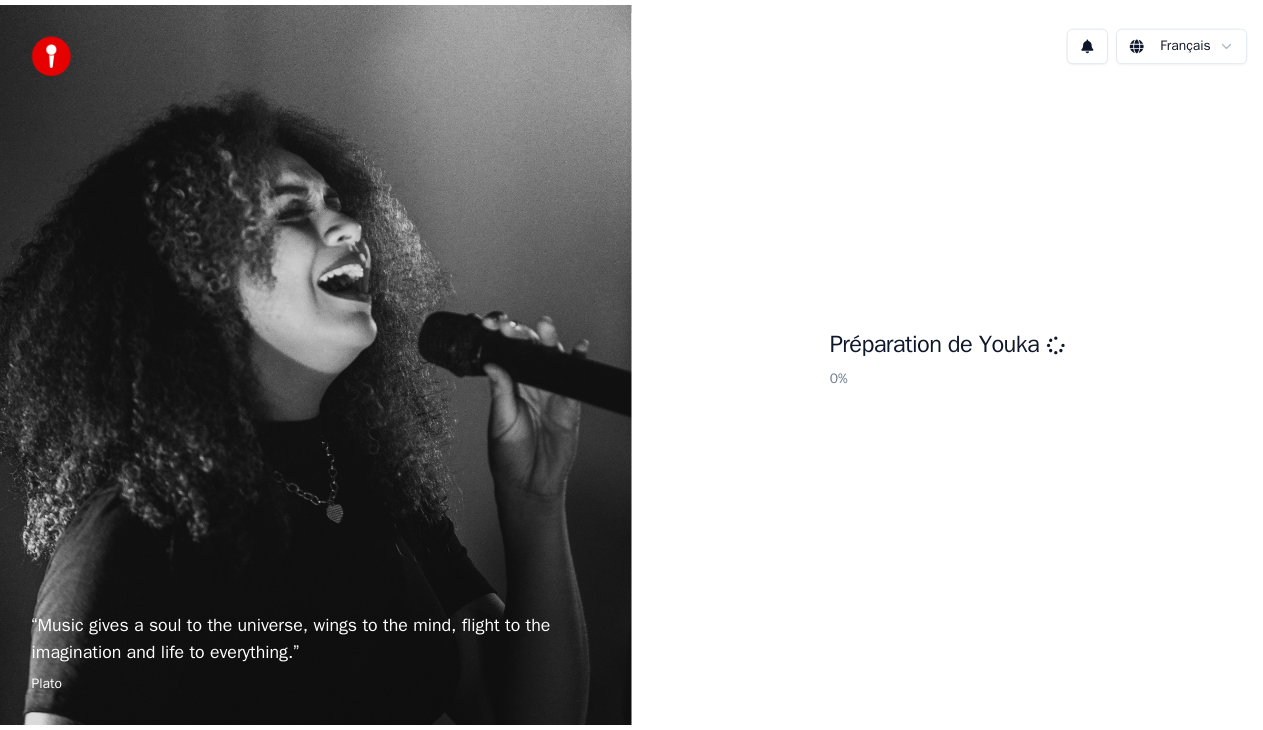scroll, scrollTop: 0, scrollLeft: 0, axis: both 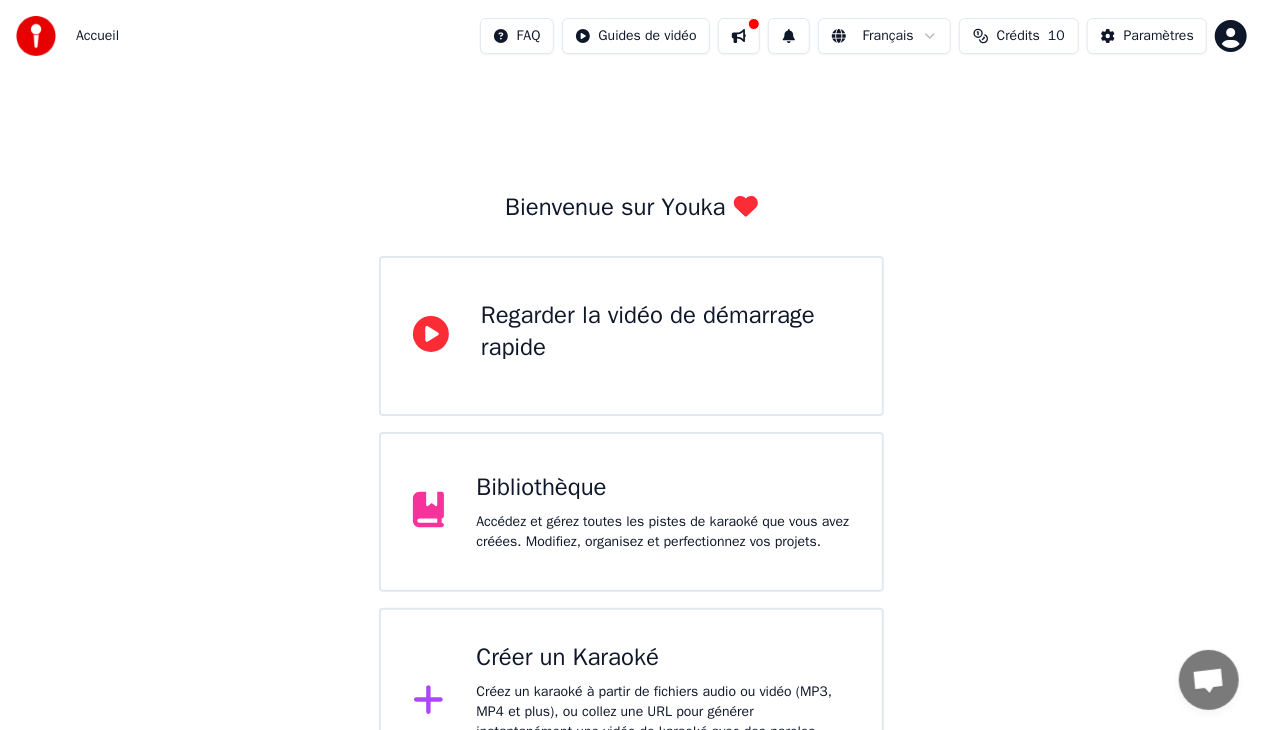 click on "Bibliothèque" at bounding box center (663, 488) 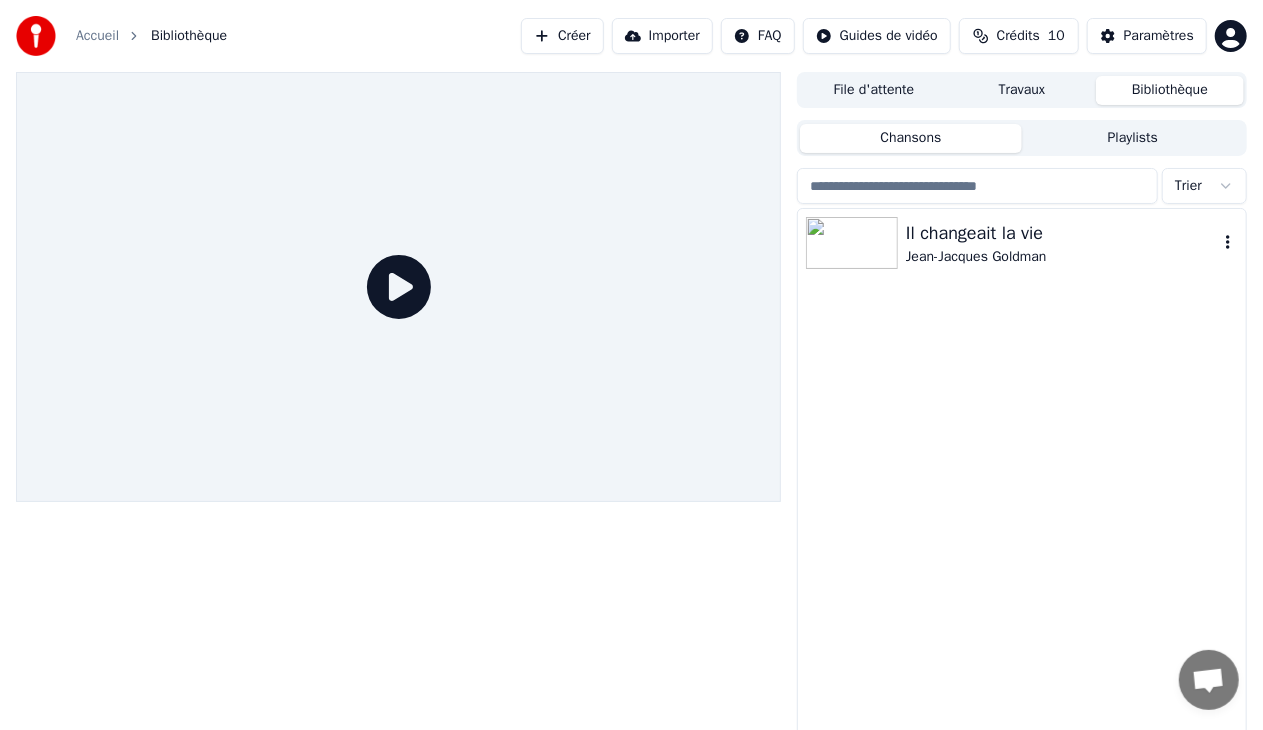 click at bounding box center [852, 243] 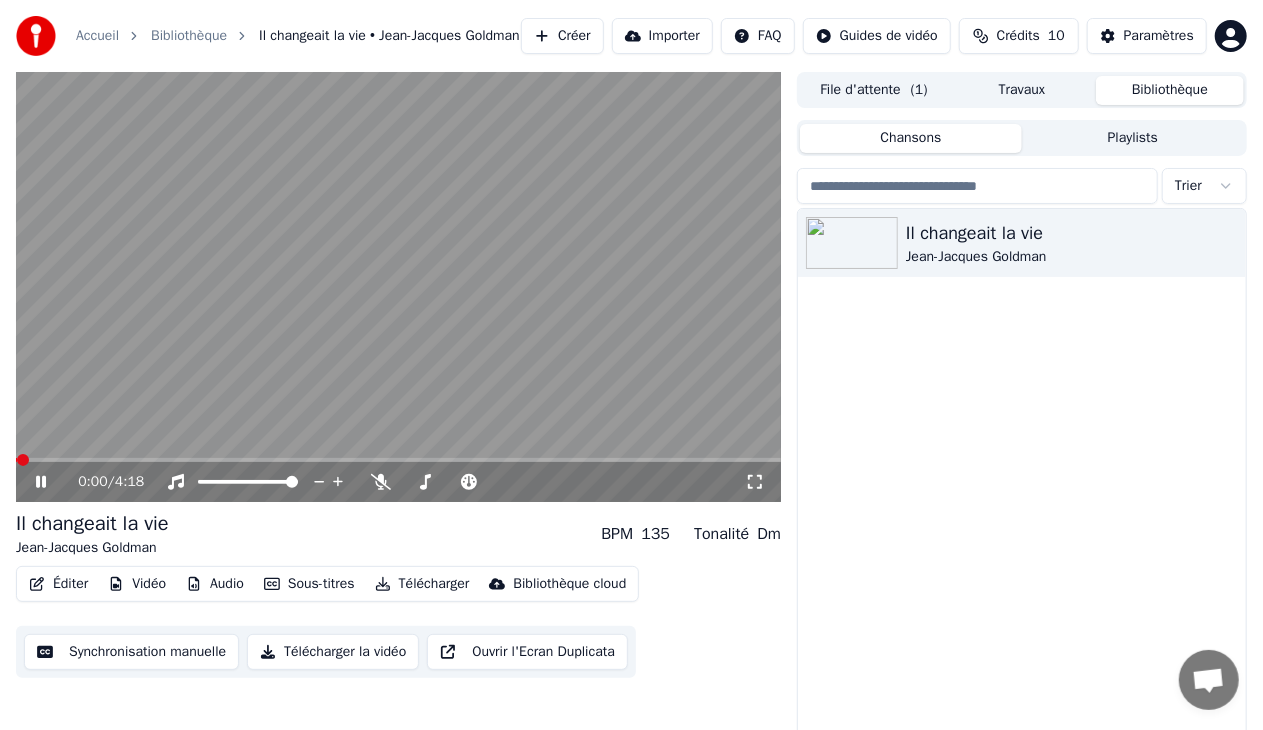 drag, startPoint x: 760, startPoint y: 490, endPoint x: 760, endPoint y: 512, distance: 22 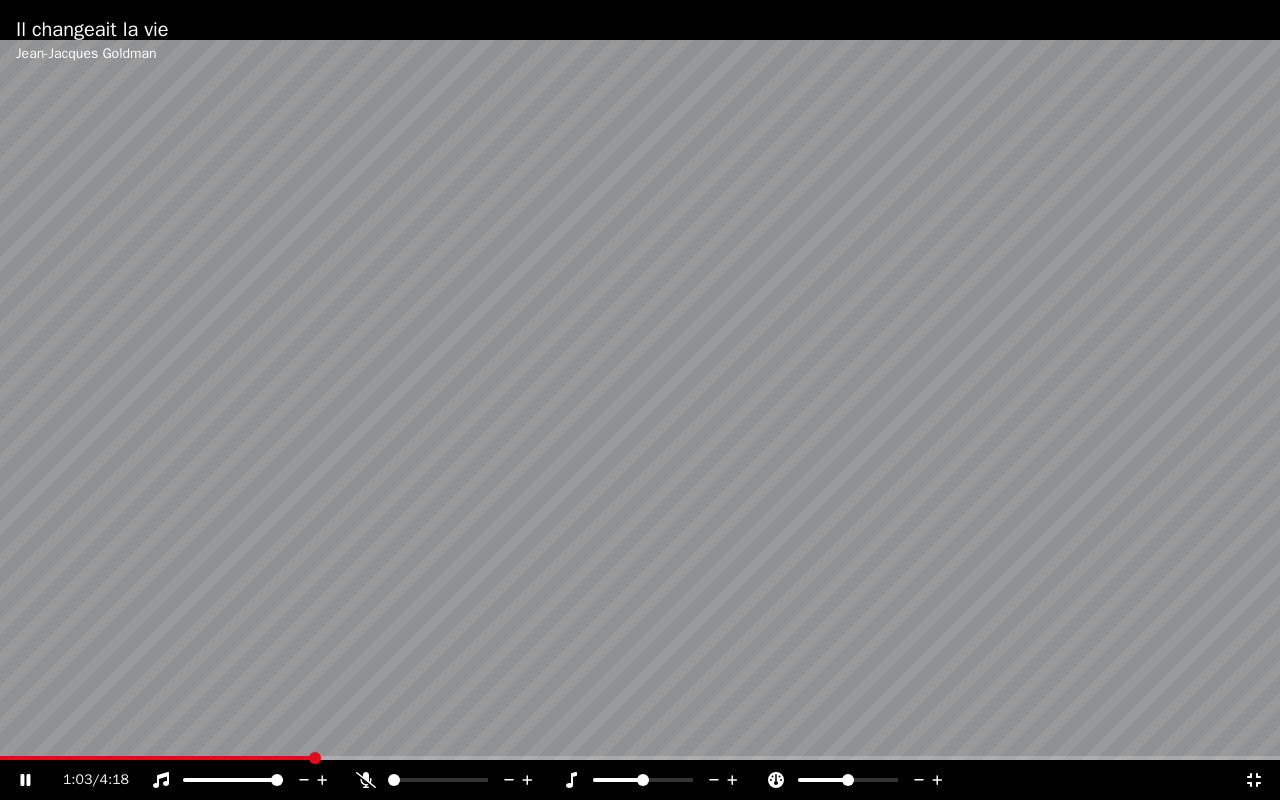 click at bounding box center [640, 400] 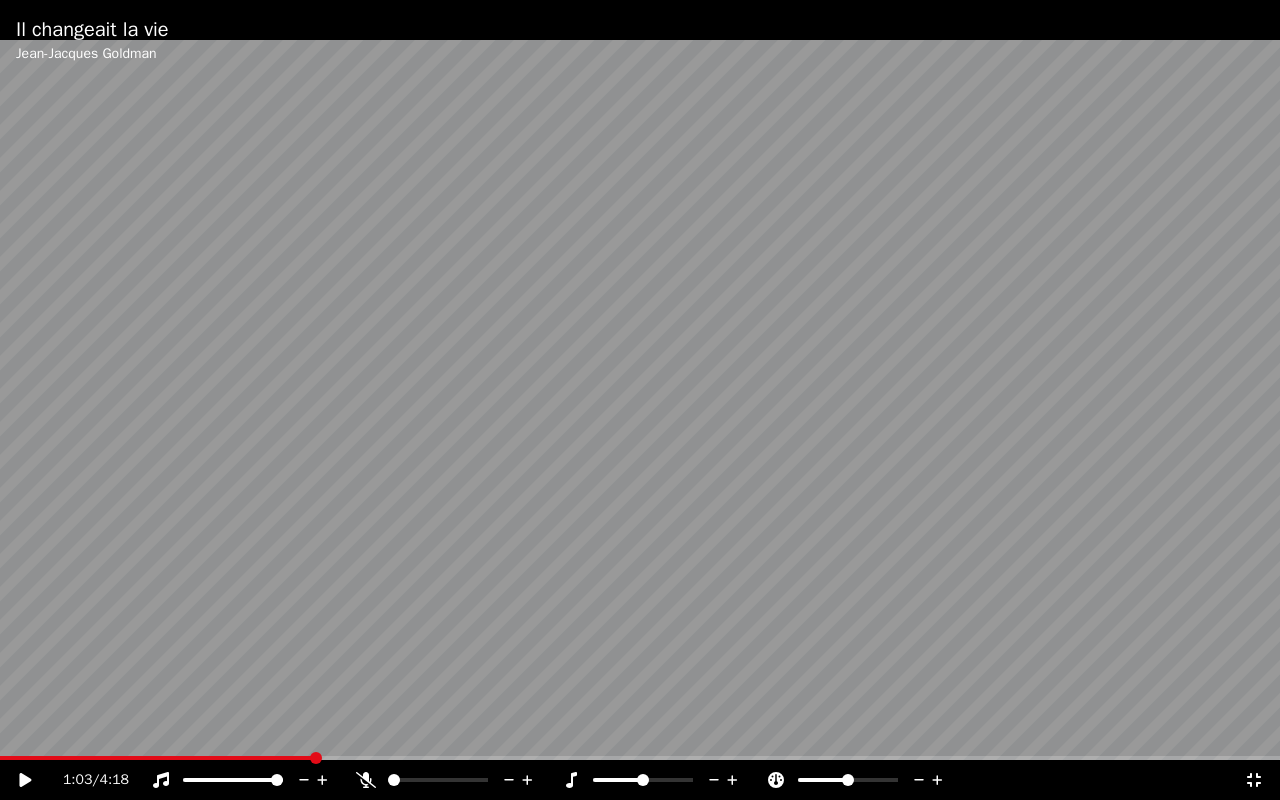 click at bounding box center [640, 400] 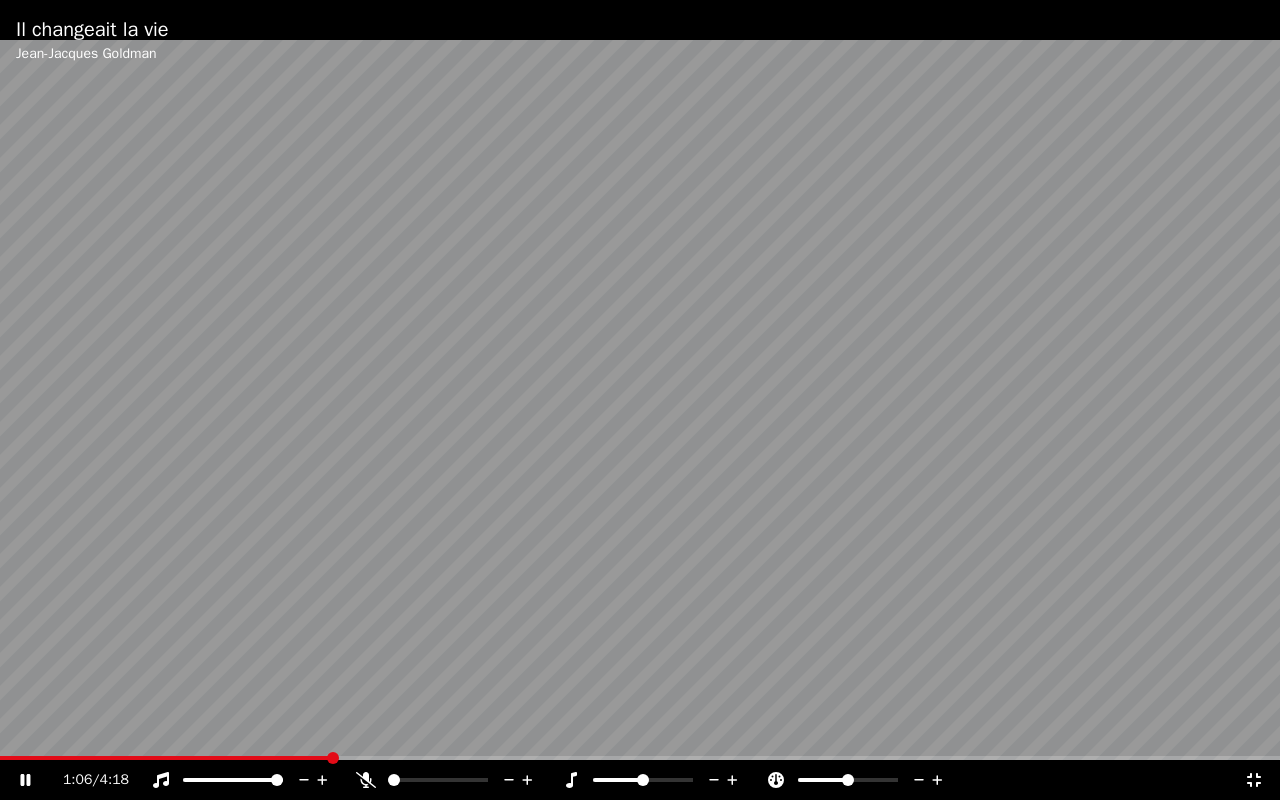 click 